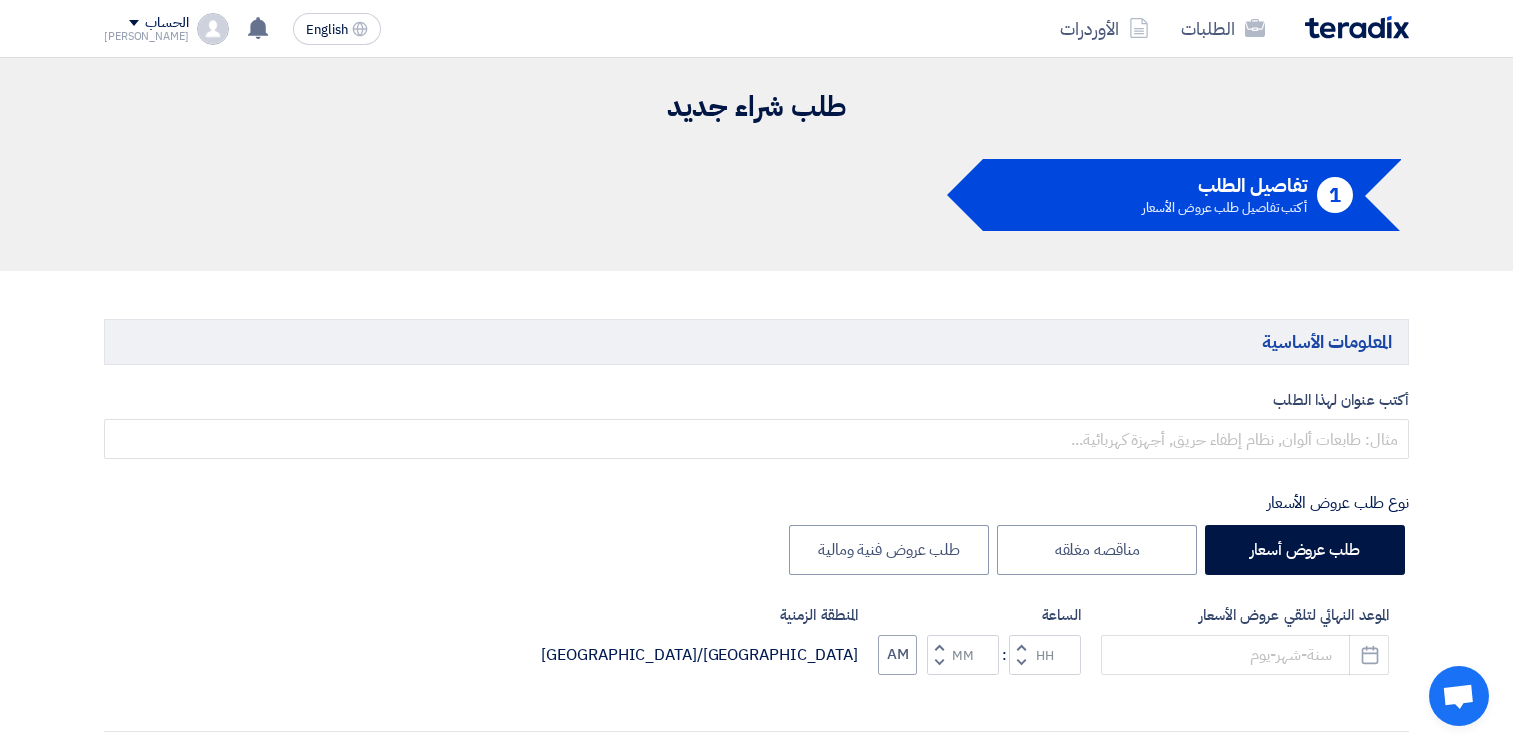 scroll, scrollTop: 0, scrollLeft: 0, axis: both 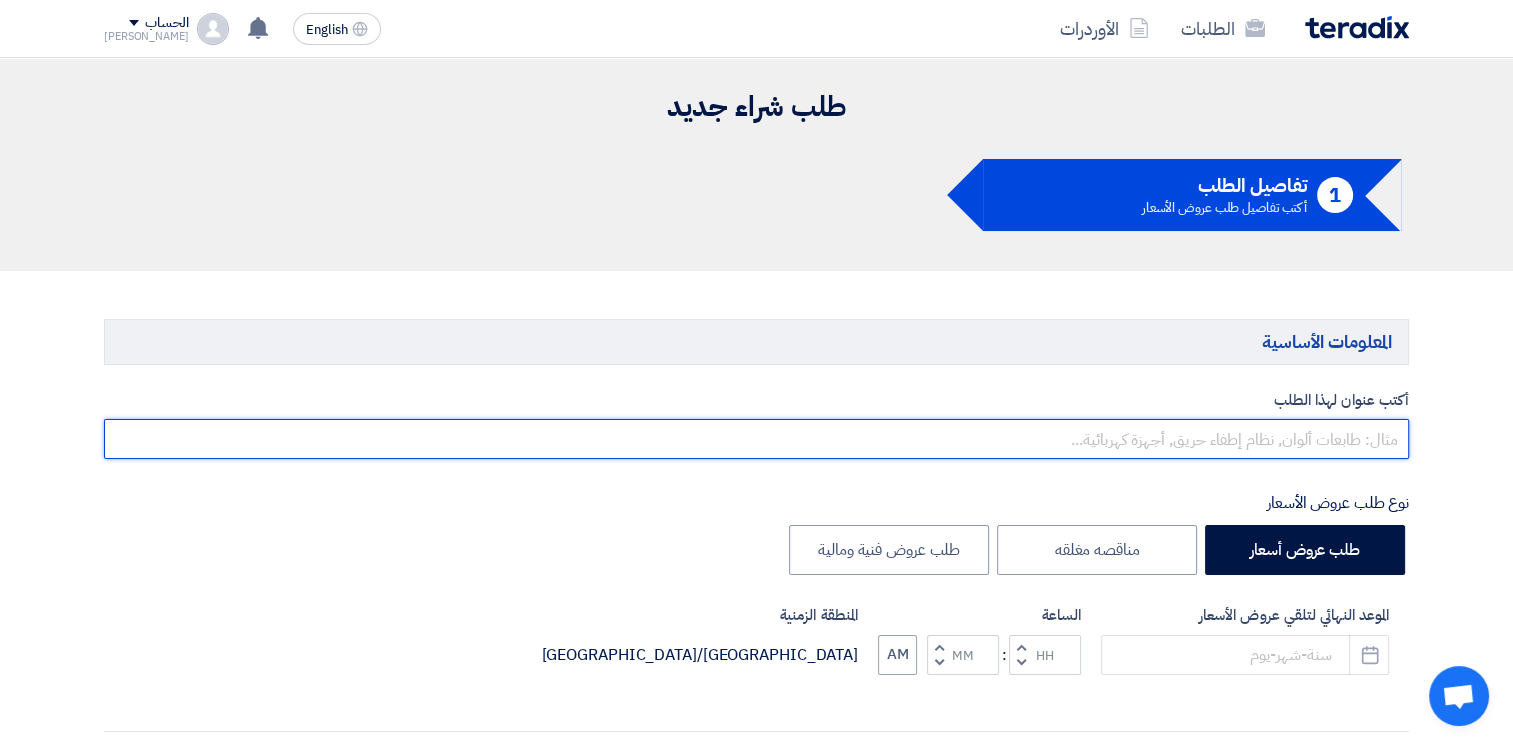 click at bounding box center [756, 439] 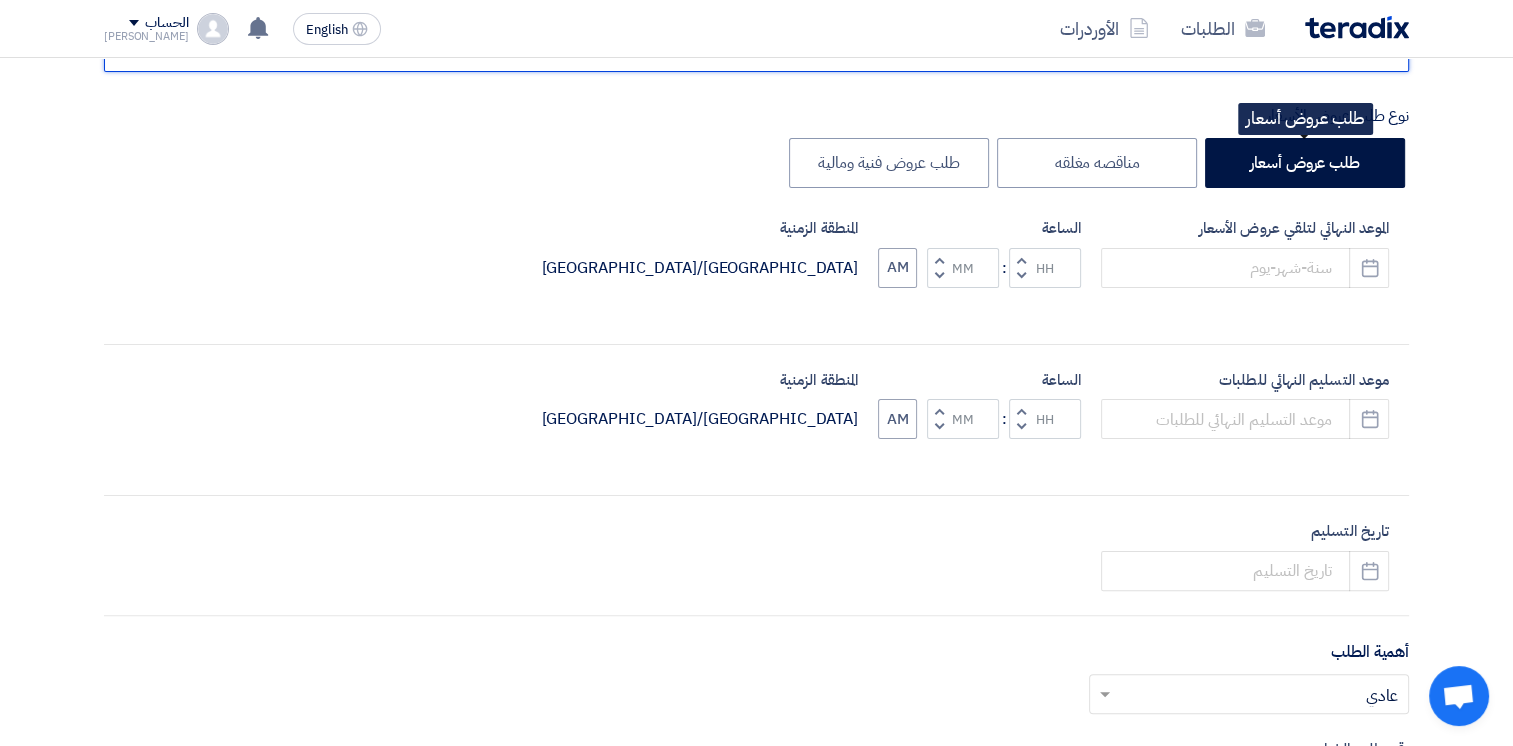 scroll, scrollTop: 400, scrollLeft: 0, axis: vertical 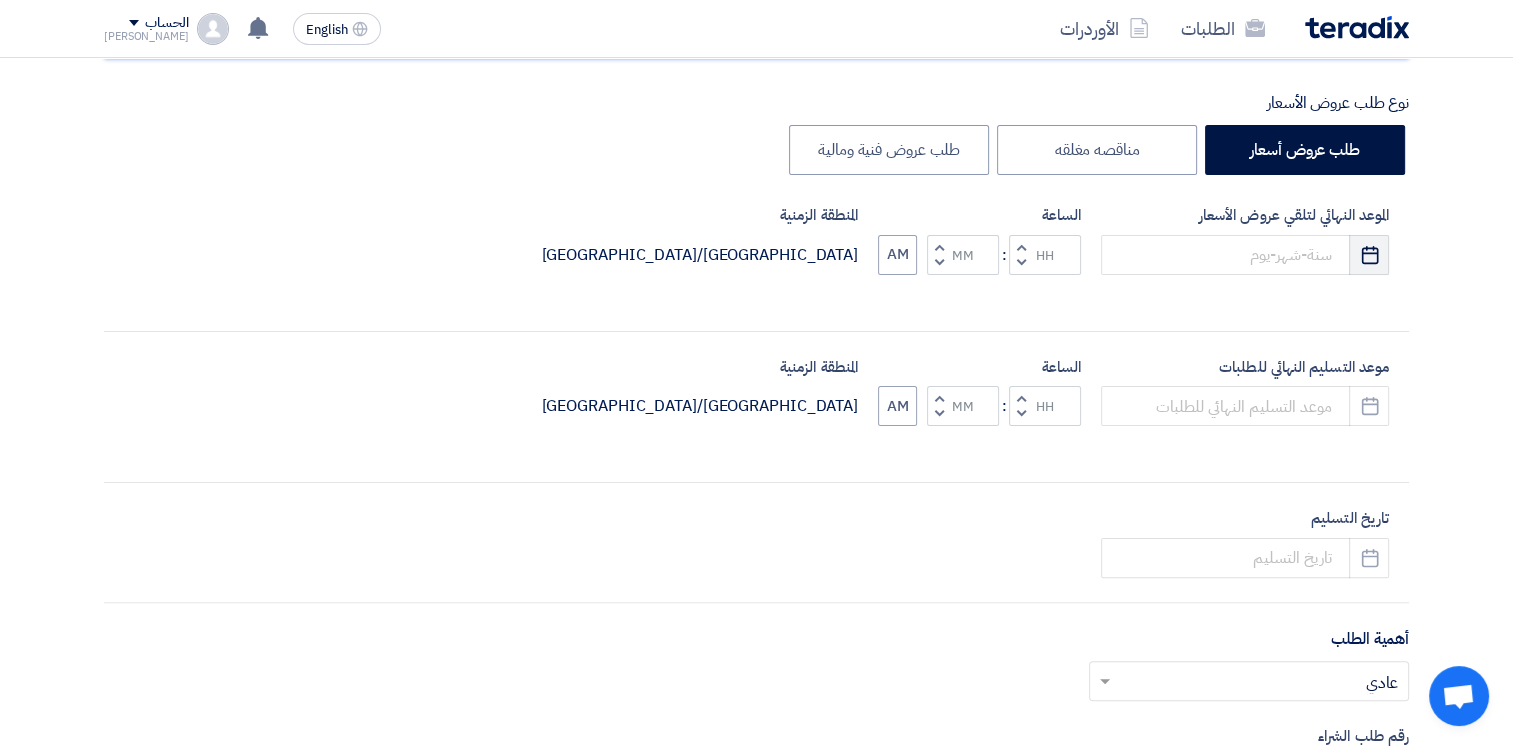 type on "10007670" 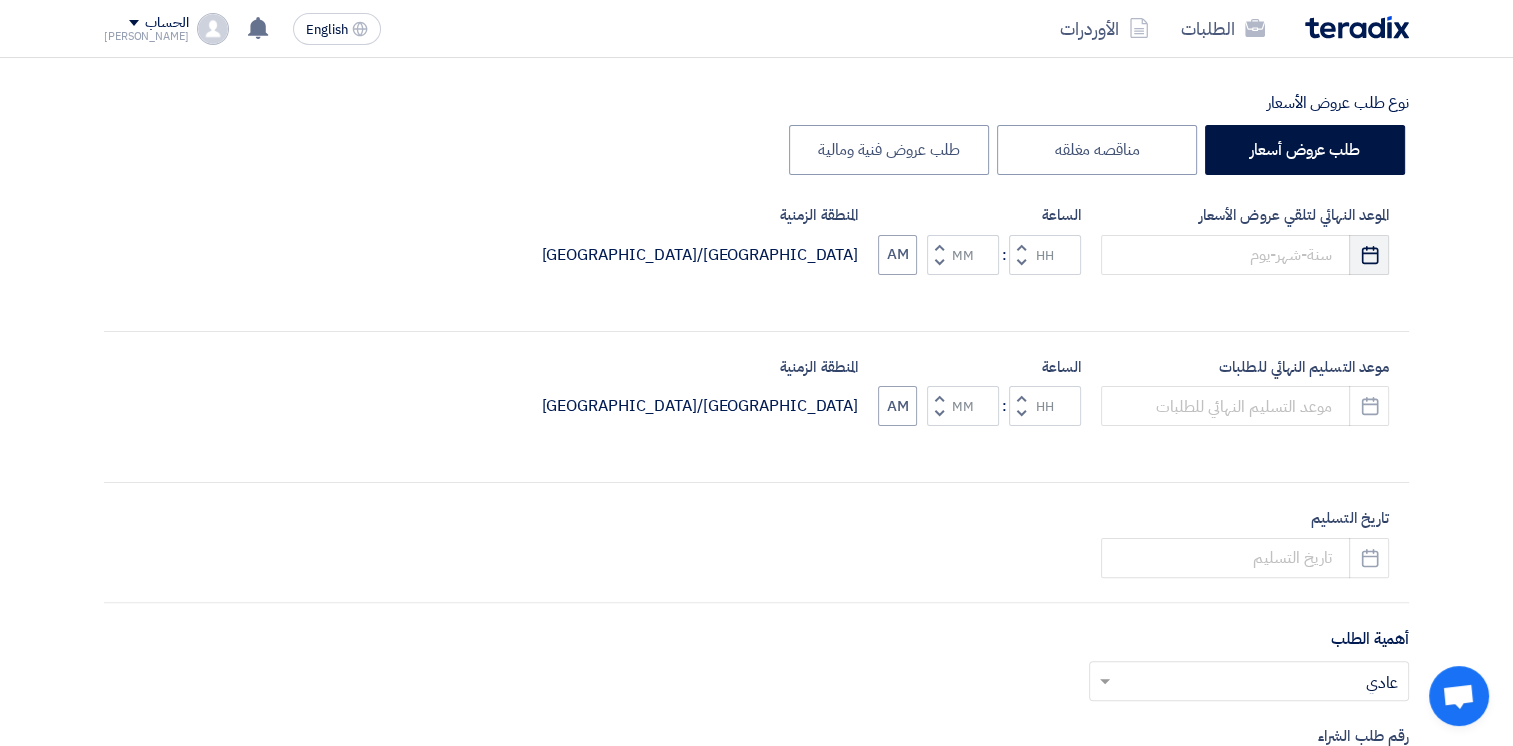 click on "Pick a date" 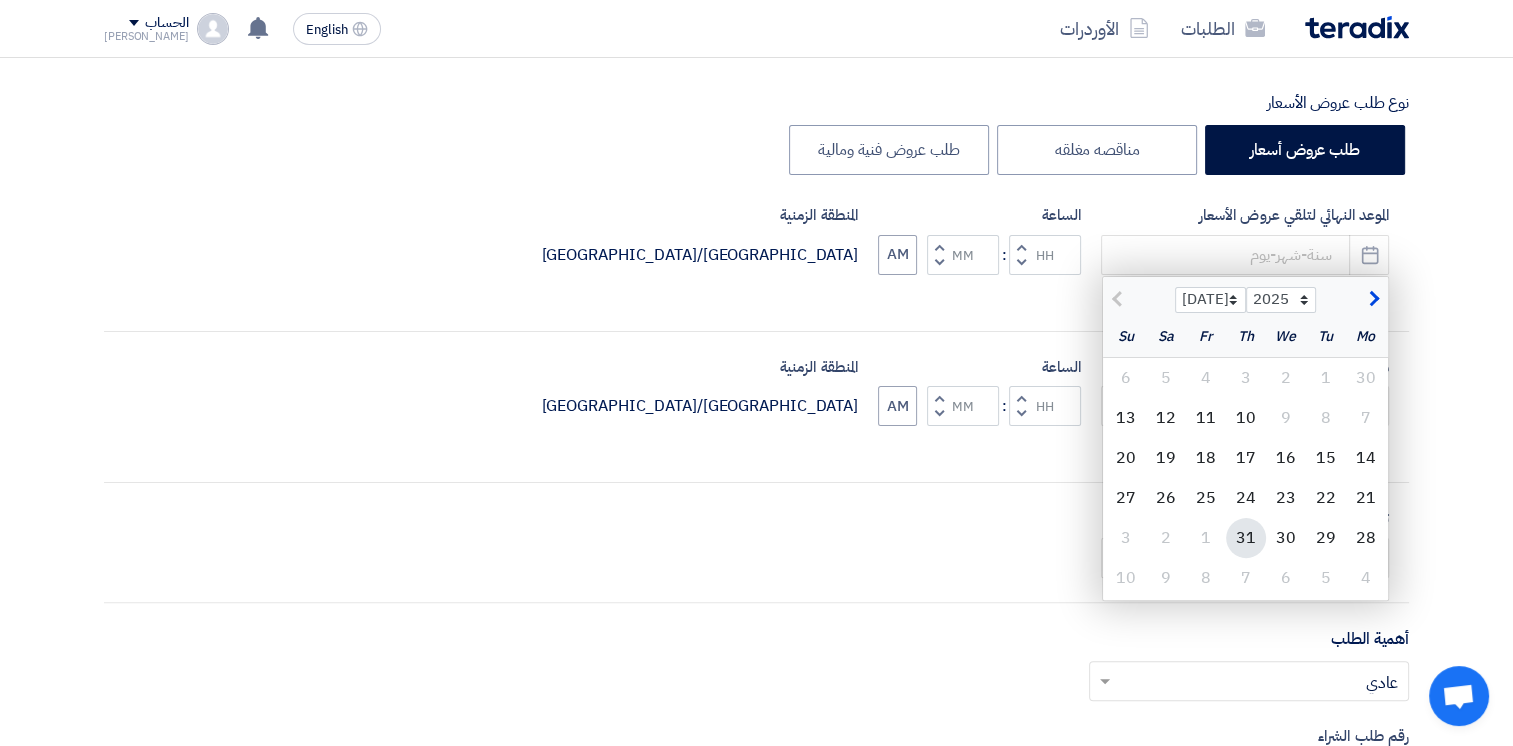 click on "31" 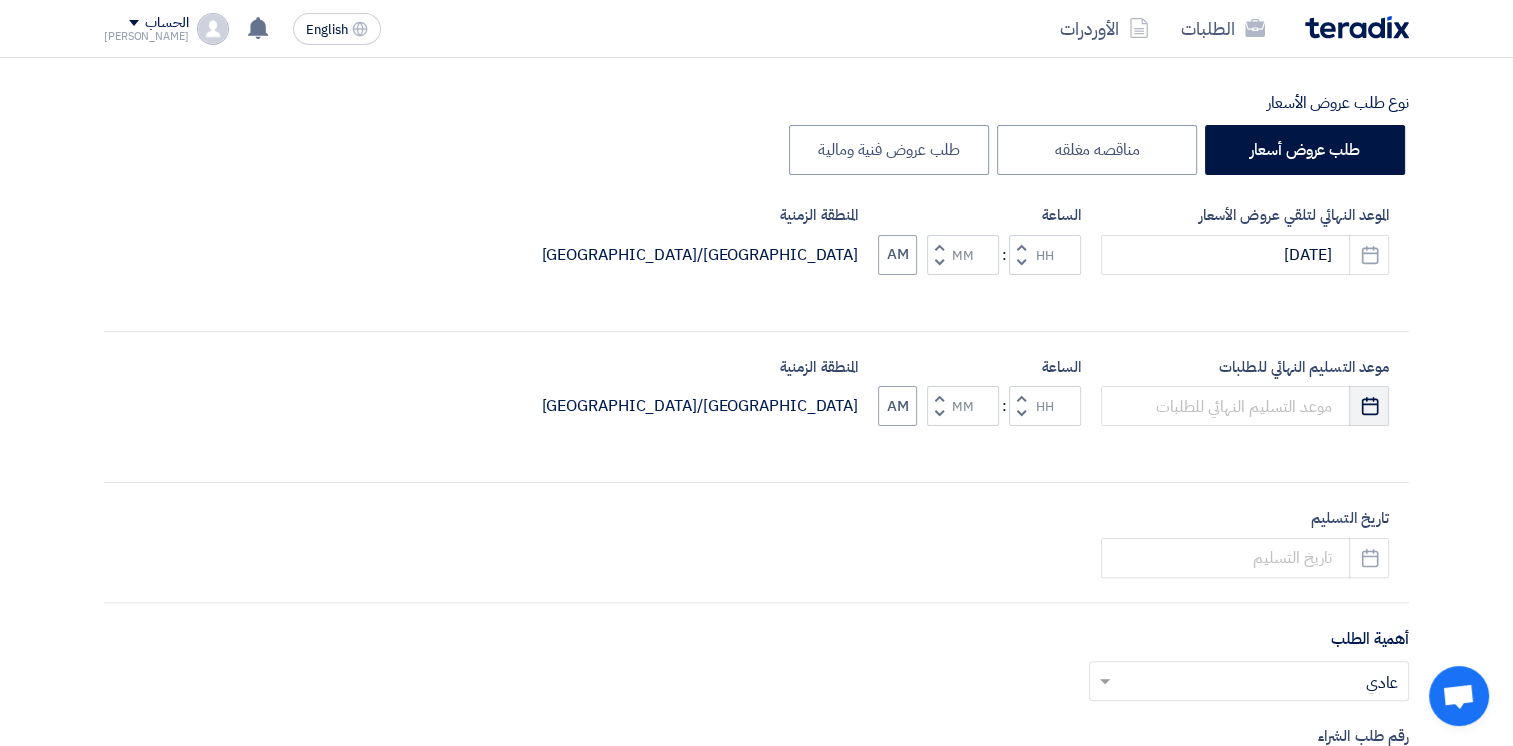 click 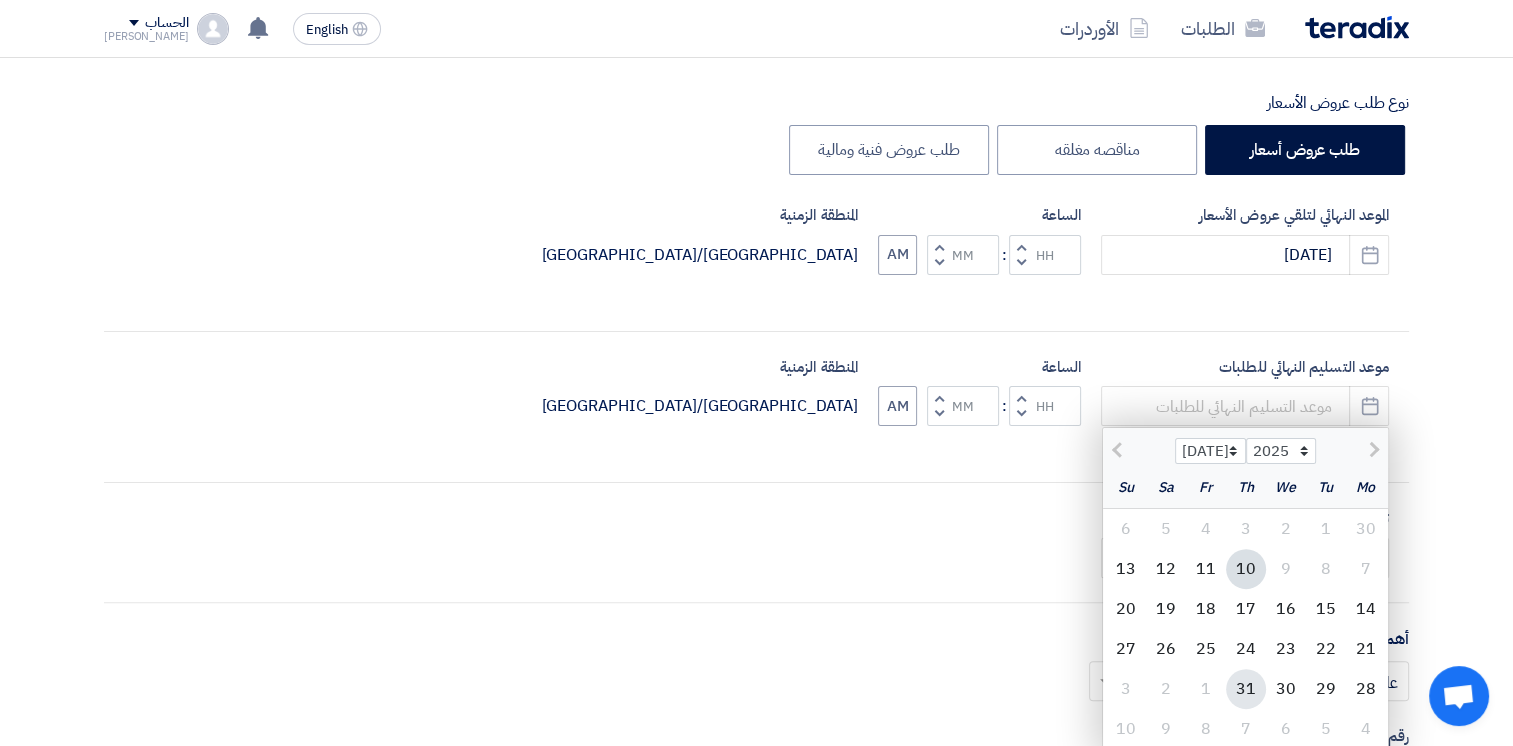 click on "31" 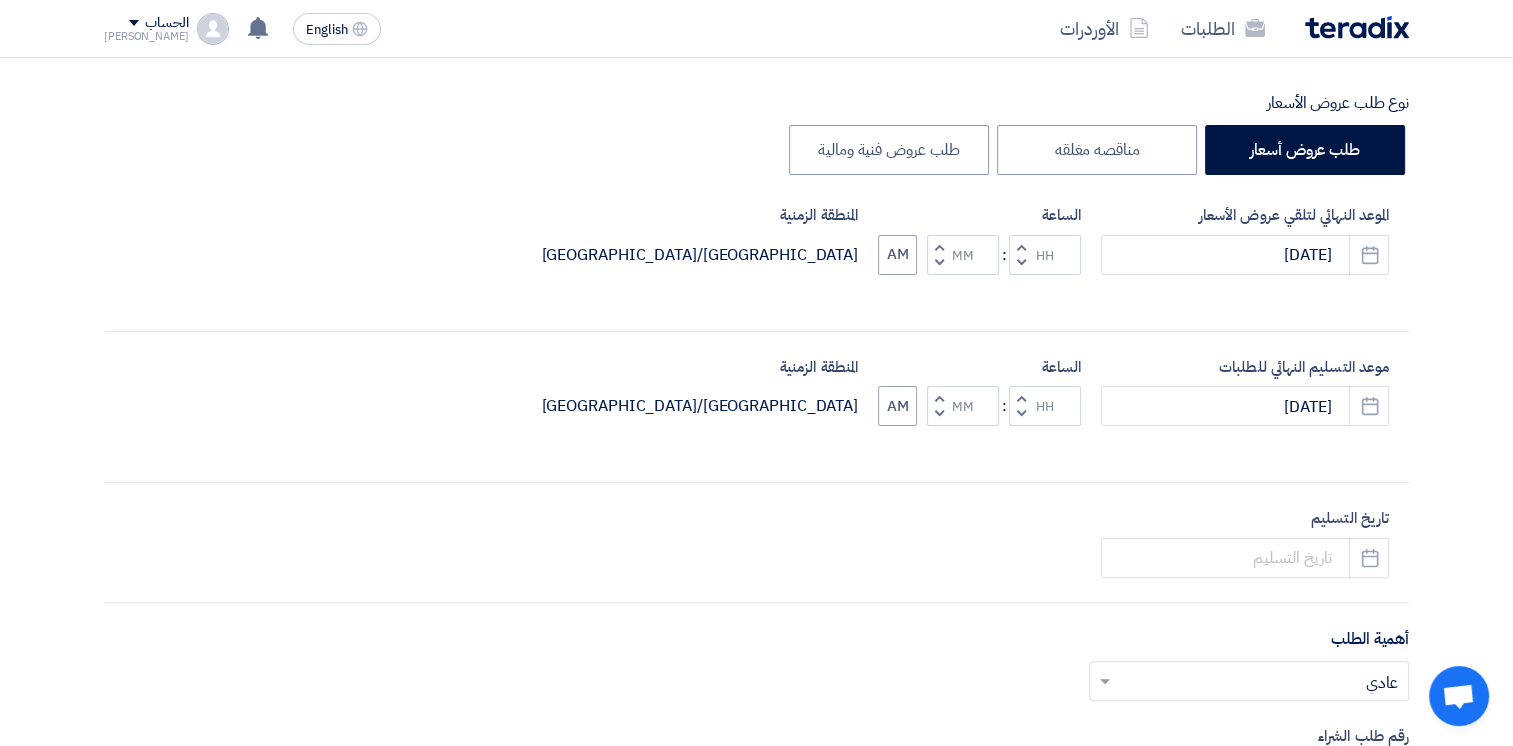 click on "Decrement hours" 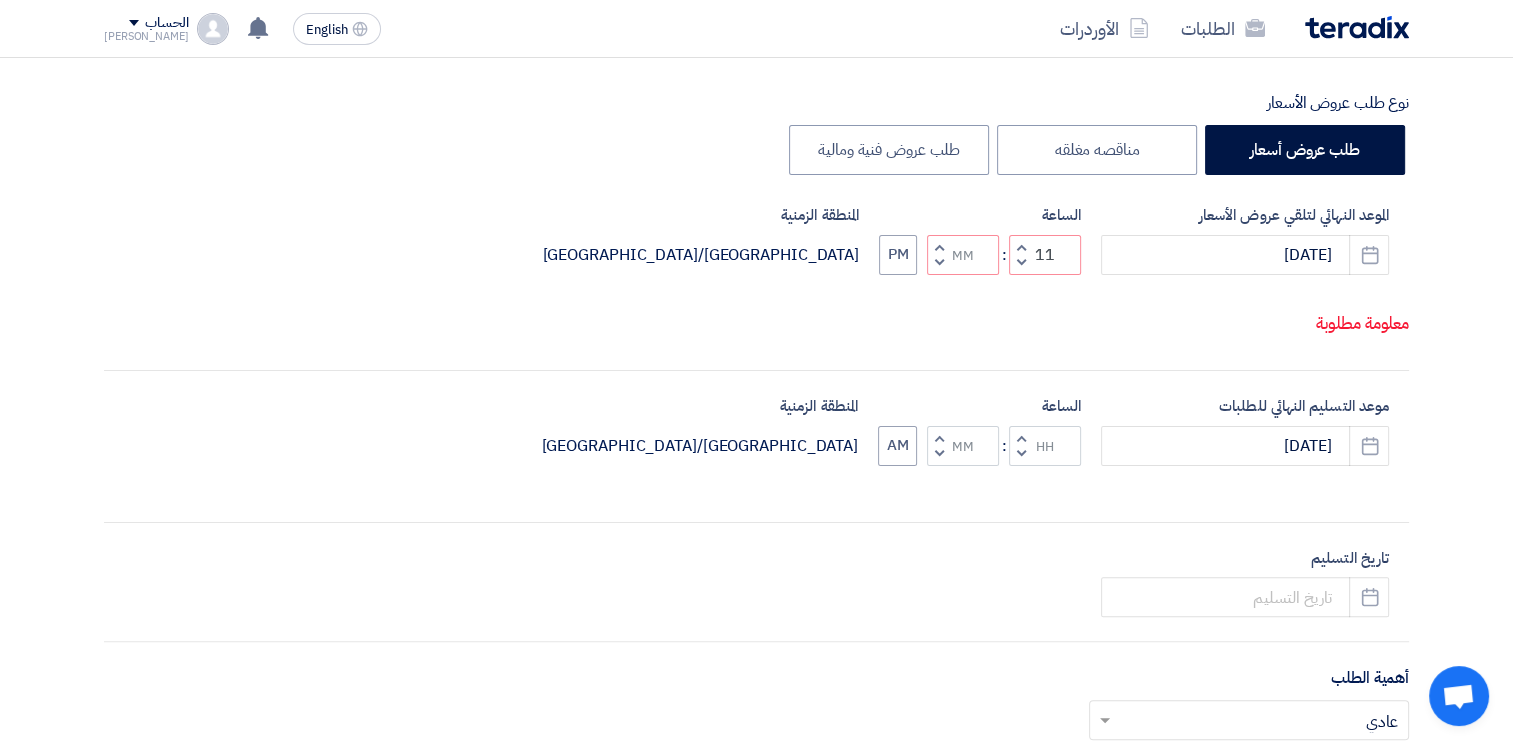 click 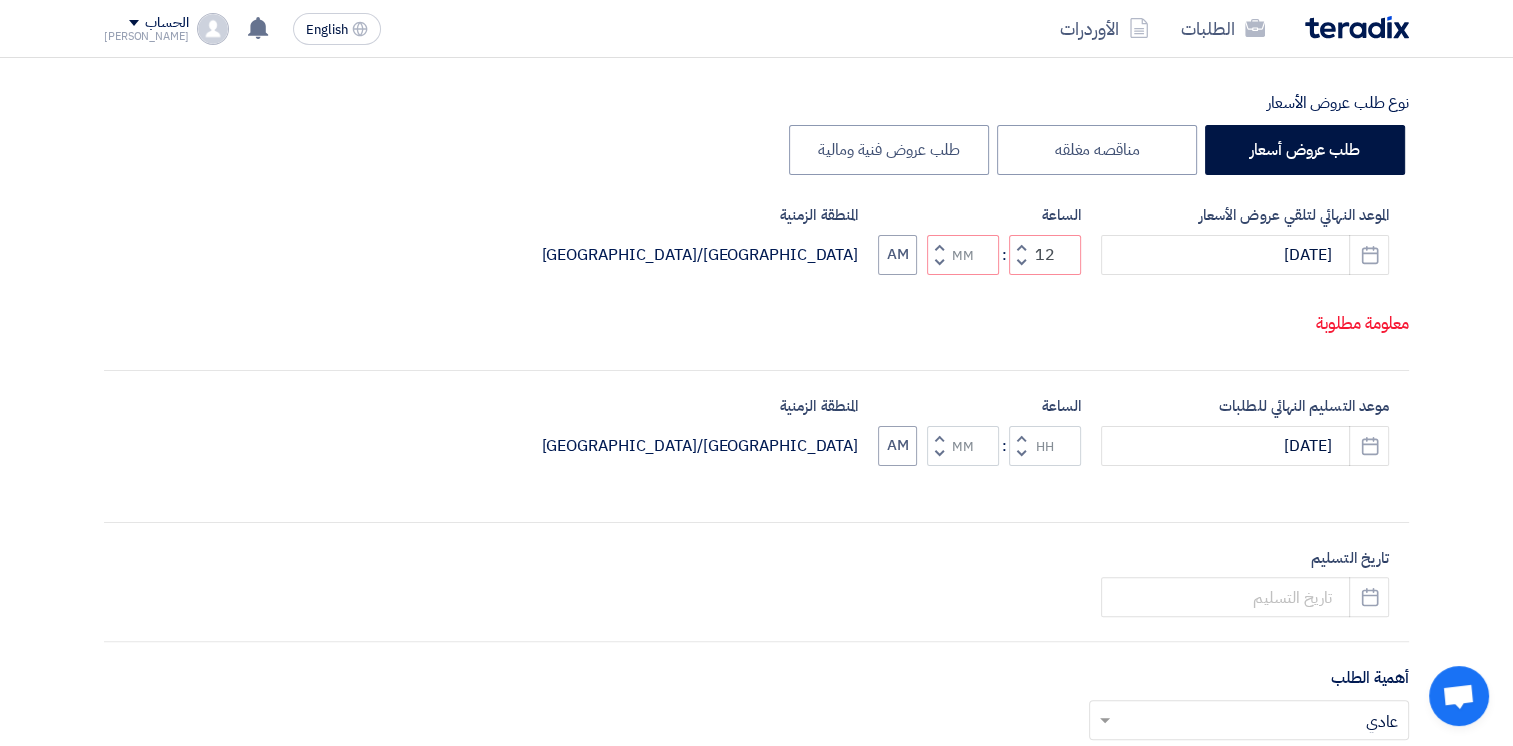 click 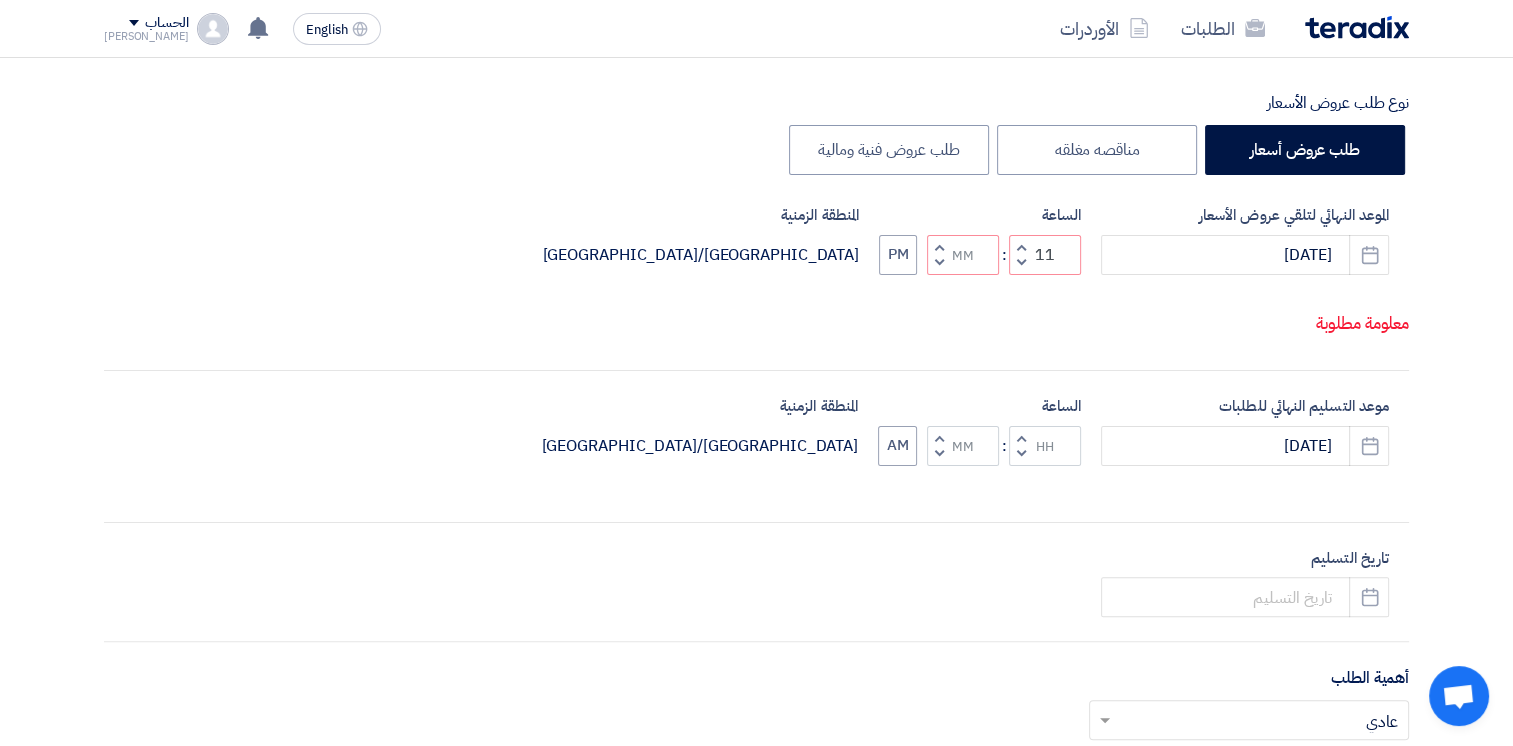 click on "Decrement hours" 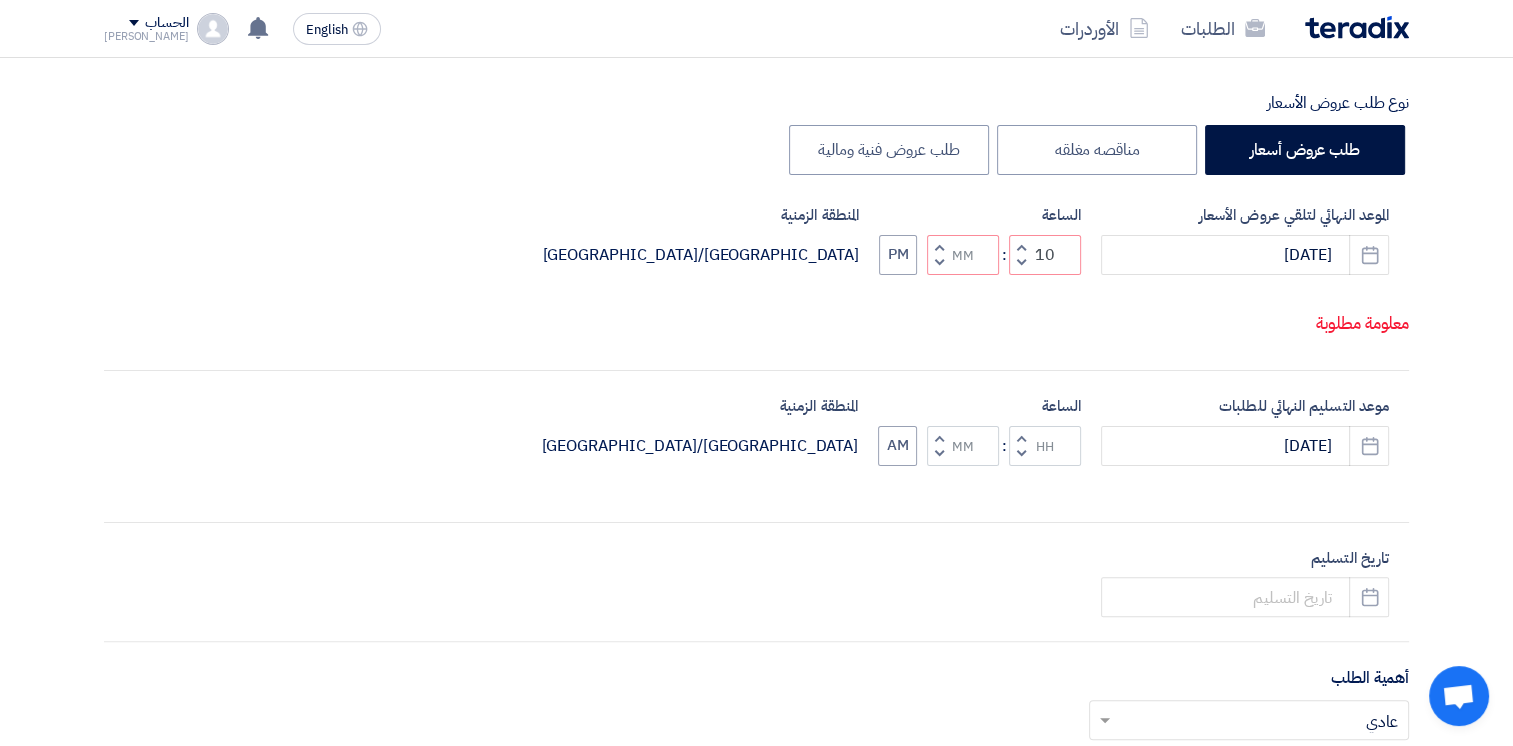 click 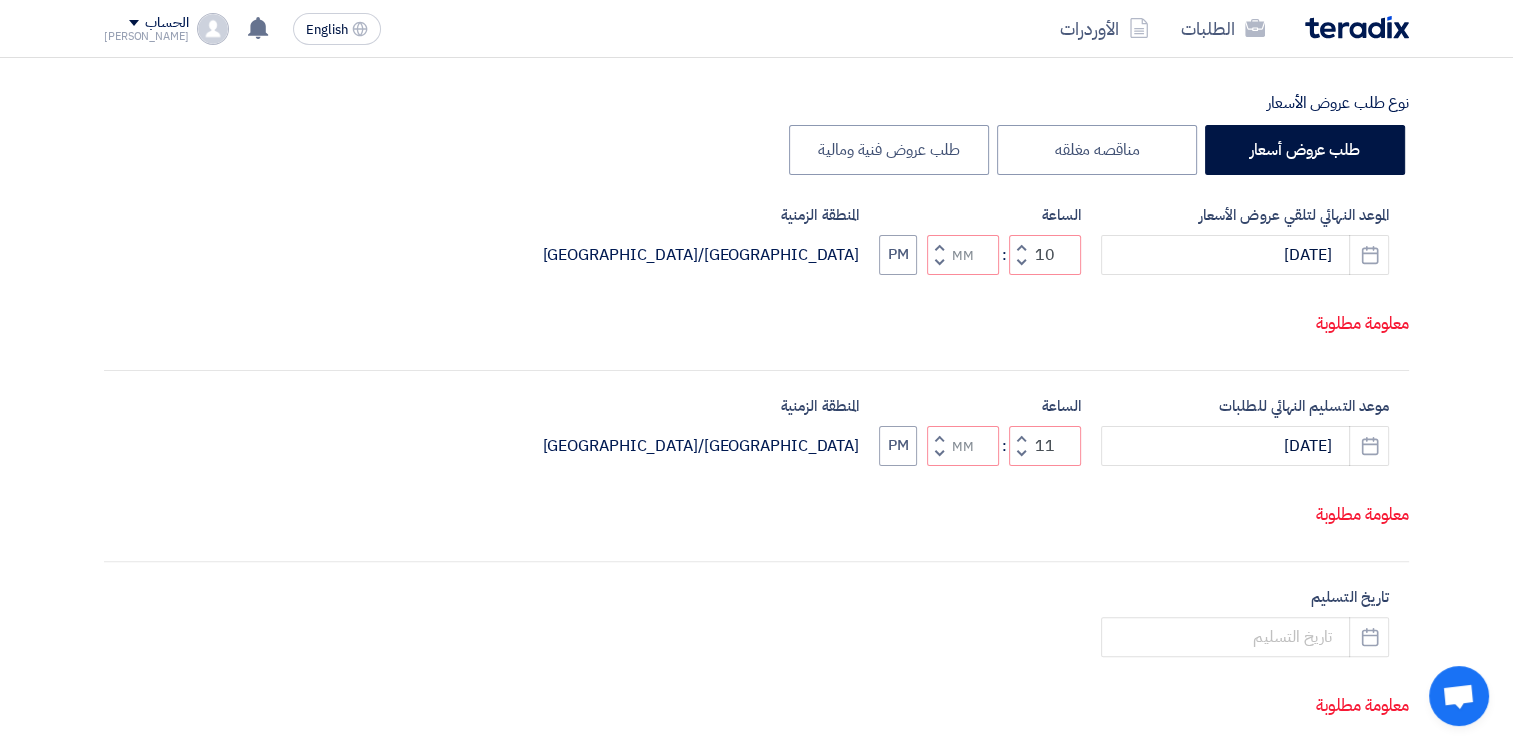 click on "موعد التسليم النهائي للطلبات
[DATE]
Pick a date
الساعة
Increment hours
11
Decrement hours
:
Increment minutes
Decrement minutes
PM
المنطقة الزمنية
[GEOGRAPHIC_DATA]/[GEOGRAPHIC_DATA]" 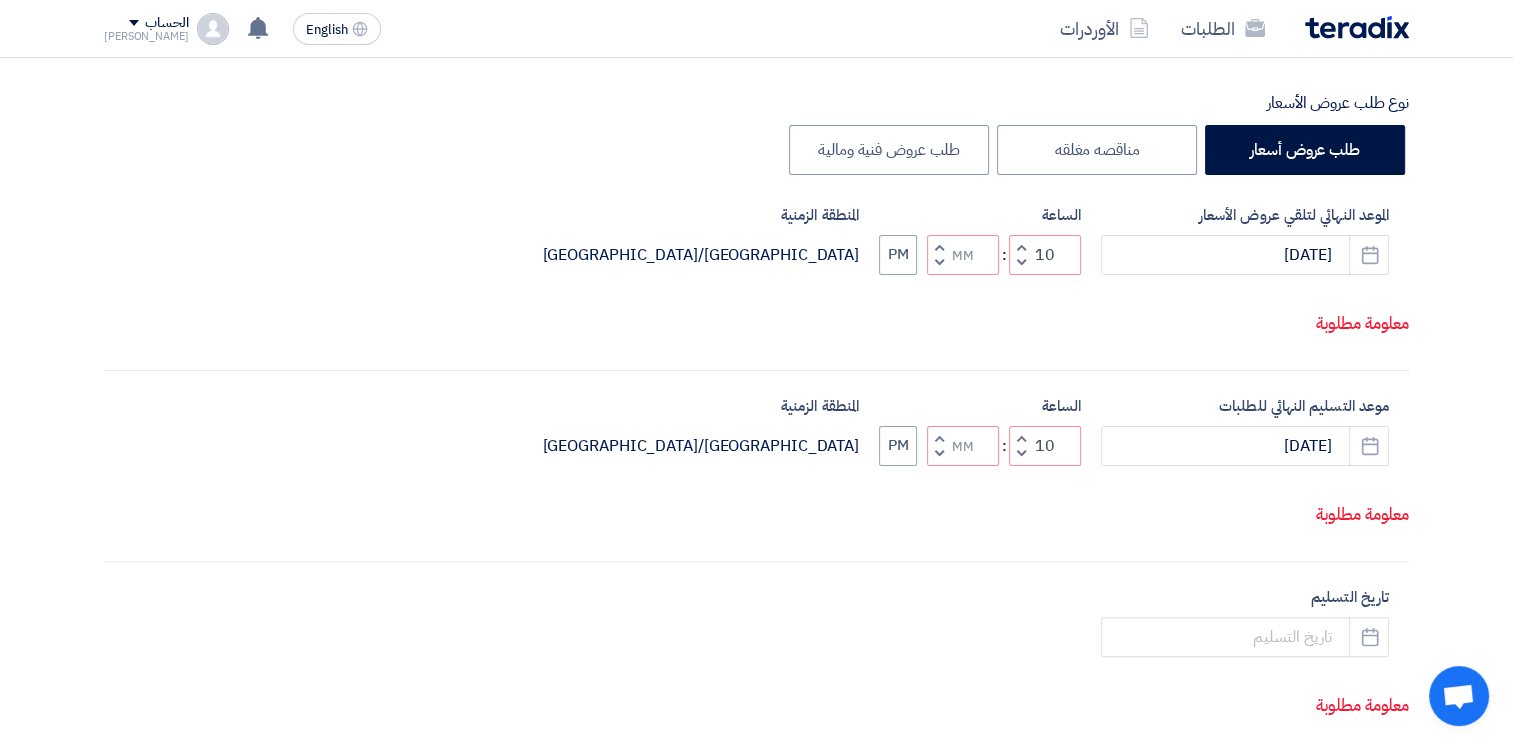 click 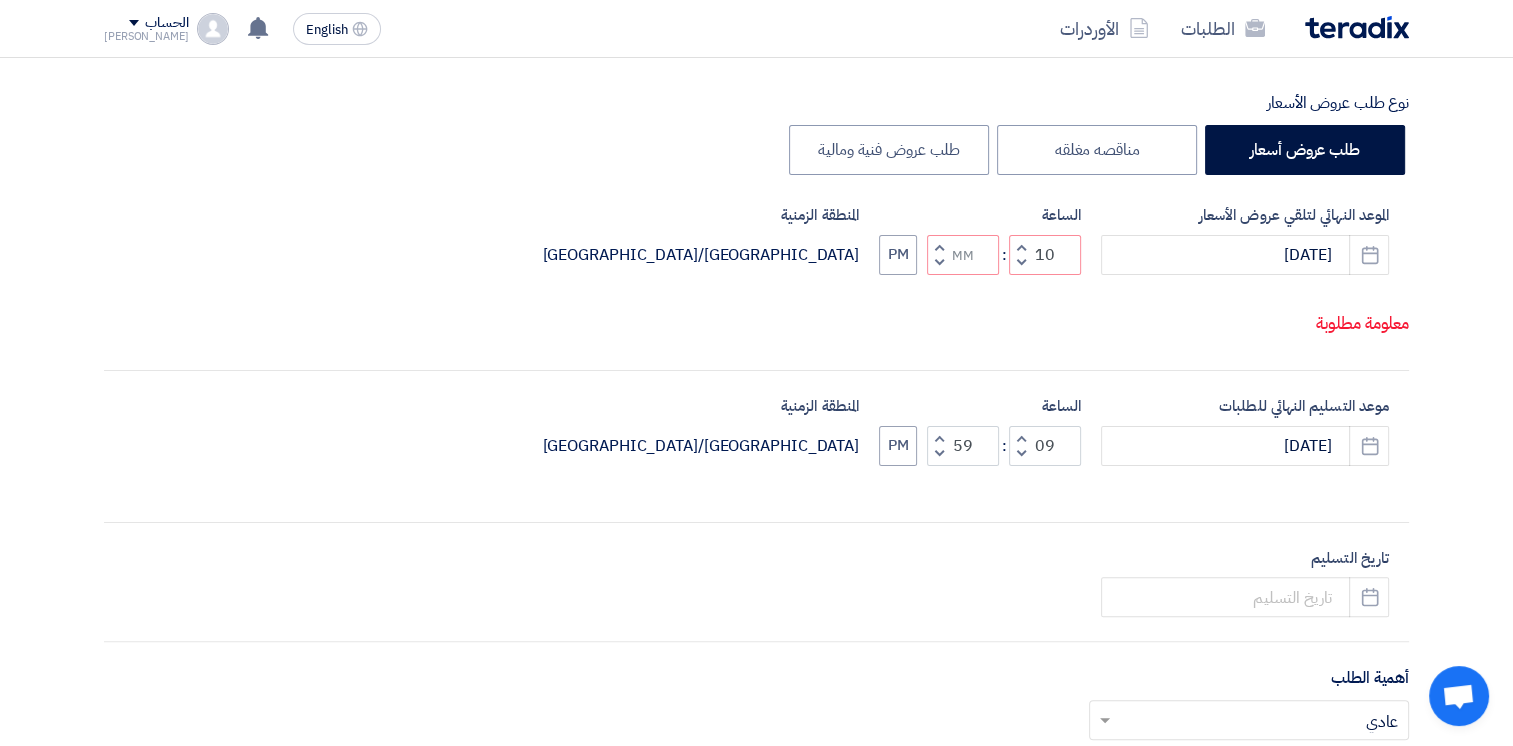 click 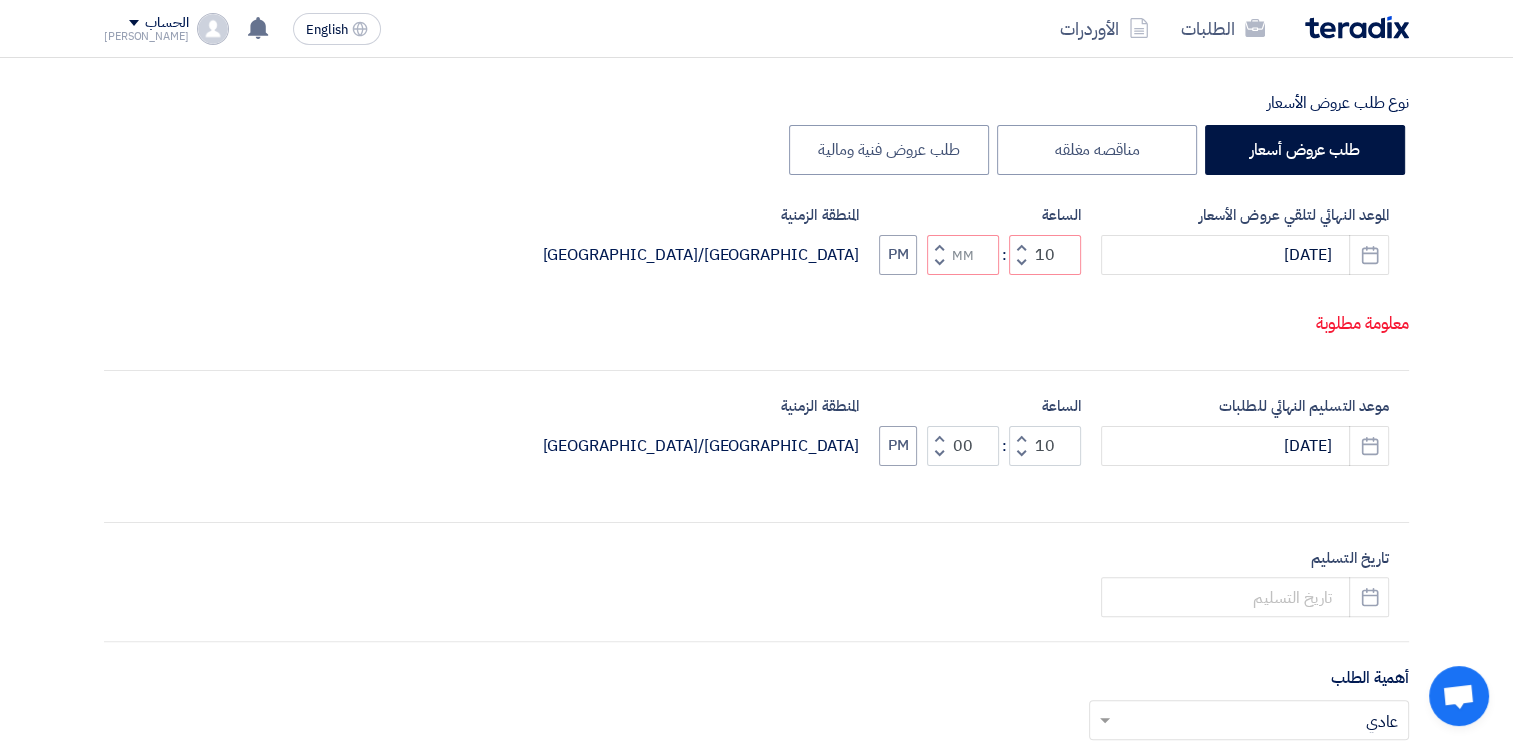 click 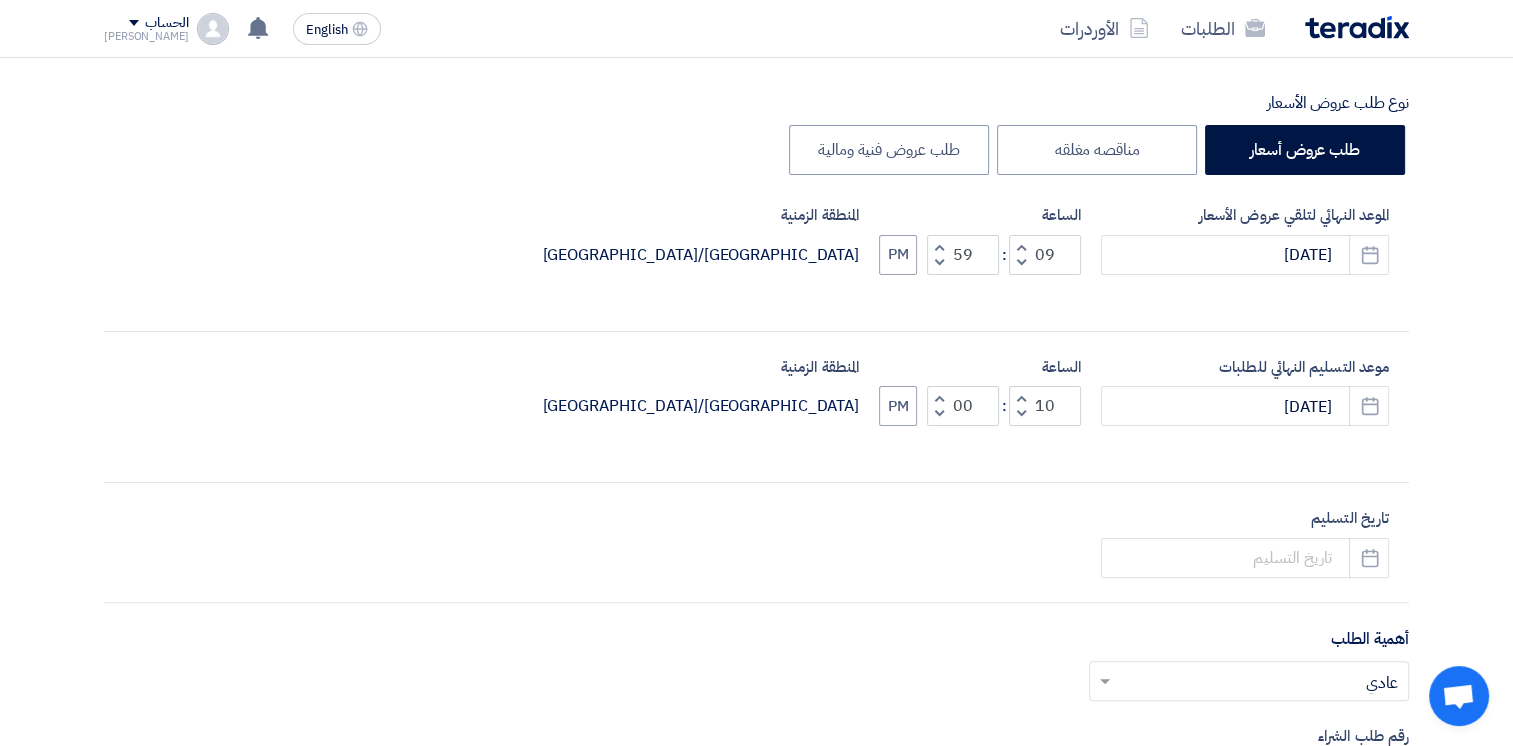 click on "Increment minutes" 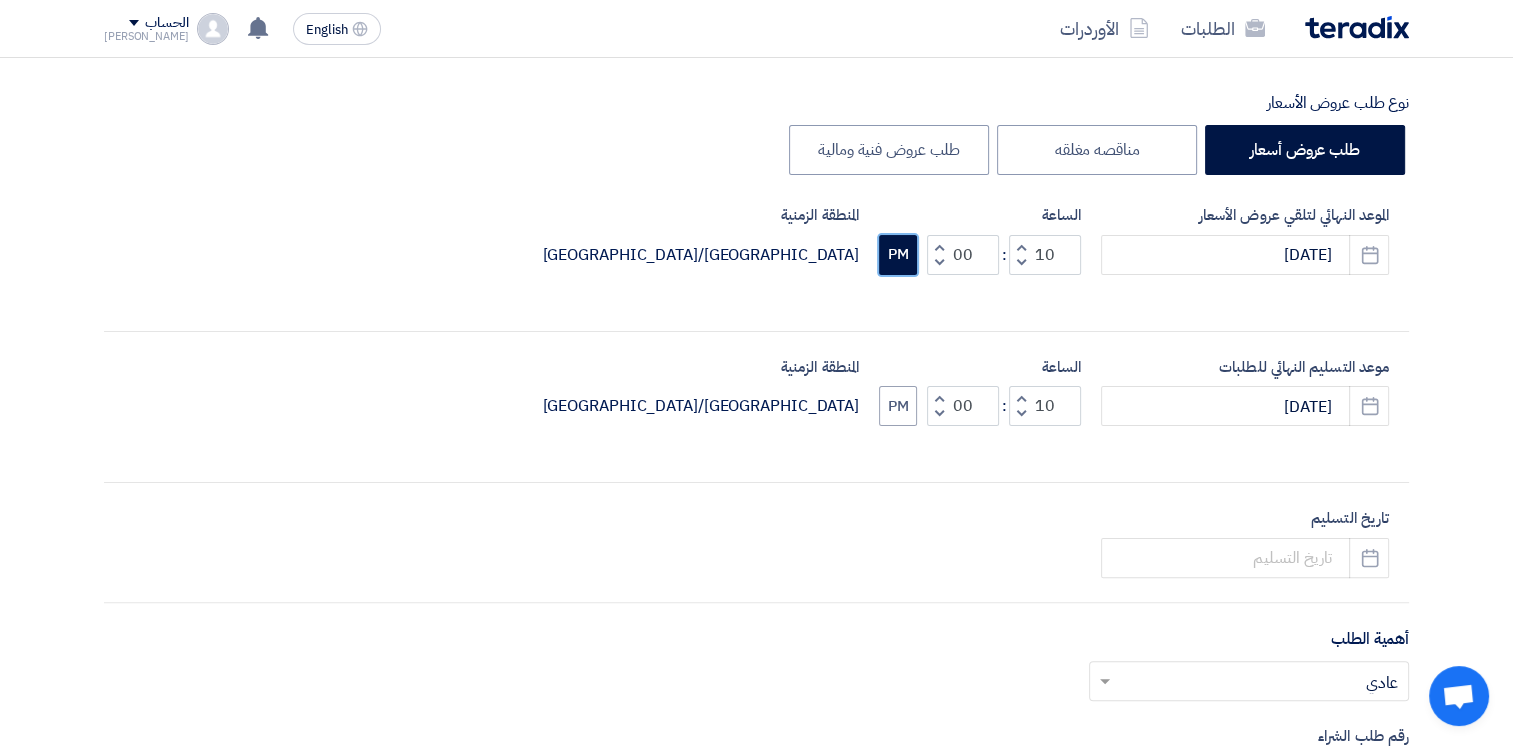click on "PM" 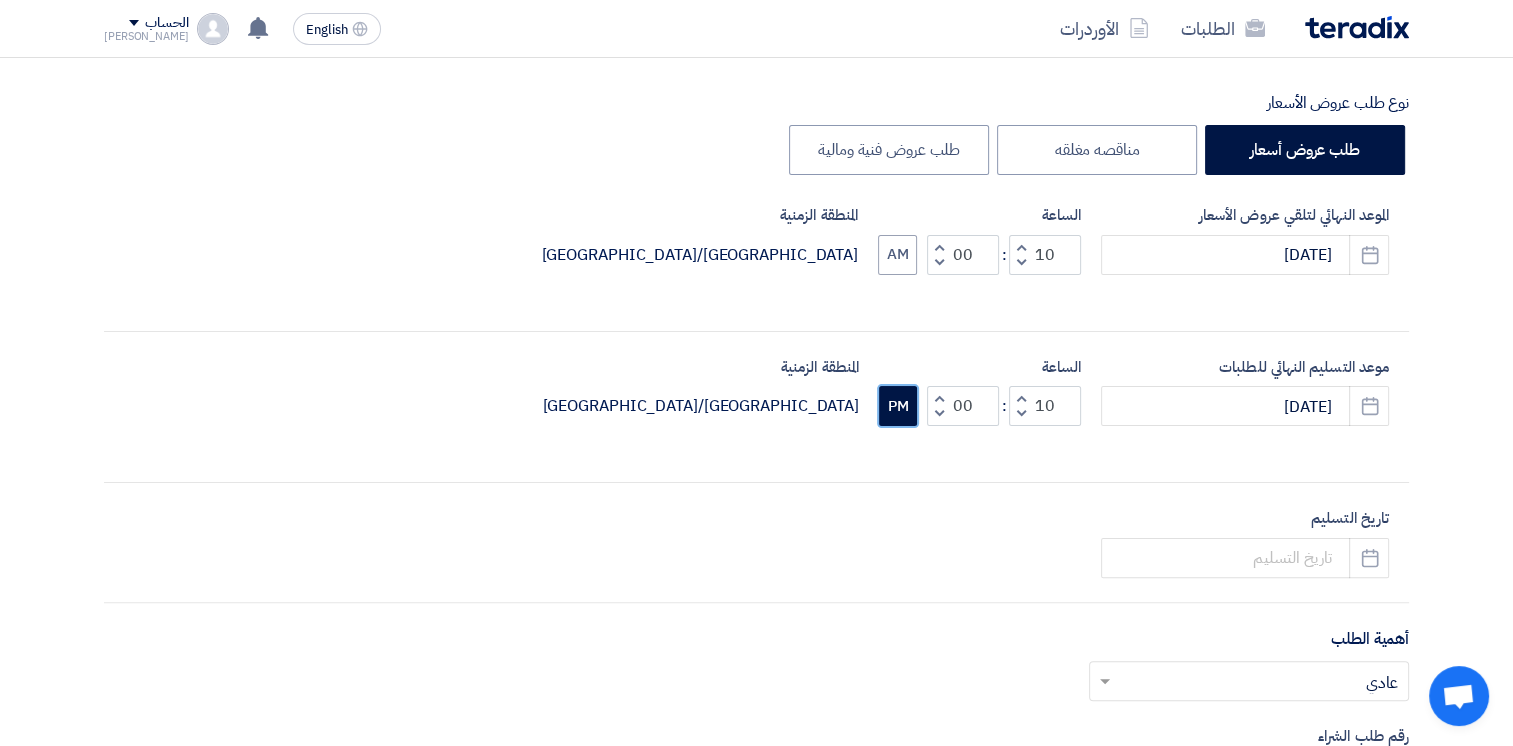 click on "PM" 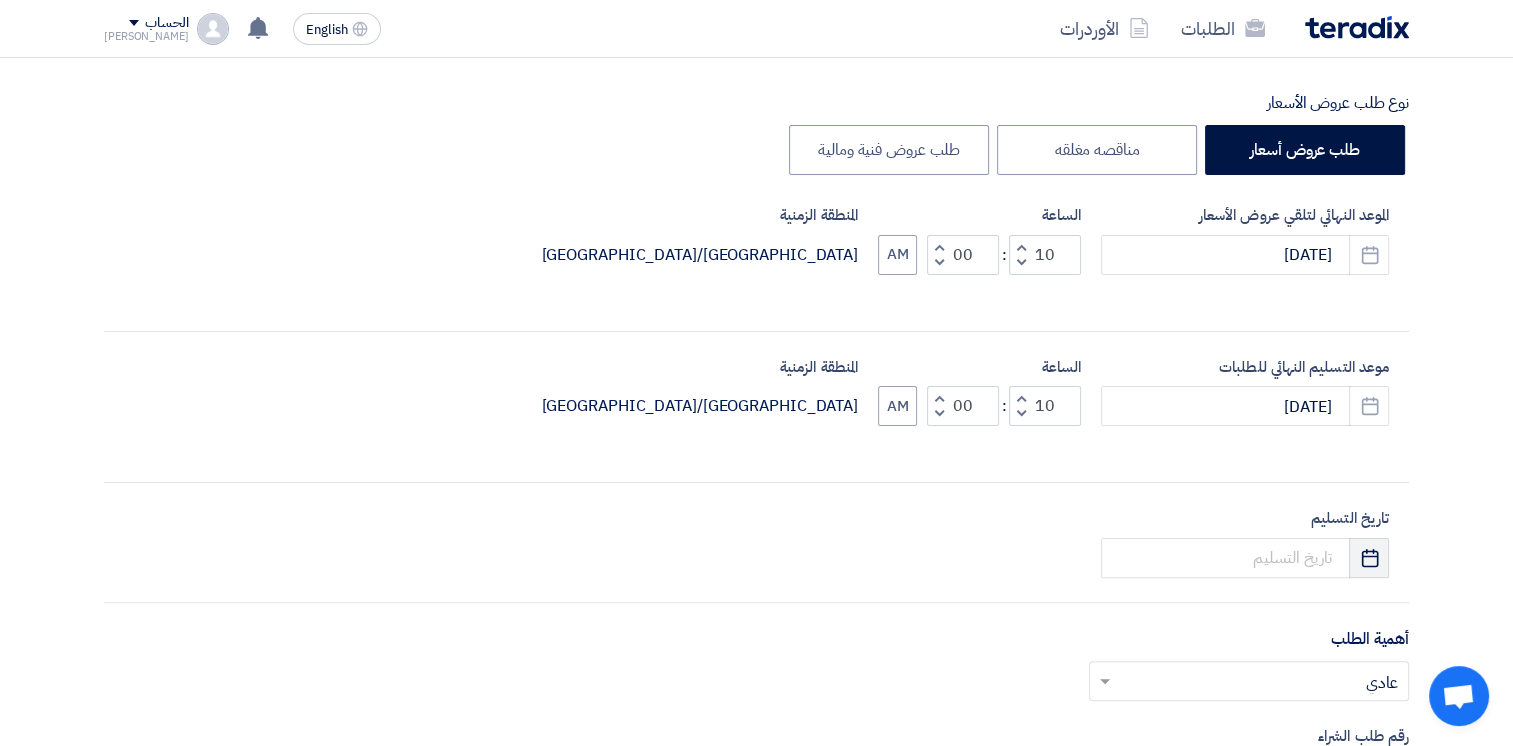click on "Pick a date" 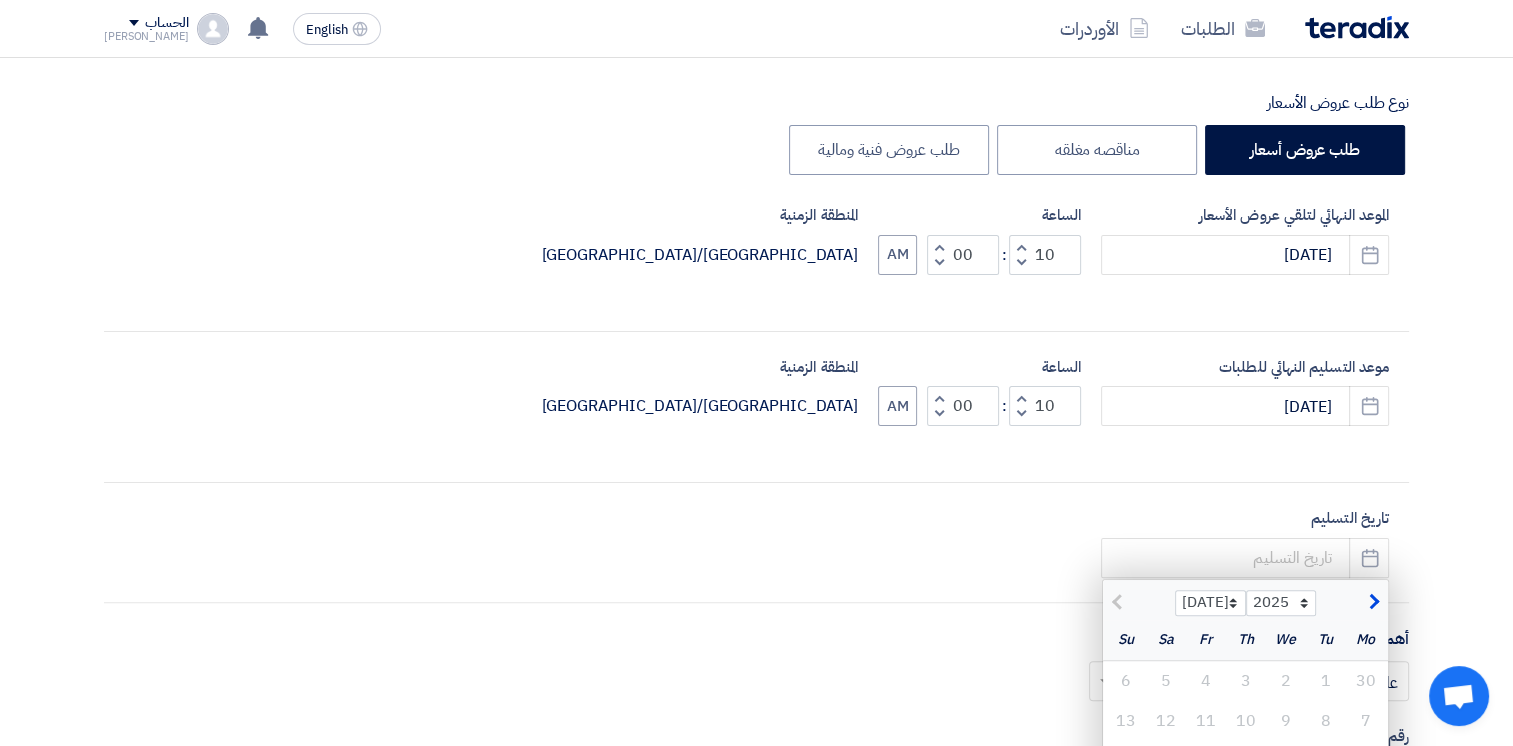 click 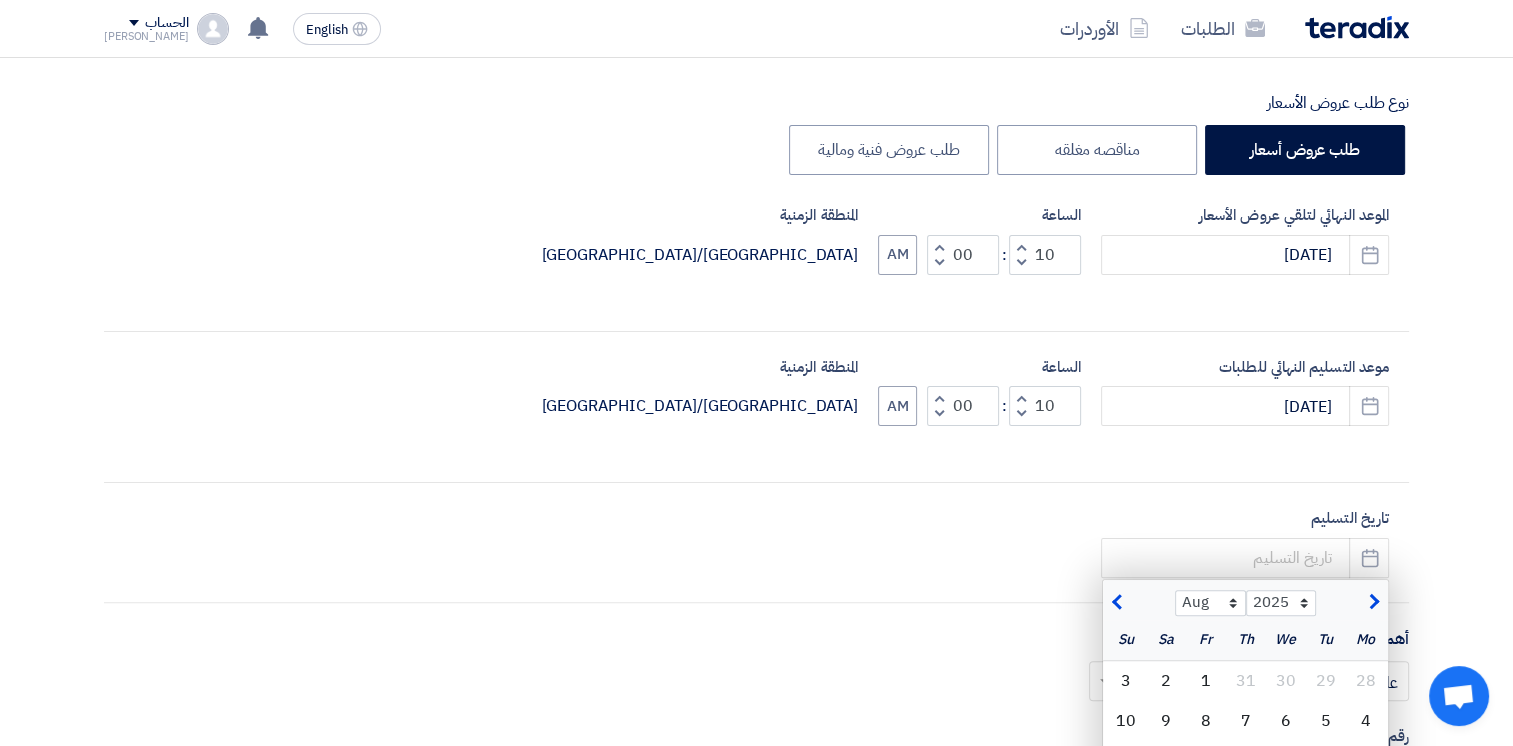 click 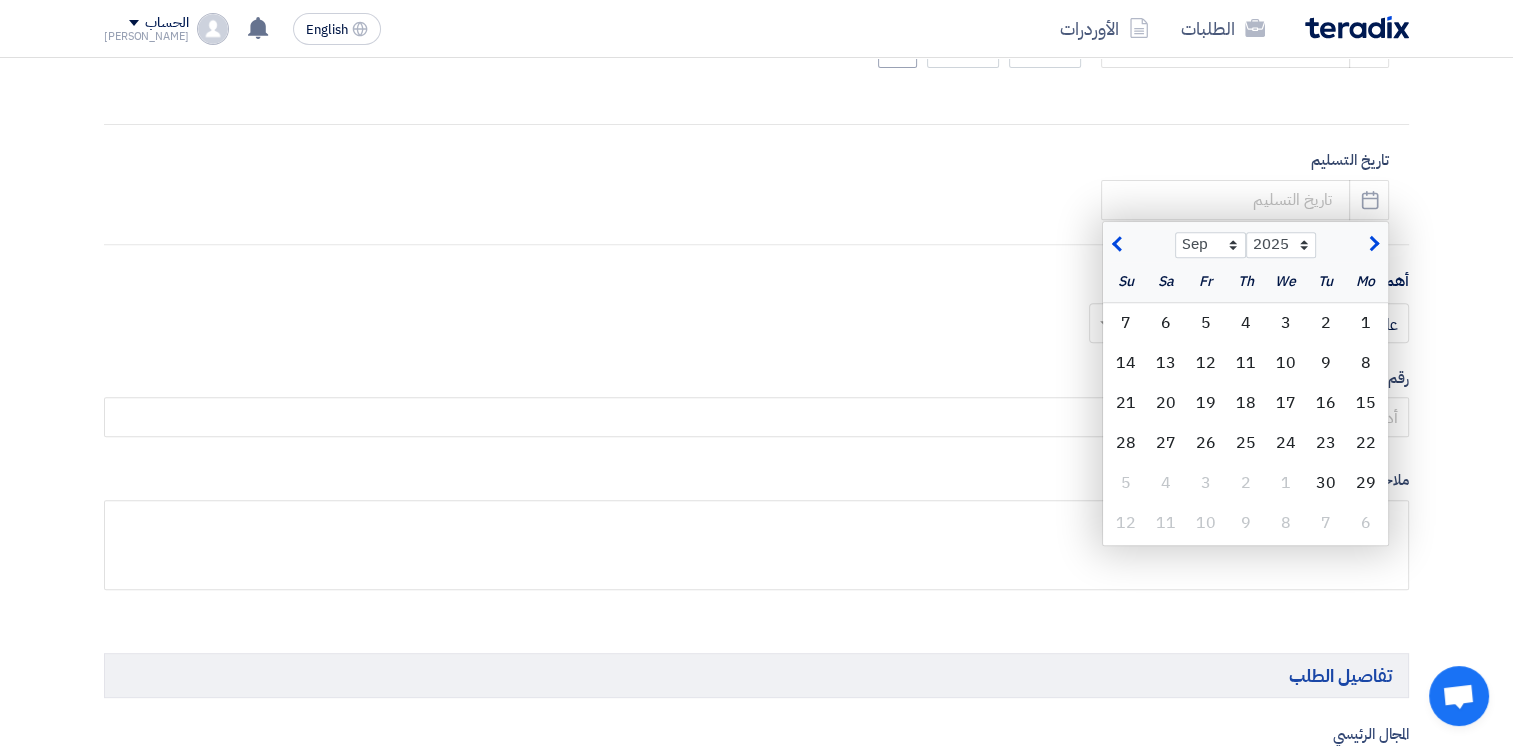 scroll, scrollTop: 800, scrollLeft: 0, axis: vertical 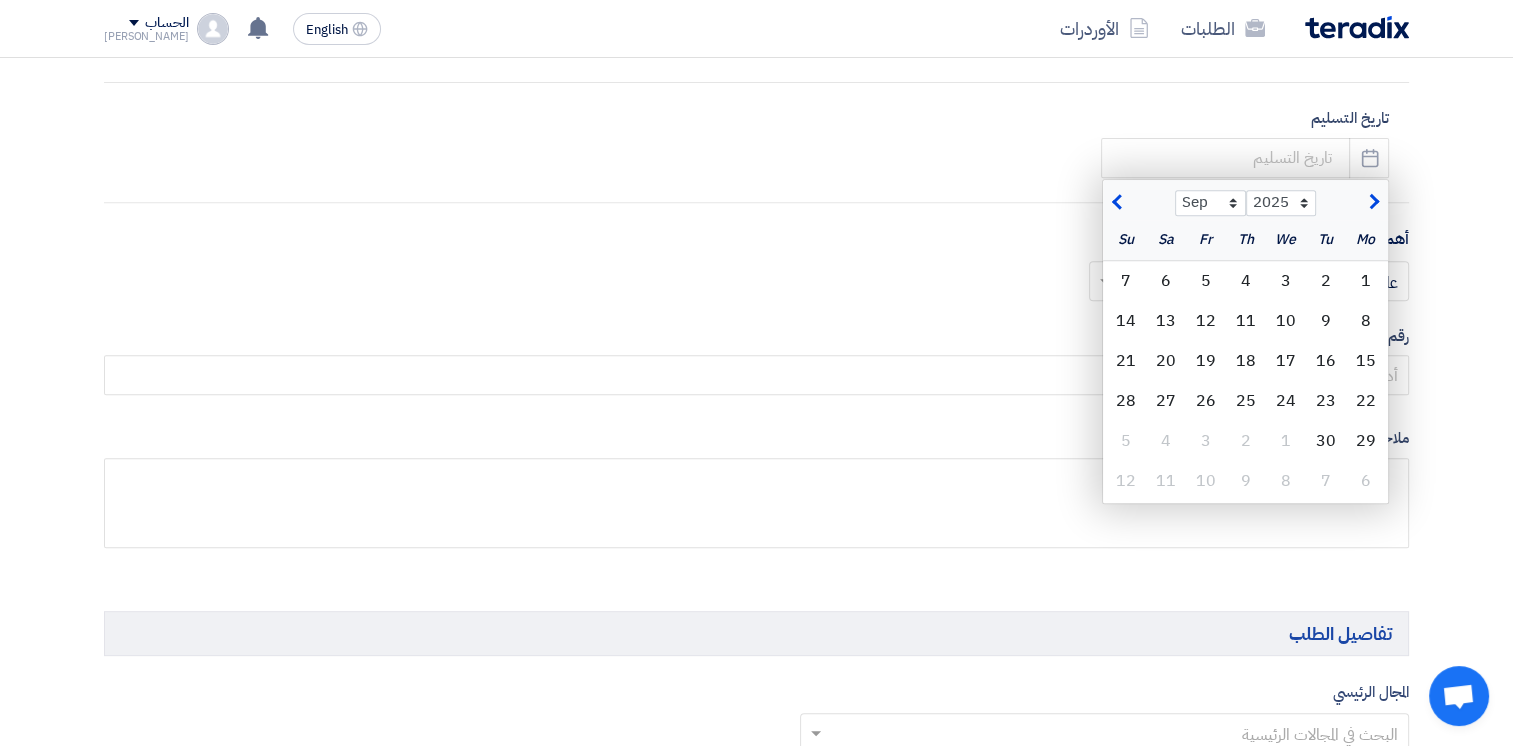 click 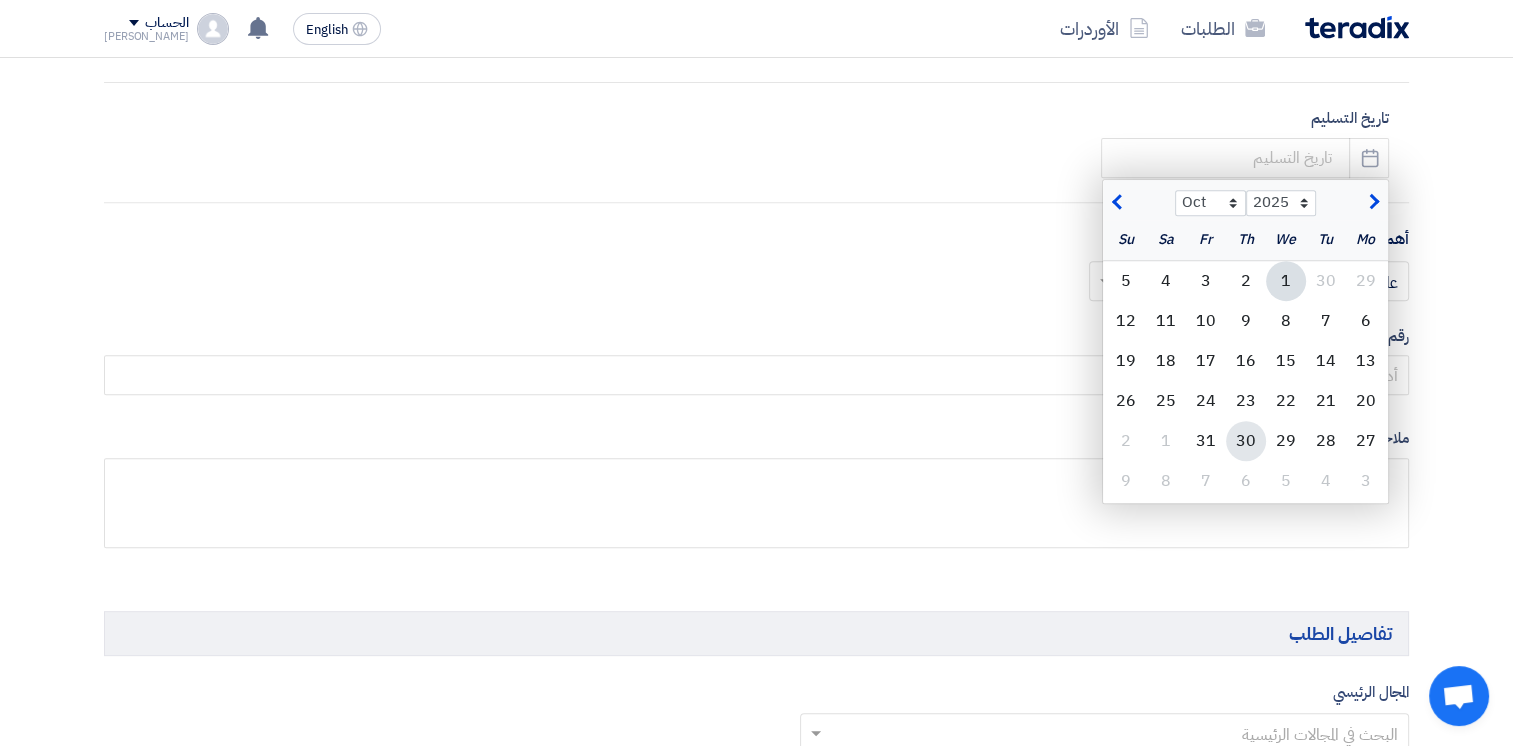 click on "30" 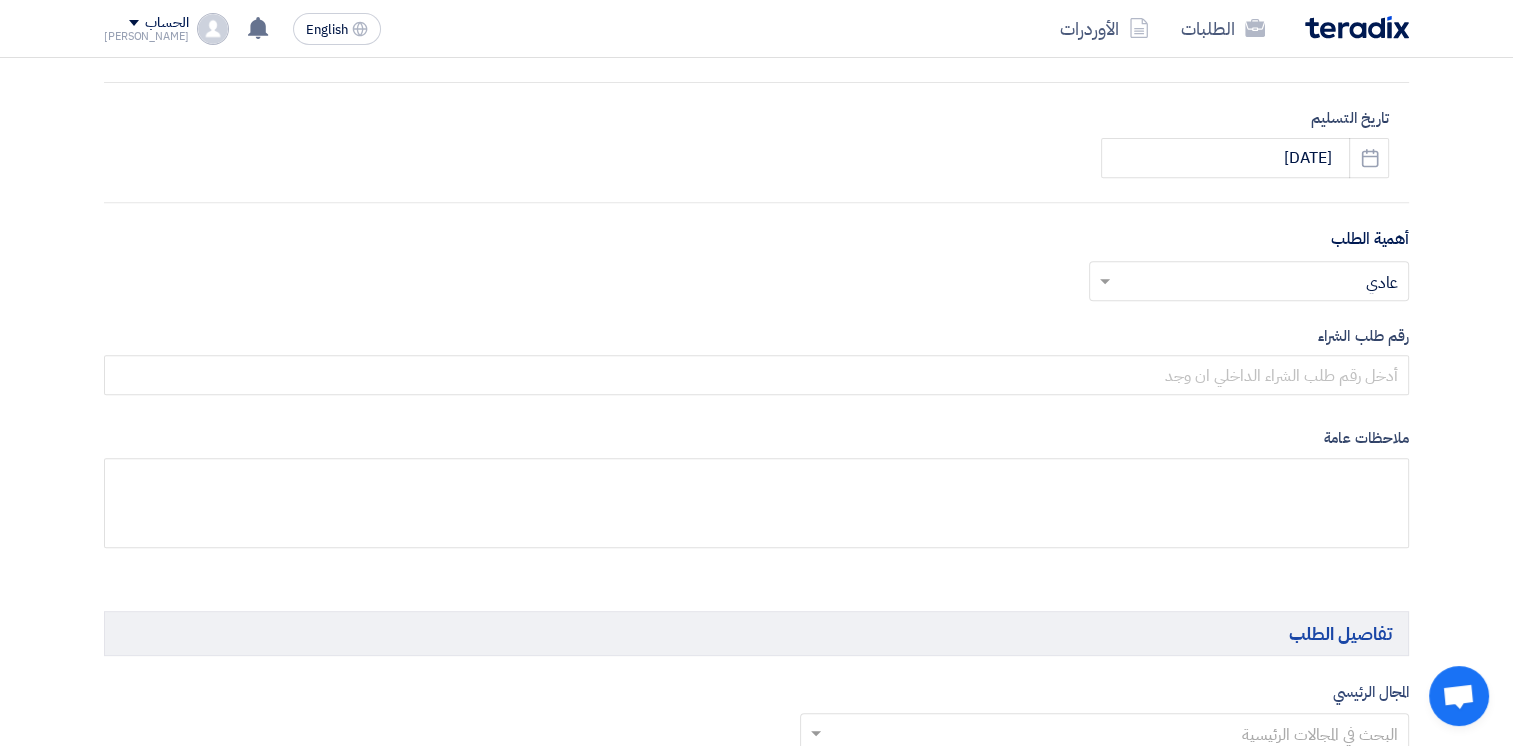 click 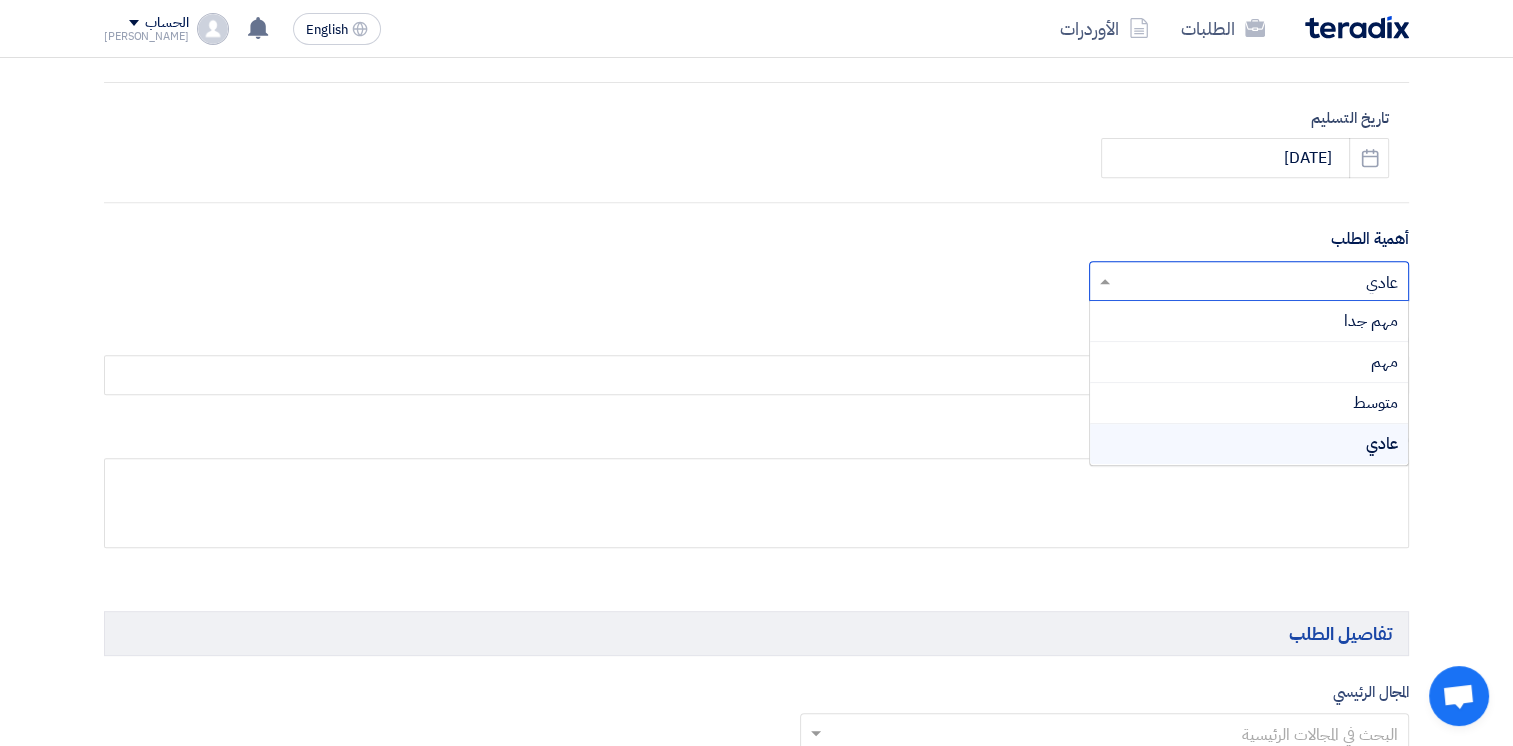 click 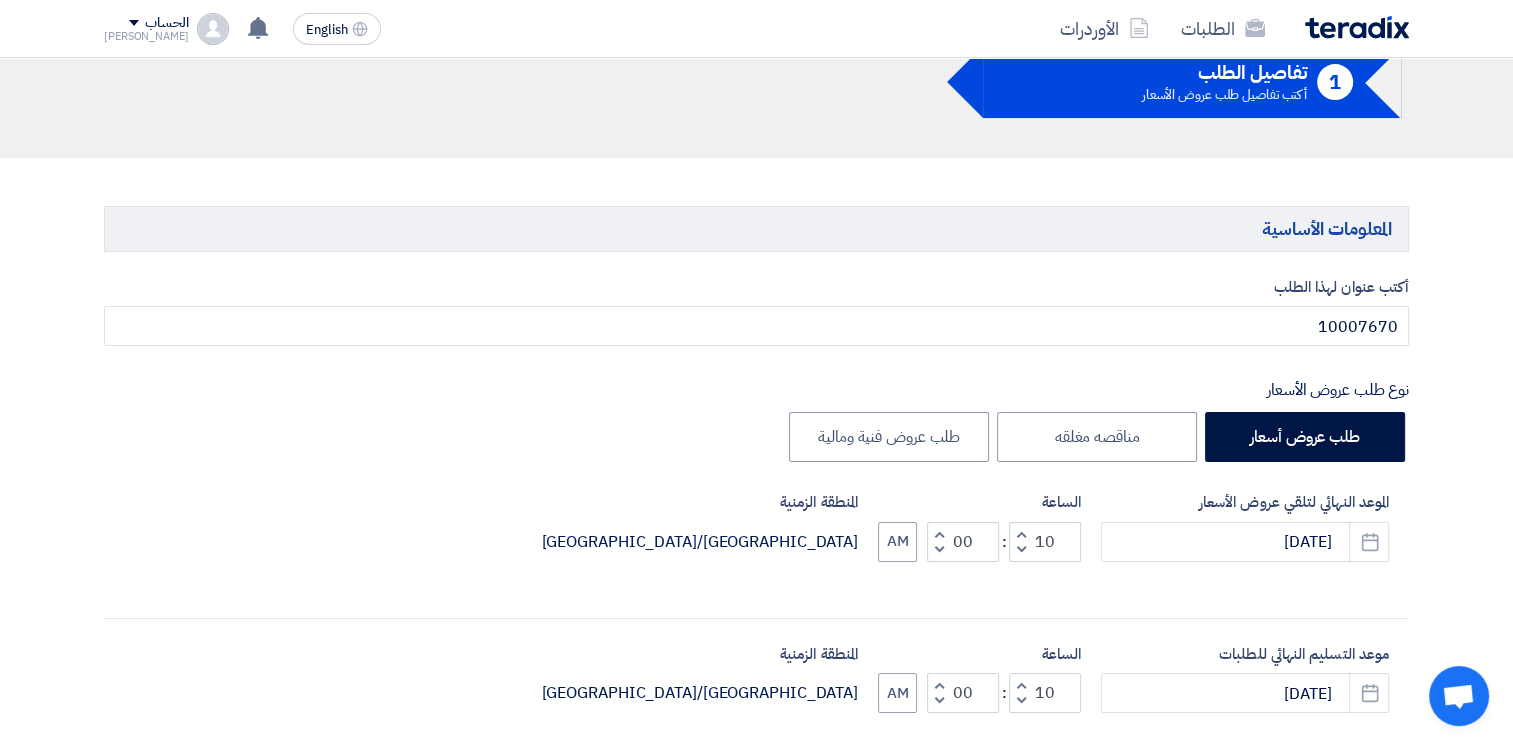scroll, scrollTop: 100, scrollLeft: 0, axis: vertical 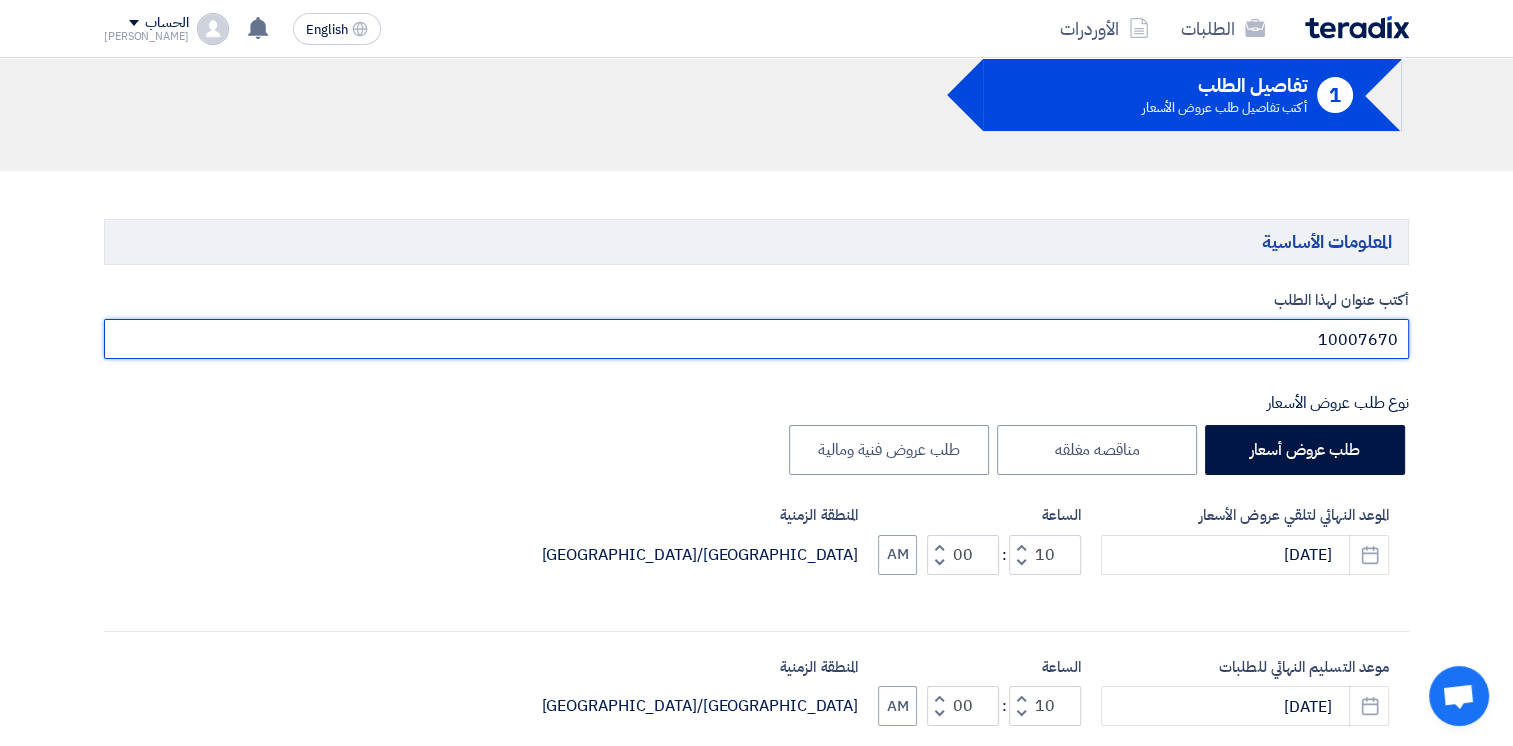 click on "10007670" at bounding box center [756, 339] 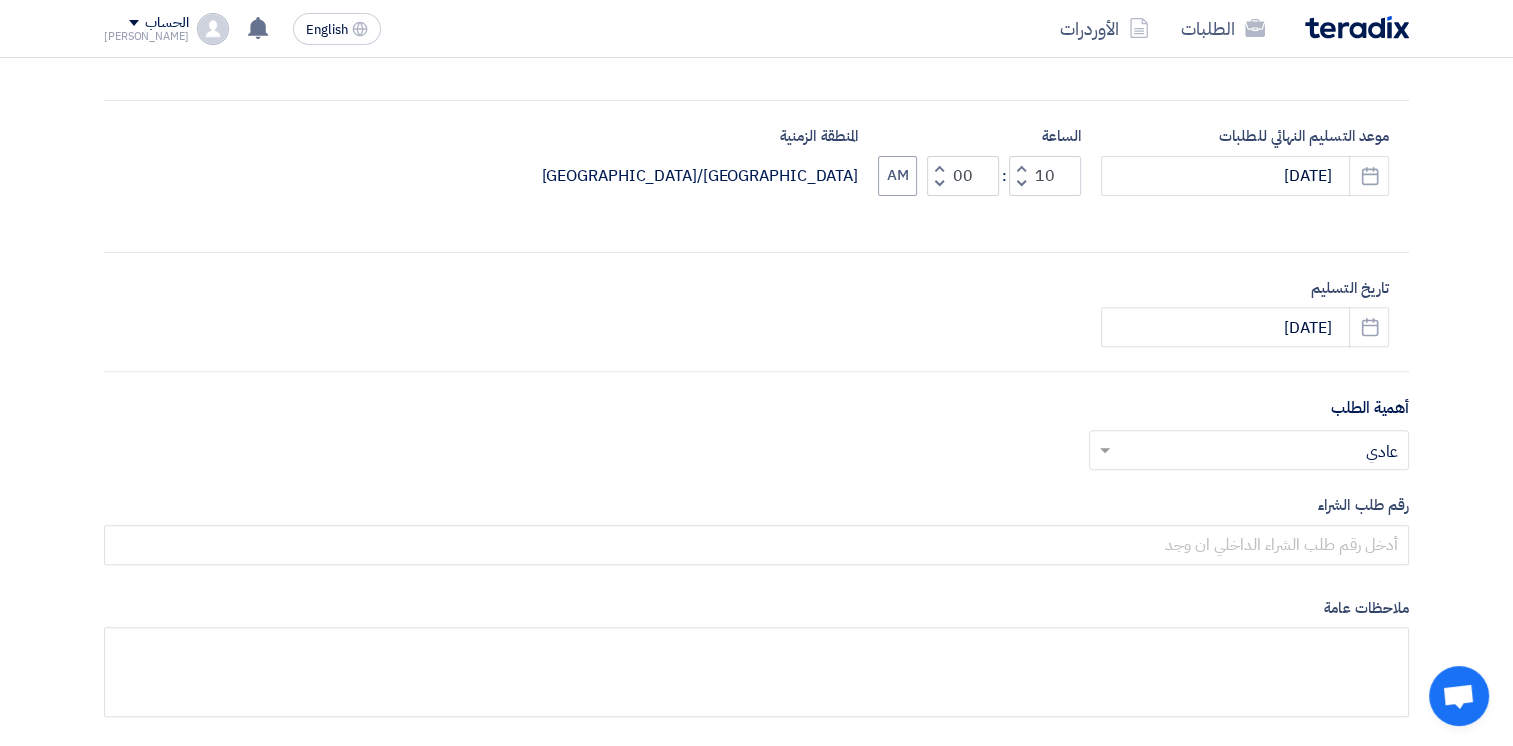 scroll, scrollTop: 700, scrollLeft: 0, axis: vertical 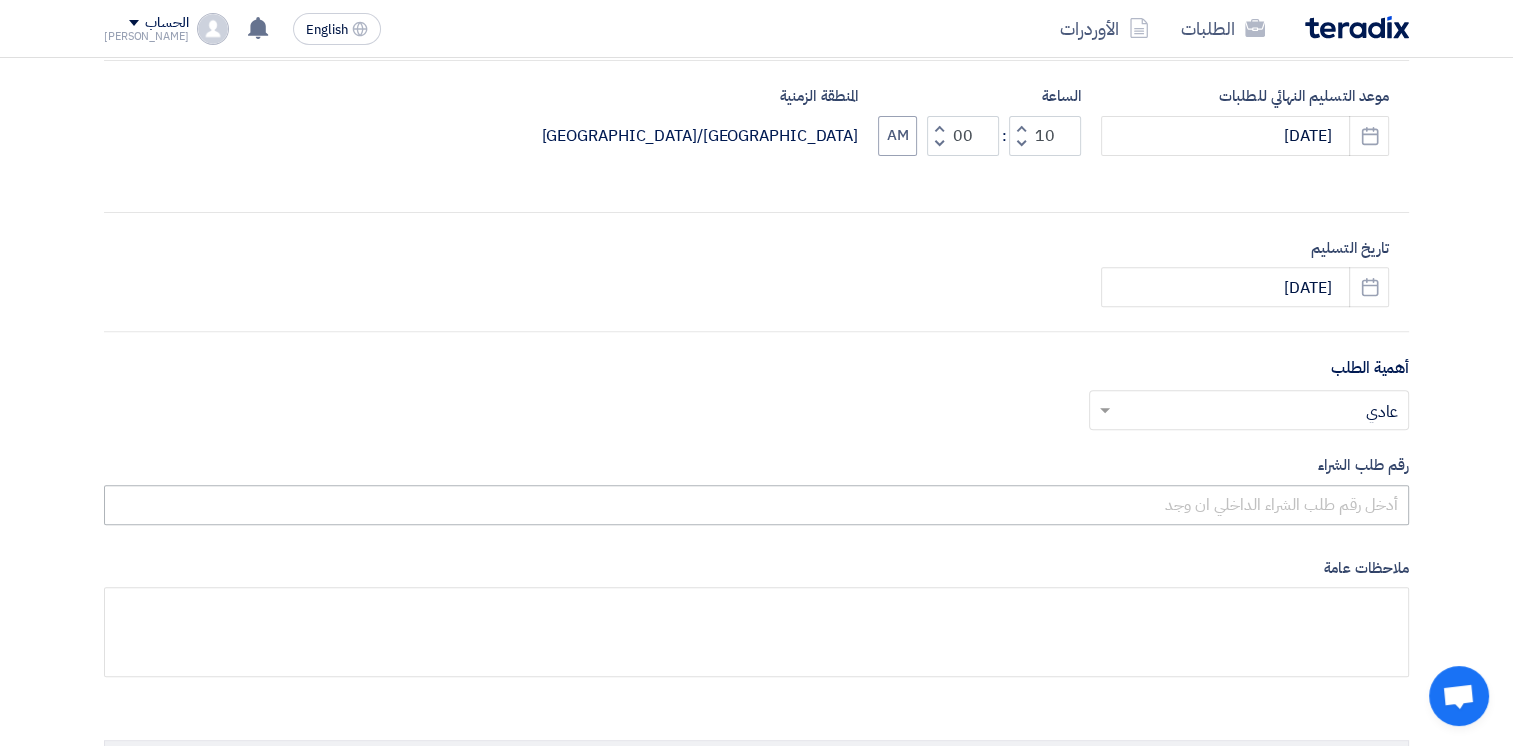 type 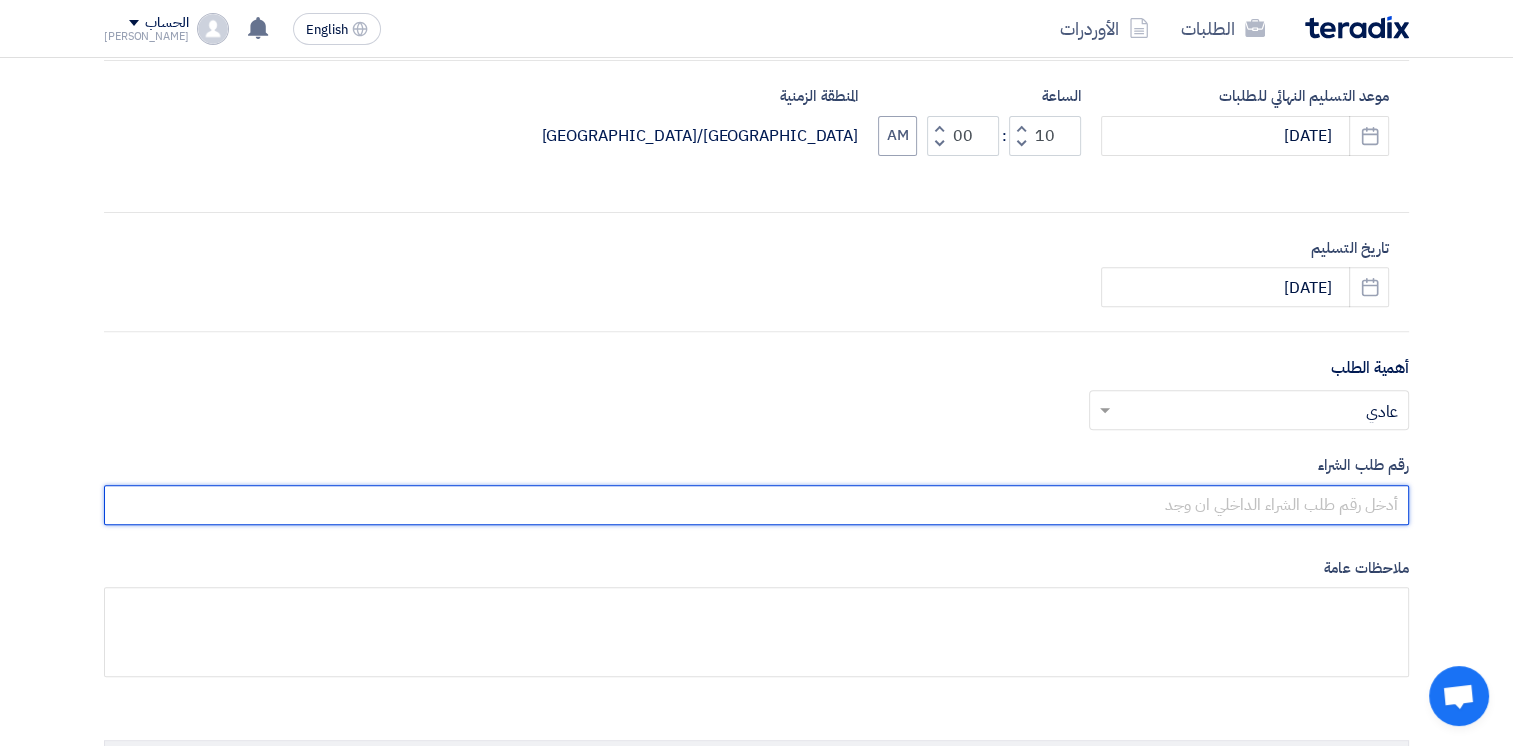 click at bounding box center [756, 505] 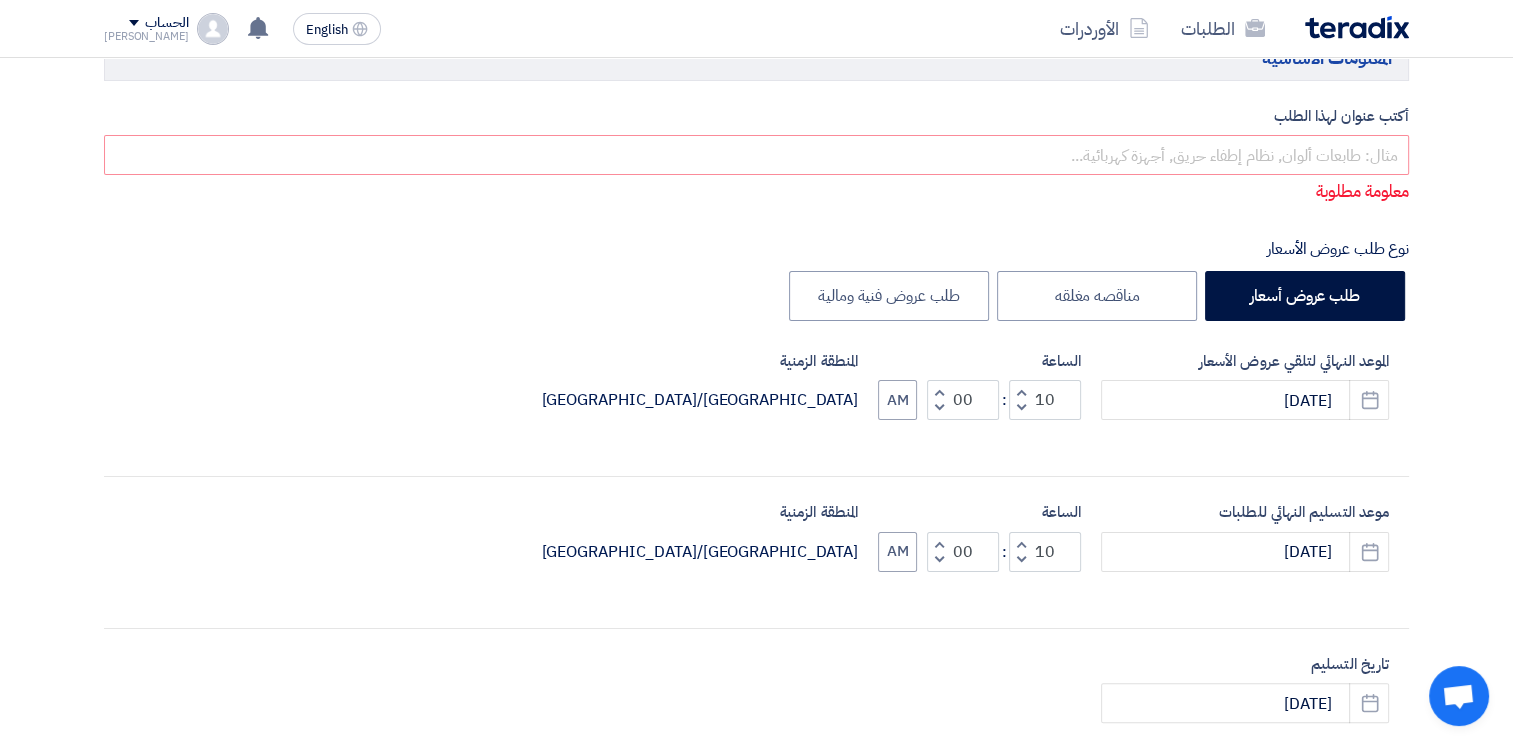 scroll, scrollTop: 0, scrollLeft: 0, axis: both 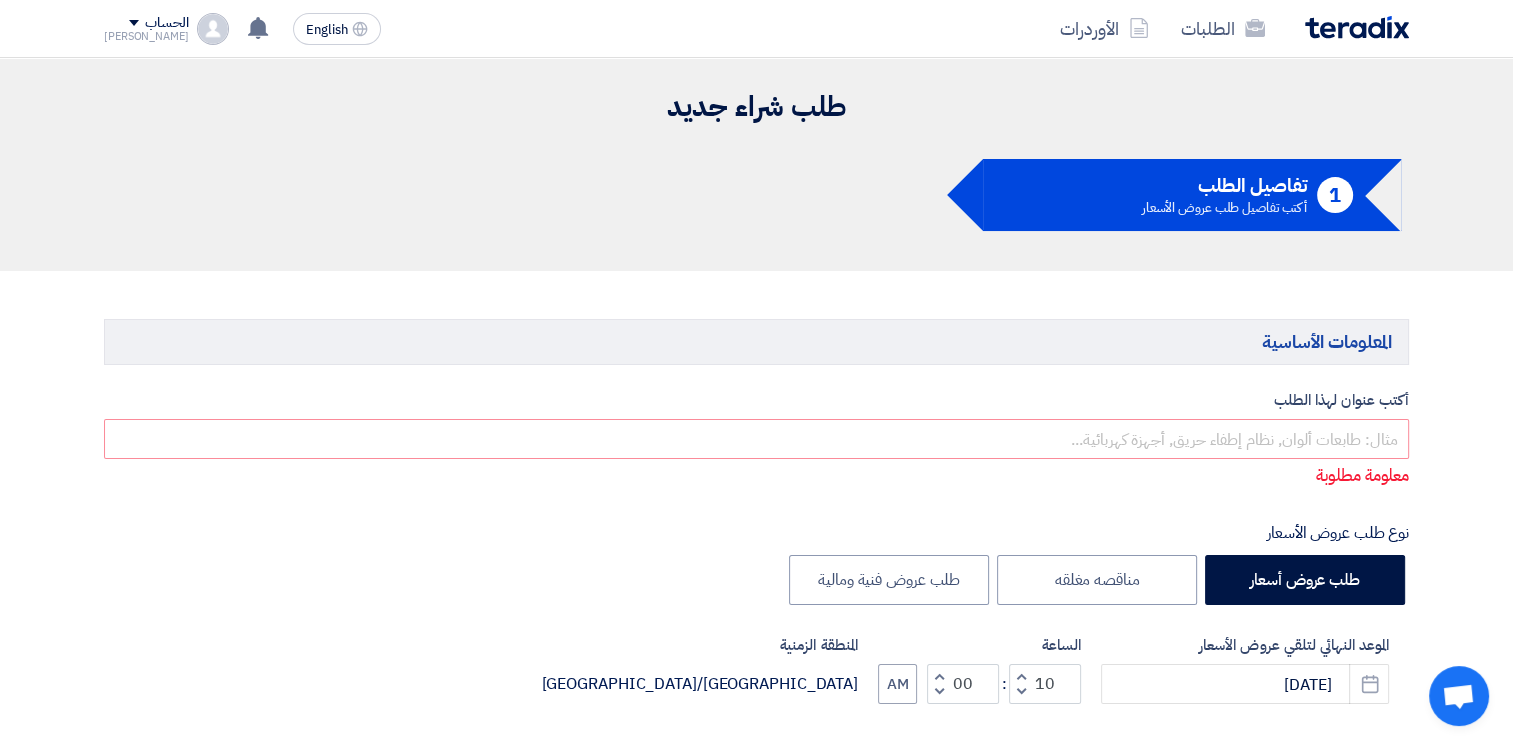 type on "10007670" 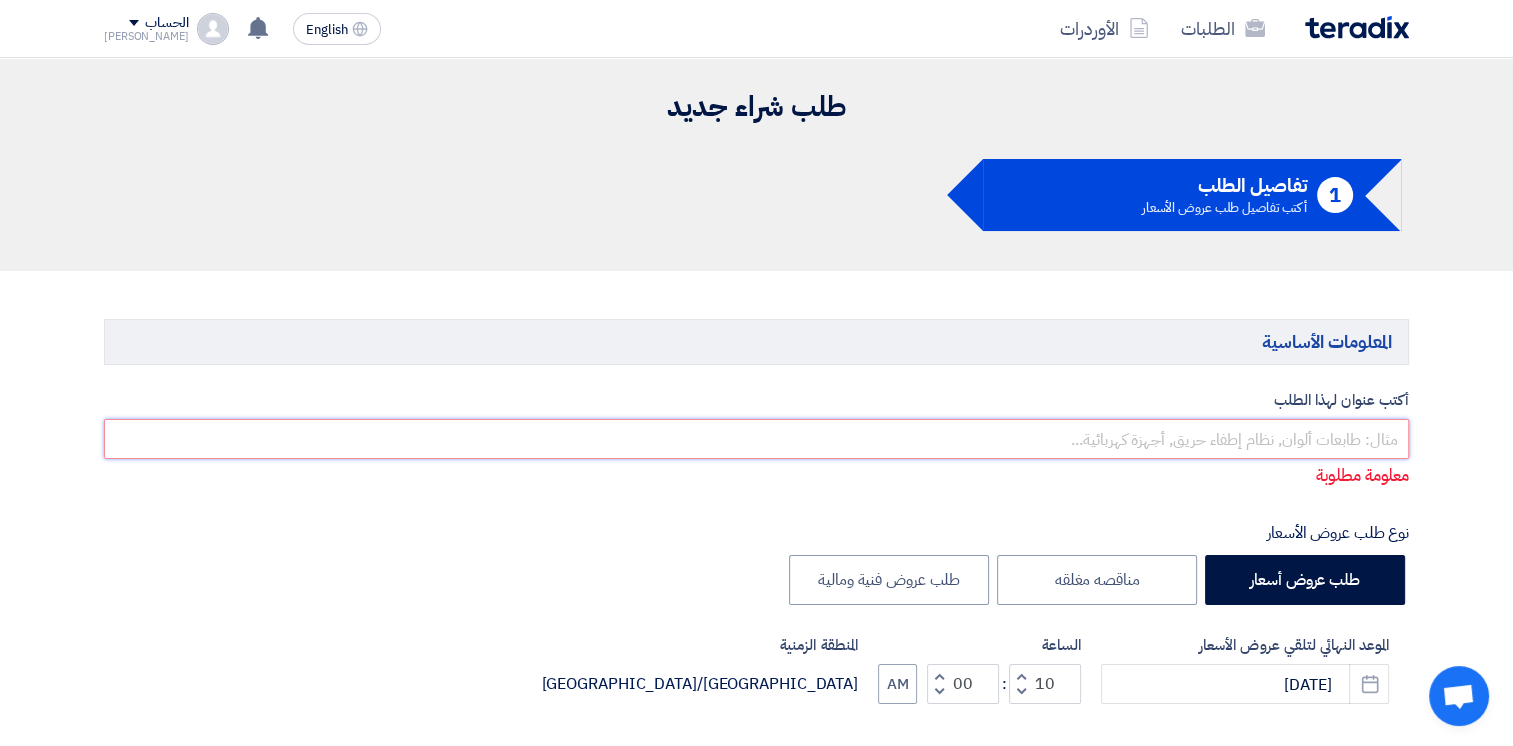 click at bounding box center (756, 439) 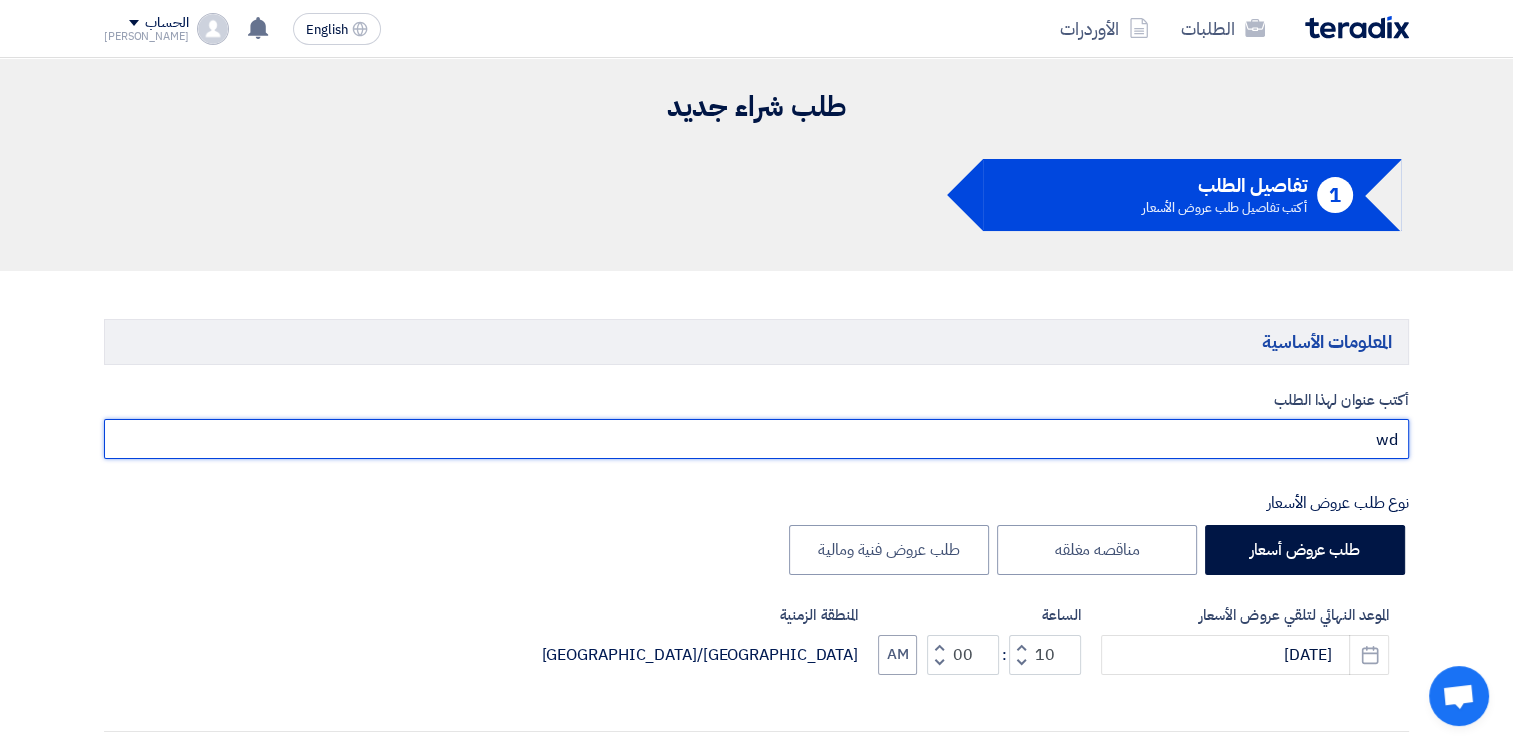 type on "w" 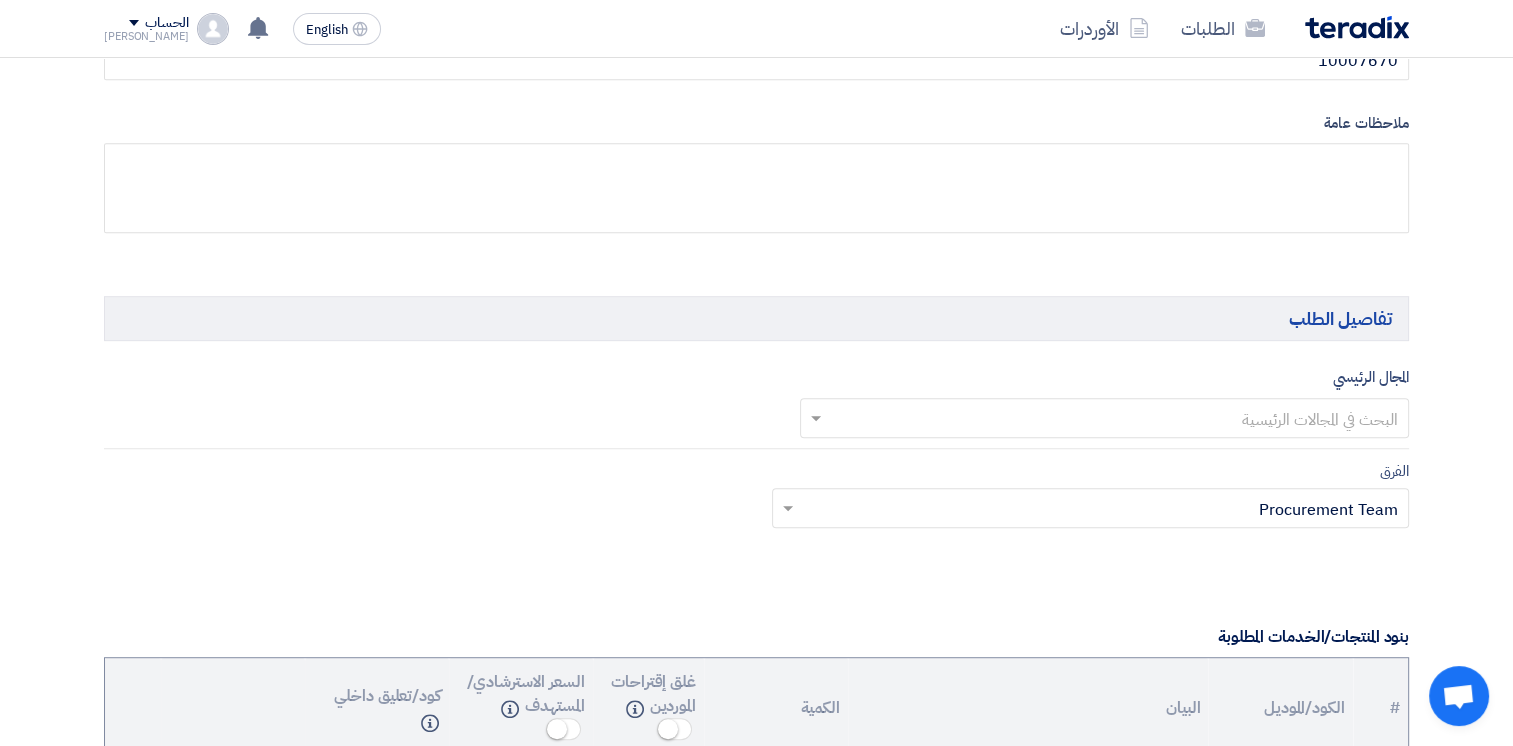 scroll, scrollTop: 1200, scrollLeft: 0, axis: vertical 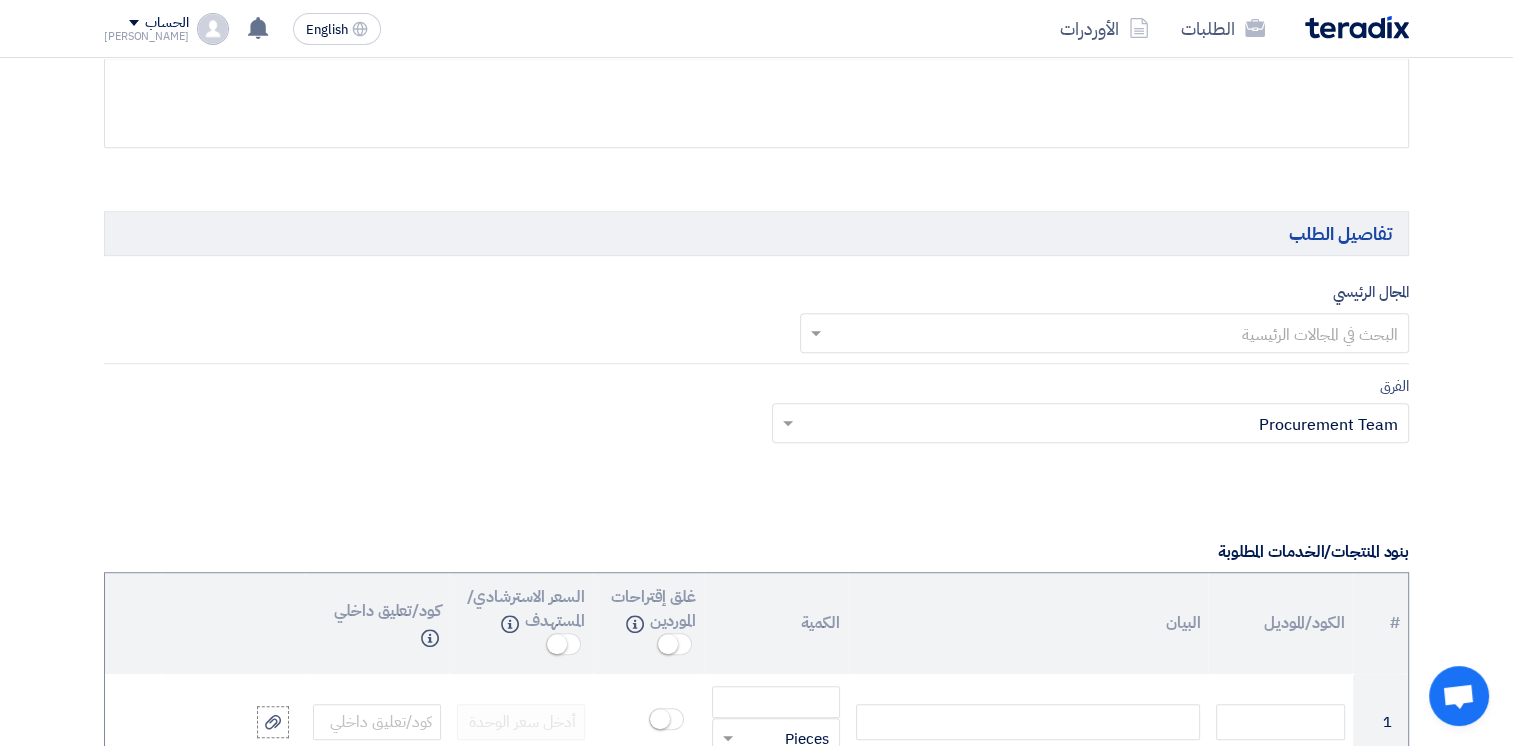 type on "صيانة طلمبات العجائن" 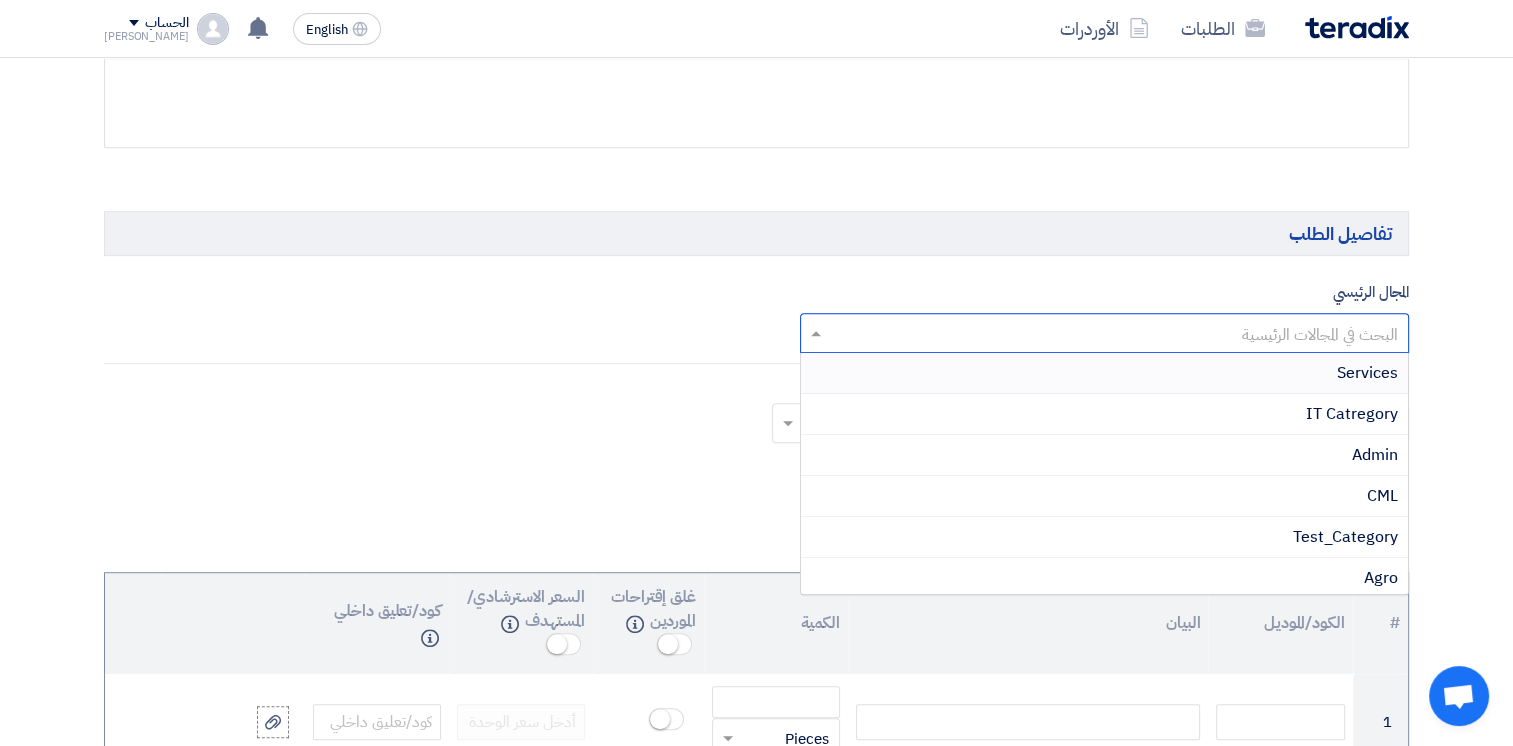 click at bounding box center (1116, 335) 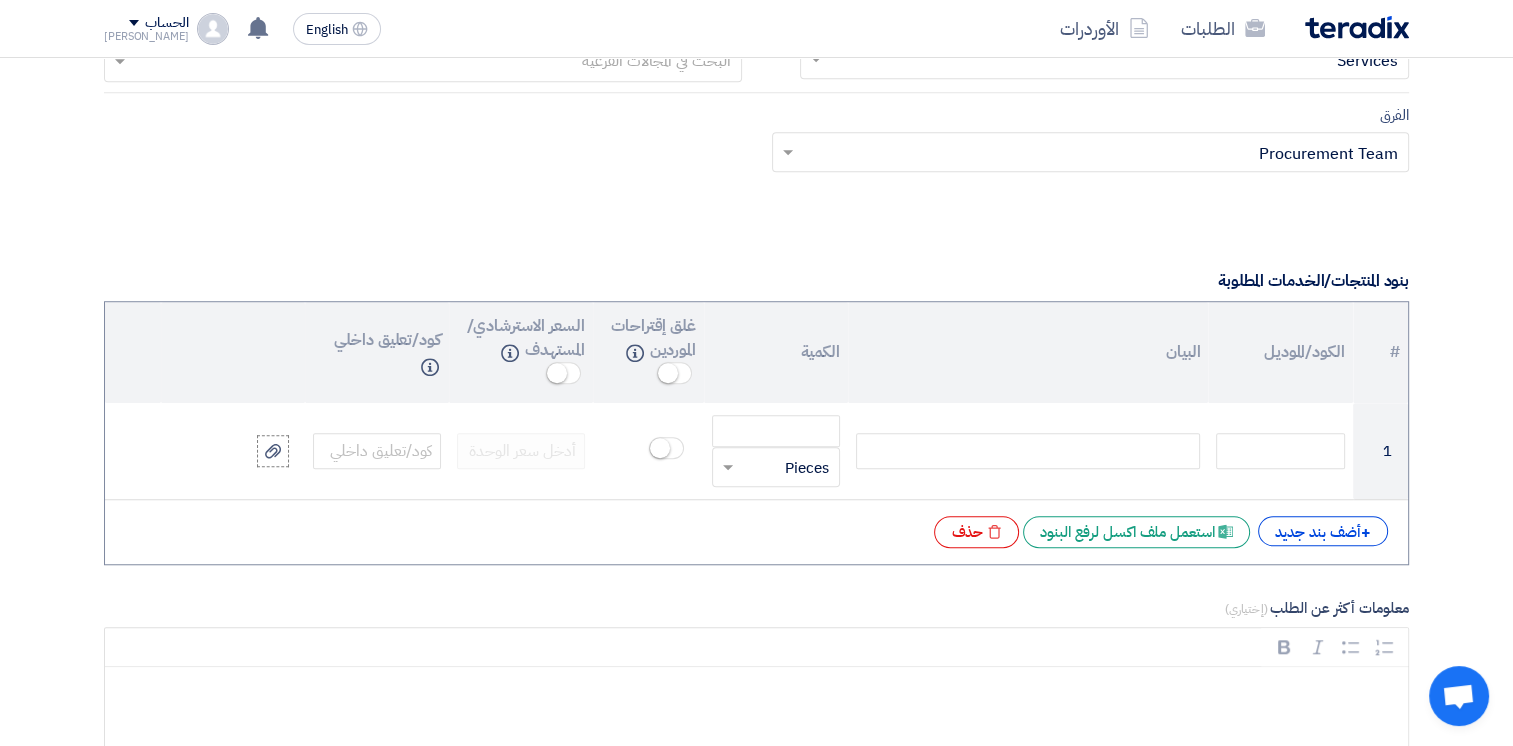 scroll, scrollTop: 1600, scrollLeft: 0, axis: vertical 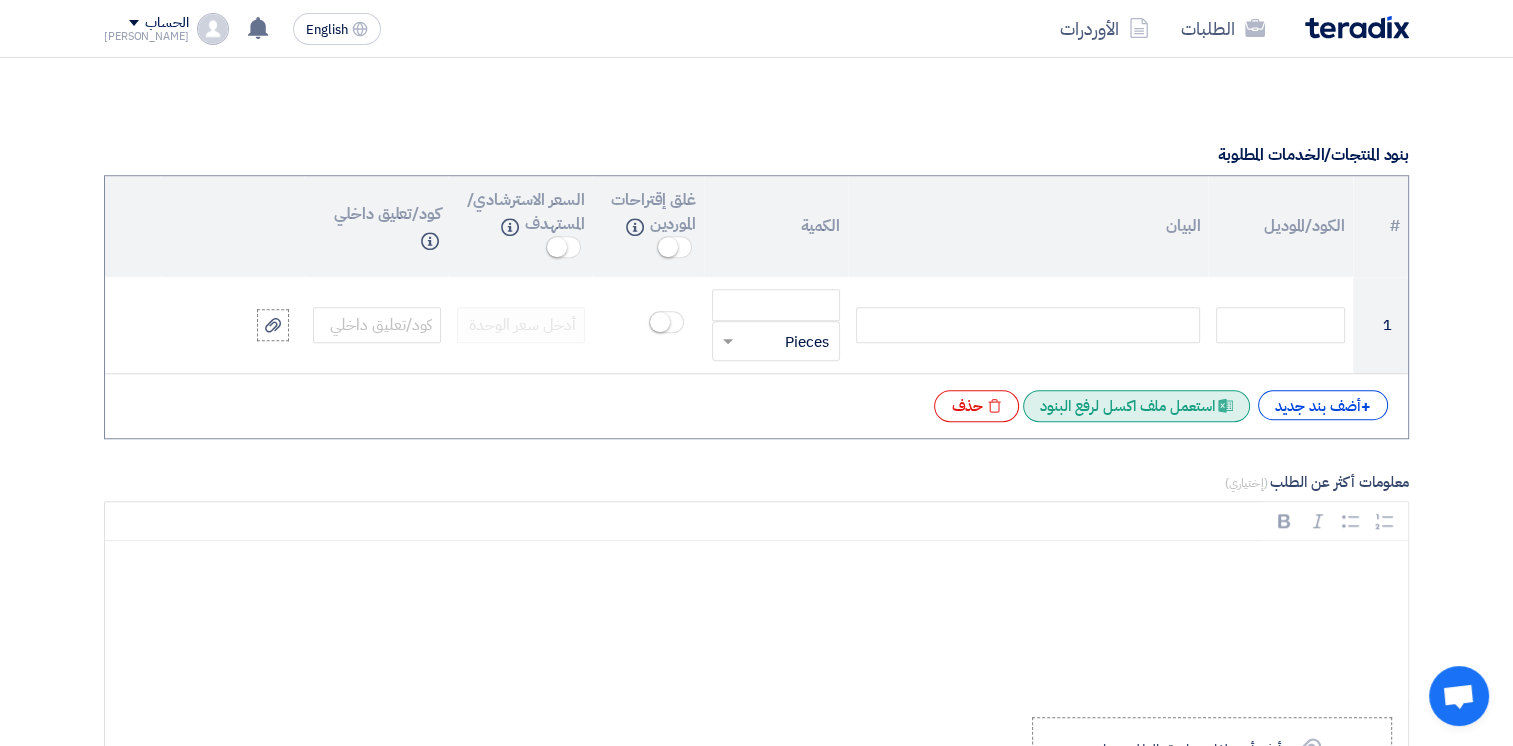 click on "Excel file
استعمل ملف اكسل لرفع البنود" 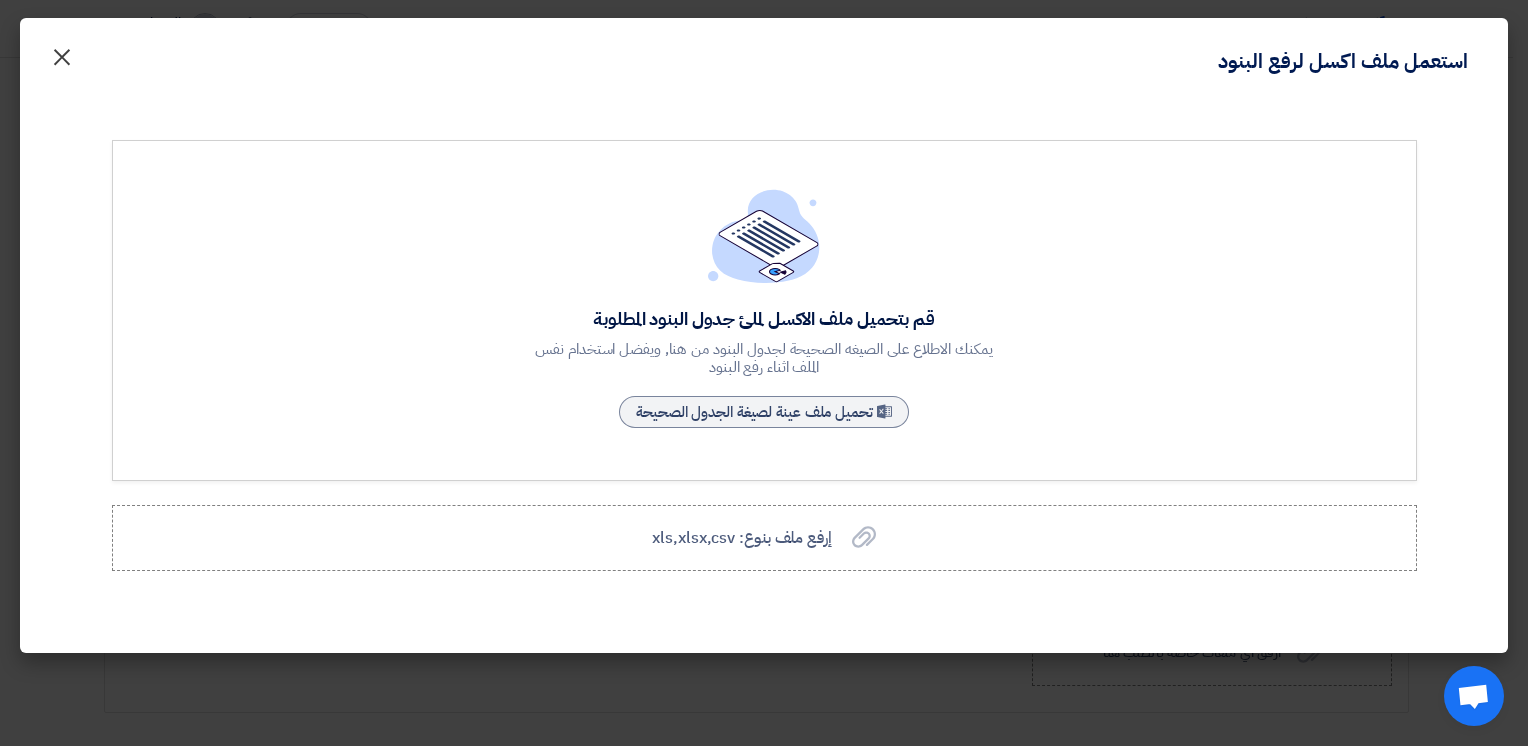click on "×" 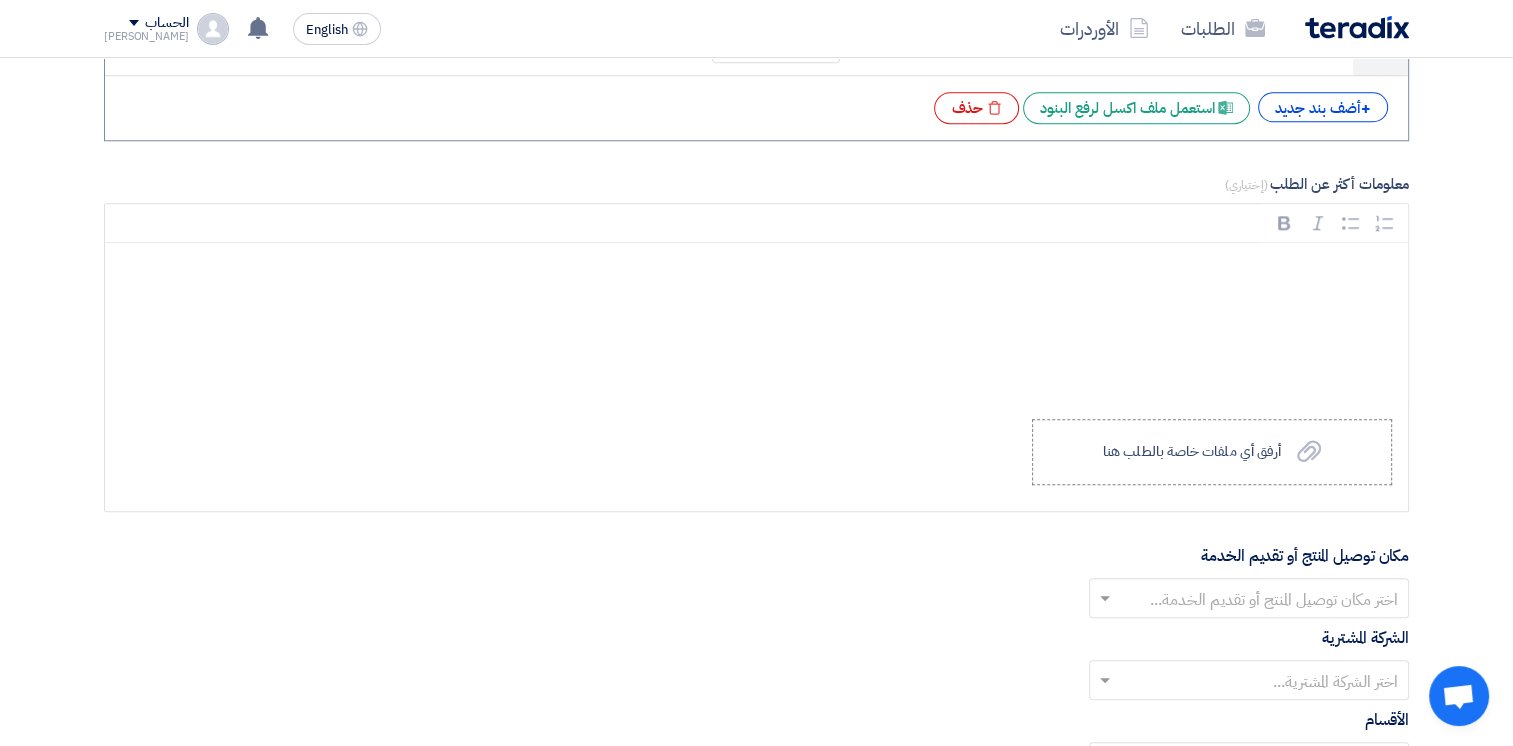 scroll, scrollTop: 1900, scrollLeft: 0, axis: vertical 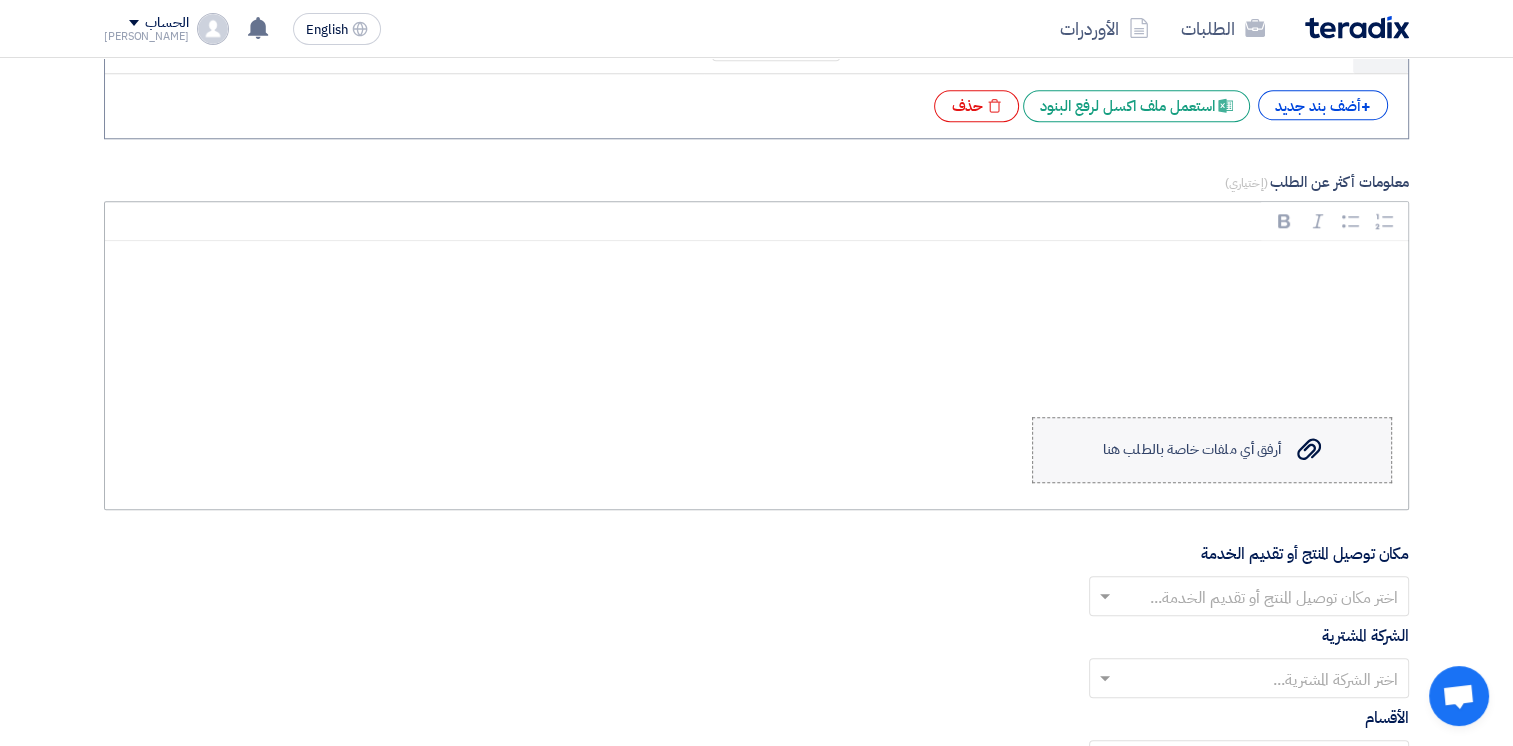 click on "Upload a file
أرفق أي ملفات خاصة بالطلب هنا" 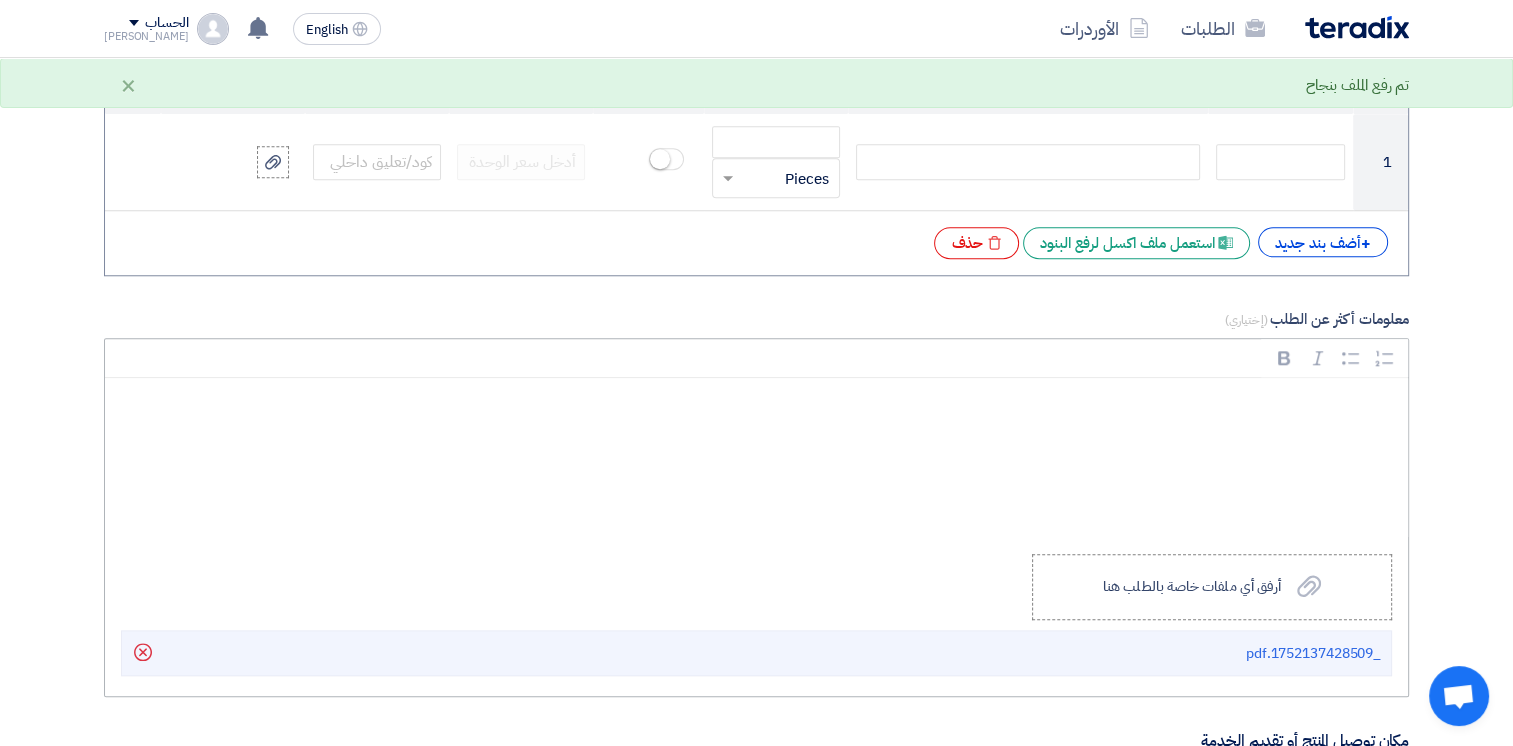 scroll, scrollTop: 1600, scrollLeft: 0, axis: vertical 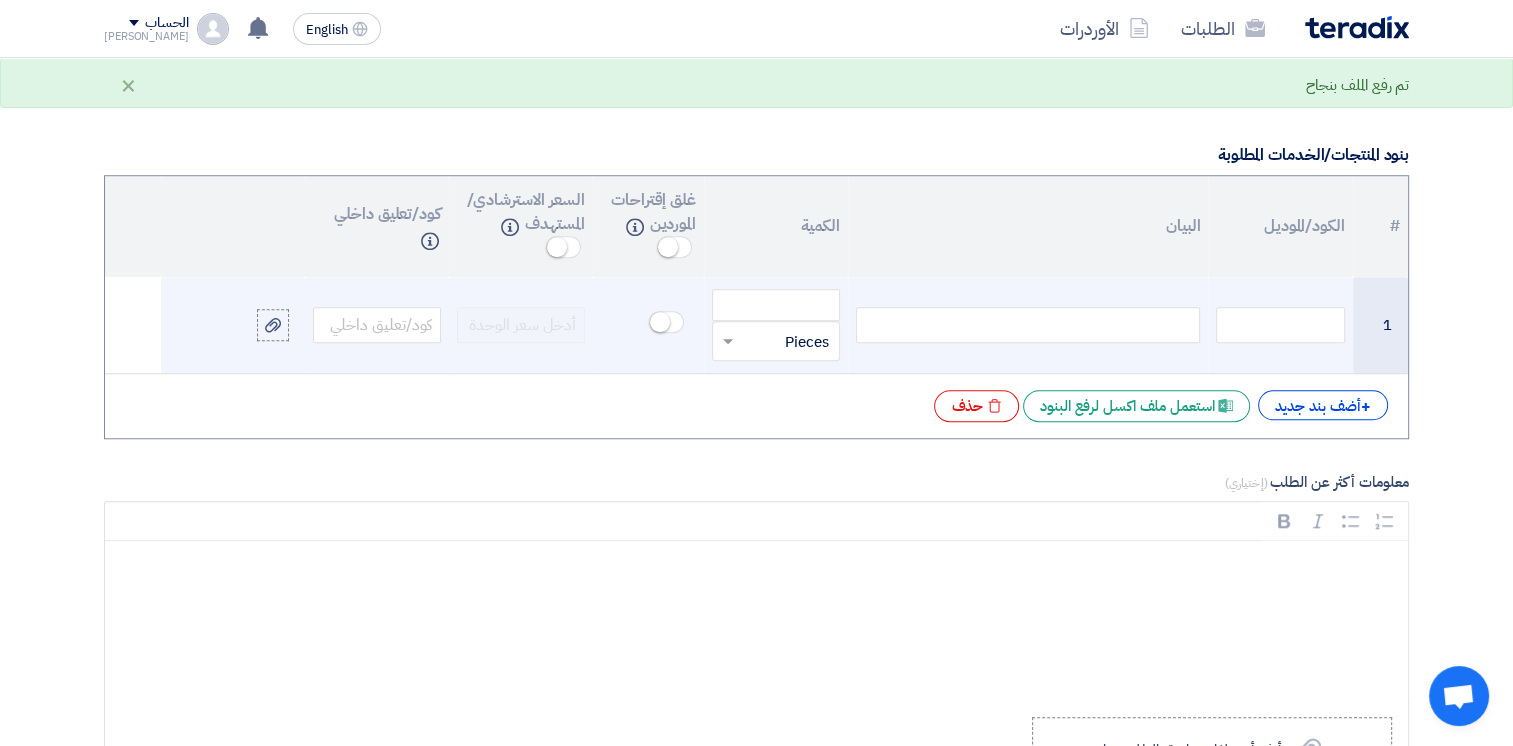 click 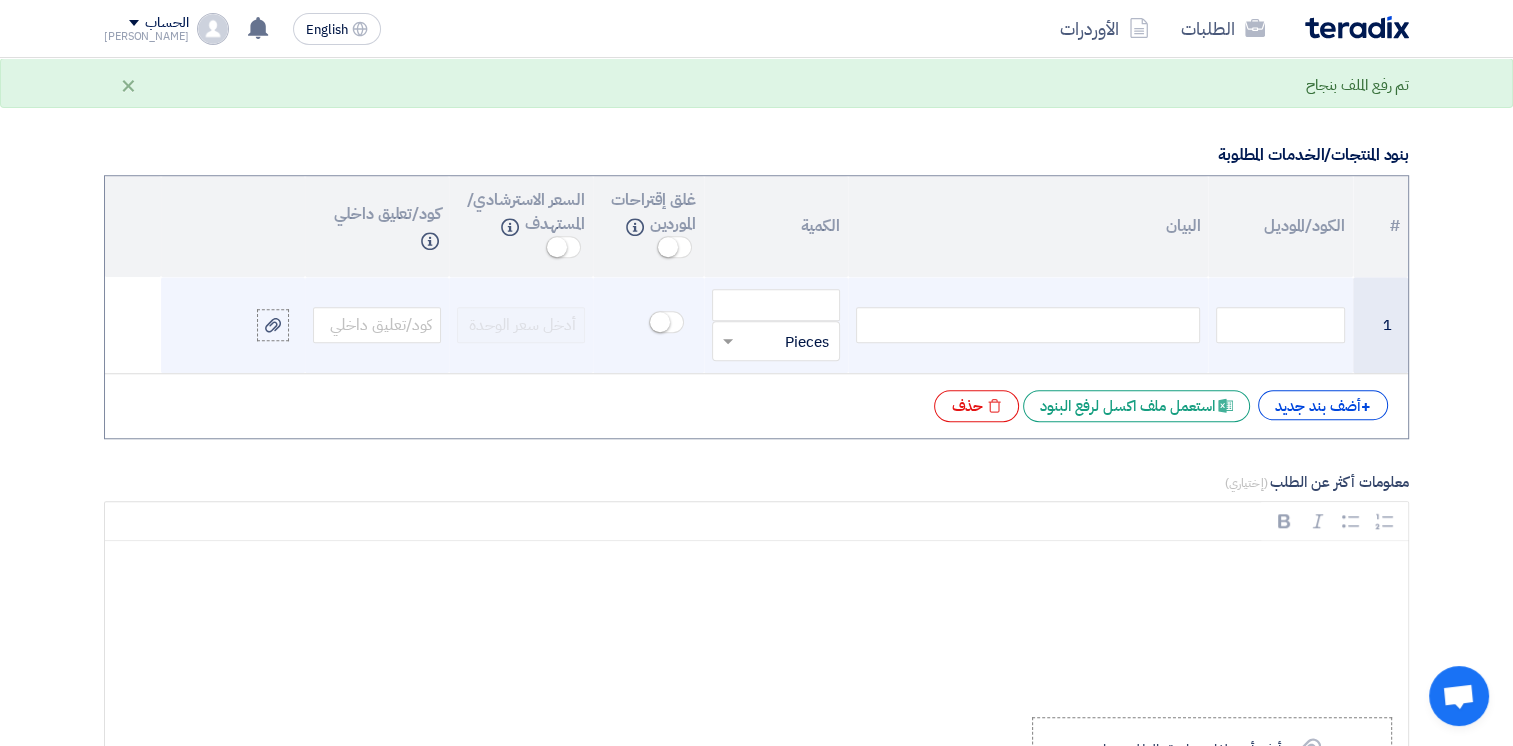 type 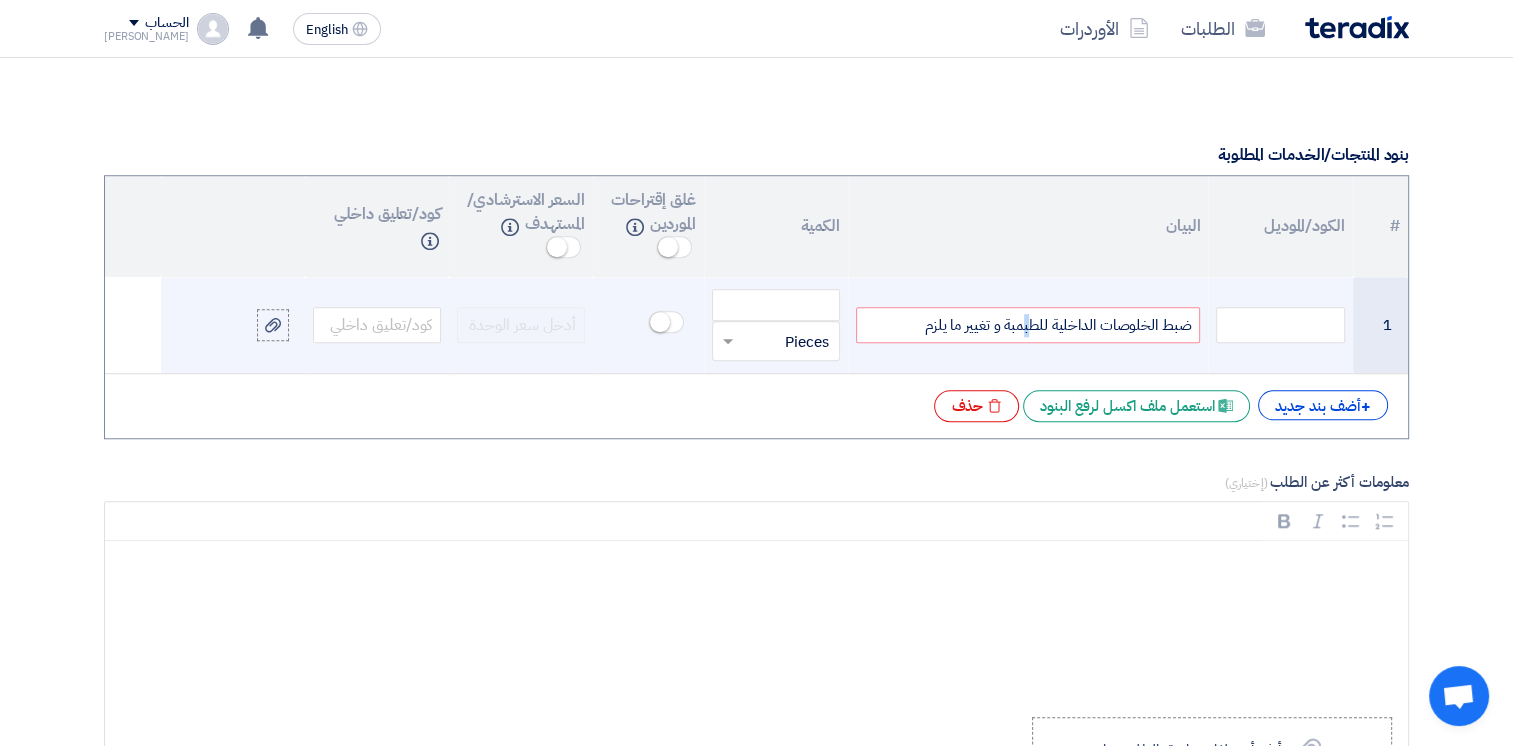 click on "ضبط الخلوصات الداخلية للطبمبة و تغيير ما يلزم" 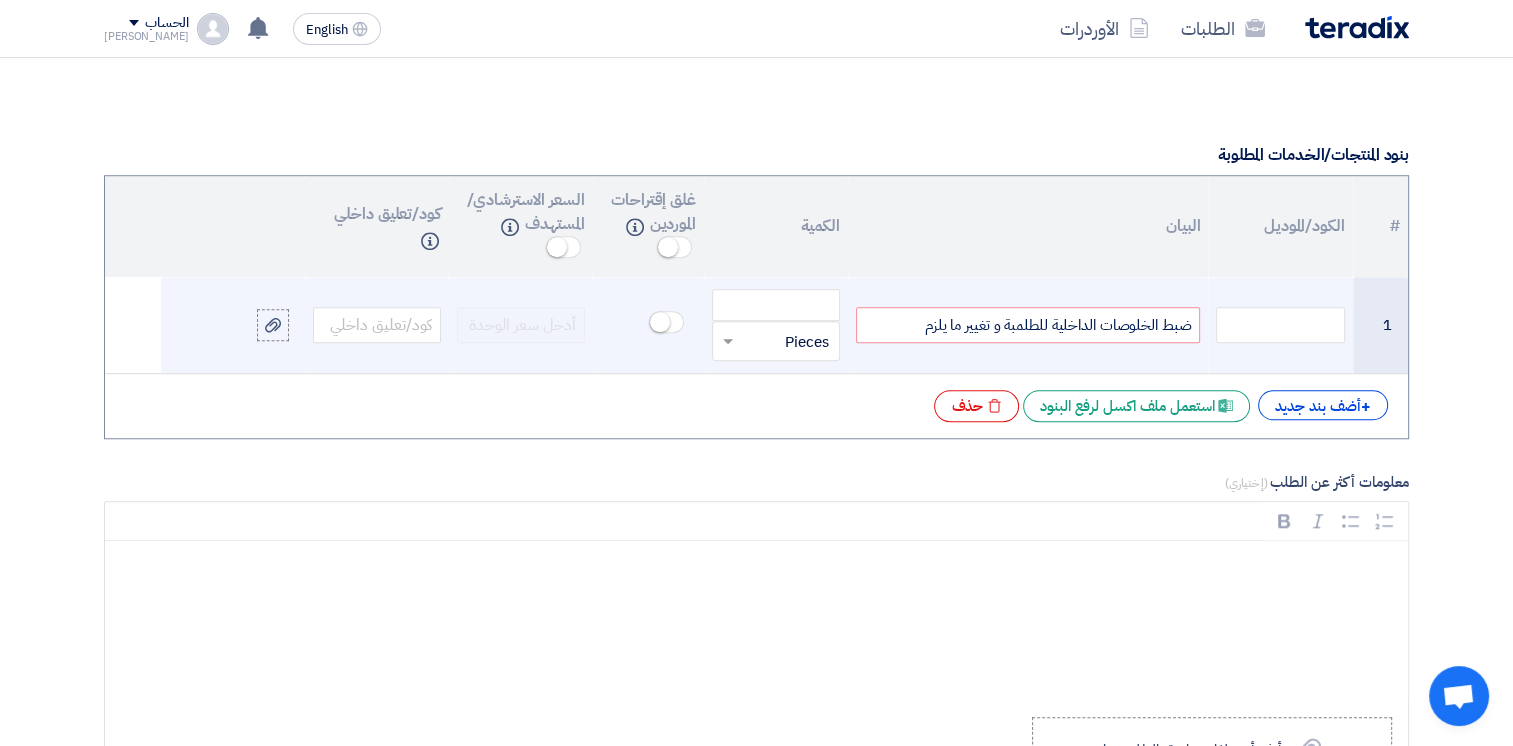 click on "ضبط الخلوصات الداخلية للطلمبة و تغيير ما يلزم" 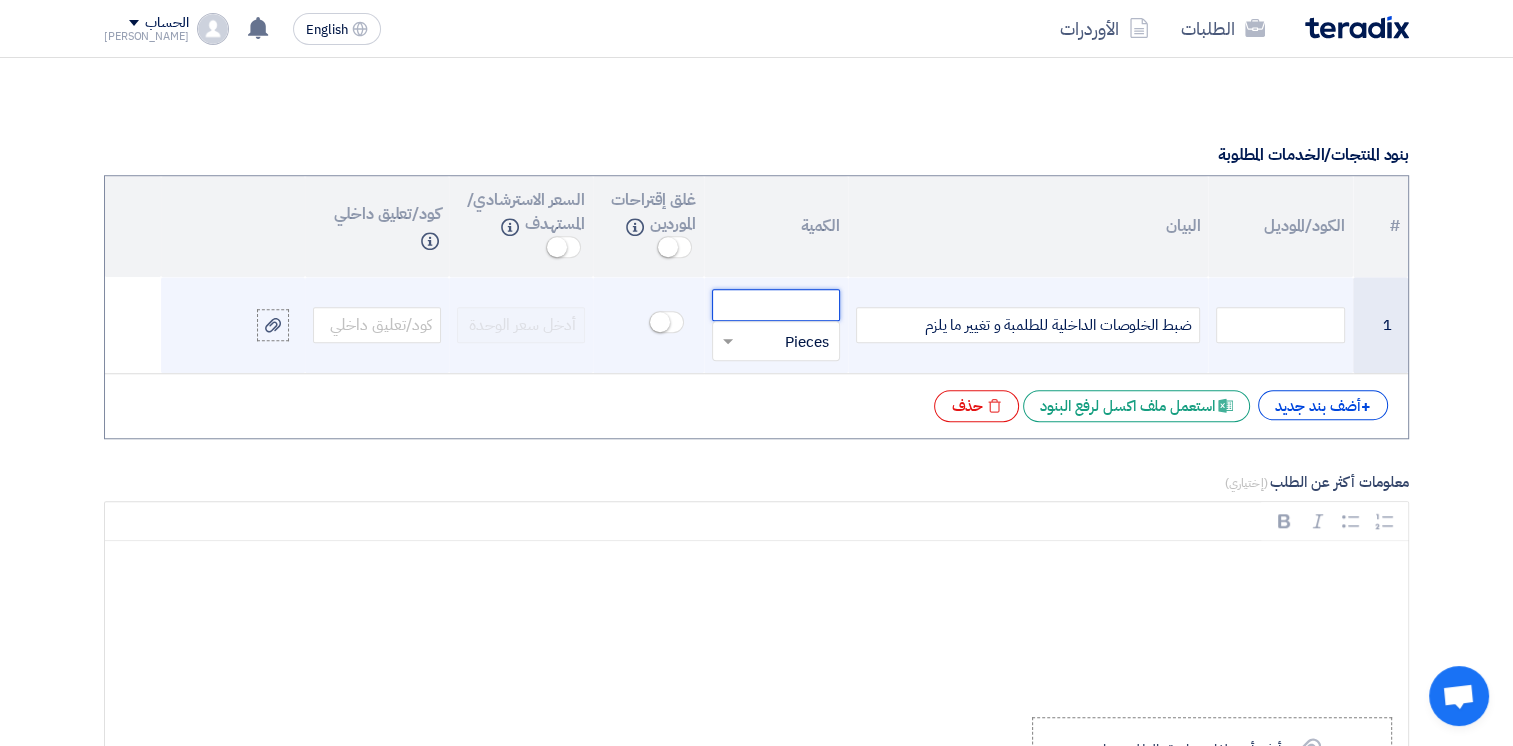 click 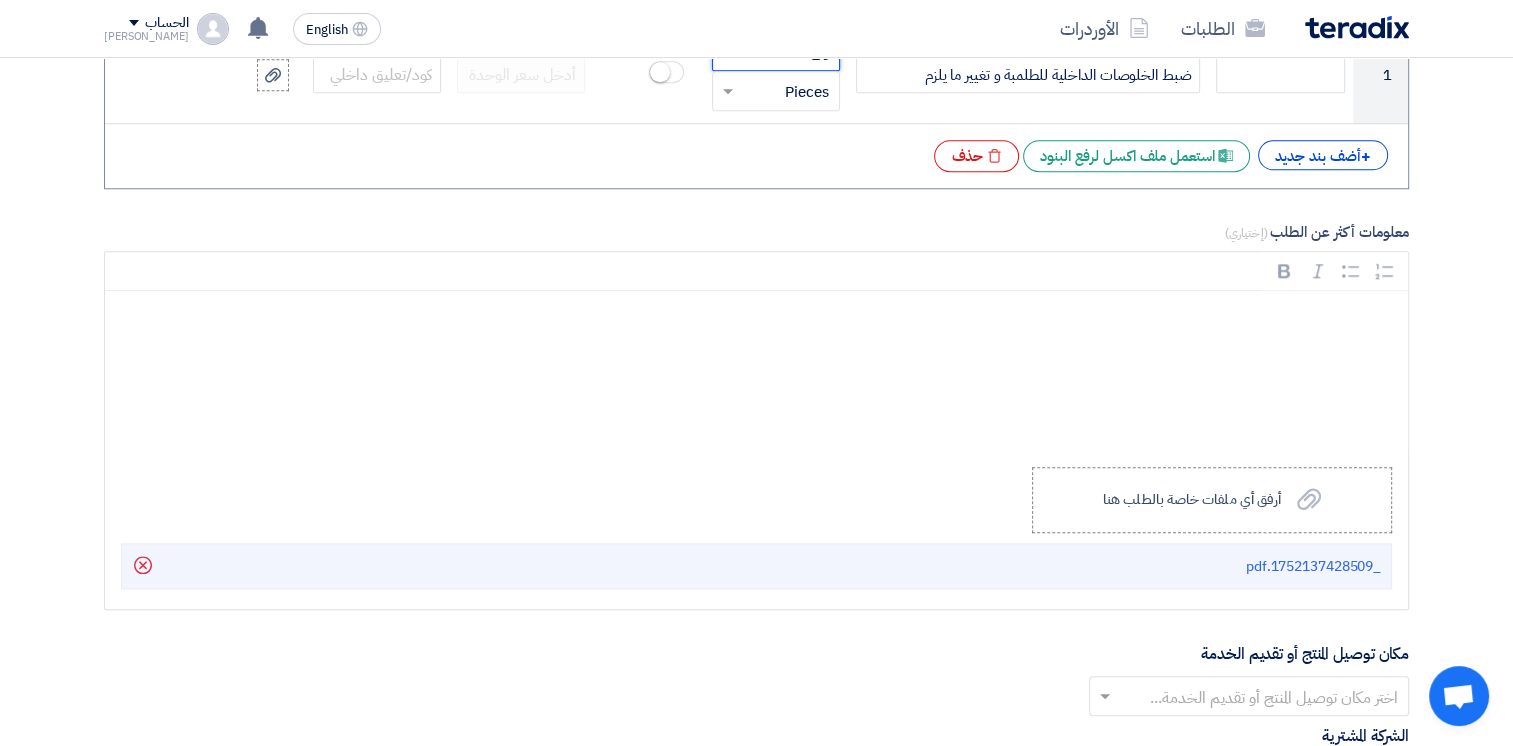 scroll, scrollTop: 1700, scrollLeft: 0, axis: vertical 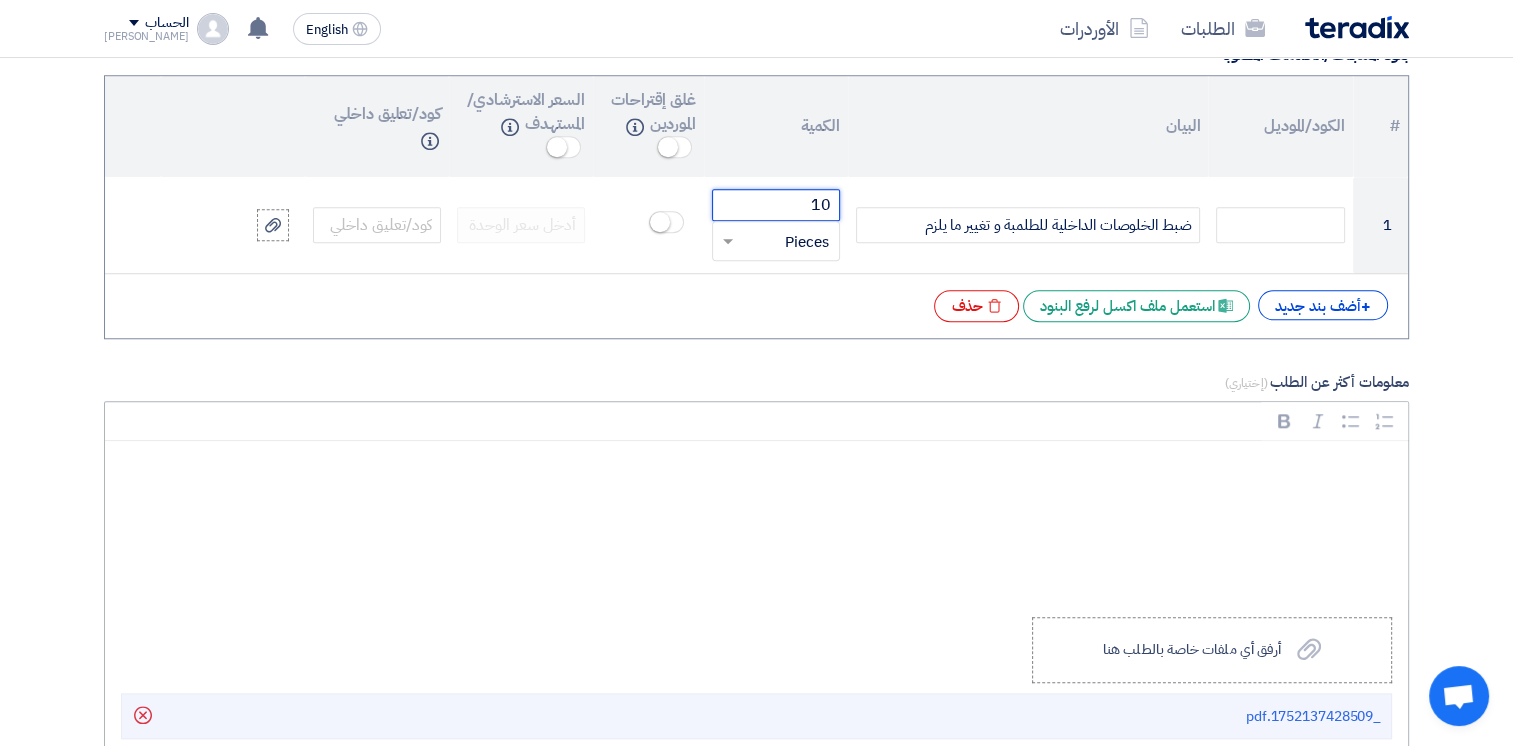 type on "10" 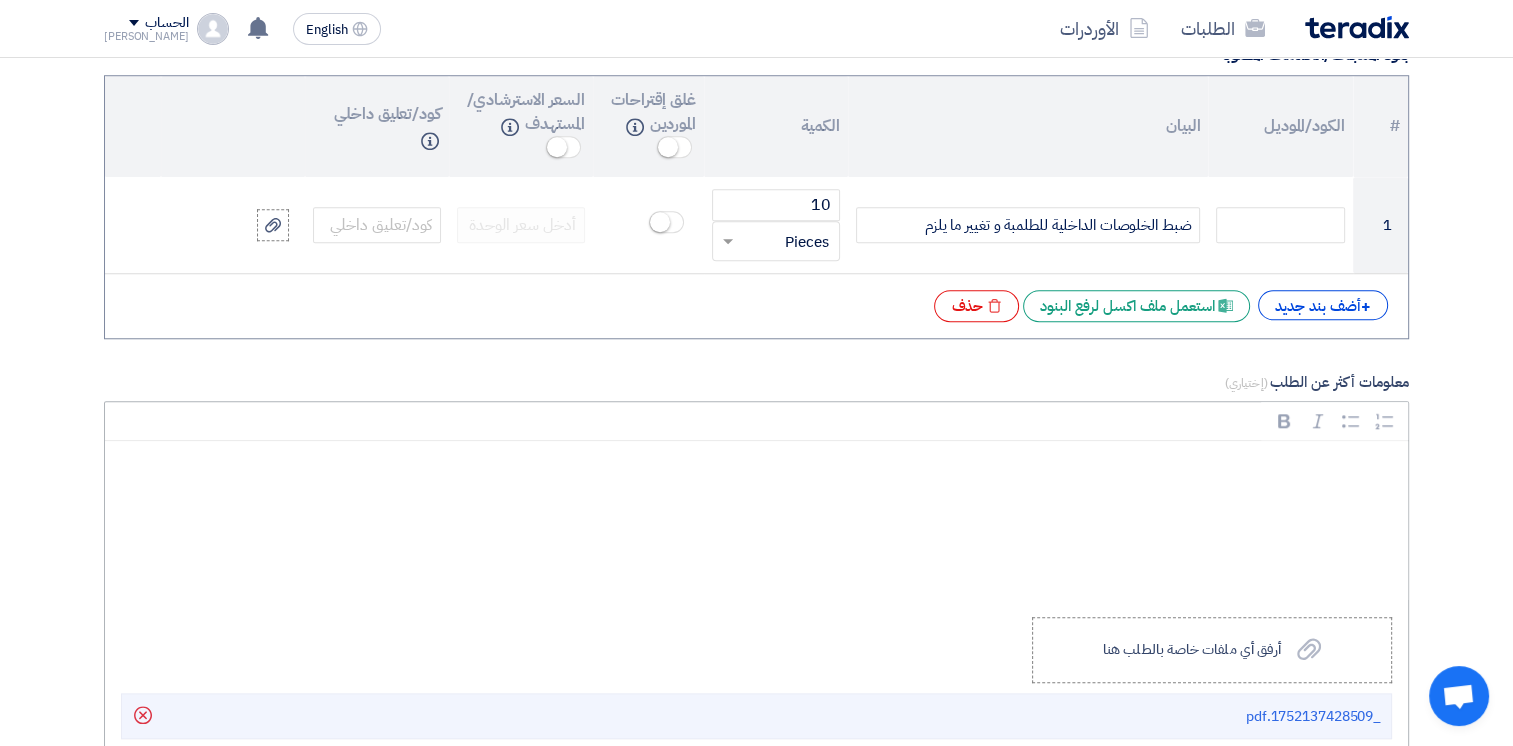 click at bounding box center [763, 469] 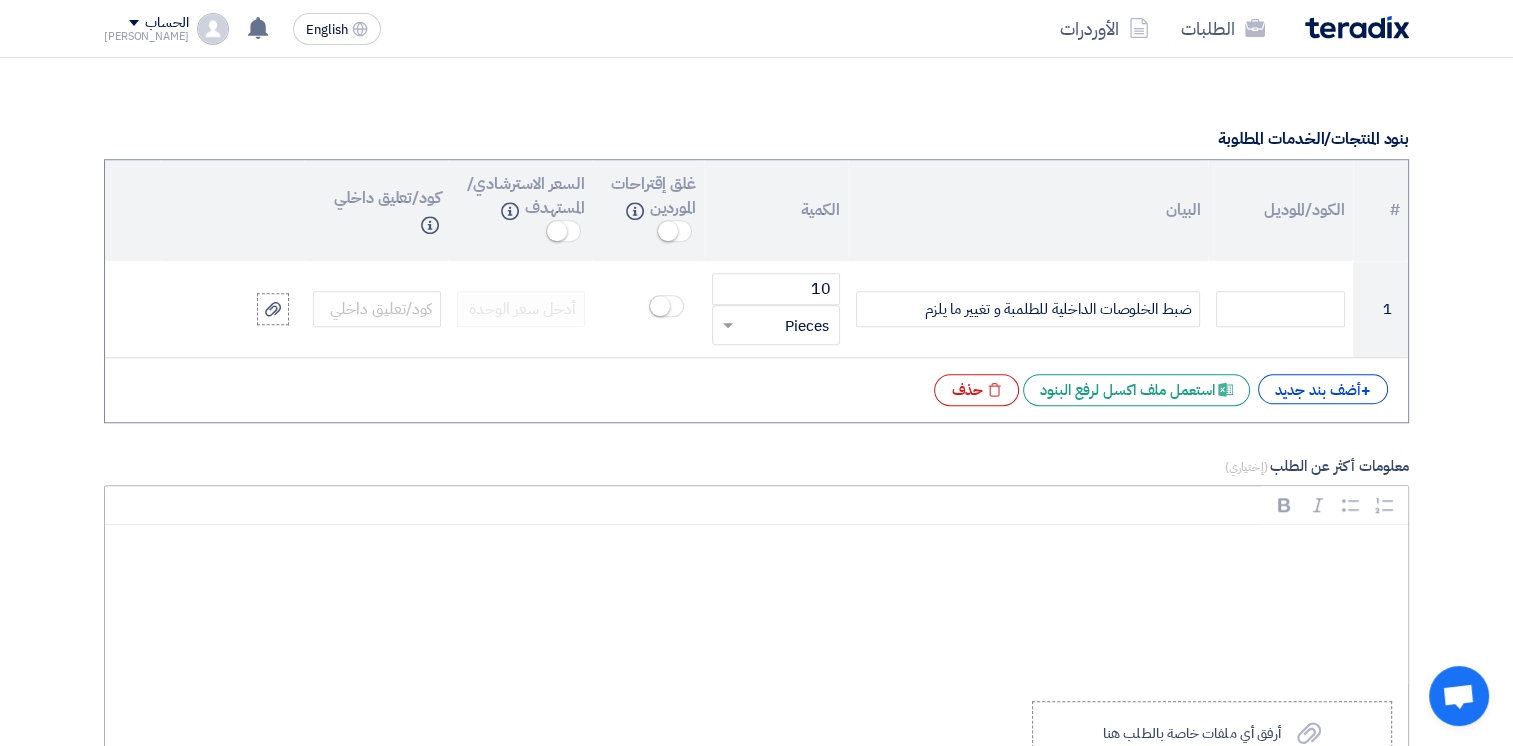 scroll, scrollTop: 1400, scrollLeft: 0, axis: vertical 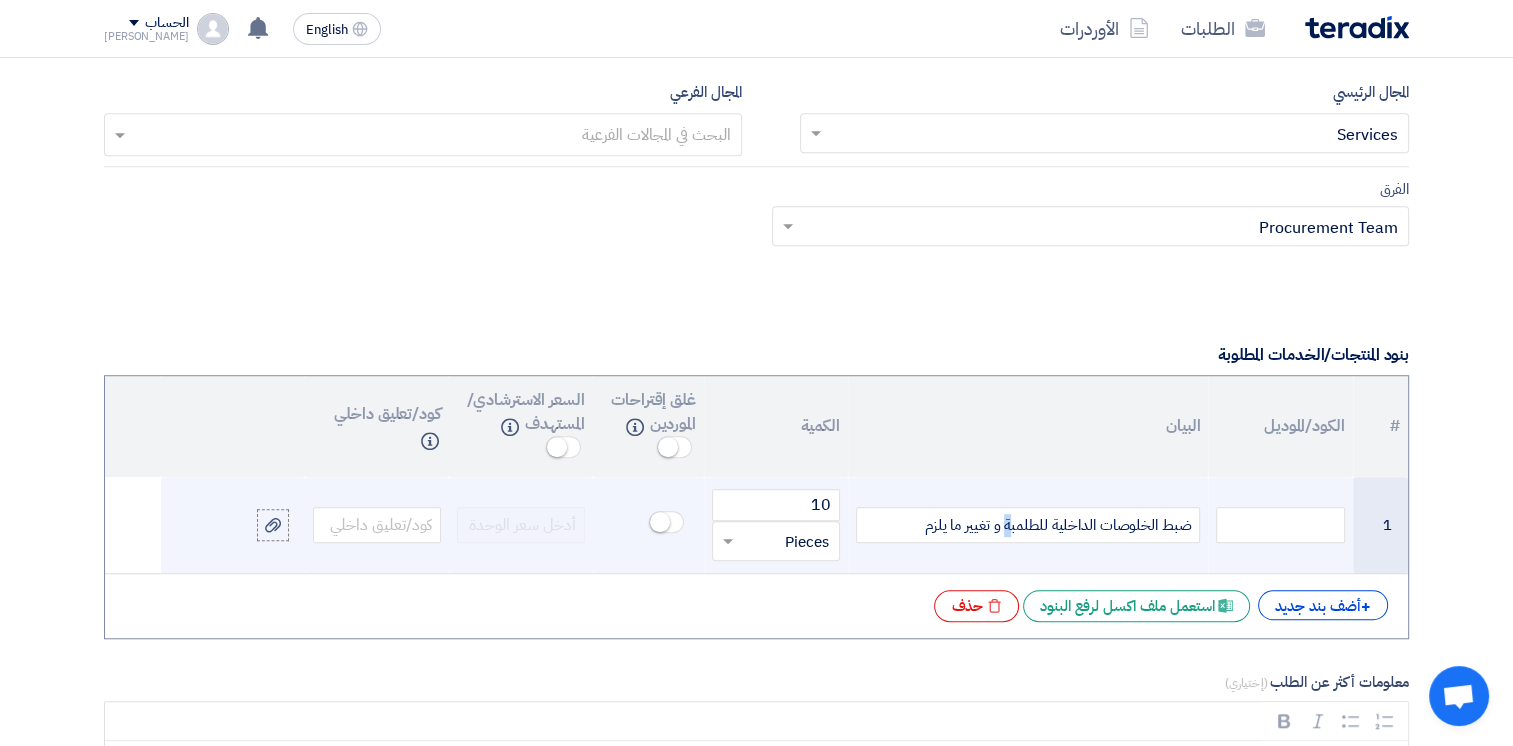 click on "ضبط الخلوصات الداخلية للطلمبة و تغيير ما يلزم" 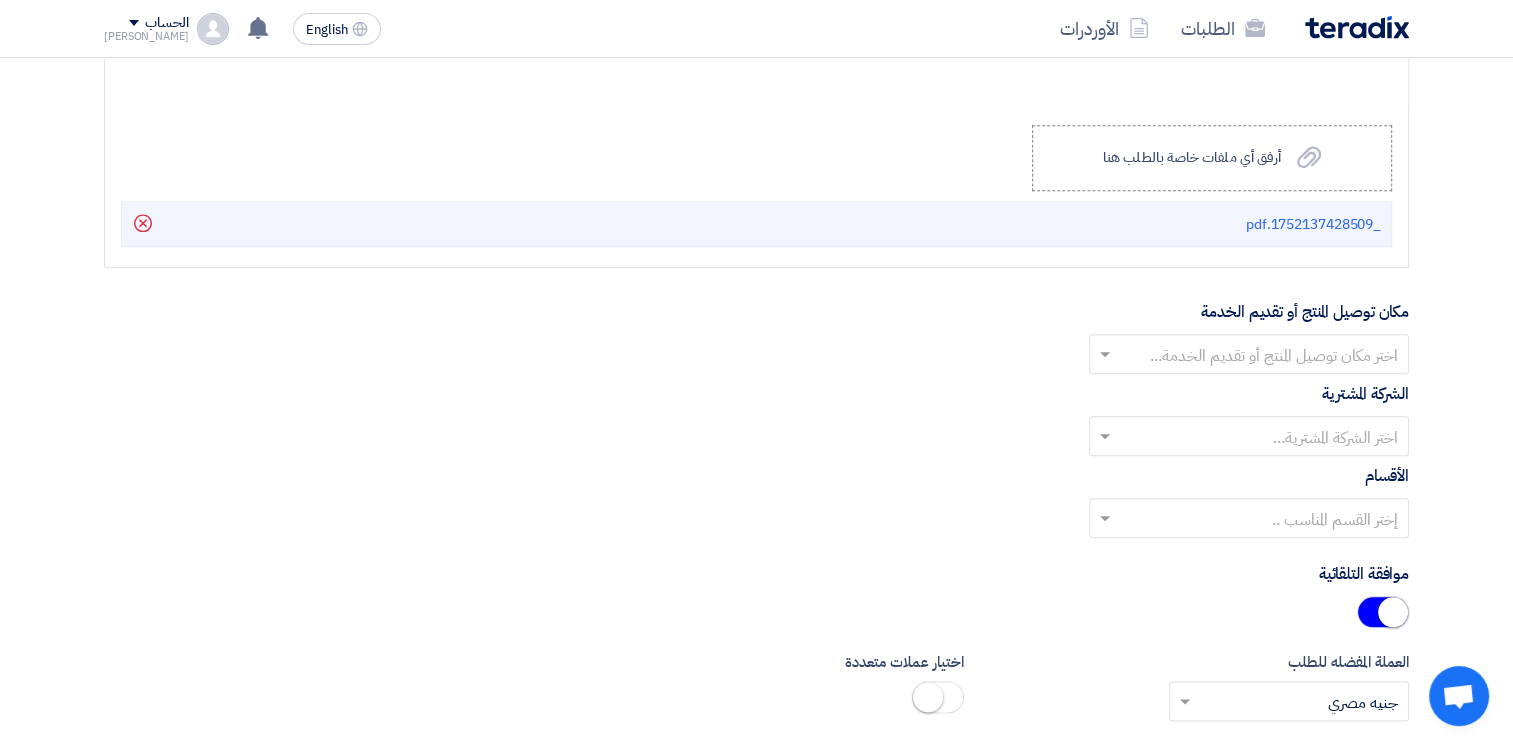 scroll, scrollTop: 2400, scrollLeft: 0, axis: vertical 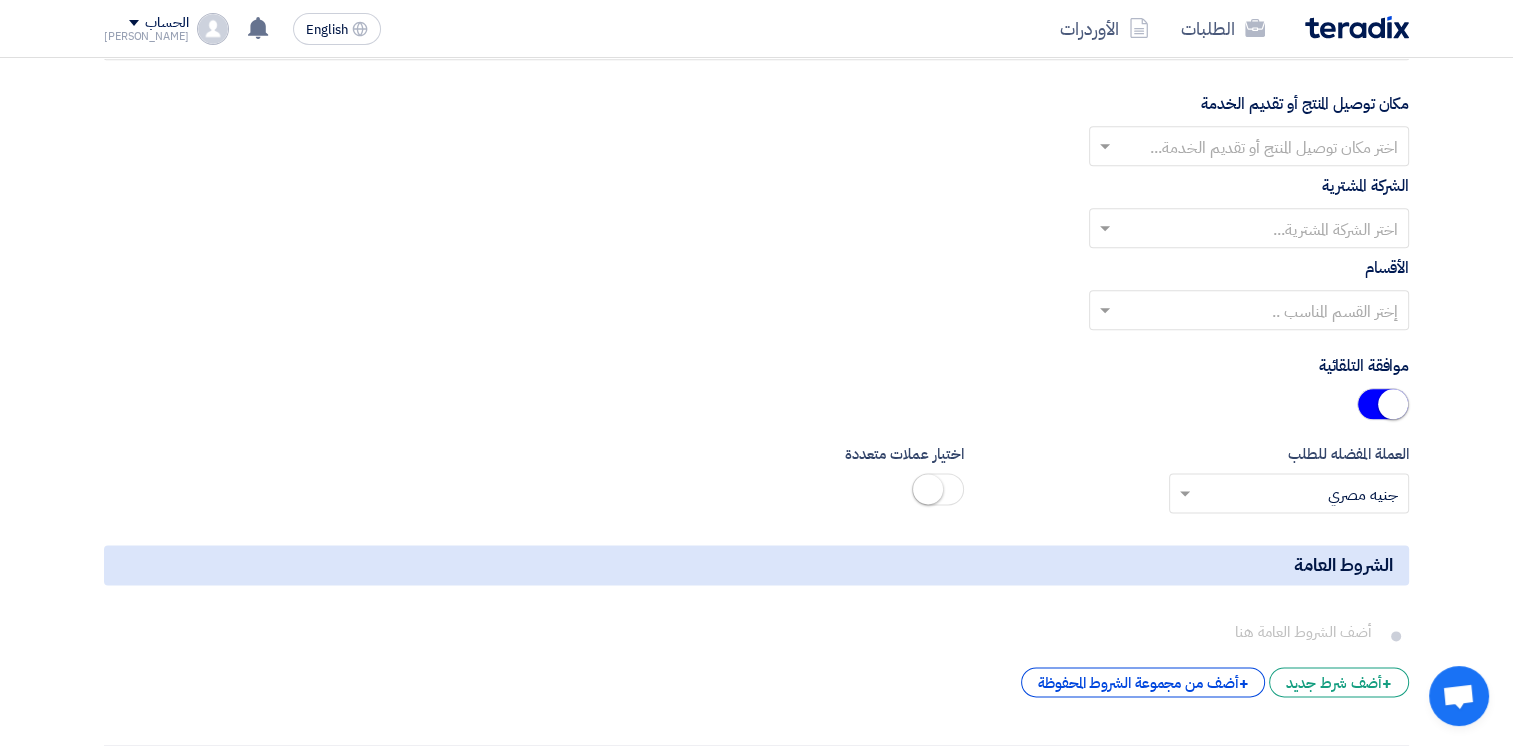 click 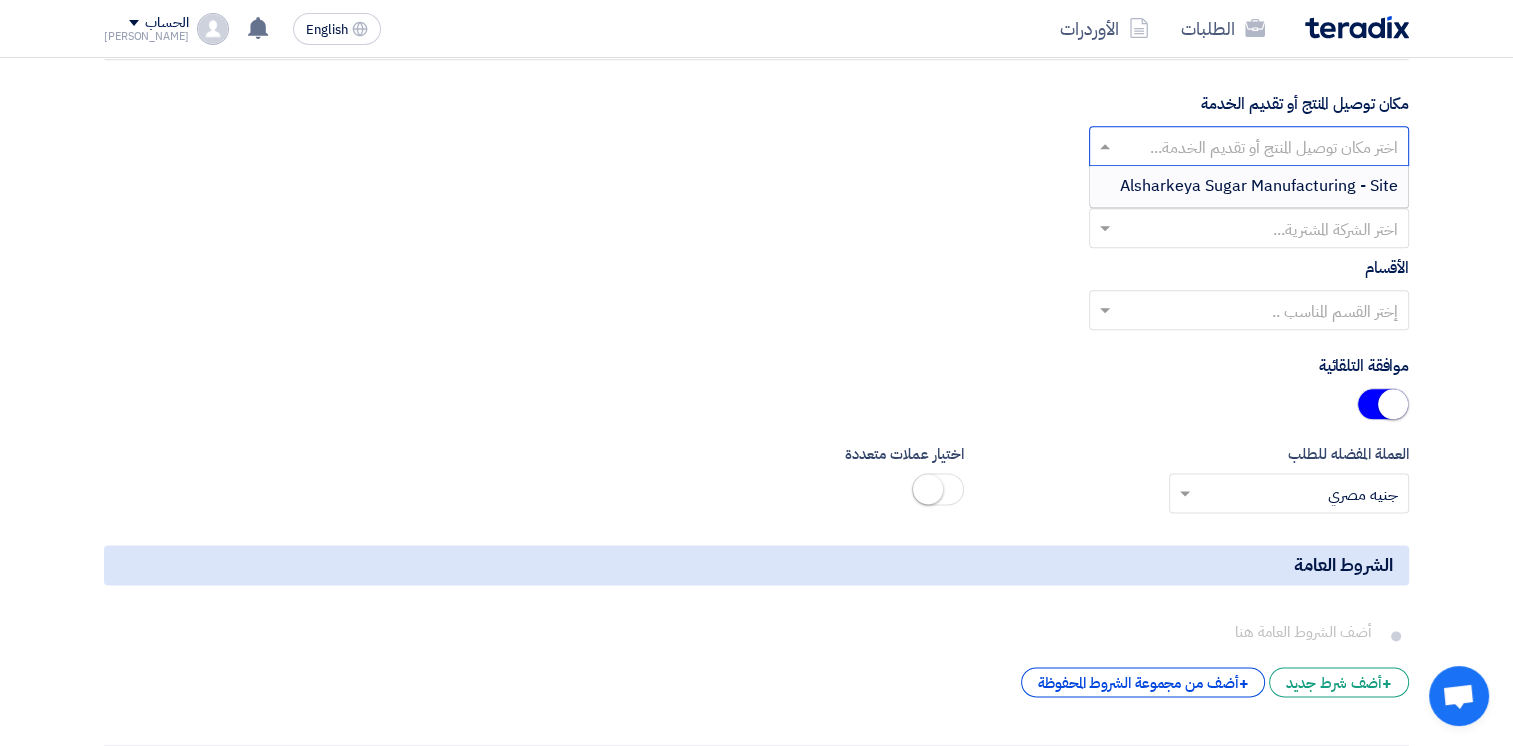 click on "Alsharkeya Sugar Manufacturing - Site" at bounding box center [1249, 186] 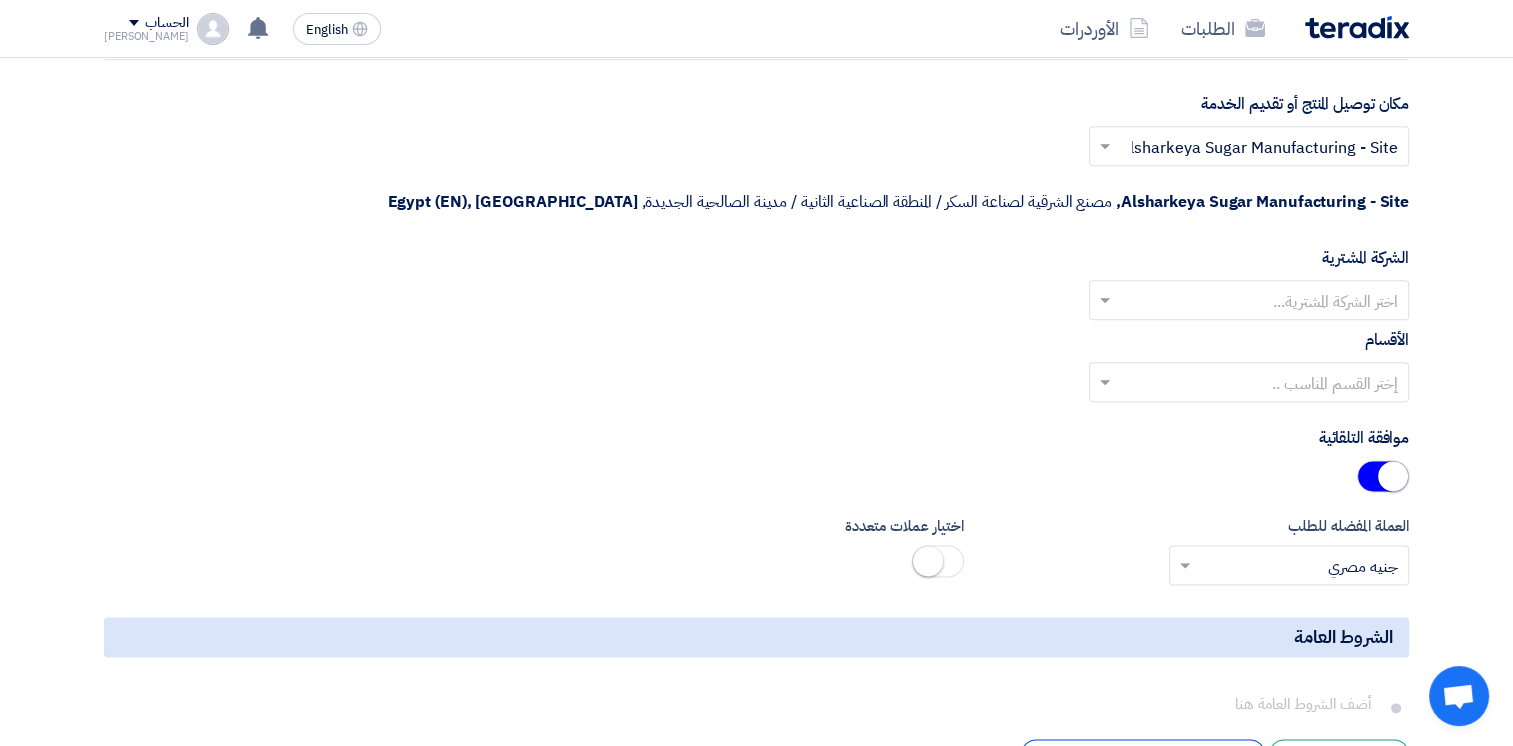 click 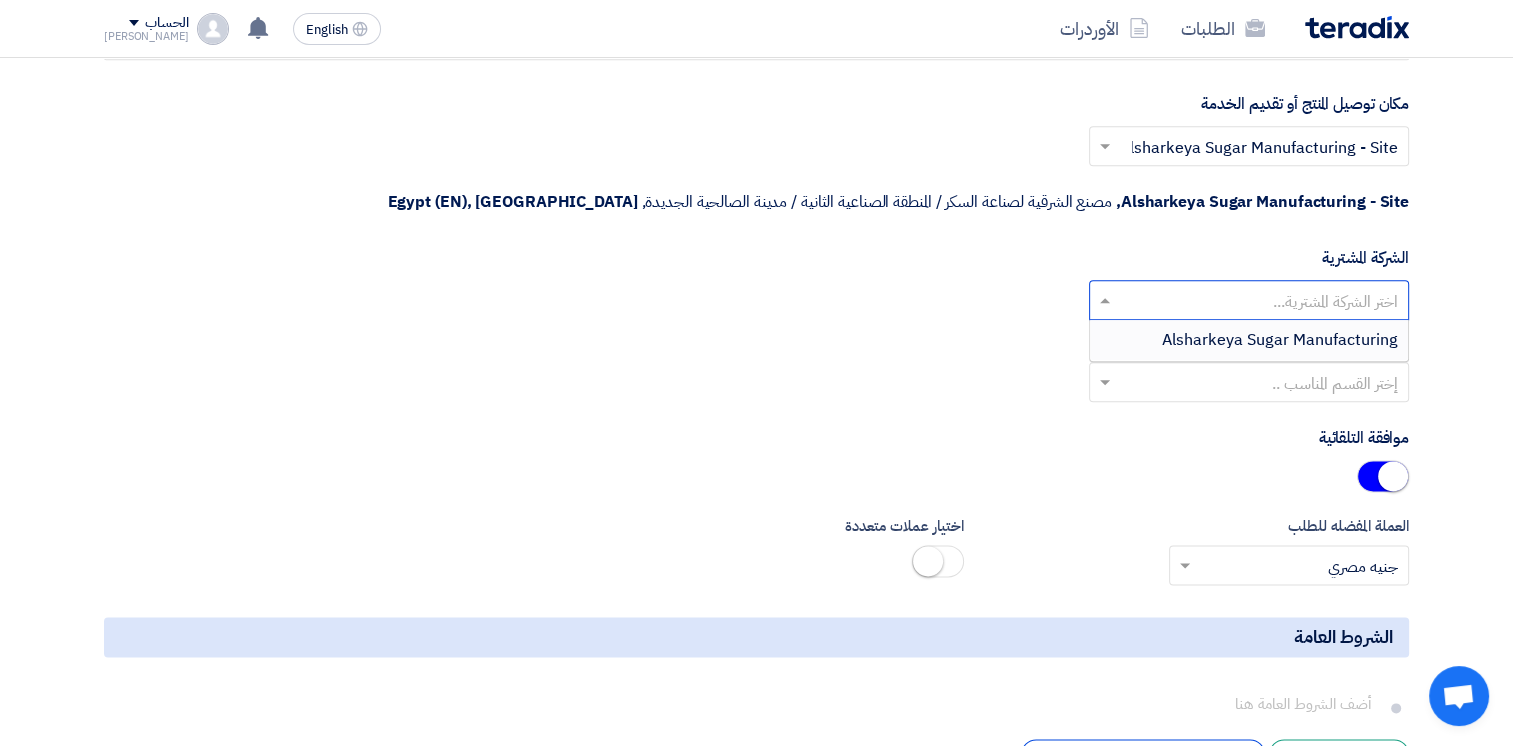 click on "Alsharkeya Sugar Manufacturing" at bounding box center (1280, 340) 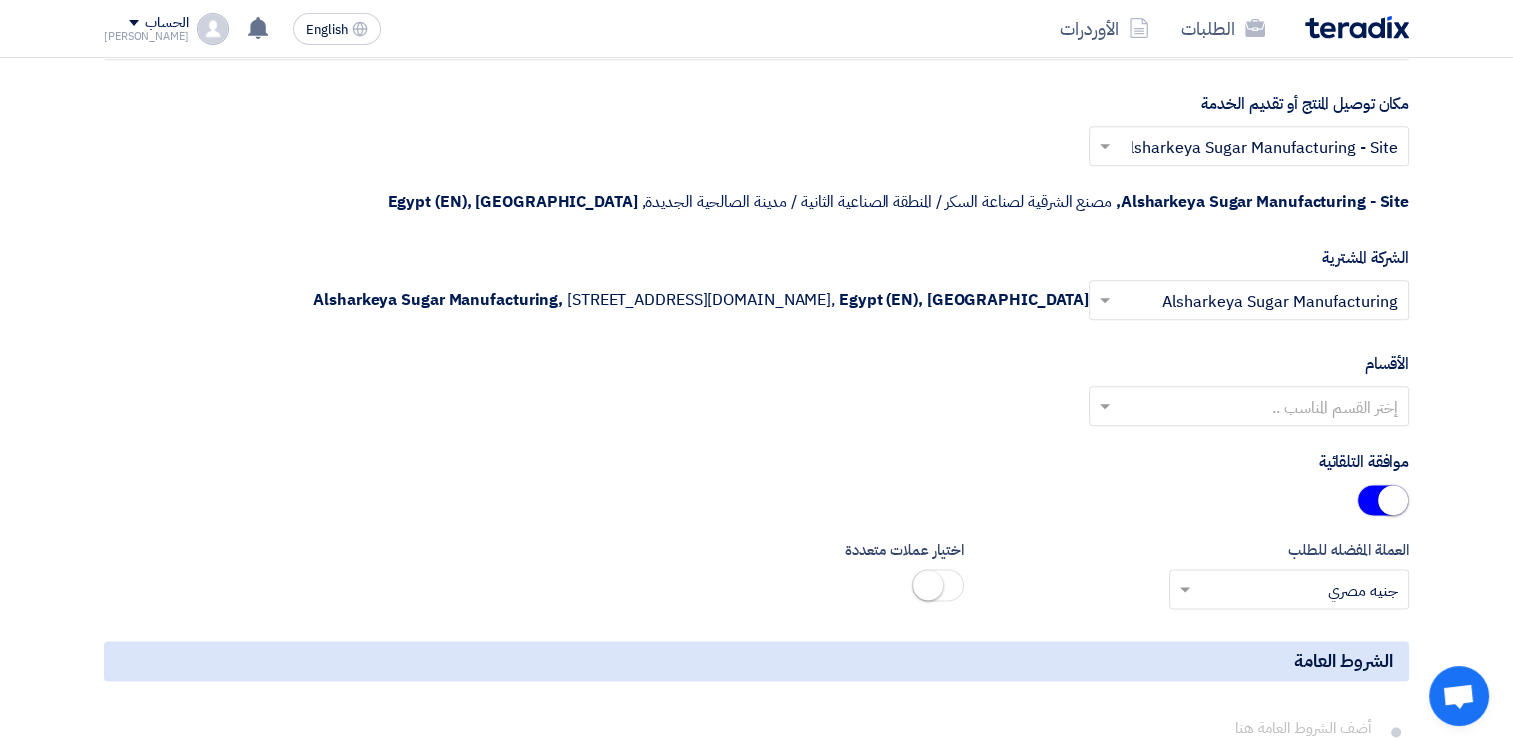 click 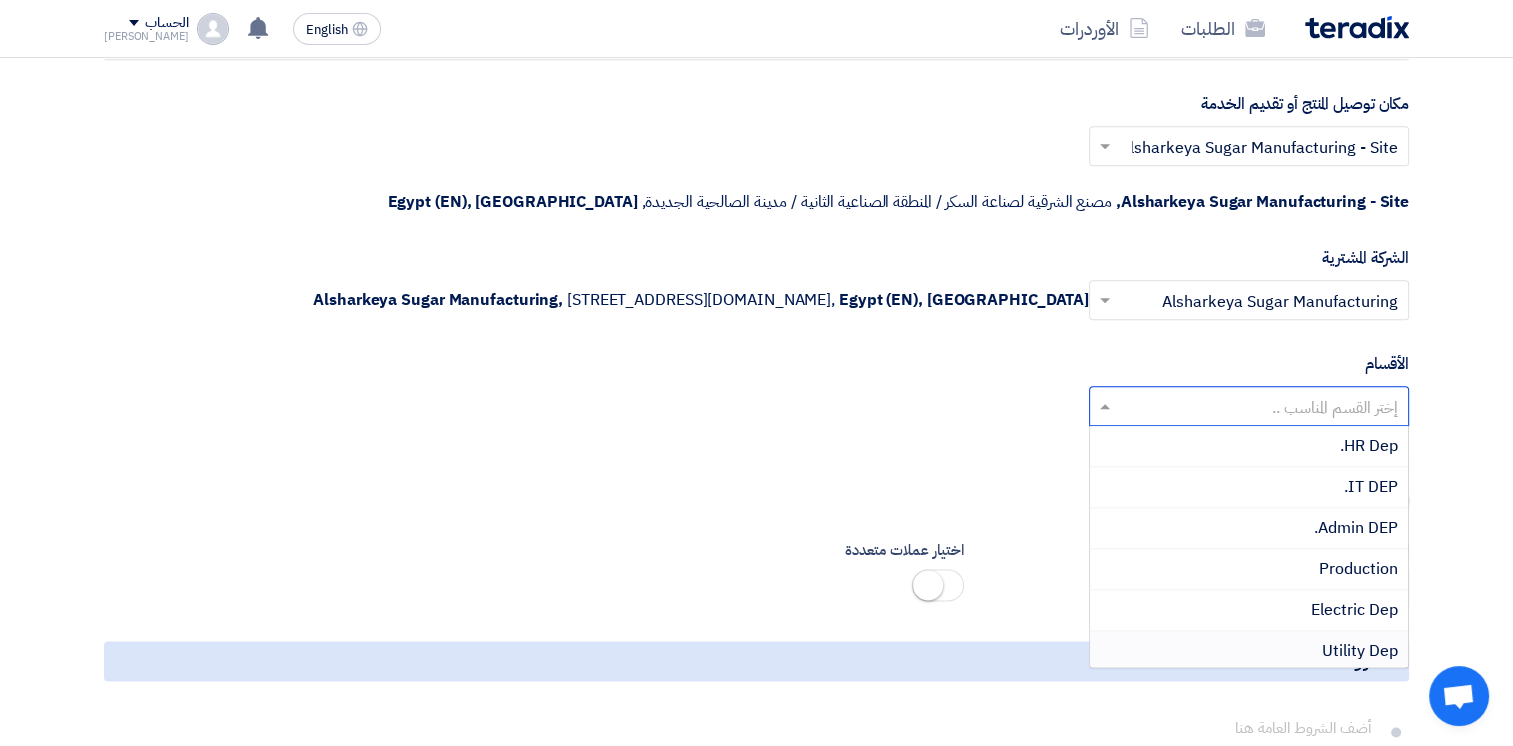 scroll, scrollTop: 100, scrollLeft: 0, axis: vertical 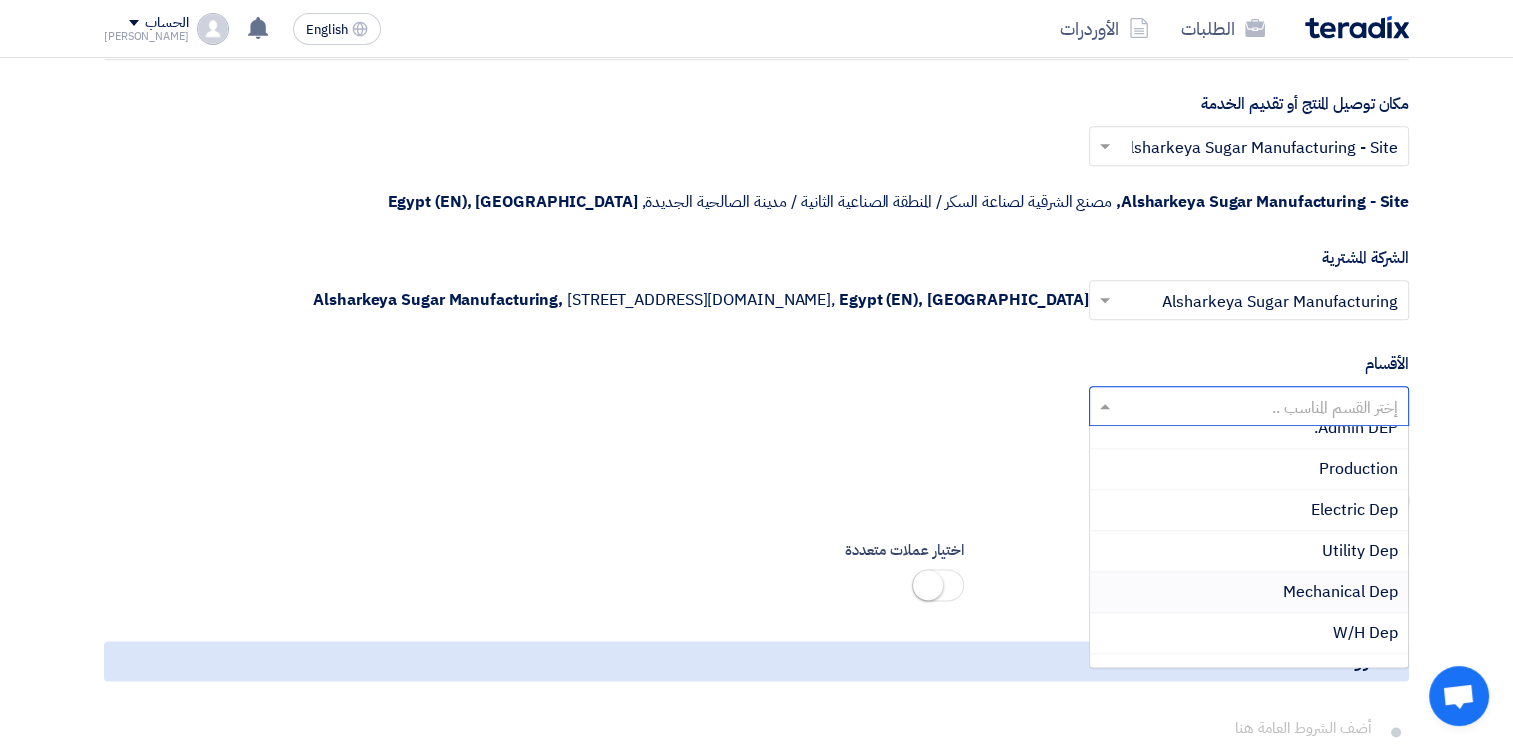 click on "Mechanical Dep" at bounding box center [1340, 592] 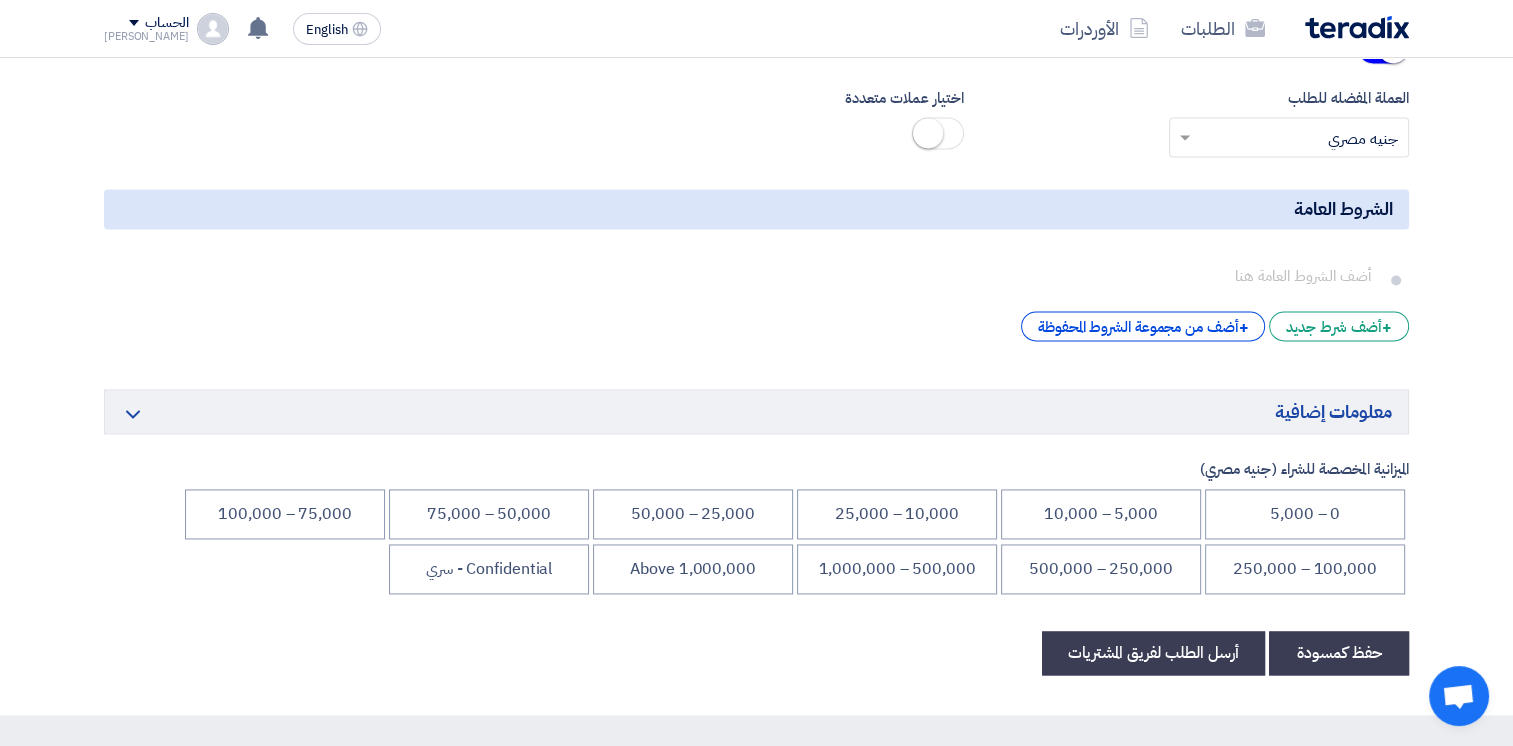 scroll, scrollTop: 3100, scrollLeft: 0, axis: vertical 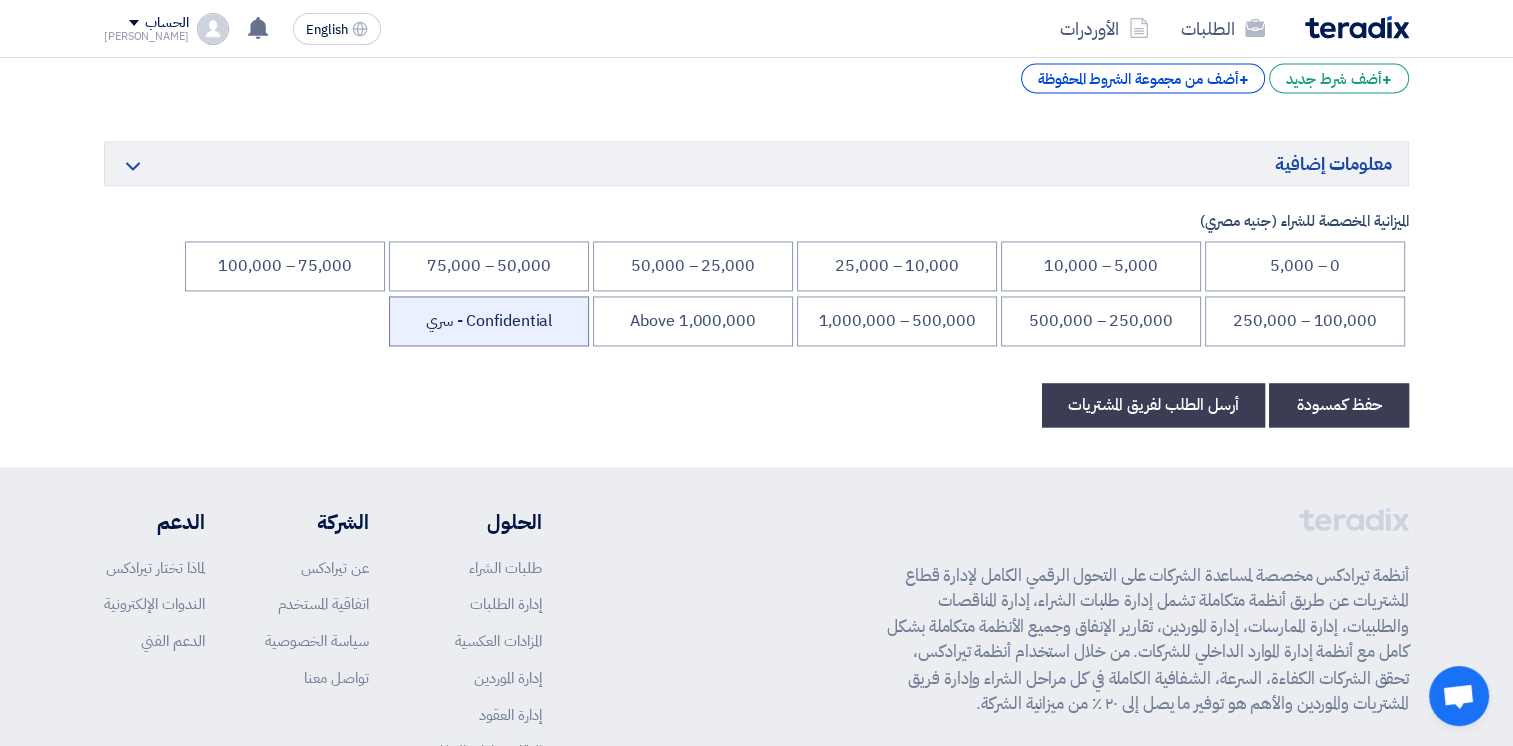 click on "Confidential - سري" at bounding box center [489, 321] 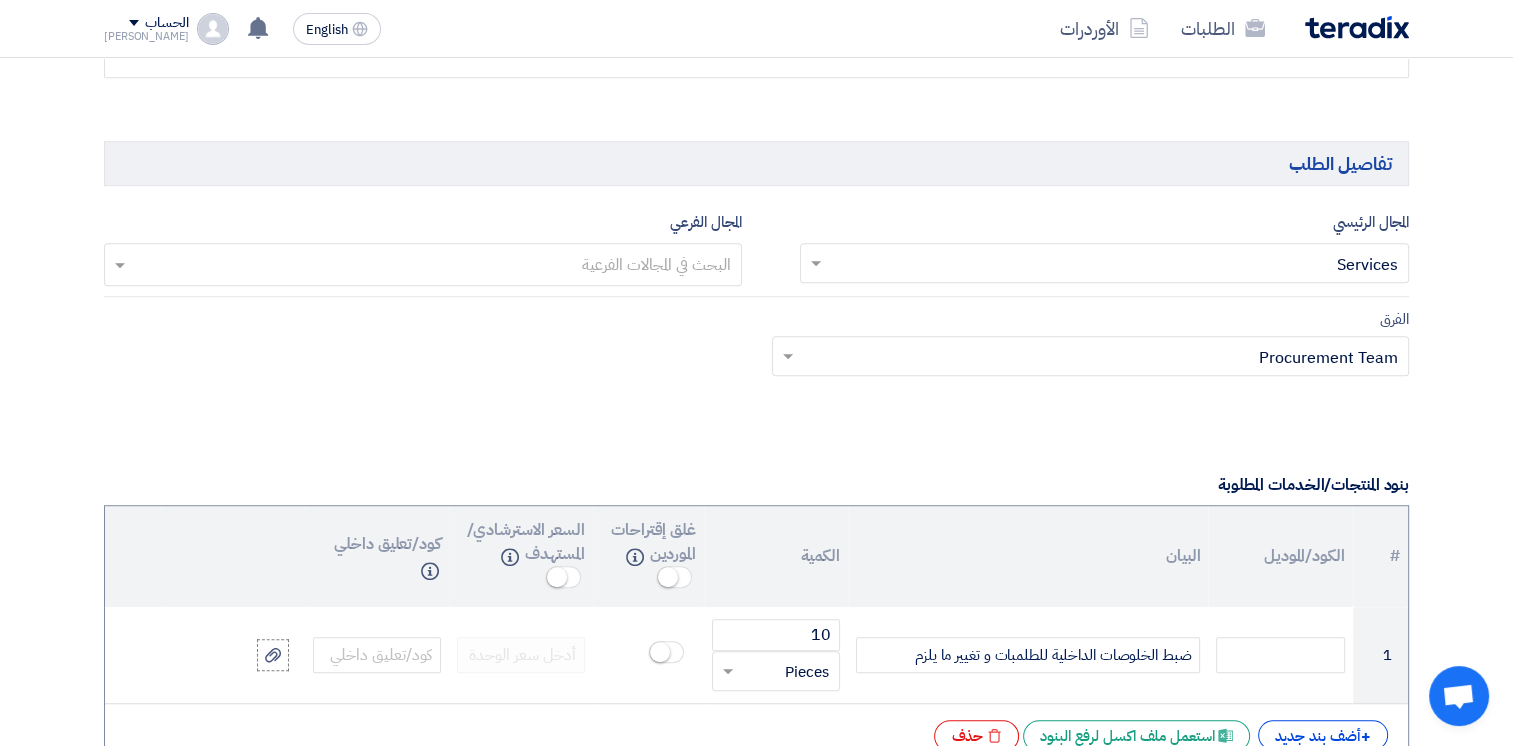 scroll, scrollTop: 1600, scrollLeft: 0, axis: vertical 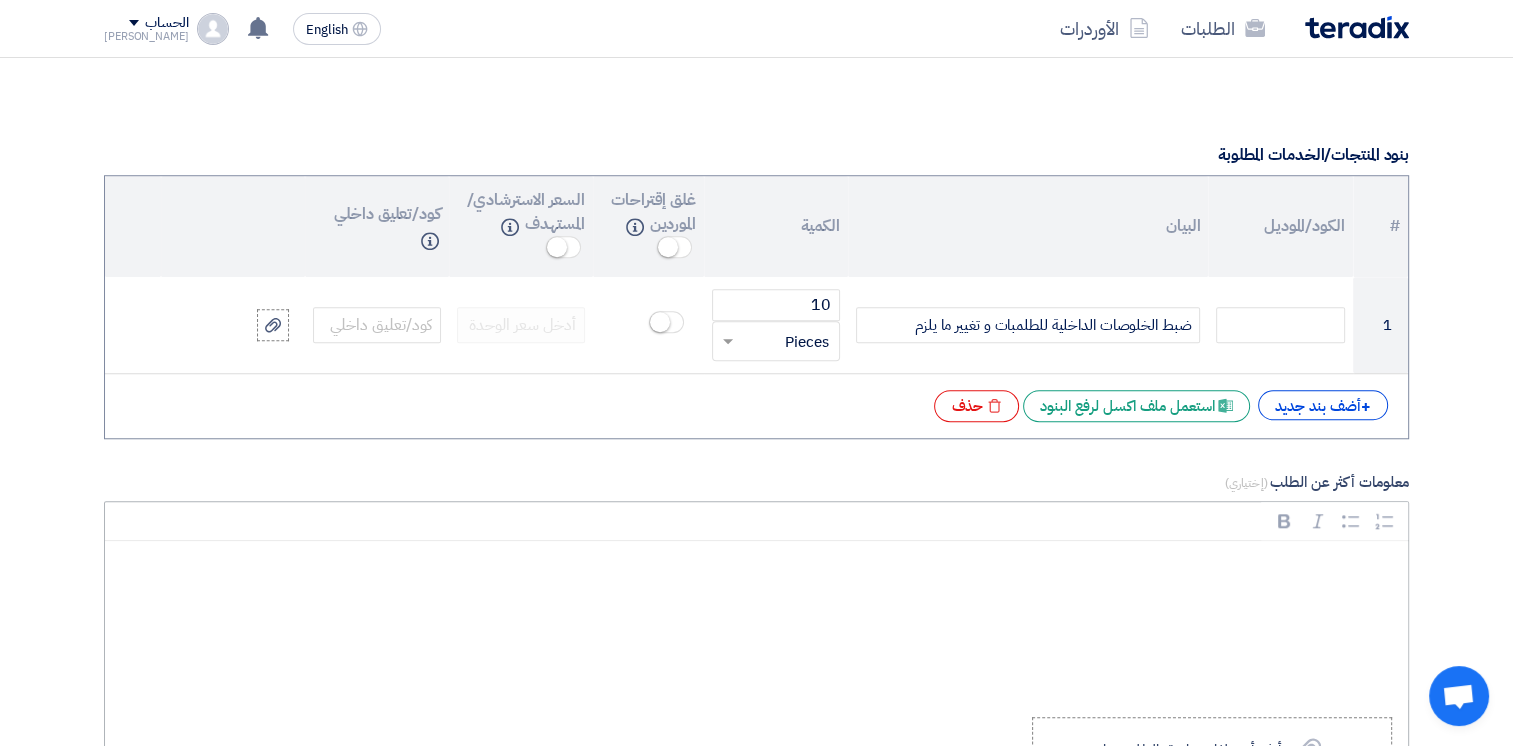 click at bounding box center (763, 569) 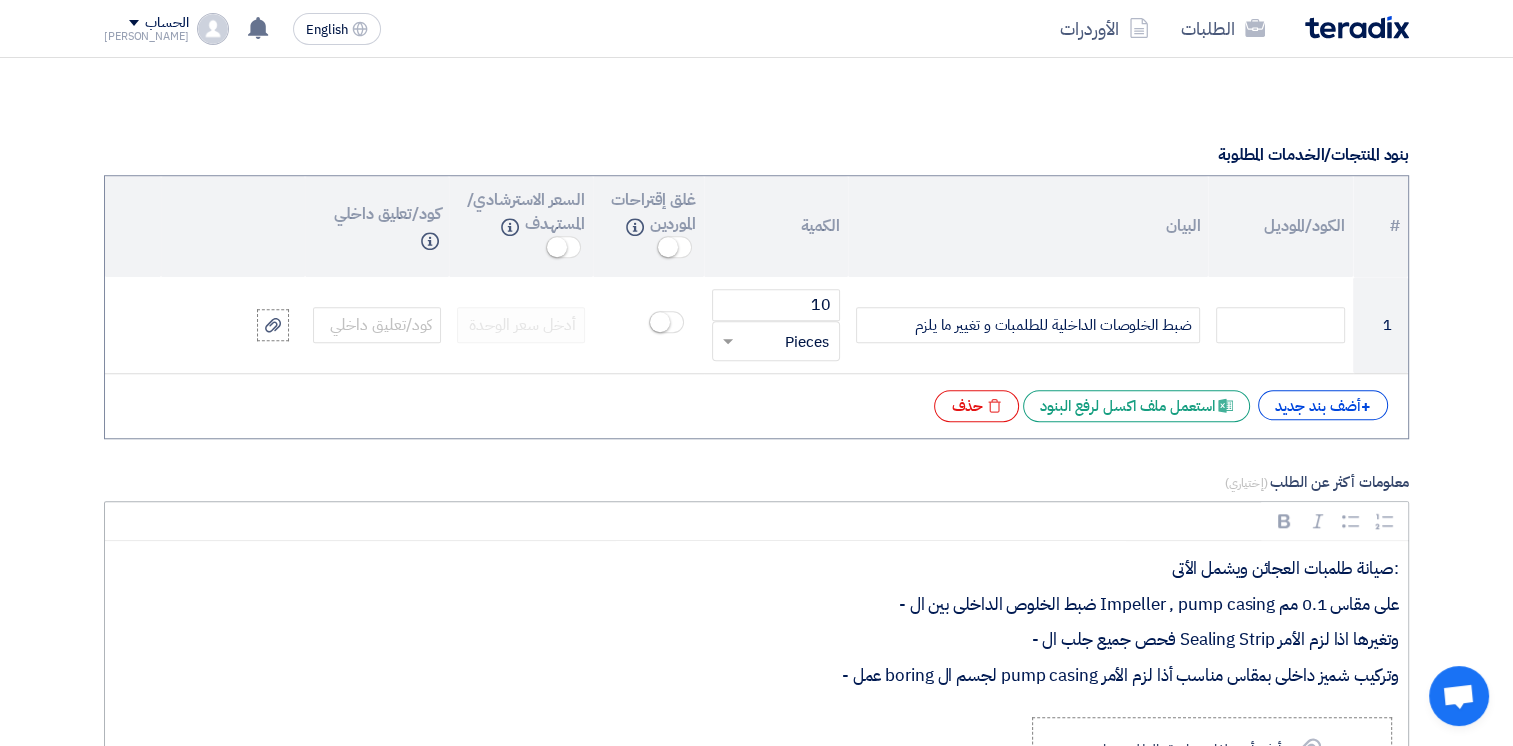 scroll, scrollTop: 2, scrollLeft: 0, axis: vertical 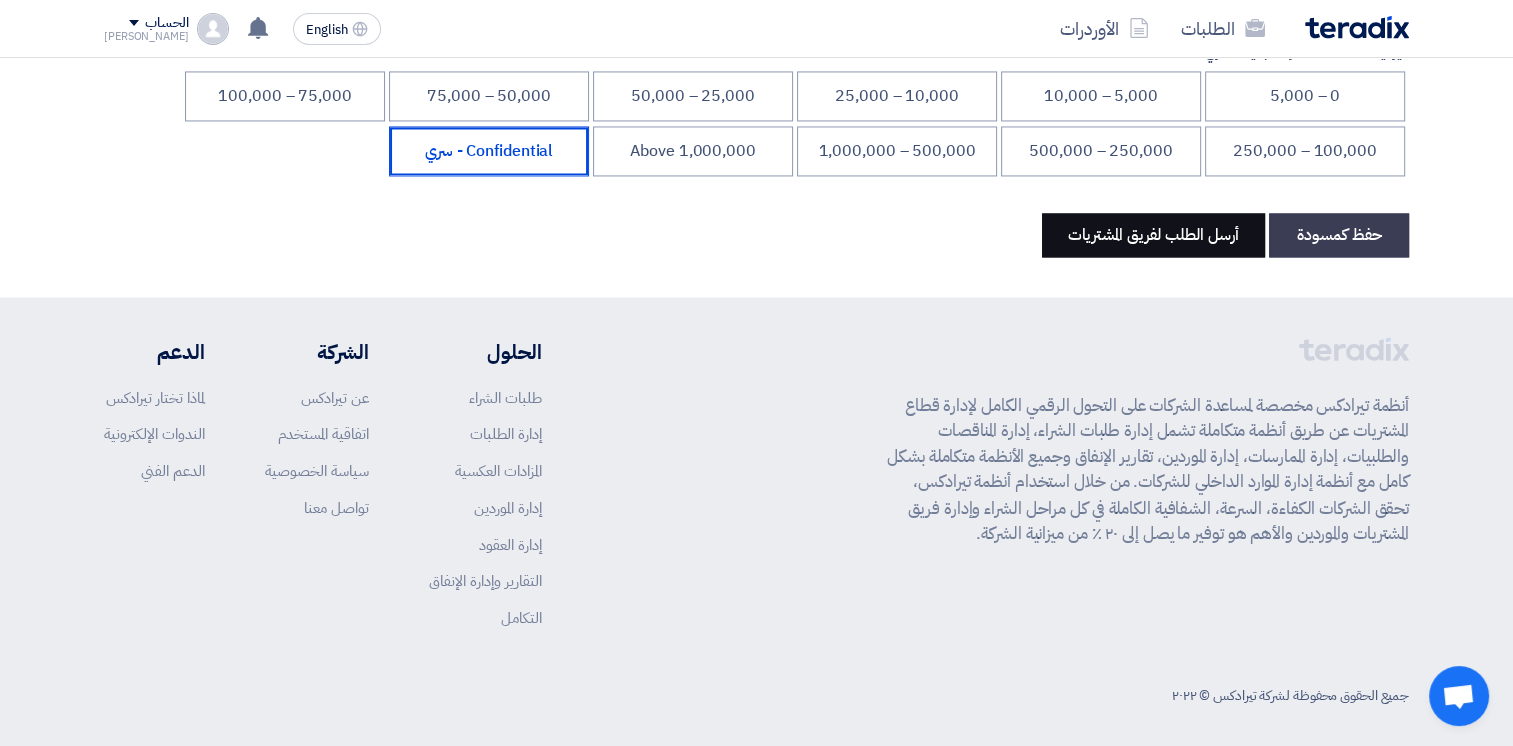 click on "أرسل الطلب لفريق المشتريات" 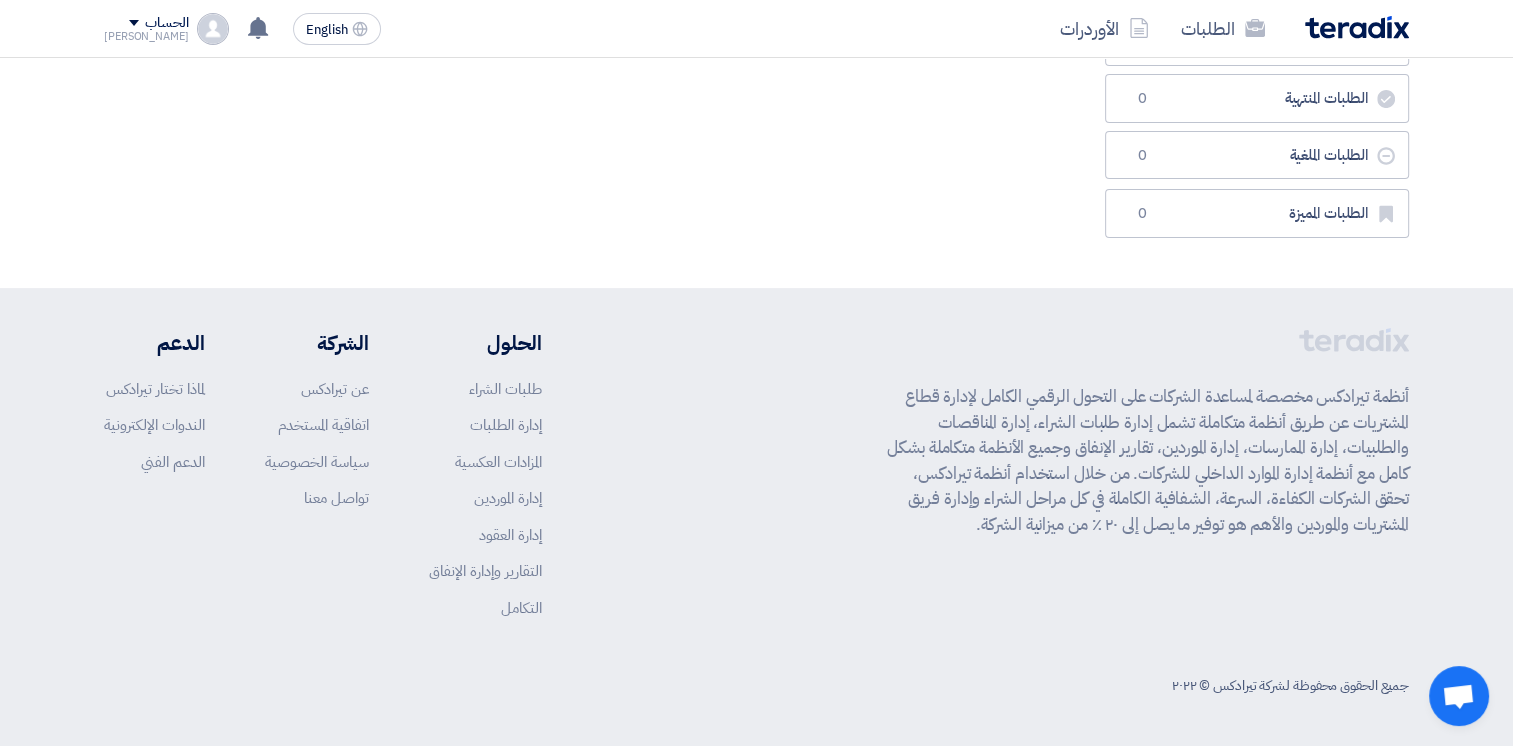 scroll, scrollTop: 0, scrollLeft: 0, axis: both 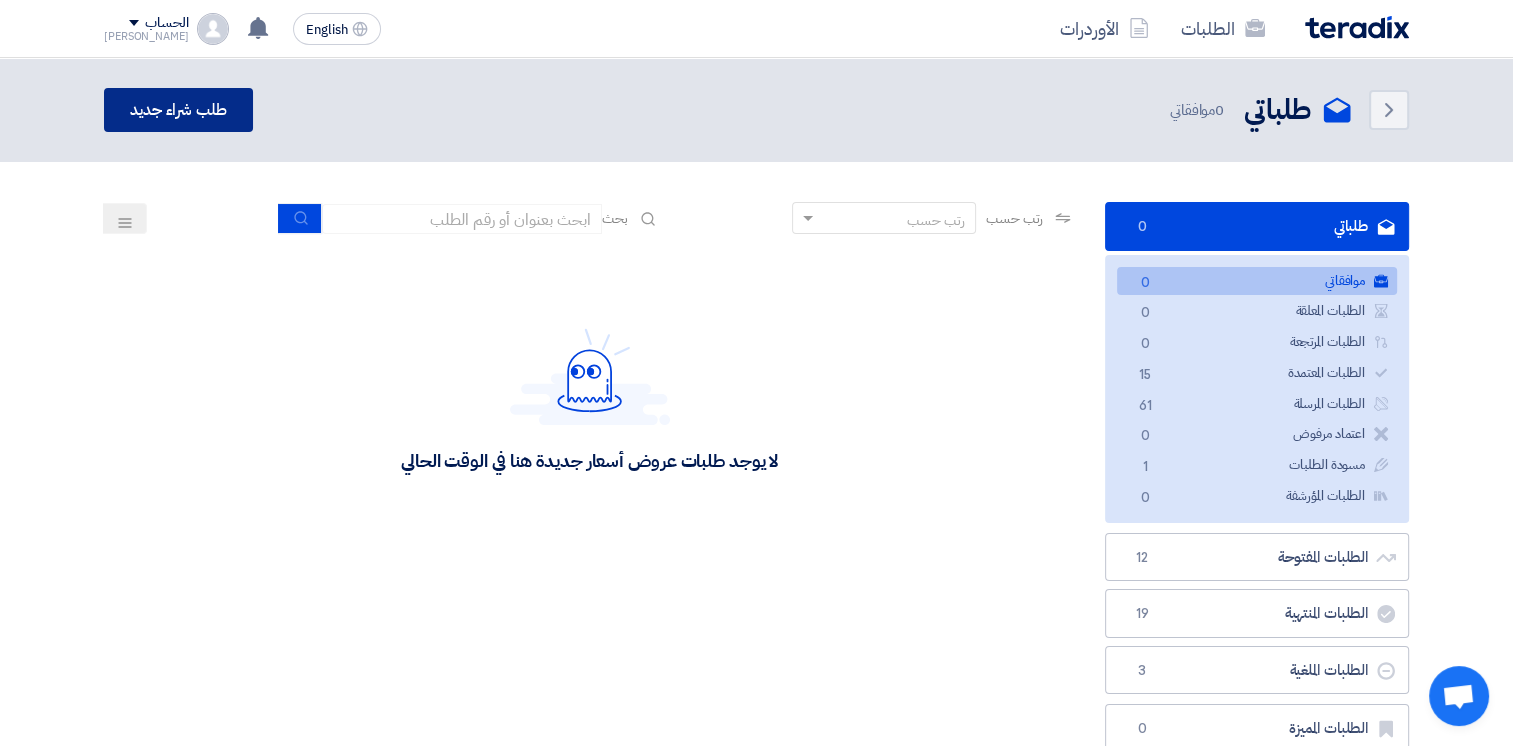 click on "طلب شراء جديد" 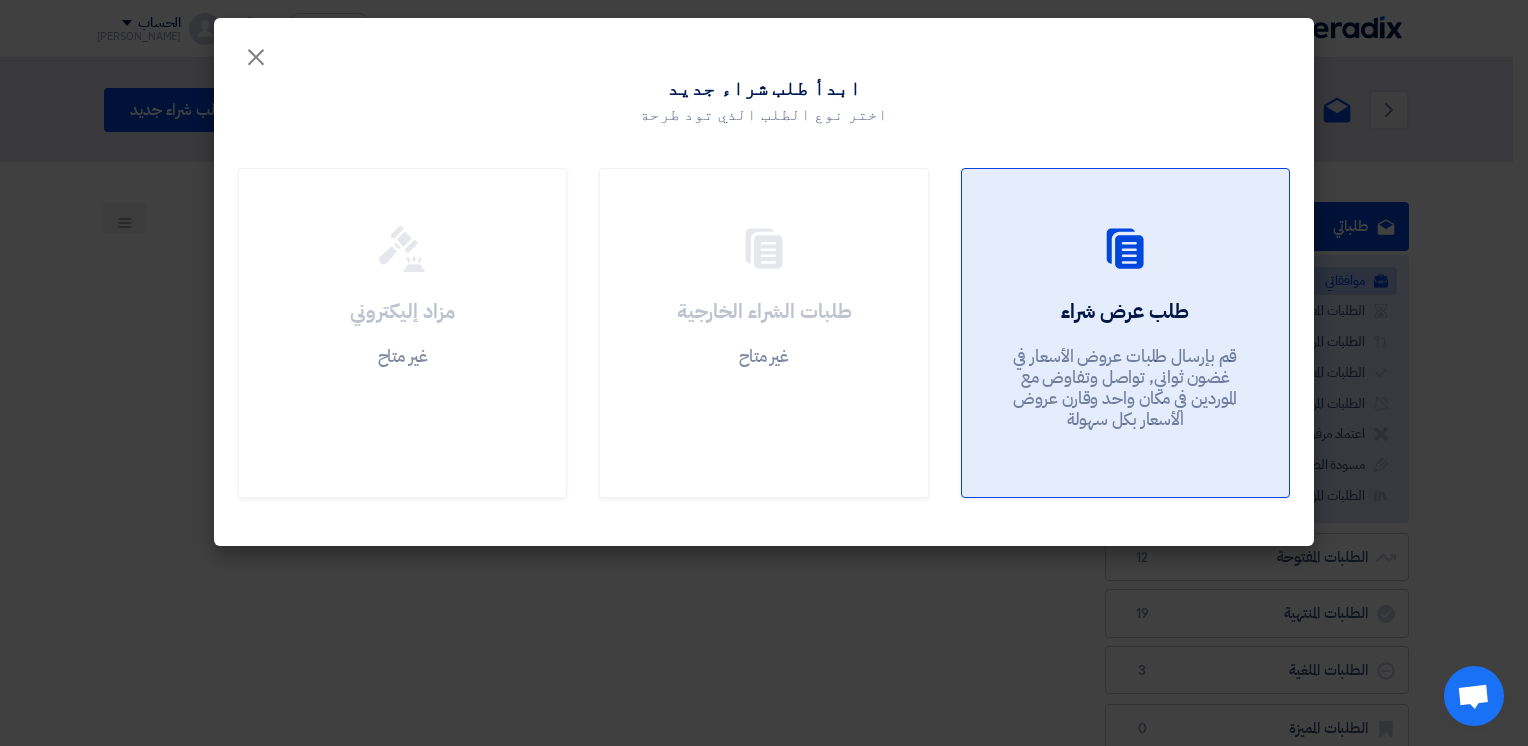 click 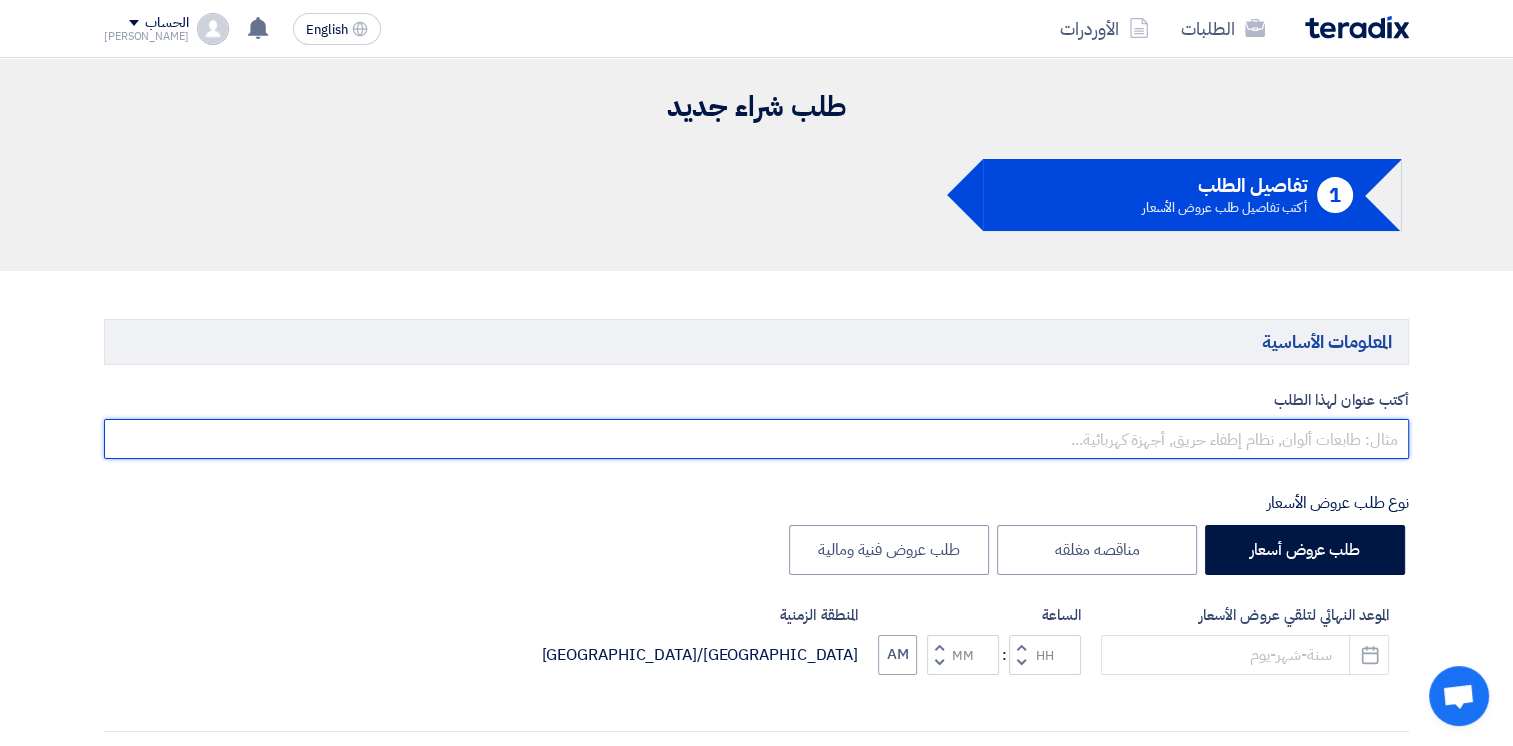 click at bounding box center (756, 439) 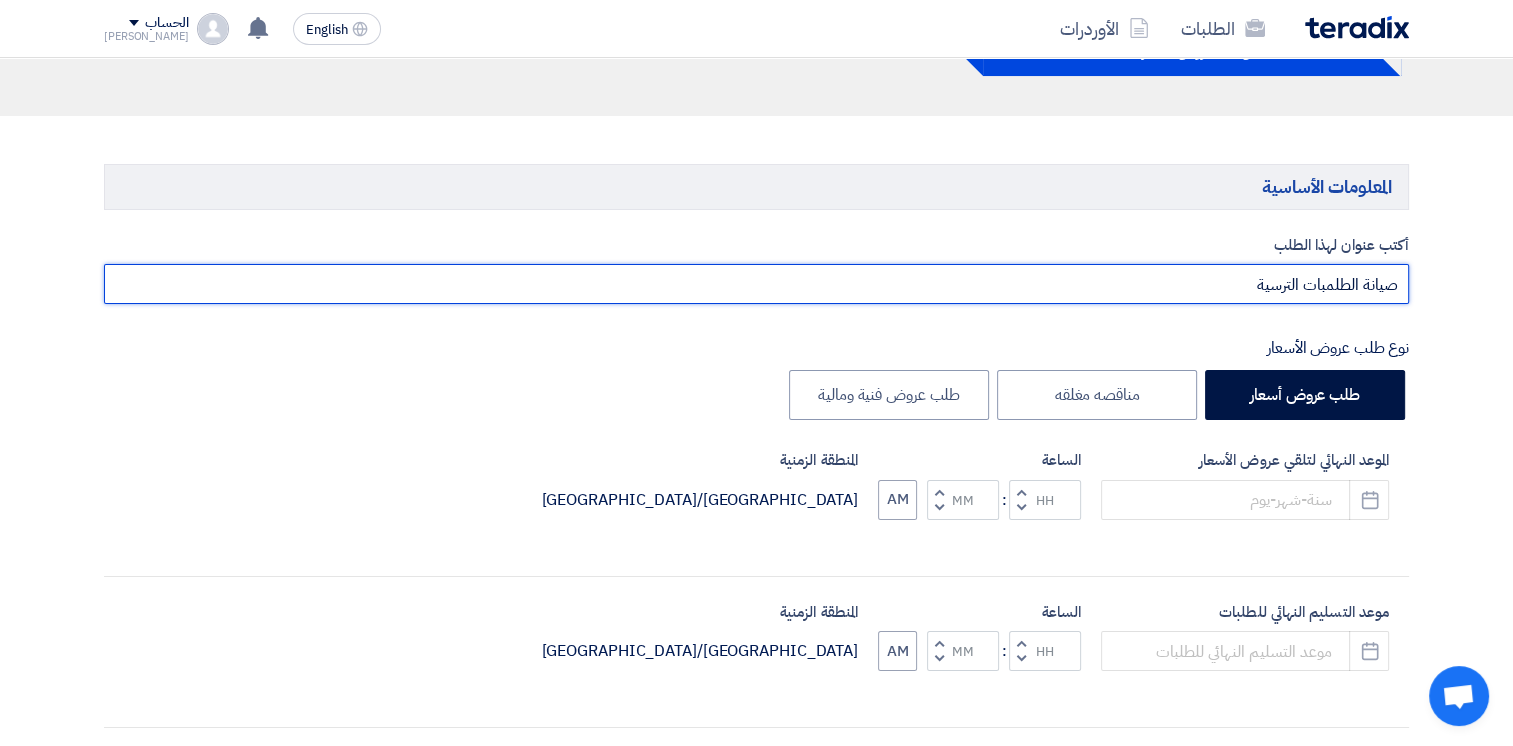 scroll, scrollTop: 400, scrollLeft: 0, axis: vertical 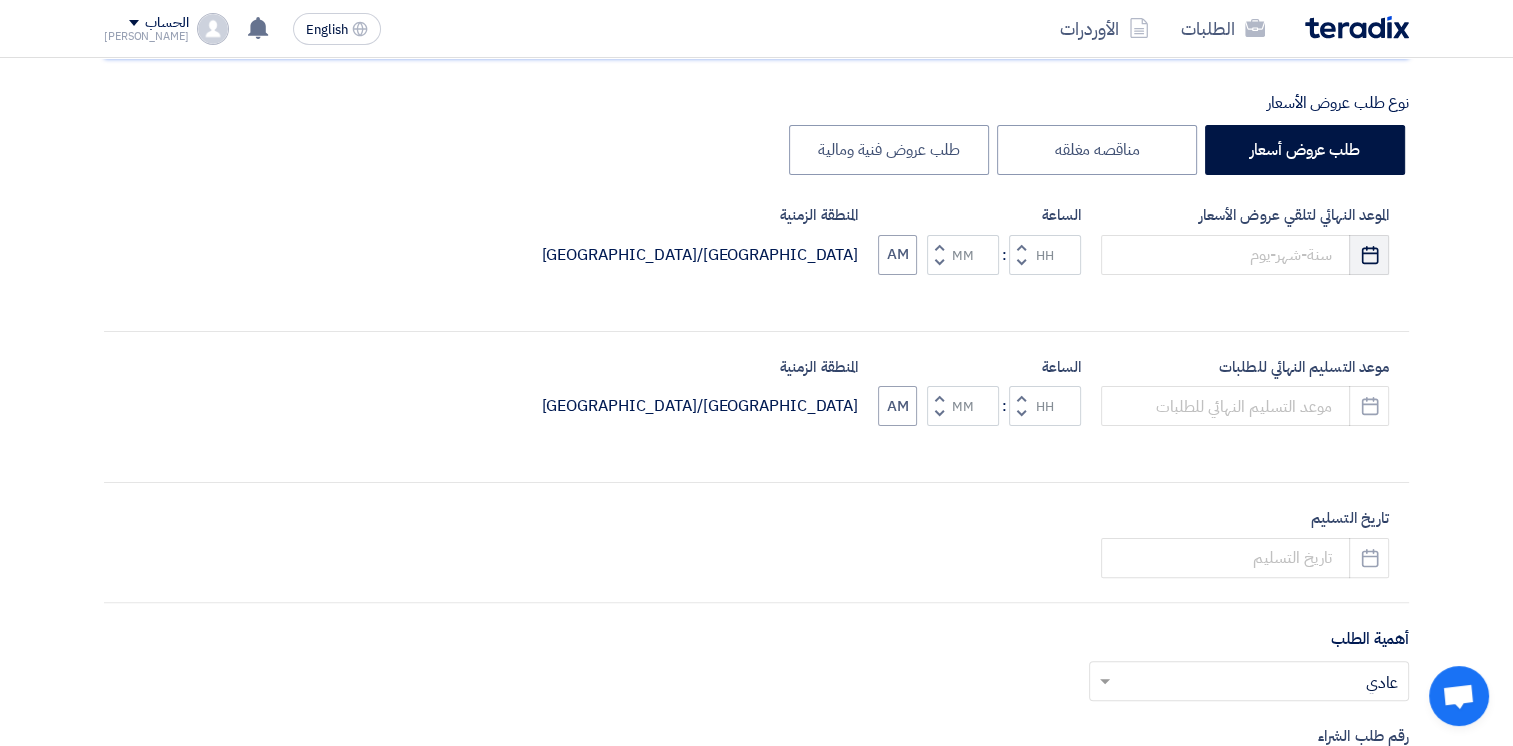 type on "صيانة الطلمبات الترسية" 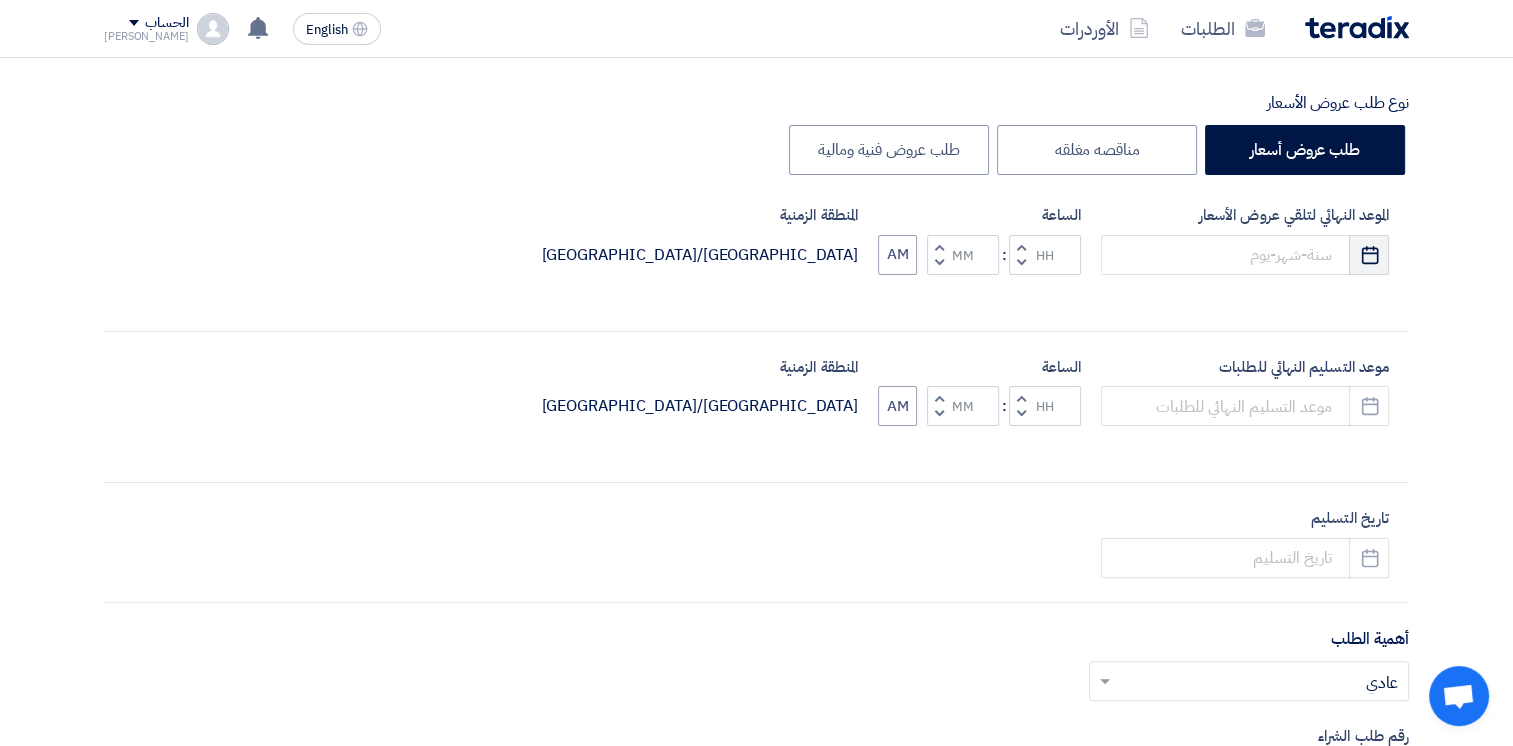 click 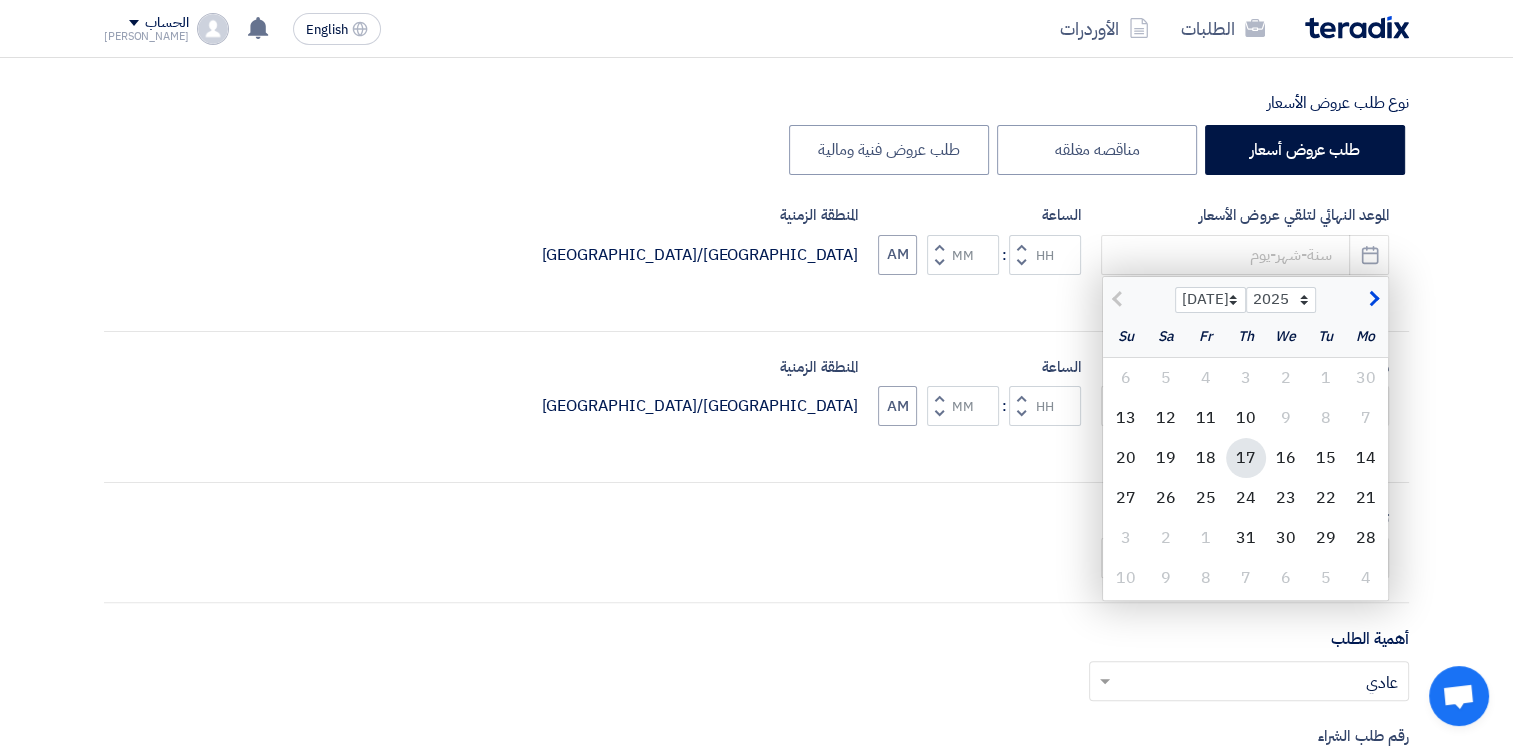 click on "17" 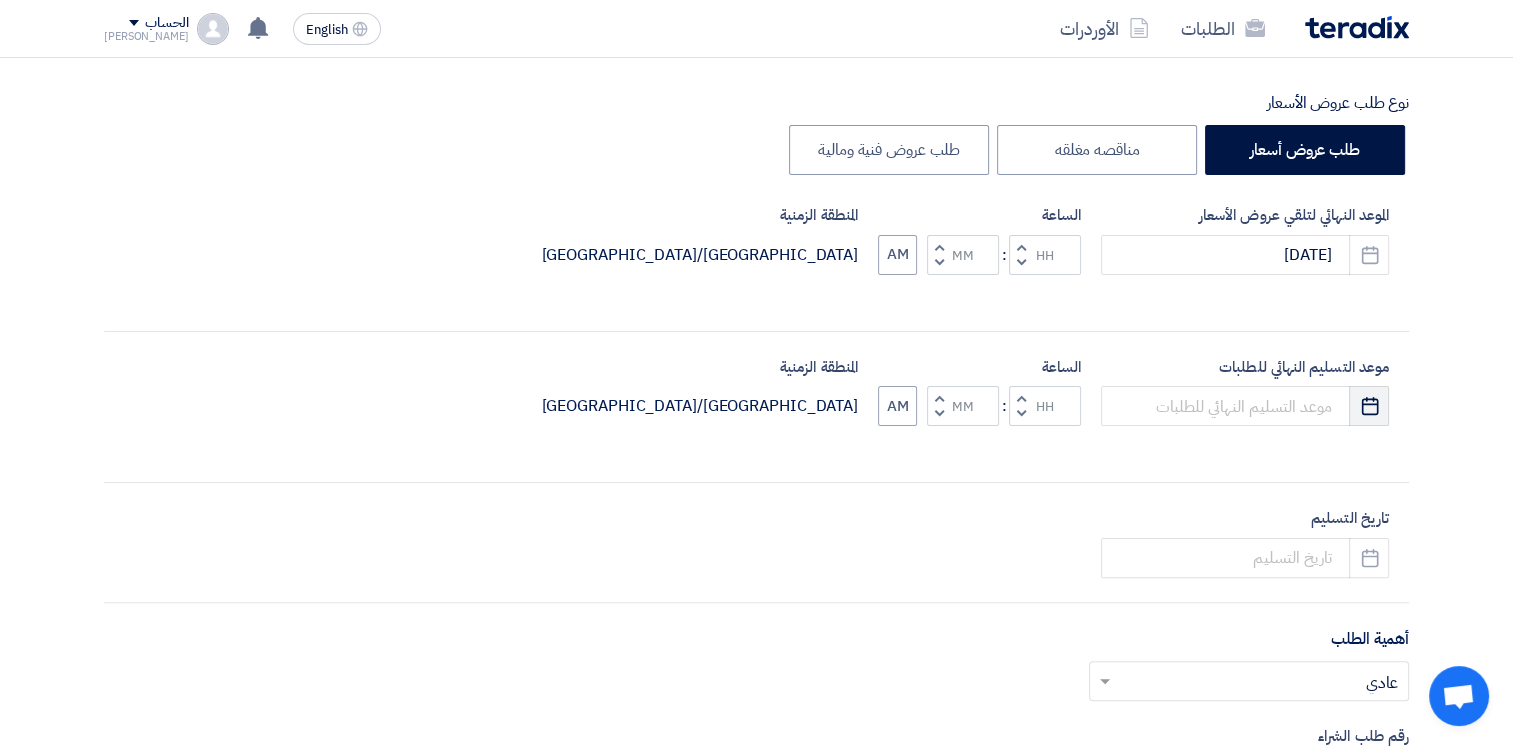 click on "Pick a date" 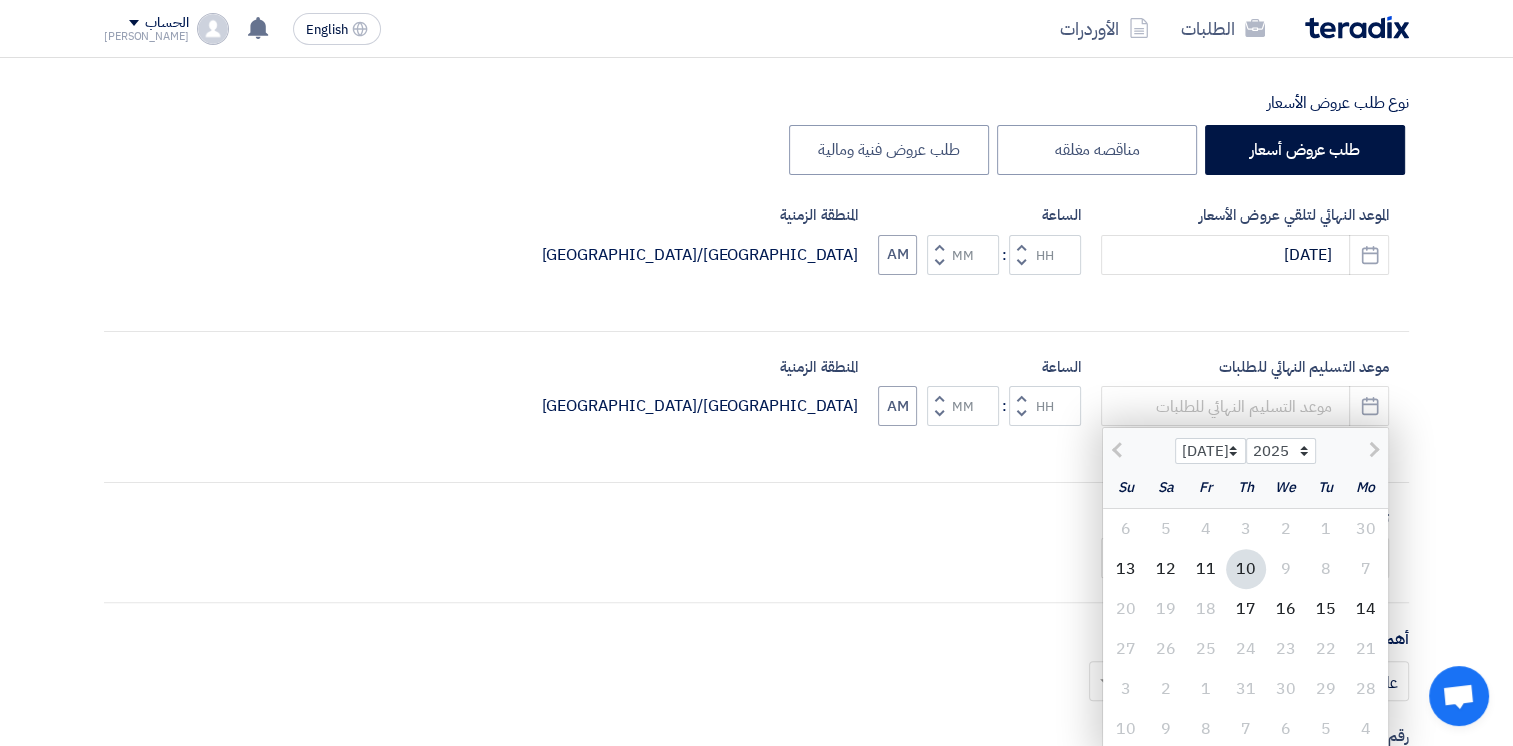 click on "17" 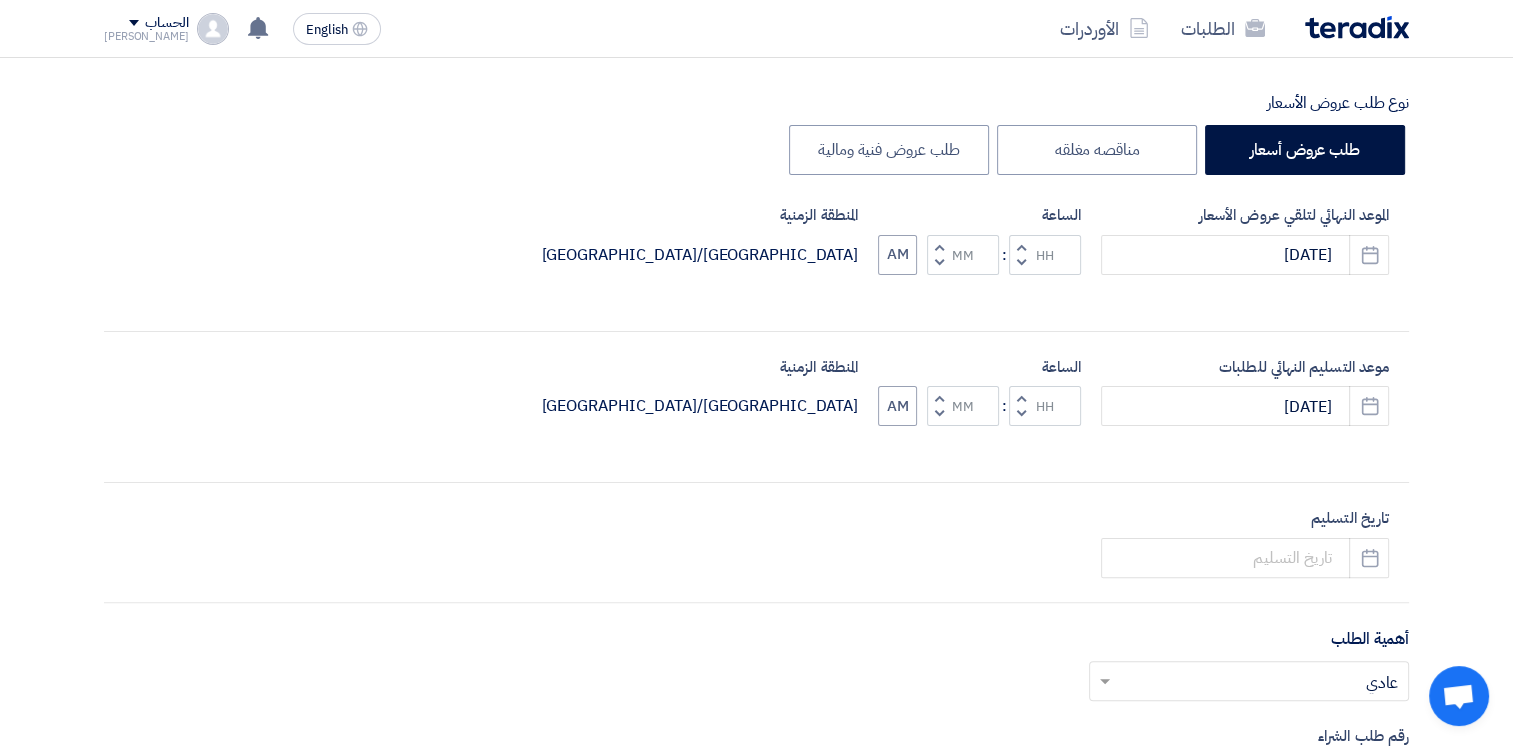 click 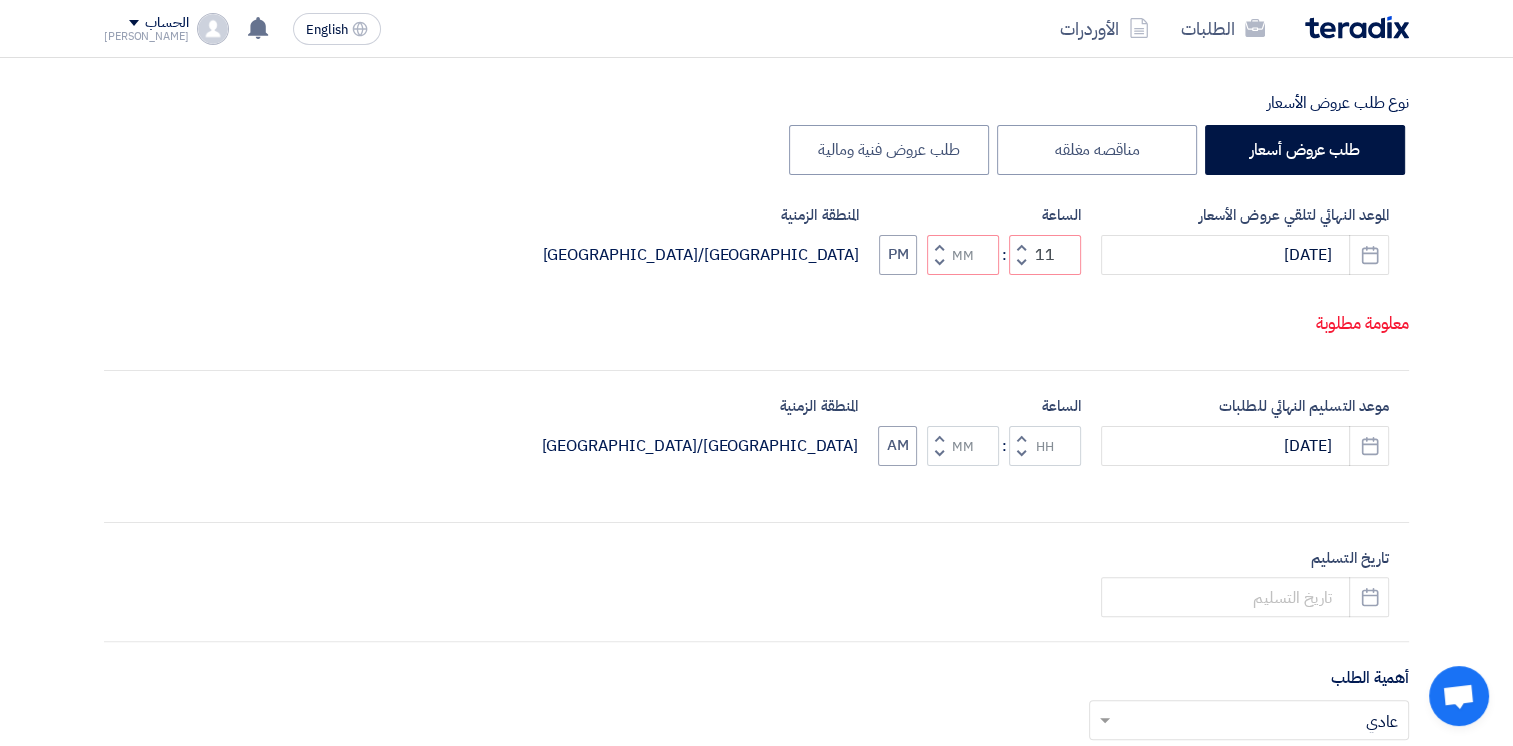 click on "Increment hours" 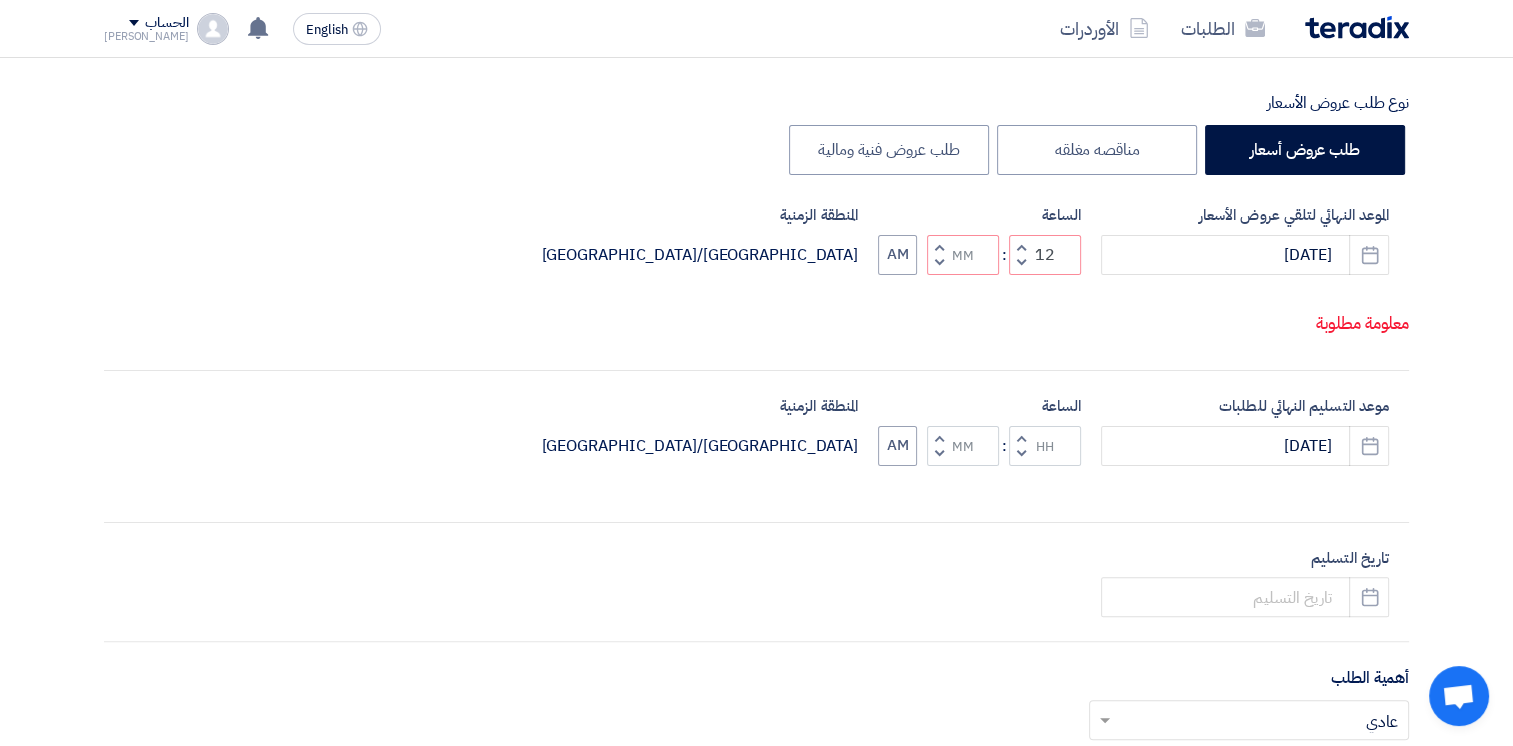 click on "Decrement hours" 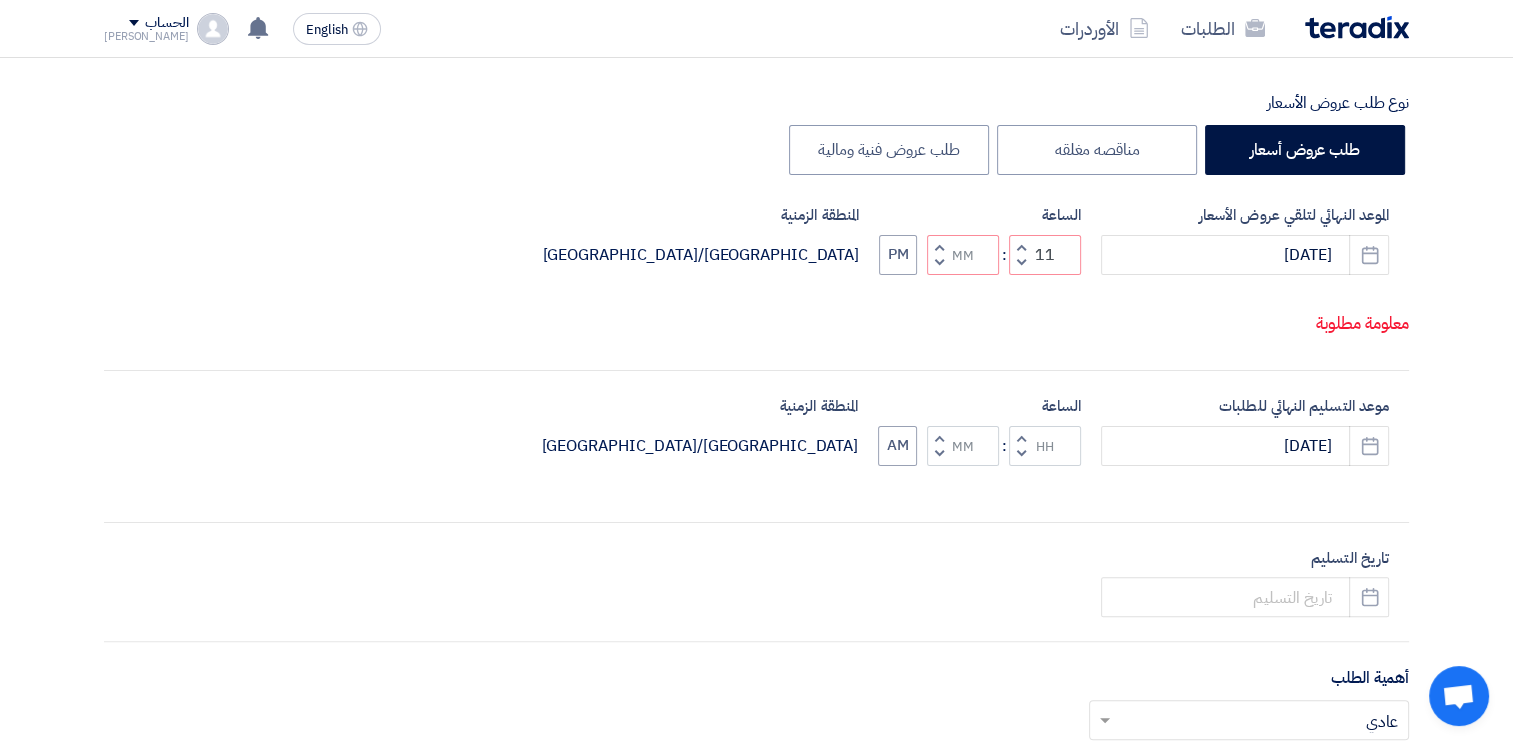 click on "Decrement hours" 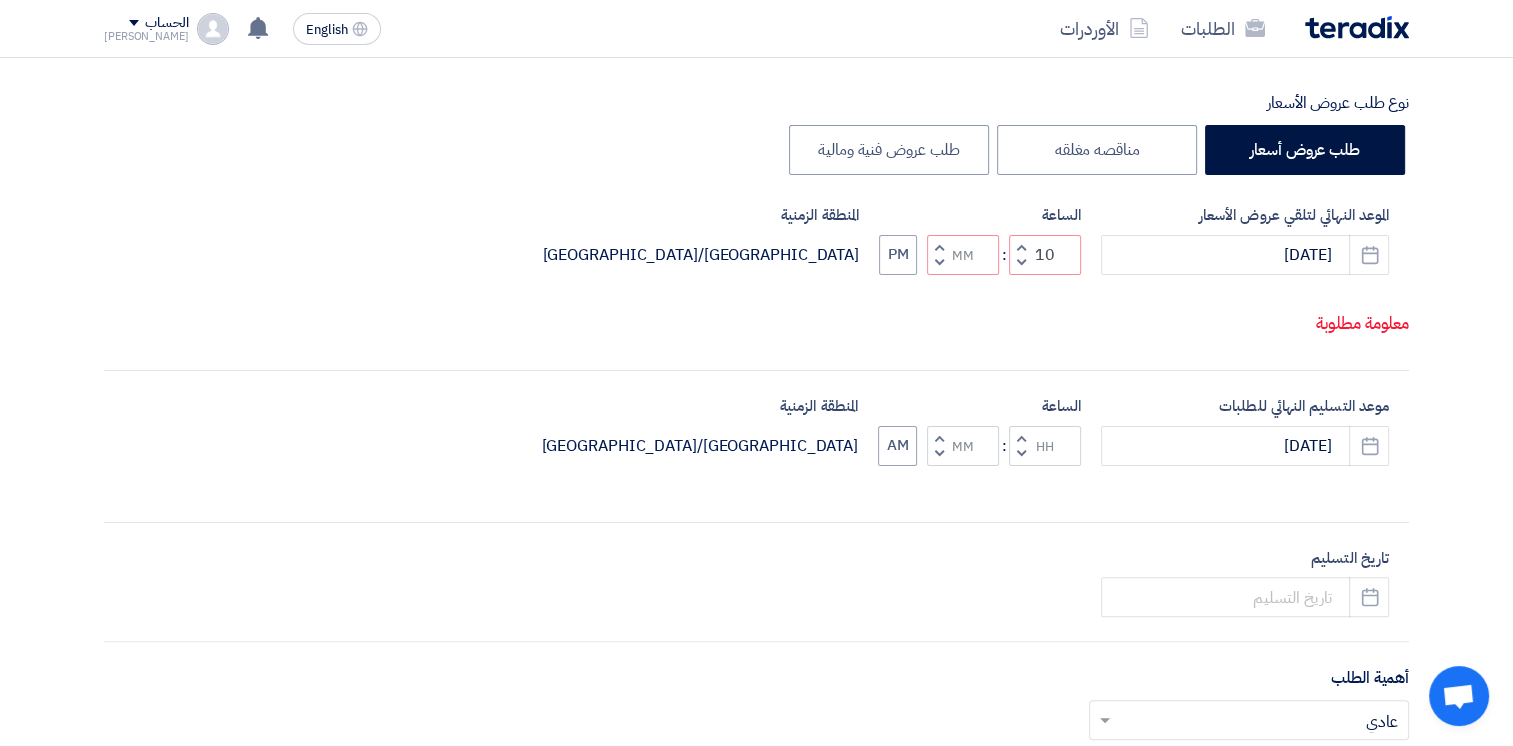 click on "Decrement hours" 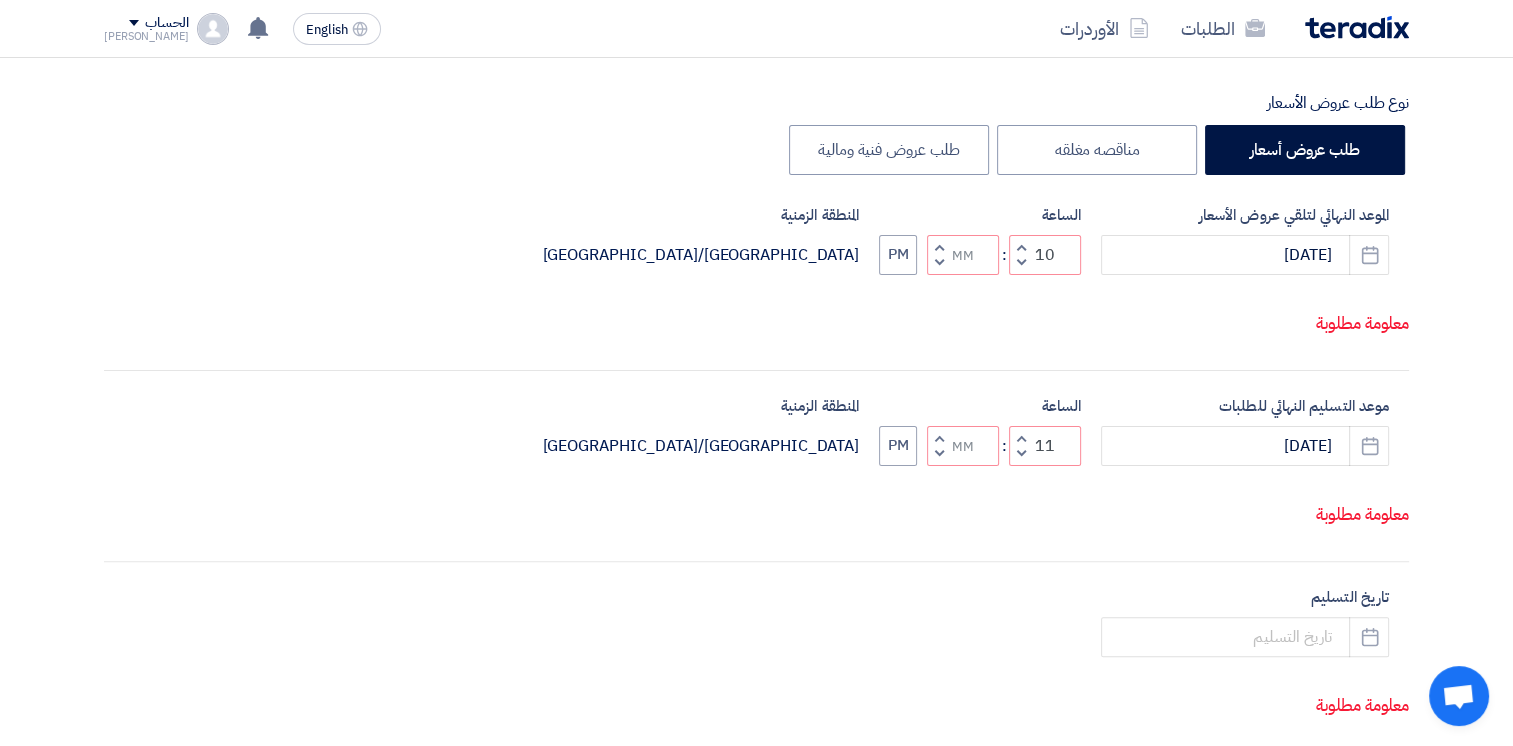 click 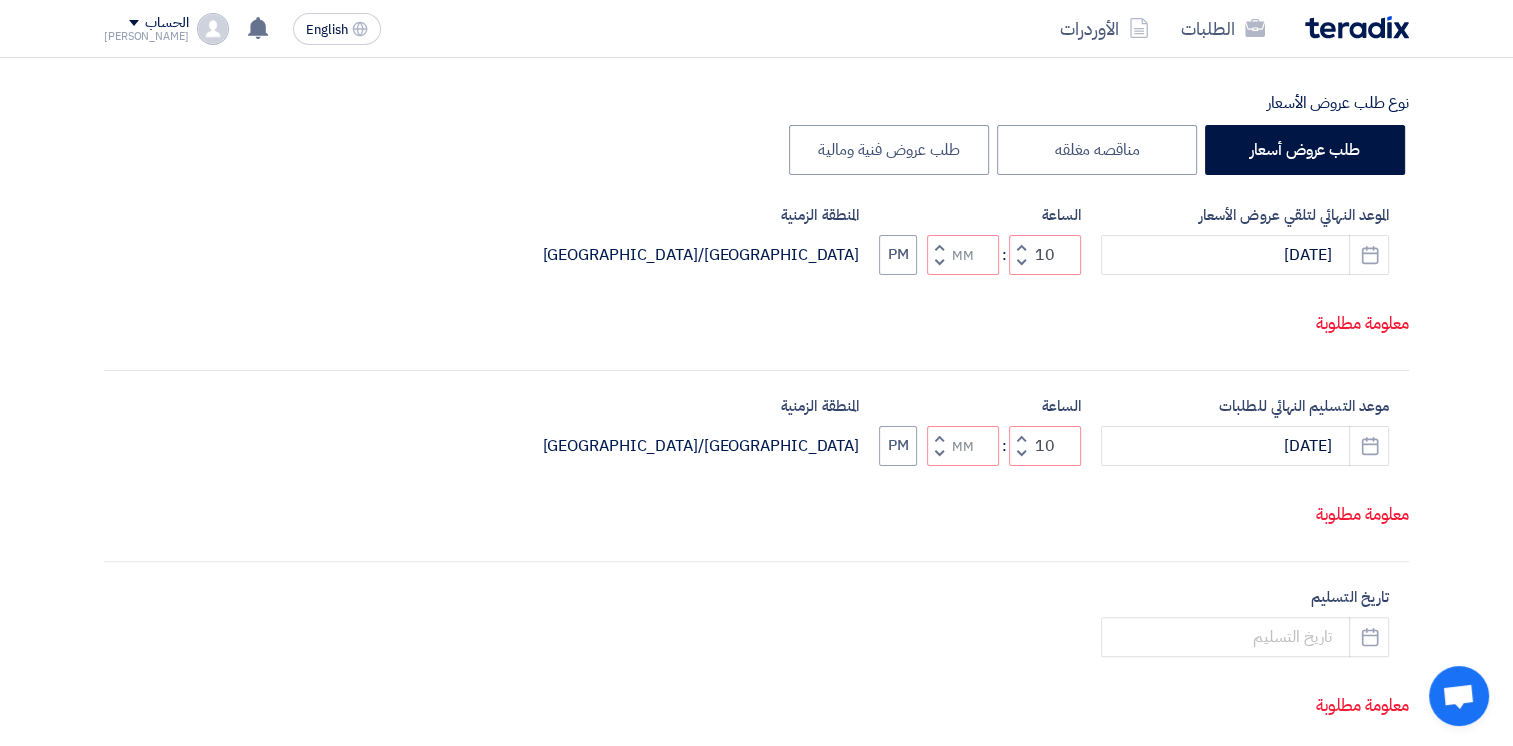 click on "Decrement minutes" 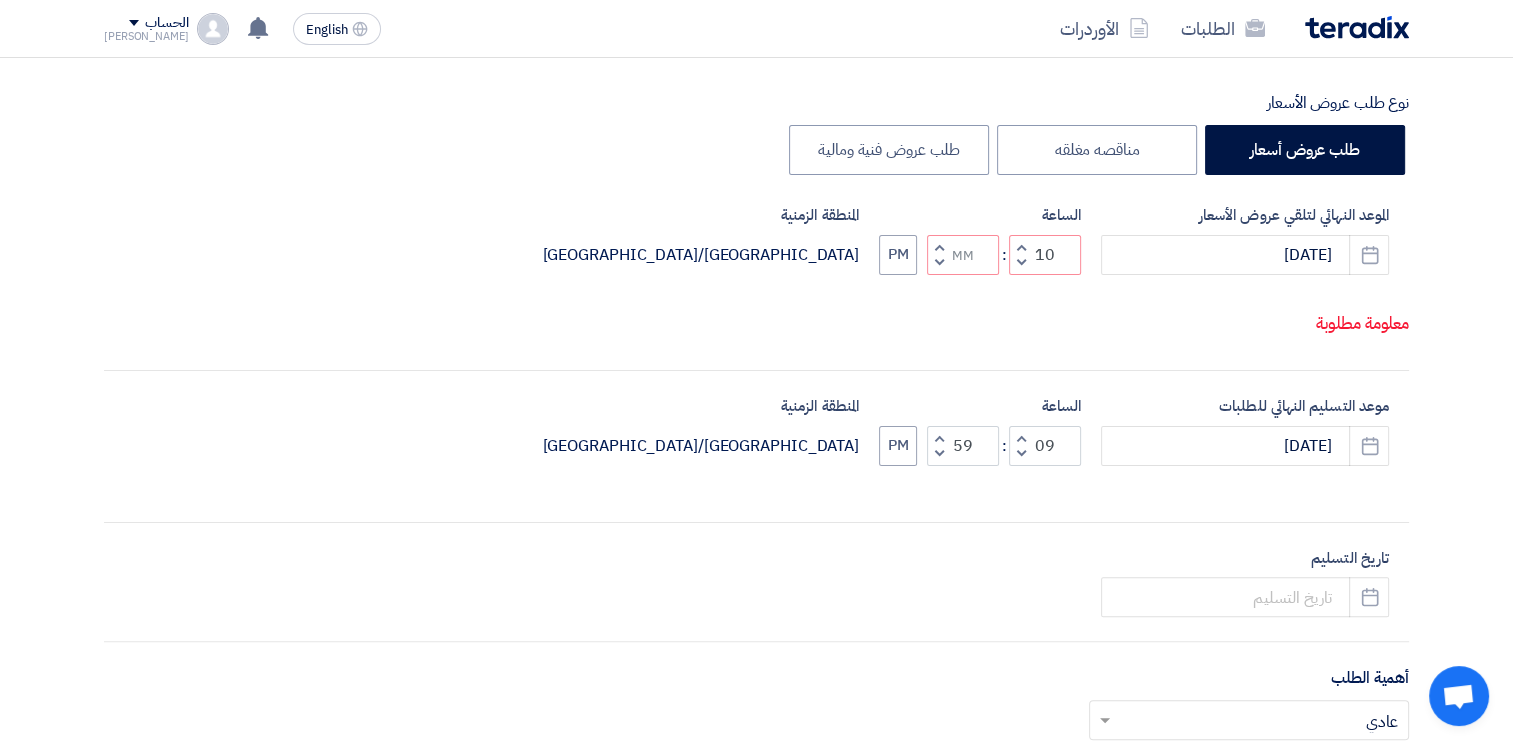 click 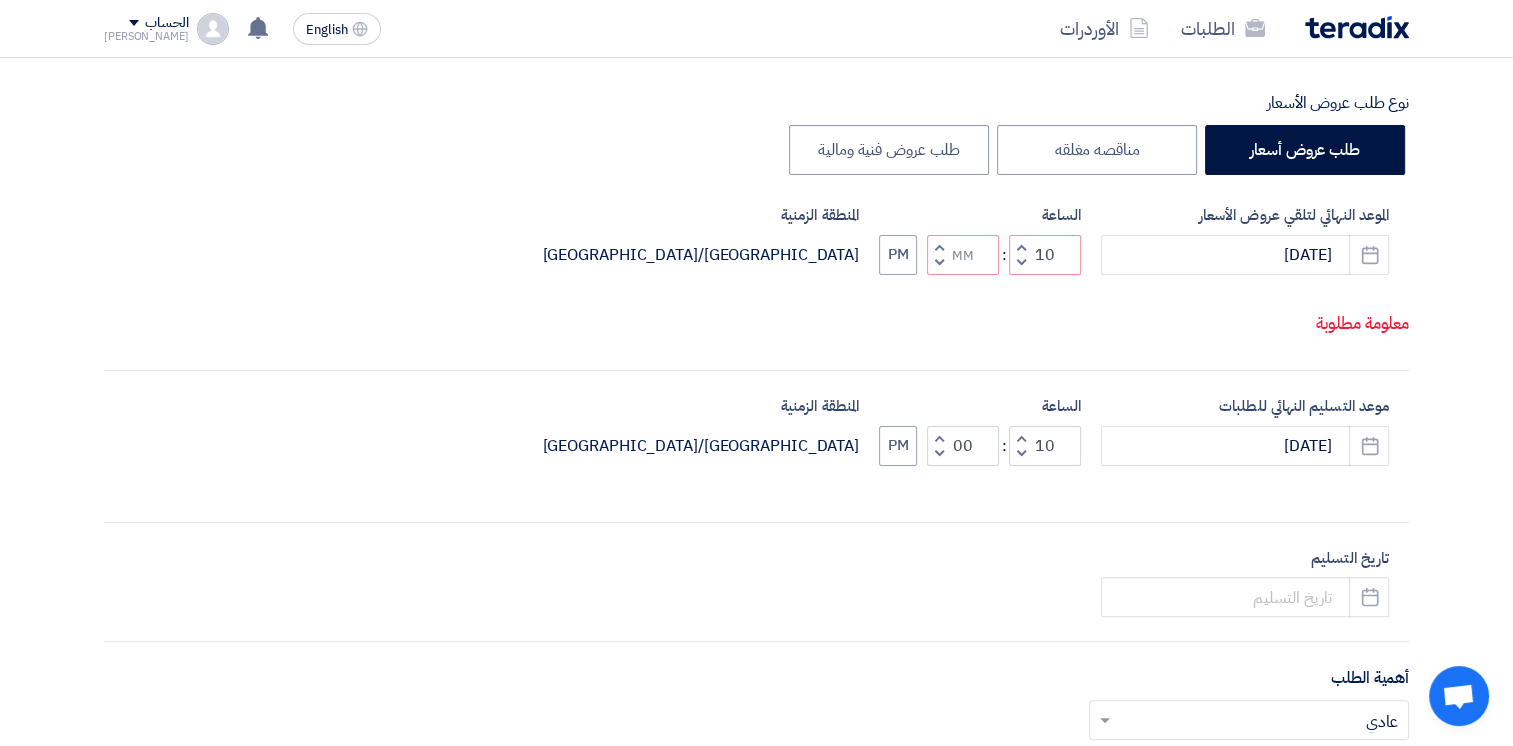 click 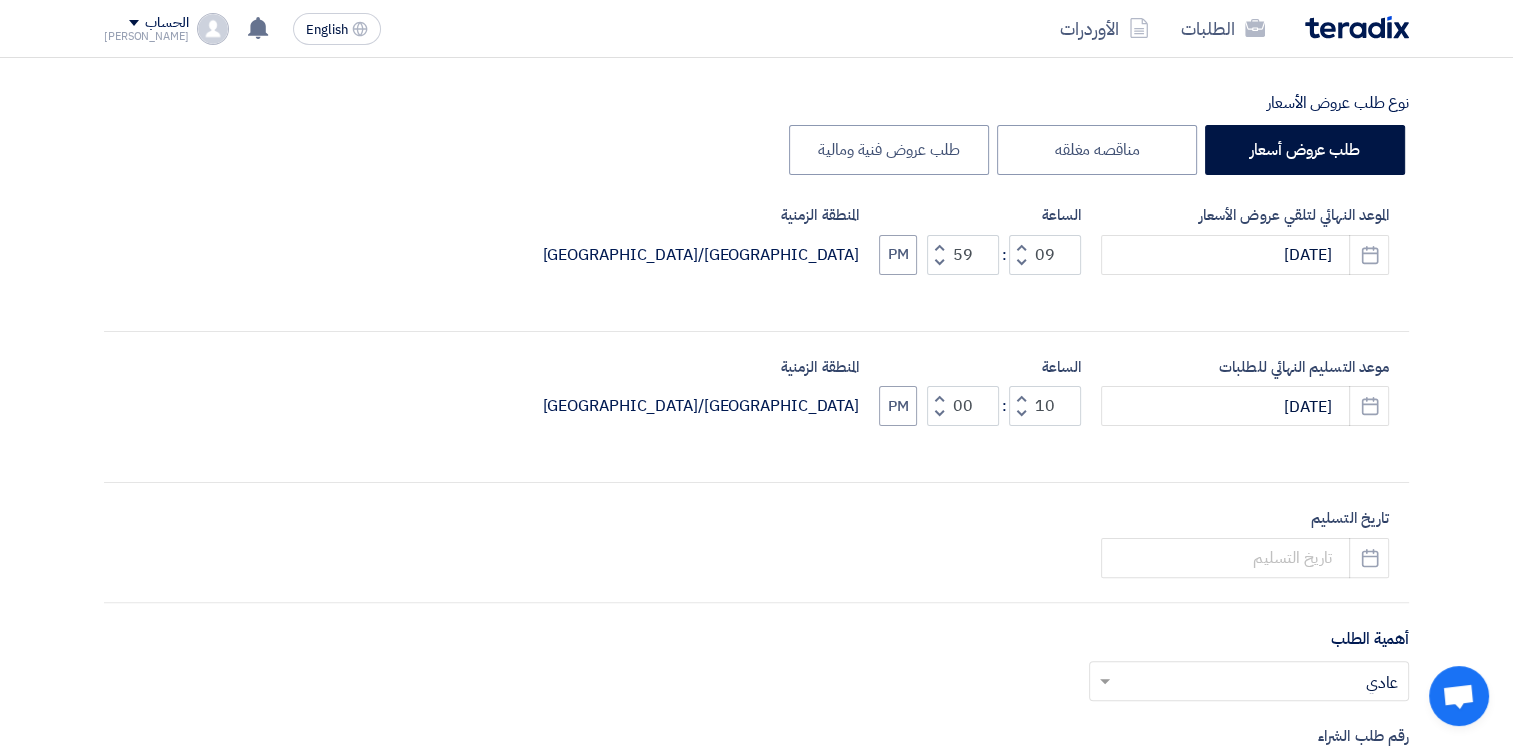 click 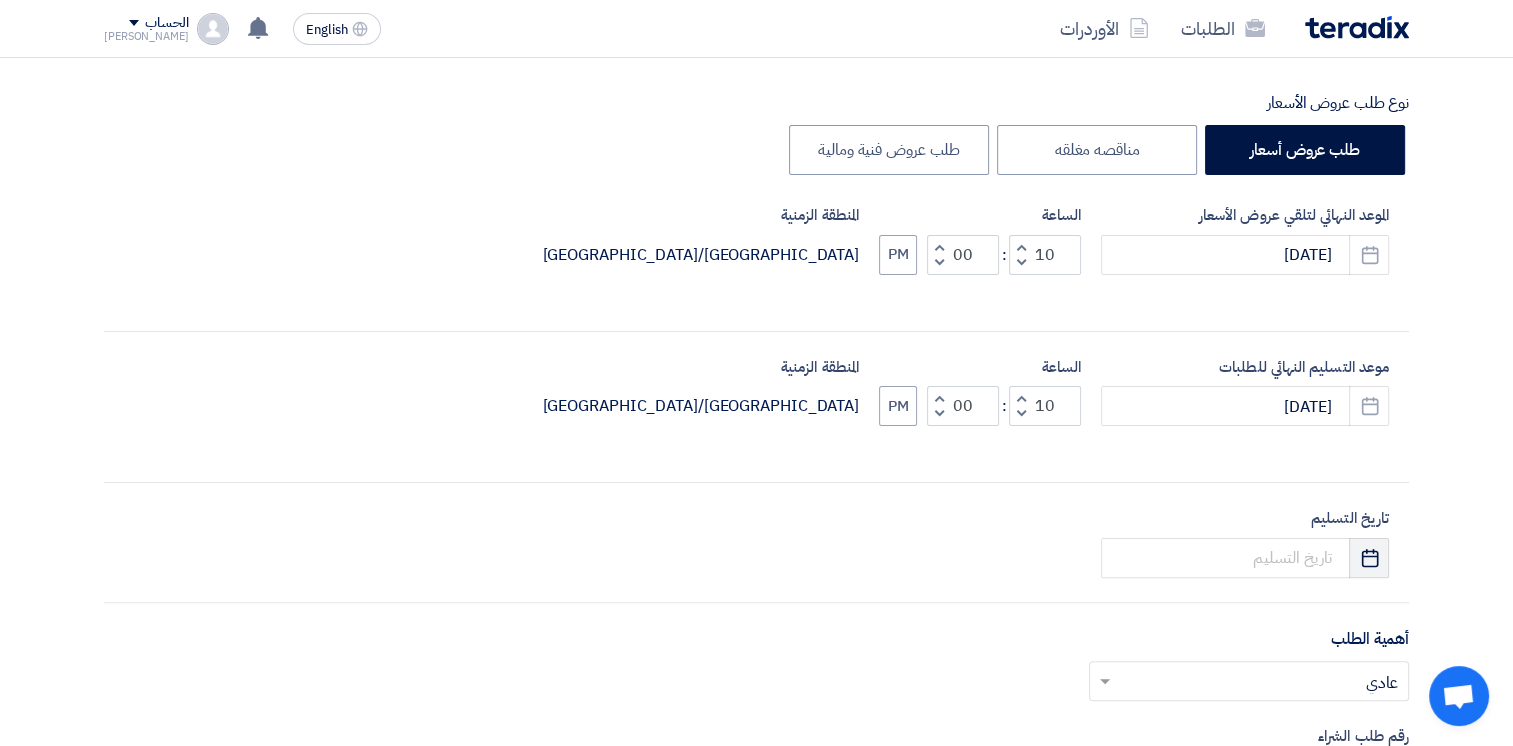 click on "Pick a date" 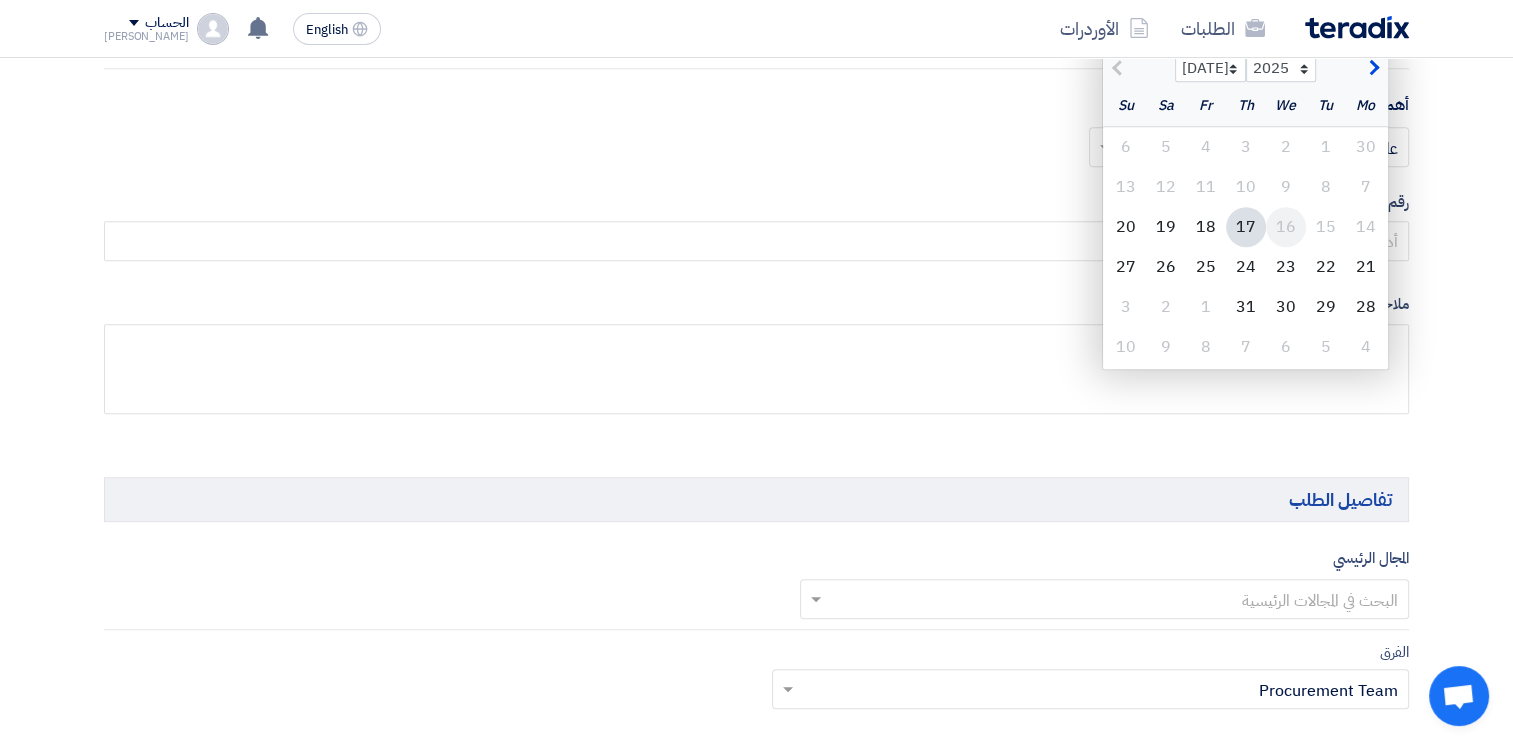 scroll, scrollTop: 900, scrollLeft: 0, axis: vertical 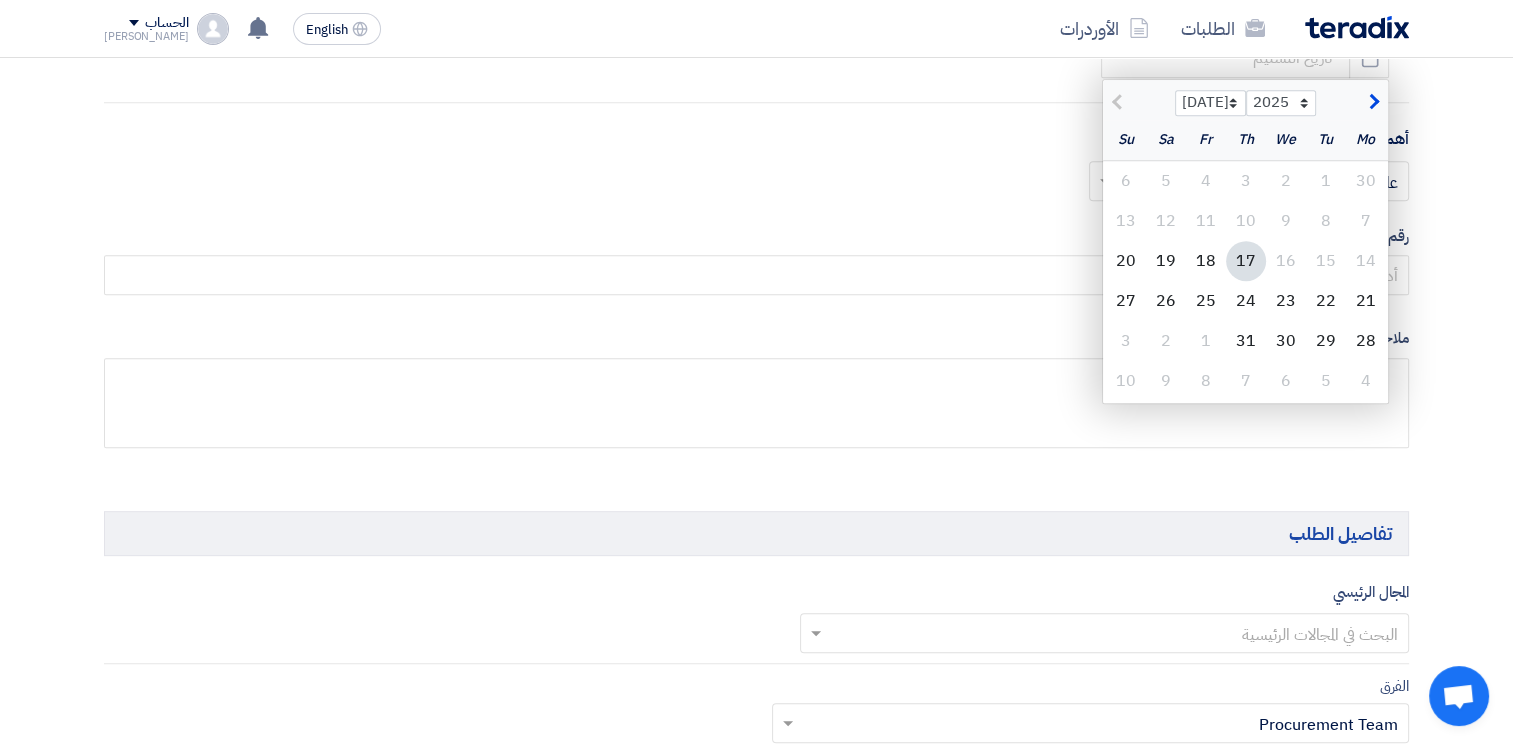 click 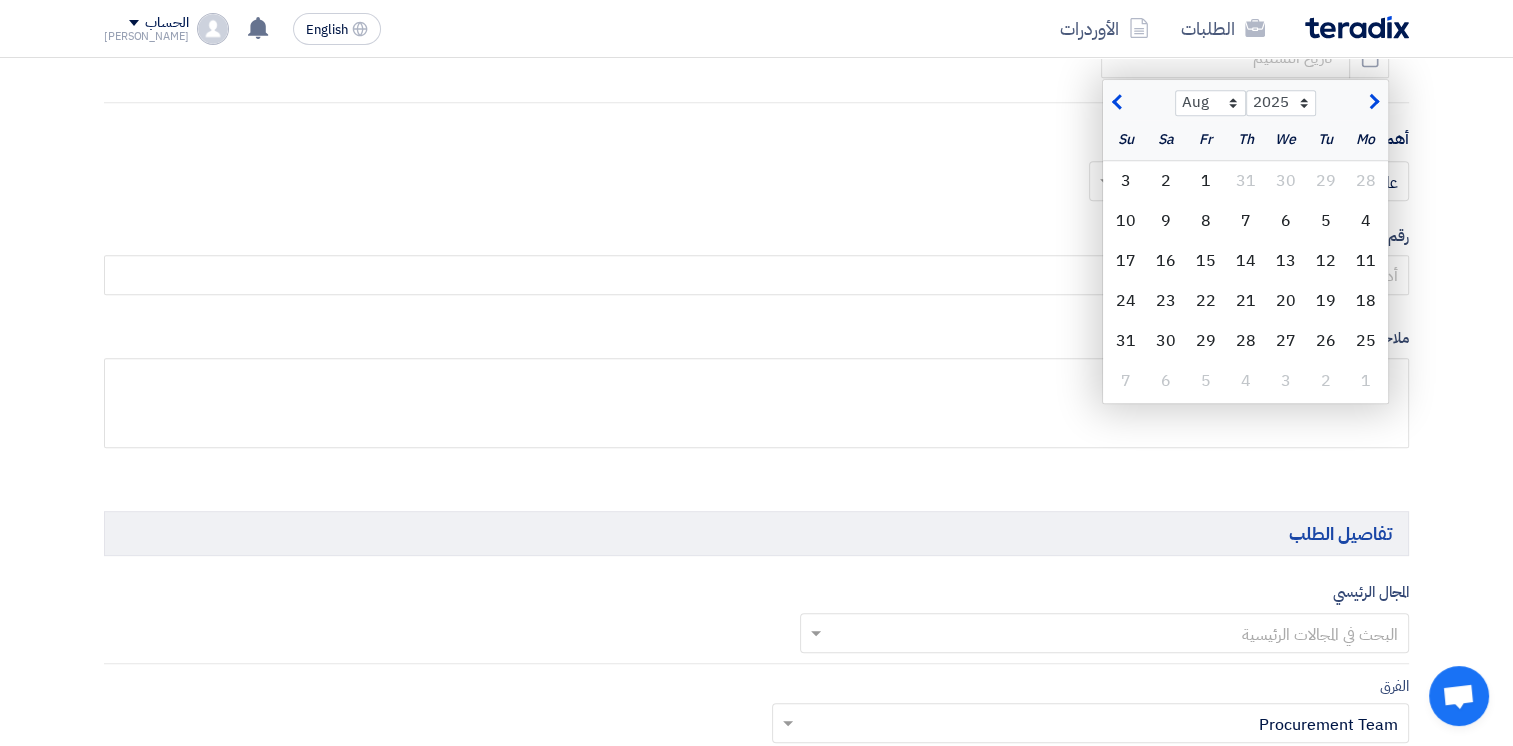 click 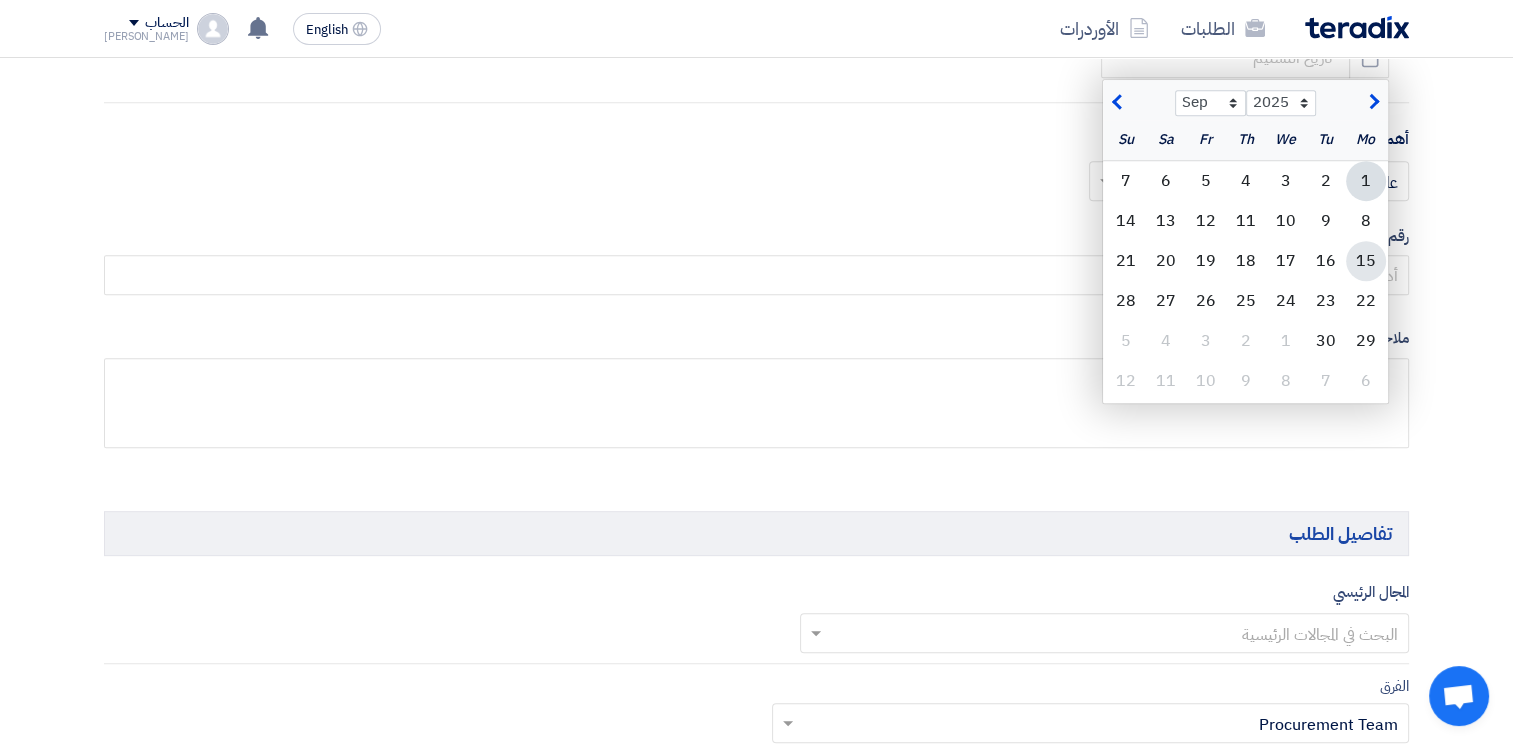 click on "15" 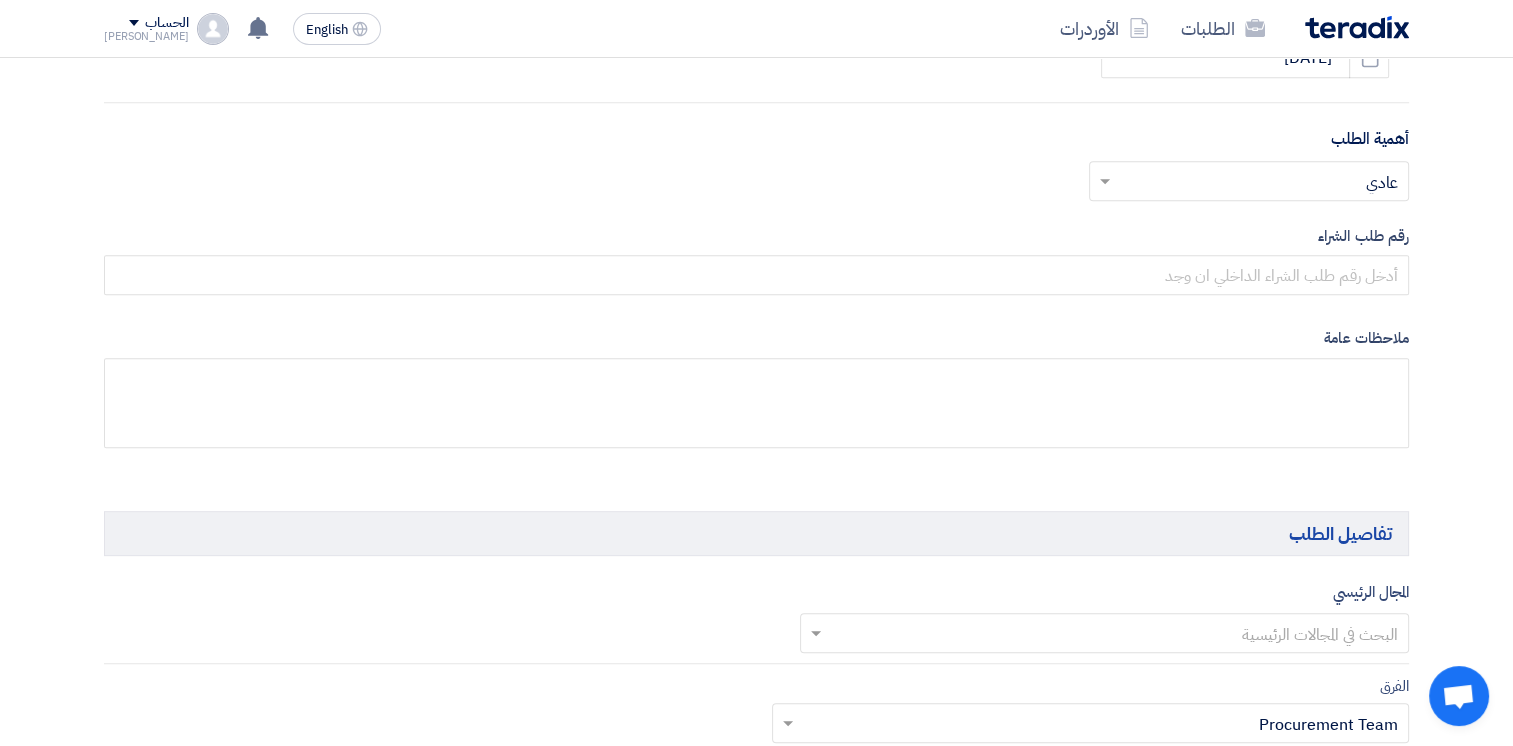 click 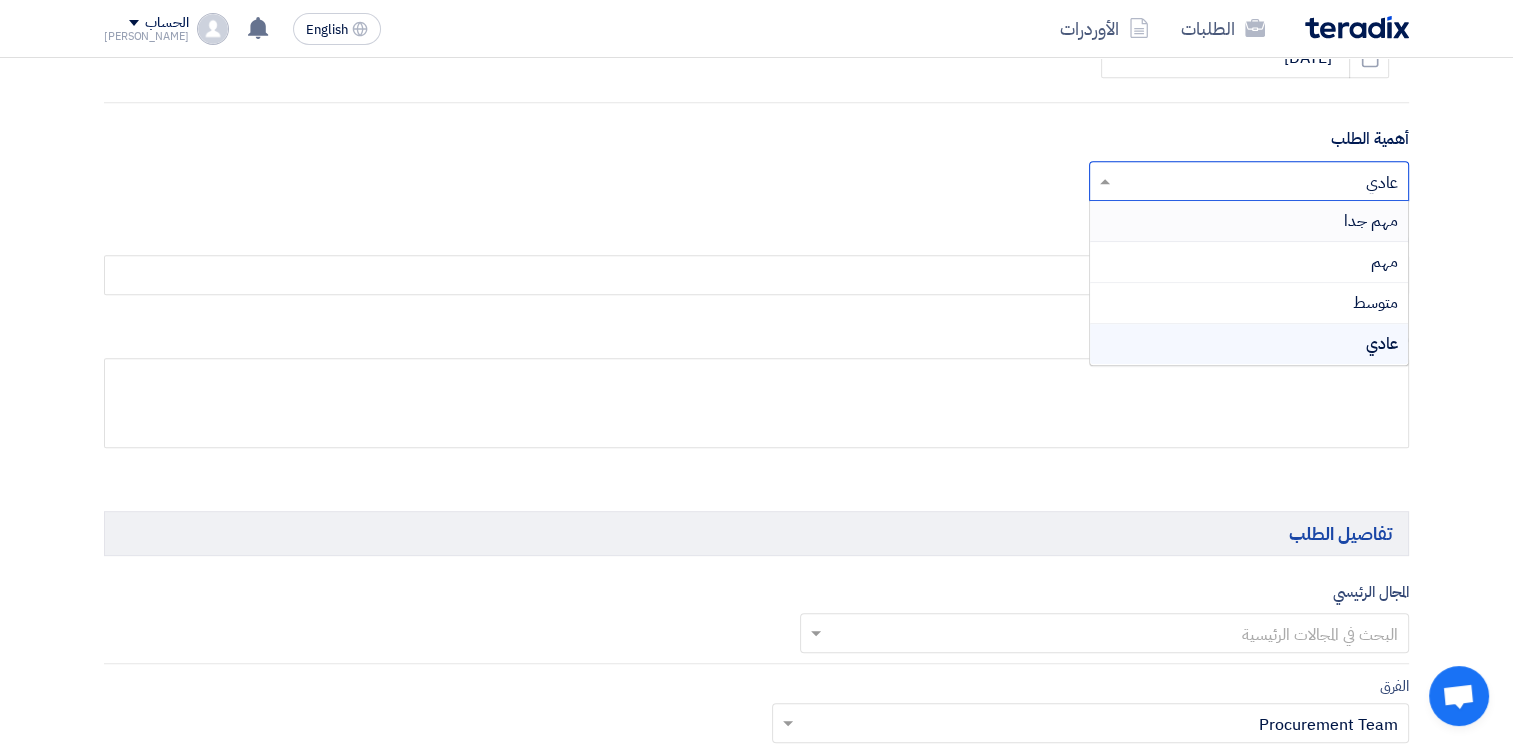 click on "مهم جدا" at bounding box center [1371, 221] 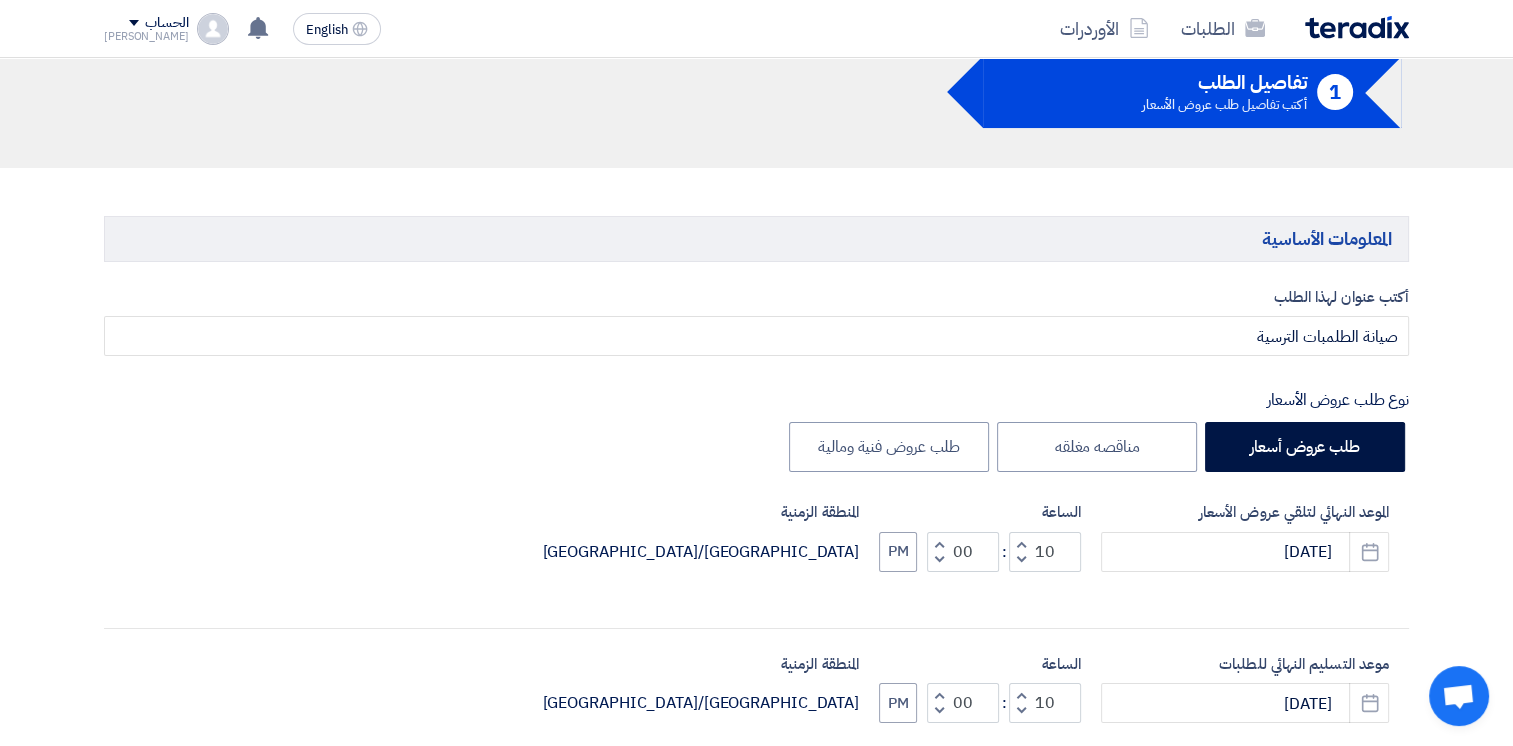 scroll, scrollTop: 100, scrollLeft: 0, axis: vertical 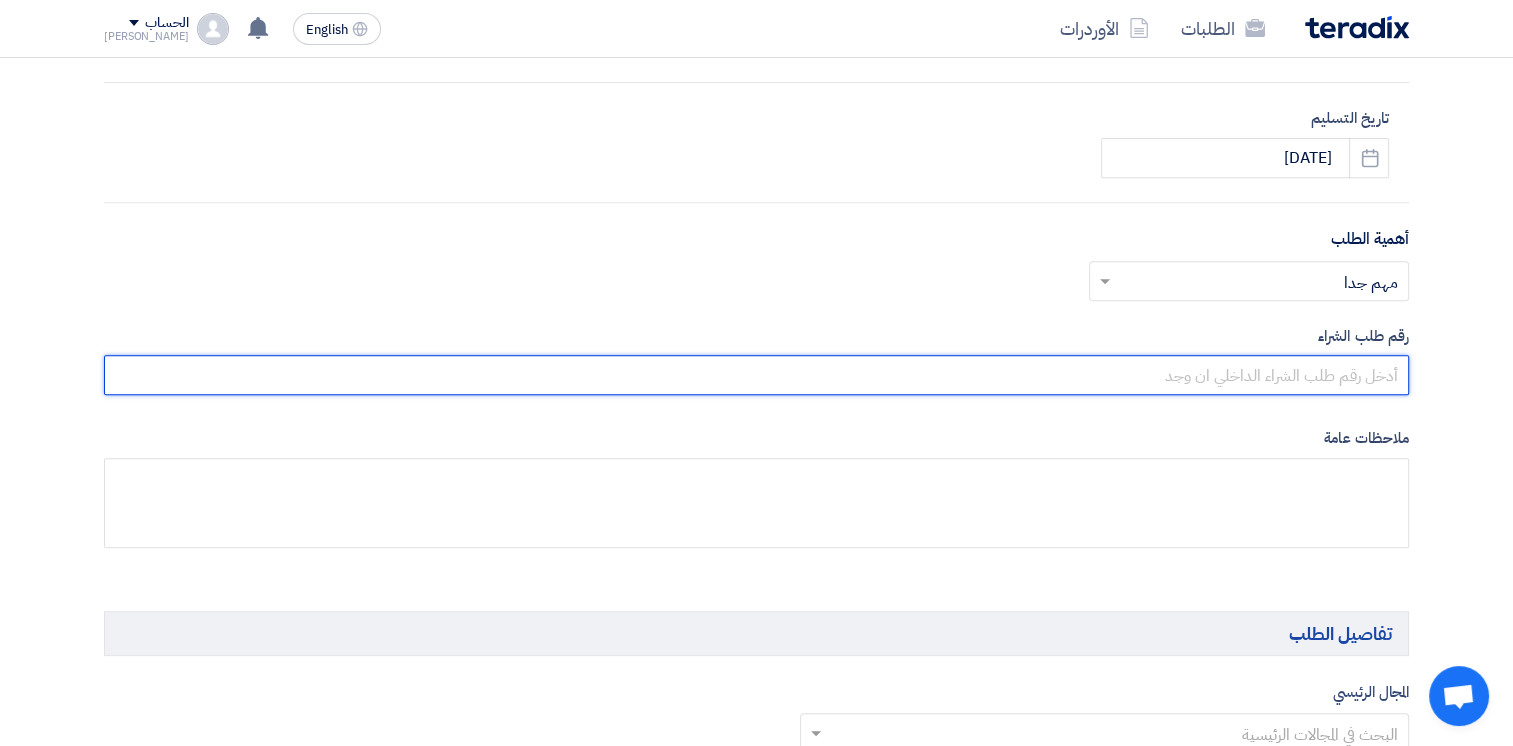 click at bounding box center (756, 375) 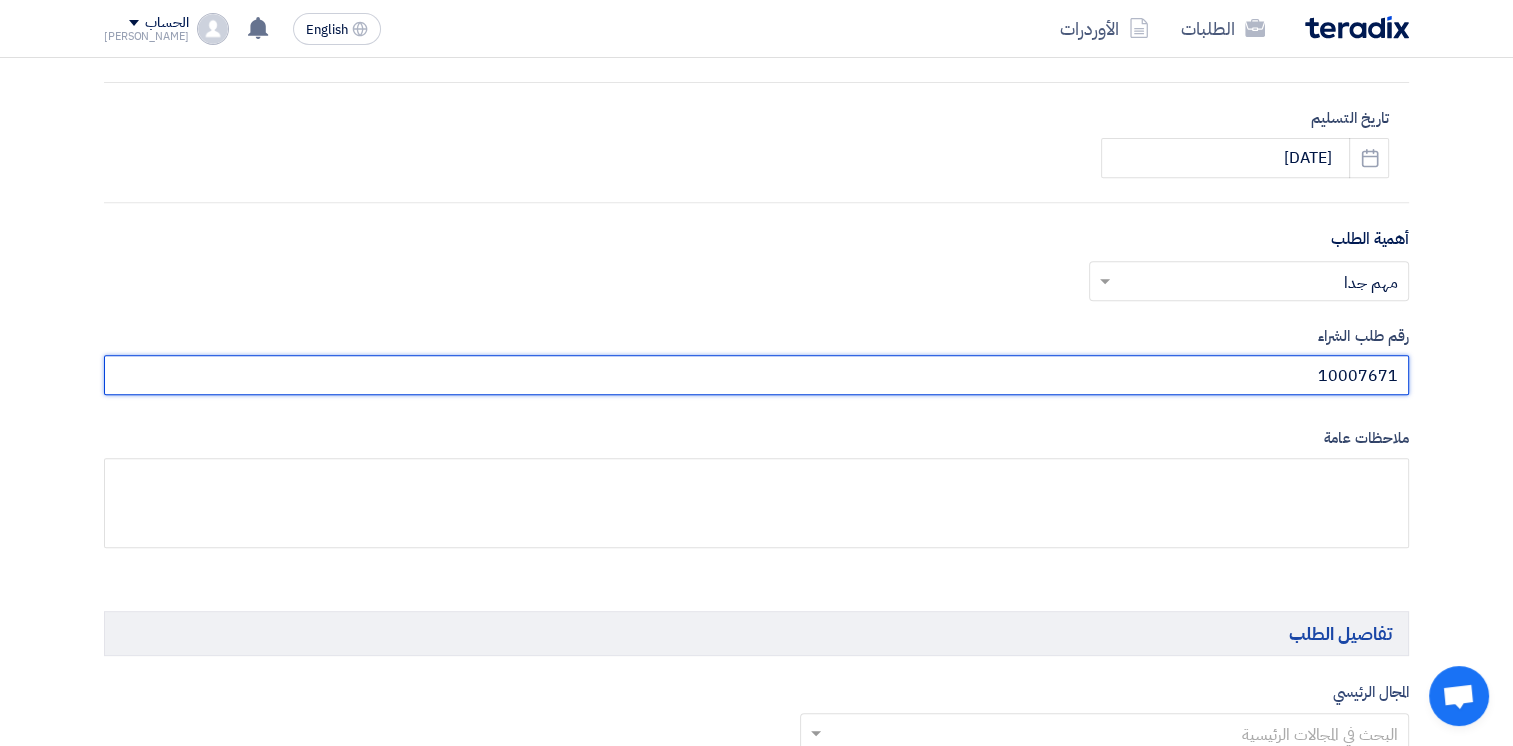 type on "10007671" 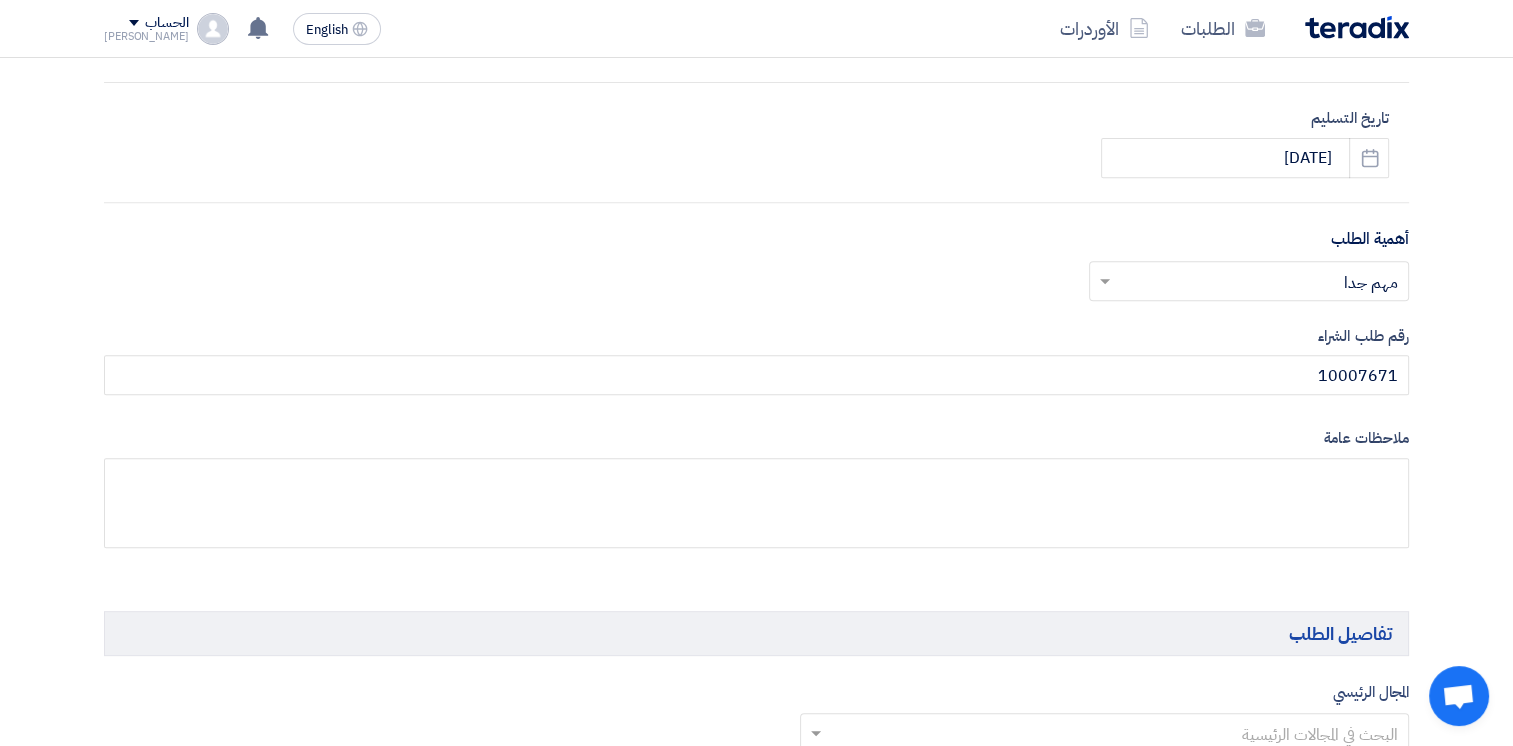 click on "أكتب عنوان لهذا الطلب
صيانة الطلمبات الترسية
نوع طلب عروض الأسعار
طلب عروض أسعار
مناقصه مغلقه
طلب عروض فنية ومالية
الموعد النهائي لتلقي عروض الأسعار
[DATE]
Pick a date
الساعة
Increment hours
10 :" 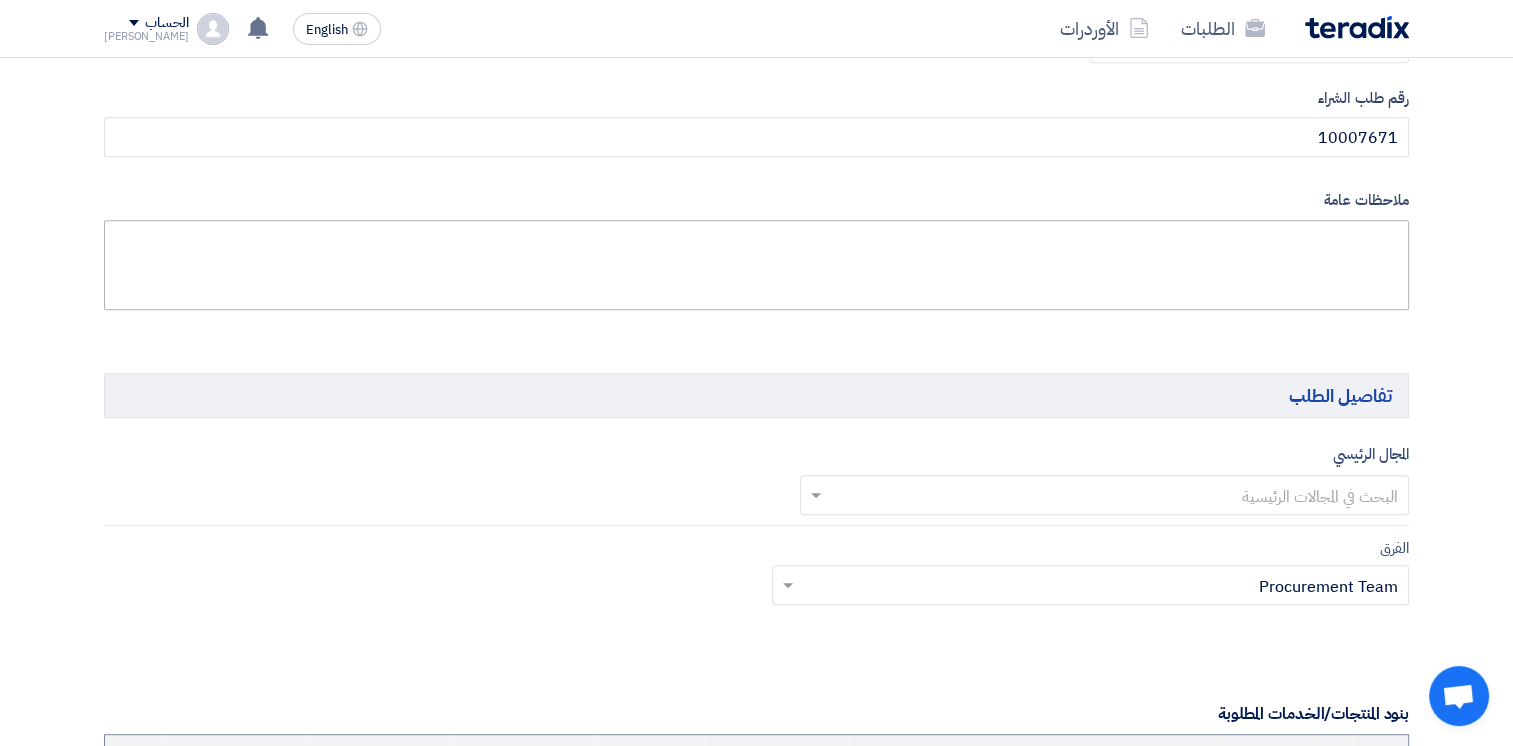 scroll, scrollTop: 1100, scrollLeft: 0, axis: vertical 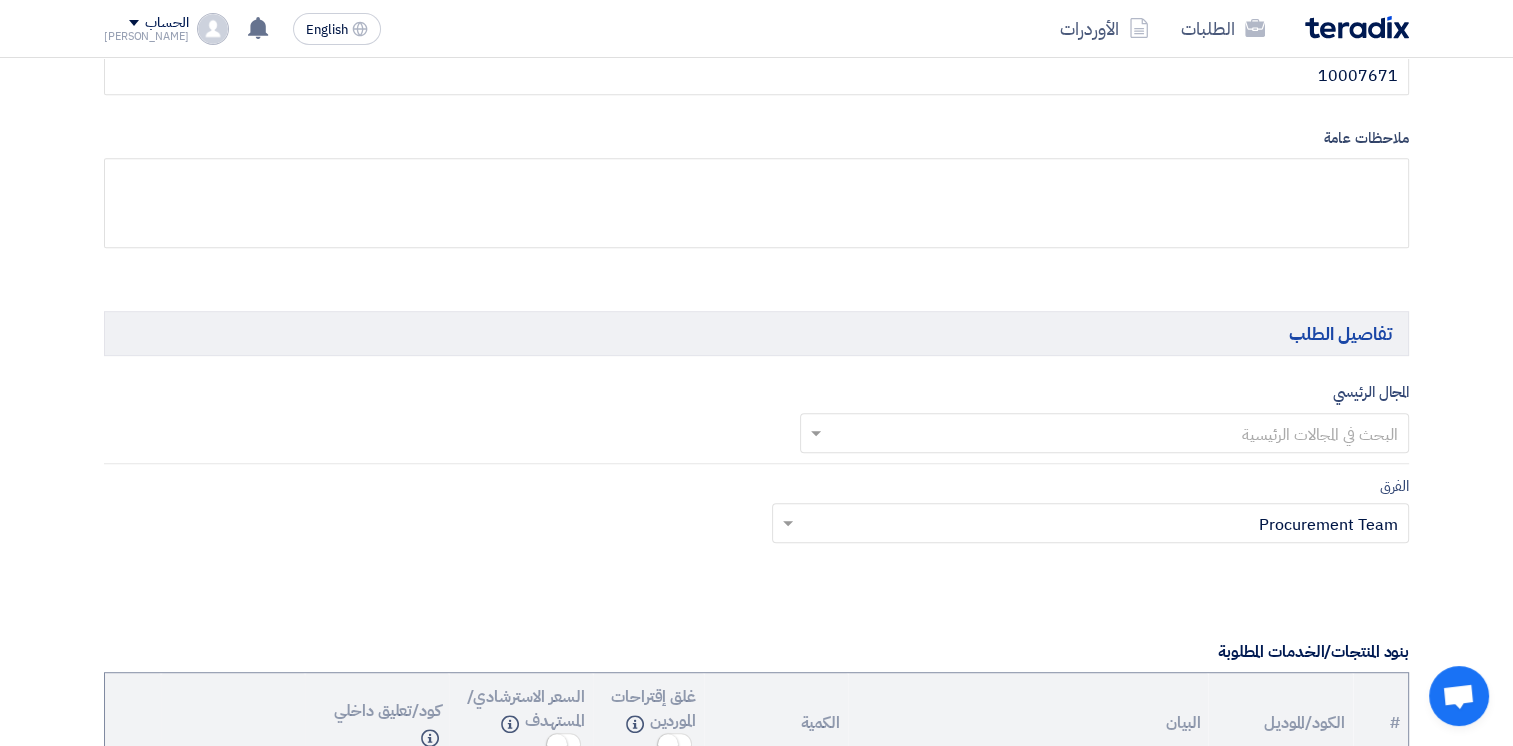click at bounding box center (1116, 435) 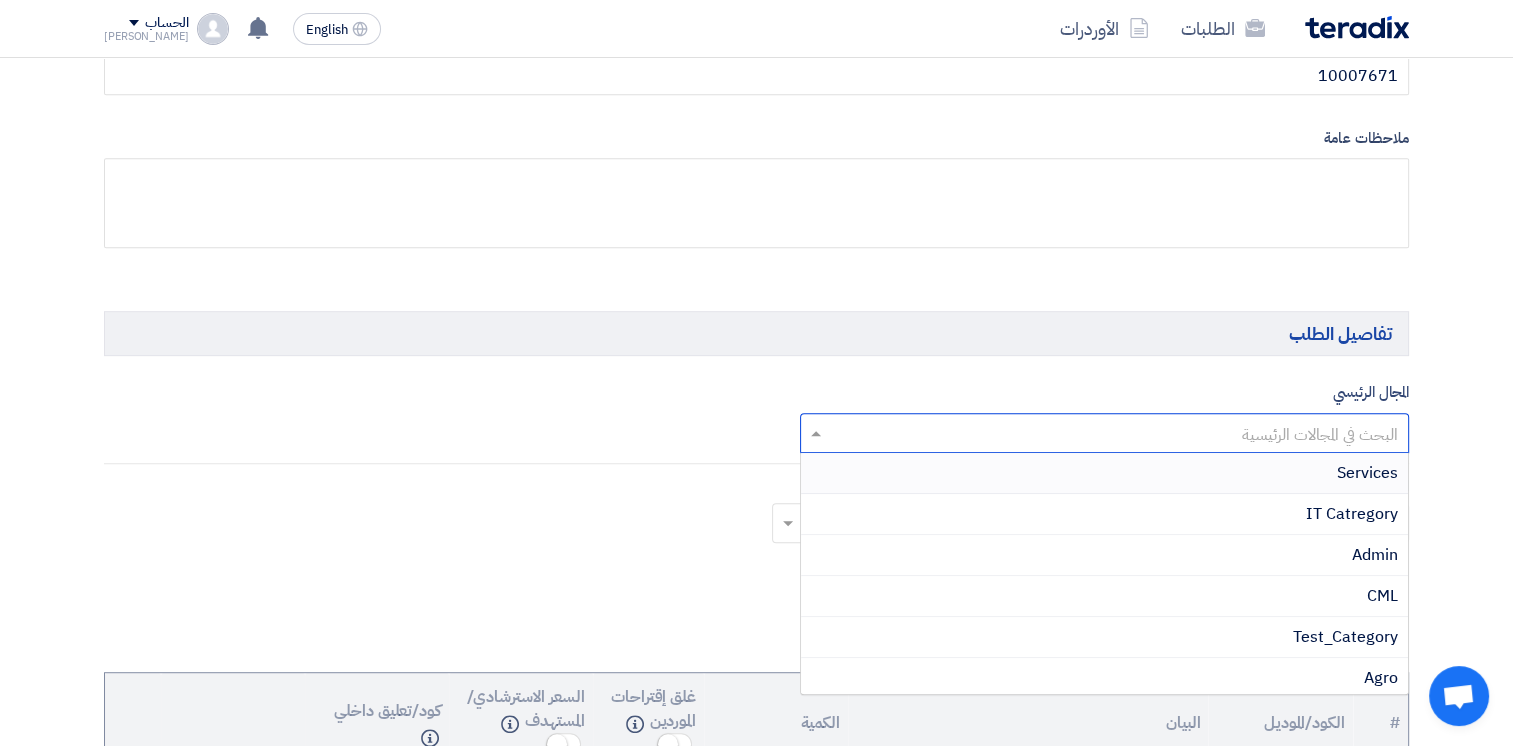 click on "Services" at bounding box center [1105, 473] 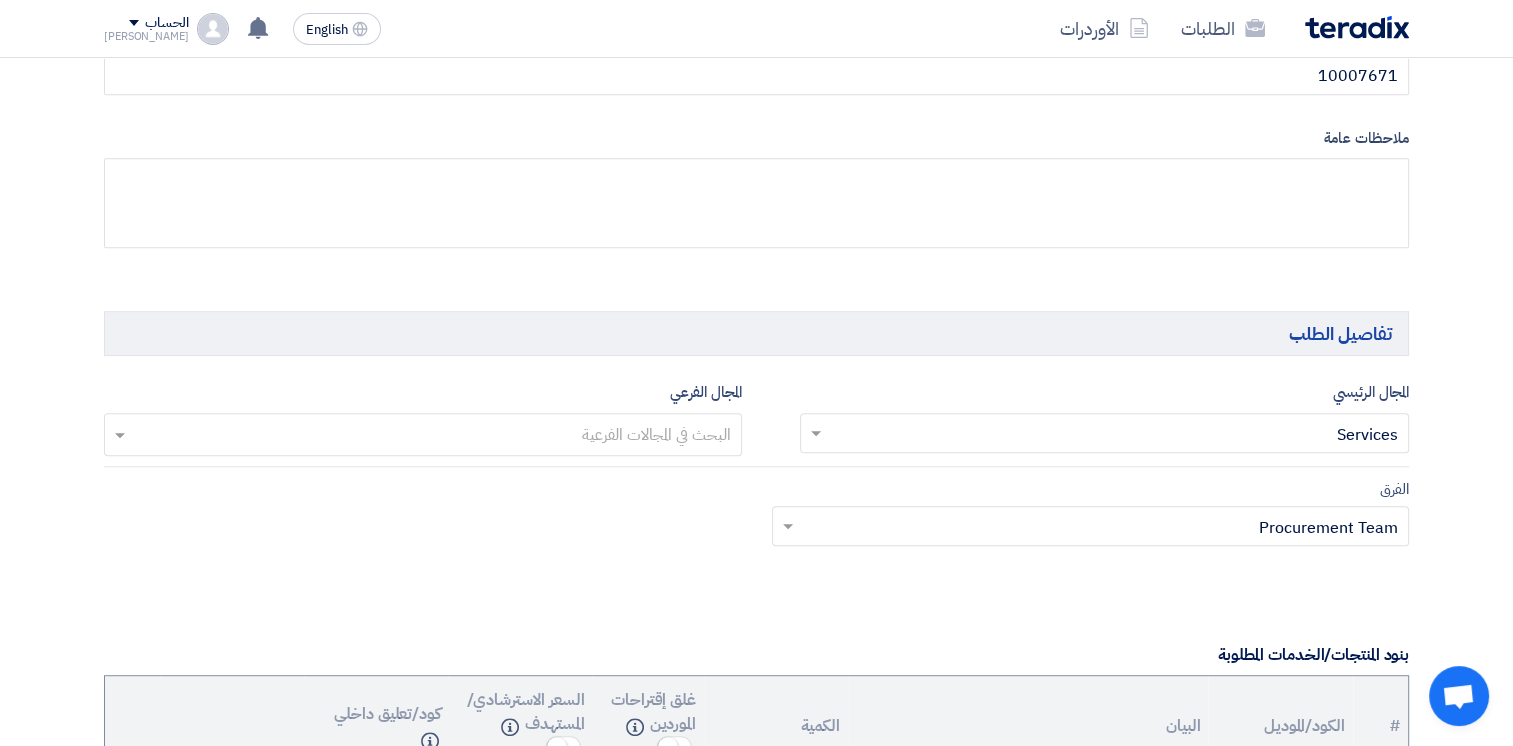 scroll, scrollTop: 1400, scrollLeft: 0, axis: vertical 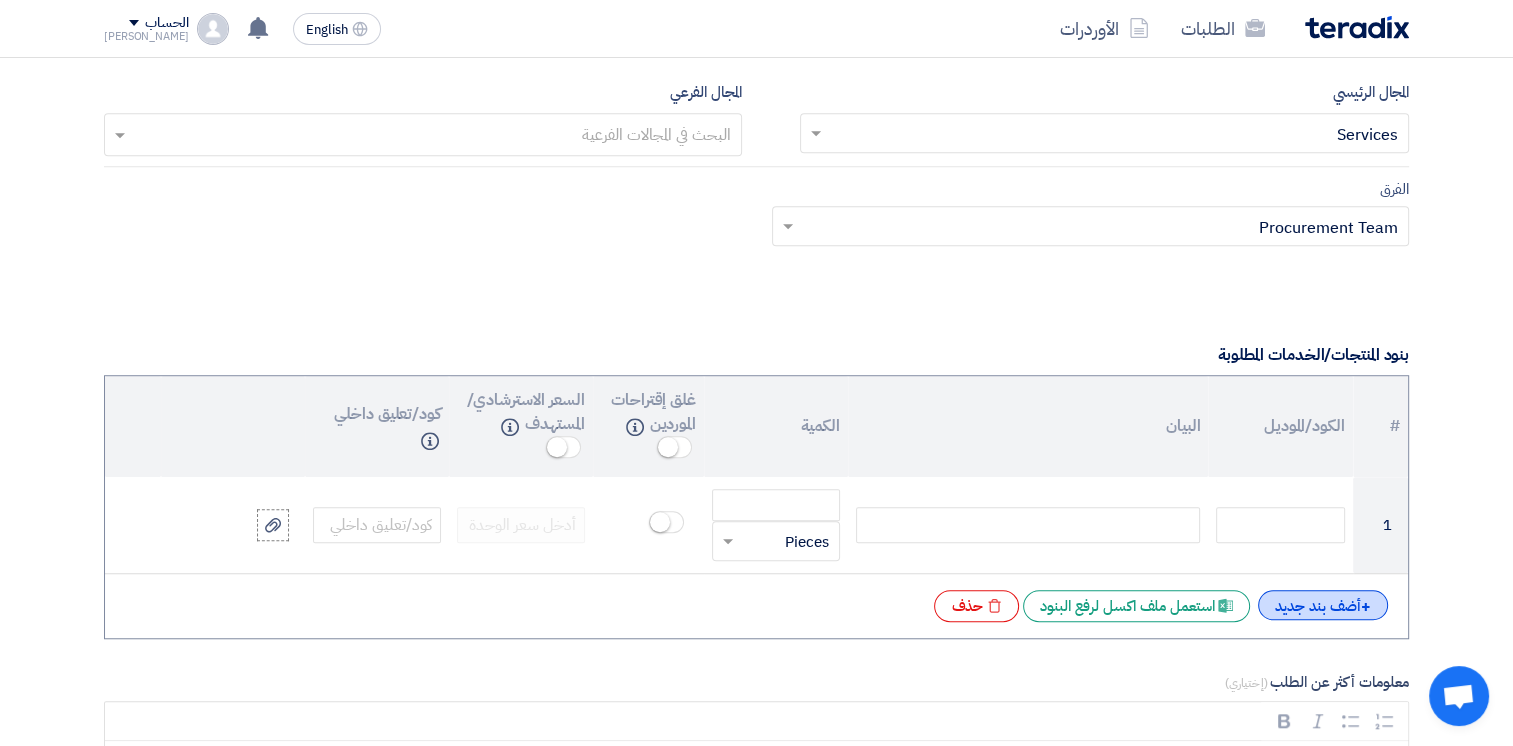 click on "+
أضف بند جديد" 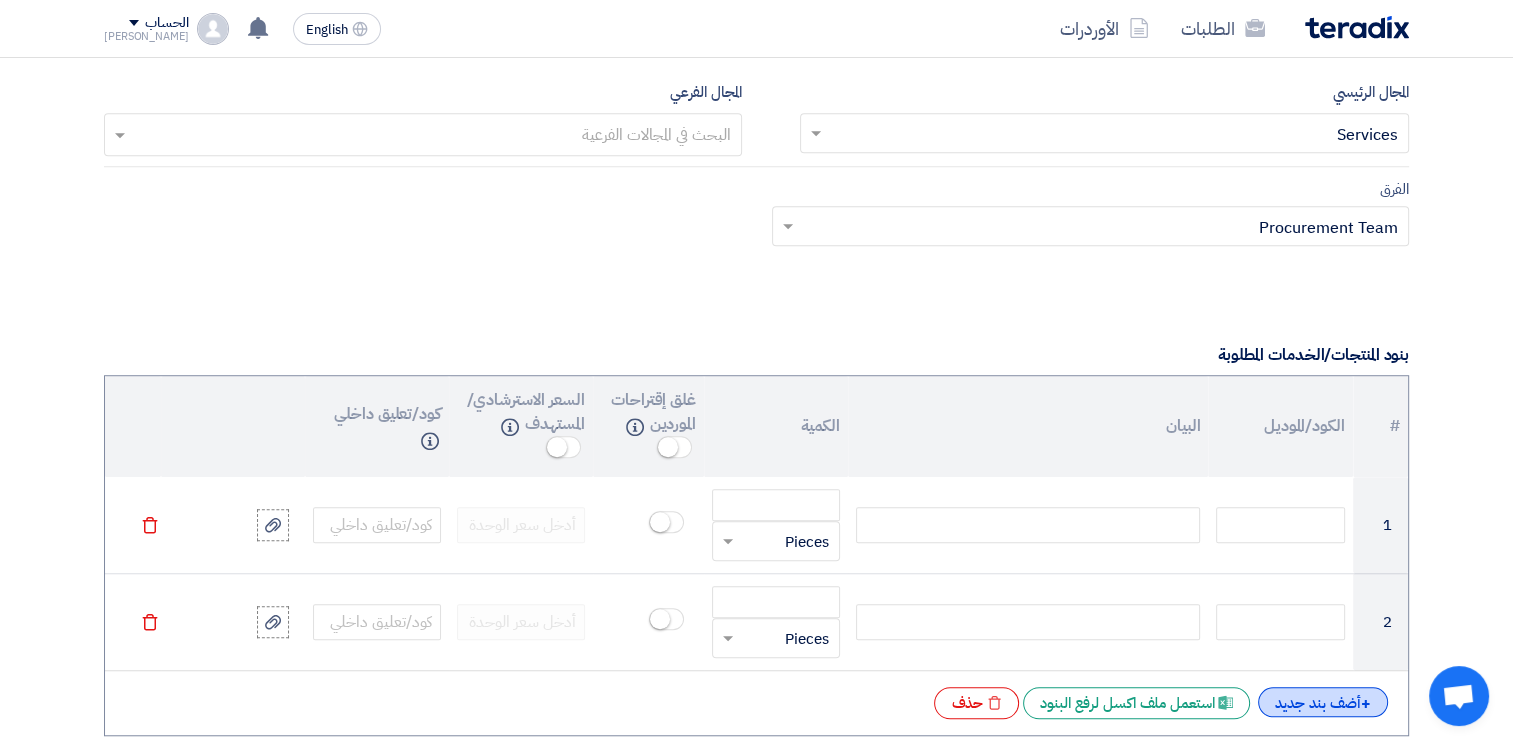 click 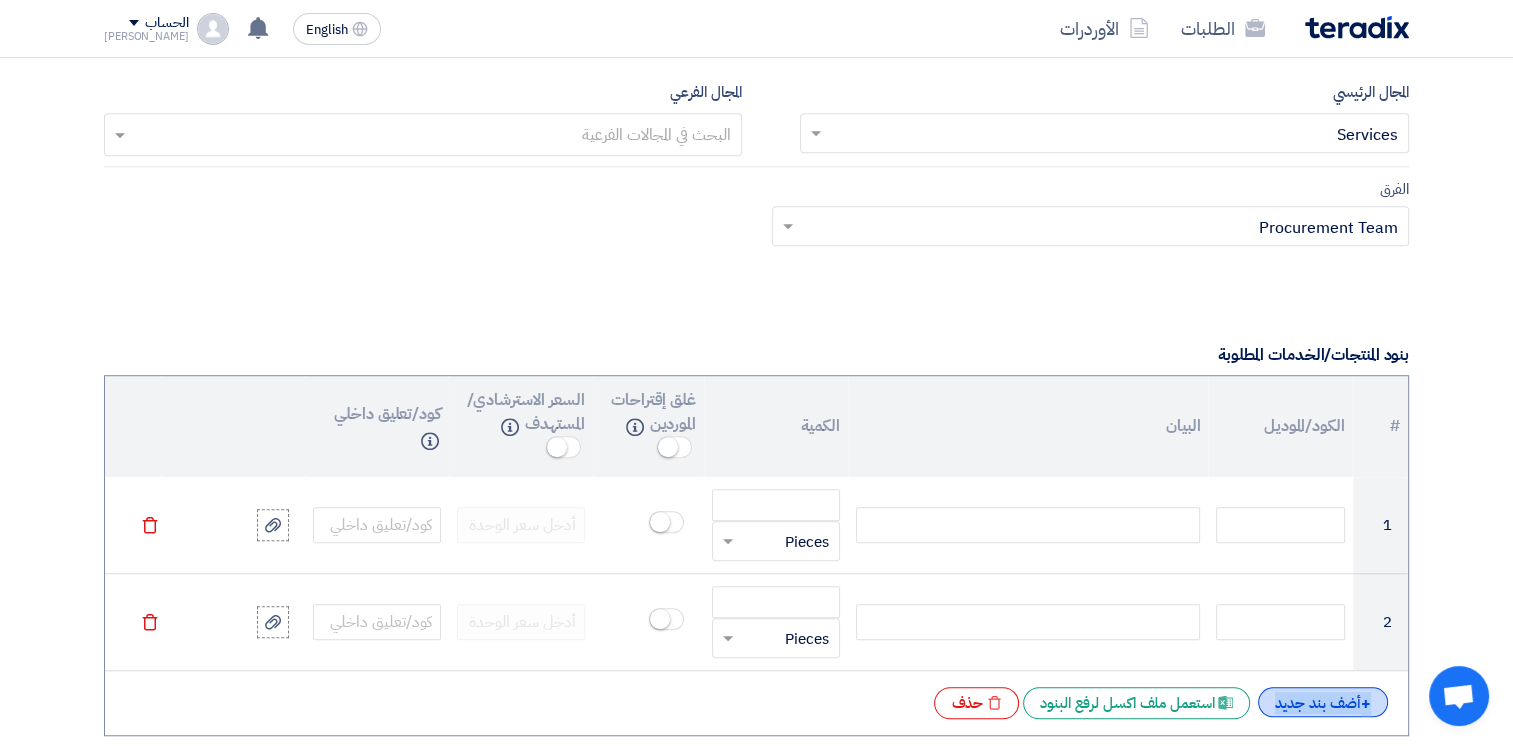 click on "+
أضف بند جديد" 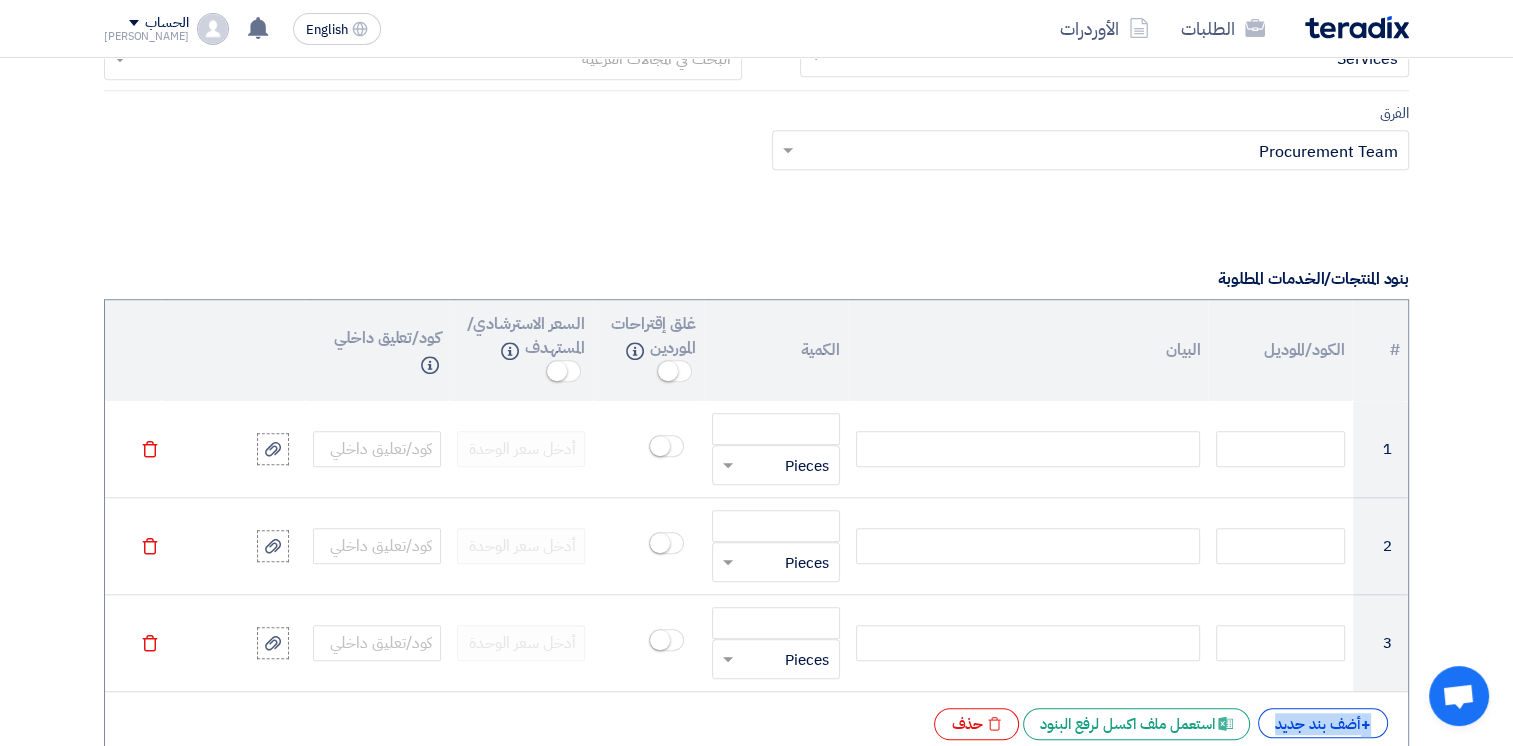 scroll, scrollTop: 1700, scrollLeft: 0, axis: vertical 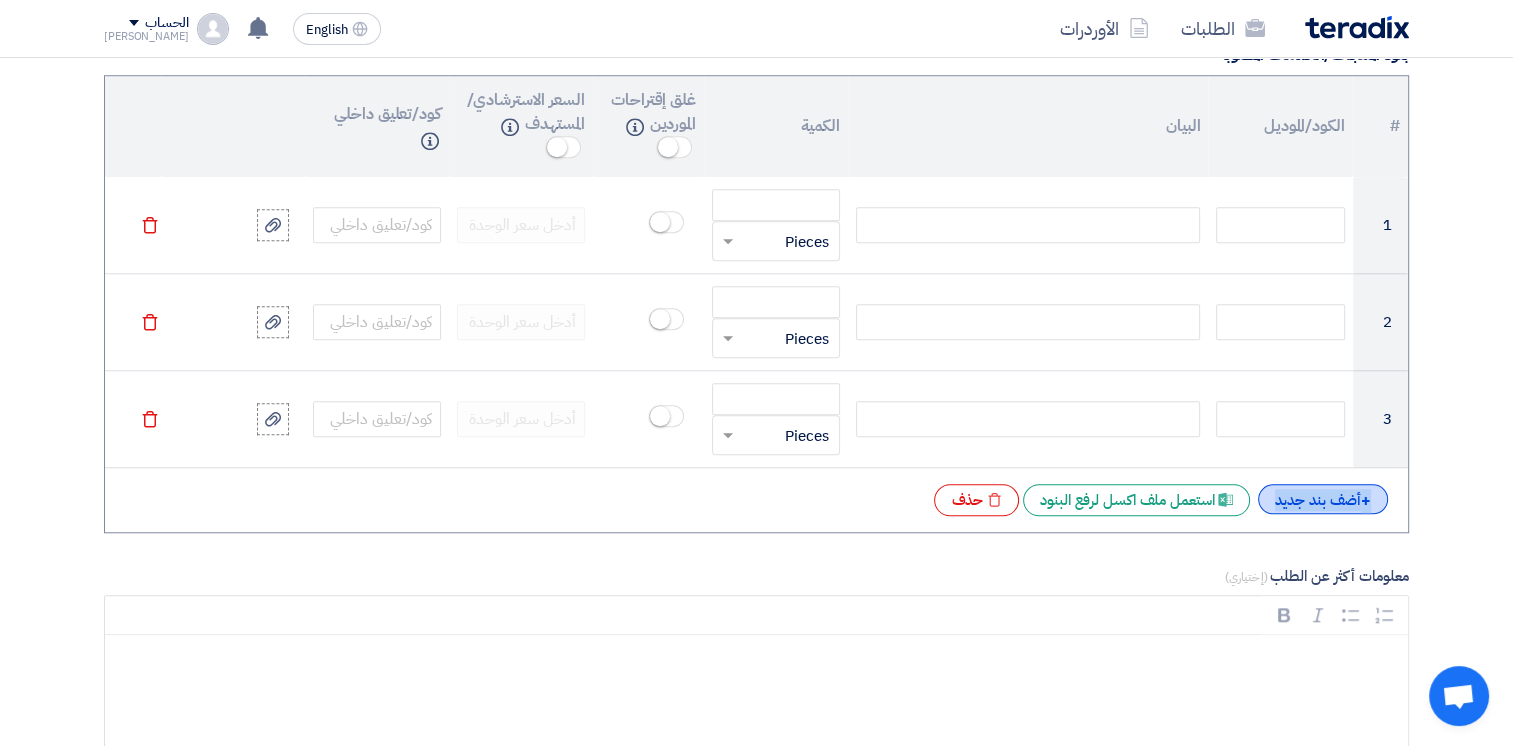 click on "+
أضف بند جديد" 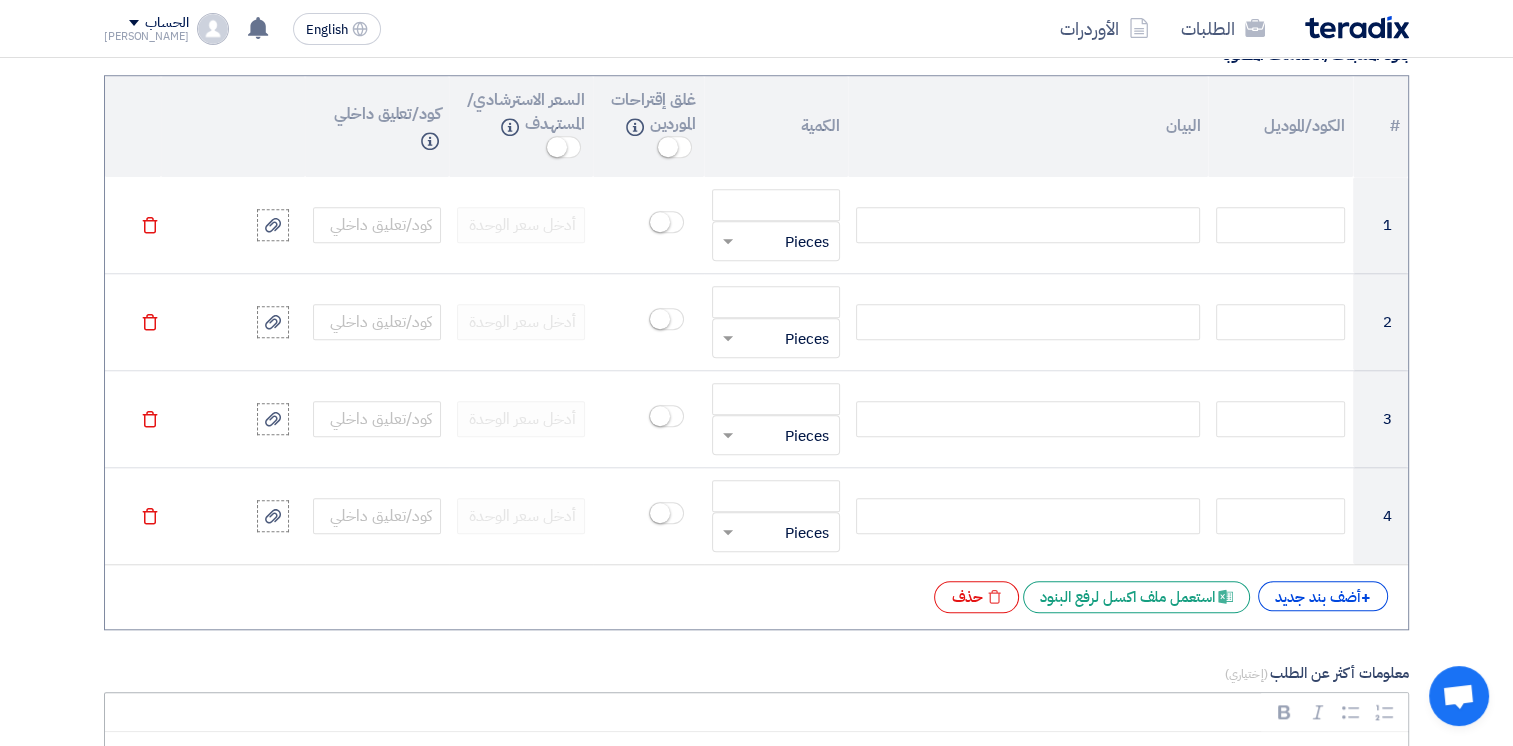 scroll, scrollTop: 2000, scrollLeft: 0, axis: vertical 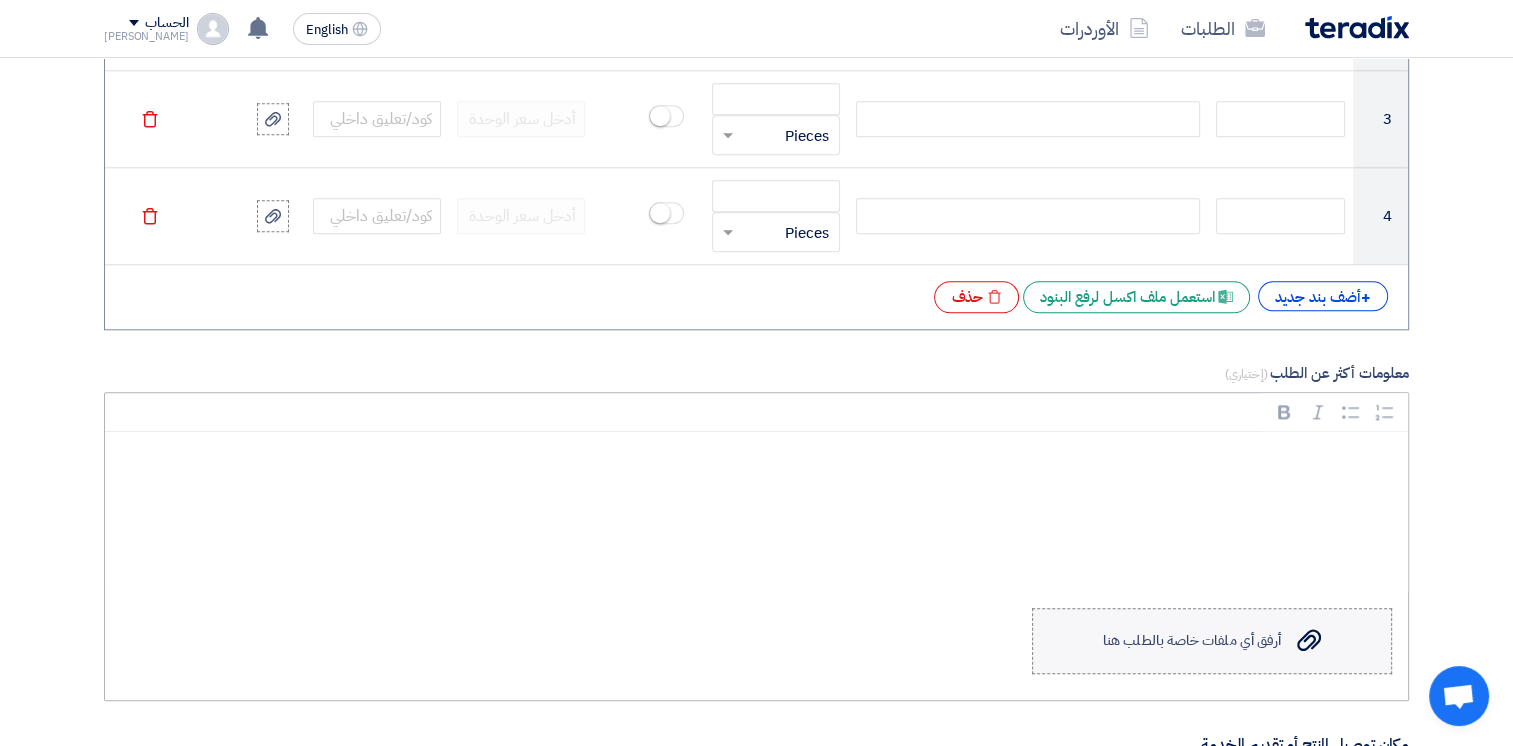 click on "أرفق أي ملفات خاصة بالطلب هنا" 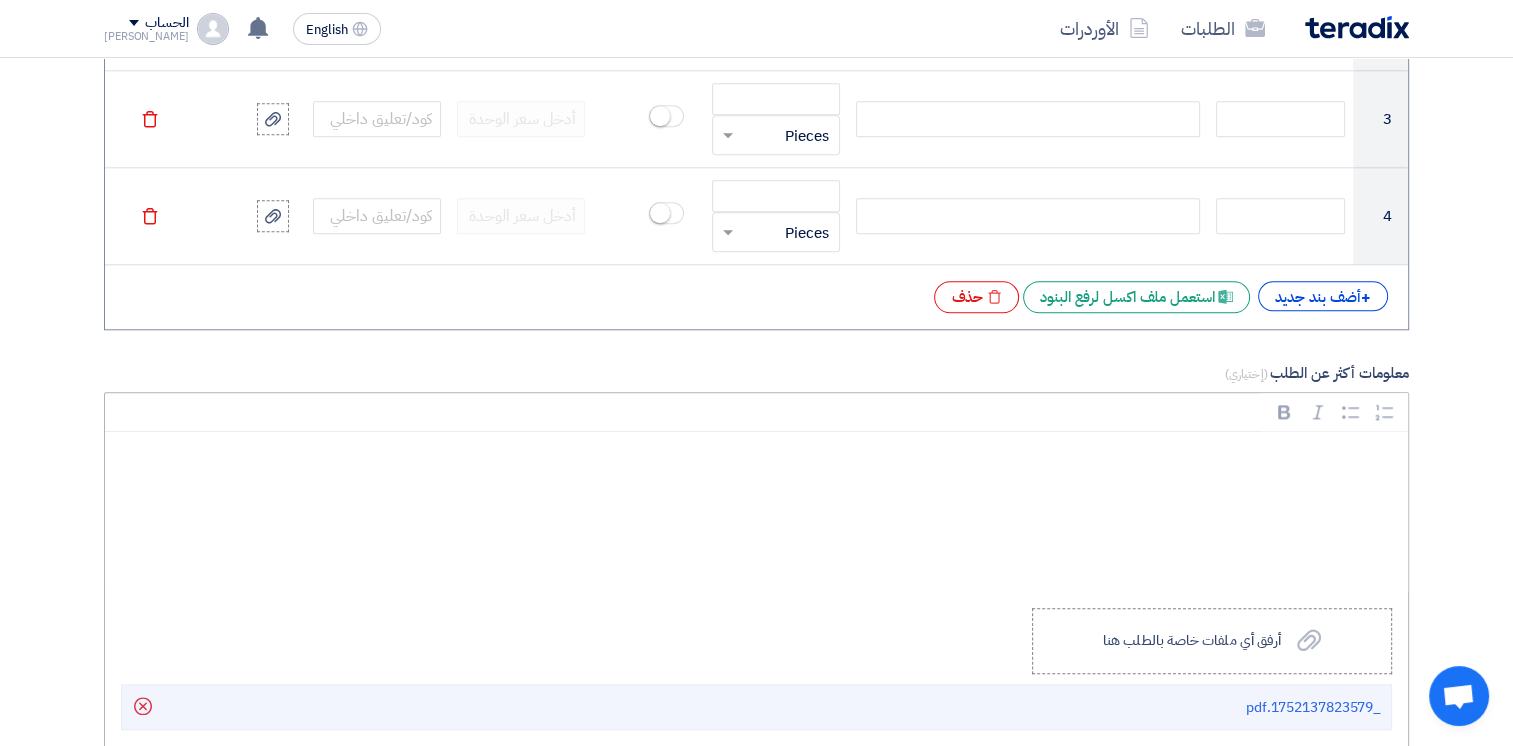 click at bounding box center (763, 460) 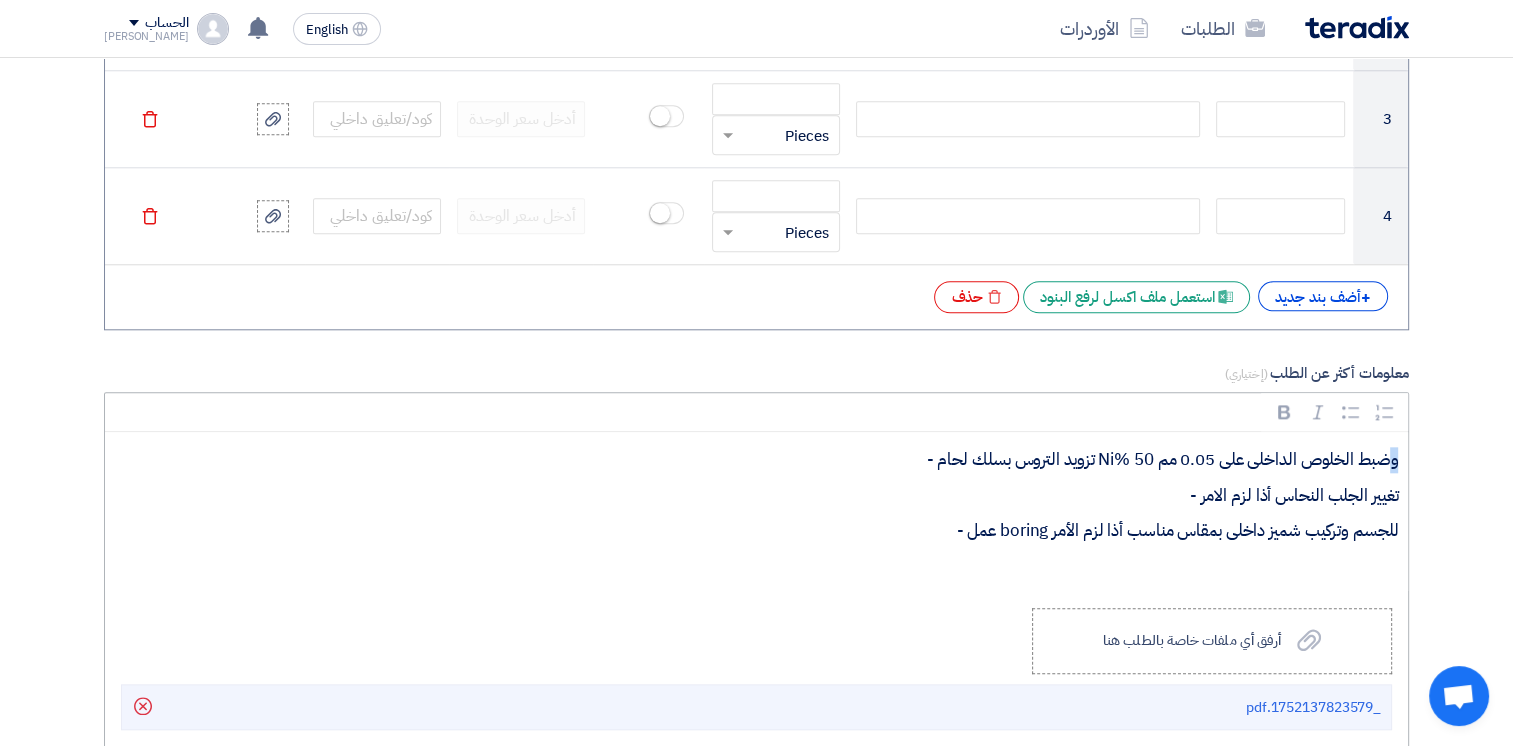 click on "- تزويد التروس بسلك لحام Ni% 50 وضبط الخلوص الداخلى على 0.05 مم - تغيير الجلب النحاس أذا لزم الامر - عمل boring للجسم وتركيب شميز داخلى بمقاس مناسب أذا لزم الأمر" at bounding box center [756, 512] 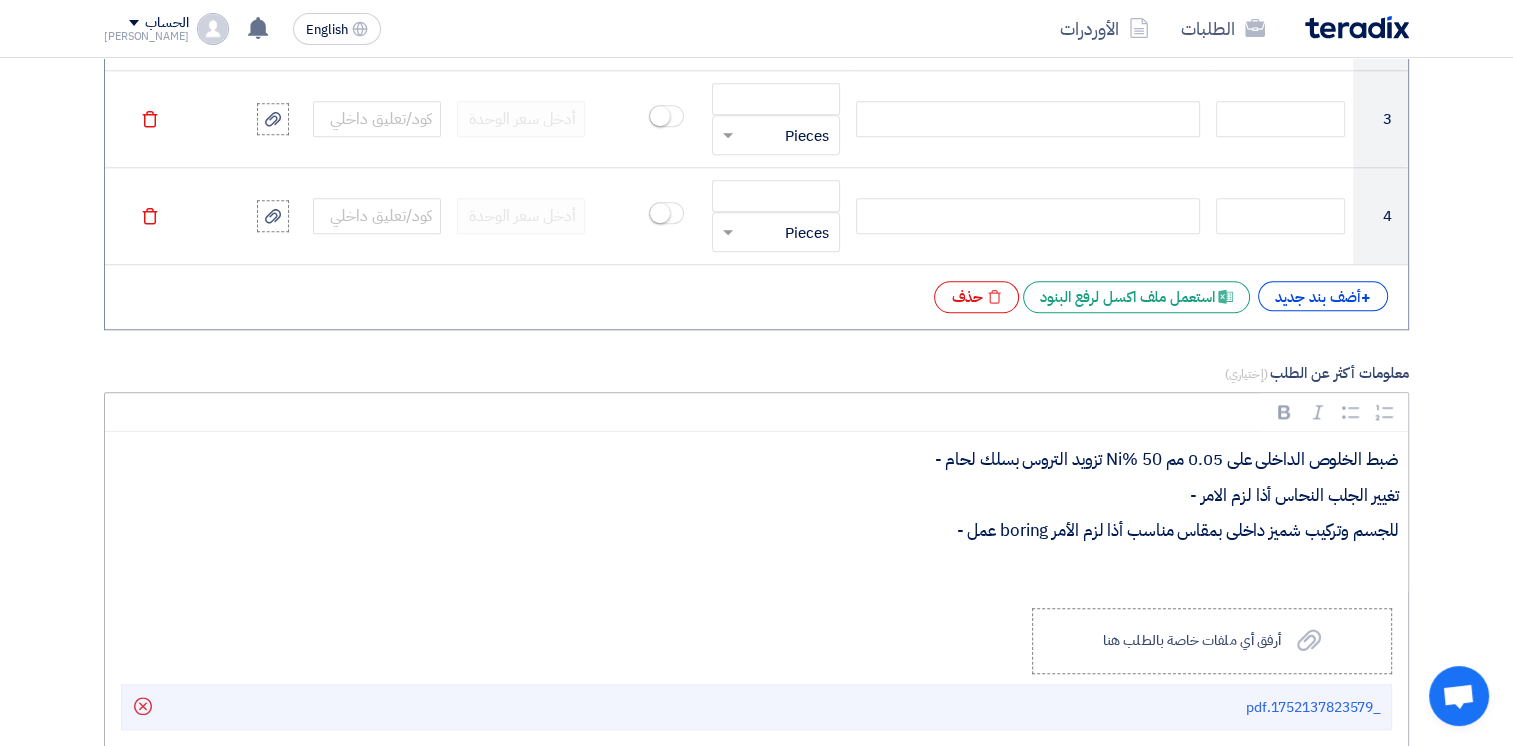 click on "- عمل boring للجسم وتركيب شميز داخلى بمقاس مناسب أذا لزم الأمر" at bounding box center [763, 531] 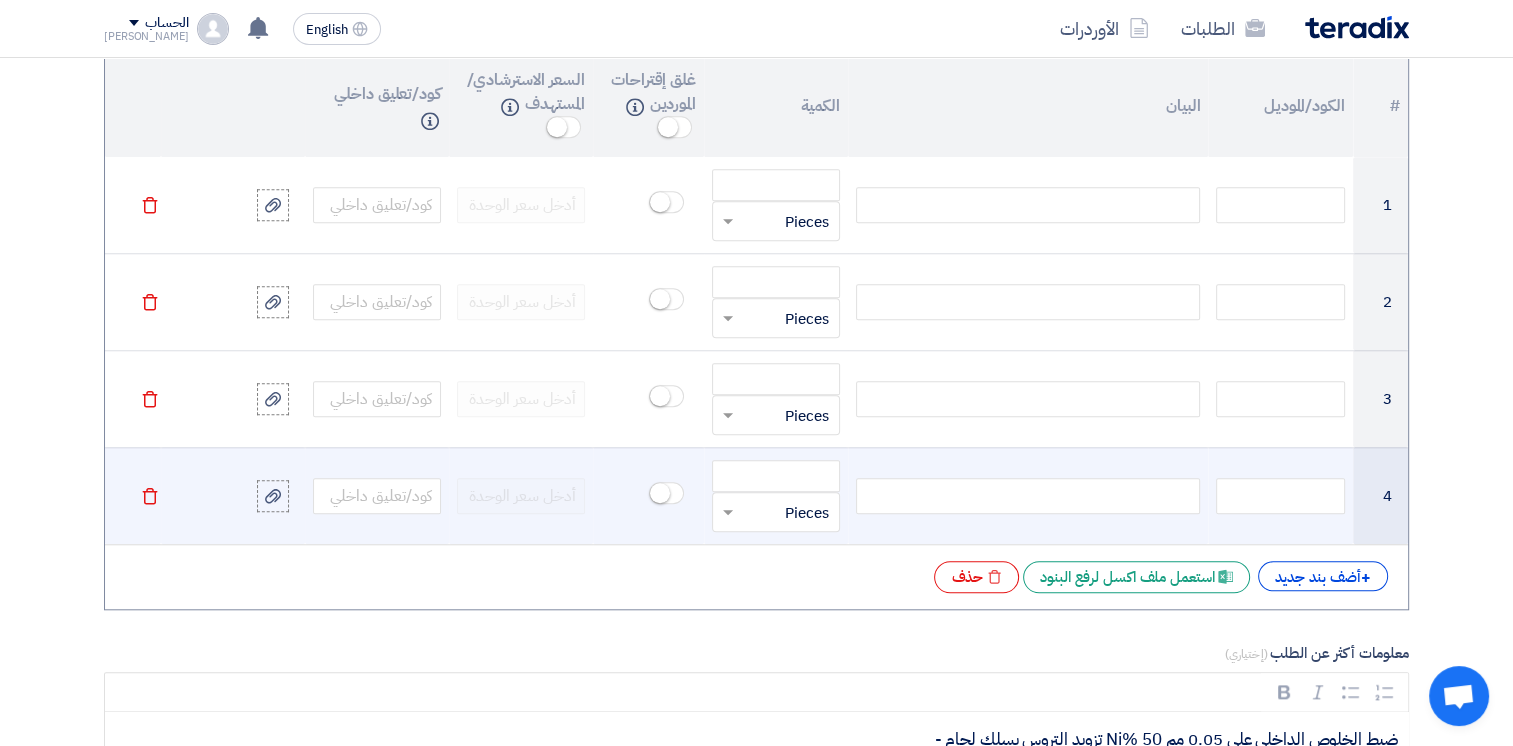 scroll, scrollTop: 1500, scrollLeft: 0, axis: vertical 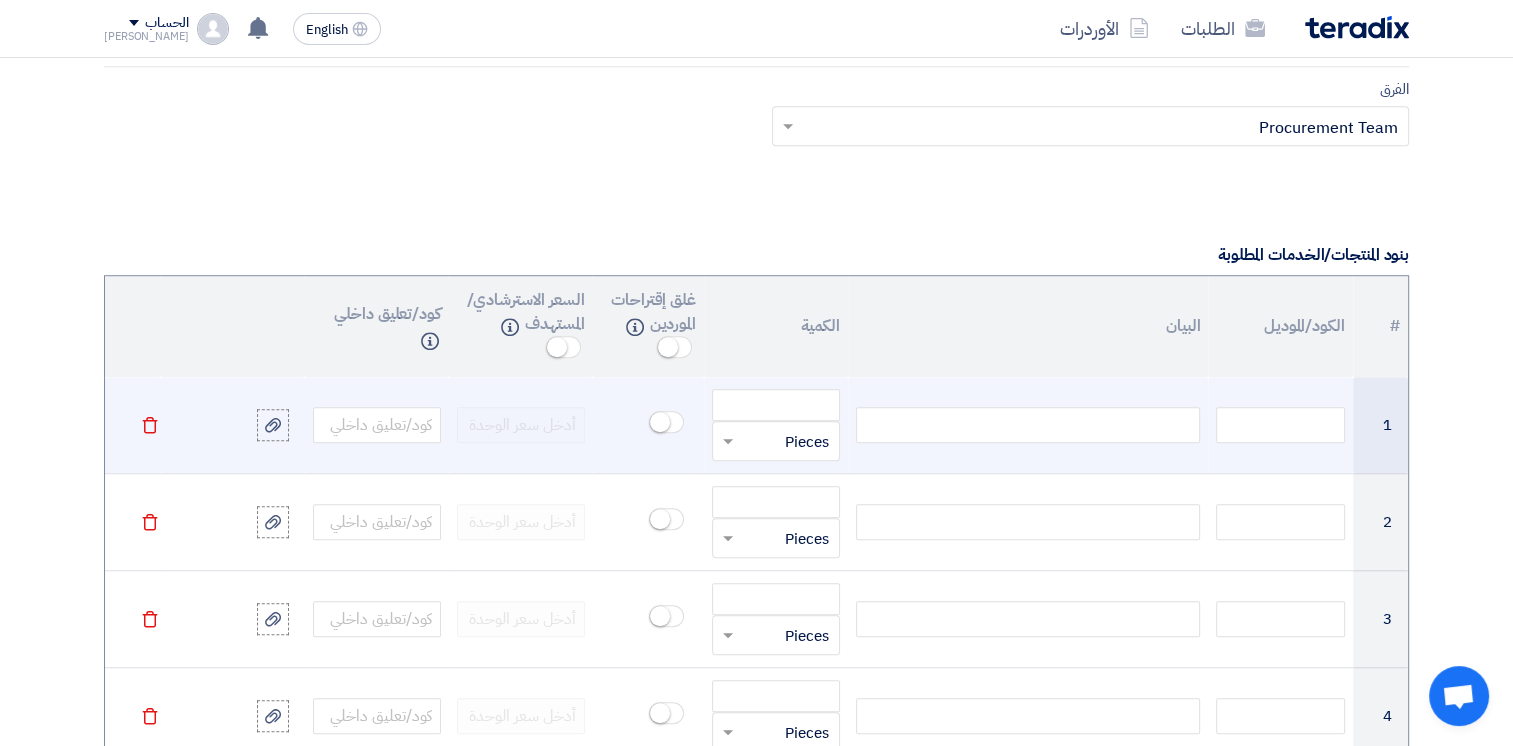 click 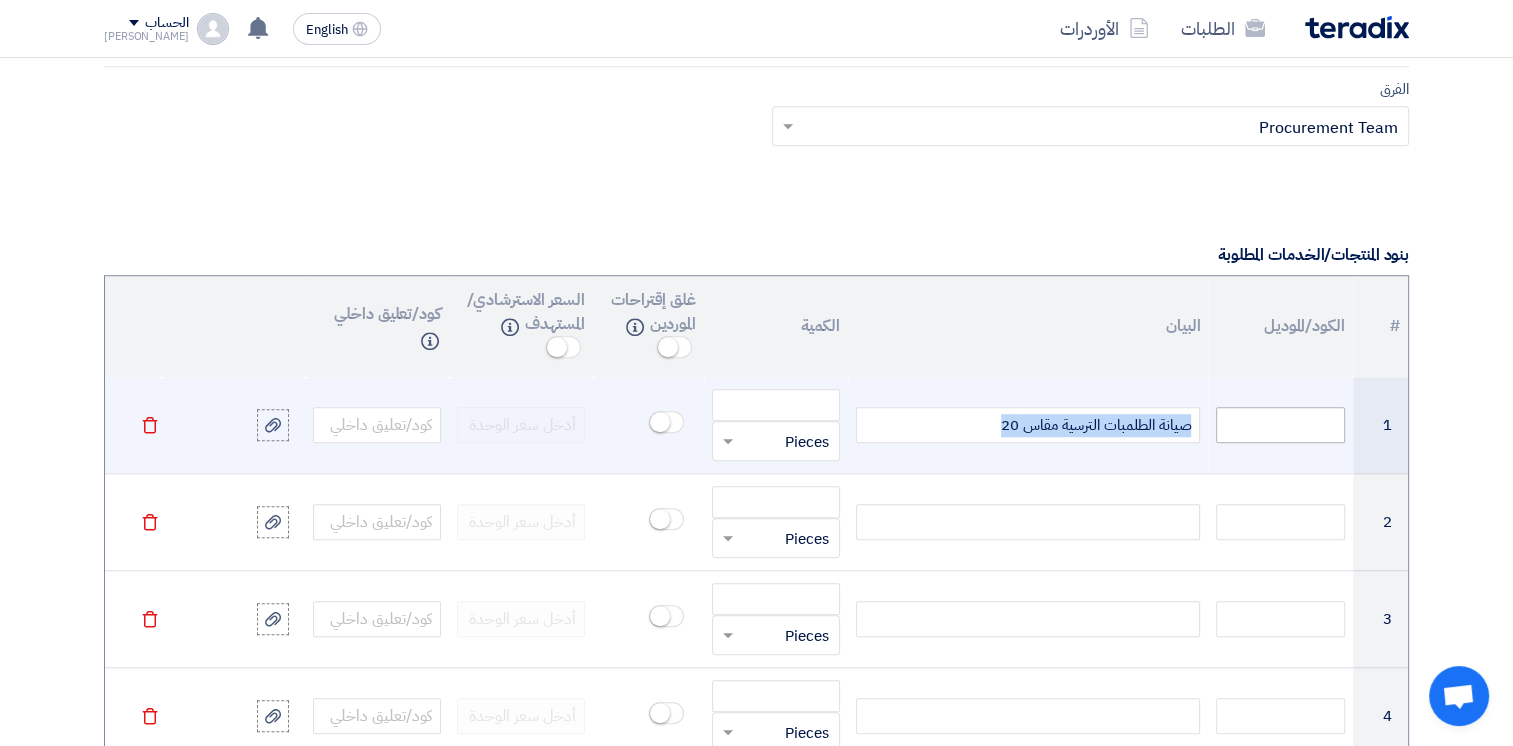 drag, startPoint x: 1062, startPoint y: 422, endPoint x: 1239, endPoint y: 414, distance: 177.1807 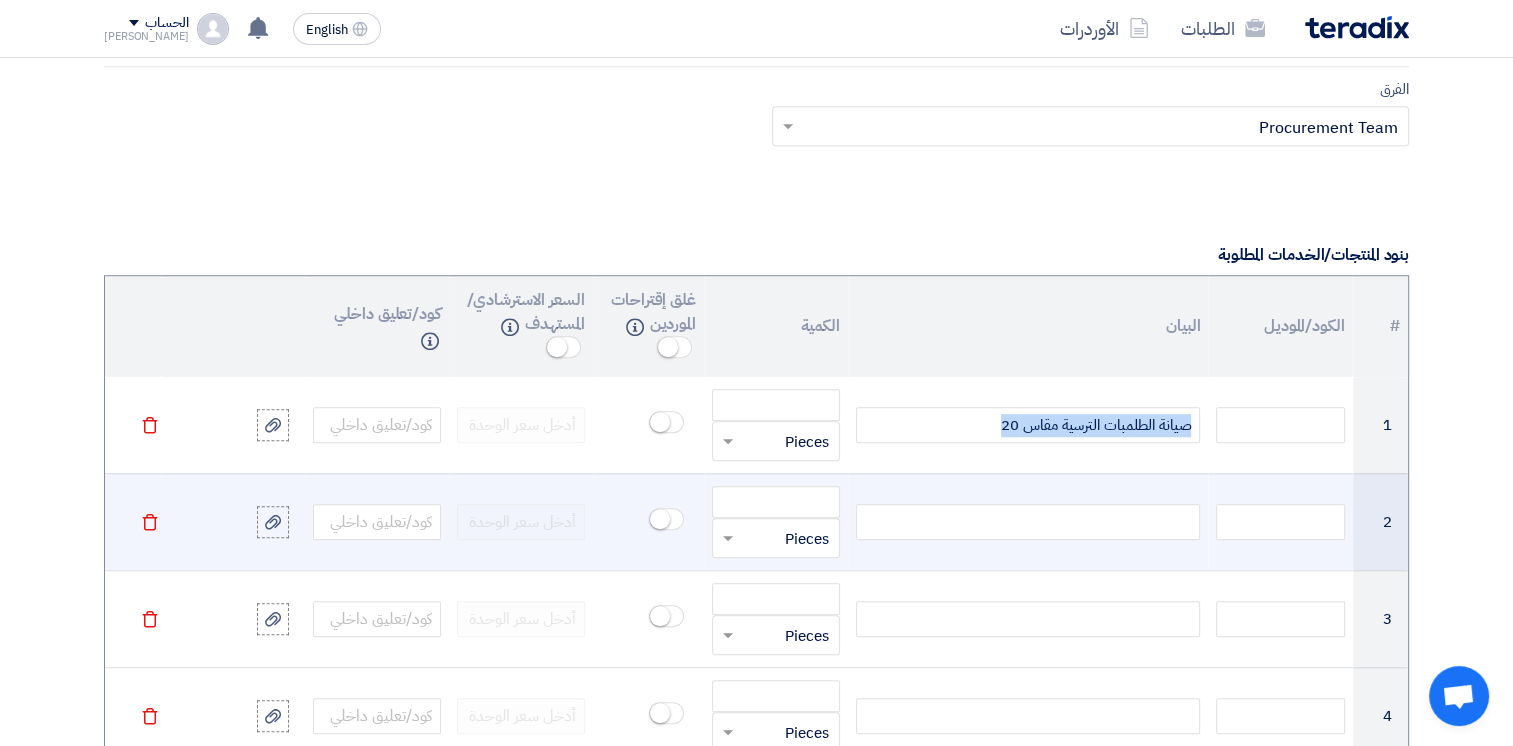 copy on "صيانة الطلمبات الترسية مقاس 20" 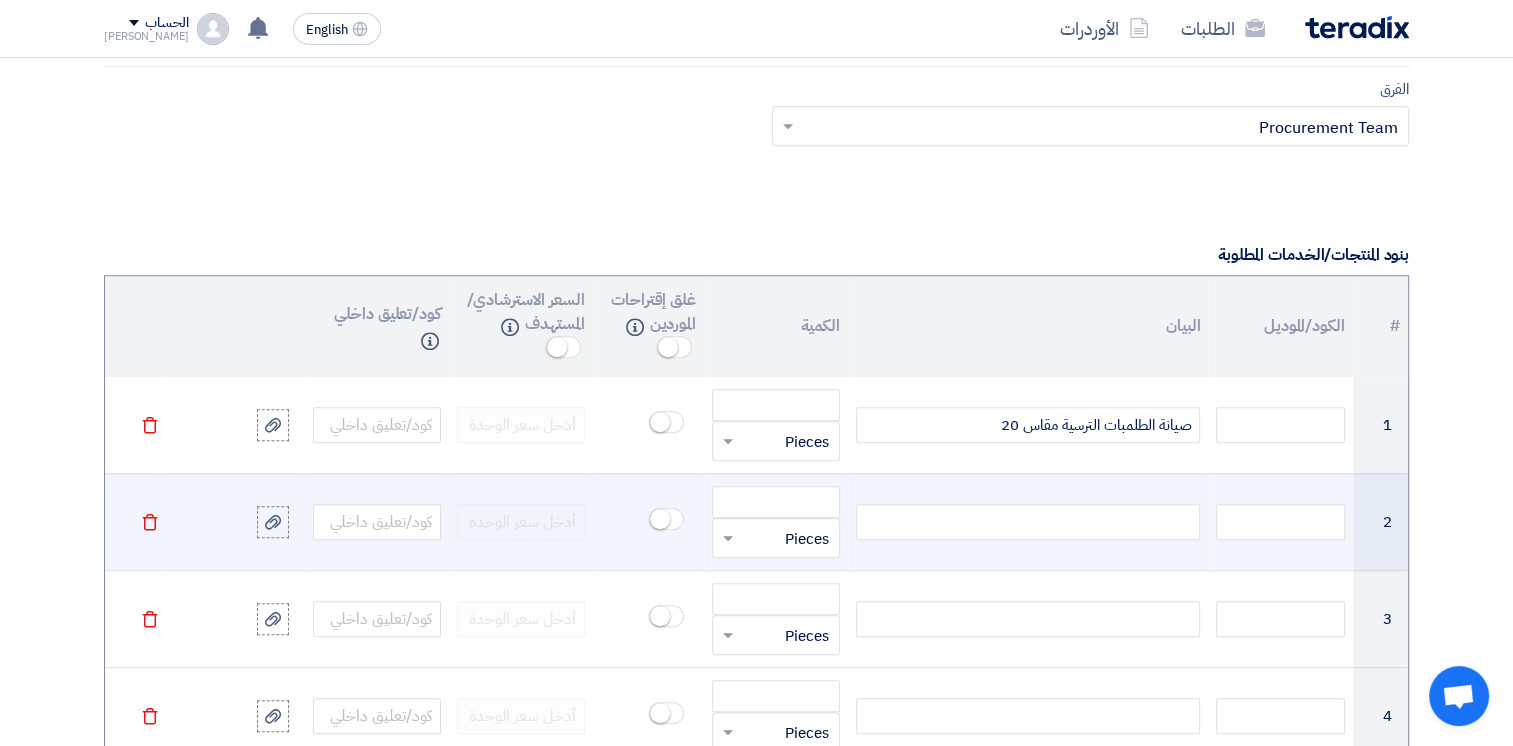 click 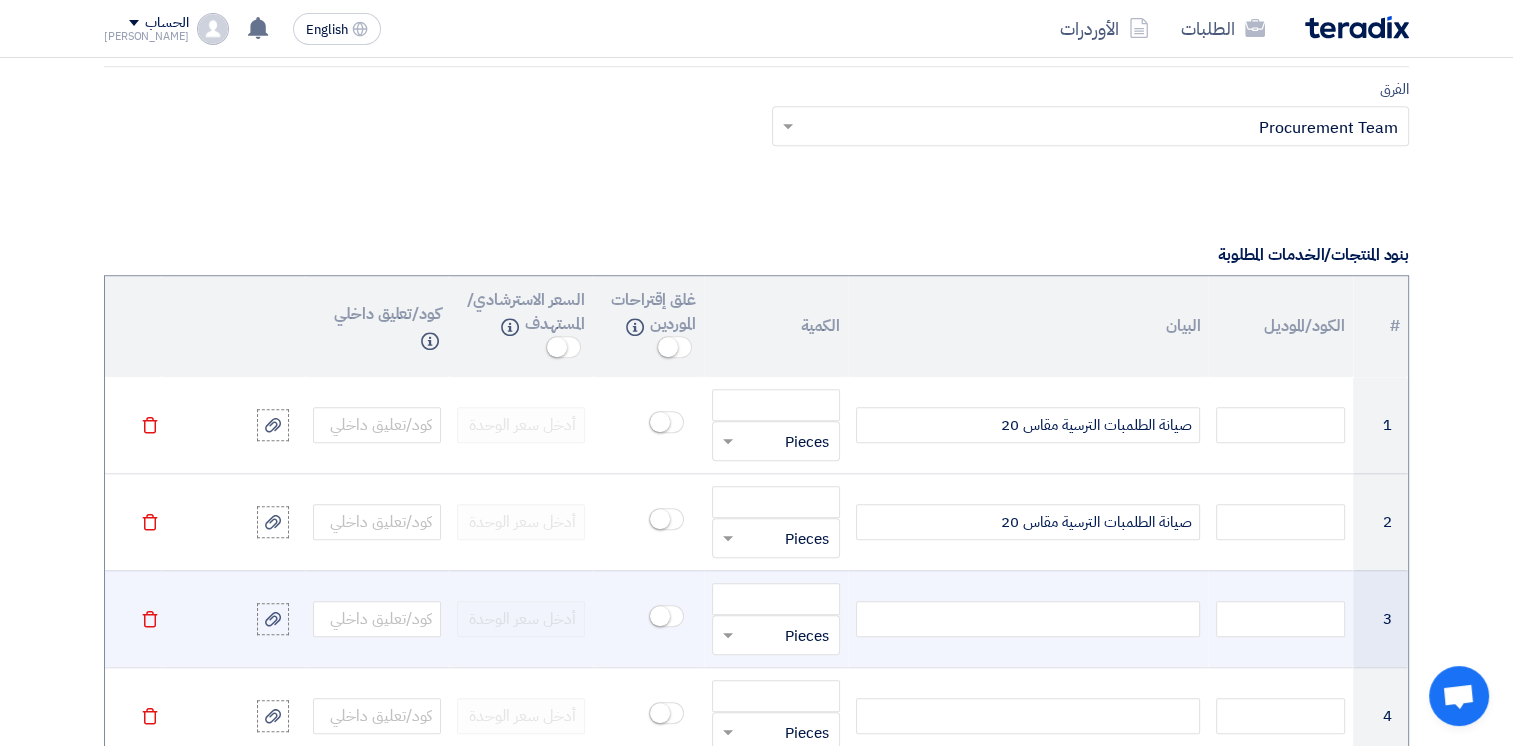 click 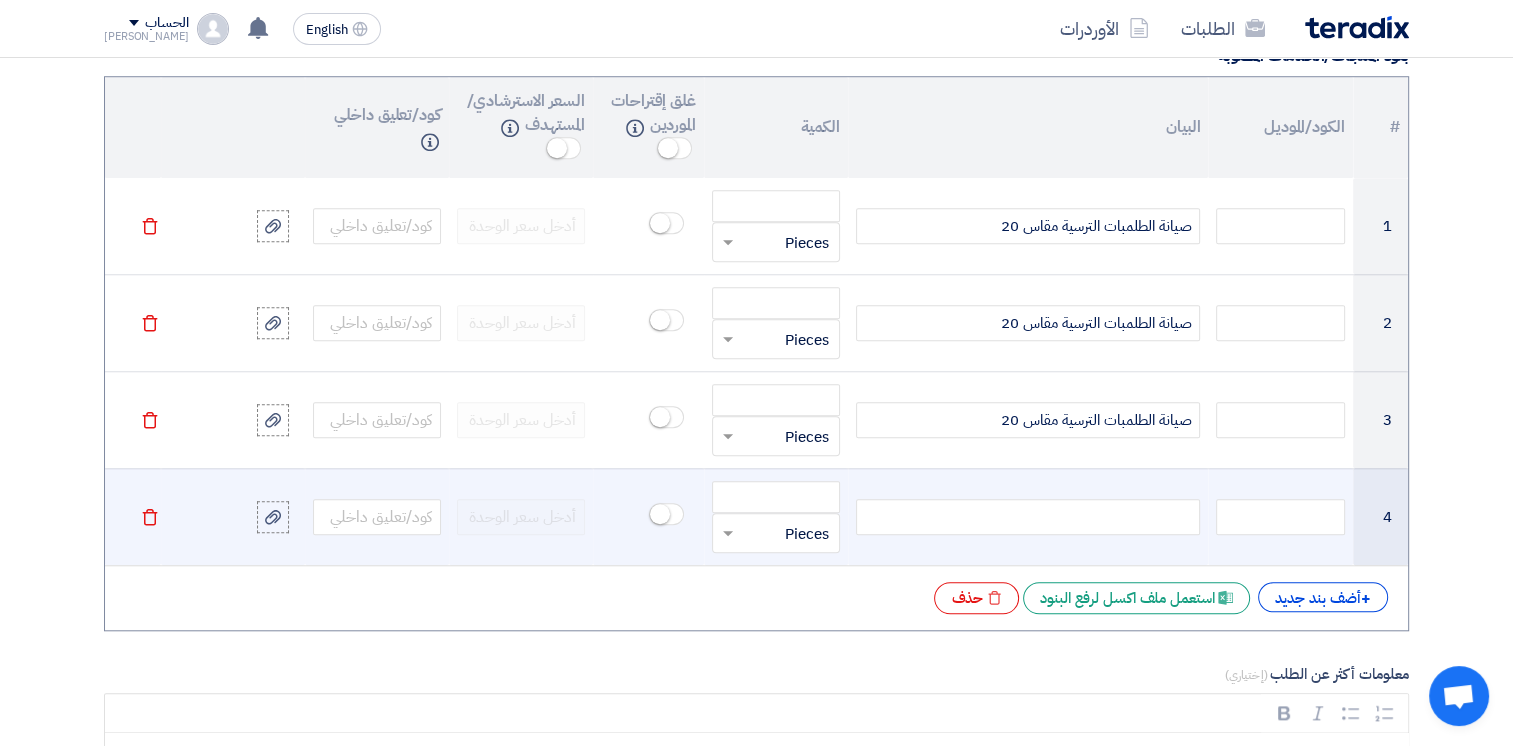 scroll, scrollTop: 1700, scrollLeft: 0, axis: vertical 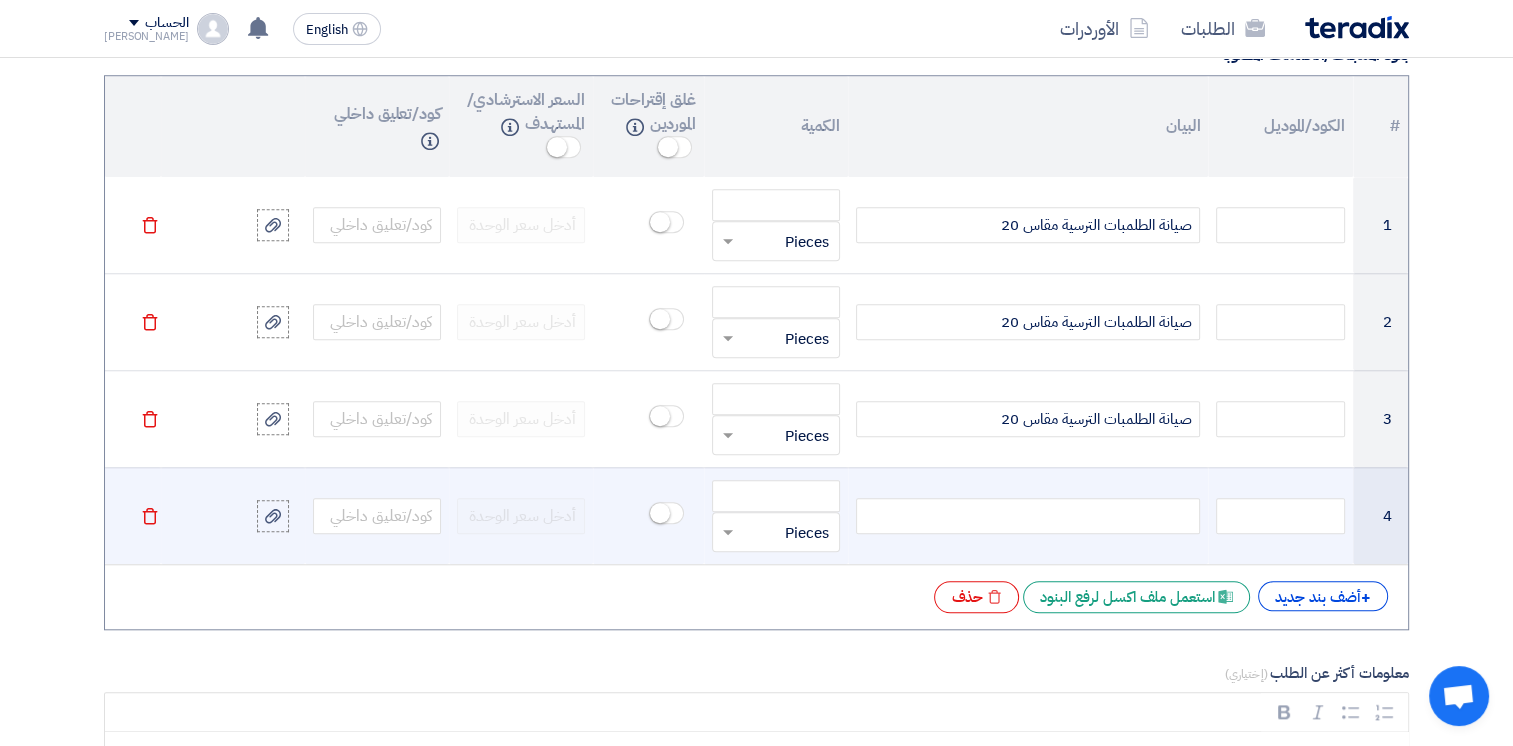 click 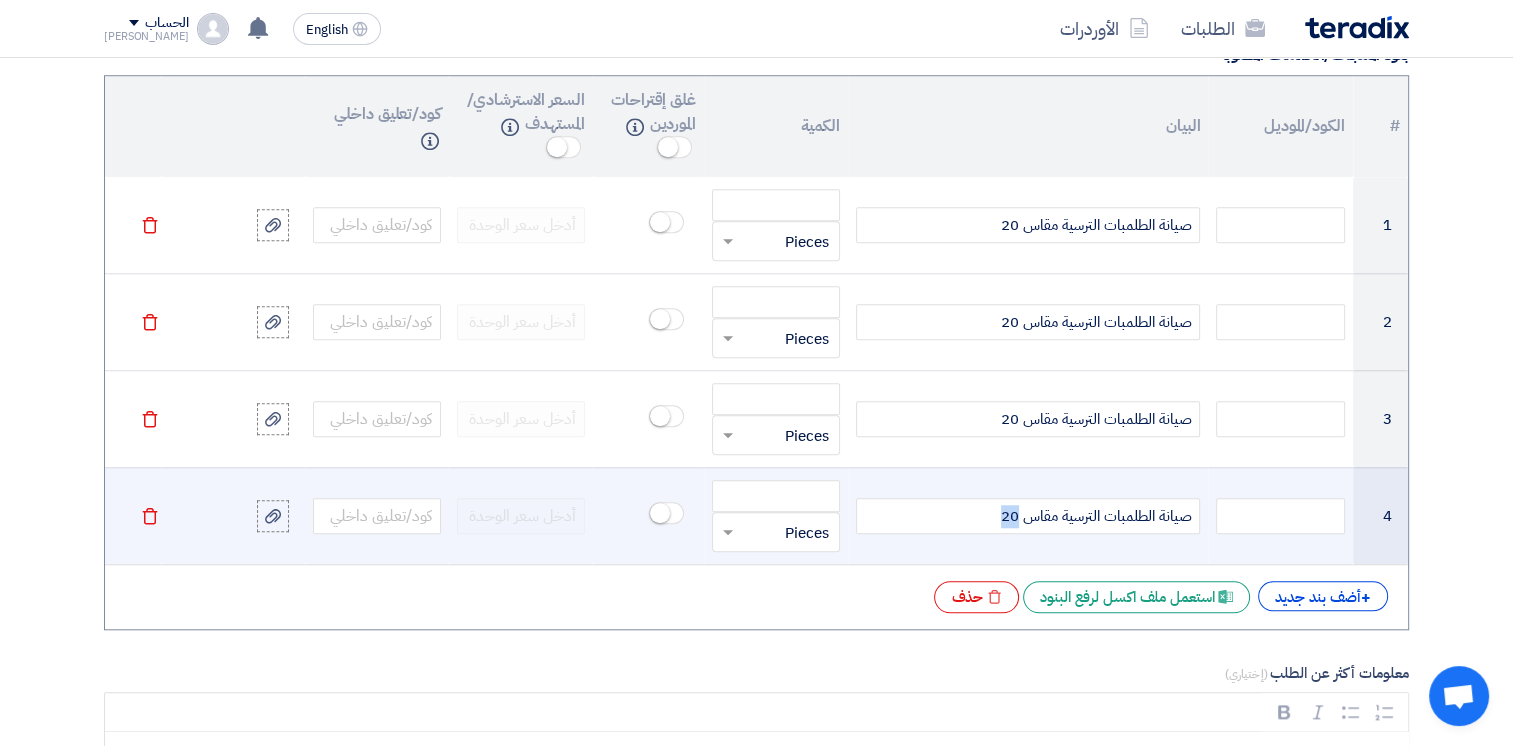 drag, startPoint x: 997, startPoint y: 515, endPoint x: 1016, endPoint y: 516, distance: 19.026299 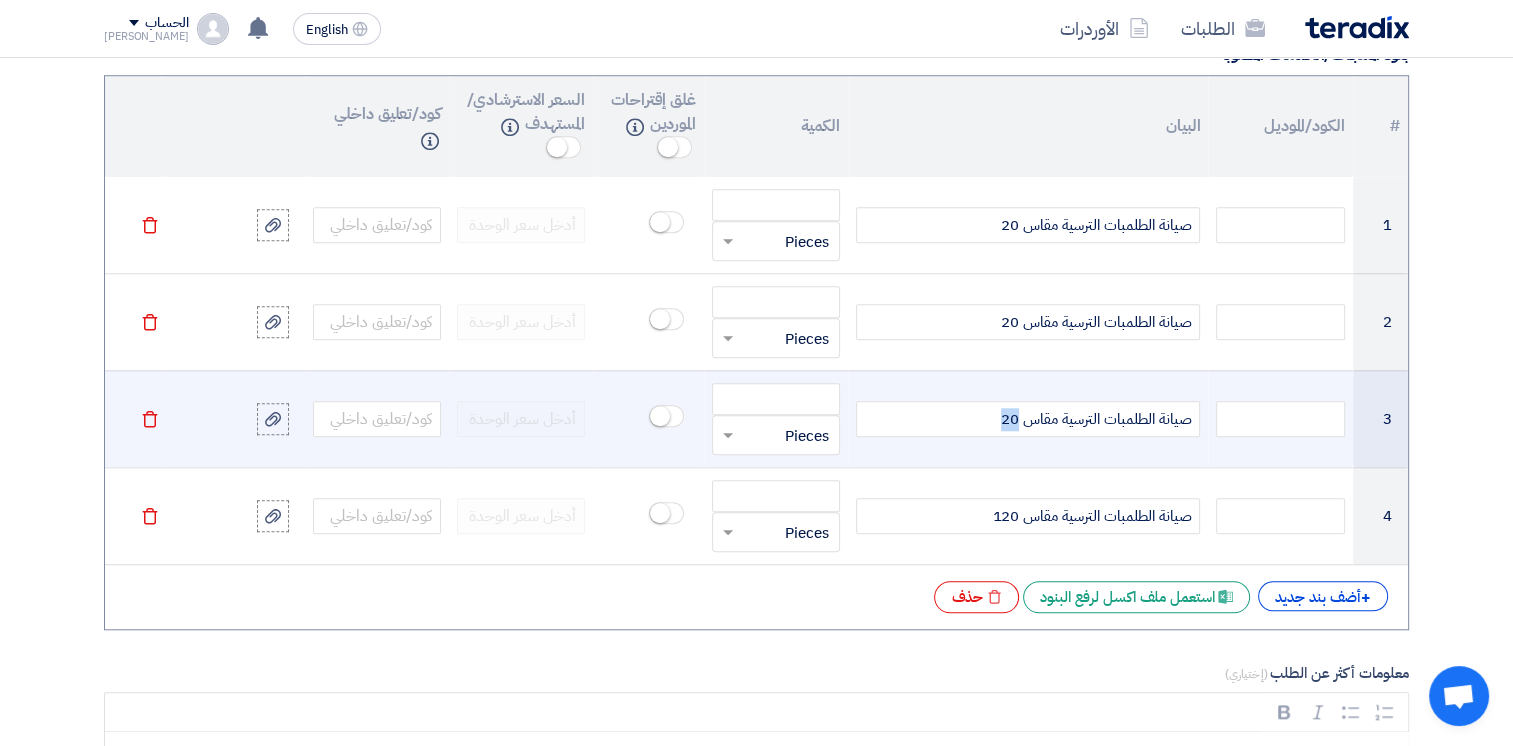drag, startPoint x: 1004, startPoint y: 412, endPoint x: 1016, endPoint y: 414, distance: 12.165525 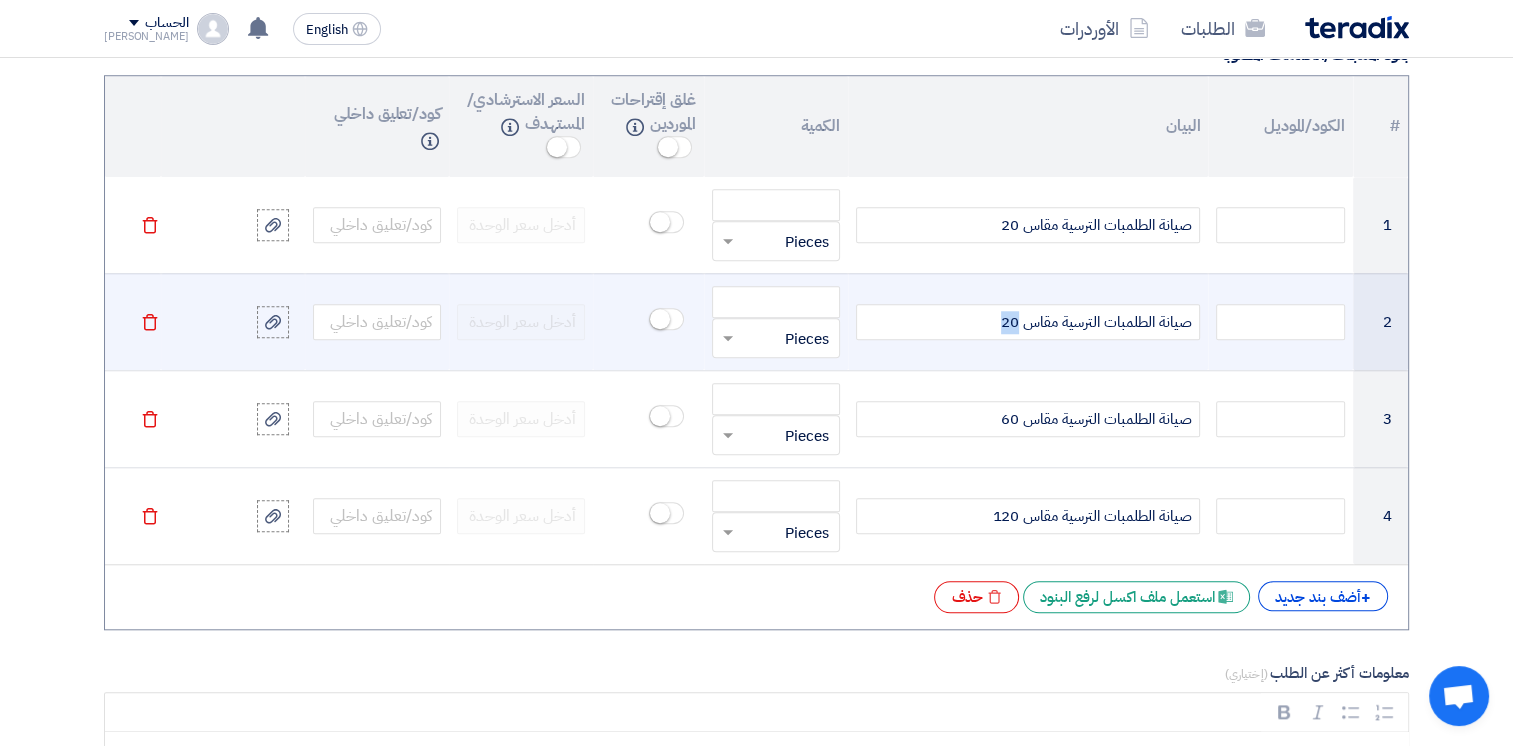 drag, startPoint x: 1003, startPoint y: 321, endPoint x: 1019, endPoint y: 319, distance: 16.124516 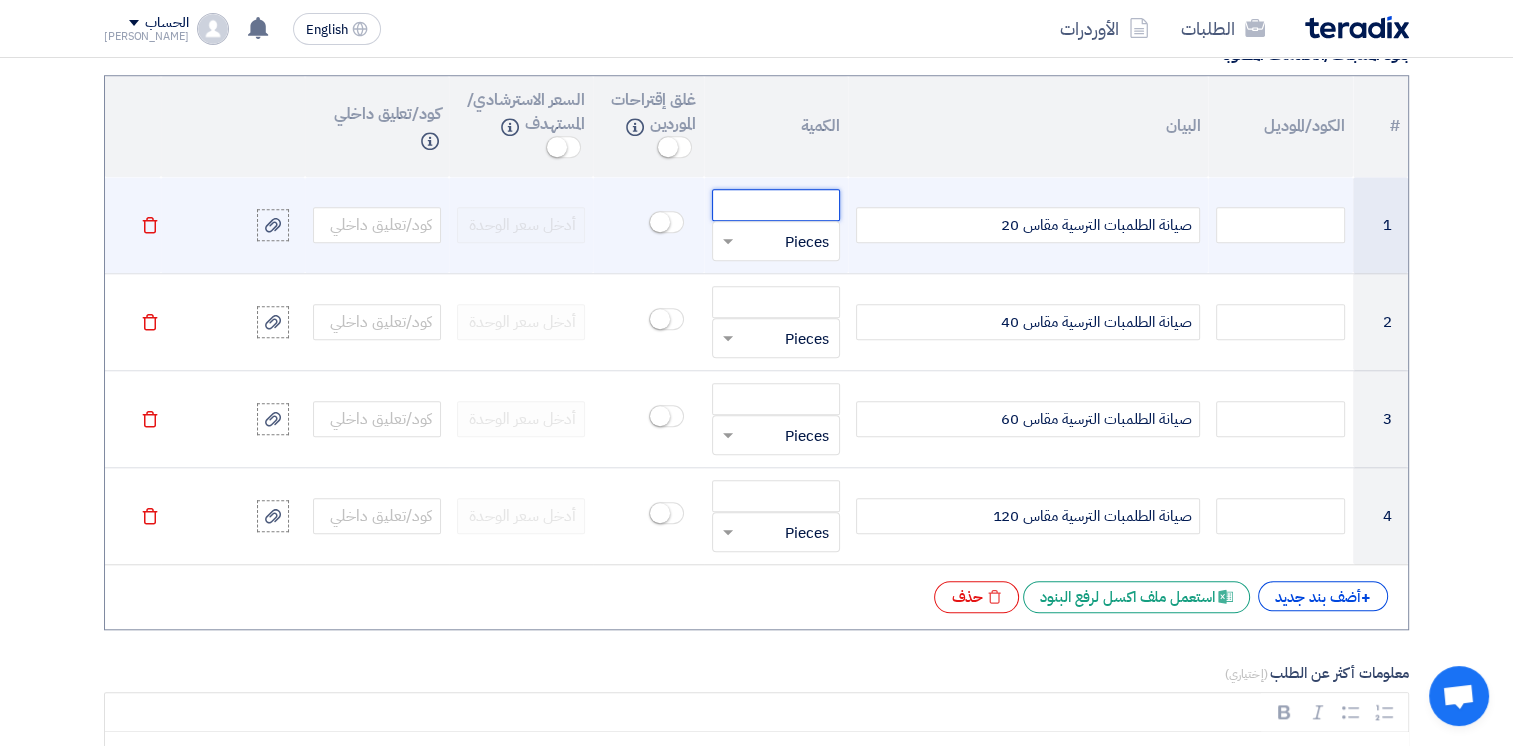 click 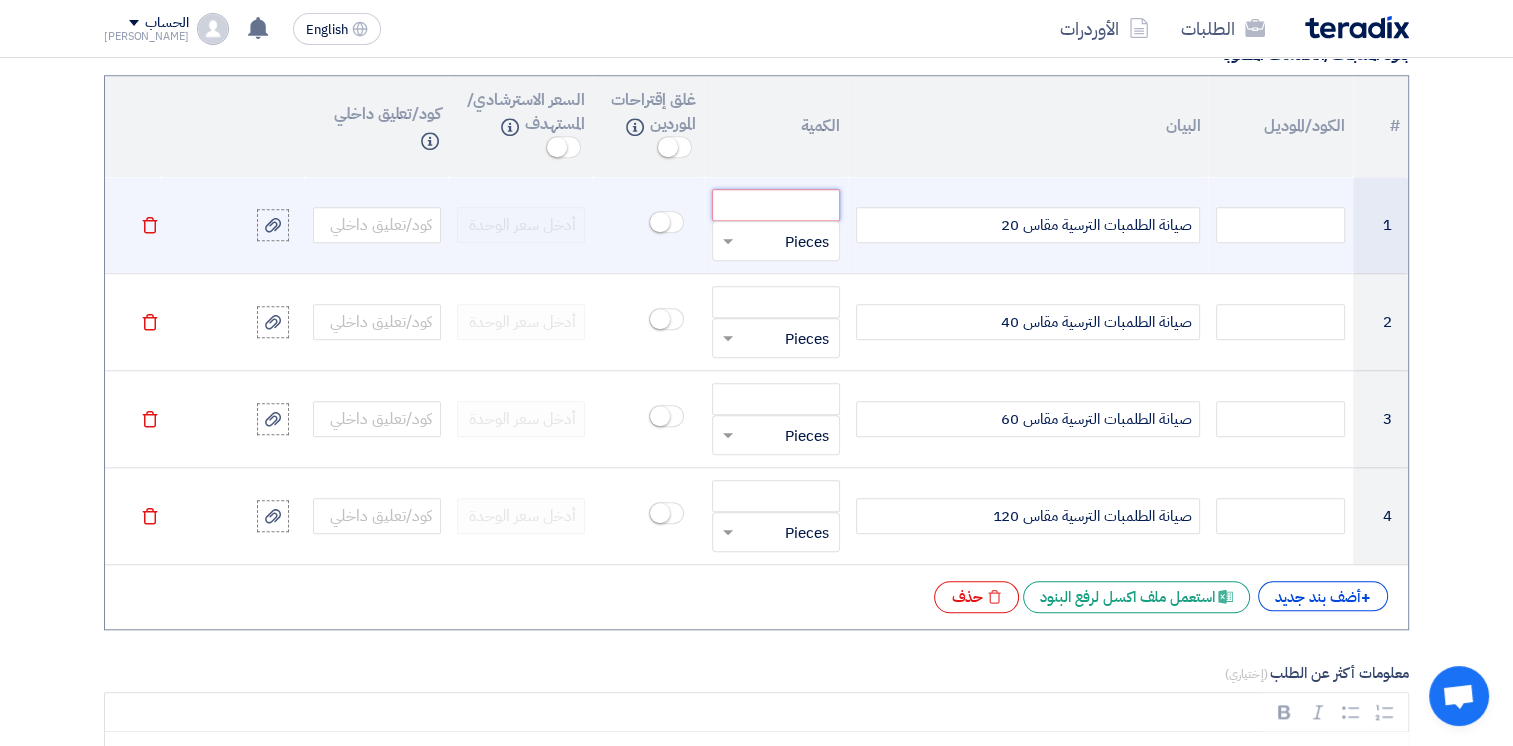 click 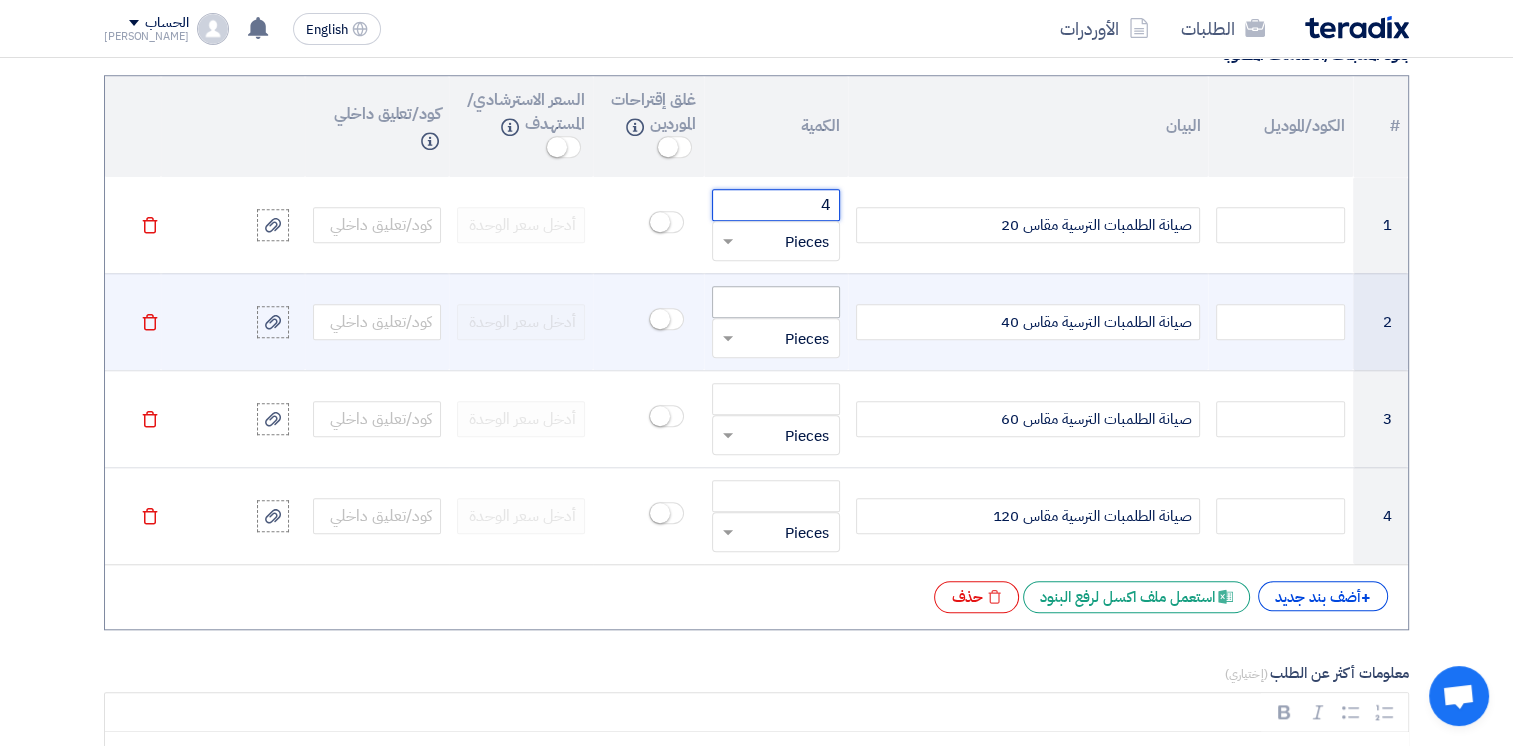 type on "4" 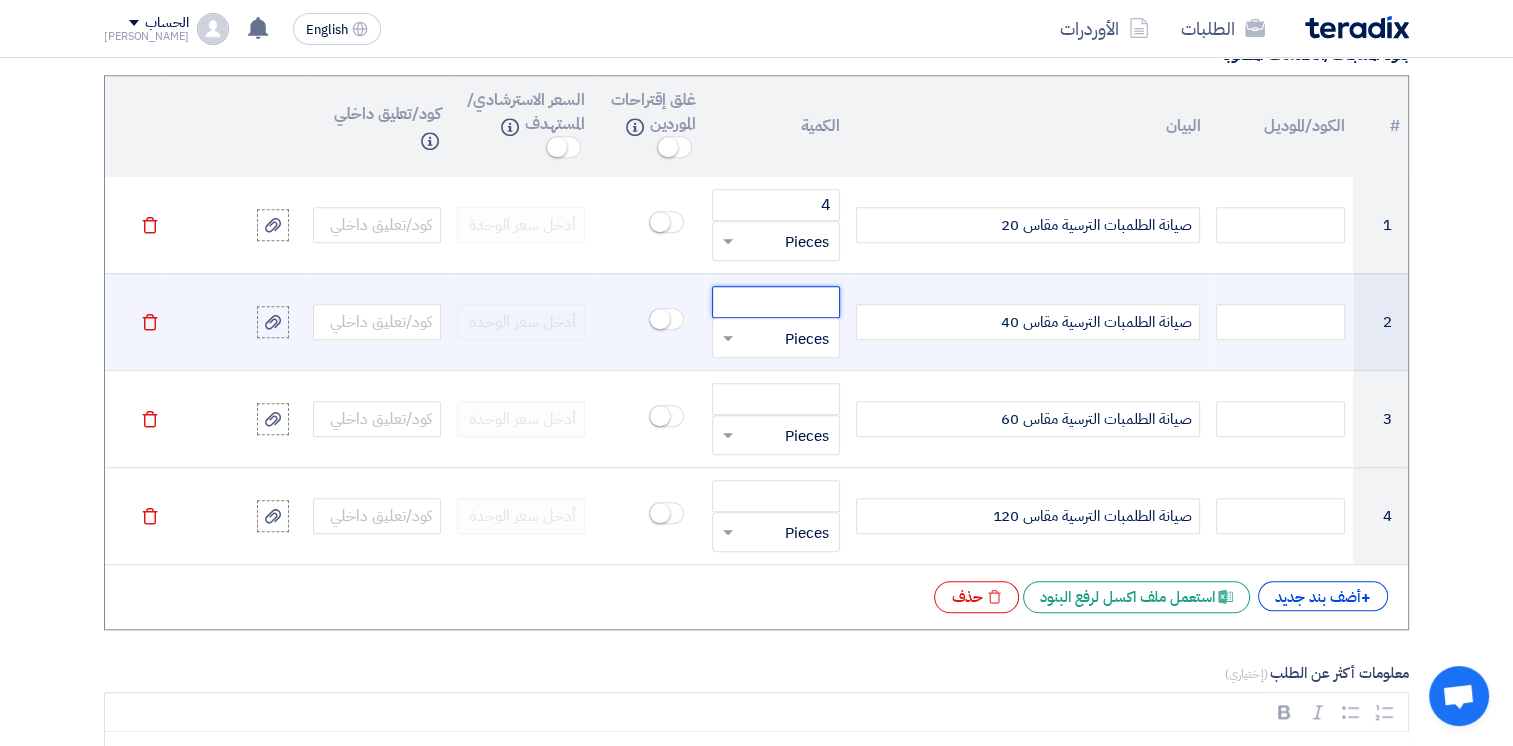 click 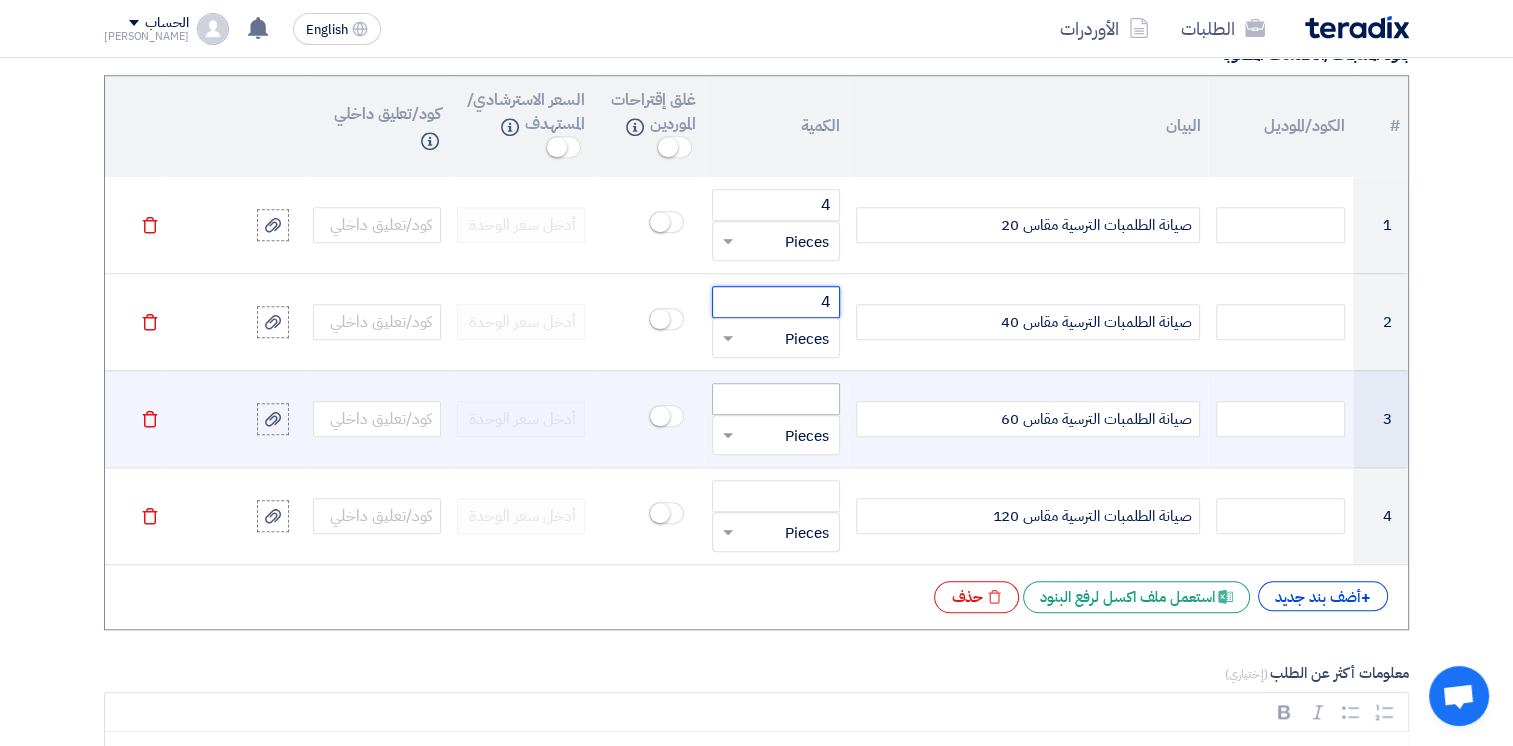 type on "4" 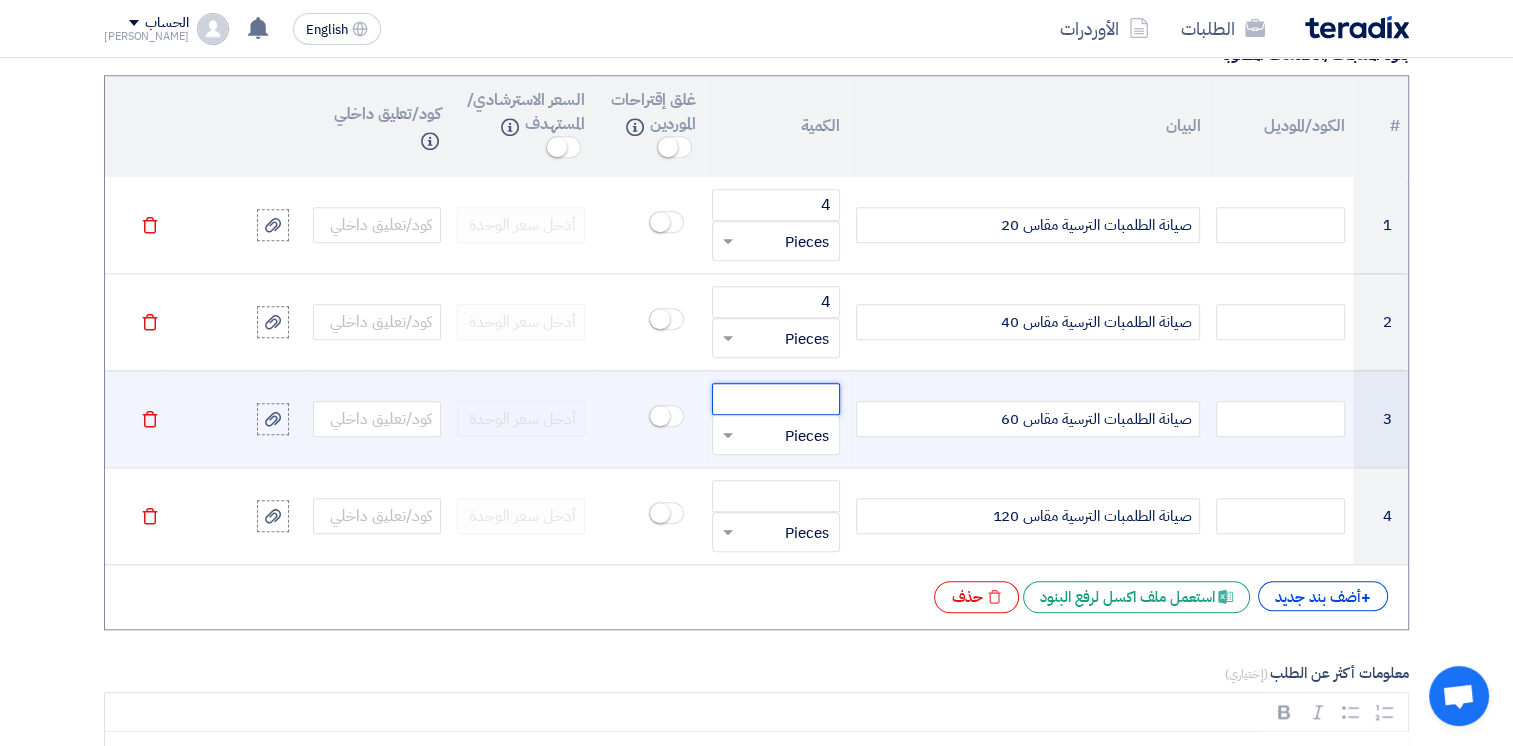 click 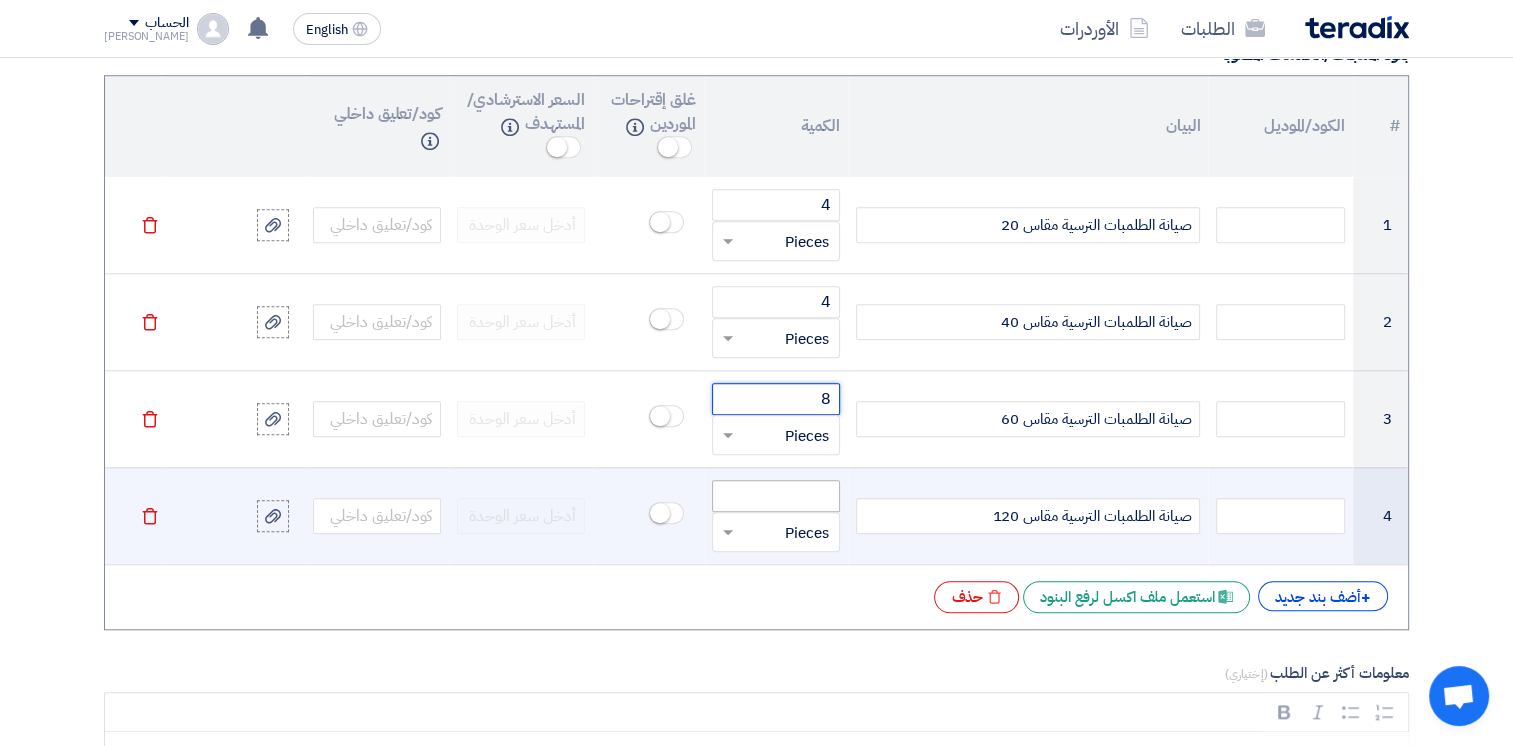 type on "8" 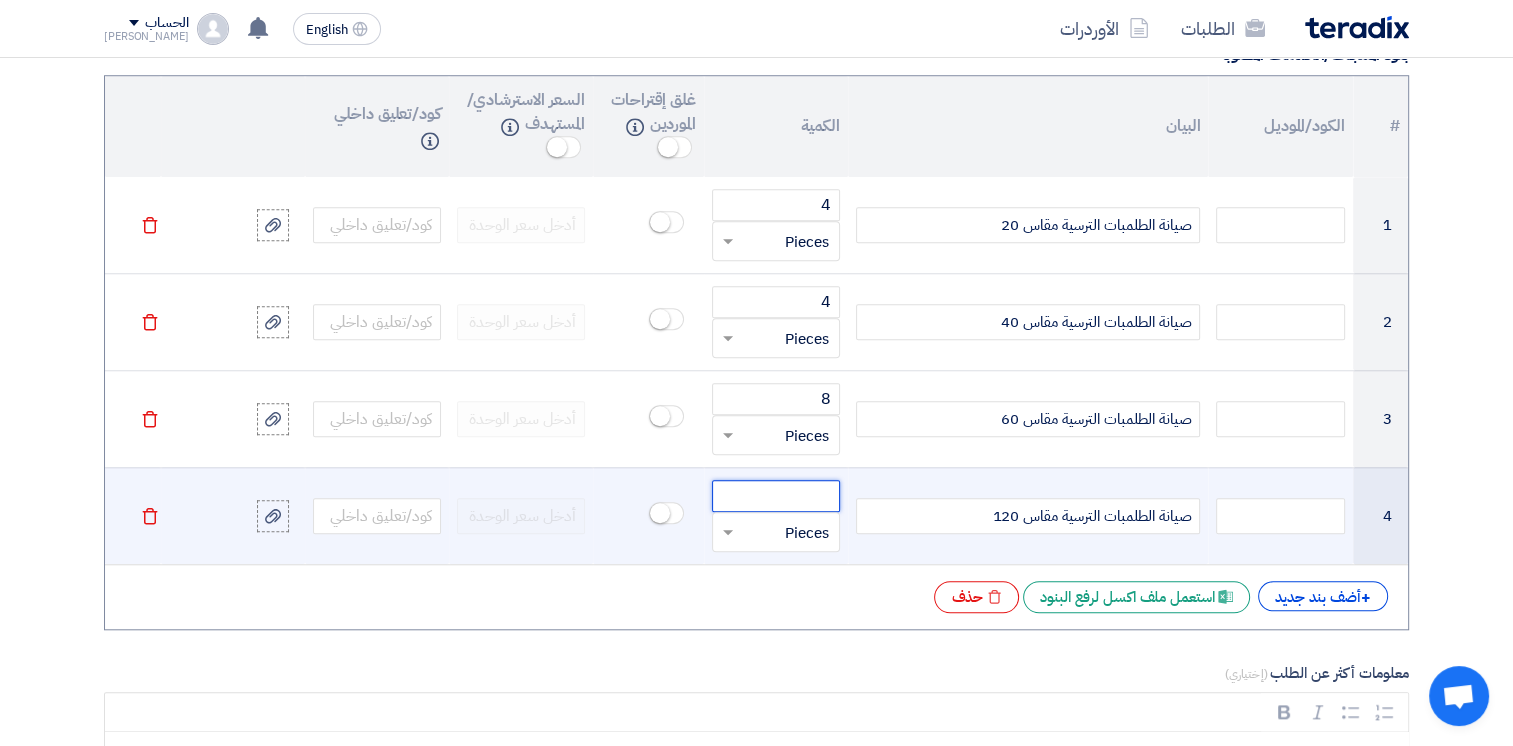 click 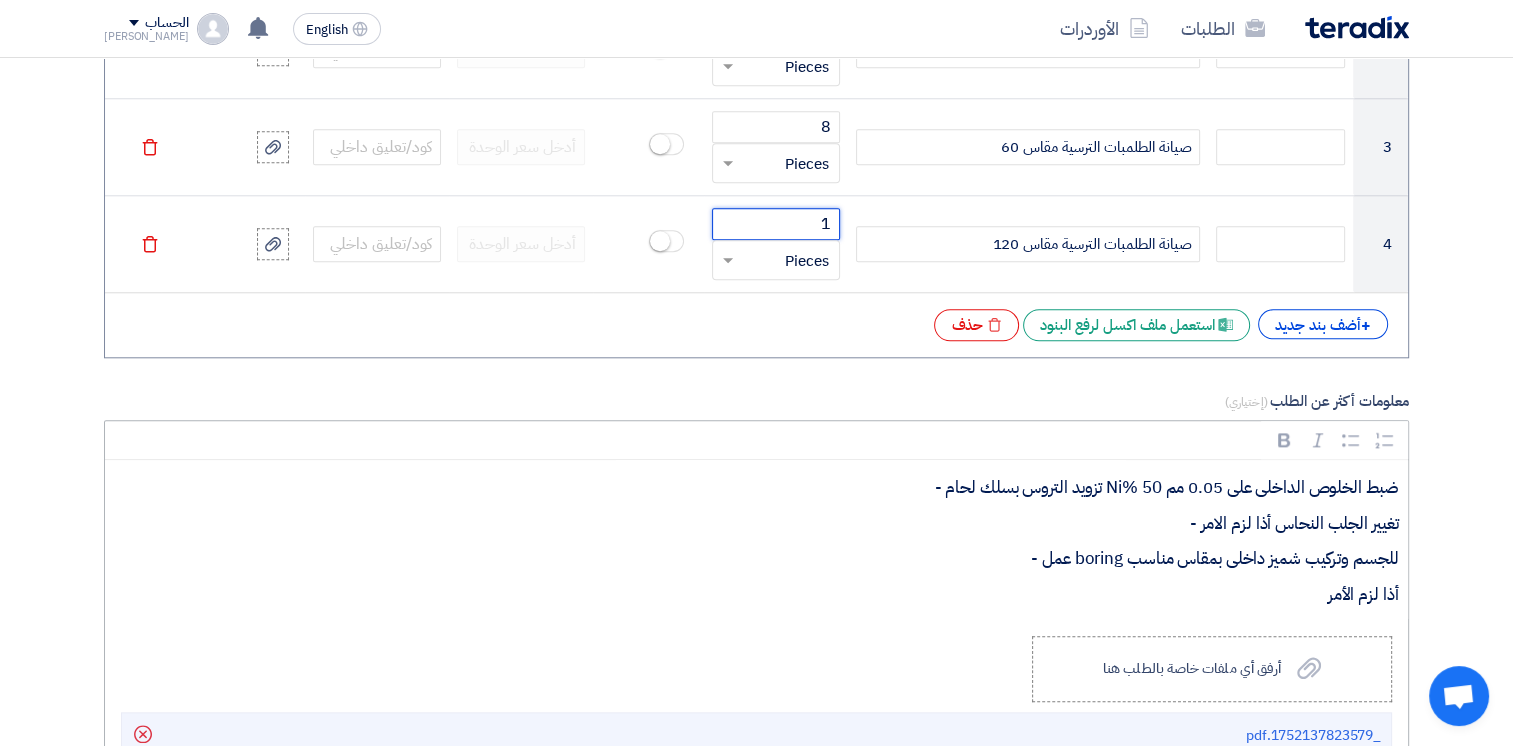 scroll, scrollTop: 2000, scrollLeft: 0, axis: vertical 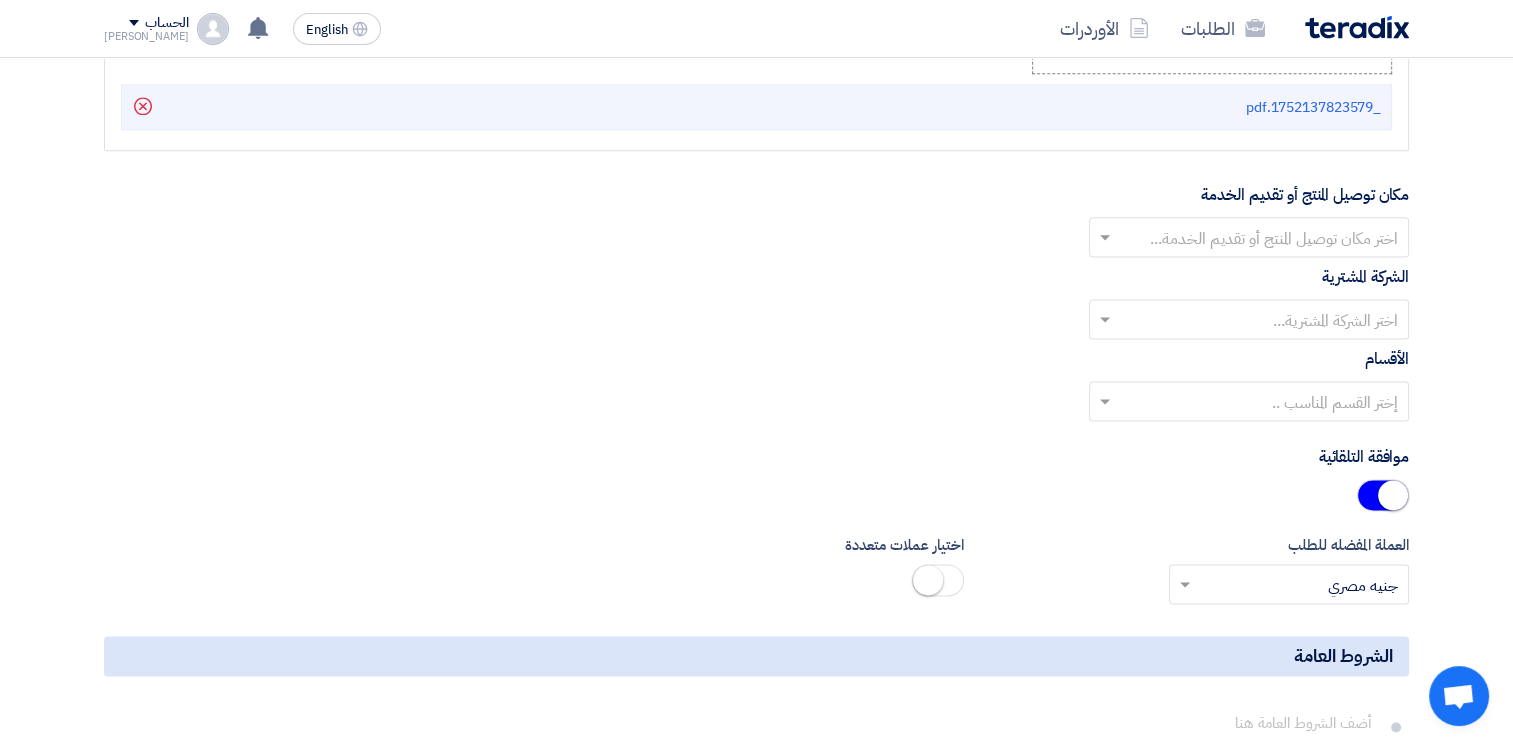 type on "1" 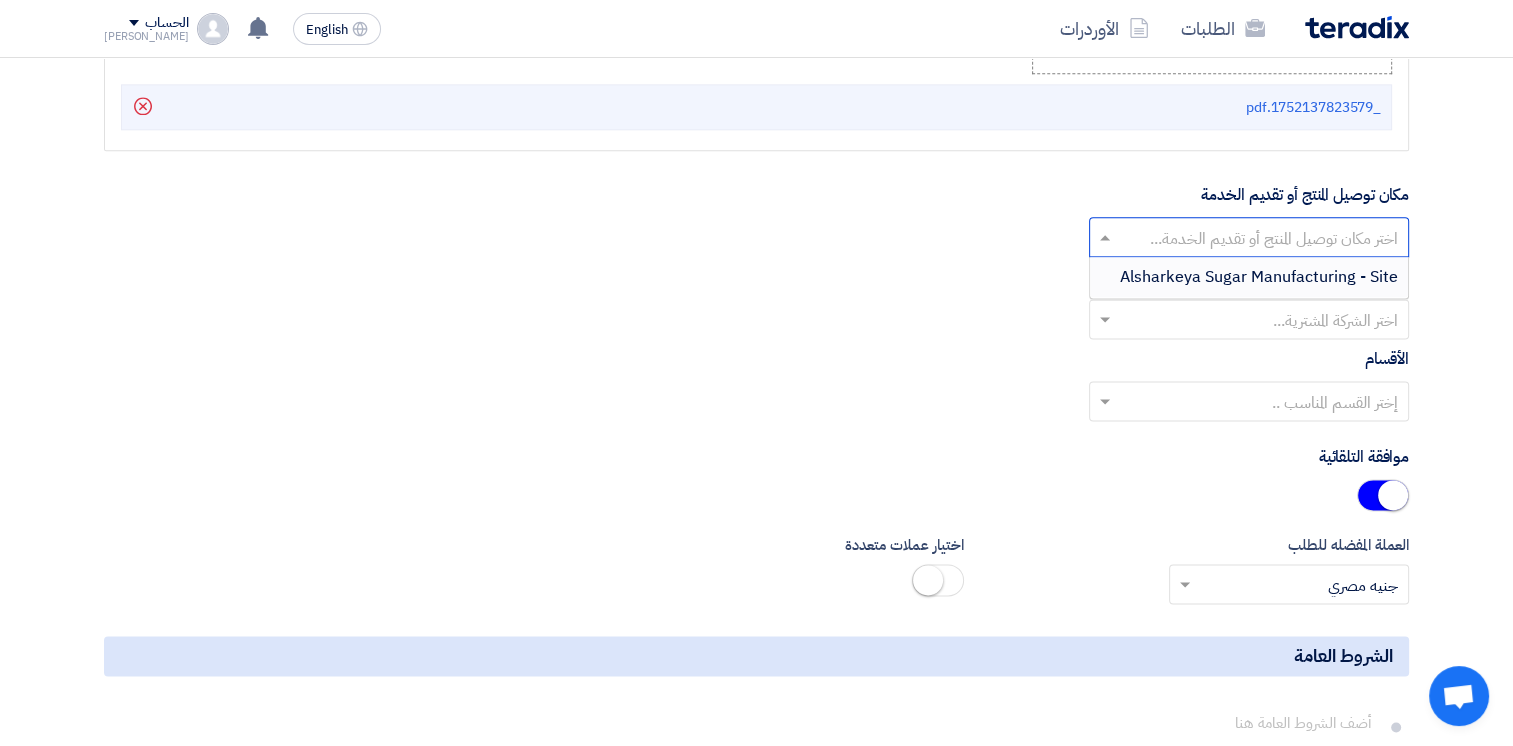 click on "Alsharkeya Sugar Manufacturing - Site" at bounding box center [1259, 277] 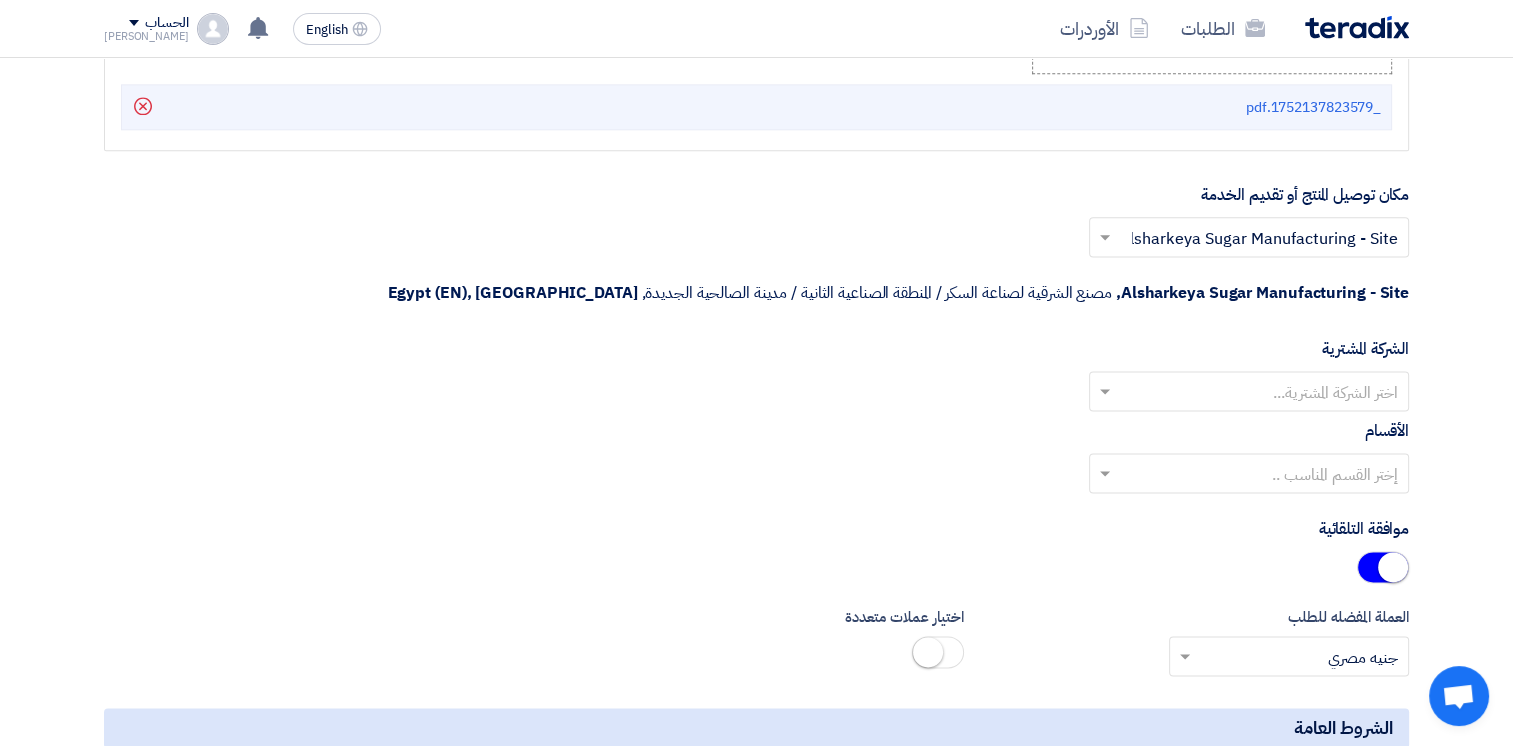 click 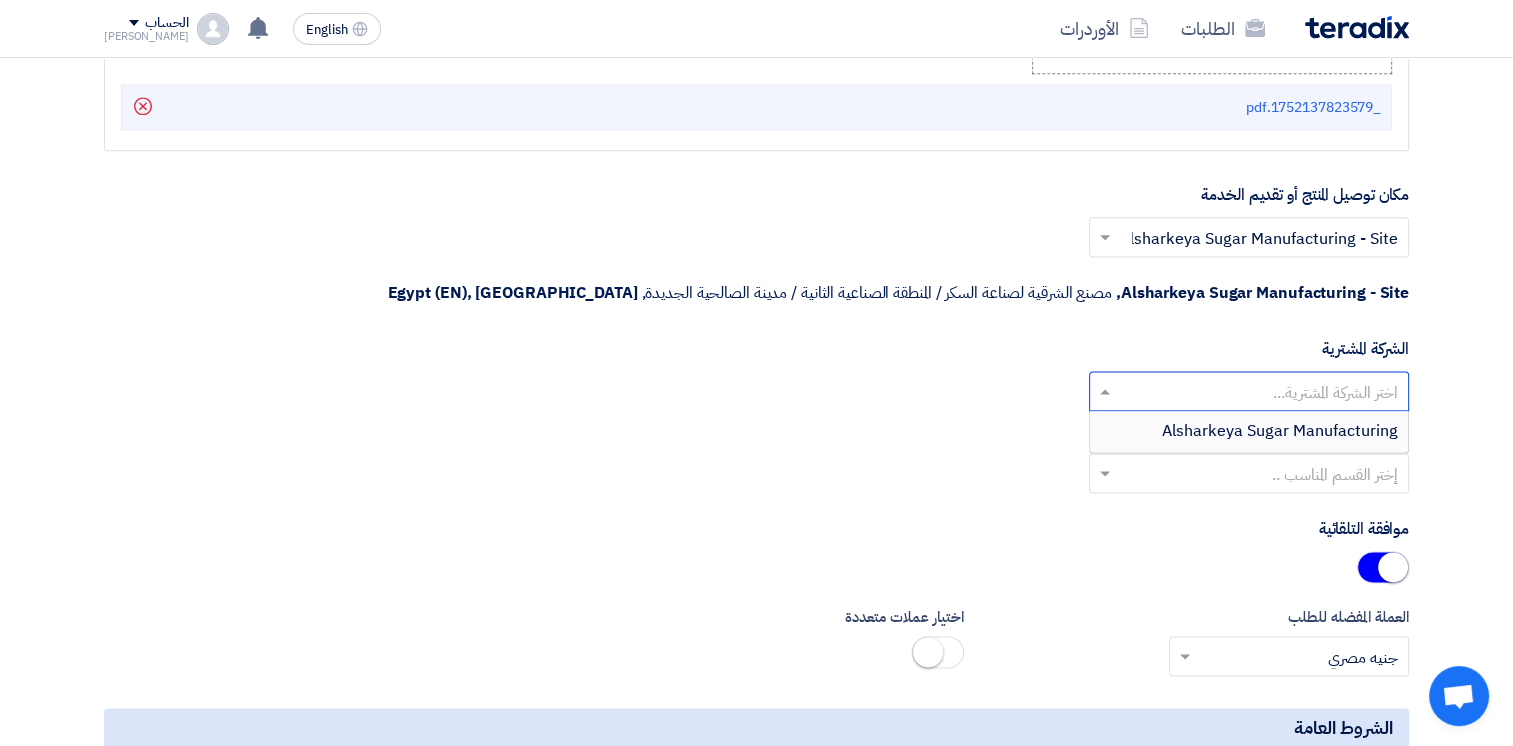 click on "Alsharkeya Sugar Manufacturing" at bounding box center [1280, 431] 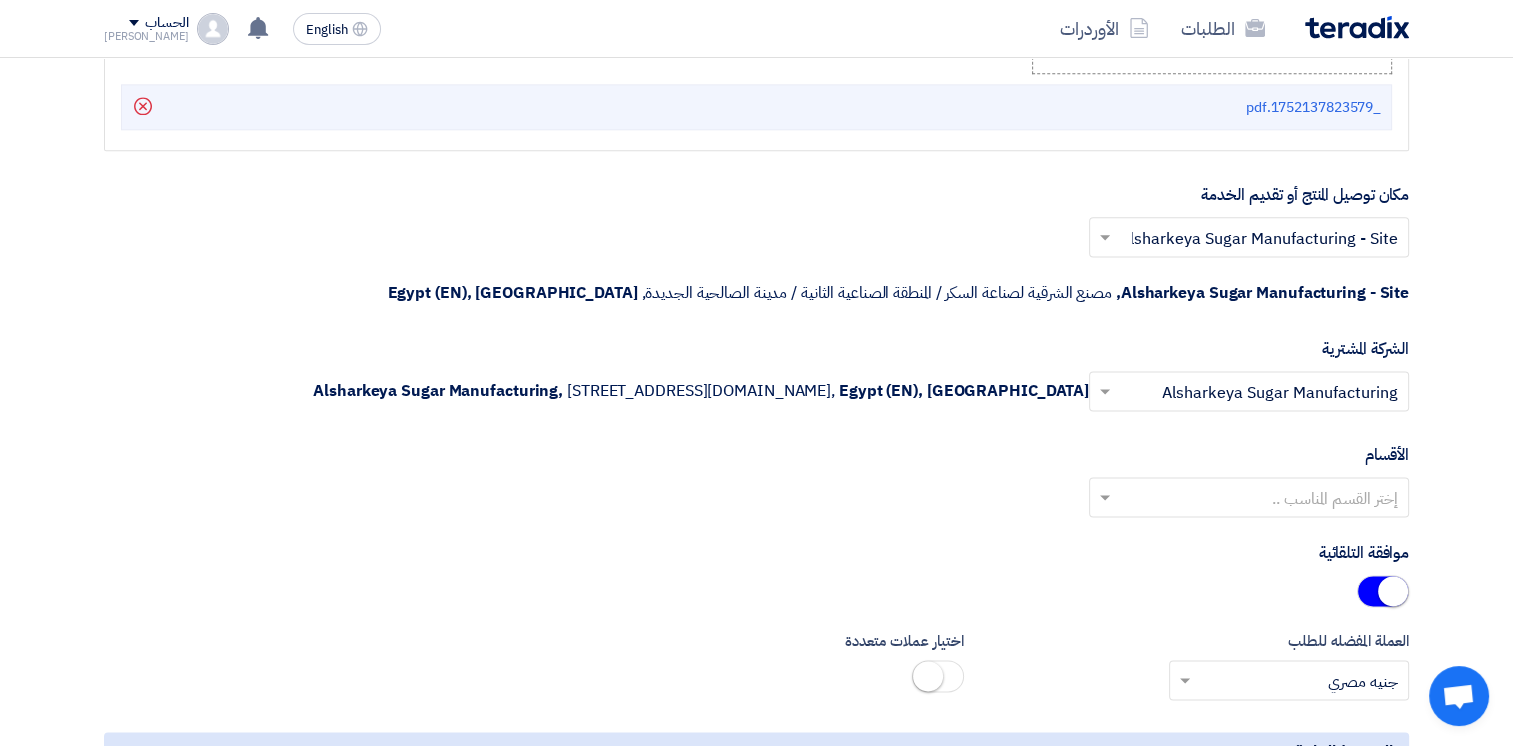 click 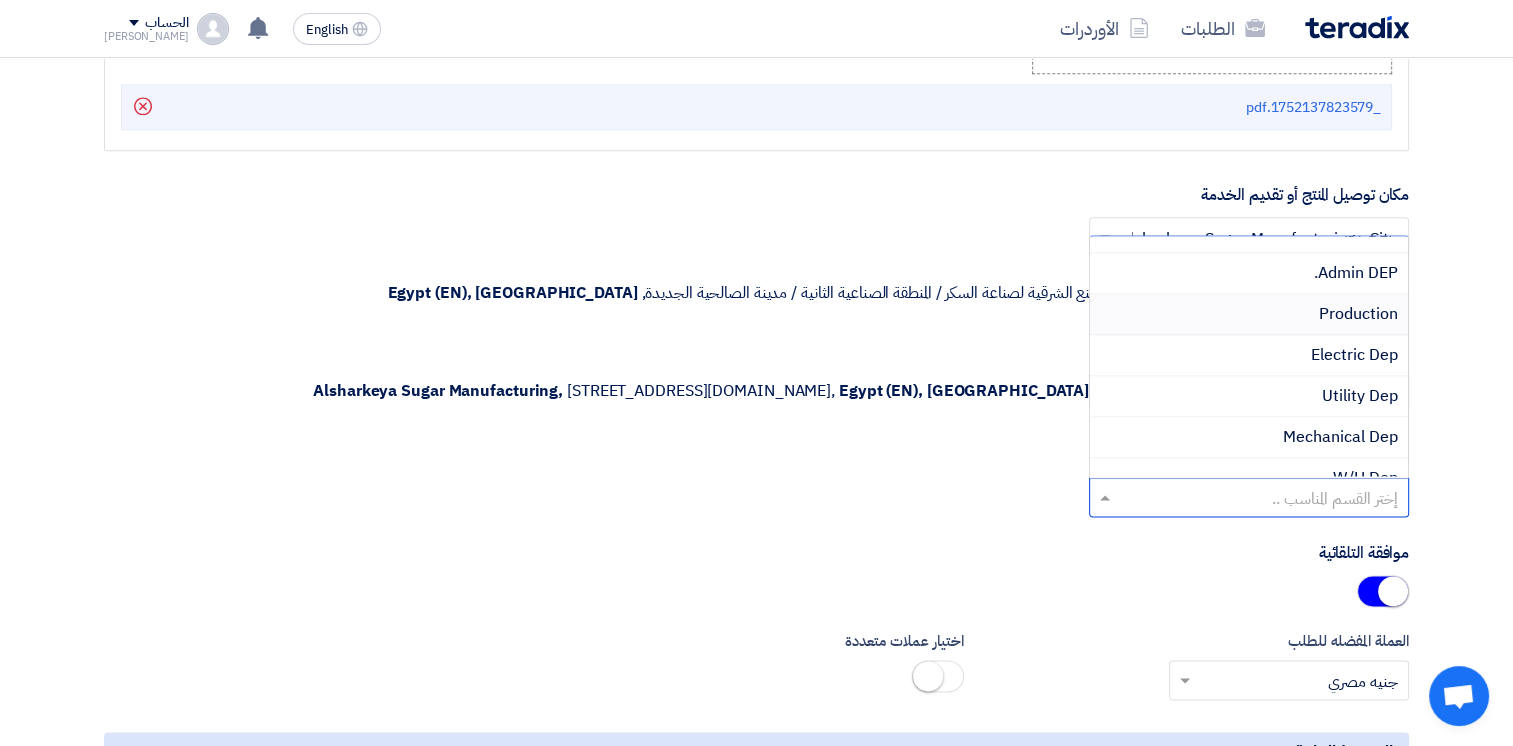scroll, scrollTop: 100, scrollLeft: 0, axis: vertical 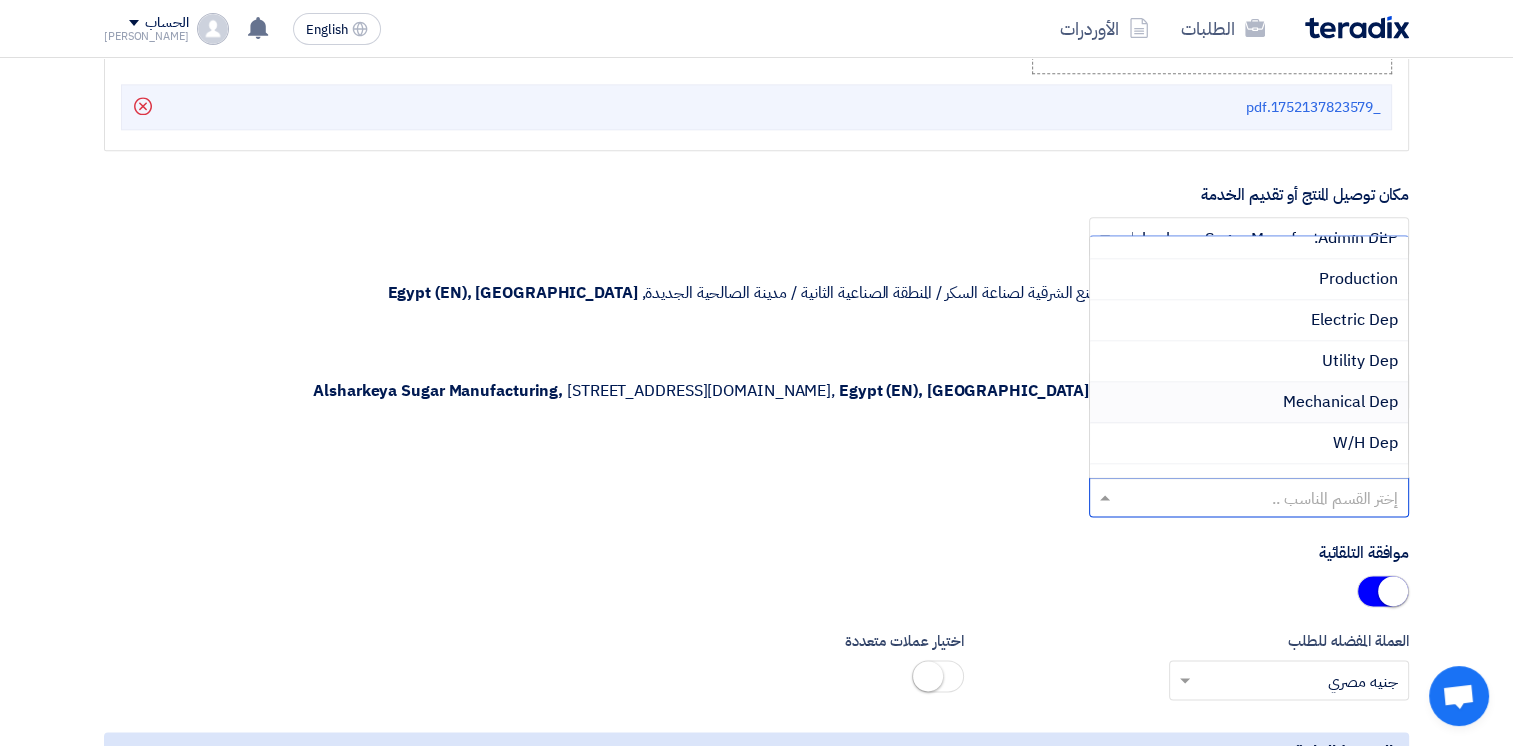 click on "Mechanical Dep" at bounding box center (1340, 402) 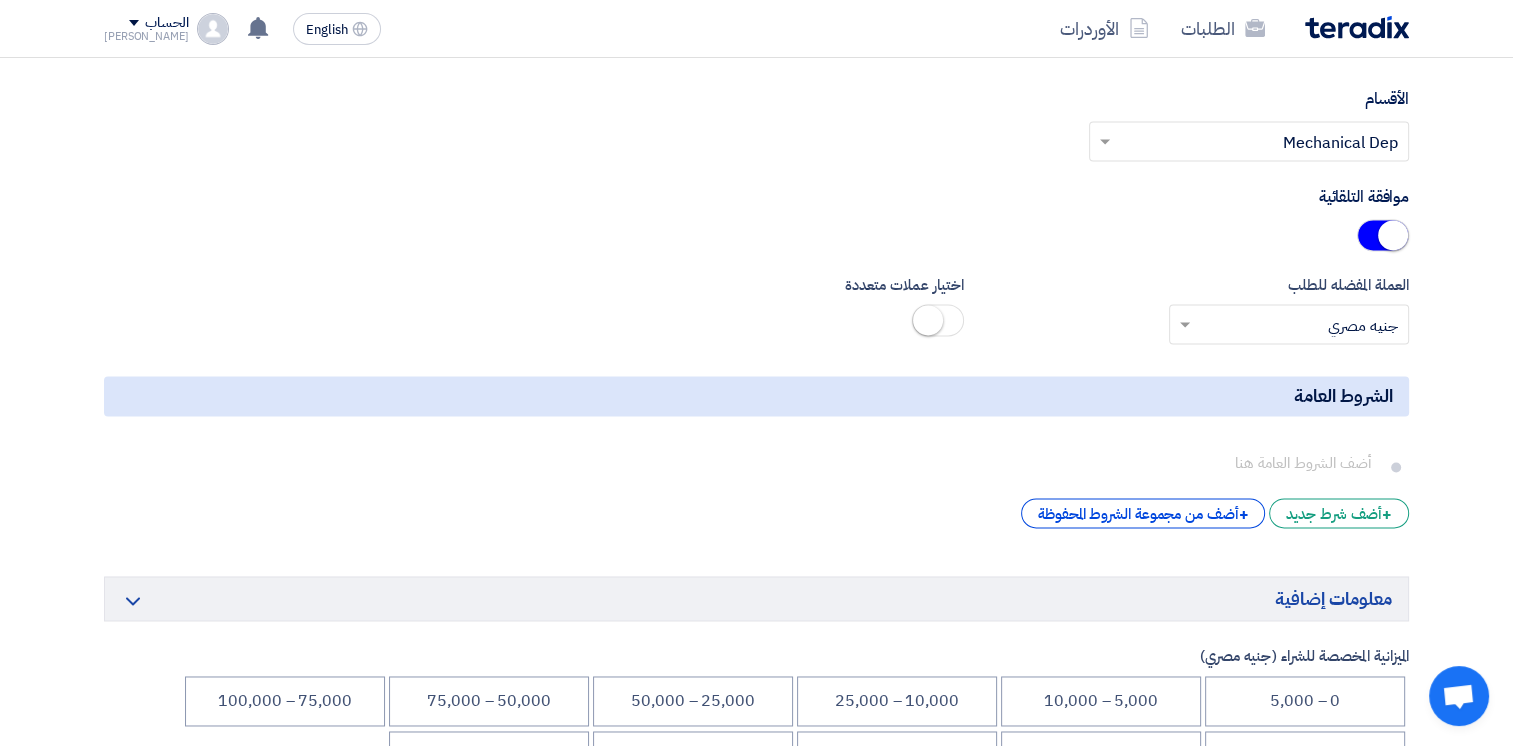 scroll, scrollTop: 3000, scrollLeft: 0, axis: vertical 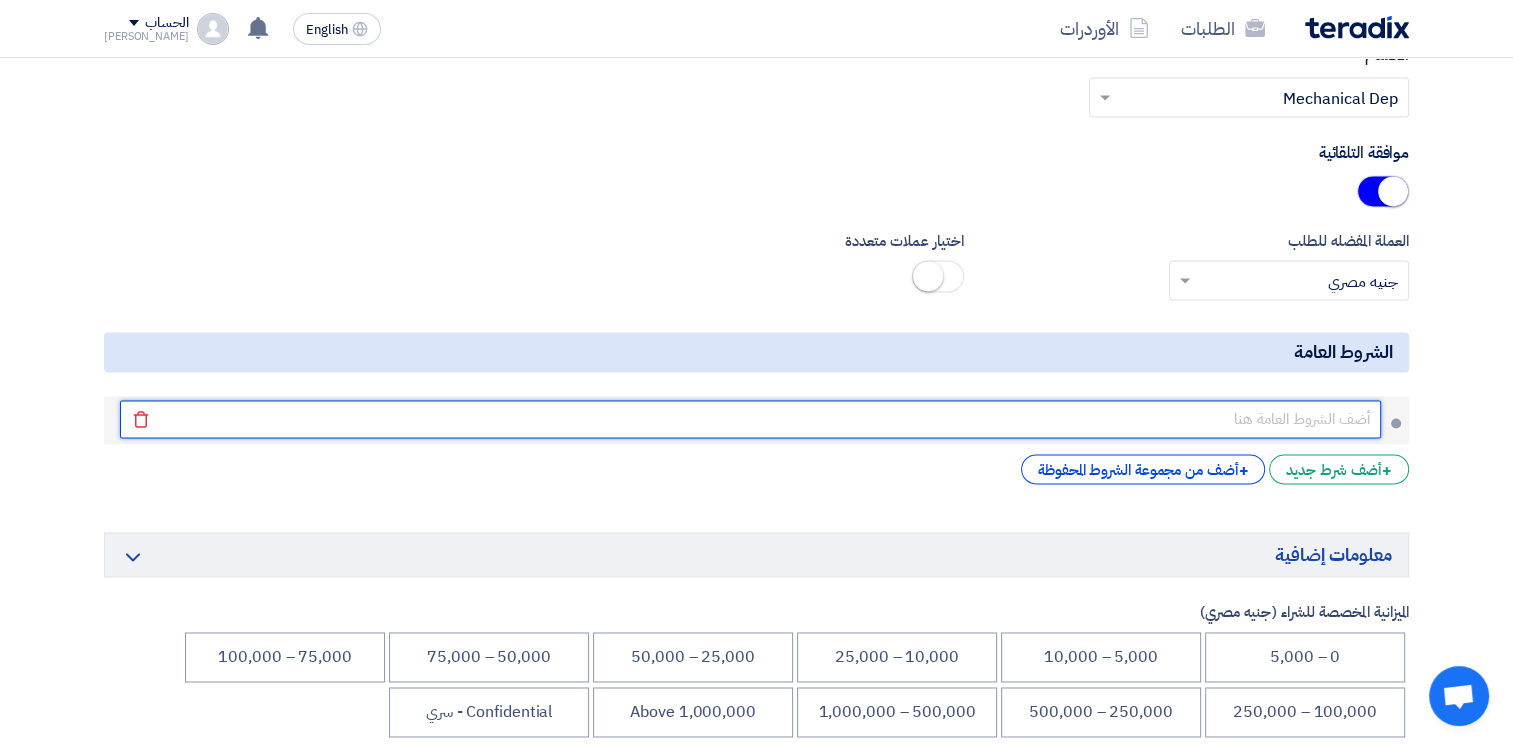 click 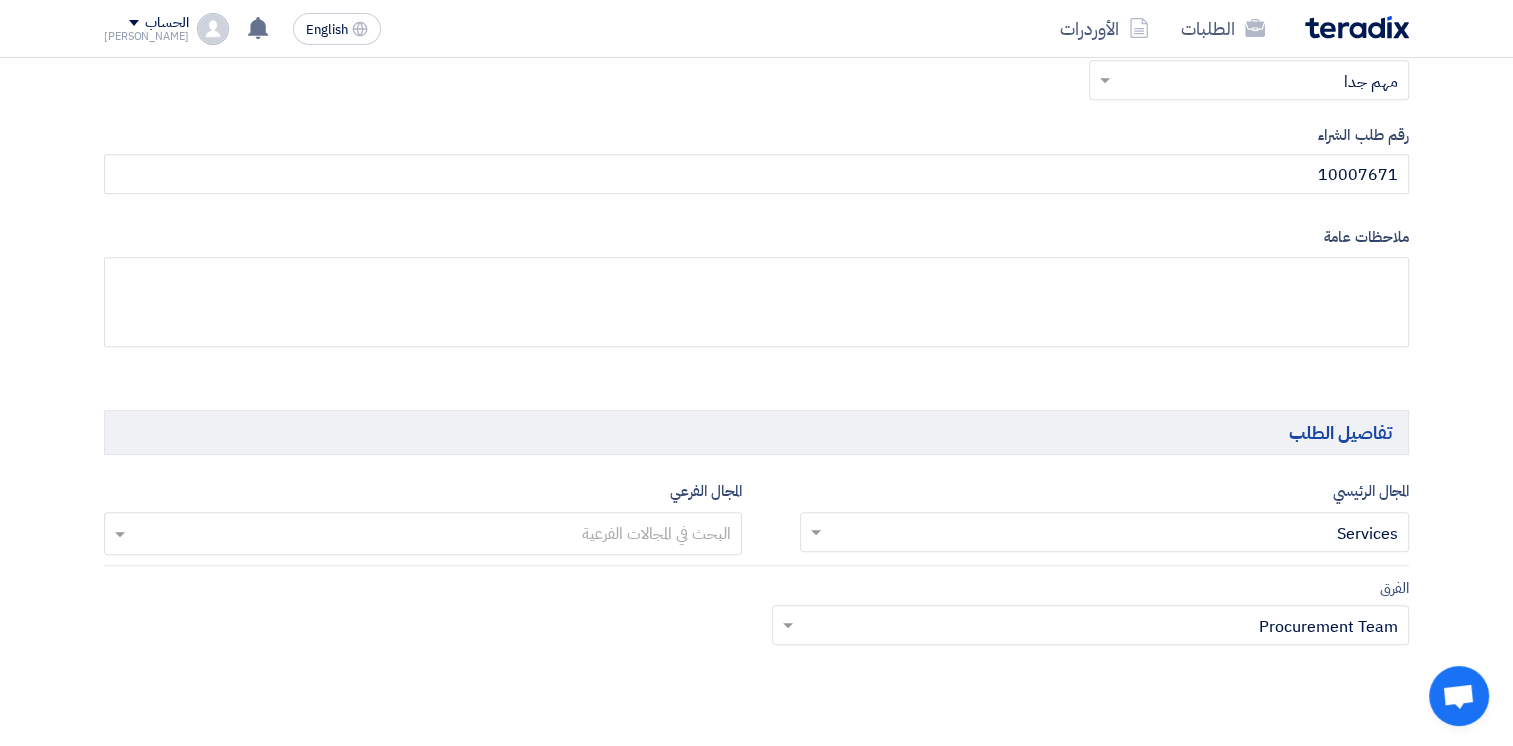 scroll, scrollTop: 900, scrollLeft: 0, axis: vertical 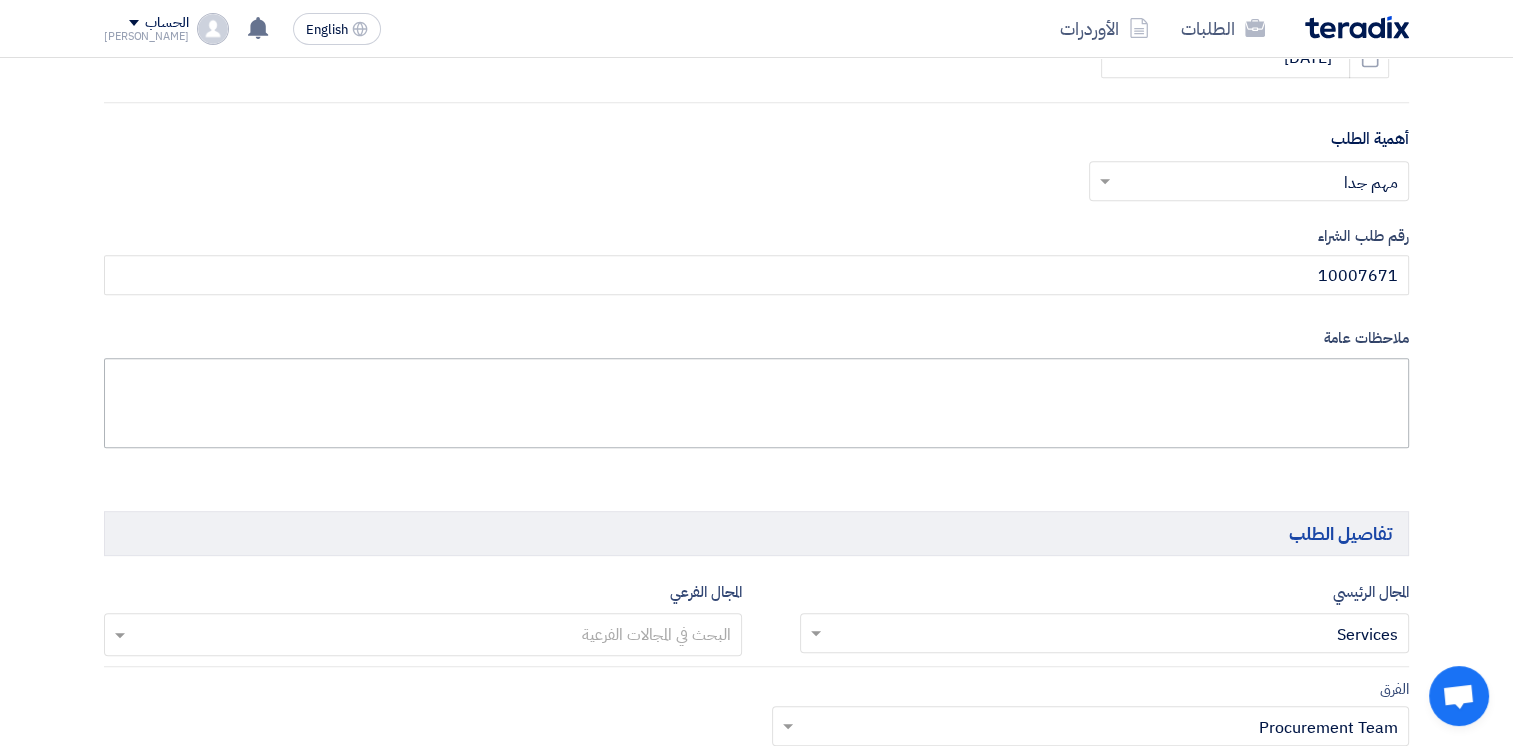 type on "يشترط التوريد بحد اقصى يوم [DATE] لدخول الطلمبات التكرير" 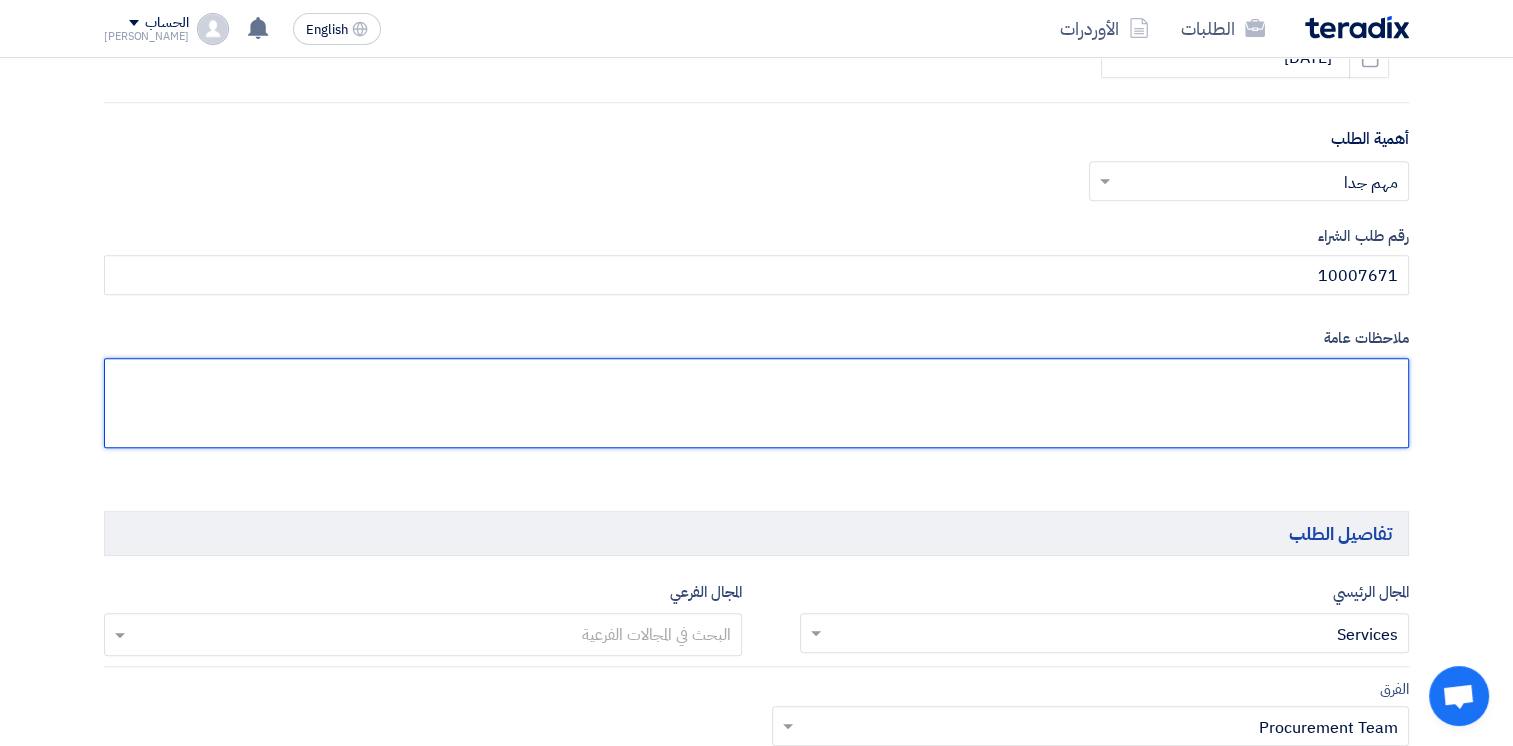 click 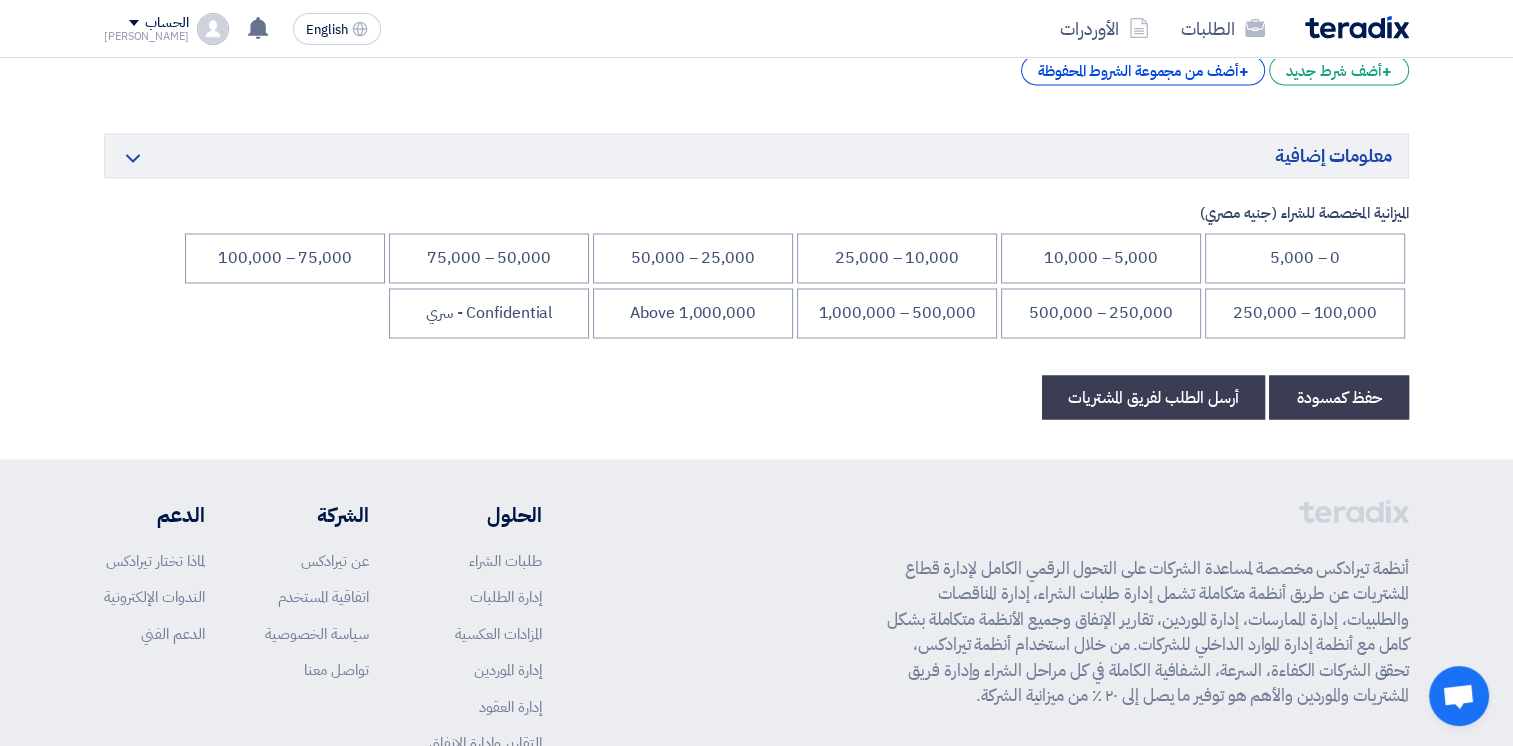 scroll, scrollTop: 3400, scrollLeft: 0, axis: vertical 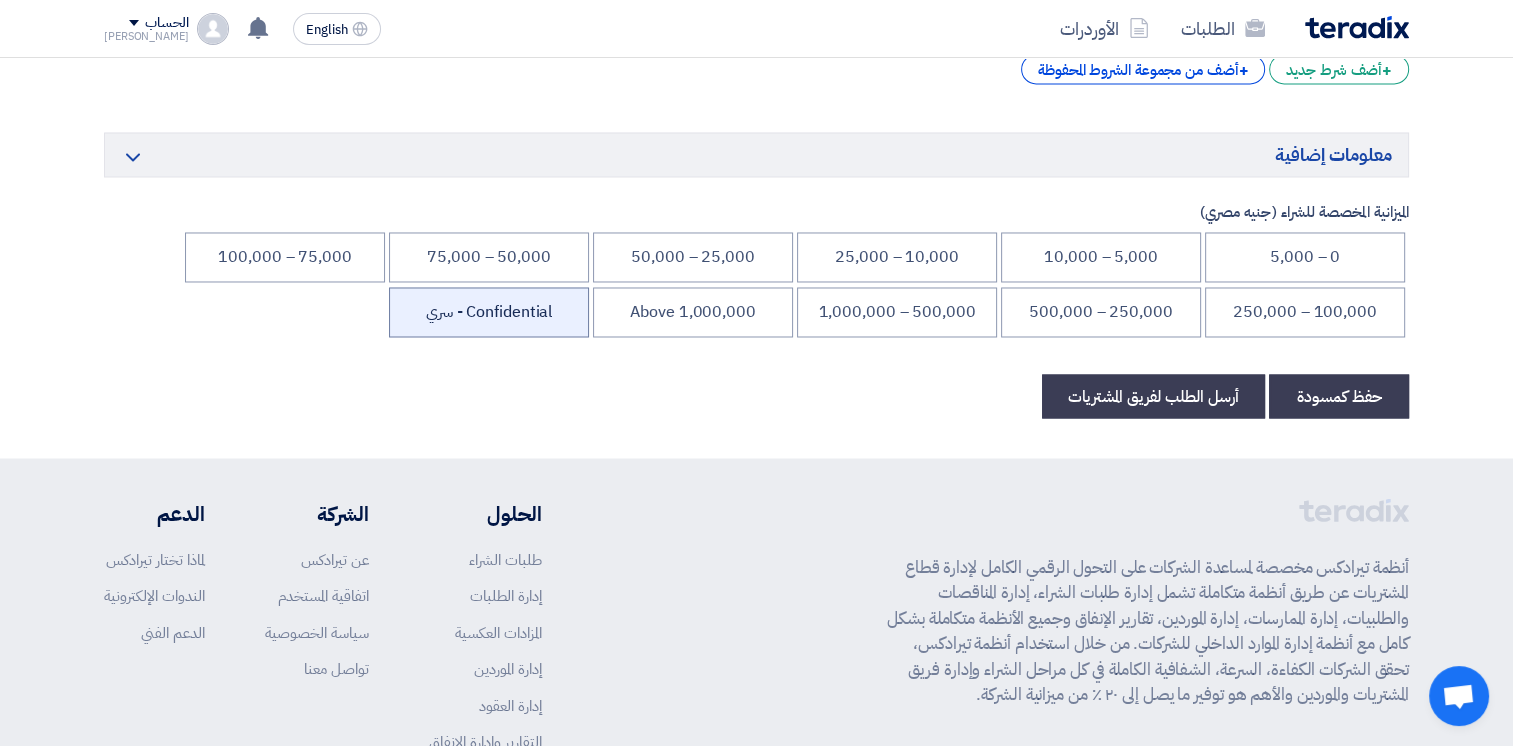 type on "الطلمبات يجب صيانتها و اعادتها قبل التكرير" 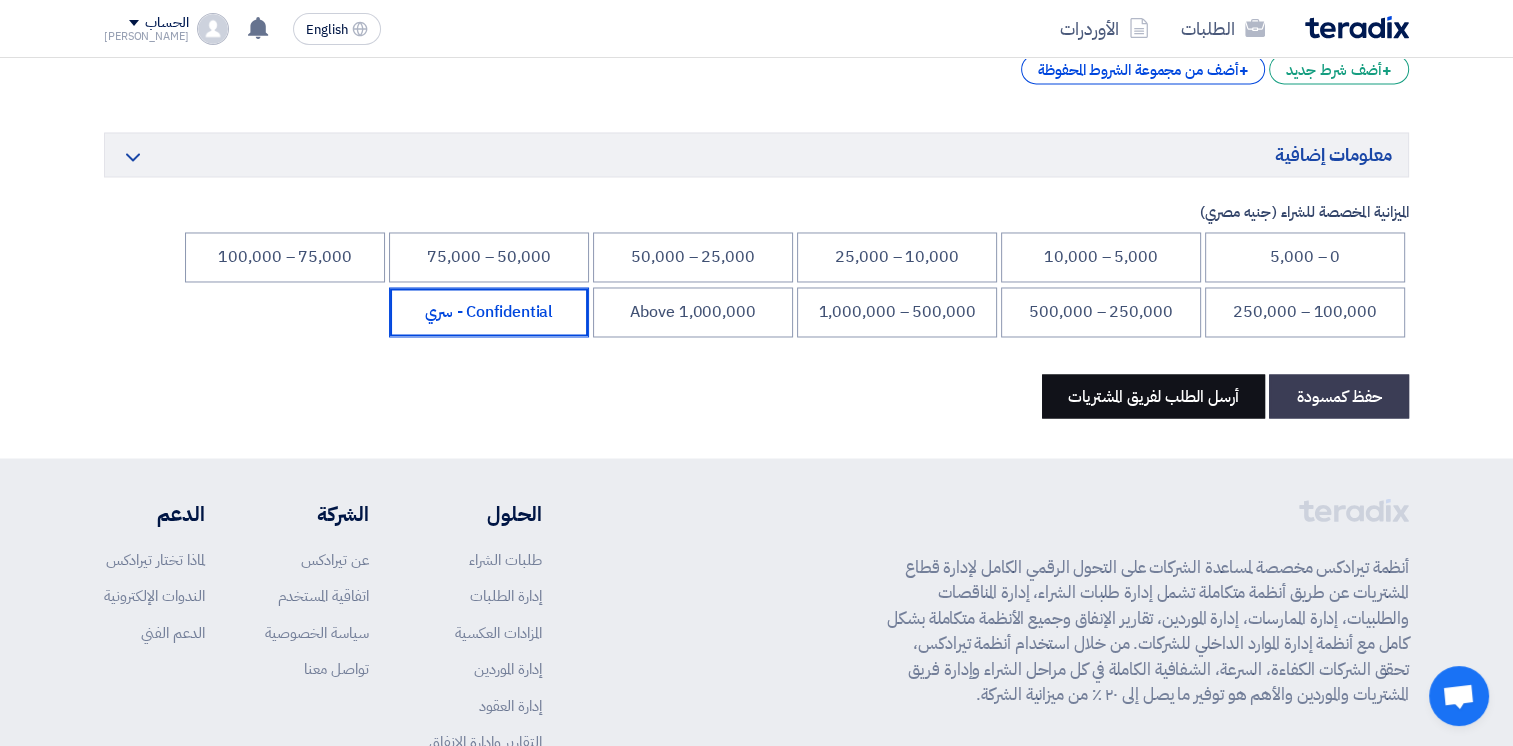 click on "أرسل الطلب لفريق المشتريات" 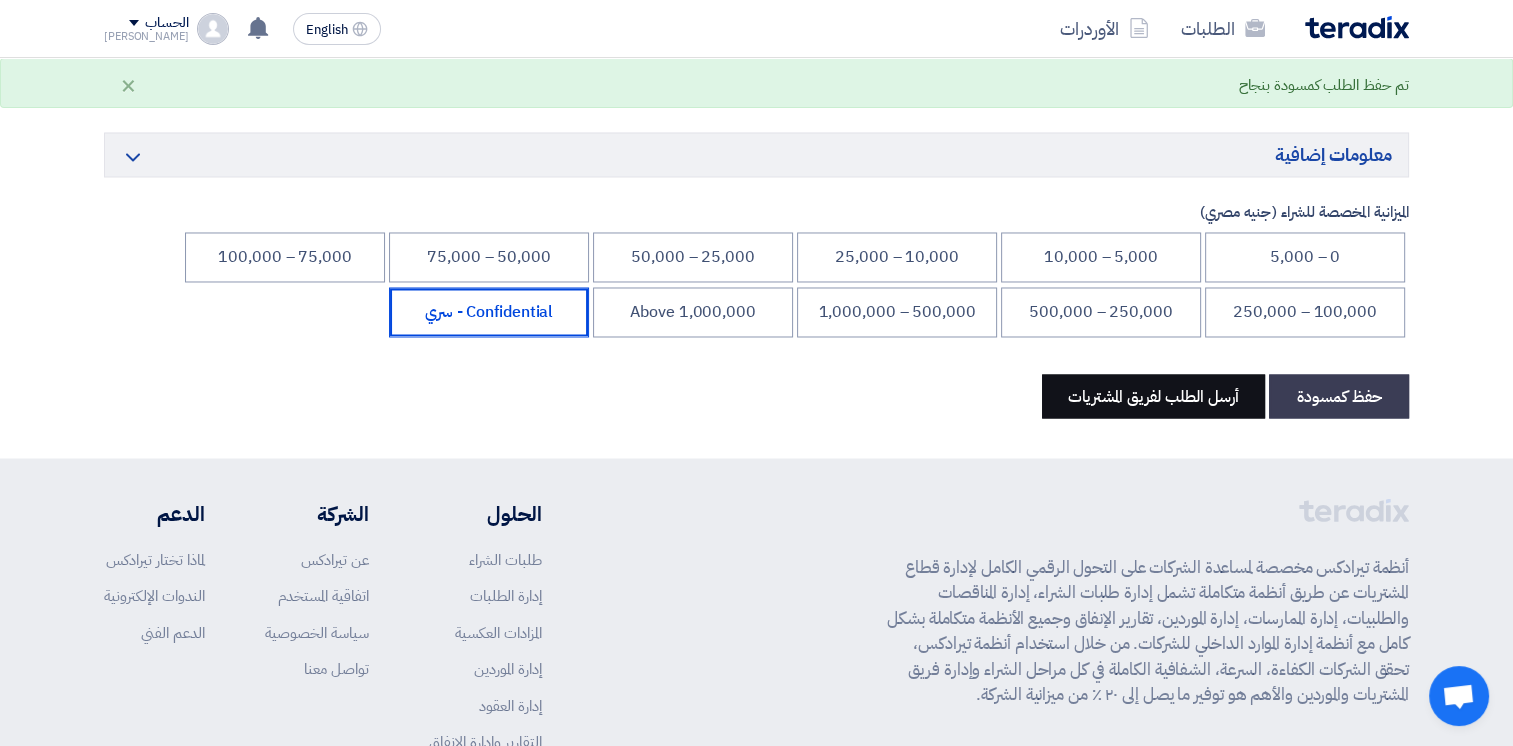 scroll, scrollTop: 0, scrollLeft: 0, axis: both 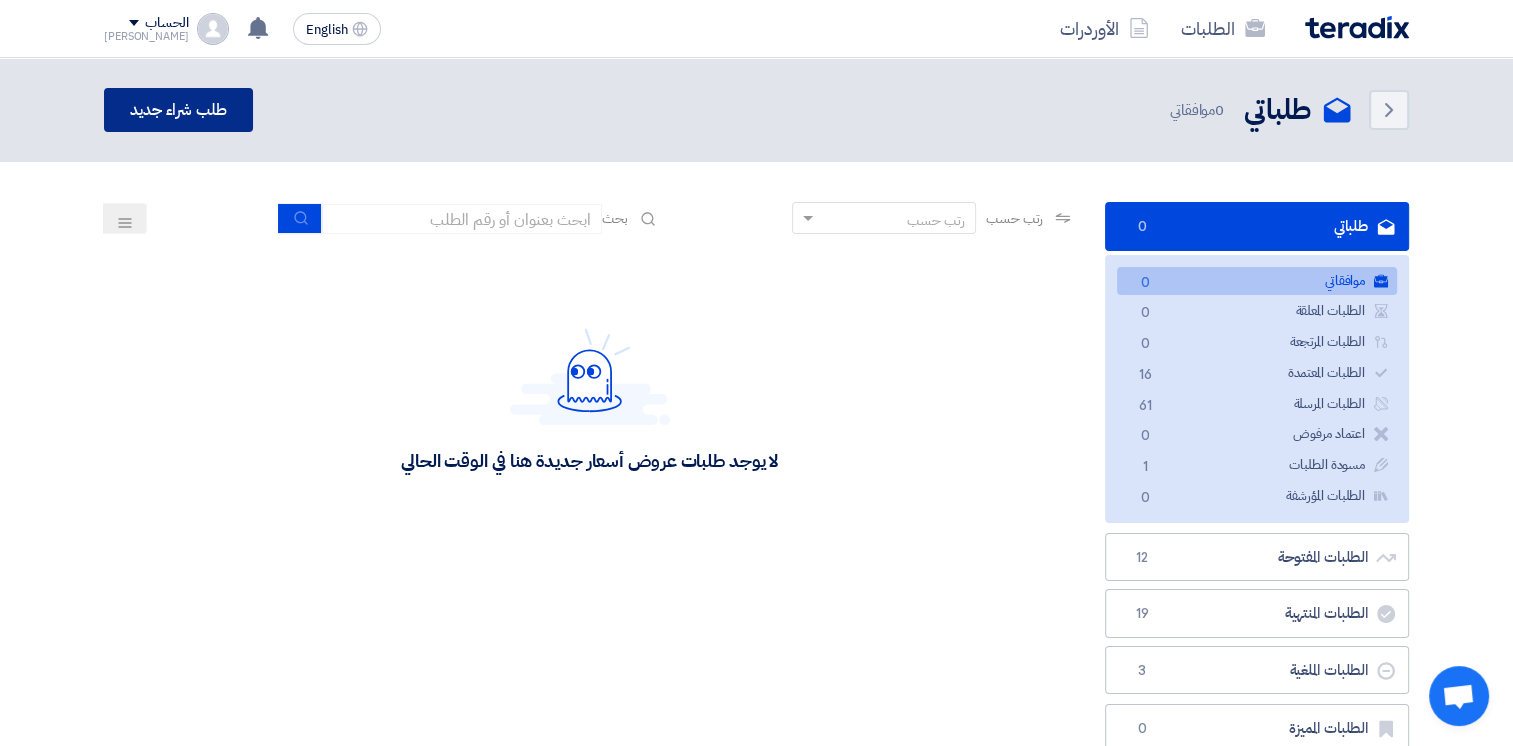 click on "طلب شراء جديد" 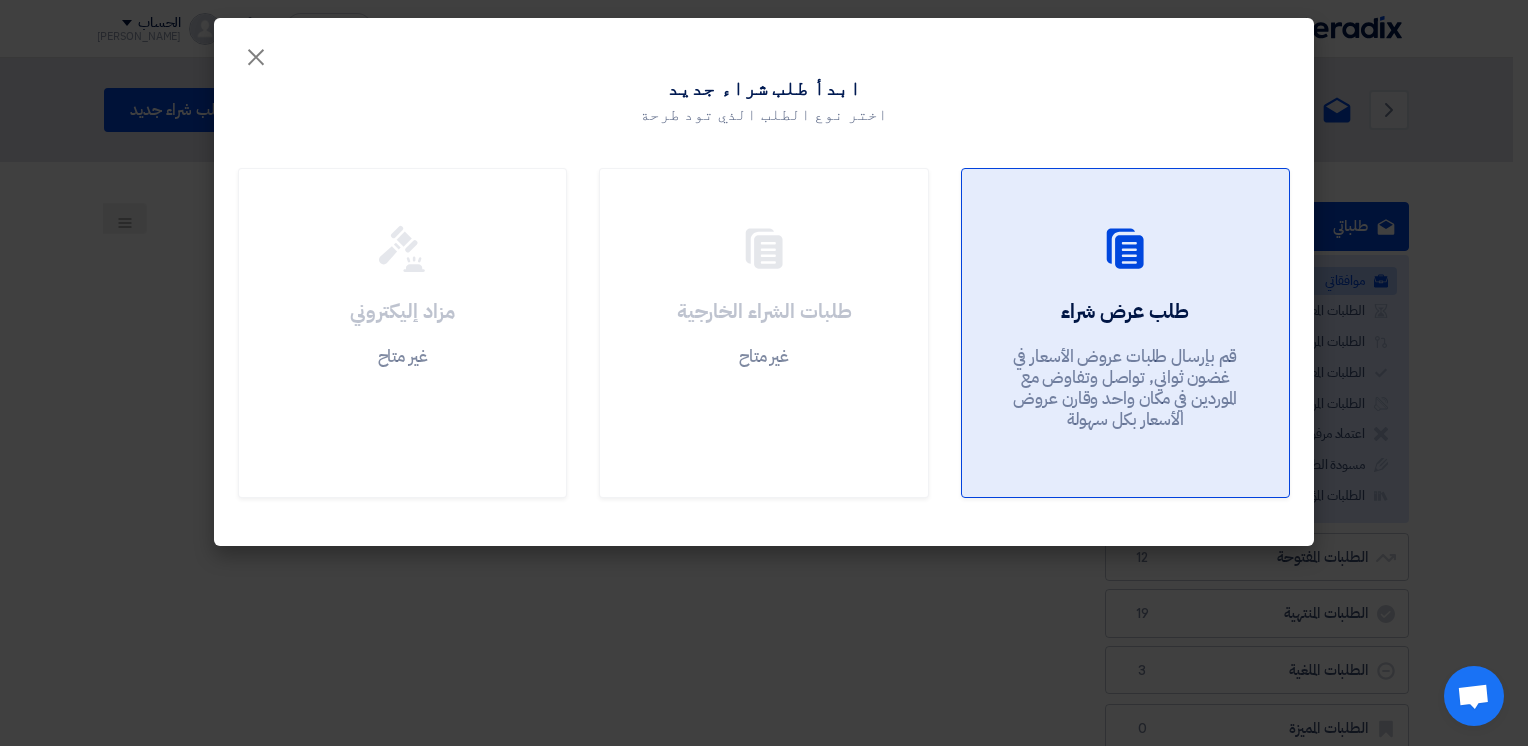 click 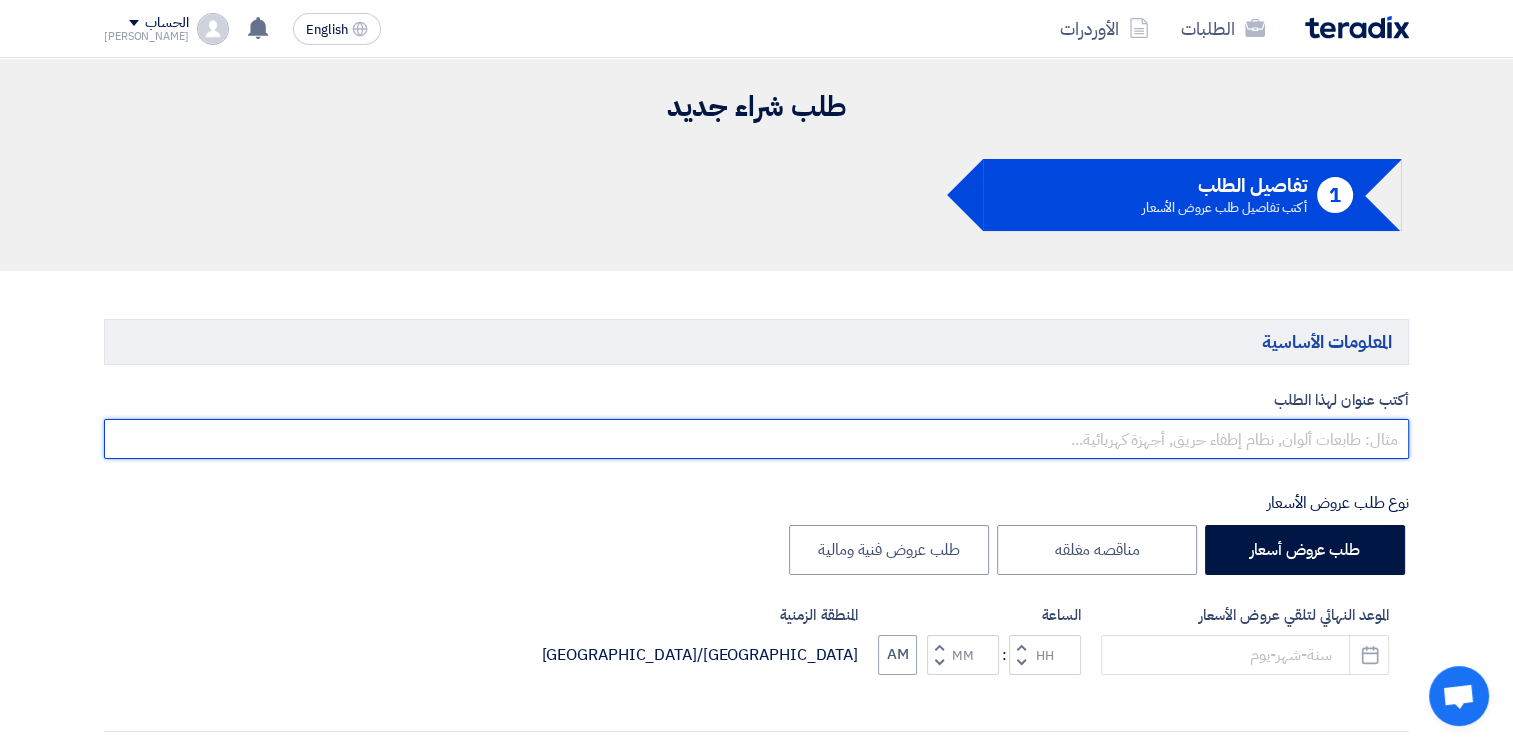 click at bounding box center (756, 439) 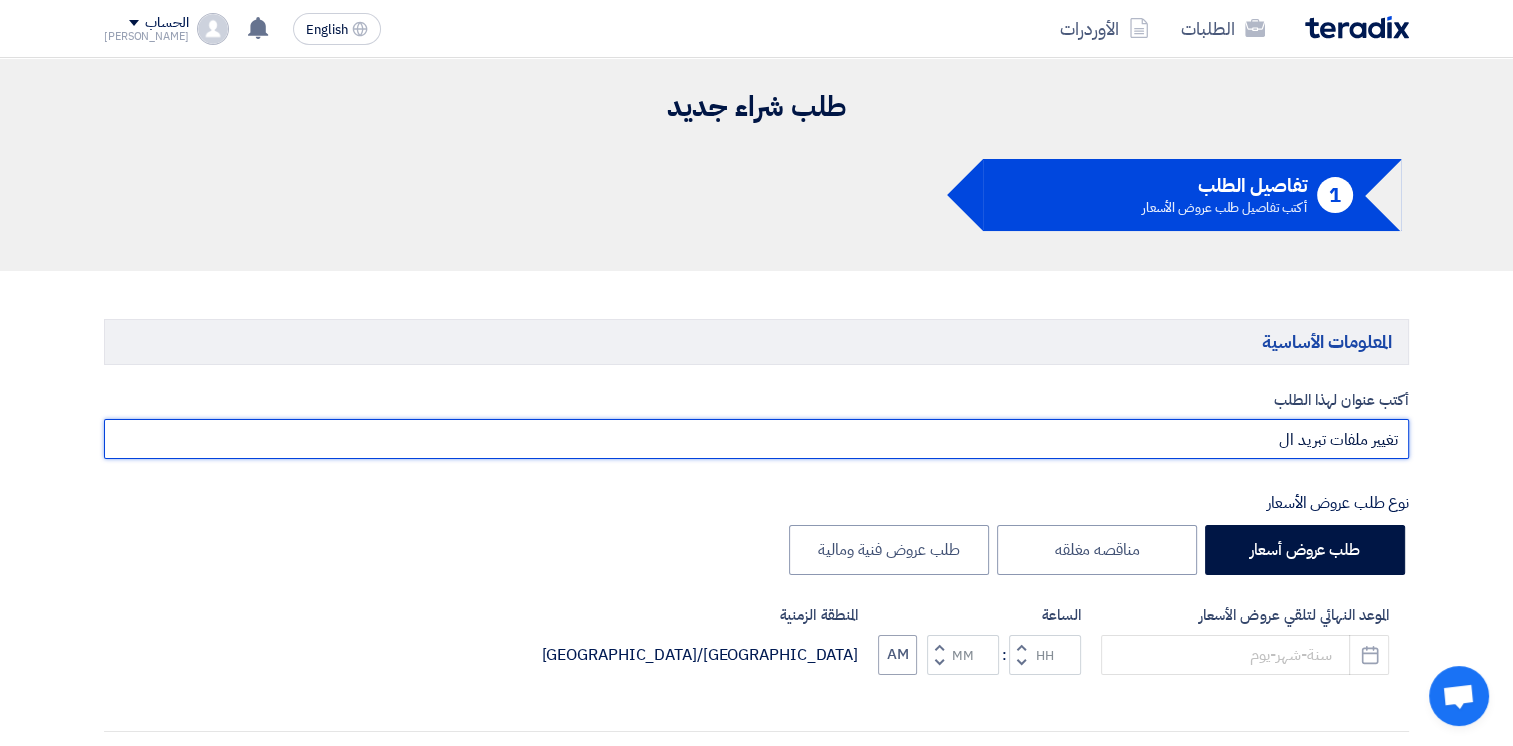 click on "تغيير ملفات تبريد ال" at bounding box center (756, 439) 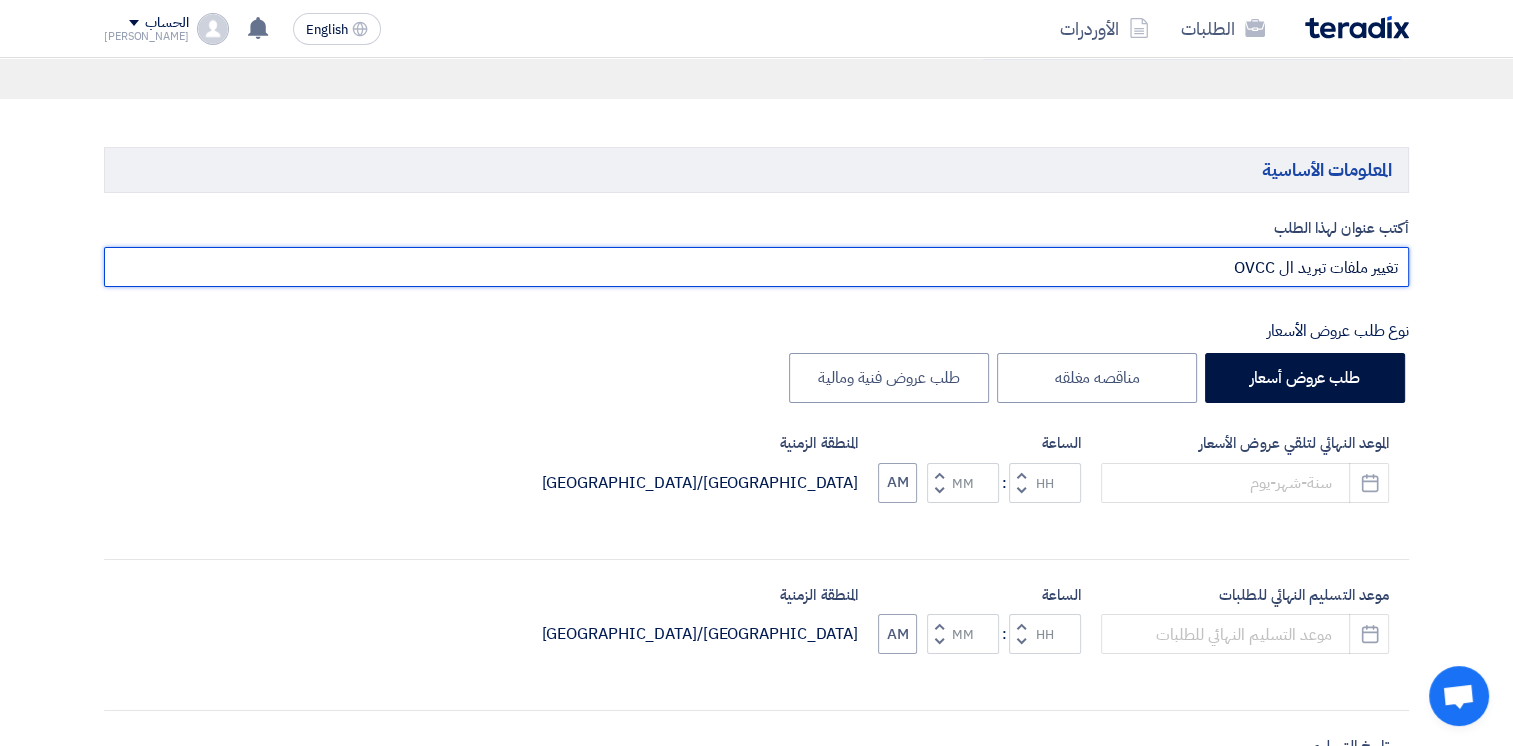 scroll, scrollTop: 300, scrollLeft: 0, axis: vertical 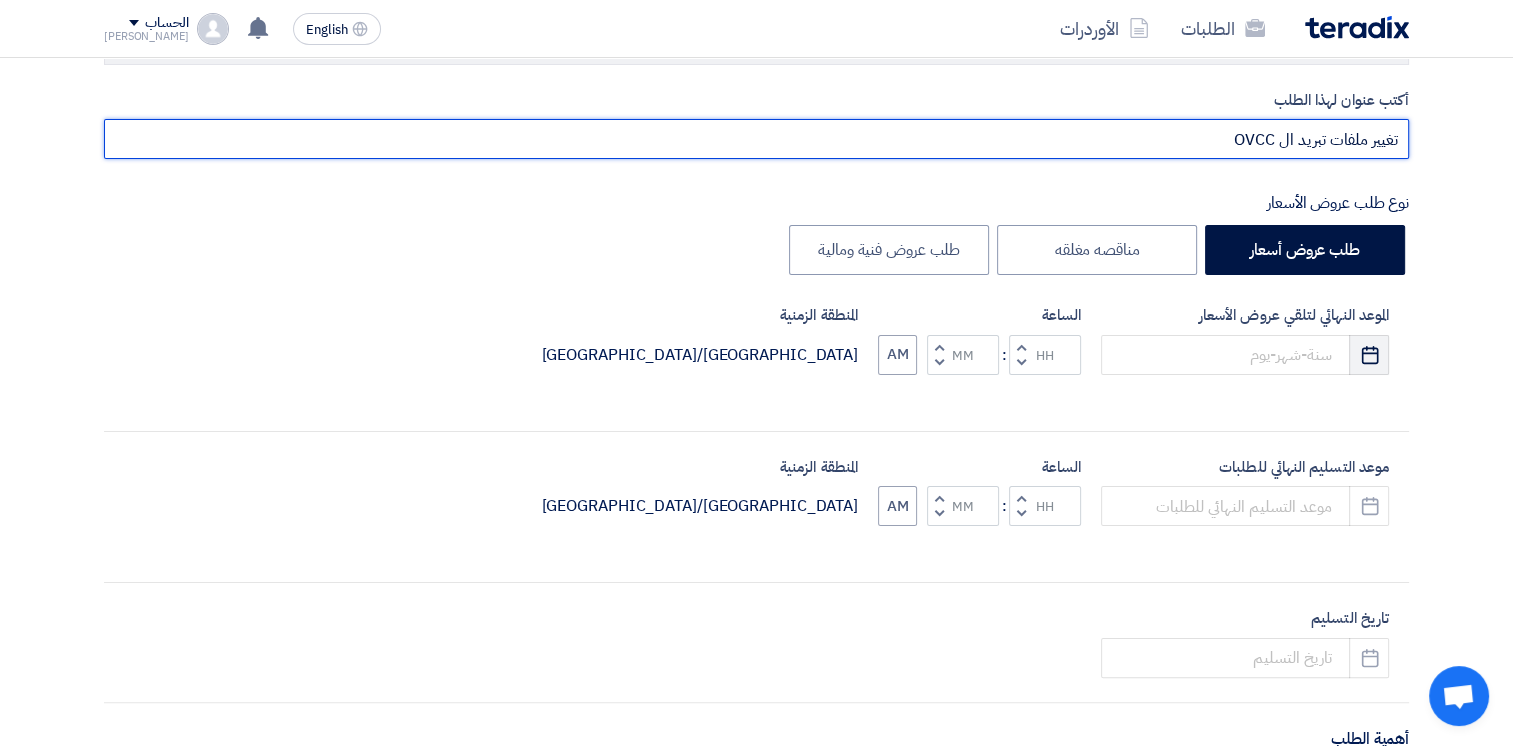 type on "تغيير ملفات تبريد ال OVCC" 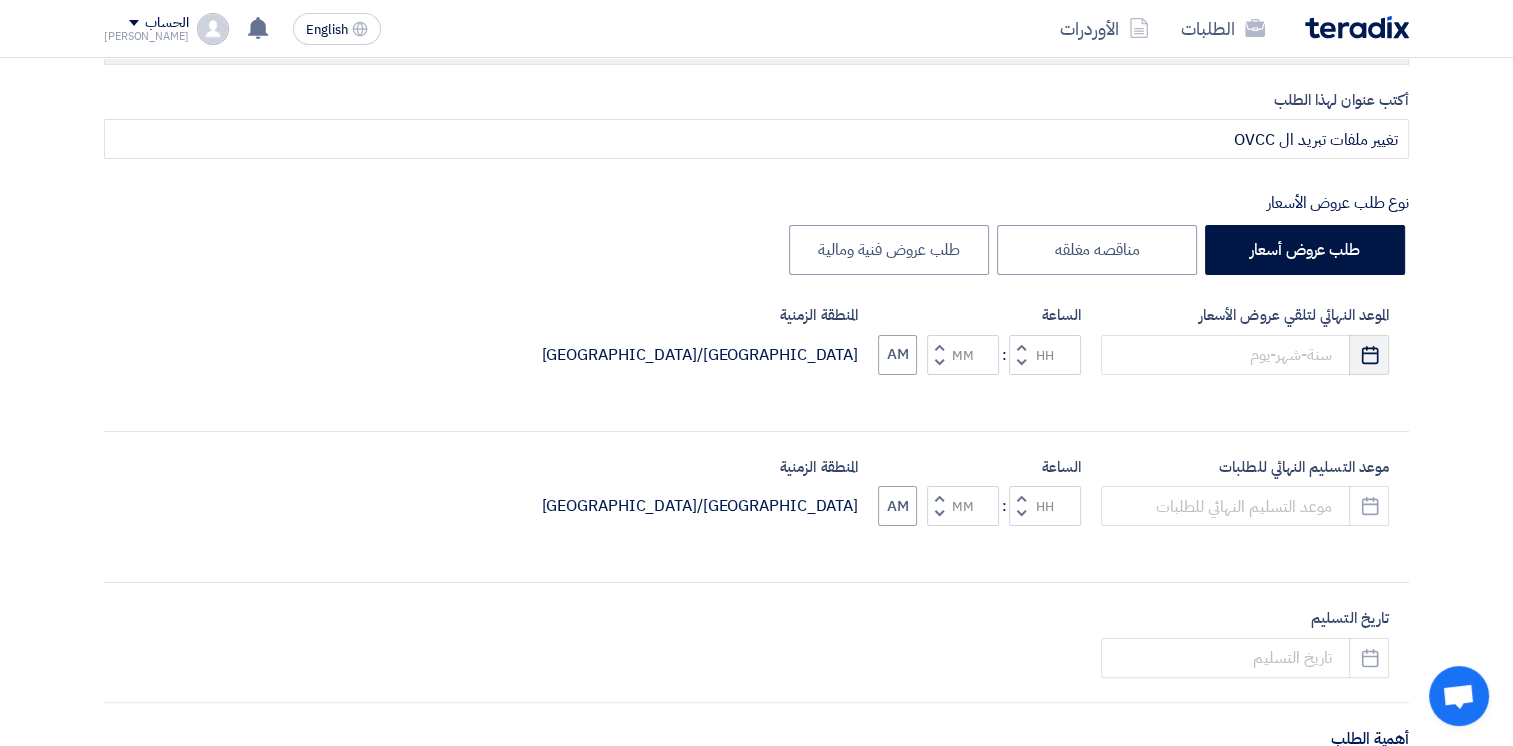 click on "Pick a date" 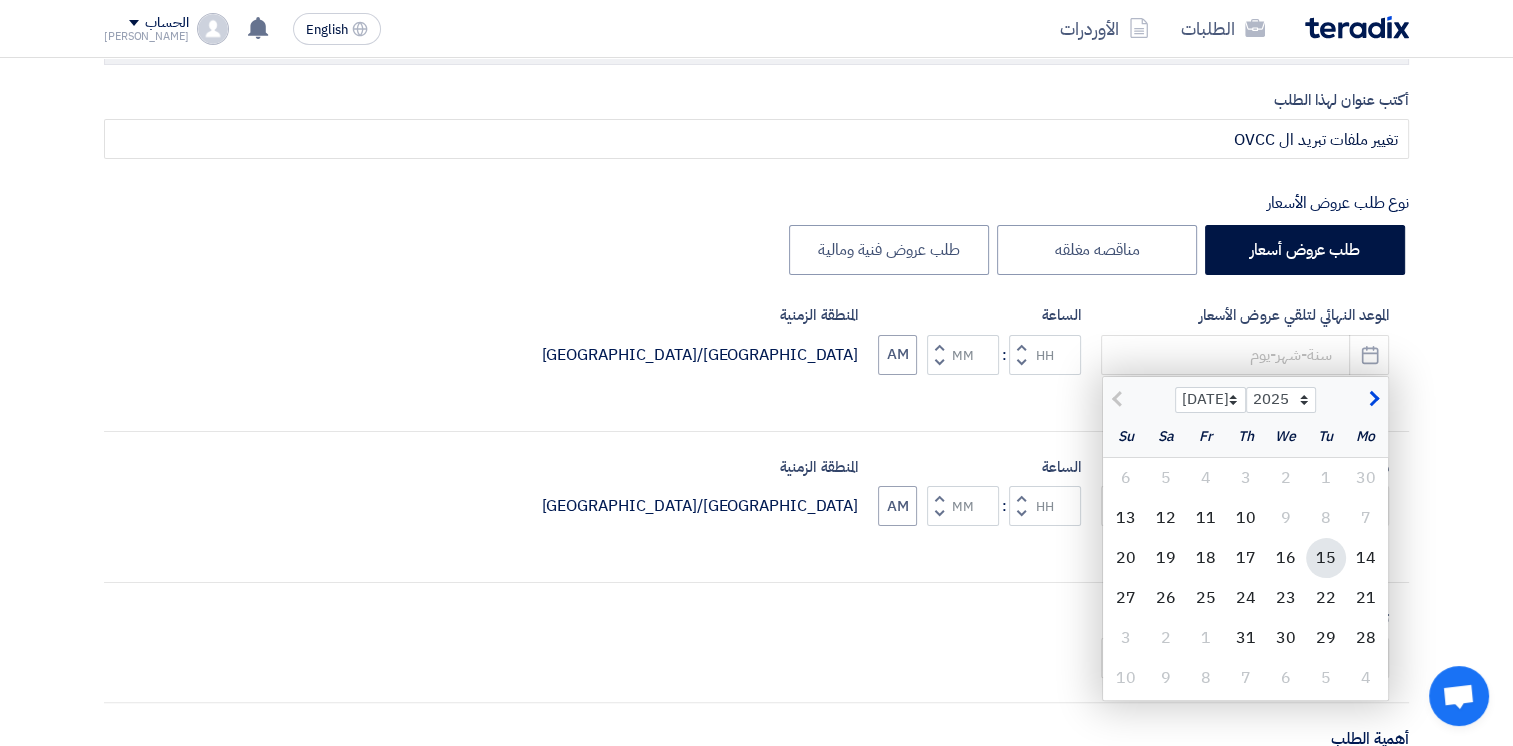 click on "15" 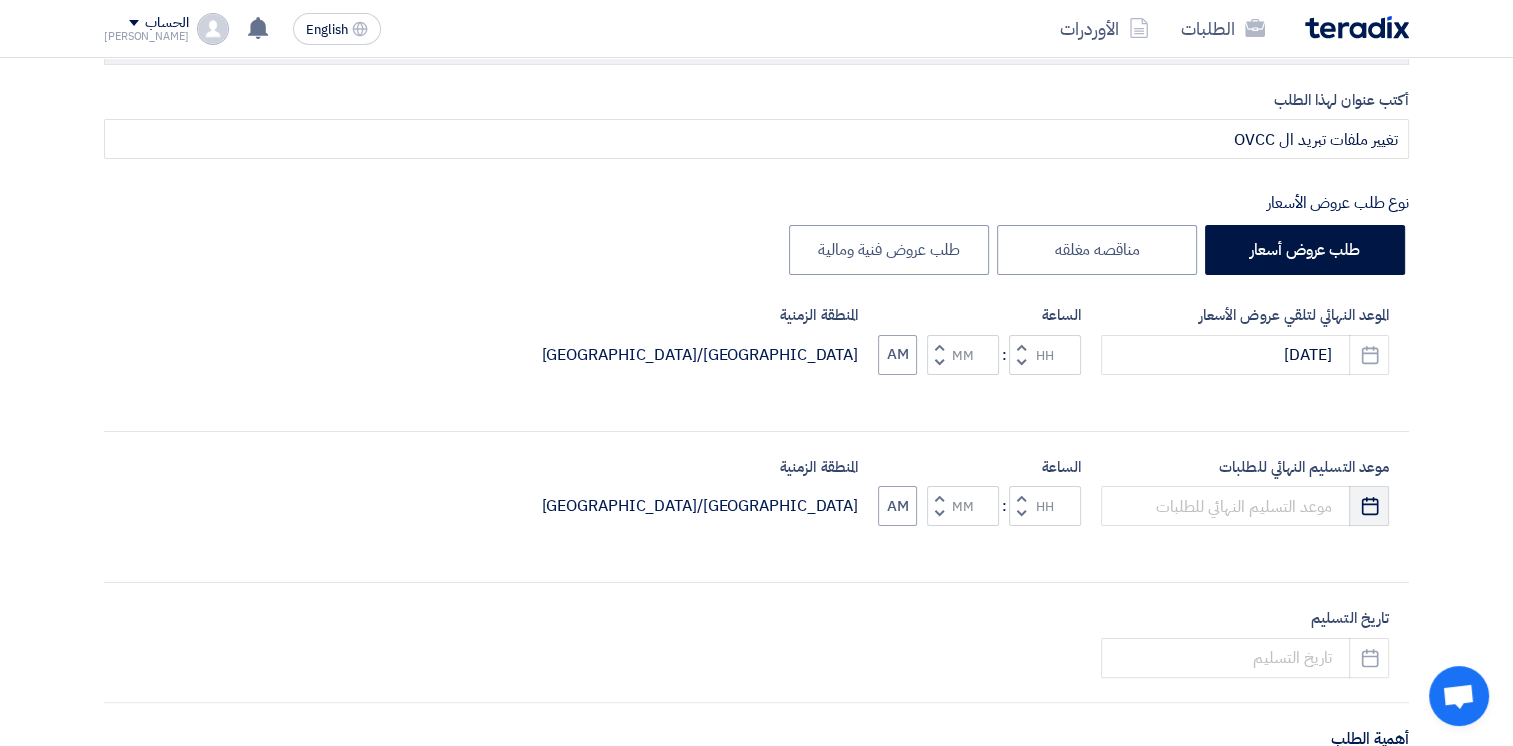 click on "Pick a date" 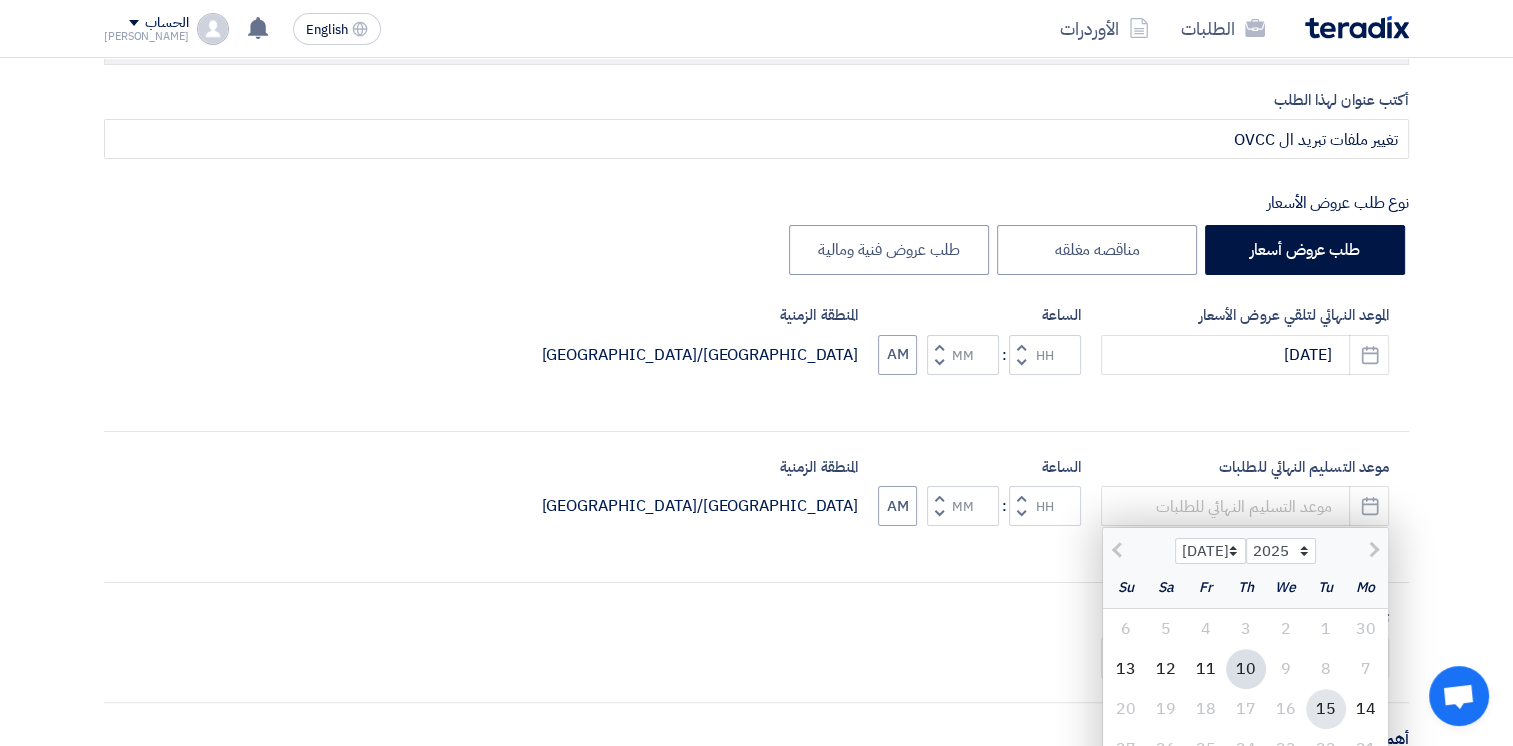 click on "15" 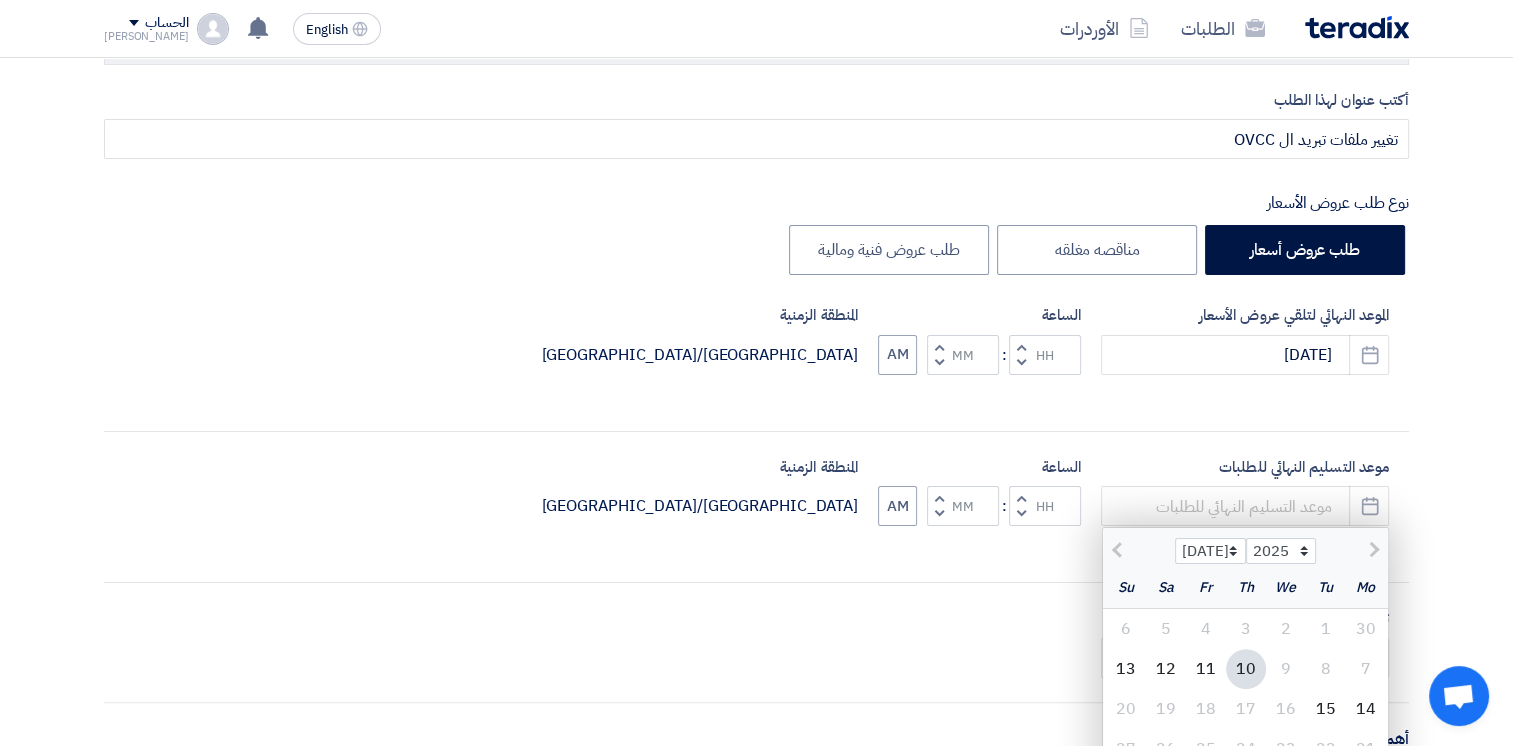 type on "[DATE]" 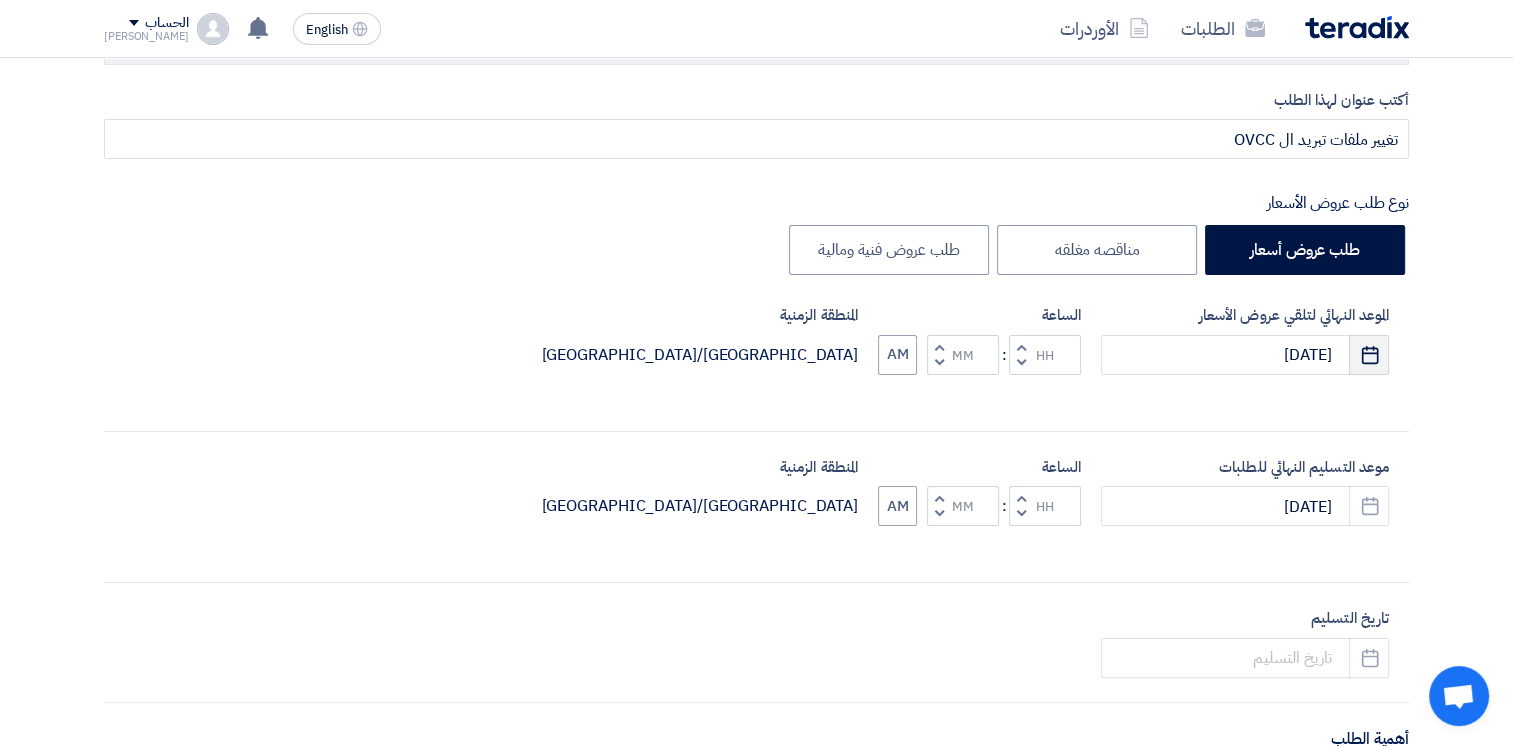 click on "Pick a date" 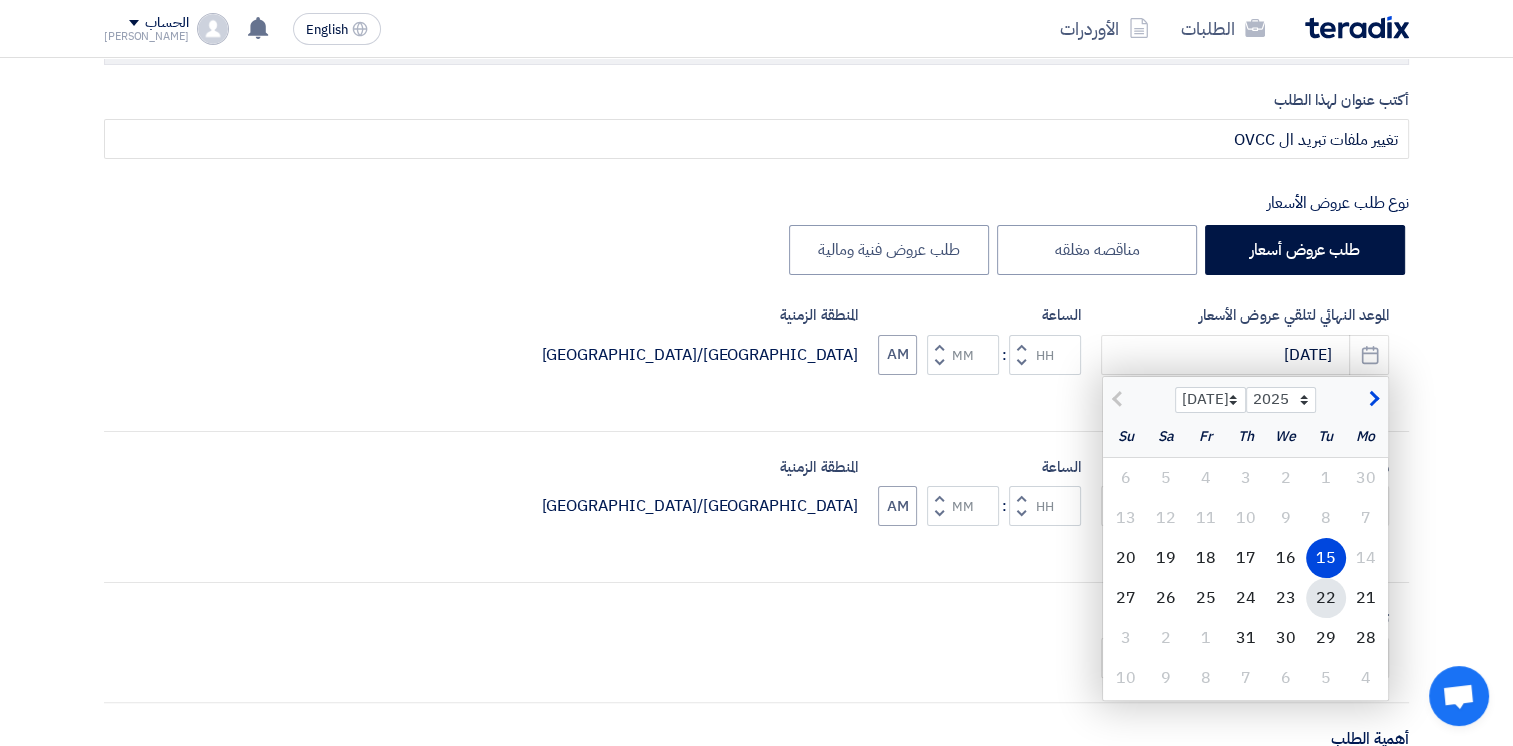 click on "22" 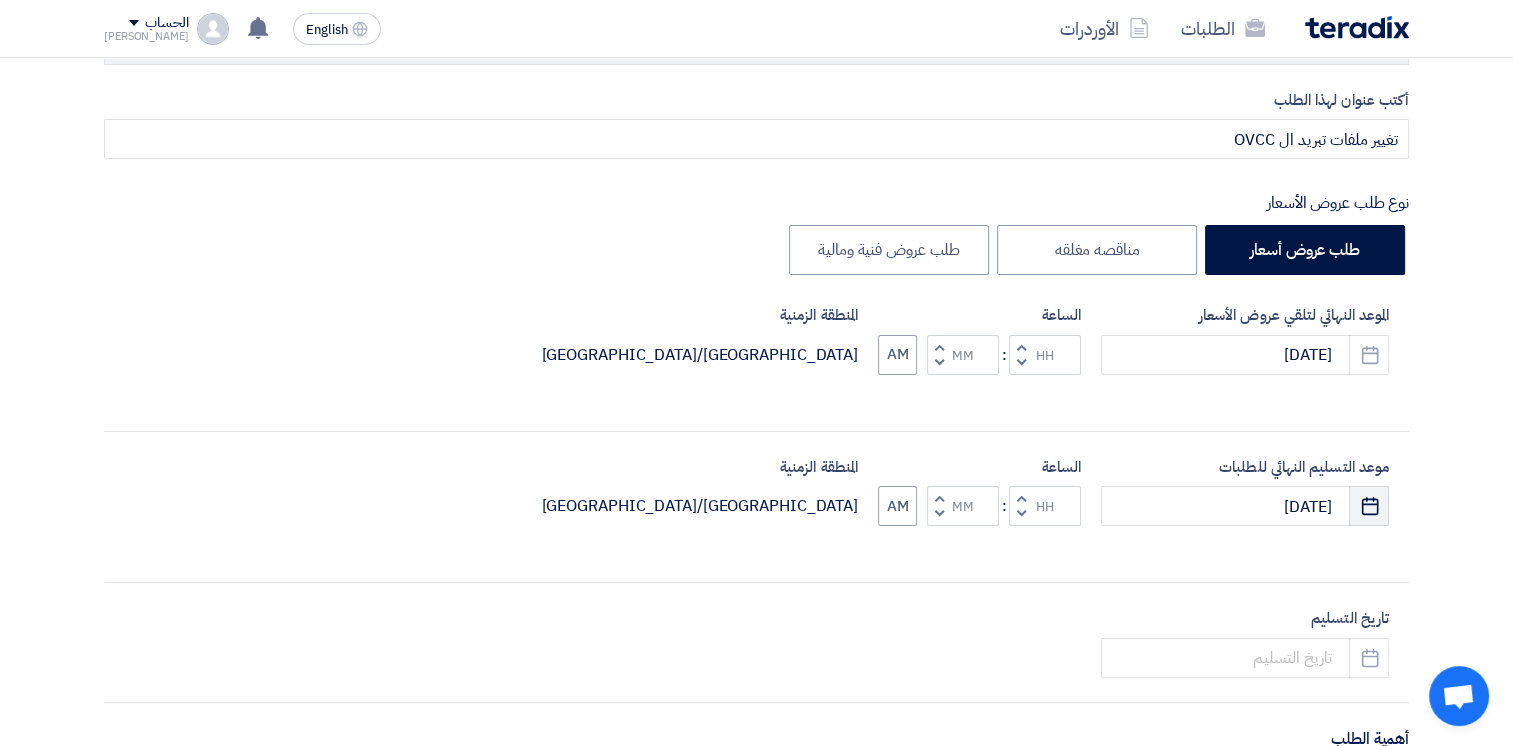 click on "Pick a date" 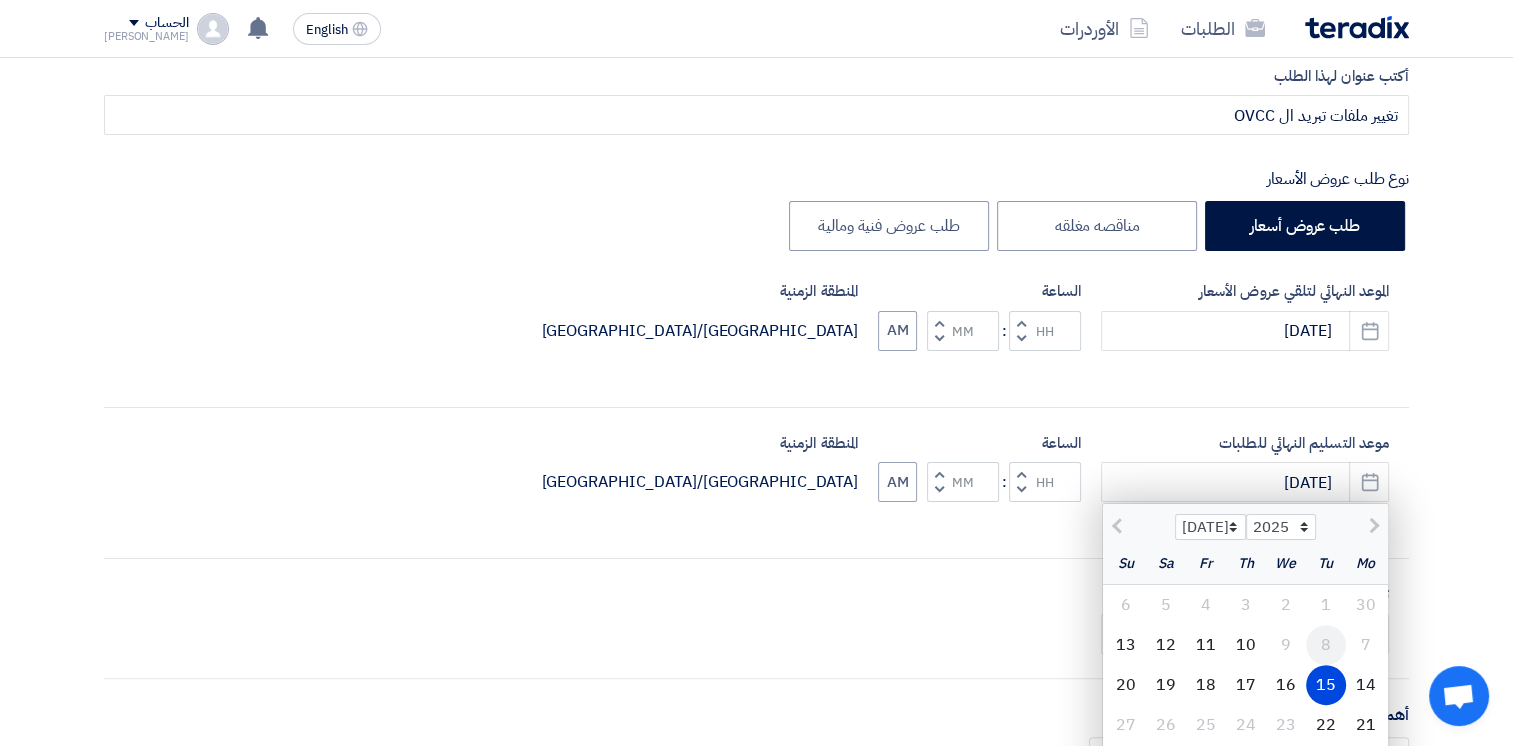 scroll, scrollTop: 500, scrollLeft: 0, axis: vertical 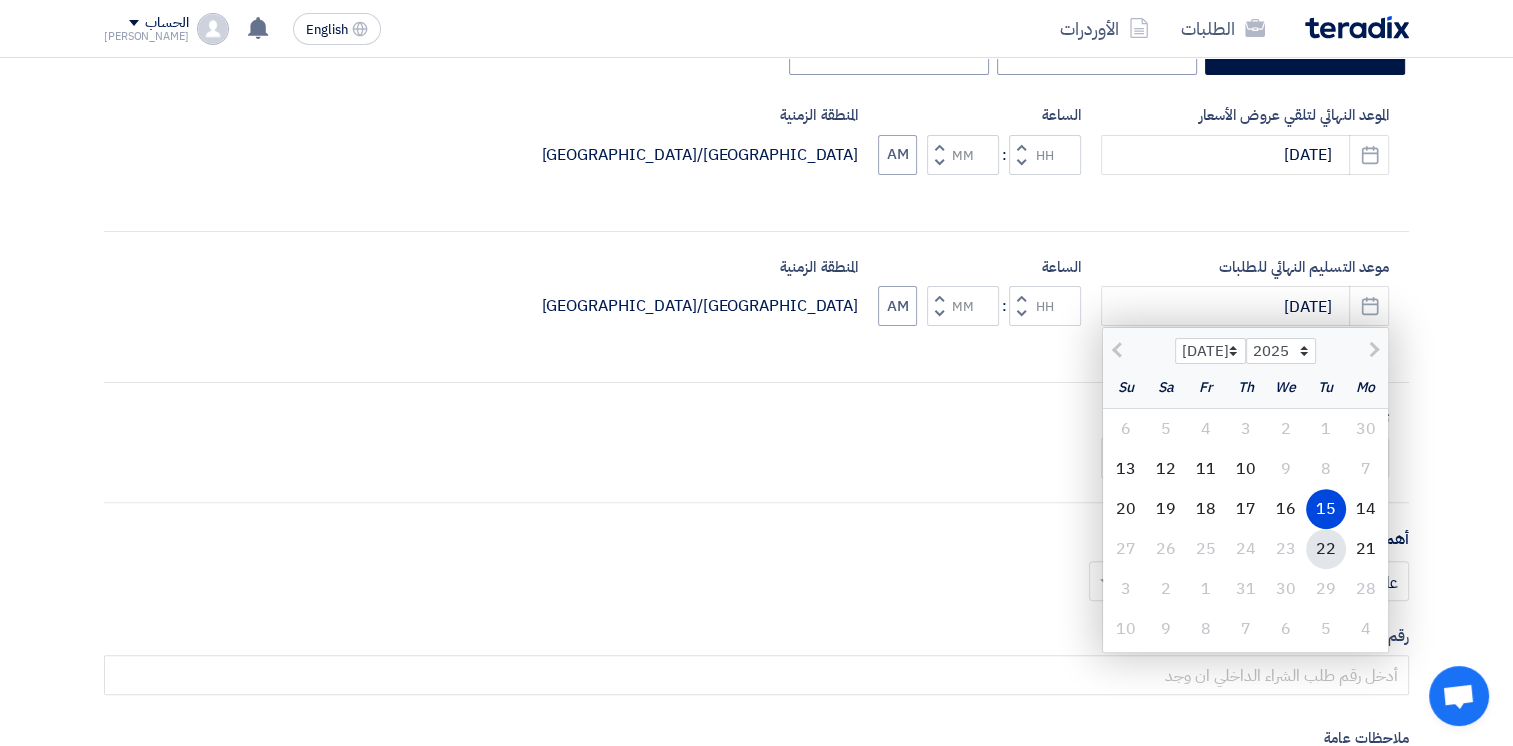 click on "22" 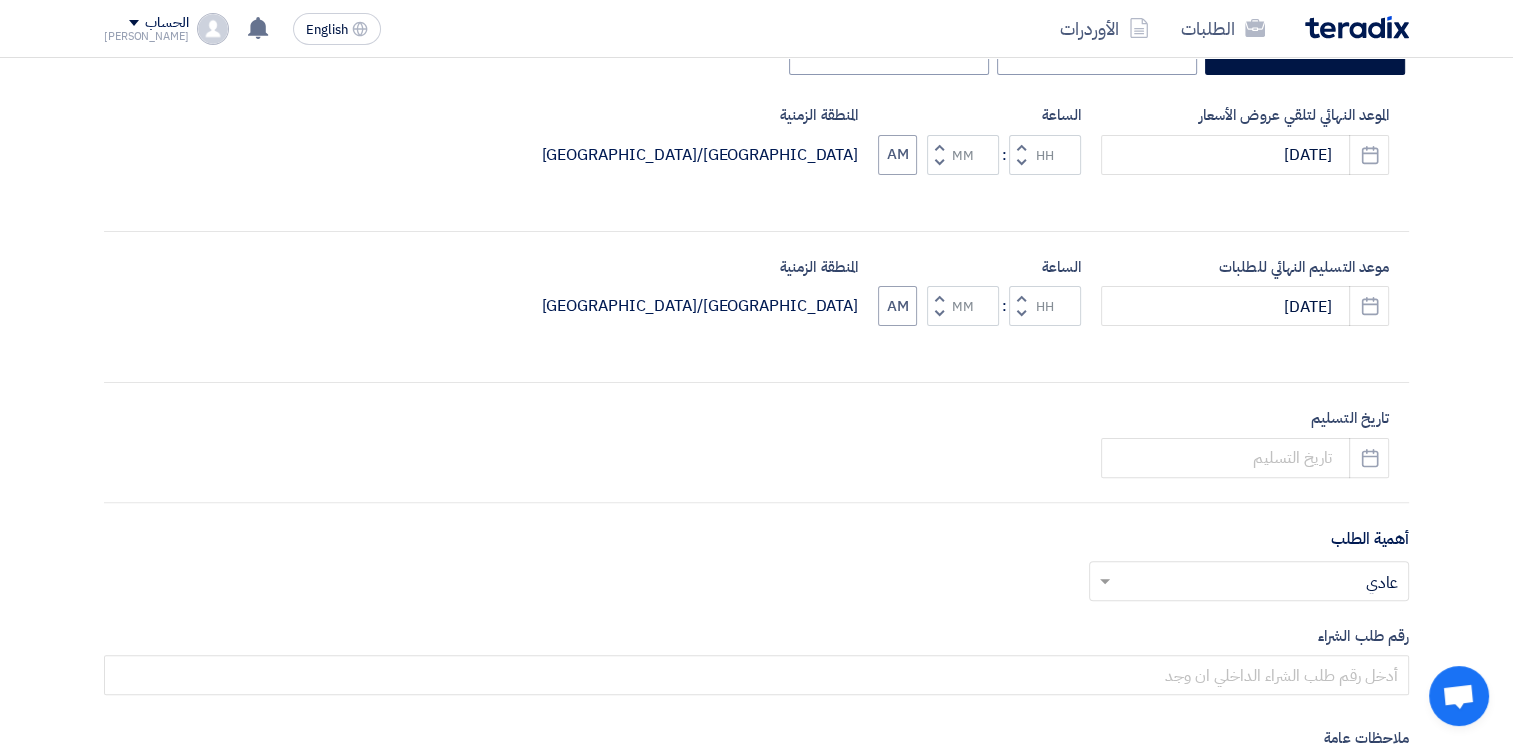 click 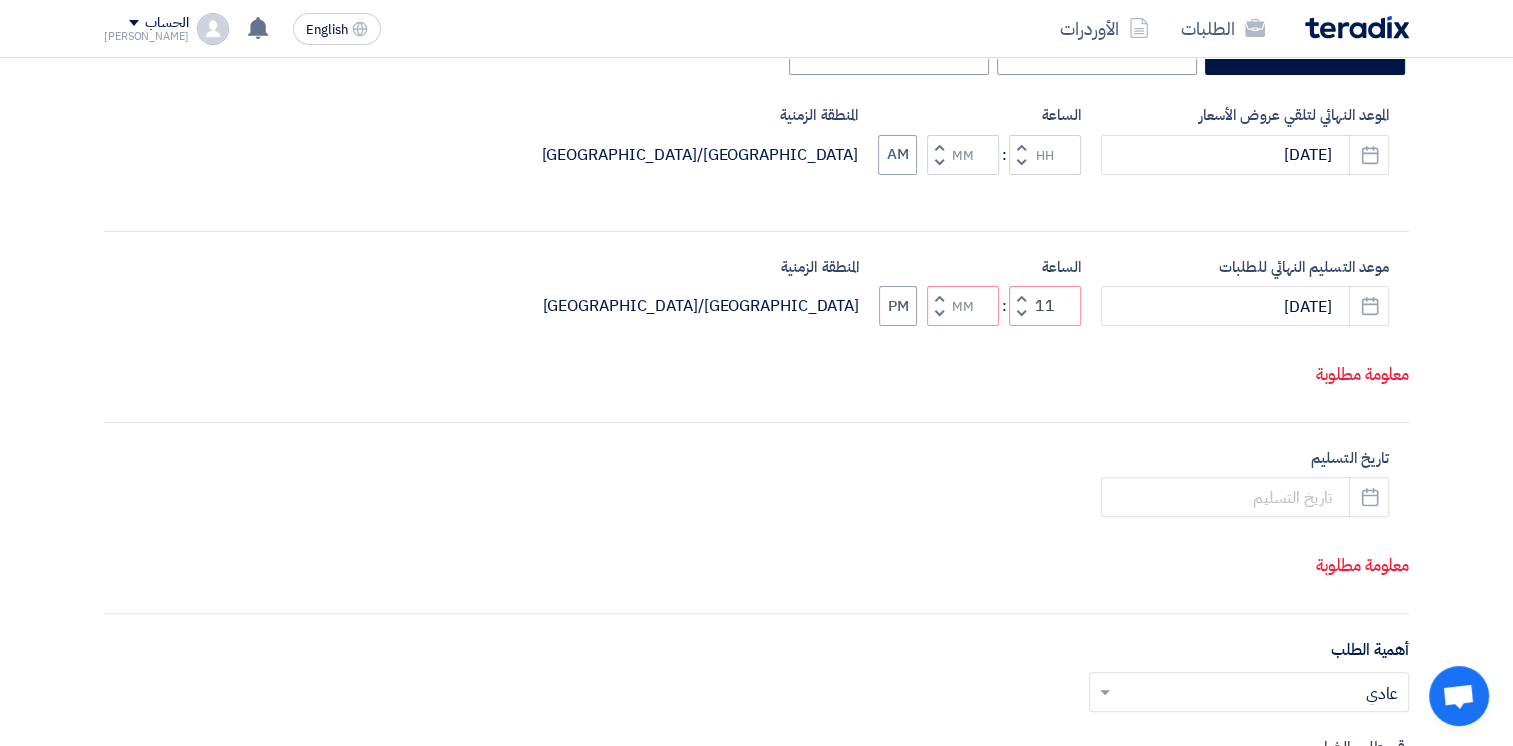 click on "Decrement hours" 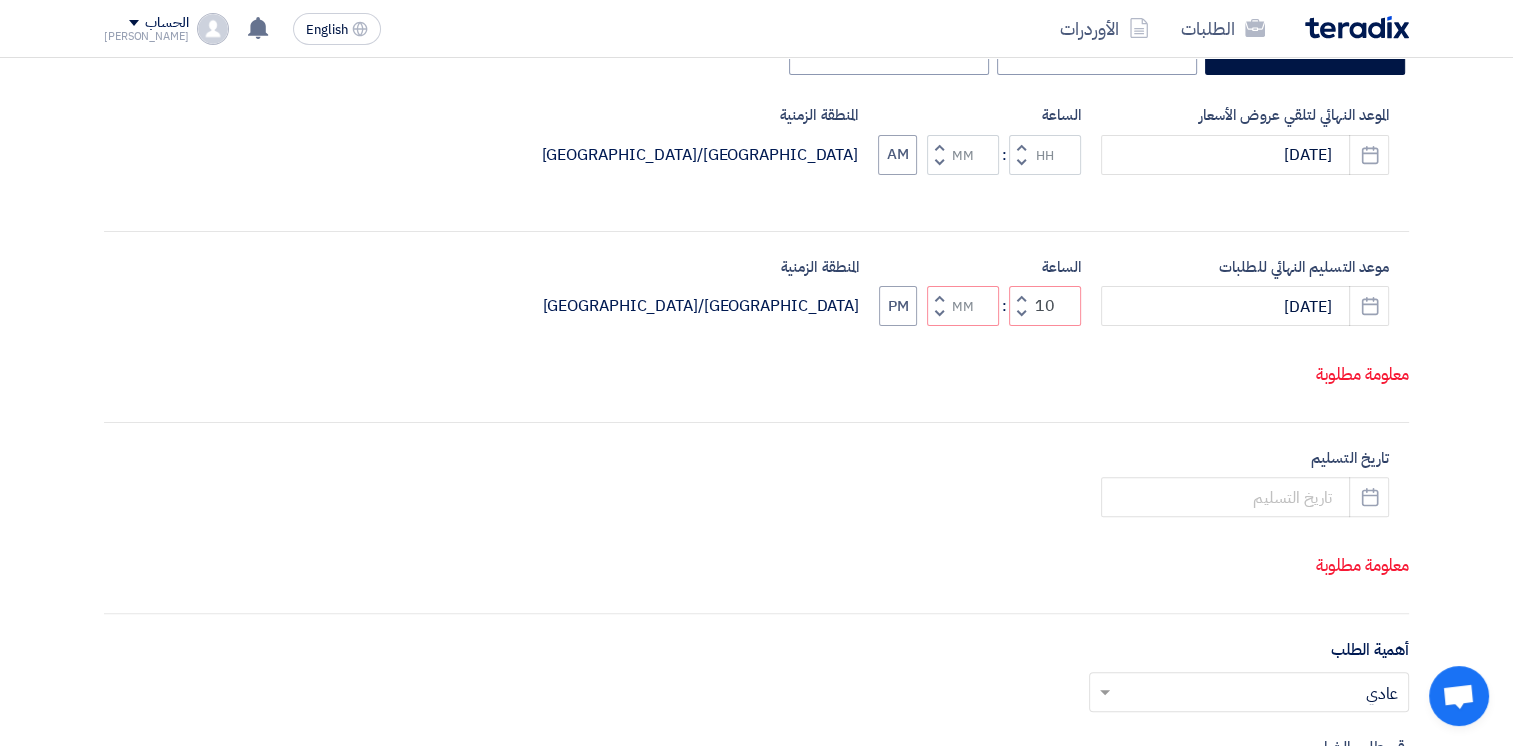 click 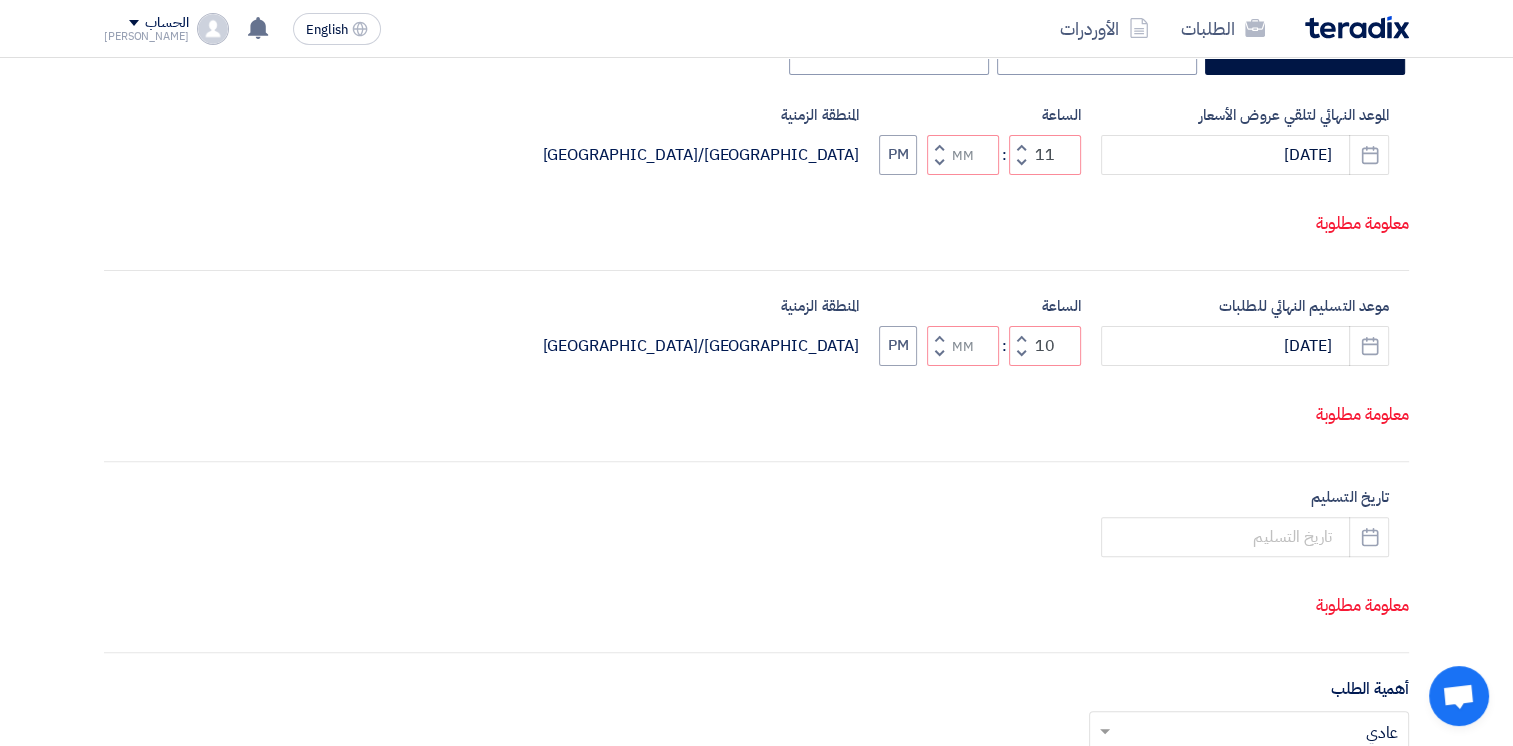click 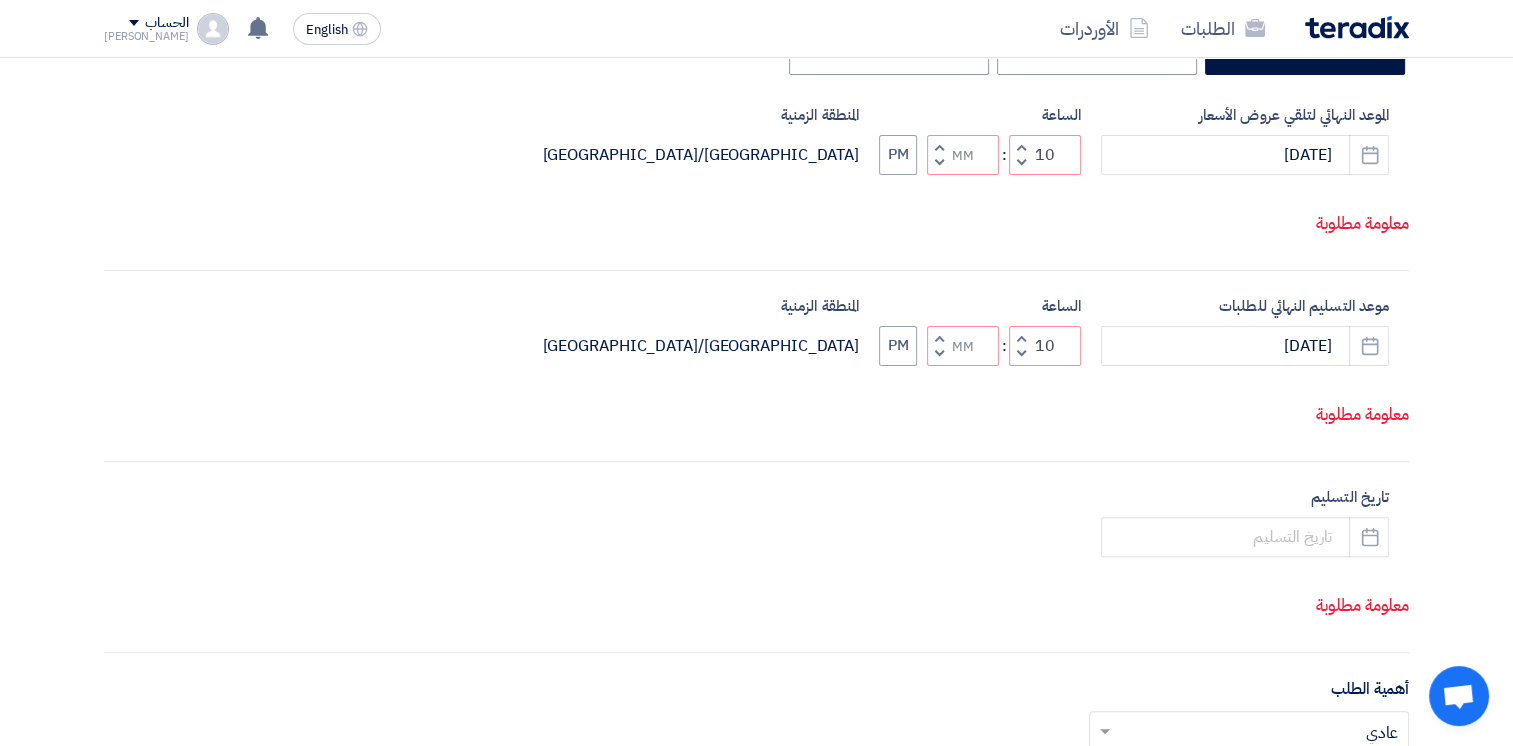 click 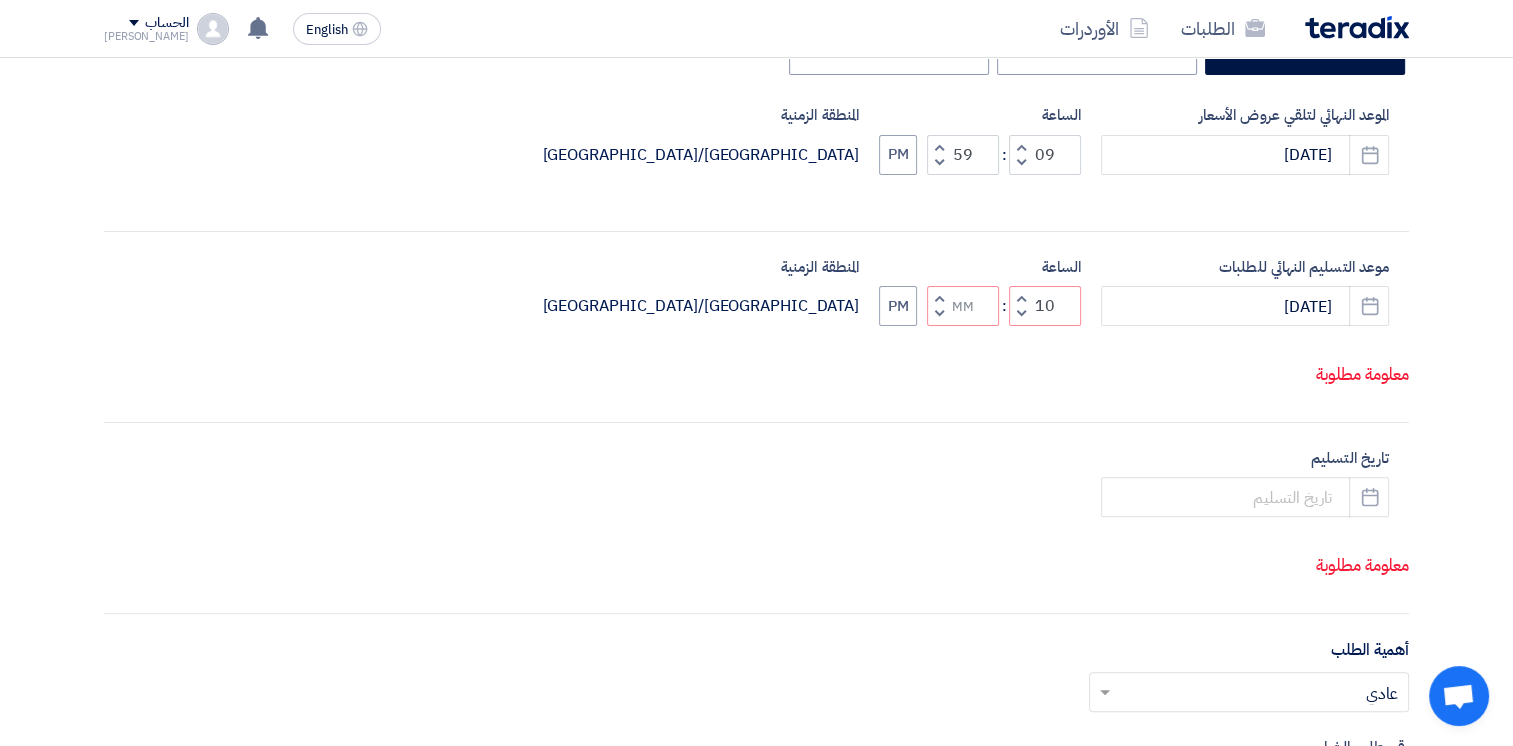 click 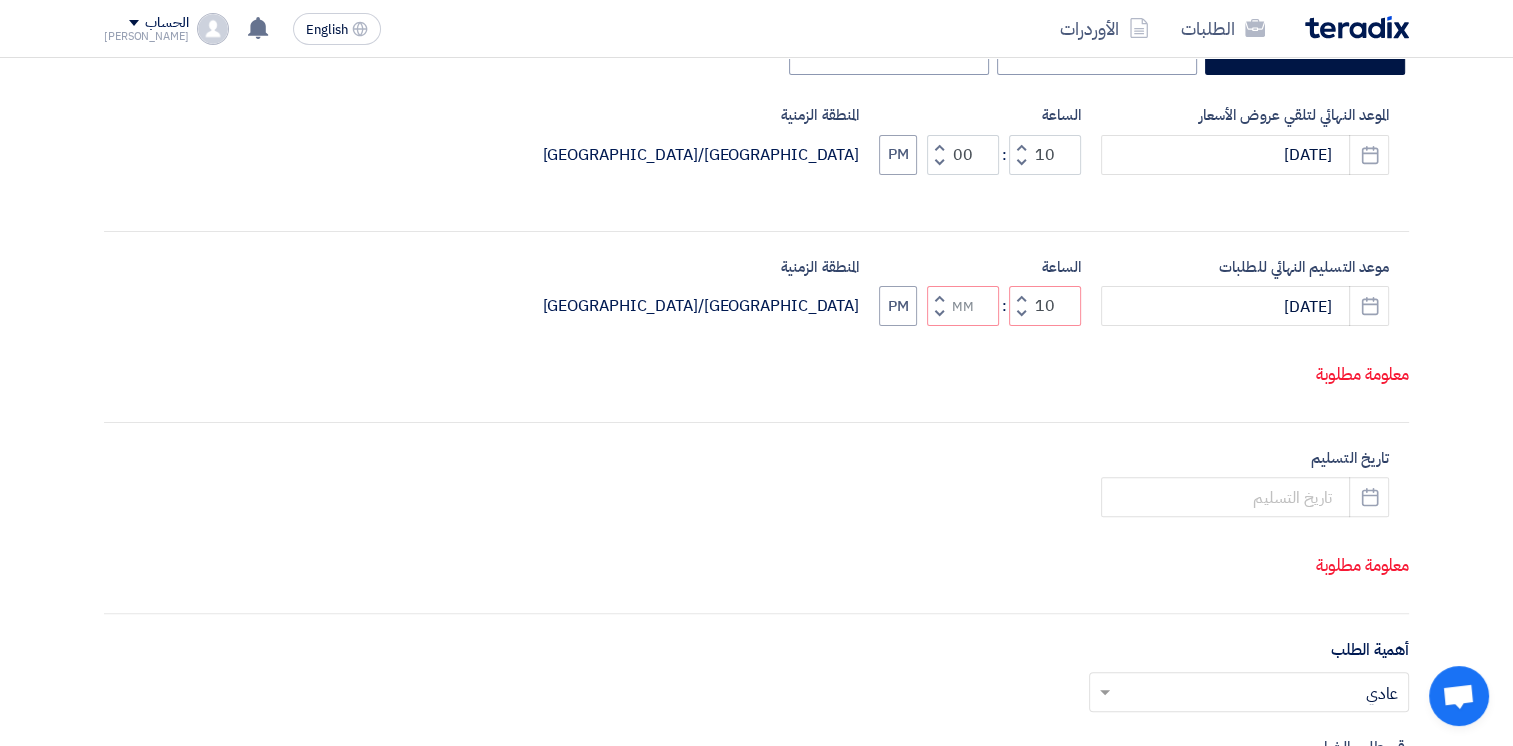 click 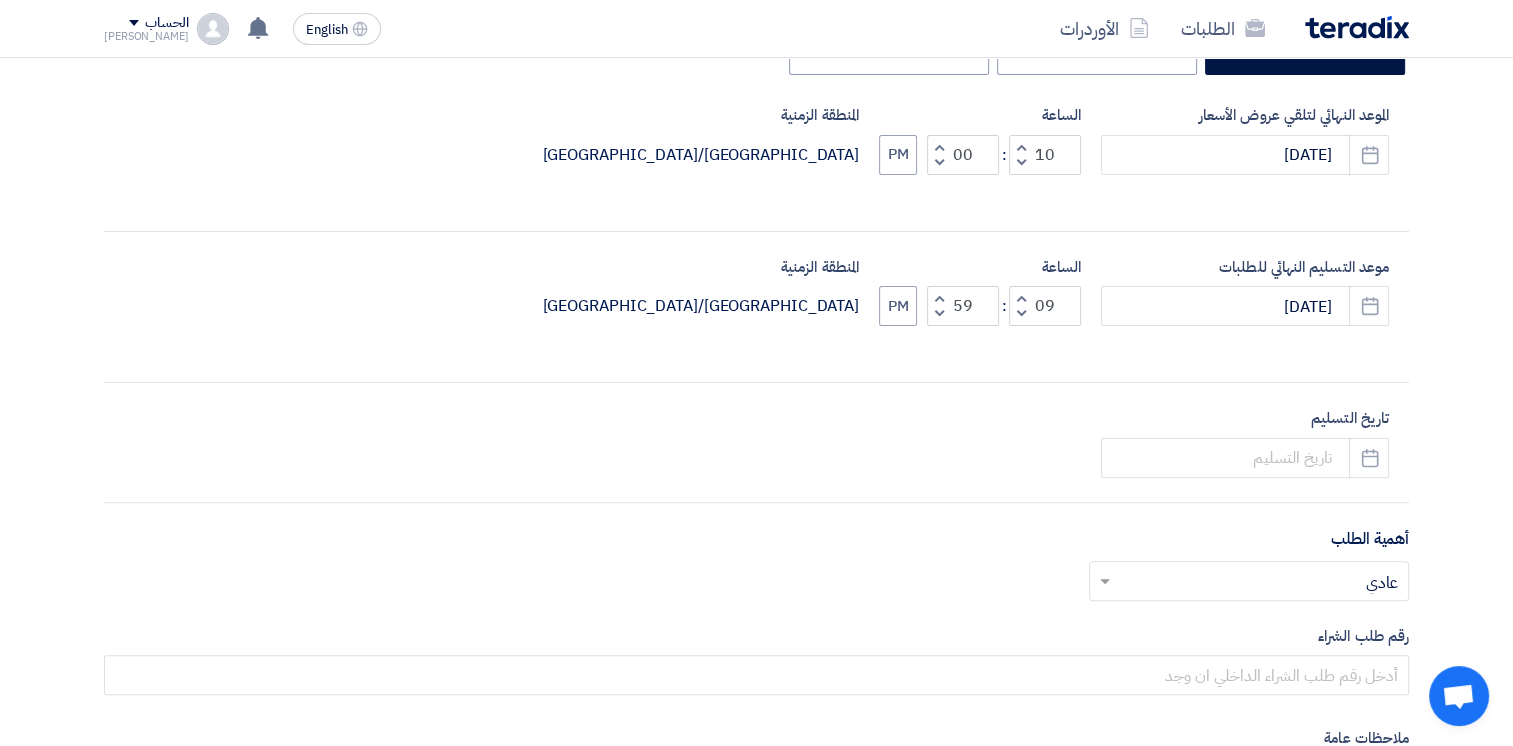 click 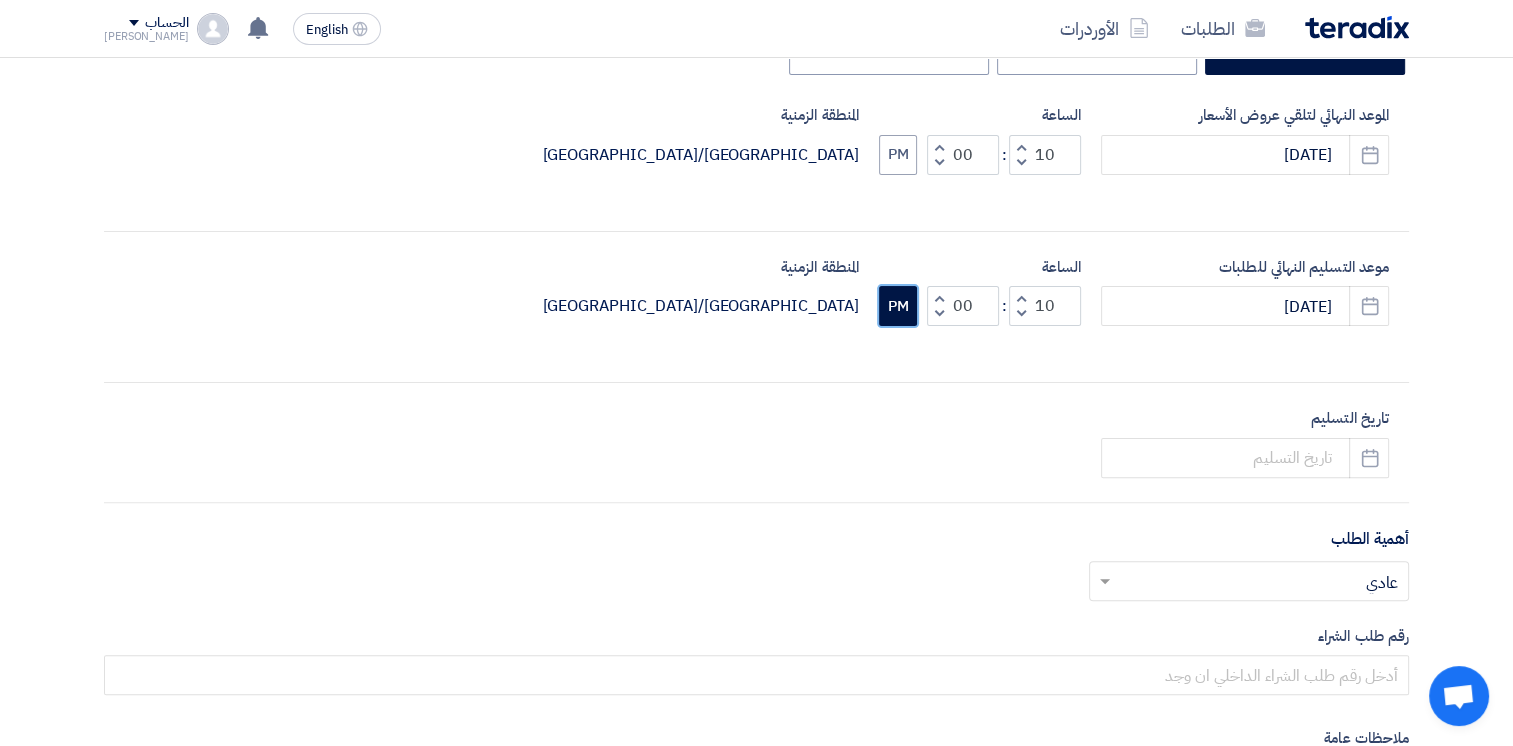 click on "PM" 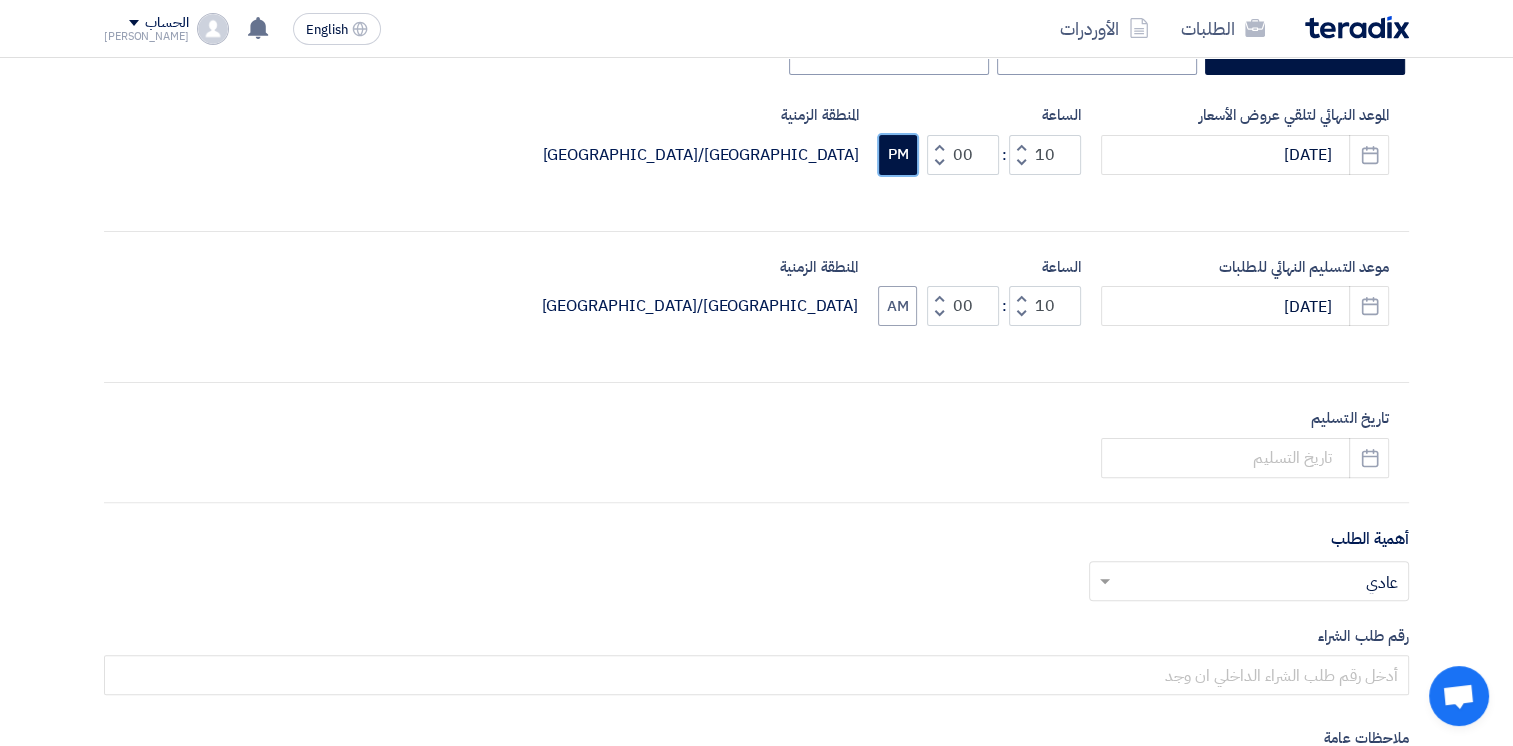 click on "PM" 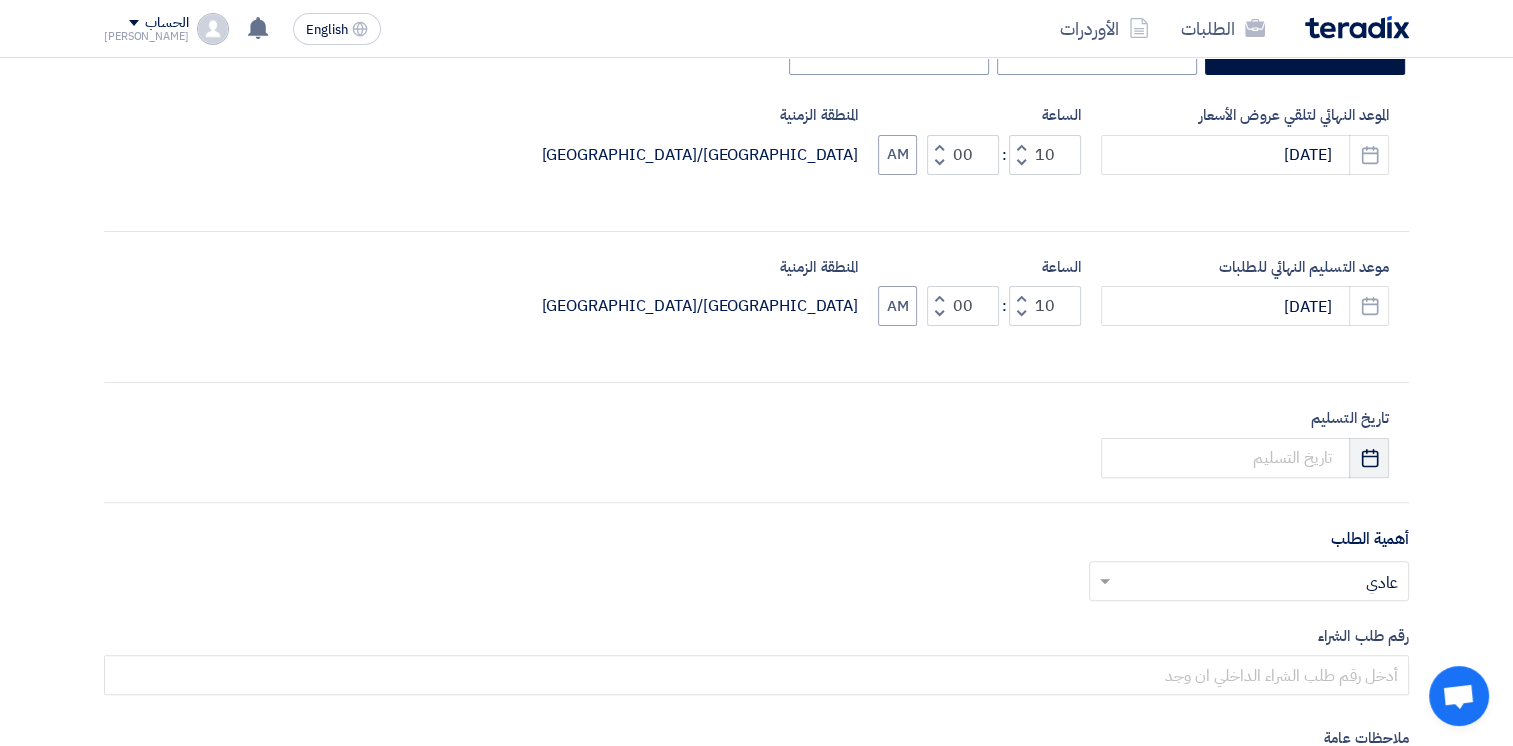click on "Pick a date" 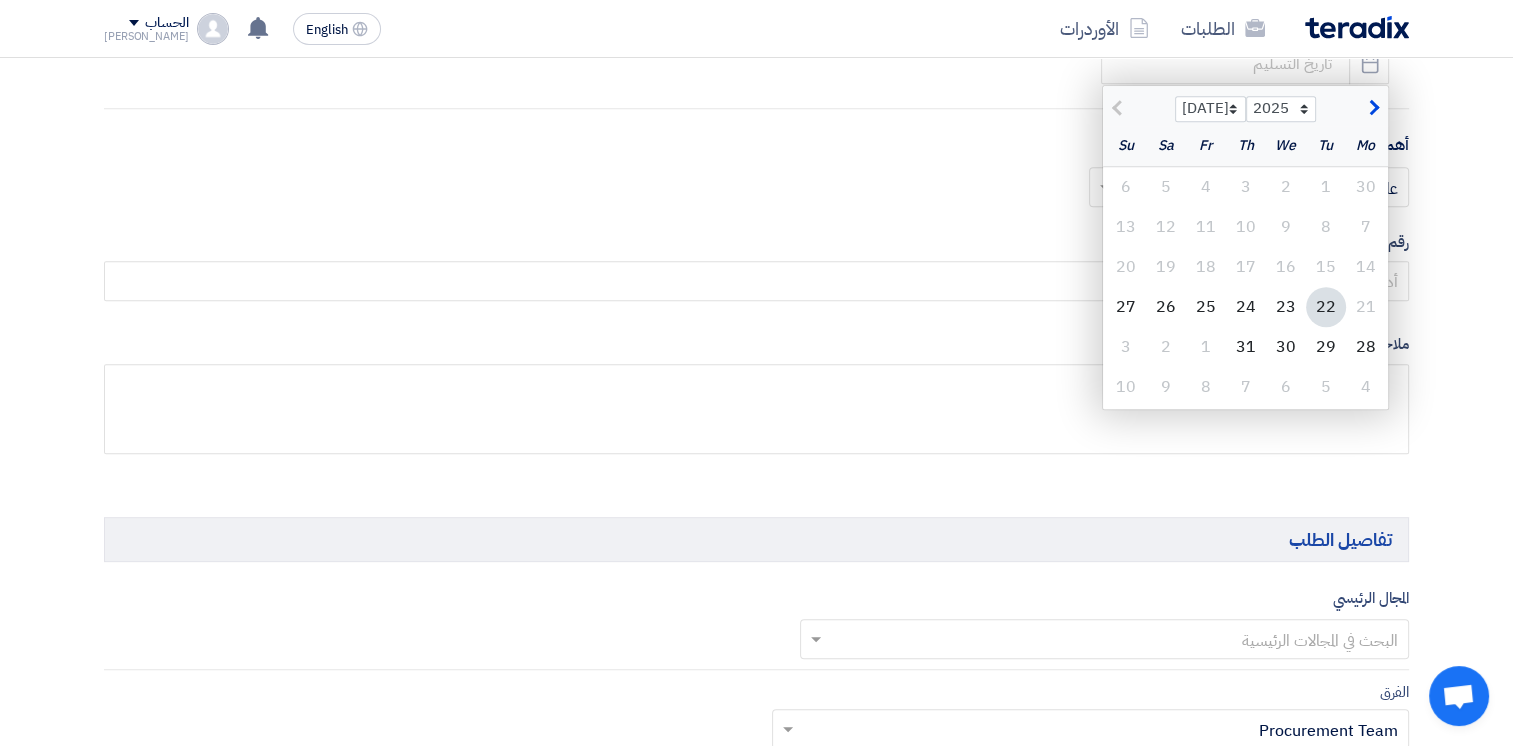 scroll, scrollTop: 900, scrollLeft: 0, axis: vertical 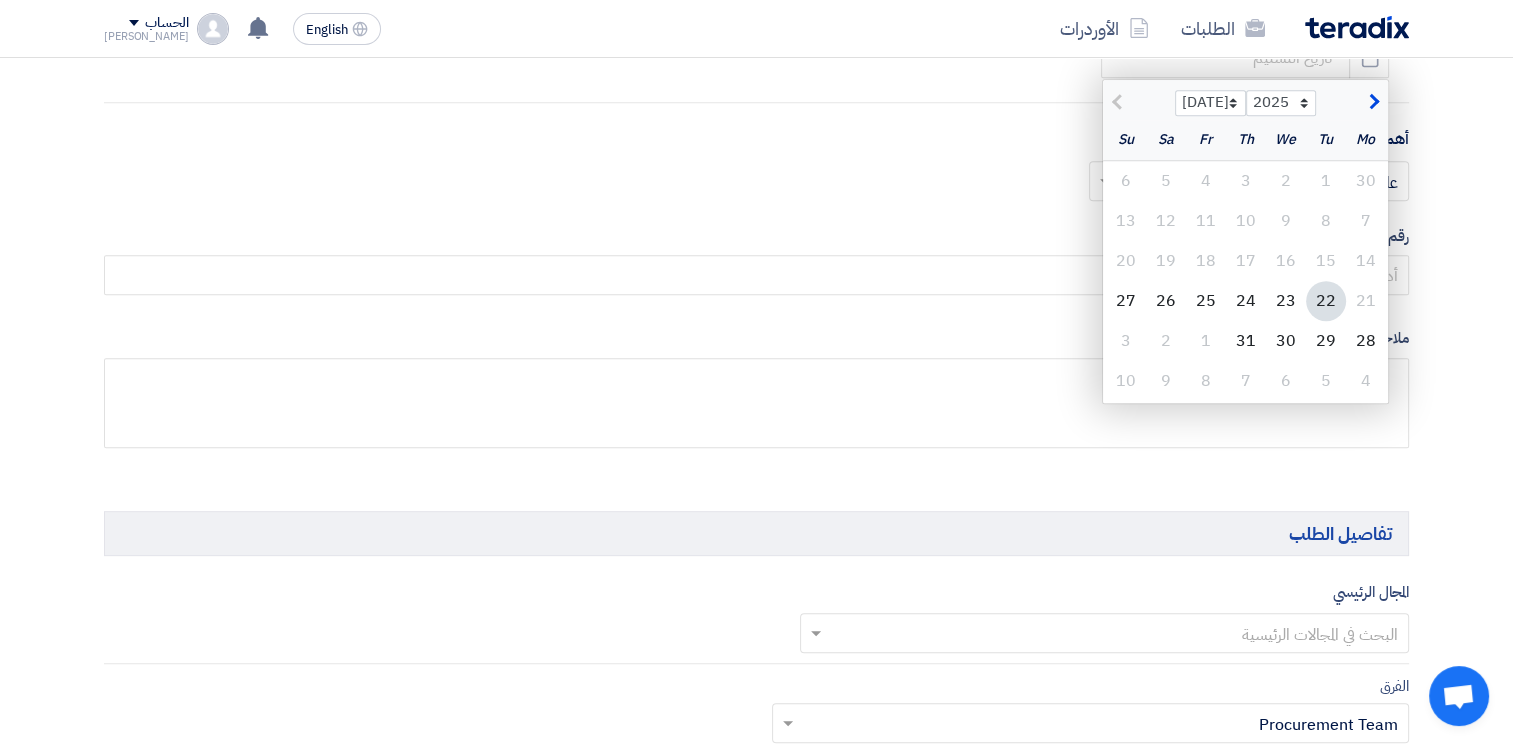 click 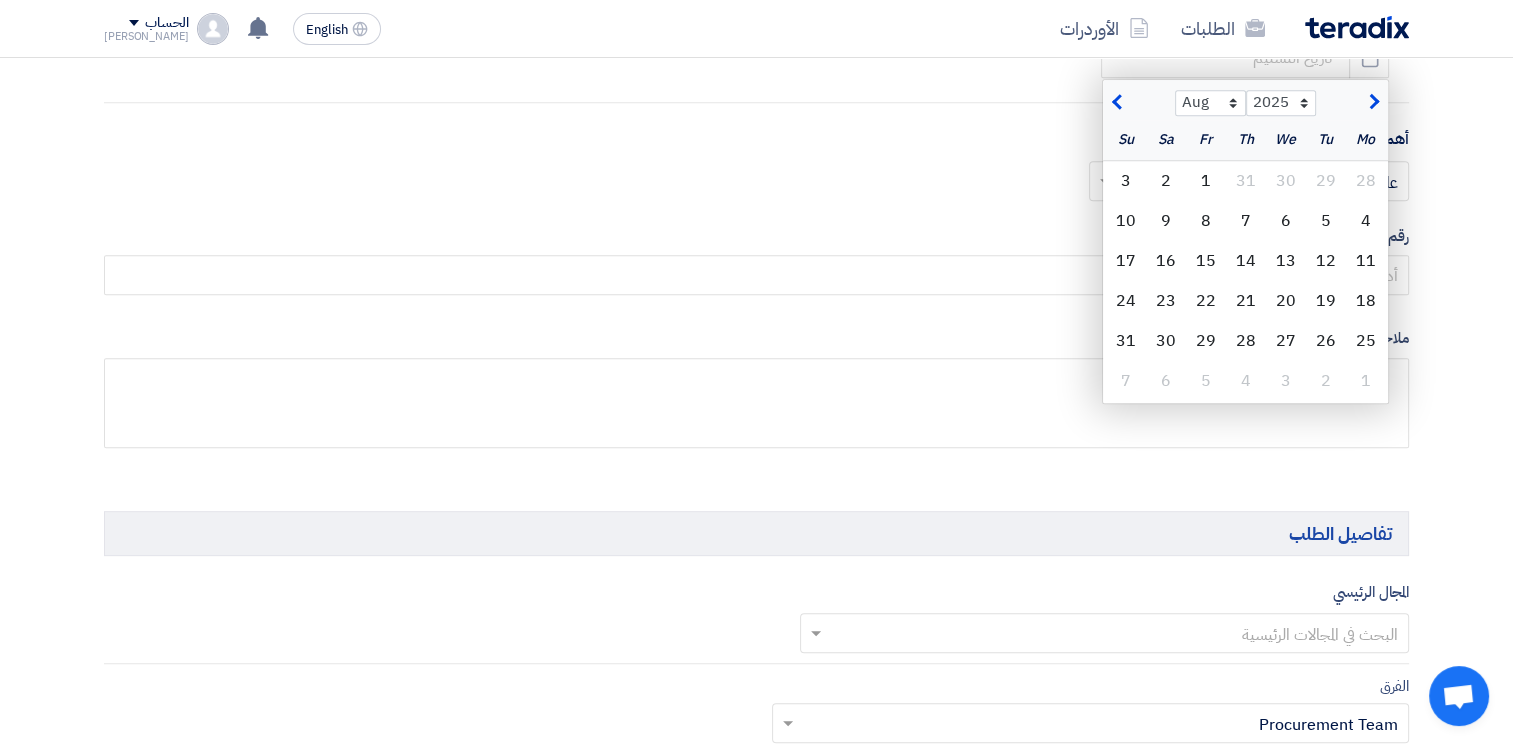 click 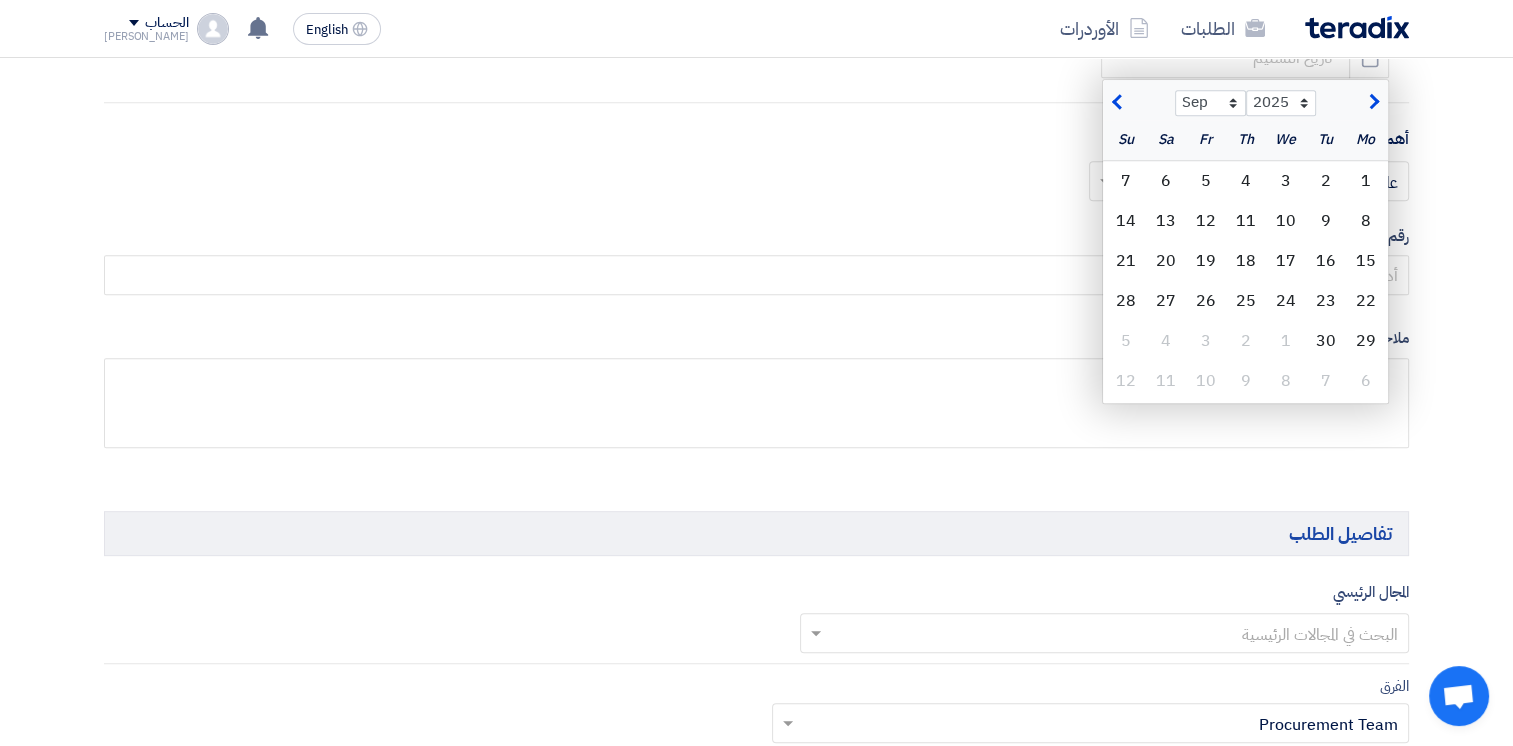 click 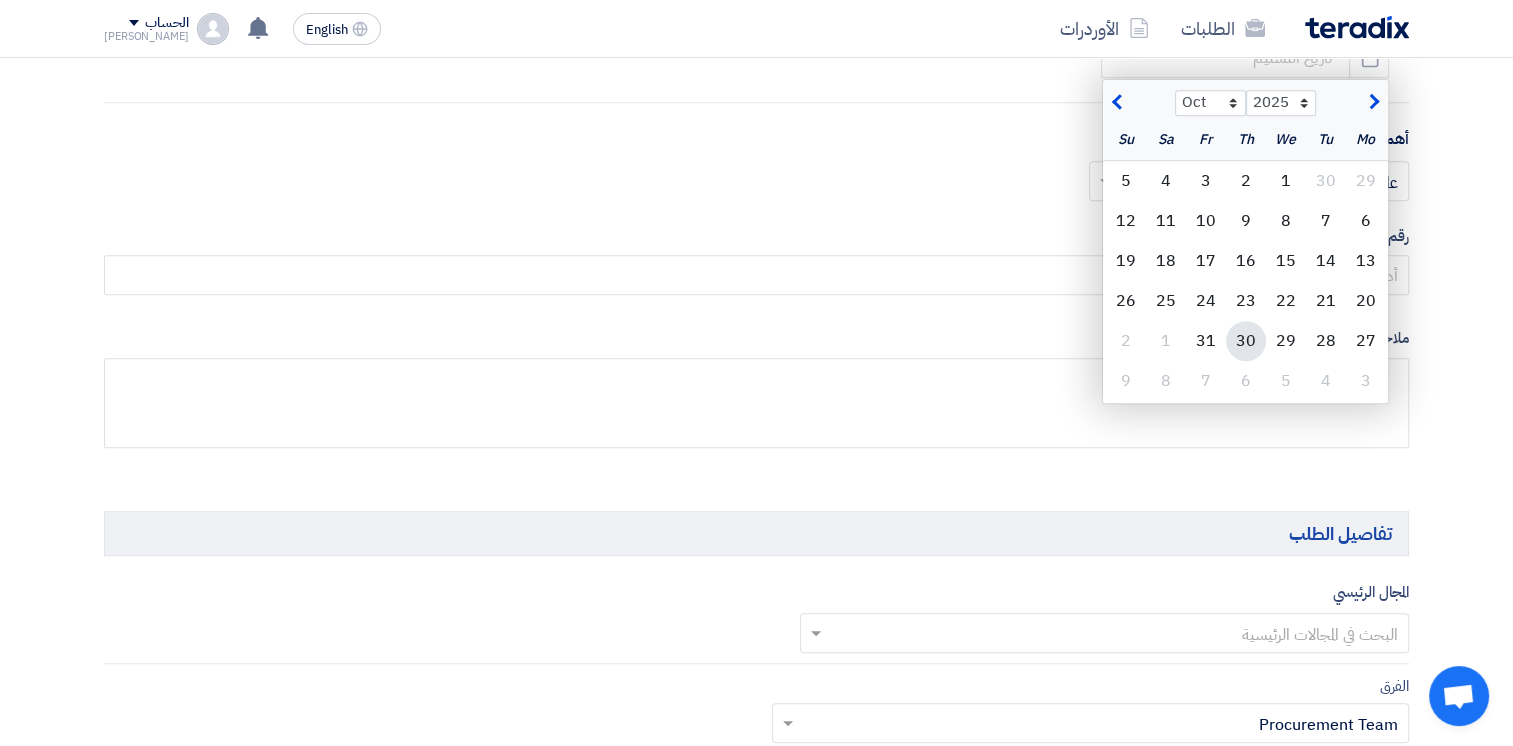 click on "30" 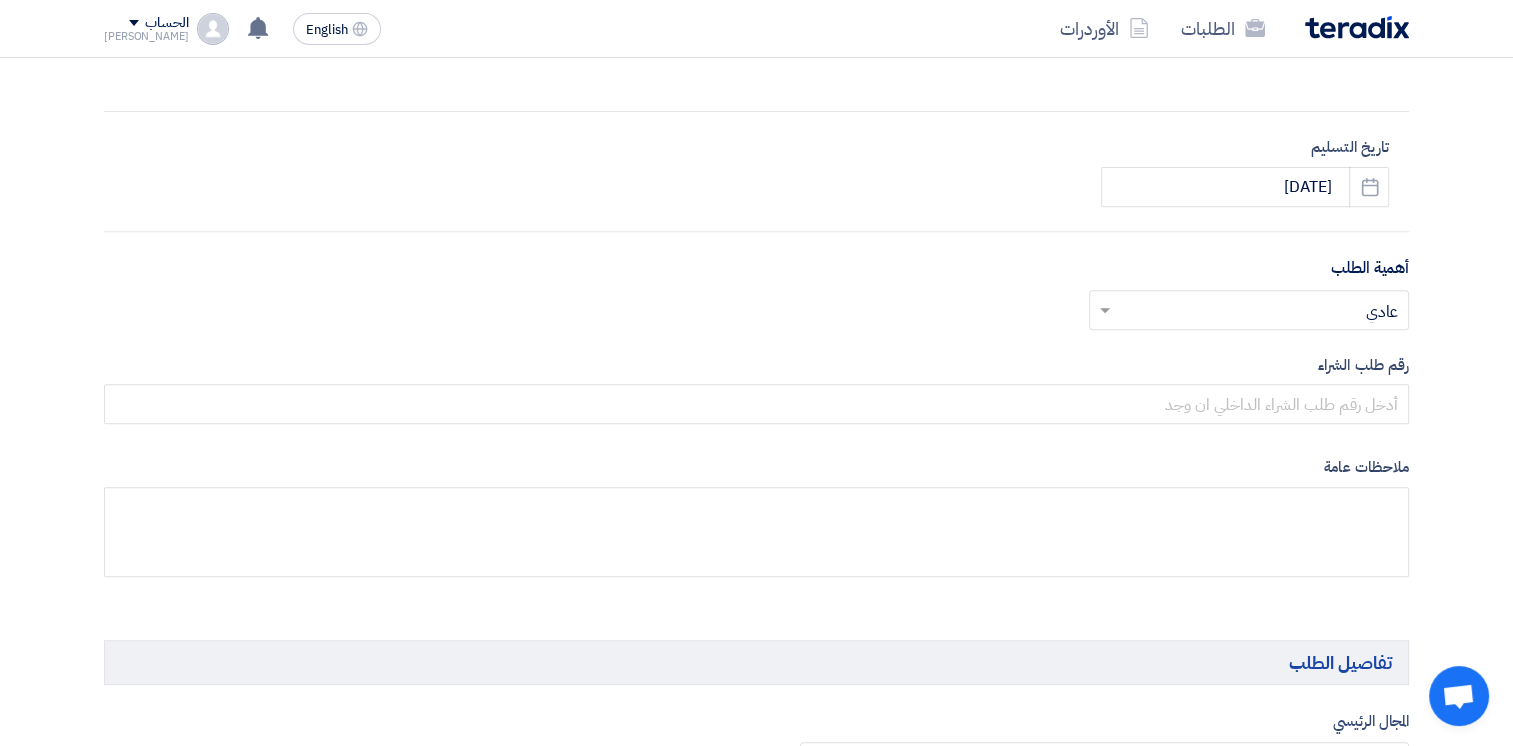 scroll, scrollTop: 800, scrollLeft: 0, axis: vertical 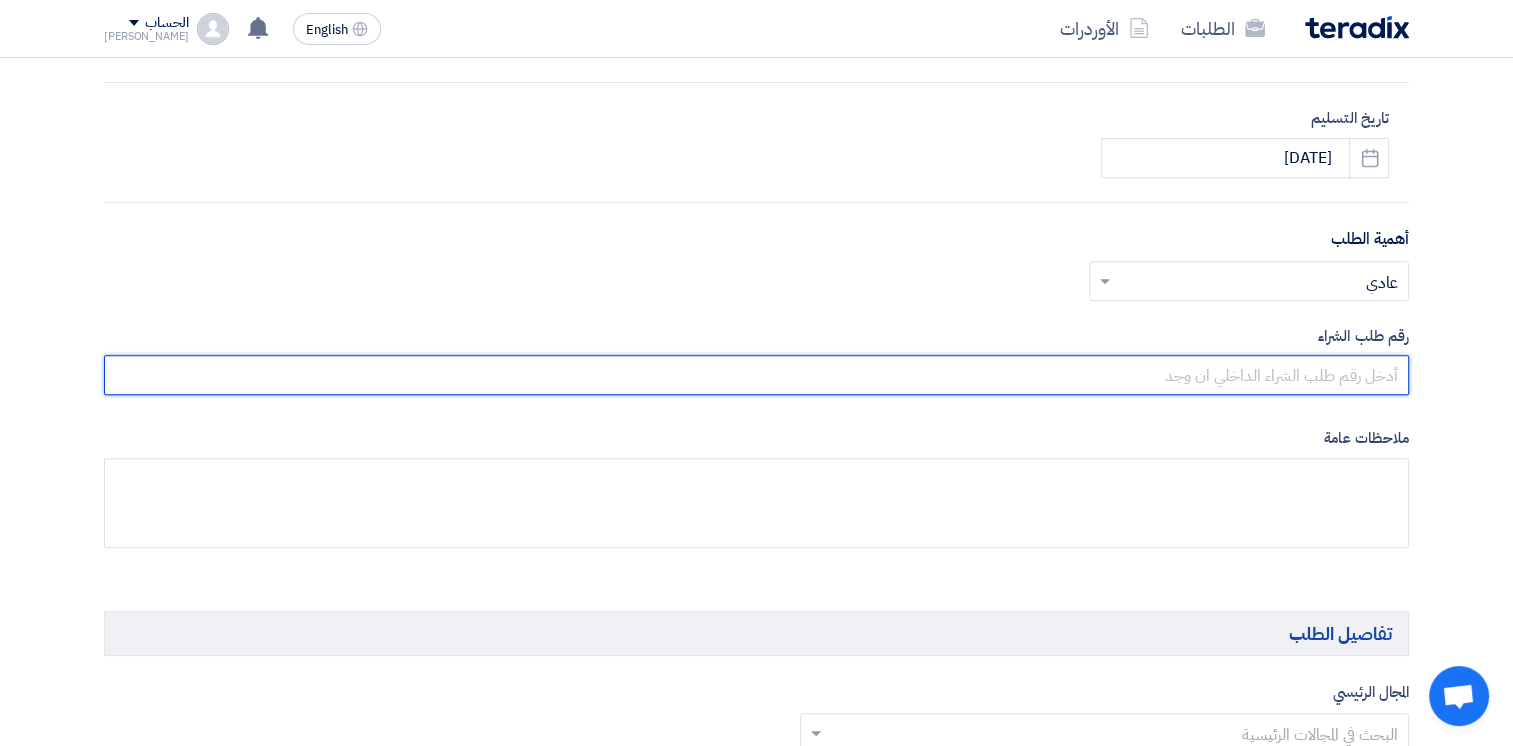 click at bounding box center (756, 375) 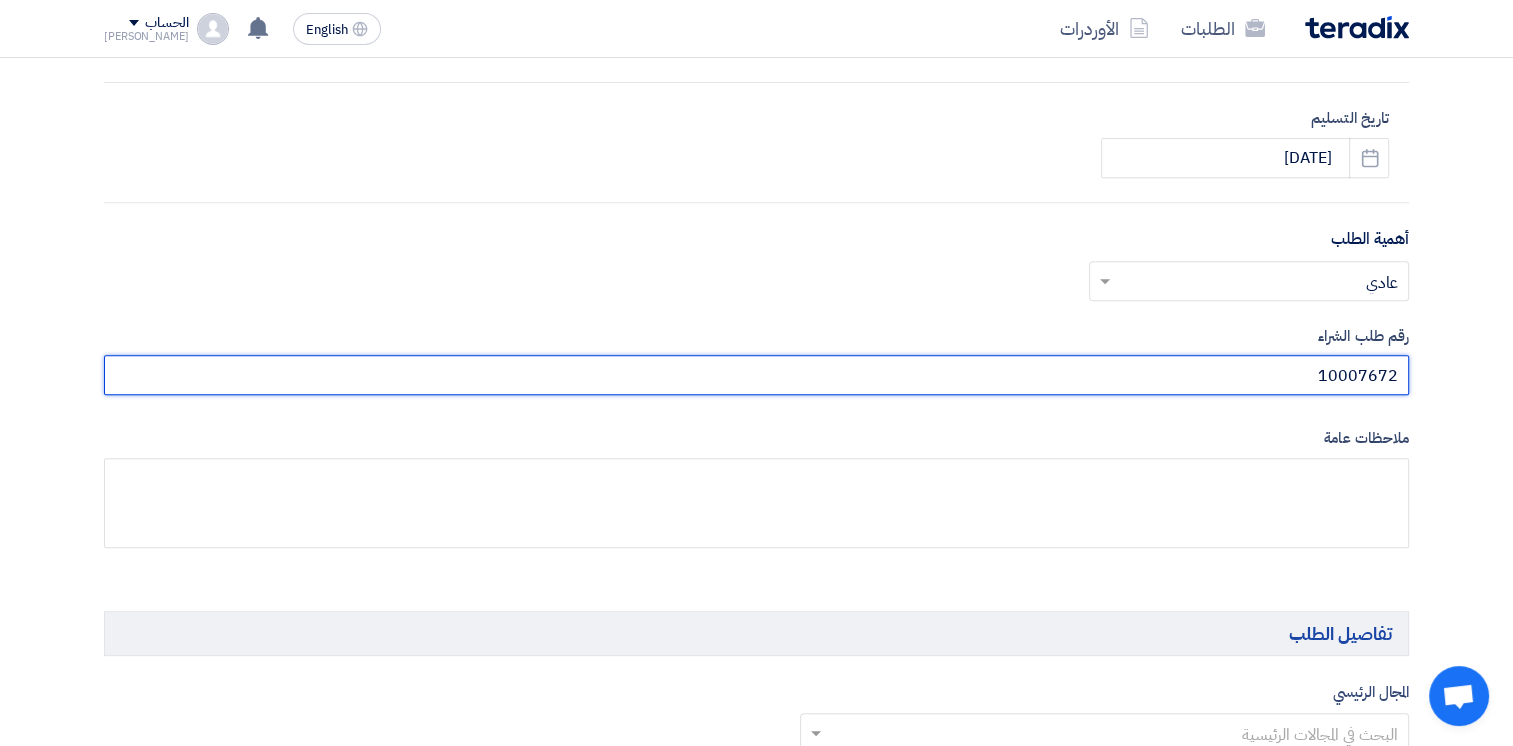 type on "10007672" 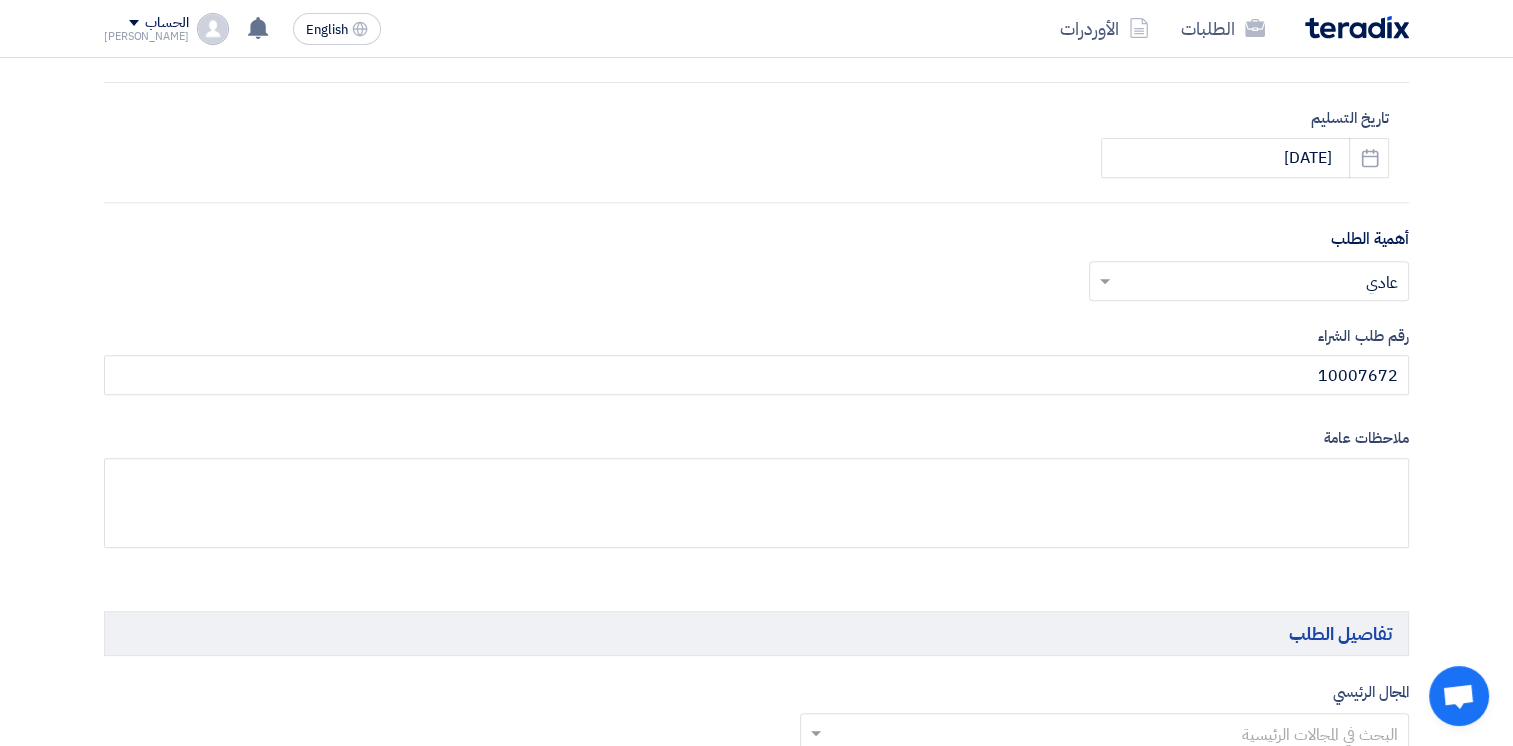 click on "ملاحظات عامة" 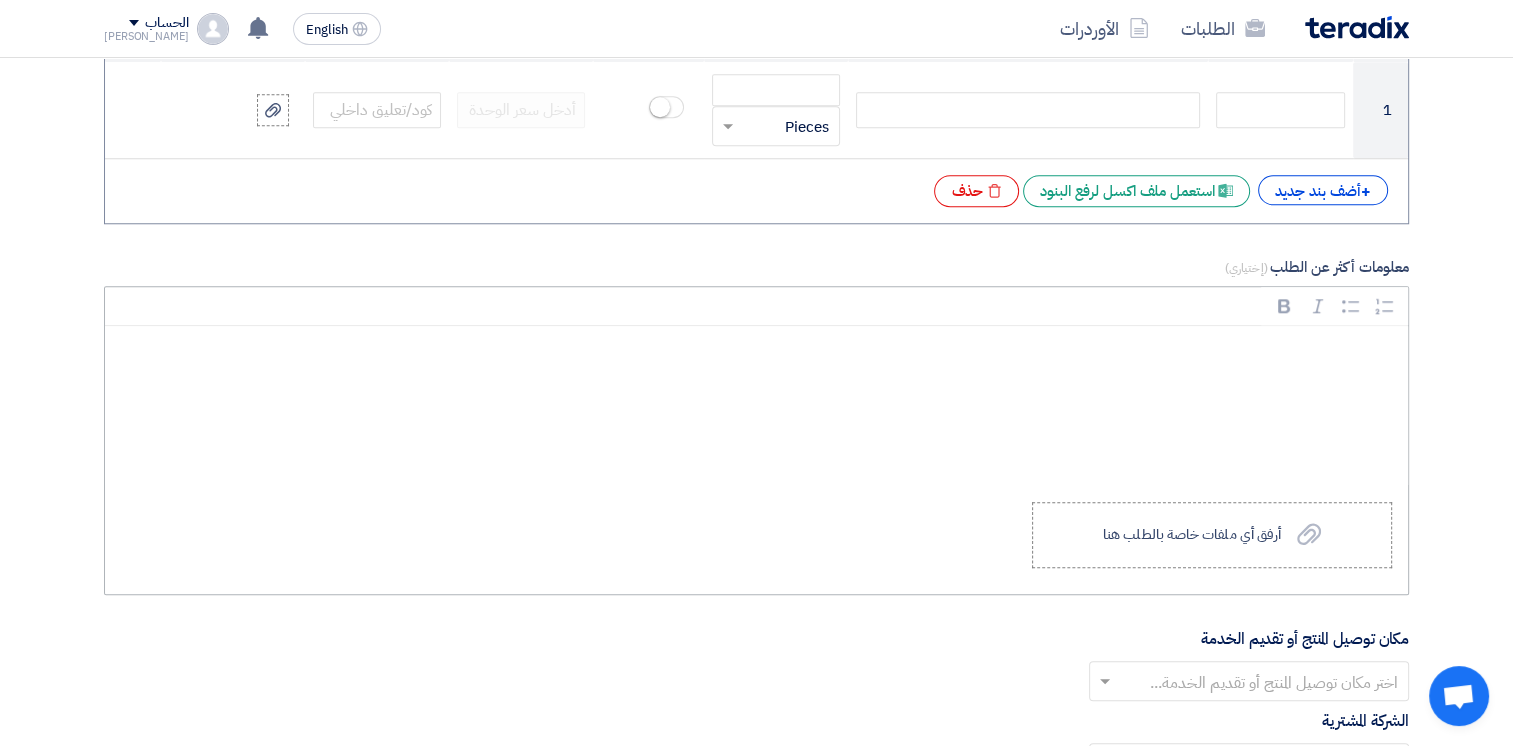 scroll, scrollTop: 1800, scrollLeft: 0, axis: vertical 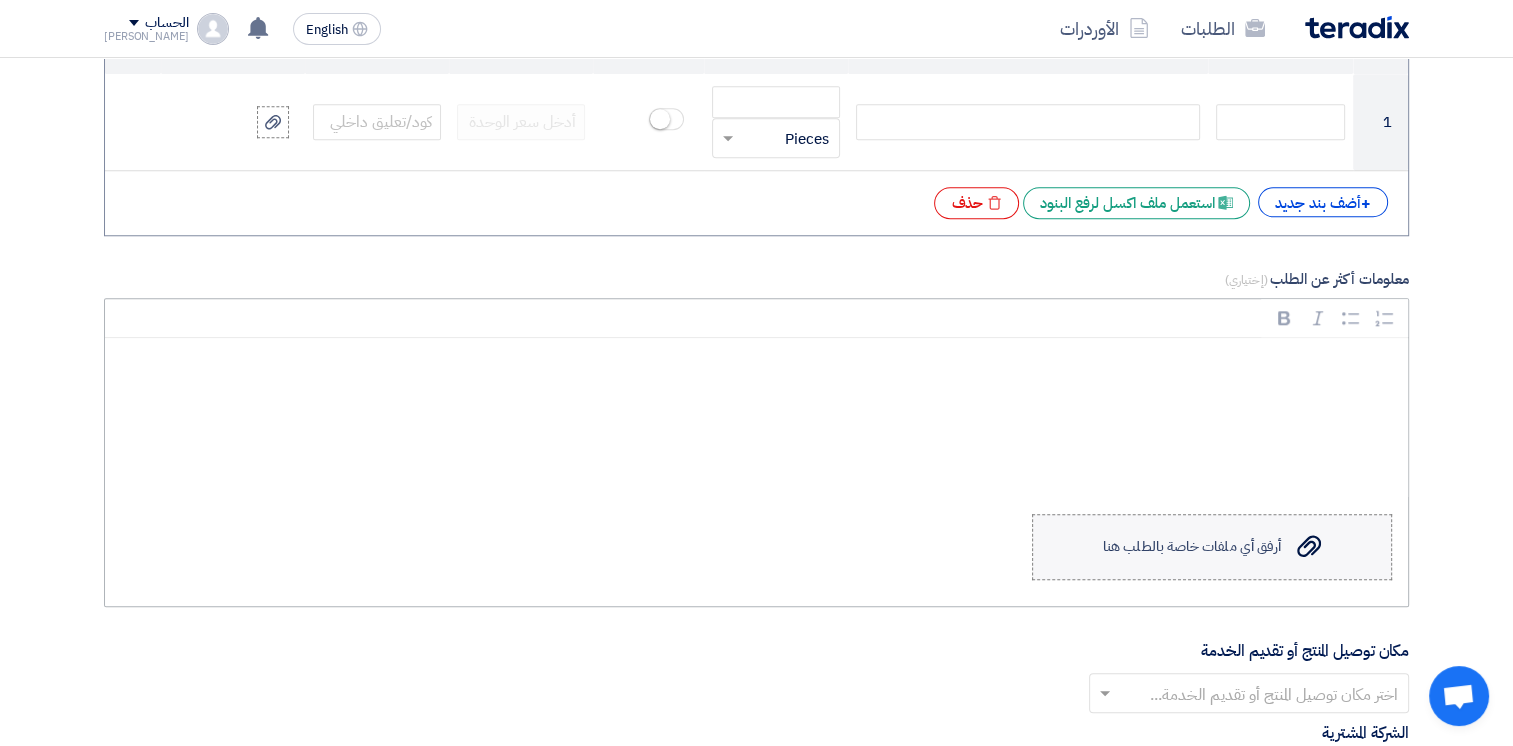 click on "أرفق أي ملفات خاصة بالطلب هنا" 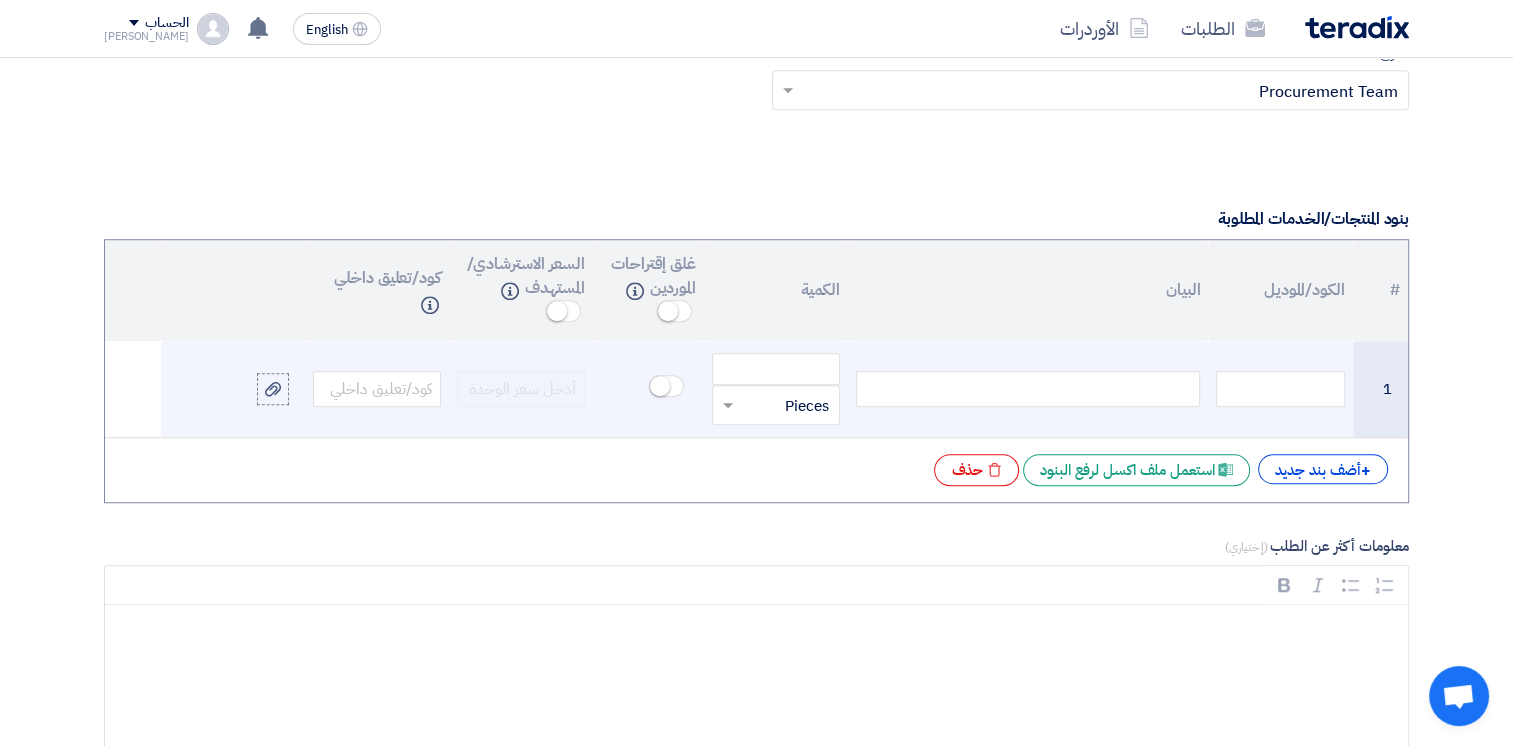scroll, scrollTop: 1300, scrollLeft: 0, axis: vertical 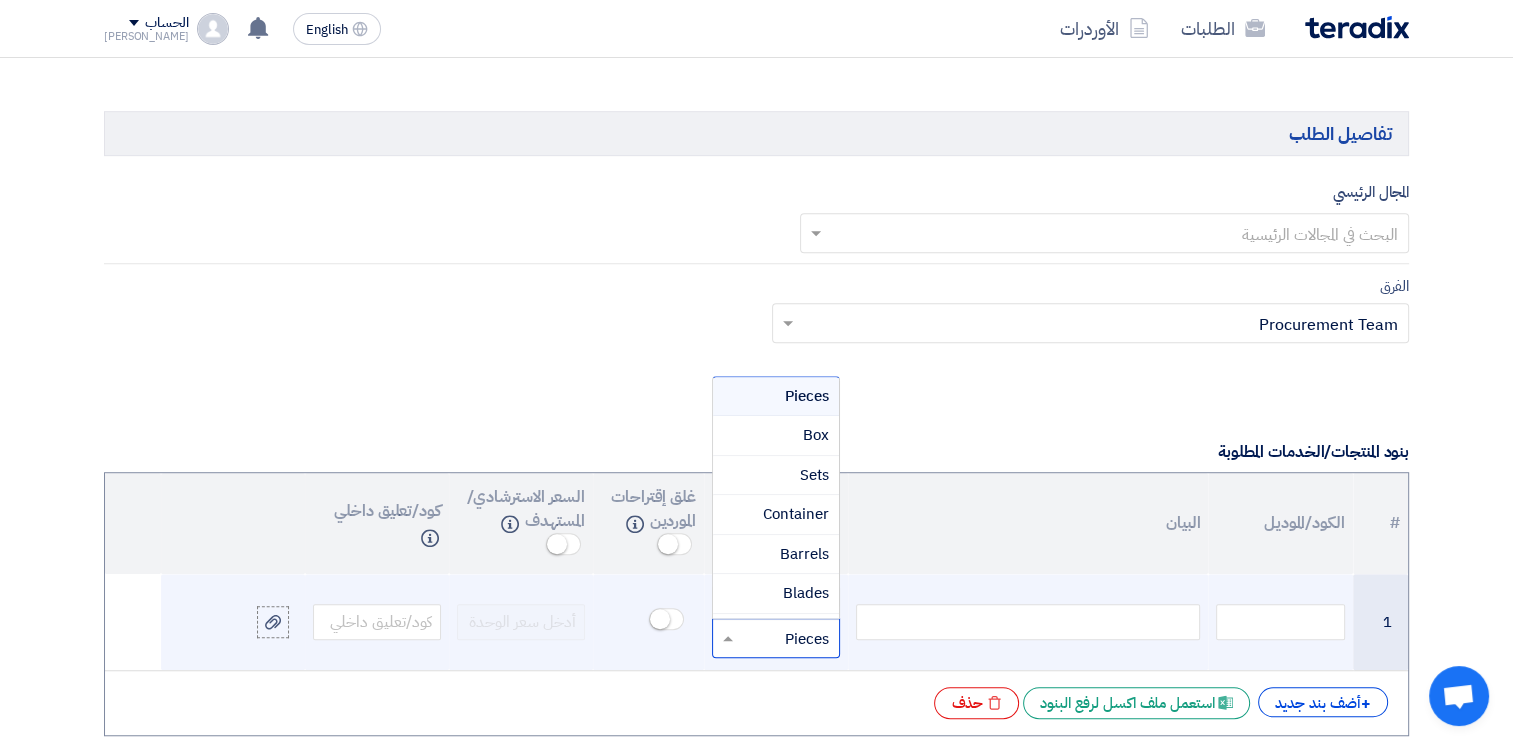 click 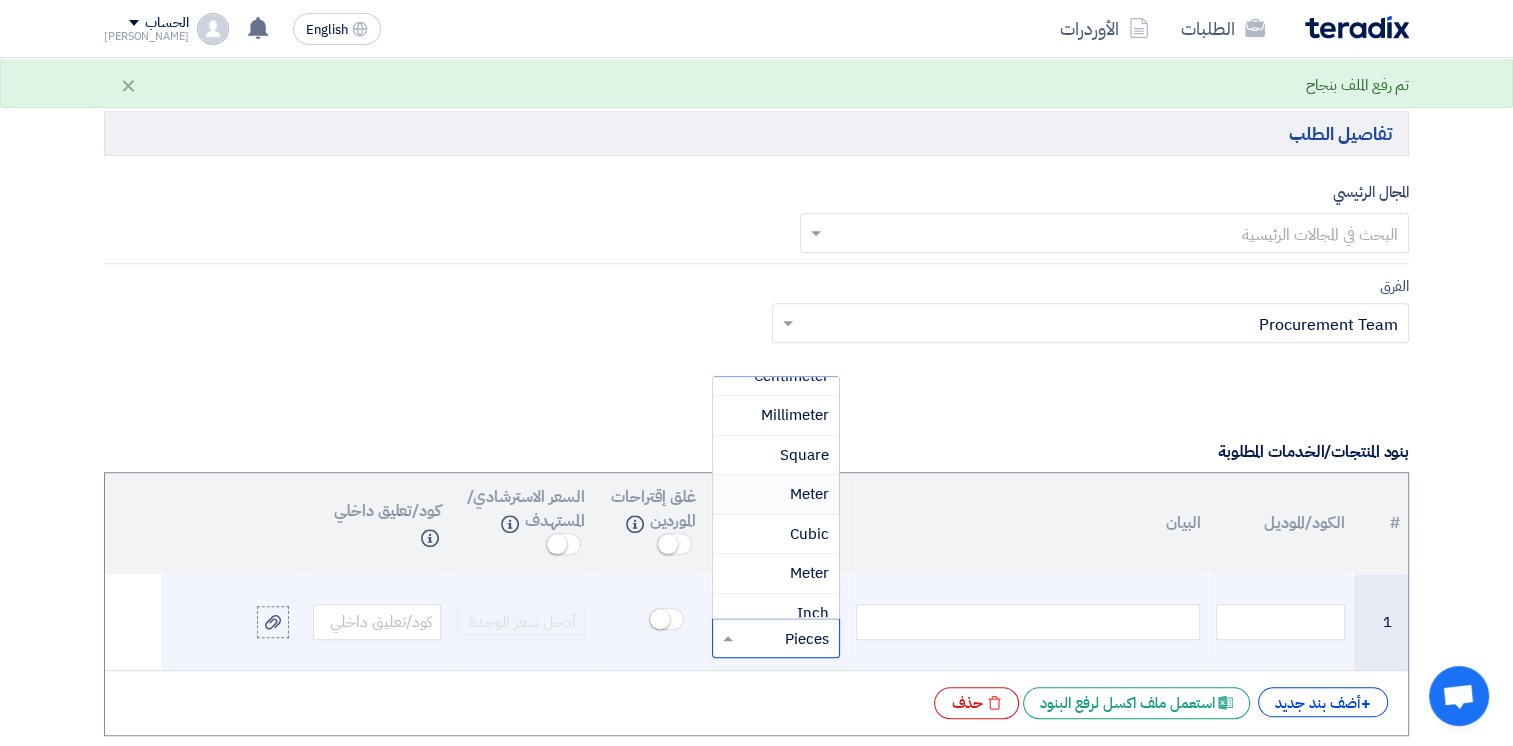 scroll, scrollTop: 700, scrollLeft: 0, axis: vertical 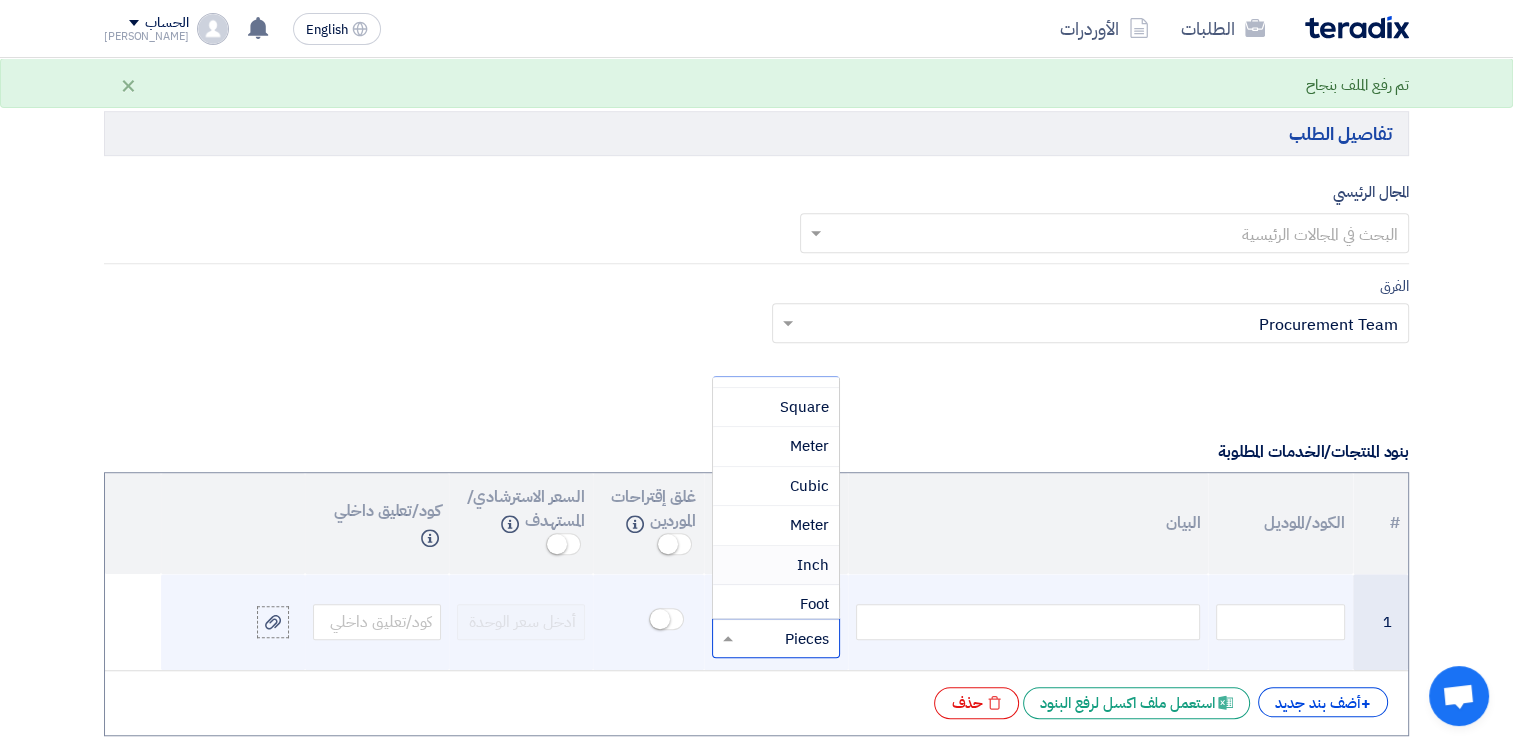 click on "Inch" at bounding box center [813, 565] 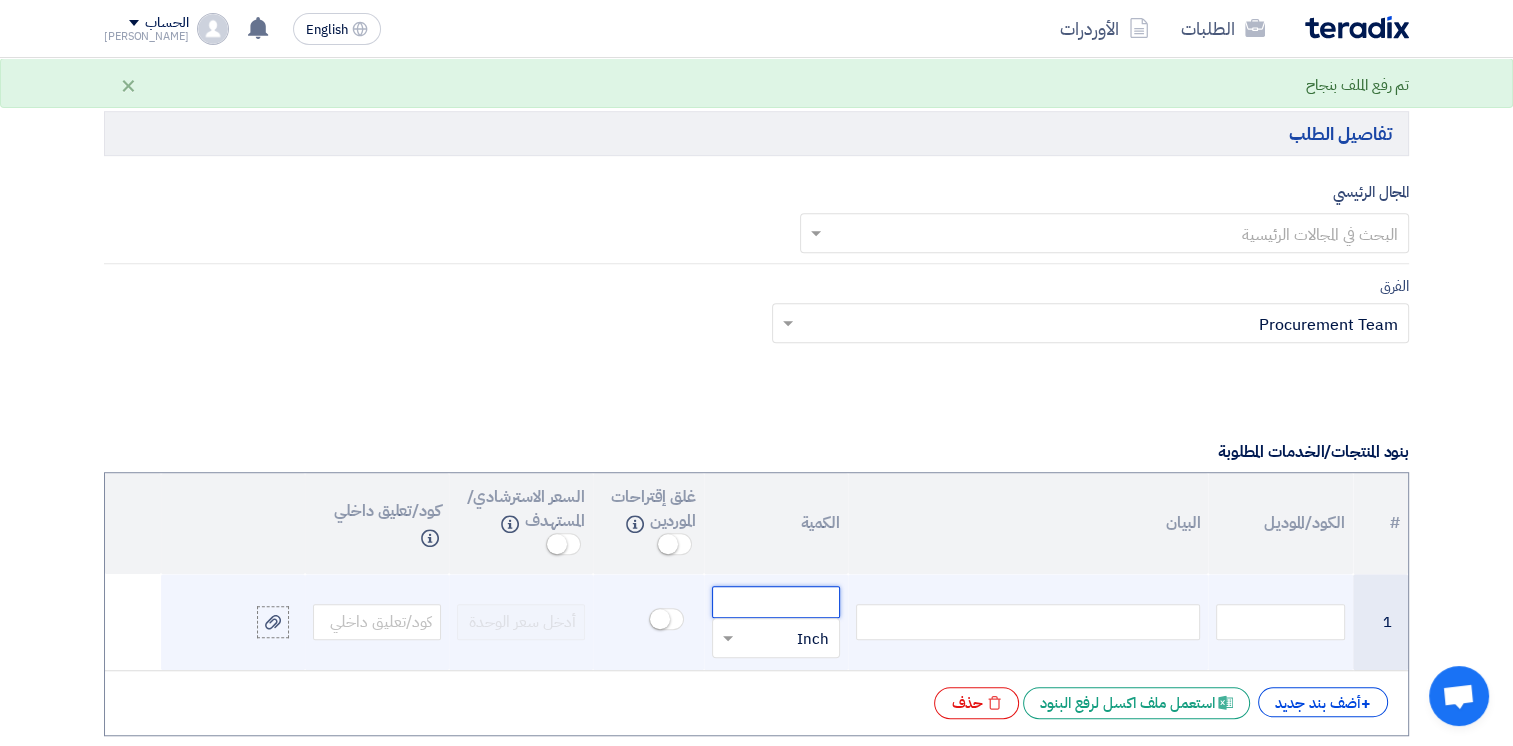 click 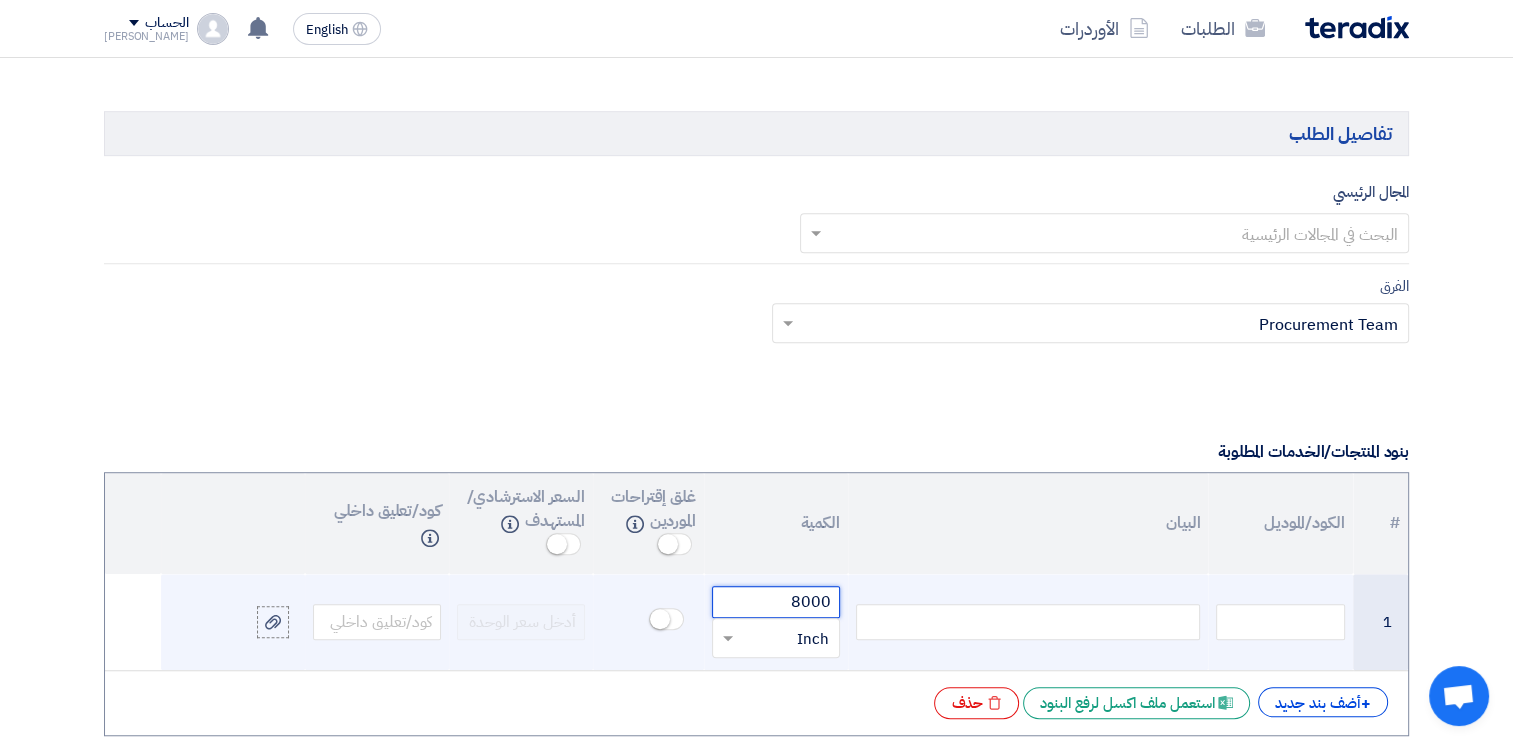 type on "8000" 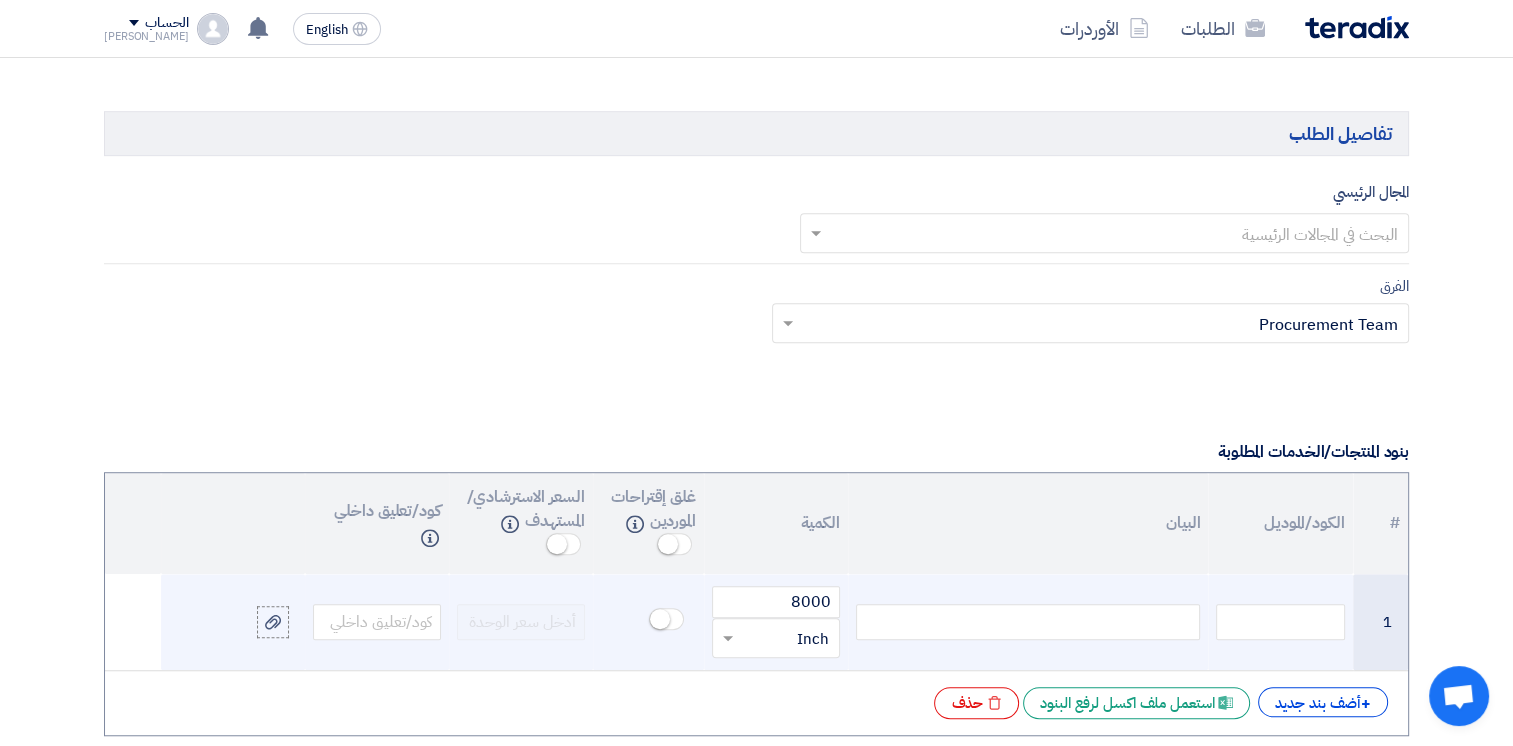 click 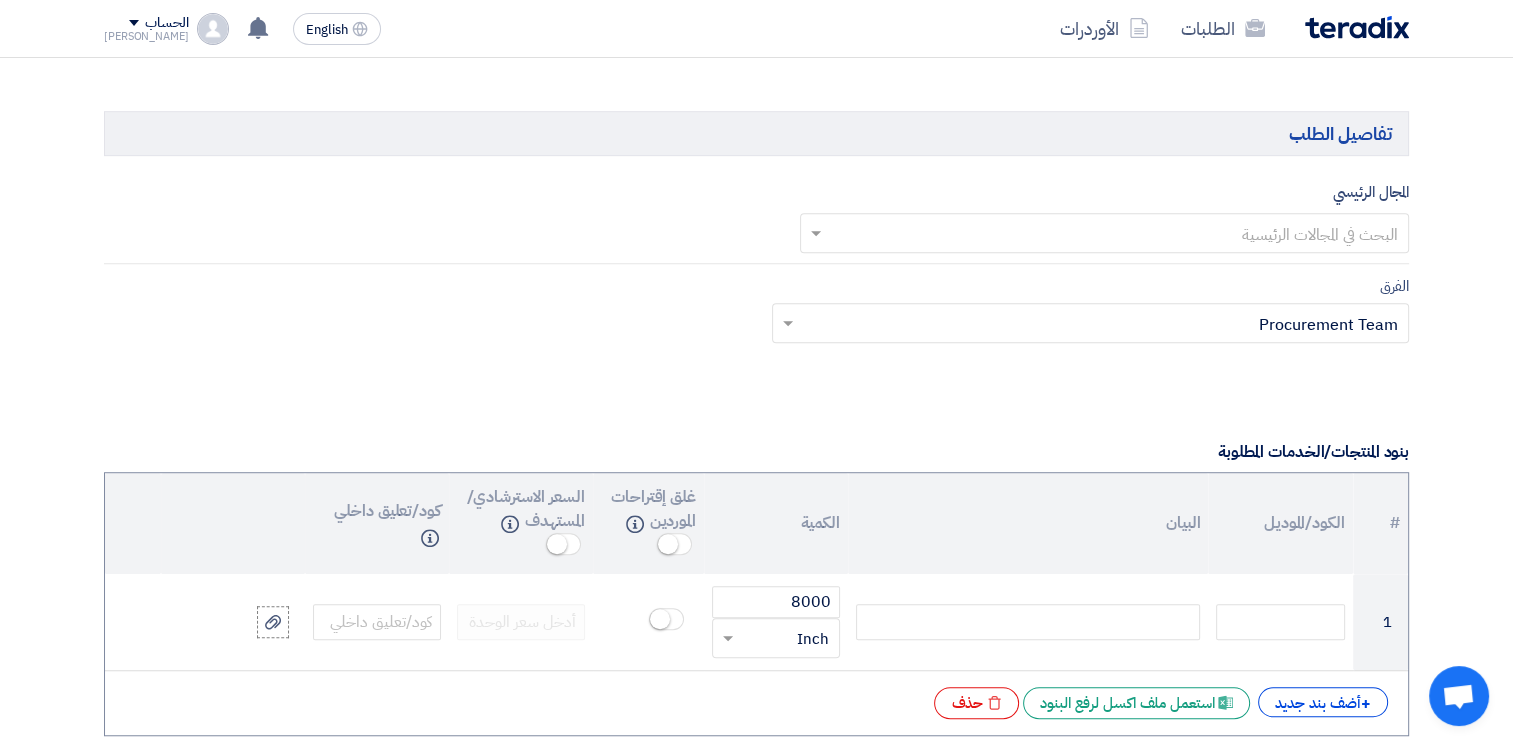 type 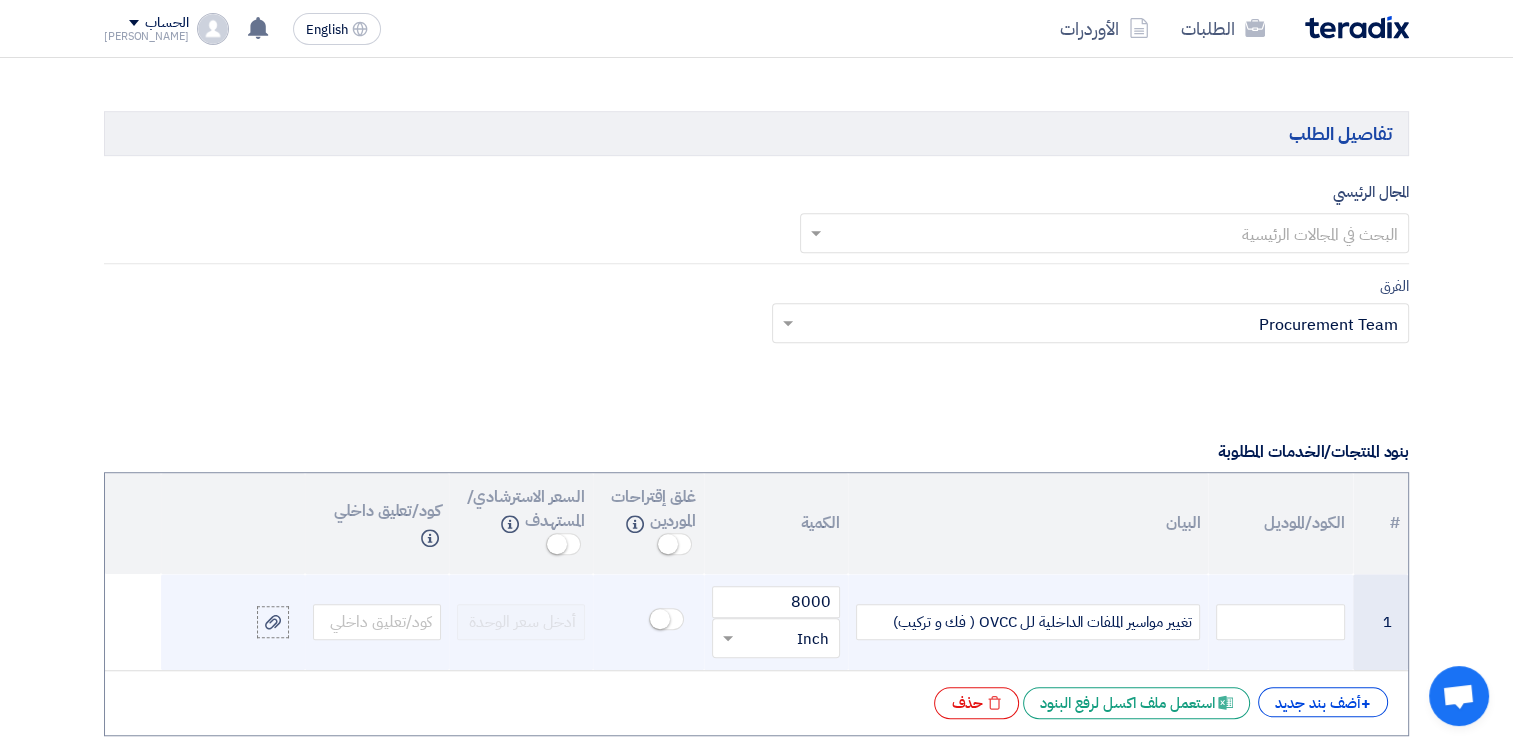 click on "تغيير مواسير الملفات الداخلية لل OVCC ( فك و تركيب)" 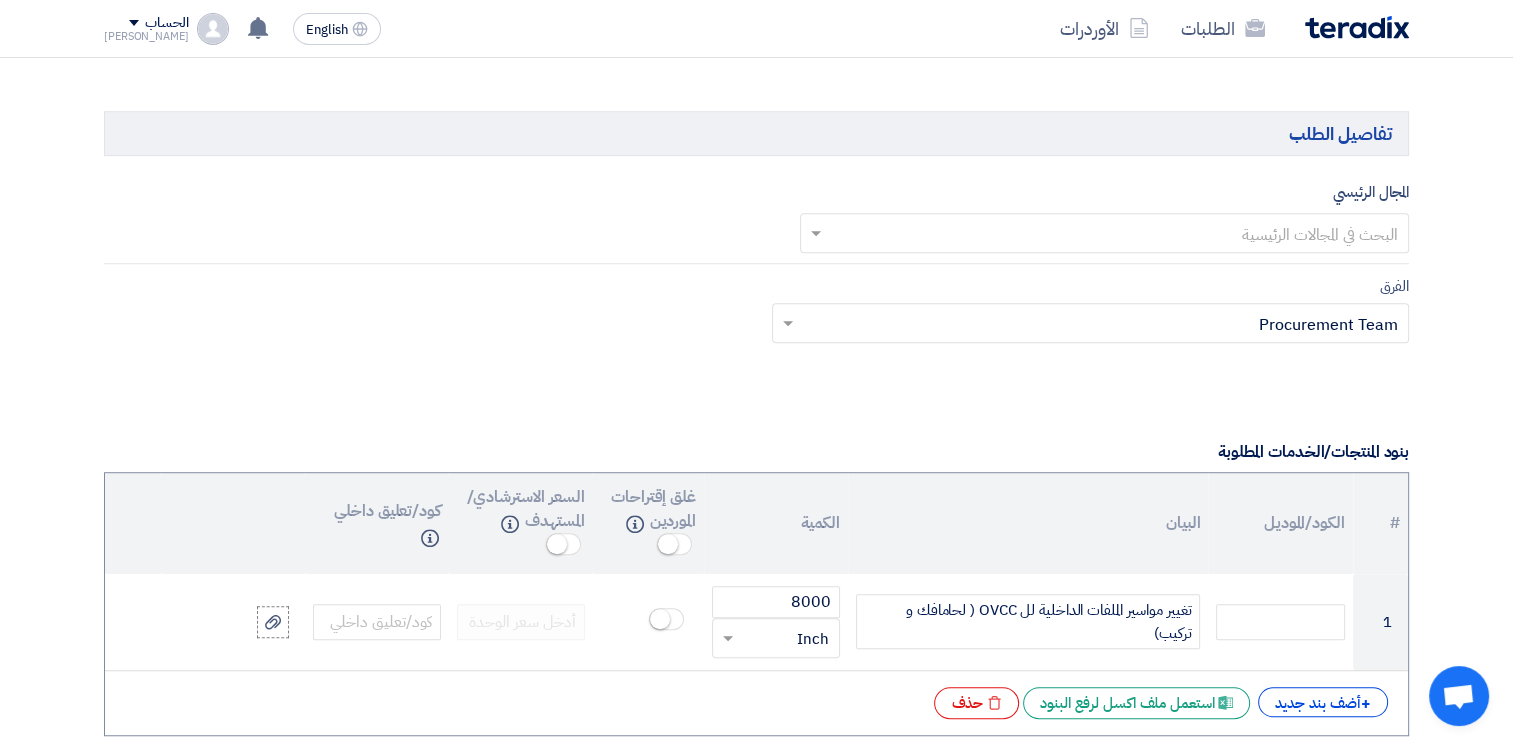 scroll, scrollTop: 1291, scrollLeft: 0, axis: vertical 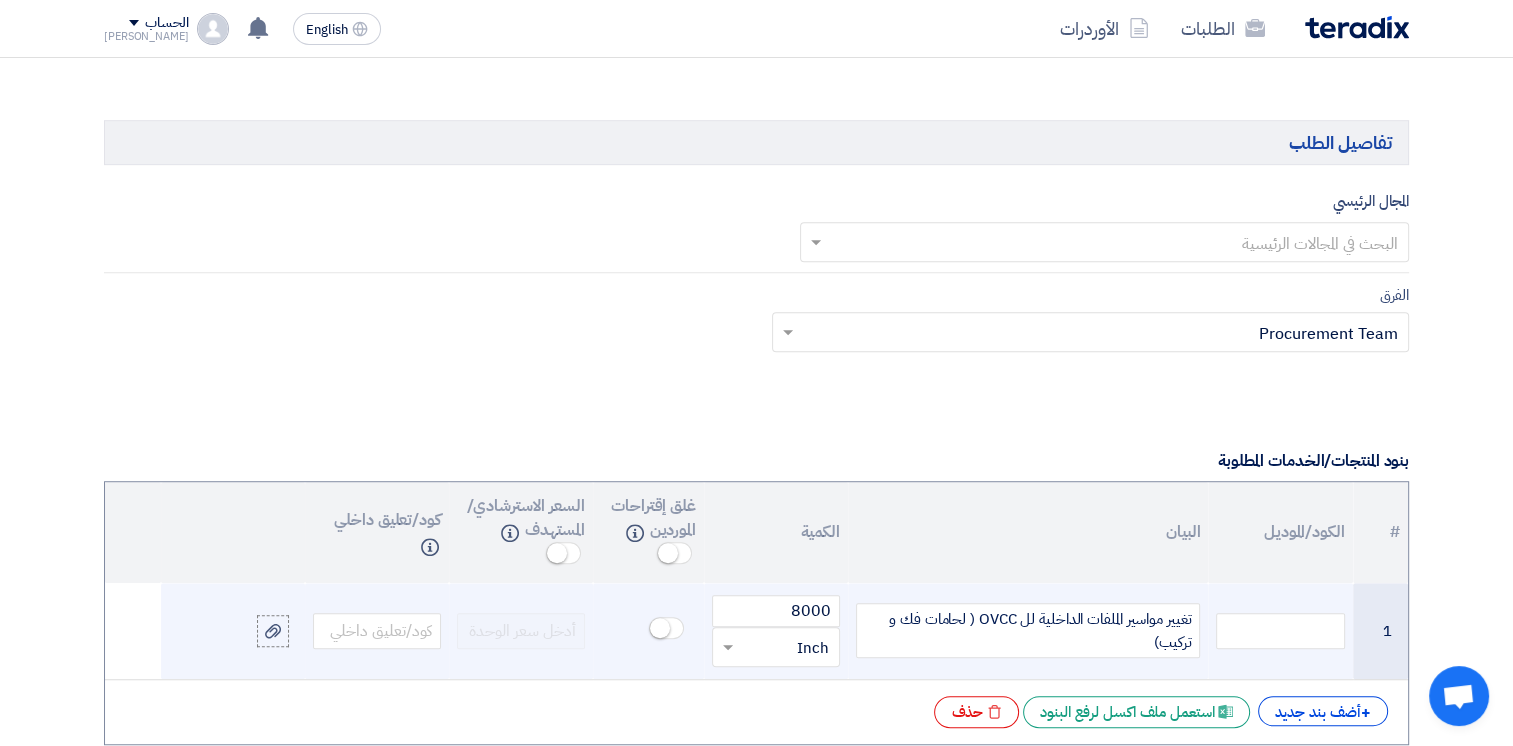 click on "تغيير مواسير الملفات الداخلية لل OVCC ( لحامات فك و تركيب)" 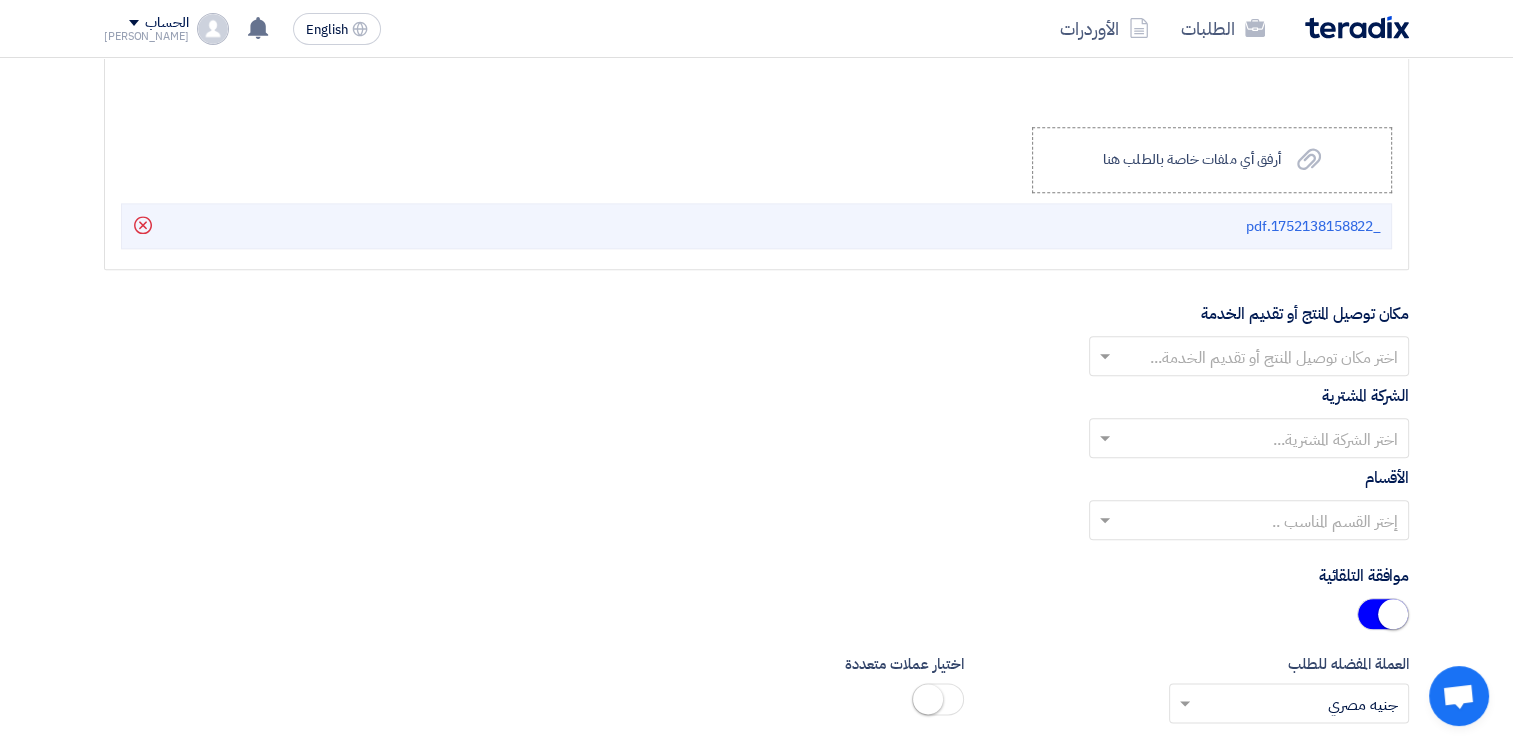 scroll, scrollTop: 2191, scrollLeft: 0, axis: vertical 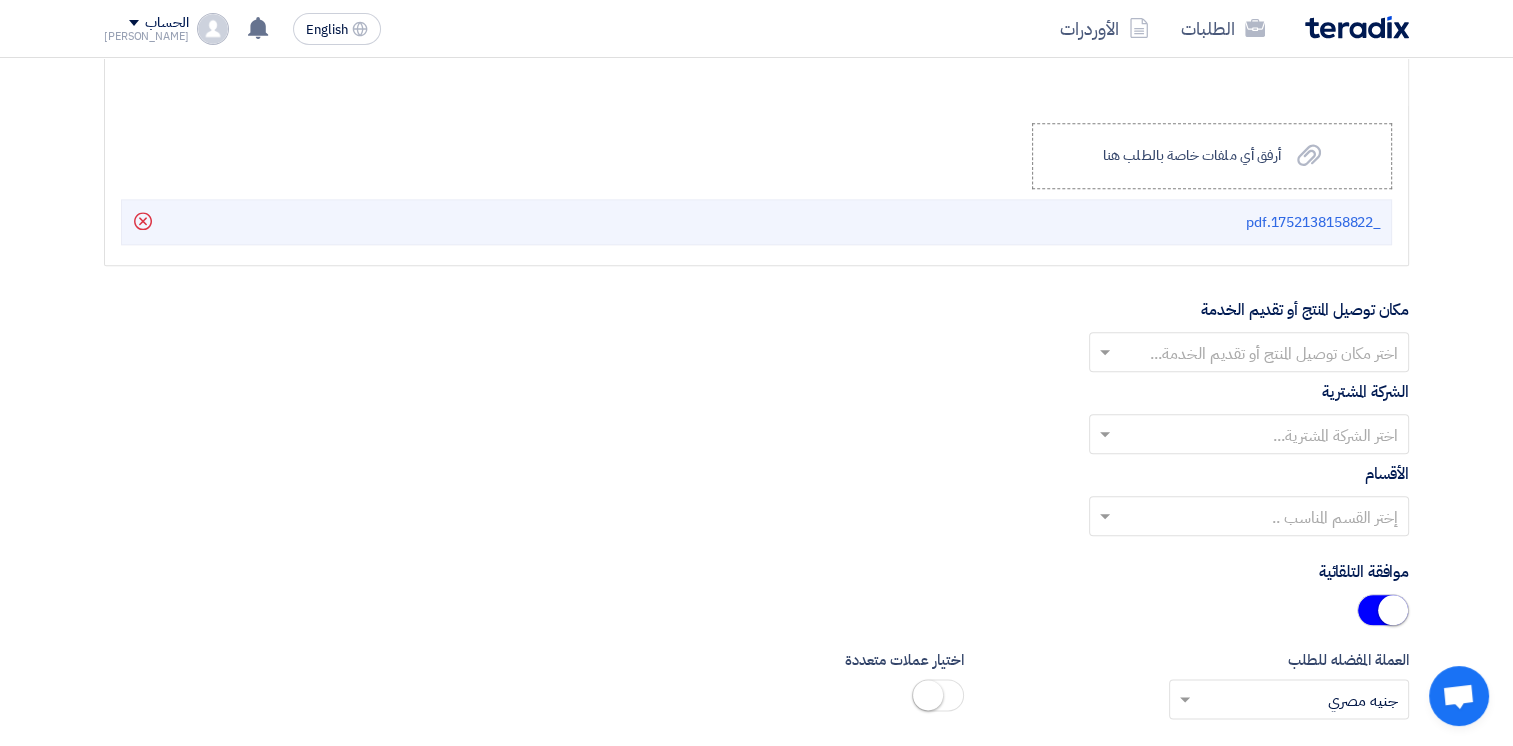 click 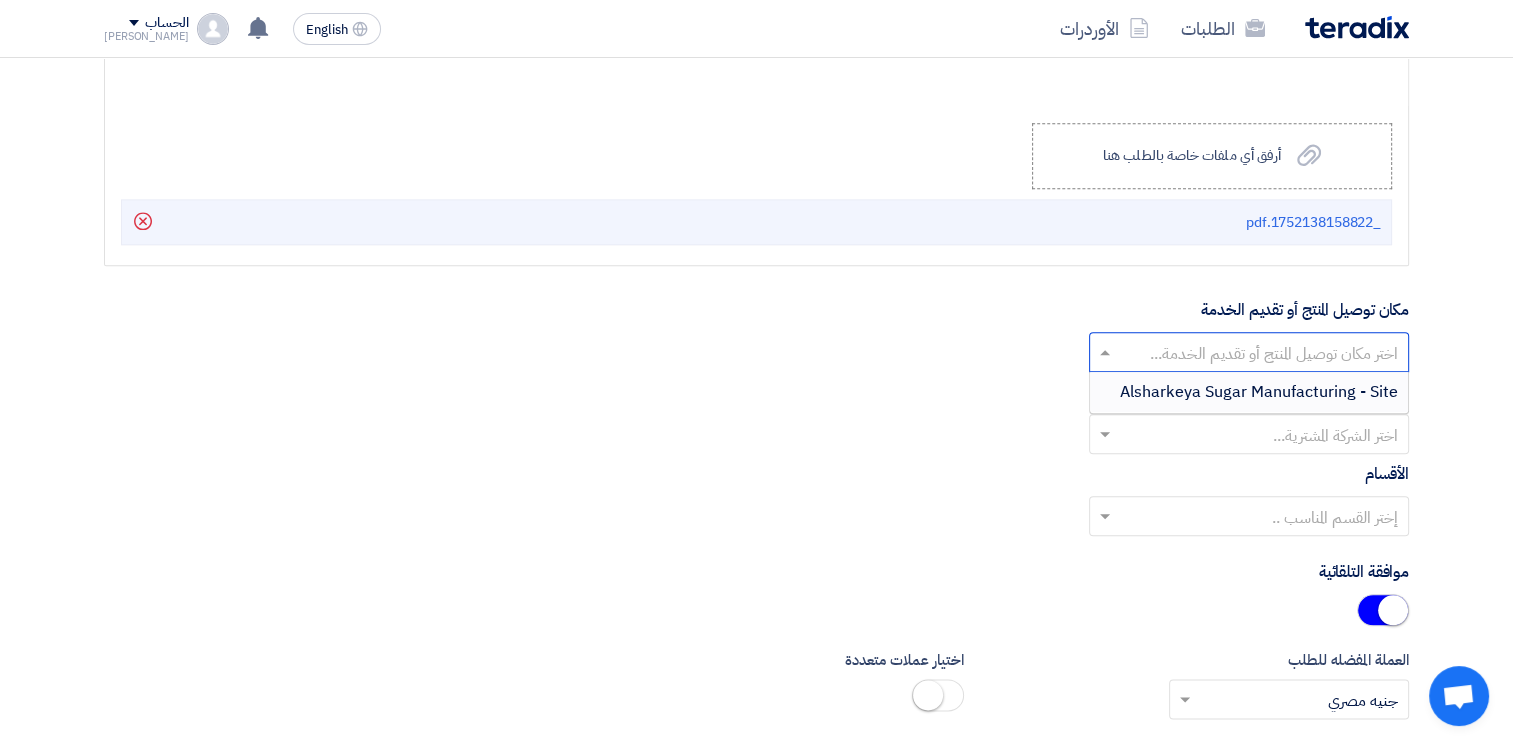click on "Alsharkeya Sugar Manufacturing - Site" at bounding box center (1259, 392) 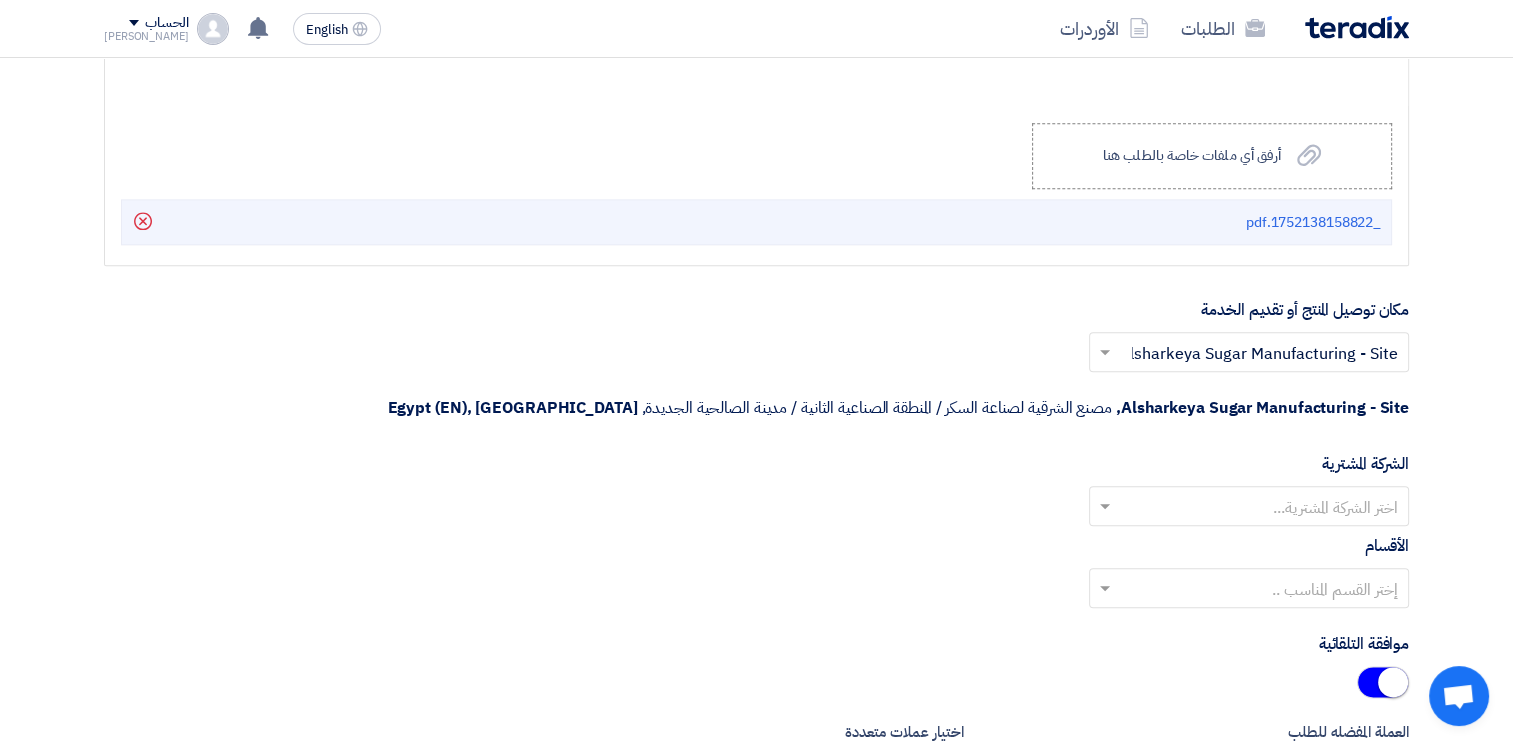 click 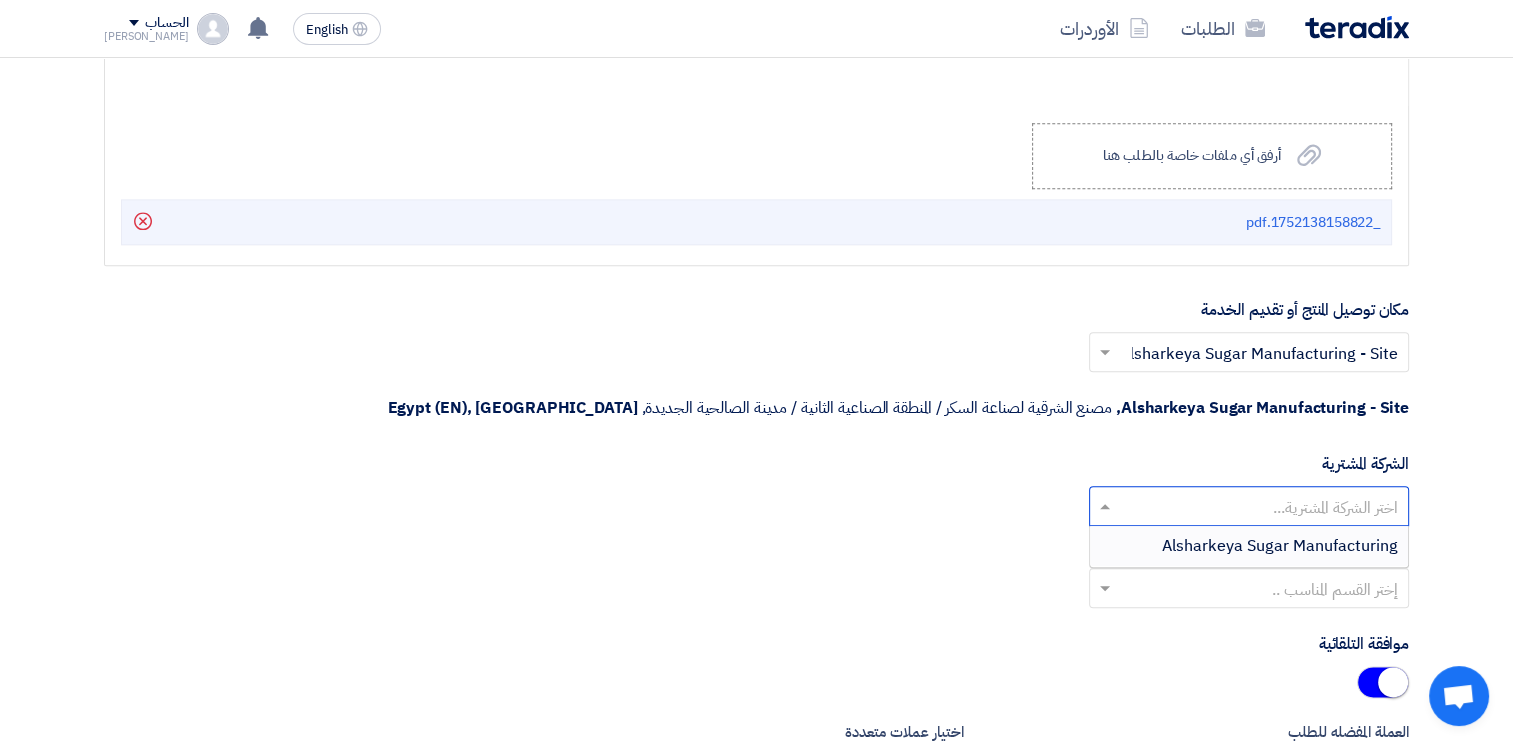 click on "Alsharkeya Sugar Manufacturing" at bounding box center [1280, 546] 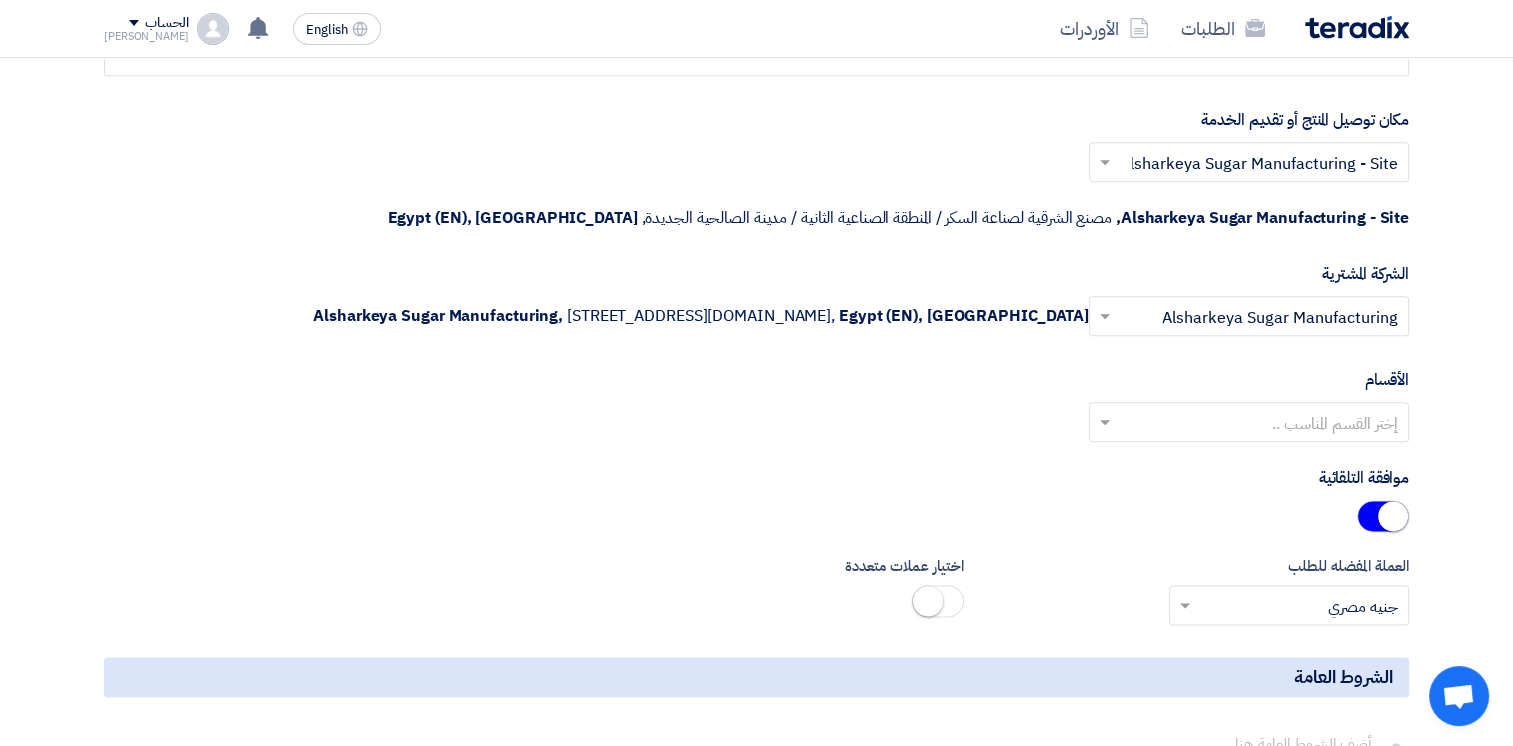 scroll, scrollTop: 2391, scrollLeft: 0, axis: vertical 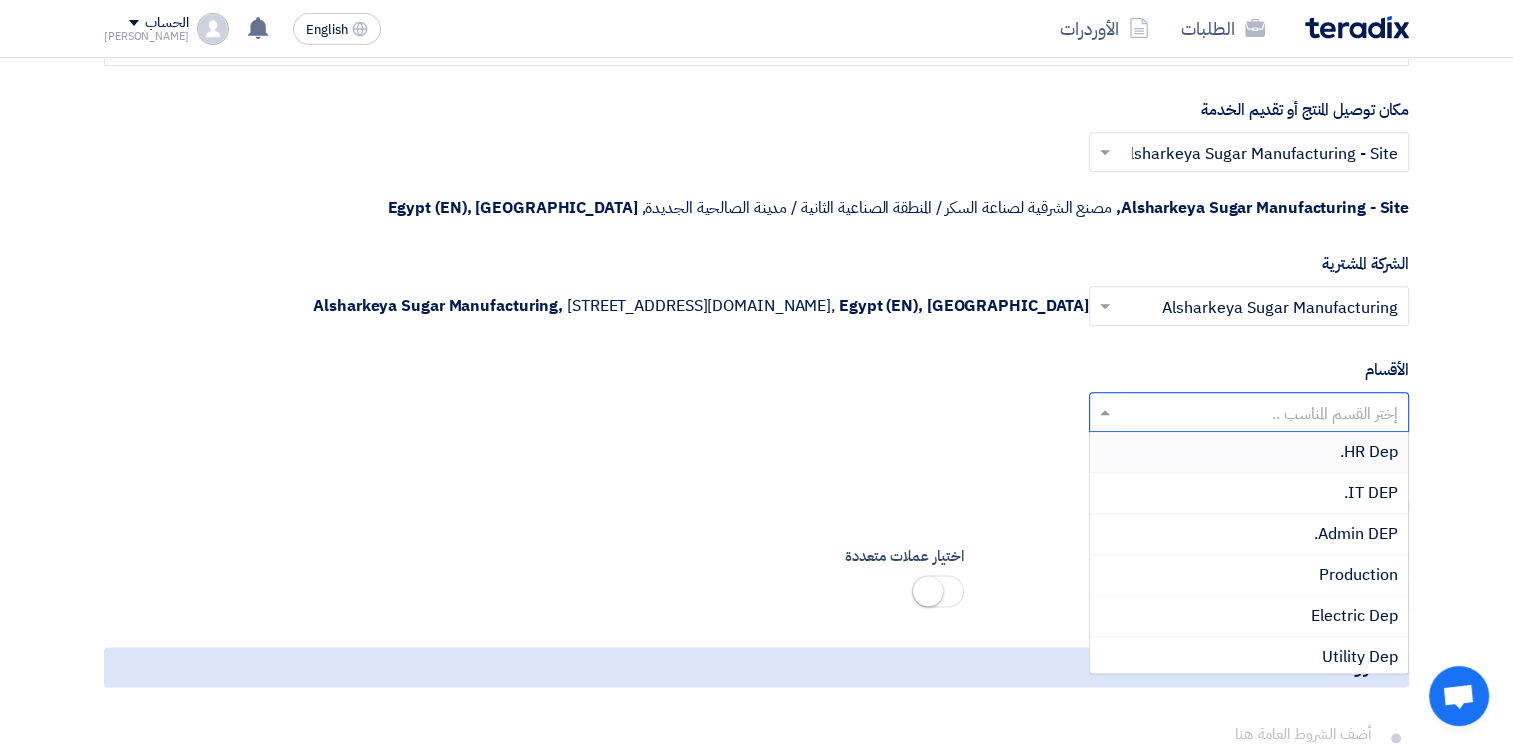 click 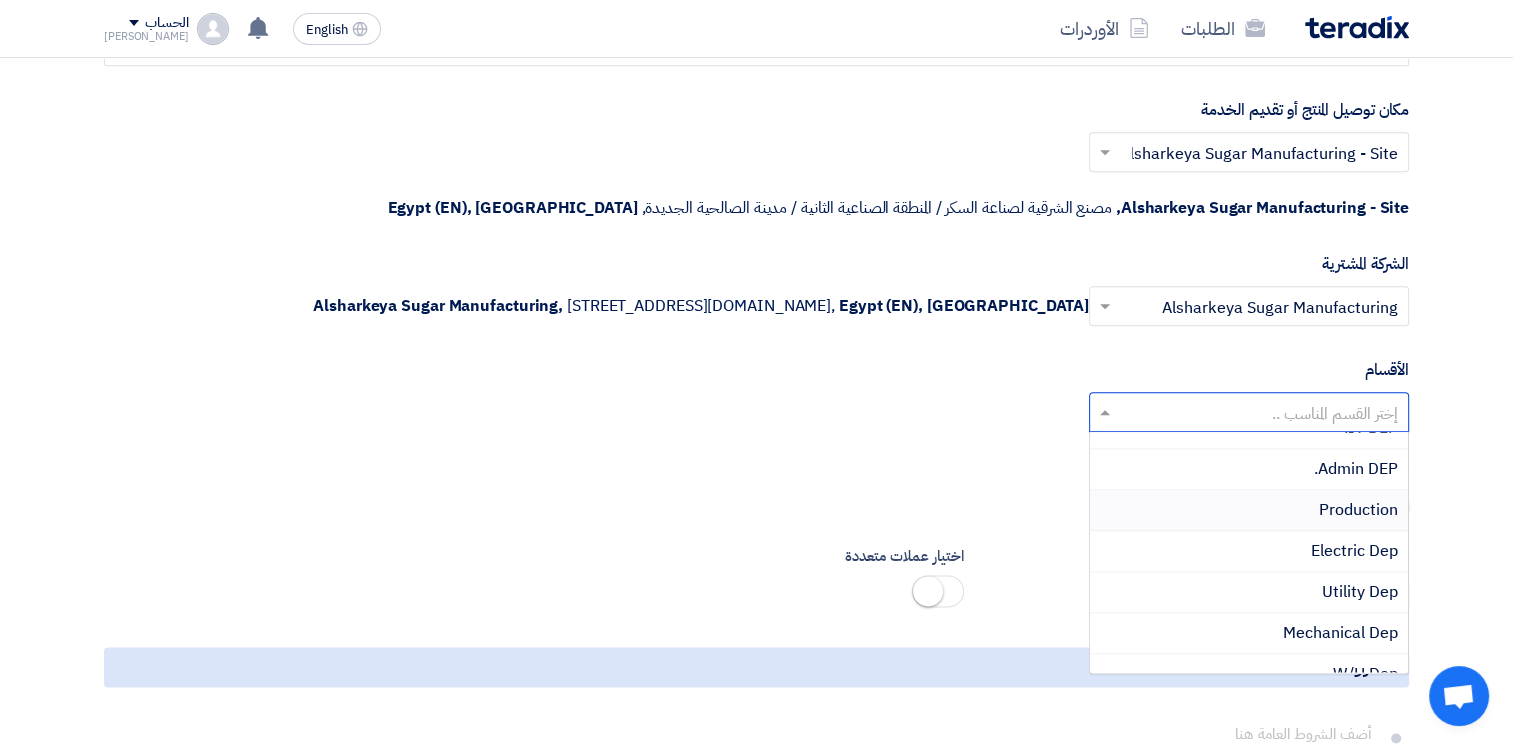 scroll, scrollTop: 100, scrollLeft: 0, axis: vertical 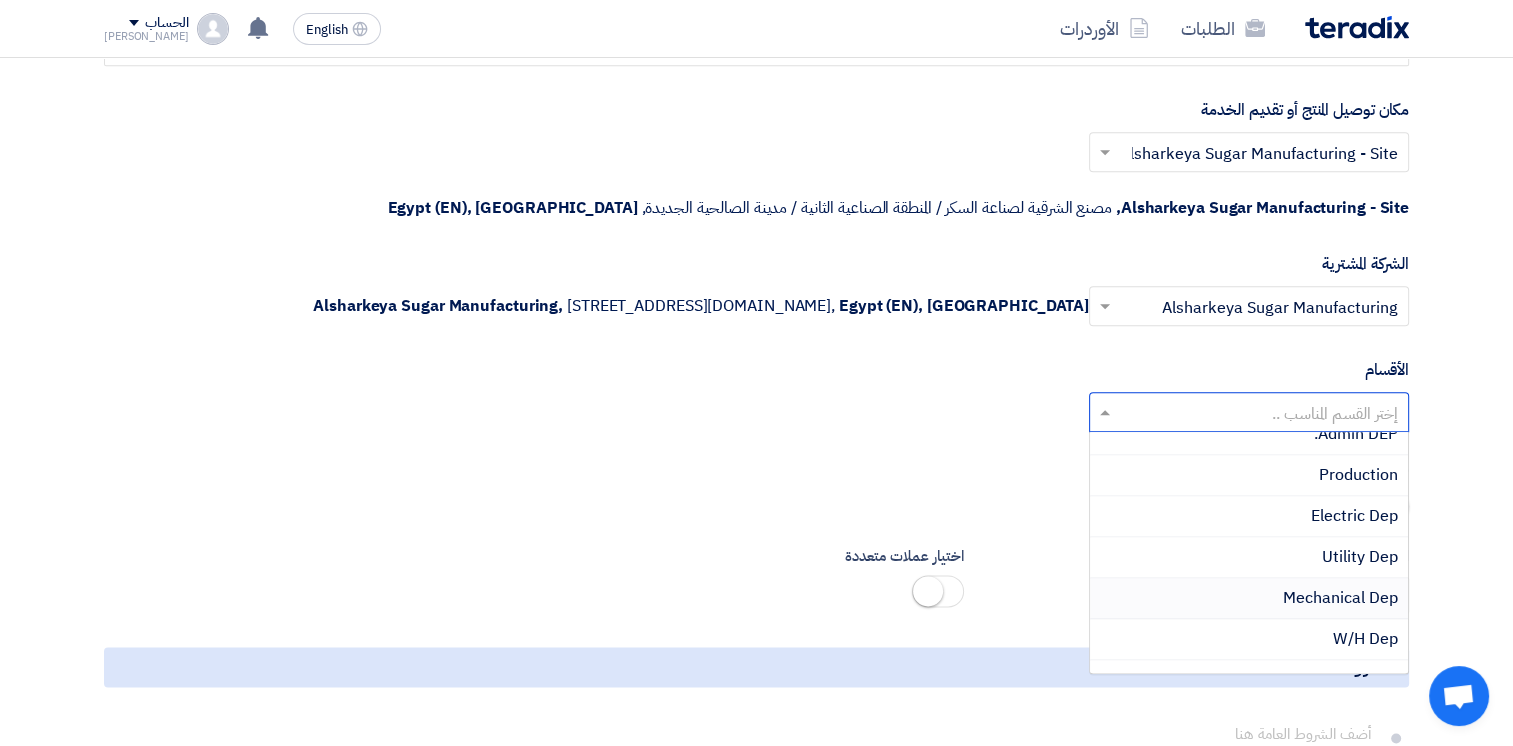 click on "Mechanical Dep" at bounding box center [1340, 598] 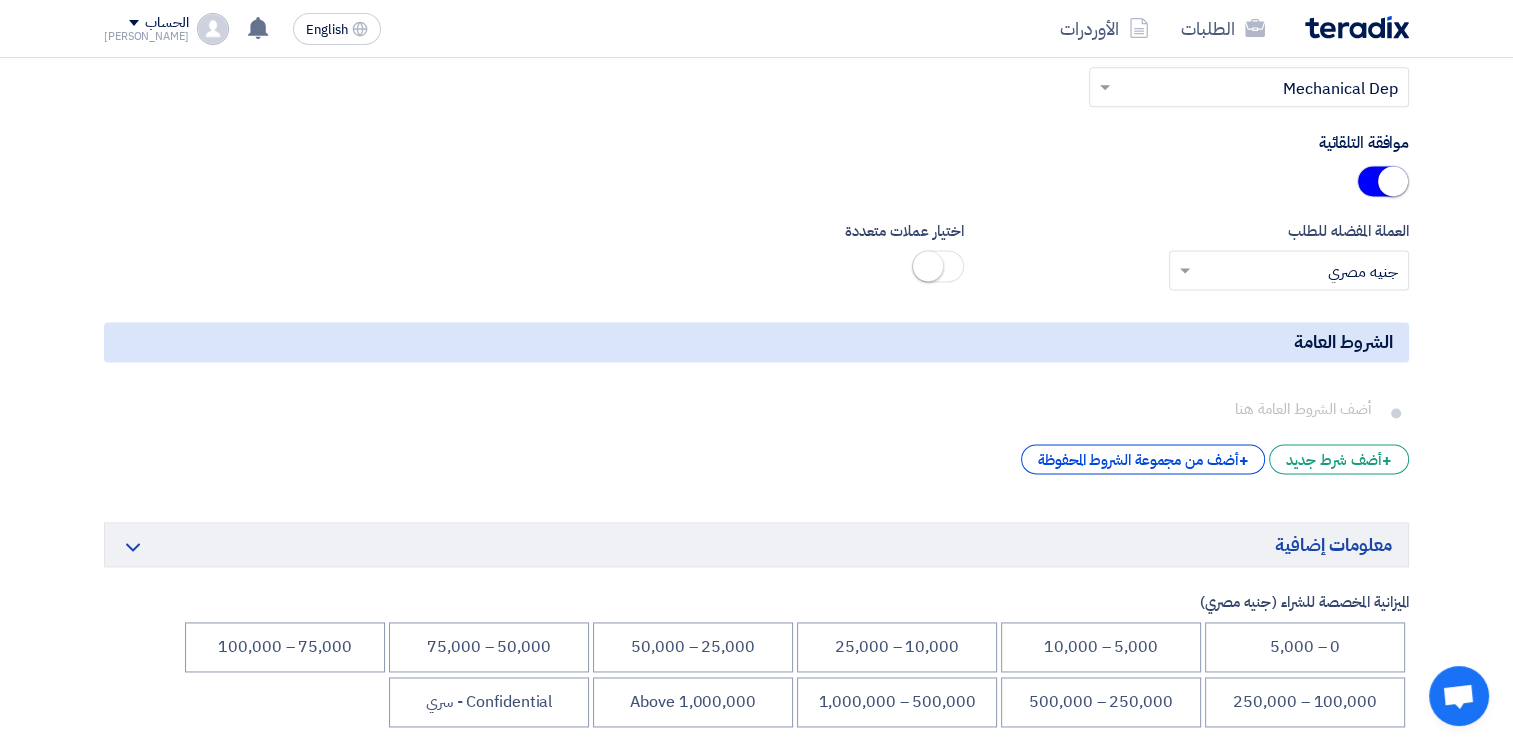 scroll, scrollTop: 2991, scrollLeft: 0, axis: vertical 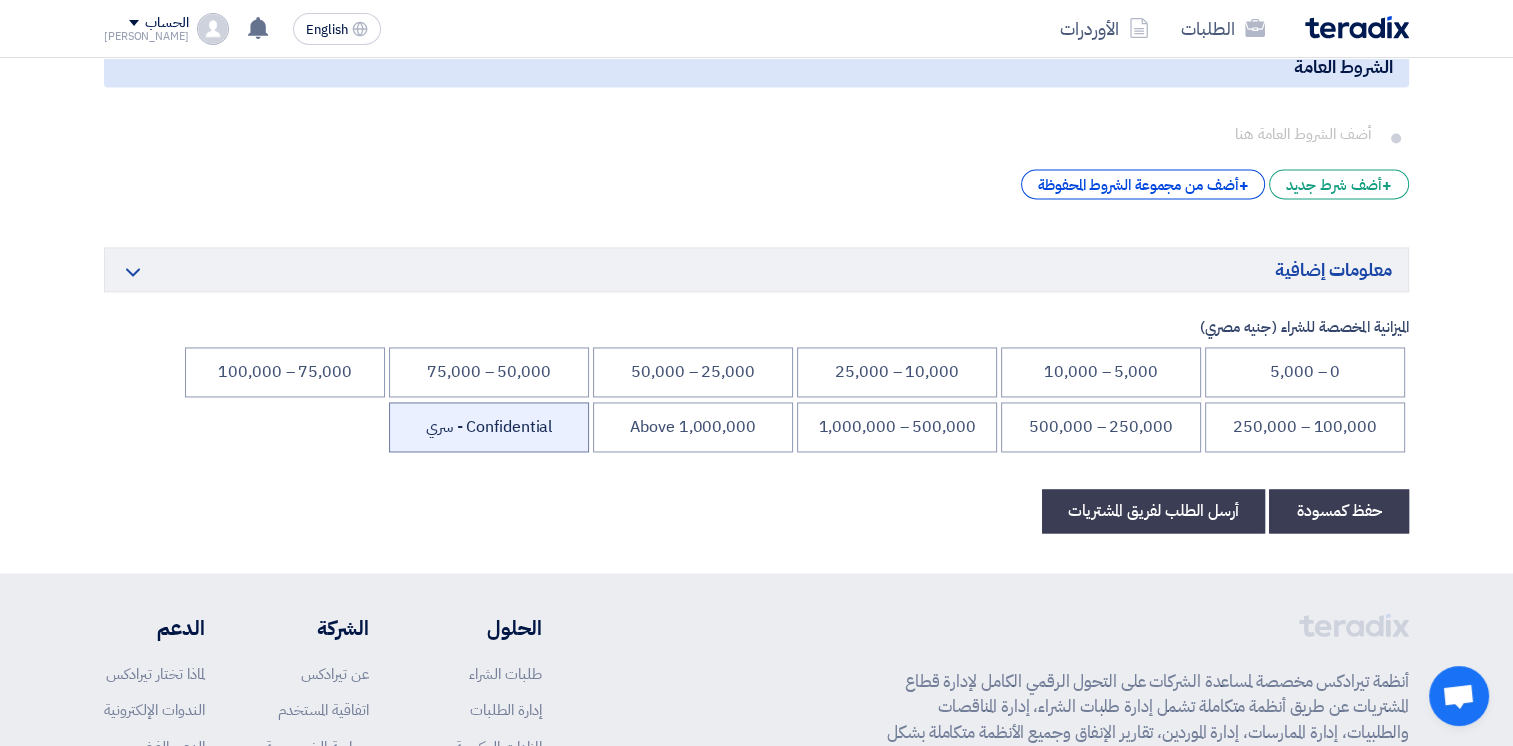 click on "Confidential - سري" at bounding box center (489, 427) 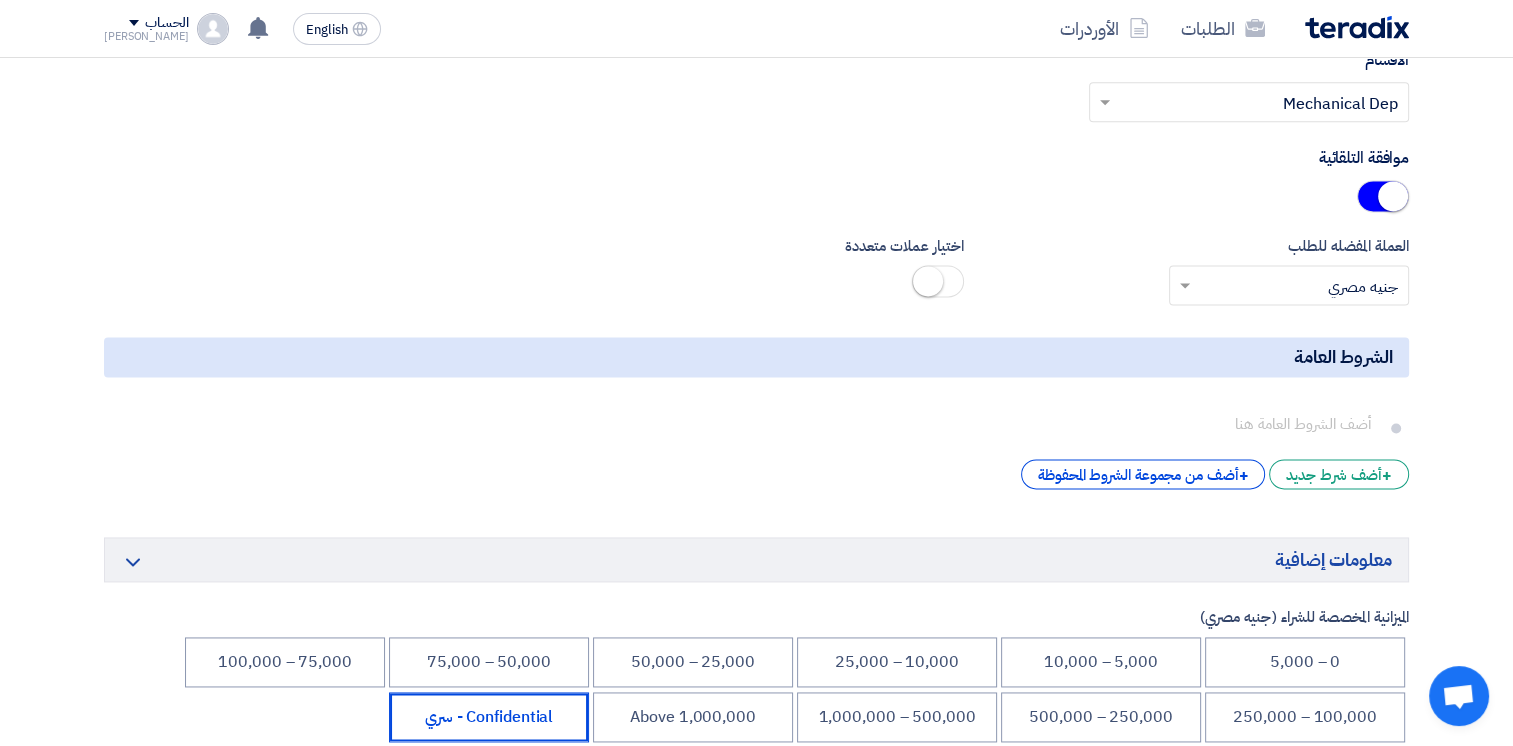 scroll, scrollTop: 2691, scrollLeft: 0, axis: vertical 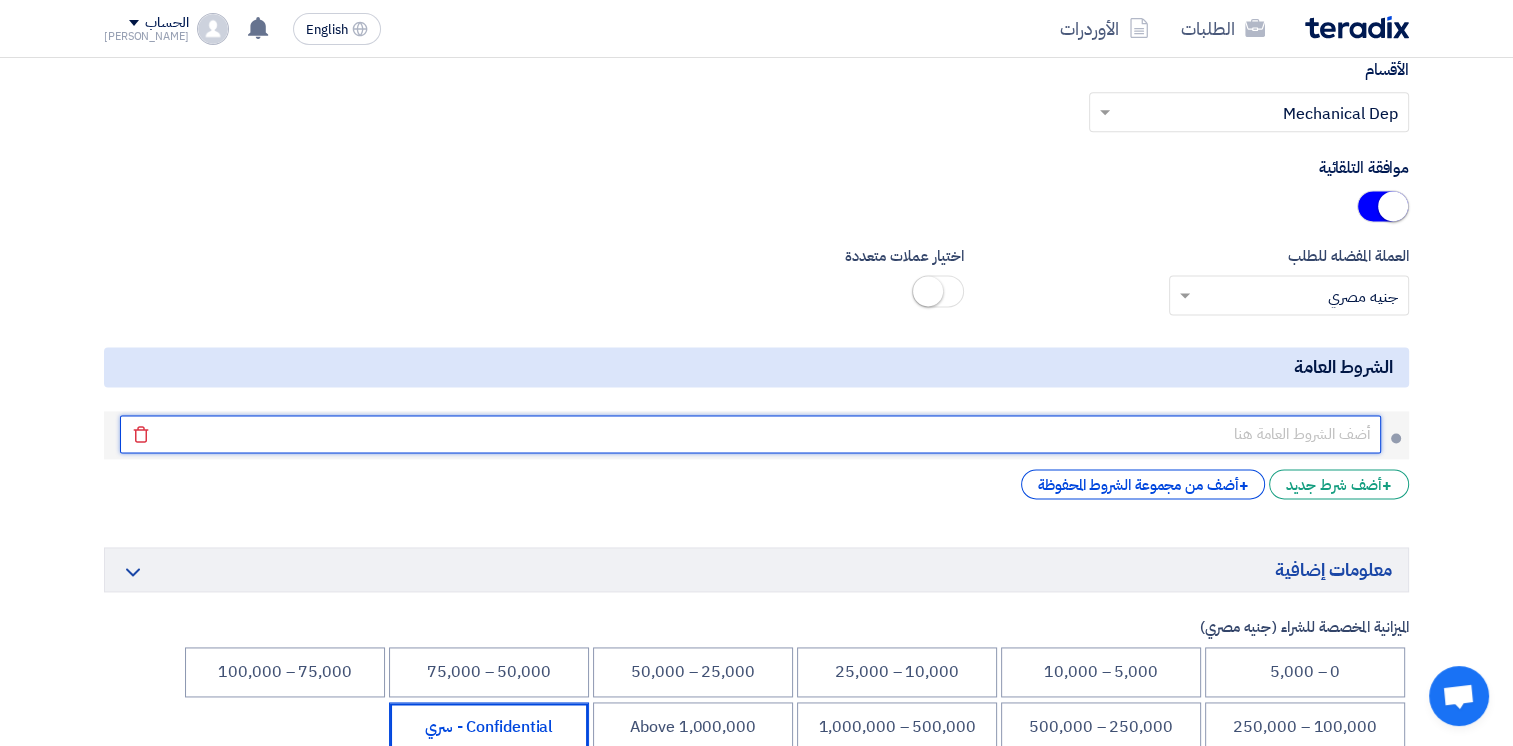 click 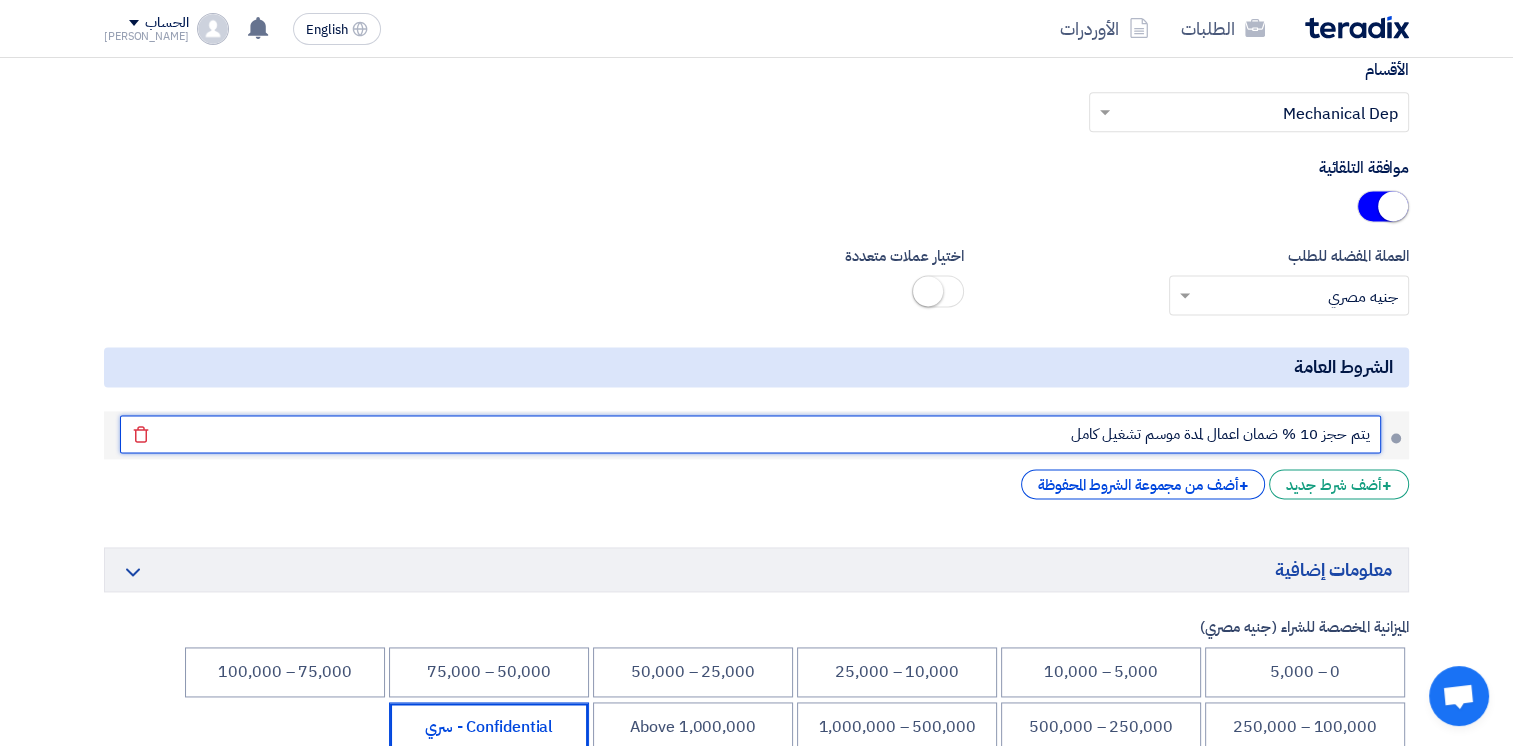 click on "يتم حجز 10 % ضمان اعمال لمدة موسم تشغيل كامل" 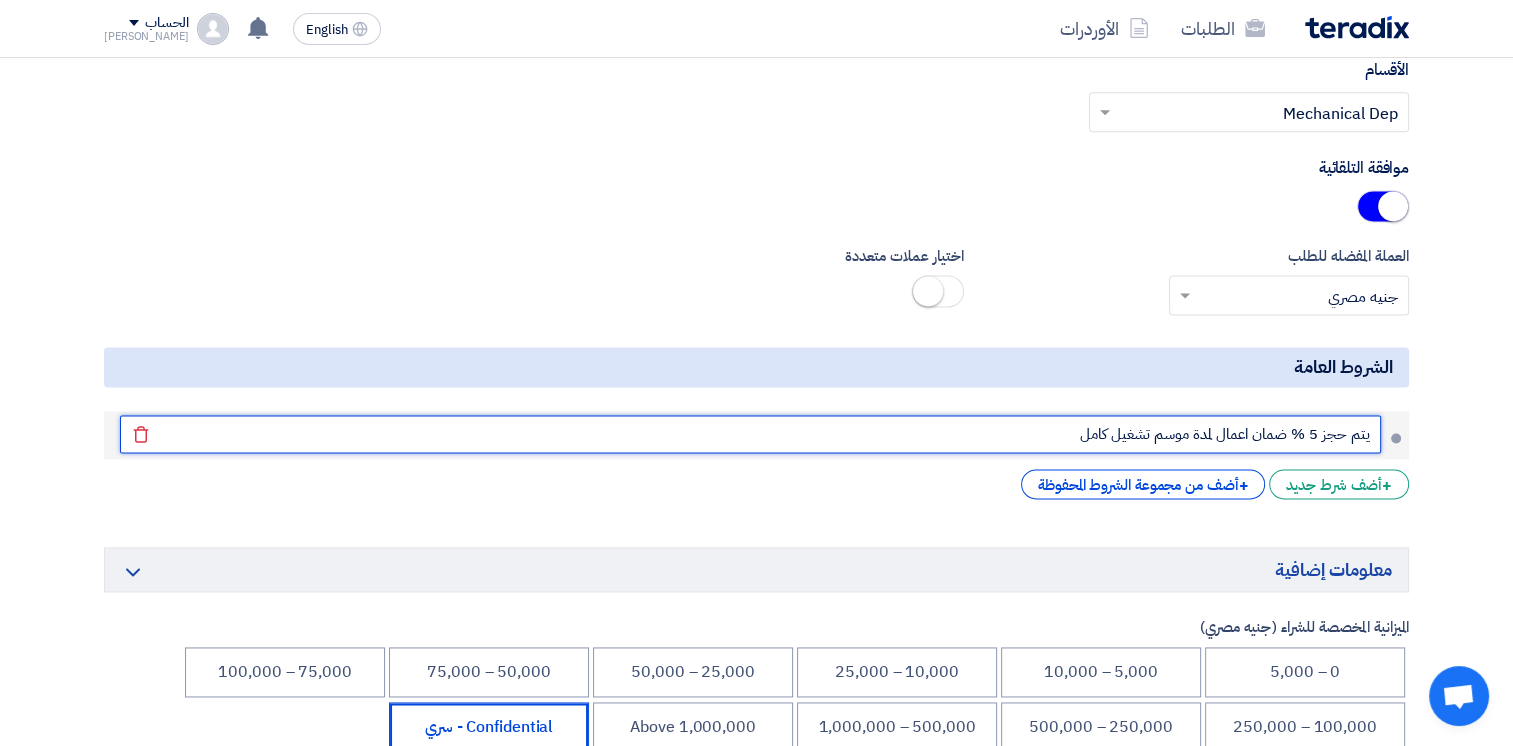 click on "يتم حجز 5 % ضمان اعمال لمدة موسم تشغيل كامل" 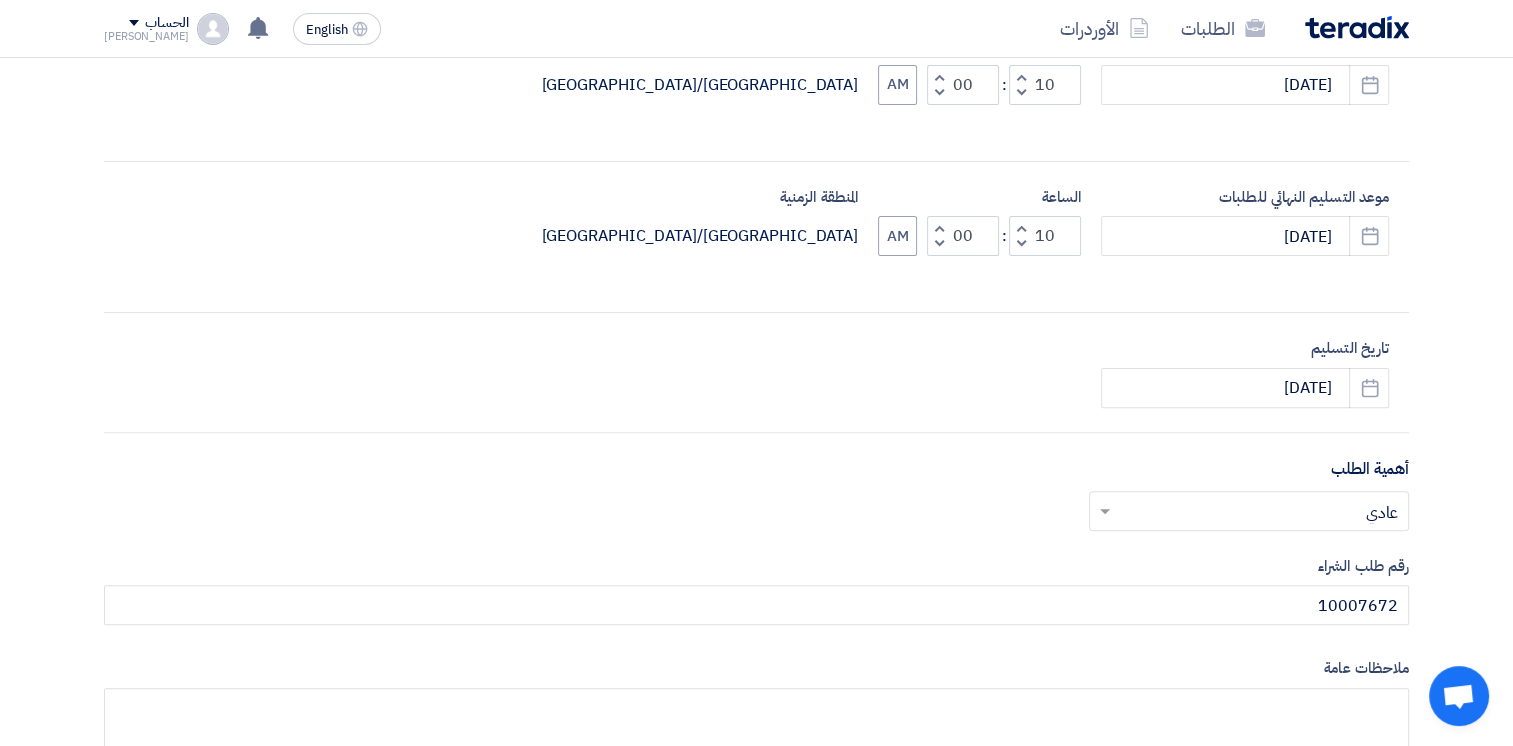 scroll, scrollTop: 568, scrollLeft: 0, axis: vertical 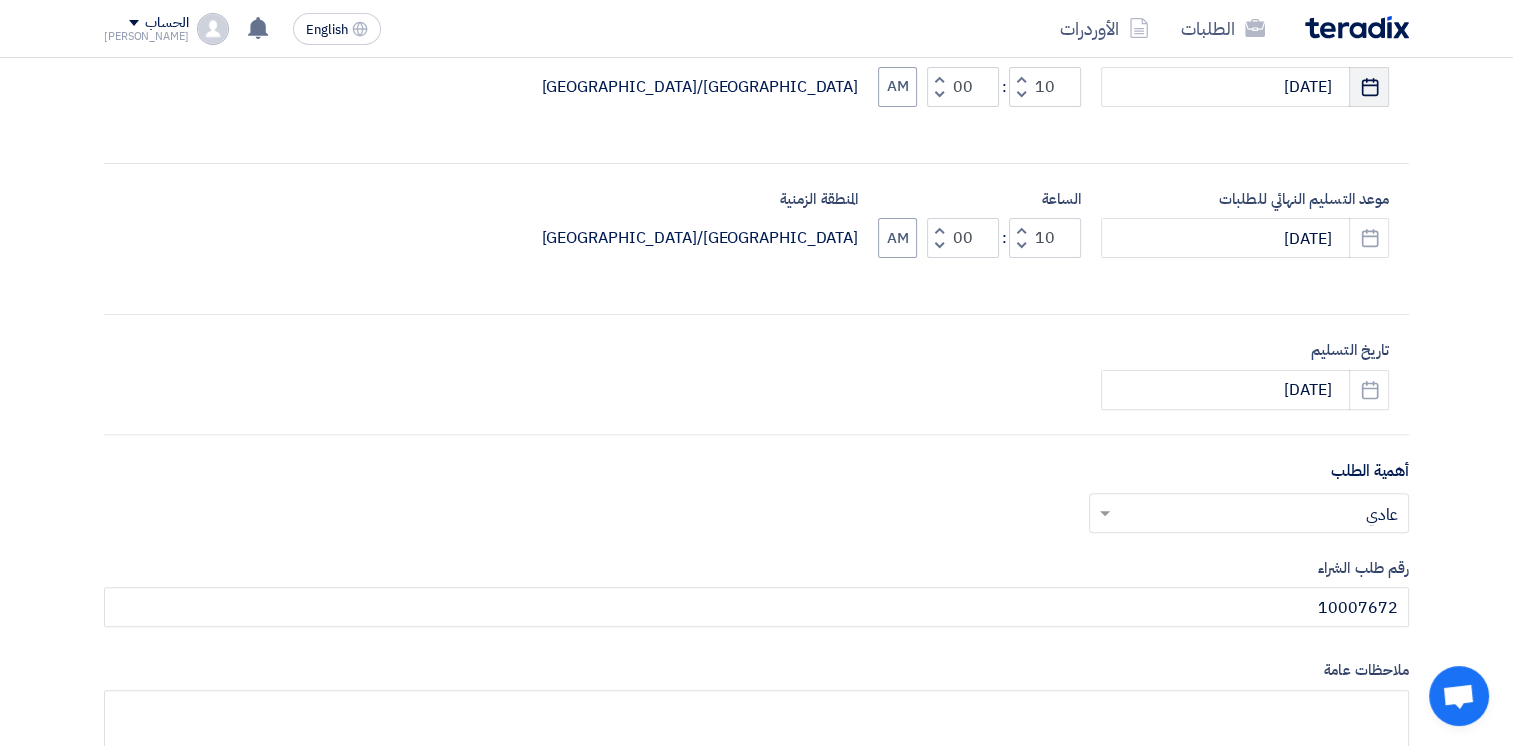 type on "يتم حجز 5 % ضمان اعمال لمدة موسم تشغيل كامل" 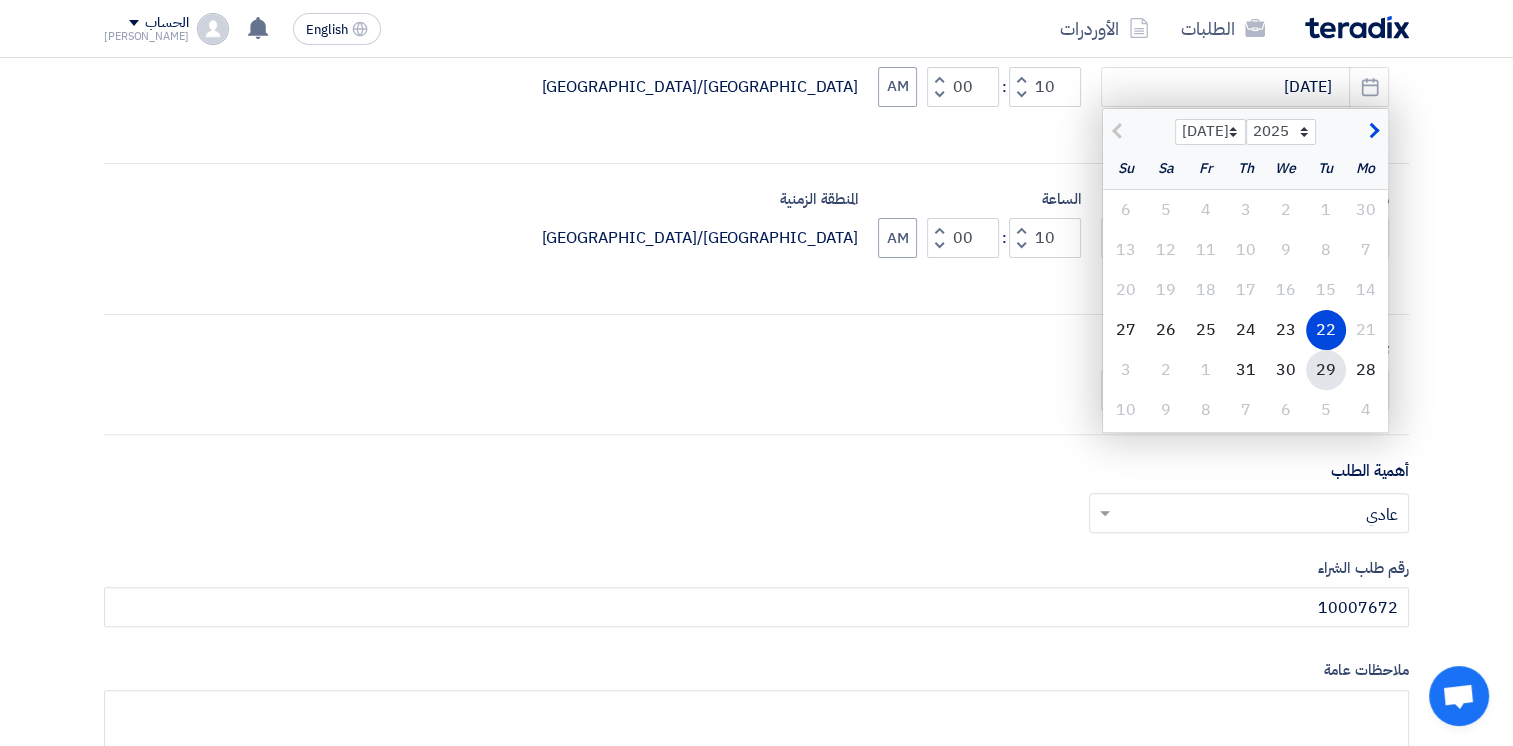 click on "29" 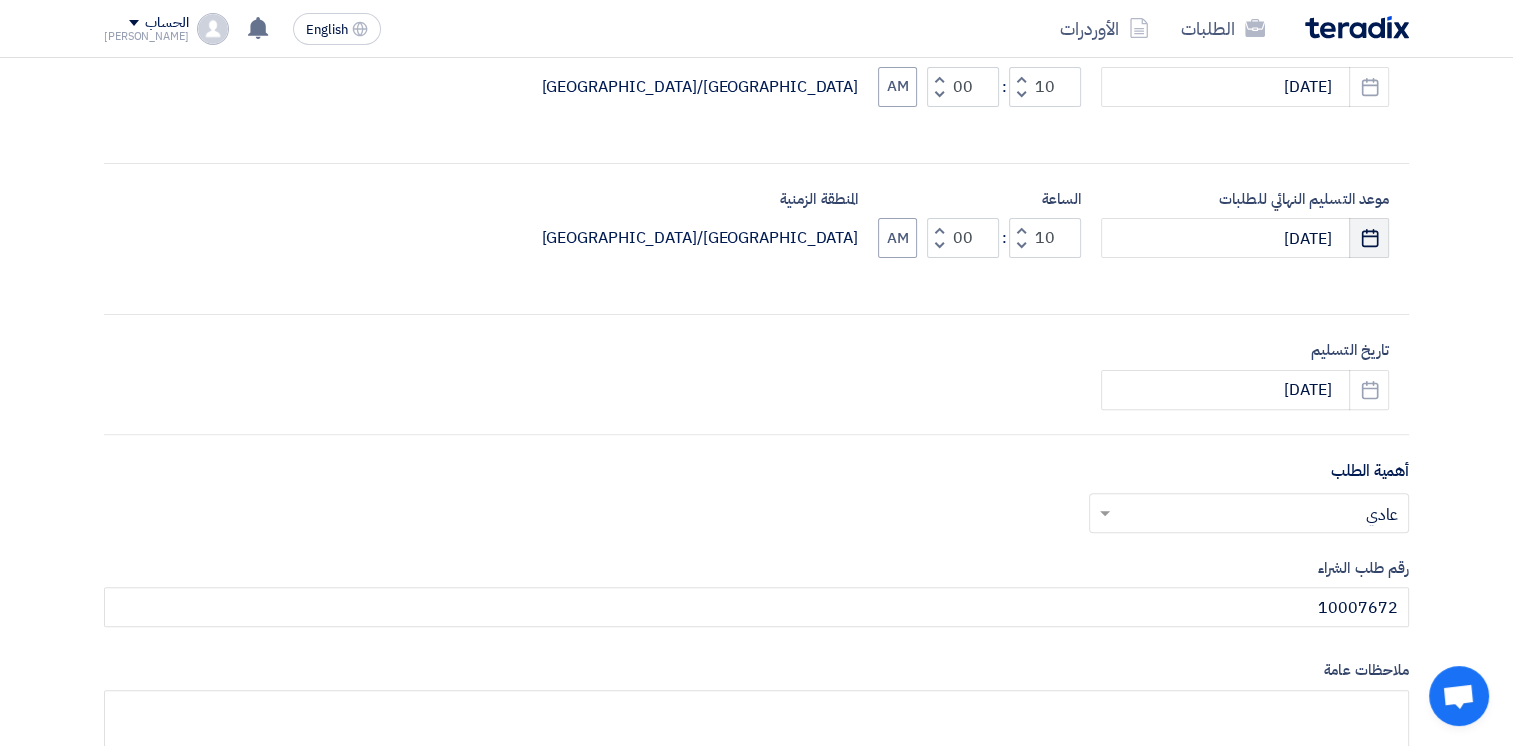 click on "Pick a date" 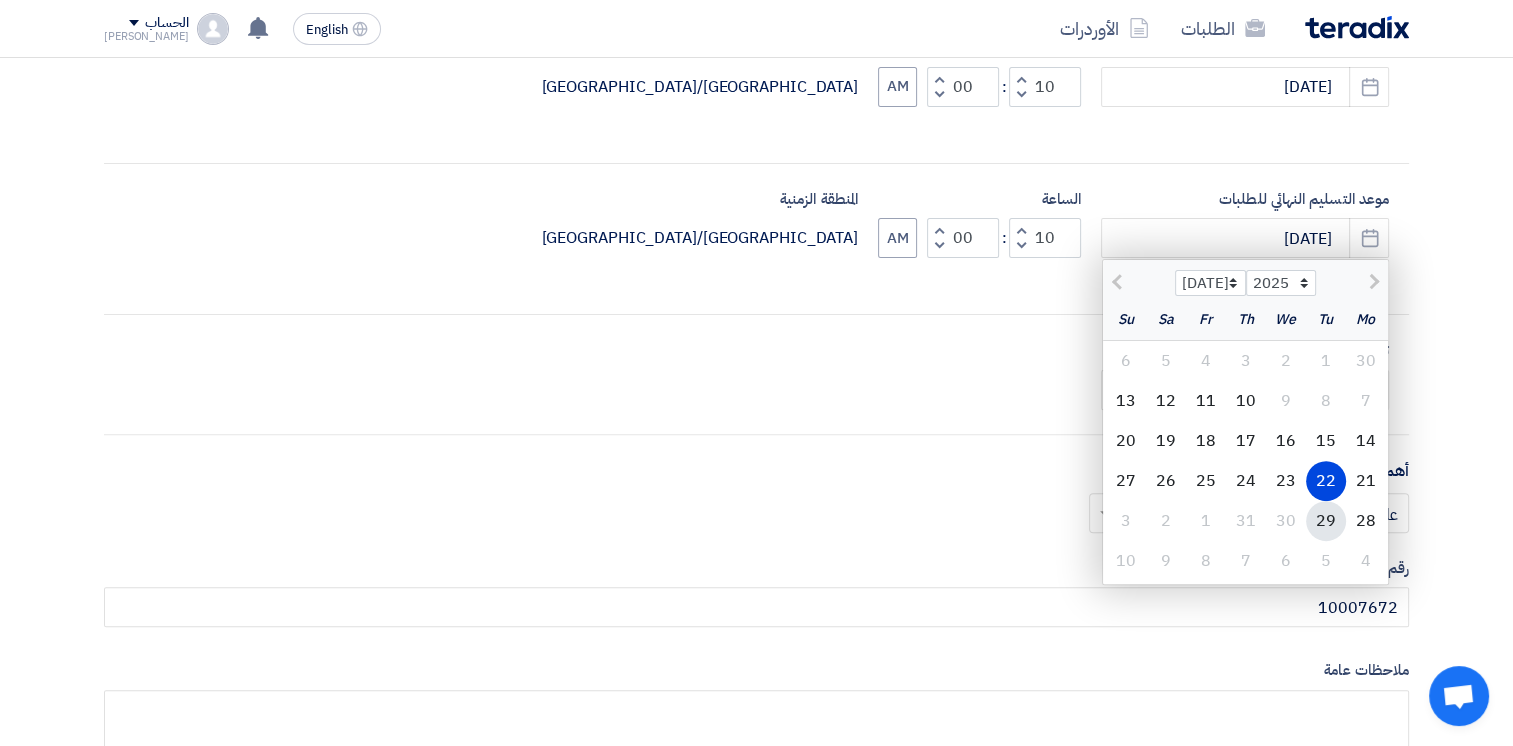click on "29" 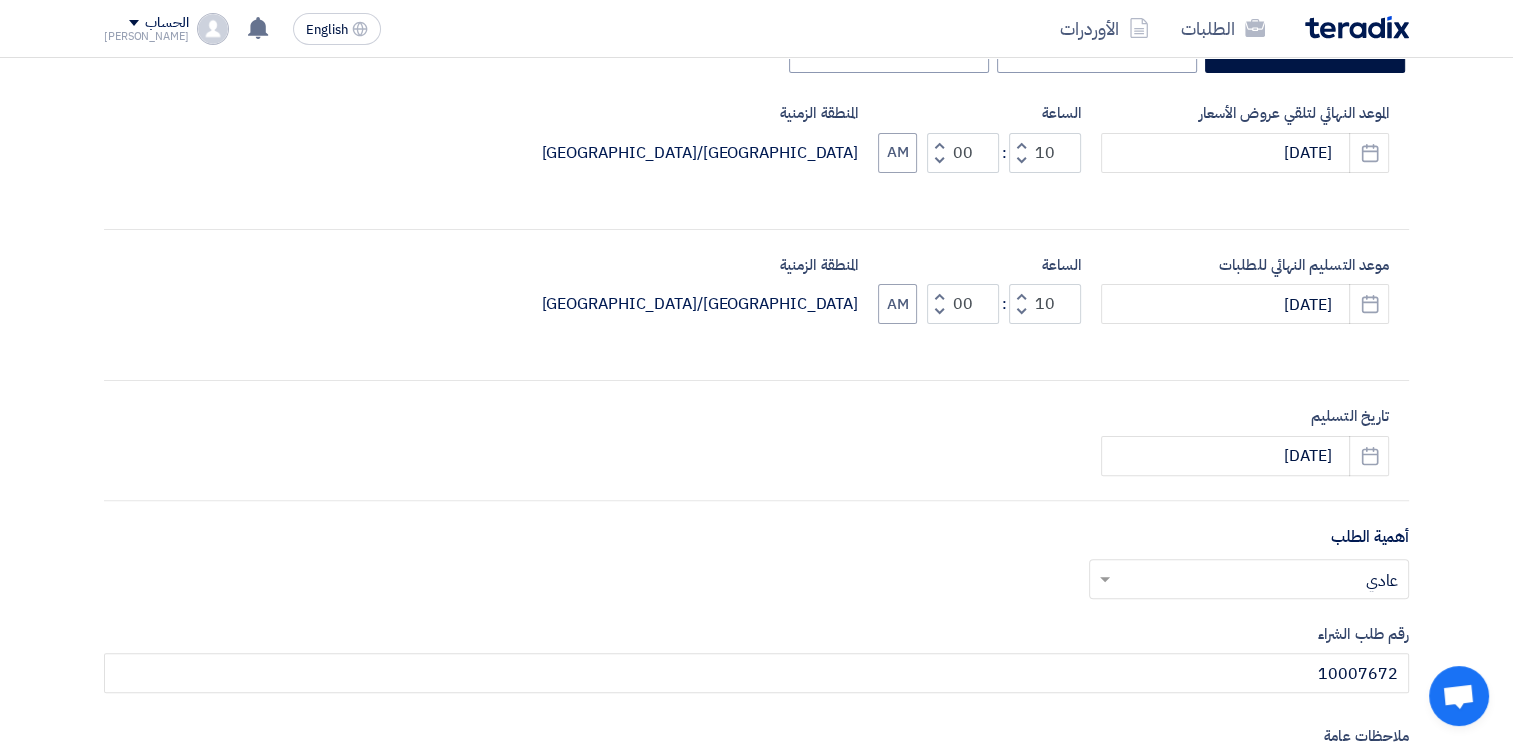 scroll, scrollTop: 468, scrollLeft: 0, axis: vertical 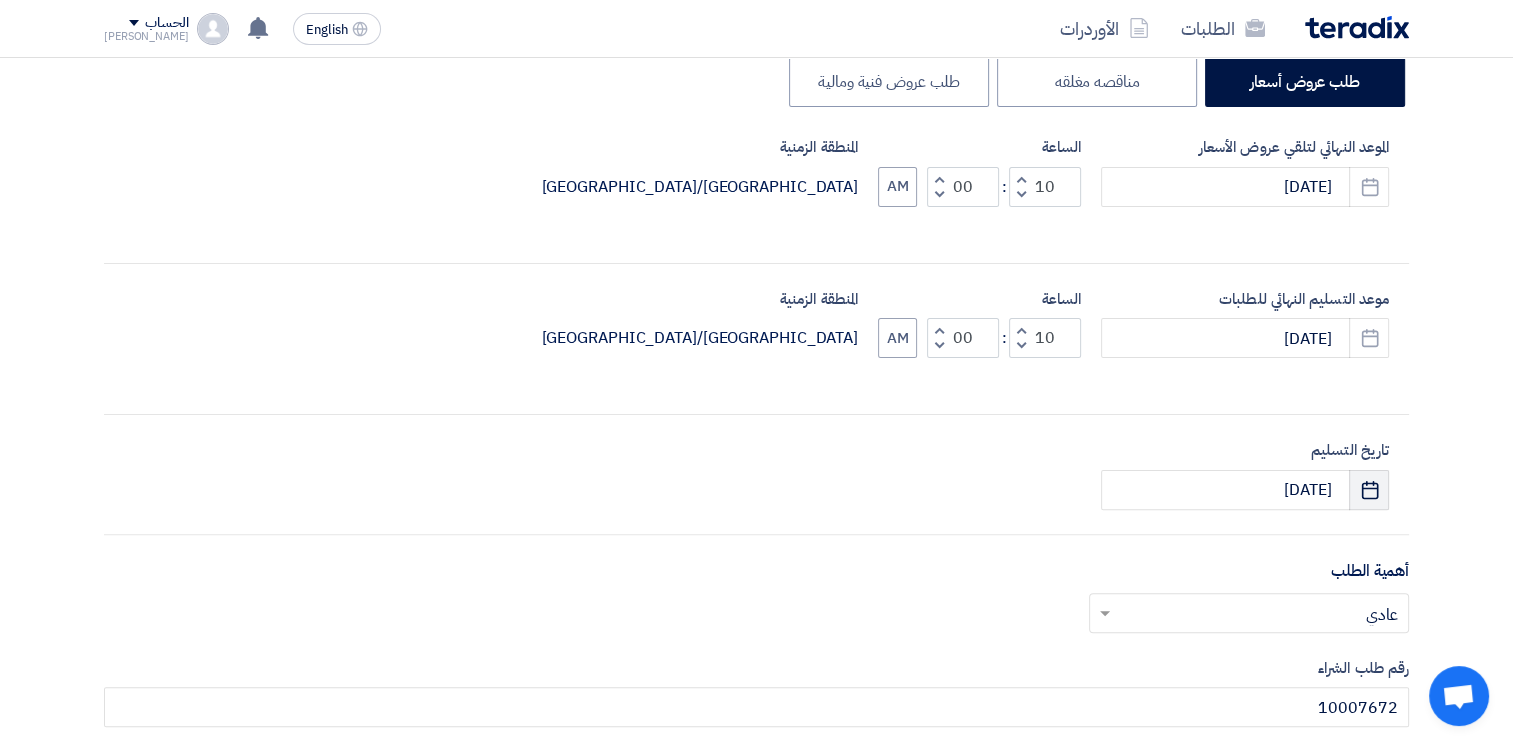 click on "Pick a date" 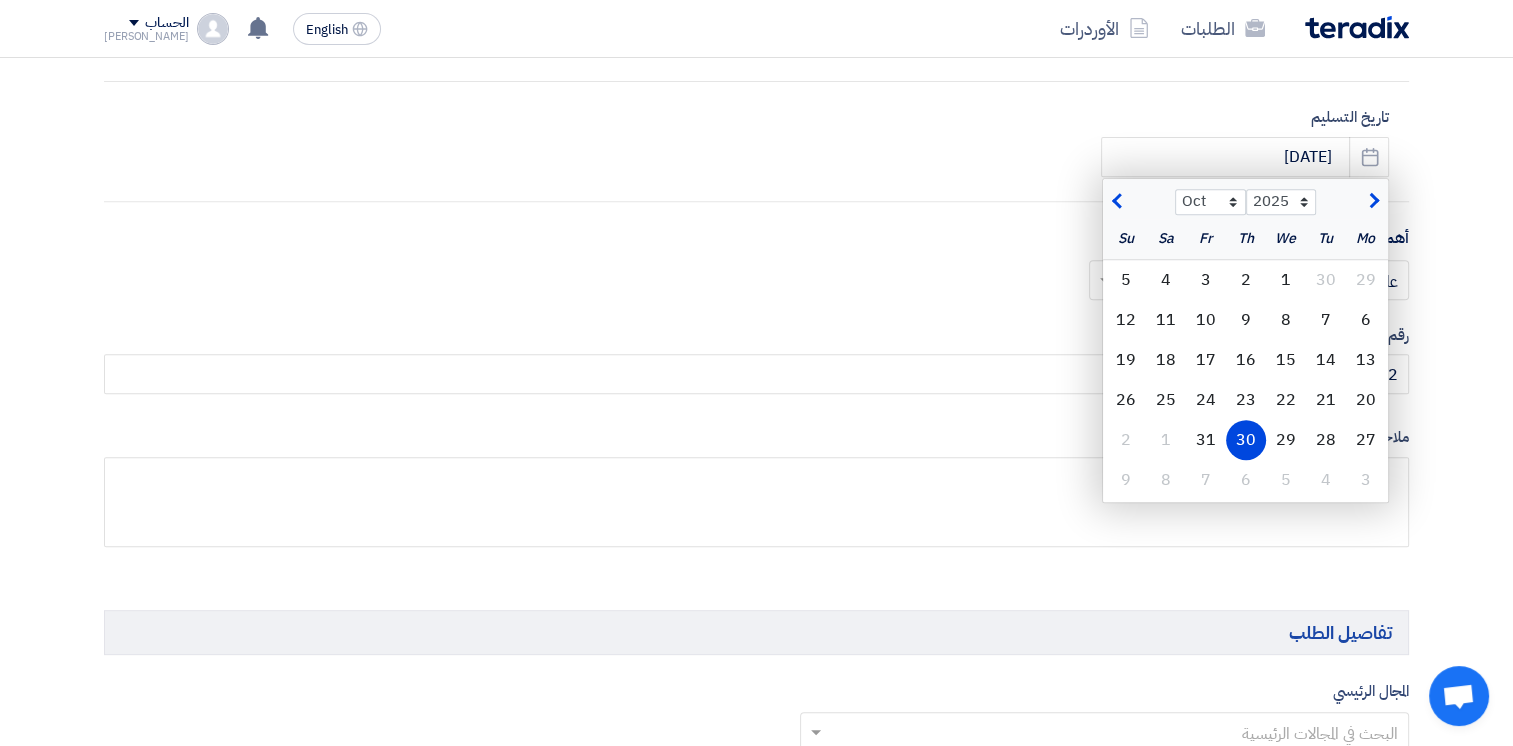 scroll, scrollTop: 868, scrollLeft: 0, axis: vertical 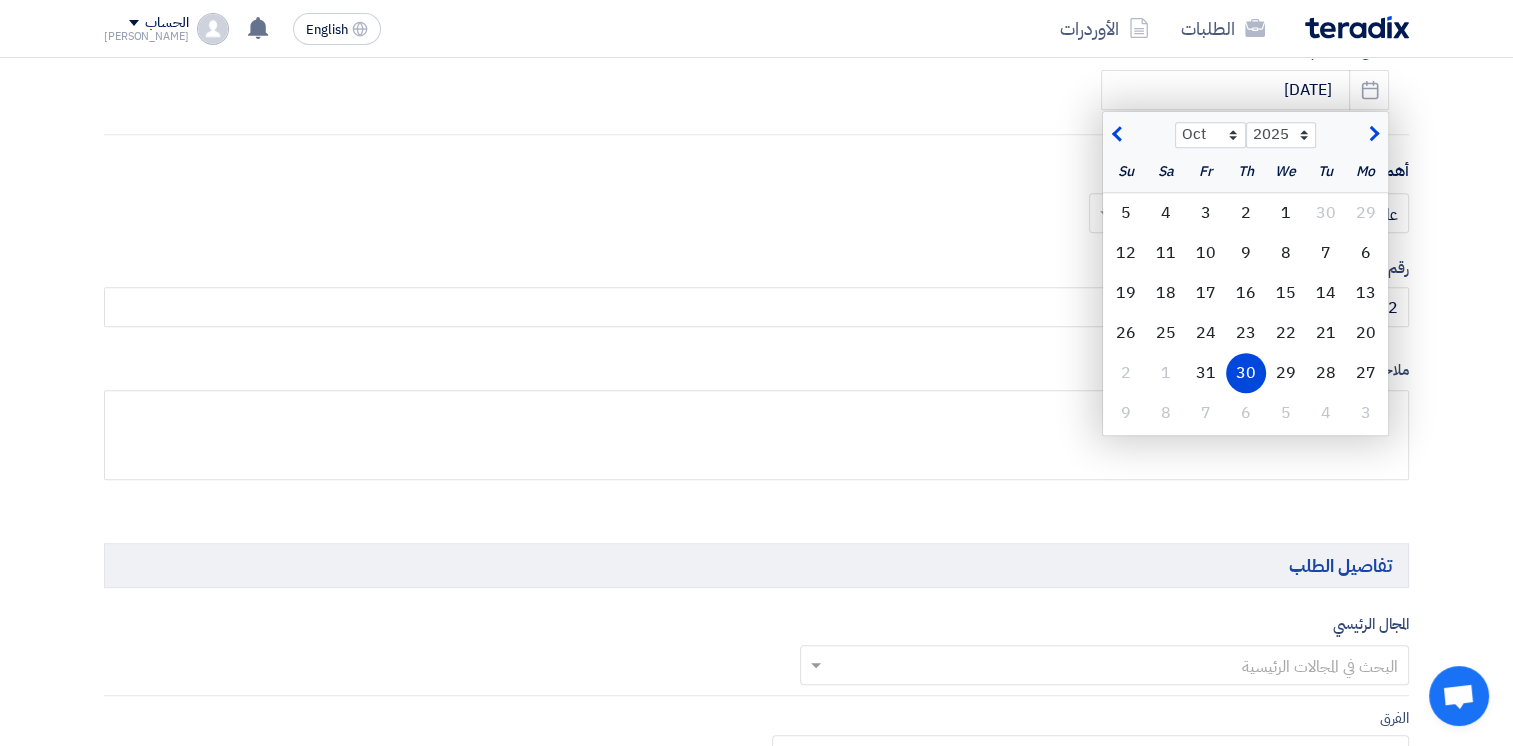 click 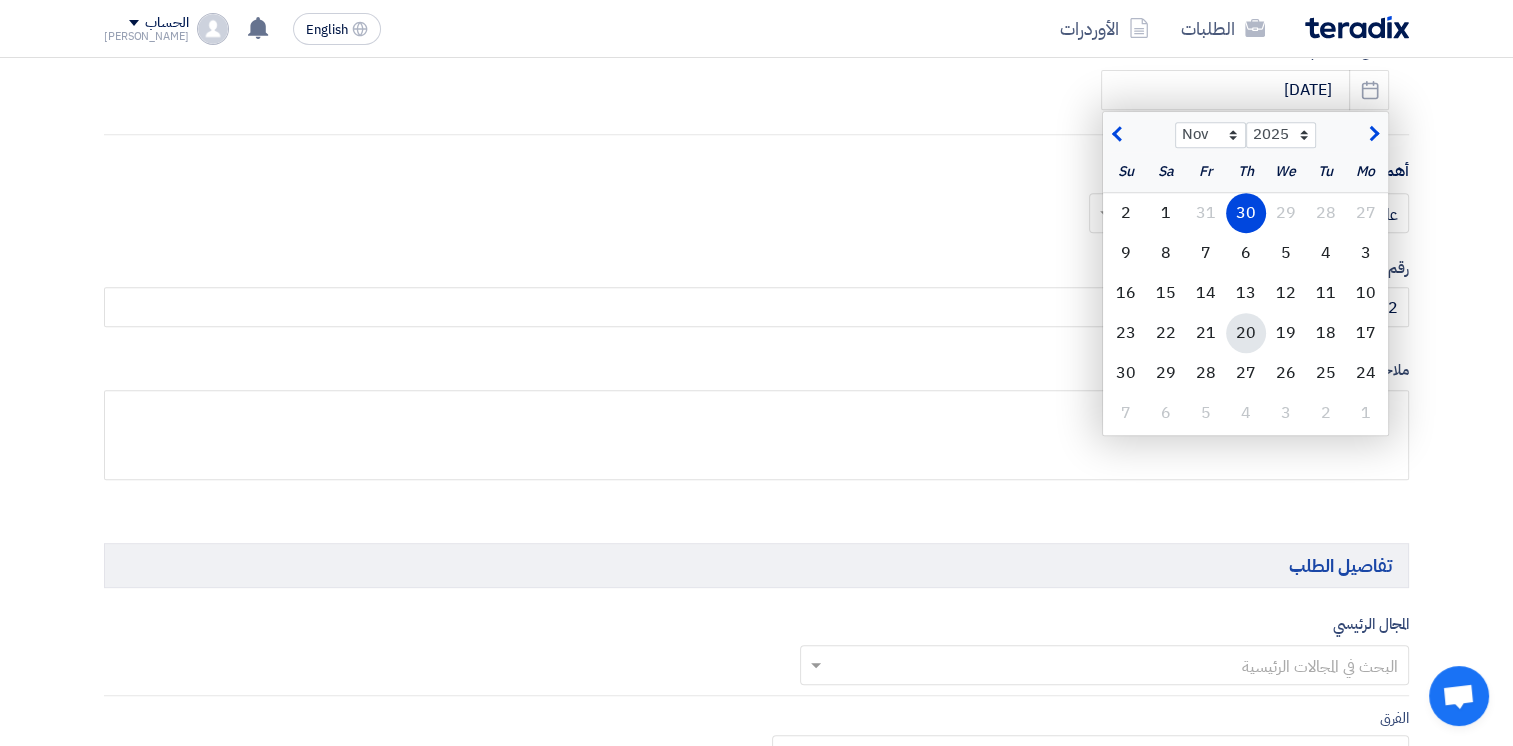 click on "20" 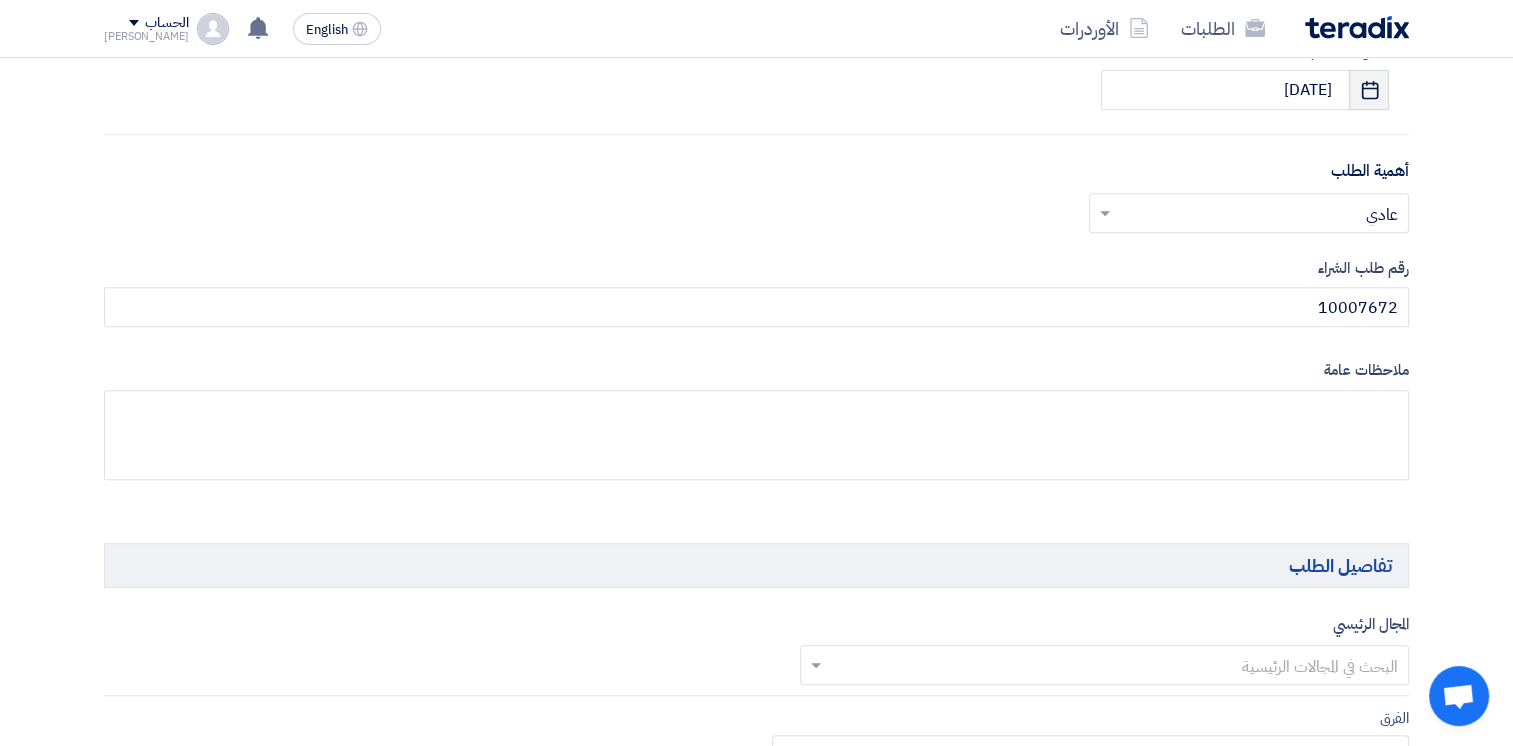 click on "Pick a date" 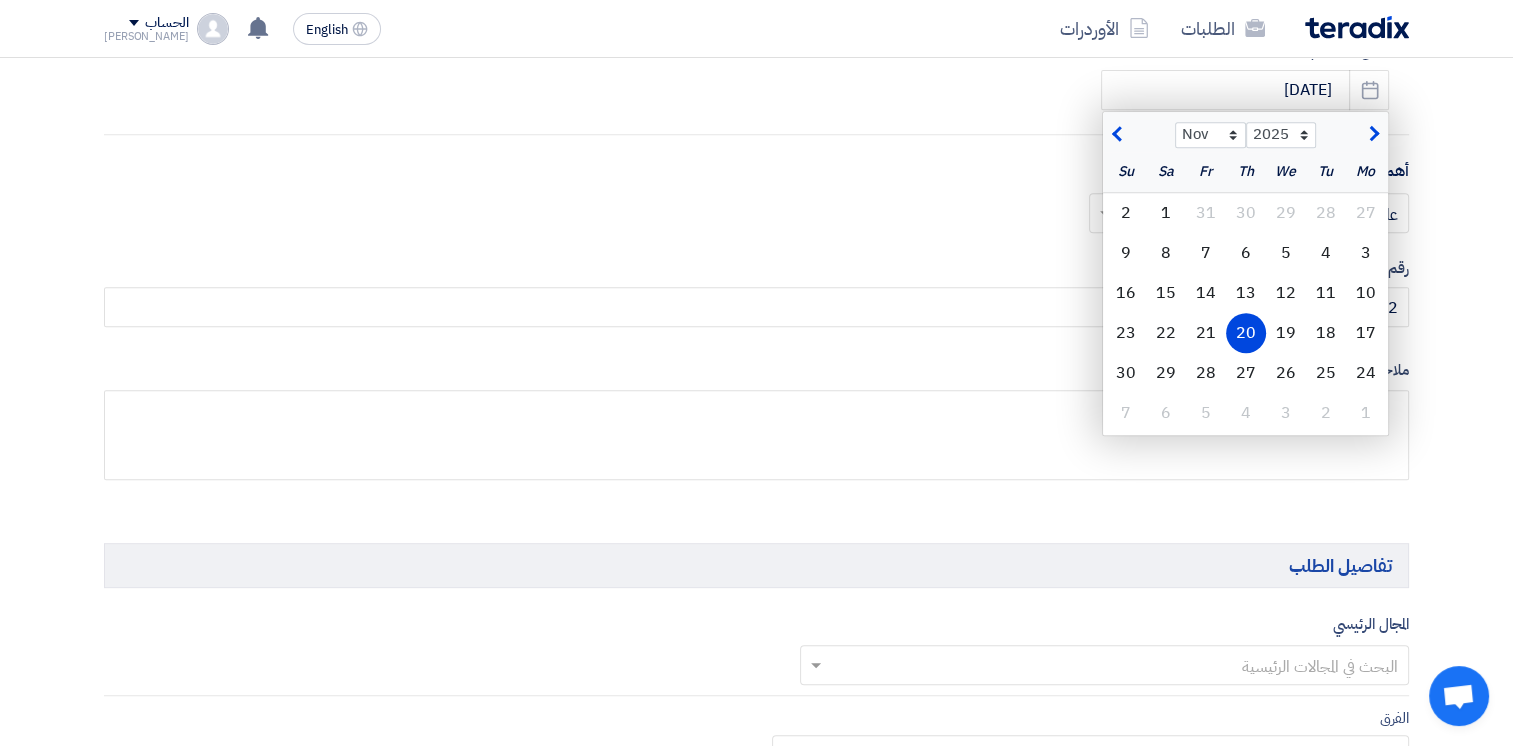 click on "20" 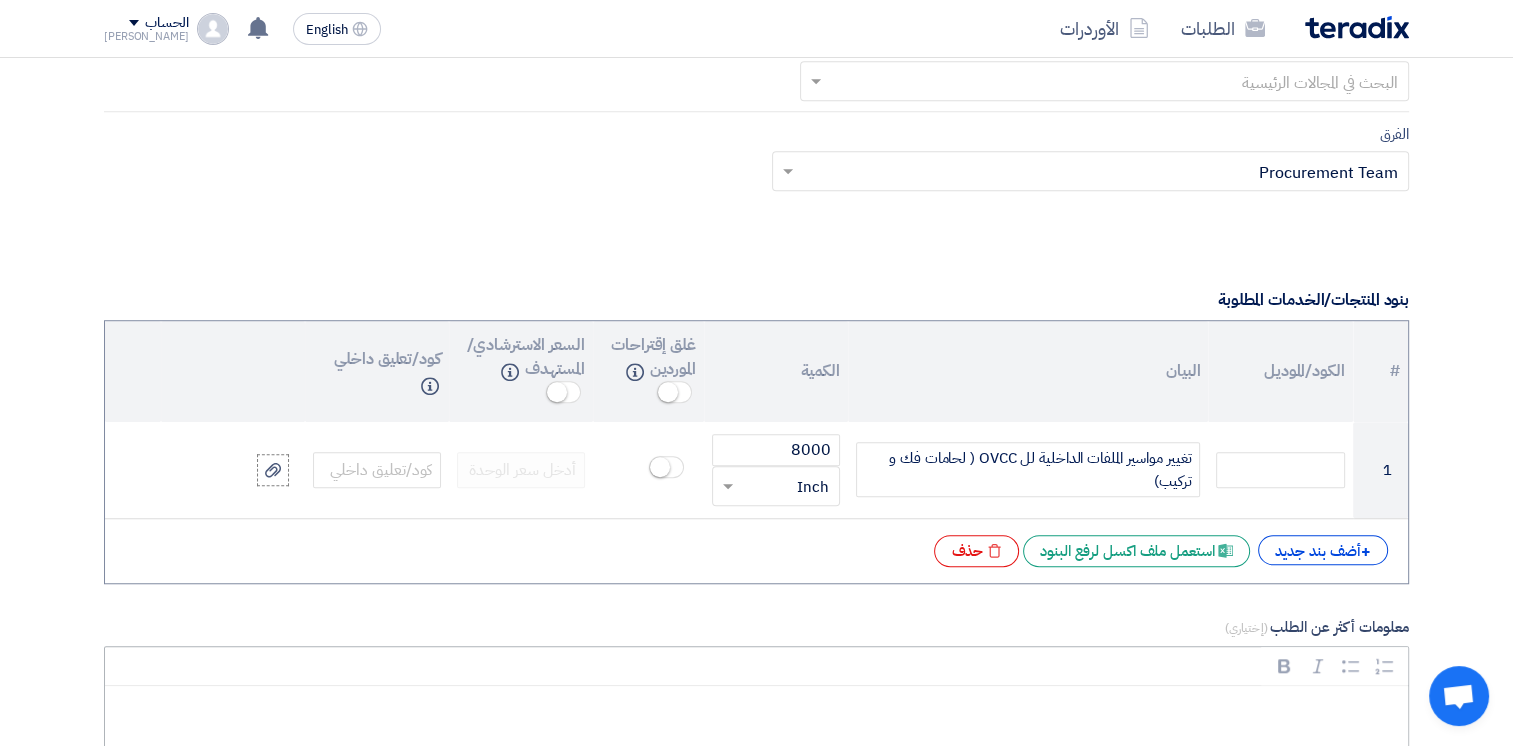 scroll, scrollTop: 1268, scrollLeft: 0, axis: vertical 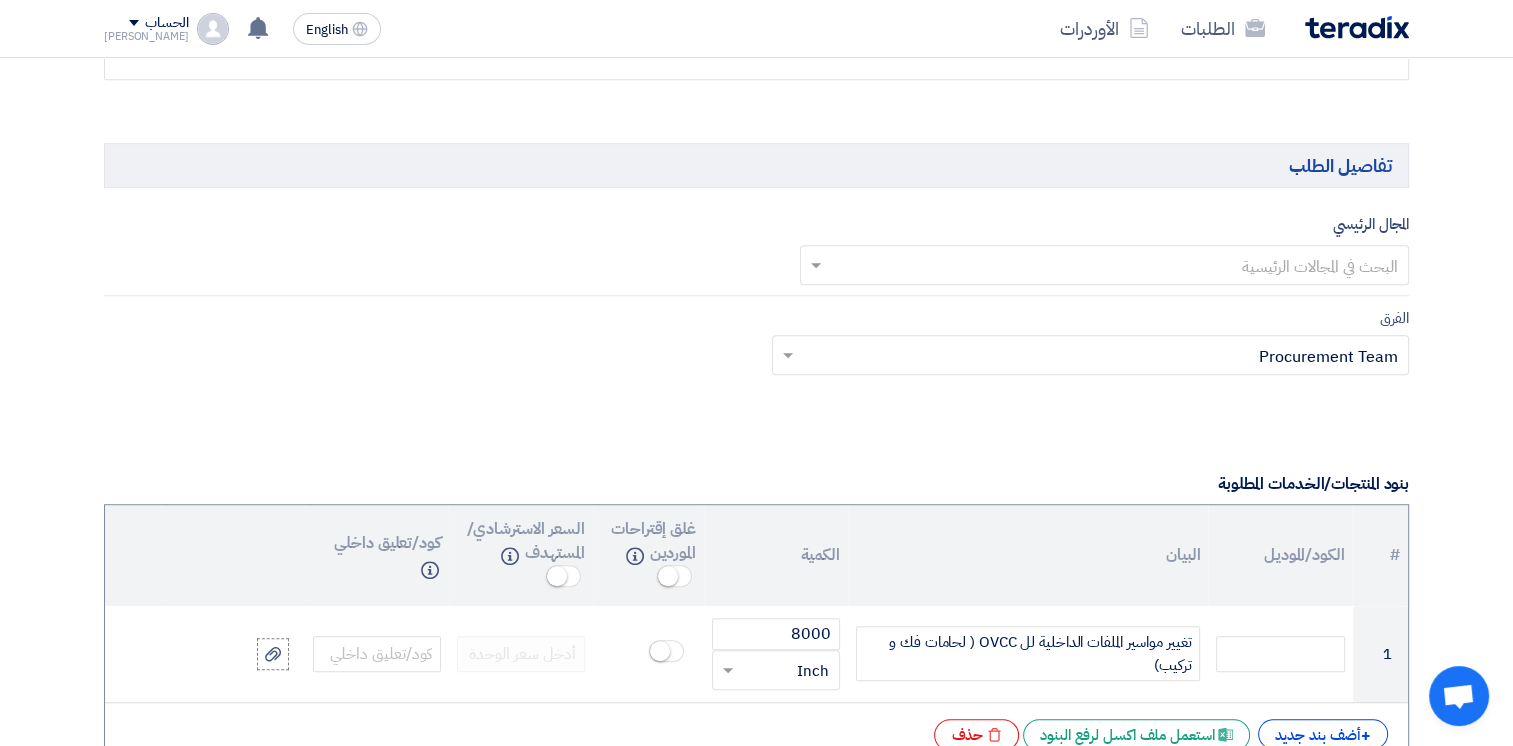 click at bounding box center (1116, 267) 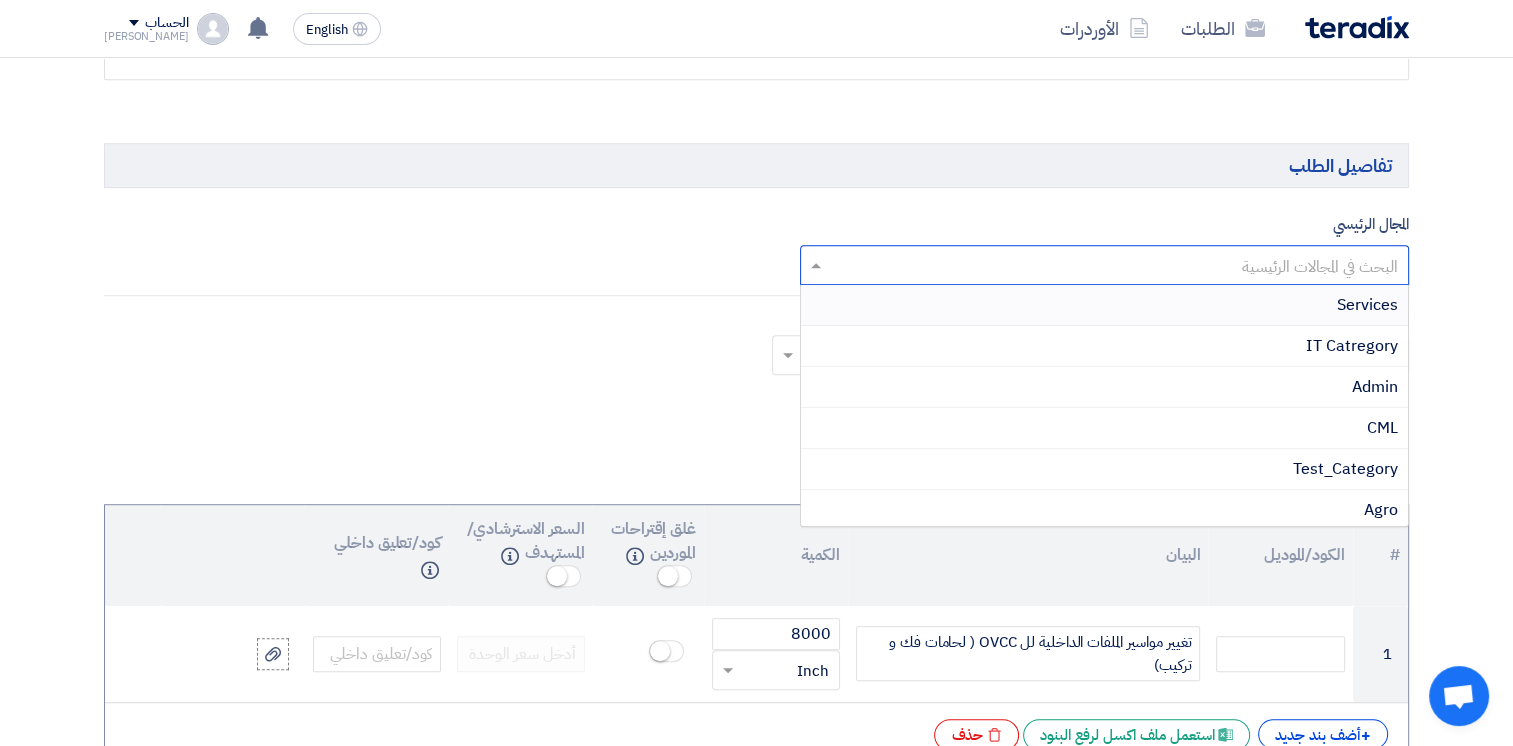 click on "Services" at bounding box center [1367, 305] 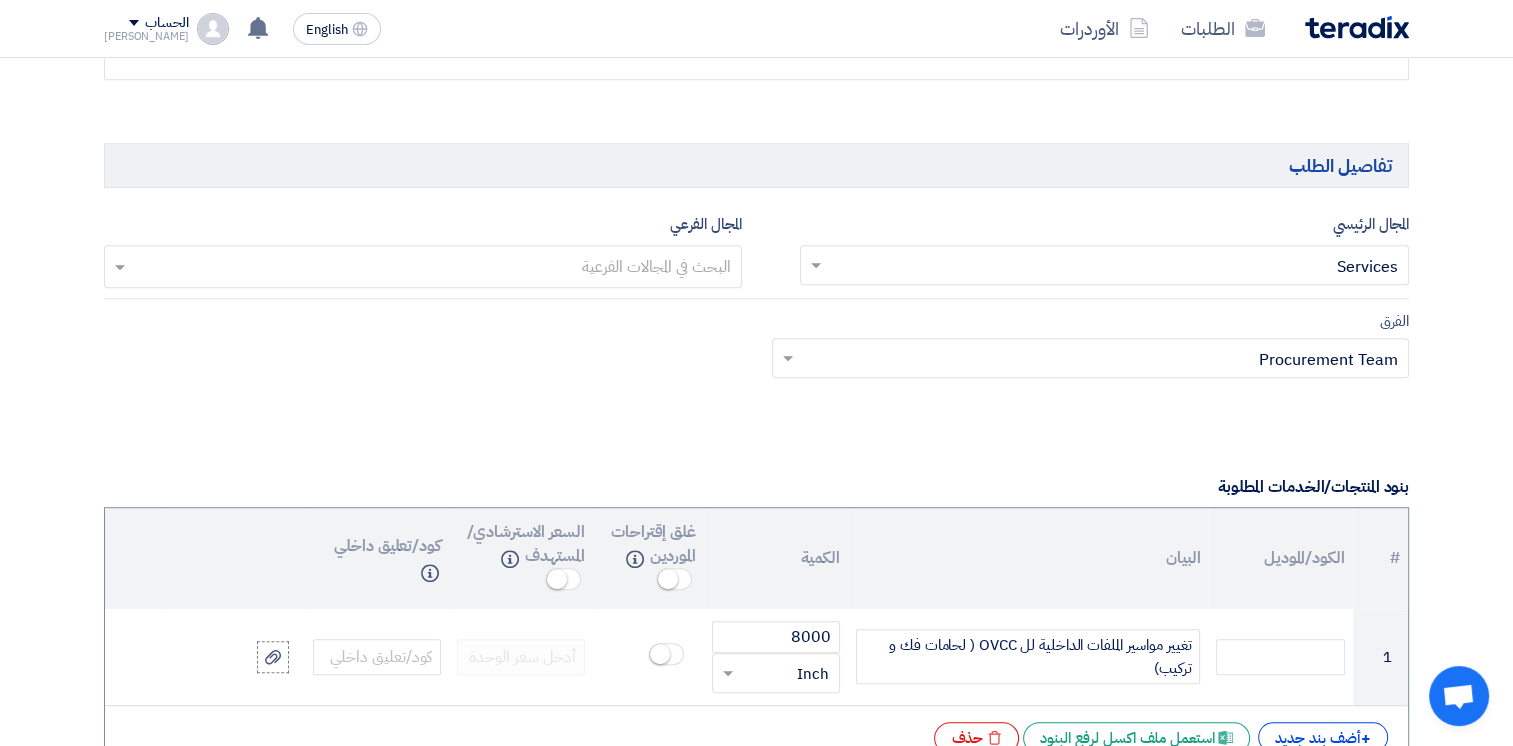 click at bounding box center [422, 268] 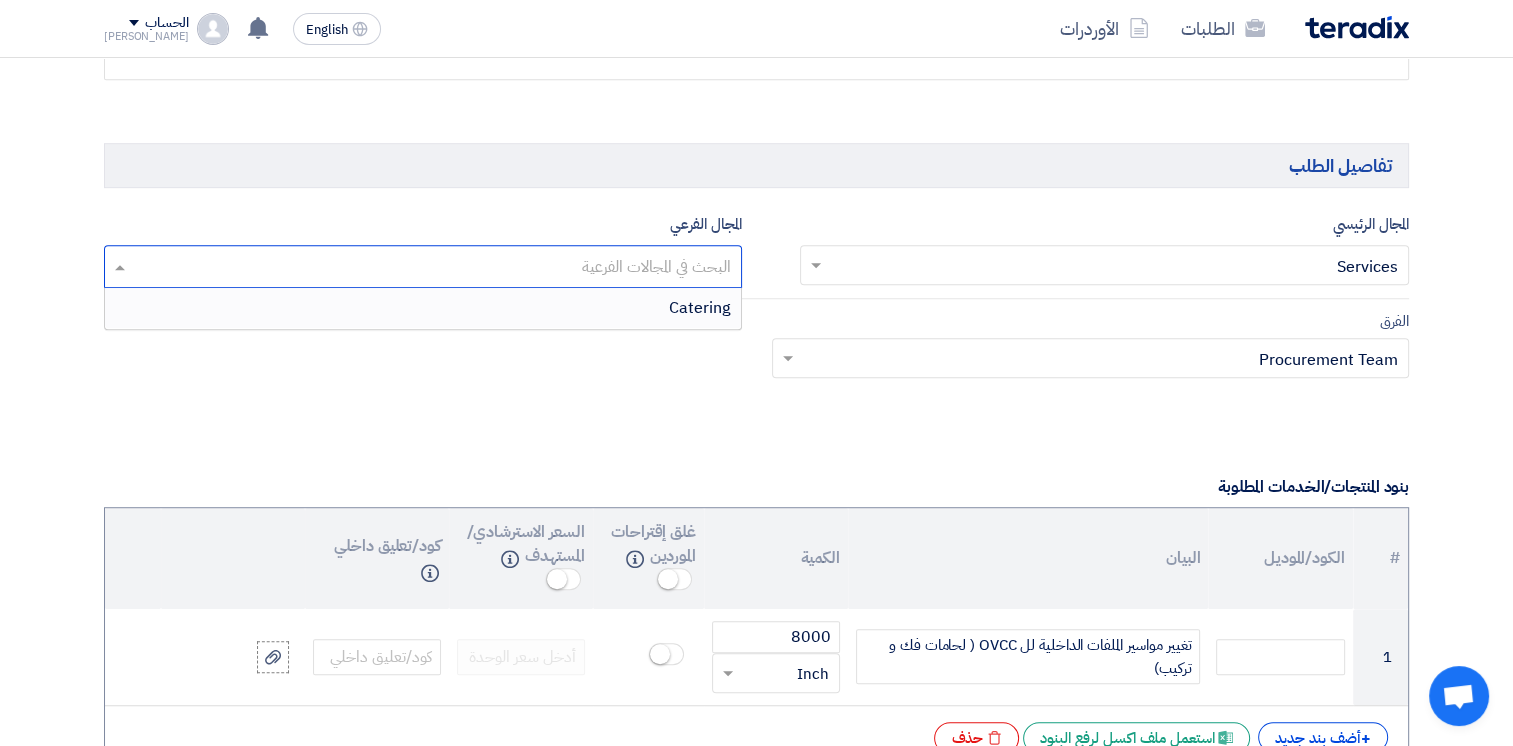click at bounding box center [422, 268] 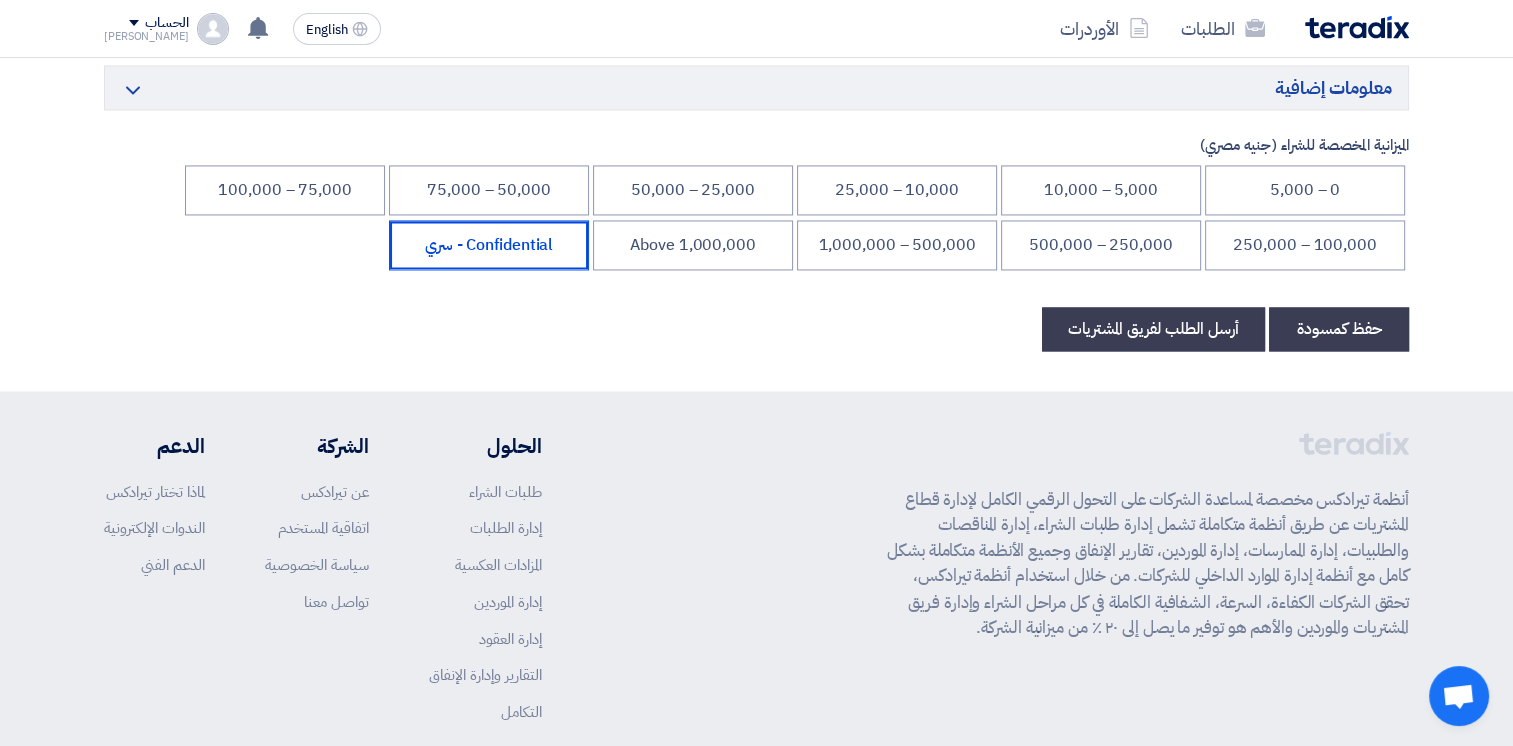 scroll, scrollTop: 3270, scrollLeft: 0, axis: vertical 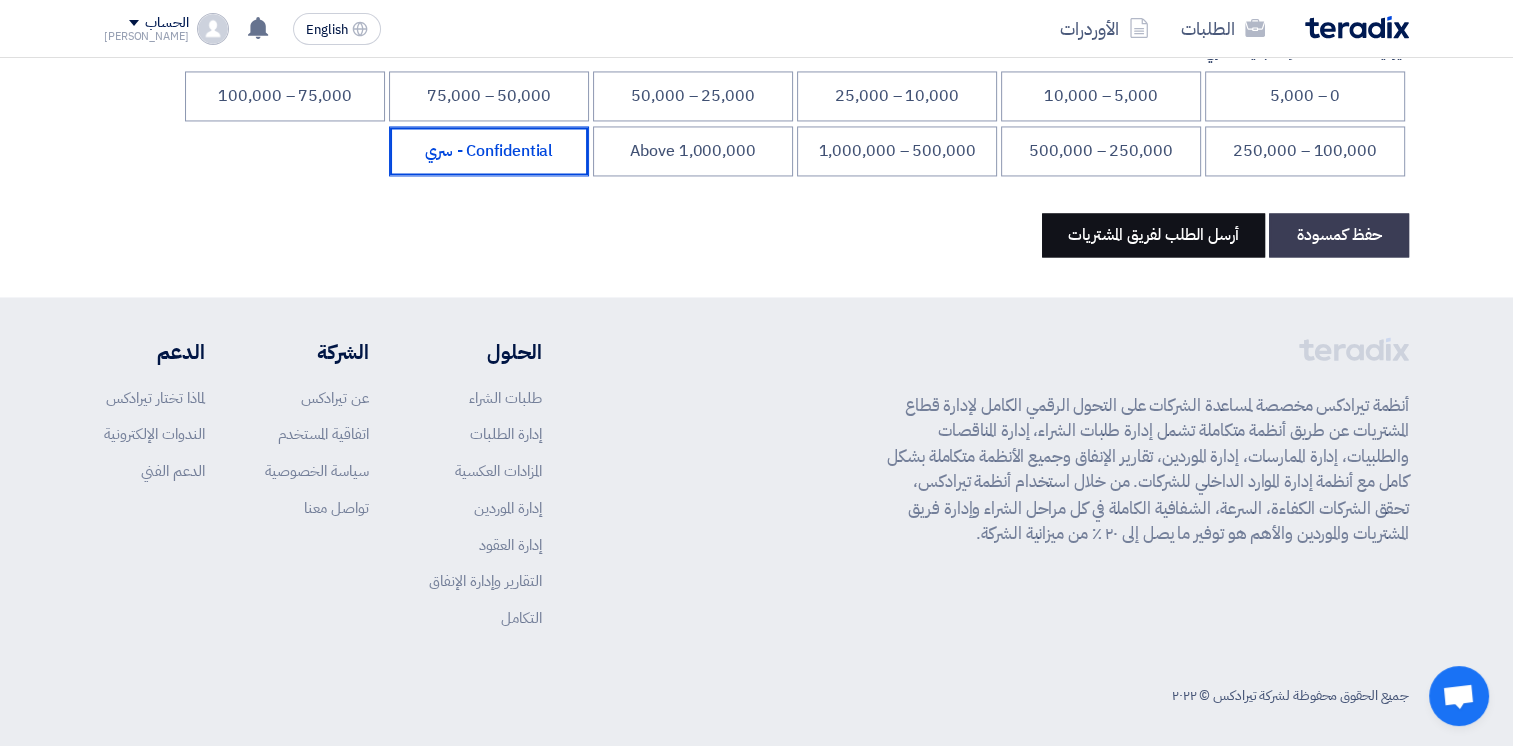 click on "أرسل الطلب لفريق المشتريات" 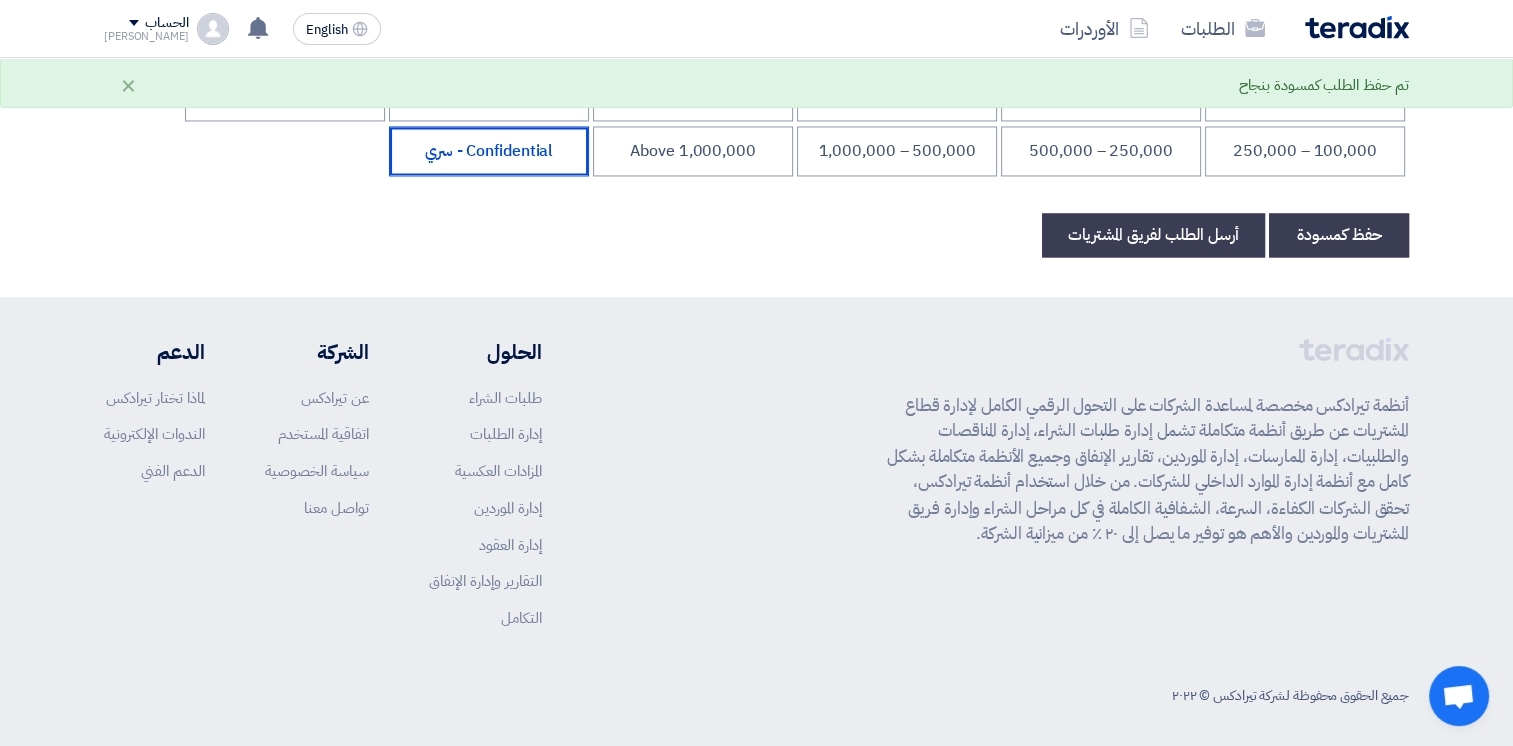 scroll, scrollTop: 0, scrollLeft: 0, axis: both 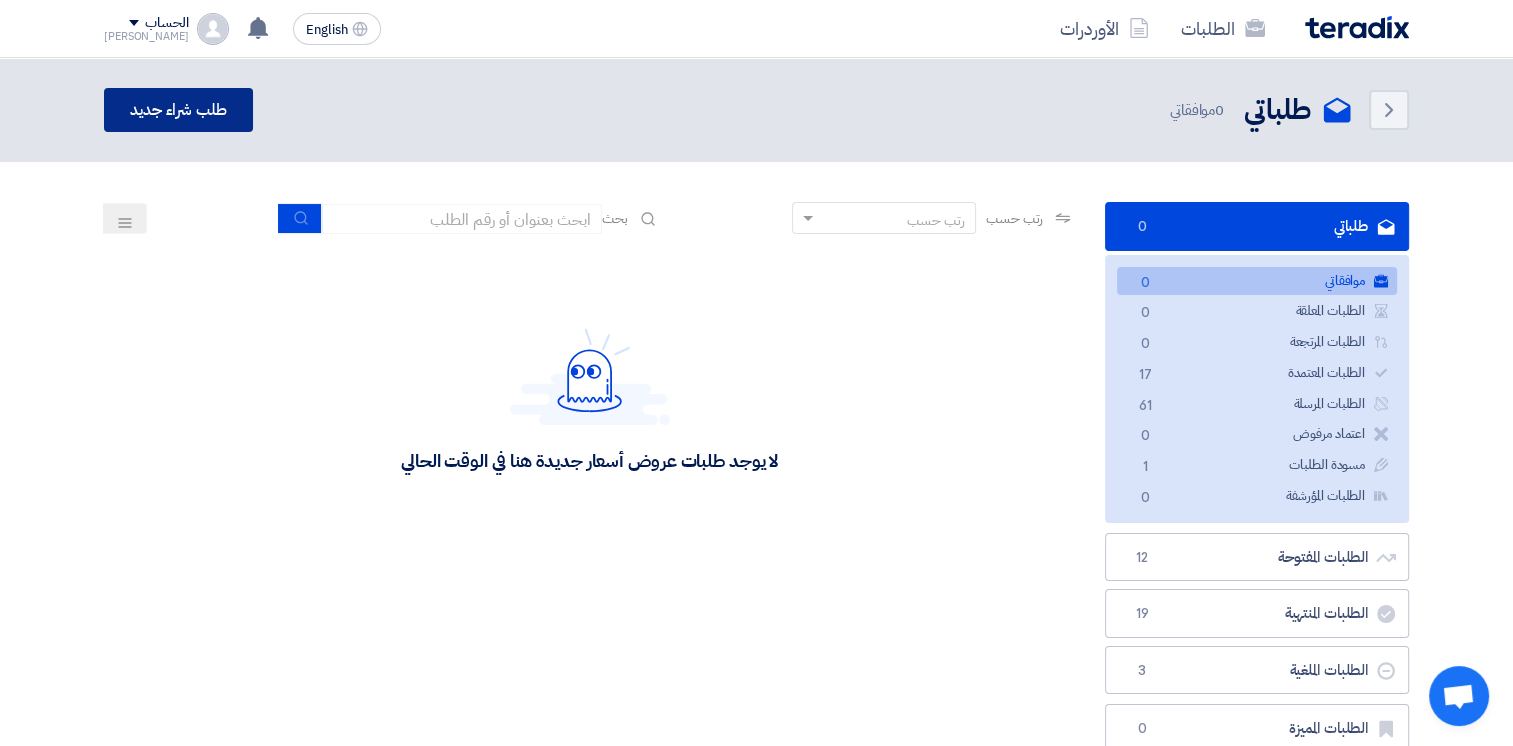 click on "طلب شراء جديد" 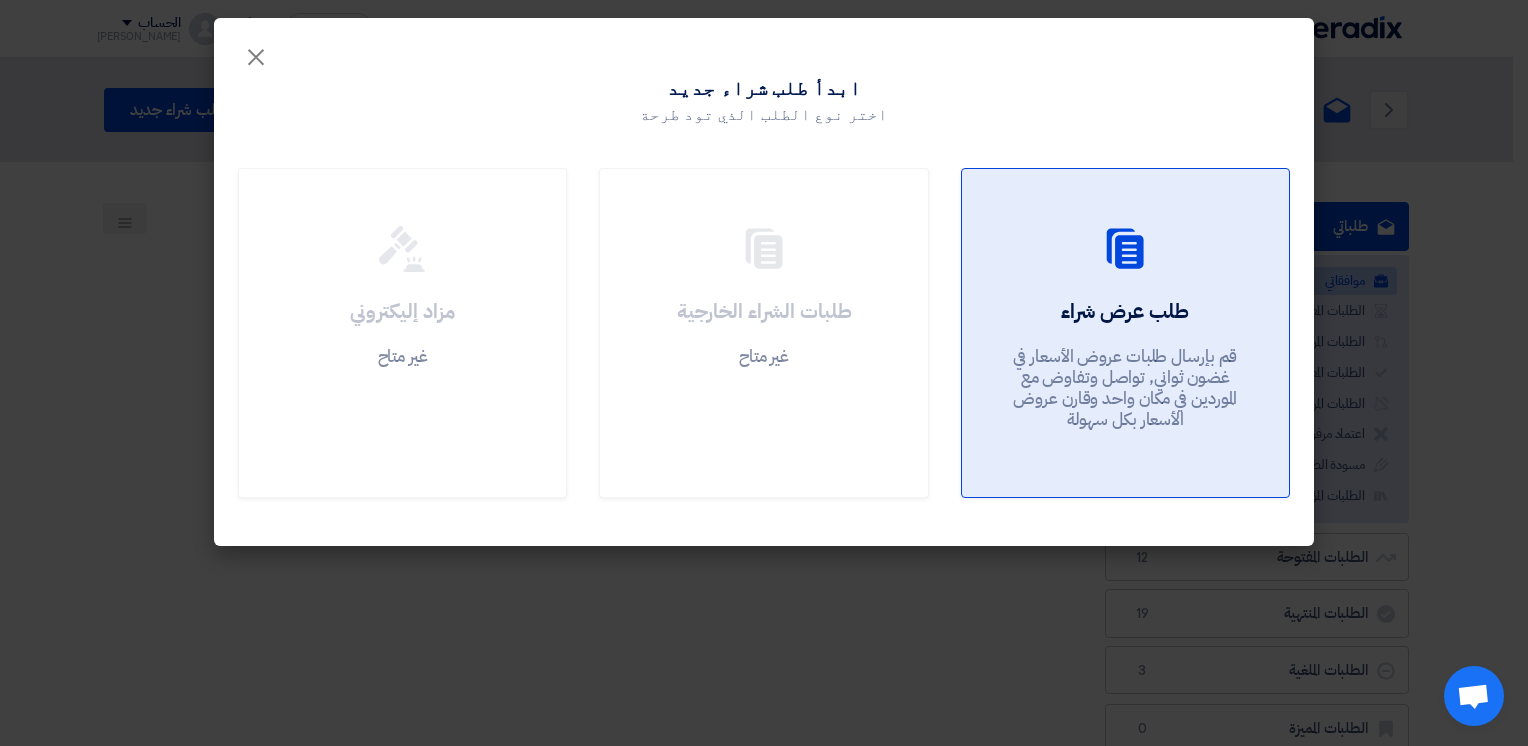 click 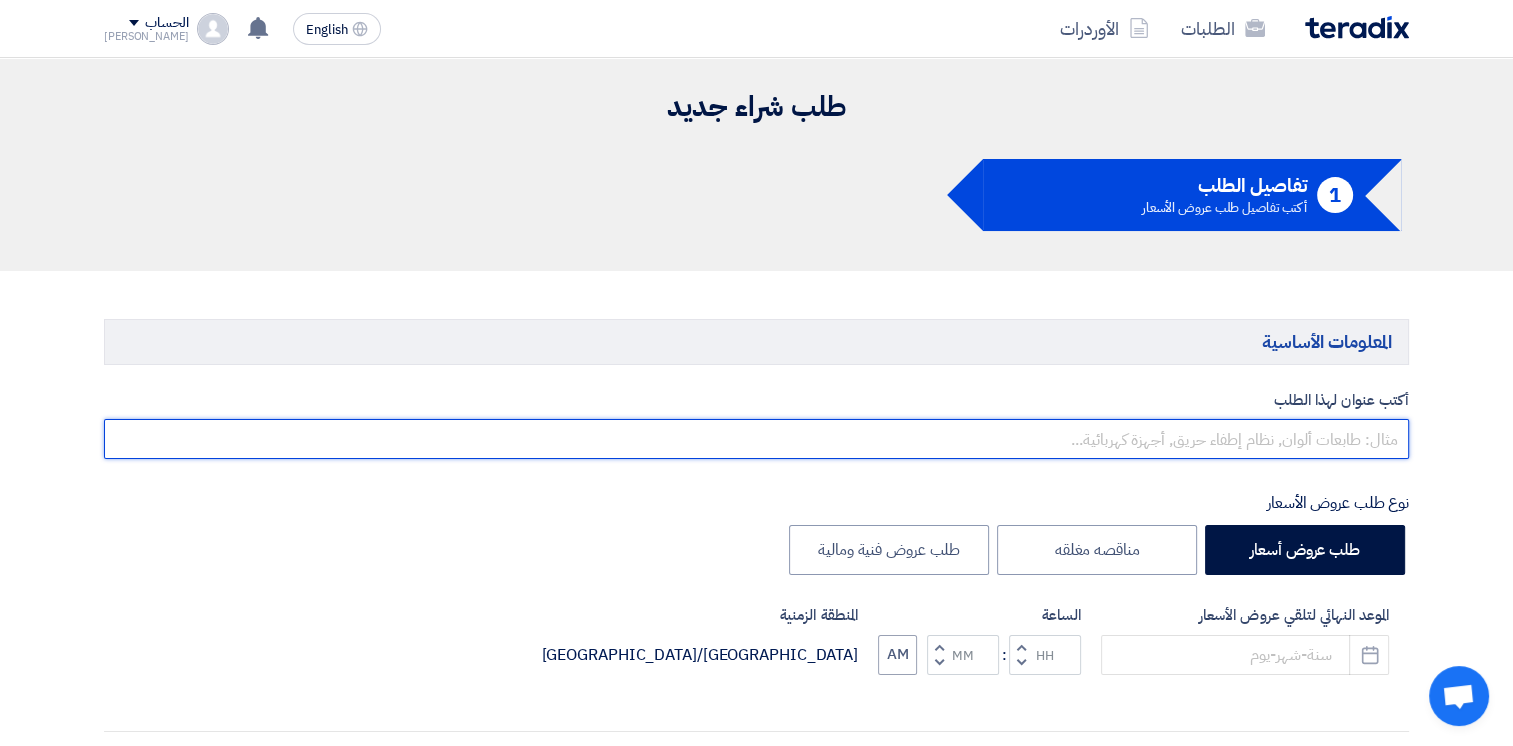 click at bounding box center [756, 439] 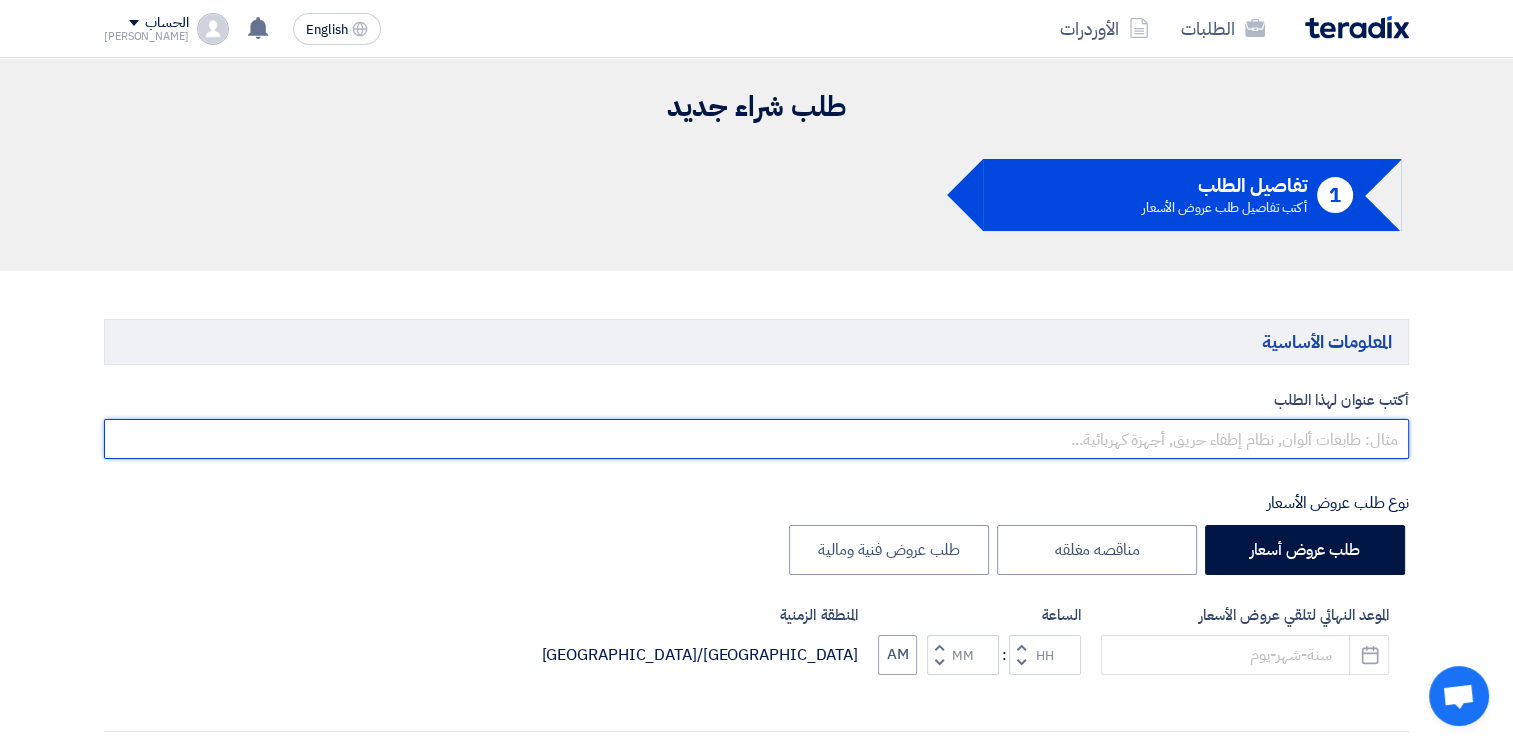 type on "ص" 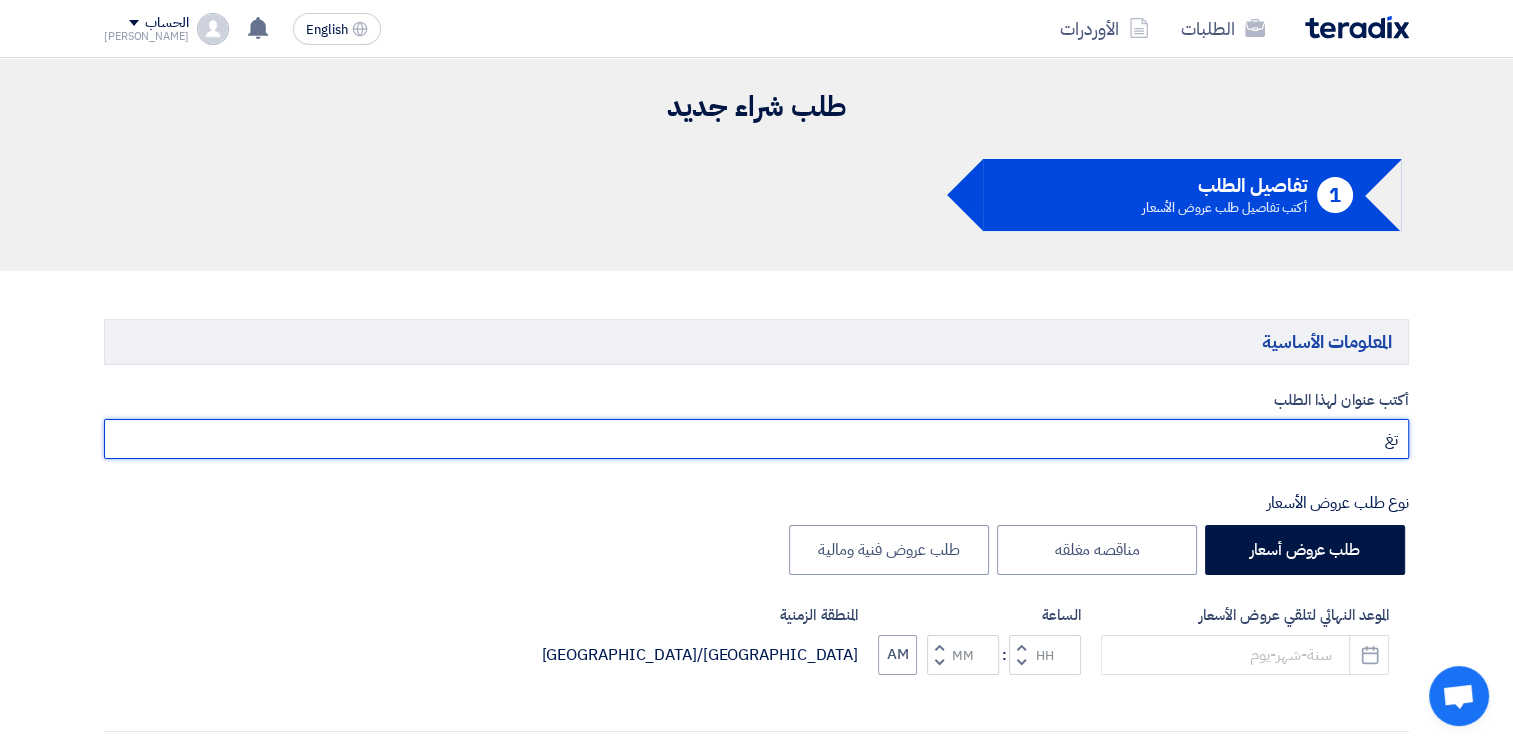 type on "ت" 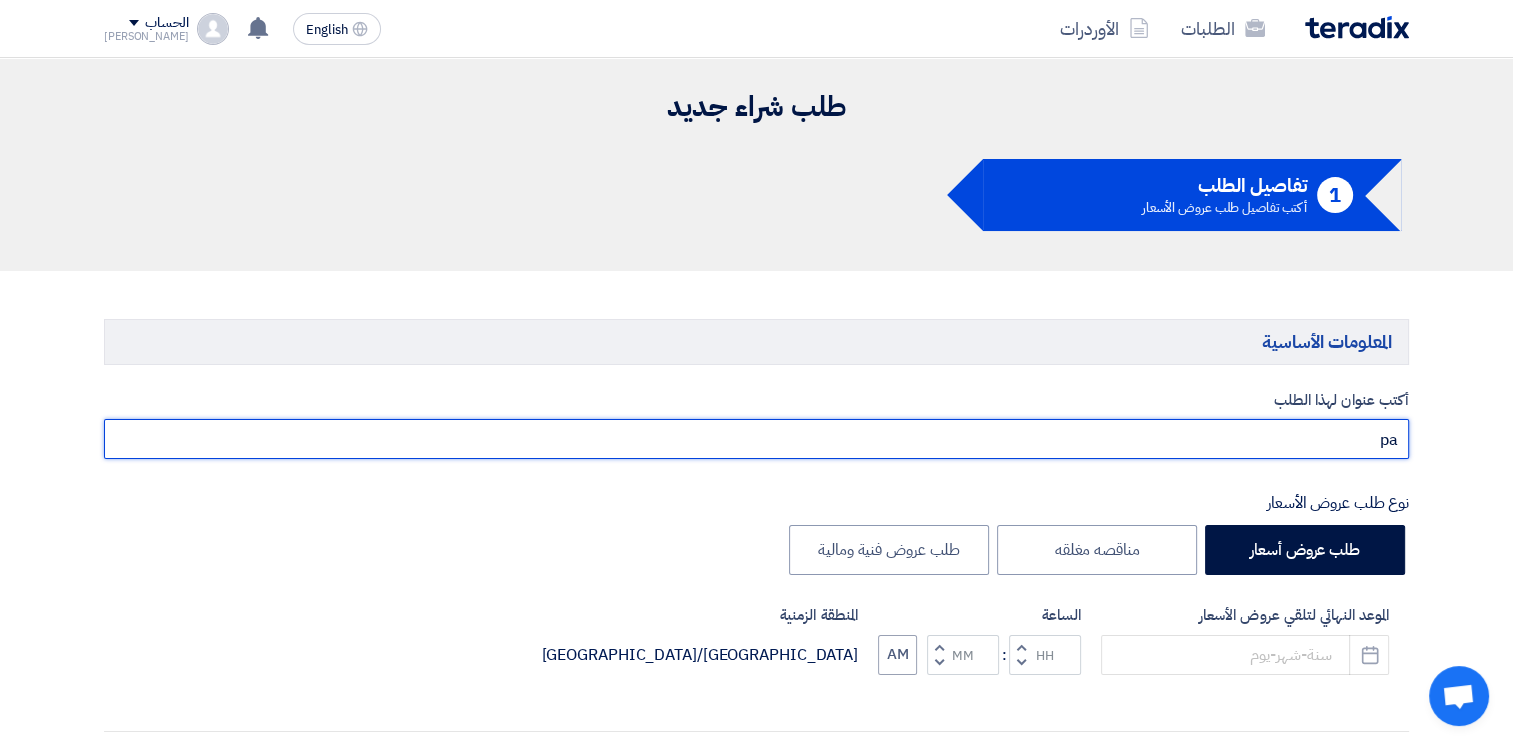 type on "p" 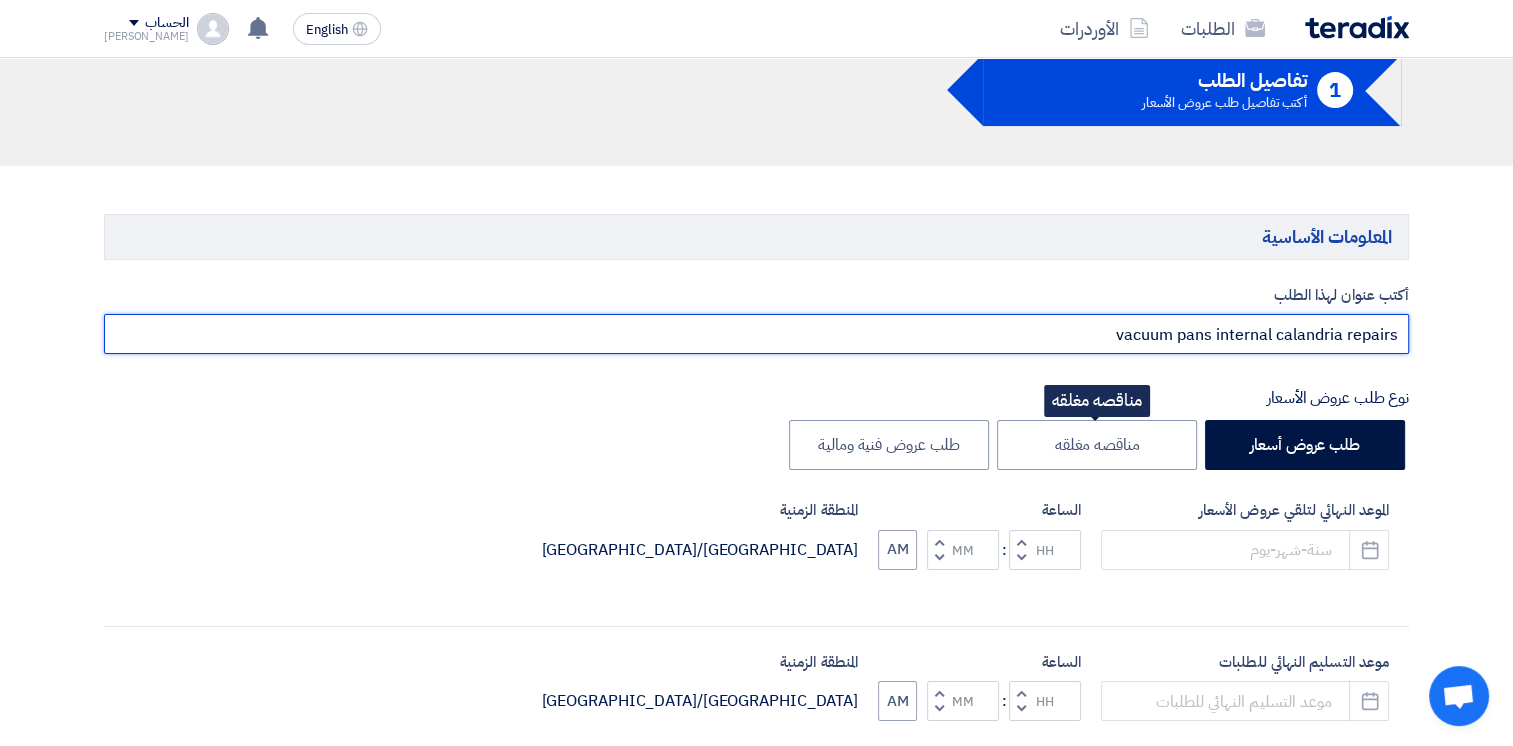 scroll, scrollTop: 400, scrollLeft: 0, axis: vertical 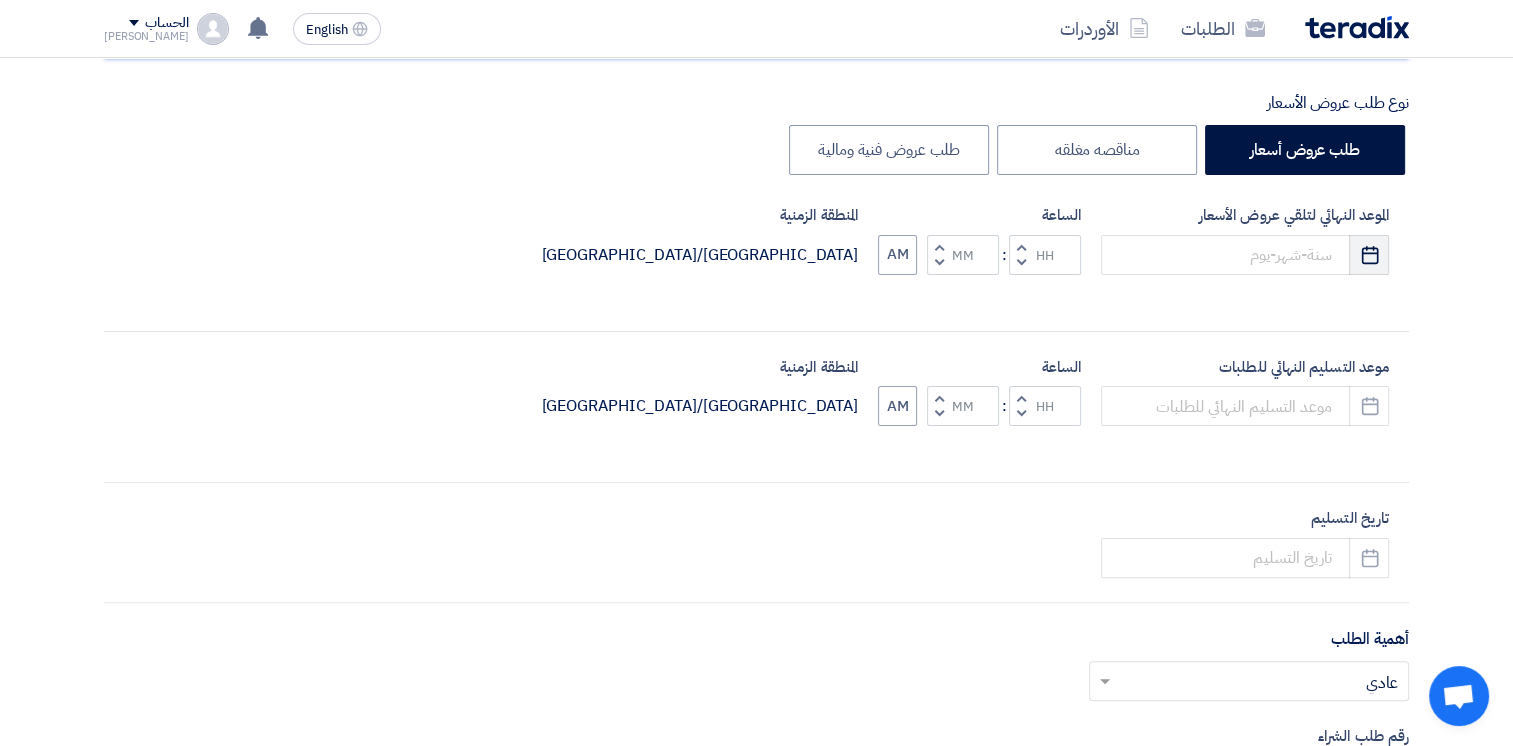 type on "vacuum pans internal calandria repairs" 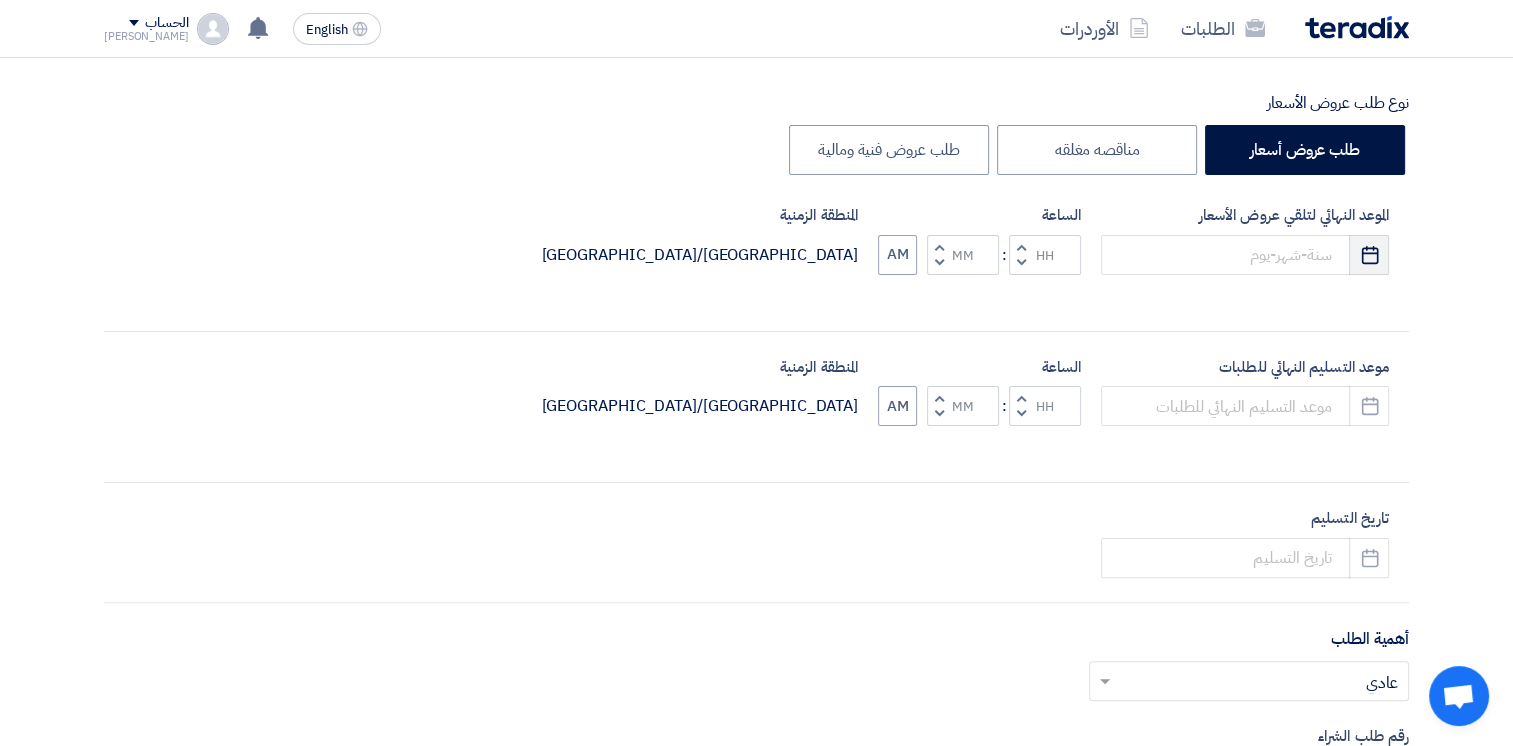 click on "Pick a date" 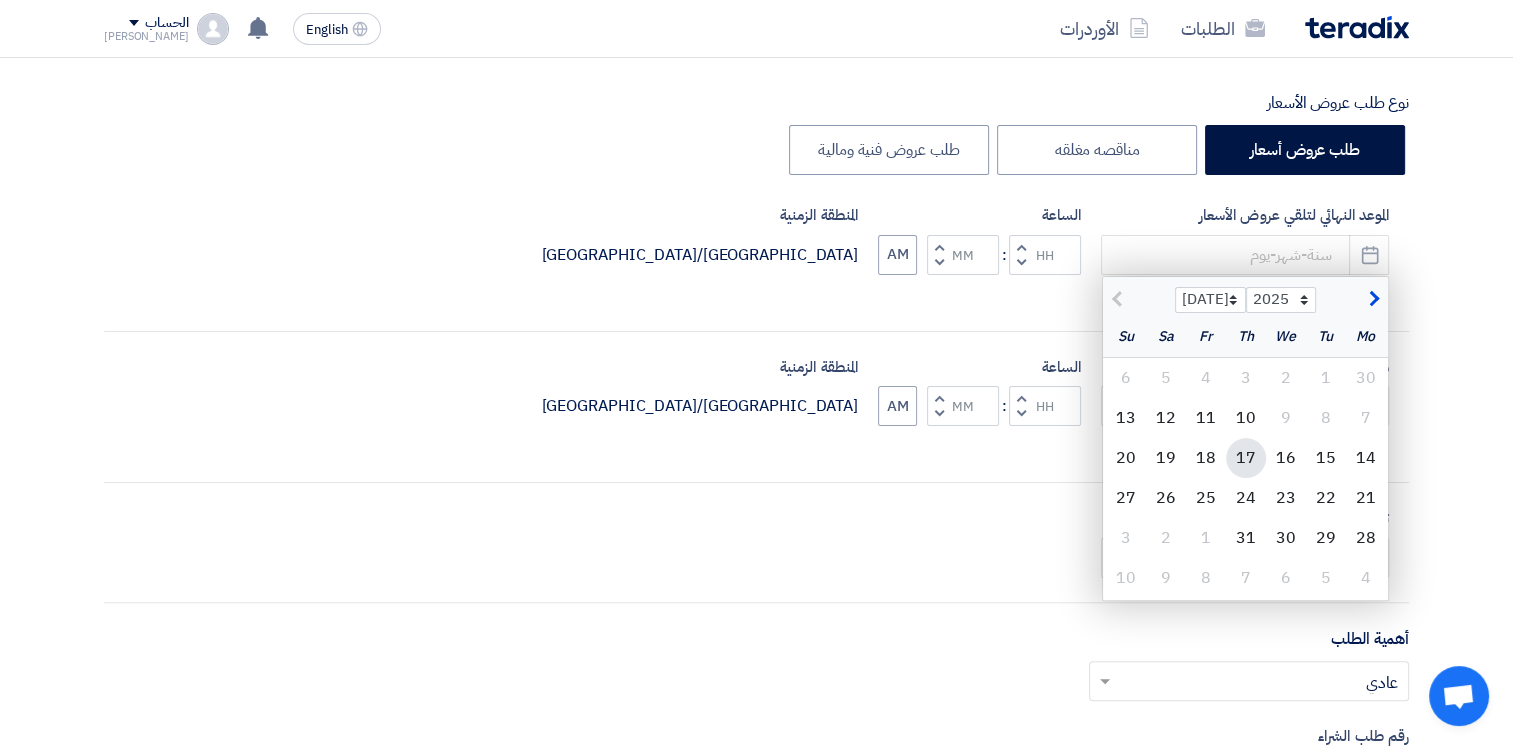 click on "17" 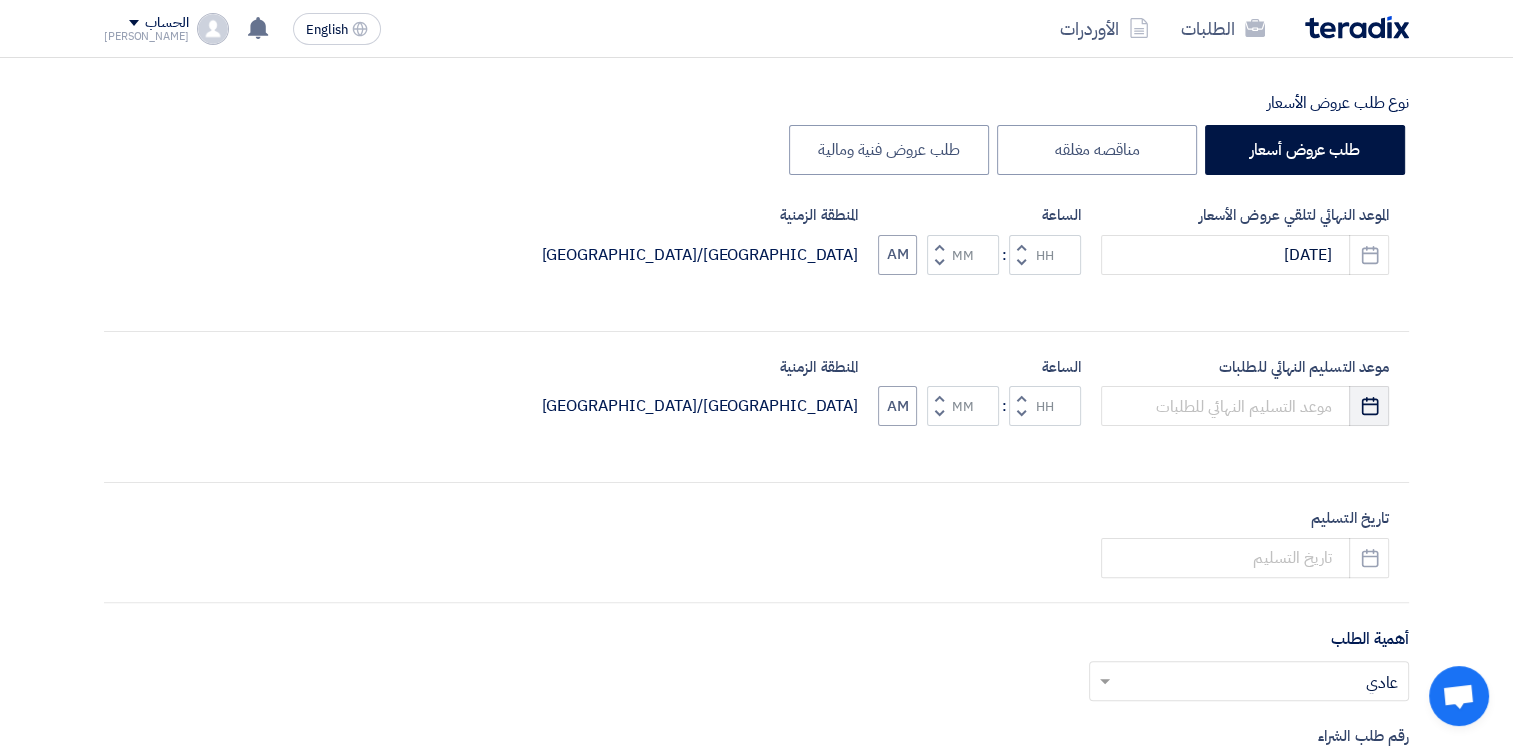 click on "Pick a date" 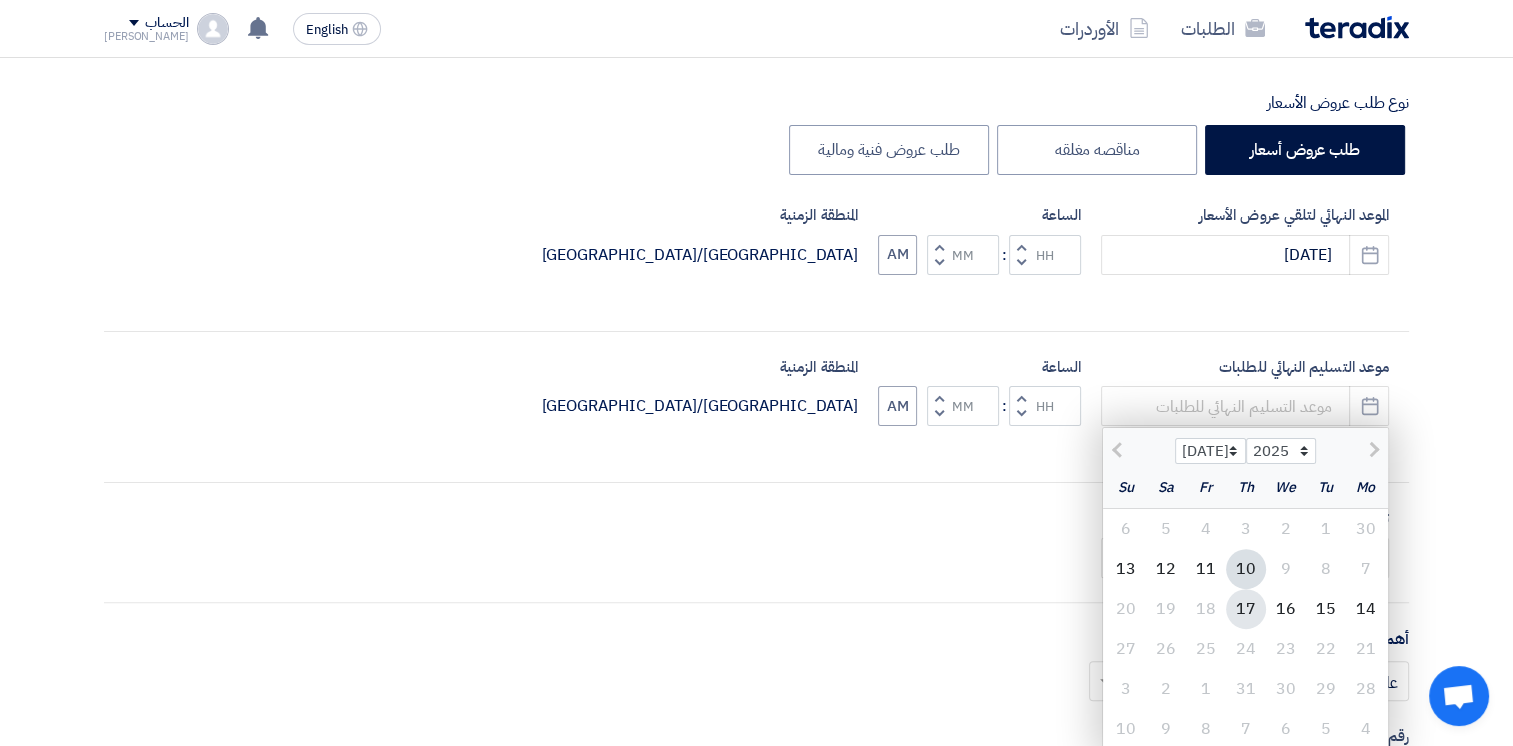 click on "17" 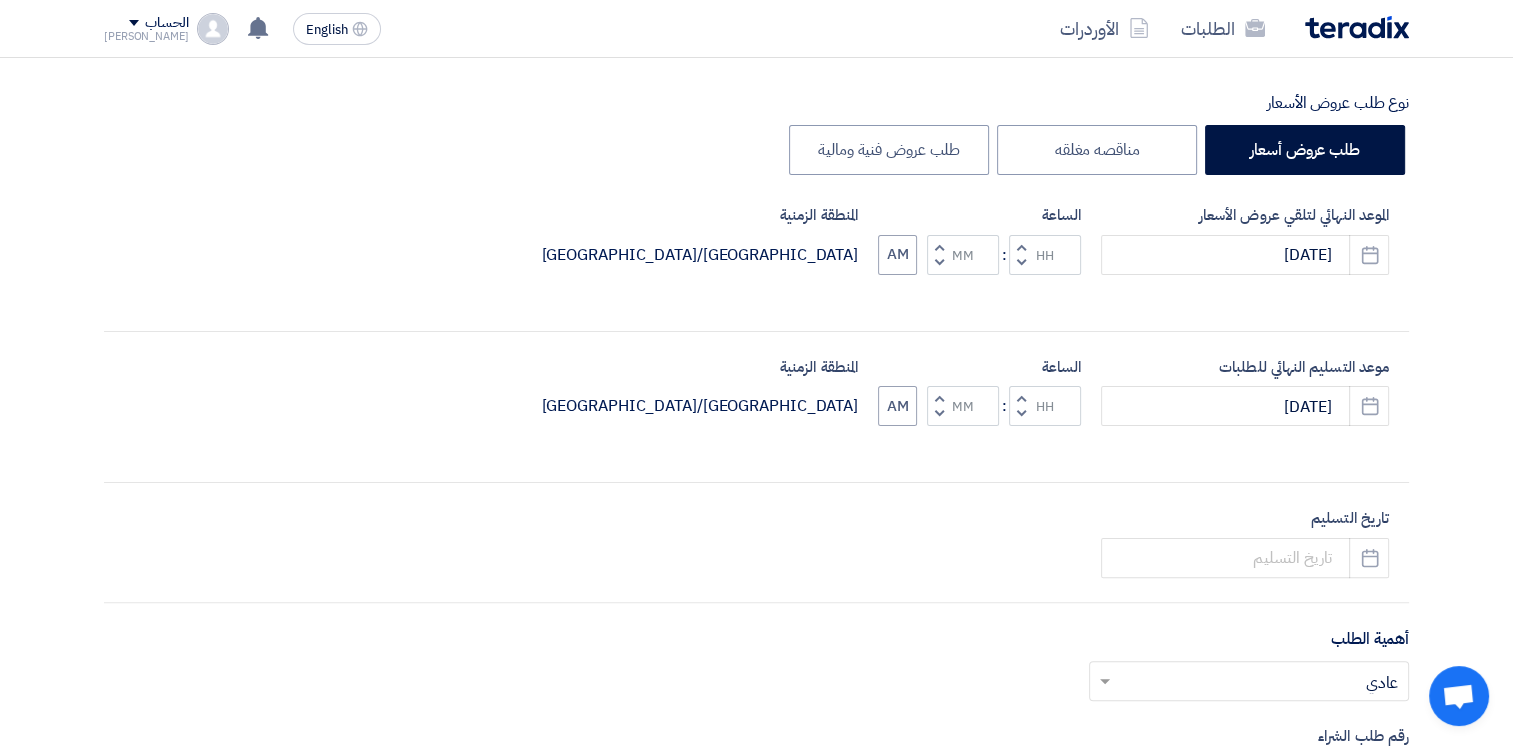 click 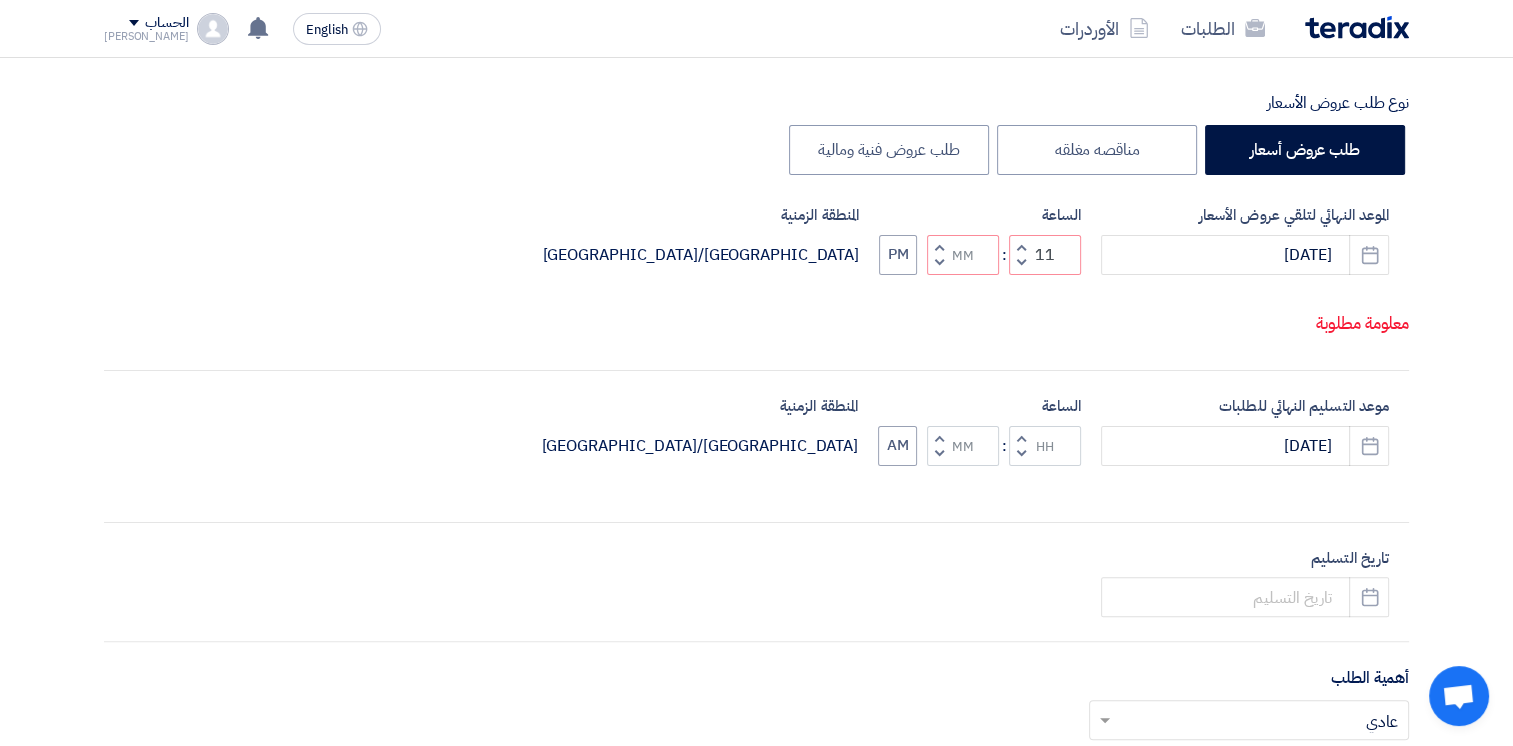 click 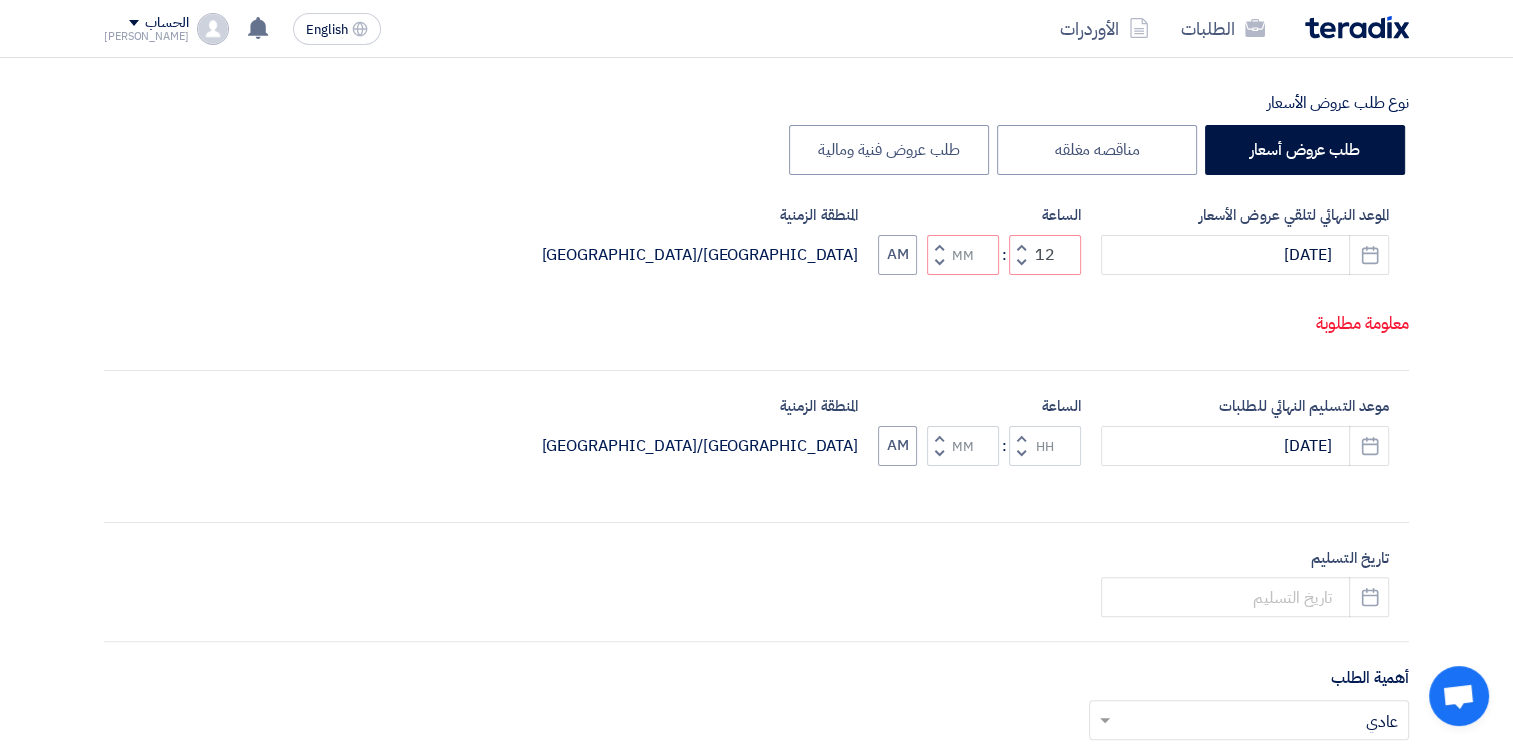 click 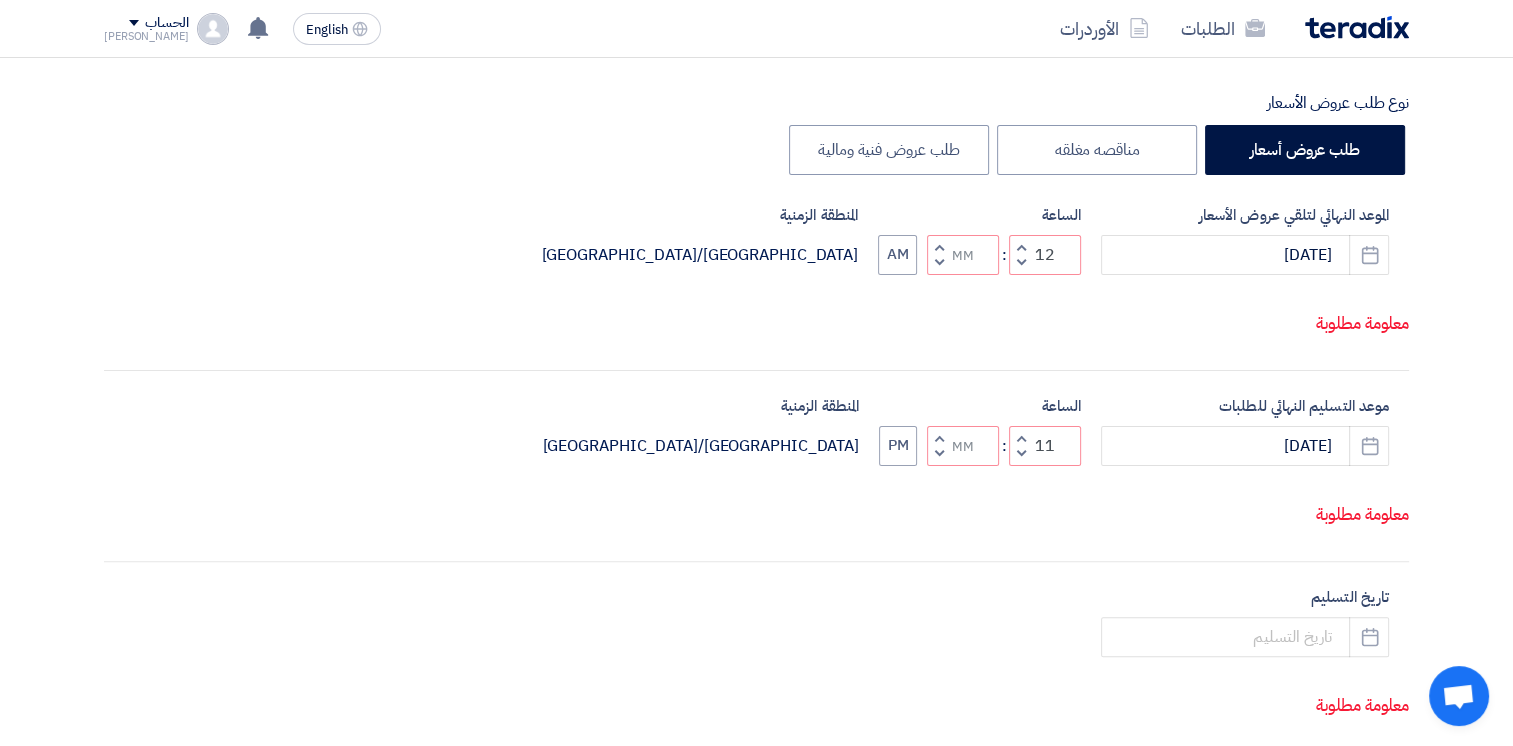 click 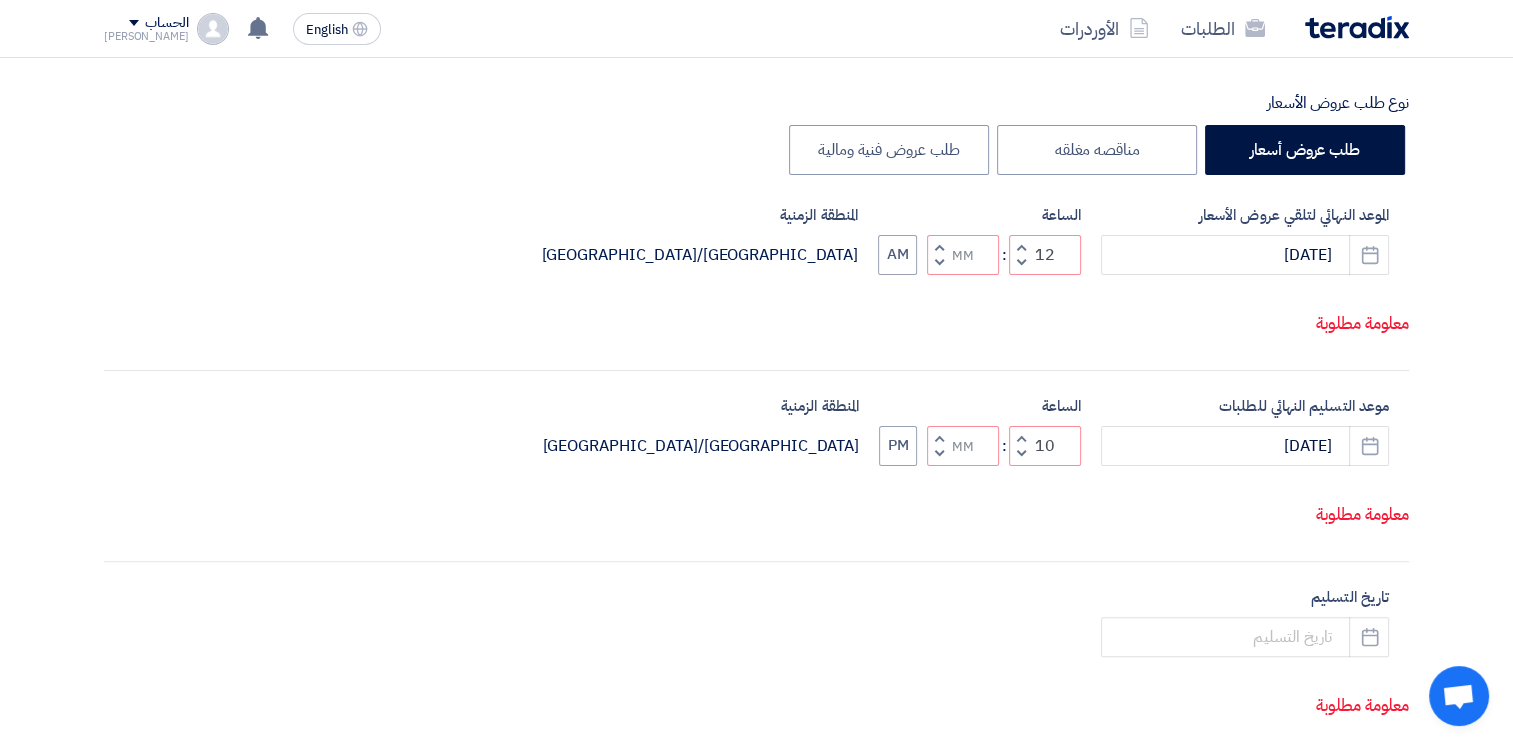 click 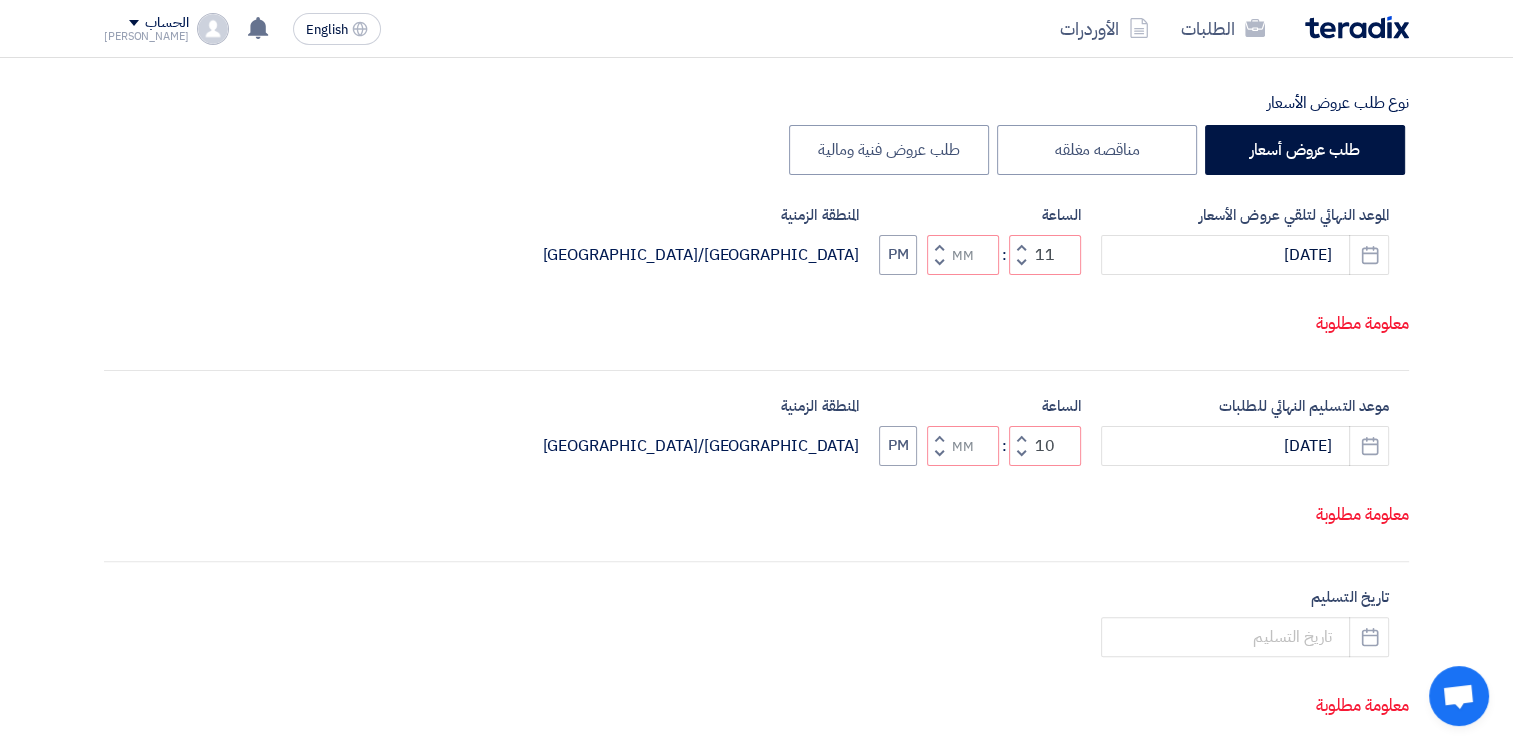 click 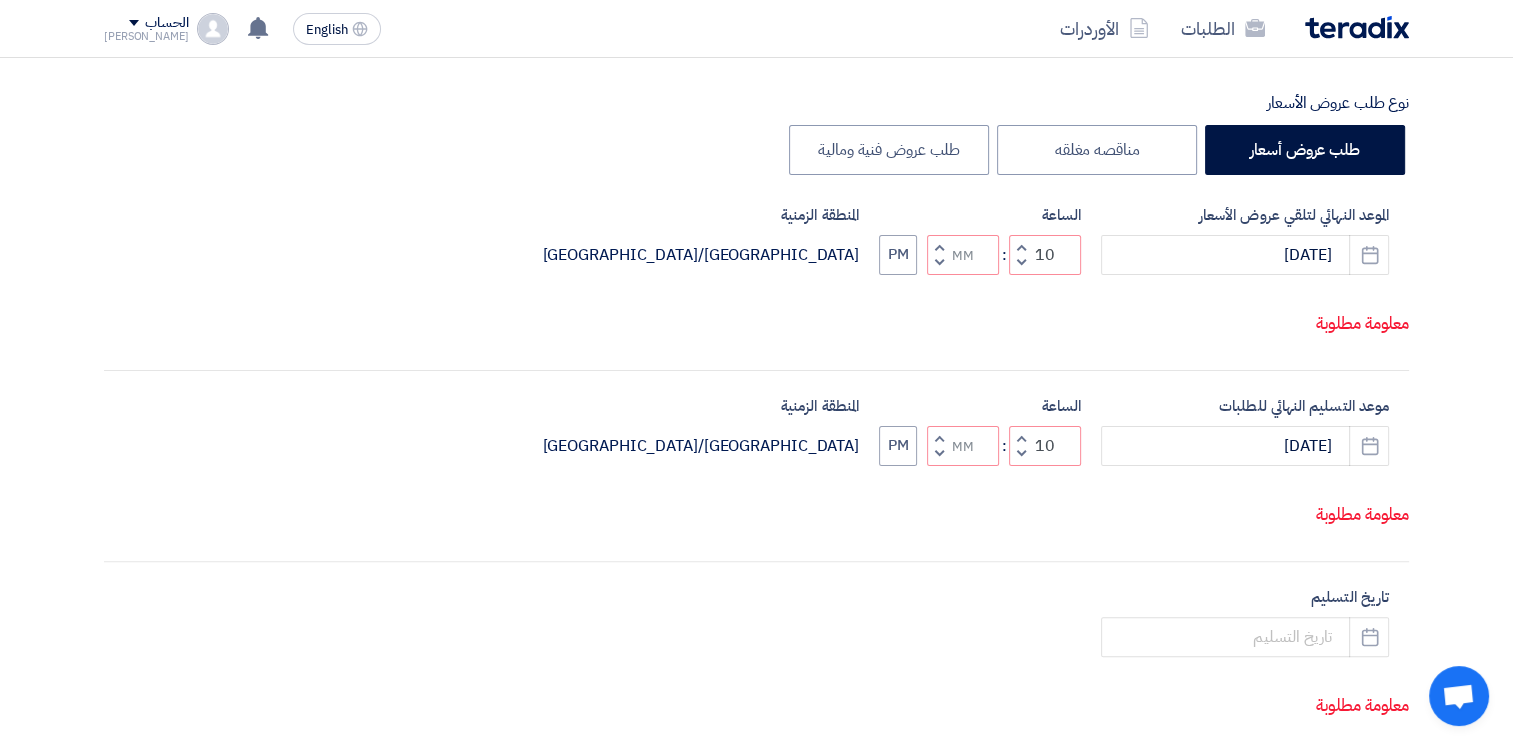 click 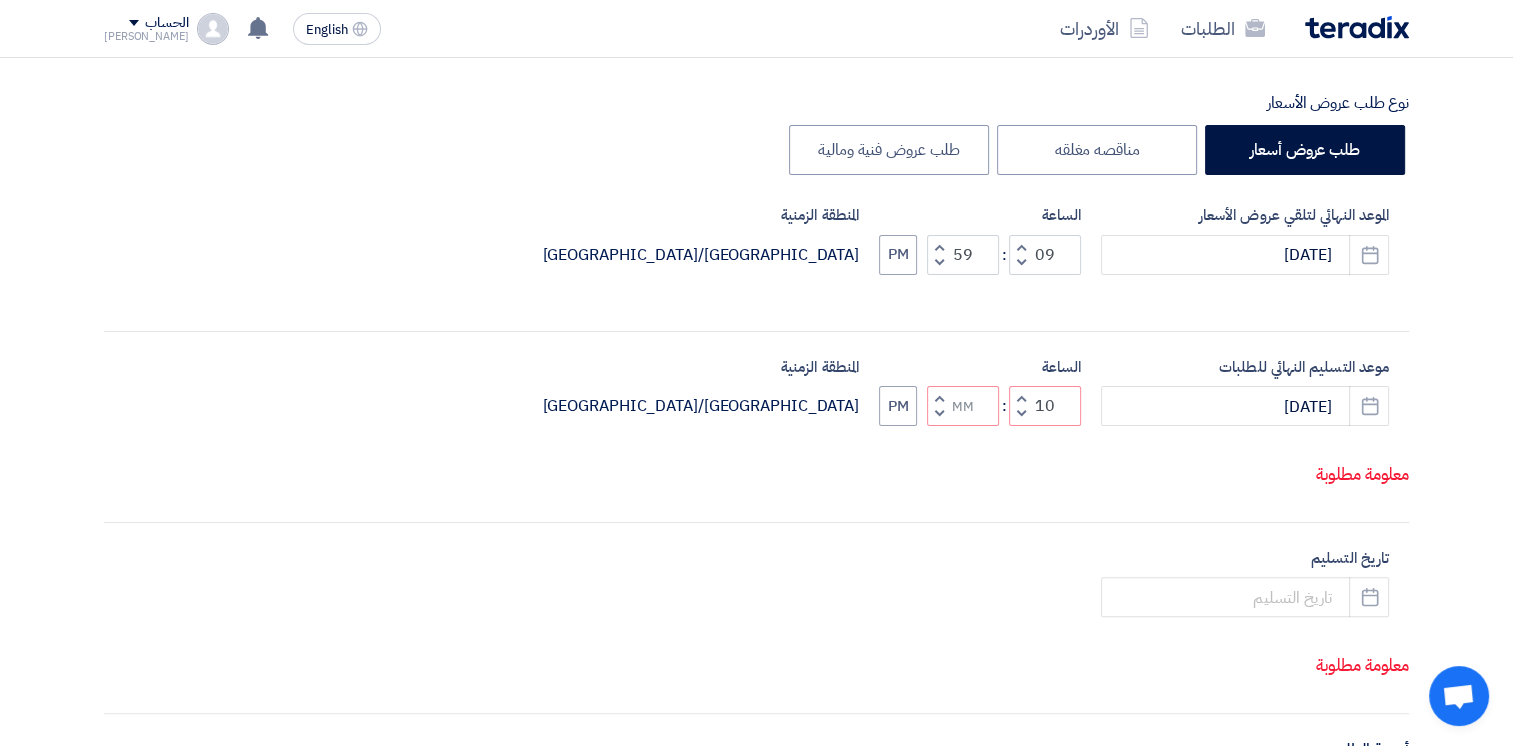 click on "Increment minutes" 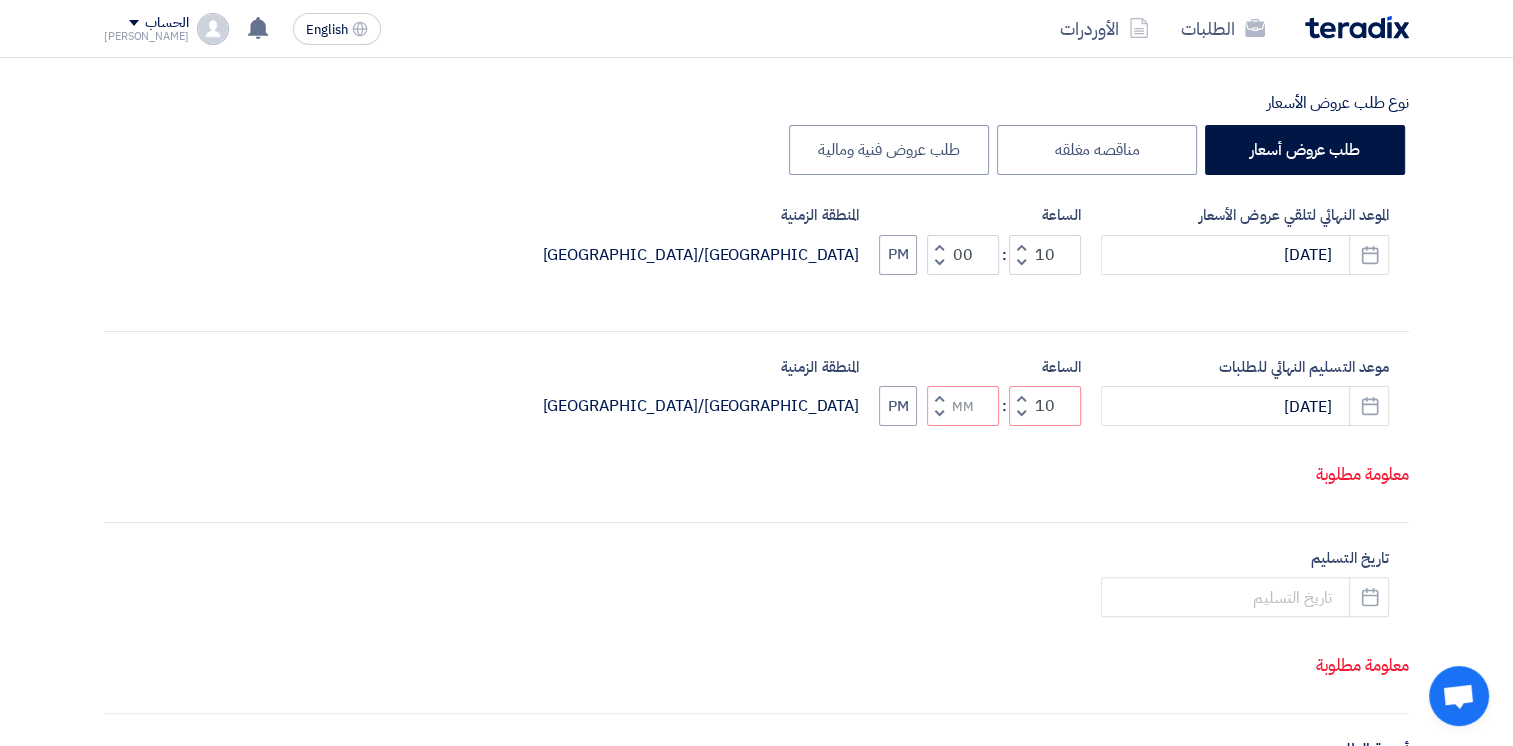 click 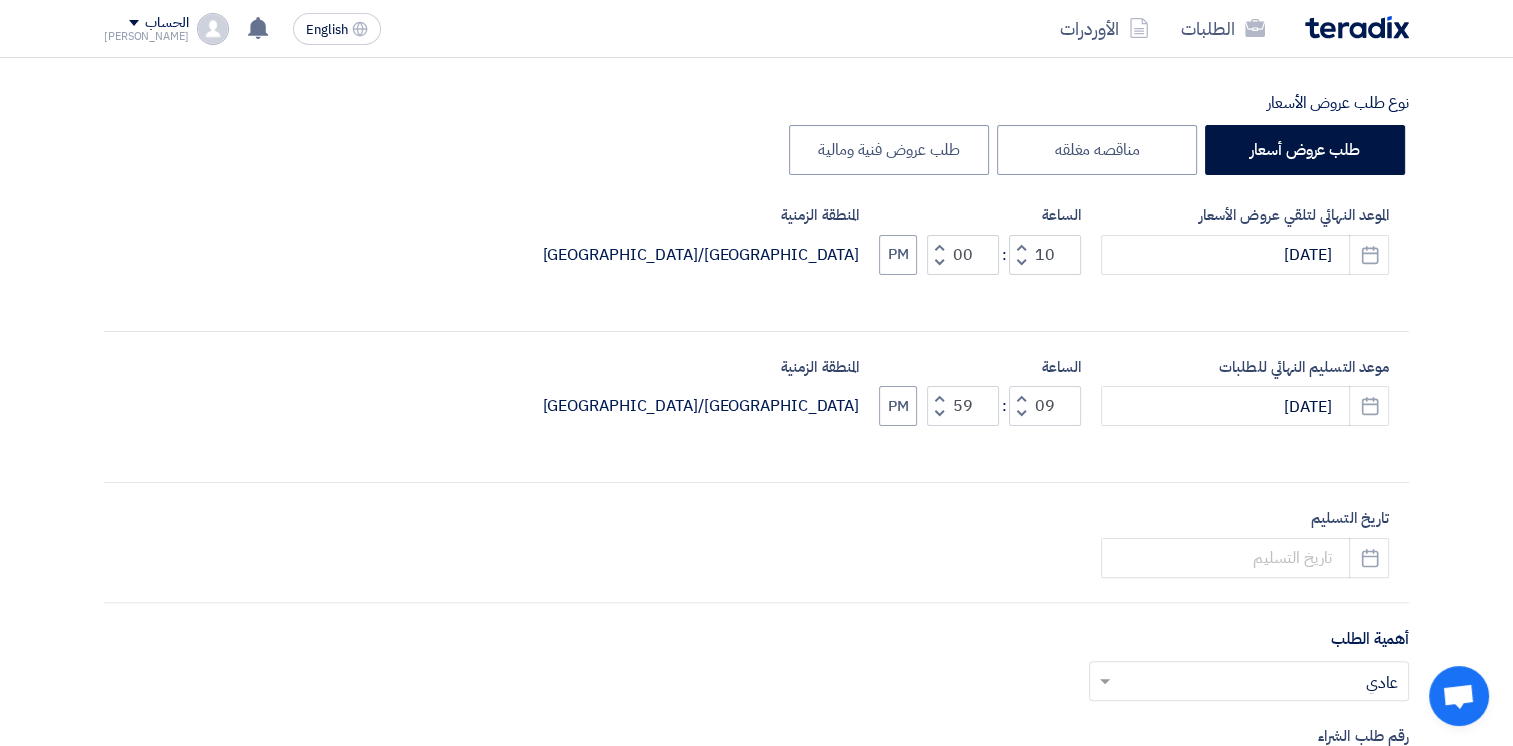 click 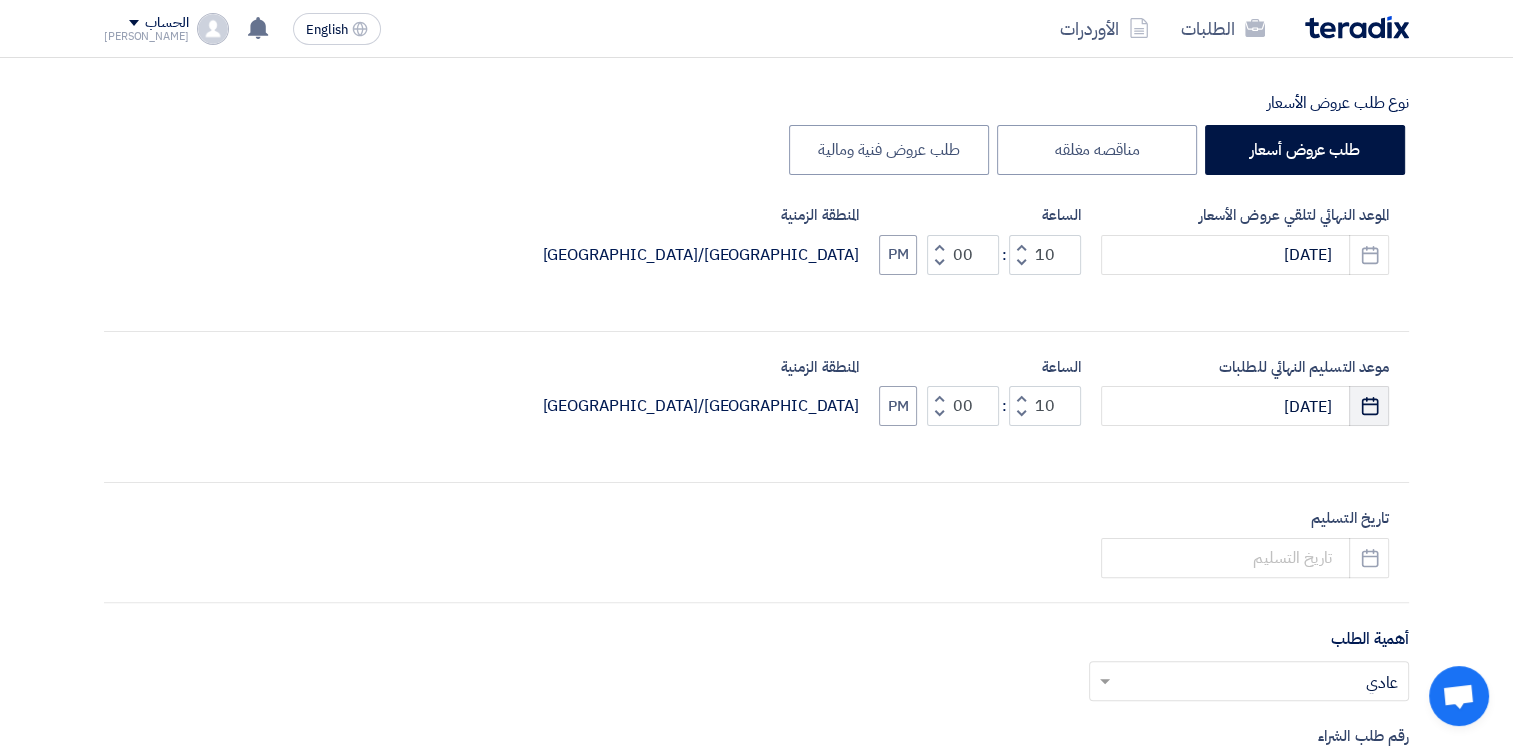 click 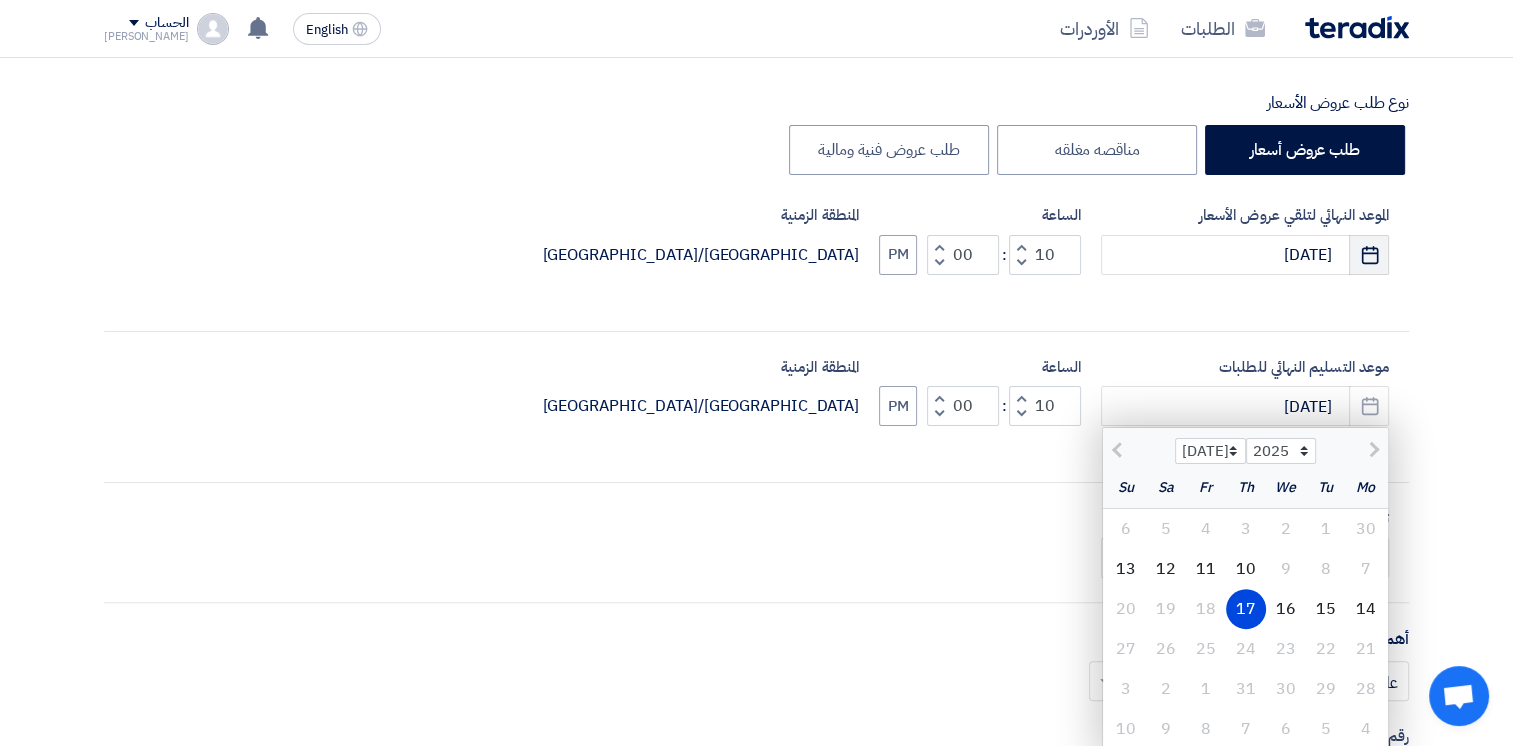 click 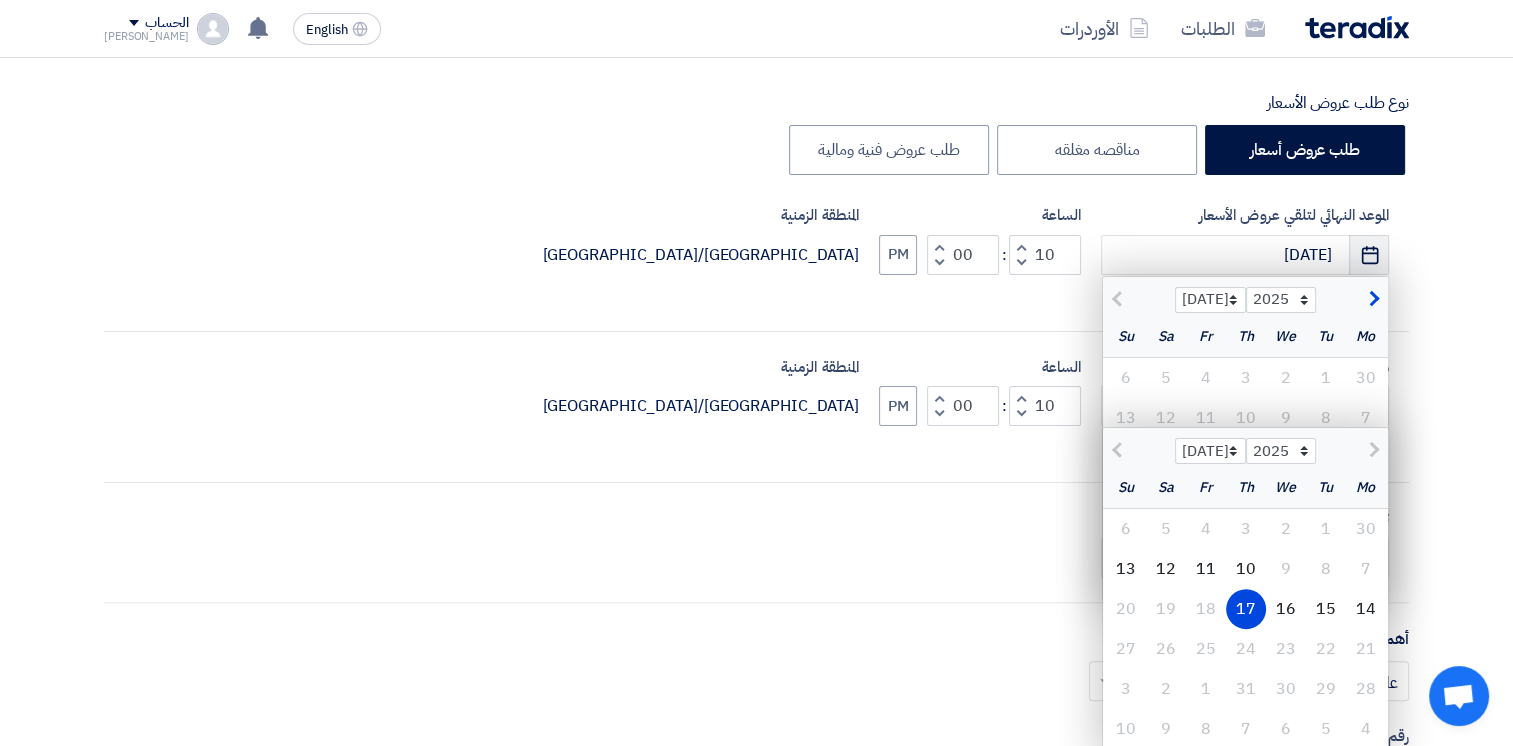 click 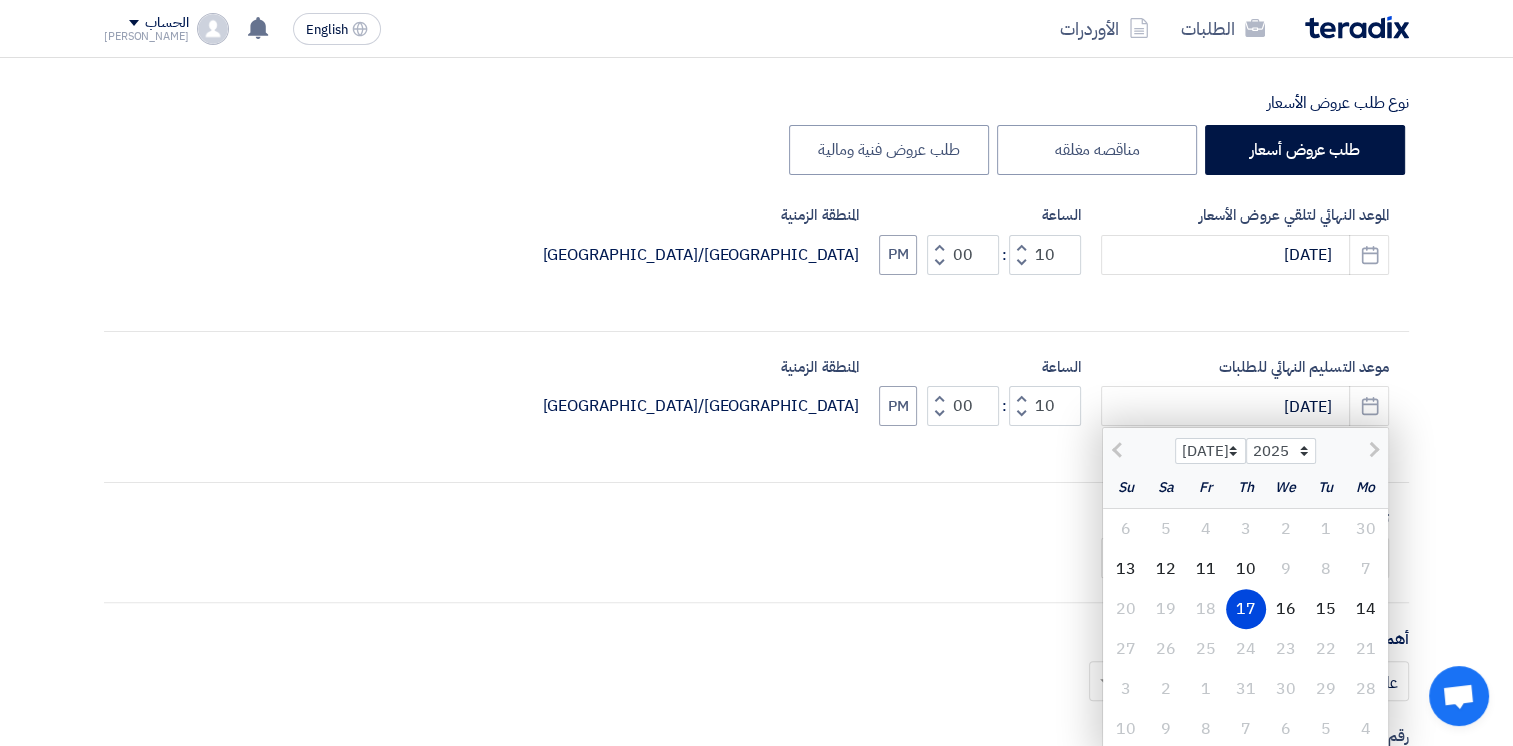 click on "المعلومات الأساسية
أكتب عنوان لهذا الطلب
vacuum pans internal calandria repairs
نوع طلب عروض الأسعار
طلب عروض أسعار
مناقصه مغلقه
طلب عروض فنية ومالية
الموعد النهائي لتلقي عروض الأسعار
[DATE]
Pick a date
الساعة
10 : 1" 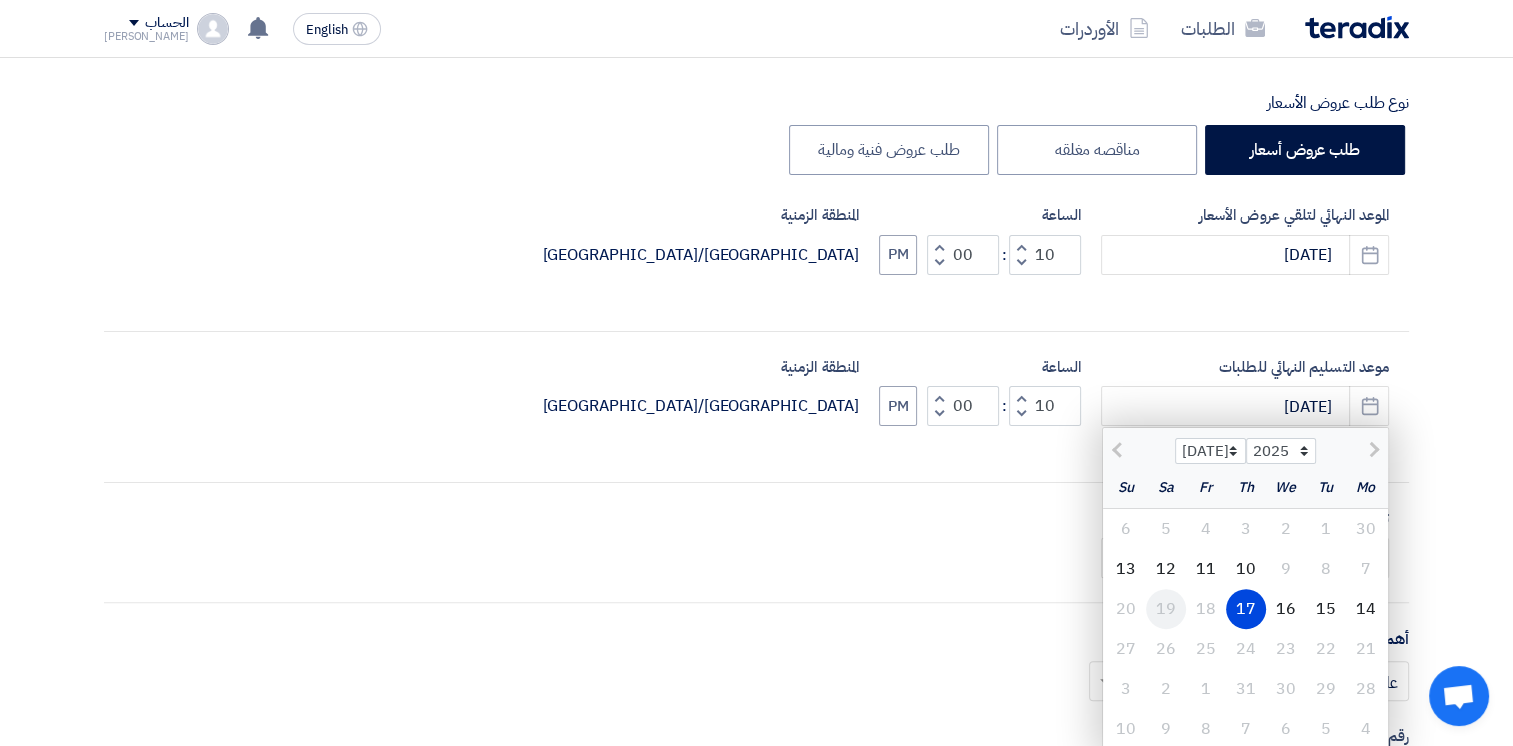 click on "19" 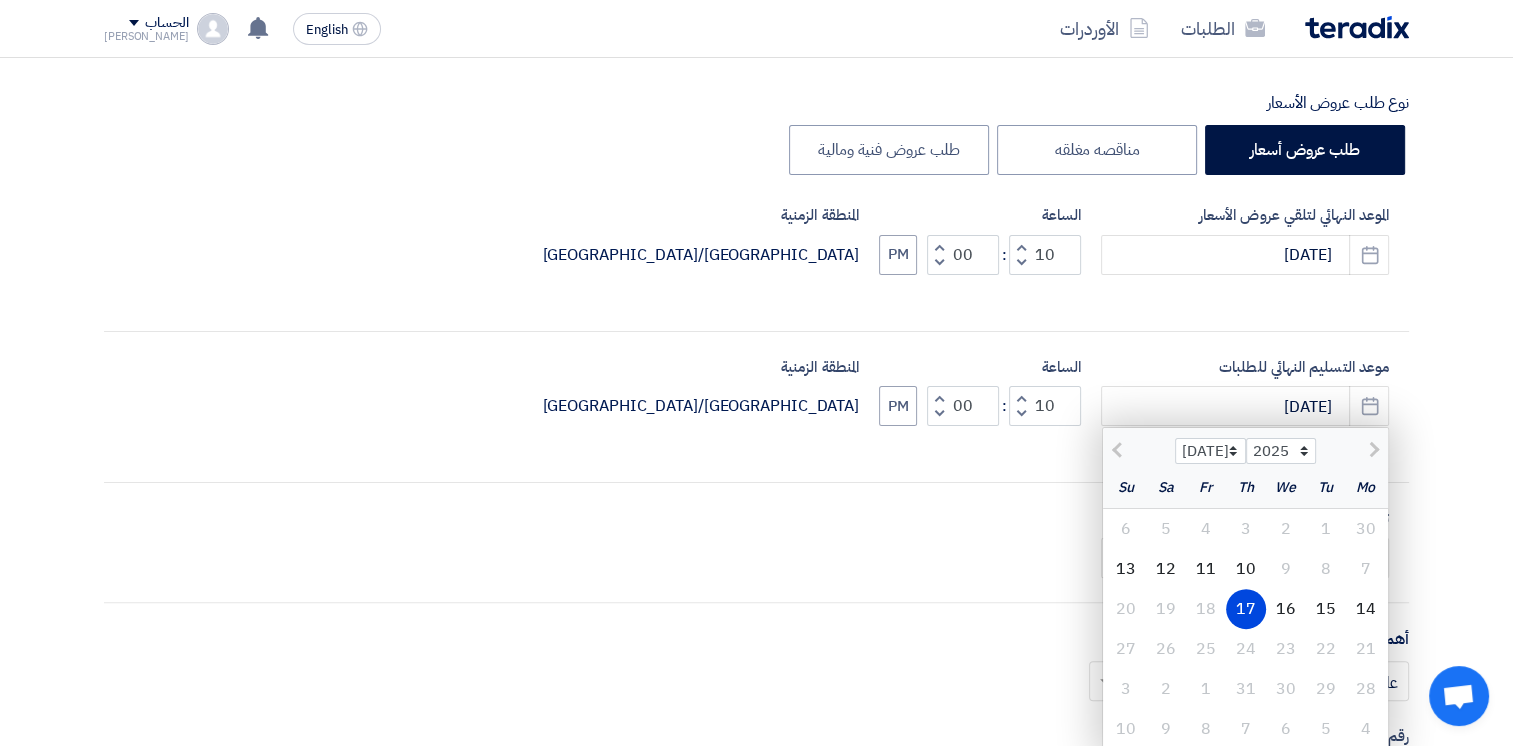 click on "تاريخ التسليم
Pick a date" 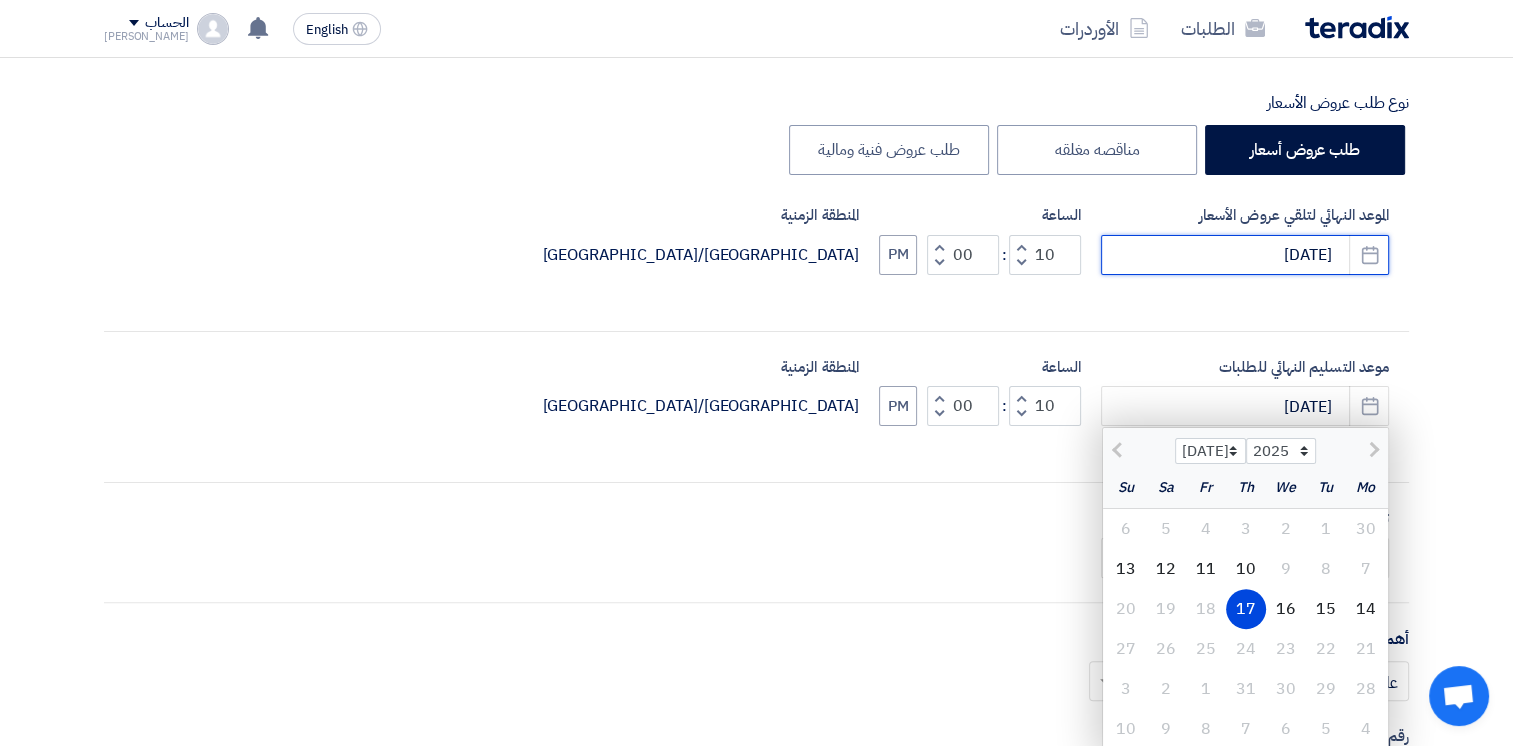 click on "[DATE]" 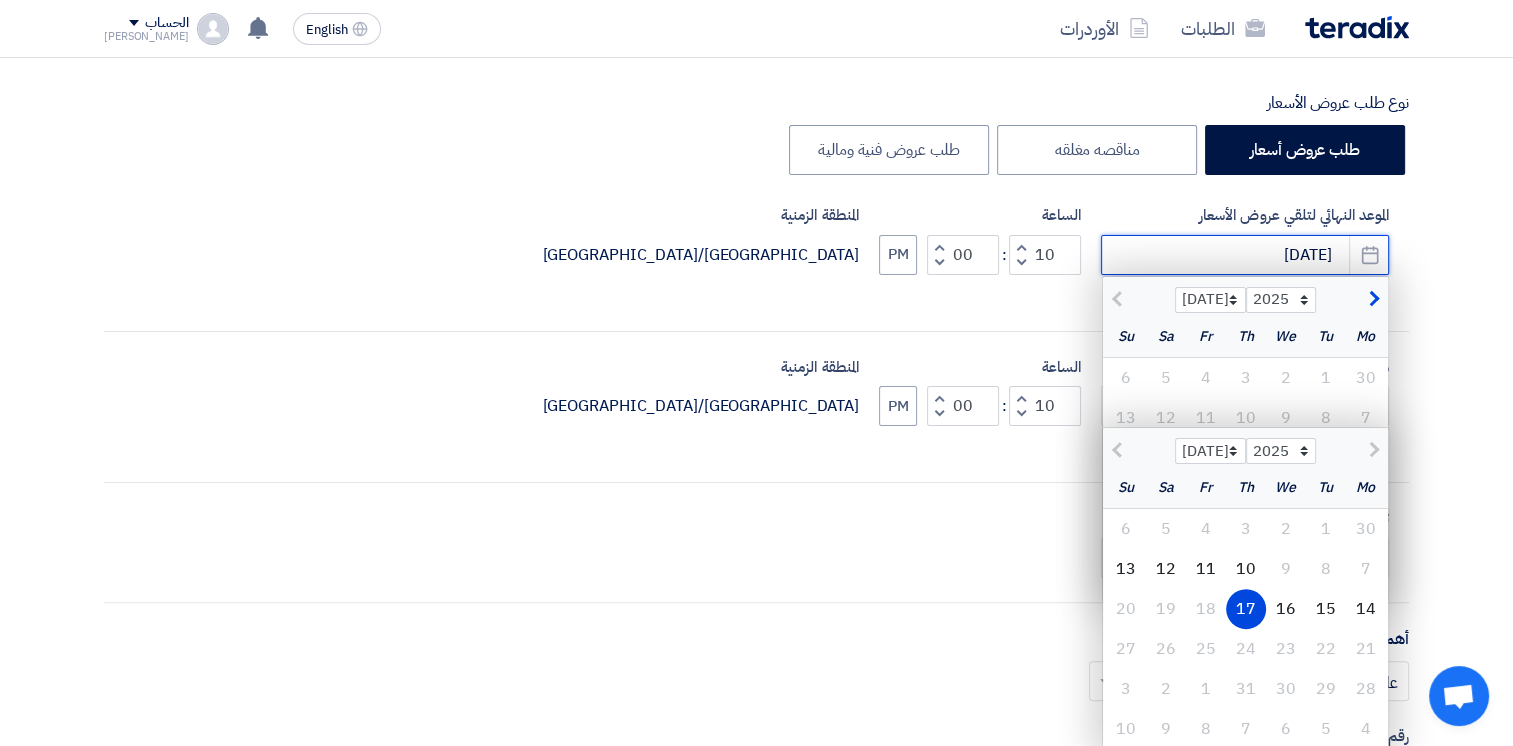 click on "[DATE]" 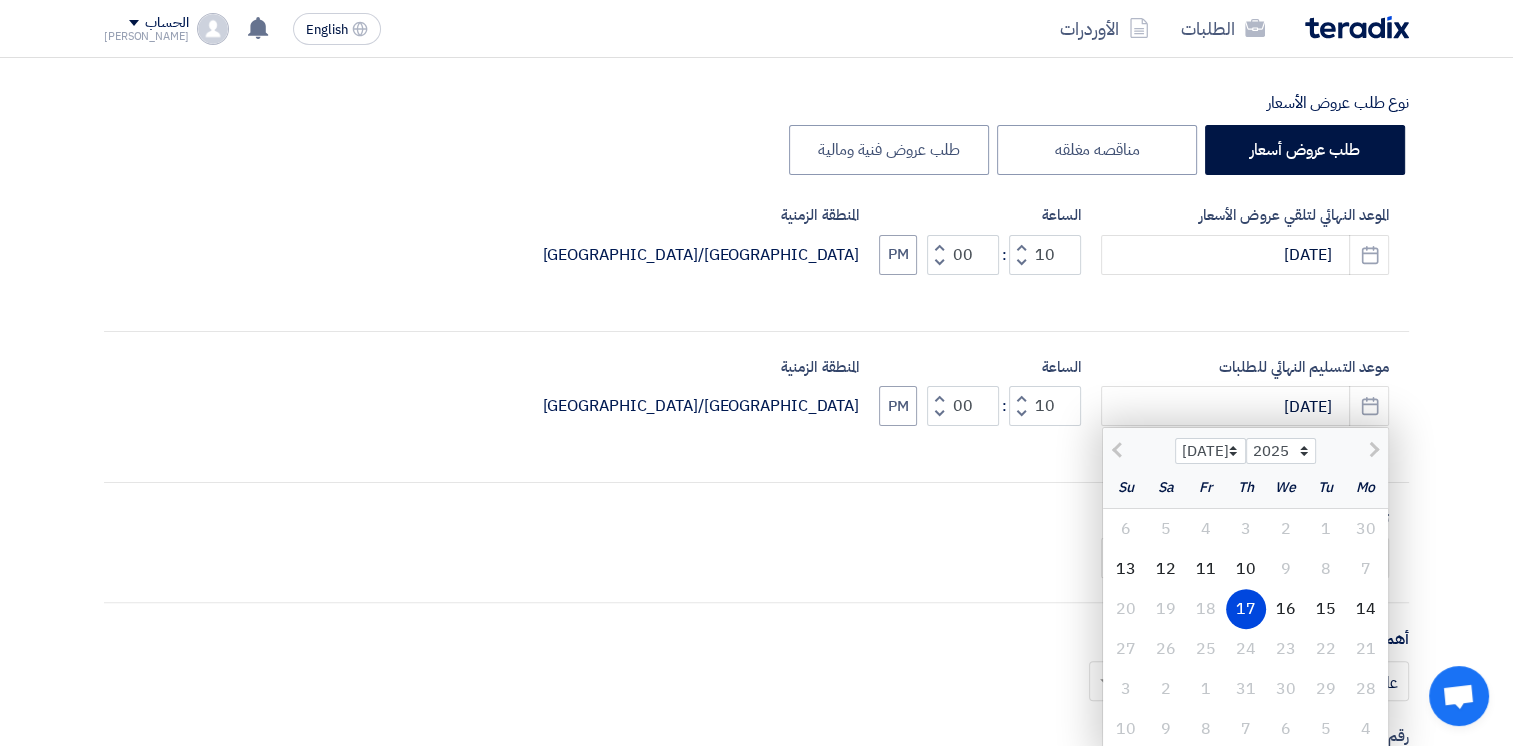 click on "17" 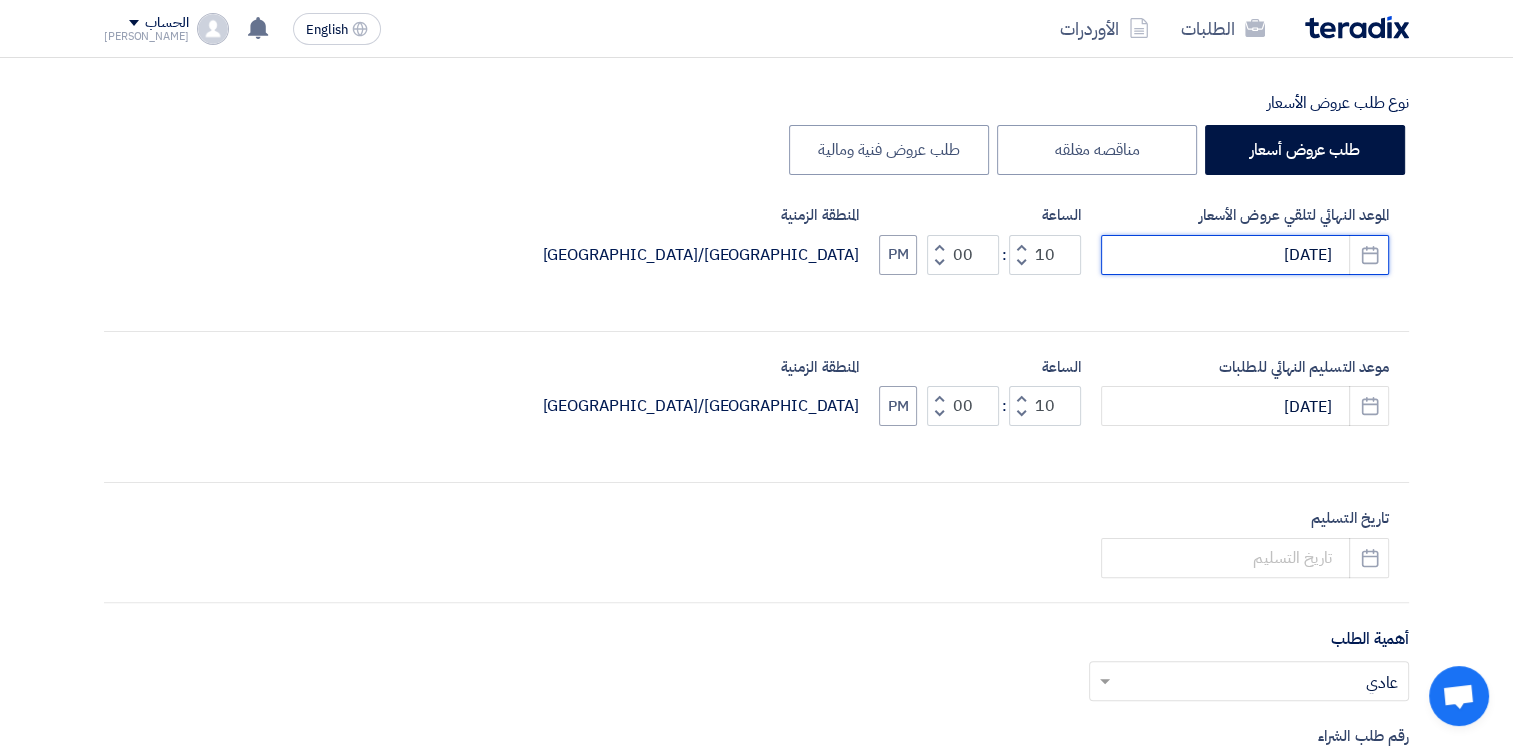 click on "[DATE]" 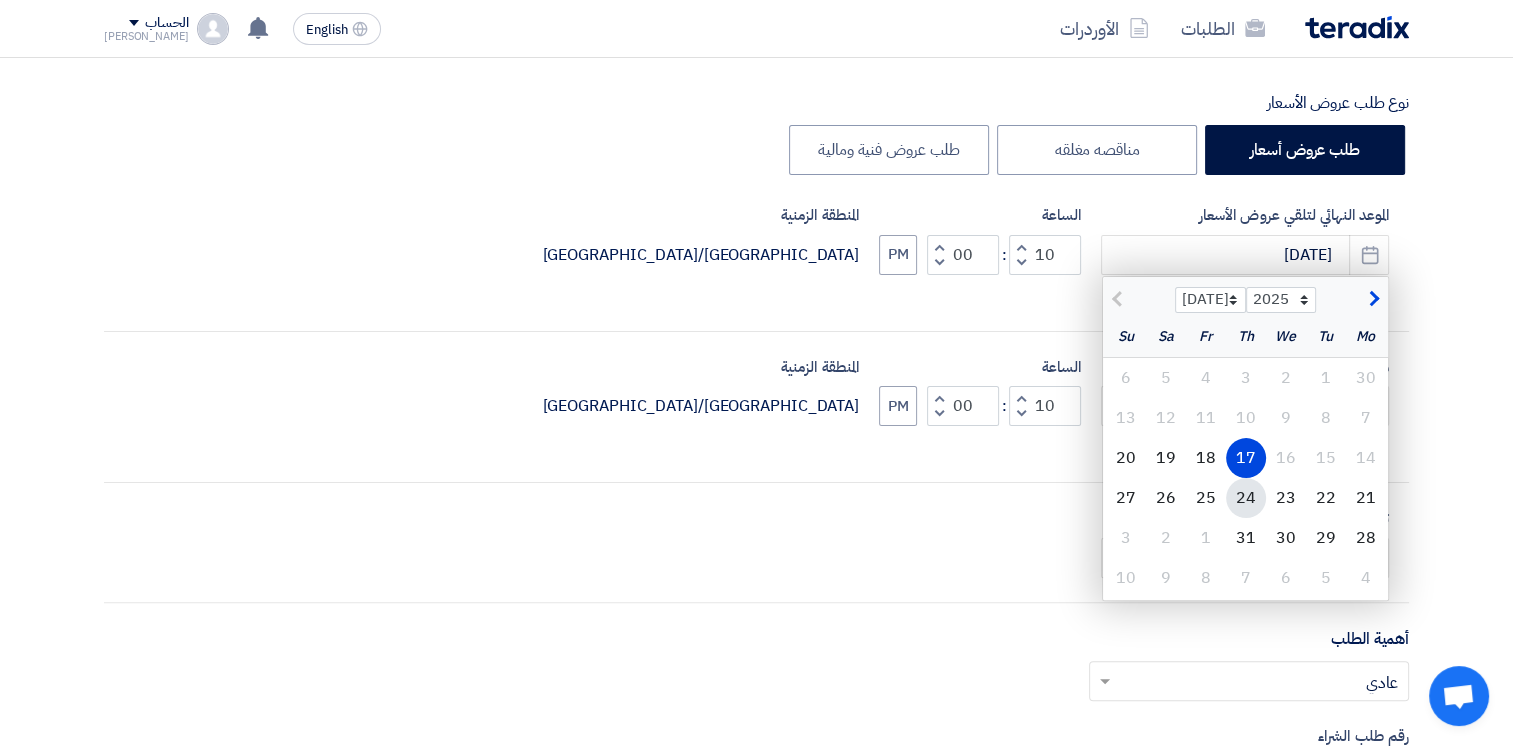click on "24" 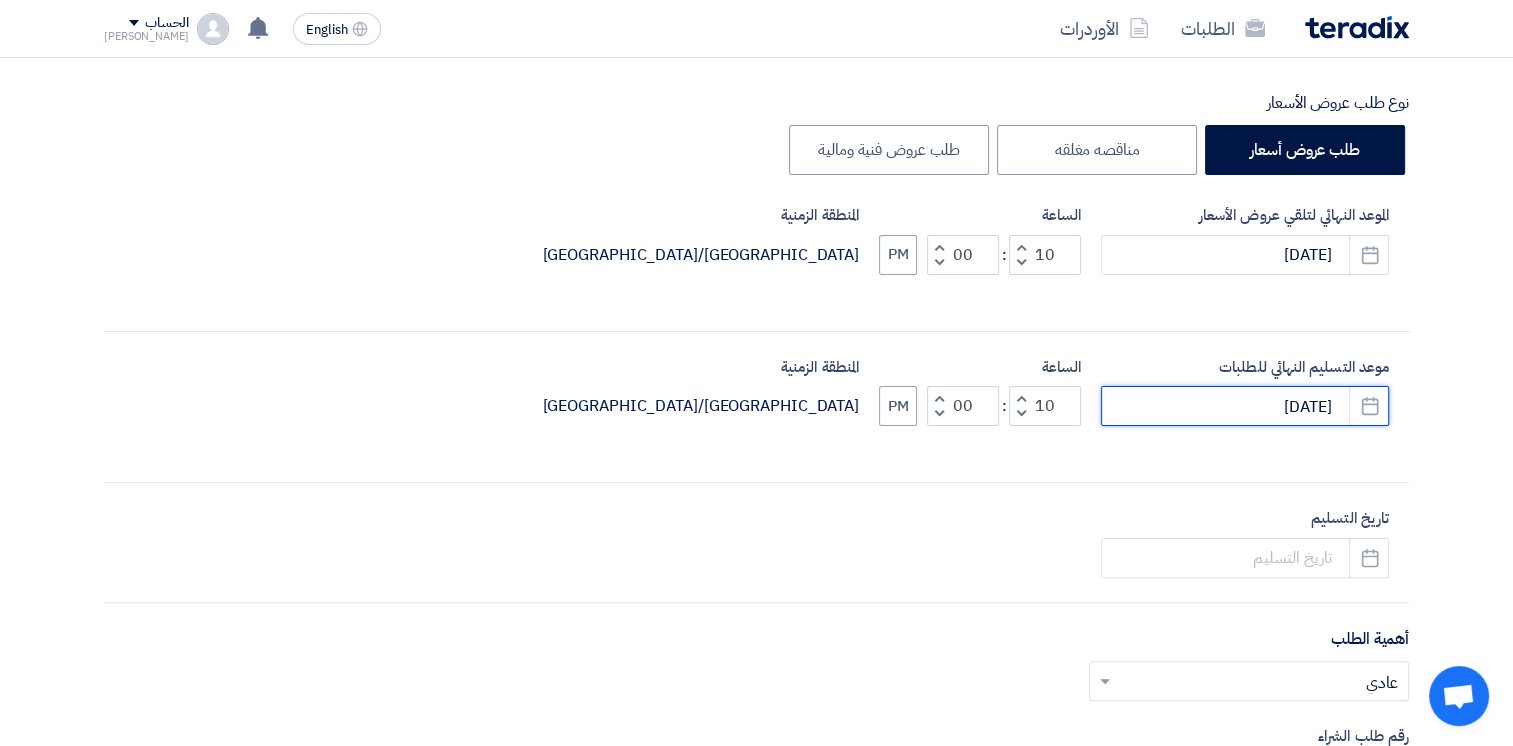 click on "[DATE]" 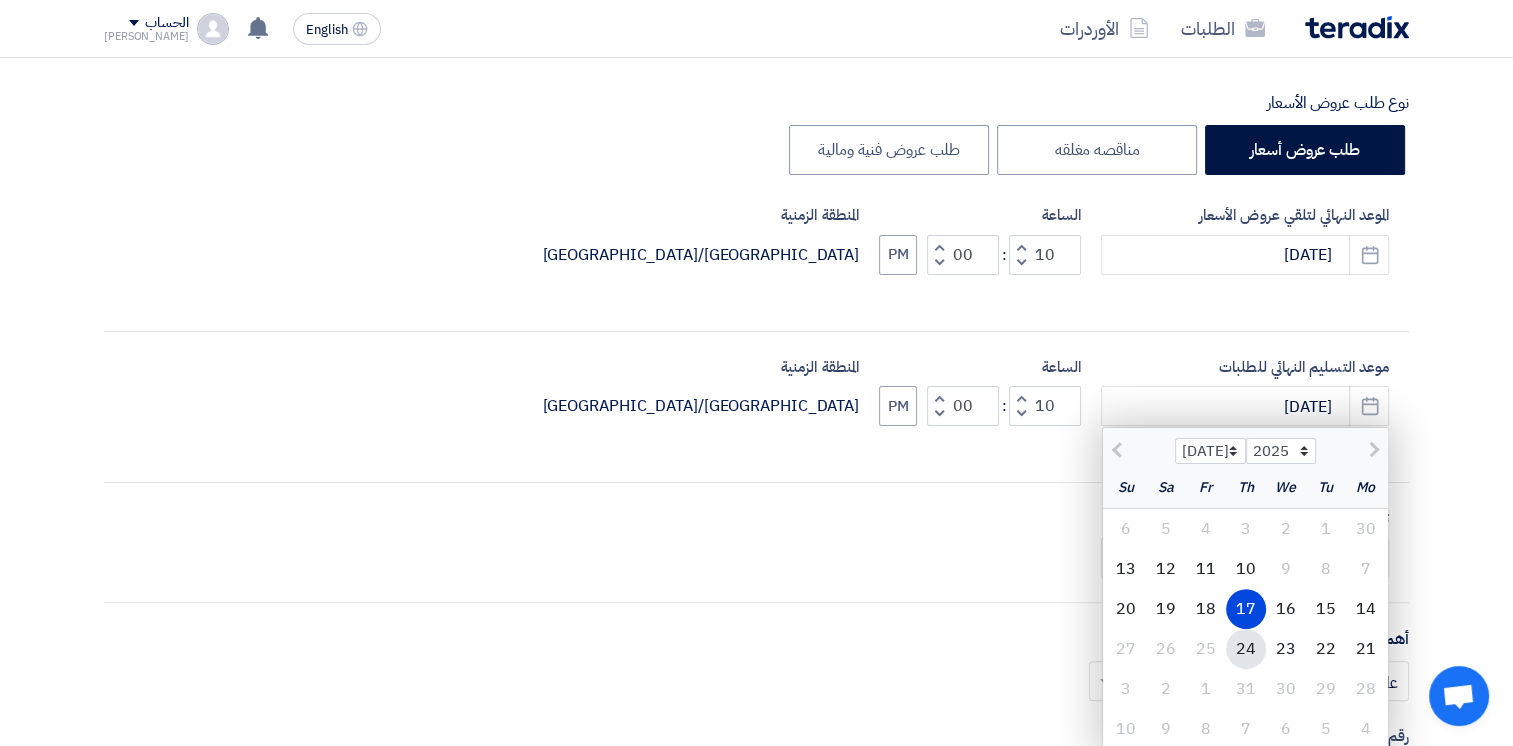 click on "24" 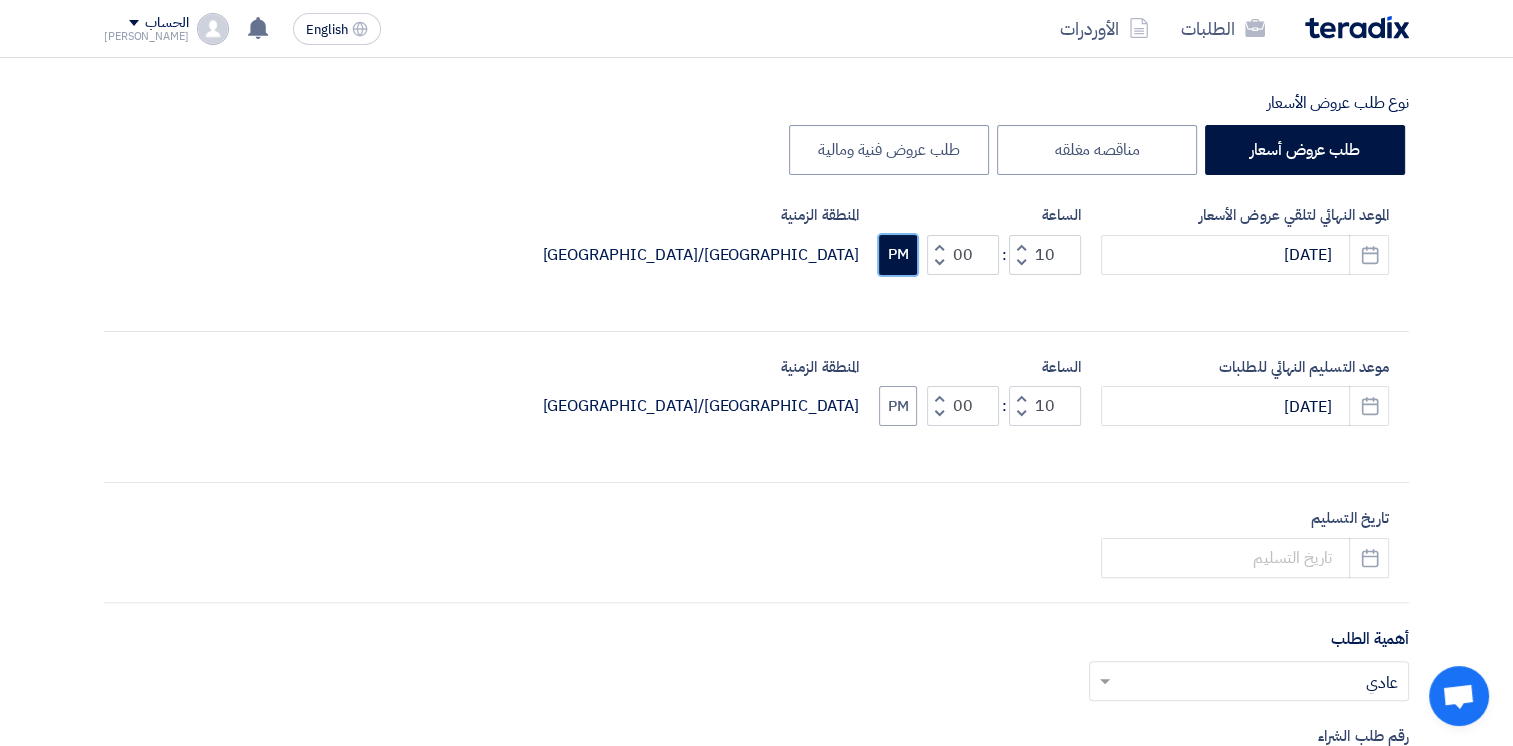 click on "PM" 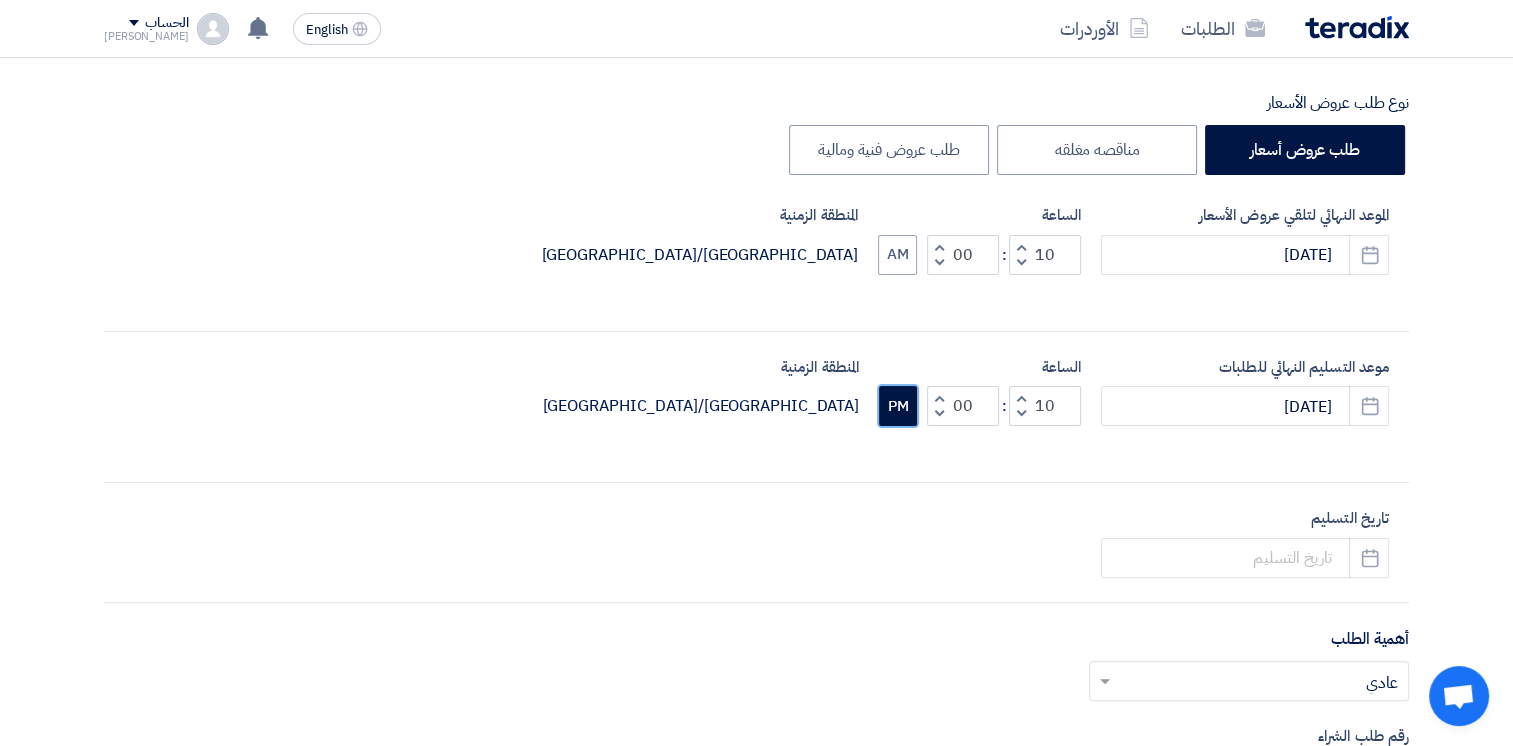click on "PM" 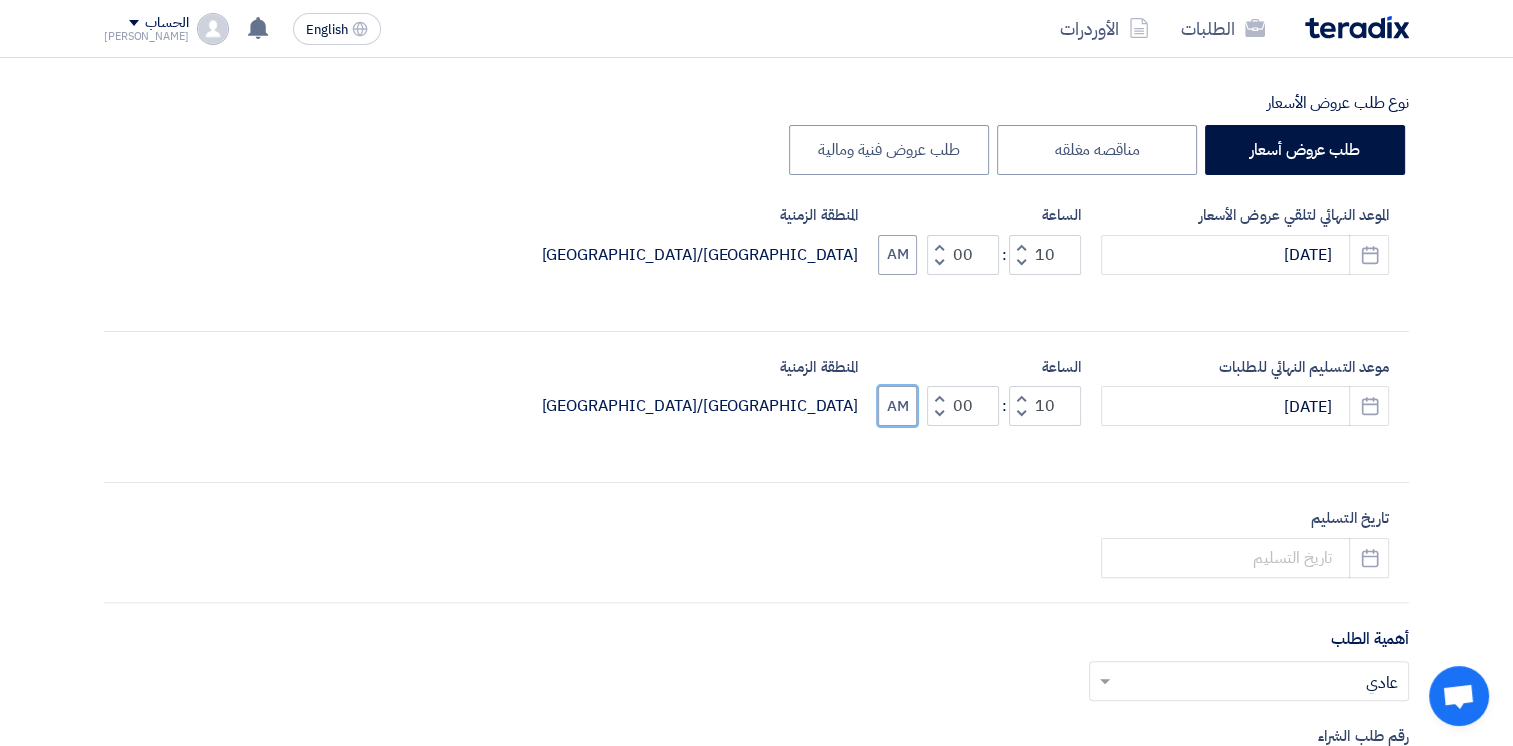 scroll, scrollTop: 500, scrollLeft: 0, axis: vertical 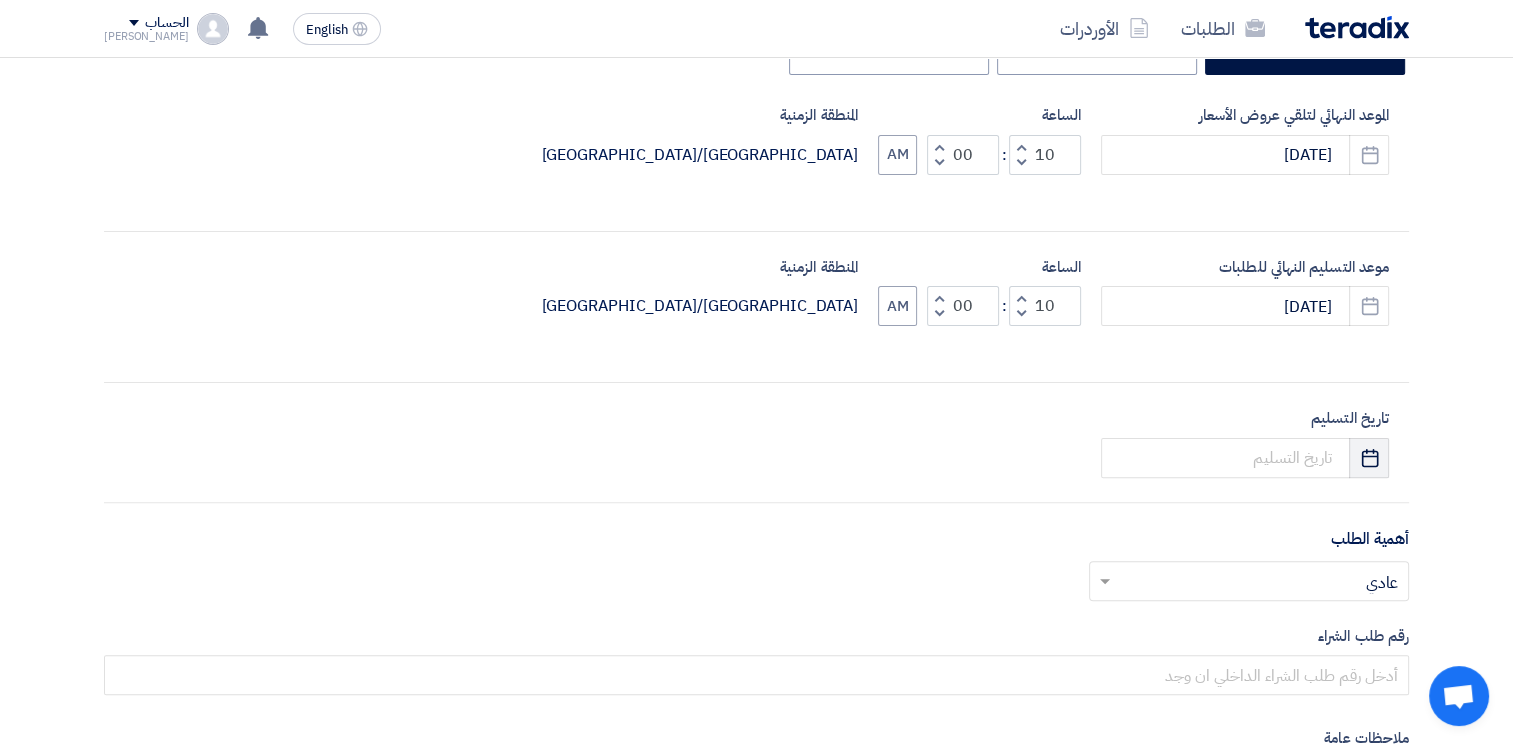 click 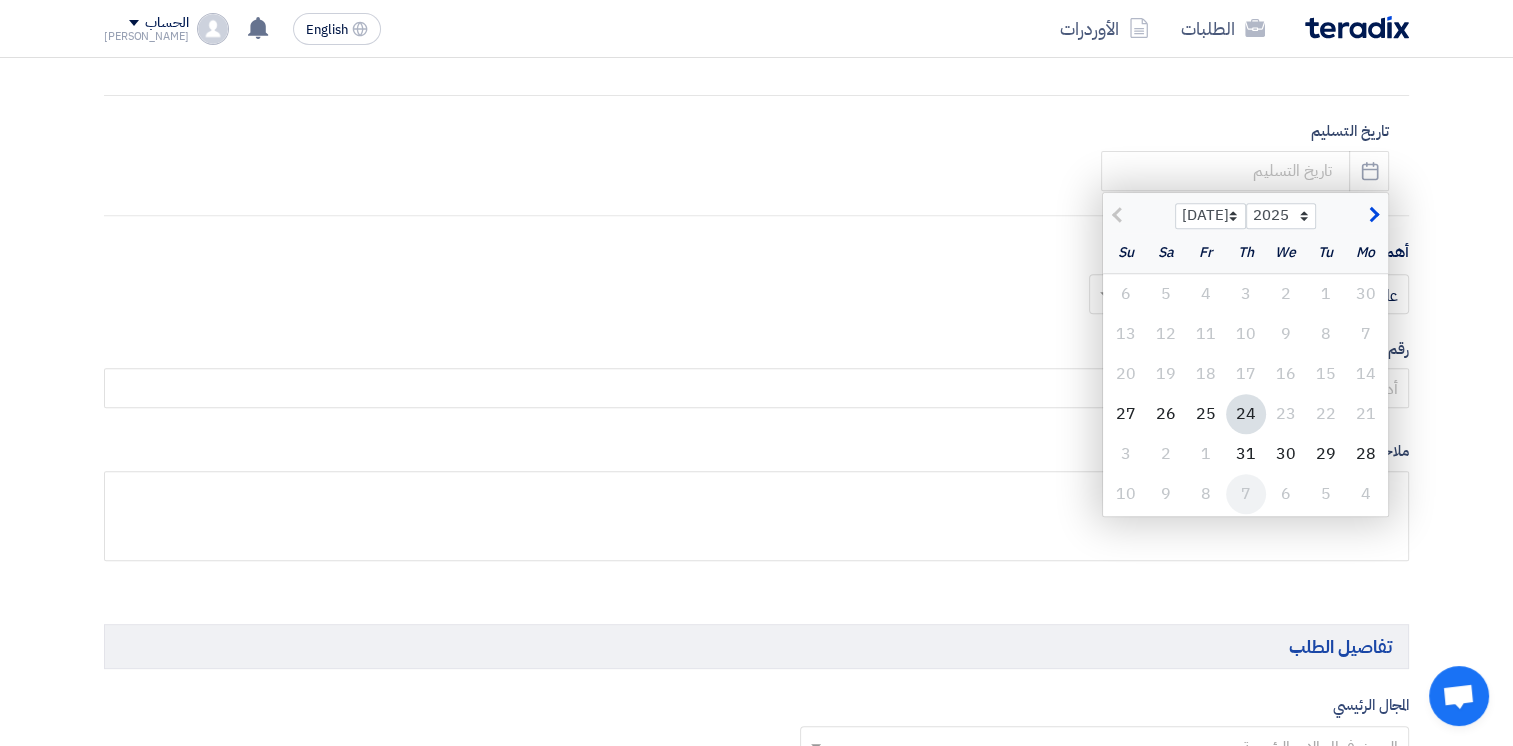 scroll, scrollTop: 800, scrollLeft: 0, axis: vertical 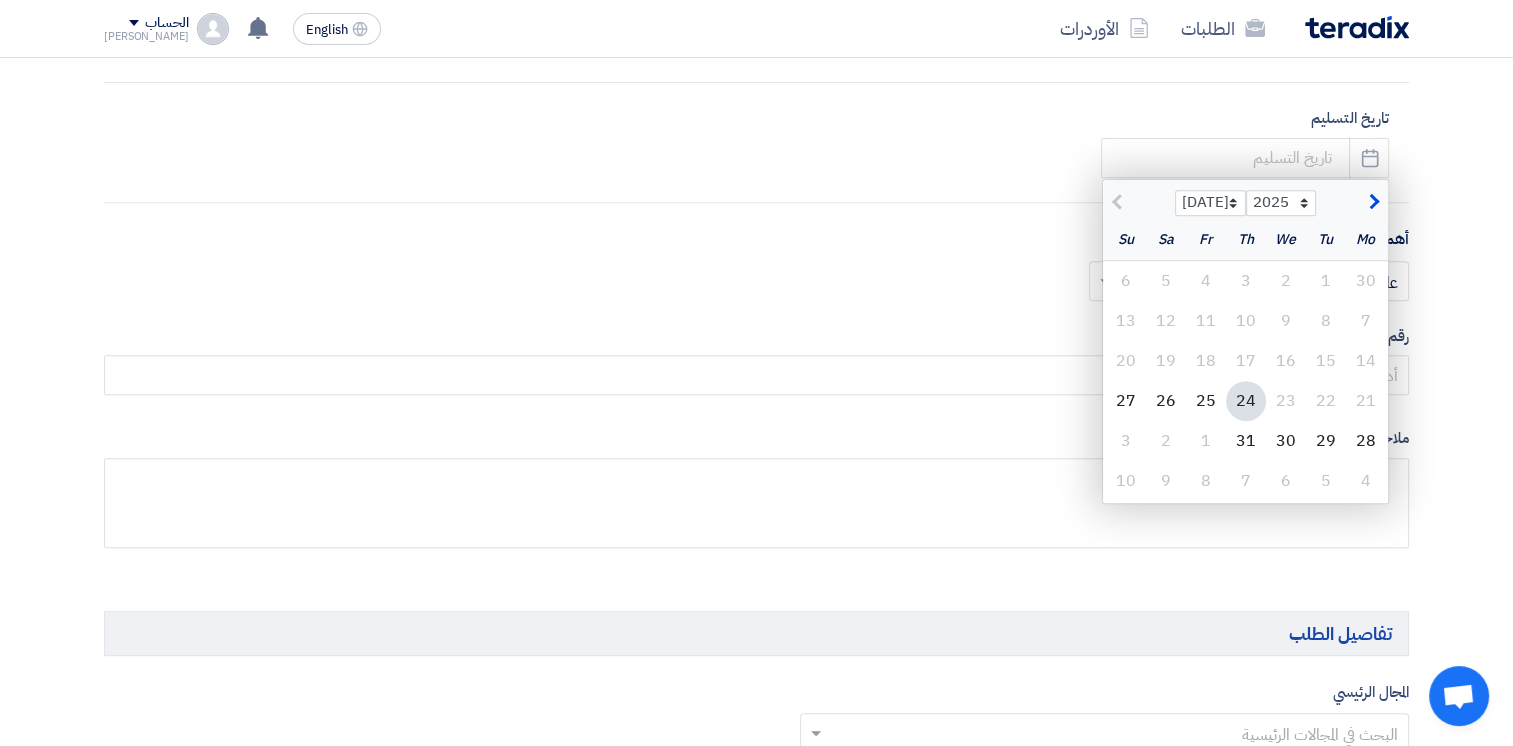 click 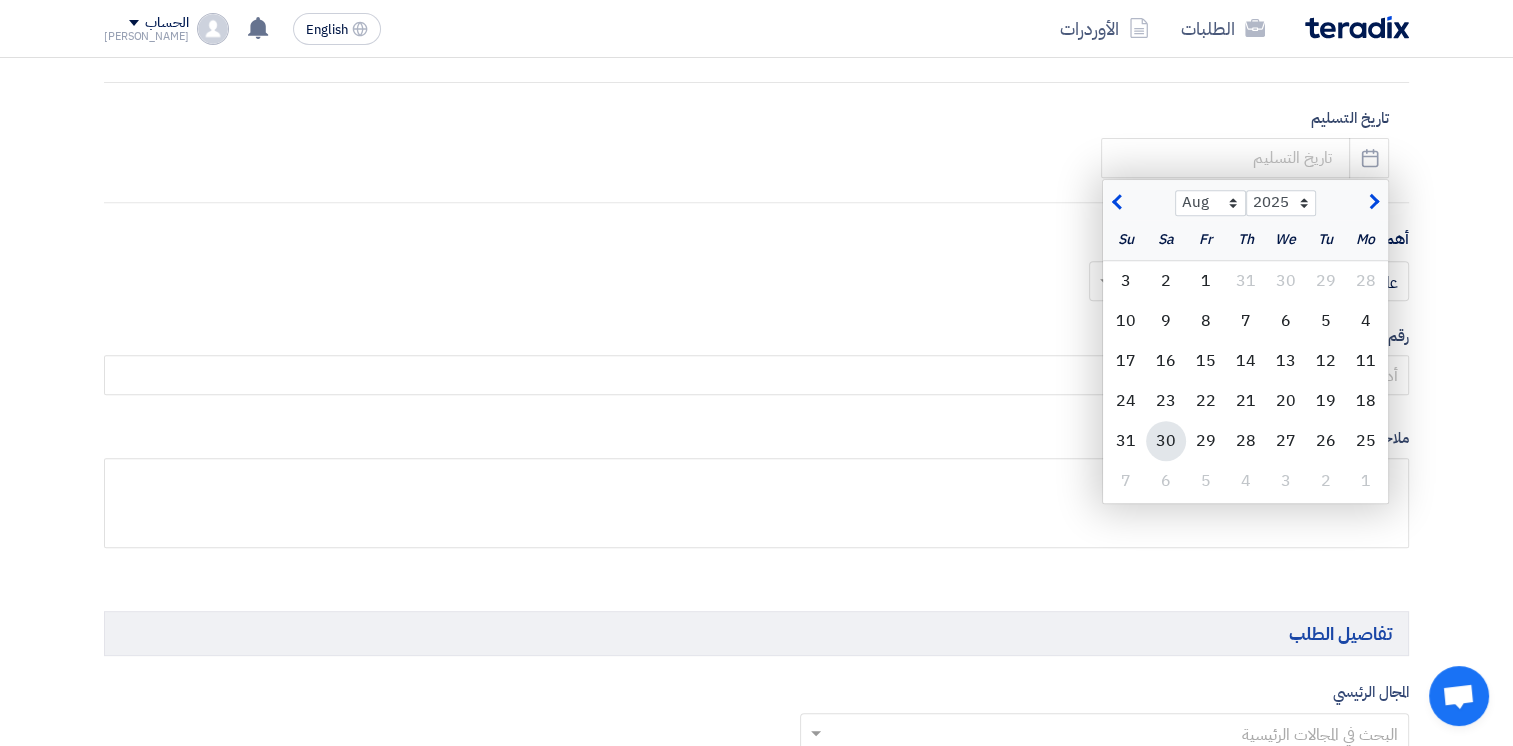 click on "30" 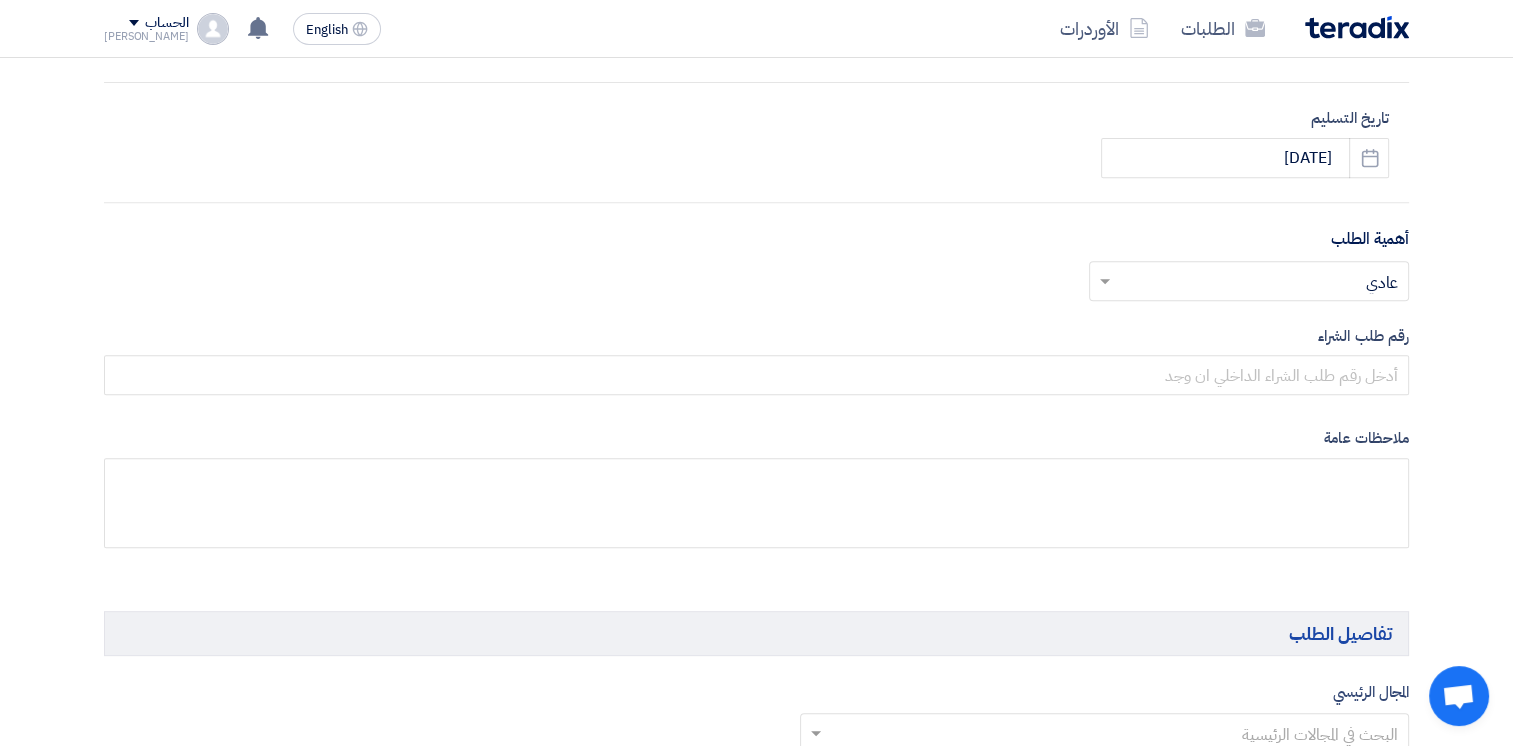 click 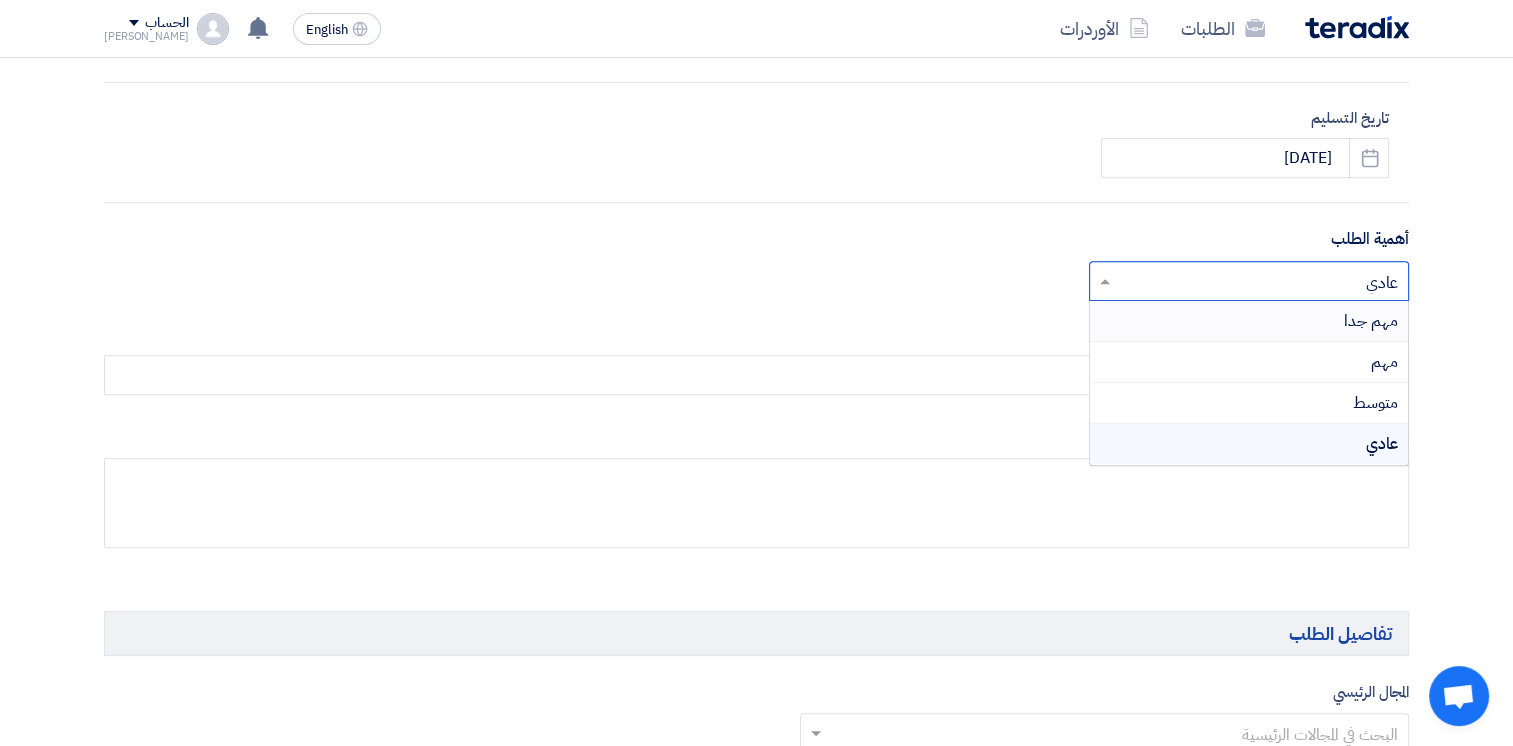 click on "مهم جدا" at bounding box center [1371, 321] 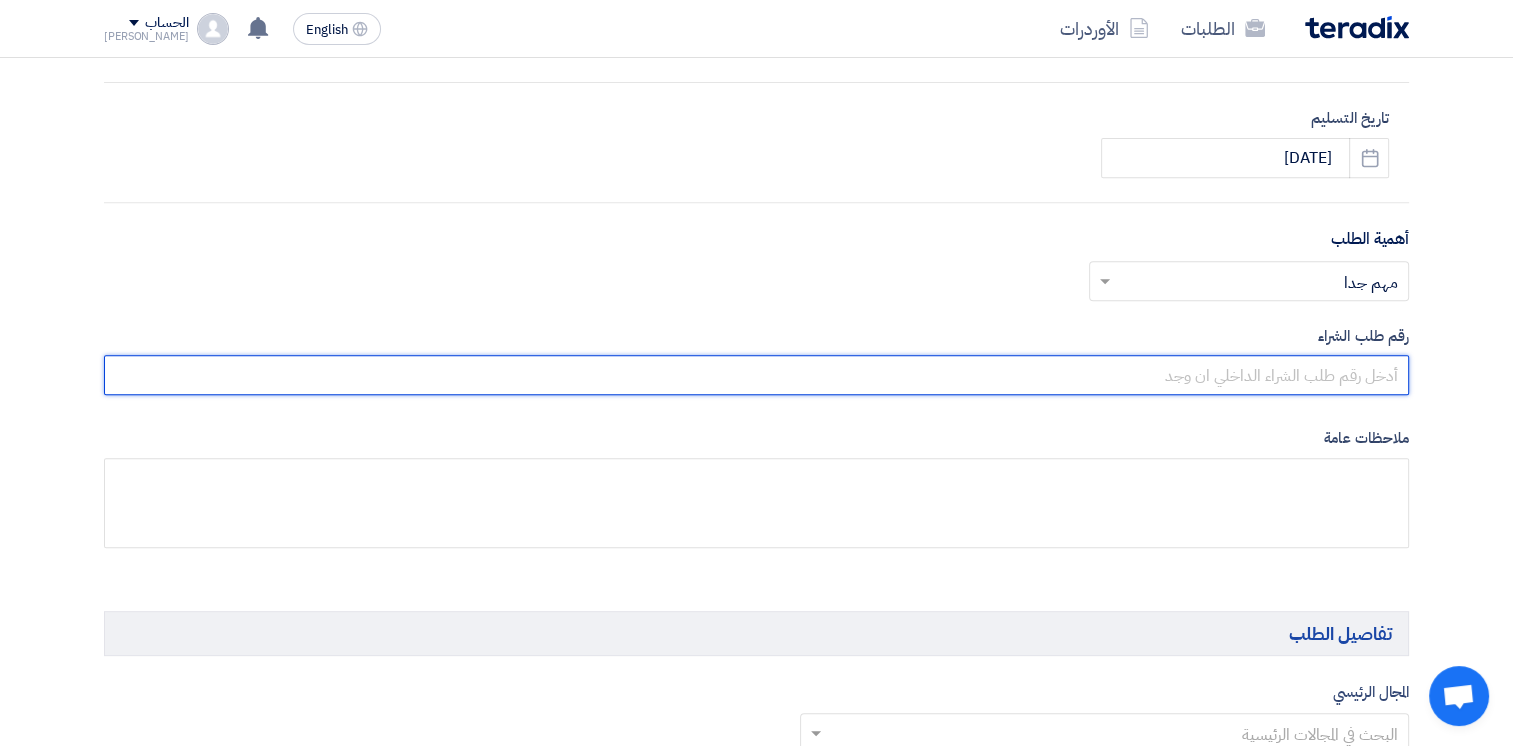 click at bounding box center (756, 375) 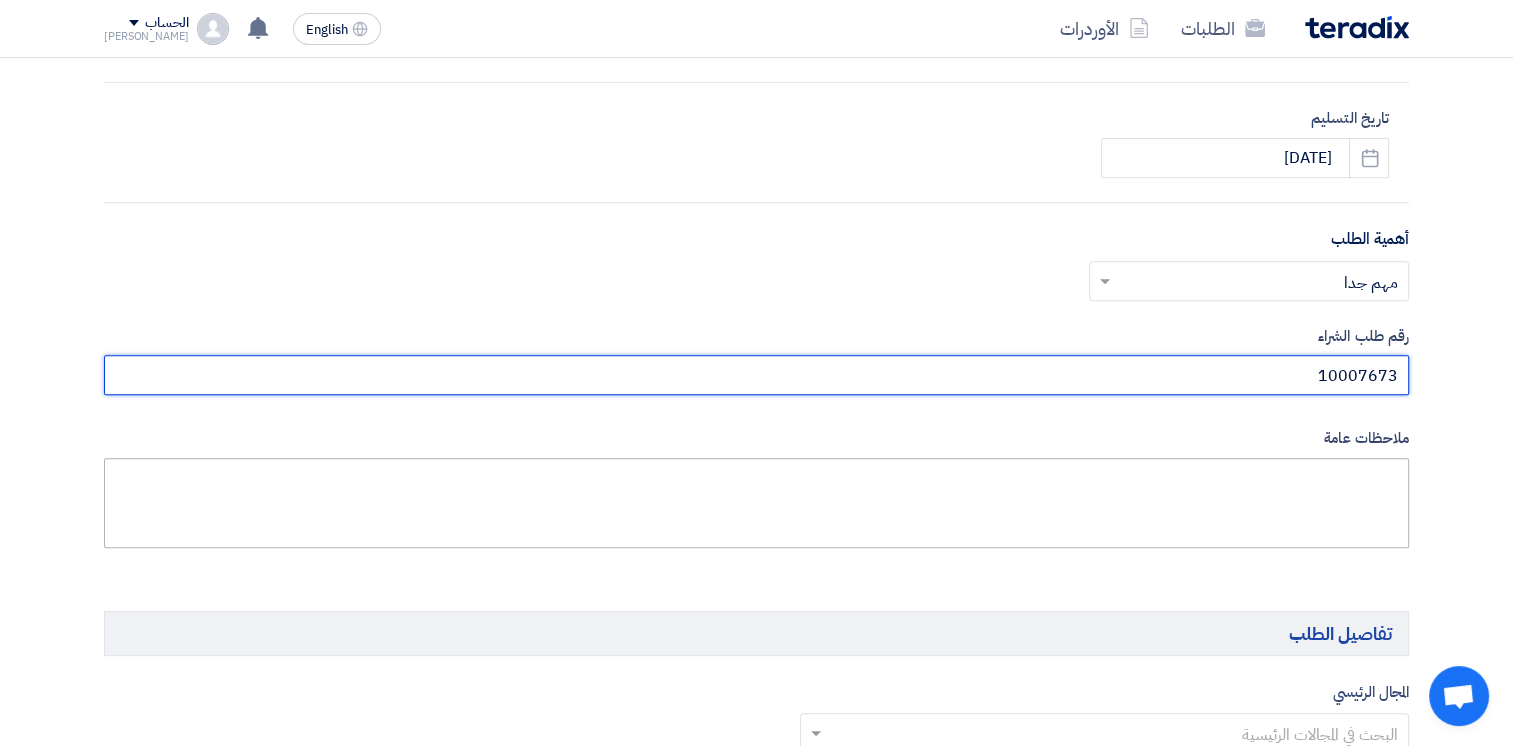 type on "10007673" 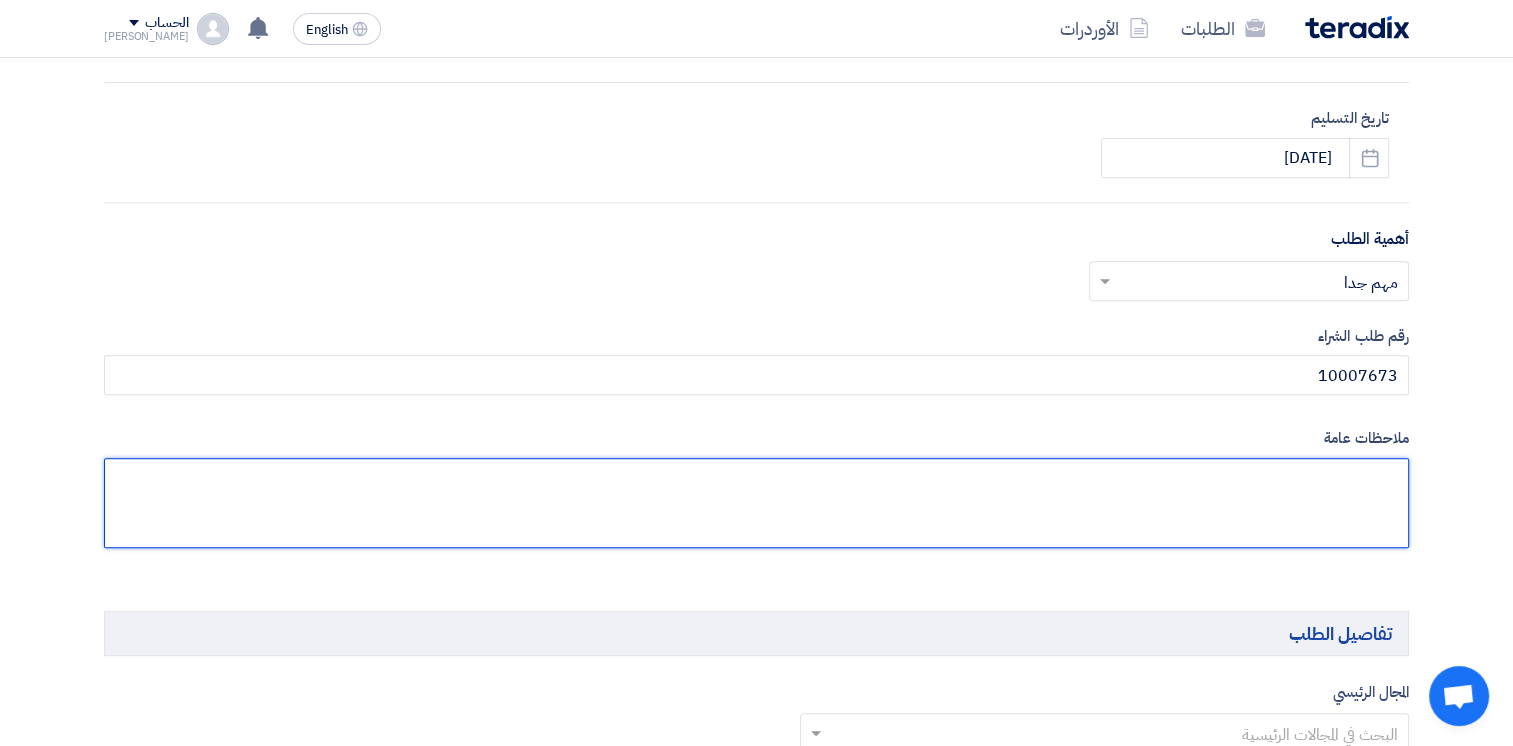 click 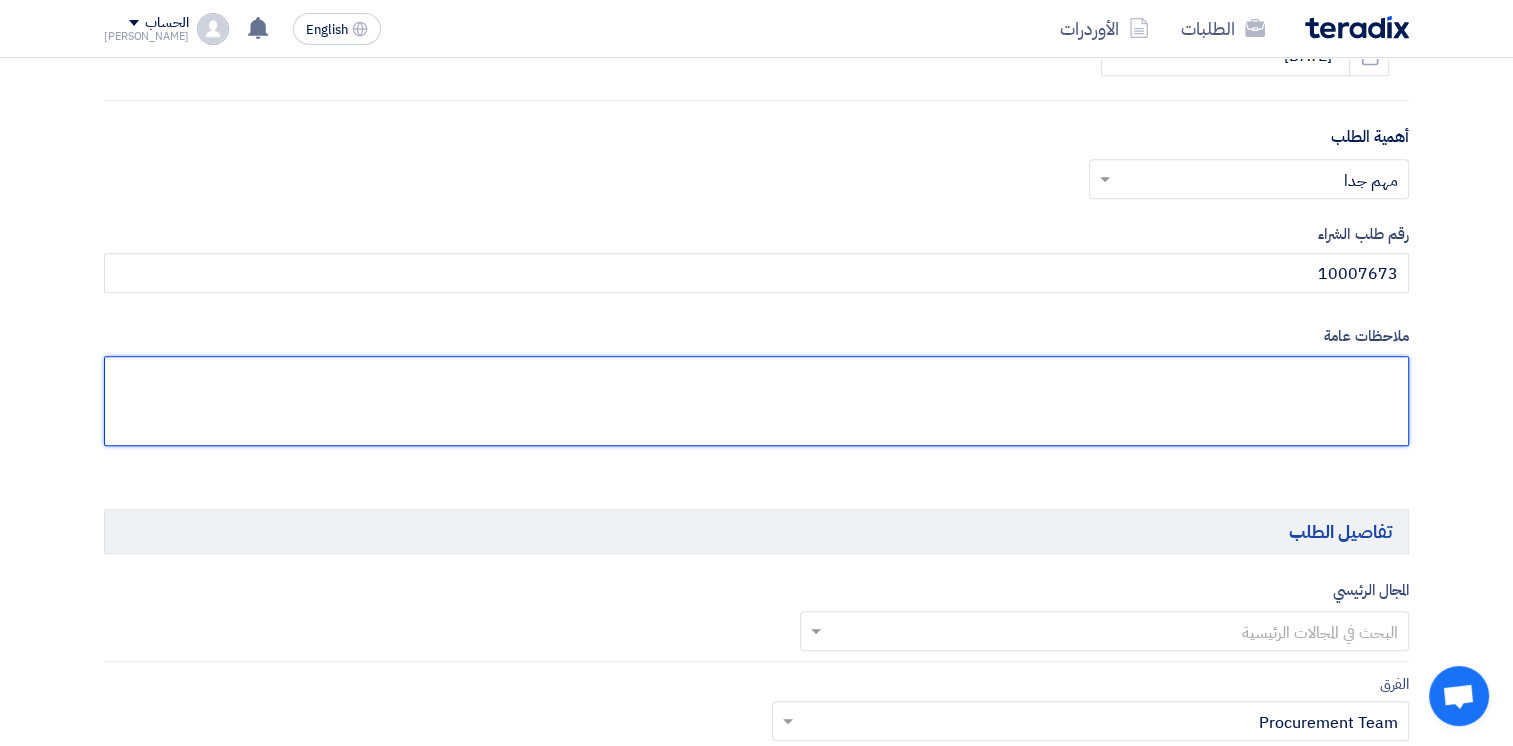 scroll, scrollTop: 1000, scrollLeft: 0, axis: vertical 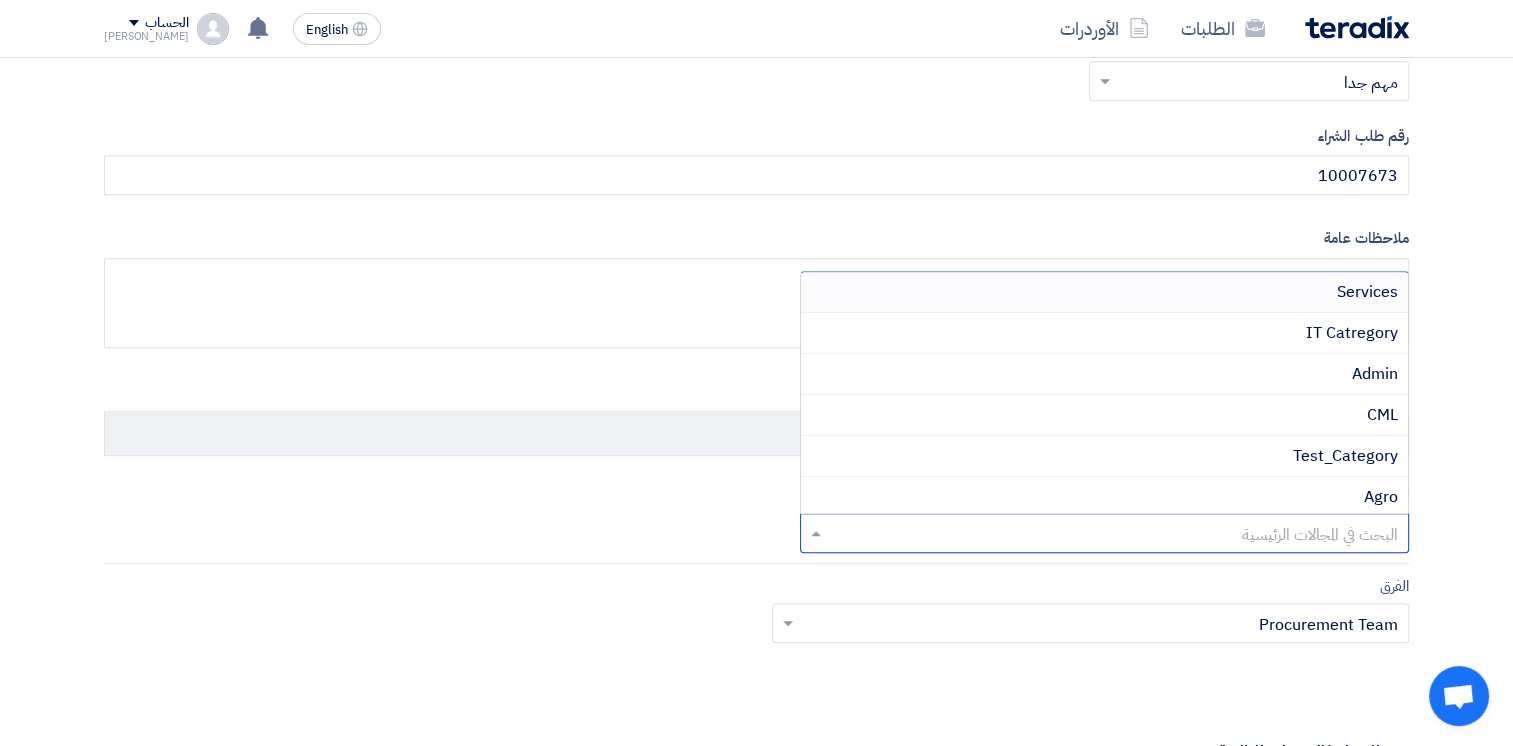 click at bounding box center (1116, 535) 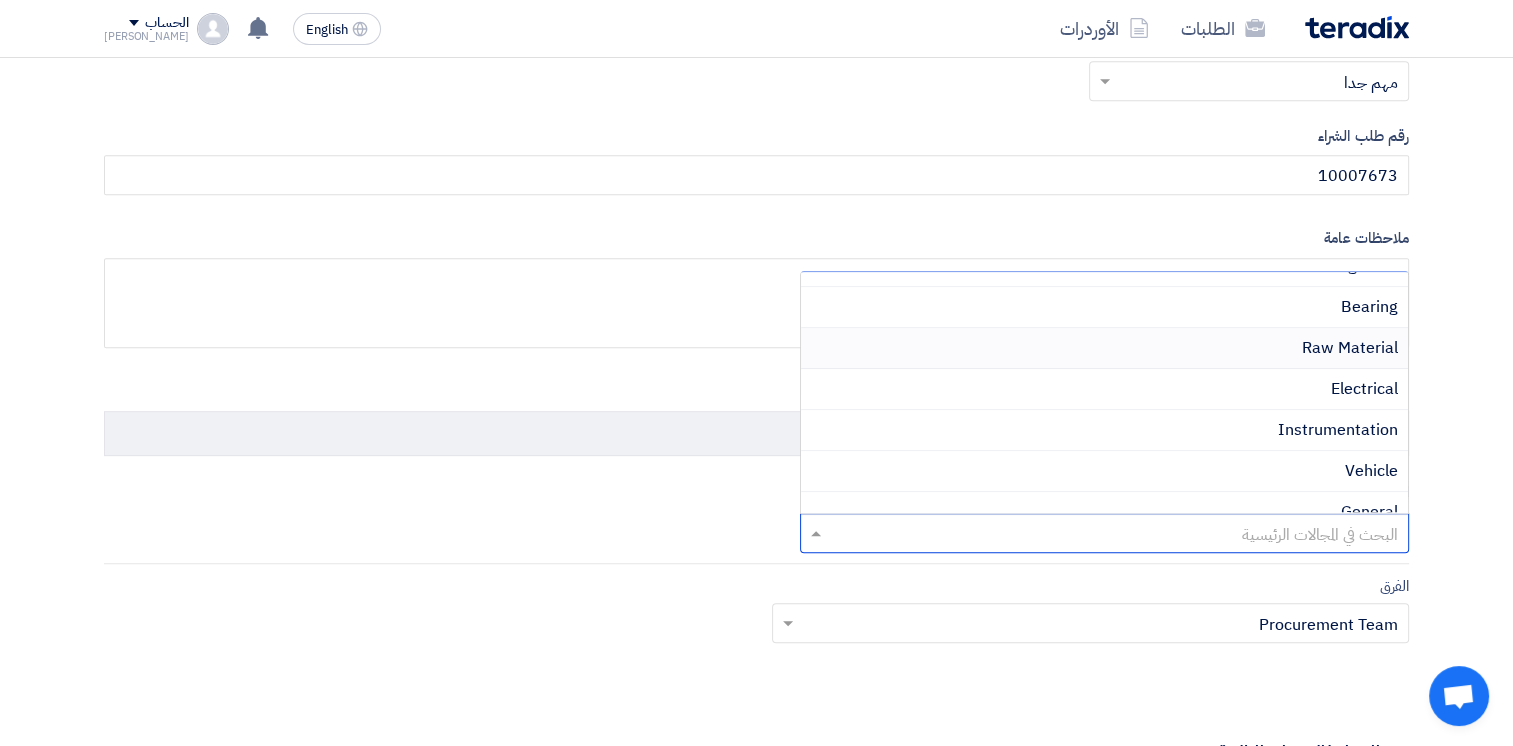scroll, scrollTop: 0, scrollLeft: 0, axis: both 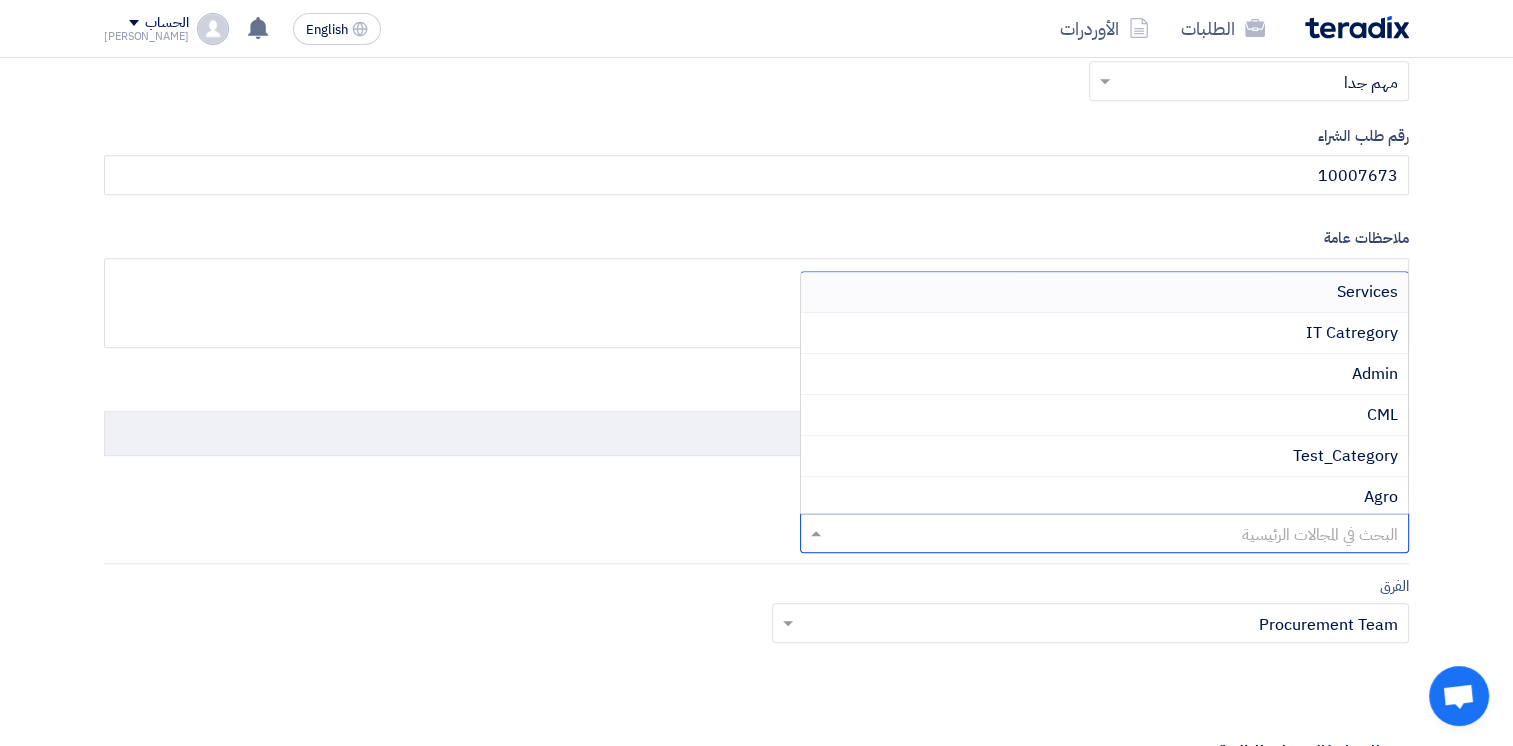 click on "Services" at bounding box center (1367, 292) 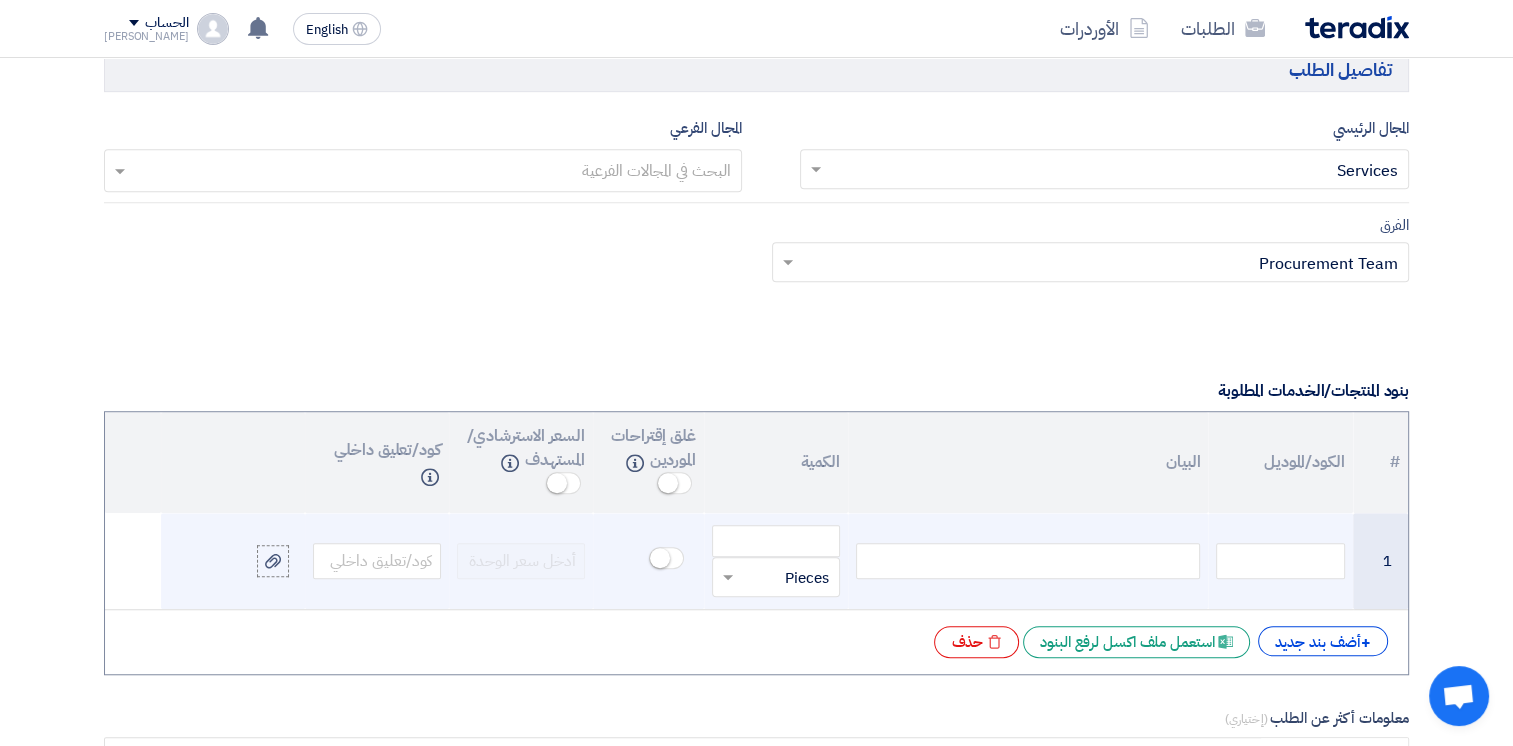 scroll, scrollTop: 1400, scrollLeft: 0, axis: vertical 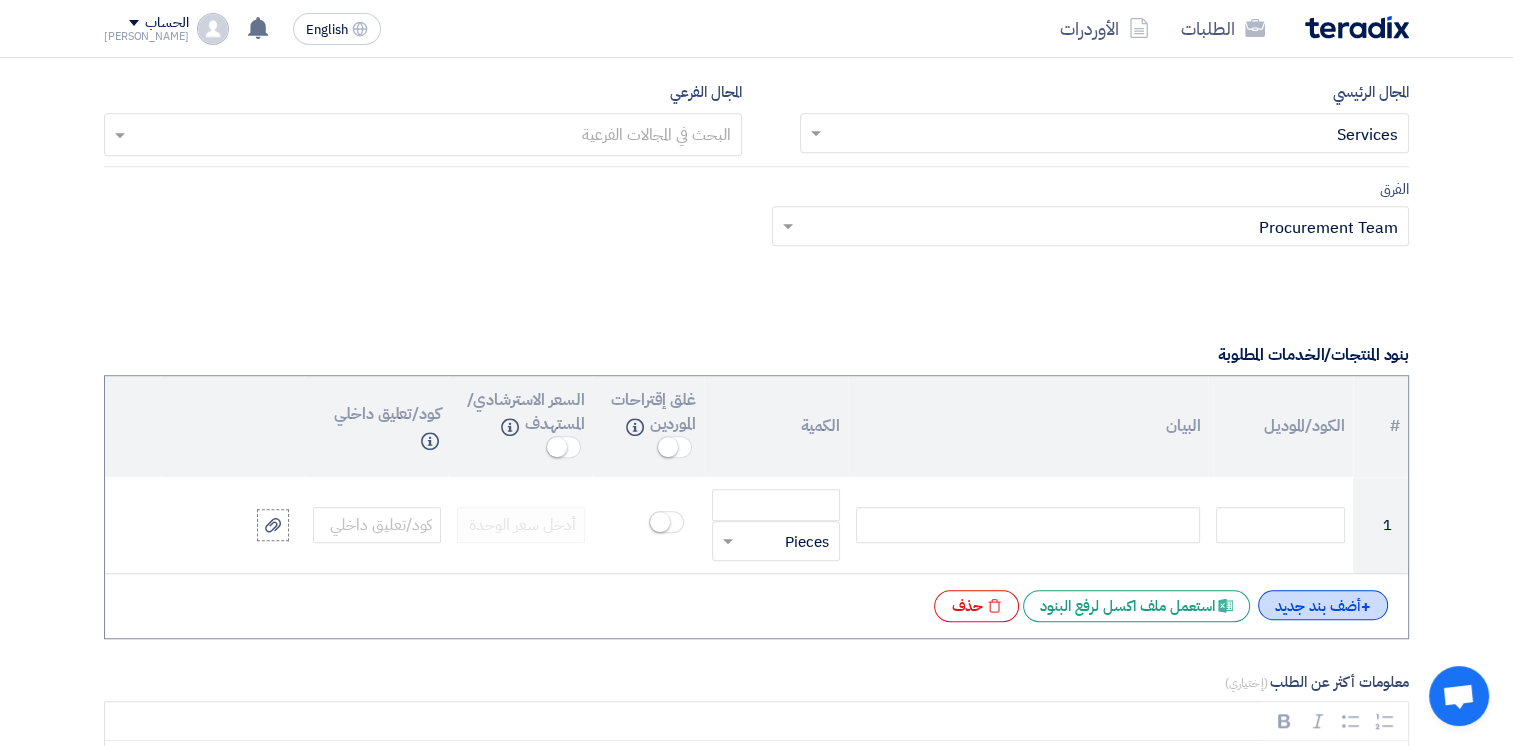 click on "+
أضف بند جديد" 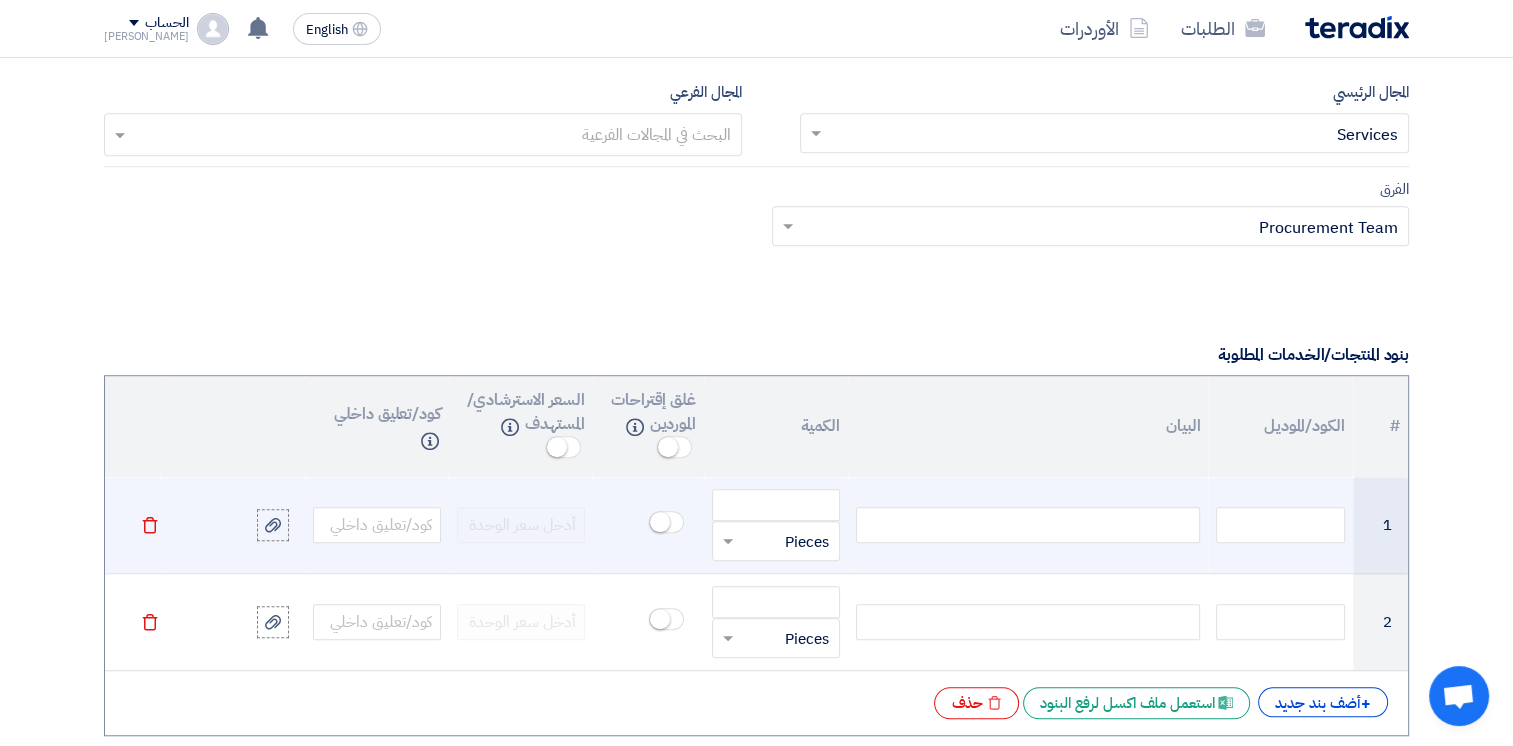click 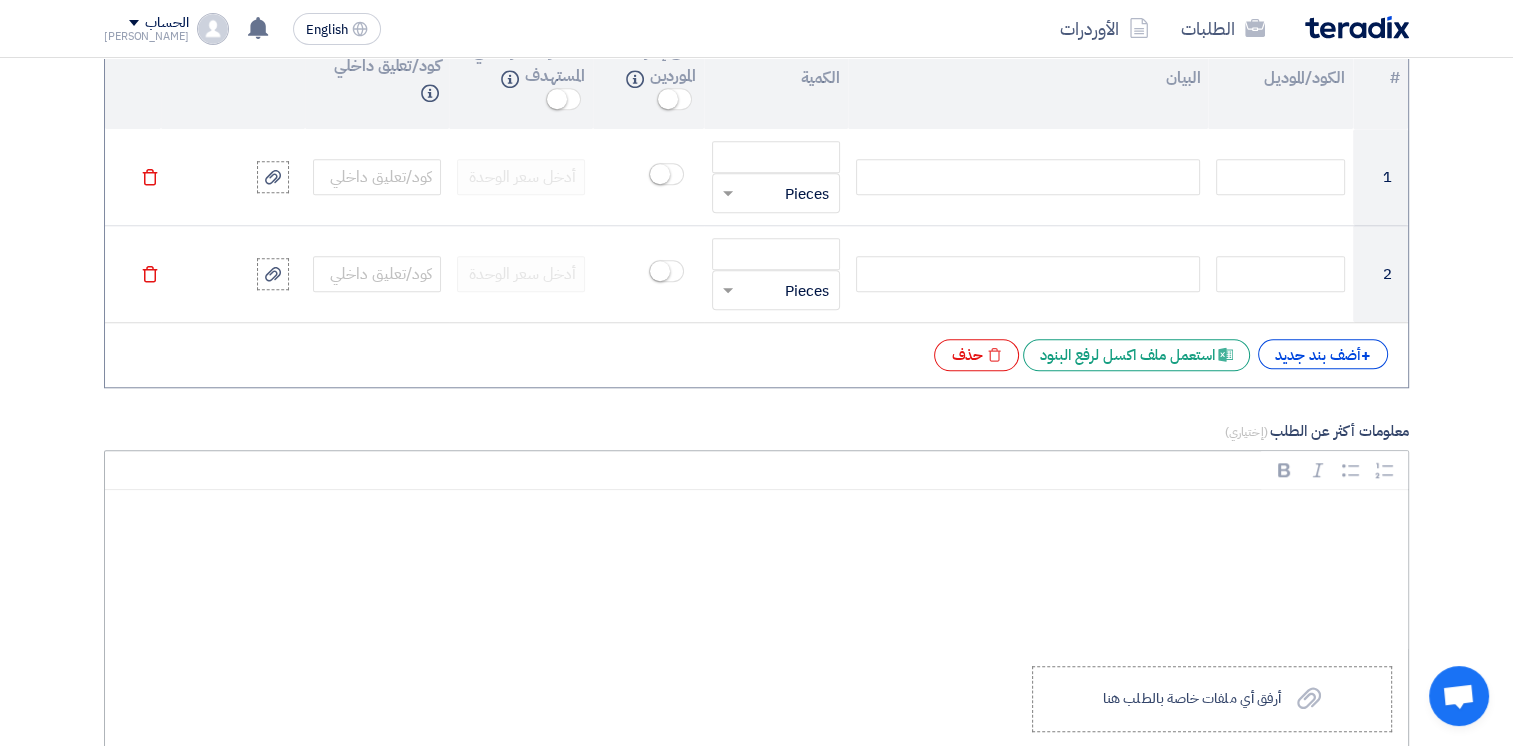 scroll, scrollTop: 1800, scrollLeft: 0, axis: vertical 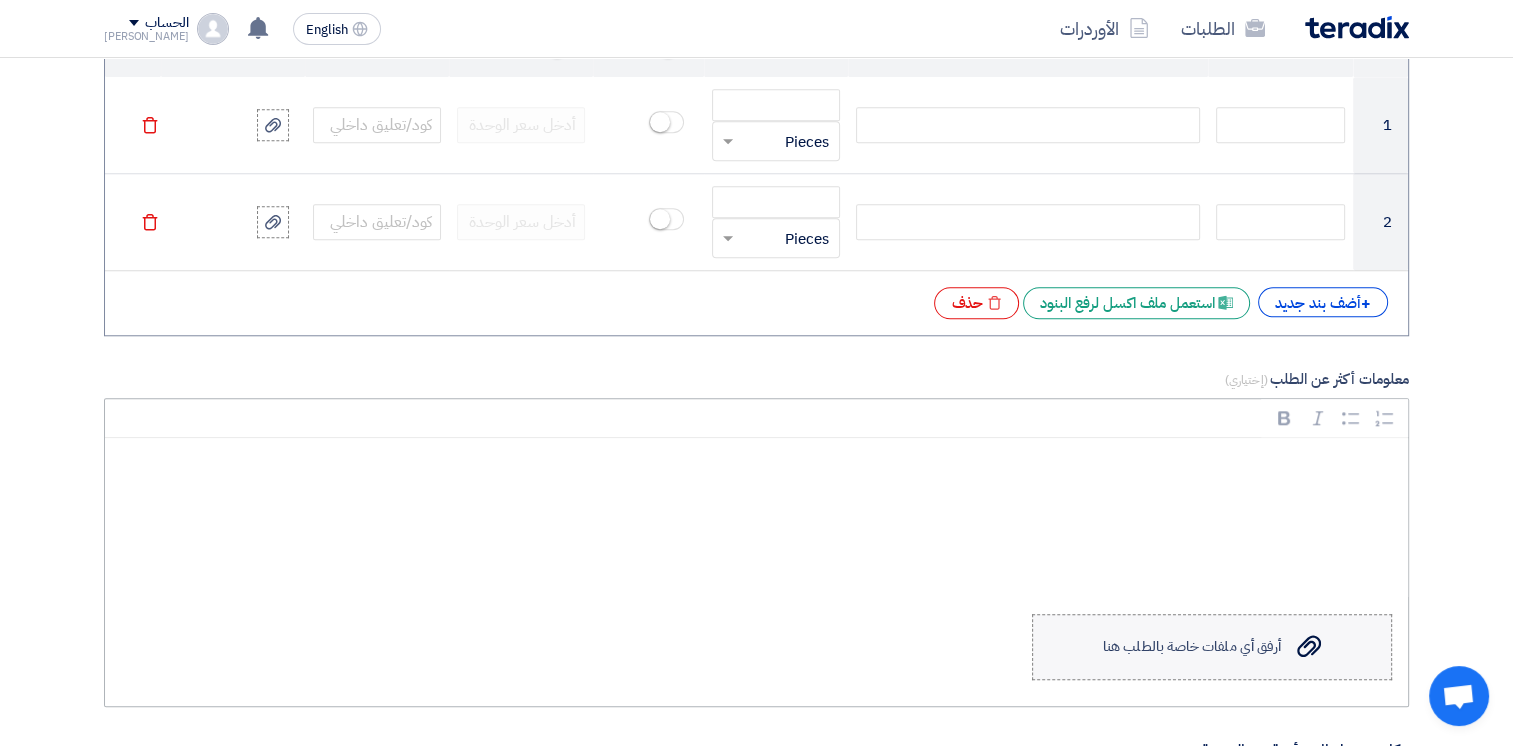 click on "Upload a file
أرفق أي ملفات خاصة بالطلب هنا" 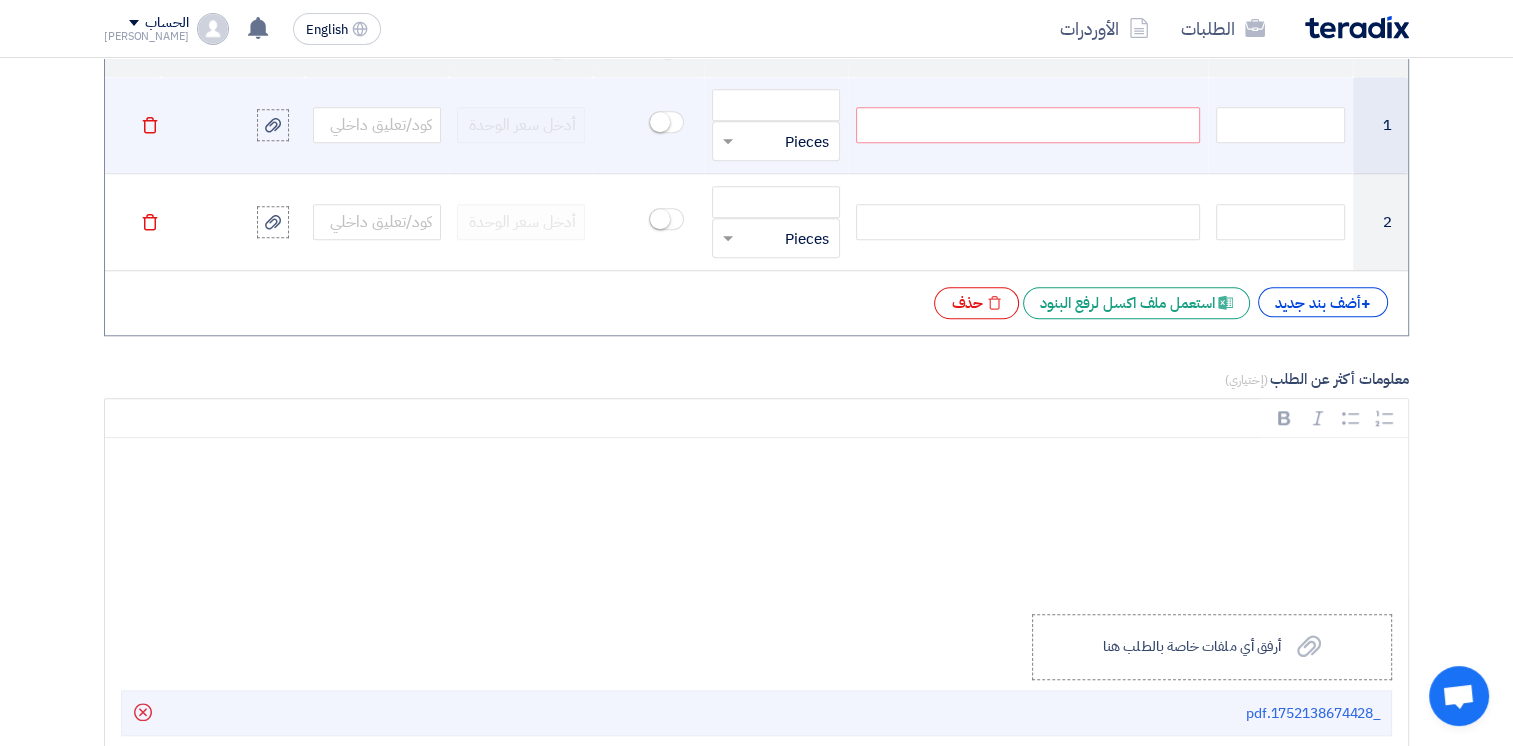 click 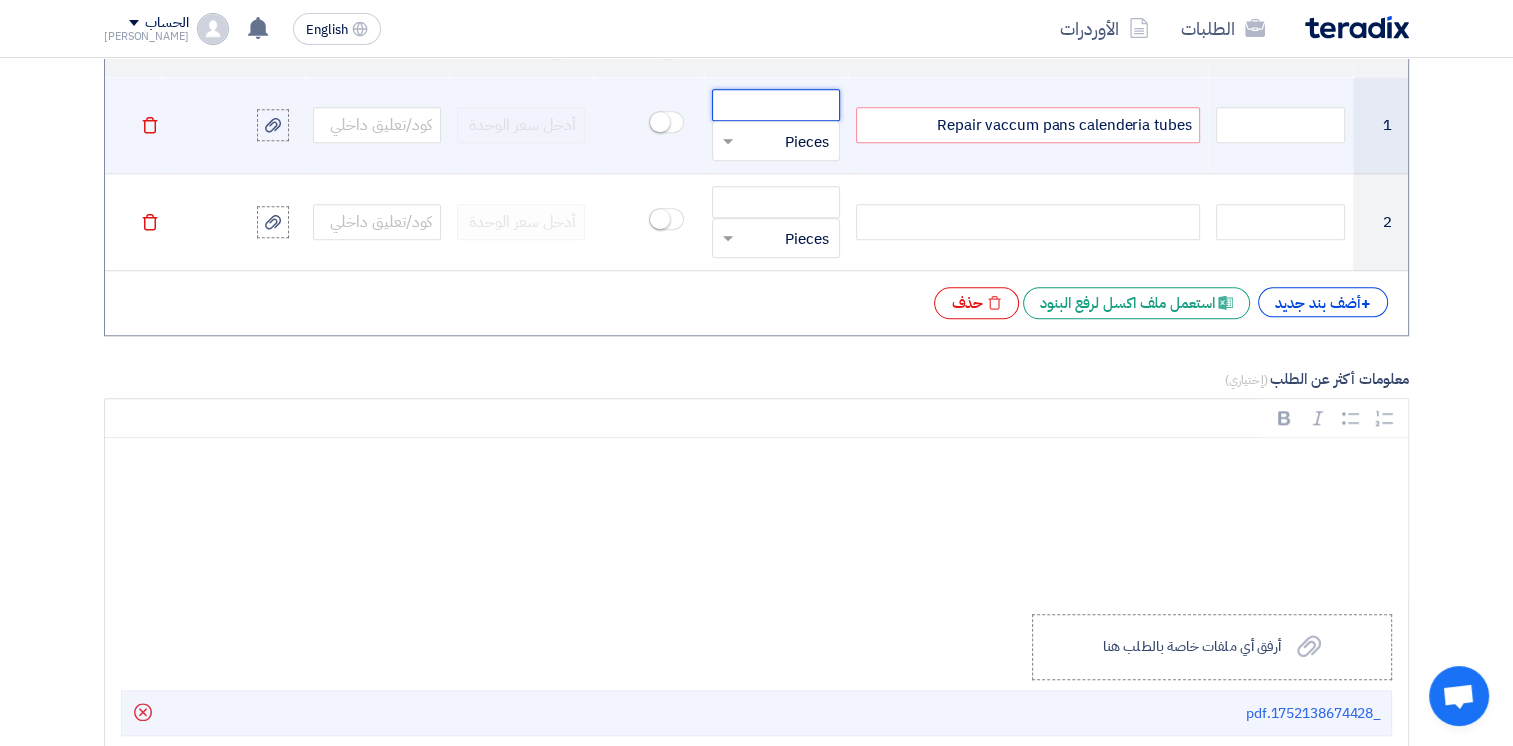 click 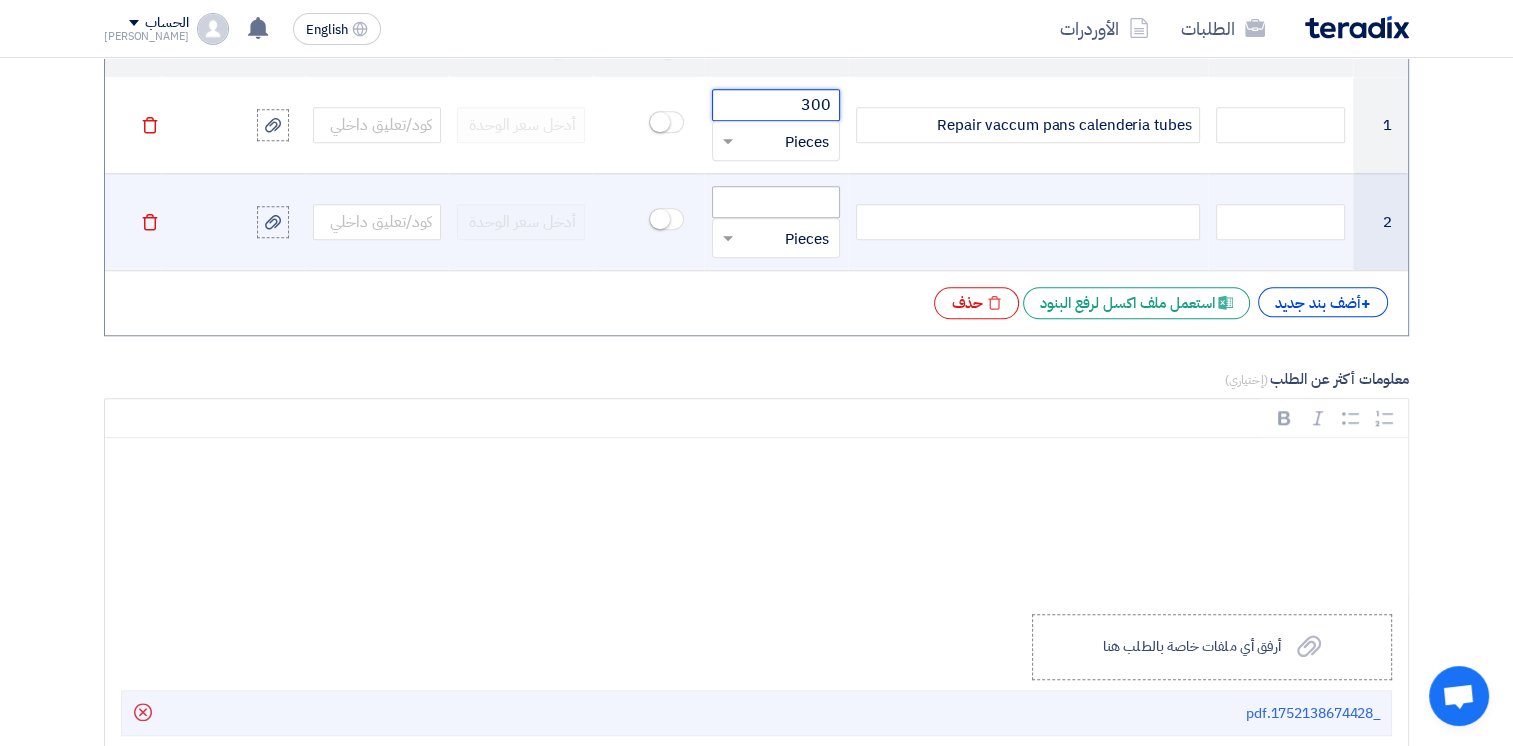 type on "300" 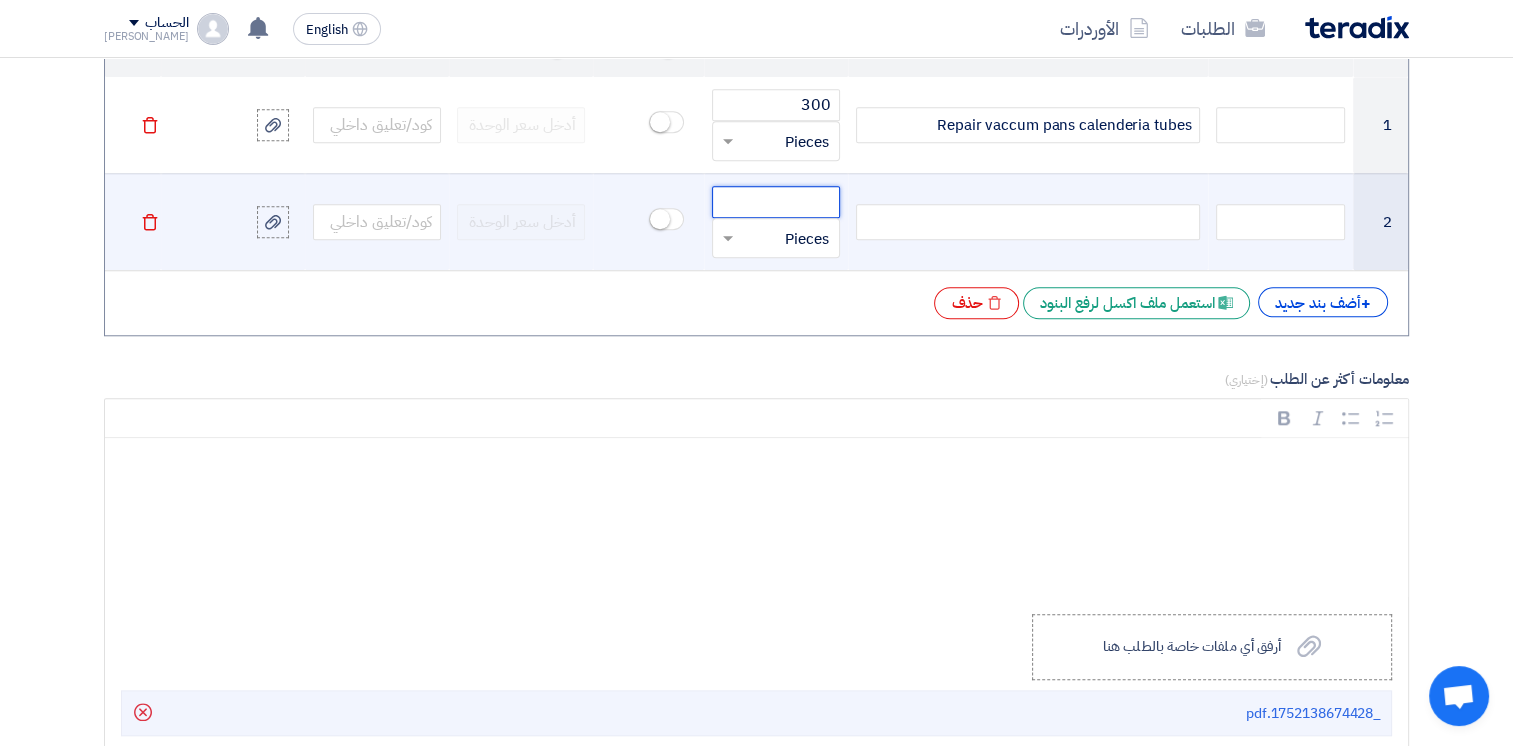 click 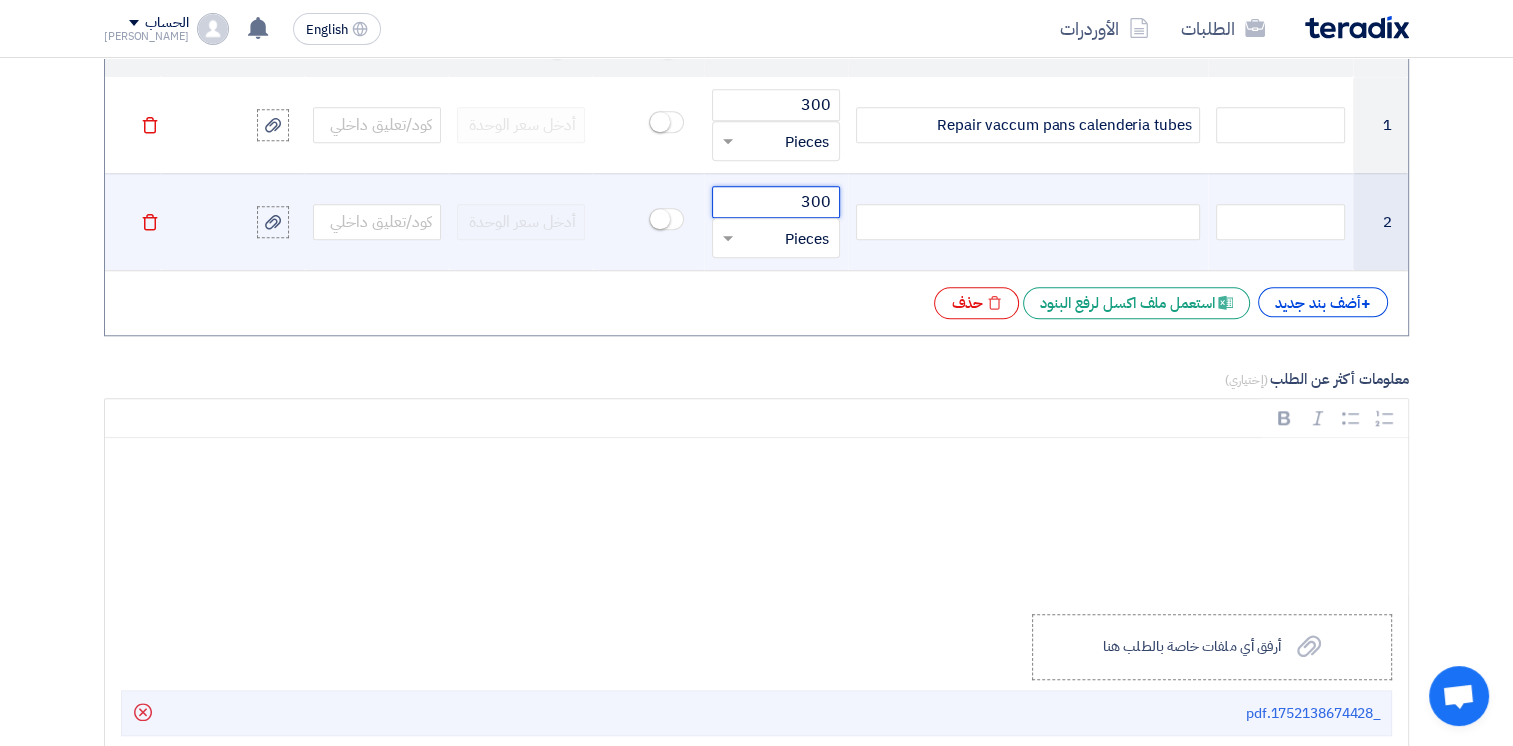 type on "300" 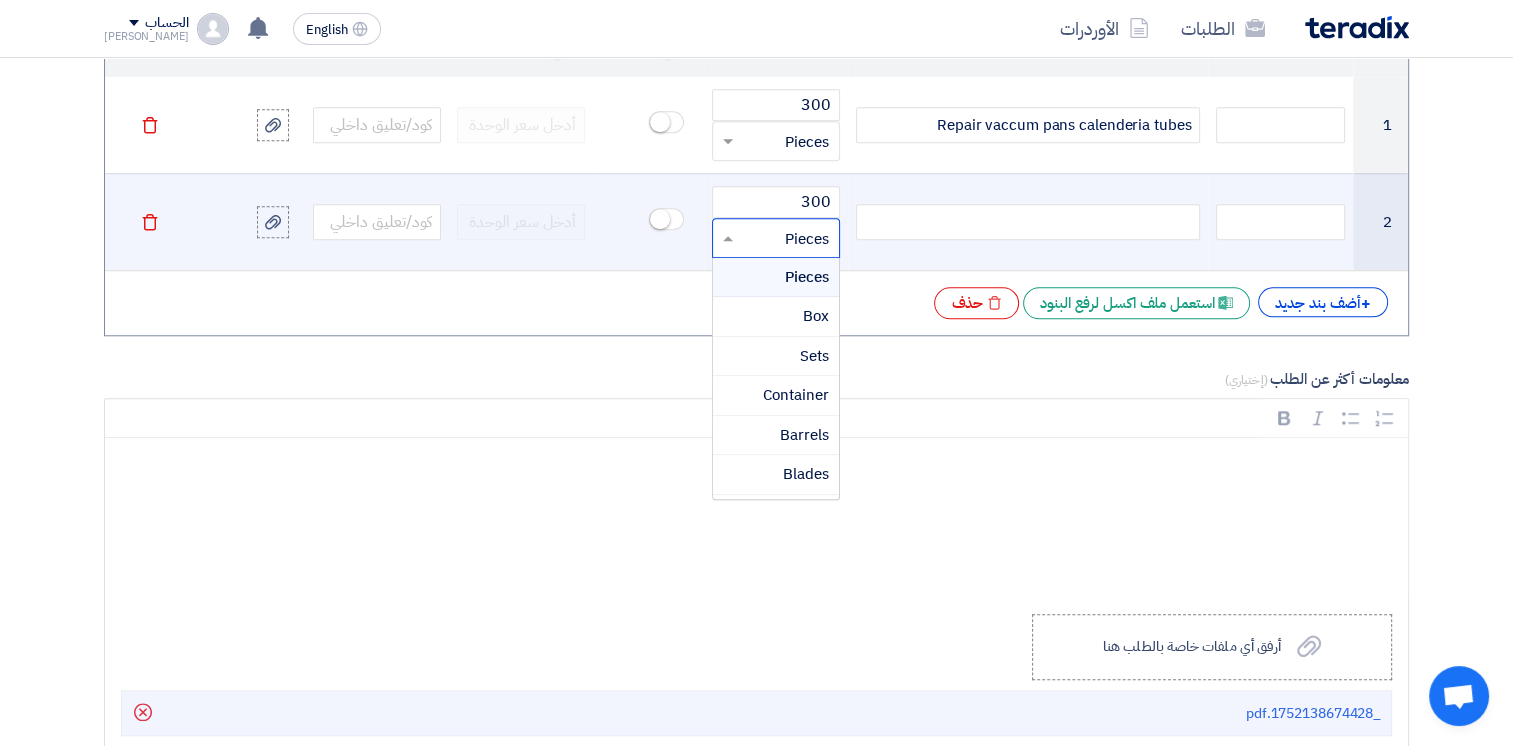 click 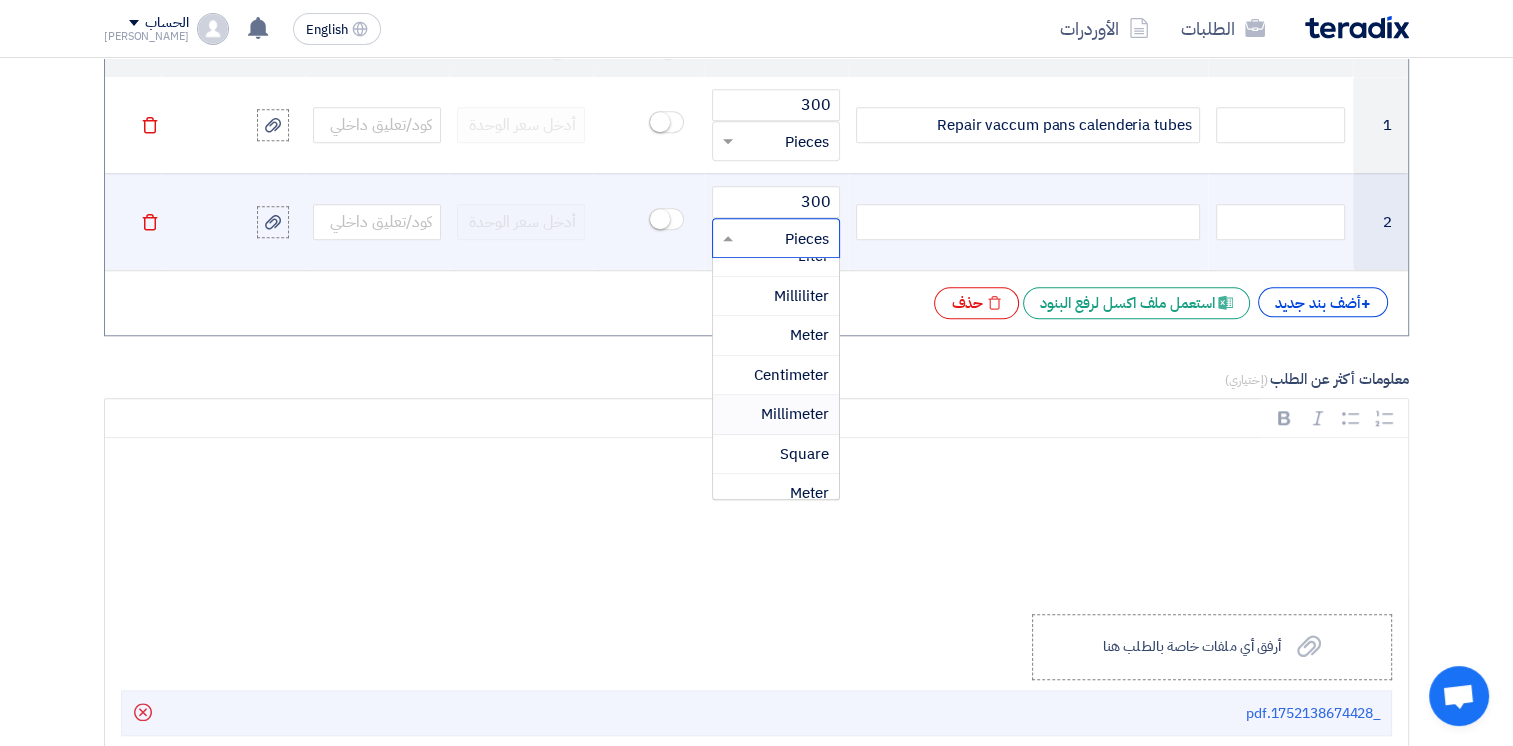 scroll, scrollTop: 500, scrollLeft: 0, axis: vertical 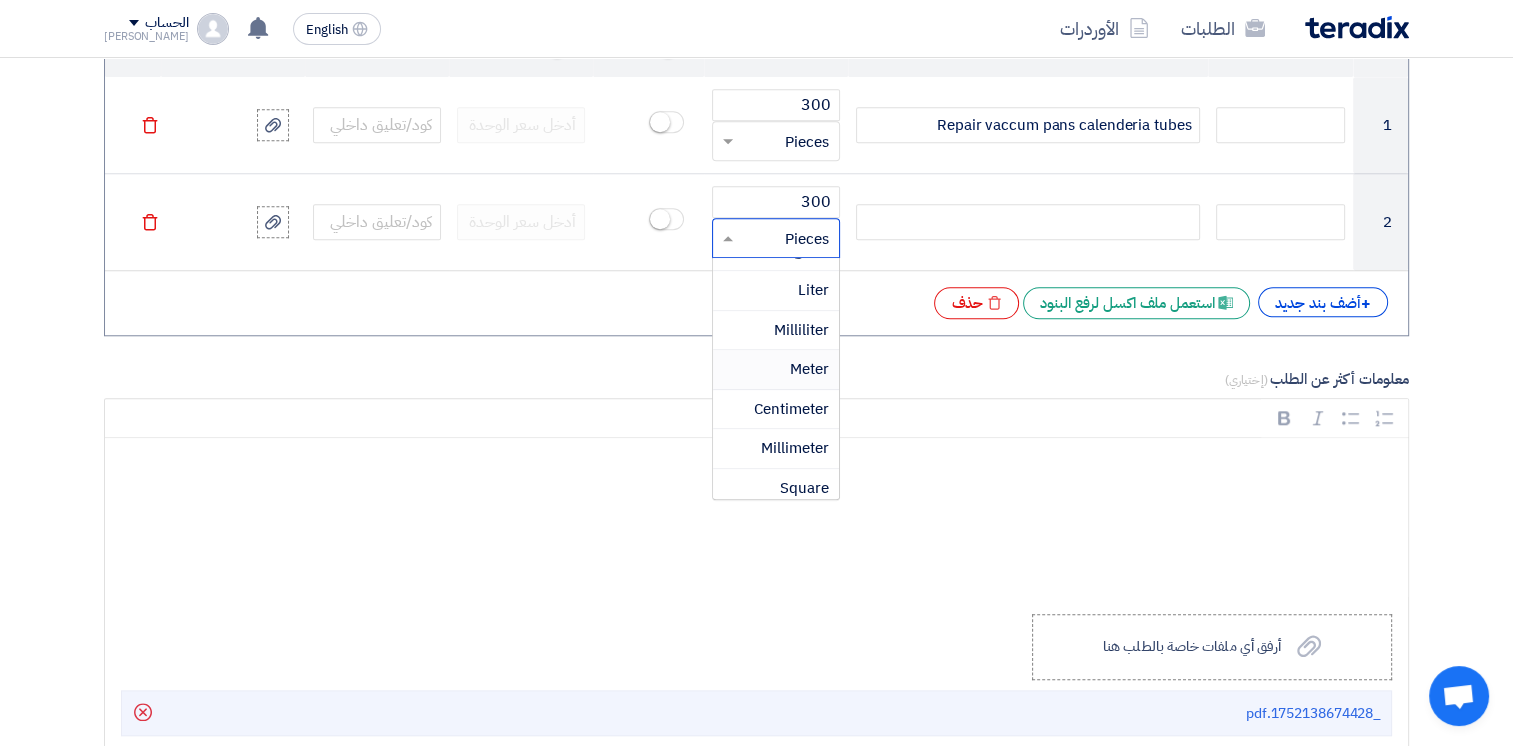 click on "Meter" at bounding box center [809, 369] 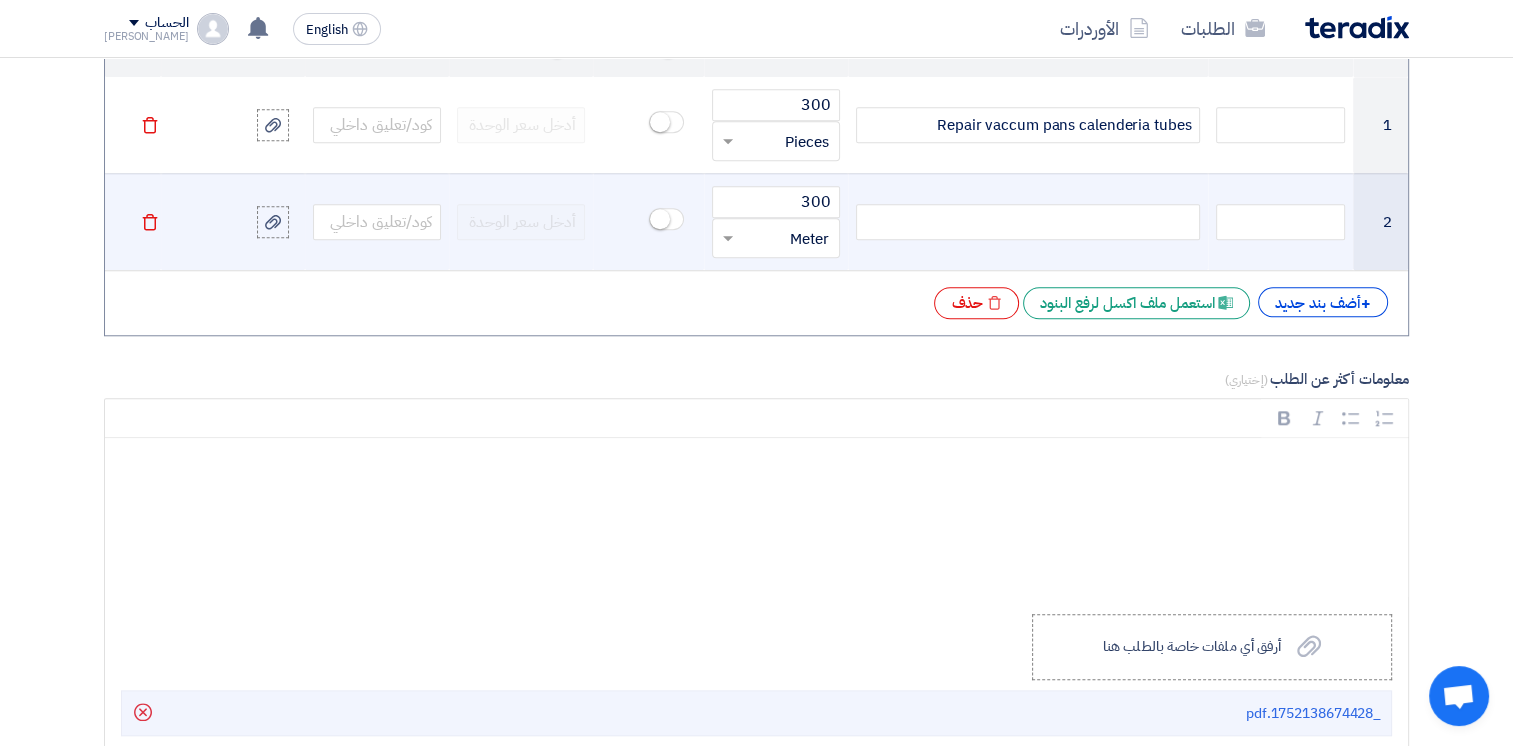 click 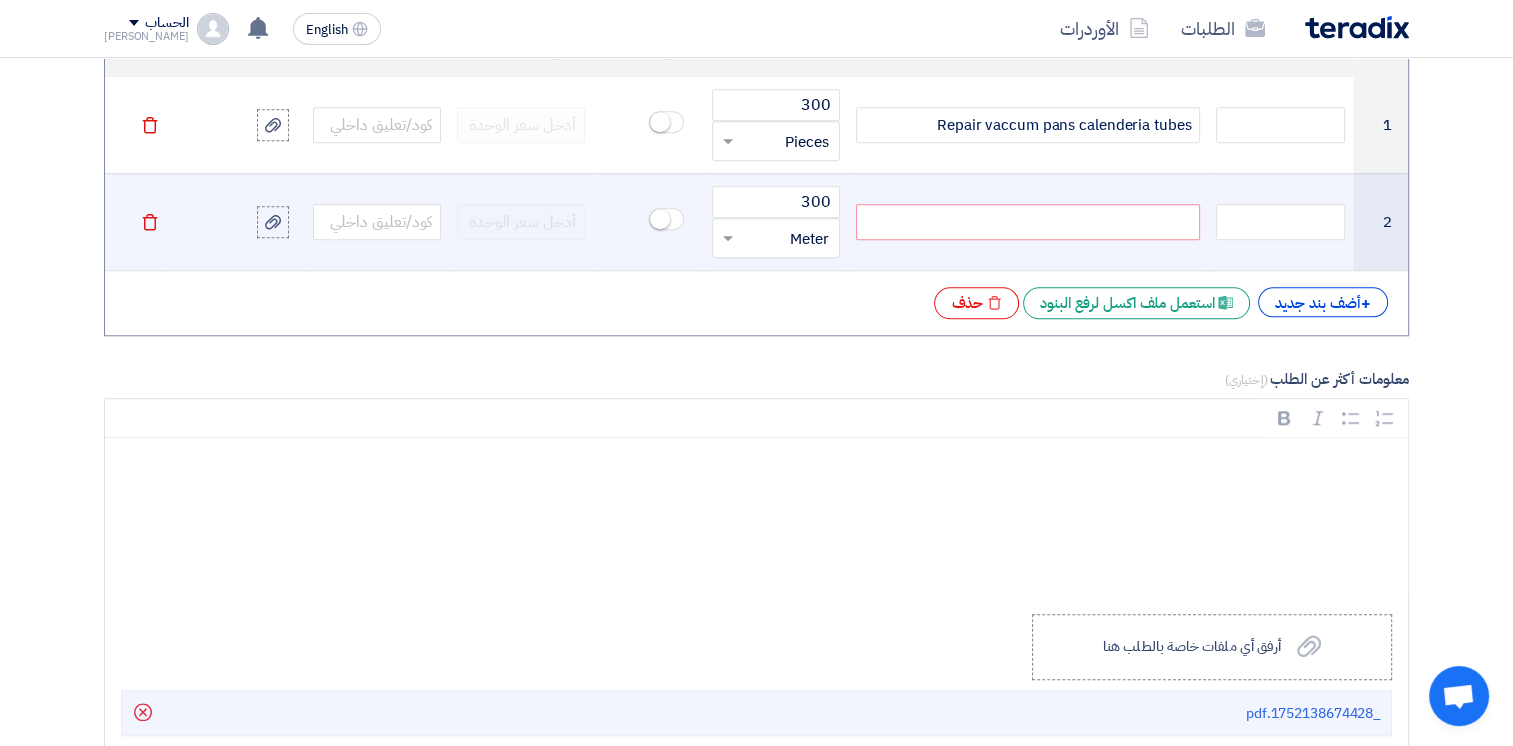 click 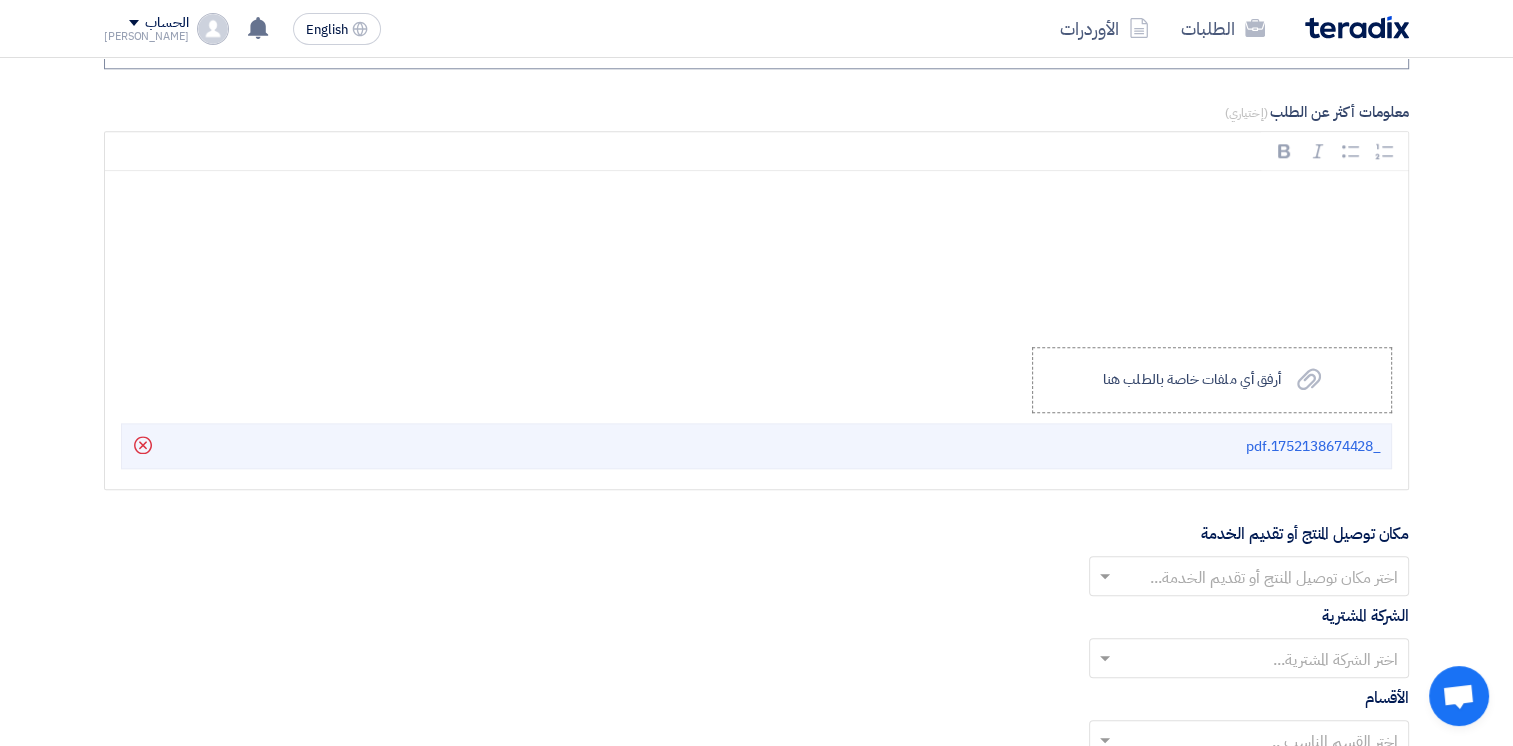 scroll, scrollTop: 2100, scrollLeft: 0, axis: vertical 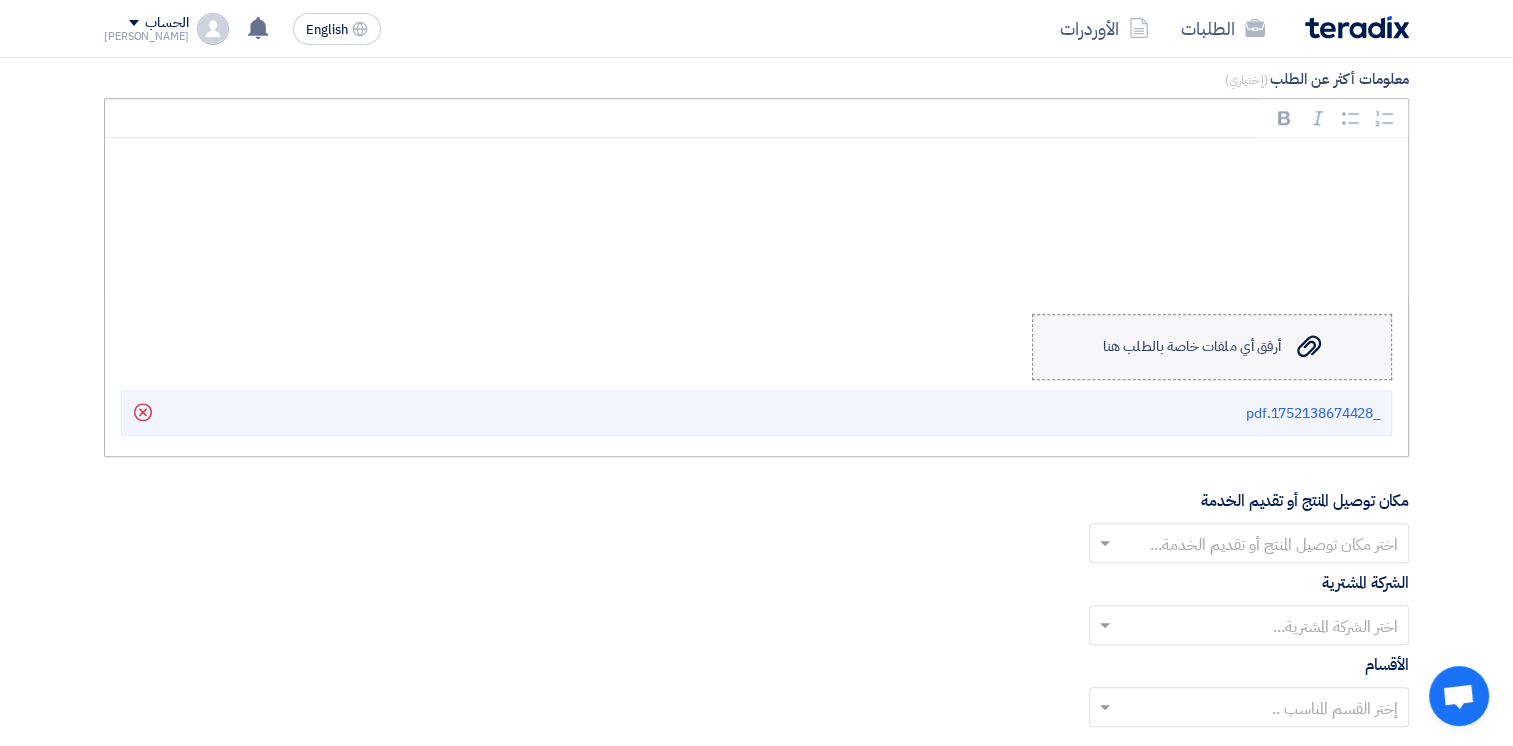 click on "أرفق أي ملفات خاصة بالطلب هنا" 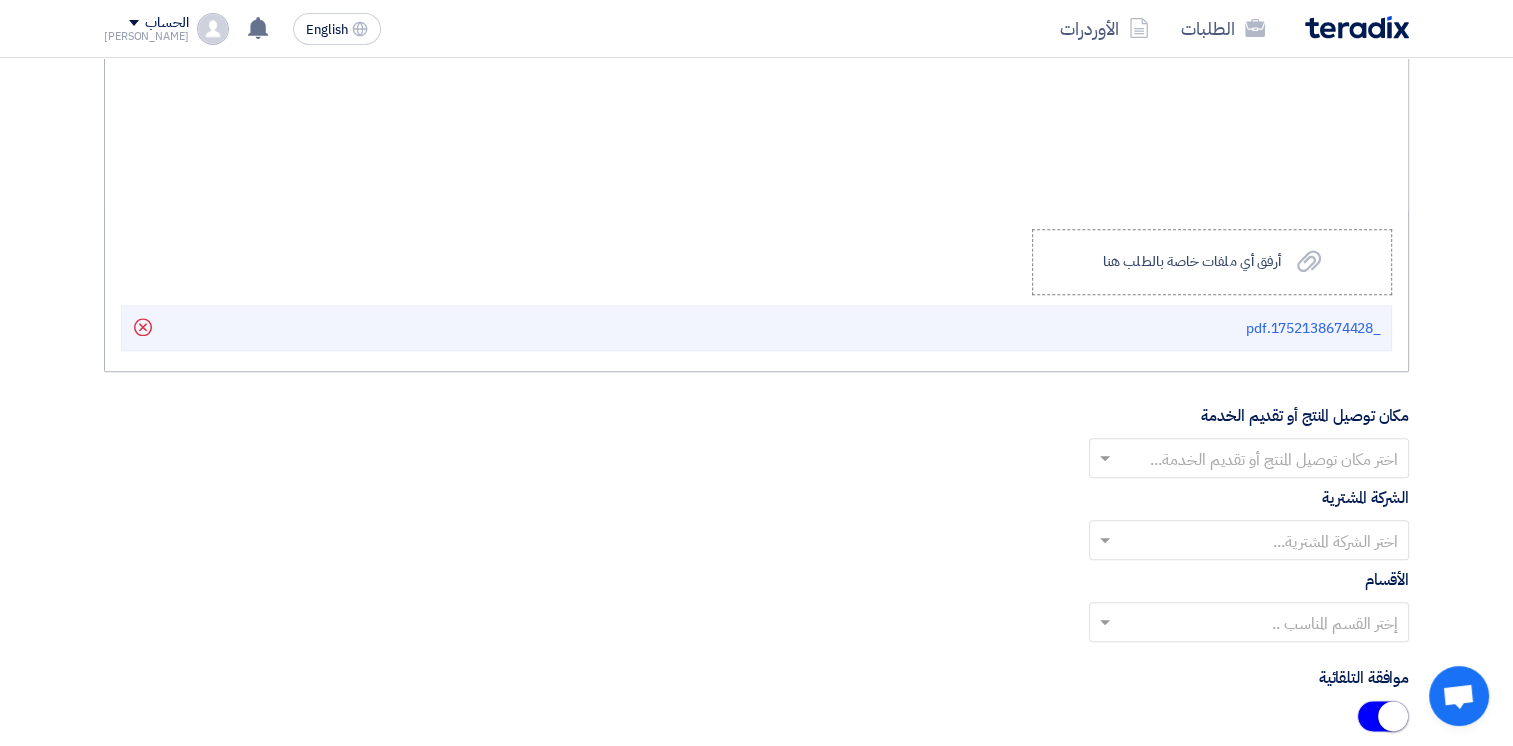 scroll, scrollTop: 2200, scrollLeft: 0, axis: vertical 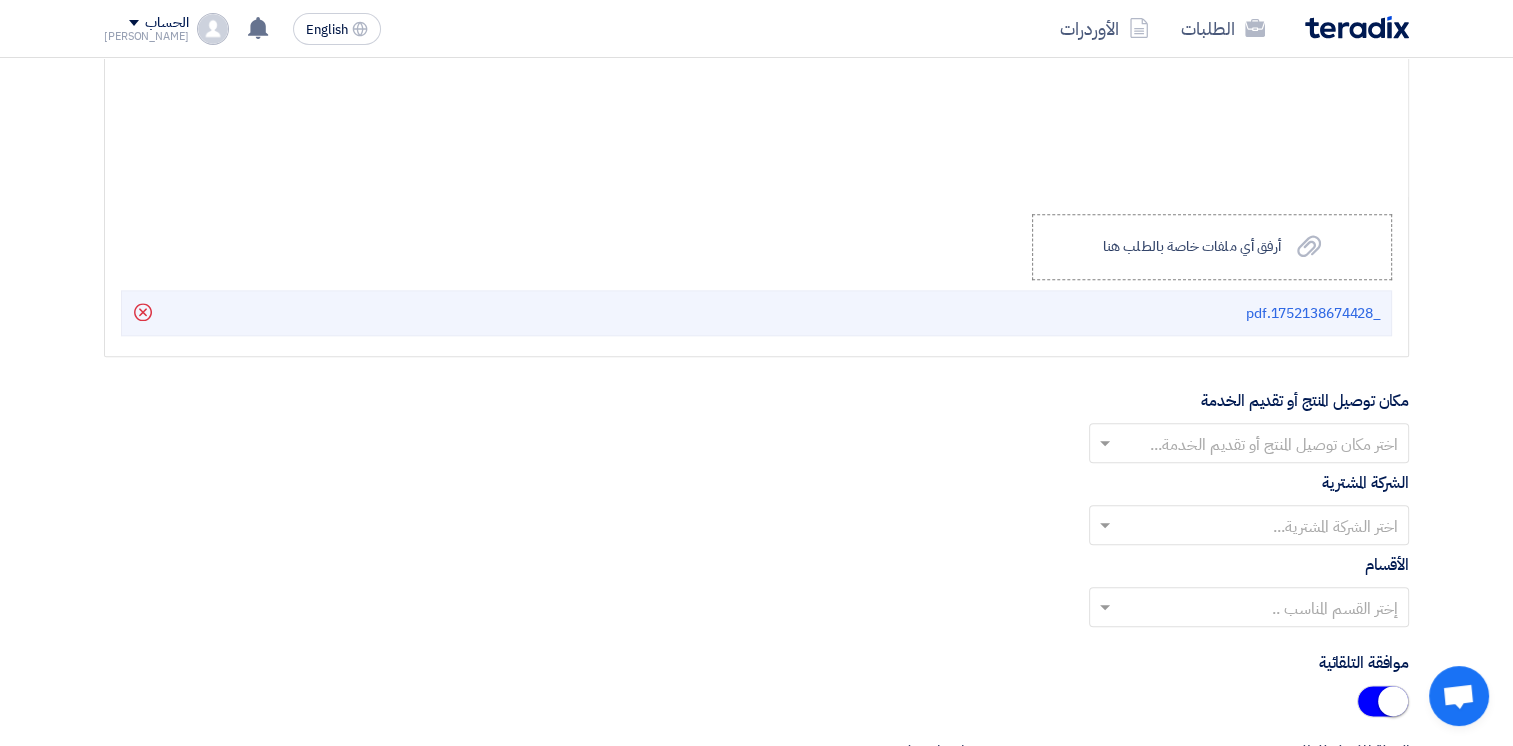 click 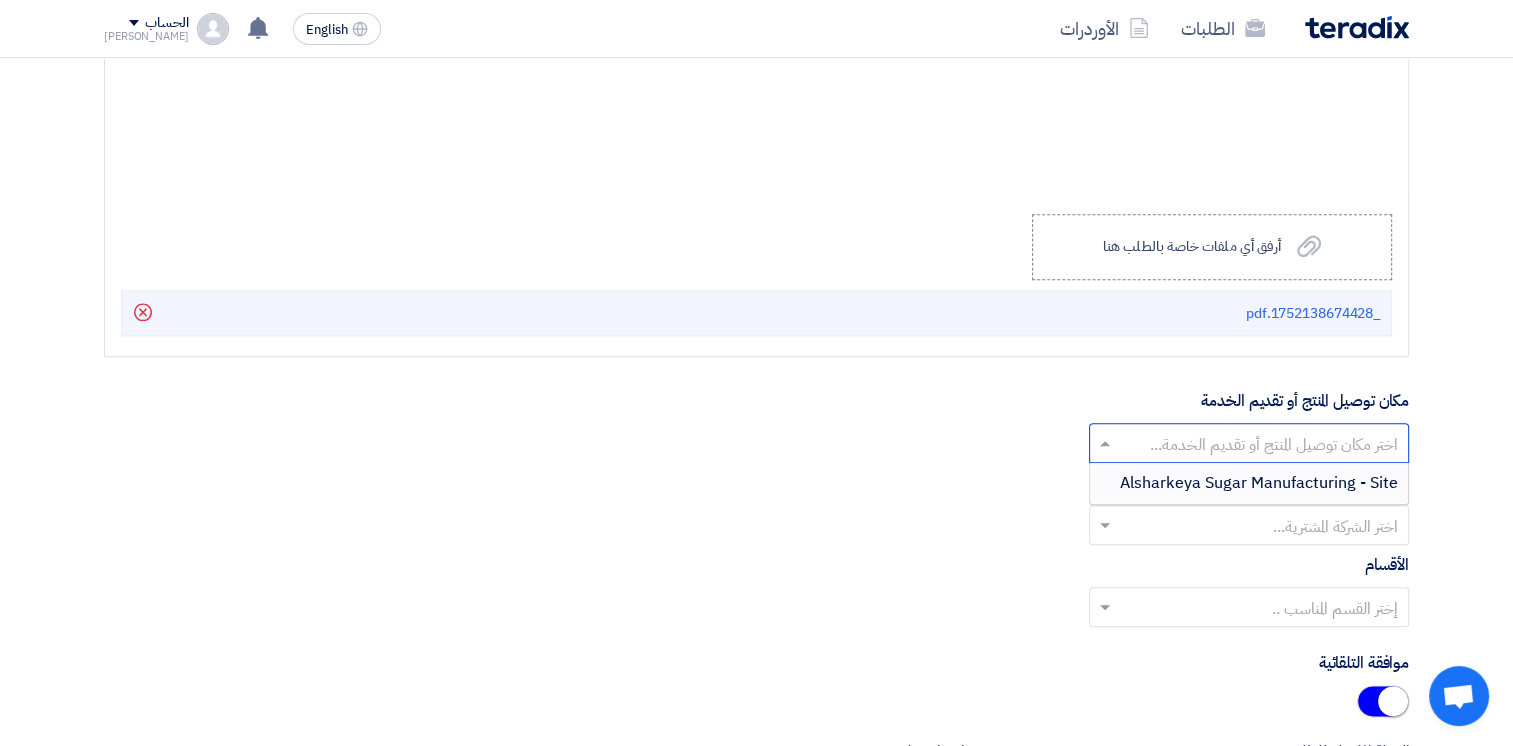 click on "Alsharkeya Sugar Manufacturing - Site" at bounding box center [1259, 483] 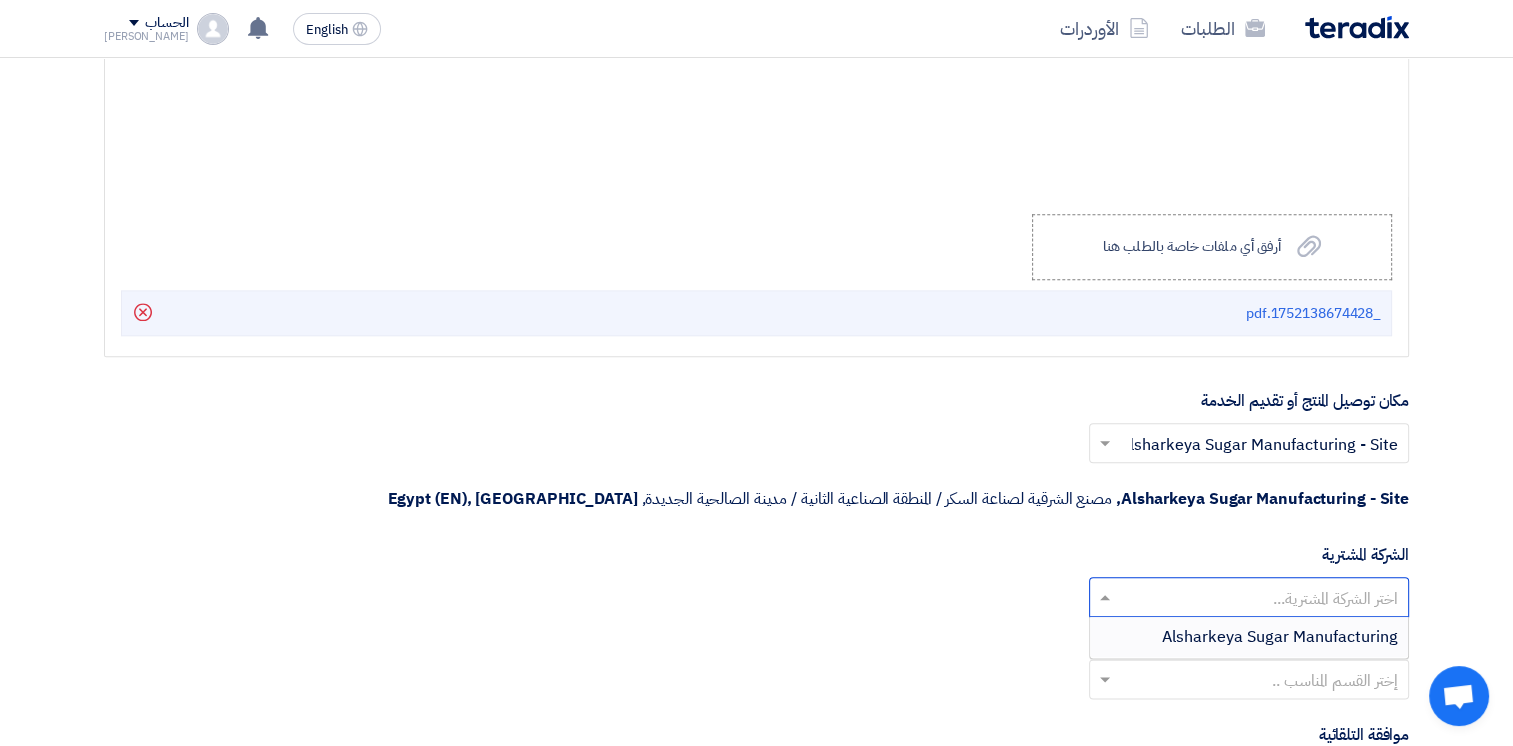 click on "اختر الشركة المشترية...
Alsharkeya Sugar Manufacturing" 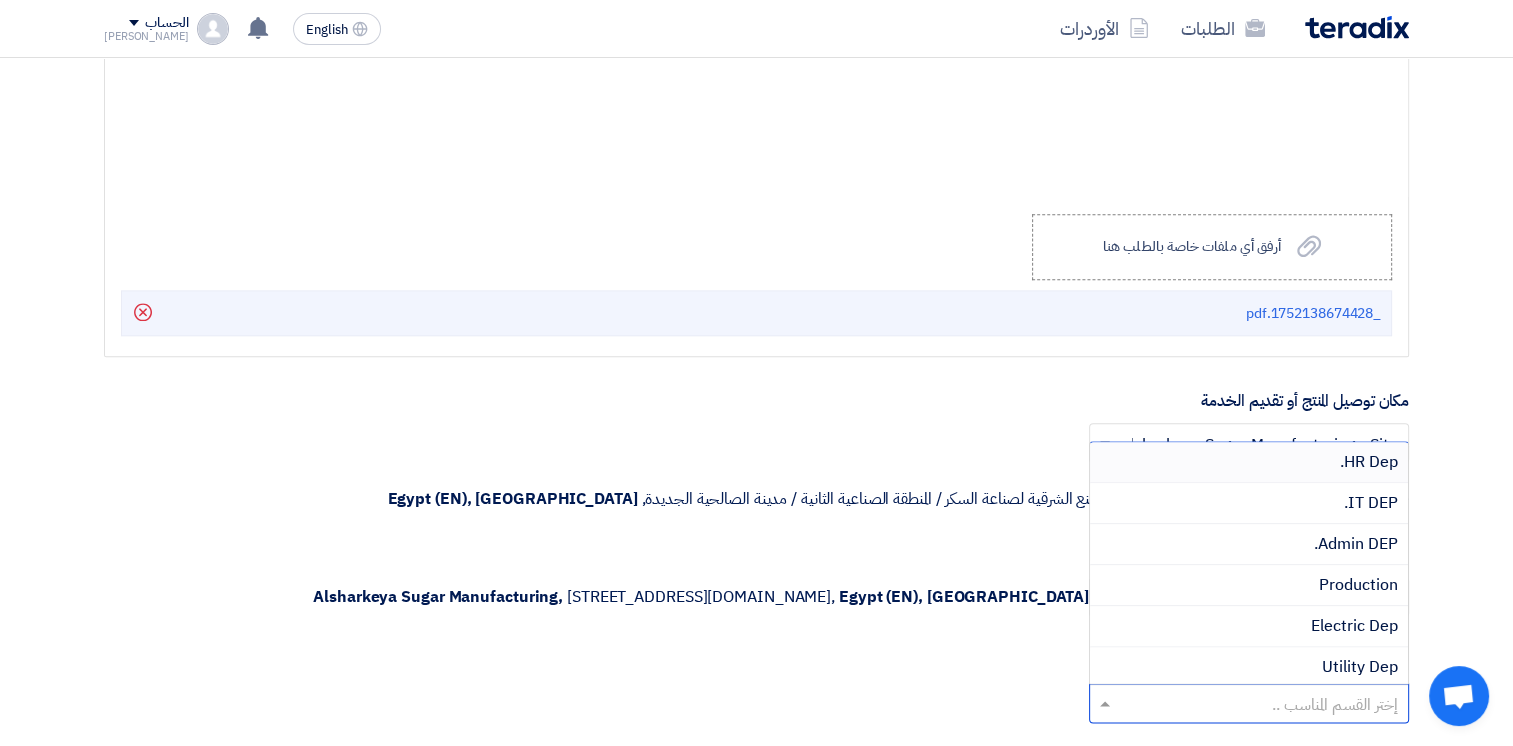 click 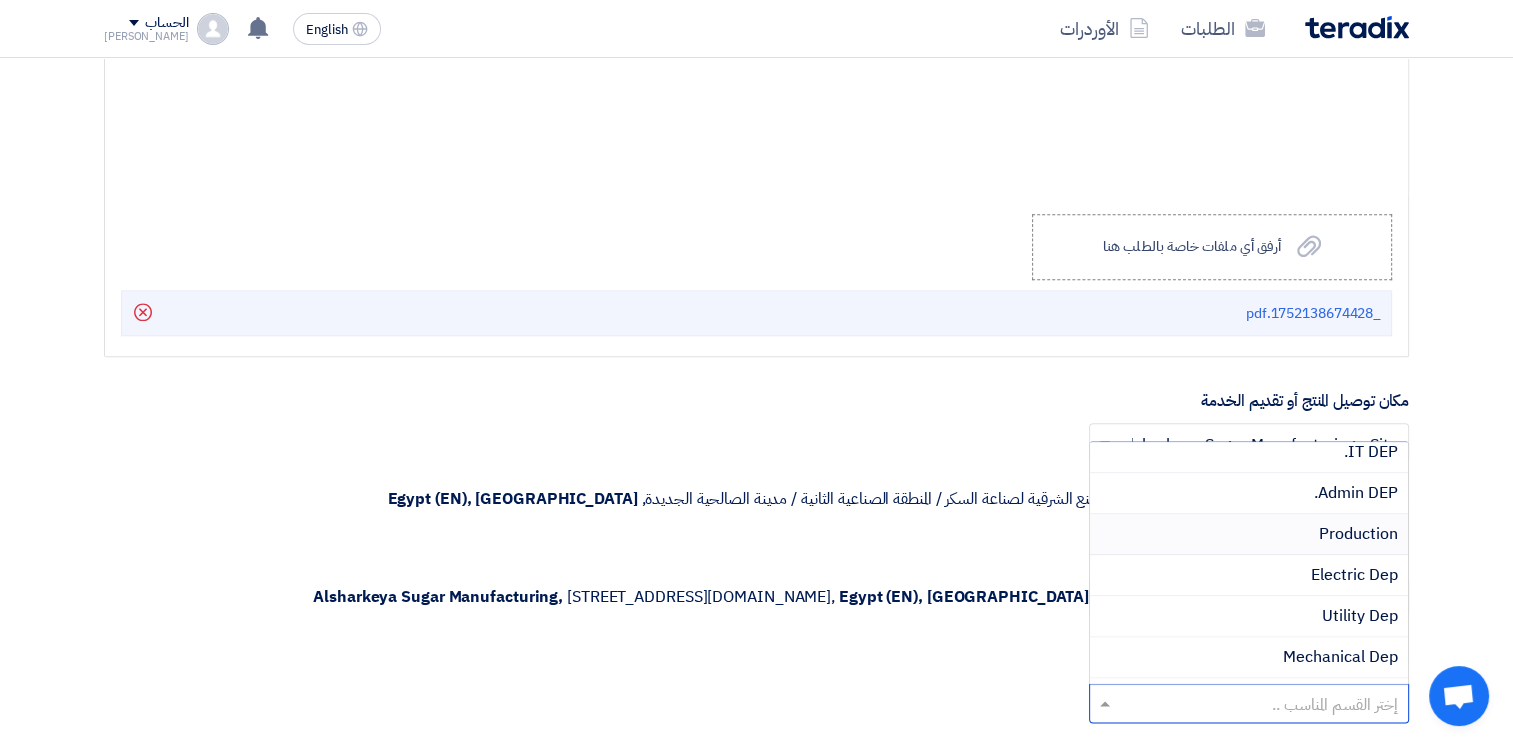 scroll, scrollTop: 100, scrollLeft: 0, axis: vertical 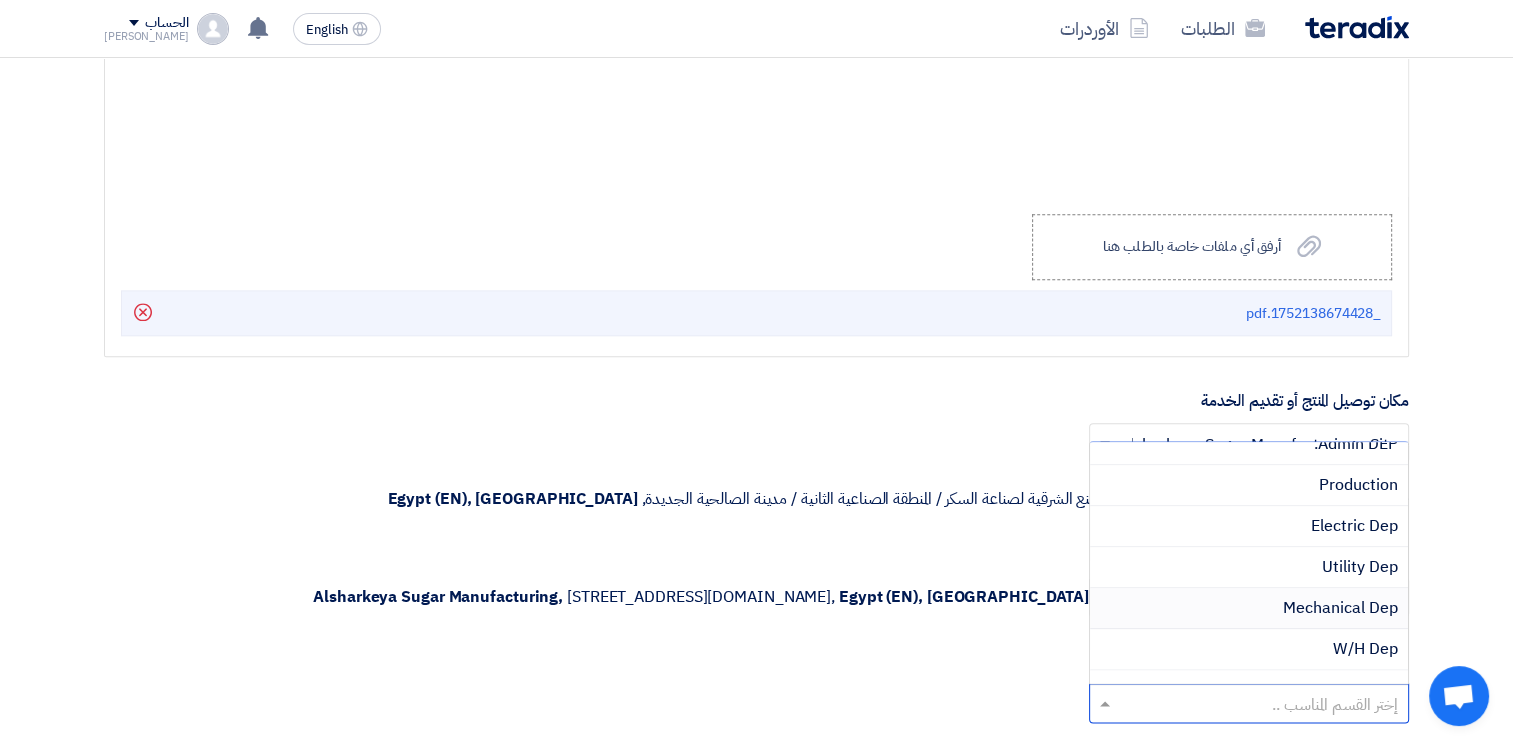 click on "Mechanical Dep" at bounding box center [1340, 608] 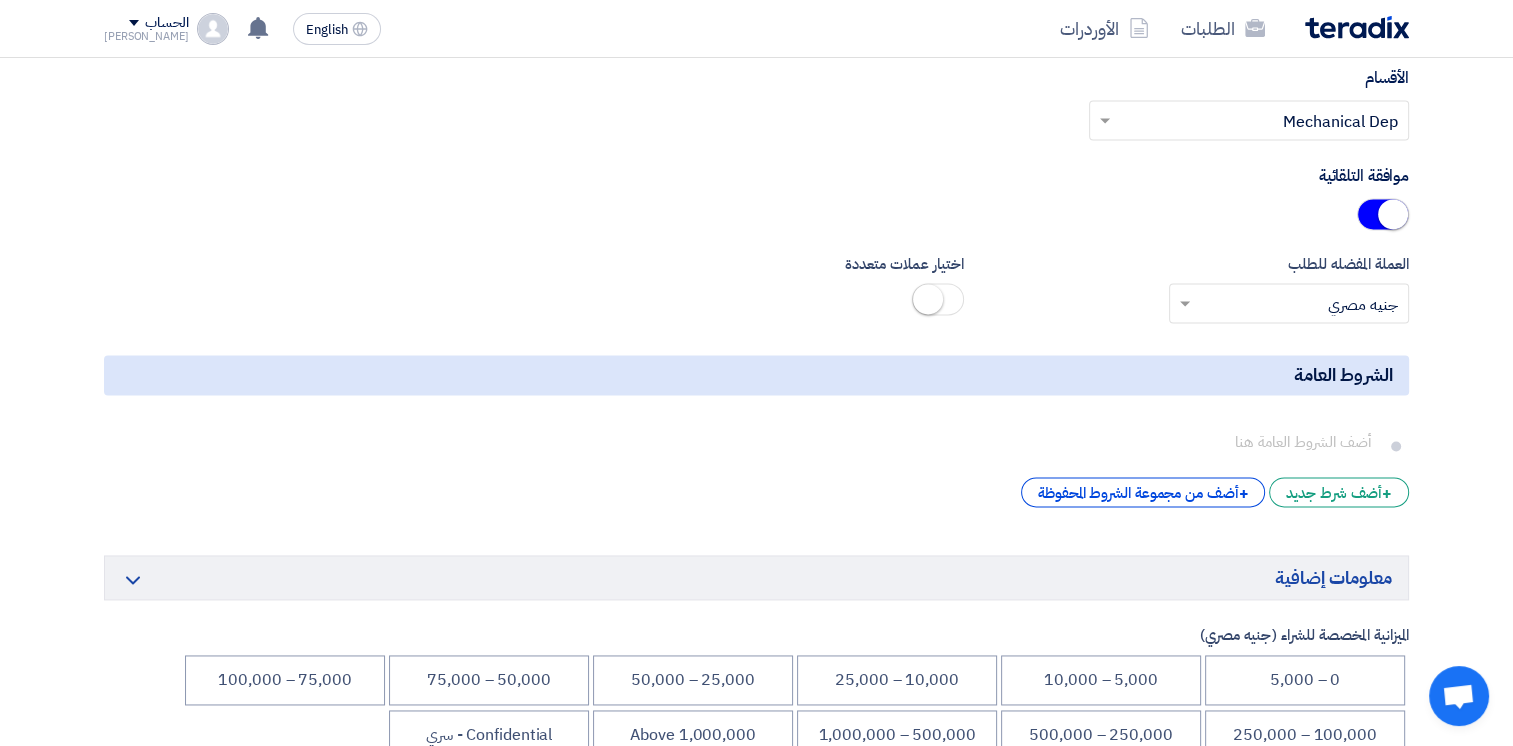 scroll, scrollTop: 2900, scrollLeft: 0, axis: vertical 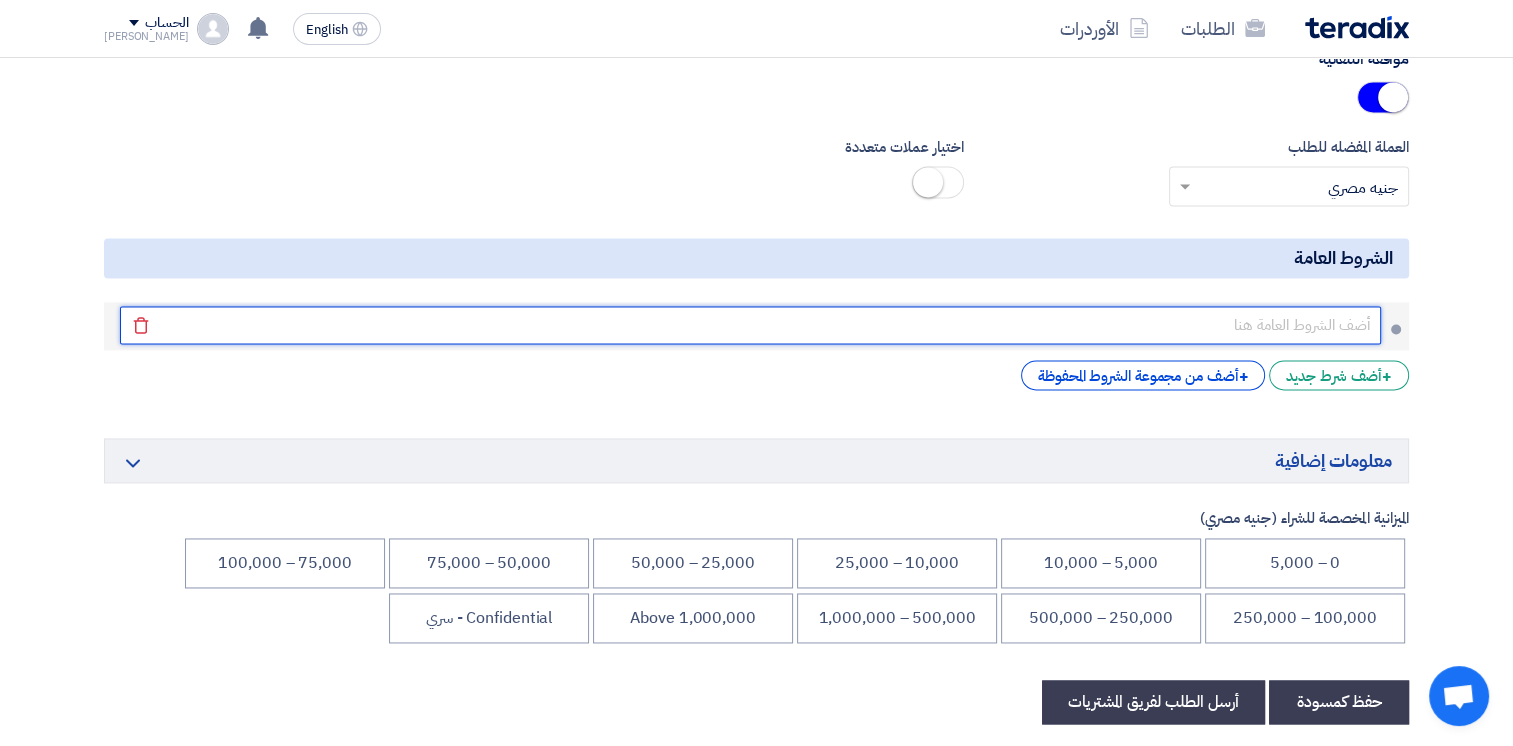 click 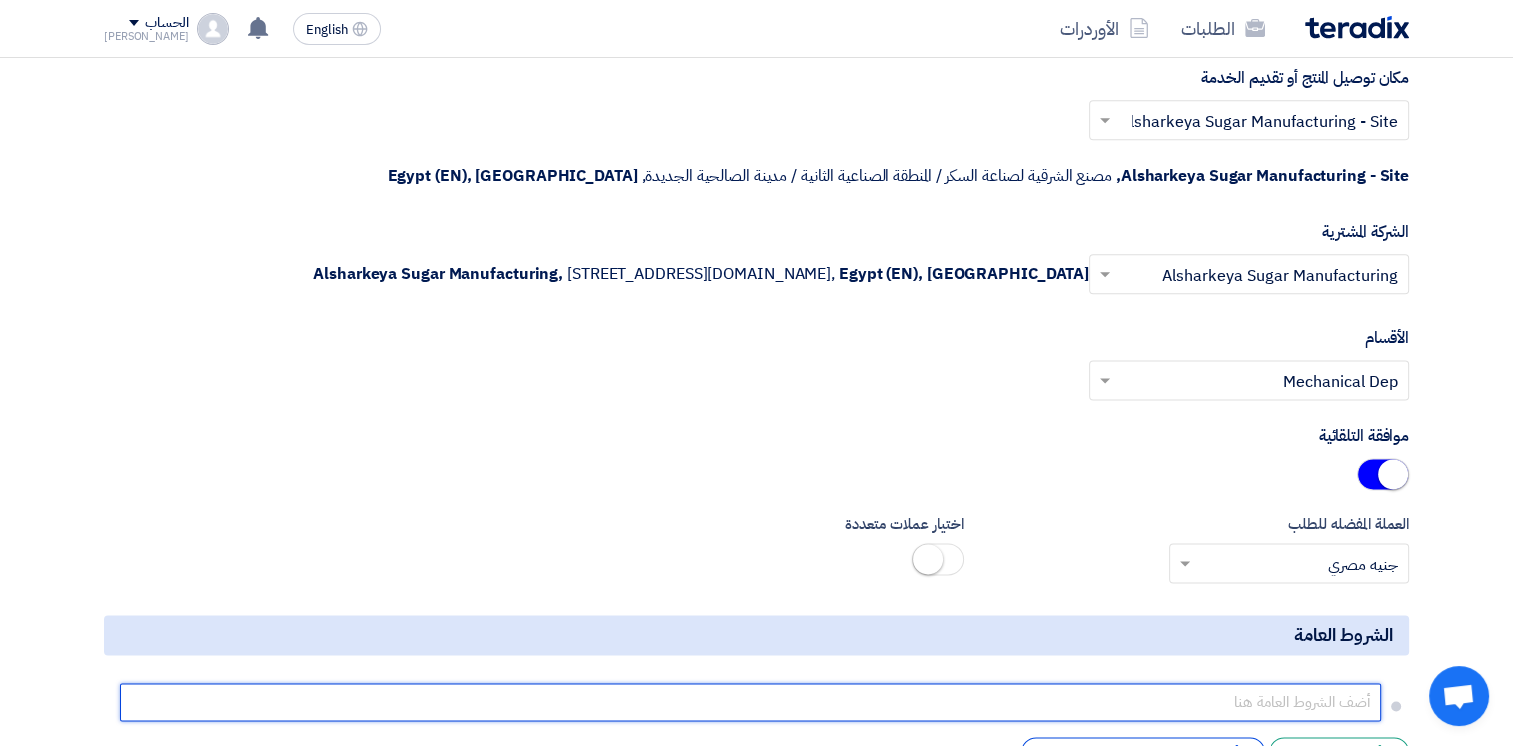 scroll, scrollTop: 2800, scrollLeft: 0, axis: vertical 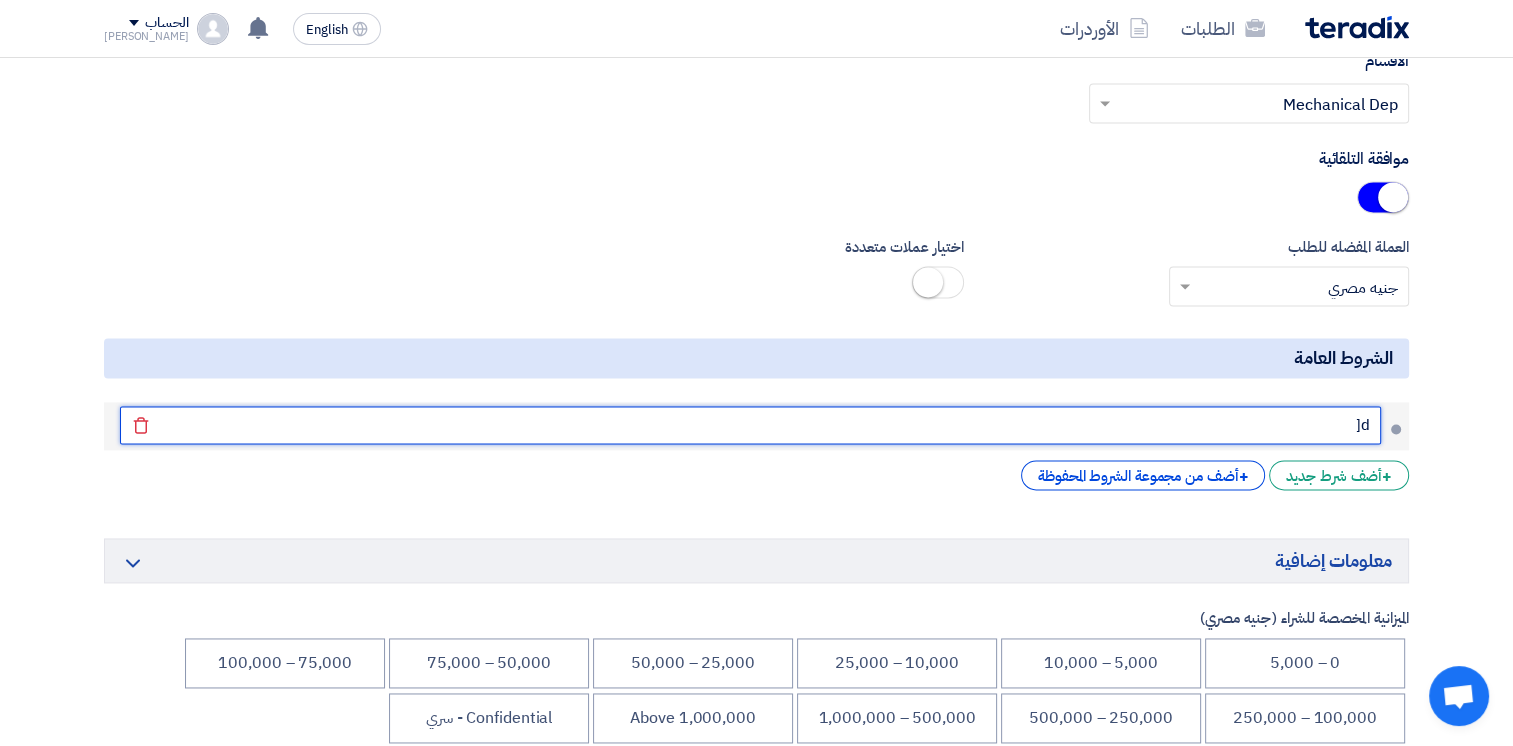 type on "d" 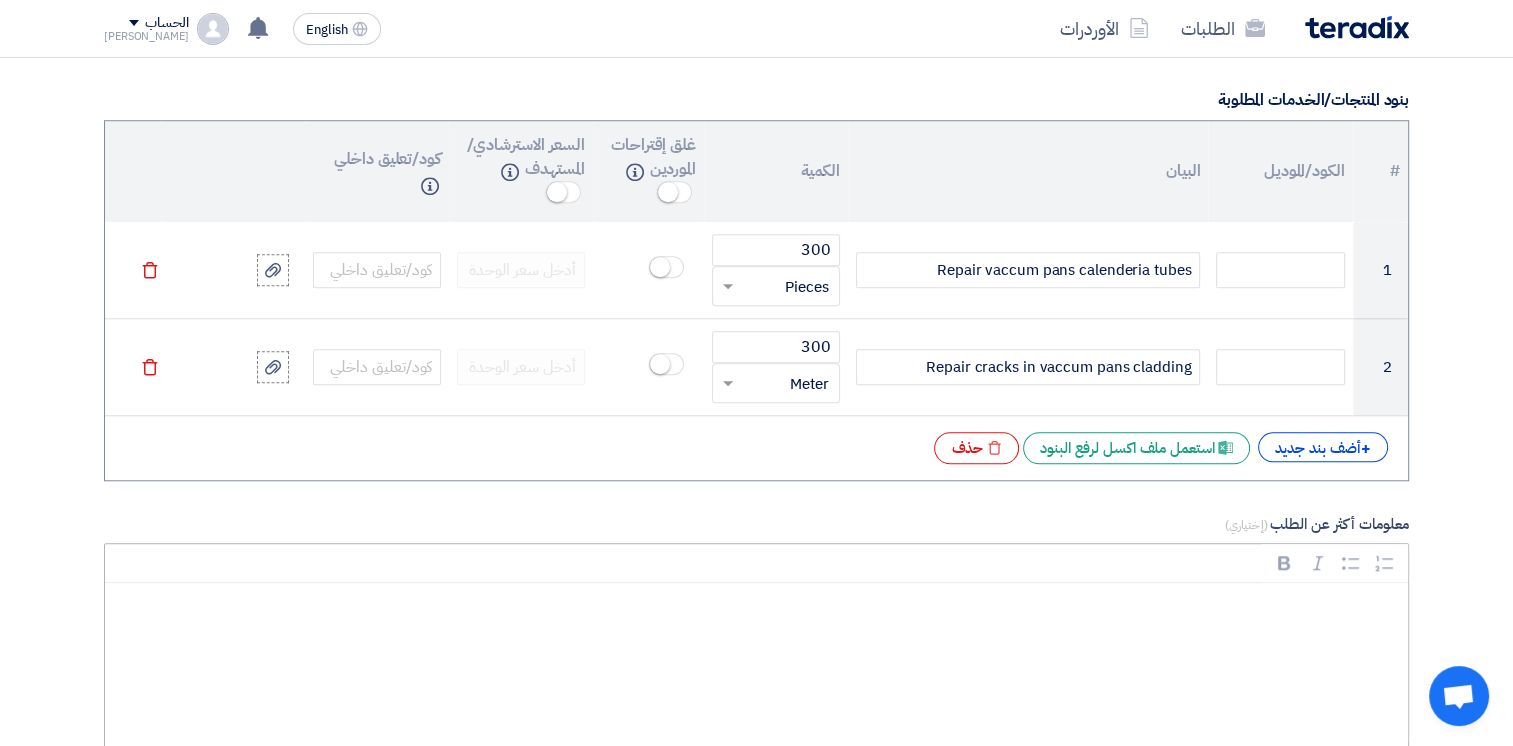 scroll, scrollTop: 2000, scrollLeft: 0, axis: vertical 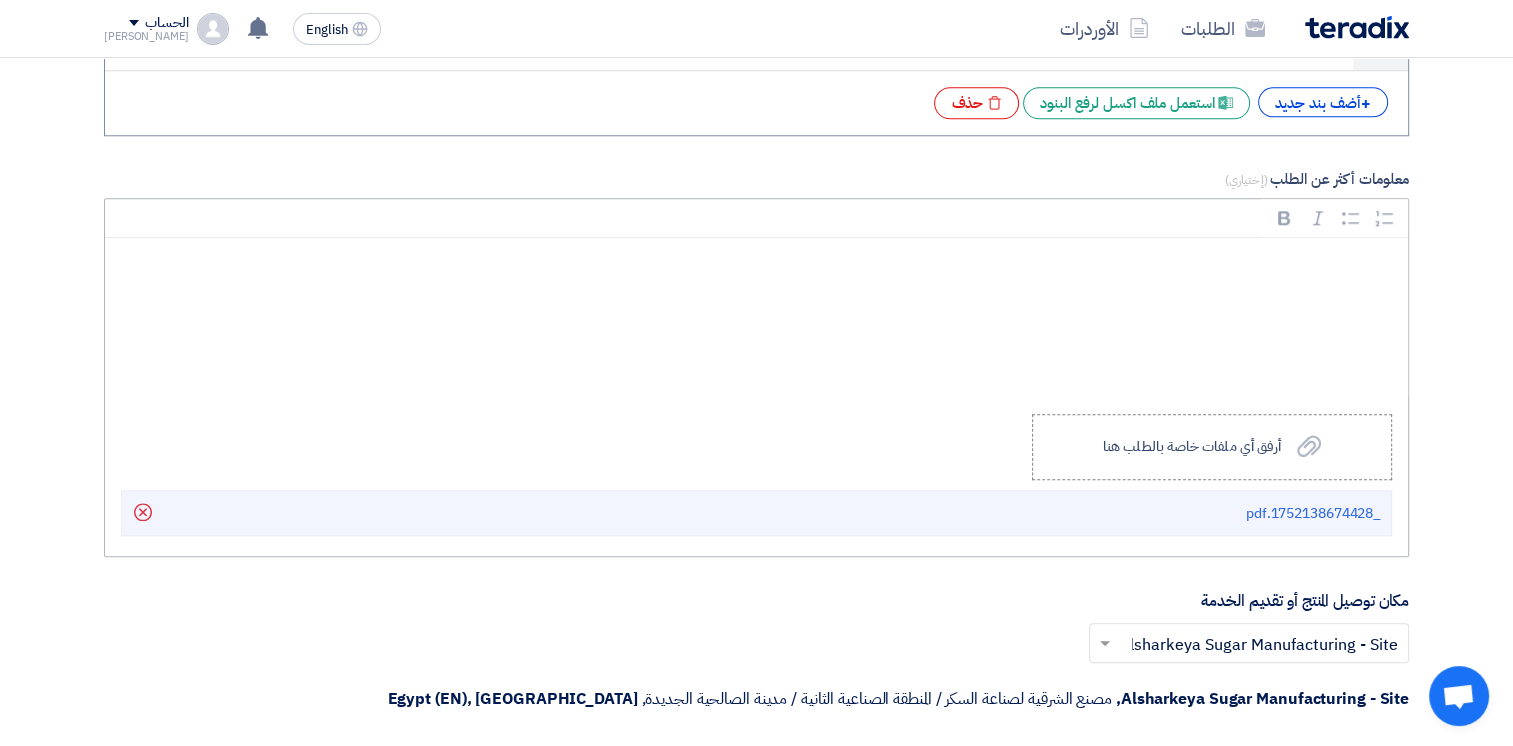 type on "يجب الانتهاء من الاعمال المطلوبة بحد اقصي [DATE] لدخول المعدات فى التكرير" 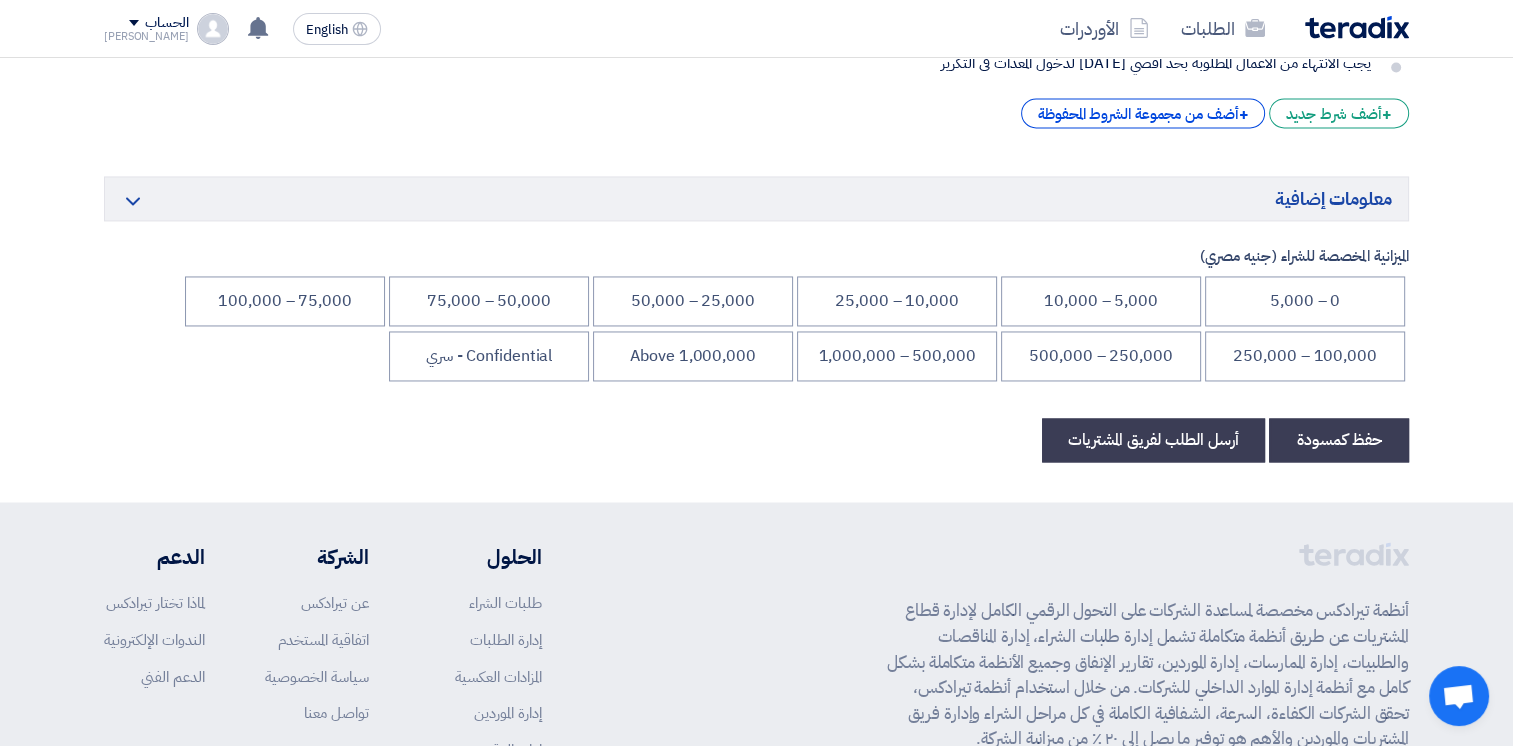 scroll, scrollTop: 3200, scrollLeft: 0, axis: vertical 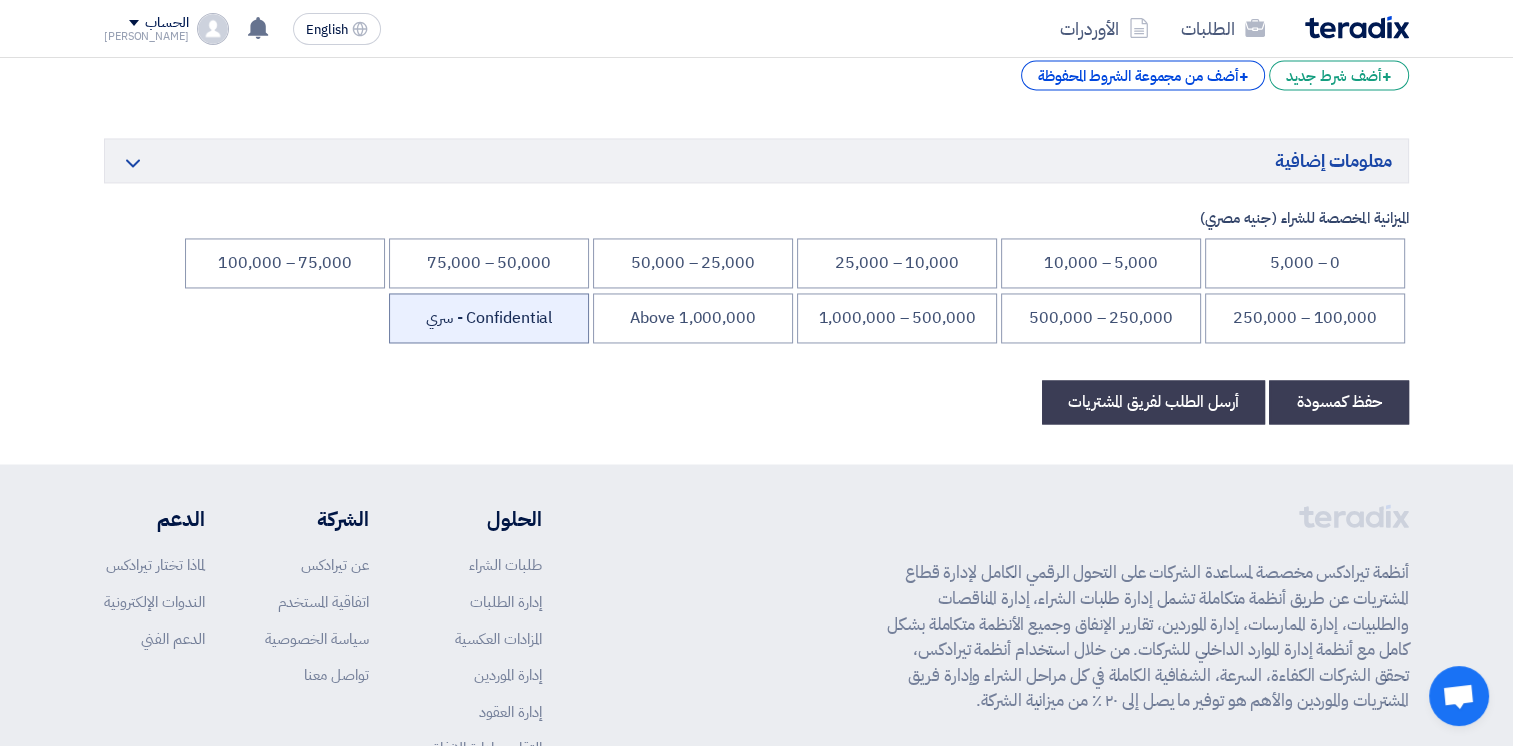 click on "Confidential - سري" at bounding box center (489, 318) 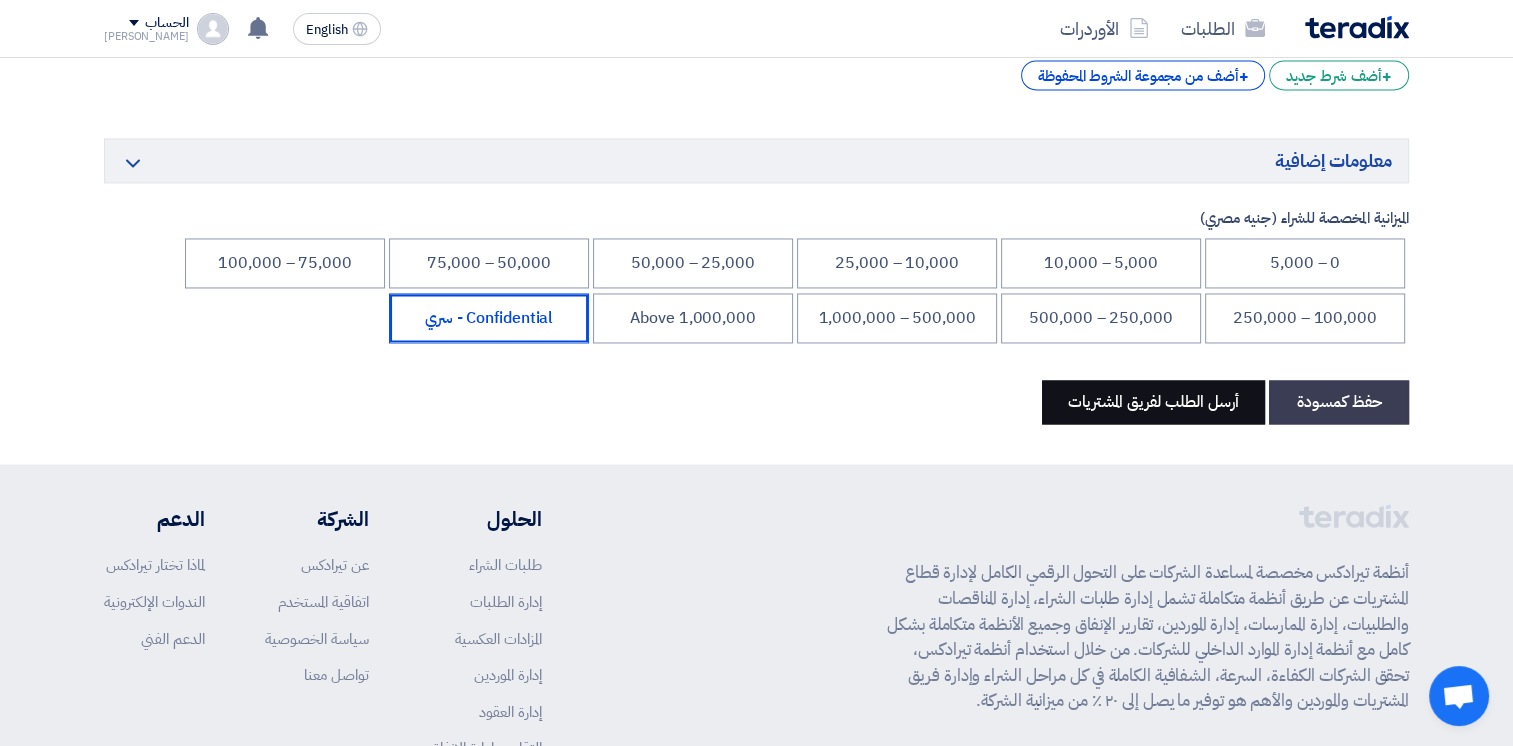 click on "أرسل الطلب لفريق المشتريات" 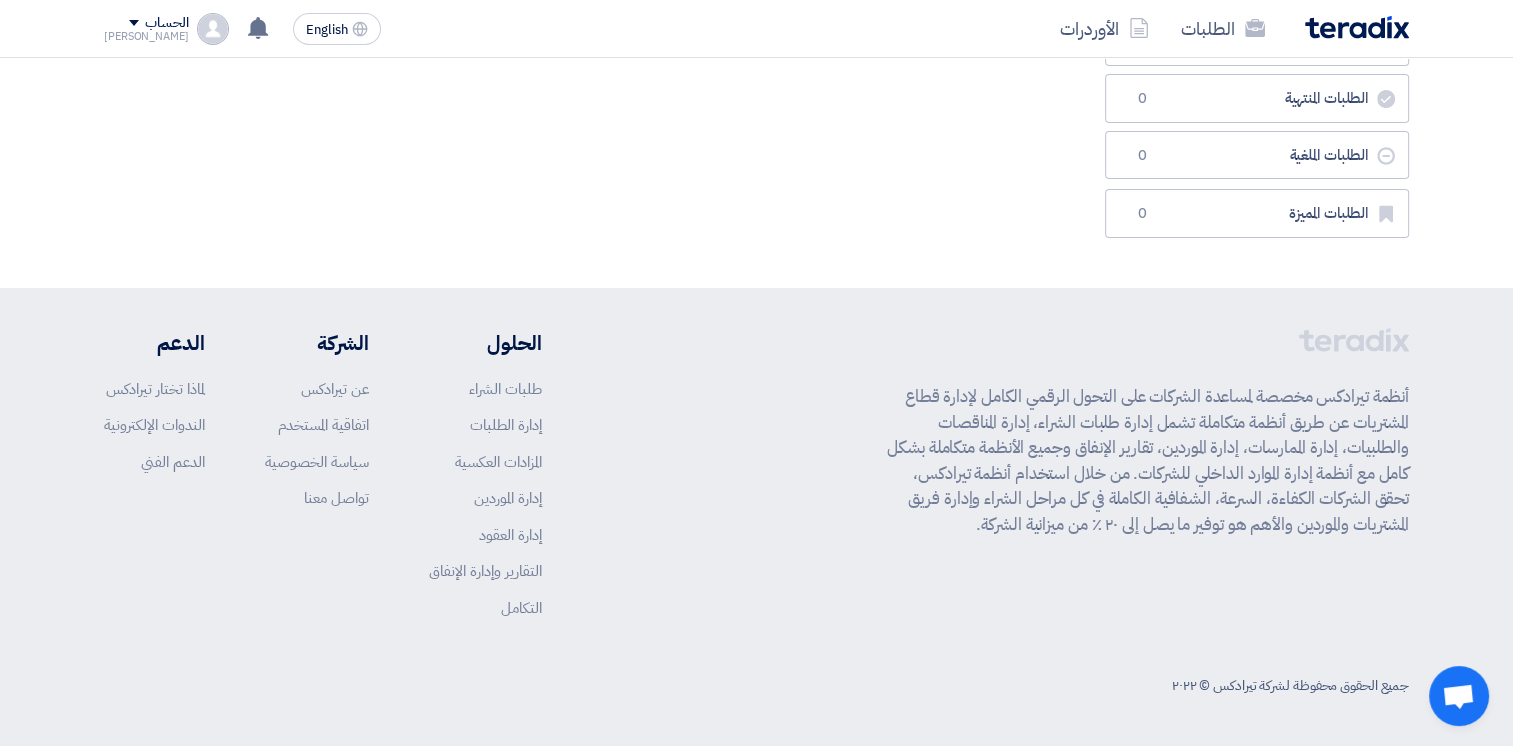 scroll, scrollTop: 0, scrollLeft: 0, axis: both 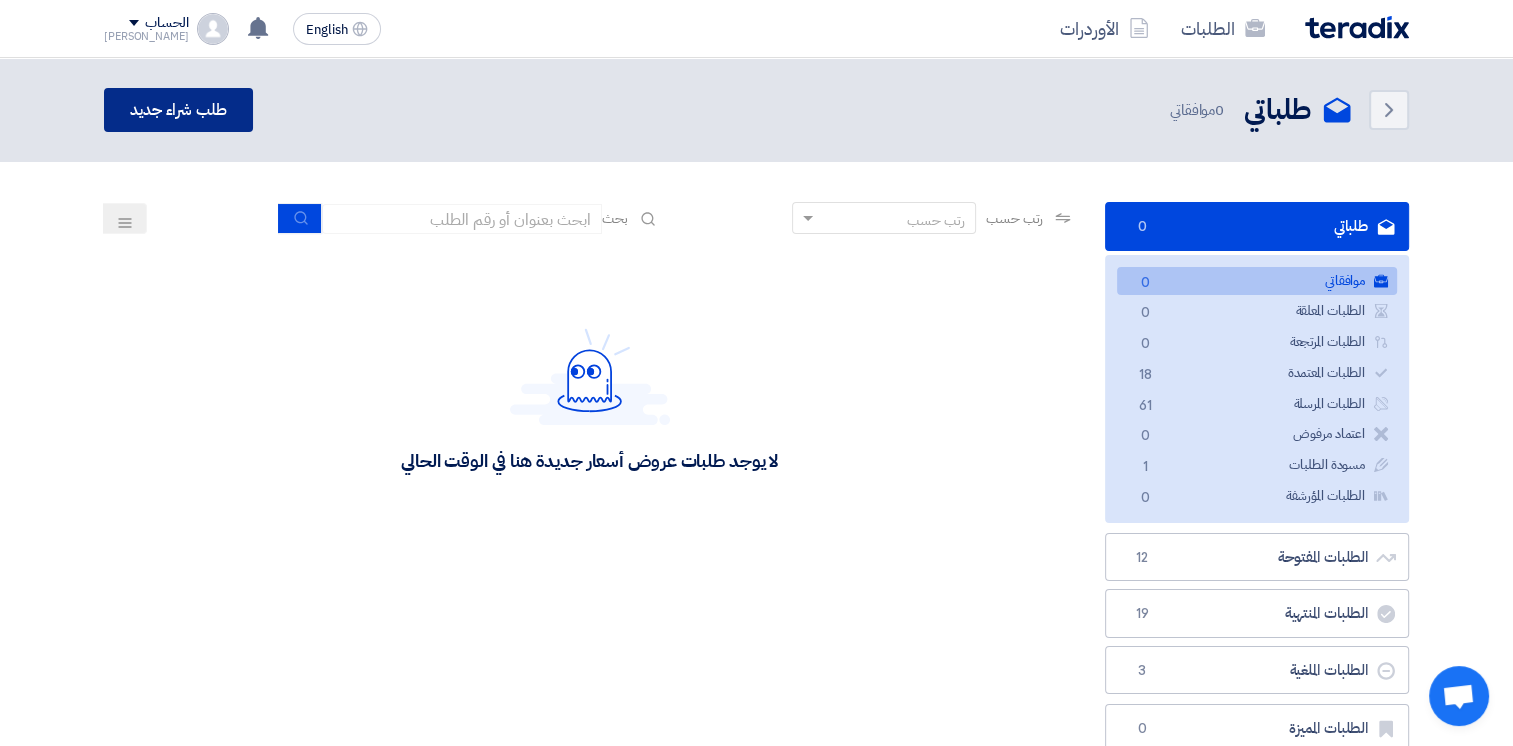 click on "طلب شراء جديد" 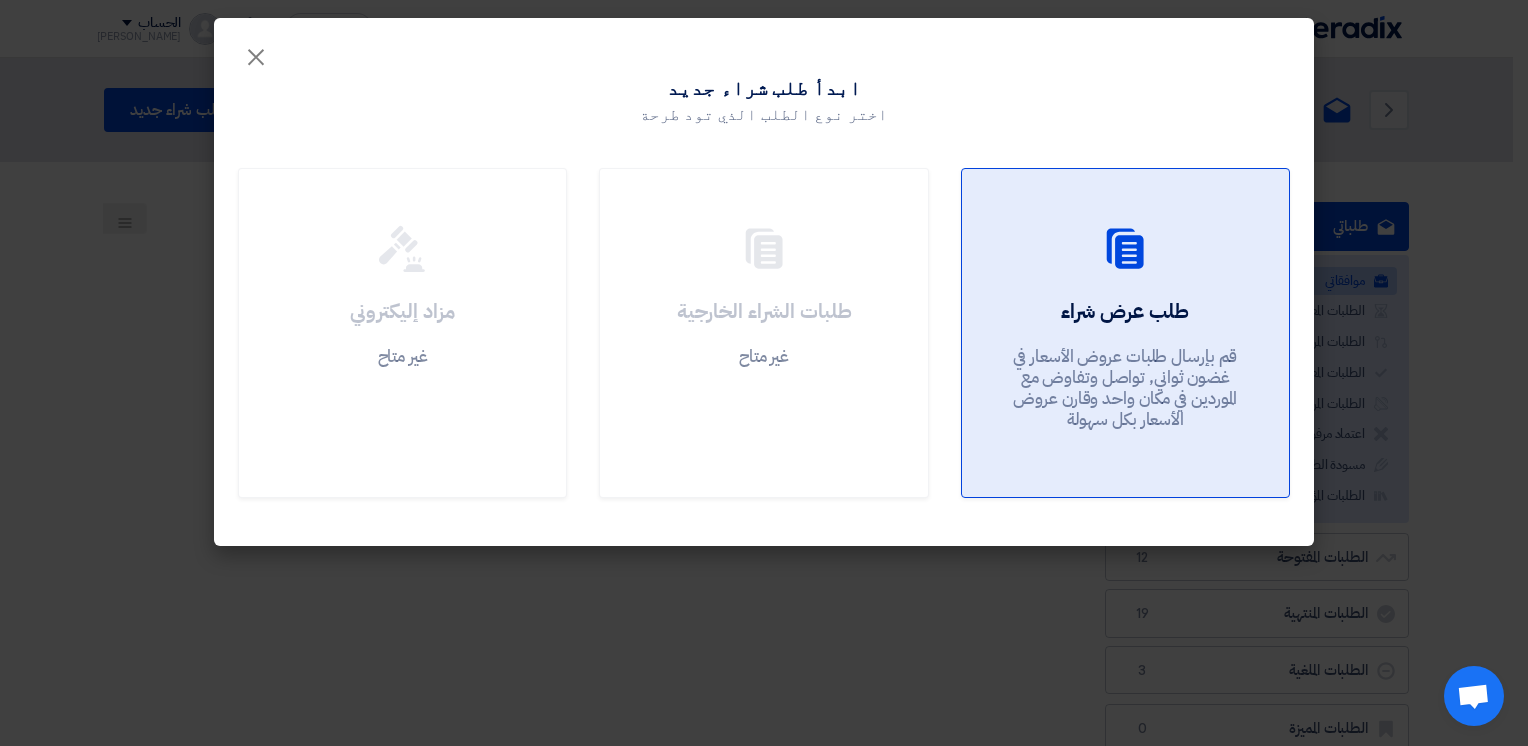 click on "طلب عرض شراء" 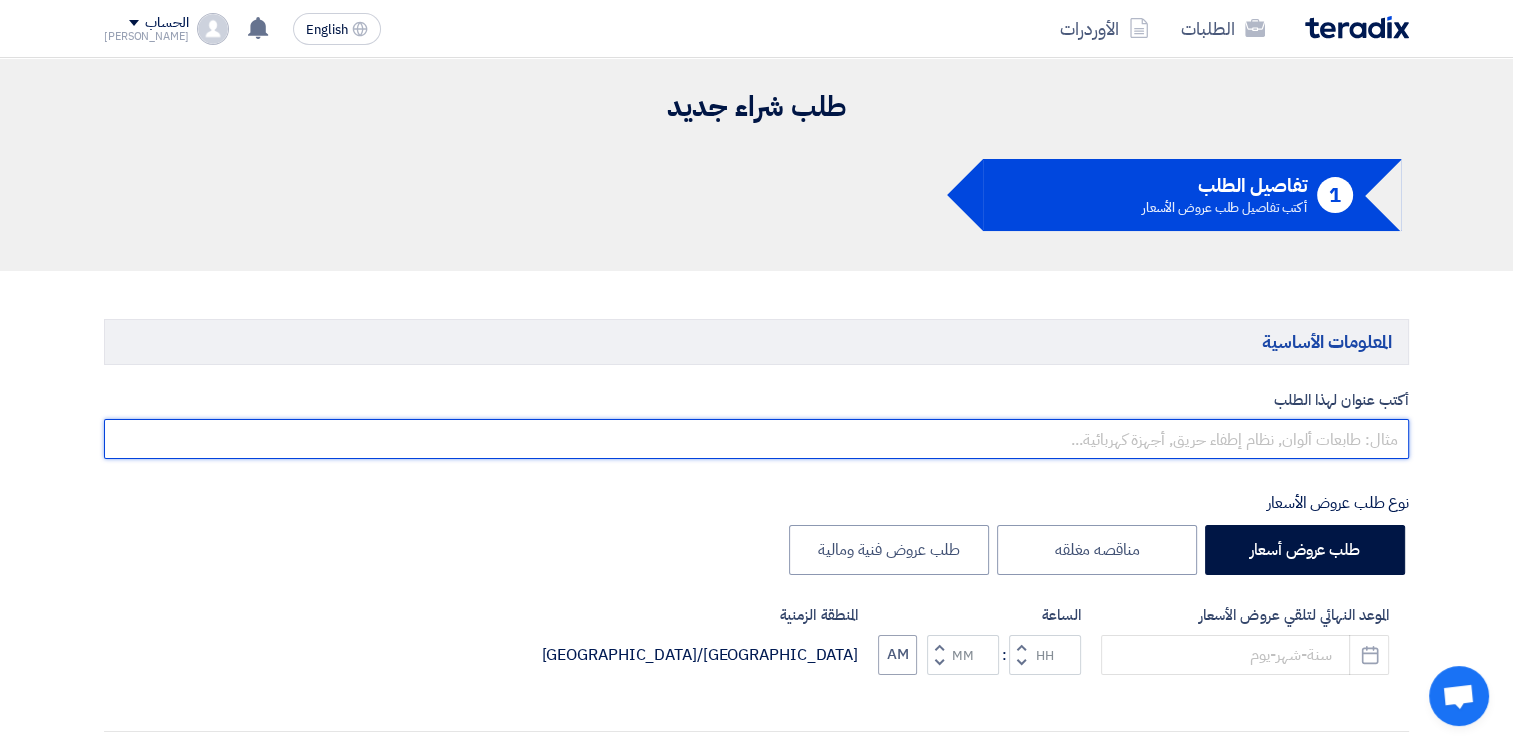 click at bounding box center [756, 439] 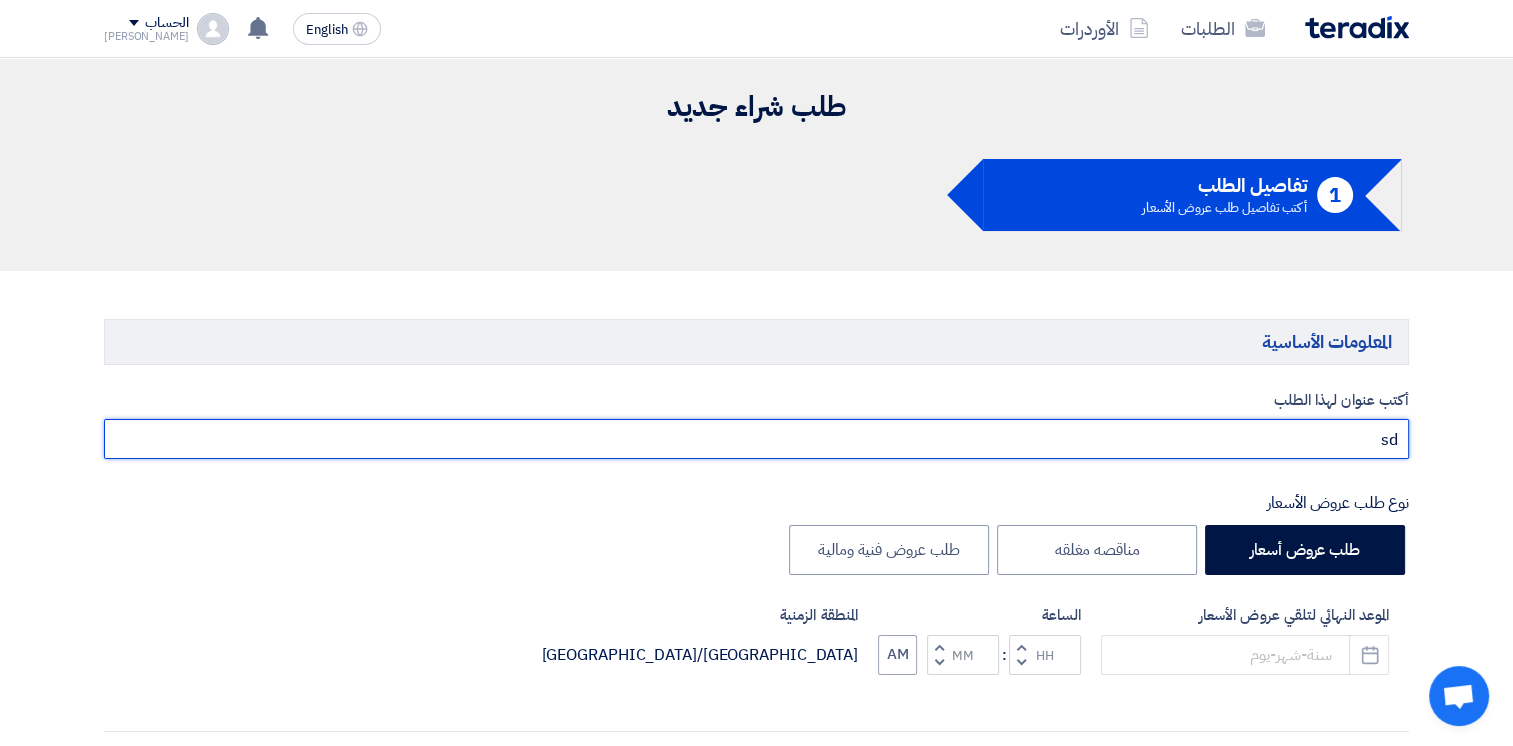 type on "s" 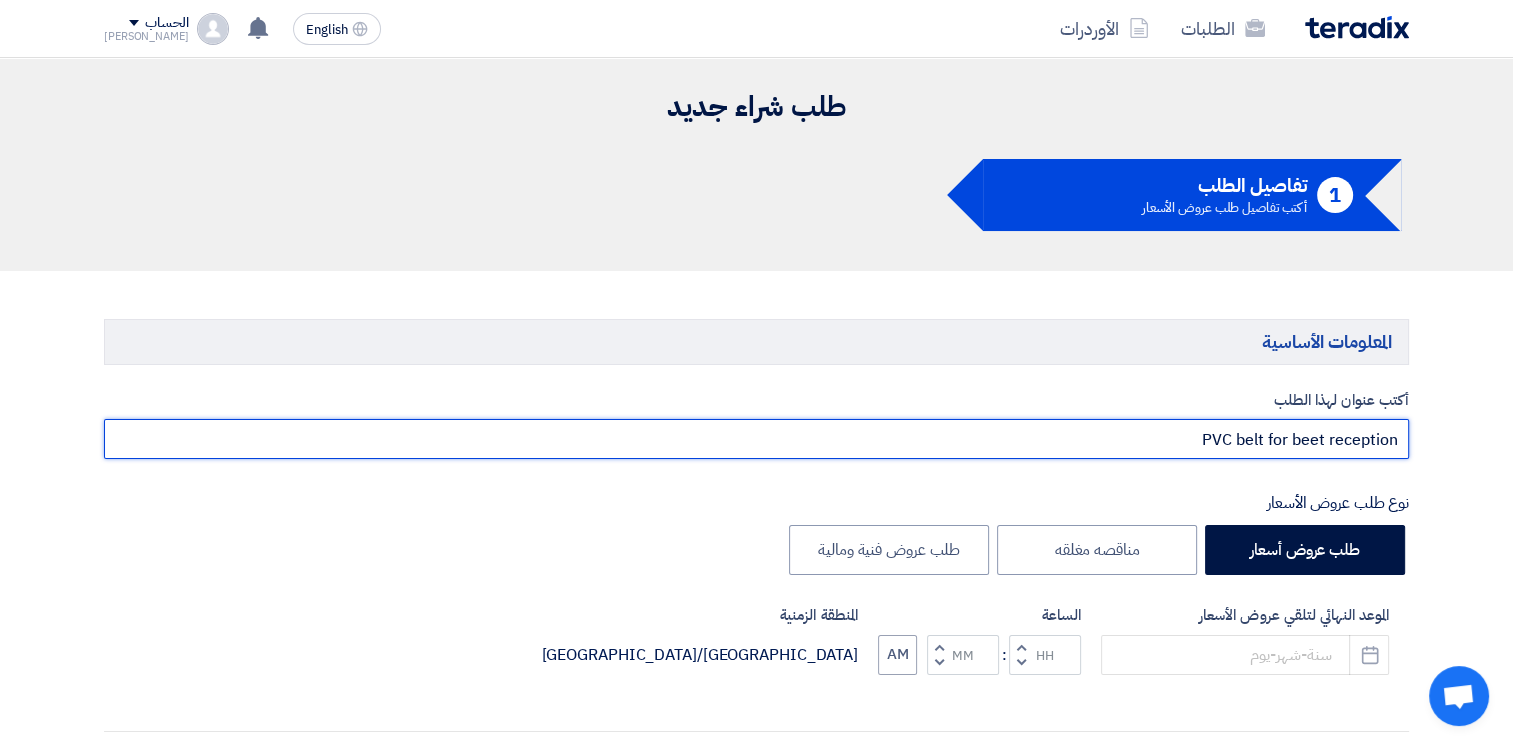 type on "PVC belt for beet reception" 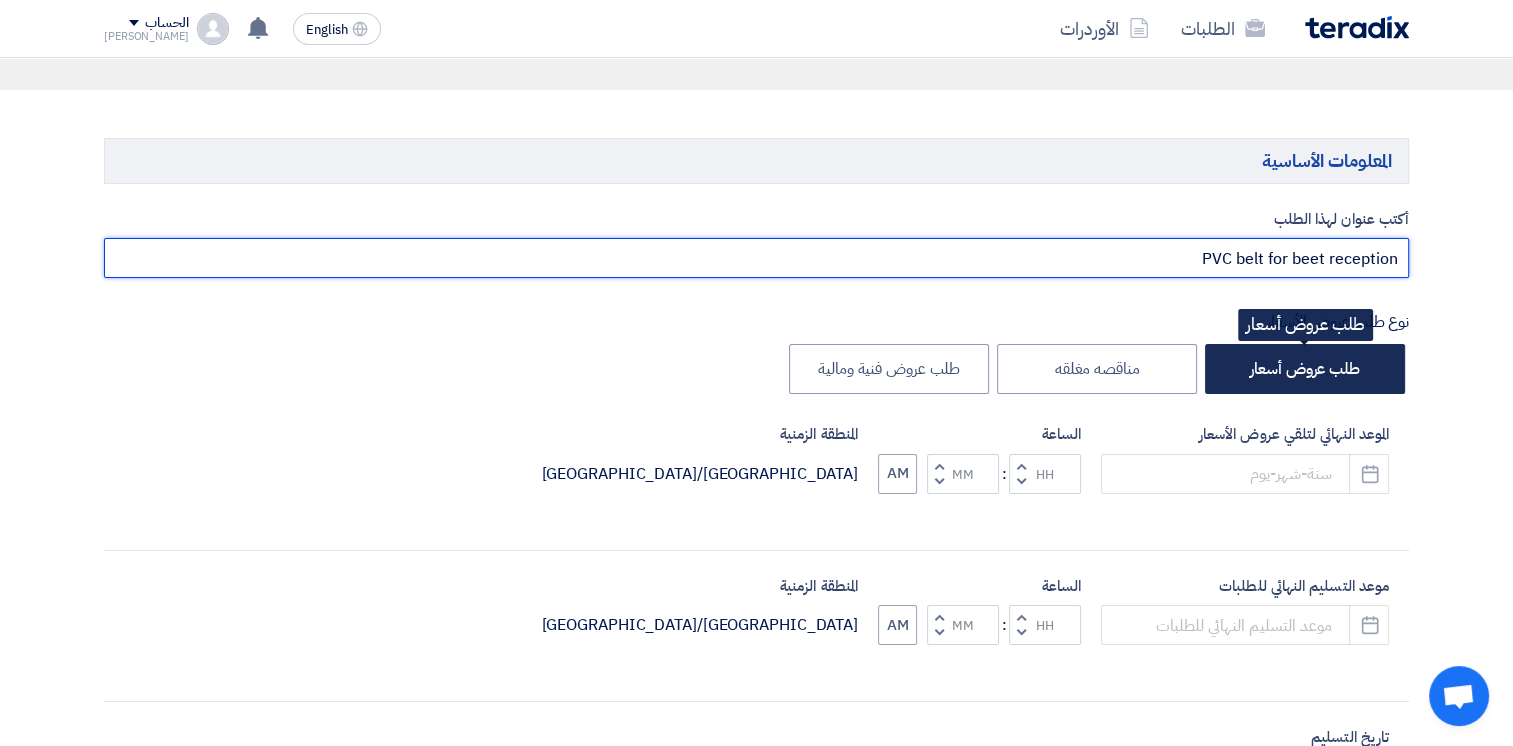 scroll, scrollTop: 400, scrollLeft: 0, axis: vertical 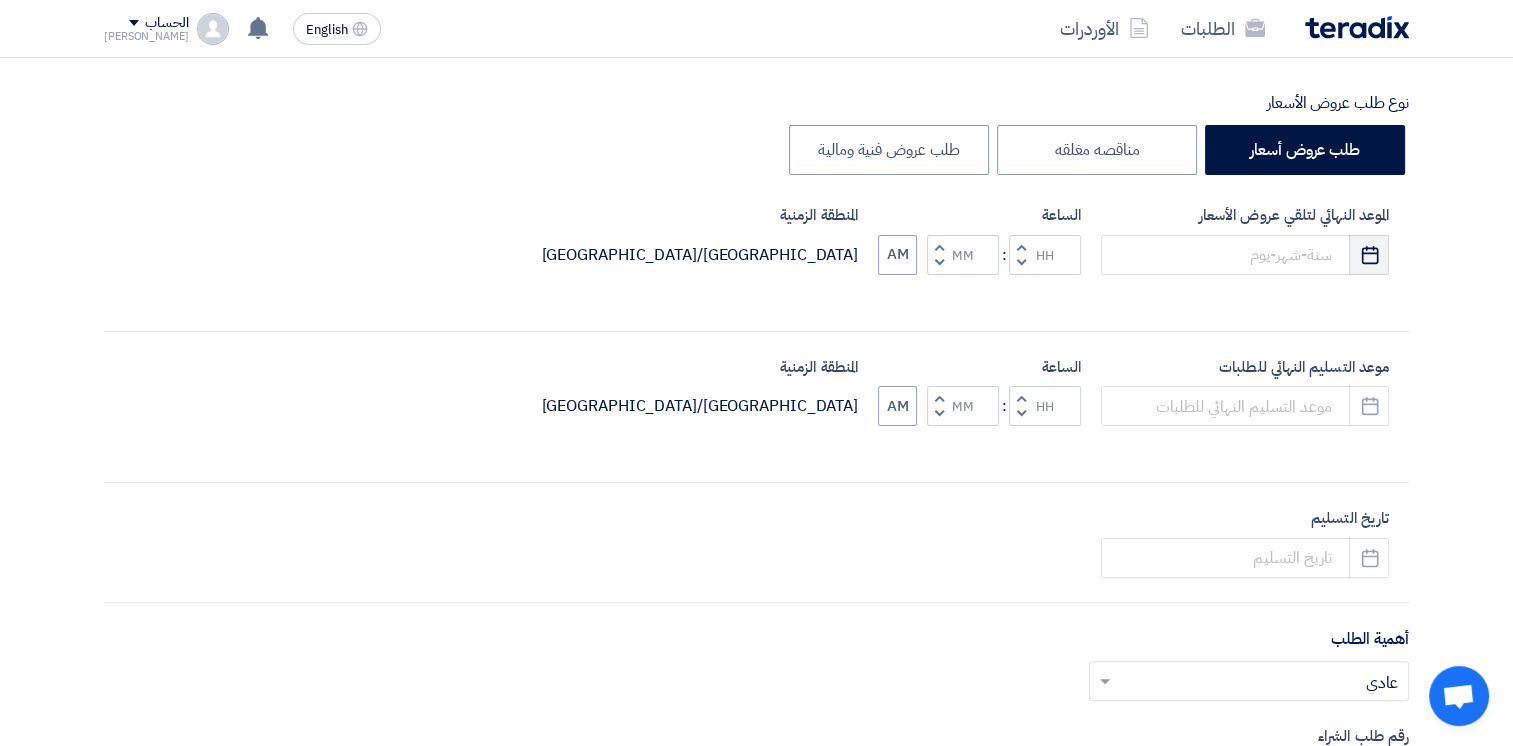 click on "Pick a date" 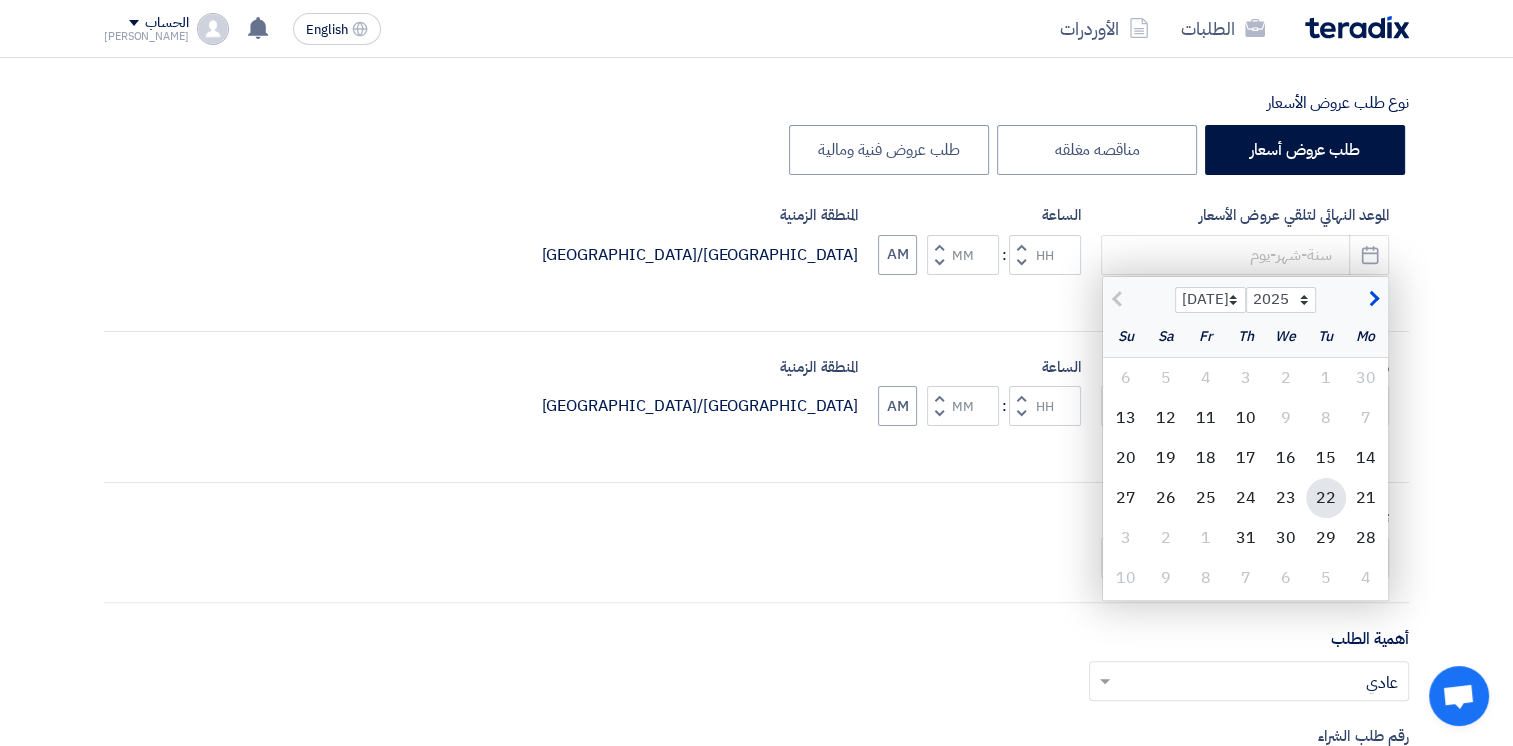 click on "22" 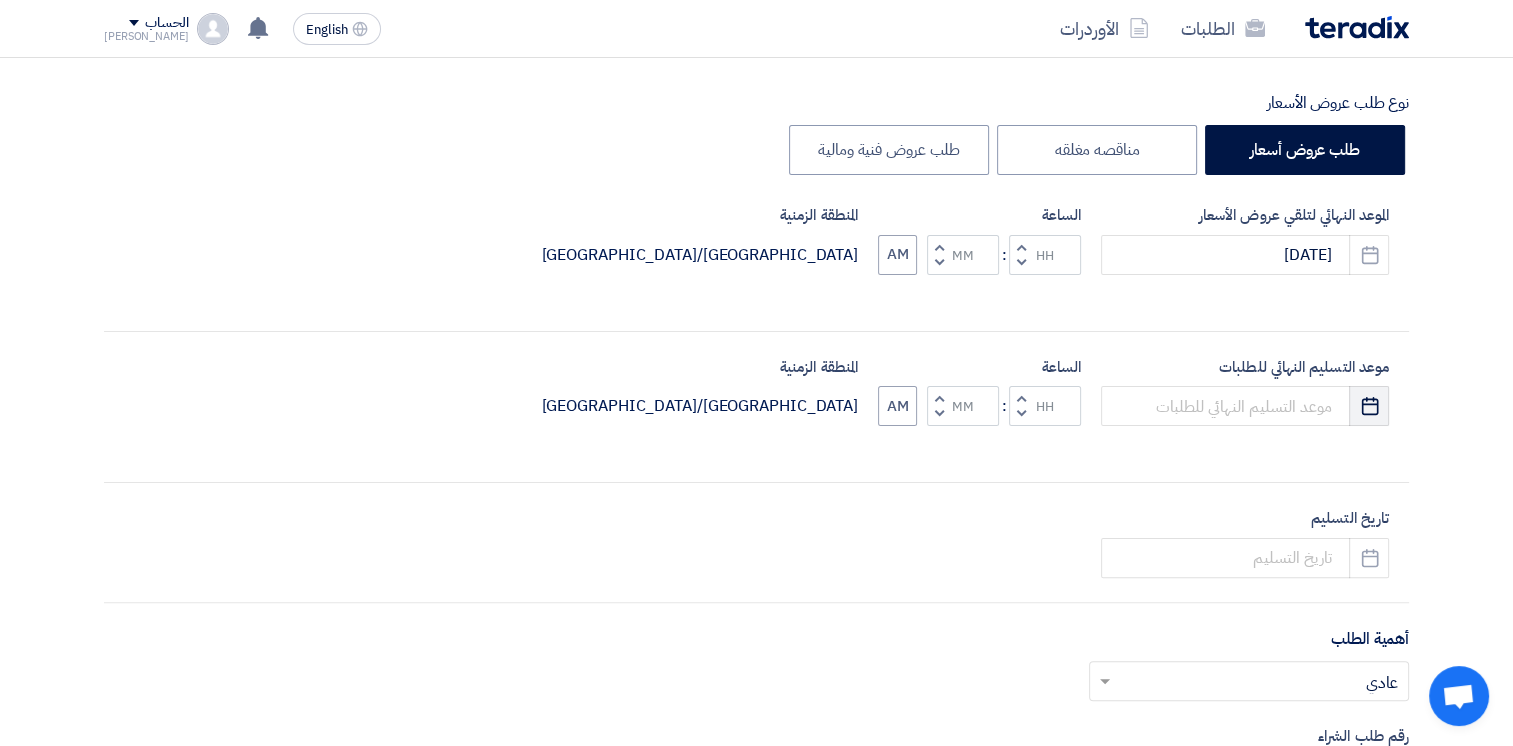 click 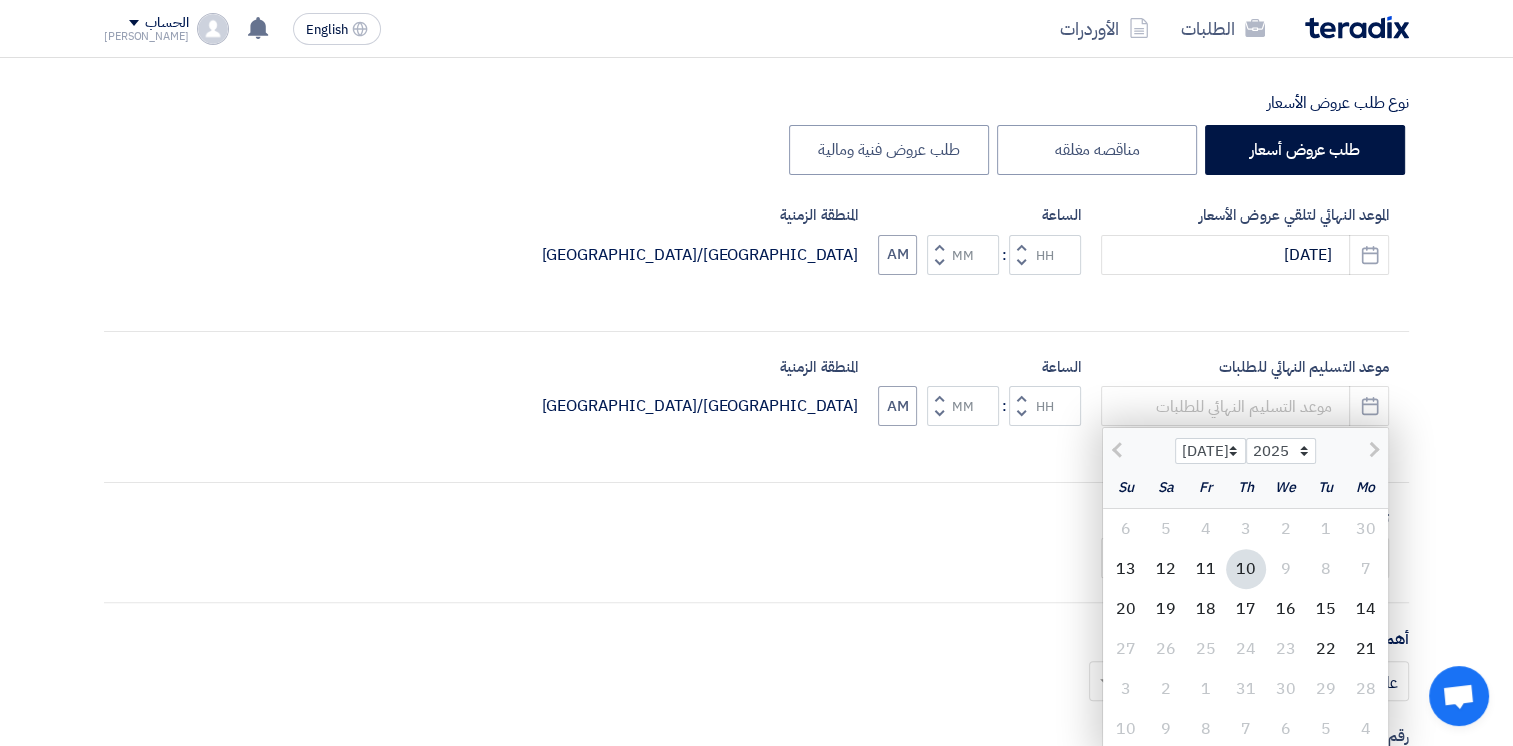 click on "22" 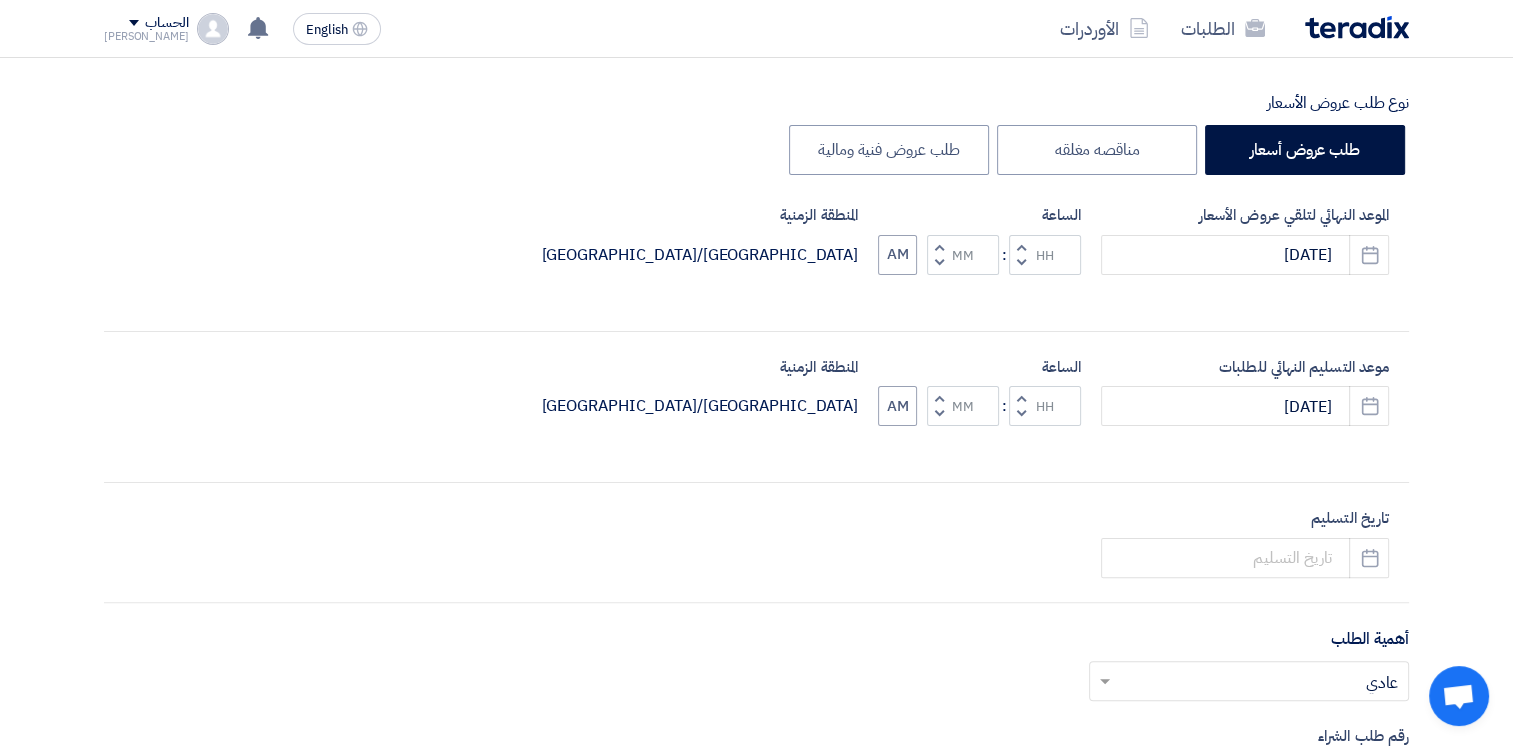 click 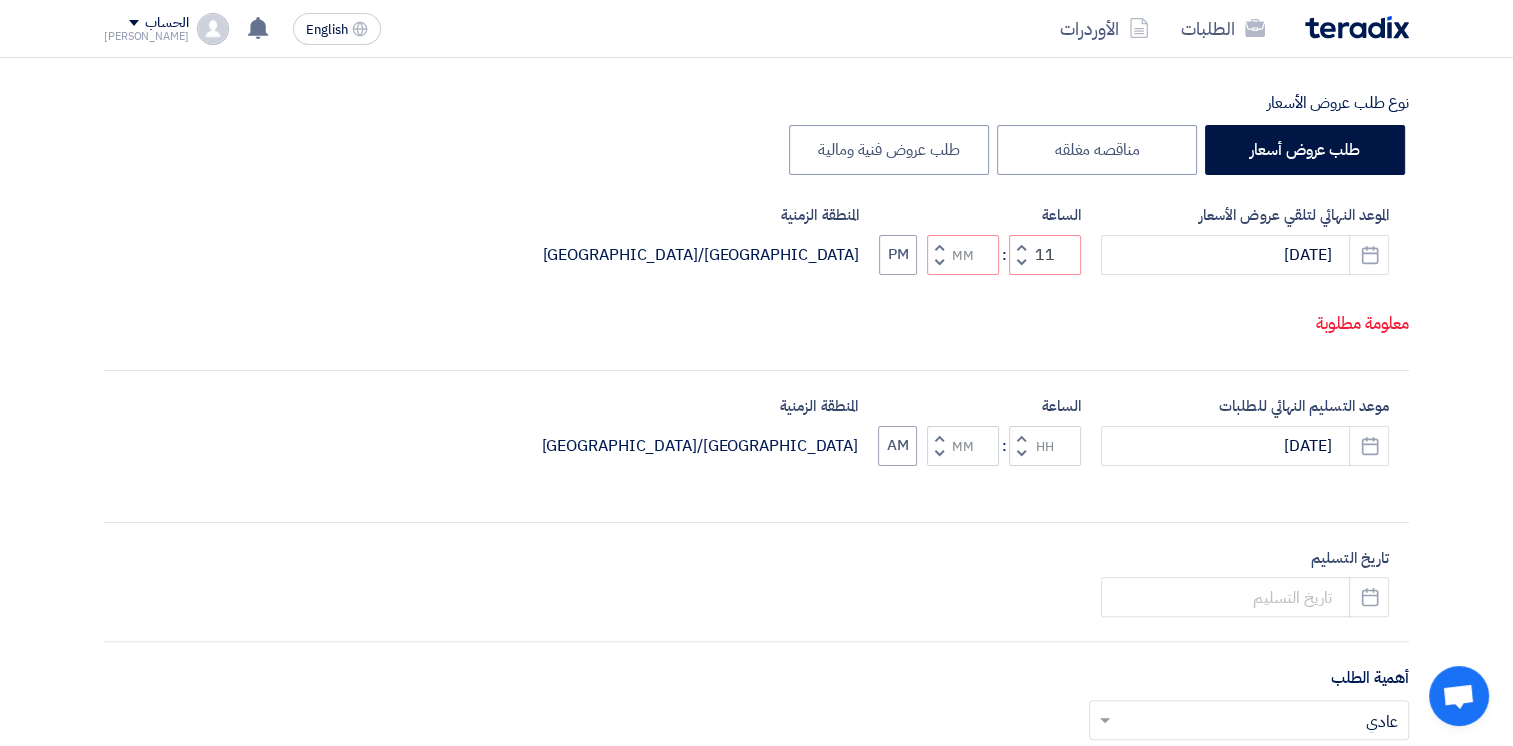 click 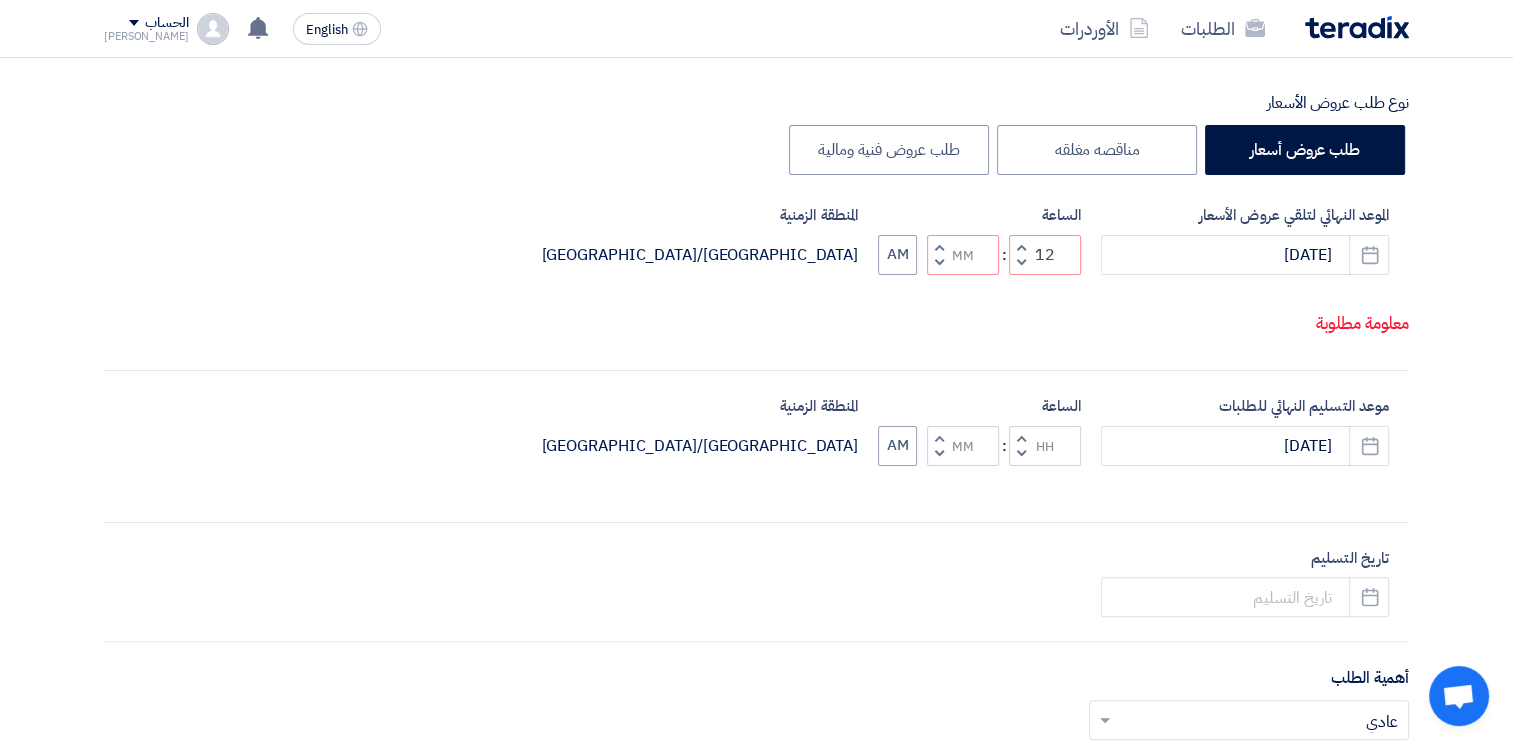 click 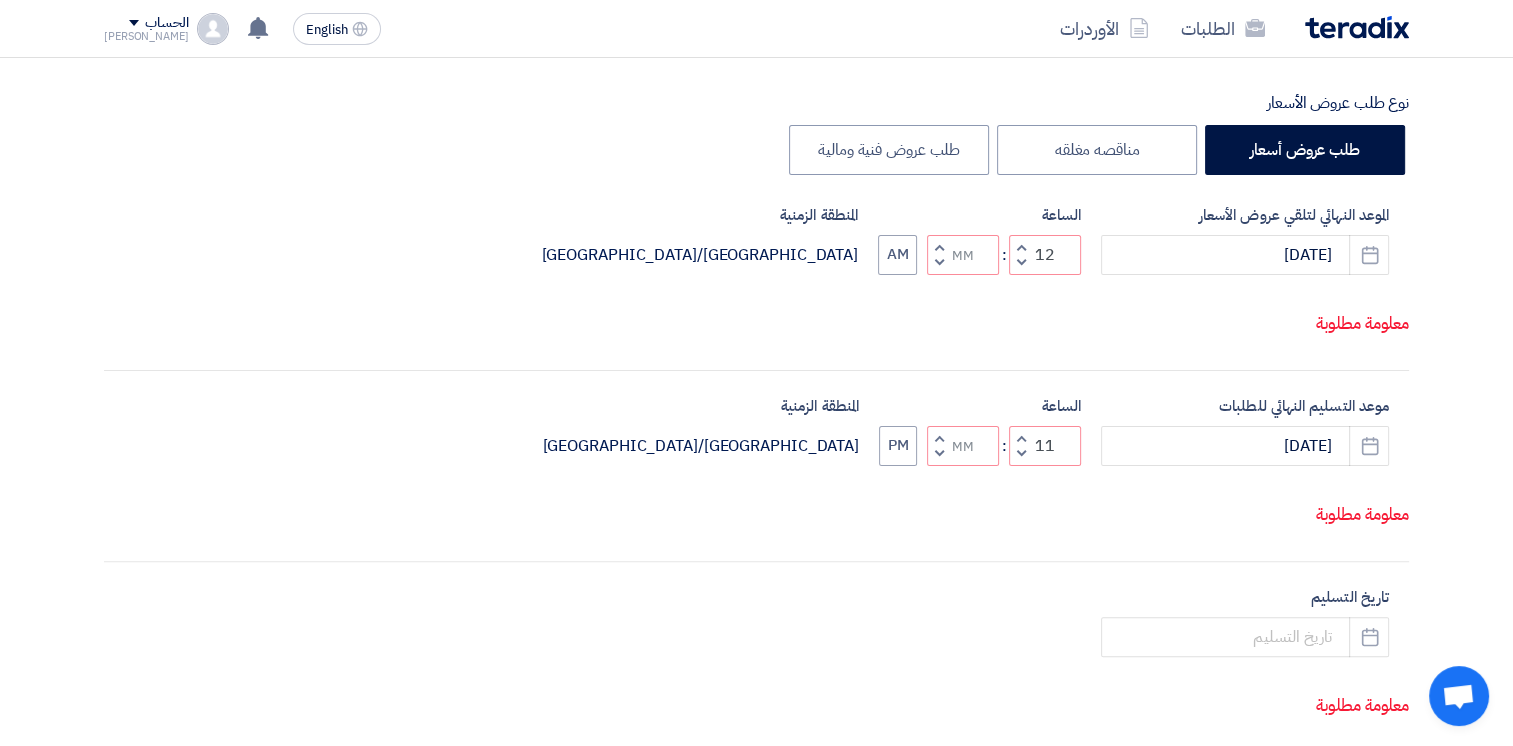 click 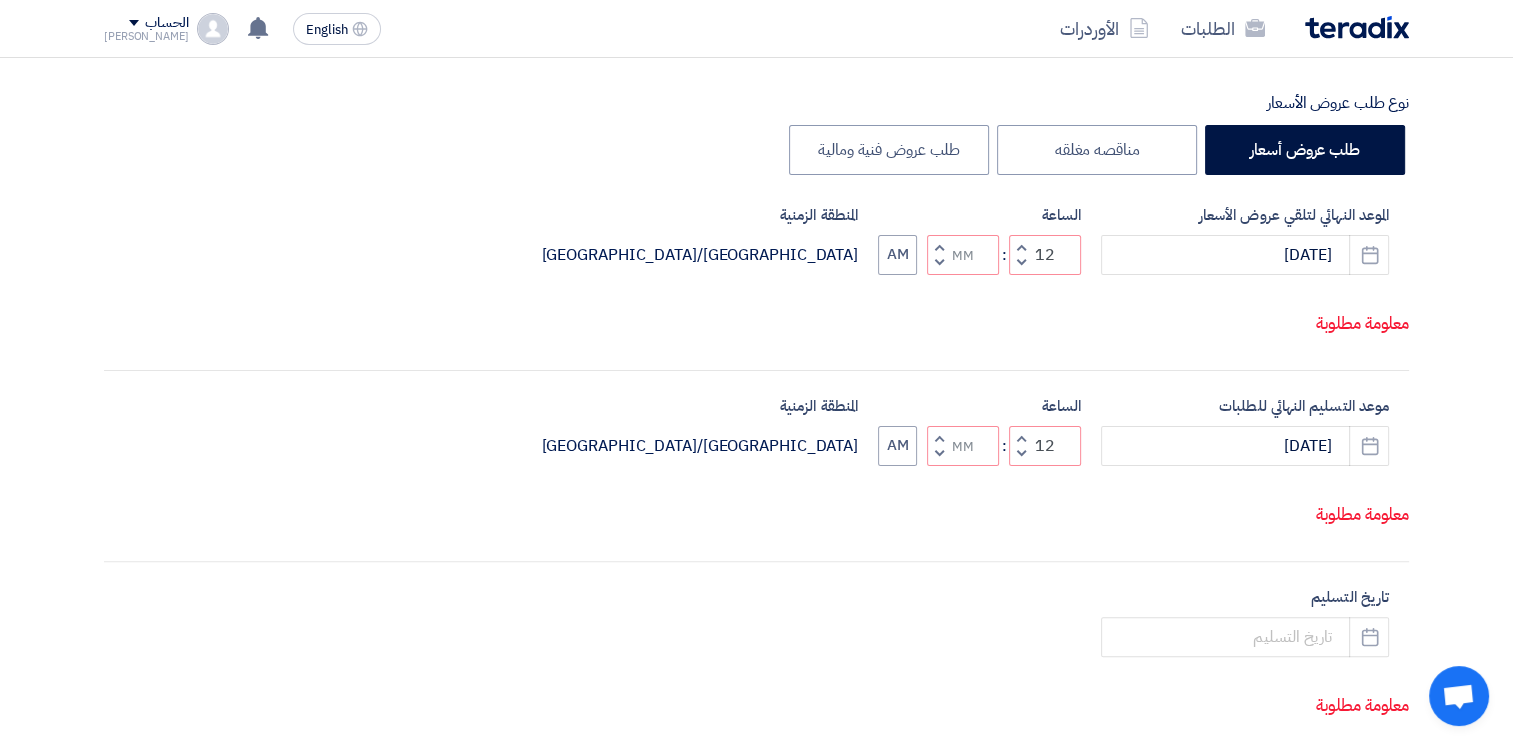 click 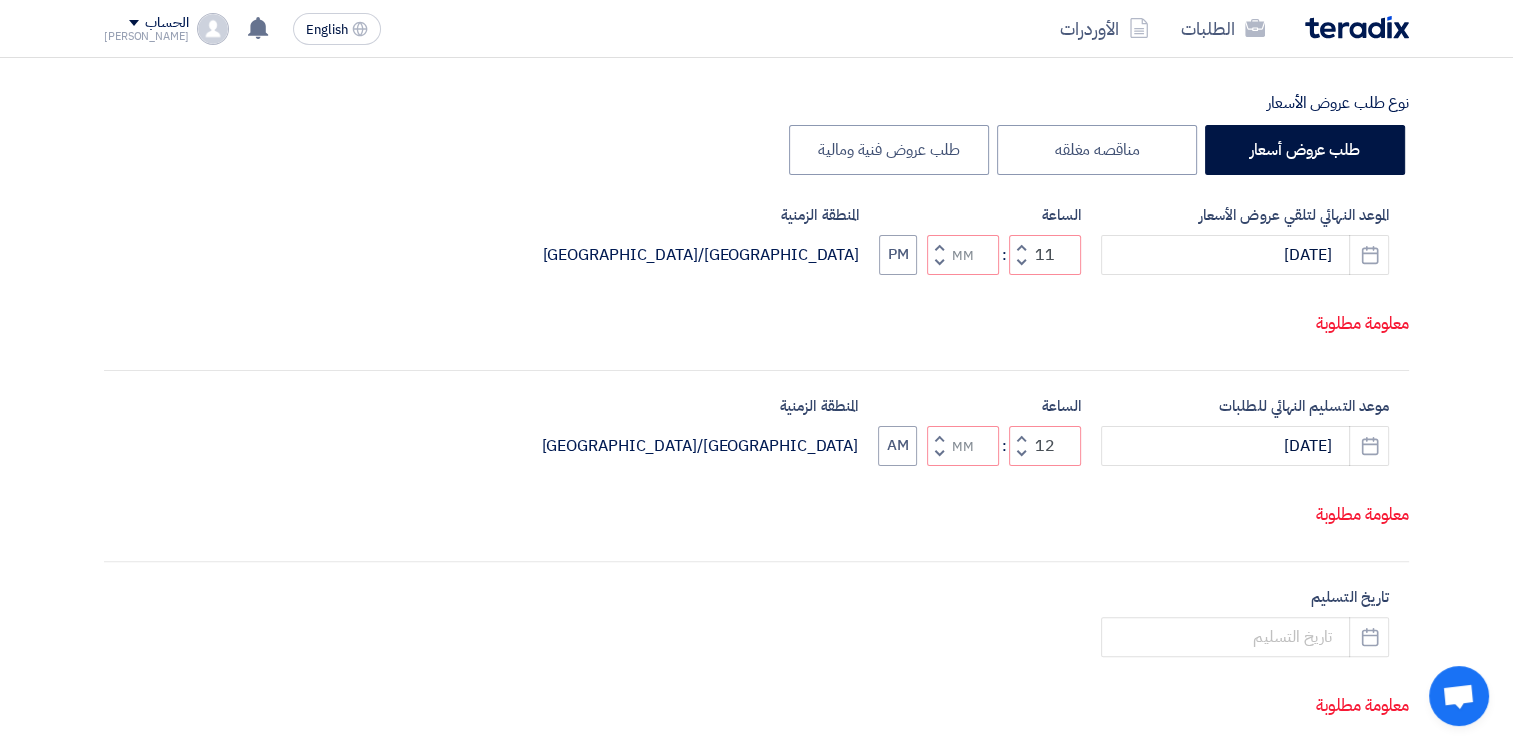 click 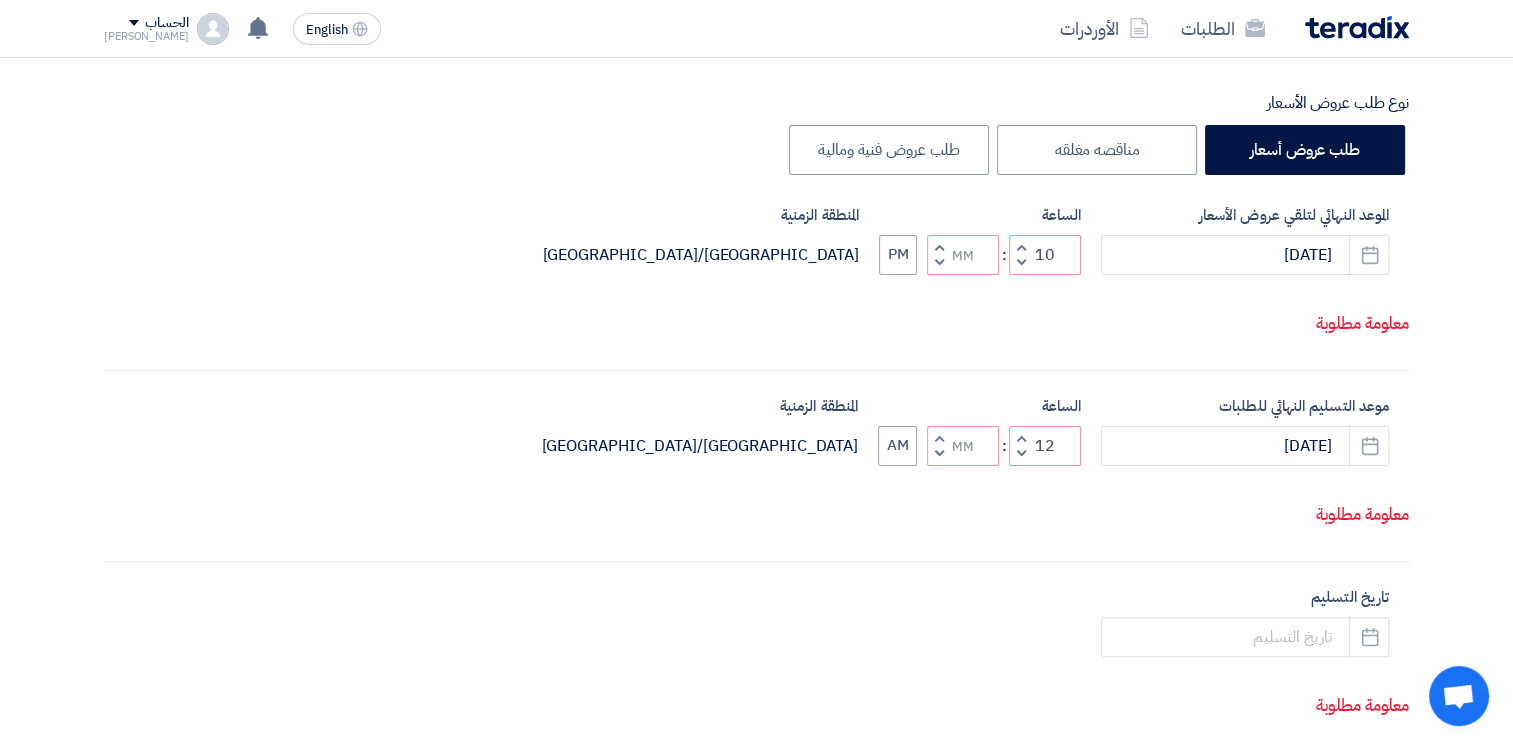 click 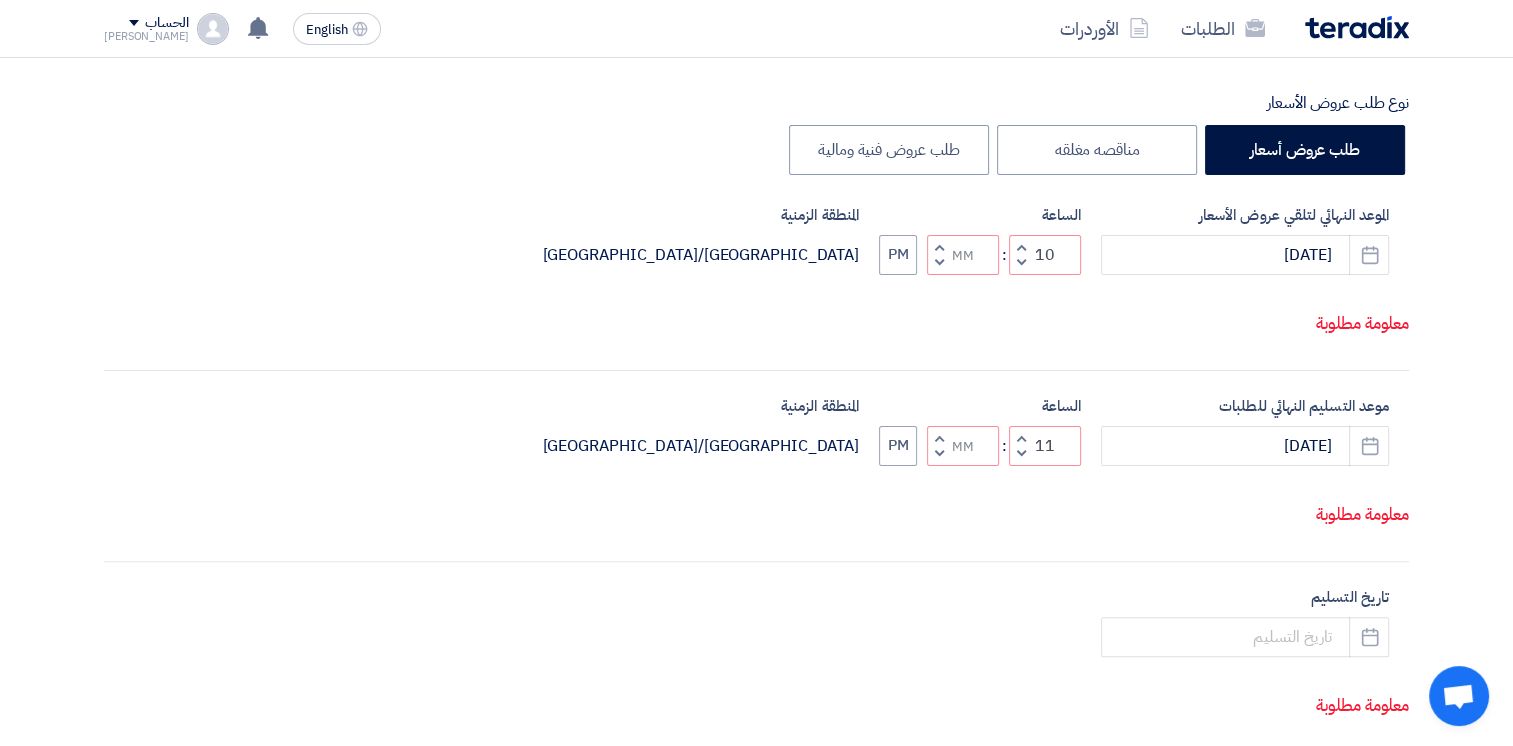 click 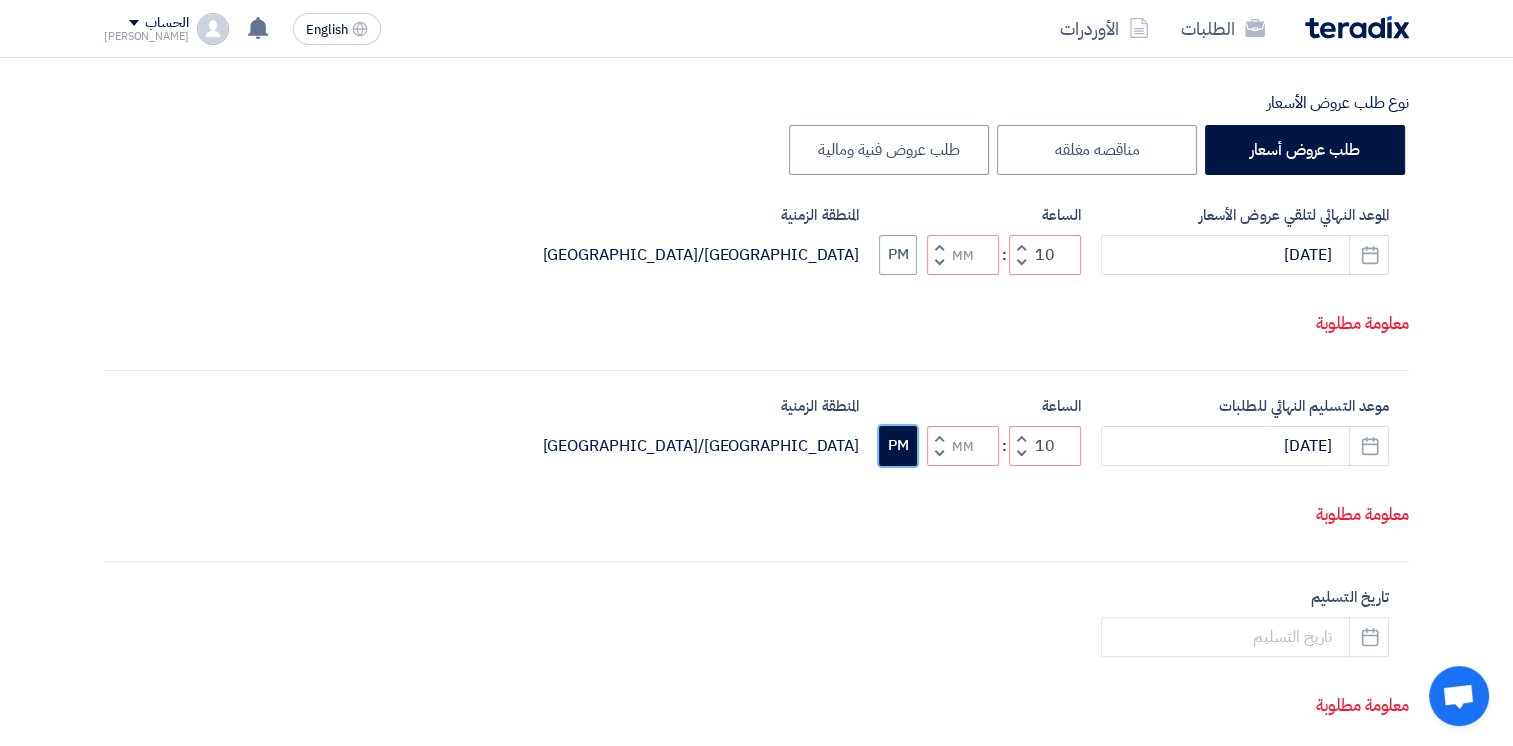 click on "PM" 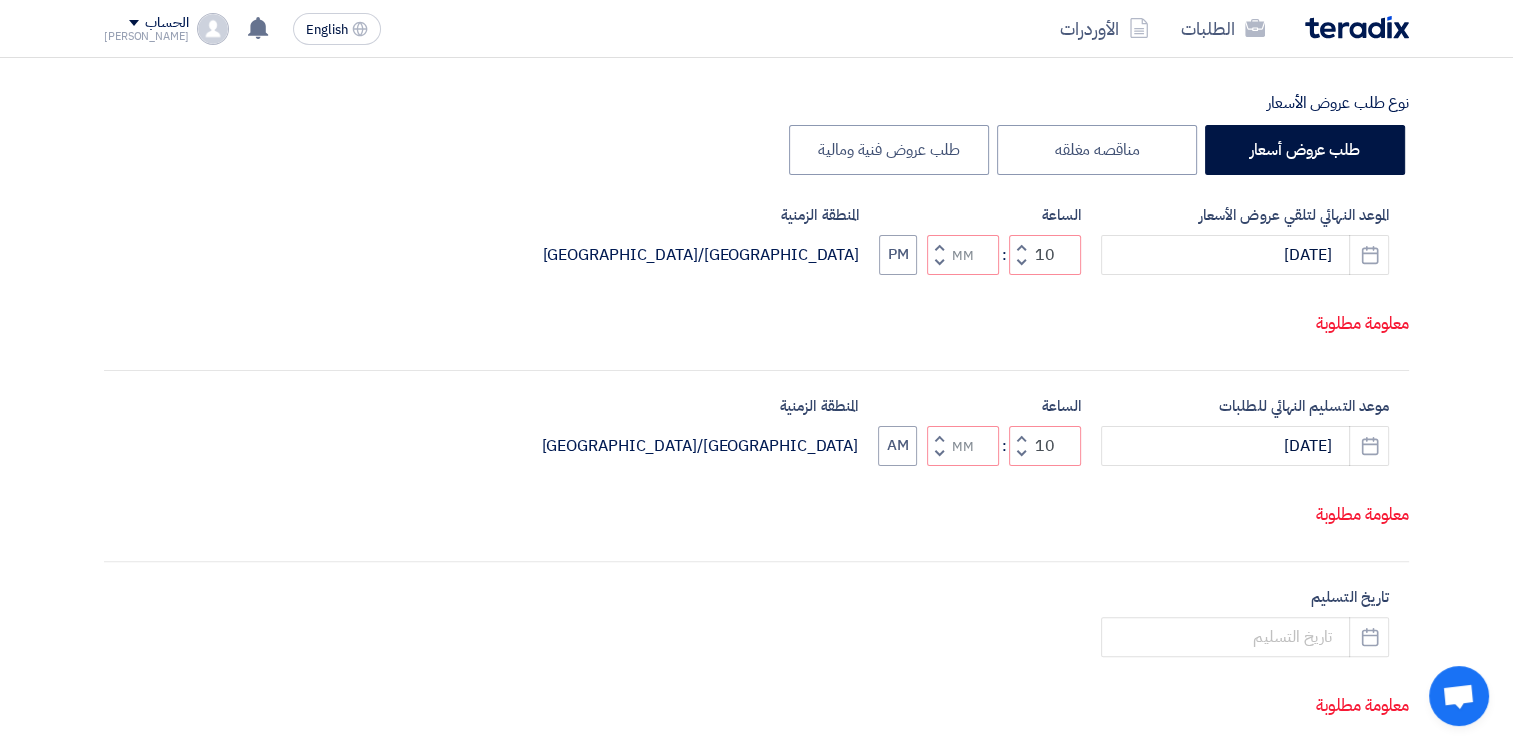 click 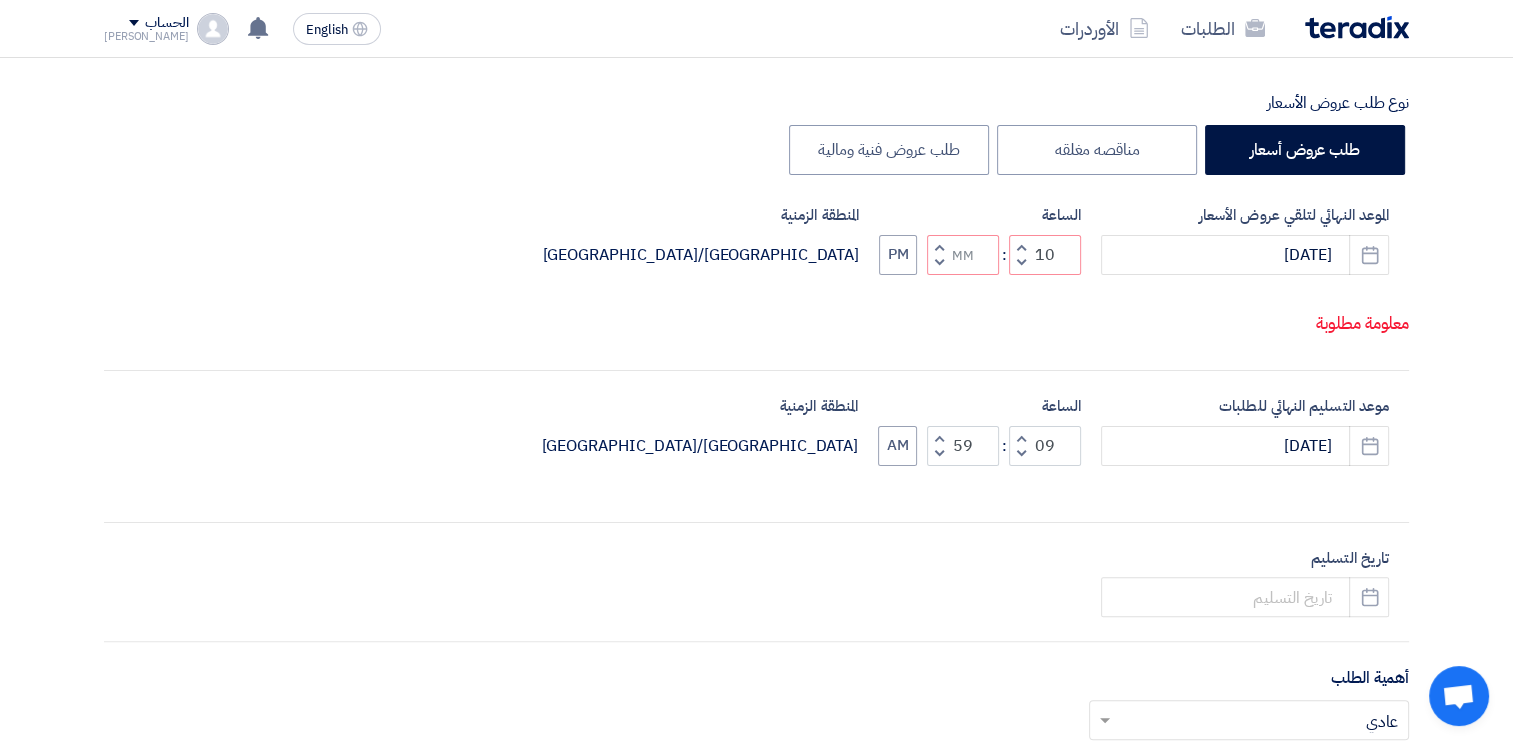 click 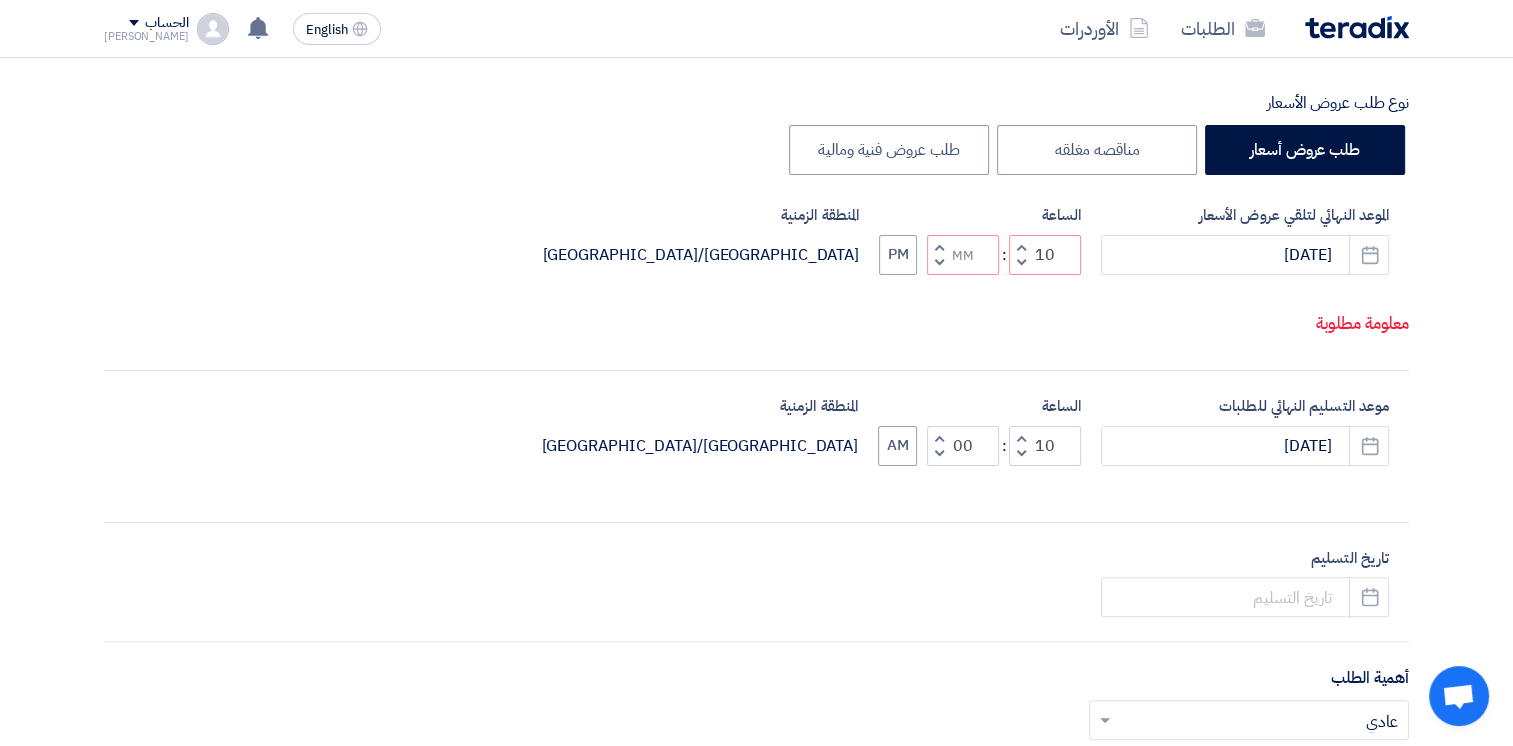 click on "Decrement minutes" 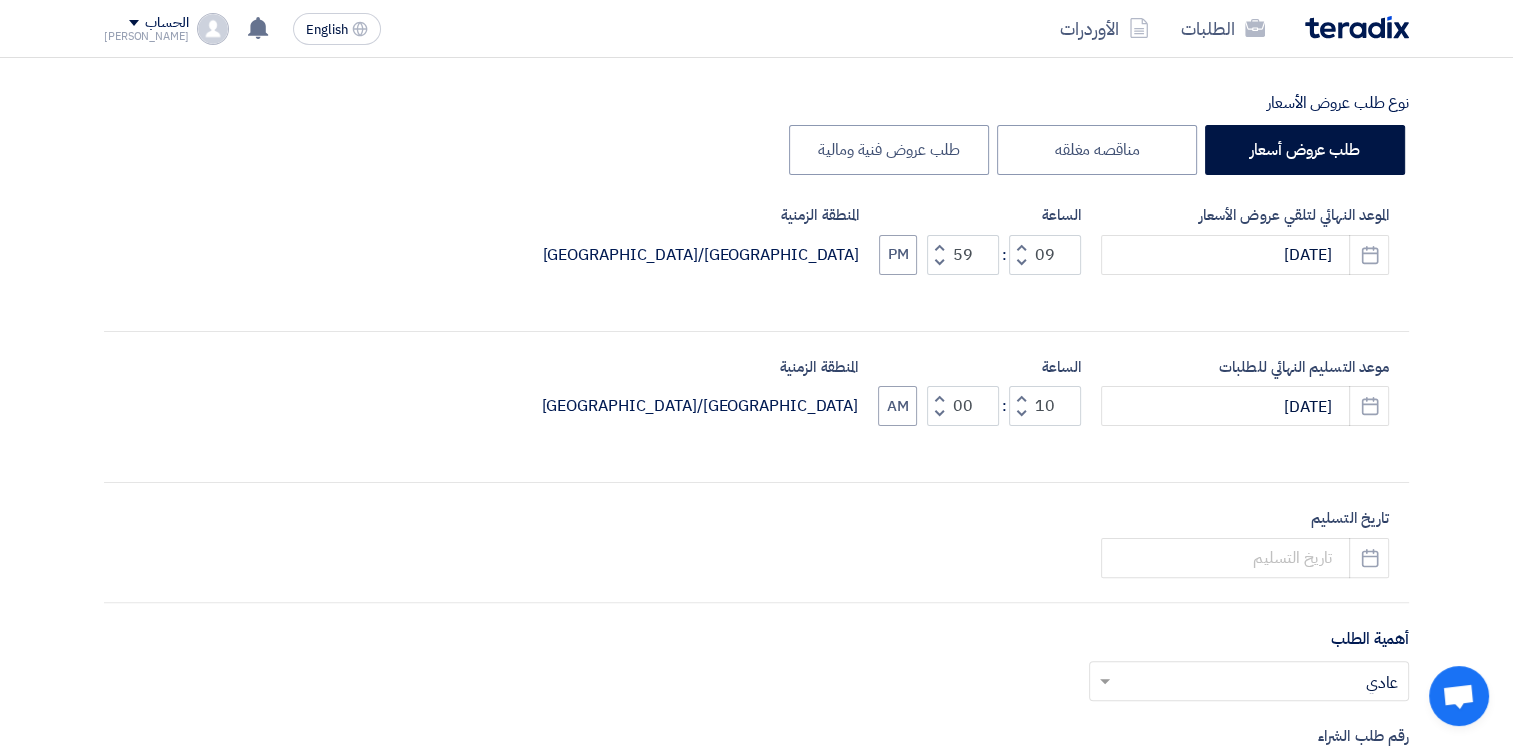 click on "Increment minutes" 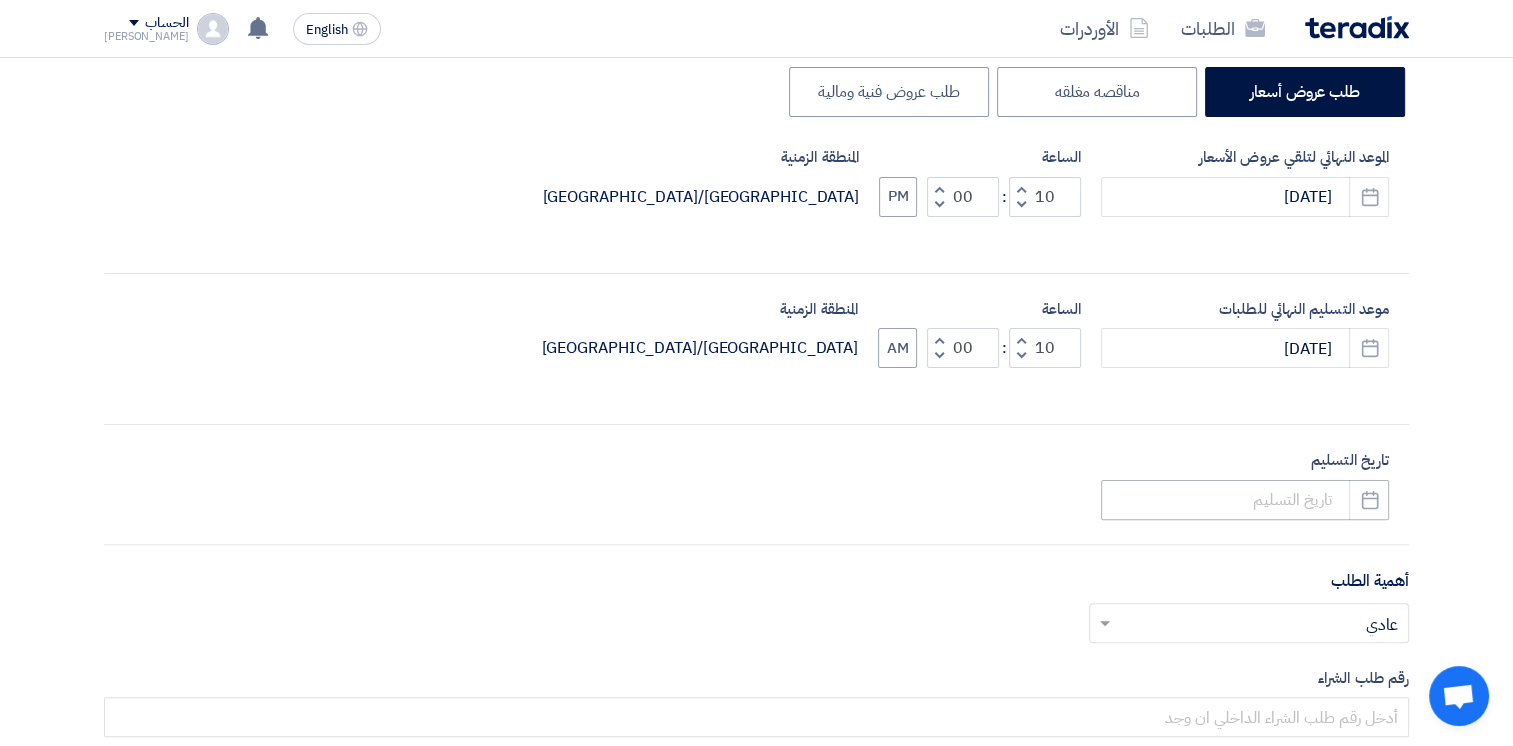 scroll, scrollTop: 600, scrollLeft: 0, axis: vertical 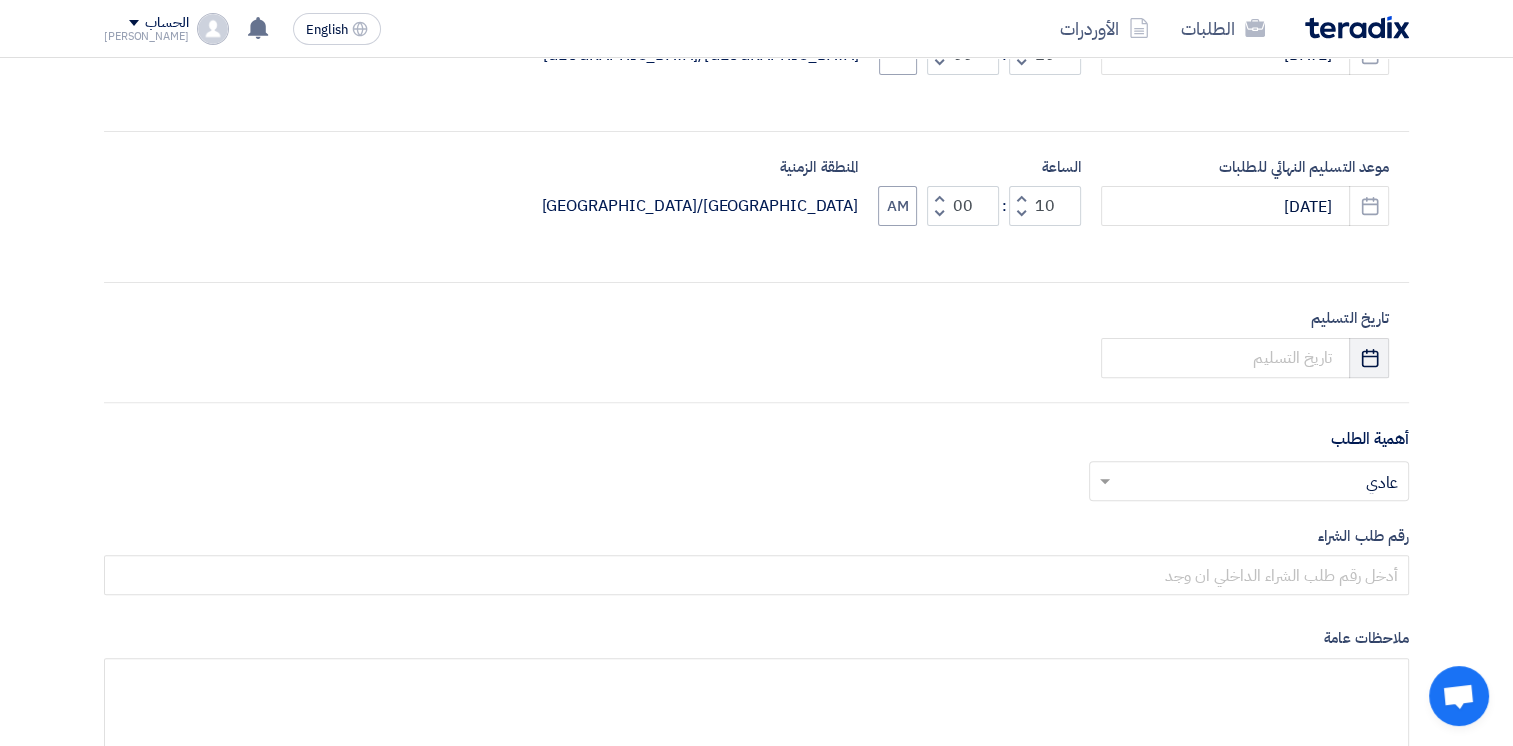 click 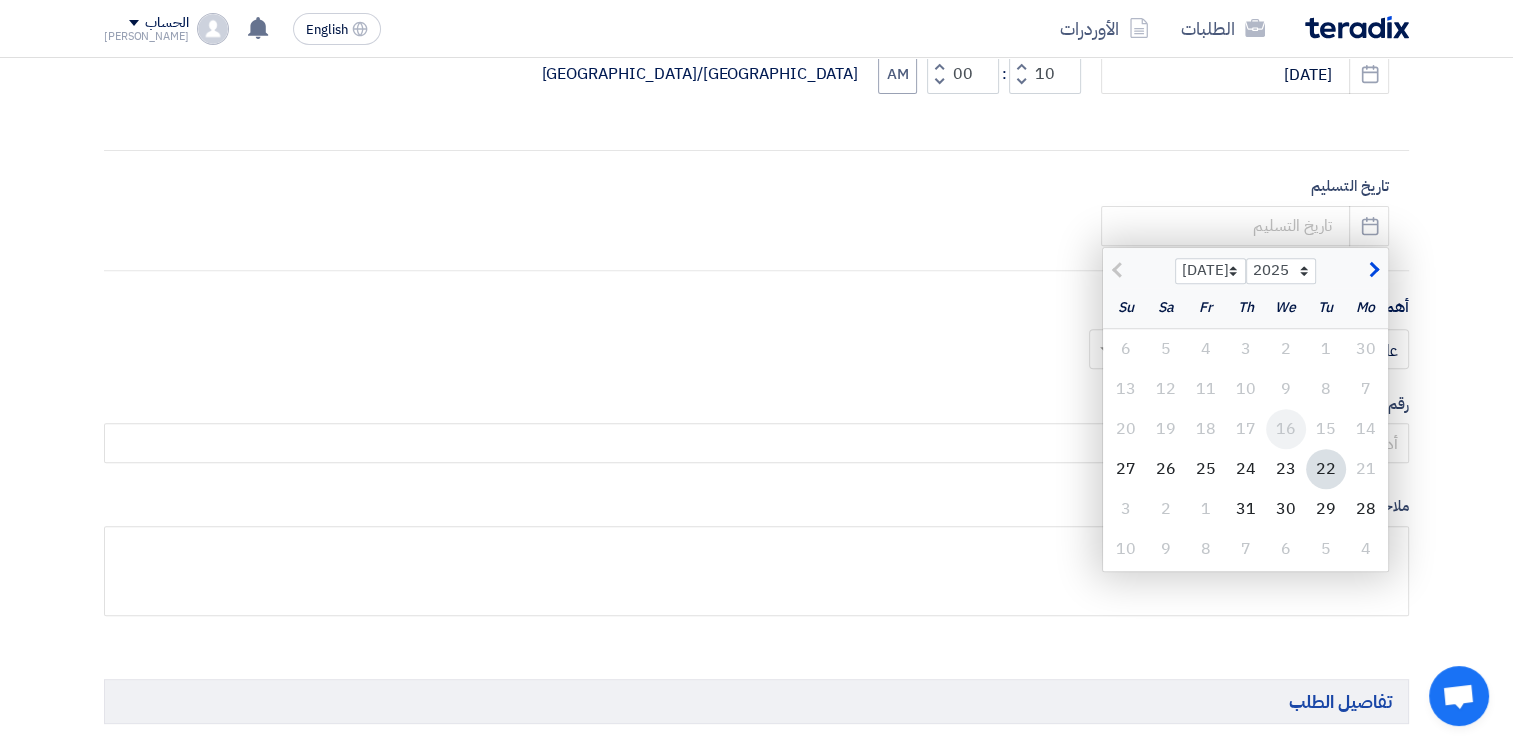 scroll, scrollTop: 800, scrollLeft: 0, axis: vertical 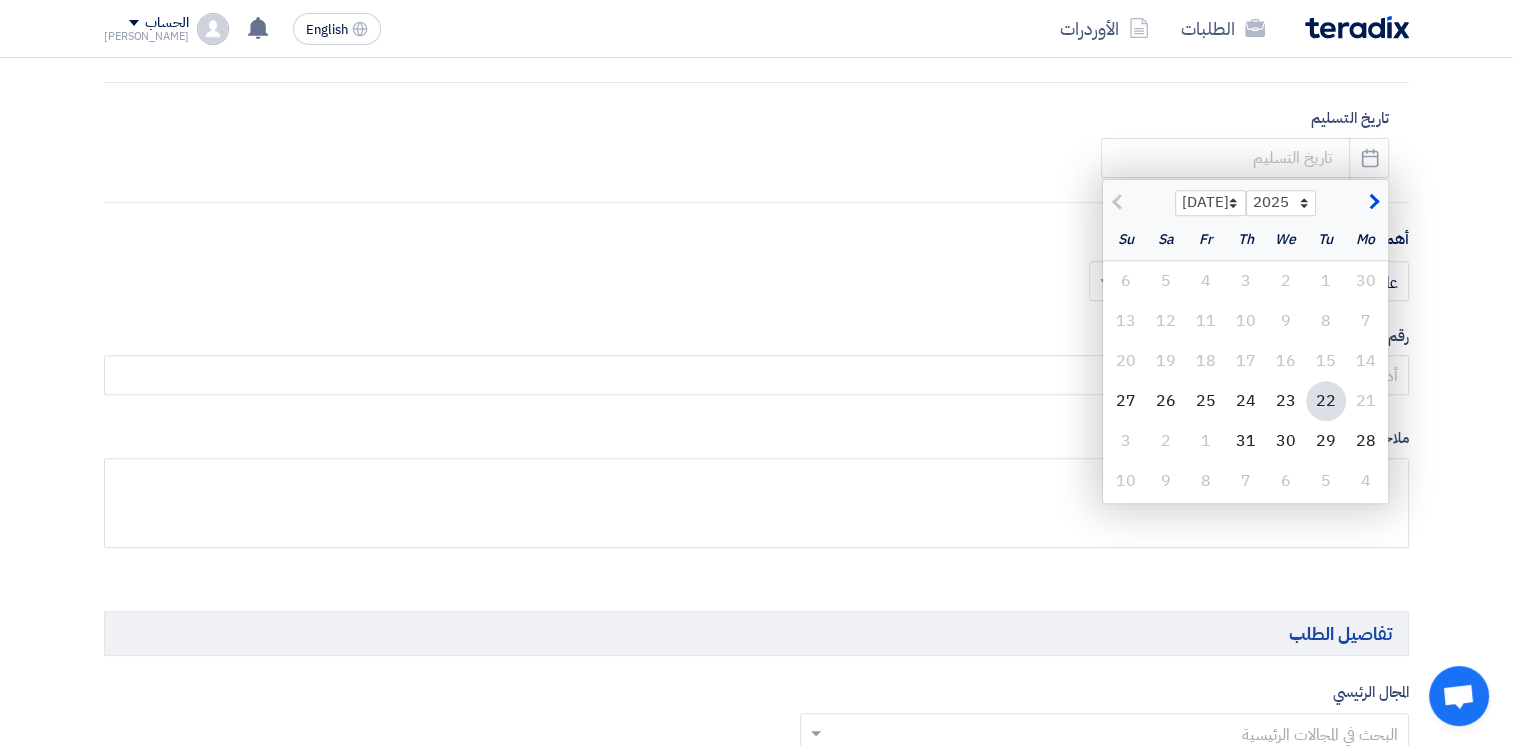 click 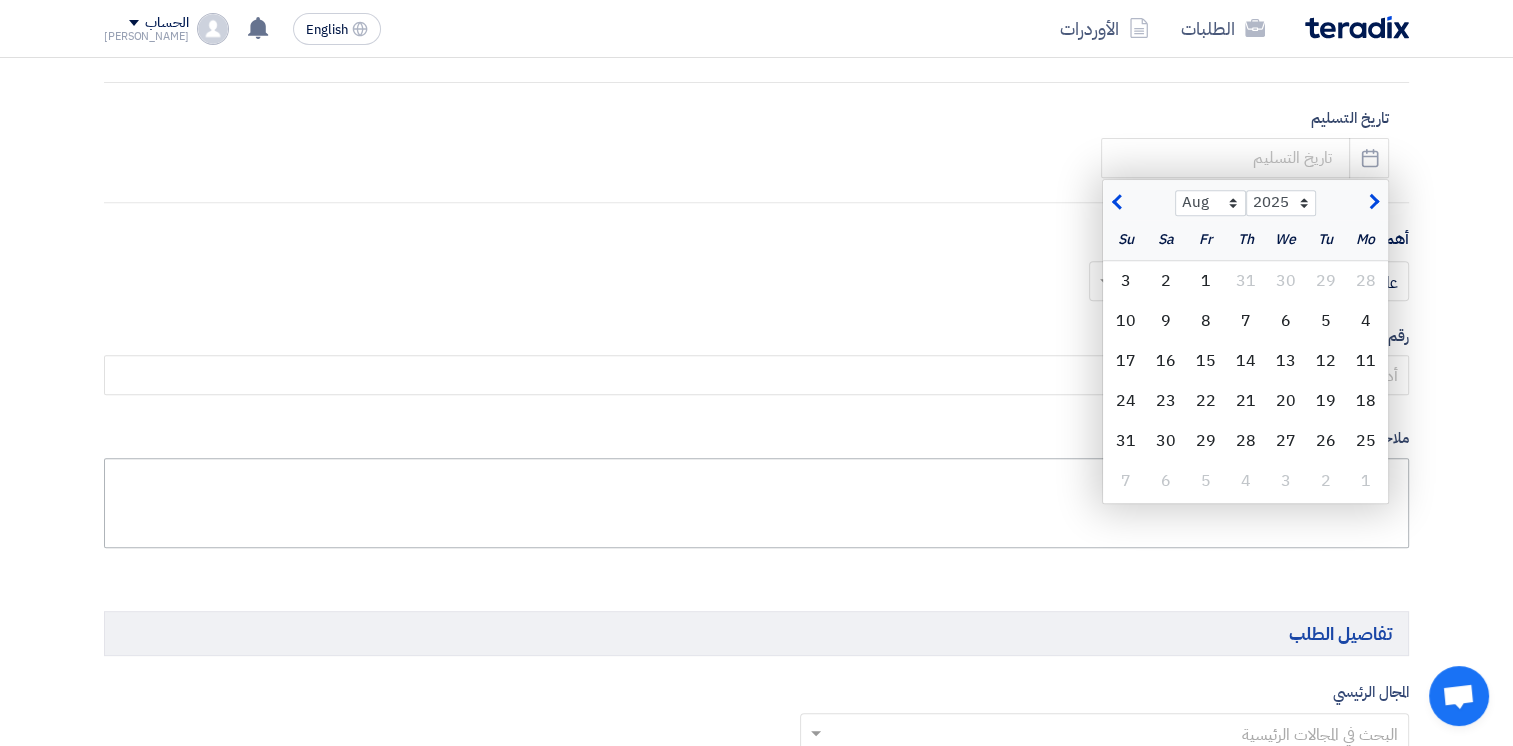click on "1" 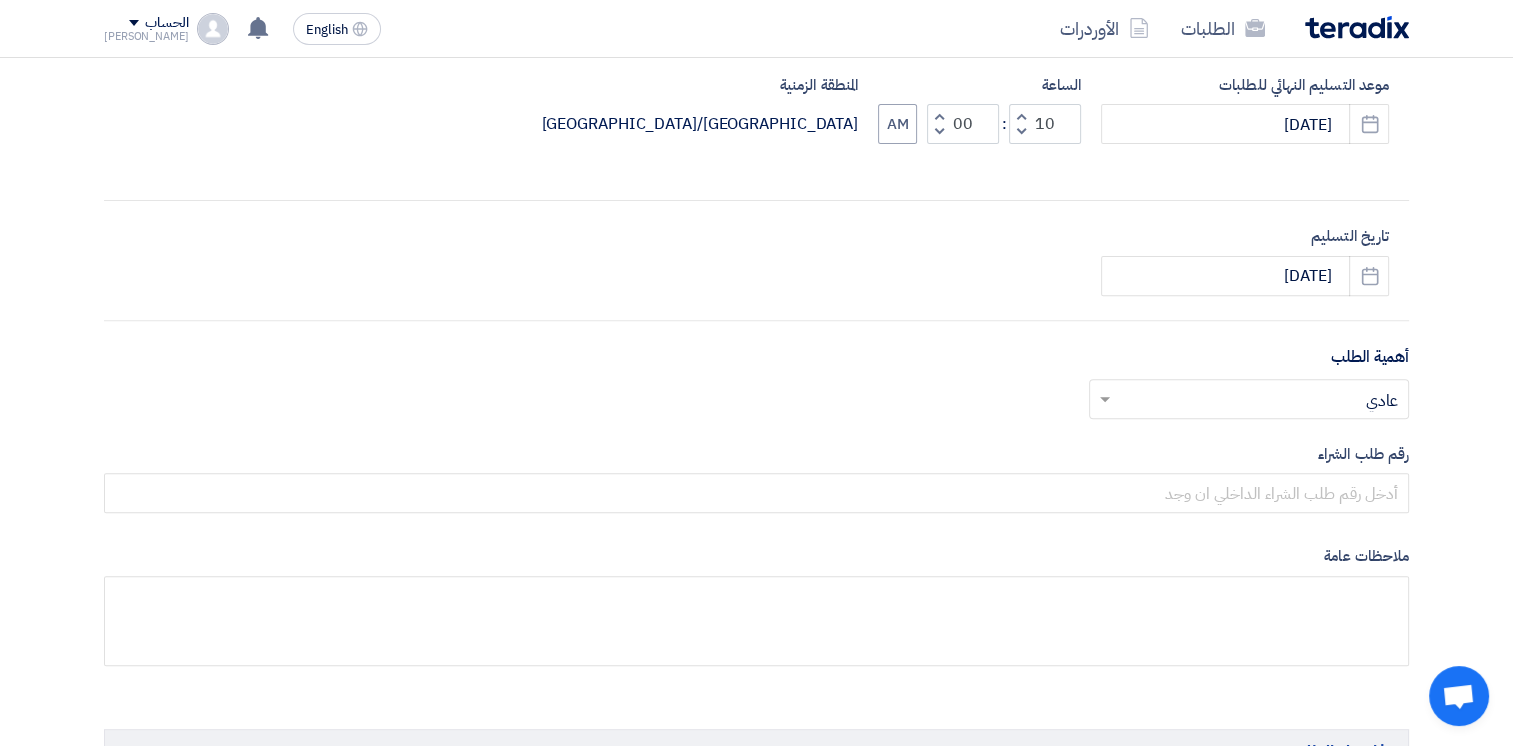 scroll, scrollTop: 500, scrollLeft: 0, axis: vertical 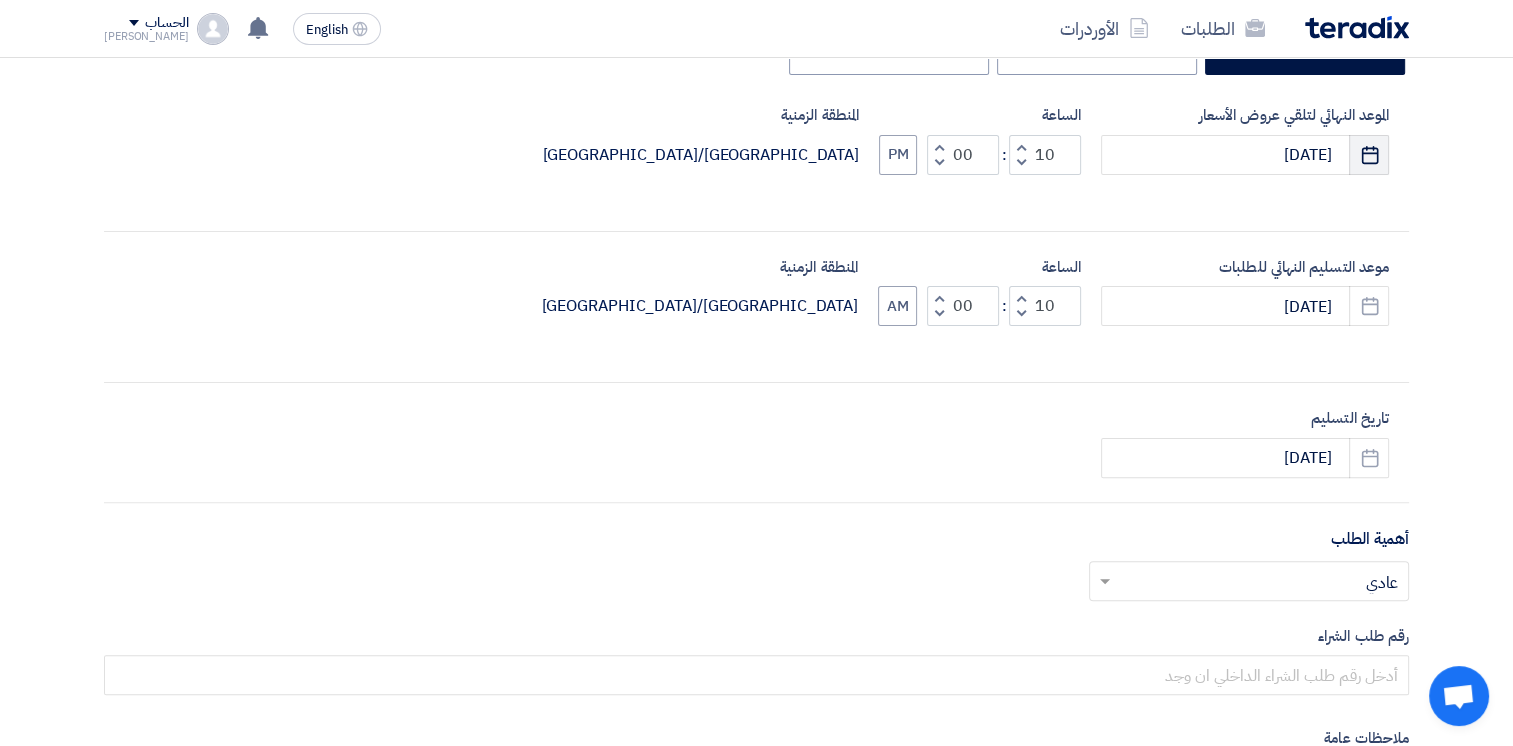 click on "Pick a date" 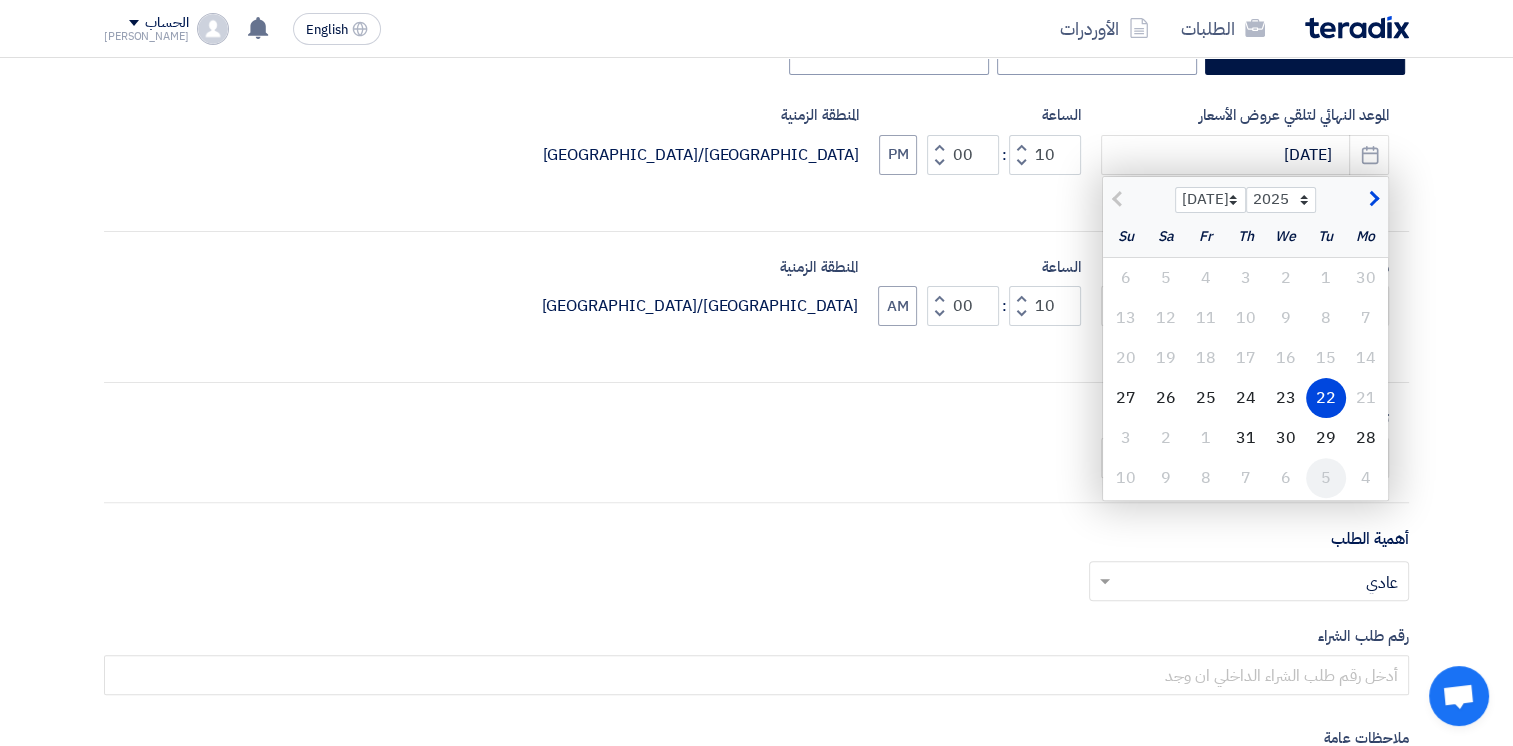 click on "5" 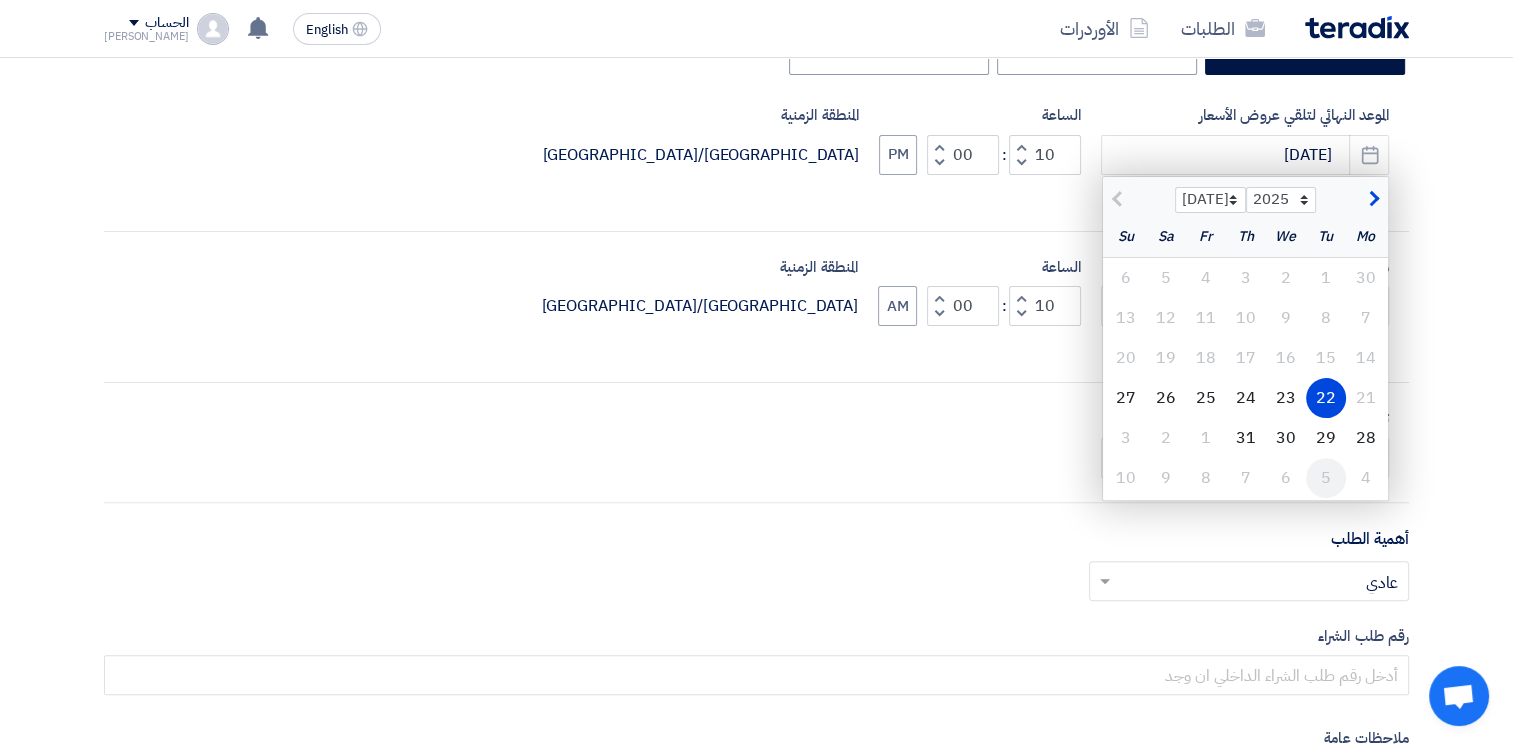 type on "[DATE]" 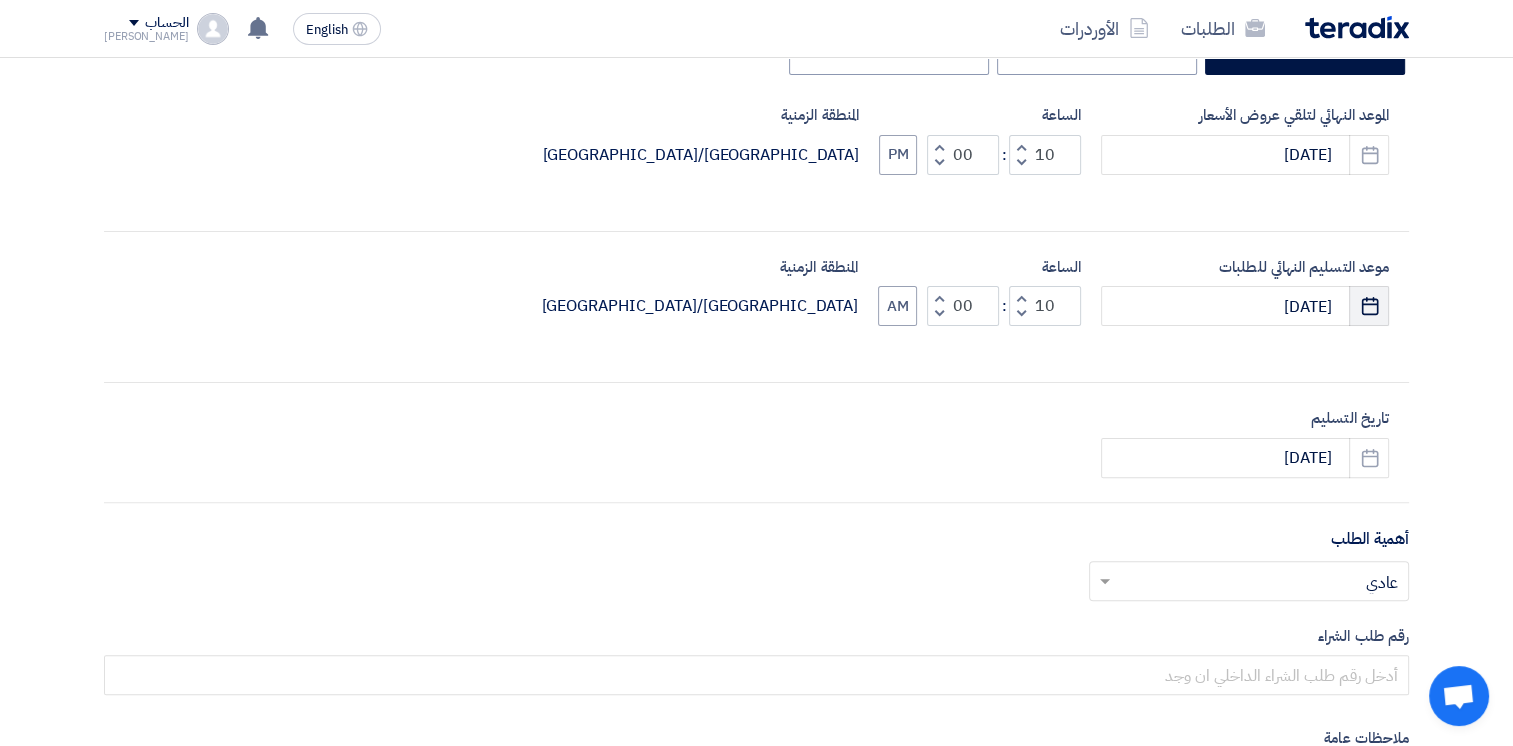 click on "Pick a date" 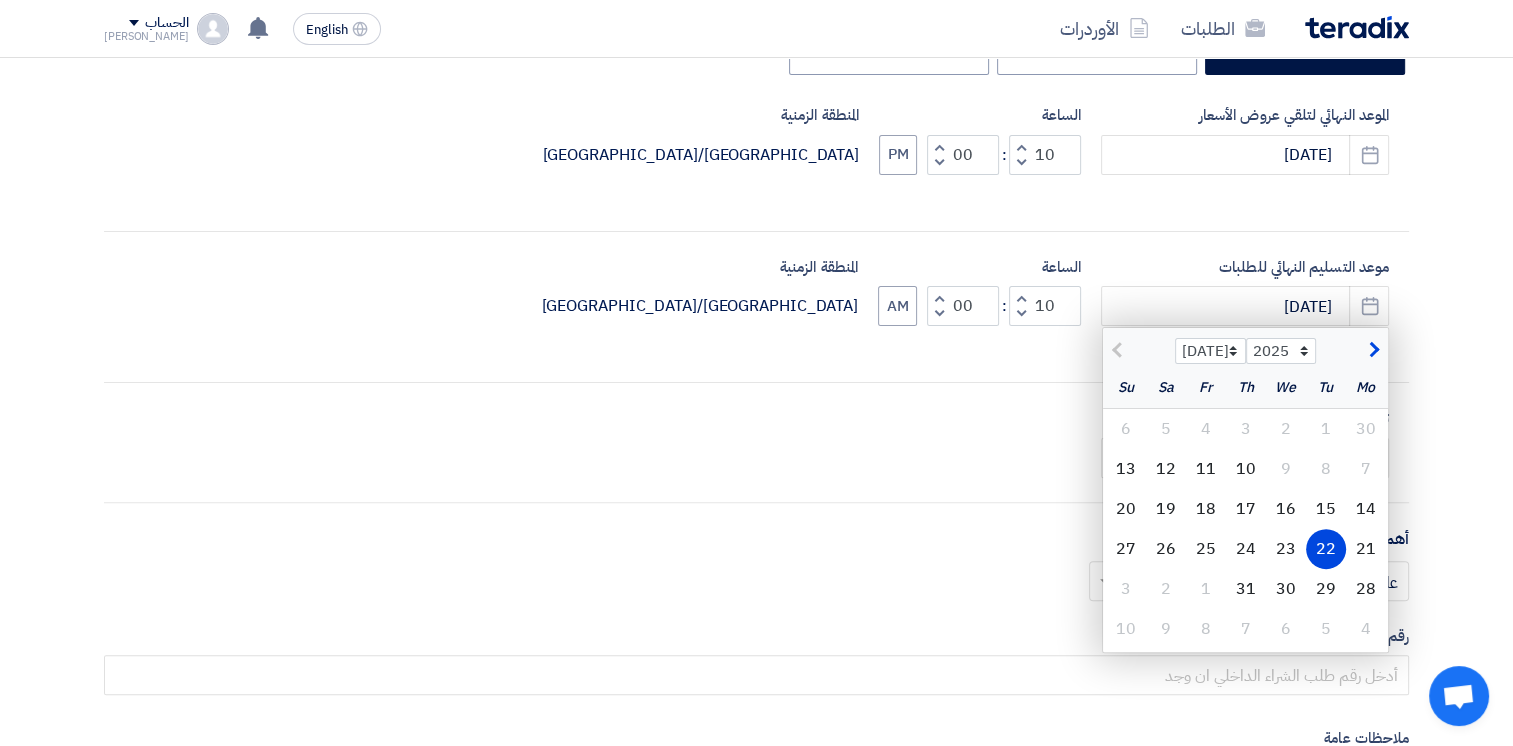 click on "5" 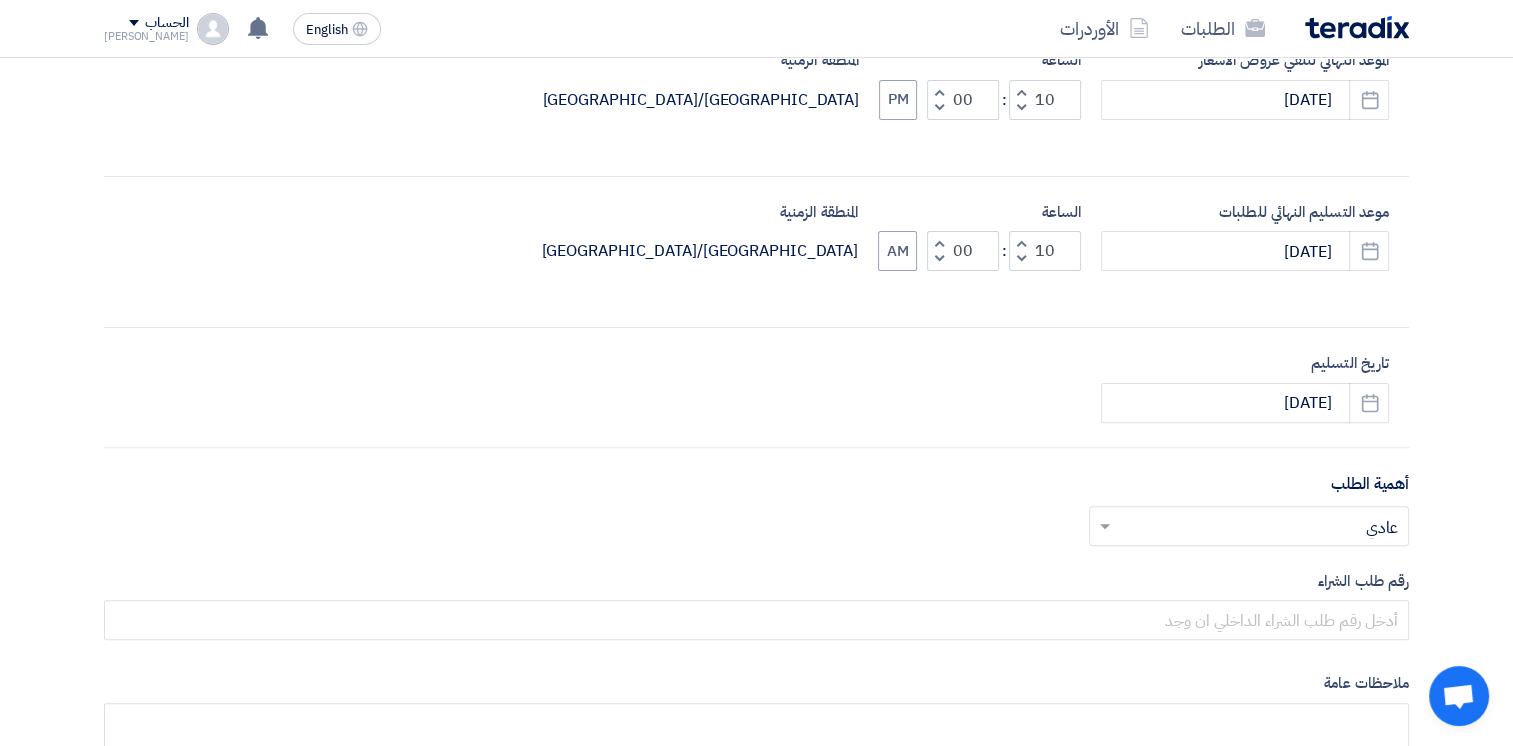 scroll, scrollTop: 700, scrollLeft: 0, axis: vertical 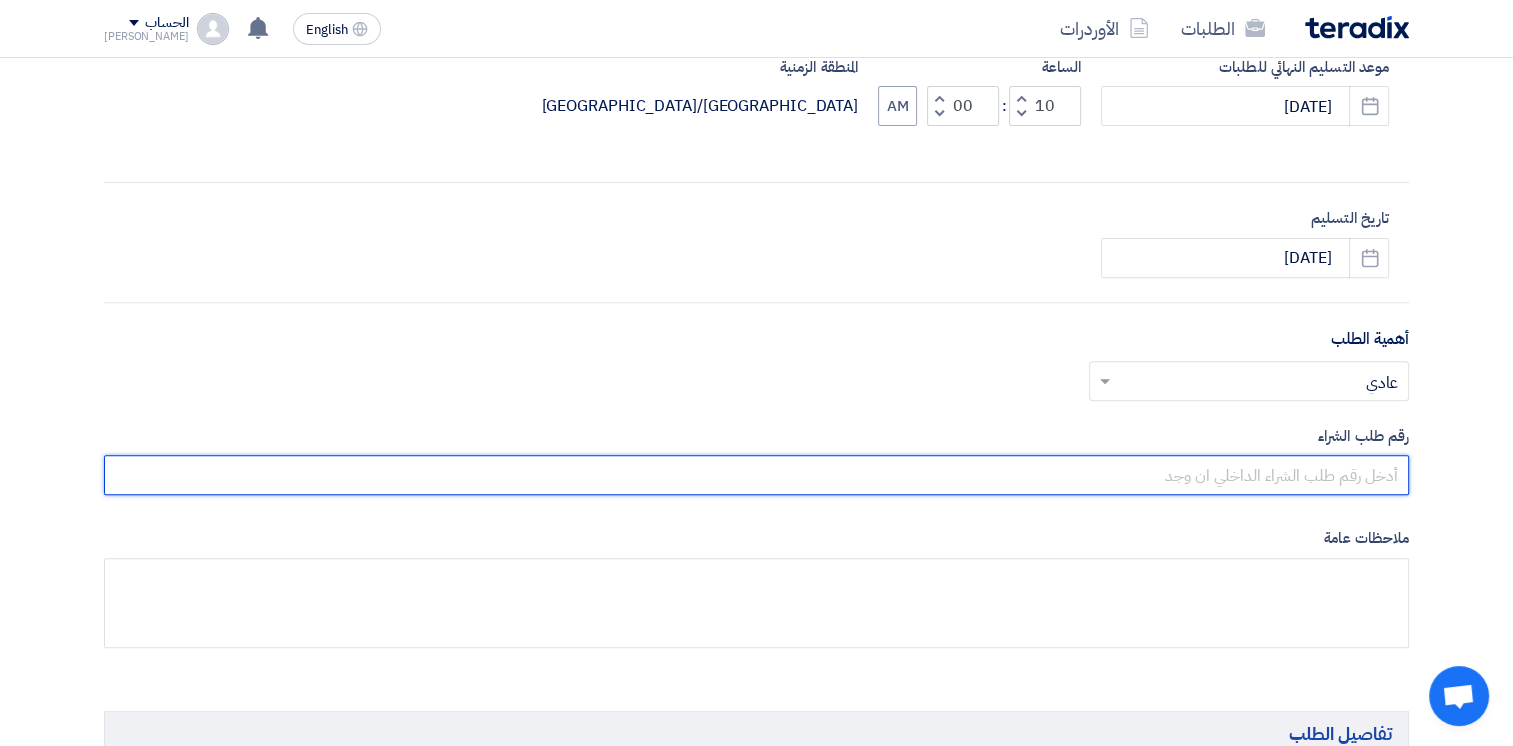 click at bounding box center [756, 475] 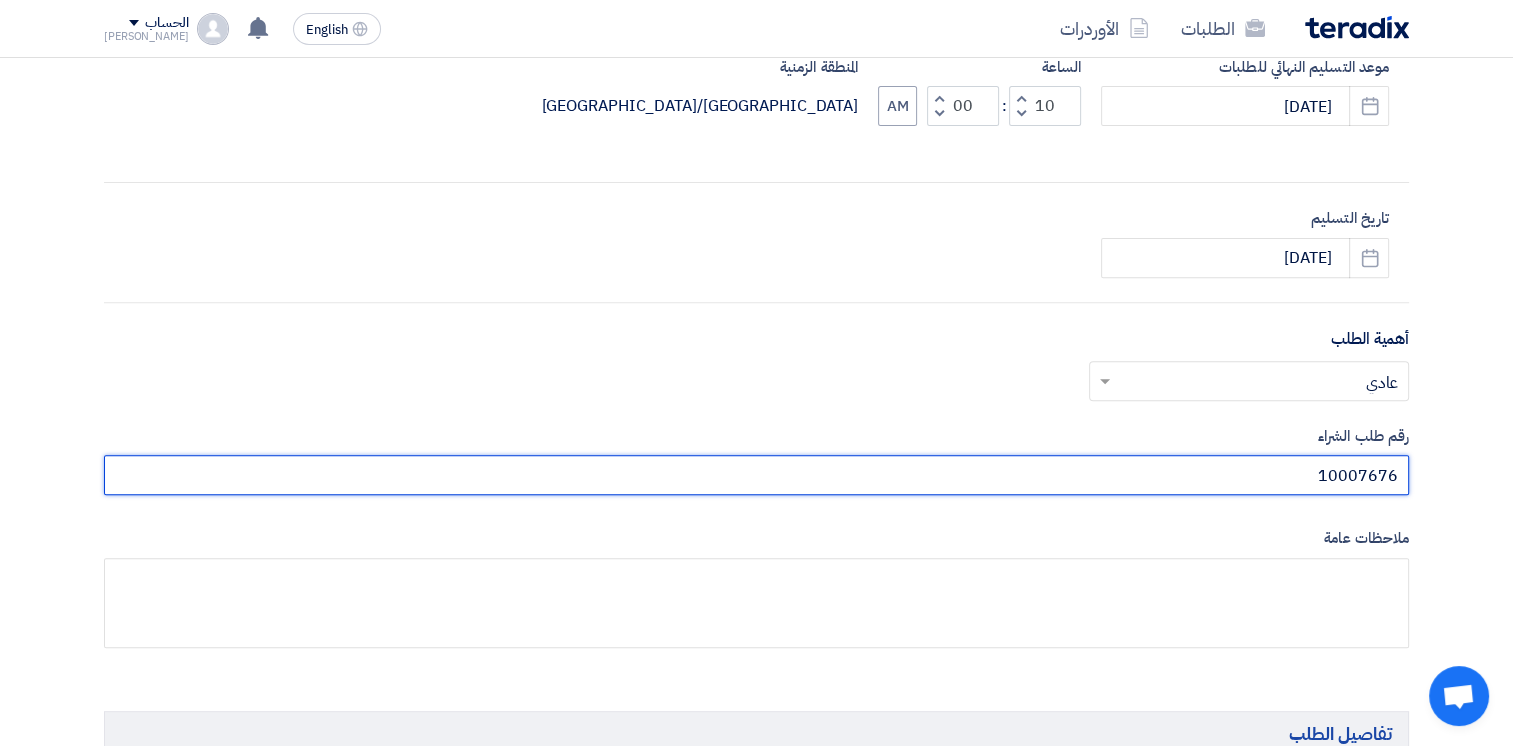type on "10007676" 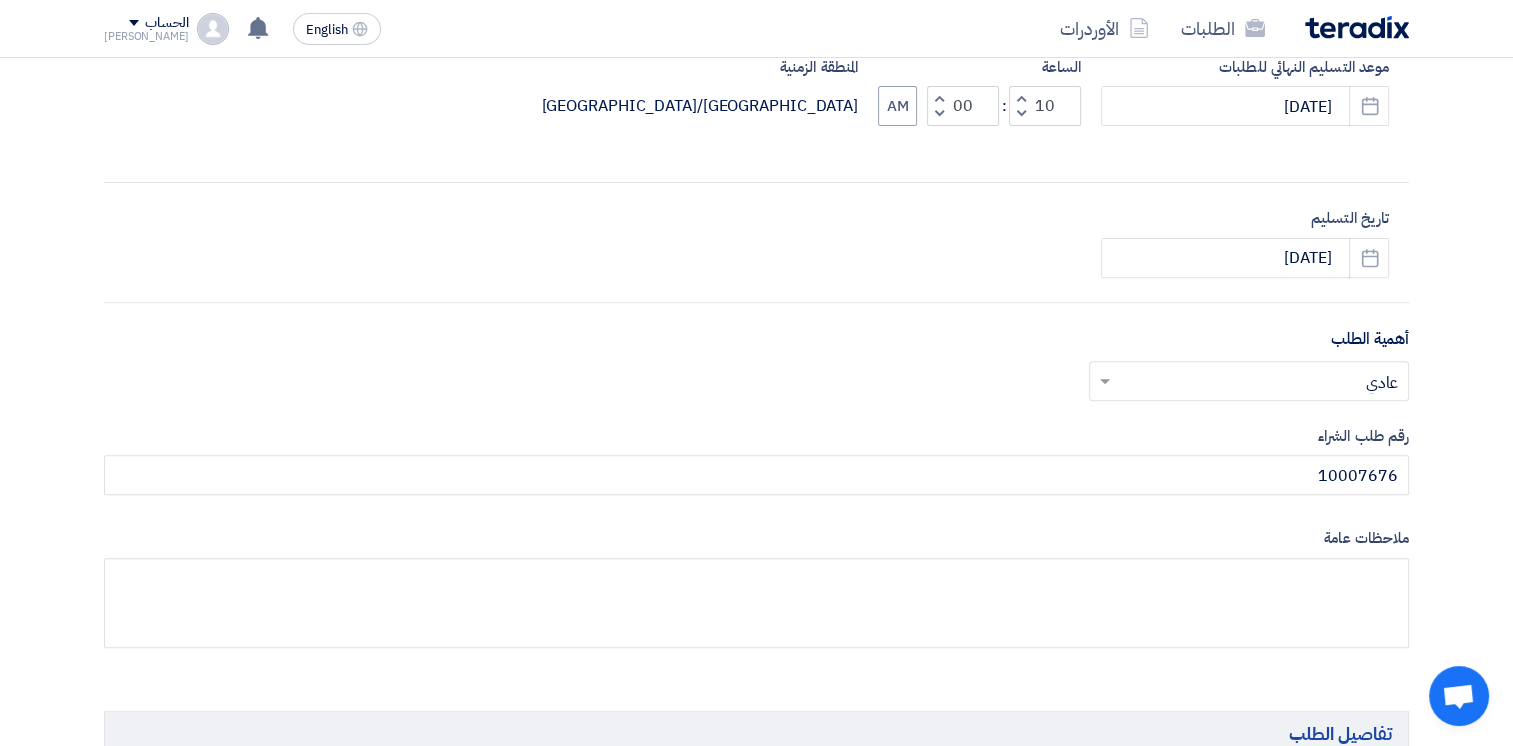 click on "ملاحظات عامة" 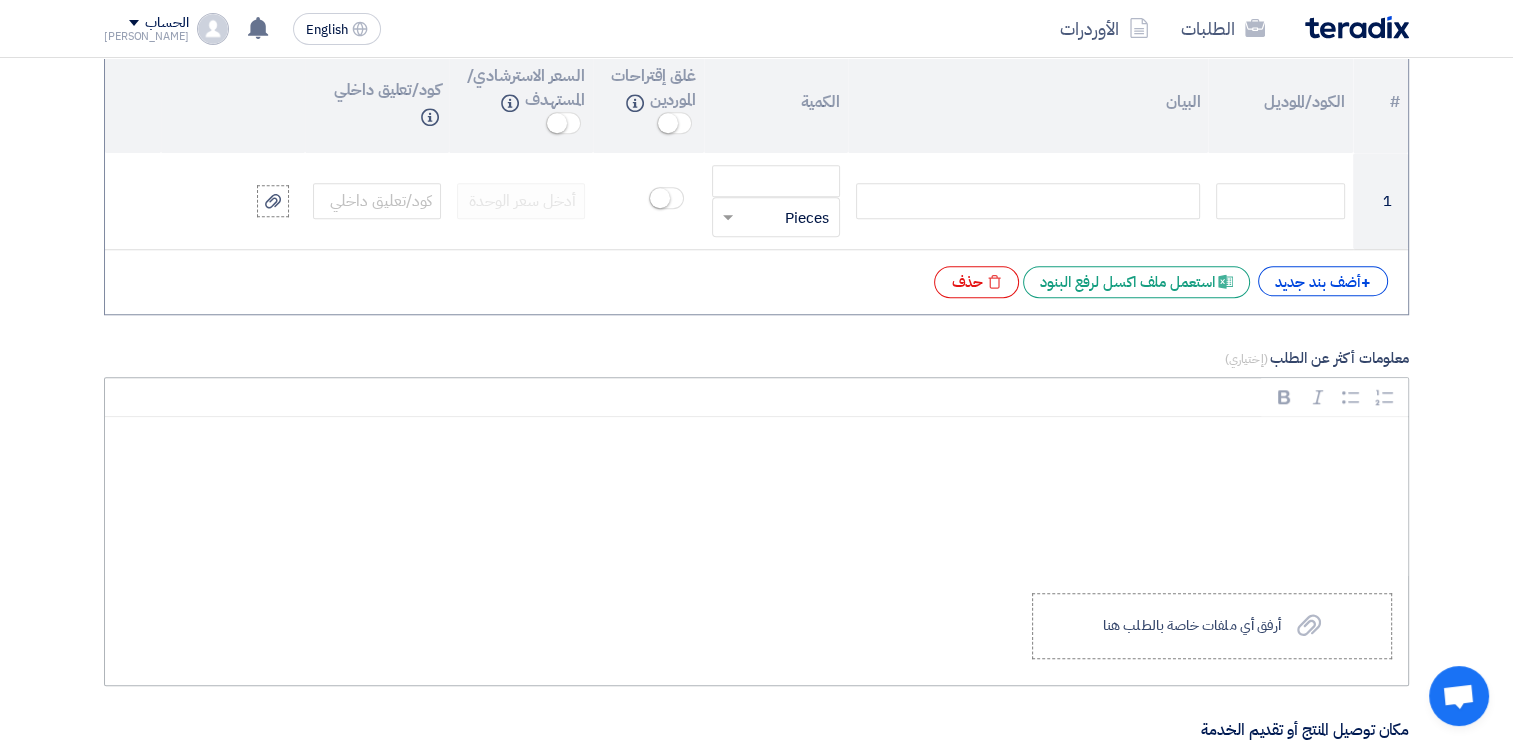 scroll, scrollTop: 1900, scrollLeft: 0, axis: vertical 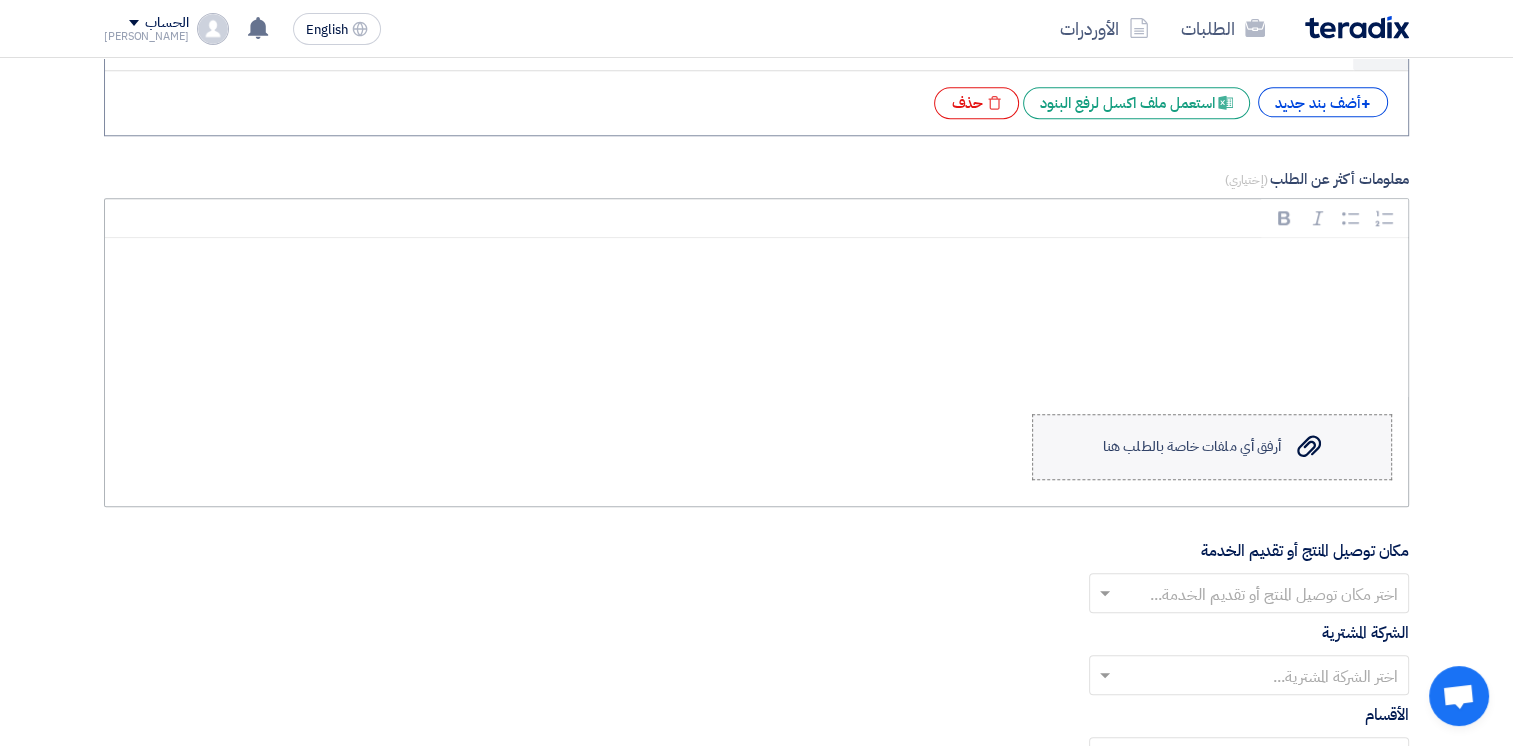click on "أرفق أي ملفات خاصة بالطلب هنا" 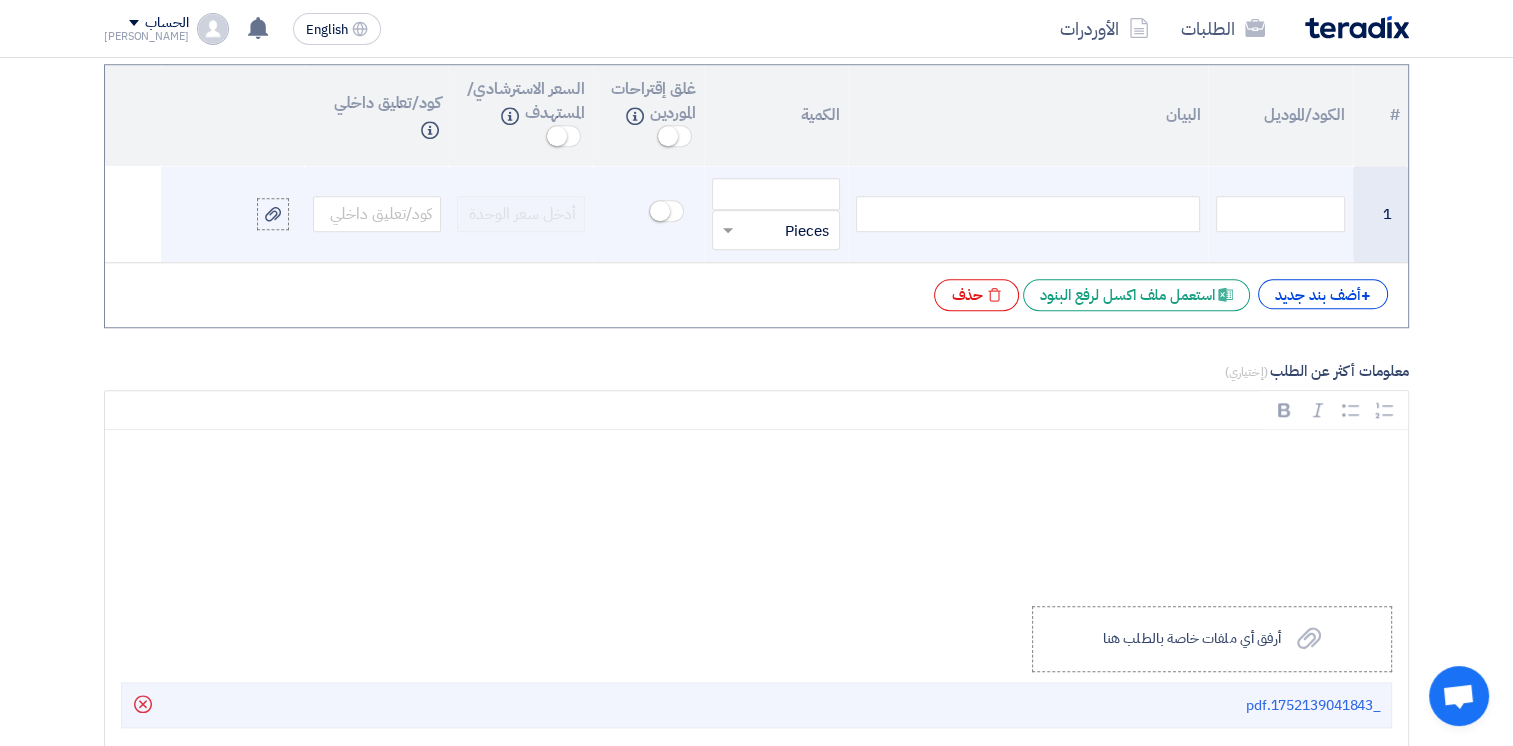 scroll, scrollTop: 1700, scrollLeft: 0, axis: vertical 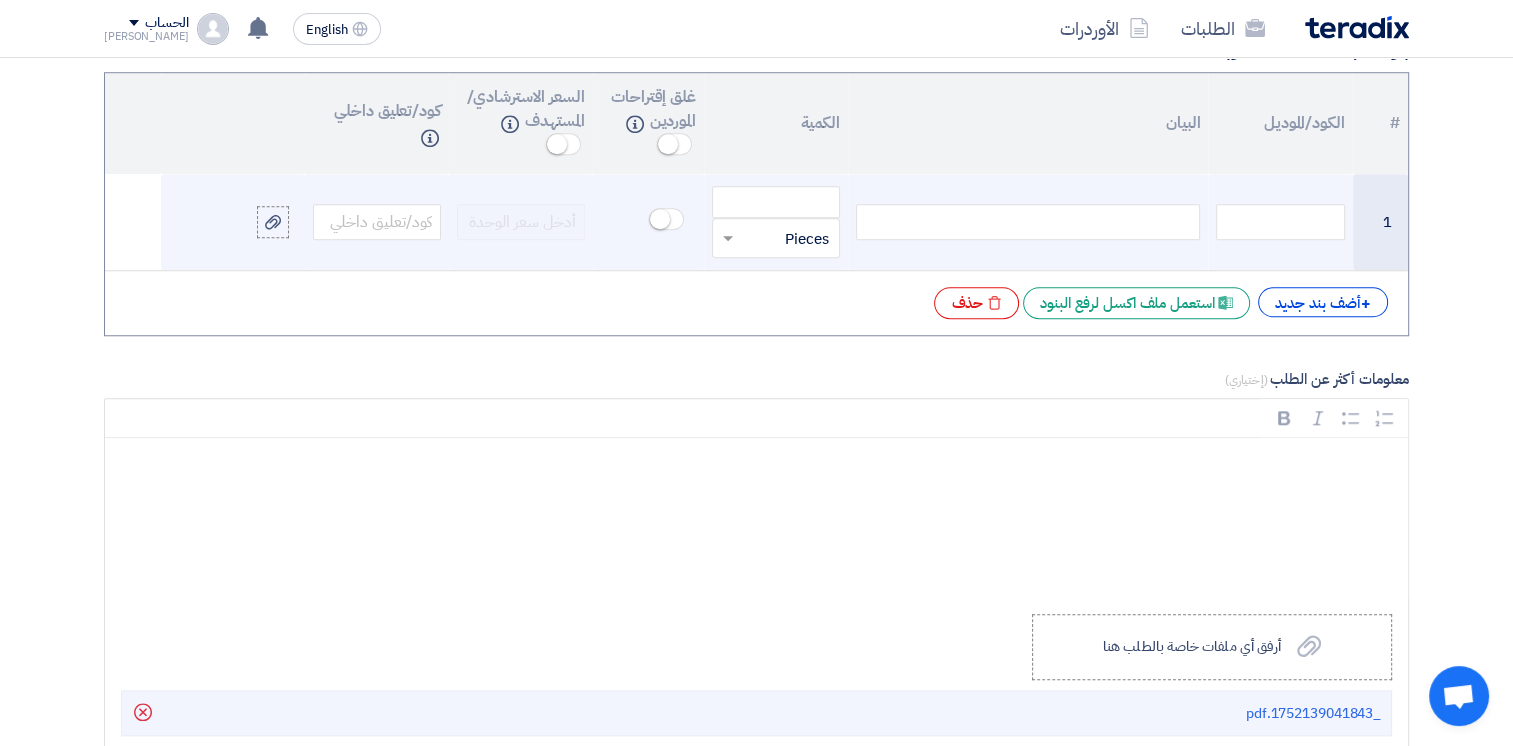 click 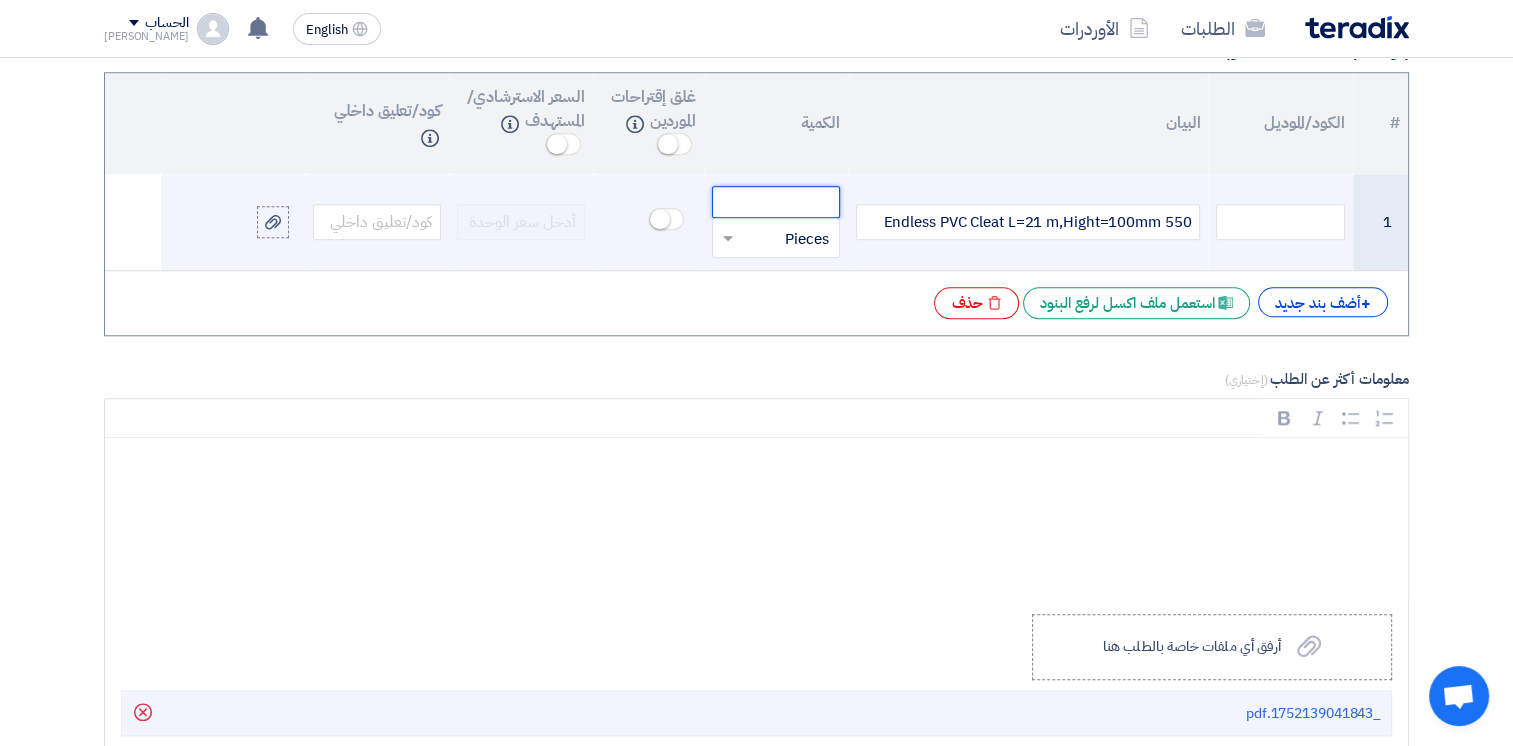 click 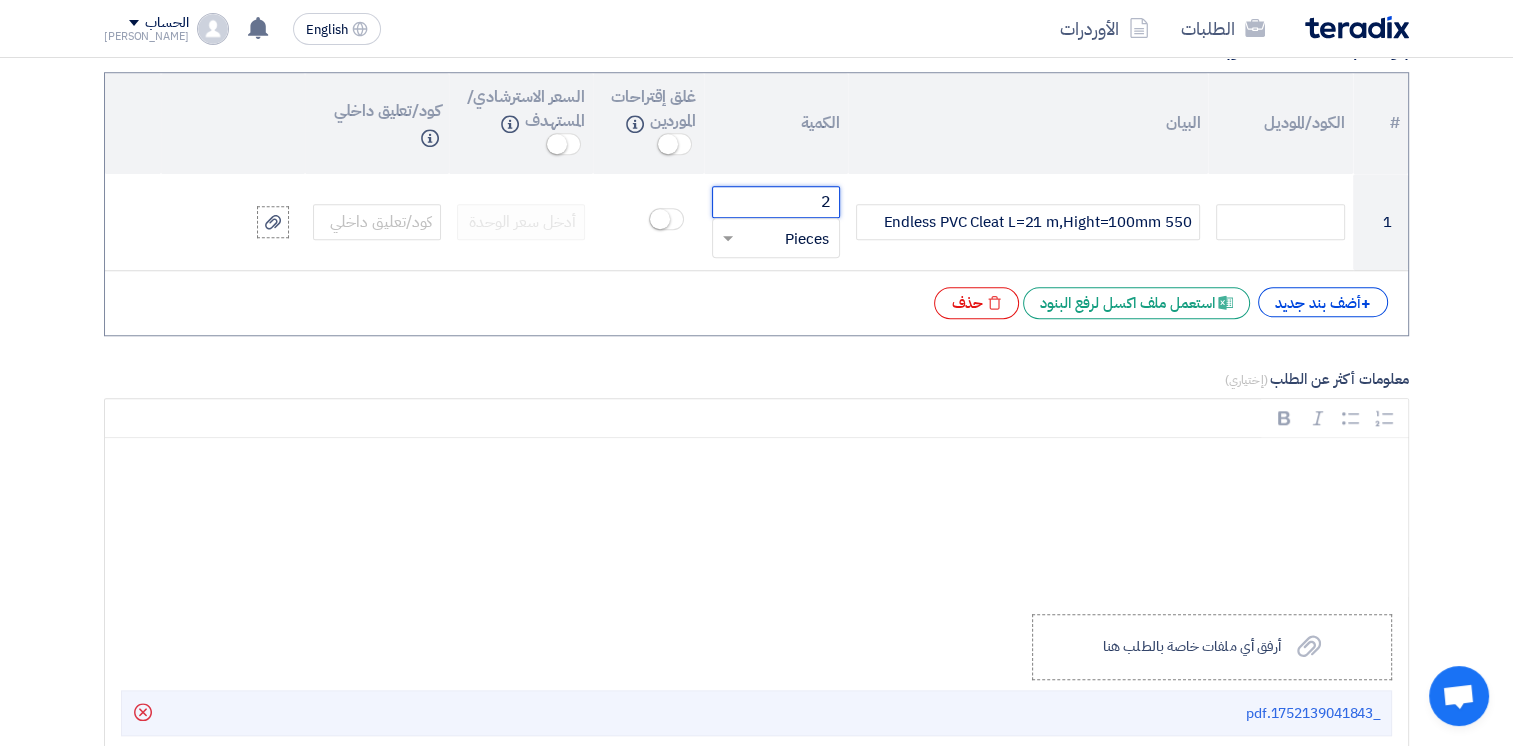 type on "2" 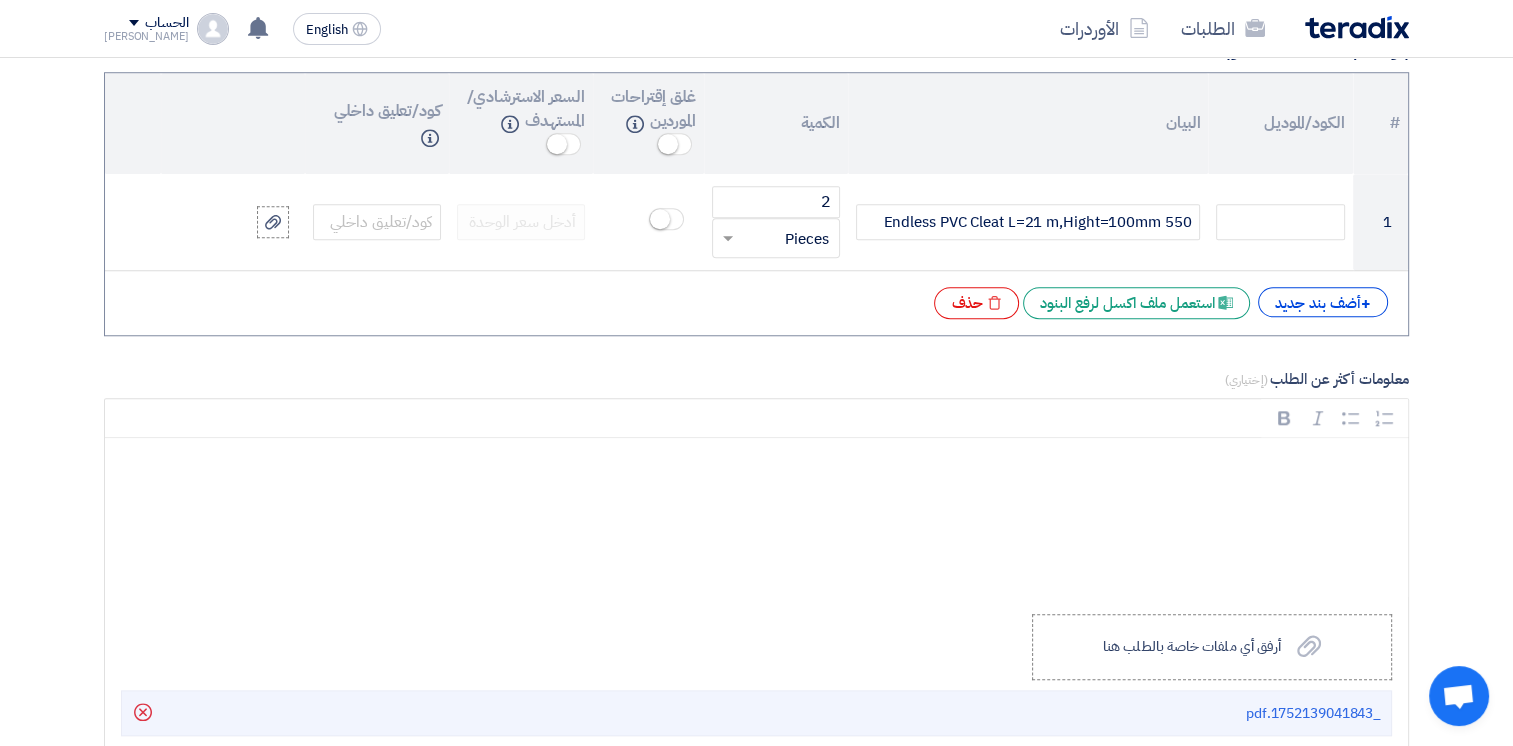 click on "+
أضف بند جديد
Excel file
استعمل ملف اكسل لرفع البنود
Excel file
حذف" 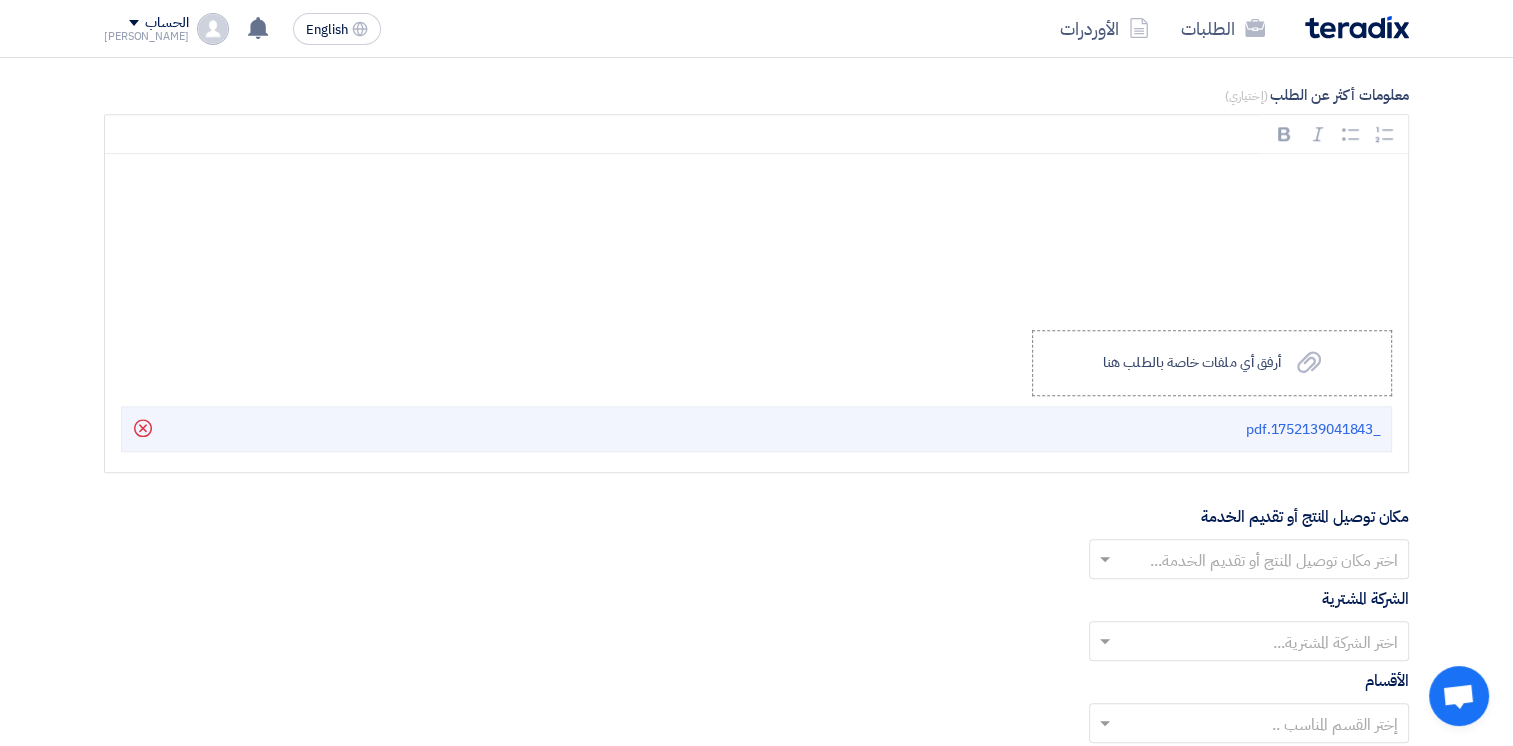 scroll, scrollTop: 2200, scrollLeft: 0, axis: vertical 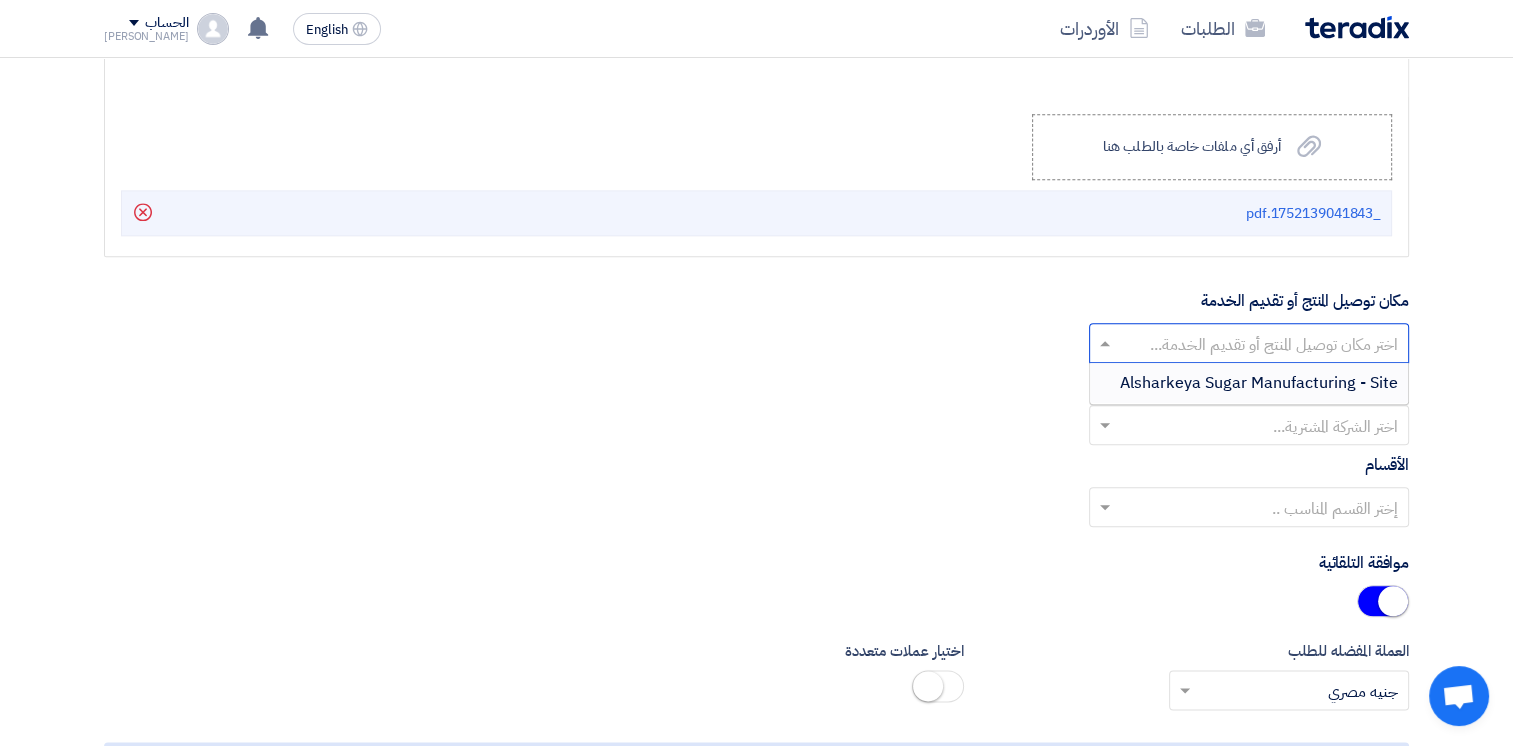 click 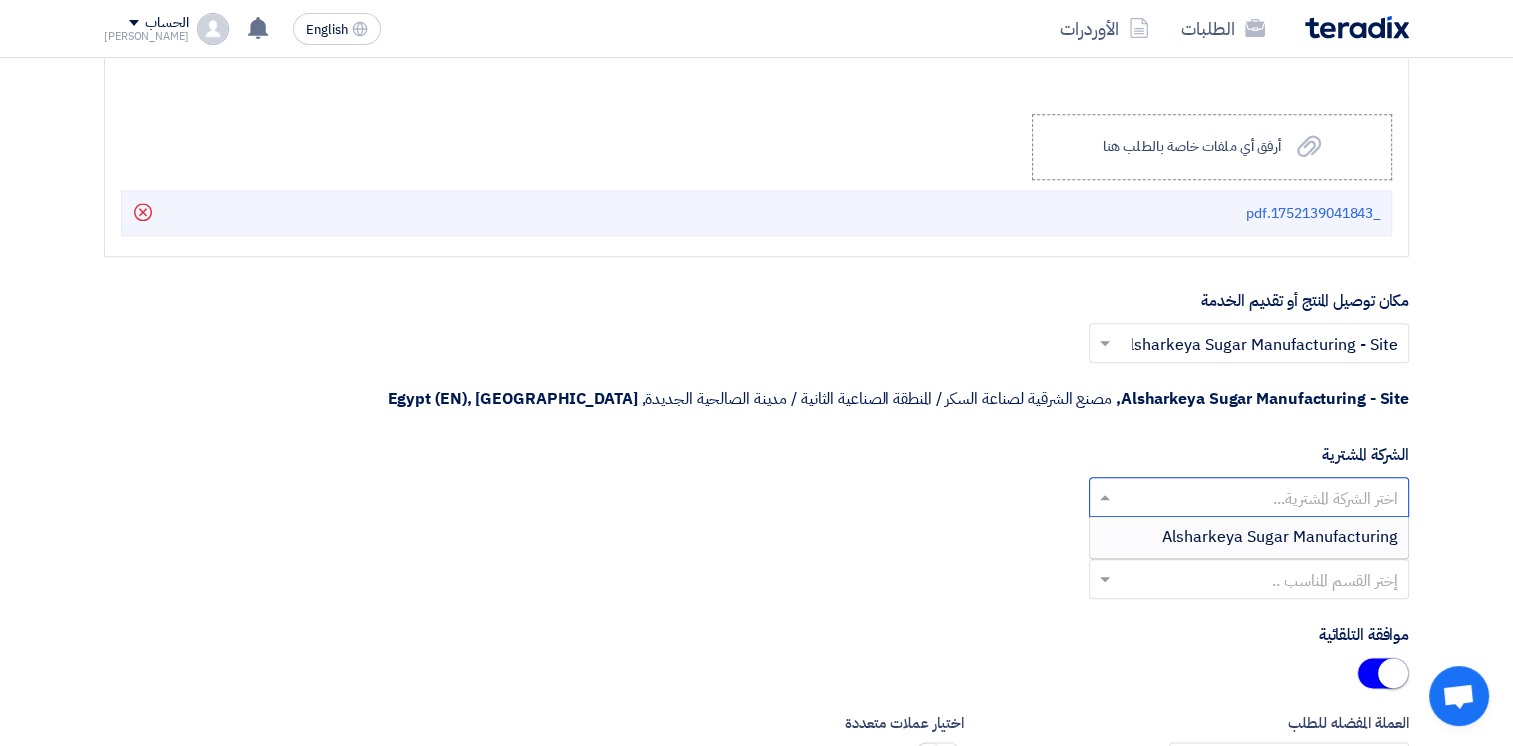 click 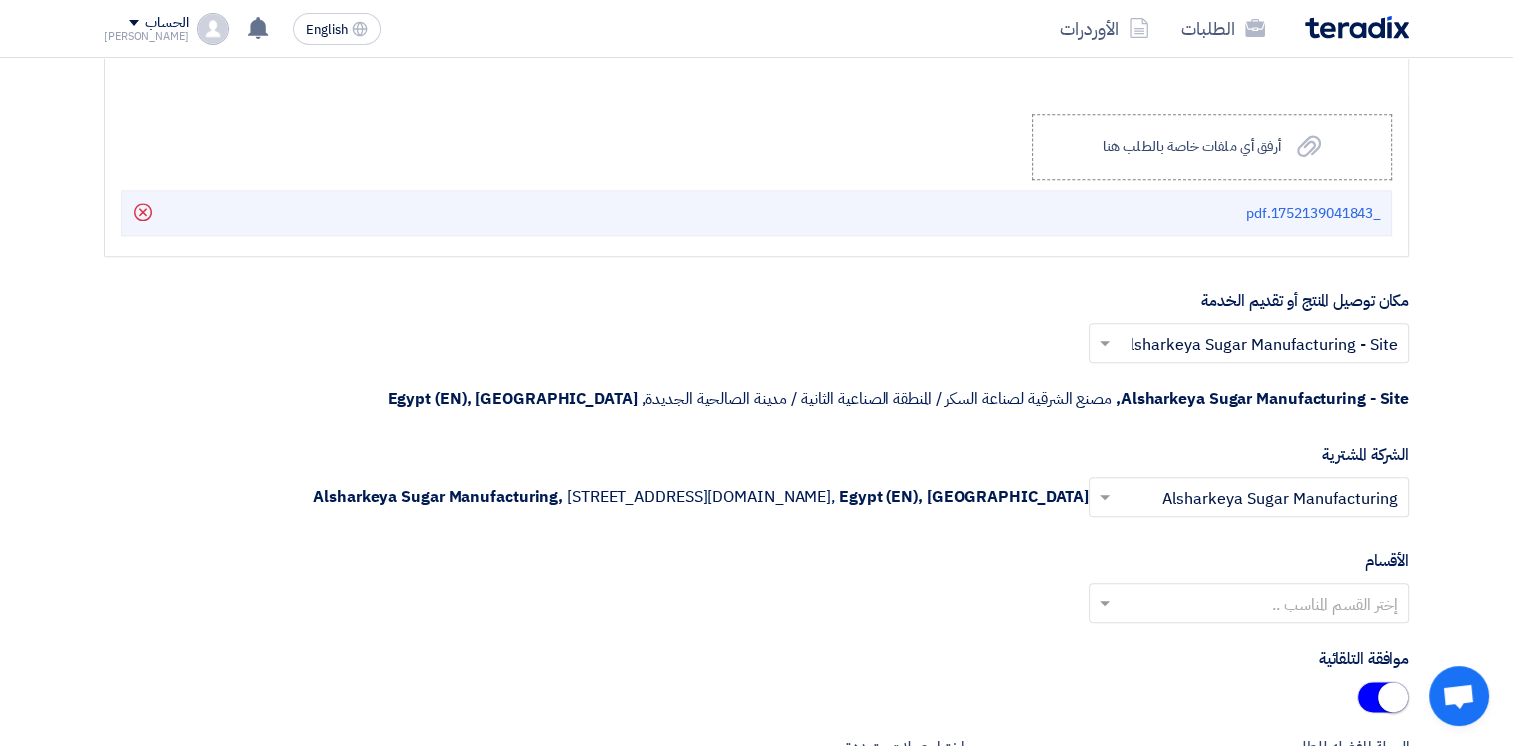 click 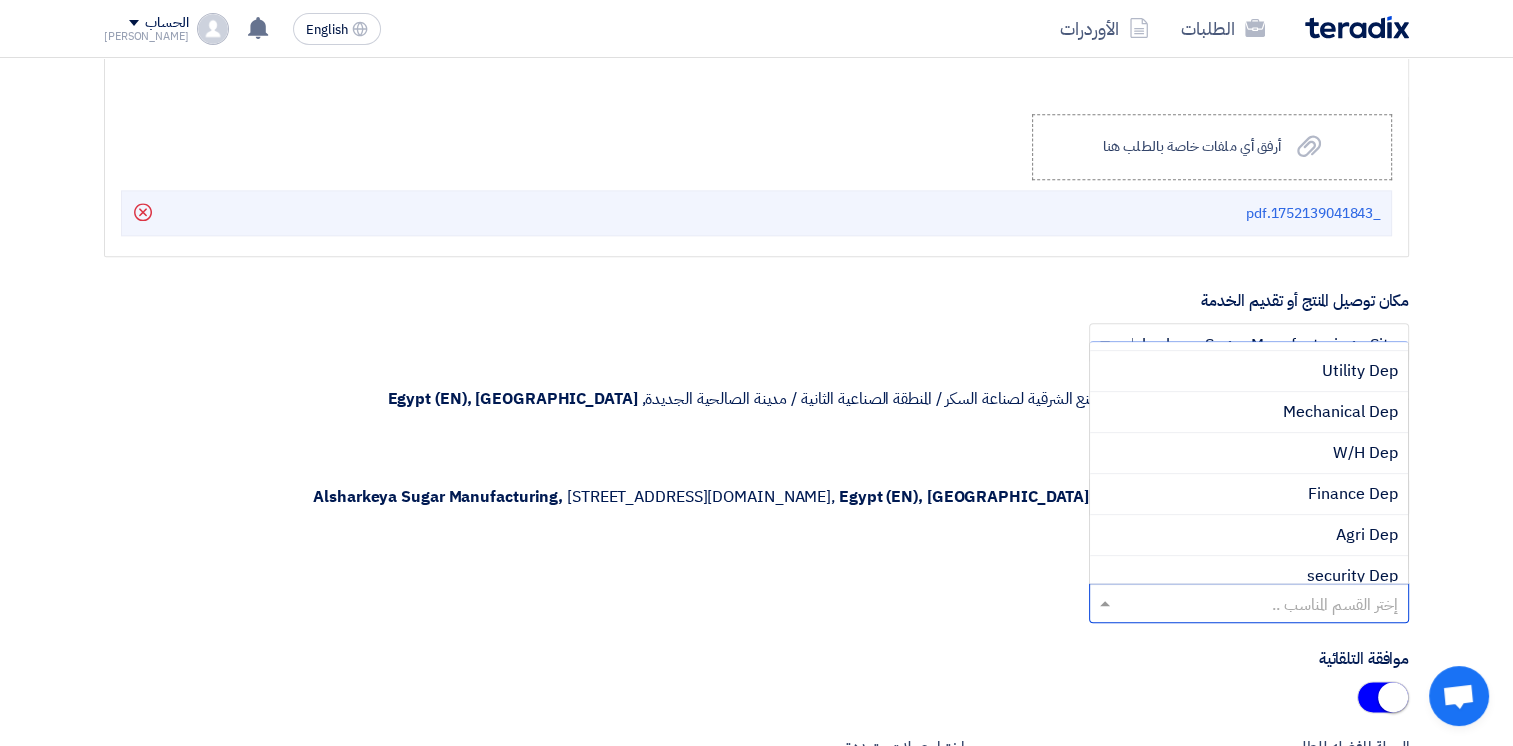 scroll, scrollTop: 200, scrollLeft: 0, axis: vertical 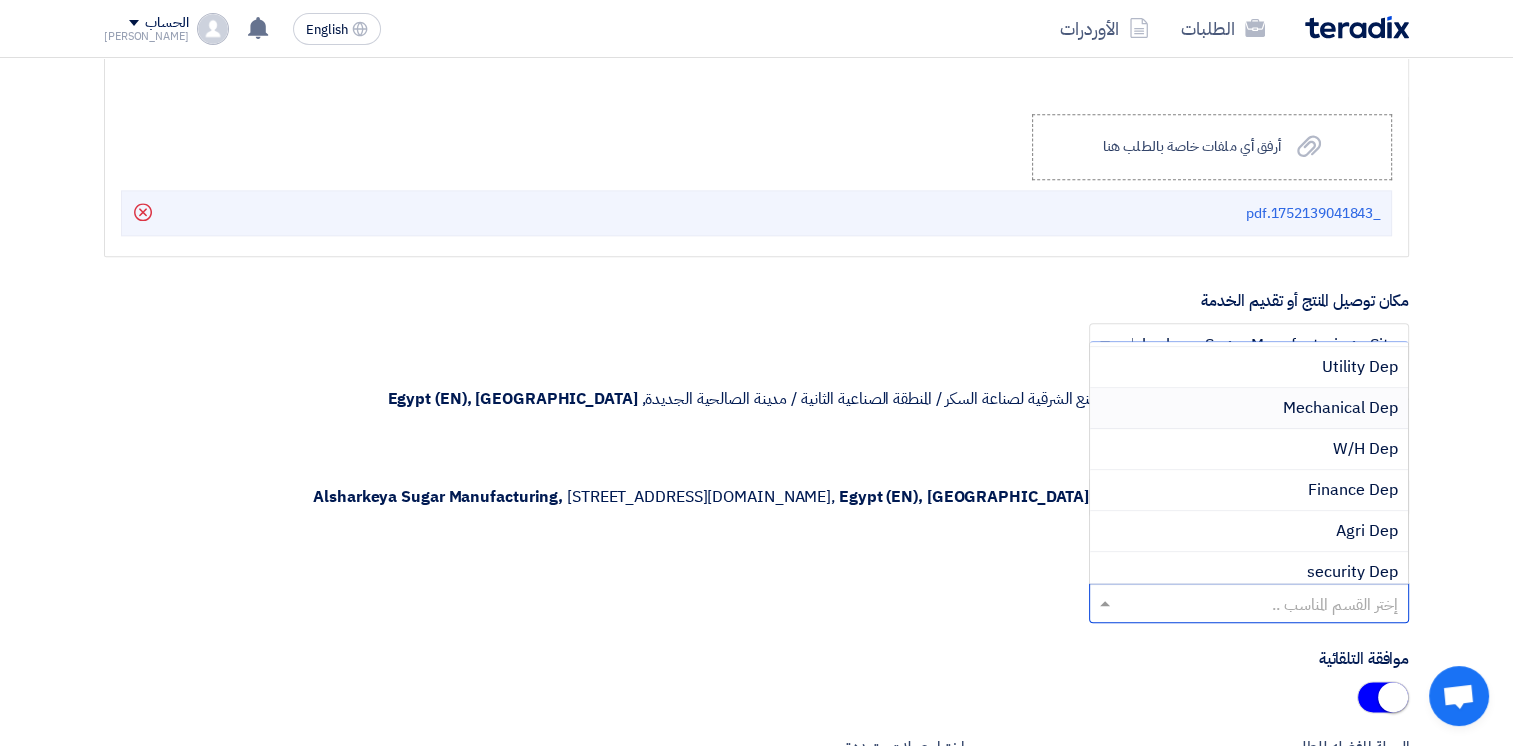 click on "Mechanical Dep" at bounding box center (1340, 408) 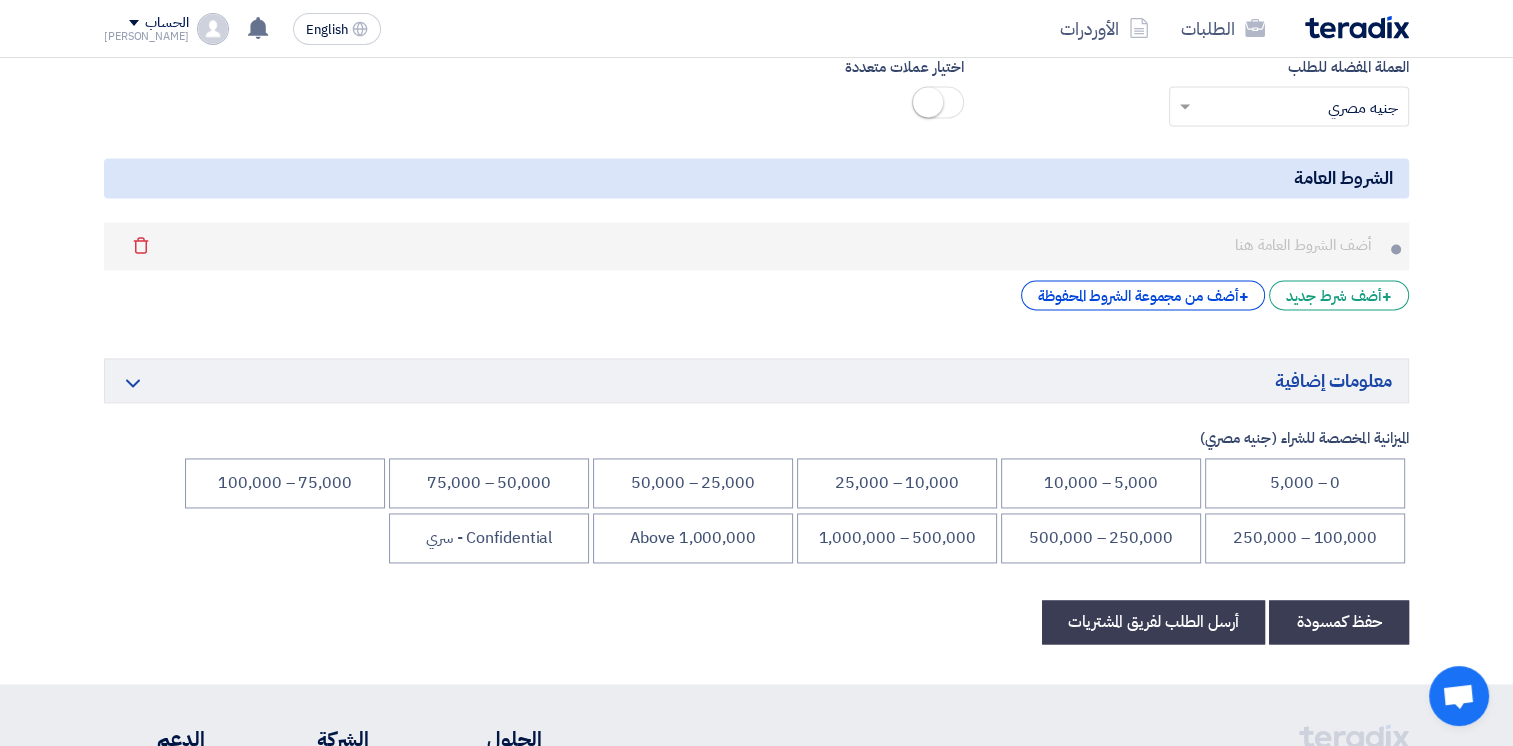 scroll, scrollTop: 2900, scrollLeft: 0, axis: vertical 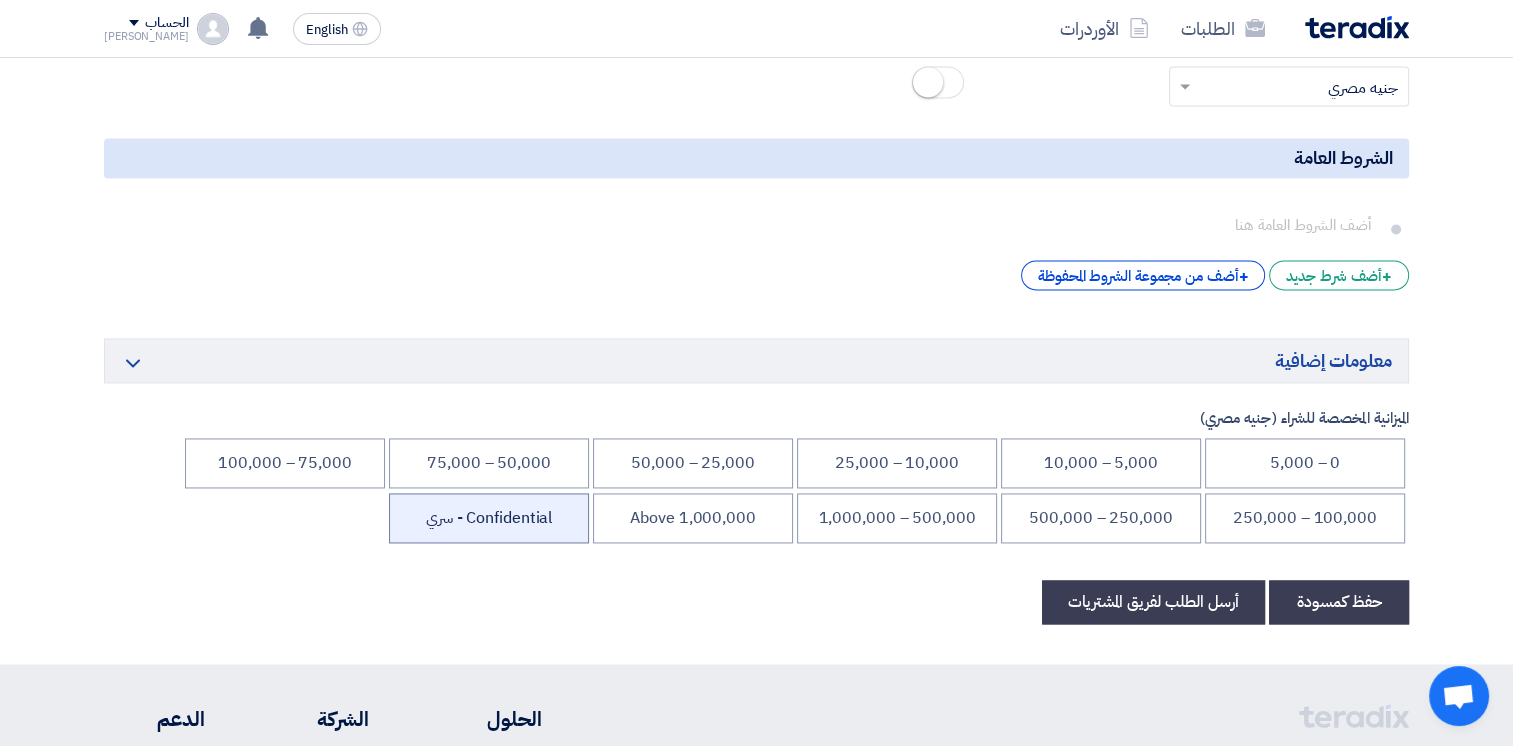 click on "Confidential - سري" at bounding box center [489, 518] 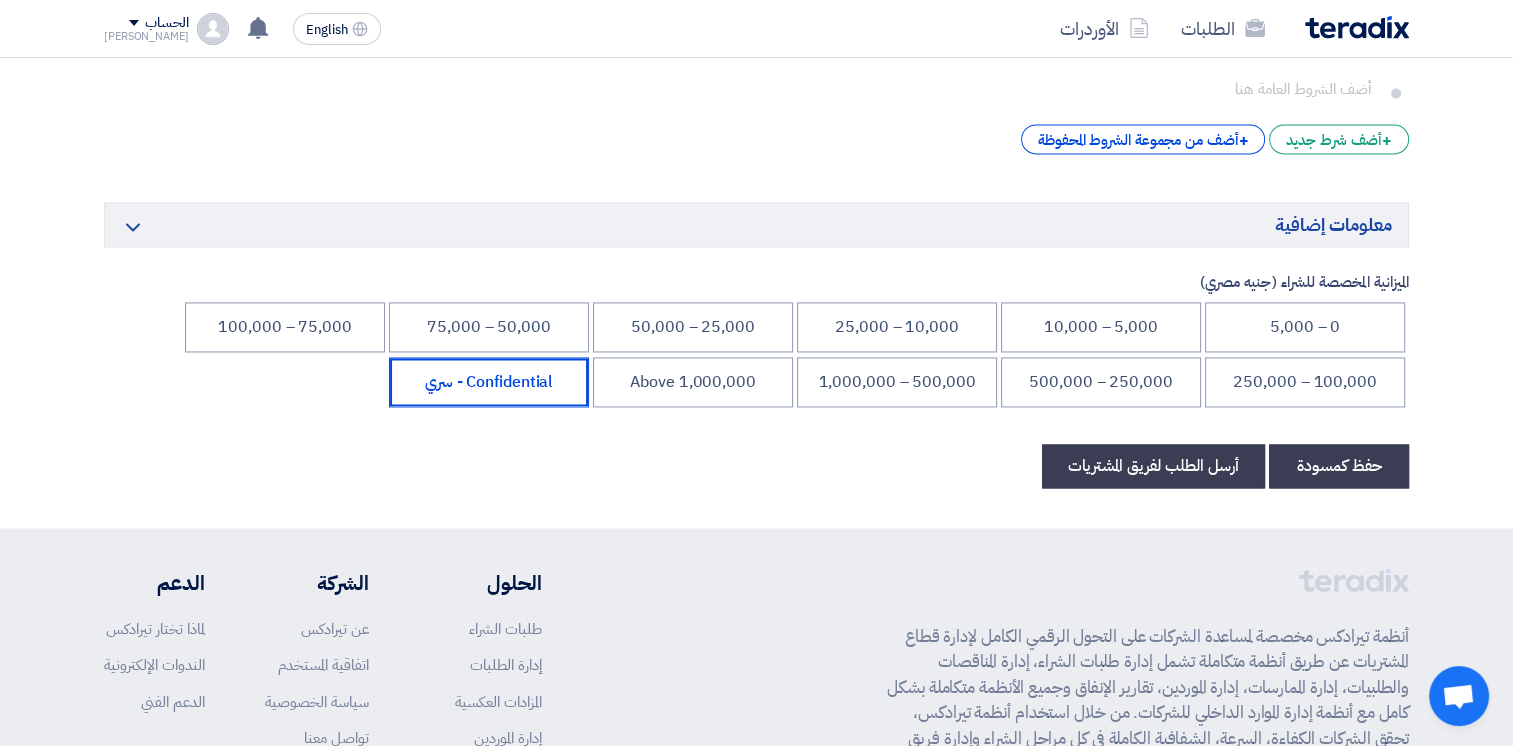 scroll, scrollTop: 3268, scrollLeft: 0, axis: vertical 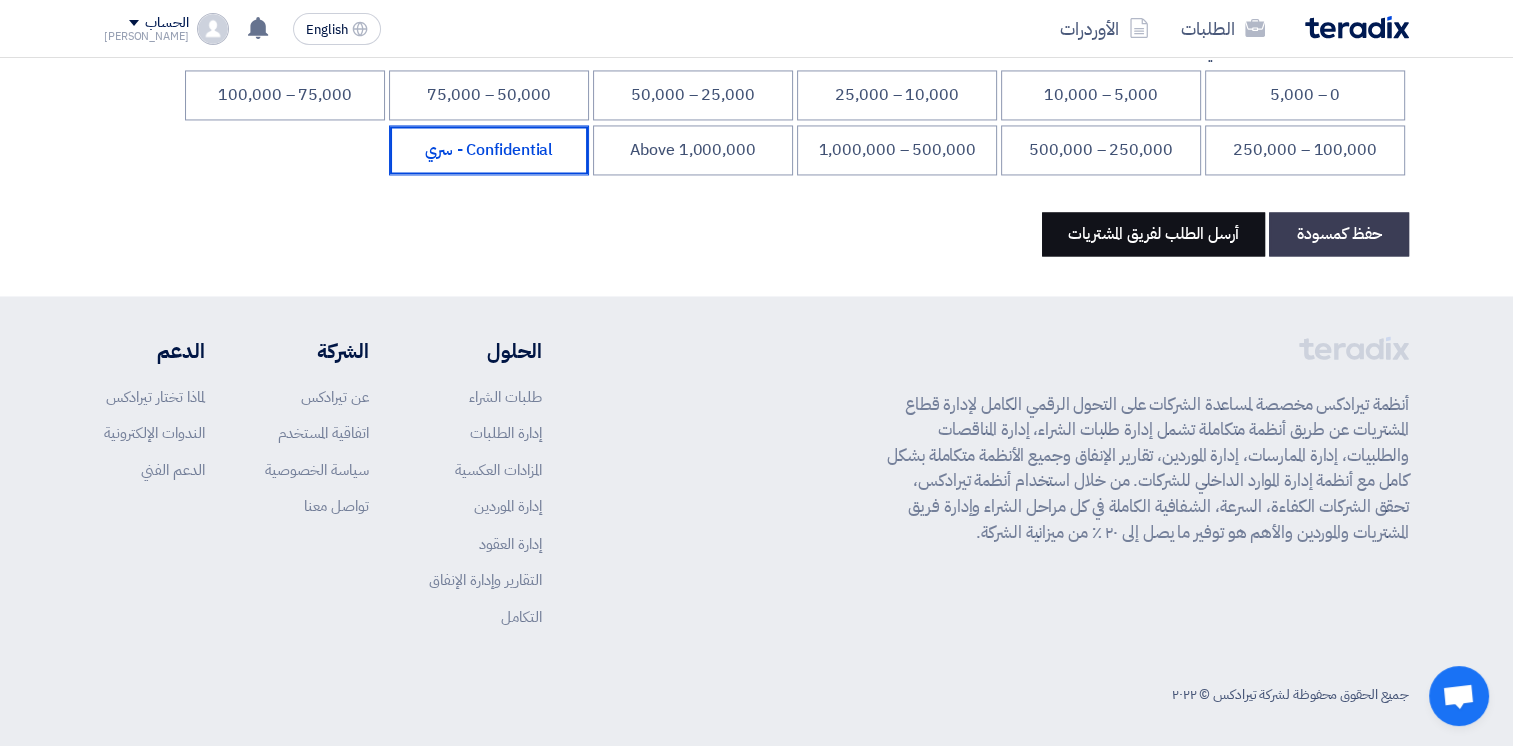 click on "أرسل الطلب لفريق المشتريات" 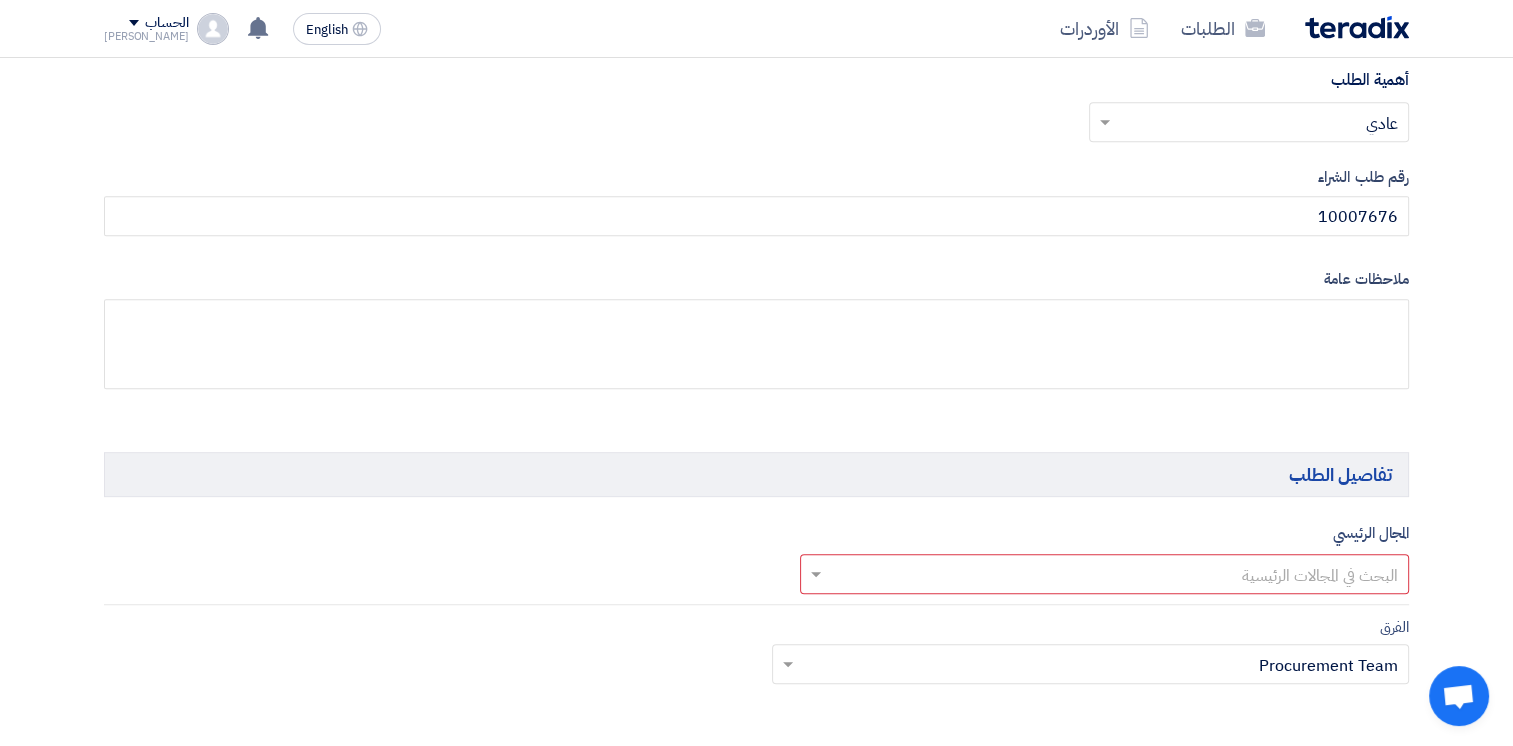 scroll, scrollTop: 1300, scrollLeft: 0, axis: vertical 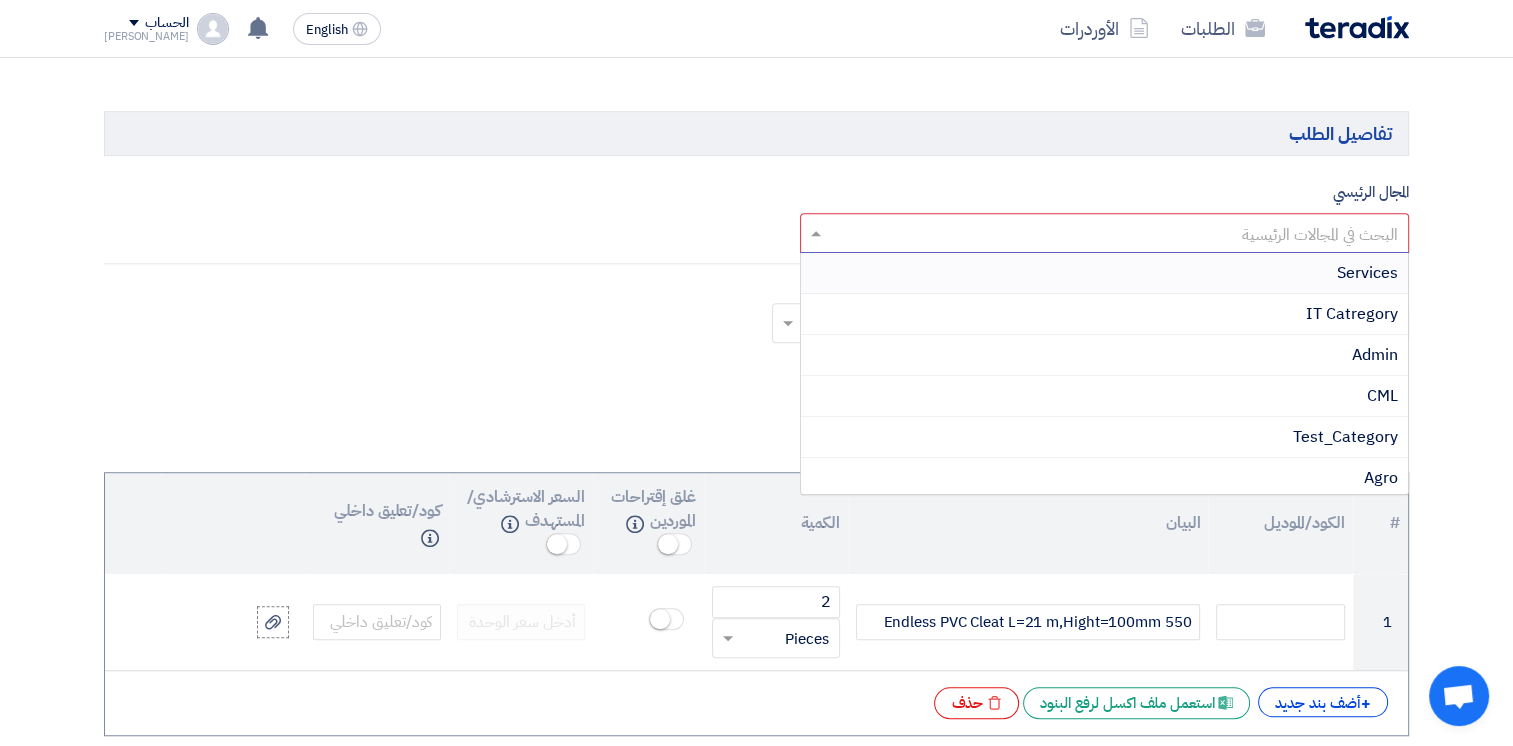 click at bounding box center [1116, 235] 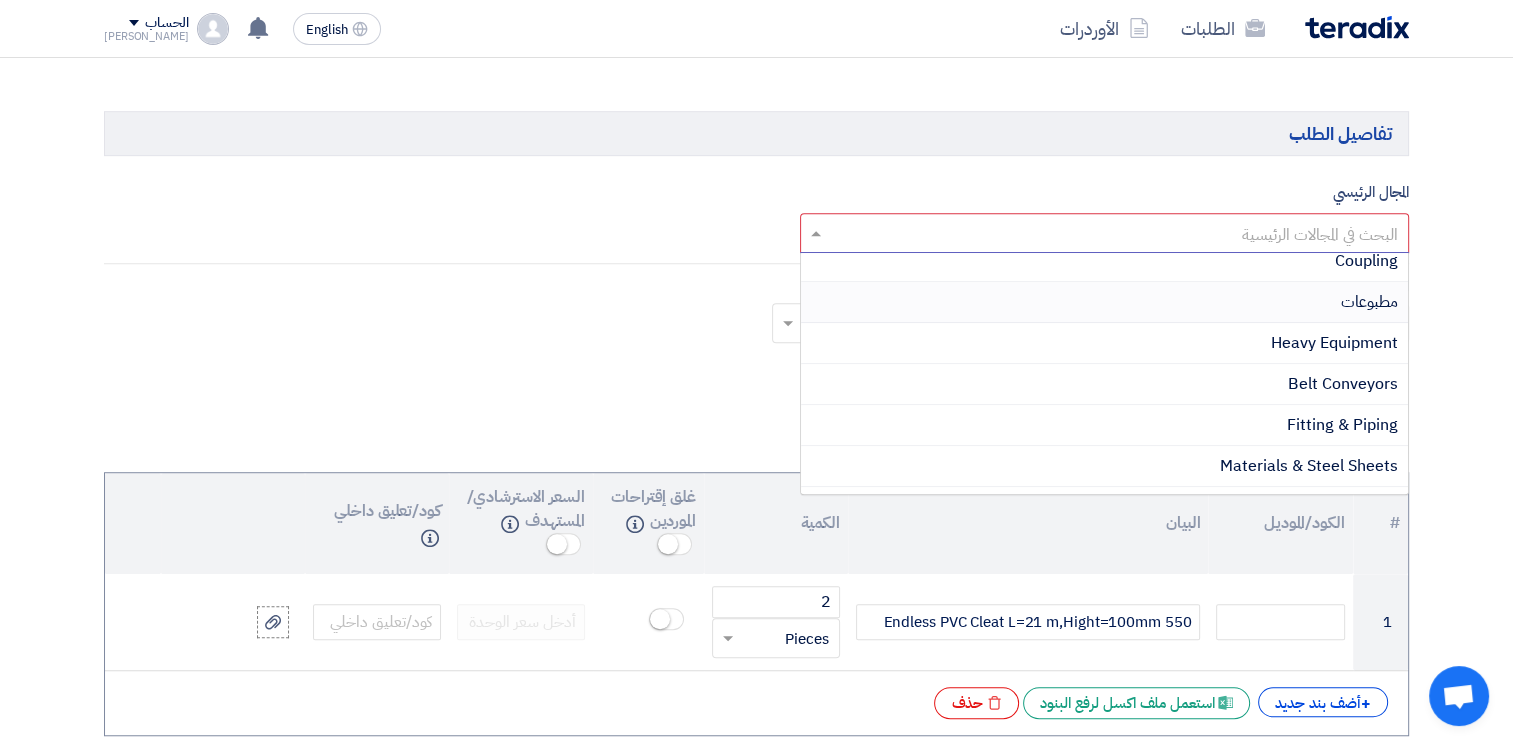 scroll, scrollTop: 1400, scrollLeft: 0, axis: vertical 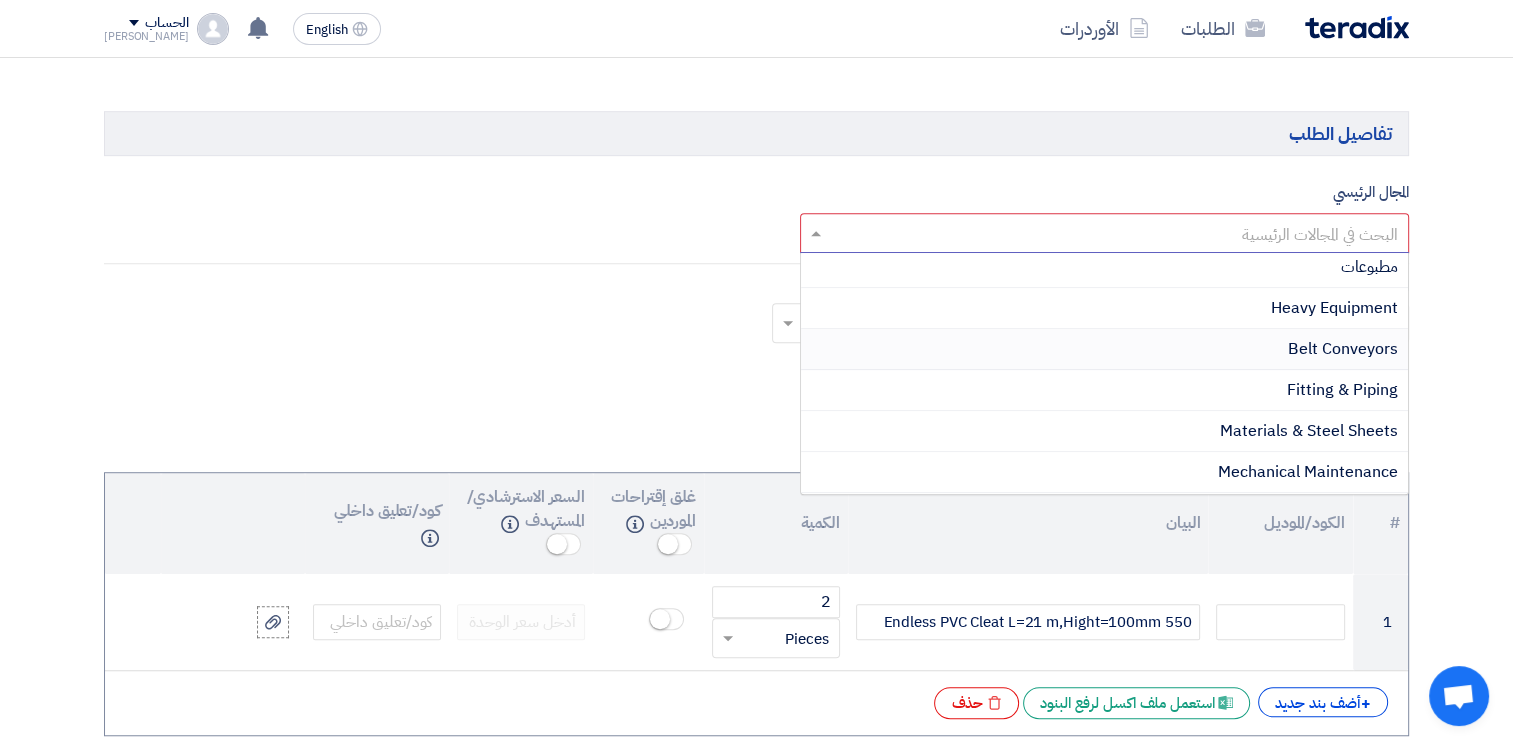 click on "Belt Conveyors" at bounding box center (1343, 349) 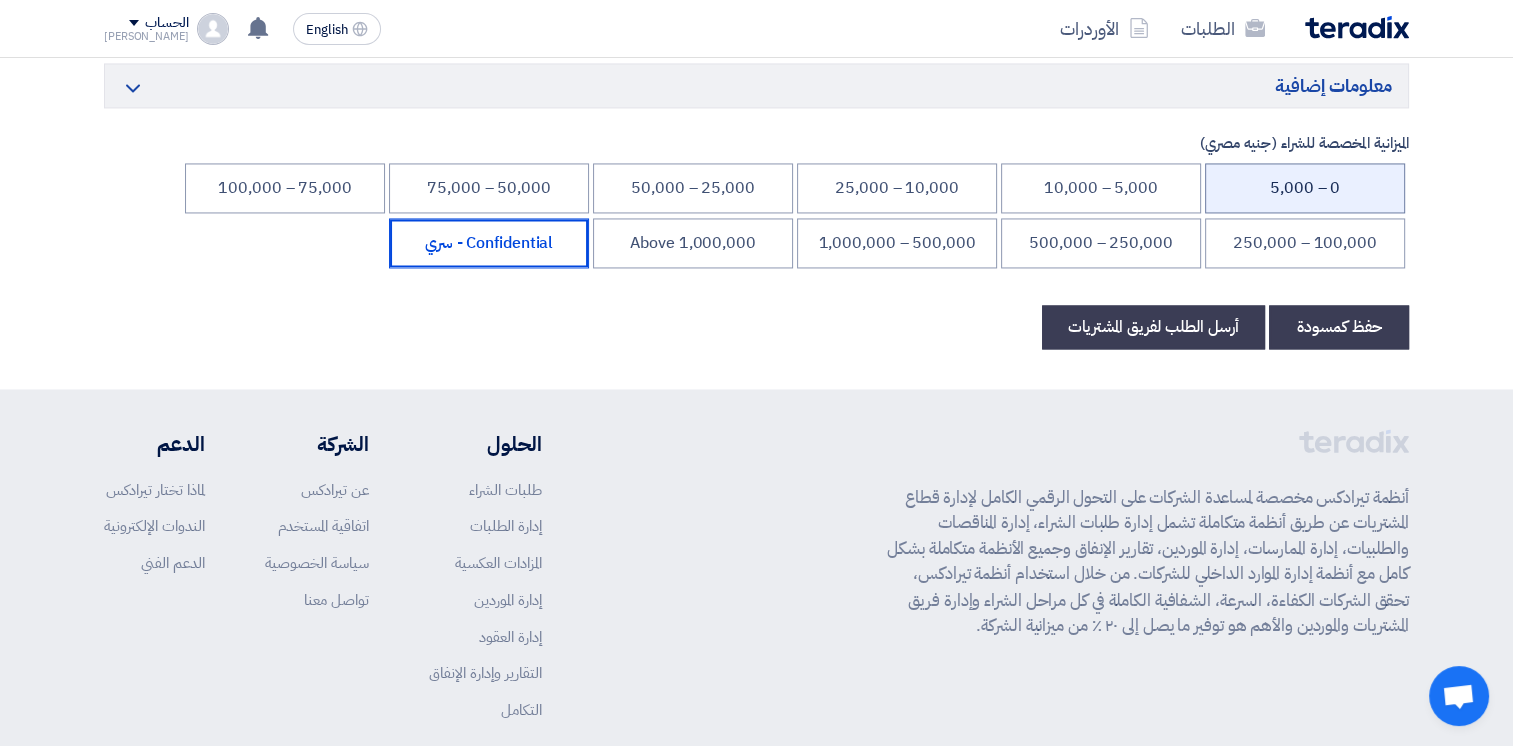 scroll, scrollTop: 3270, scrollLeft: 0, axis: vertical 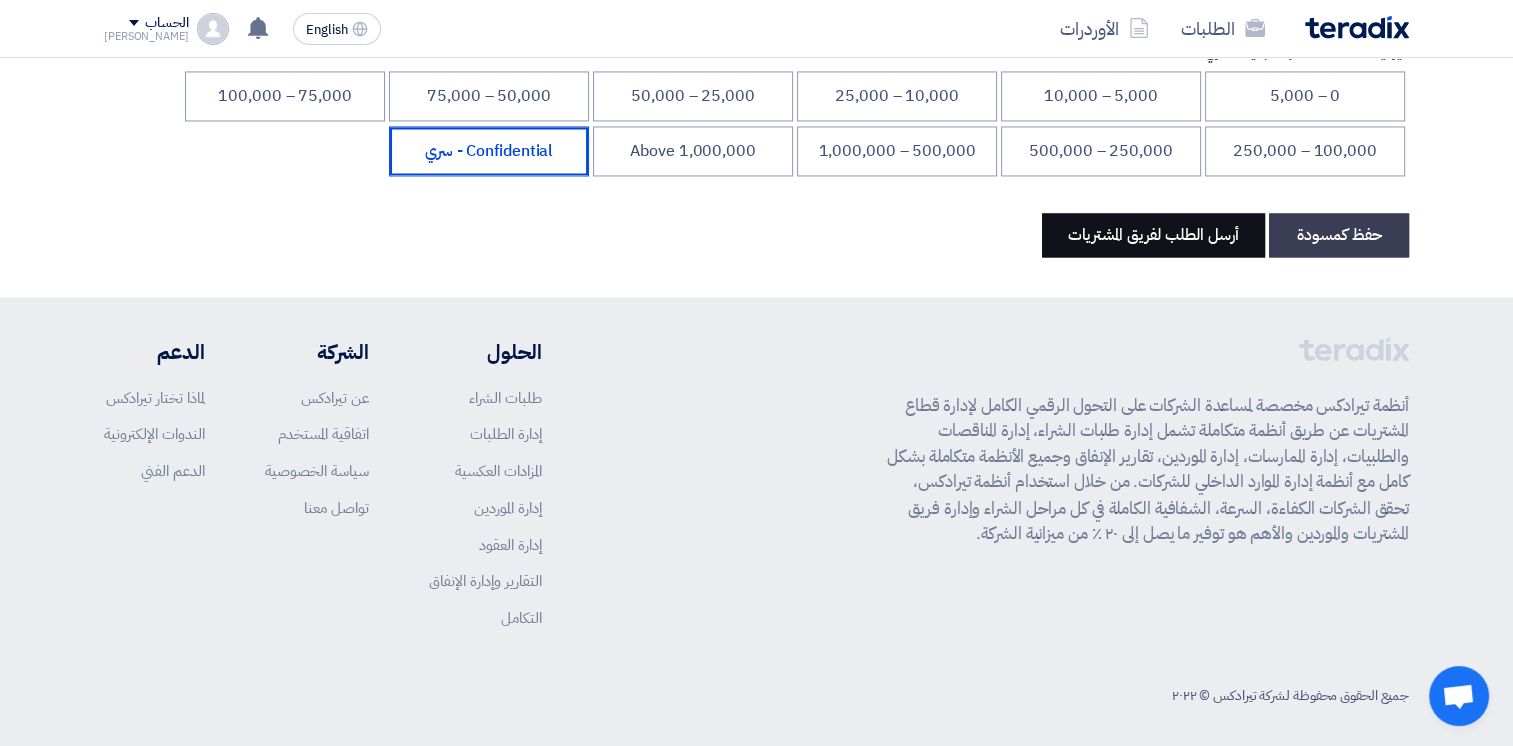 click on "أرسل الطلب لفريق المشتريات" 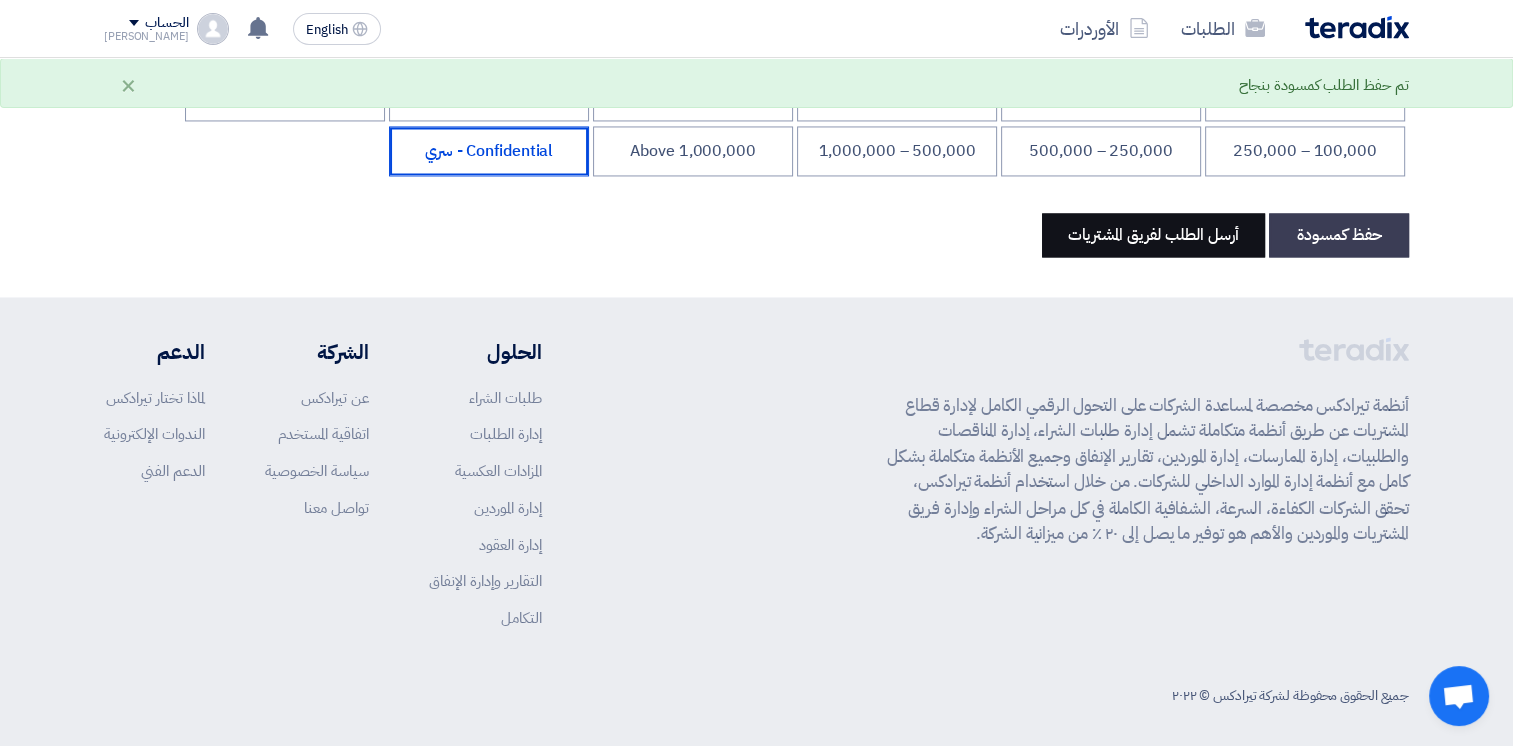 scroll, scrollTop: 0, scrollLeft: 0, axis: both 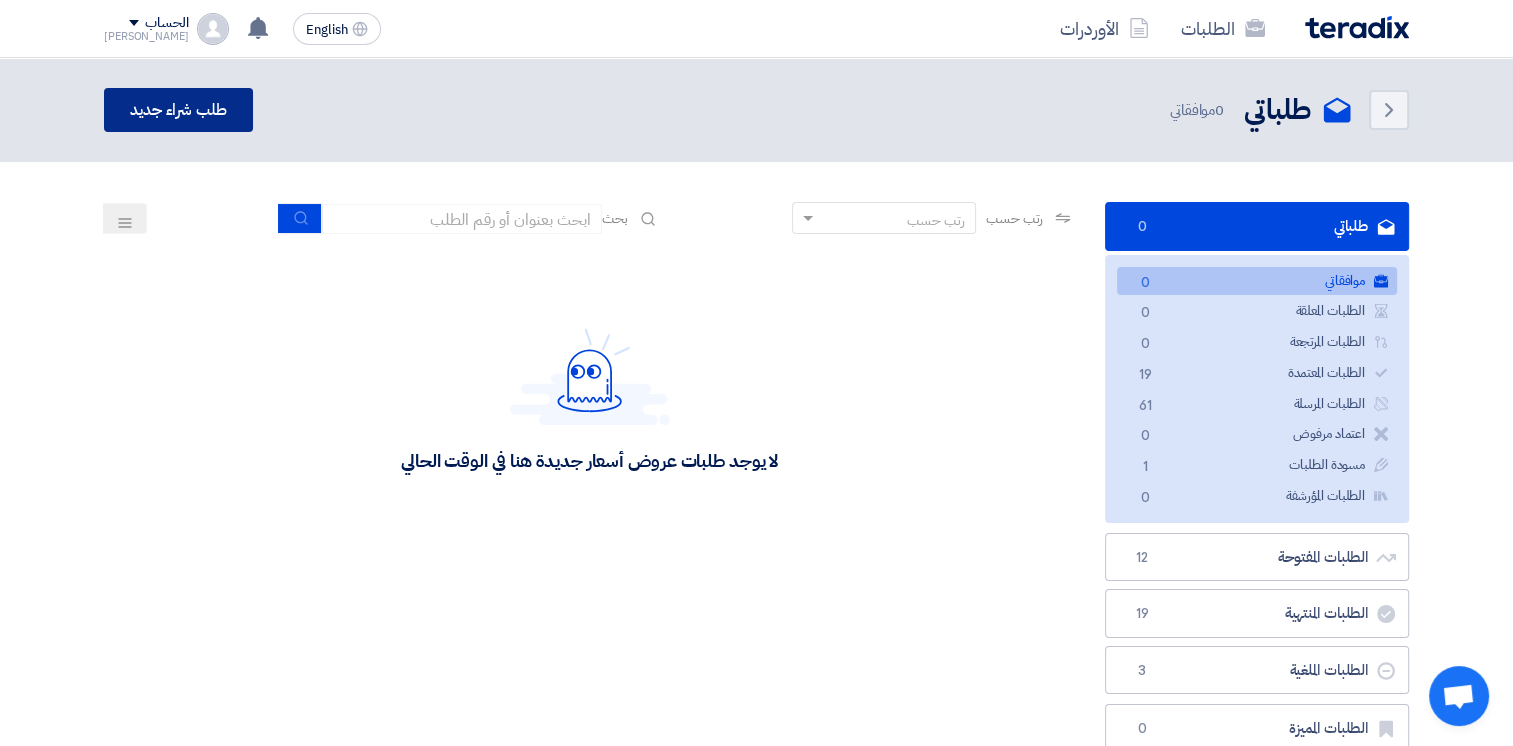 click on "طلب شراء جديد" 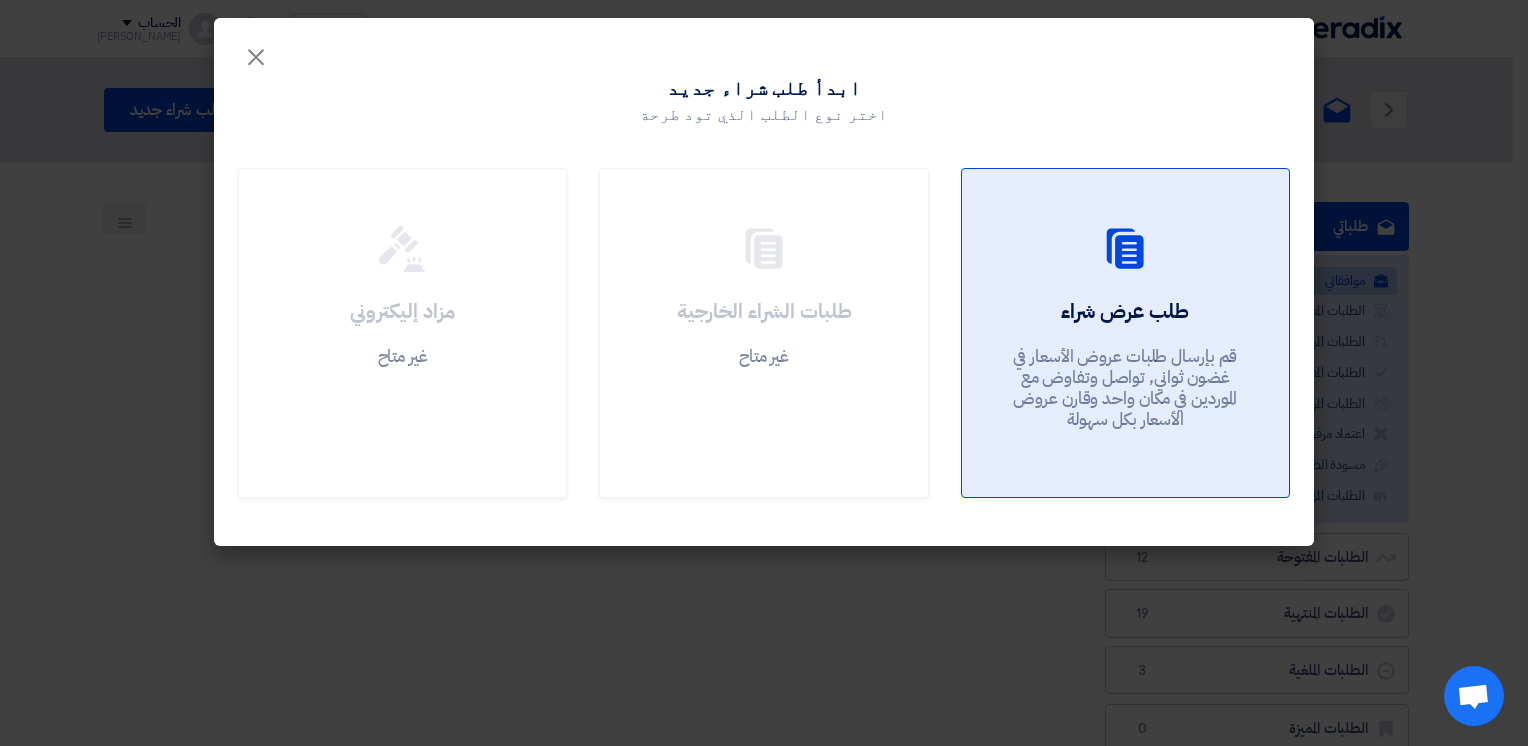 click on "طلب عرض شراء
قم بإرسال طلبات عروض الأسعار في غضون ثواني, تواصل وتفاوض مع الموردين في مكان واحد وقارن عروض الأسعار بكل سهولة" 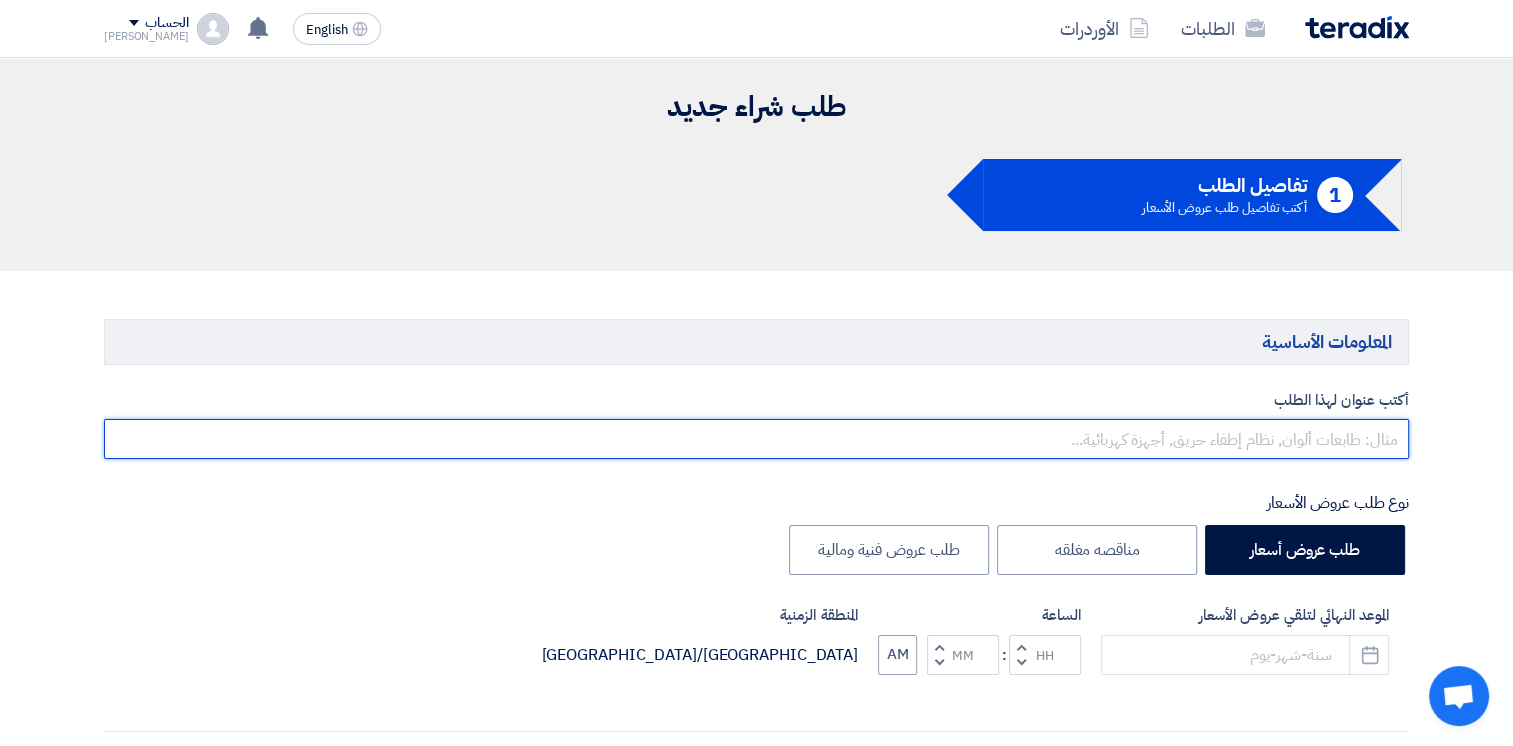 click at bounding box center (756, 439) 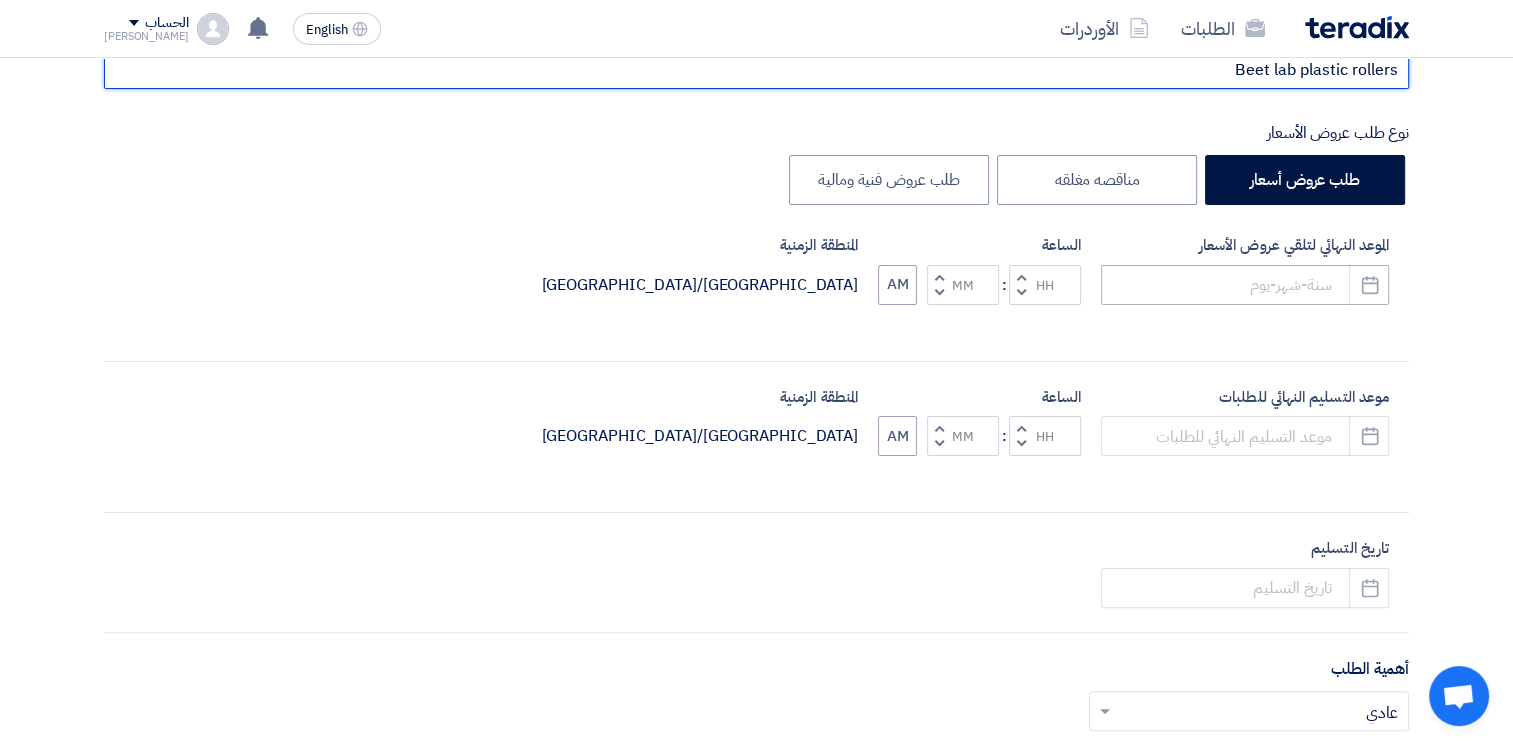 scroll, scrollTop: 400, scrollLeft: 0, axis: vertical 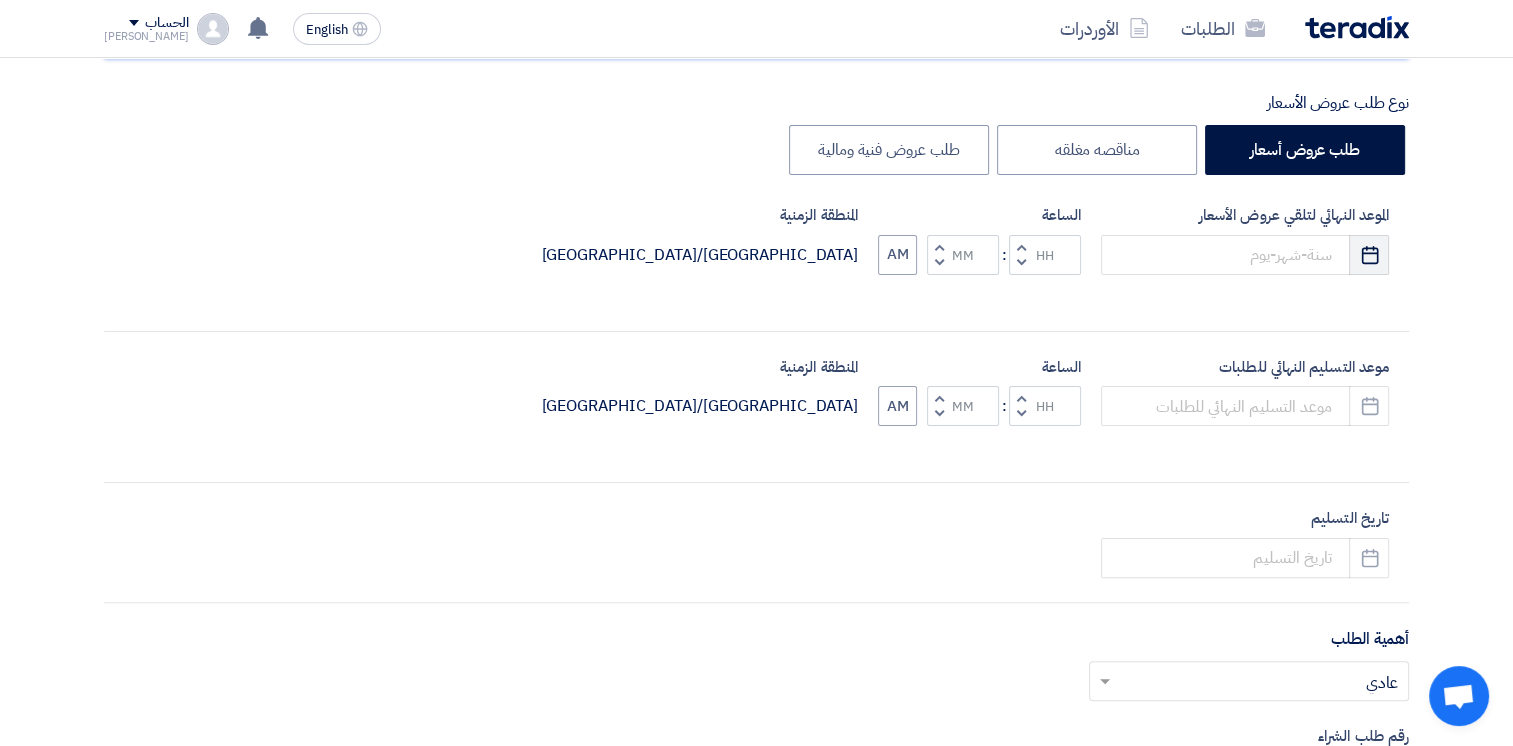 type on "Beet lab plastic rollers" 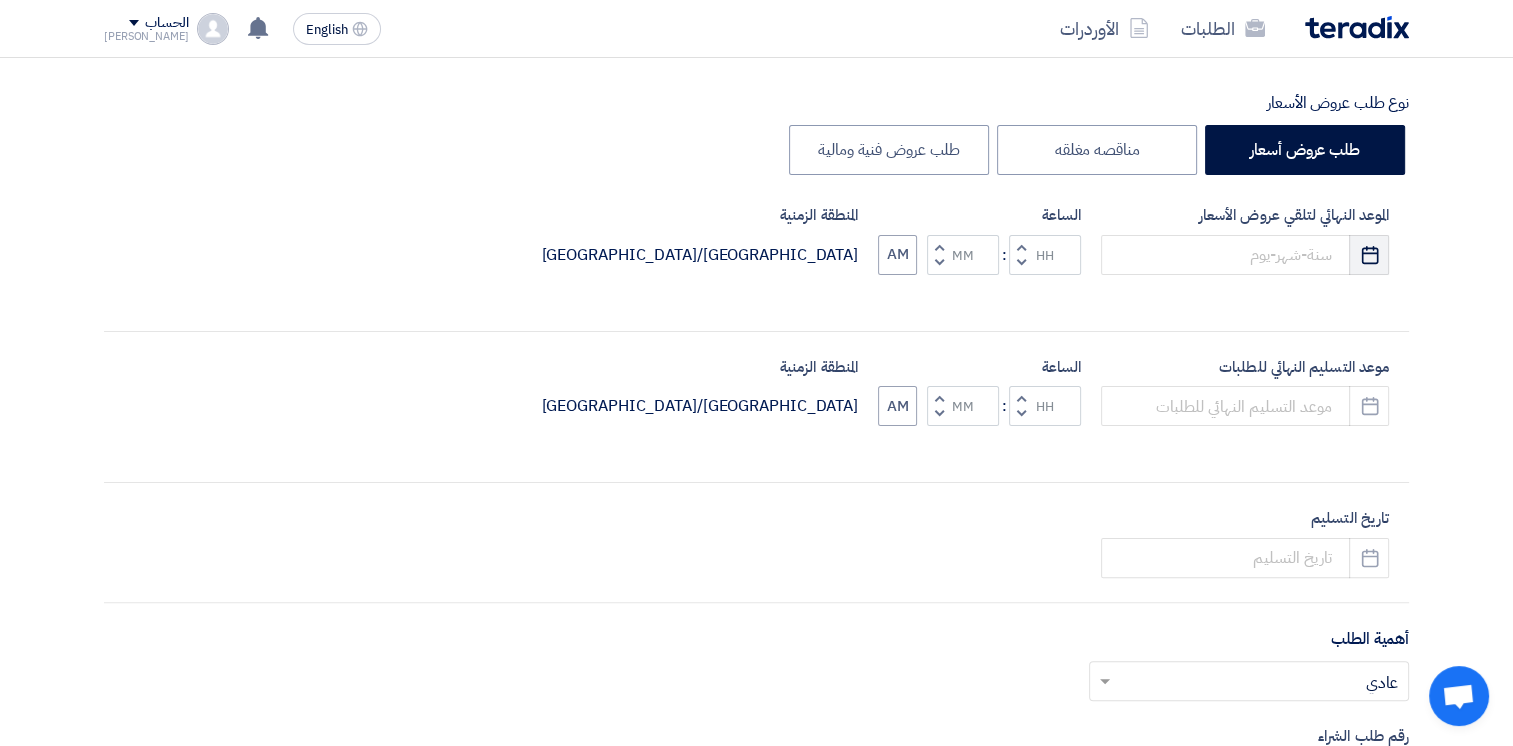click on "Pick a date" 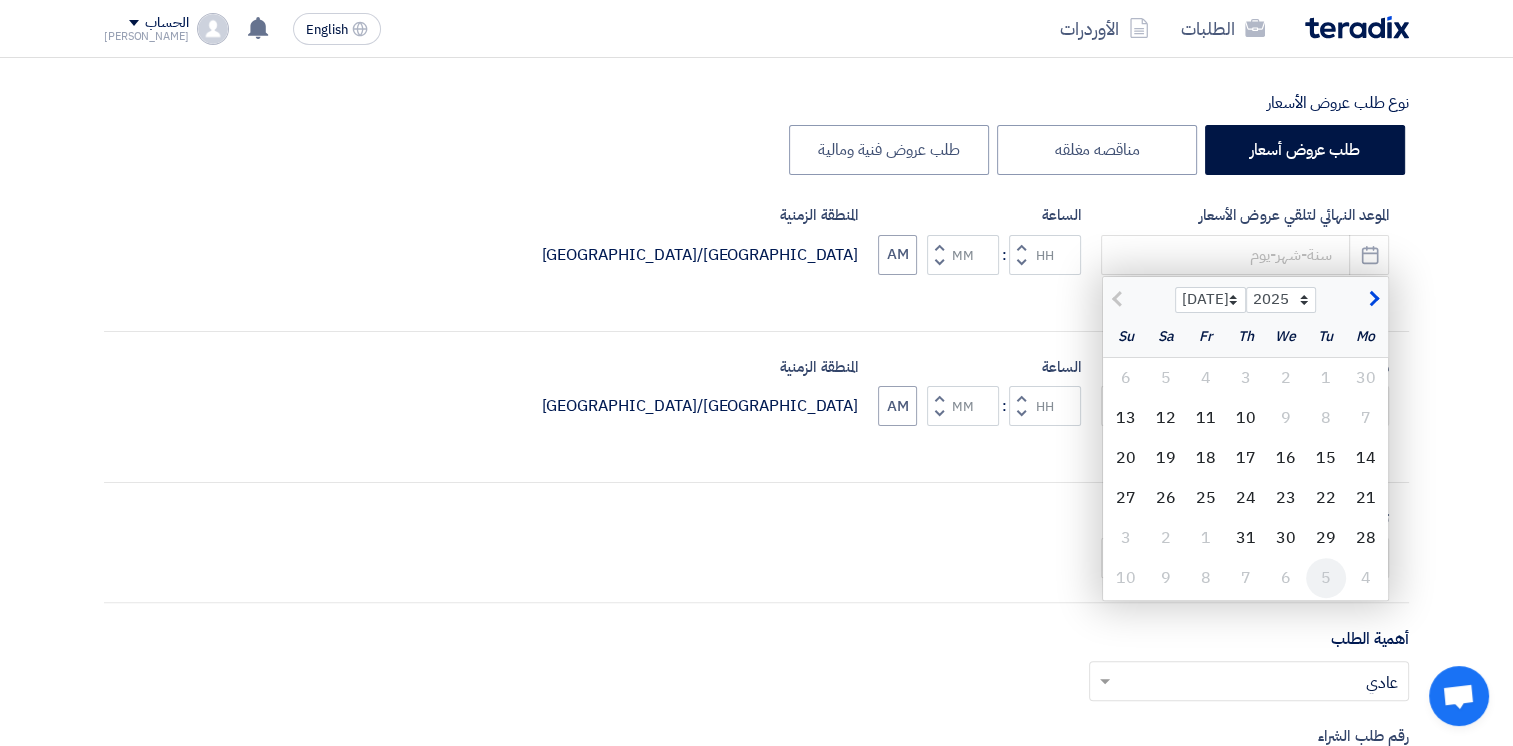 click on "5" 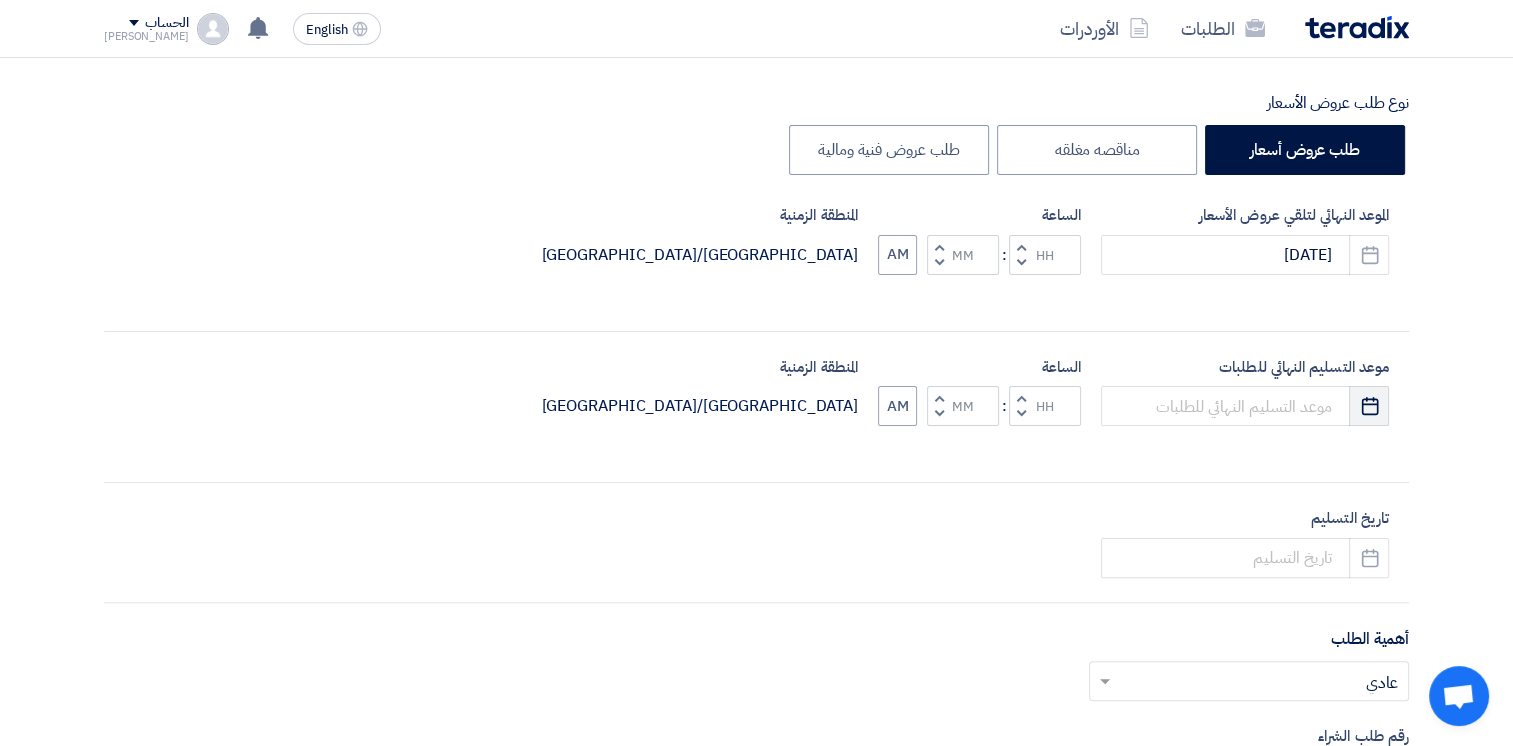 click on "Pick a date" 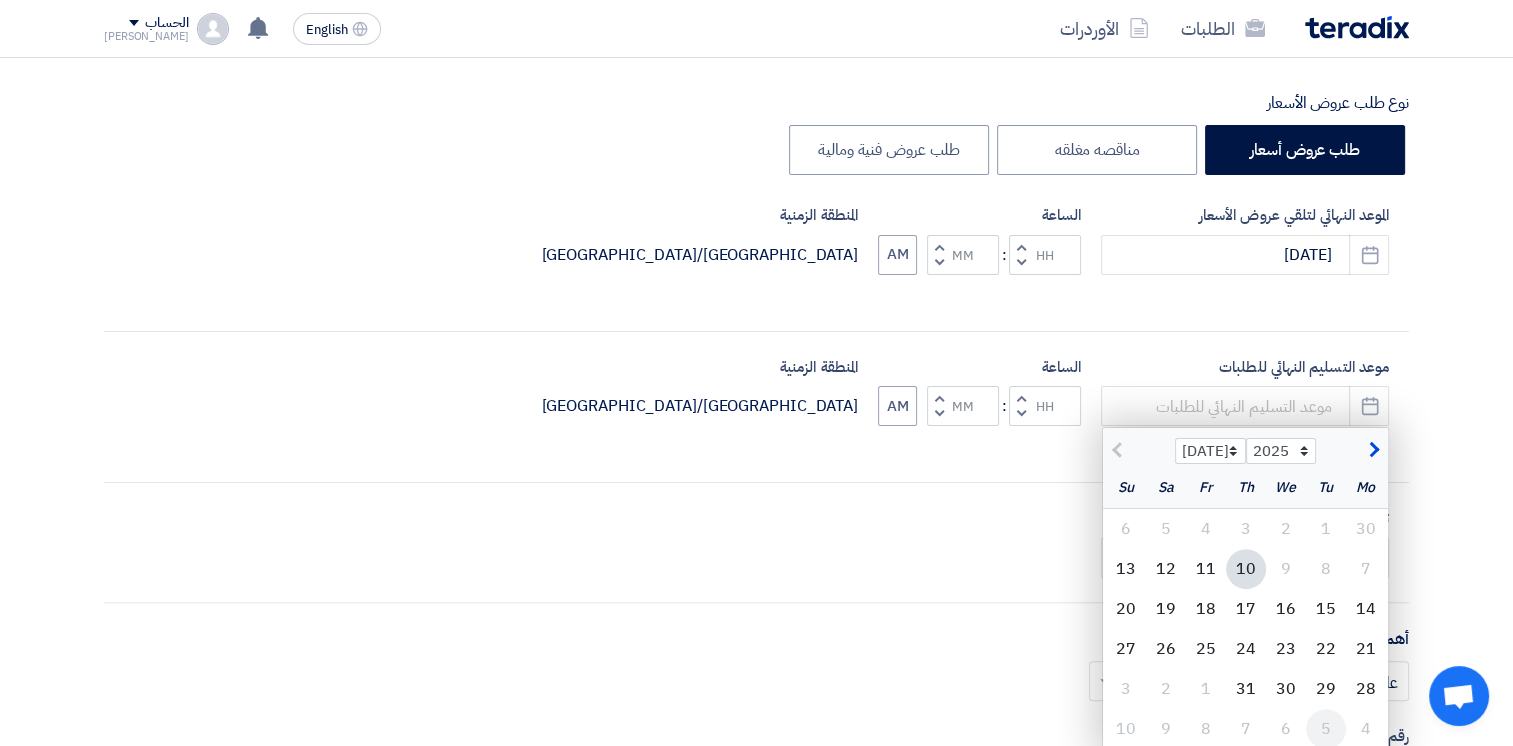 click on "5" 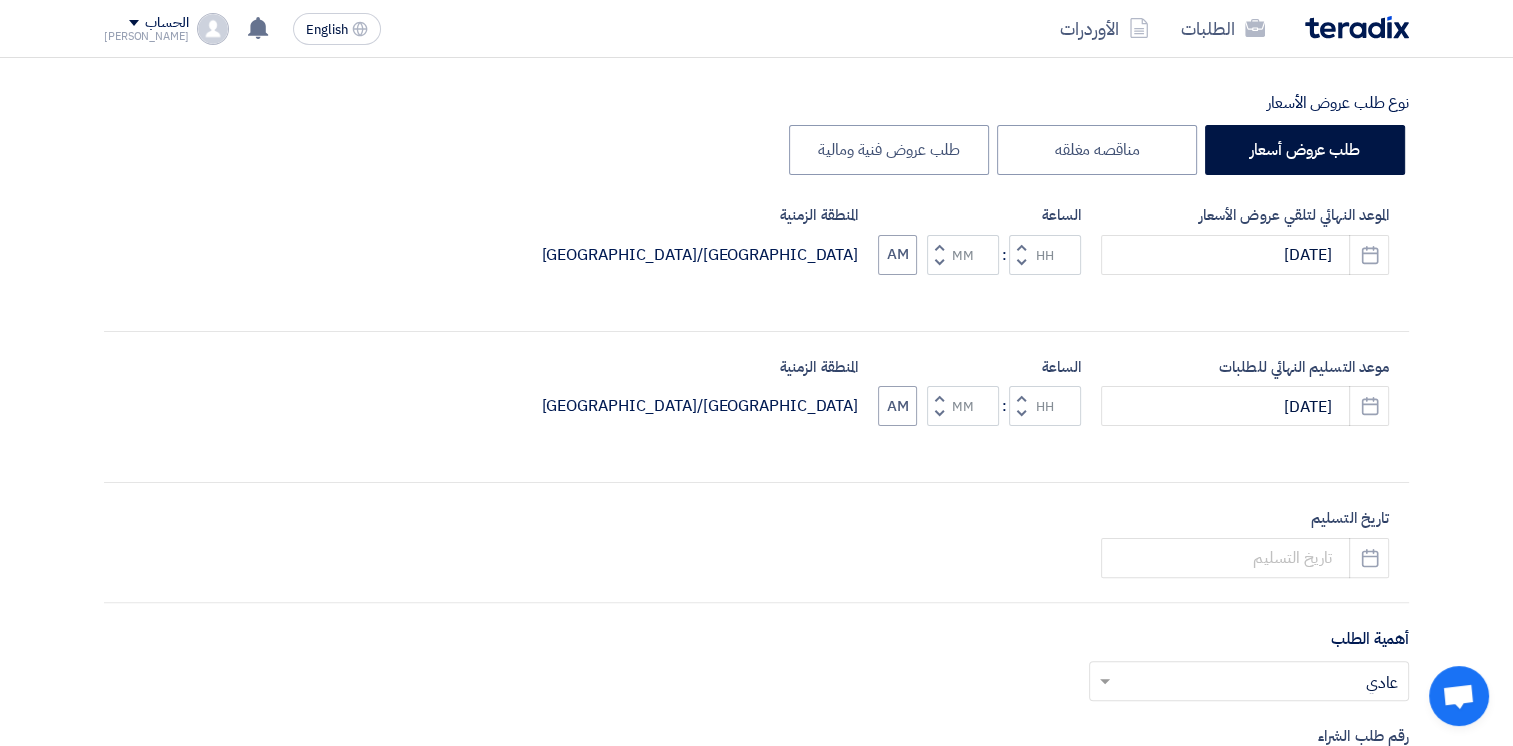 click 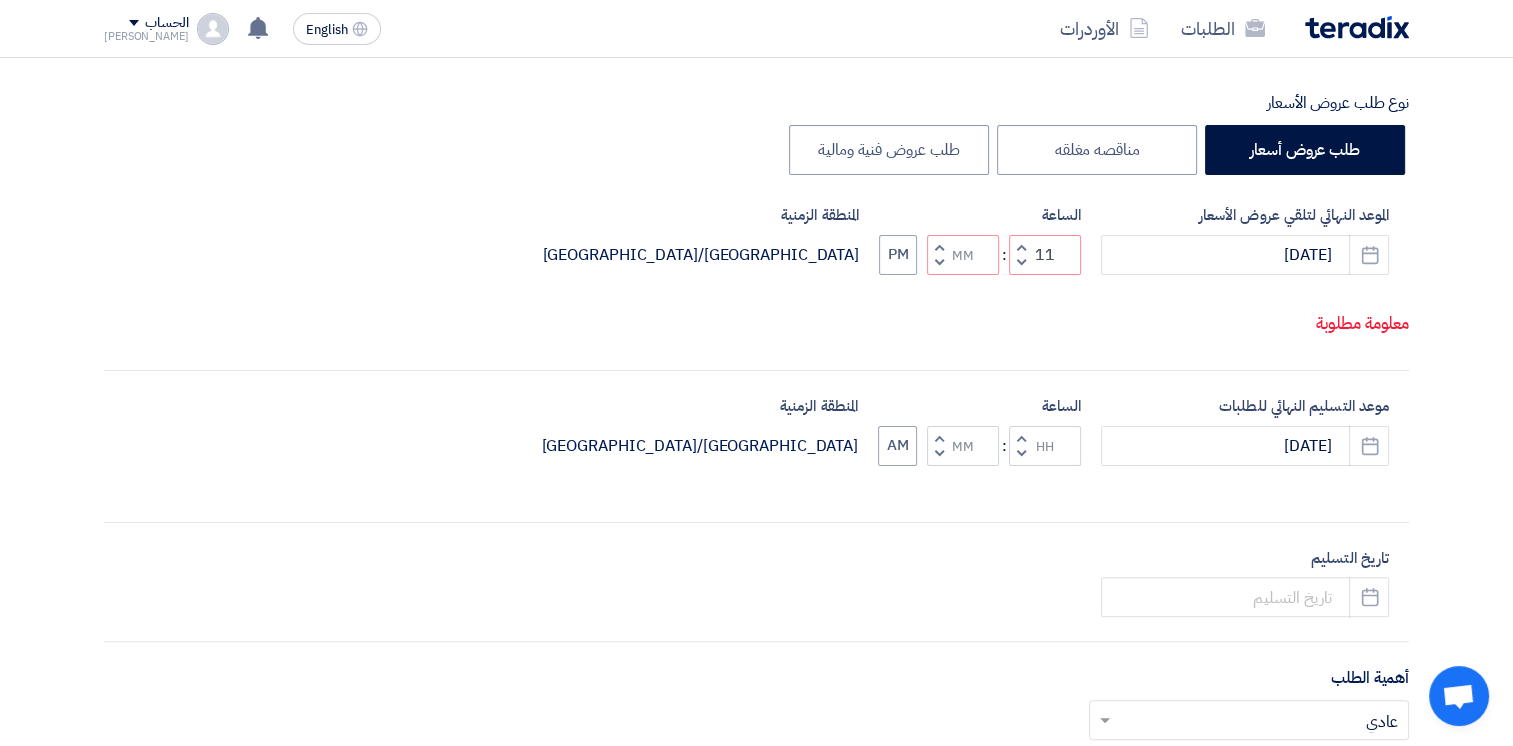 click 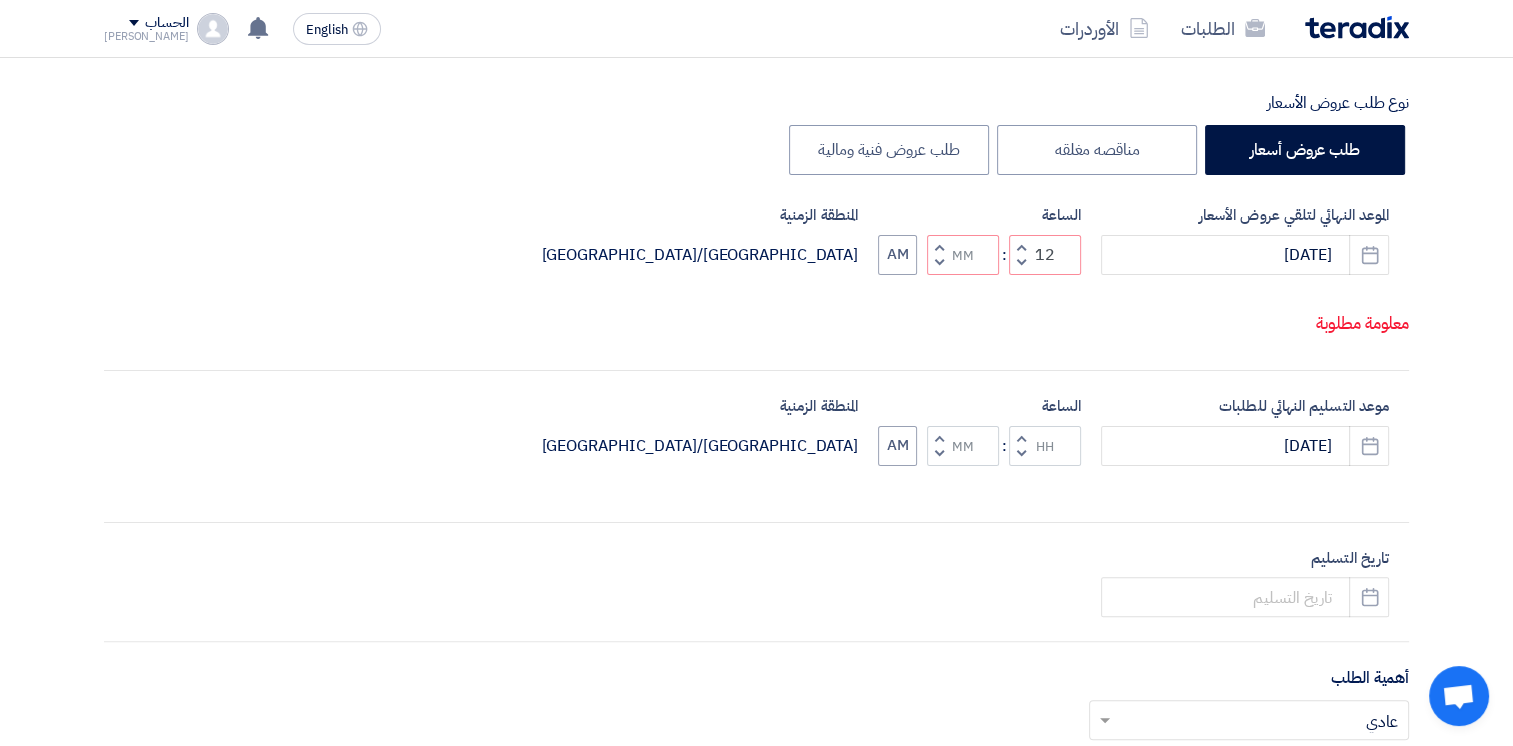 click on "Decrement hours" 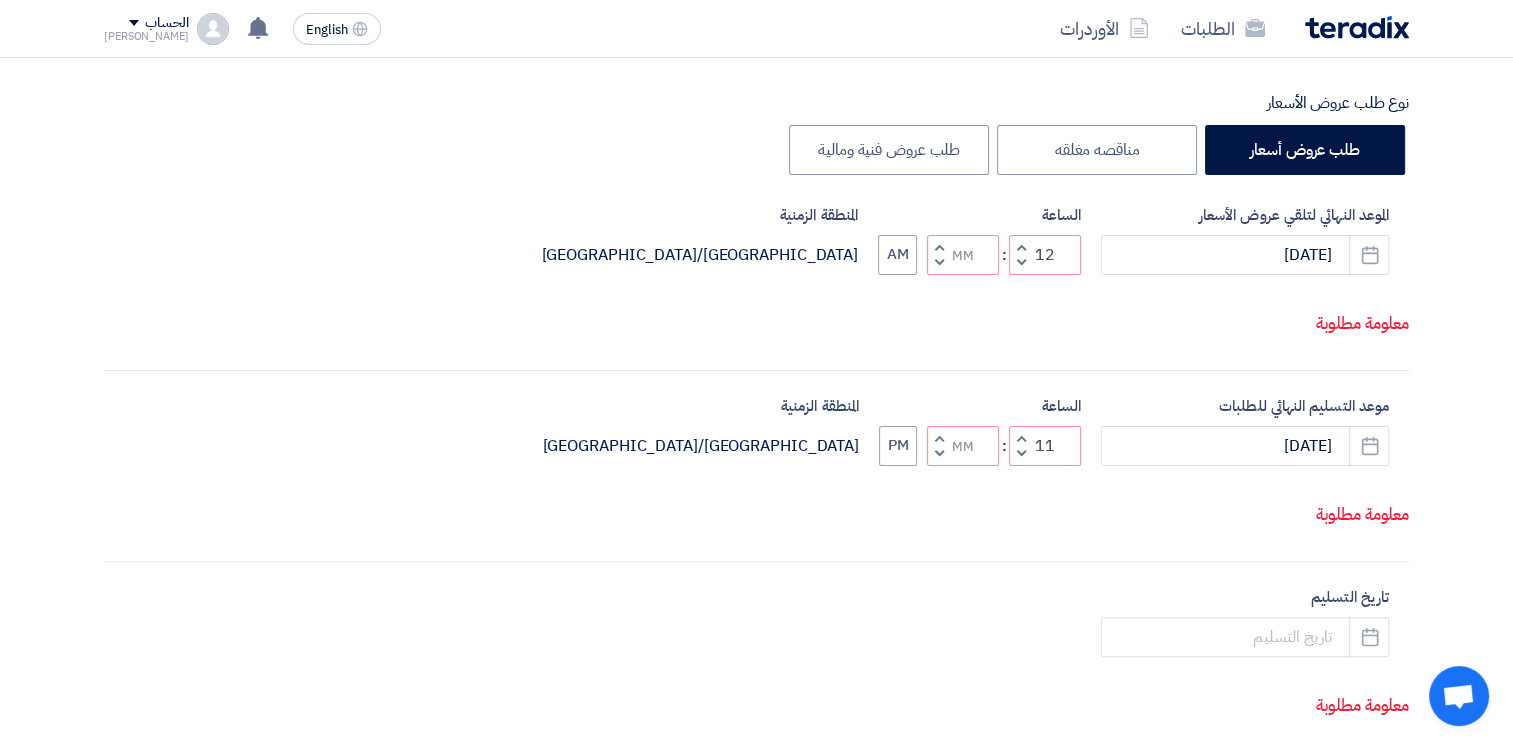 click on "Increment hours" 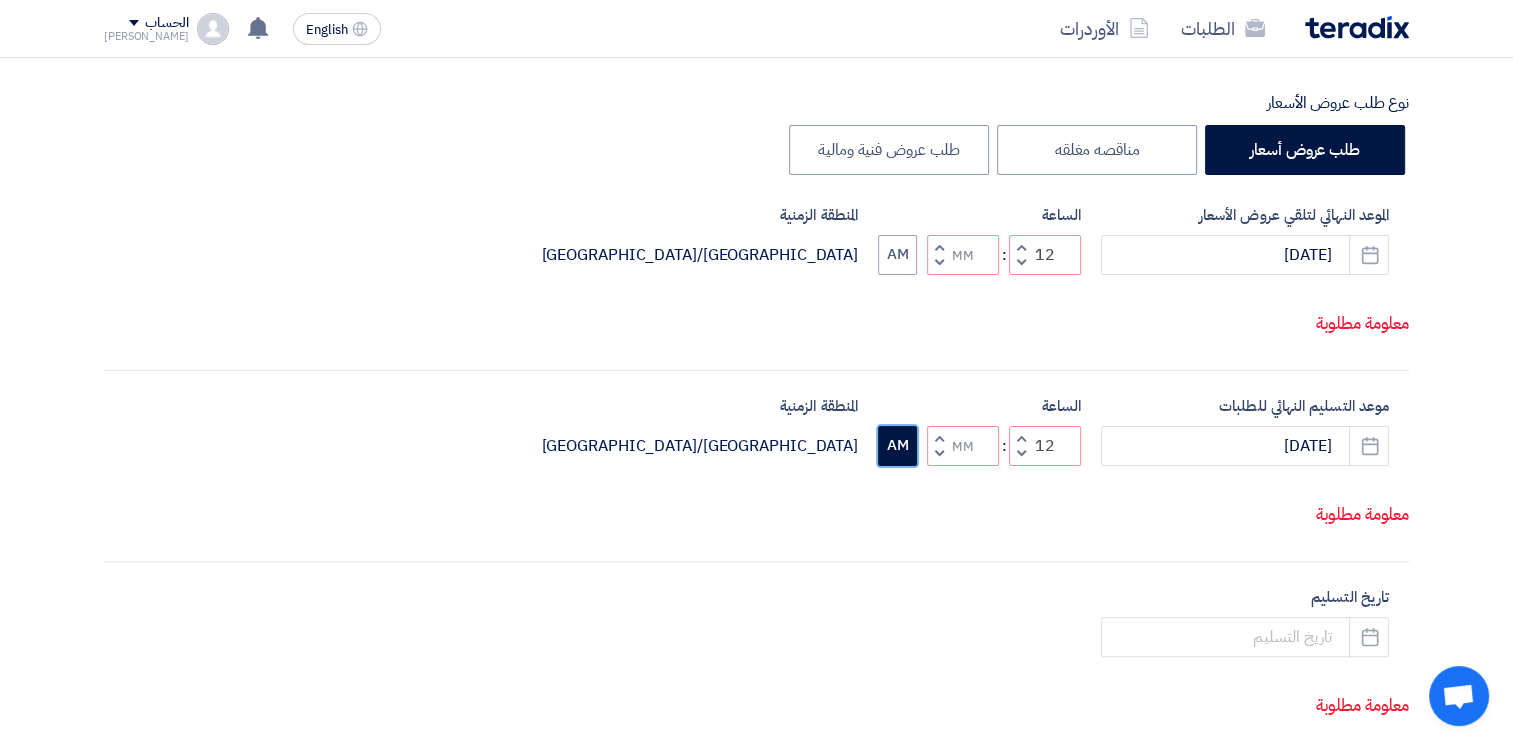 click on "AM" 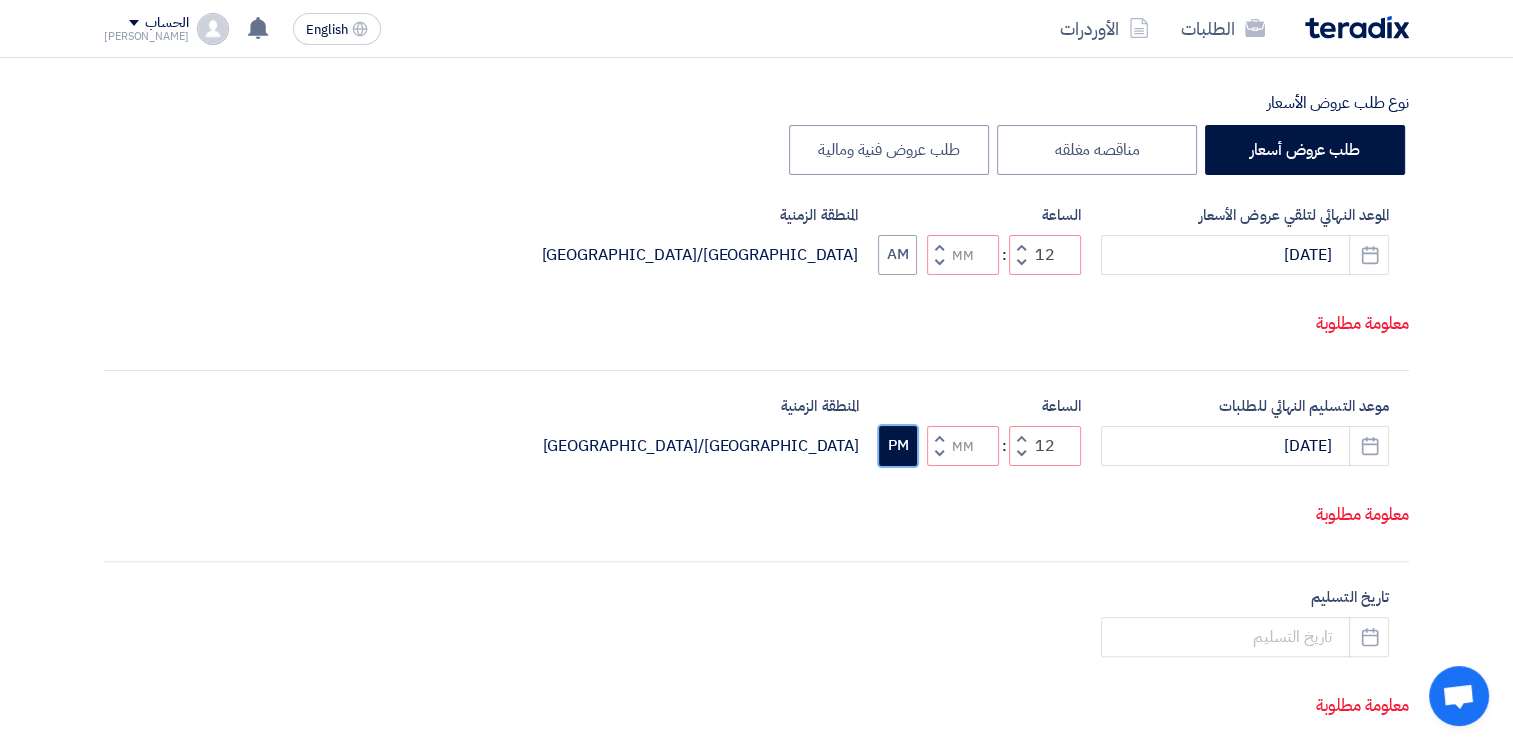 click on "PM" 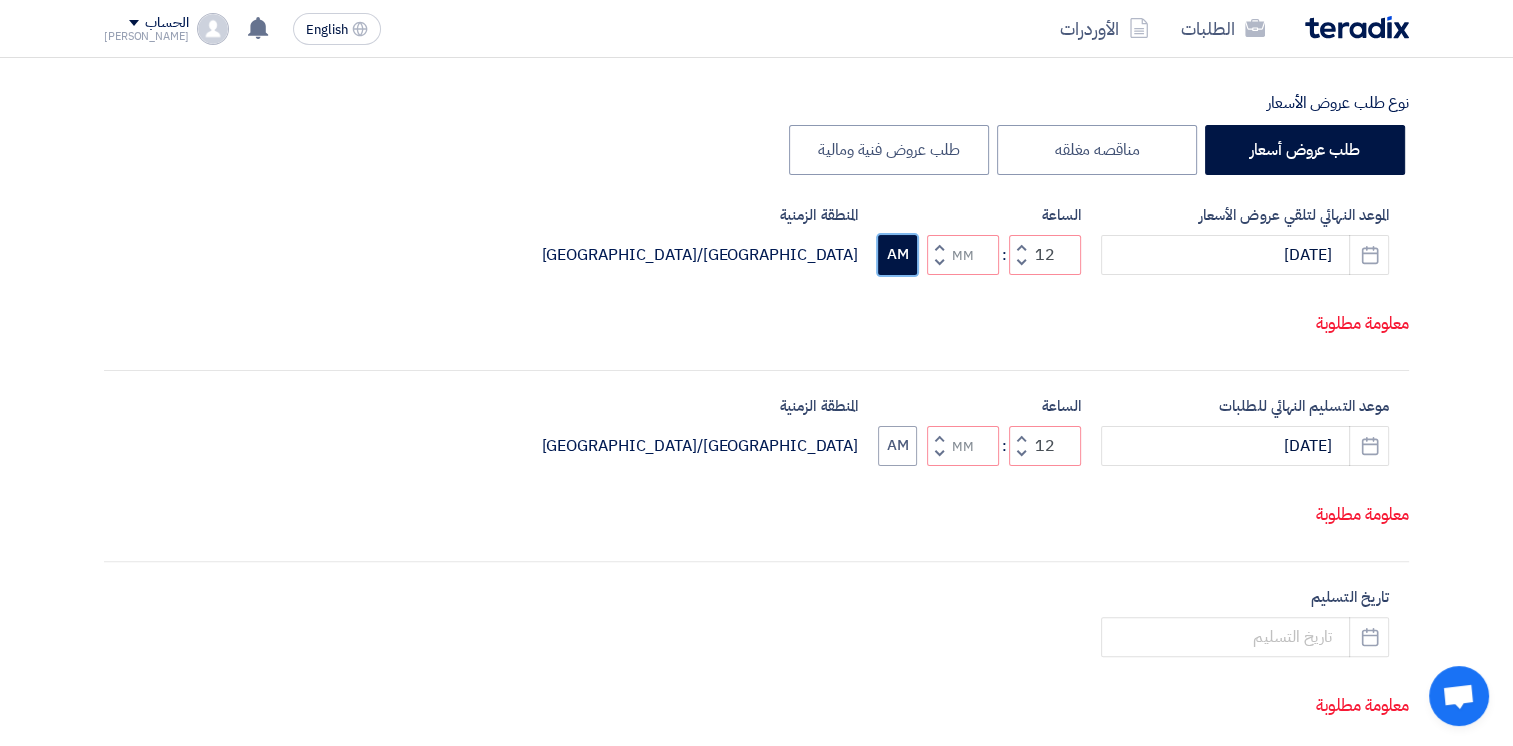click on "AM" 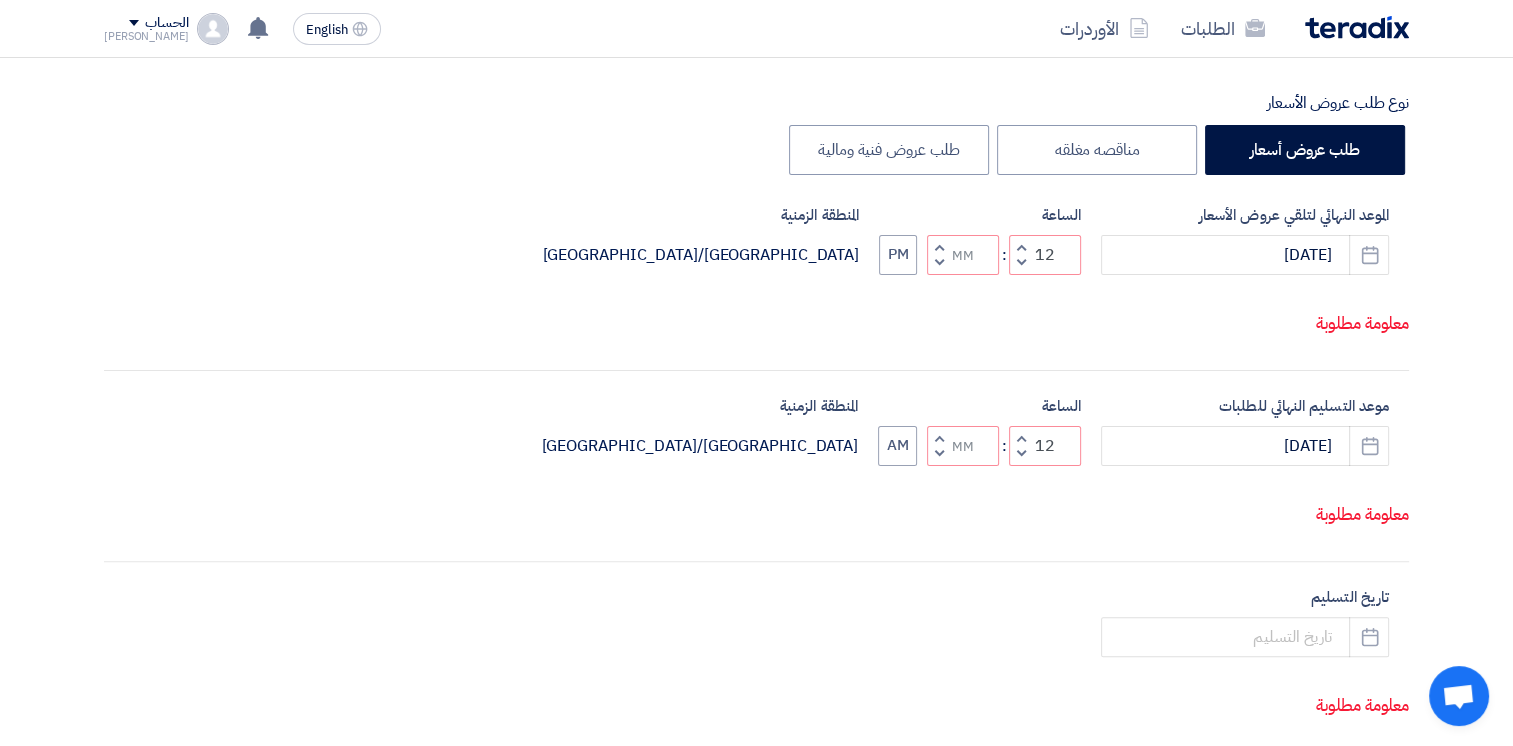 click 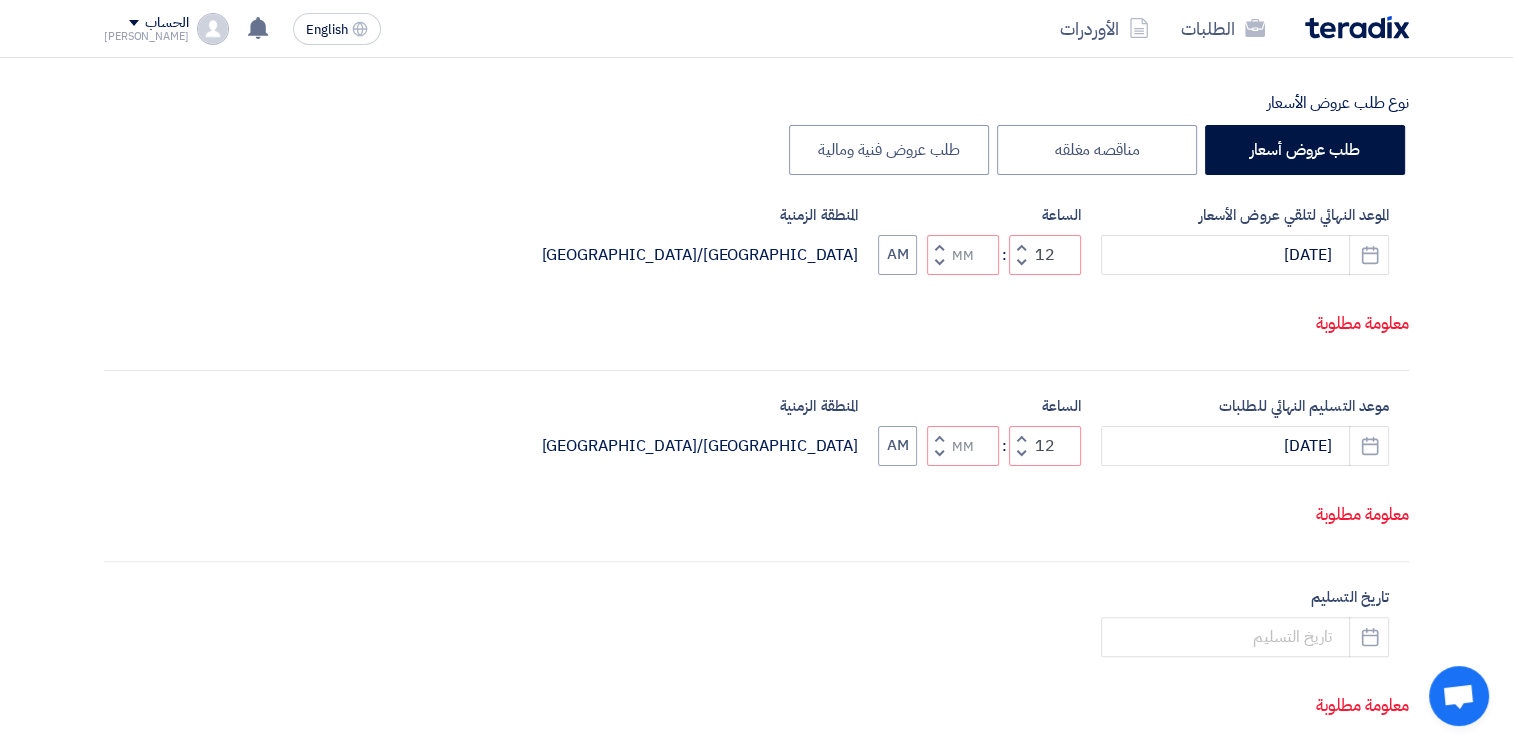 type on "11" 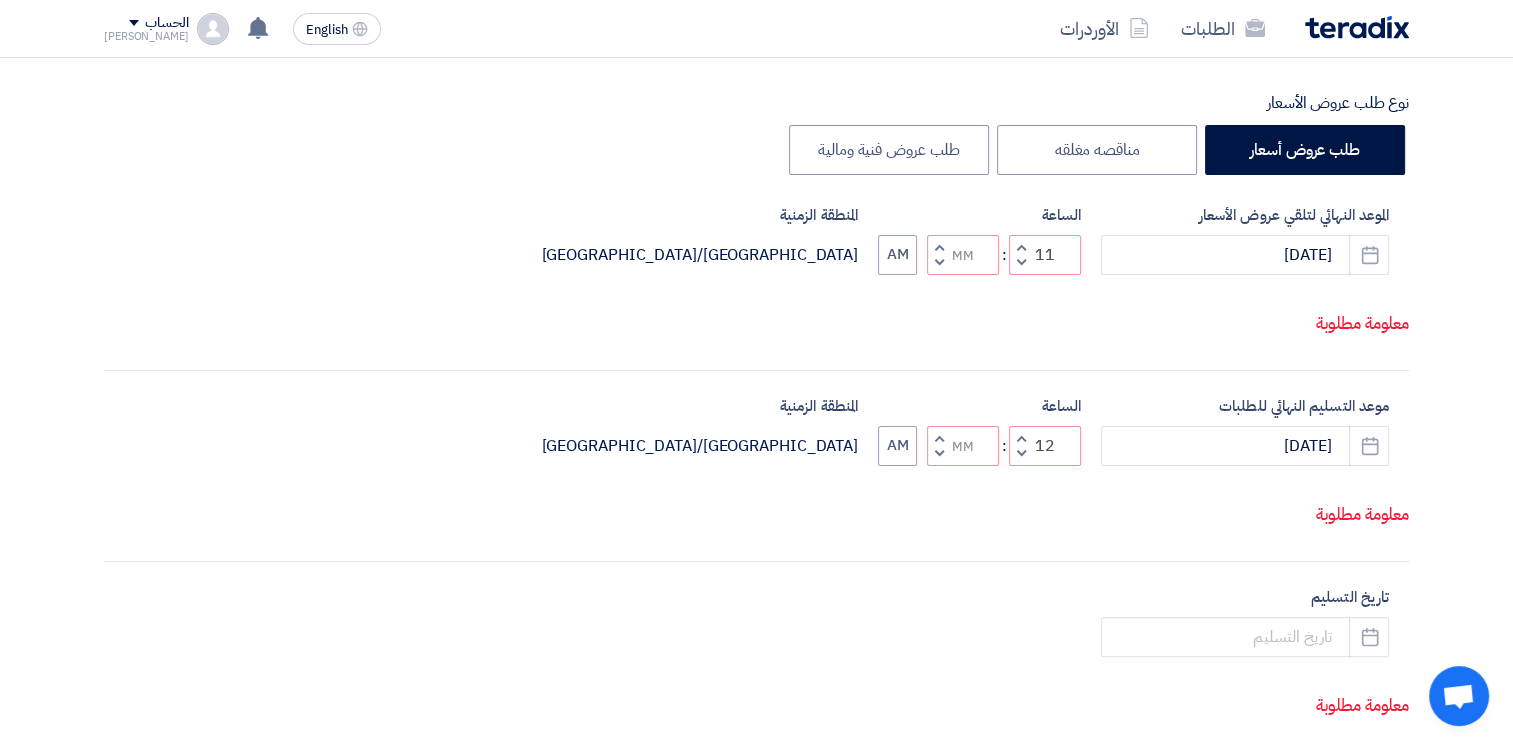click on "Decrement hours" 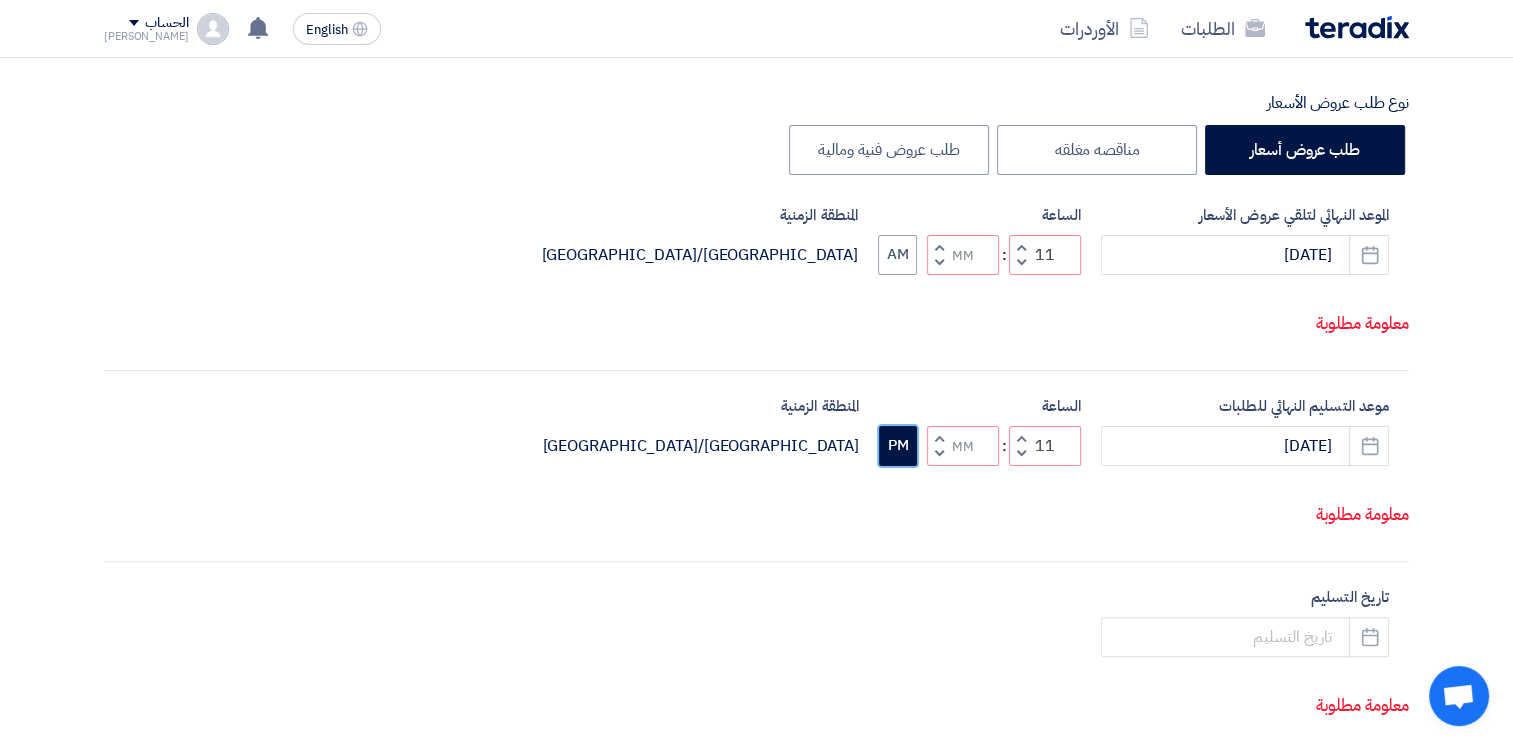 click on "PM" 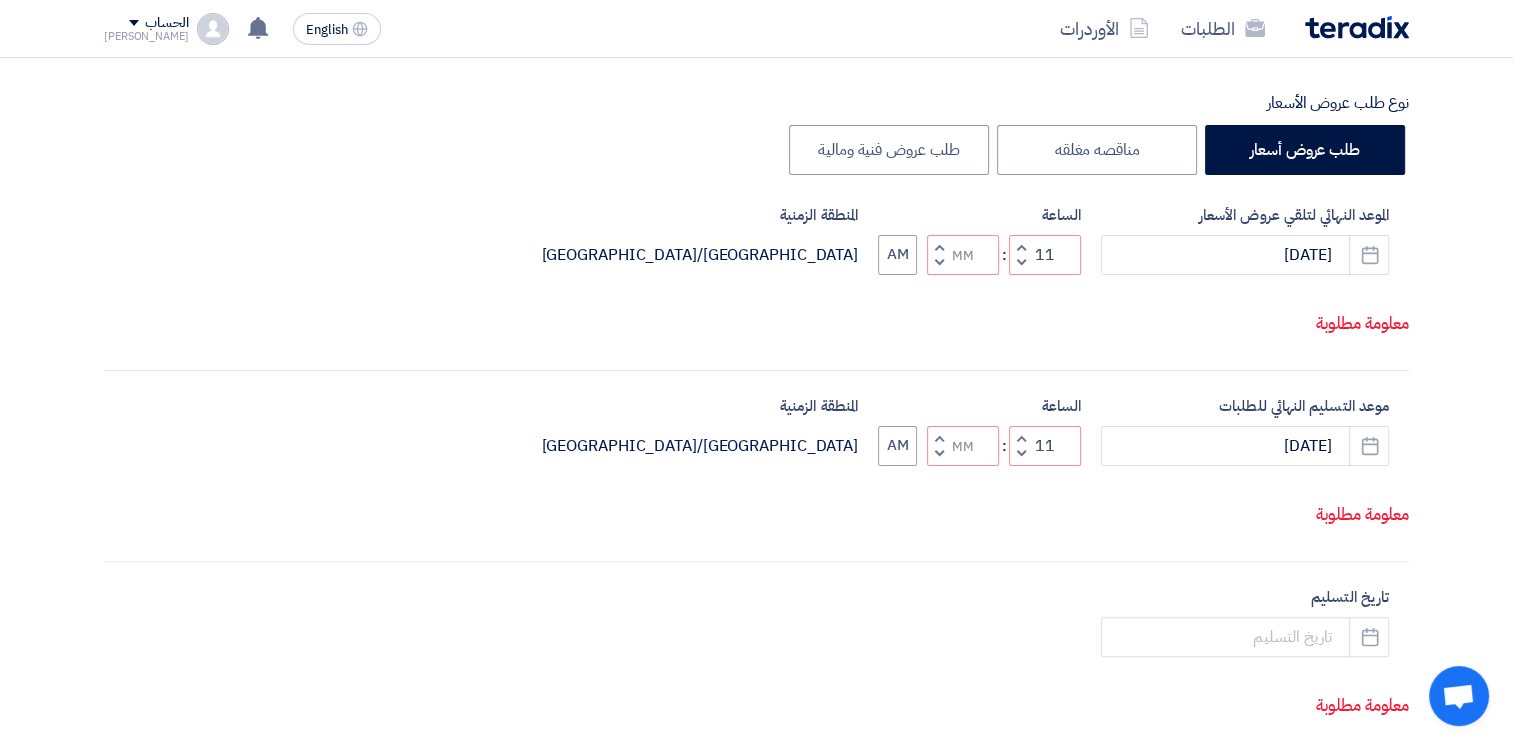 click 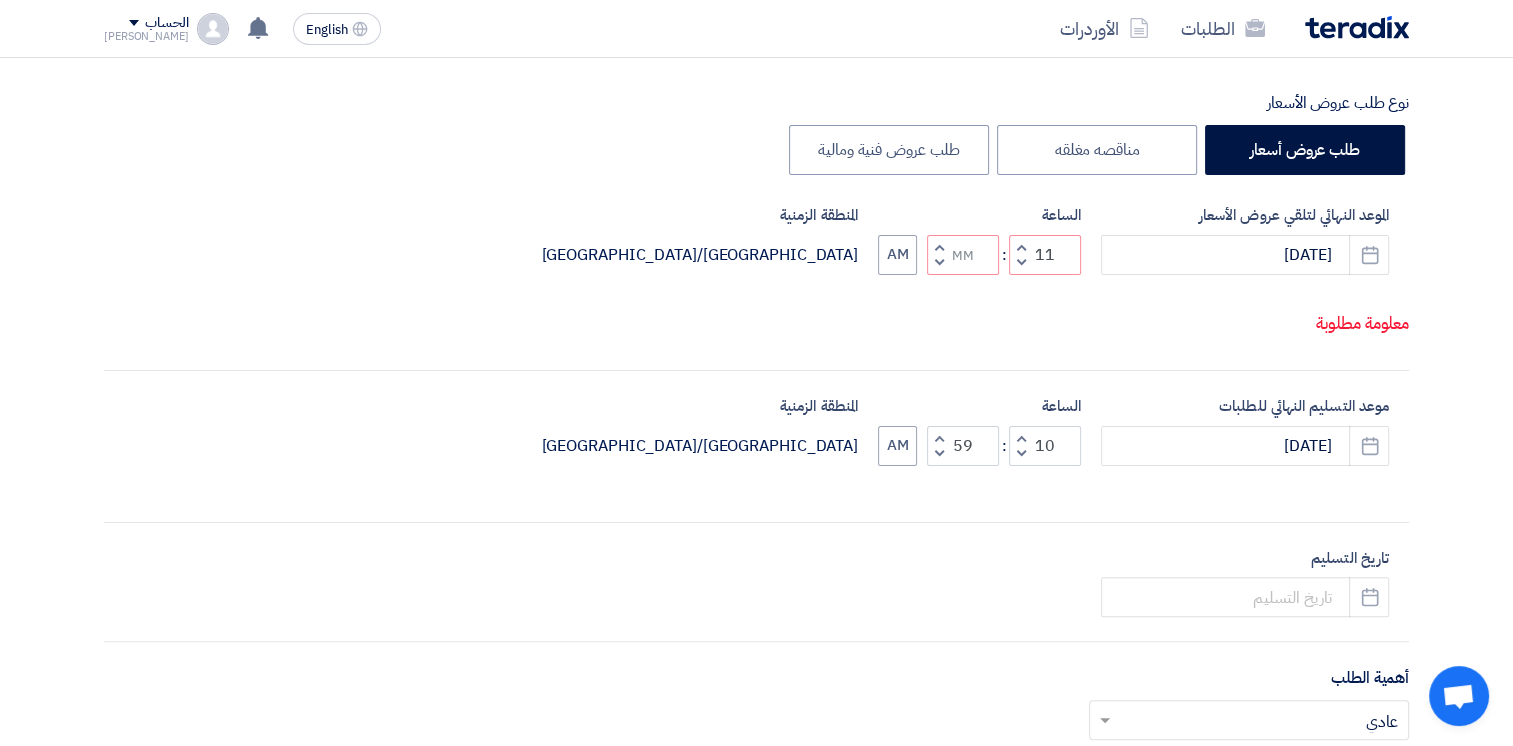 click 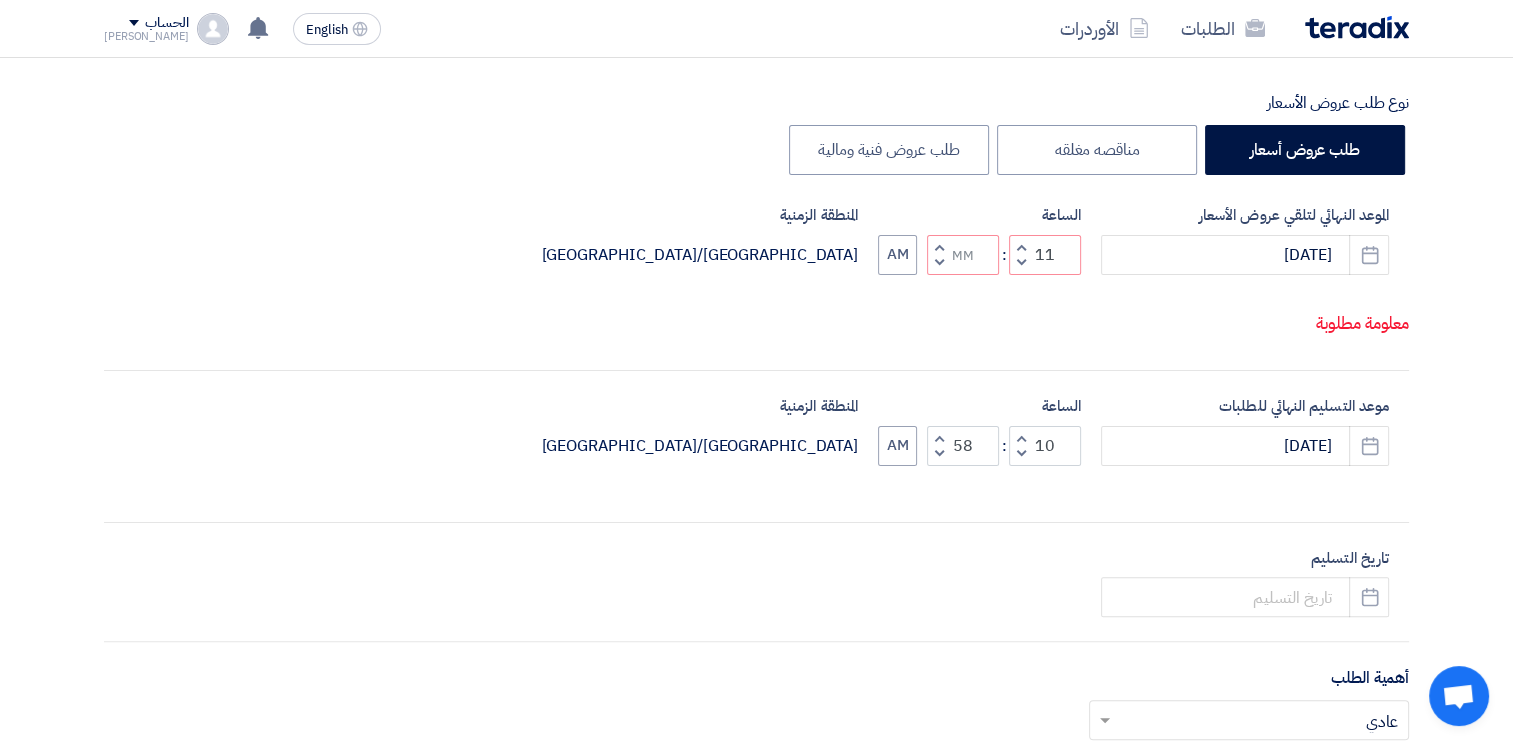 click 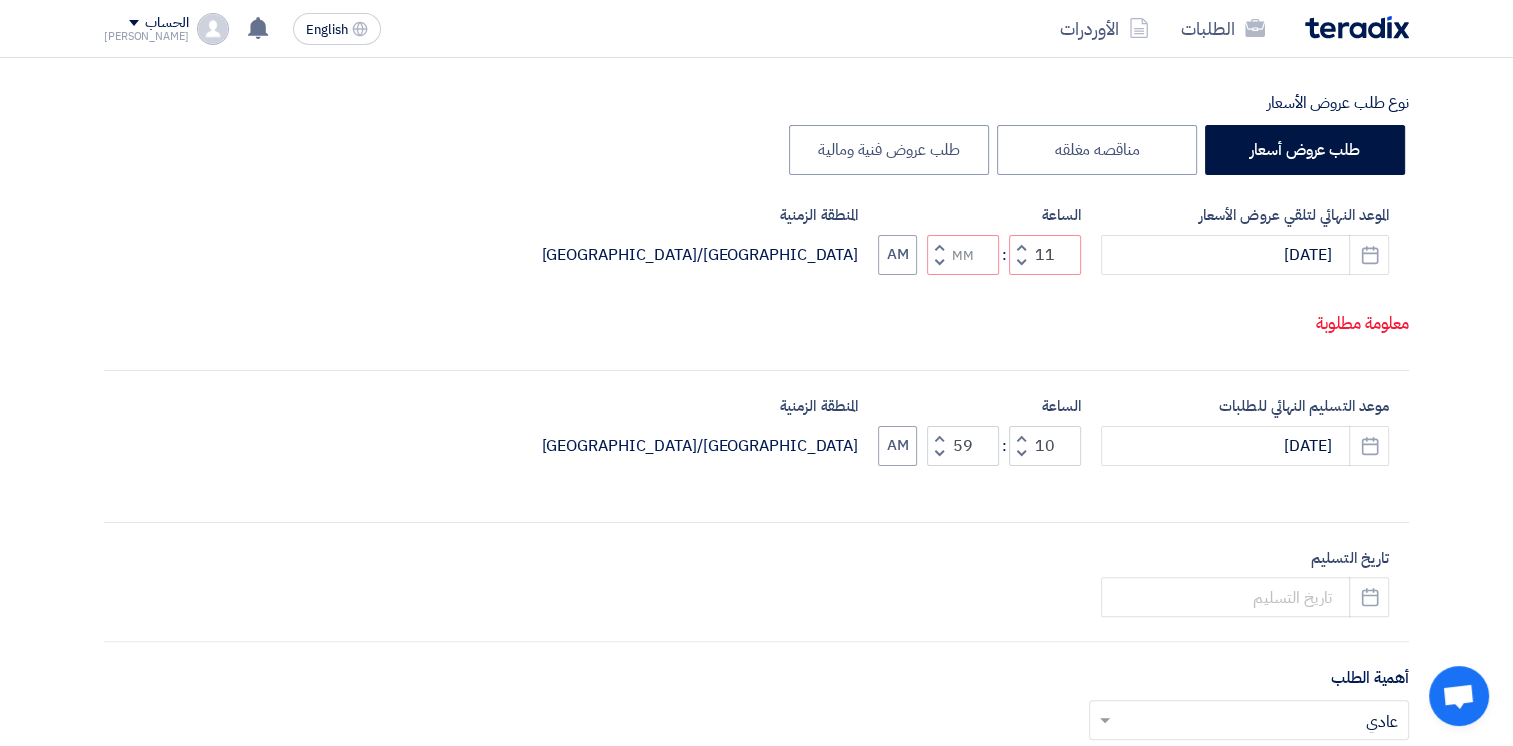 click 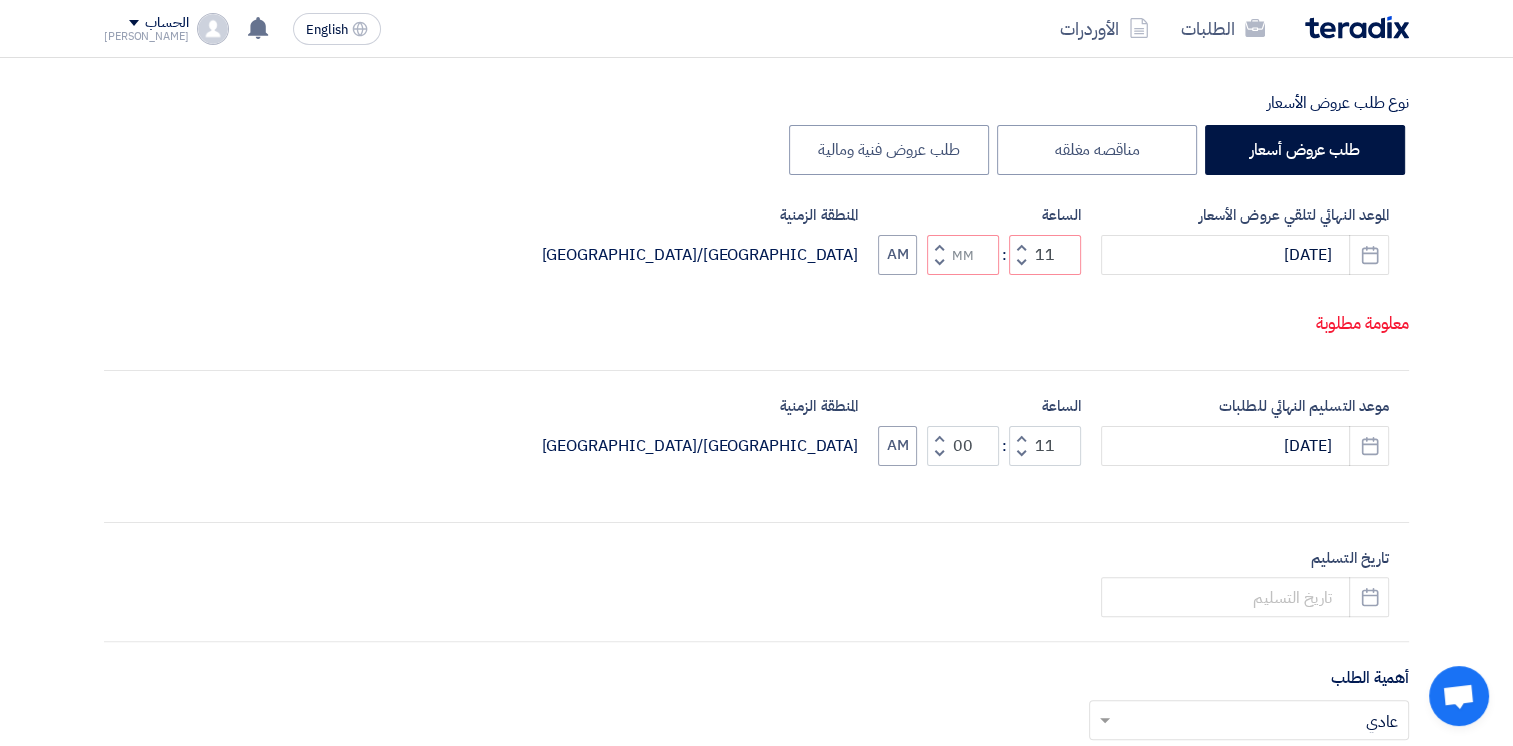 click 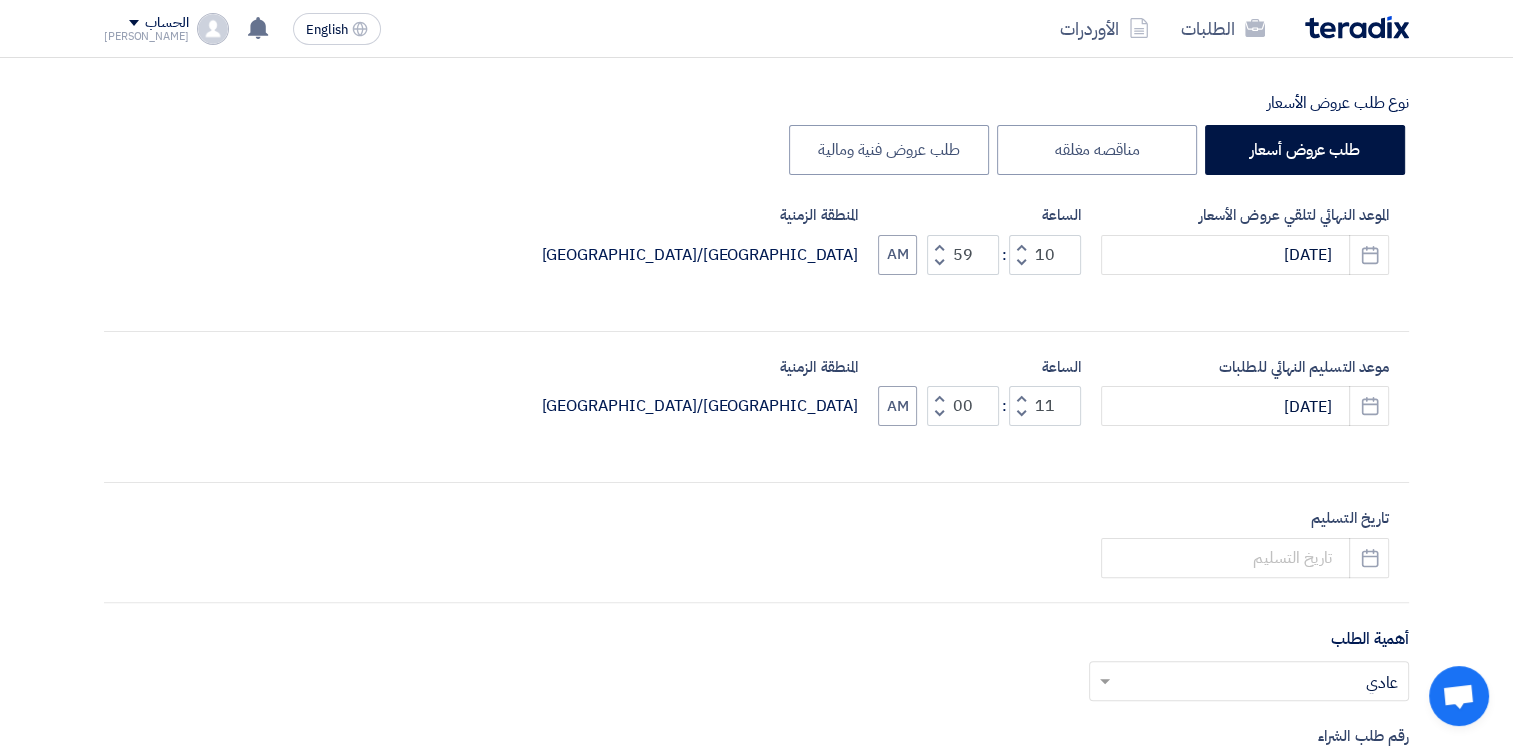 click 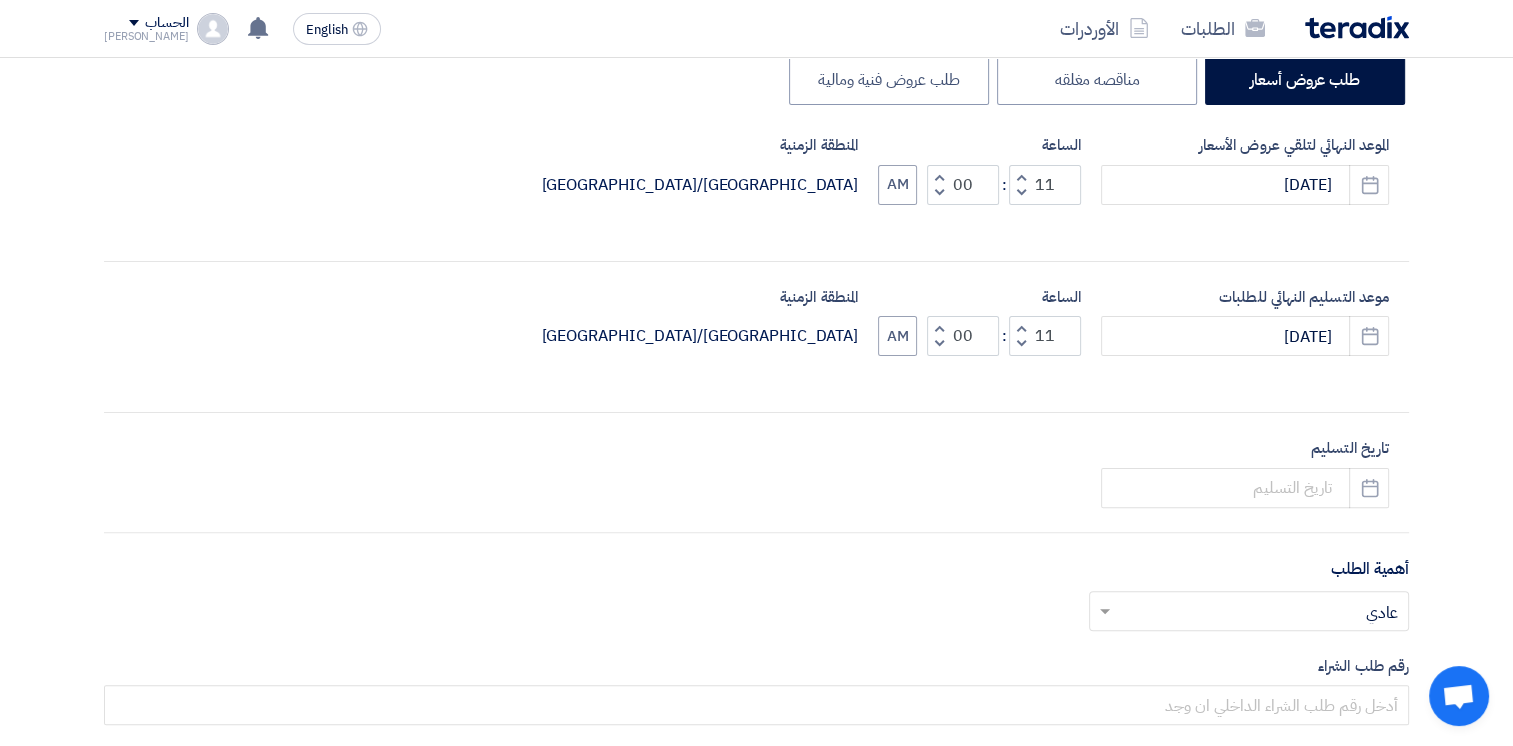 scroll, scrollTop: 500, scrollLeft: 0, axis: vertical 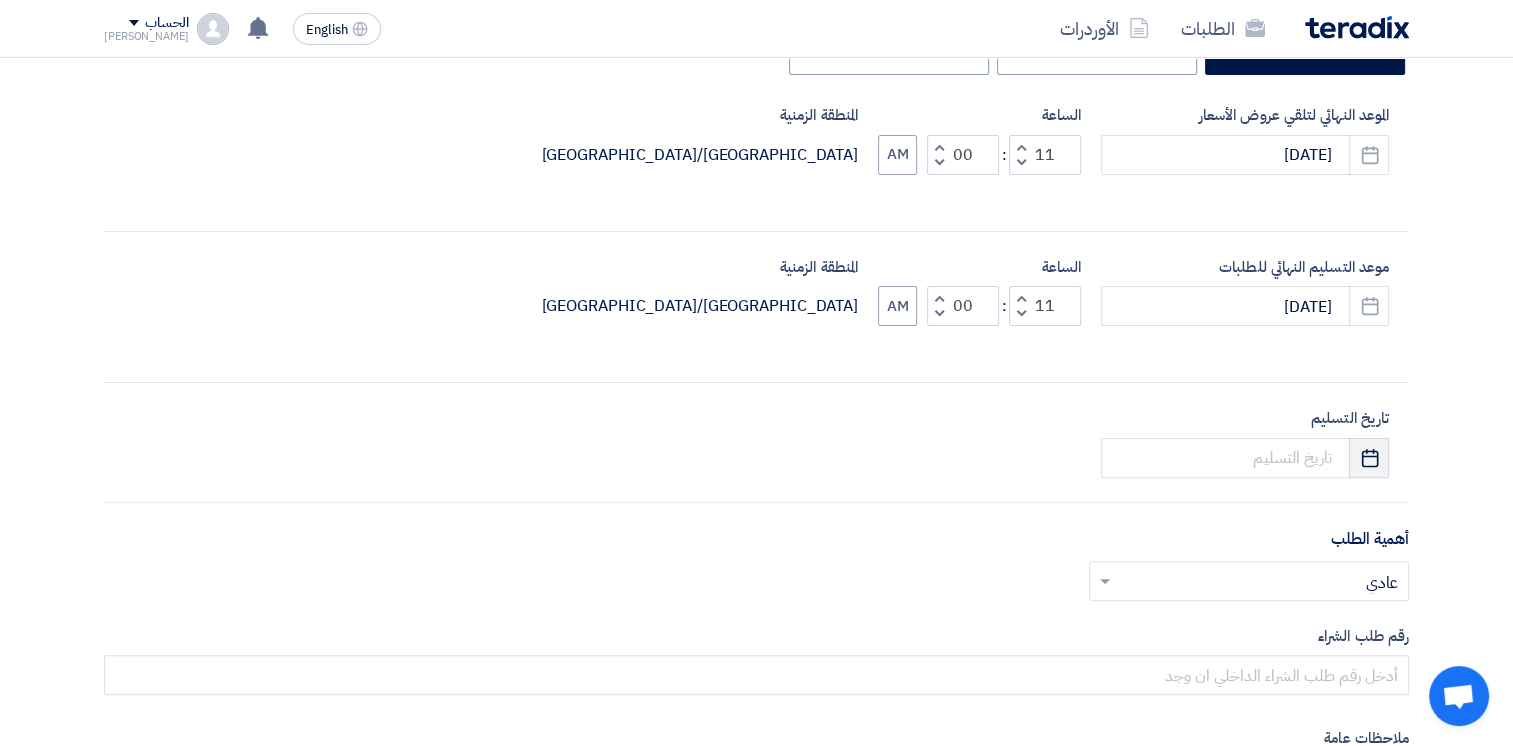 click on "Pick a date" 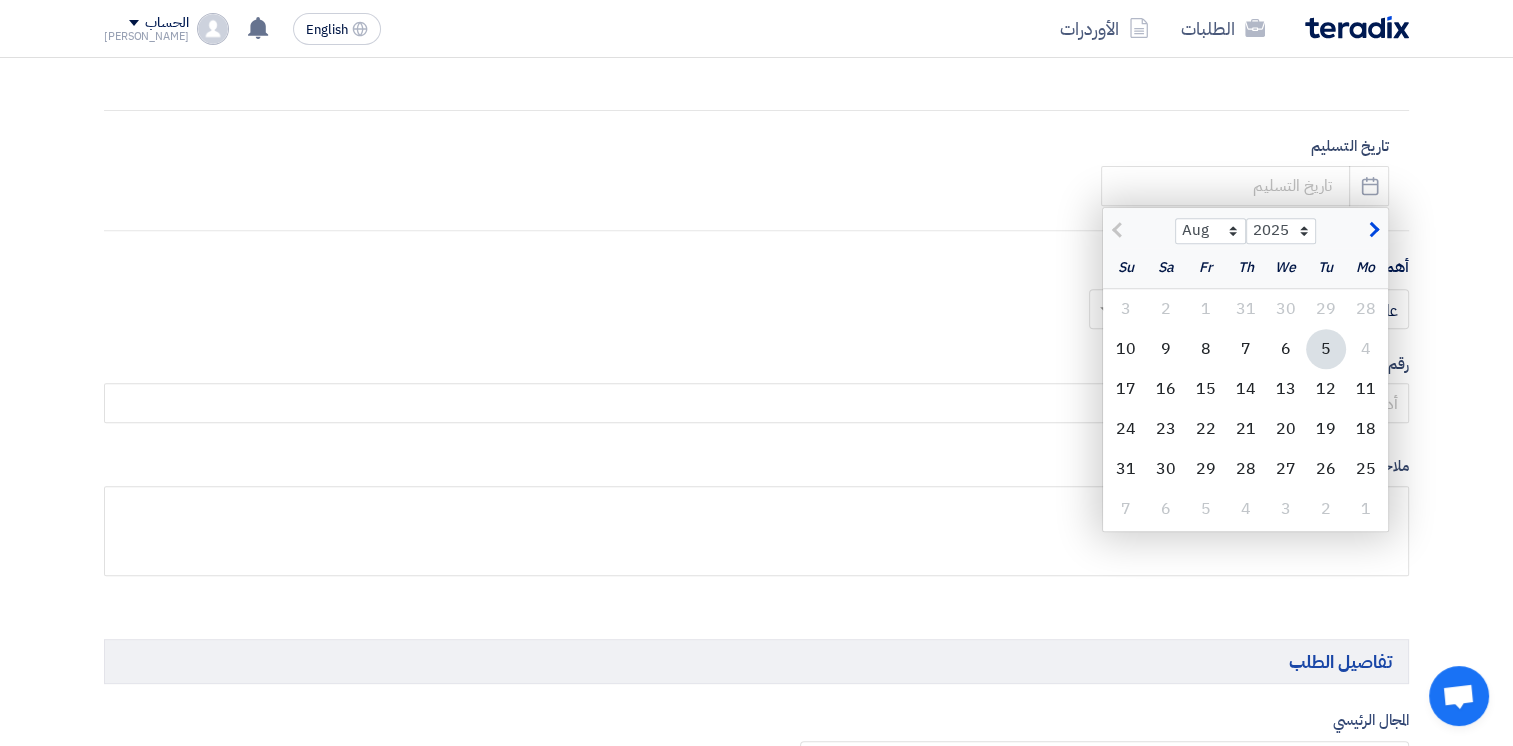 scroll, scrollTop: 800, scrollLeft: 0, axis: vertical 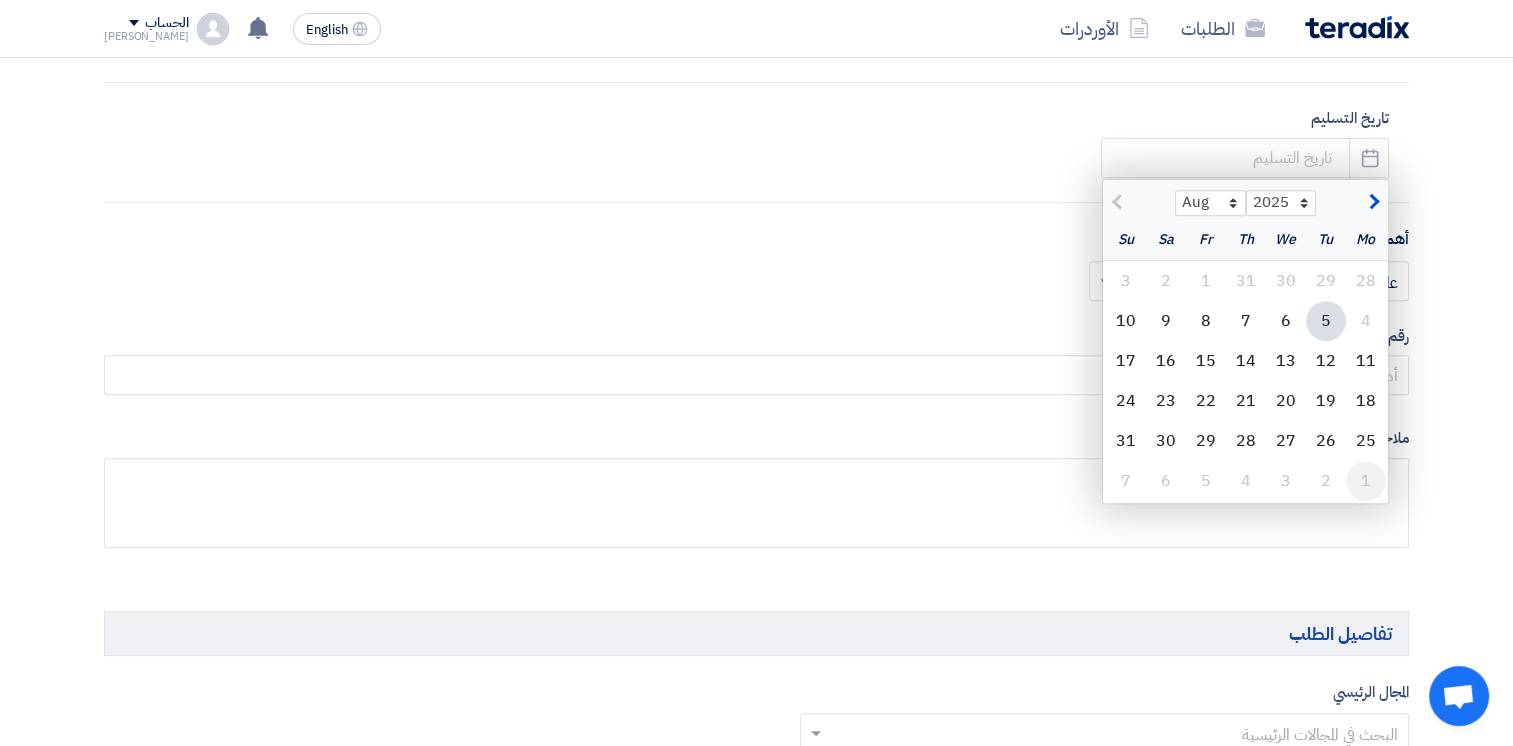 click on "1" 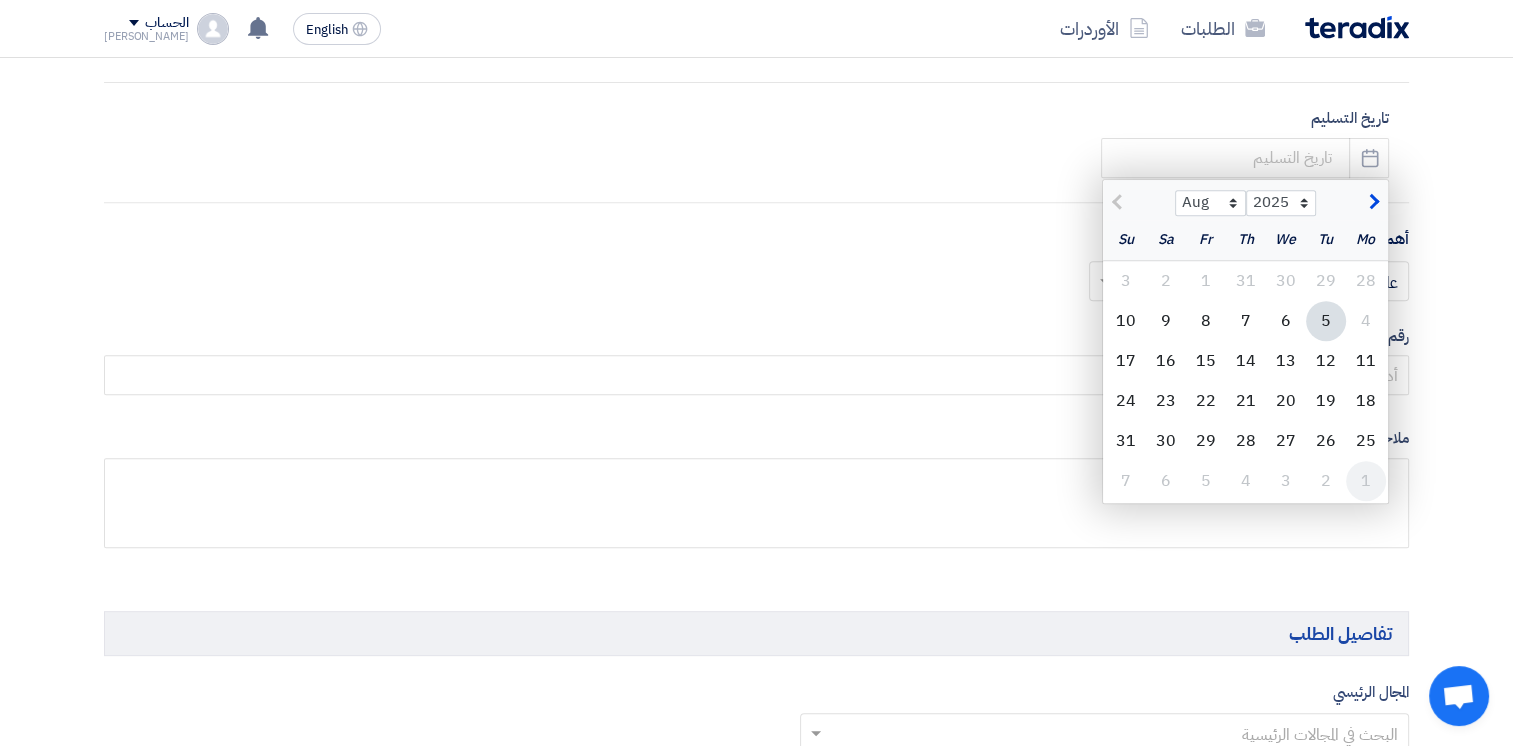 type on "[DATE]" 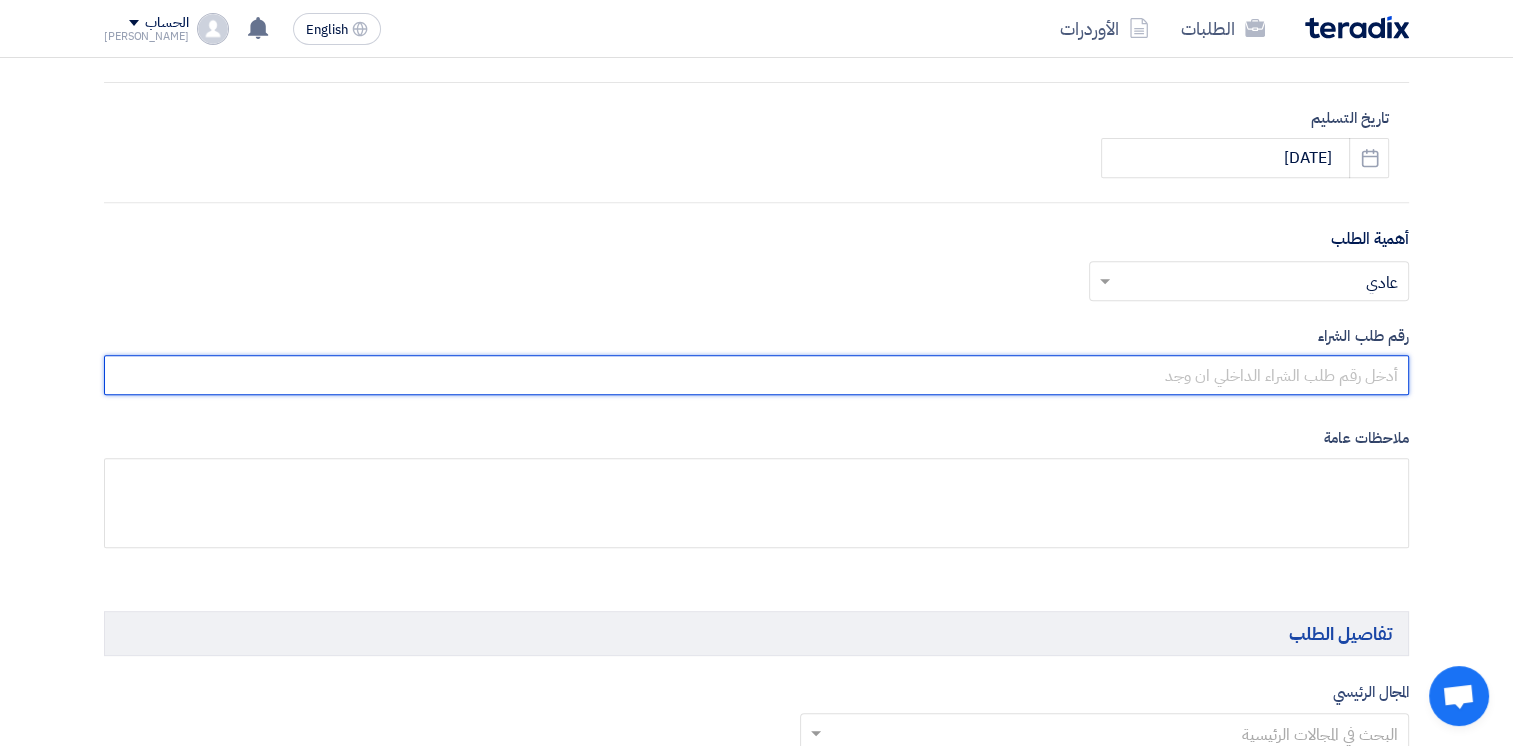 click at bounding box center [756, 375] 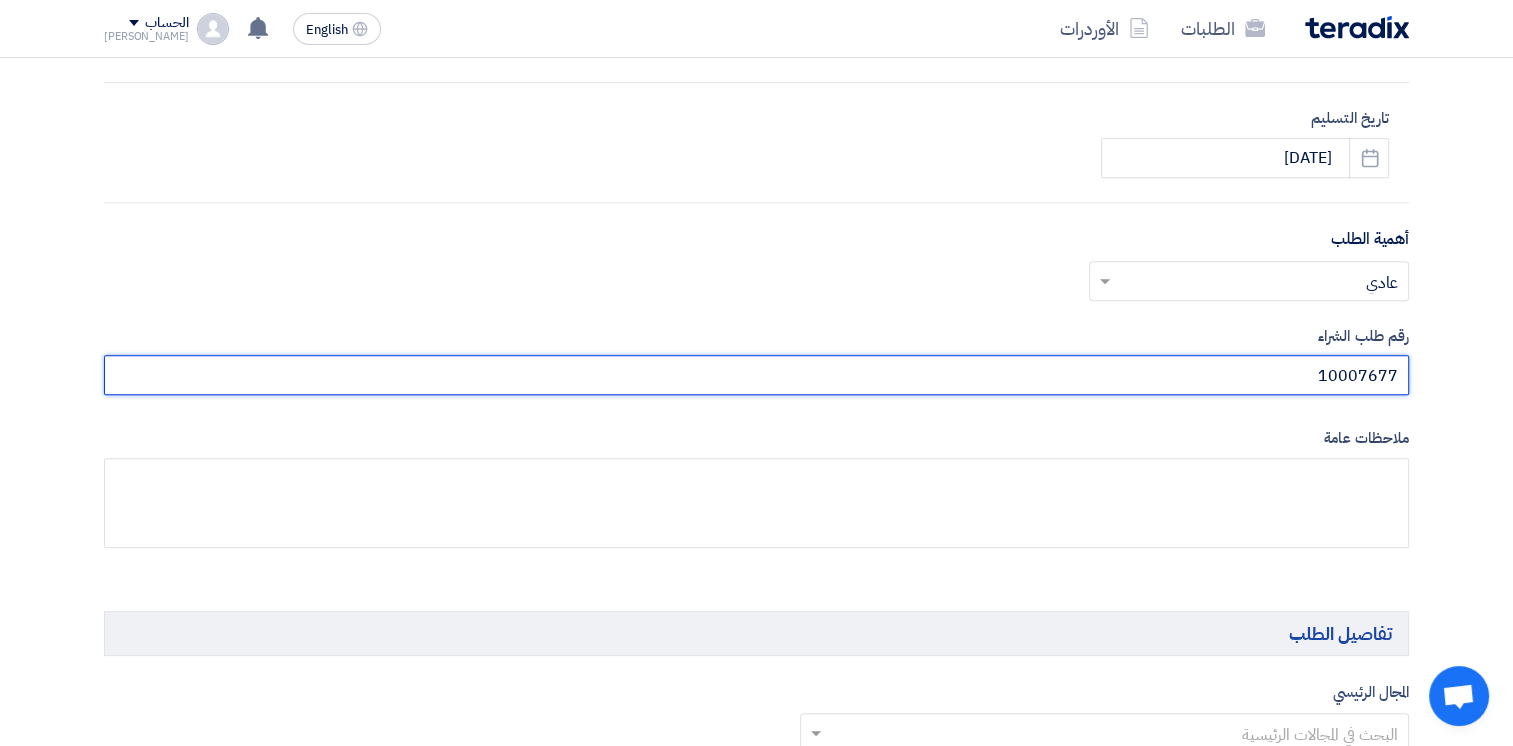 type on "10007677" 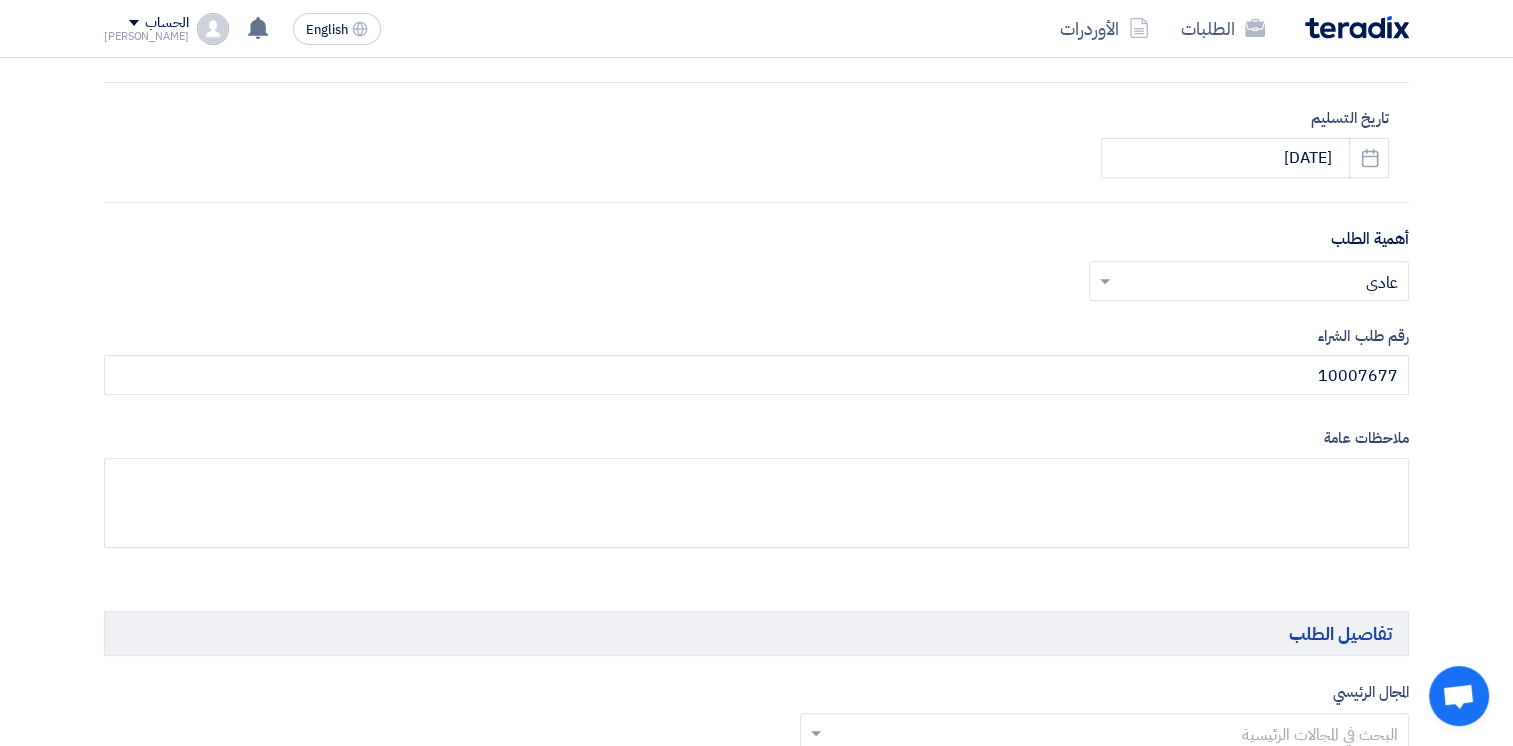click on "ملاحظات عامة" 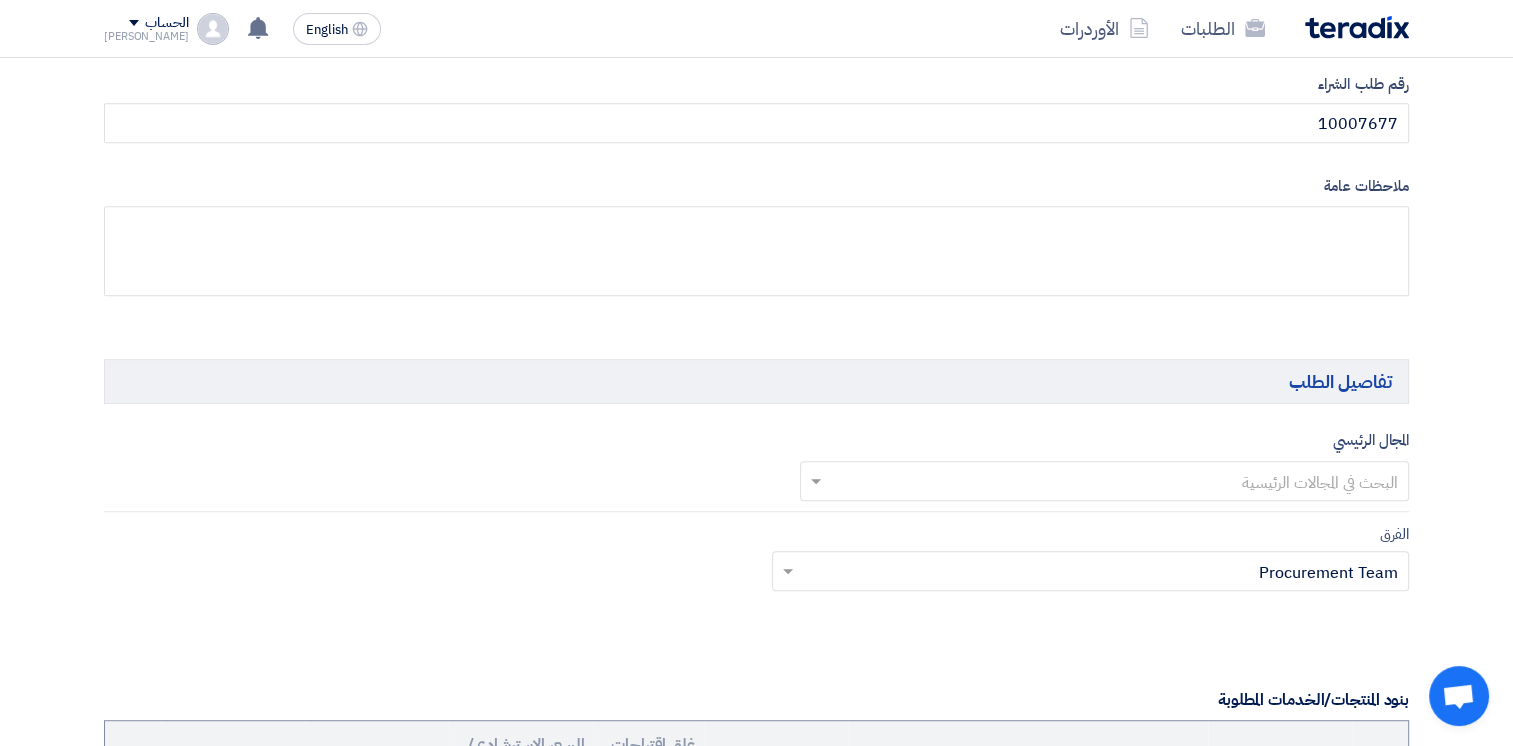 scroll, scrollTop: 1100, scrollLeft: 0, axis: vertical 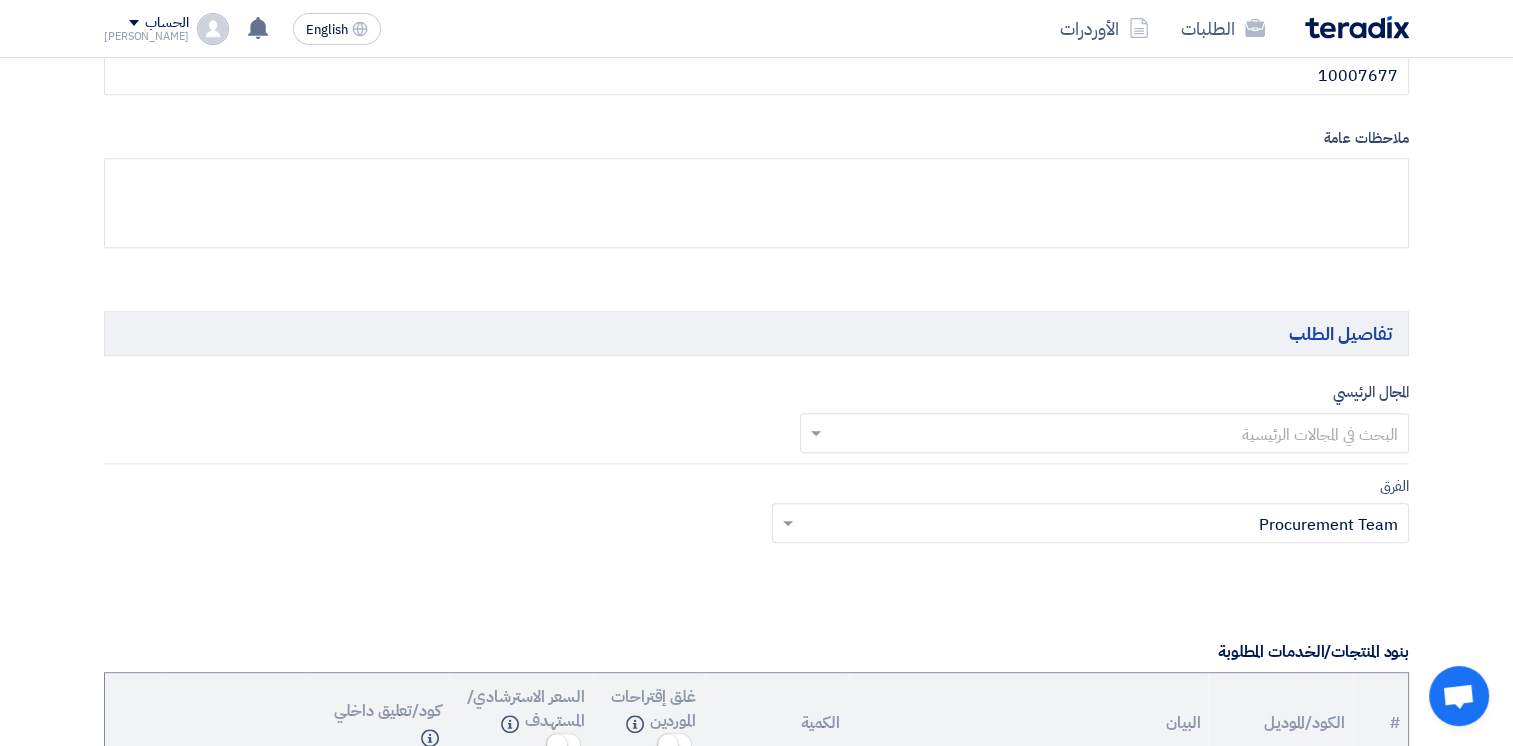 click at bounding box center [1116, 435] 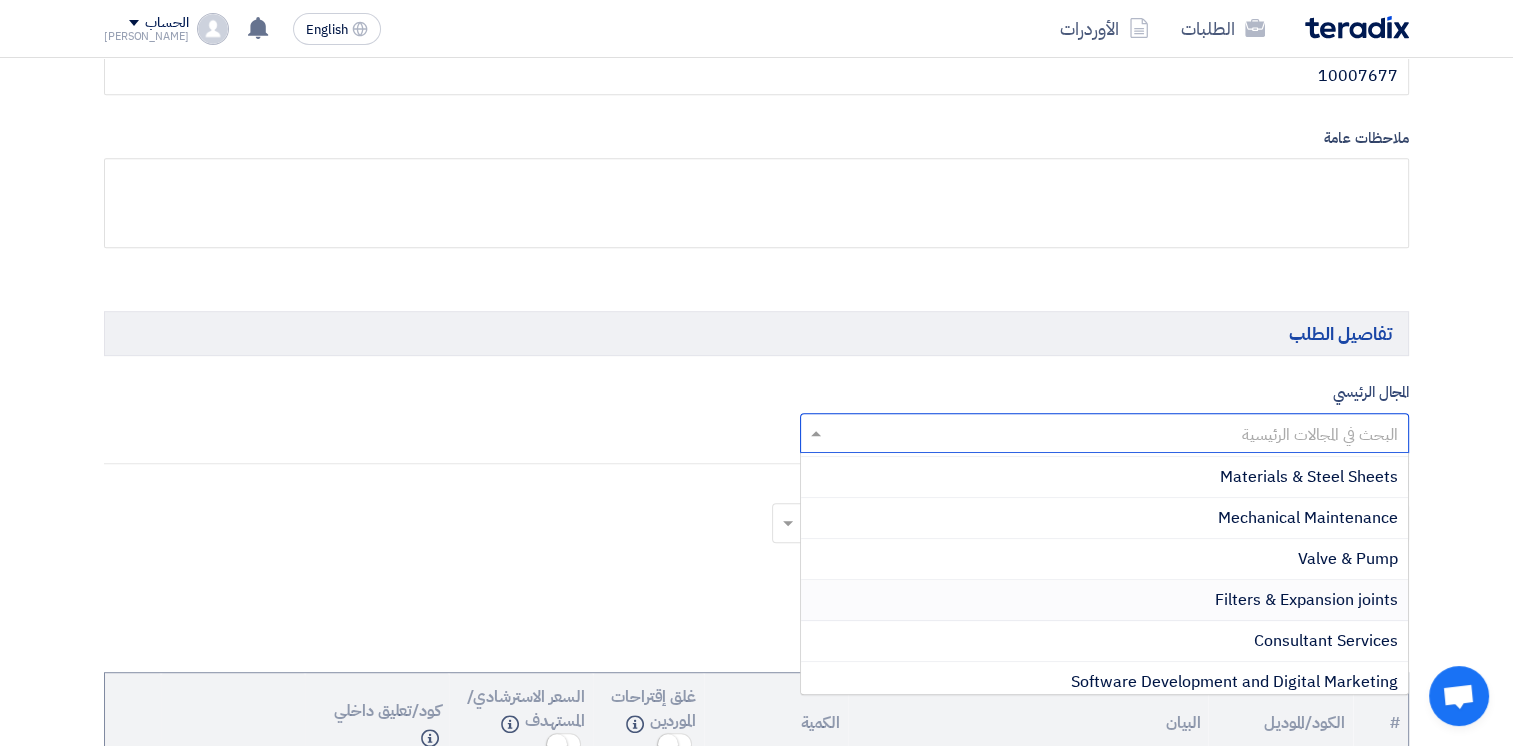 scroll, scrollTop: 1454, scrollLeft: 0, axis: vertical 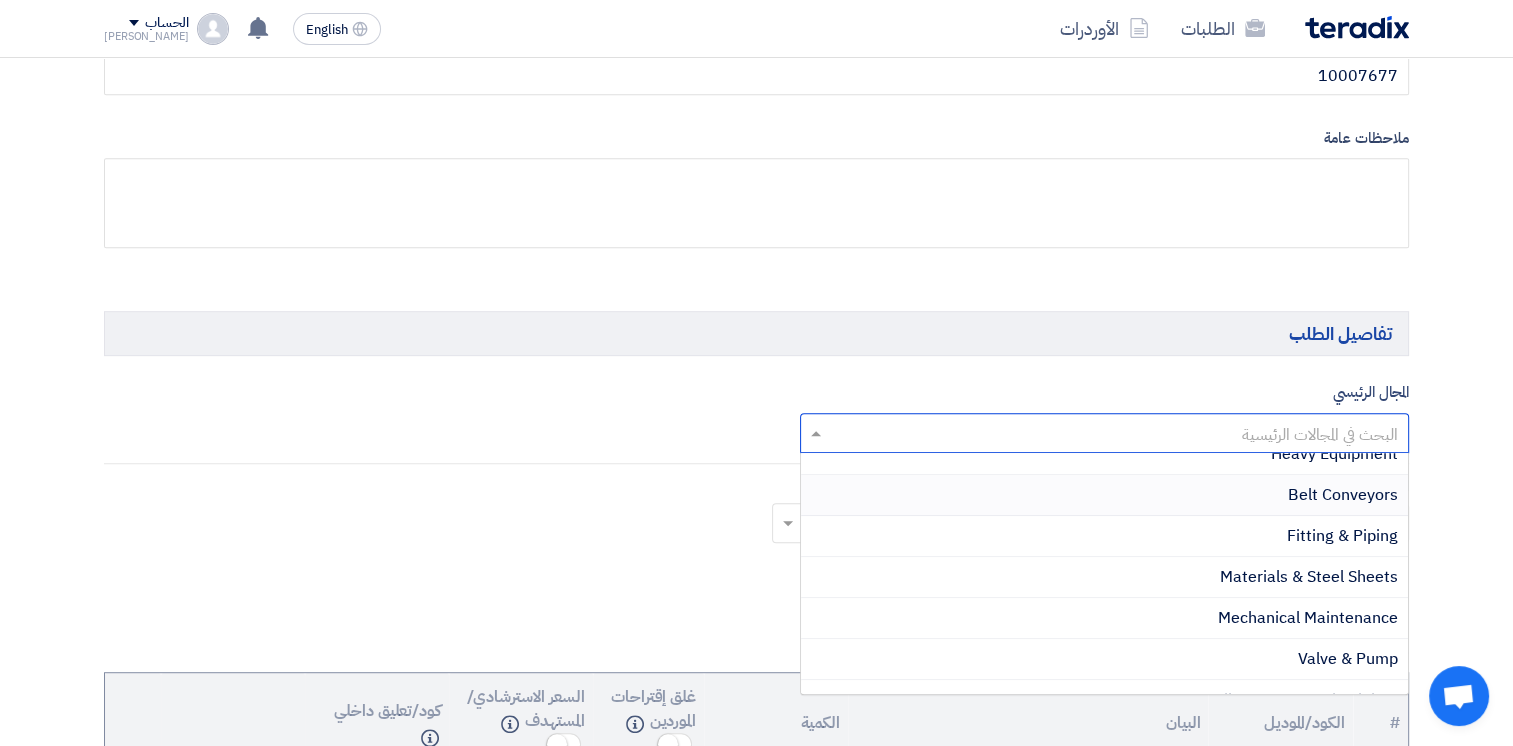 click on "Belt Conveyors" at bounding box center (1343, 495) 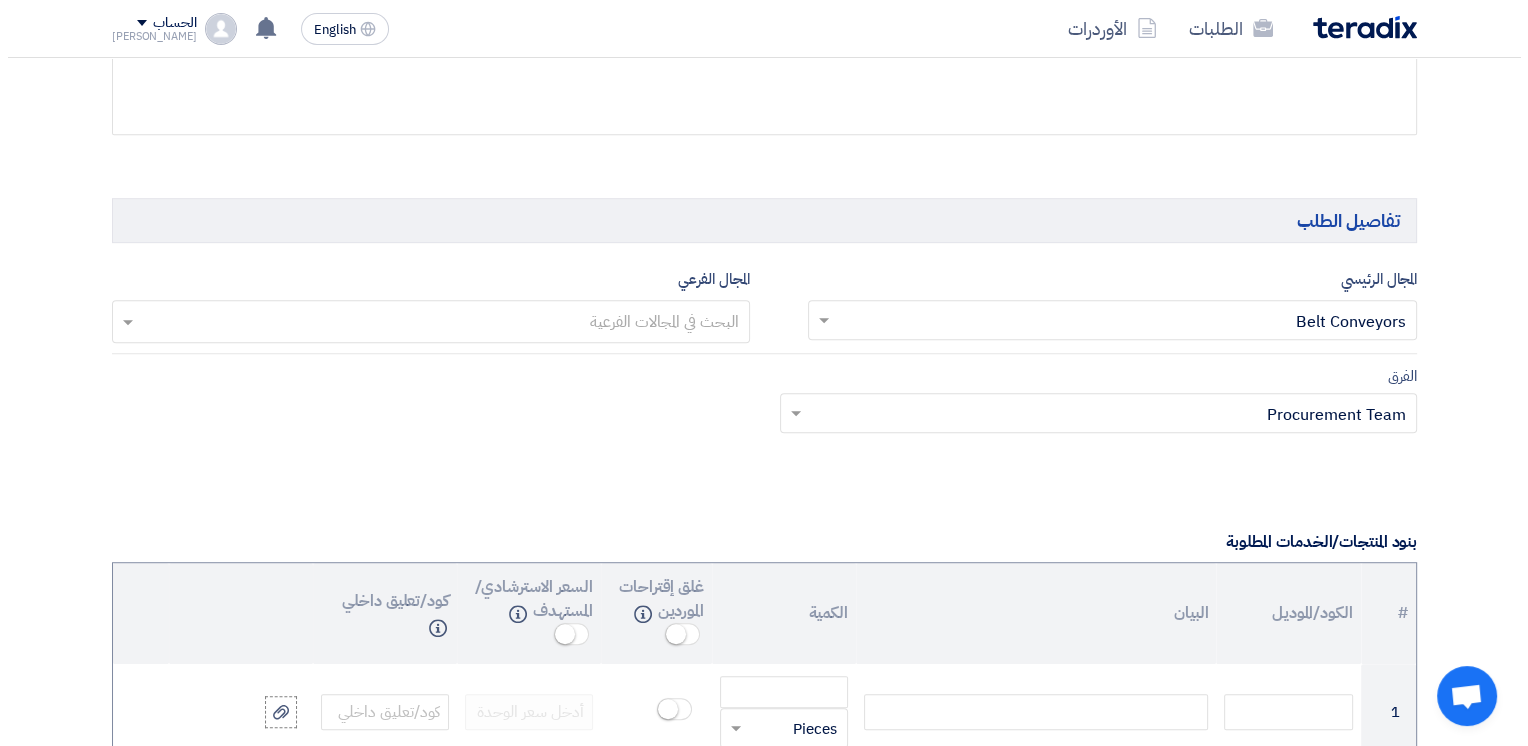 scroll, scrollTop: 1400, scrollLeft: 0, axis: vertical 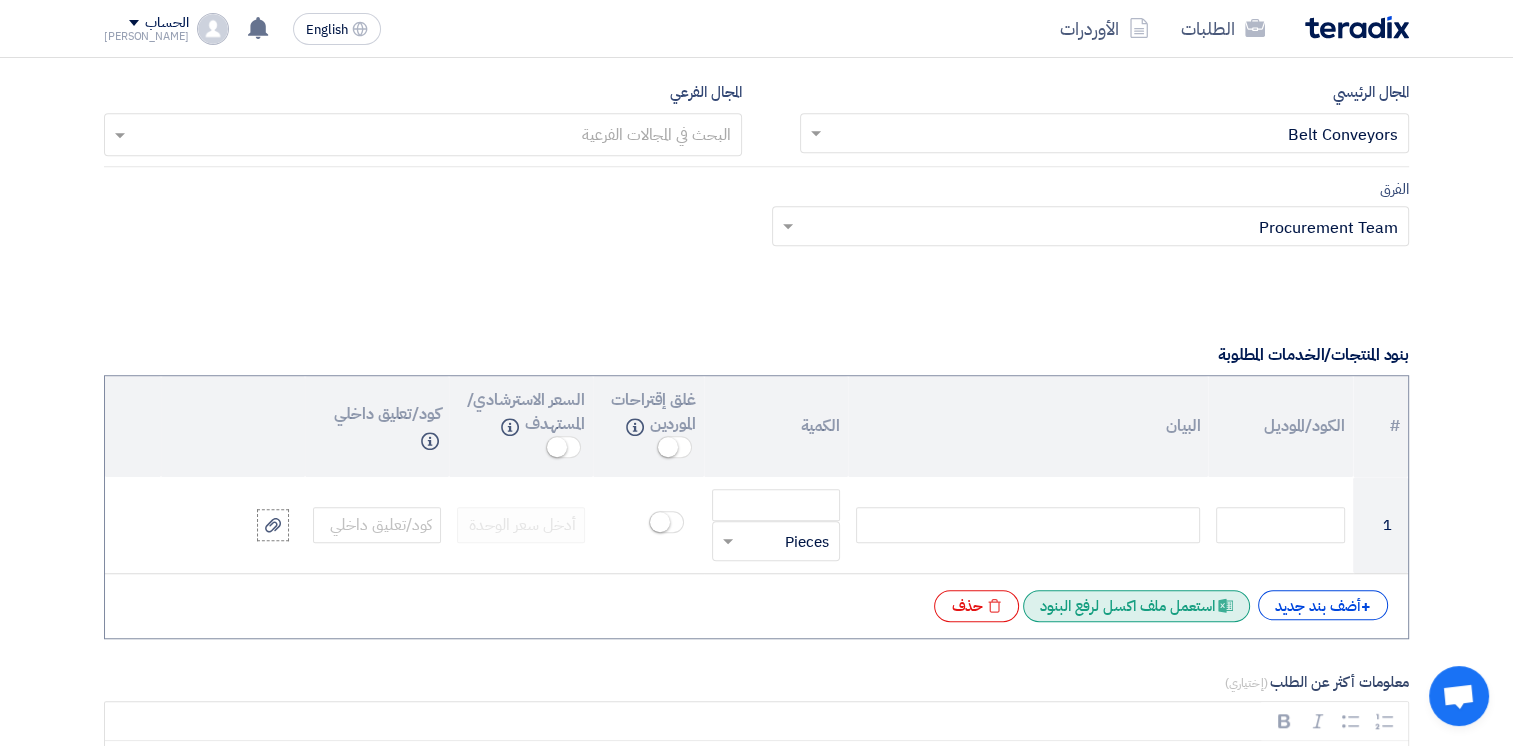 click on "Excel file
استعمل ملف اكسل لرفع البنود" 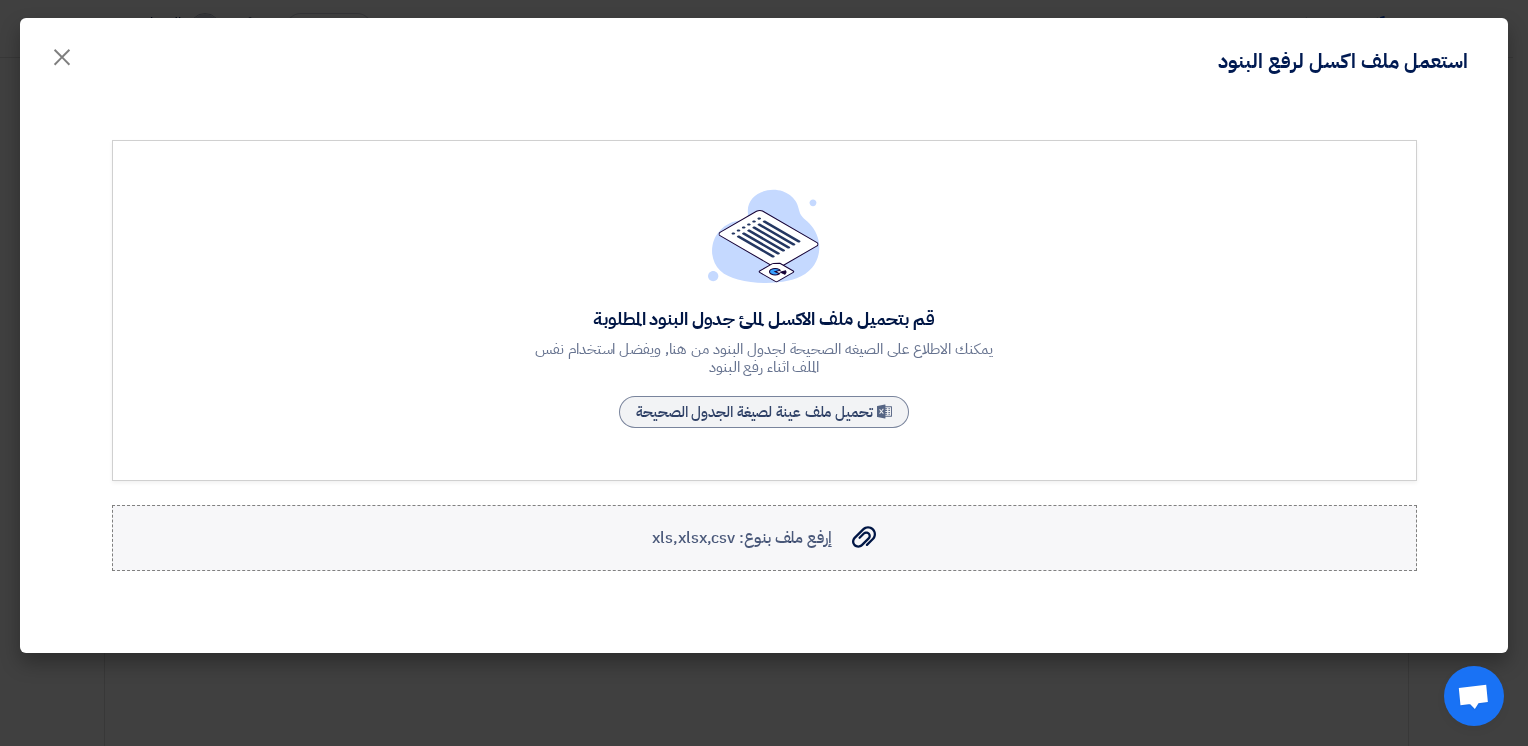 click on "إرفع ملف بنوع: xls,xlsx,csv
إرفع ملف بنوع: xls,xlsx,csv" 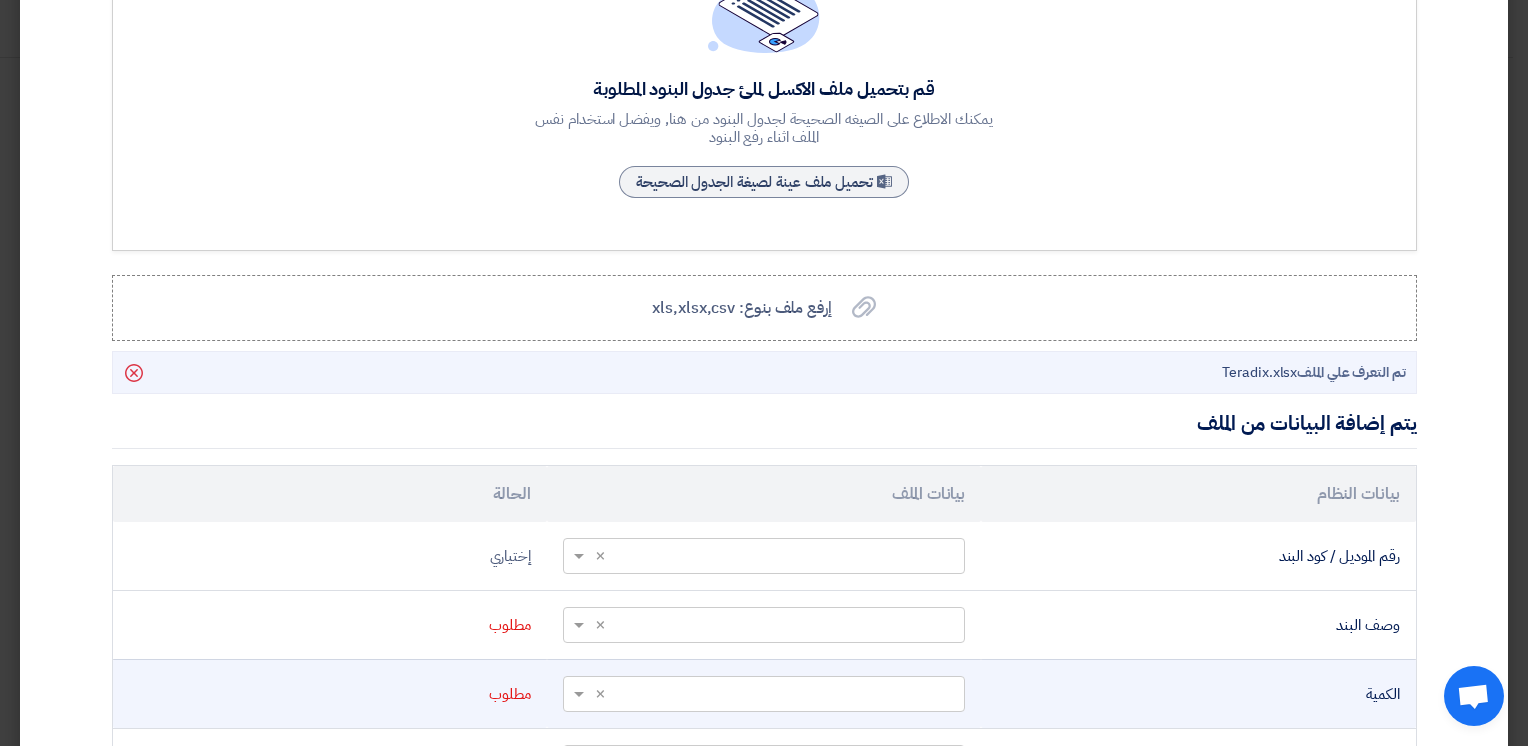 scroll, scrollTop: 400, scrollLeft: 0, axis: vertical 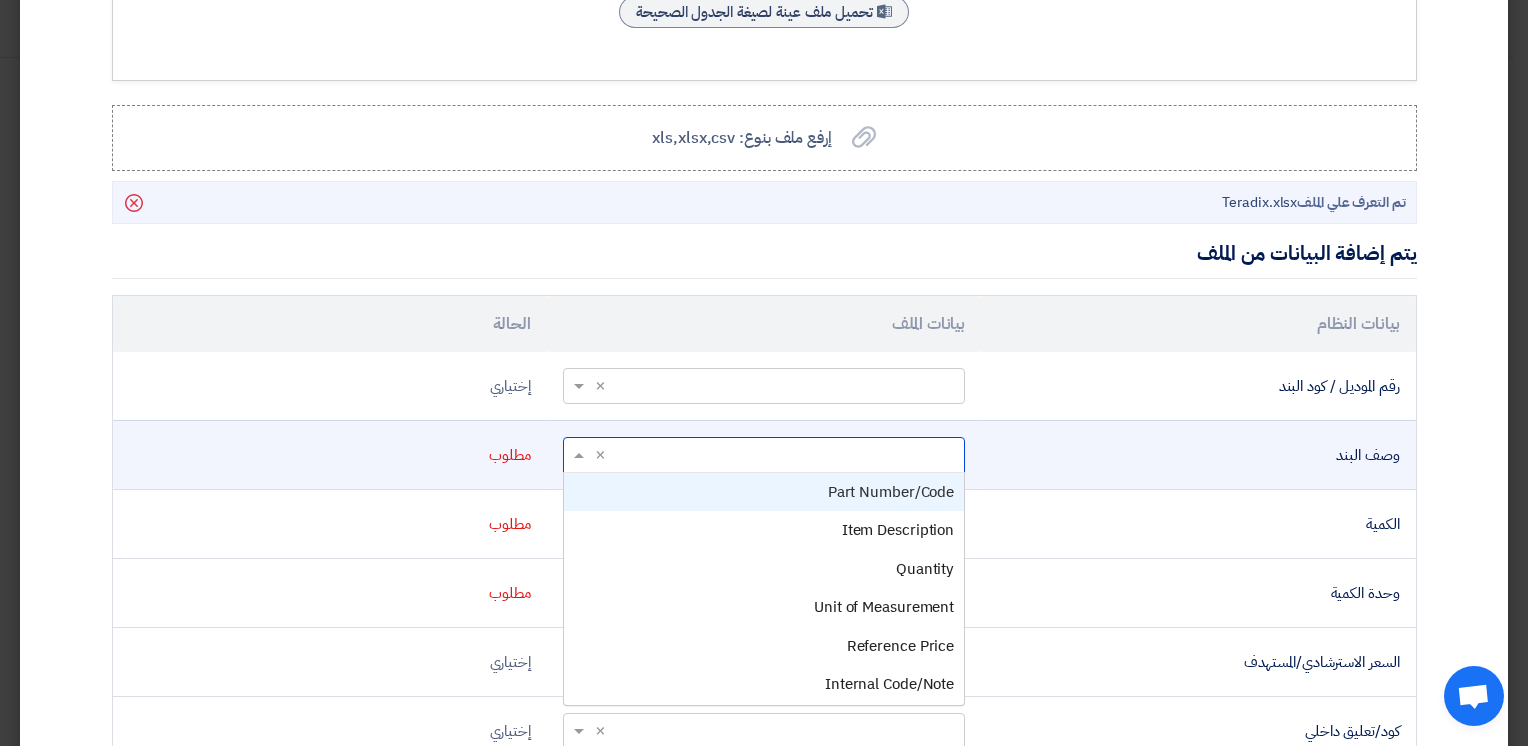 click 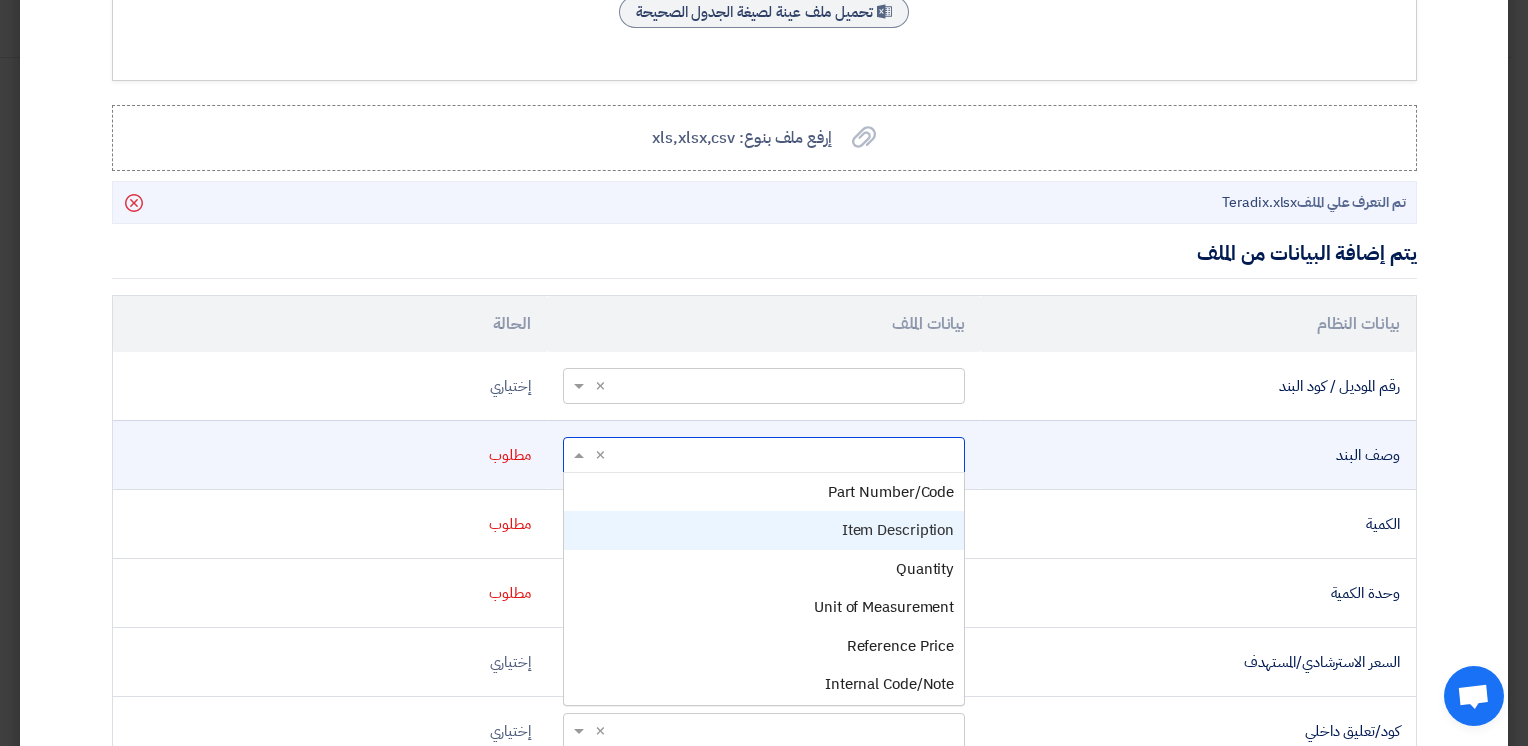 click on "Item Description" at bounding box center (898, 530) 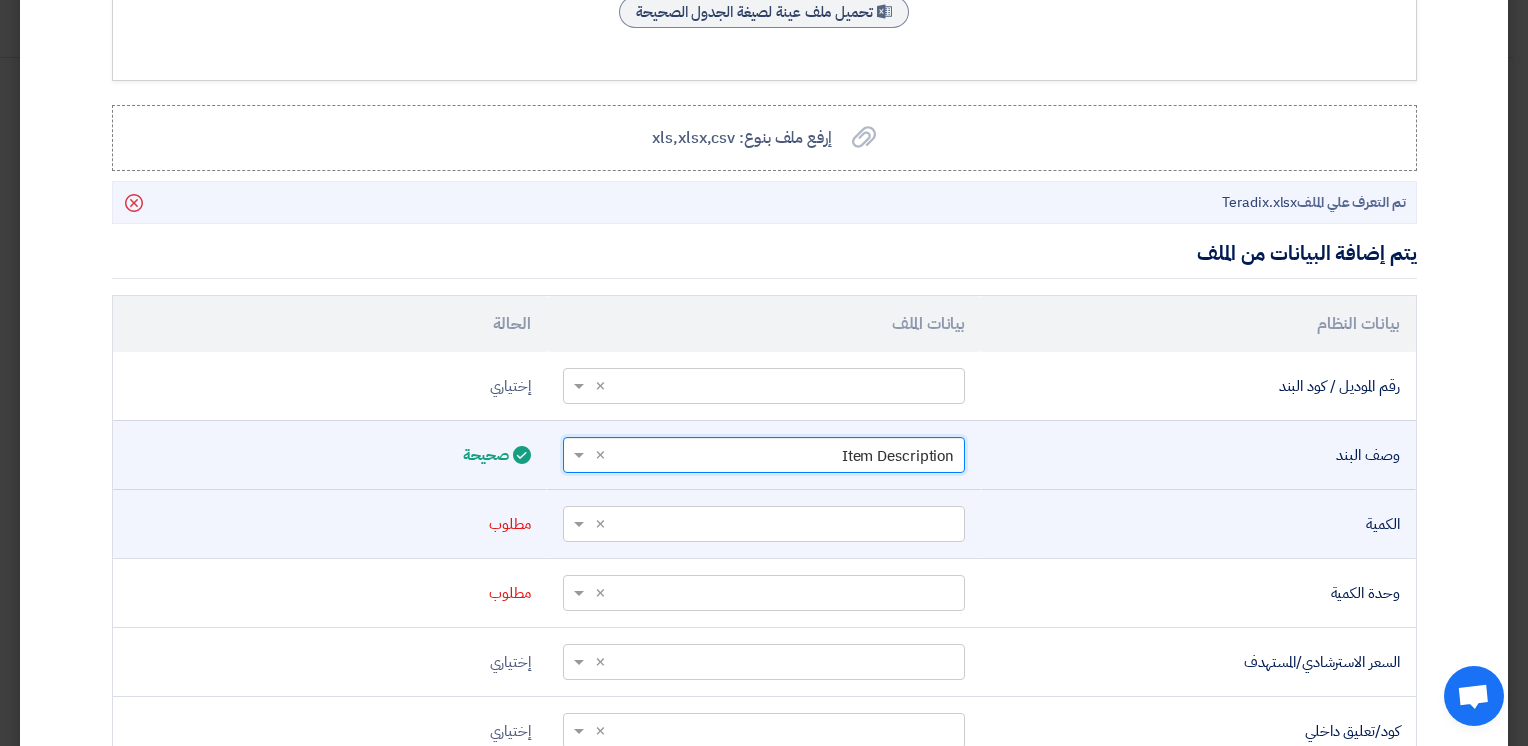 click on "أختر عمود...
×
×" 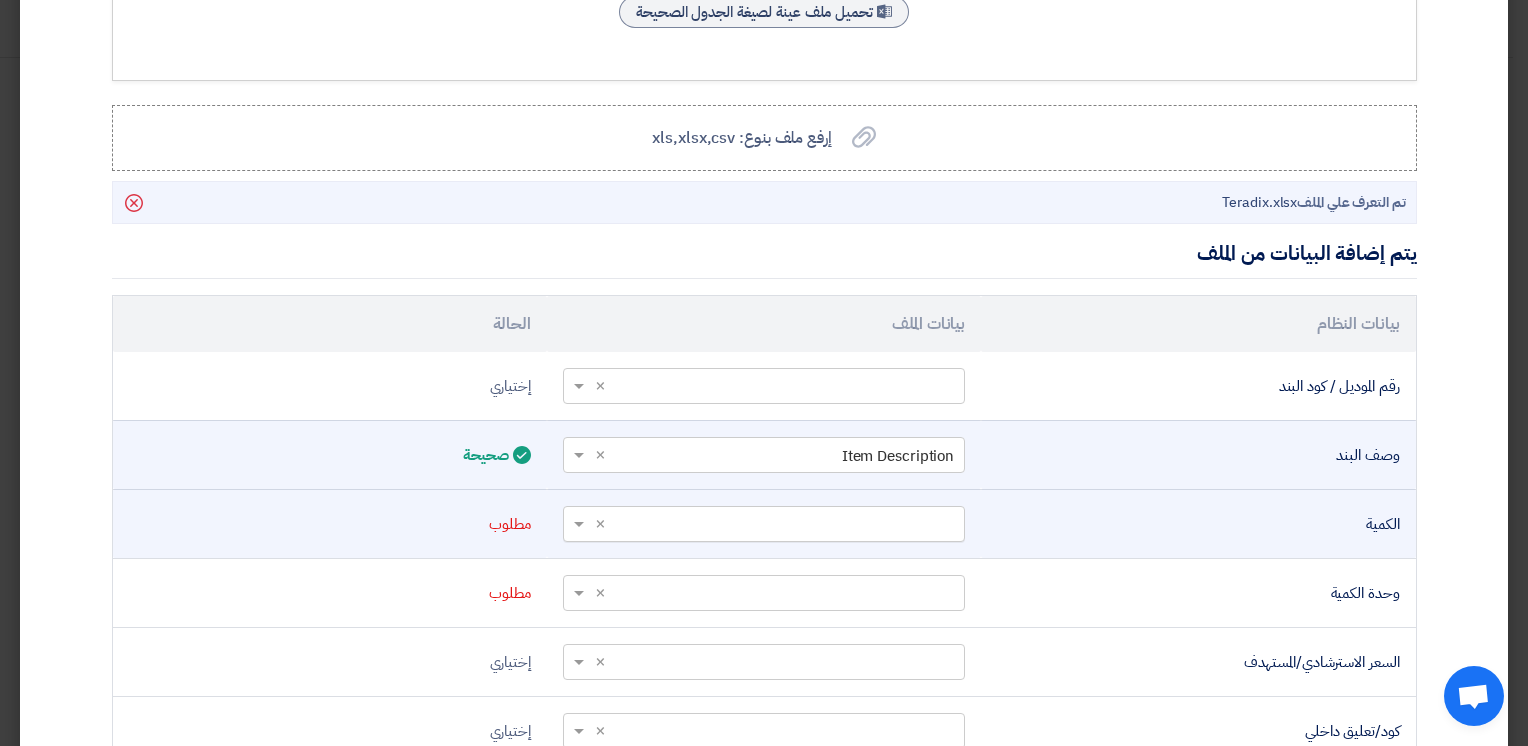 click 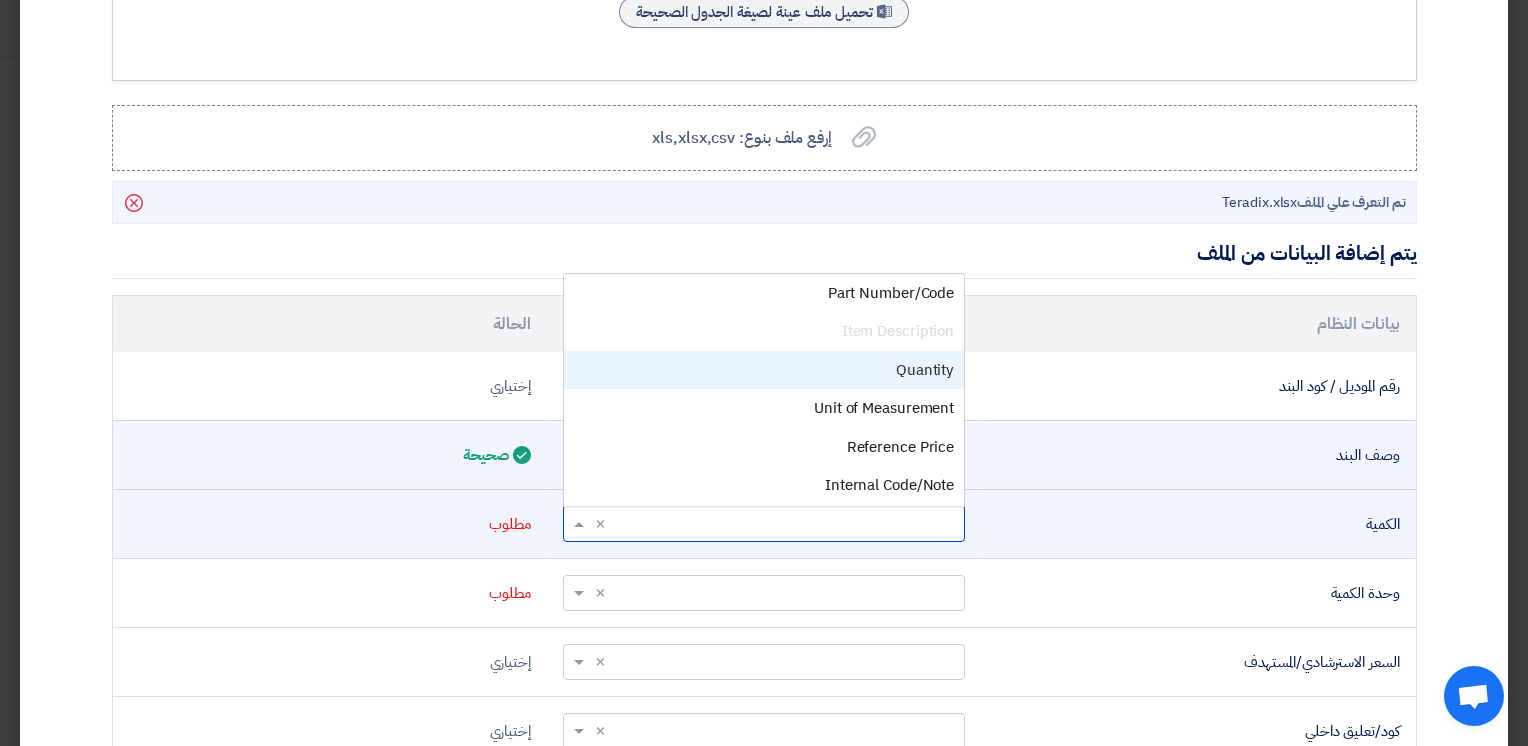 click on "Quantity" at bounding box center [925, 370] 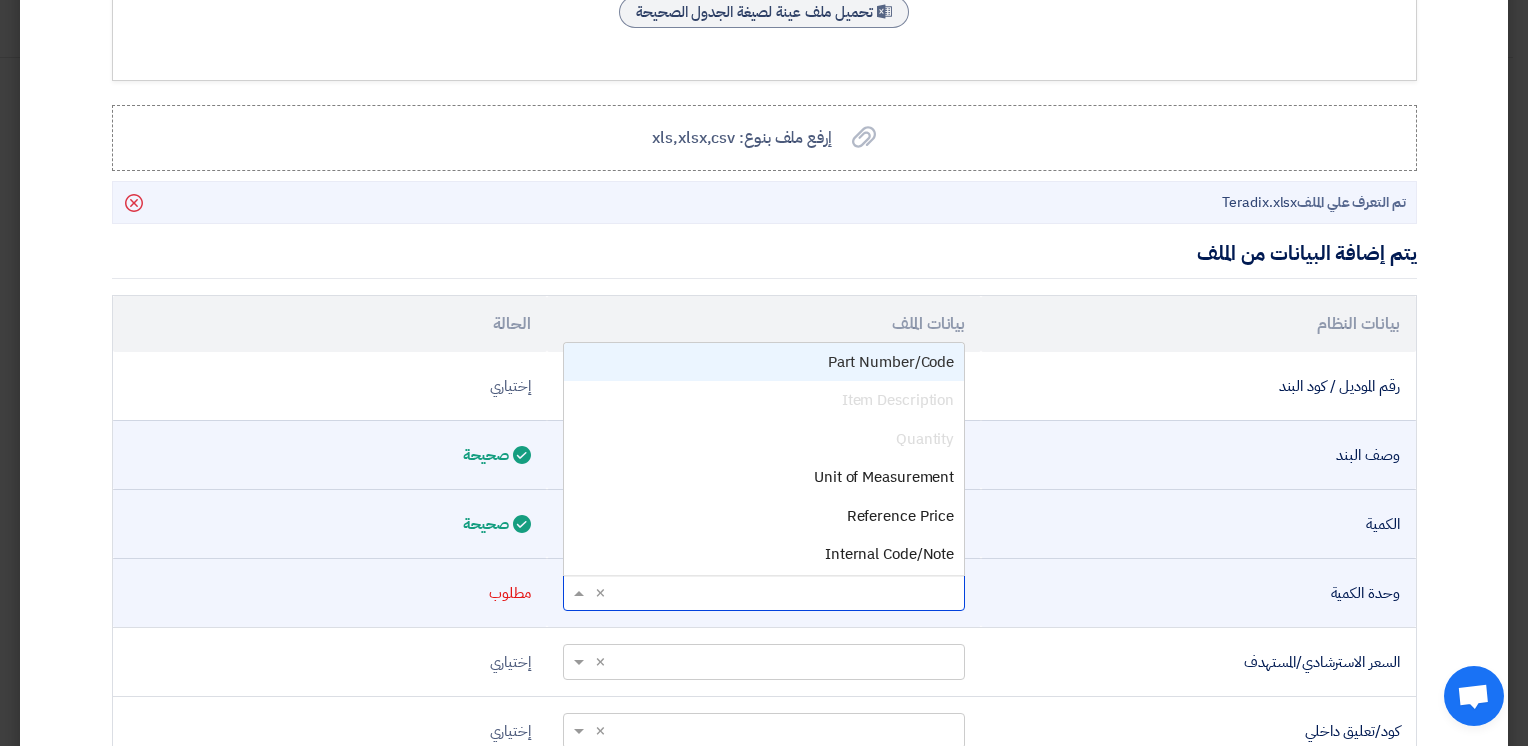 click 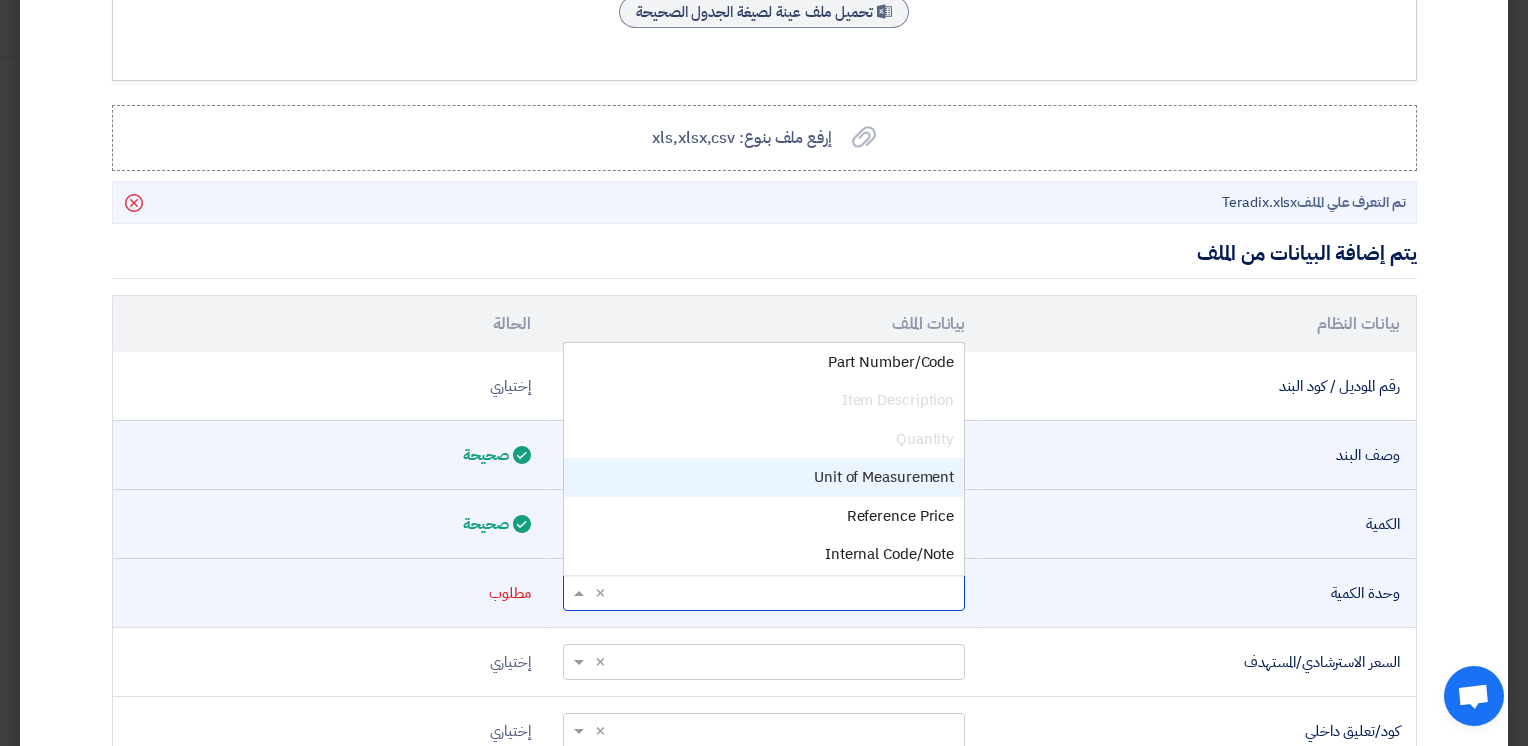 click on "Unit of Measurement" at bounding box center [884, 477] 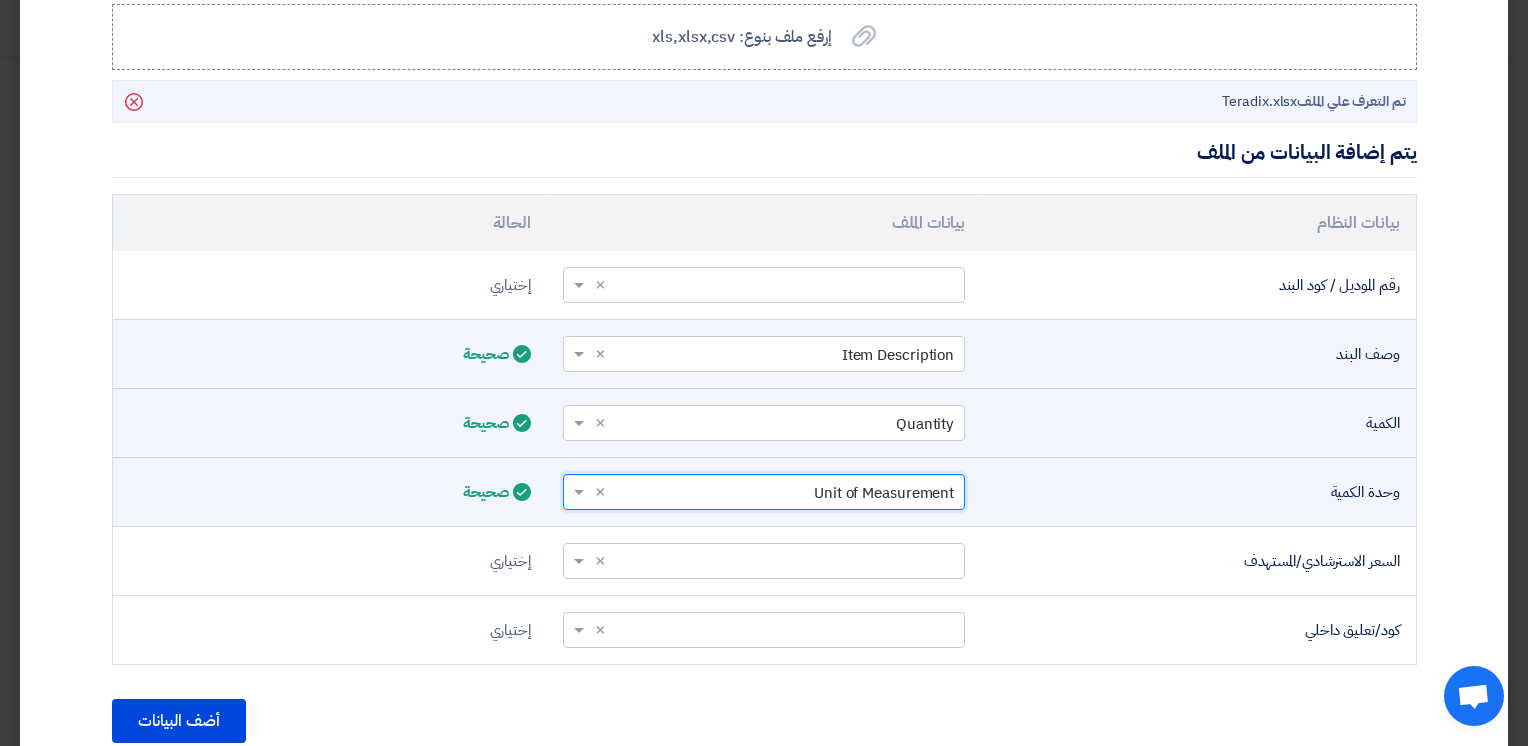 scroll, scrollTop: 584, scrollLeft: 0, axis: vertical 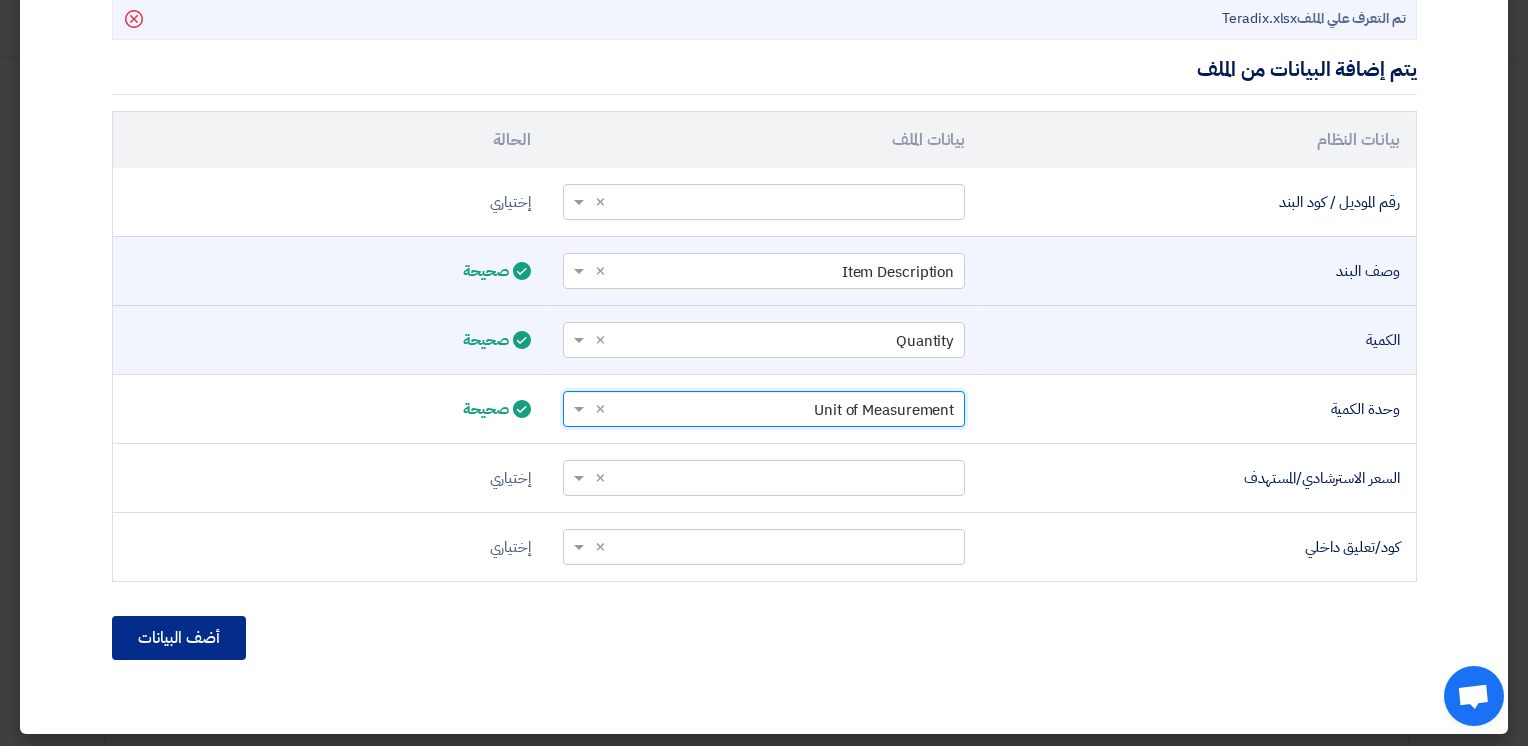 click on "أضف البيانات" 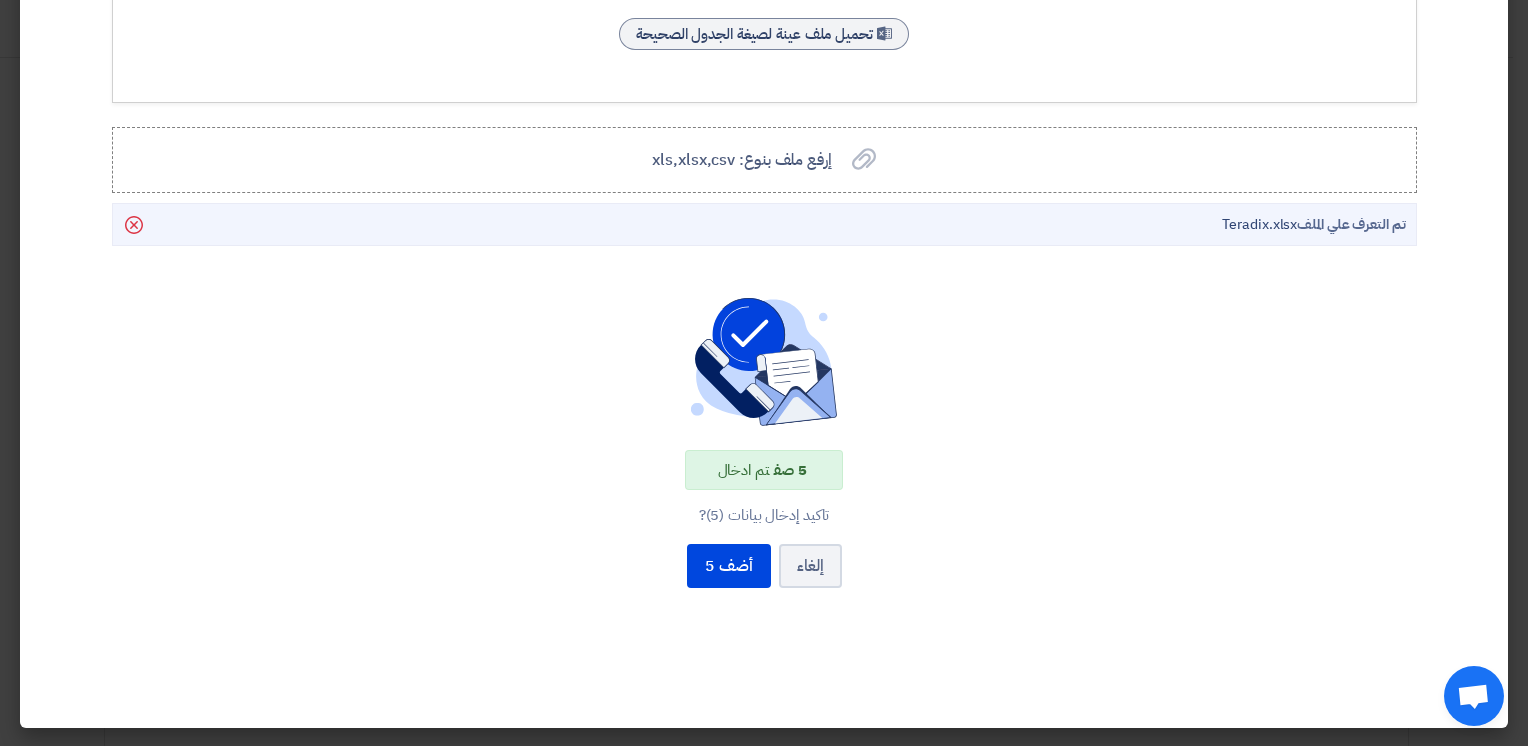 scroll, scrollTop: 200, scrollLeft: 0, axis: vertical 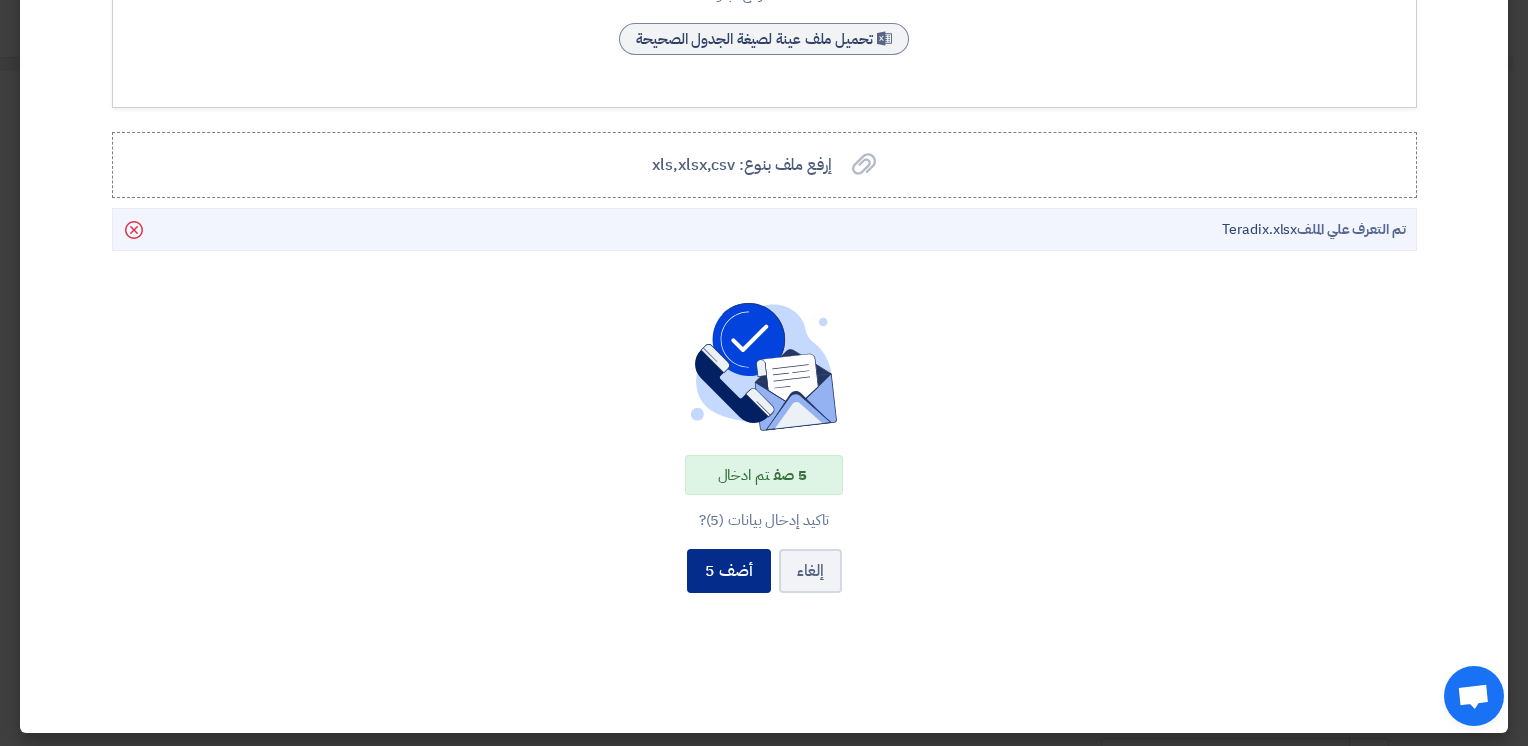 click on "أضف 5" at bounding box center (729, 571) 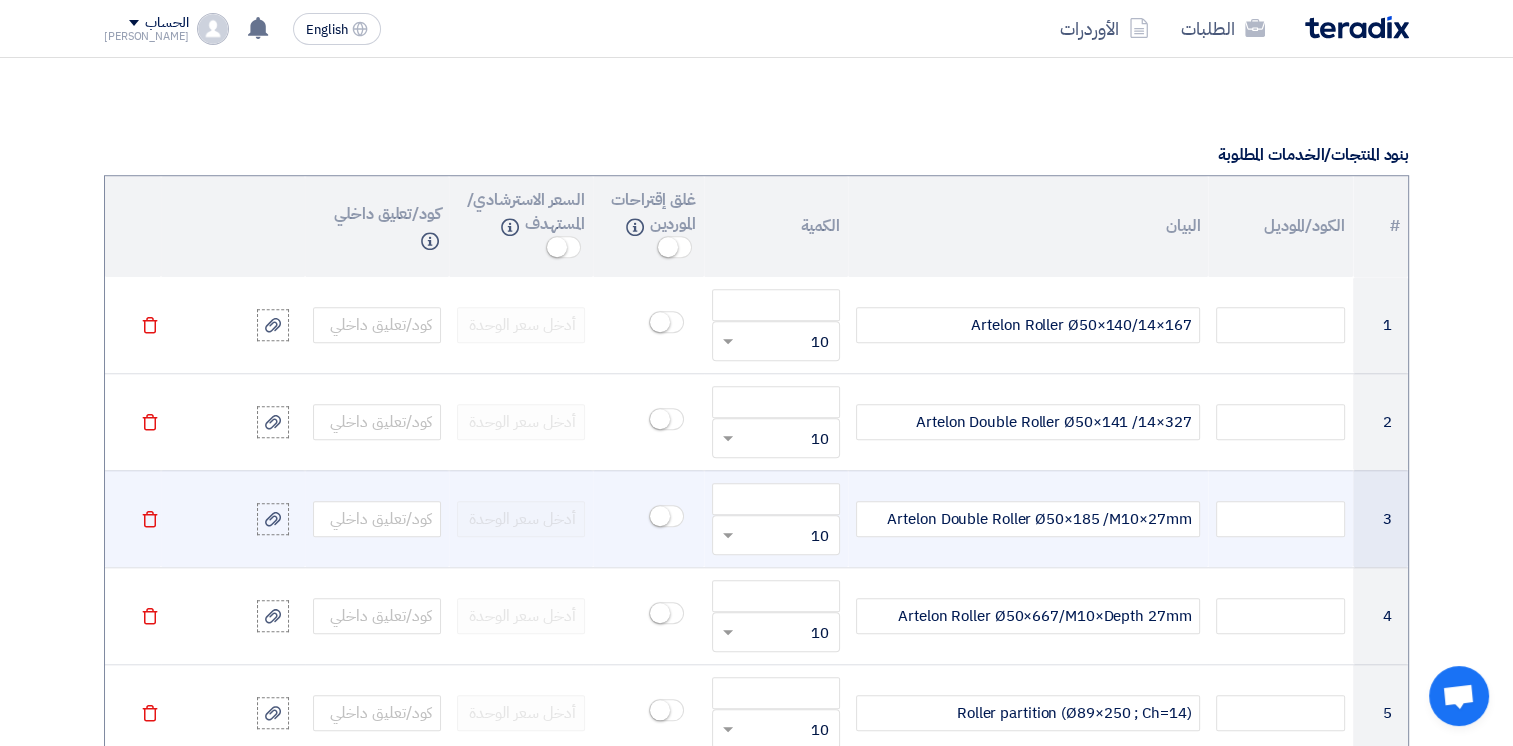 scroll, scrollTop: 2200, scrollLeft: 0, axis: vertical 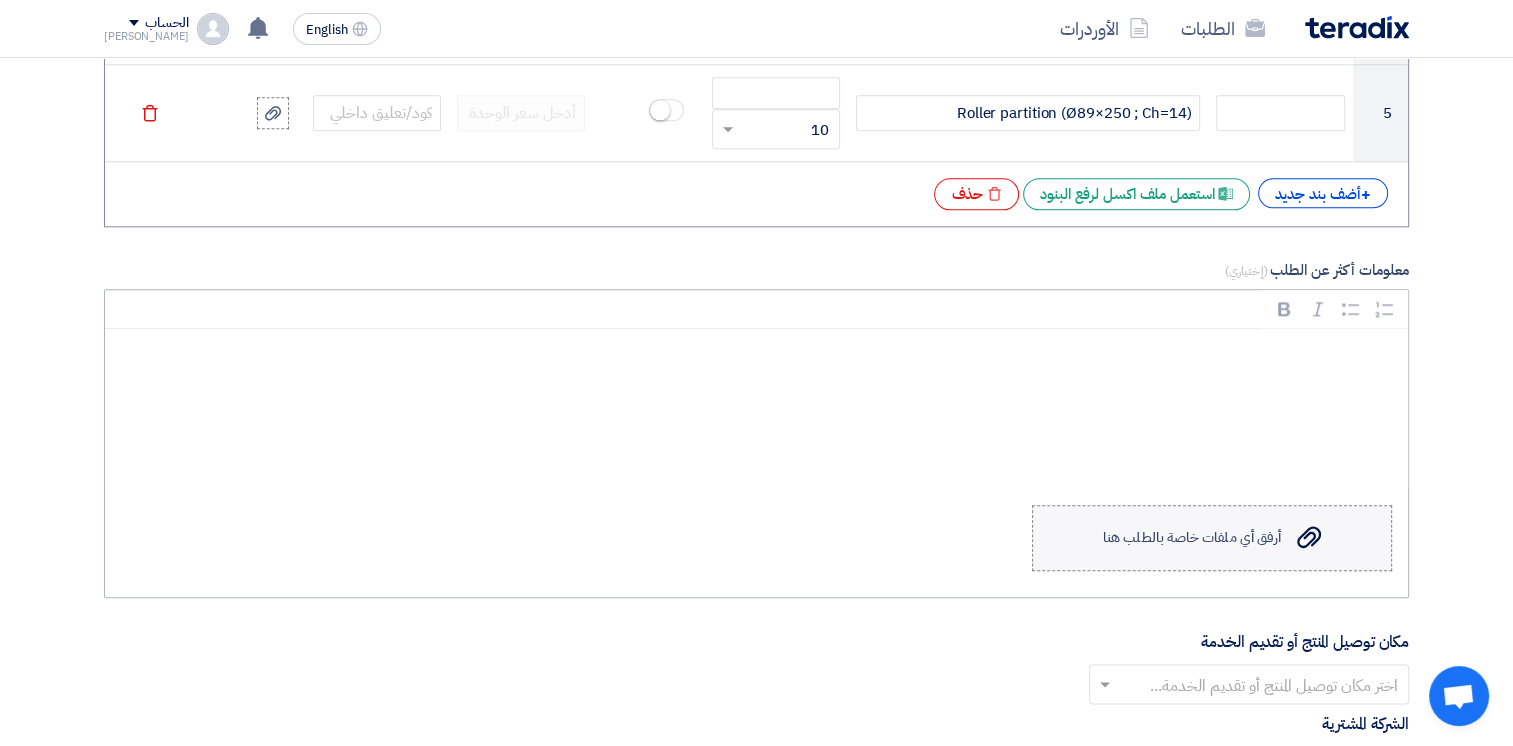 click on "أرفق أي ملفات خاصة بالطلب هنا" 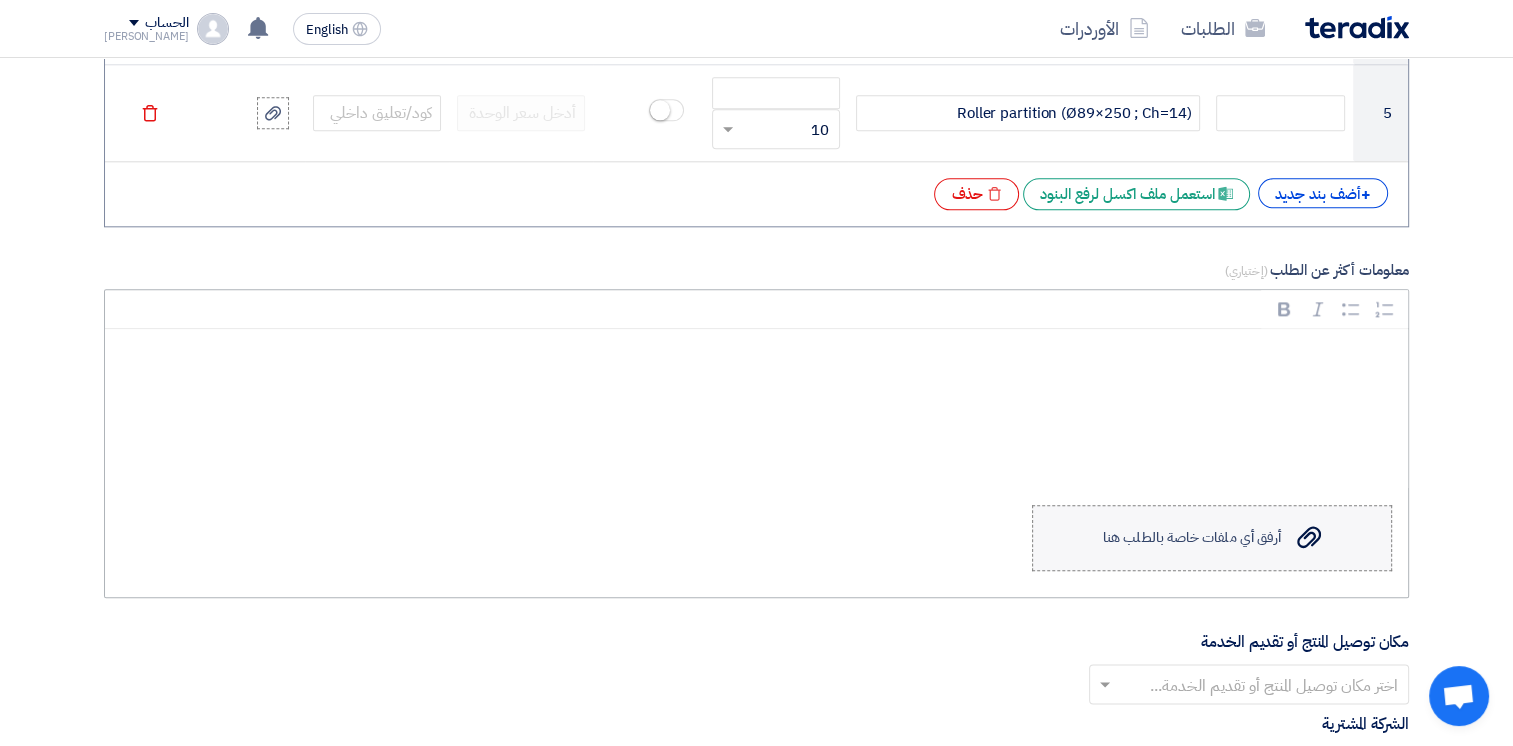 click on "Upload a file
أرفق أي ملفات خاصة بالطلب هنا" 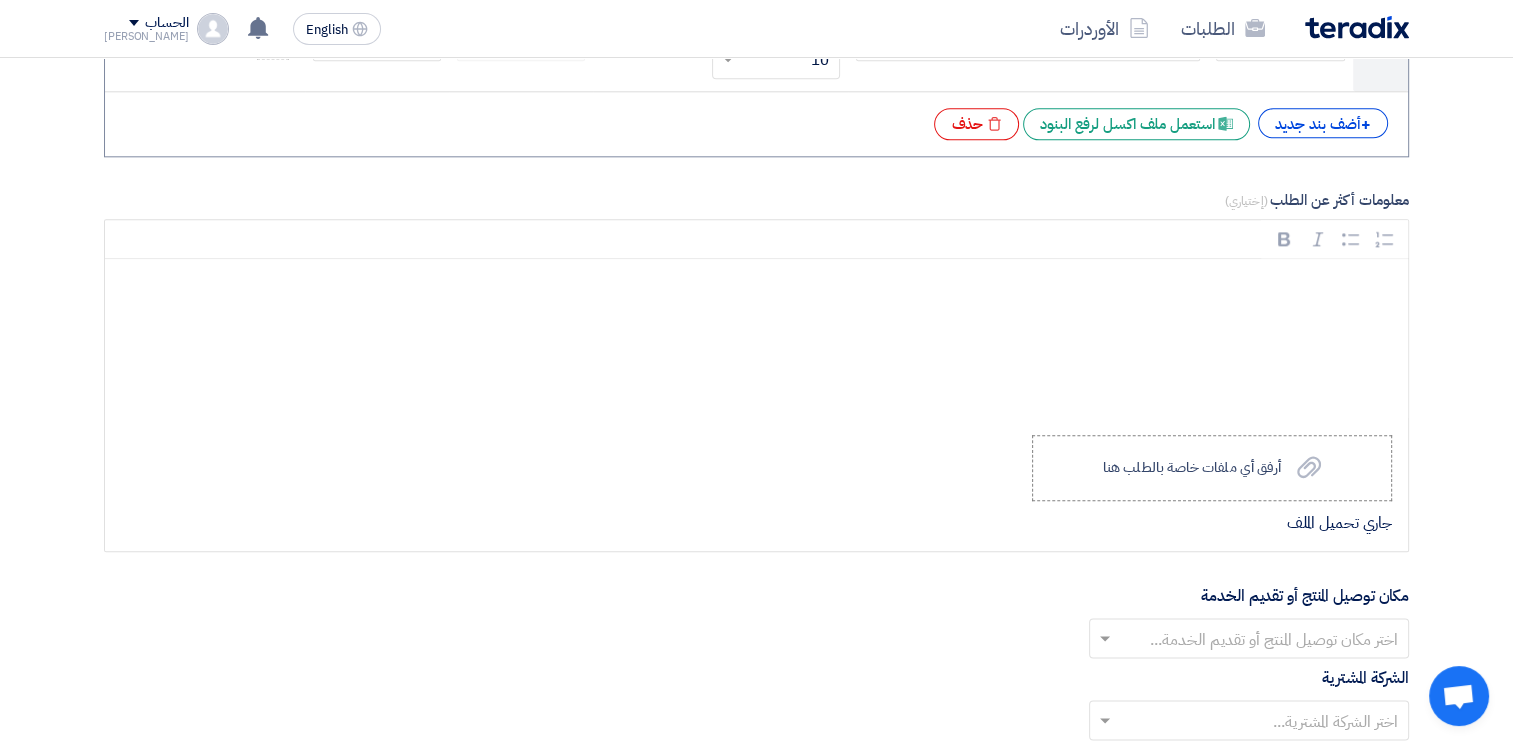 scroll, scrollTop: 2700, scrollLeft: 0, axis: vertical 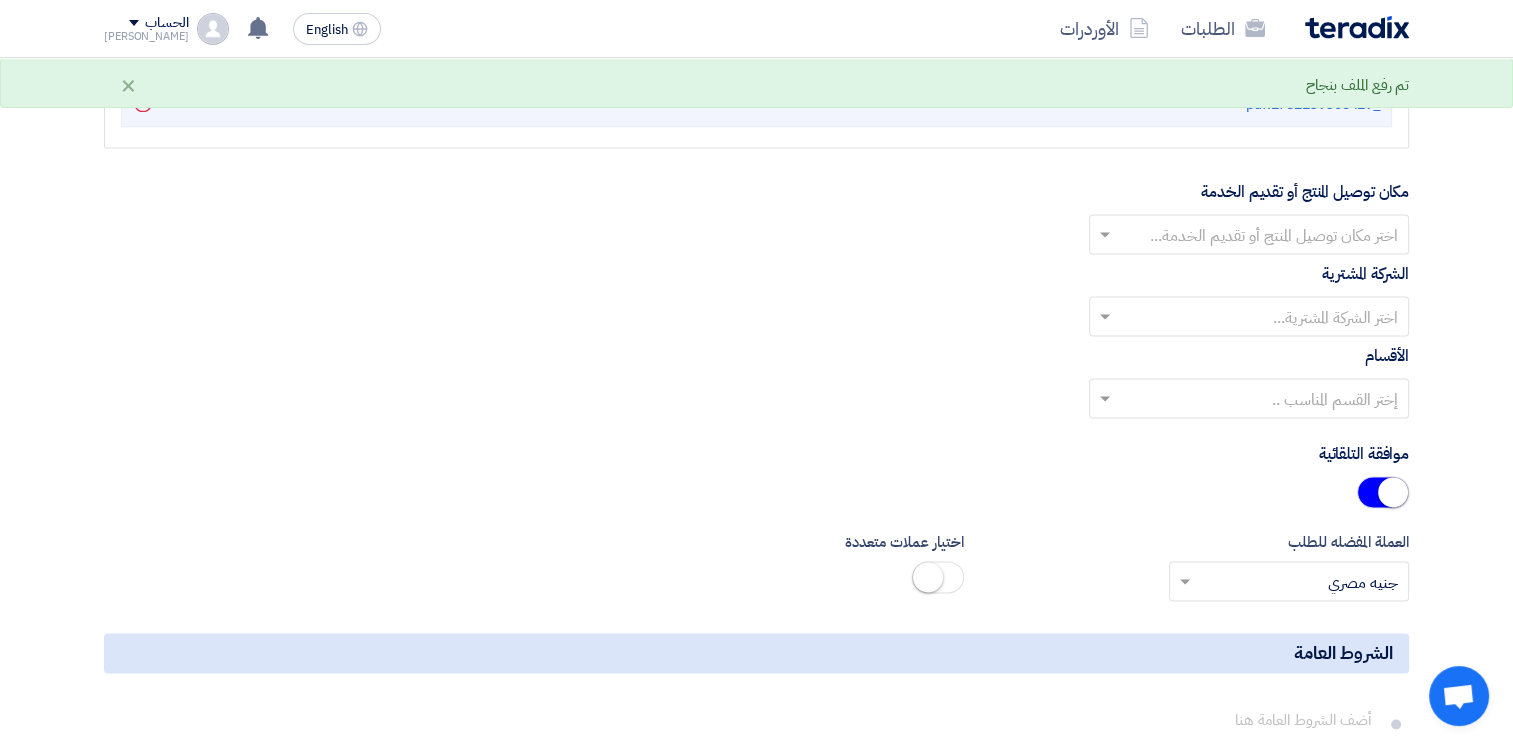 click on "مكان توصيل المنتج أو تقديم الخدمة
اختر مكان توصيل المنتج أو تقديم الخدمة..." 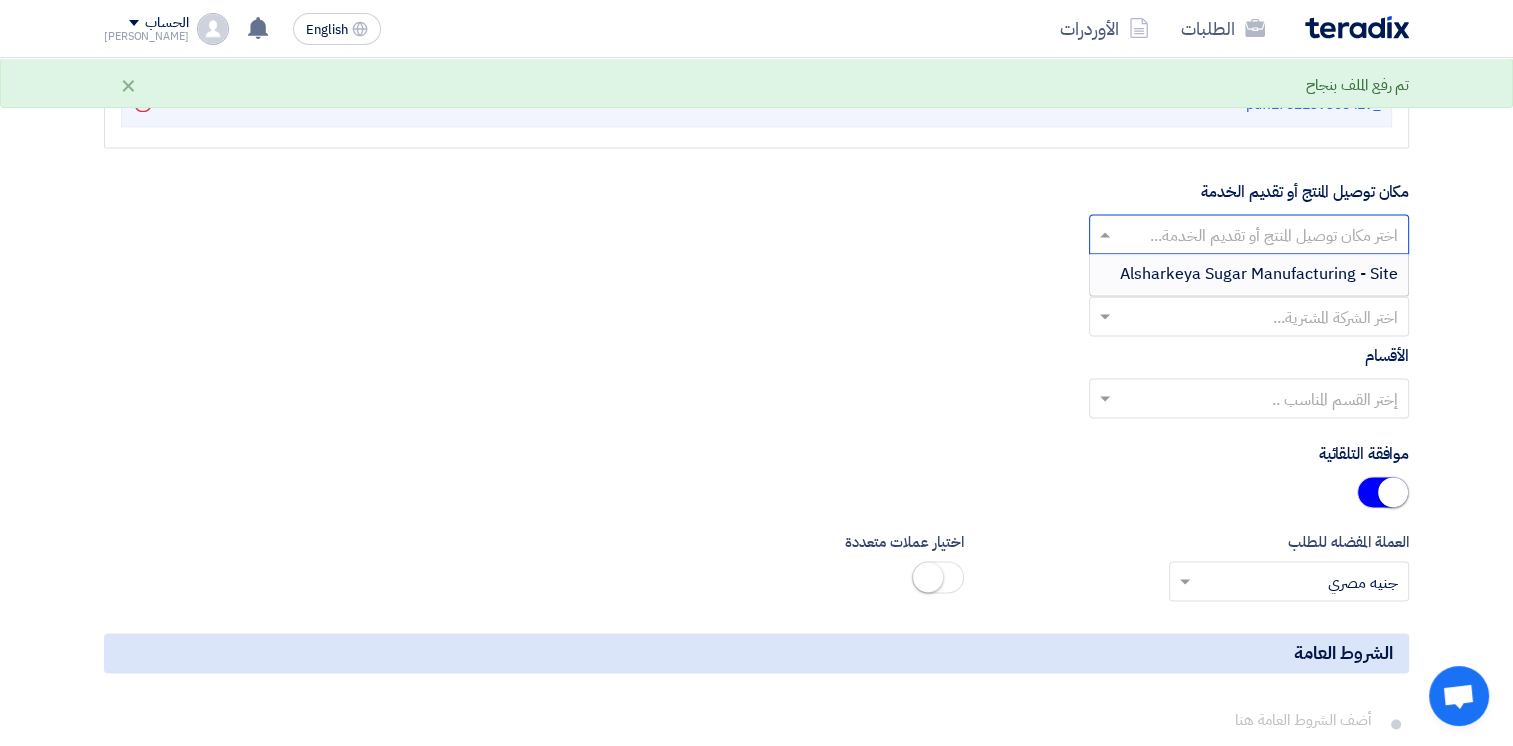 click on "Alsharkeya Sugar Manufacturing - Site" at bounding box center (1259, 274) 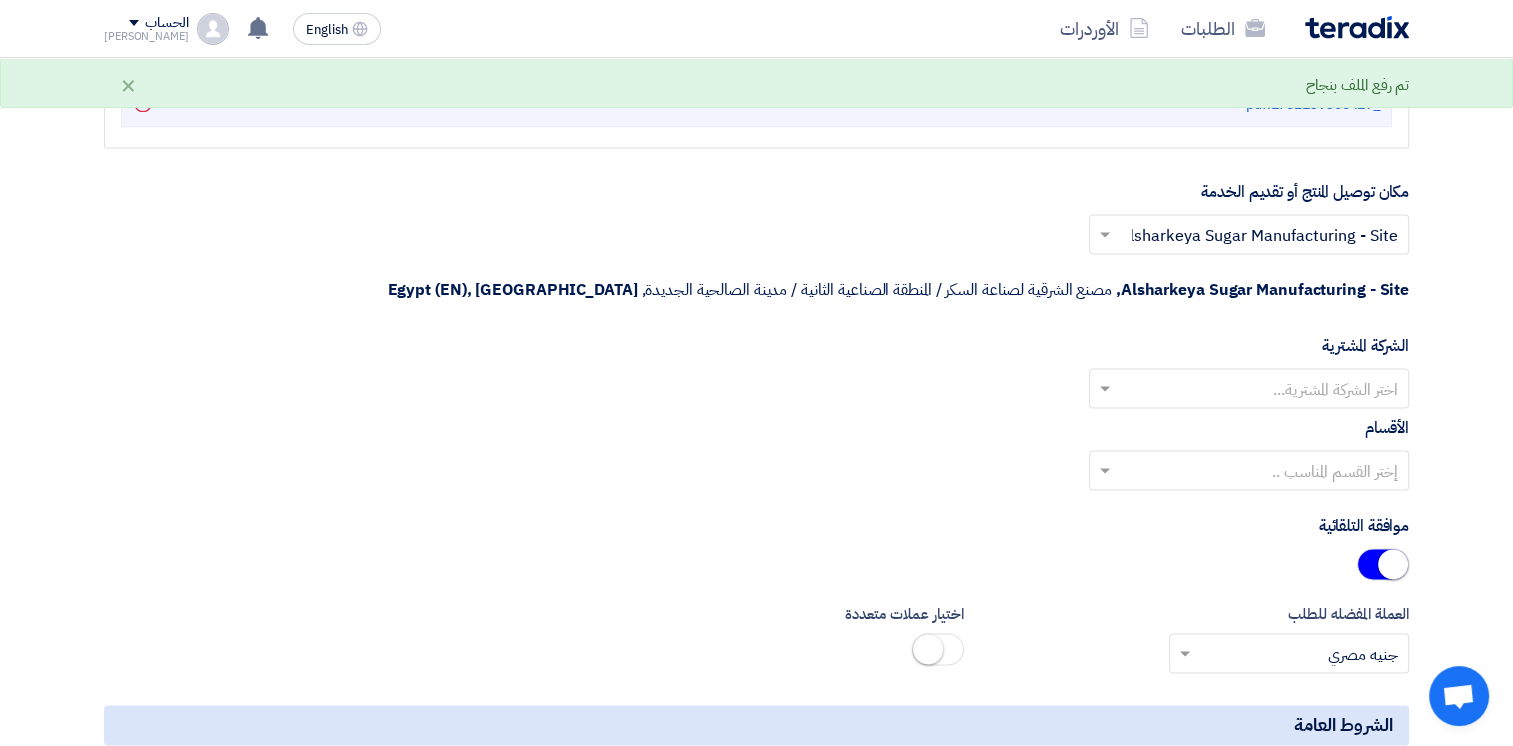 click 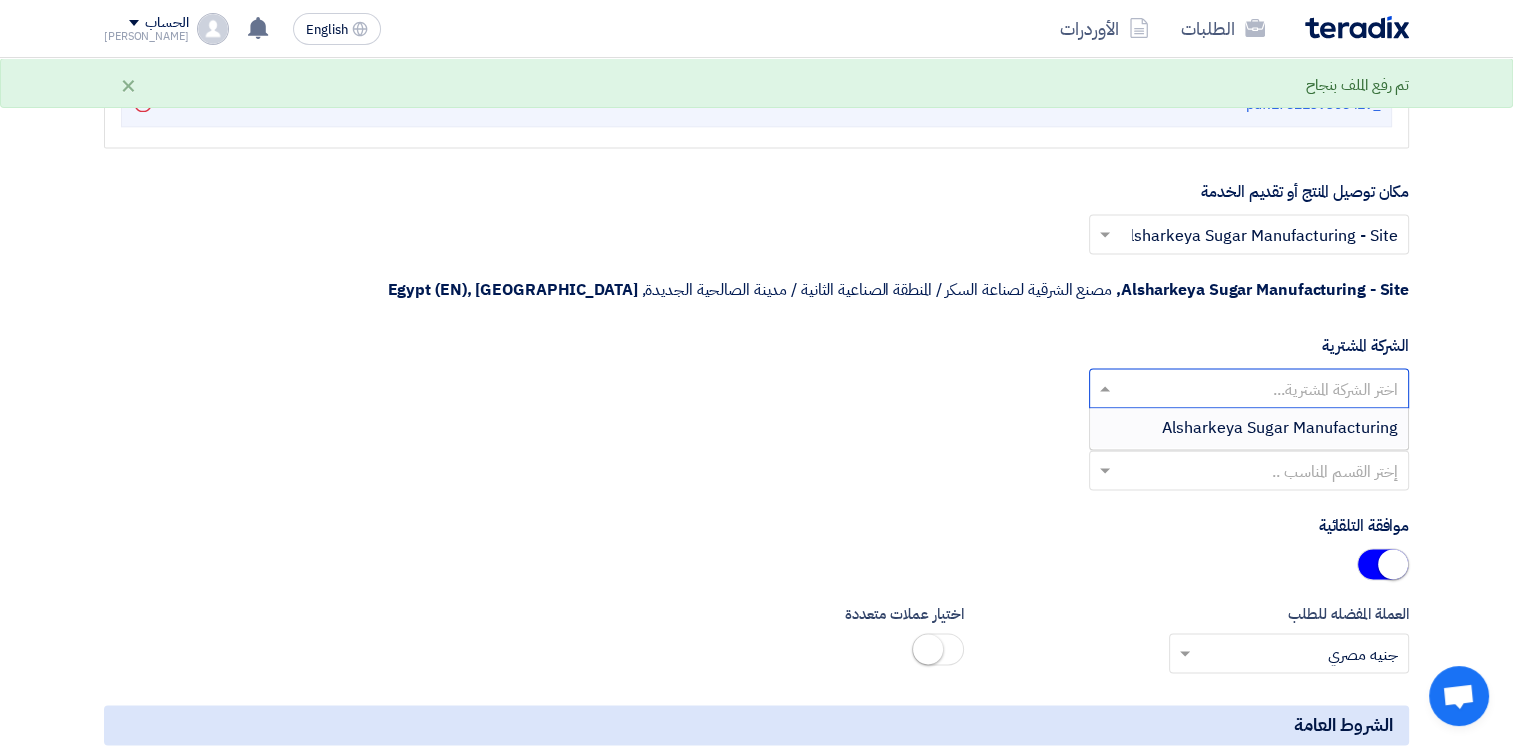 click on "Alsharkeya Sugar Manufacturing" at bounding box center [1280, 428] 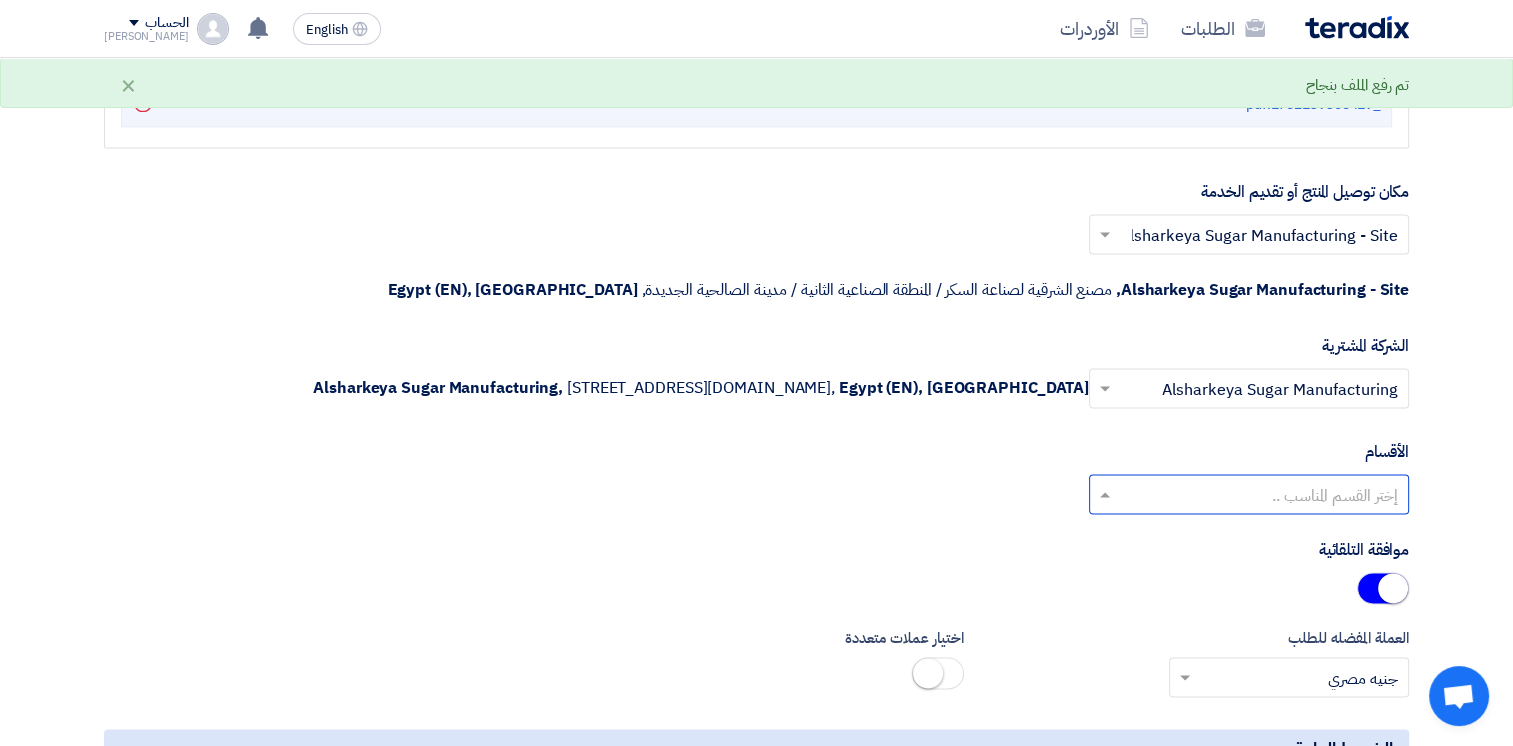 click 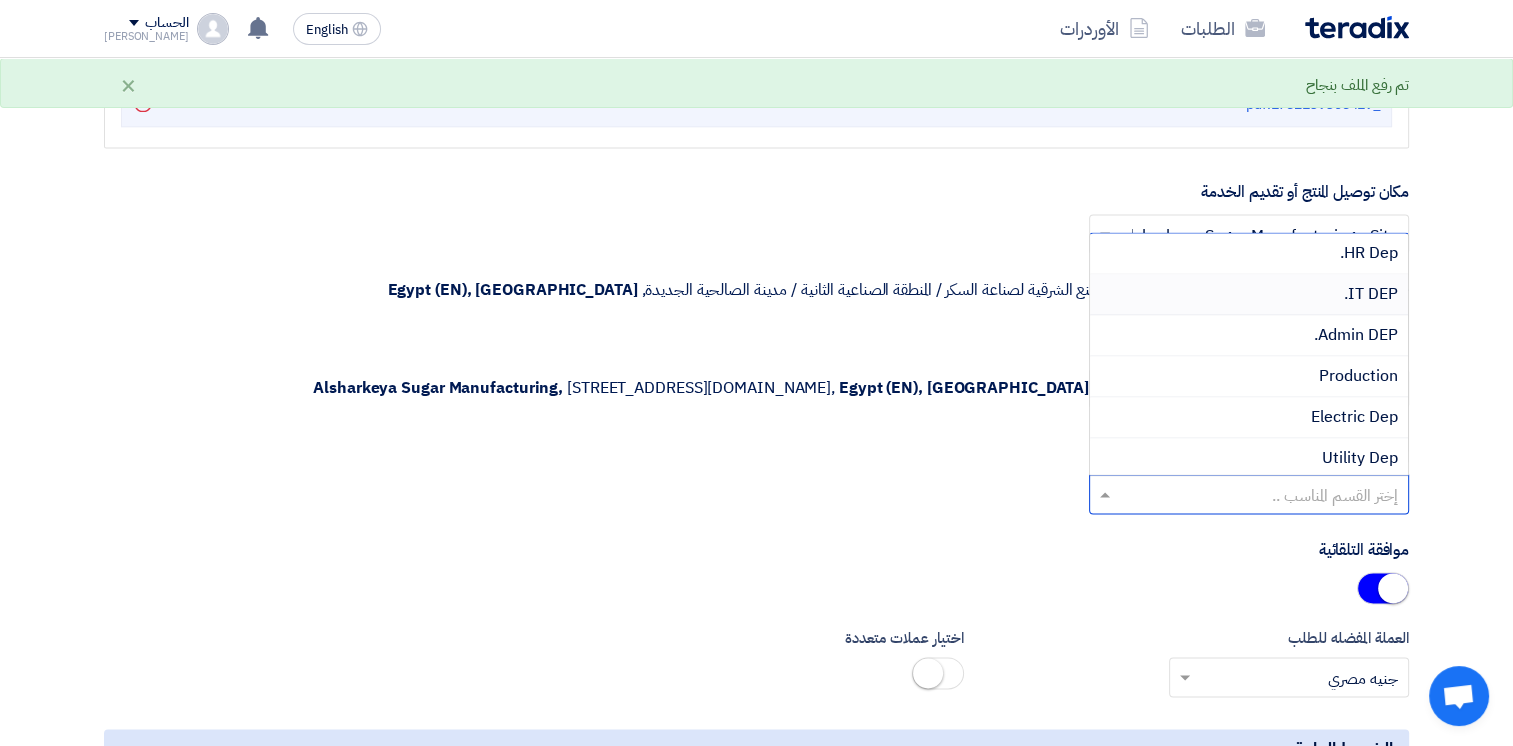 scroll, scrollTop: 2800, scrollLeft: 0, axis: vertical 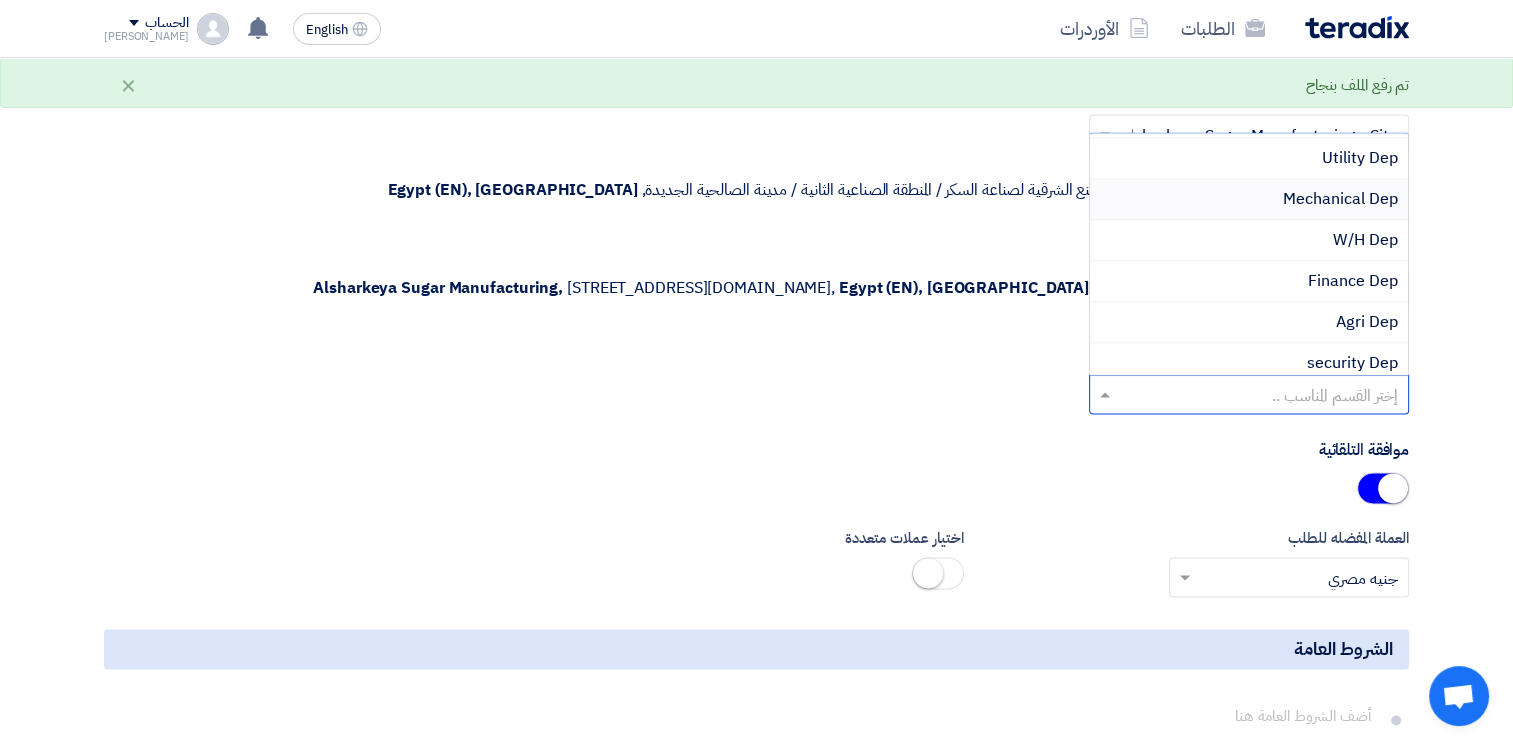 click on "Mechanical Dep" at bounding box center [1249, 199] 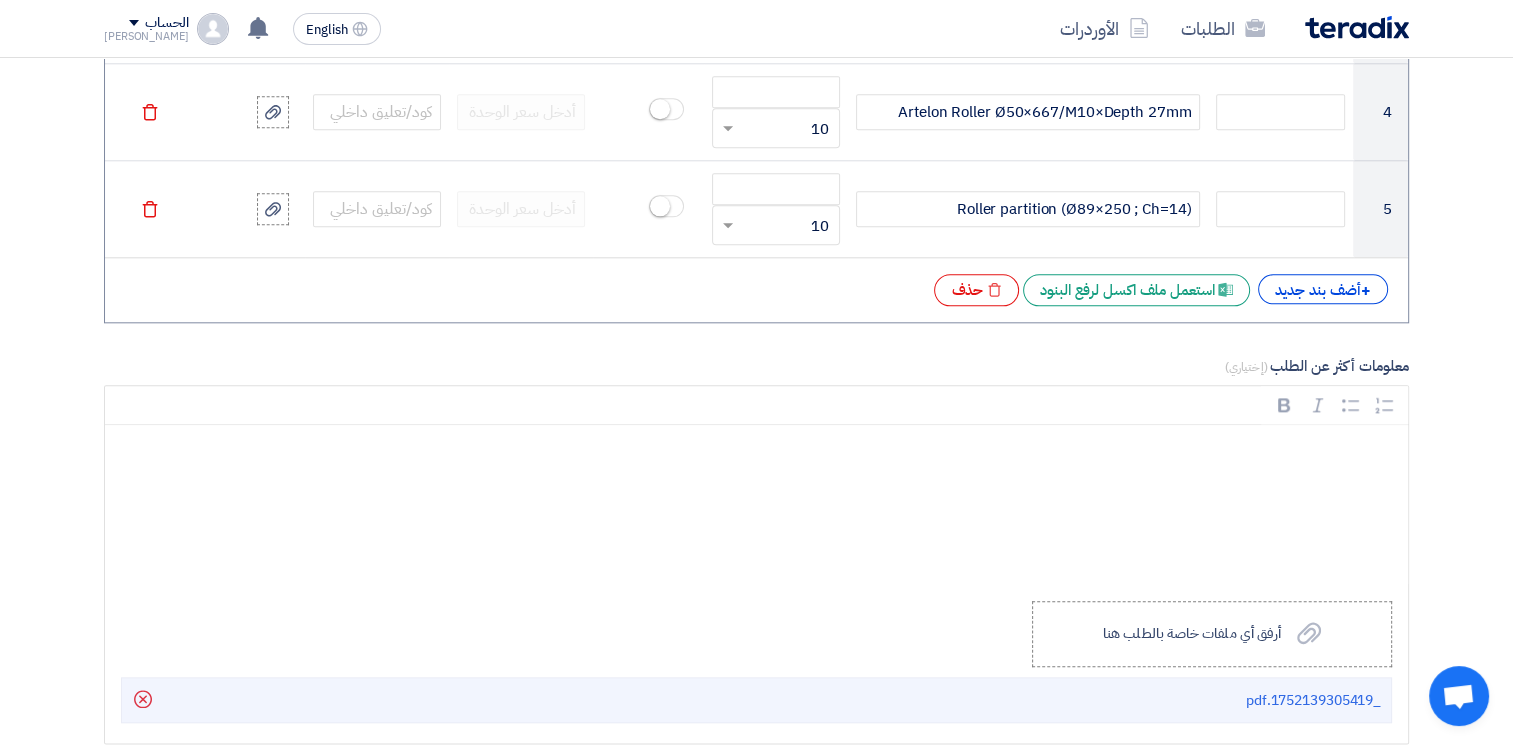 scroll, scrollTop: 2100, scrollLeft: 0, axis: vertical 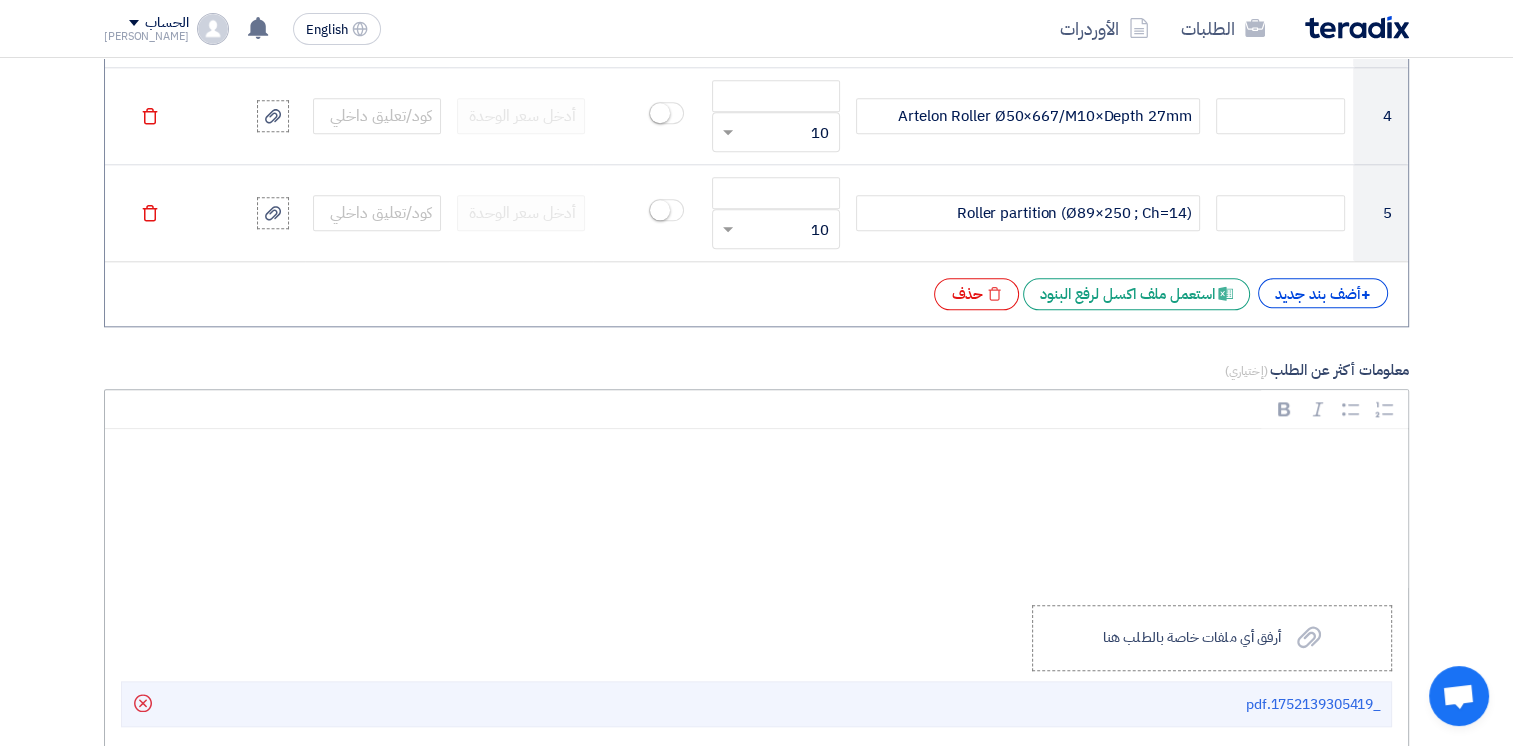 click at bounding box center [756, 509] 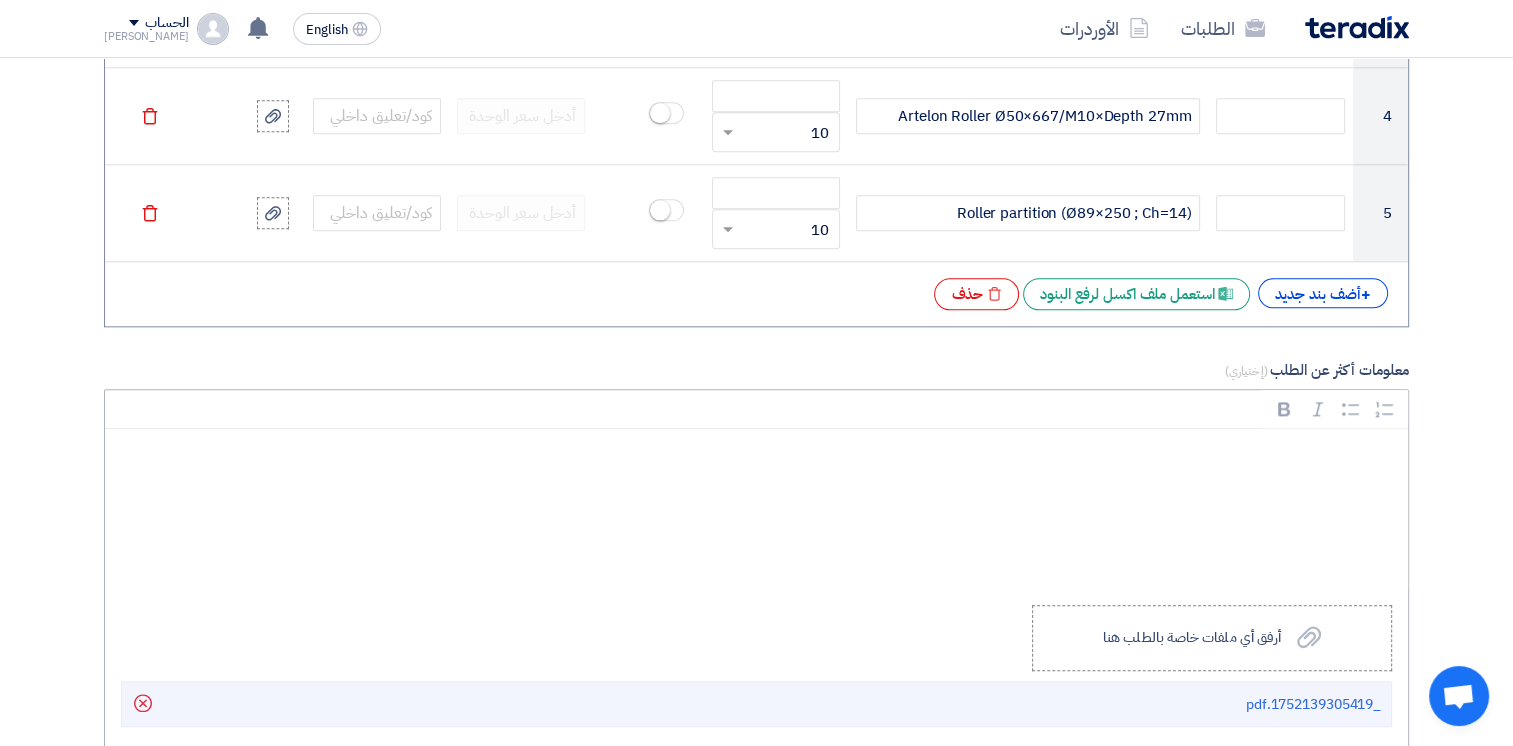 type 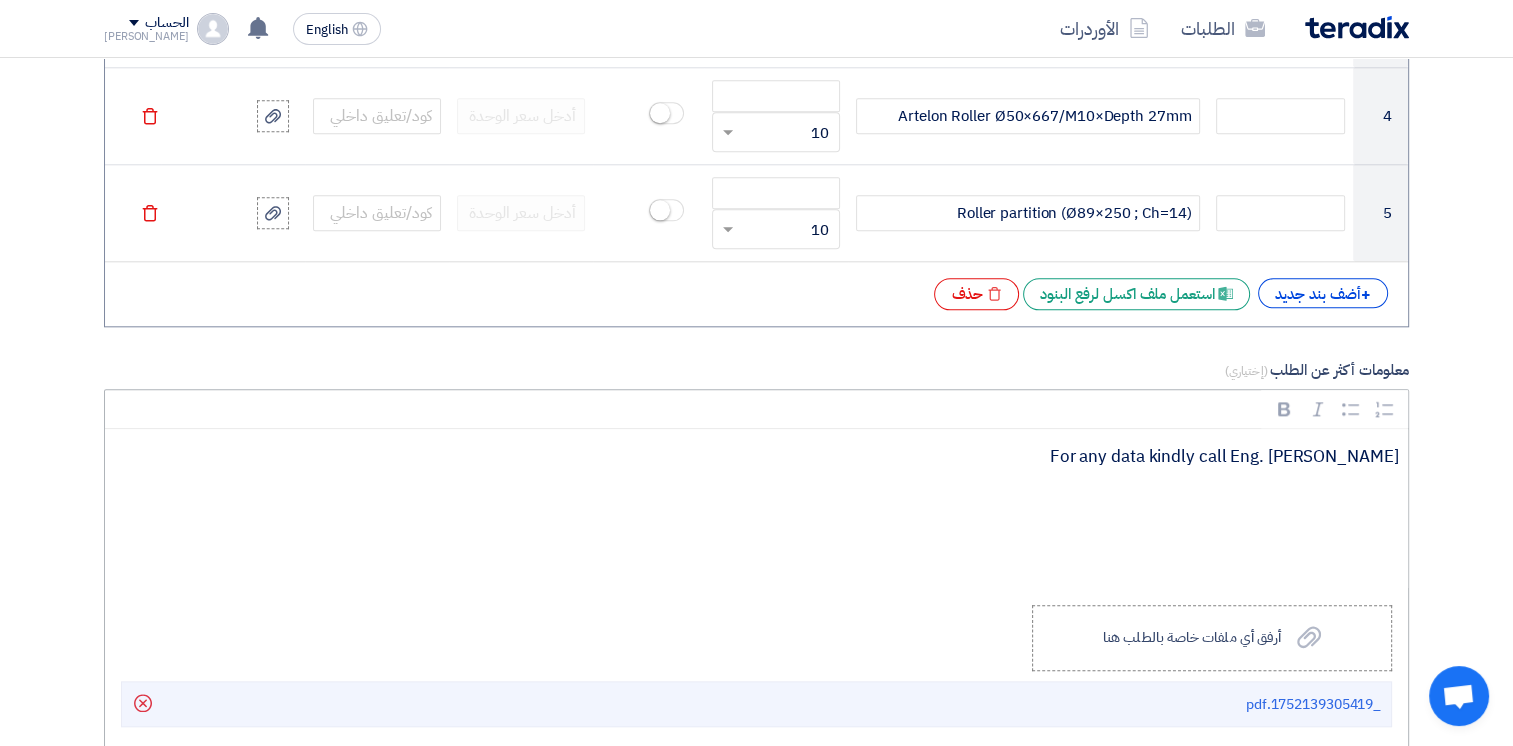 click on "For any data kindly call Eng. [PERSON_NAME]" at bounding box center [763, 457] 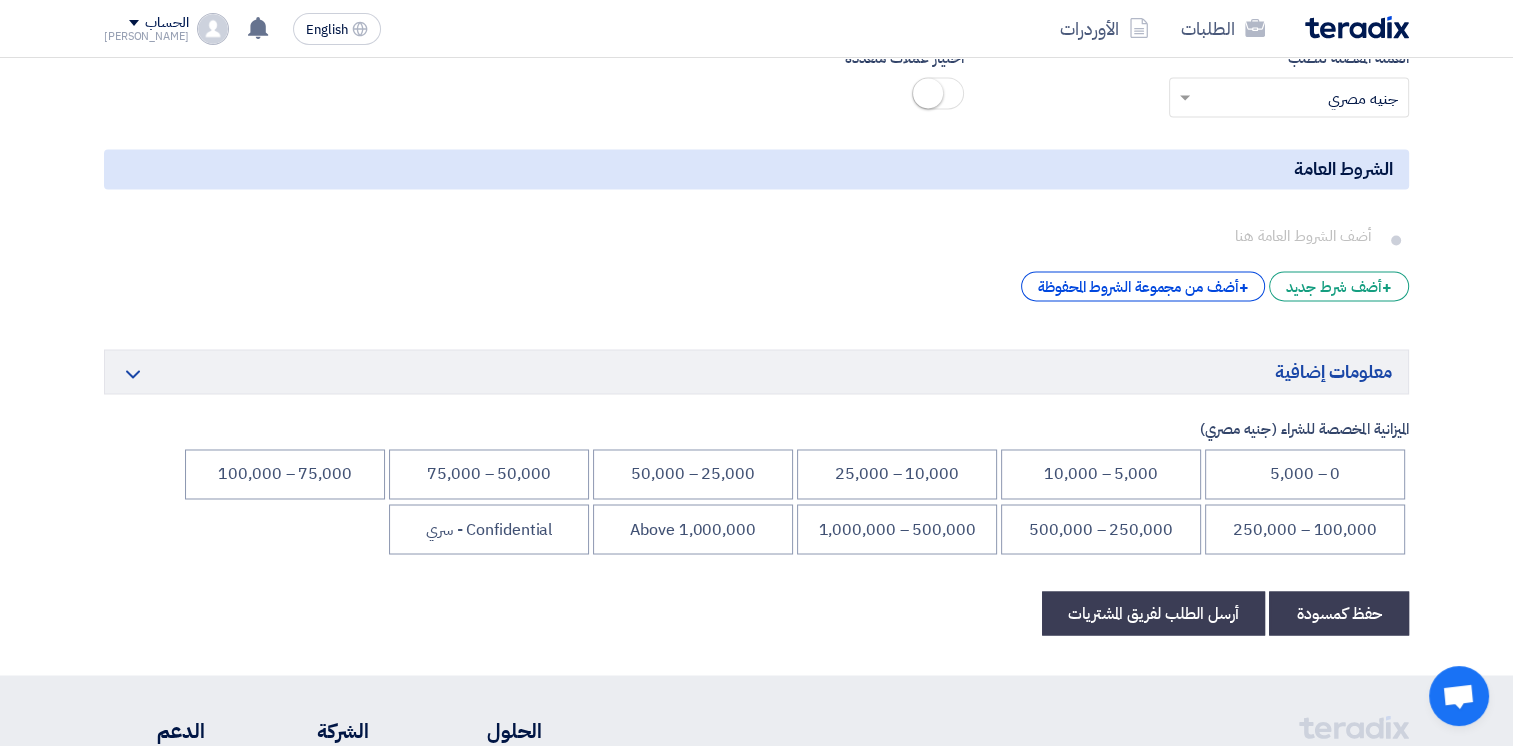 scroll, scrollTop: 3500, scrollLeft: 0, axis: vertical 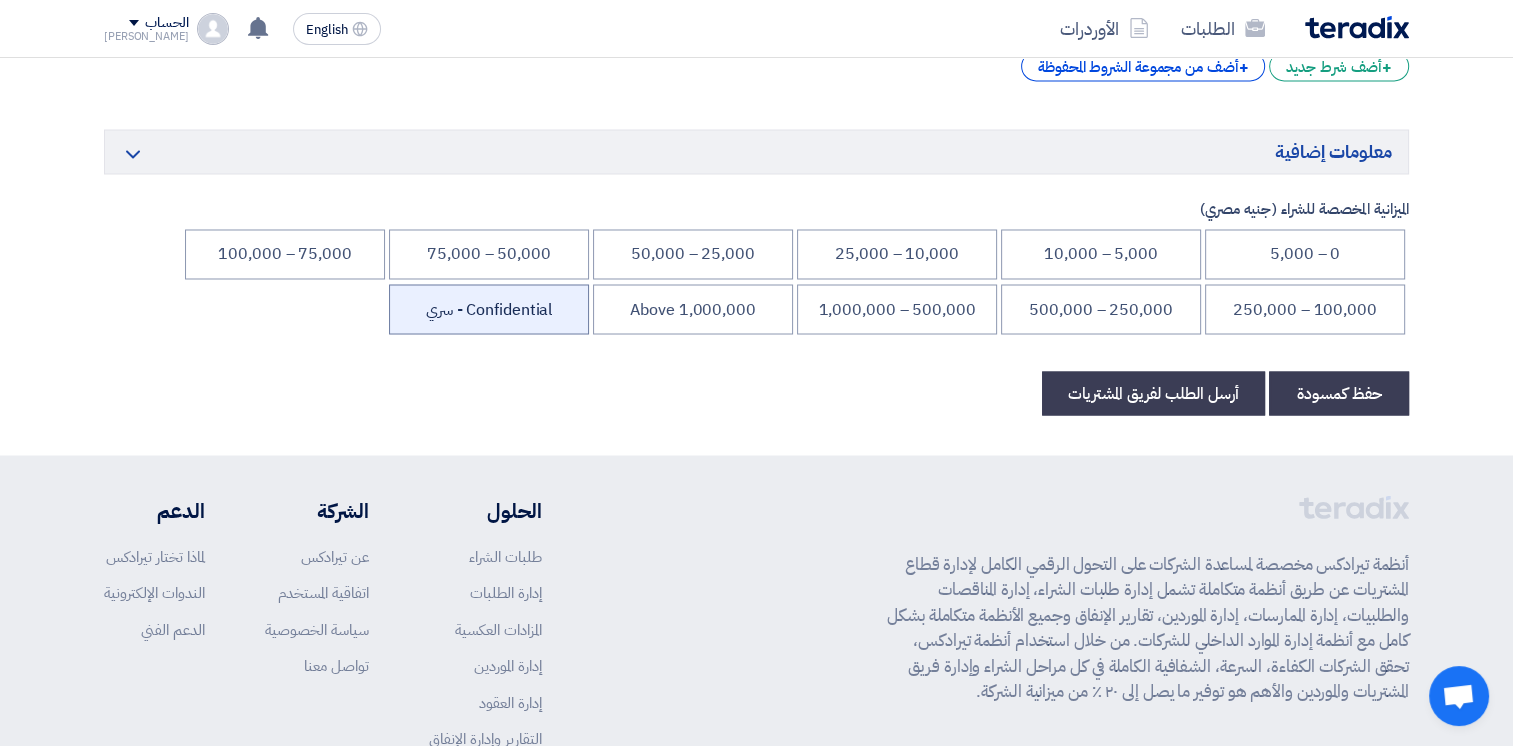 click on "Confidential - سري" at bounding box center (489, 309) 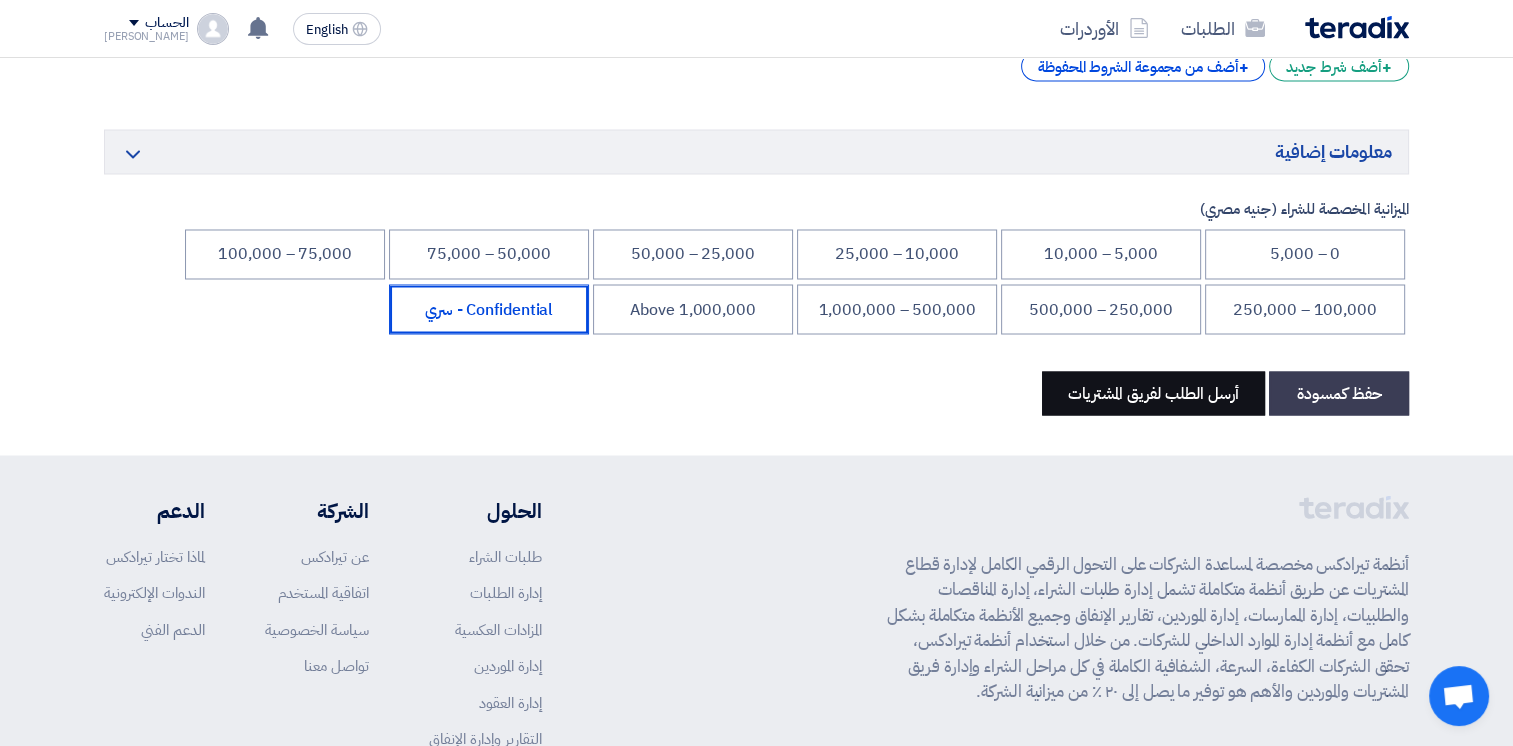 click on "أرسل الطلب لفريق المشتريات" 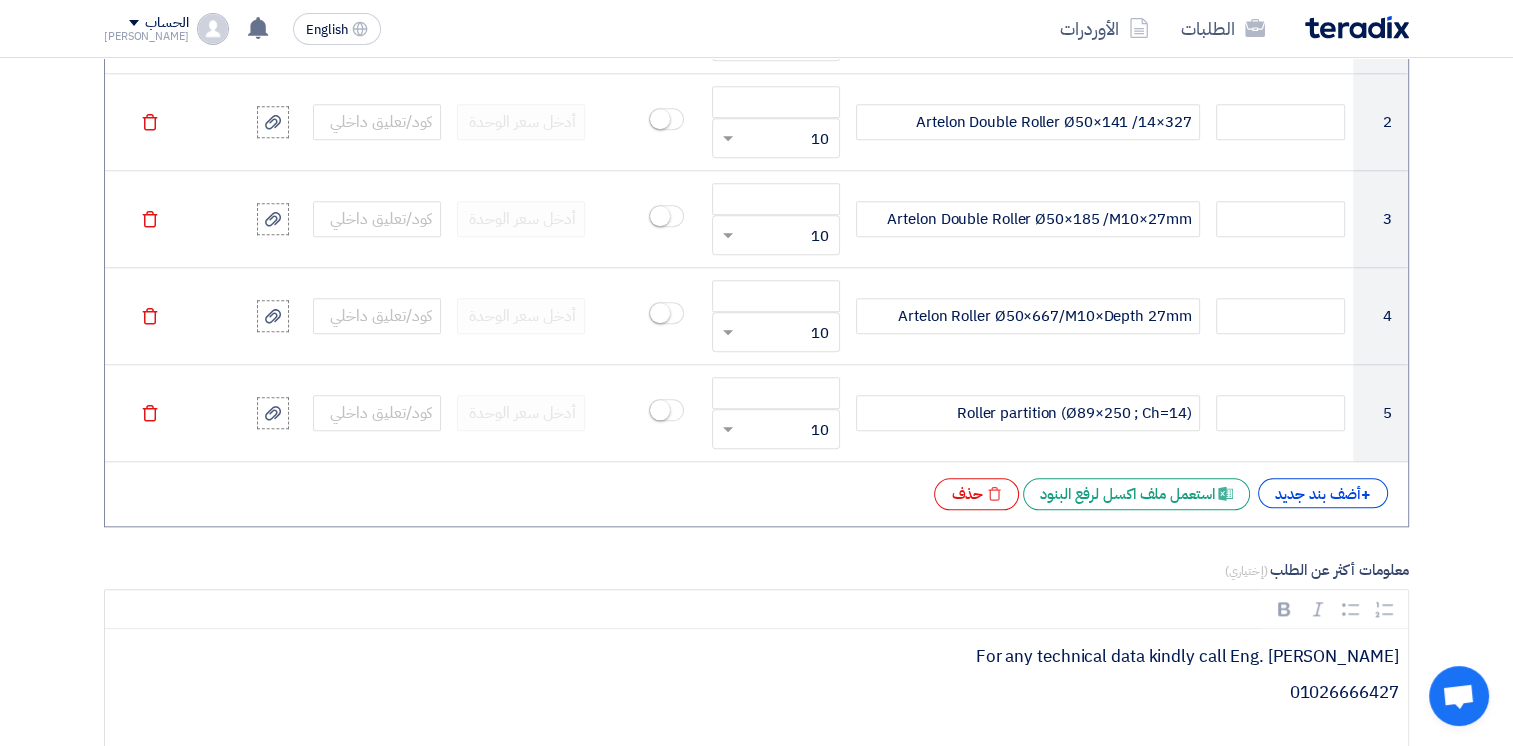 scroll, scrollTop: 1700, scrollLeft: 0, axis: vertical 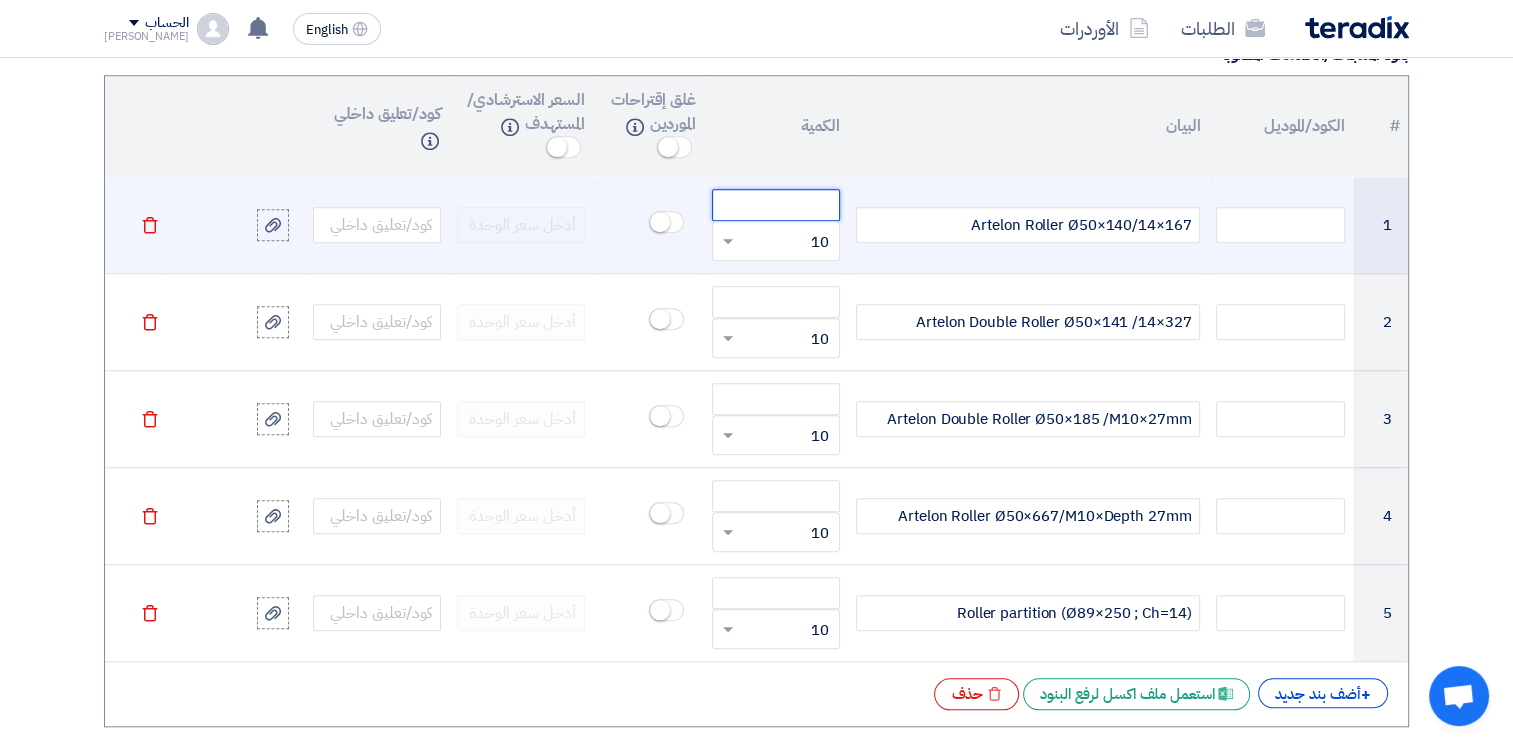 click 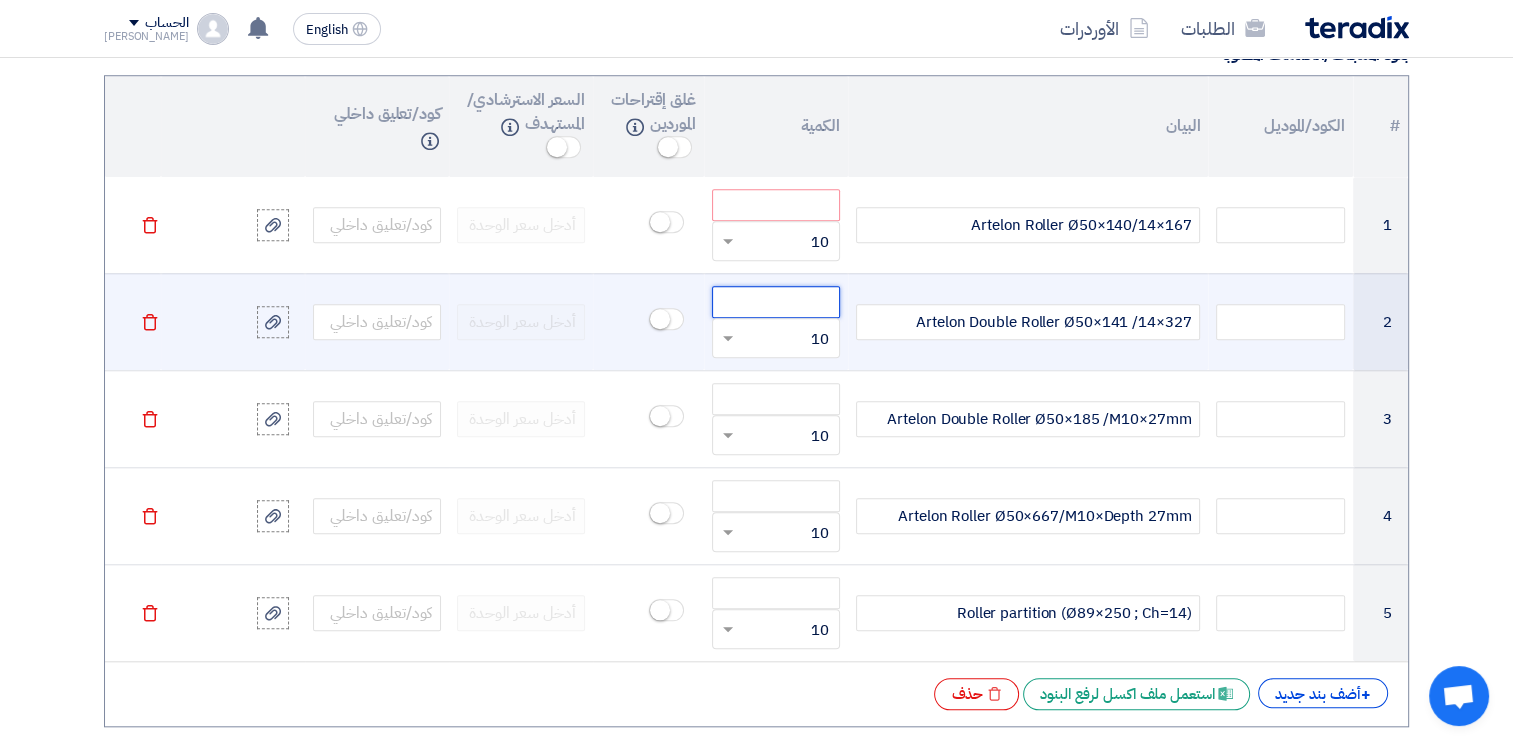 click 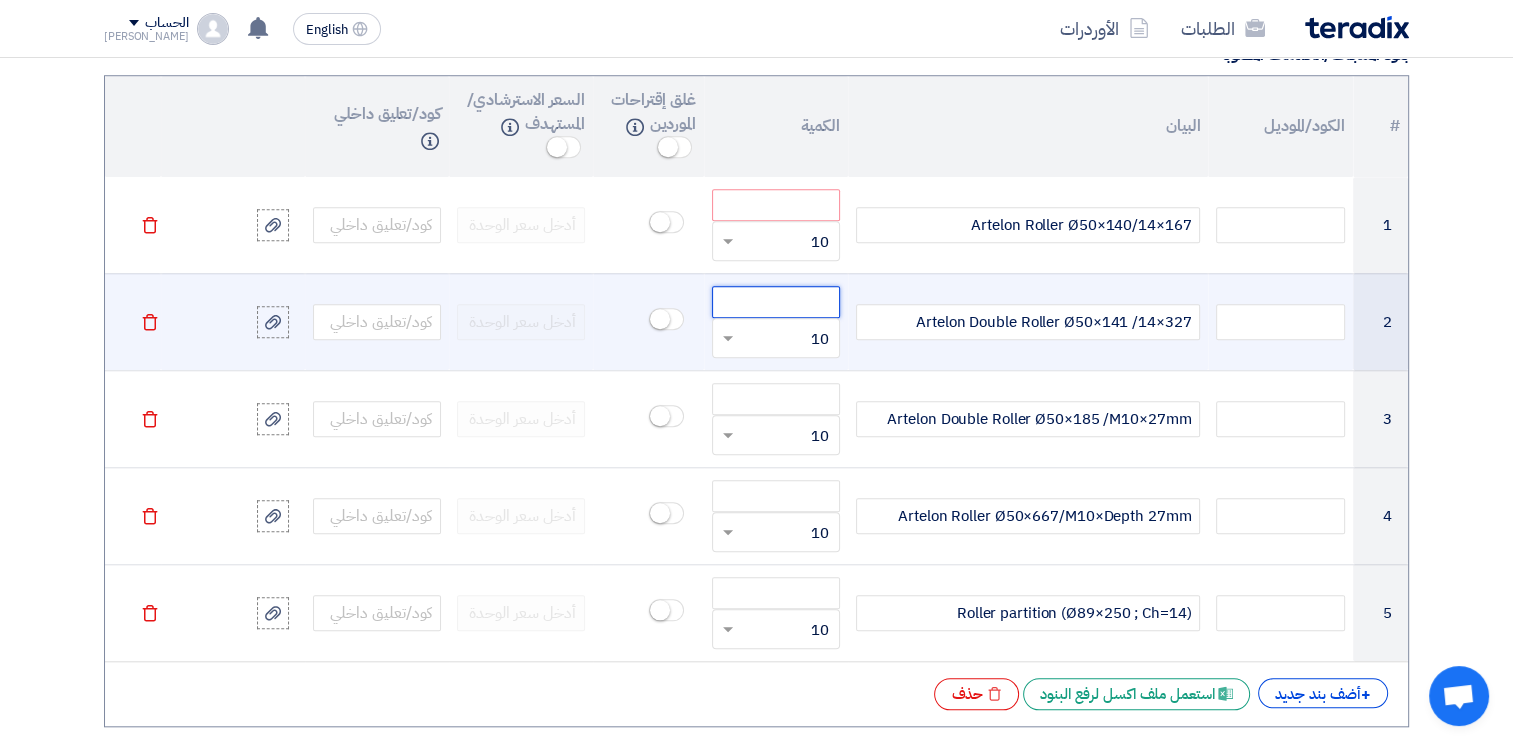 click 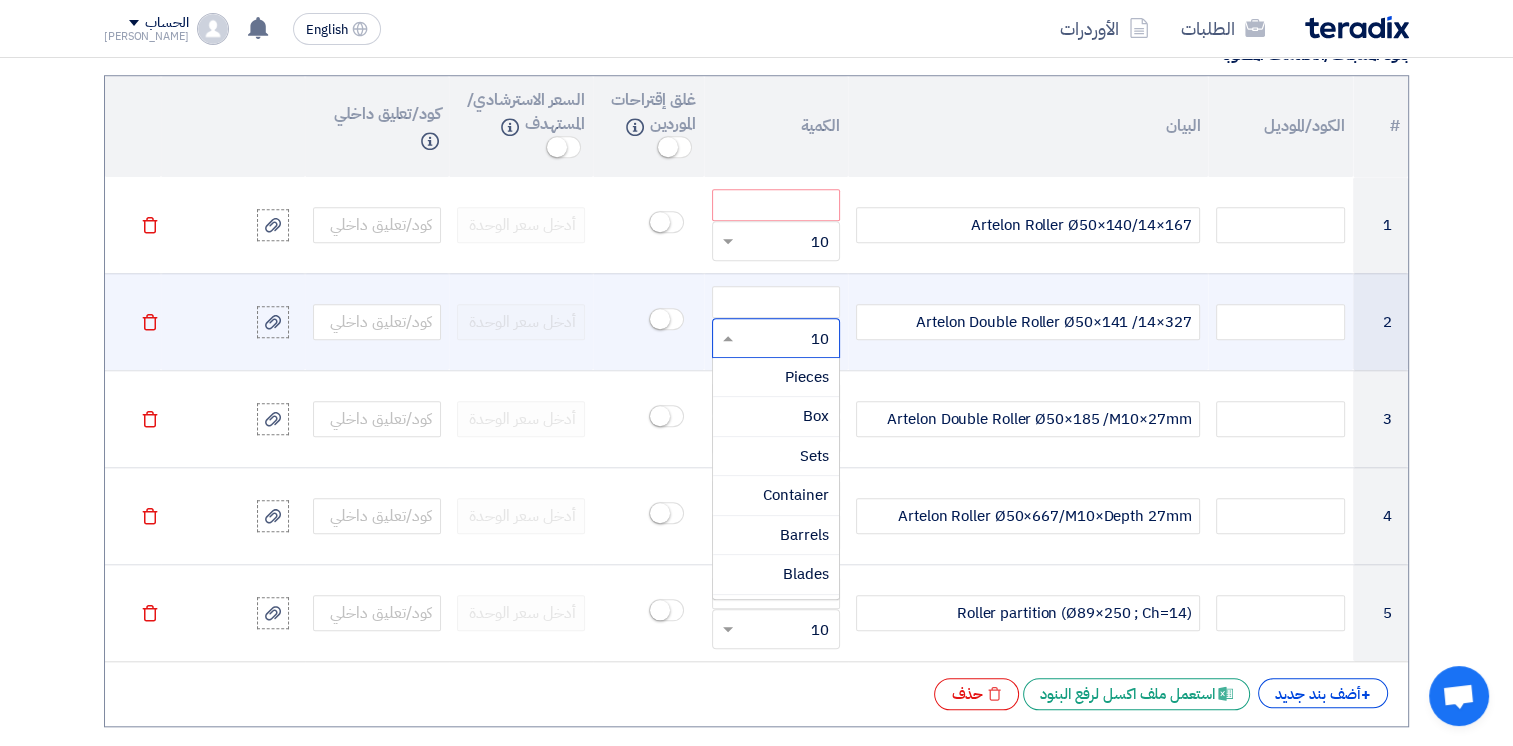 click 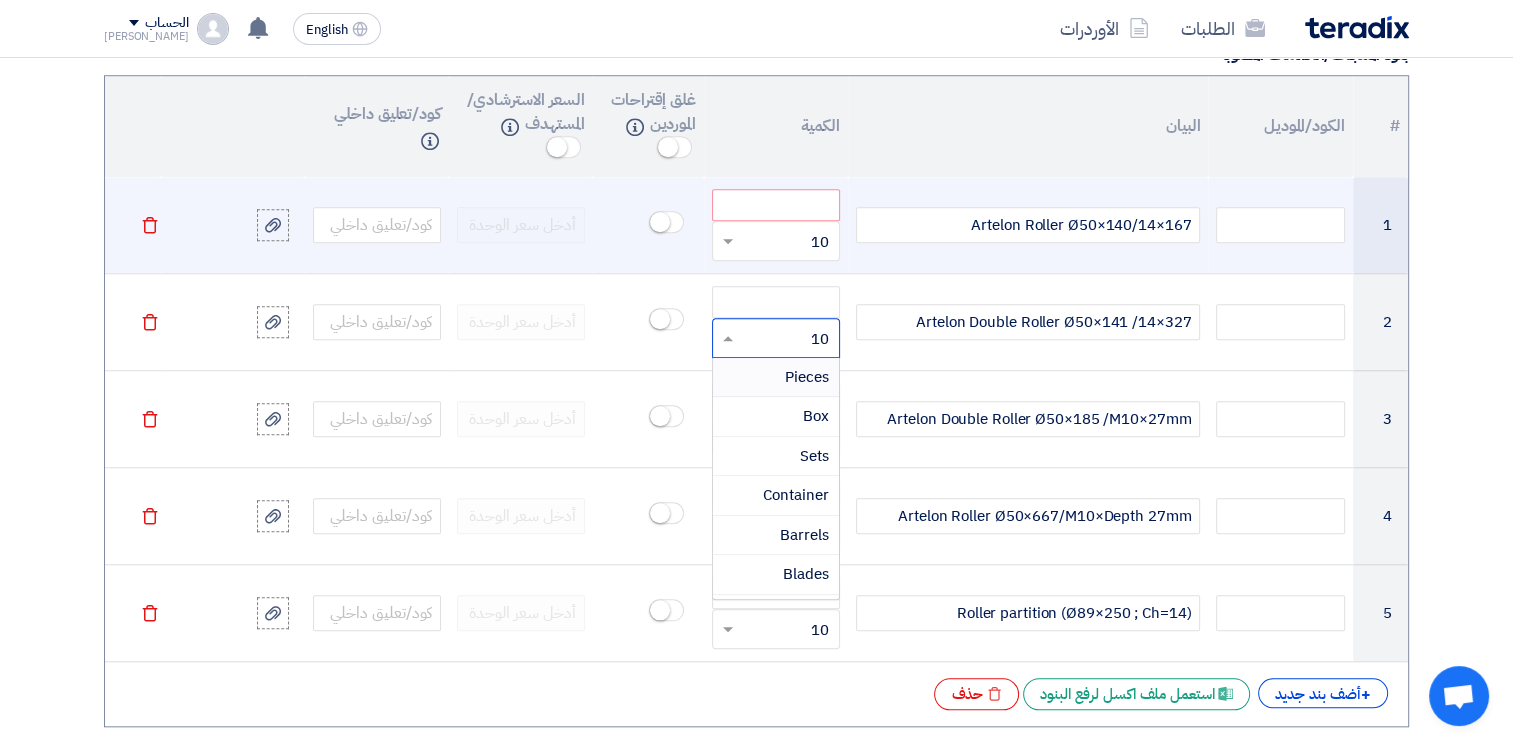 click 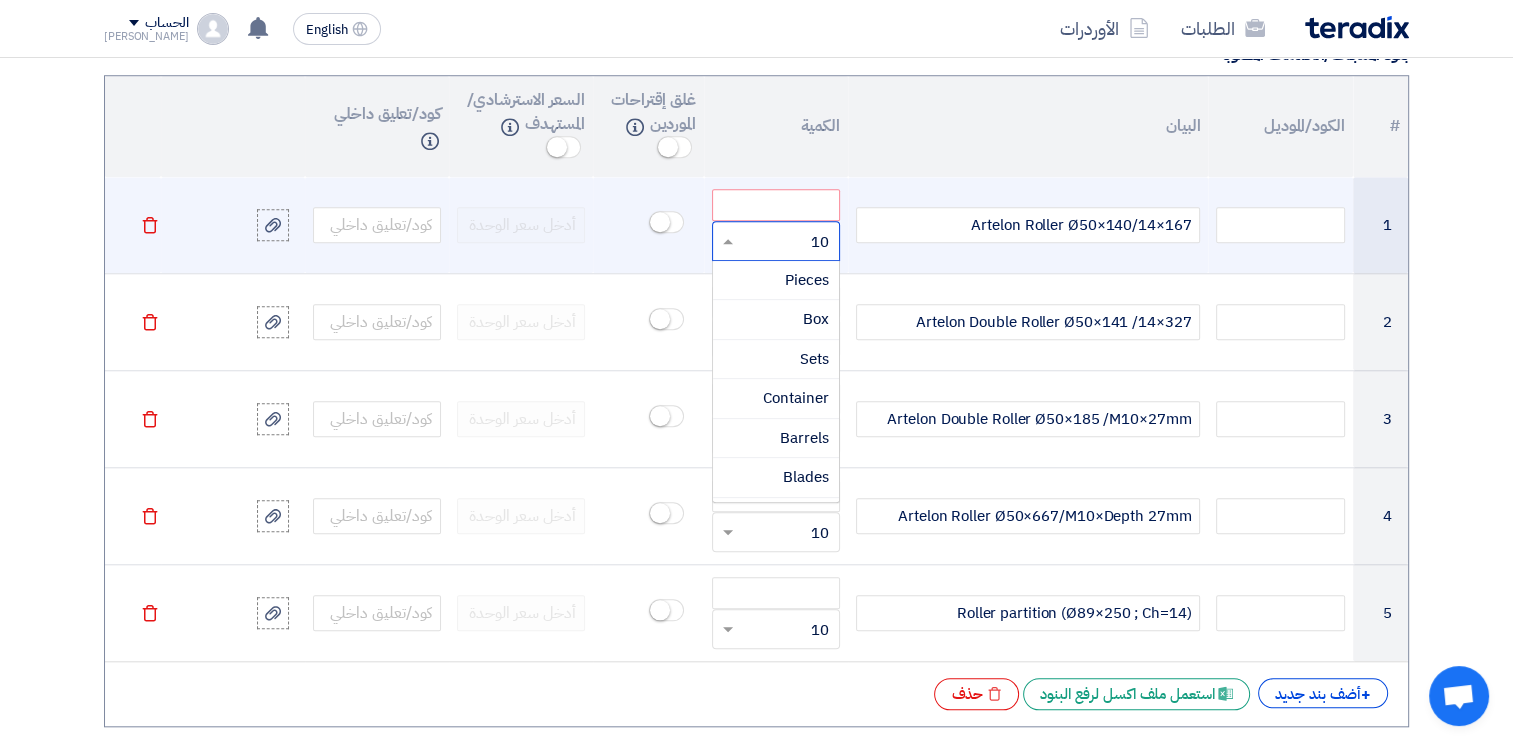 drag, startPoint x: 798, startPoint y: 237, endPoint x: 833, endPoint y: 239, distance: 35.057095 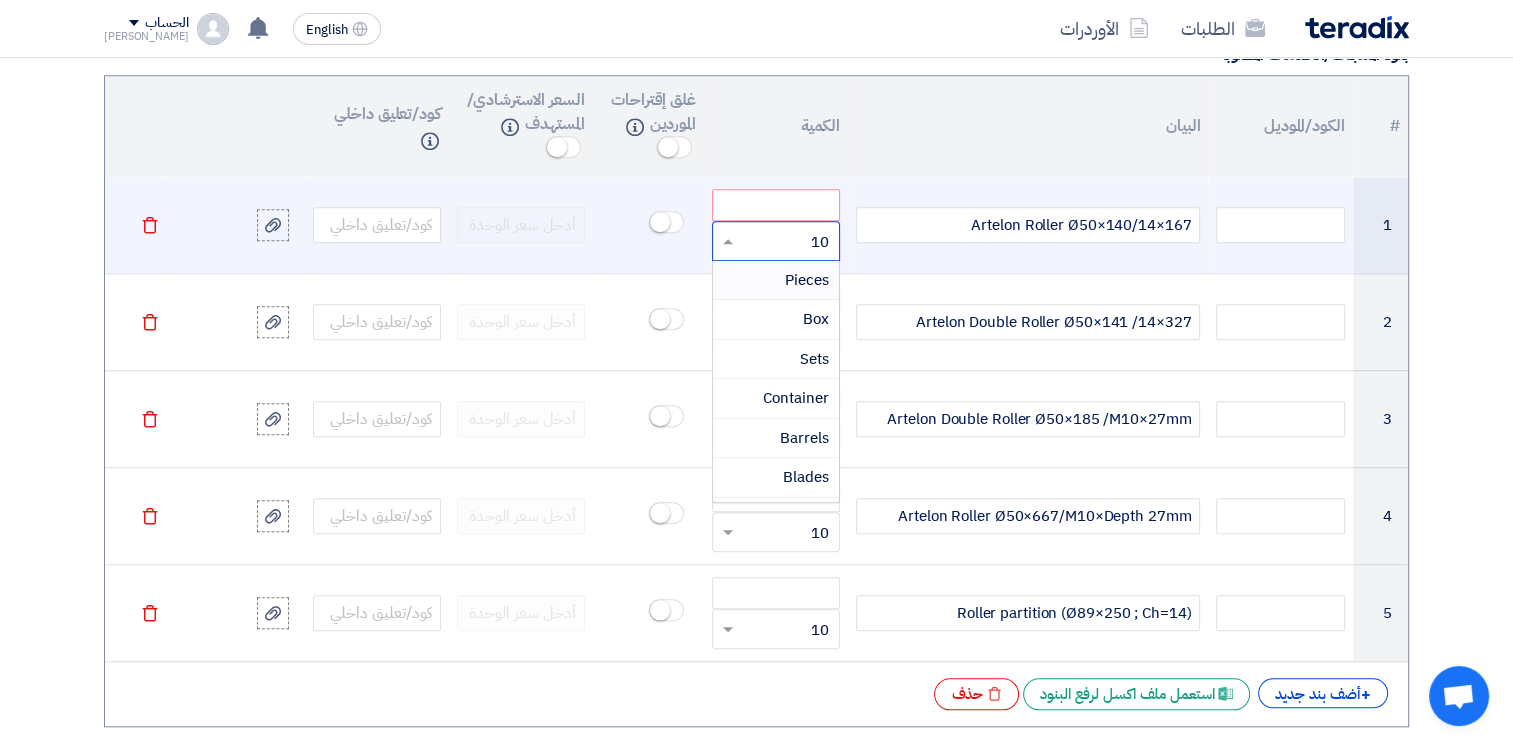 click on "Pieces" at bounding box center [807, 280] 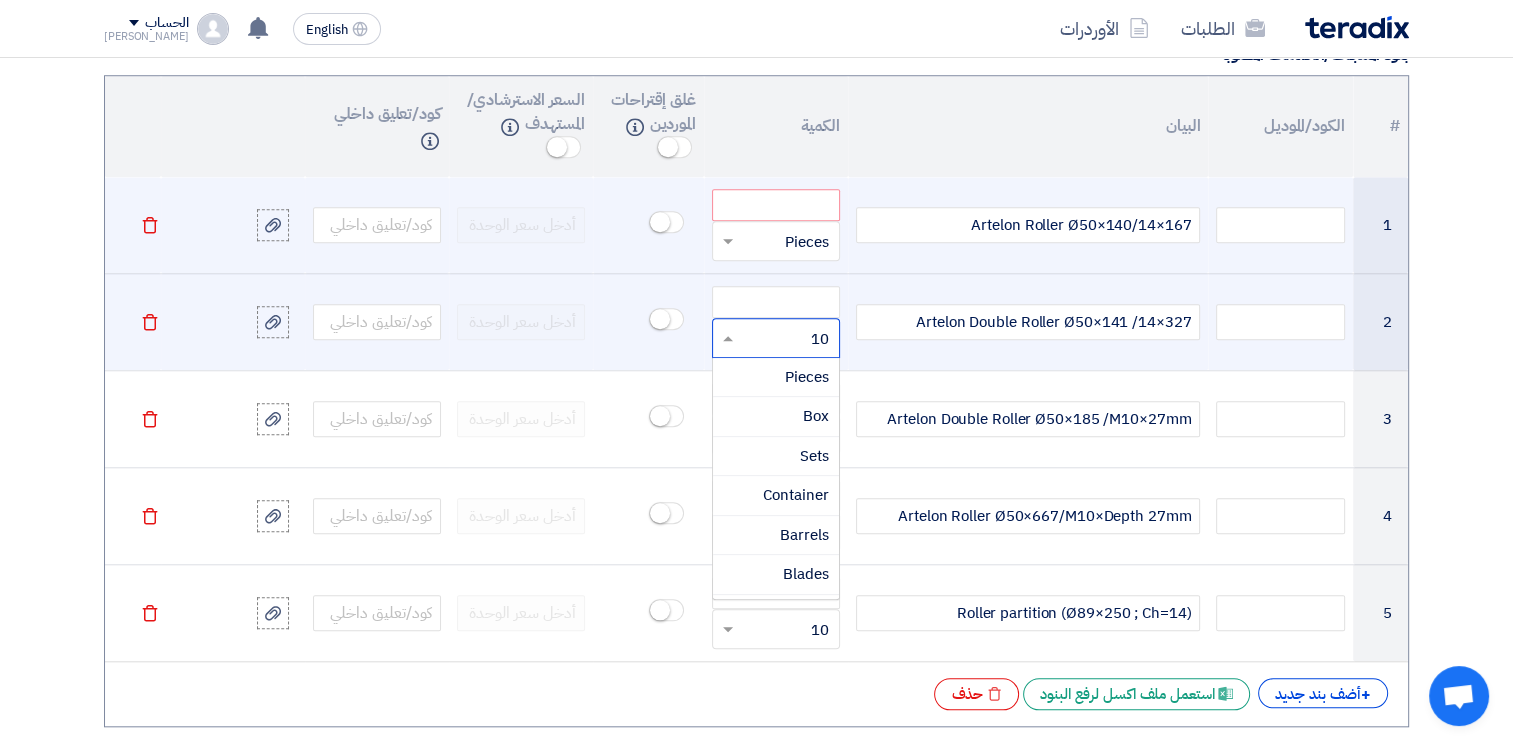 click on "قطعة
×
10" 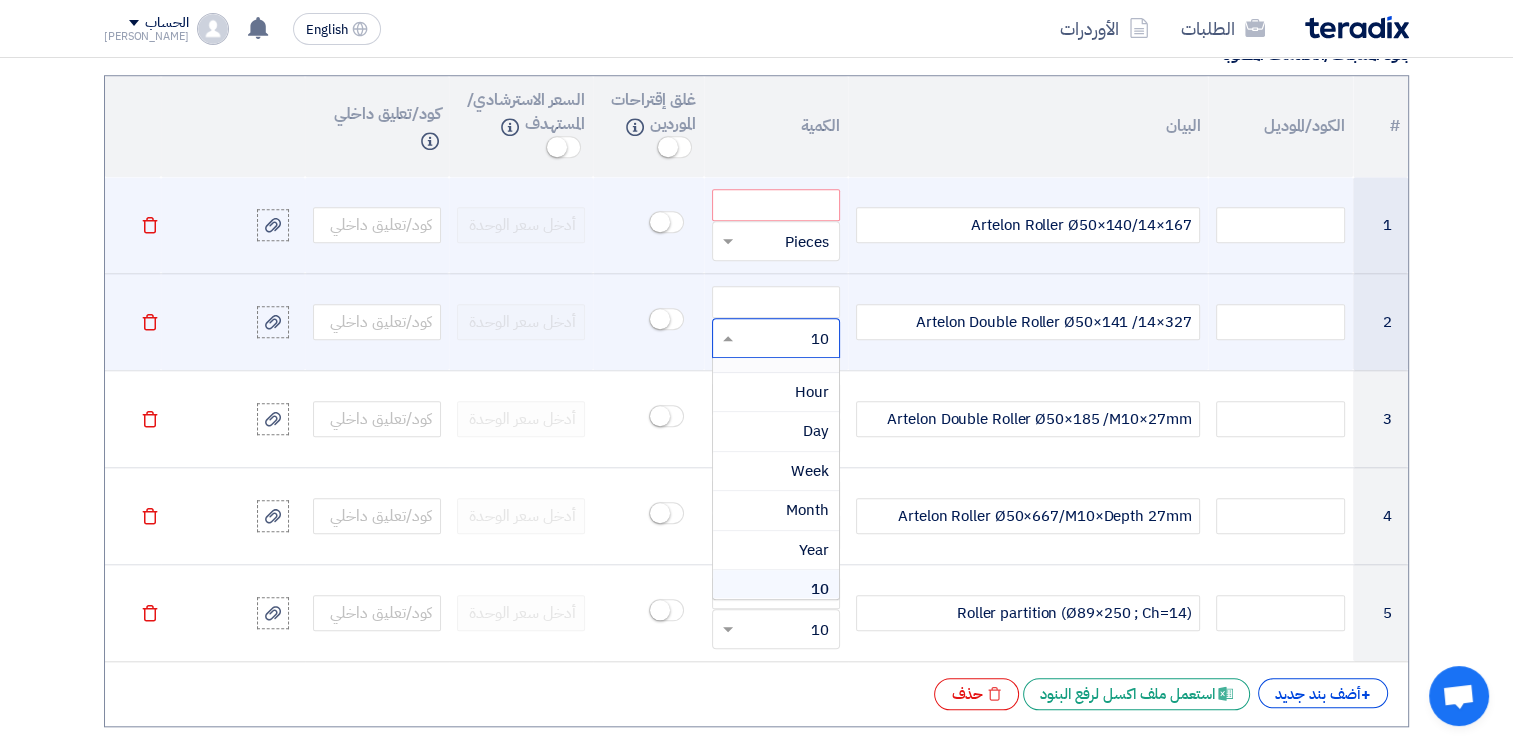 click 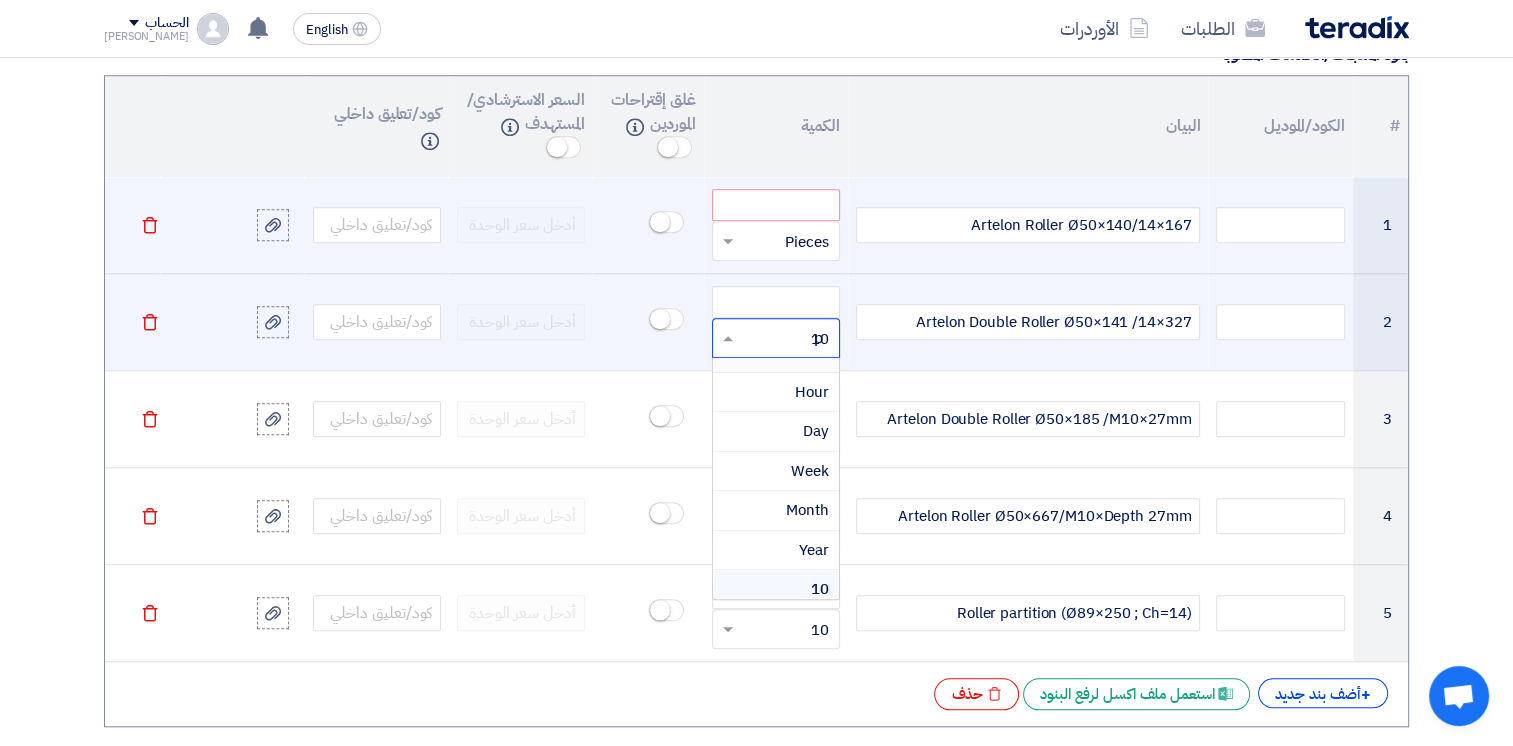scroll, scrollTop: 0, scrollLeft: 0, axis: both 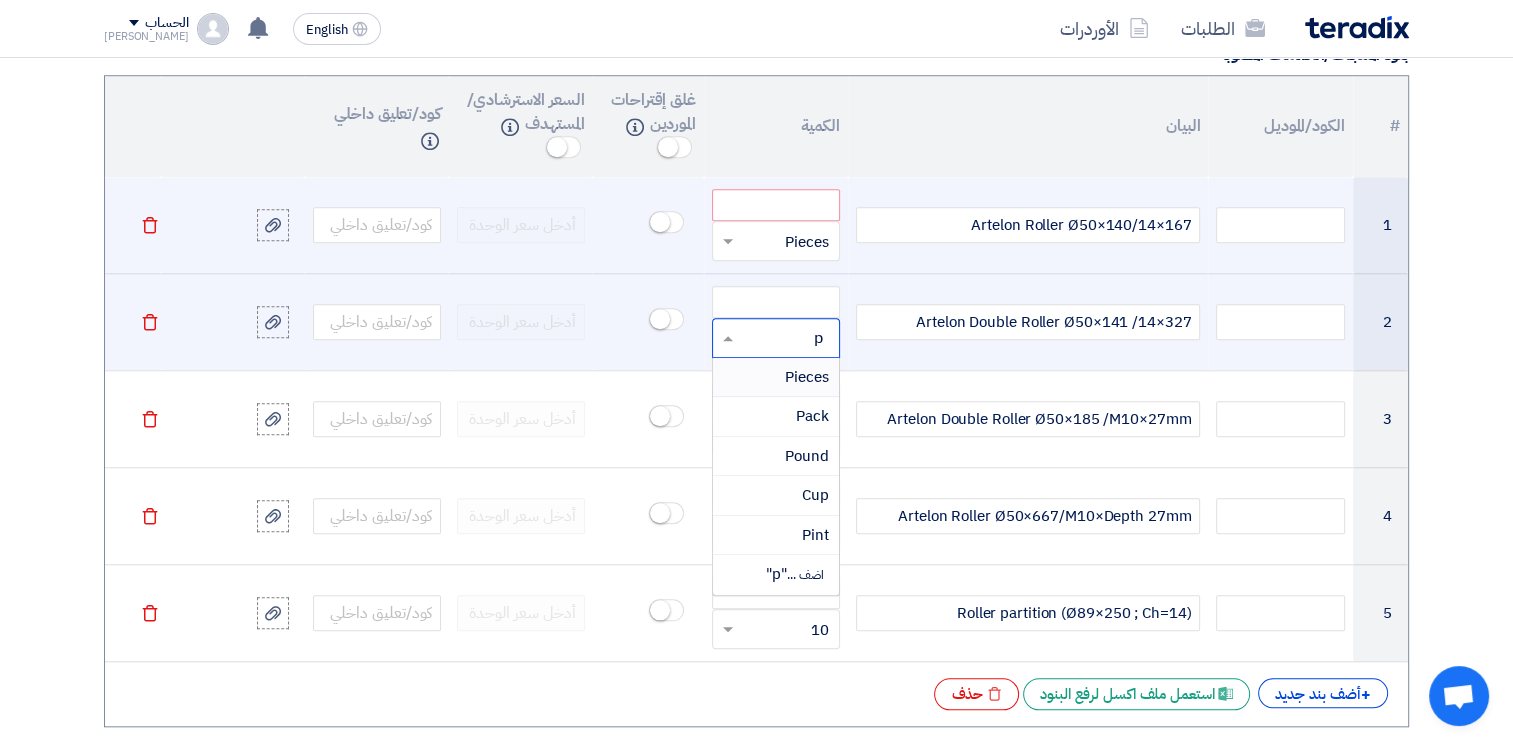 type on "pi" 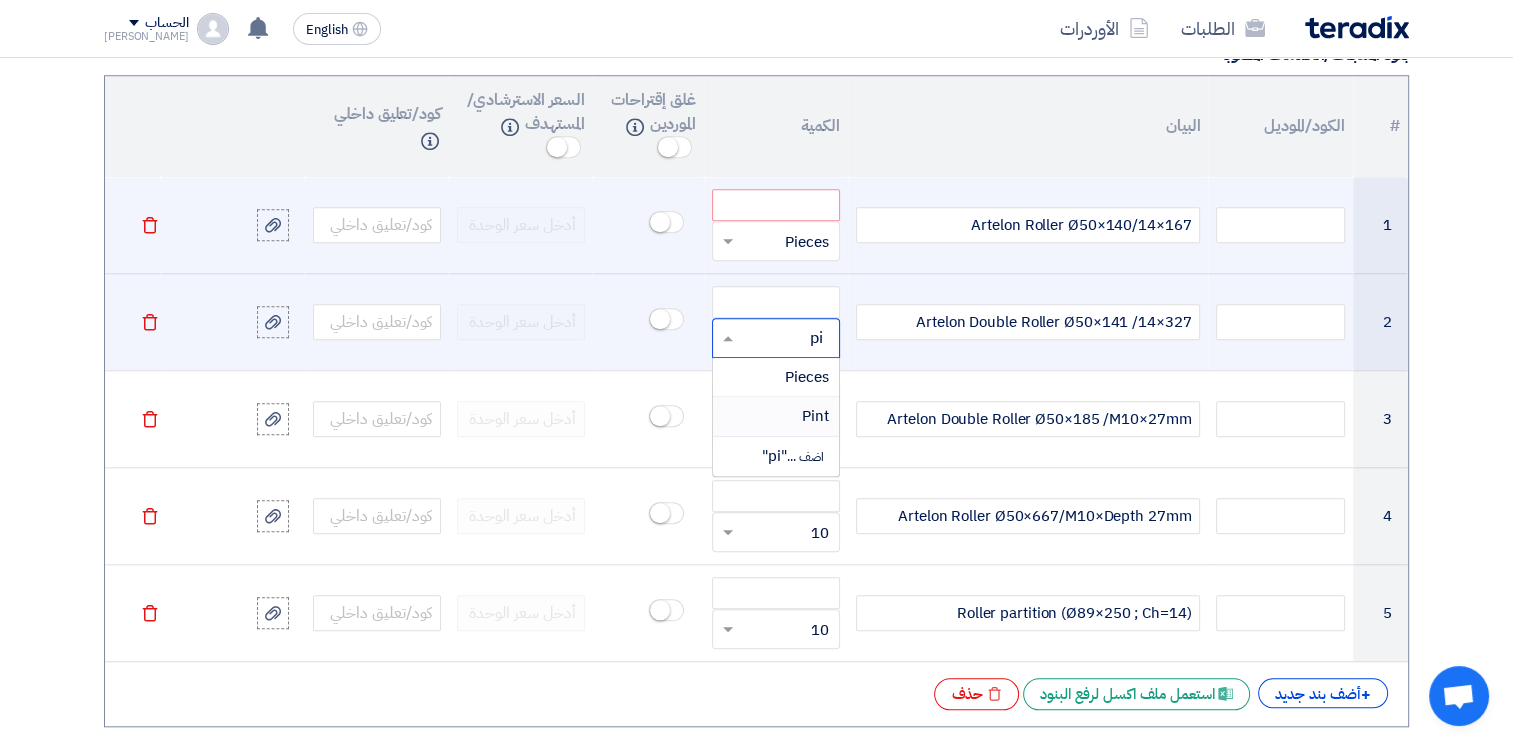 type 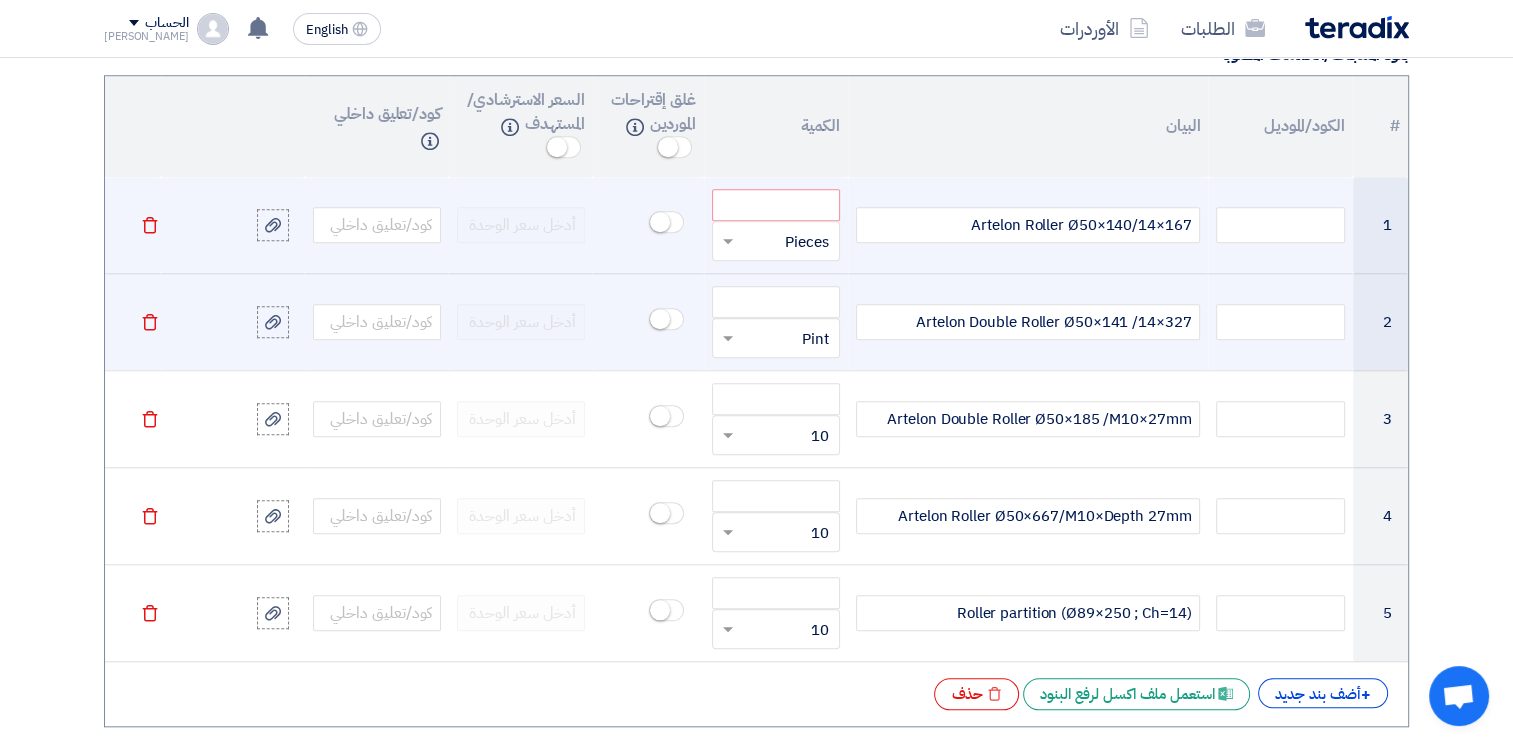 click 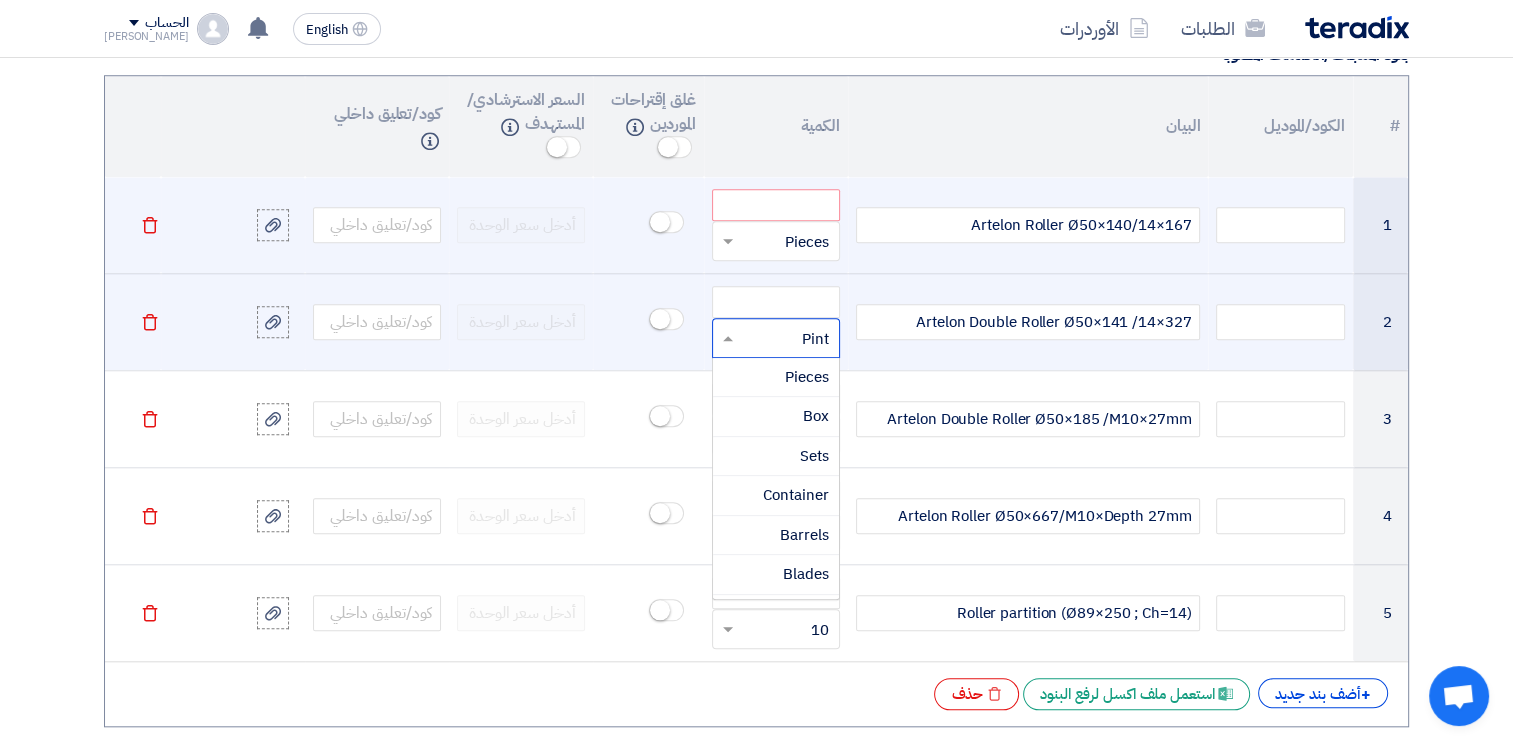 click 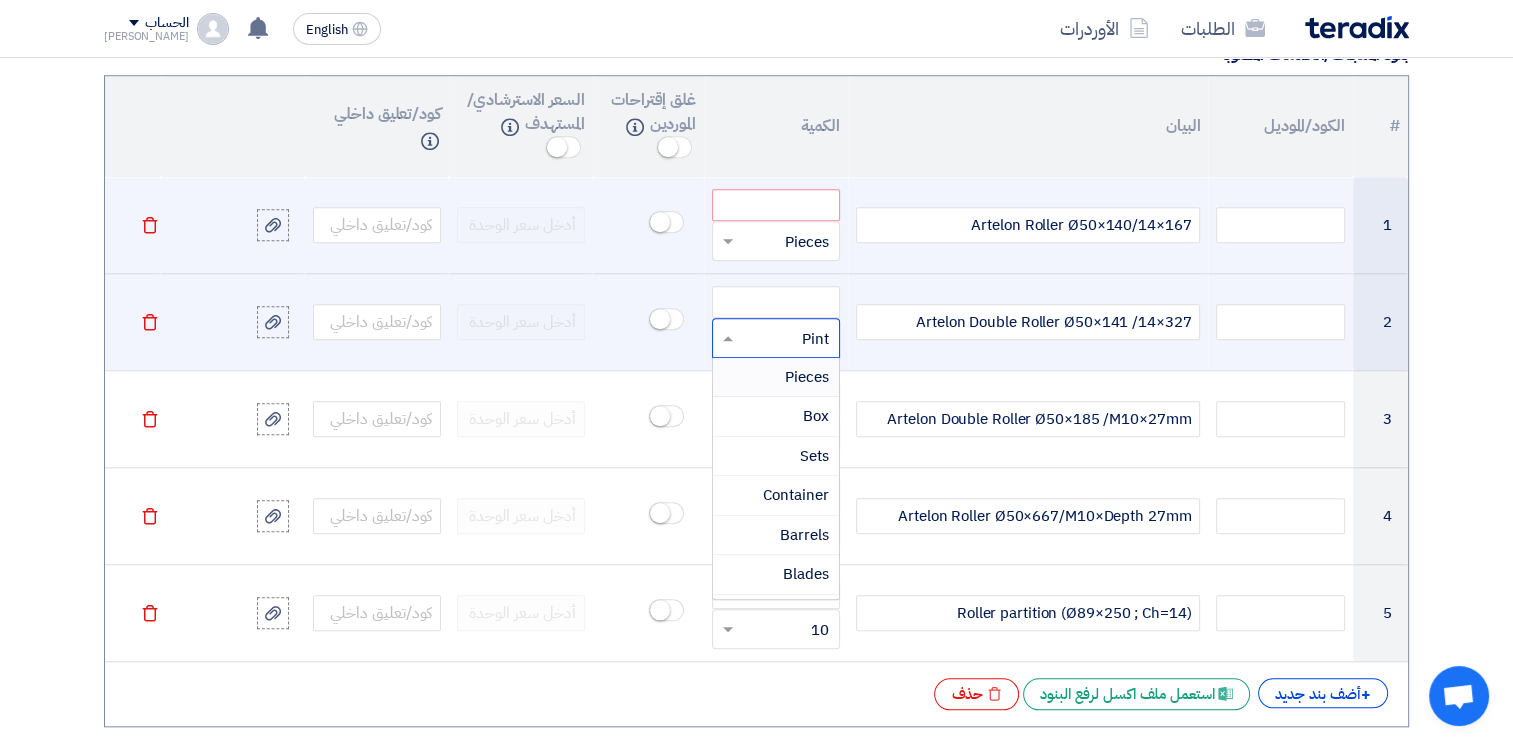 click on "Pieces" at bounding box center (807, 377) 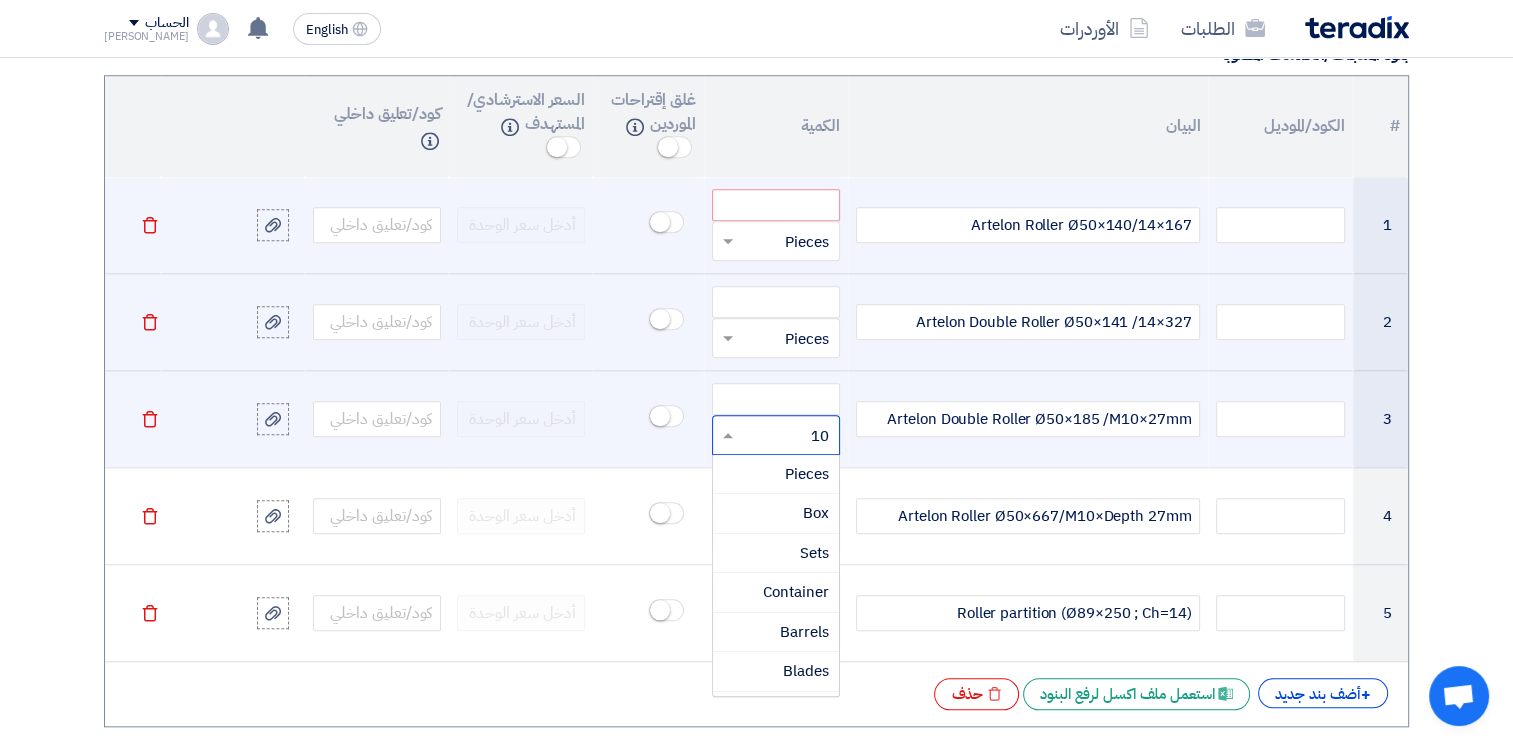 click 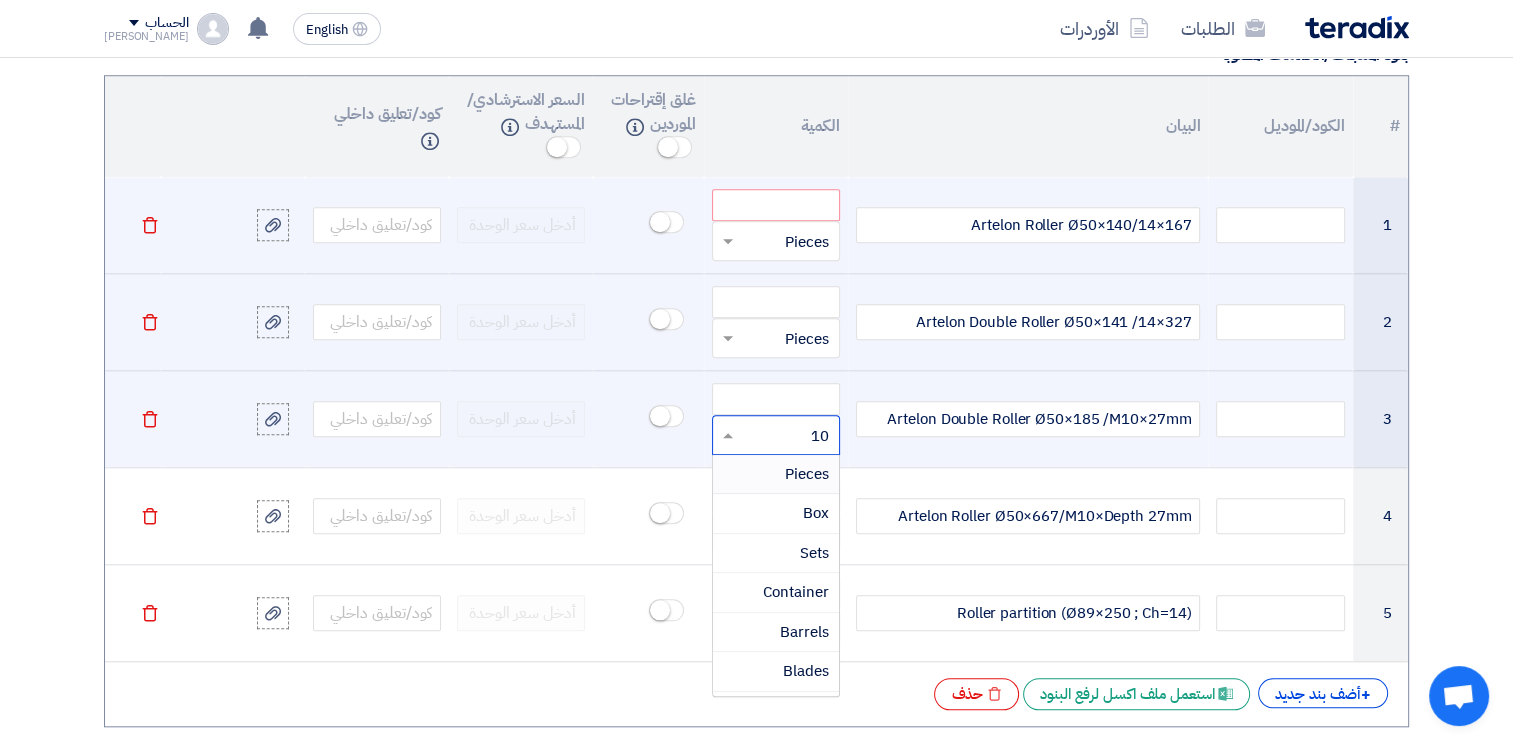 click on "Pieces" at bounding box center (807, 474) 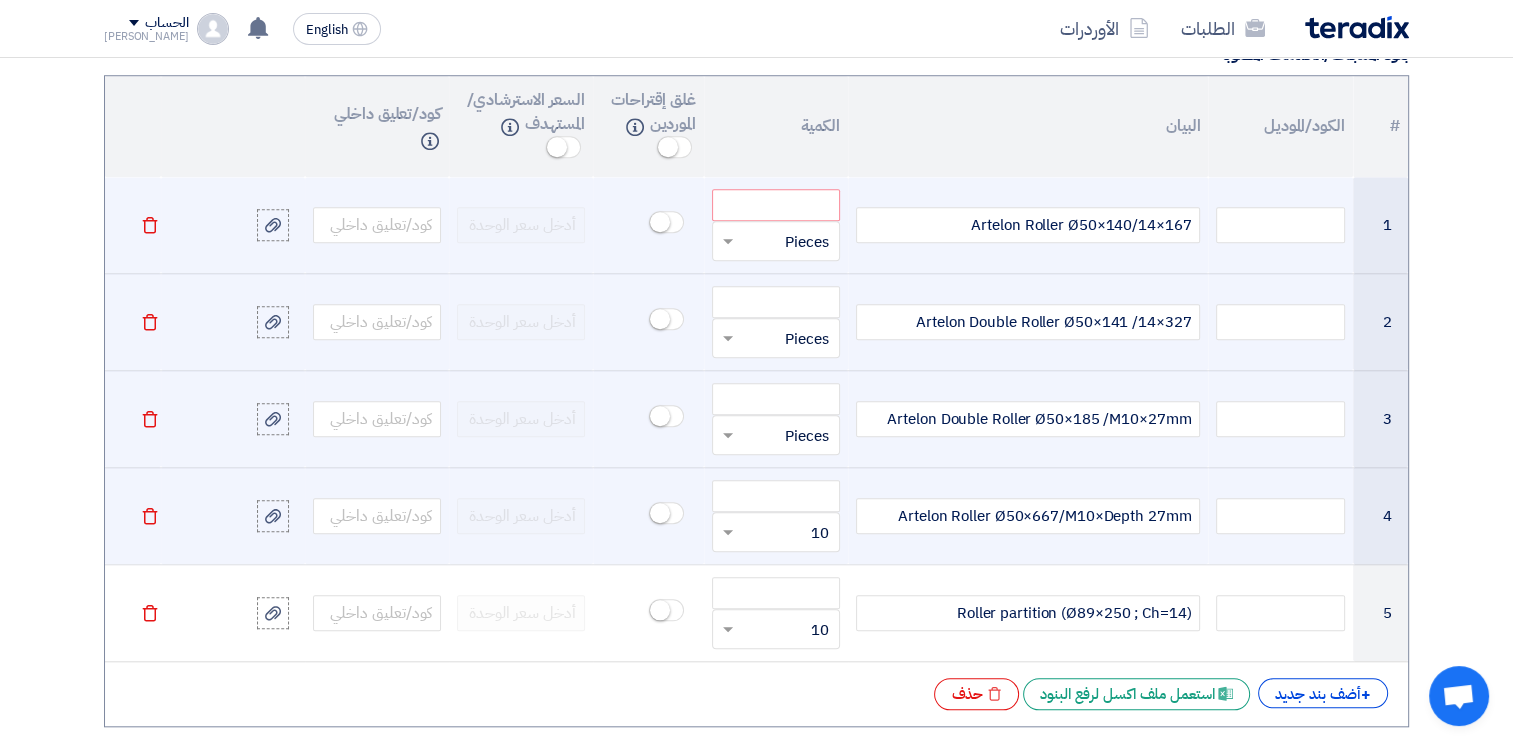 click 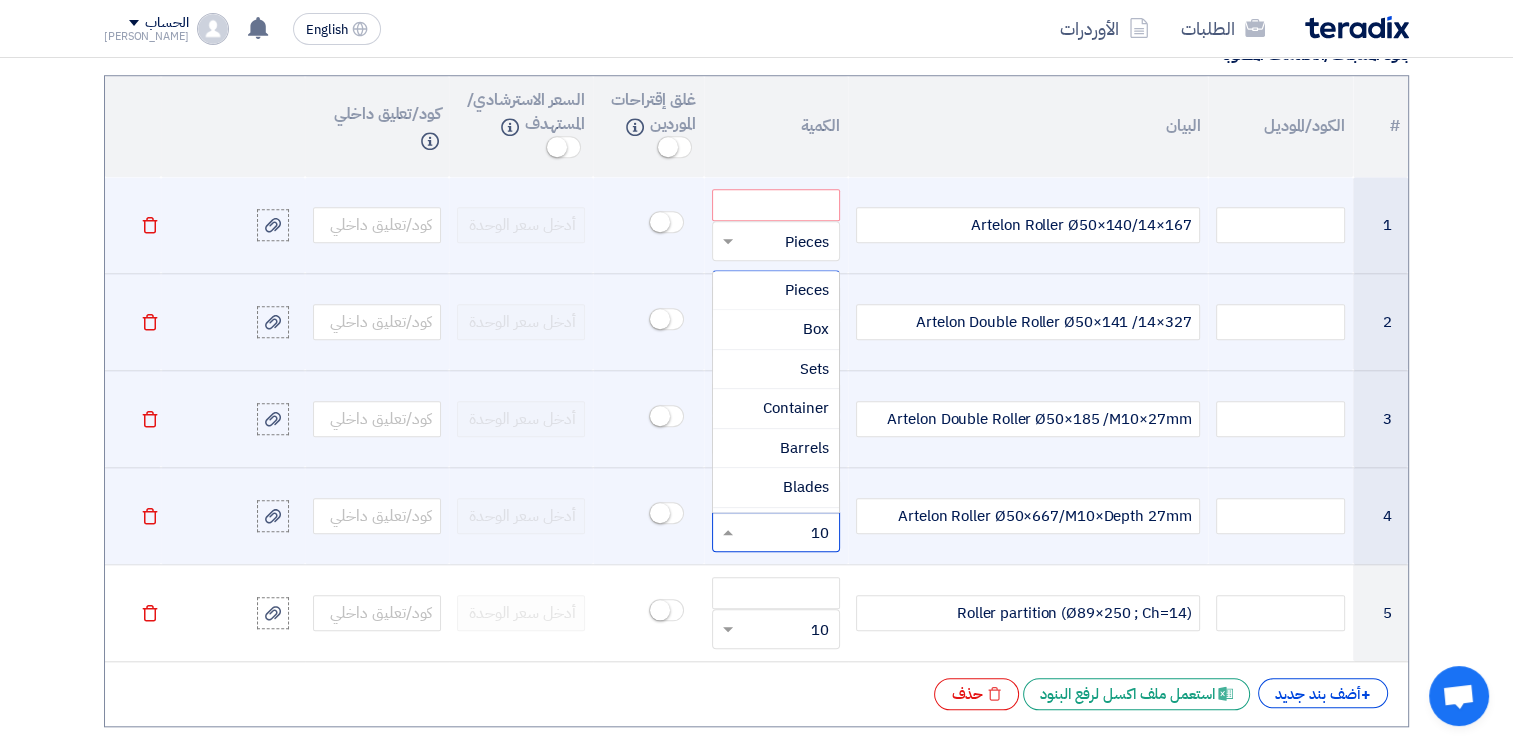 click 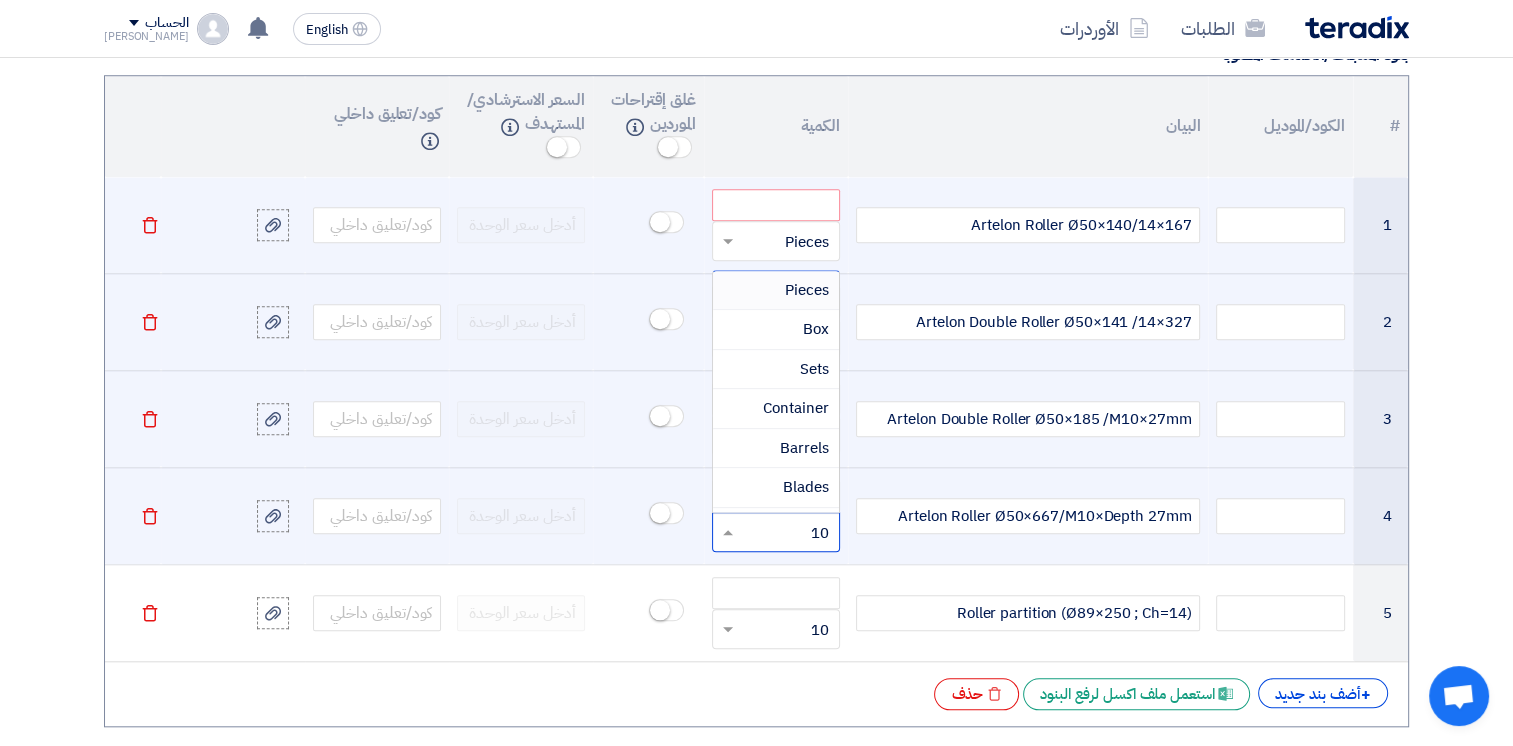 click on "Pieces" at bounding box center (807, 290) 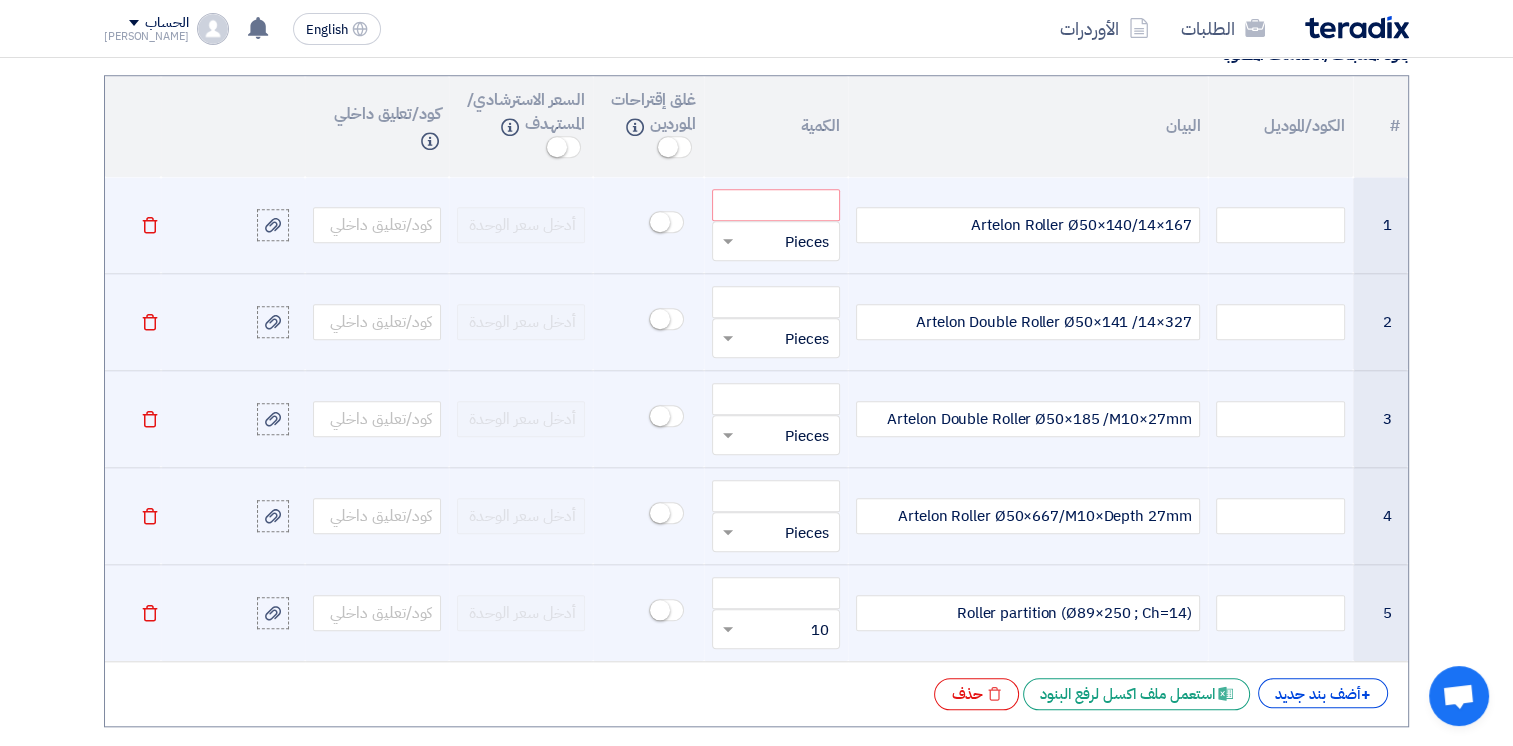 click 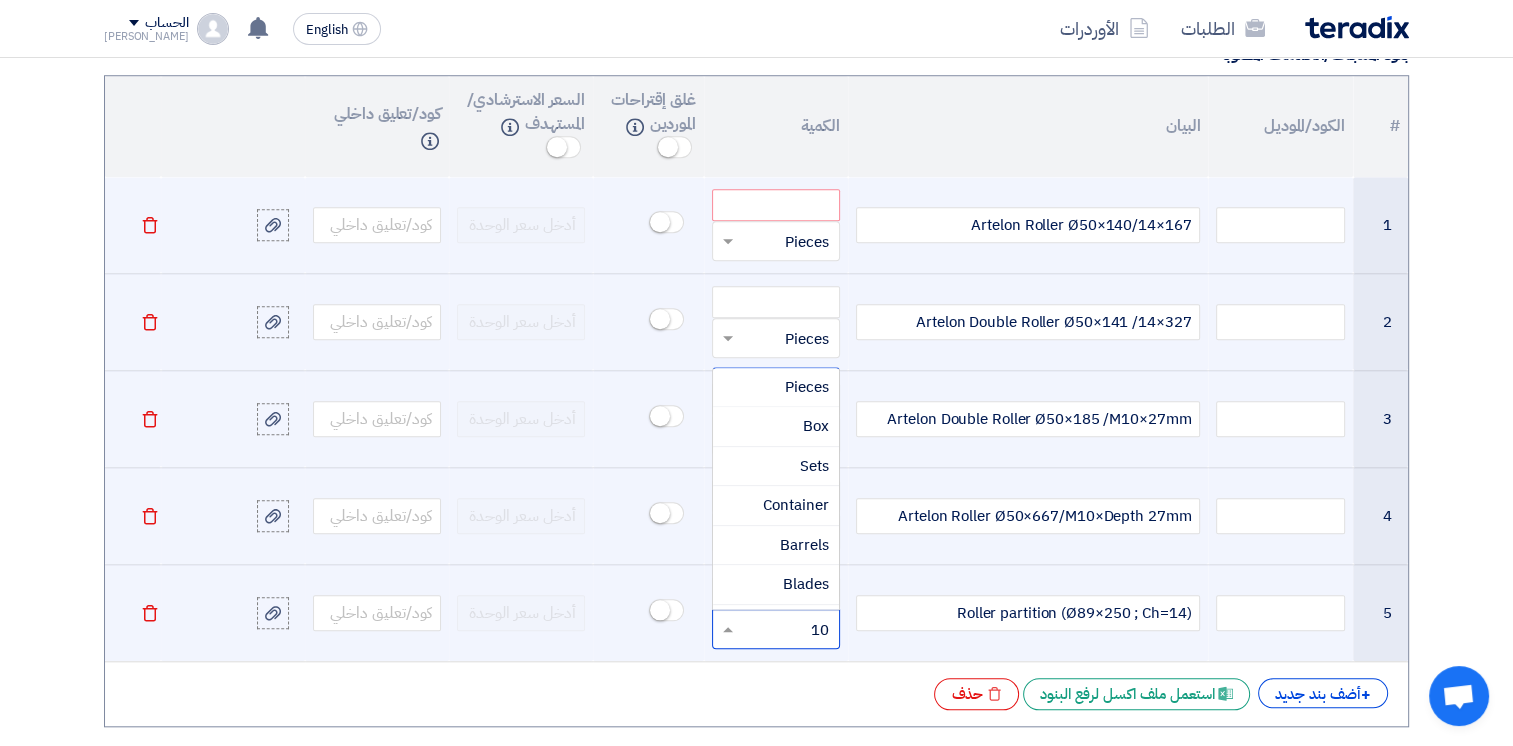click 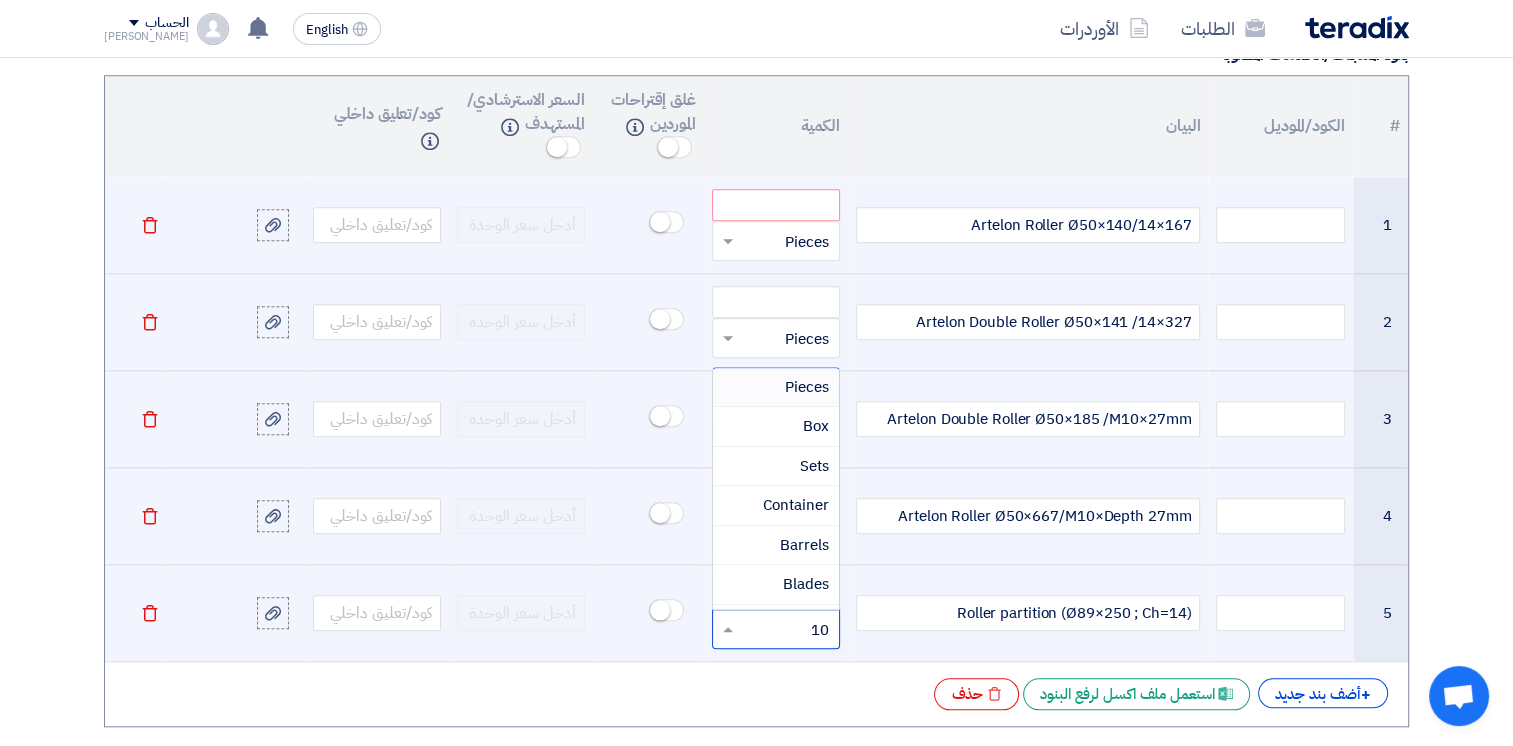 click on "Pieces" at bounding box center [807, 387] 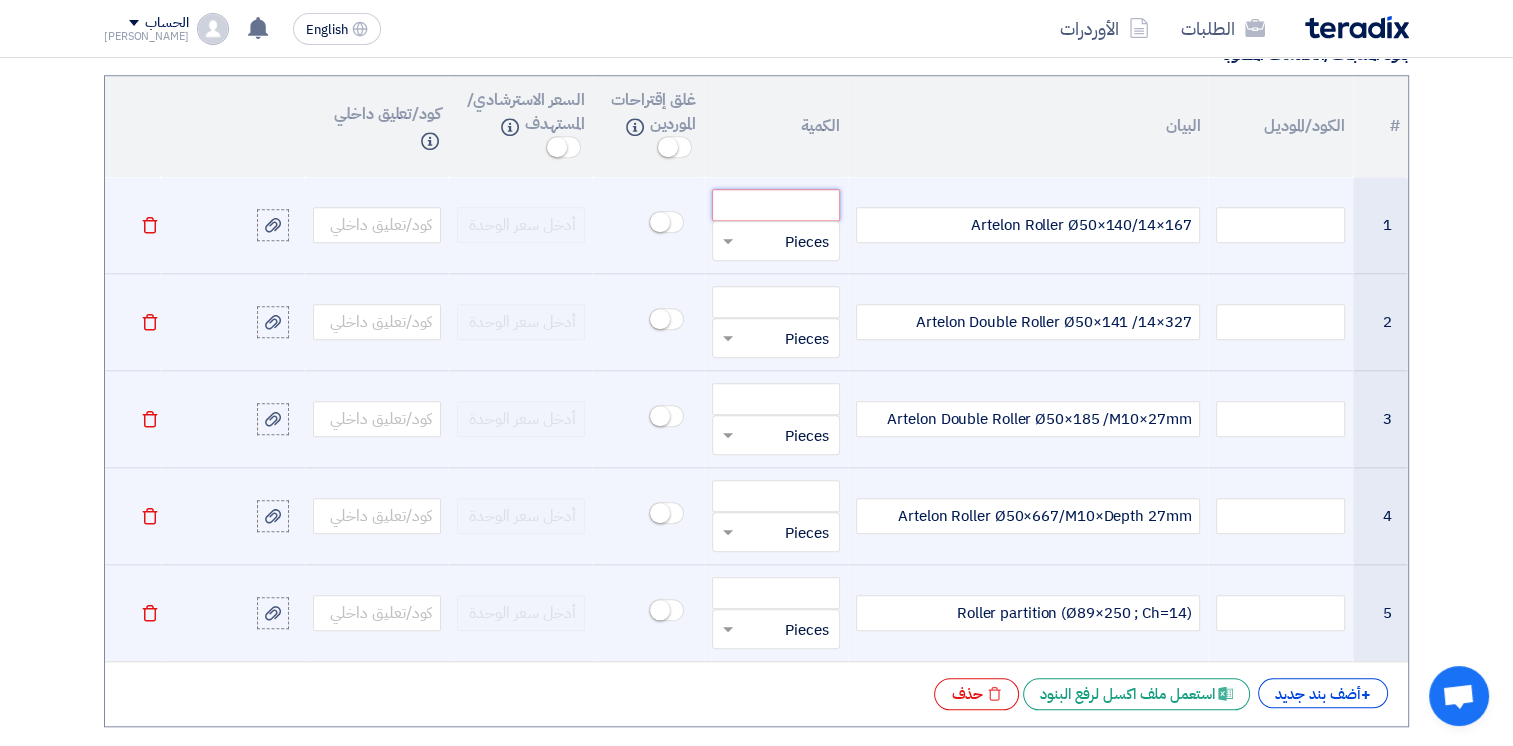 click 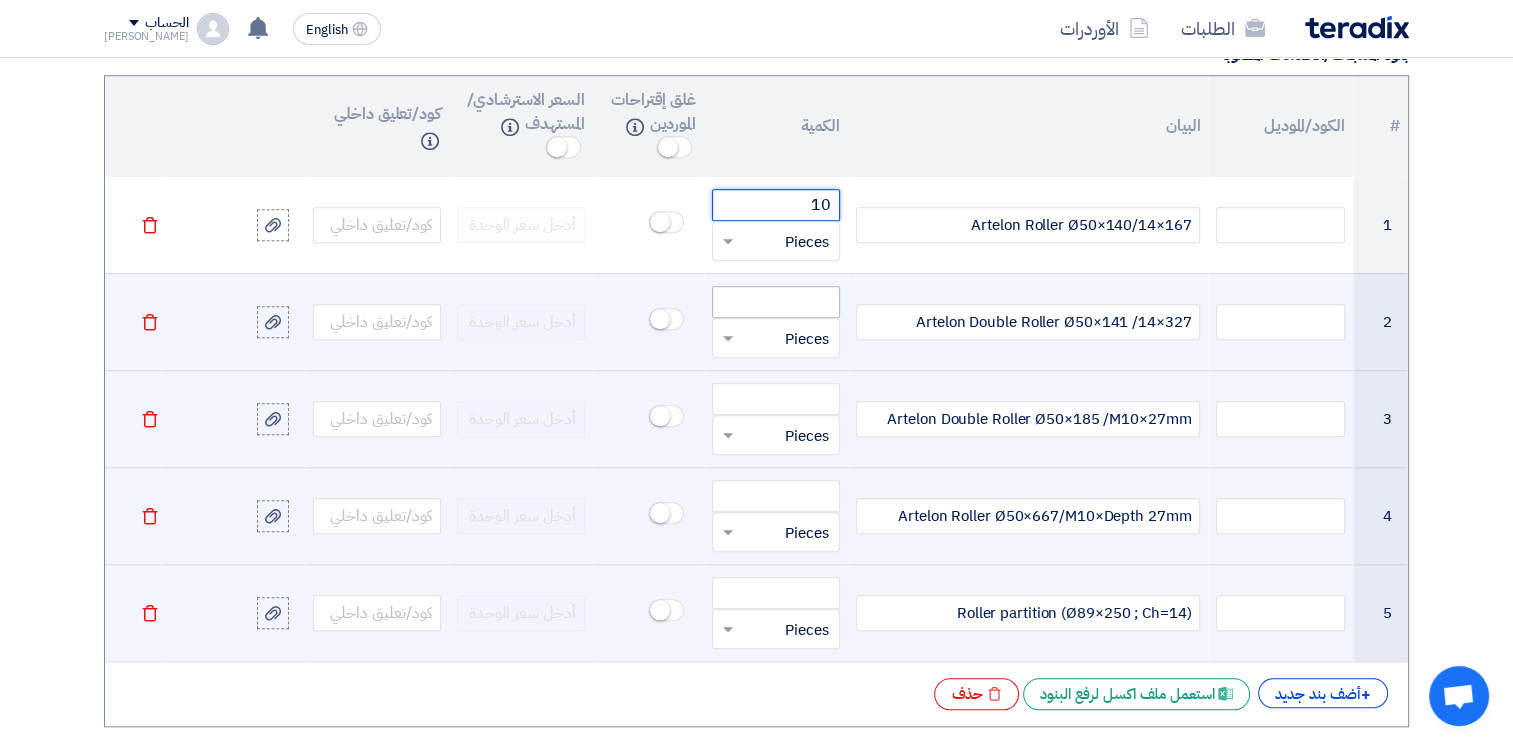 type on "10" 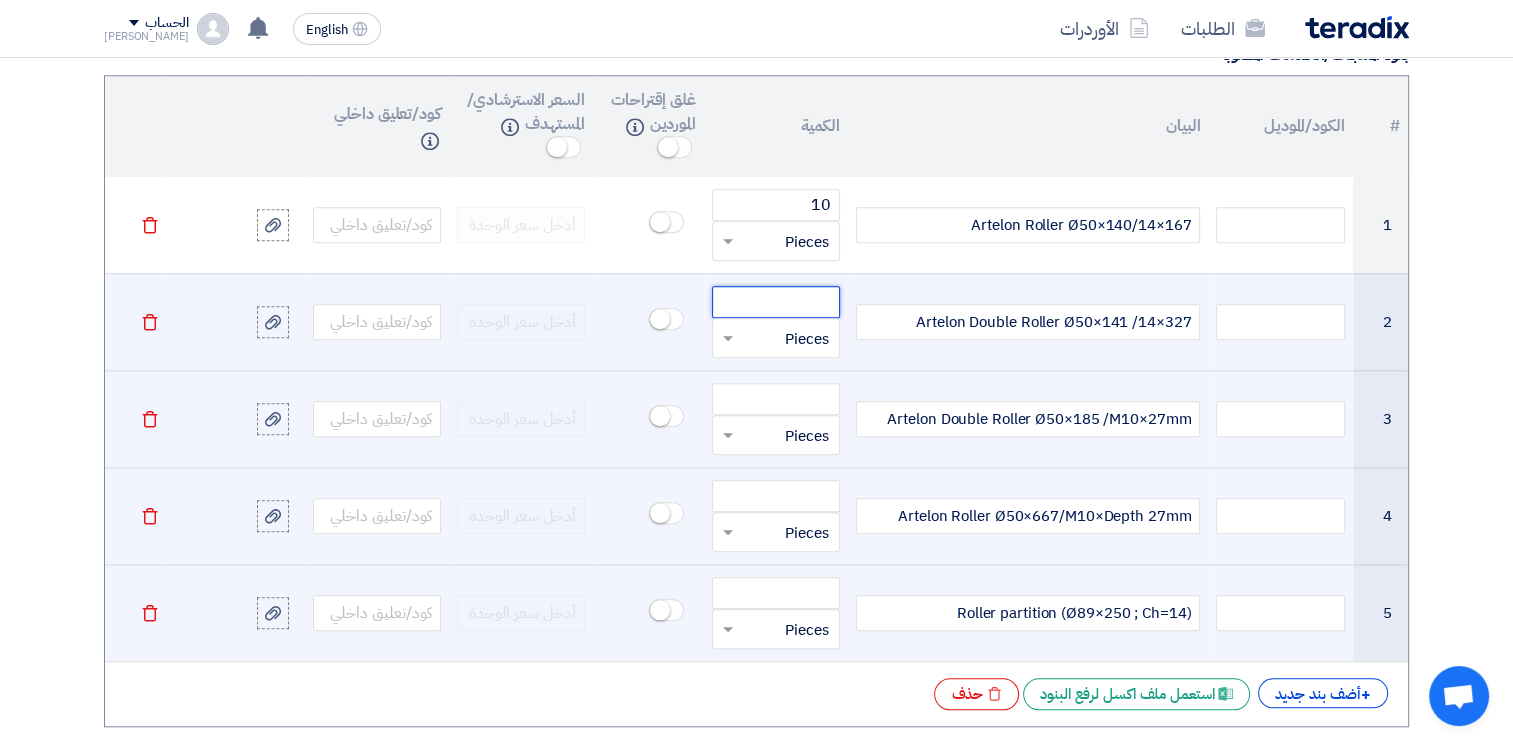 click 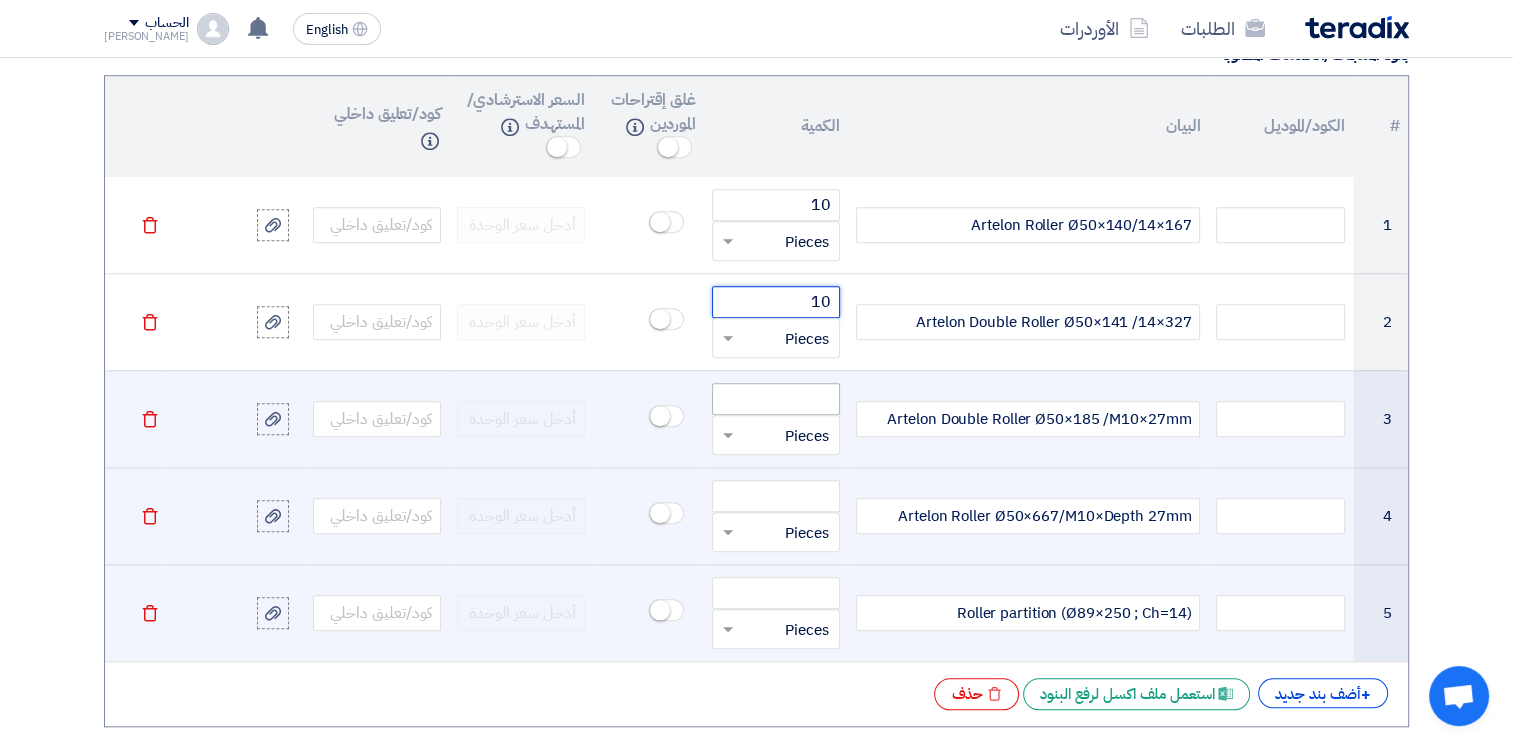 type on "10" 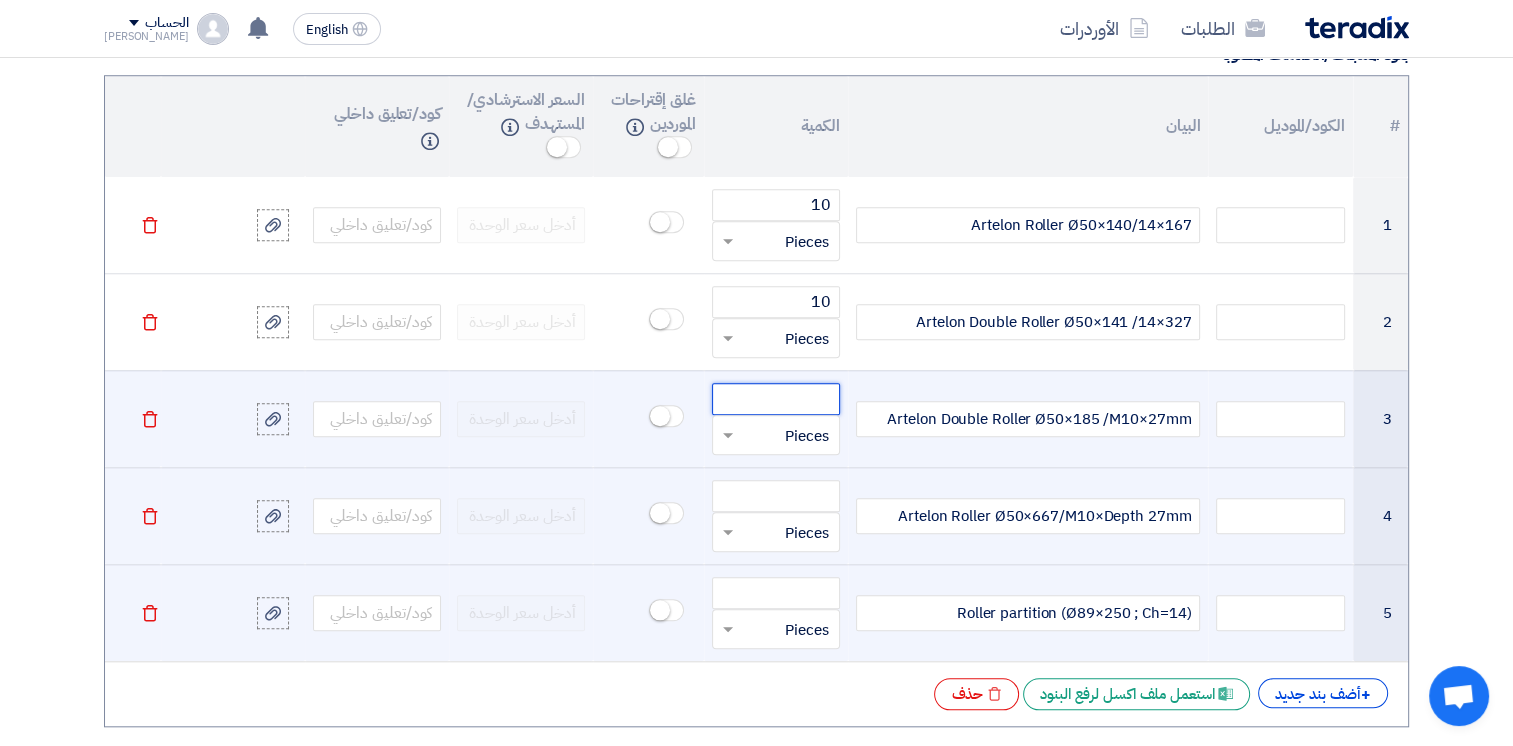 click 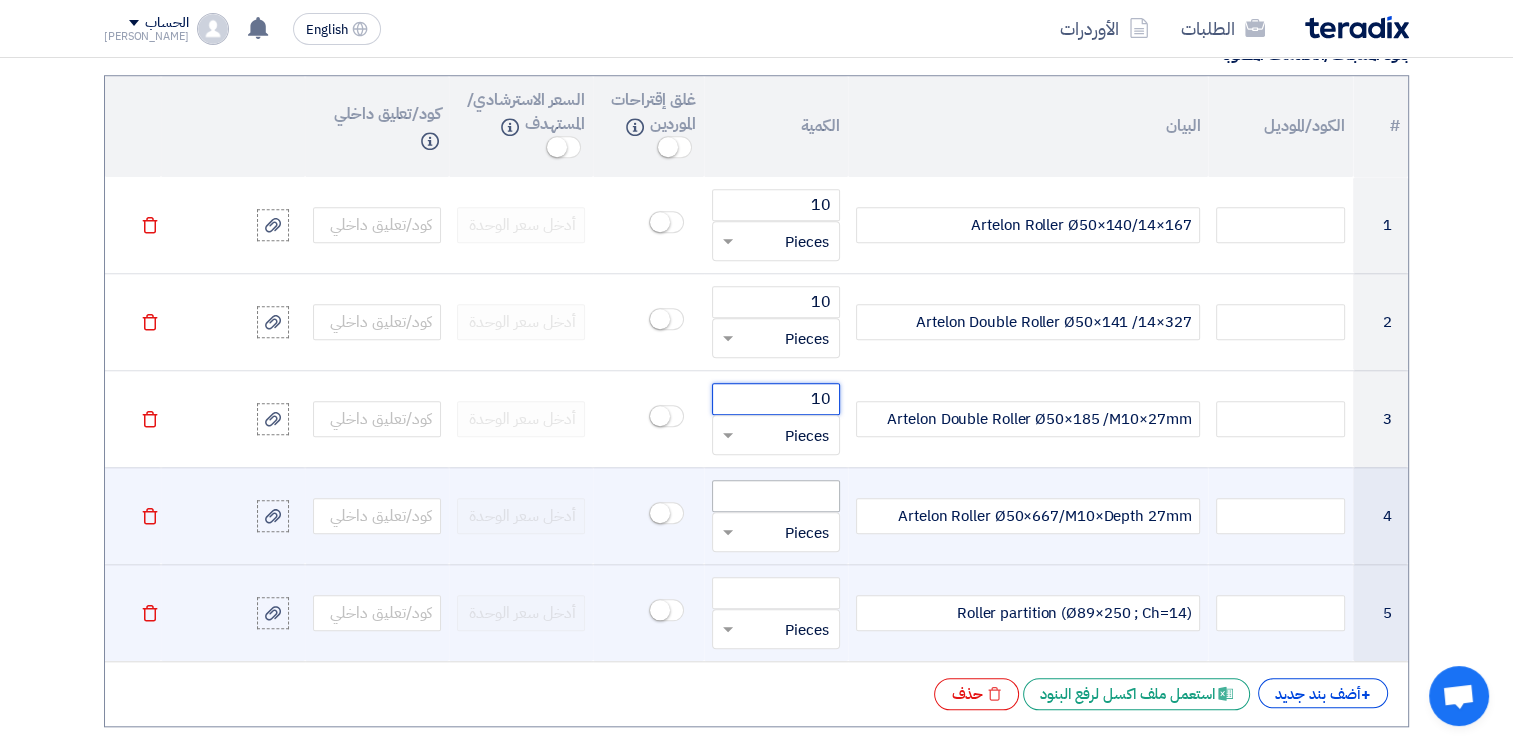 type on "10" 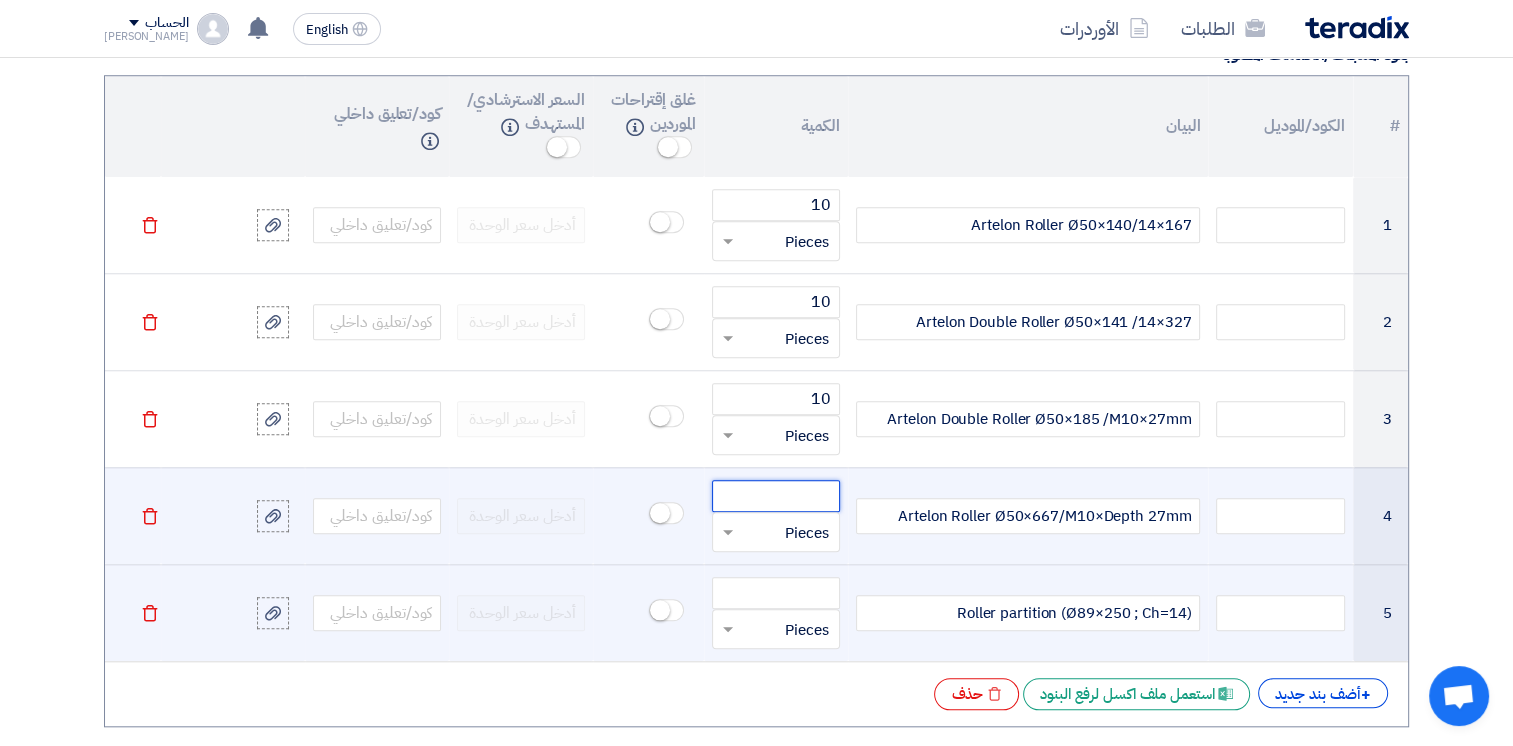 click 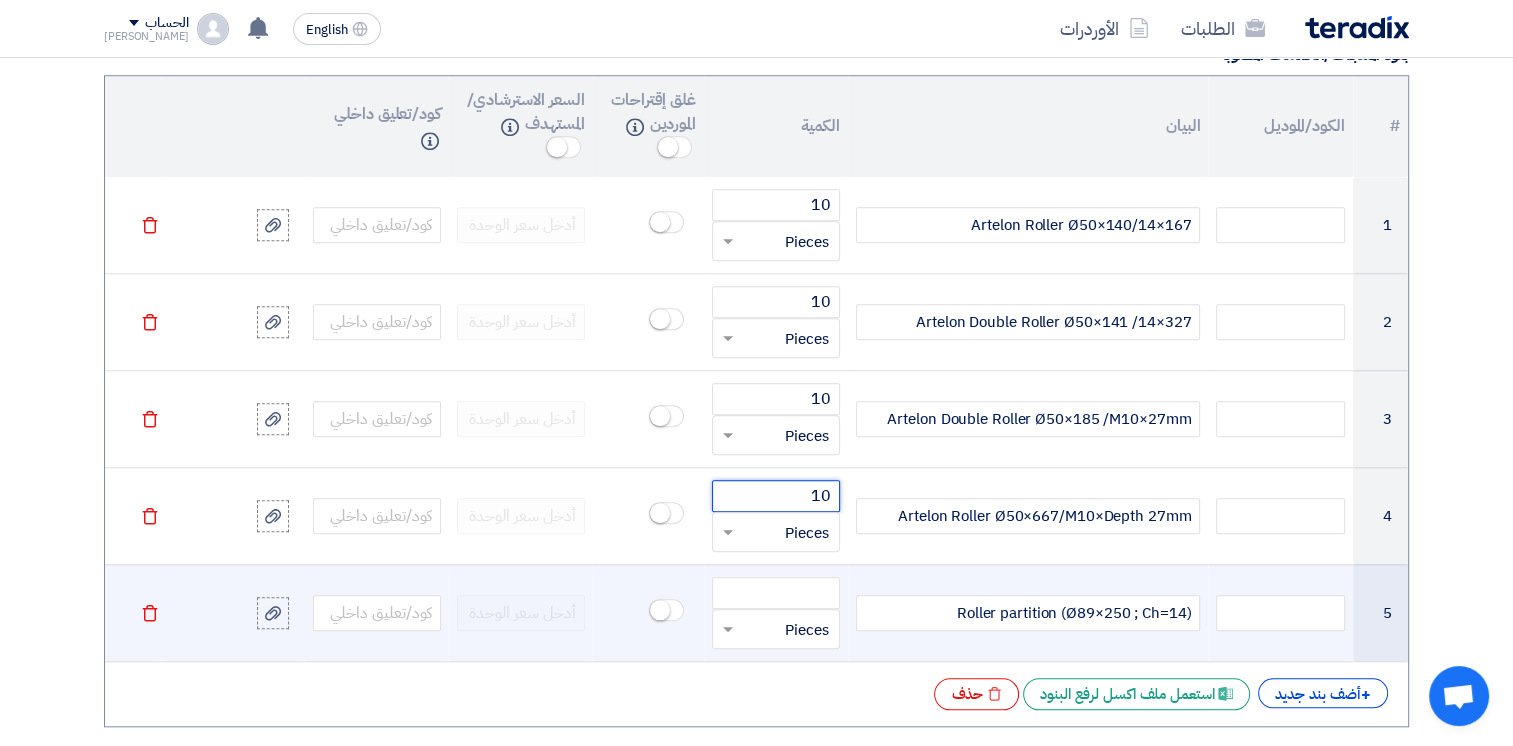 type on "10" 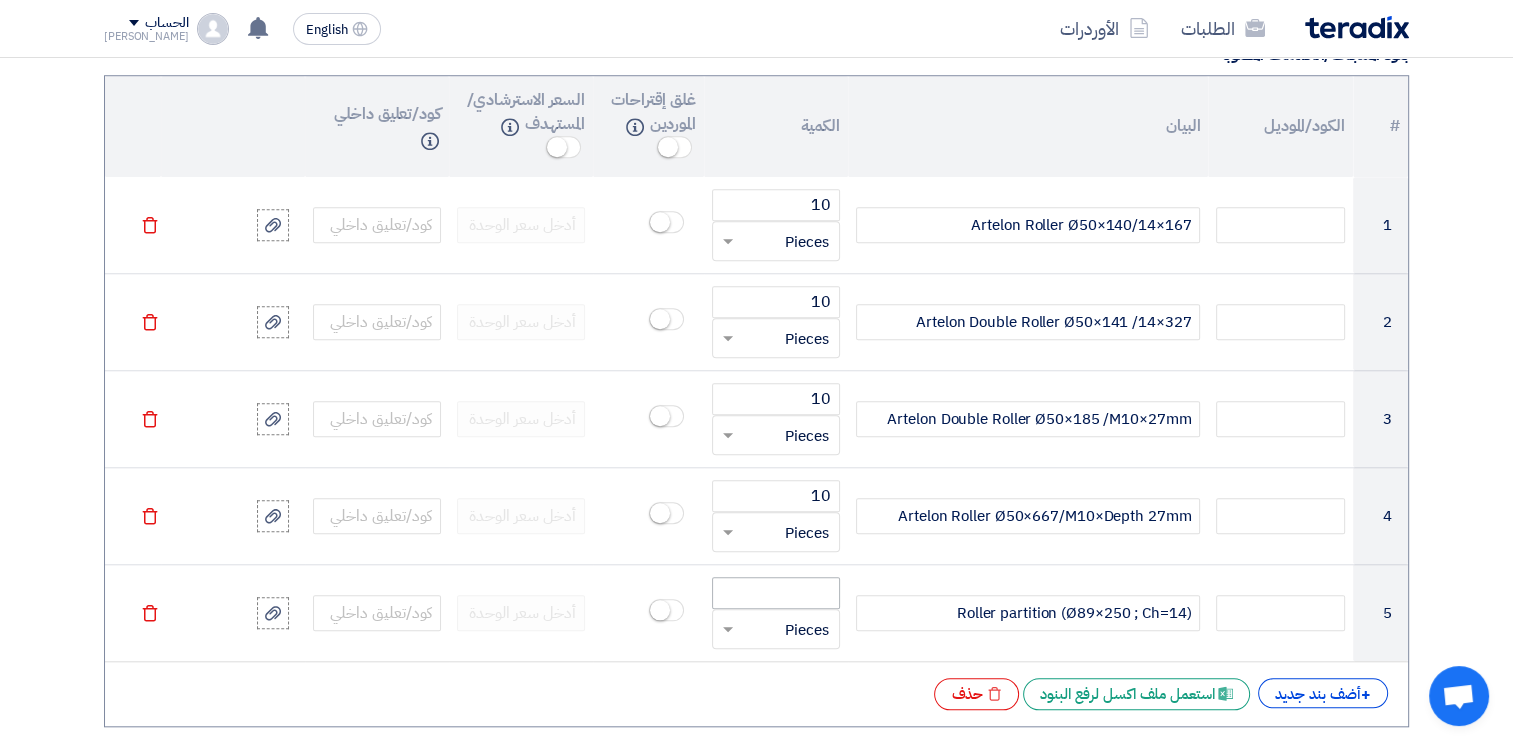 drag, startPoint x: 818, startPoint y: 569, endPoint x: 818, endPoint y: 585, distance: 16 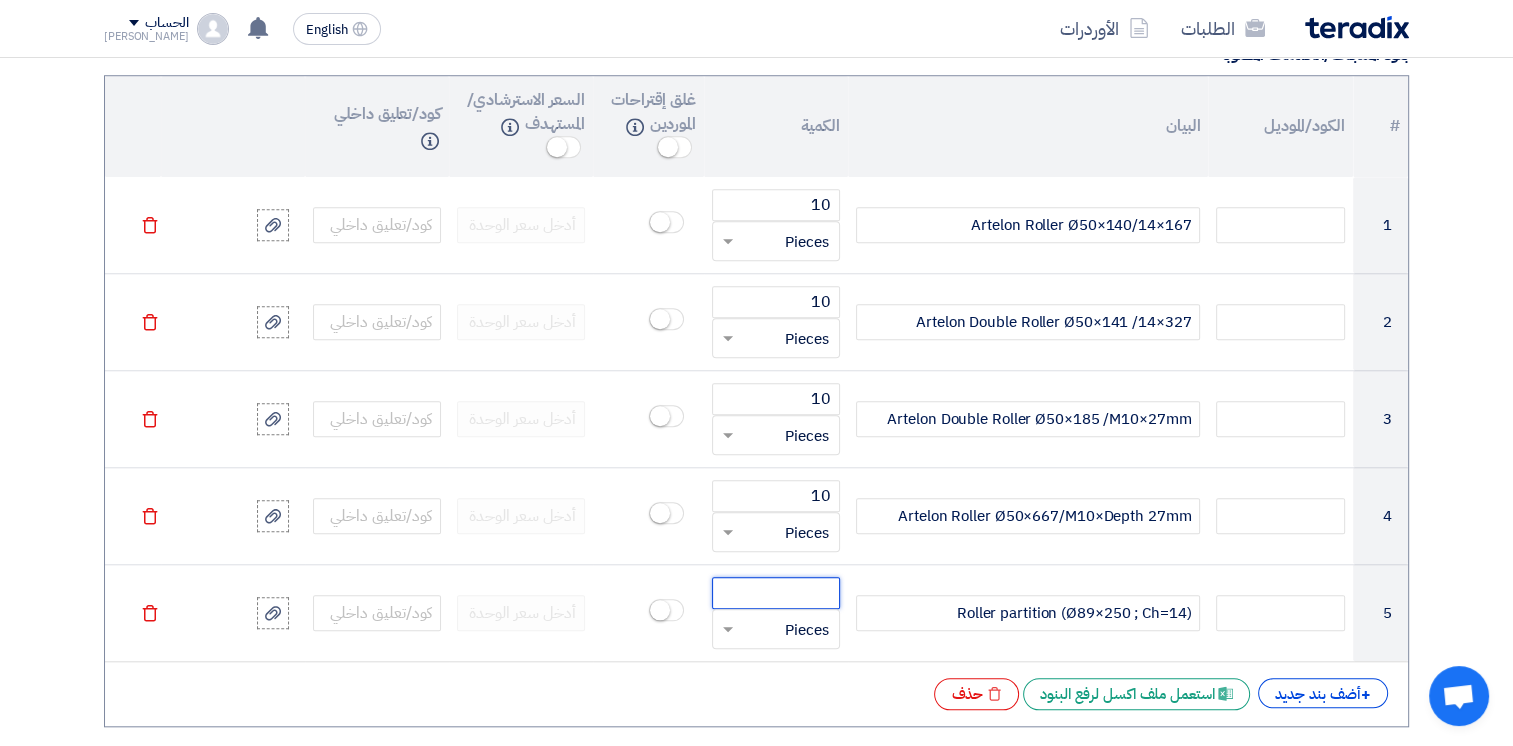 click 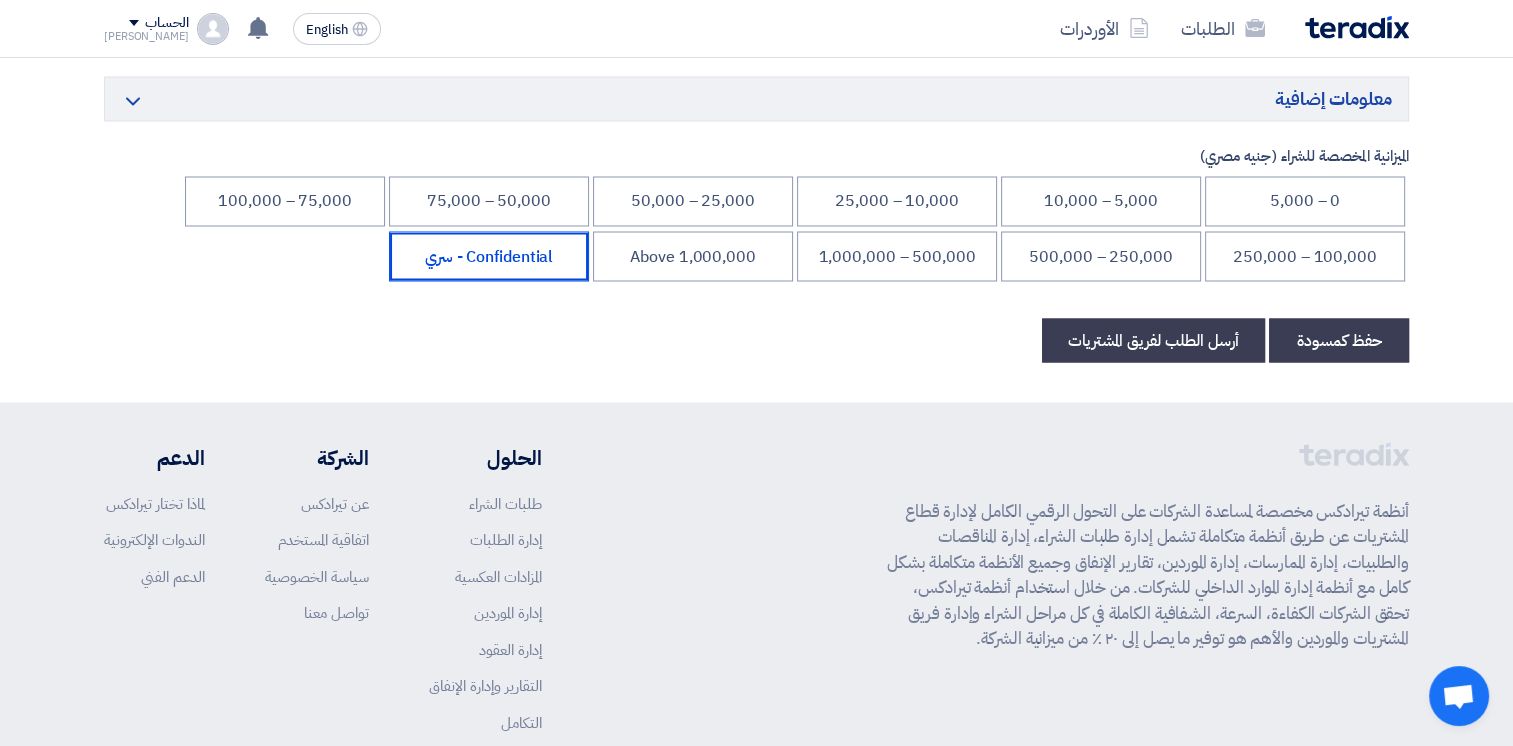 scroll, scrollTop: 3657, scrollLeft: 0, axis: vertical 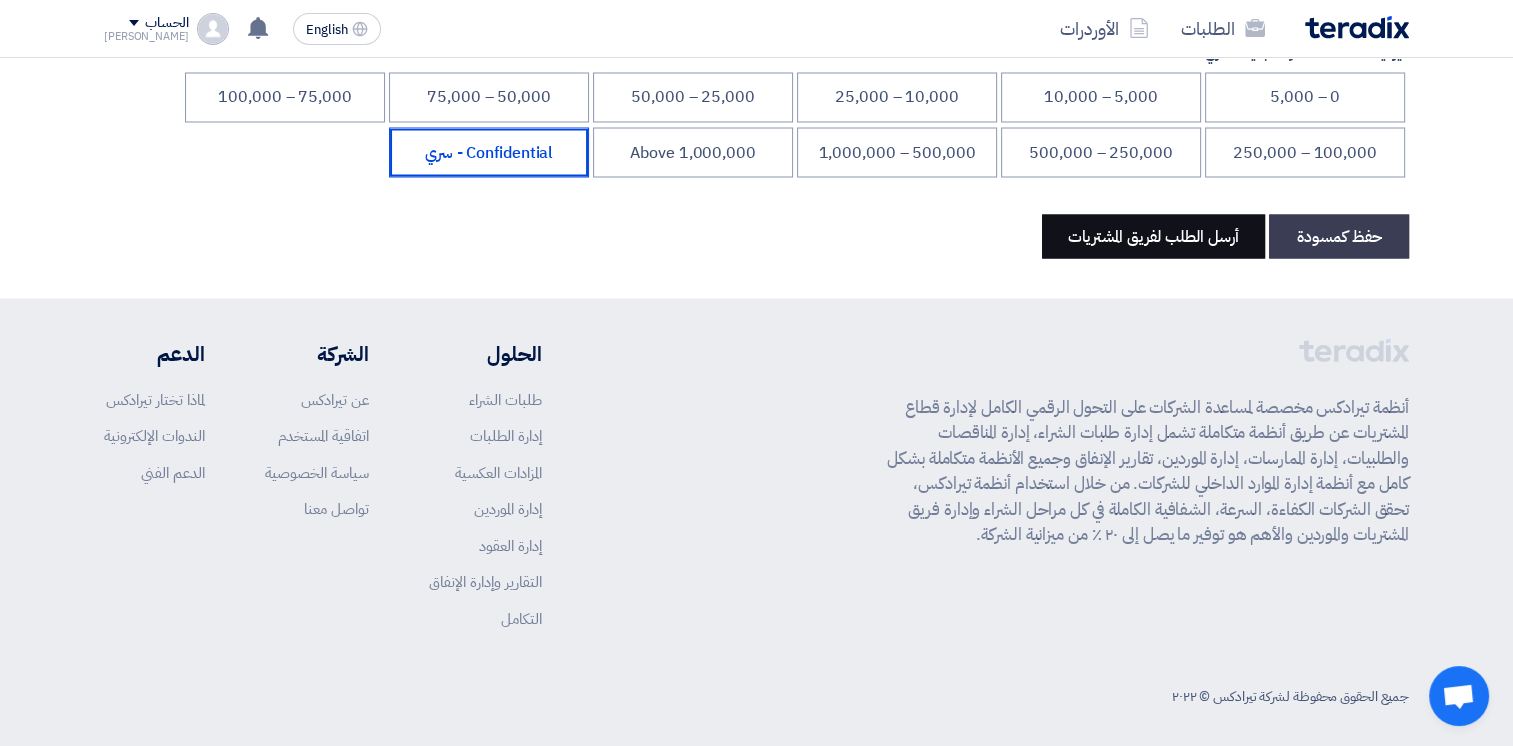 type on "10" 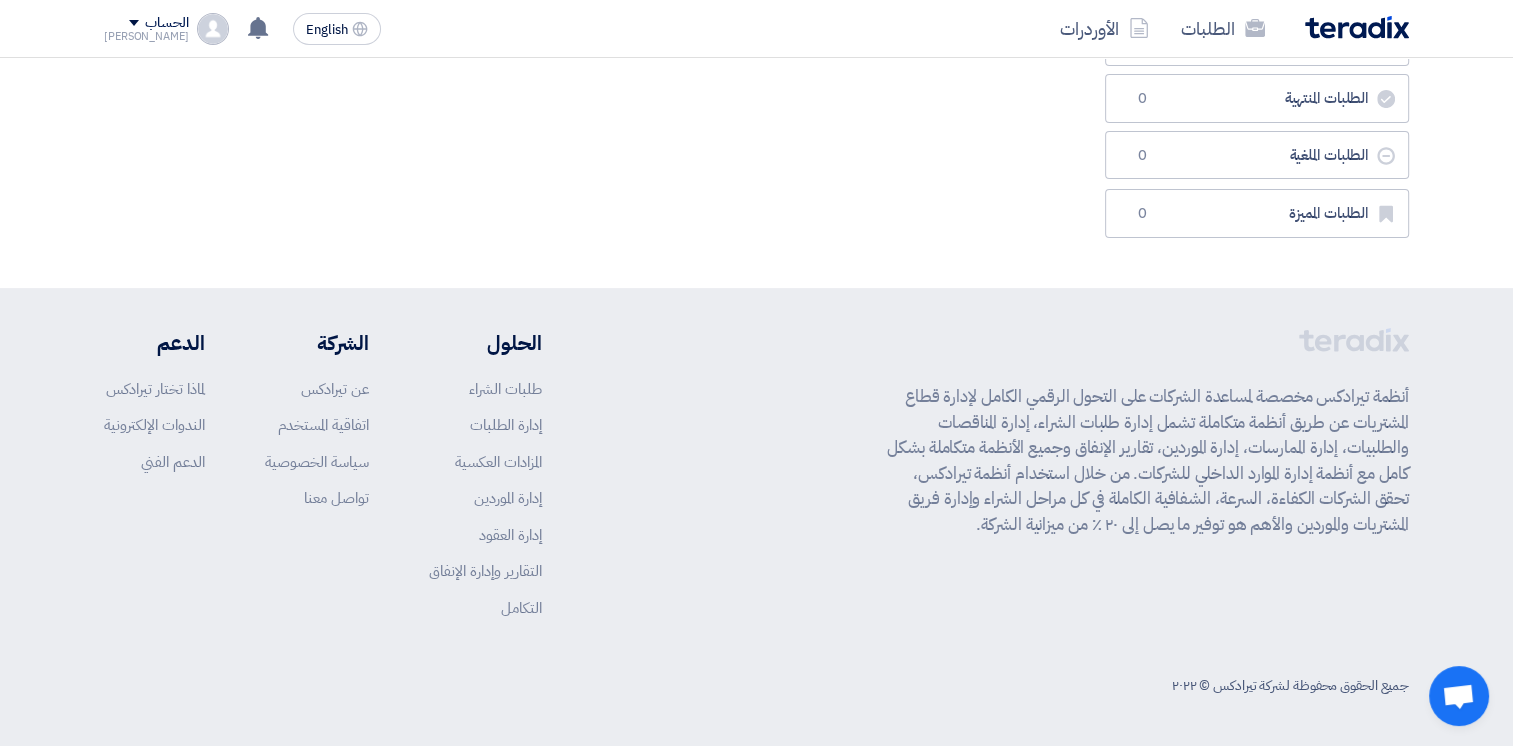 scroll, scrollTop: 0, scrollLeft: 0, axis: both 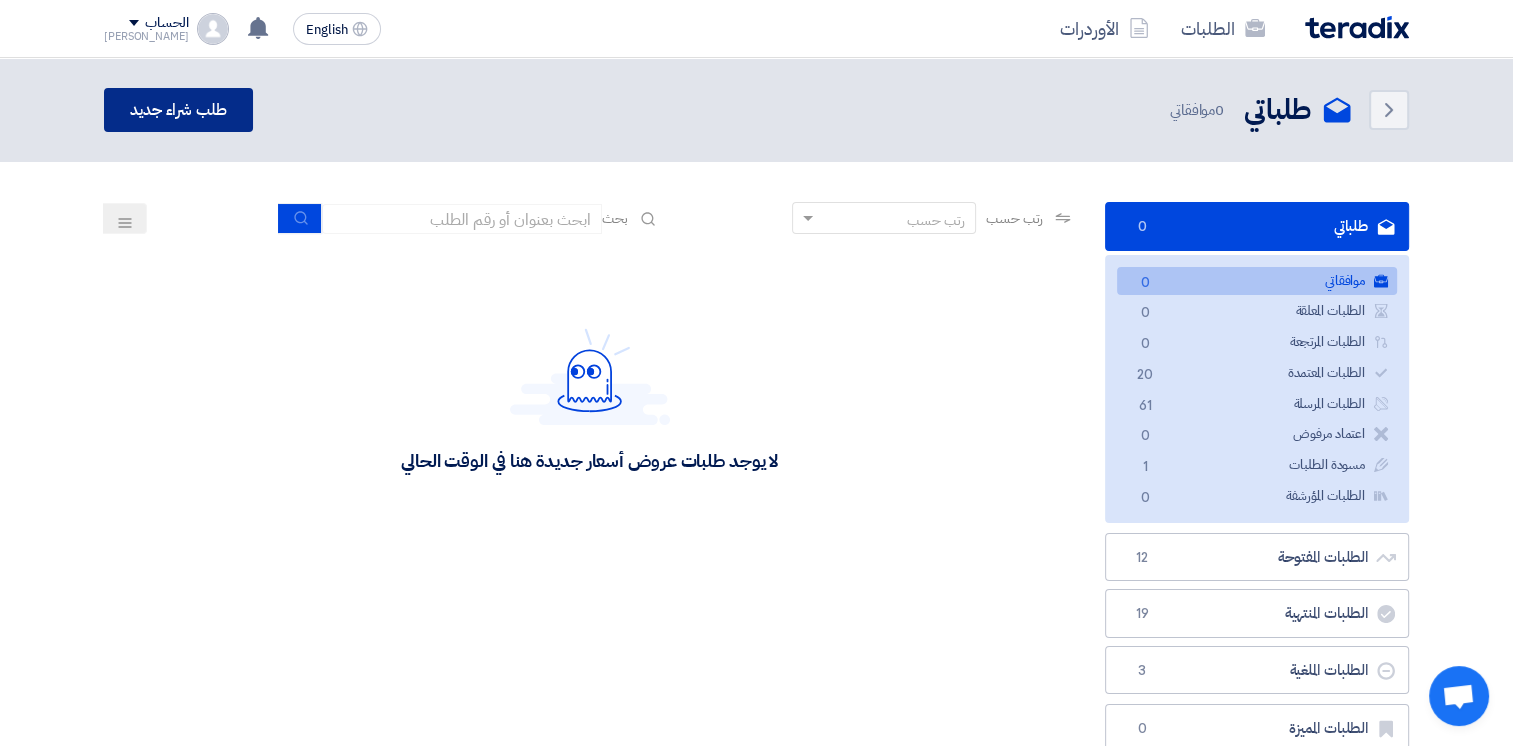 click on "طلب شراء جديد" 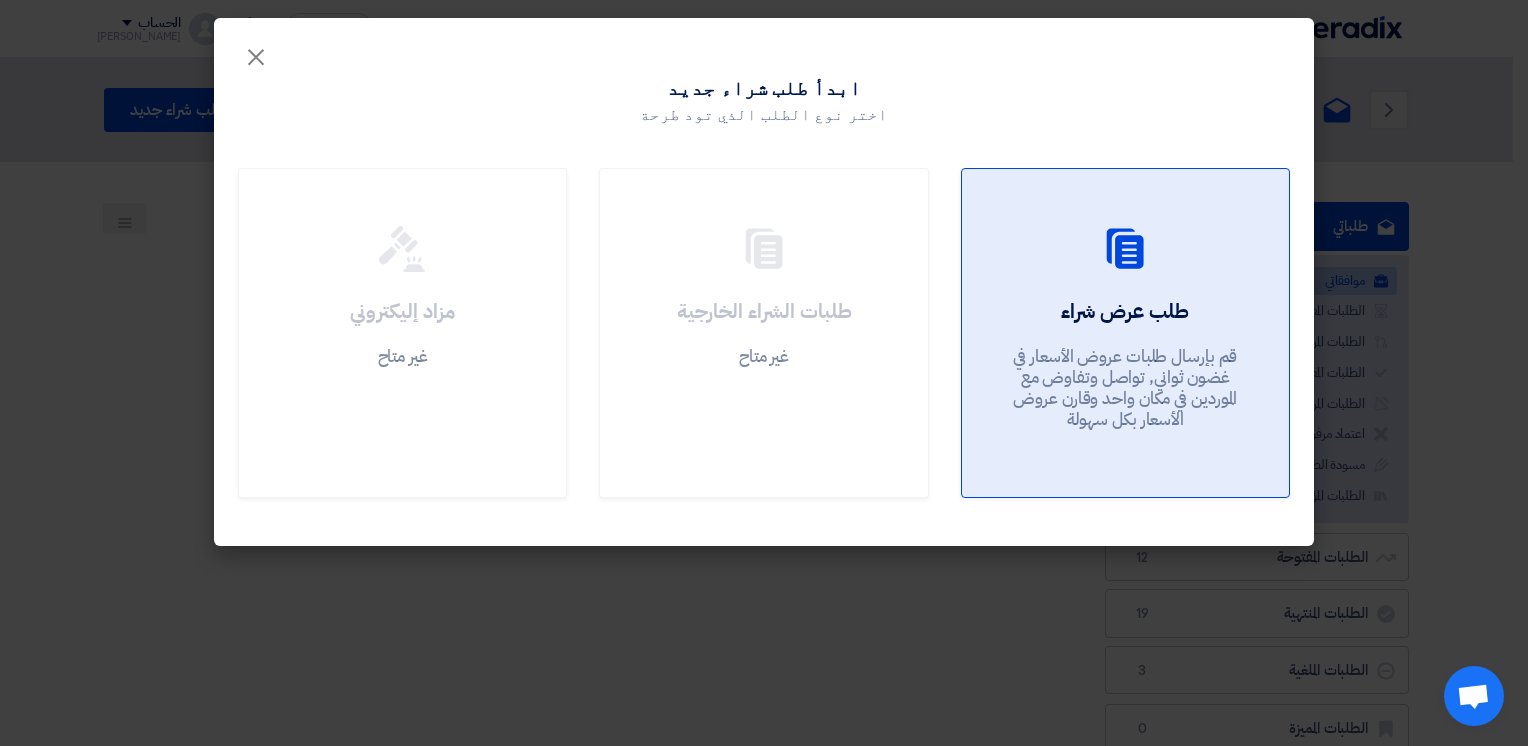 click on "قم بإرسال طلبات عروض الأسعار في غضون ثواني, تواصل وتفاوض مع الموردين في مكان واحد وقارن عروض الأسعار بكل سهولة" 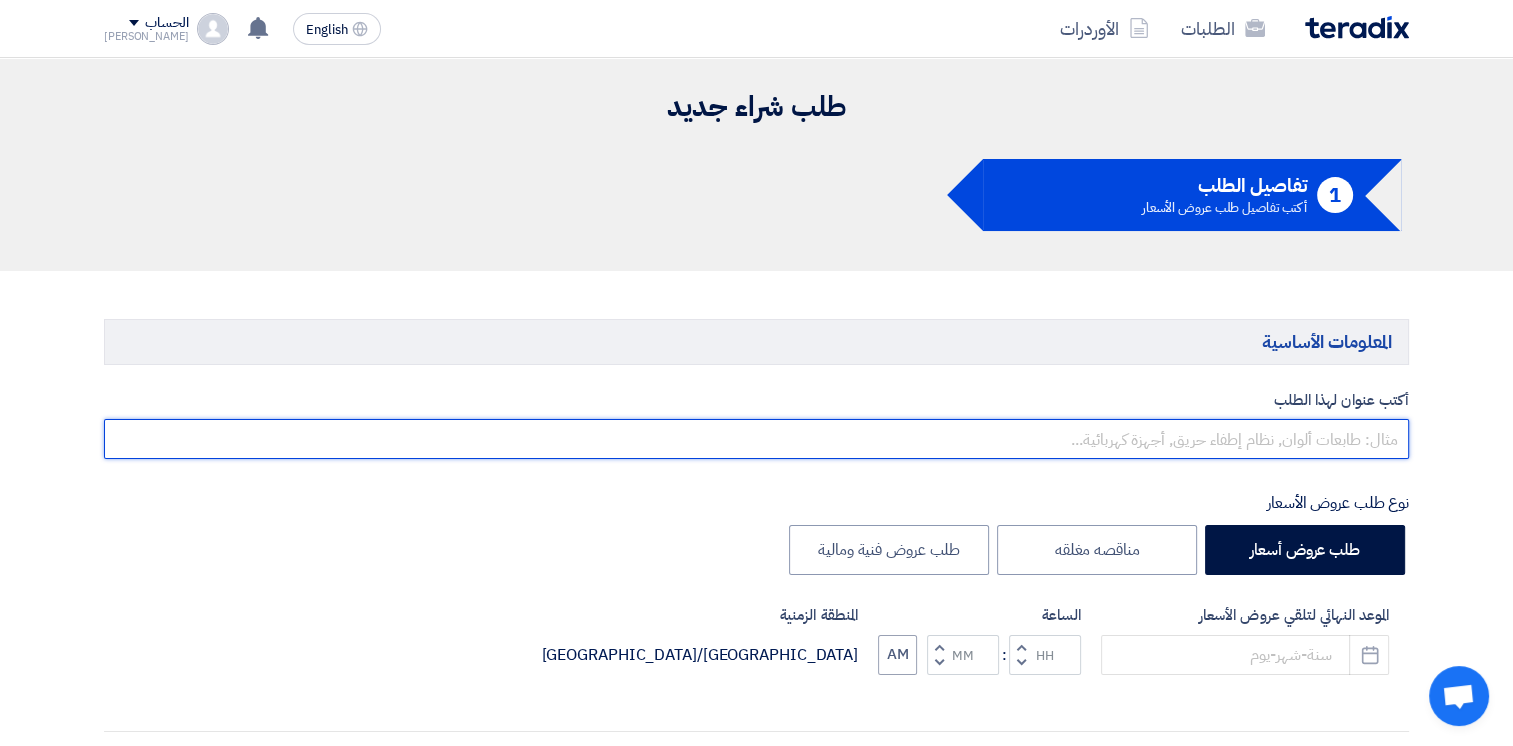 click at bounding box center [756, 439] 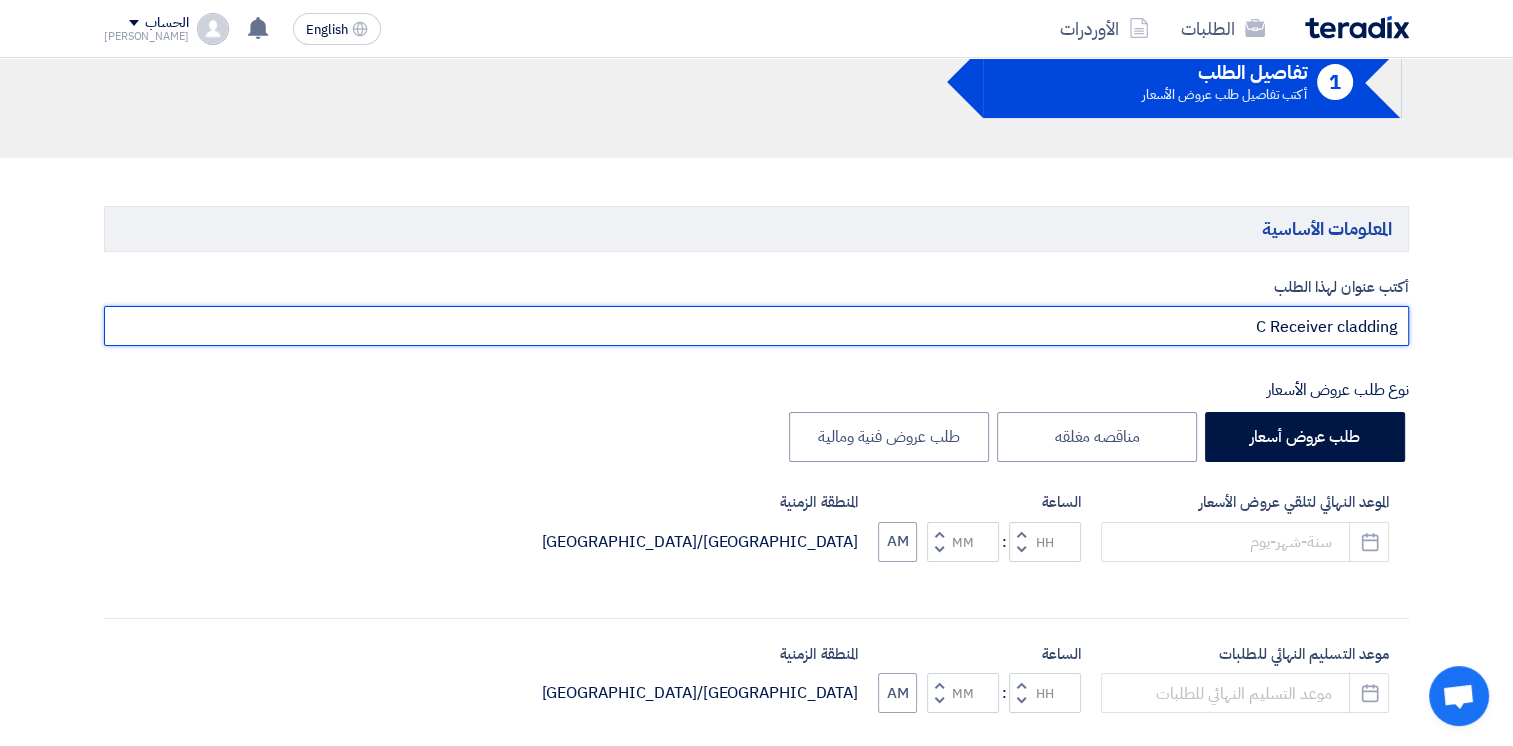 scroll, scrollTop: 200, scrollLeft: 0, axis: vertical 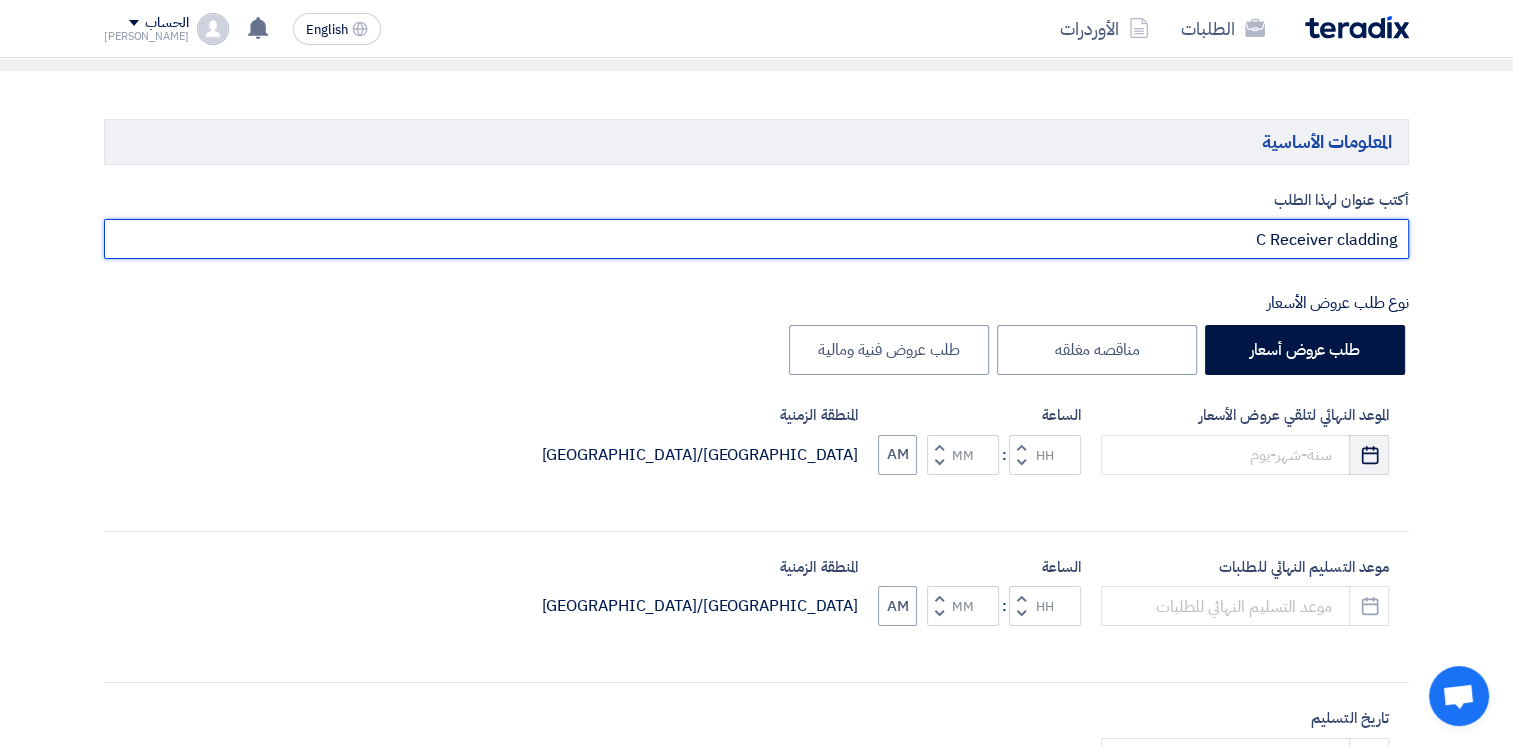 type on "C Receiver cladding" 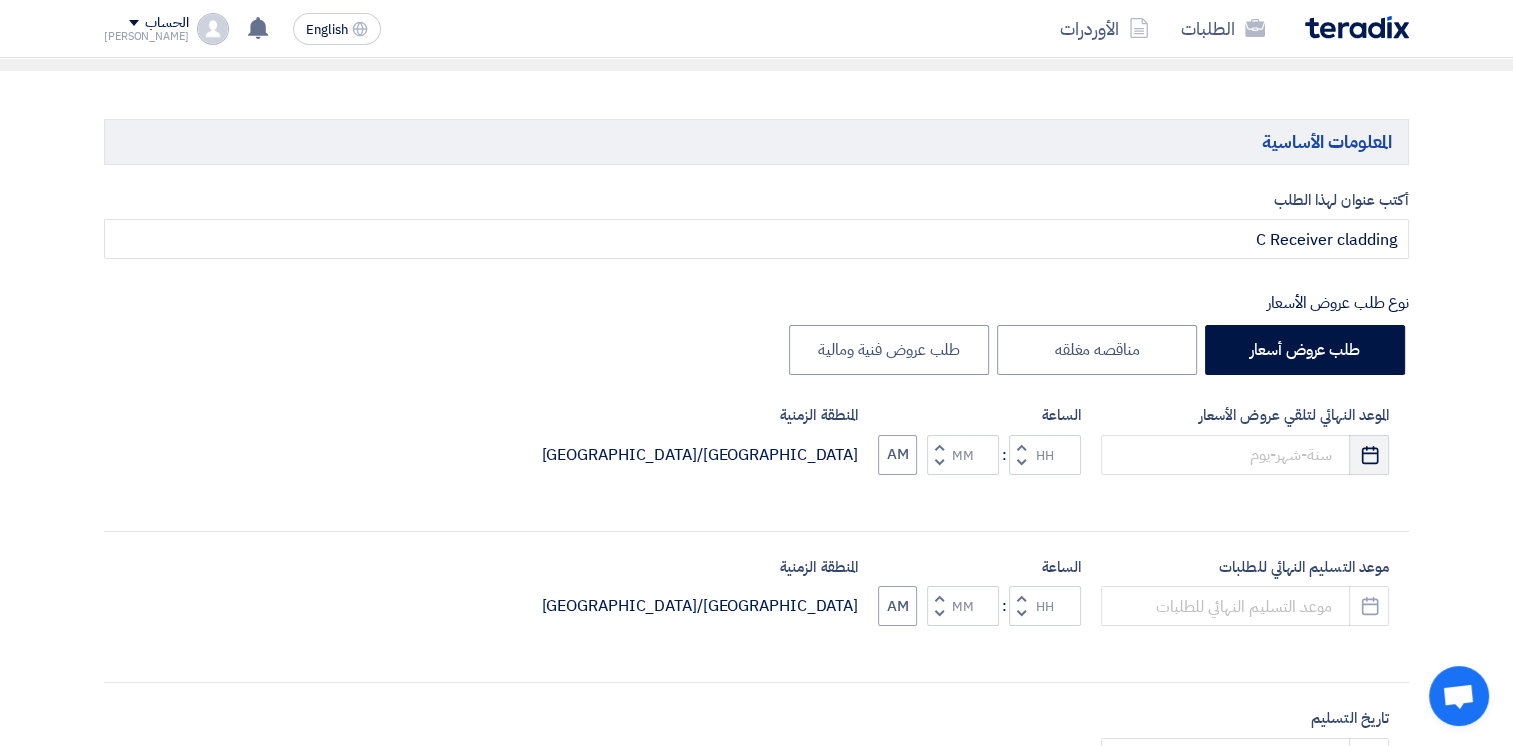 click on "Pick a date" 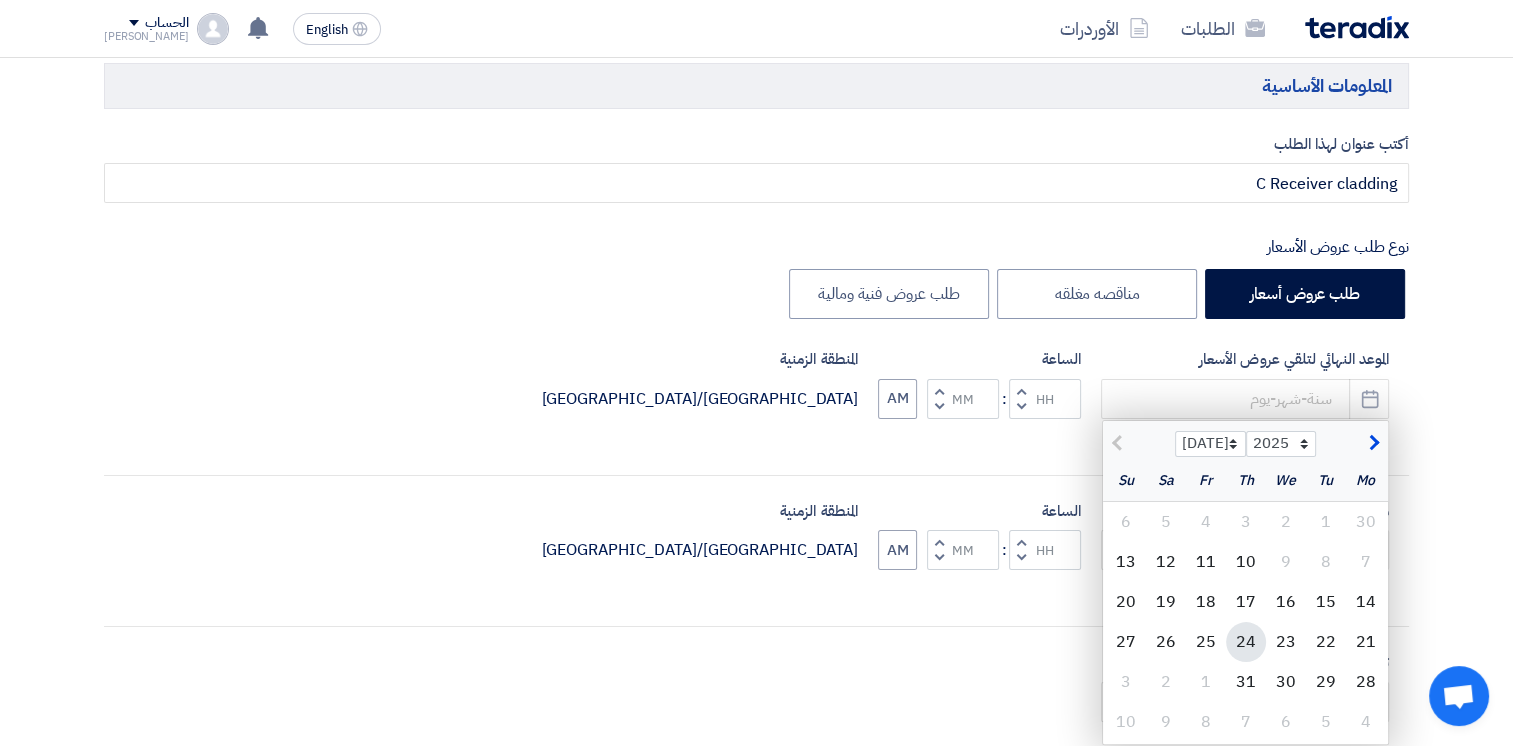 scroll, scrollTop: 300, scrollLeft: 0, axis: vertical 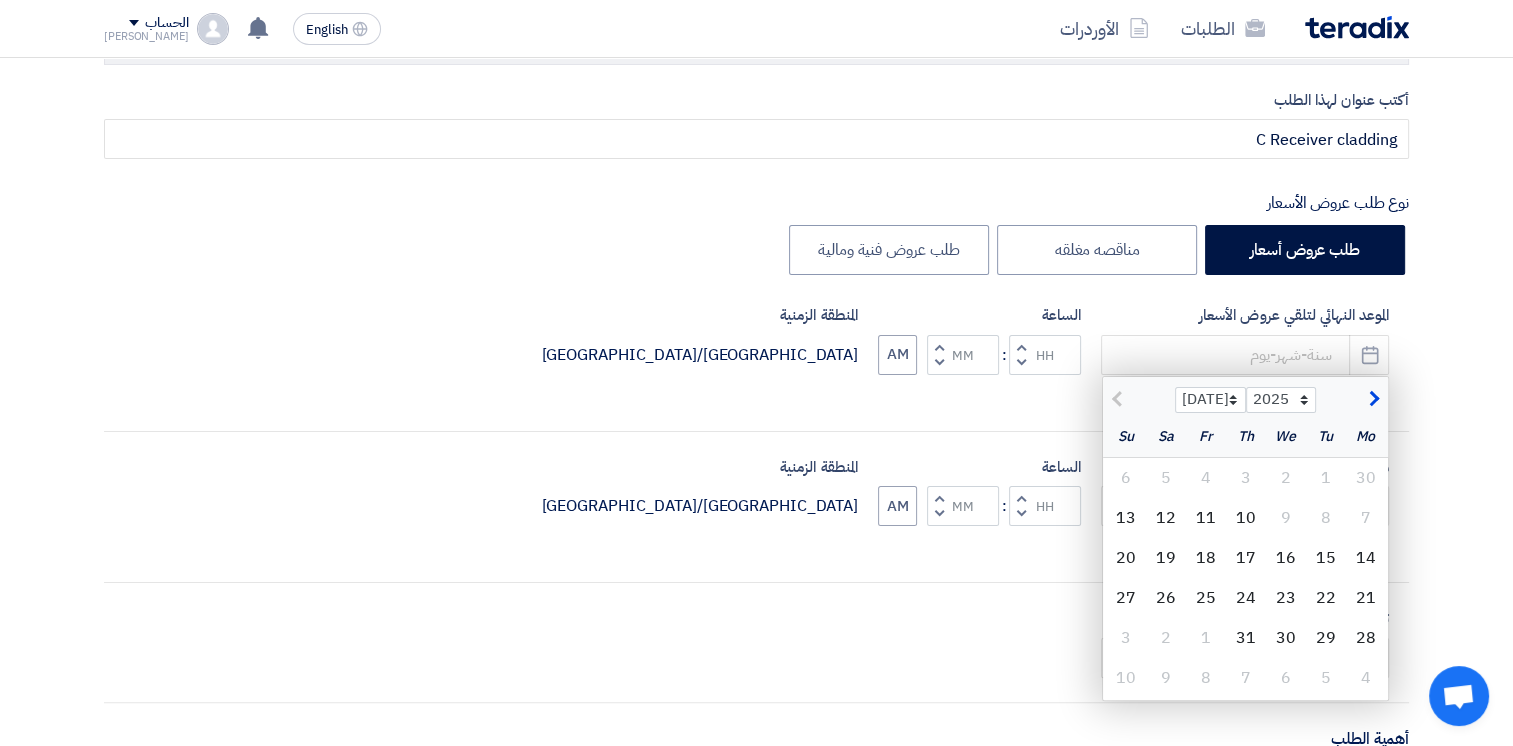 click on "17" 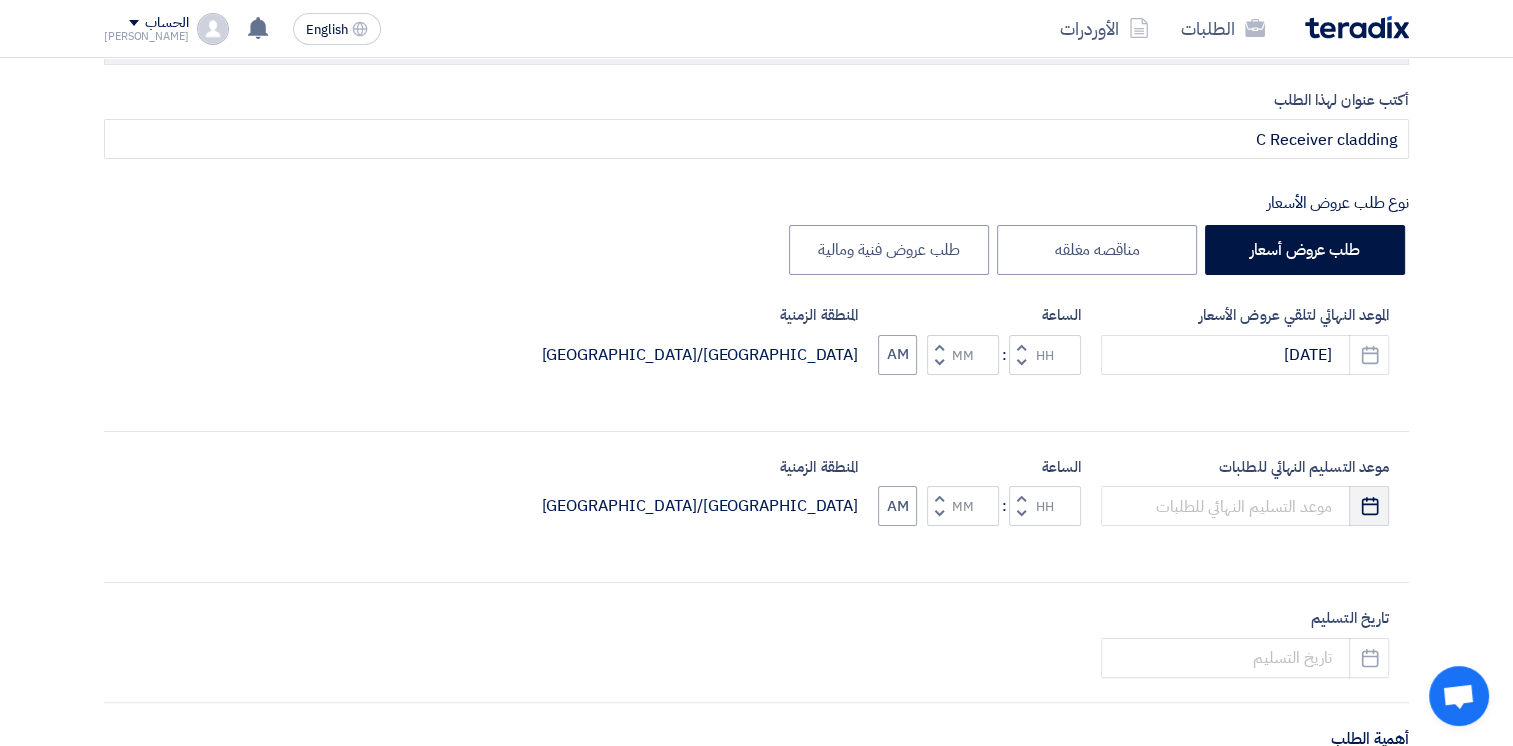 click on "Pick a date" 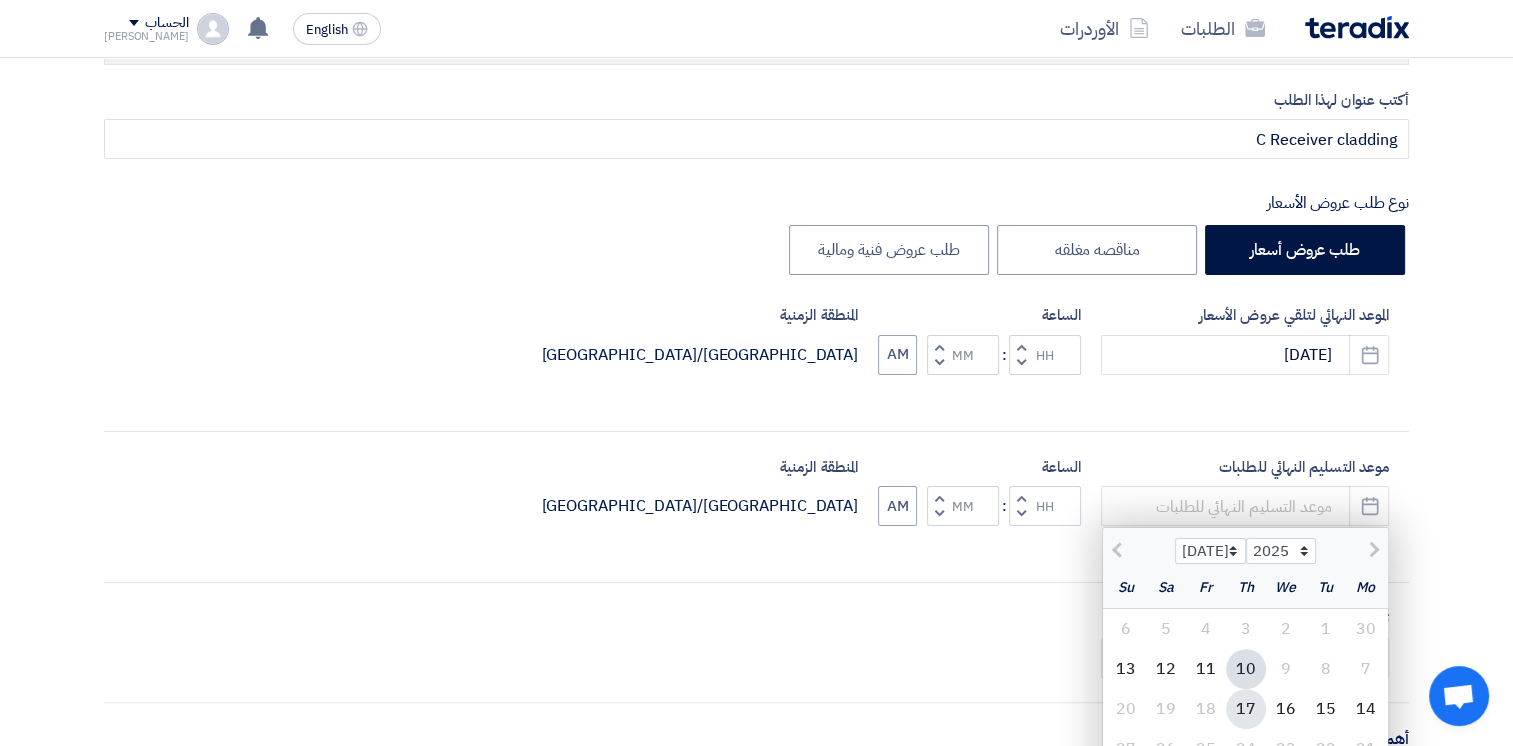 click on "17" 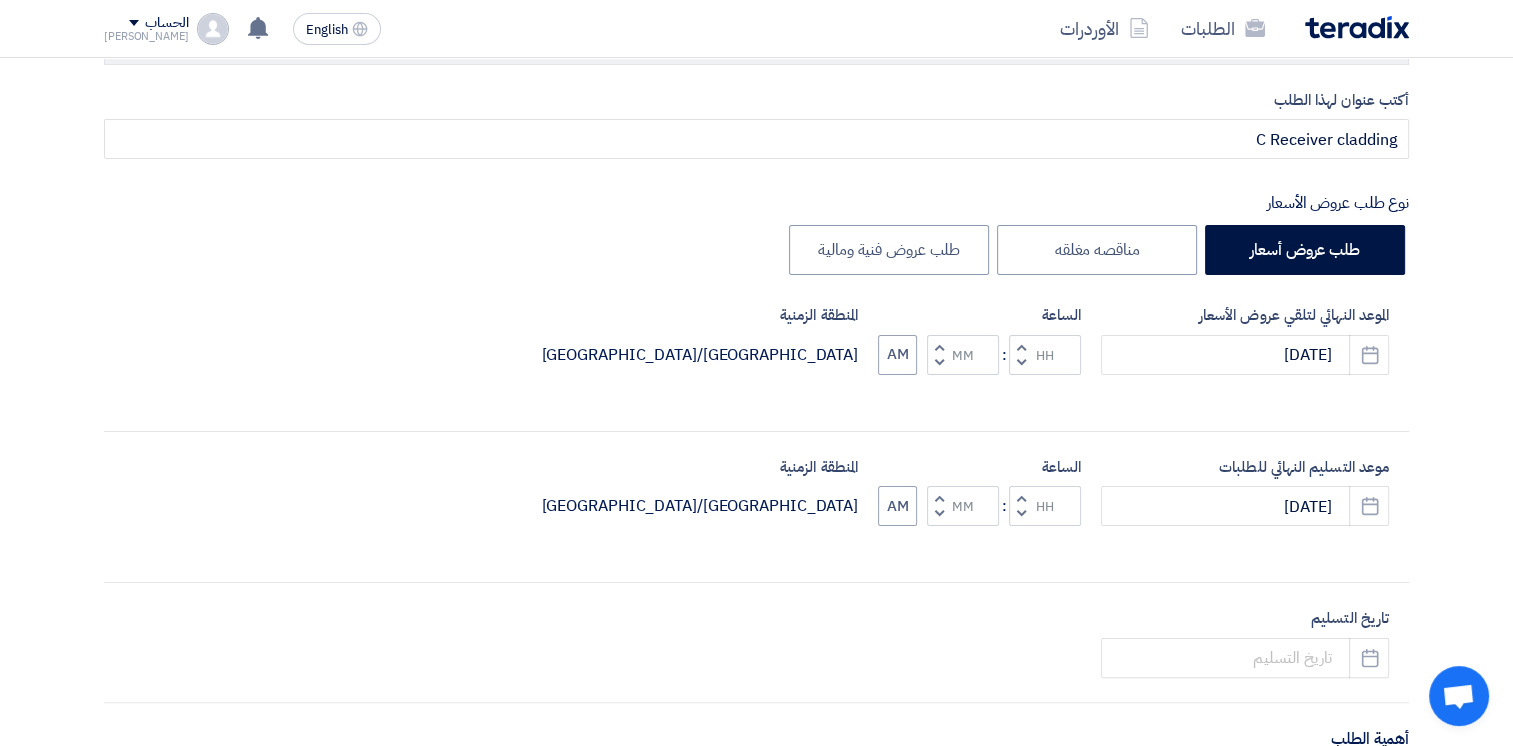 click 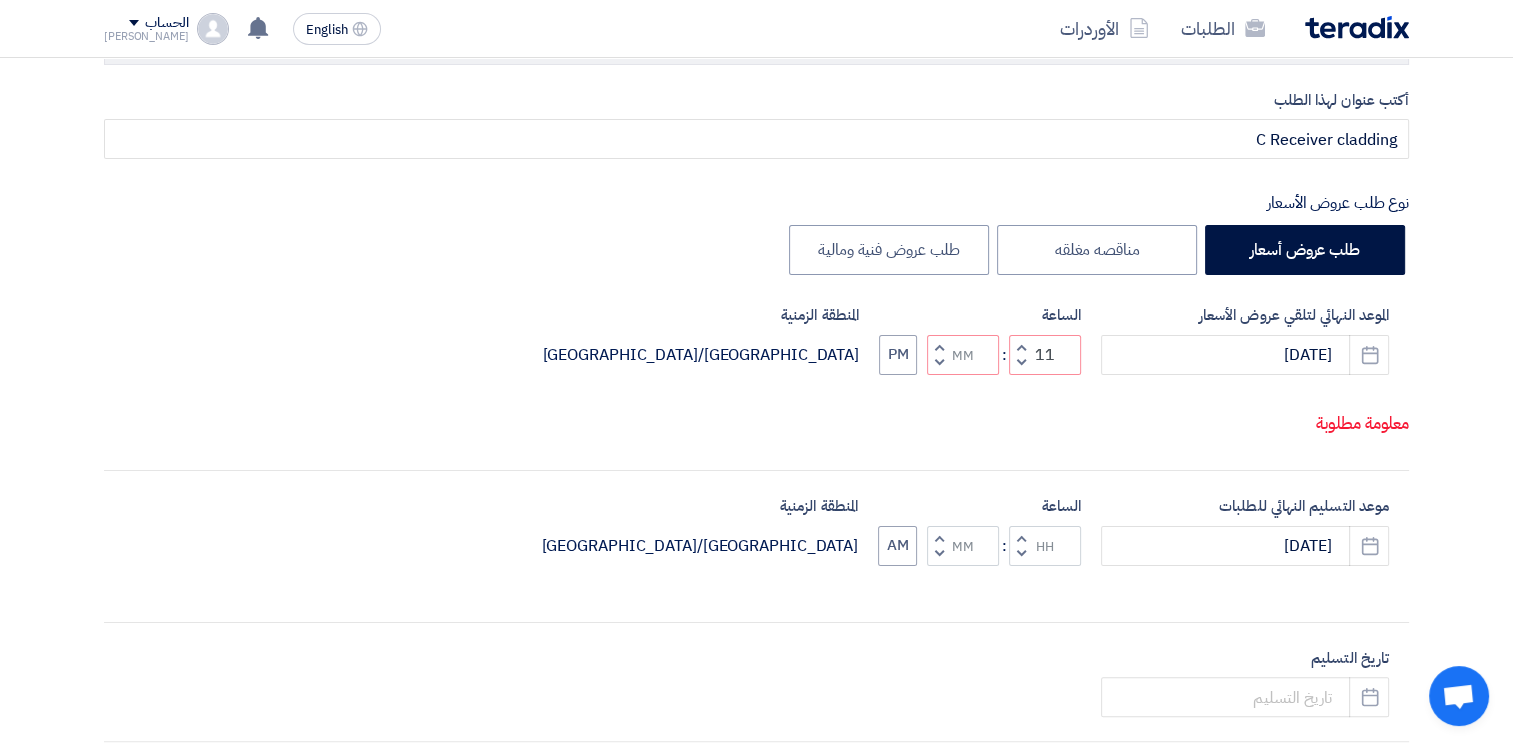 click on "Increment hours" 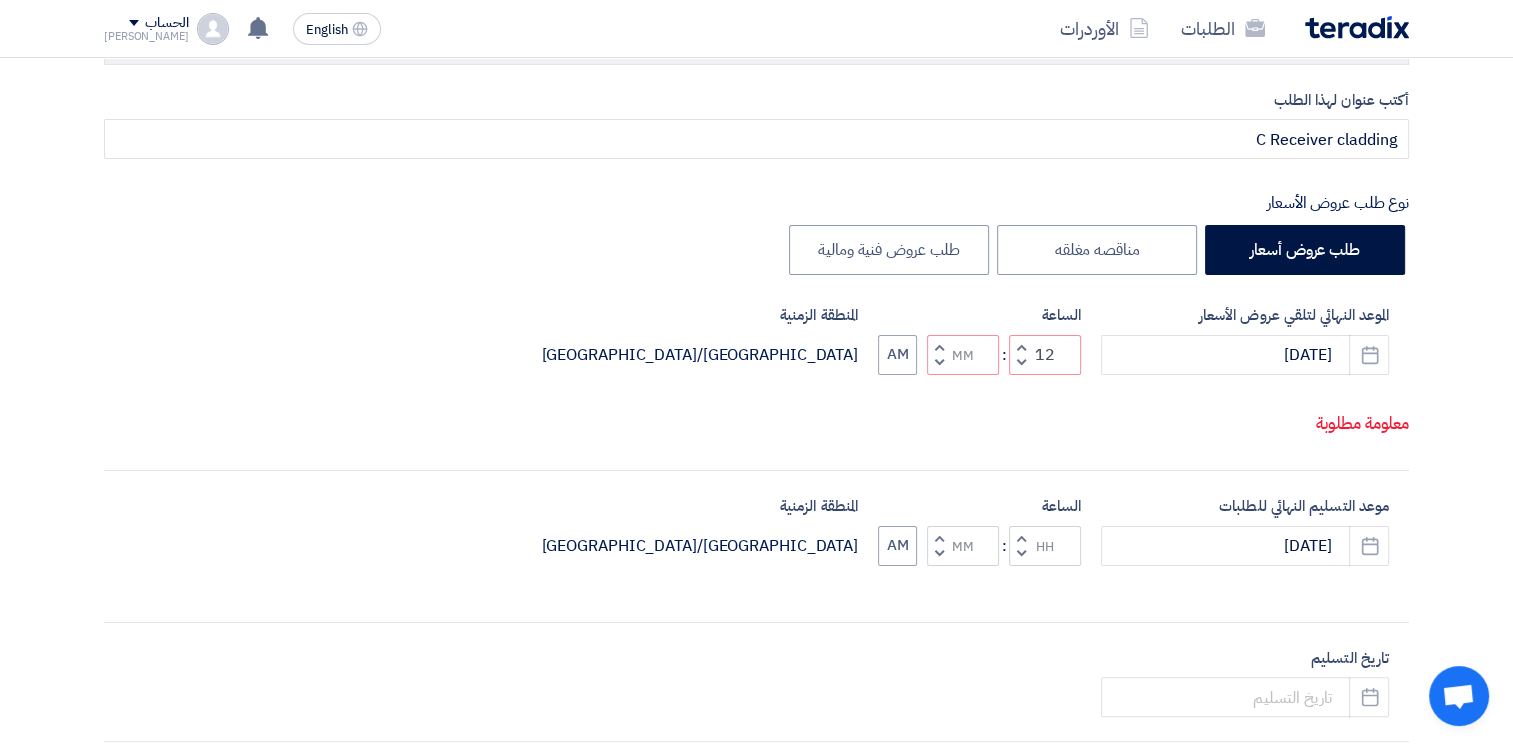 click 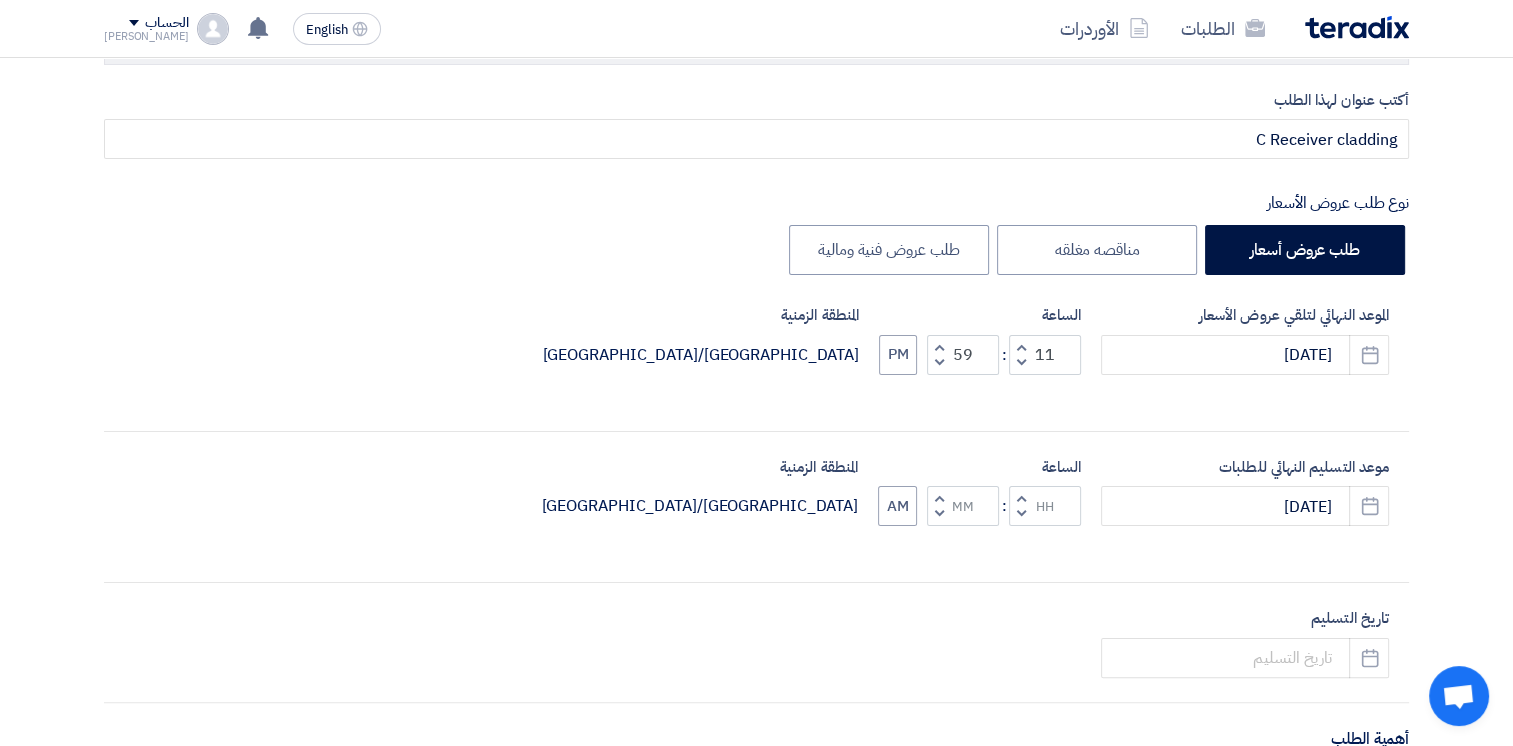 click on "Increment minutes" 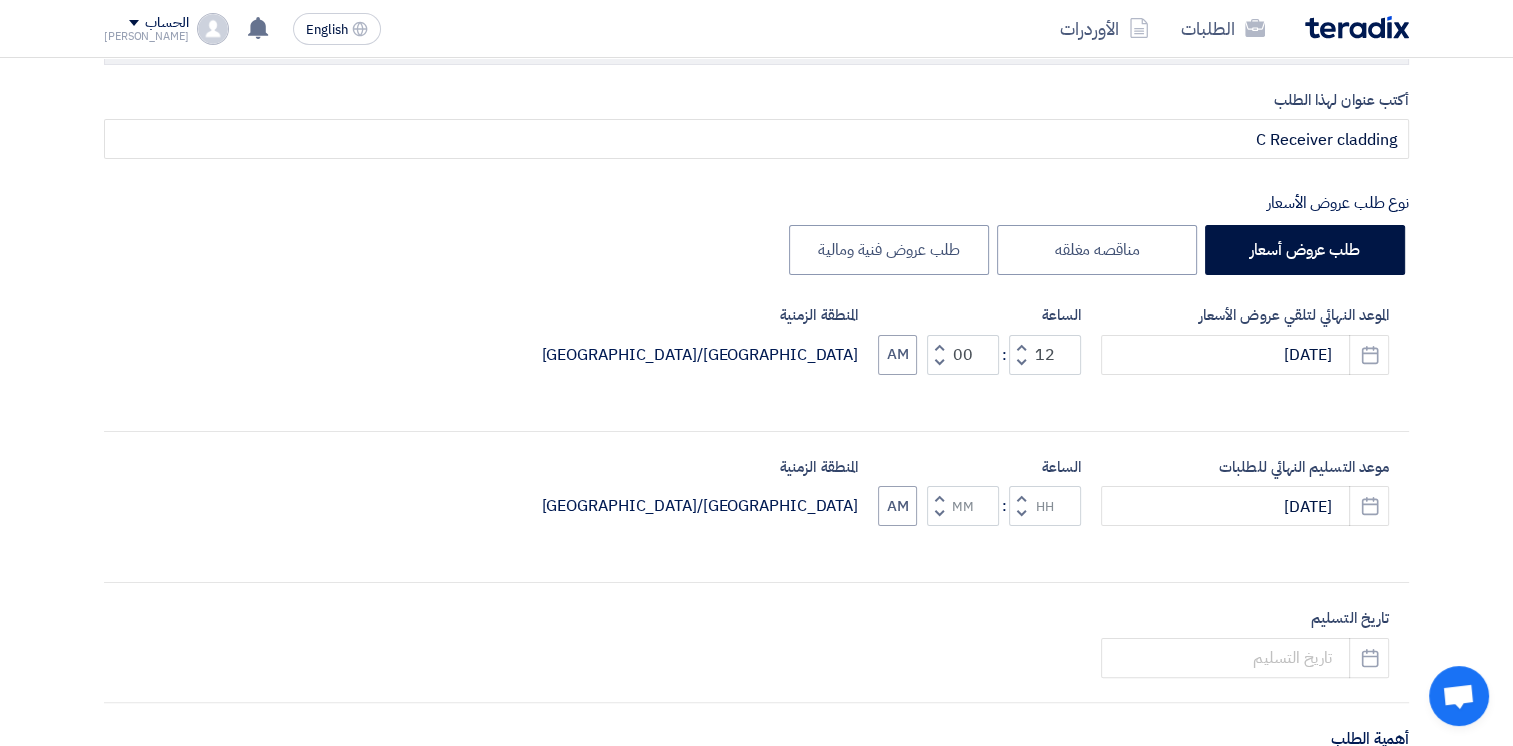 click 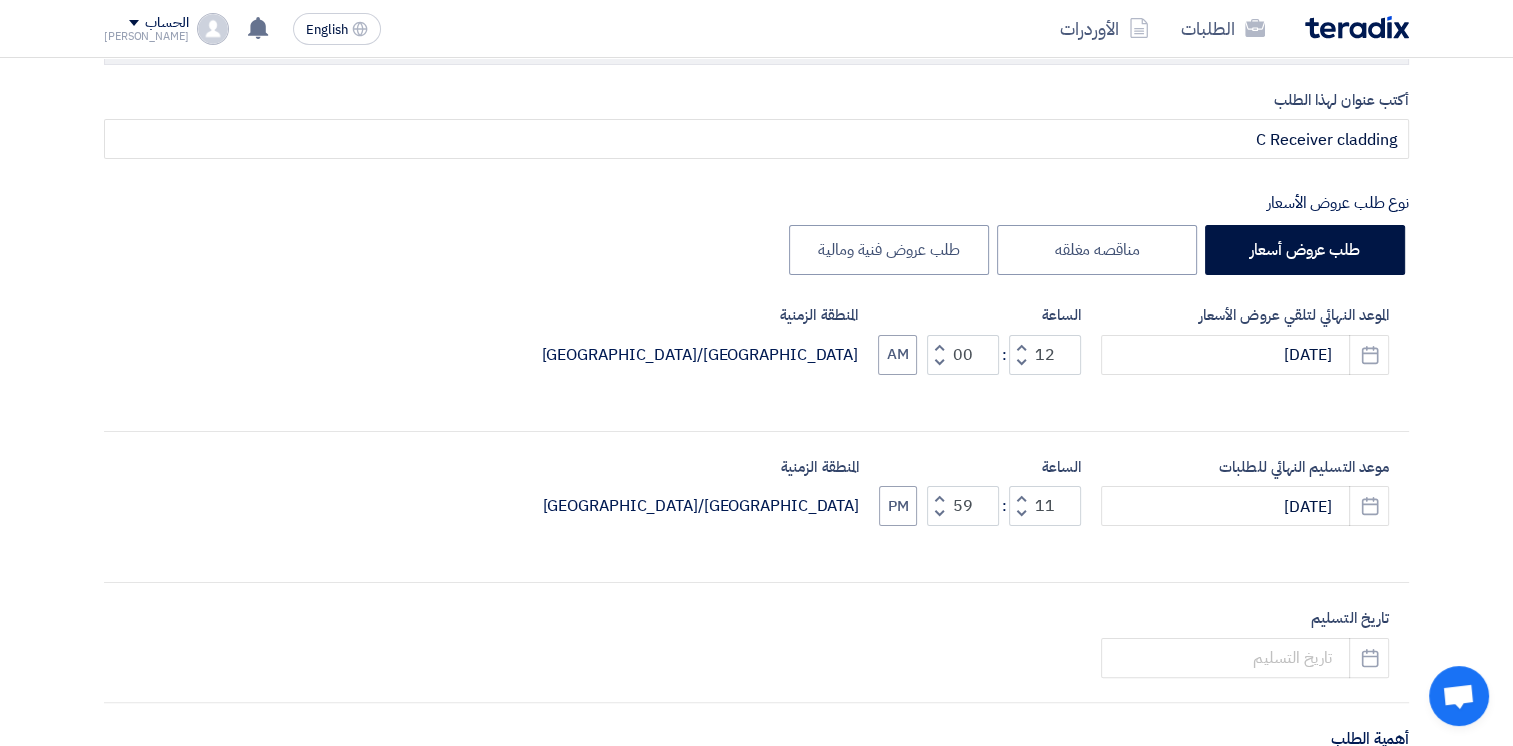 click 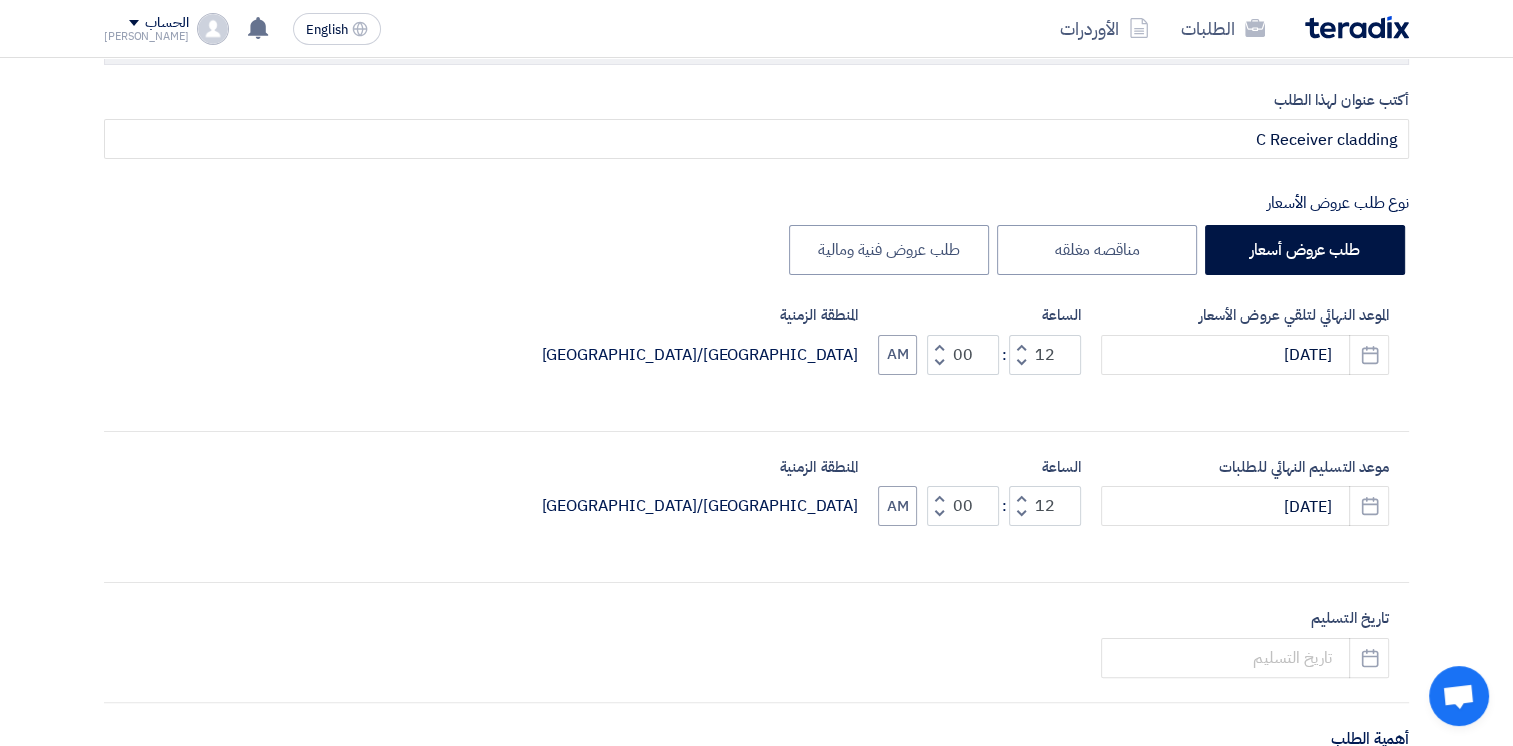 click 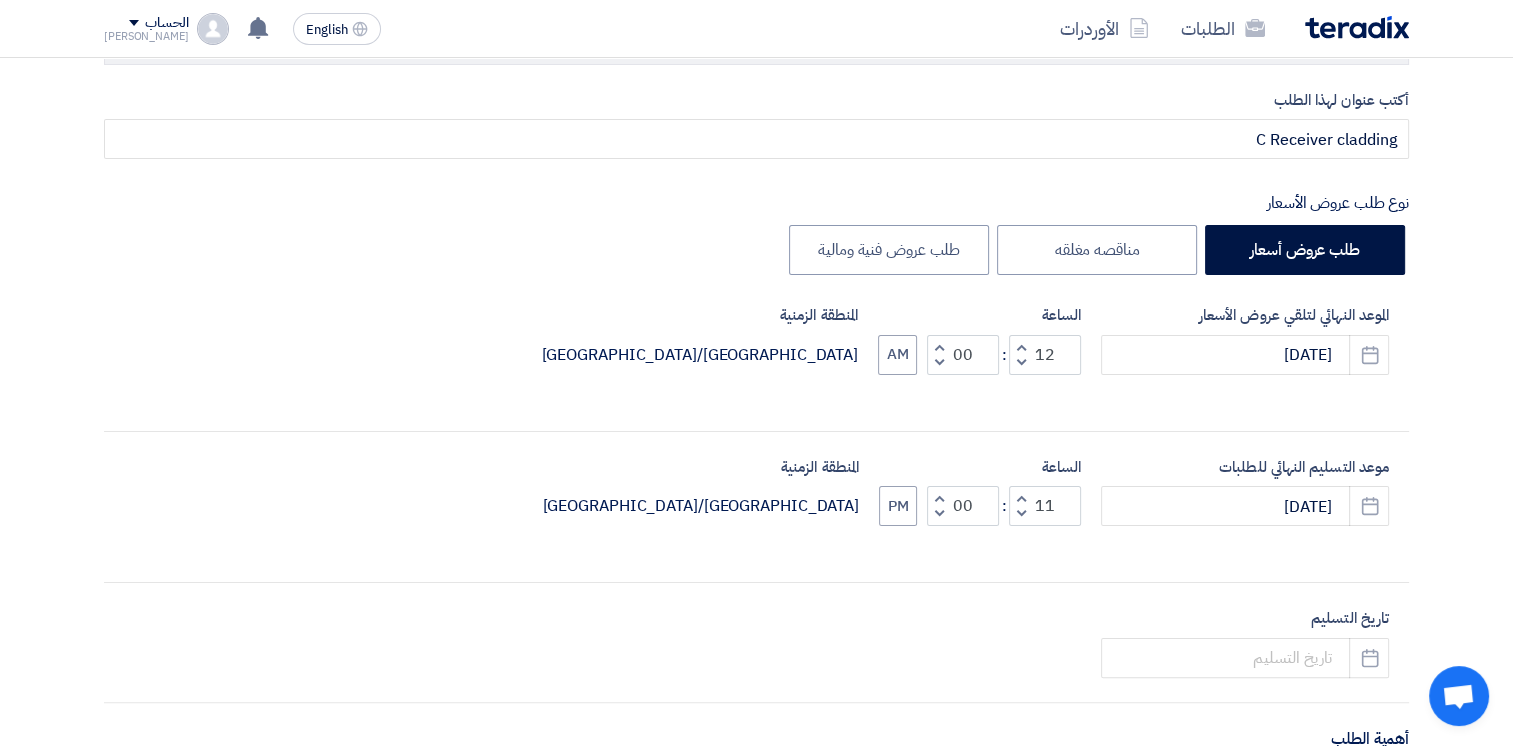 click 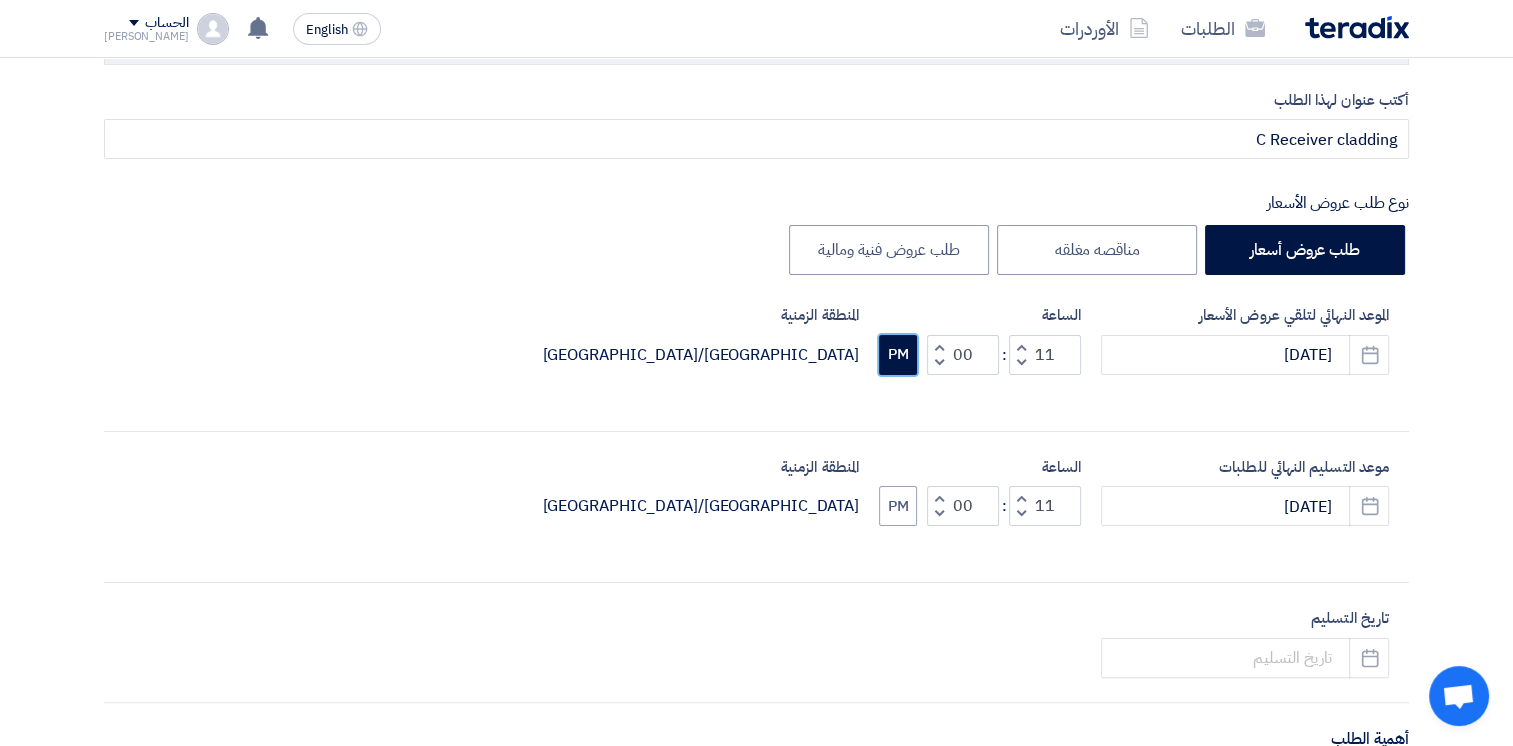 click on "PM" 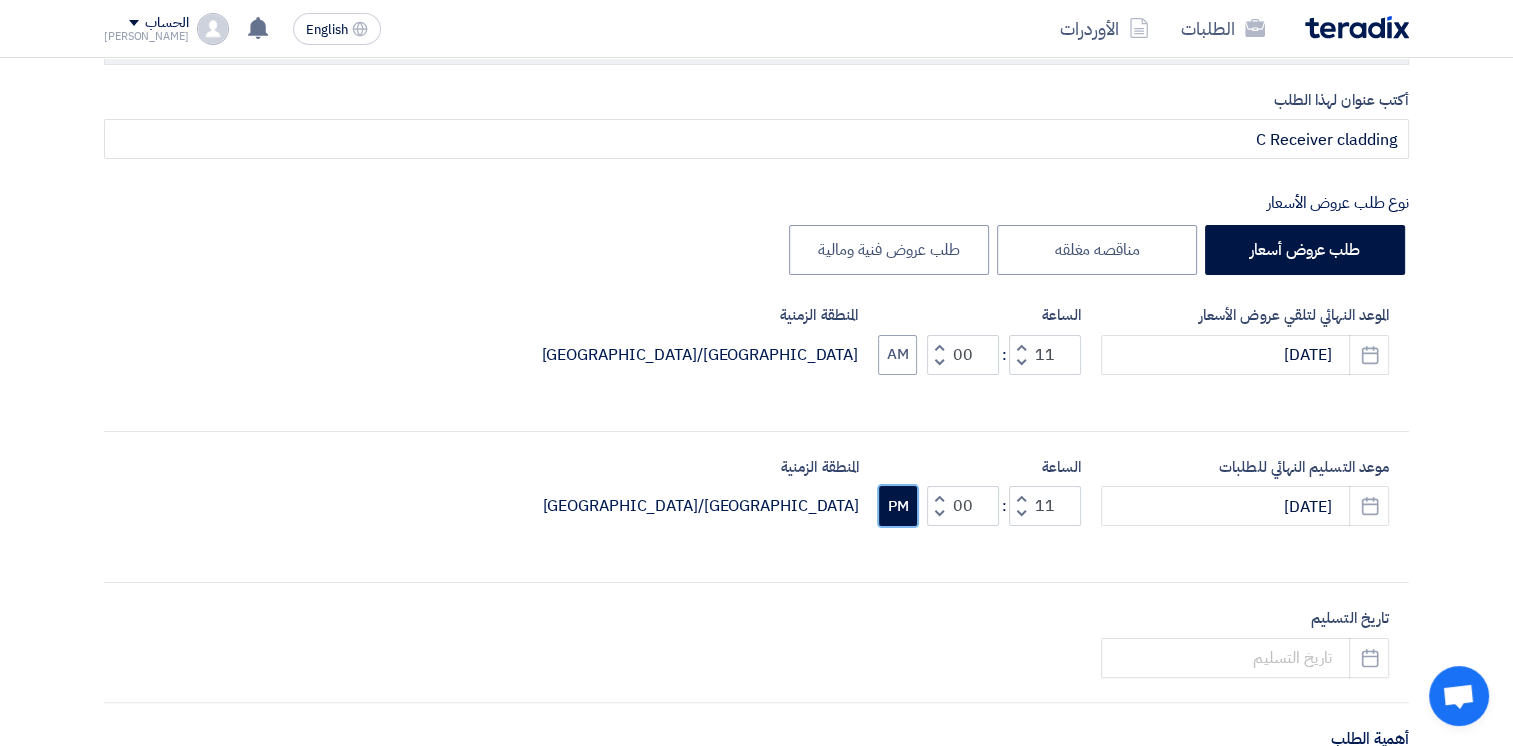 click on "PM" 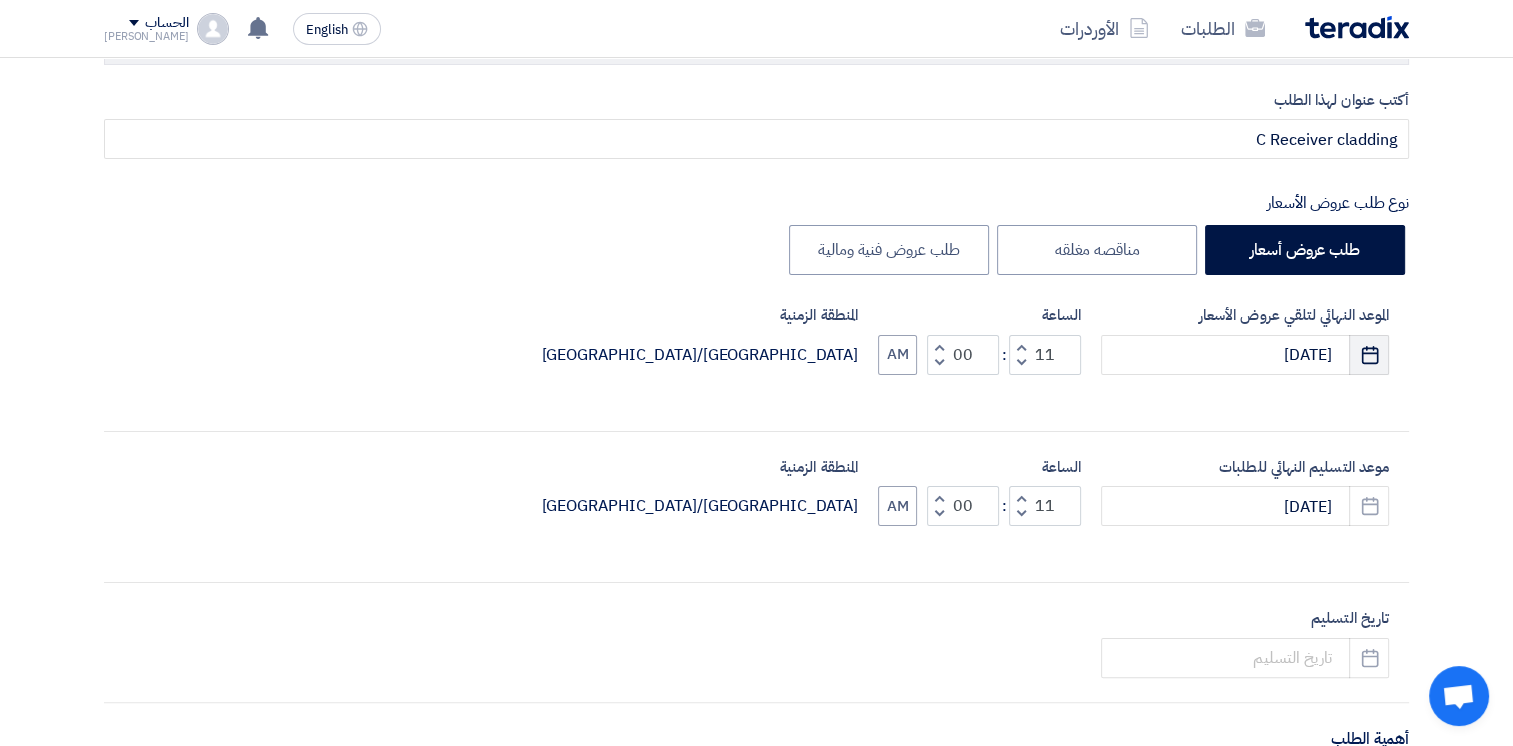 click on "Pick a date" 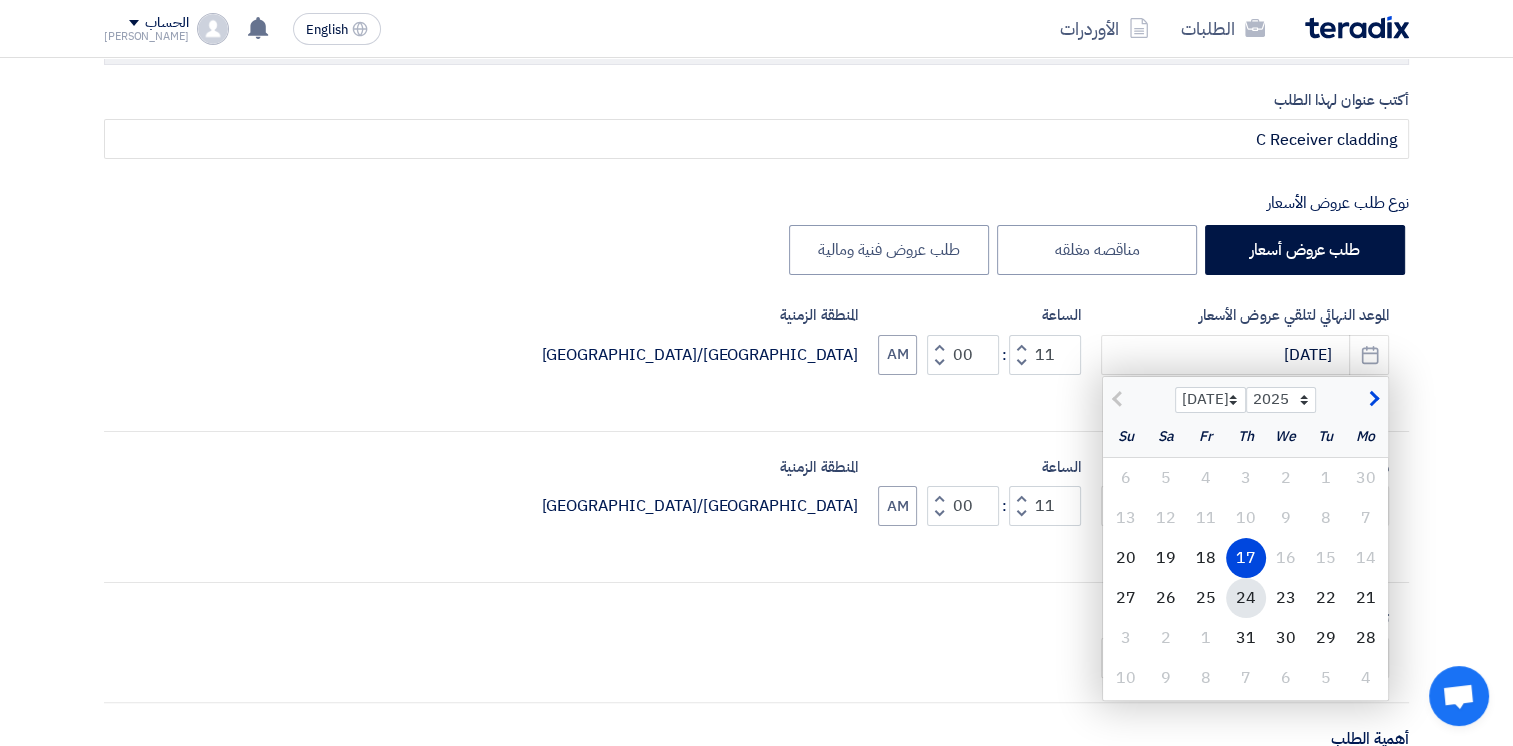 click on "24" 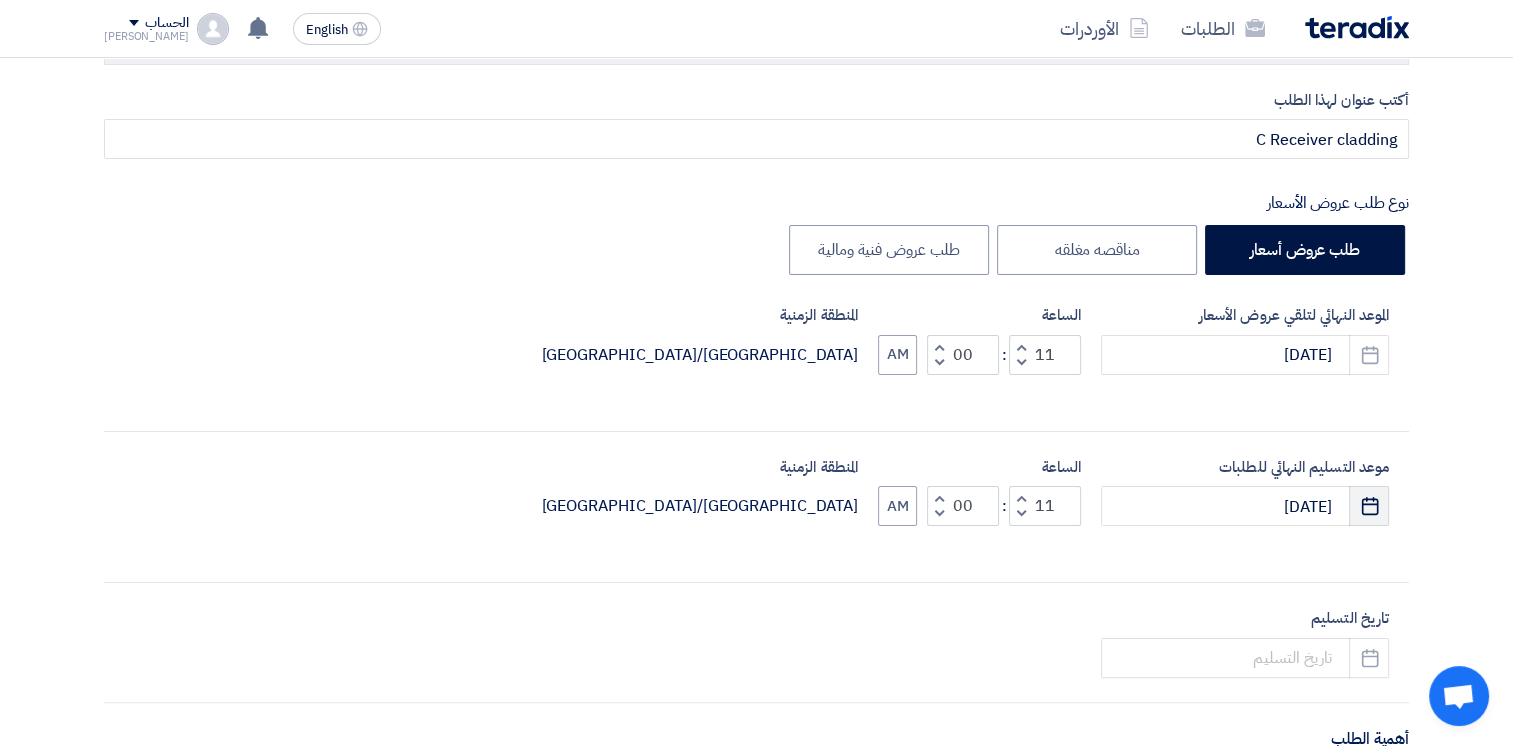 click 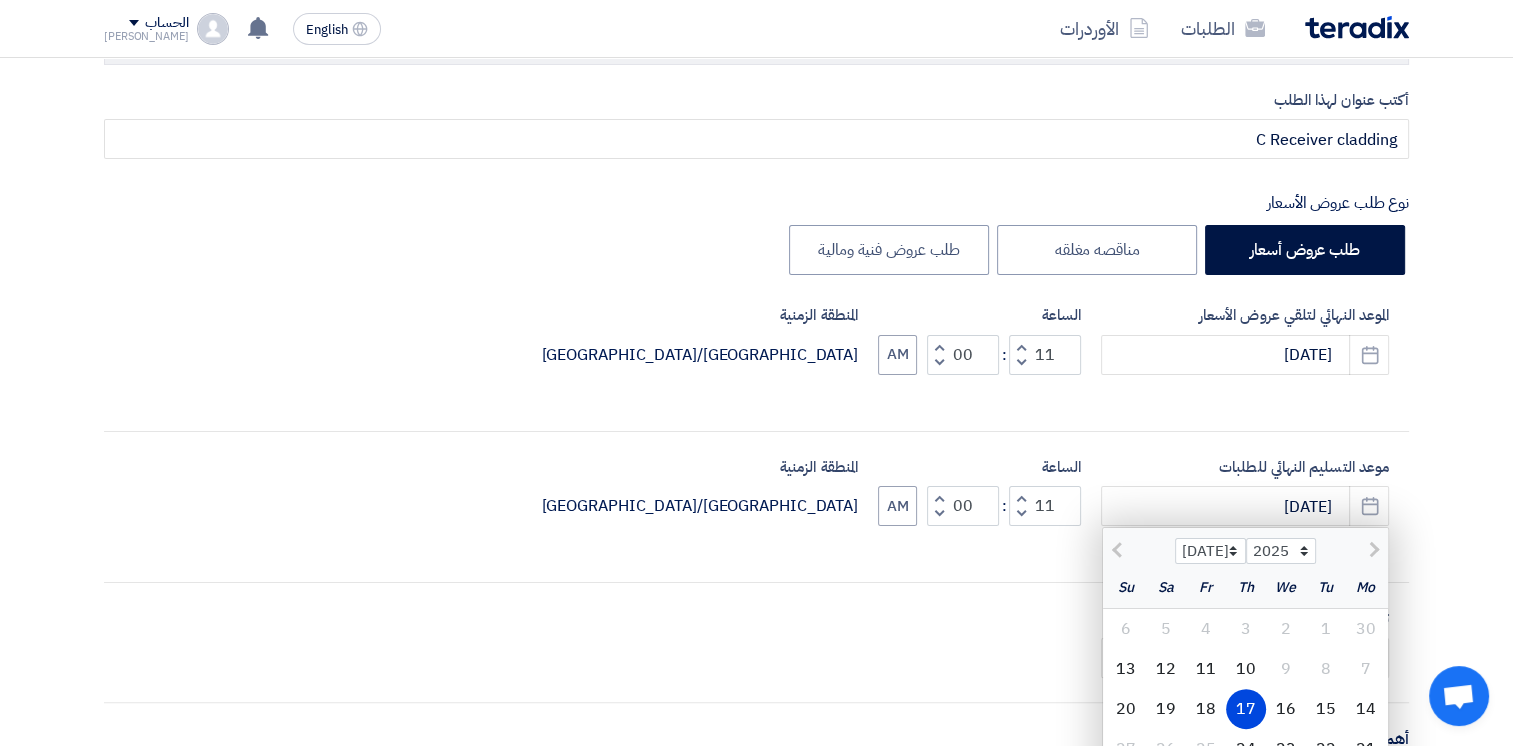 scroll, scrollTop: 400, scrollLeft: 0, axis: vertical 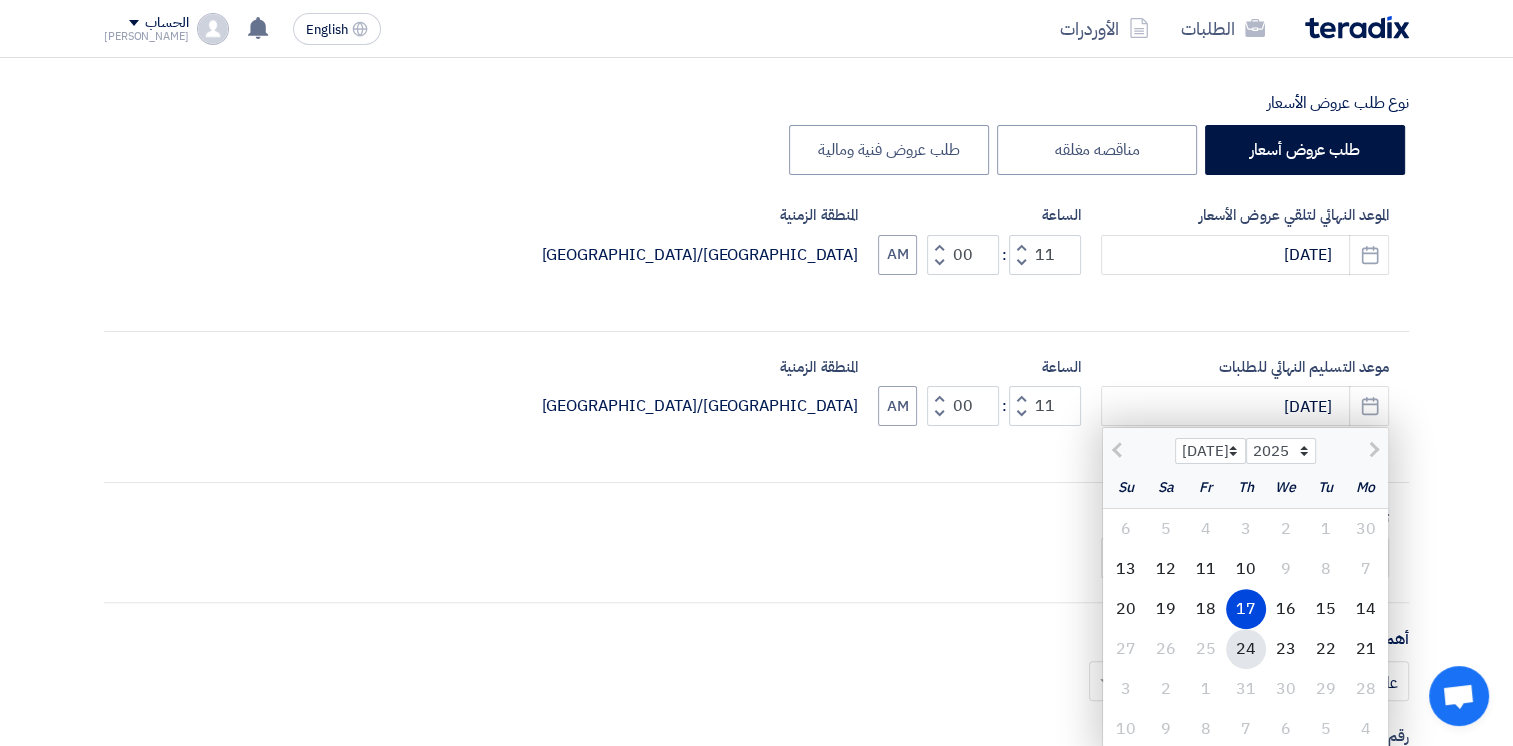 click on "24" 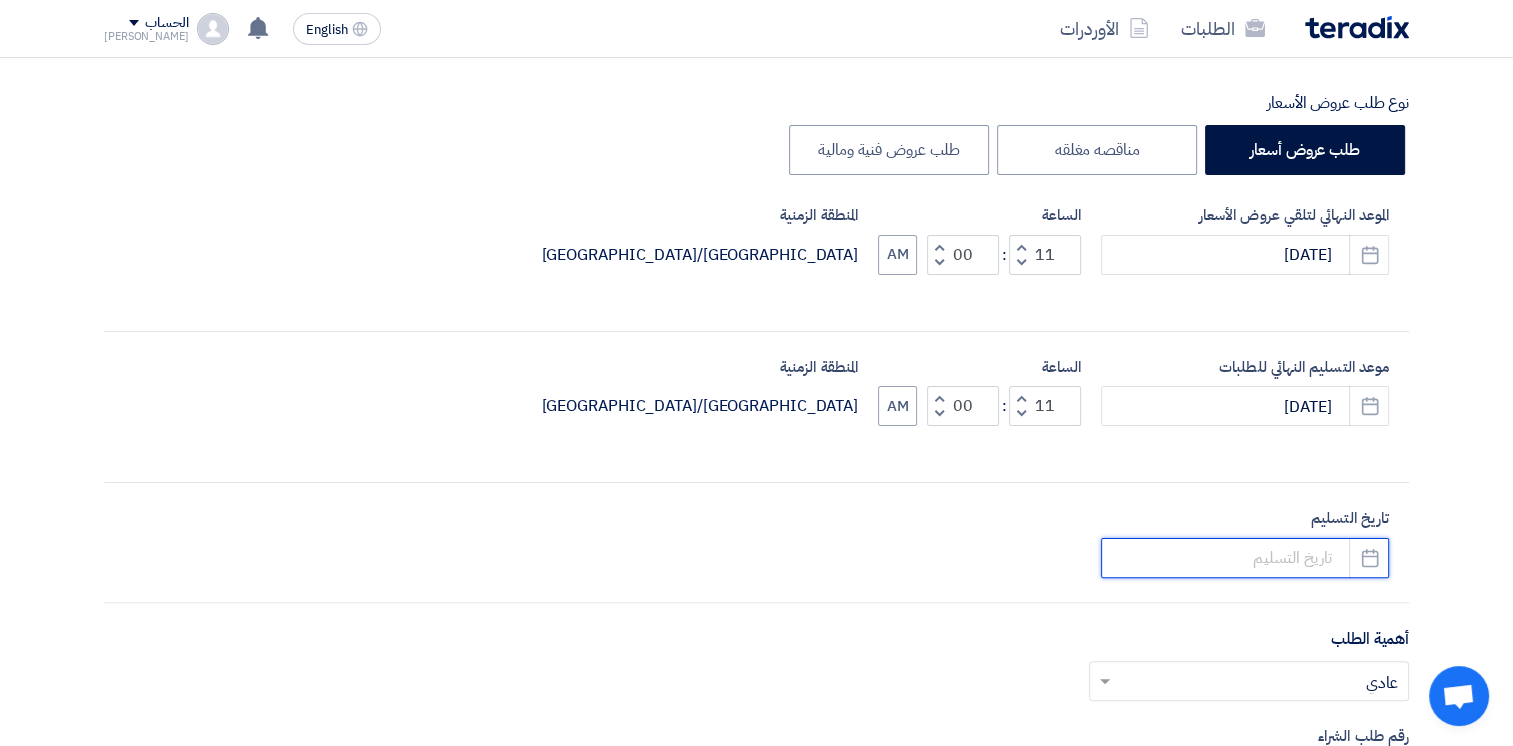 click 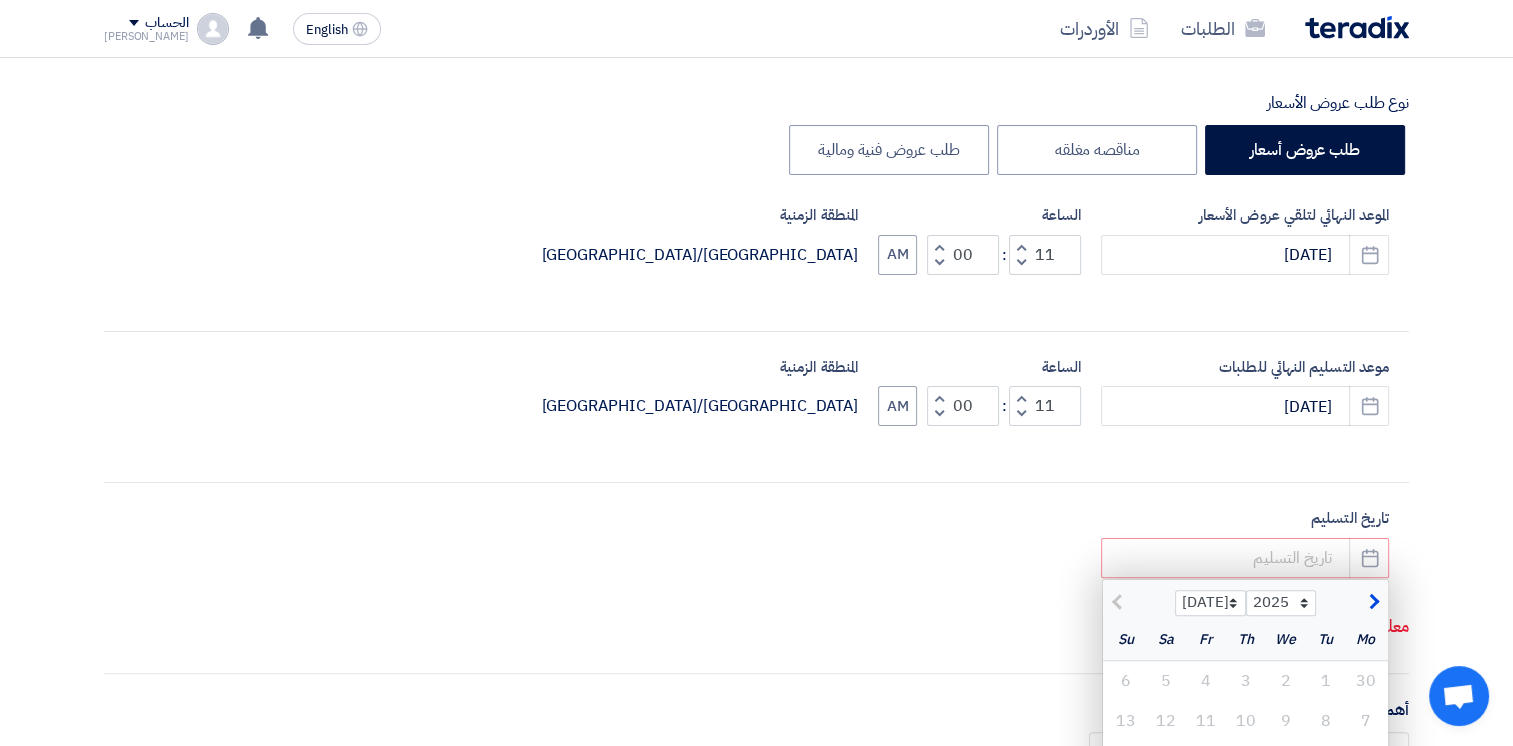 scroll, scrollTop: 700, scrollLeft: 0, axis: vertical 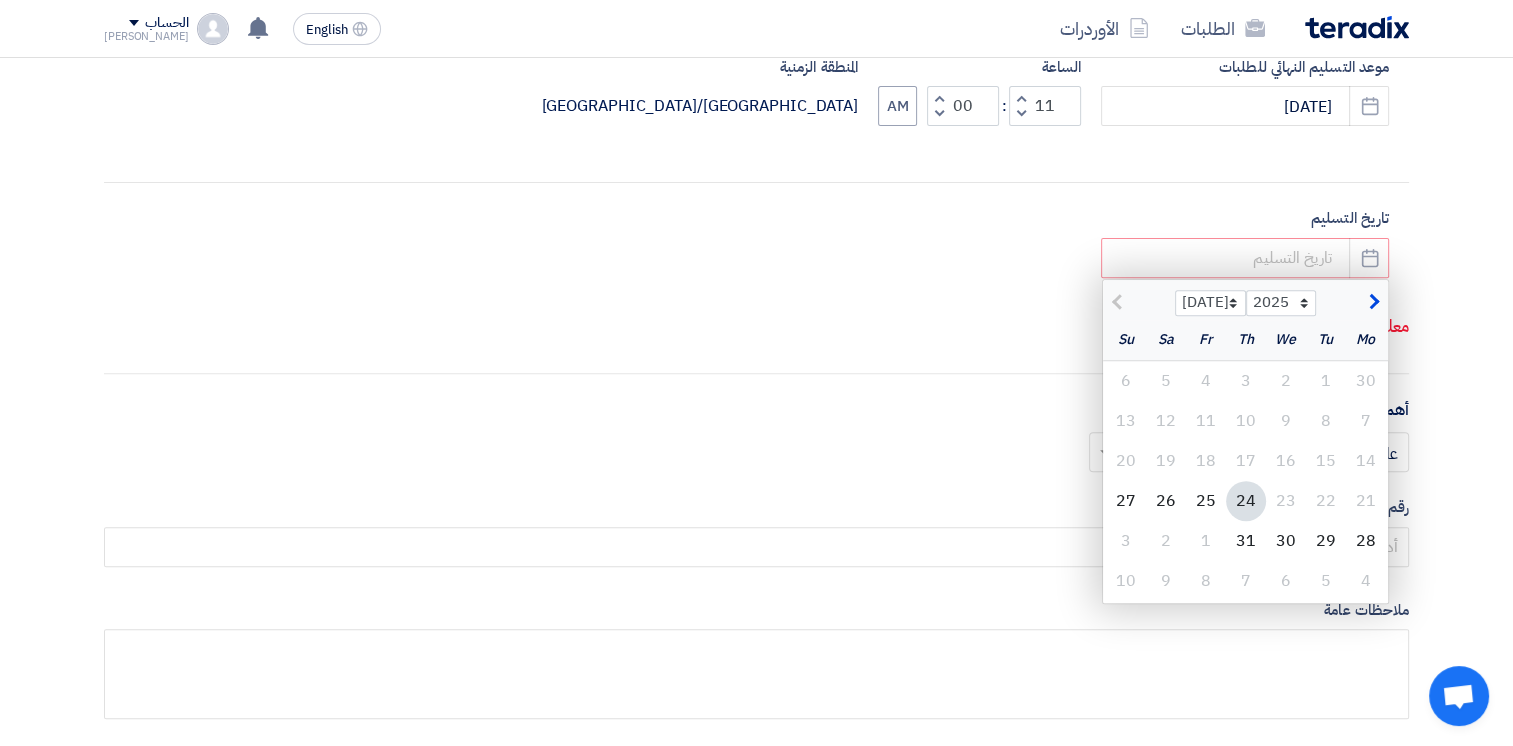 click on "[DATE] Aug Sep Oct Nov [DATE] 2026 2027 2028 2029 2030 2031 2032 2033 2034 2035" 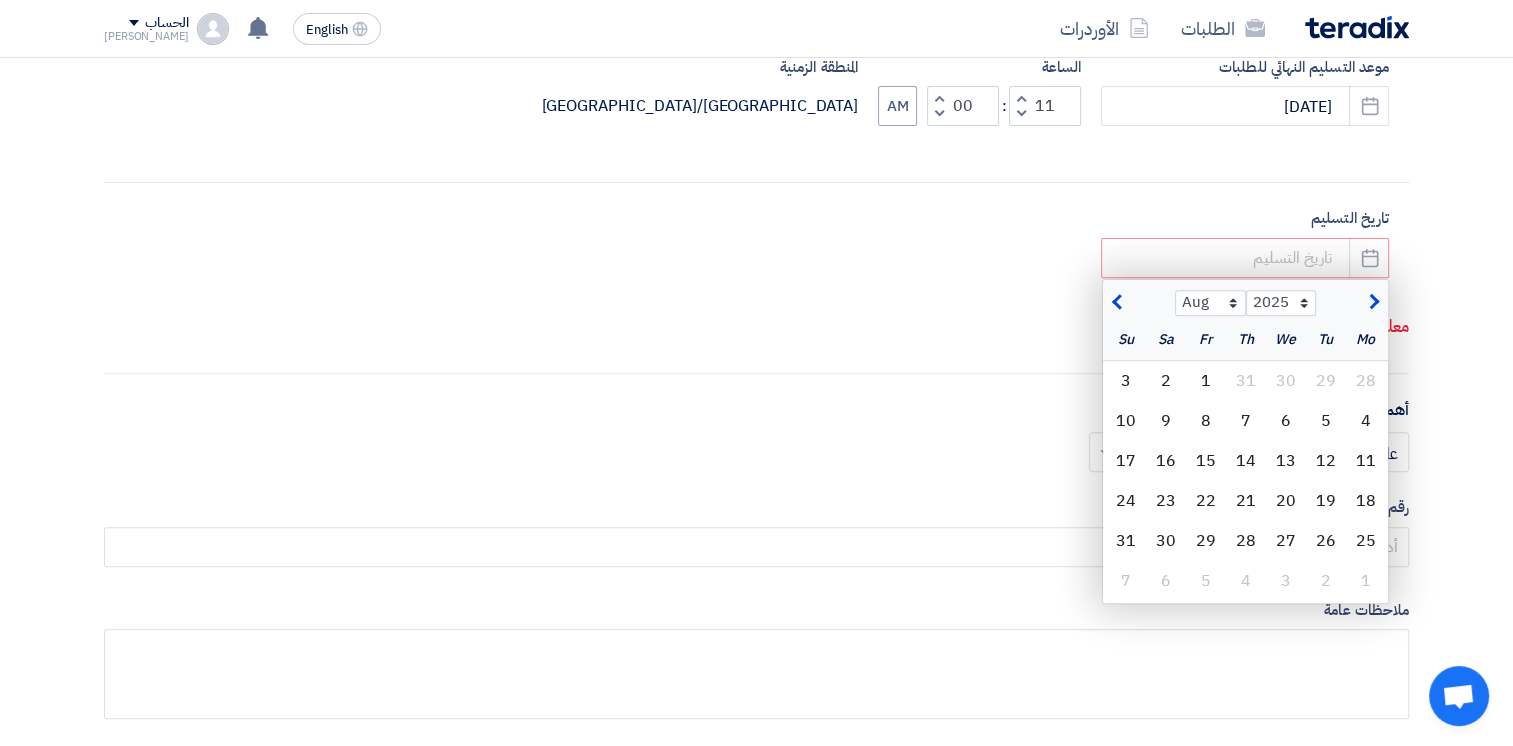 click 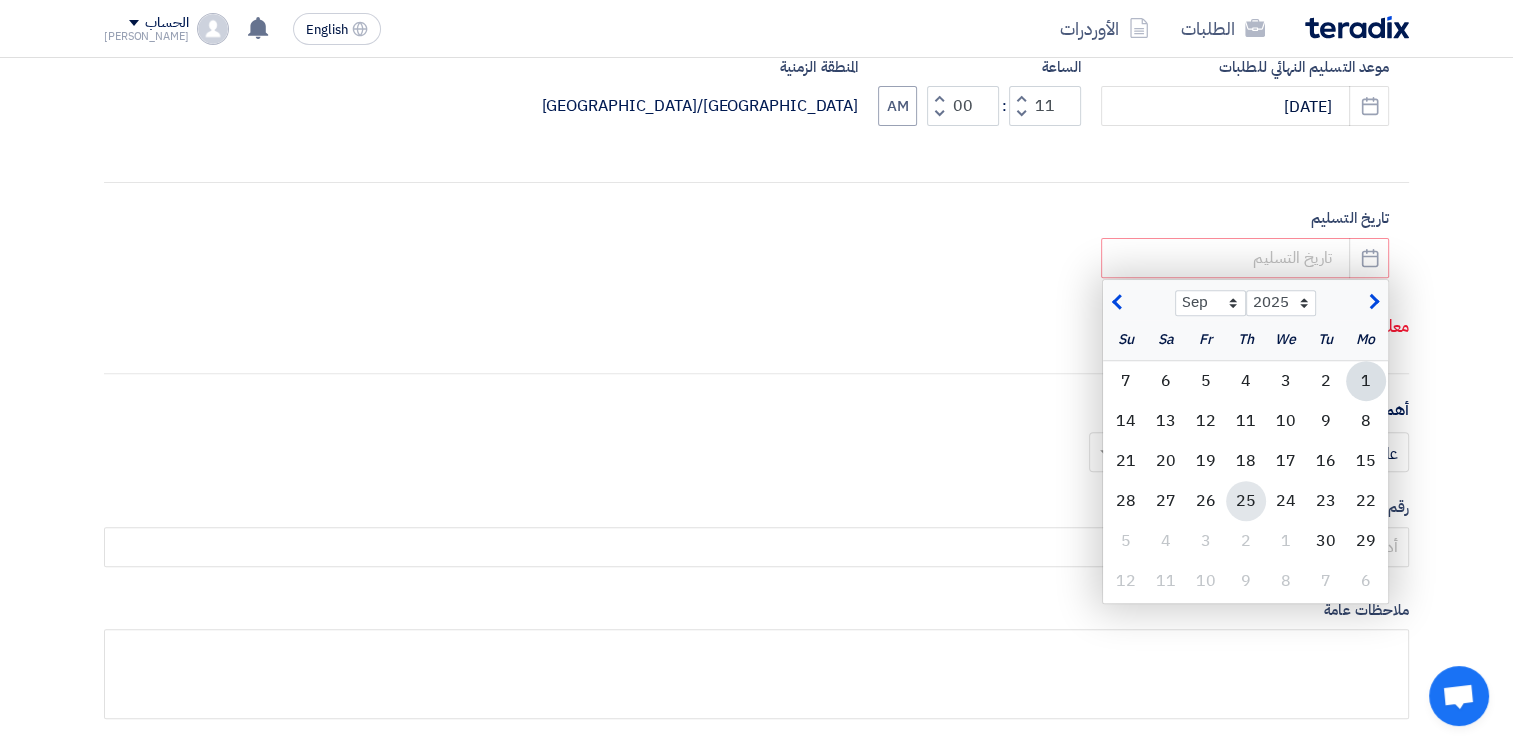 click on "25" 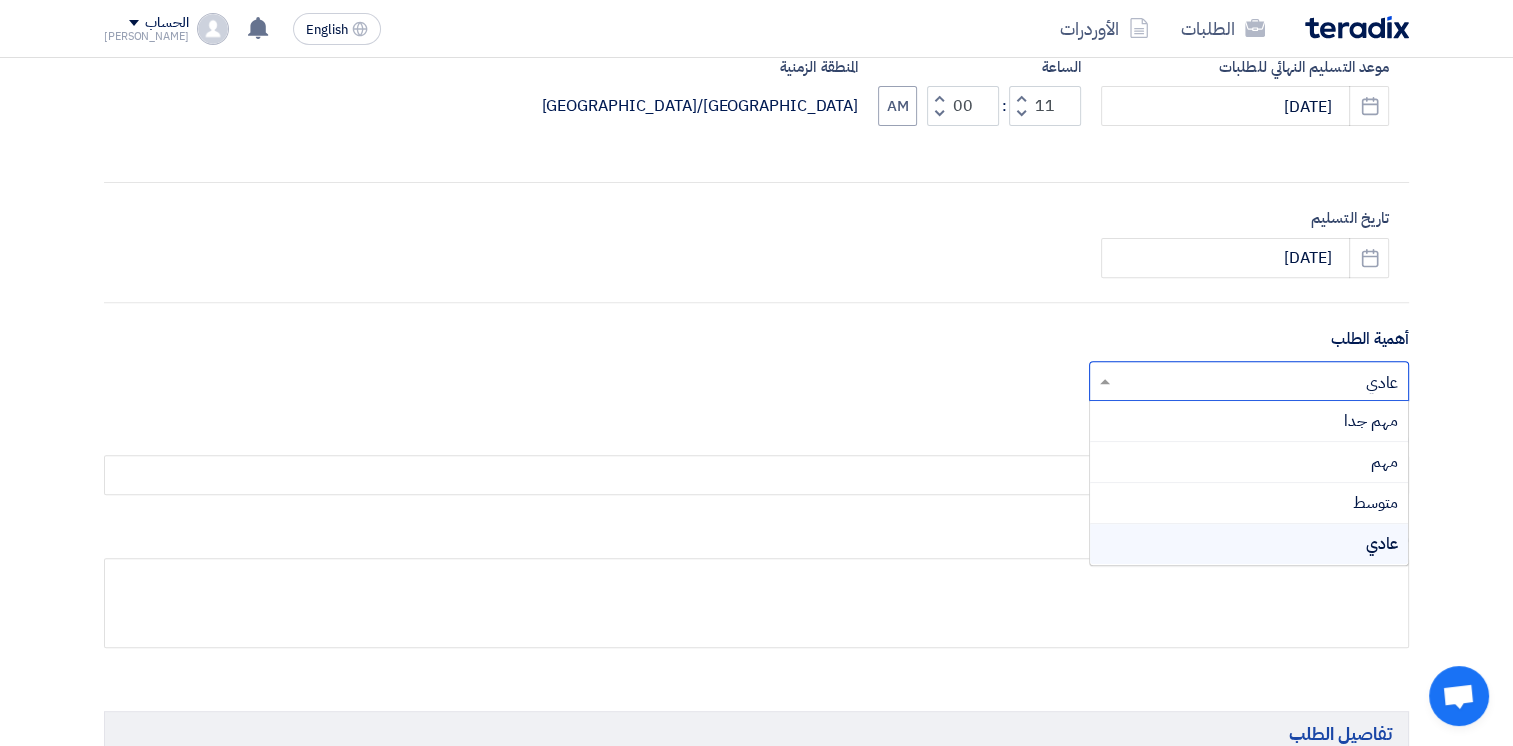 click 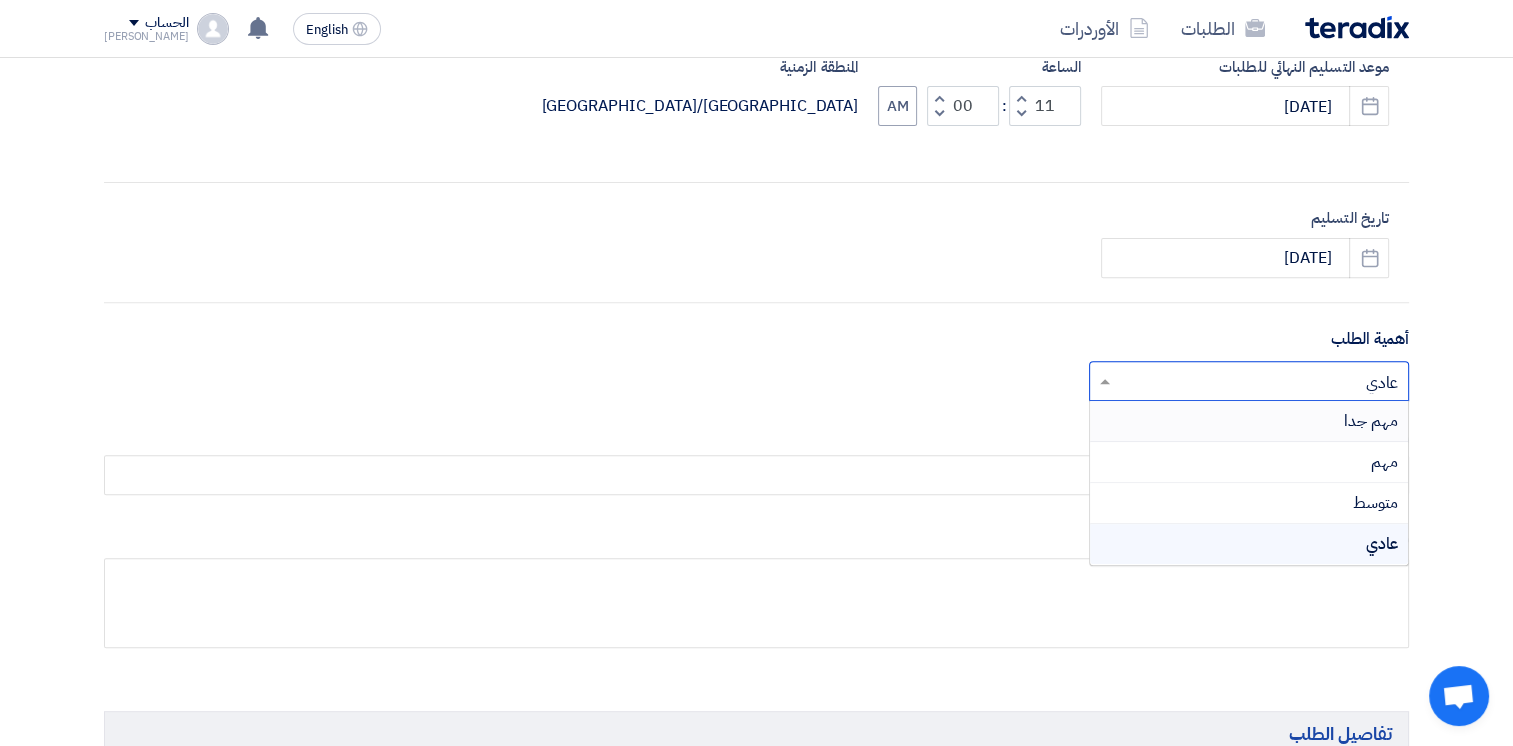 click on "مهم جدا" at bounding box center (1371, 421) 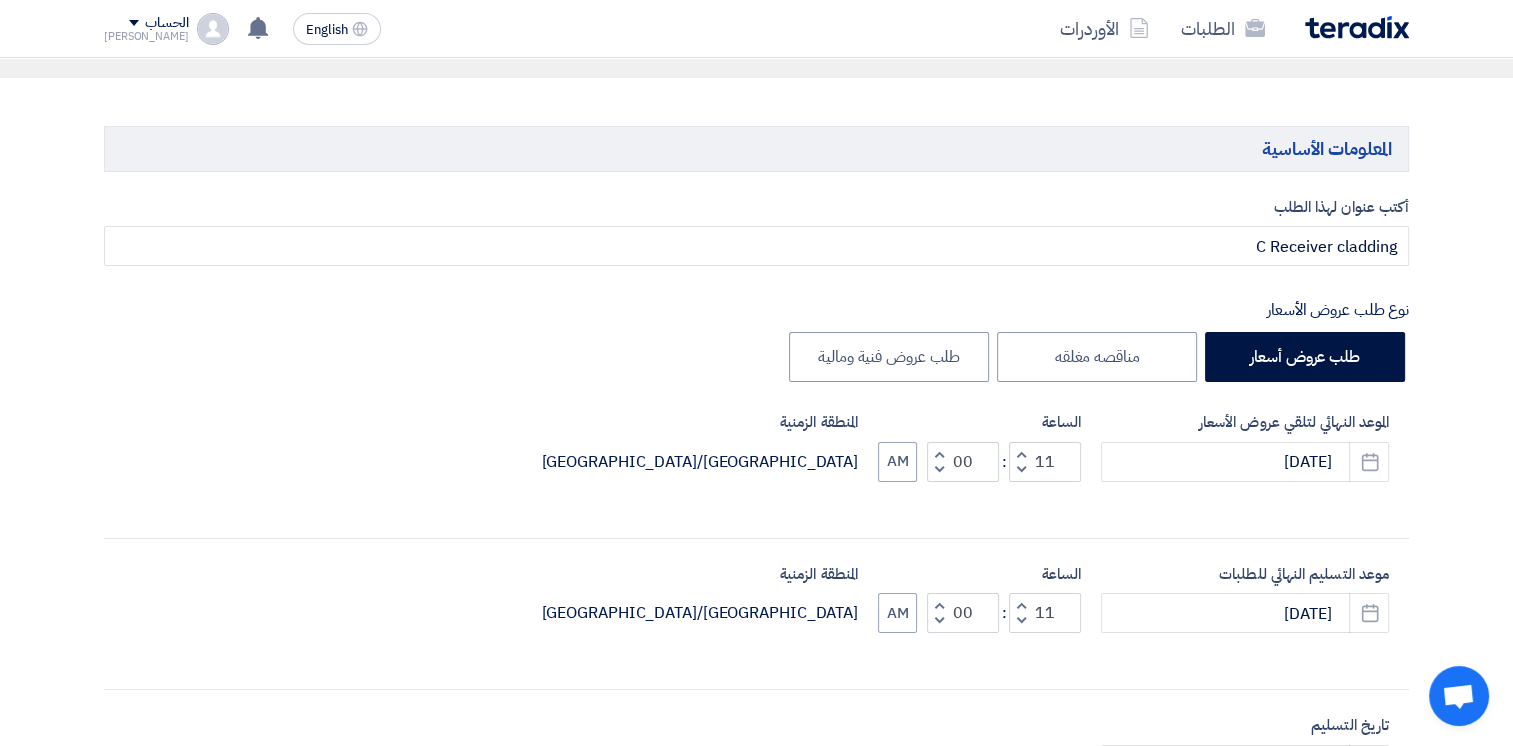 scroll, scrollTop: 100, scrollLeft: 0, axis: vertical 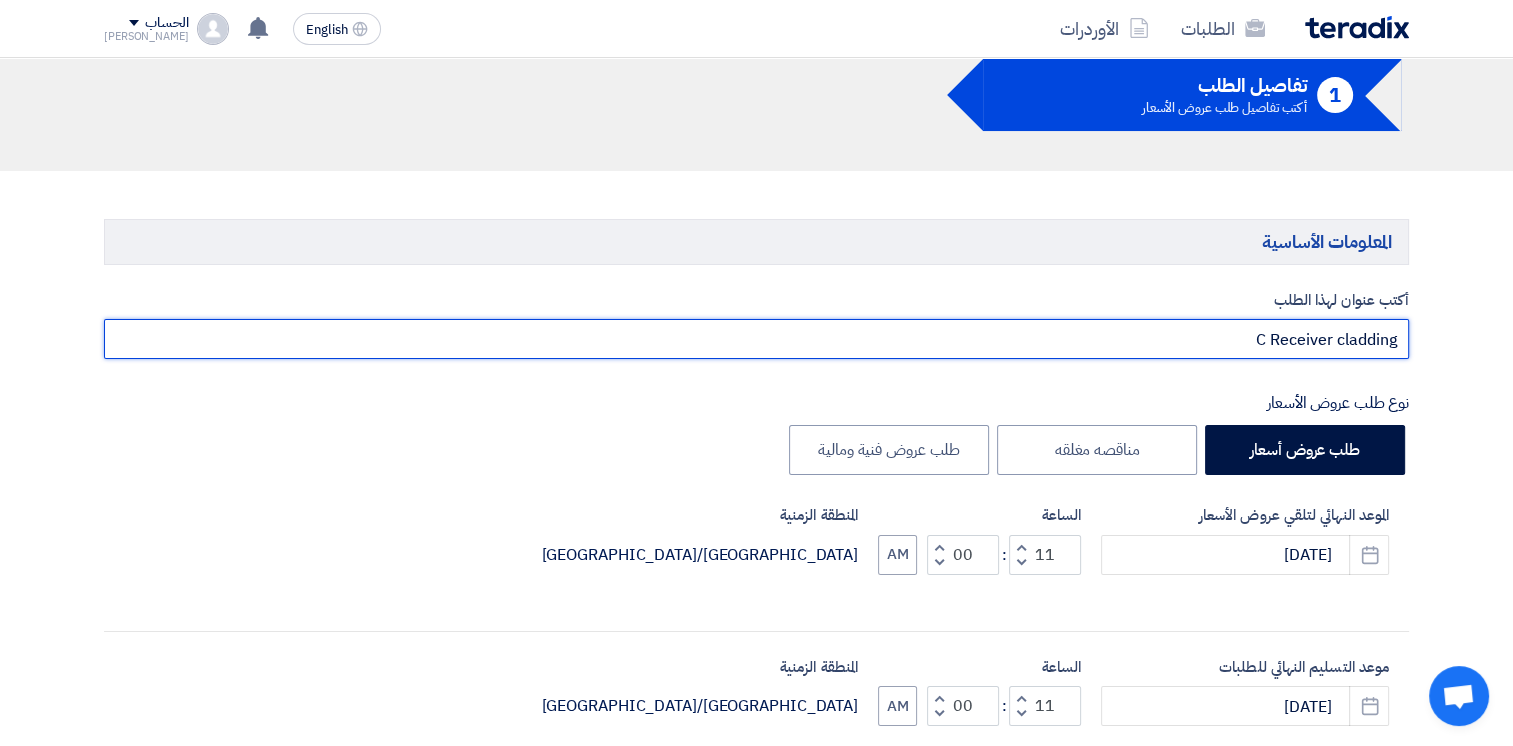 click on "C Receiver cladding" at bounding box center [756, 339] 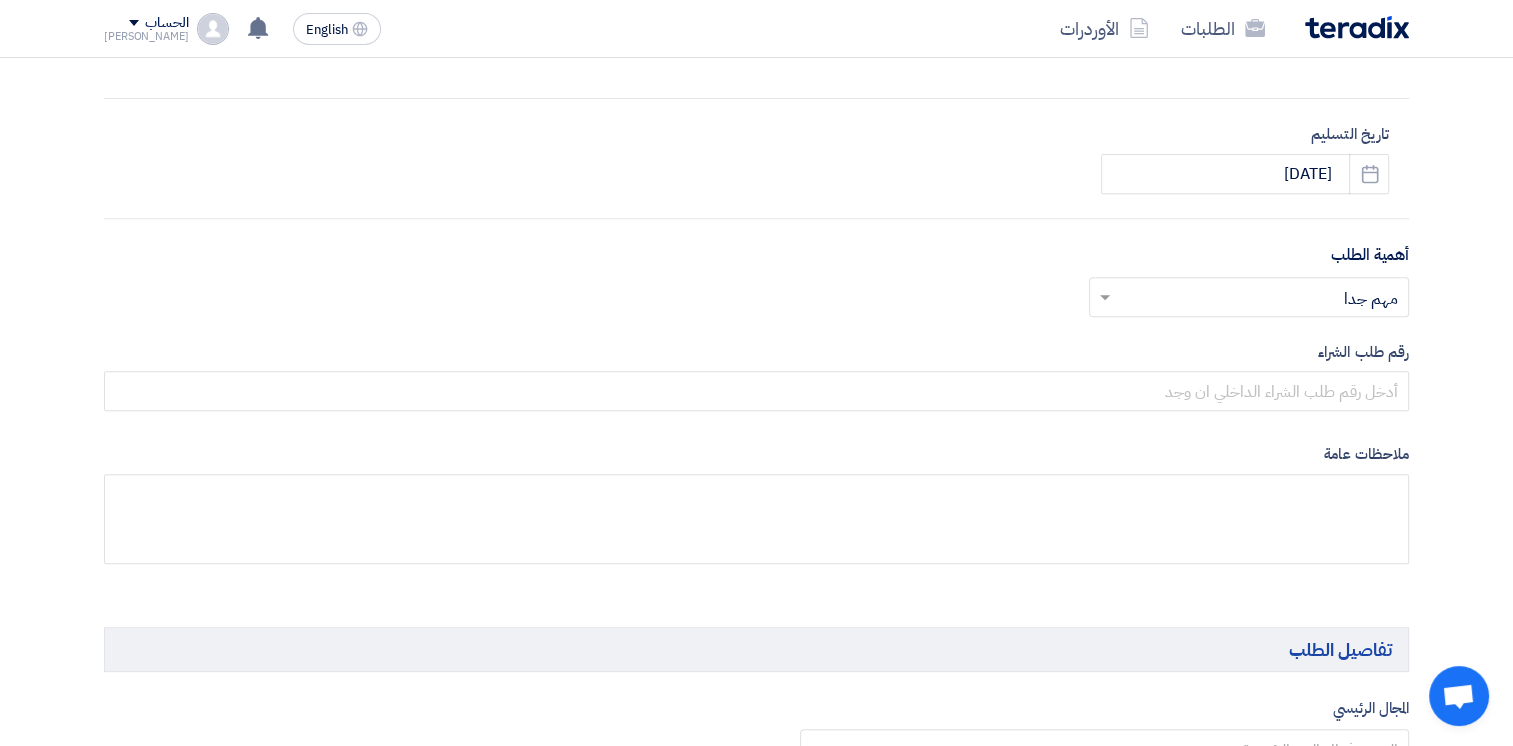 scroll, scrollTop: 800, scrollLeft: 0, axis: vertical 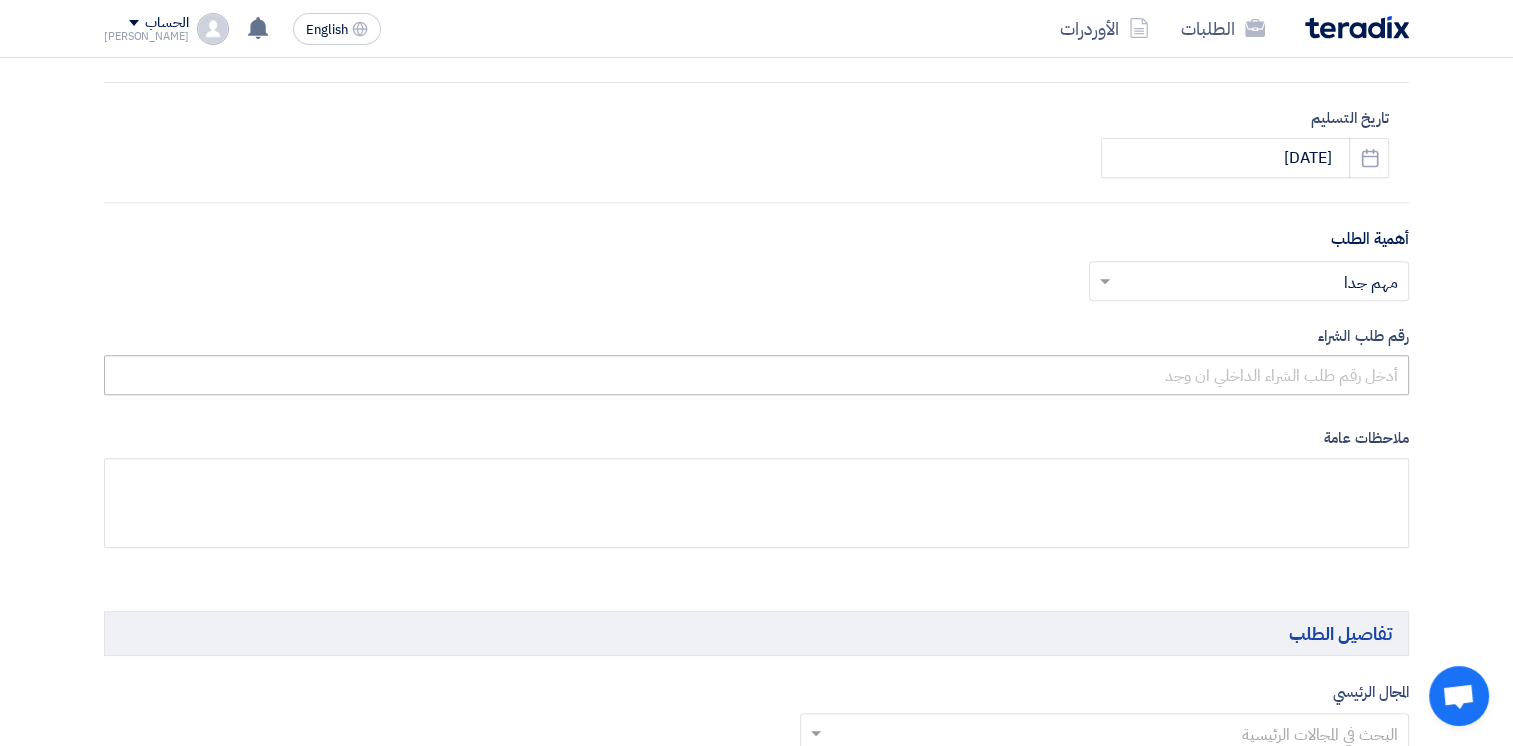 type on "C Receiver Cladding" 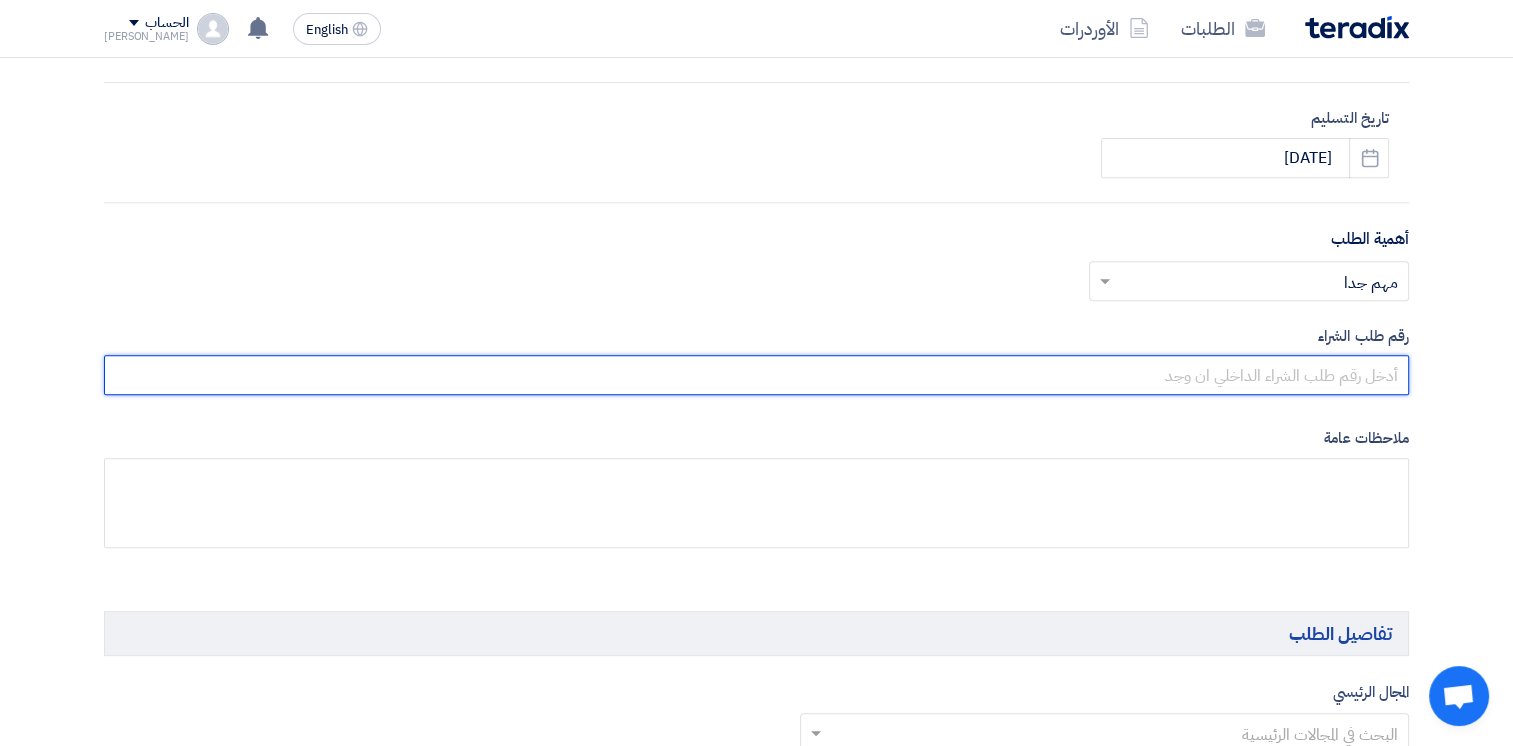 click at bounding box center (756, 375) 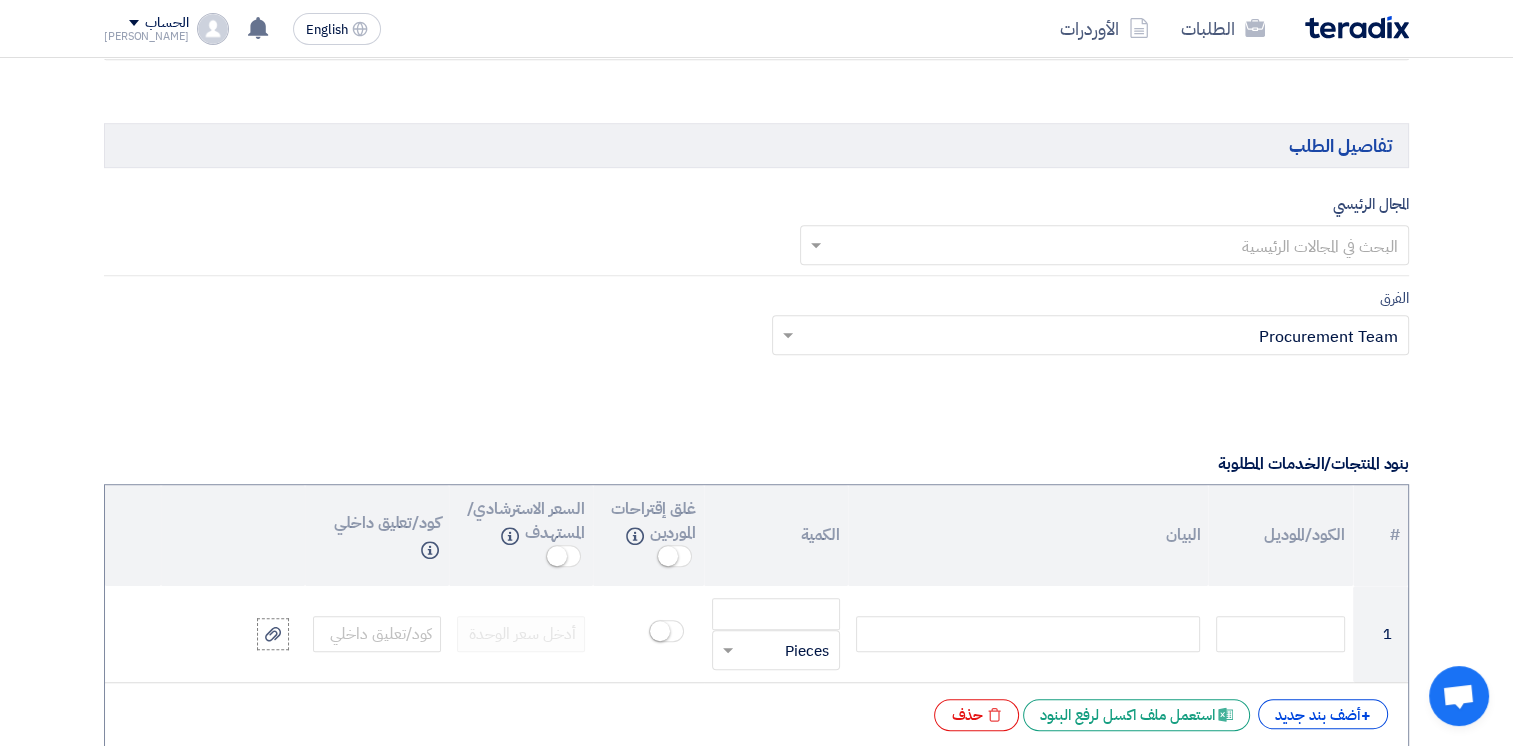 scroll, scrollTop: 1300, scrollLeft: 0, axis: vertical 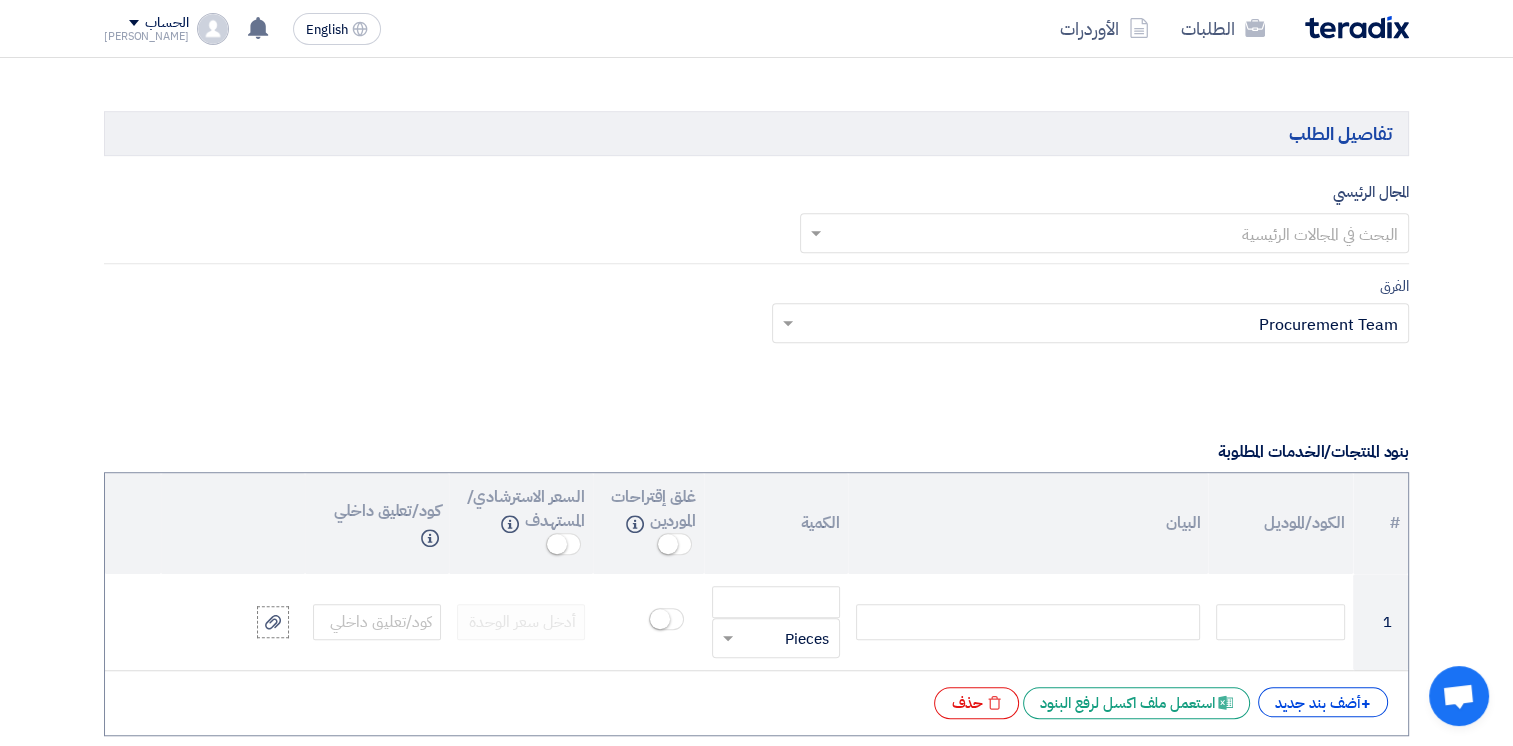 type on "10007689" 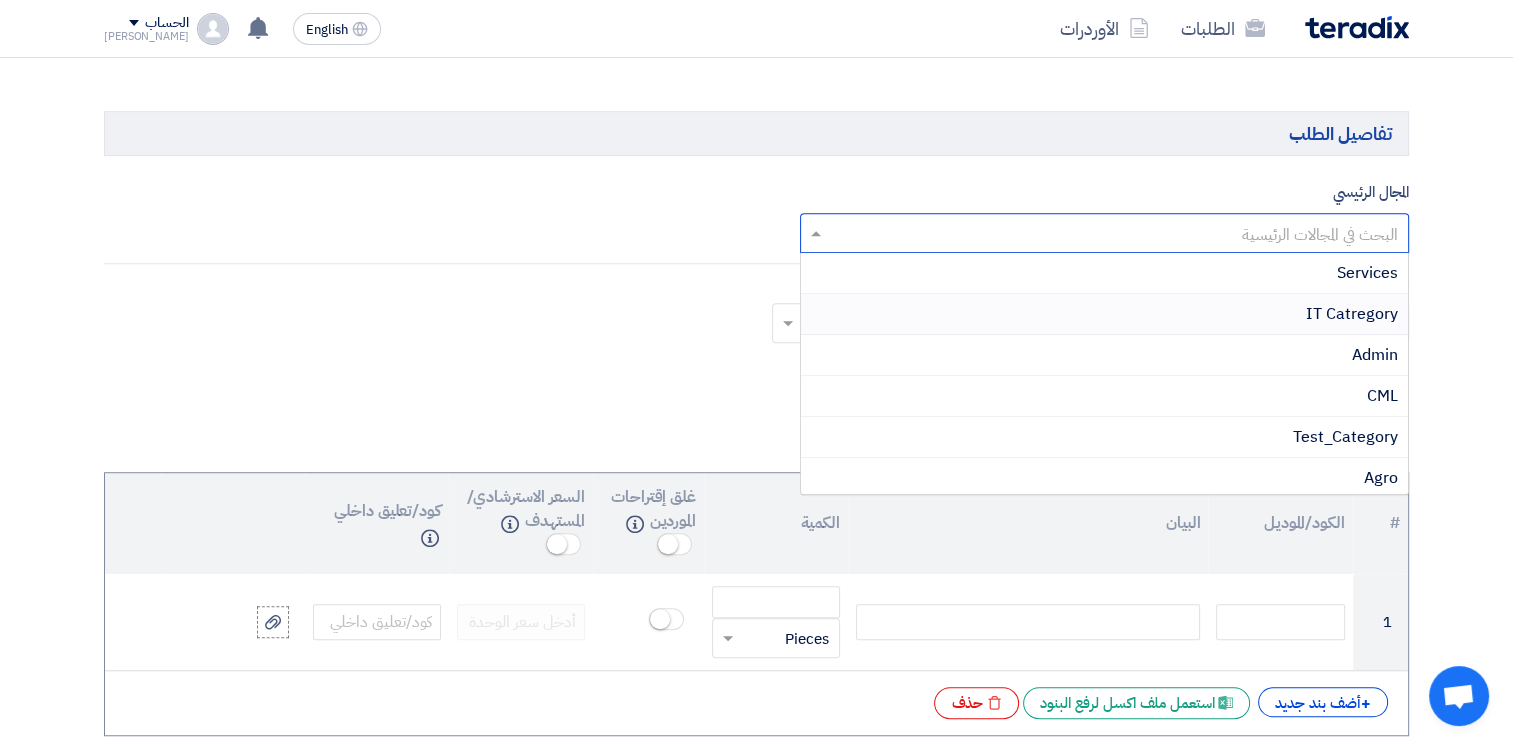 click on "Services" at bounding box center [1367, 273] 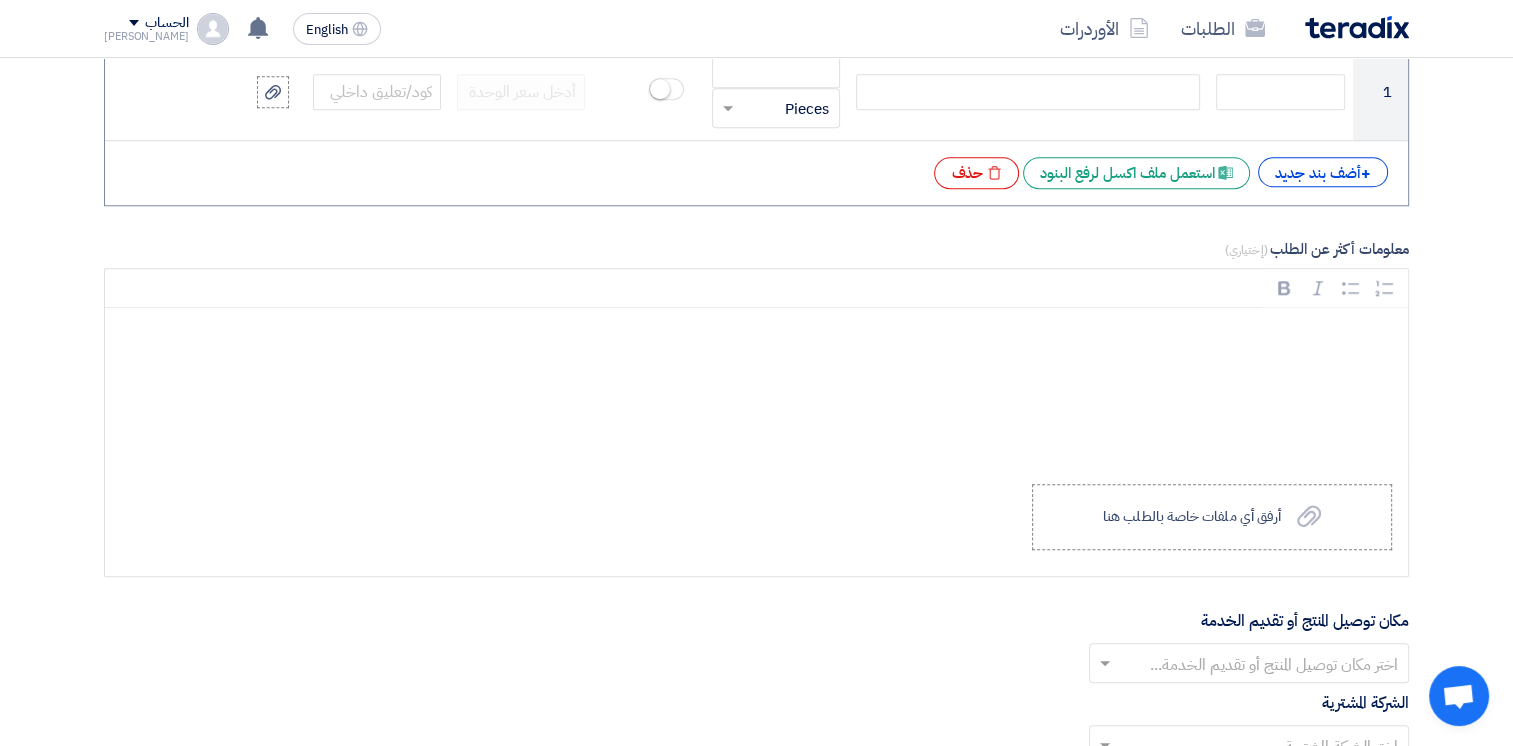 scroll, scrollTop: 2000, scrollLeft: 0, axis: vertical 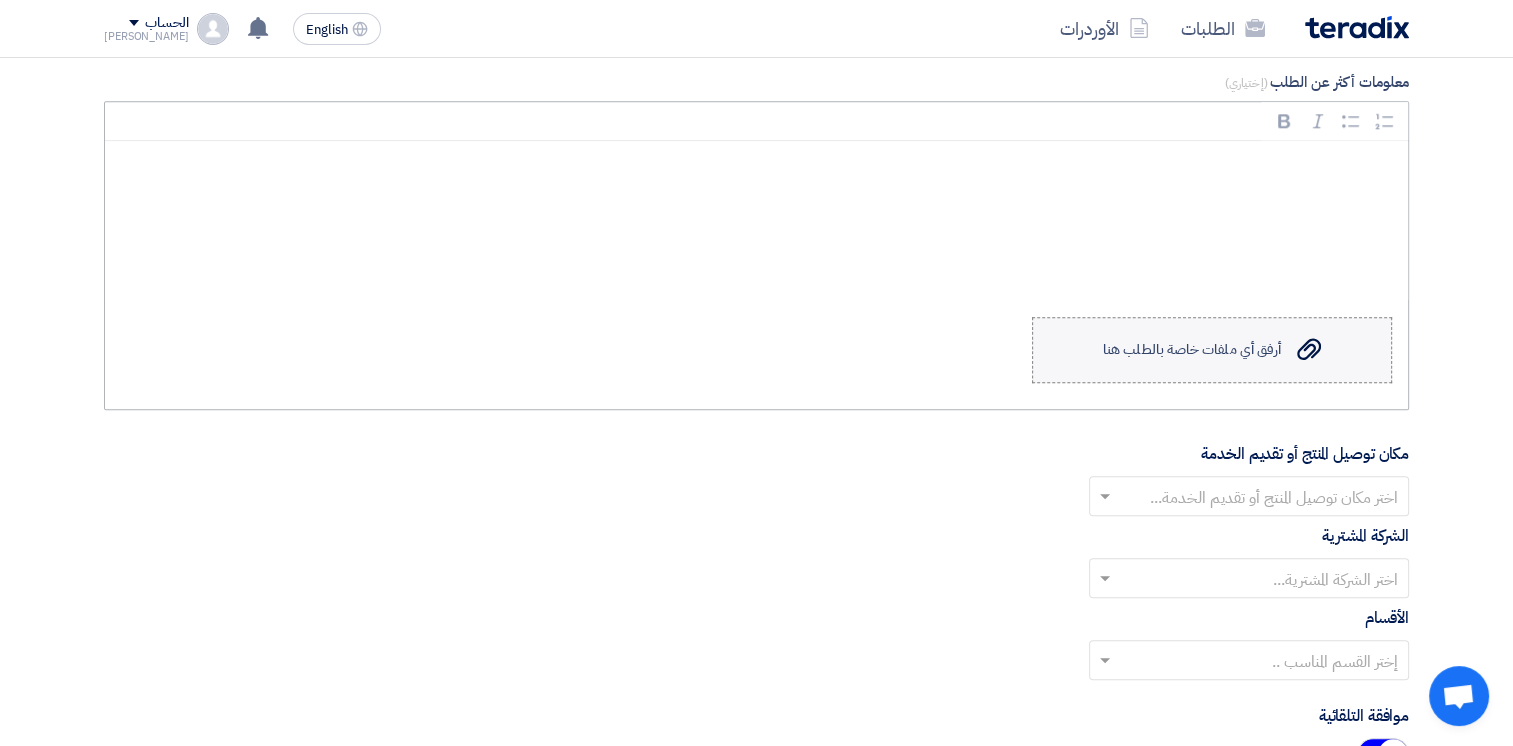 click on "أرفق أي ملفات خاصة بالطلب هنا" 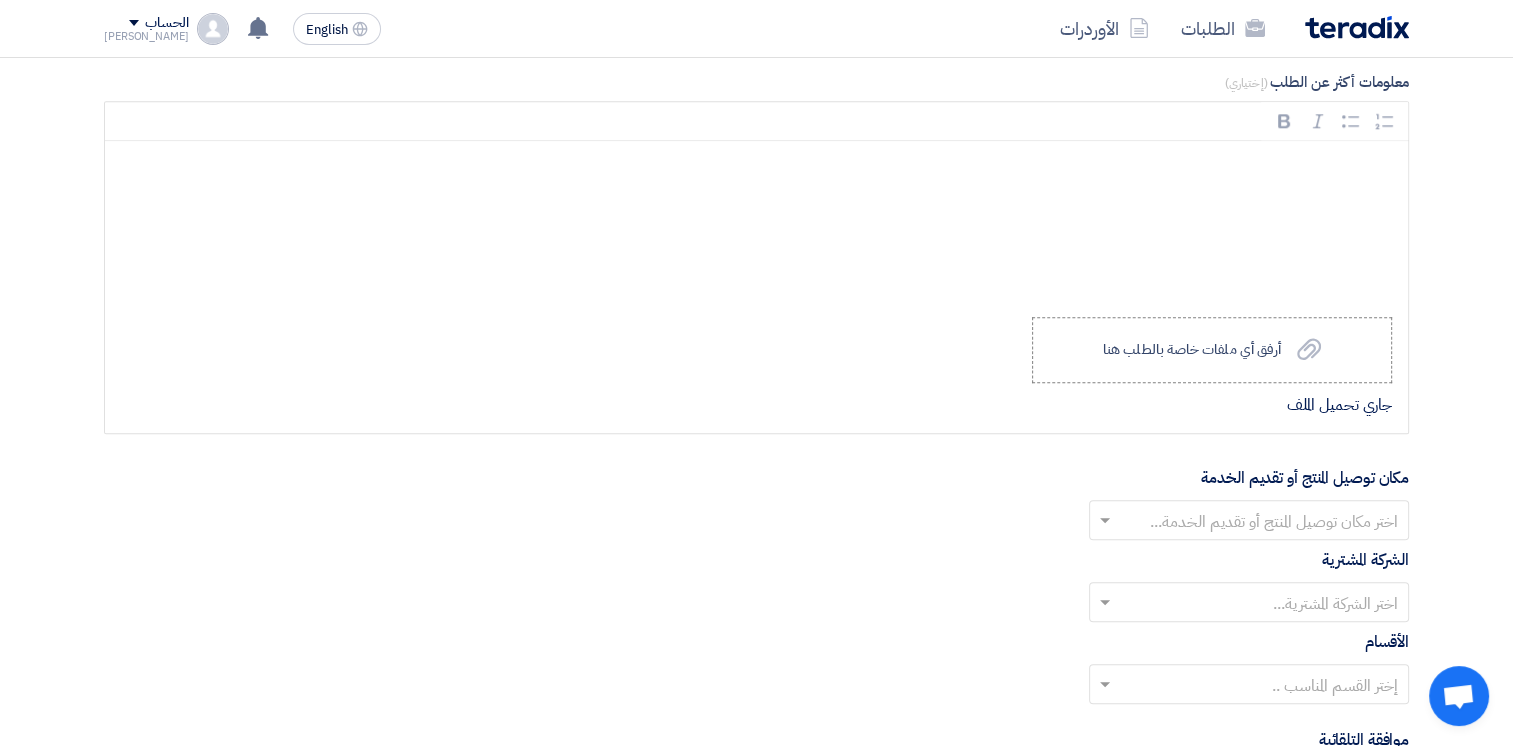 click 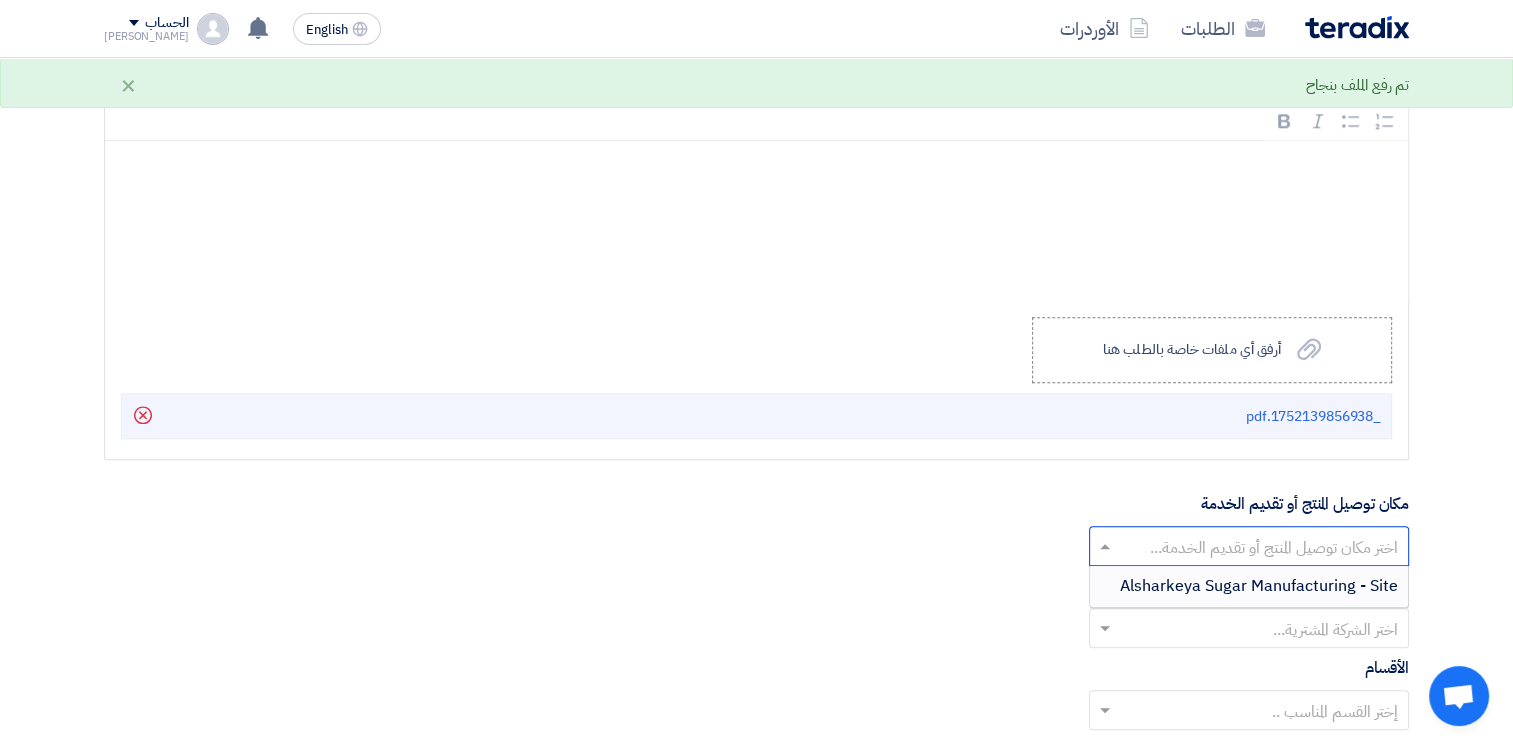 click on "Alsharkeya Sugar Manufacturing - Site" at bounding box center (1249, 586) 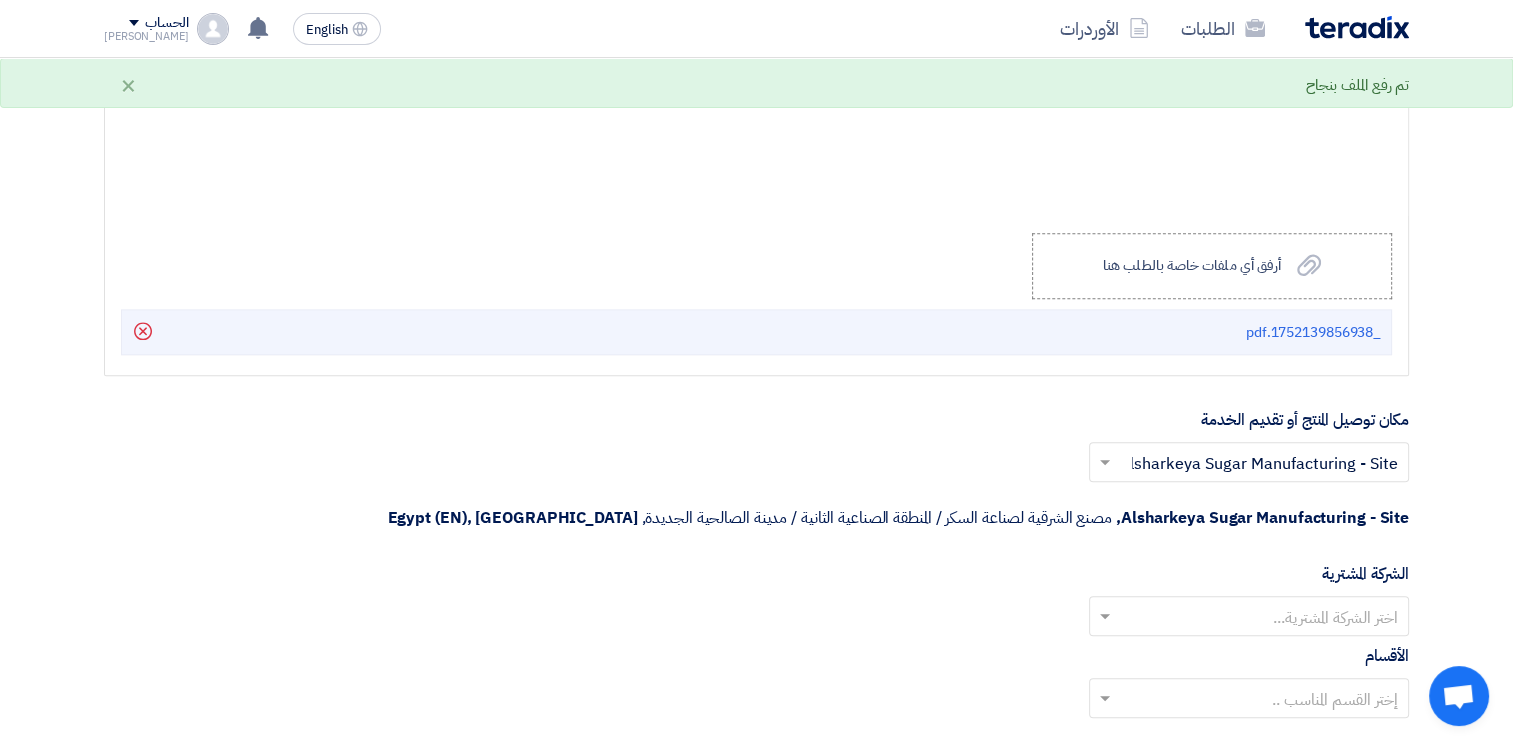 scroll, scrollTop: 2200, scrollLeft: 0, axis: vertical 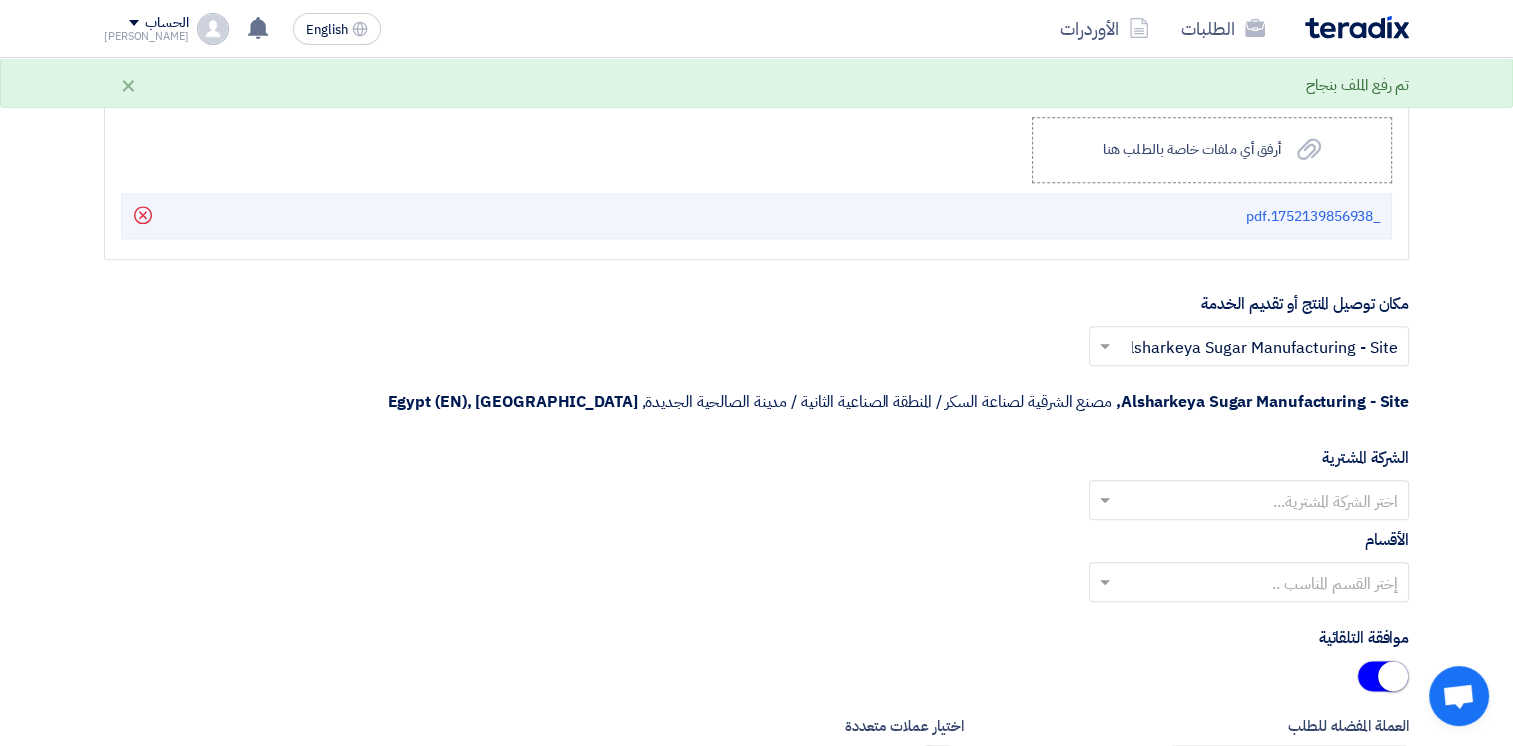 click 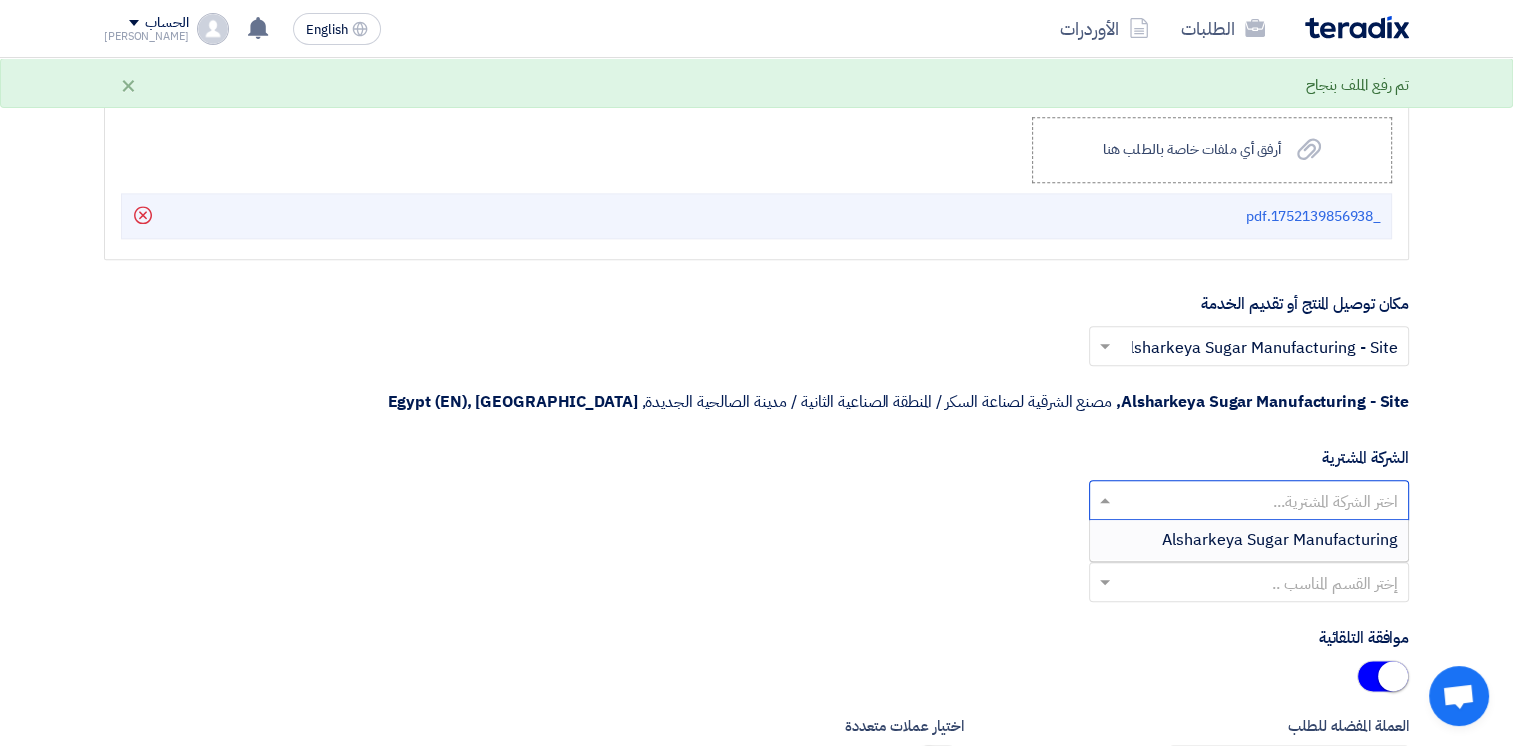 click on "Alsharkeya Sugar Manufacturing" at bounding box center [1249, 540] 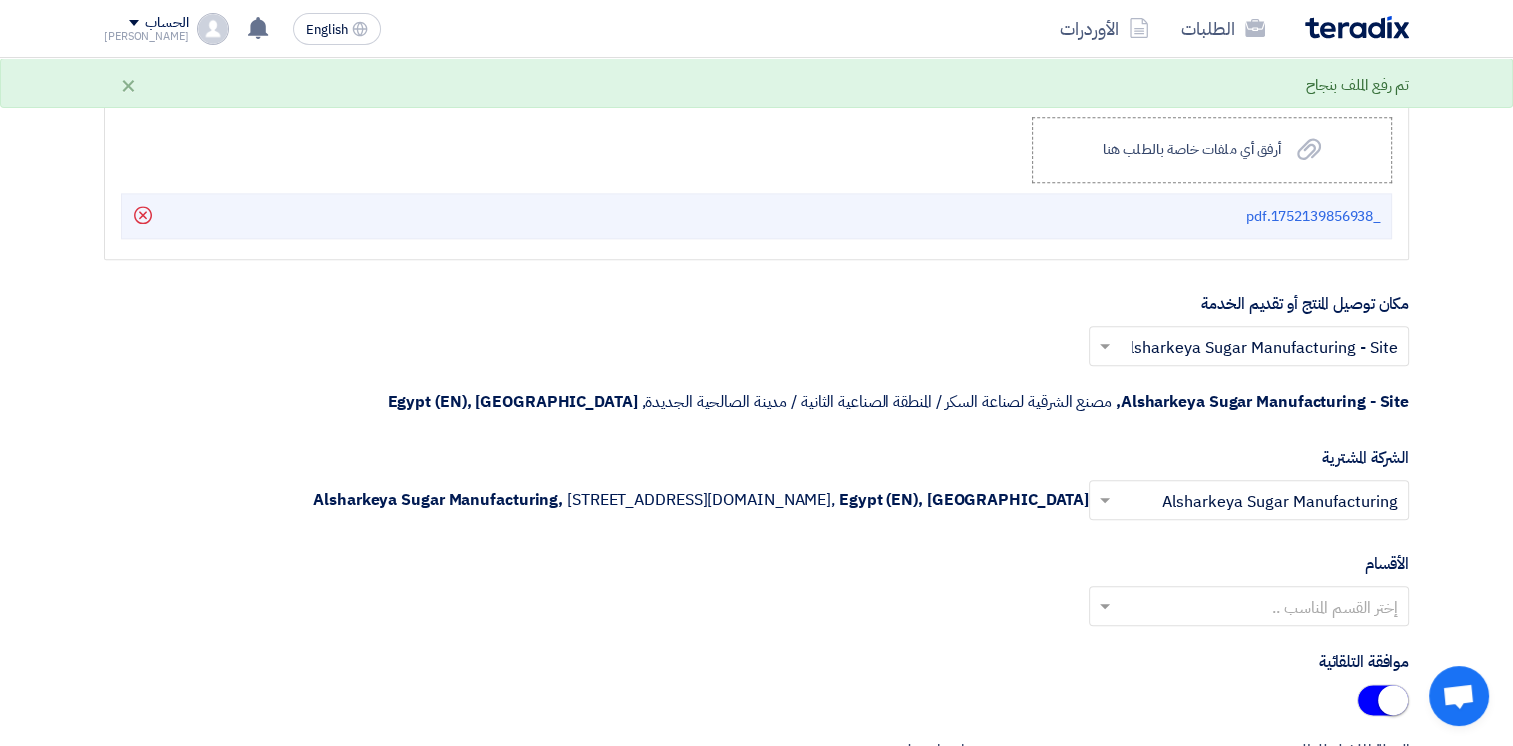 click 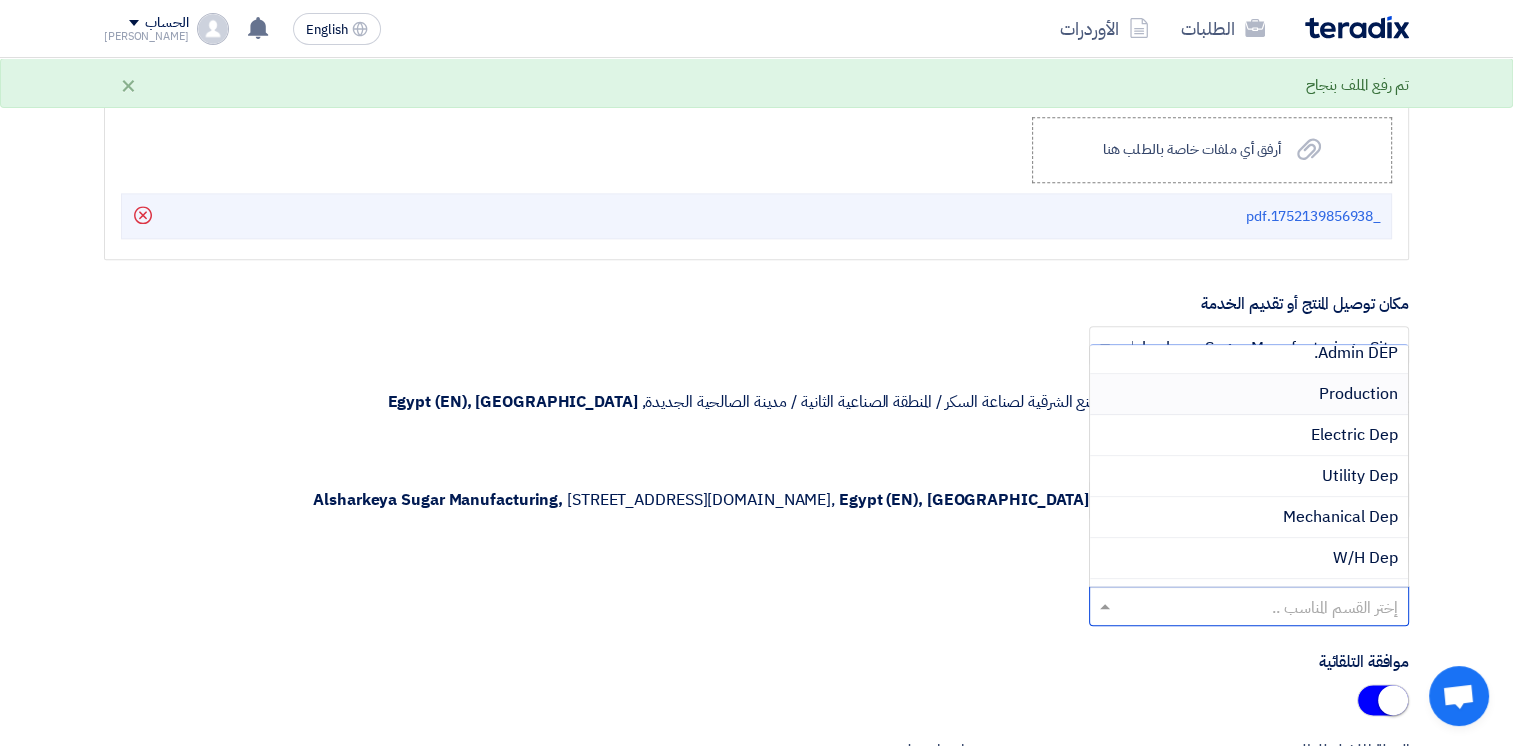 scroll, scrollTop: 200, scrollLeft: 0, axis: vertical 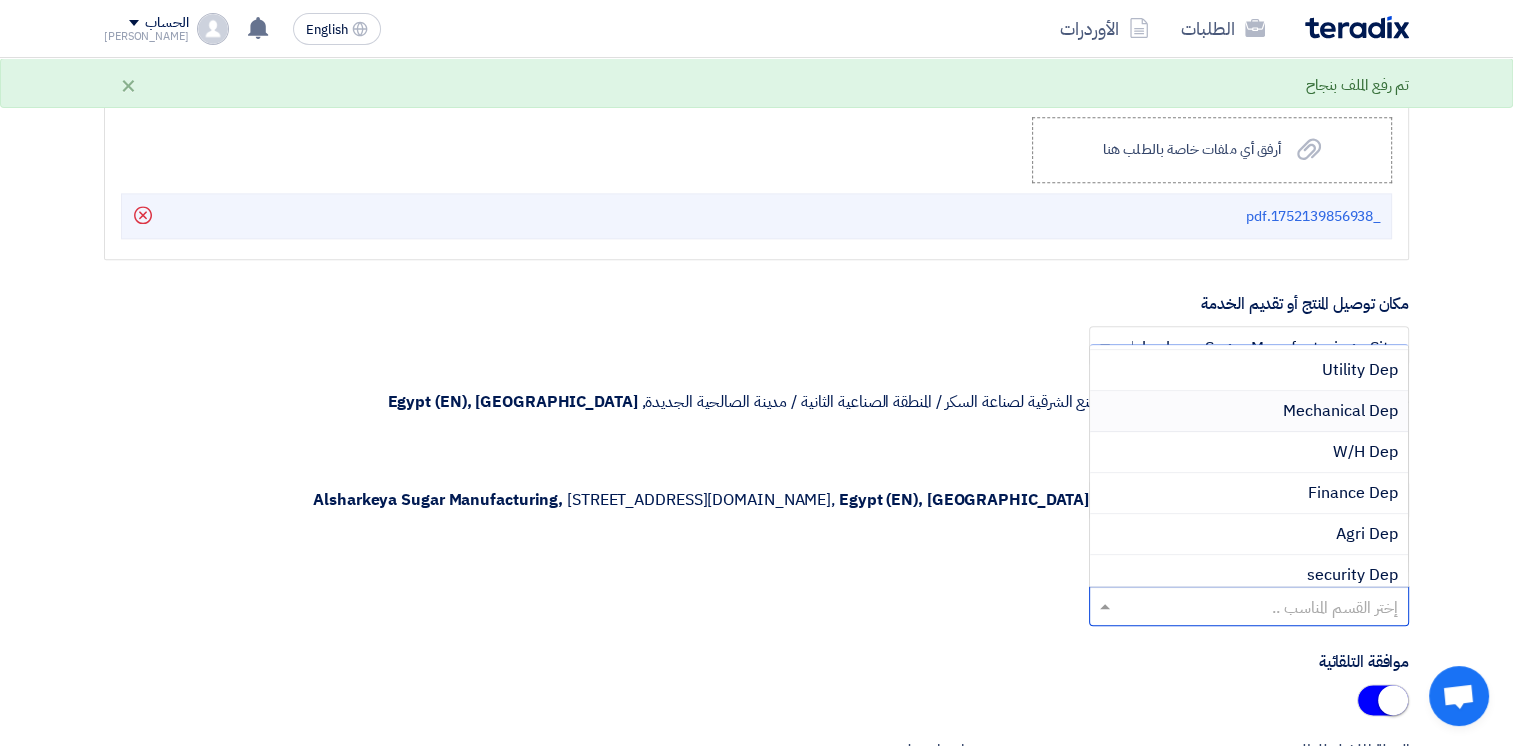 click on "Mechanical Dep" at bounding box center (1340, 411) 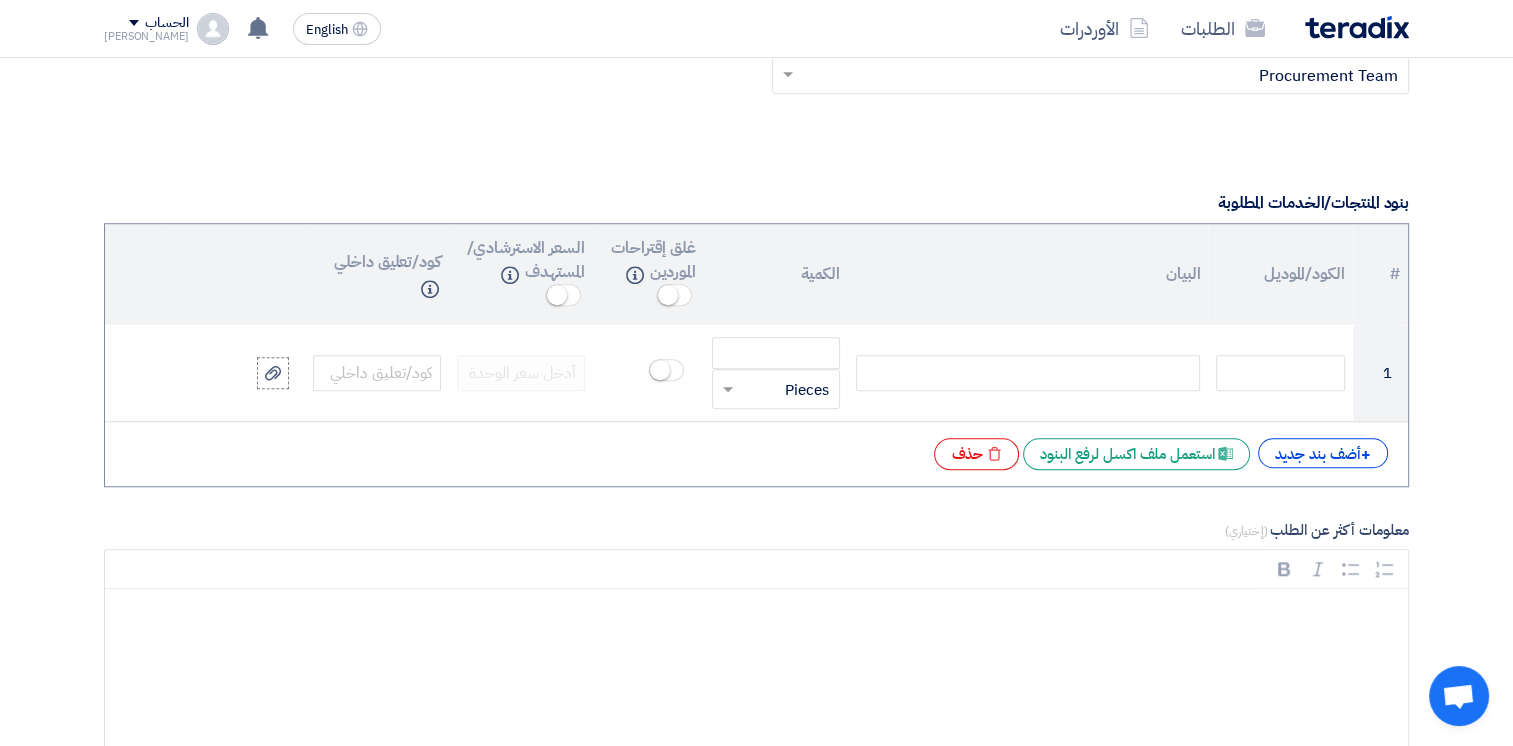 scroll, scrollTop: 1300, scrollLeft: 0, axis: vertical 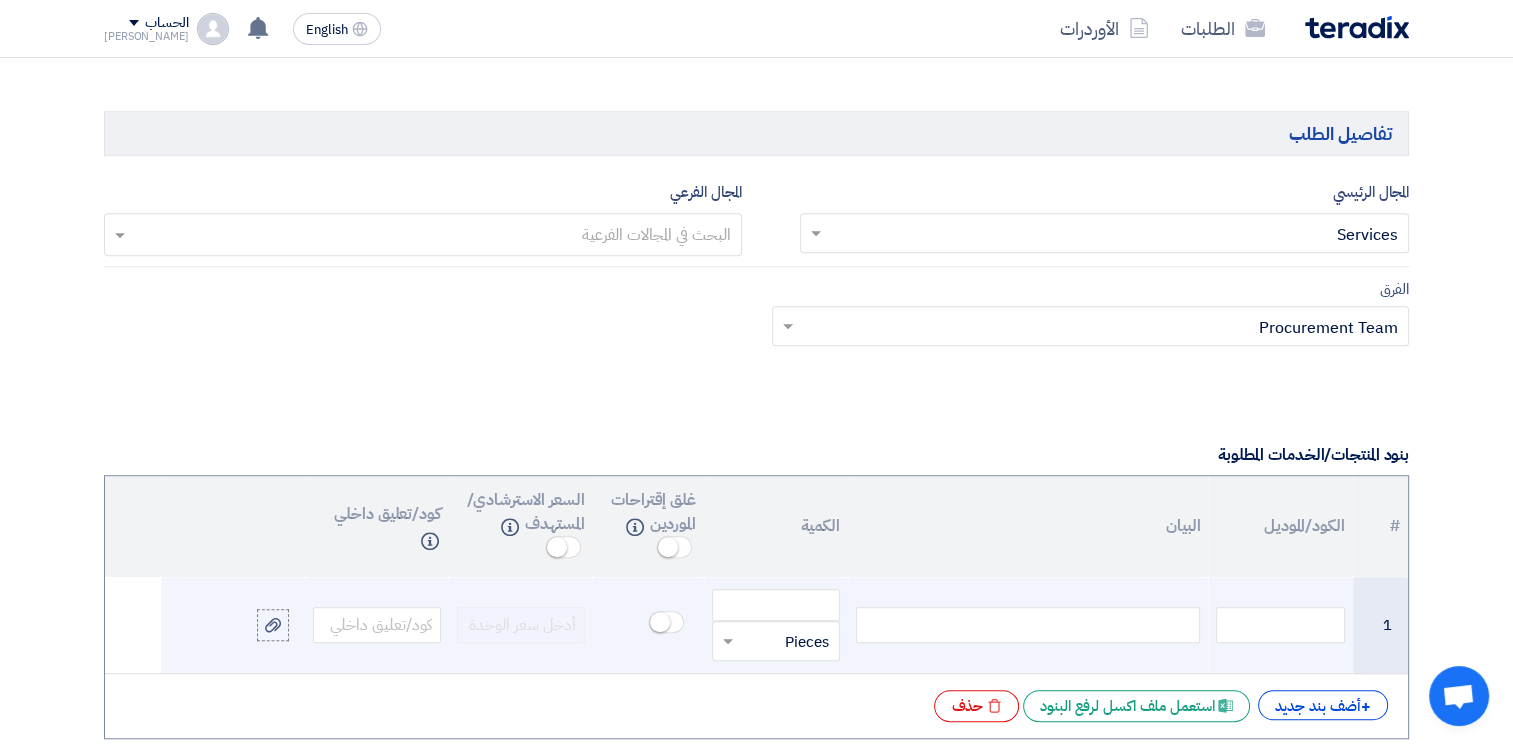 click 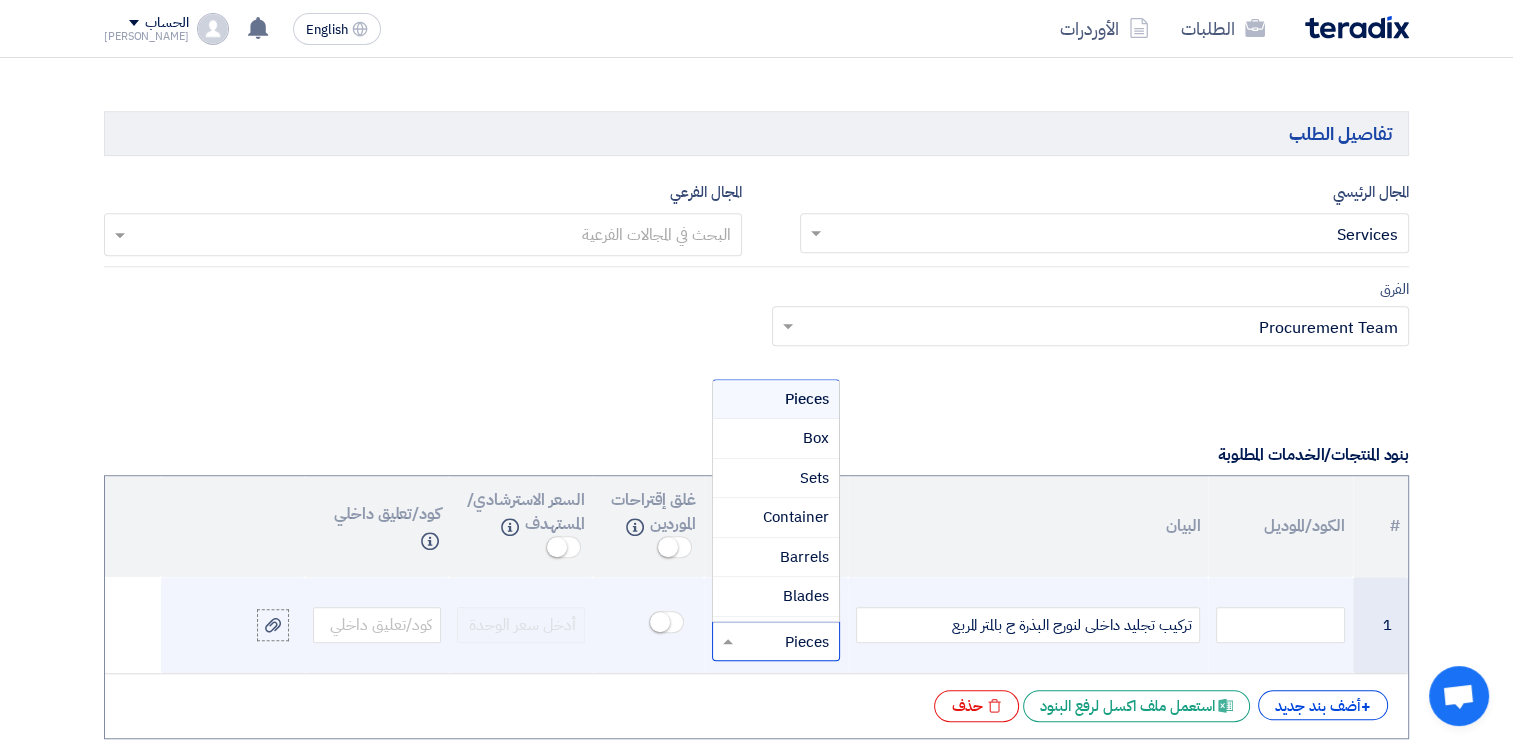 click 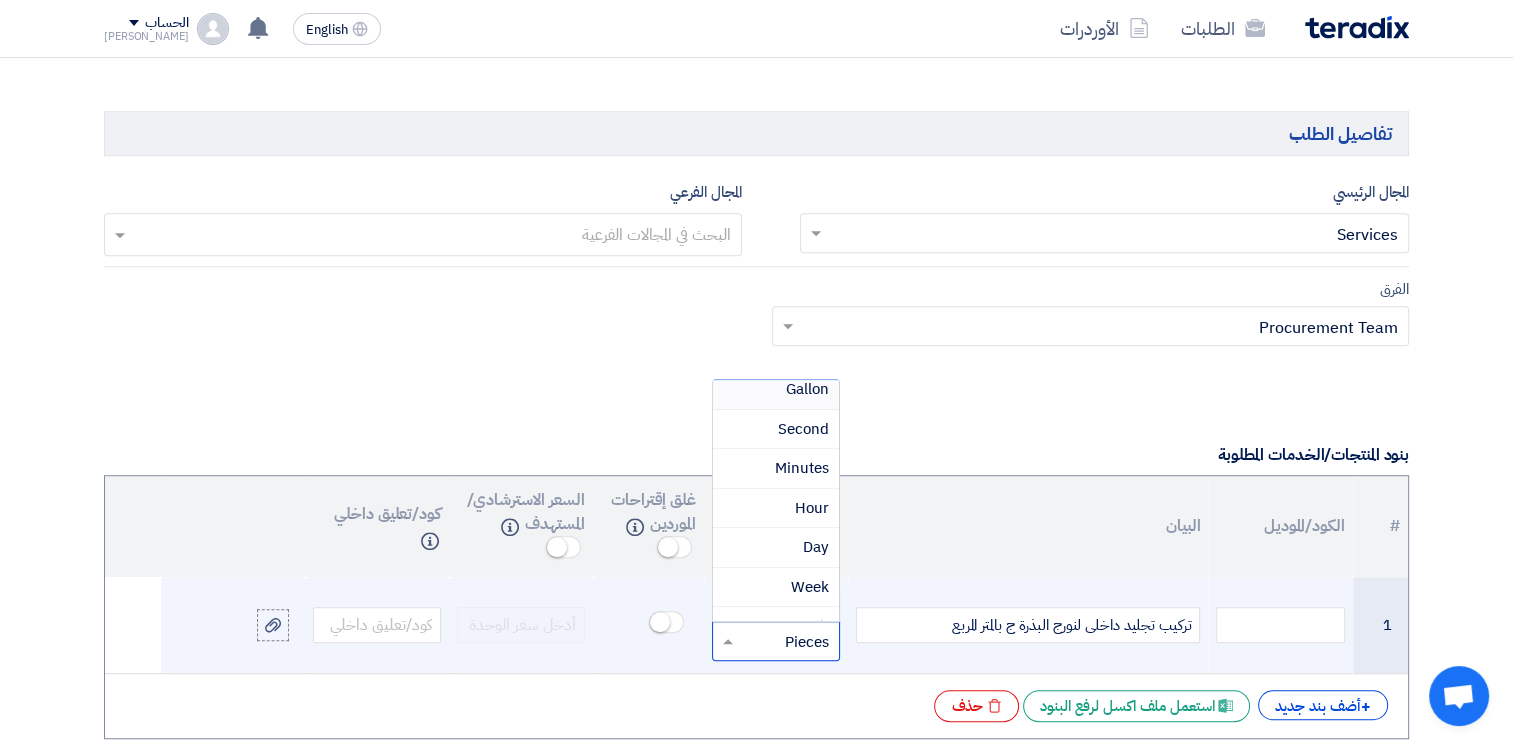 scroll, scrollTop: 1331, scrollLeft: 0, axis: vertical 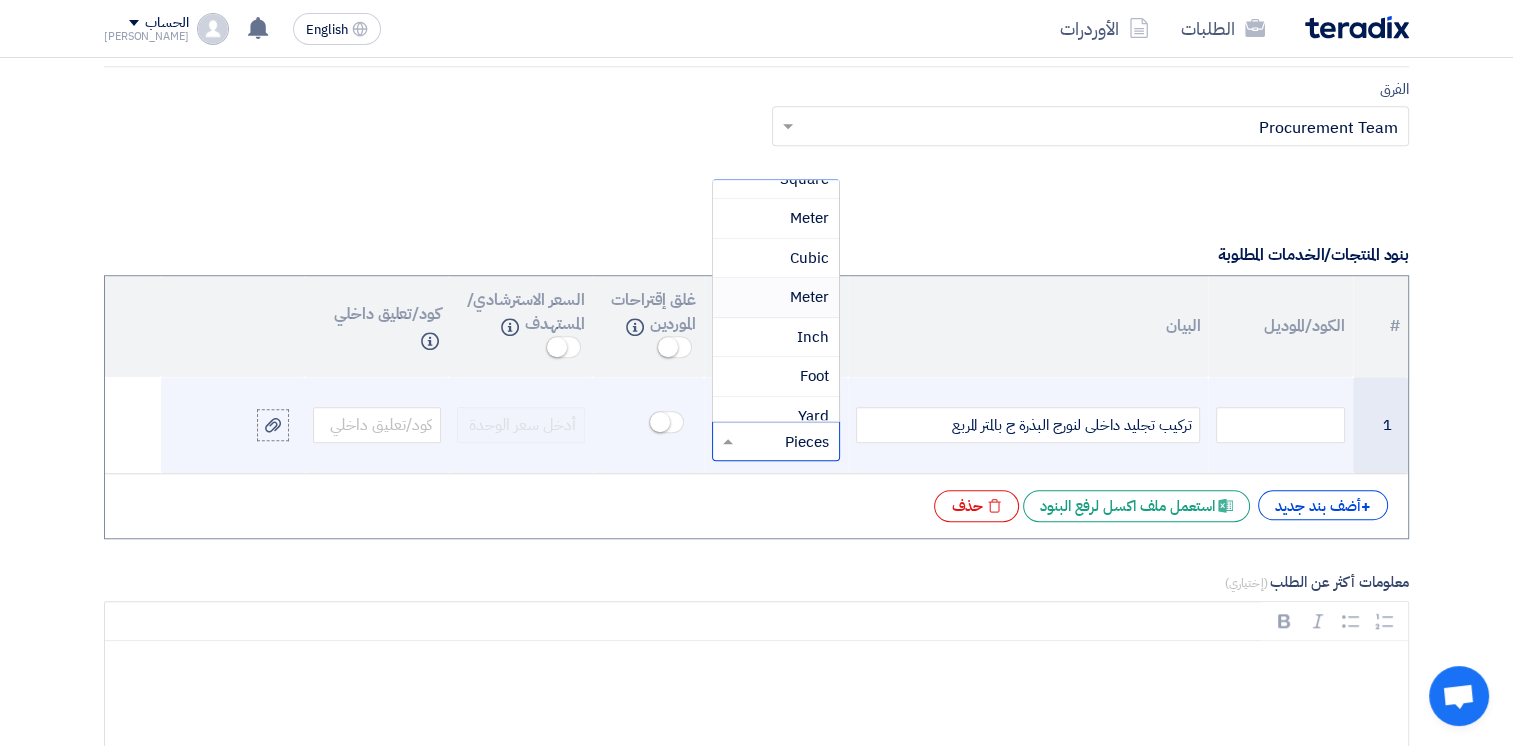 click on "Meter" at bounding box center (809, 297) 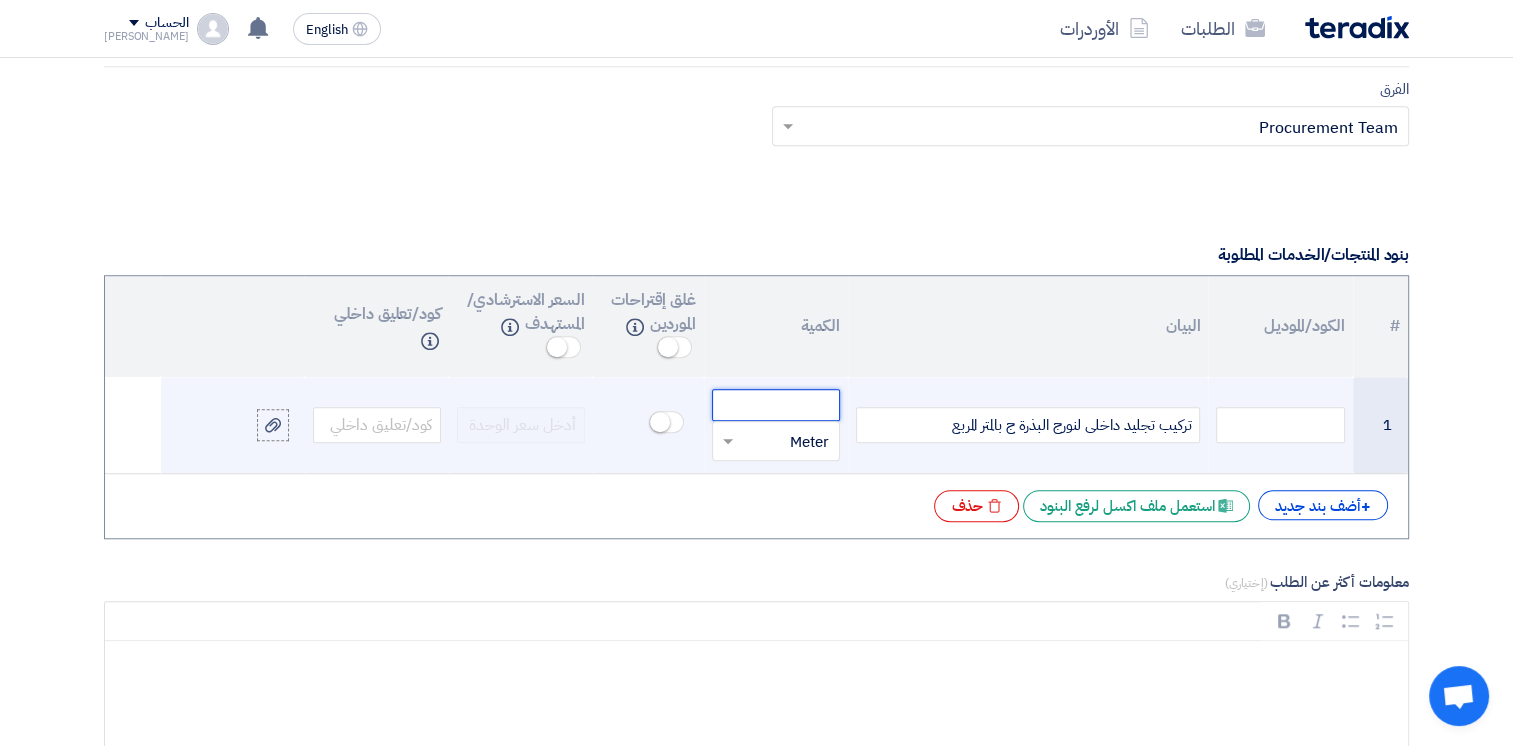 click 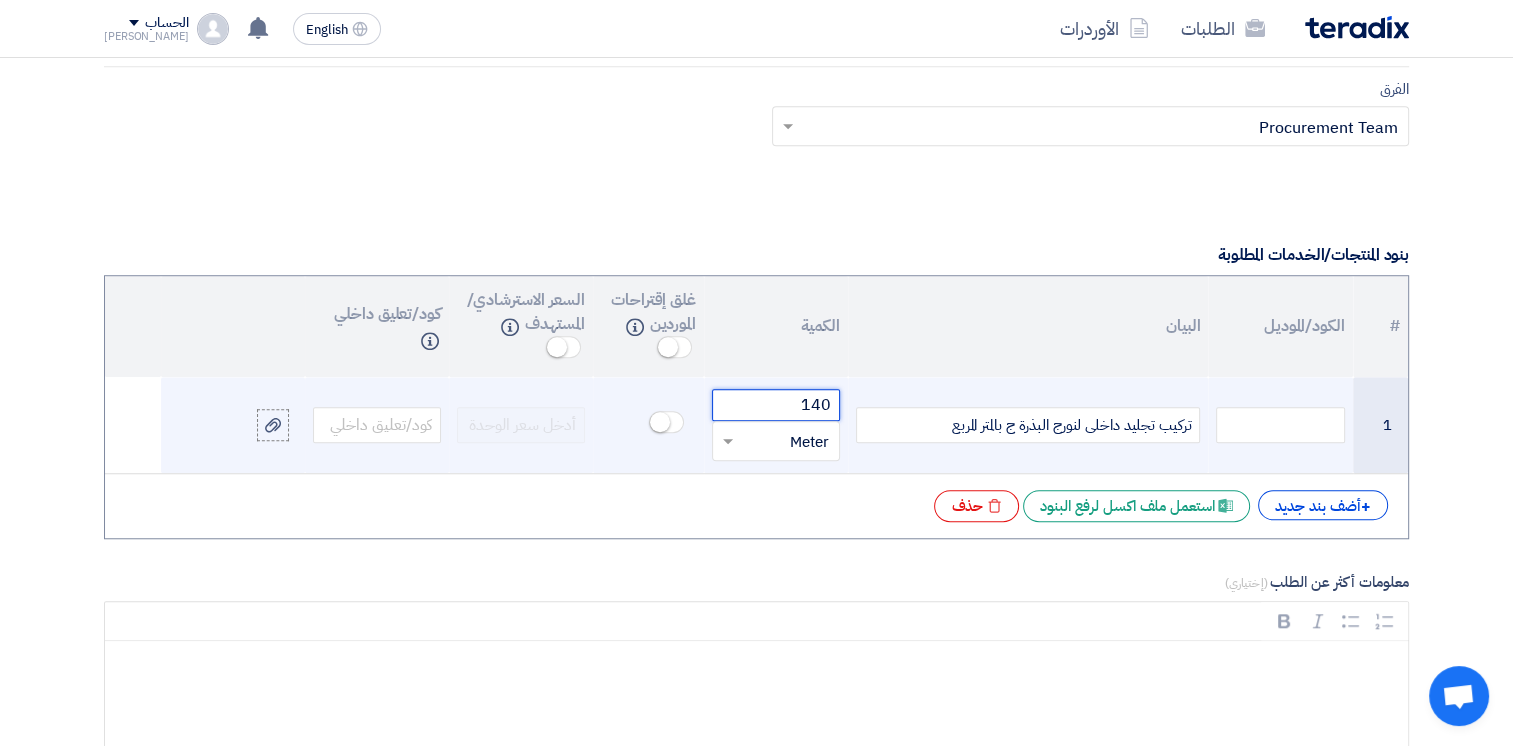 type on "140" 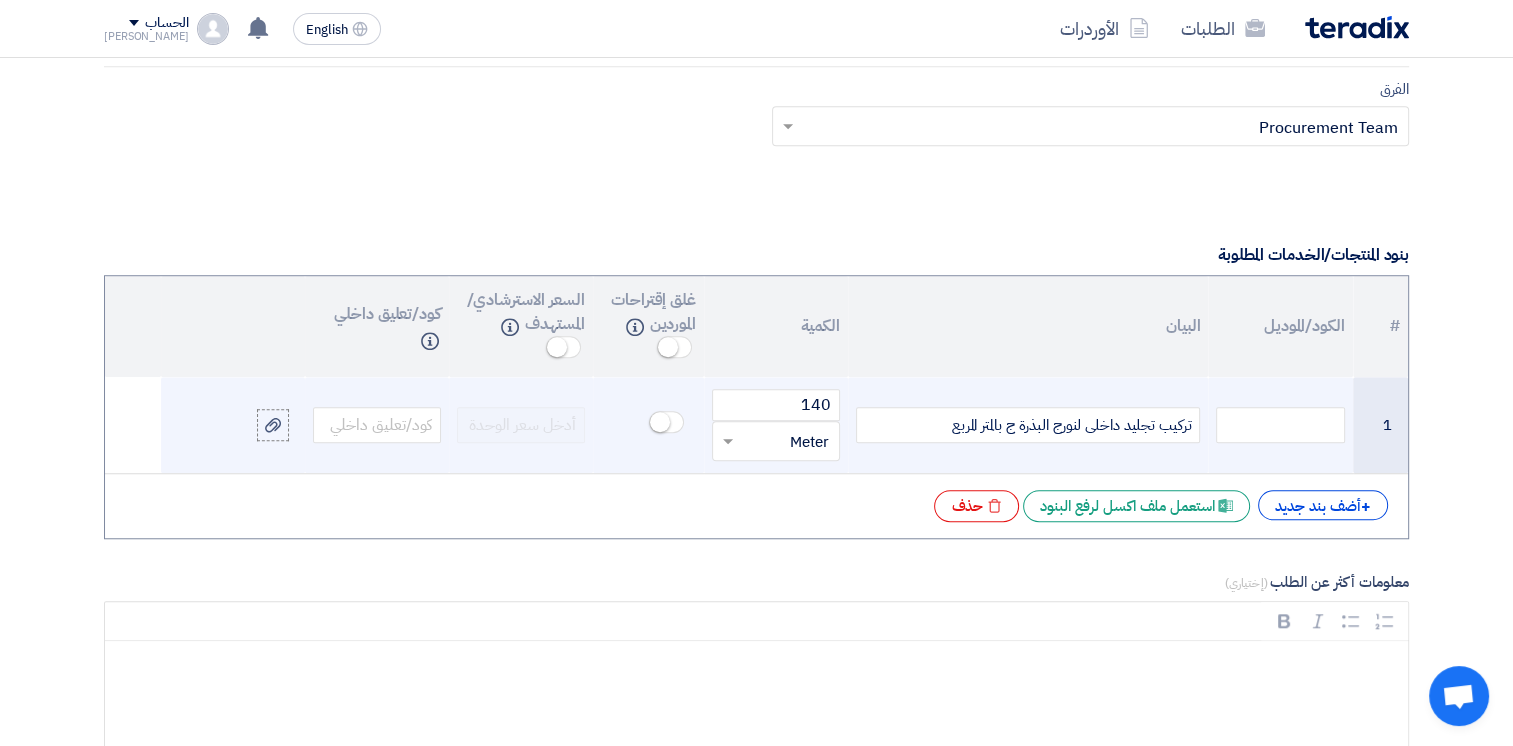 click on "تركيب تجليد داخلى لنورج البذرة ج بالمتر المربع" 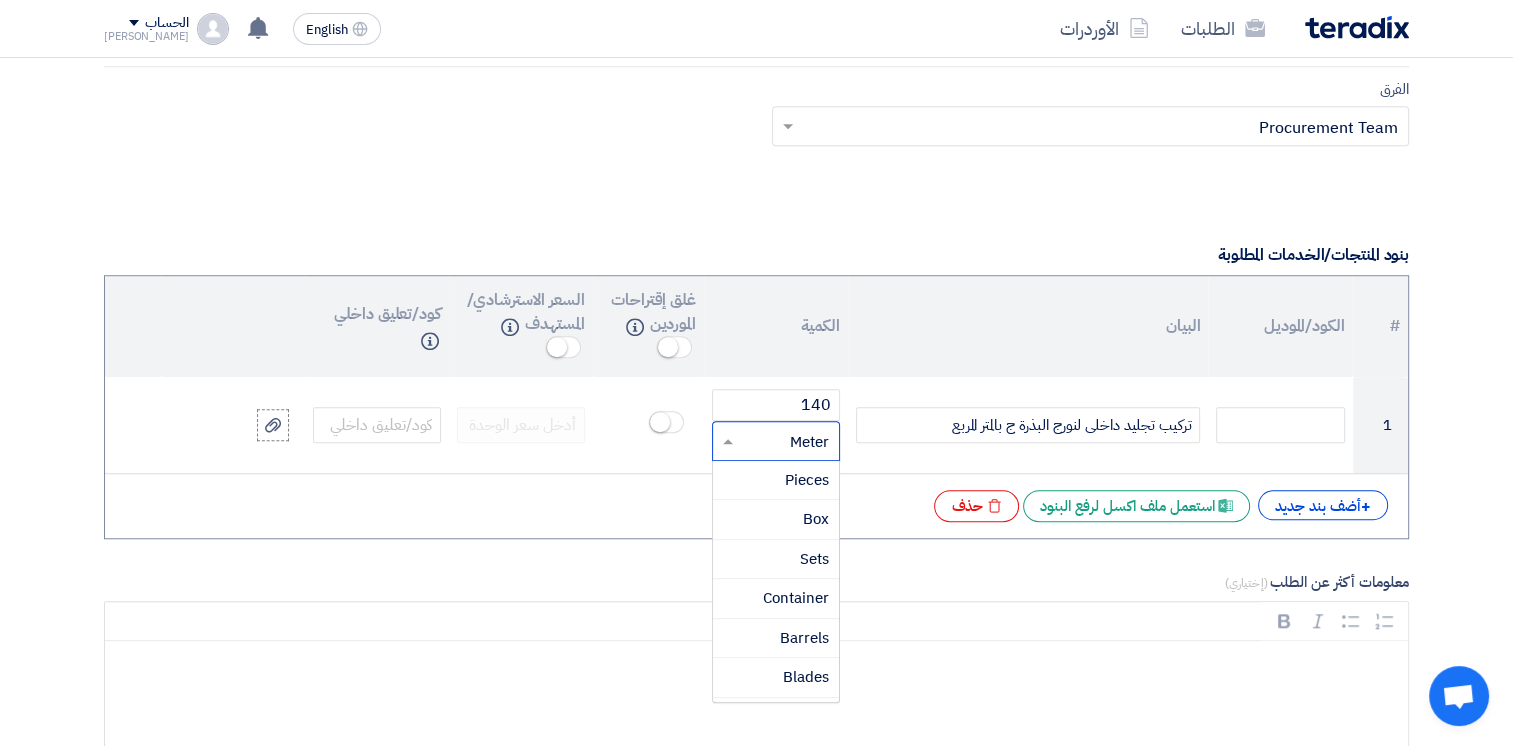 click 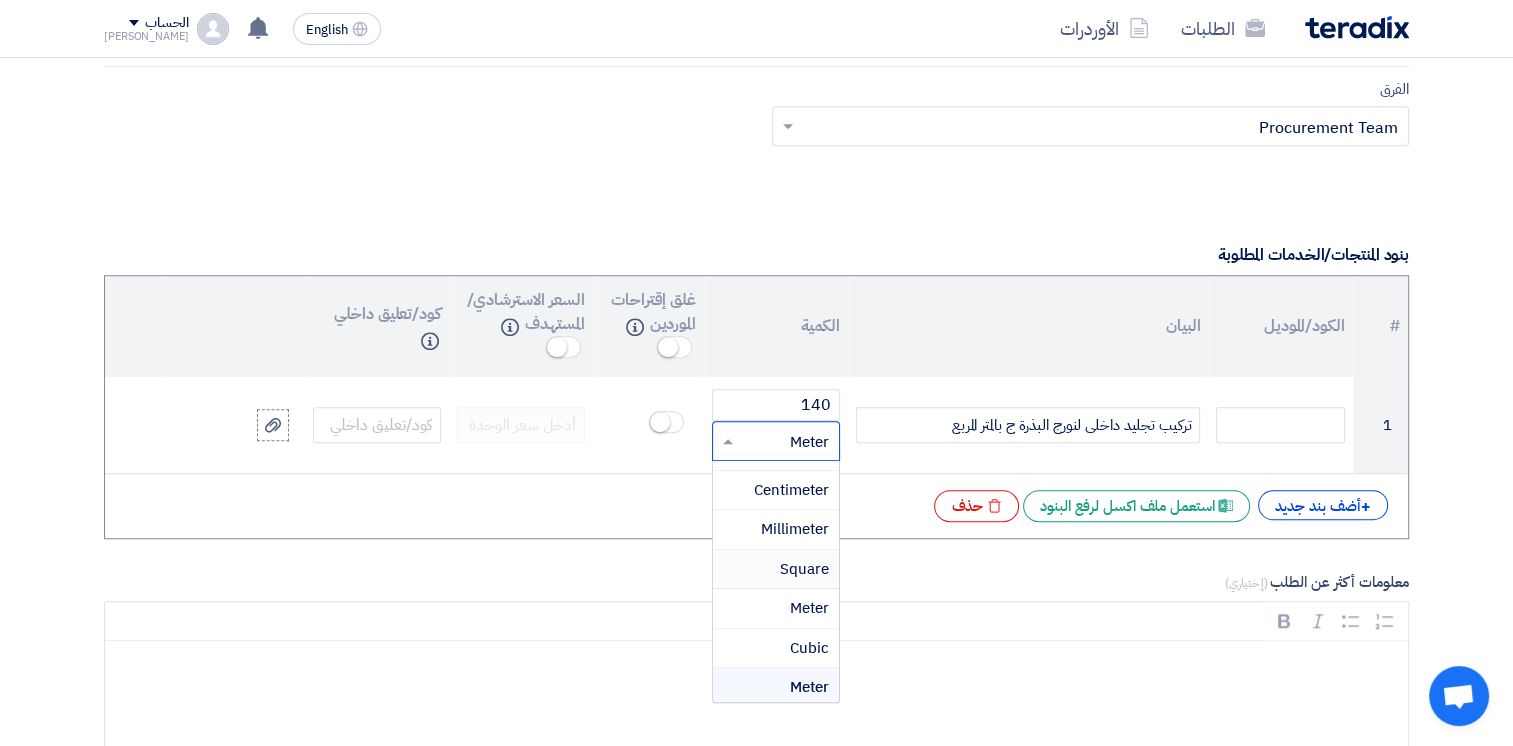 click on "Square" at bounding box center [804, 569] 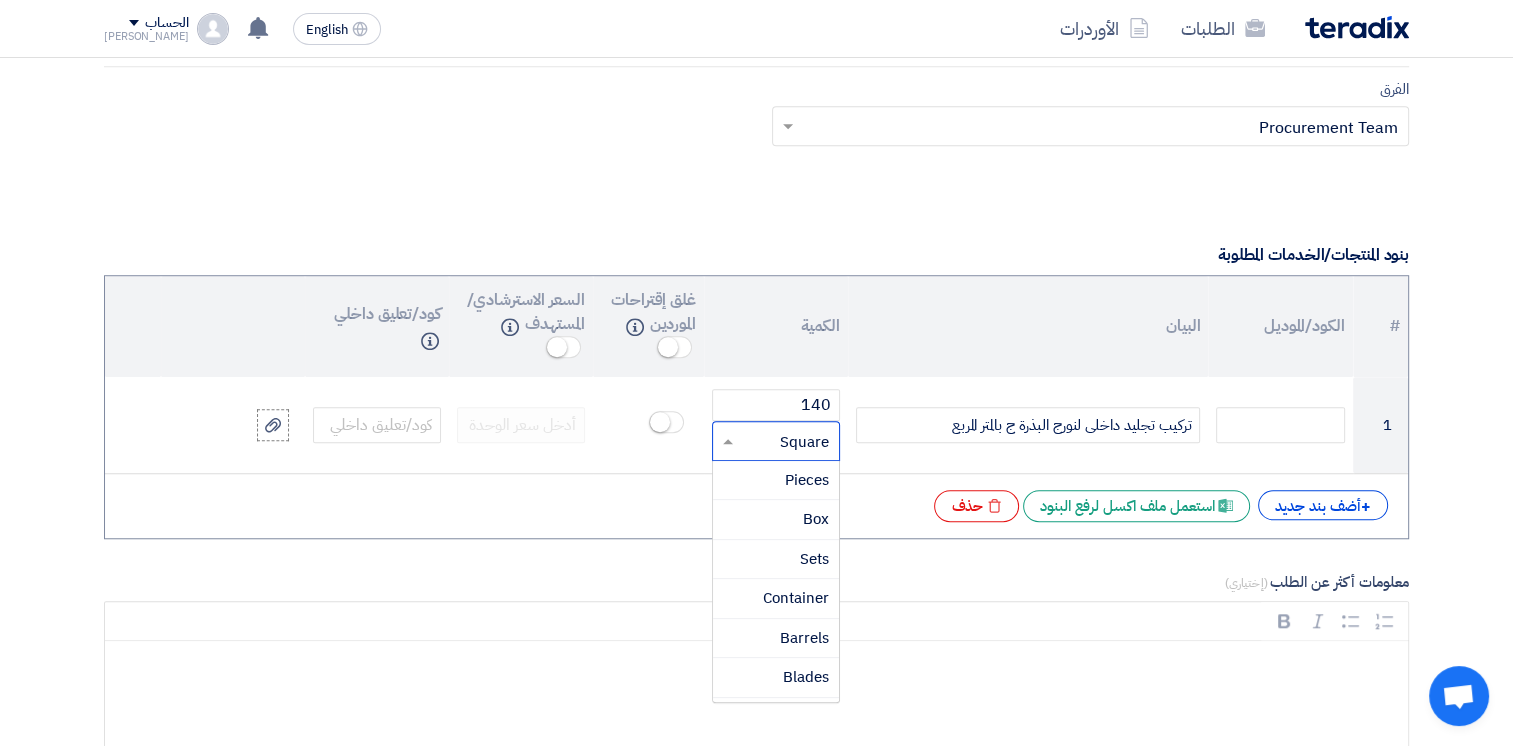 click 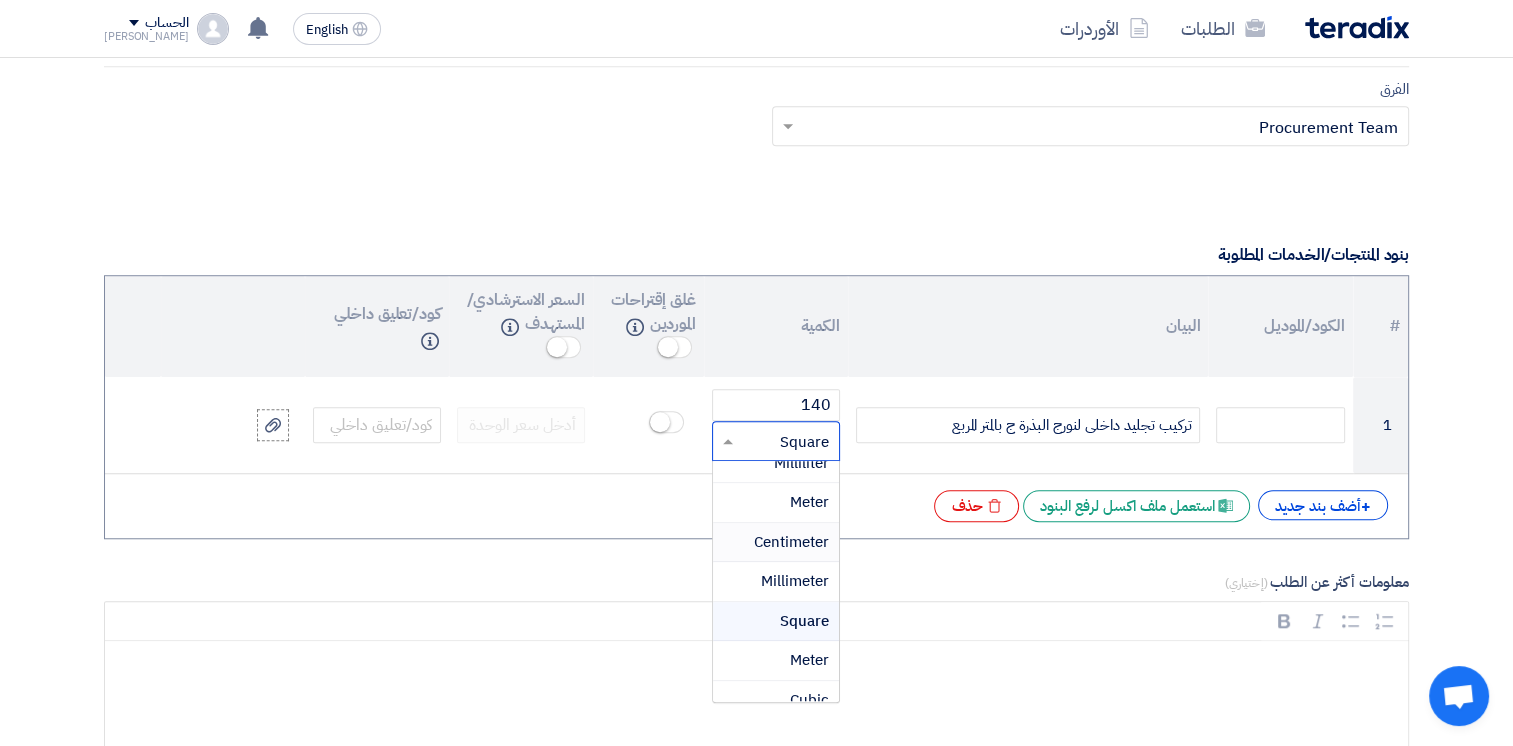 scroll, scrollTop: 605, scrollLeft: 0, axis: vertical 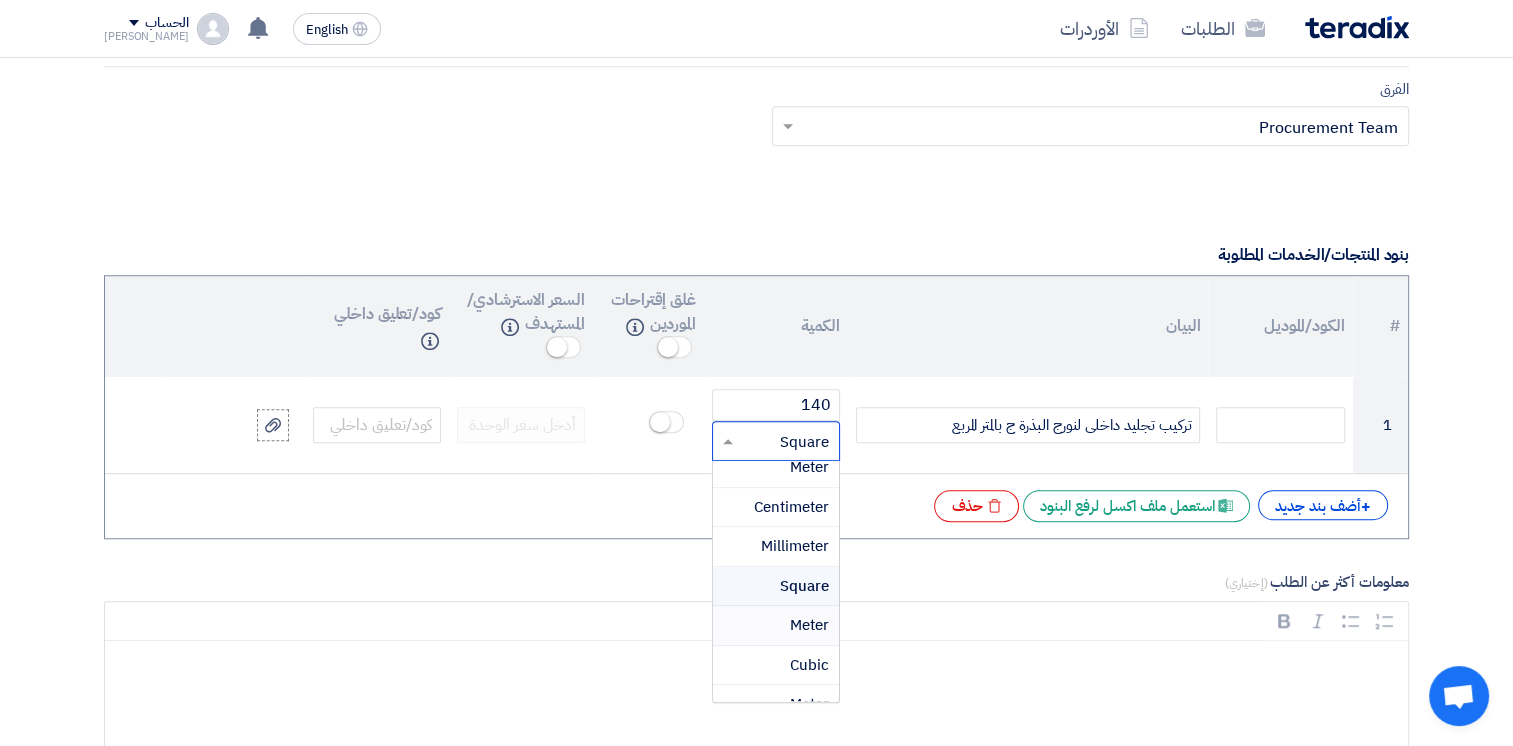 click on "Meter" at bounding box center [809, 625] 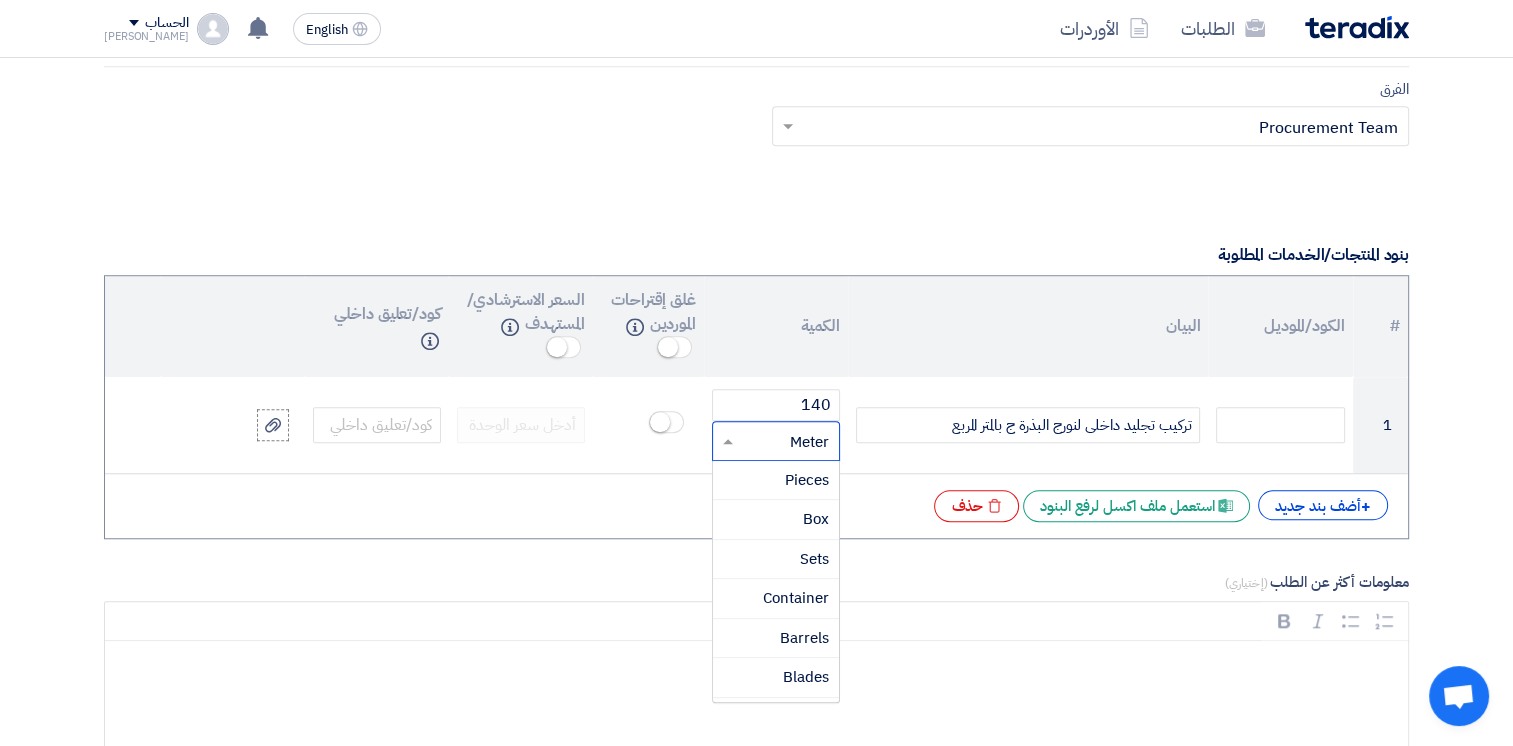 click 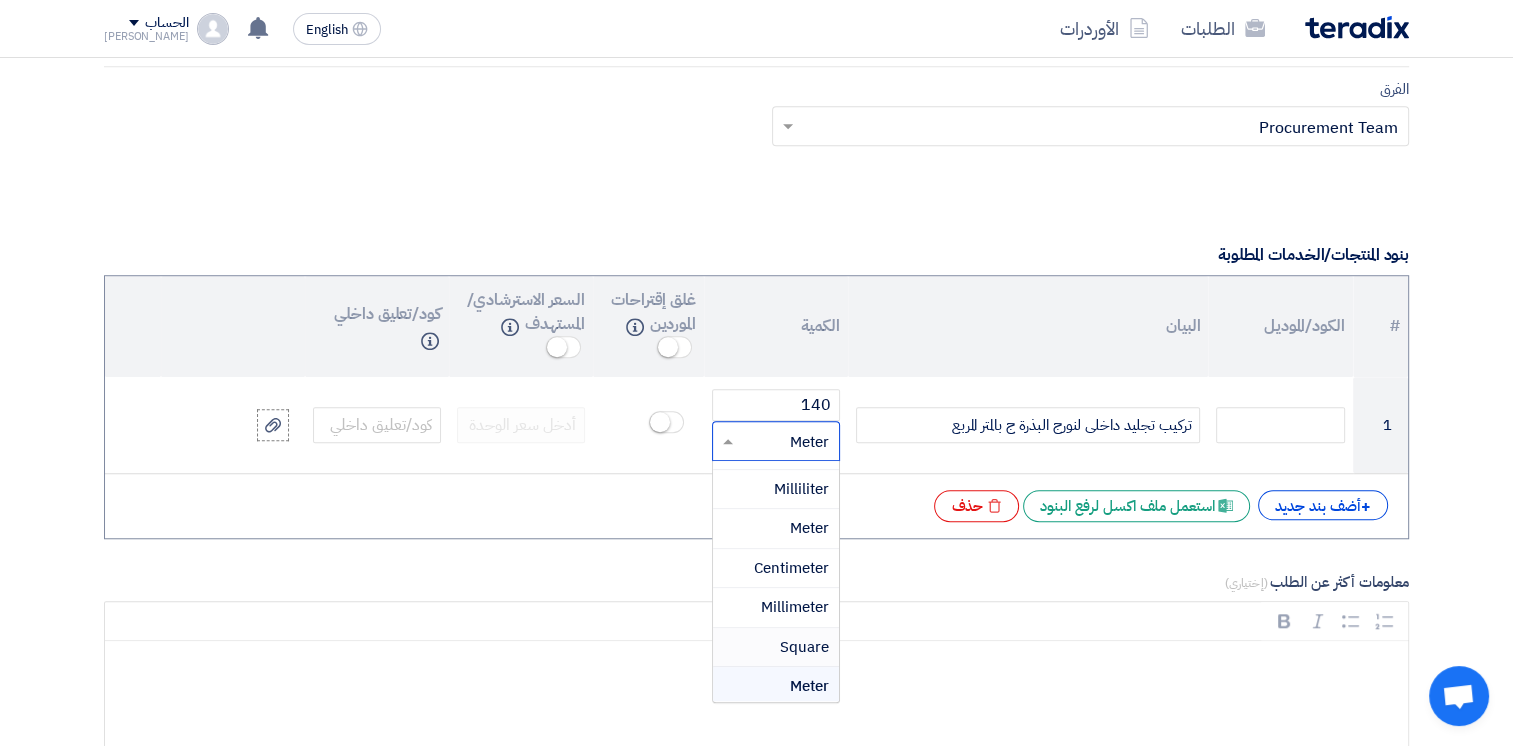 click on "Square" at bounding box center [804, 647] 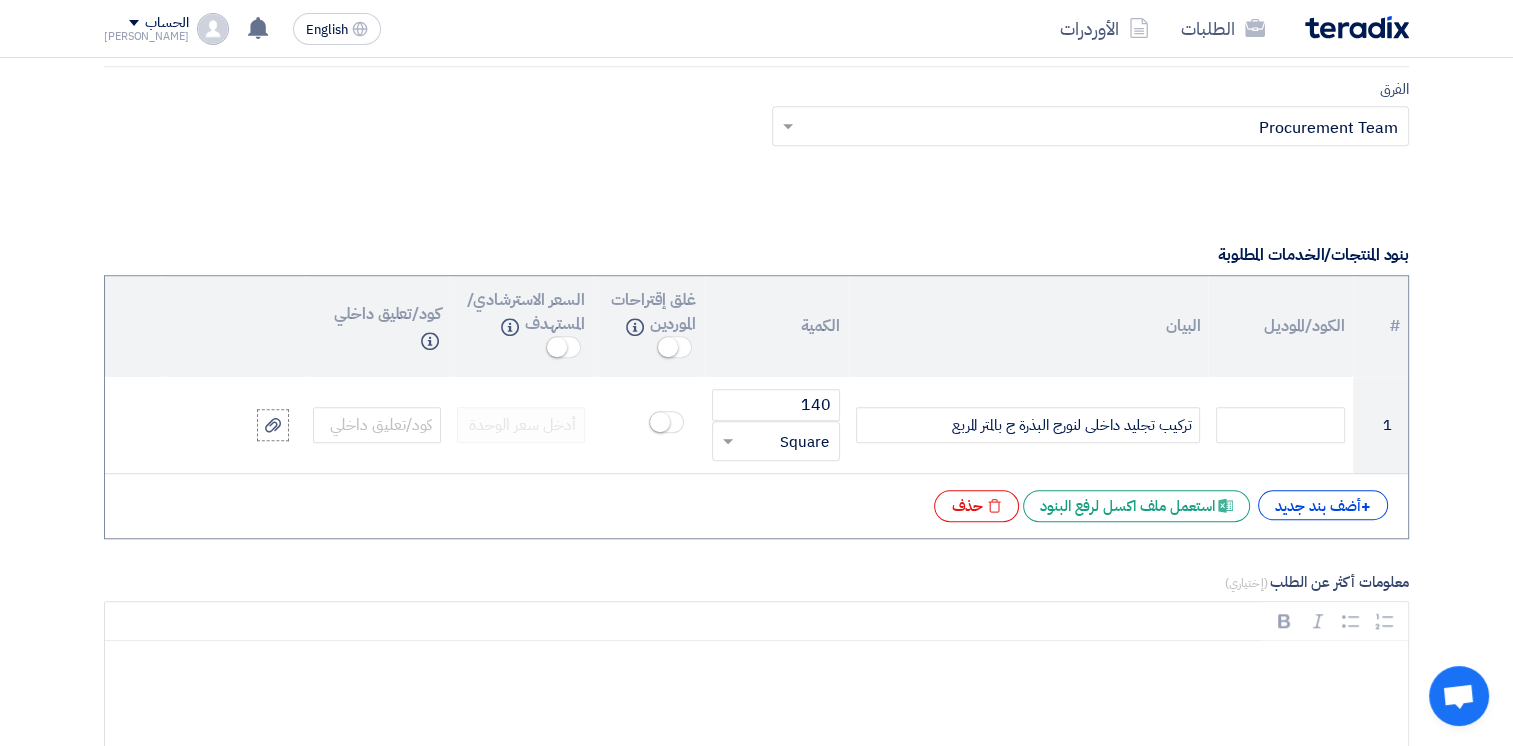 click on "#
الكود/الموديل
البيان
الكمية
غلق إقتراحات الموردين
Info
السعر الاسترشادي/المستهدف
Info
كود/تعليق داخلي
Info
1
تركيب تجليد داخلى لنورج البذرة ج بالمتر المربع
140 ×" 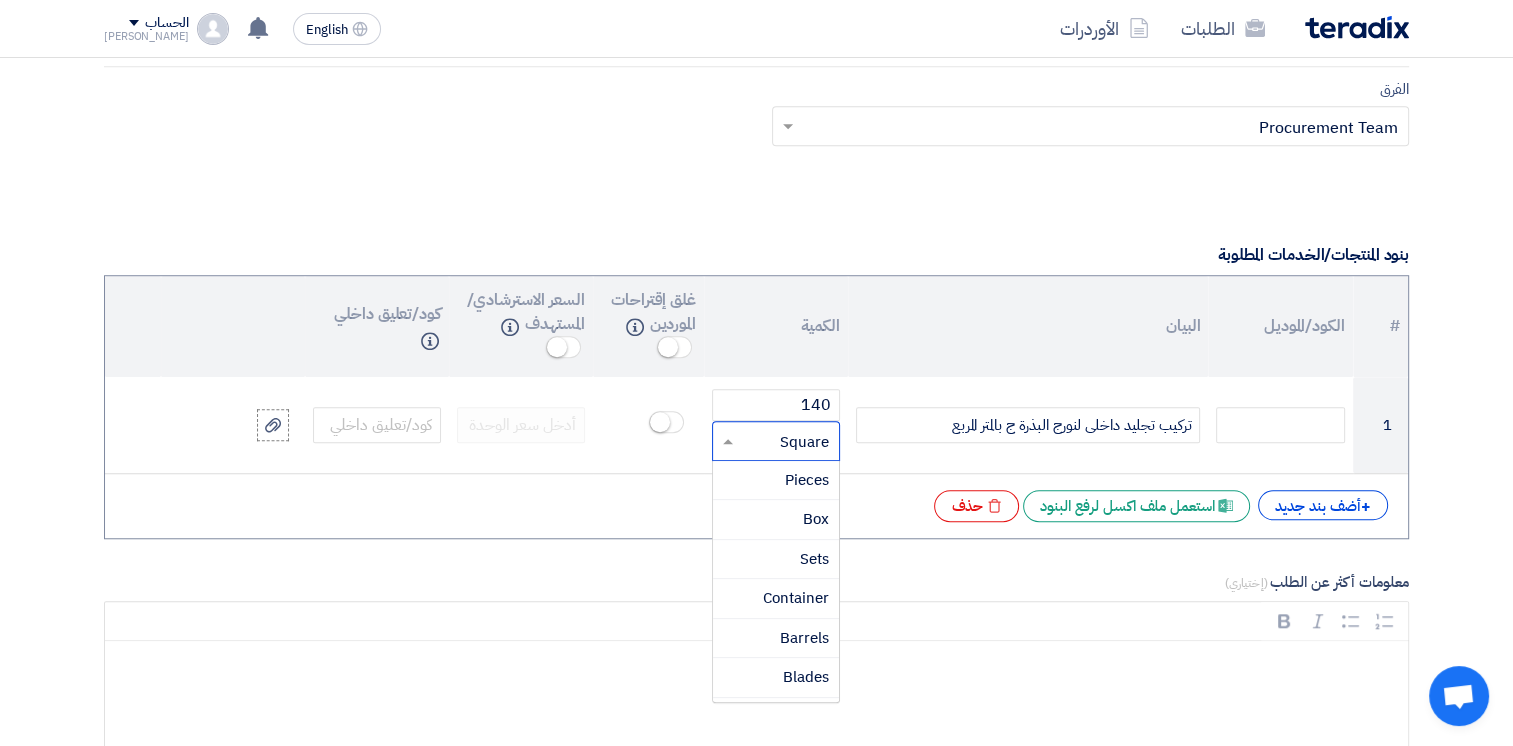 scroll, scrollTop: 505, scrollLeft: 0, axis: vertical 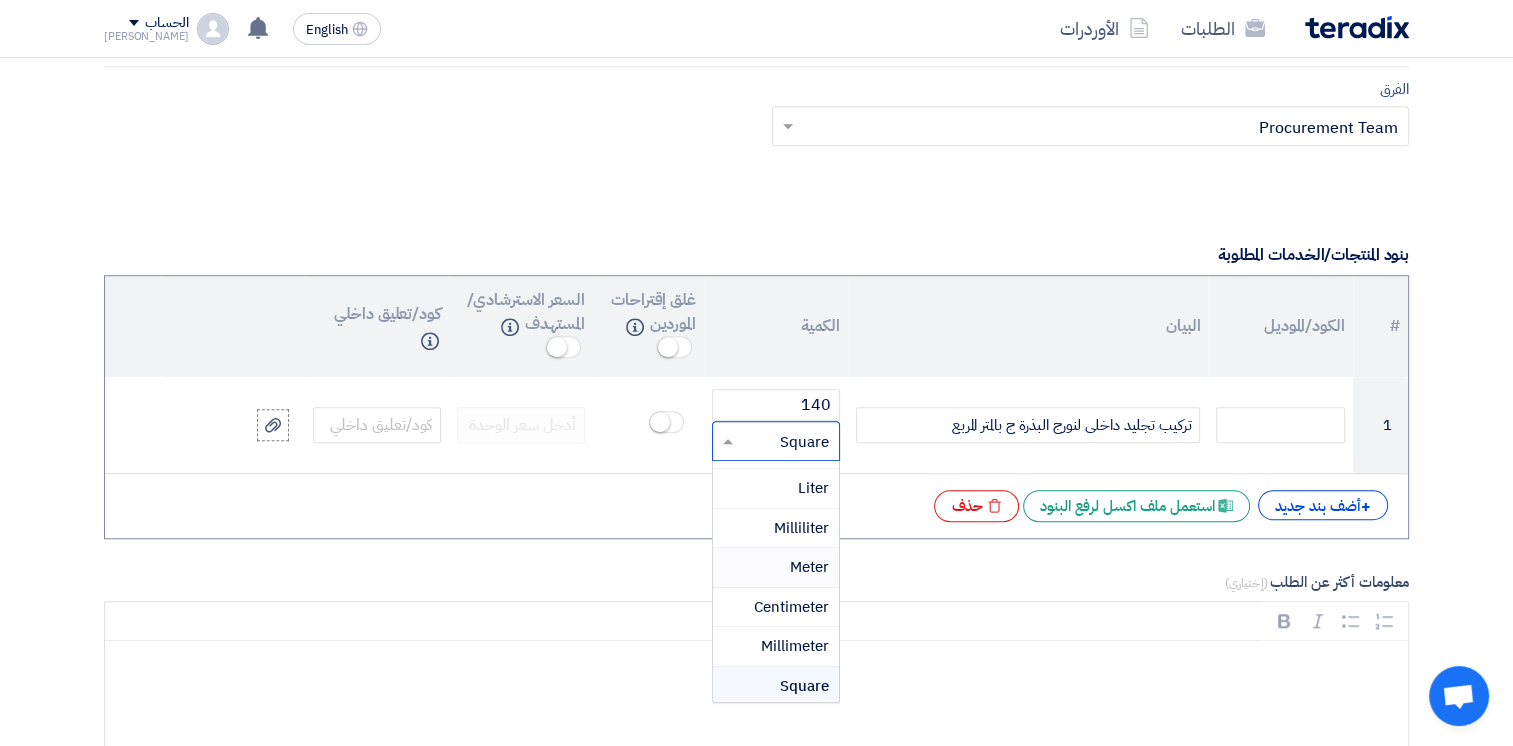 click on "Meter" at bounding box center (809, 567) 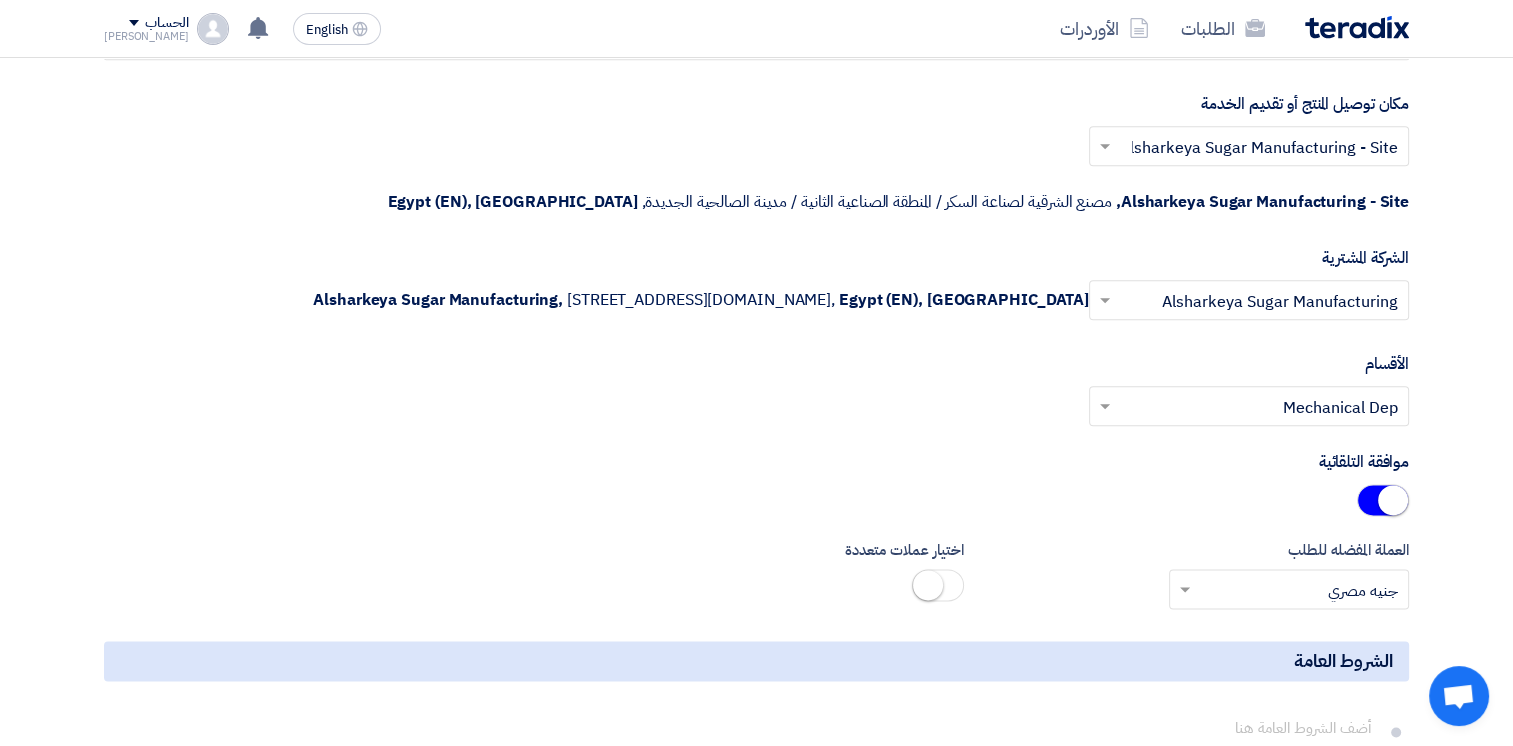 scroll, scrollTop: 2800, scrollLeft: 0, axis: vertical 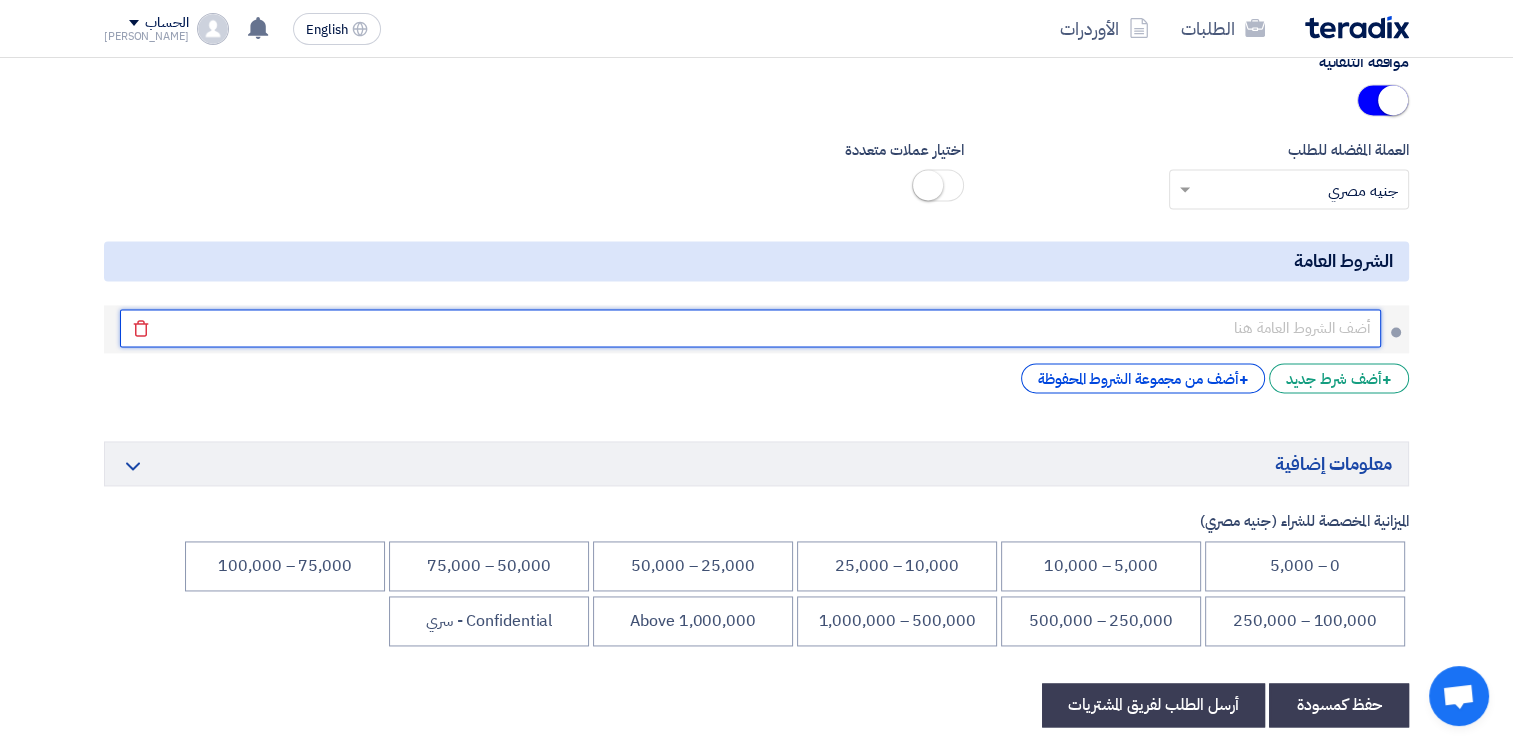 click 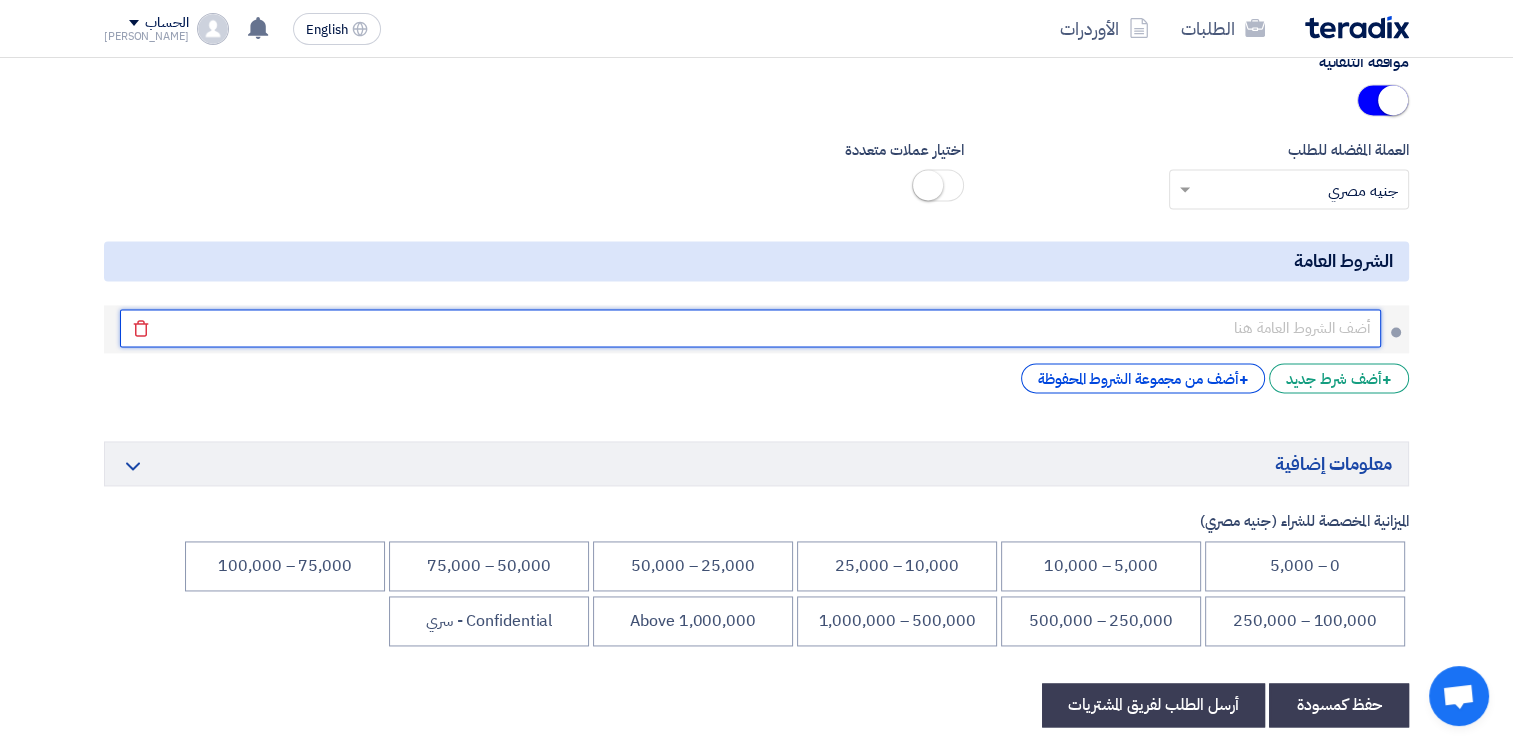 type on "يتم حجز ضمان اعمال 5 % لمدة موسم تشغيل كامل" 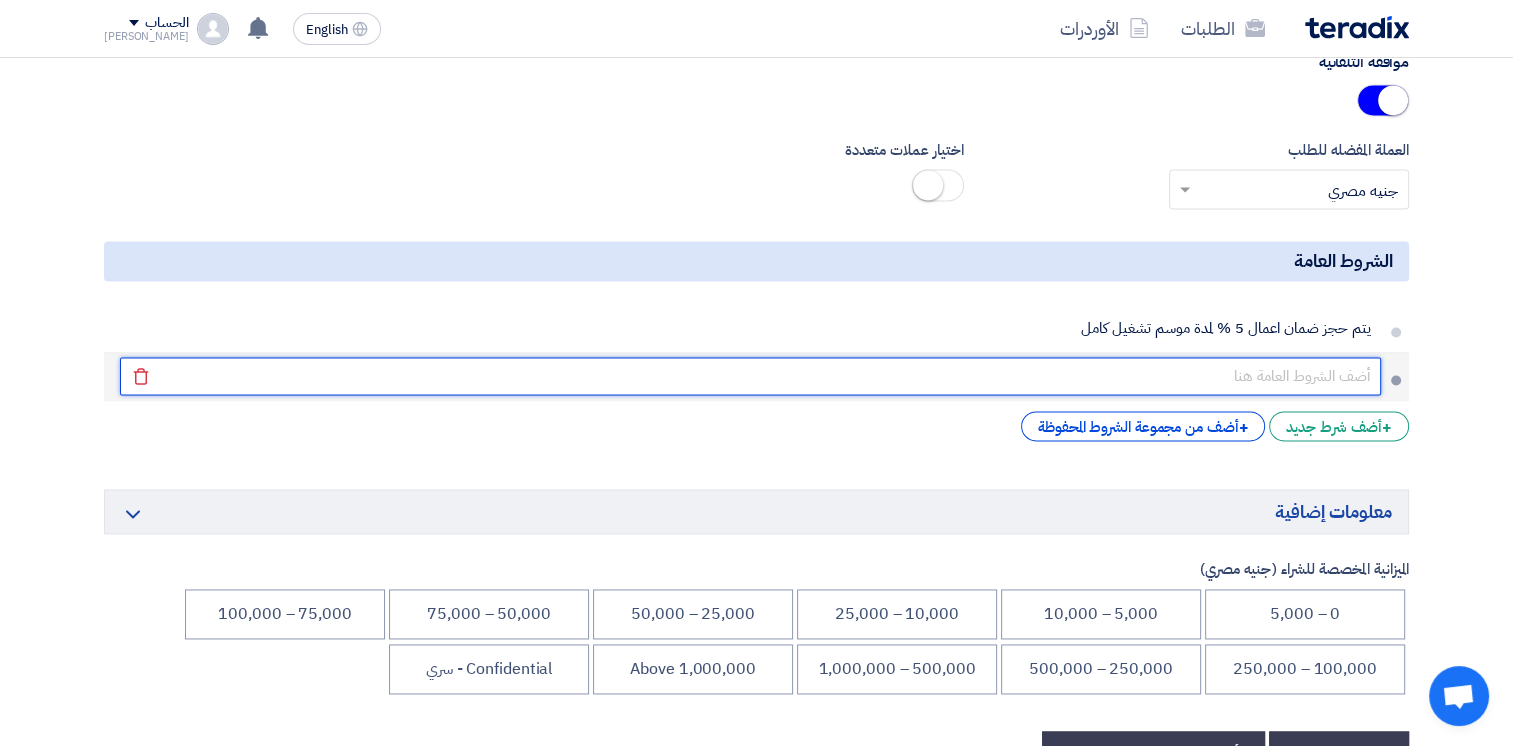 click 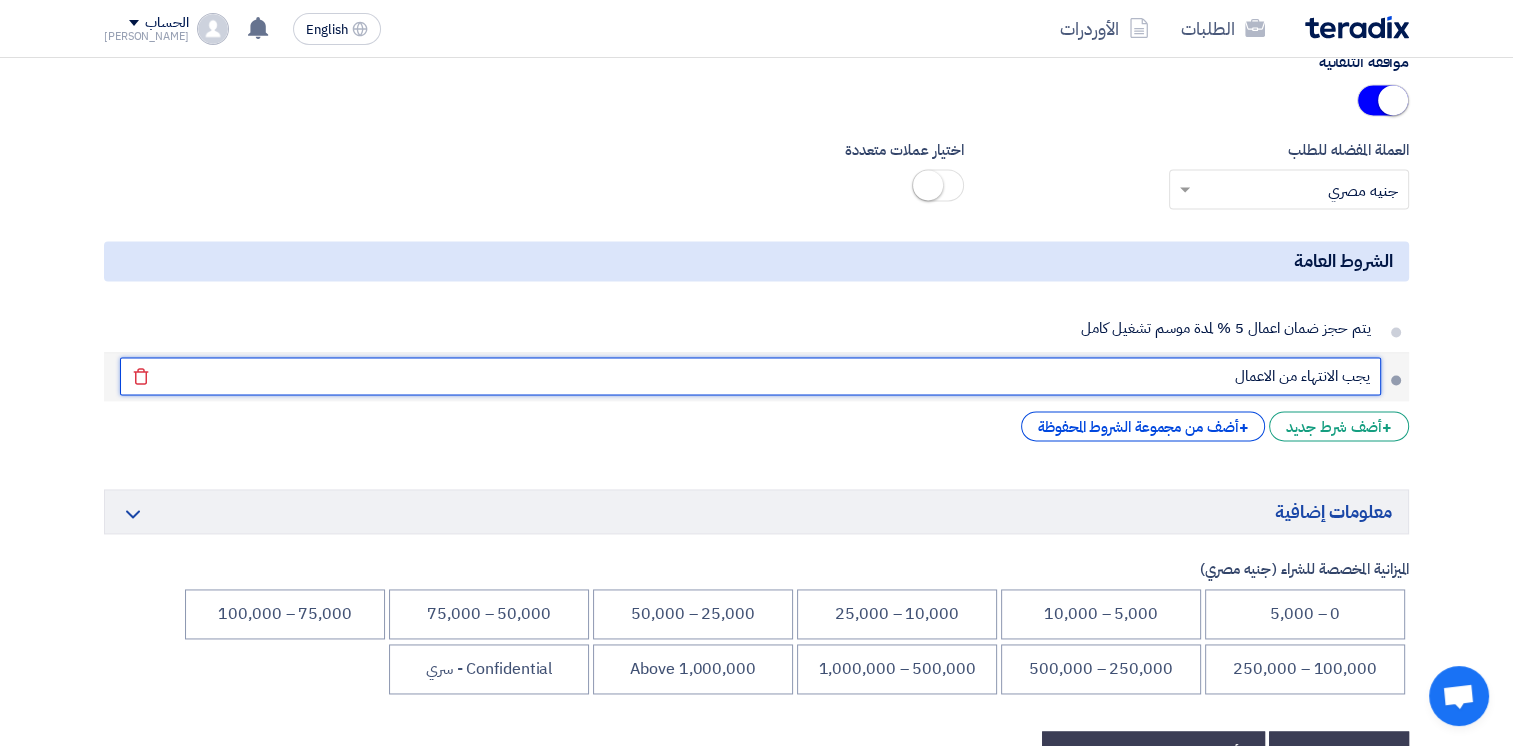 click on "يجب الانتهاء من الاعمال" 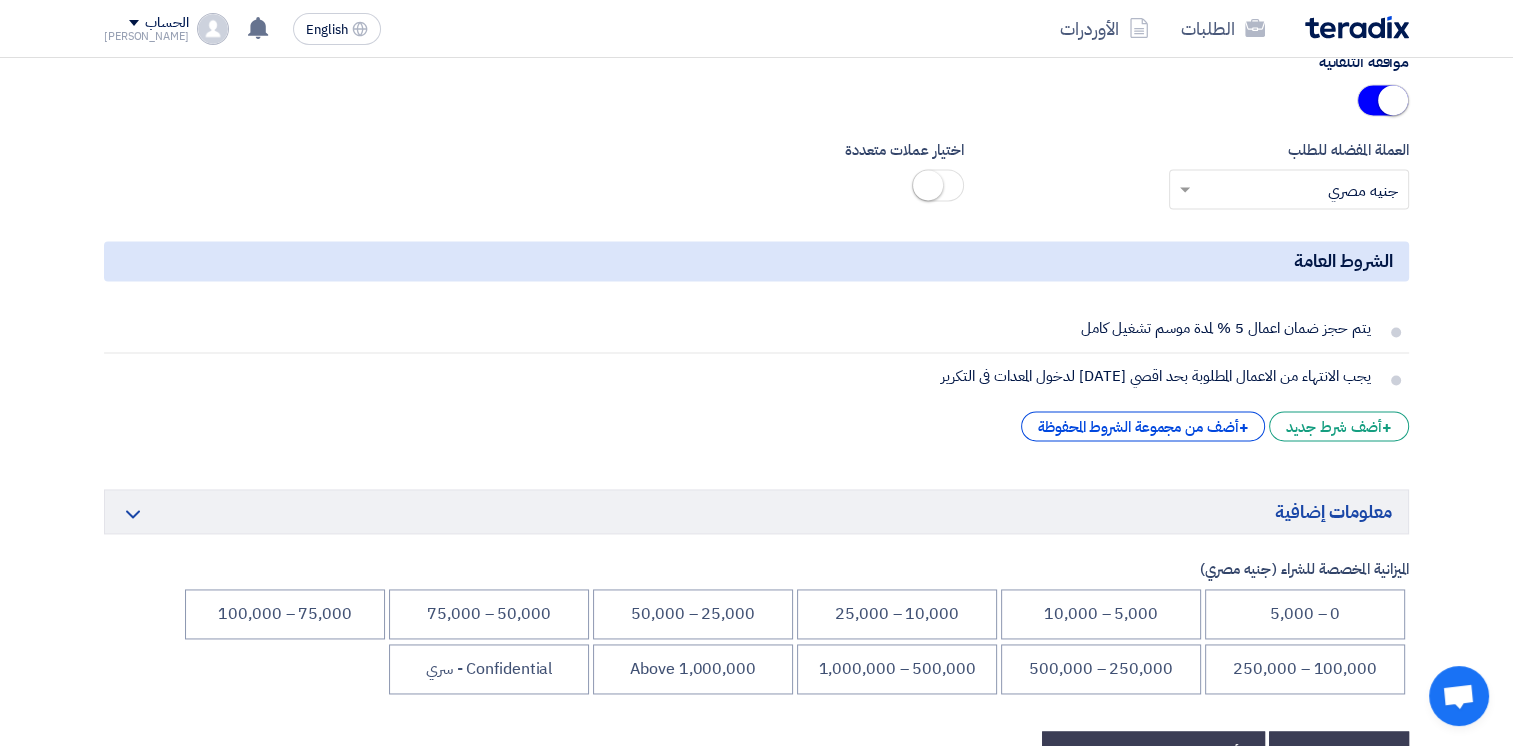 click on "المعلومات الأساسية
أكتب عنوان لهذا الطلب
C Receiver Cladding
نوع طلب عروض الأسعار
طلب عروض أسعار
مناقصه مغلقه
طلب عروض فنية ومالية
الموعد النهائي لتلقي عروض الأسعار
[DATE]
Pick a date
الساعة
11 : 00" 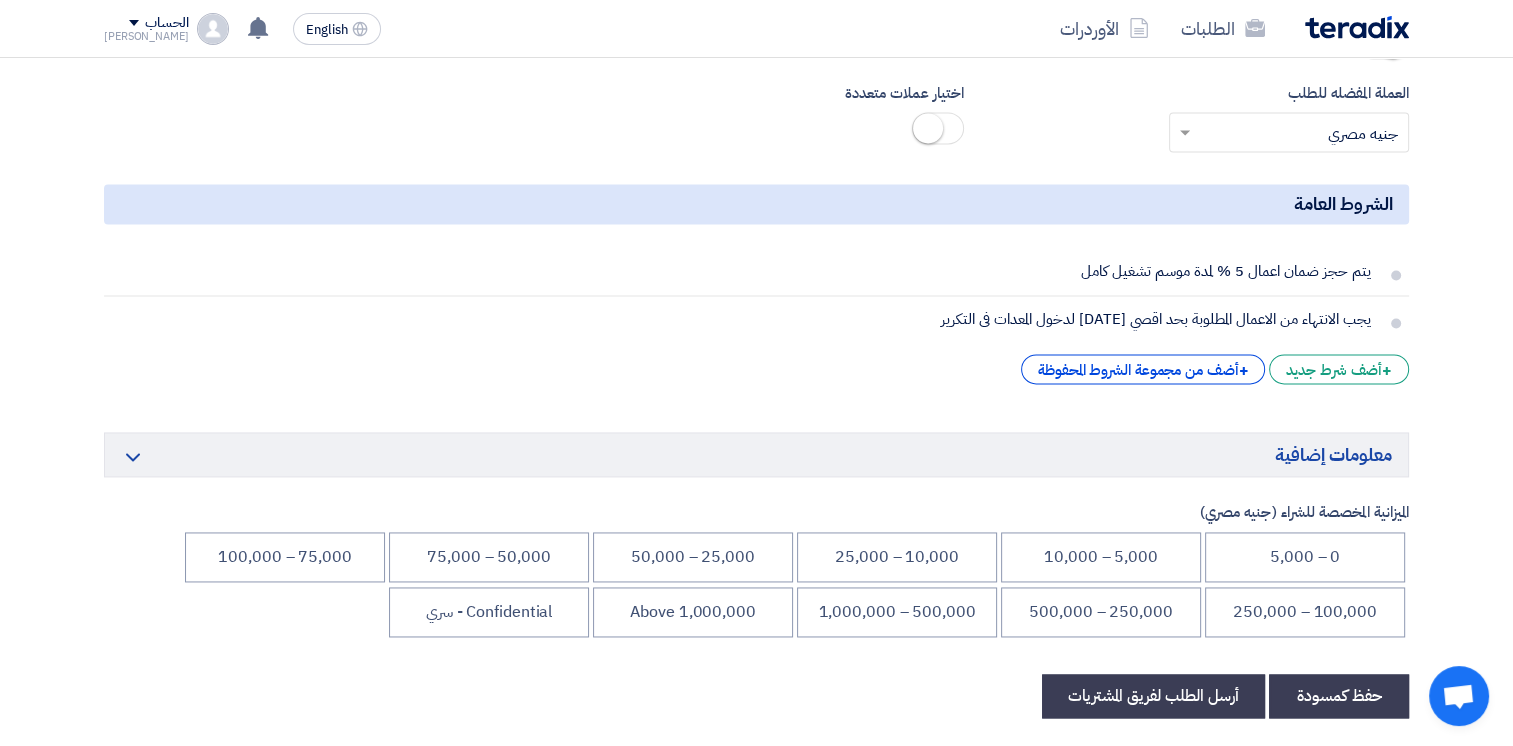 scroll, scrollTop: 2900, scrollLeft: 0, axis: vertical 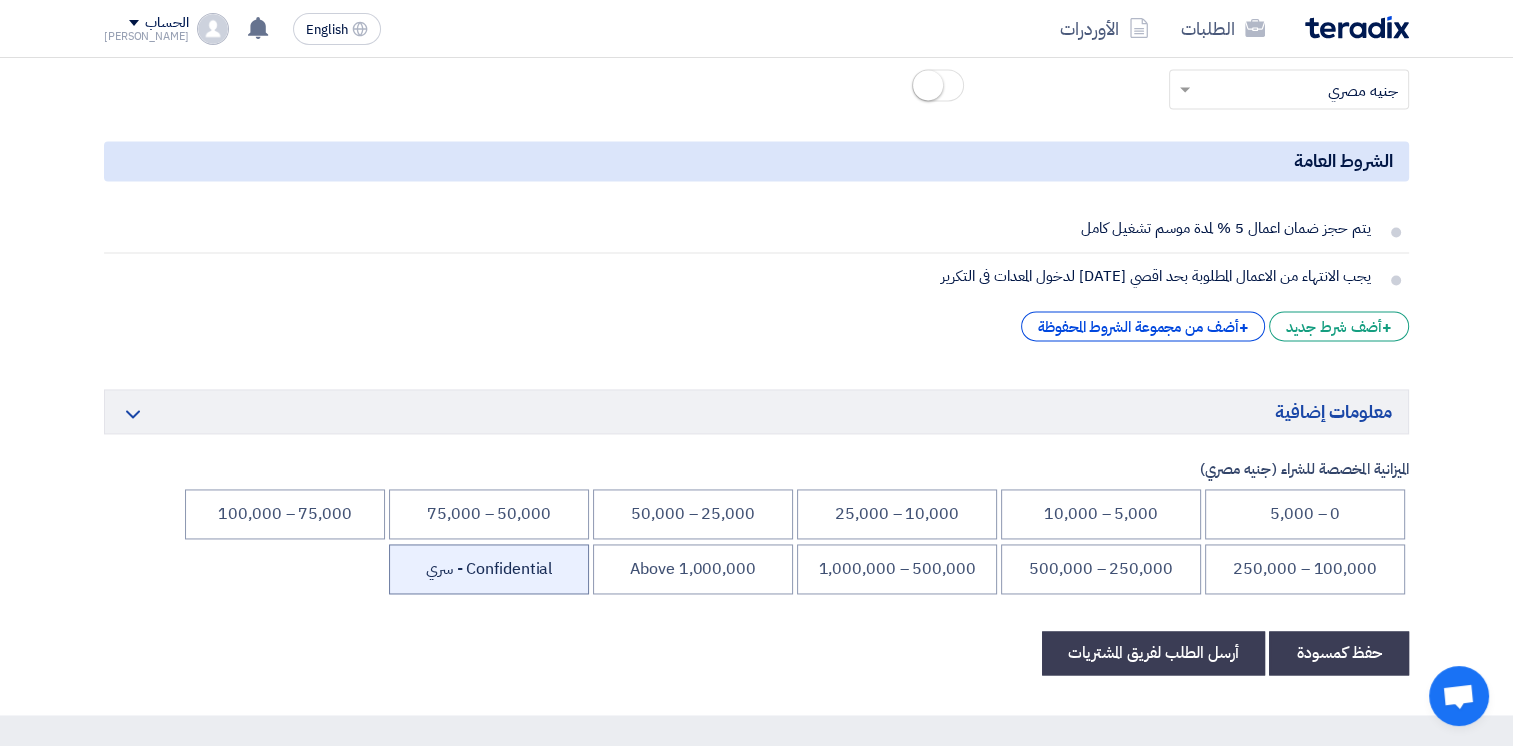 click on "Confidential - سري" at bounding box center [489, 569] 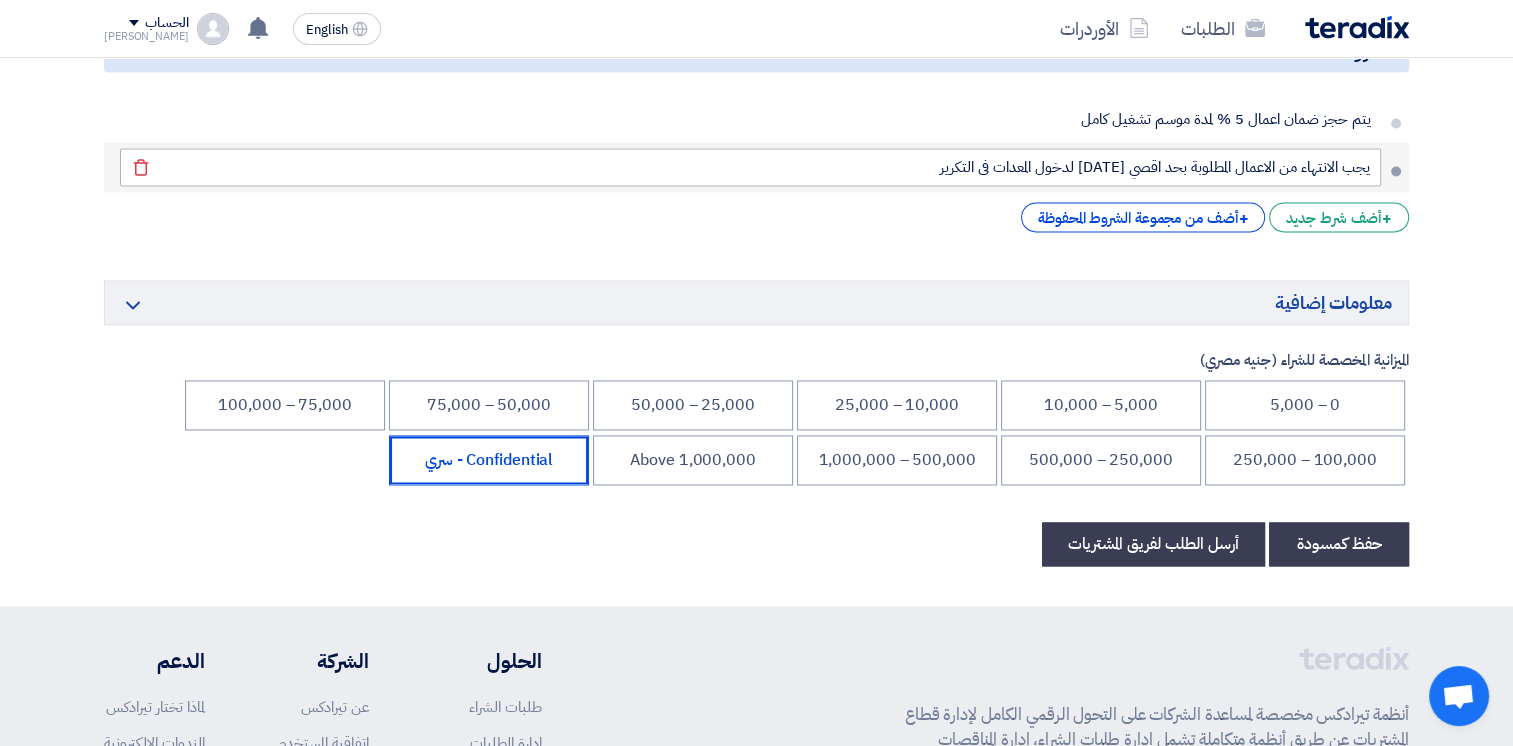 scroll, scrollTop: 3218, scrollLeft: 0, axis: vertical 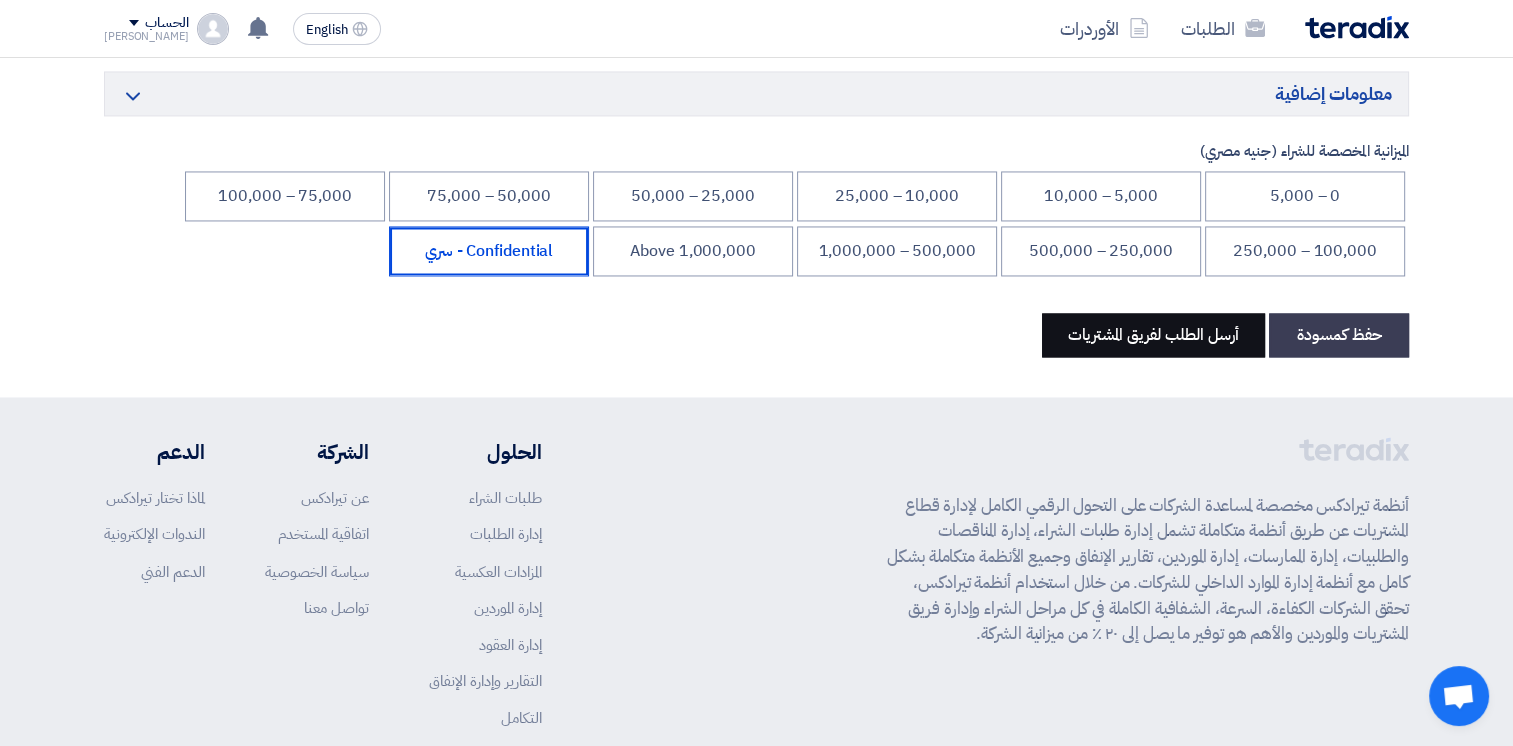 click on "أرسل الطلب لفريق المشتريات" 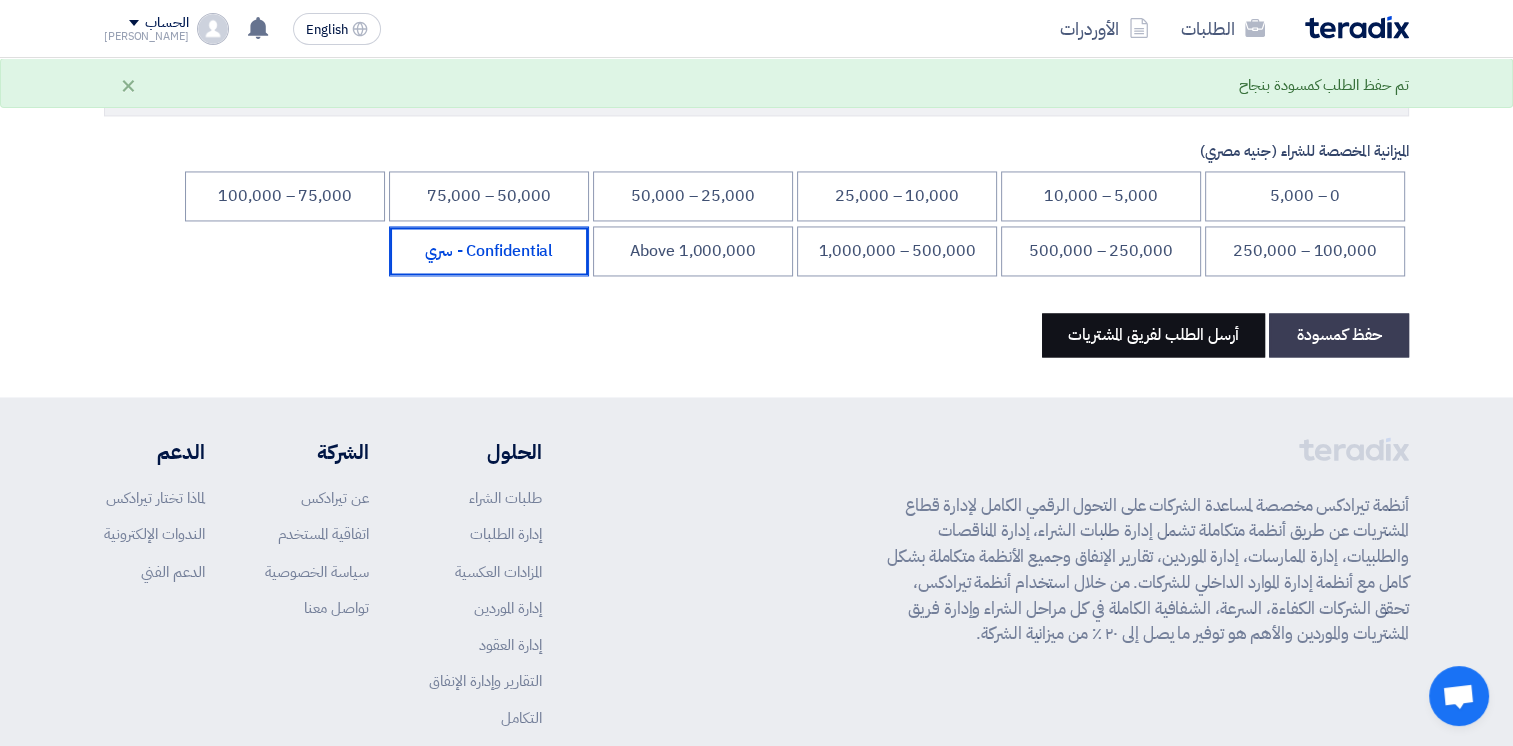 scroll, scrollTop: 0, scrollLeft: 0, axis: both 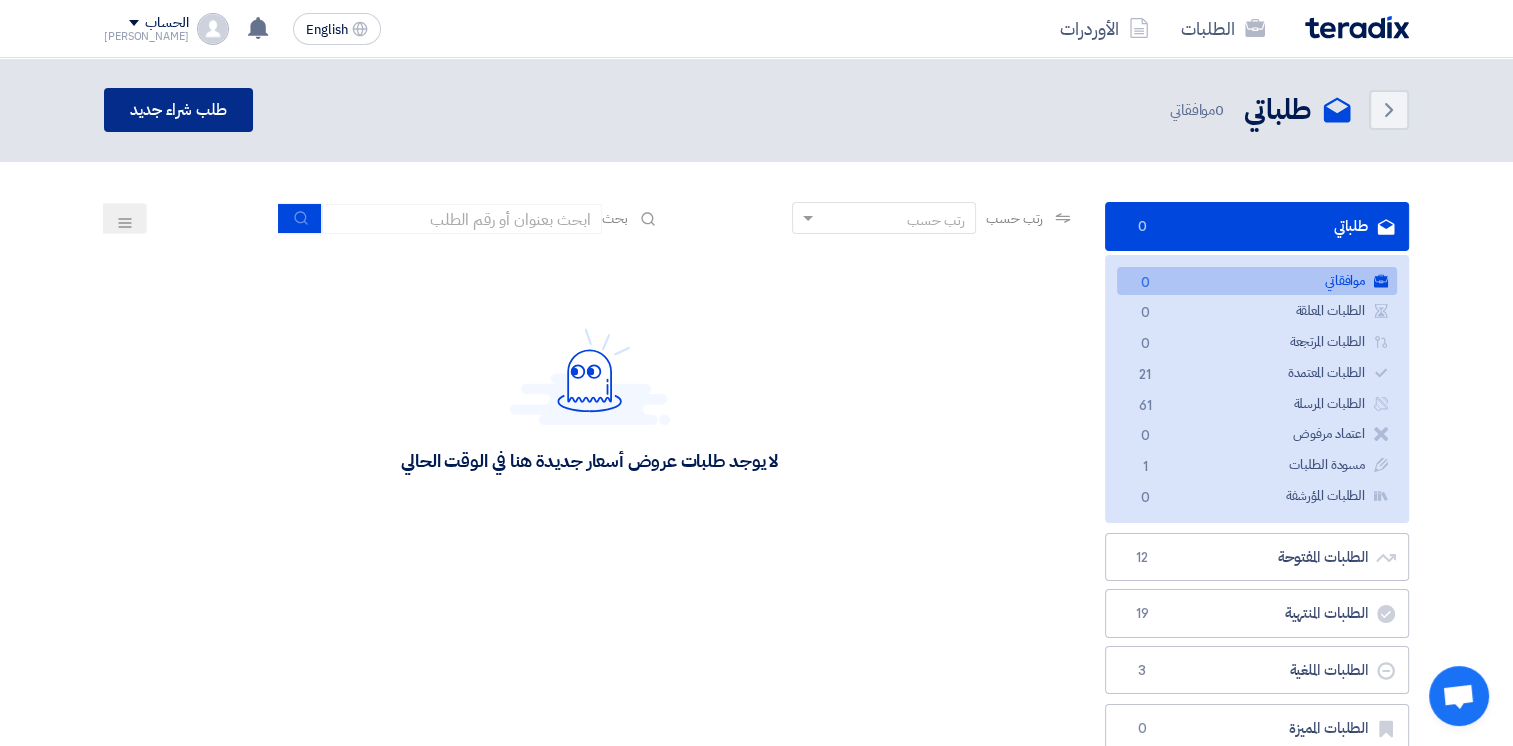 click on "طلب شراء جديد" 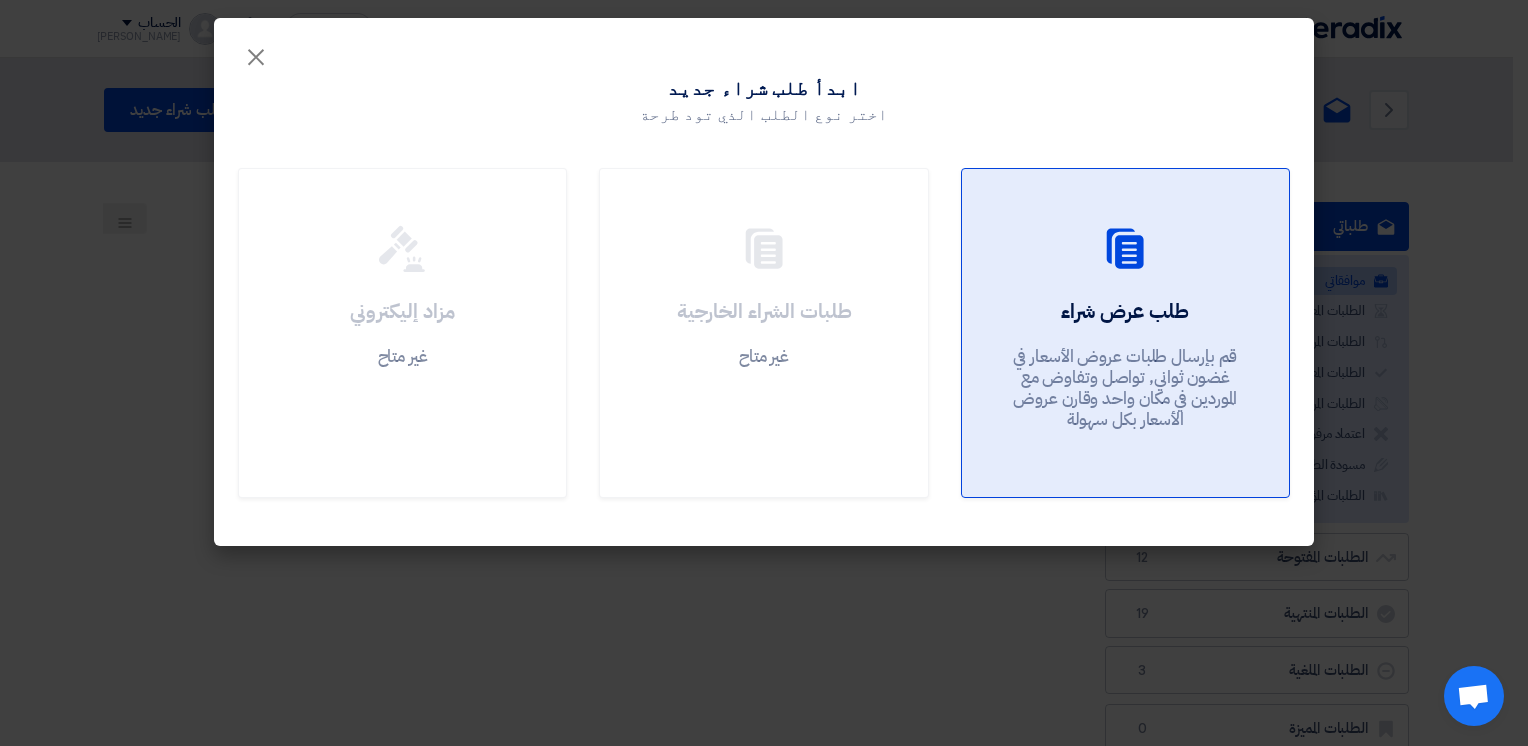 click on "طلب عرض شراء
قم بإرسال طلبات عروض الأسعار في غضون ثواني, تواصل وتفاوض مع الموردين في مكان واحد وقارن عروض الأسعار بكل سهولة" 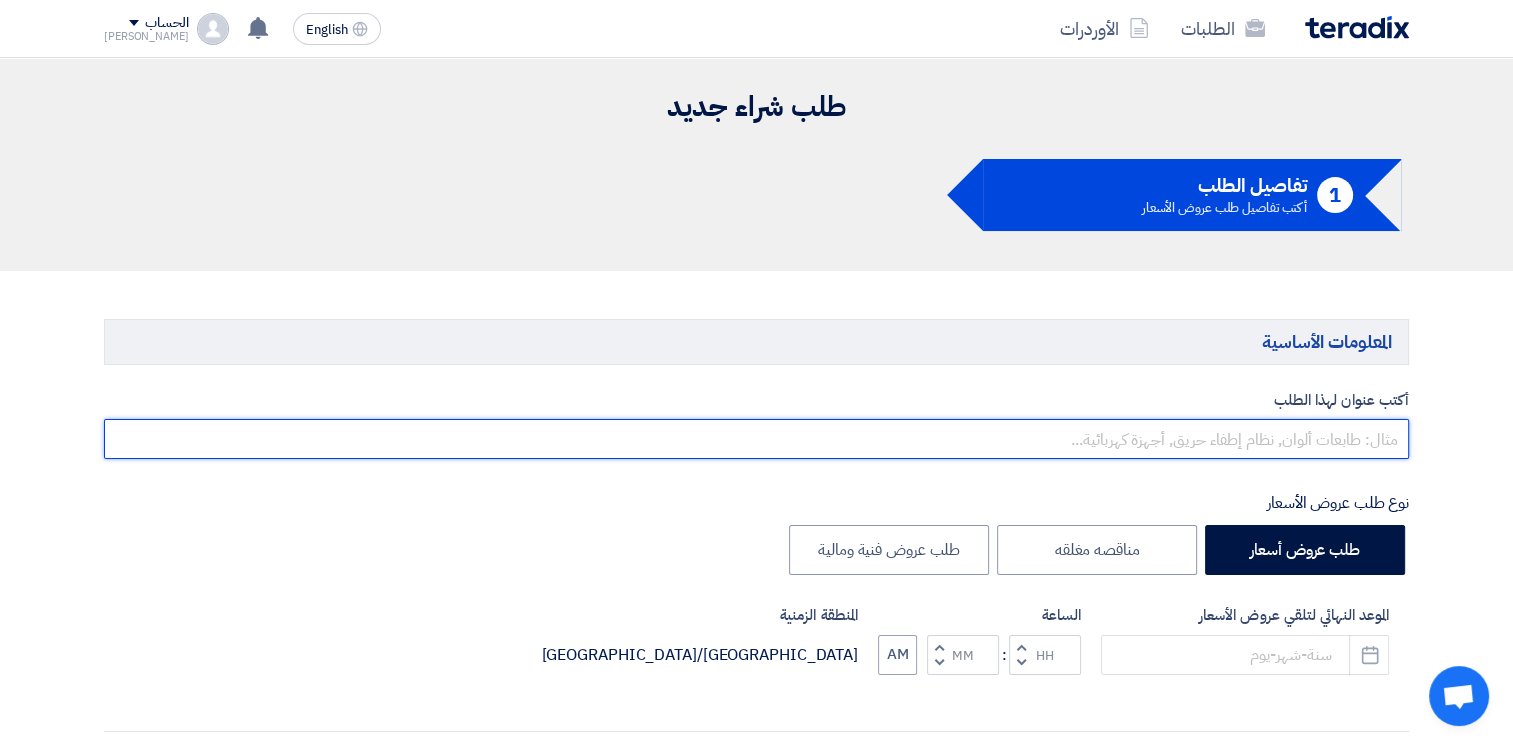 click at bounding box center [756, 439] 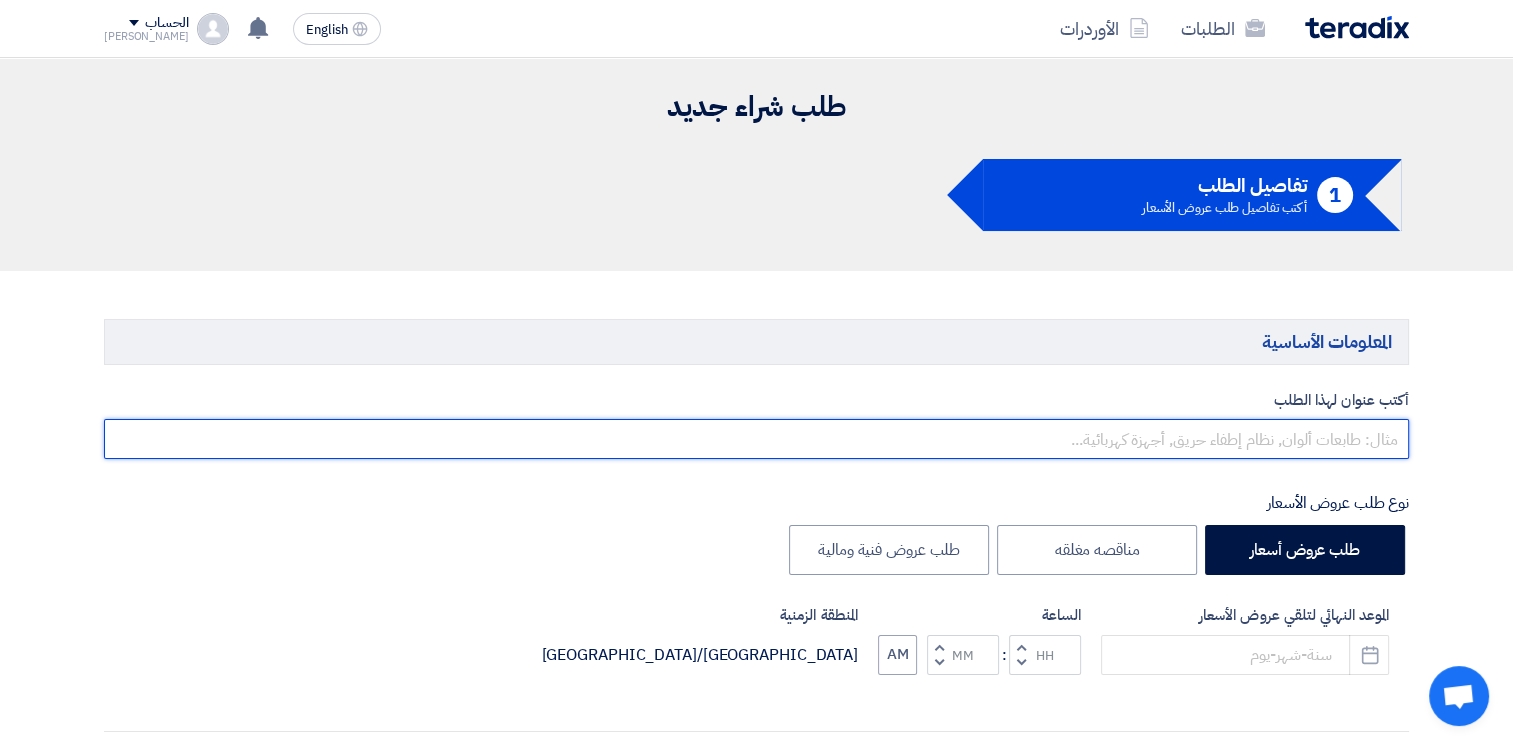 type on "C Receiver Cladding" 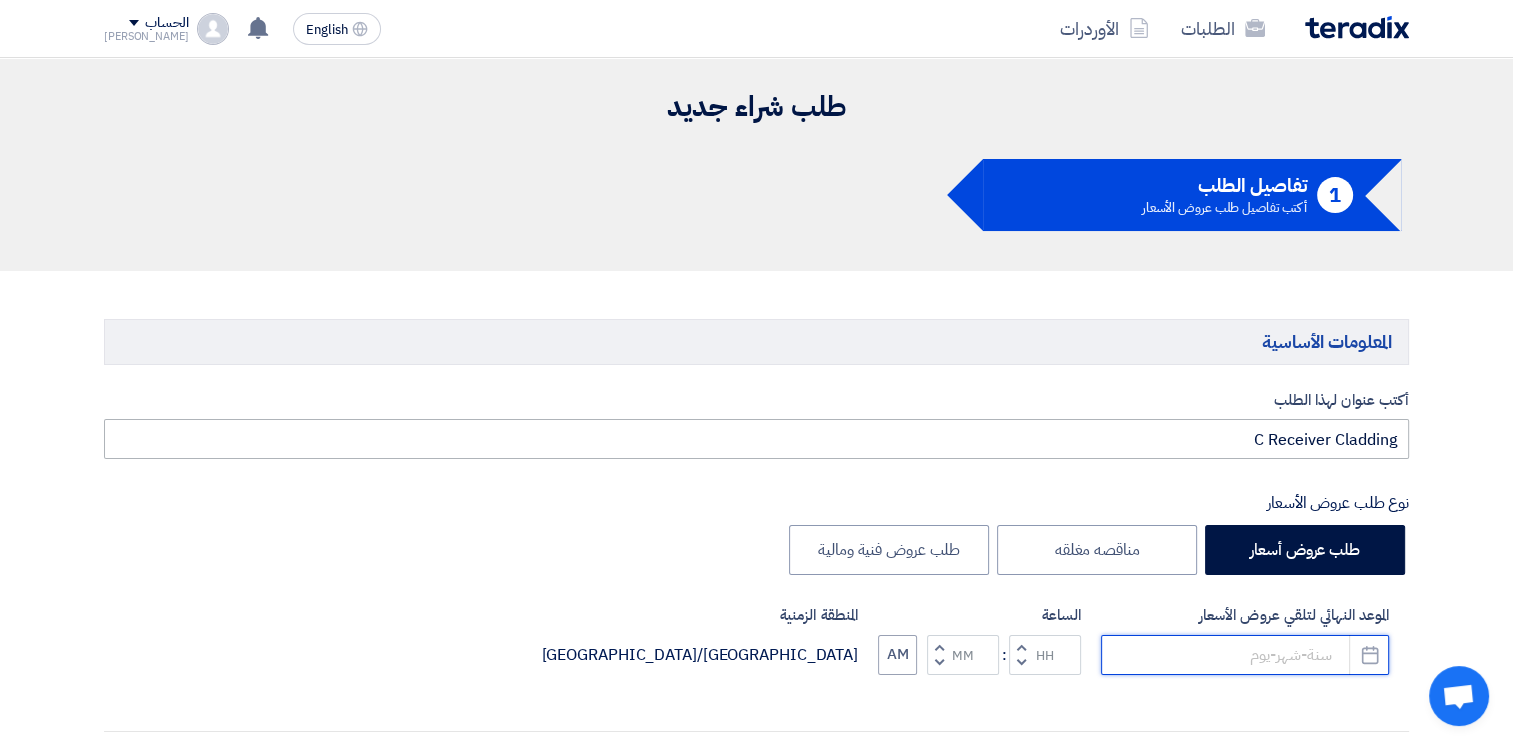 type on "[DATE]" 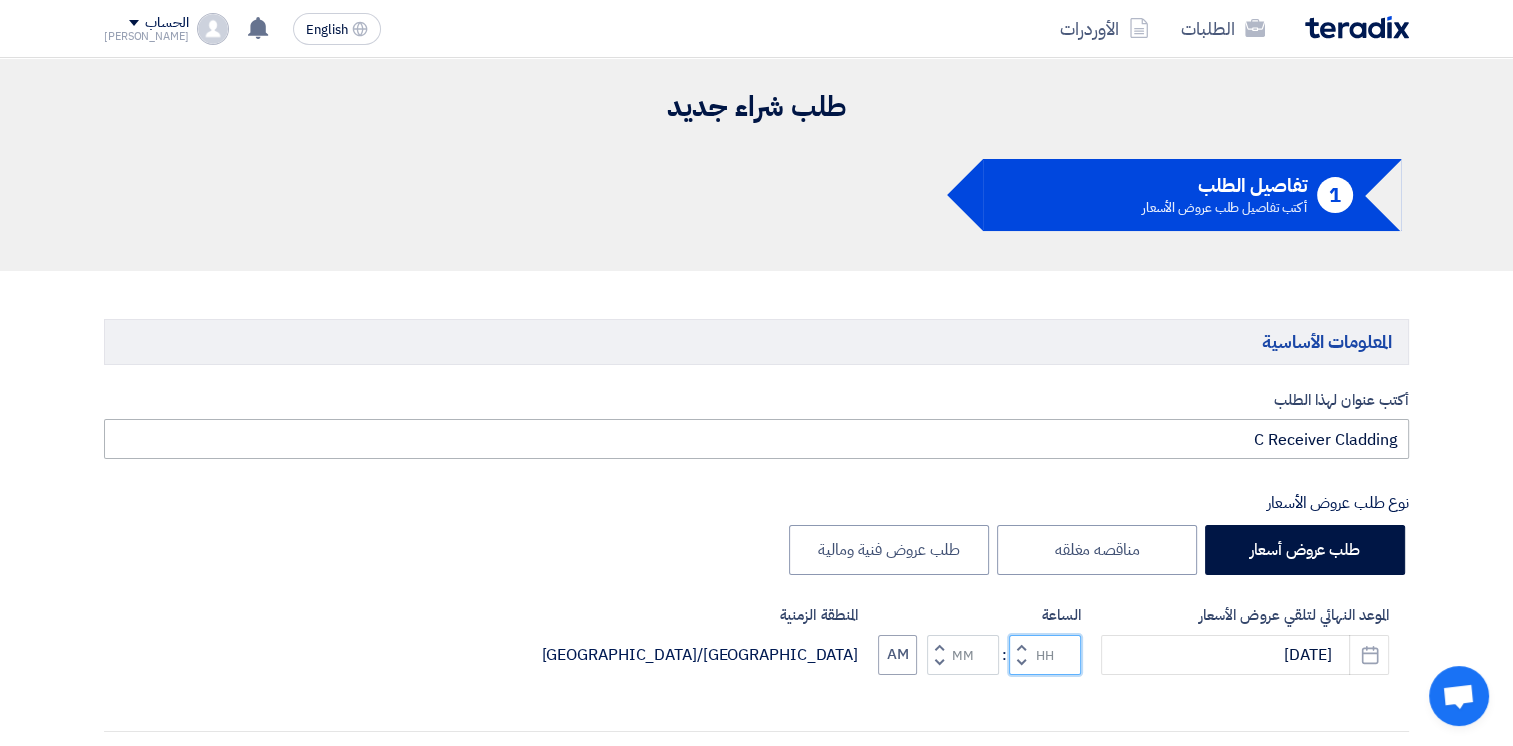 type on "11" 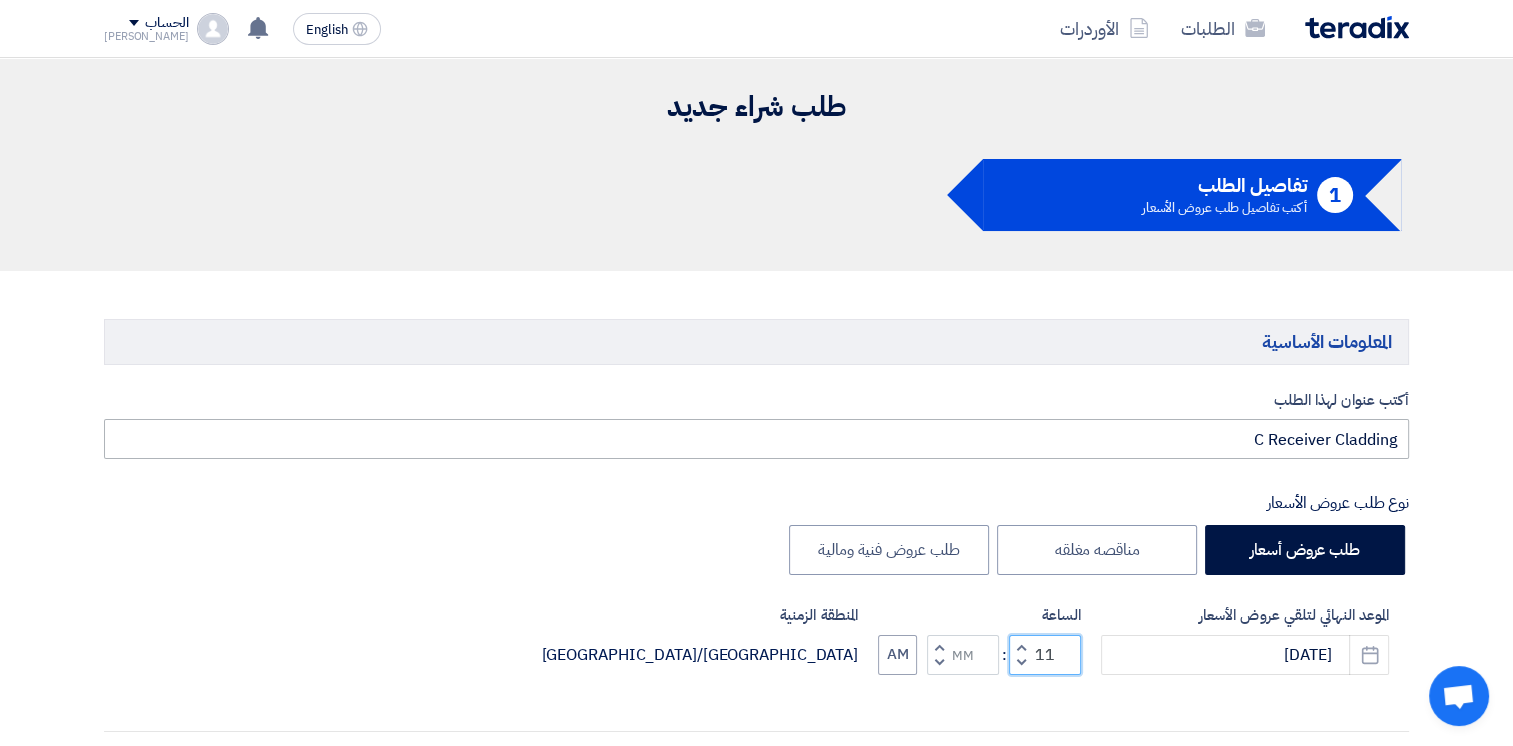 type on "00" 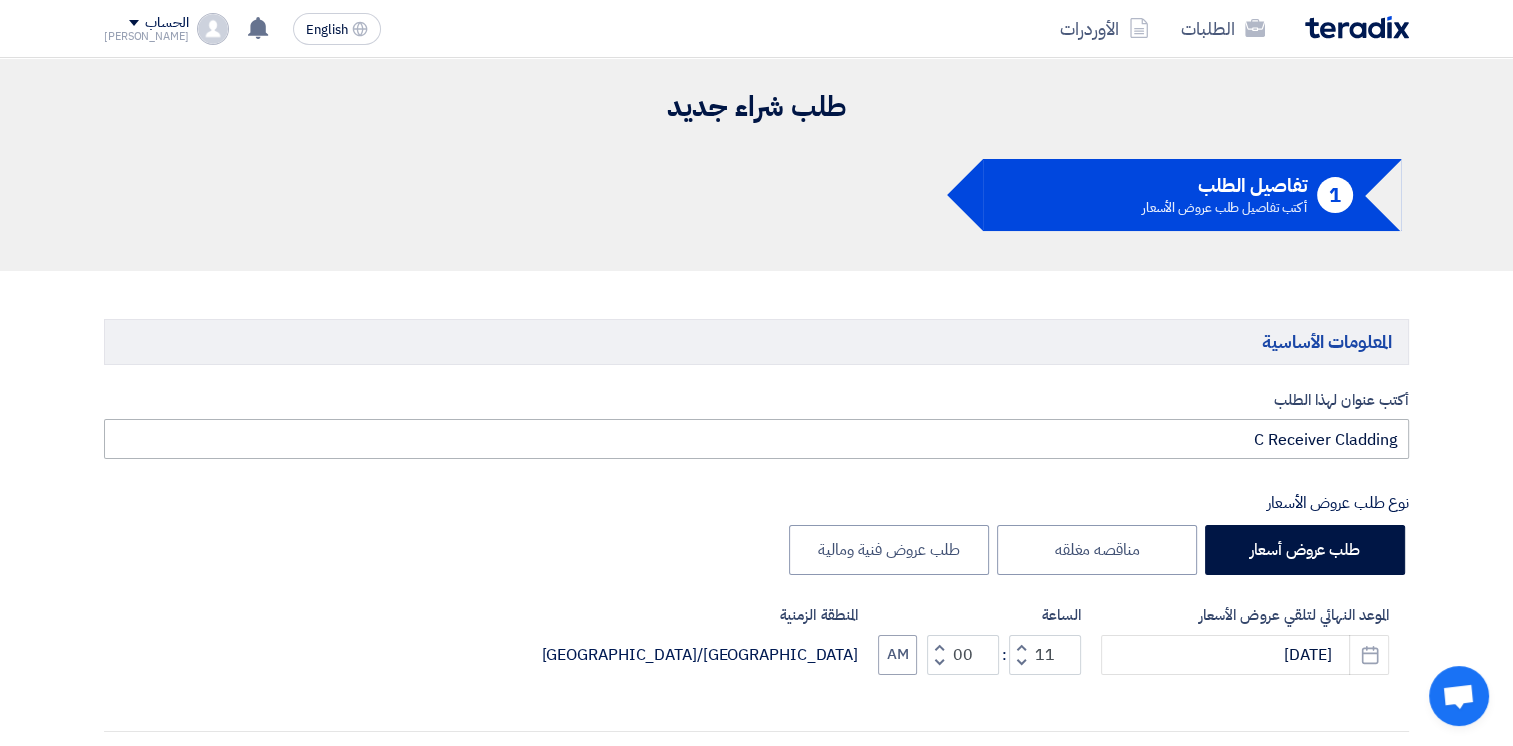 type on "[DATE]" 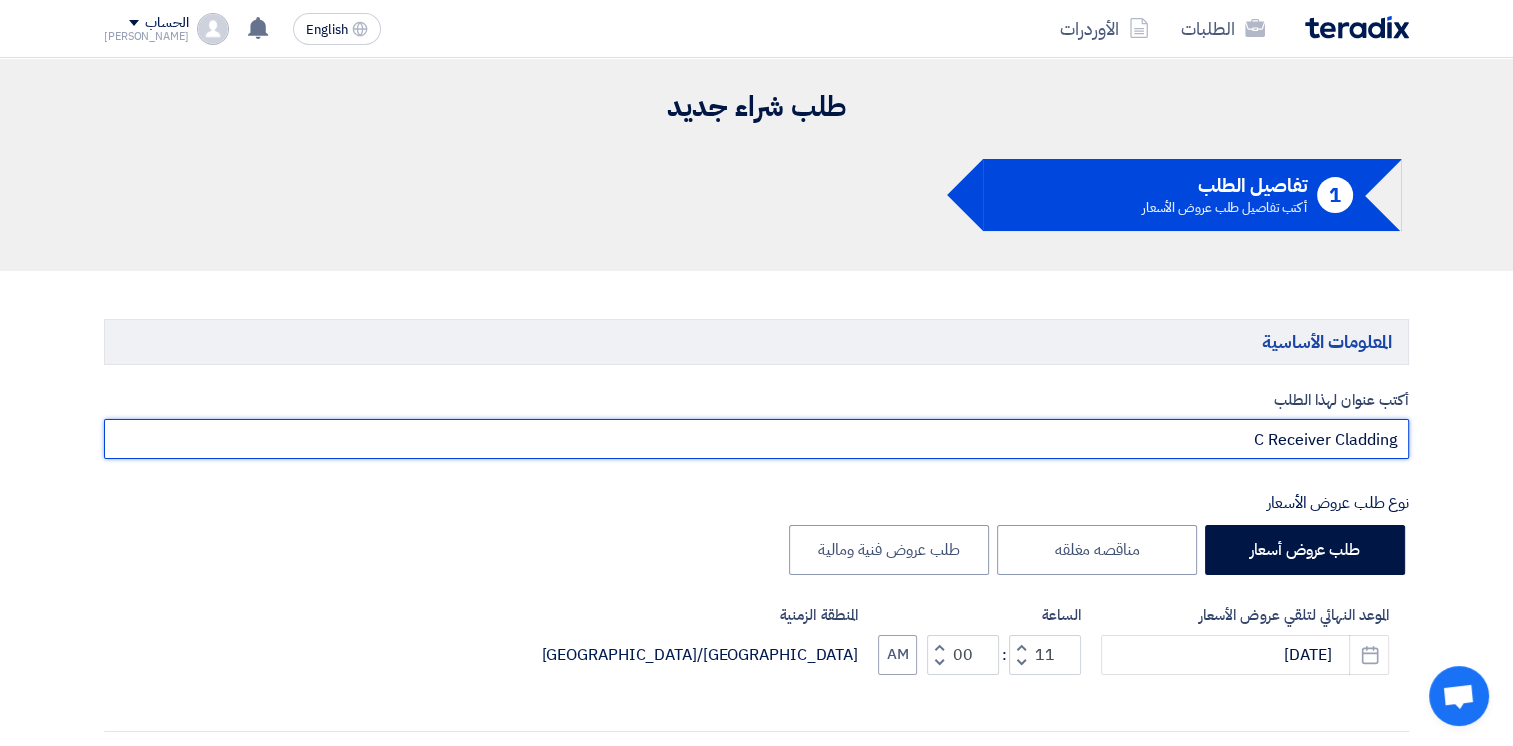 click on "C Receiver Cladding" at bounding box center [756, 439] 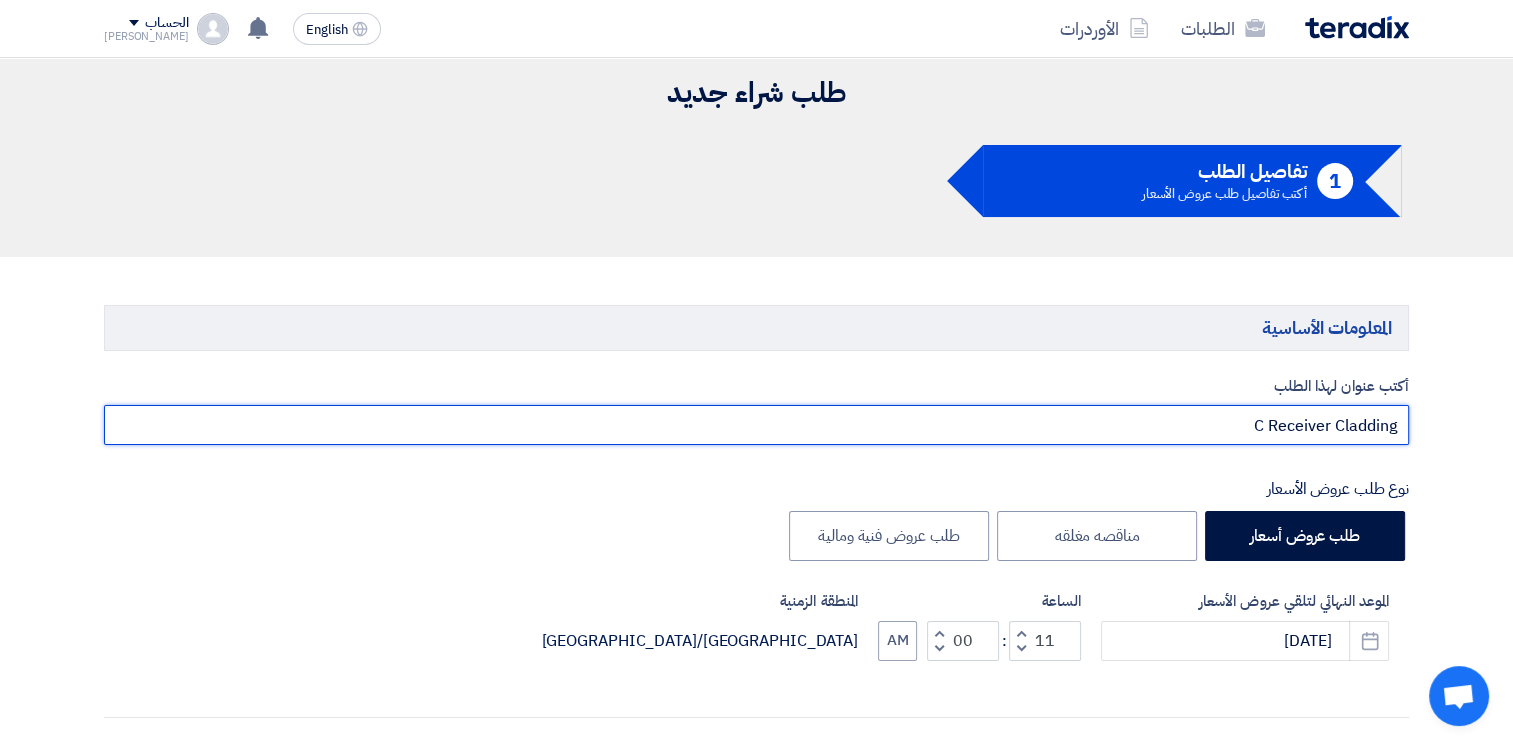 scroll, scrollTop: 0, scrollLeft: 0, axis: both 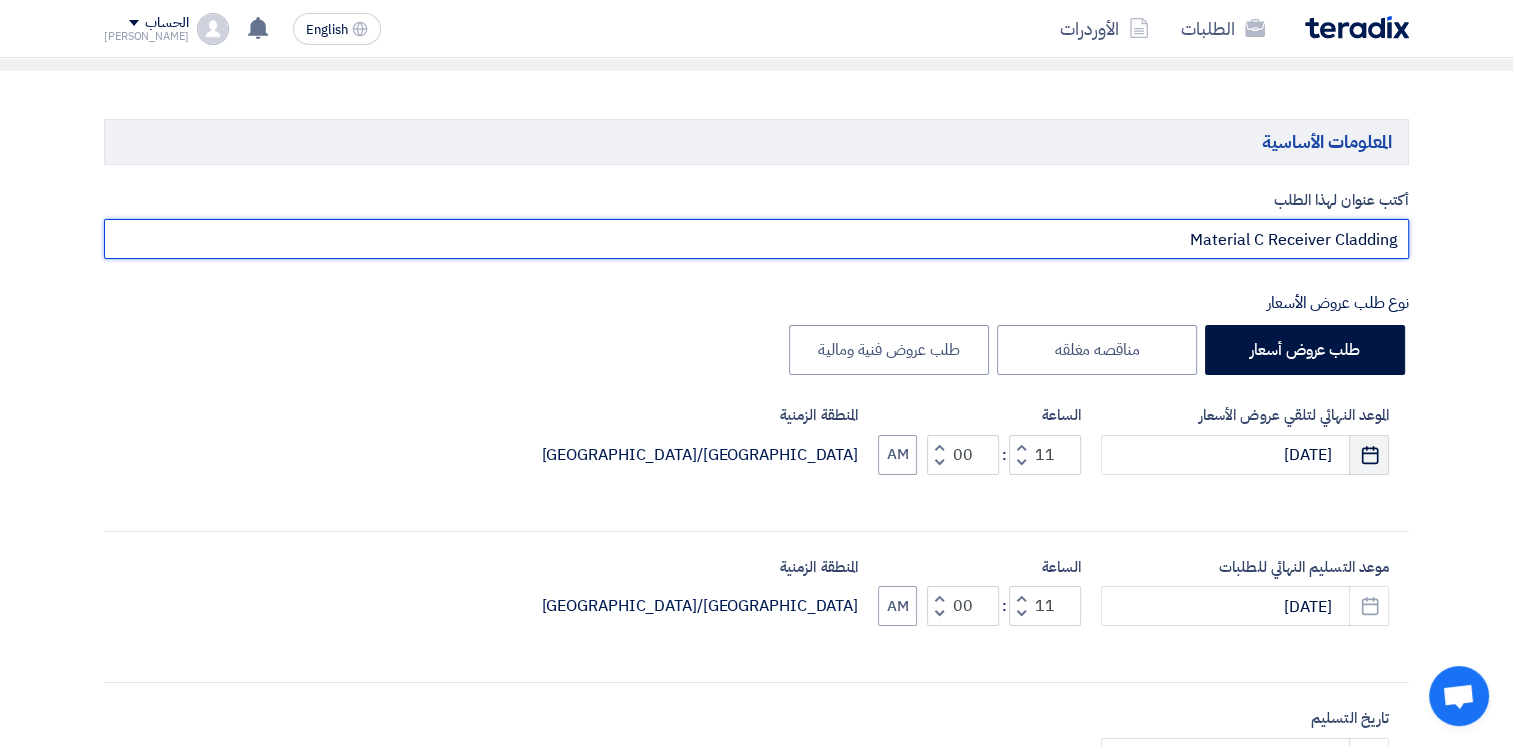 type on "Material C Receiver Cladding" 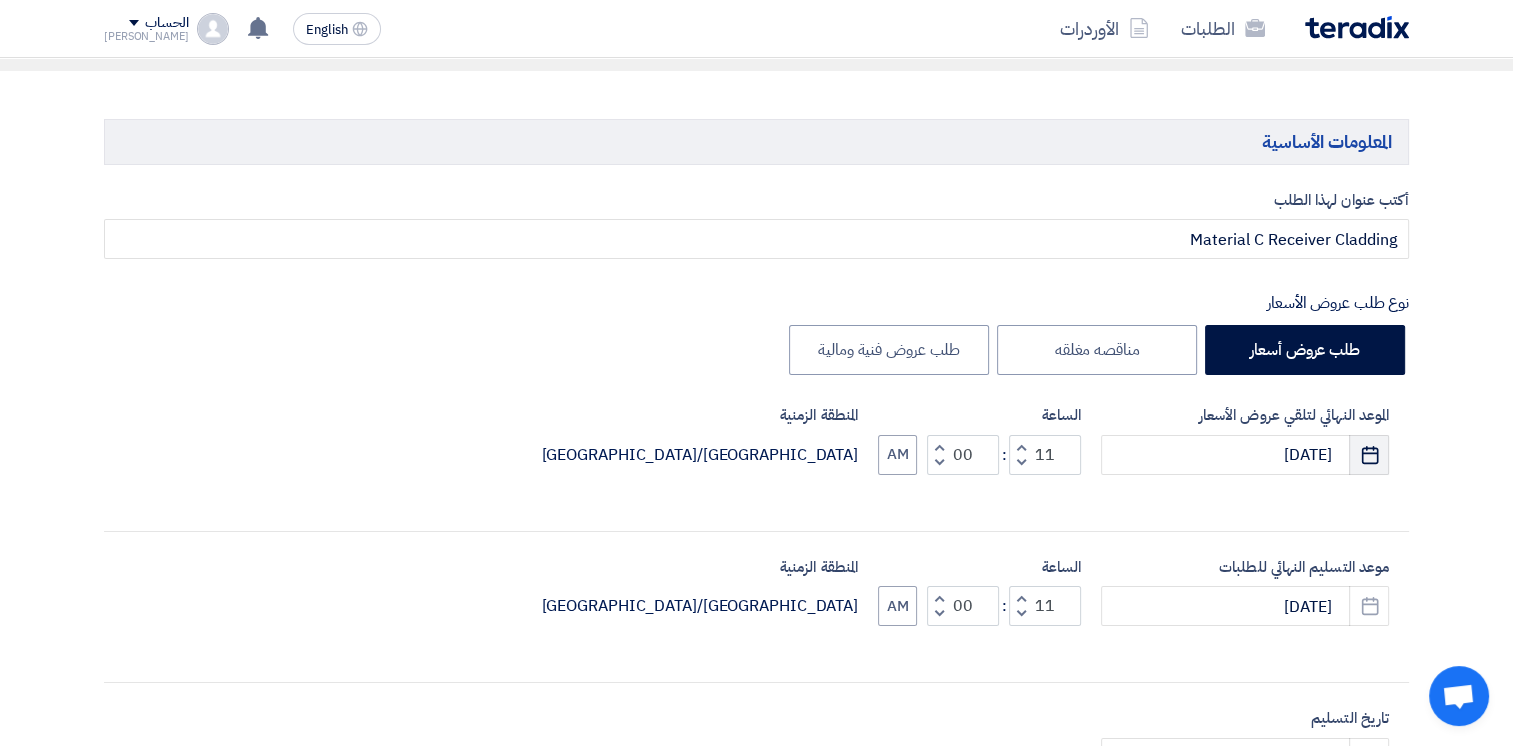 click on "Pick a date" 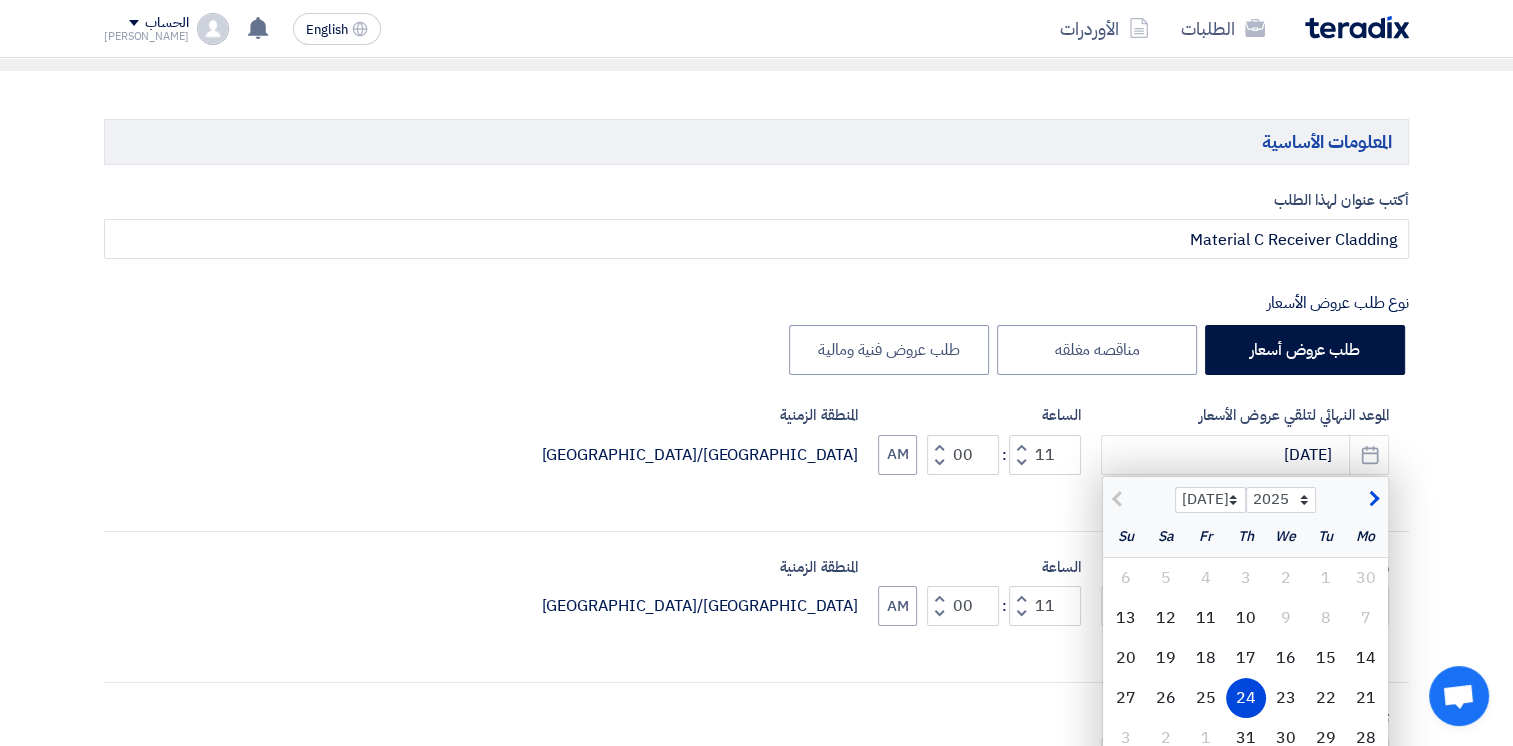click on "21" 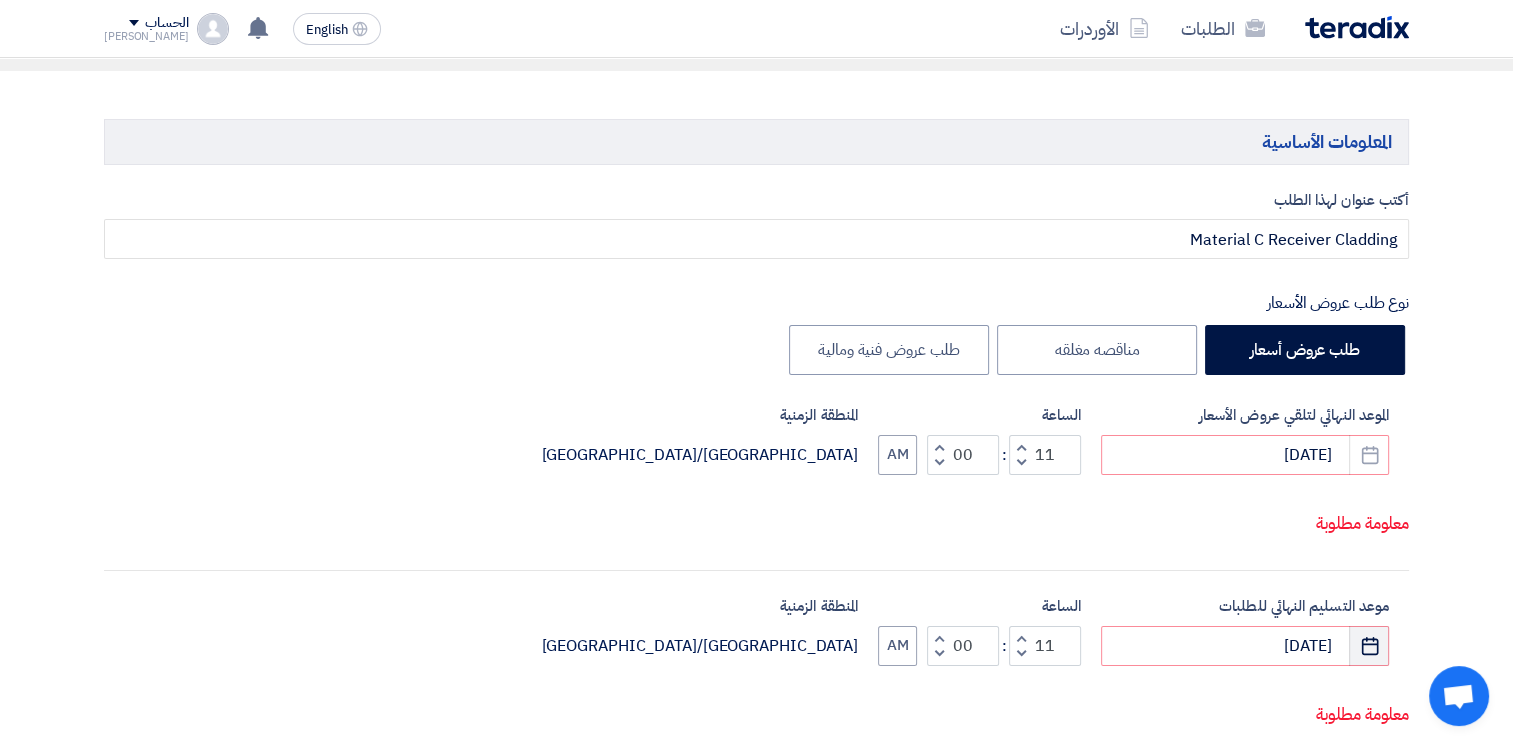 click 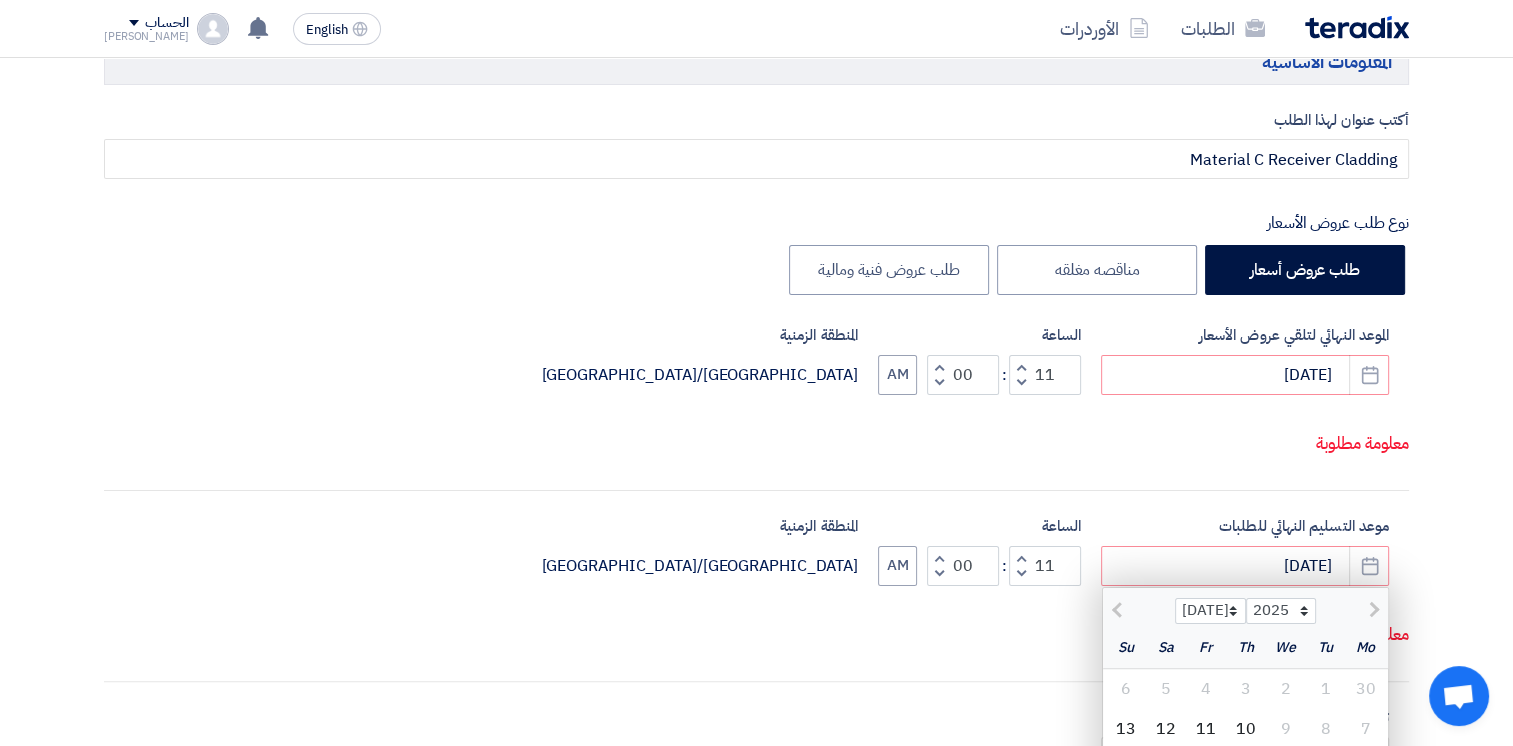 scroll, scrollTop: 400, scrollLeft: 0, axis: vertical 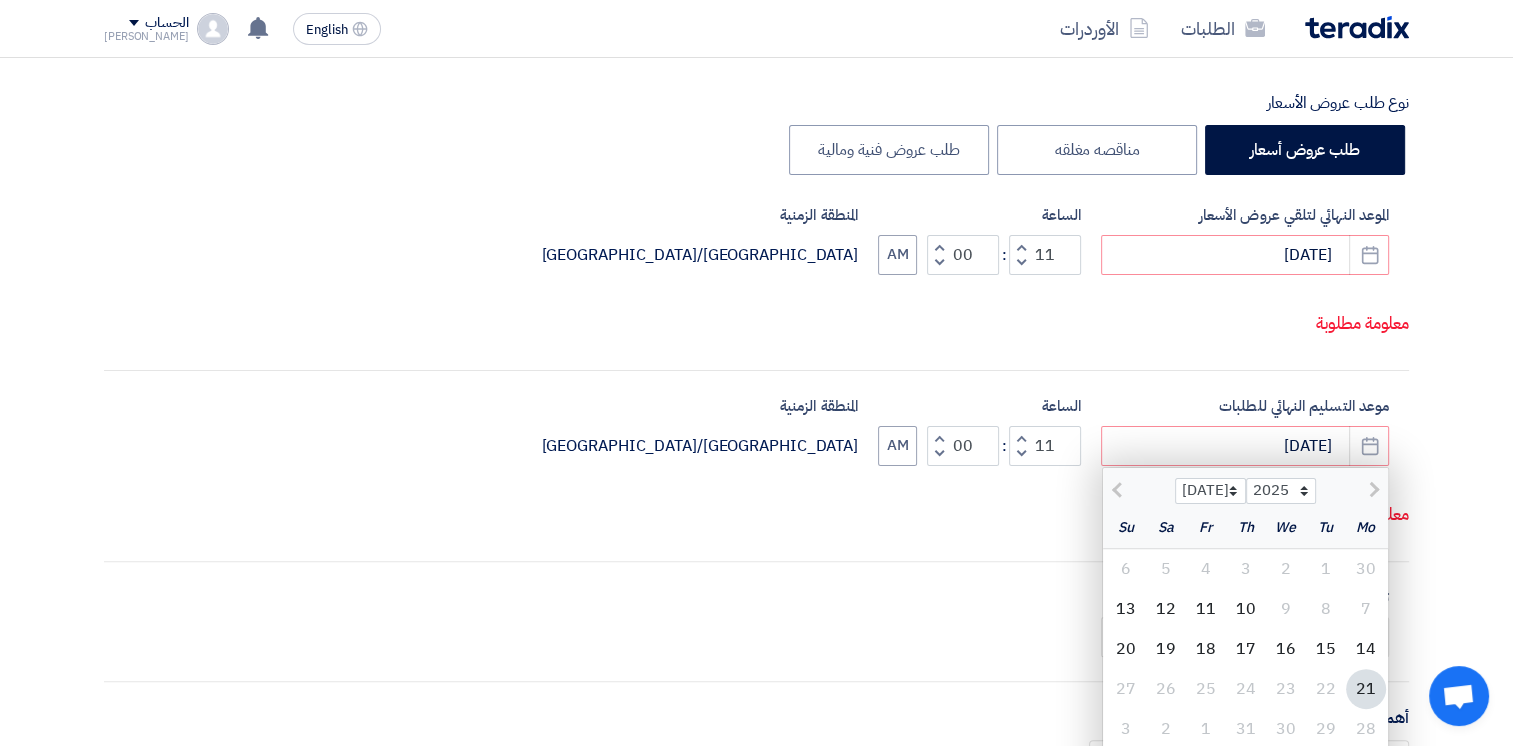click on "21" 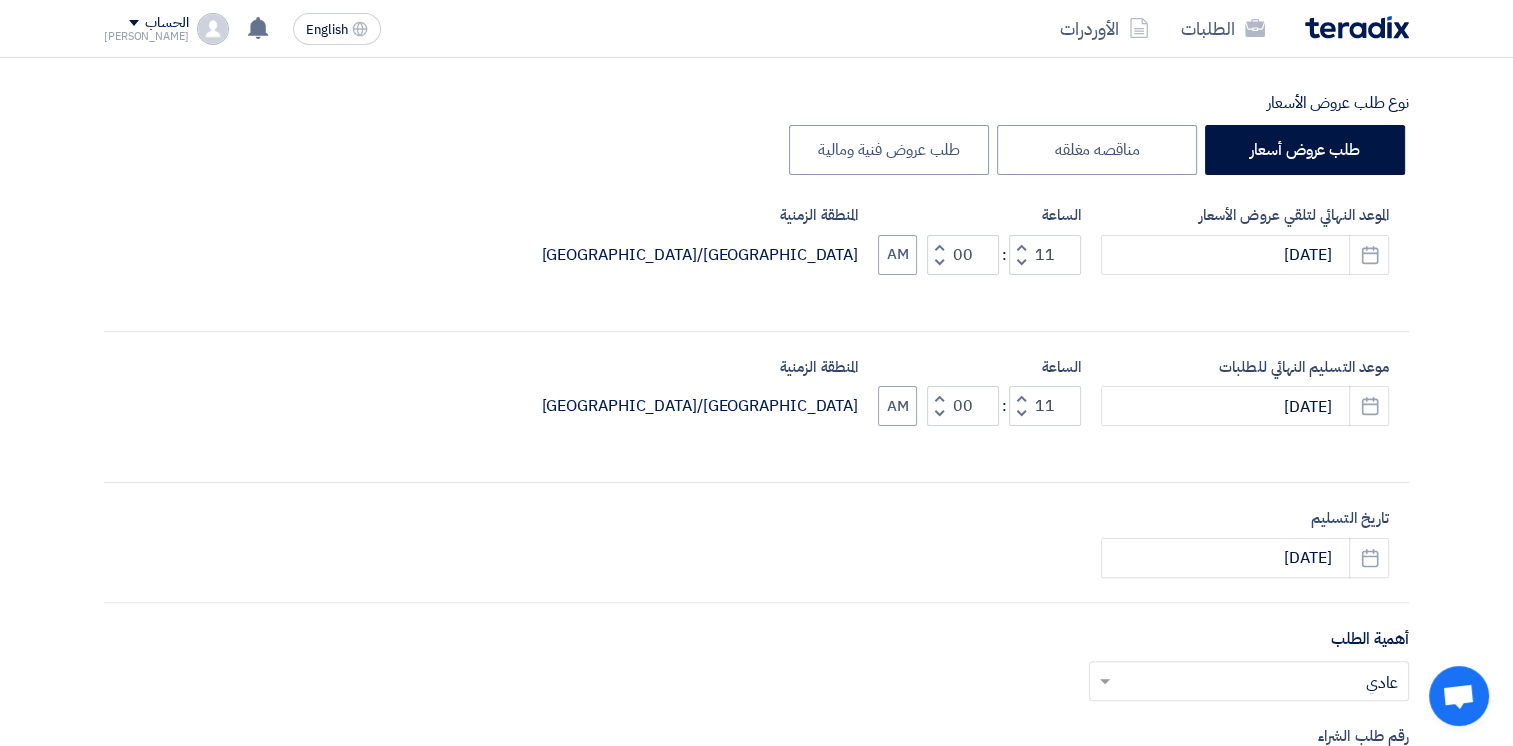 click 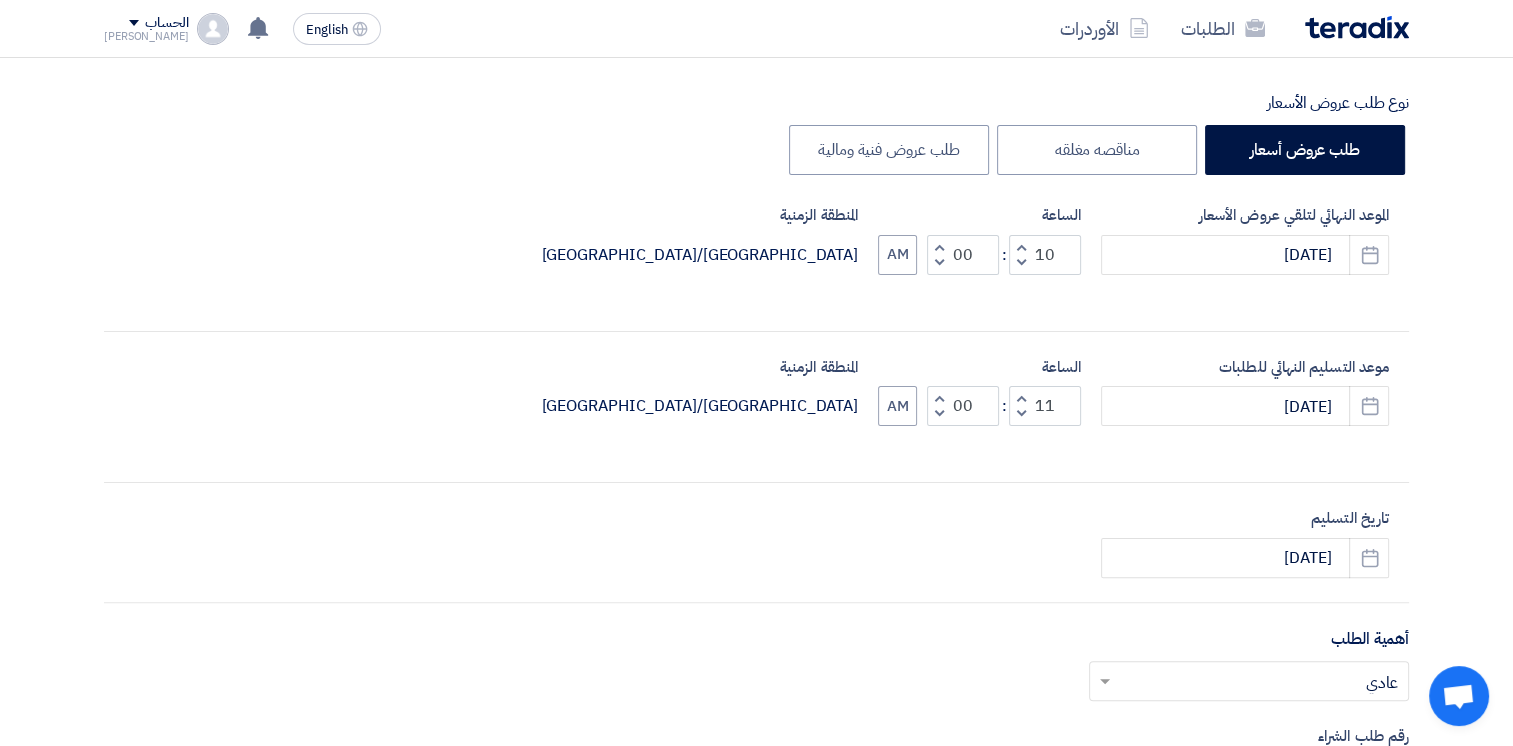 click 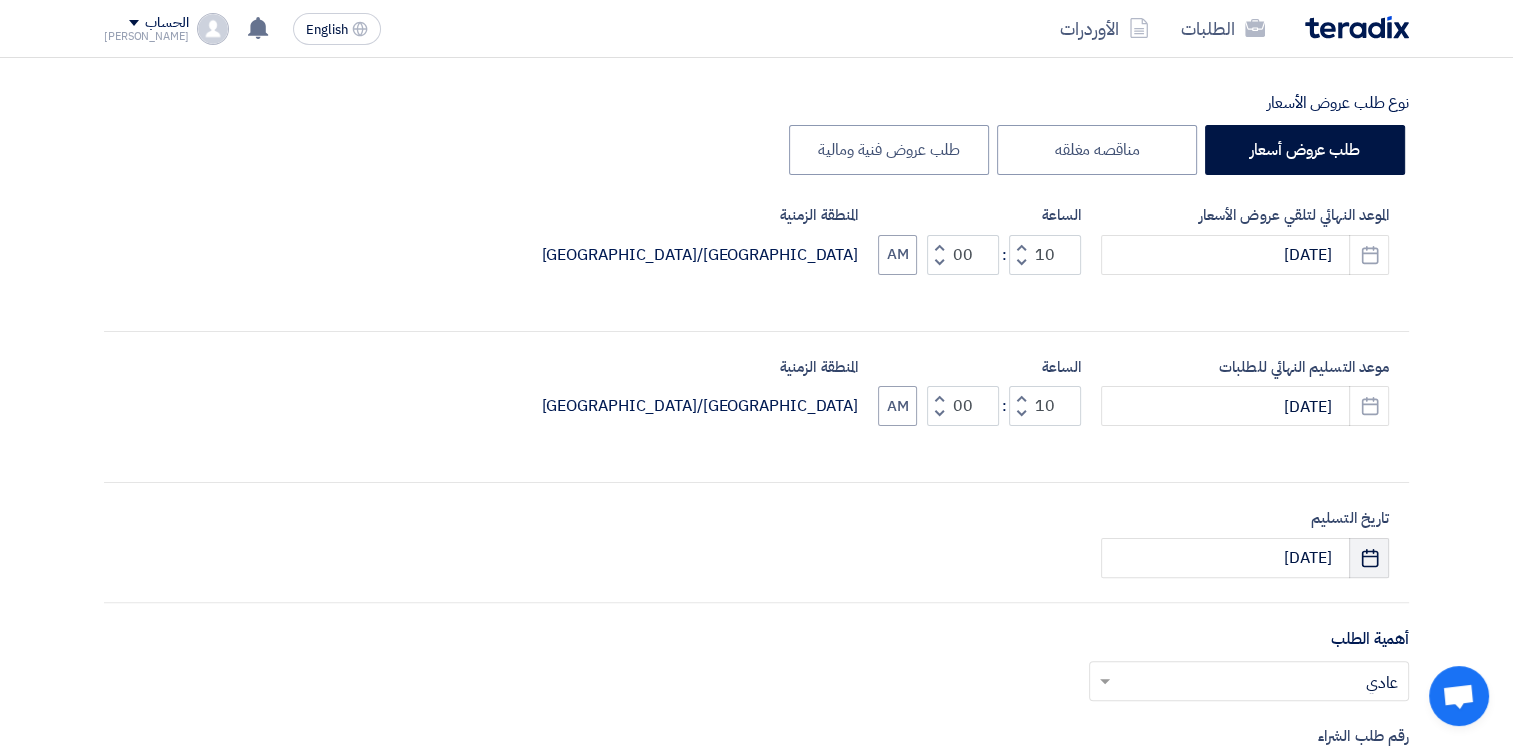 click on "Pick a date" 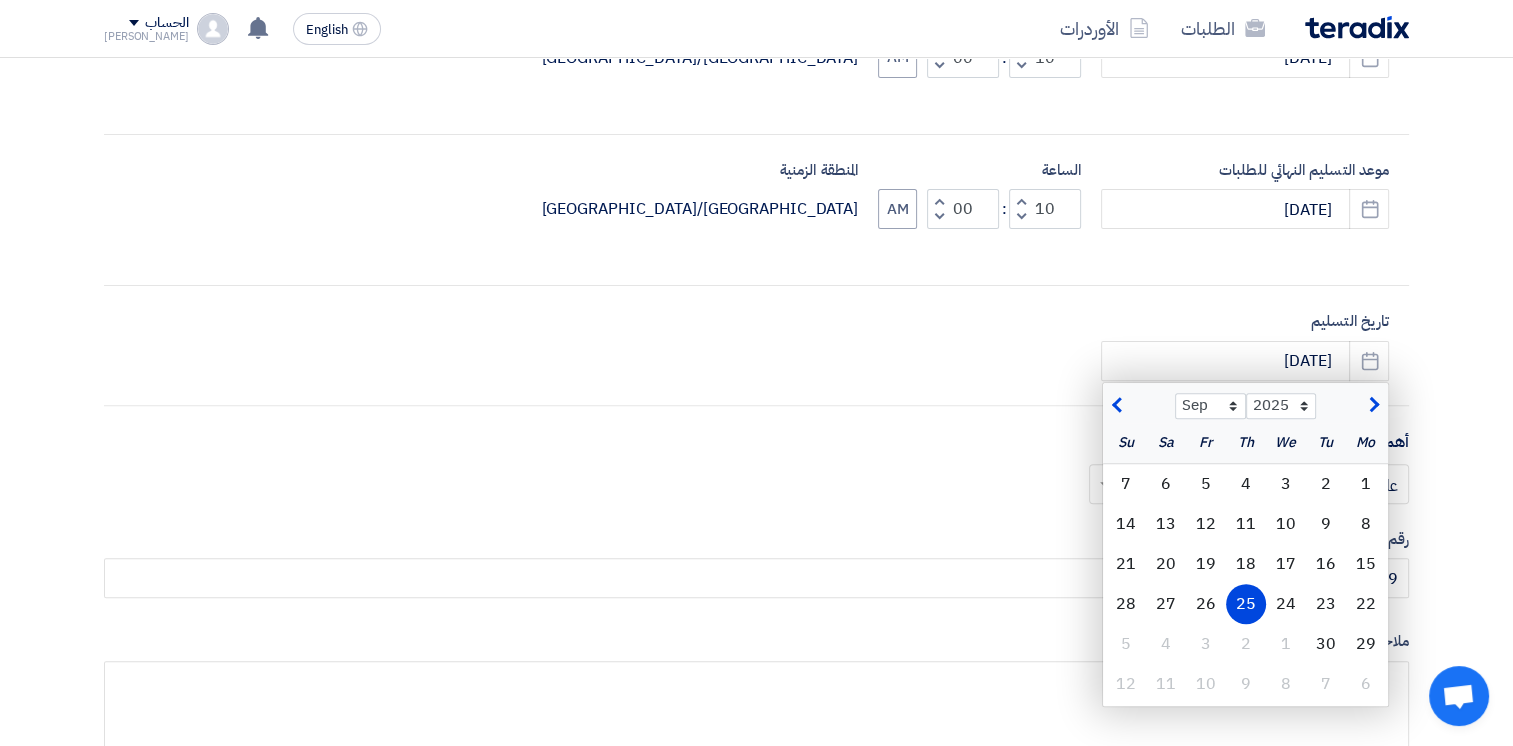 scroll, scrollTop: 600, scrollLeft: 0, axis: vertical 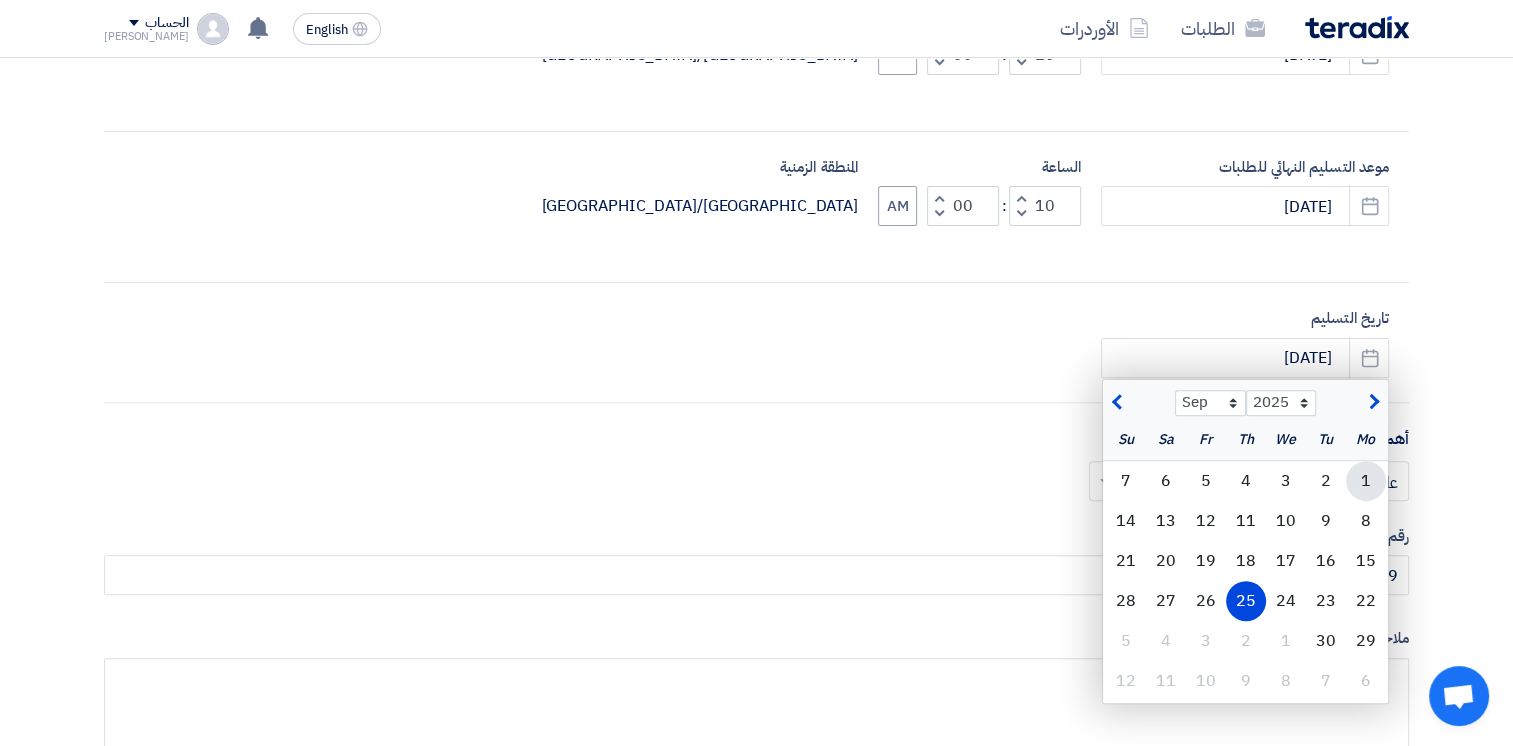 click on "1" 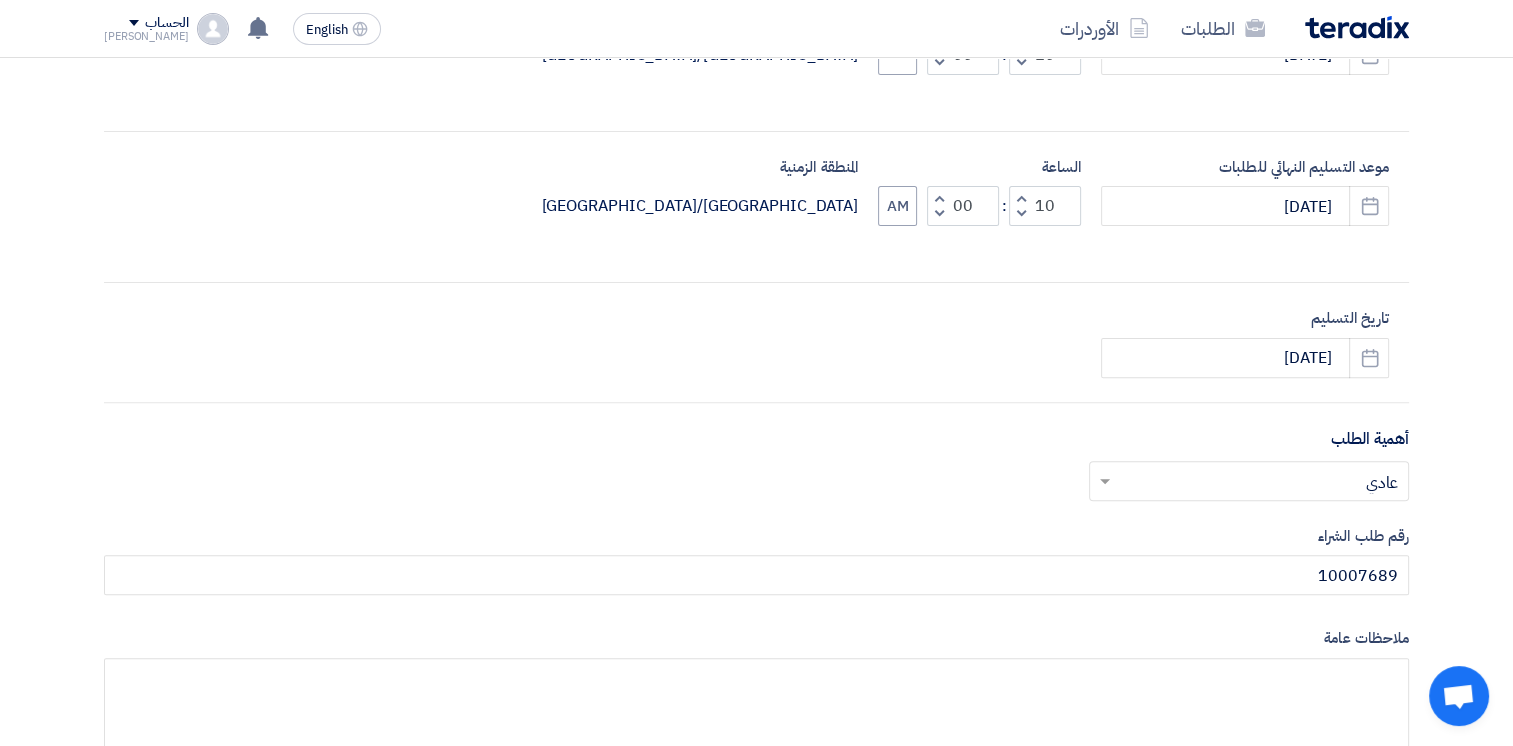 click 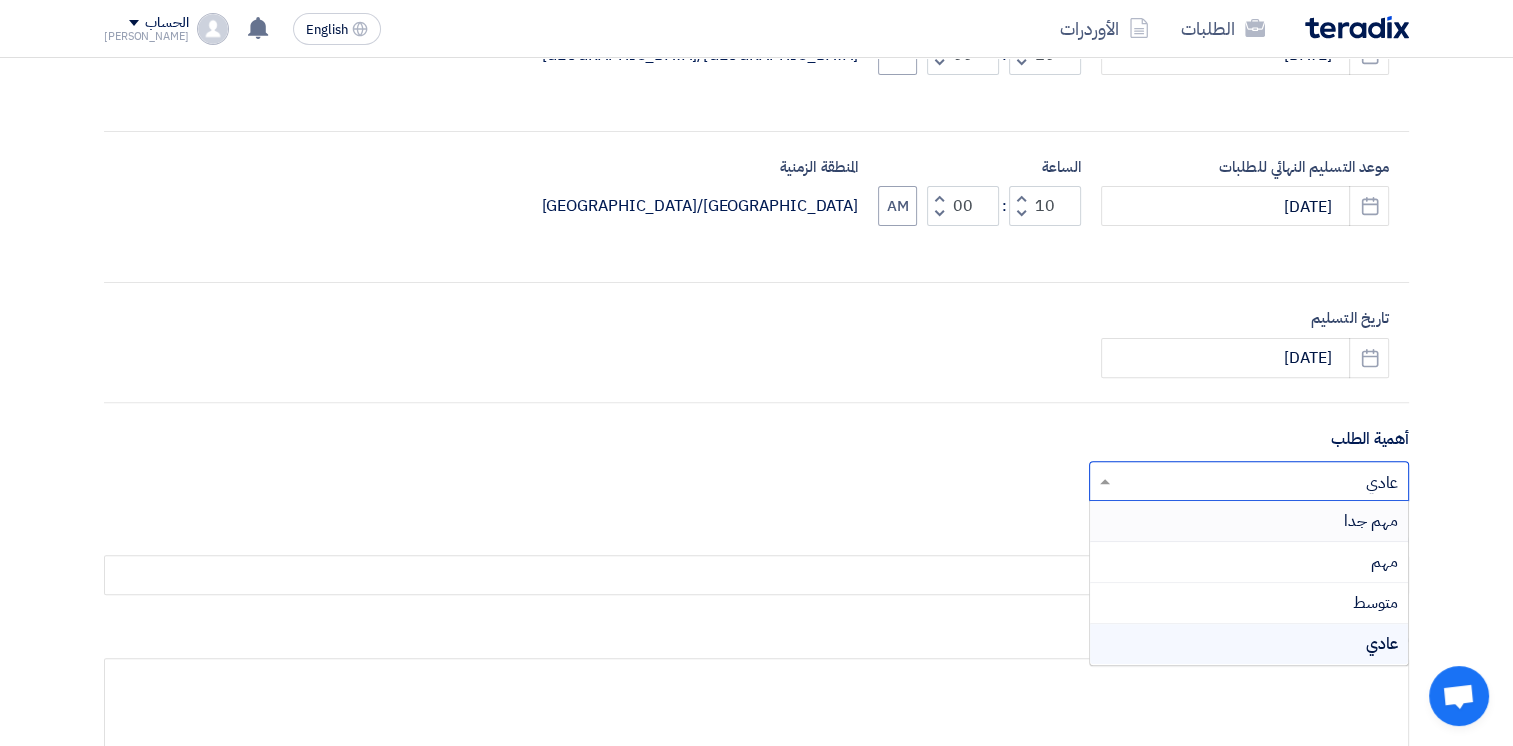 click on "مهم جدا" at bounding box center (1371, 521) 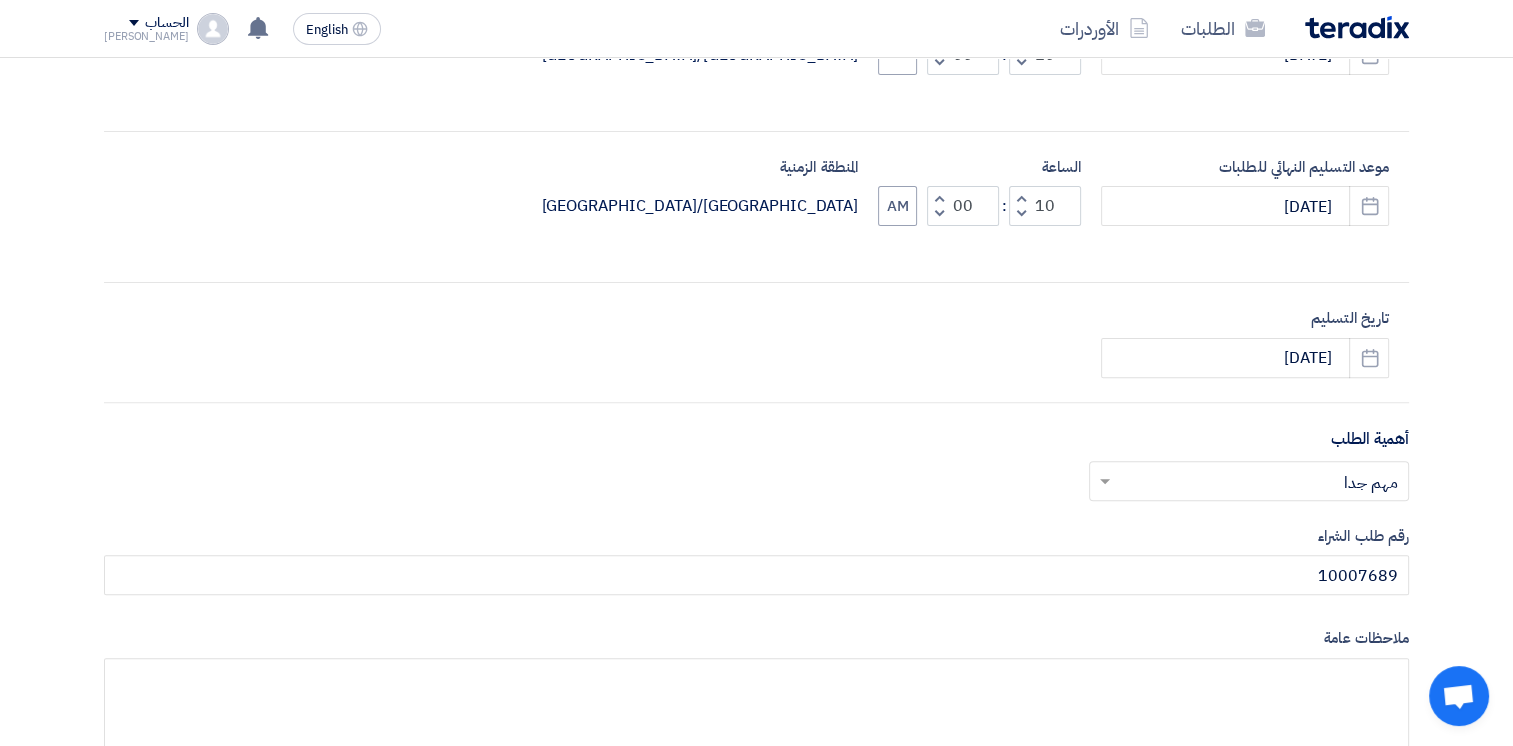scroll, scrollTop: 700, scrollLeft: 0, axis: vertical 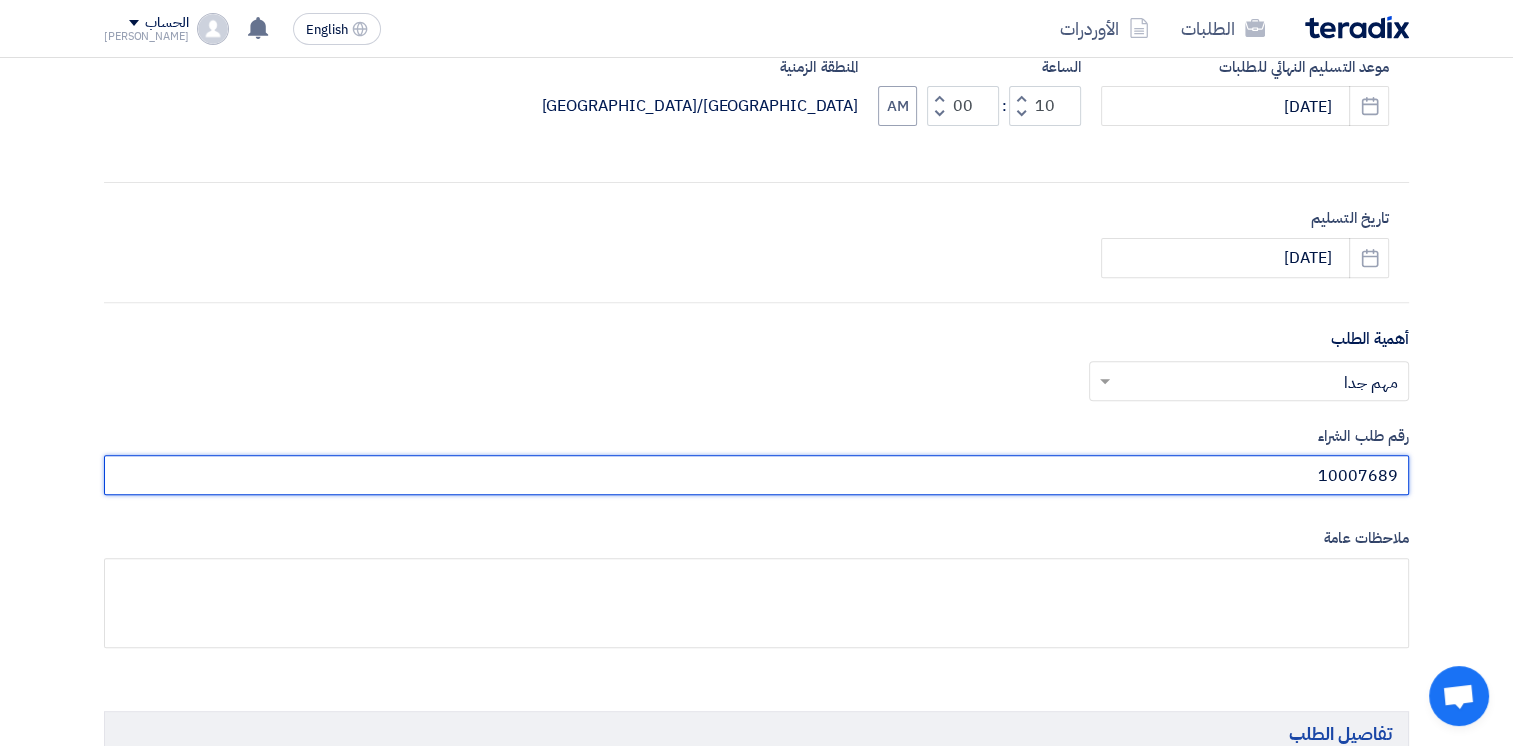 drag, startPoint x: 1385, startPoint y: 477, endPoint x: 1406, endPoint y: 474, distance: 21.213203 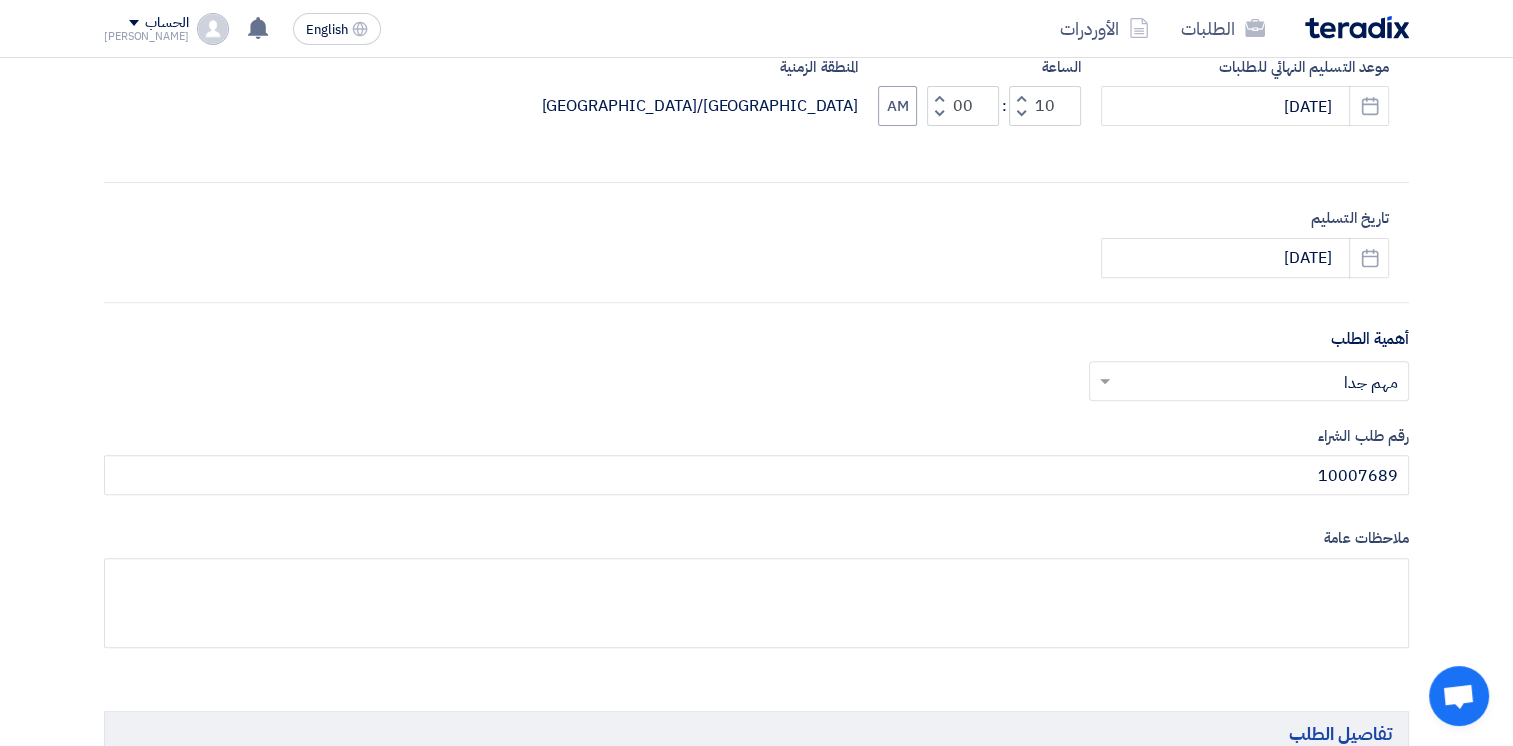 click on "أكتب عنوان لهذا الطلب
Material C Receiver Cladding
نوع طلب عروض الأسعار
طلب عروض أسعار
مناقصه مغلقه
طلب عروض فنية ومالية
الموعد النهائي لتلقي عروض الأسعار
[DATE]
Pick a date
الساعة
Increment hours
10
: :" 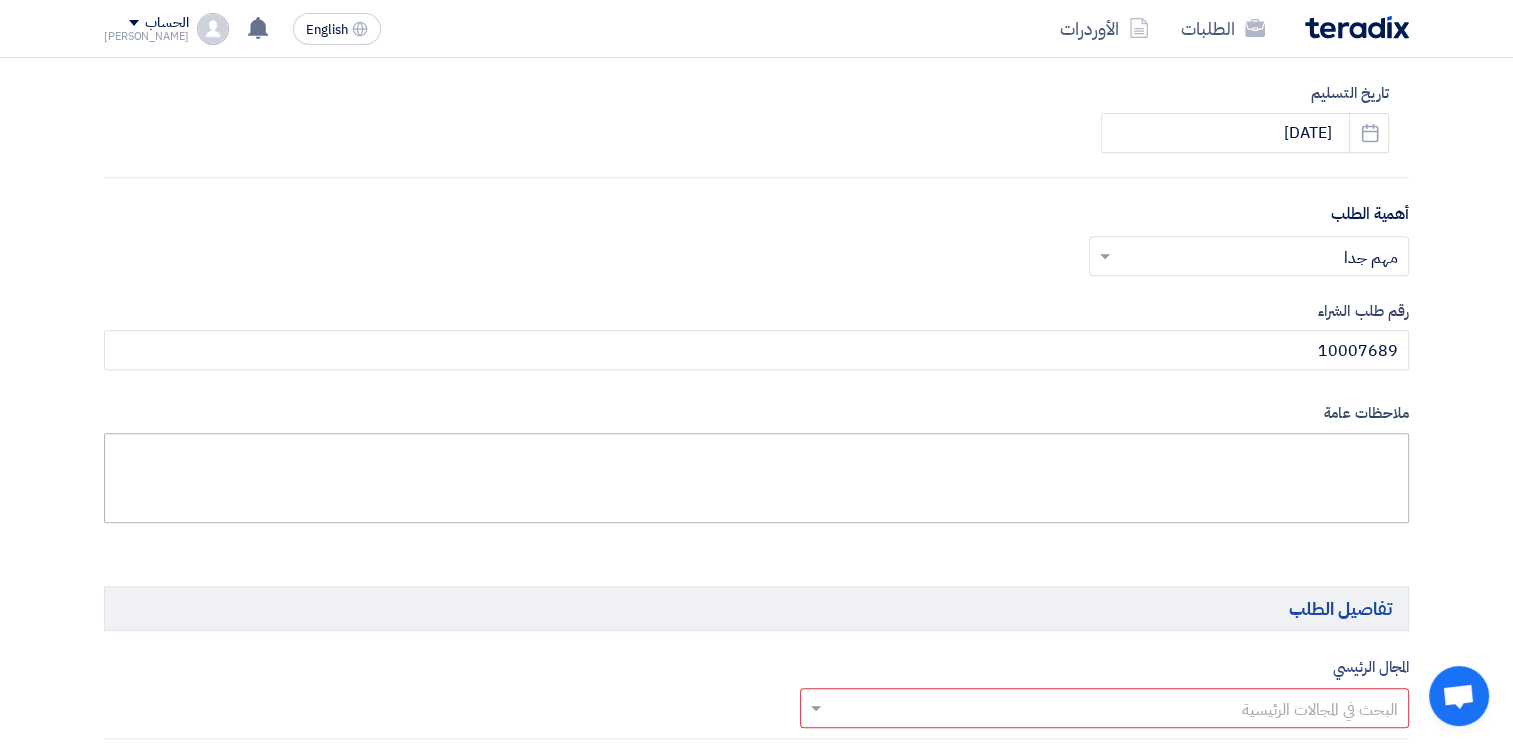 scroll, scrollTop: 1000, scrollLeft: 0, axis: vertical 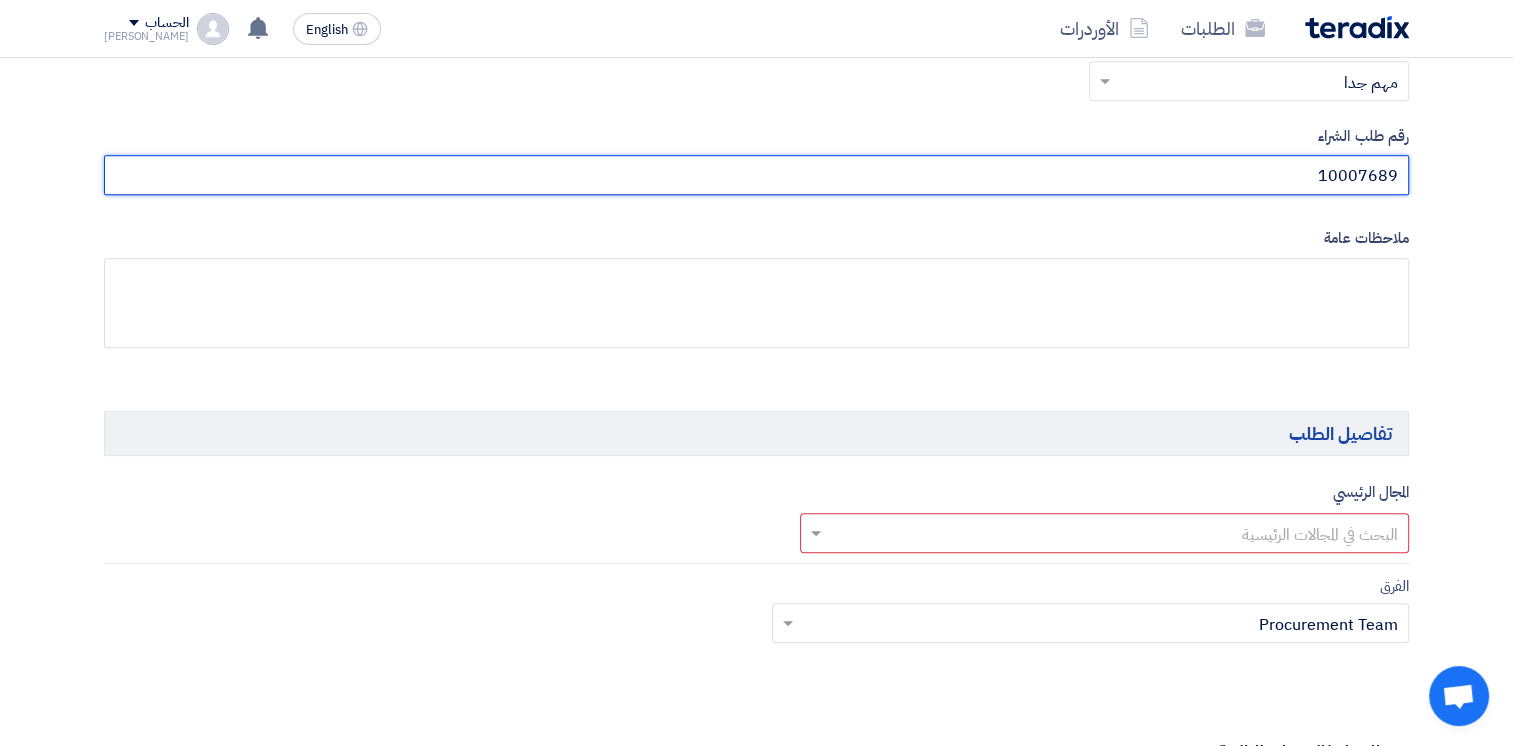 drag, startPoint x: 1390, startPoint y: 174, endPoint x: 1415, endPoint y: 174, distance: 25 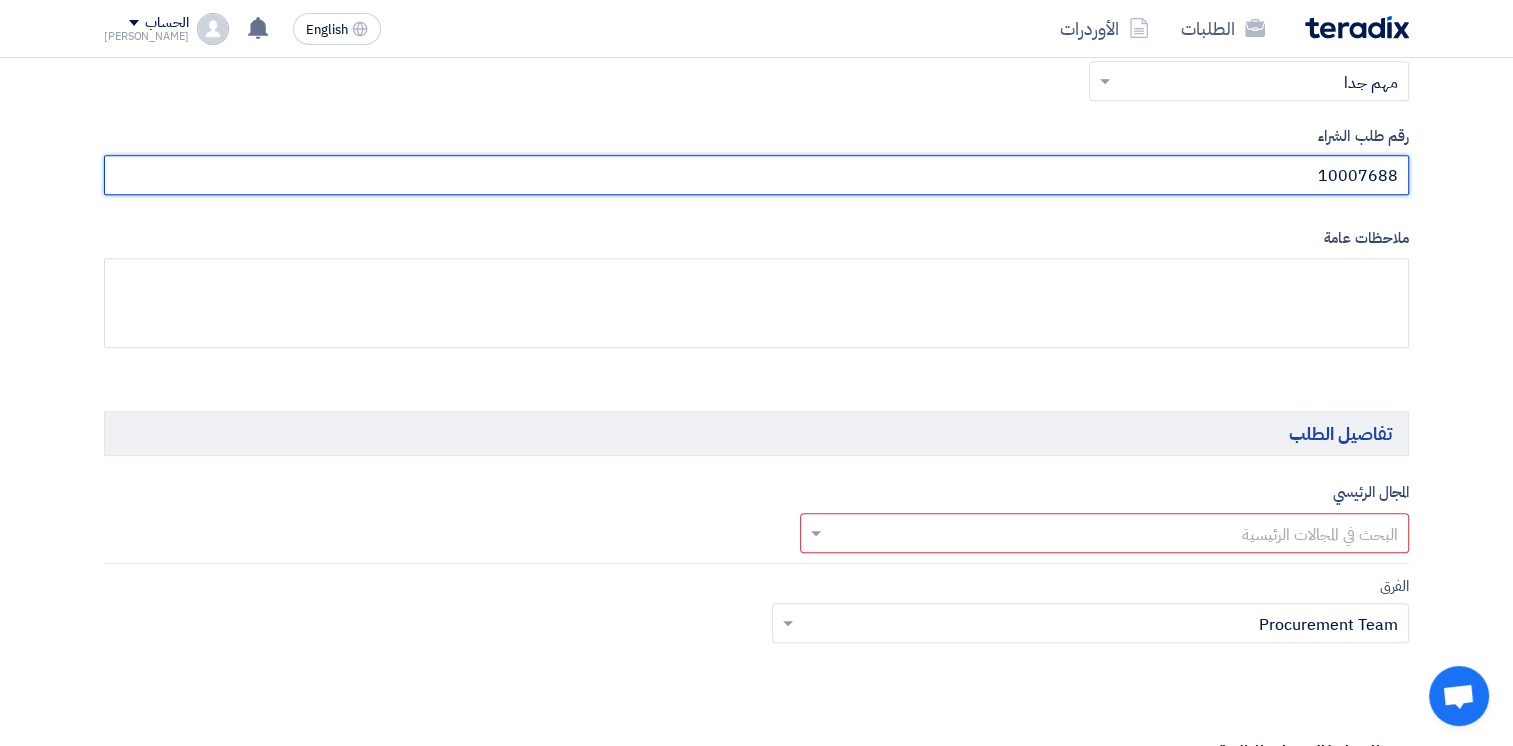 type on "10007688" 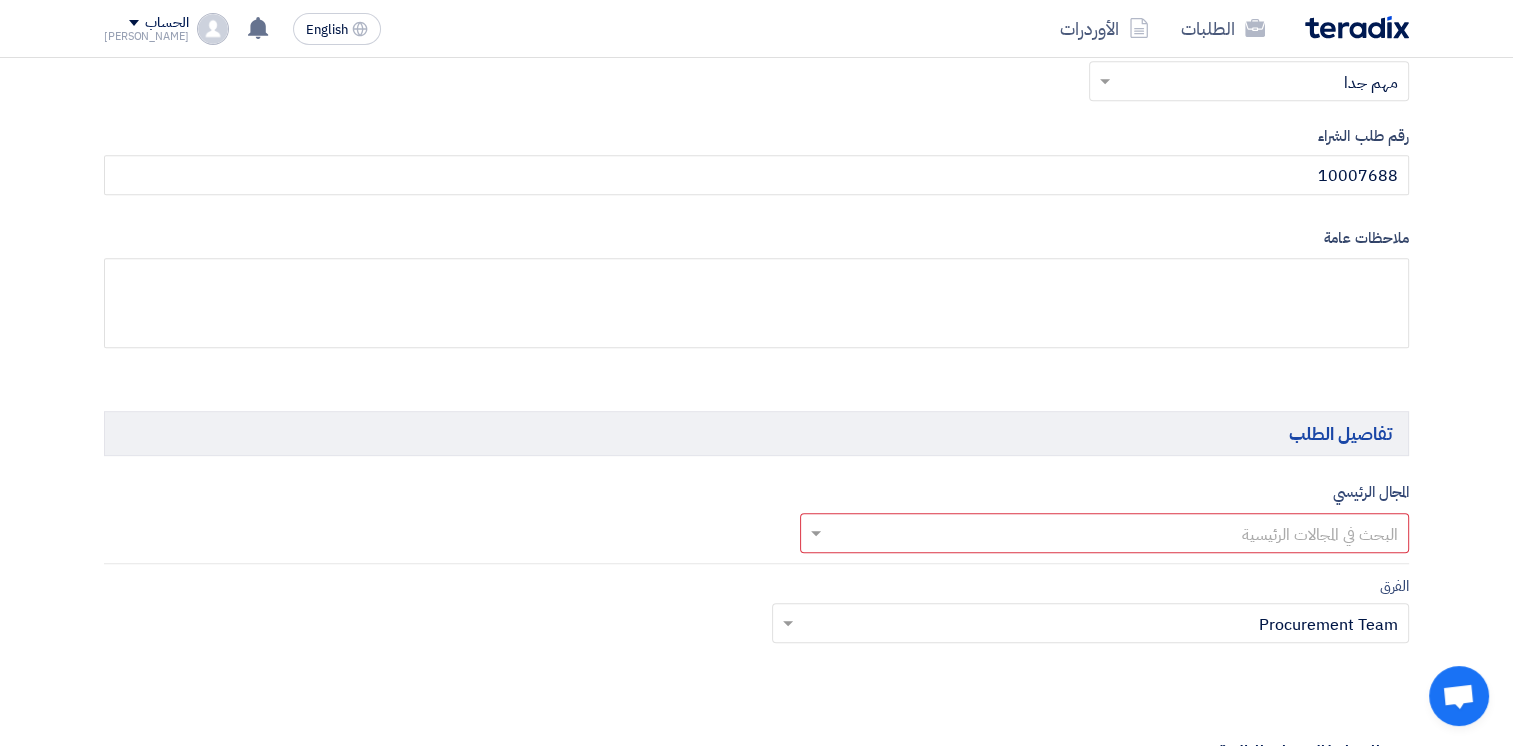 click at bounding box center [1116, 535] 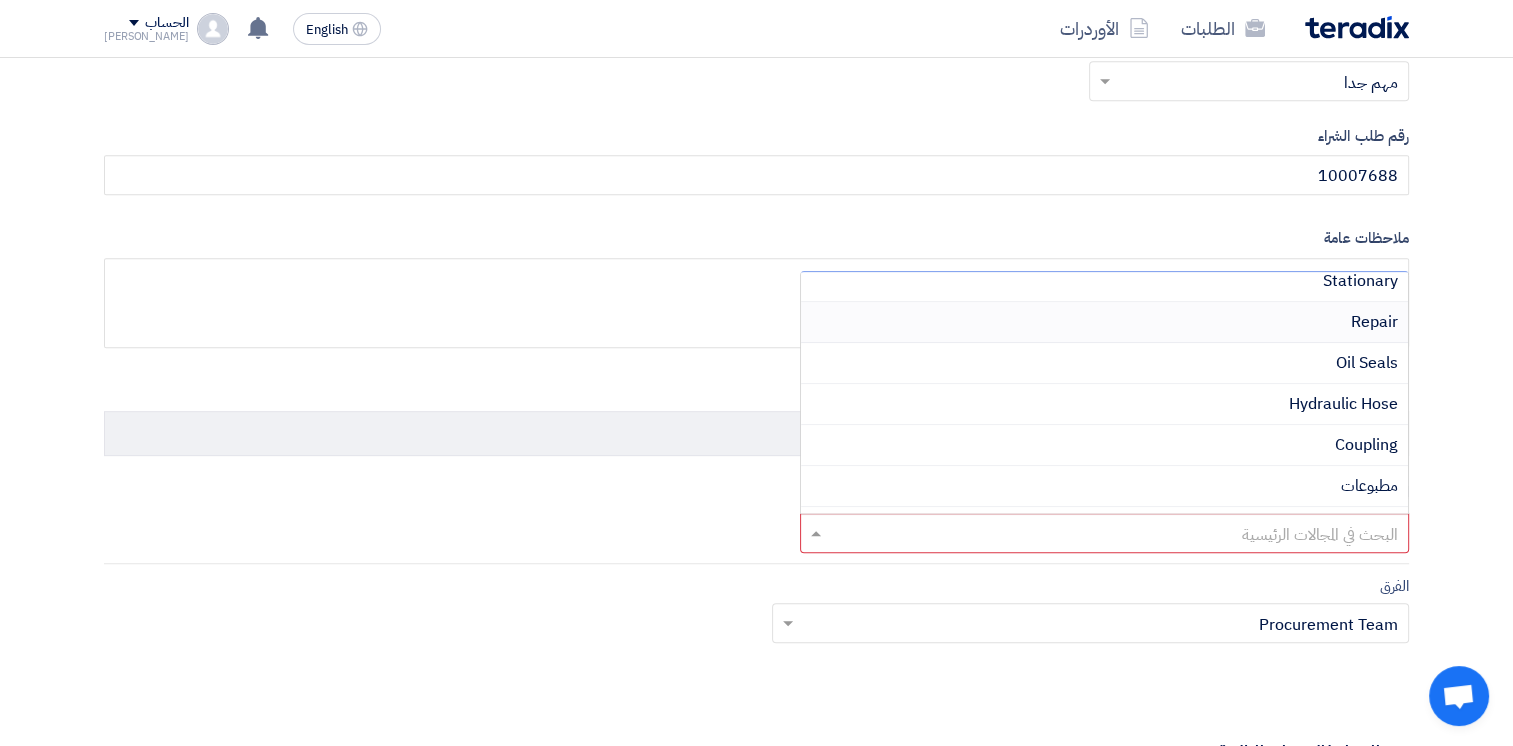 scroll, scrollTop: 1400, scrollLeft: 0, axis: vertical 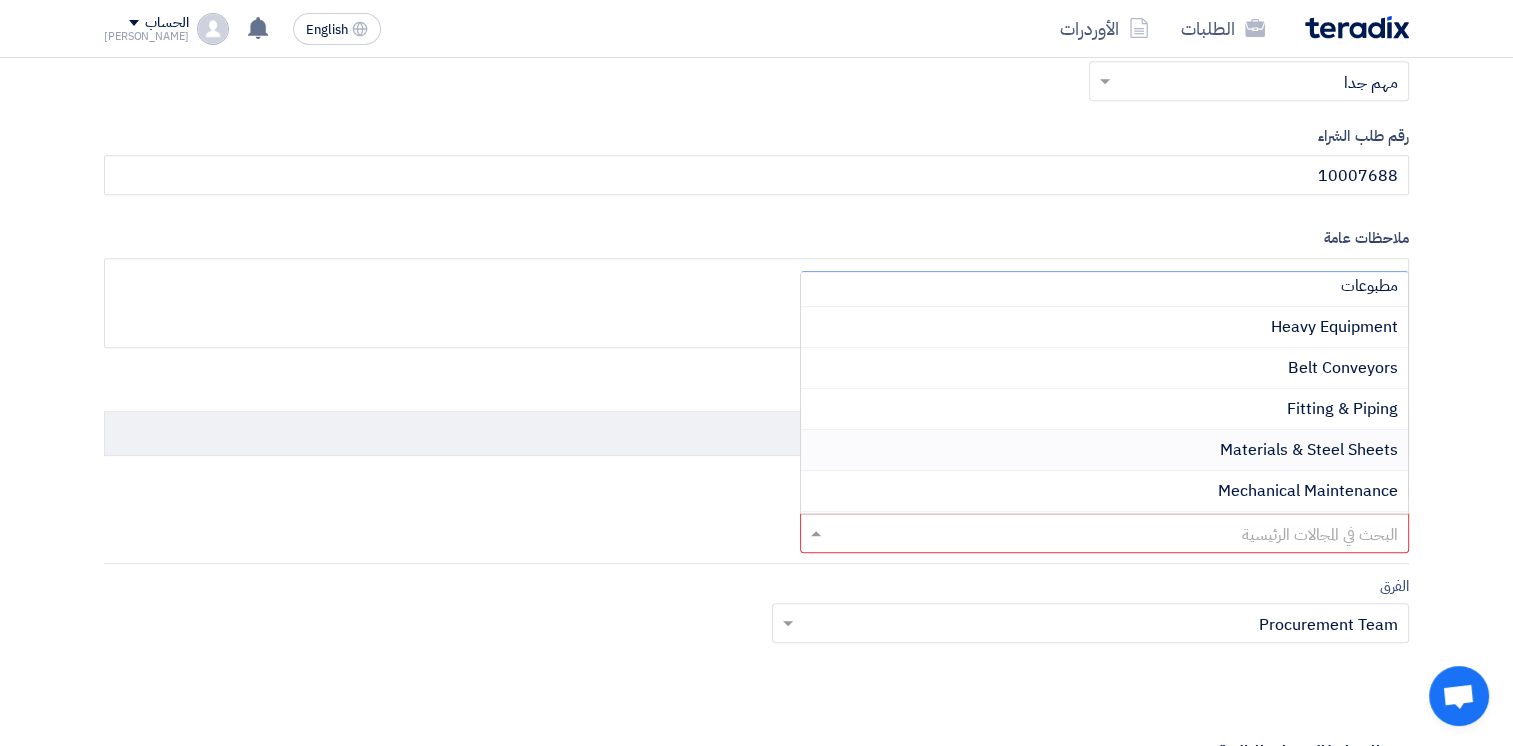 click on "Materials & Steel Sheets" at bounding box center [1309, 450] 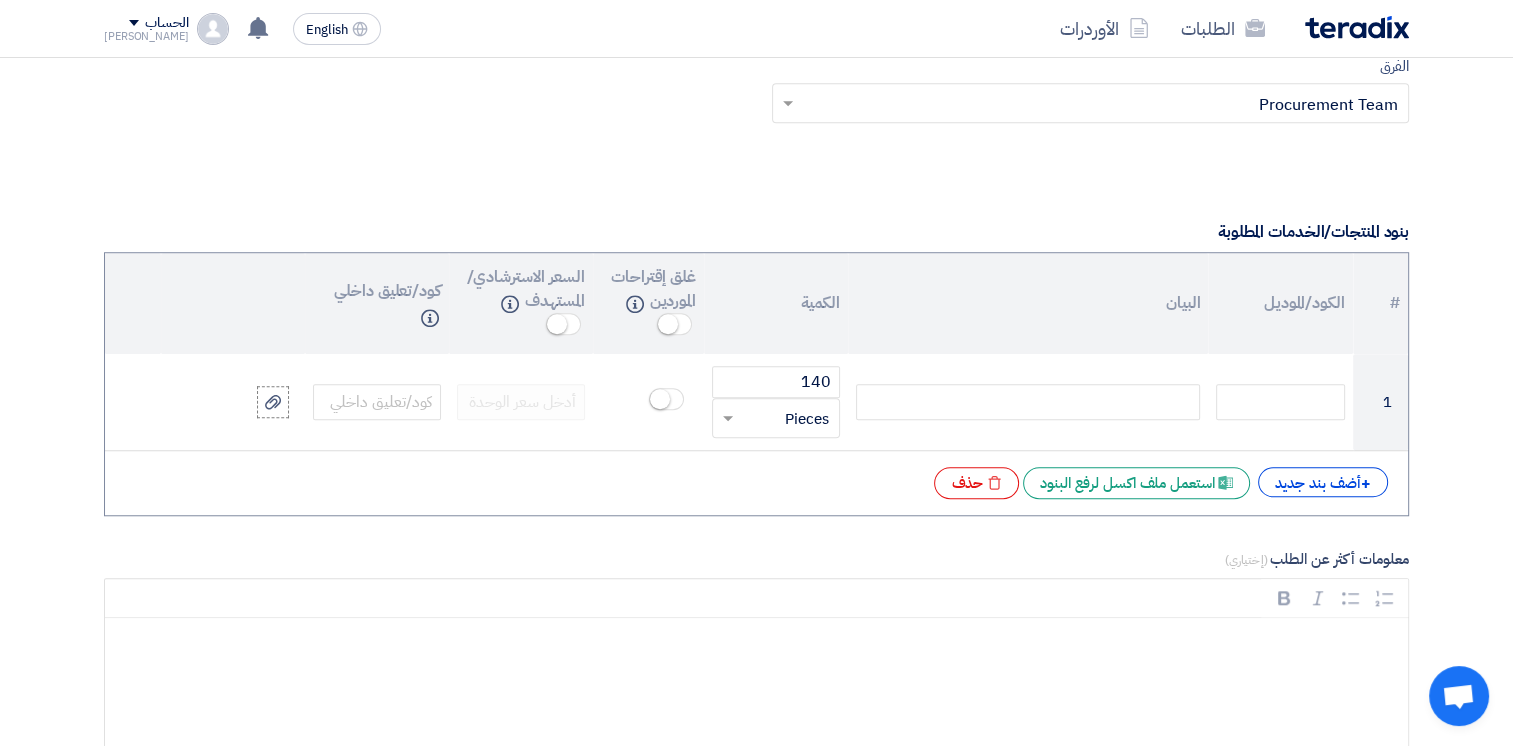 scroll, scrollTop: 1700, scrollLeft: 0, axis: vertical 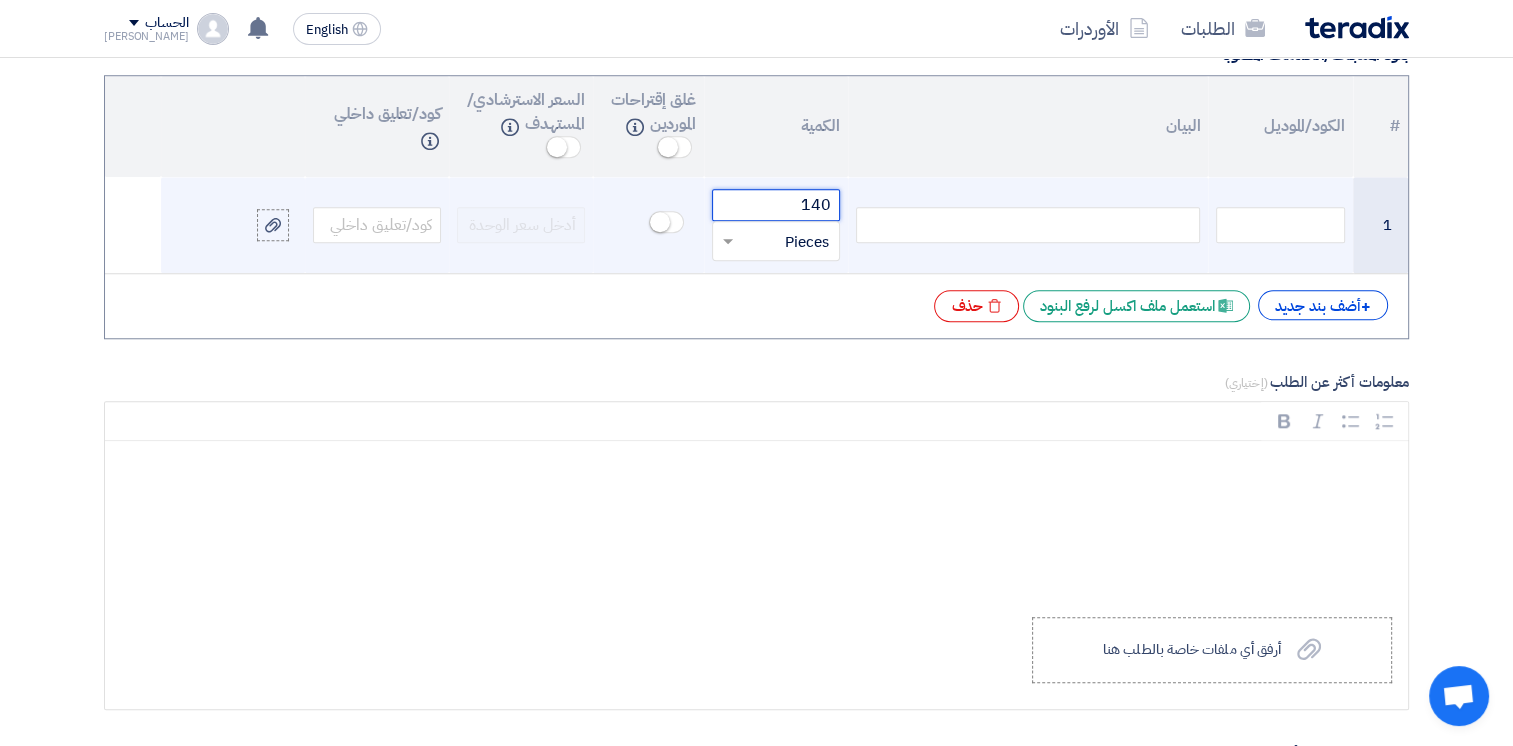 drag, startPoint x: 773, startPoint y: 200, endPoint x: 872, endPoint y: 198, distance: 99.0202 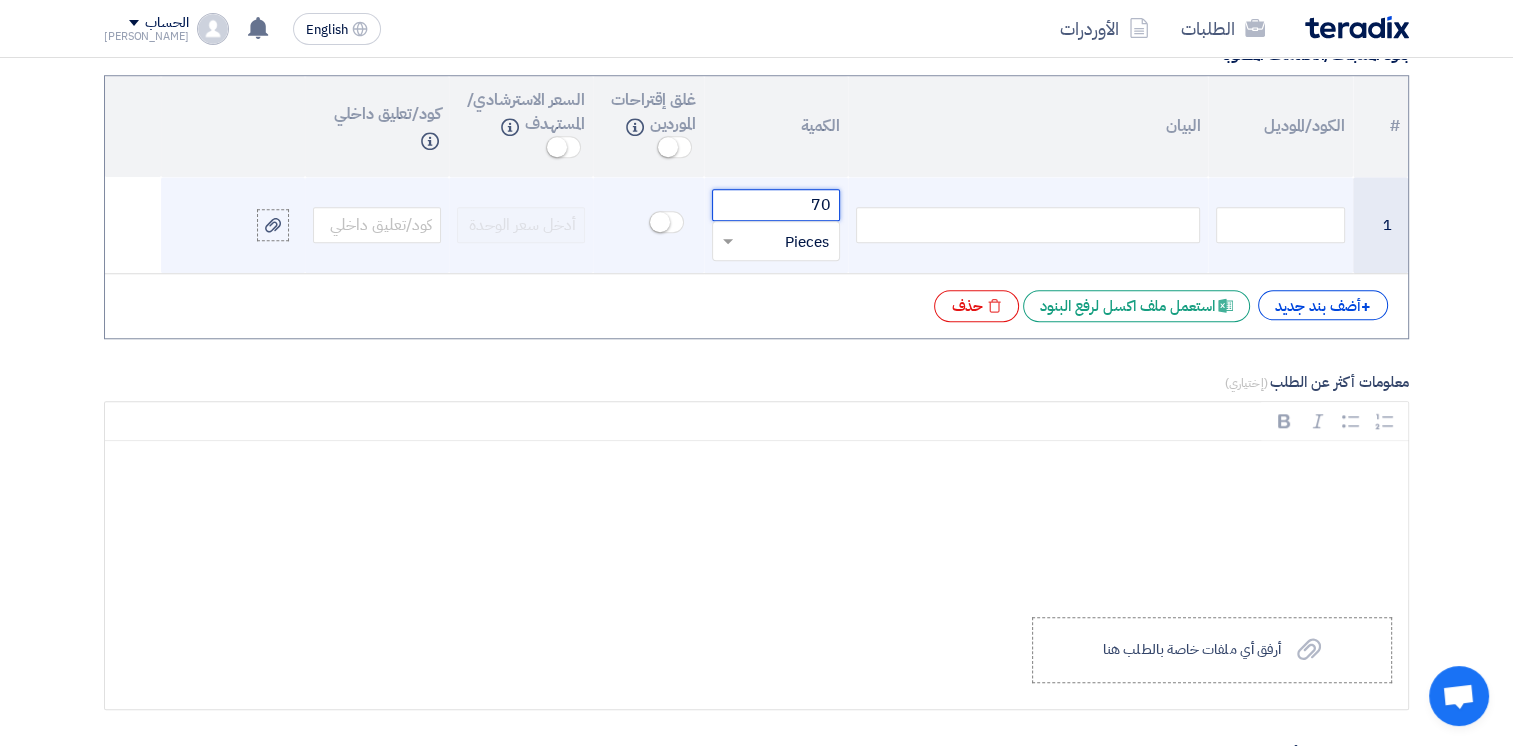 type on "70" 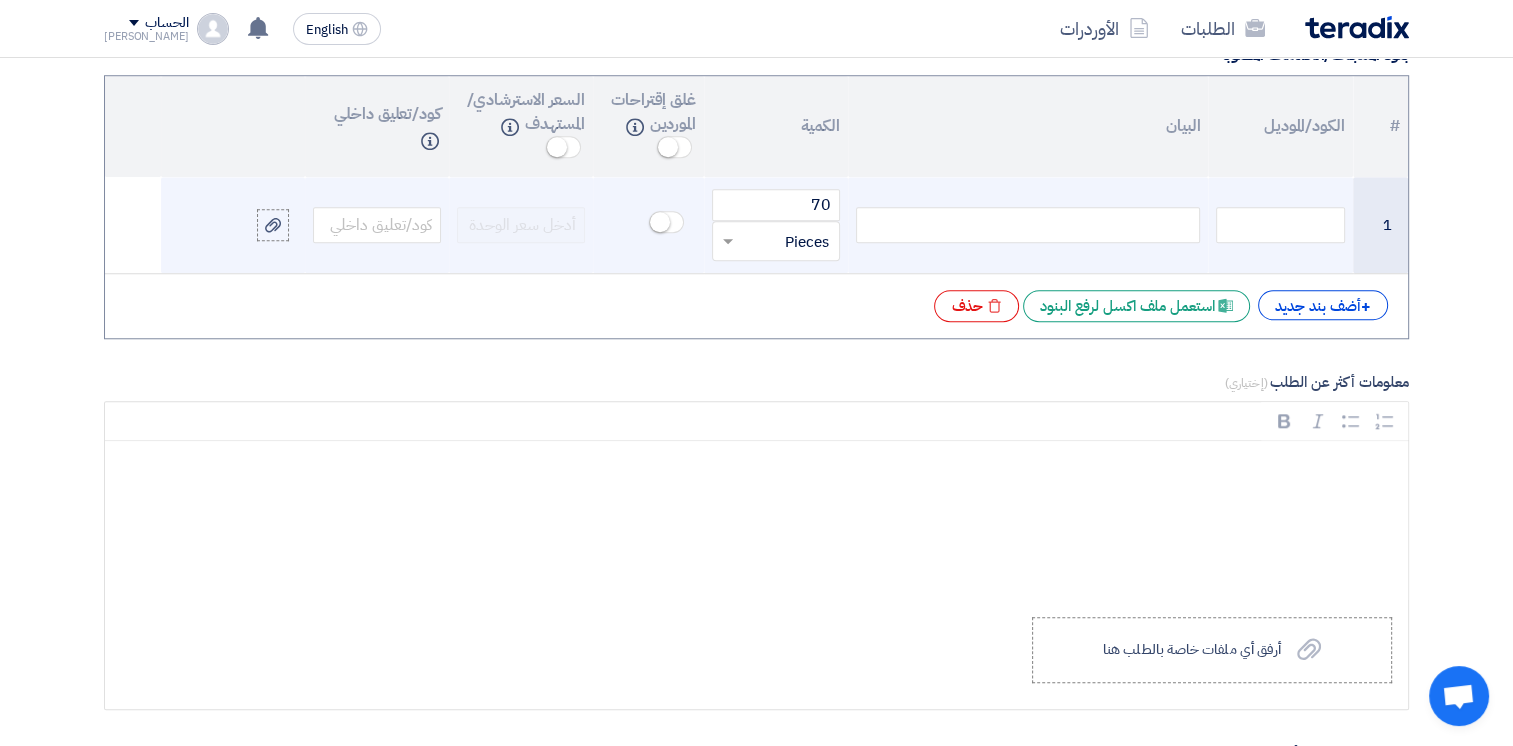 click 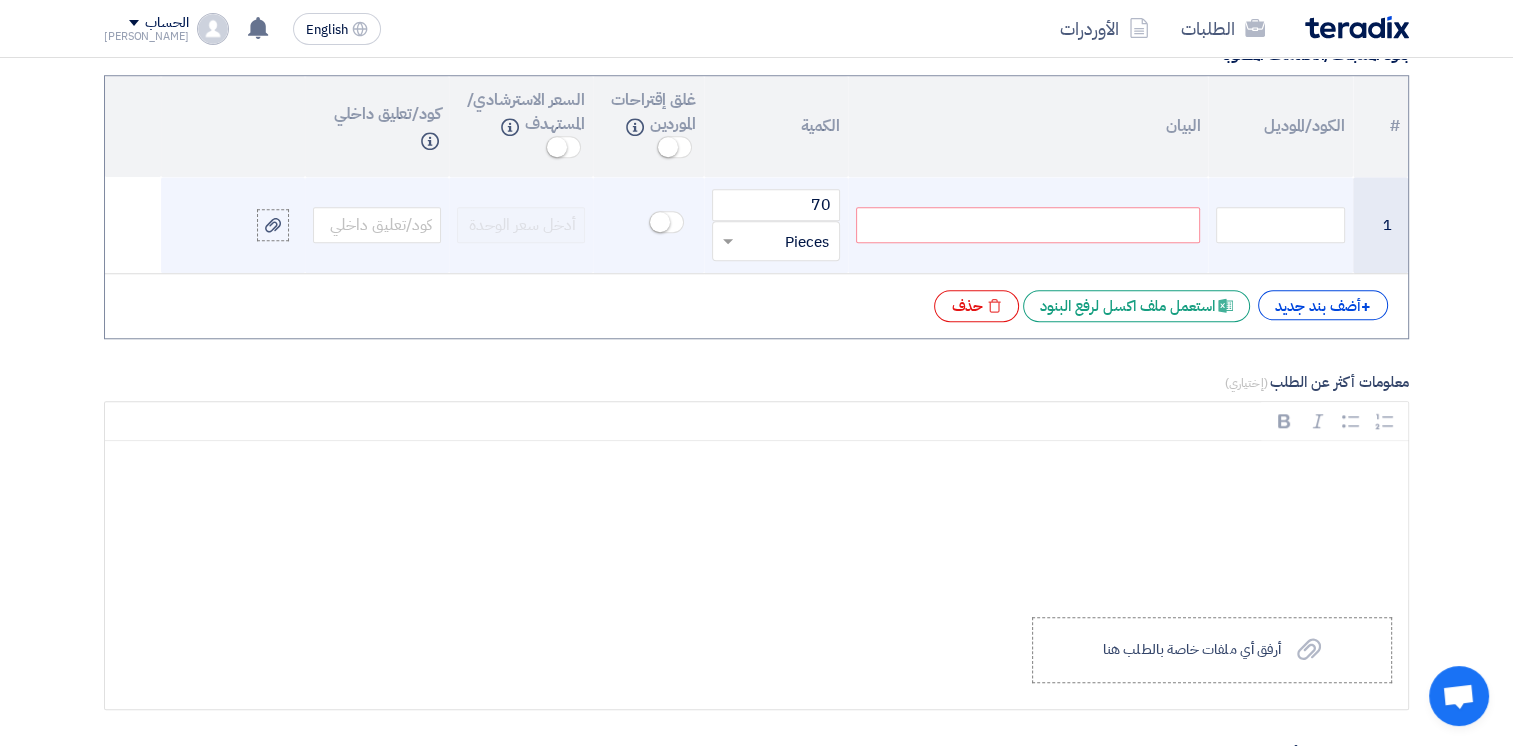 type 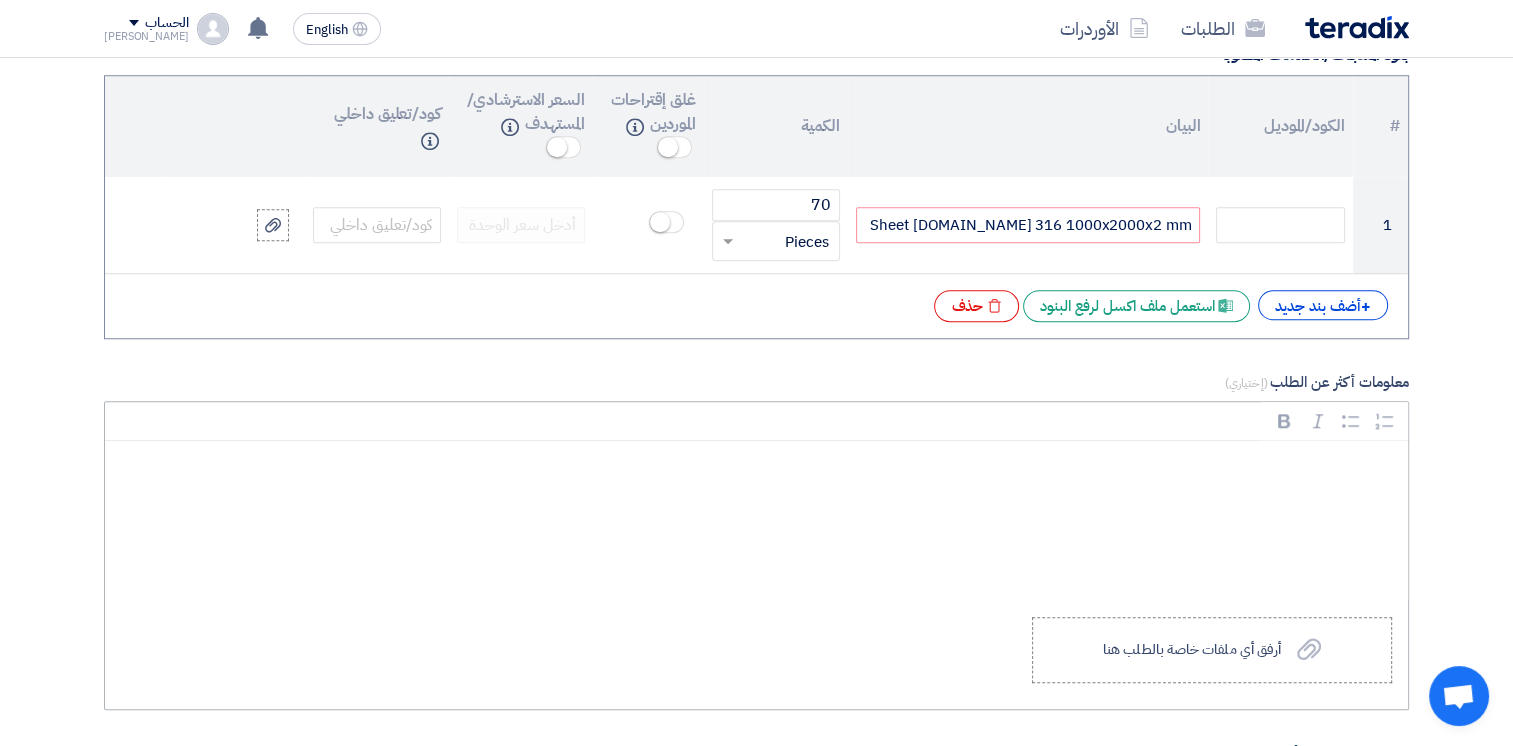 click at bounding box center [763, 469] 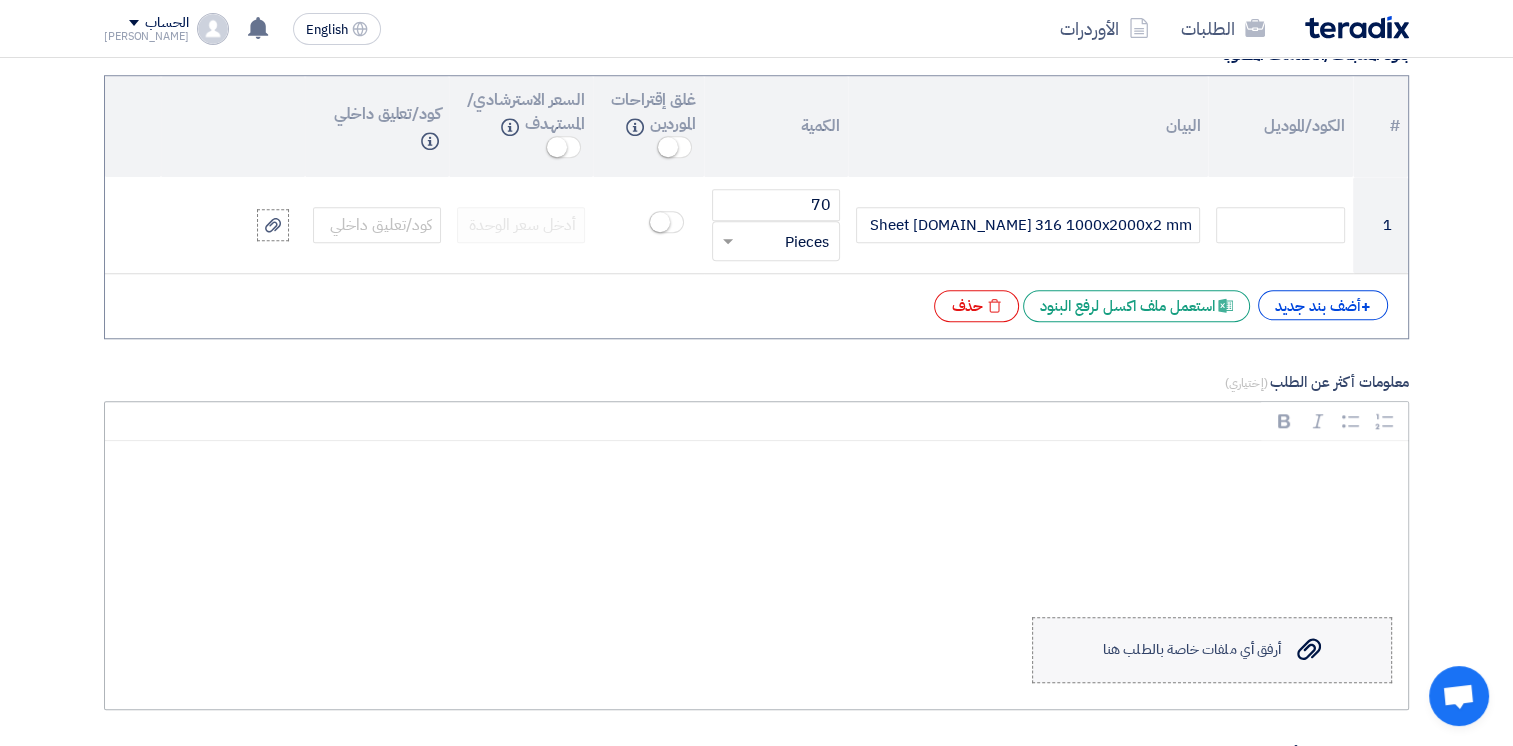 click on "أرفق أي ملفات خاصة بالطلب هنا" 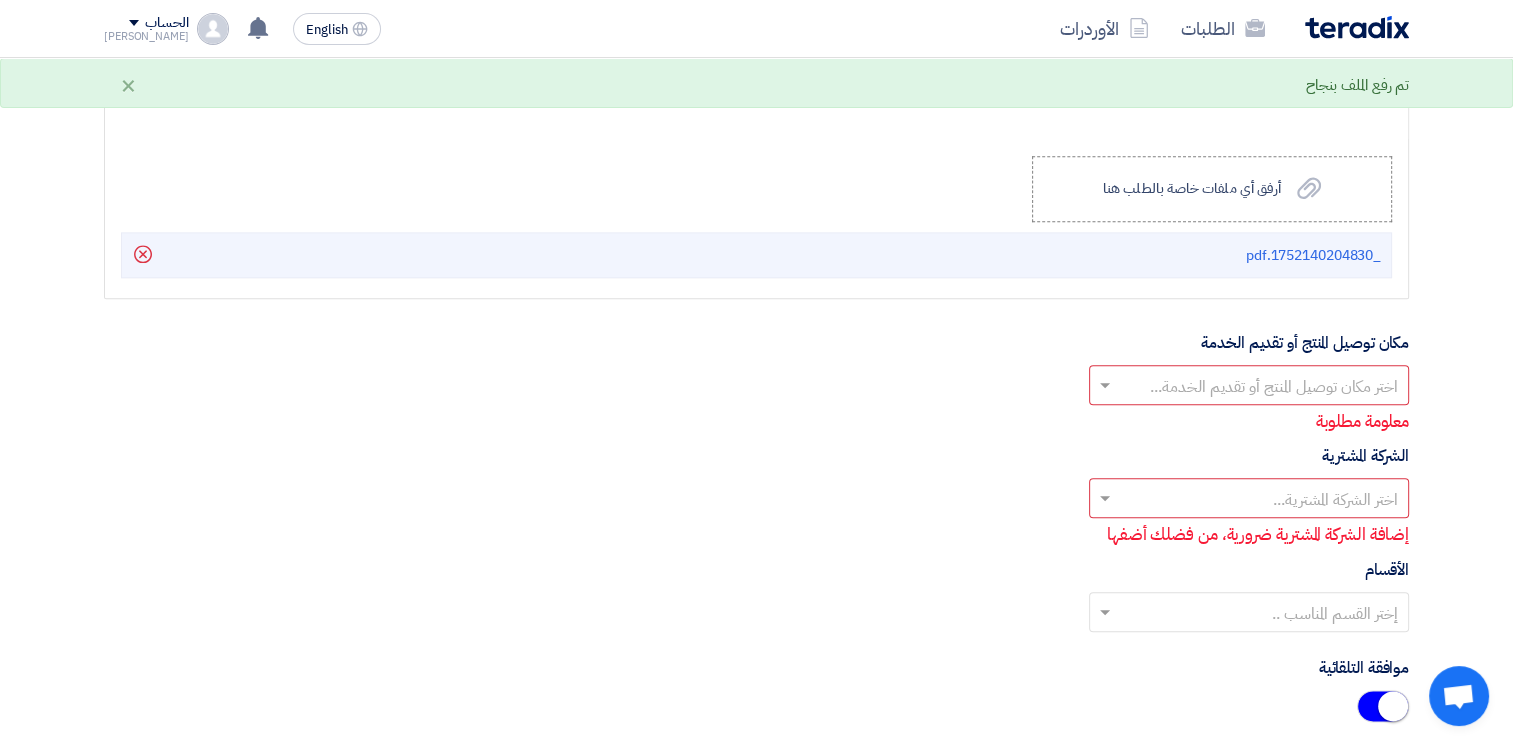 scroll, scrollTop: 2300, scrollLeft: 0, axis: vertical 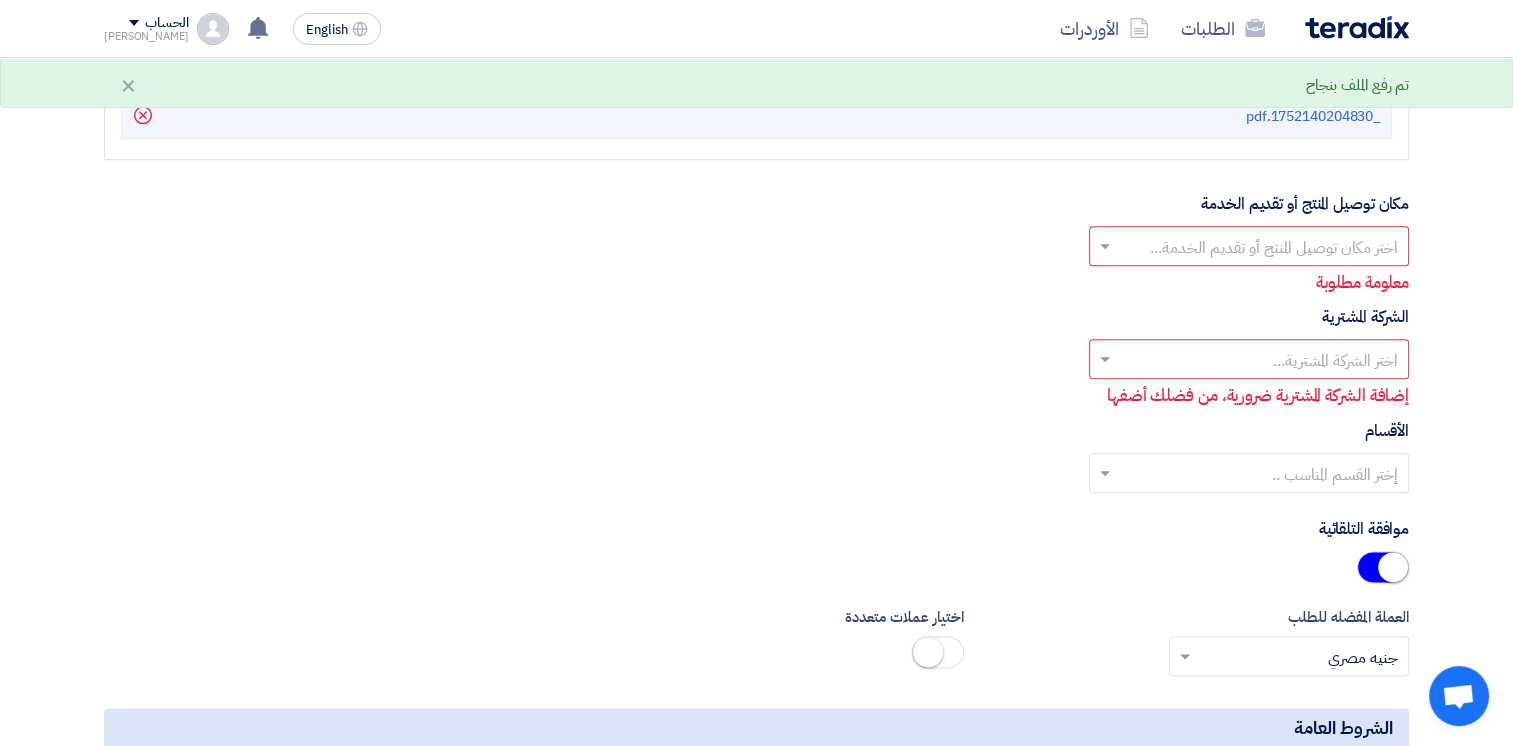 click 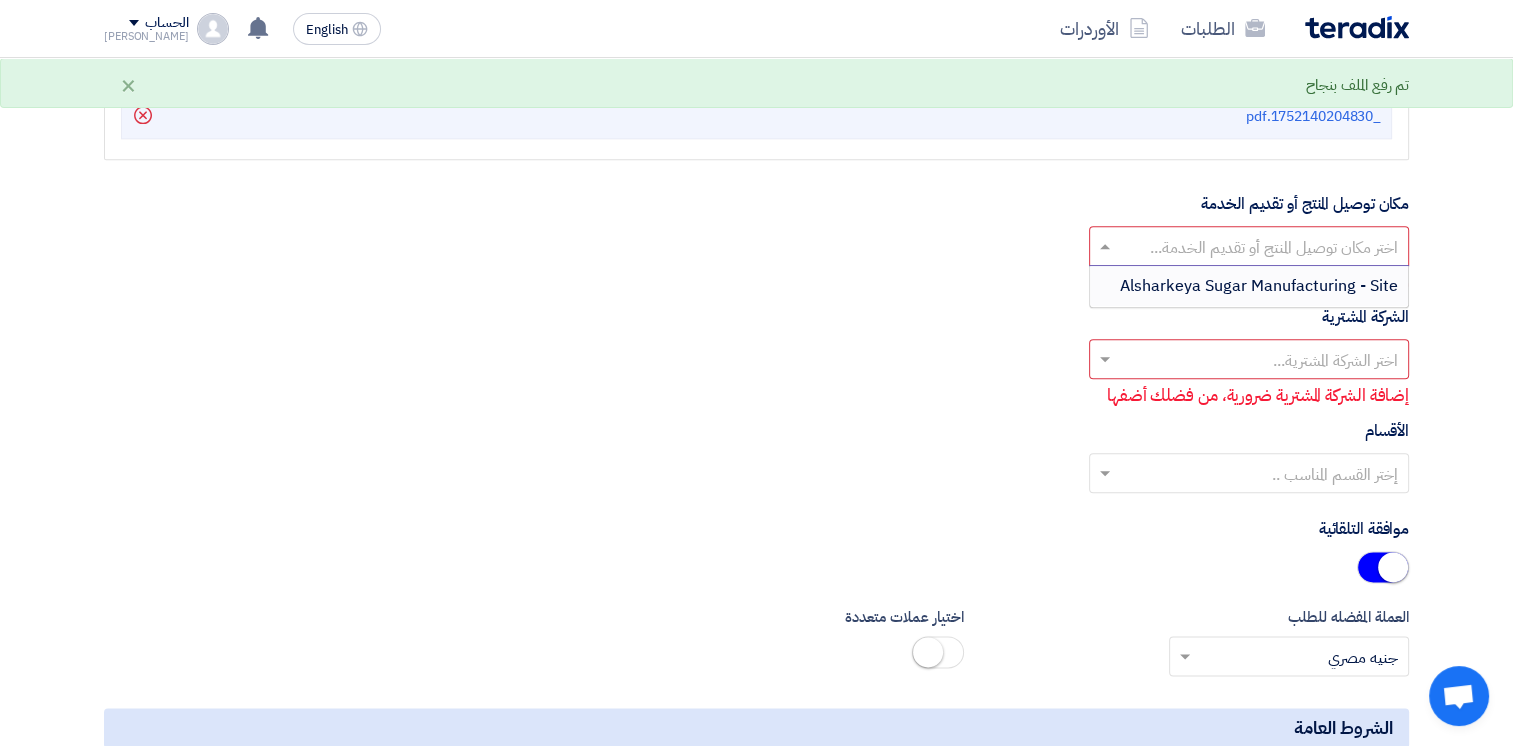 click on "Alsharkeya Sugar Manufacturing - Site" at bounding box center [1259, 286] 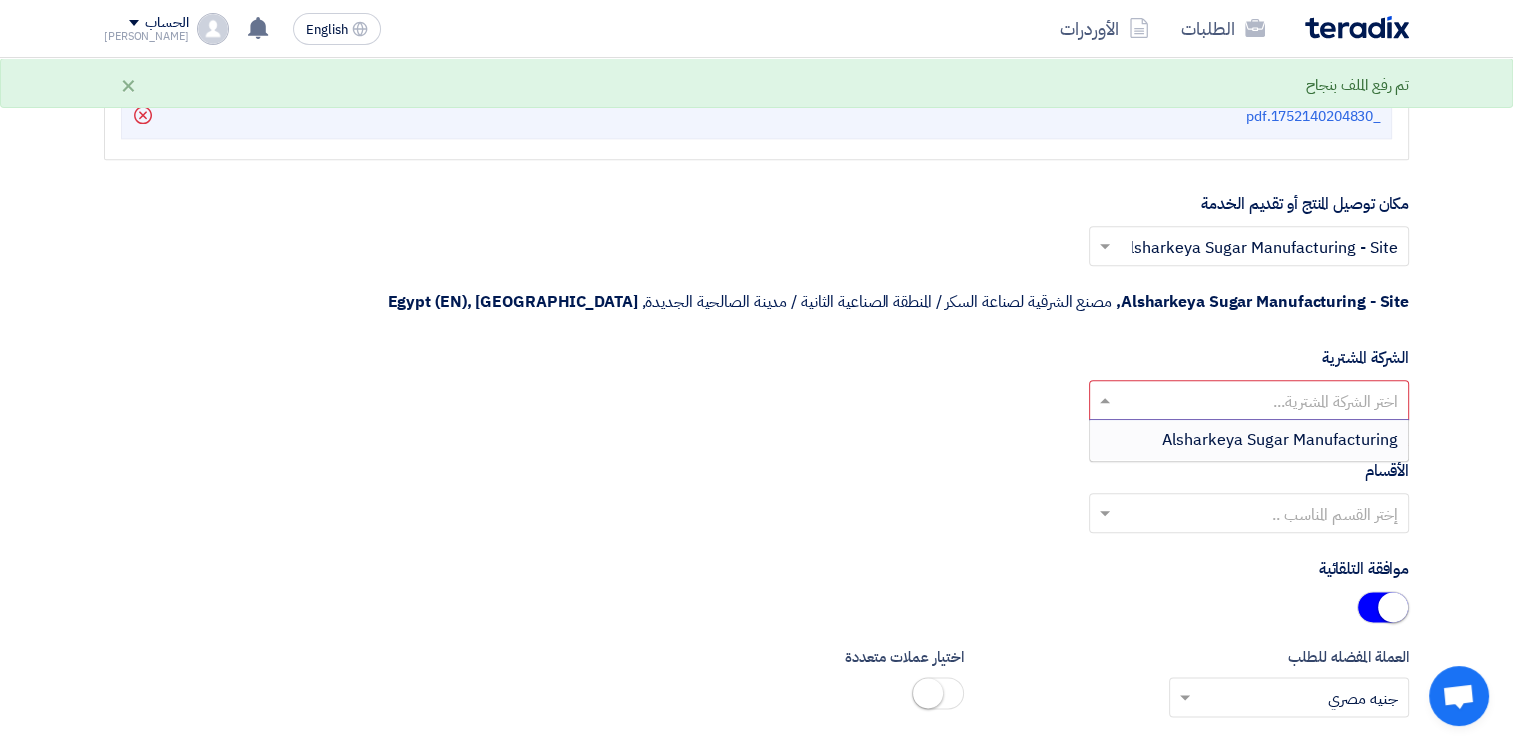 click 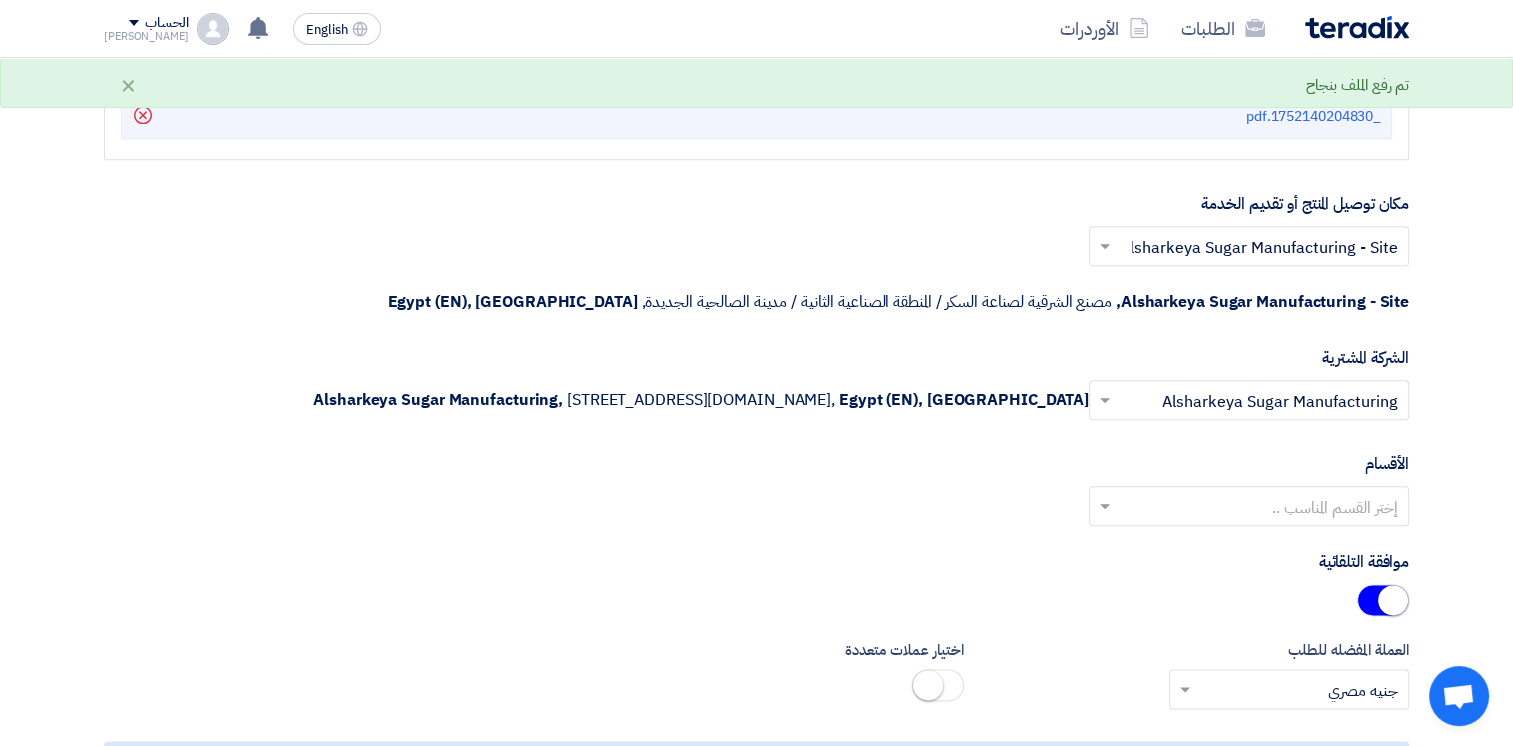 click 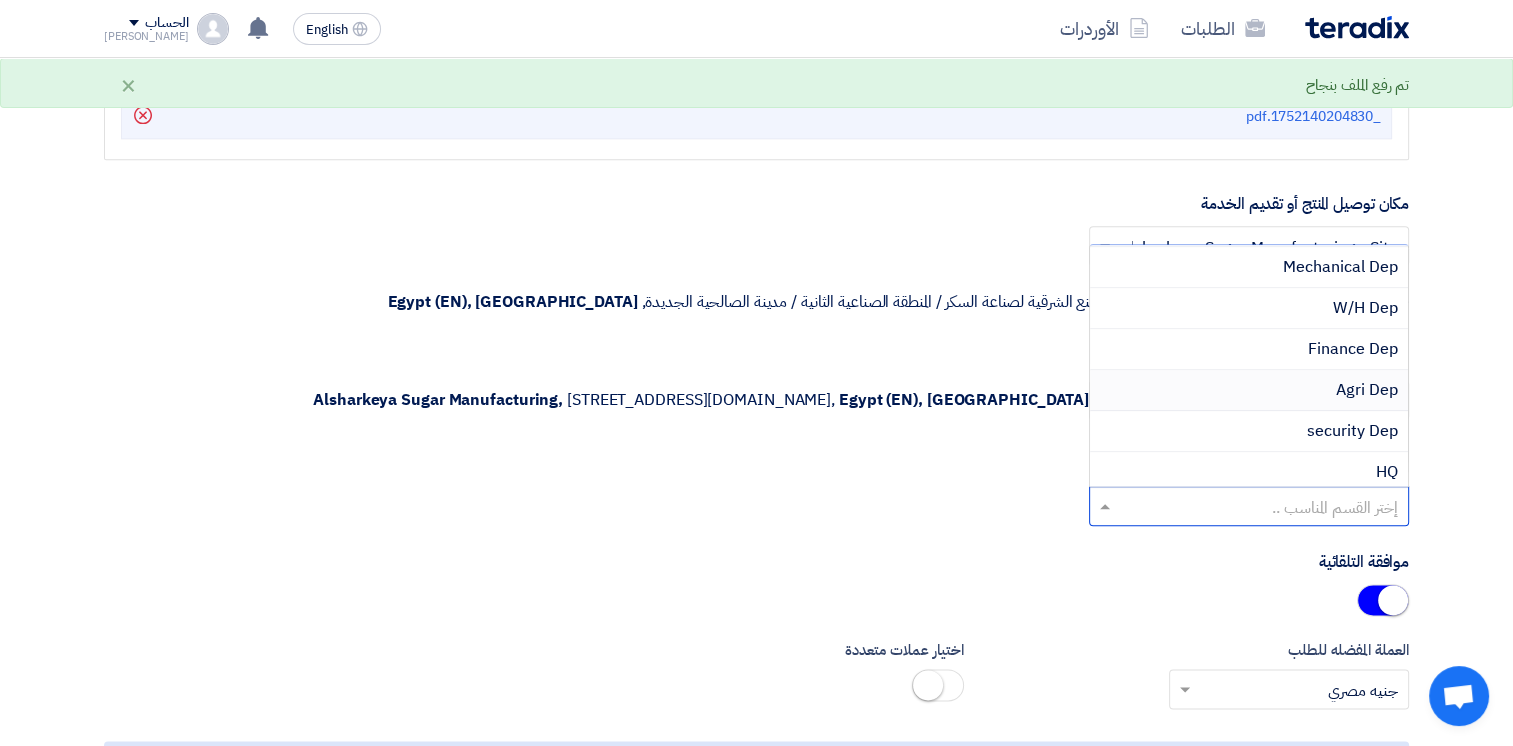 scroll, scrollTop: 200, scrollLeft: 0, axis: vertical 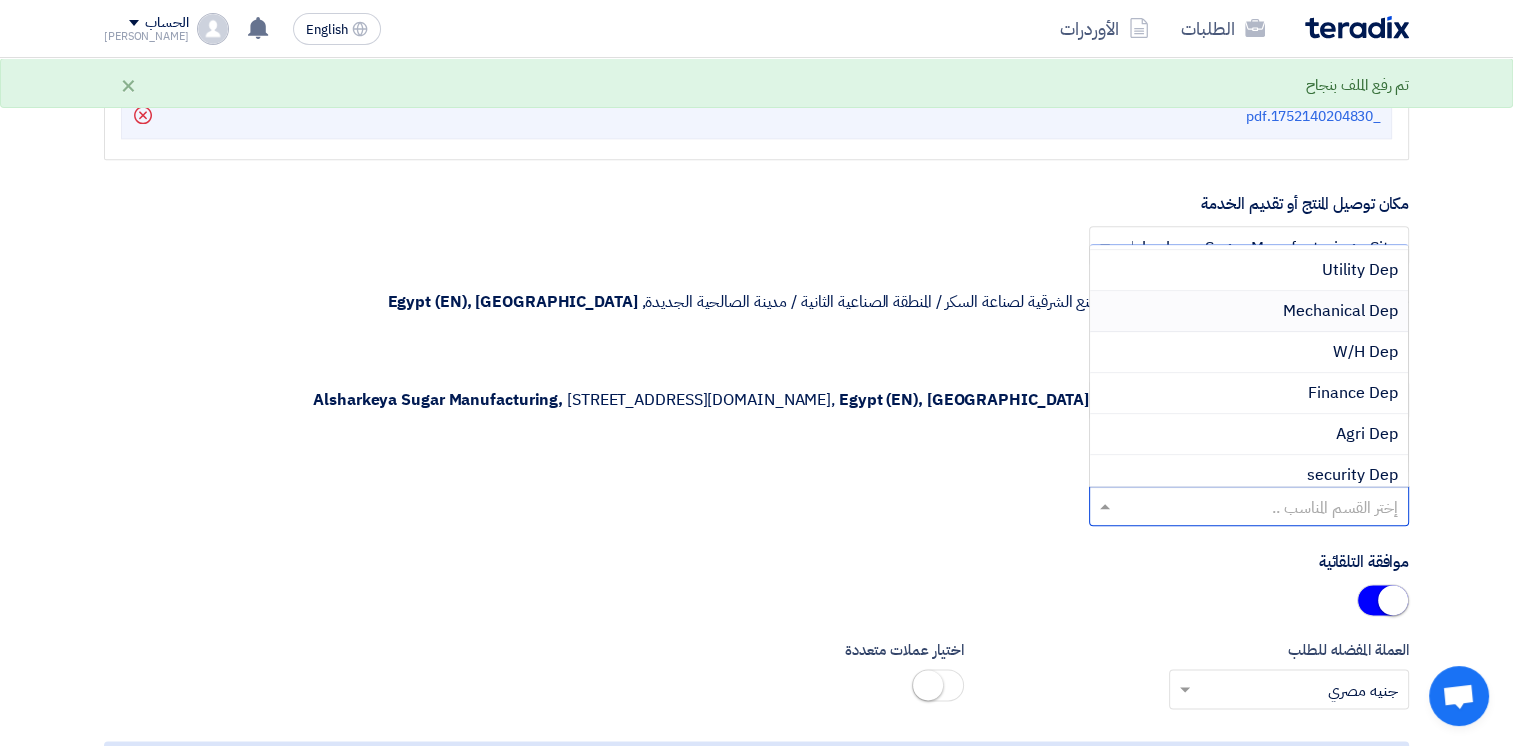 click on "Mechanical Dep" at bounding box center [1340, 311] 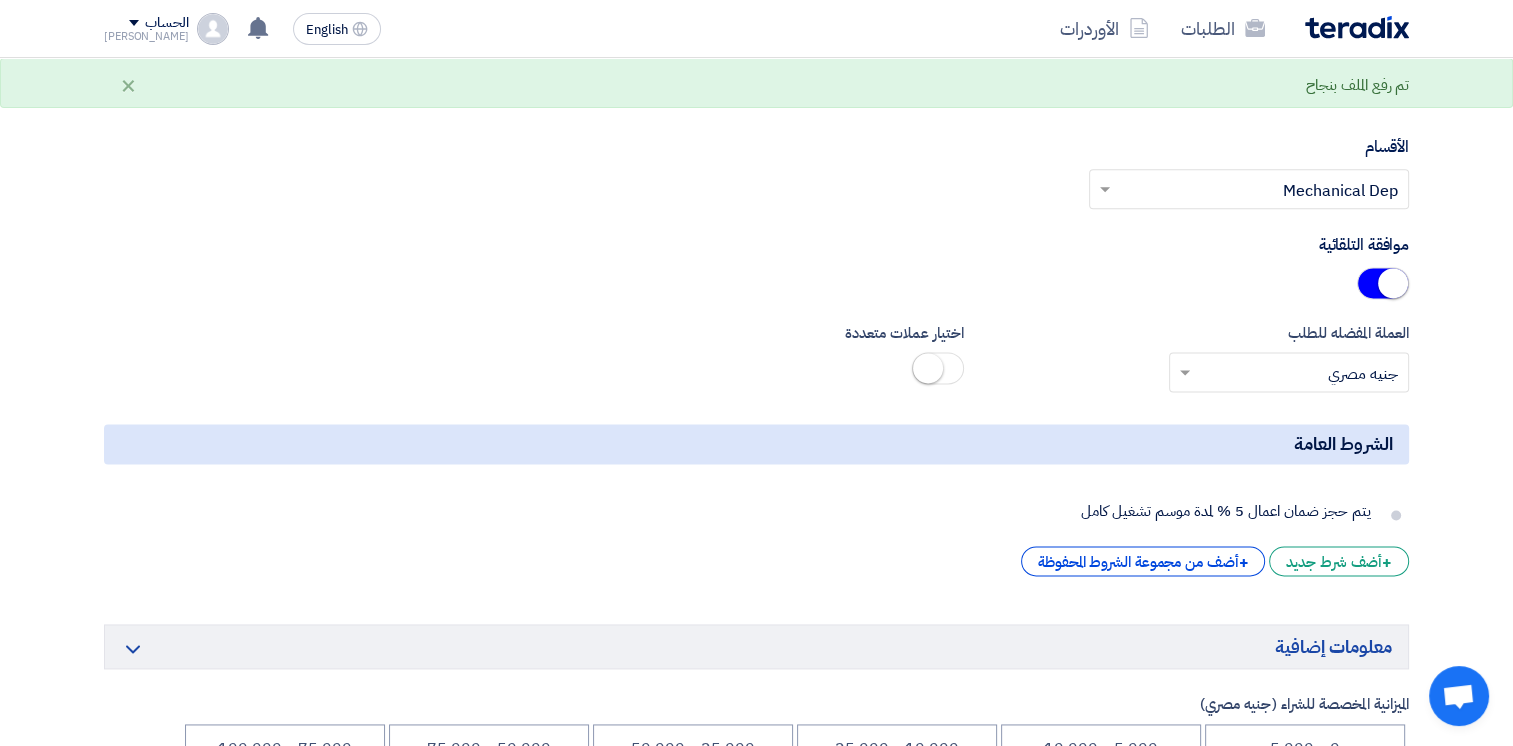 scroll, scrollTop: 2700, scrollLeft: 0, axis: vertical 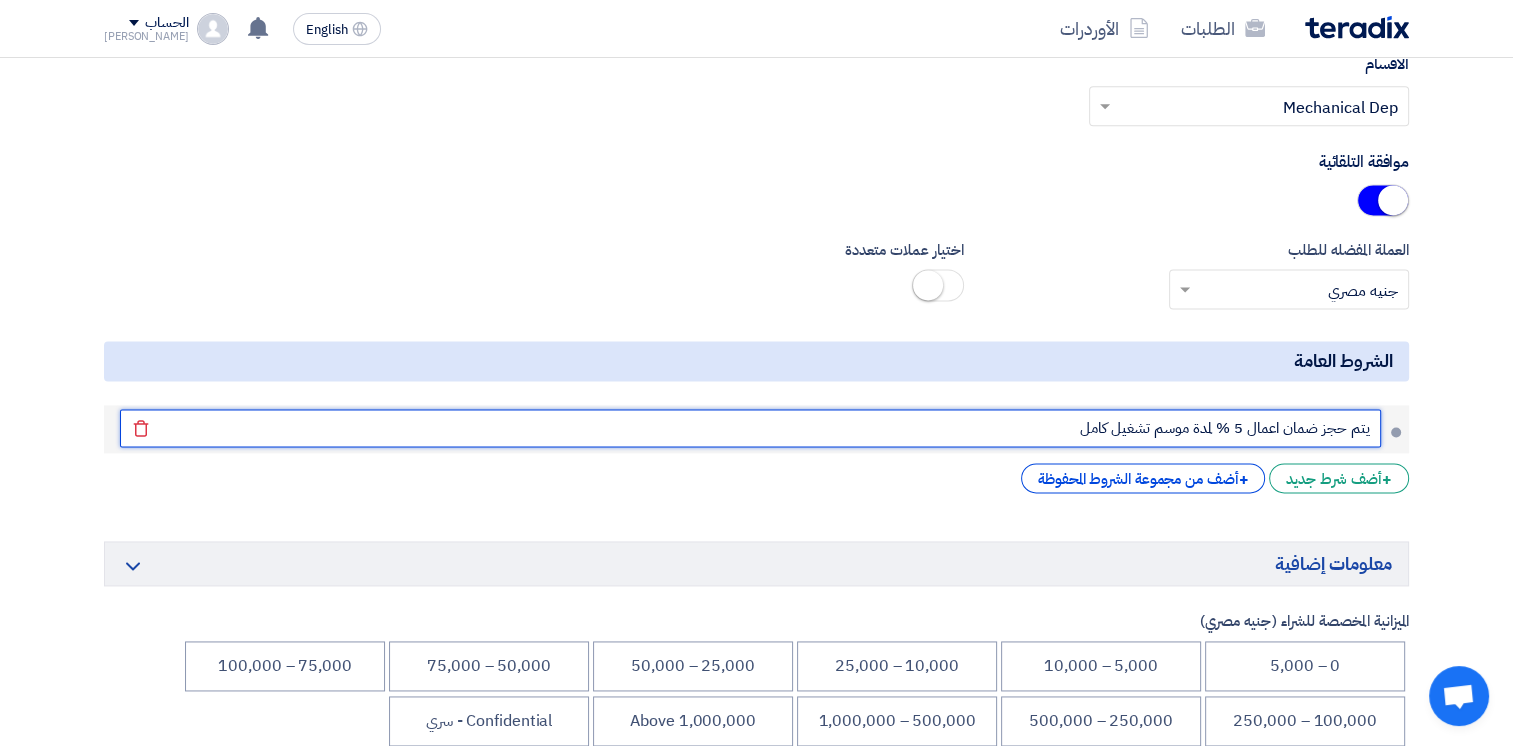 click on "يتم حجز ضمان اعمال 5 % لمدة موسم تشغيل كامل" 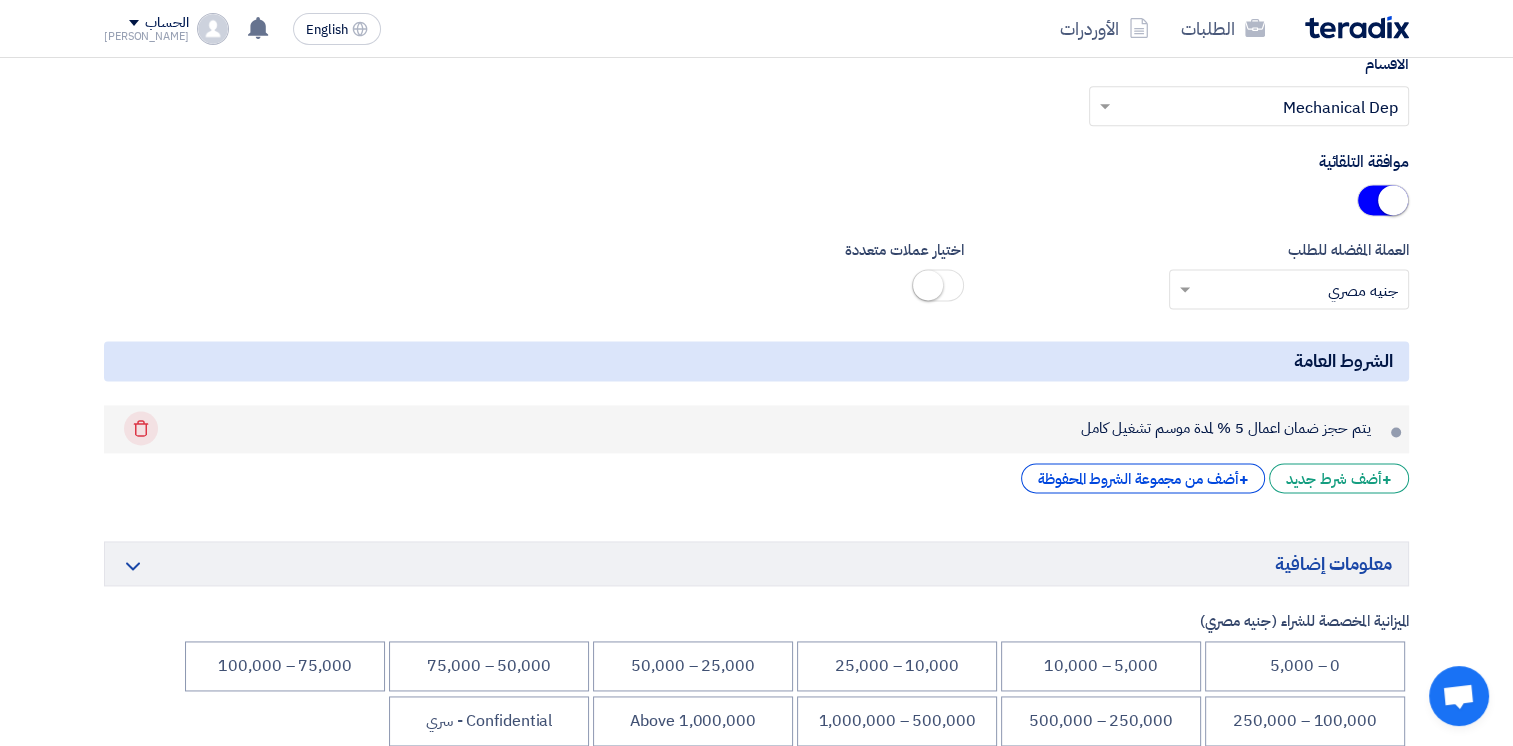 click on "Delete" 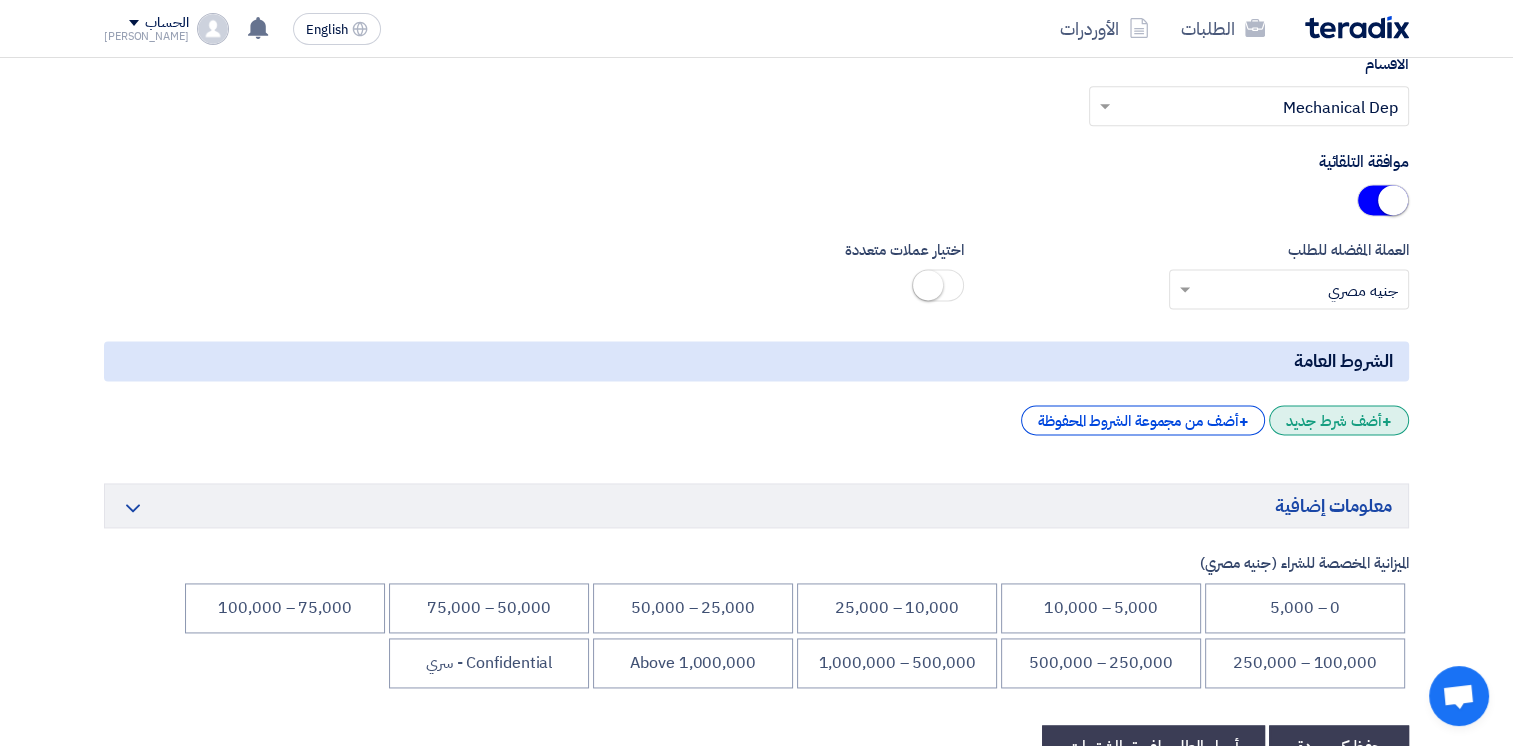 click on "+
أضف شرط جديد" 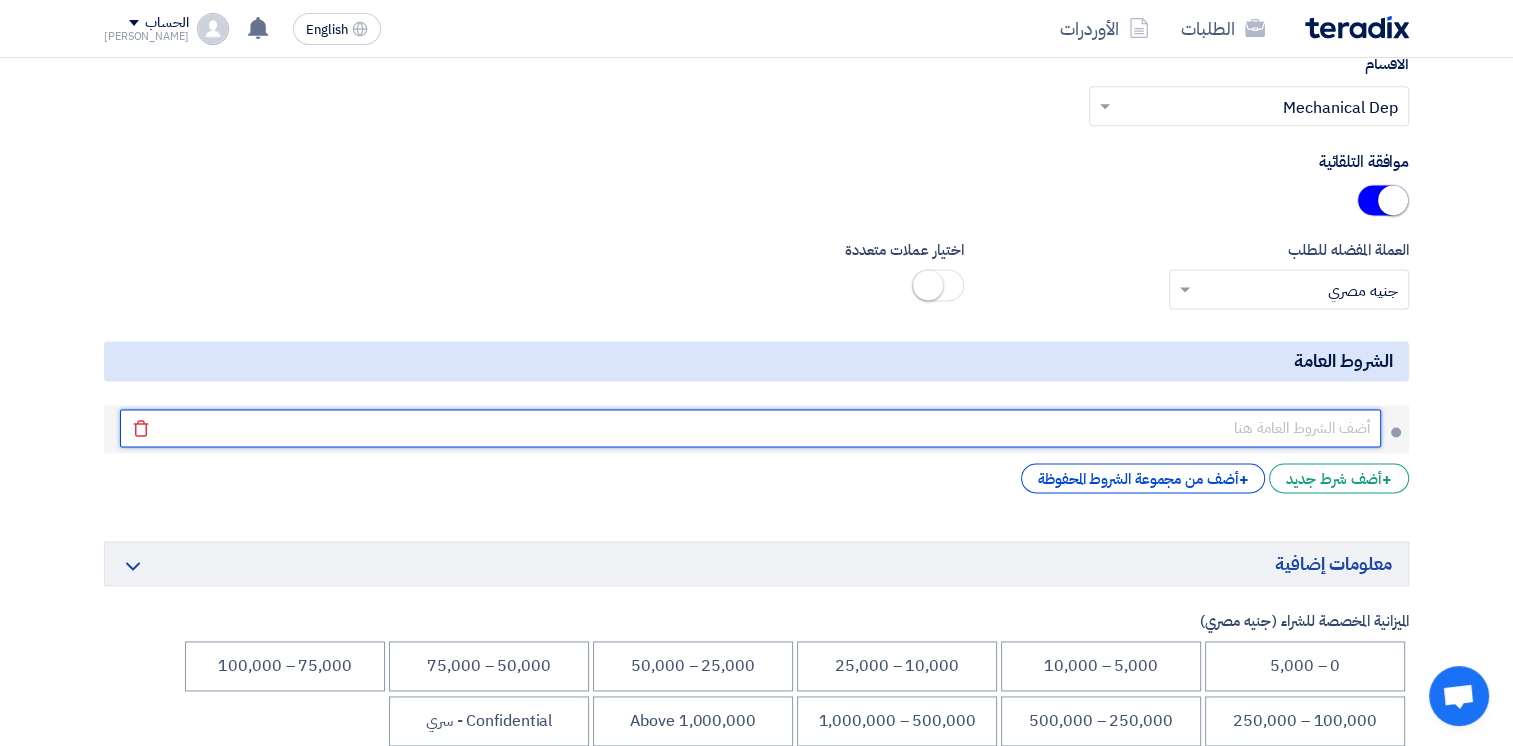 click 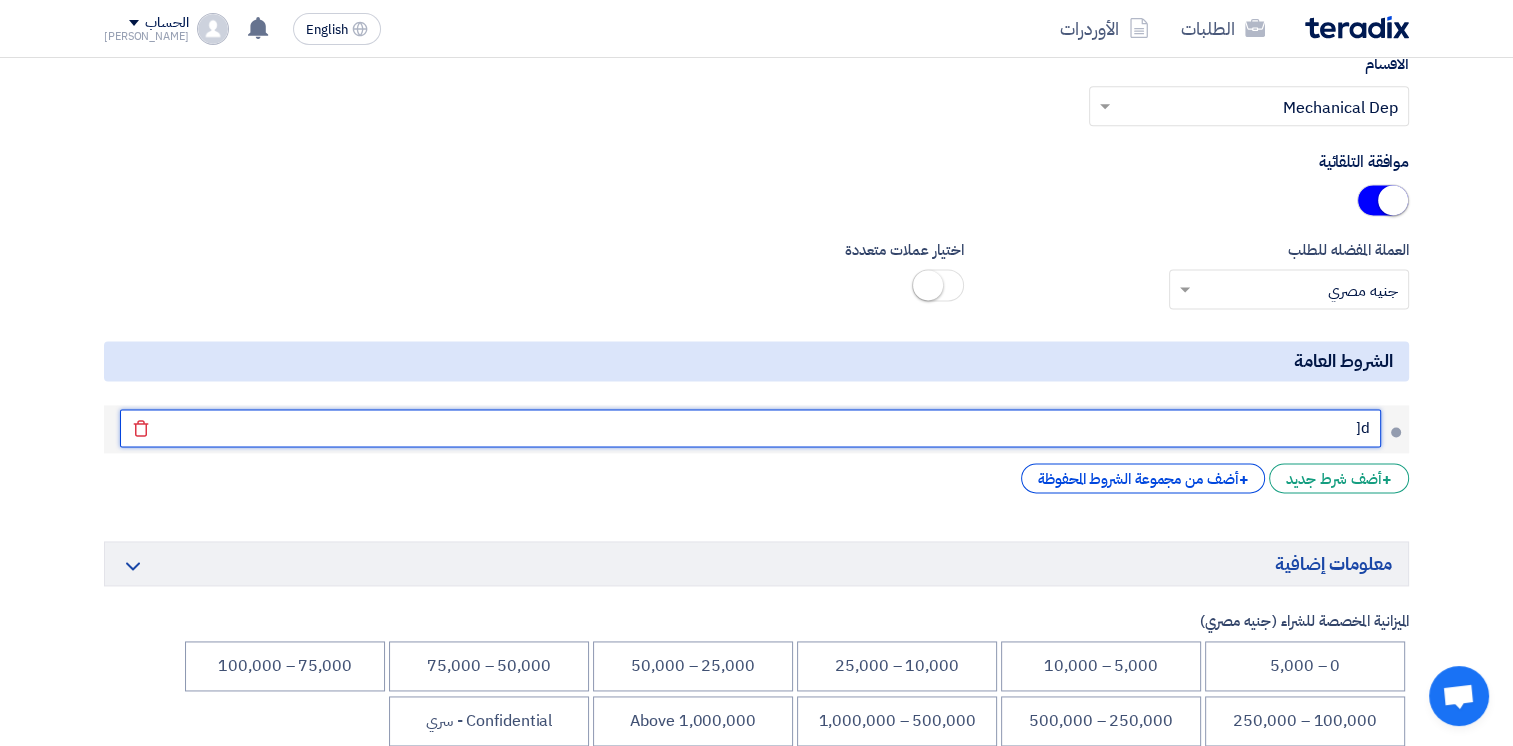 type on "d" 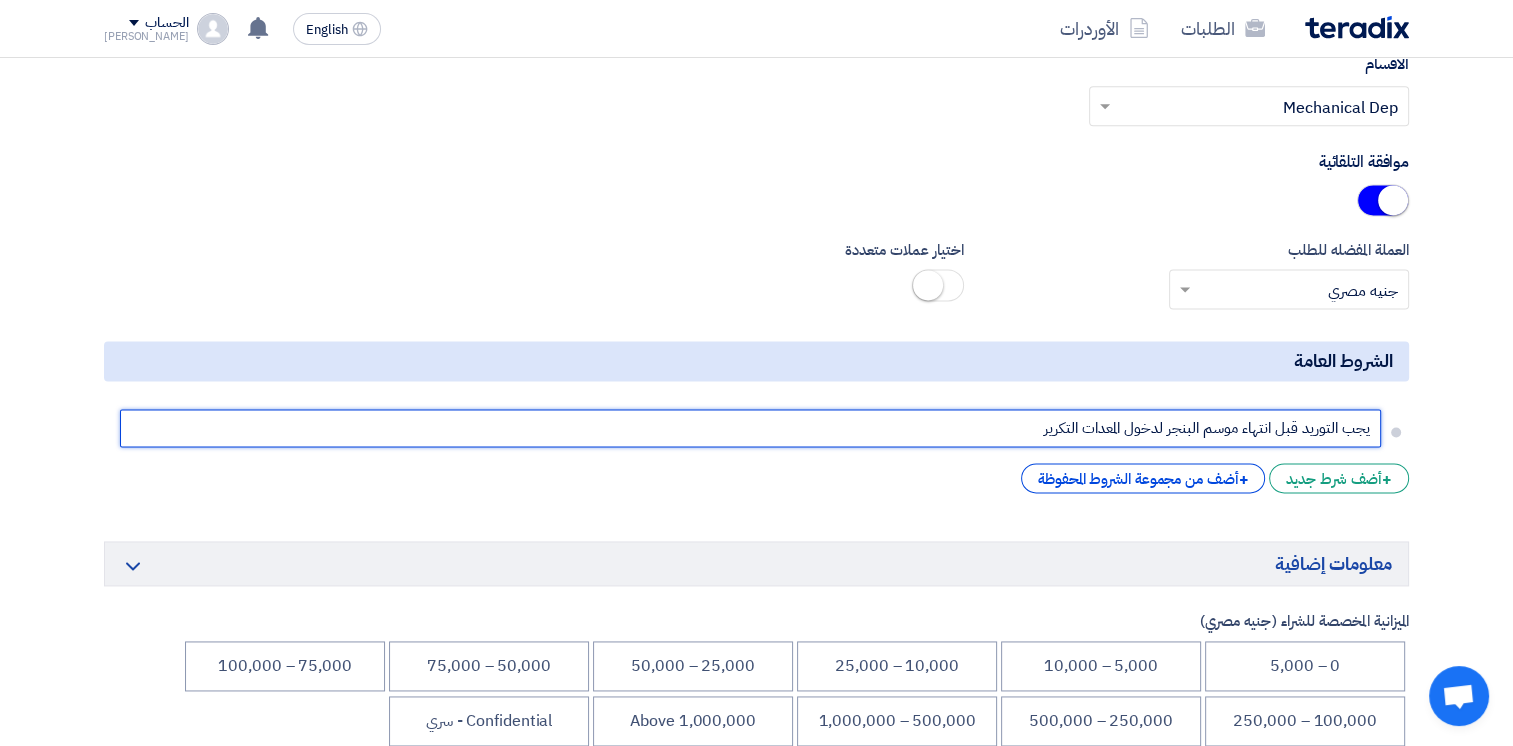 type on "يجب التوريد قبل انتهاء موسم البنجر لدخول المعدات التكرير" 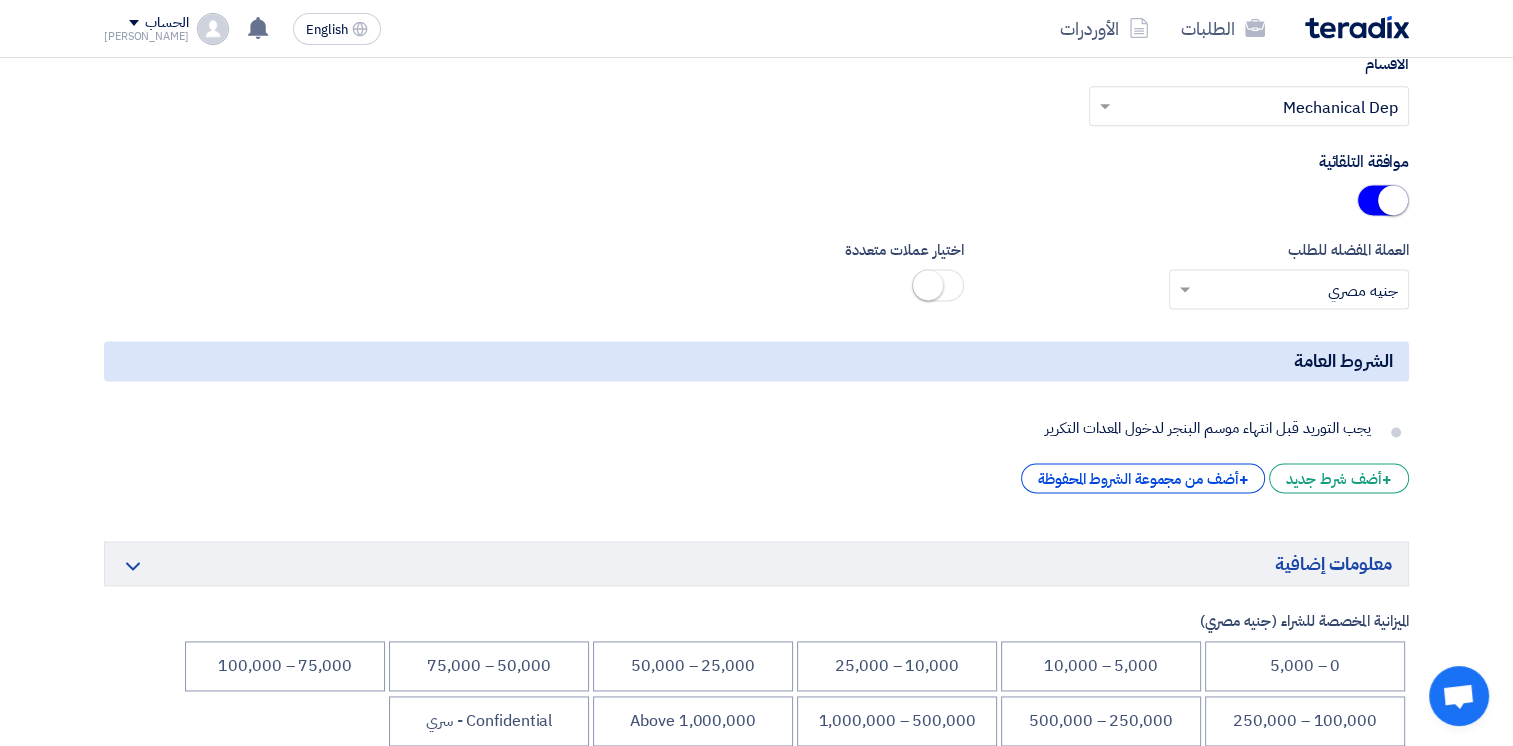 click on "المعلومات الأساسية
أكتب عنوان لهذا الطلب
Material C Receiver Cladding
نوع طلب عروض الأسعار
طلب عروض أسعار
مناقصه مغلقه
طلب عروض فنية ومالية
الموعد النهائي لتلقي عروض الأسعار
[DATE]
Pick a date
الساعة" 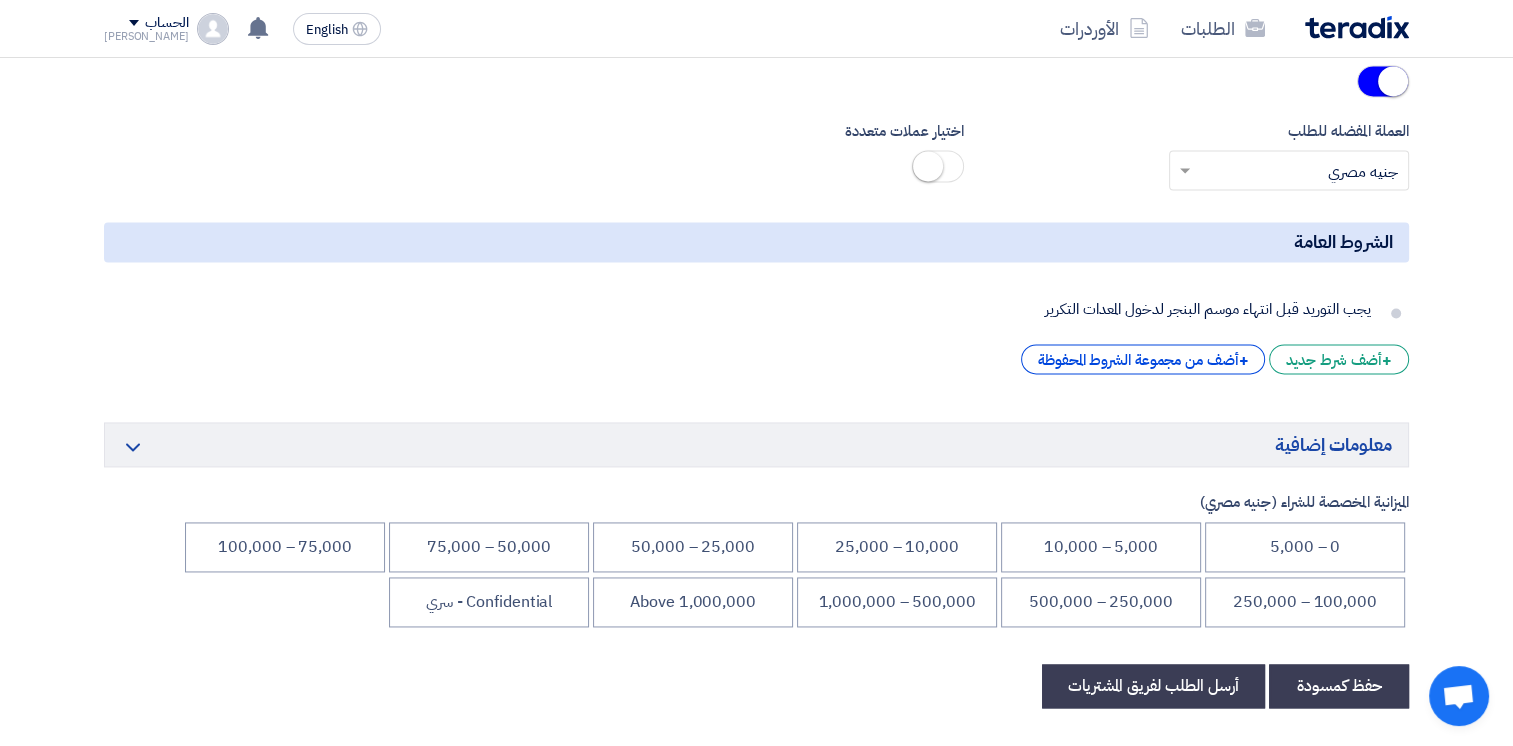scroll, scrollTop: 3000, scrollLeft: 0, axis: vertical 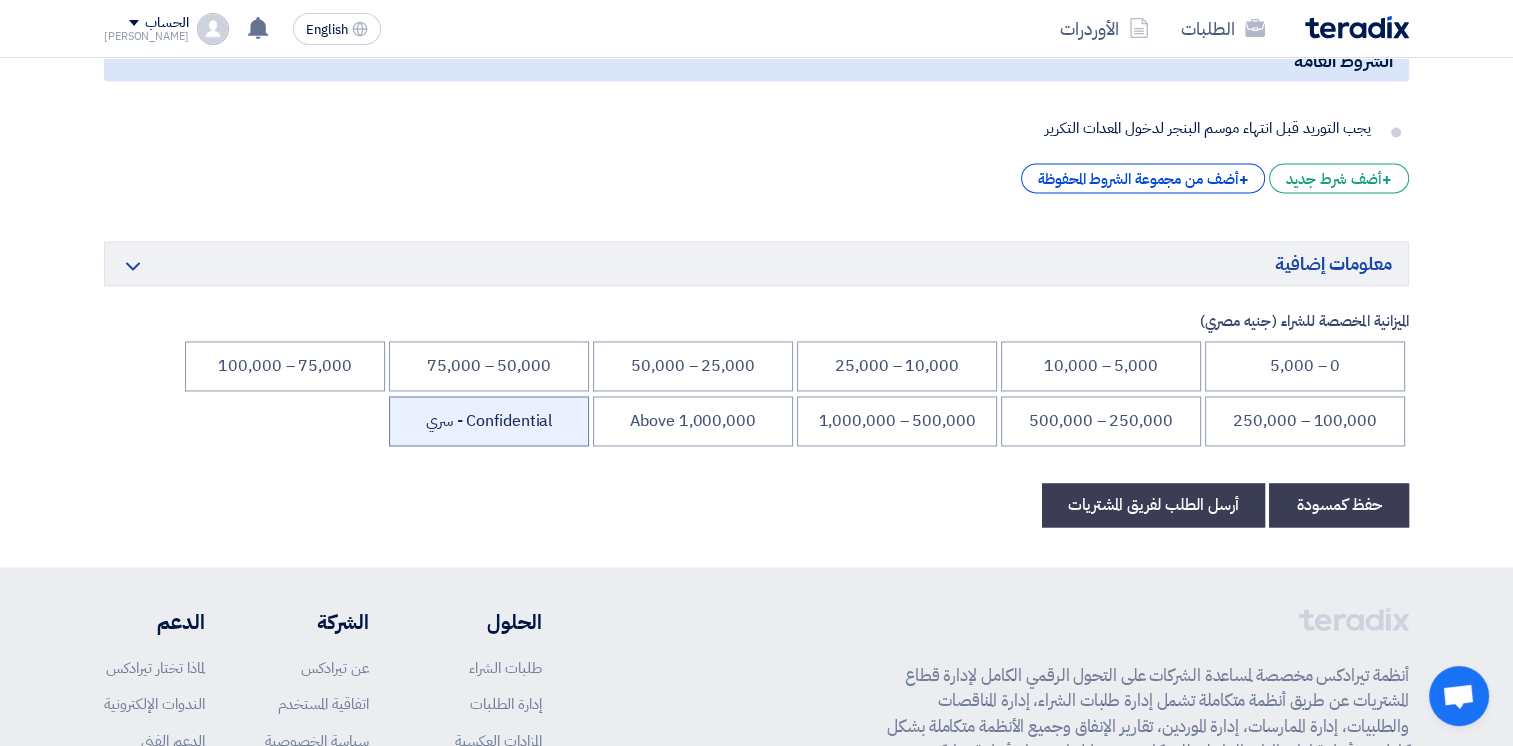 click on "Confidential - سري" at bounding box center [489, 421] 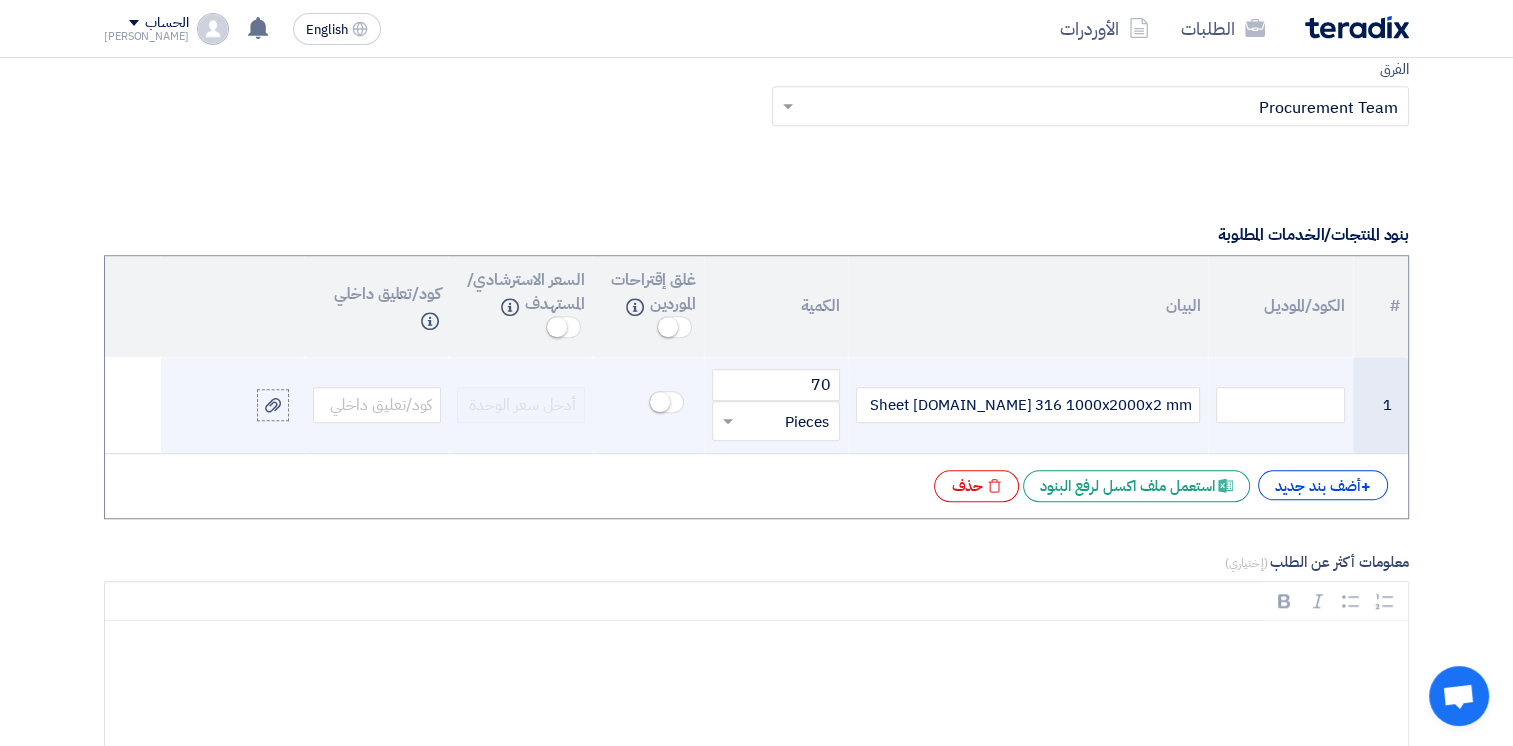 scroll, scrollTop: 1700, scrollLeft: 0, axis: vertical 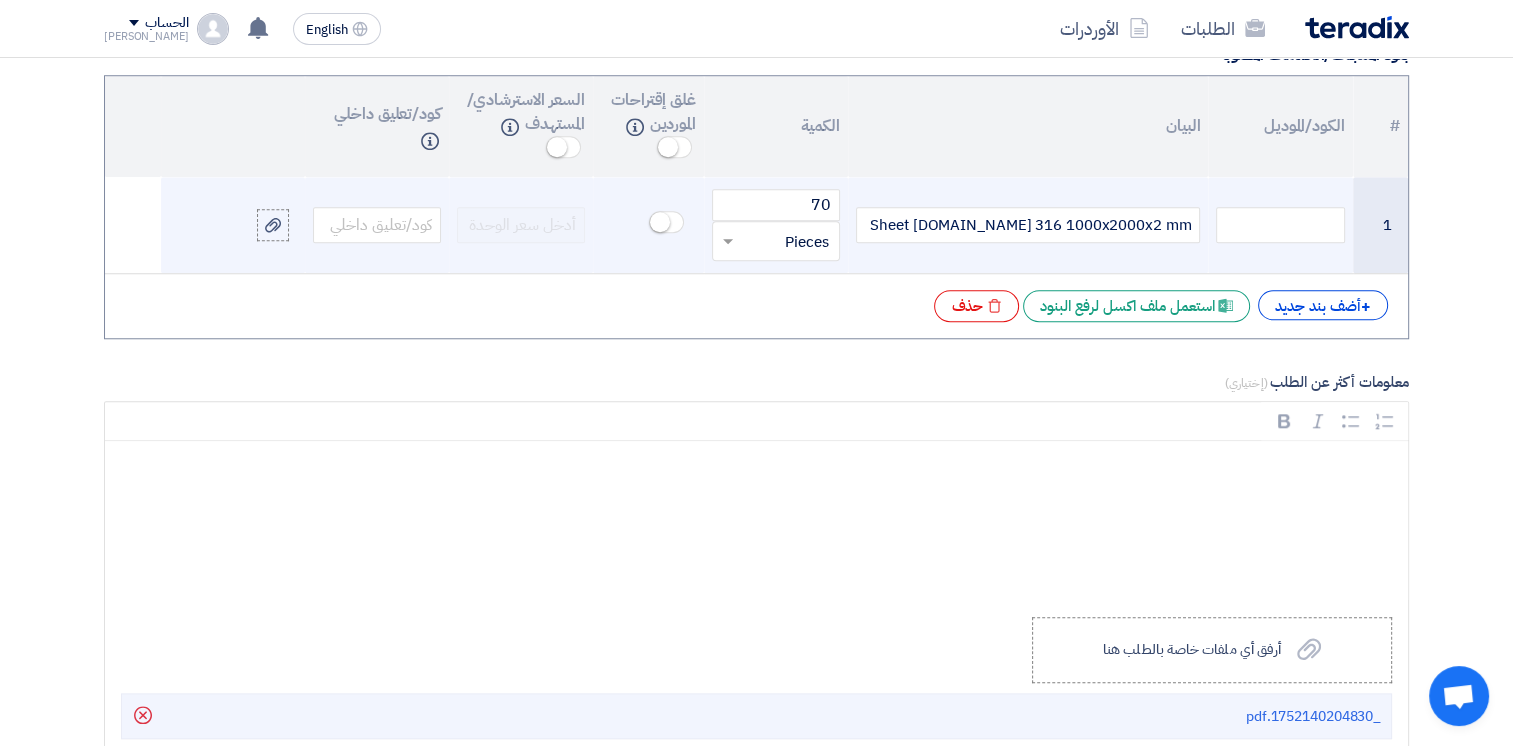 click on "Sheet [DOMAIN_NAME] 316 1000x2000x2 mm" 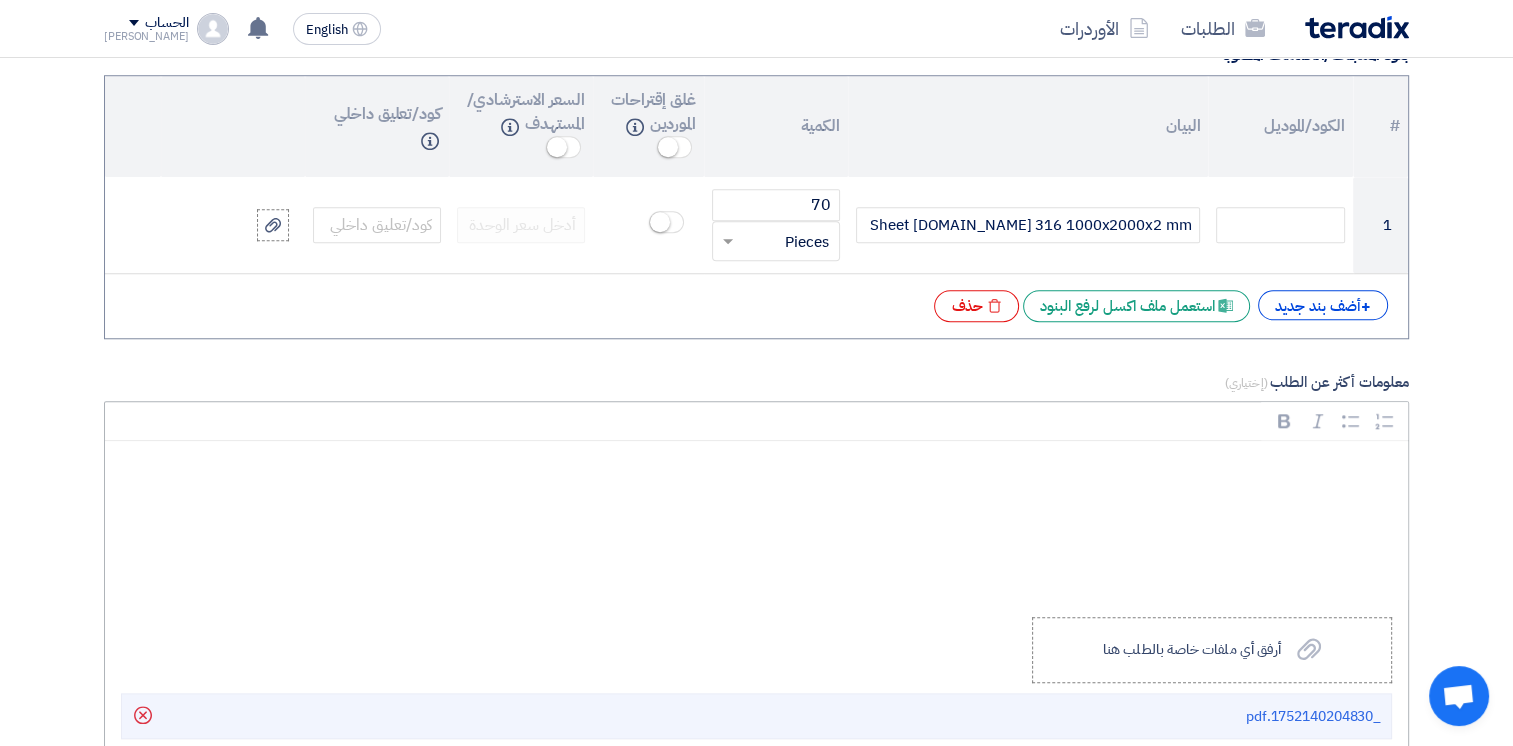 click at bounding box center (763, 469) 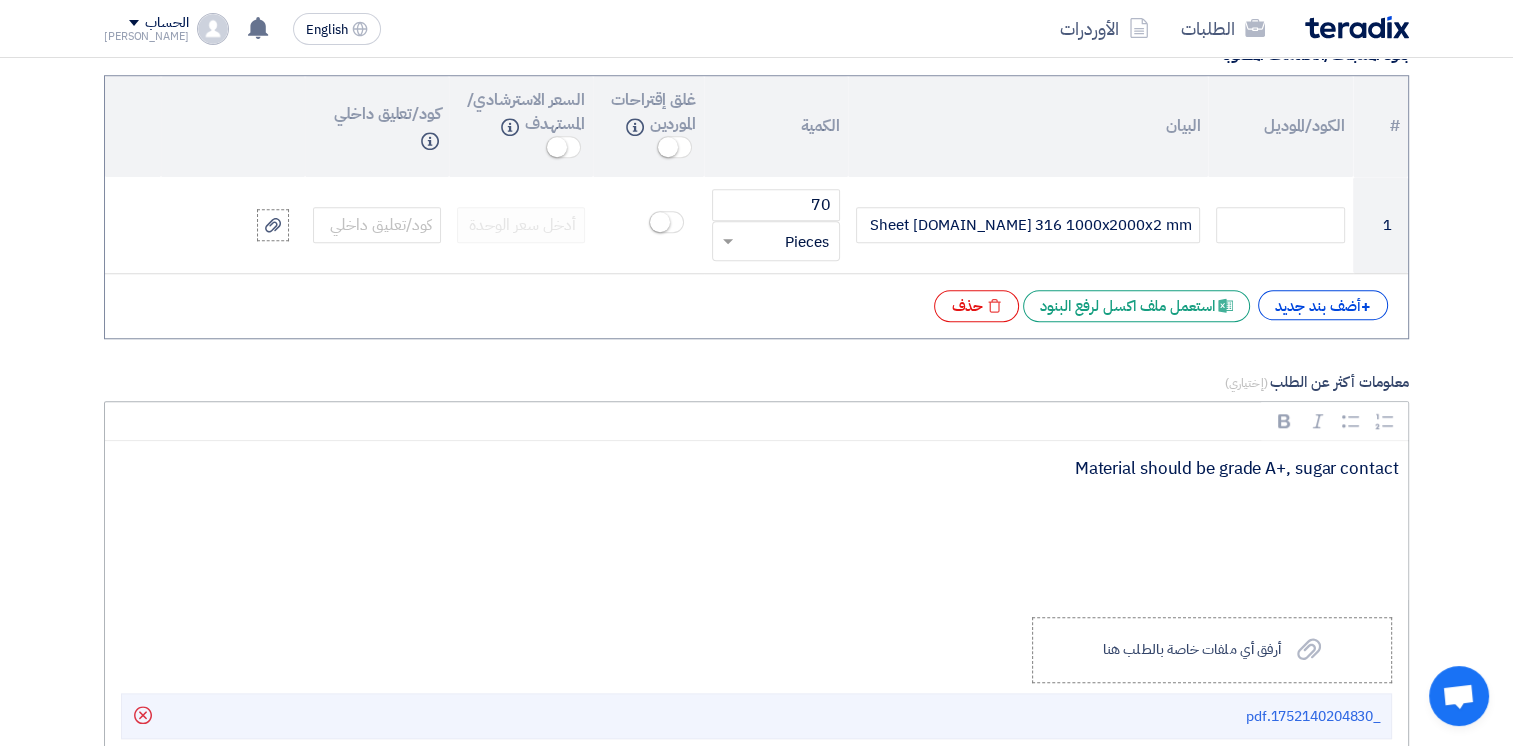 drag, startPoint x: 1244, startPoint y: 466, endPoint x: 1275, endPoint y: 554, distance: 93.30059 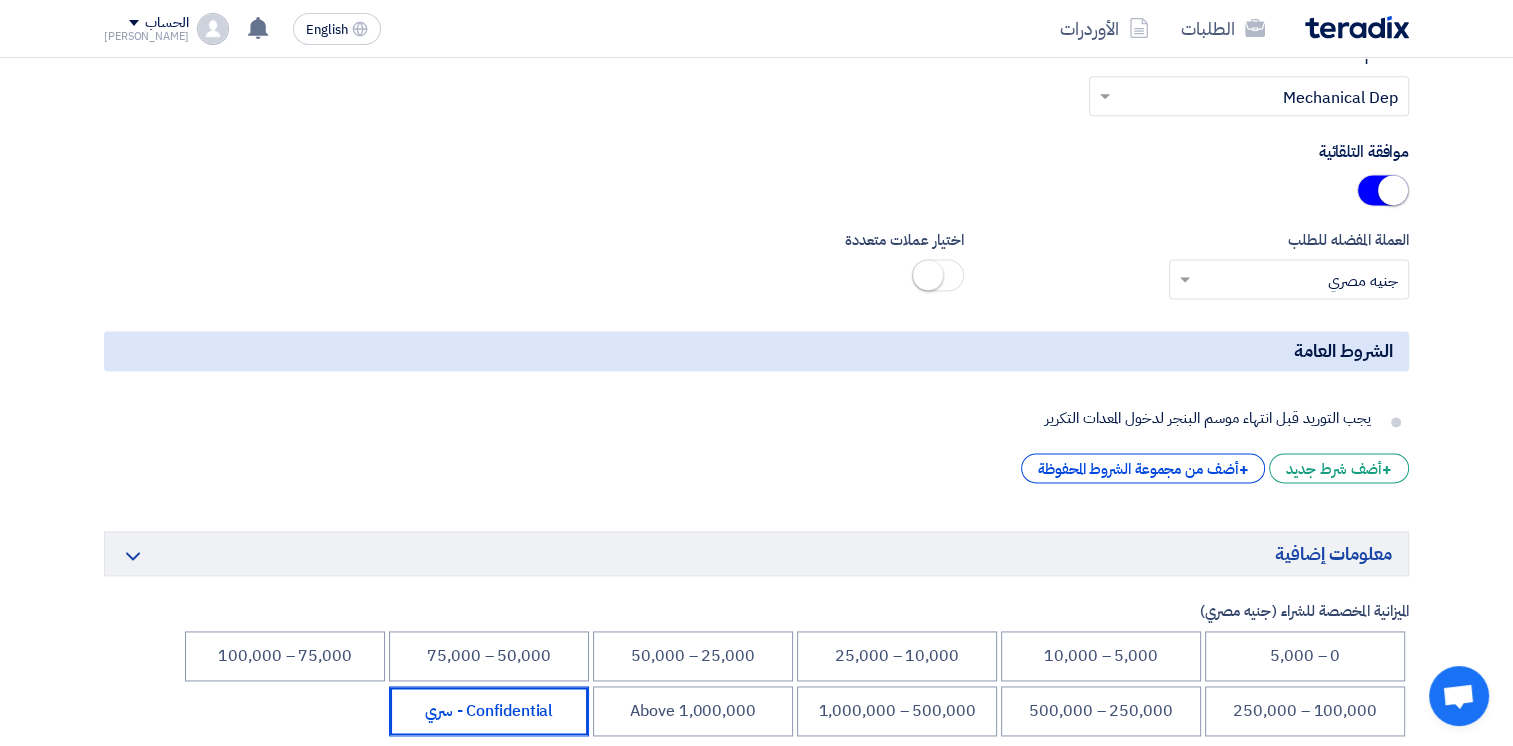scroll, scrollTop: 2900, scrollLeft: 0, axis: vertical 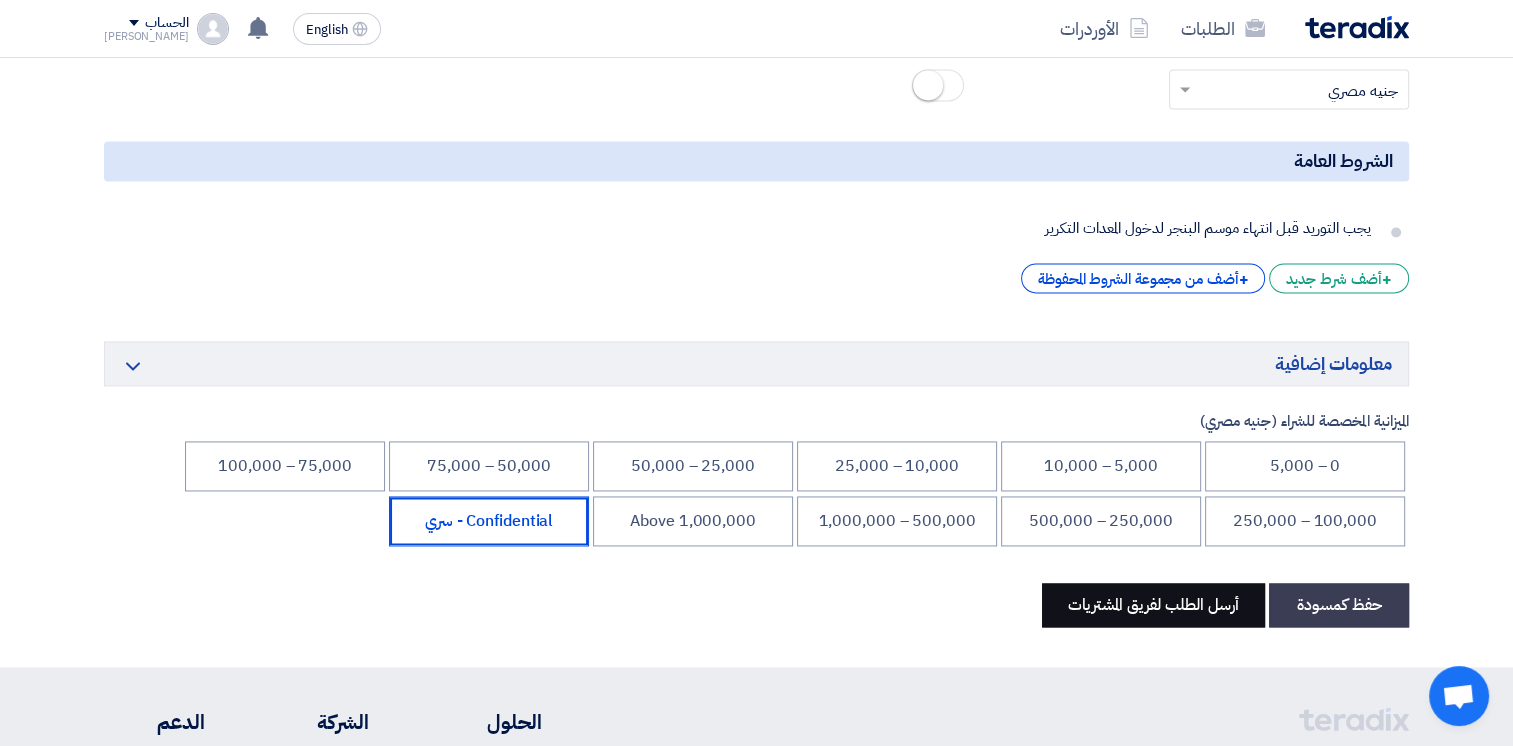 click on "أرسل الطلب لفريق المشتريات" 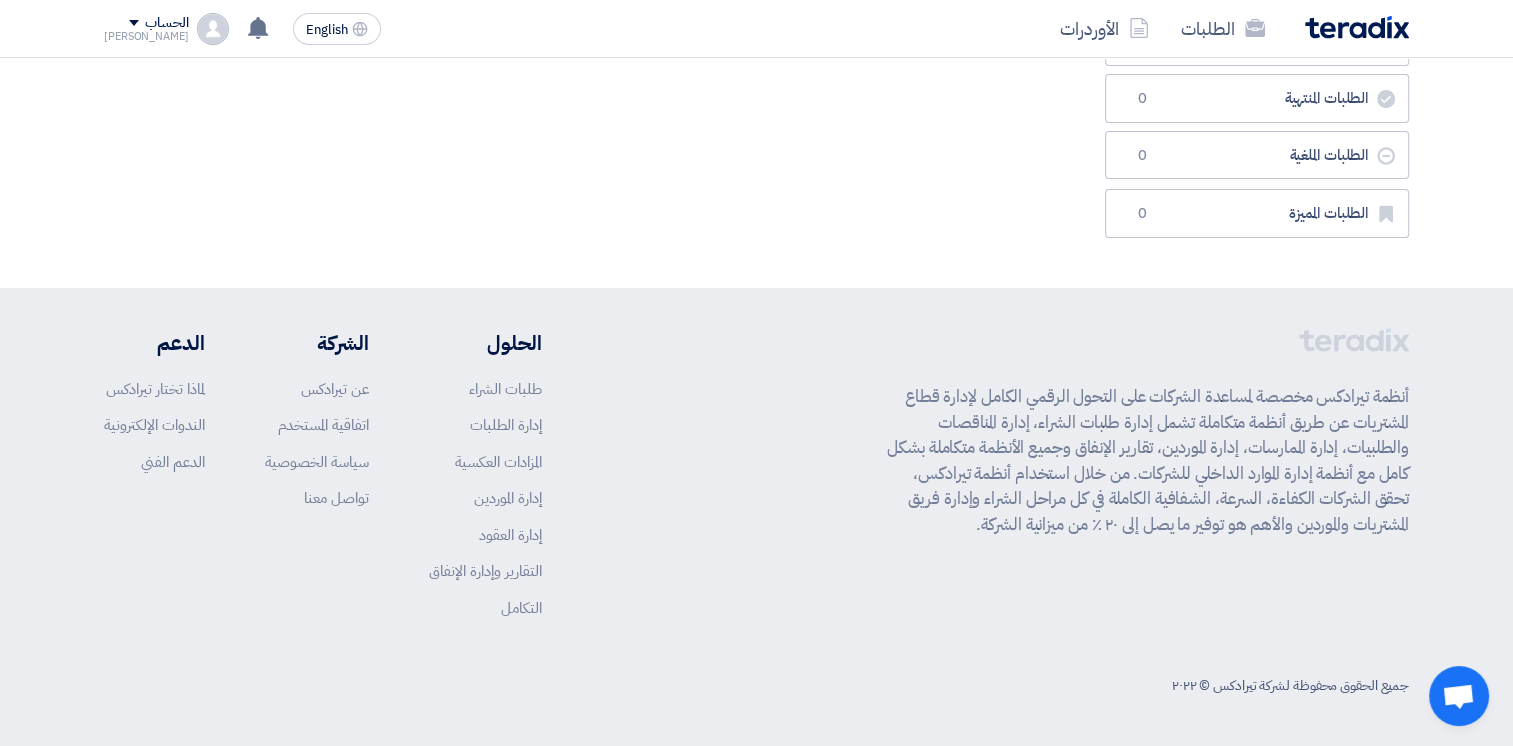 scroll, scrollTop: 0, scrollLeft: 0, axis: both 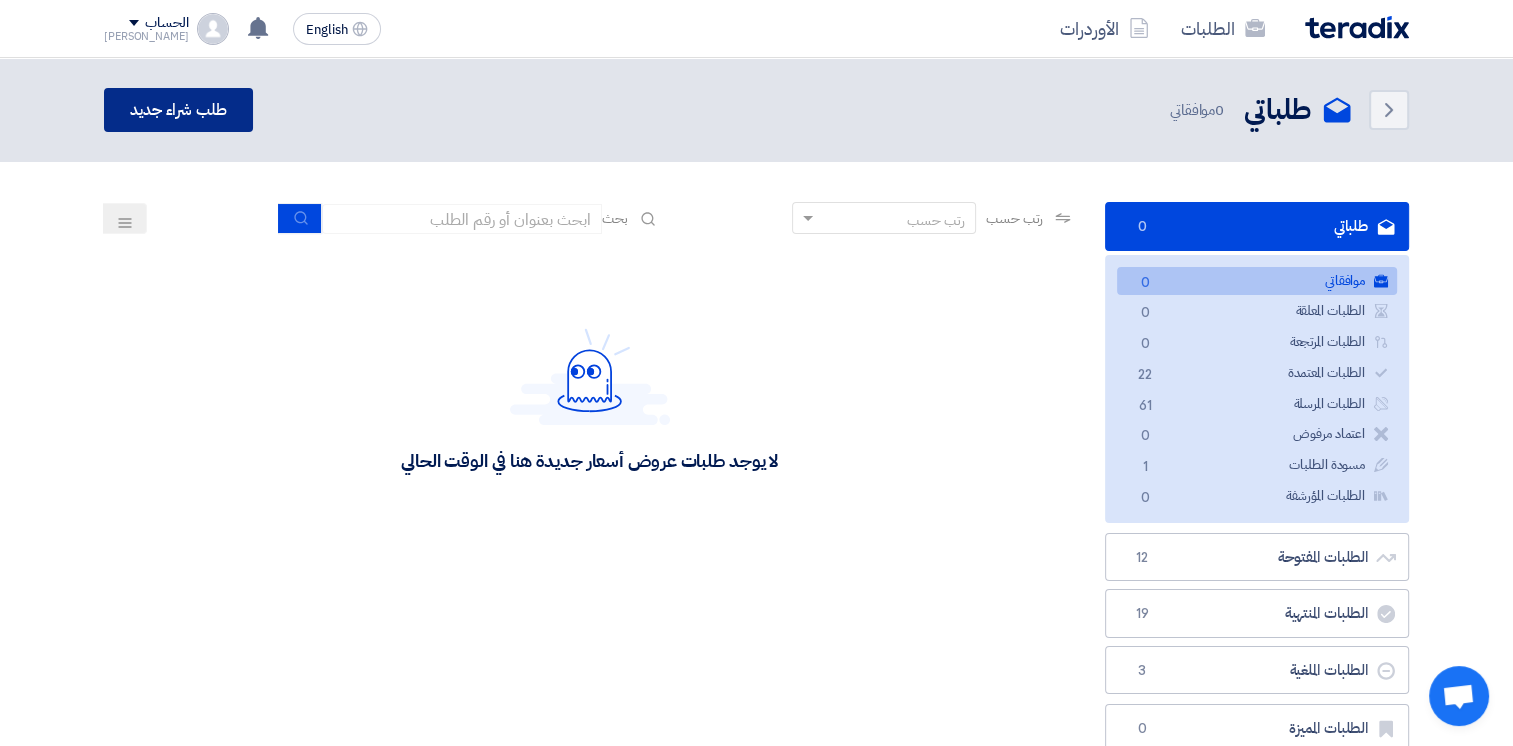 click on "طلب شراء جديد" 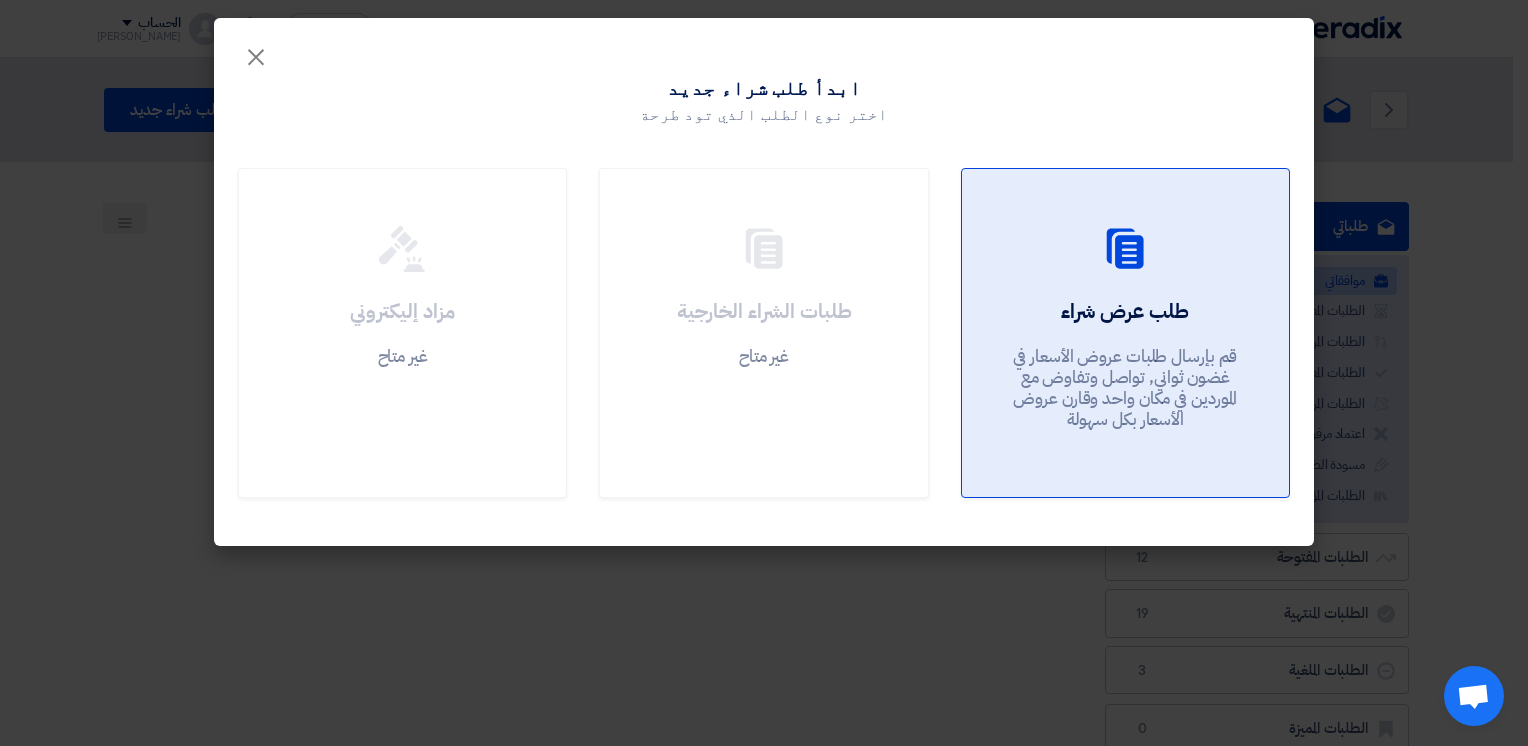 click on "طلب عرض شراء
قم بإرسال طلبات عروض الأسعار في غضون ثواني, تواصل وتفاوض مع الموردين في مكان واحد وقارن عروض الأسعار بكل سهولة" 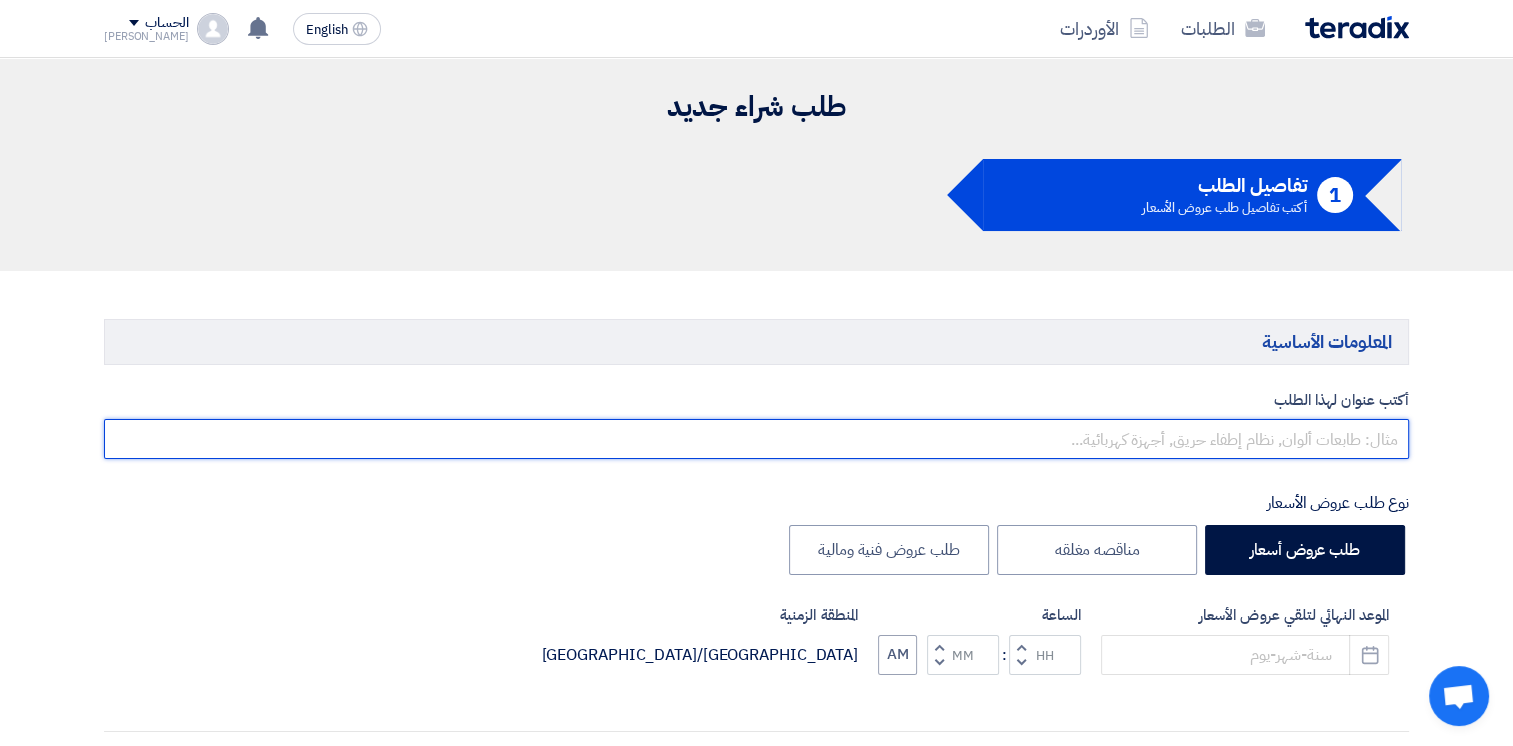 click at bounding box center [756, 439] 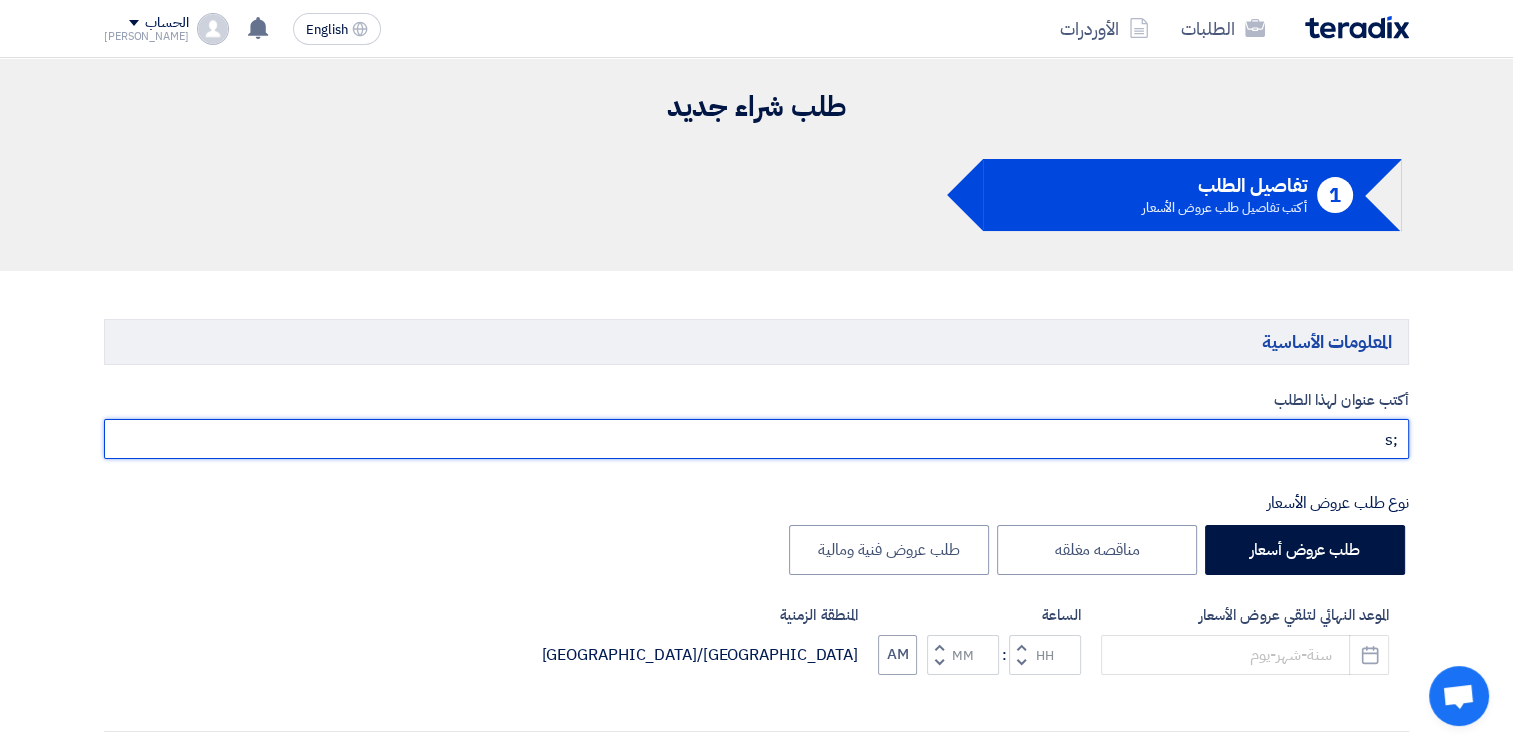 type on ";" 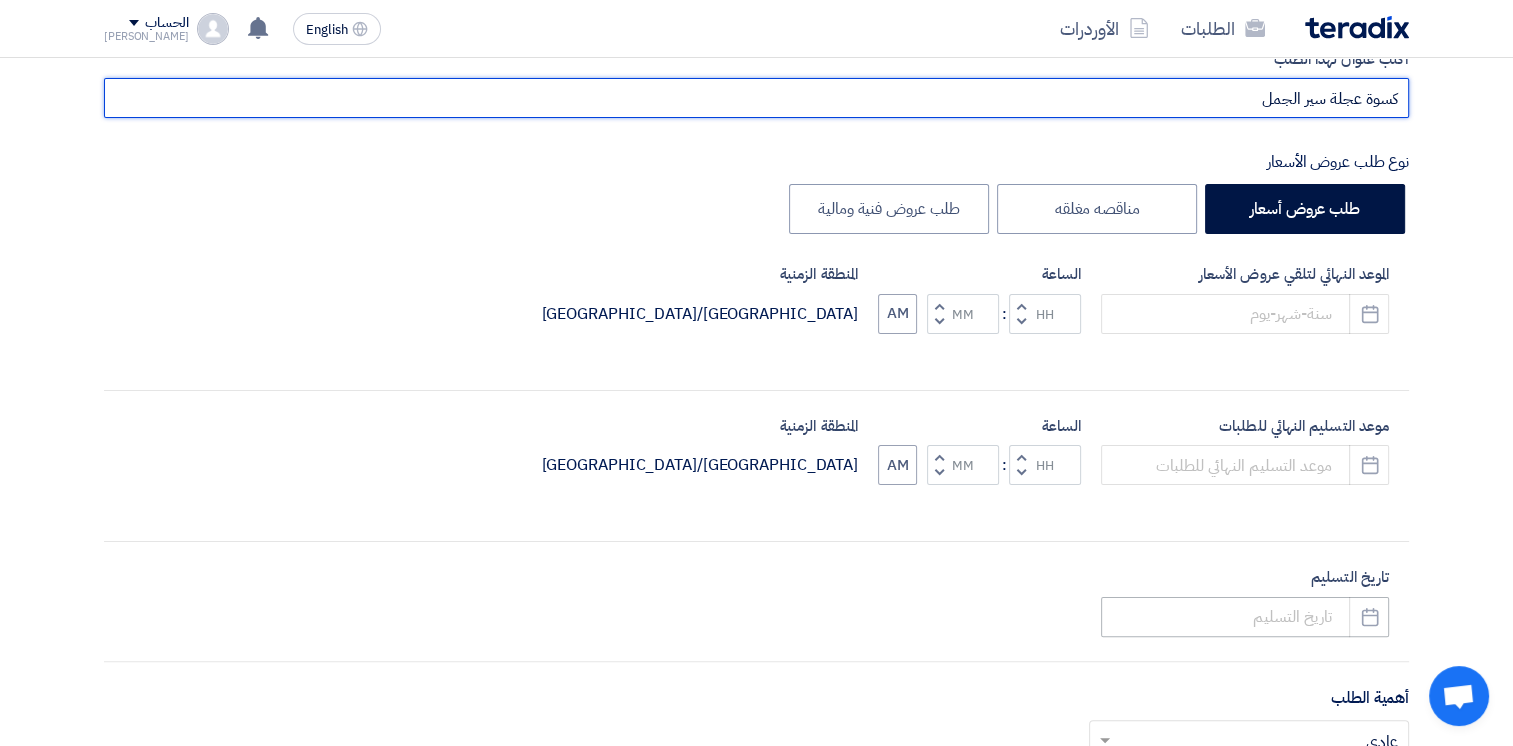 scroll, scrollTop: 500, scrollLeft: 0, axis: vertical 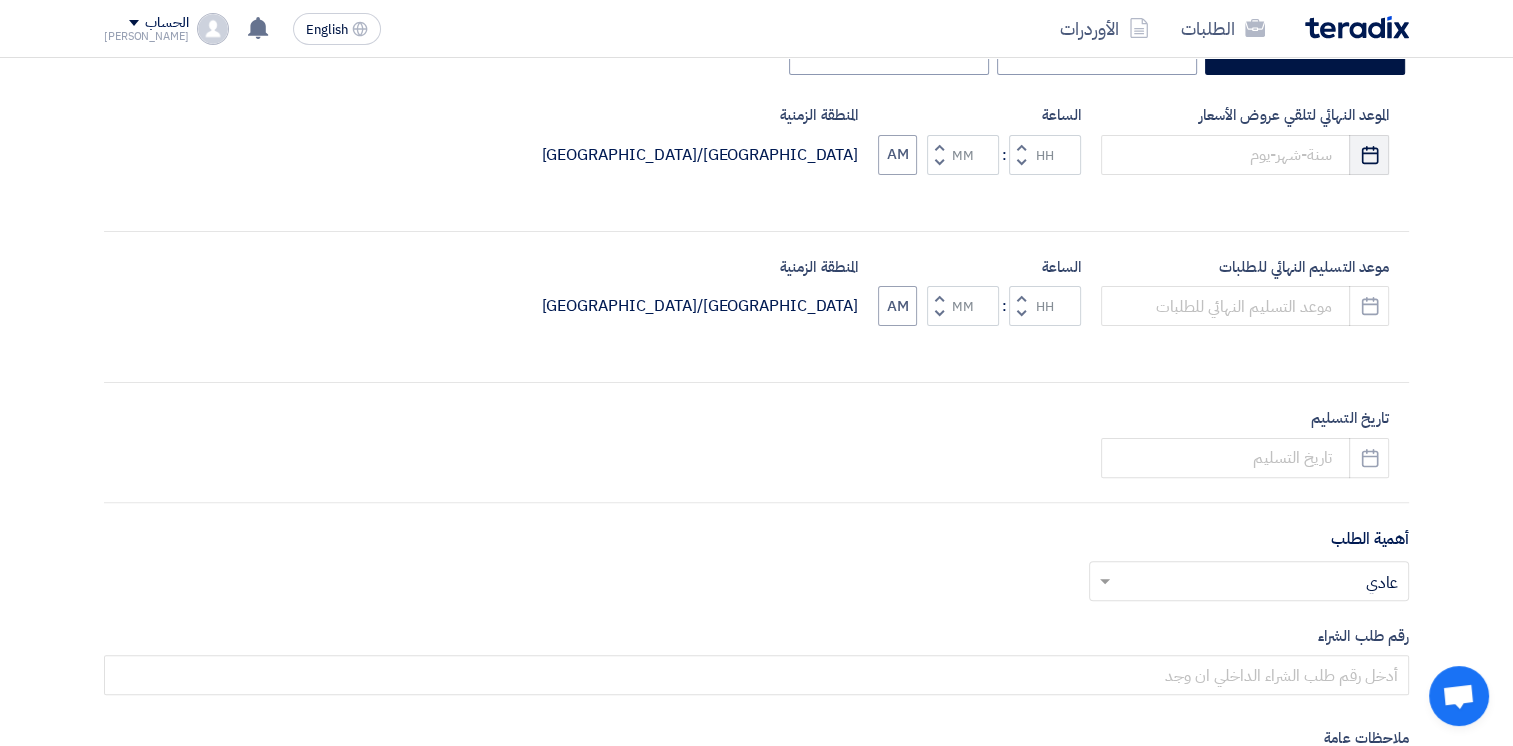 type on "كسوة عجلة سير الجمل" 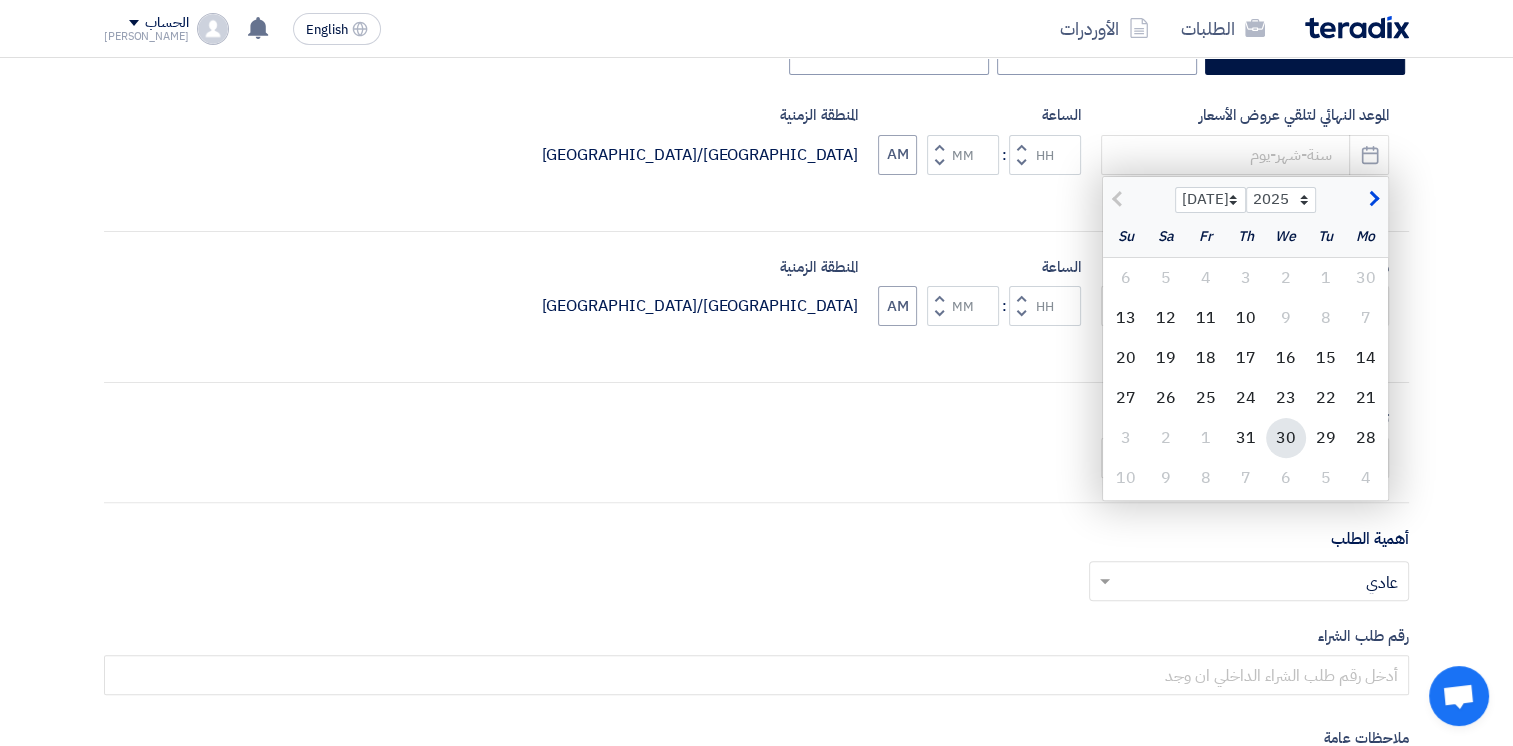 click on "30" 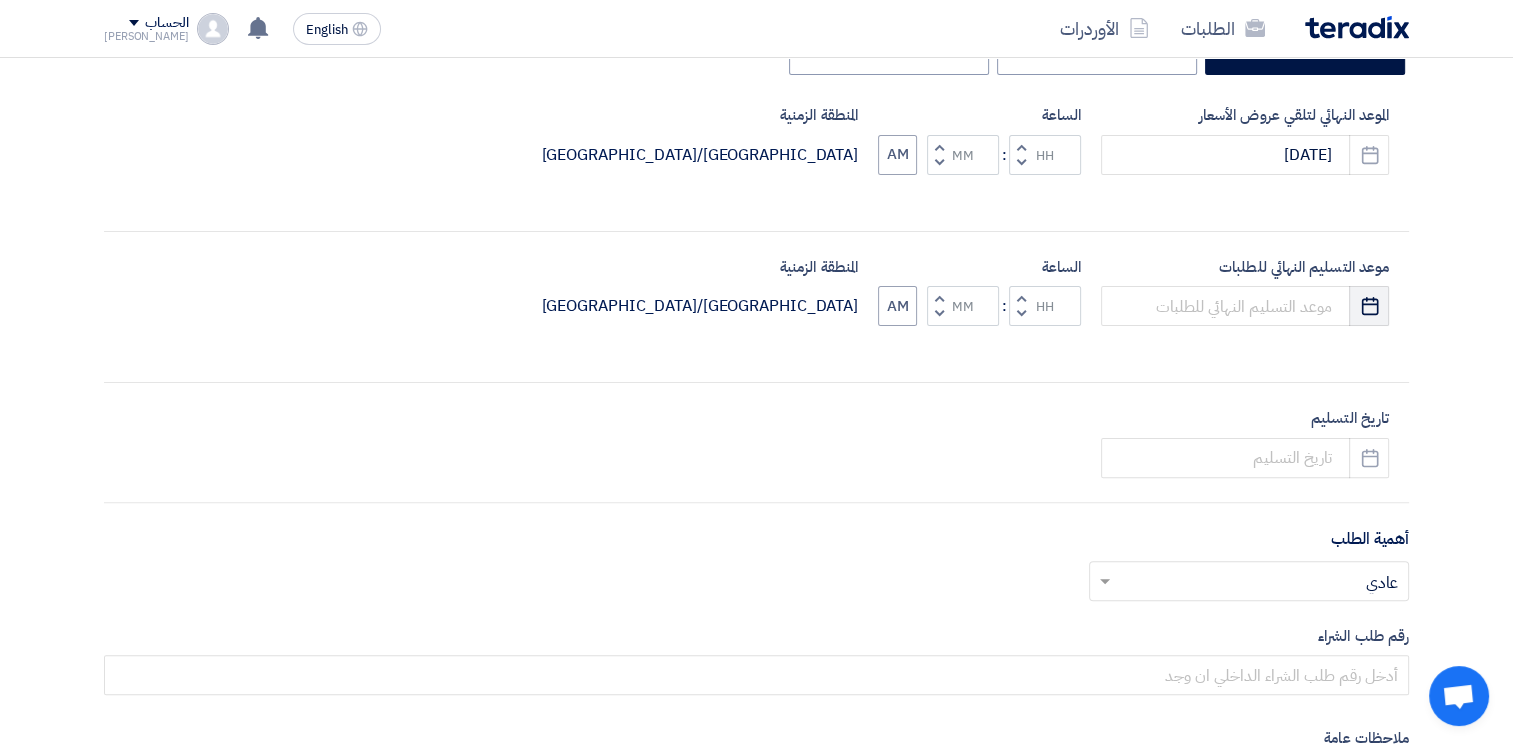 click on "Pick a date" 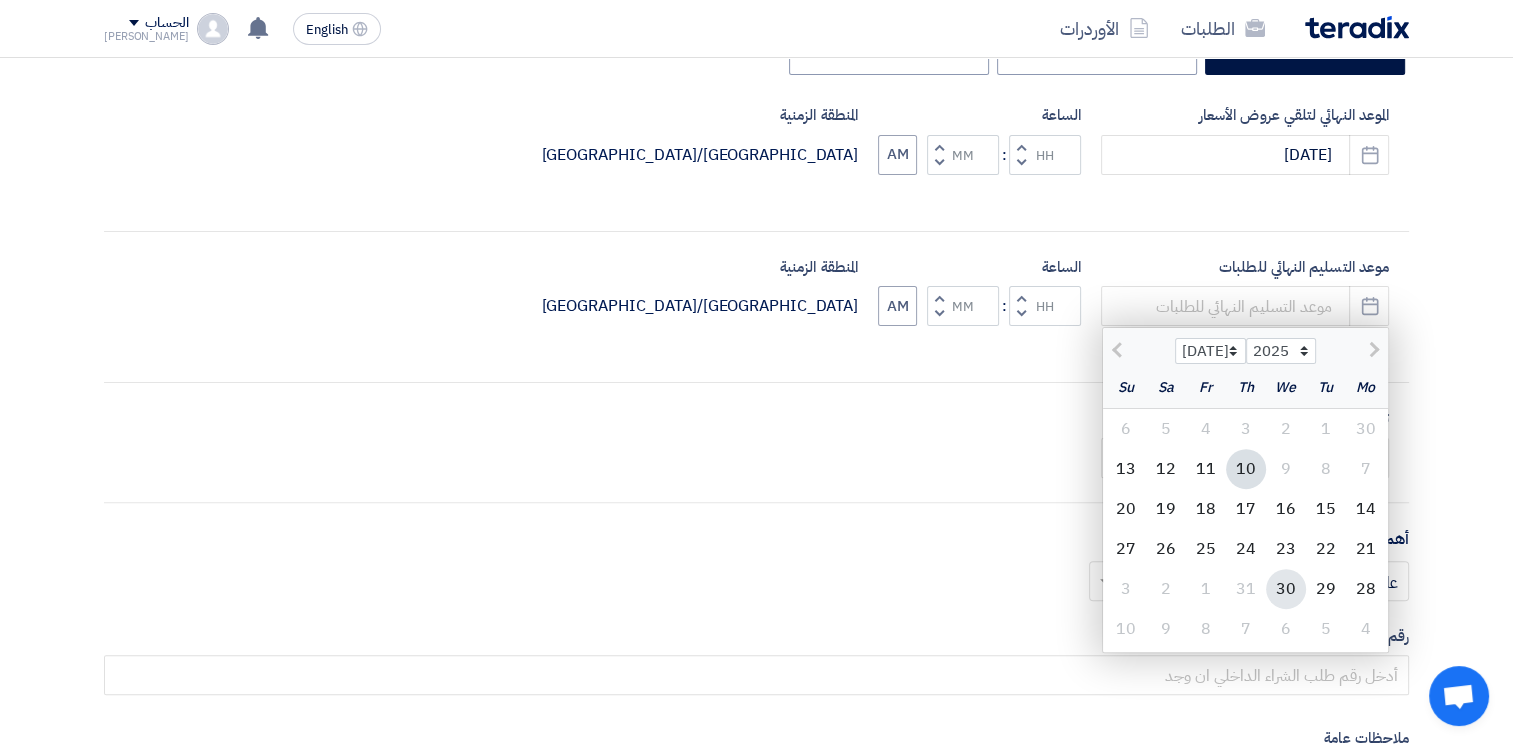 click on "30" 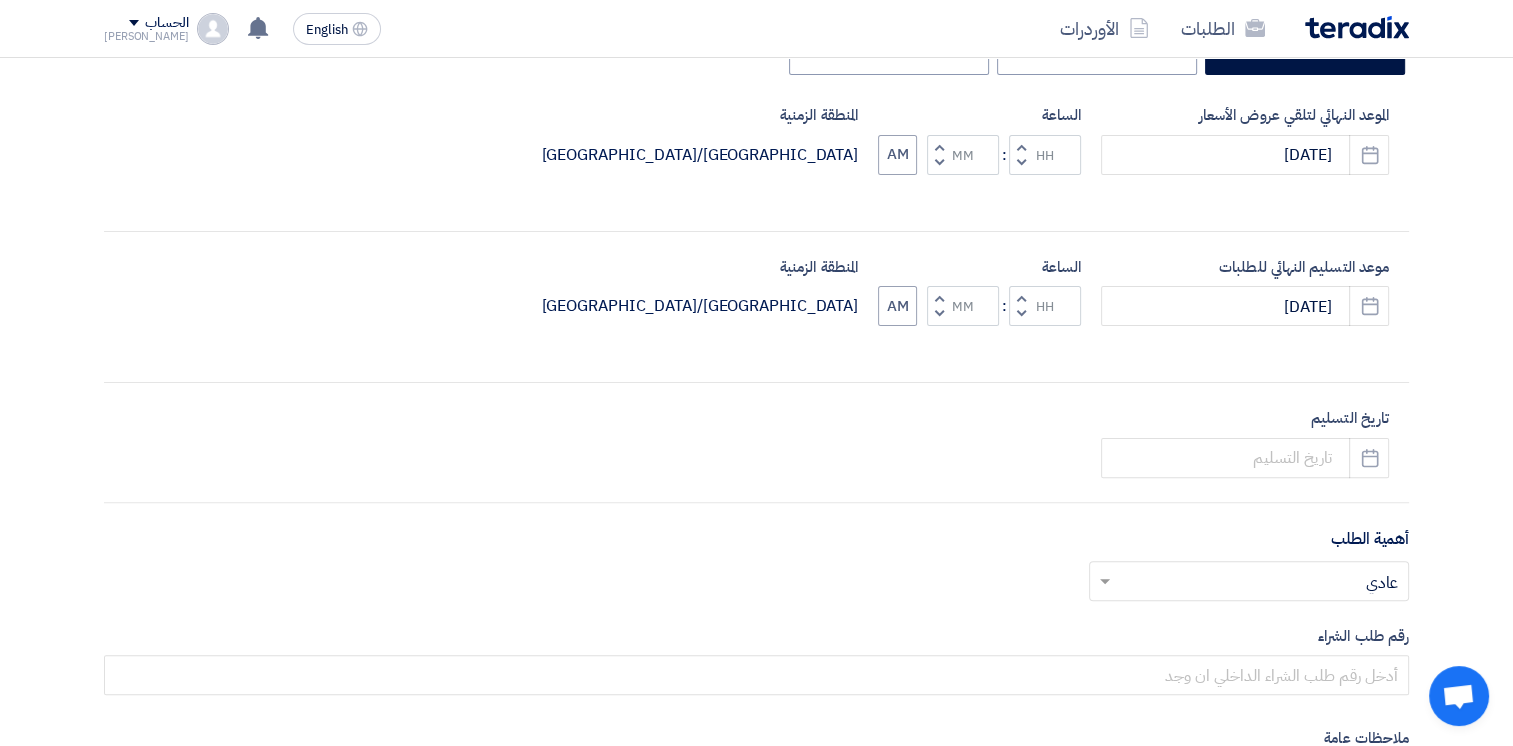 click 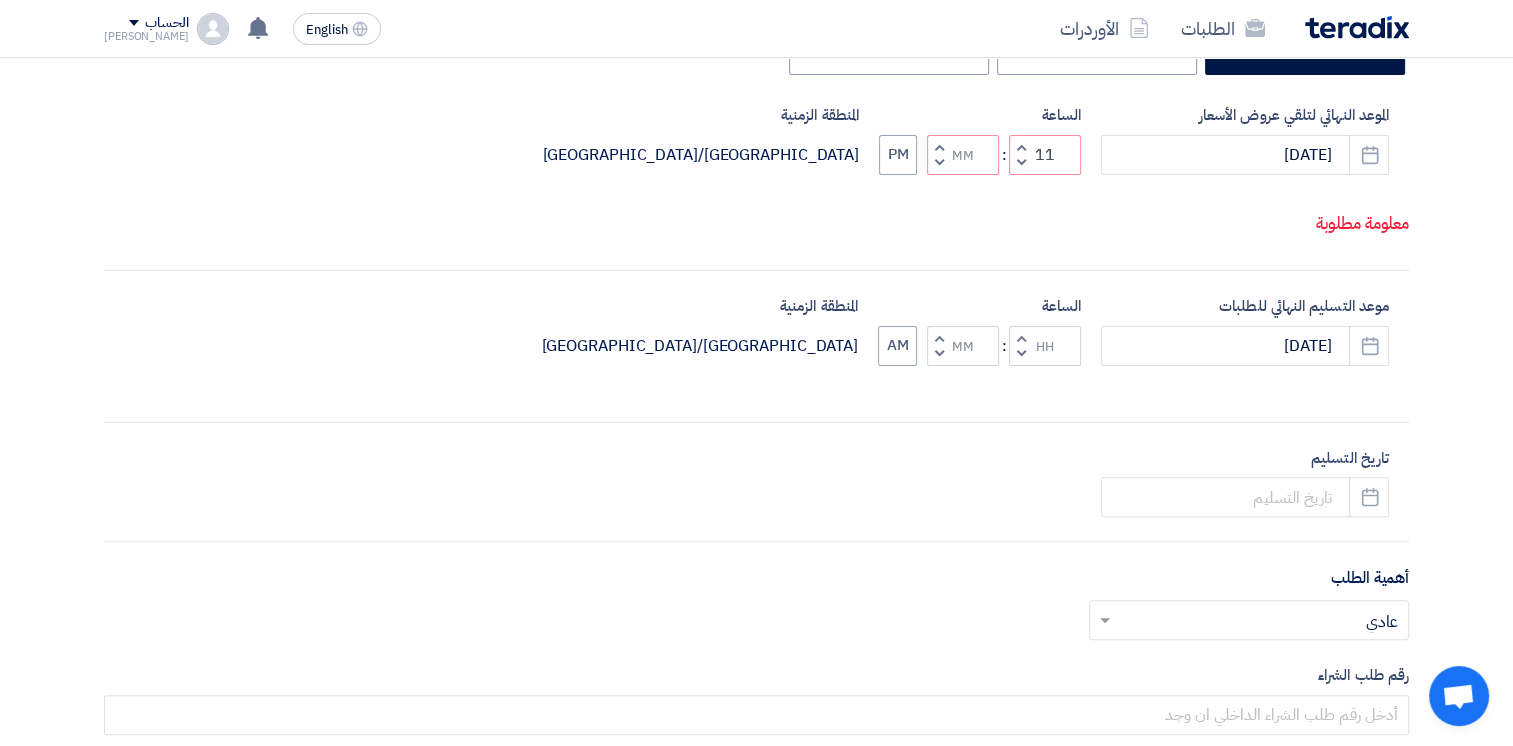 click 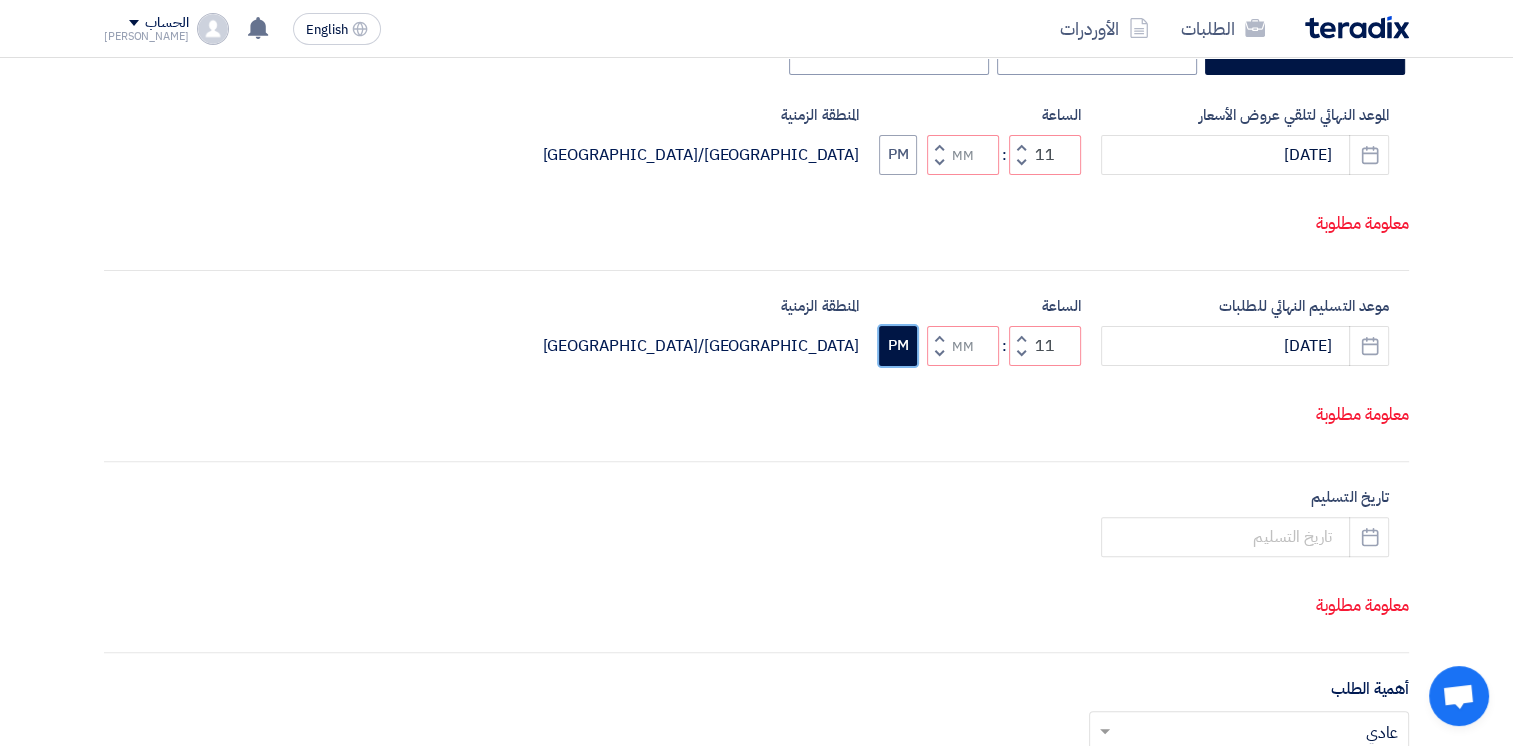 click on "PM" 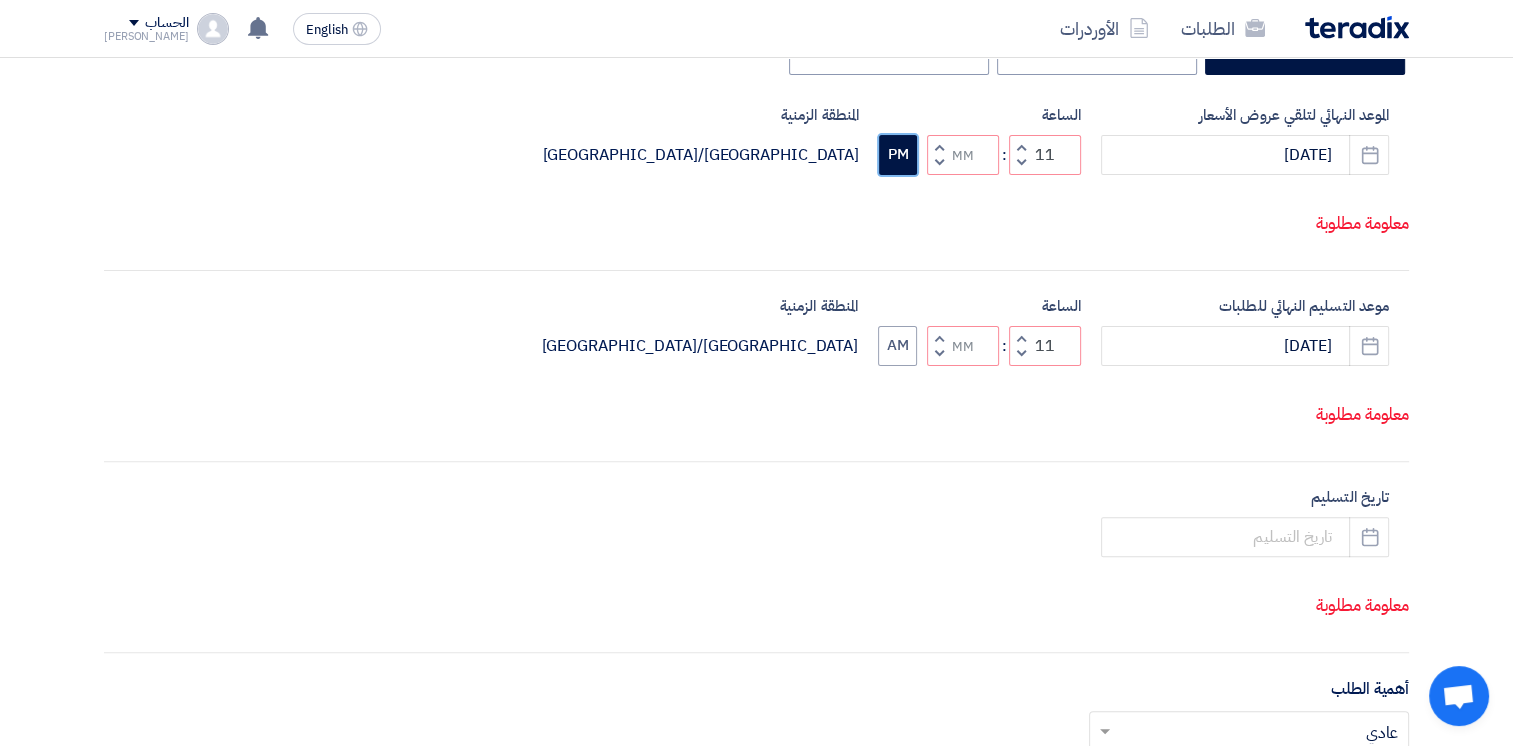 click on "PM" 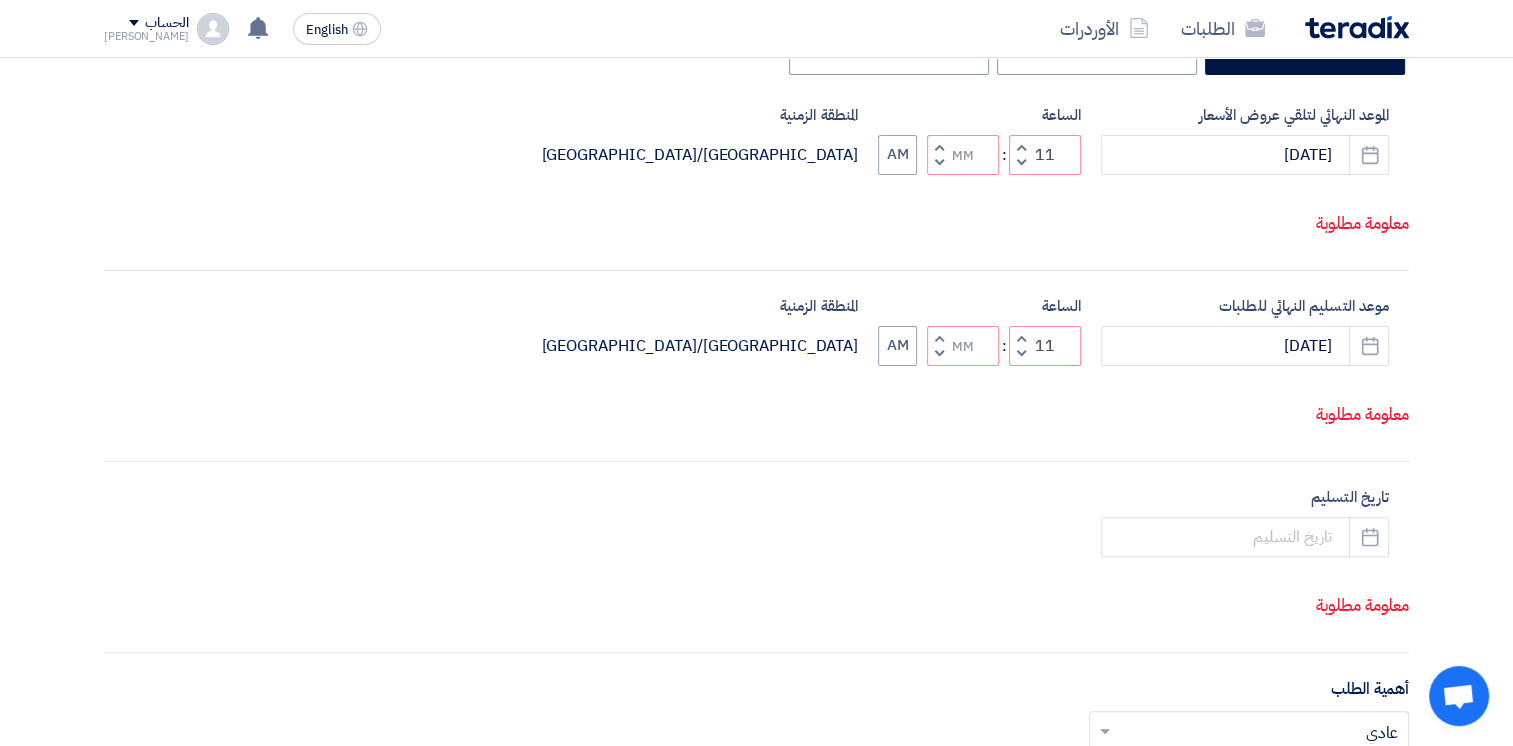 click on "Decrement minutes" 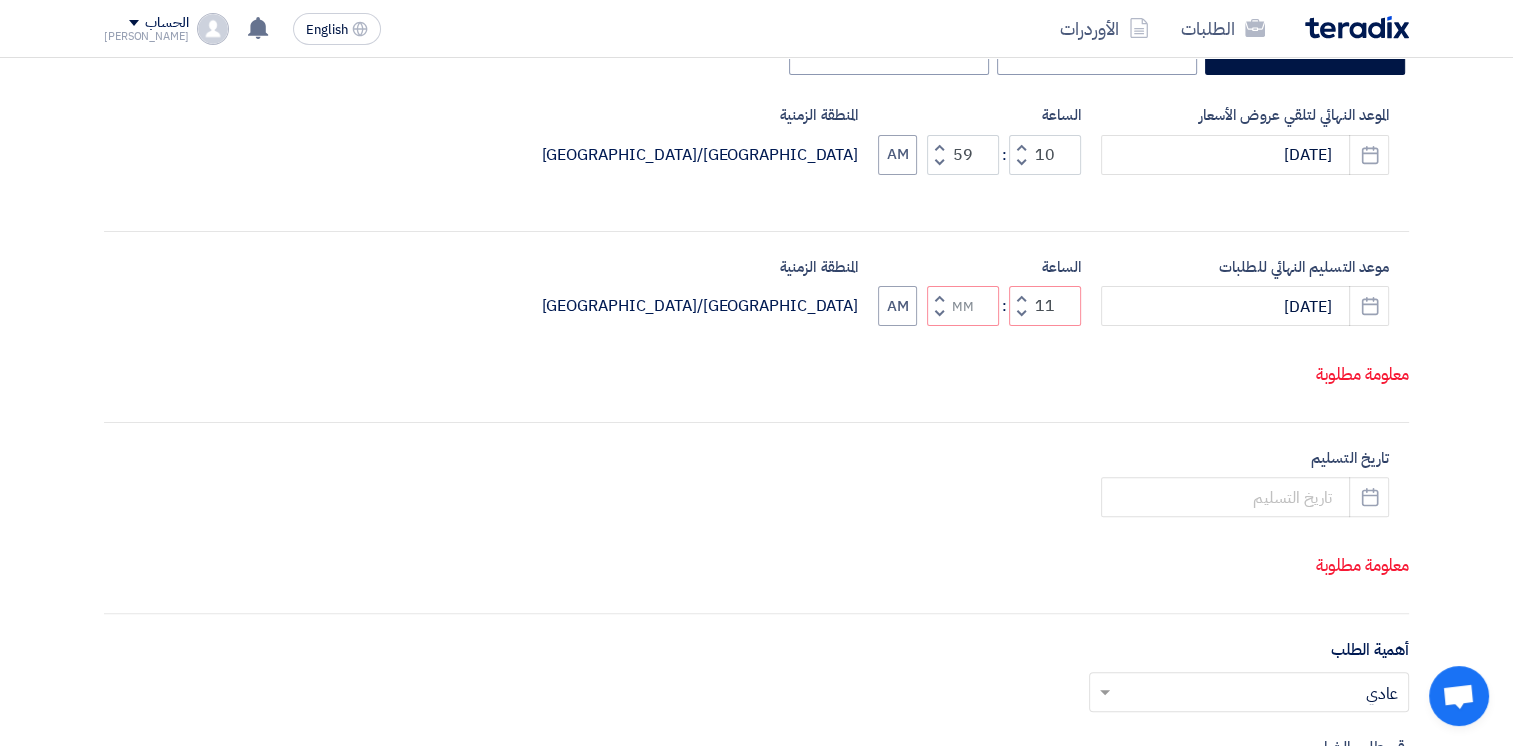 click on "Increment minutes
Decrement minutes" 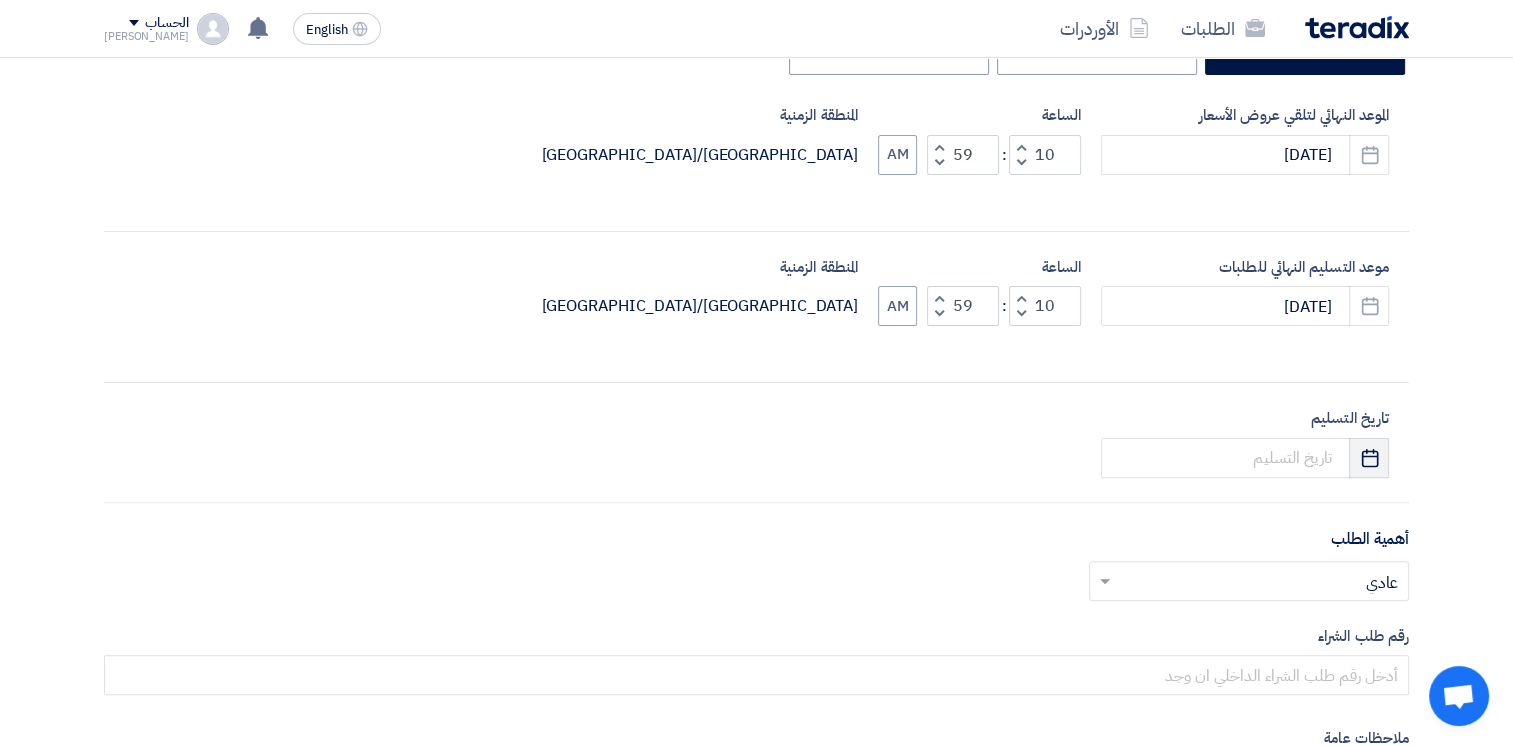 click on "Pick a date" 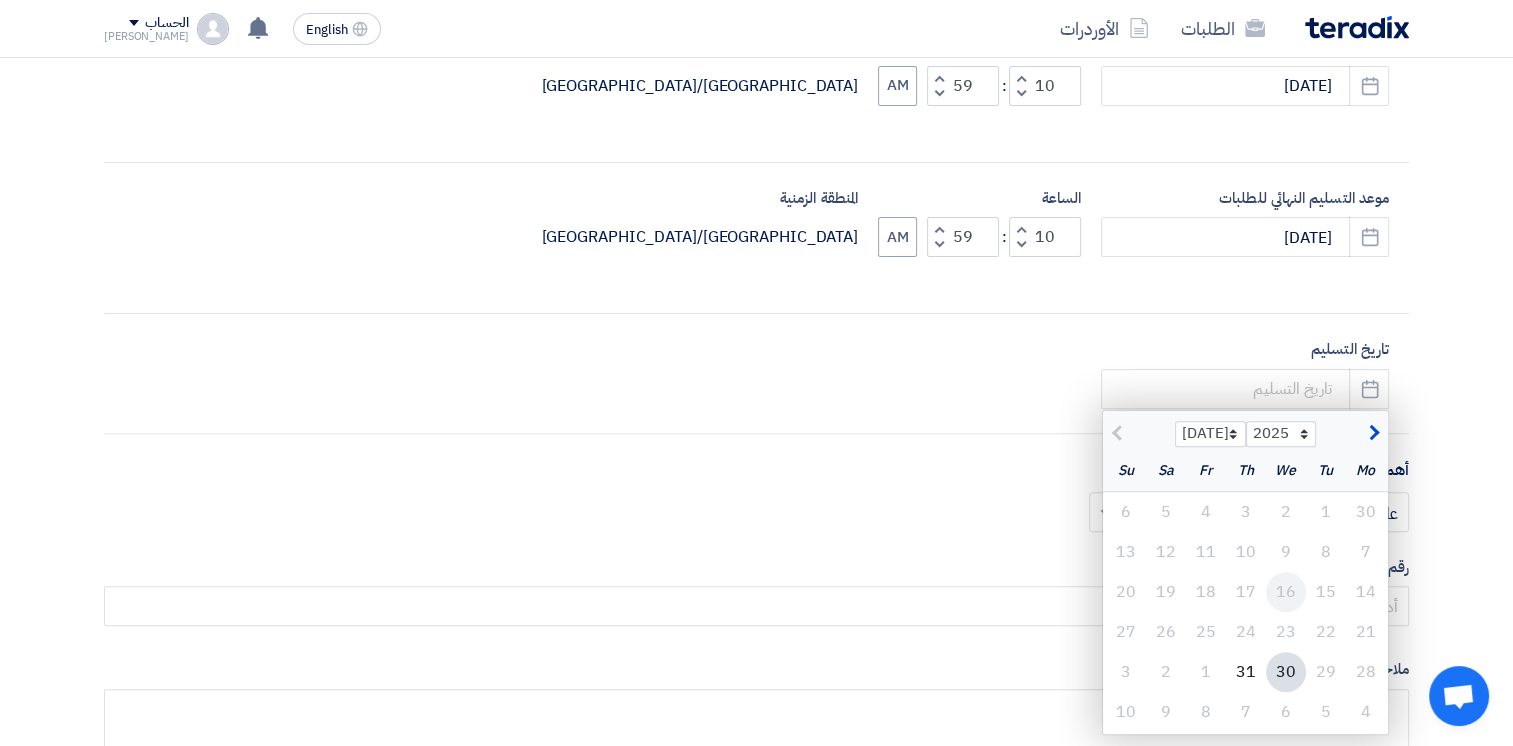 scroll, scrollTop: 700, scrollLeft: 0, axis: vertical 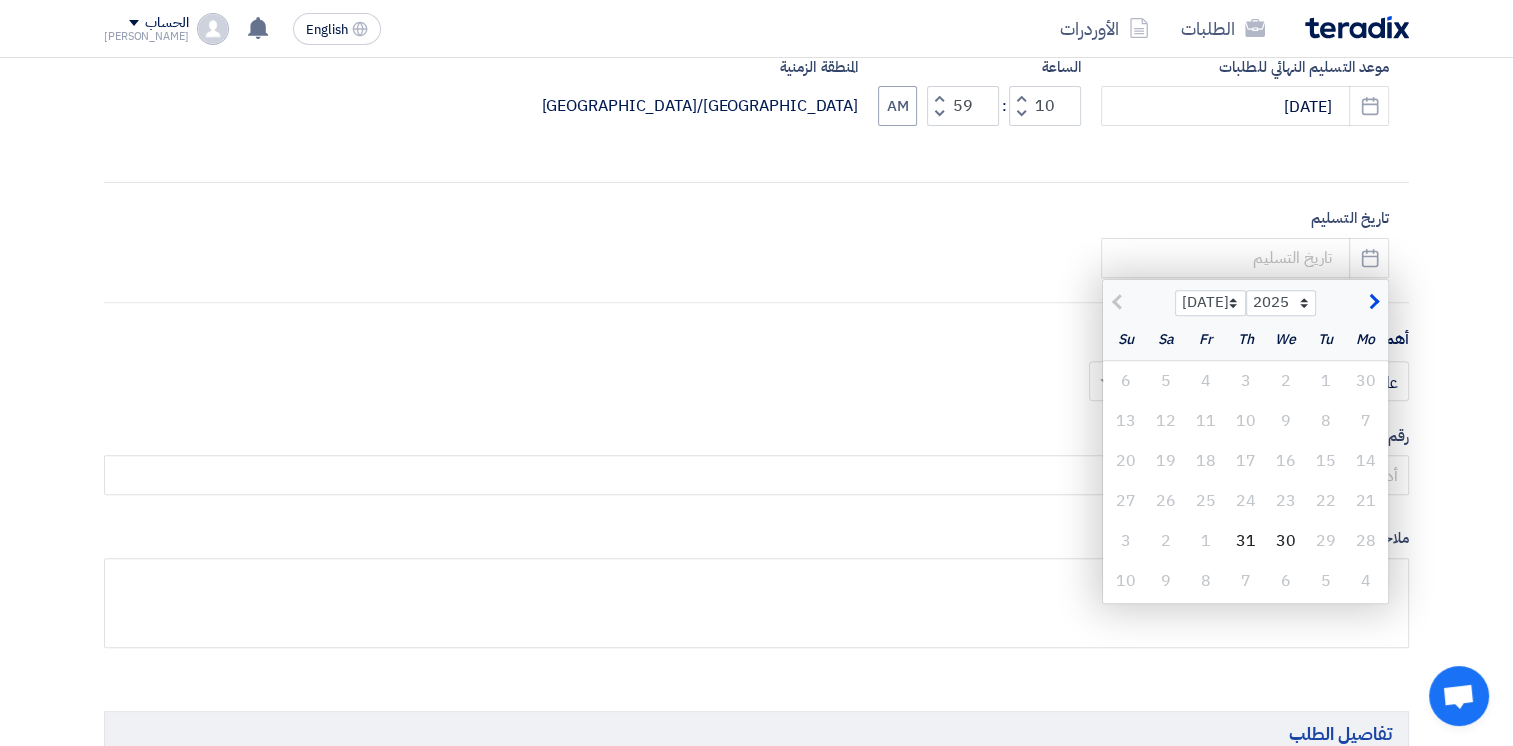 click 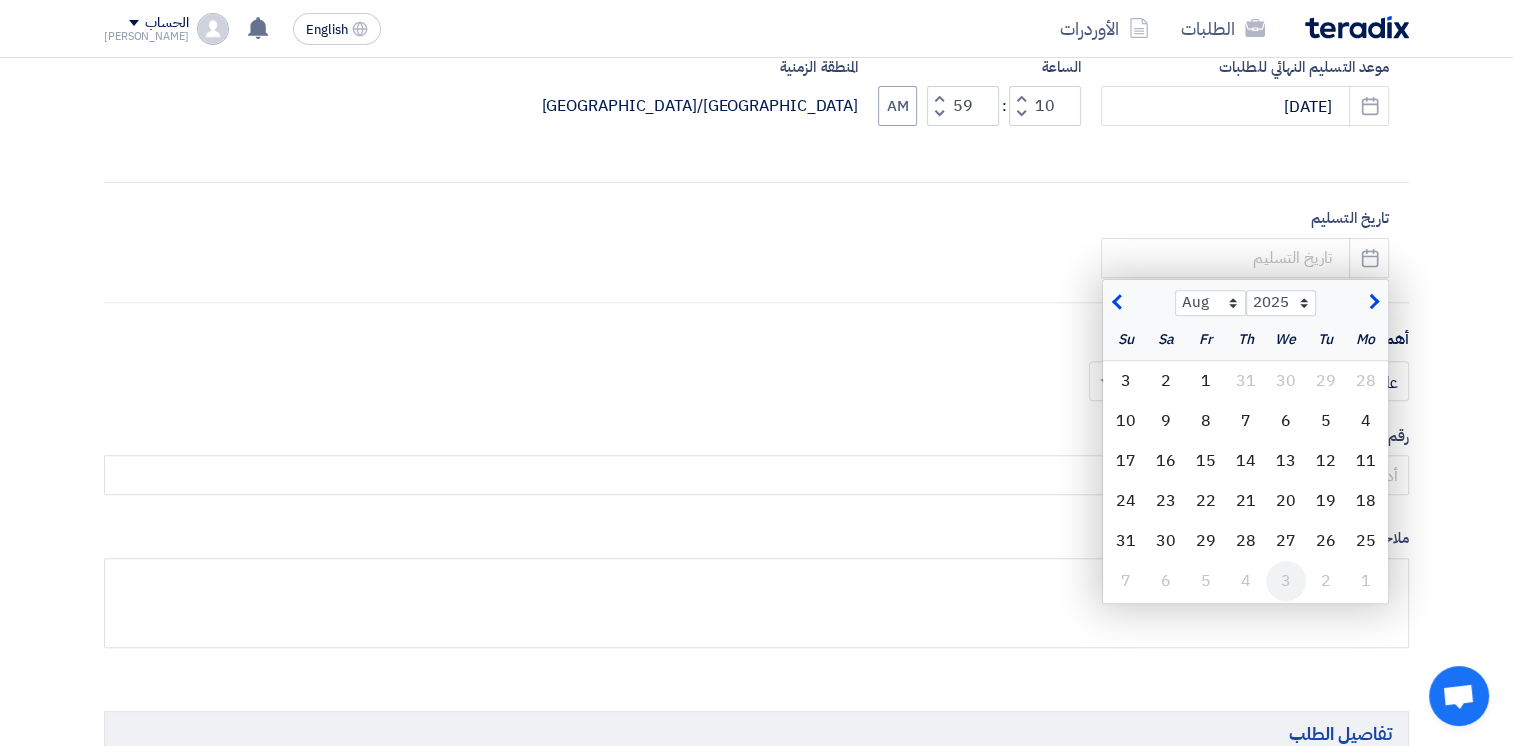 click on "3" 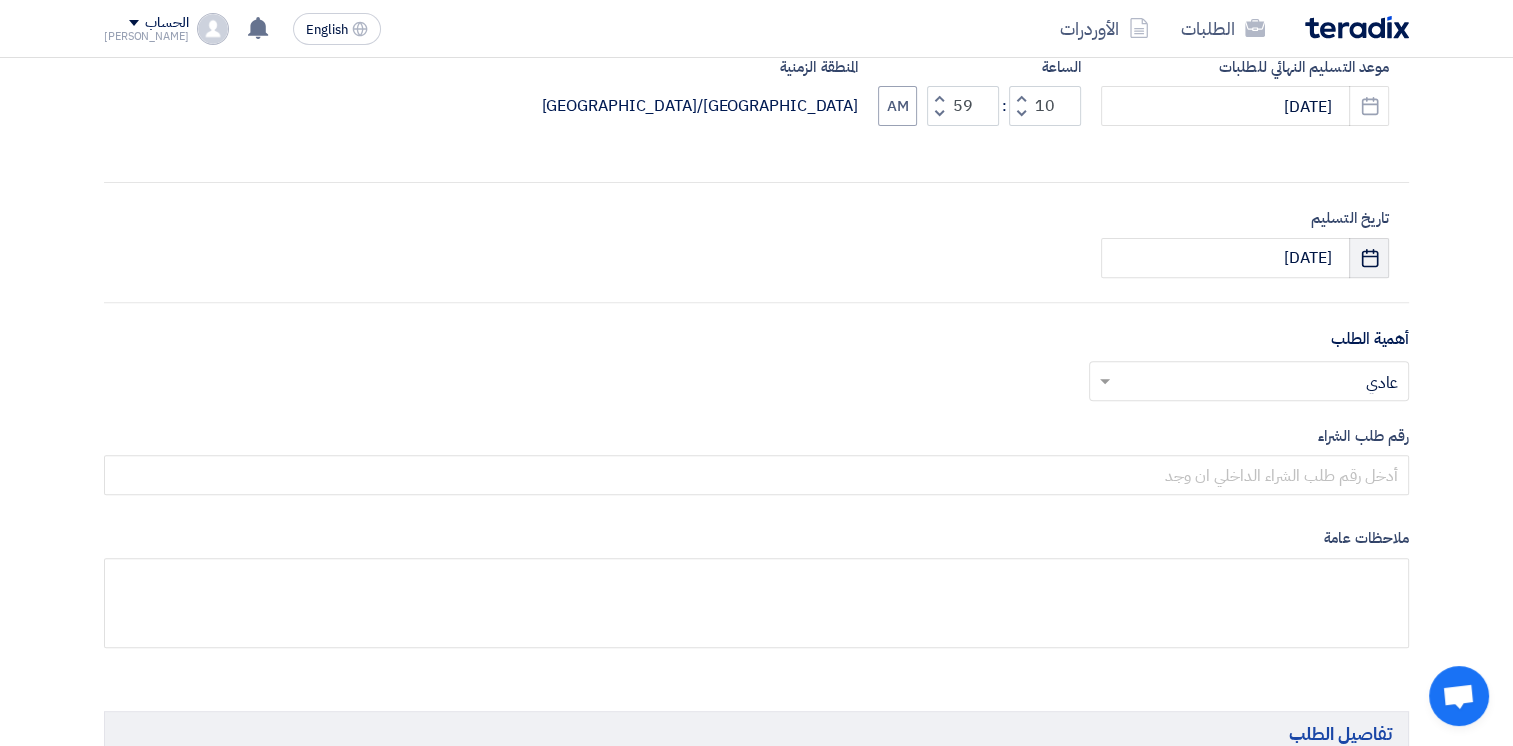 click on "Pick a date" 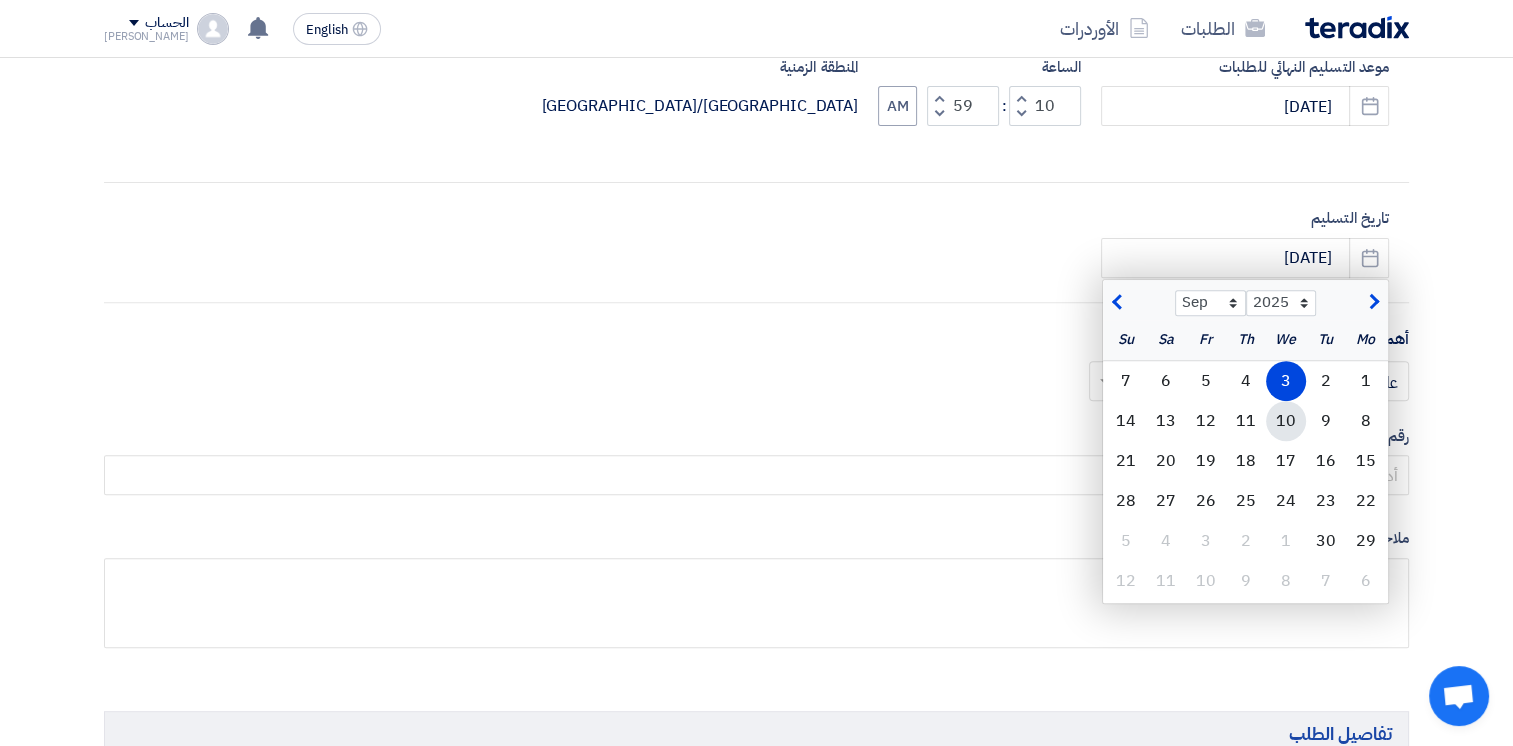 click on "10" 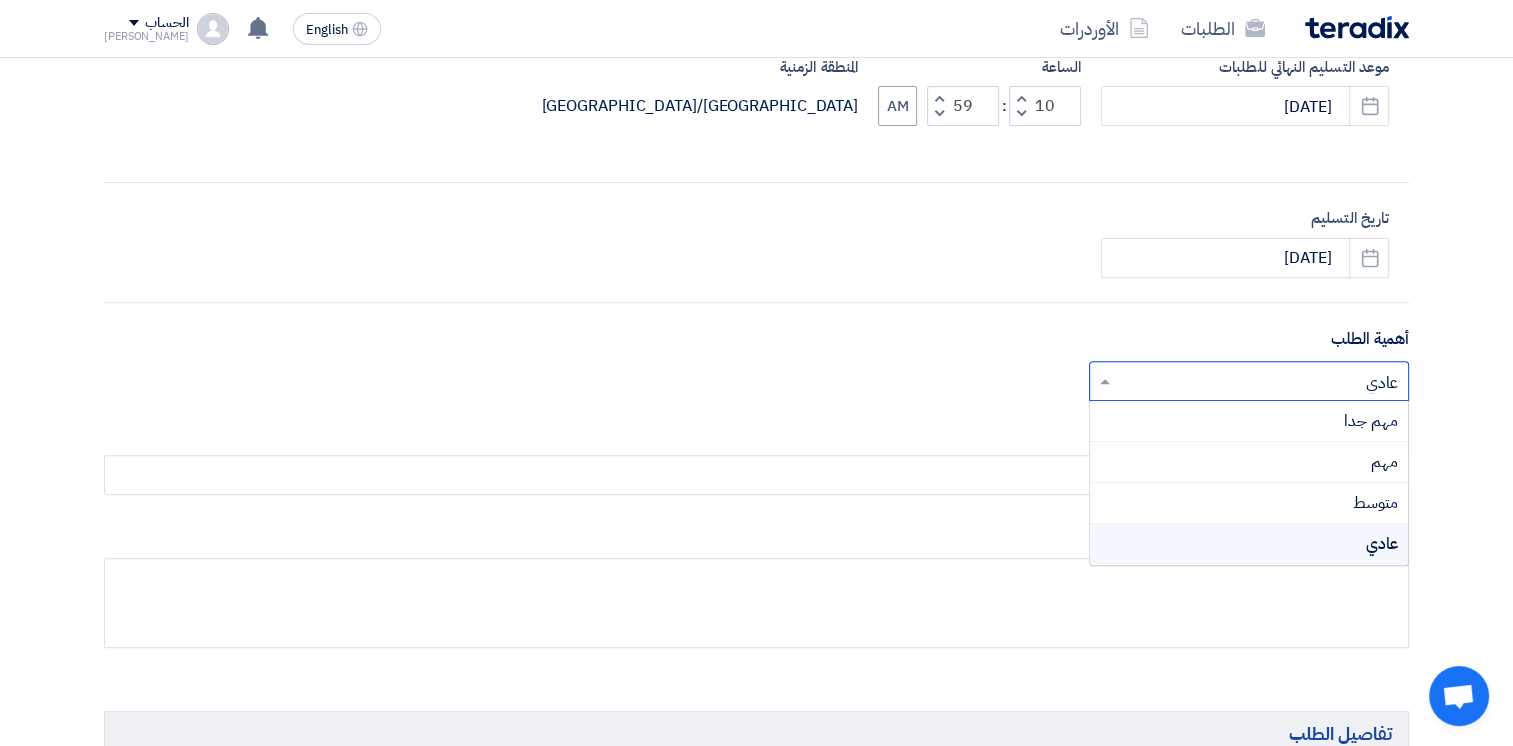 click 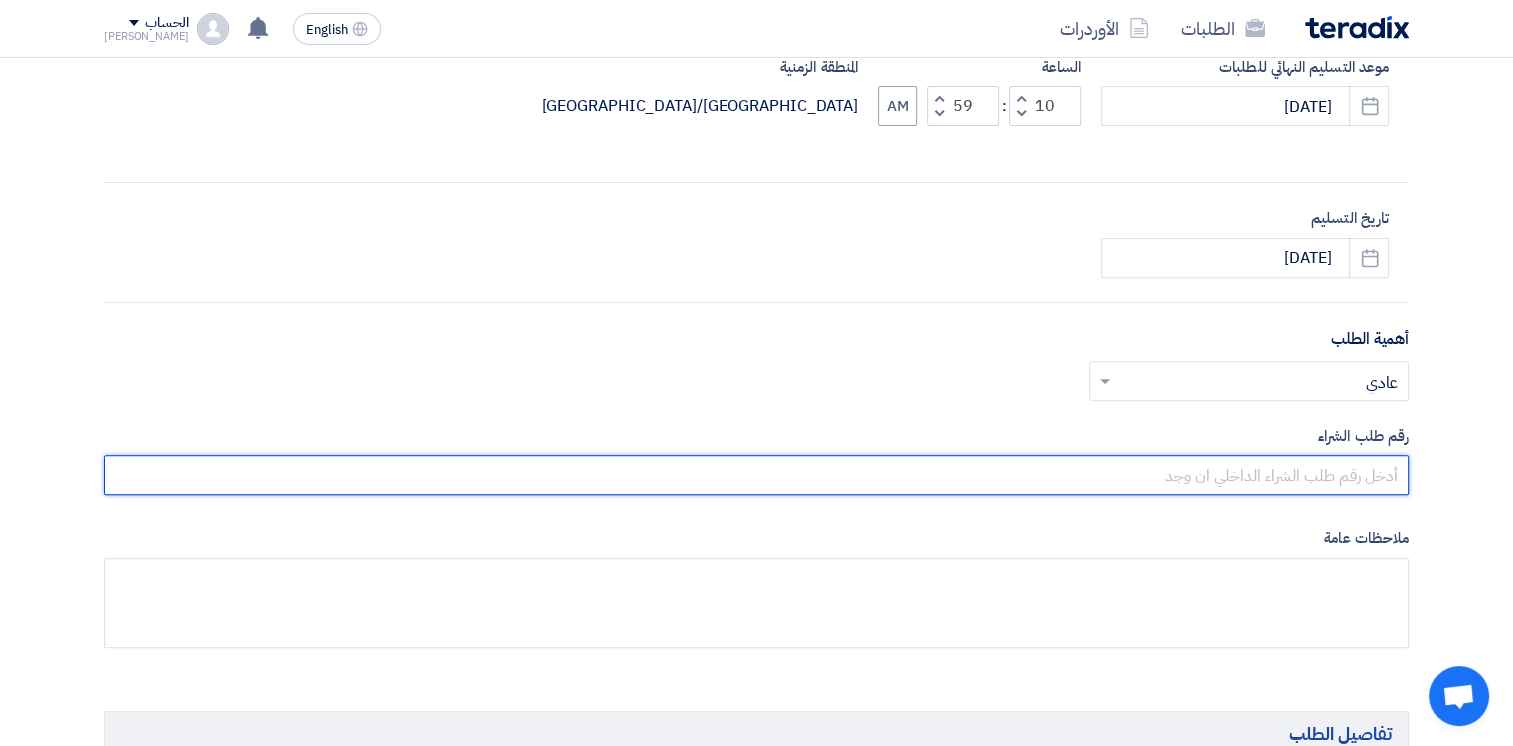 click at bounding box center (756, 475) 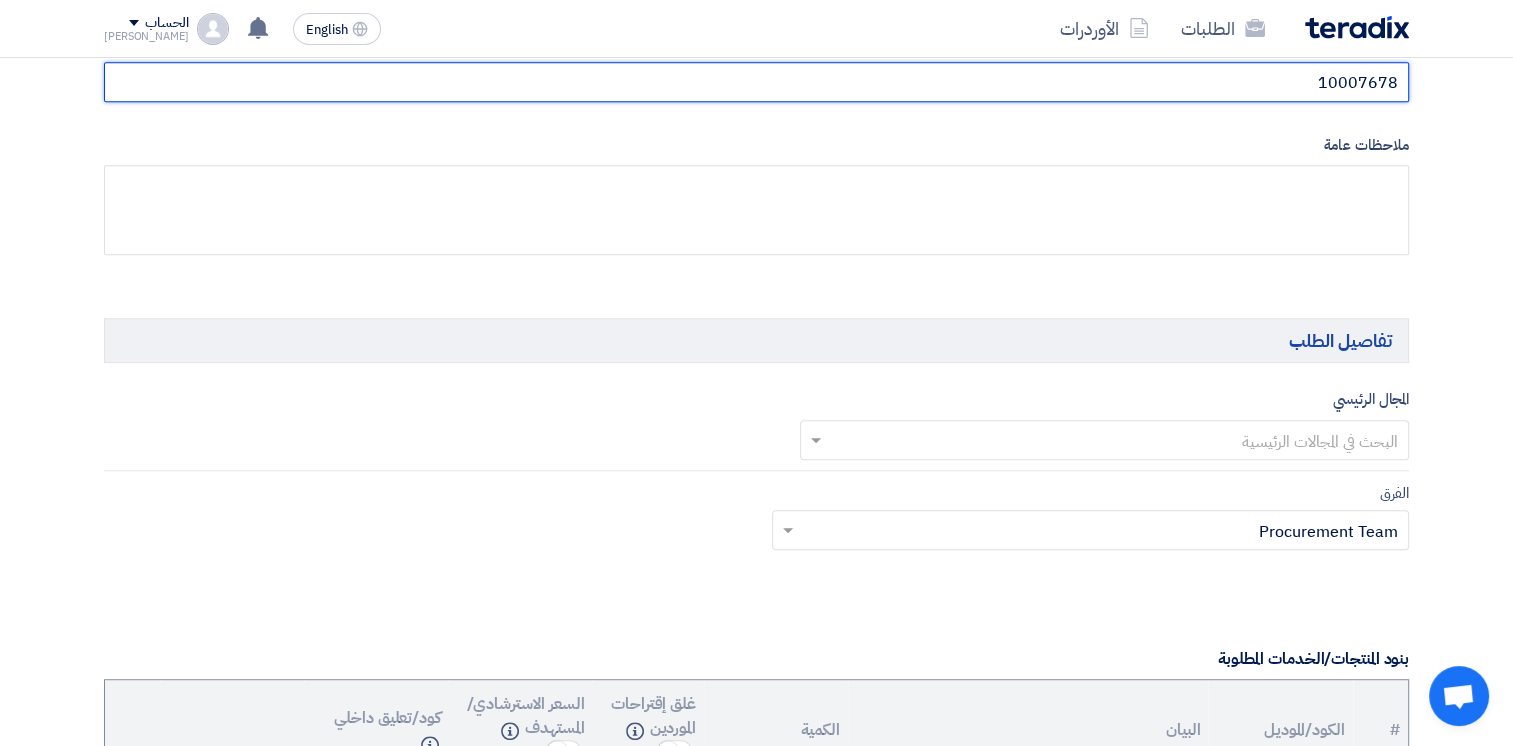 scroll, scrollTop: 1100, scrollLeft: 0, axis: vertical 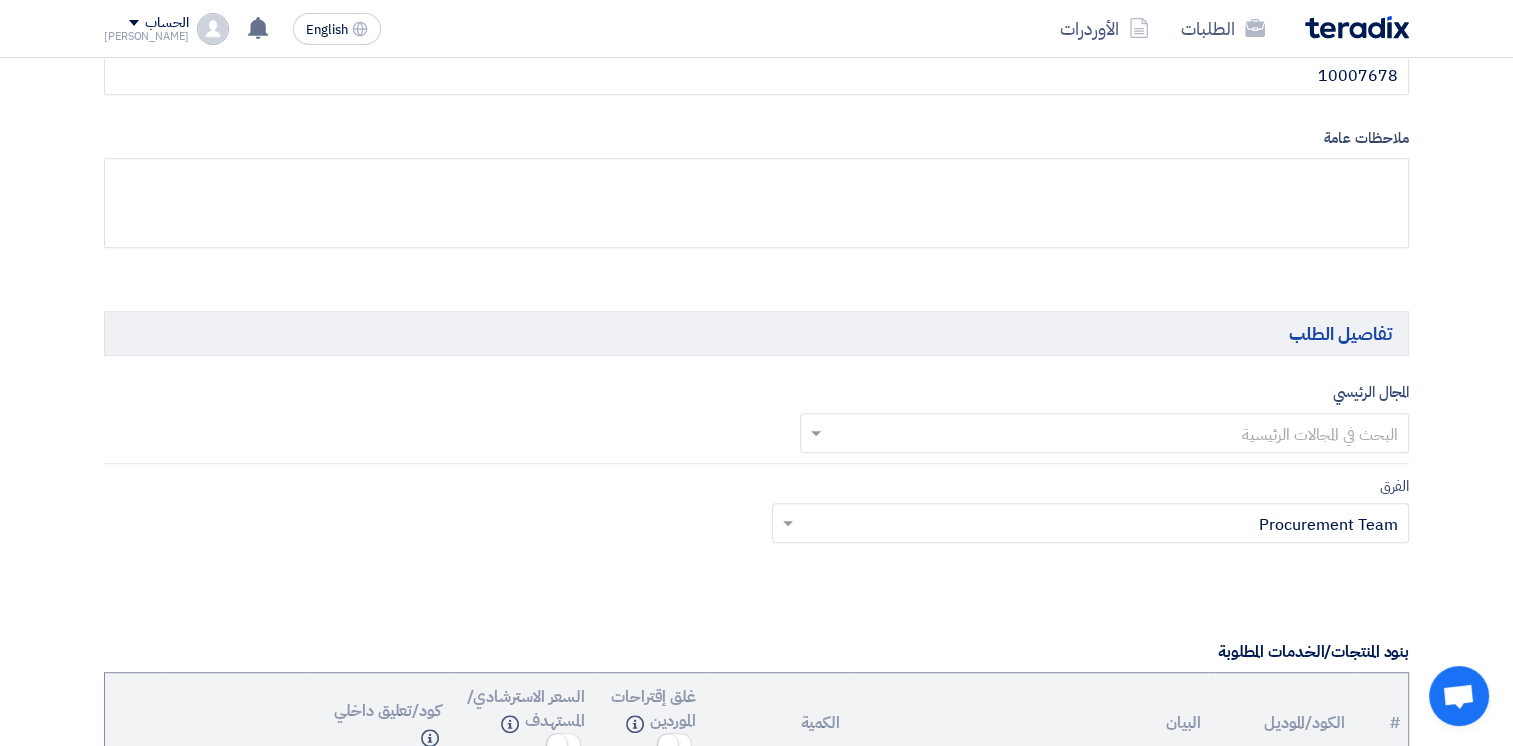 click at bounding box center (1116, 435) 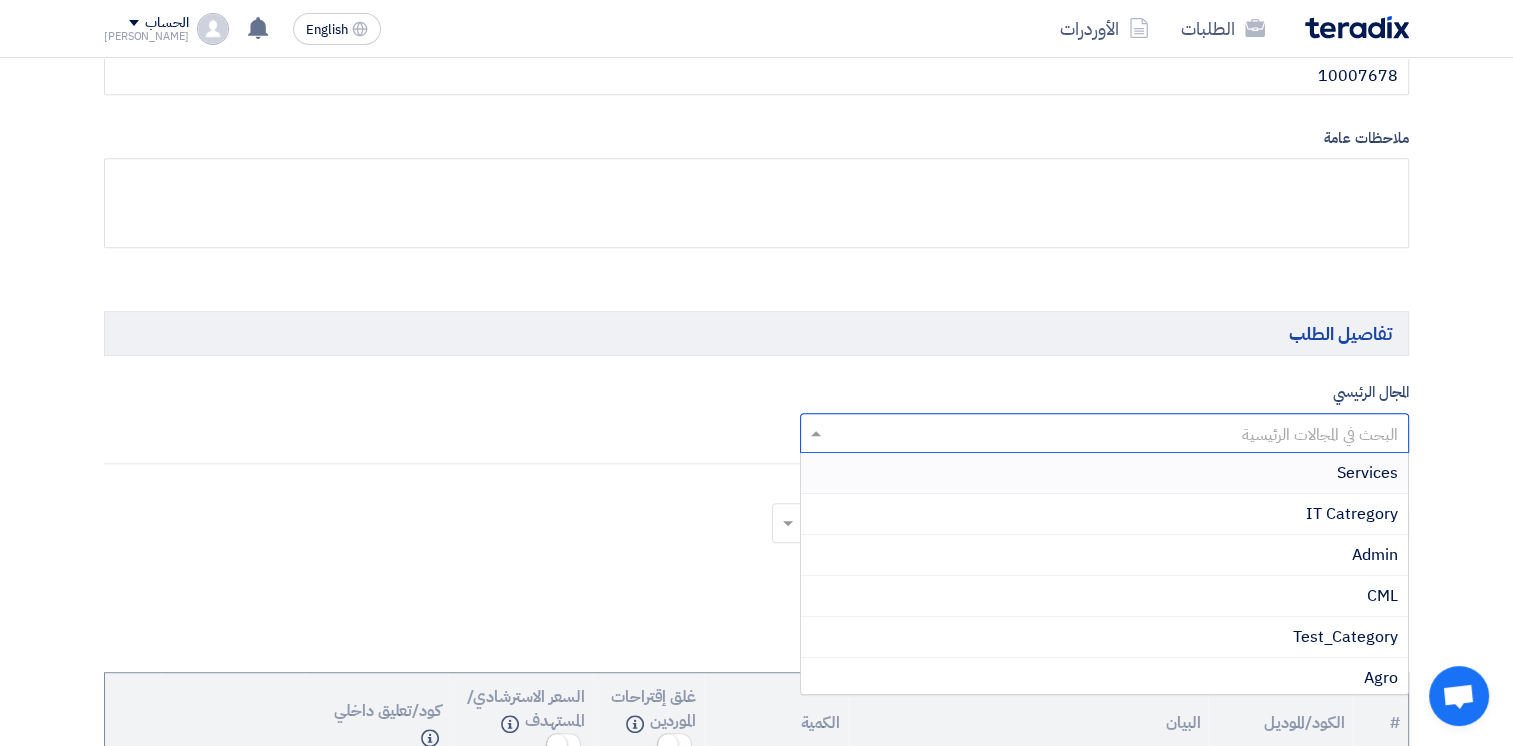click on "Services" at bounding box center [1105, 473] 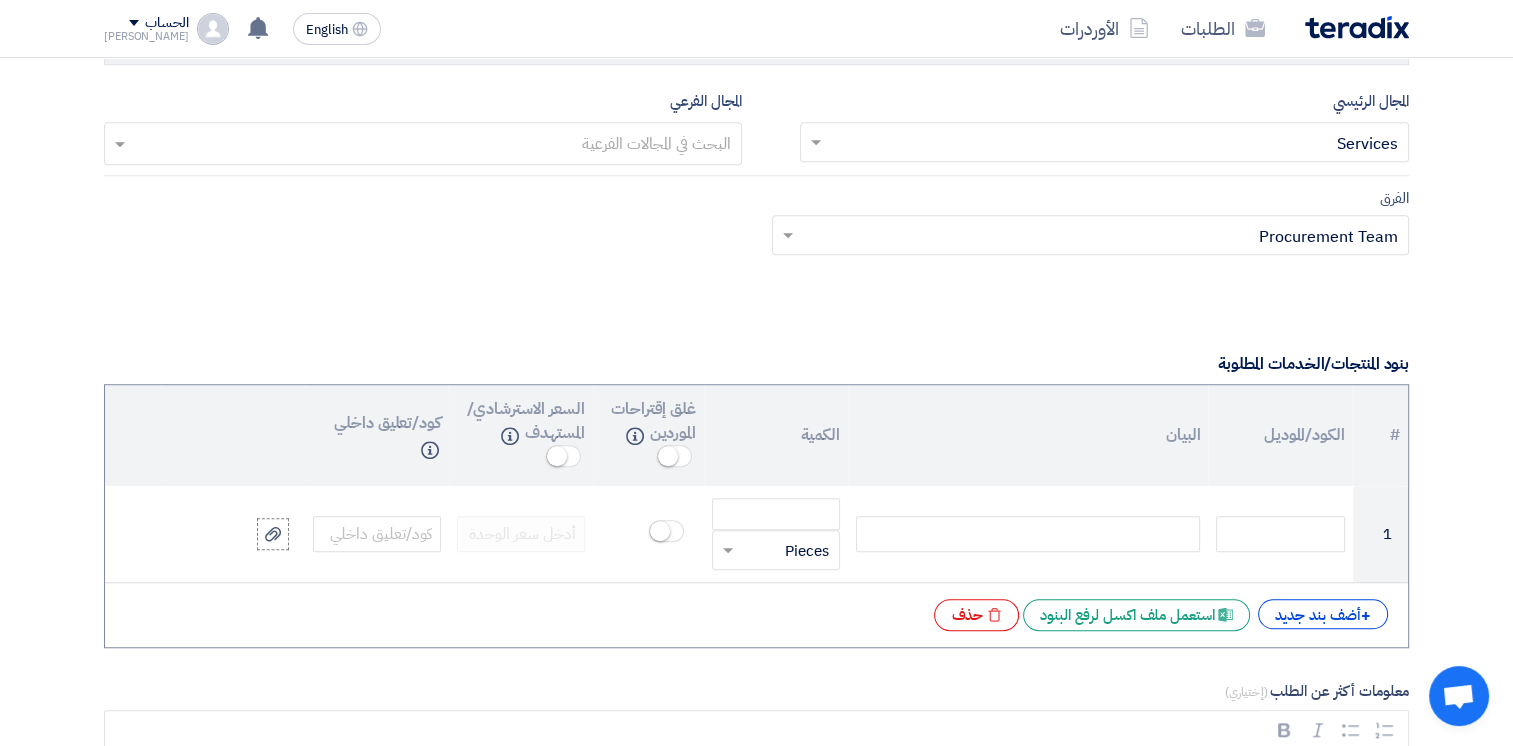 scroll, scrollTop: 1500, scrollLeft: 0, axis: vertical 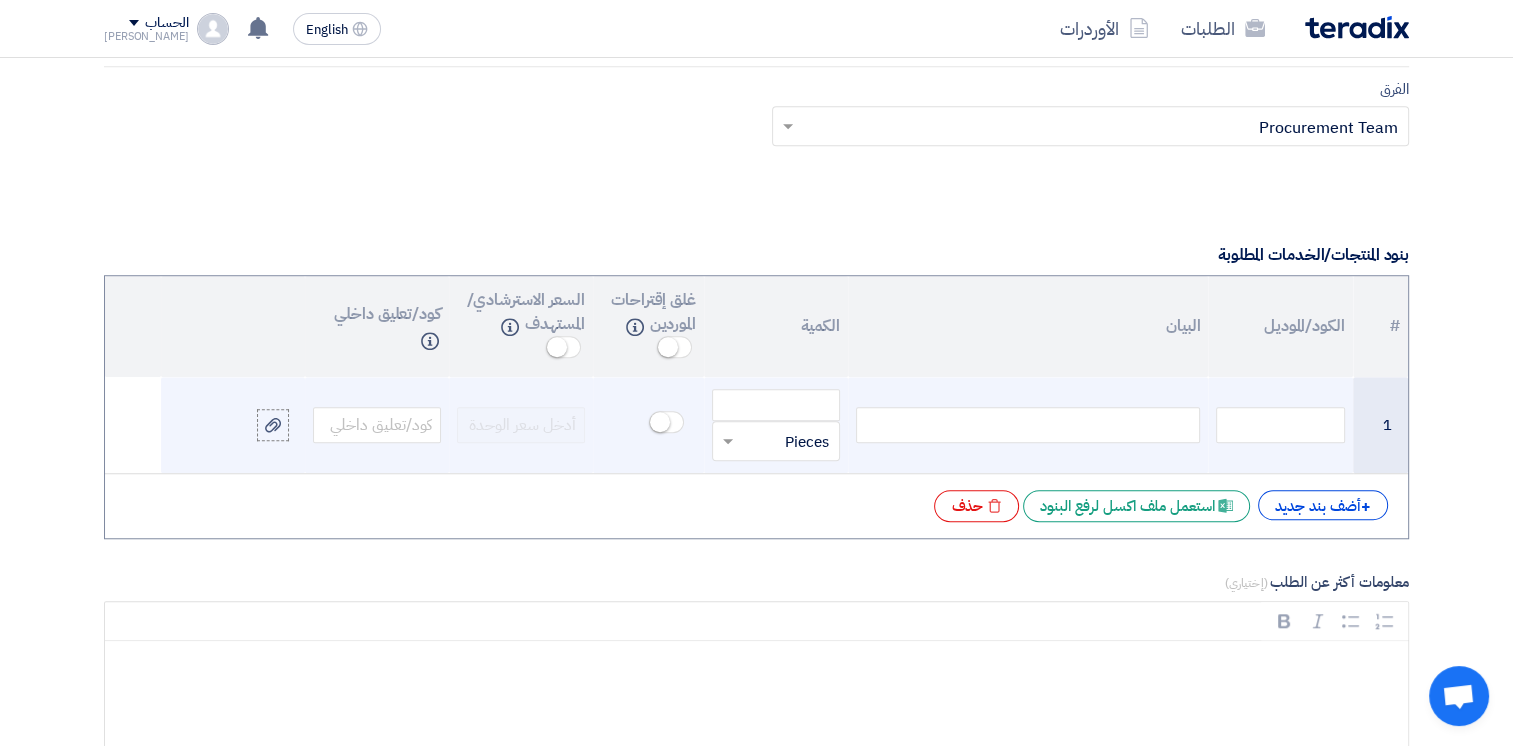 click 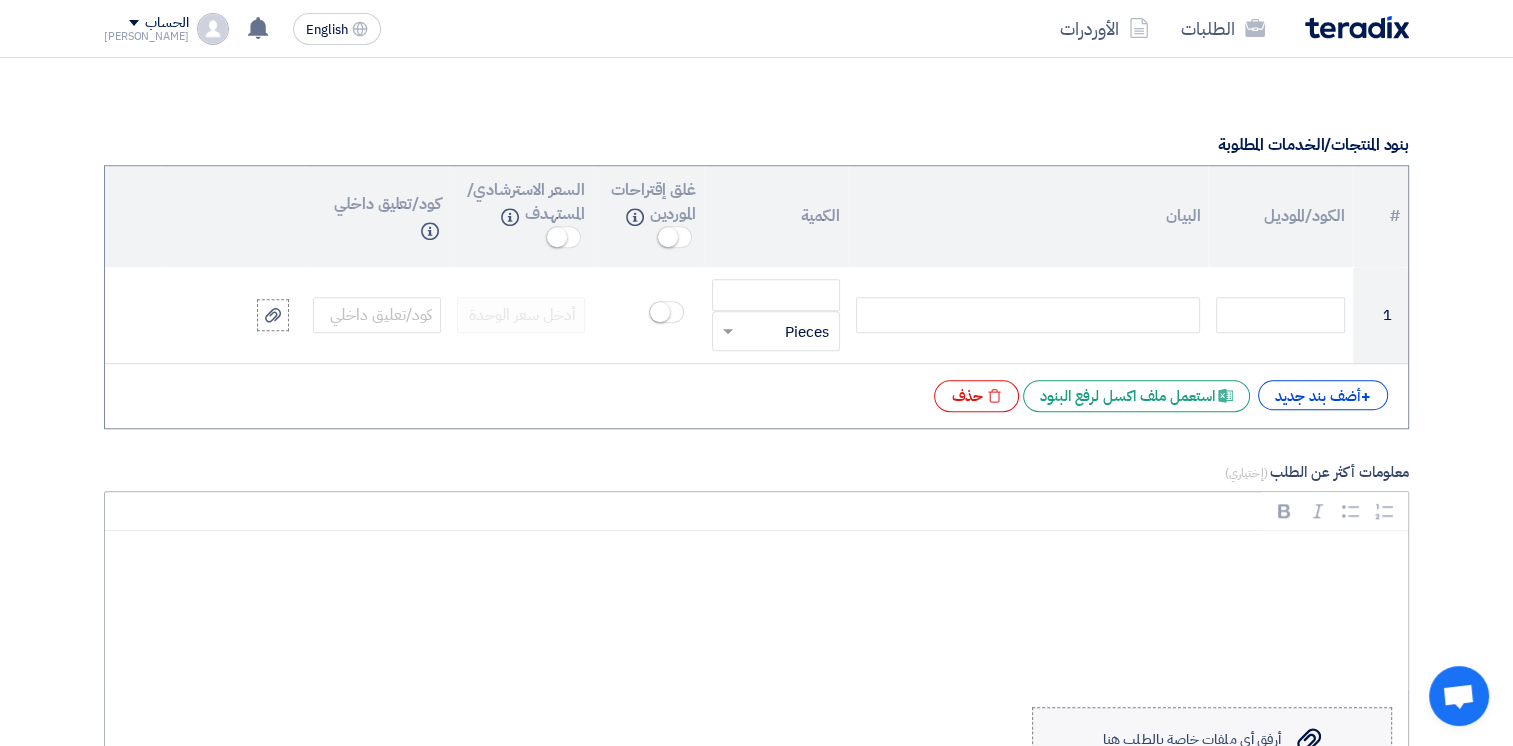 scroll, scrollTop: 1900, scrollLeft: 0, axis: vertical 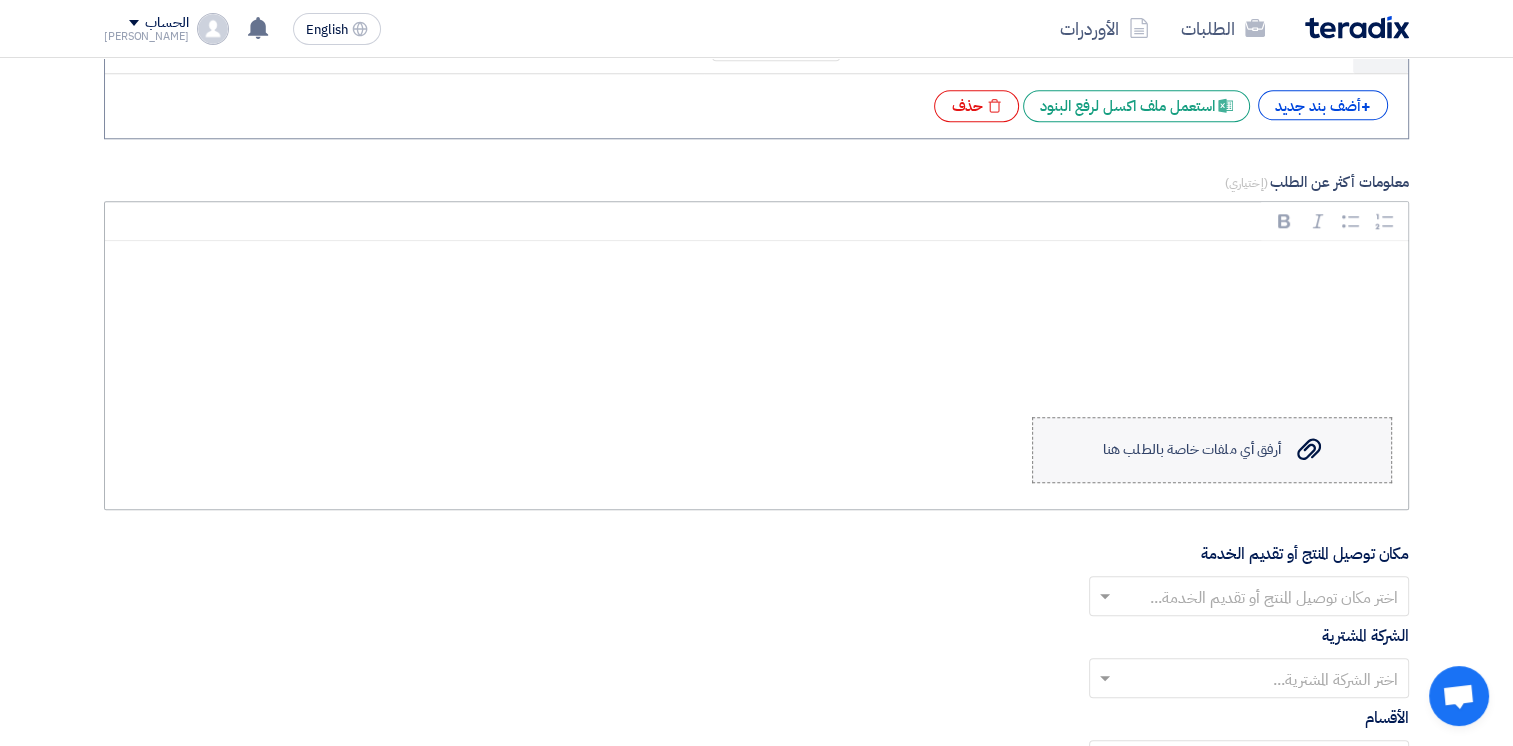 click on "أرفق أي ملفات خاصة بالطلب هنا" 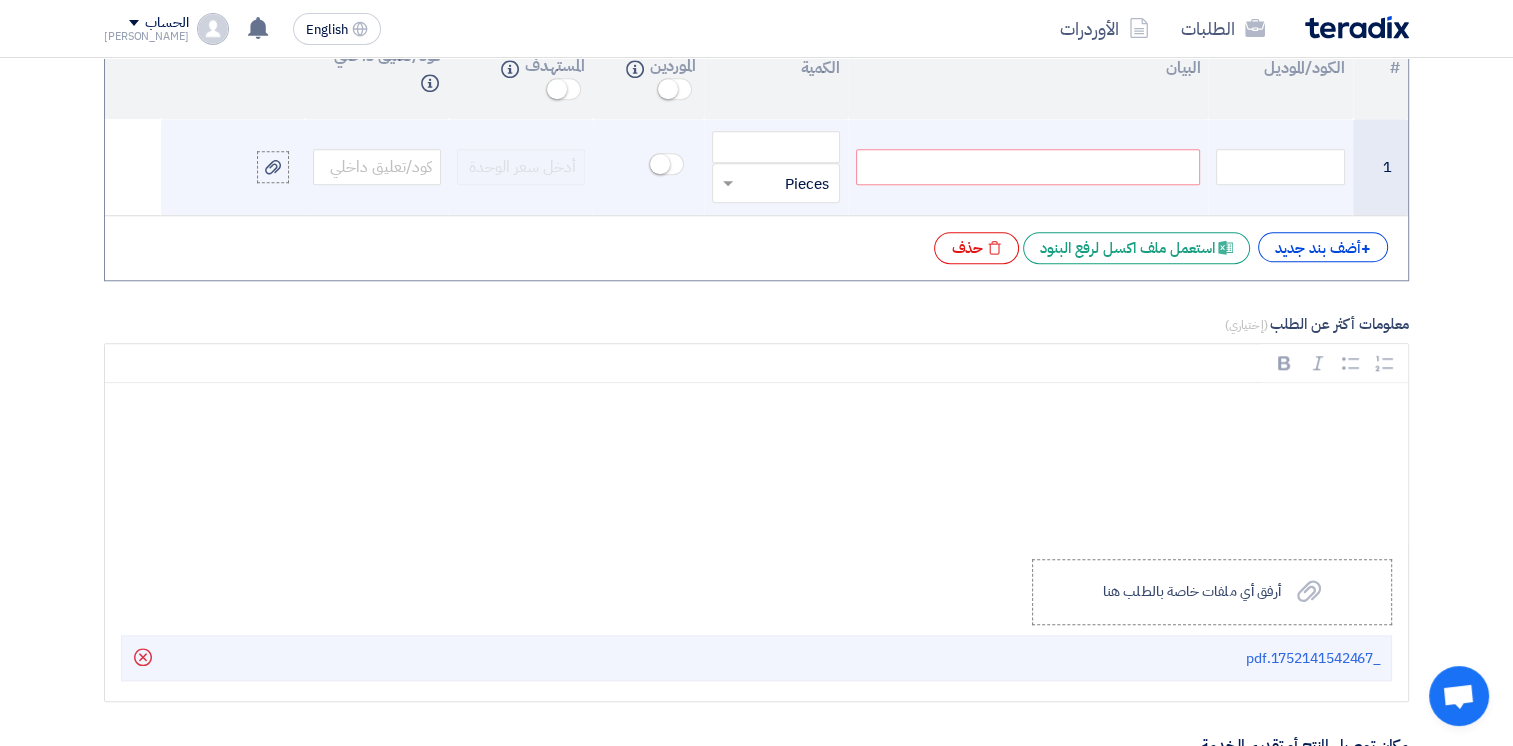 scroll, scrollTop: 1600, scrollLeft: 0, axis: vertical 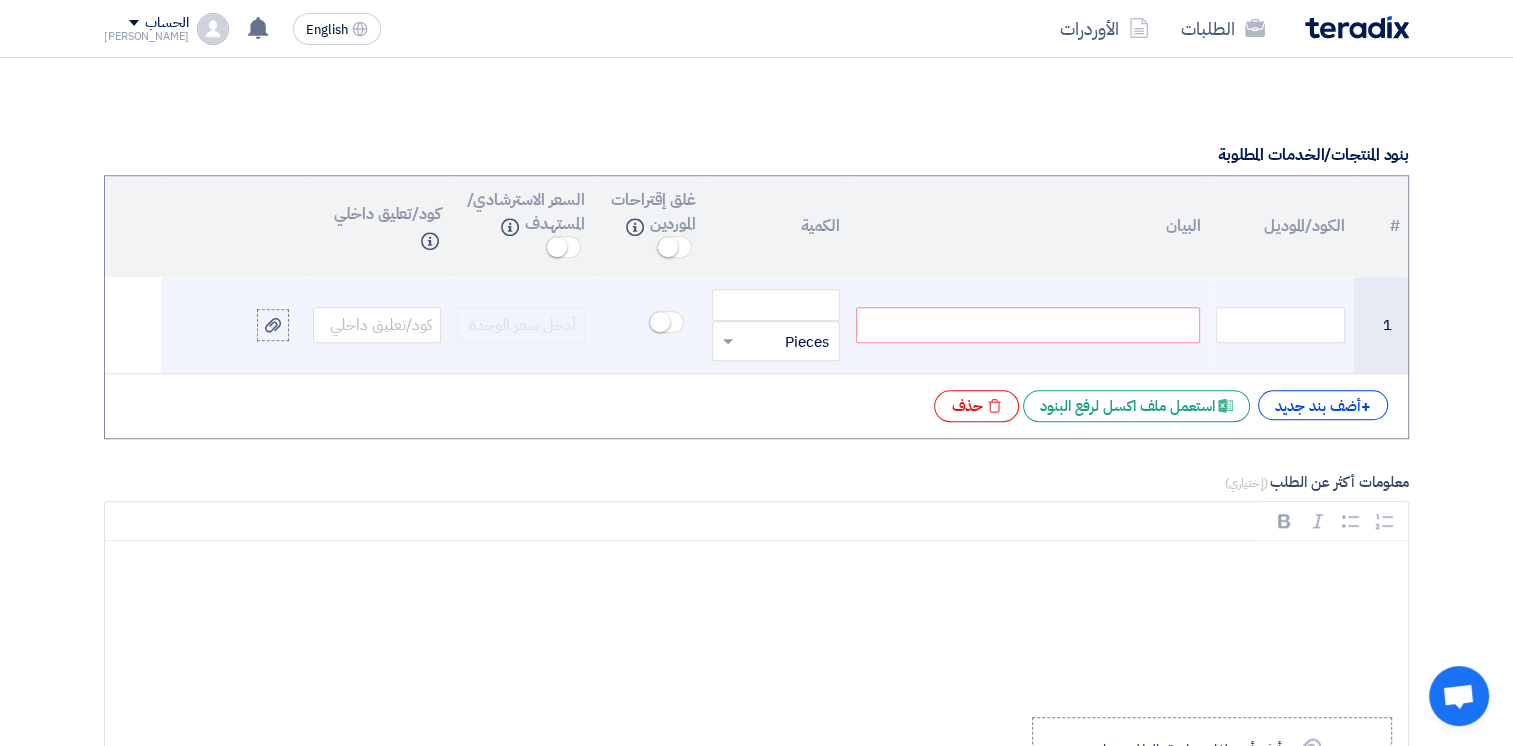 click 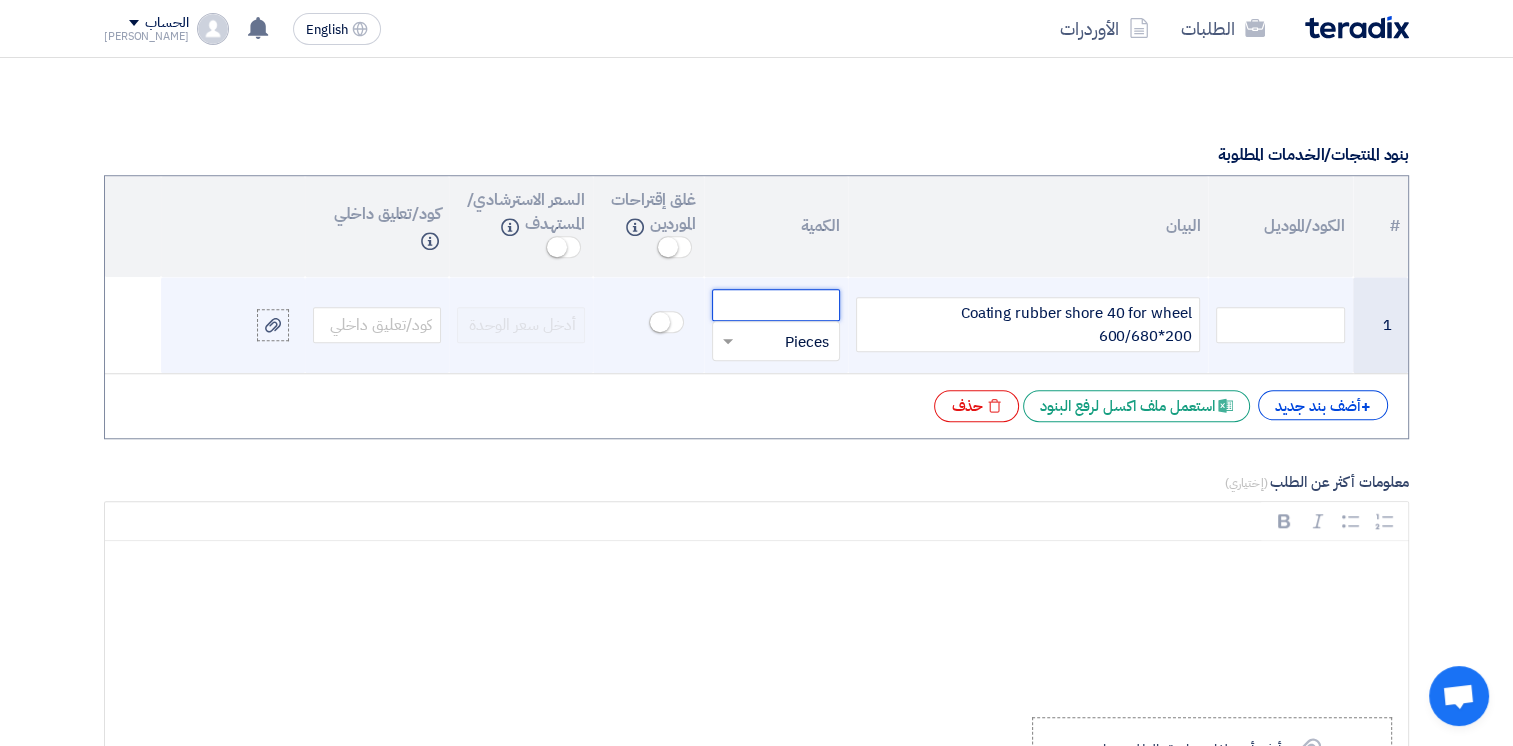 click 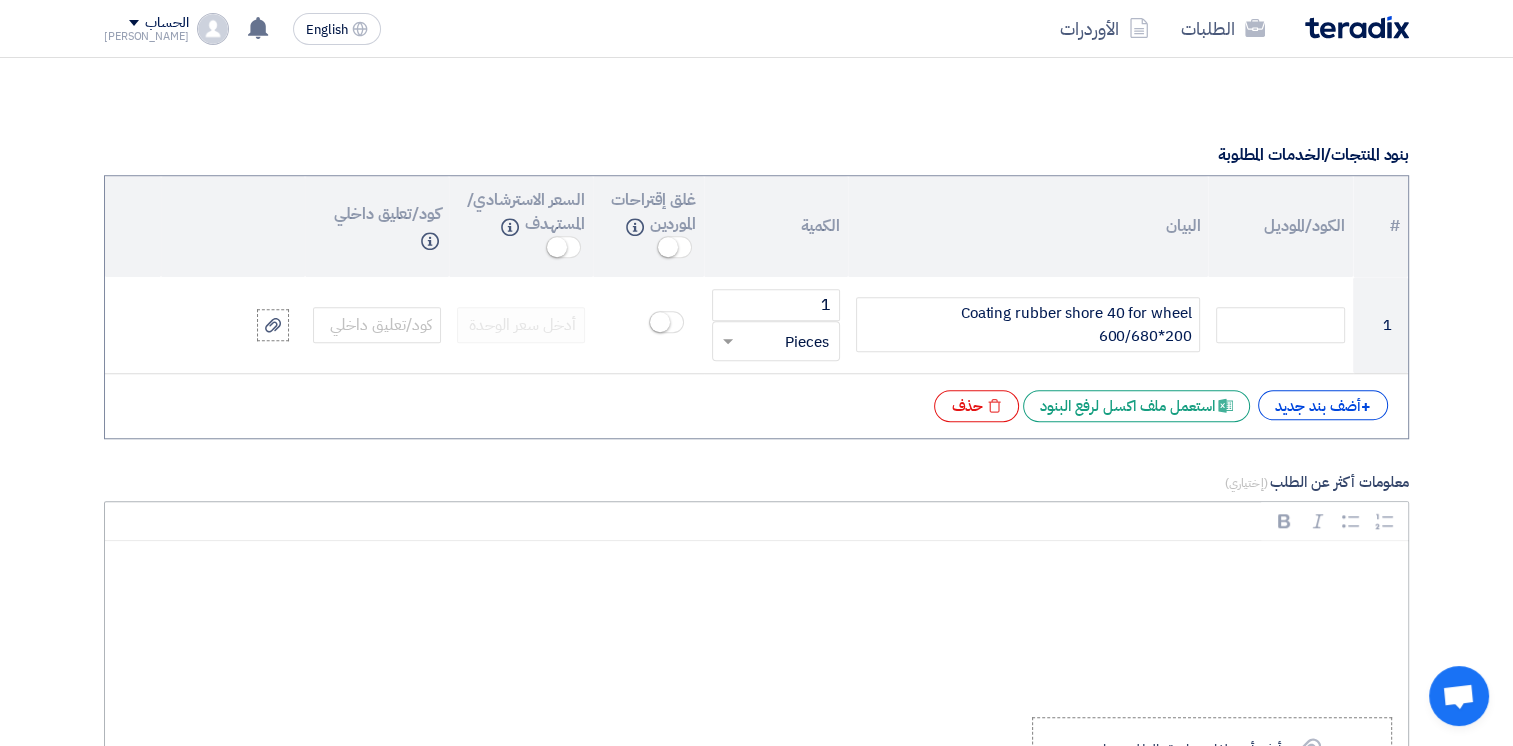 click at bounding box center [756, 621] 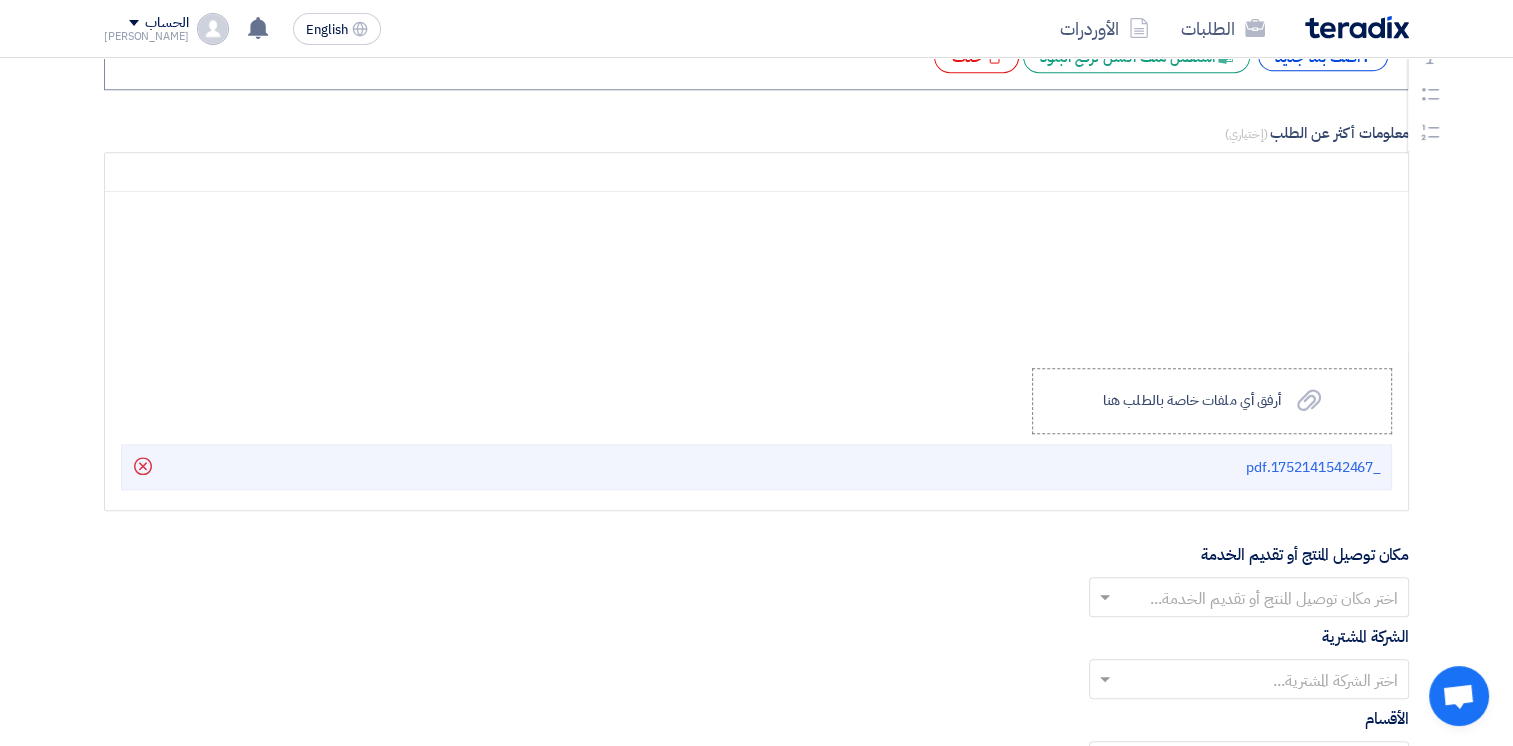 scroll, scrollTop: 2200, scrollLeft: 0, axis: vertical 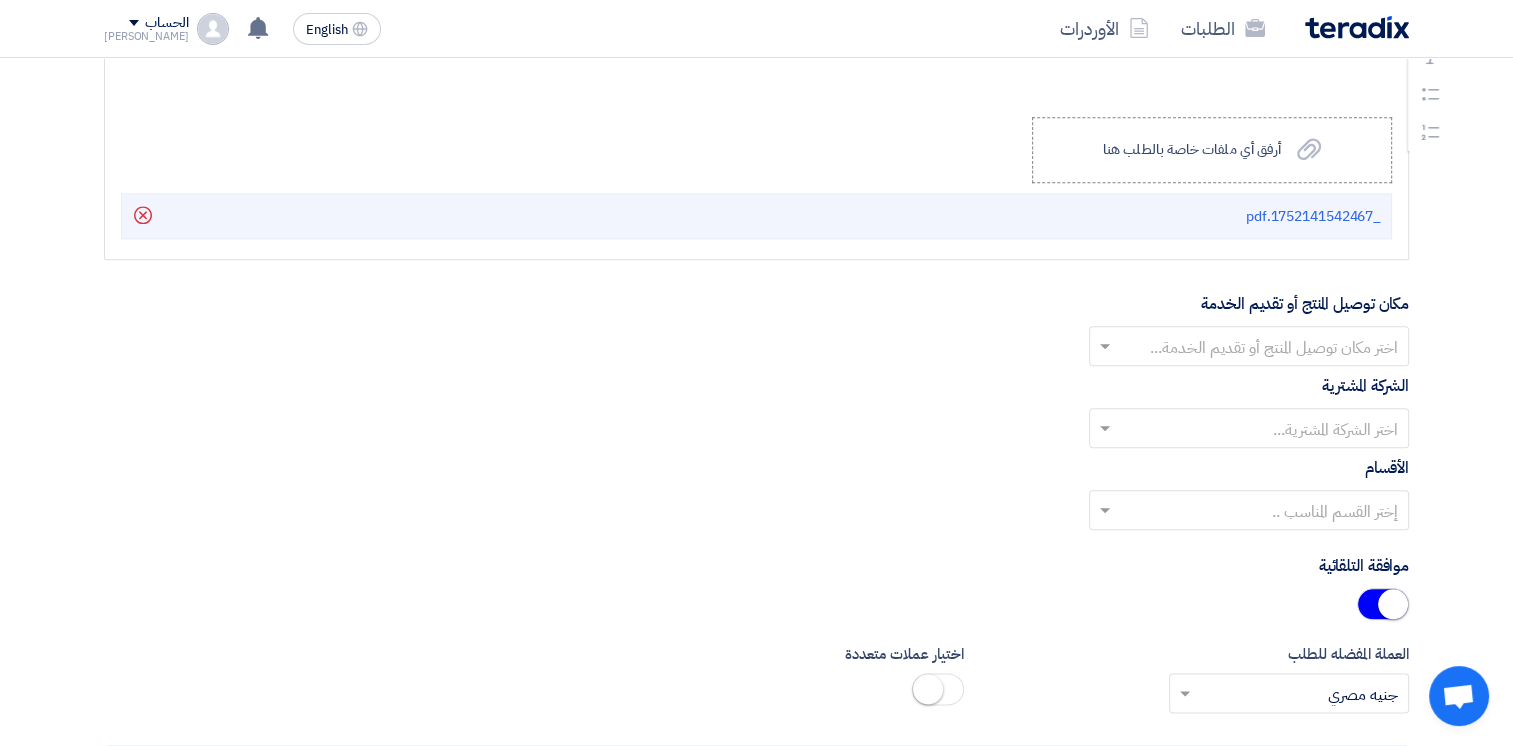 click 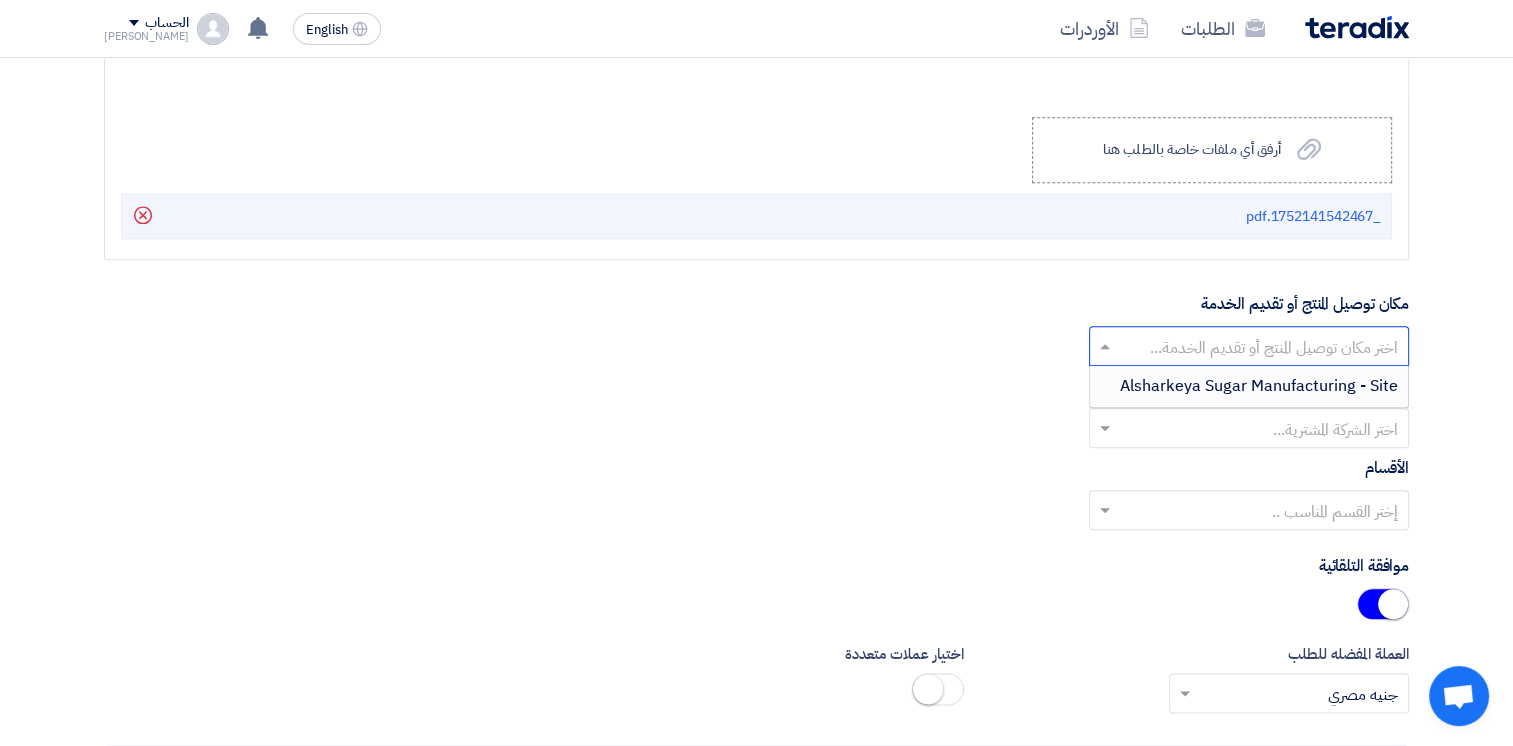 click on "Alsharkeya Sugar Manufacturing - Site" at bounding box center (1259, 386) 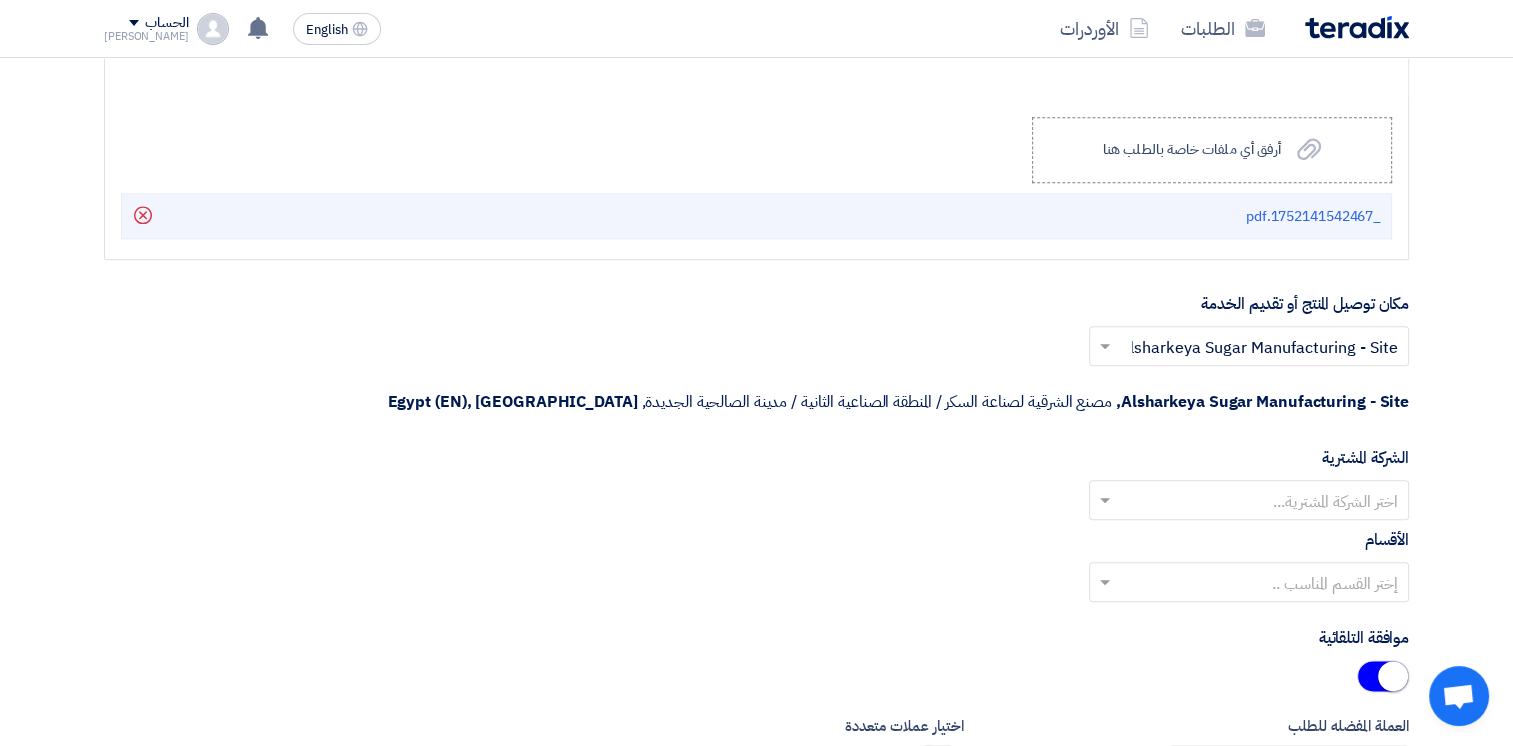drag, startPoint x: 1300, startPoint y: 447, endPoint x: 1302, endPoint y: 458, distance: 11.18034 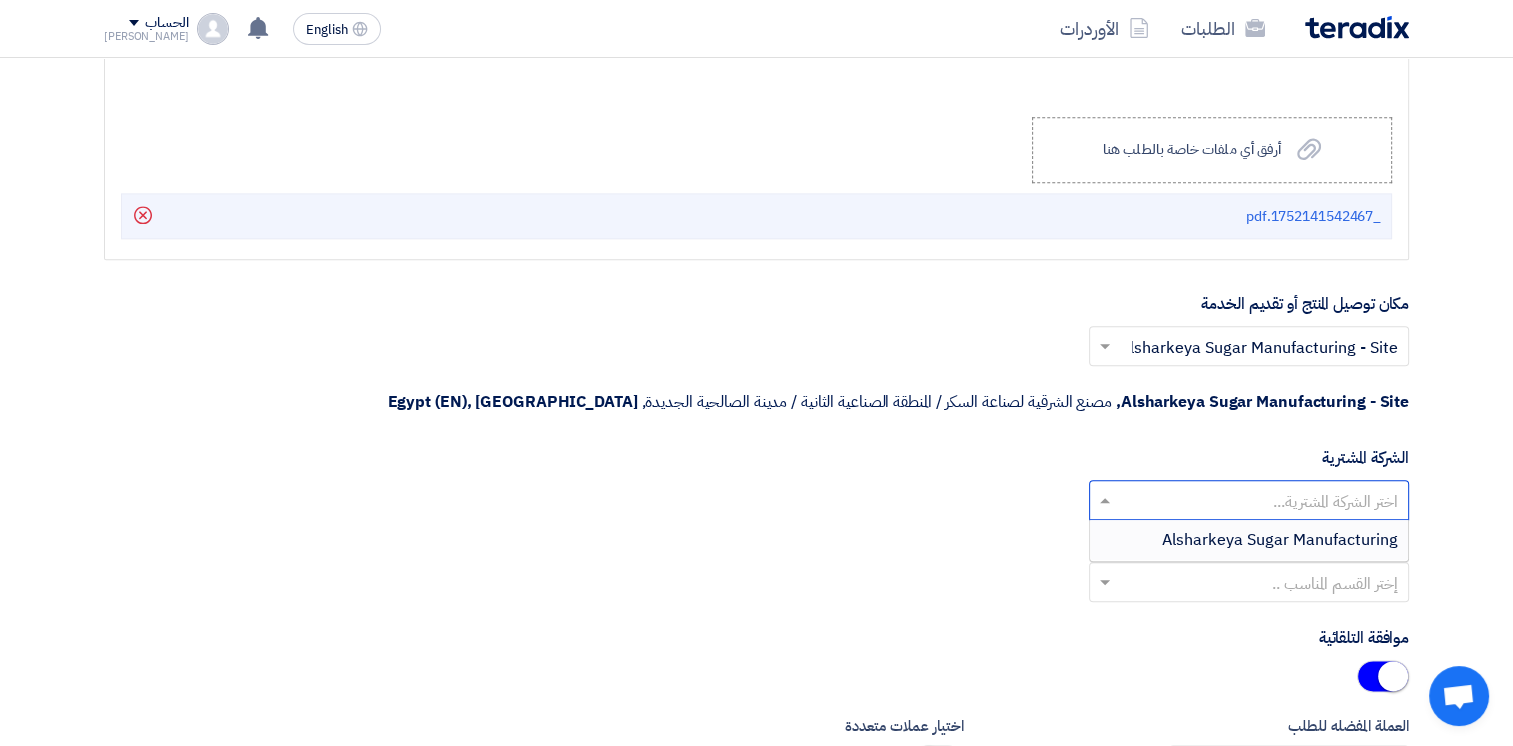 click on "Alsharkeya Sugar Manufacturing" at bounding box center [1280, 540] 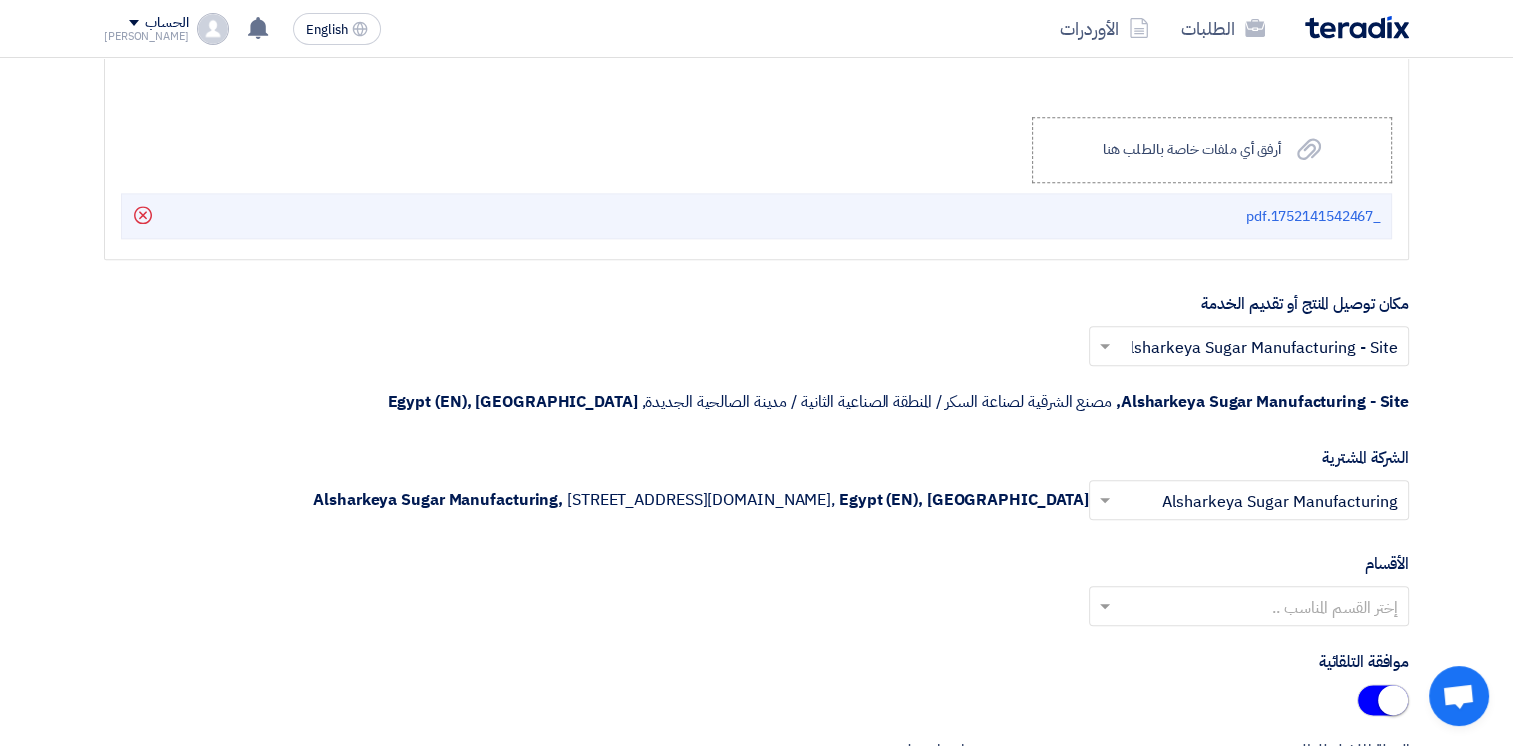 click 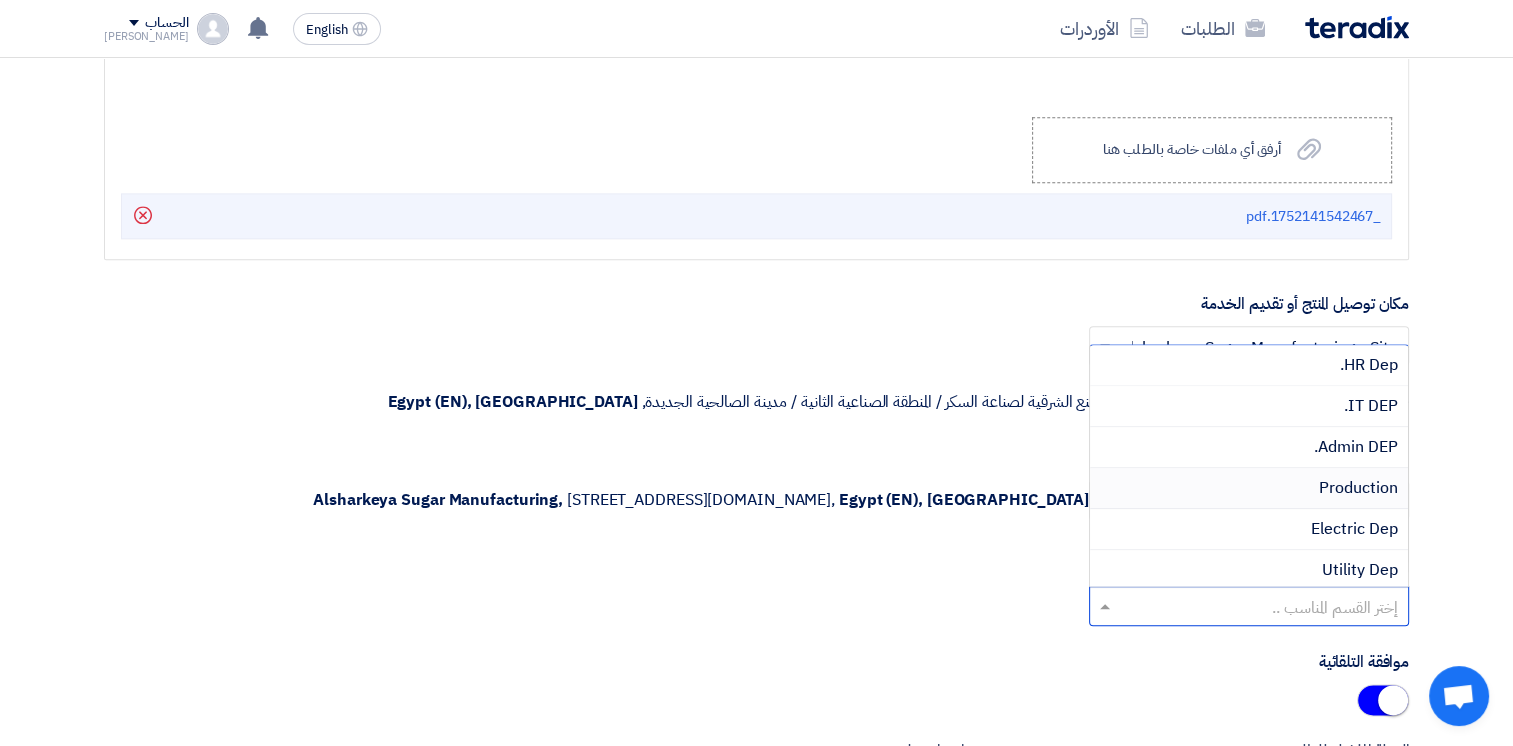 scroll, scrollTop: 200, scrollLeft: 0, axis: vertical 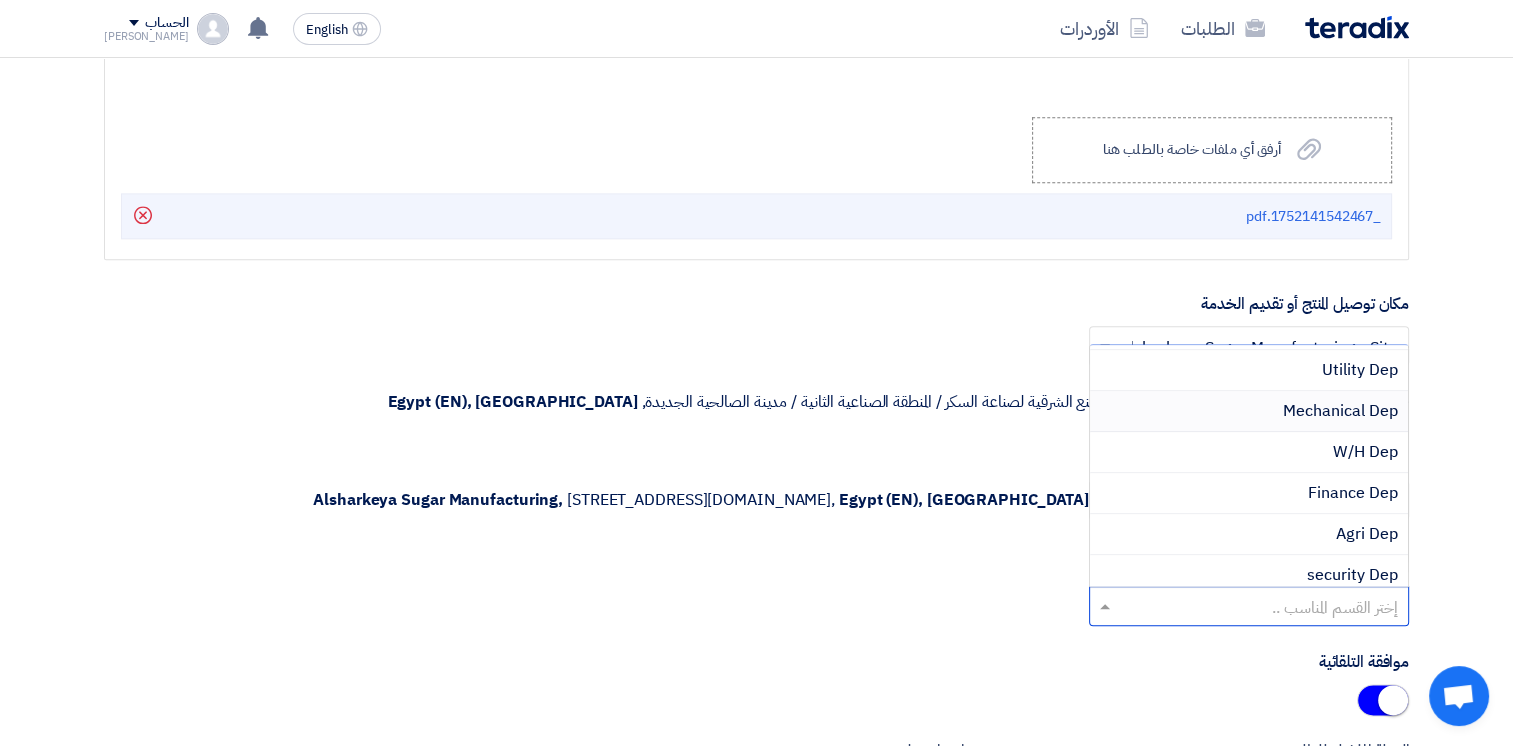 click on "Mechanical Dep" at bounding box center (1340, 411) 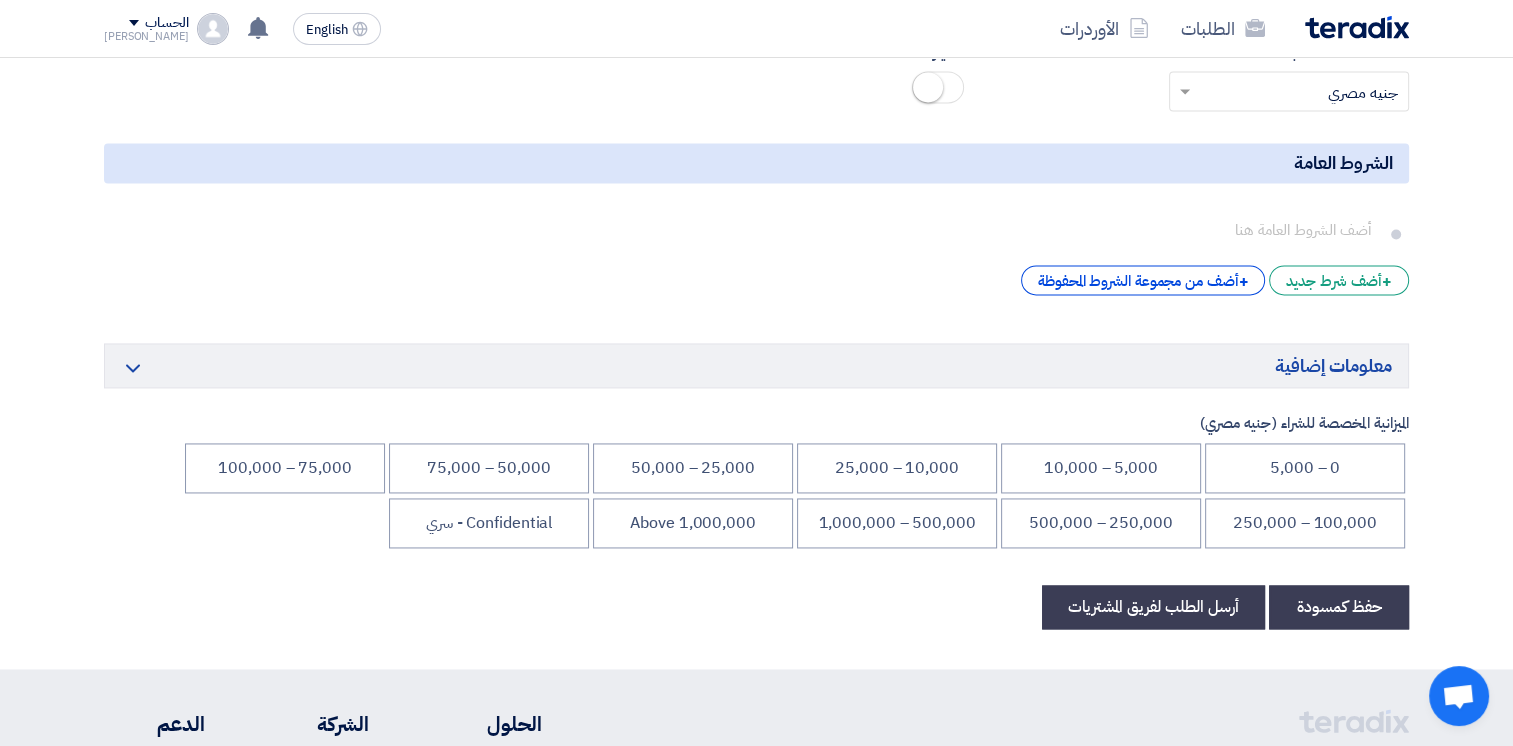 scroll, scrollTop: 2900, scrollLeft: 0, axis: vertical 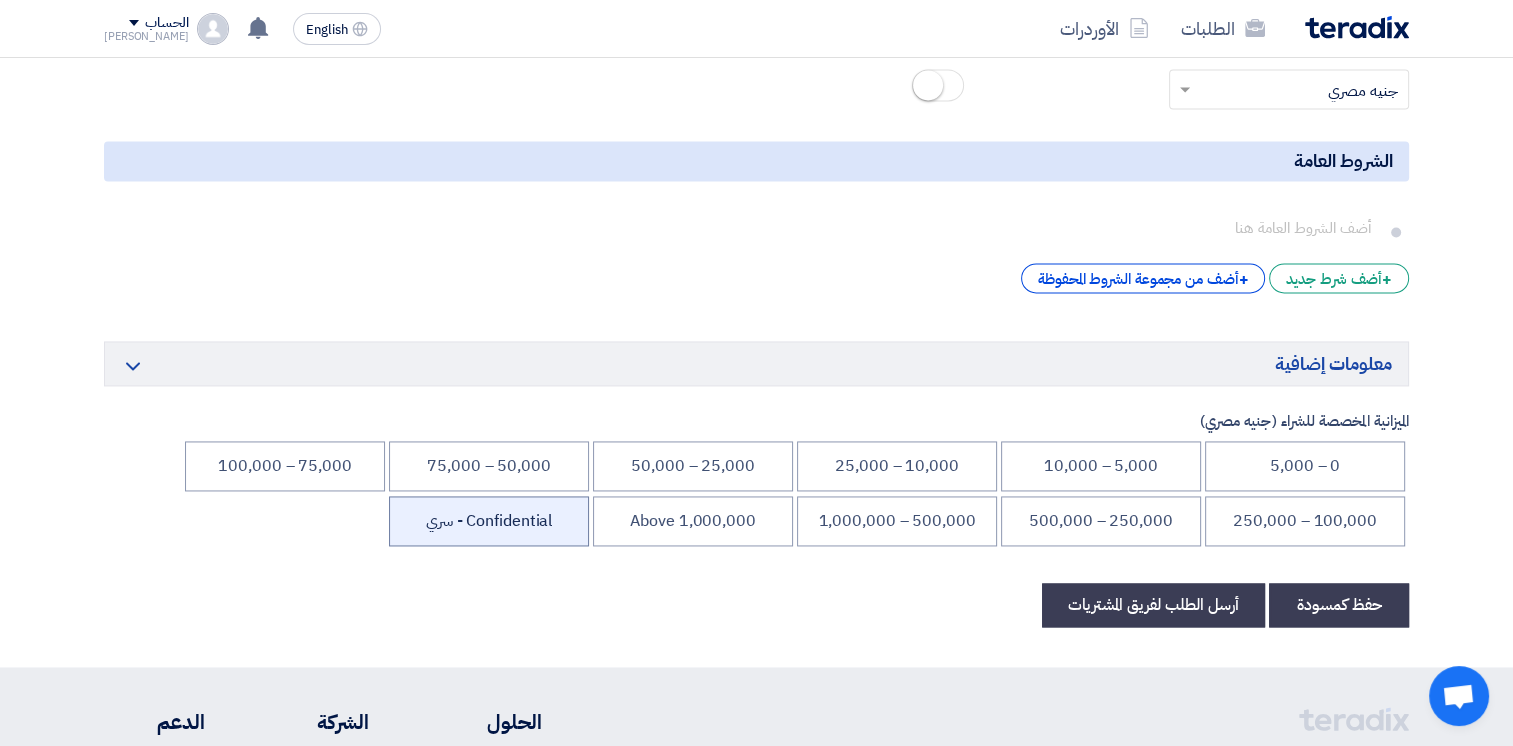 click on "Confidential - سري" at bounding box center (489, 521) 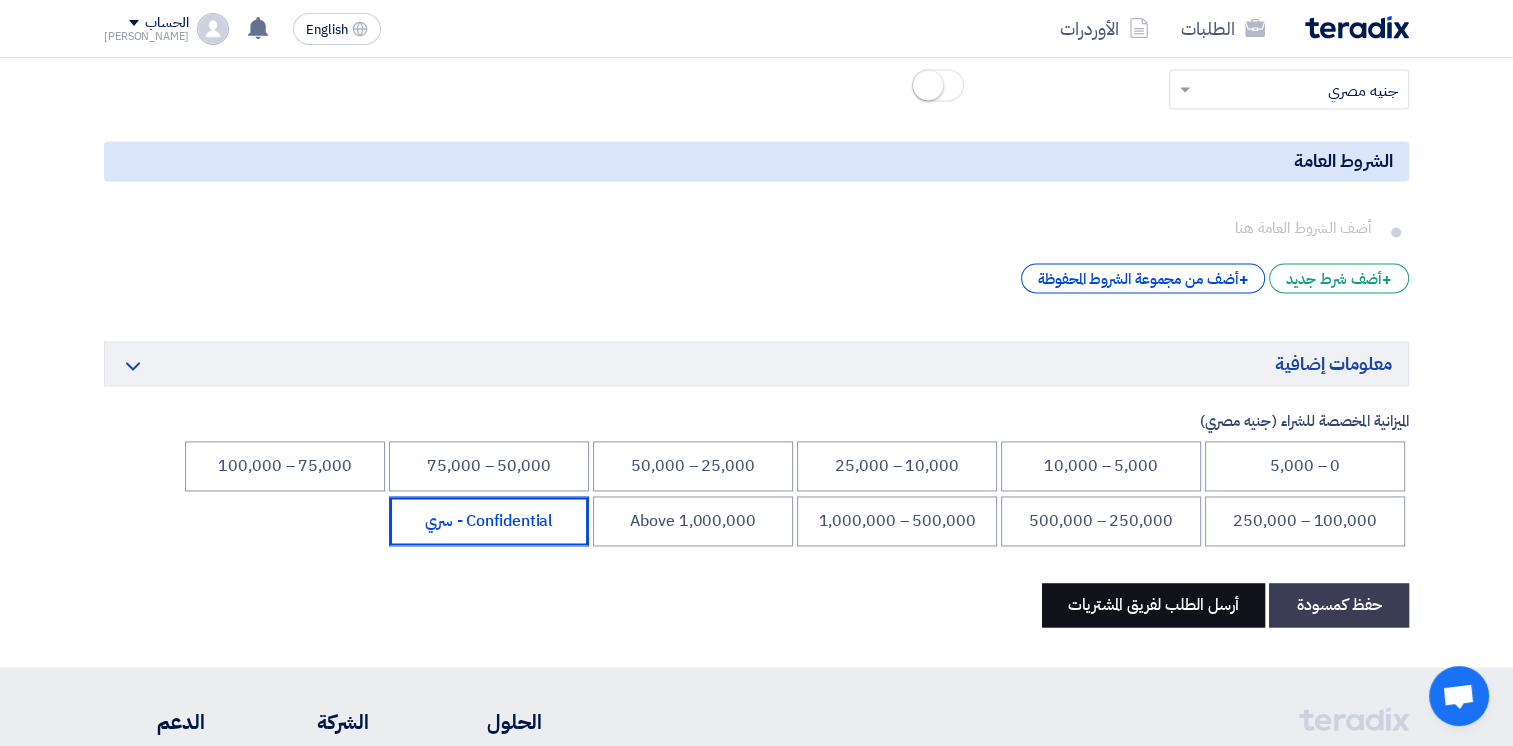 click on "أرسل الطلب لفريق المشتريات" 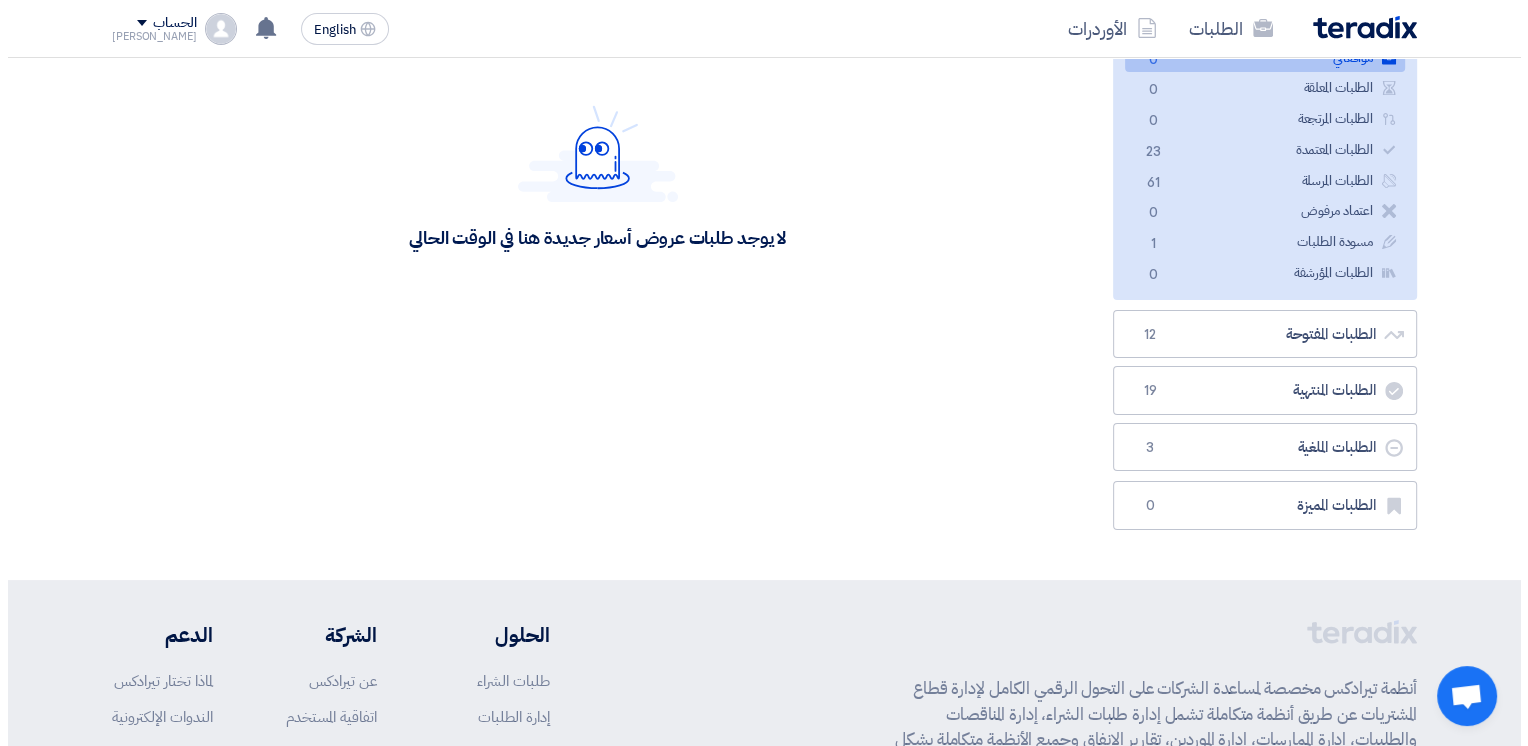 scroll, scrollTop: 12, scrollLeft: 0, axis: vertical 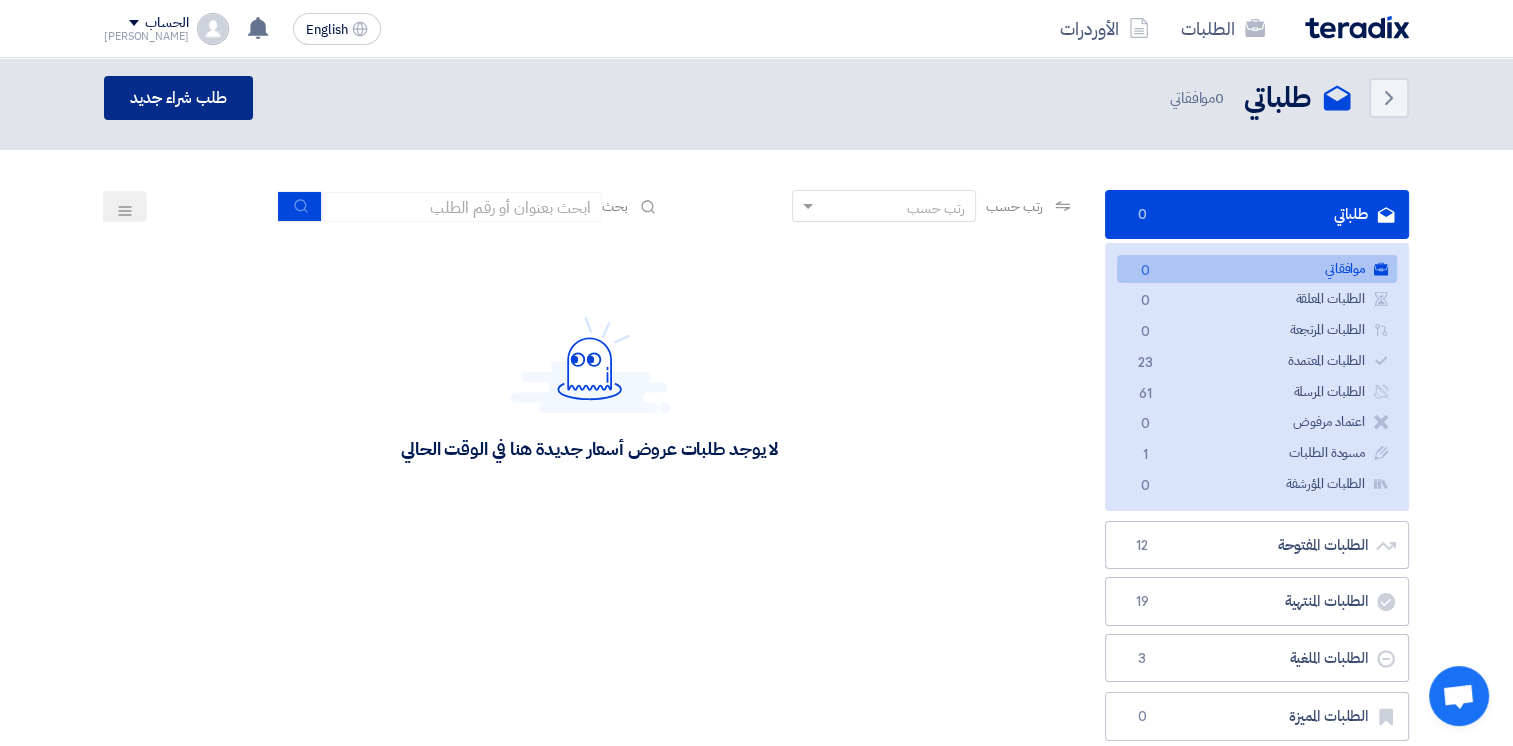 click on "طلب شراء جديد" 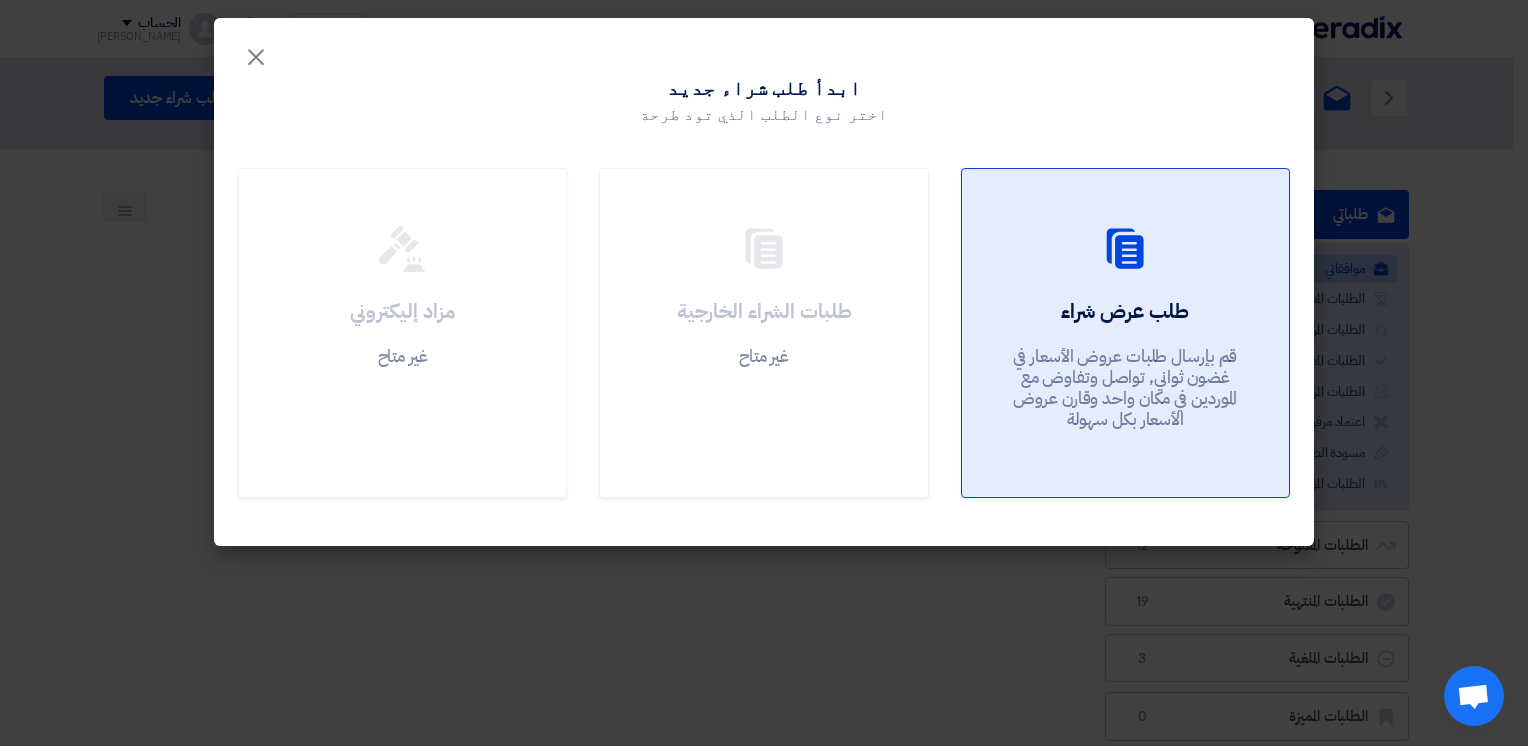 click on "طلب عرض شراء
قم بإرسال طلبات عروض الأسعار في غضون ثواني, تواصل وتفاوض مع الموردين في مكان واحد وقارن عروض الأسعار بكل سهولة" 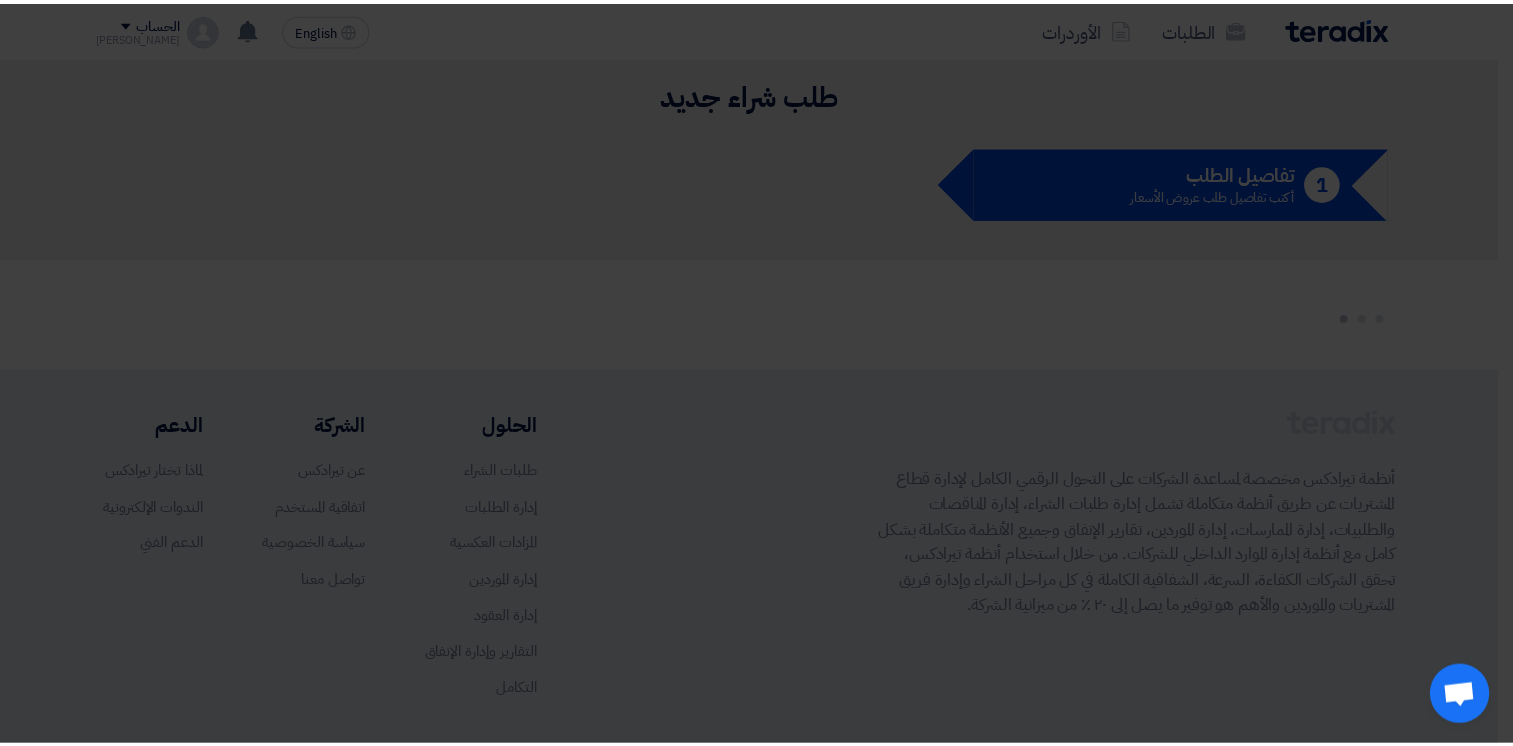 scroll, scrollTop: 0, scrollLeft: 0, axis: both 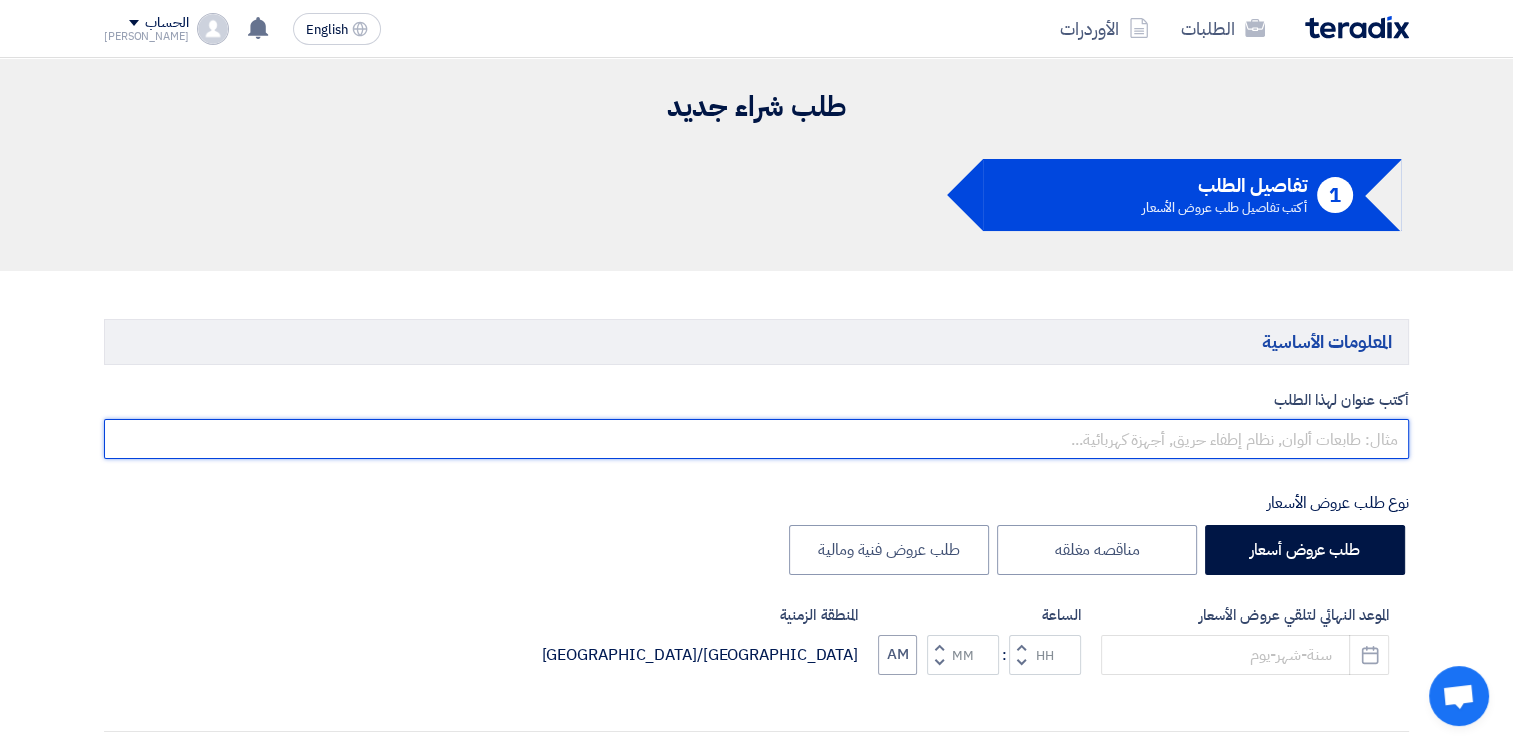 click at bounding box center [756, 439] 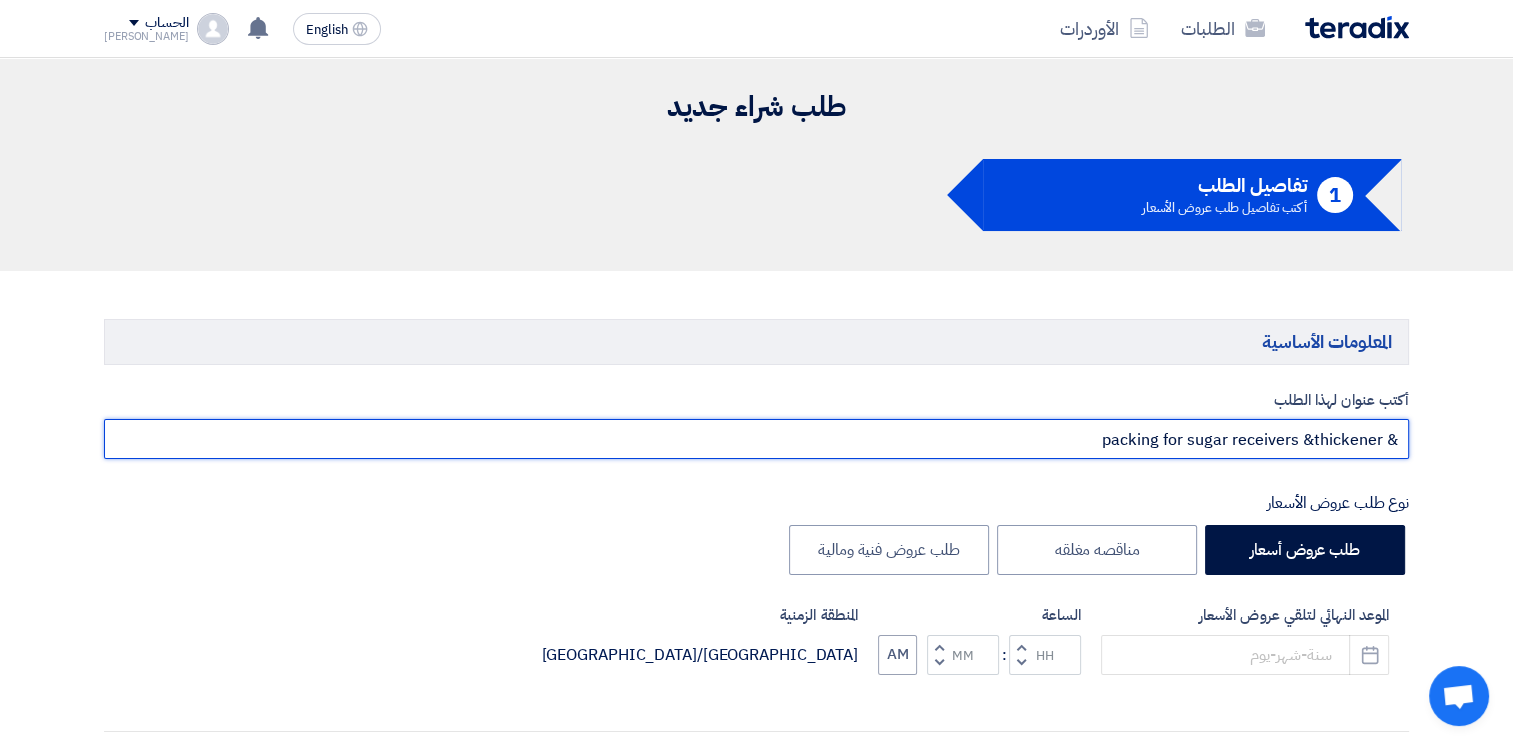 click on "& packing for sugar receivers &thickener" at bounding box center [756, 439] 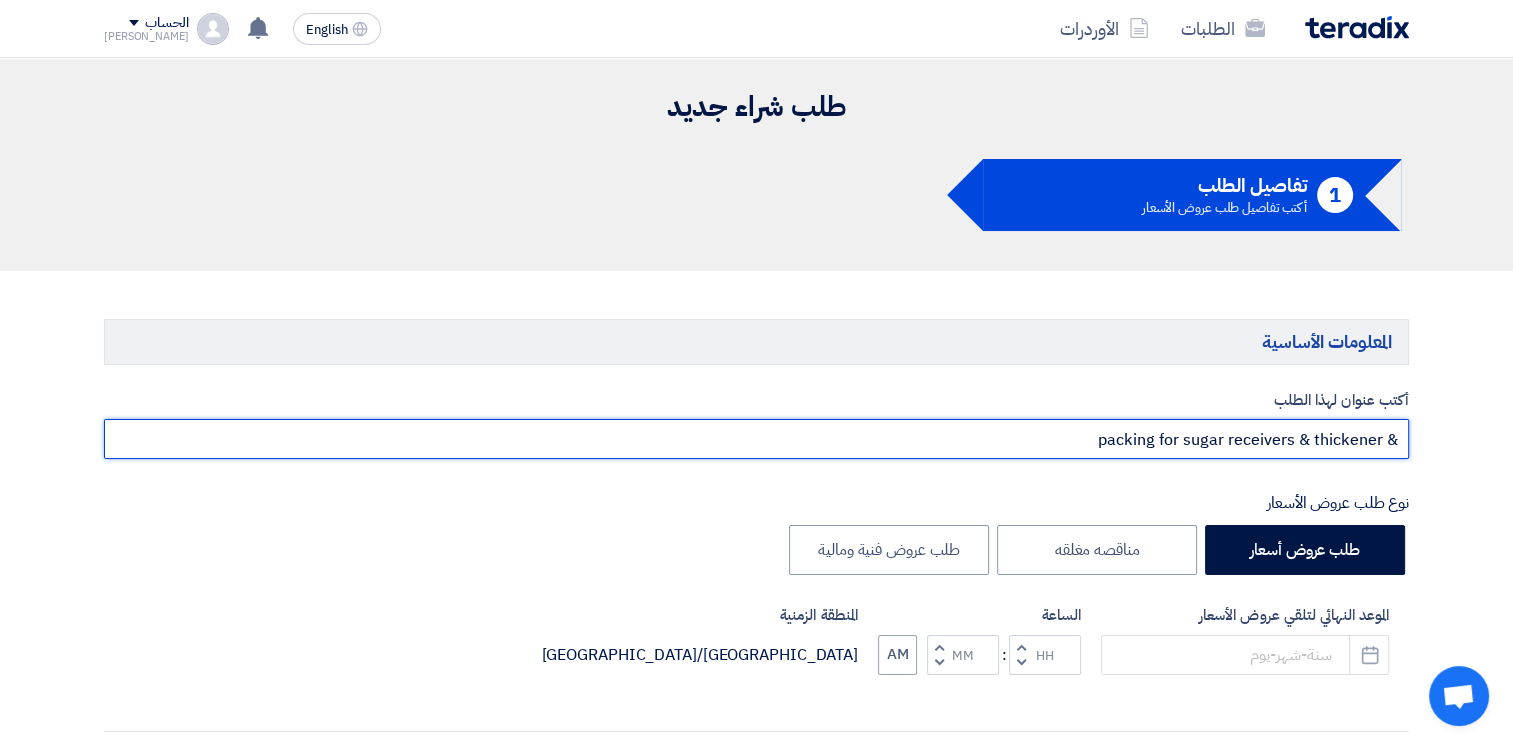drag, startPoint x: 1384, startPoint y: 445, endPoint x: 1414, endPoint y: 441, distance: 30.265491 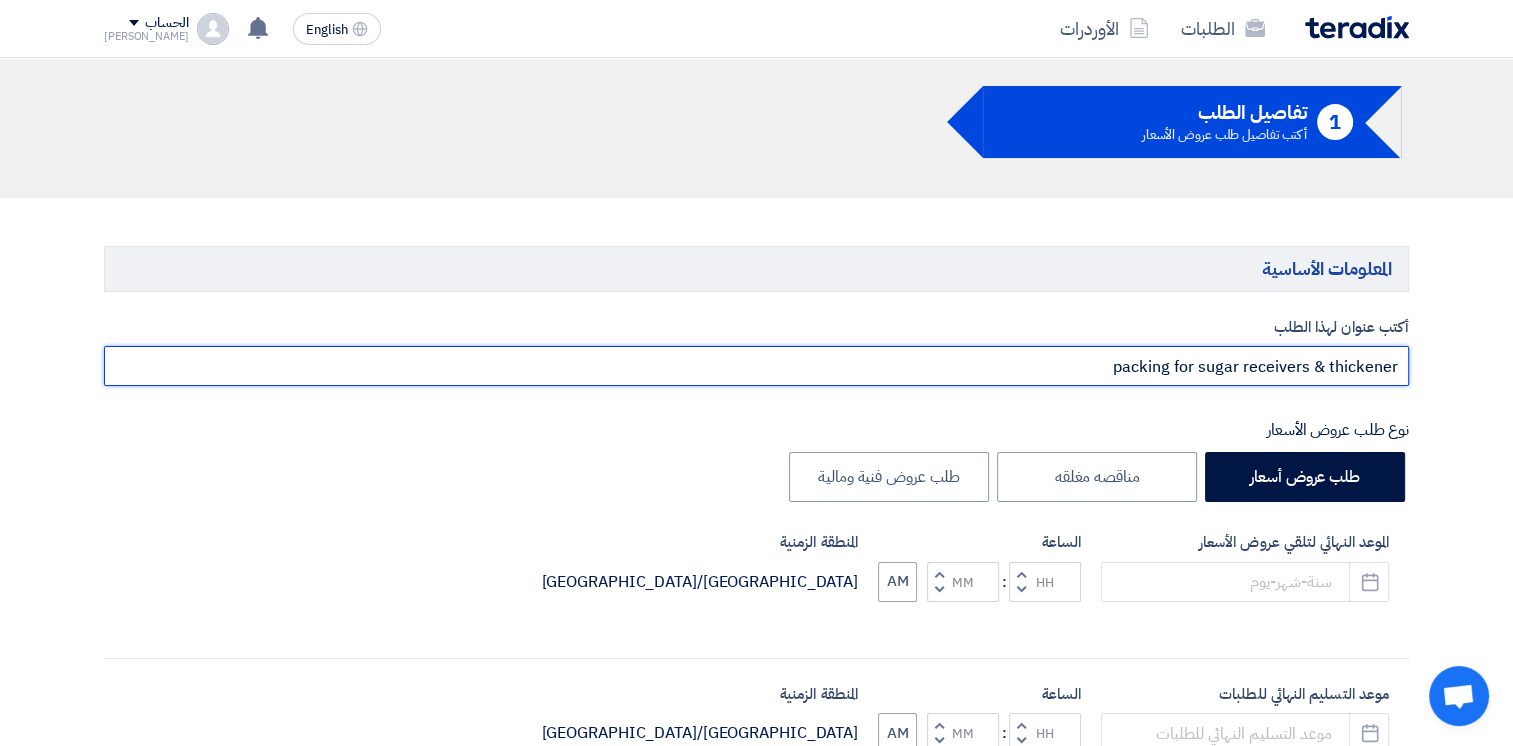 scroll, scrollTop: 300, scrollLeft: 0, axis: vertical 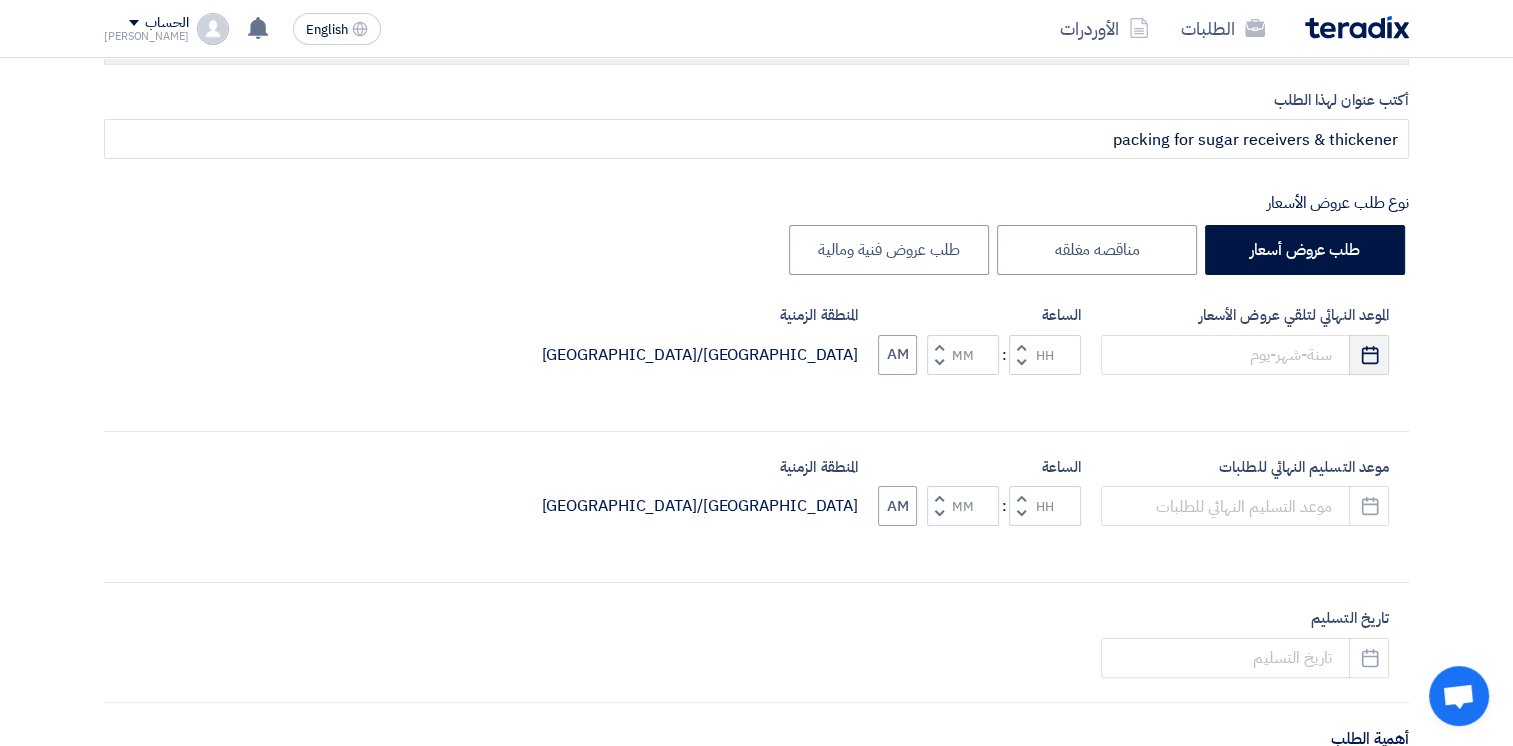click on "Pick a date" 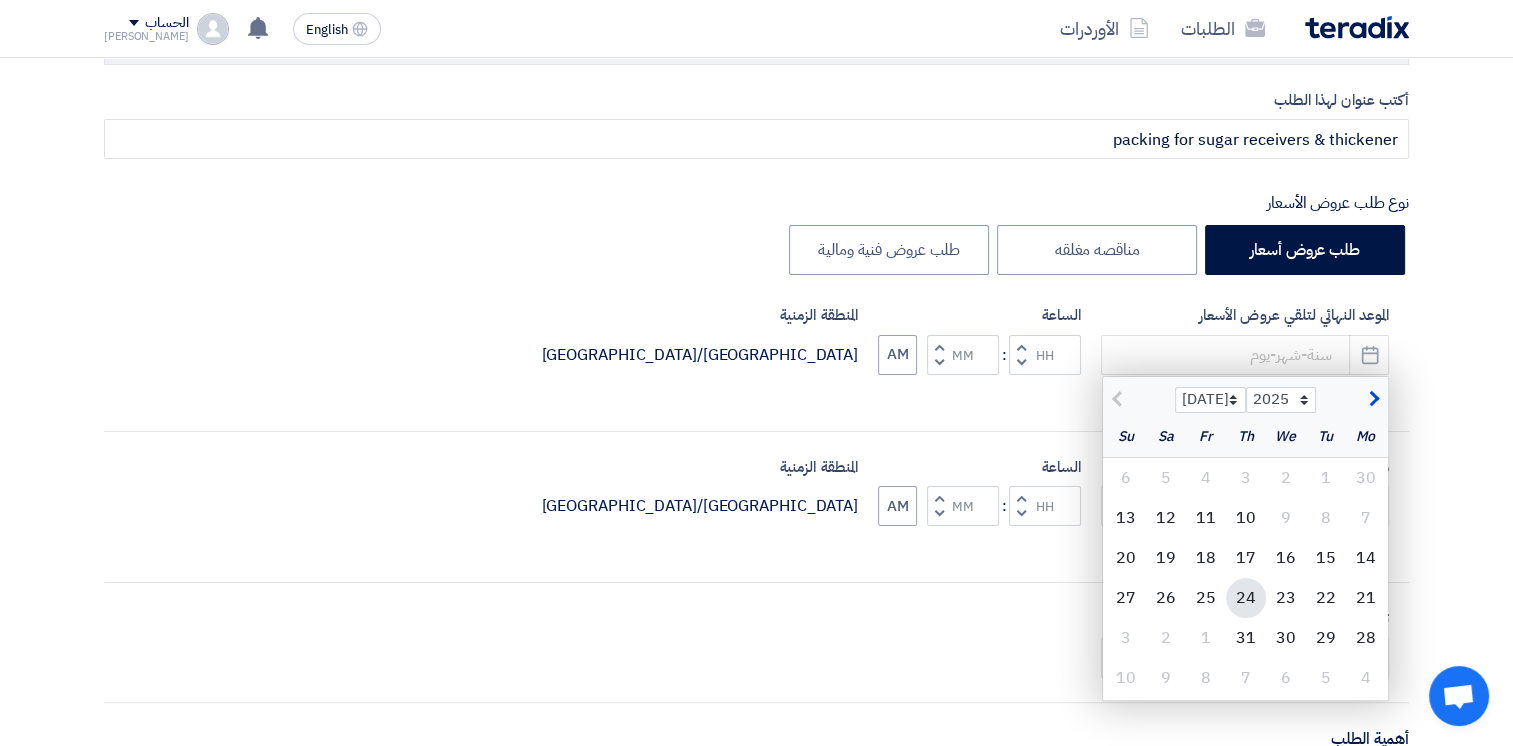 click on "24" 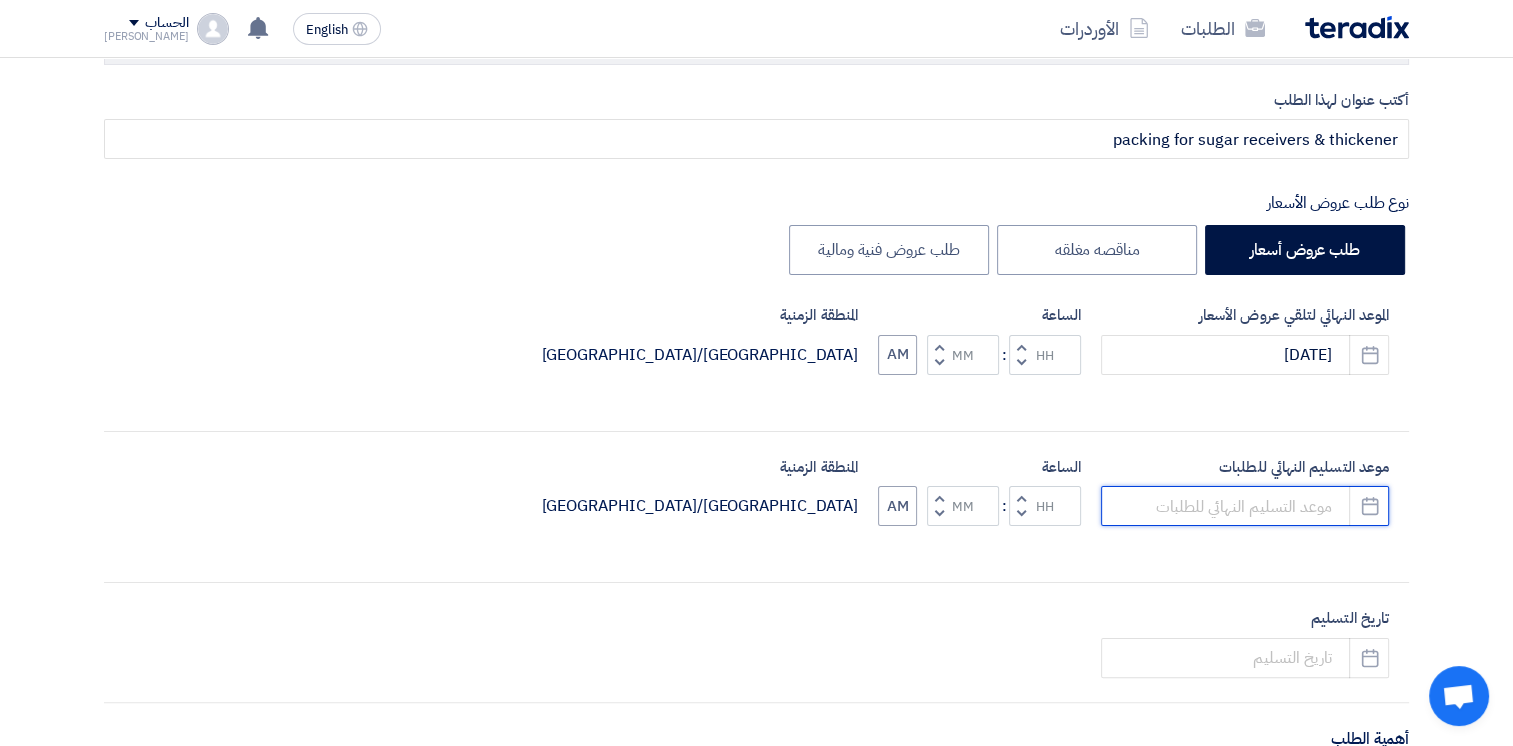 click 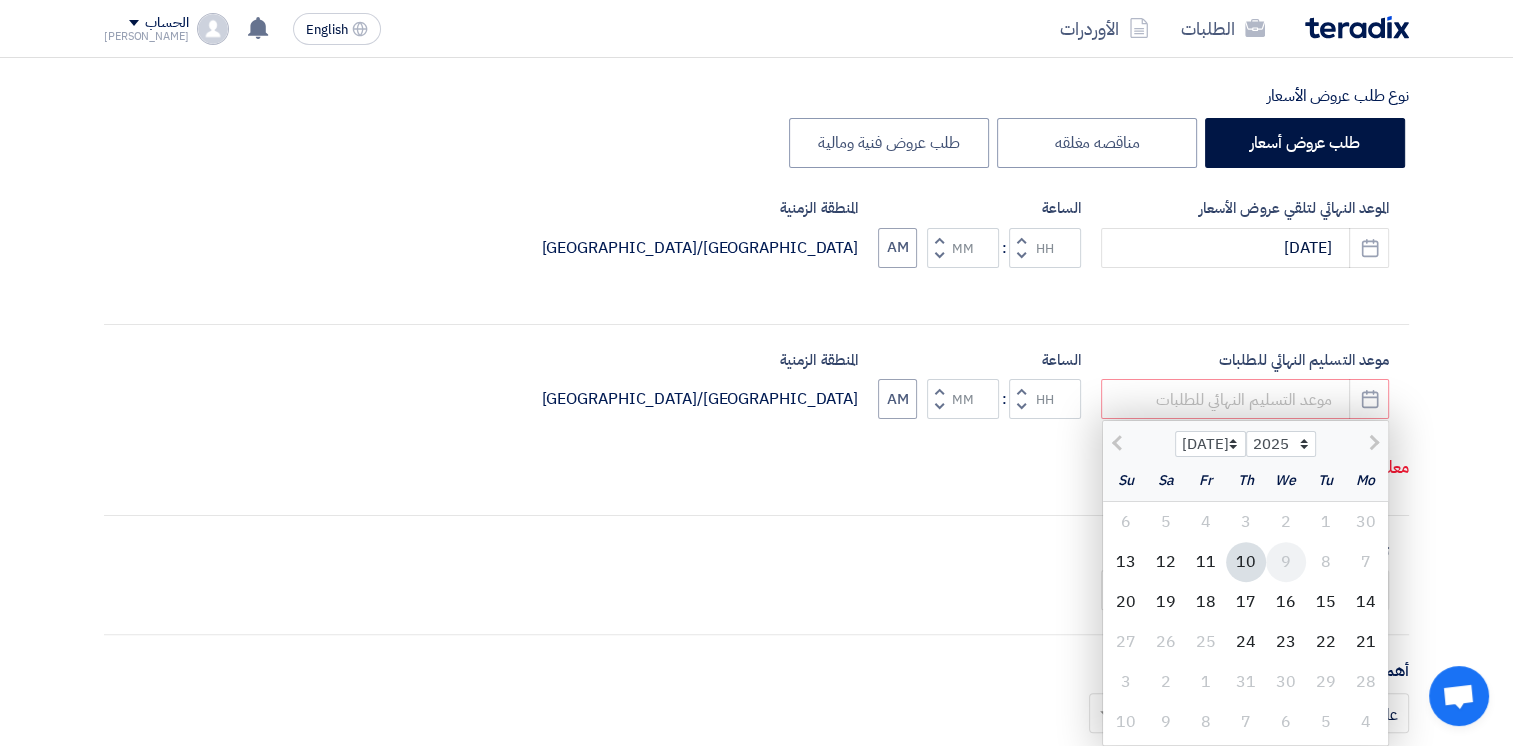 scroll, scrollTop: 400, scrollLeft: 0, axis: vertical 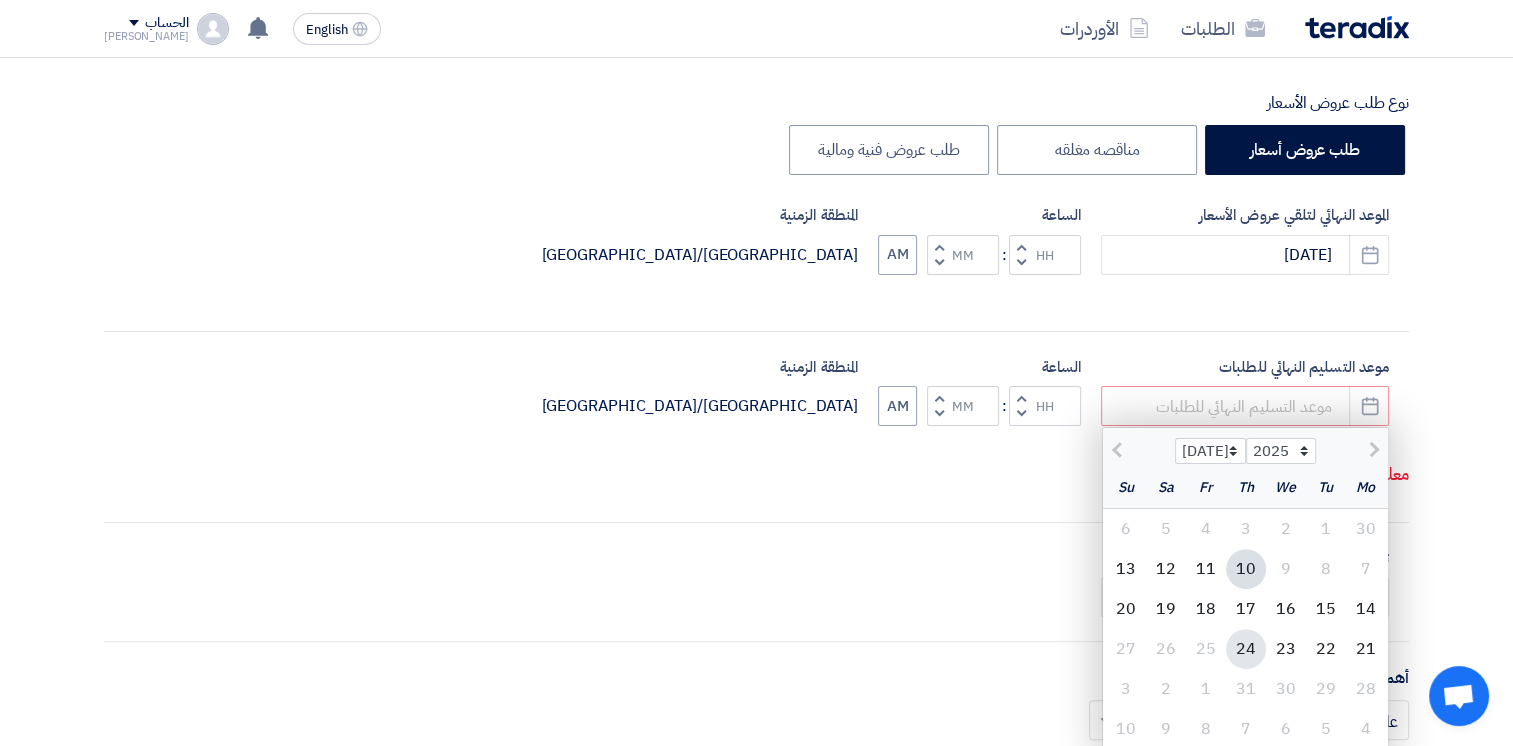 click on "24" 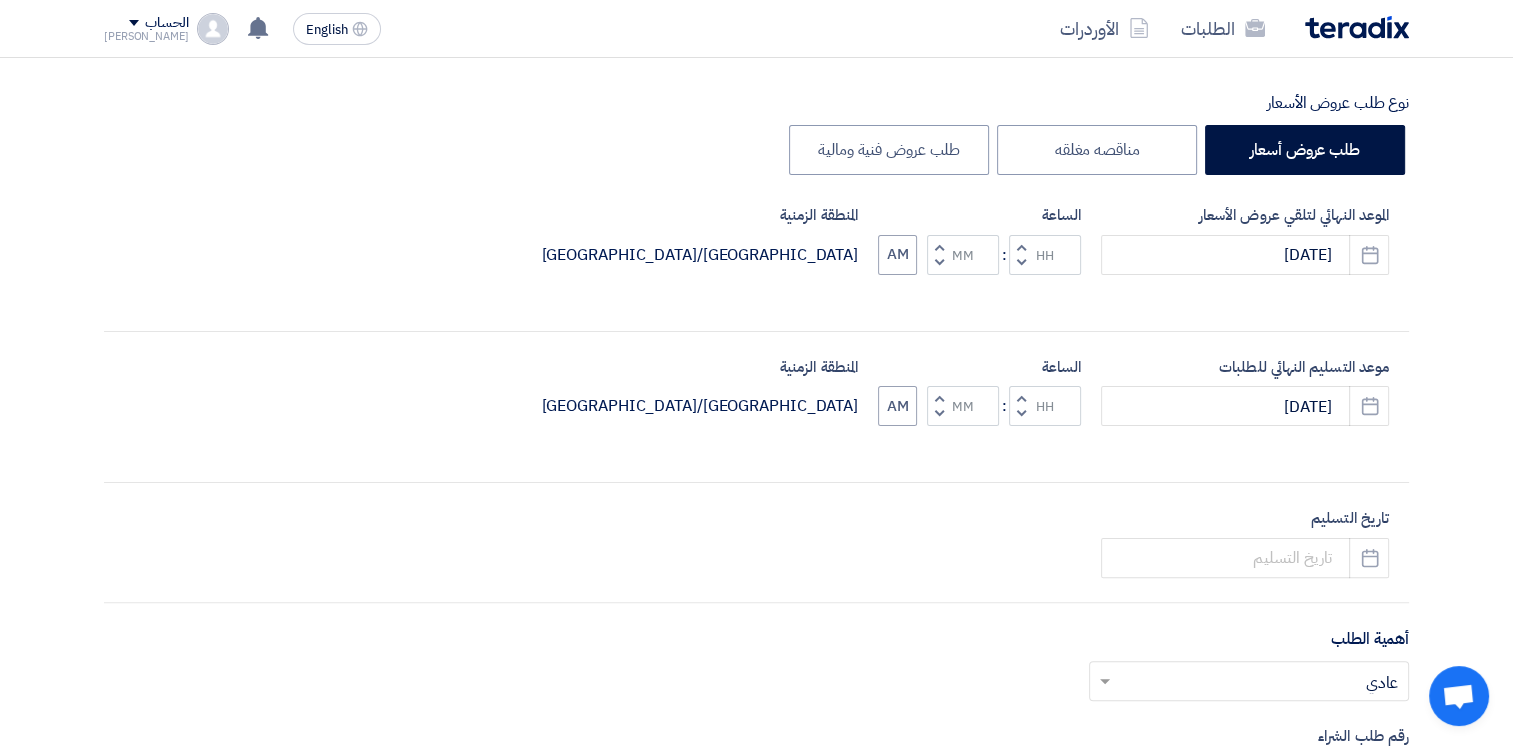 click 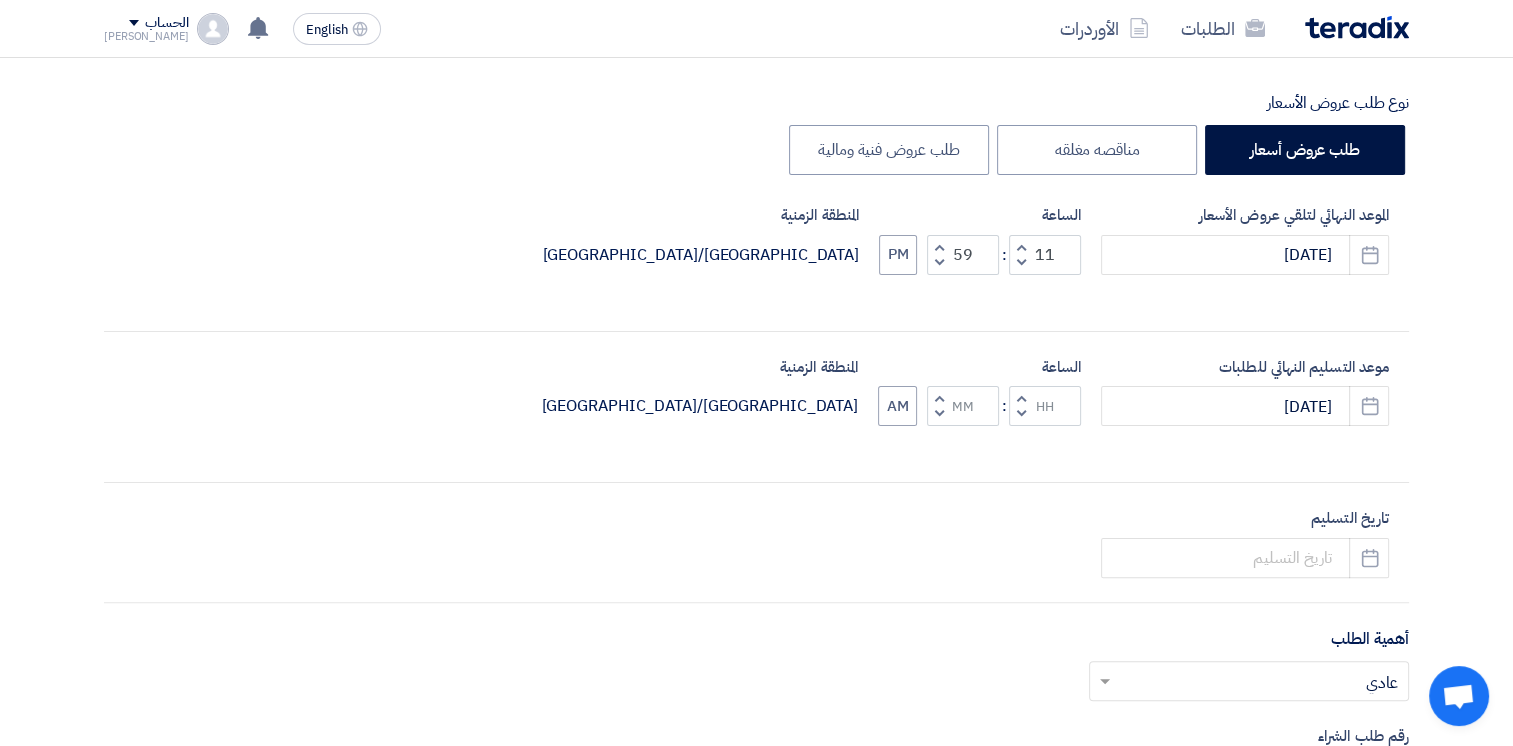 click 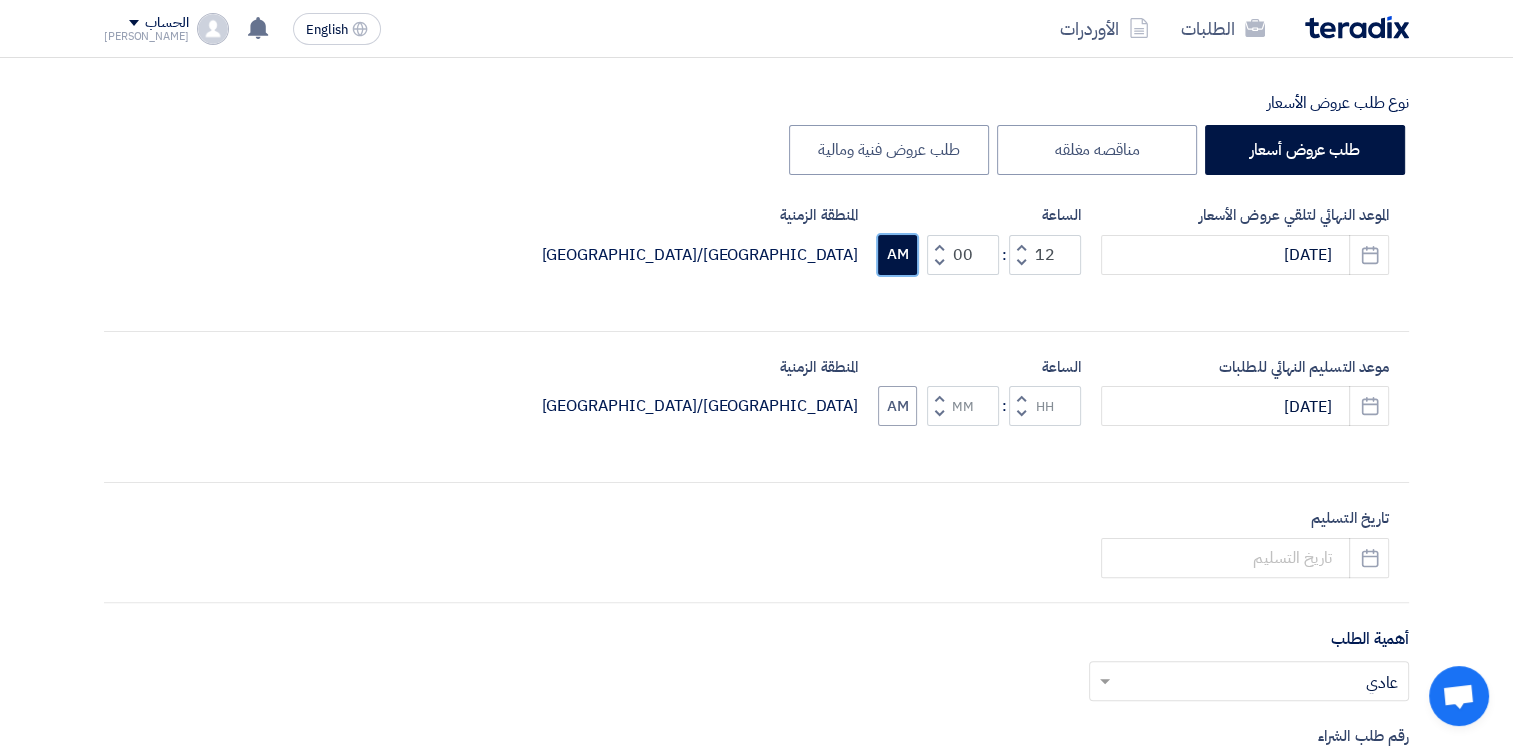 click on "AM" 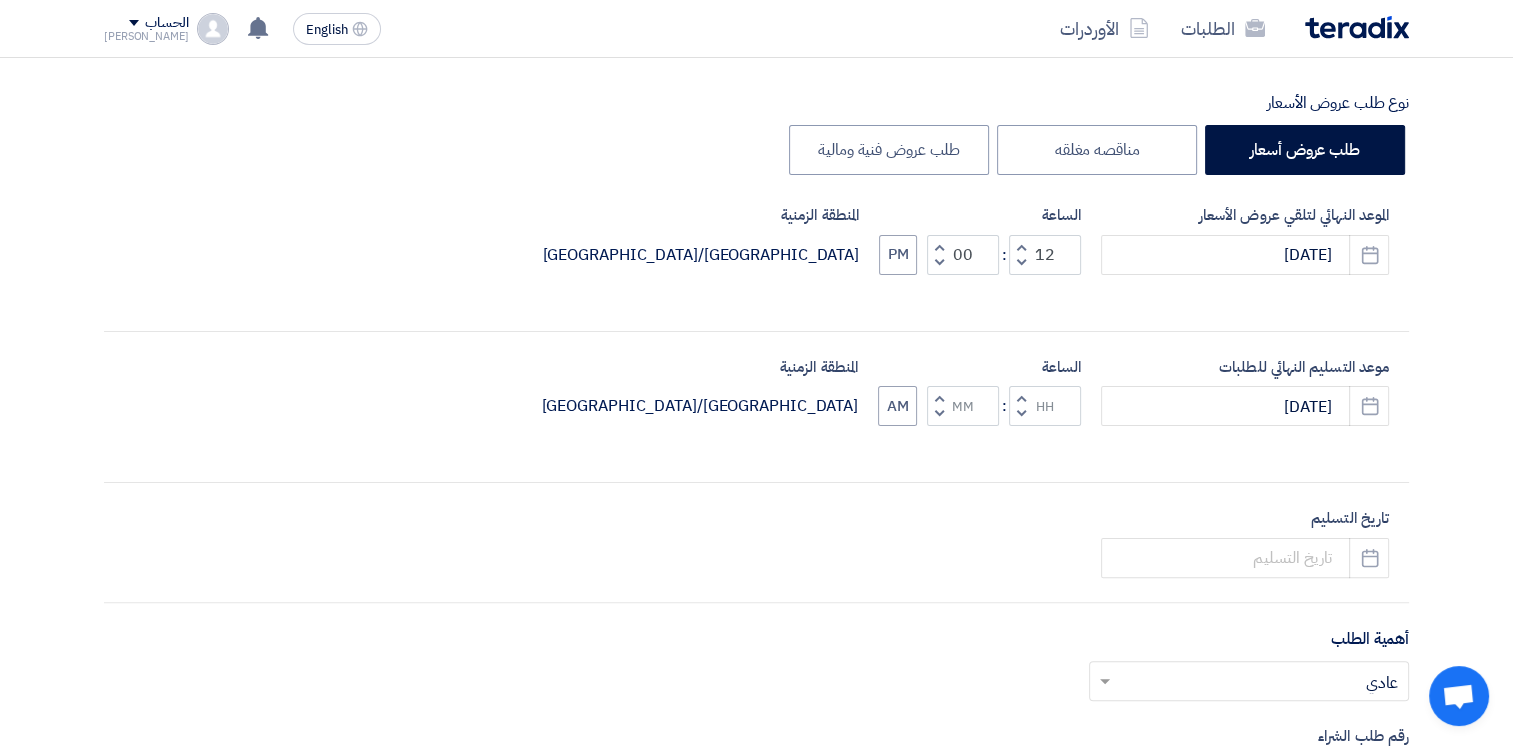 click on "Decrement hours" 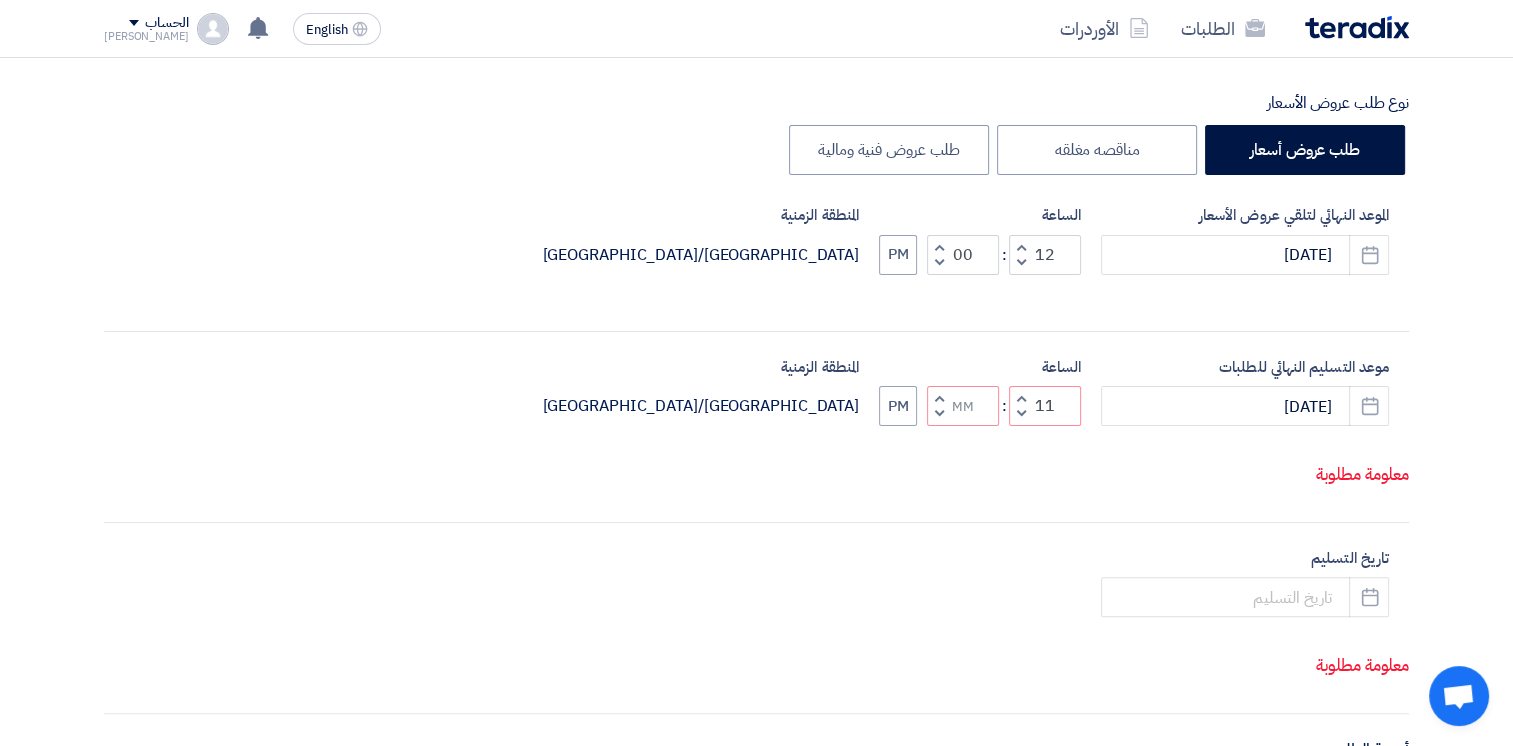 click 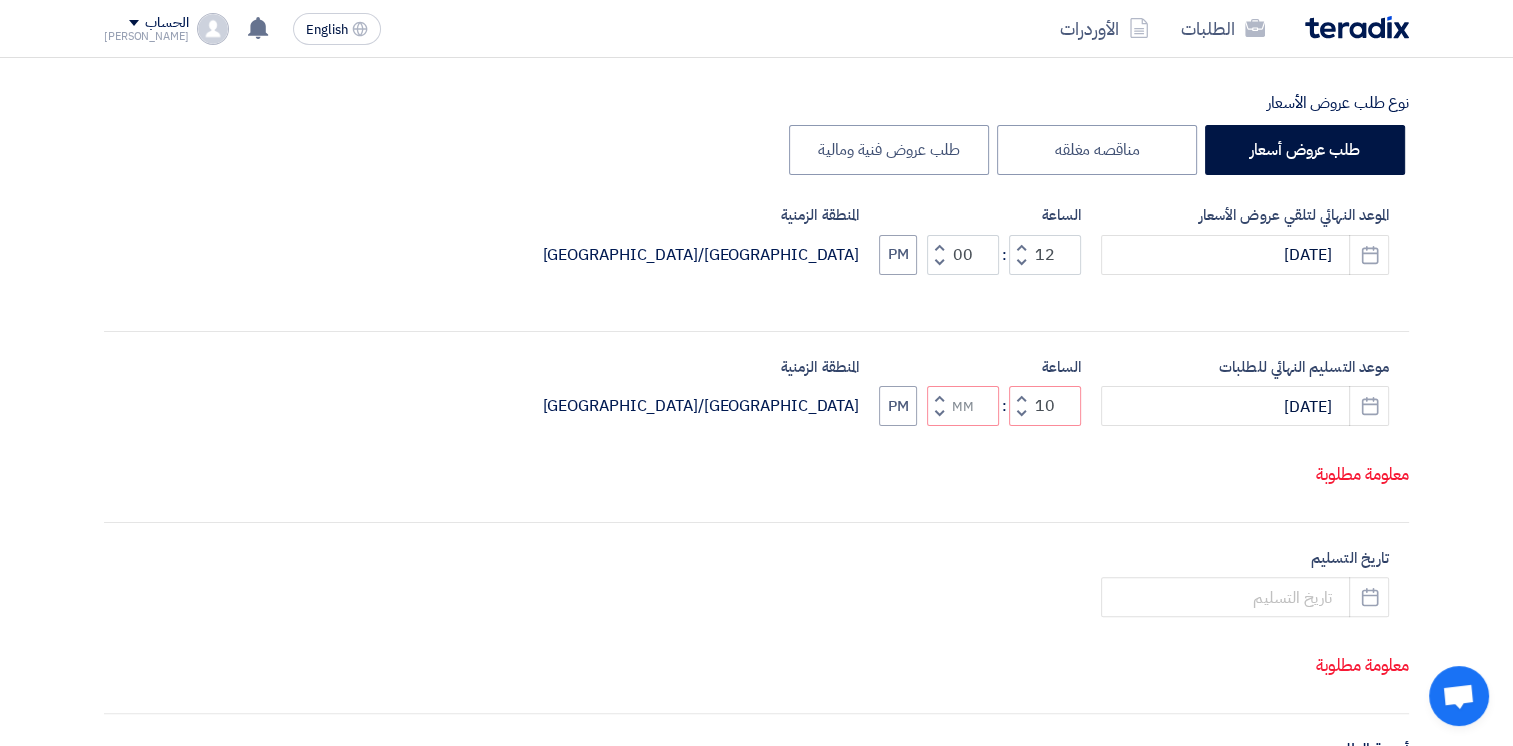click 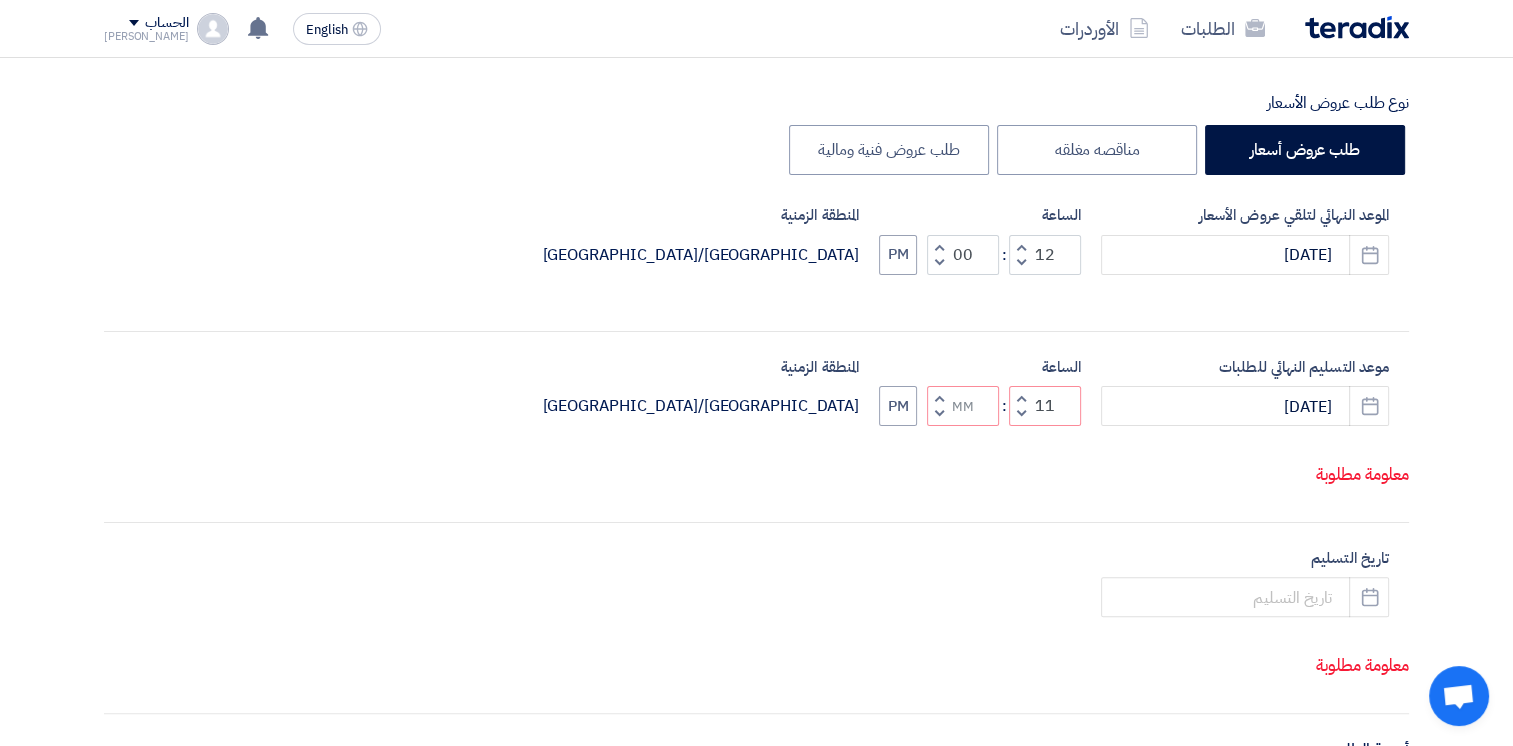 click 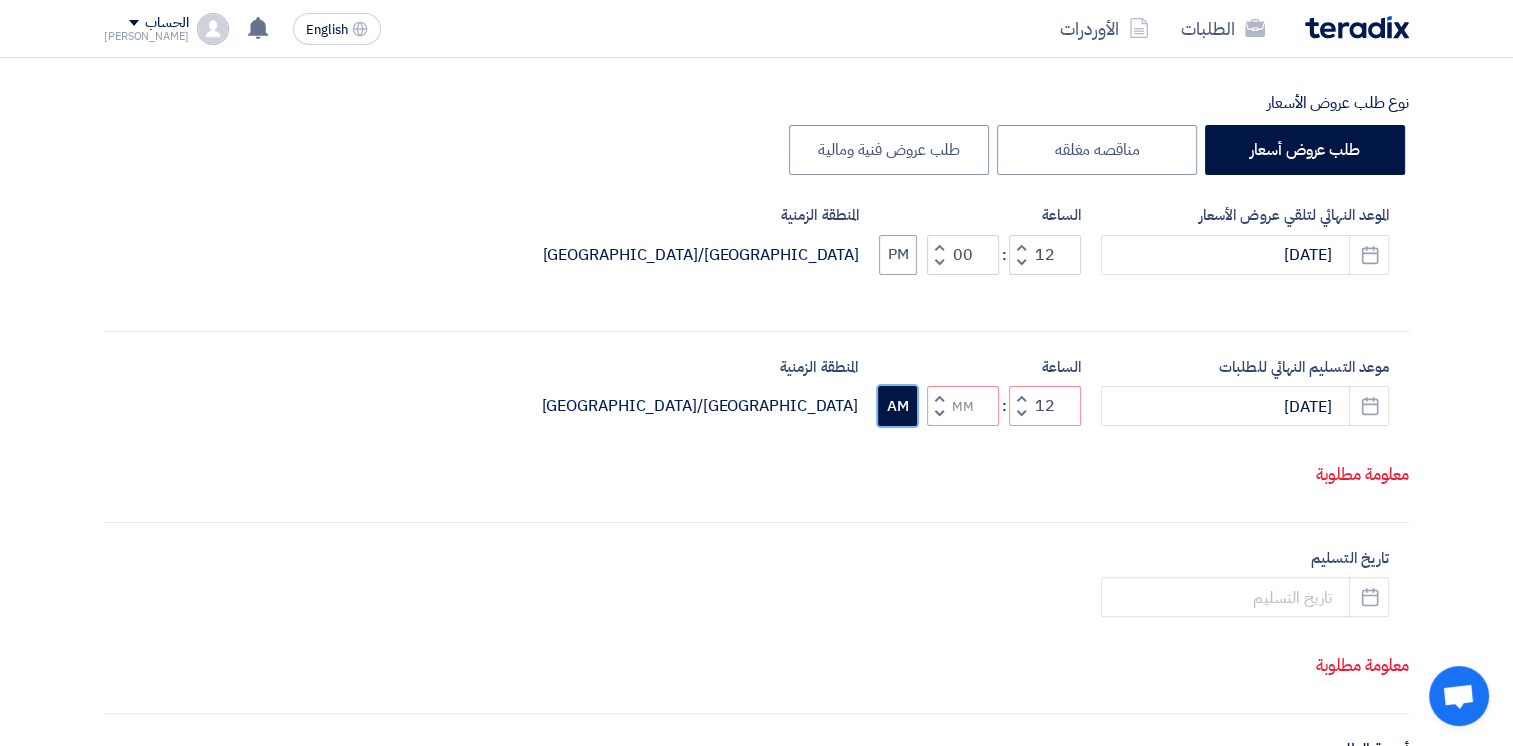 click on "AM" 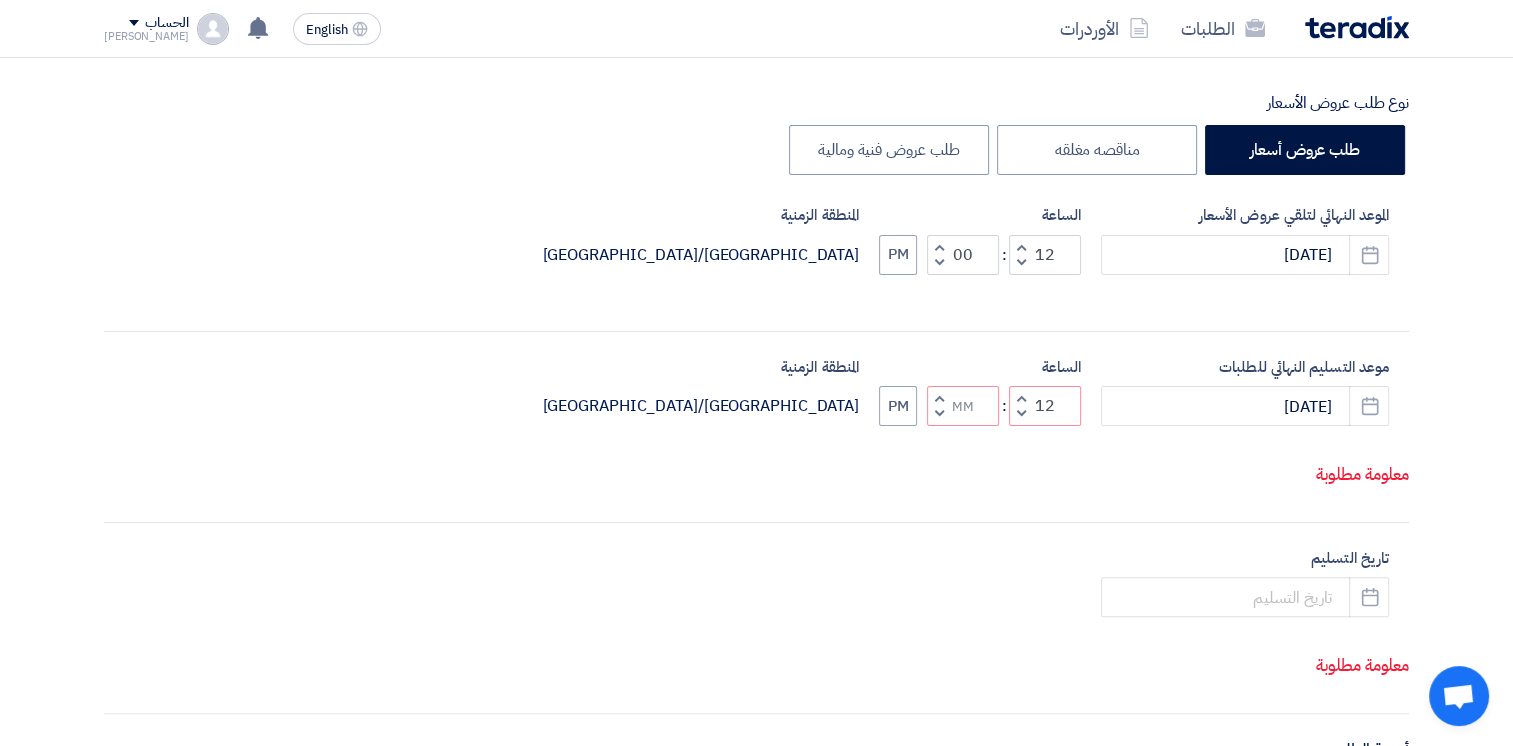 click on "Decrement minutes" 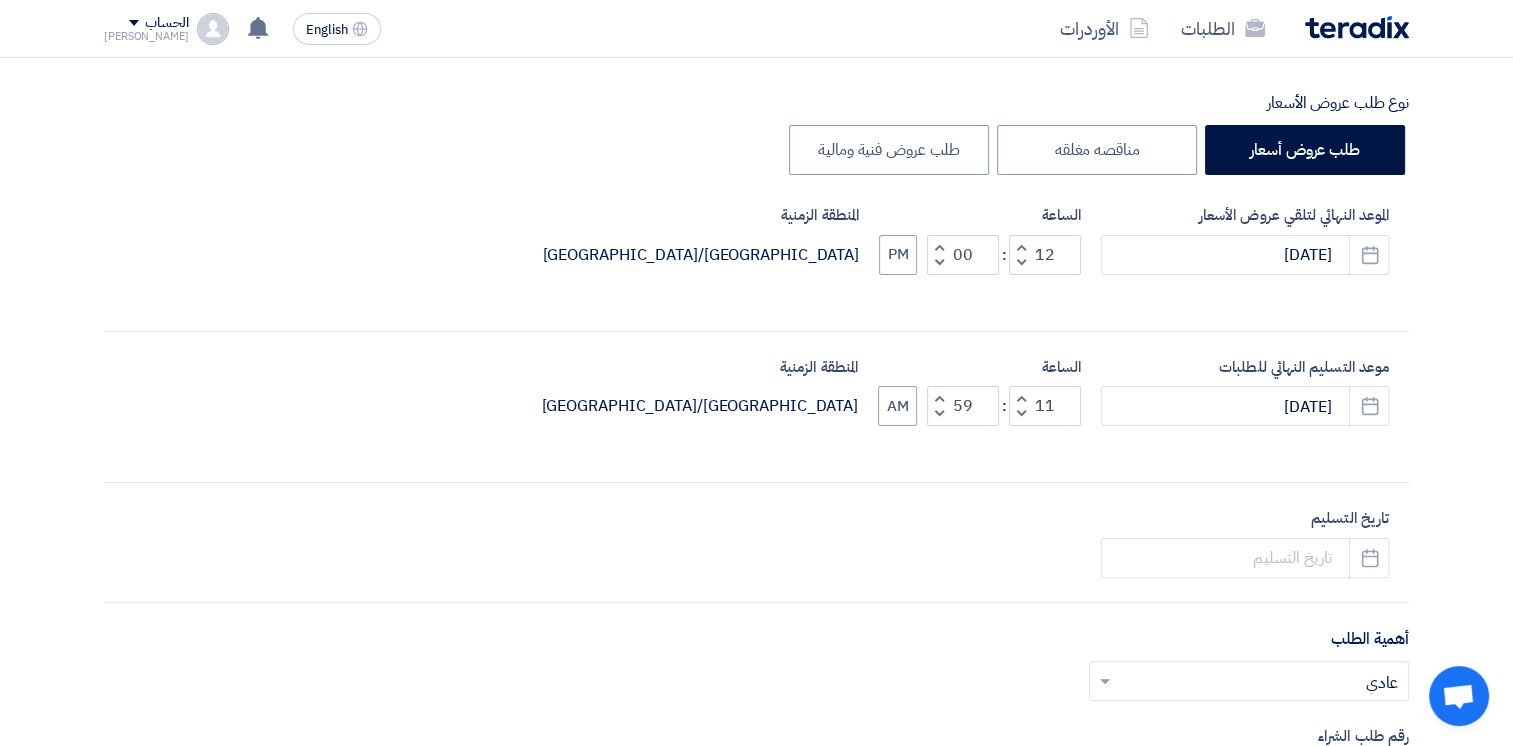 click 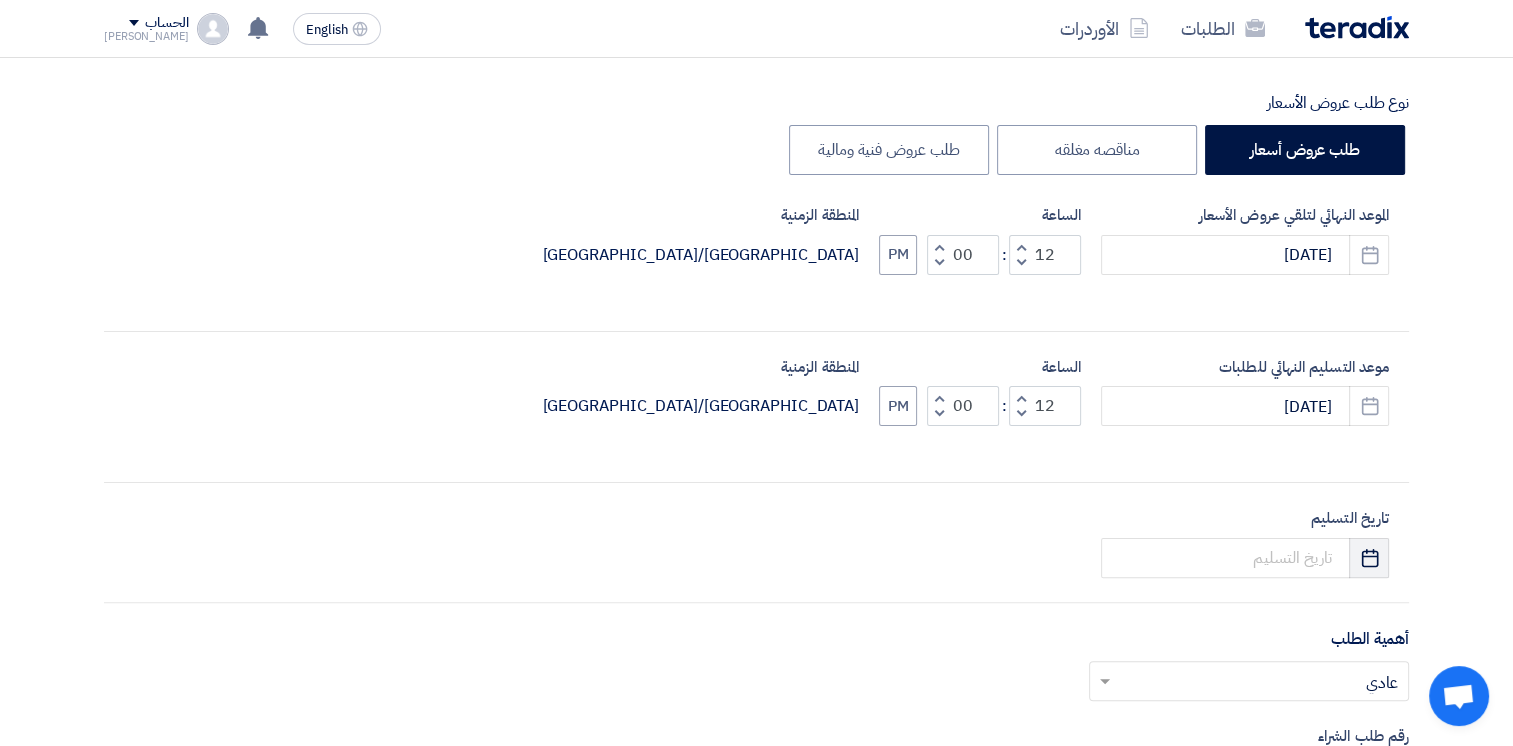 click on "Pick a date" 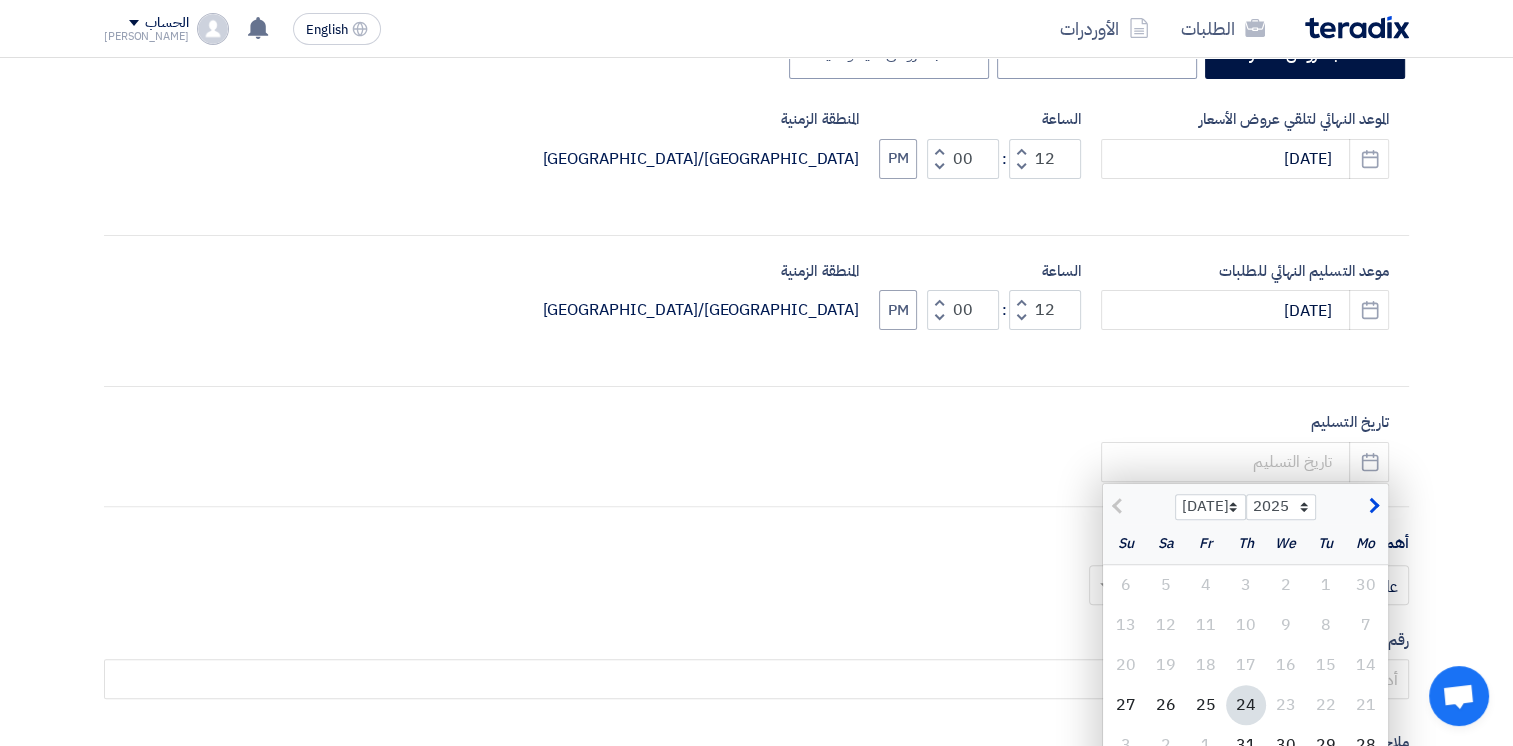 scroll, scrollTop: 700, scrollLeft: 0, axis: vertical 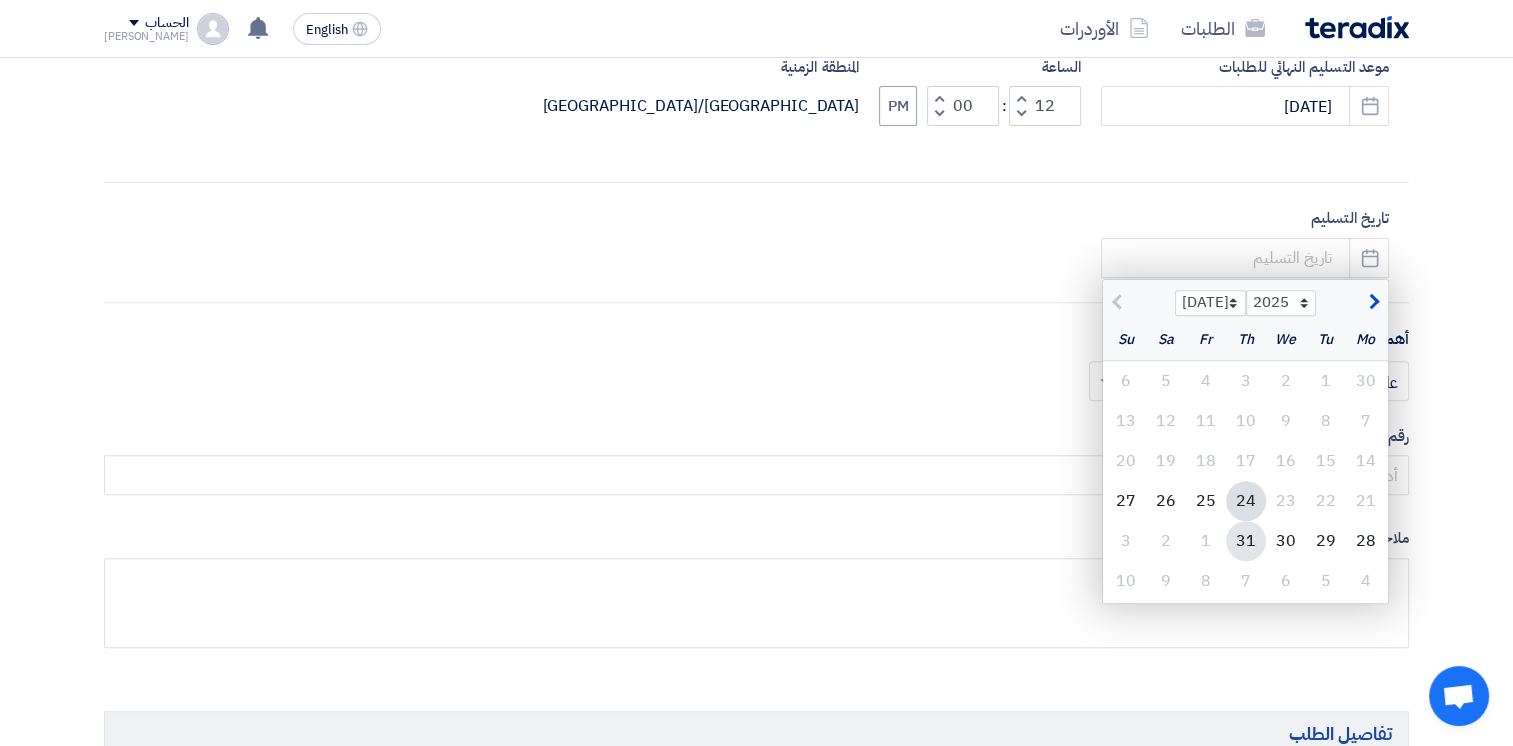 click on "31" 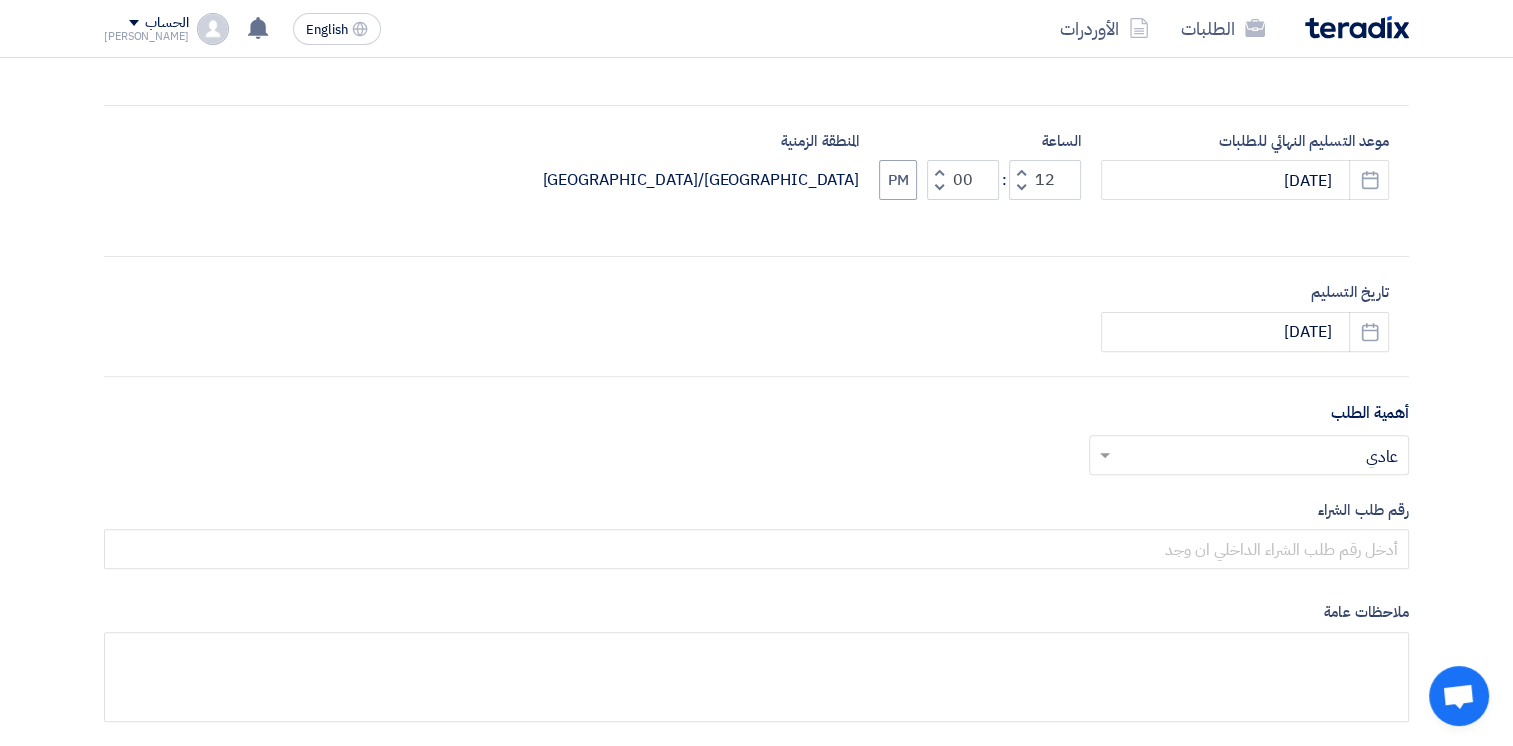 scroll, scrollTop: 800, scrollLeft: 0, axis: vertical 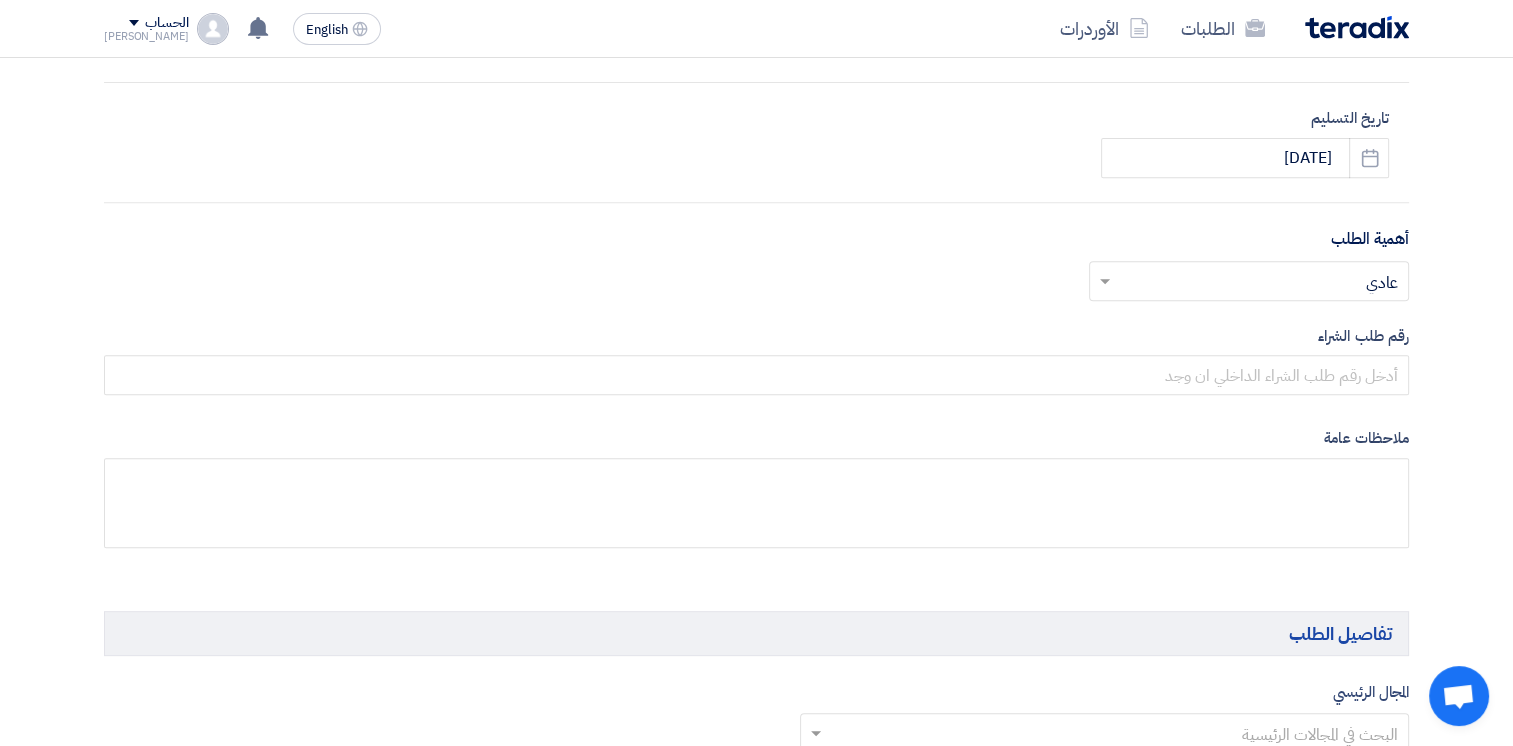 click 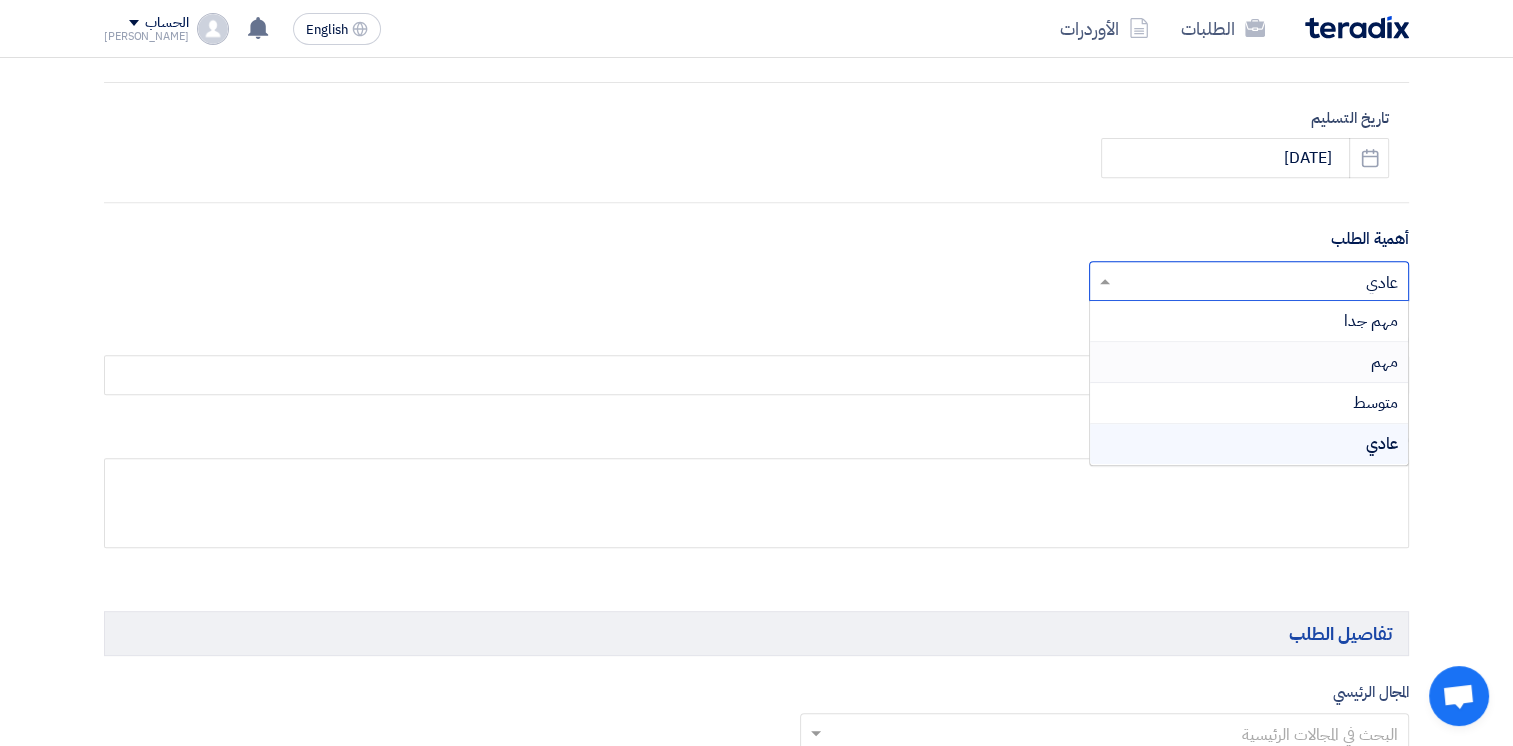 click on "مهم" at bounding box center [1249, 362] 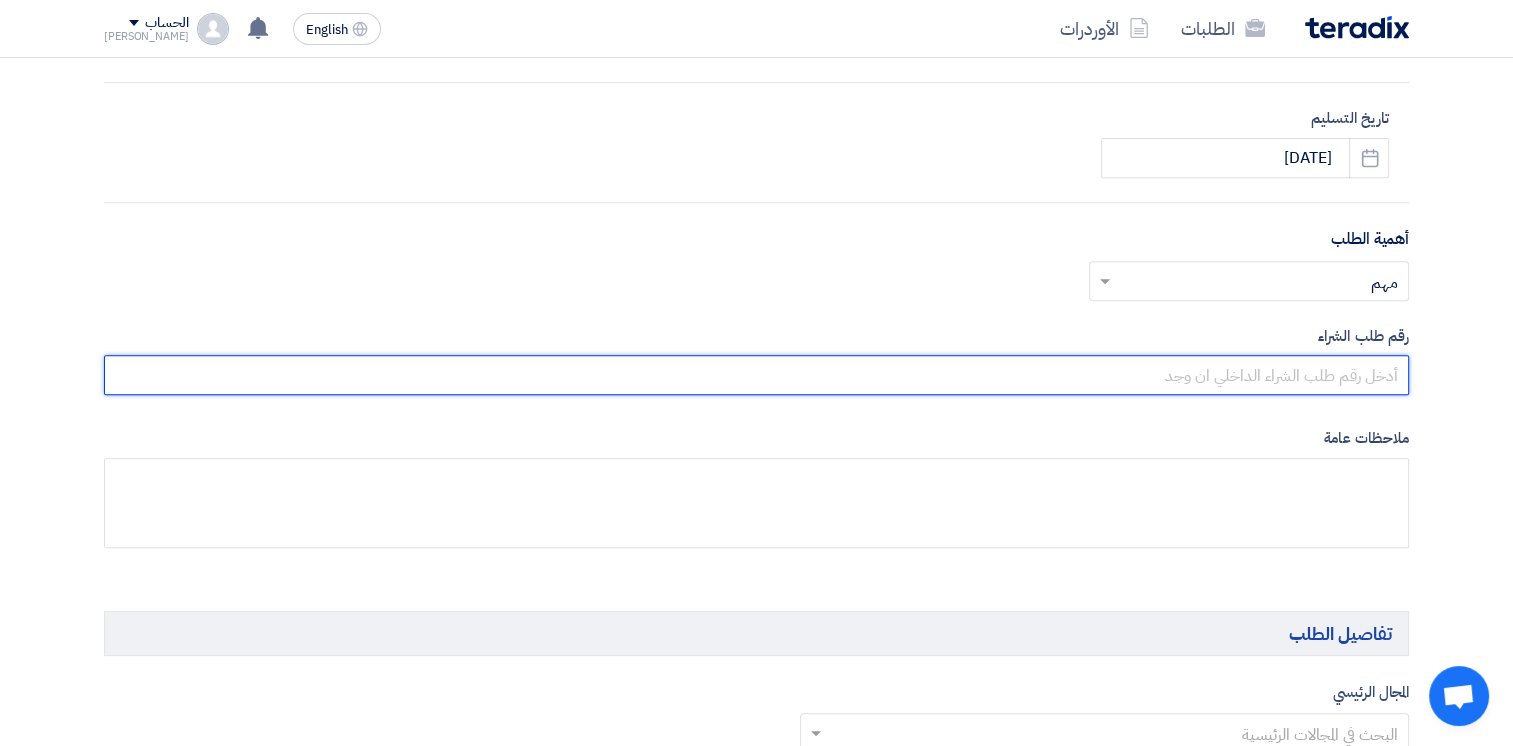 click at bounding box center (756, 375) 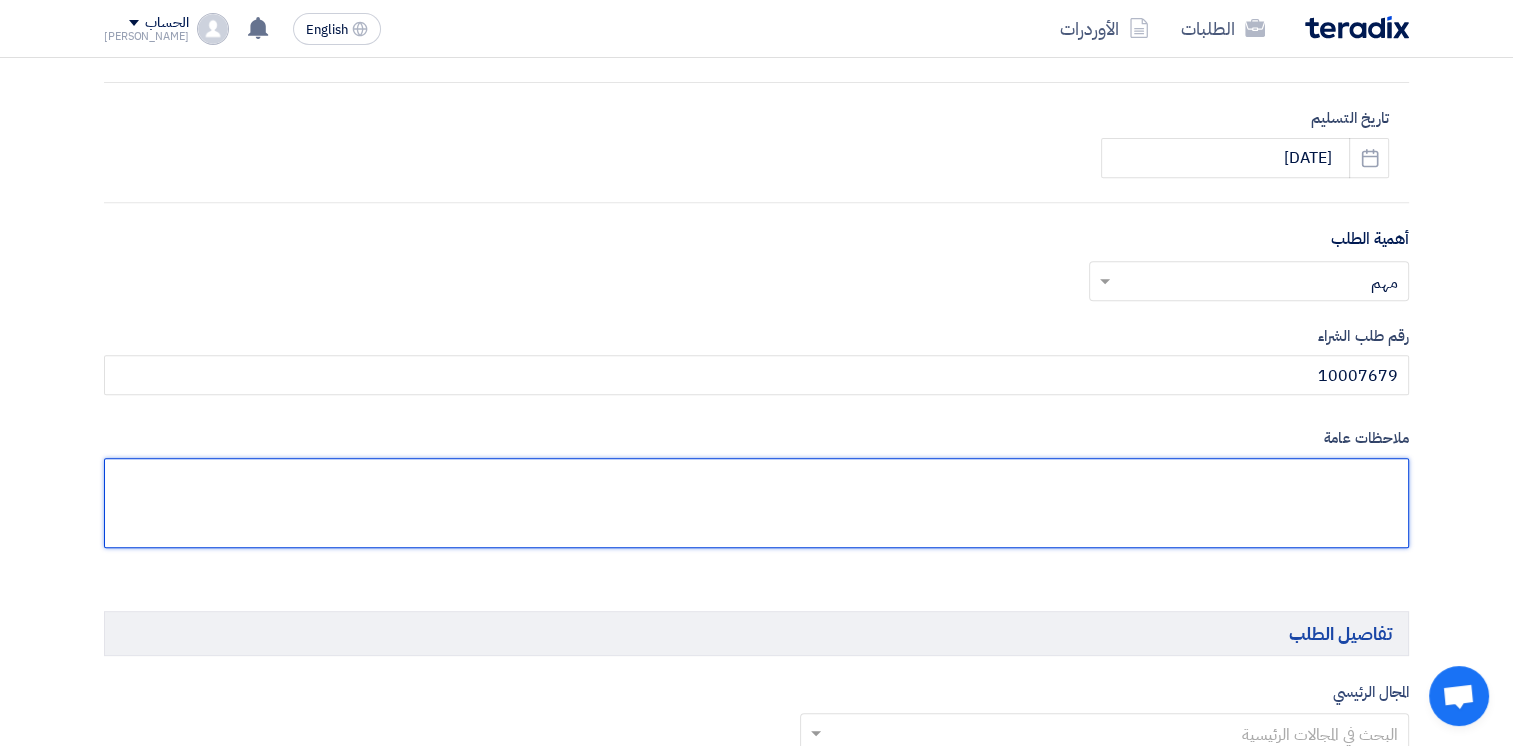 click 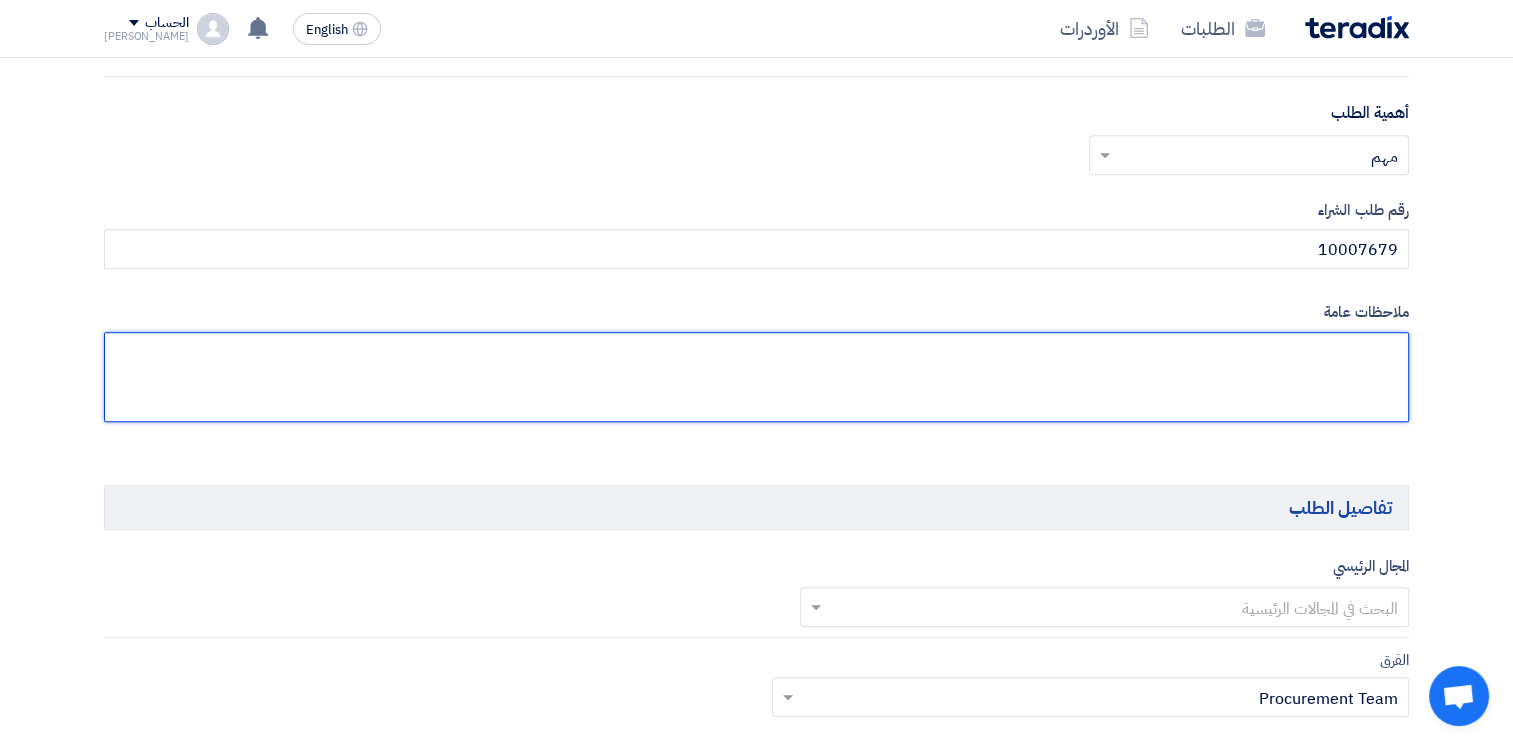 scroll, scrollTop: 1100, scrollLeft: 0, axis: vertical 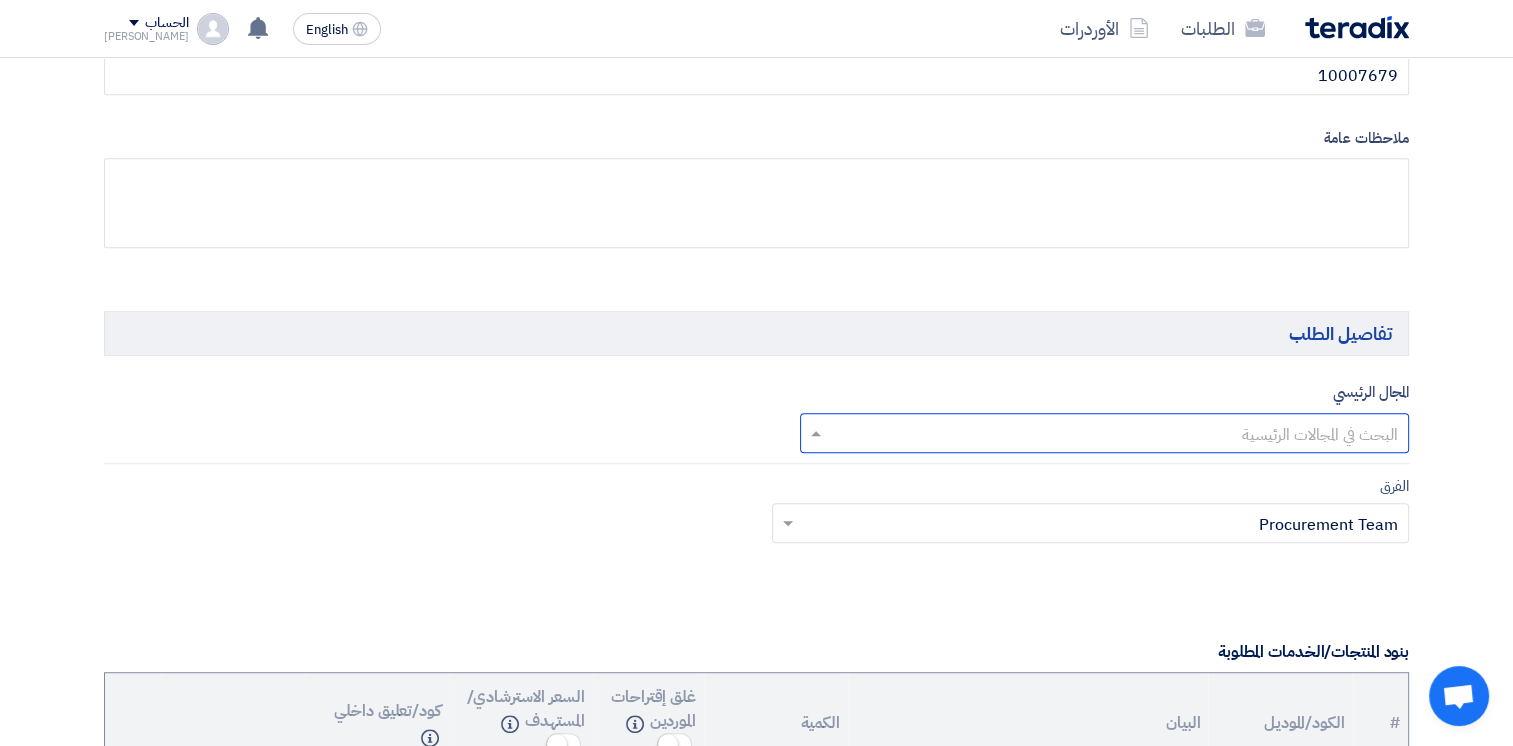 click at bounding box center [1116, 435] 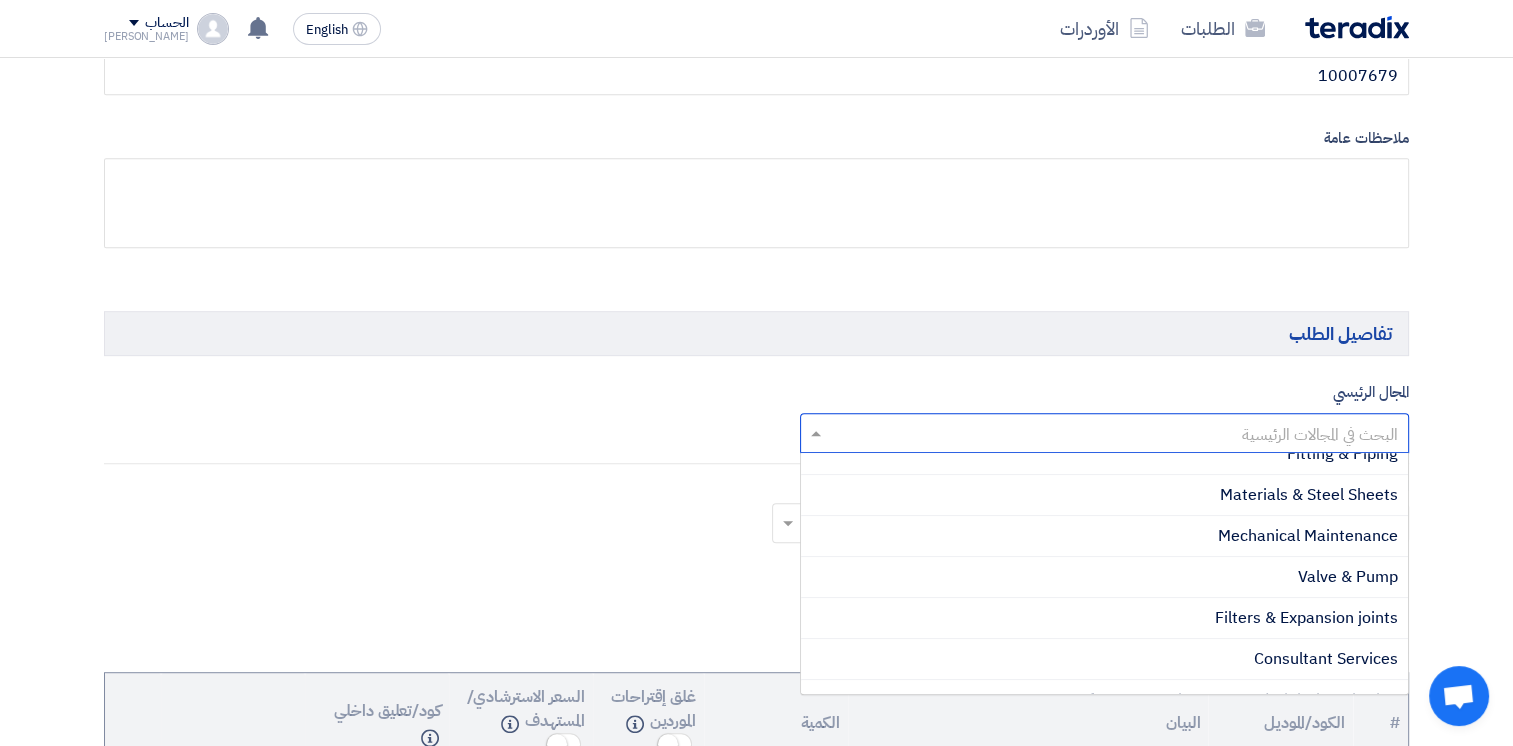scroll, scrollTop: 1554, scrollLeft: 0, axis: vertical 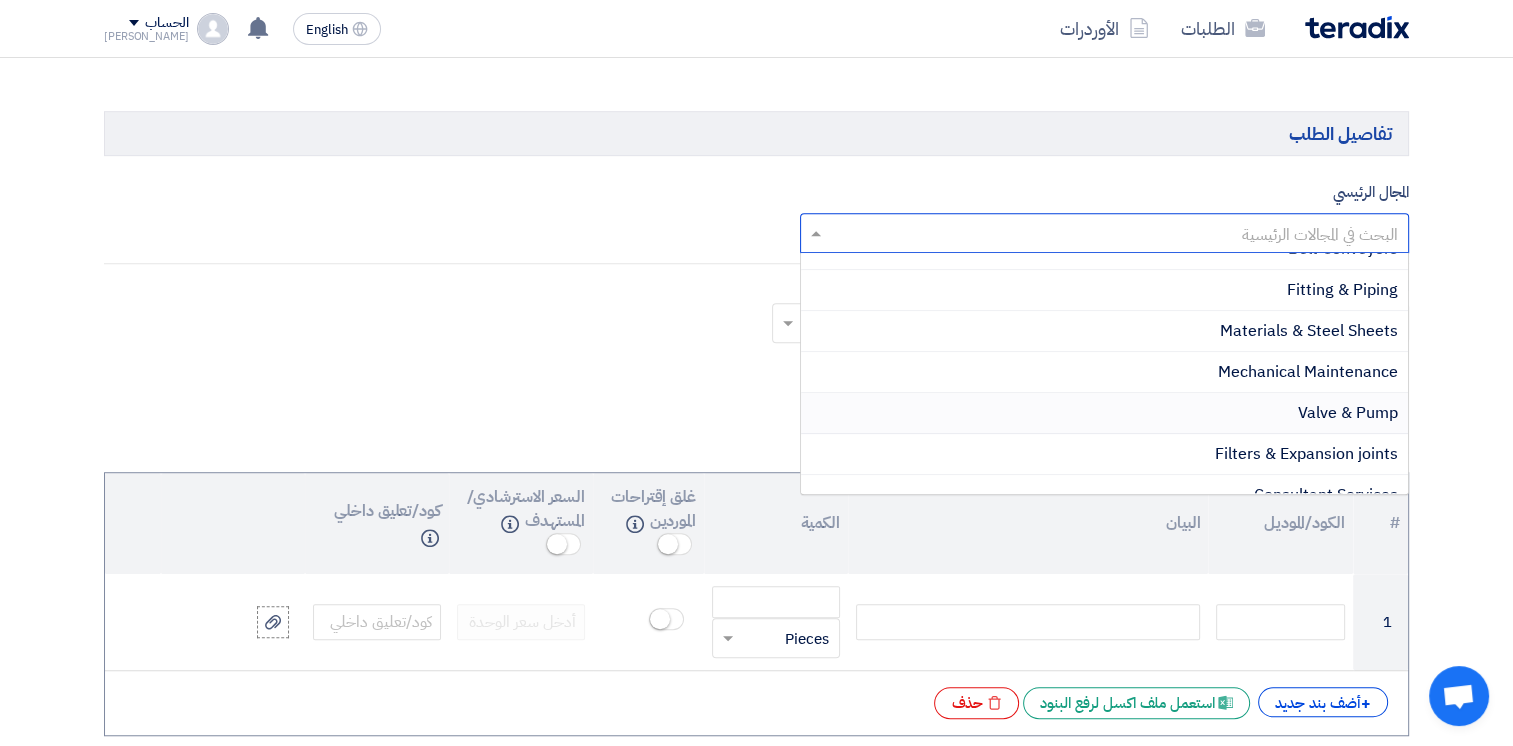 click on "Valve & Pump" at bounding box center [1105, 413] 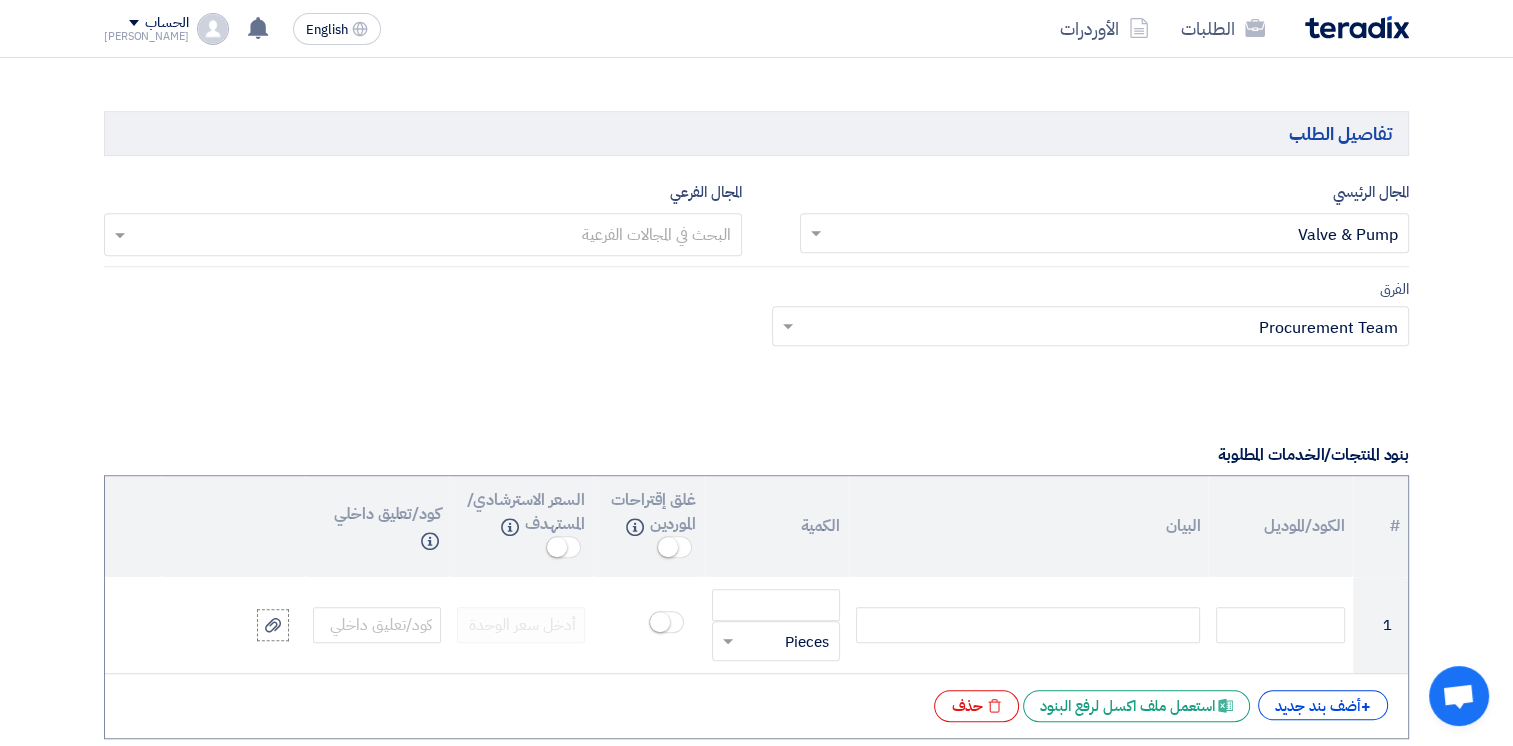 click at bounding box center (1116, 235) 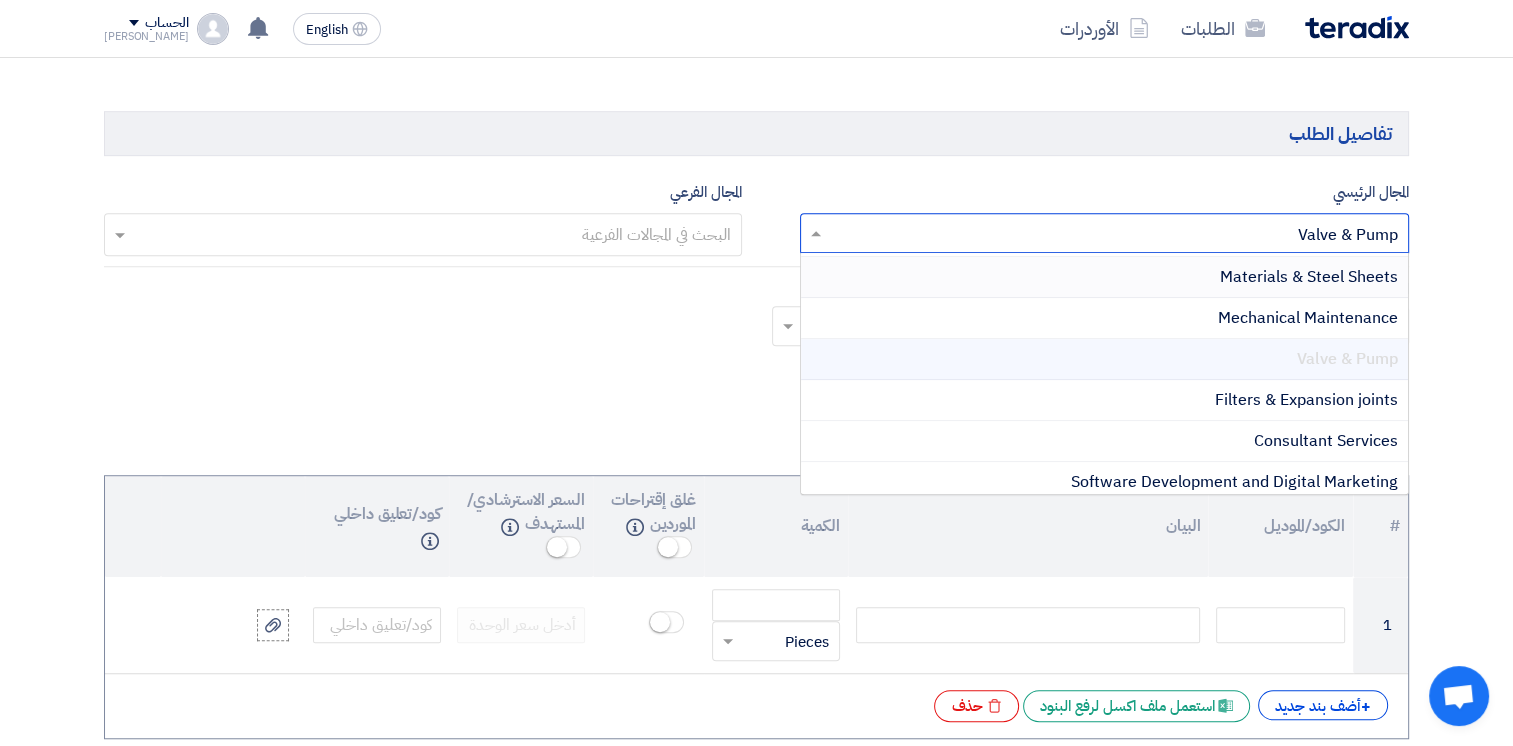 scroll, scrollTop: 1454, scrollLeft: 0, axis: vertical 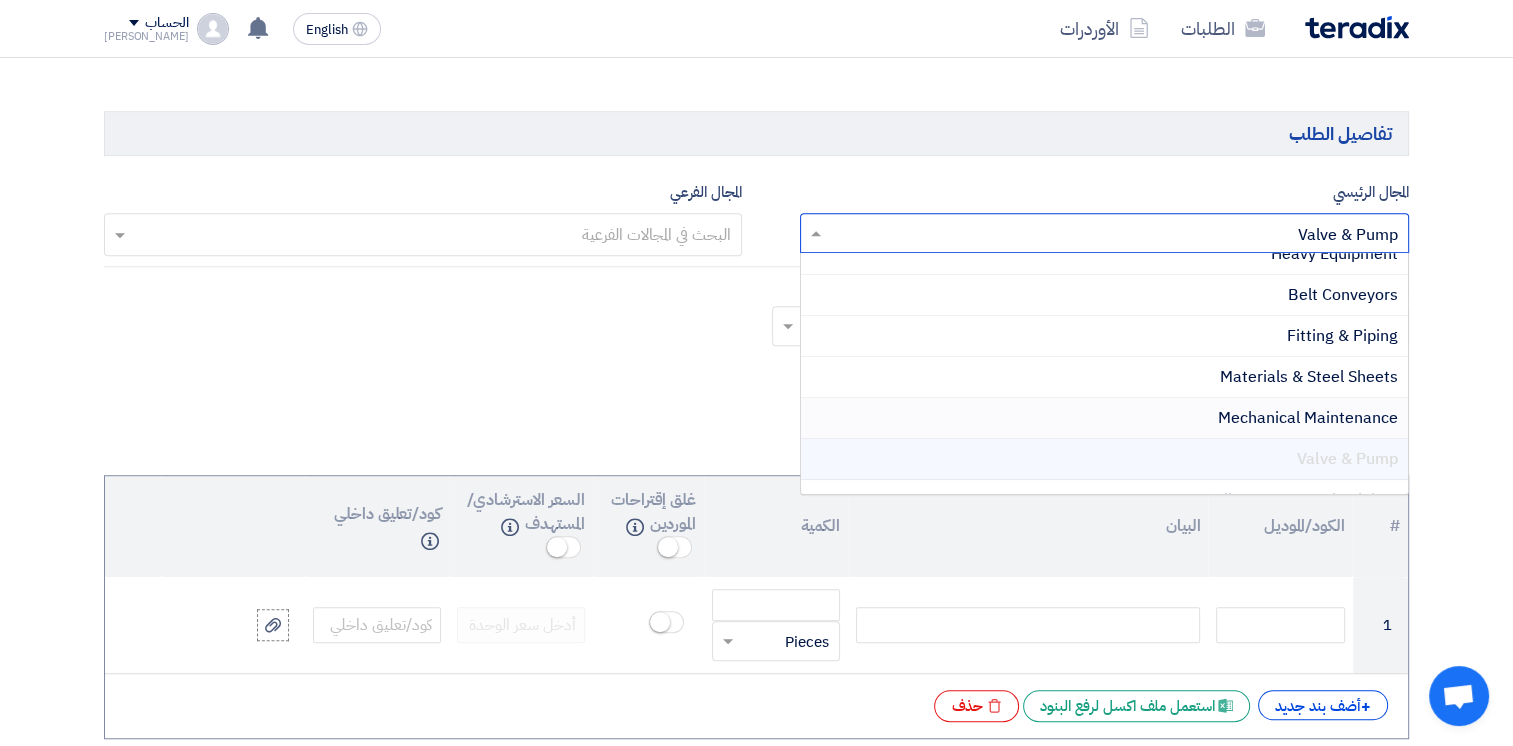 click on "Valve & Pump" at bounding box center [1347, 459] 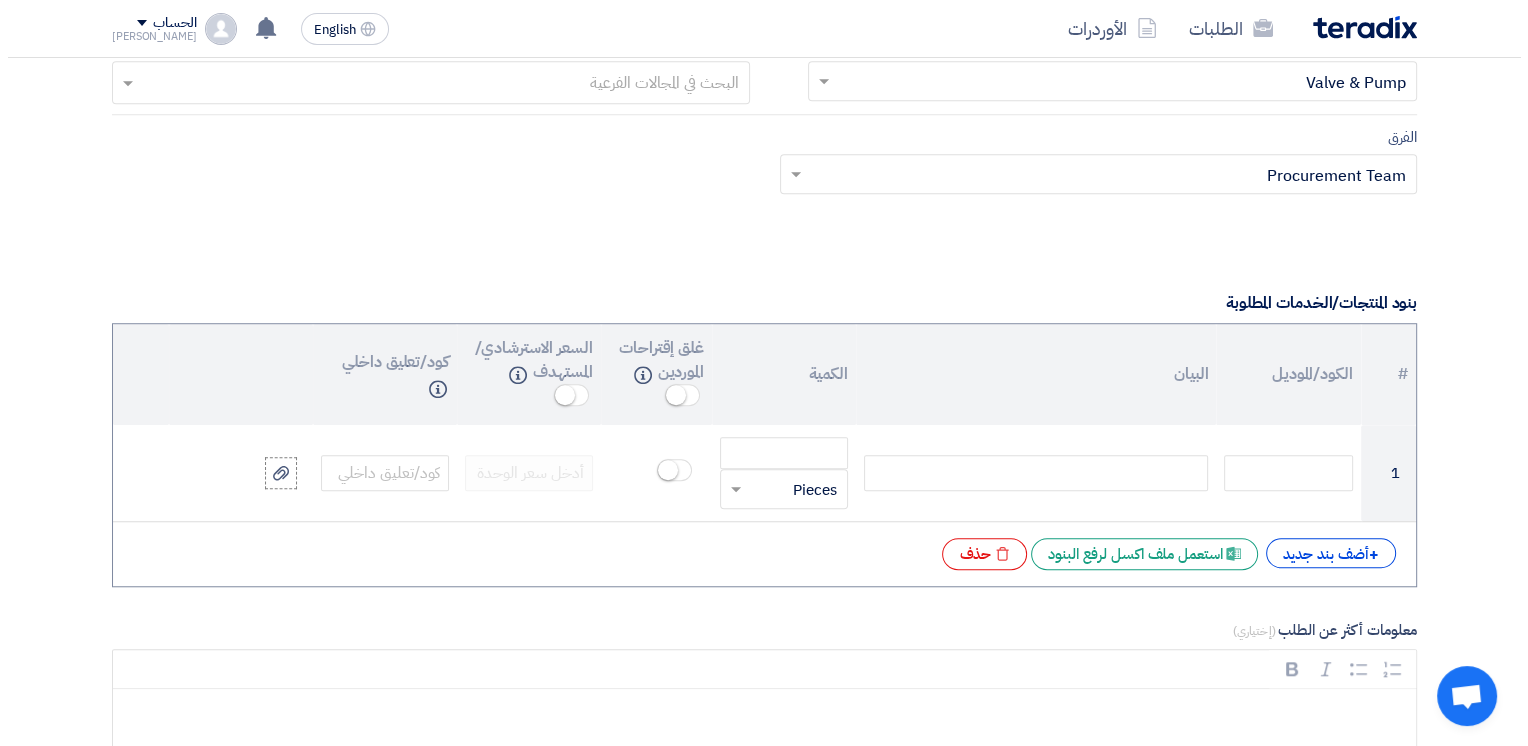 scroll, scrollTop: 1700, scrollLeft: 0, axis: vertical 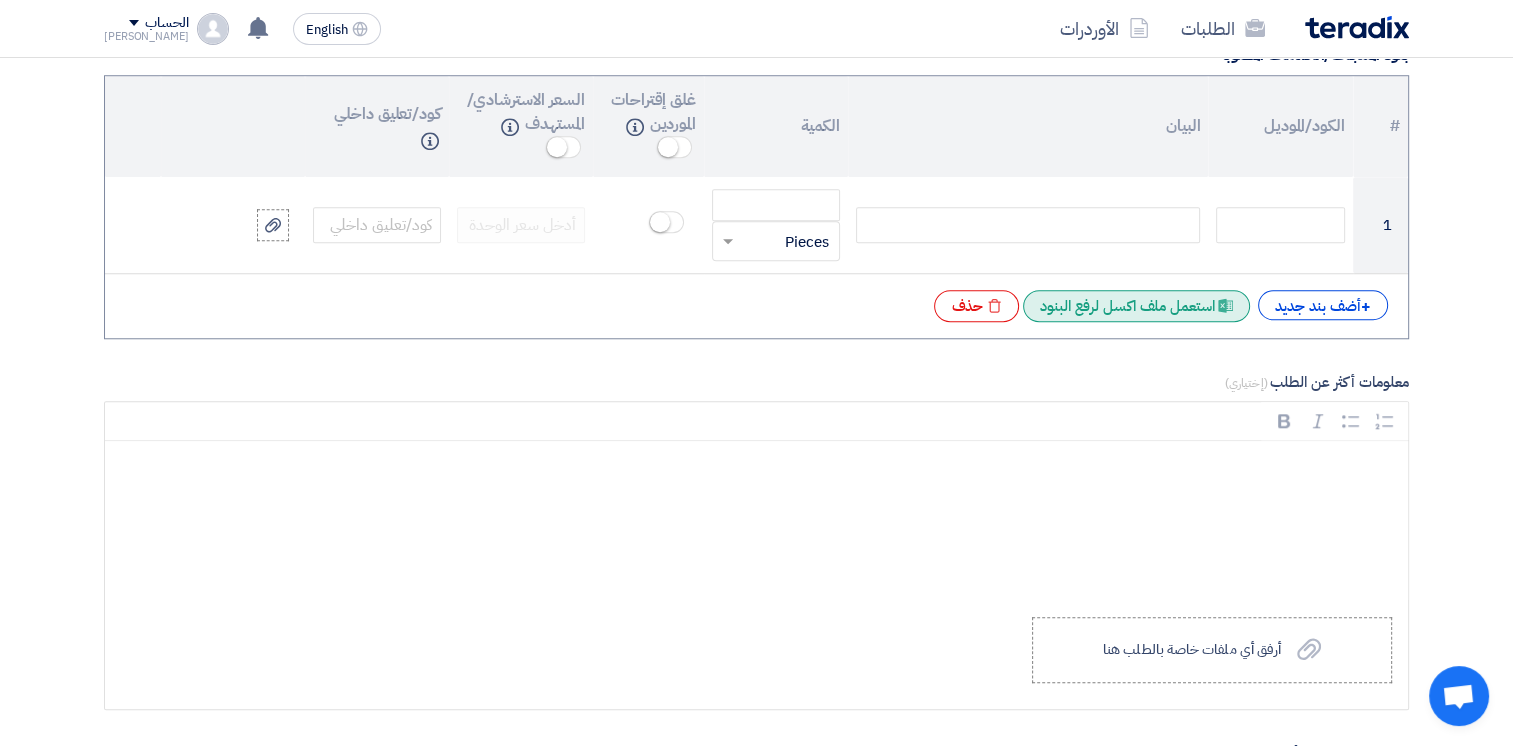click on "Excel file
استعمل ملف اكسل لرفع البنود" 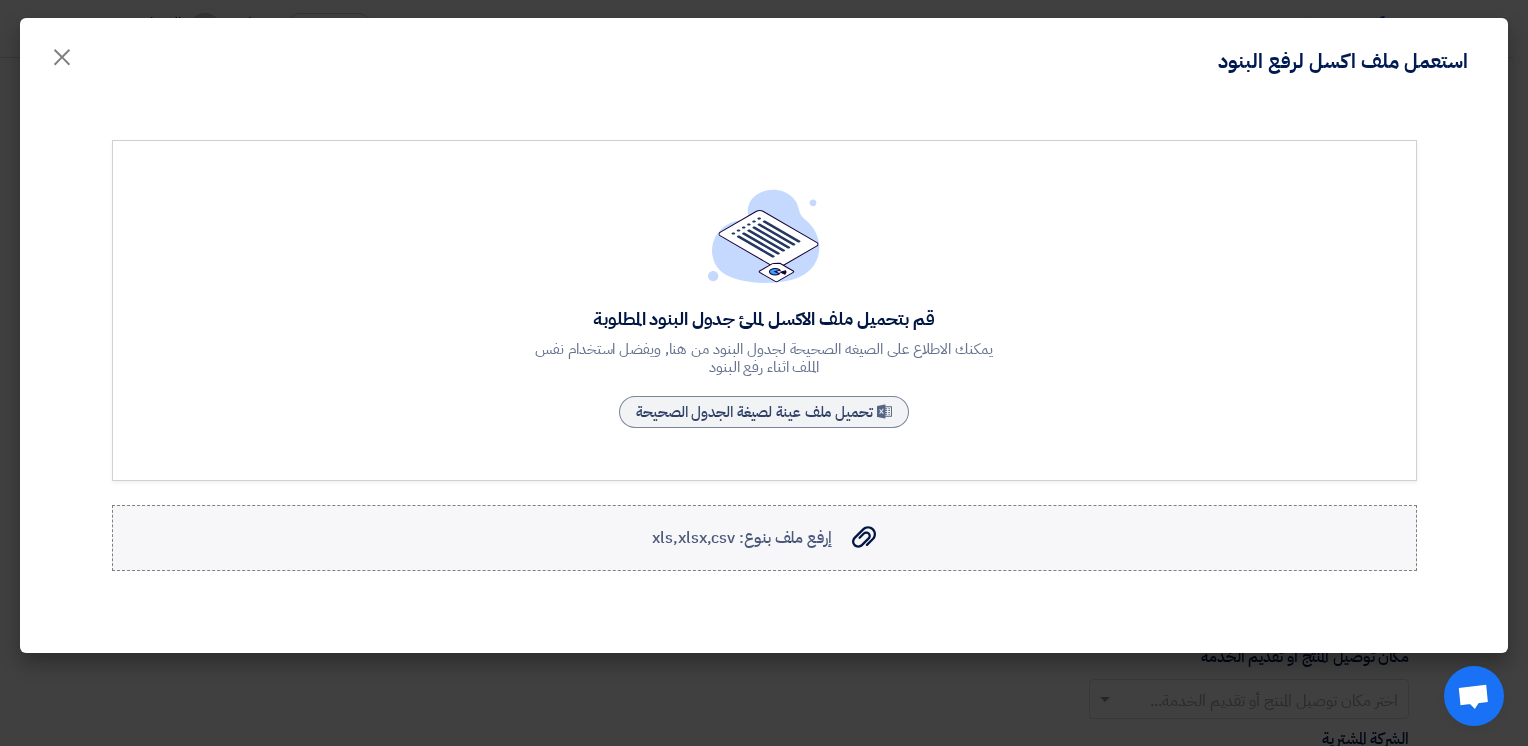 click on "إرفع ملف بنوع: xls,xlsx,csv" 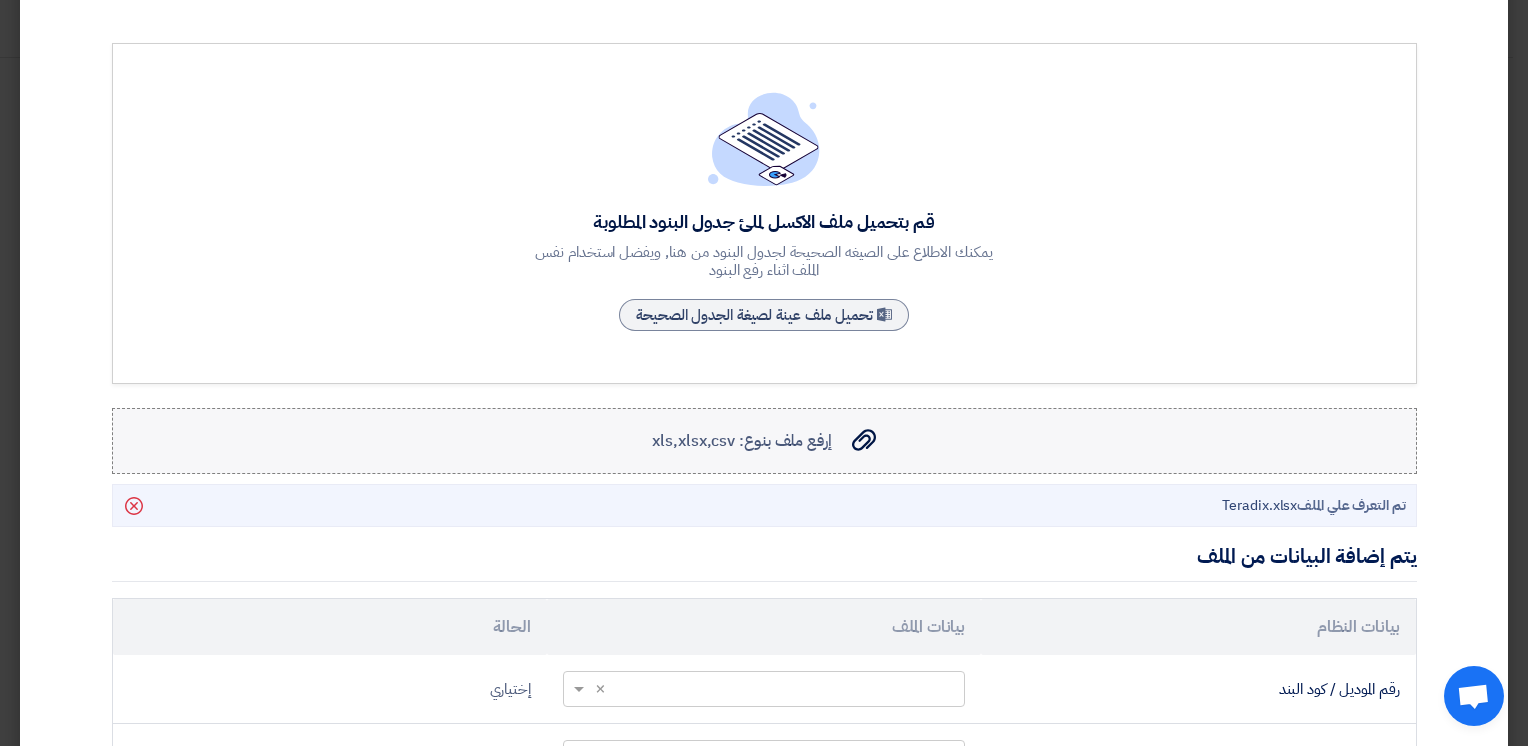 scroll, scrollTop: 300, scrollLeft: 0, axis: vertical 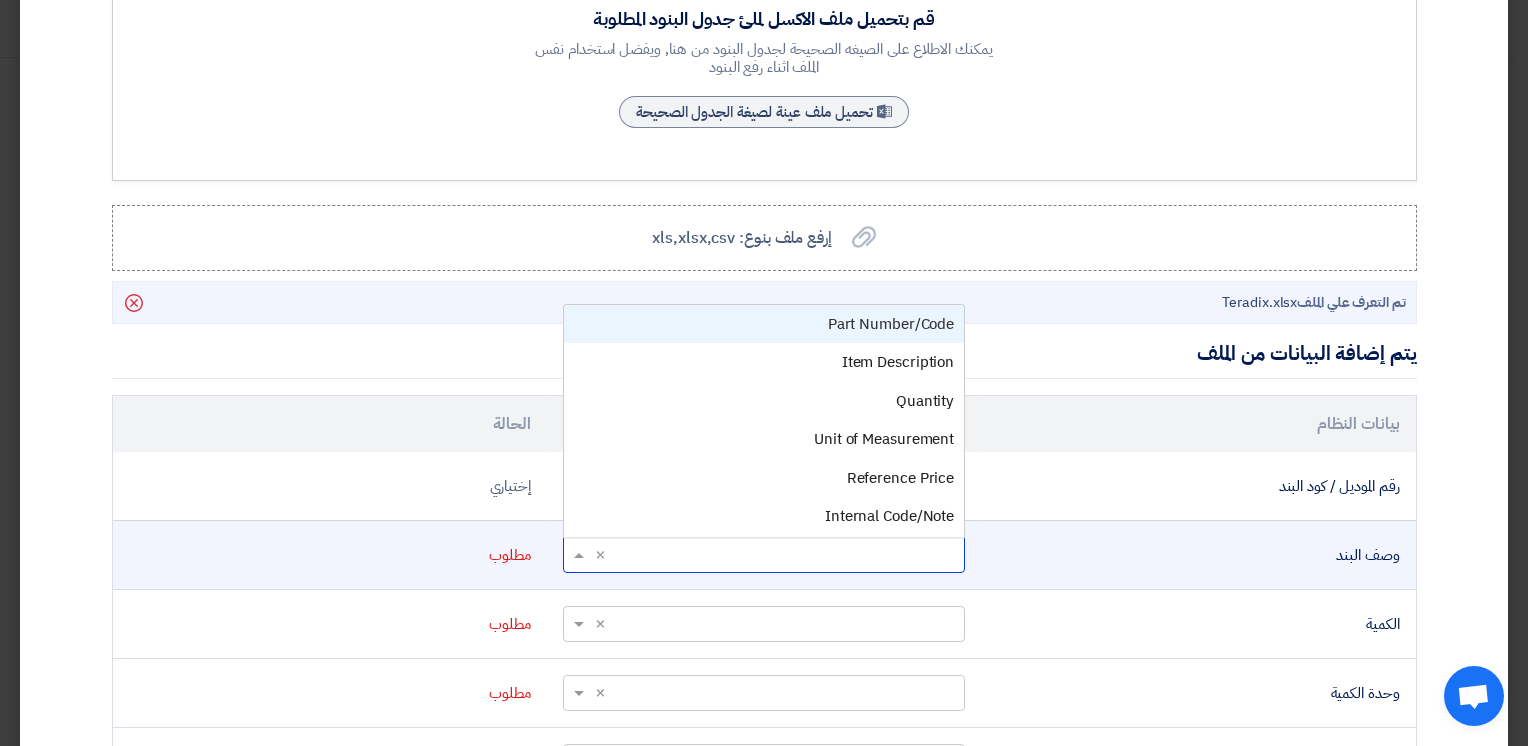 click 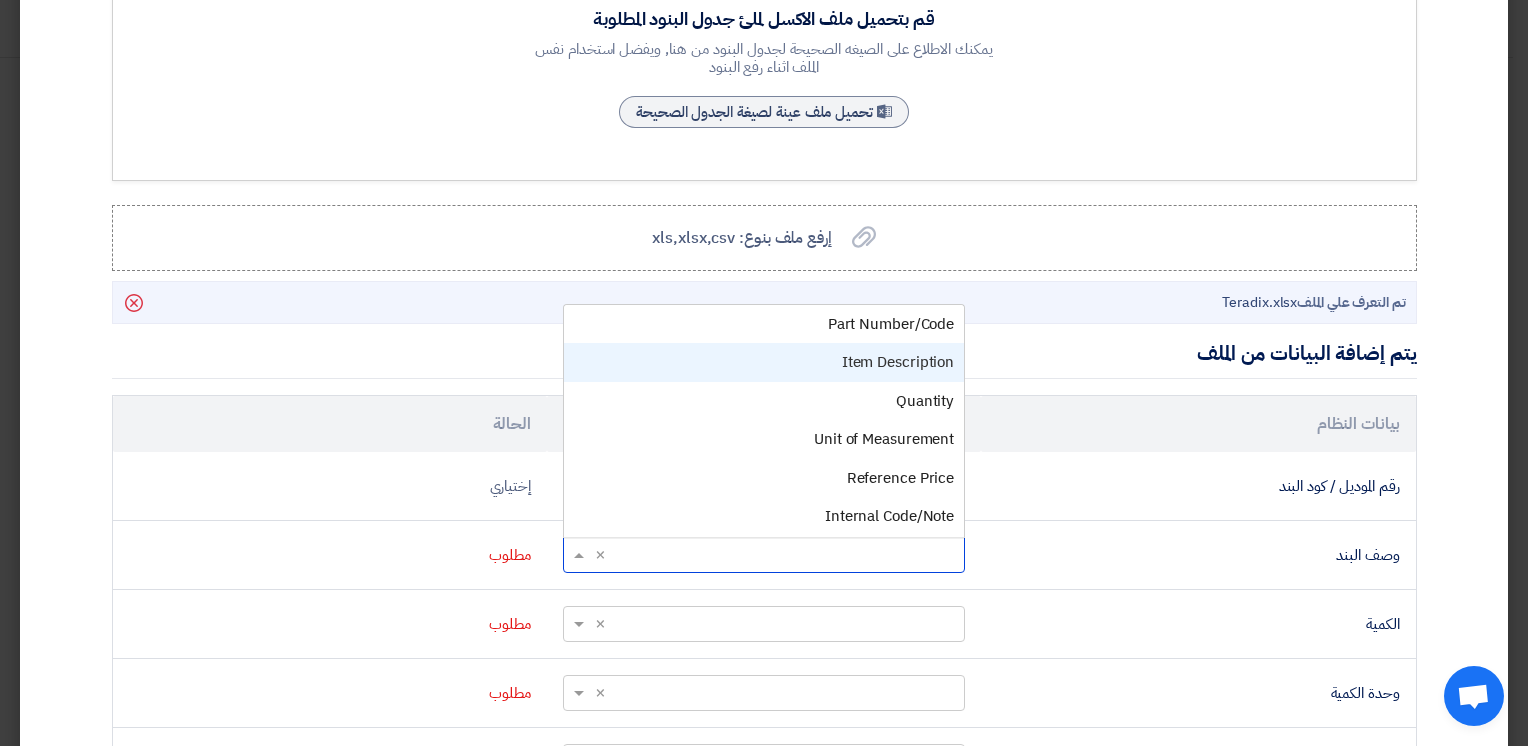 click on "Item Description" at bounding box center (898, 362) 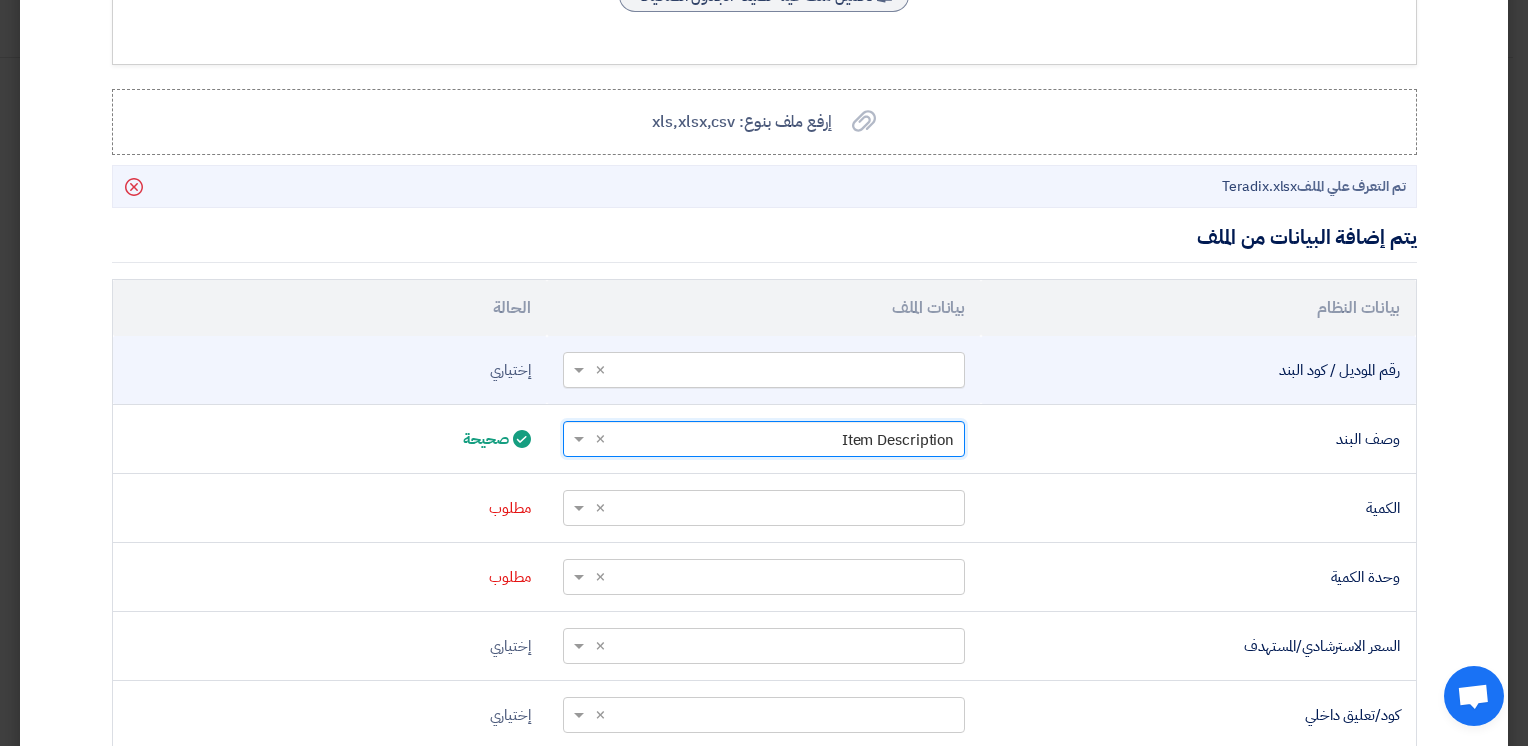 scroll, scrollTop: 500, scrollLeft: 0, axis: vertical 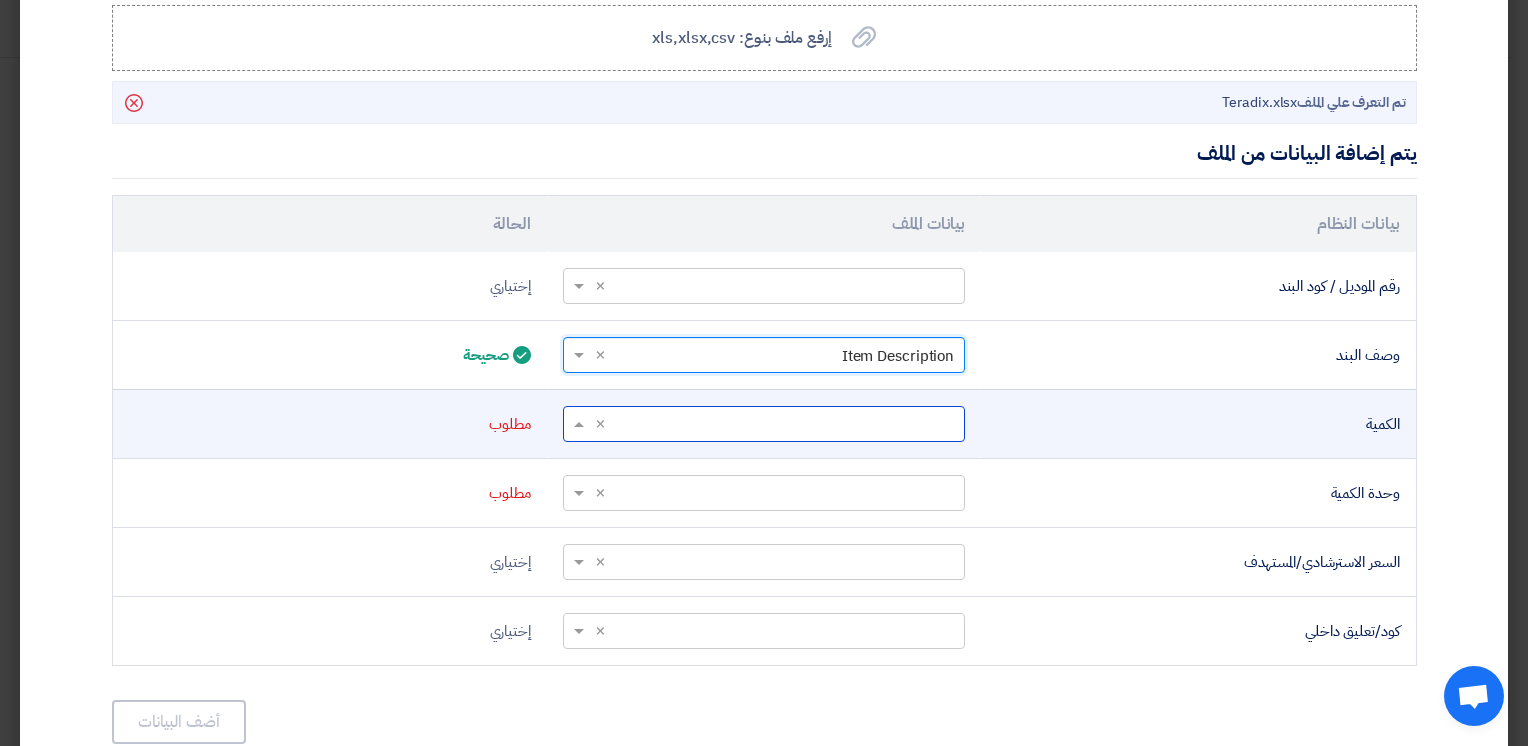 click 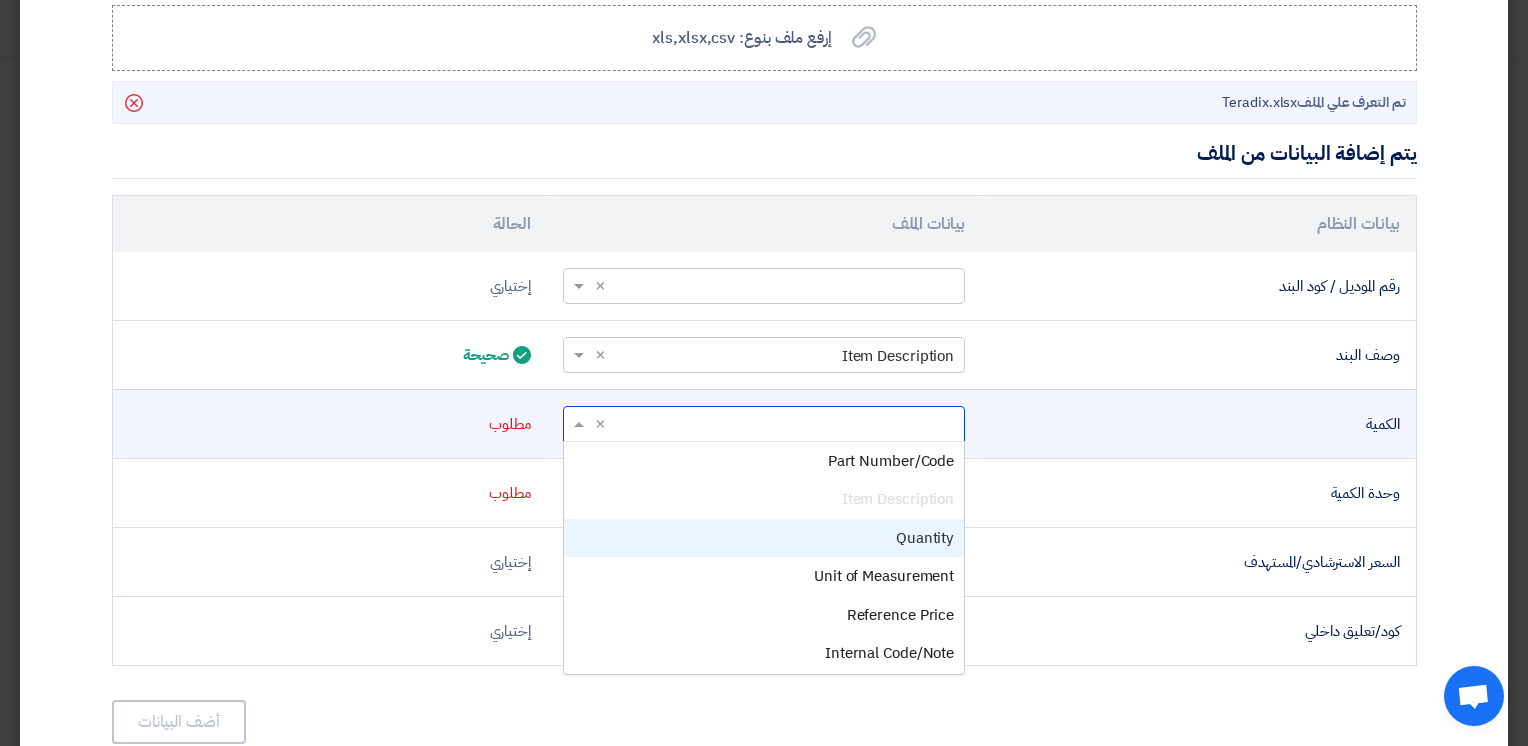 click on "Quantity" at bounding box center (925, 538) 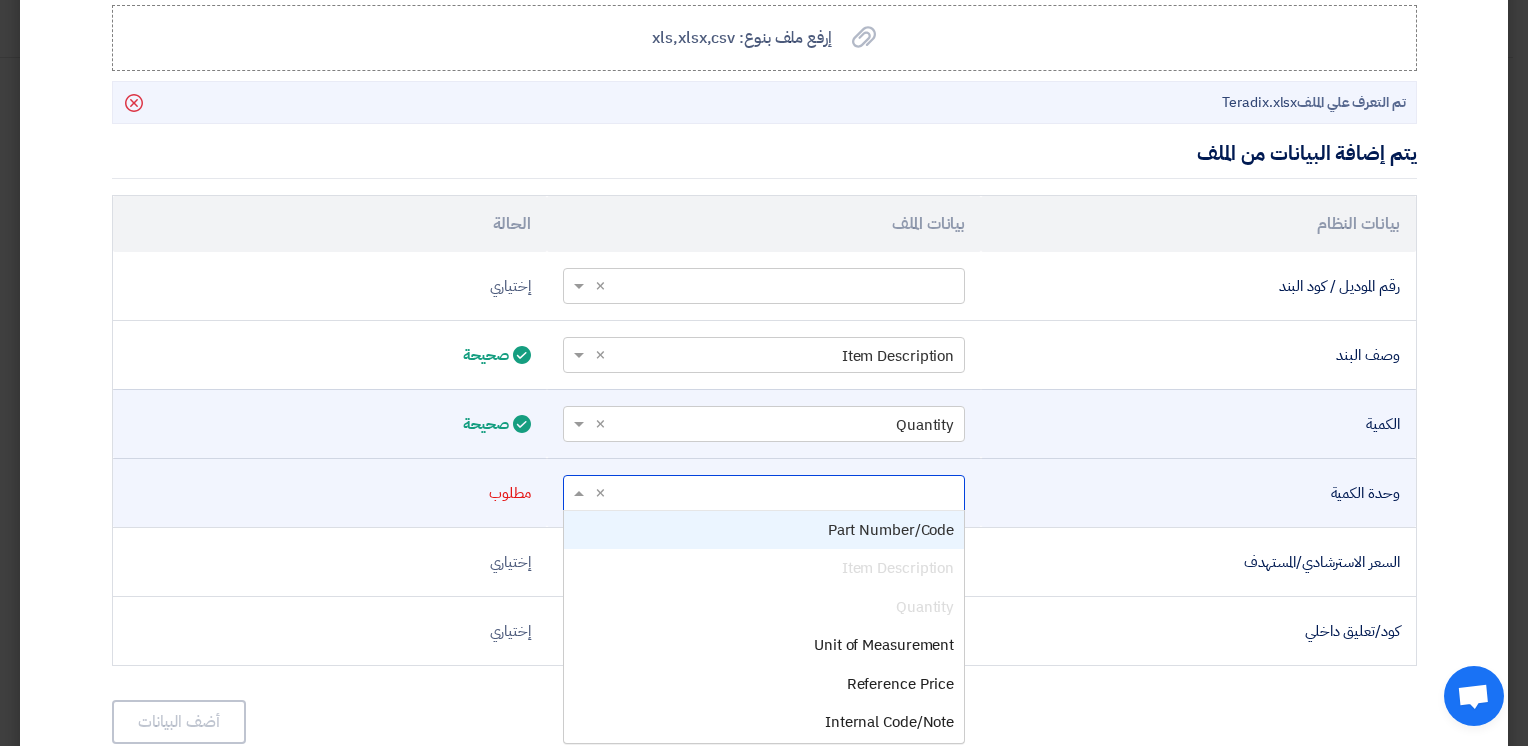 click 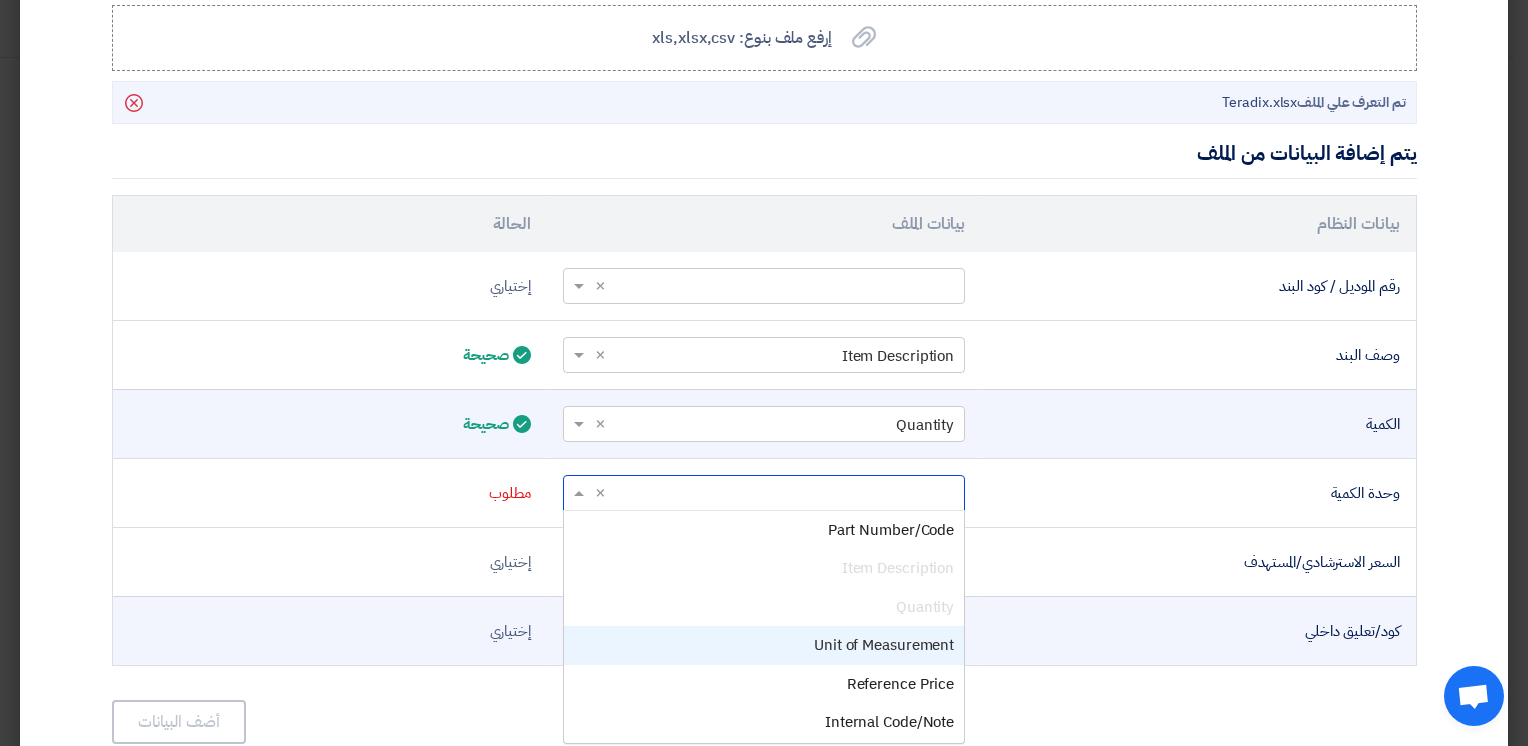 click on "Unit of Measurement" at bounding box center (884, 645) 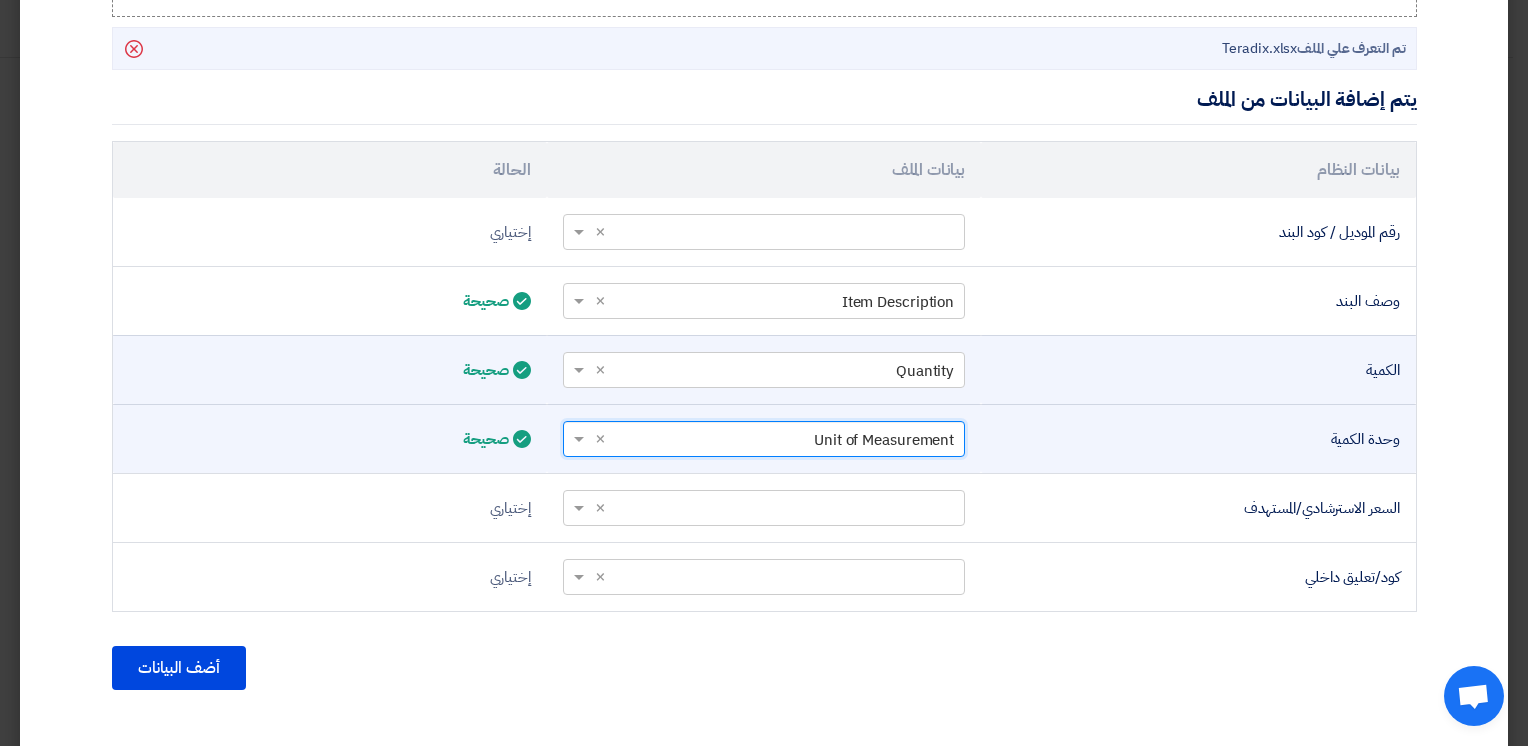 scroll, scrollTop: 584, scrollLeft: 0, axis: vertical 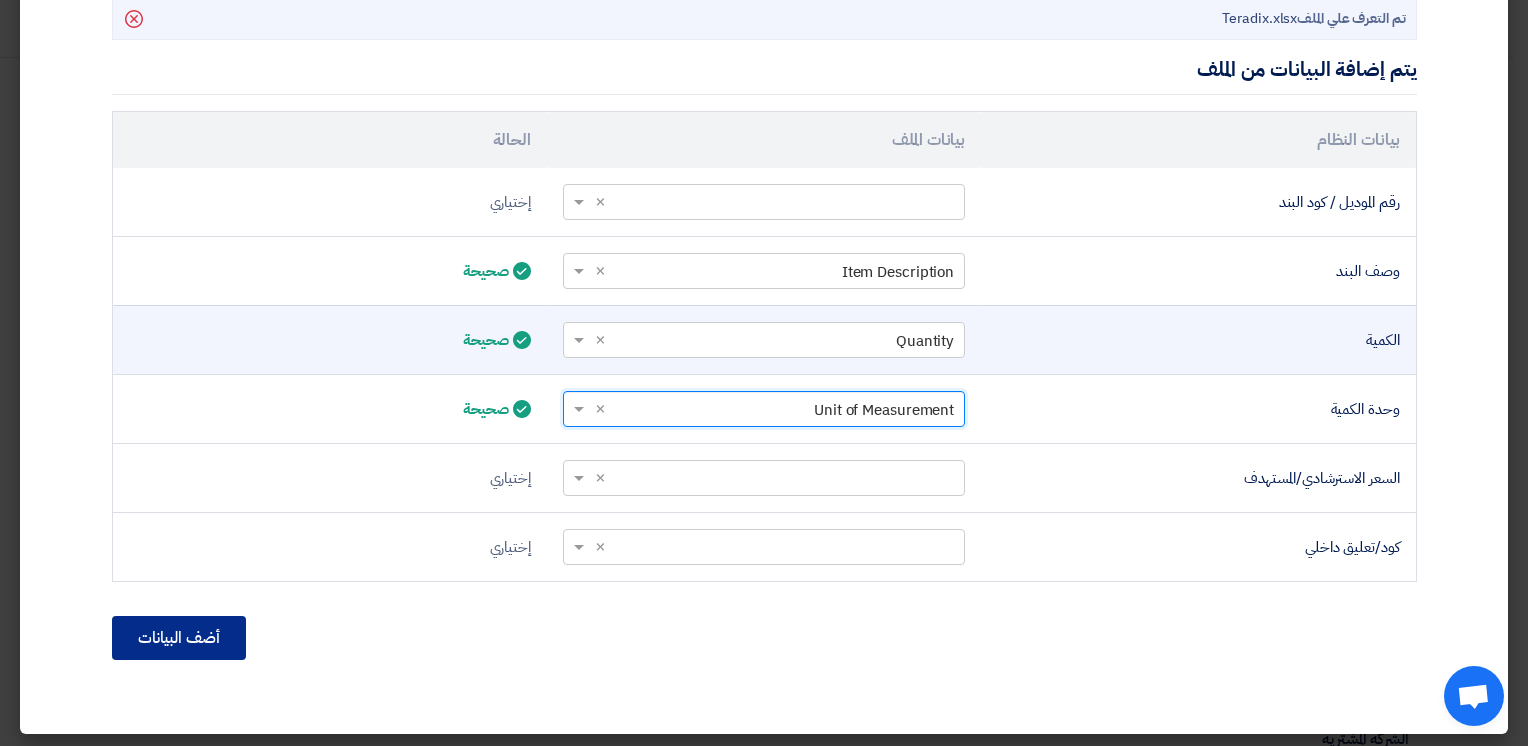click on "أضف البيانات" 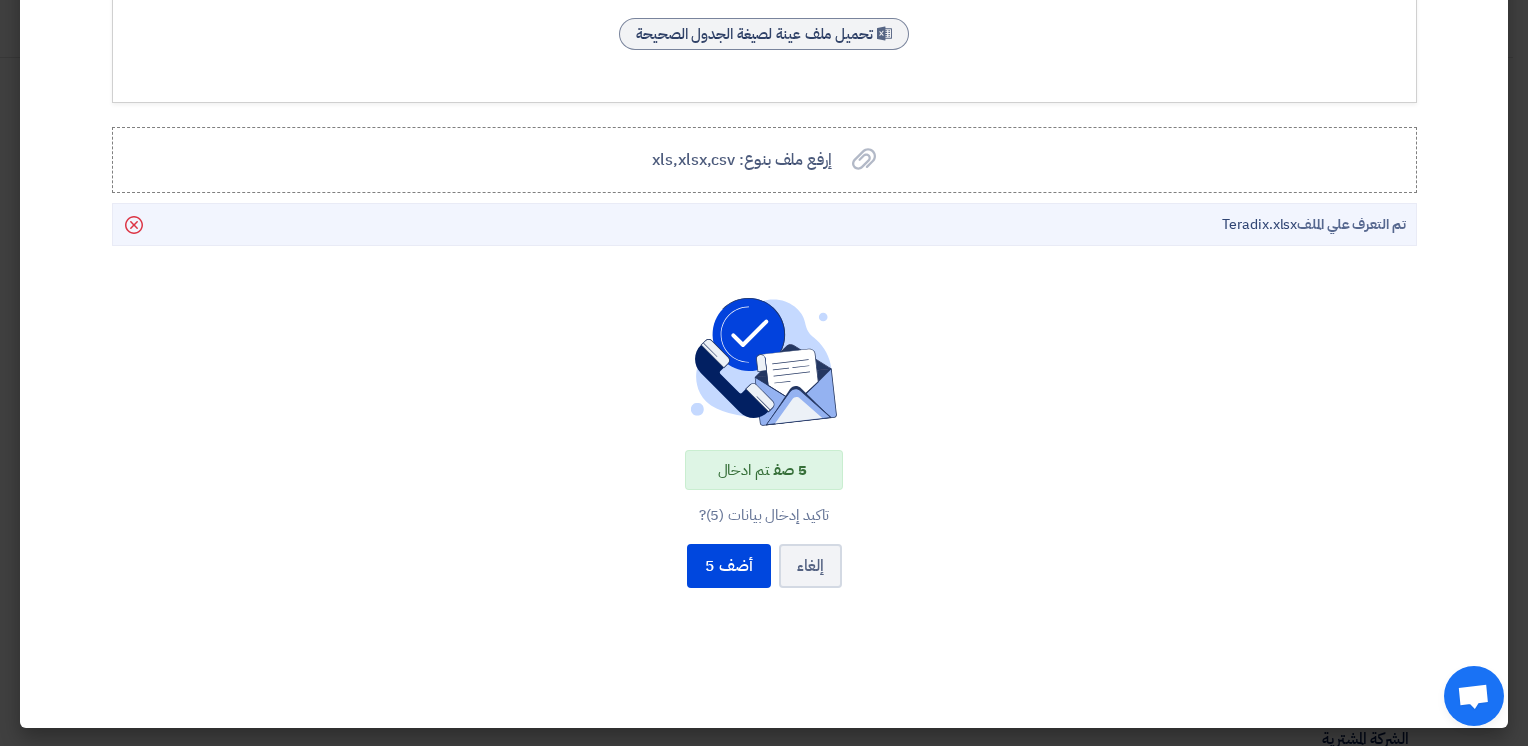 scroll, scrollTop: 200, scrollLeft: 0, axis: vertical 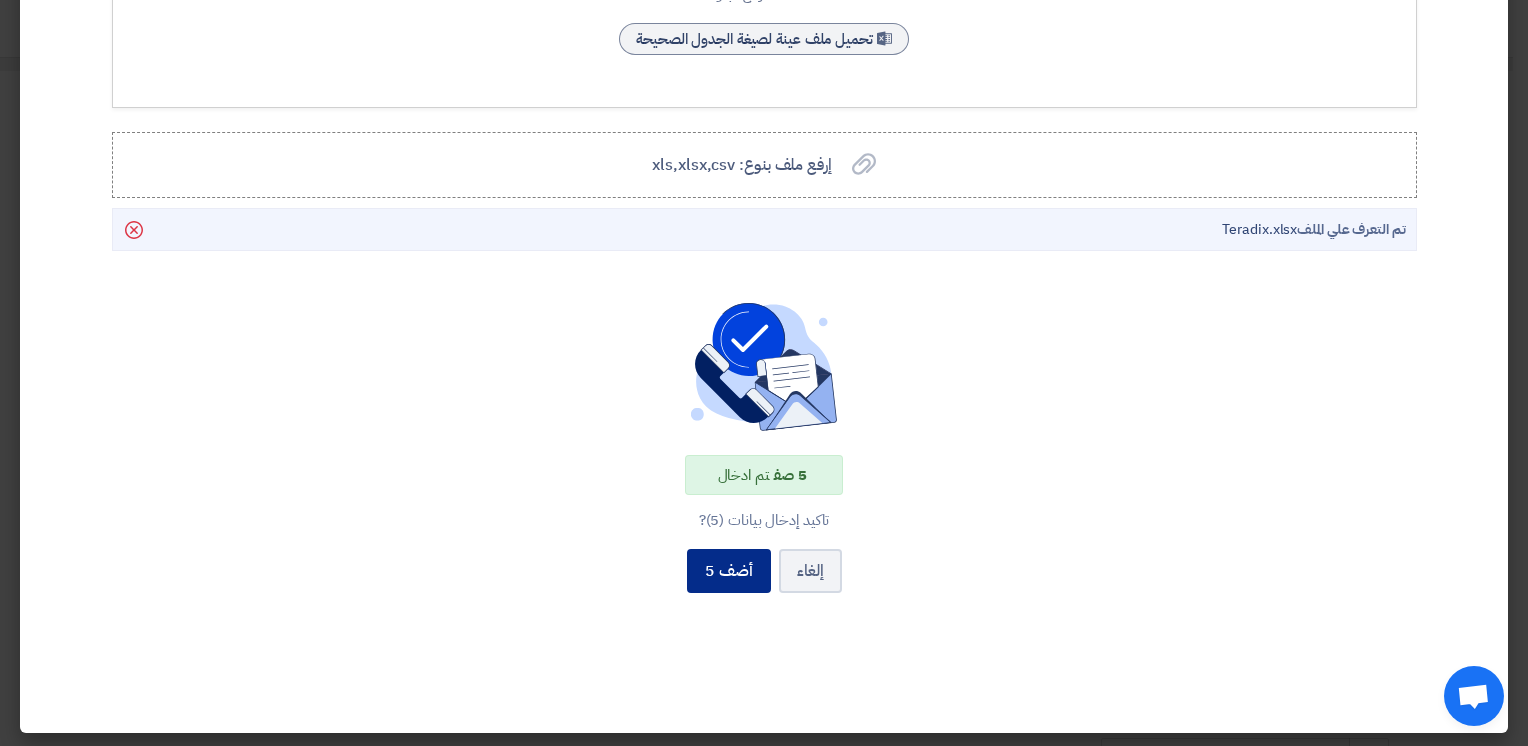 click on "أضف 5" at bounding box center [729, 571] 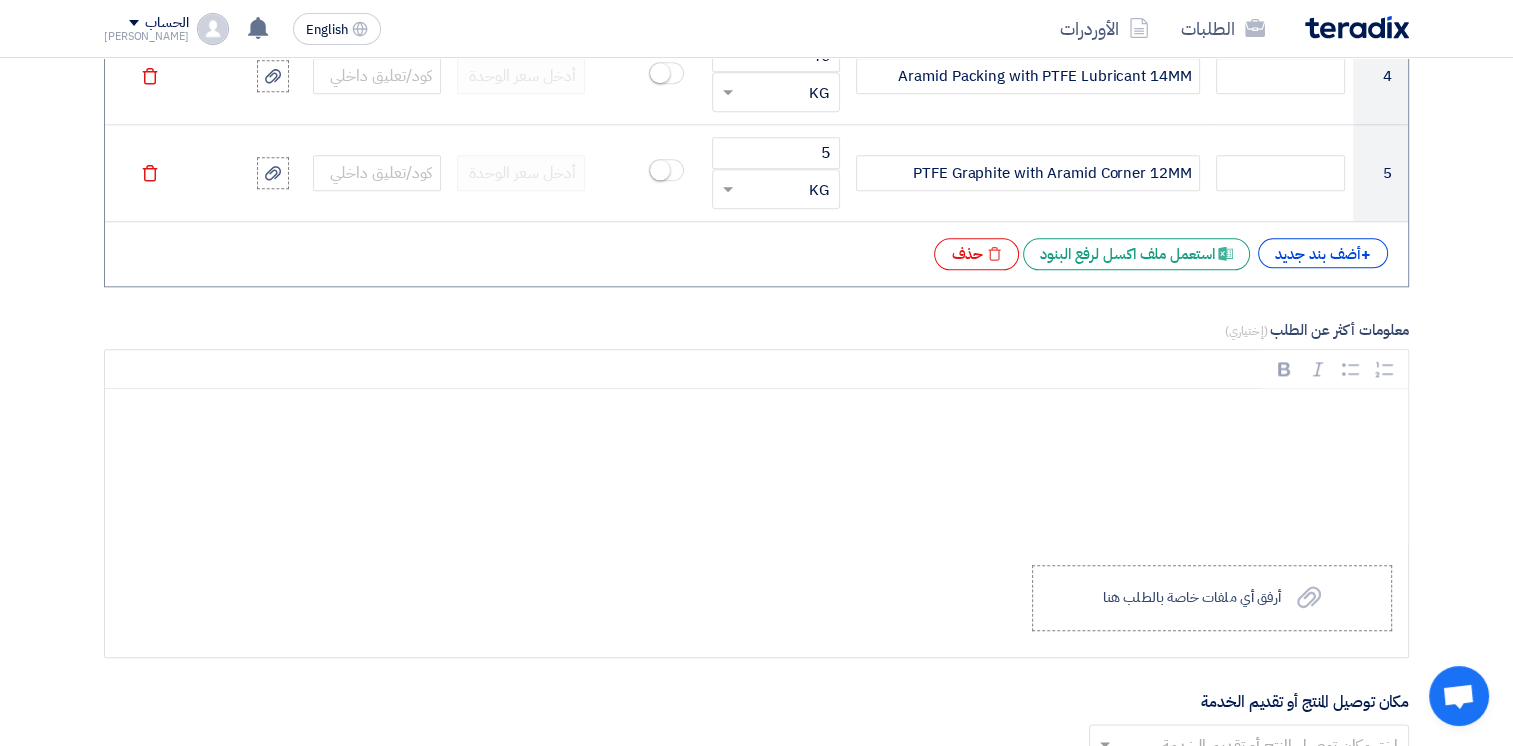 scroll, scrollTop: 2300, scrollLeft: 0, axis: vertical 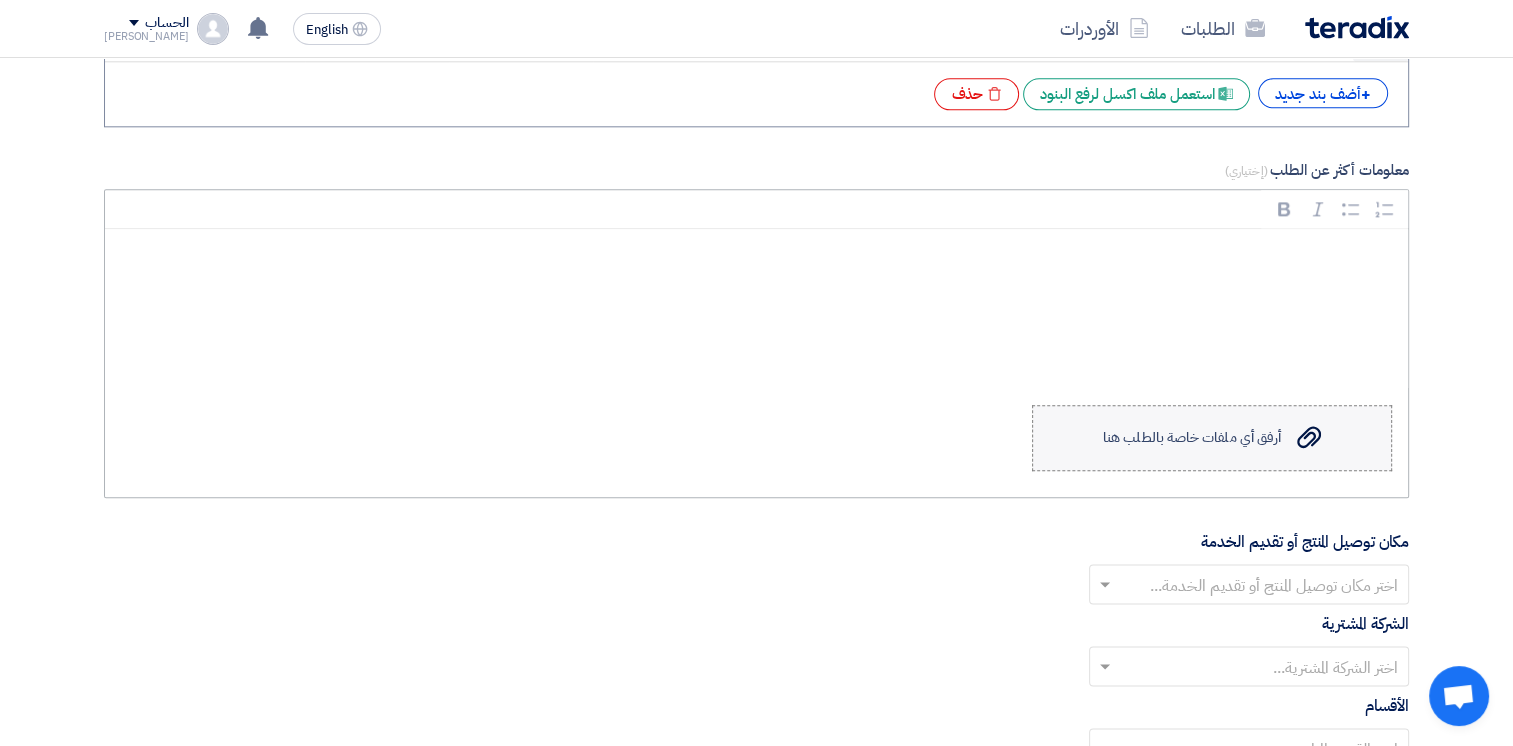 click on "أرفق أي ملفات خاصة بالطلب هنا" 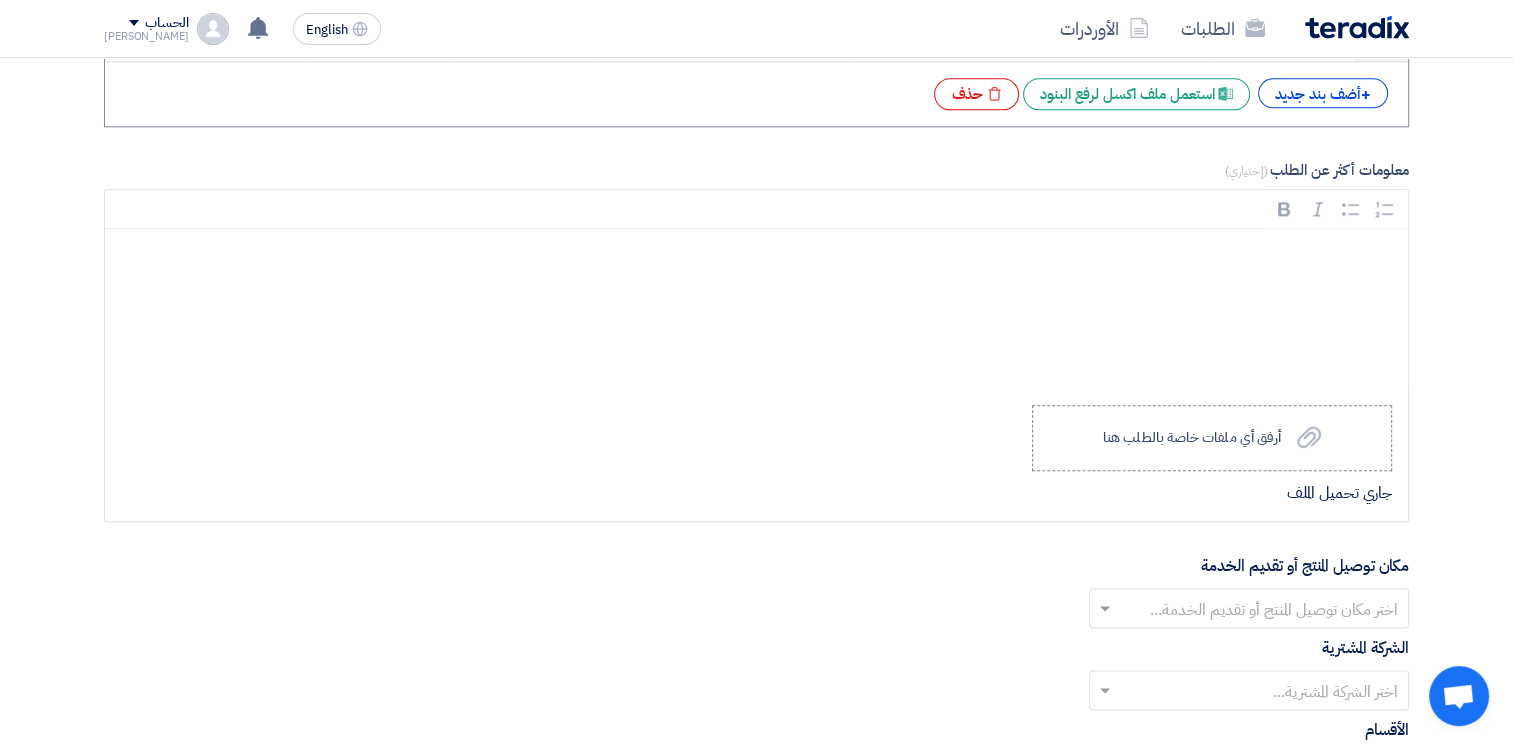 click 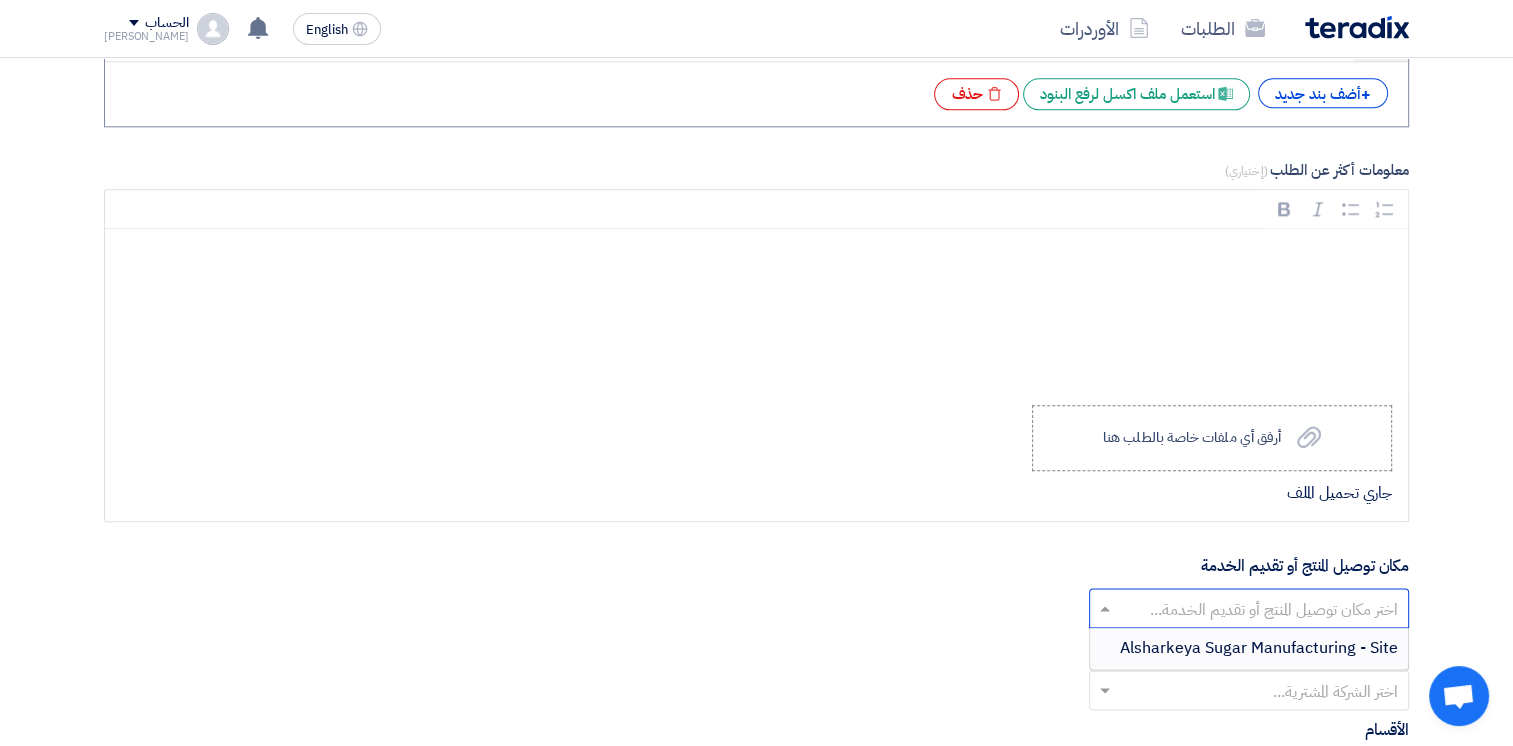 click on "Alsharkeya Sugar Manufacturing - Site" at bounding box center (1259, 648) 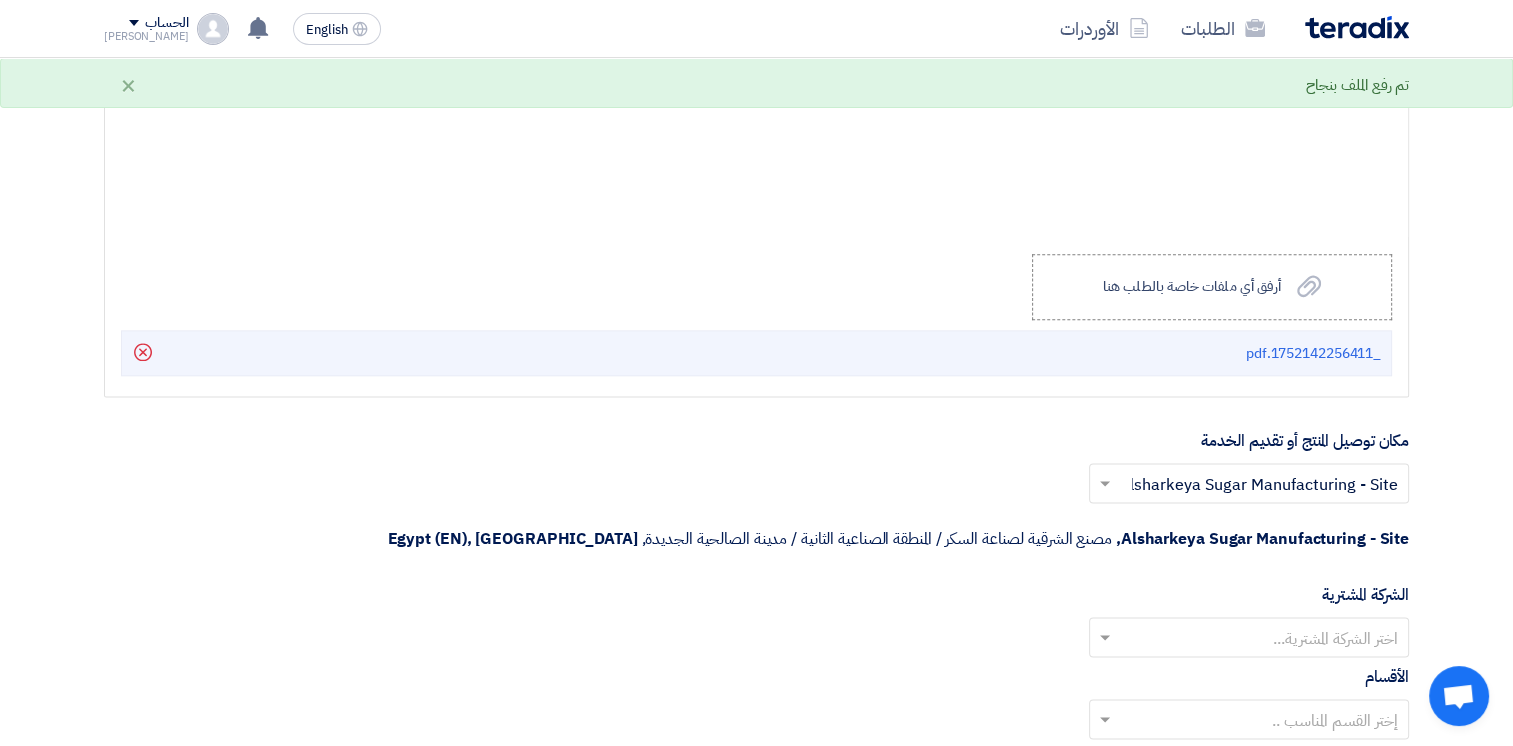 scroll, scrollTop: 2600, scrollLeft: 0, axis: vertical 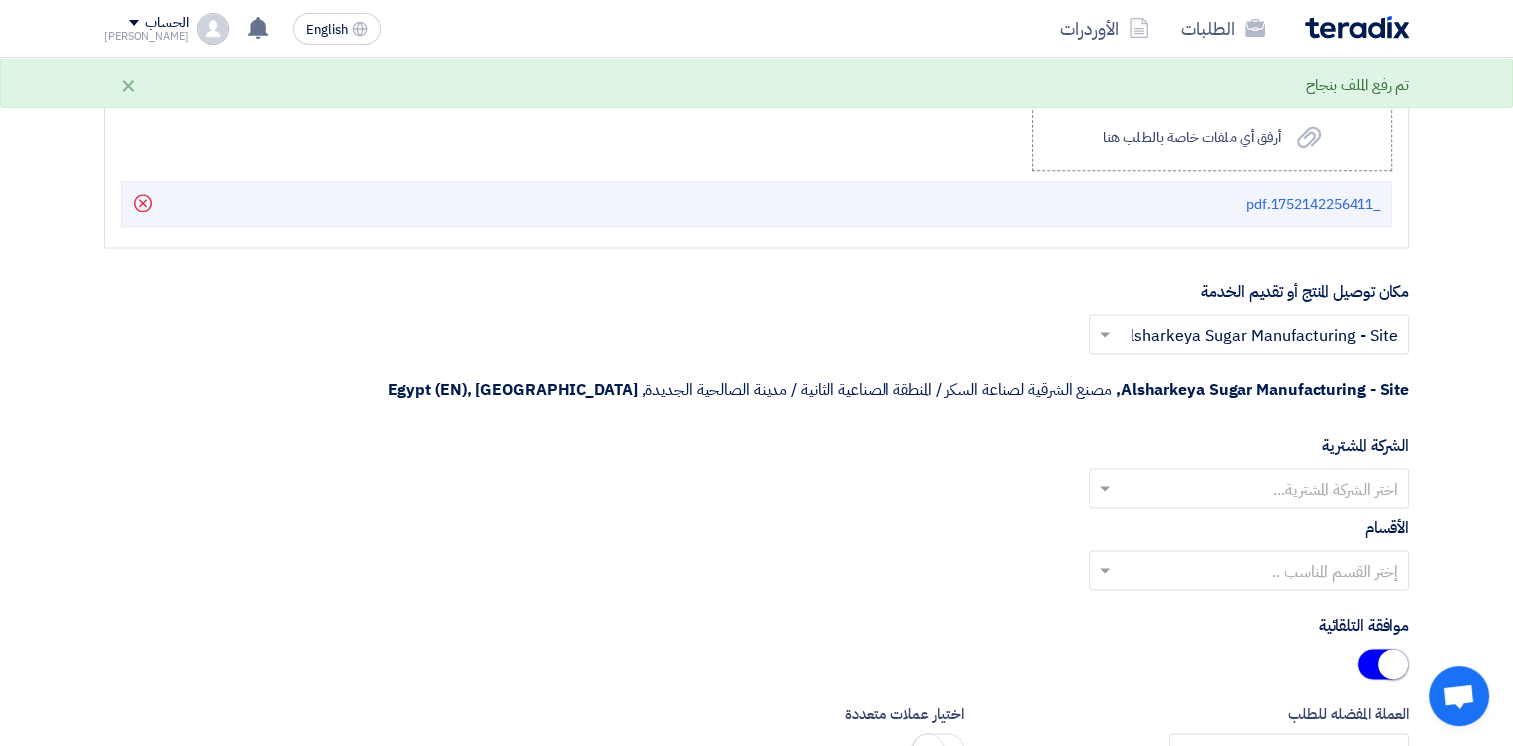 click 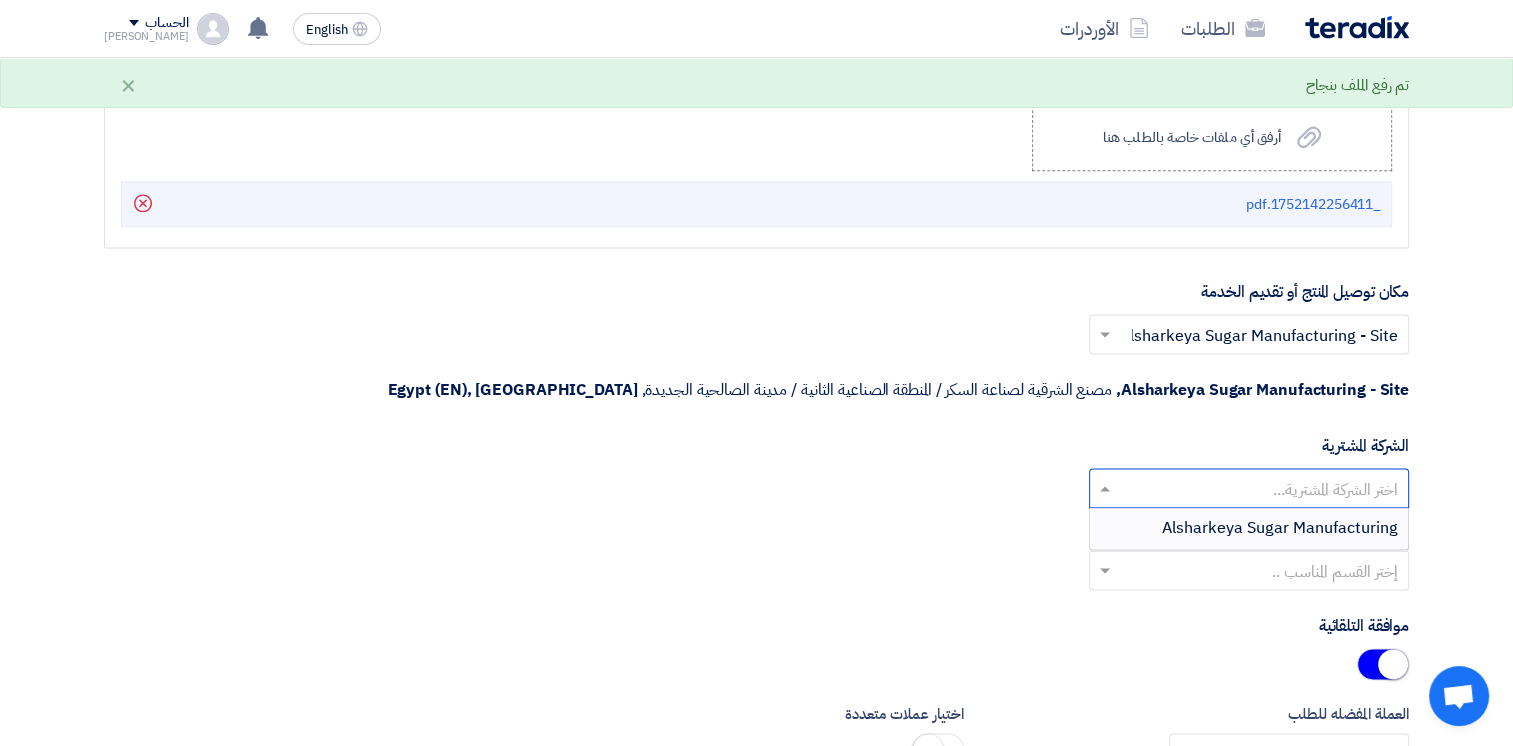 click on "Alsharkeya Sugar Manufacturing" at bounding box center (1280, 528) 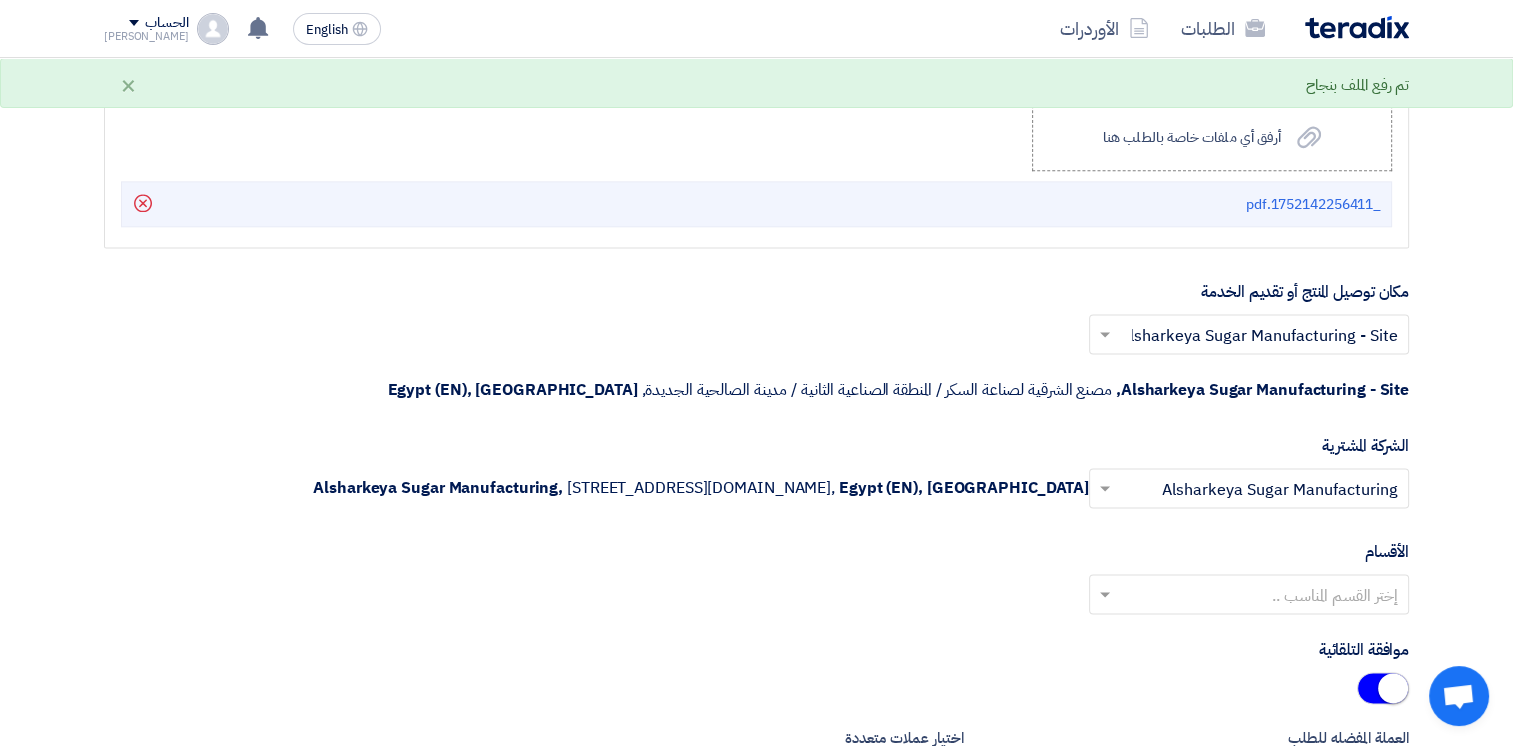click 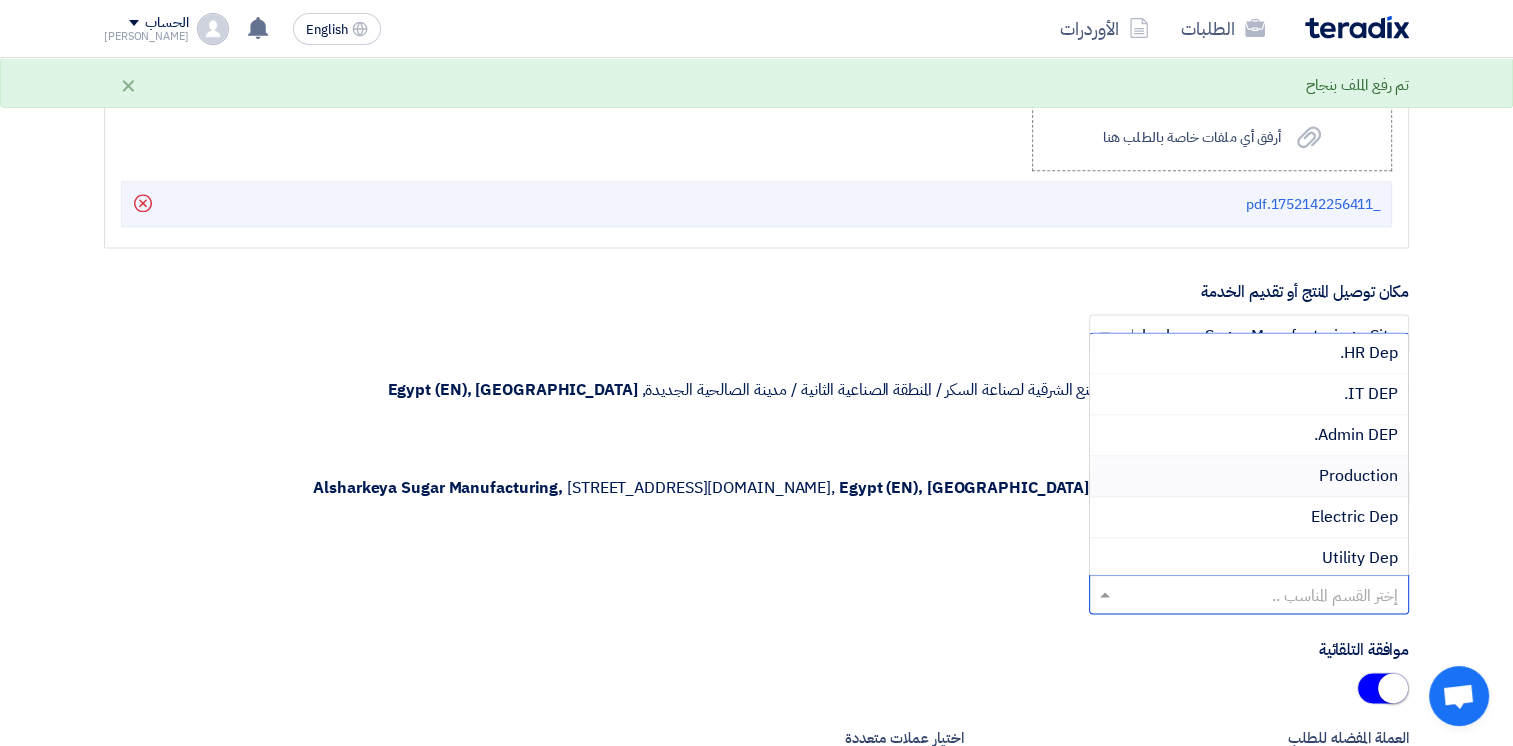 scroll, scrollTop: 200, scrollLeft: 0, axis: vertical 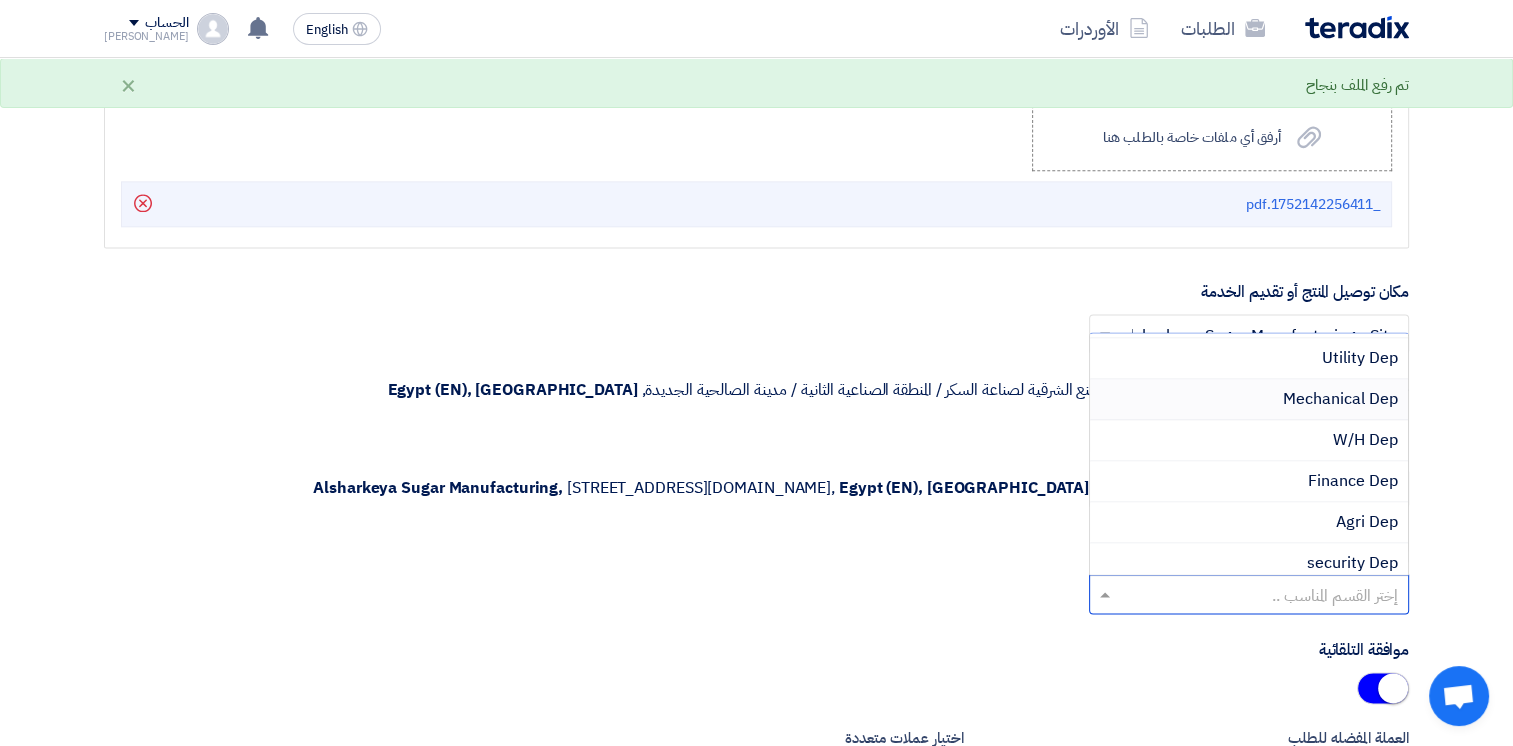 click on "Mechanical Dep" at bounding box center [1340, 399] 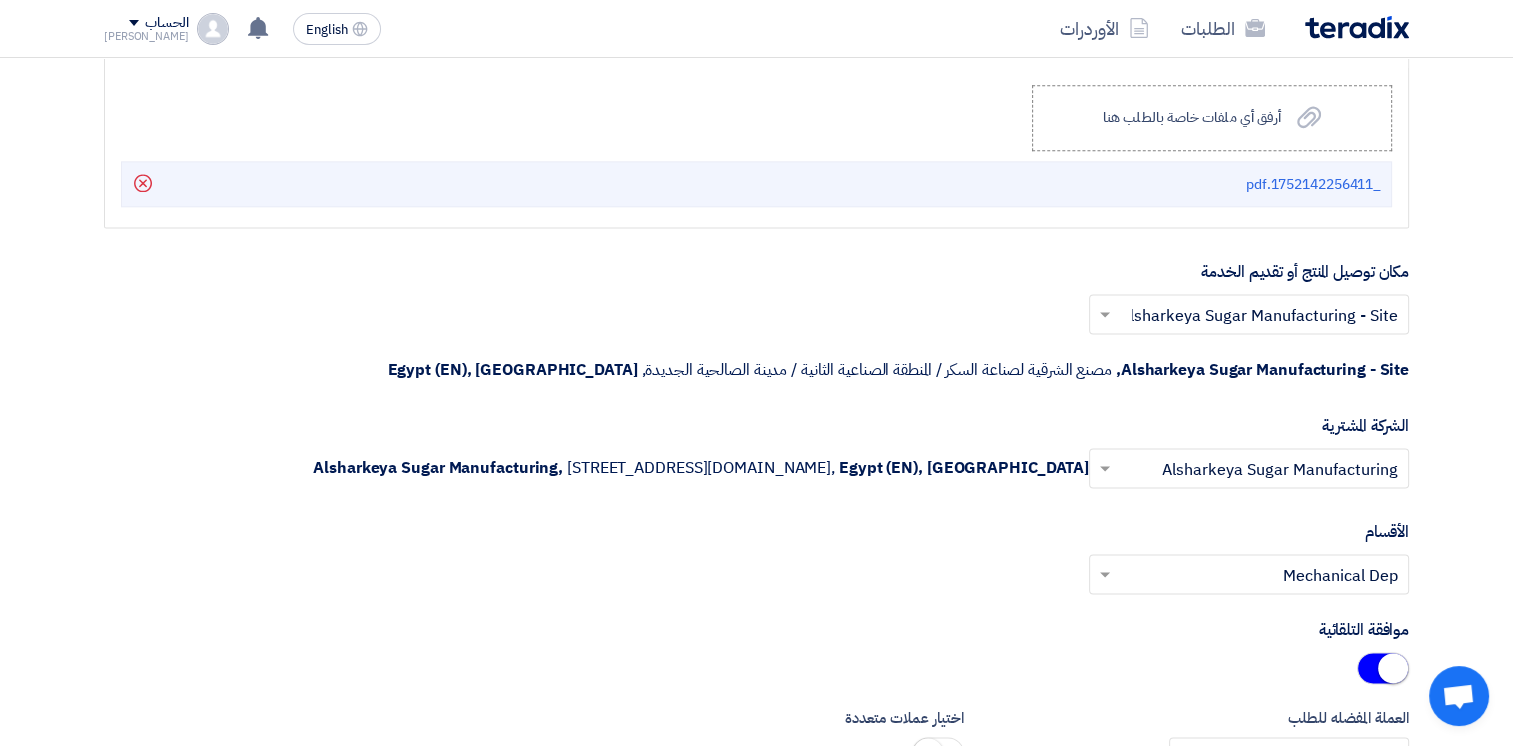 scroll, scrollTop: 2400, scrollLeft: 0, axis: vertical 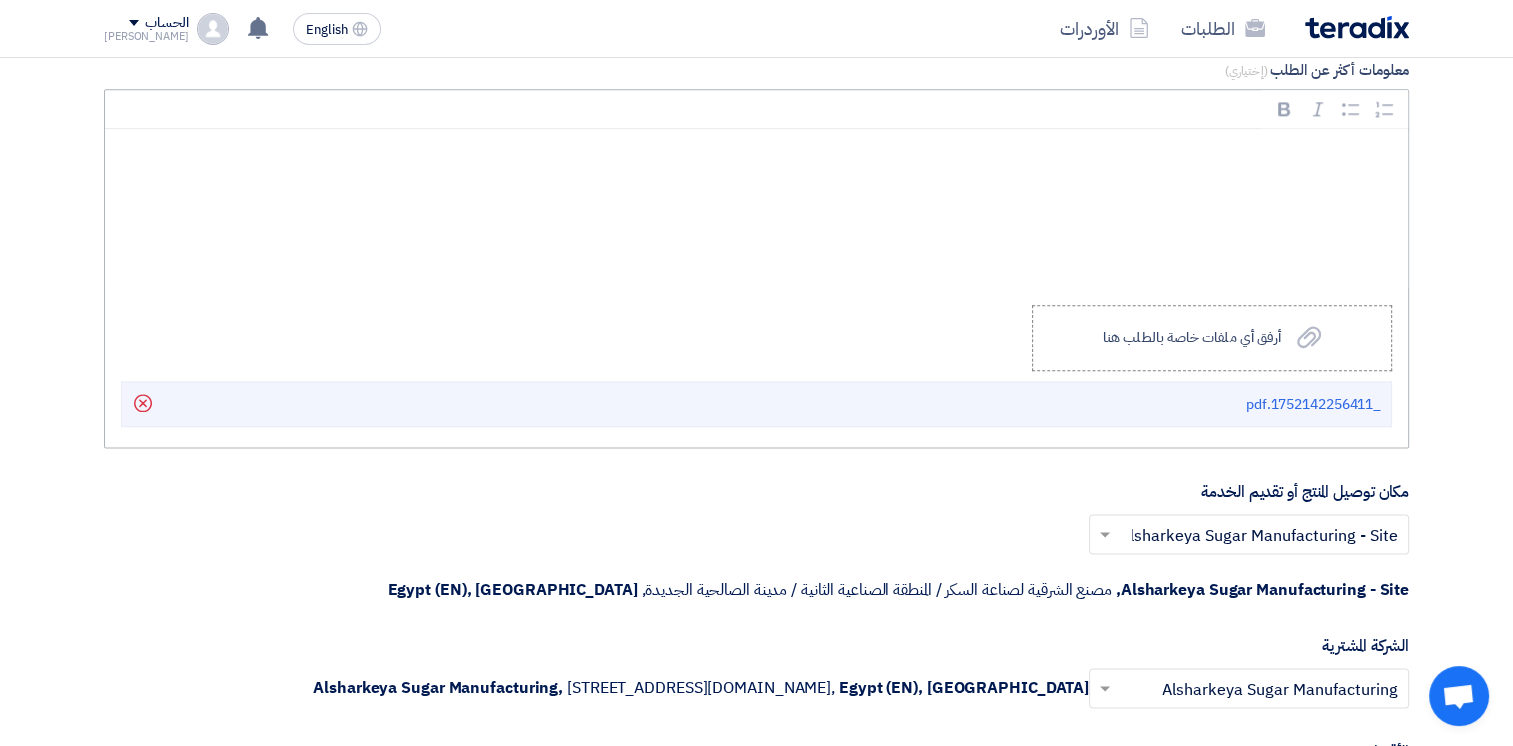 click at bounding box center (756, 209) 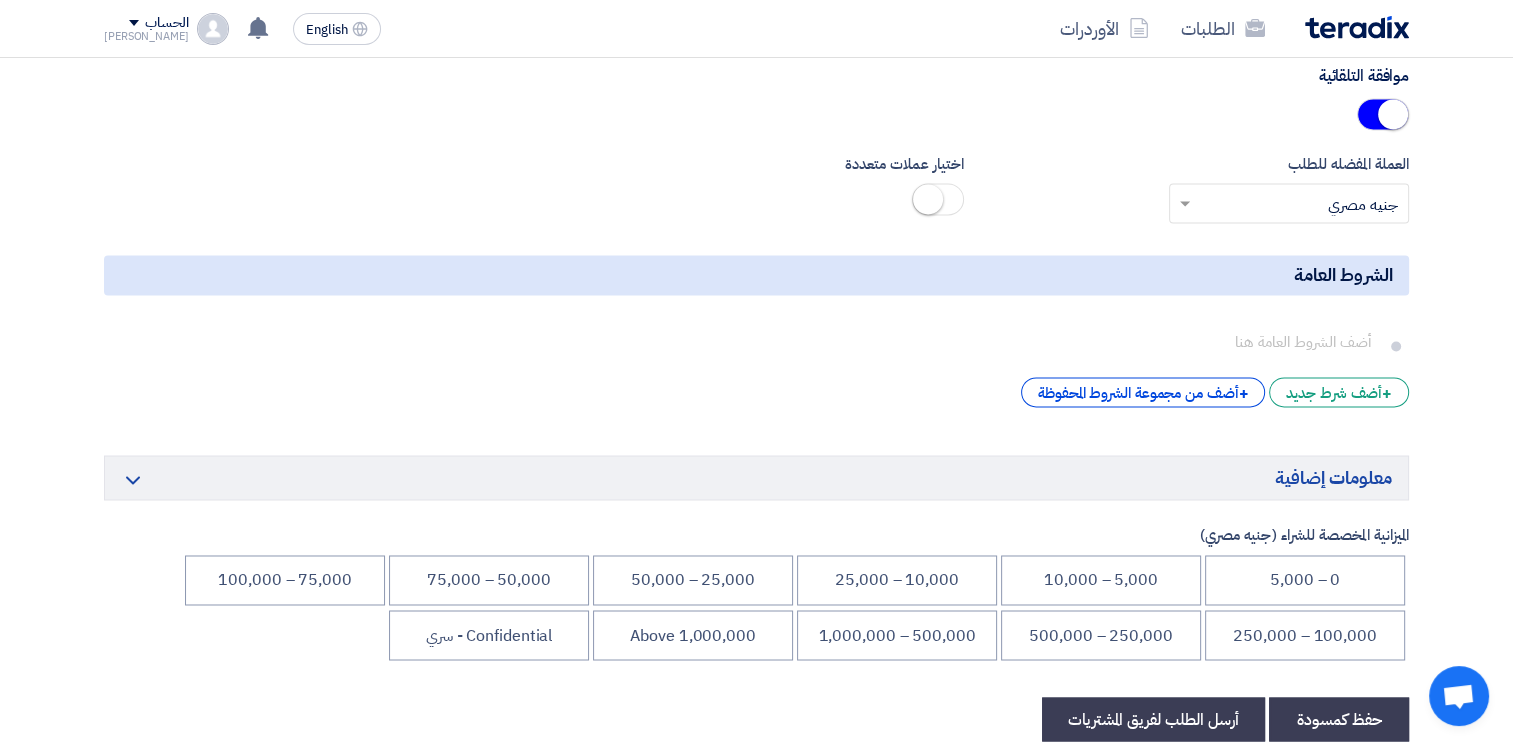 scroll, scrollTop: 3400, scrollLeft: 0, axis: vertical 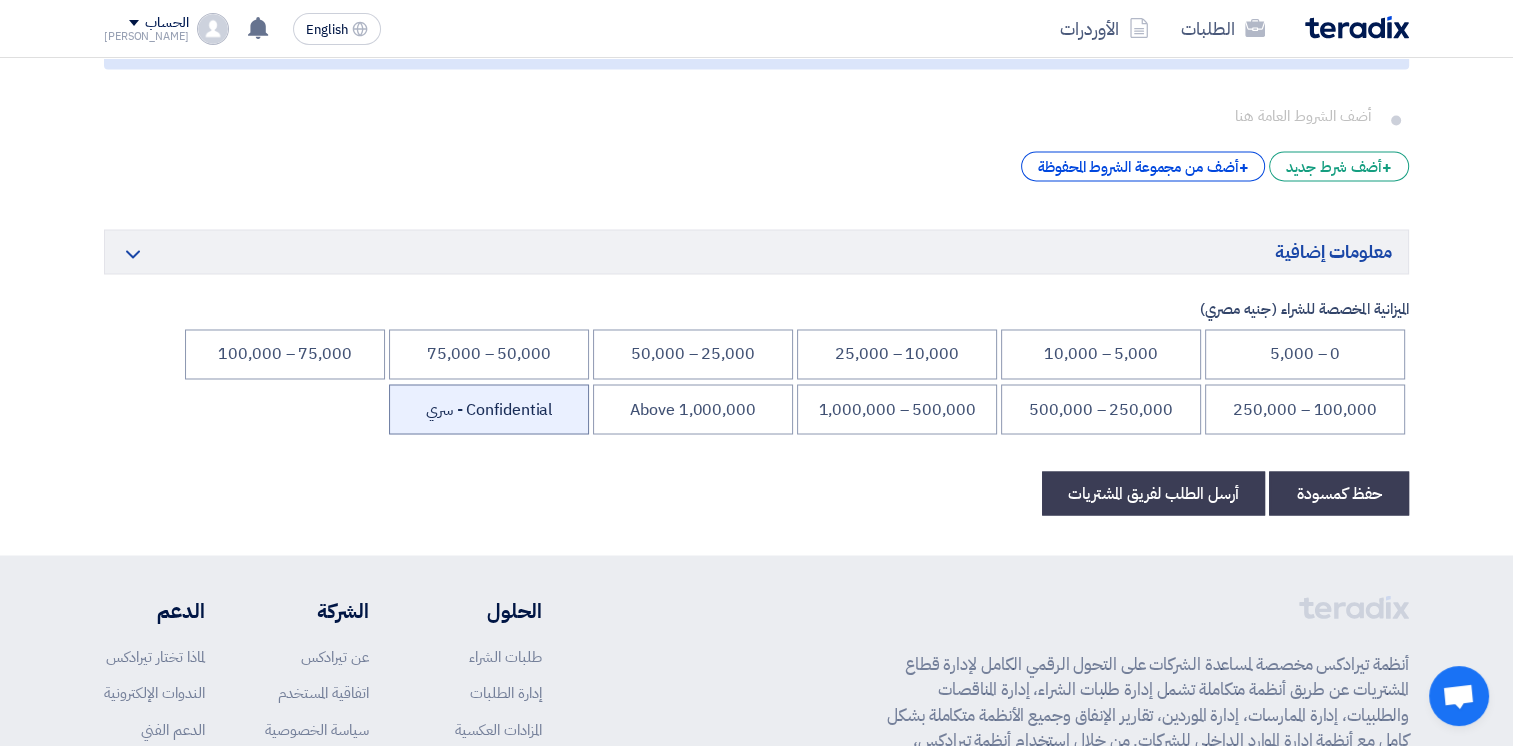 click on "Confidential - سري" at bounding box center [489, 409] 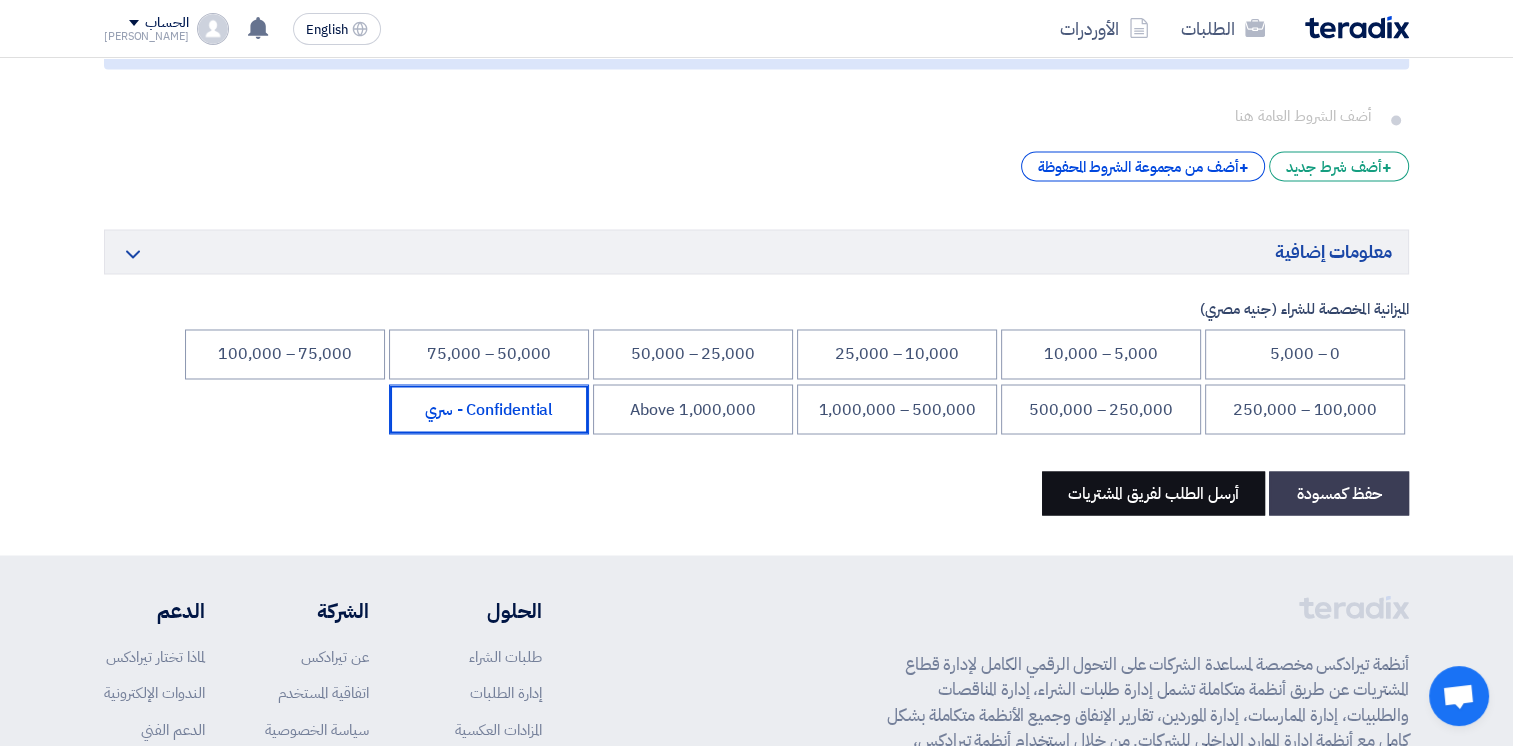 click on "أرسل الطلب لفريق المشتريات" 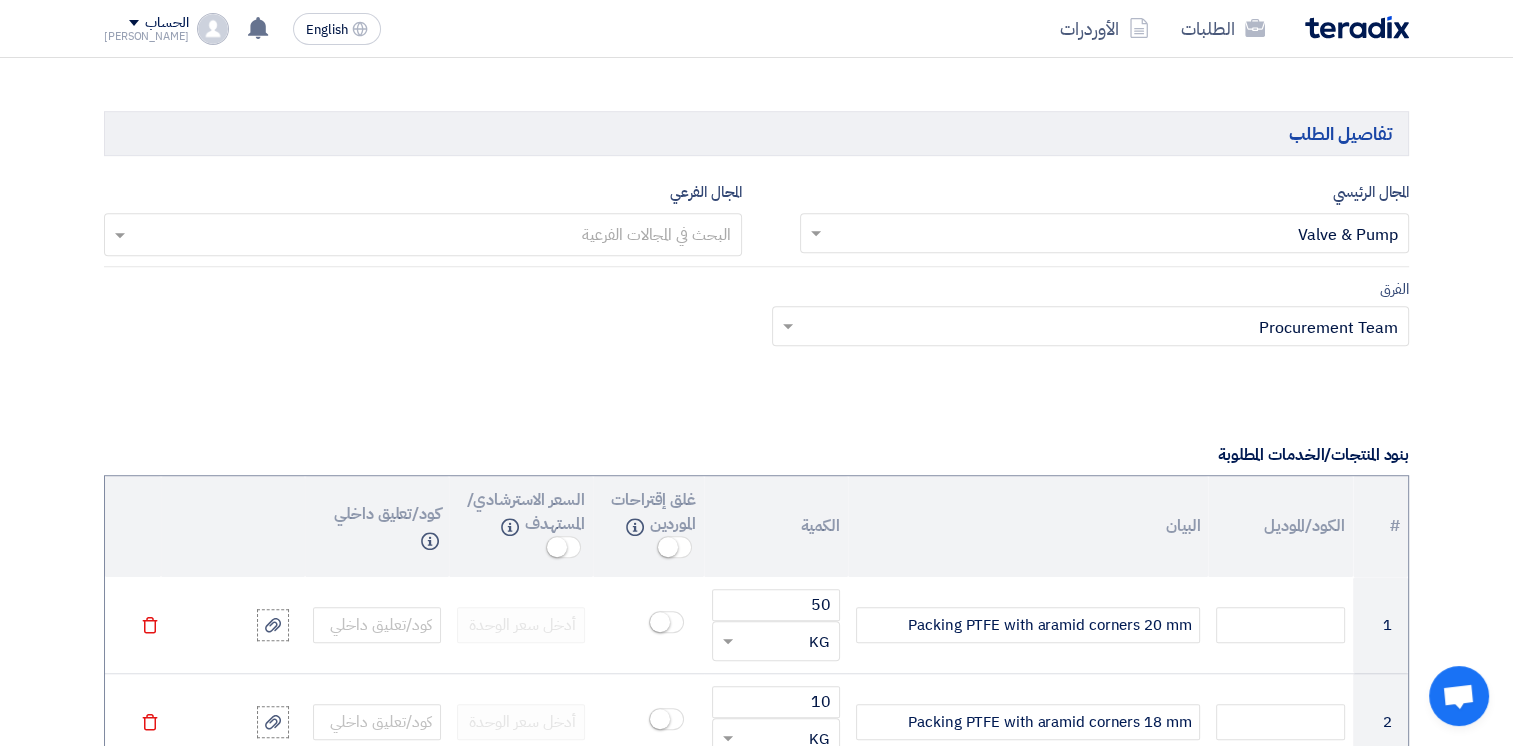 scroll, scrollTop: 1300, scrollLeft: 0, axis: vertical 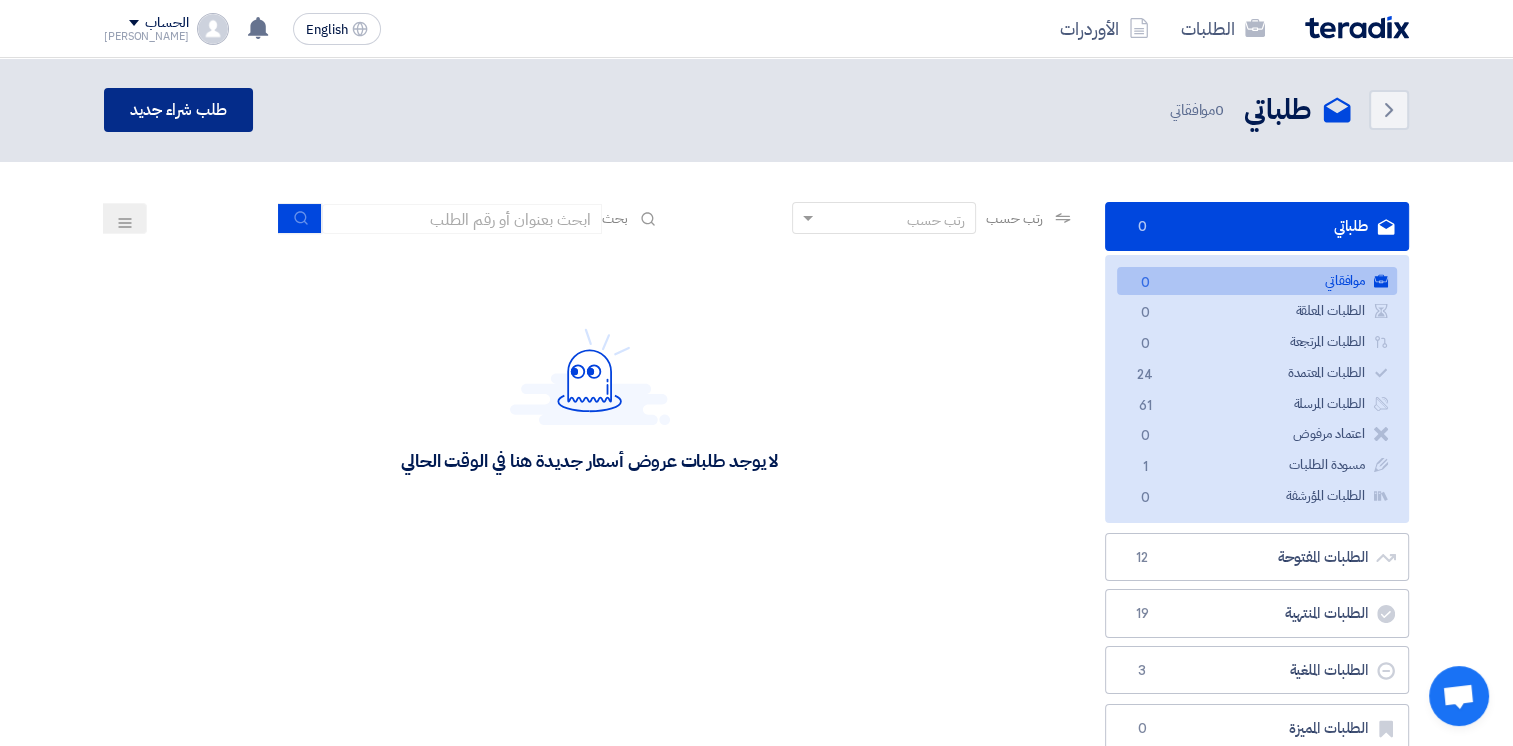 click on "طلب شراء جديد" 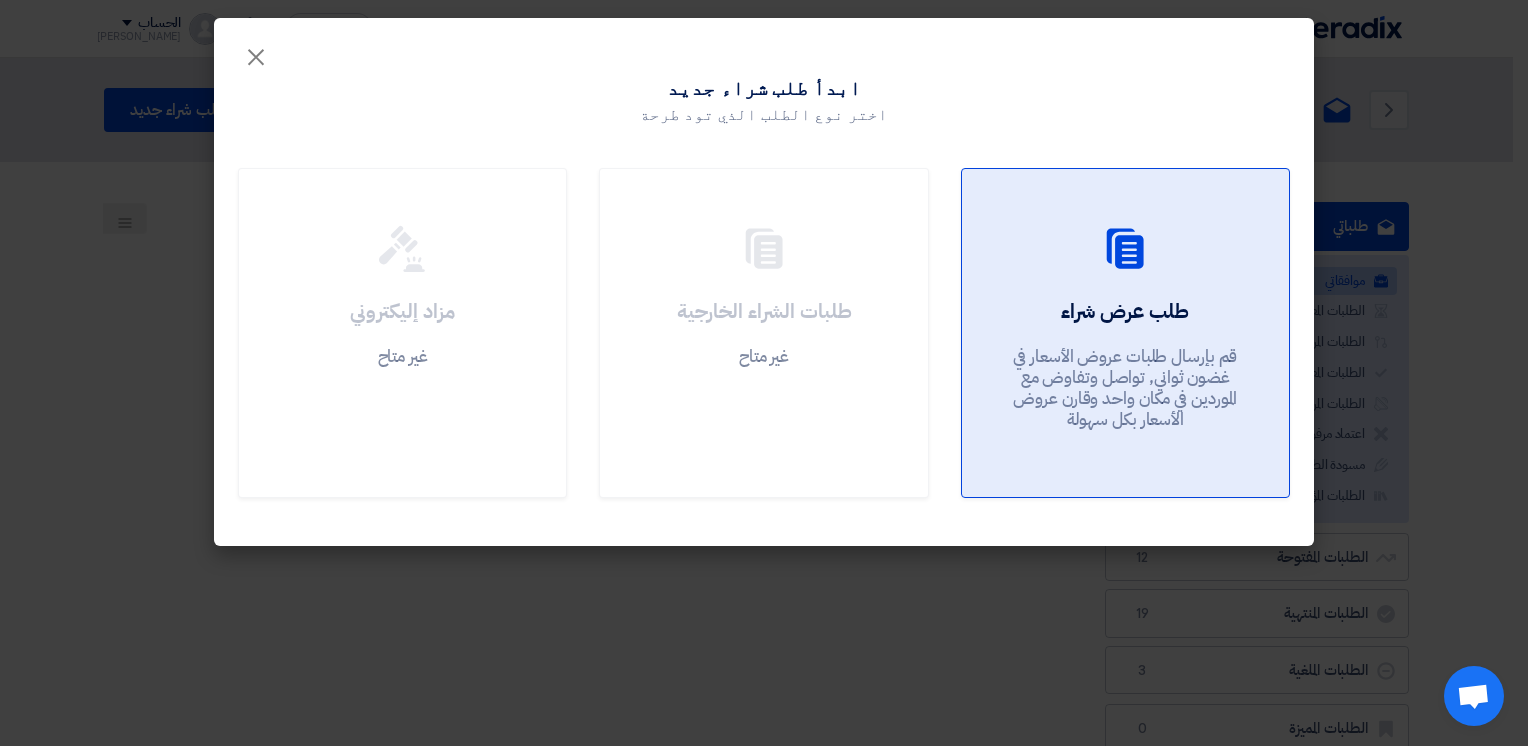 click on "طلب عرض شراء
قم بإرسال طلبات عروض الأسعار في غضون ثواني, تواصل وتفاوض مع الموردين في مكان واحد وقارن عروض الأسعار بكل سهولة" 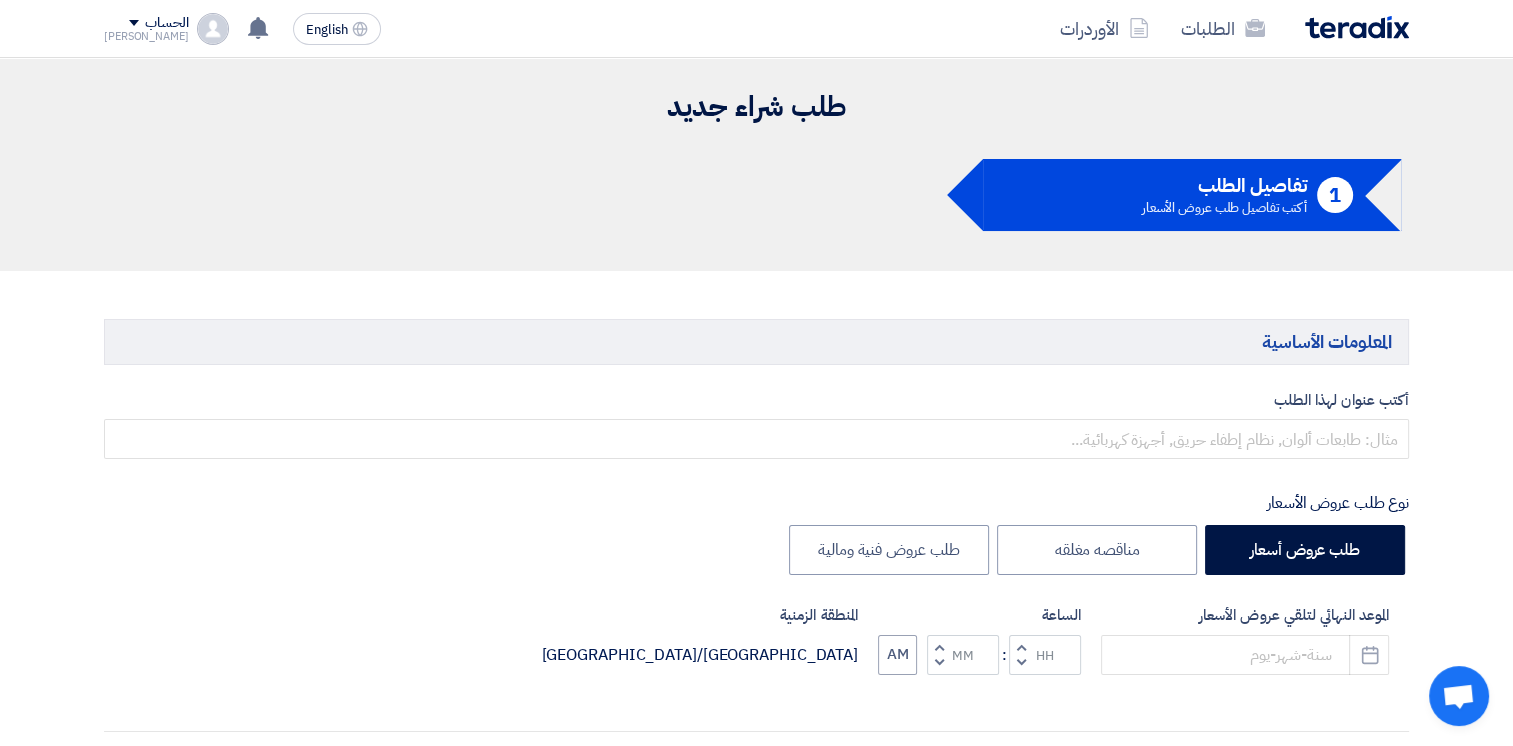 click on "المعلومات الأساسية
أكتب عنوان لهذا الطلب
نوع طلب عروض الأسعار
طلب عروض أسعار
مناقصه مغلقه
طلب عروض فنية ومالية
الموعد النهائي لتلقي عروض الأسعار
Pick a date
الساعة" 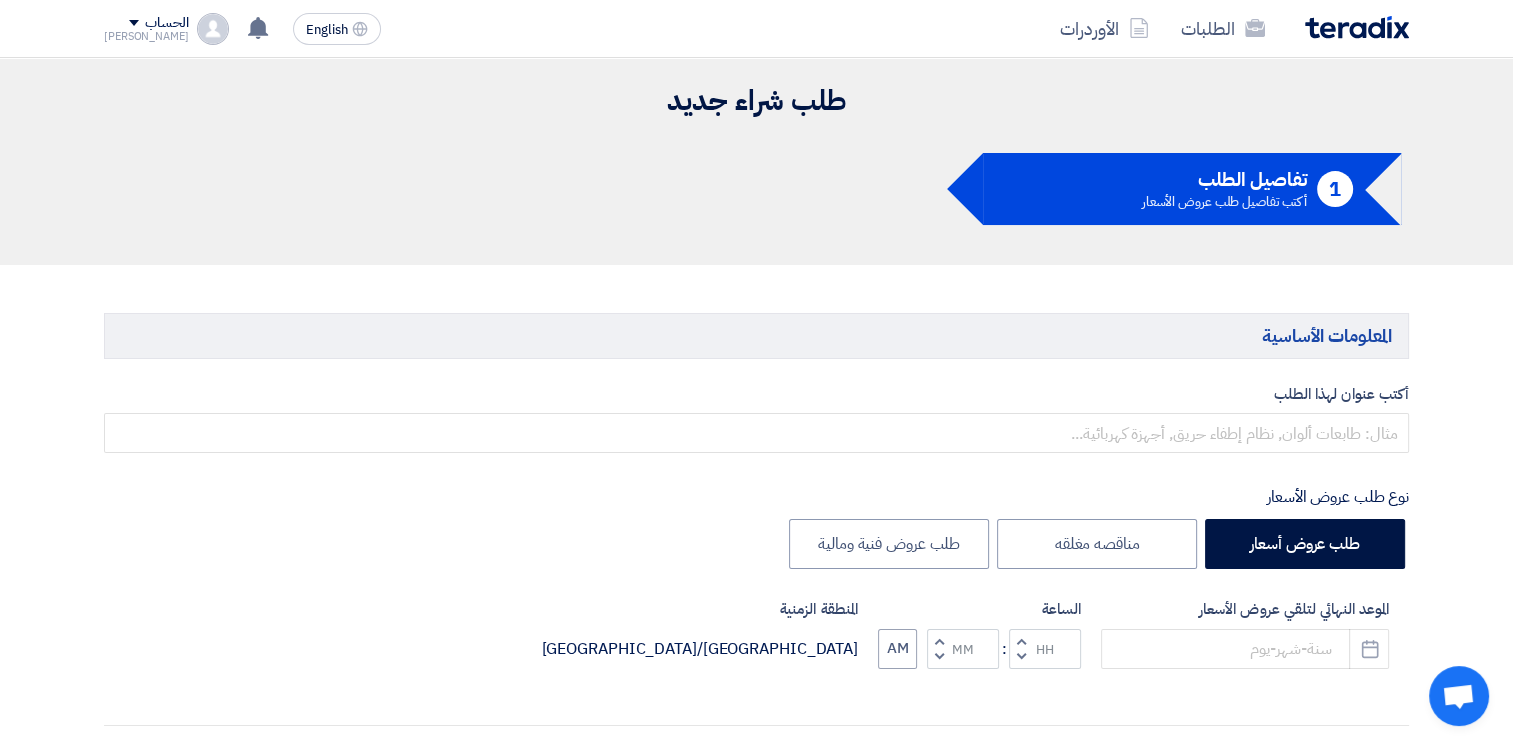 scroll, scrollTop: 100, scrollLeft: 0, axis: vertical 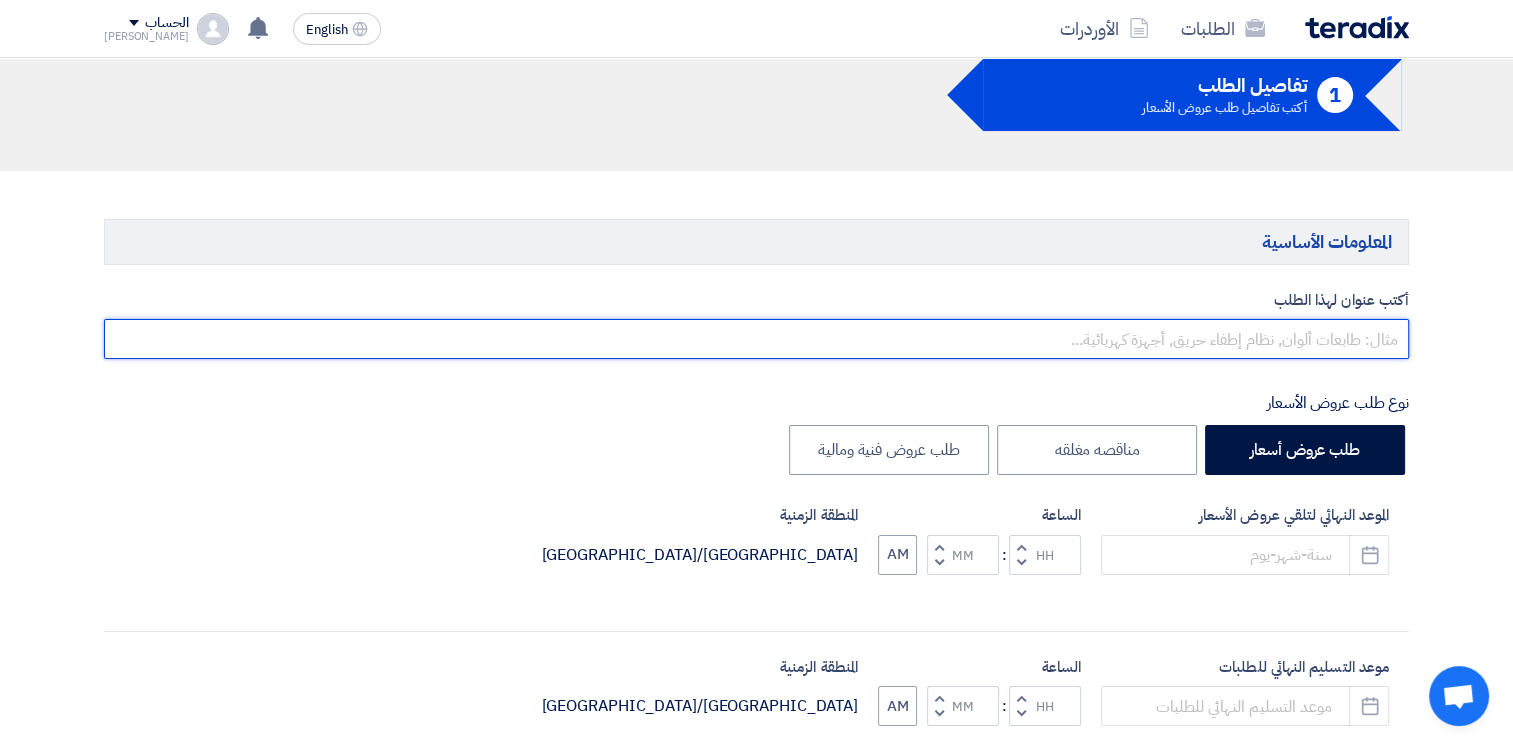 click at bounding box center (756, 339) 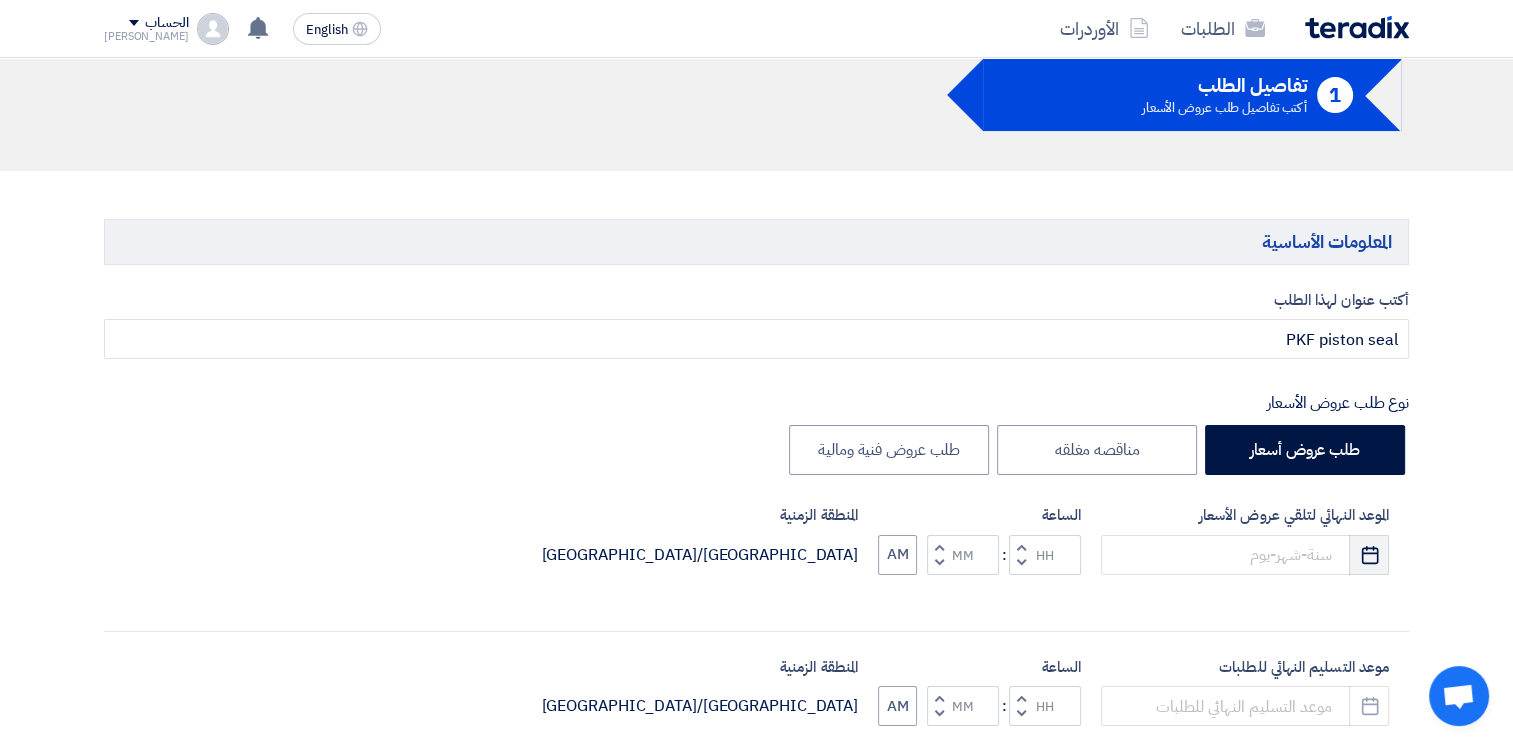 click on "Pick a date" 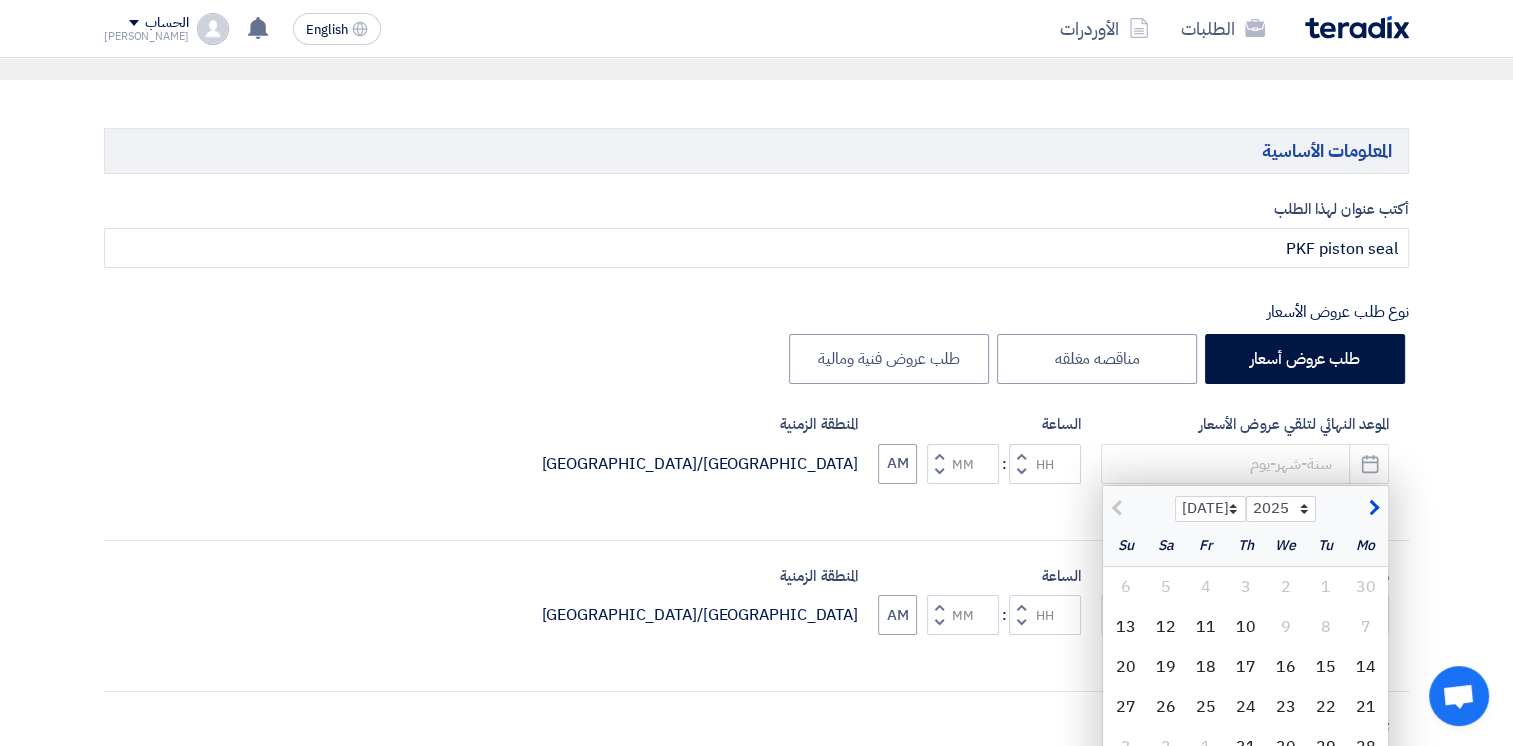 scroll, scrollTop: 300, scrollLeft: 0, axis: vertical 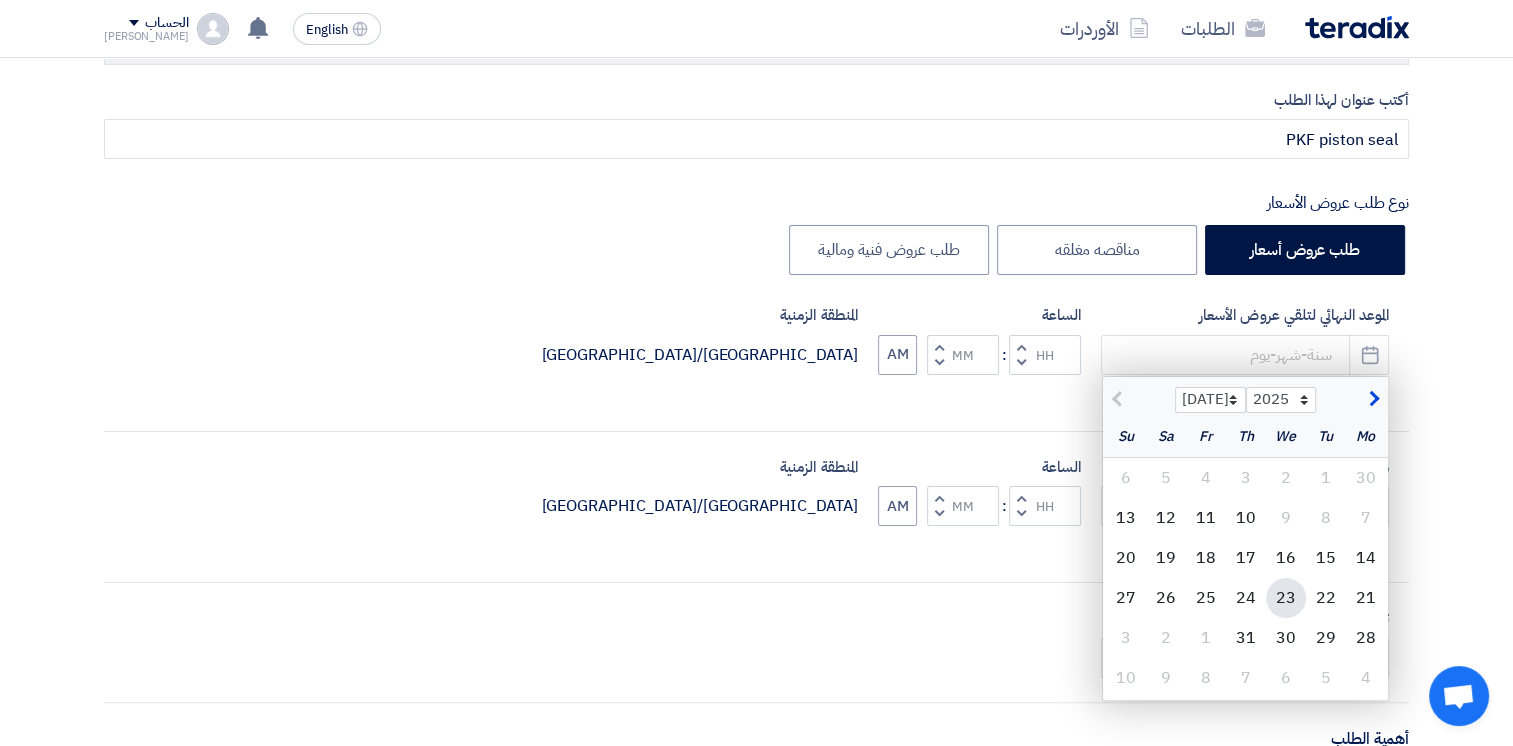 click on "23" 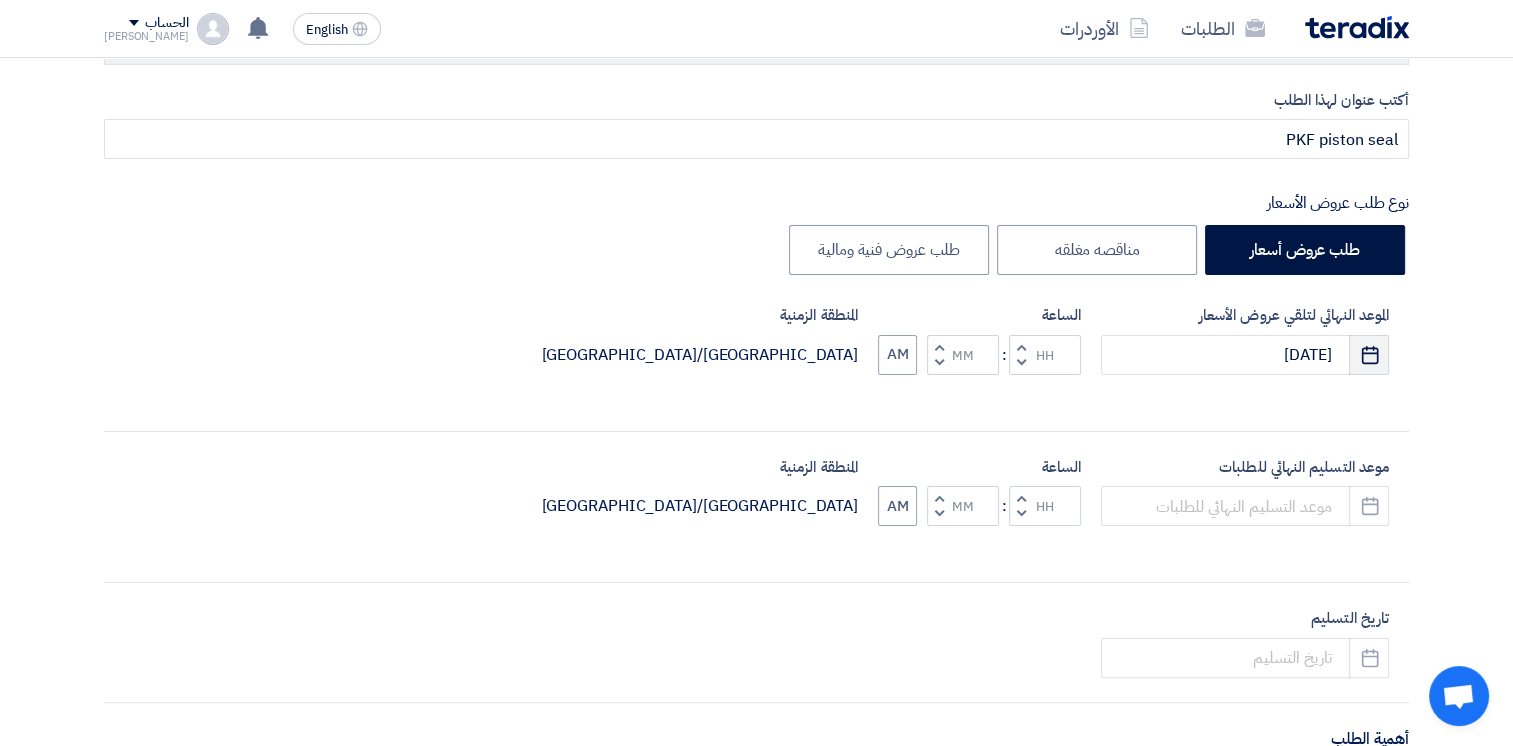 click on "Pick a date" 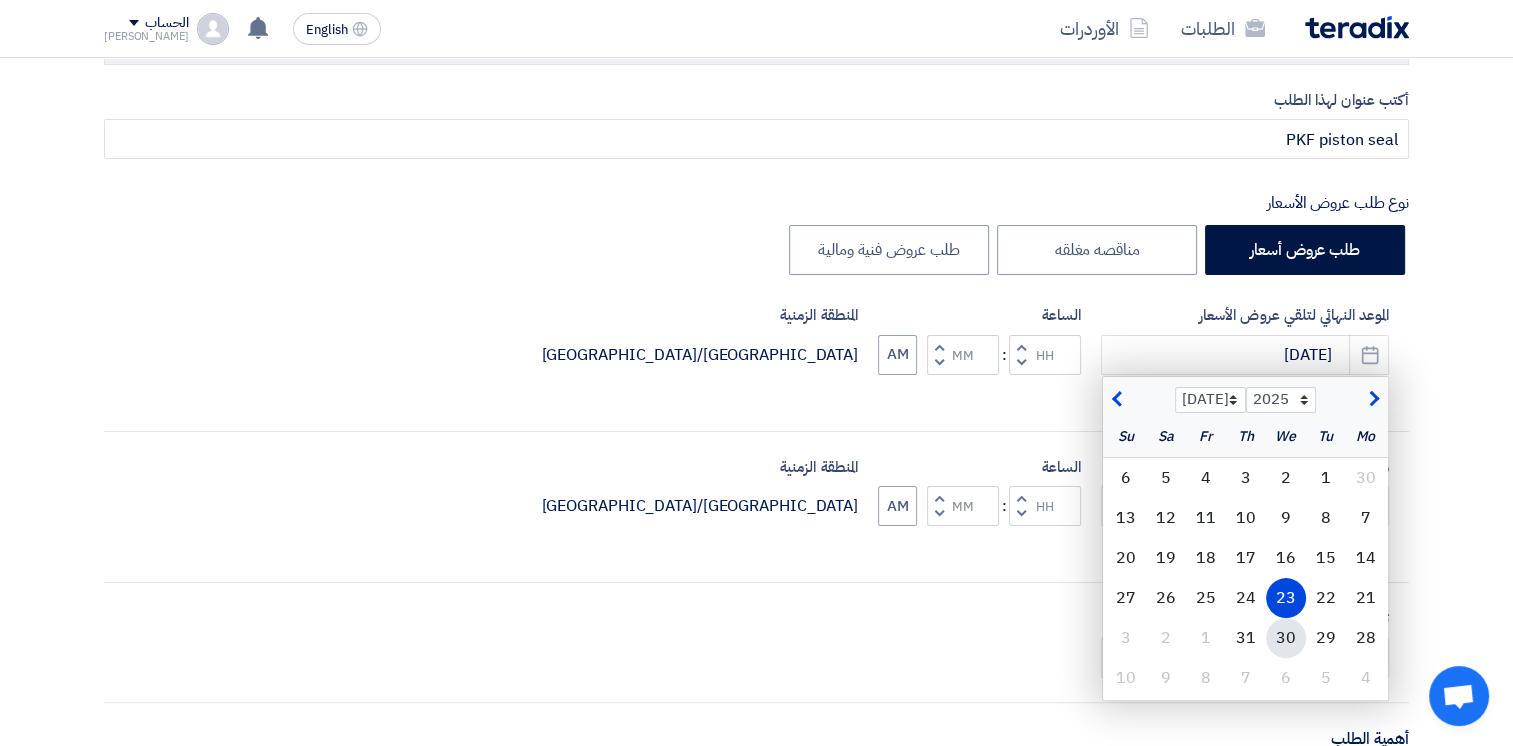 click on "30" 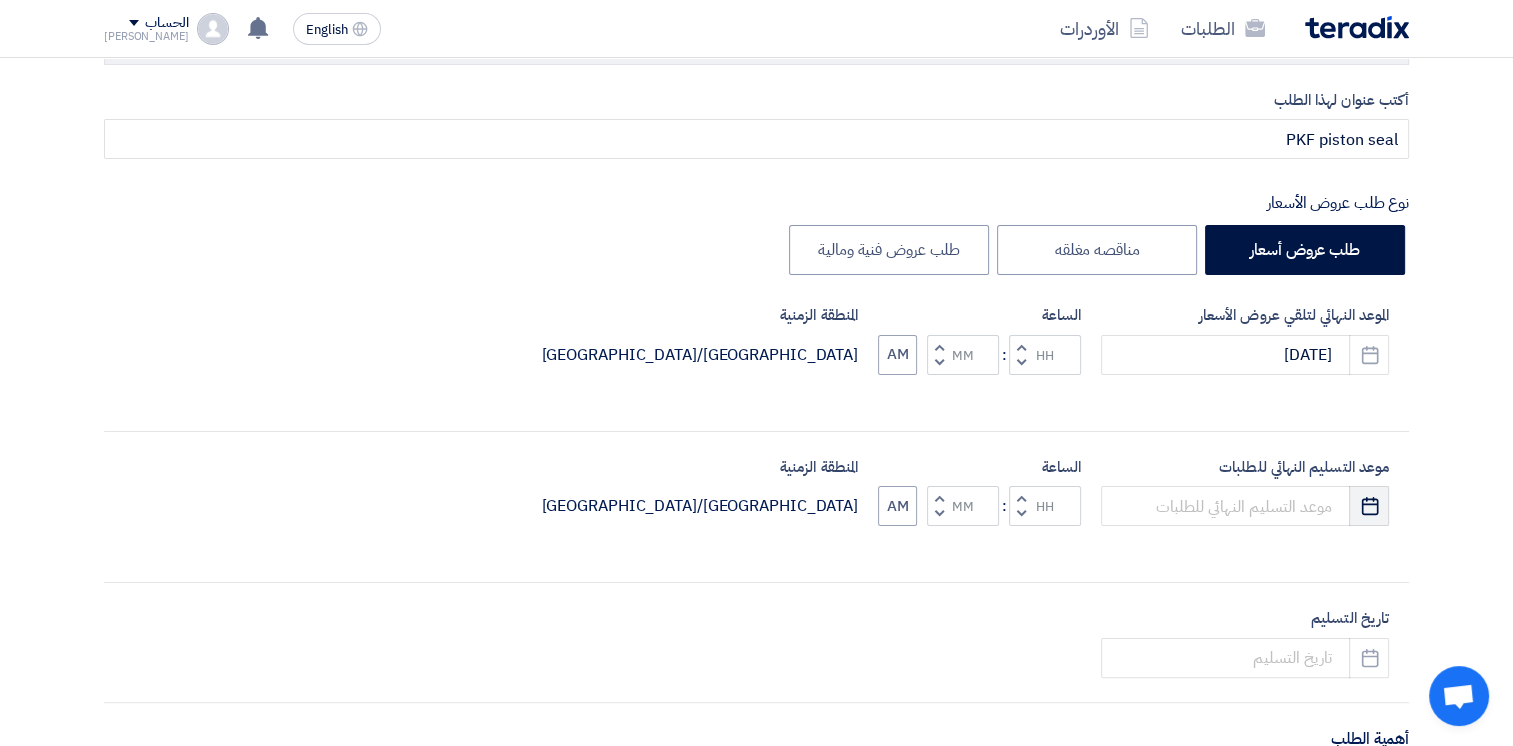 click on "Pick a date" 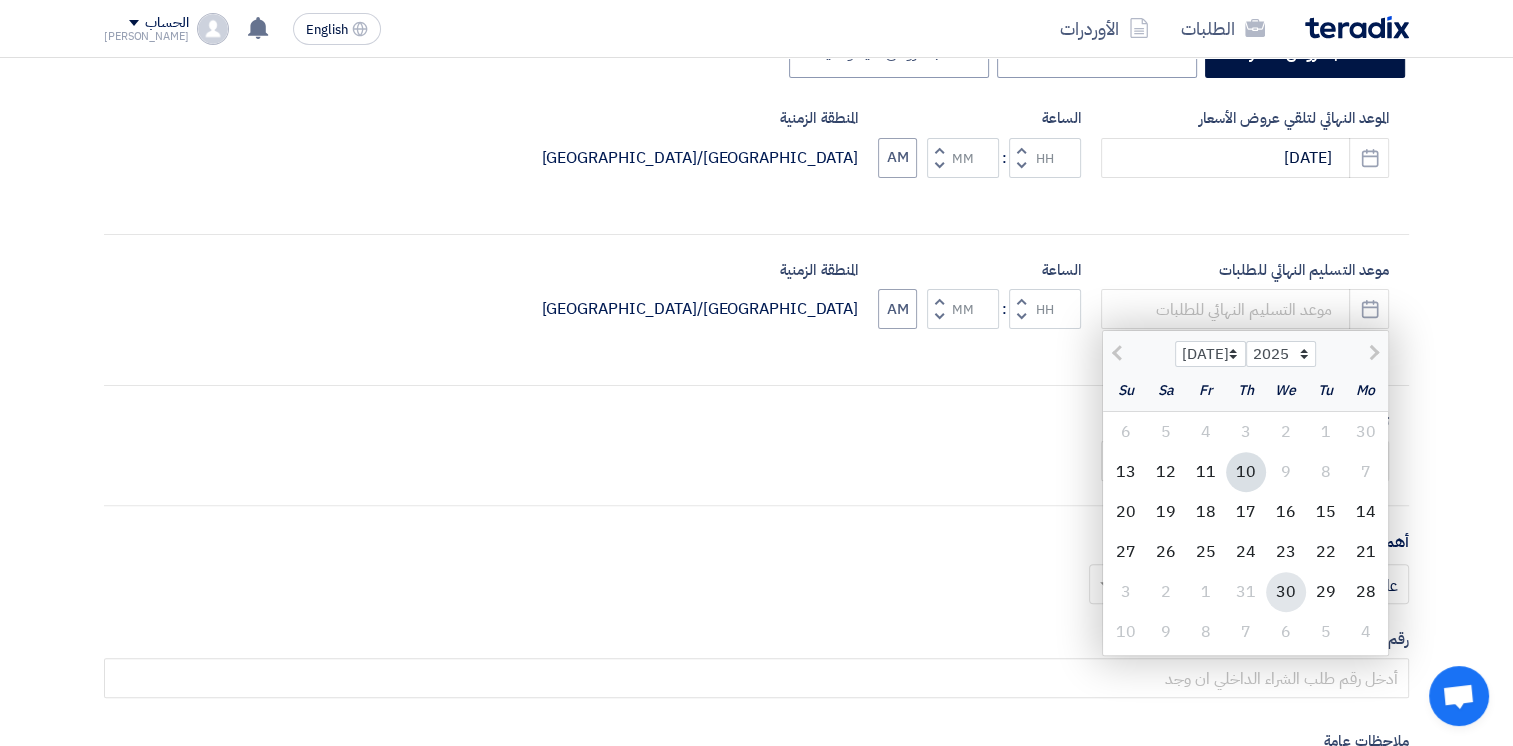 scroll, scrollTop: 500, scrollLeft: 0, axis: vertical 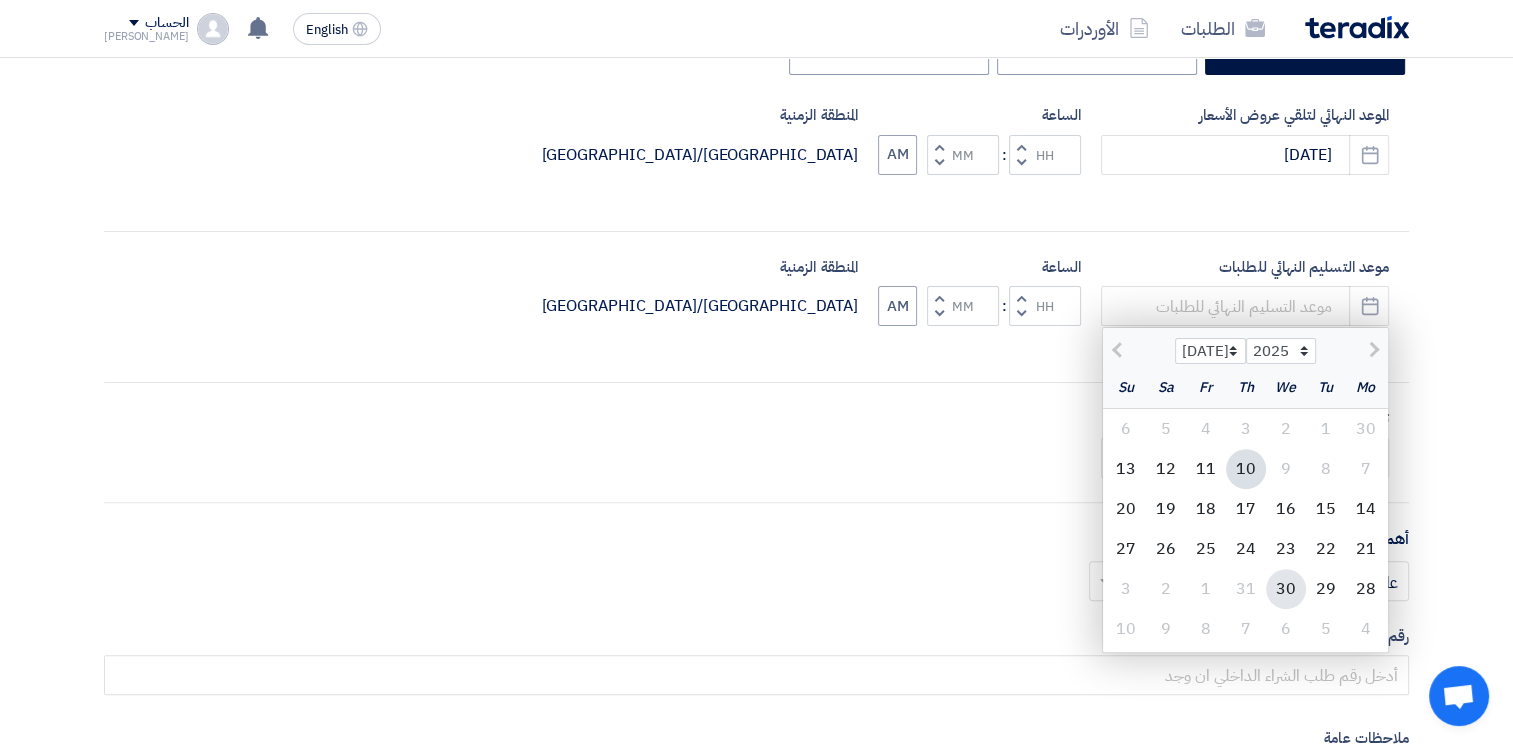 click on "30" 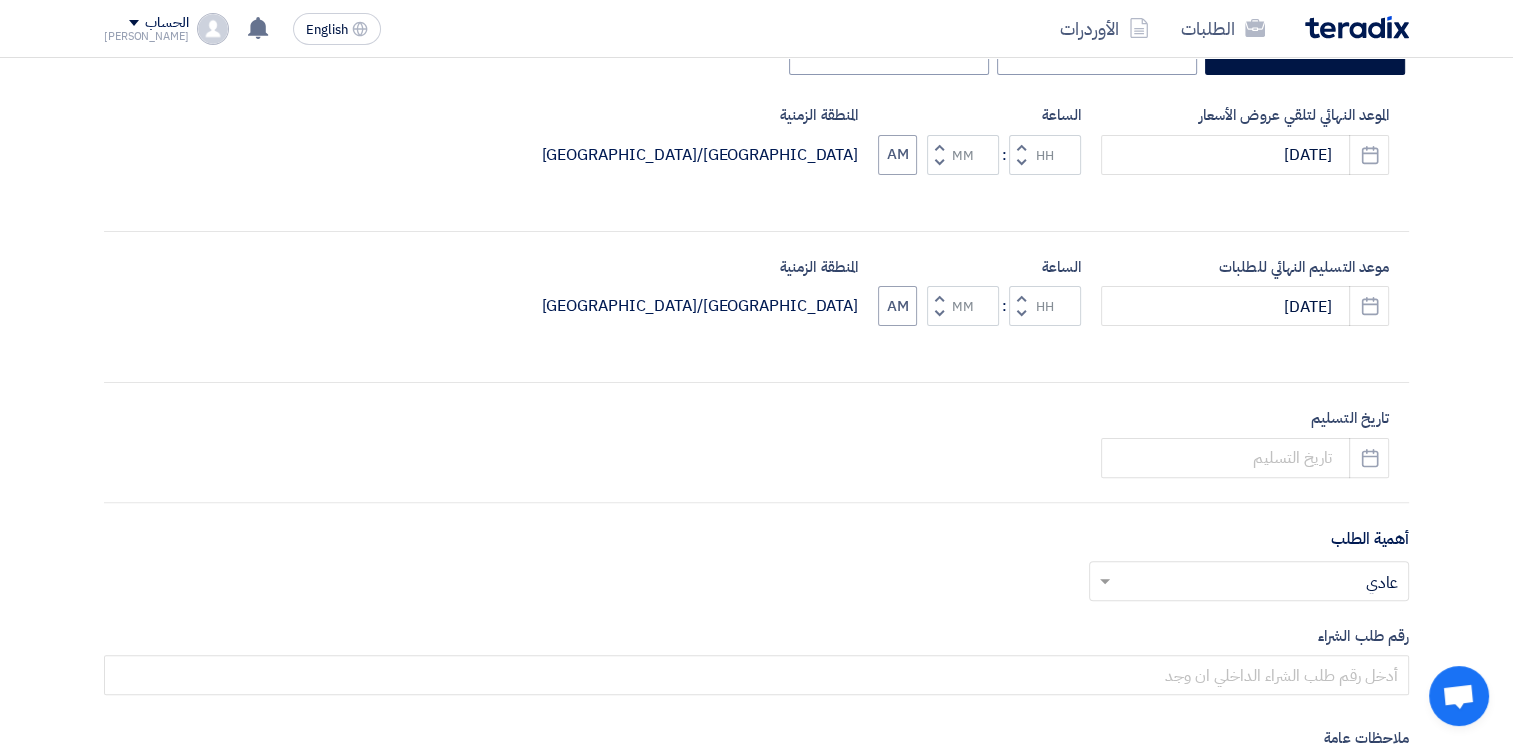 click on "Decrement hours" 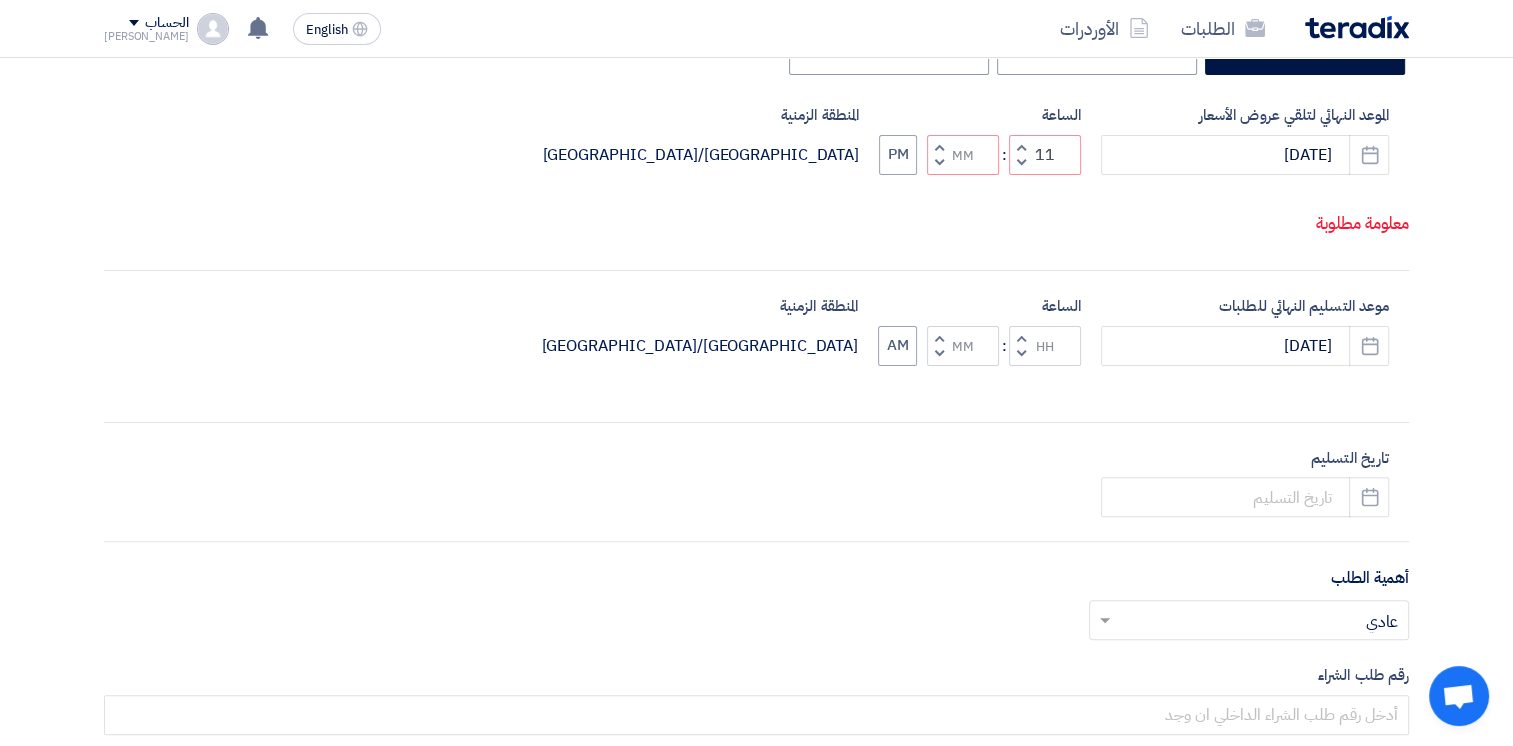 click 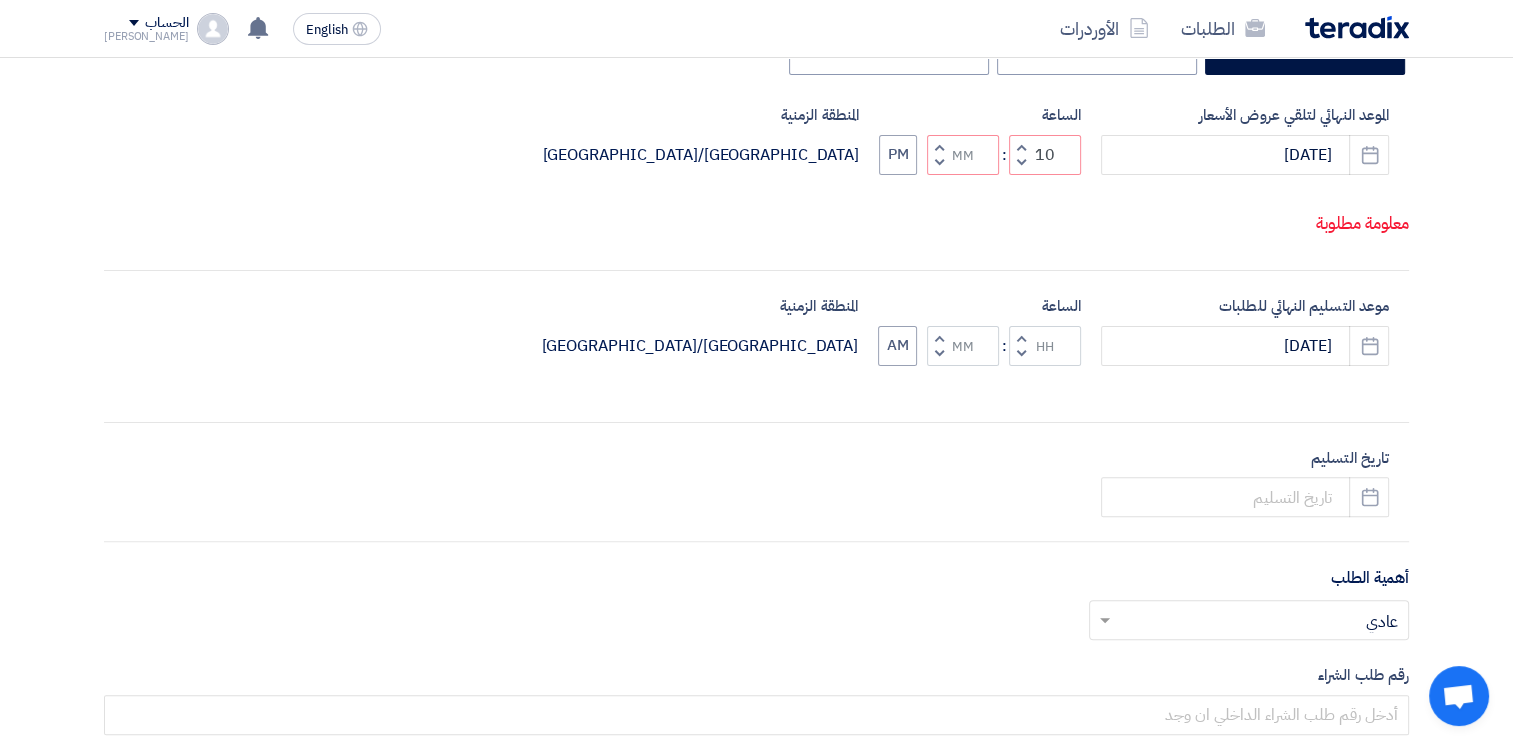 click 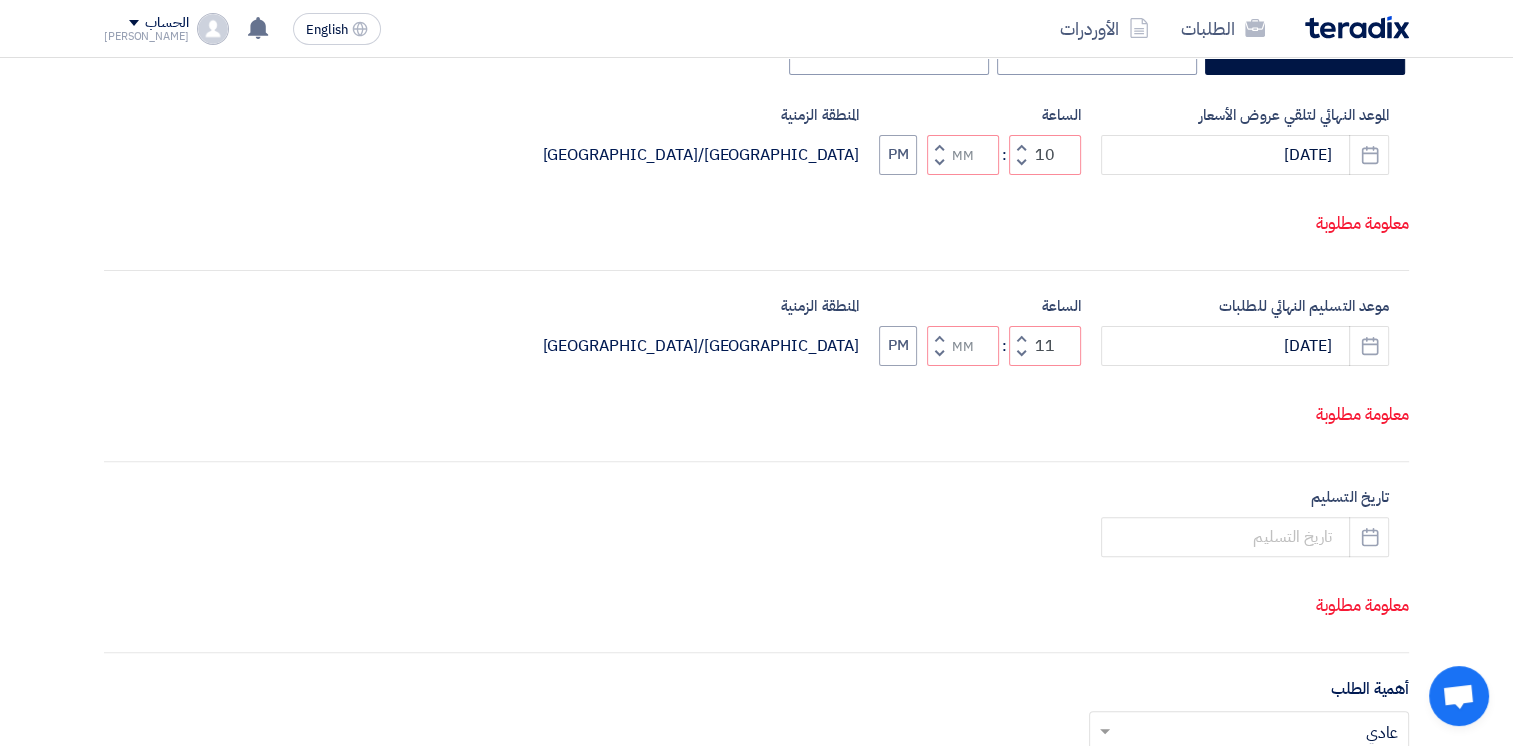 click 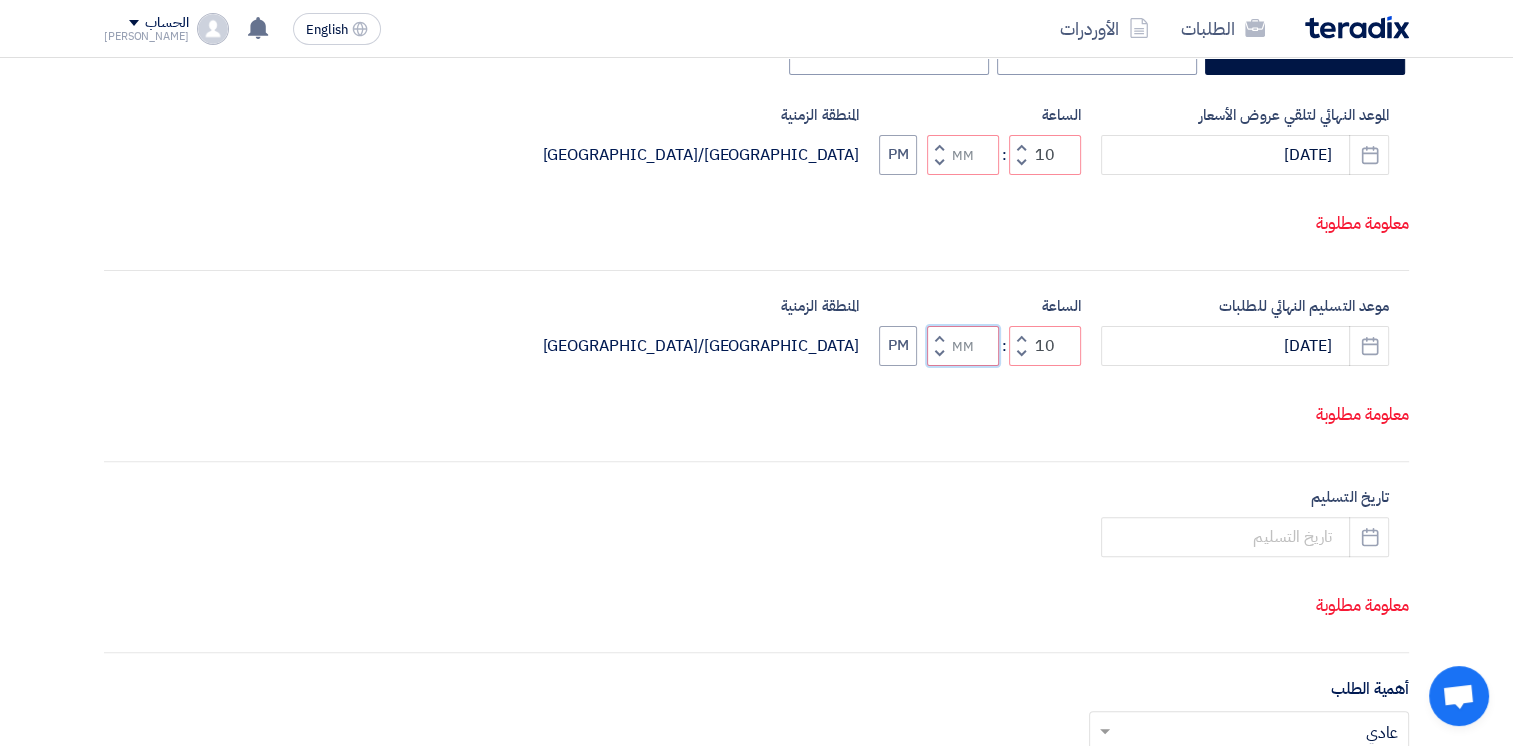 click 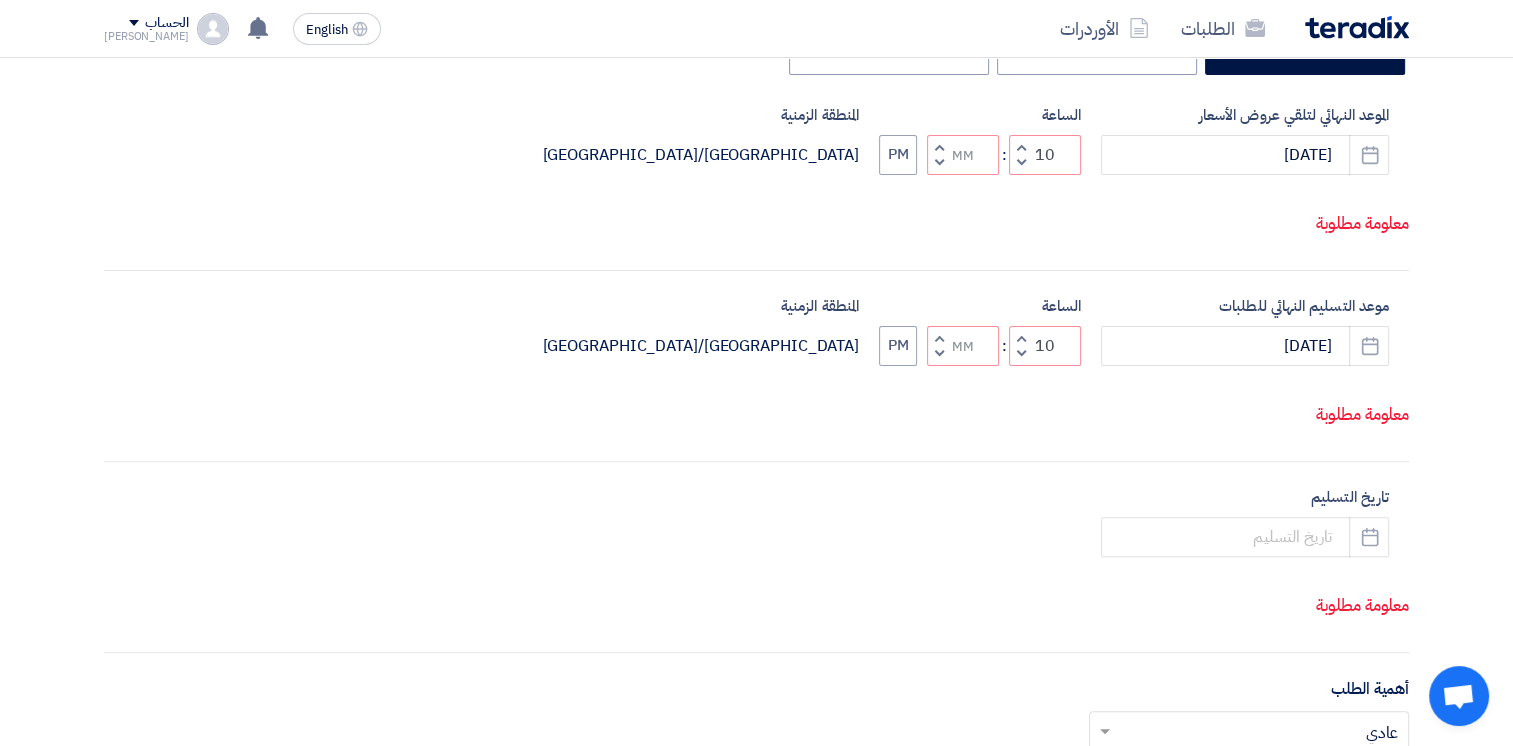click 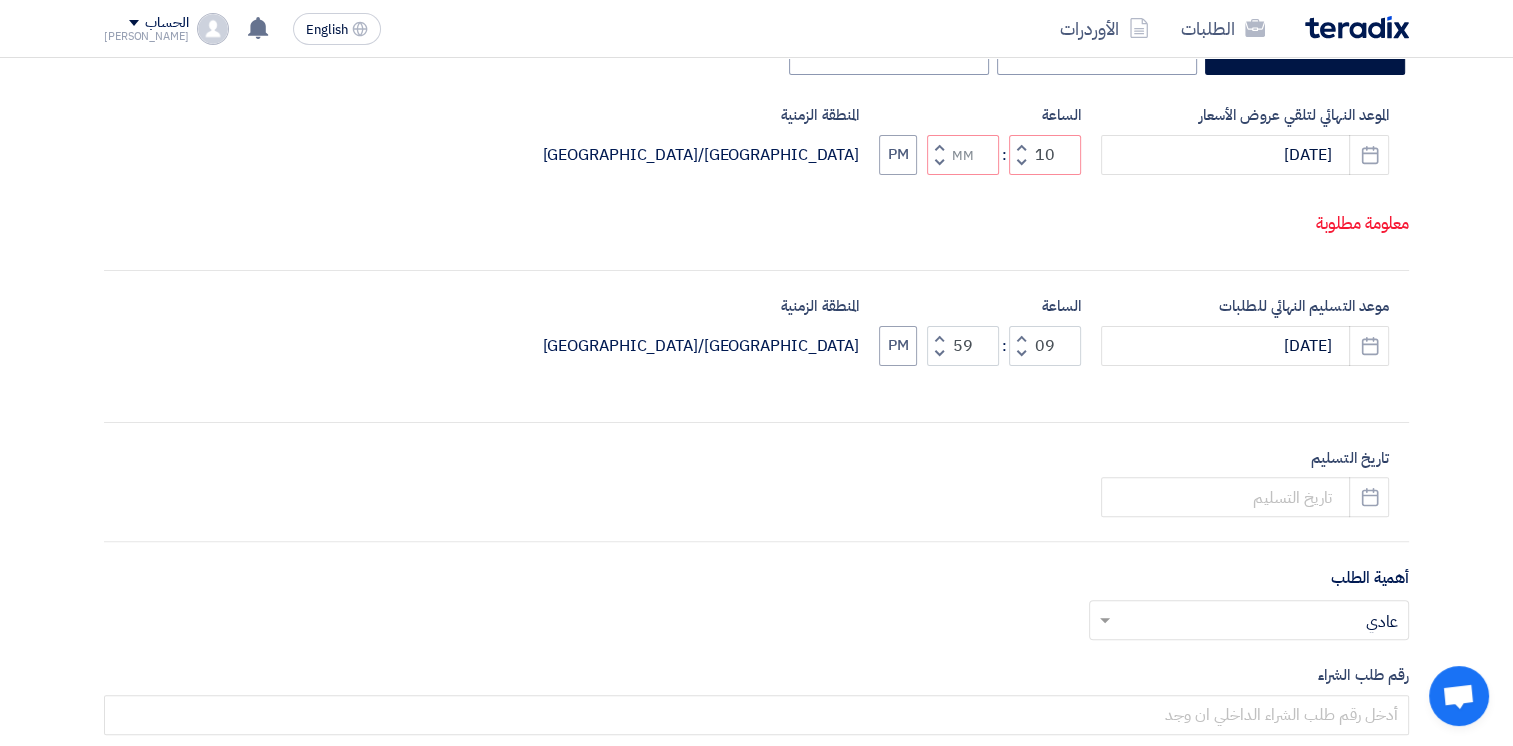 click 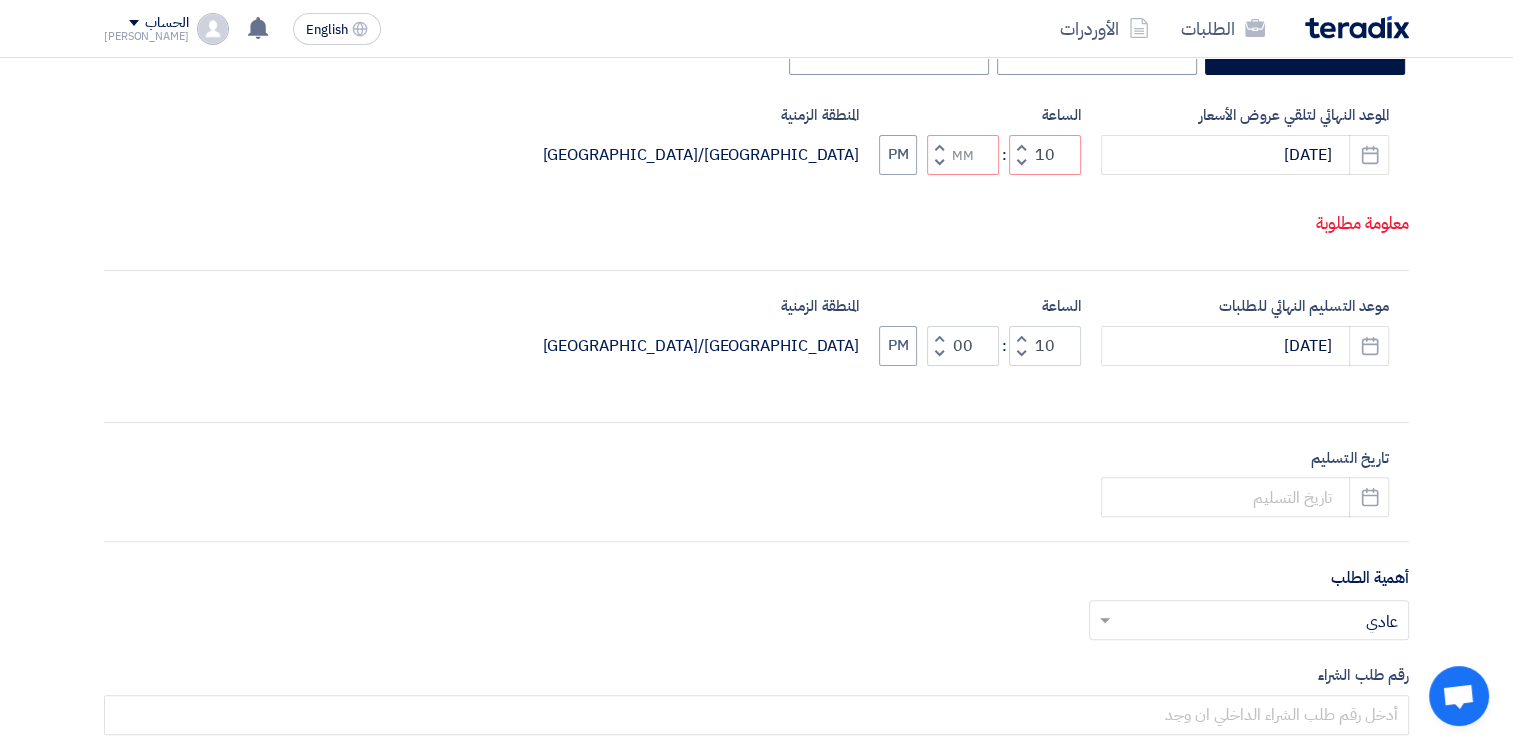 click on "Decrement minutes" 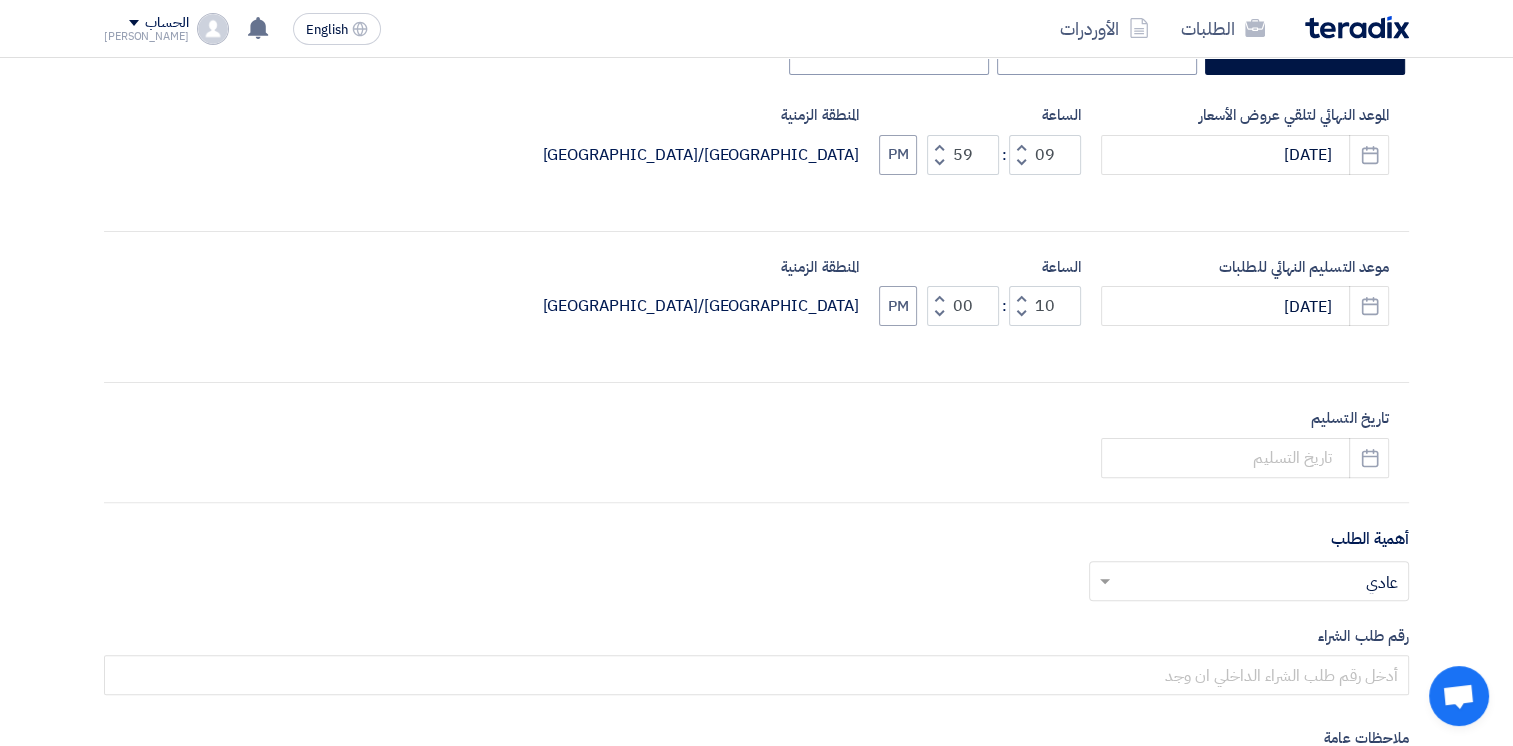 click on "Increment minutes" 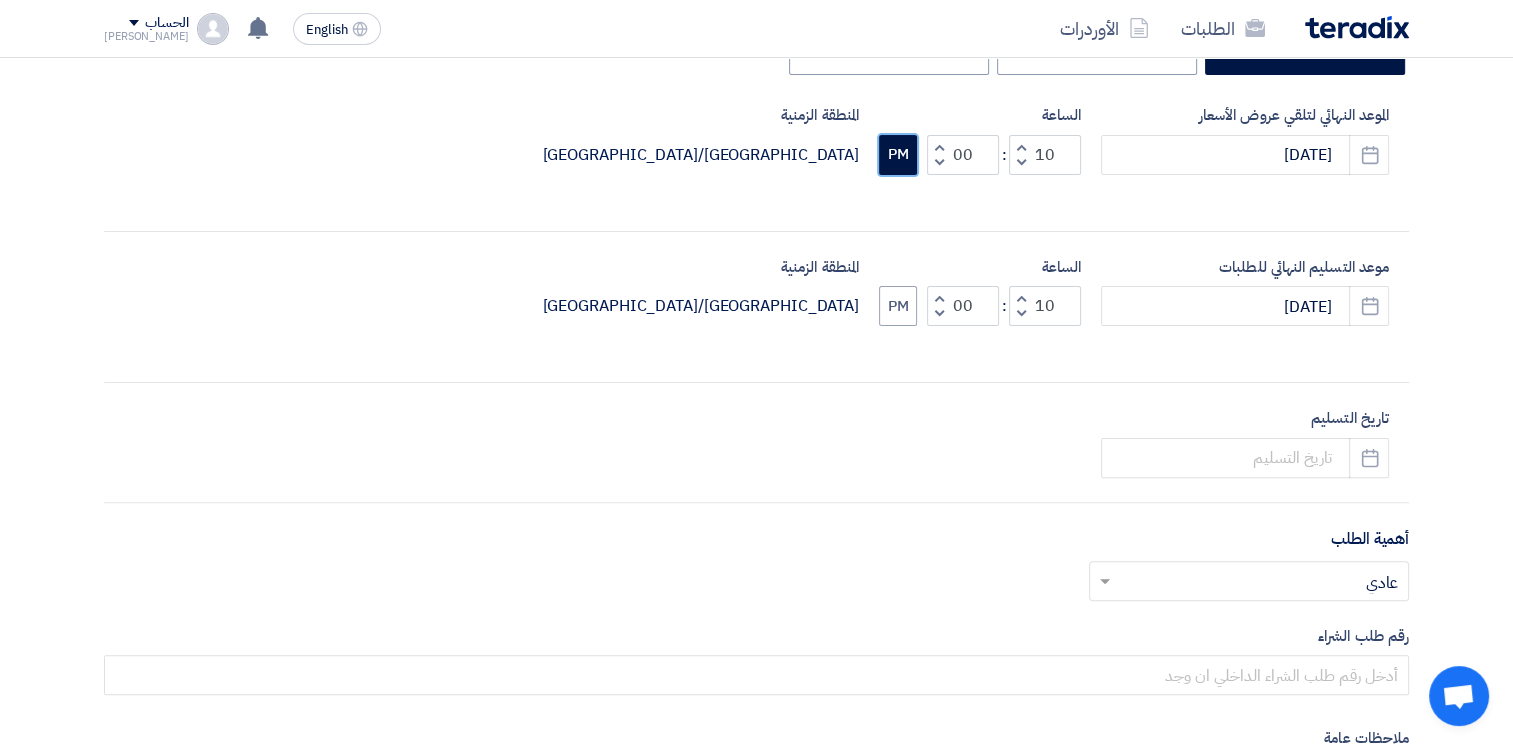 click on "PM" 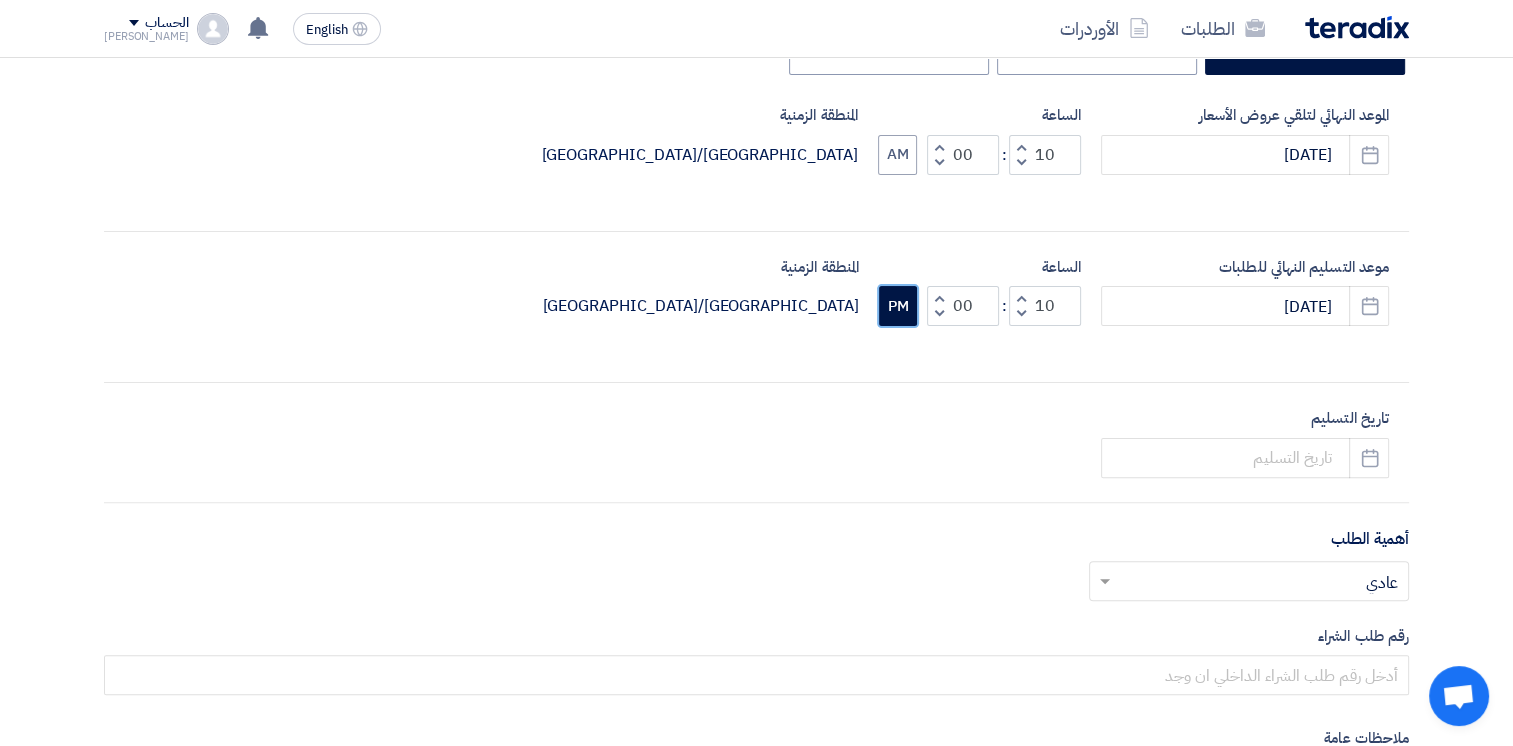 click on "PM" 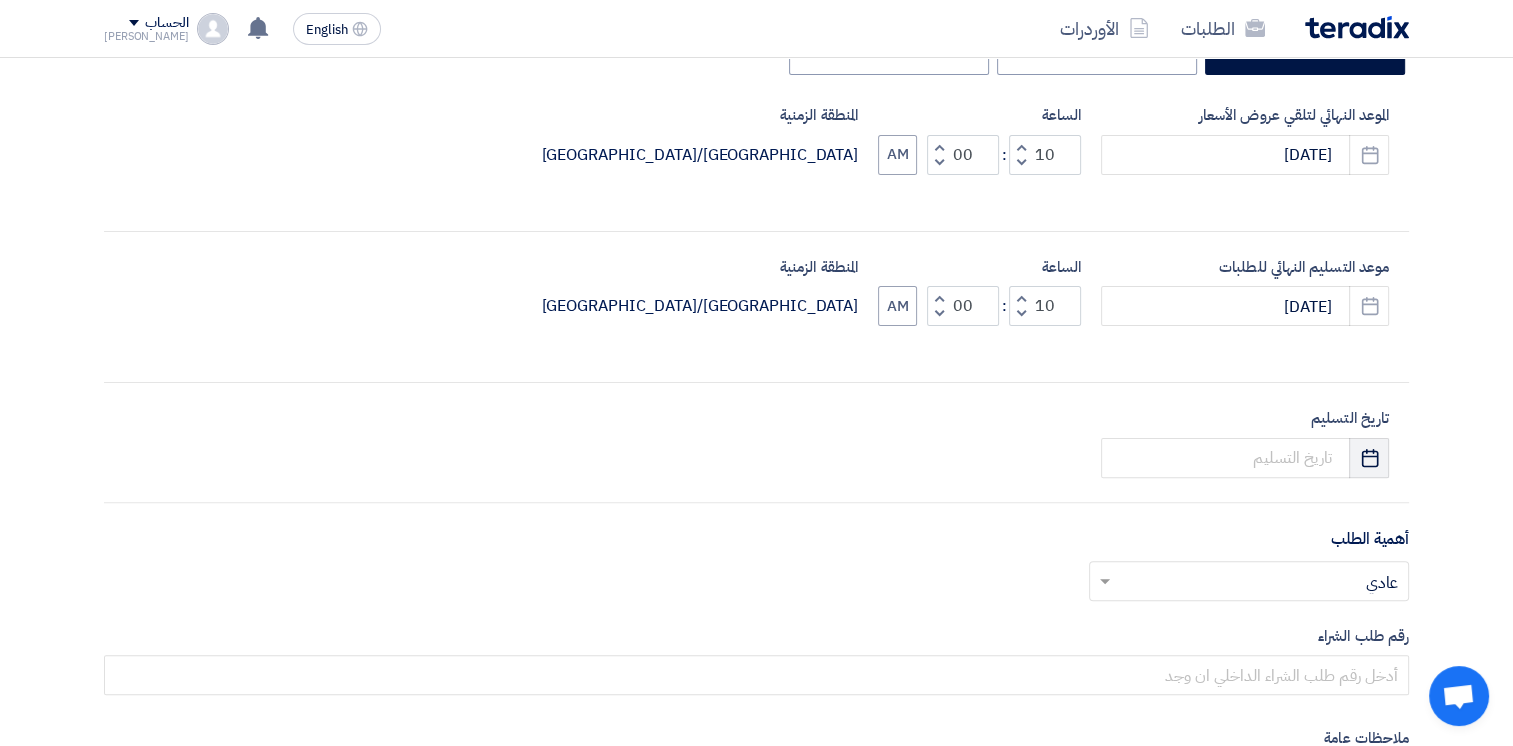 click on "Pick a date" 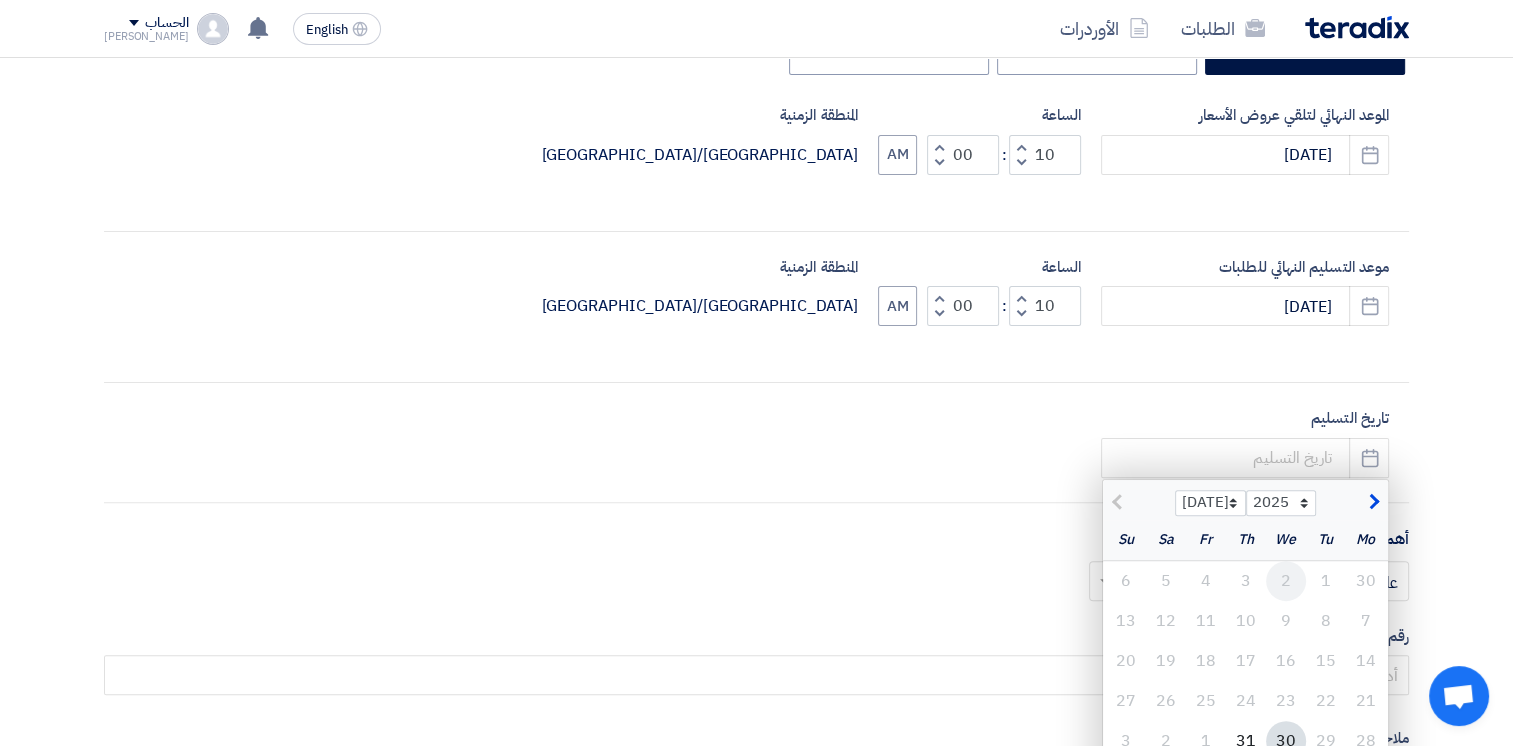 scroll, scrollTop: 700, scrollLeft: 0, axis: vertical 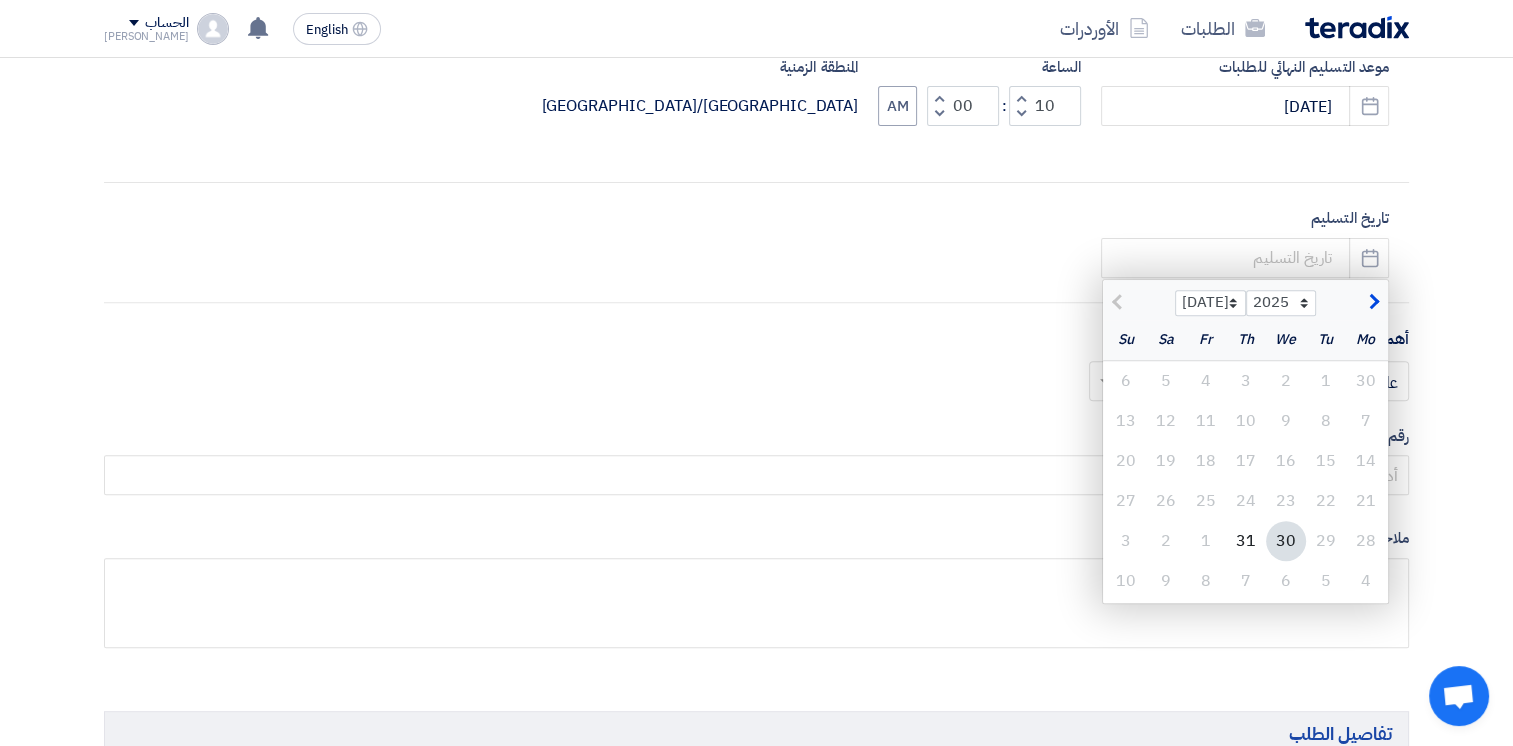 click 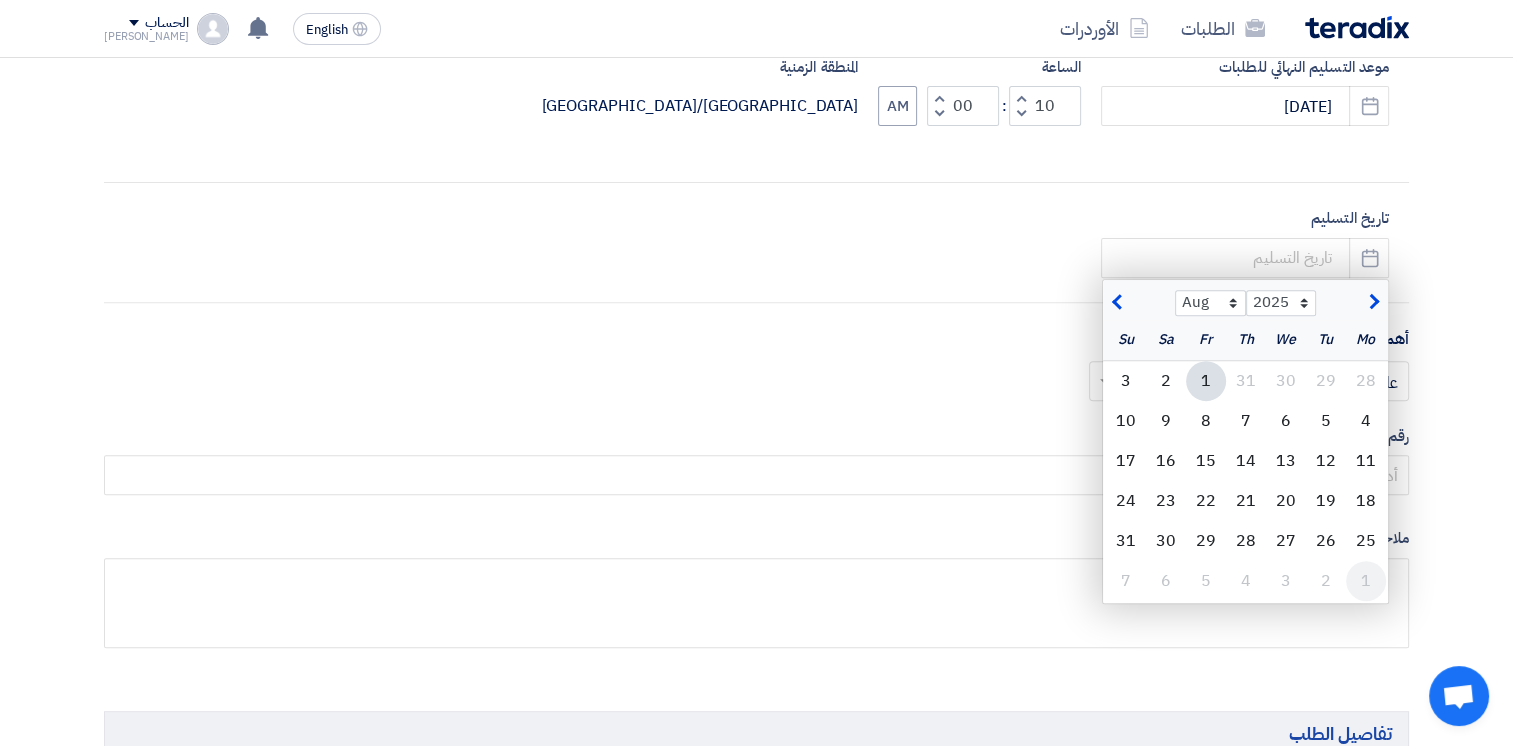 click on "1" 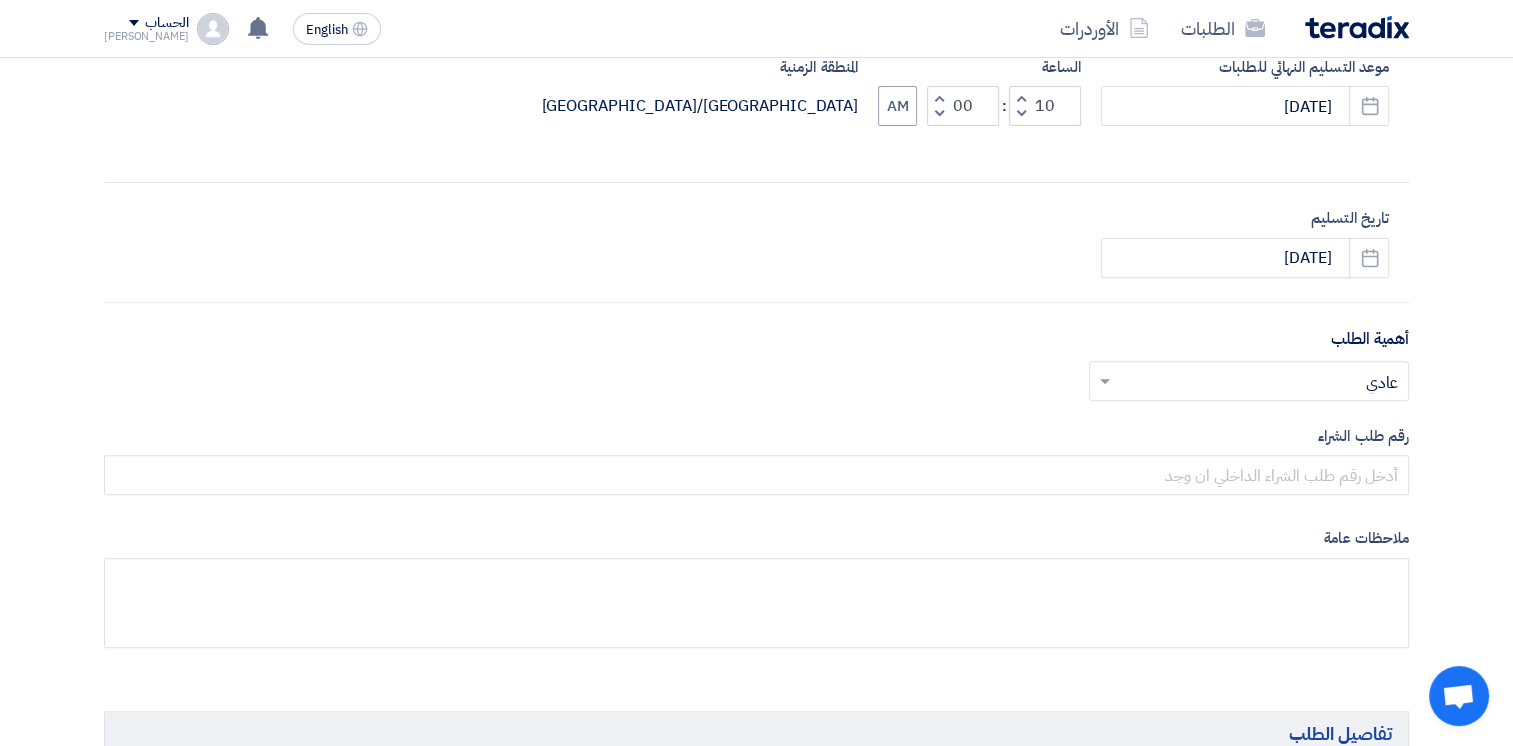 click 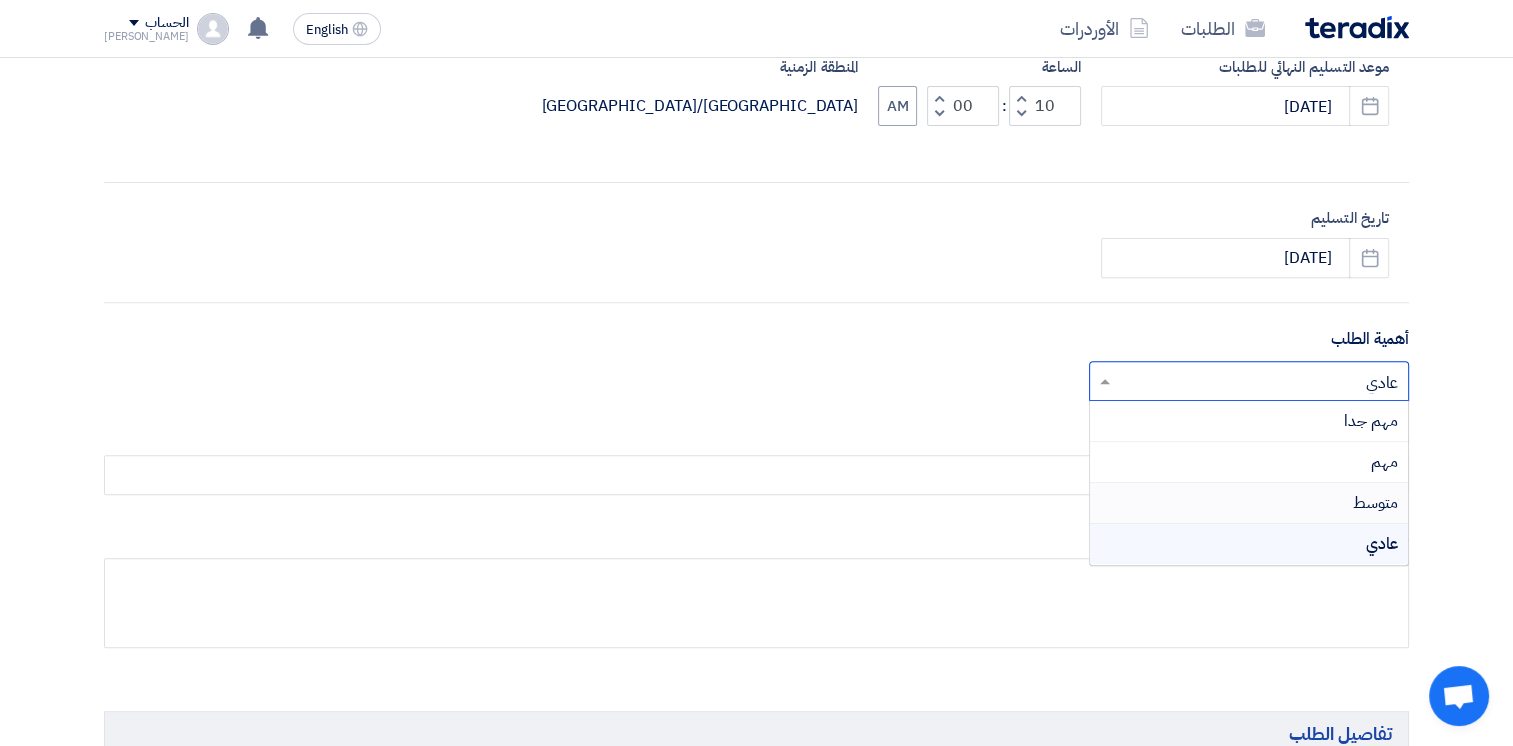 click on "متوسط" at bounding box center (1375, 503) 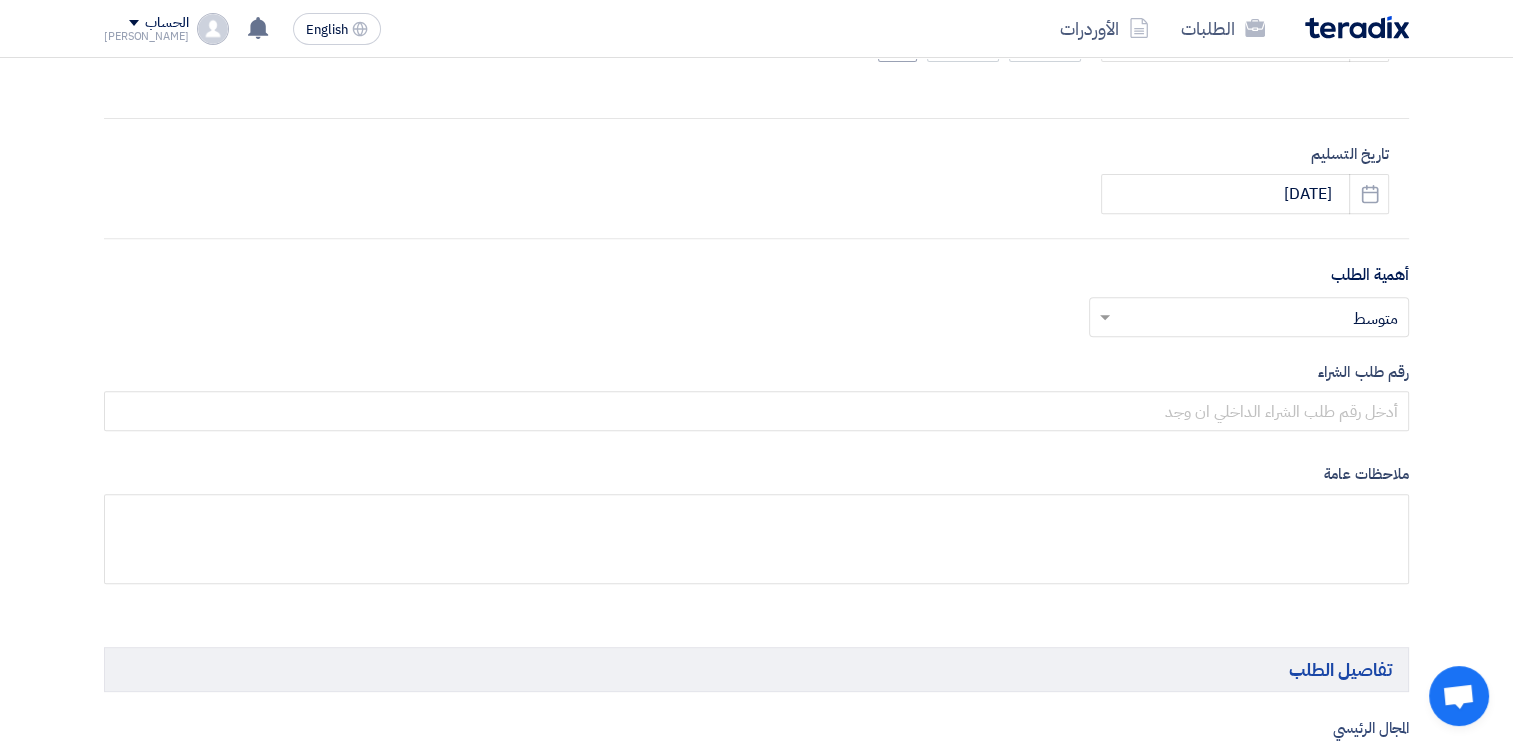 scroll, scrollTop: 800, scrollLeft: 0, axis: vertical 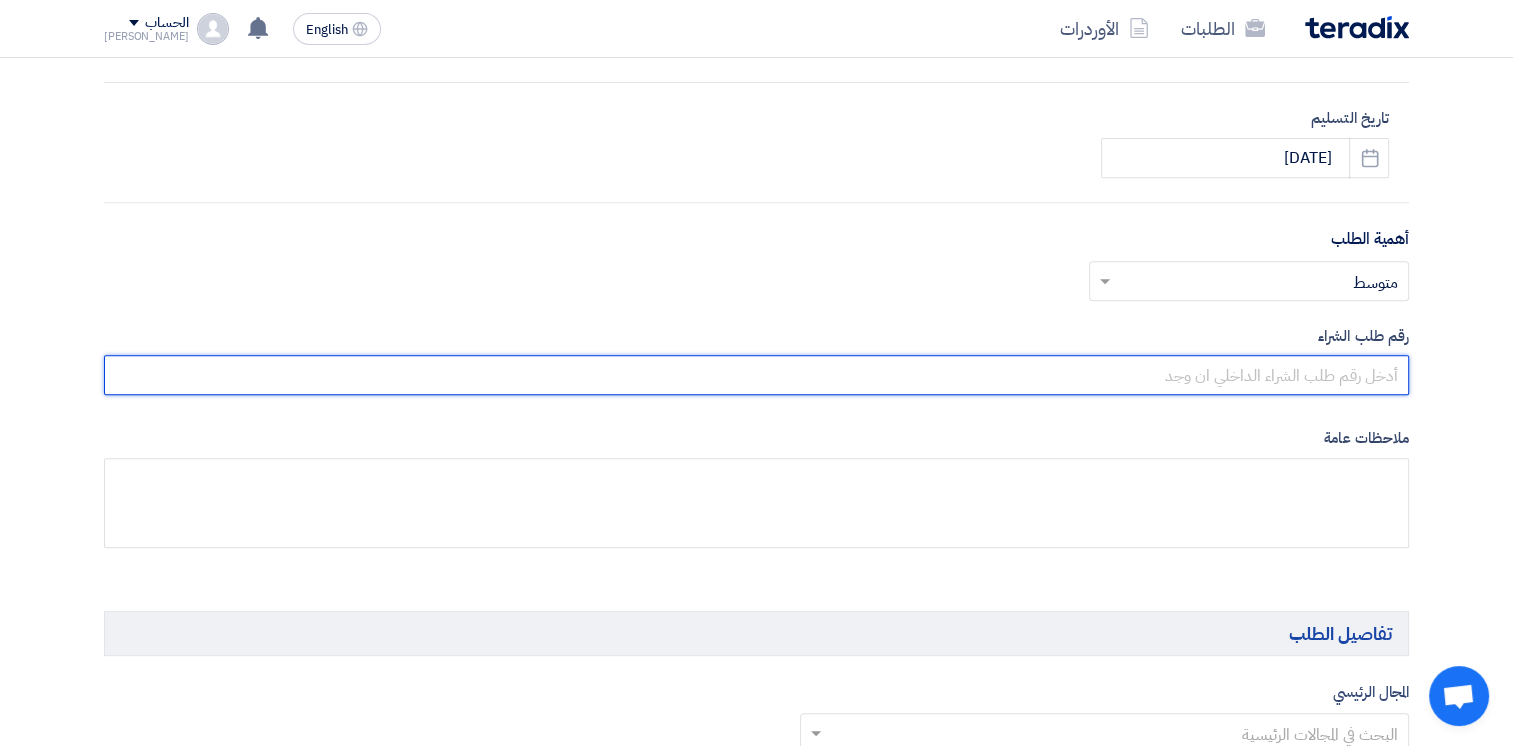 drag, startPoint x: 1243, startPoint y: 377, endPoint x: 1226, endPoint y: 385, distance: 18.788294 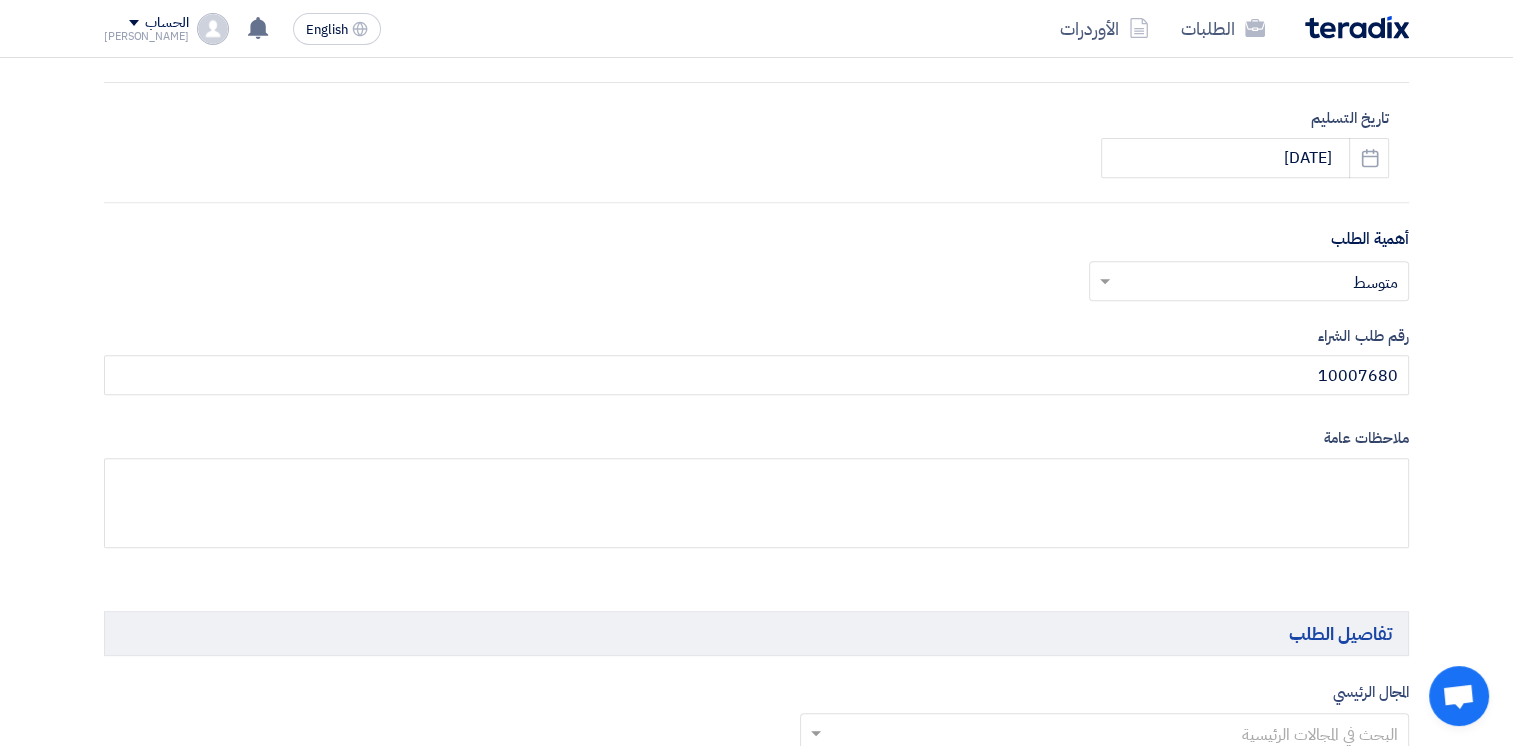 click on "المعلومات الأساسية
أكتب عنوان لهذا الطلب
PKF piston seal
نوع طلب عروض الأسعار
طلب عروض أسعار
مناقصه مغلقه
طلب عروض فنية ومالية
الموعد النهائي لتلقي عروض الأسعار
[DATE]
Pick a date
الساعة
10 : 00" 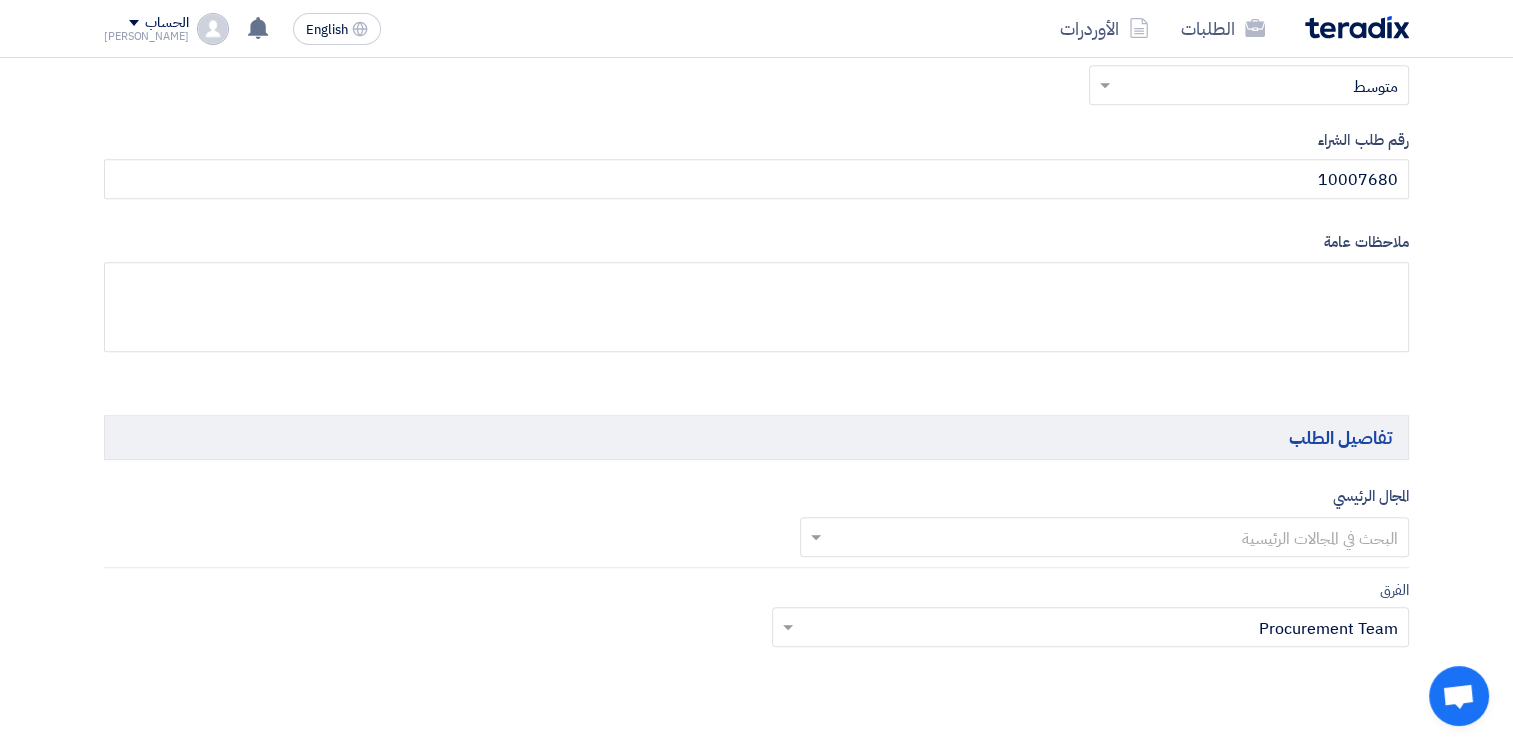 scroll, scrollTop: 1000, scrollLeft: 0, axis: vertical 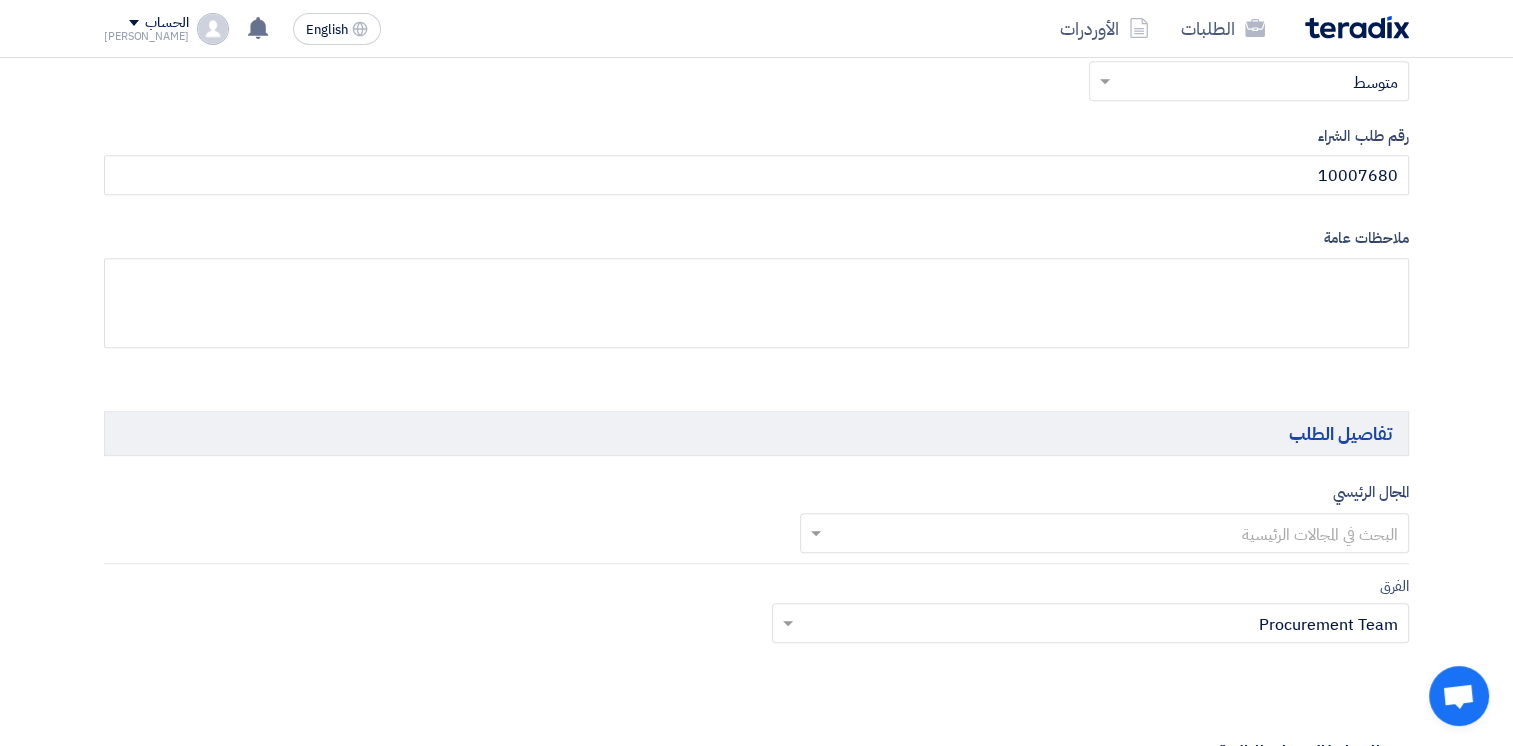 click at bounding box center [1116, 535] 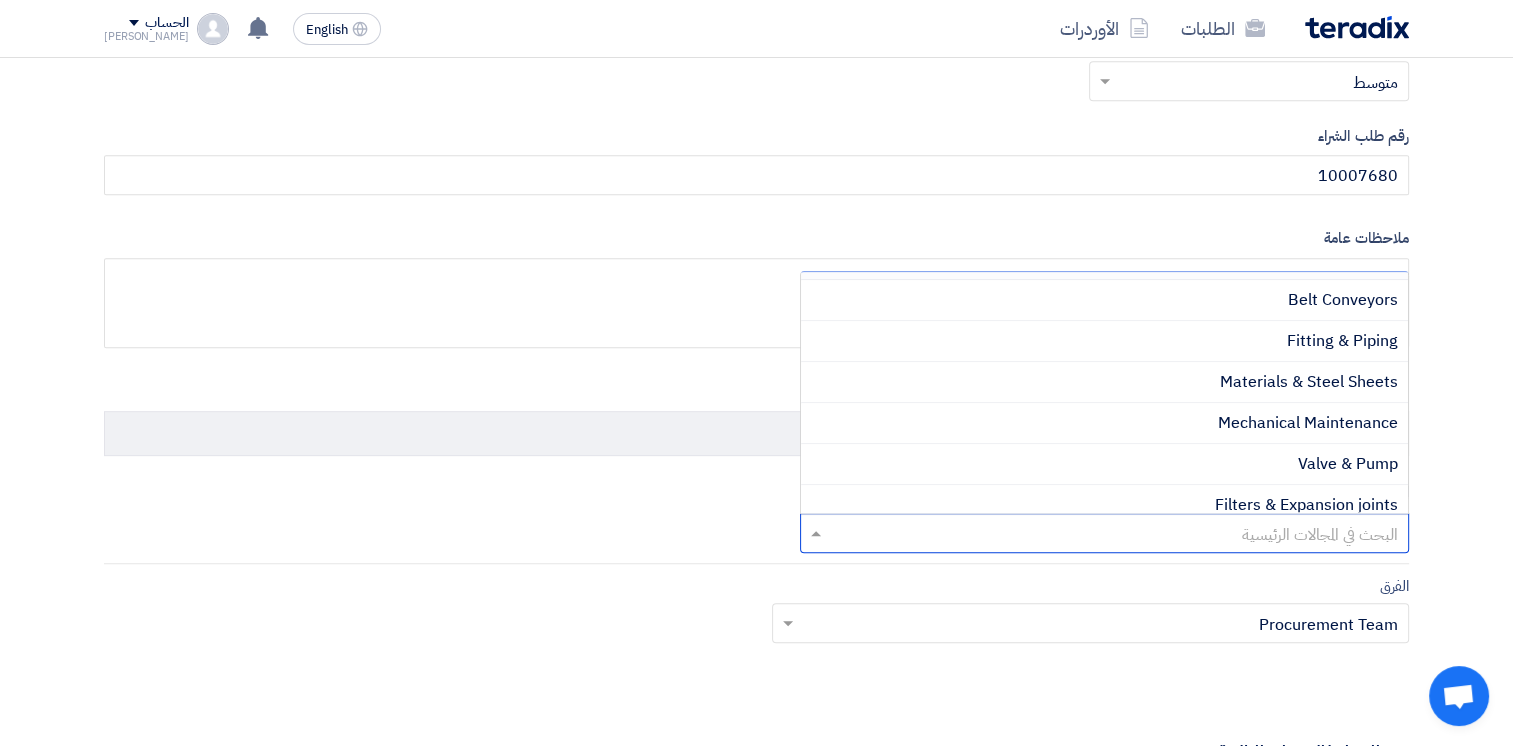 scroll, scrollTop: 1554, scrollLeft: 0, axis: vertical 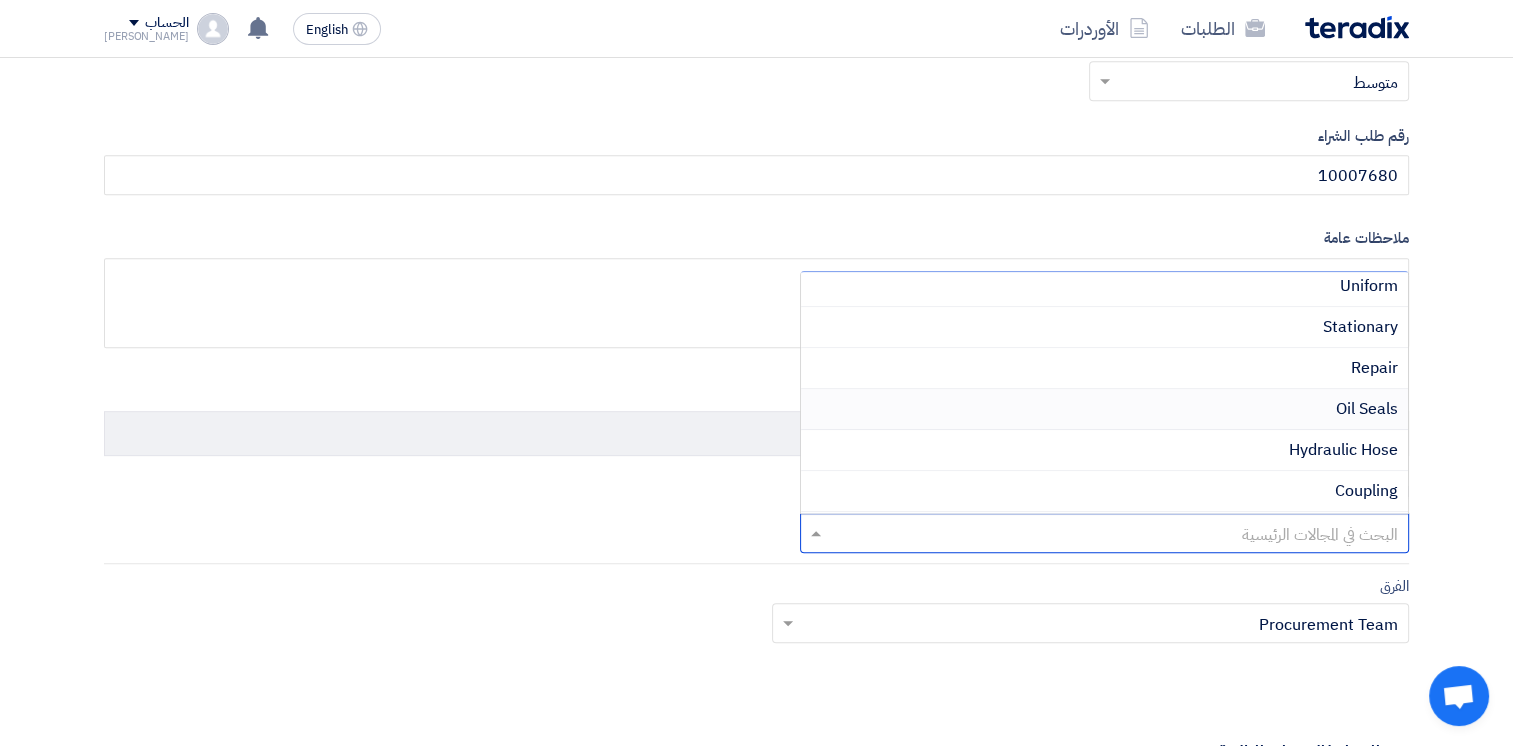 click on "Oil Seals" at bounding box center [1367, 409] 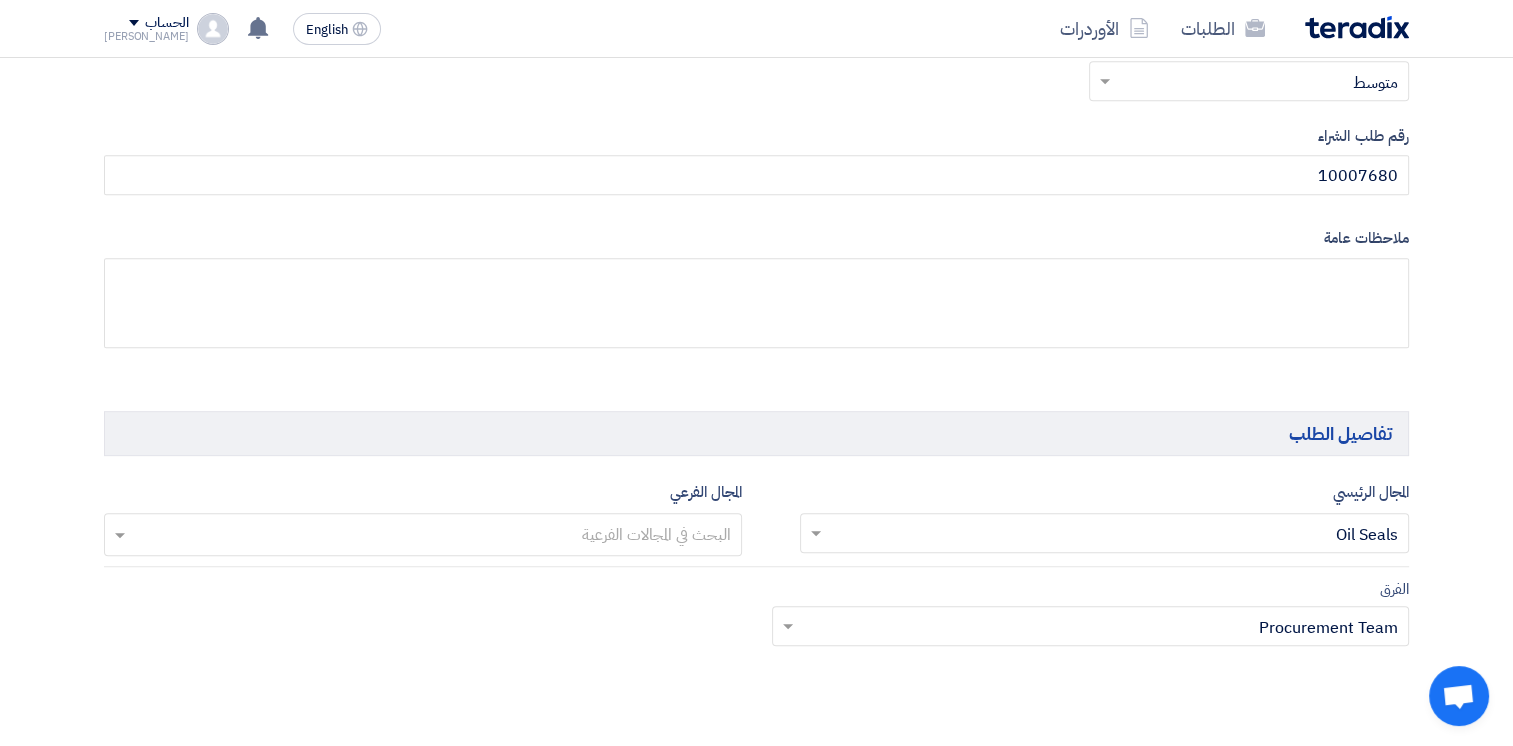 click on "المعلومات الأساسية
أكتب عنوان لهذا الطلب
PKF piston seal
نوع طلب عروض الأسعار
طلب عروض أسعار
مناقصه مغلقه
طلب عروض فنية ومالية
الموعد النهائي لتلقي عروض الأسعار
[DATE]
Pick a date
الساعة
10 : 00" 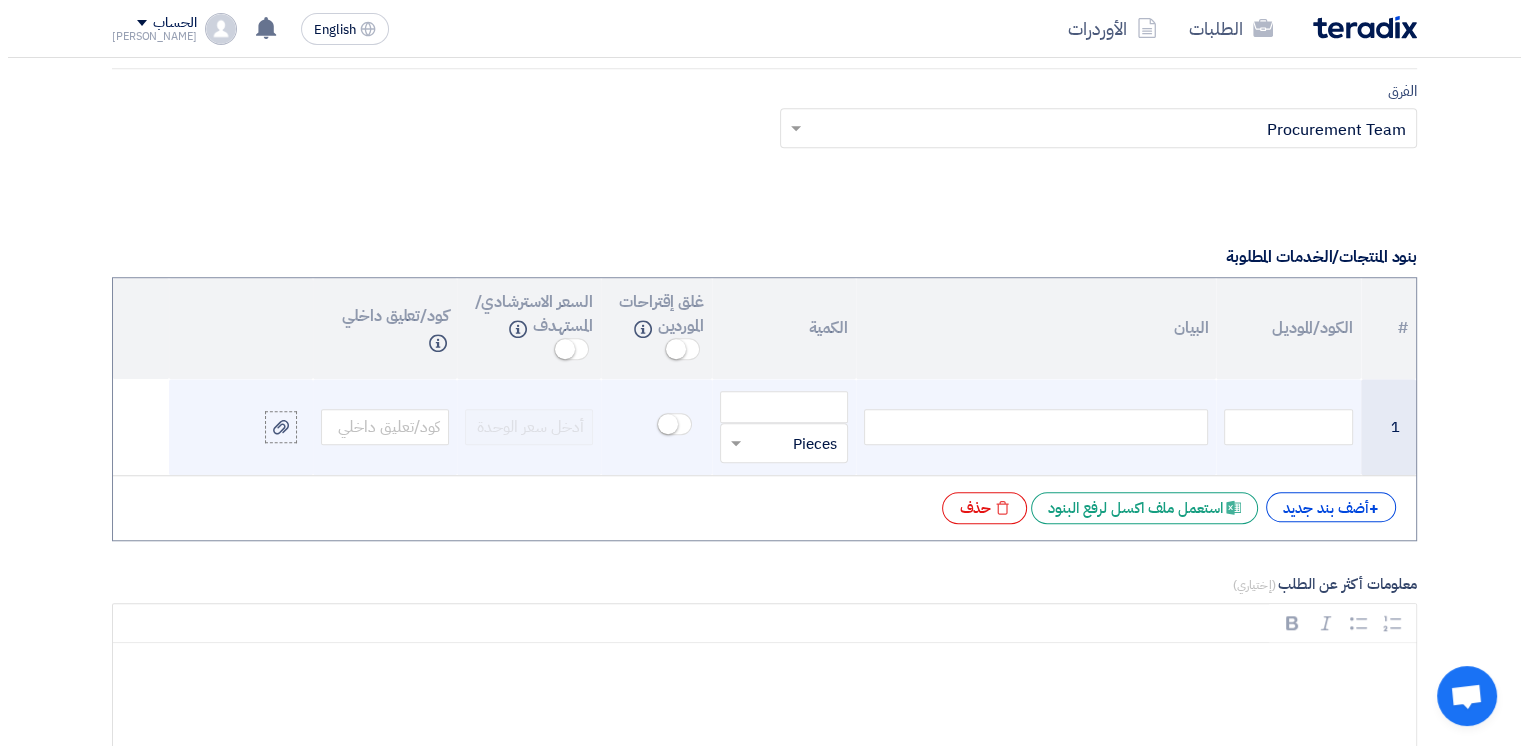 scroll, scrollTop: 1500, scrollLeft: 0, axis: vertical 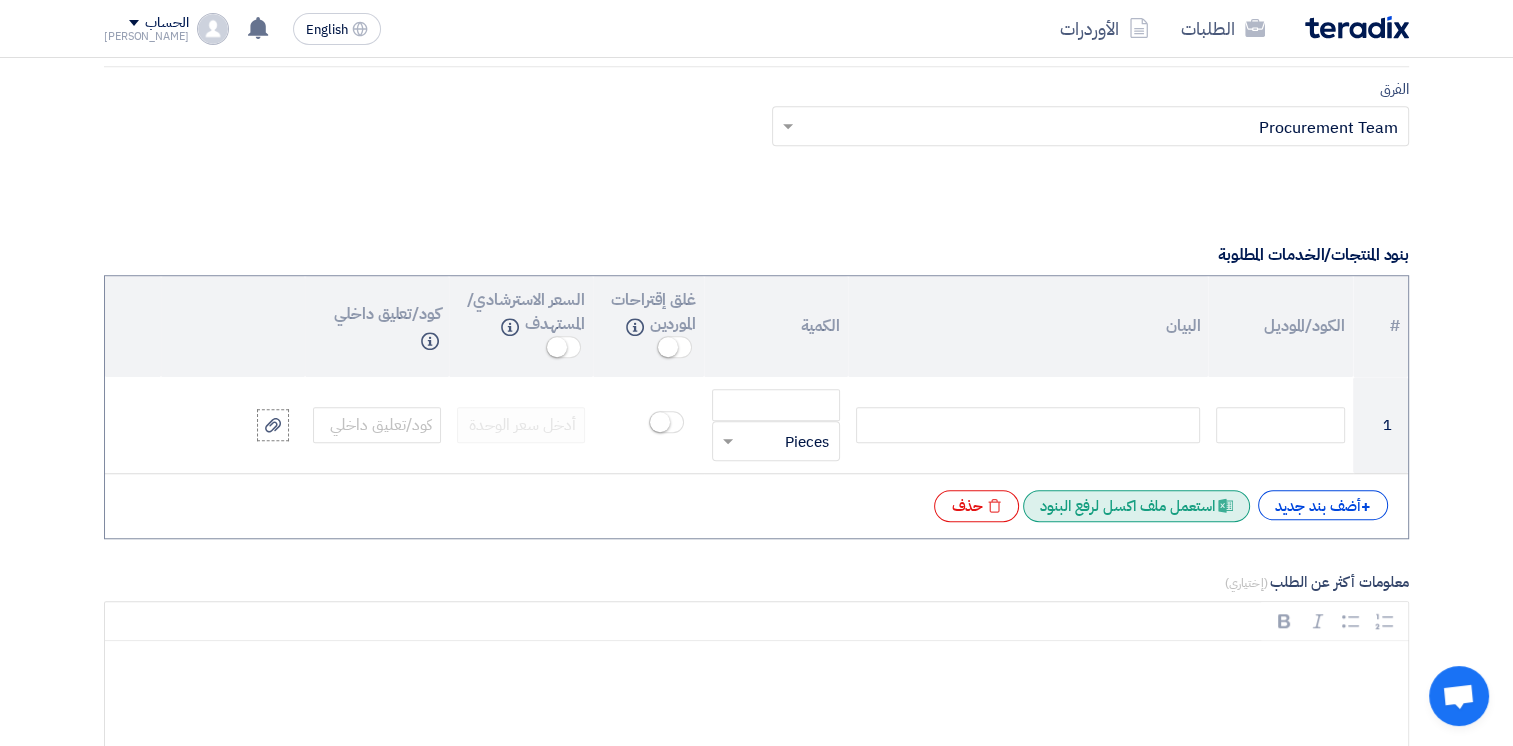 click on "Excel file
استعمل ملف اكسل لرفع البنود" 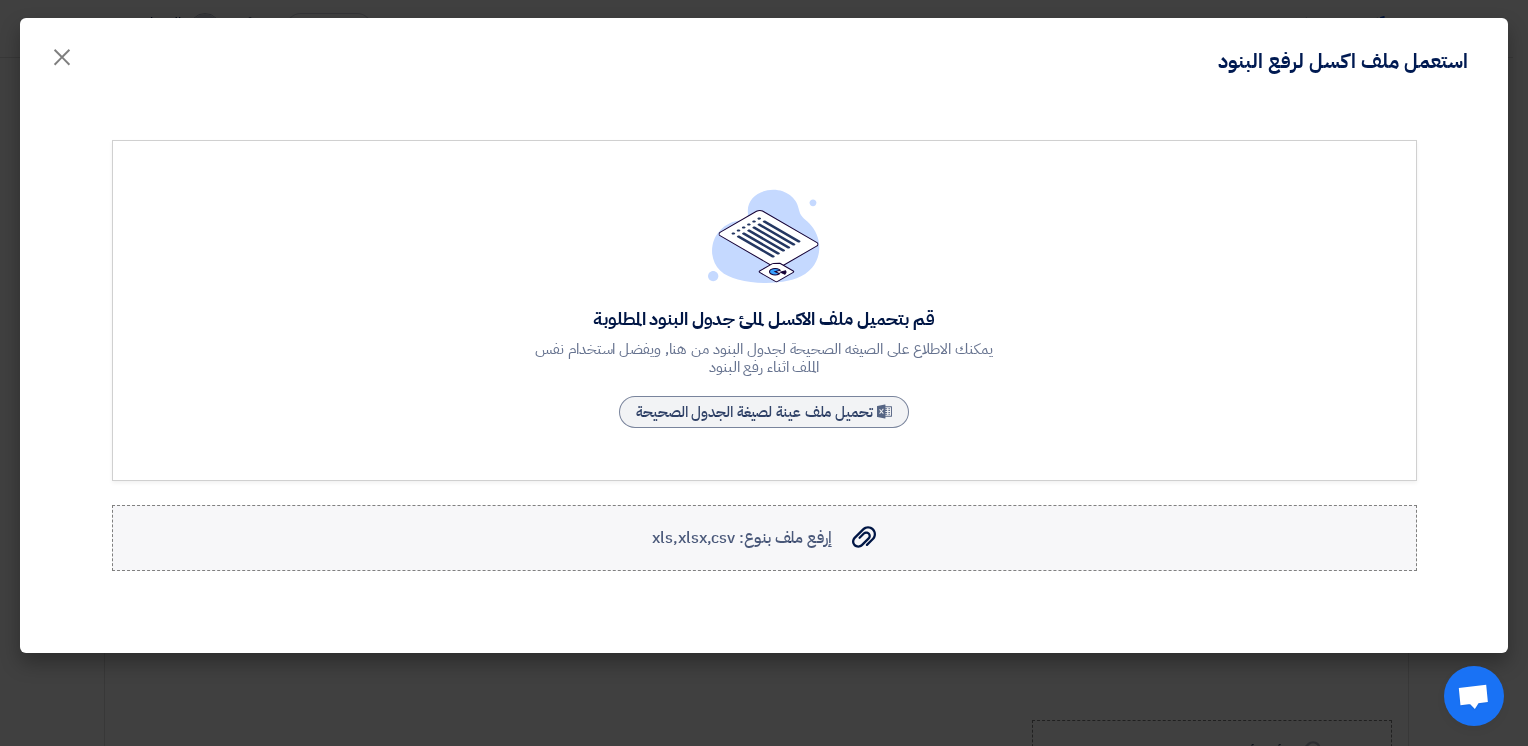 click on "إرفع ملف بنوع: xls,xlsx,csv
إرفع ملف بنوع: xls,xlsx,csv" 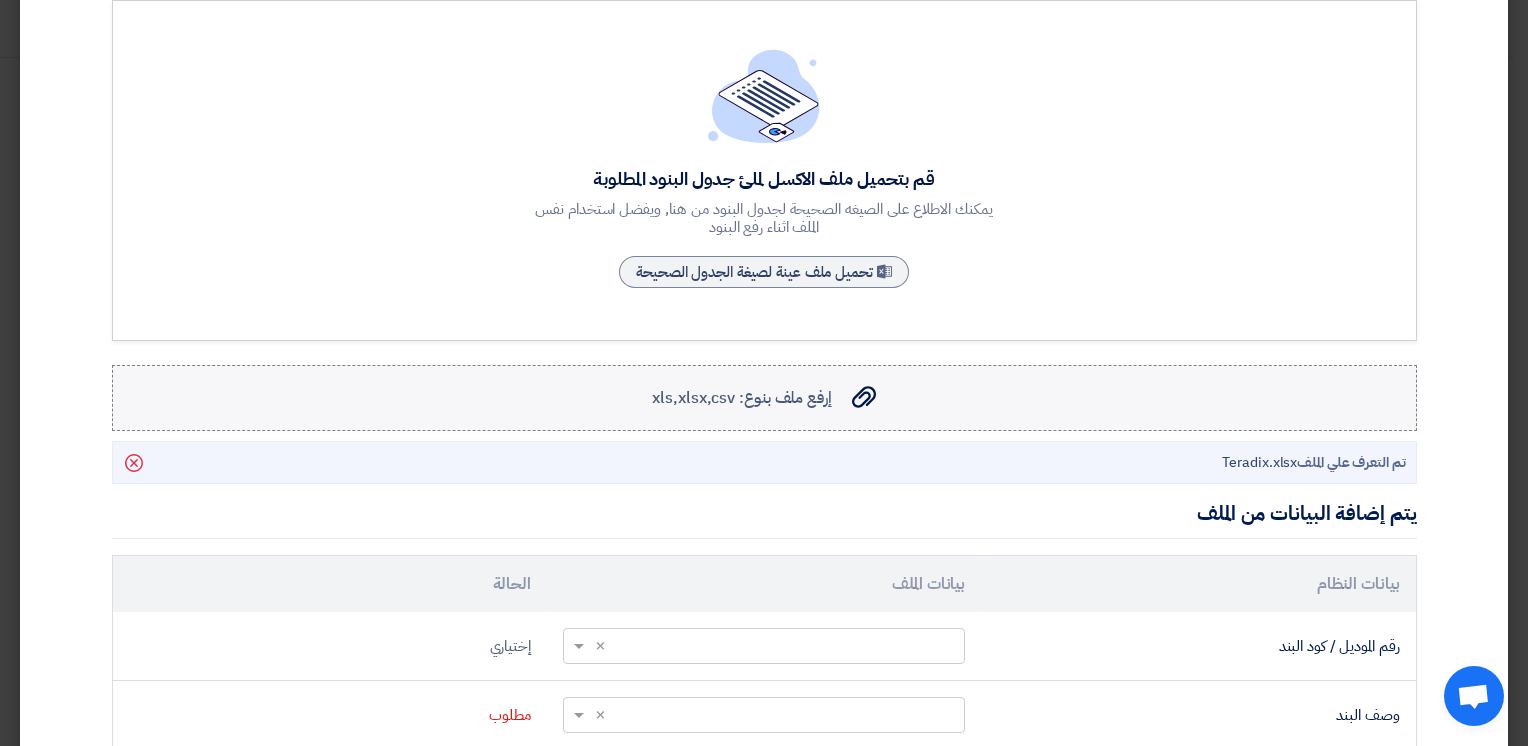 scroll, scrollTop: 300, scrollLeft: 0, axis: vertical 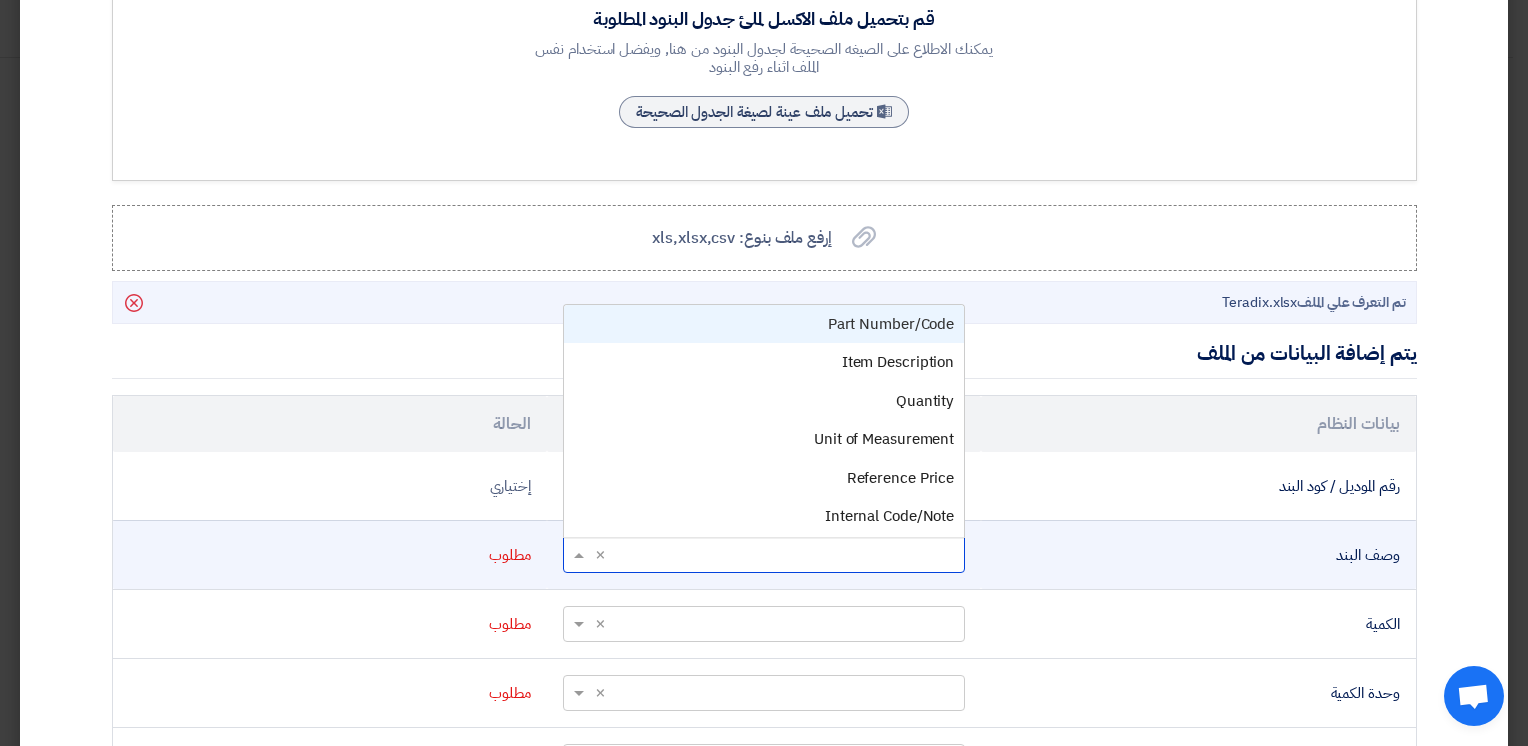 click 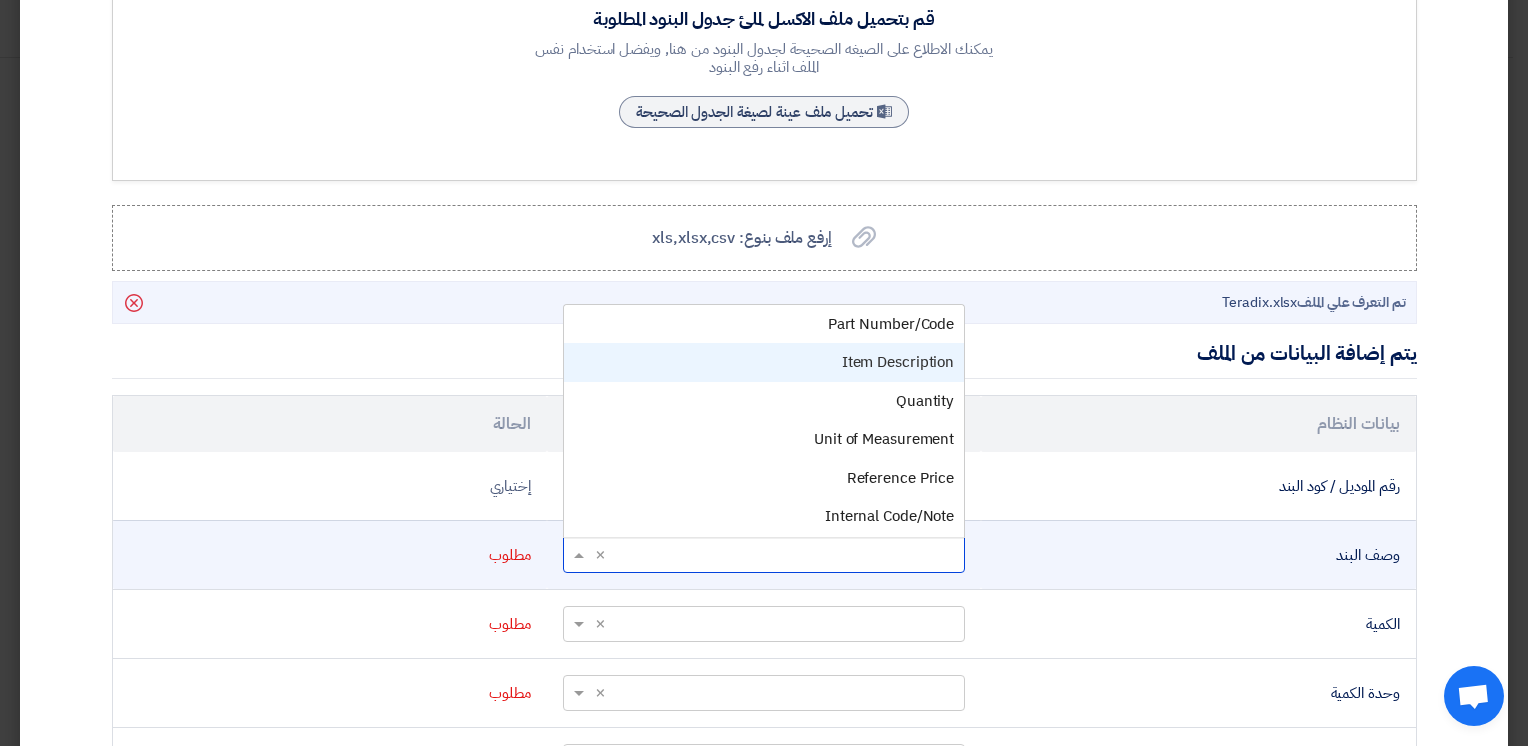 click on "Item Description" at bounding box center [898, 362] 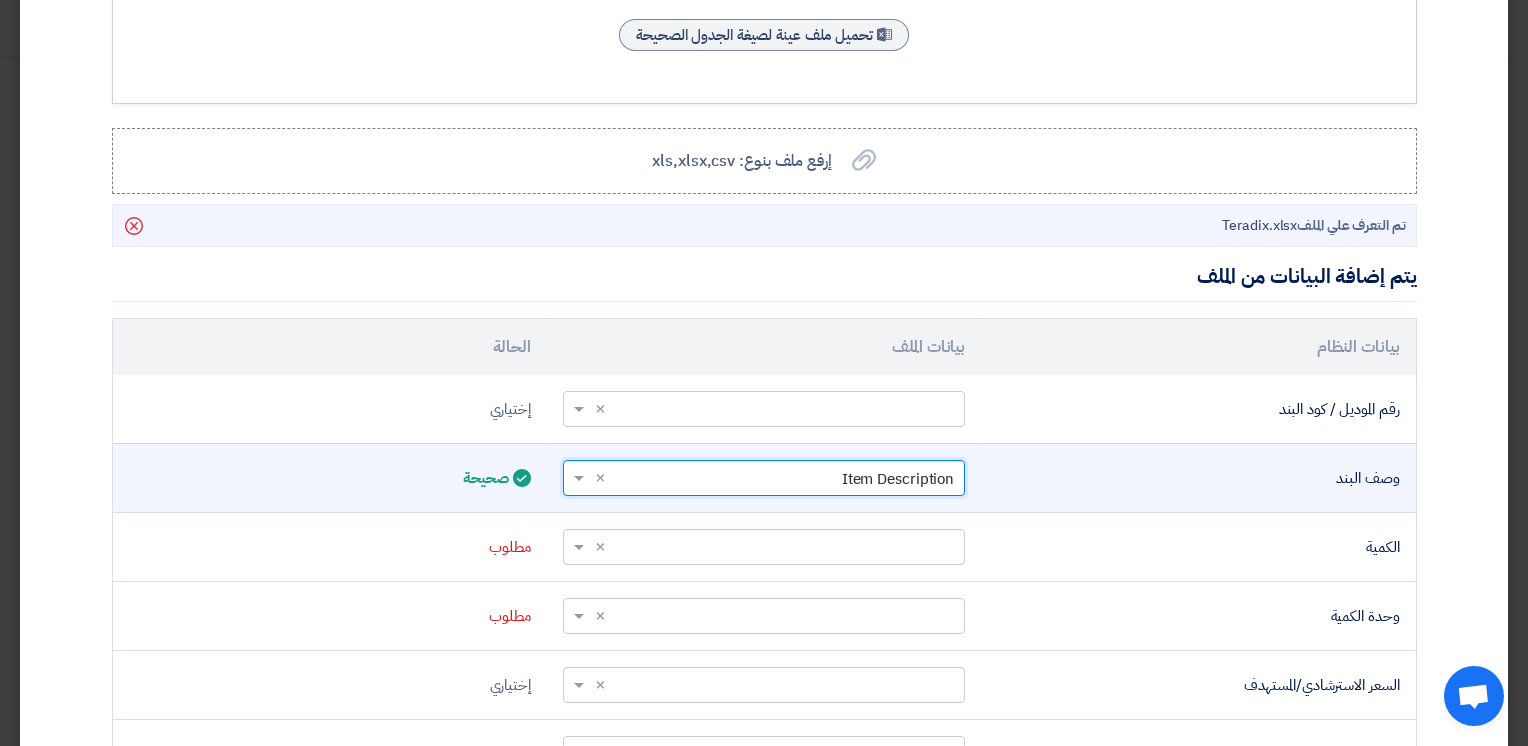 scroll, scrollTop: 500, scrollLeft: 0, axis: vertical 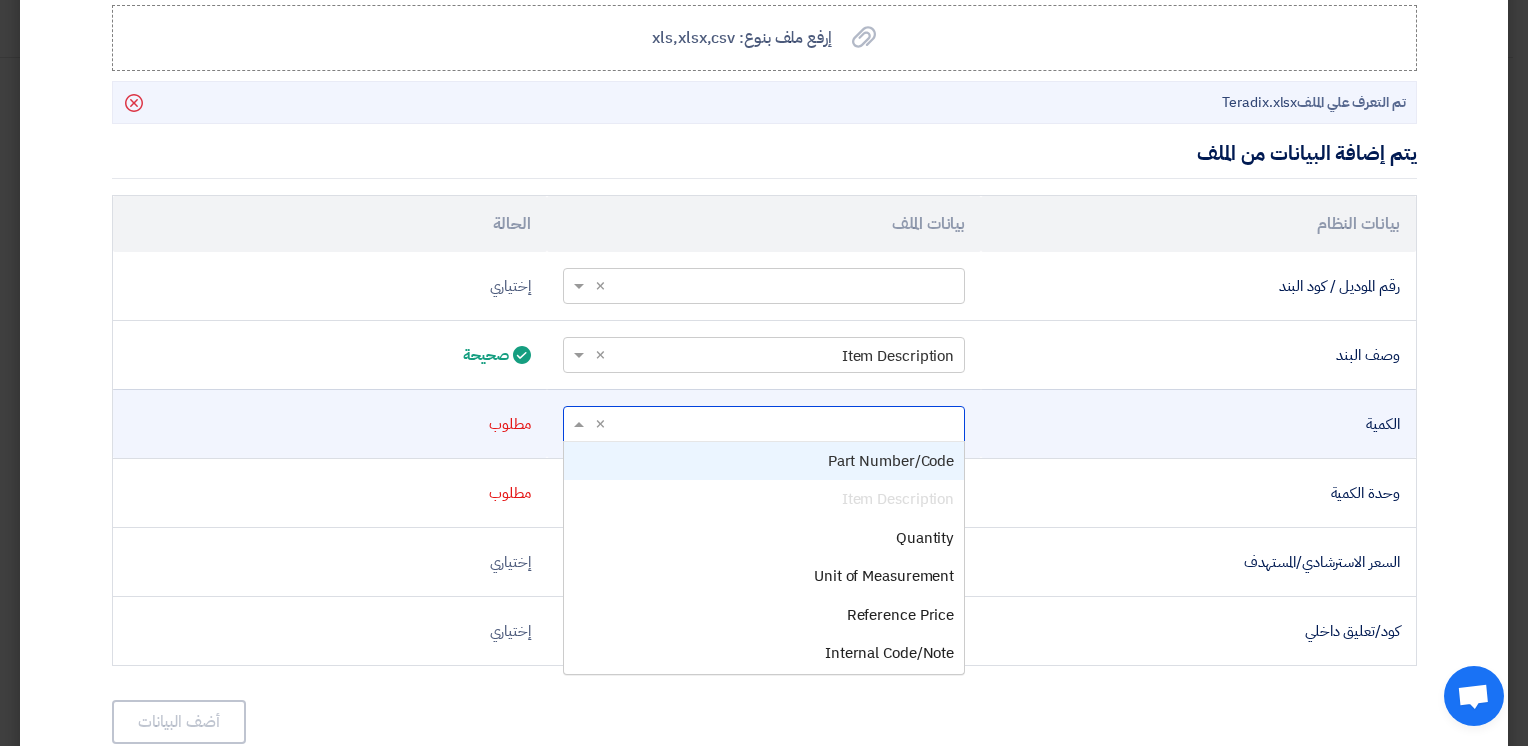 click 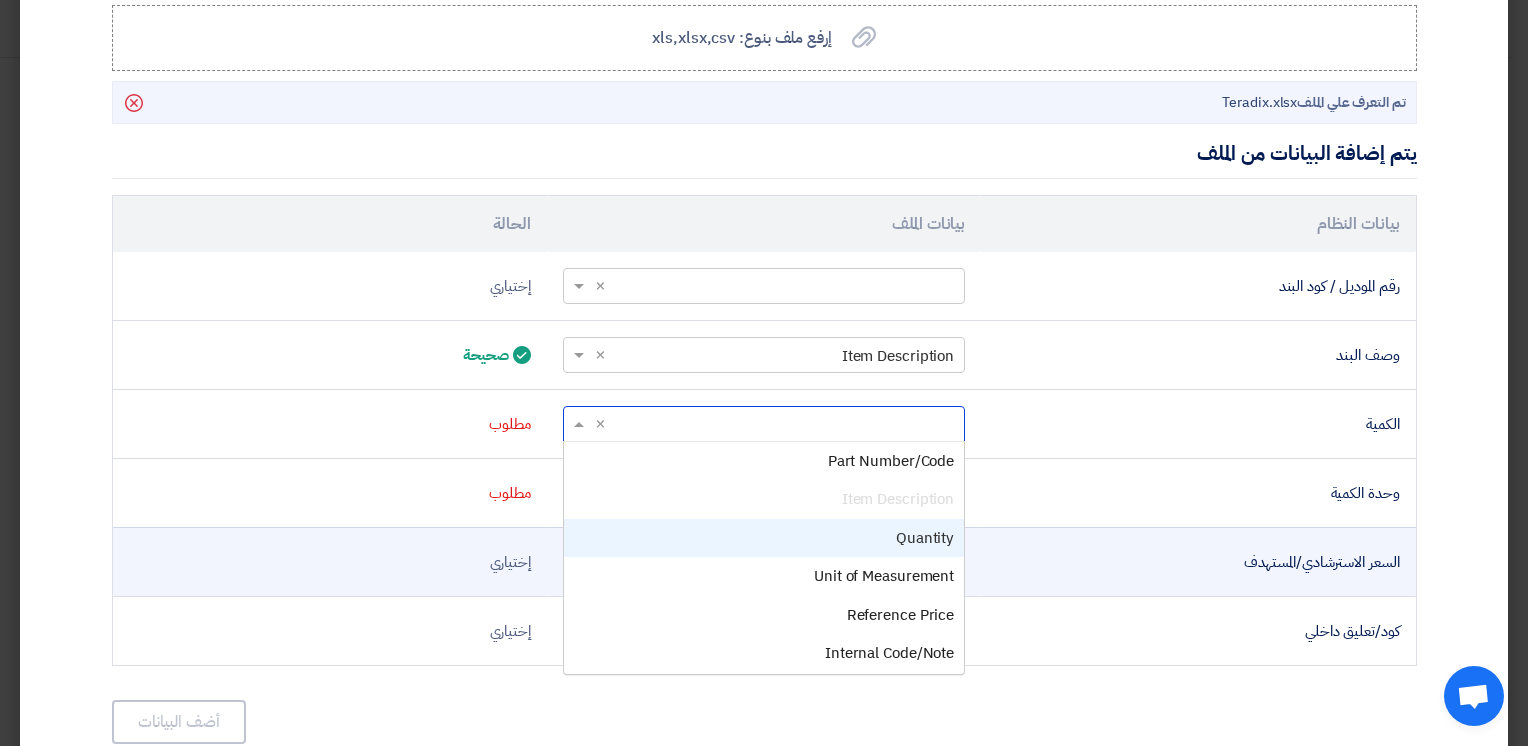 click on "Quantity" at bounding box center [925, 538] 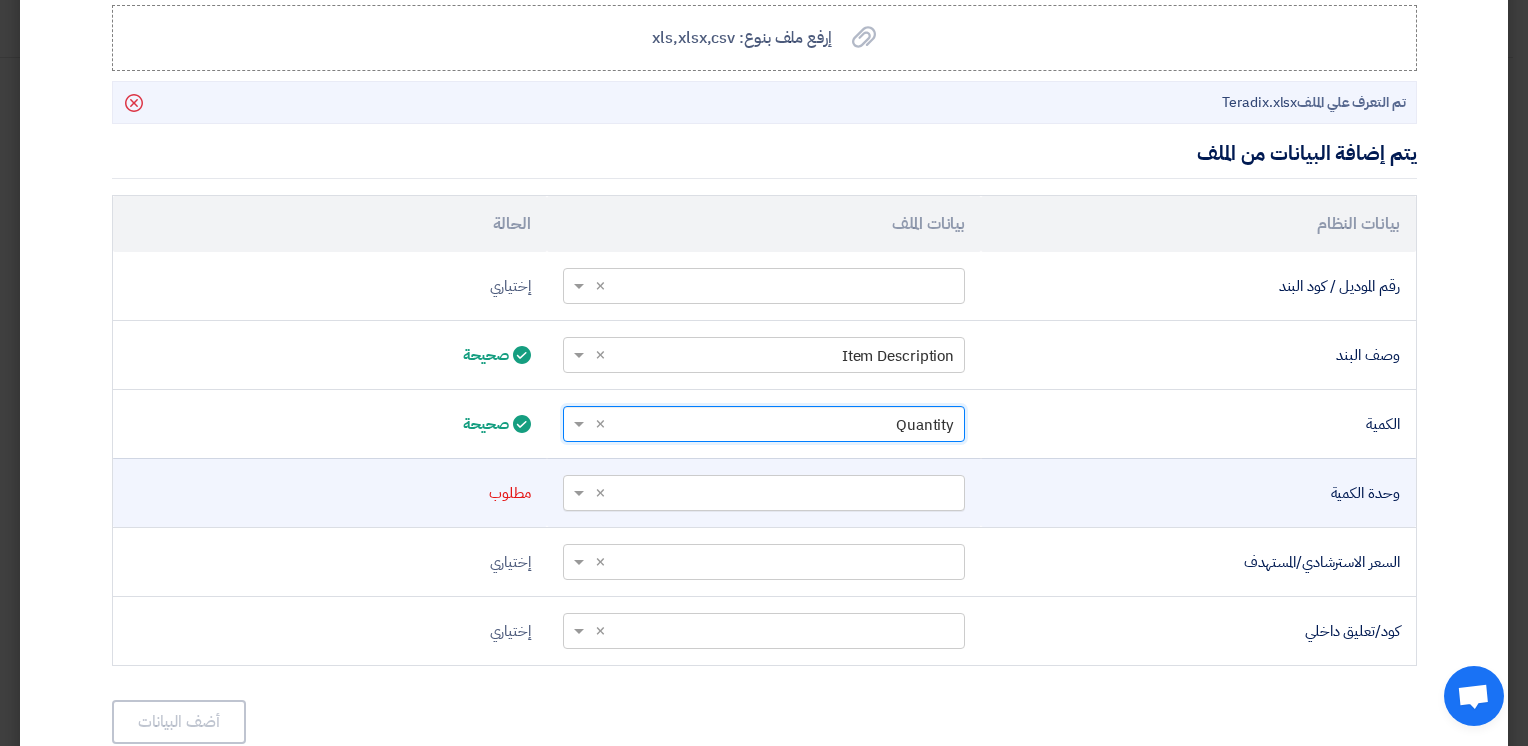 click 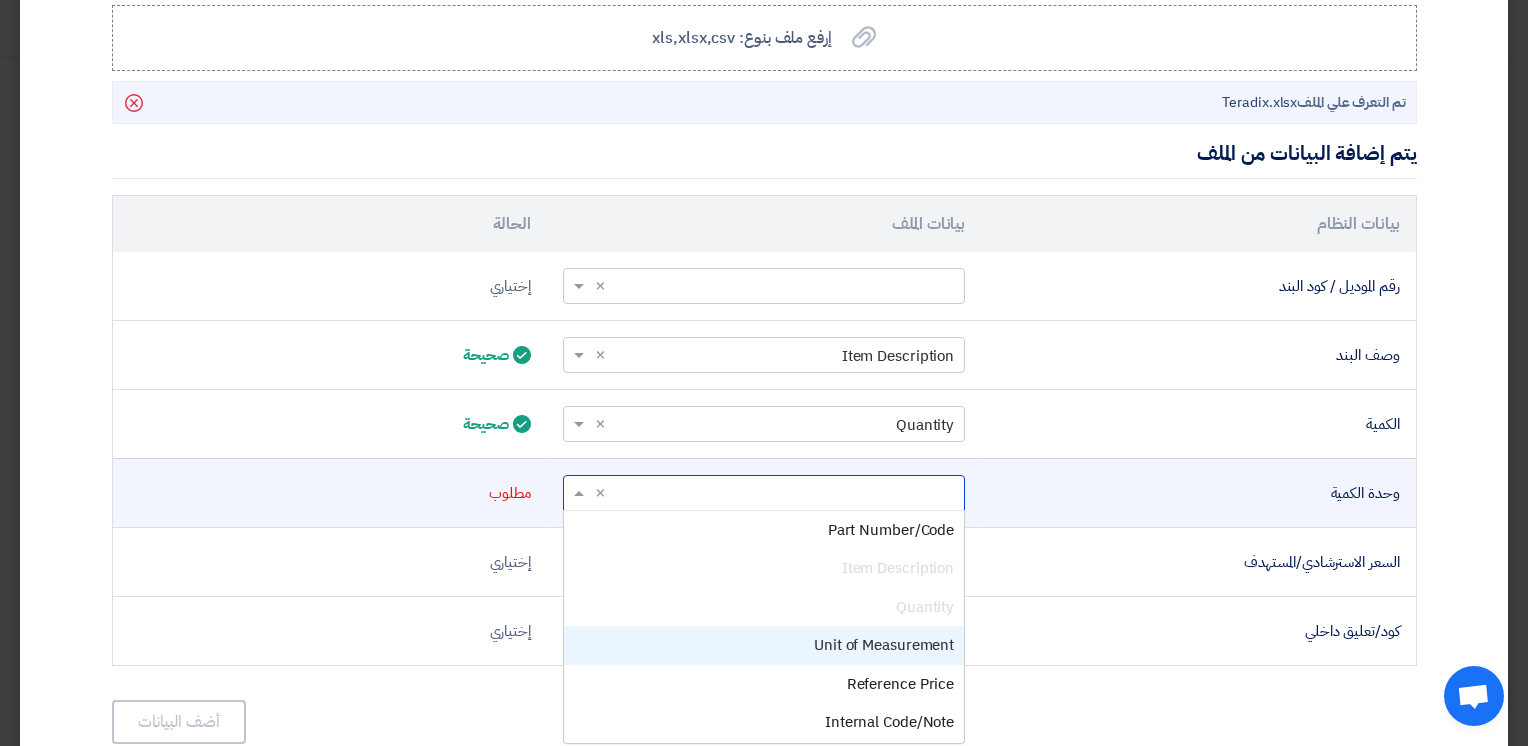 click on "Unit of Measurement" at bounding box center [764, 645] 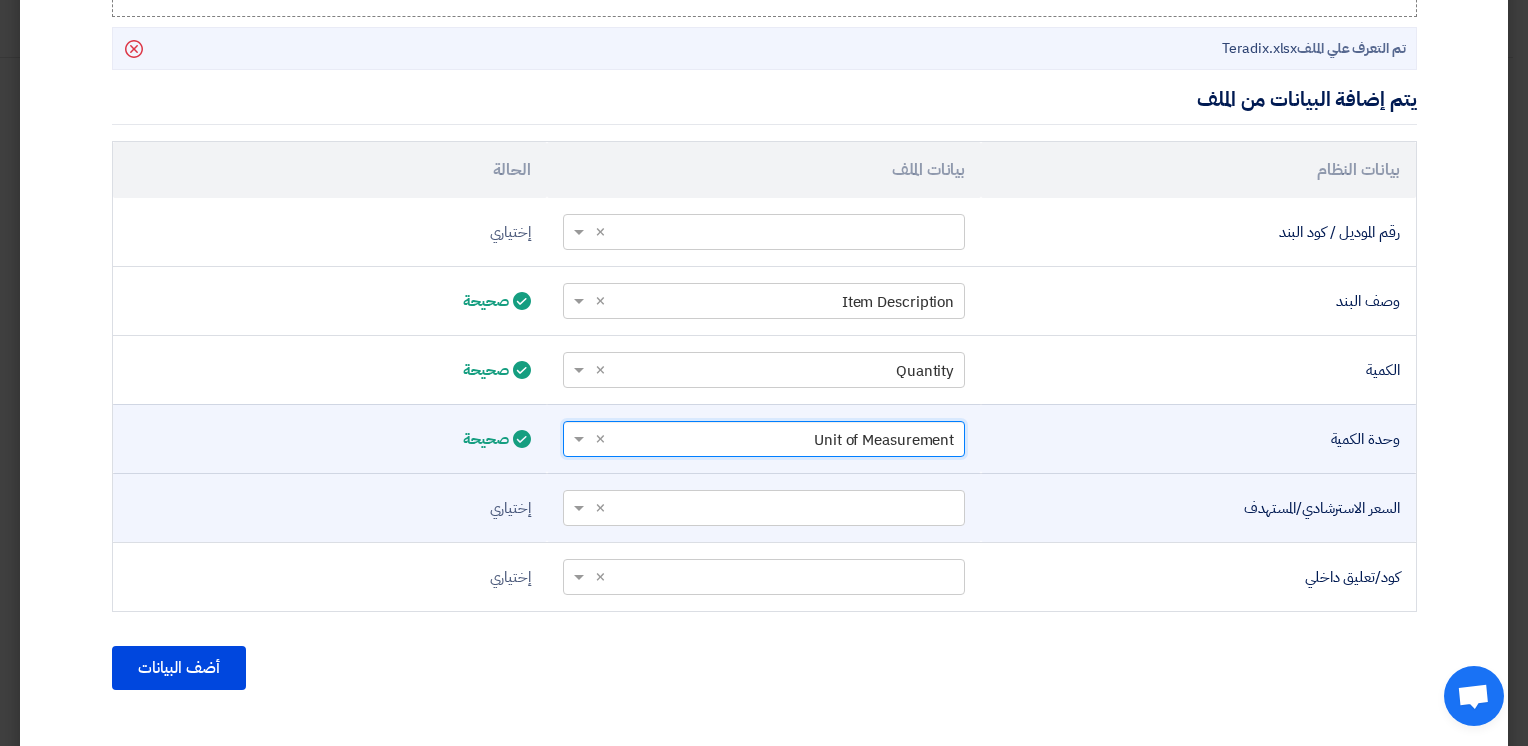 scroll, scrollTop: 584, scrollLeft: 0, axis: vertical 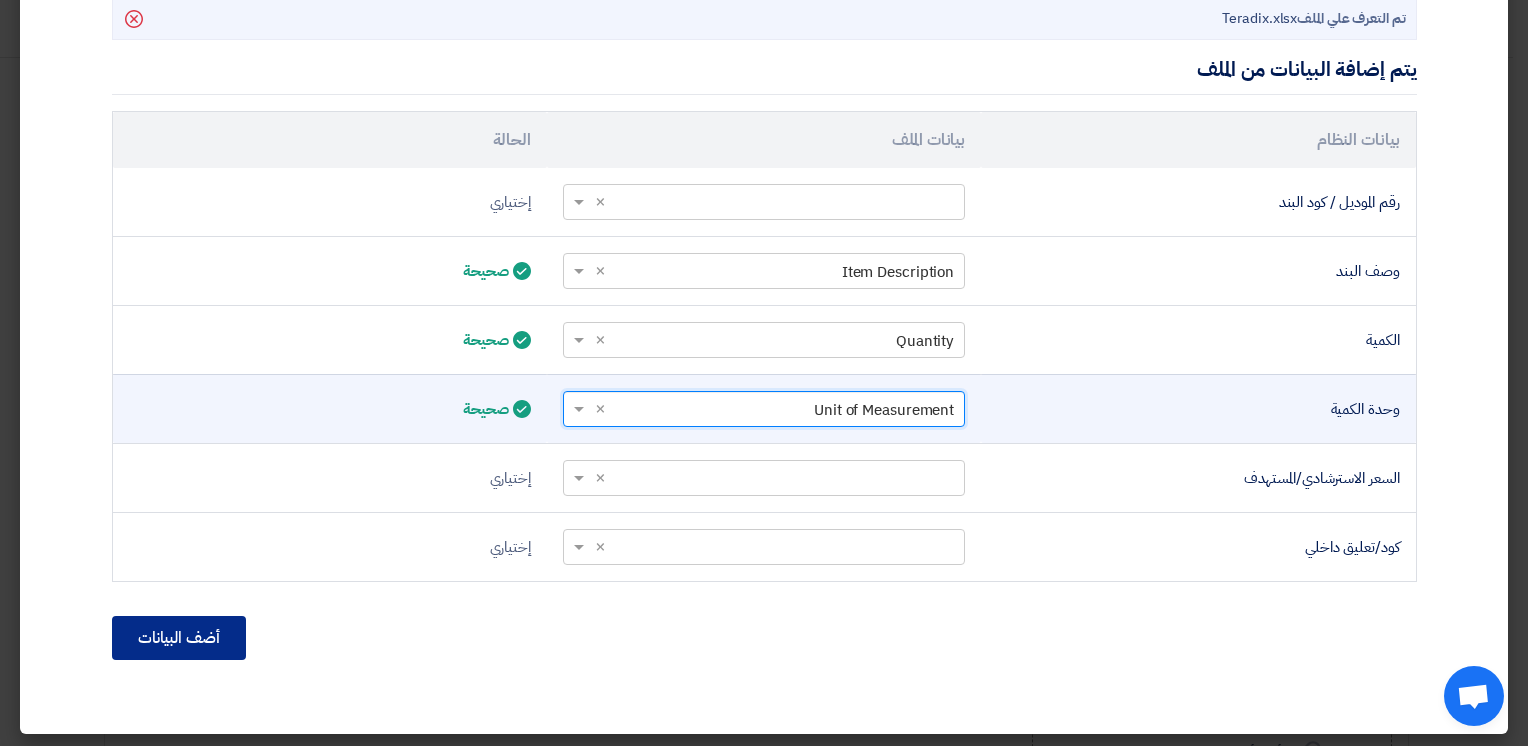 click on "أضف البيانات" 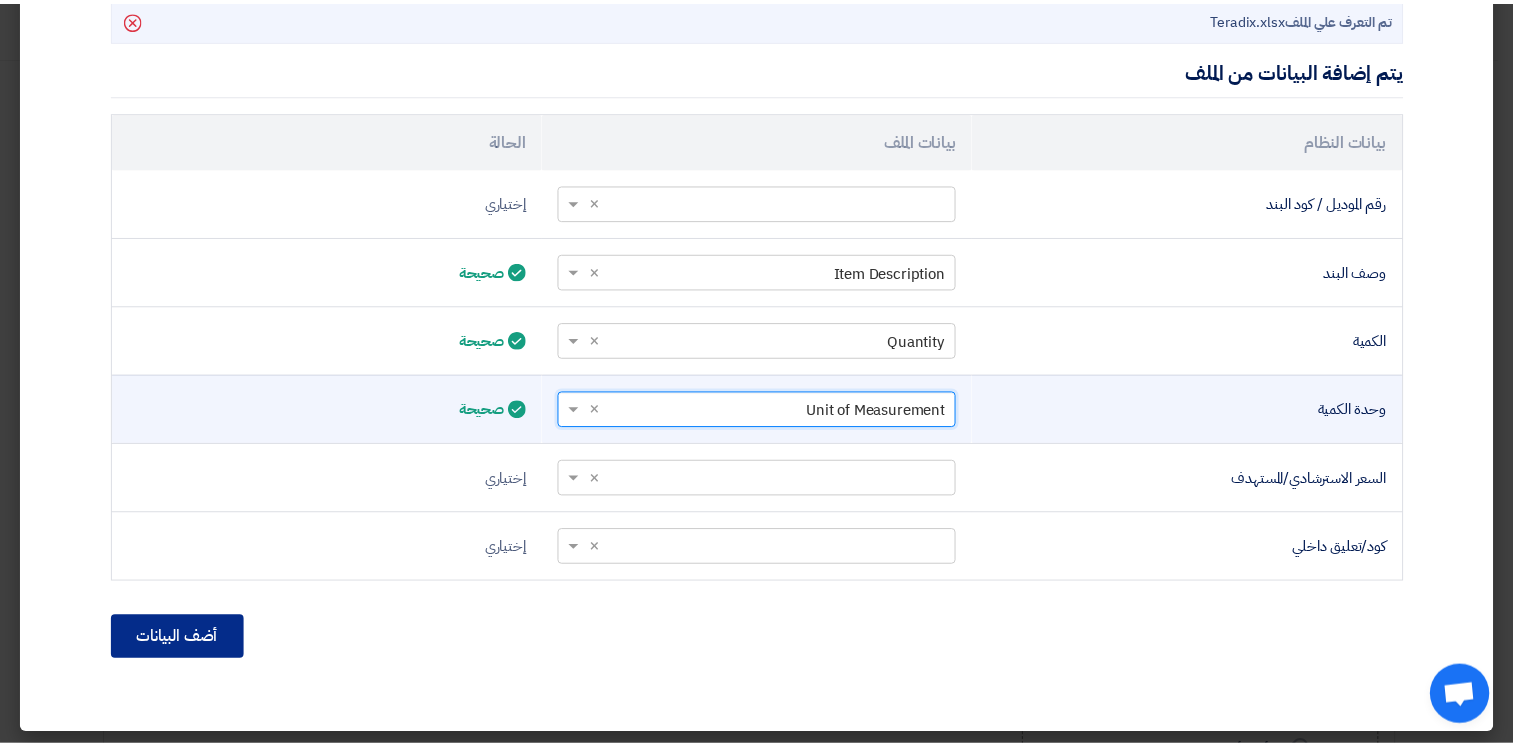 scroll, scrollTop: 373, scrollLeft: 0, axis: vertical 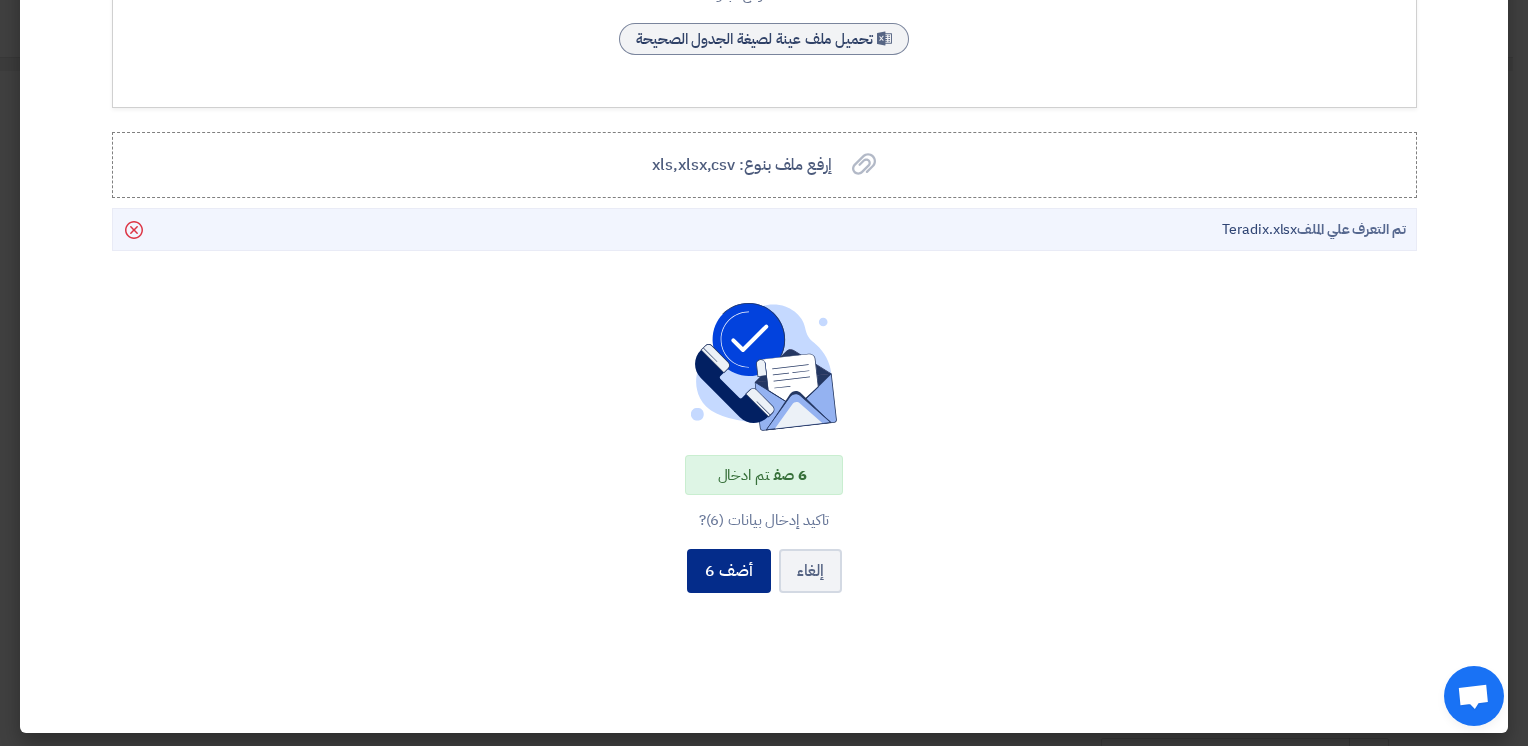 click on "أضف 6" at bounding box center (729, 571) 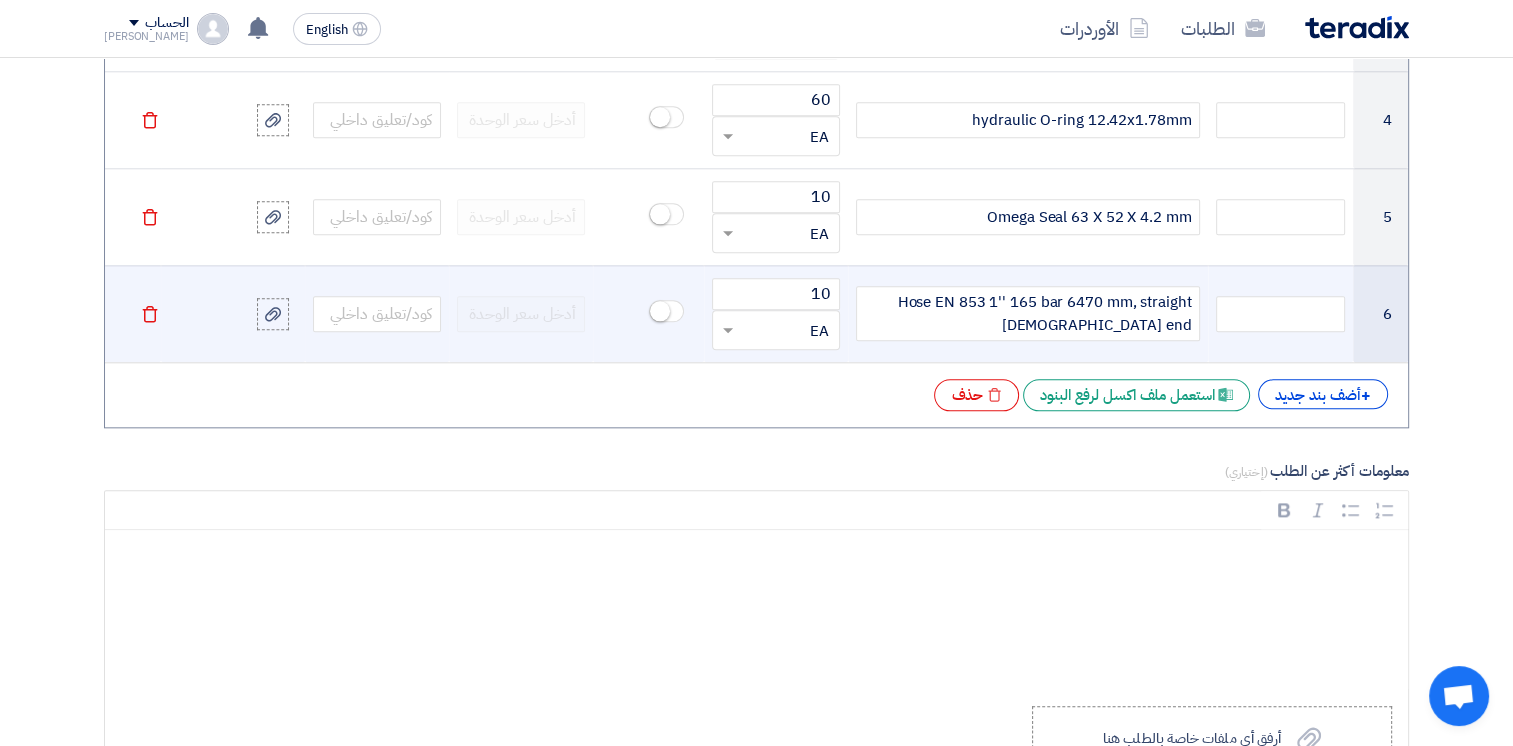 scroll, scrollTop: 2400, scrollLeft: 0, axis: vertical 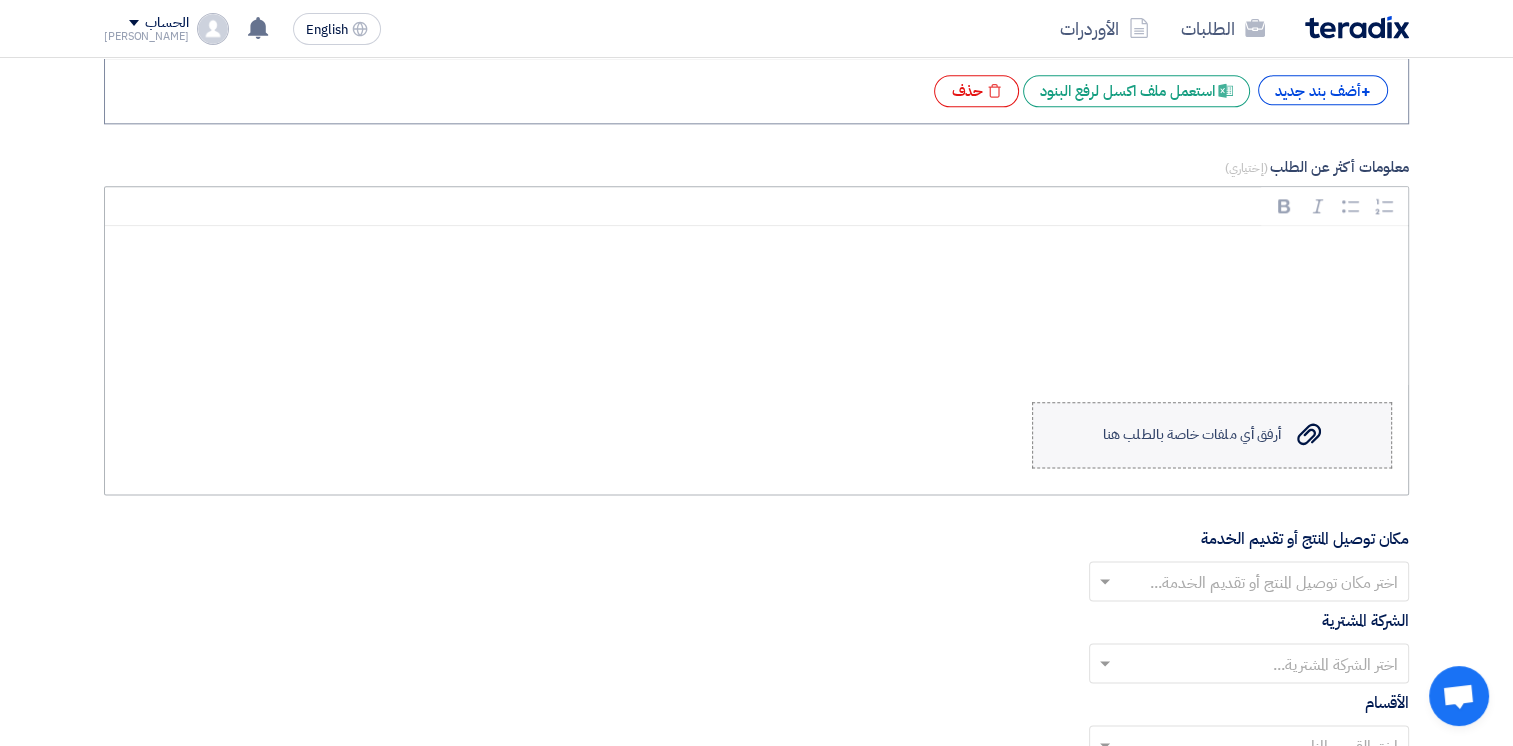 click on "أرفق أي ملفات خاصة بالطلب هنا" 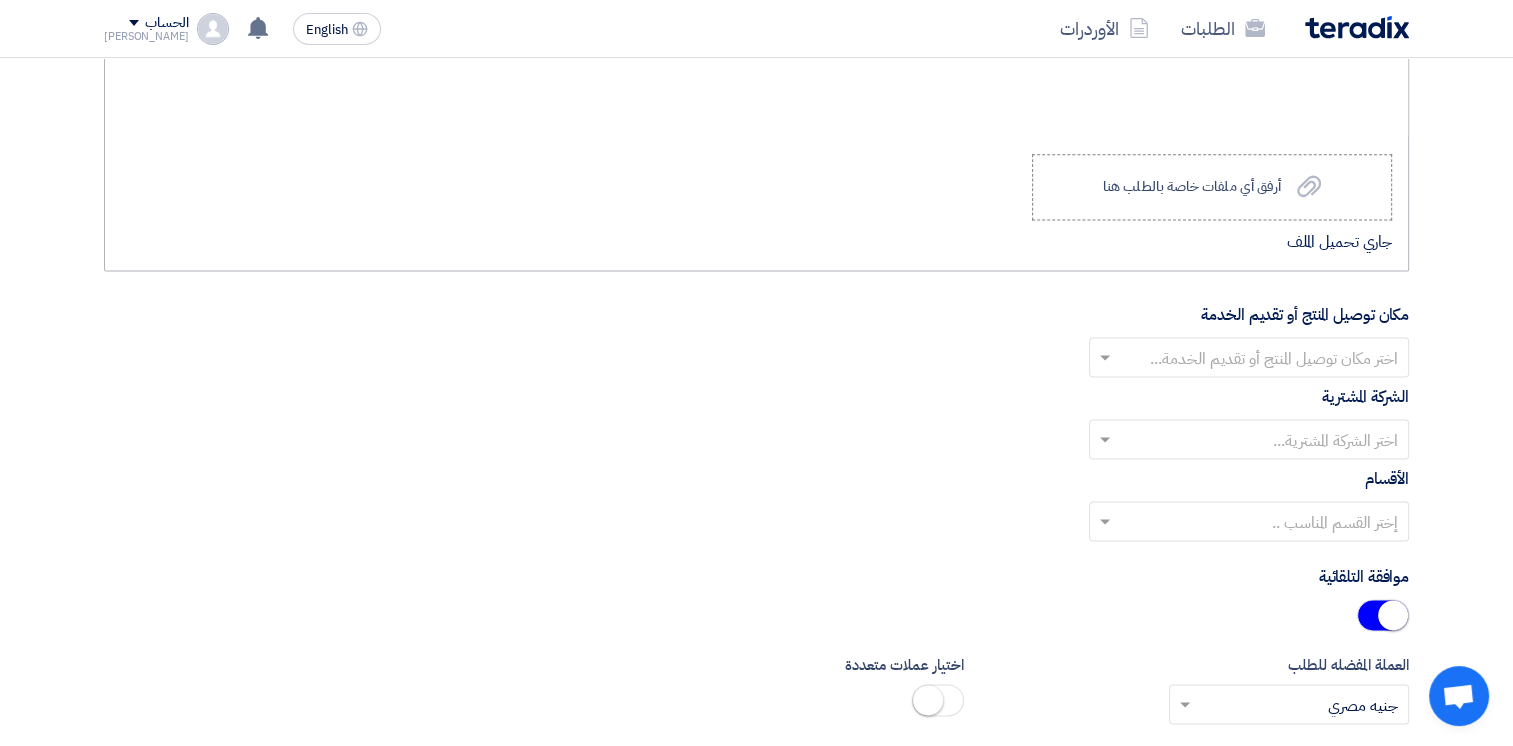 scroll, scrollTop: 2700, scrollLeft: 0, axis: vertical 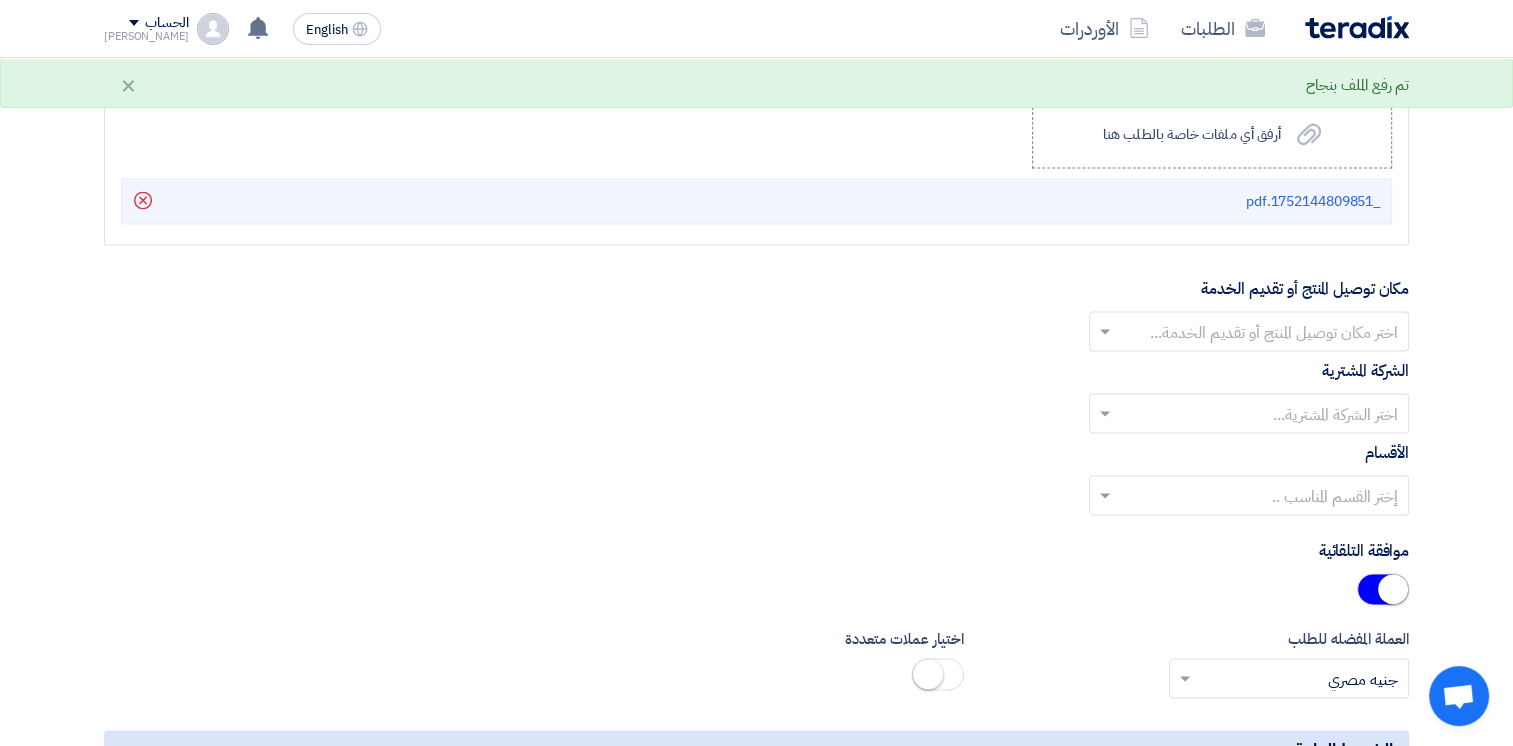 click on "مكان توصيل المنتج أو تقديم الخدمة
اختر مكان توصيل المنتج أو تقديم الخدمة..." 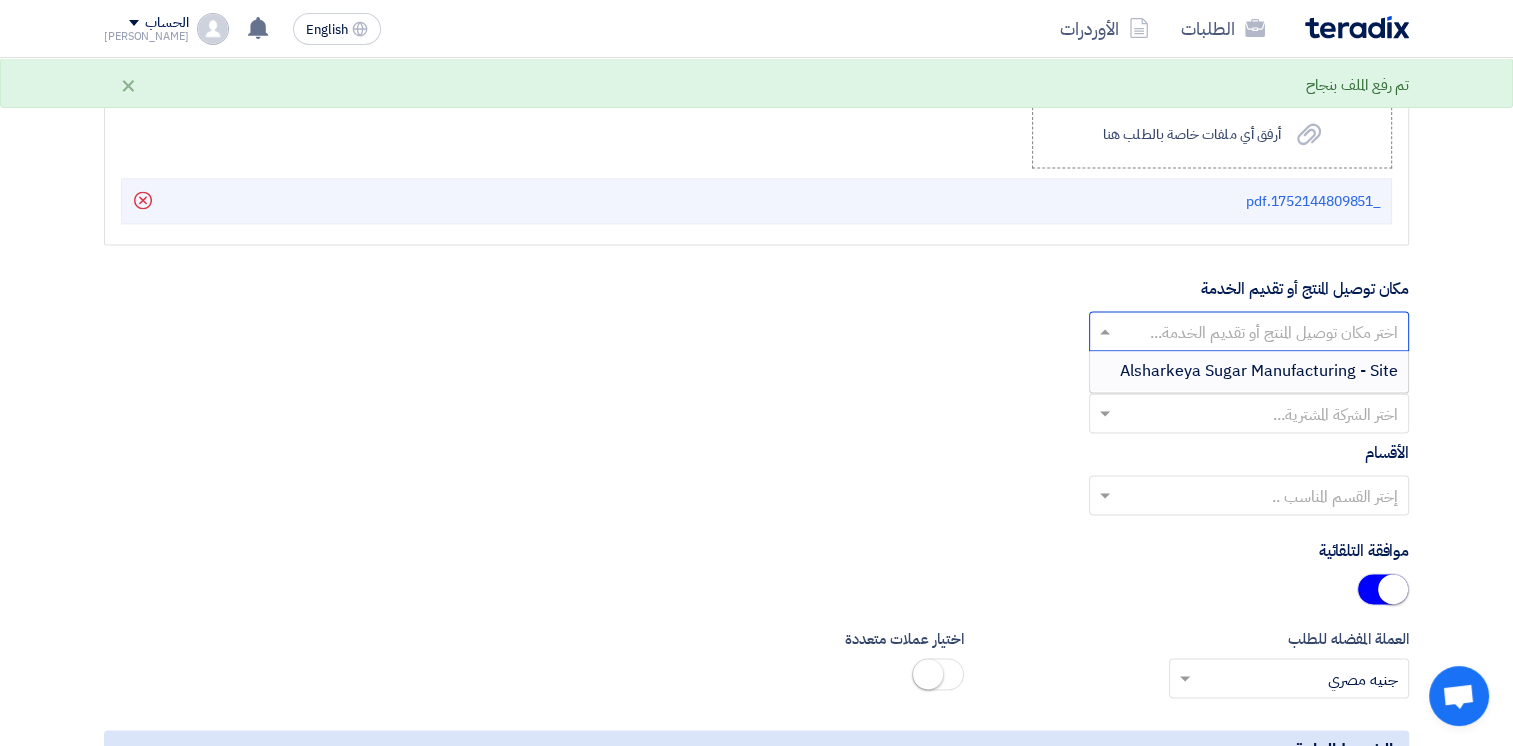 click on "Alsharkeya Sugar Manufacturing - Site" at bounding box center (1259, 371) 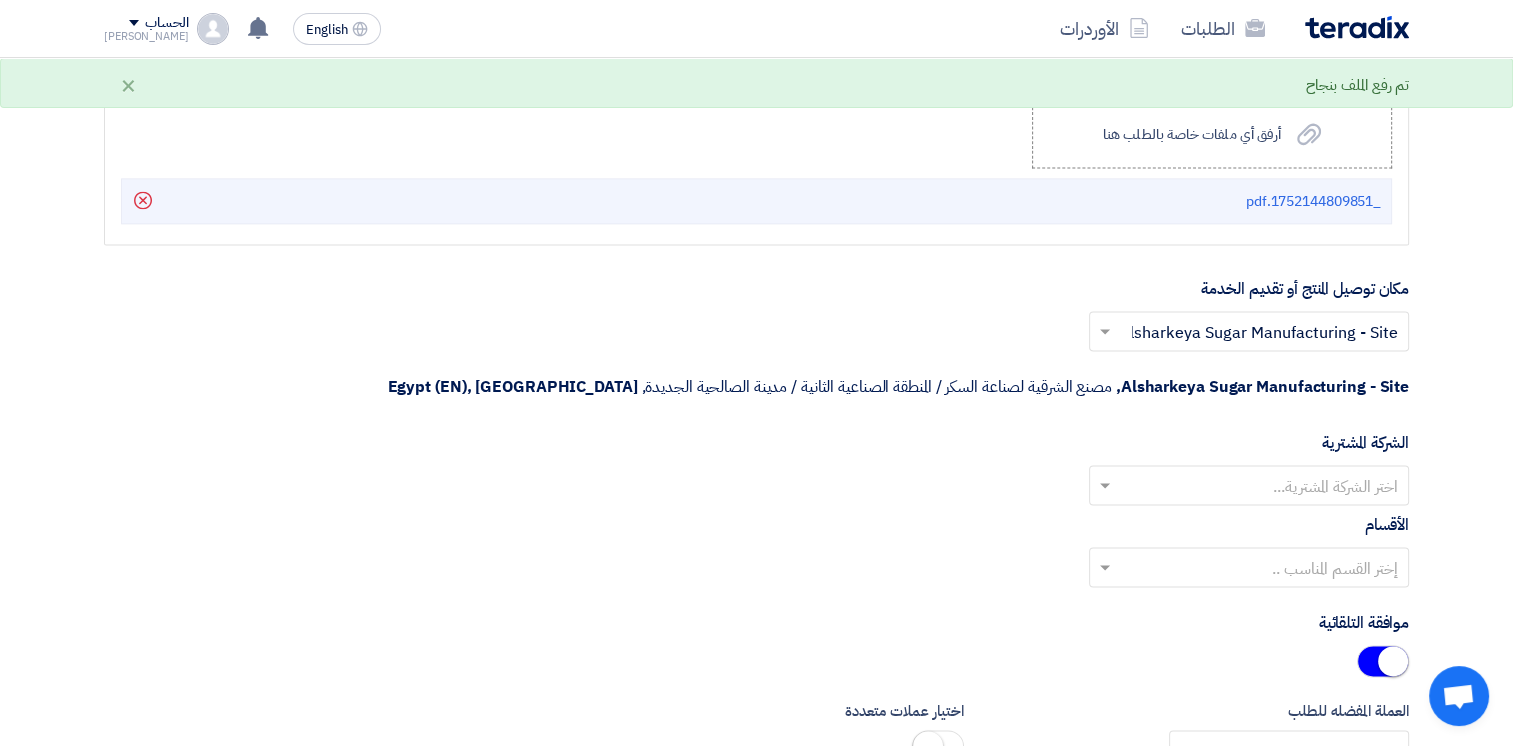 click on "المعلومات الأساسية
أكتب عنوان لهذا الطلب
PKF piston seal
نوع طلب عروض الأسعار
طلب عروض أسعار
مناقصه مغلقه
طلب عروض فنية ومالية
الموعد النهائي لتلقي عروض الأسعار
[DATE]
Pick a date
الساعة" 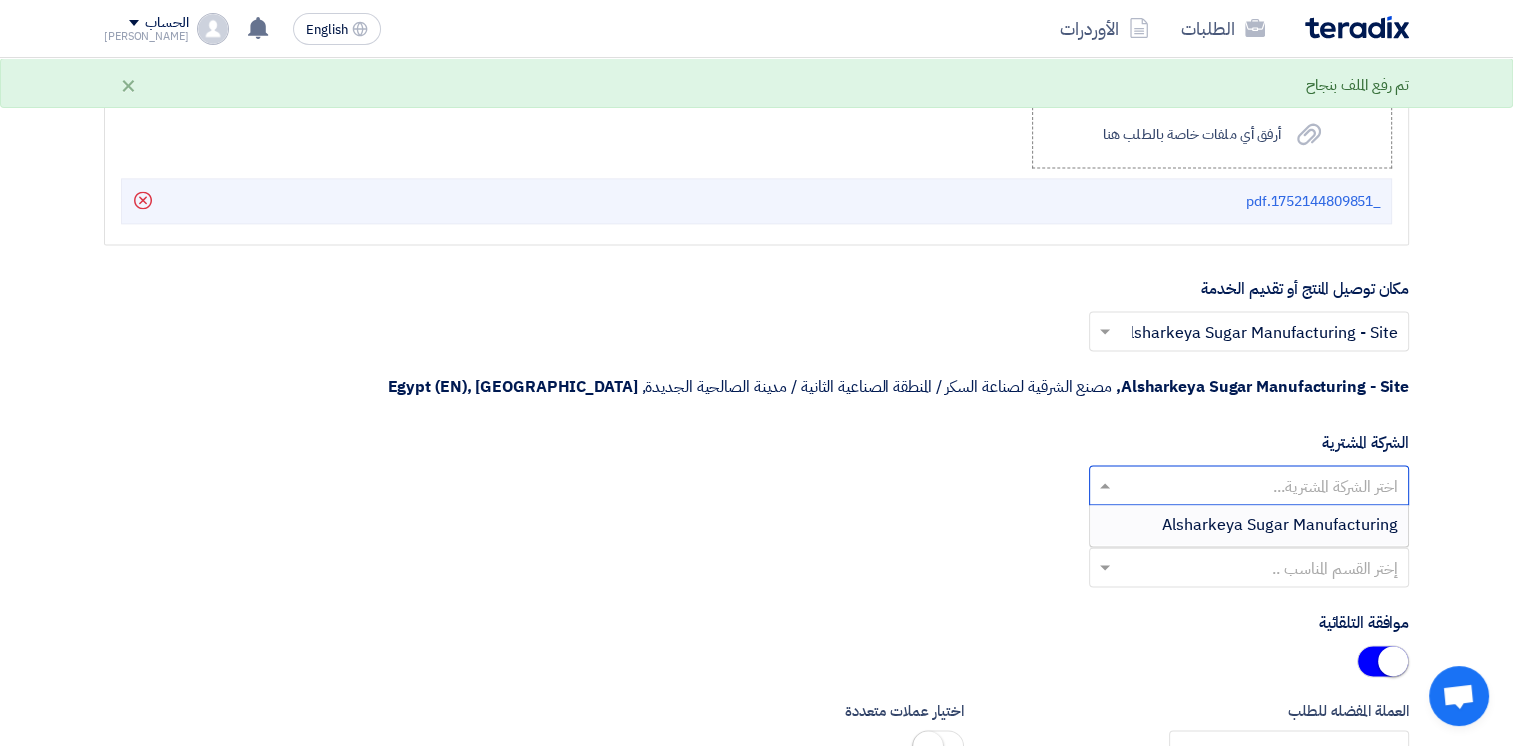 click on "Alsharkeya Sugar Manufacturing" at bounding box center (1249, 525) 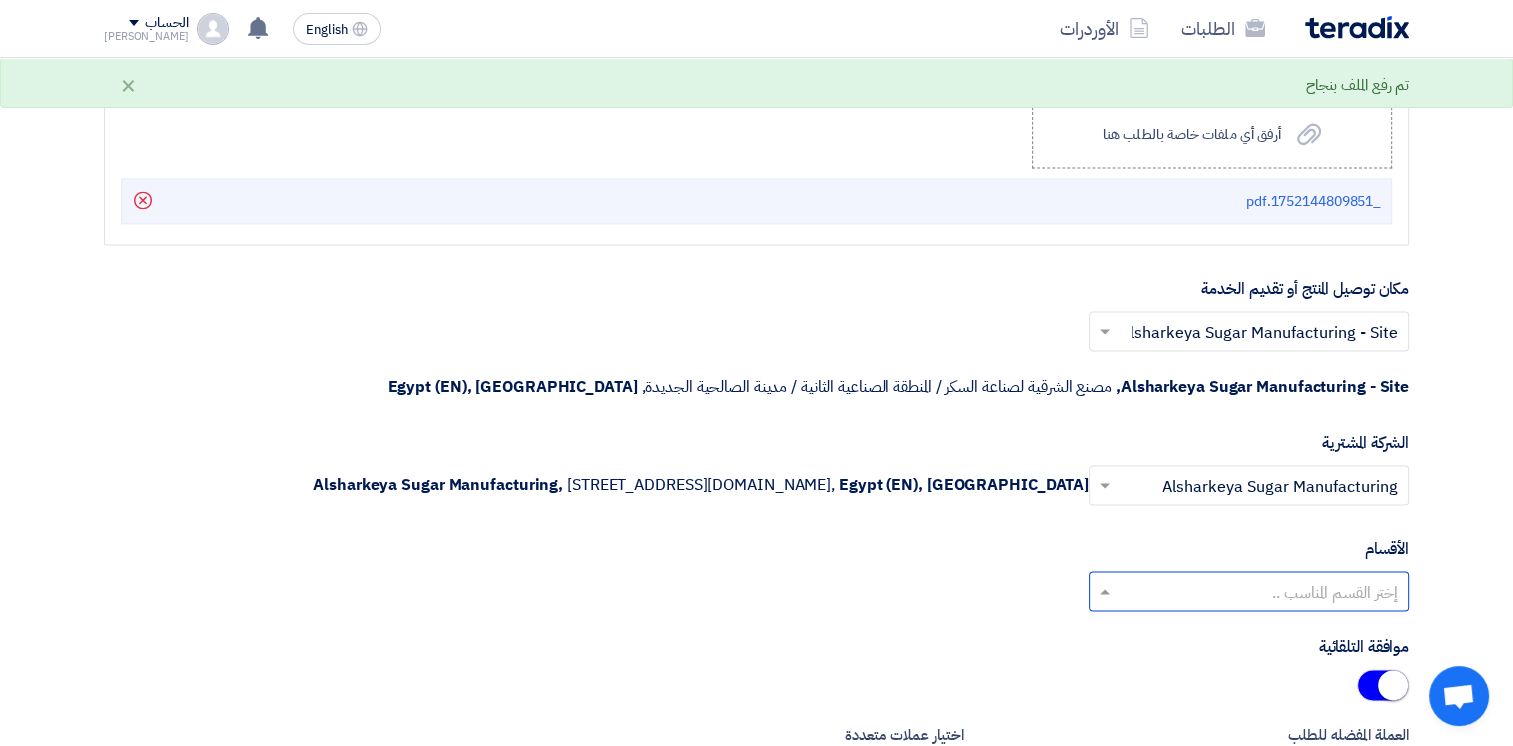 click 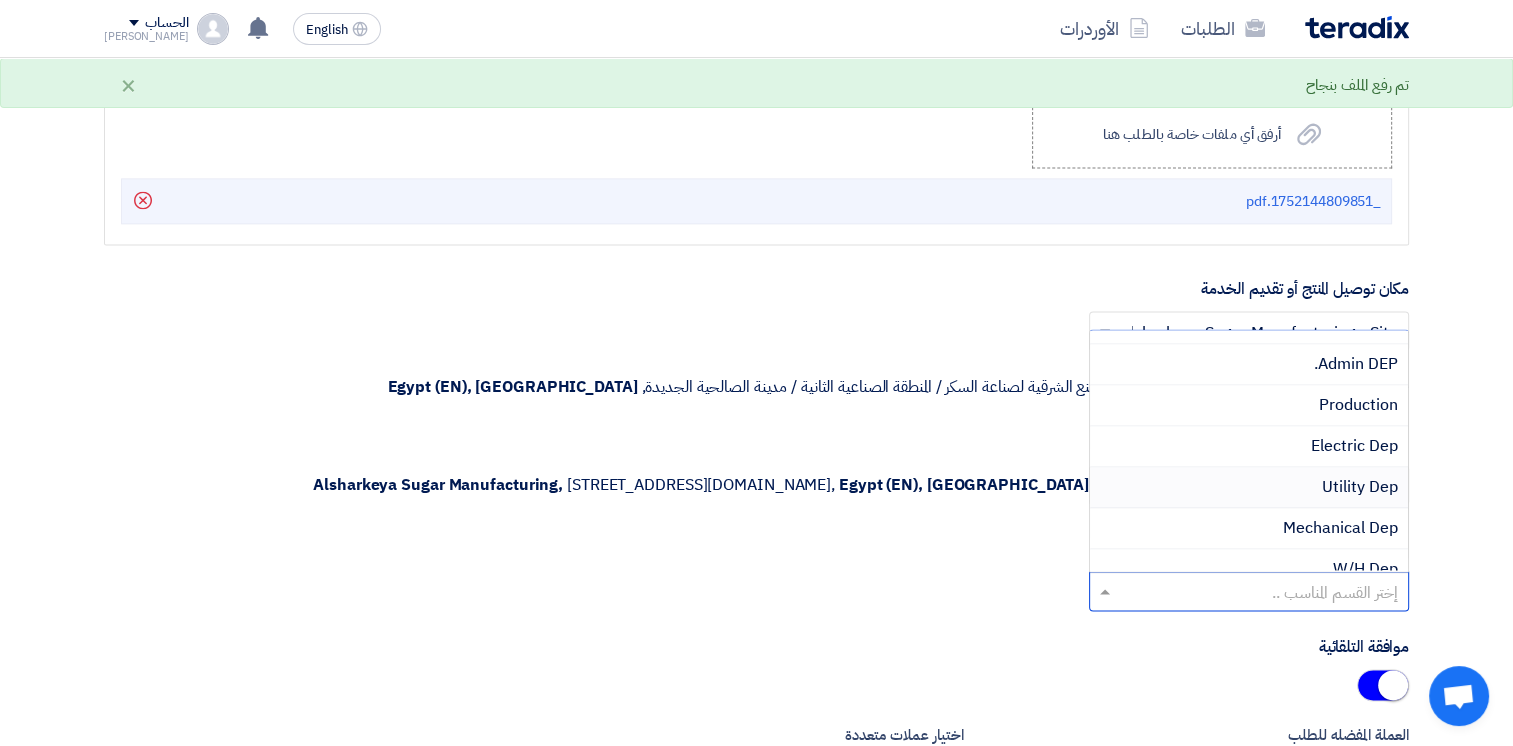scroll, scrollTop: 100, scrollLeft: 0, axis: vertical 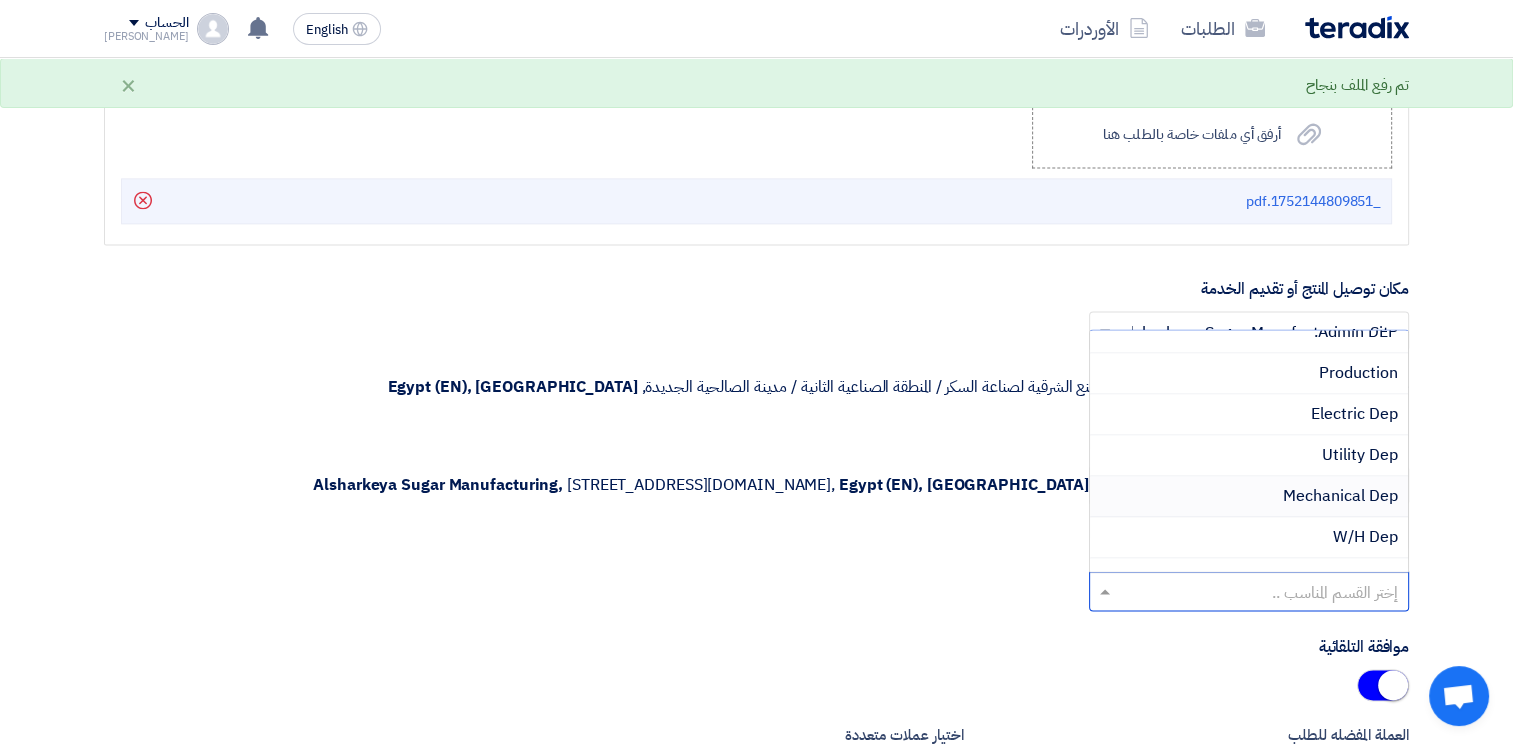 click on "Mechanical Dep" at bounding box center (1340, 496) 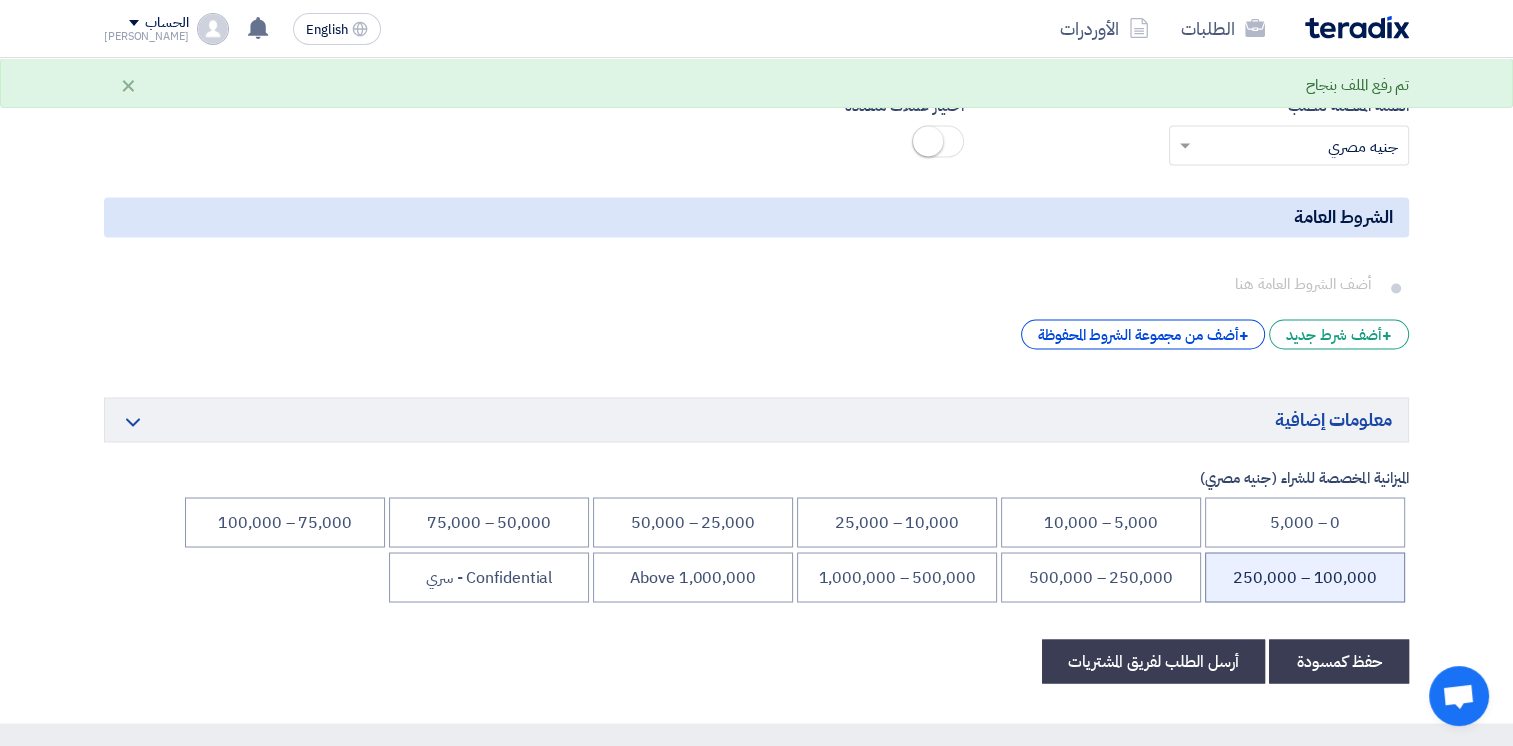 scroll, scrollTop: 3500, scrollLeft: 0, axis: vertical 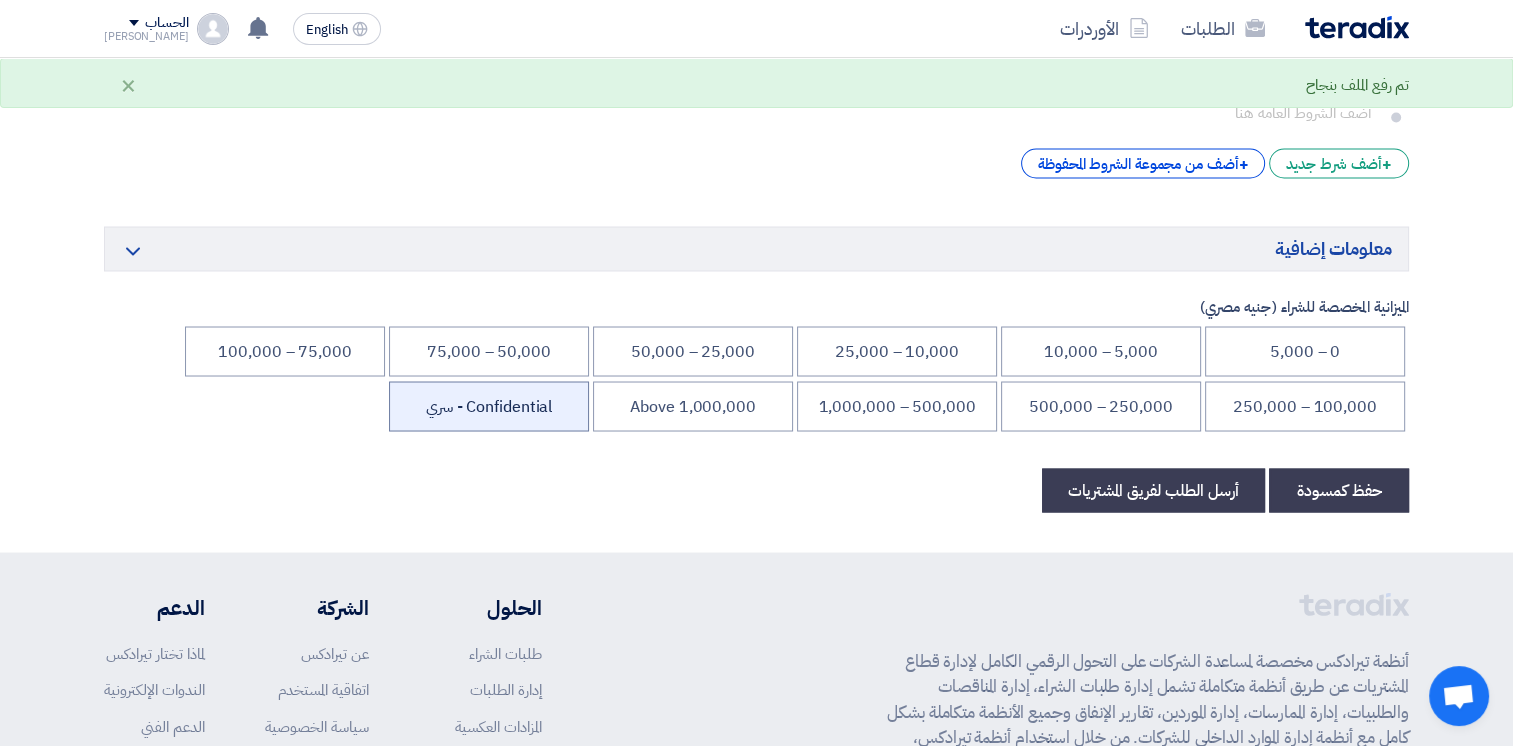 click on "Confidential - سري" at bounding box center [489, 406] 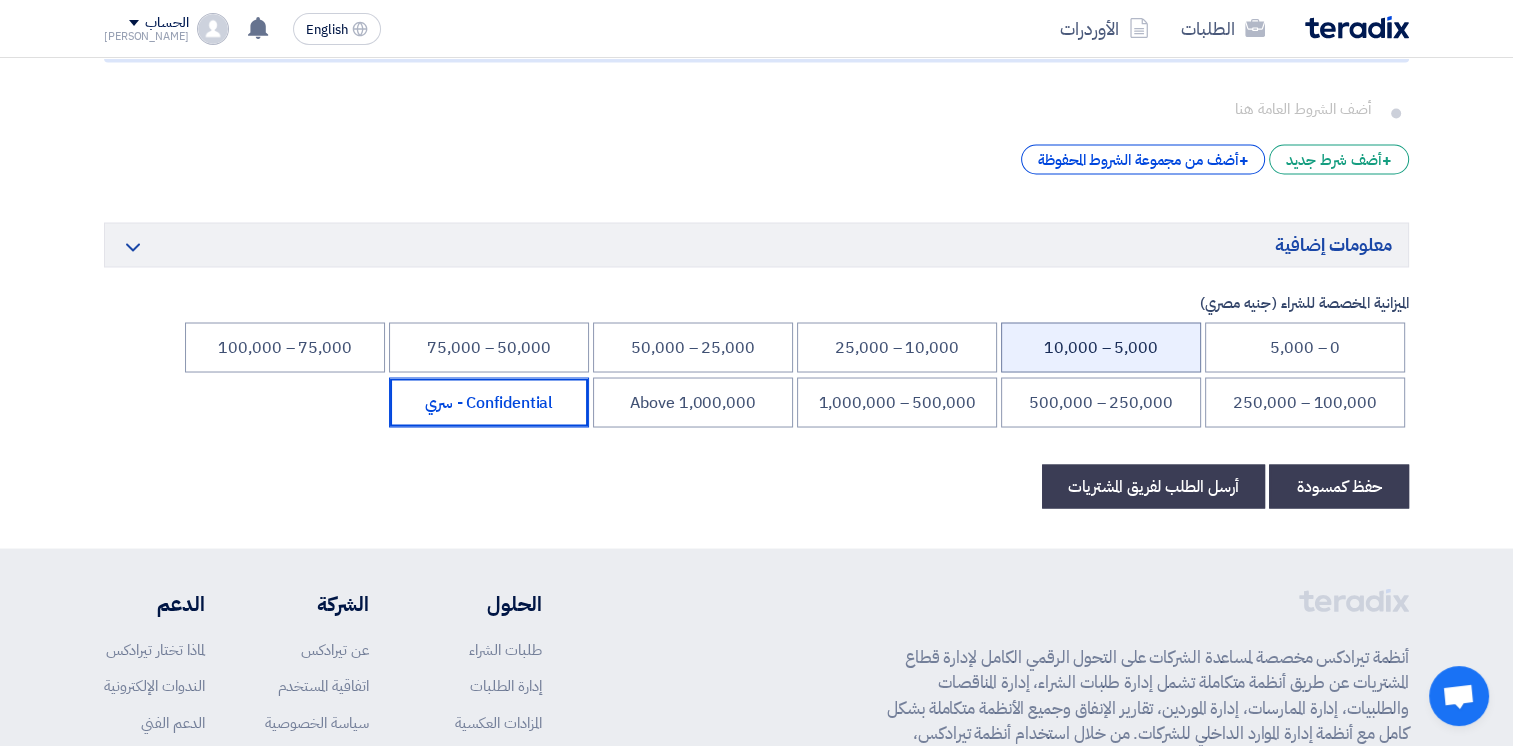 scroll, scrollTop: 3754, scrollLeft: 0, axis: vertical 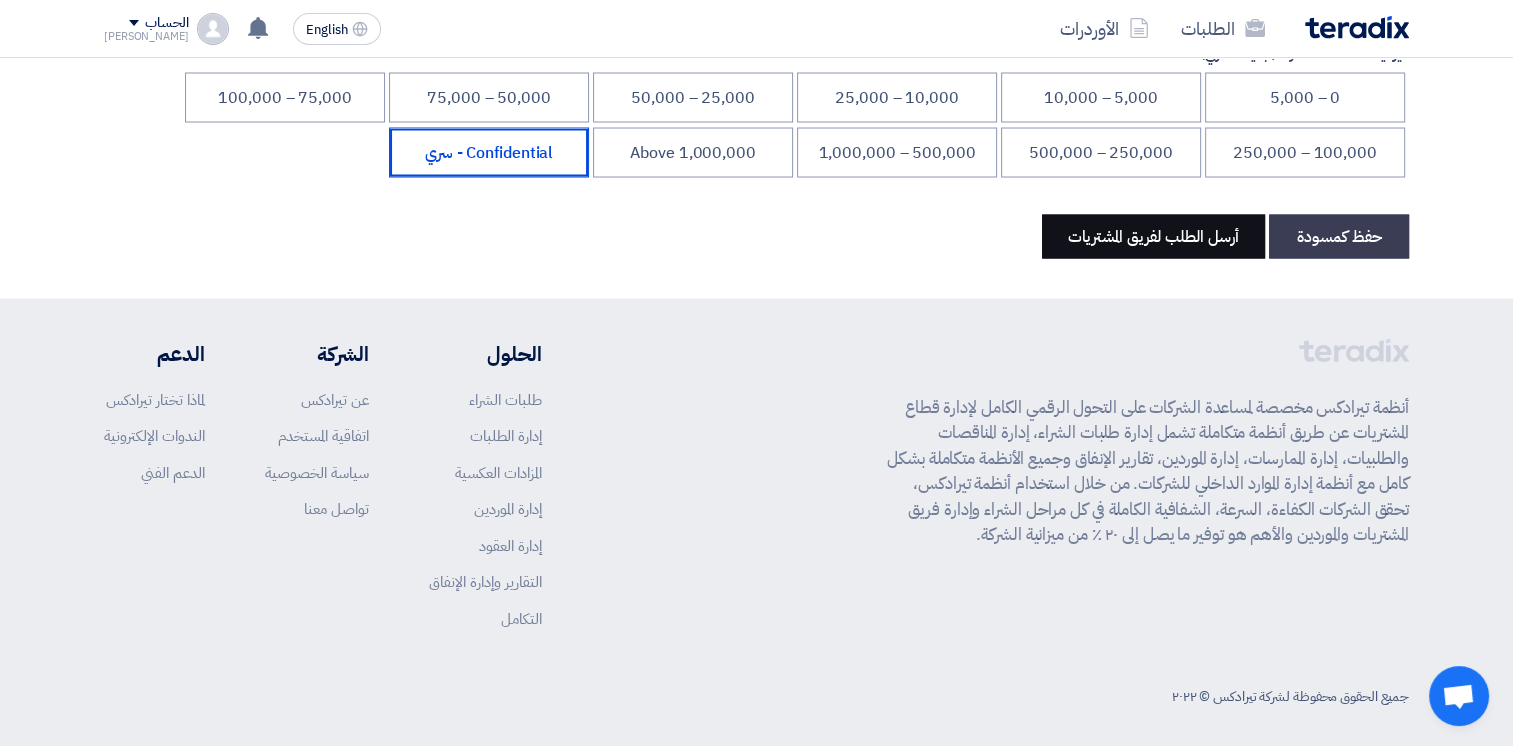 click on "أرسل الطلب لفريق المشتريات" 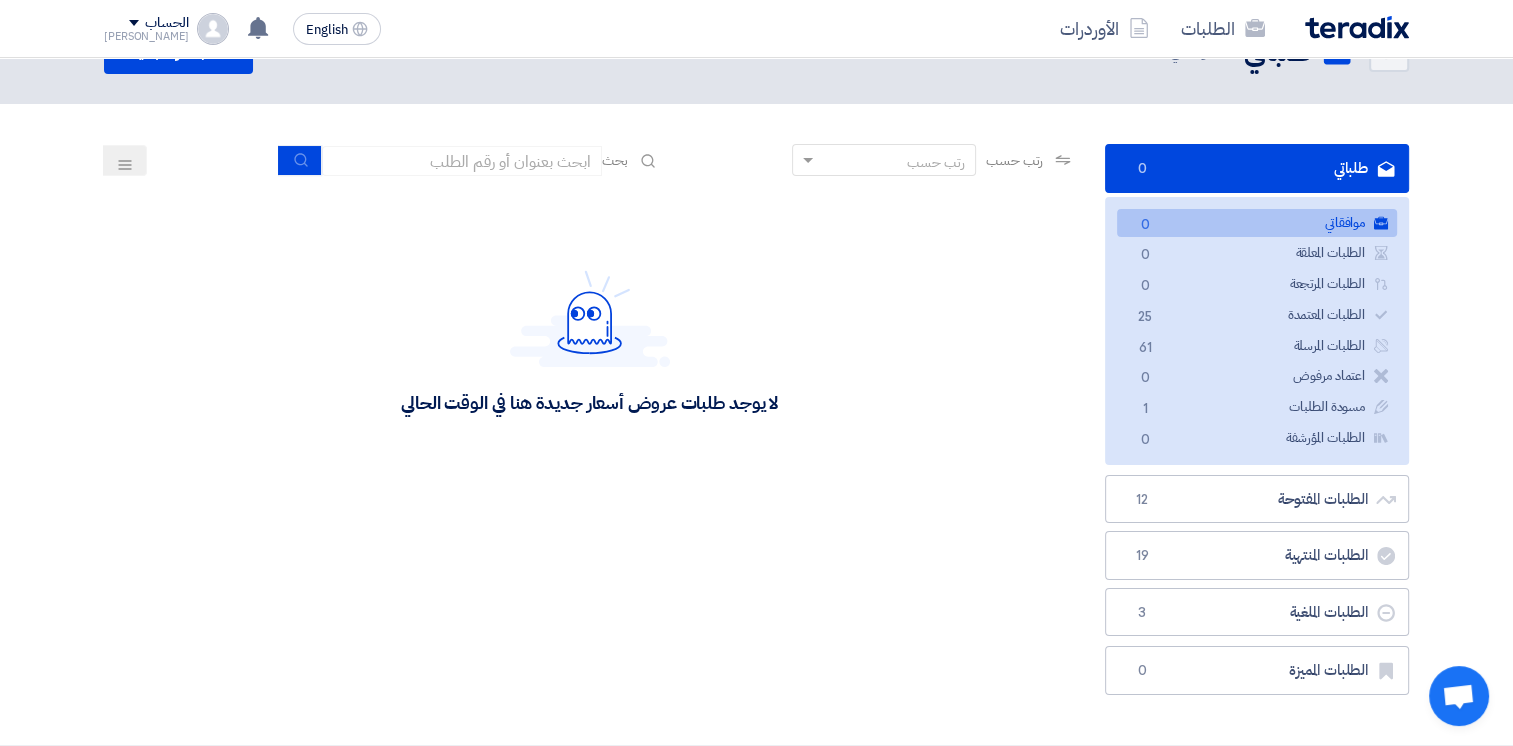 scroll, scrollTop: 0, scrollLeft: 0, axis: both 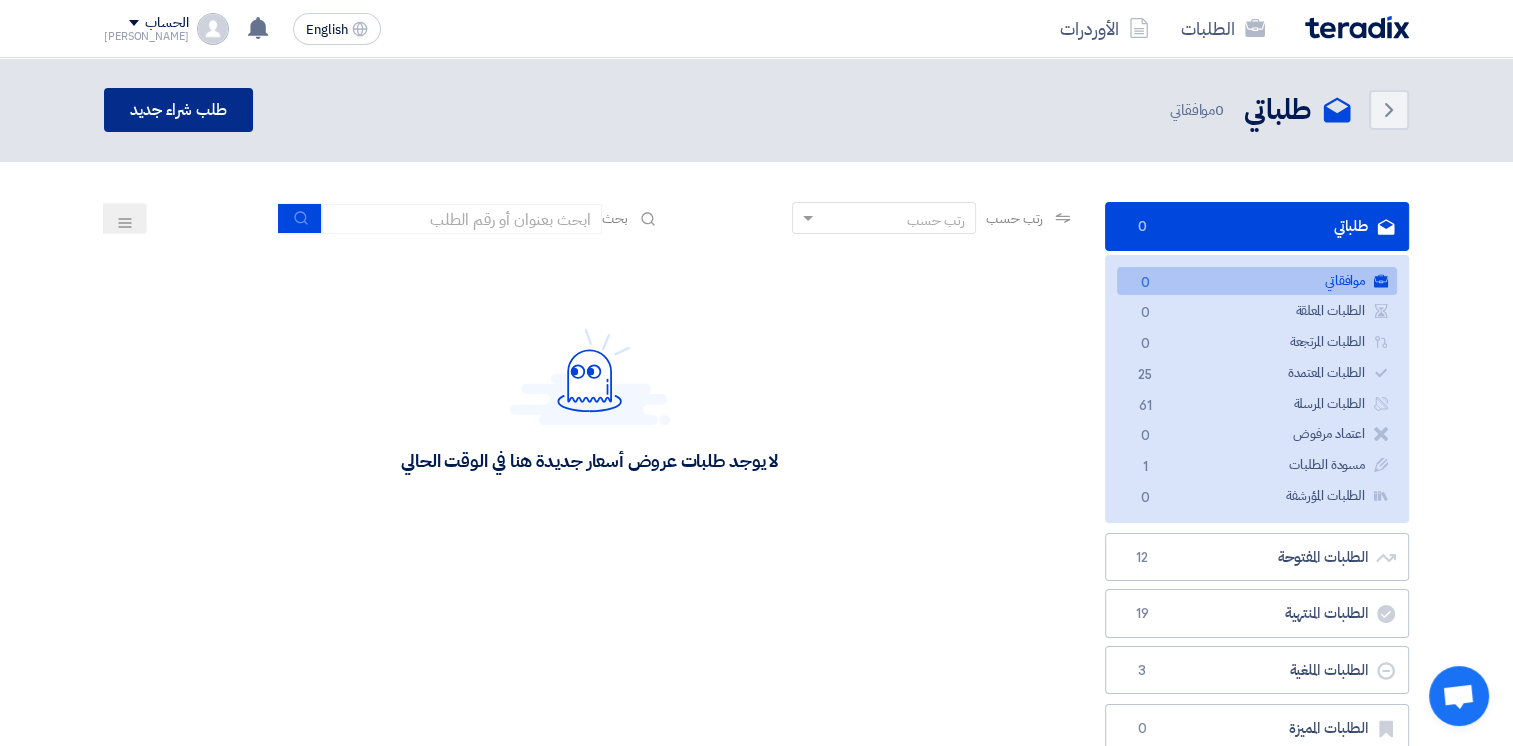 click on "طلب شراء جديد" 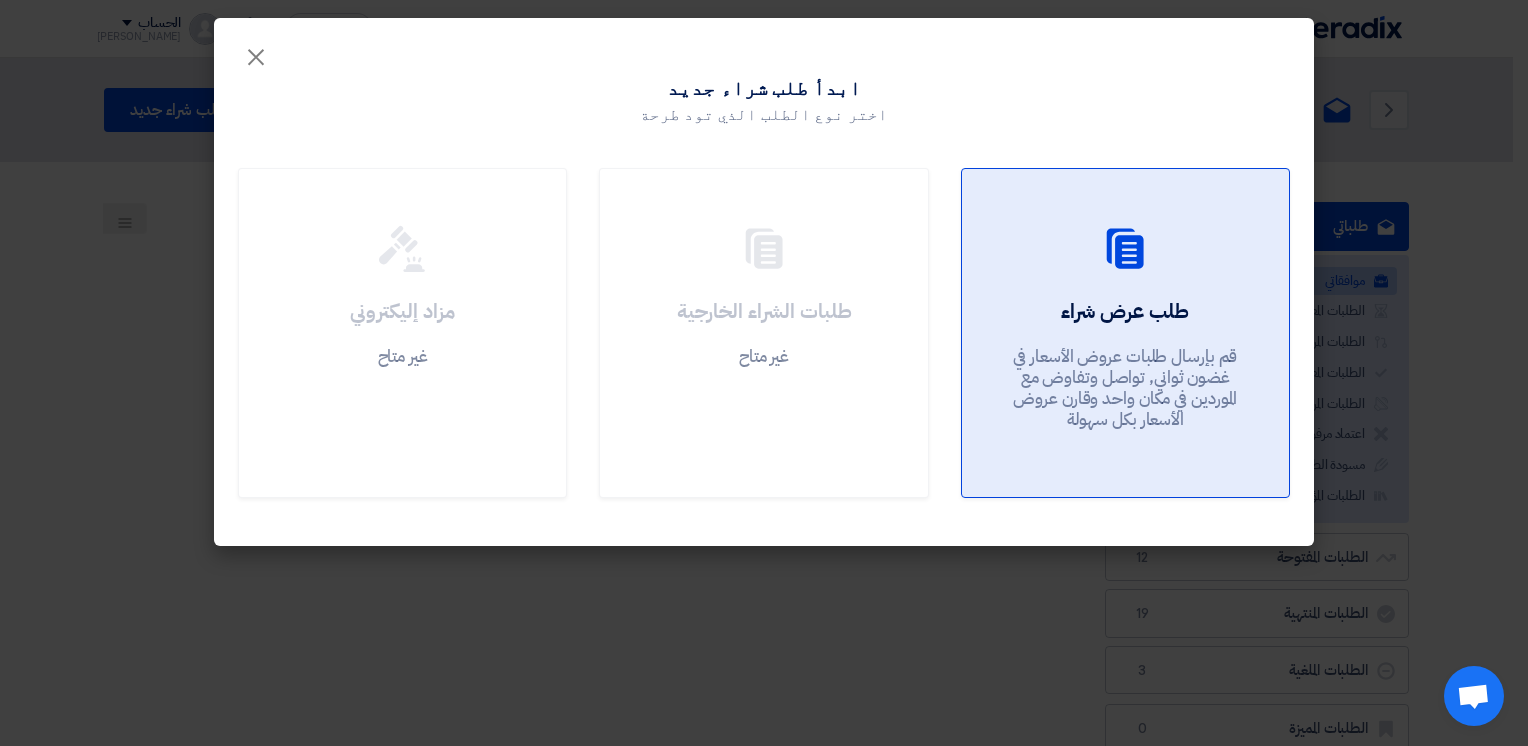 click on "طلب عرض شراء" 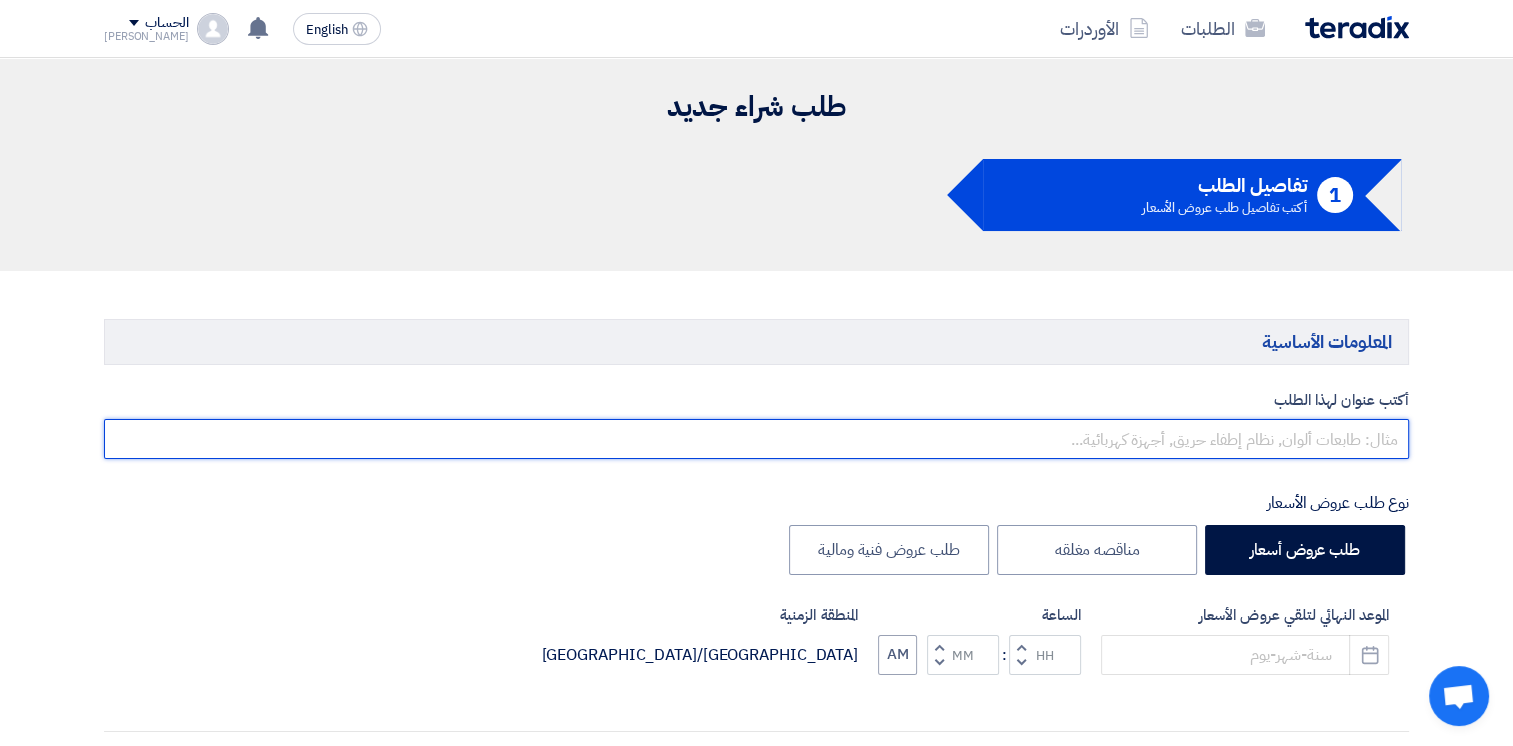 click at bounding box center (756, 439) 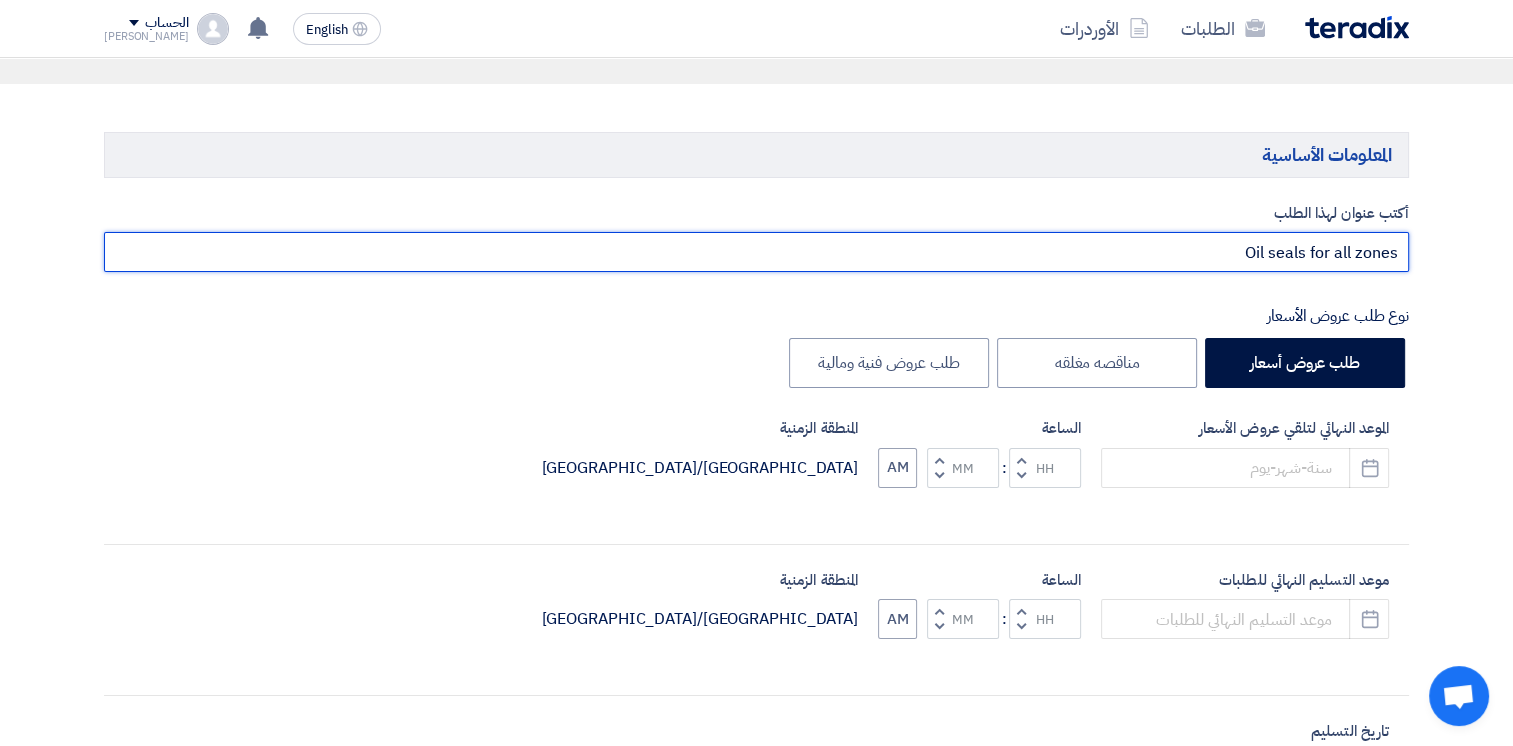 scroll, scrollTop: 200, scrollLeft: 0, axis: vertical 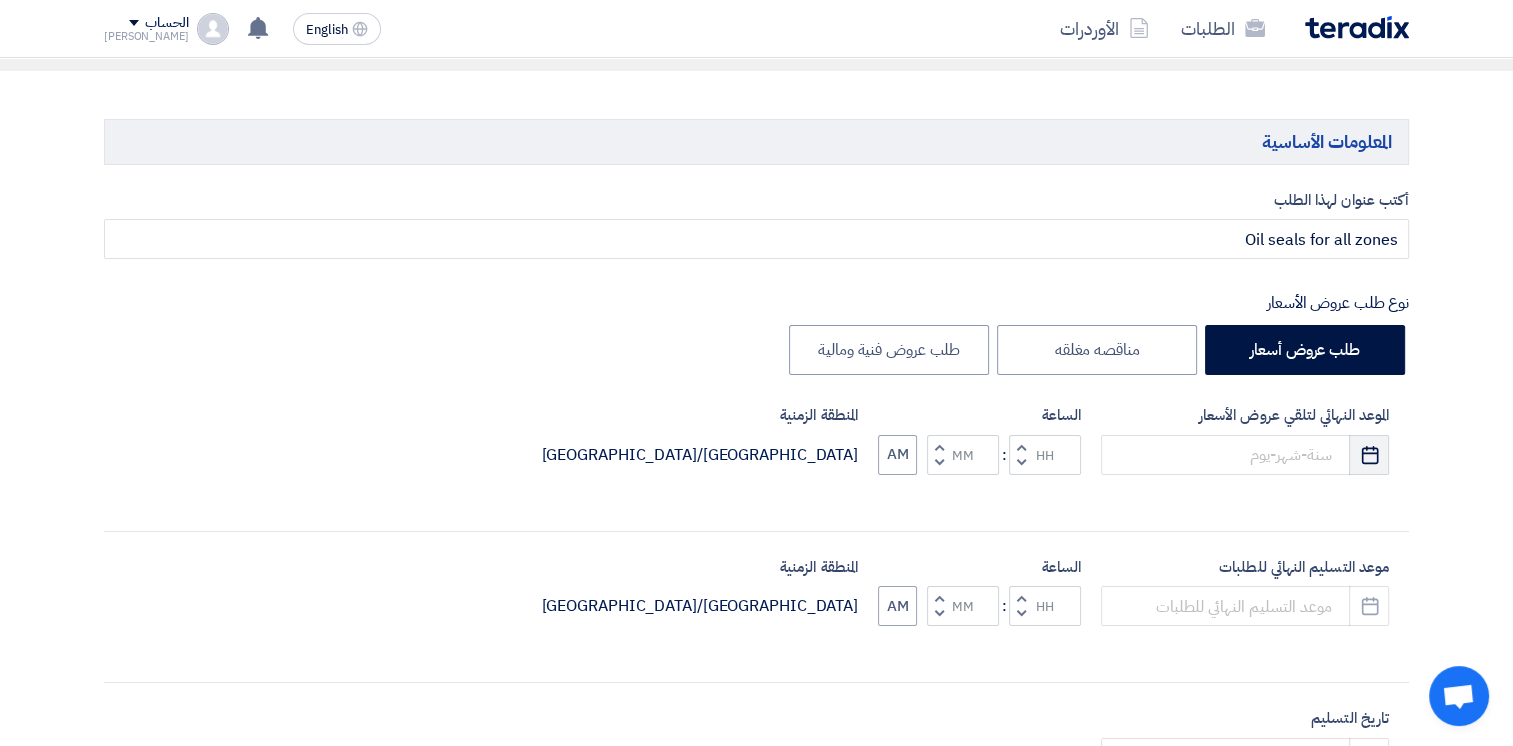 click on "Pick a date" 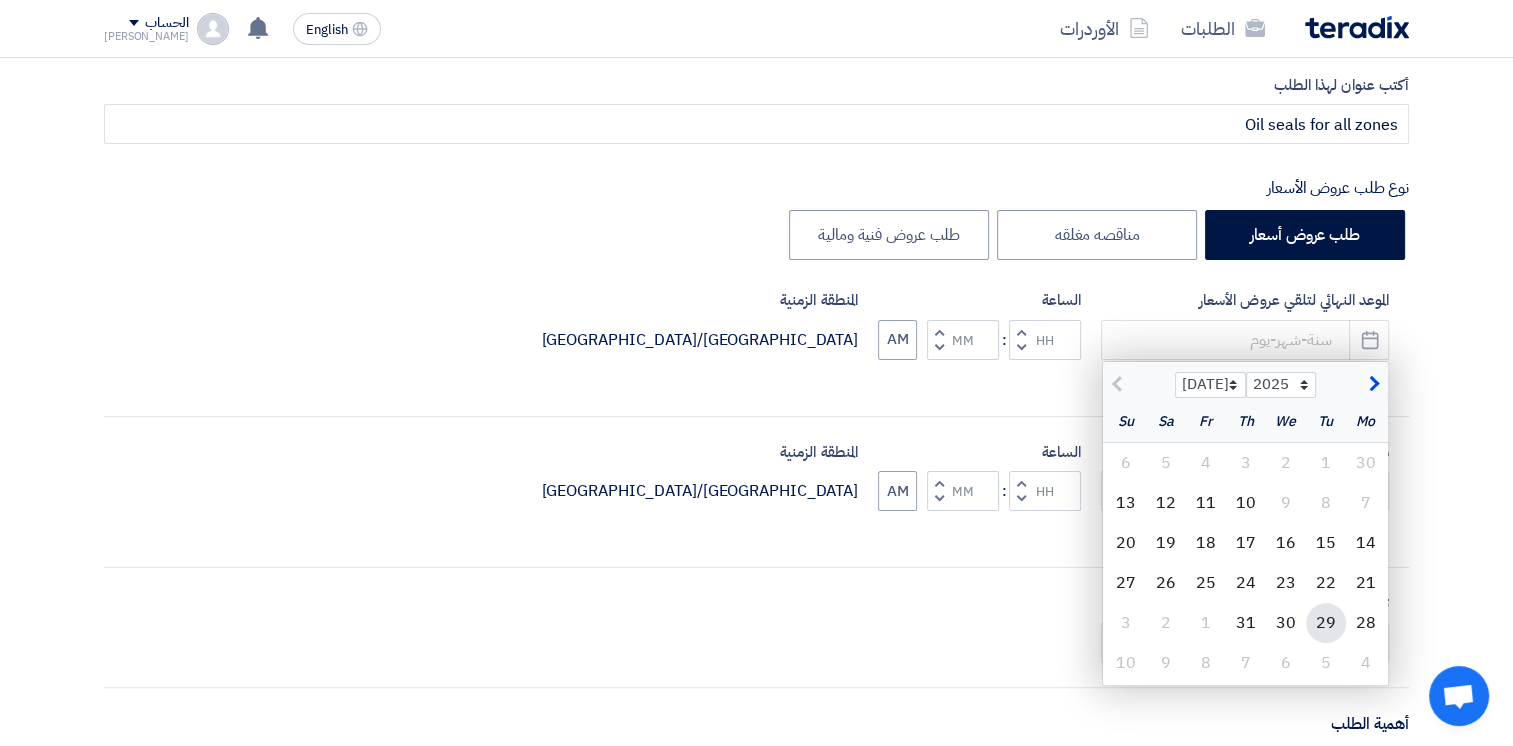 scroll, scrollTop: 500, scrollLeft: 0, axis: vertical 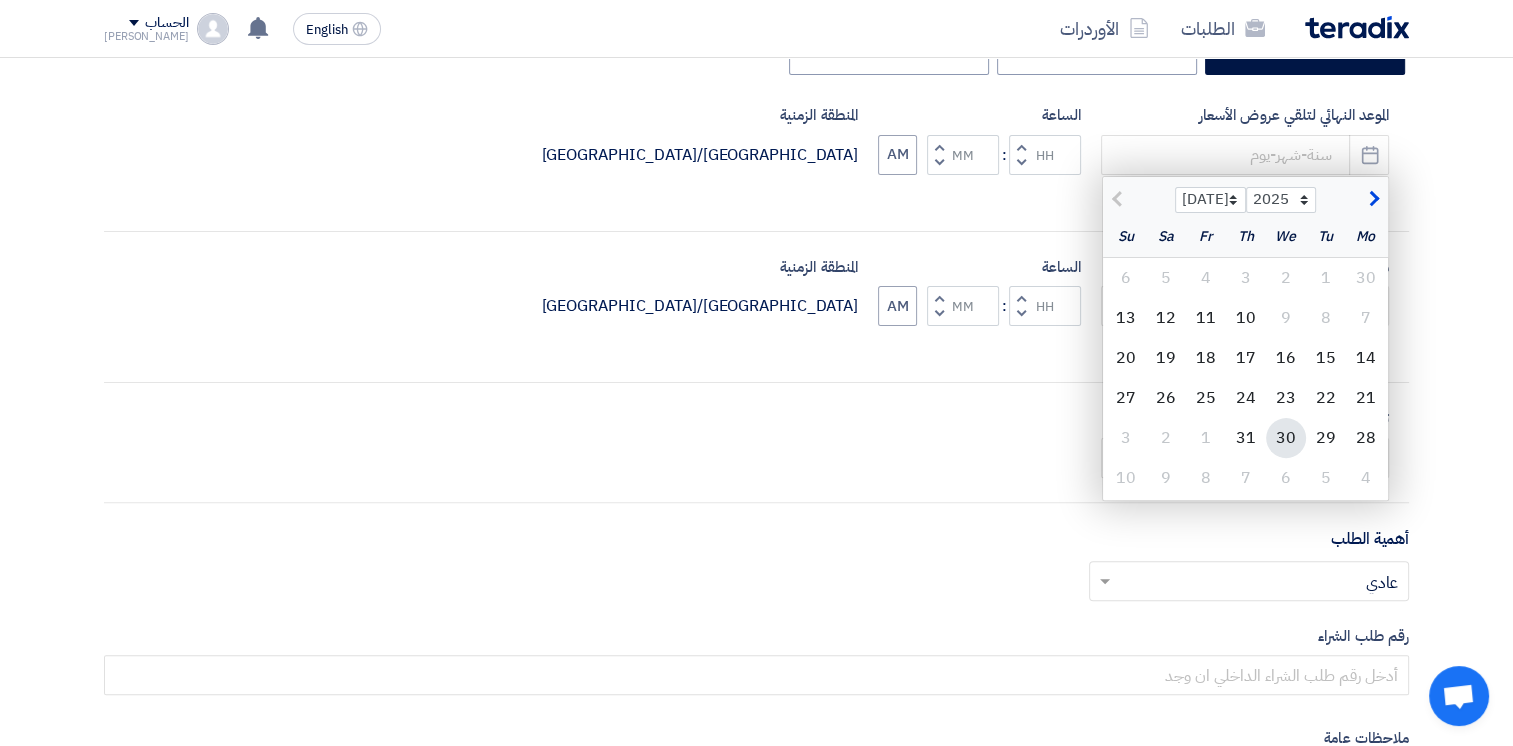 click on "30" 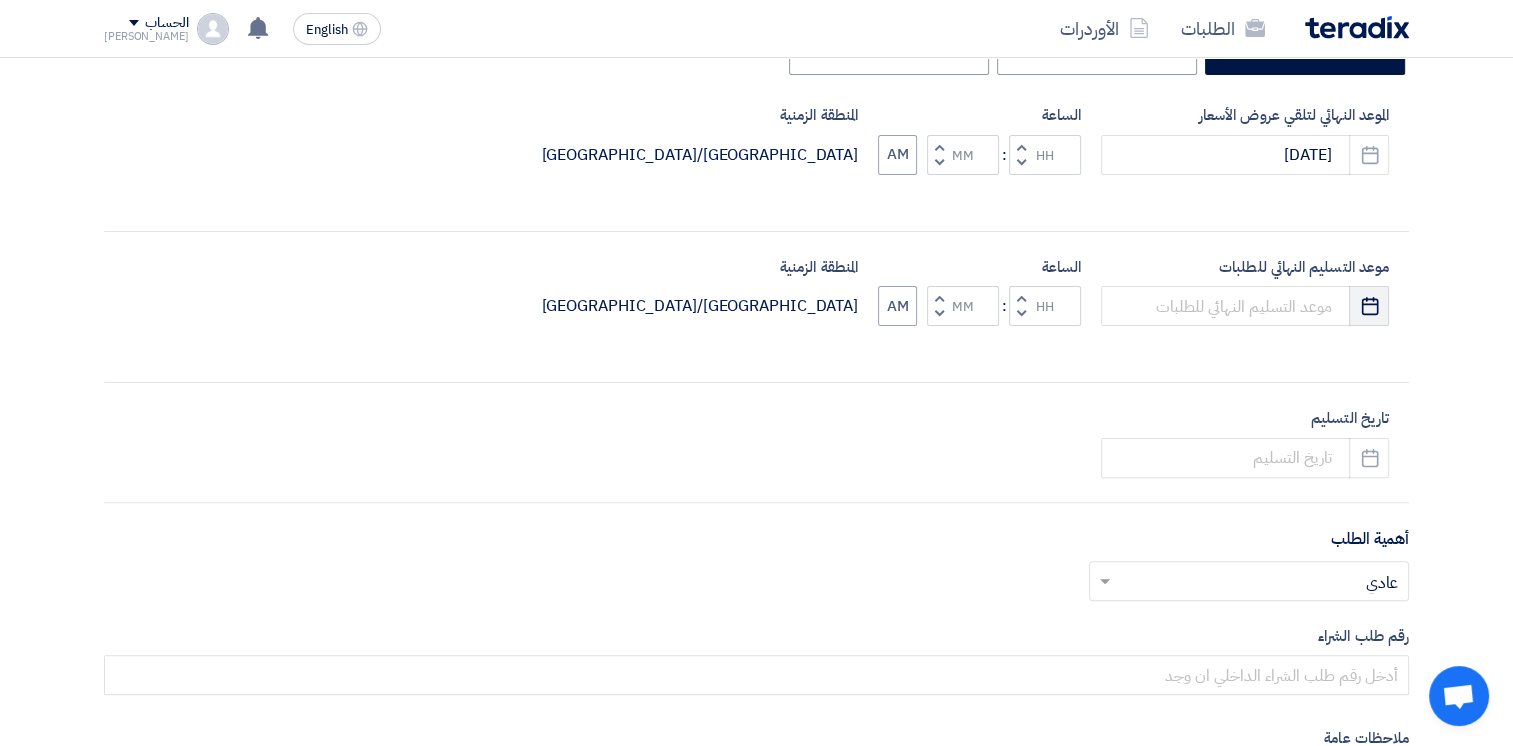 click on "Pick a date" 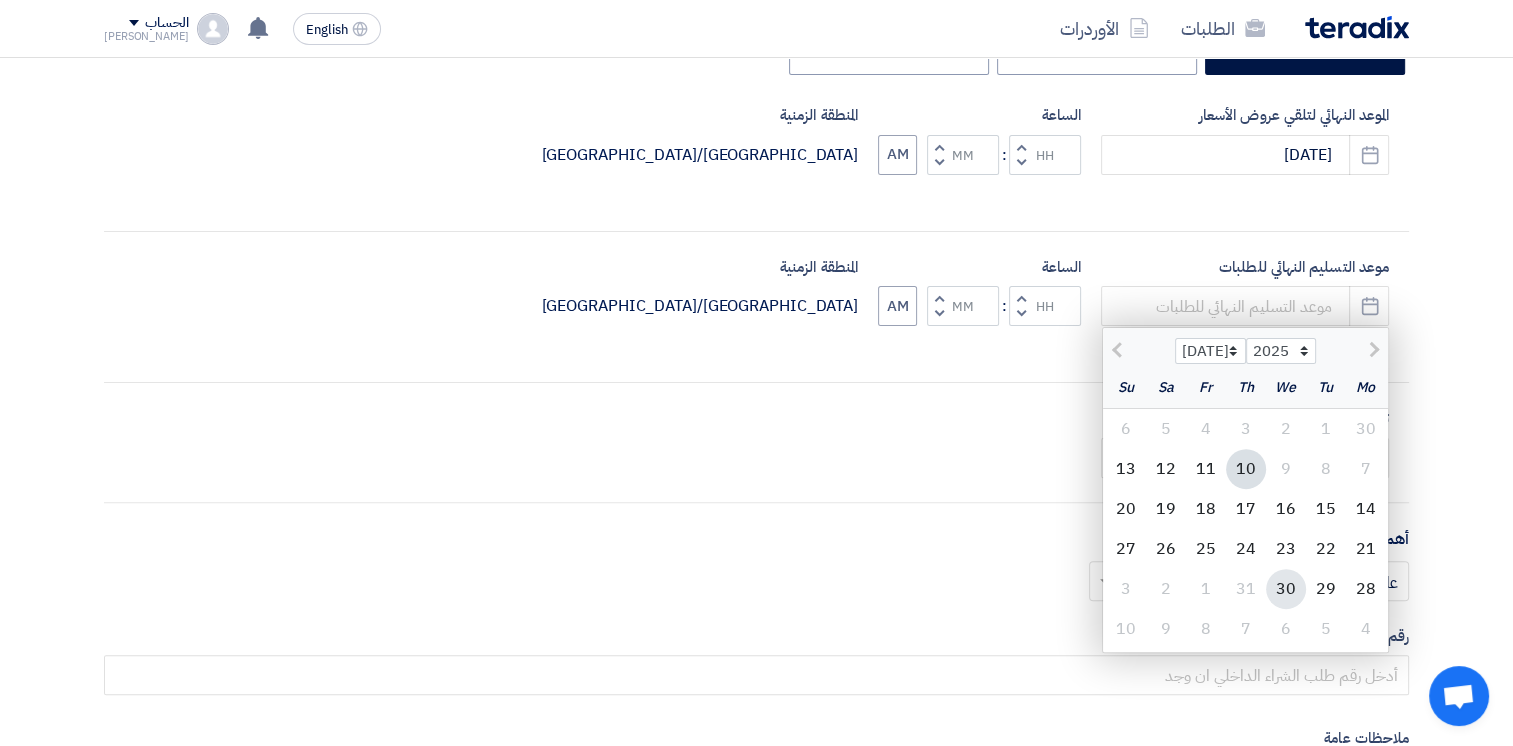 click on "30" 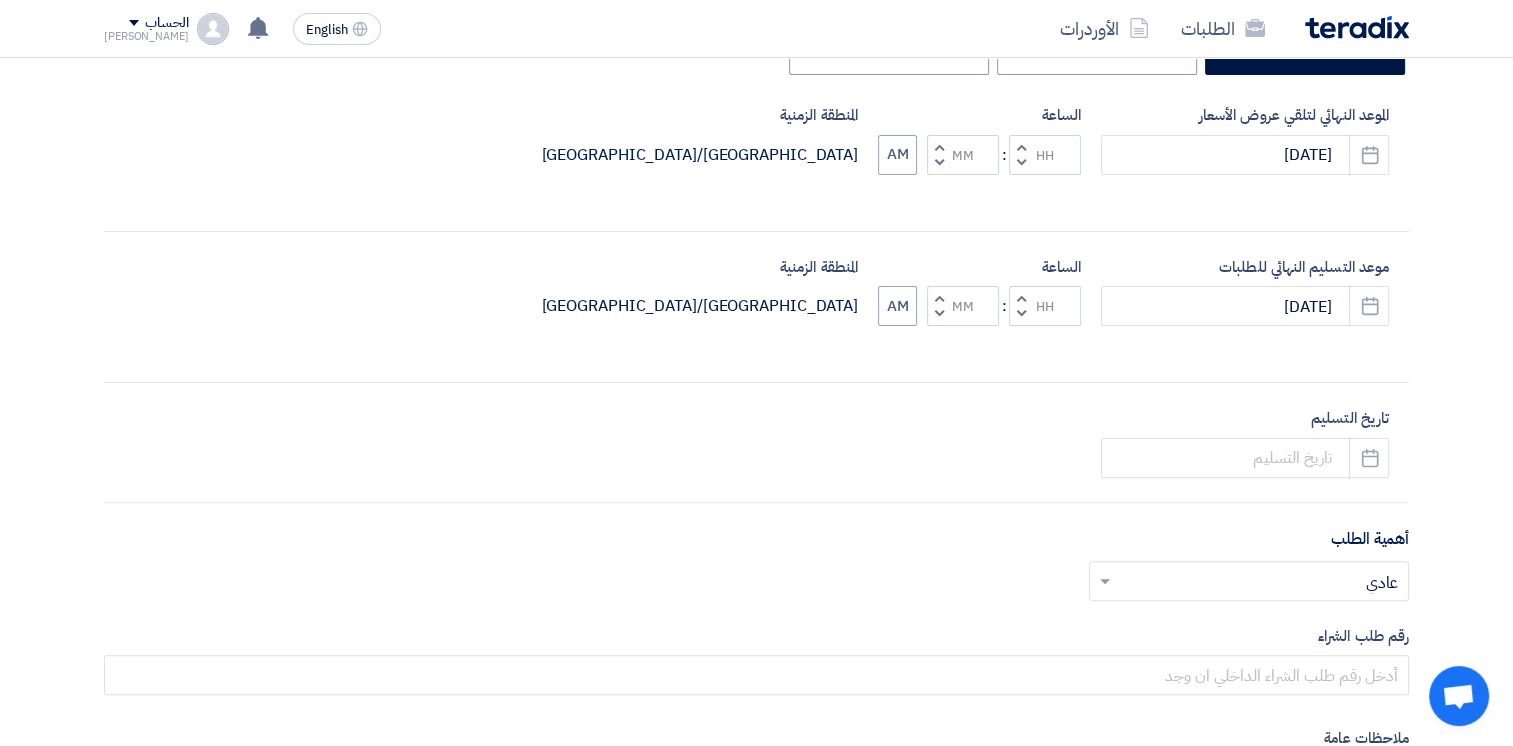 click 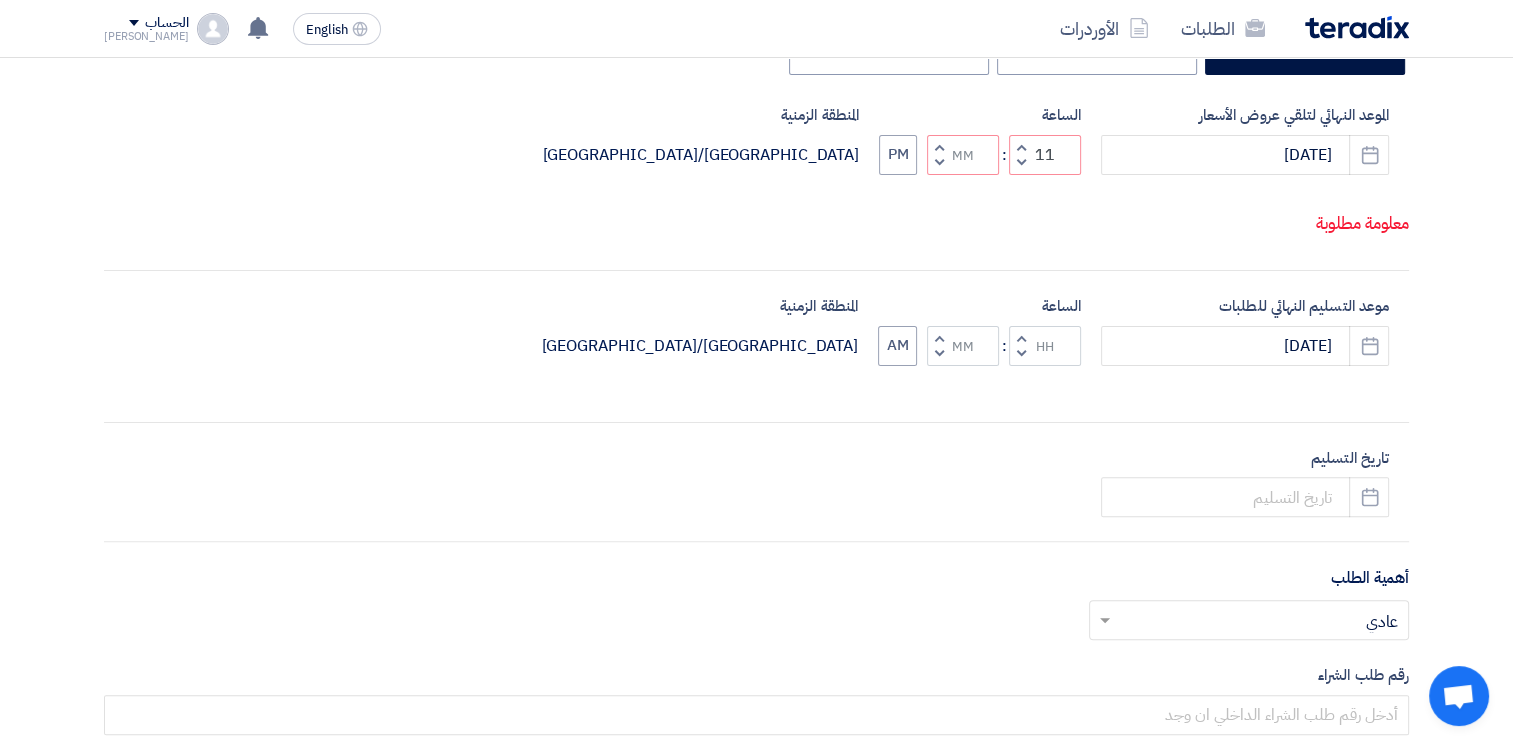 click 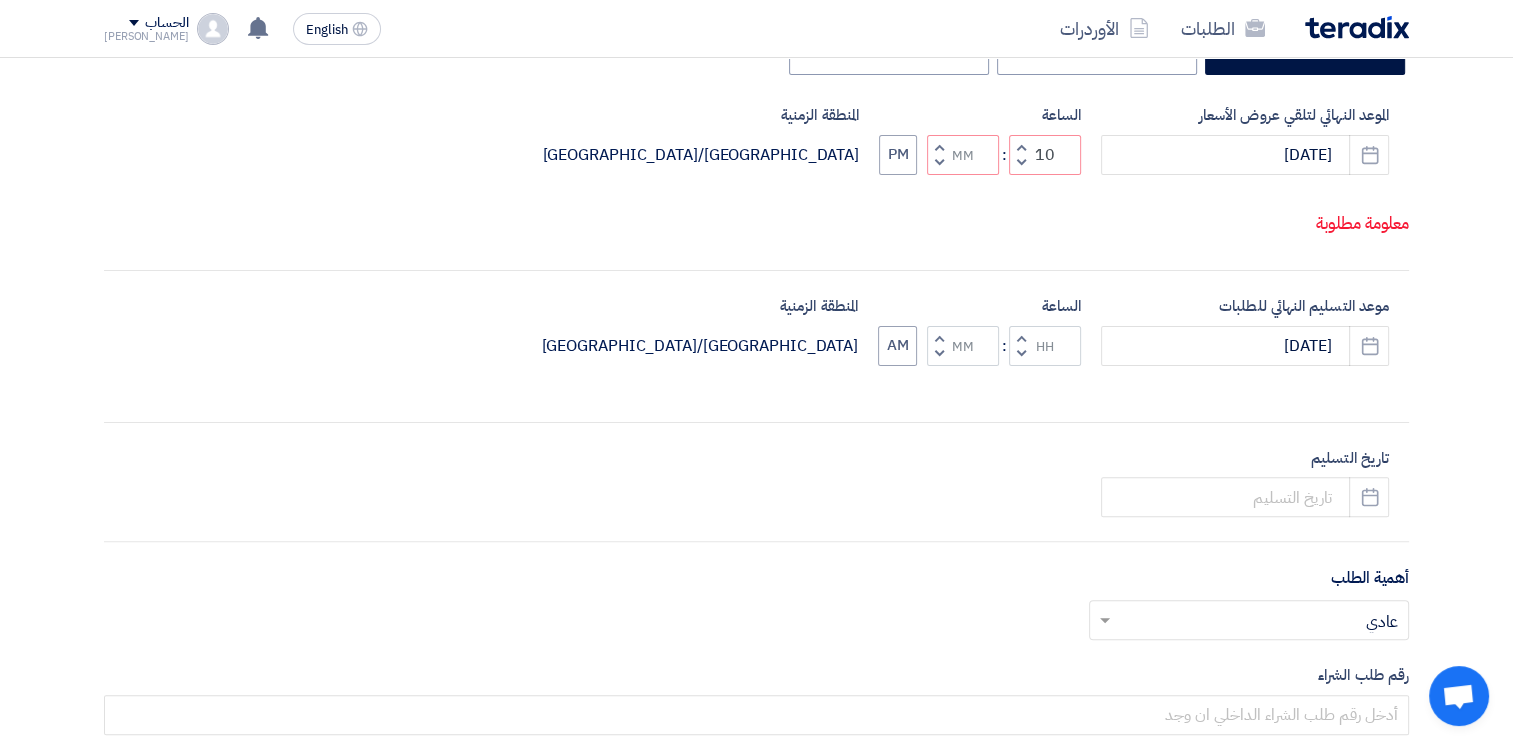 click 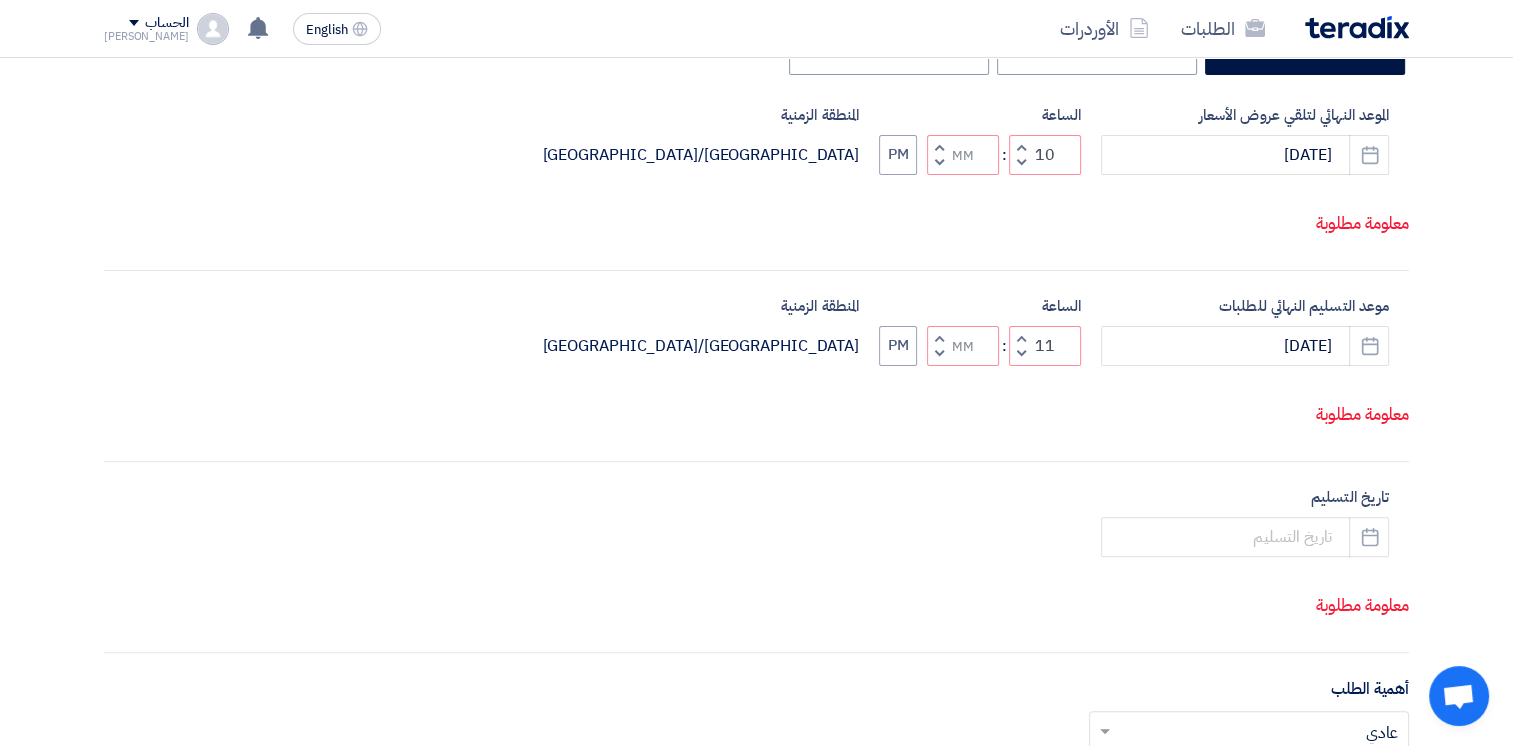 click 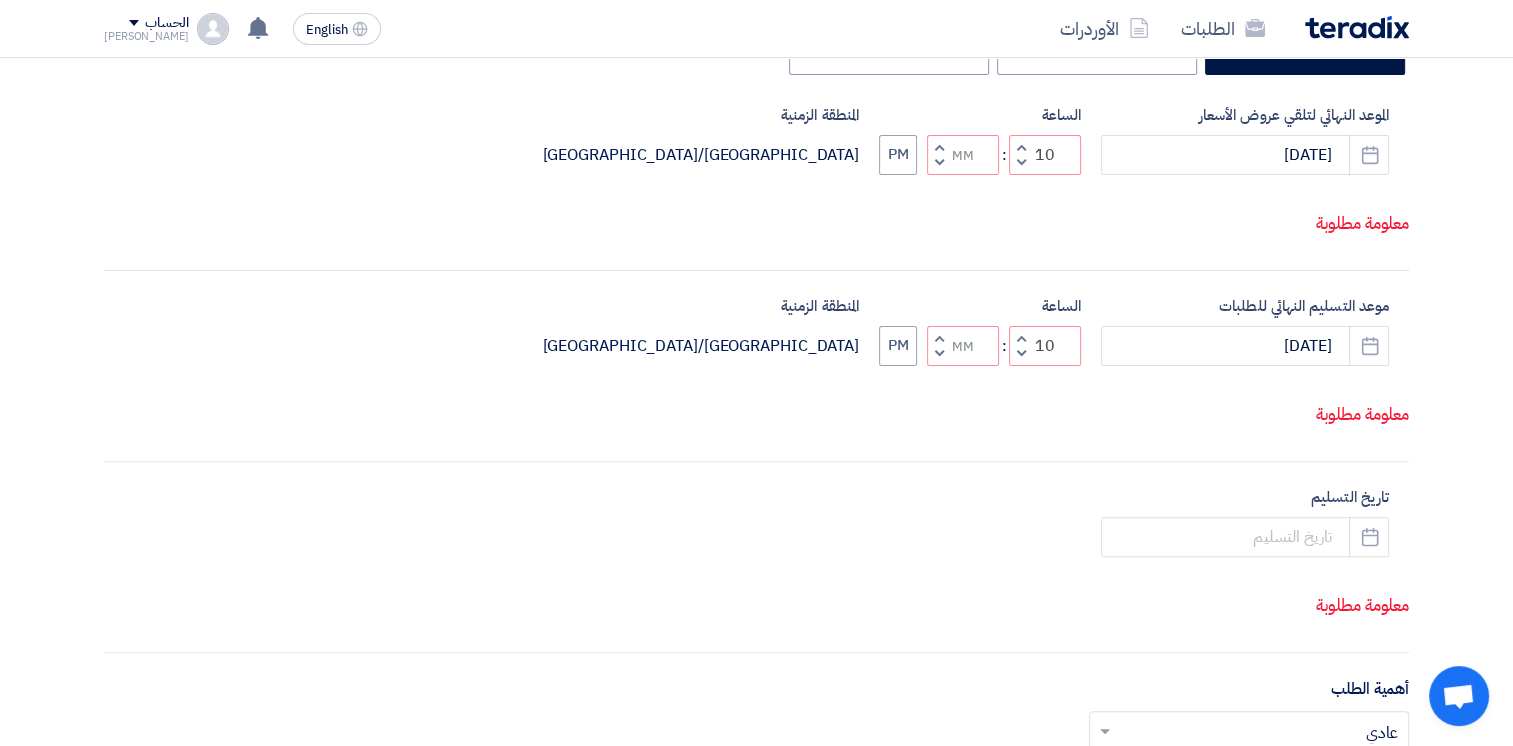 click on "Decrement minutes" 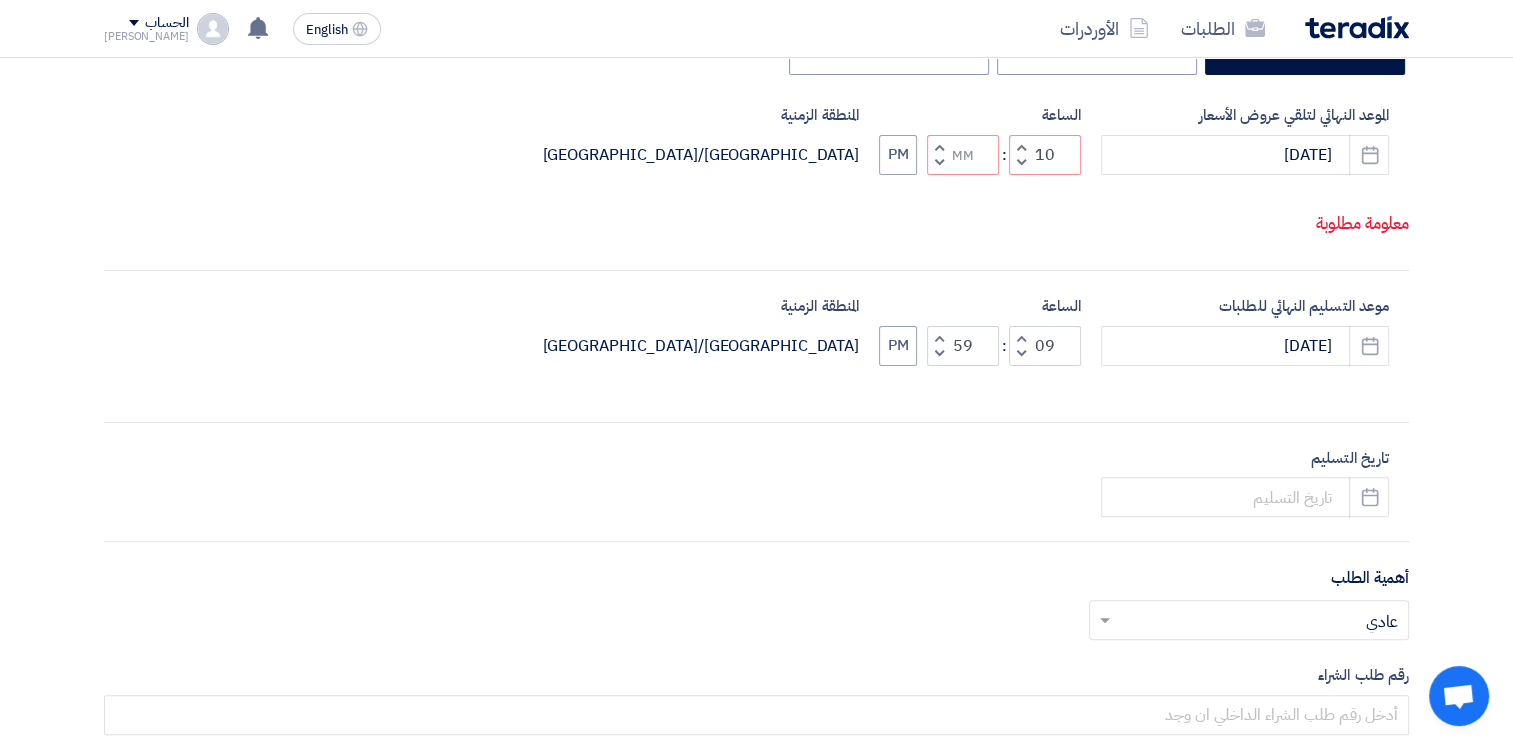 click 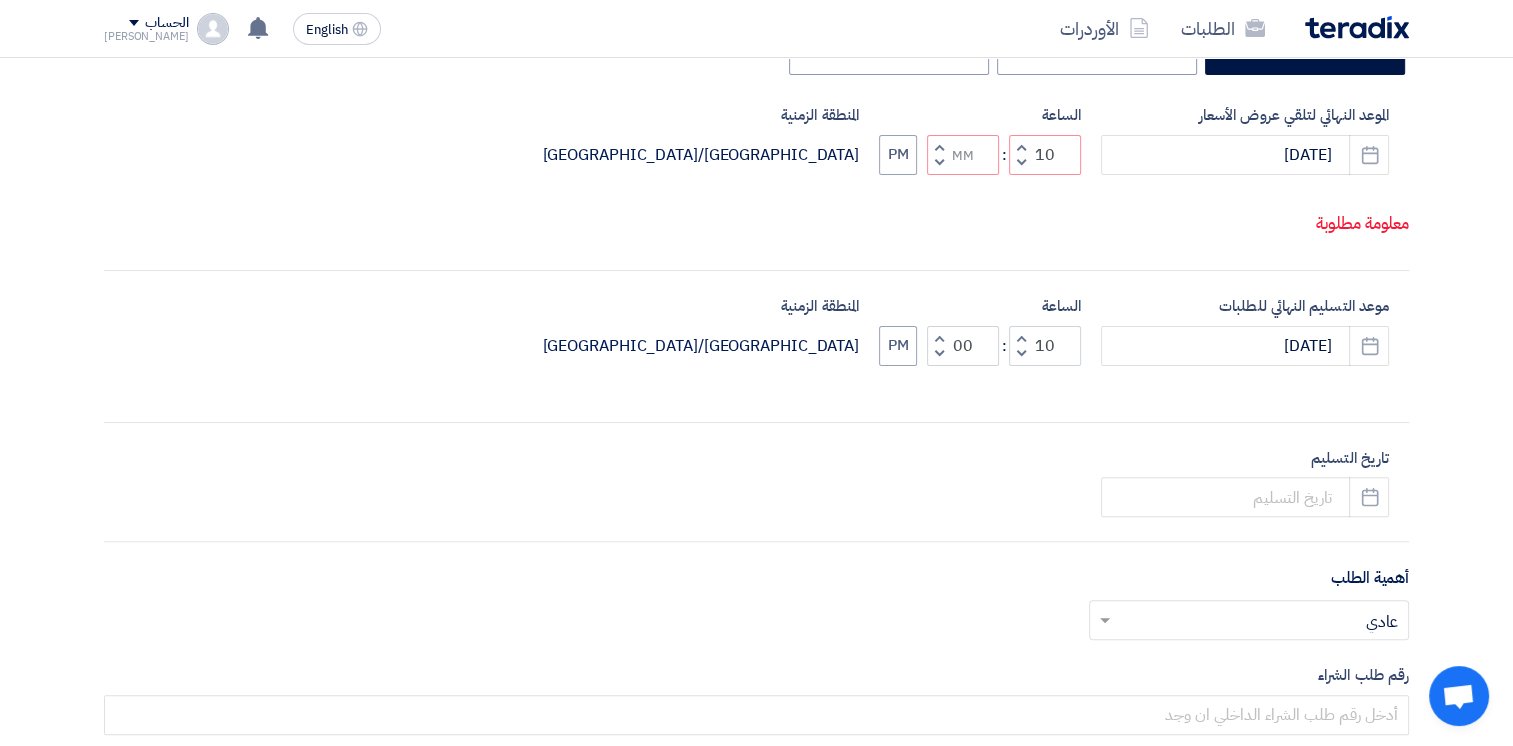 click on "Decrement minutes" 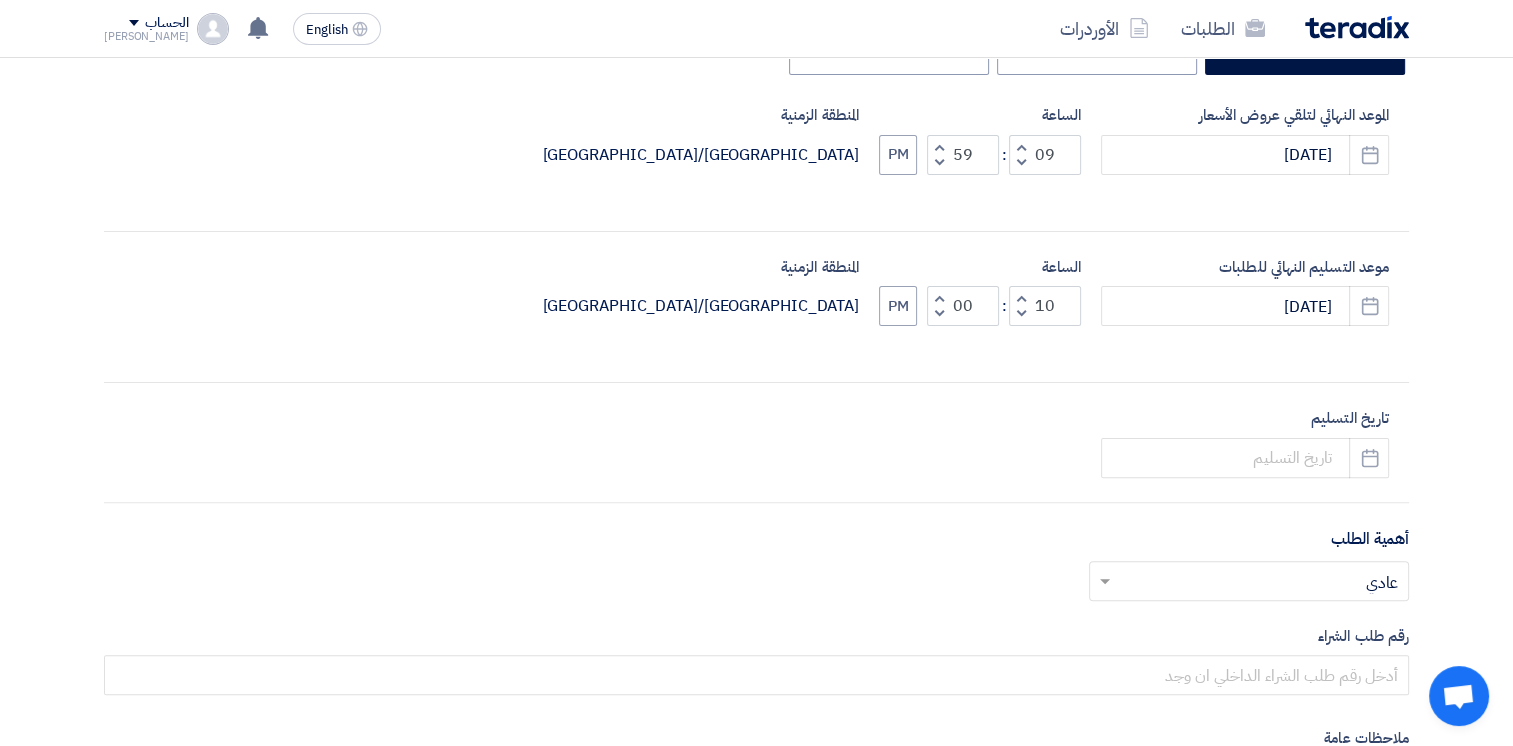 click on "Increment minutes" 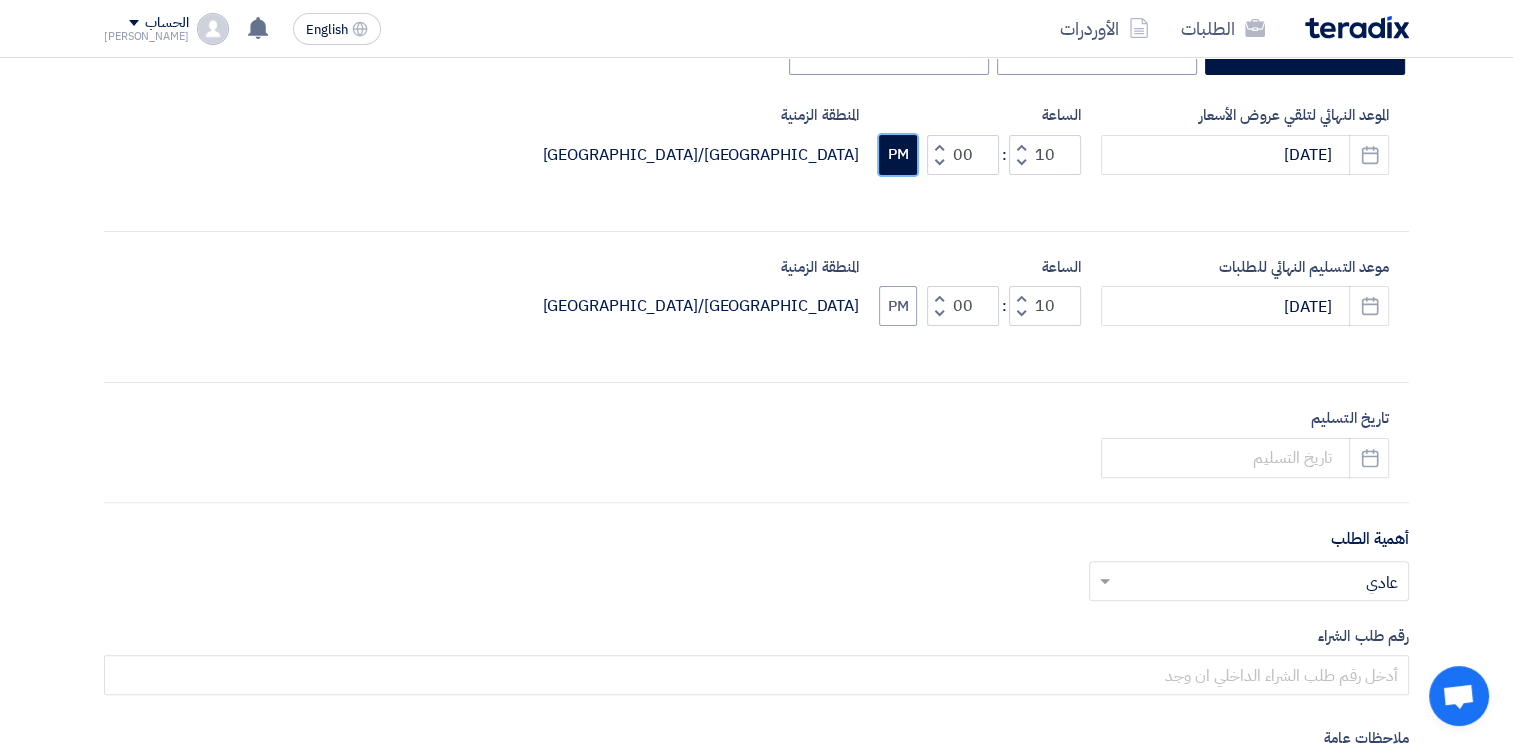 click on "PM" 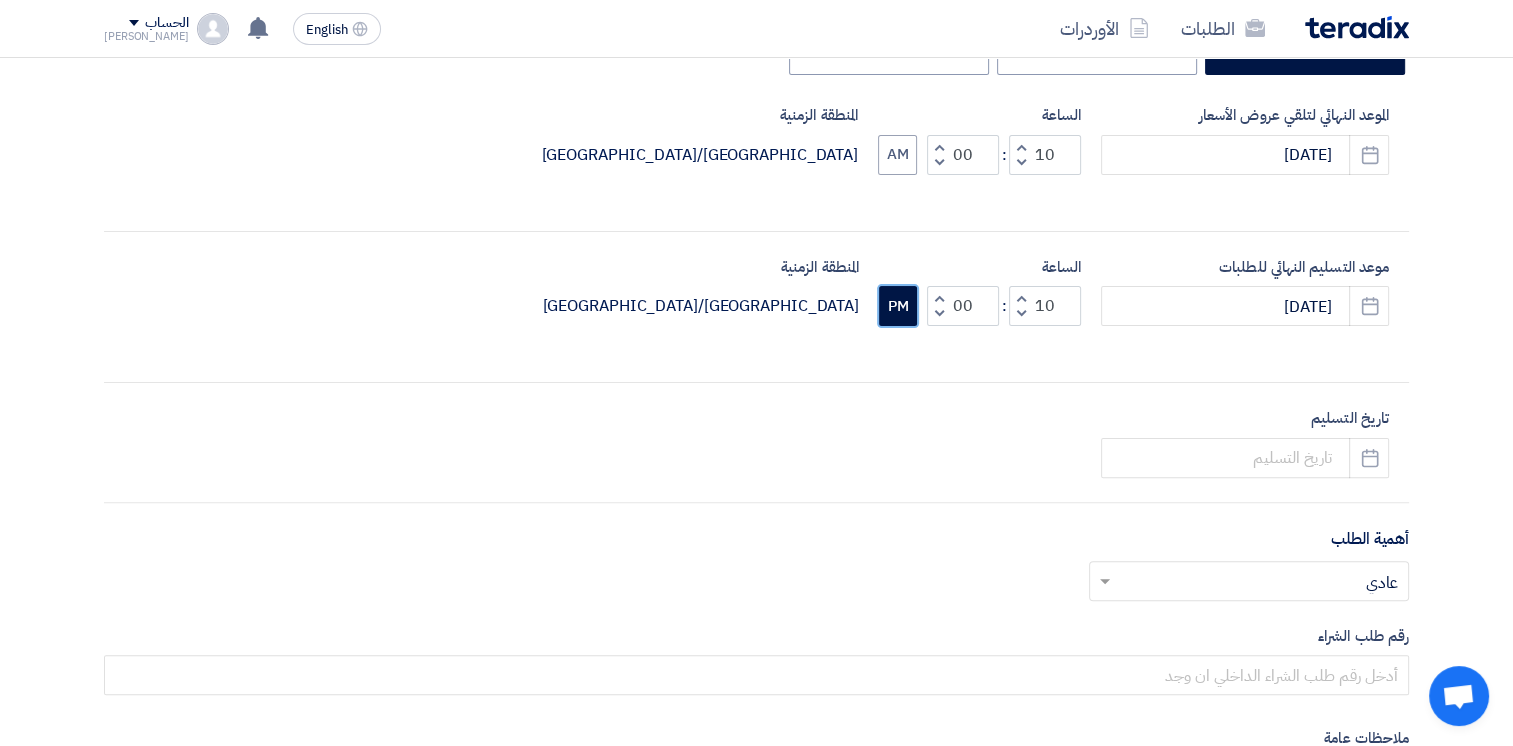 click on "PM" 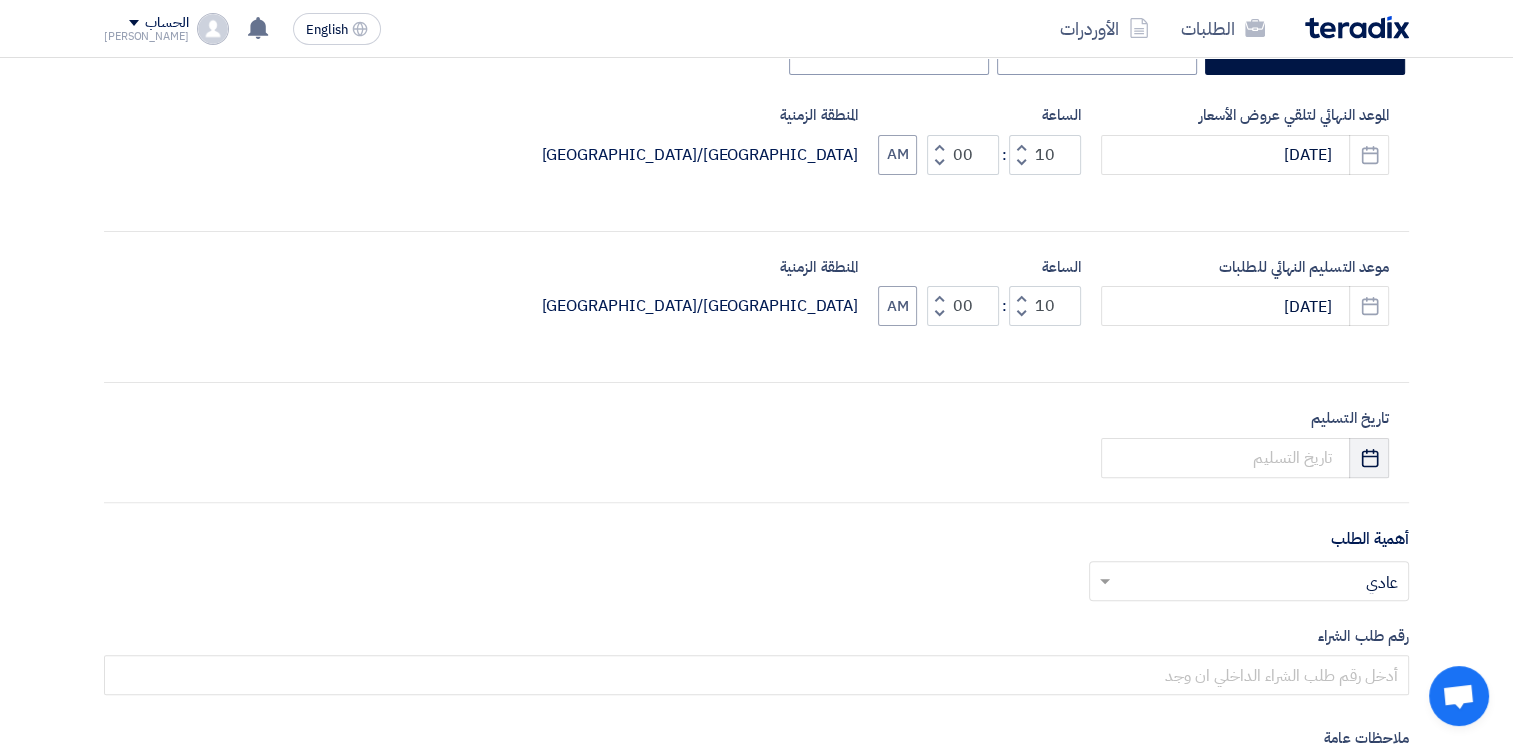 click on "Pick a date" 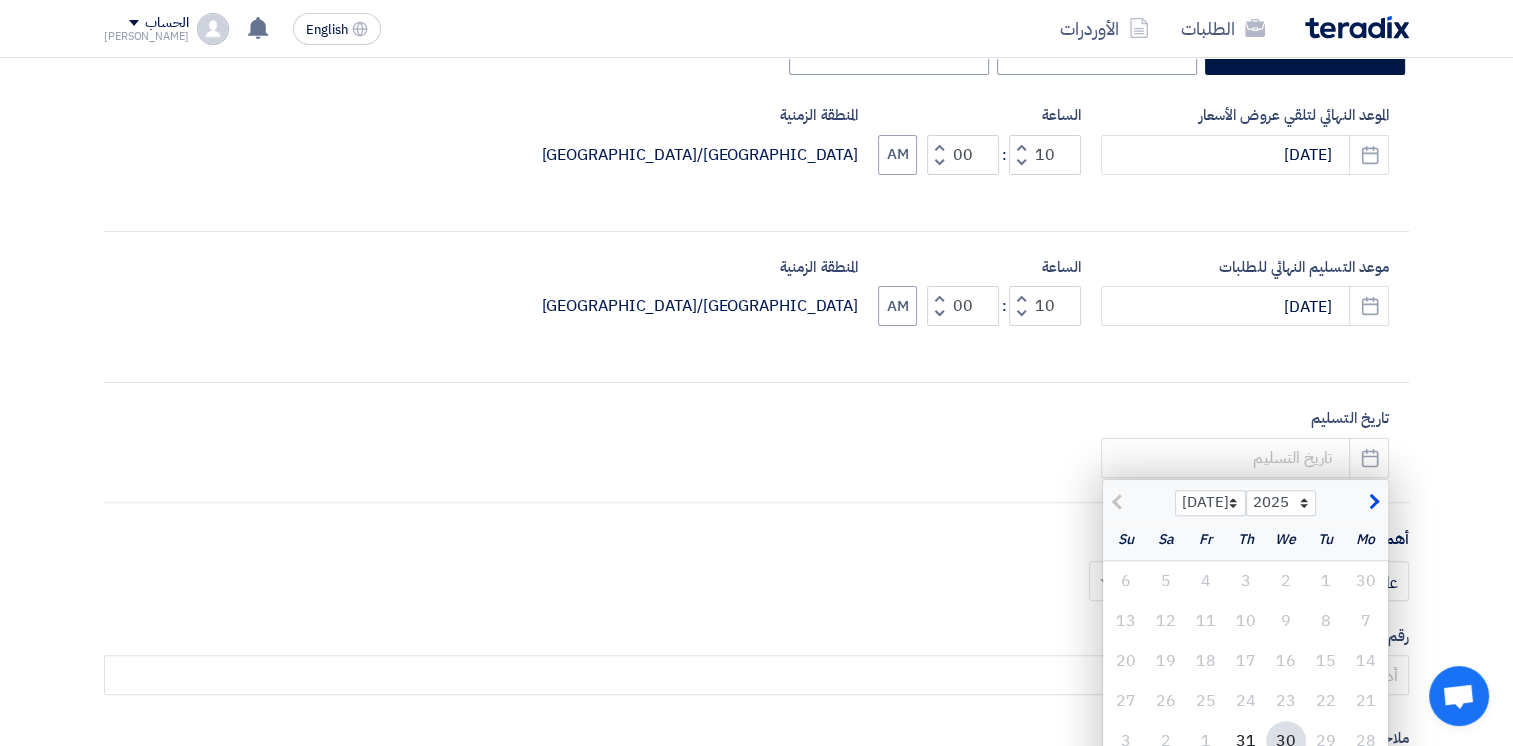 click 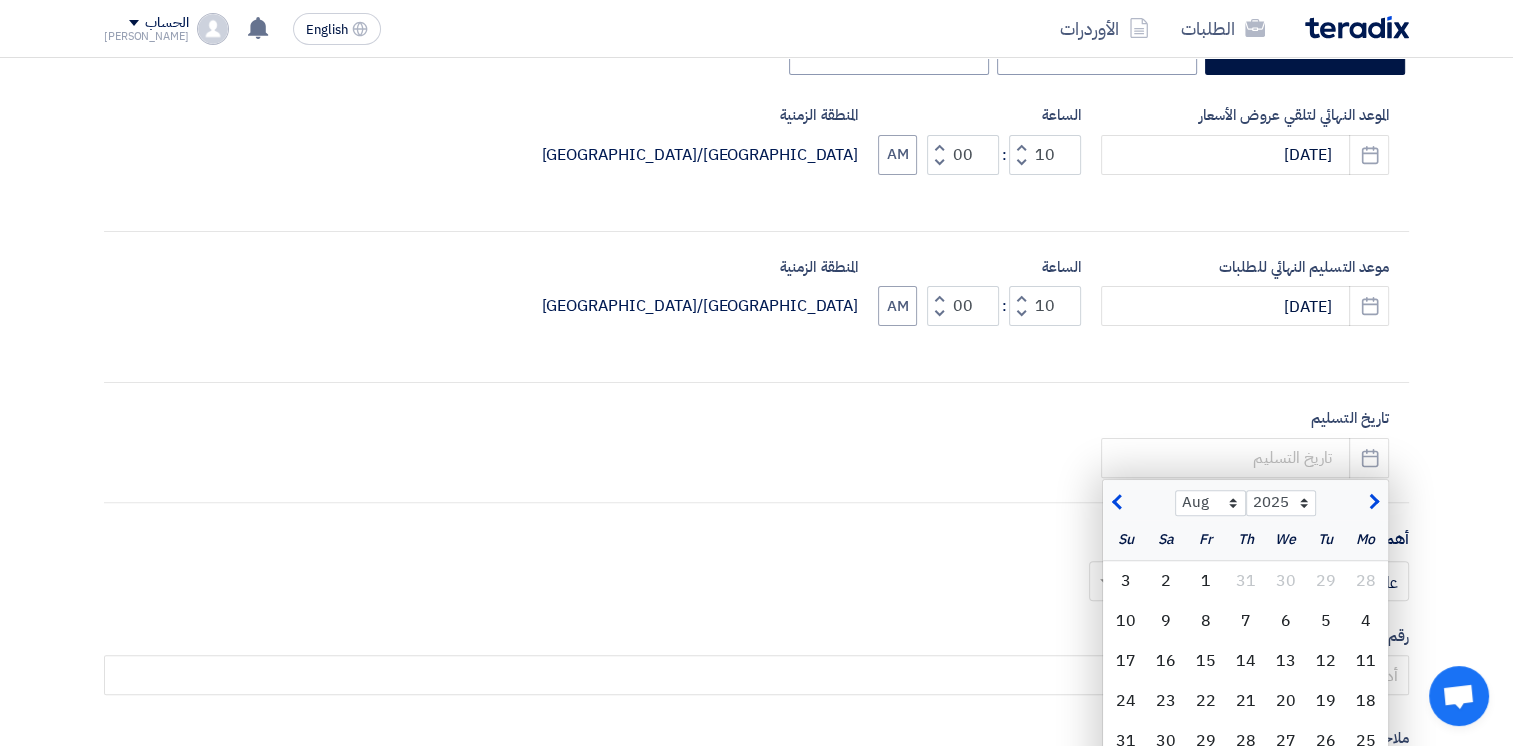 click 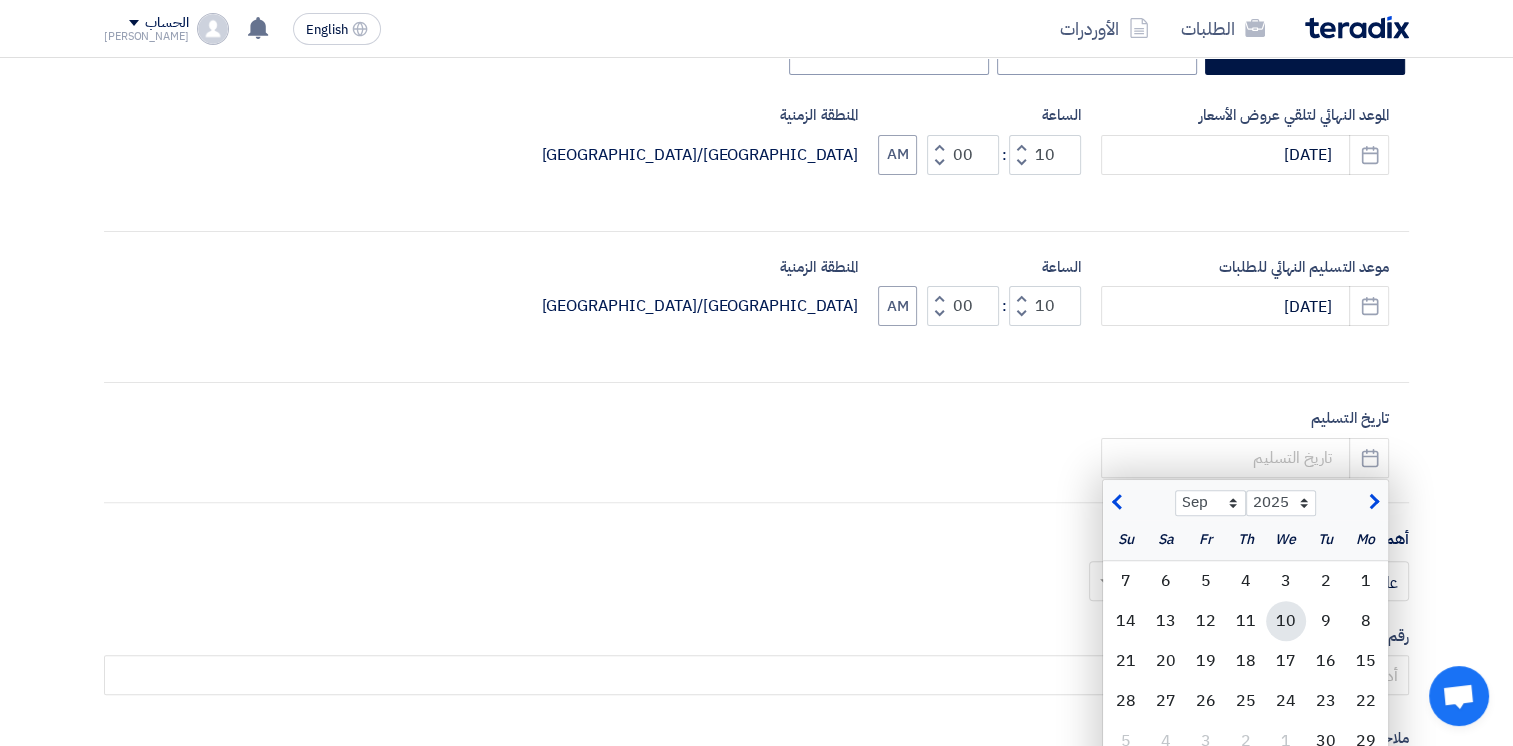 click on "10" 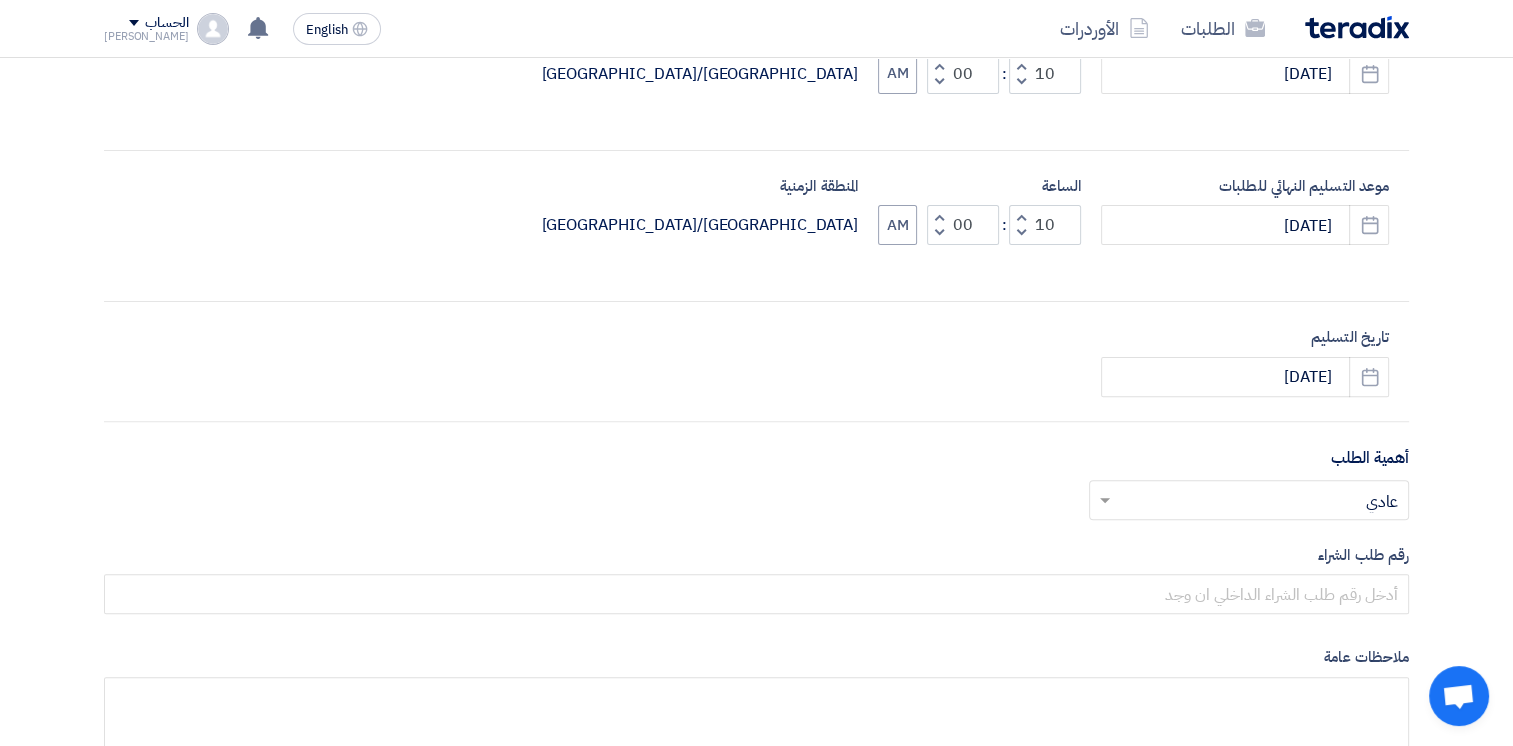 scroll, scrollTop: 700, scrollLeft: 0, axis: vertical 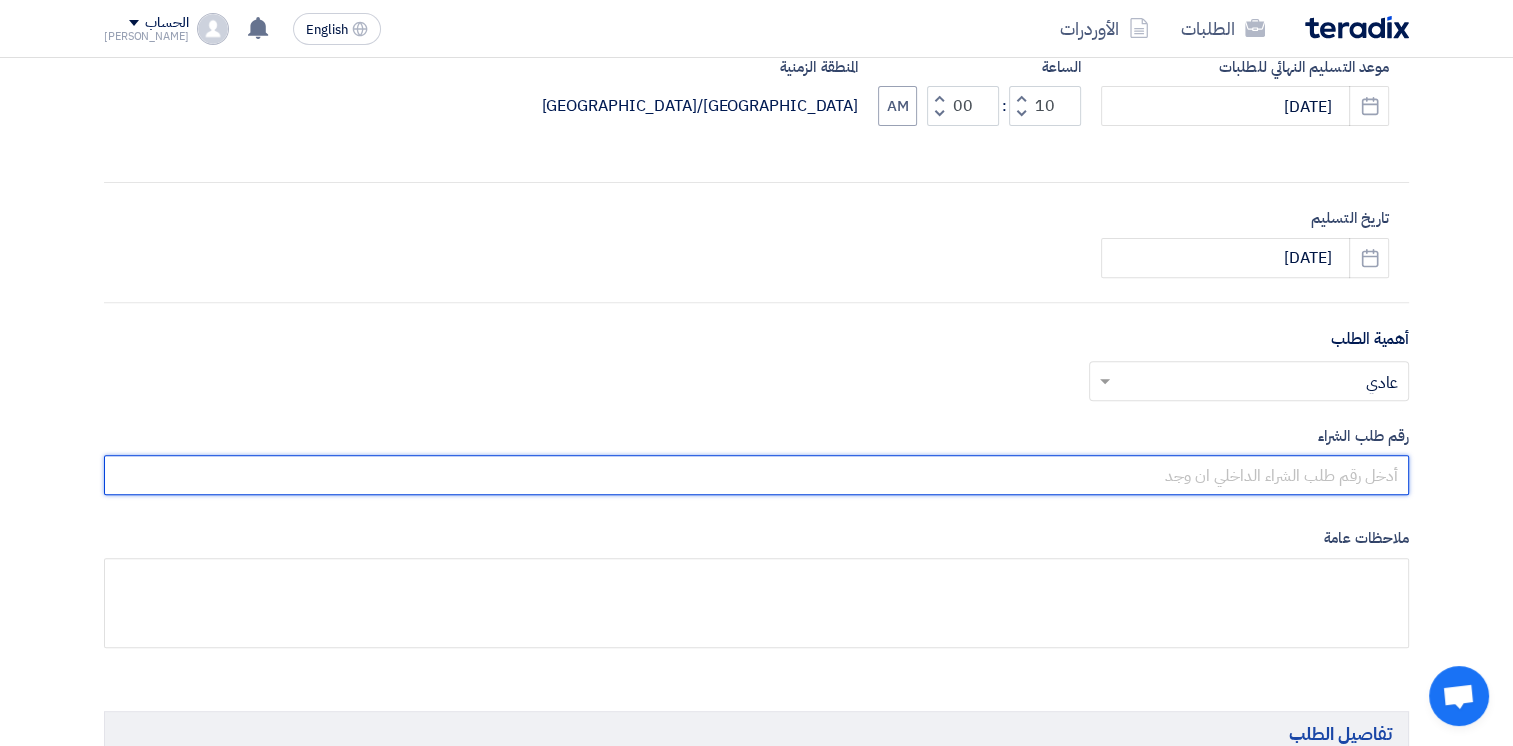 click at bounding box center [756, 475] 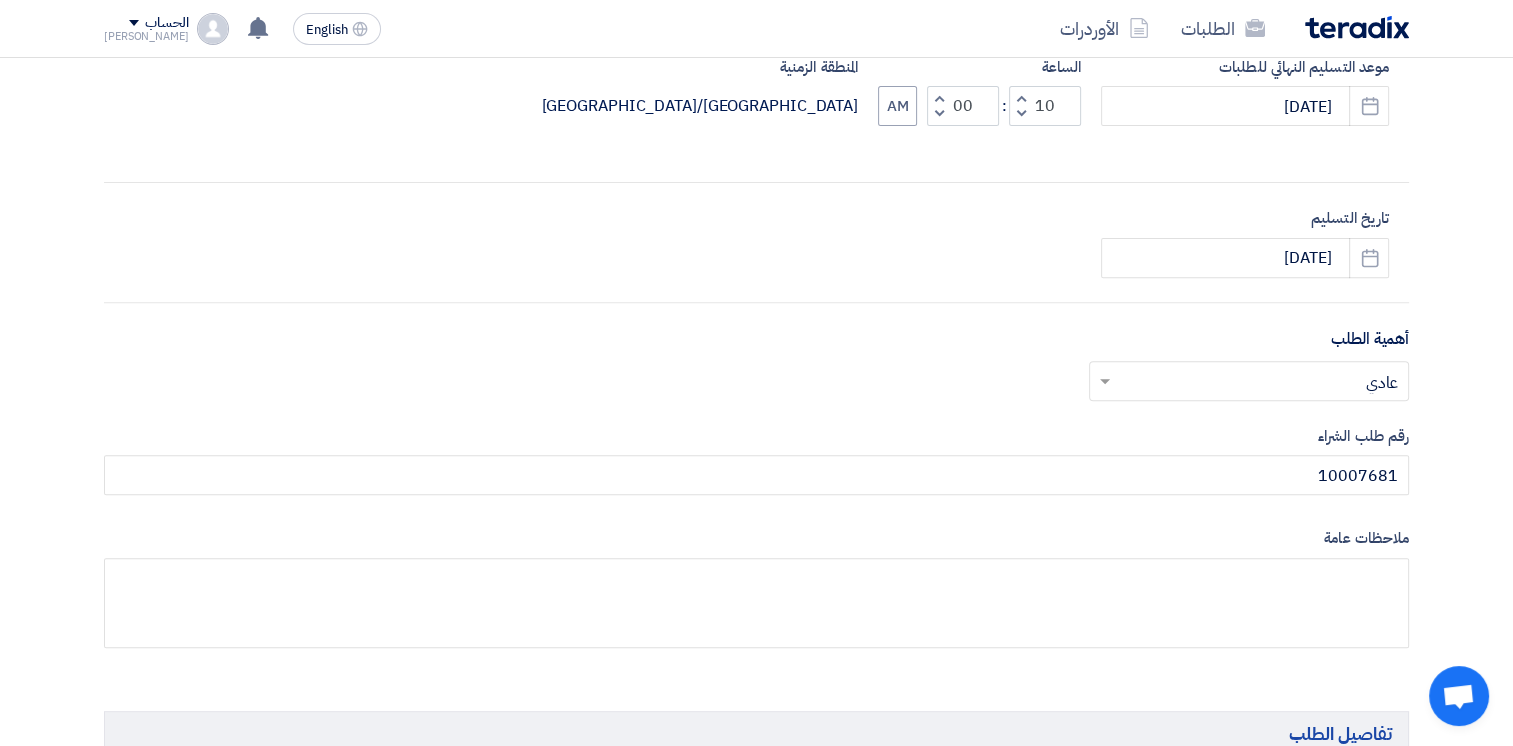 click on "ملاحظات عامة" 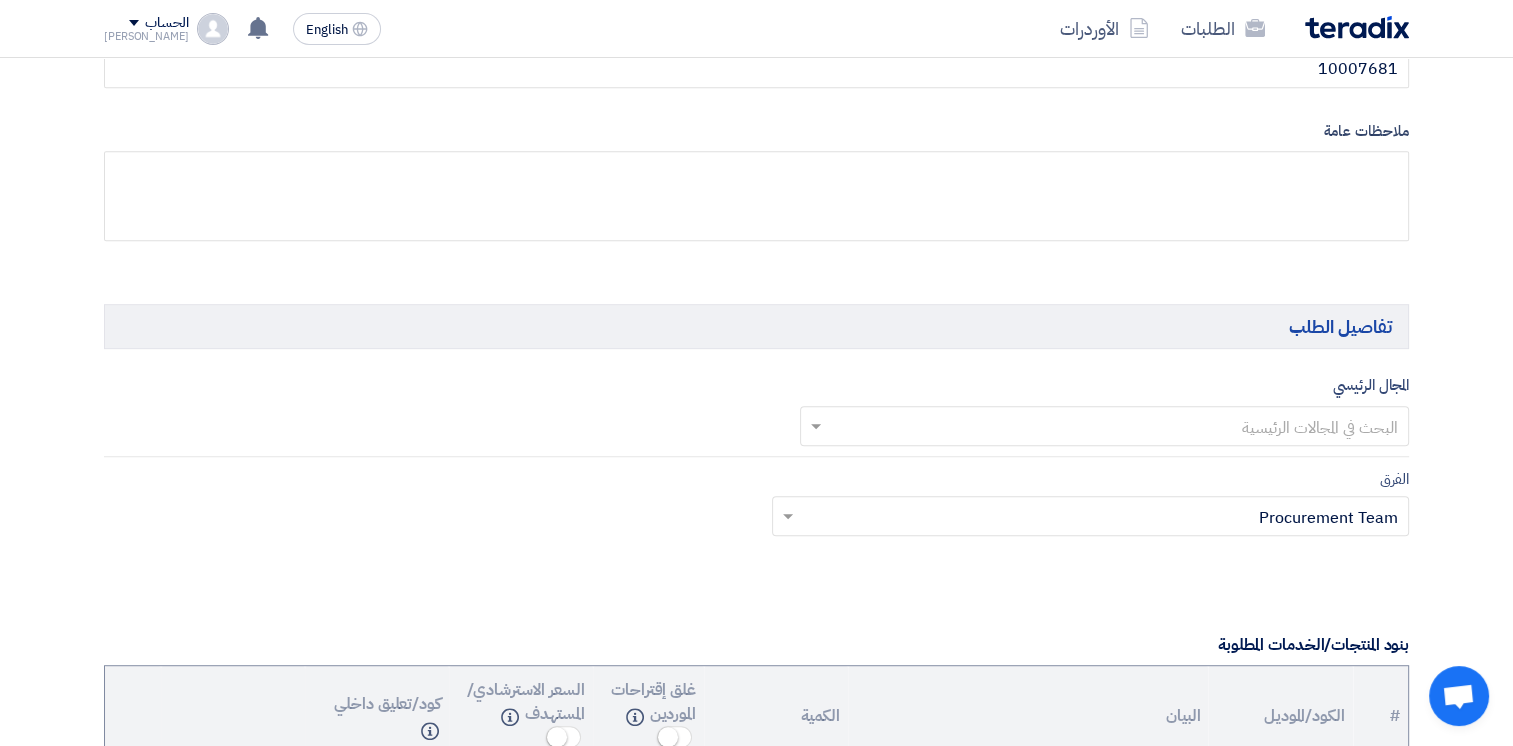 scroll, scrollTop: 1200, scrollLeft: 0, axis: vertical 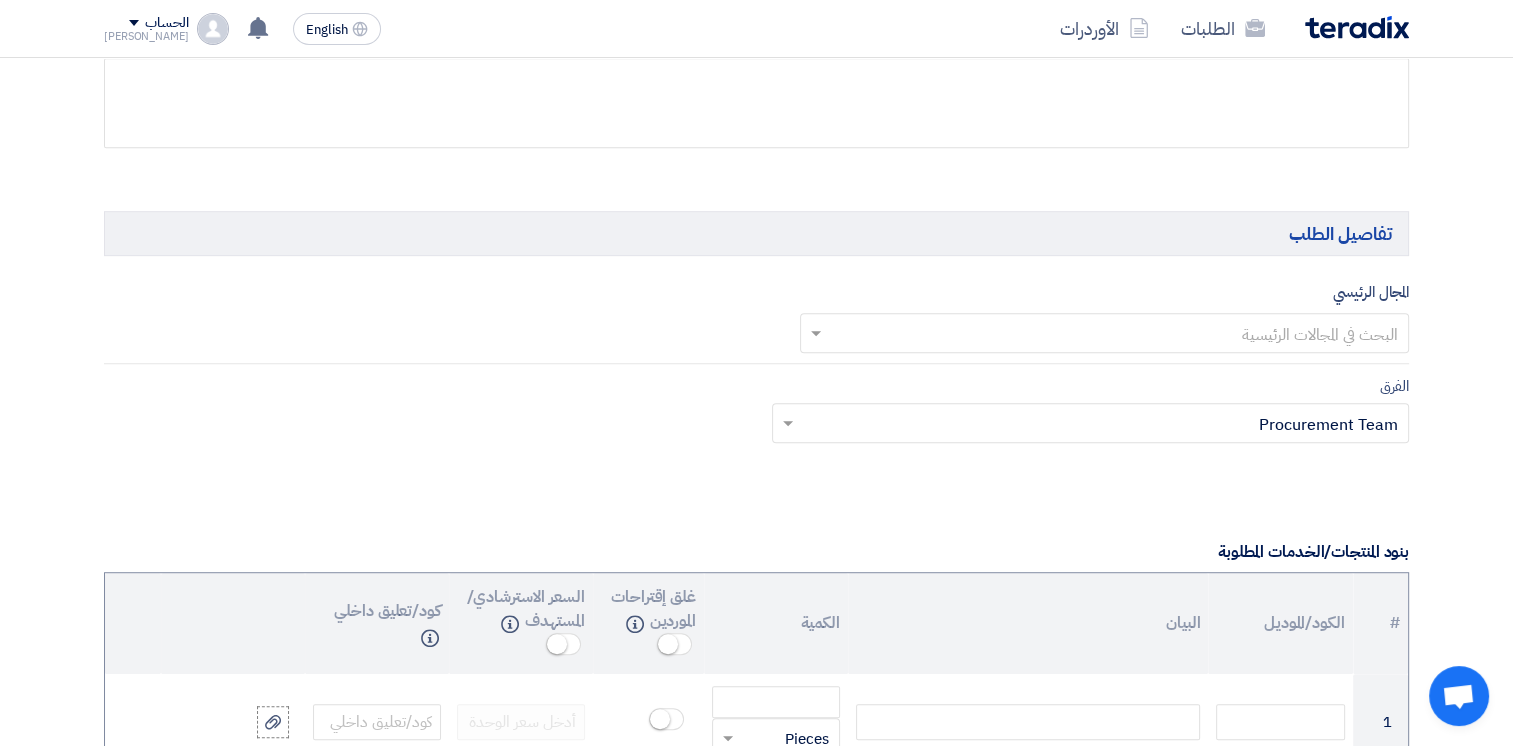 click at bounding box center (1116, 335) 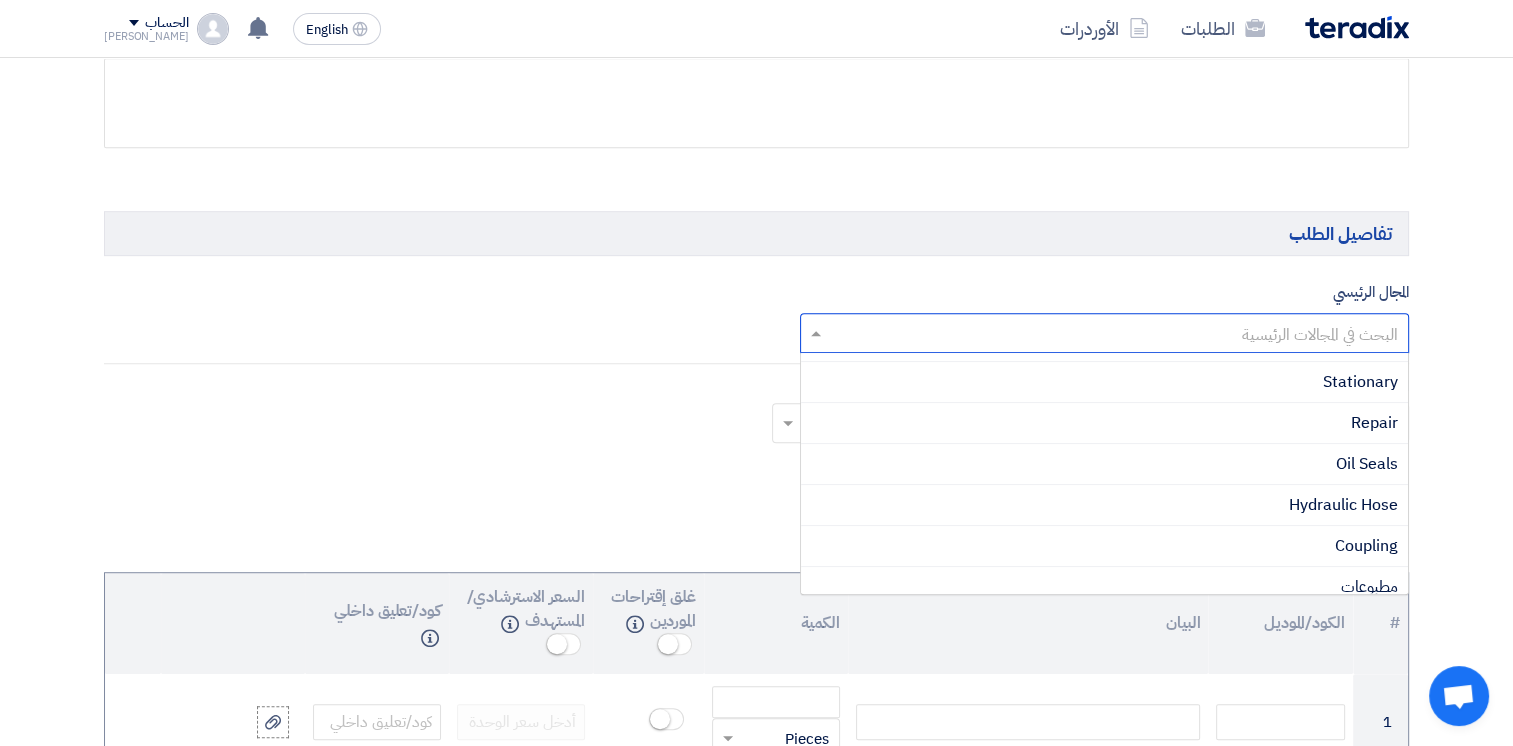 scroll, scrollTop: 1200, scrollLeft: 0, axis: vertical 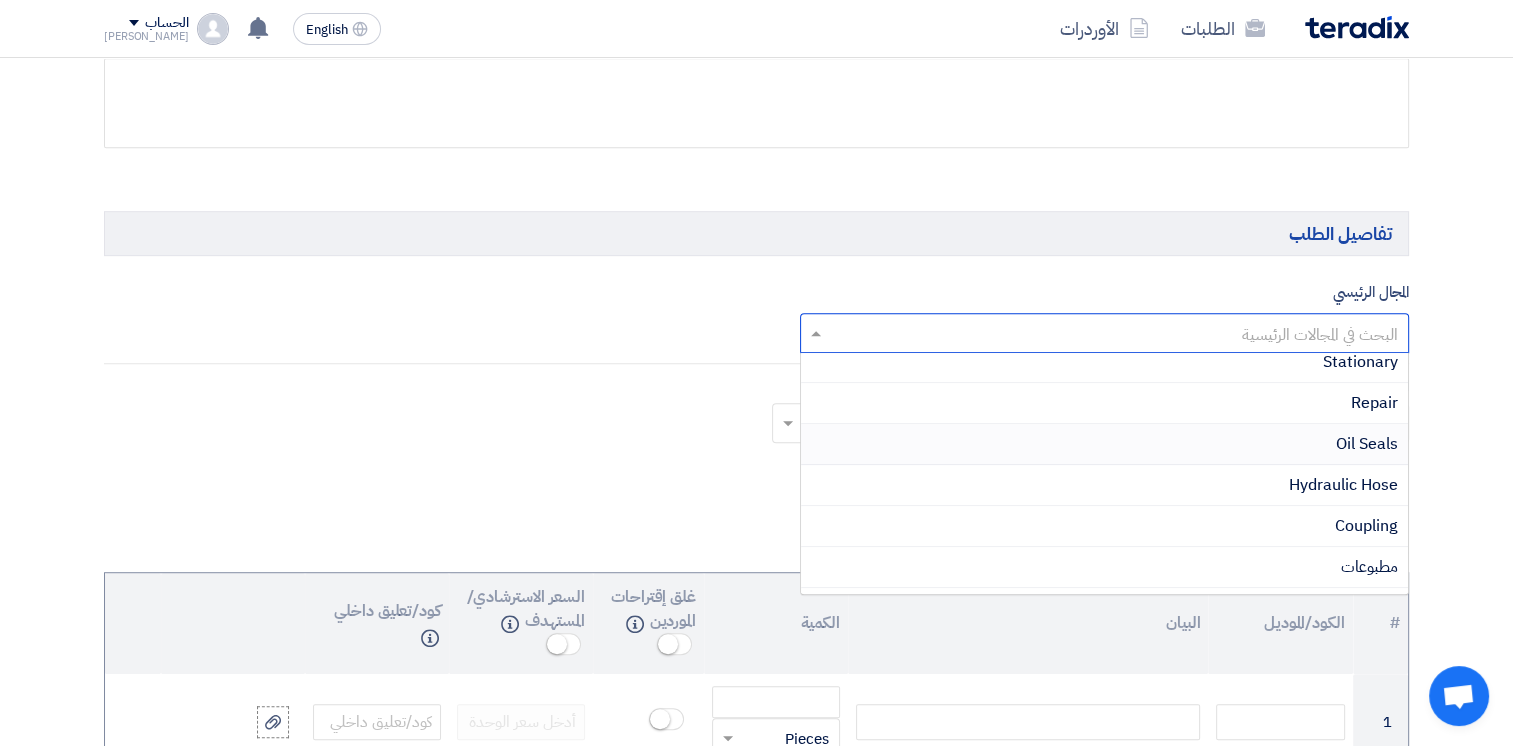 click on "Oil Seals" at bounding box center [1367, 444] 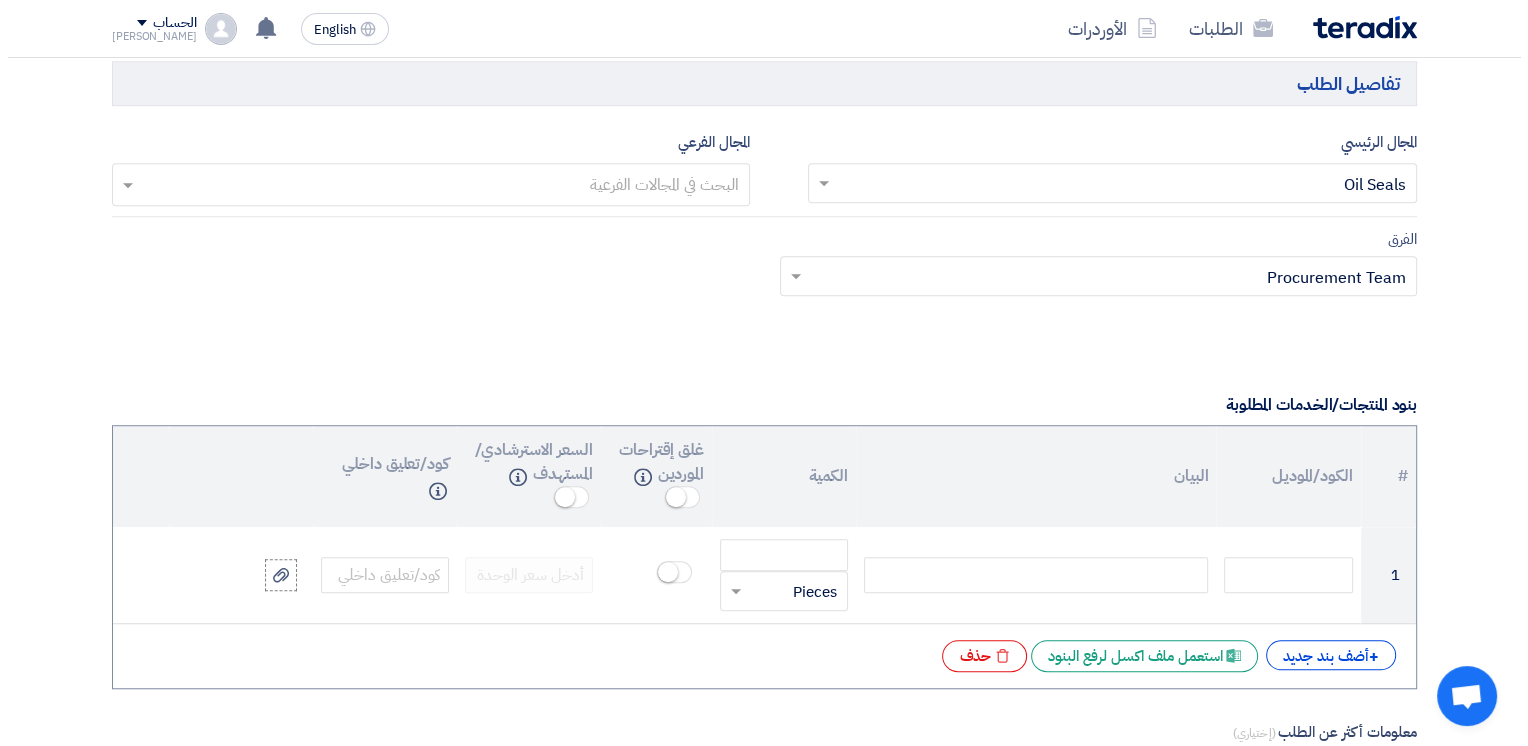scroll, scrollTop: 1600, scrollLeft: 0, axis: vertical 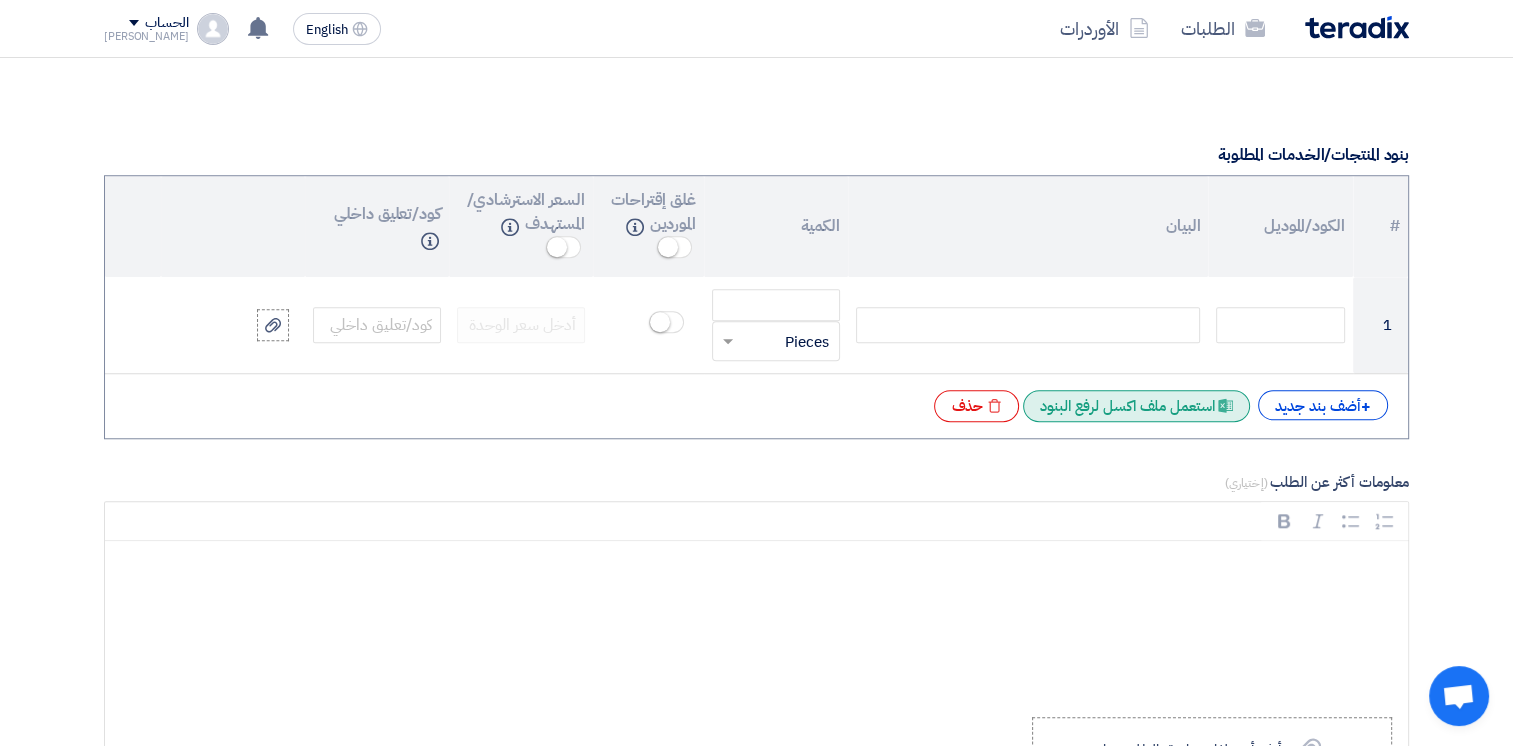 click on "Excel file
استعمل ملف اكسل لرفع البنود" 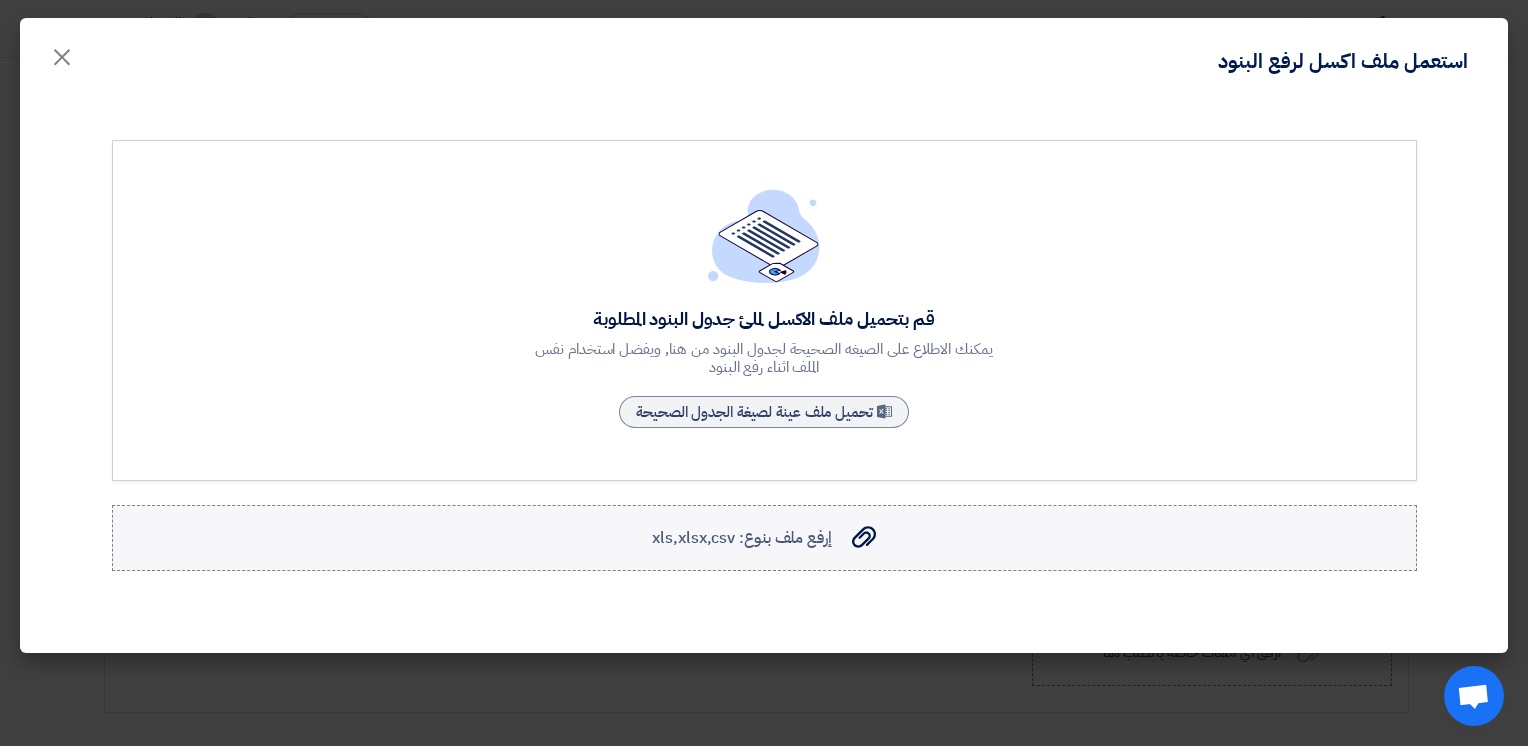 click on "إرفع ملف بنوع: xls,xlsx,csv" 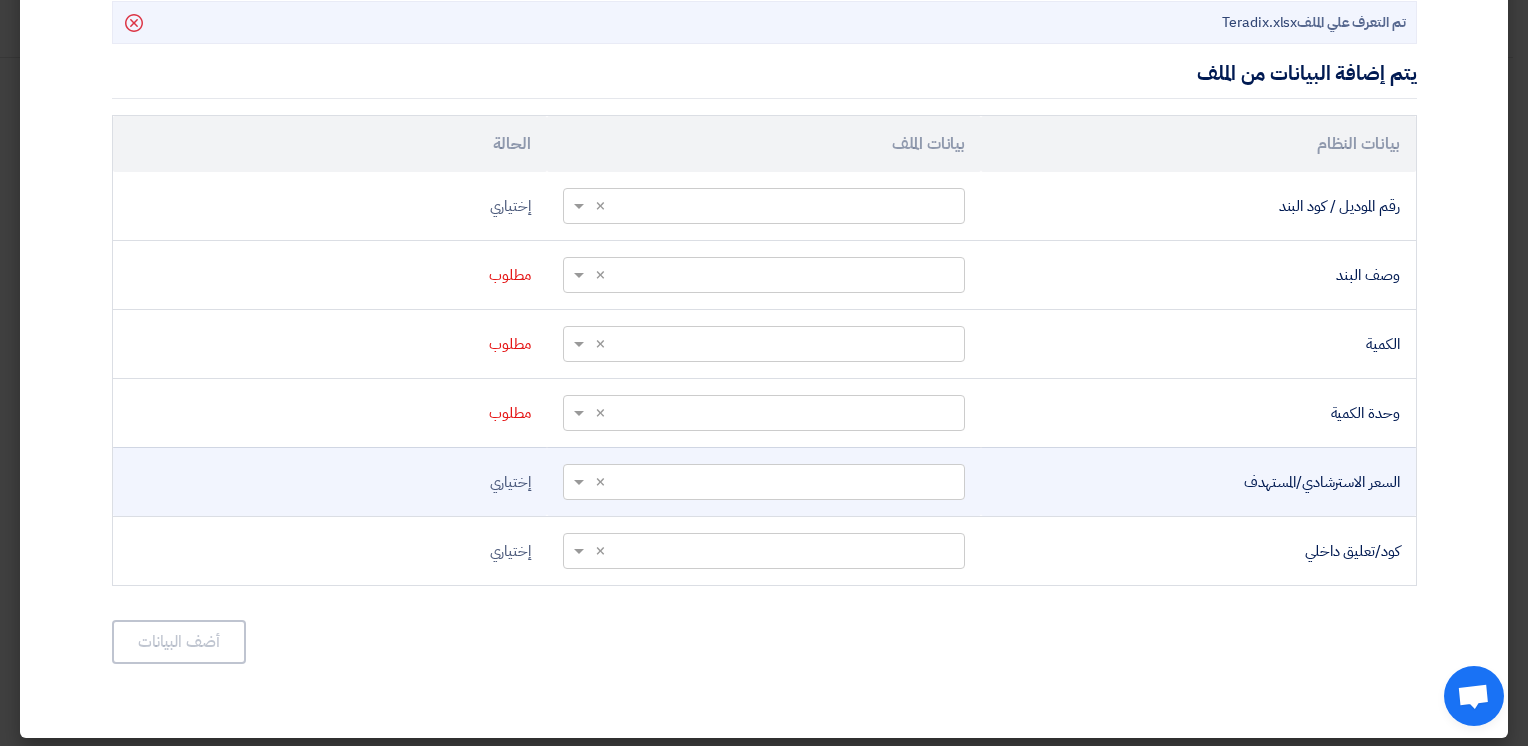 scroll, scrollTop: 584, scrollLeft: 0, axis: vertical 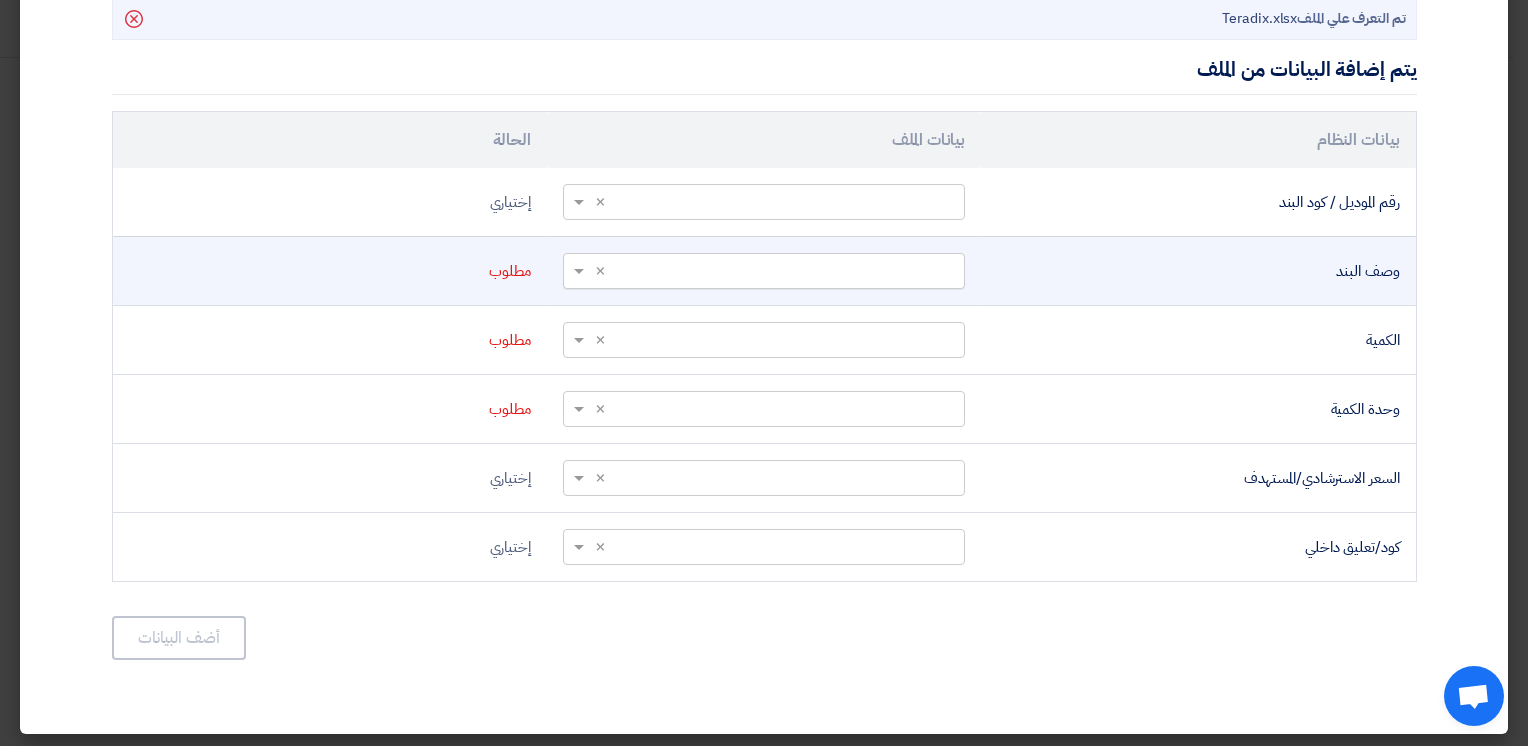 click 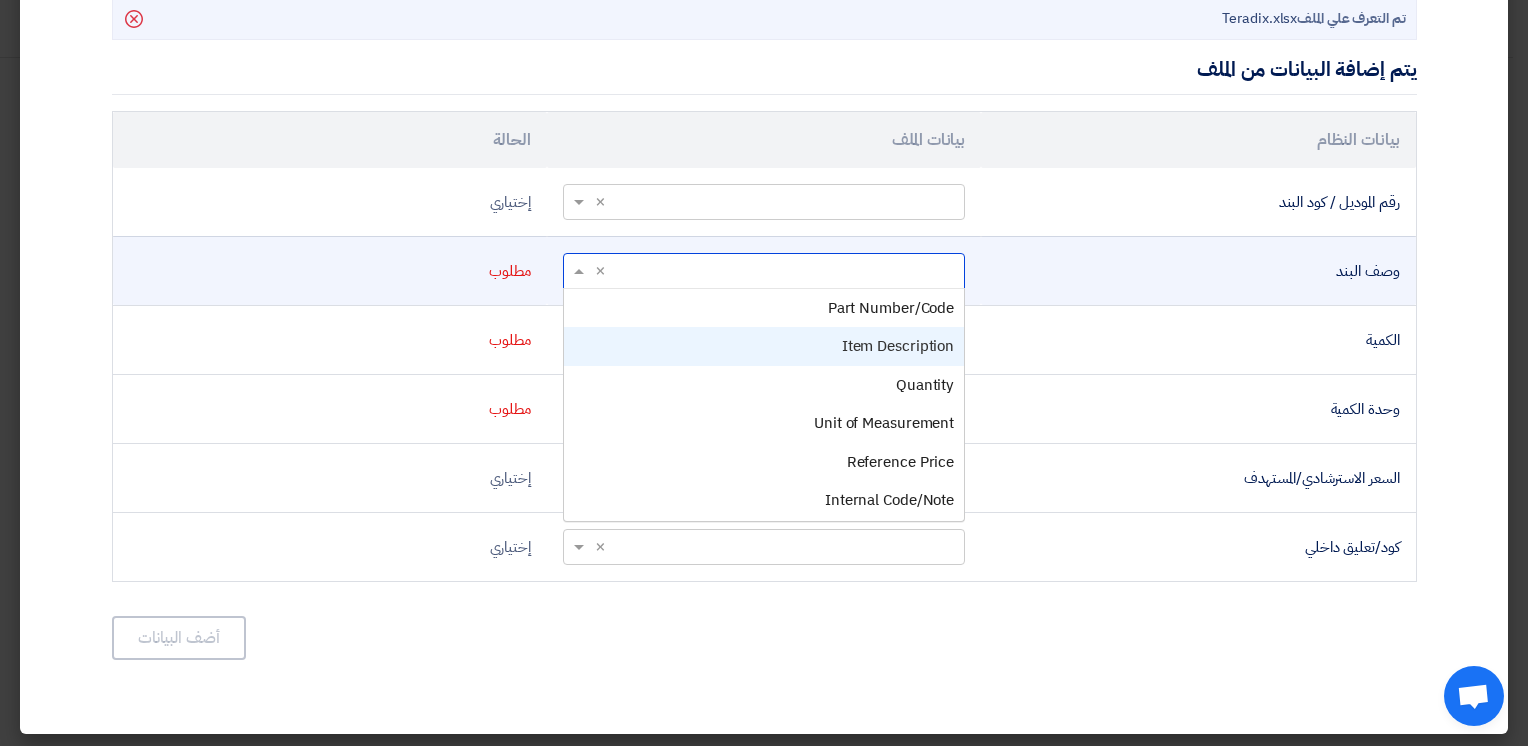 click on "Item Description" at bounding box center [898, 346] 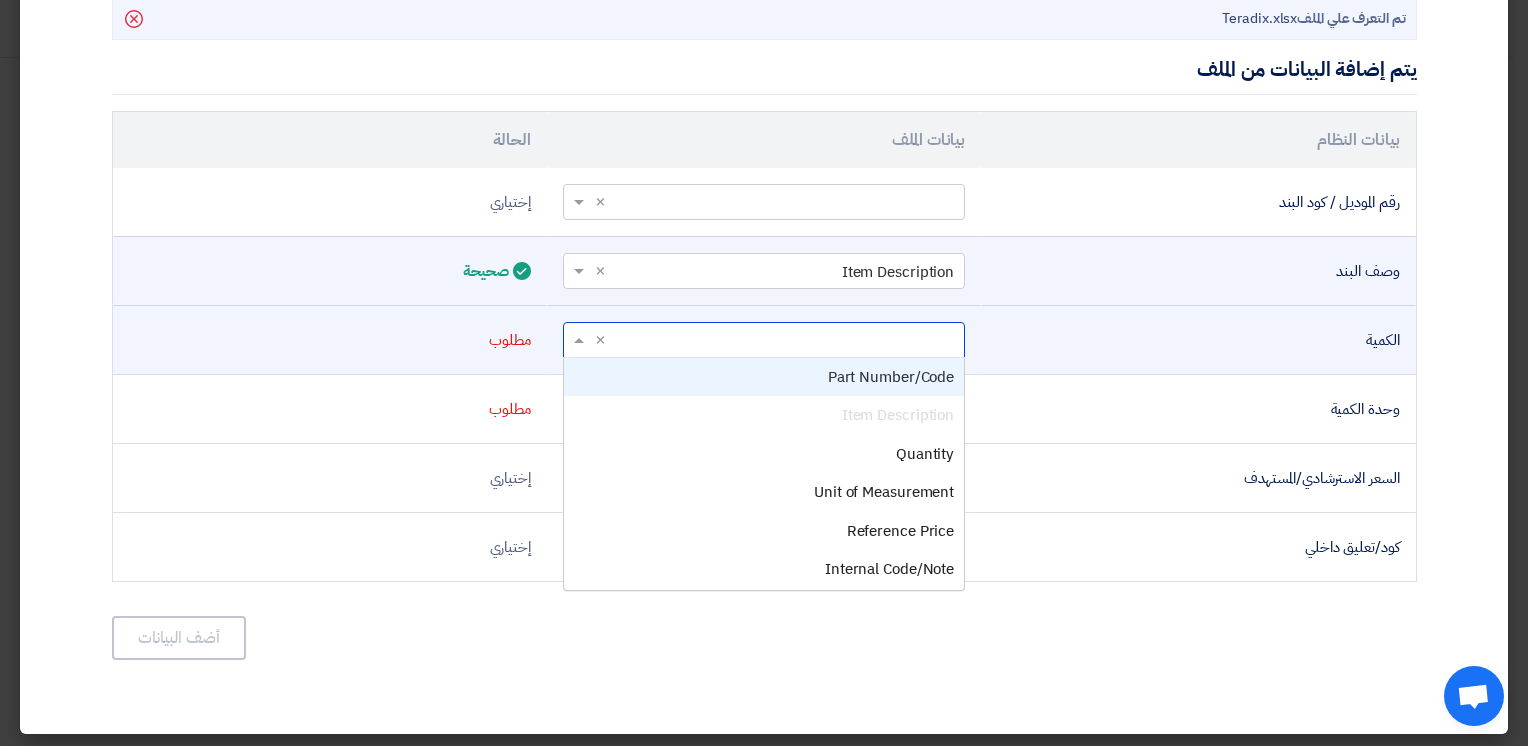 click 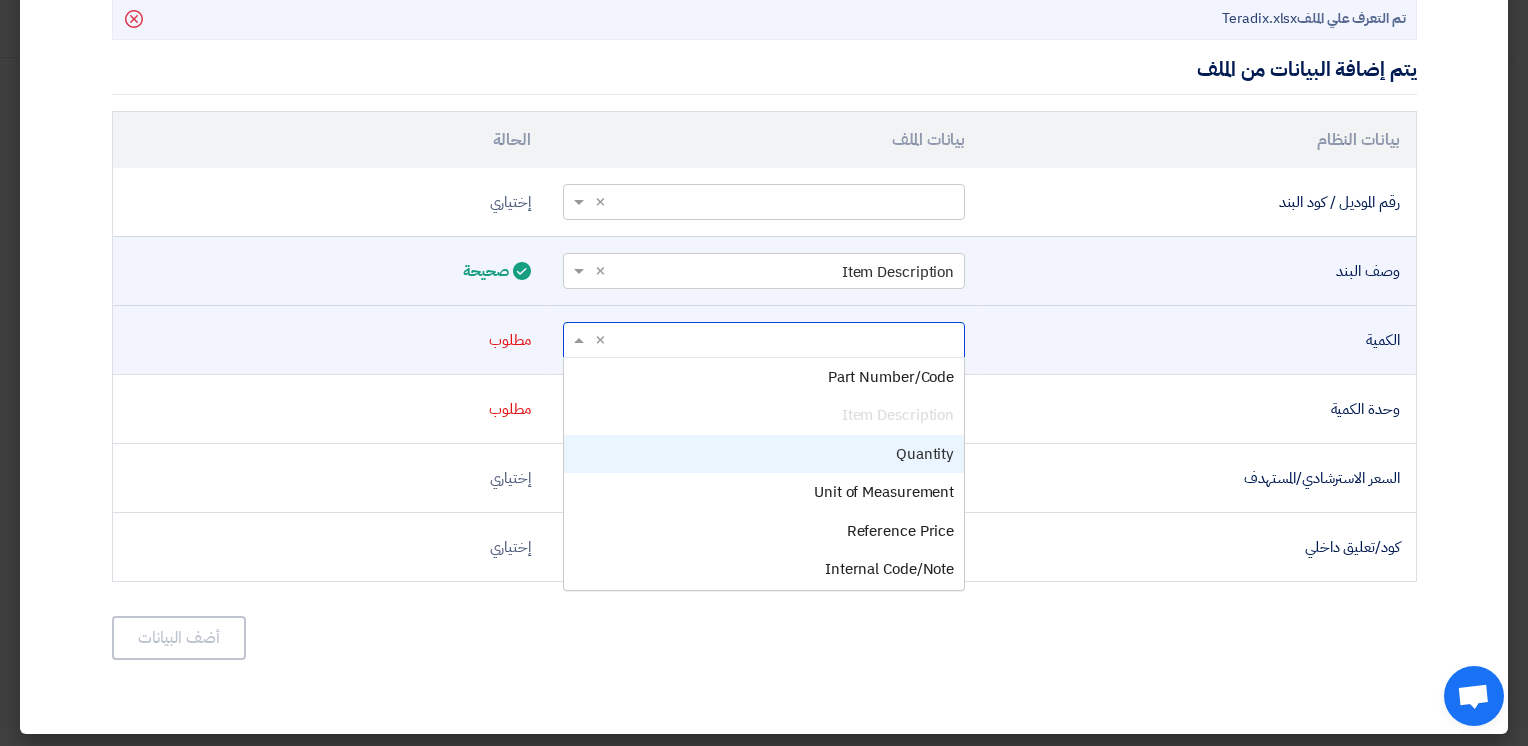 click on "Quantity" at bounding box center (925, 454) 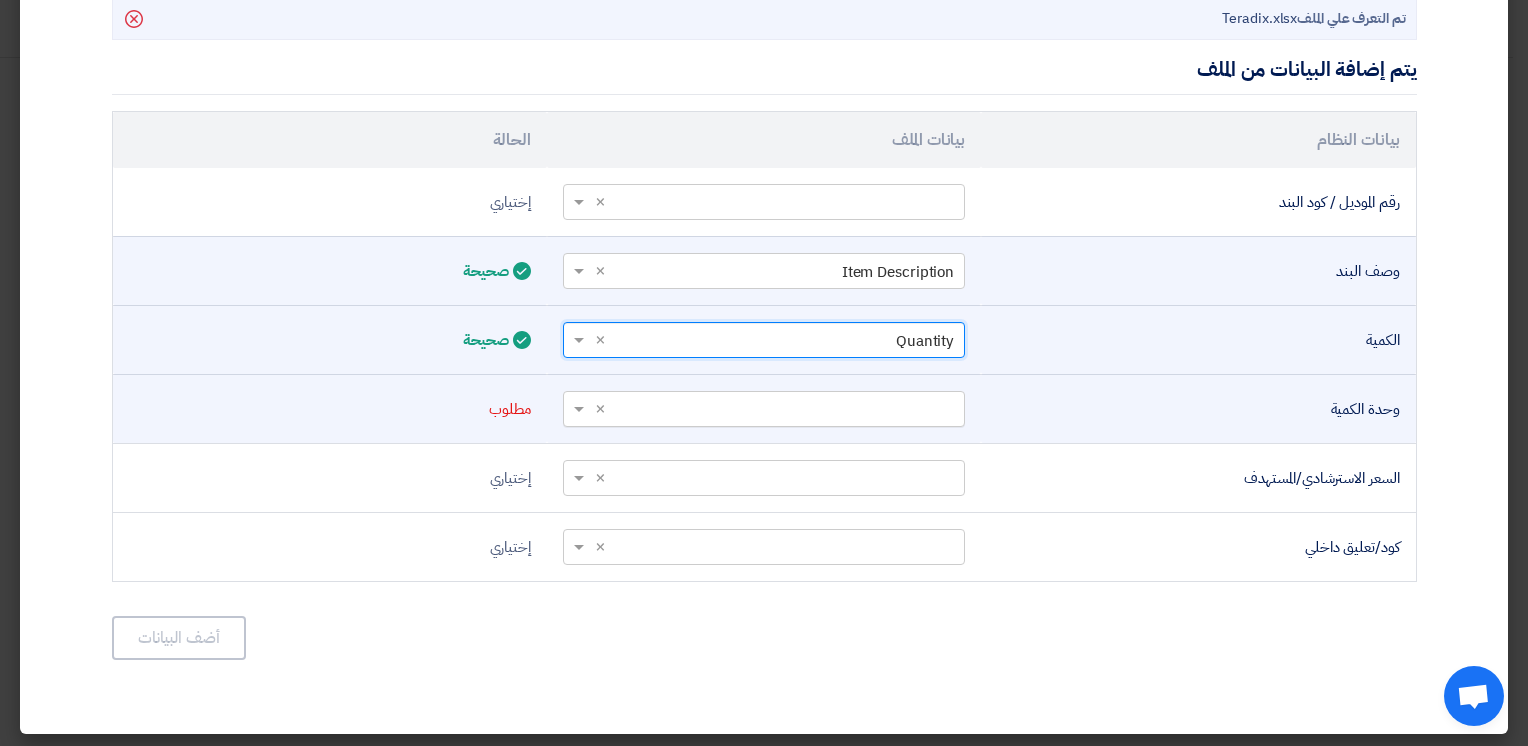 click 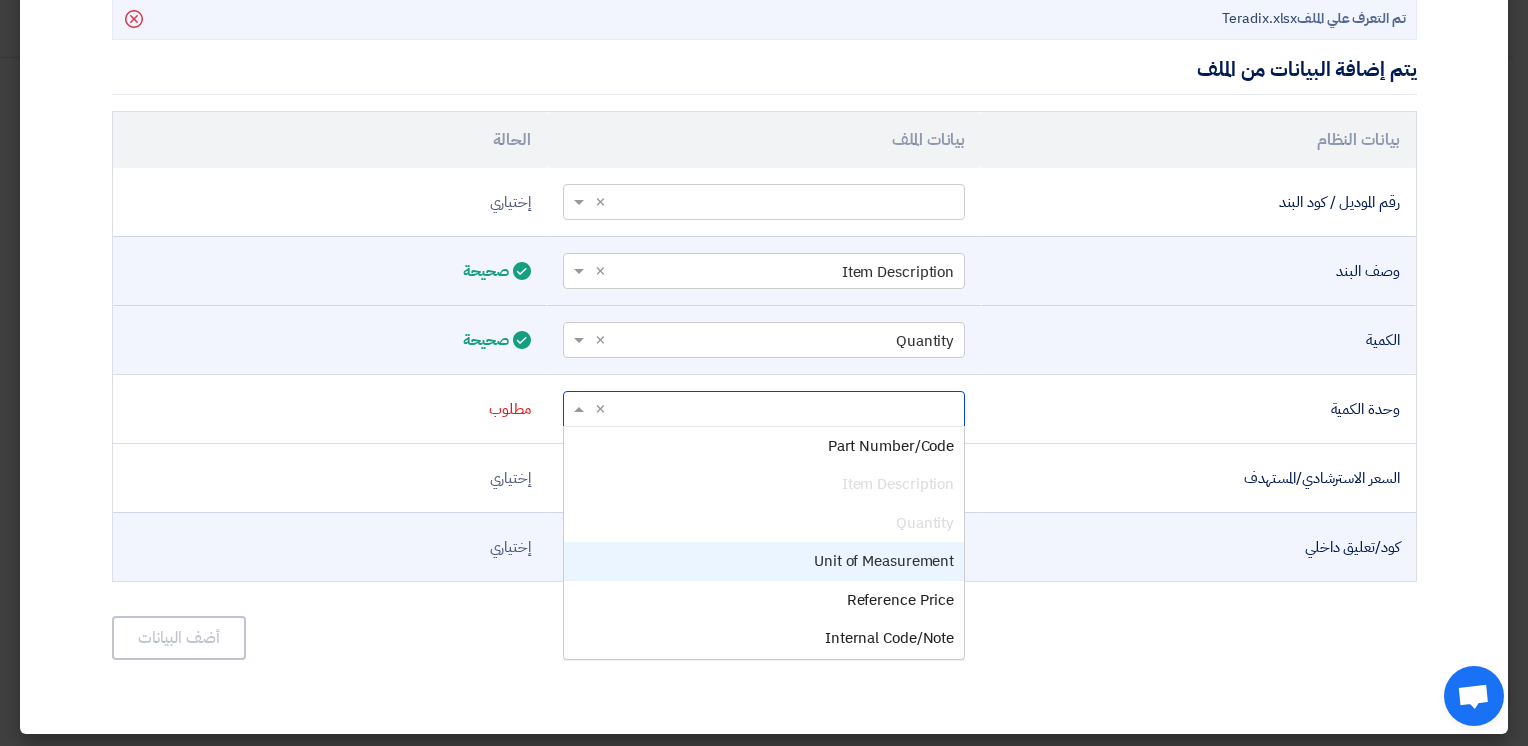 click on "Unit of Measurement" at bounding box center [884, 561] 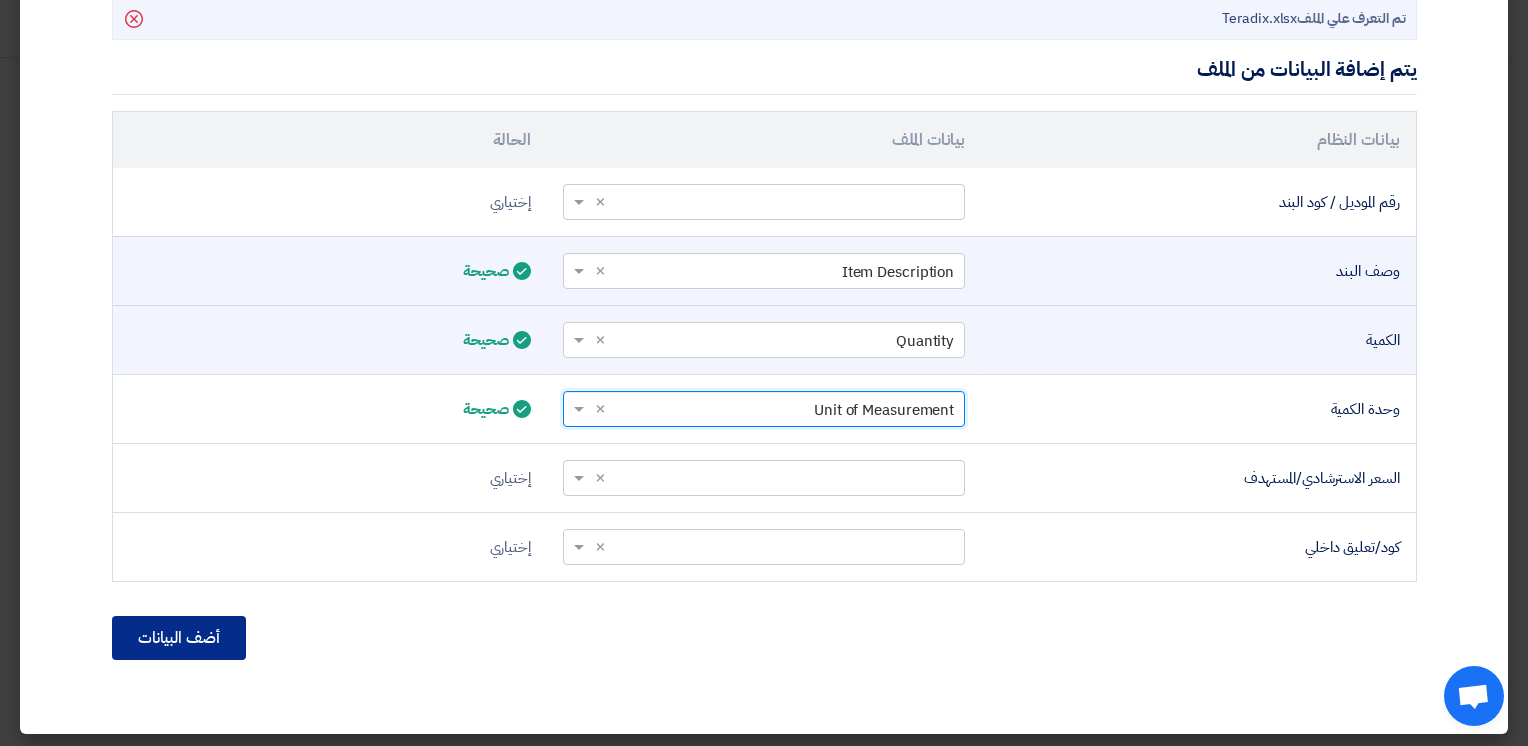 click on "أضف البيانات" 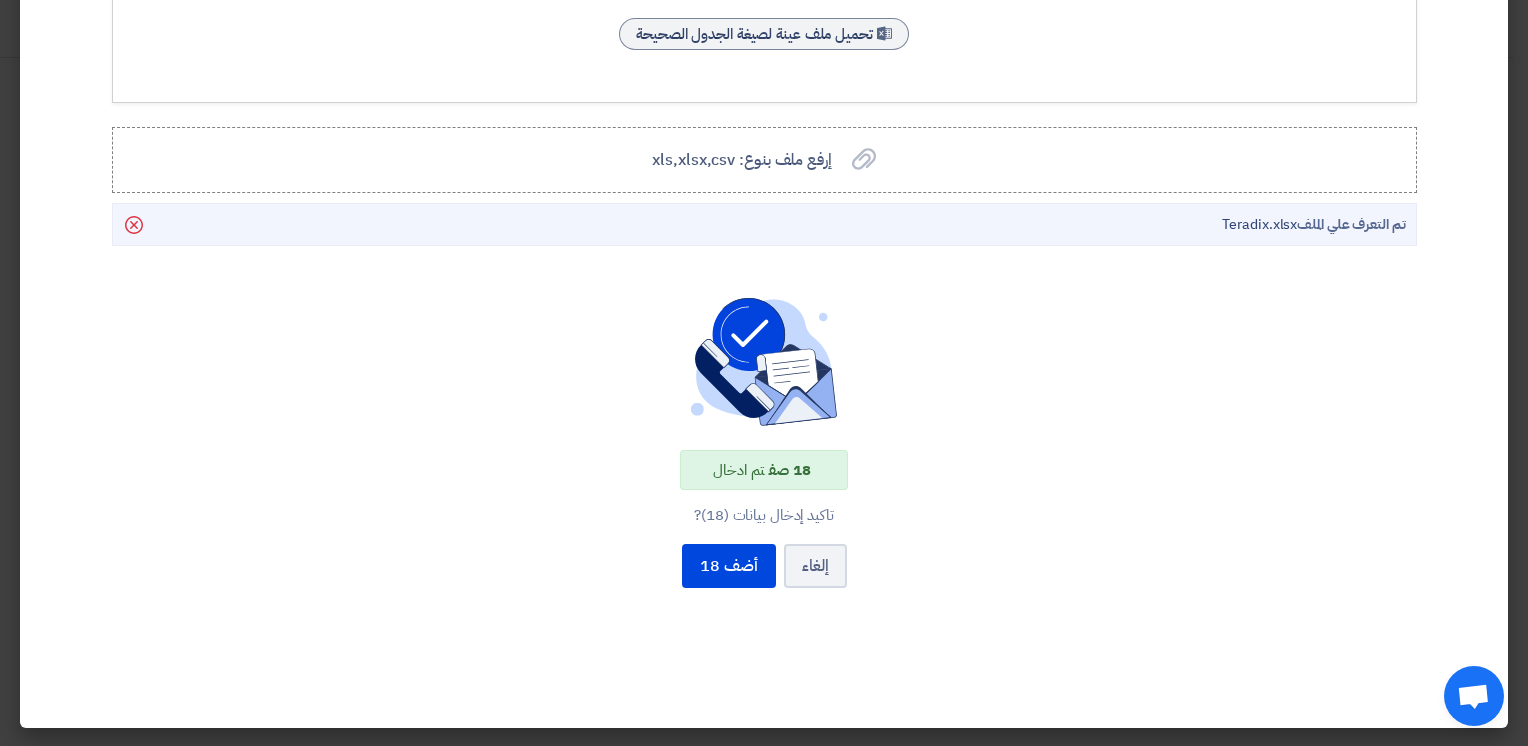 scroll, scrollTop: 200, scrollLeft: 0, axis: vertical 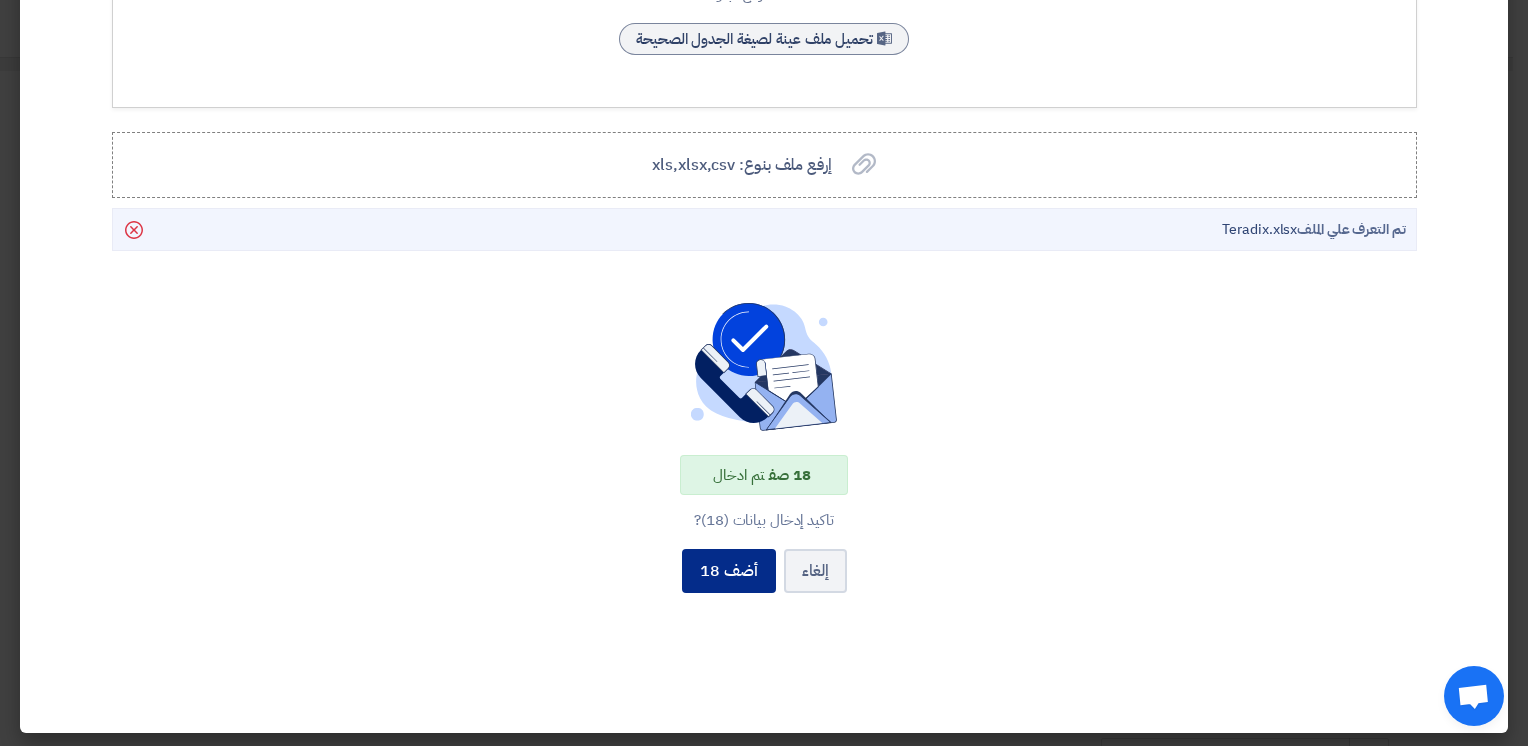 click on "أضف 18" at bounding box center [729, 571] 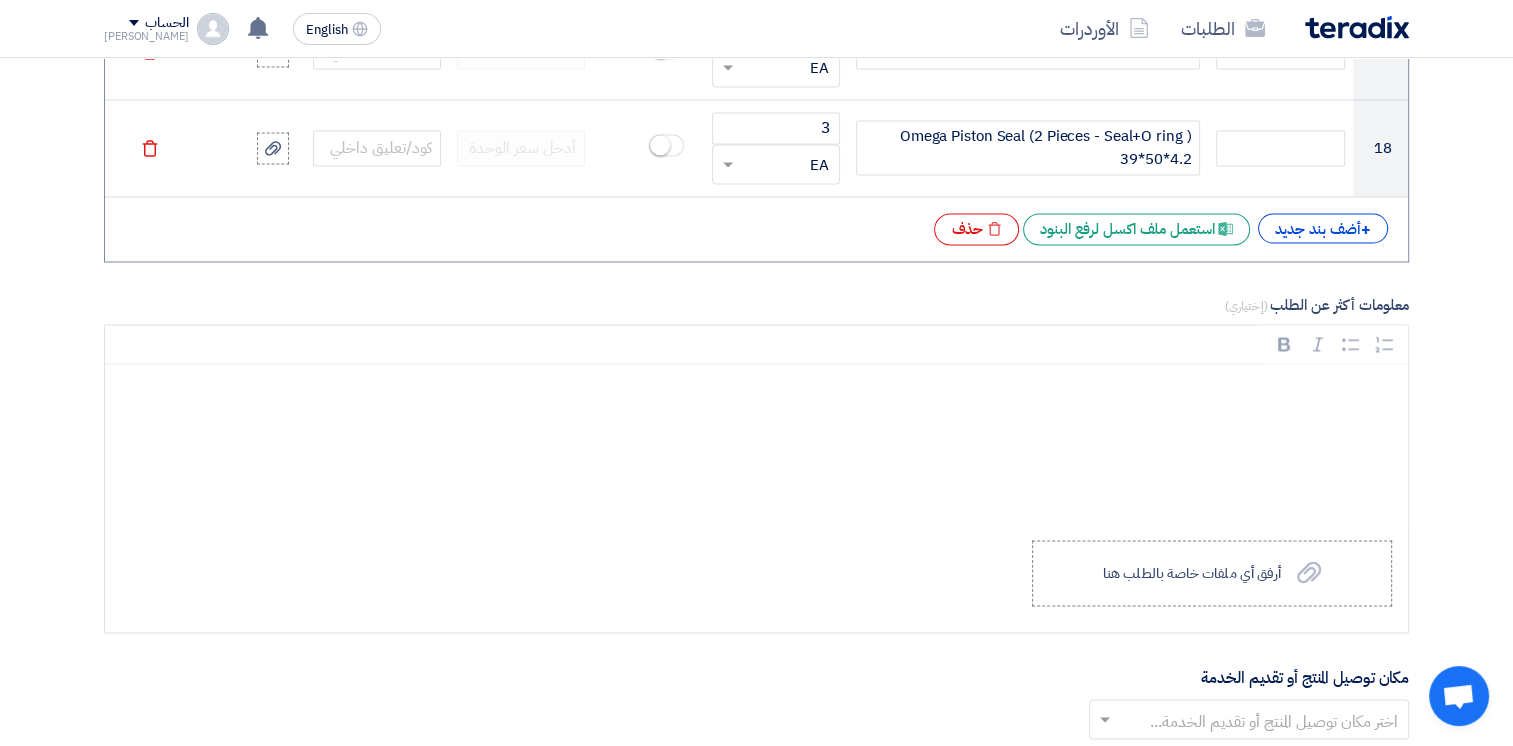scroll, scrollTop: 3500, scrollLeft: 0, axis: vertical 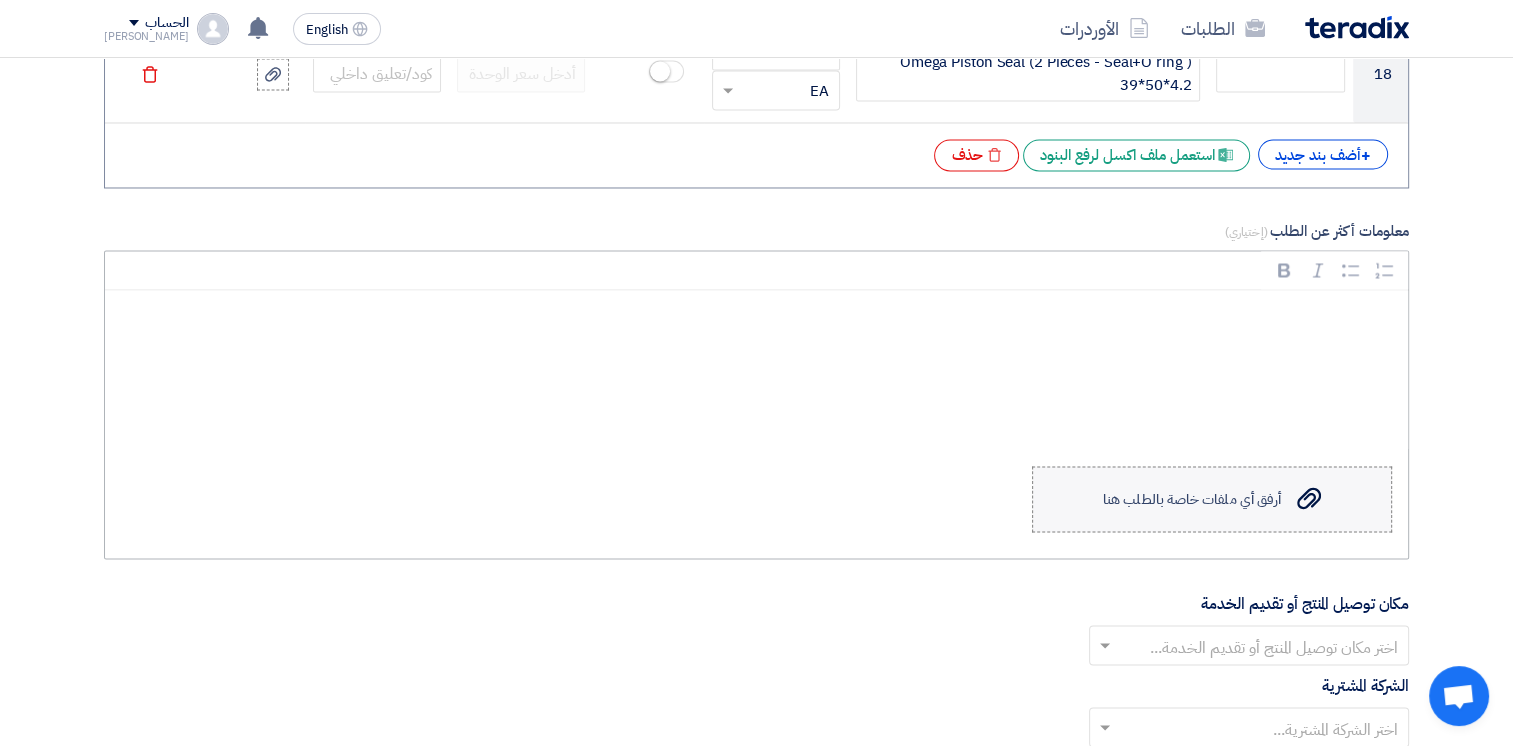 click on "أرفق أي ملفات خاصة بالطلب هنا" 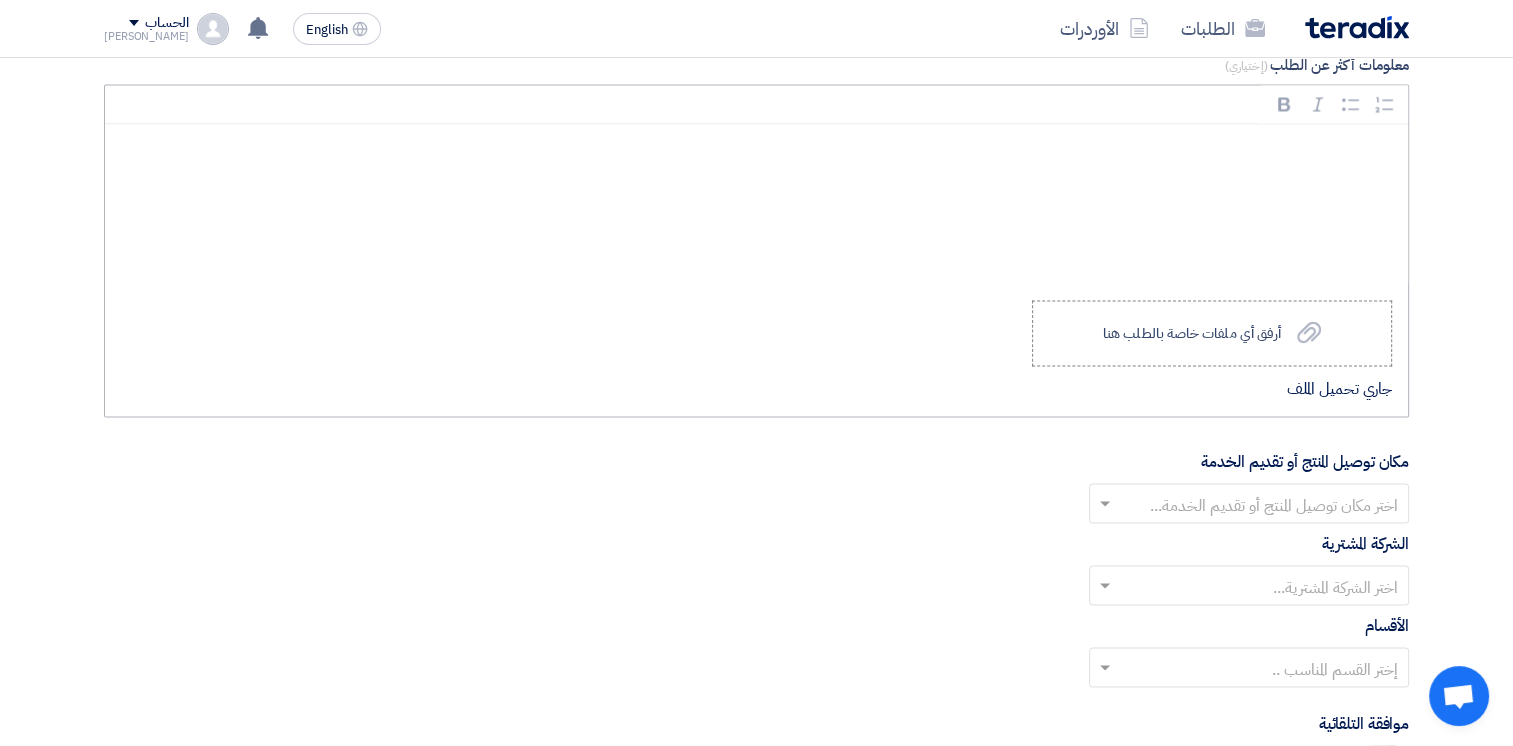 scroll, scrollTop: 3900, scrollLeft: 0, axis: vertical 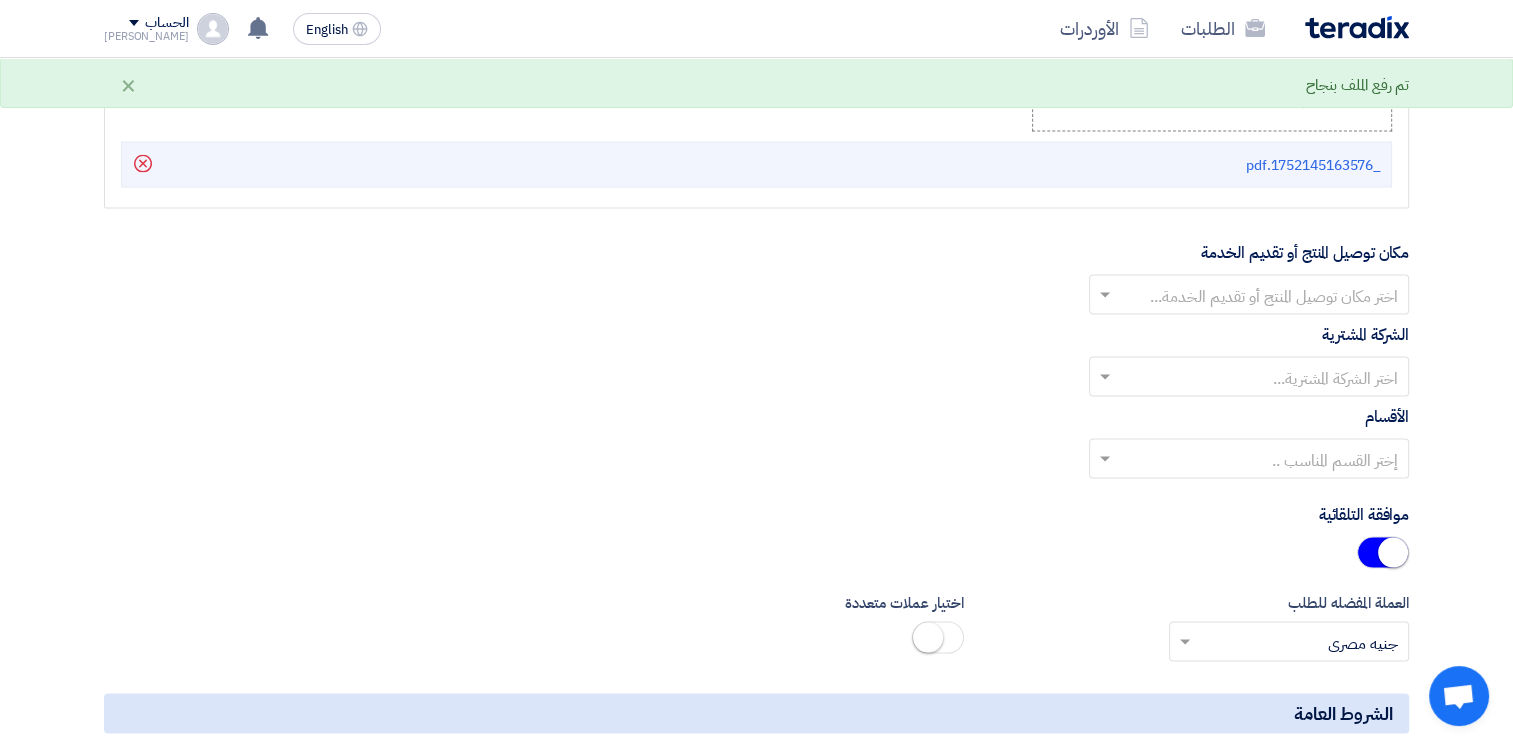 click on "مكان توصيل المنتج أو تقديم الخدمة
اختر مكان توصيل المنتج أو تقديم الخدمة..." 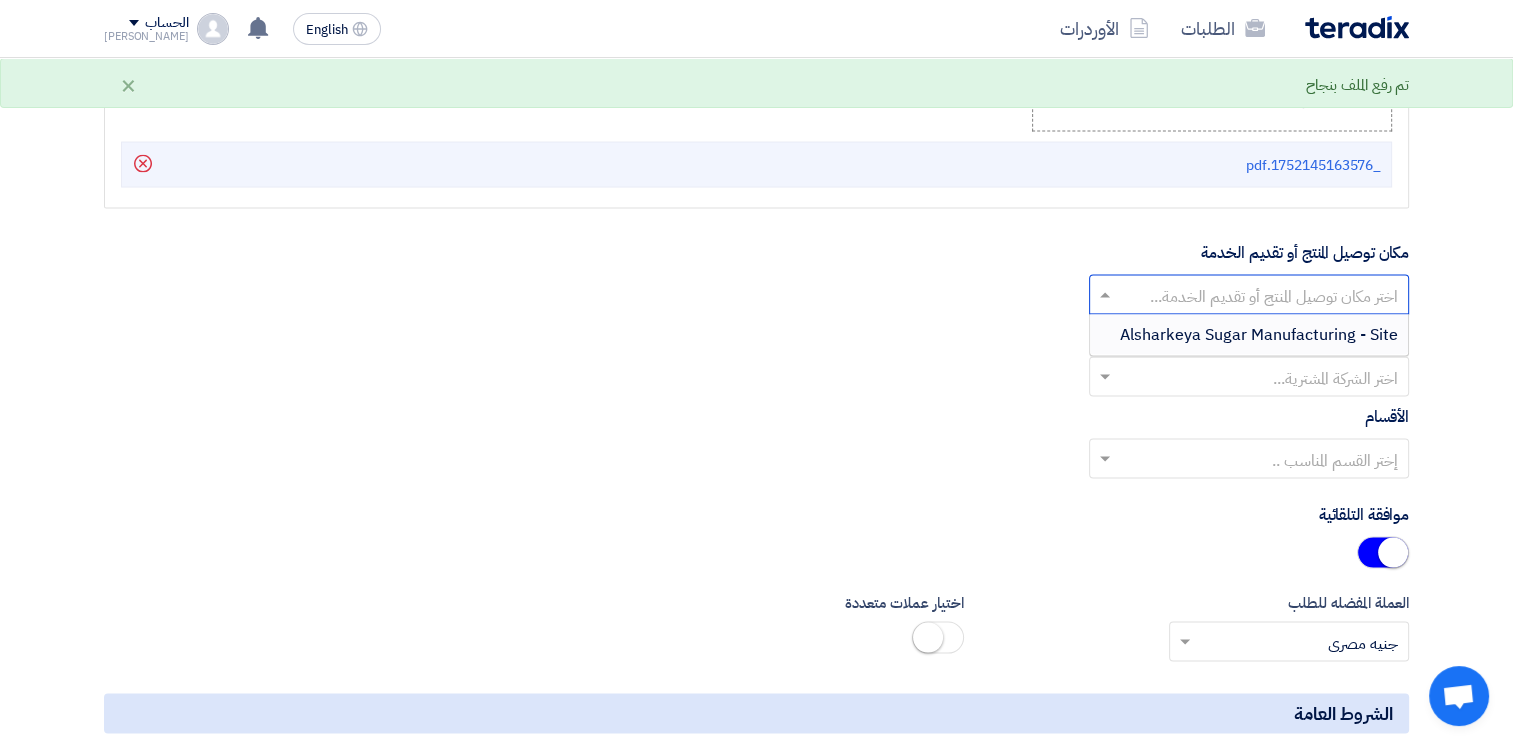 click on "Alsharkeya Sugar Manufacturing - Site" at bounding box center (1259, 335) 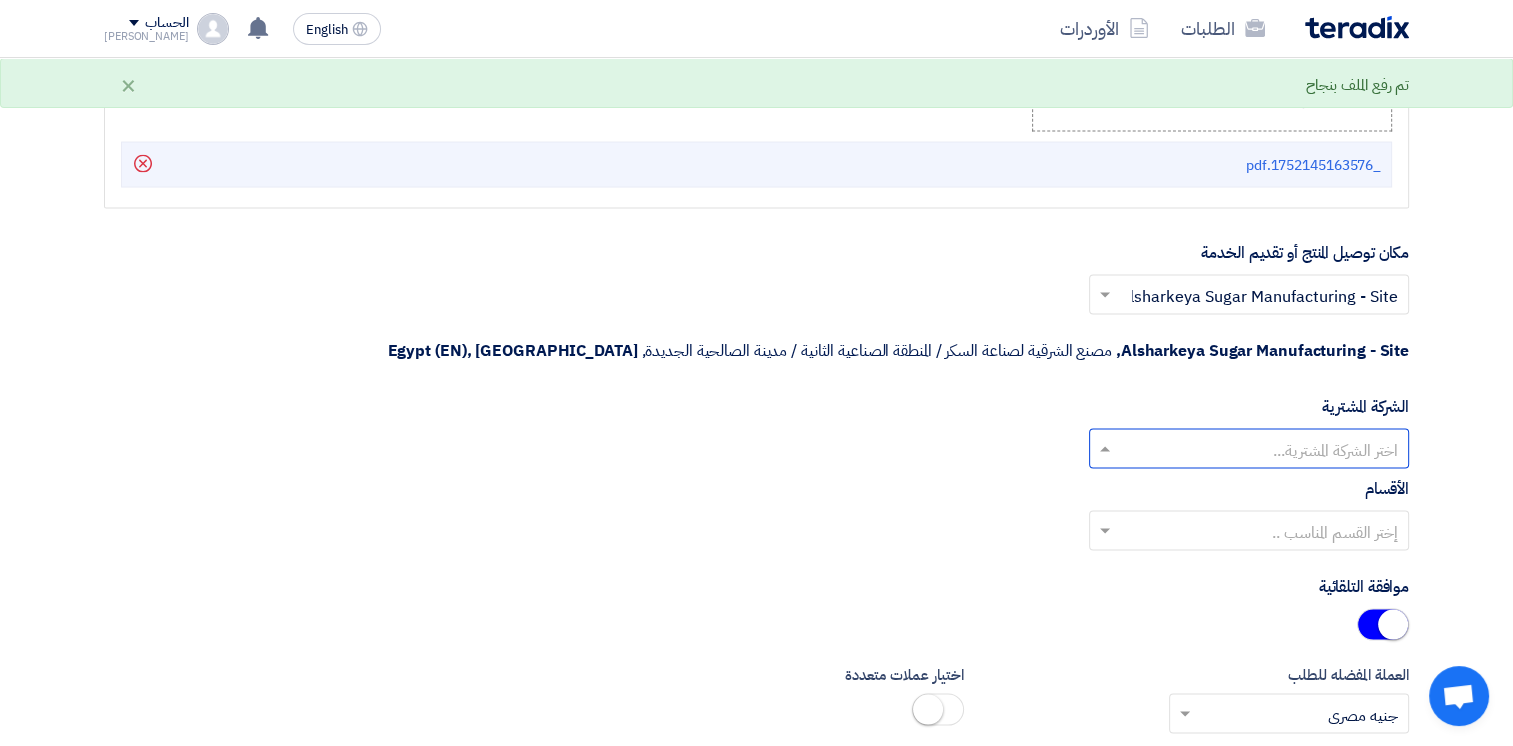 click 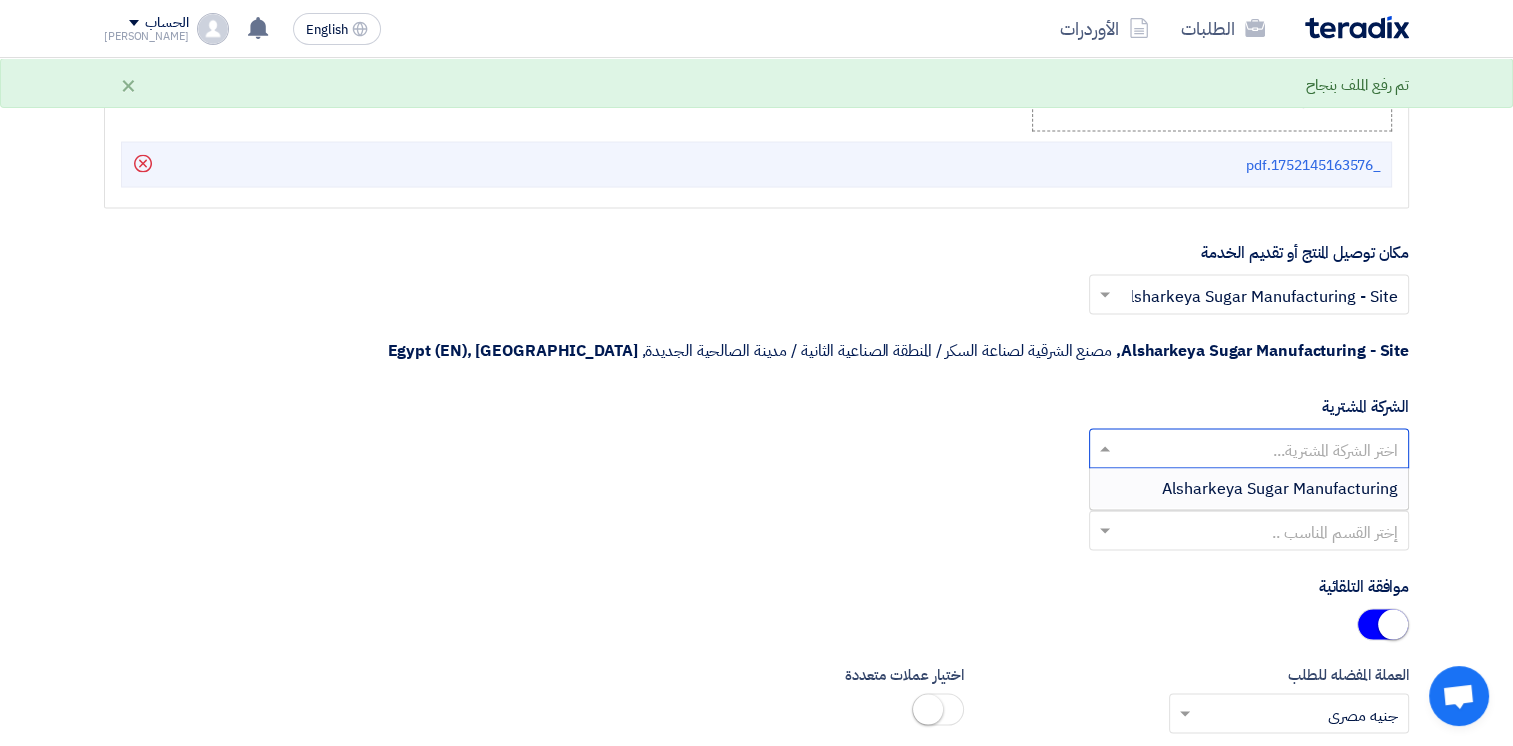 click on "Alsharkeya Sugar Manufacturing" at bounding box center (1280, 489) 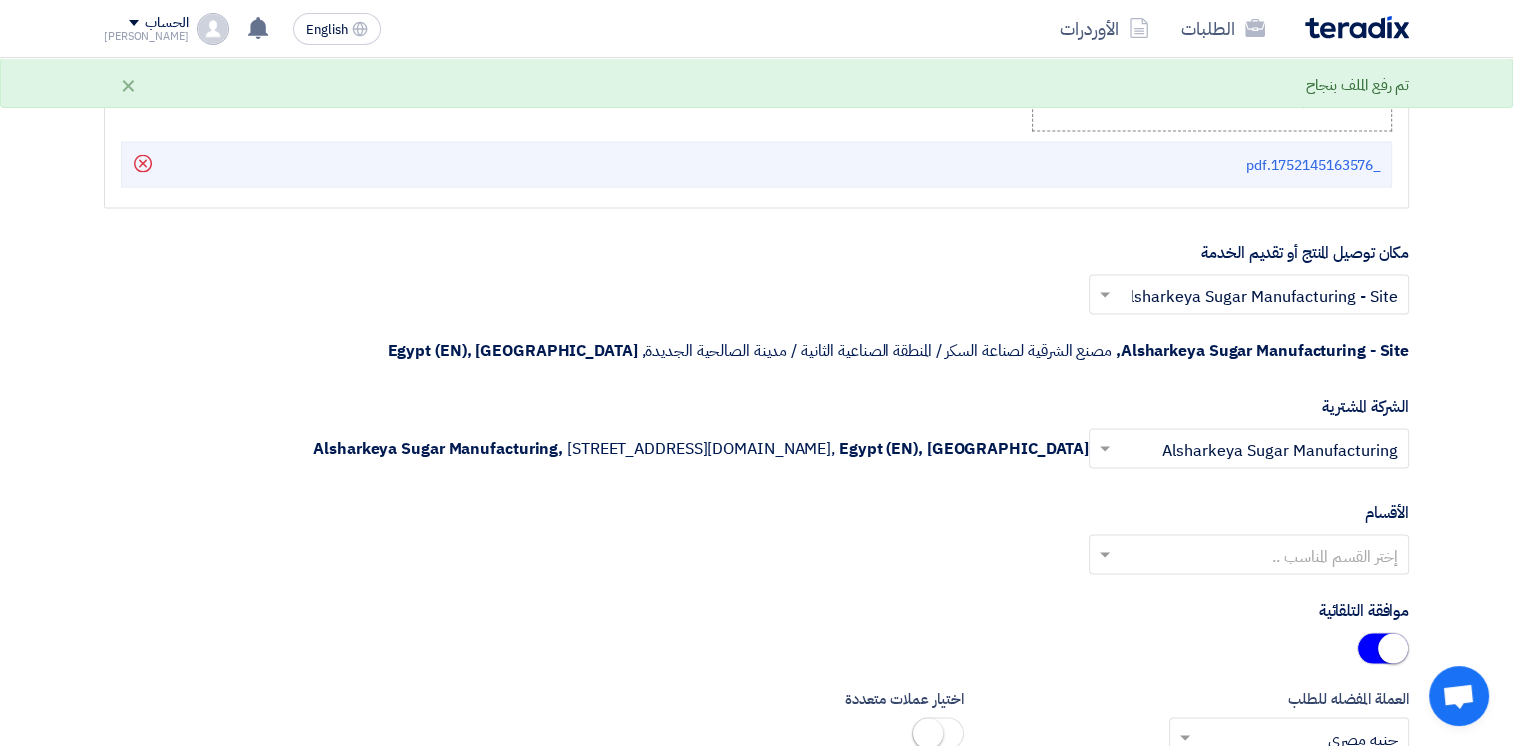 click 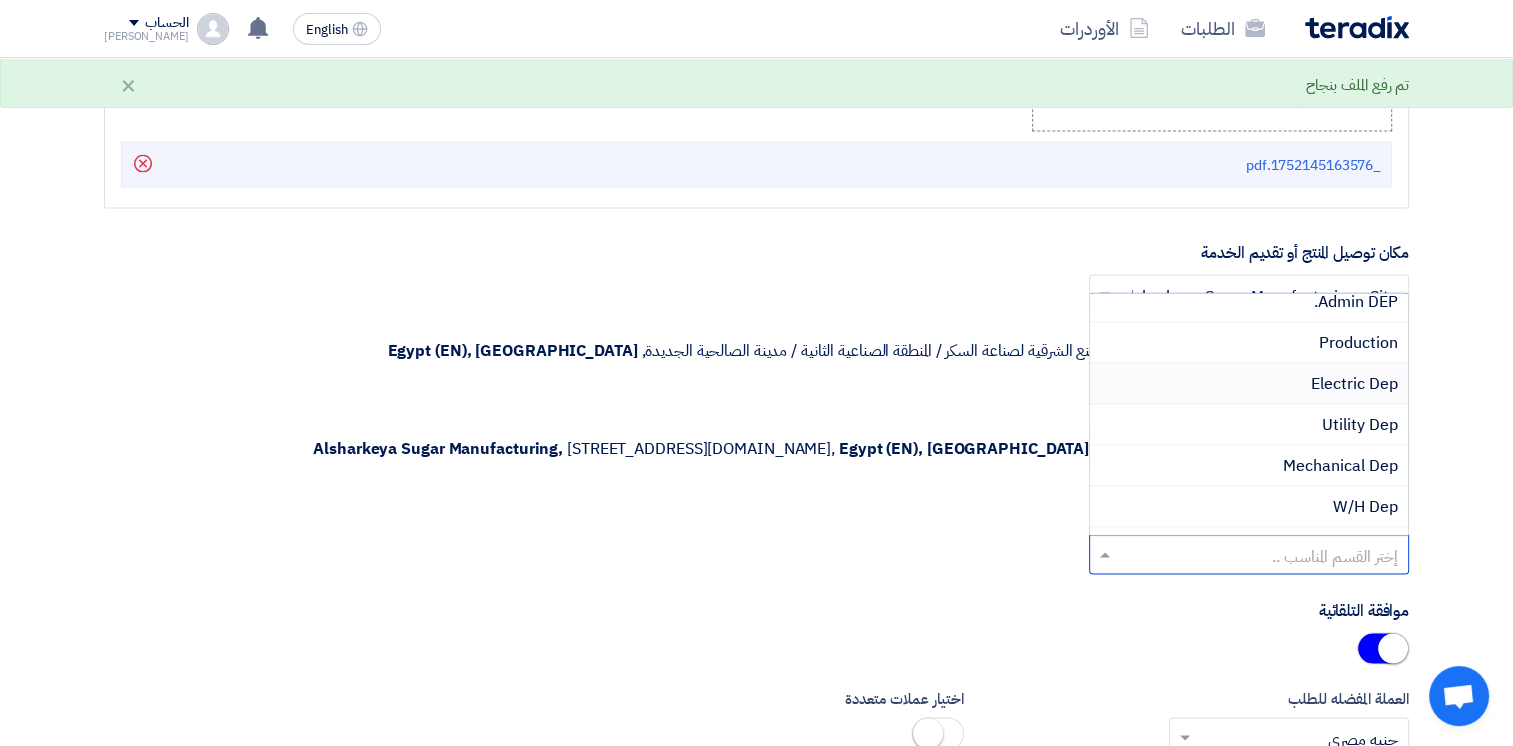 scroll, scrollTop: 200, scrollLeft: 0, axis: vertical 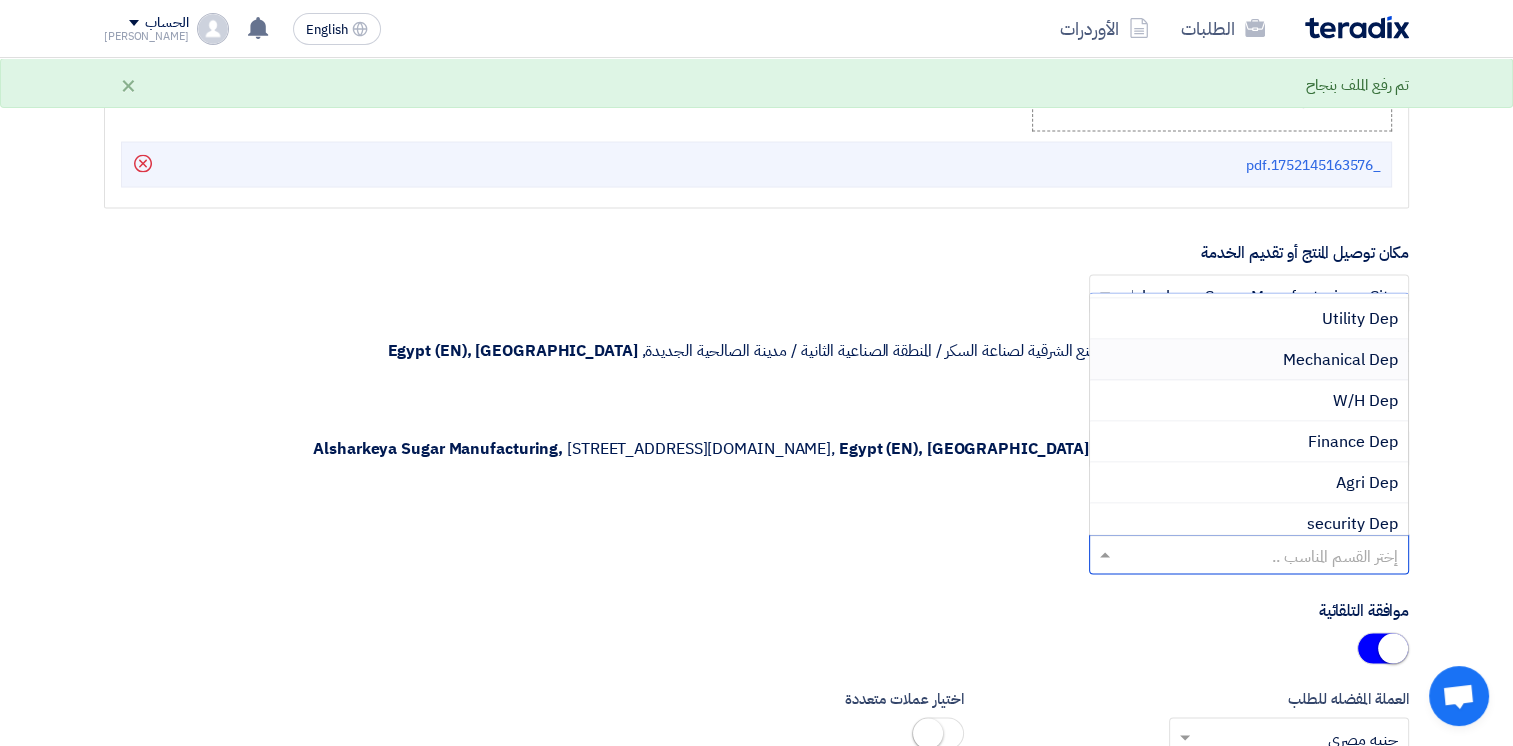 click on "Mechanical Dep" at bounding box center (1340, 360) 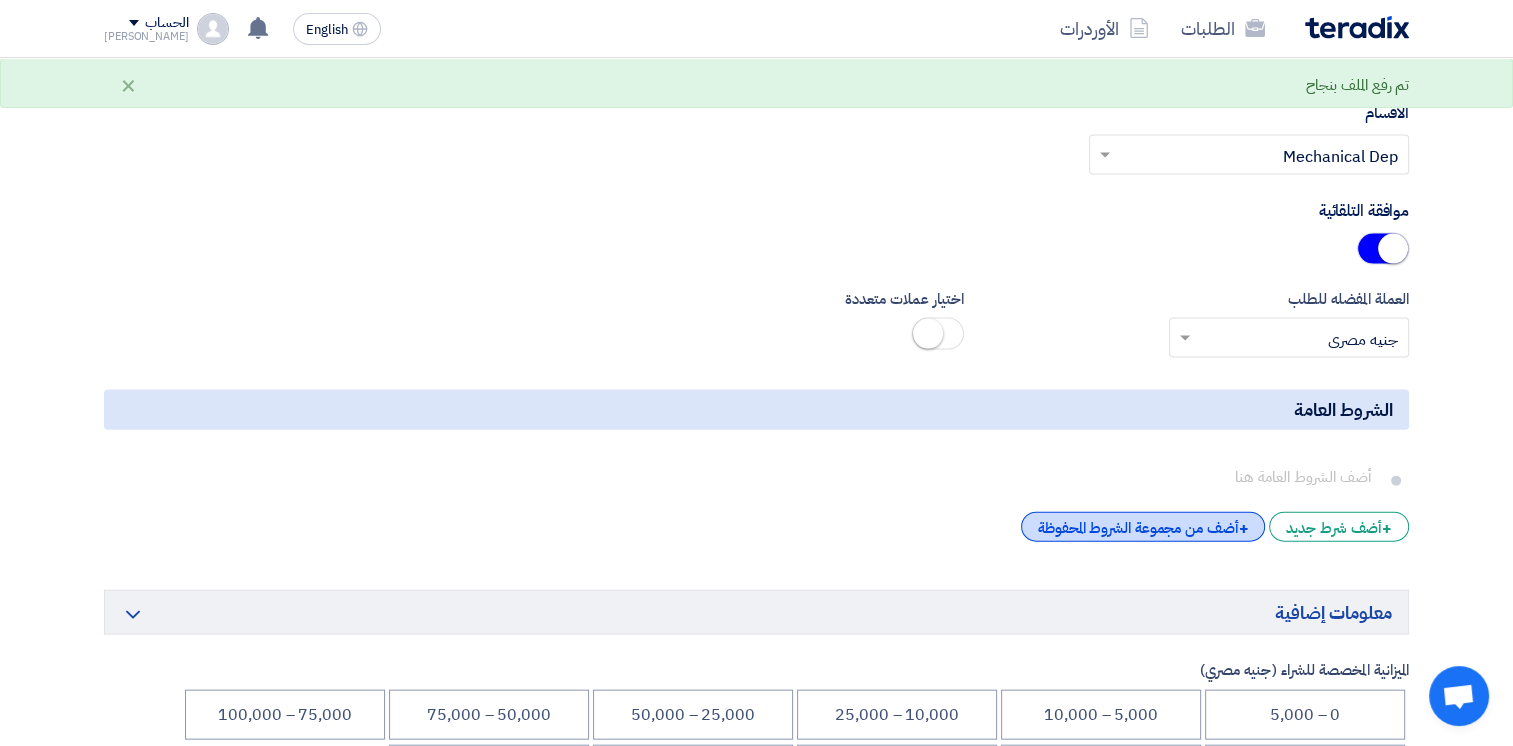 scroll, scrollTop: 4500, scrollLeft: 0, axis: vertical 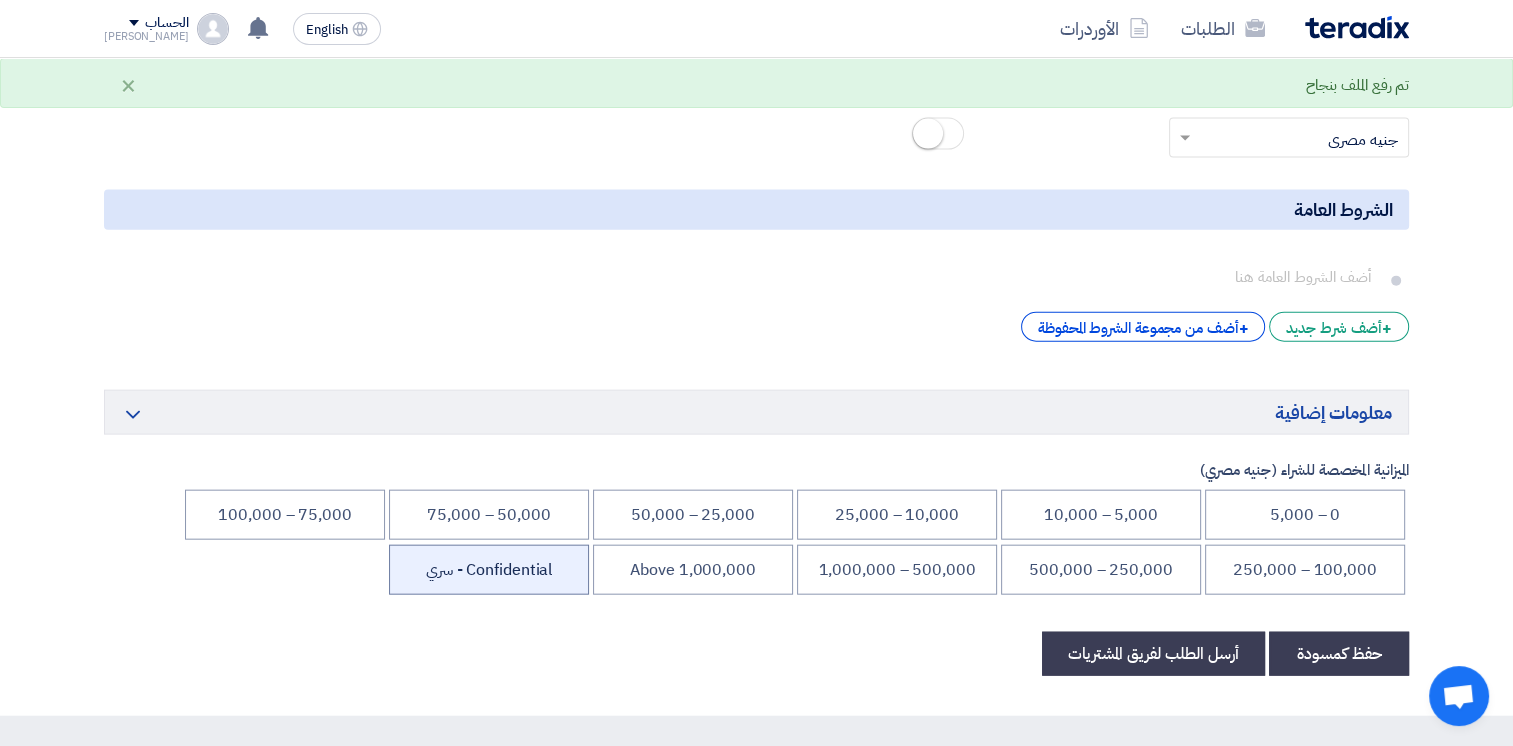 click on "Confidential - سري" at bounding box center [489, 570] 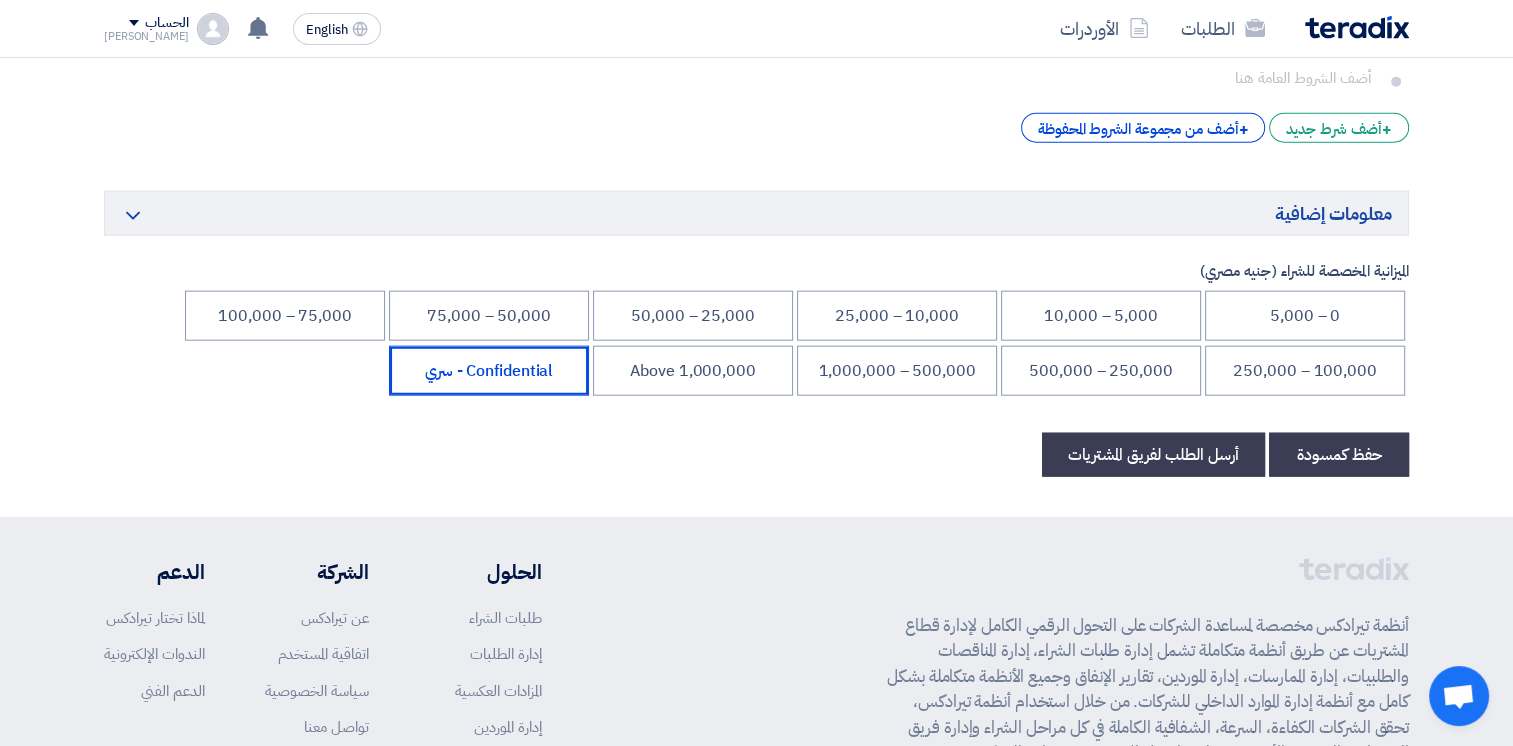 scroll, scrollTop: 4700, scrollLeft: 0, axis: vertical 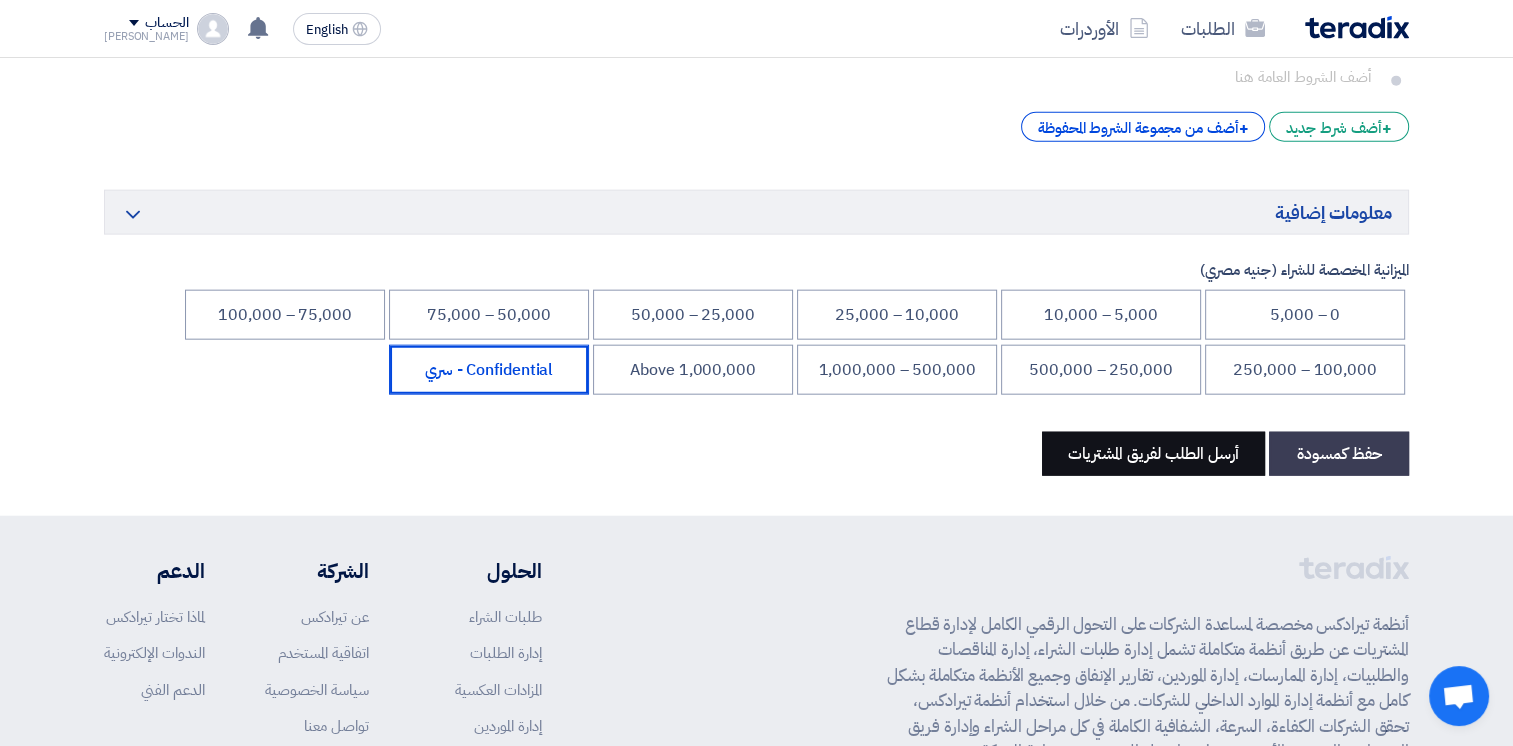 click on "أرسل الطلب لفريق المشتريات" 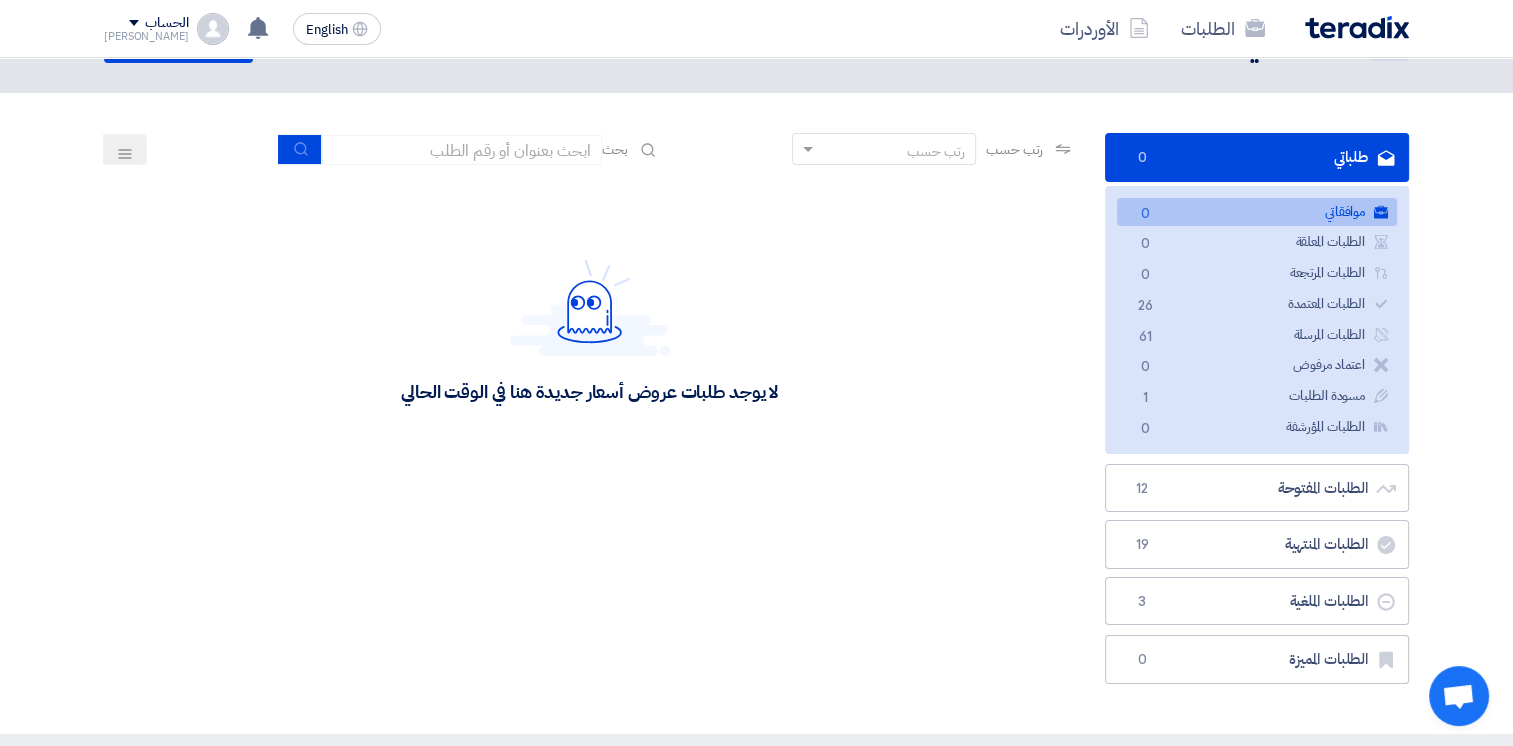 scroll, scrollTop: 0, scrollLeft: 0, axis: both 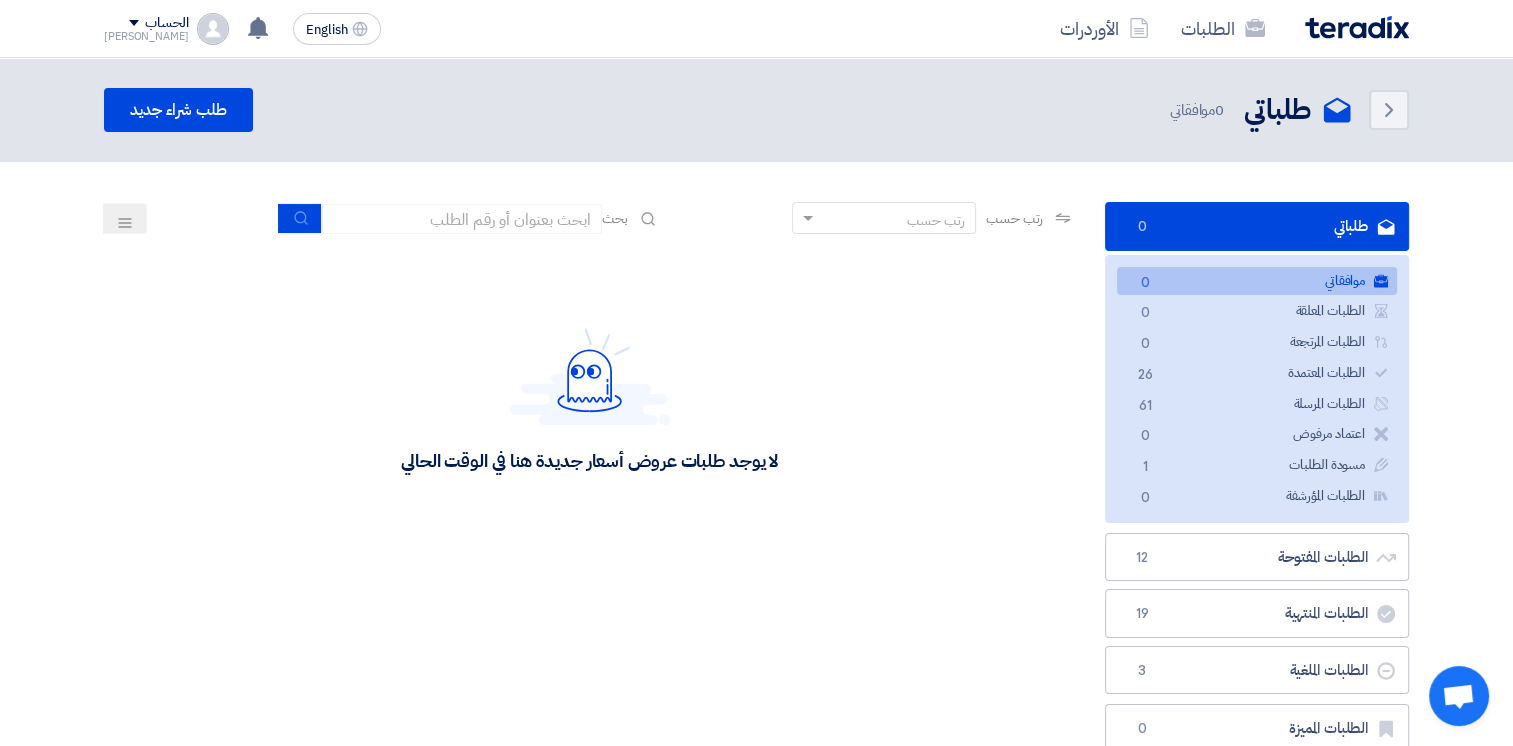 click on "Back
طلباتي
طلباتي
0" 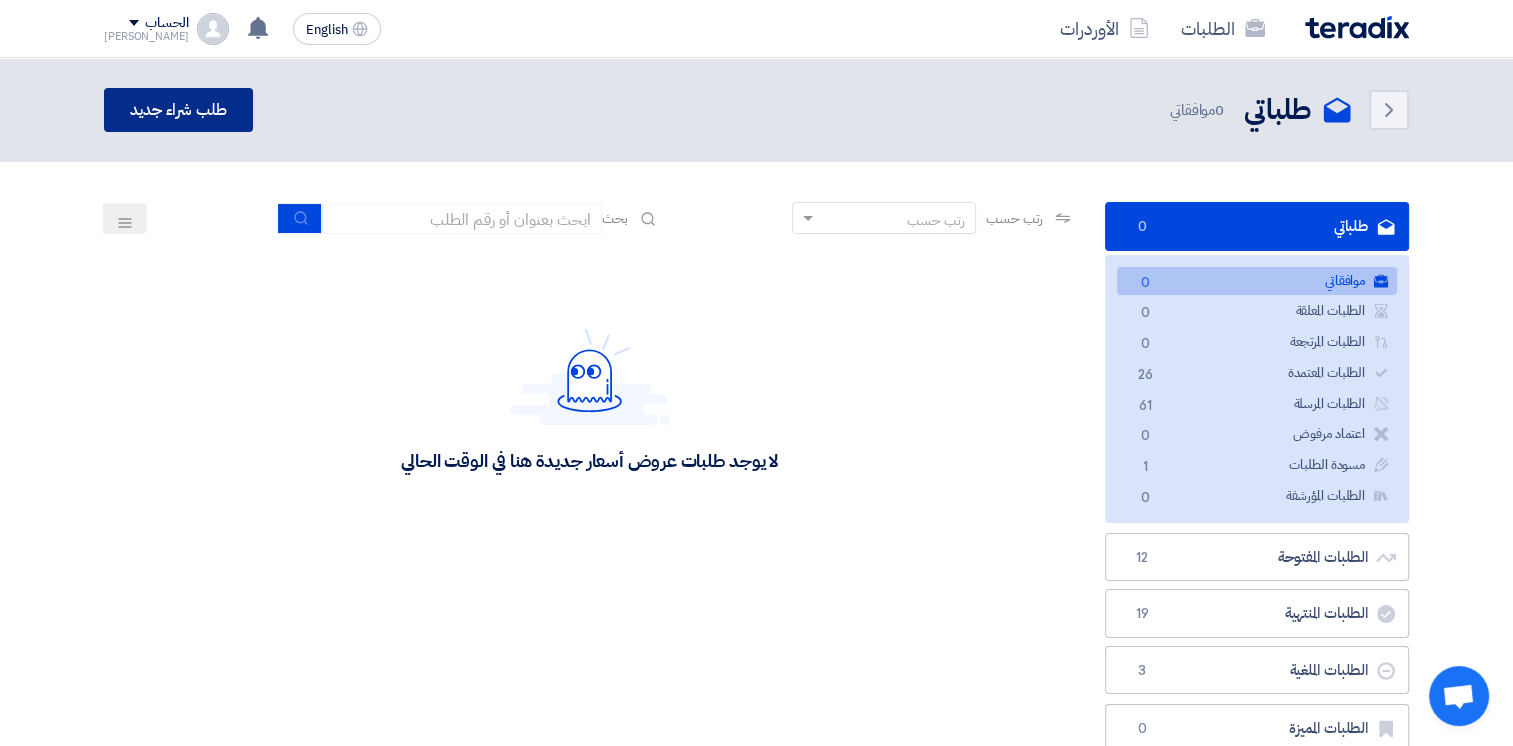 click on "طلب شراء جديد" 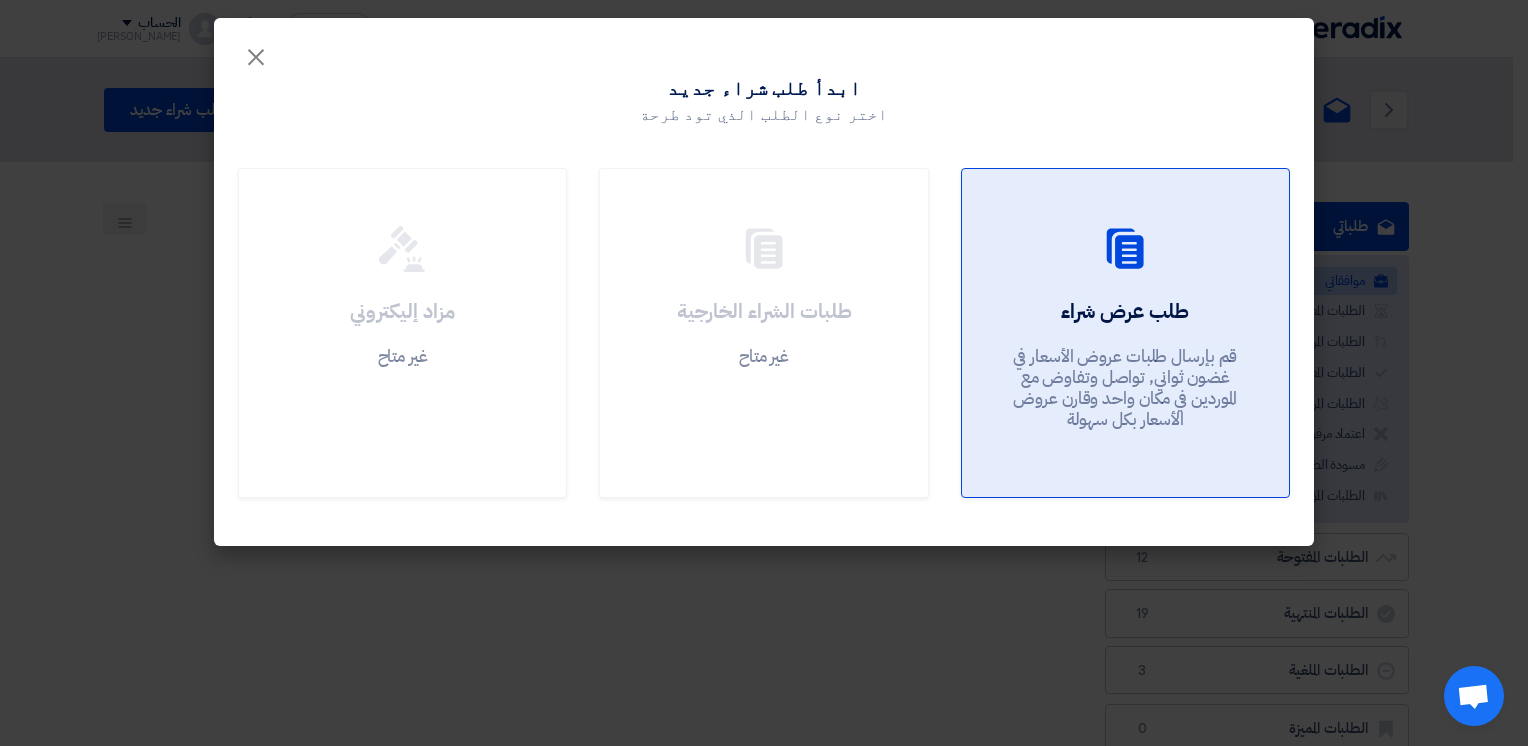 click on "طلب عرض شراء
قم بإرسال طلبات عروض الأسعار في غضون ثواني, تواصل وتفاوض مع الموردين في مكان واحد وقارن عروض الأسعار بكل سهولة" 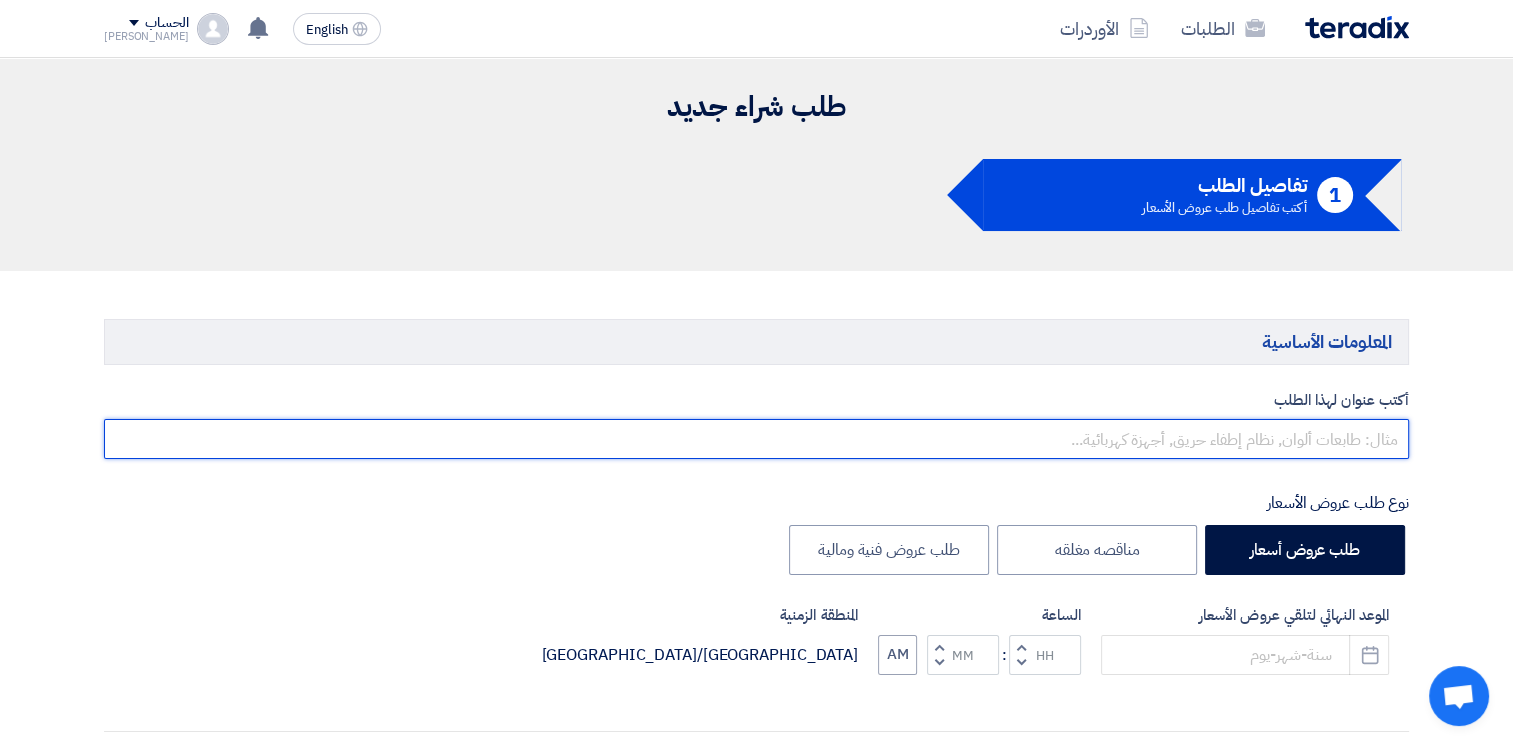 click at bounding box center [756, 439] 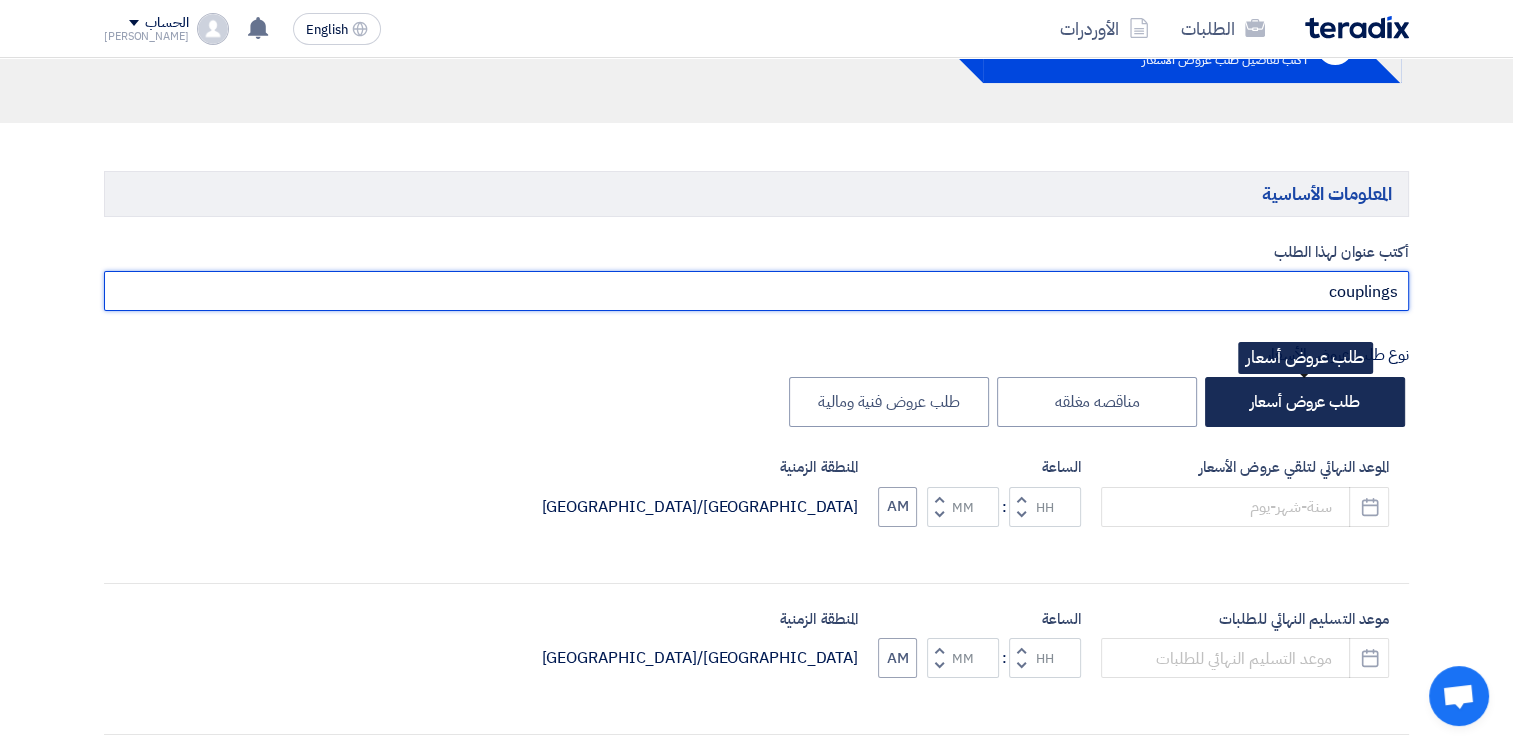 scroll, scrollTop: 300, scrollLeft: 0, axis: vertical 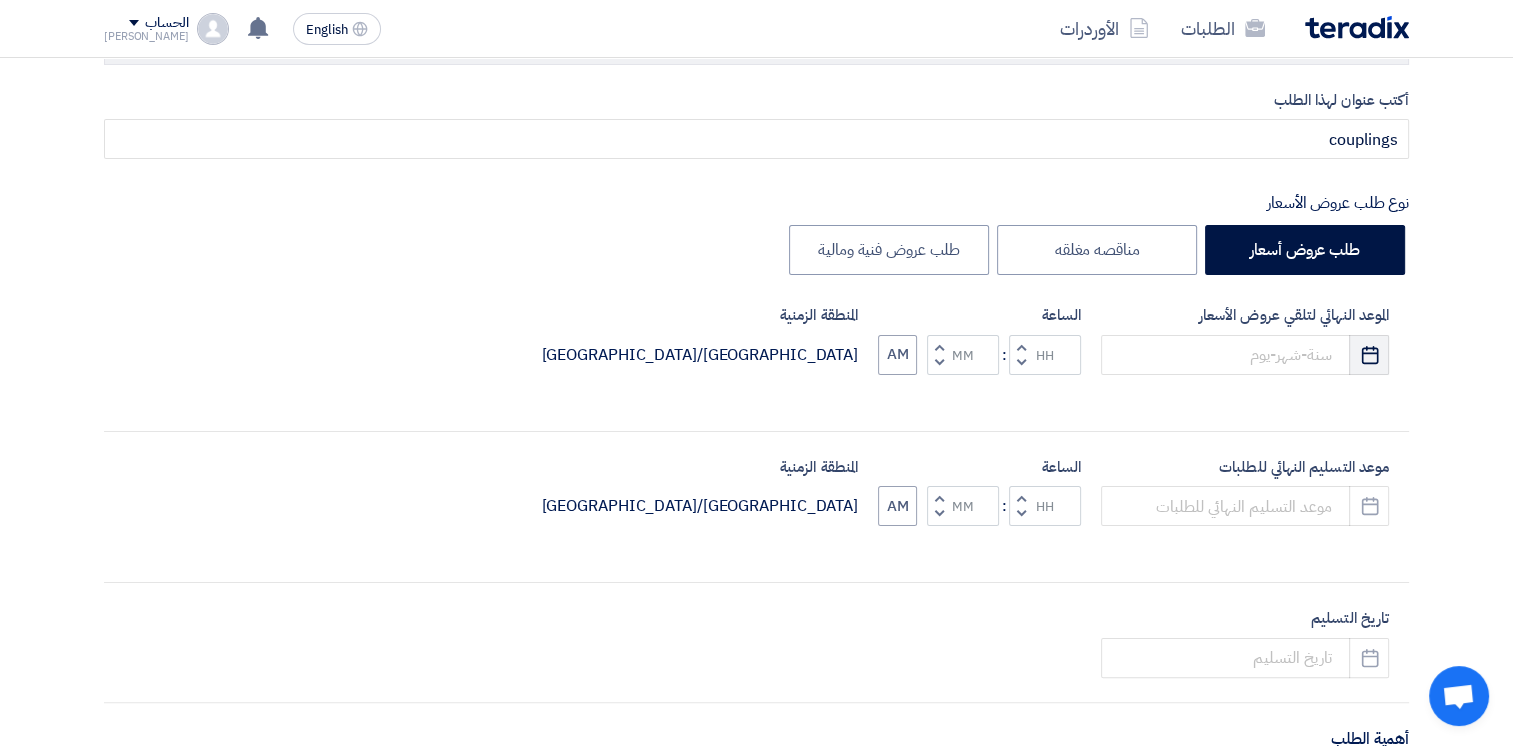 click on "Pick a date" 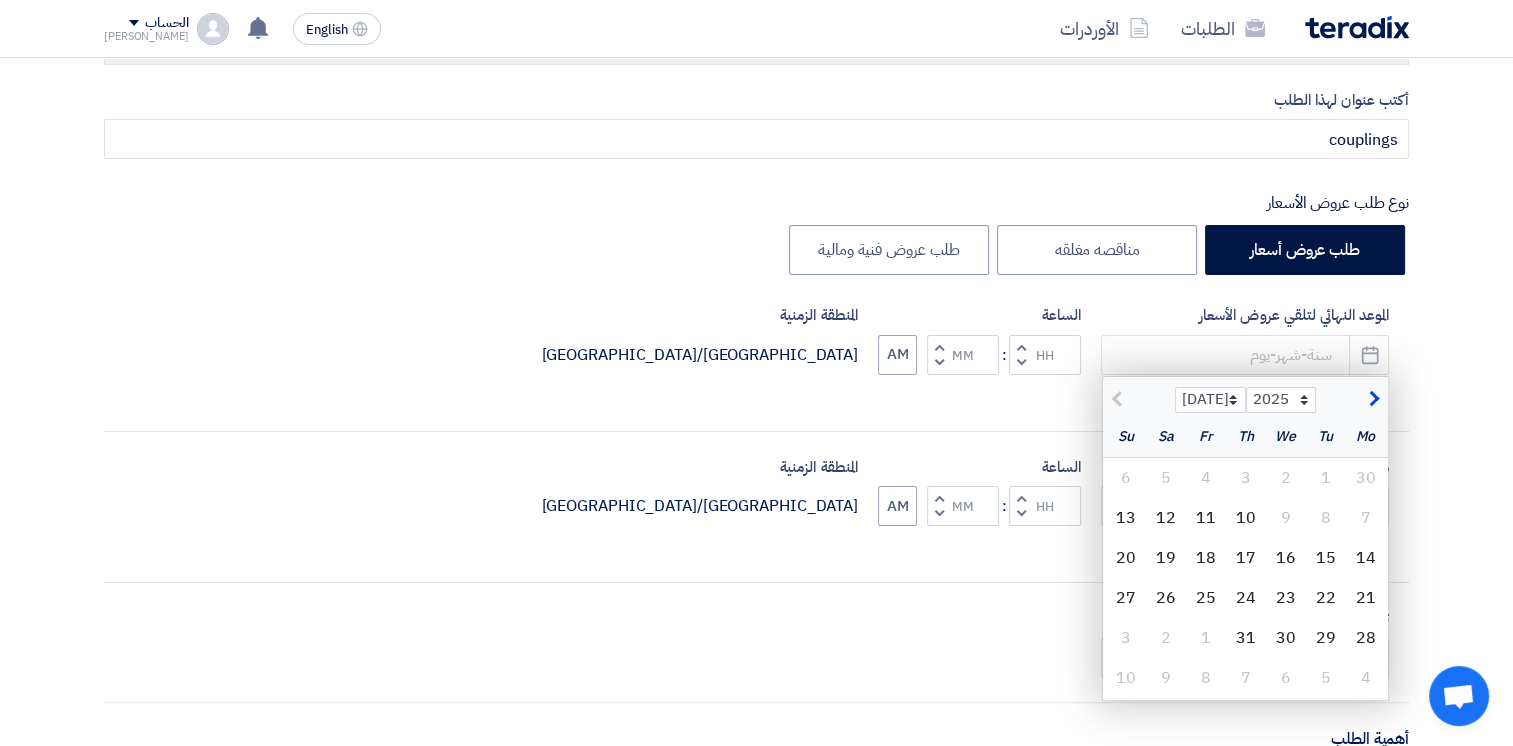 click 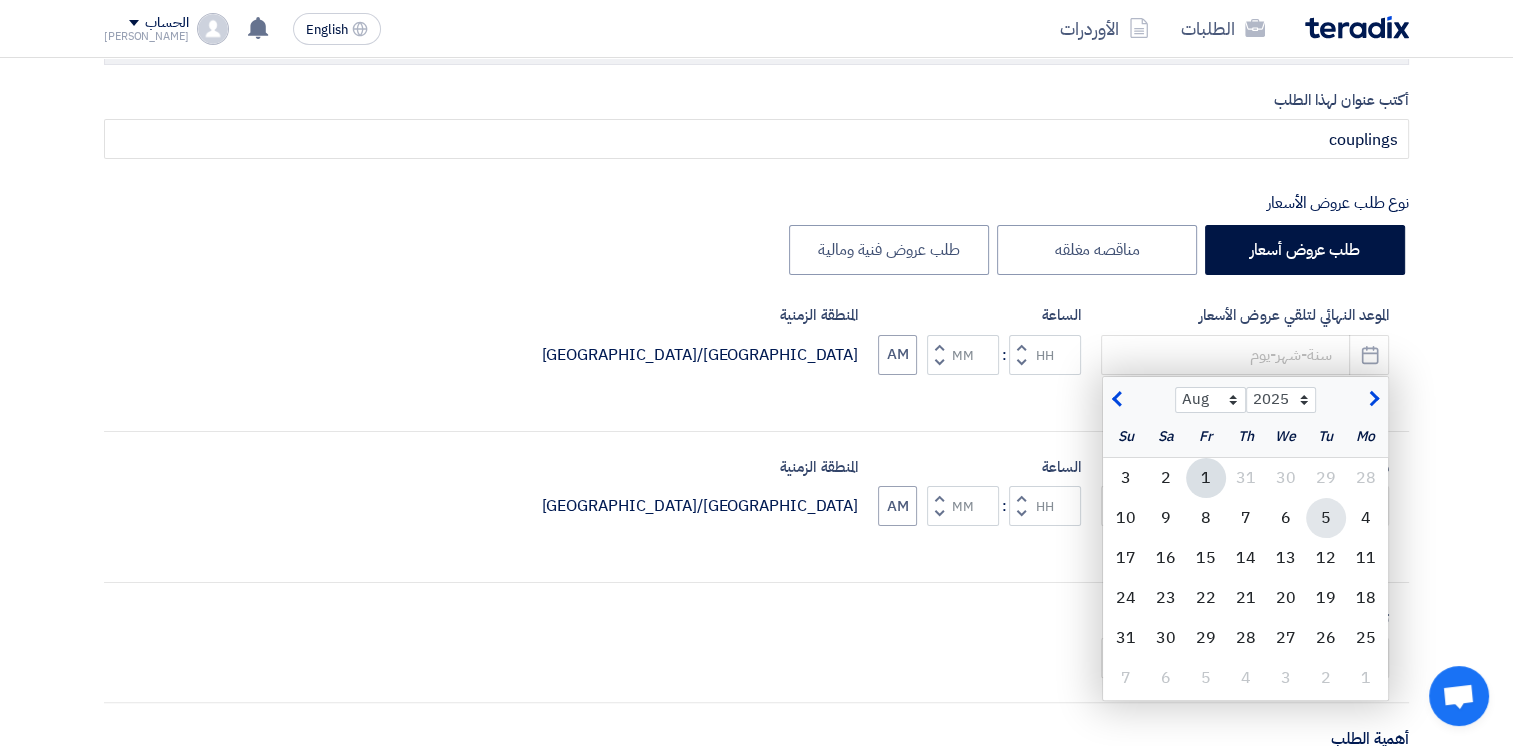 click on "5" 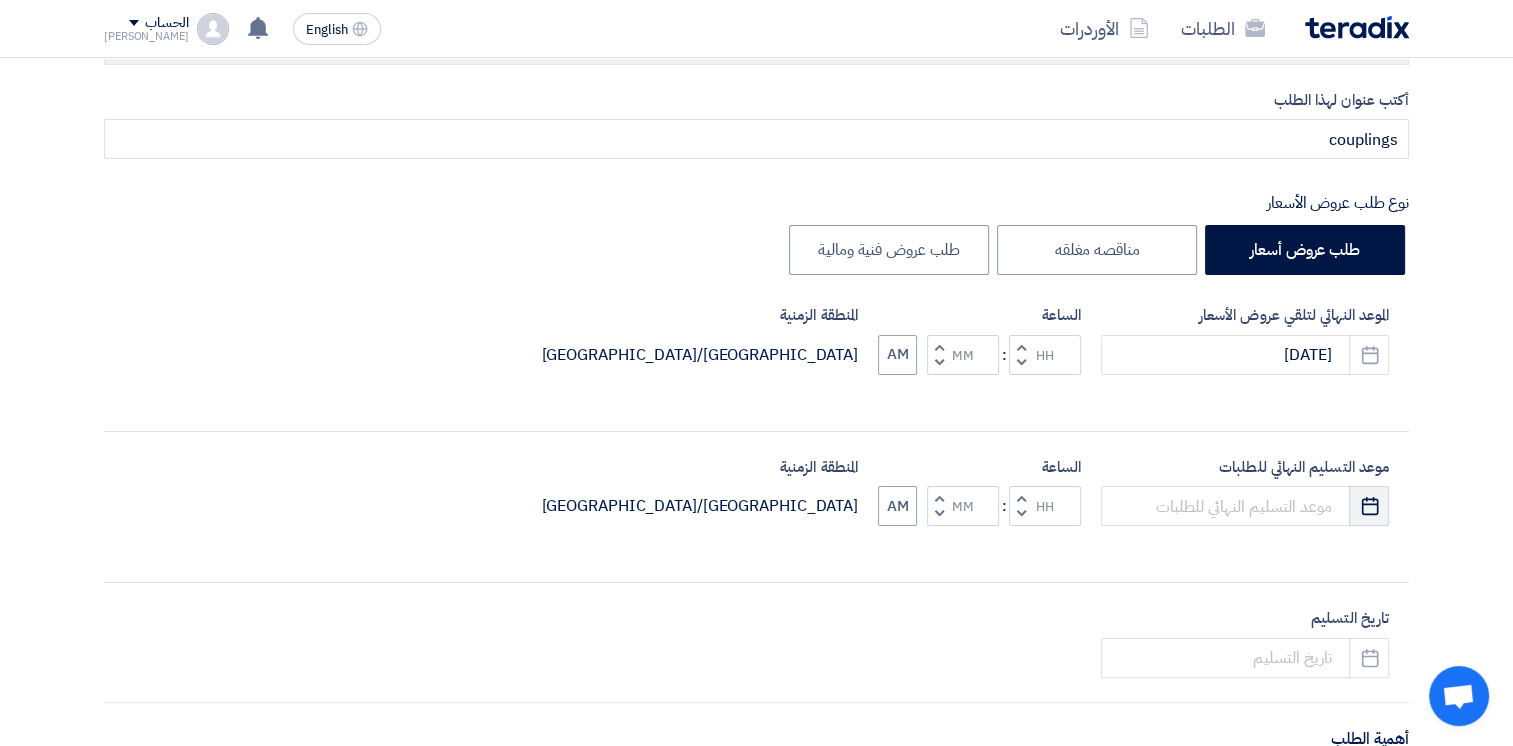 click 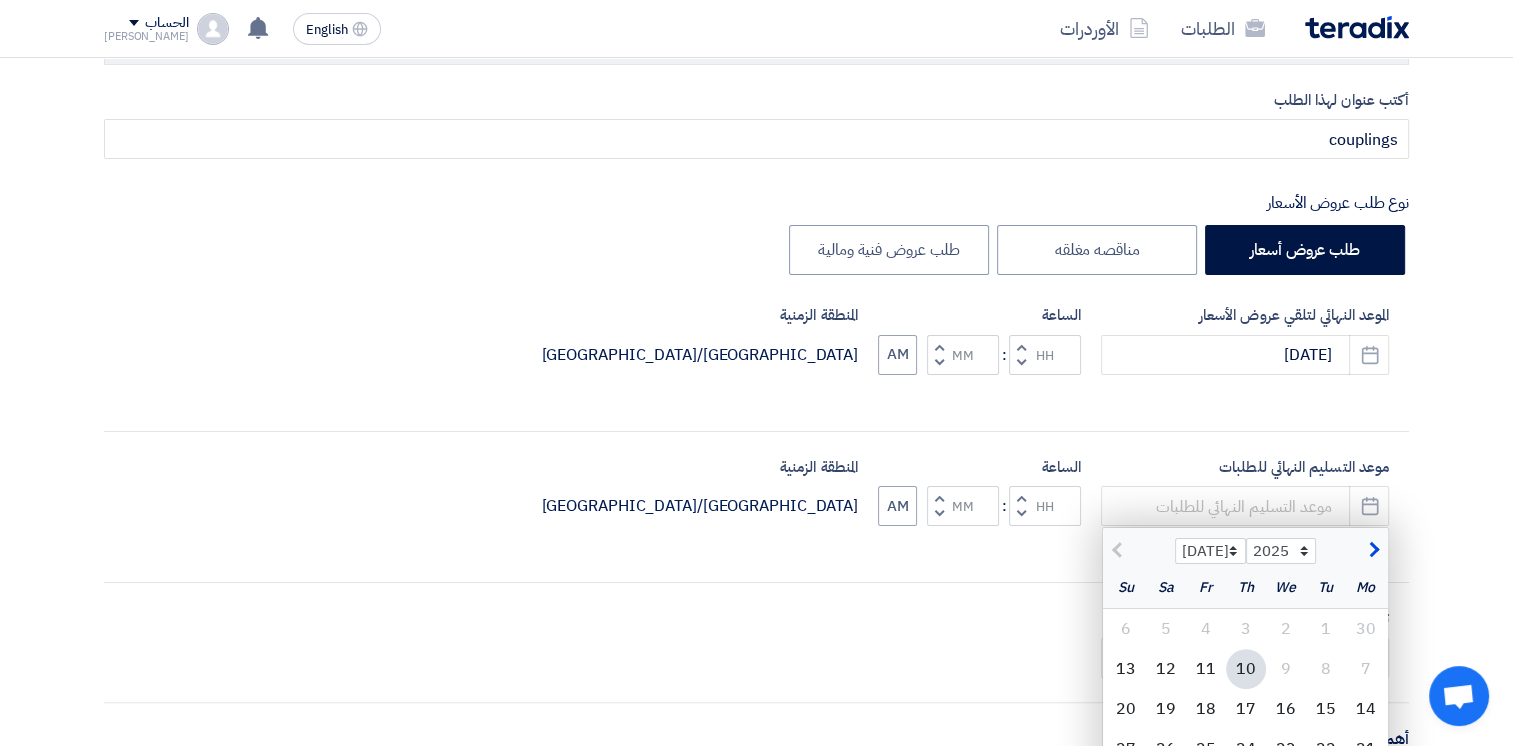 click on "10" 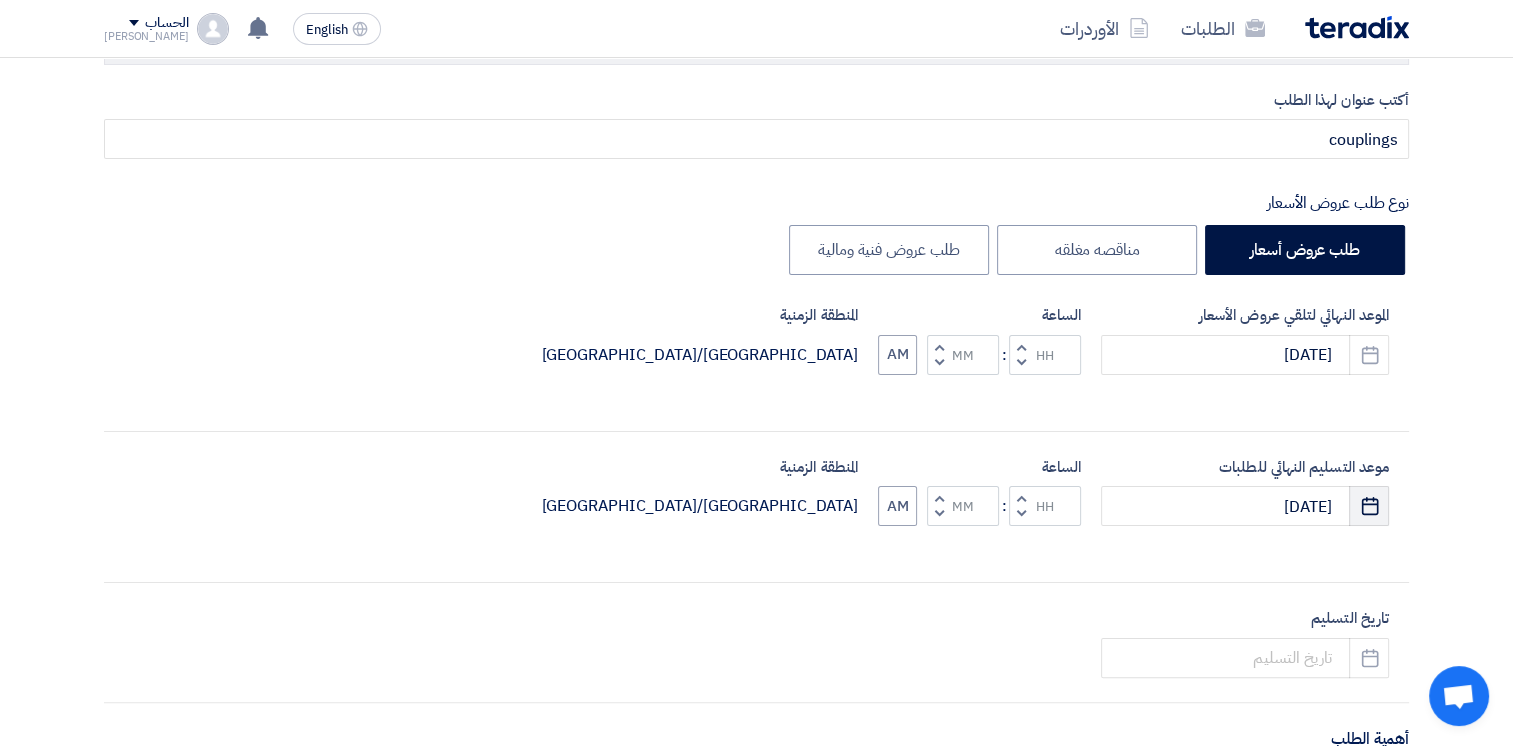 click on "Pick a date" 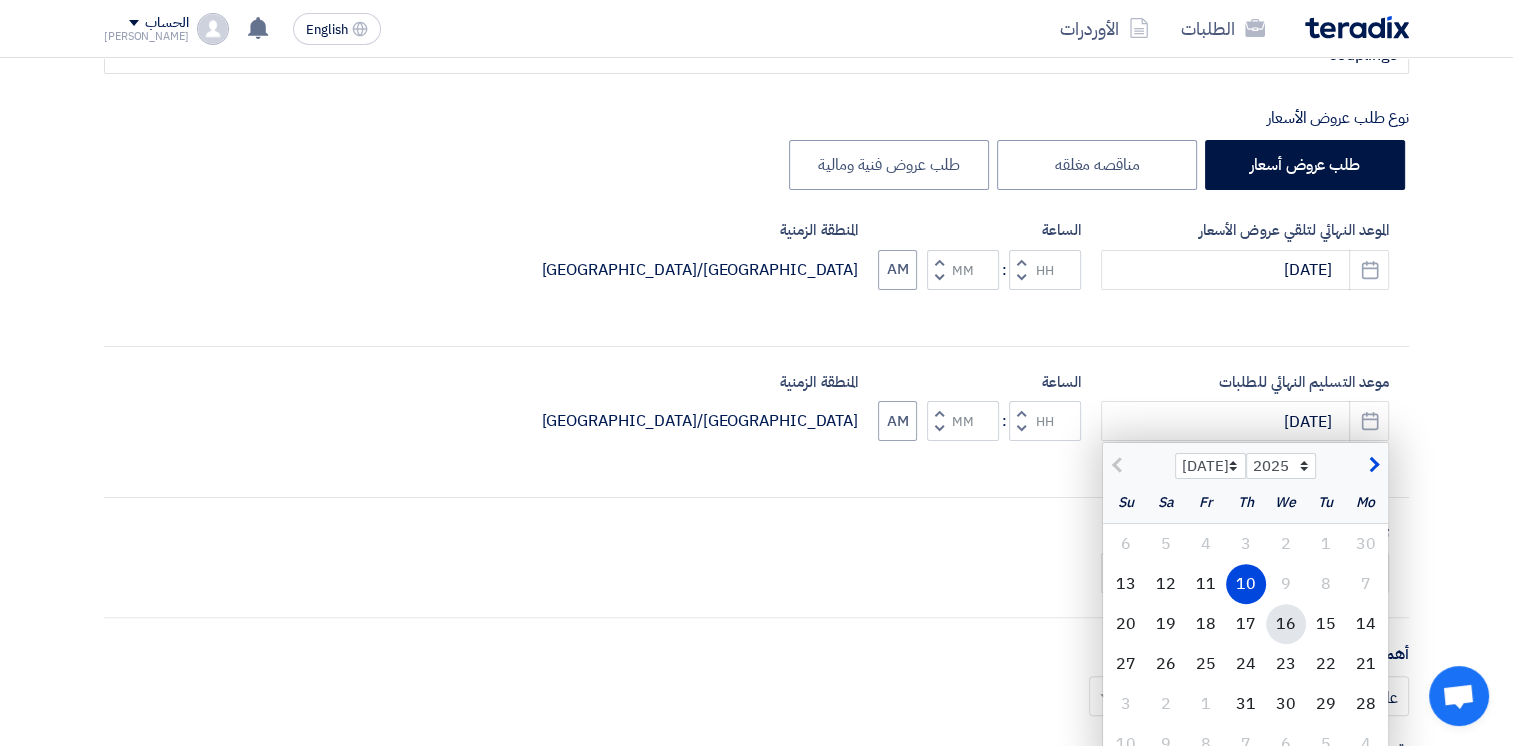 scroll, scrollTop: 500, scrollLeft: 0, axis: vertical 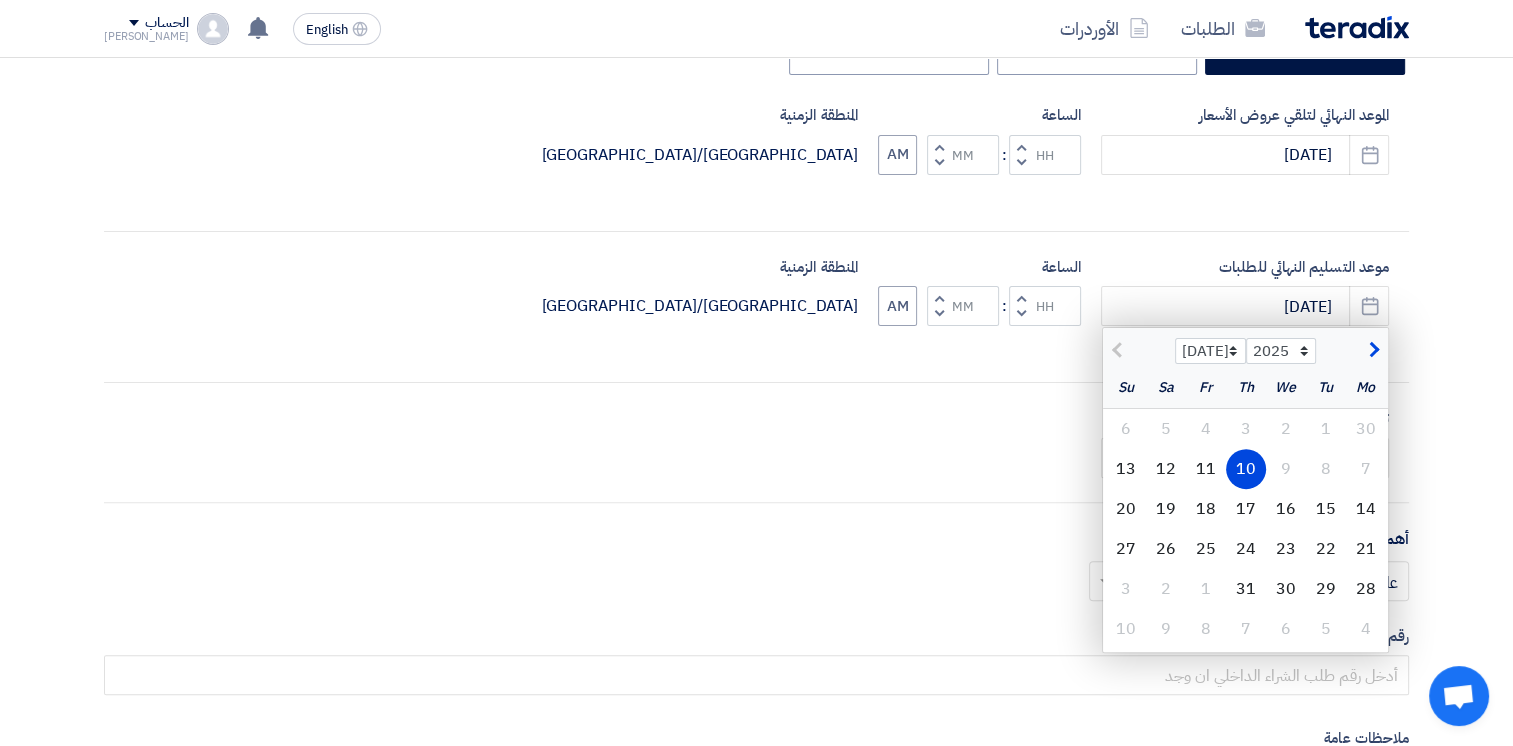 click 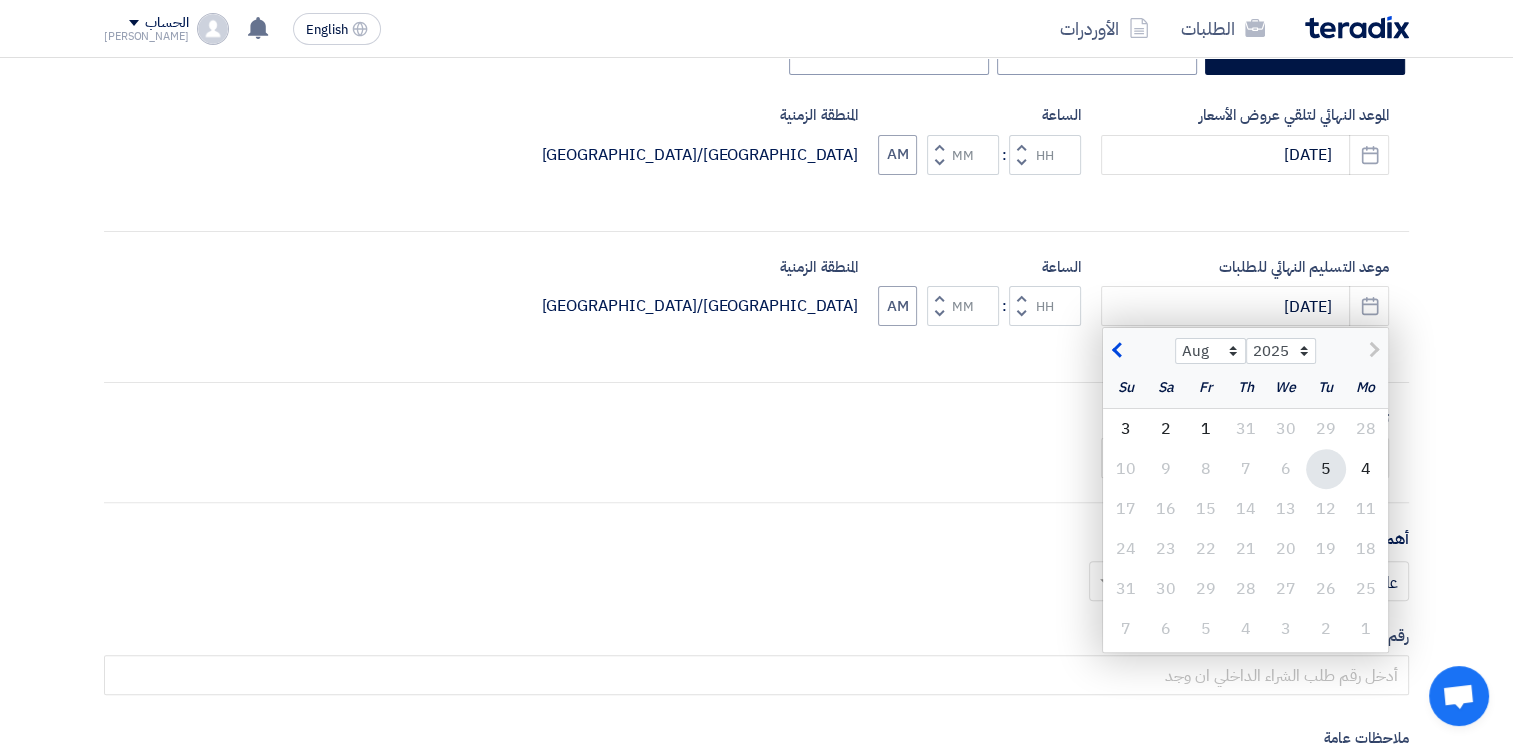 click on "5" 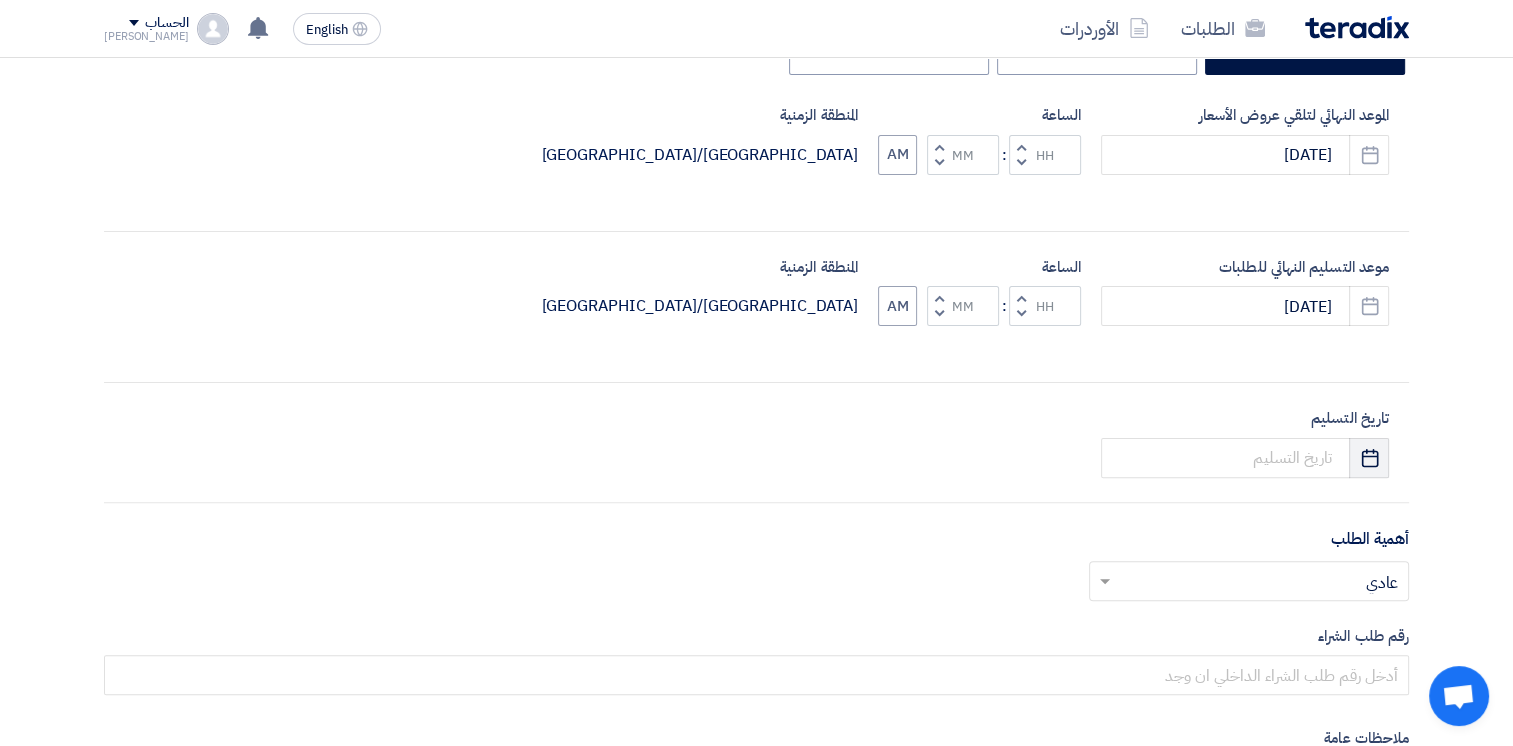 click on "Pick a date" 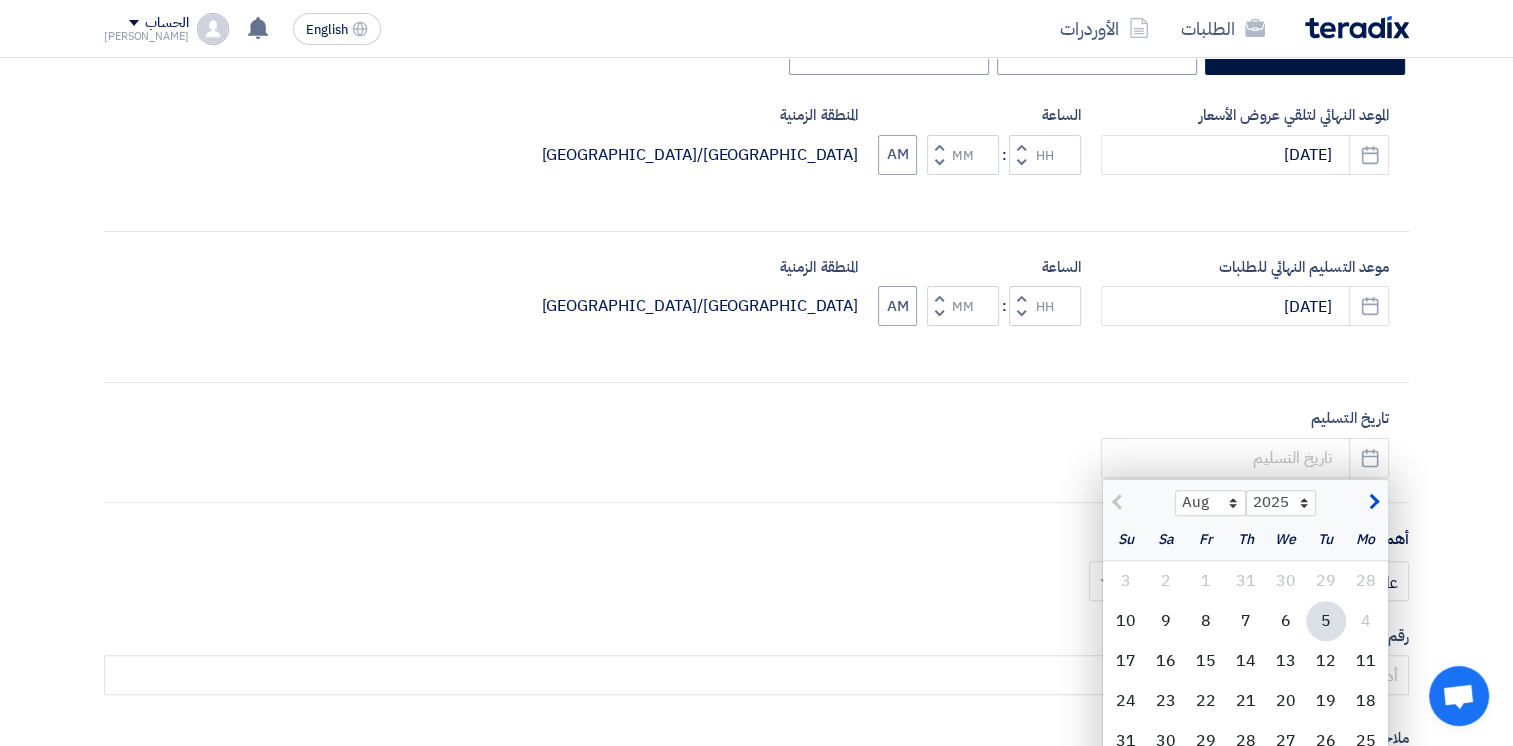 click 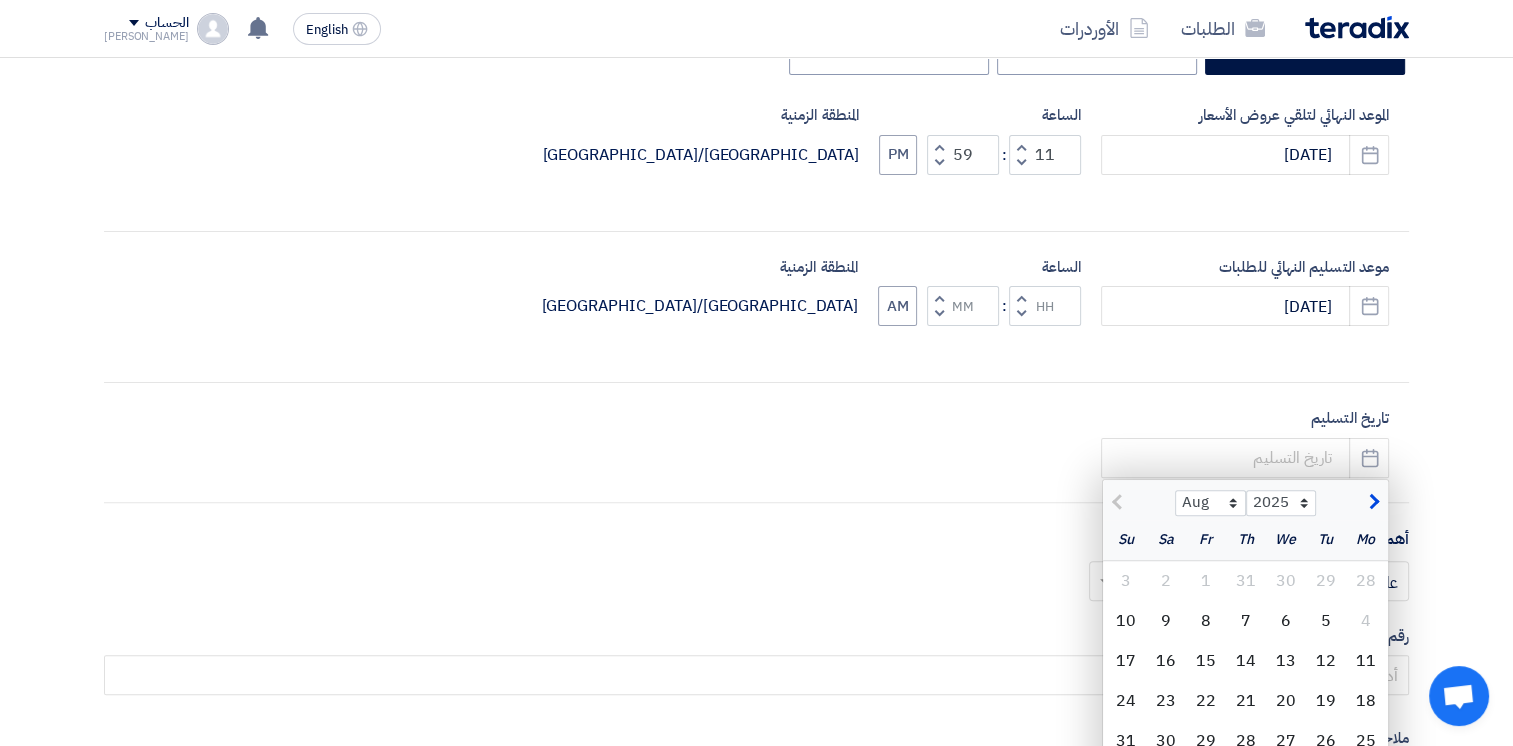 click 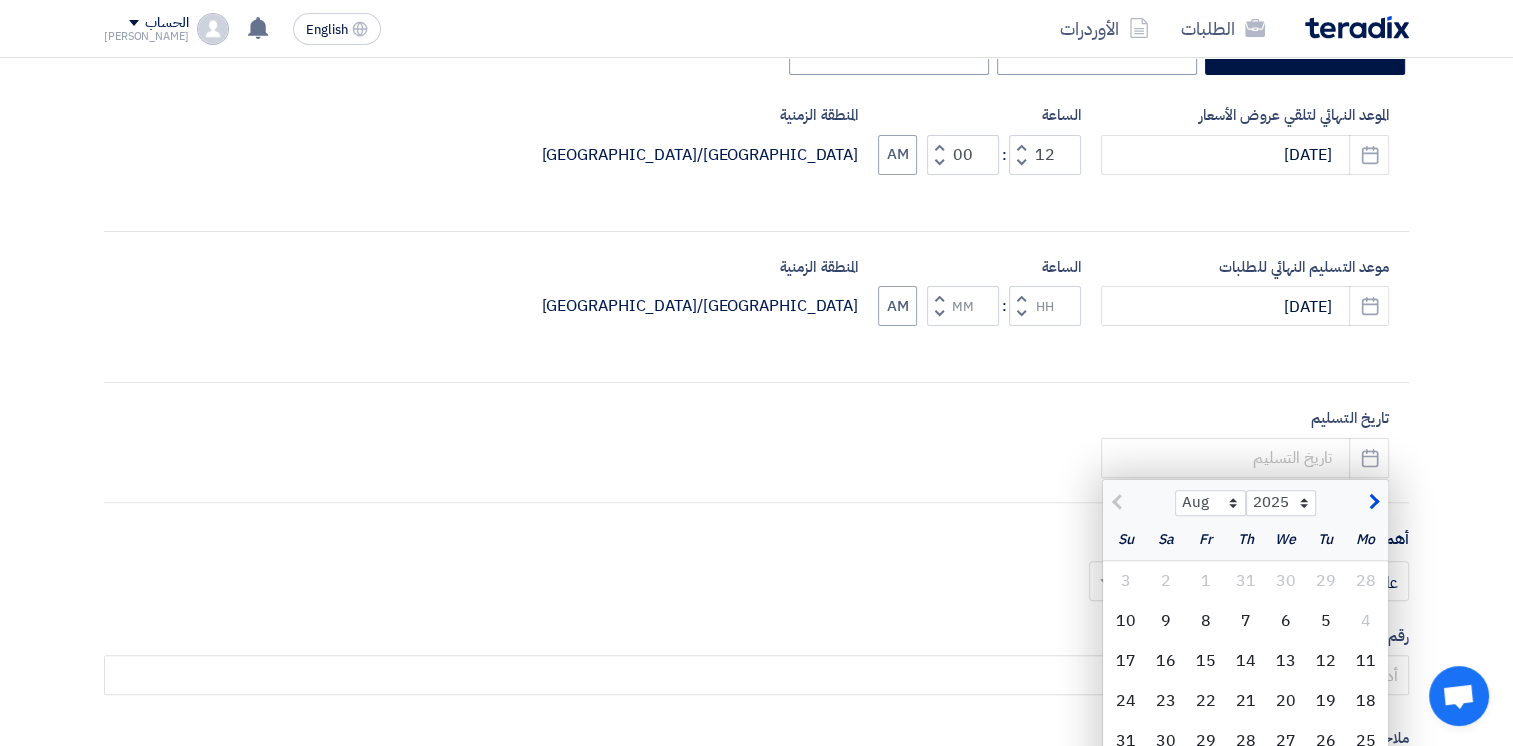 click on "Decrement hours" 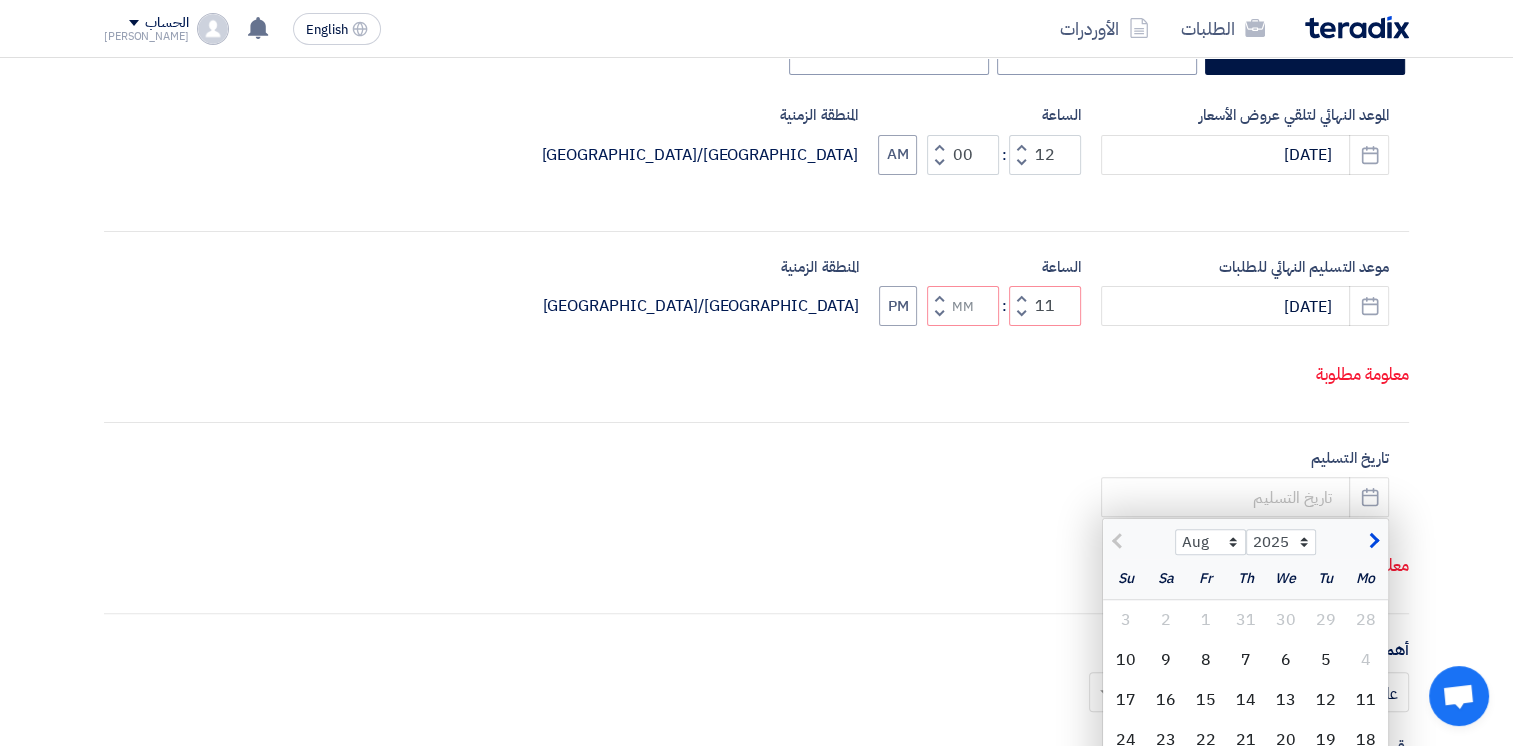 click 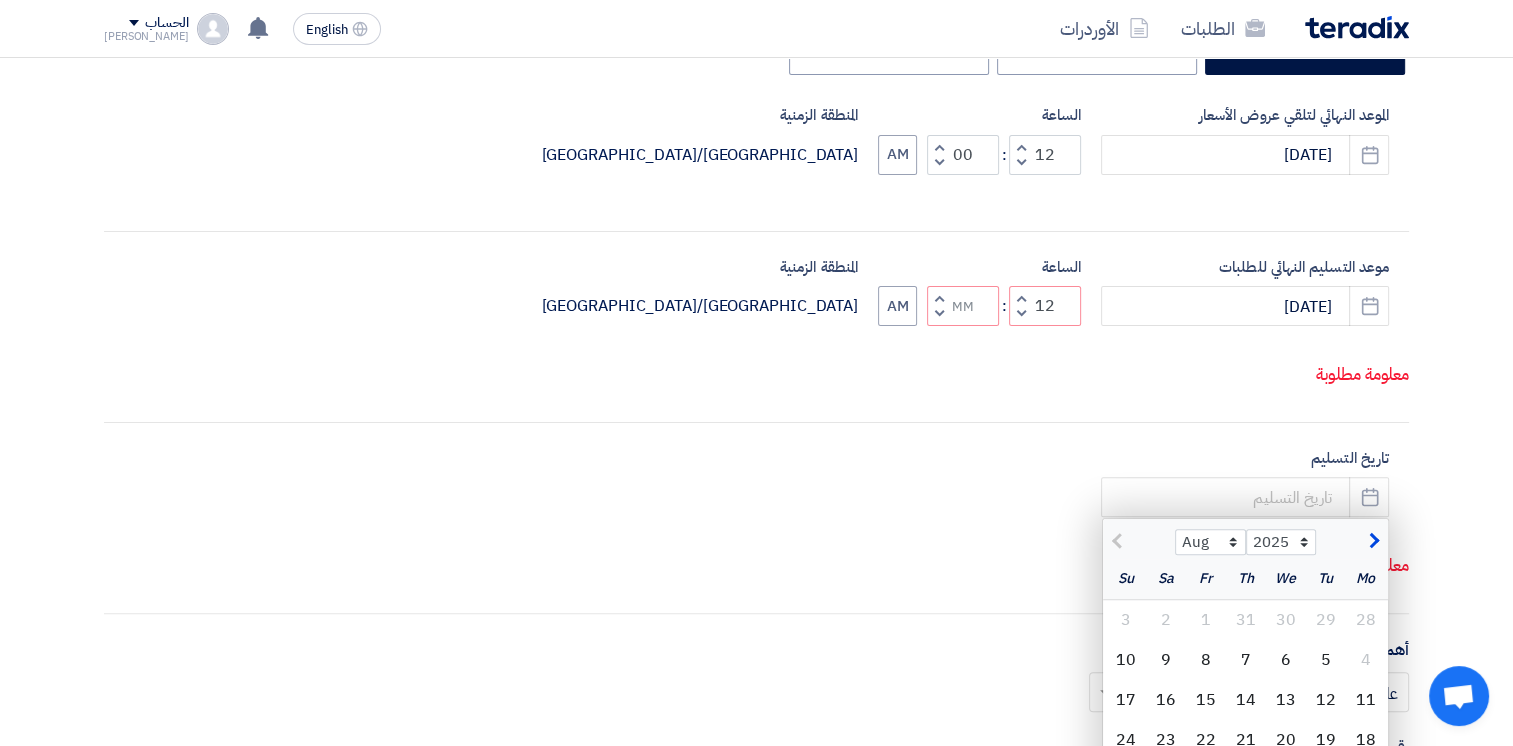 click 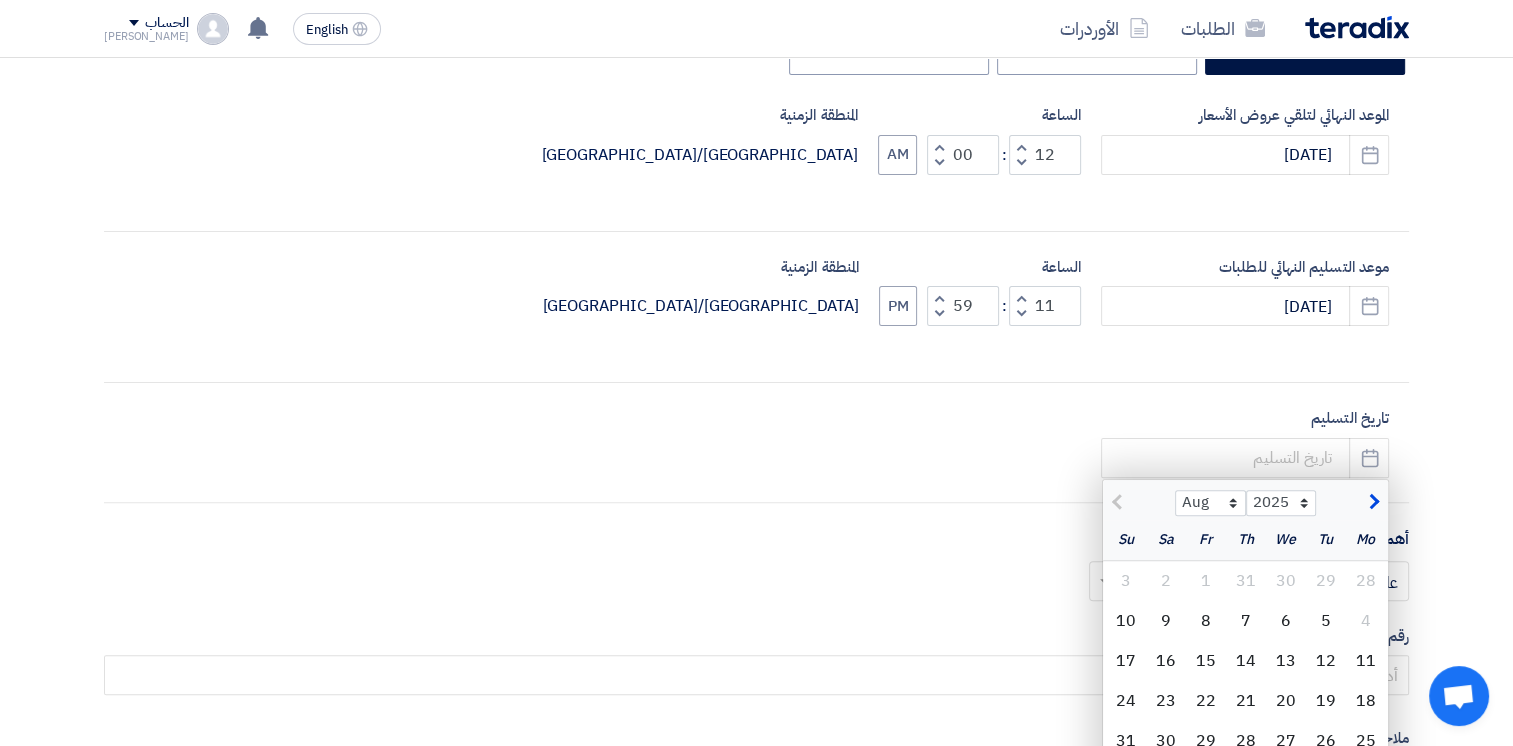 click on "Increment hours" 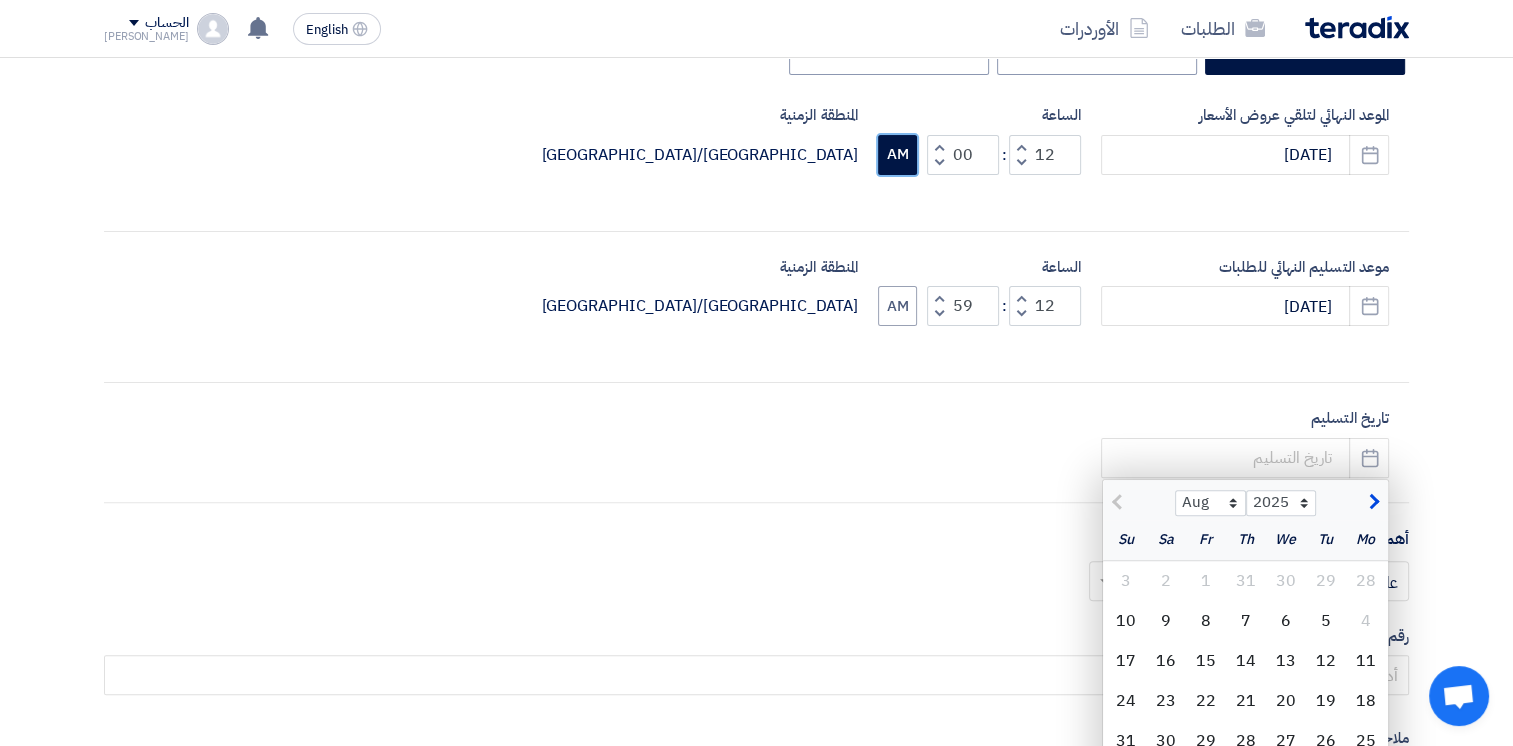 click on "AM" 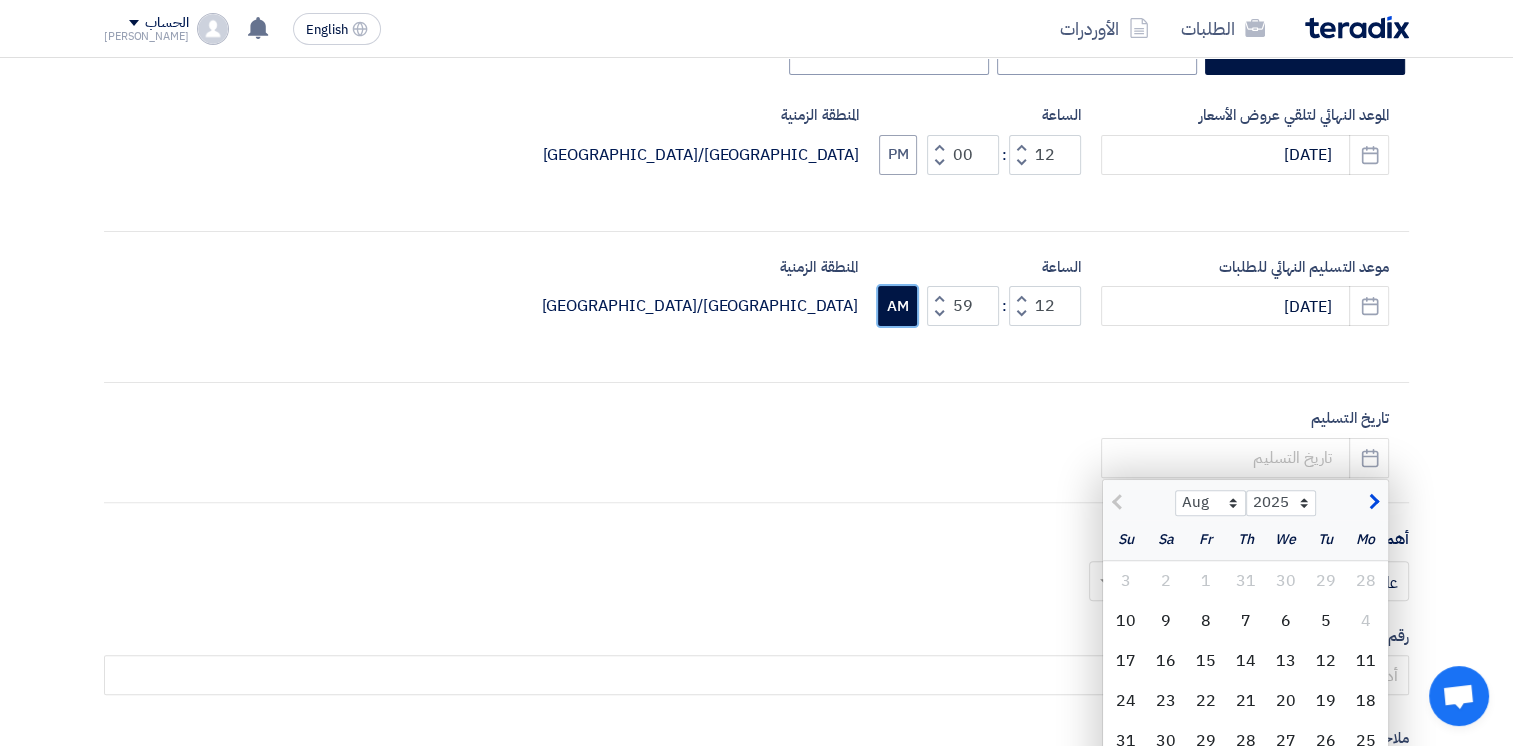 click on "AM" 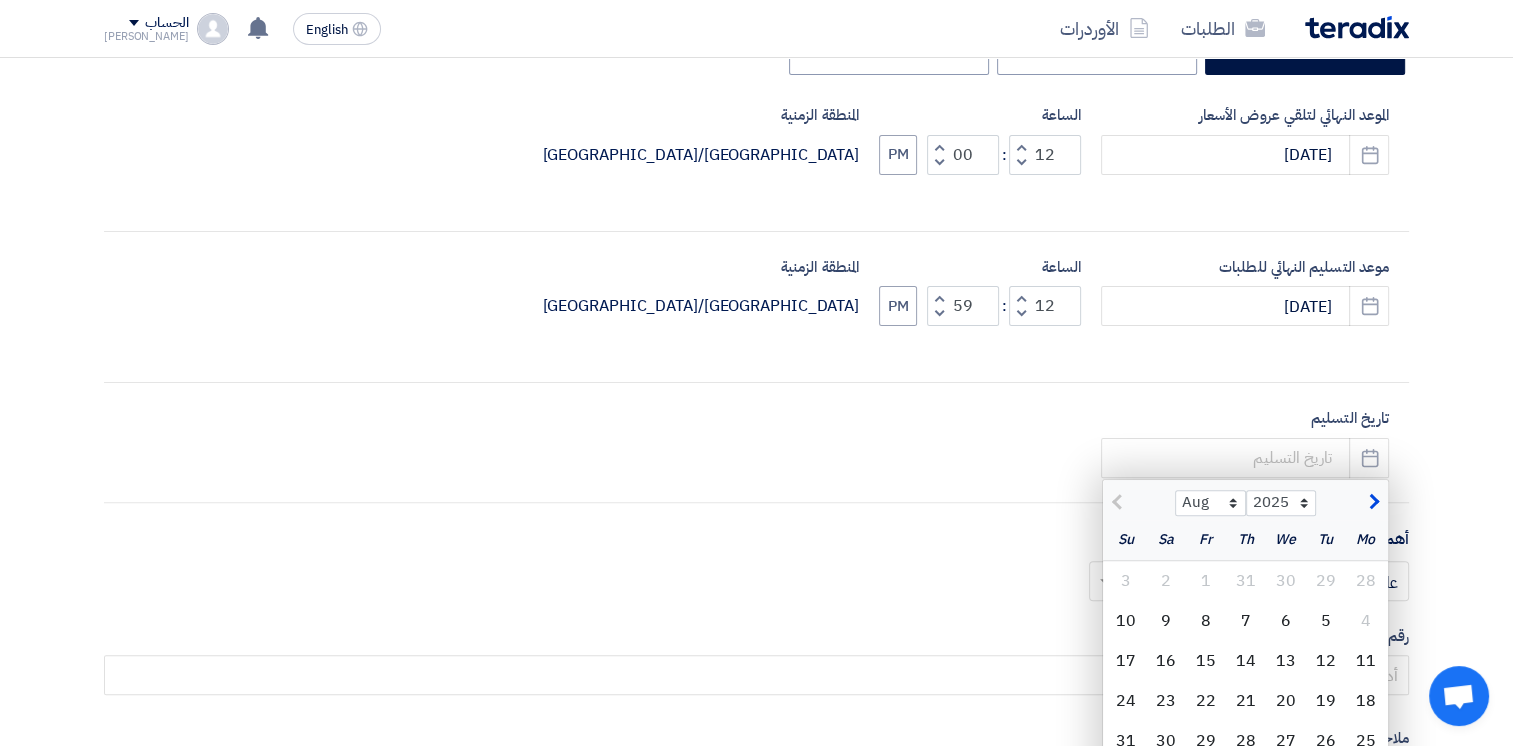 click on "Decrement minutes" 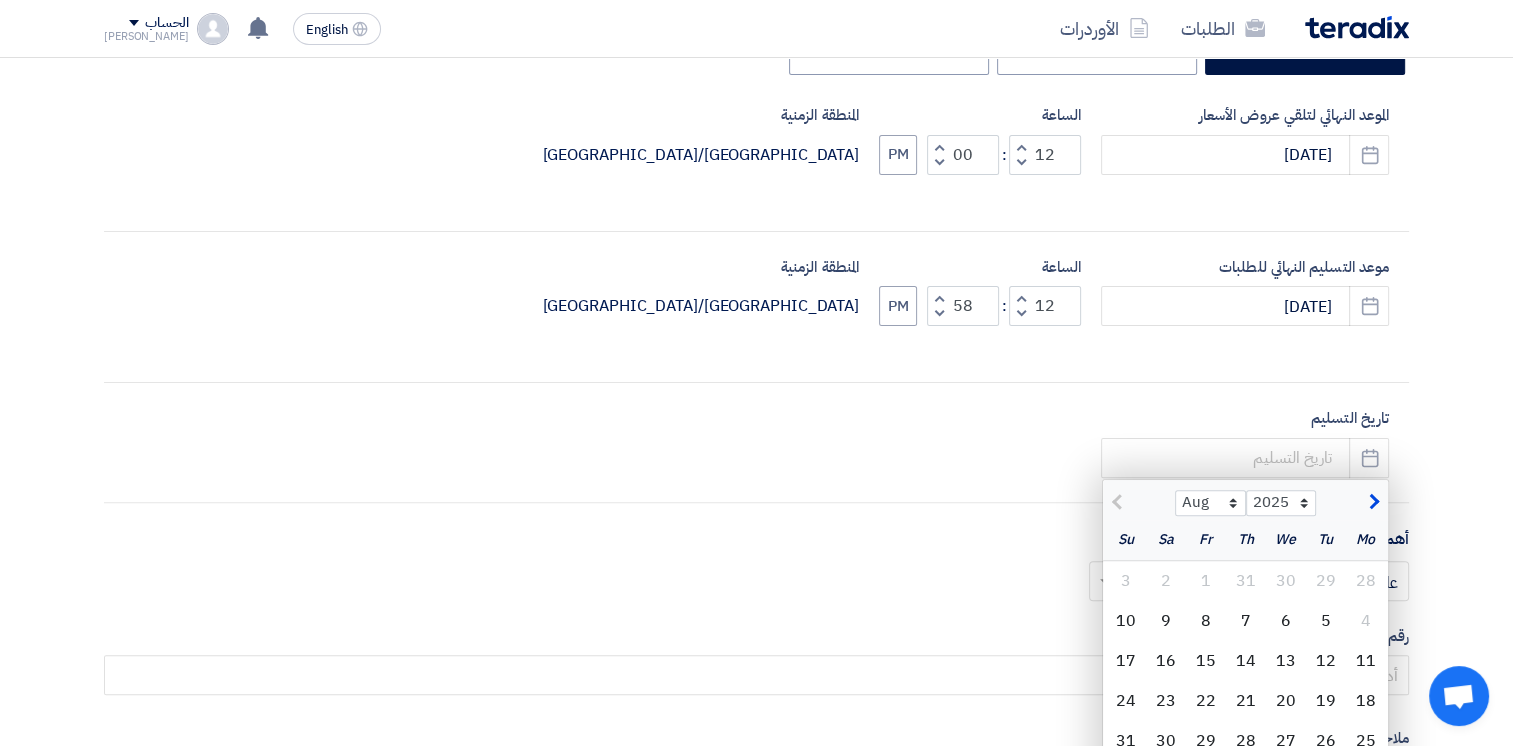 click on "Increment minutes" 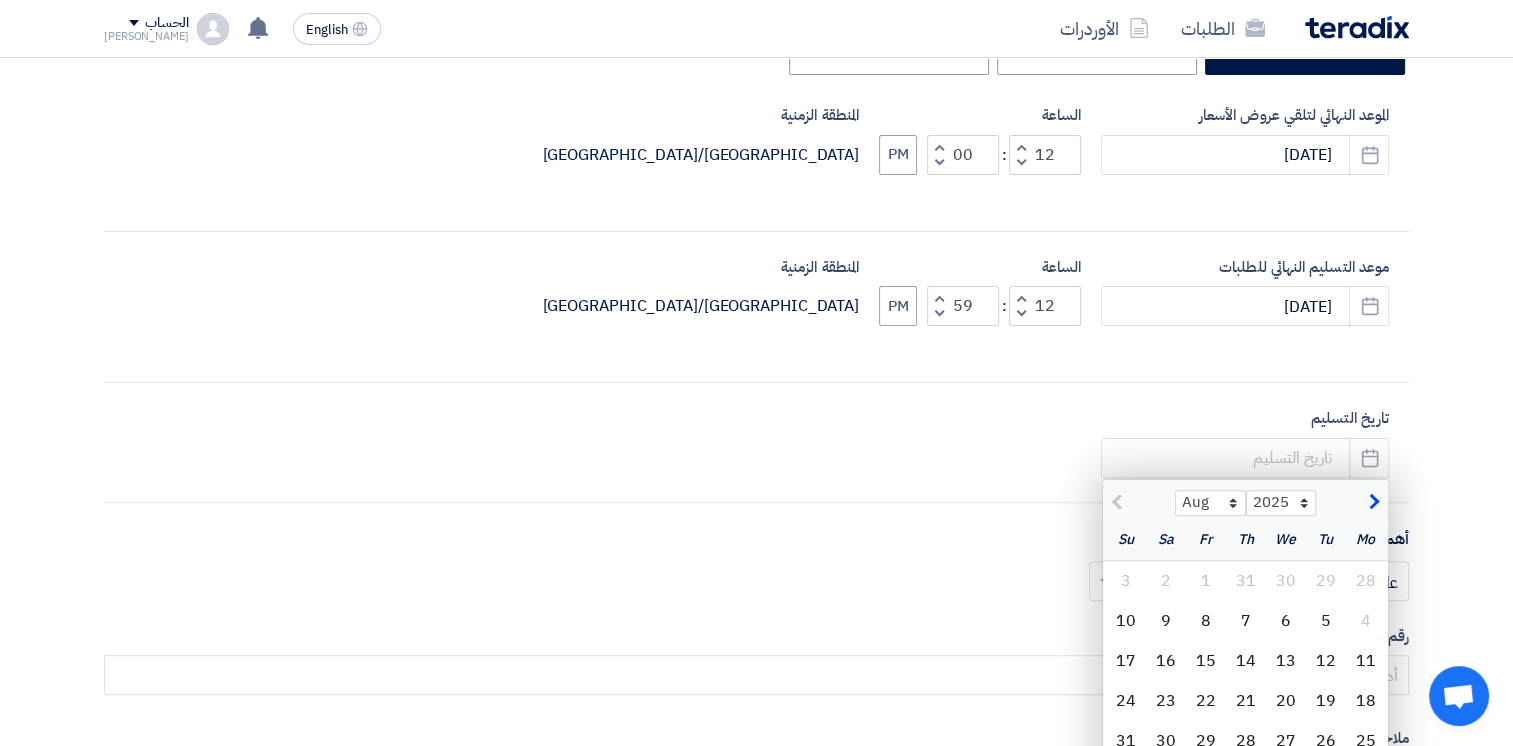 click on "Increment minutes" 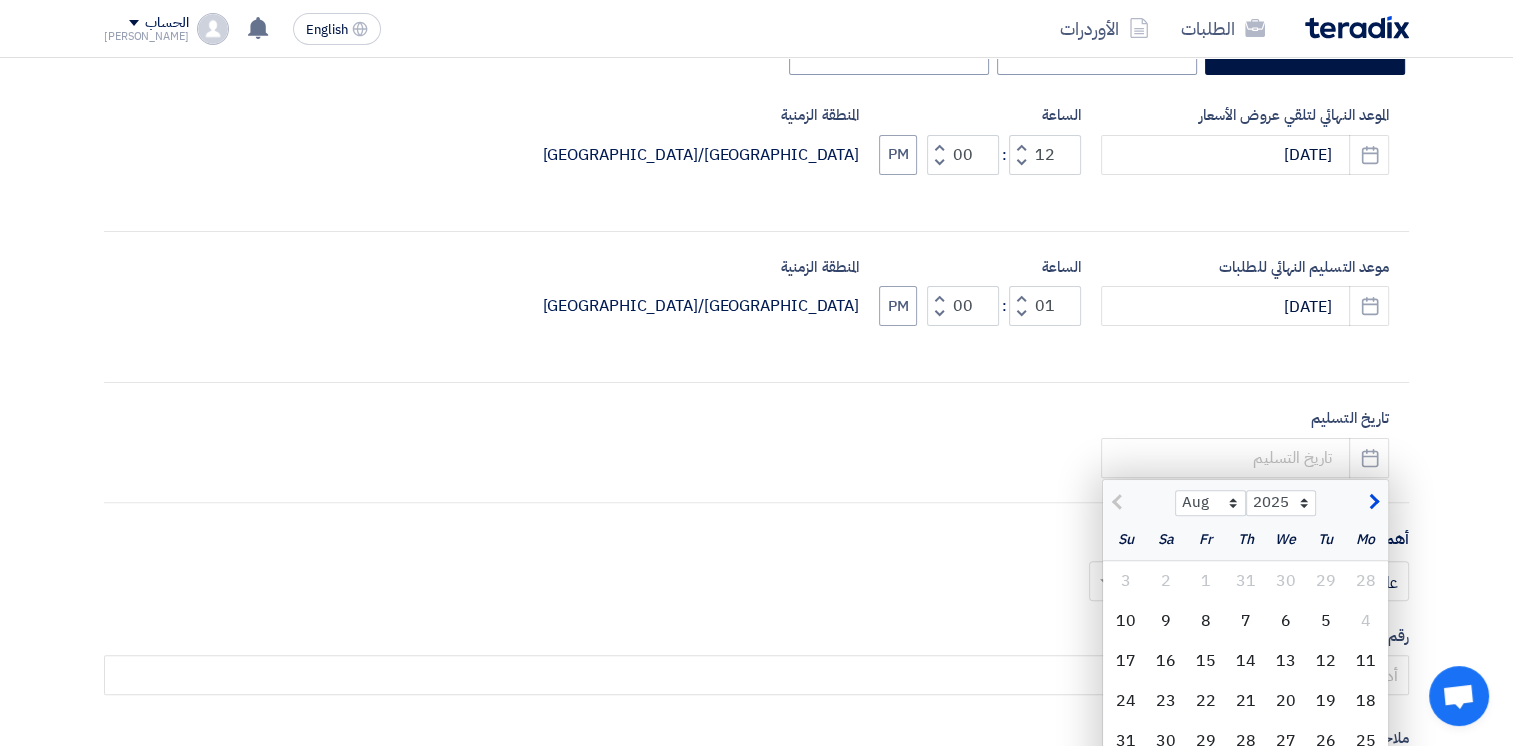 click on "Decrement hours" 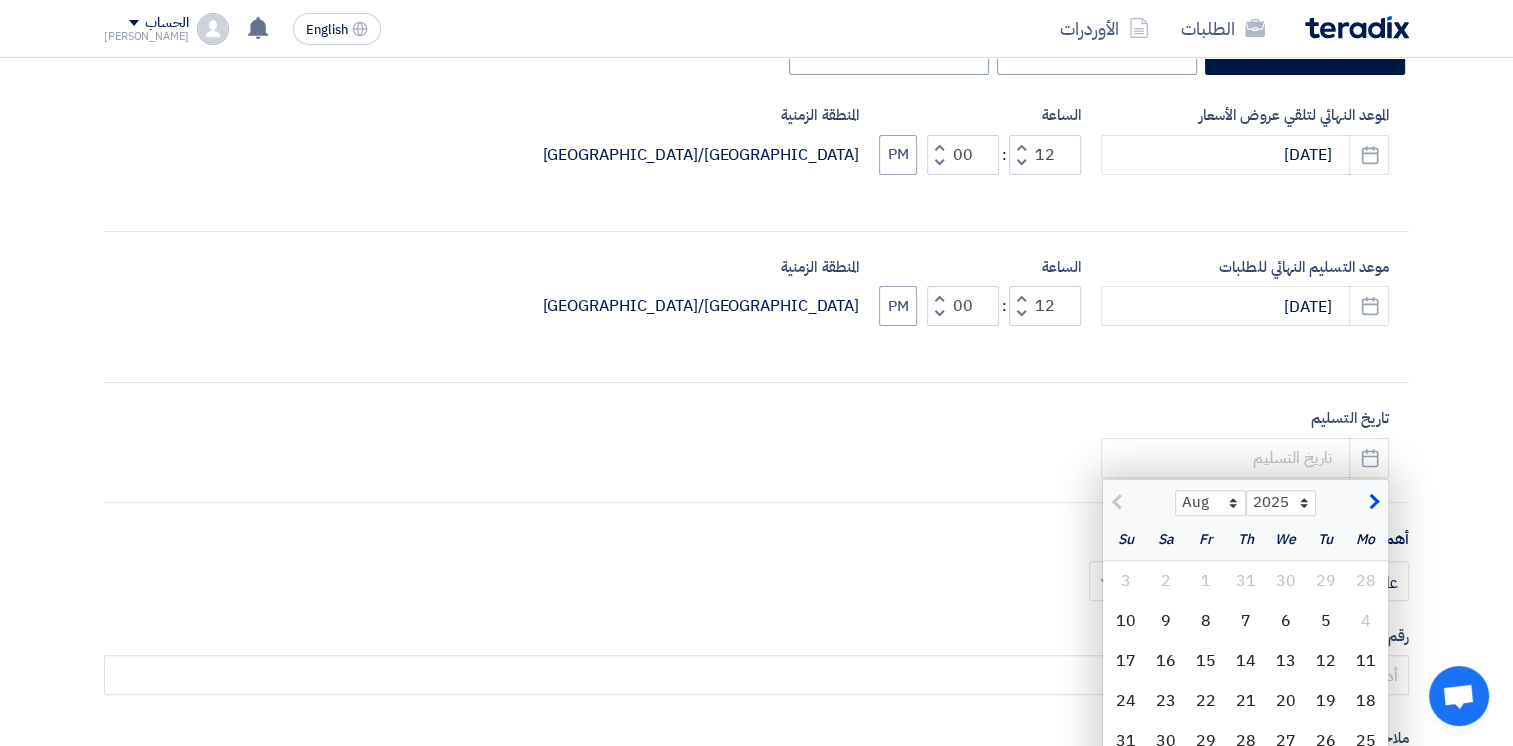 scroll, scrollTop: 800, scrollLeft: 0, axis: vertical 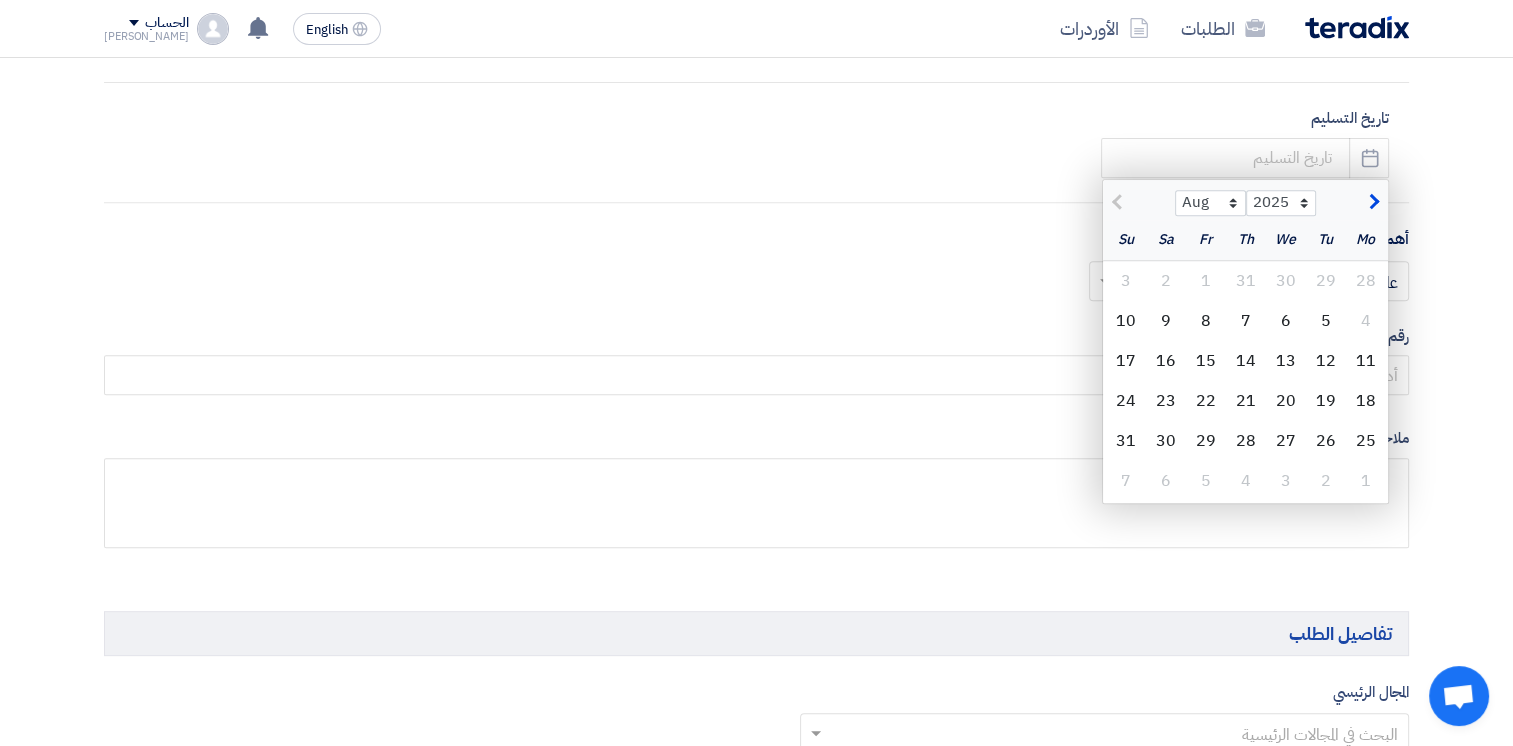 click 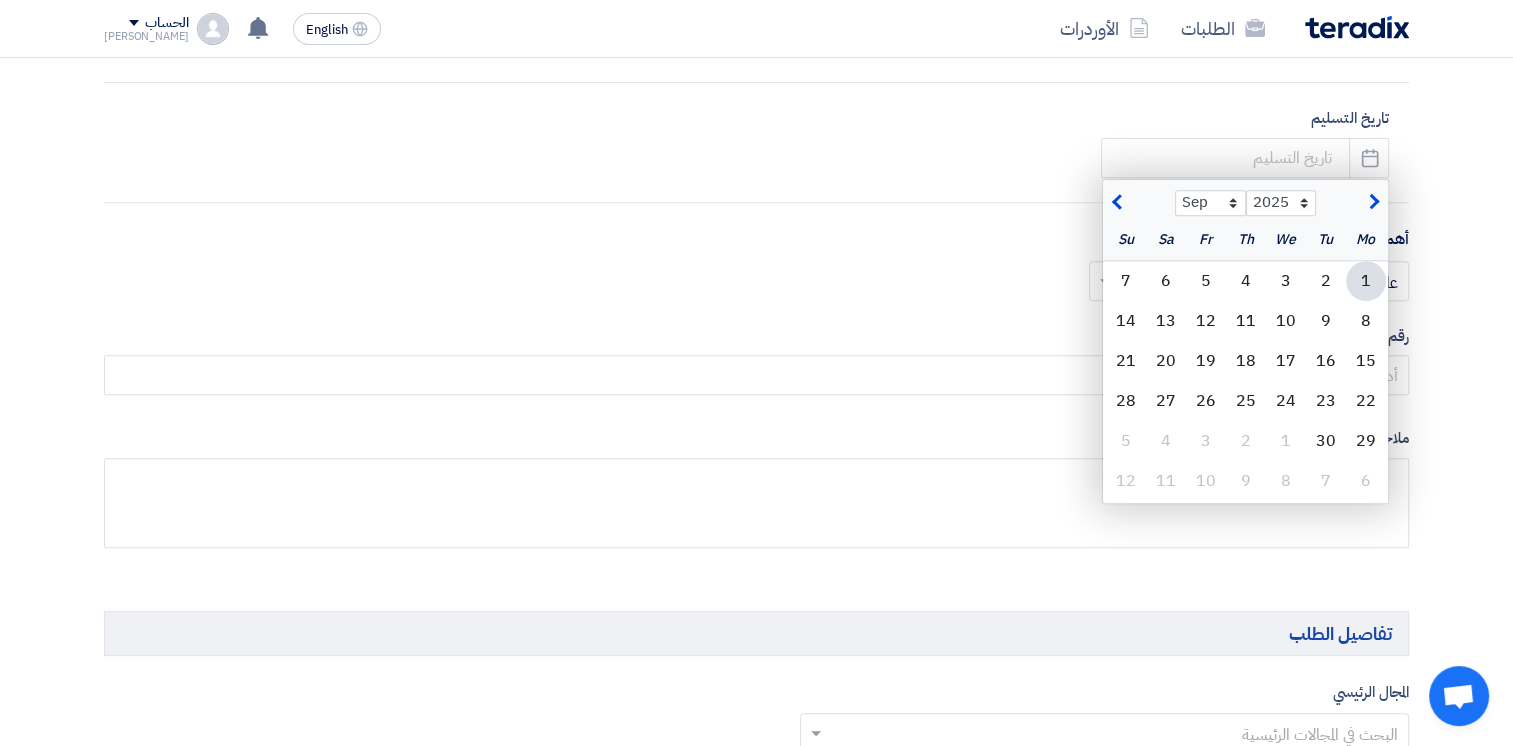click on "1" 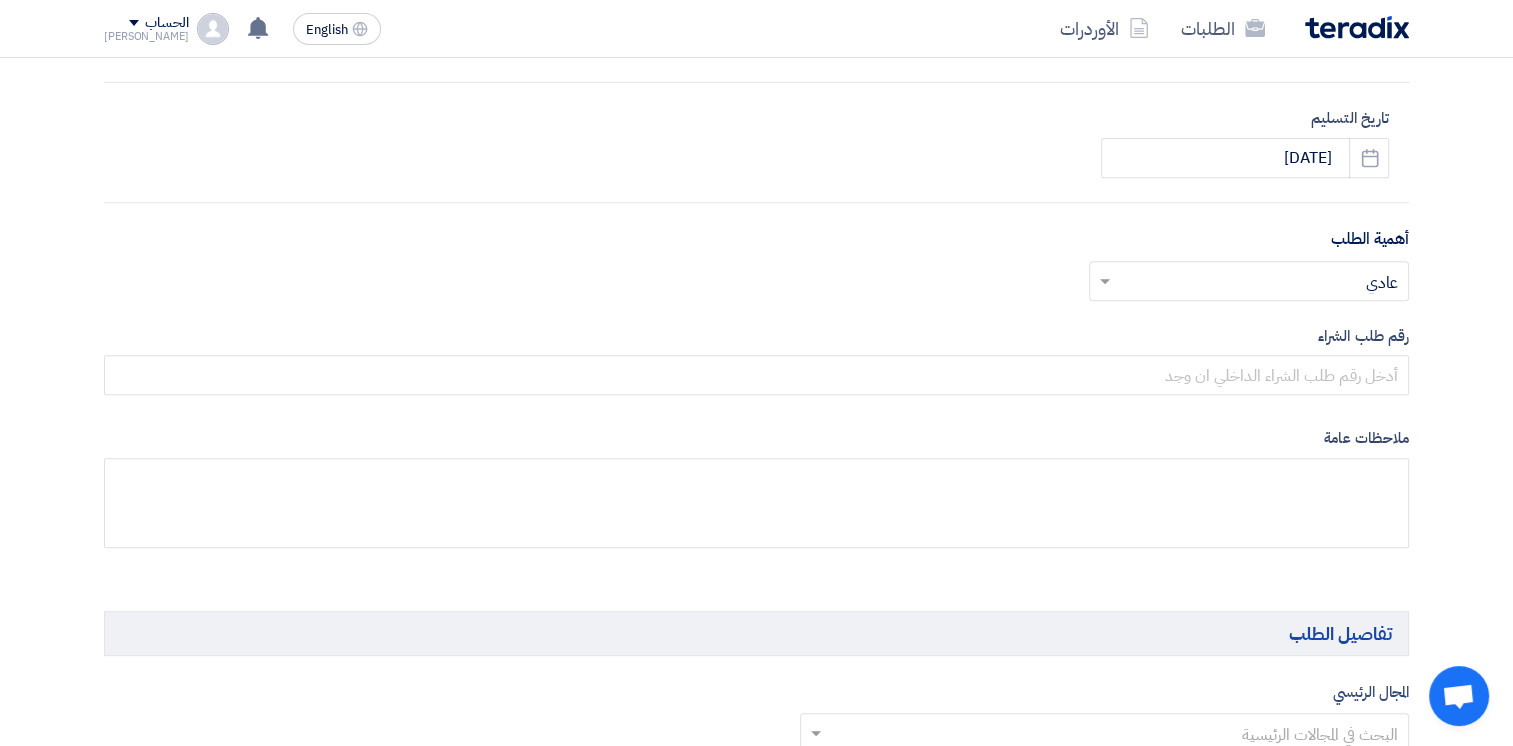 click 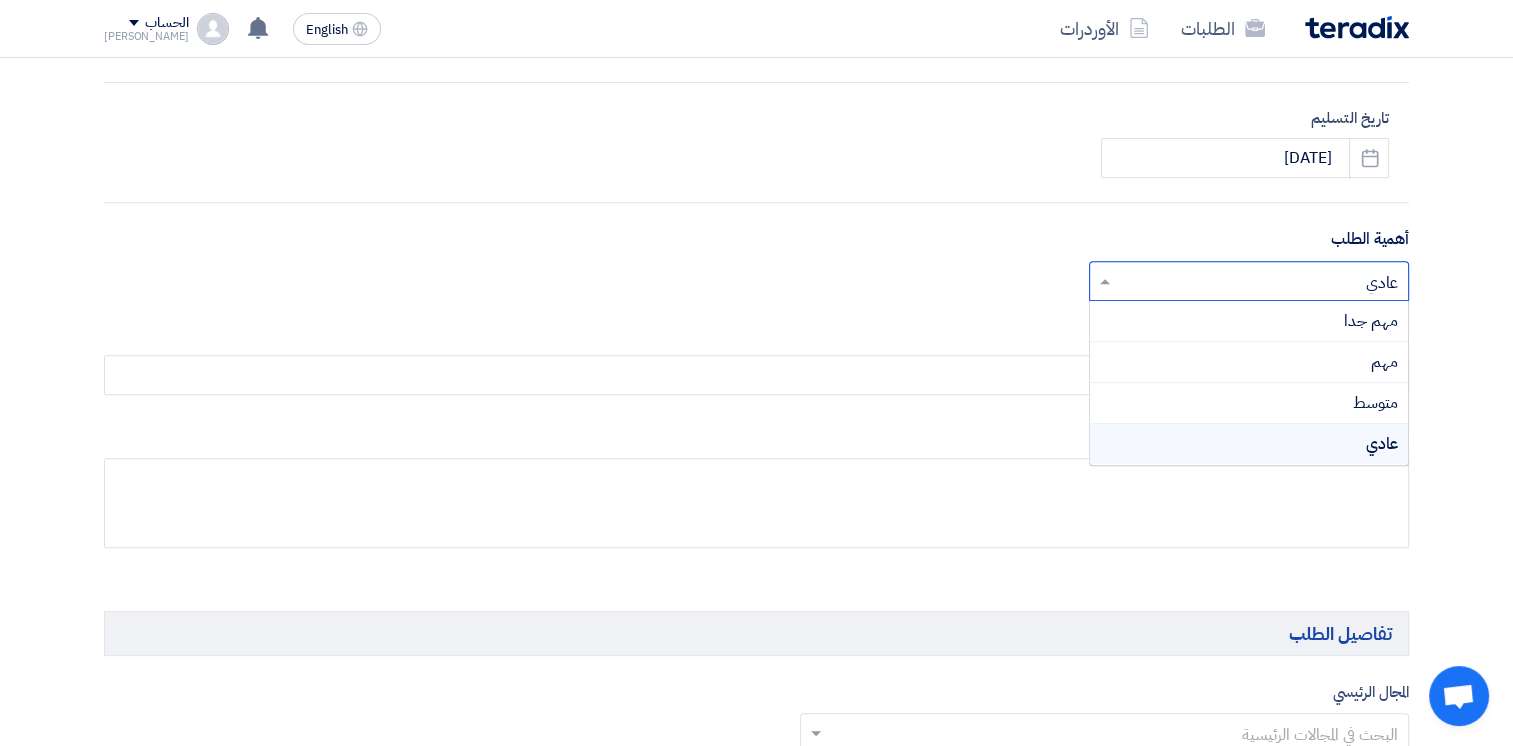 click on "عادي" at bounding box center [1249, 444] 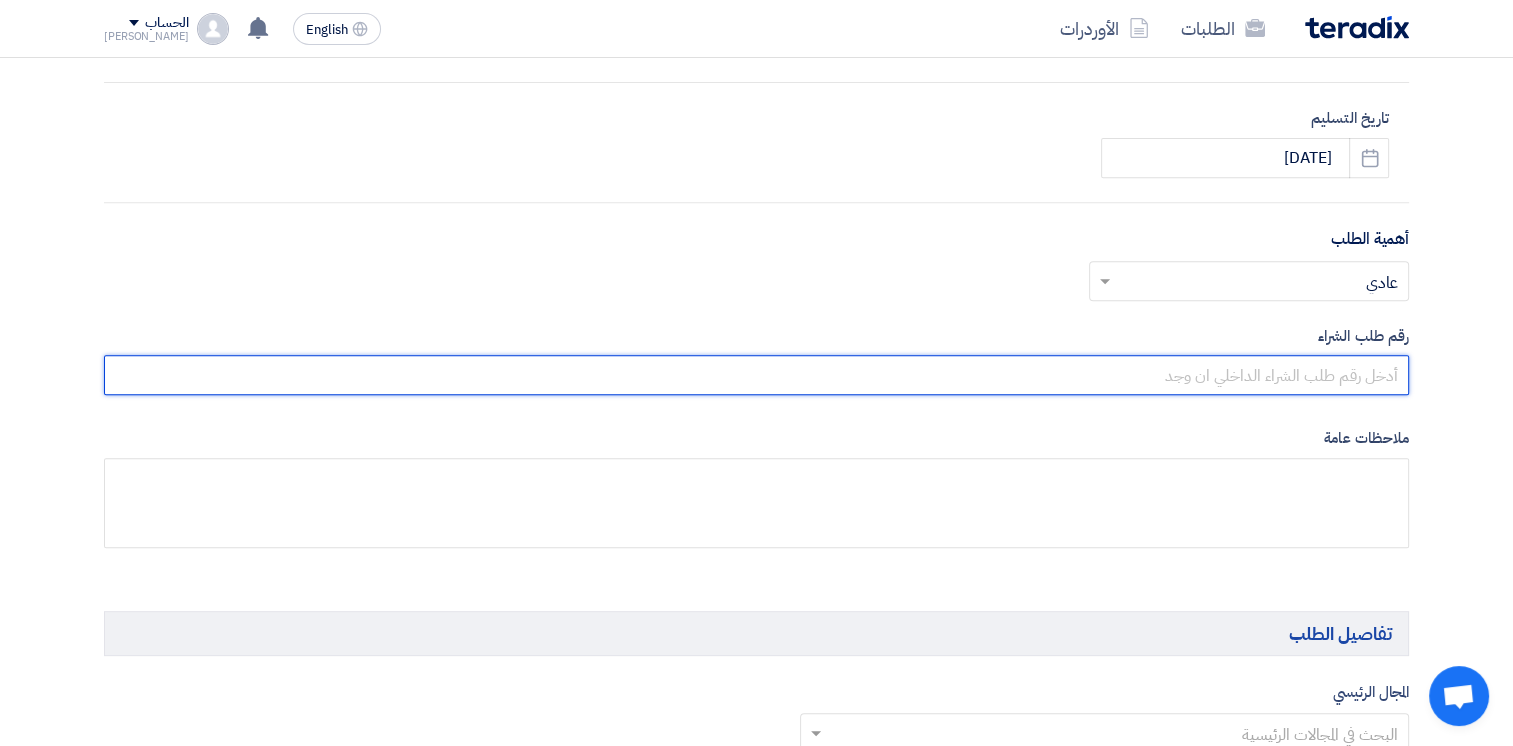 click at bounding box center [756, 375] 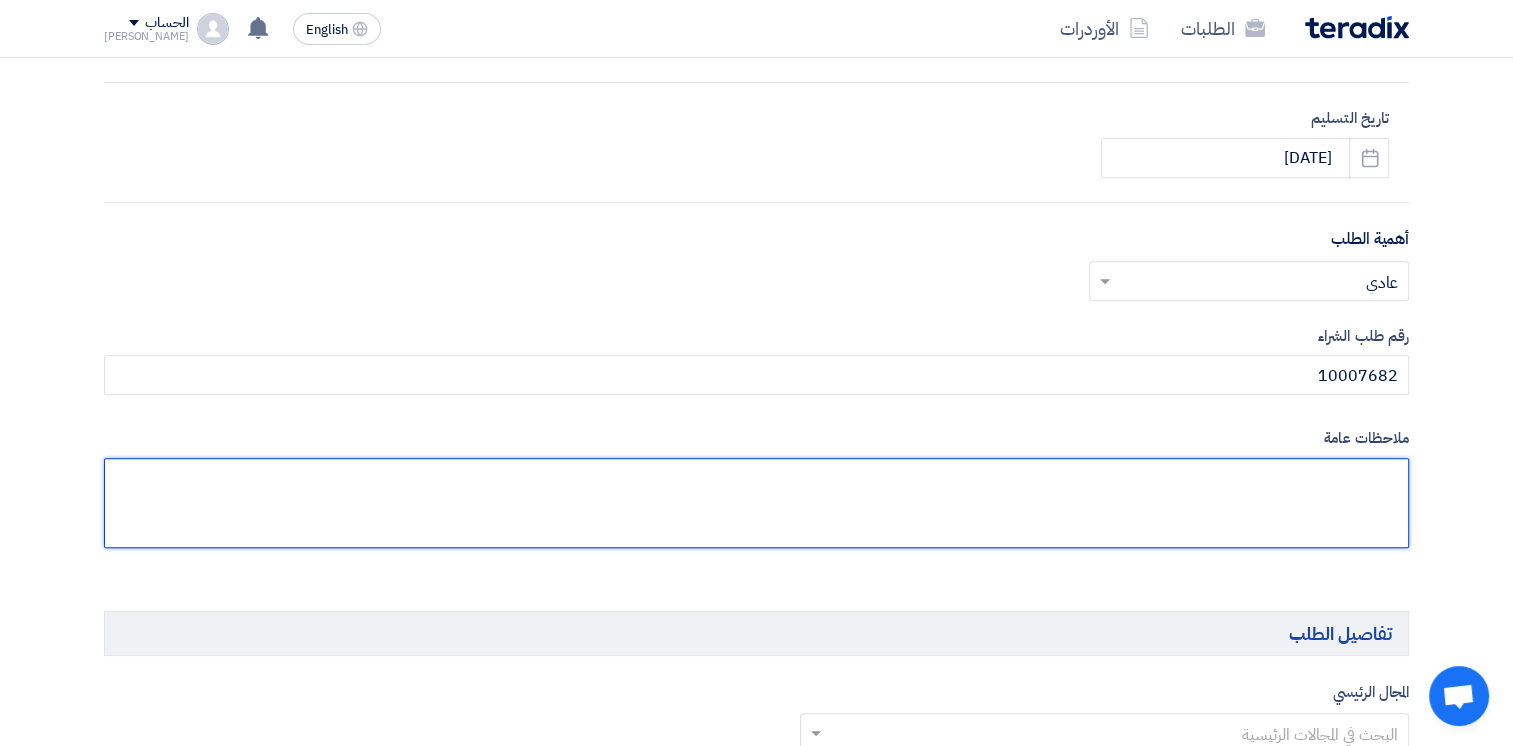 click 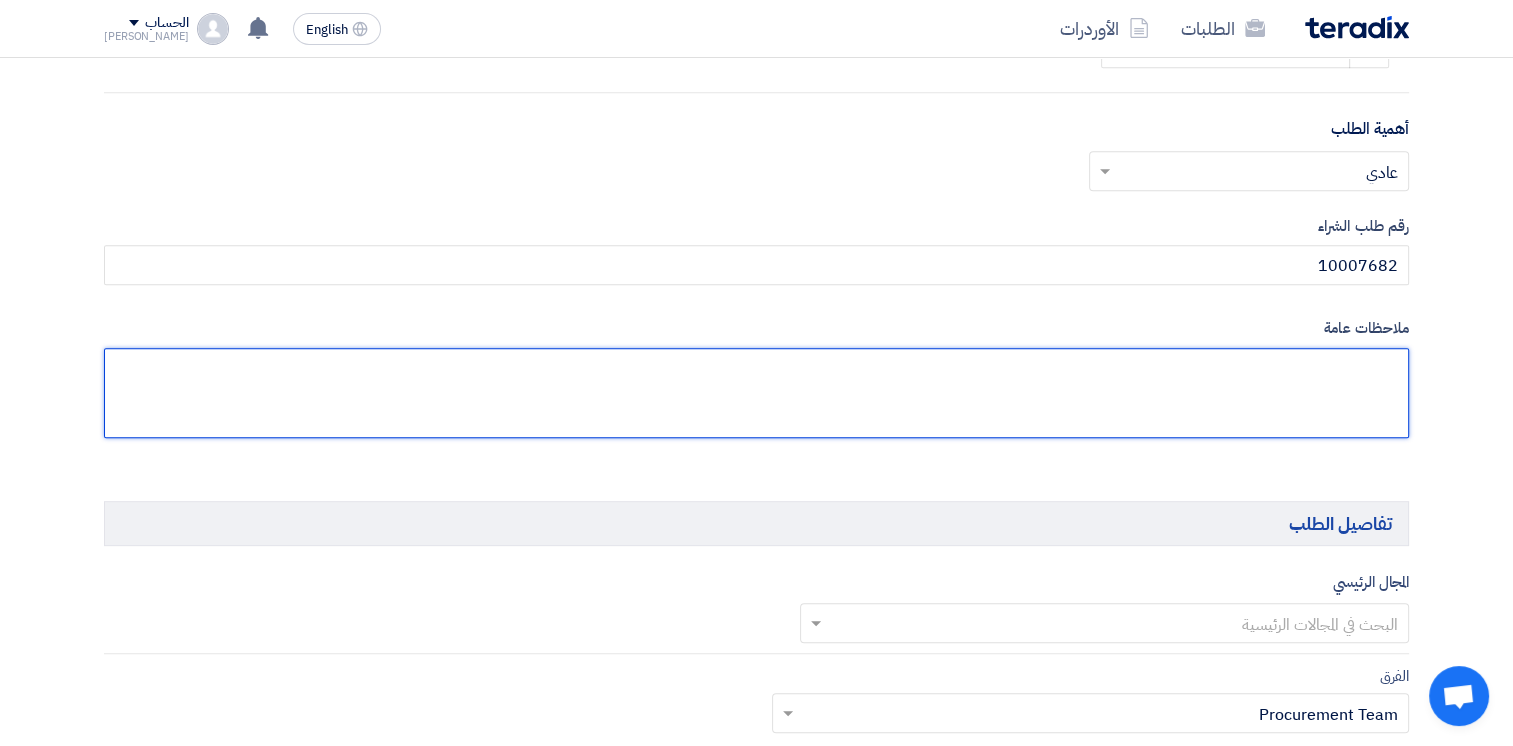 scroll, scrollTop: 1100, scrollLeft: 0, axis: vertical 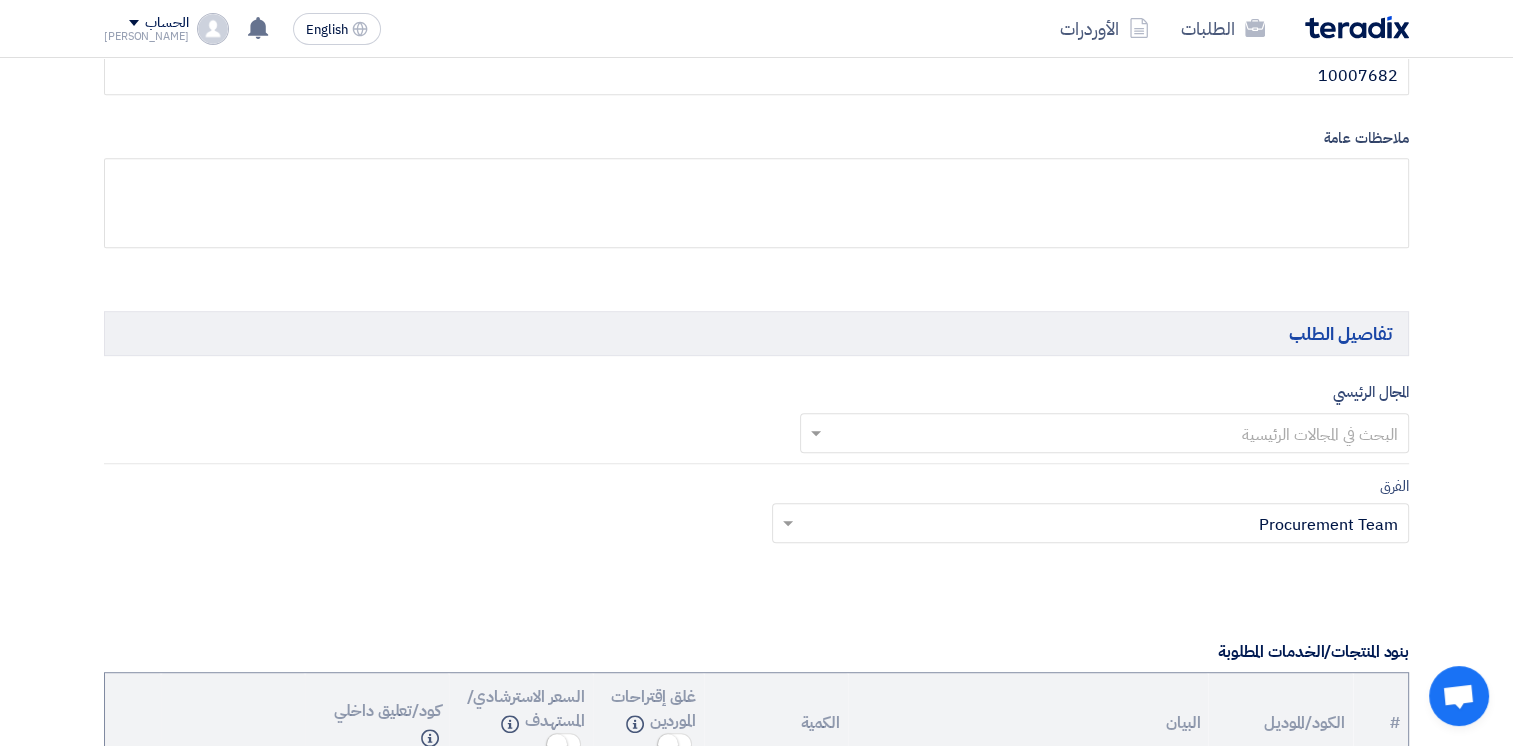 click at bounding box center [1116, 435] 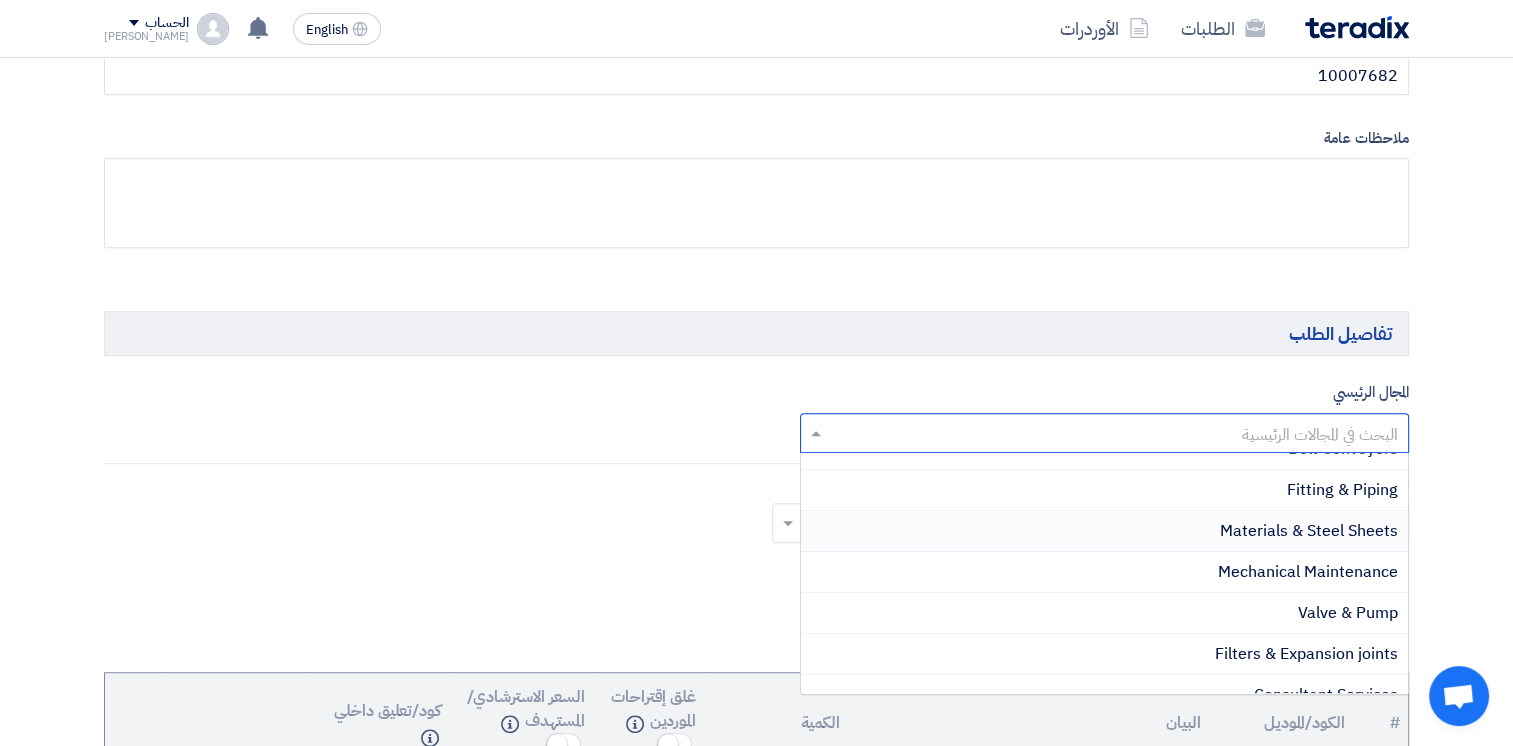 scroll, scrollTop: 1554, scrollLeft: 0, axis: vertical 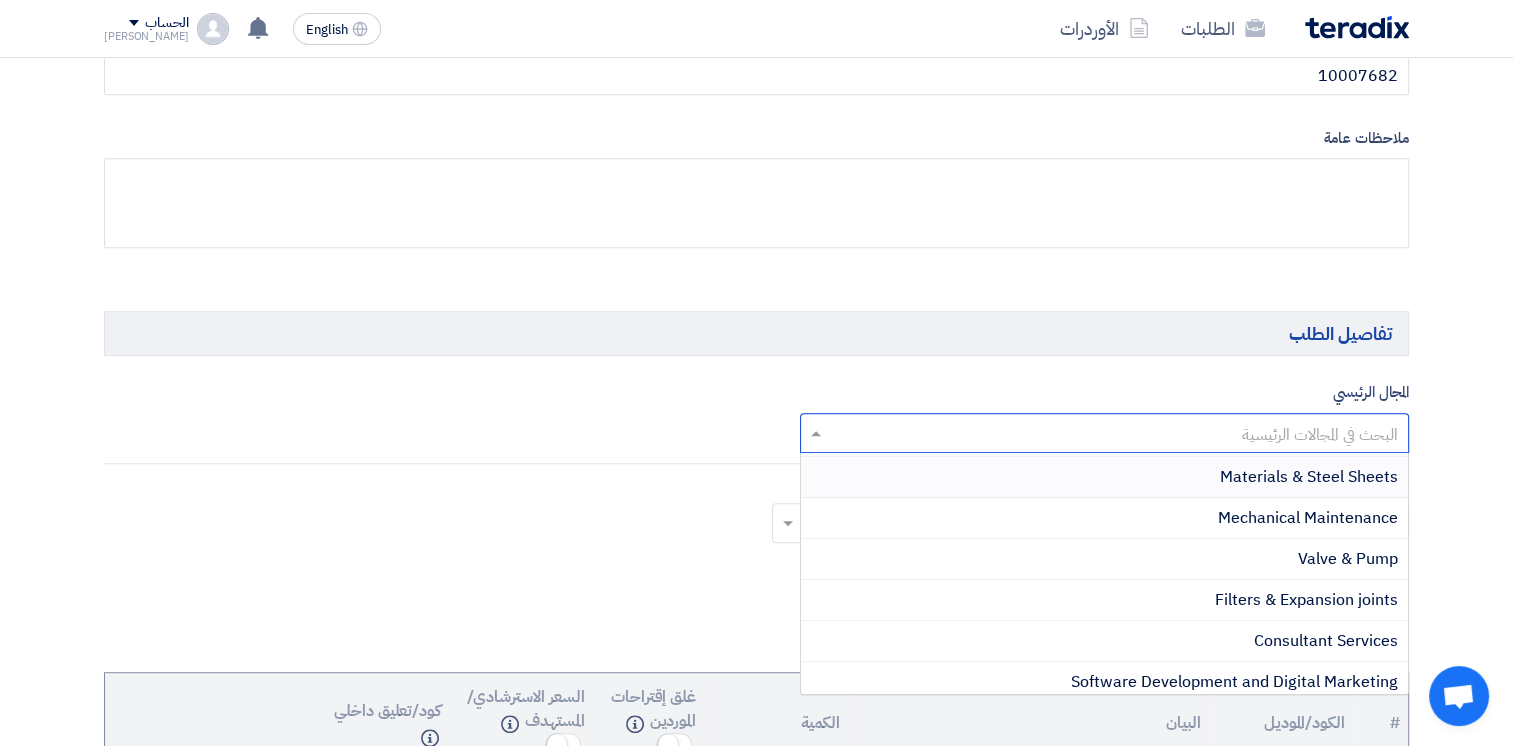 click at bounding box center (1116, 435) 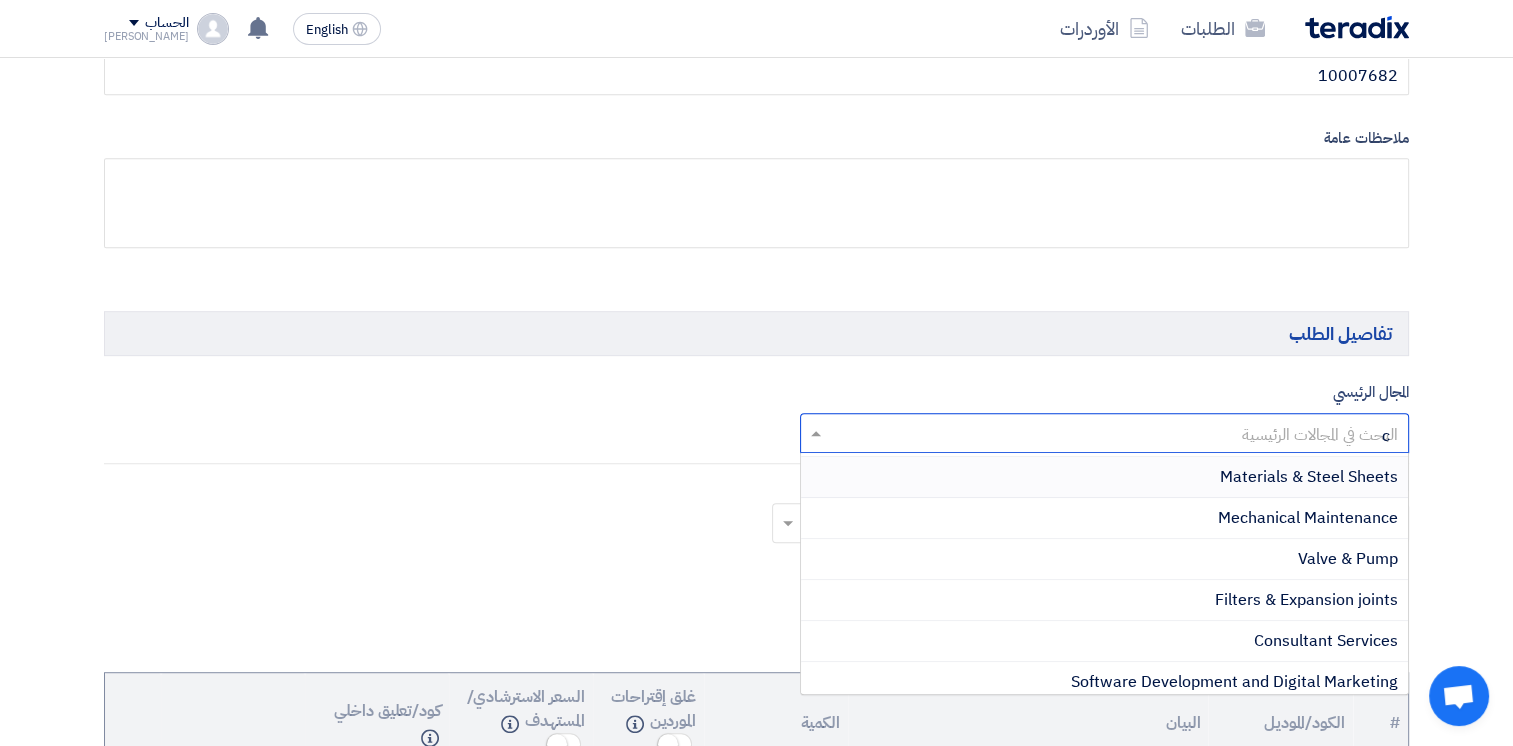scroll, scrollTop: 0, scrollLeft: 0, axis: both 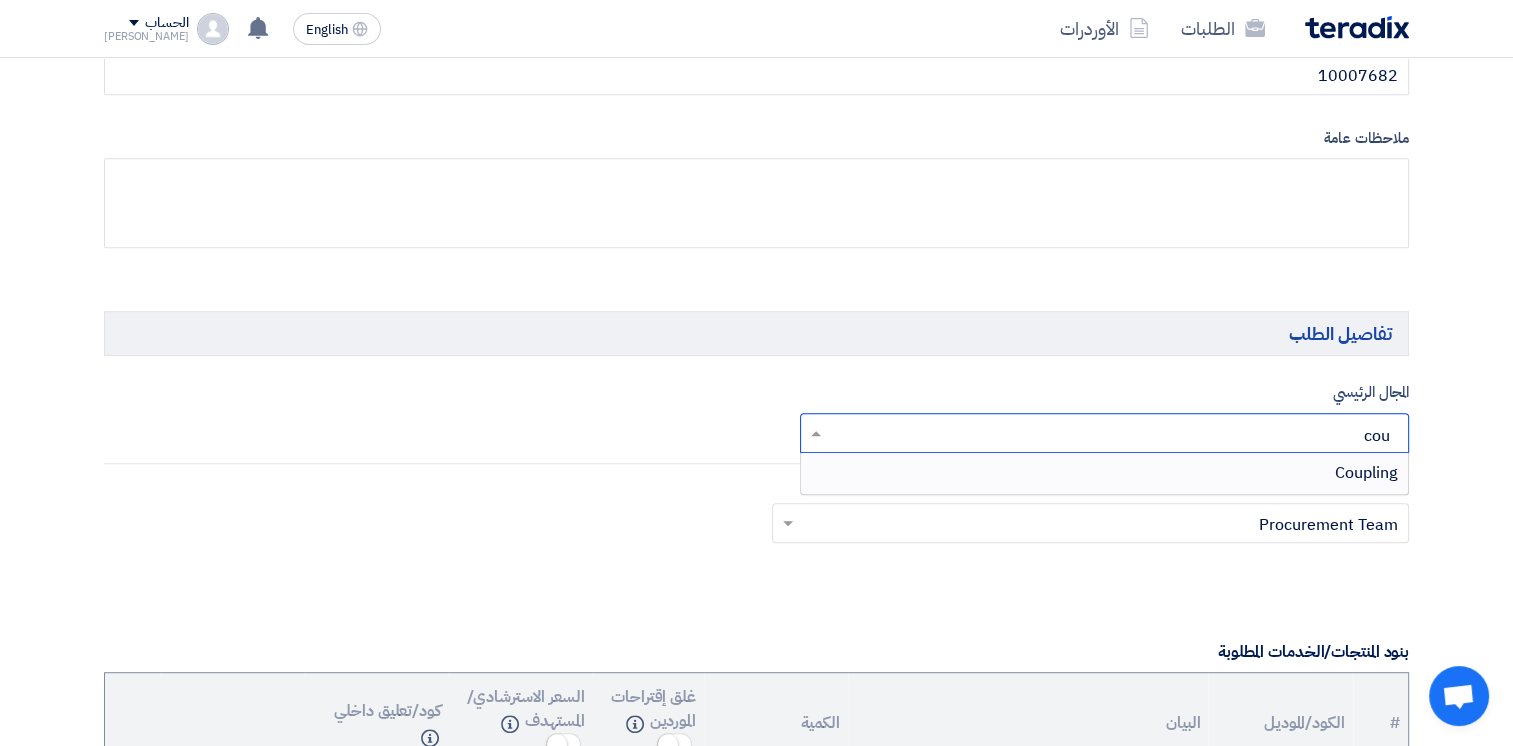 click on "Coupling" at bounding box center (1366, 473) 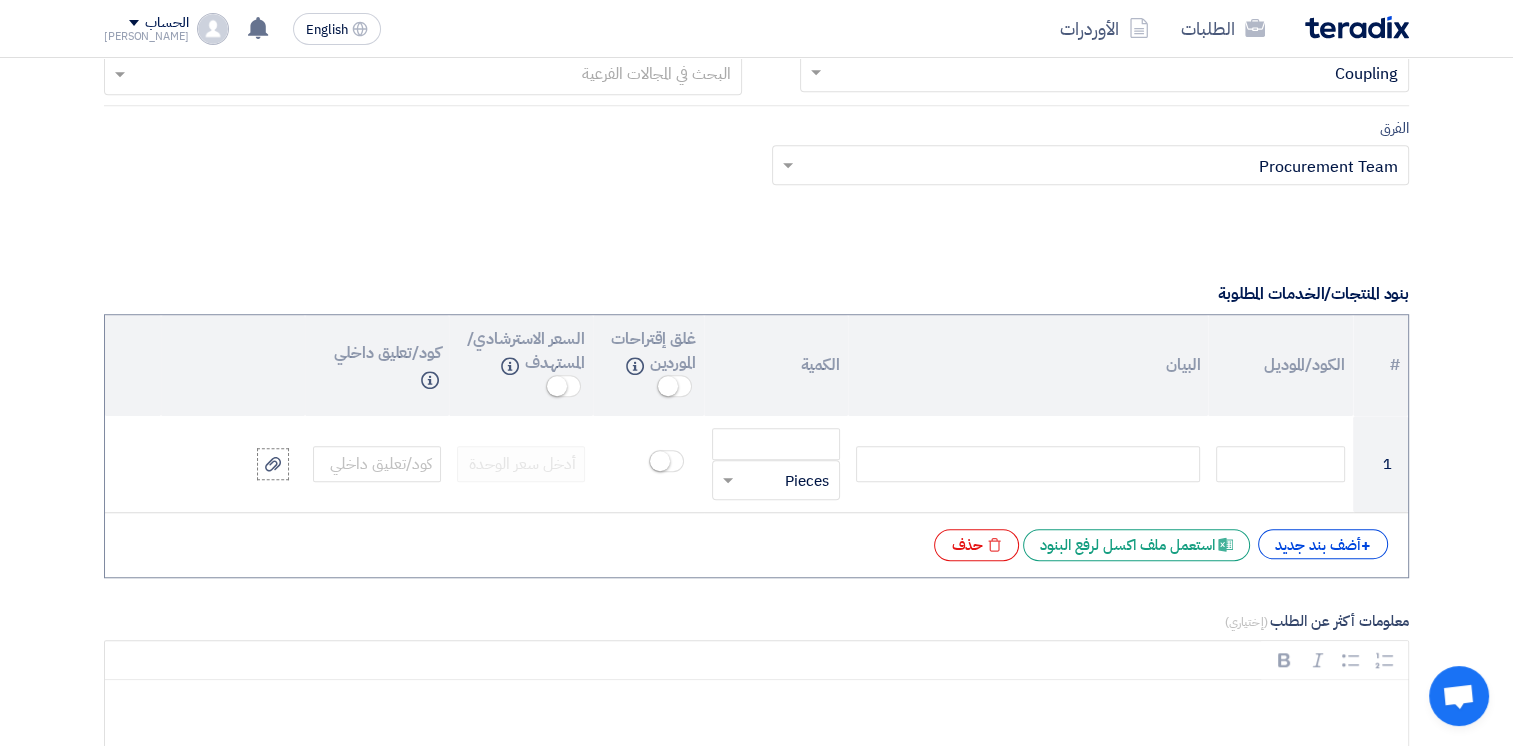 scroll, scrollTop: 1500, scrollLeft: 0, axis: vertical 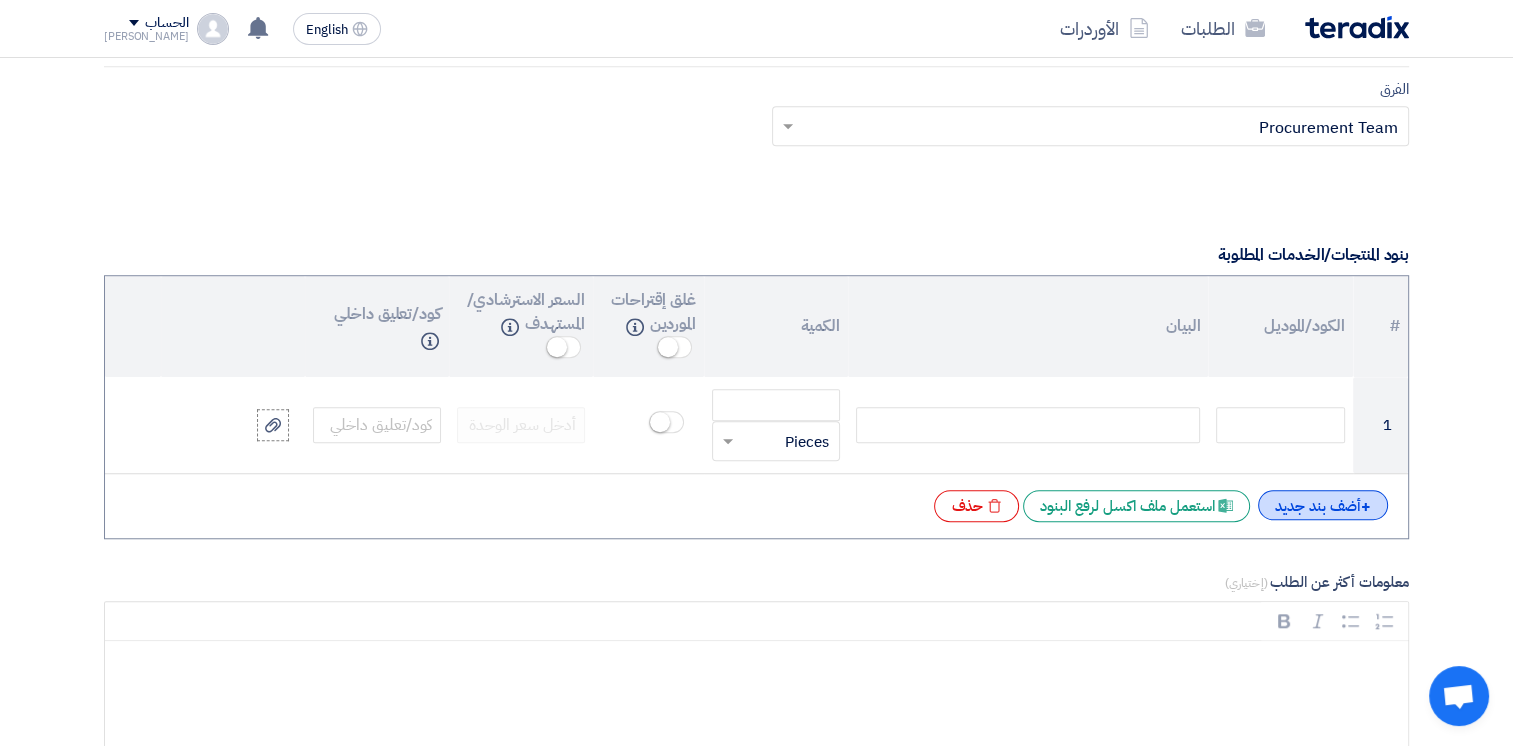 click on "+
أضف بند جديد" 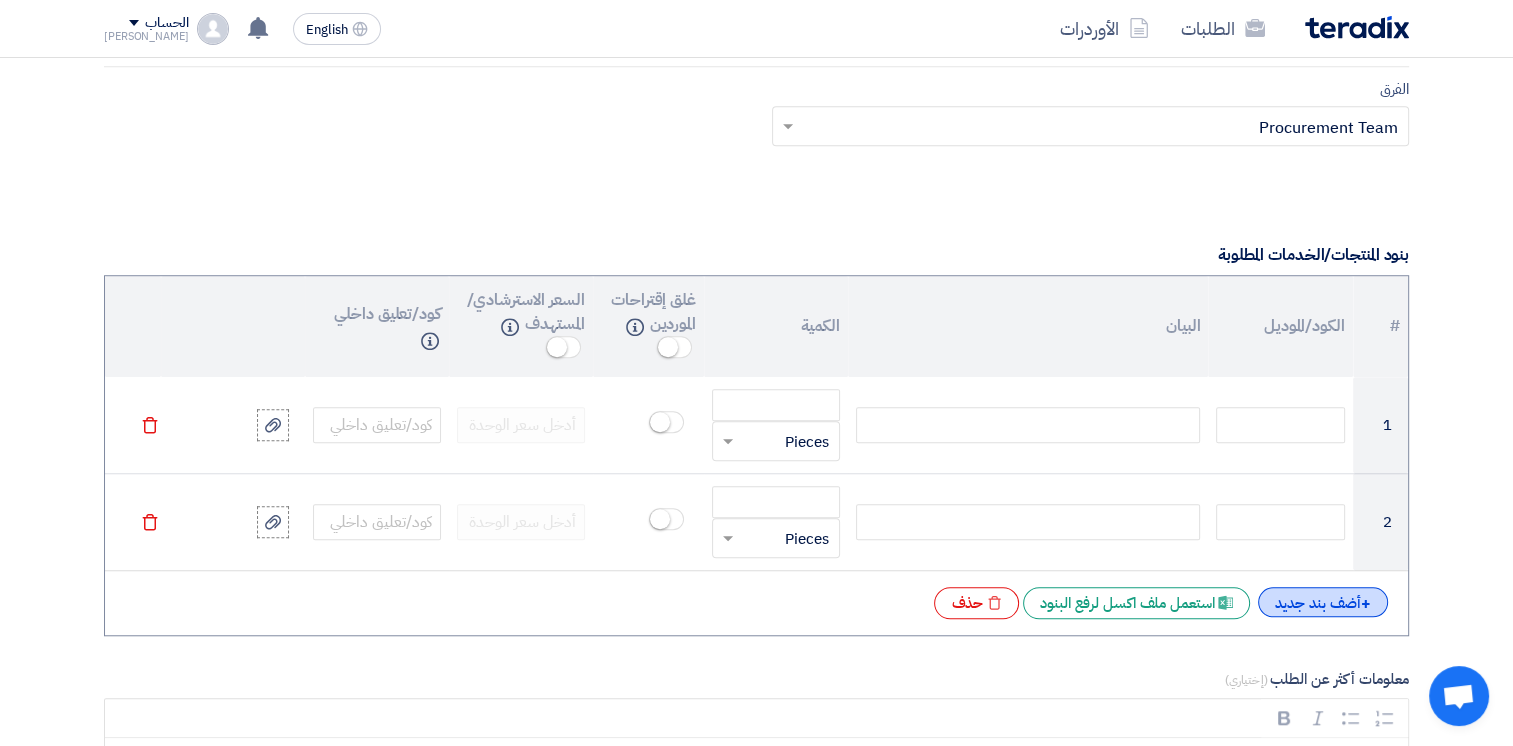 click on "+
أضف بند جديد" 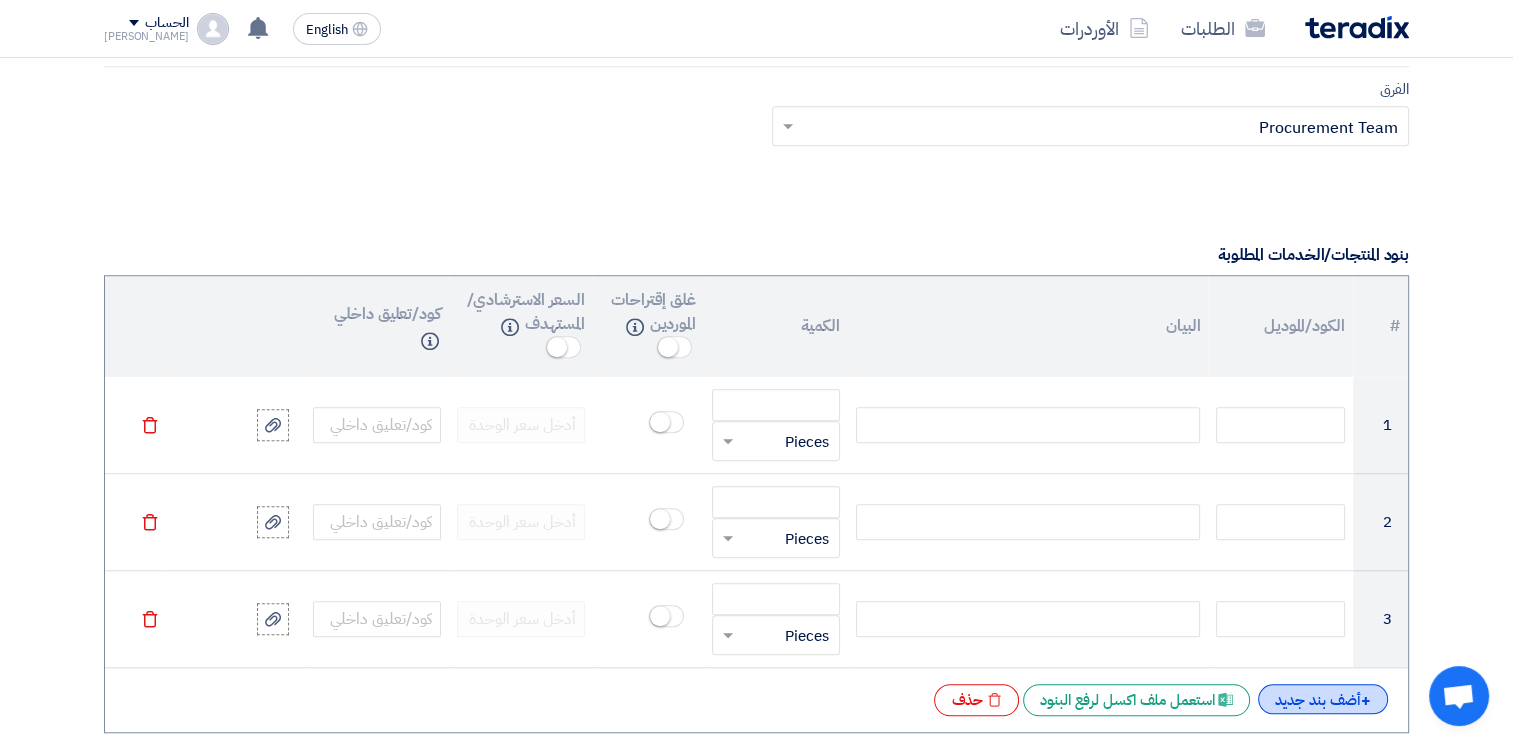 click on "+
أضف بند جديد" 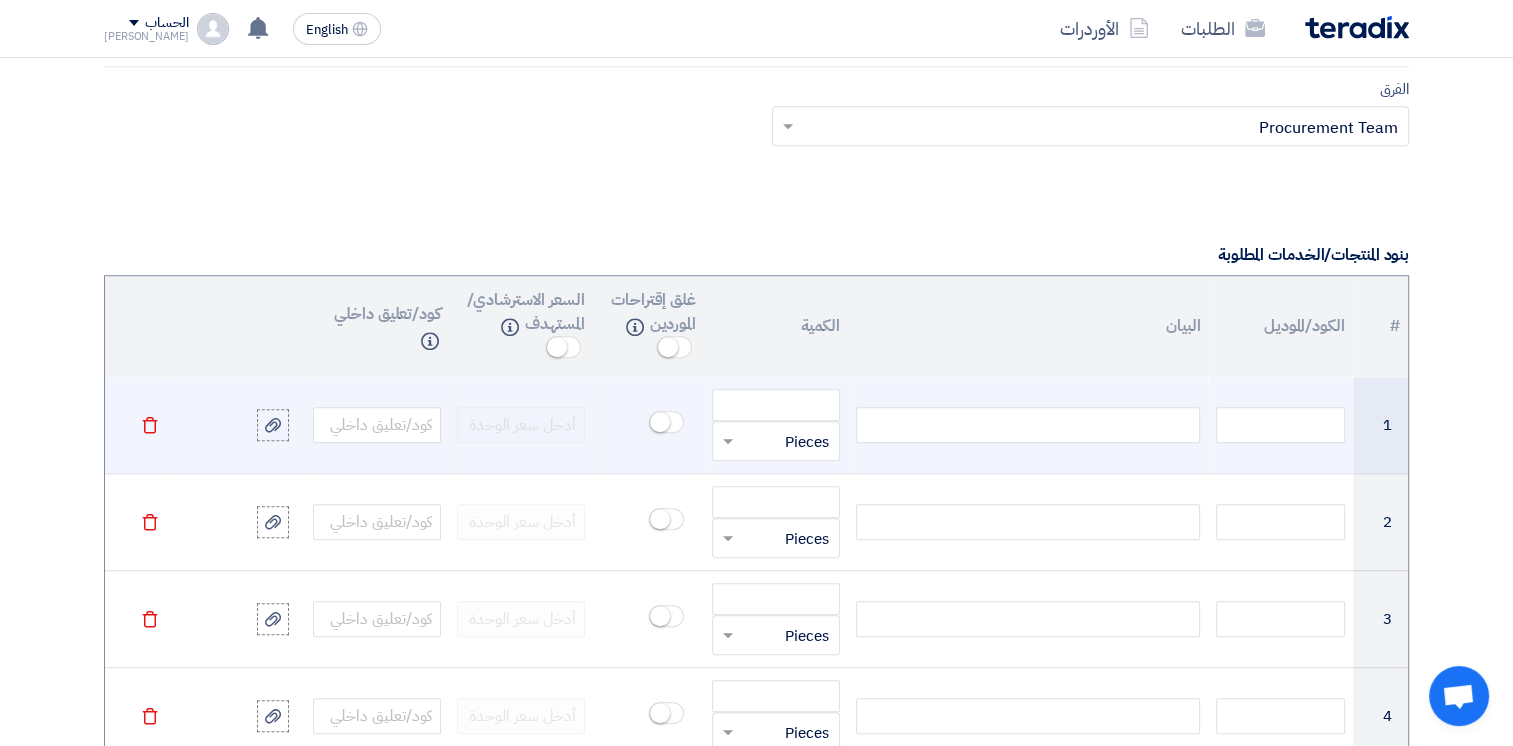 click 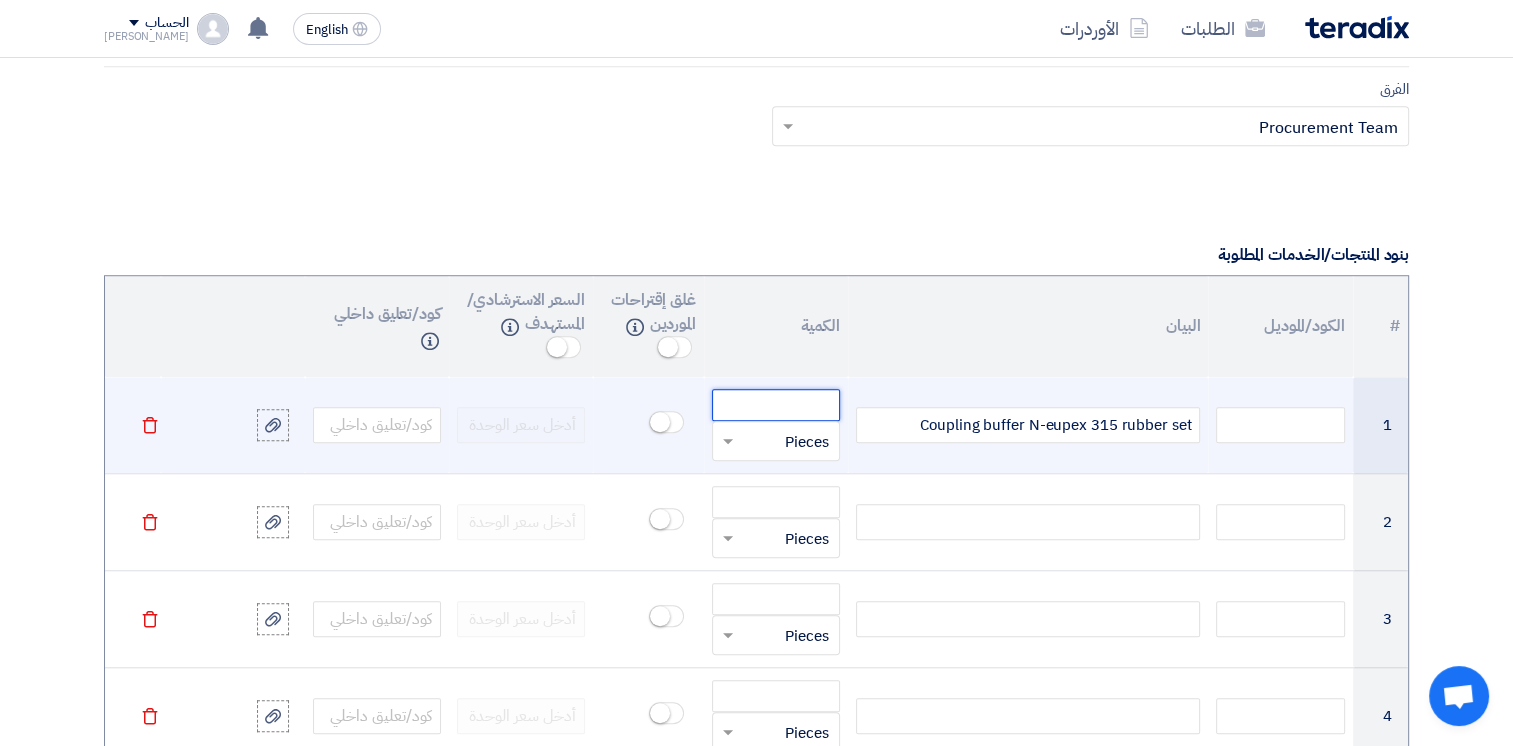 click 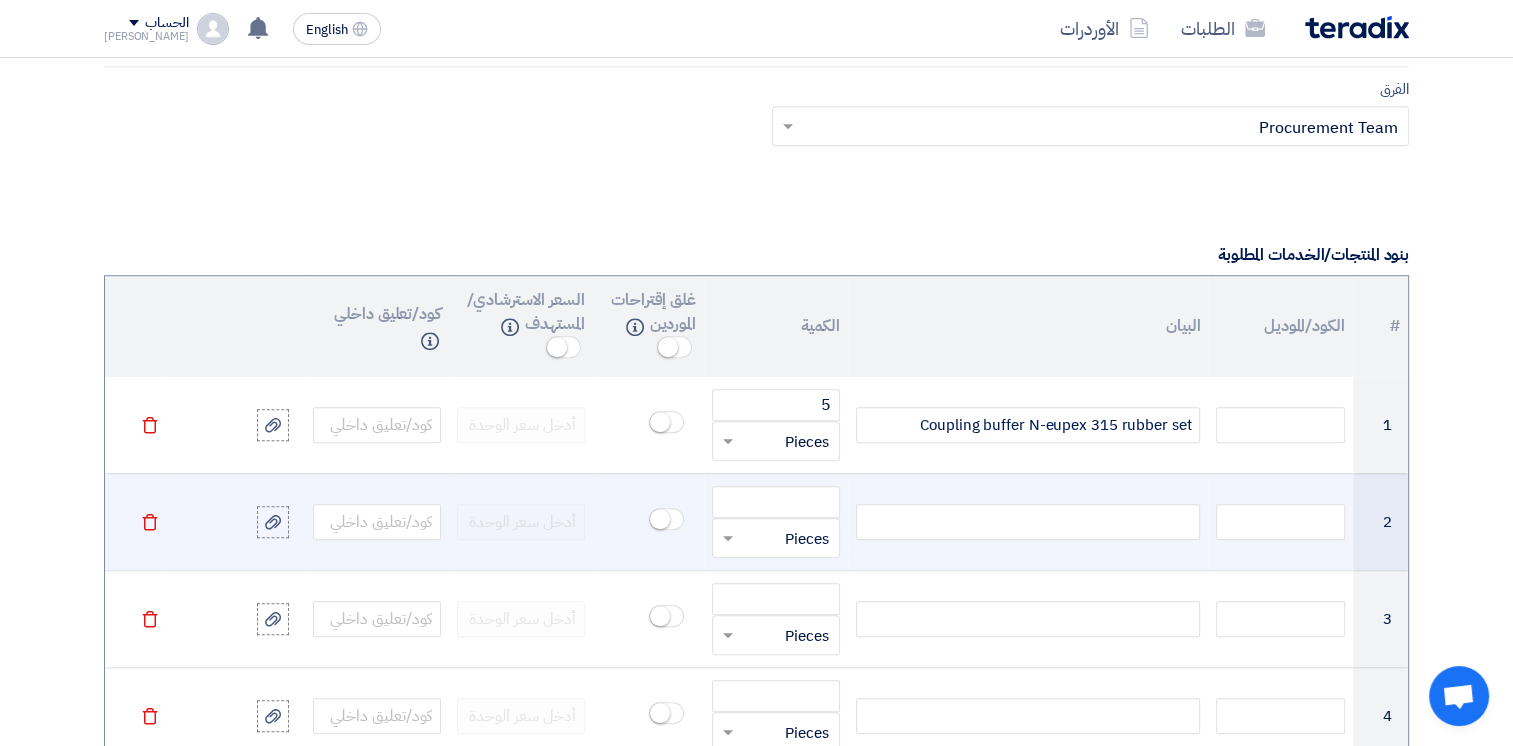 click 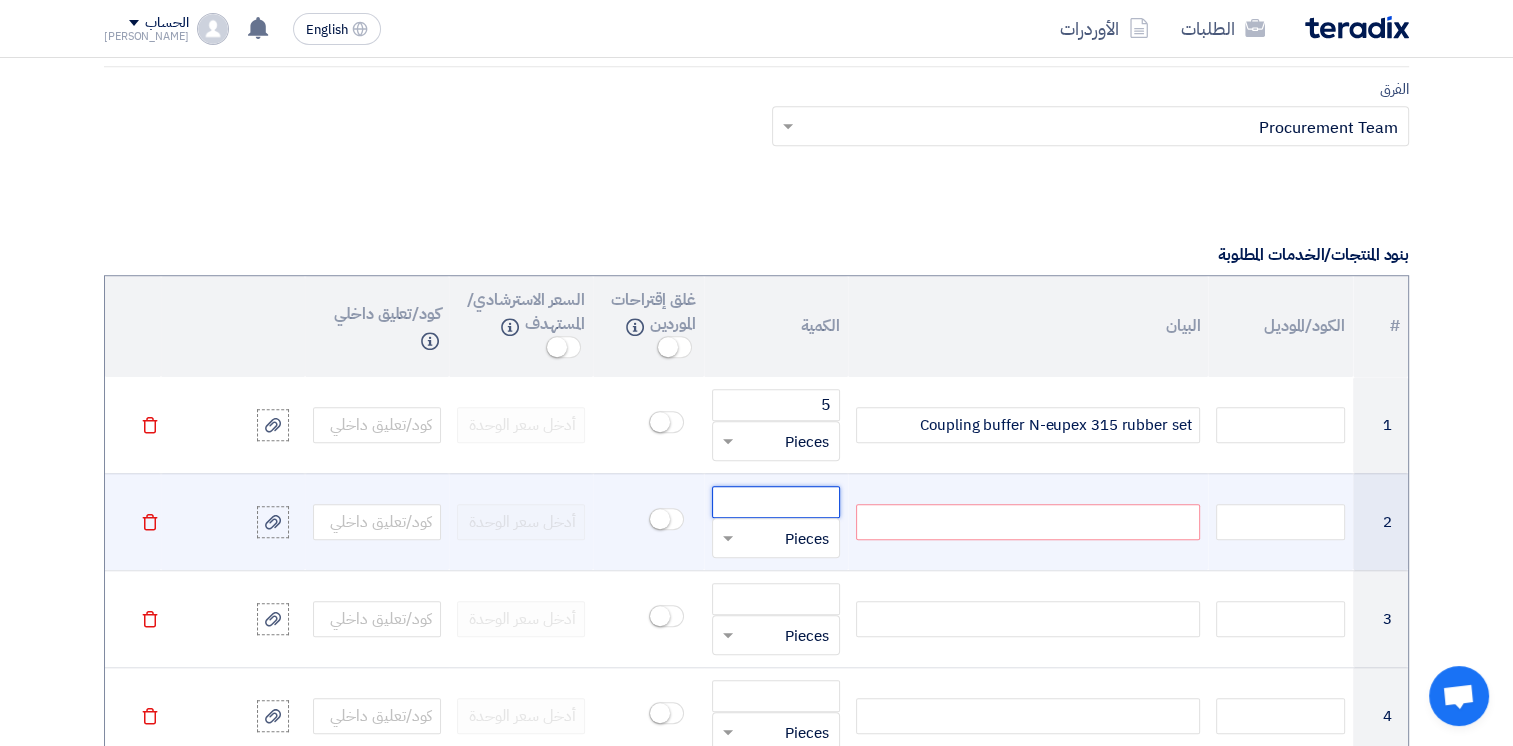 click 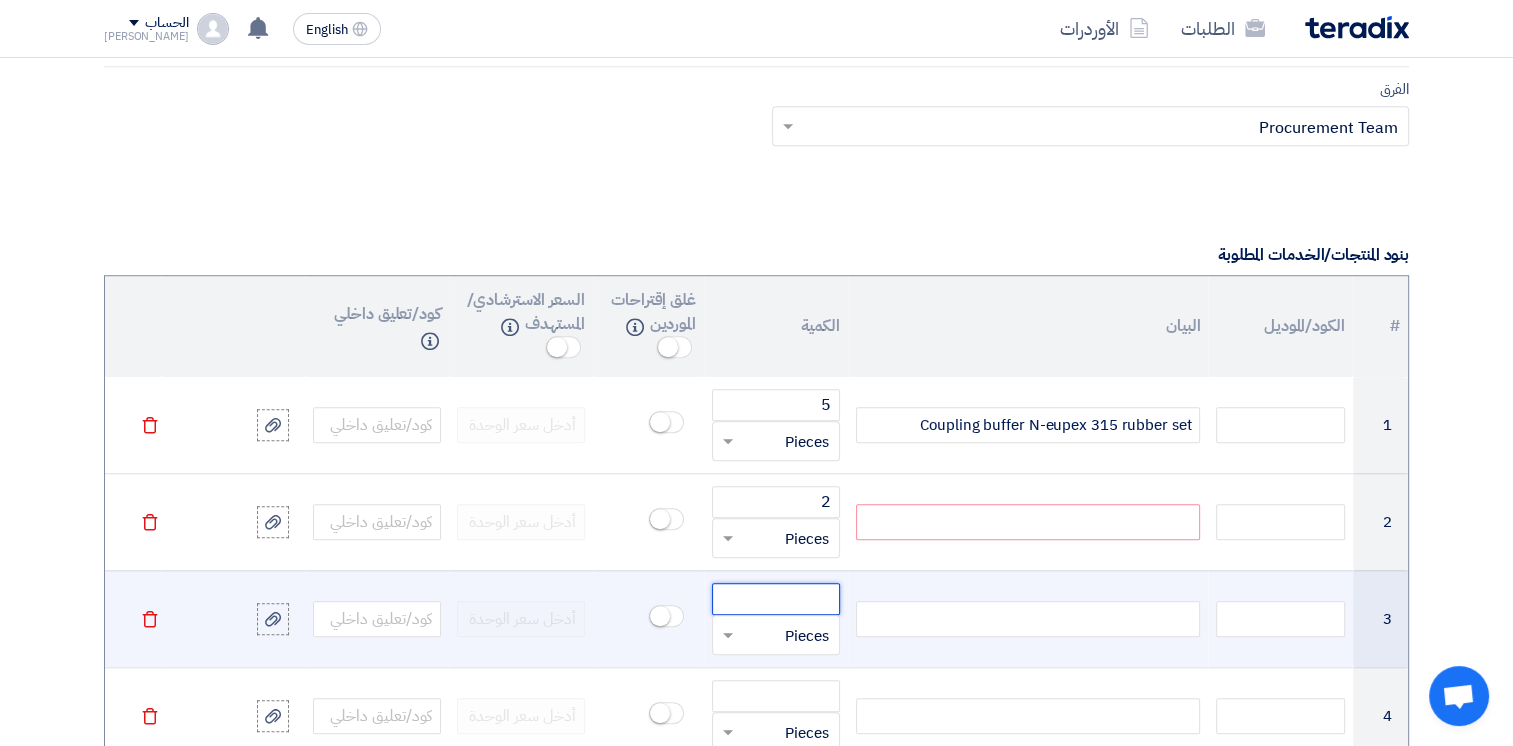 click 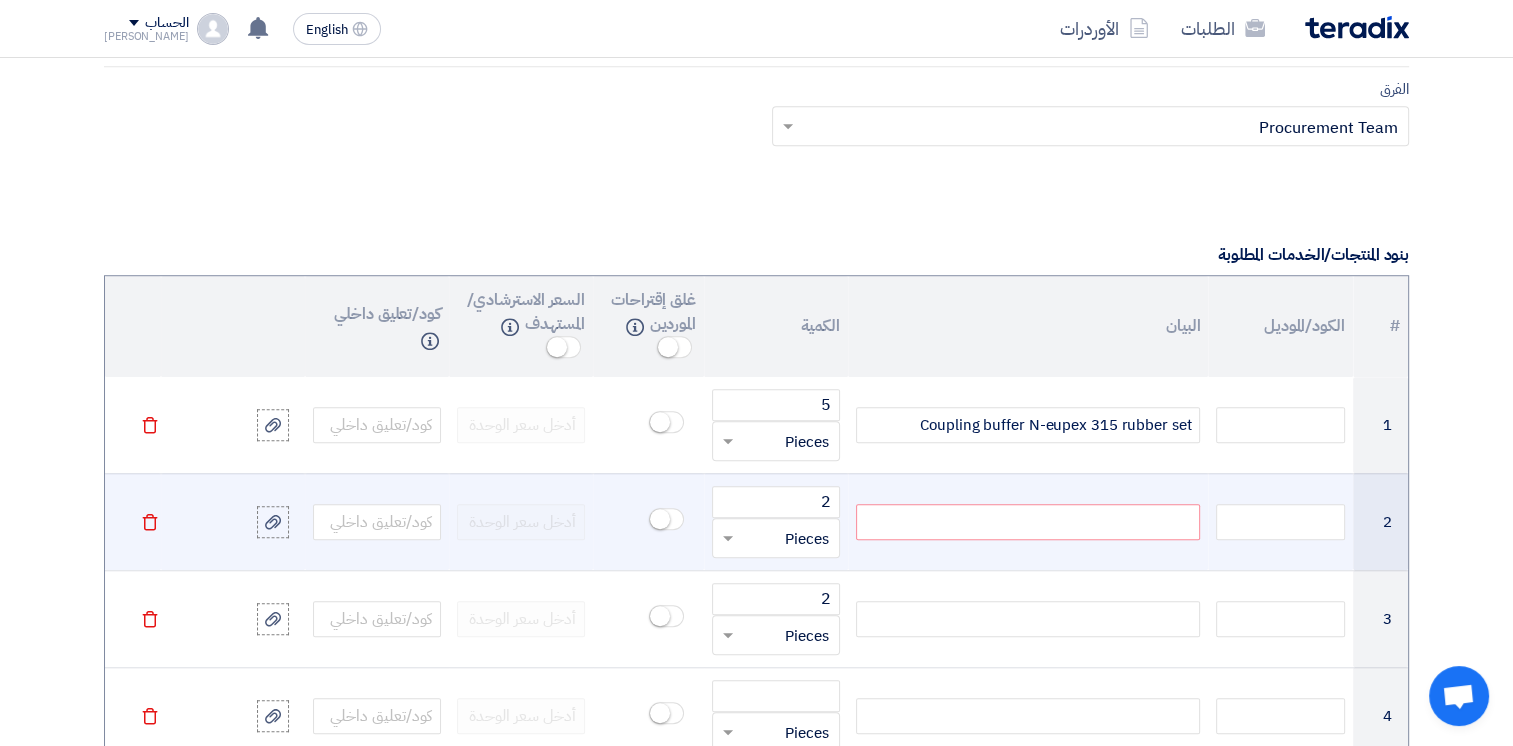 click 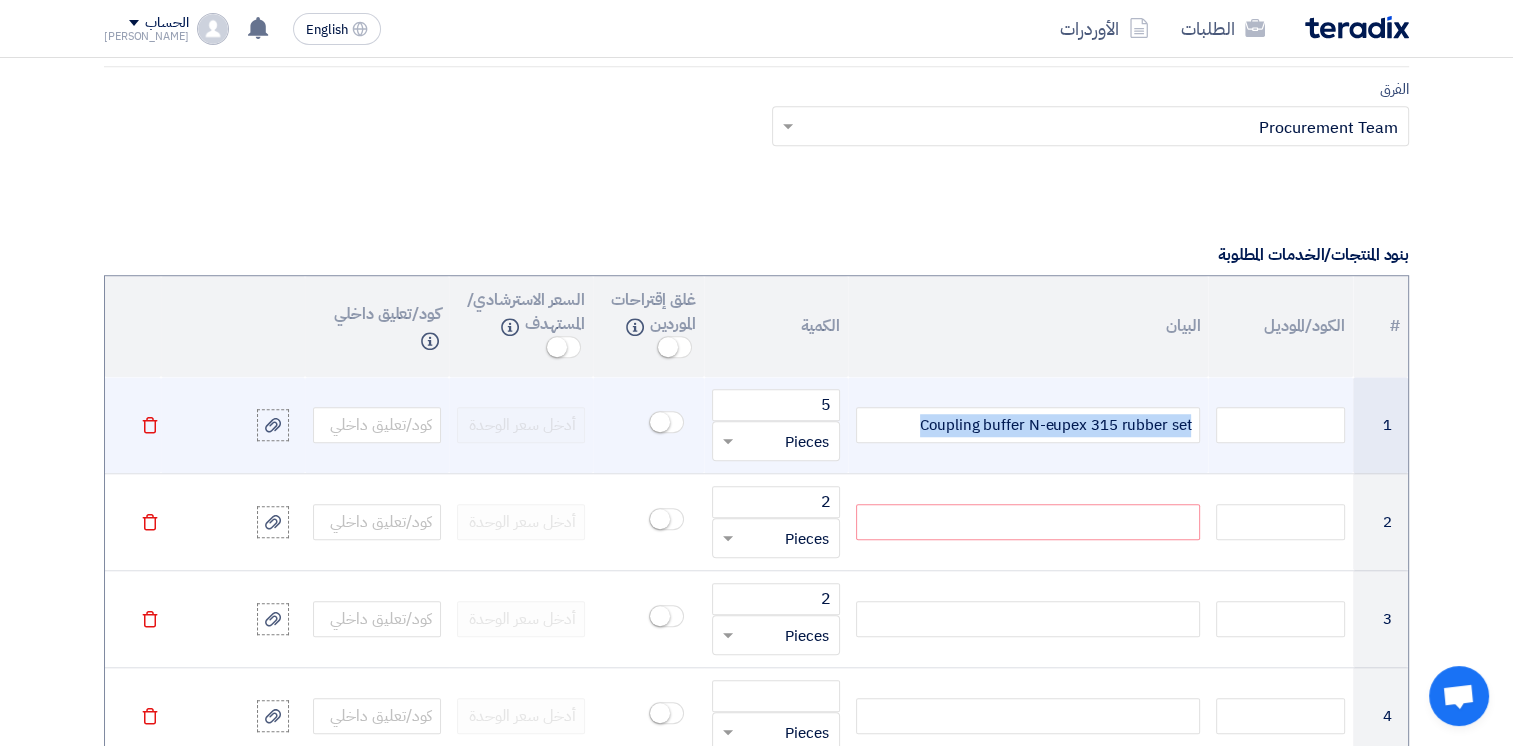 drag, startPoint x: 916, startPoint y: 426, endPoint x: 1242, endPoint y: 398, distance: 327.20026 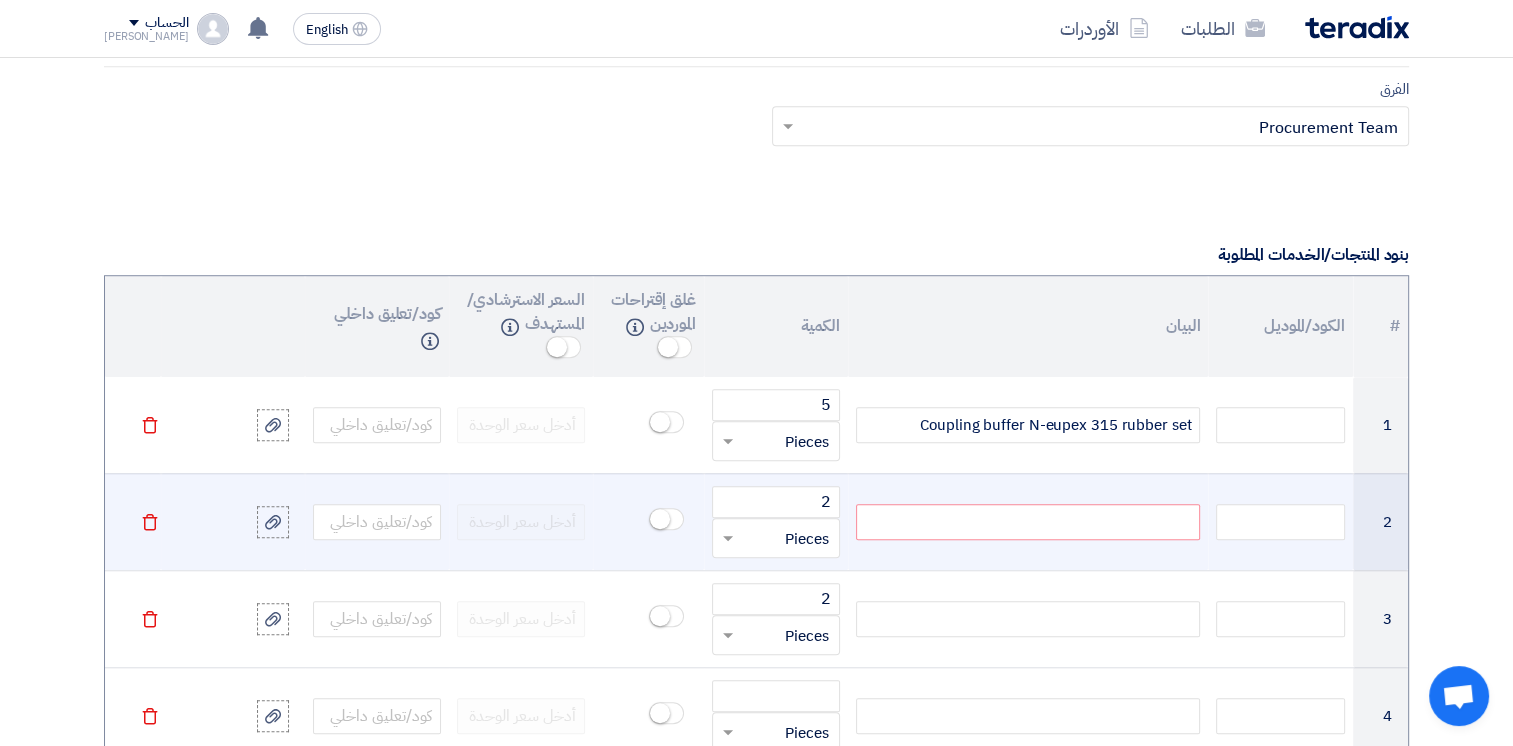 click 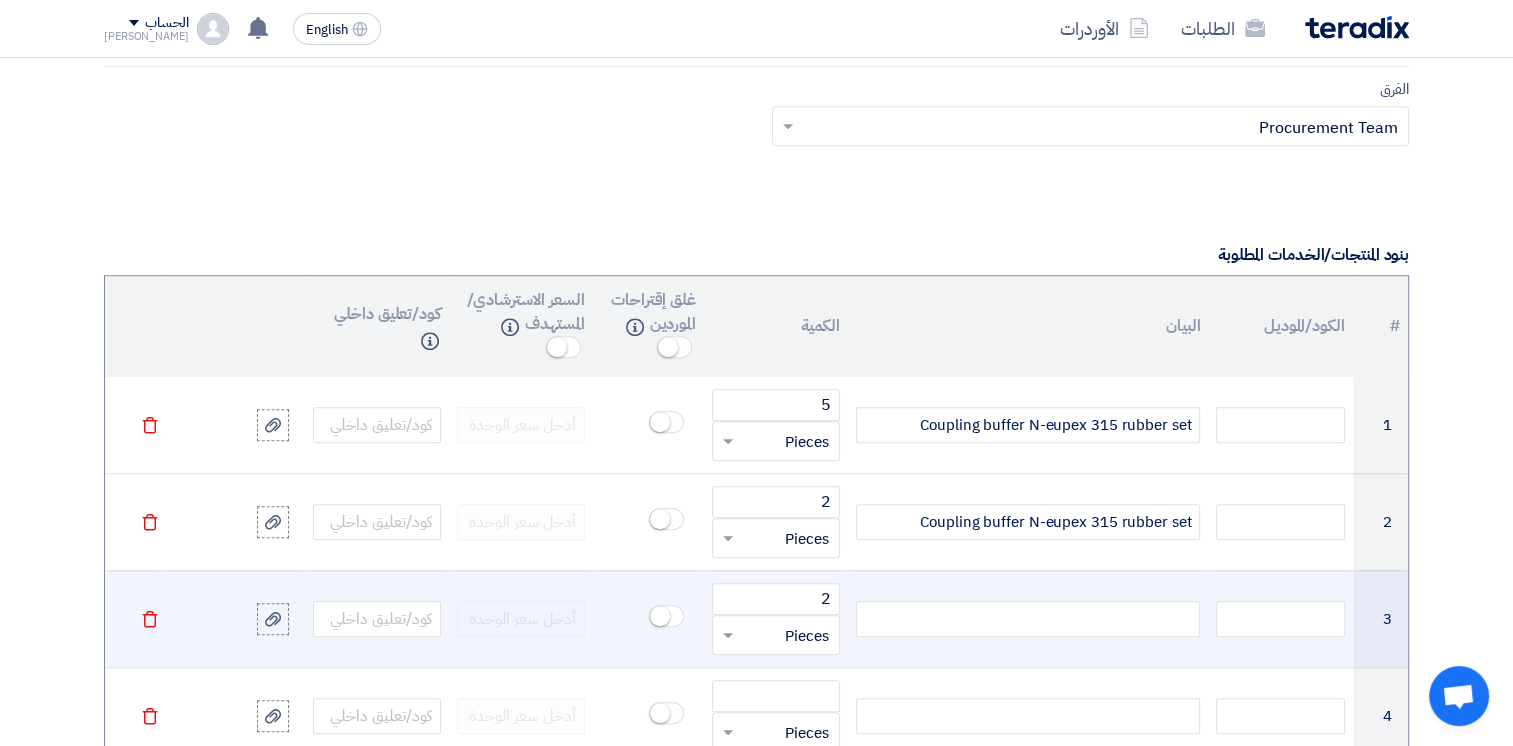 click 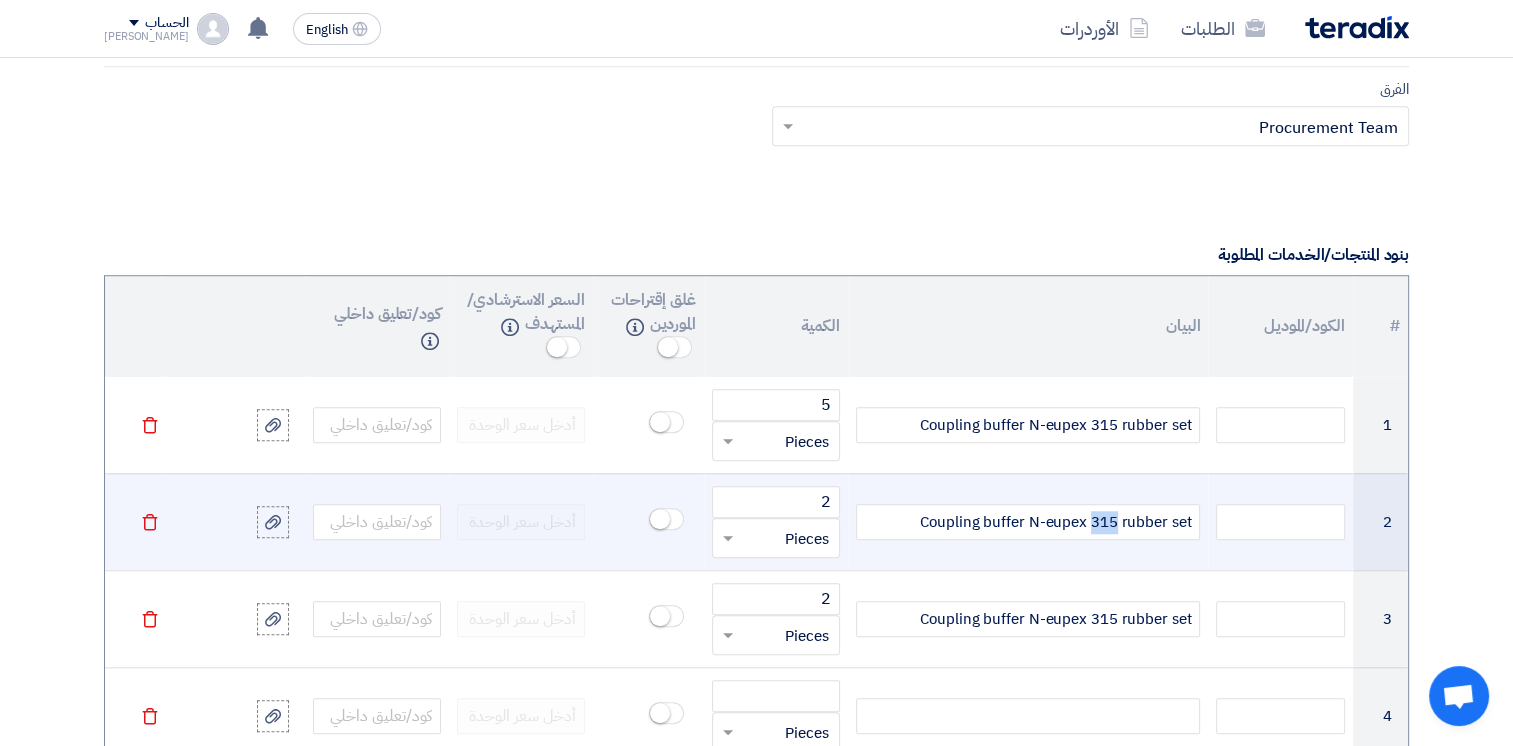 drag, startPoint x: 1095, startPoint y: 519, endPoint x: 1116, endPoint y: 521, distance: 21.095022 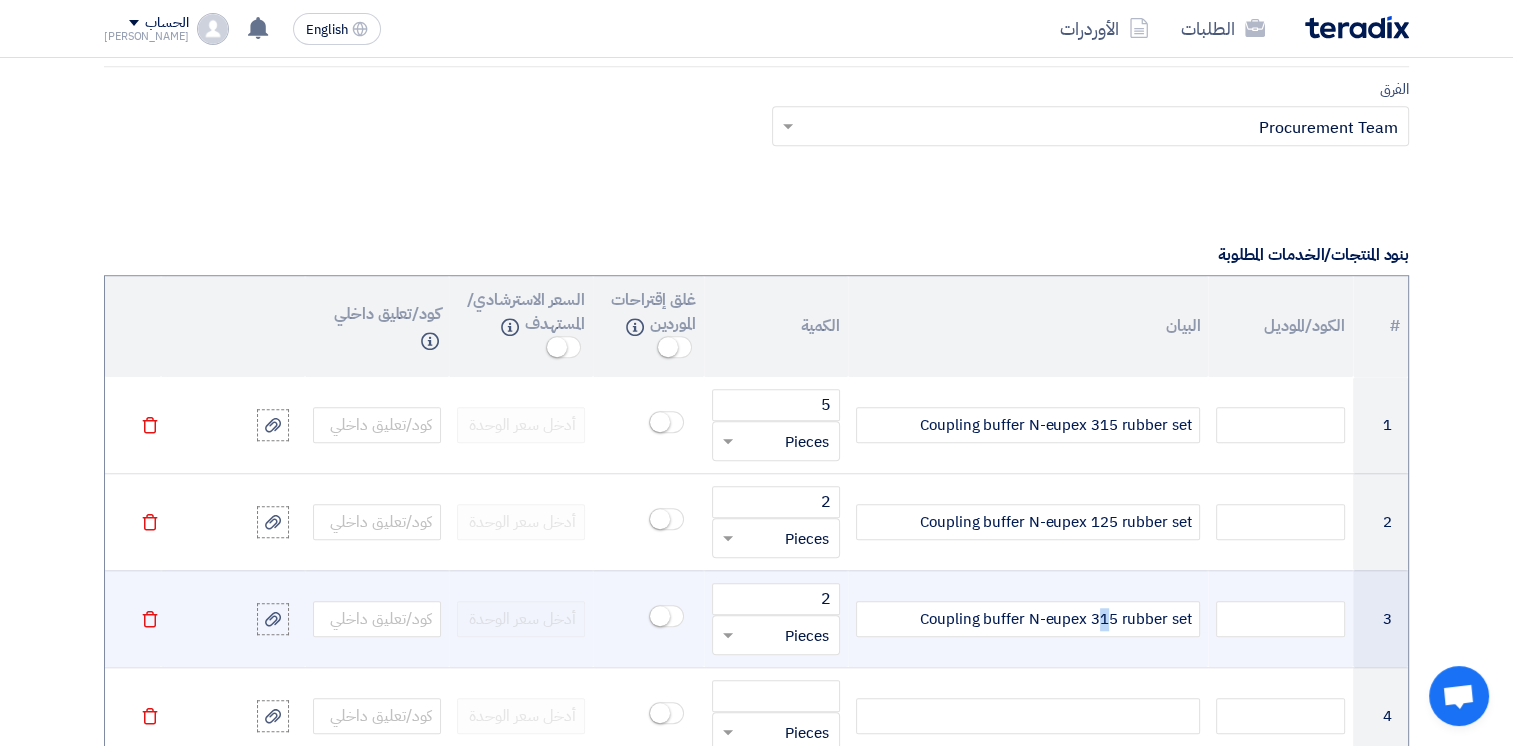 drag, startPoint x: 1096, startPoint y: 613, endPoint x: 1108, endPoint y: 613, distance: 12 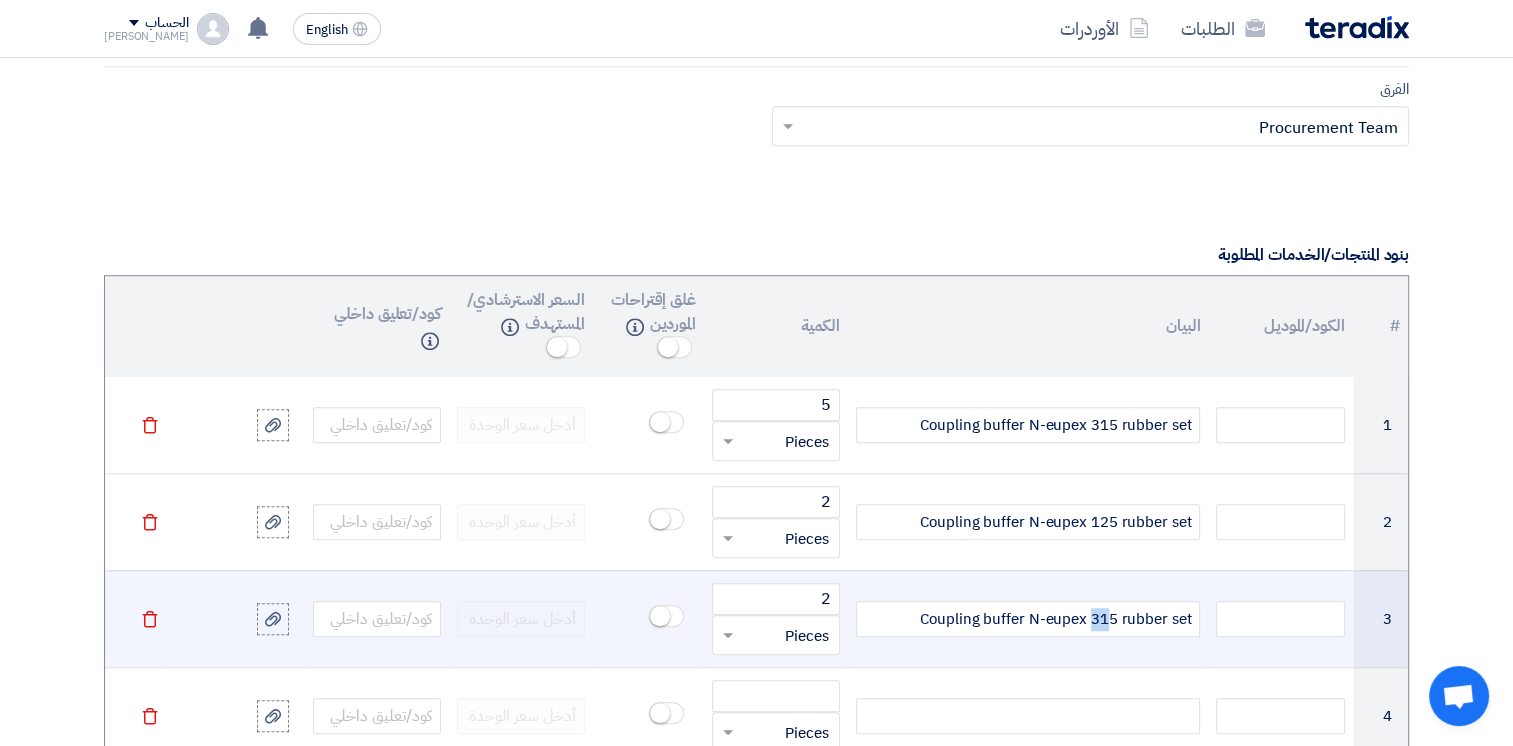 drag, startPoint x: 1096, startPoint y: 621, endPoint x: 1114, endPoint y: 621, distance: 18 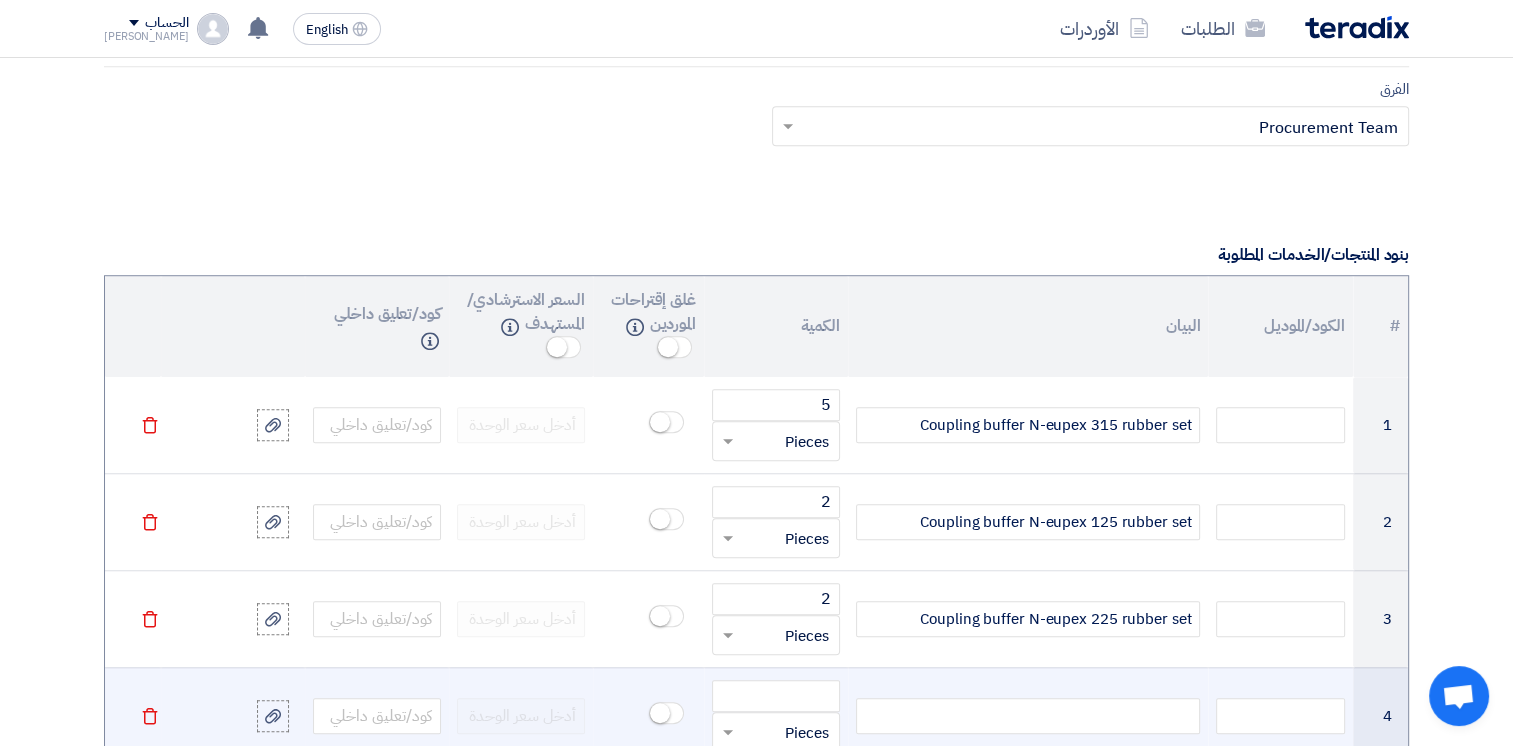 click 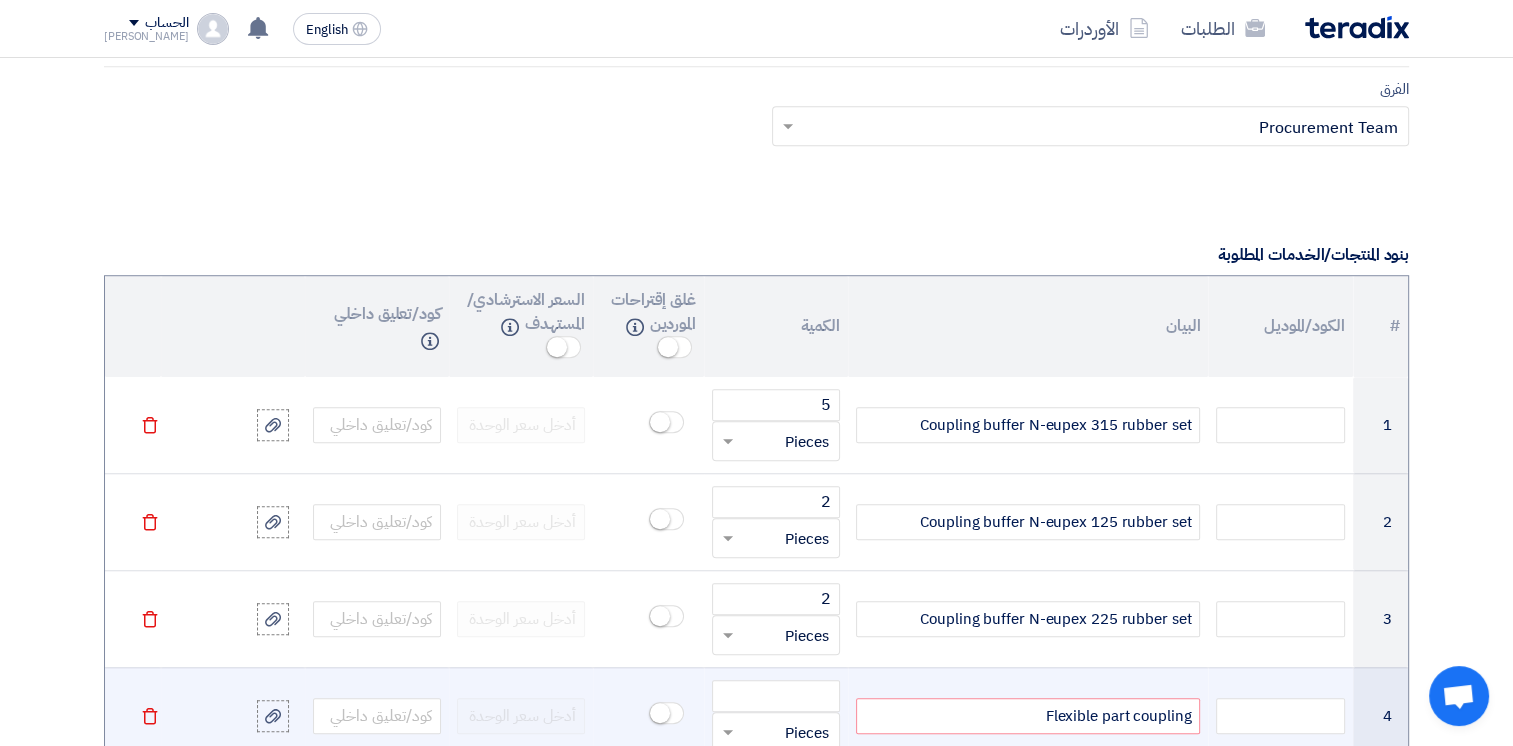 click on "Flexible part coupling" 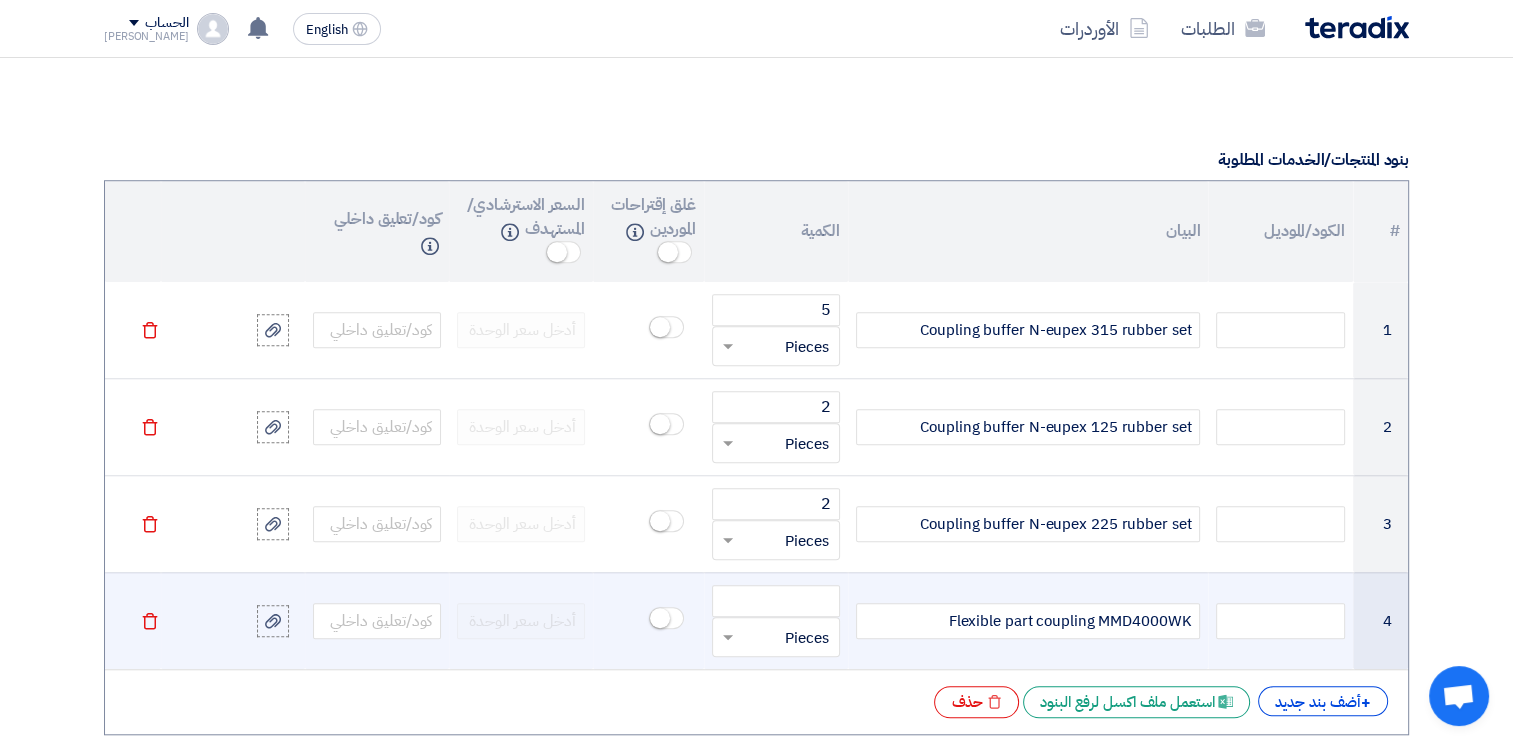 scroll, scrollTop: 1700, scrollLeft: 0, axis: vertical 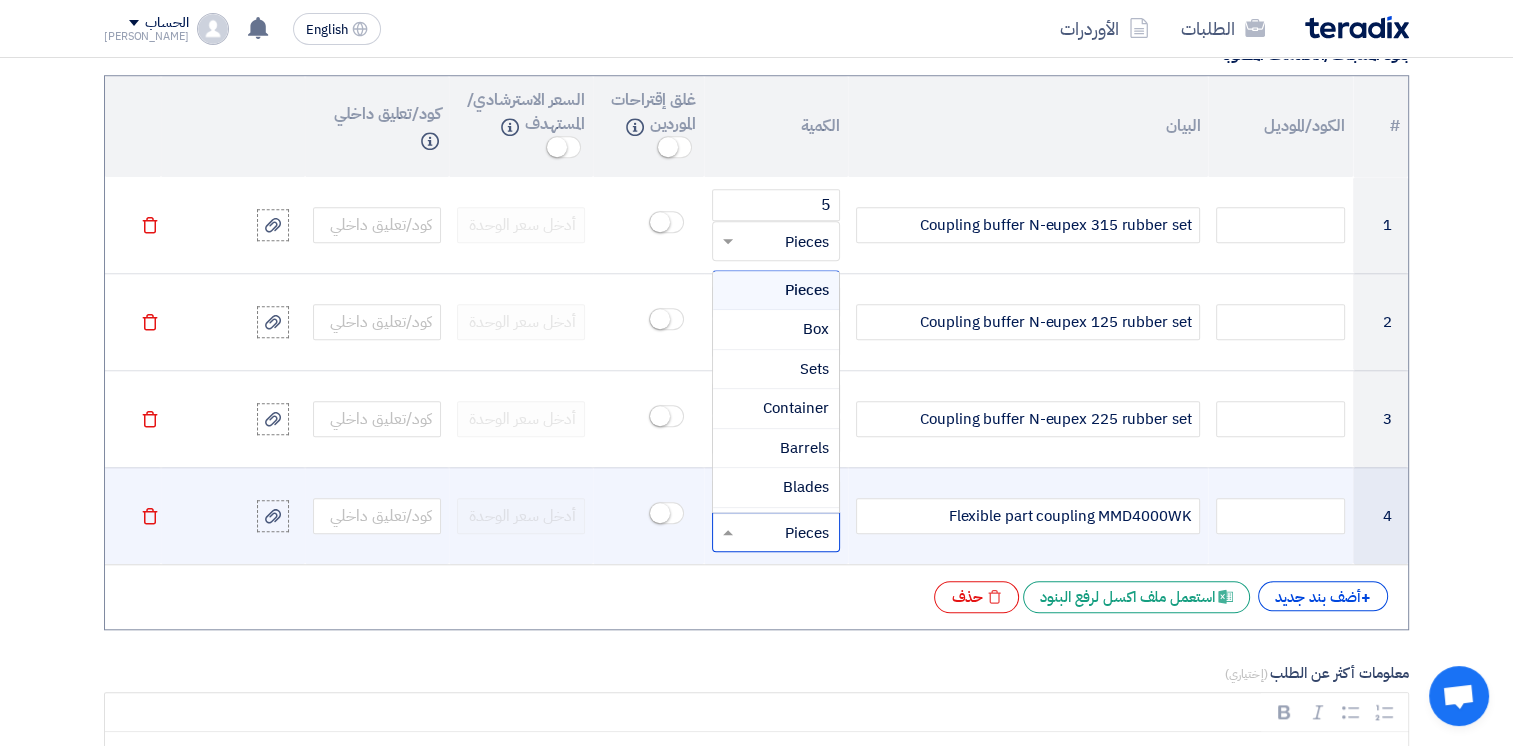 click 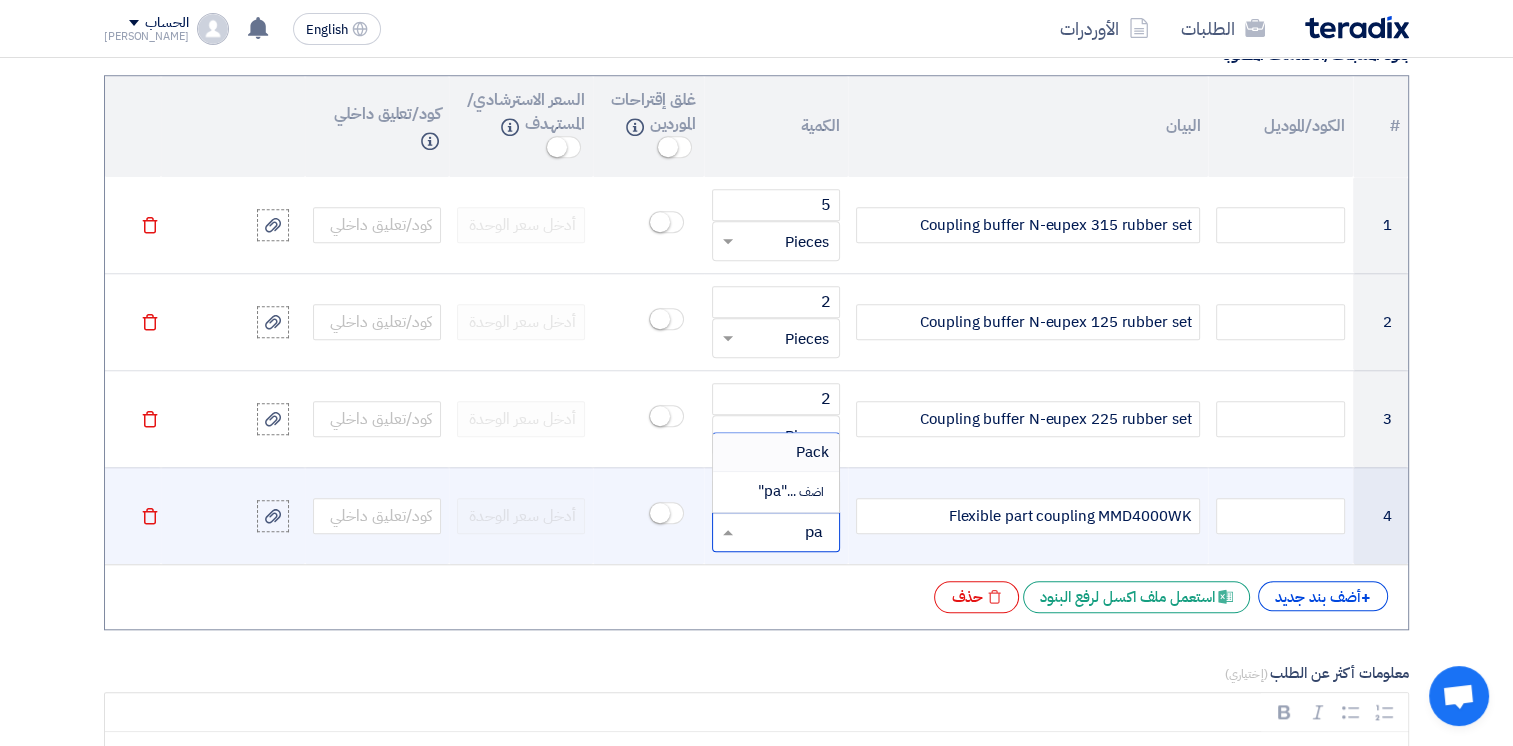 click on "Pack" at bounding box center [812, 452] 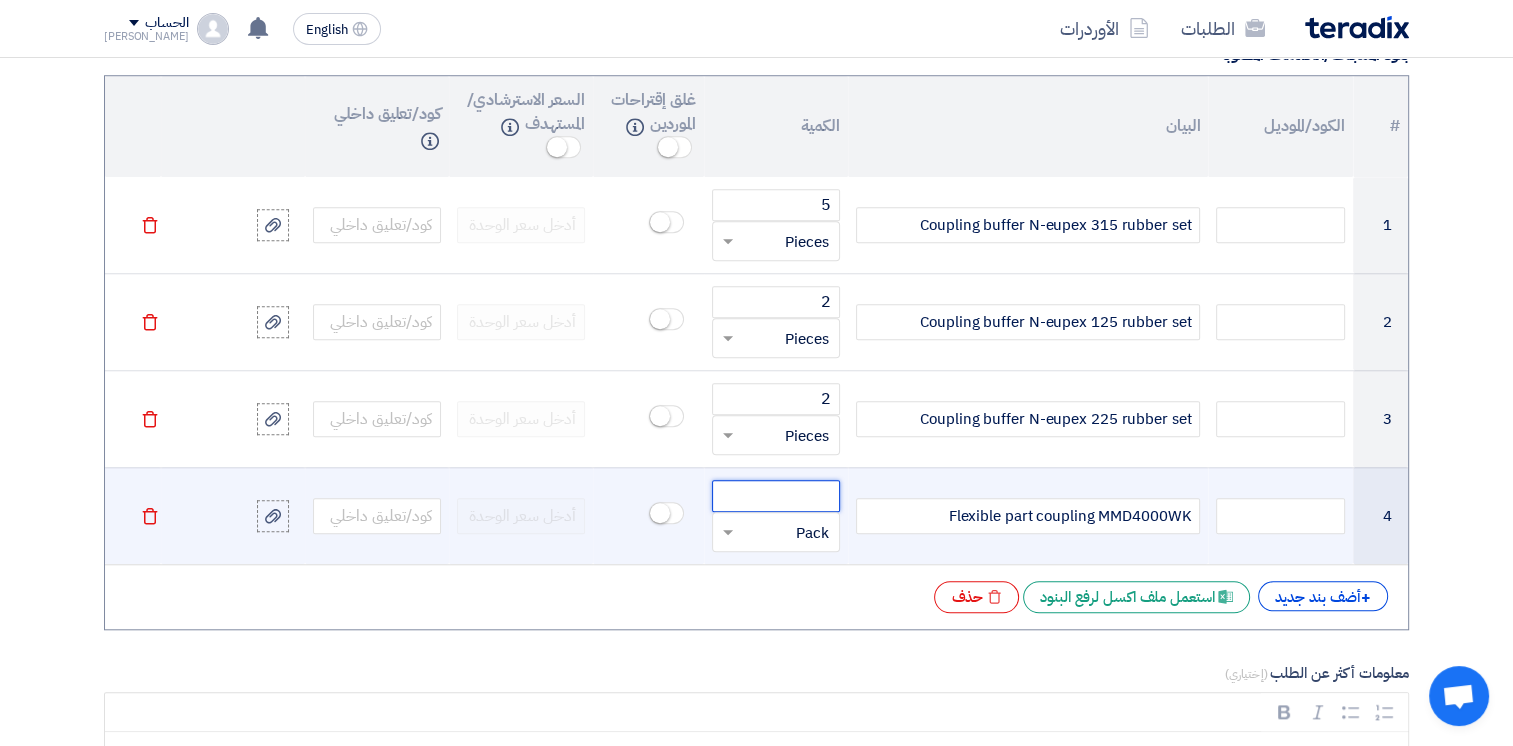 click 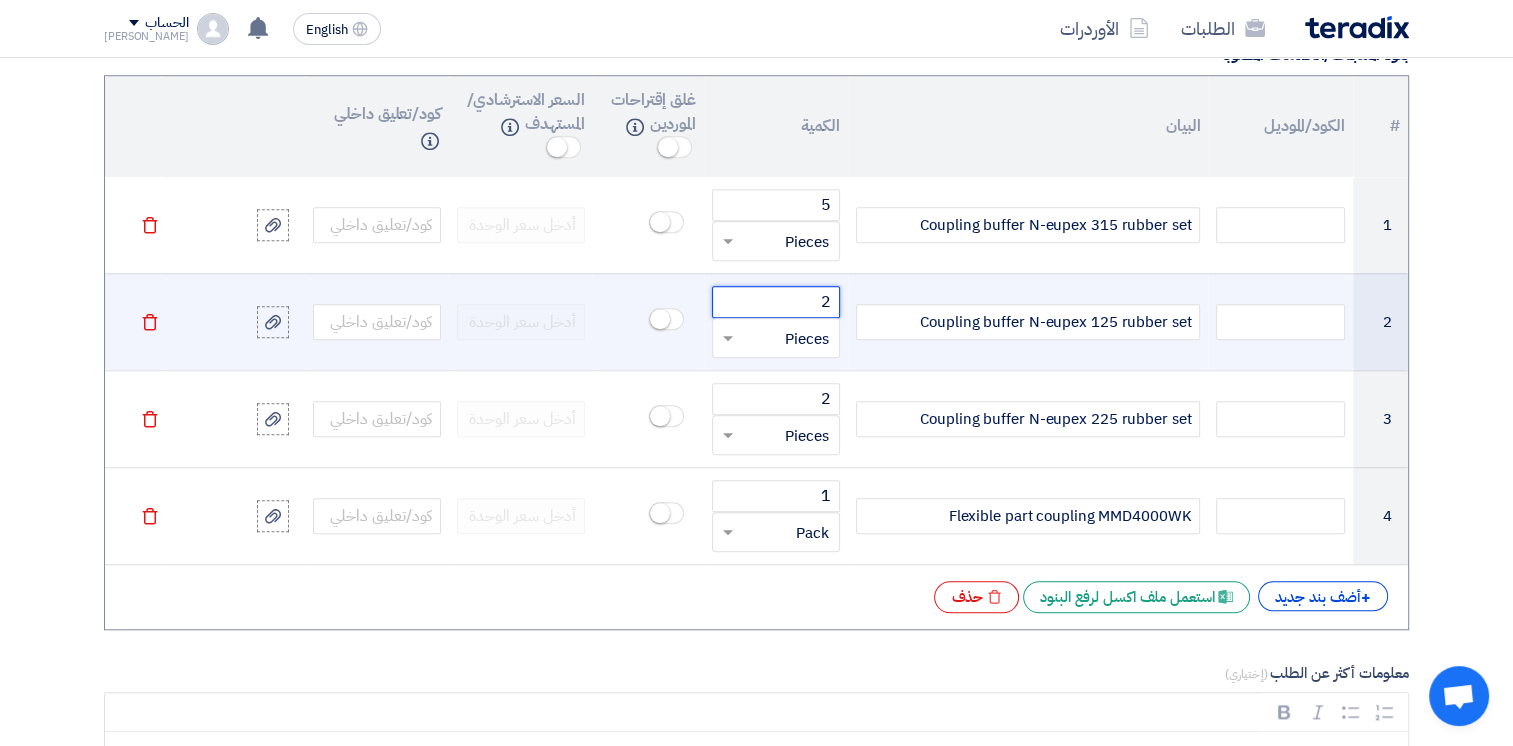 drag, startPoint x: 728, startPoint y: 304, endPoint x: 711, endPoint y: 322, distance: 24.758837 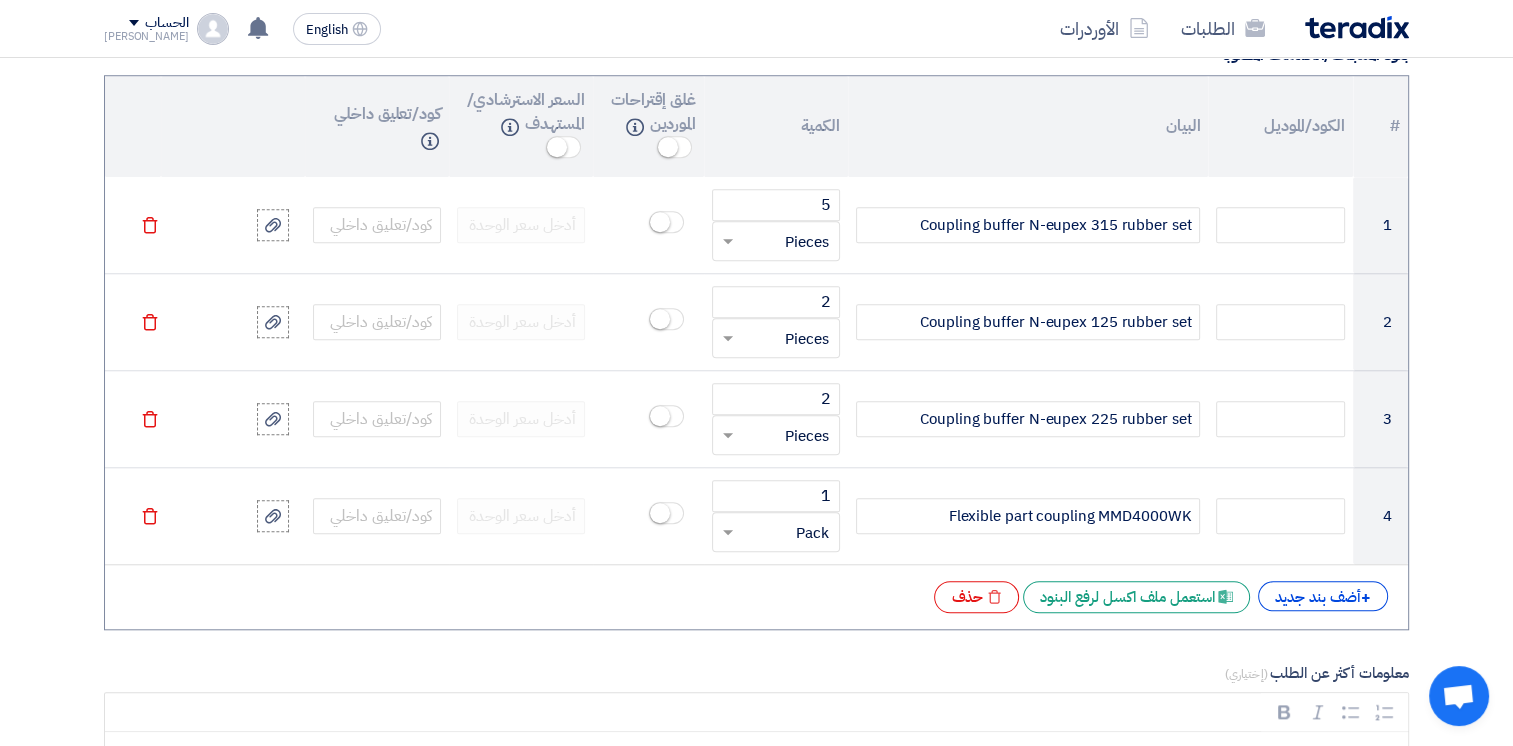 click on "+
أضف بند جديد
Excel file
استعمل ملف اكسل لرفع البنود
Excel file
حذف" 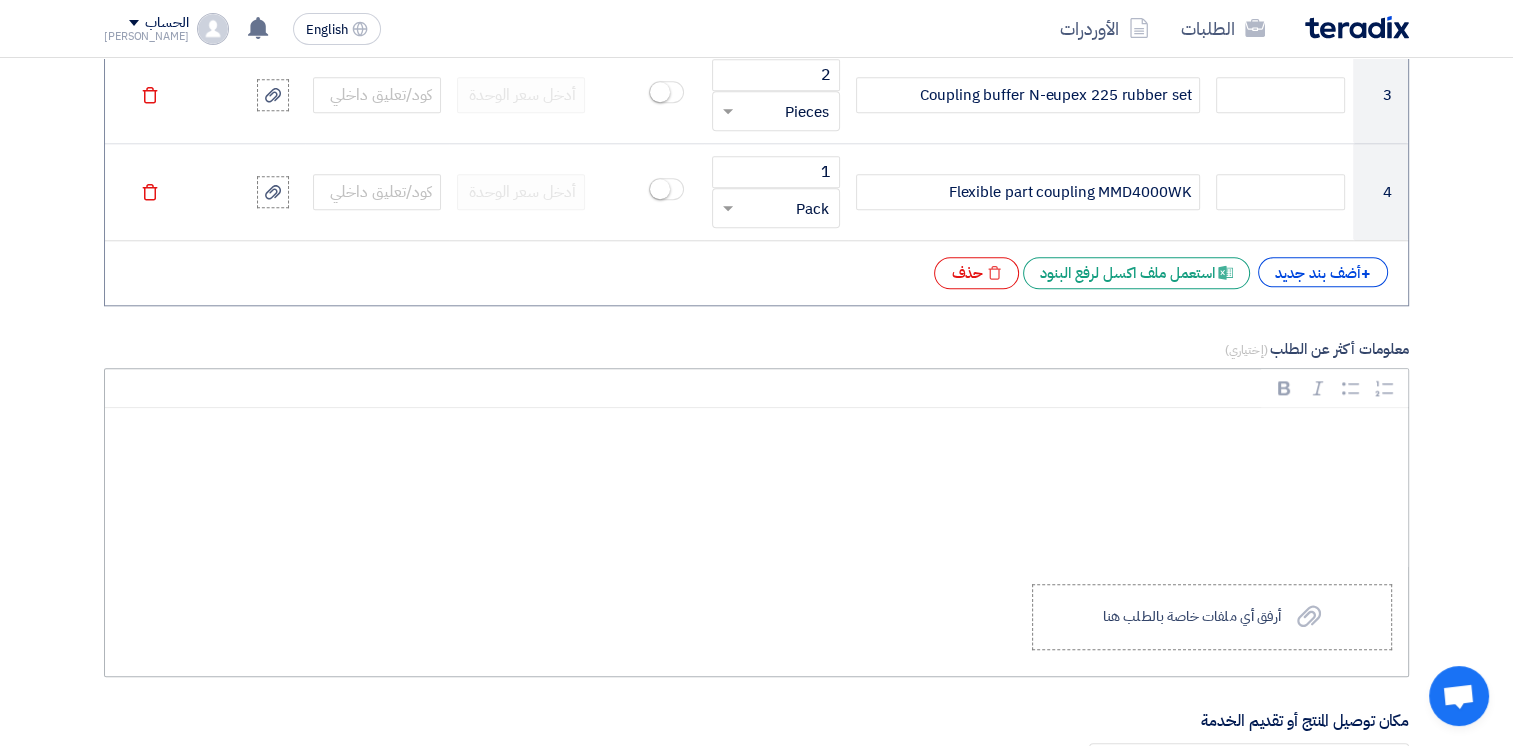 scroll, scrollTop: 2100, scrollLeft: 0, axis: vertical 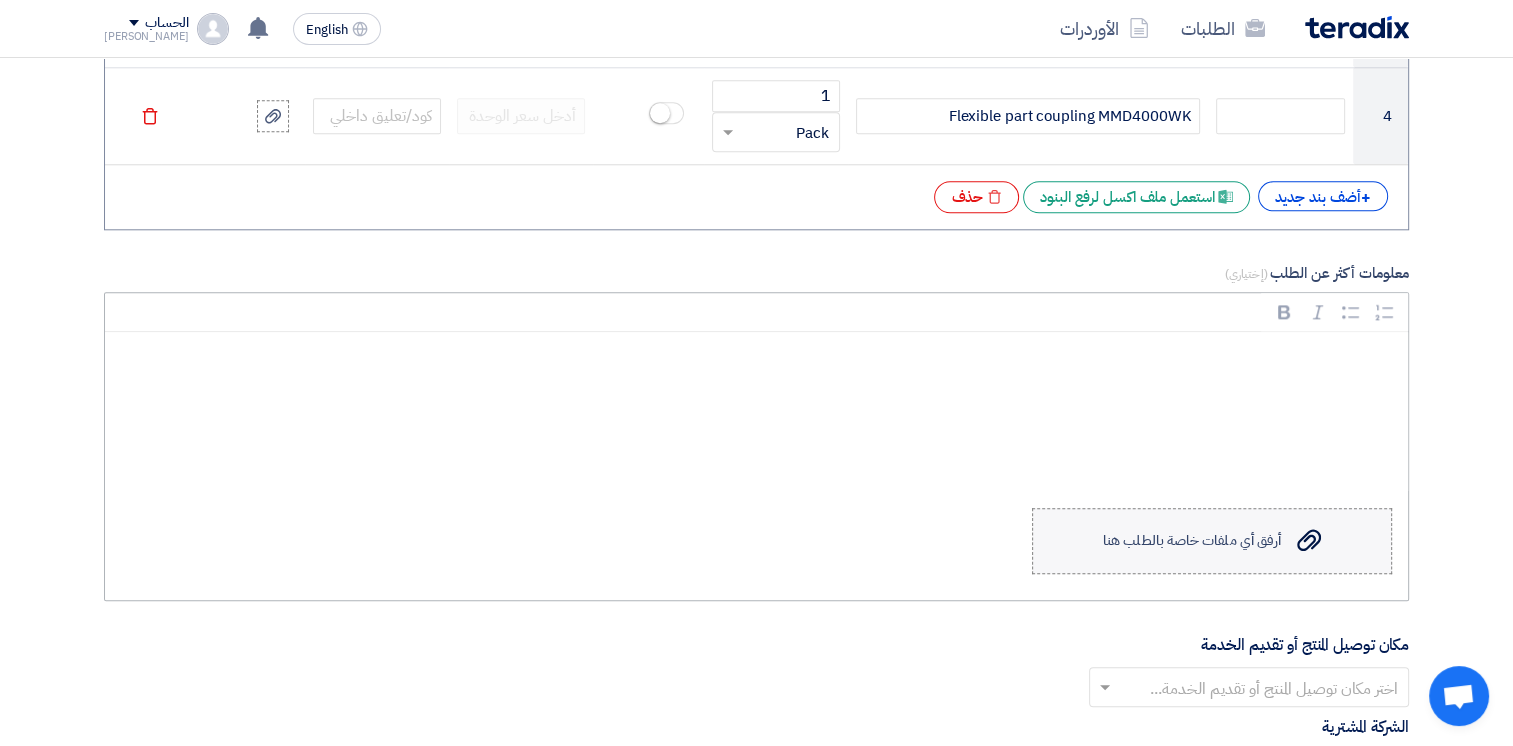 click on "أرفق أي ملفات خاصة بالطلب هنا" 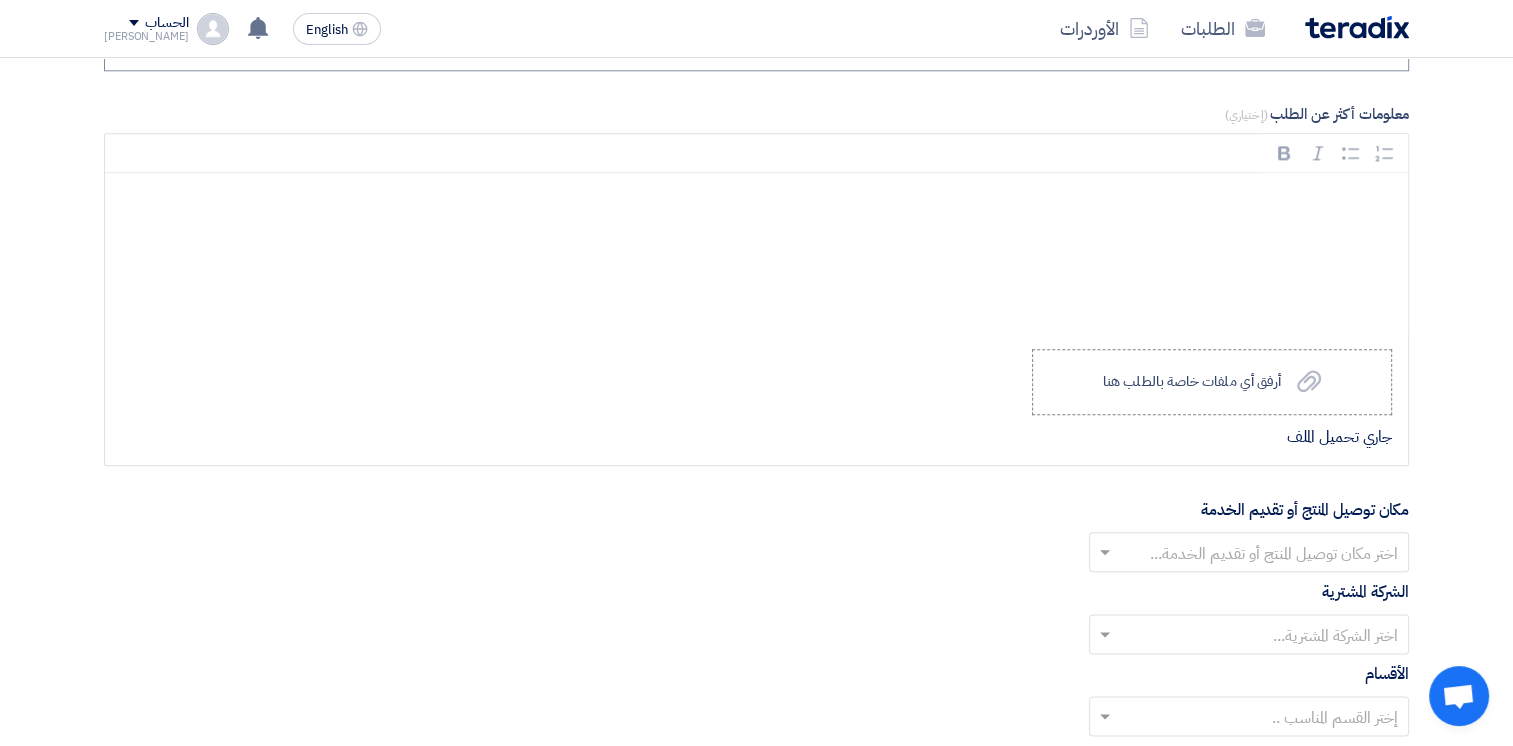 scroll, scrollTop: 2600, scrollLeft: 0, axis: vertical 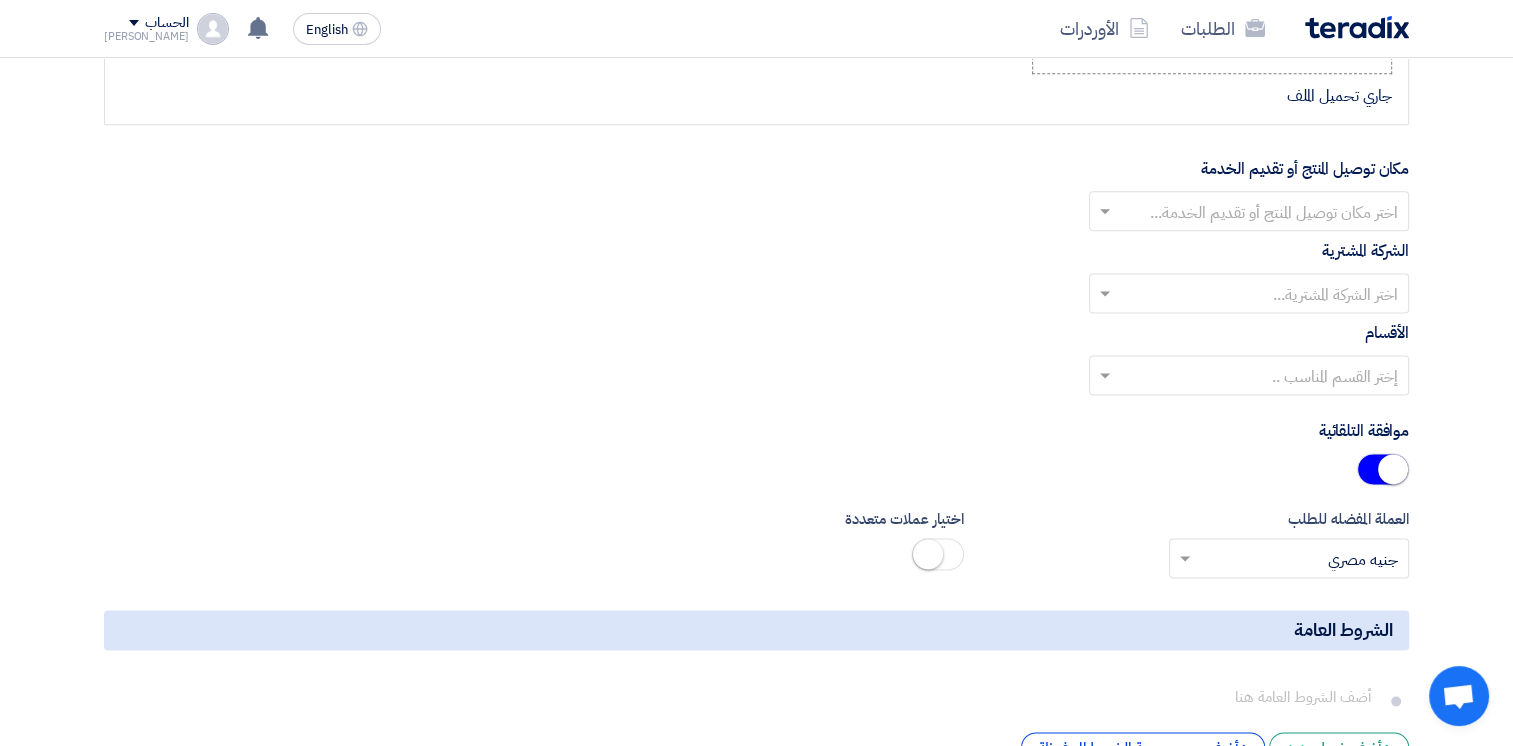 click 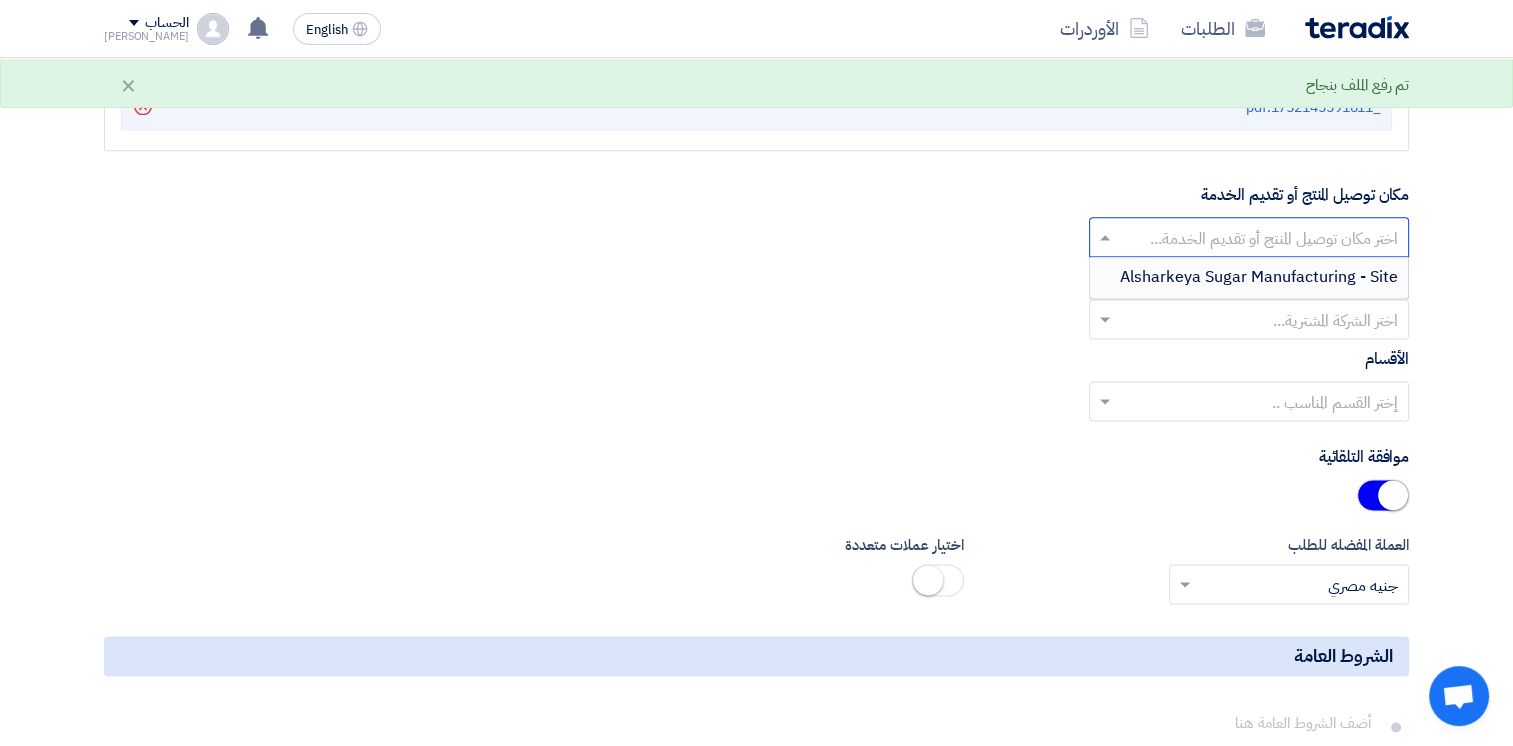 click 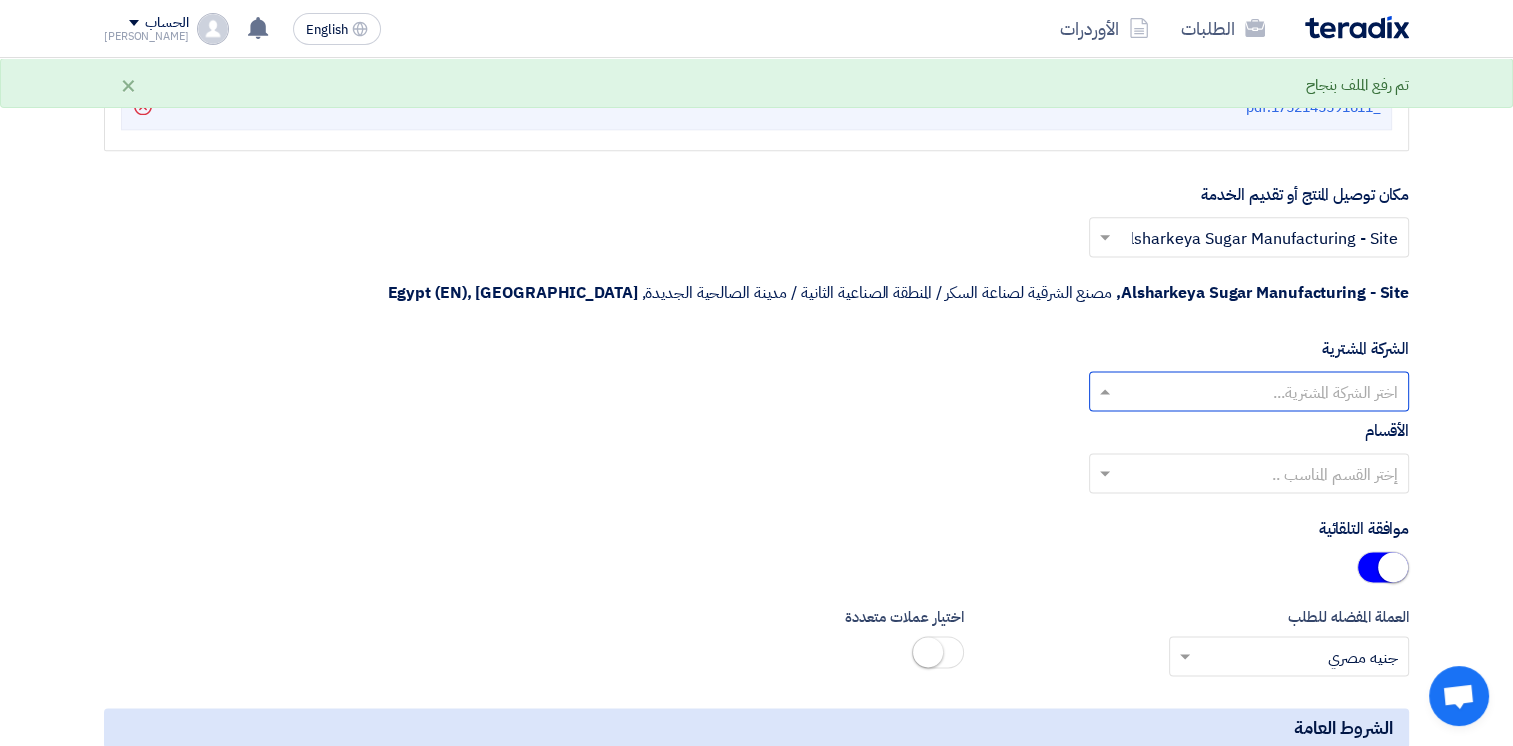 click 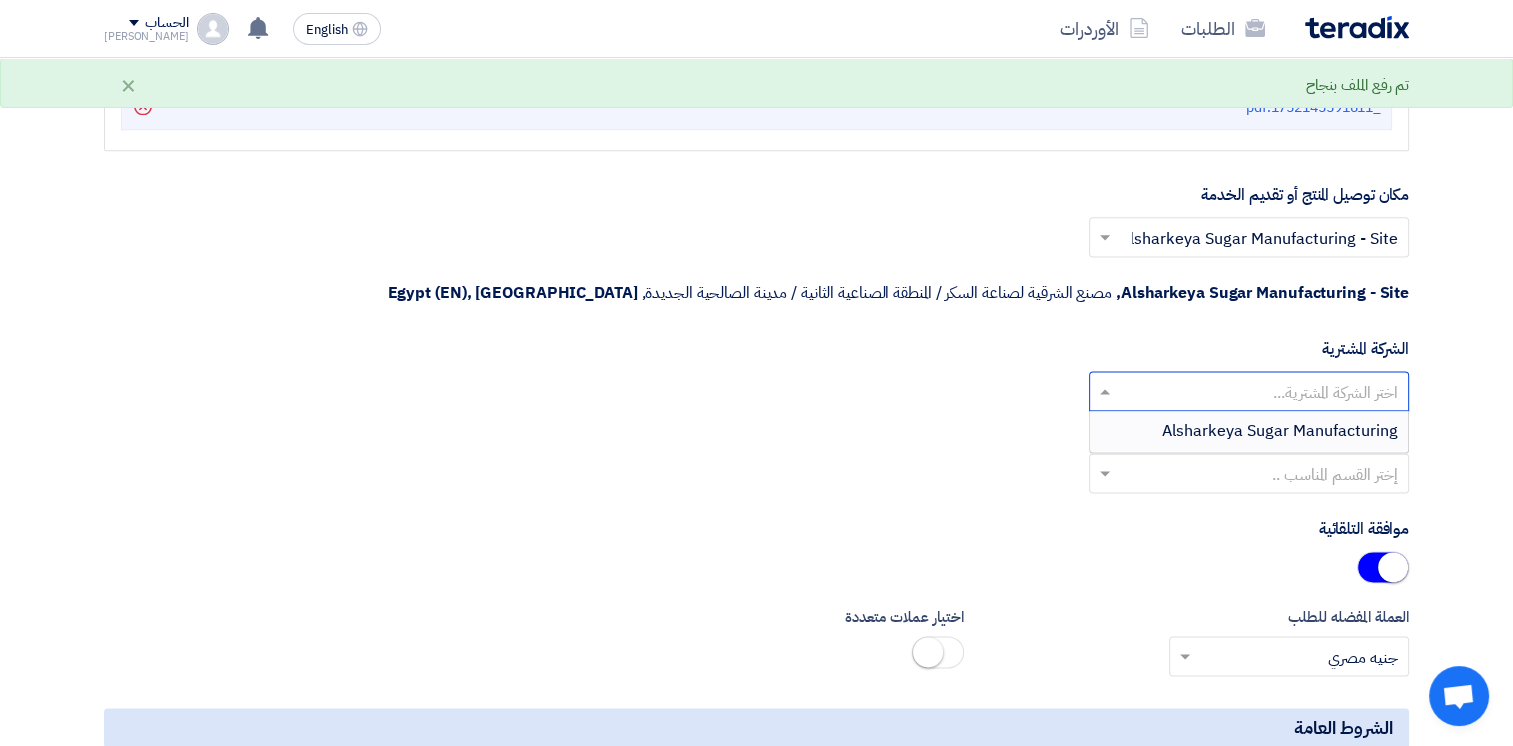 click on "Alsharkeya Sugar Manufacturing" at bounding box center [1280, 431] 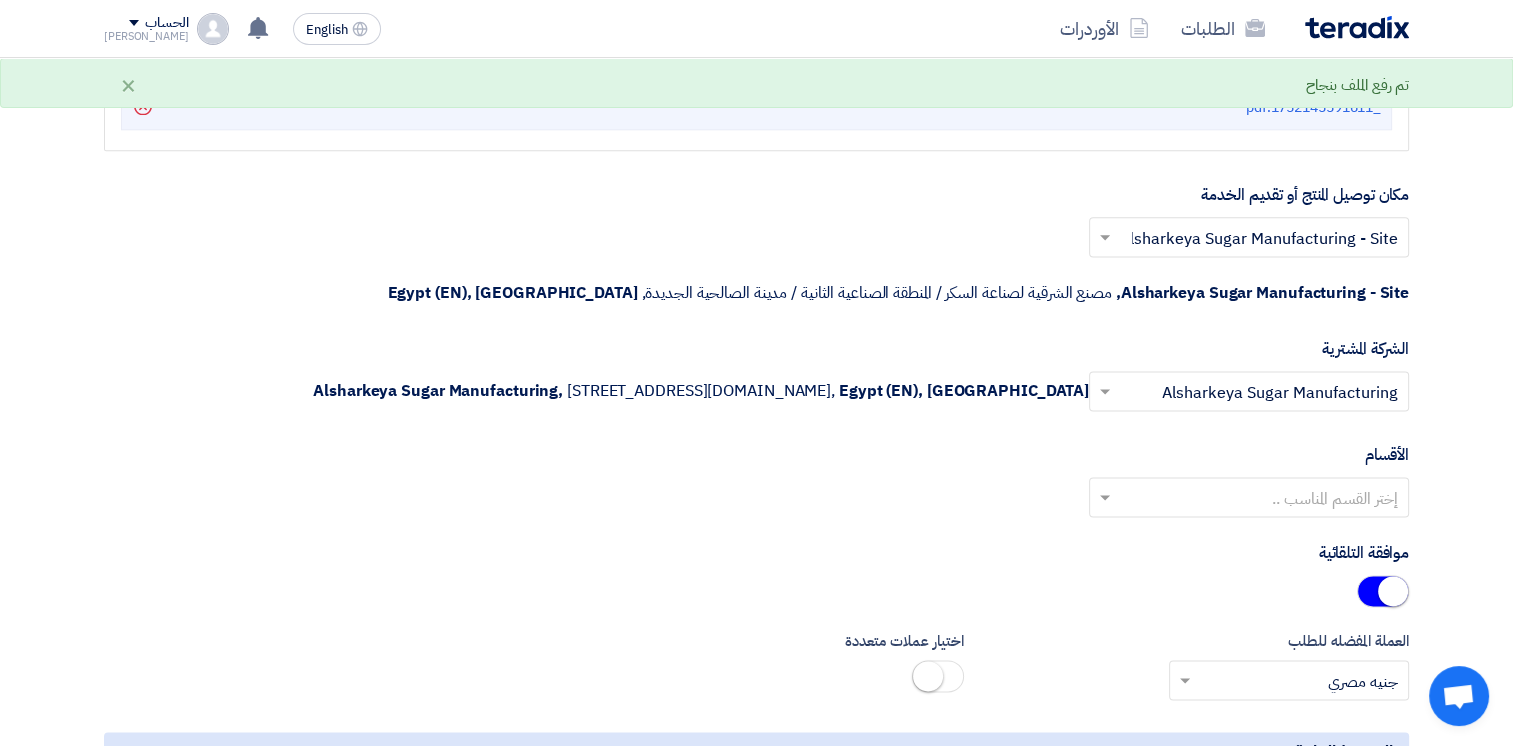 click 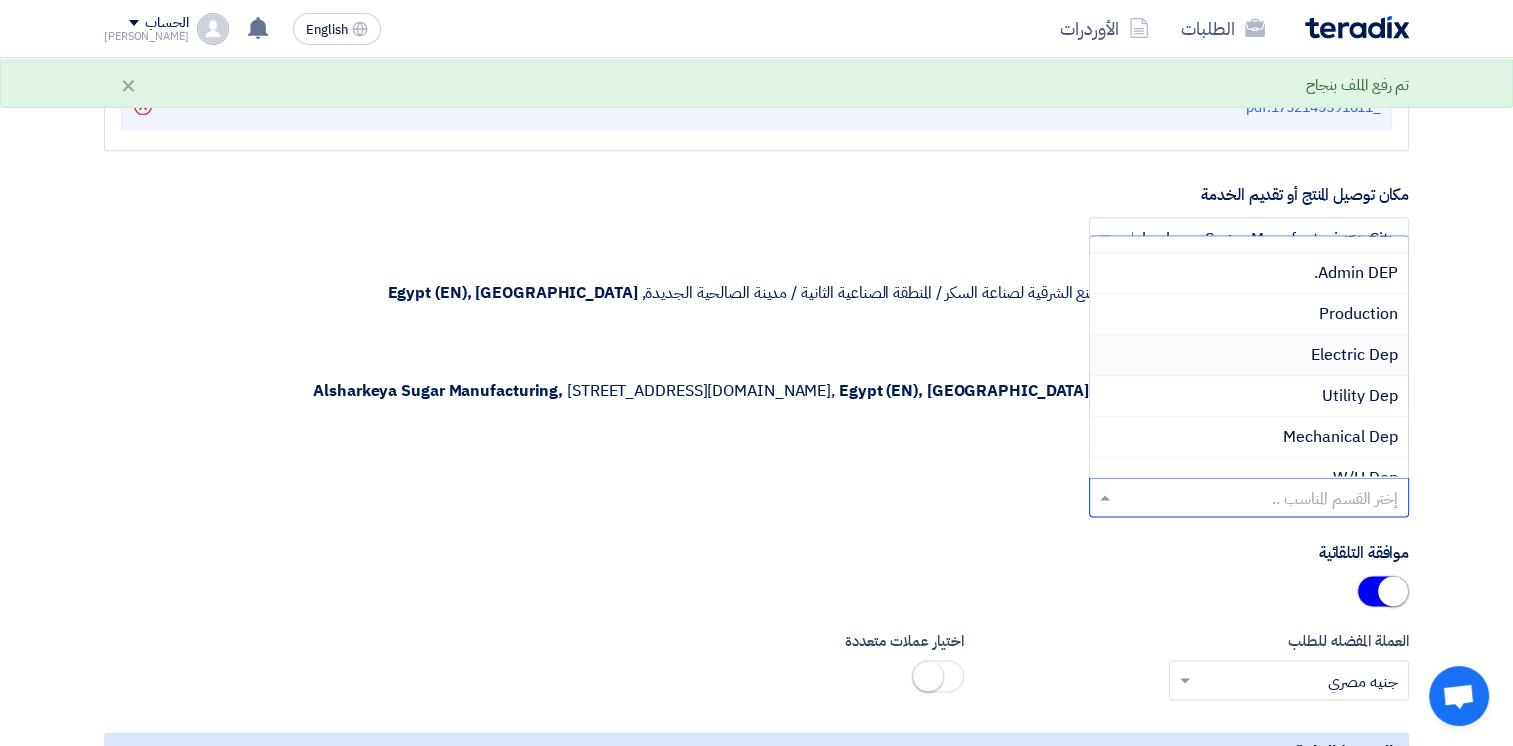 scroll, scrollTop: 100, scrollLeft: 0, axis: vertical 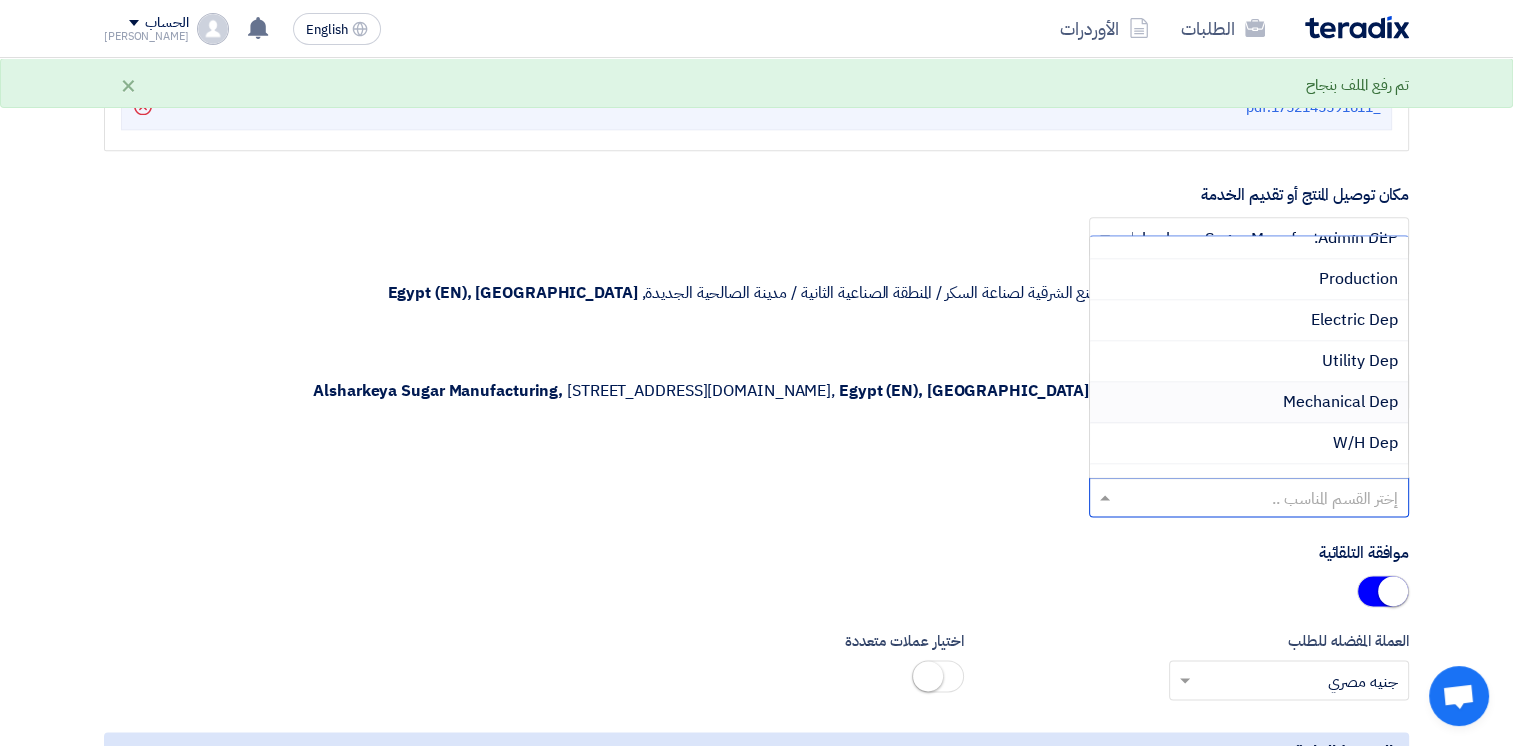 click on "Mechanical Dep" at bounding box center [1340, 402] 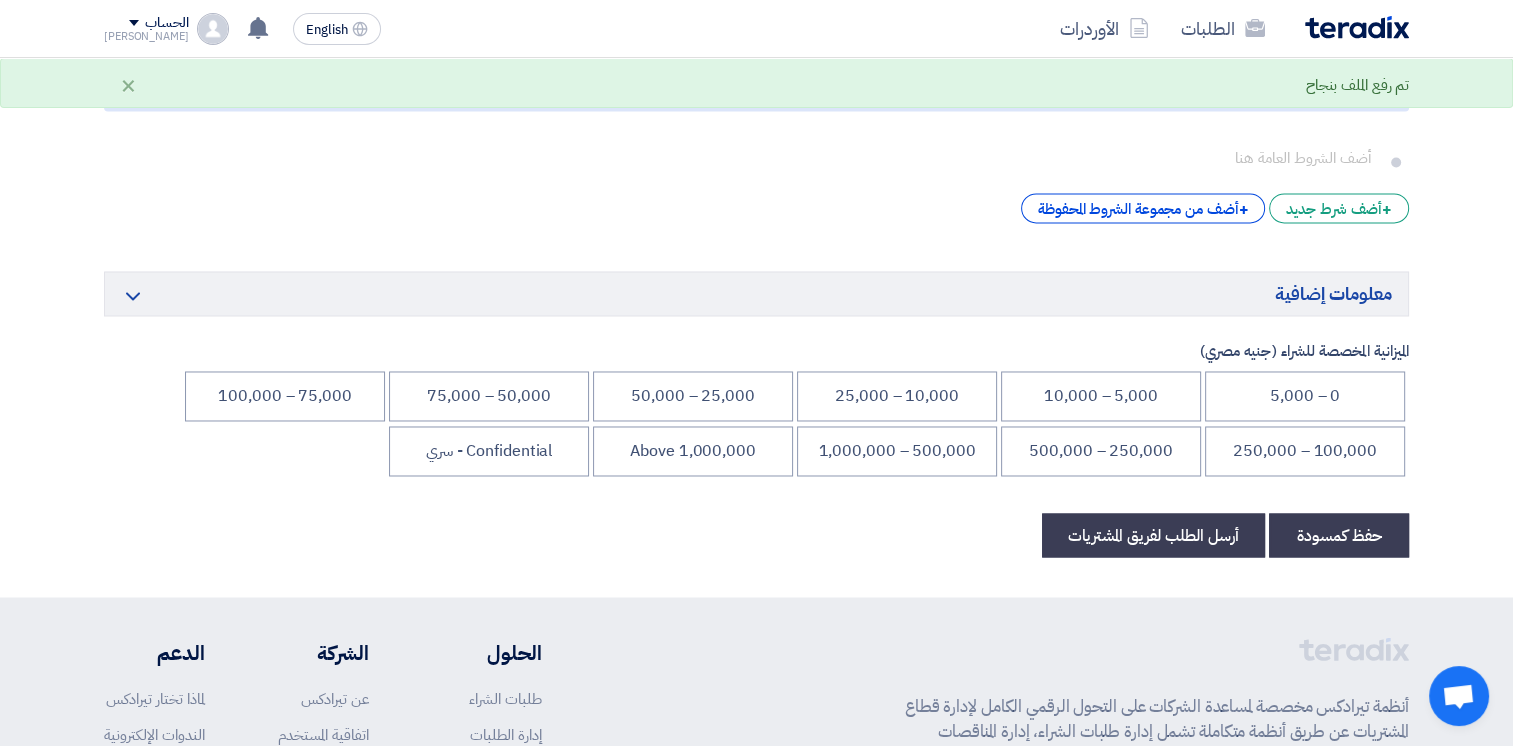 scroll, scrollTop: 3200, scrollLeft: 0, axis: vertical 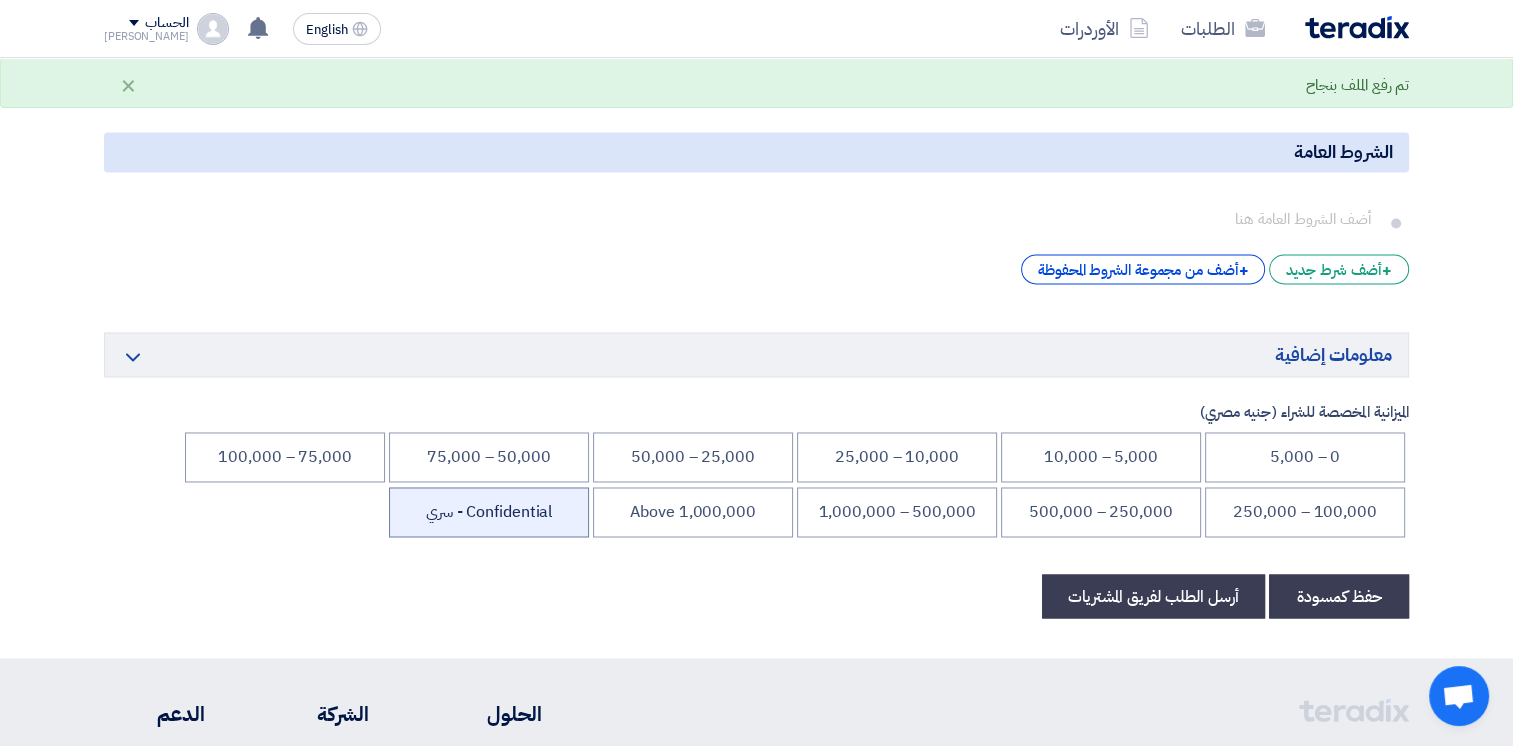 click on "Confidential - سري" at bounding box center (489, 512) 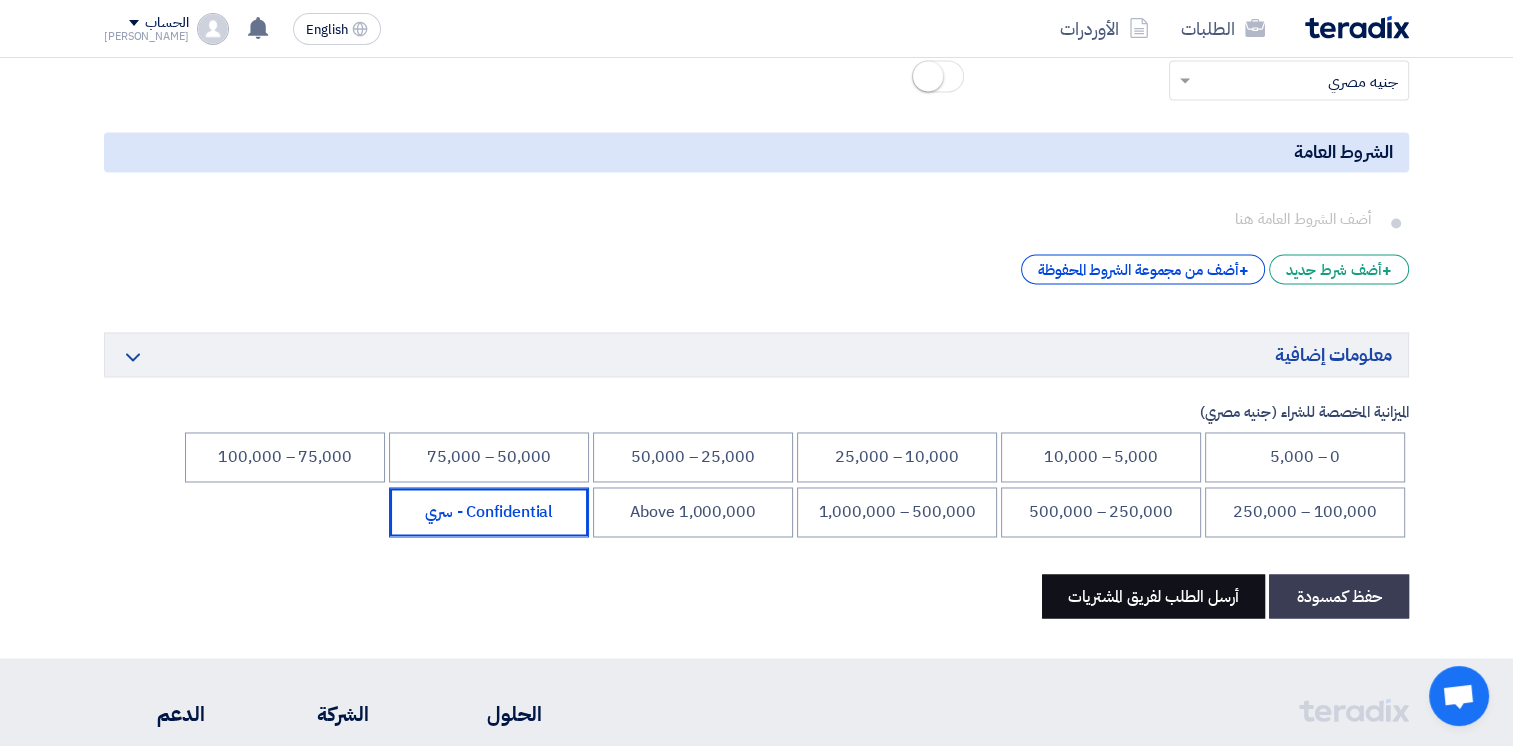 click on "أرسل الطلب لفريق المشتريات" 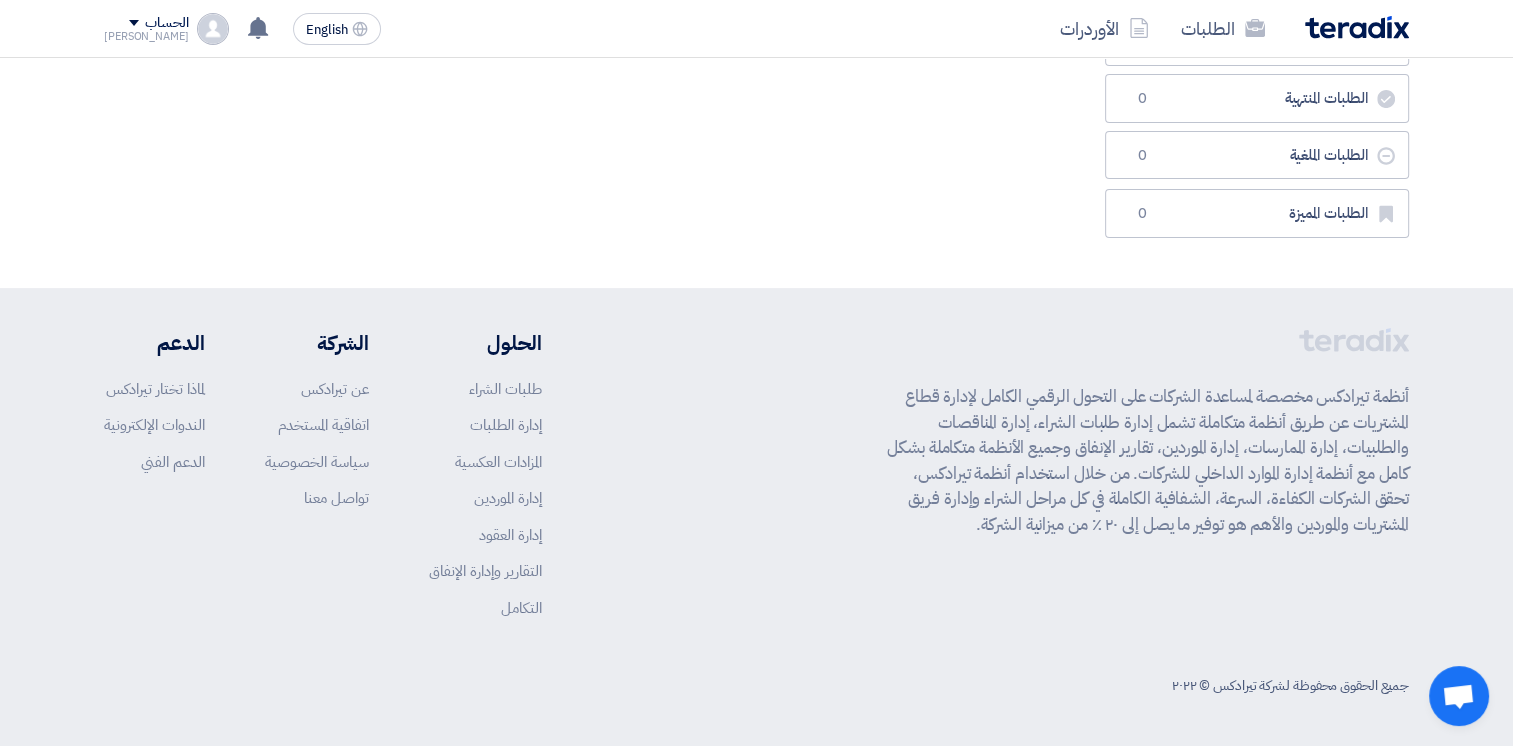 scroll, scrollTop: 0, scrollLeft: 0, axis: both 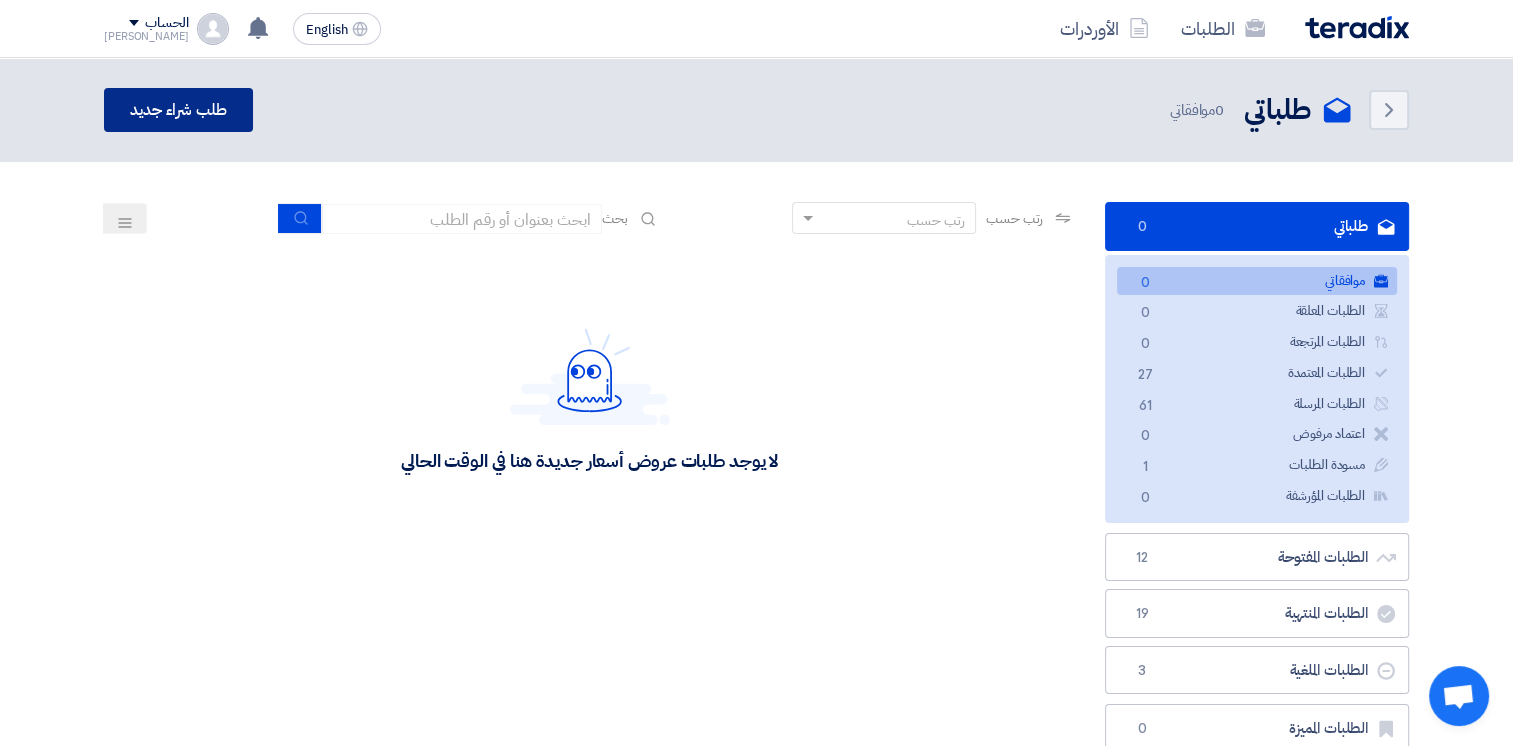 click on "طلب شراء جديد" 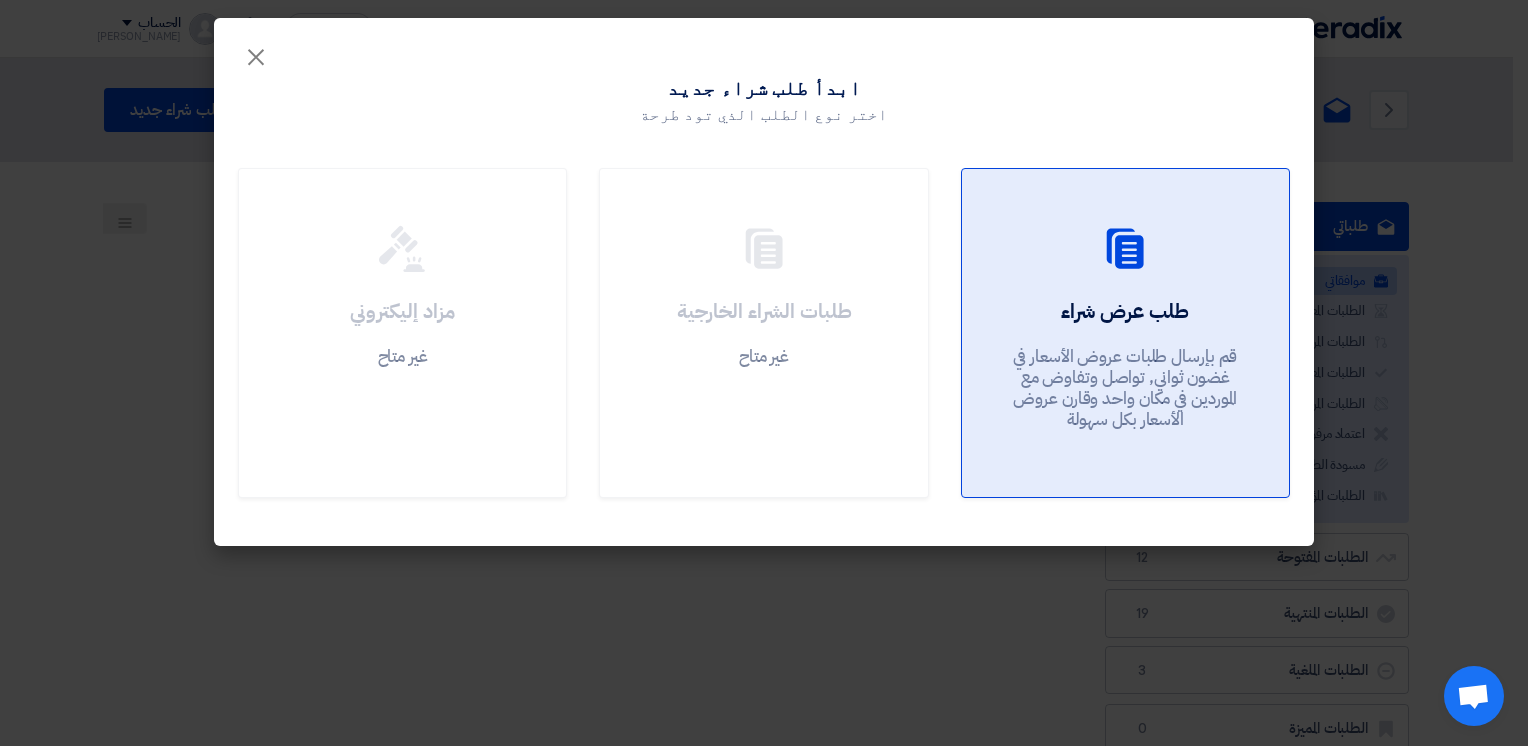 click on "قم بإرسال طلبات عروض الأسعار في غضون ثواني, تواصل وتفاوض مع الموردين في مكان واحد وقارن عروض الأسعار بكل سهولة" 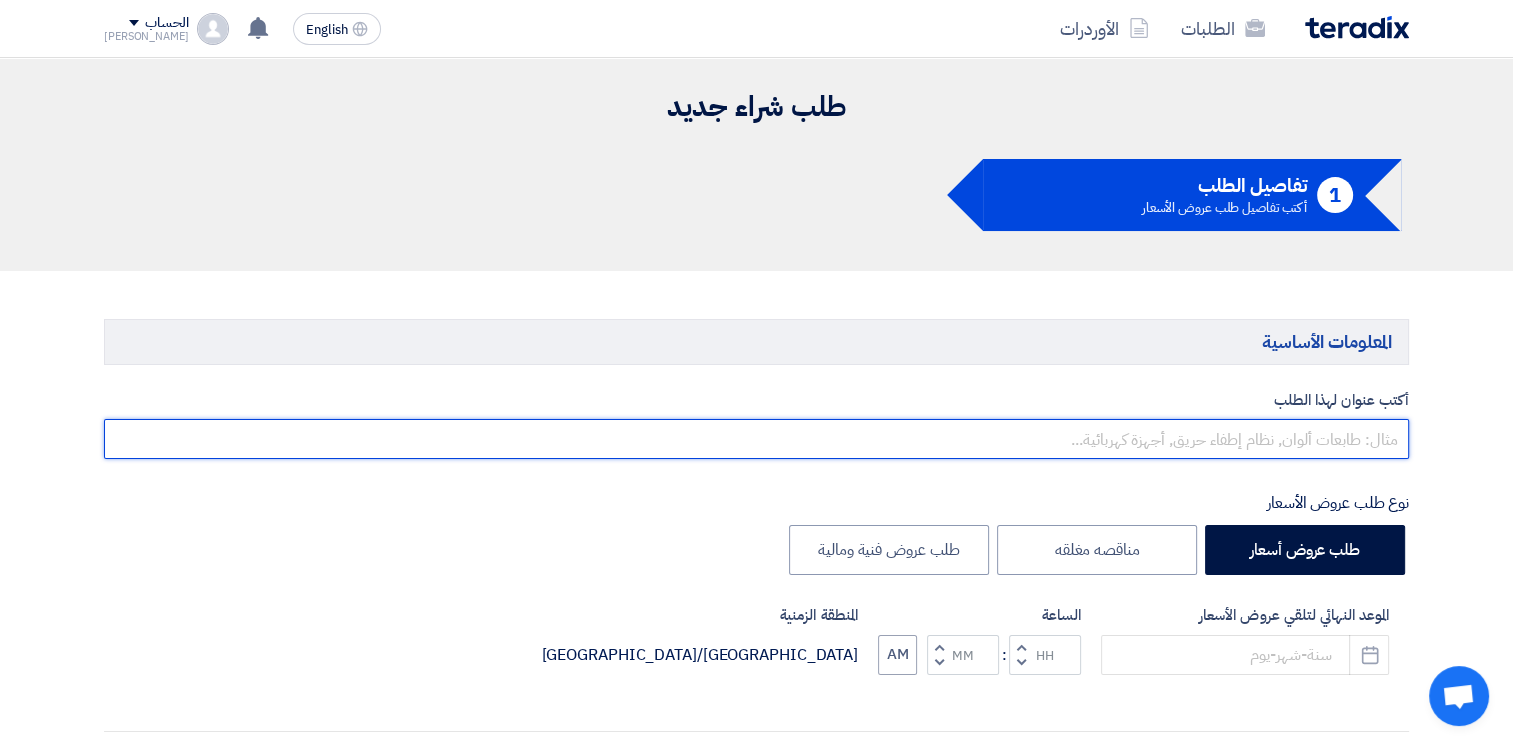 click at bounding box center [756, 439] 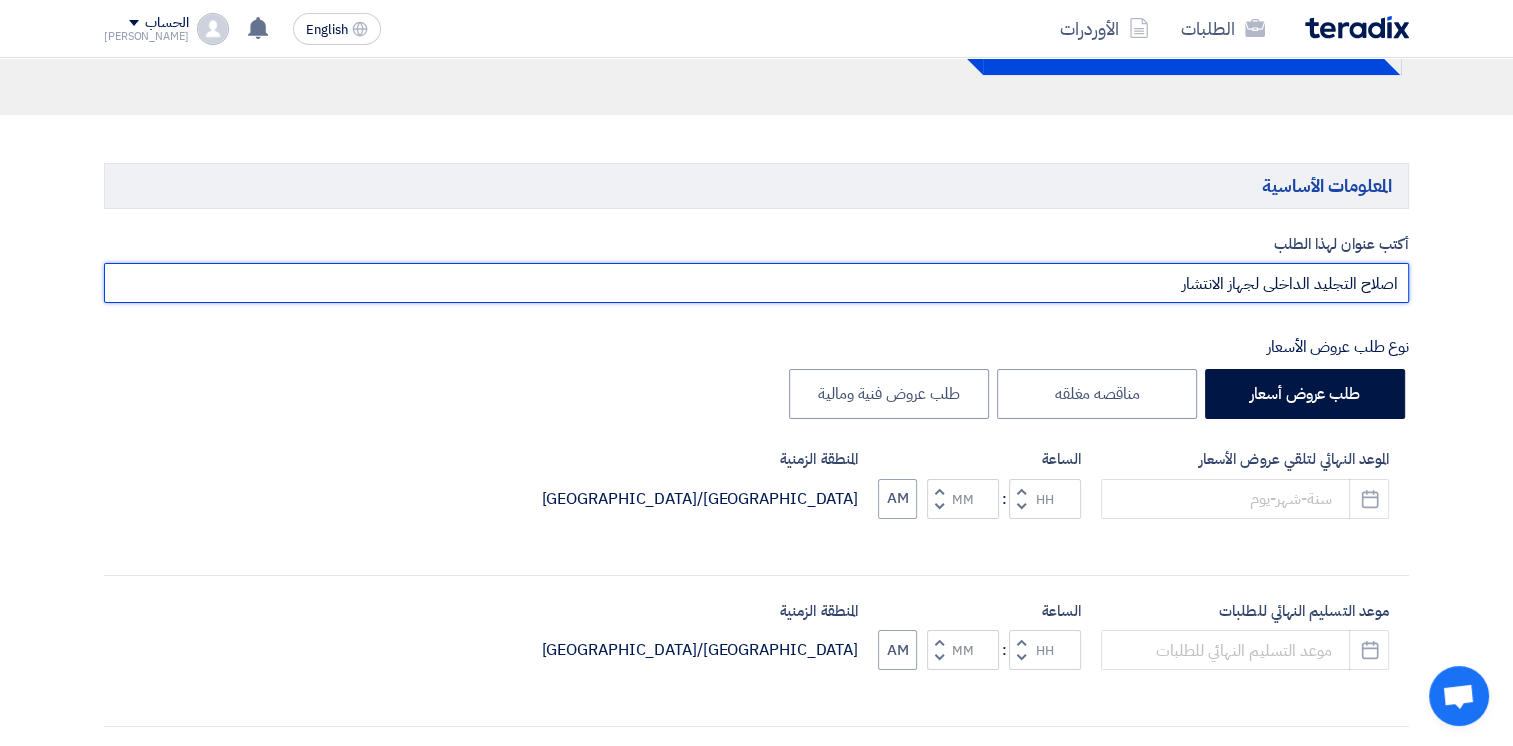 scroll, scrollTop: 300, scrollLeft: 0, axis: vertical 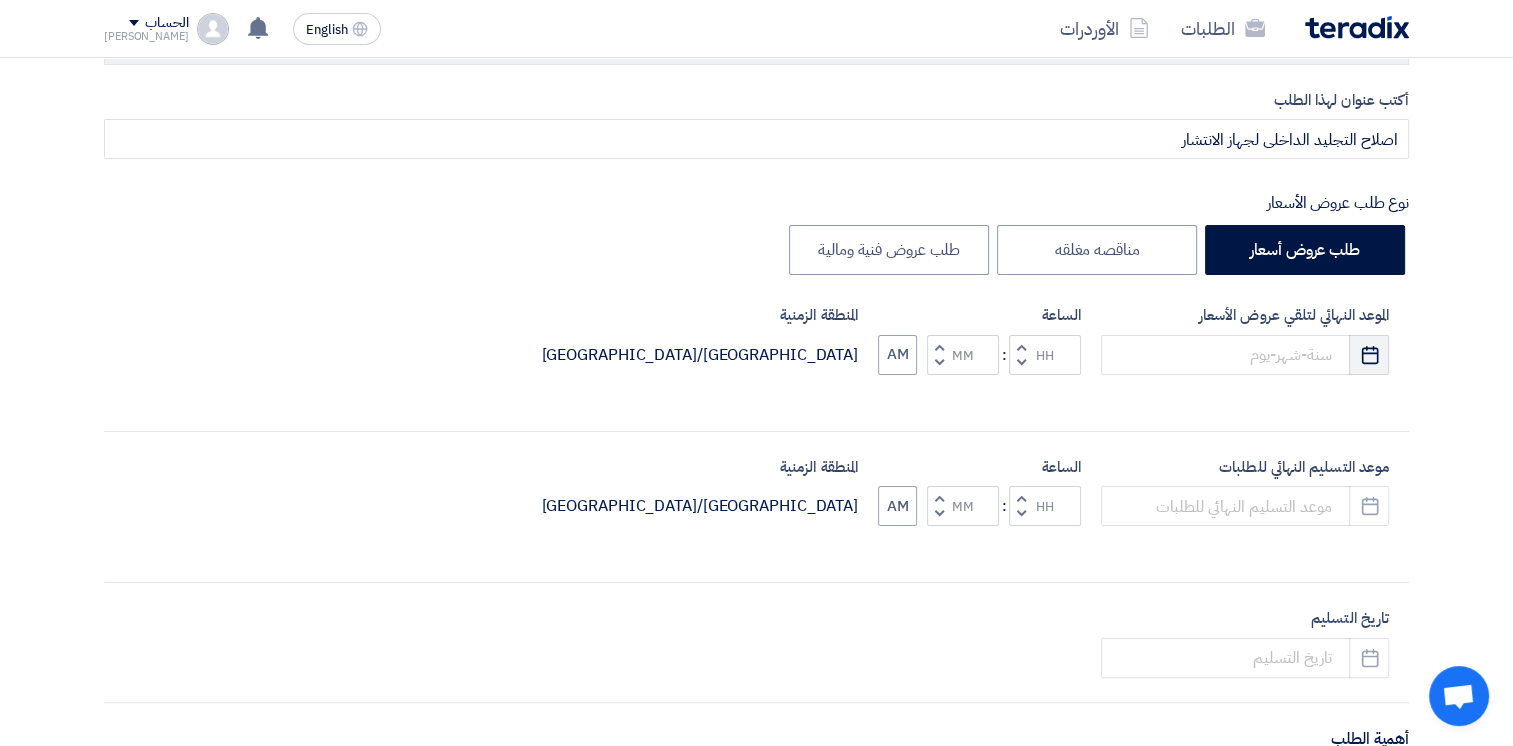 click on "Pick a date" 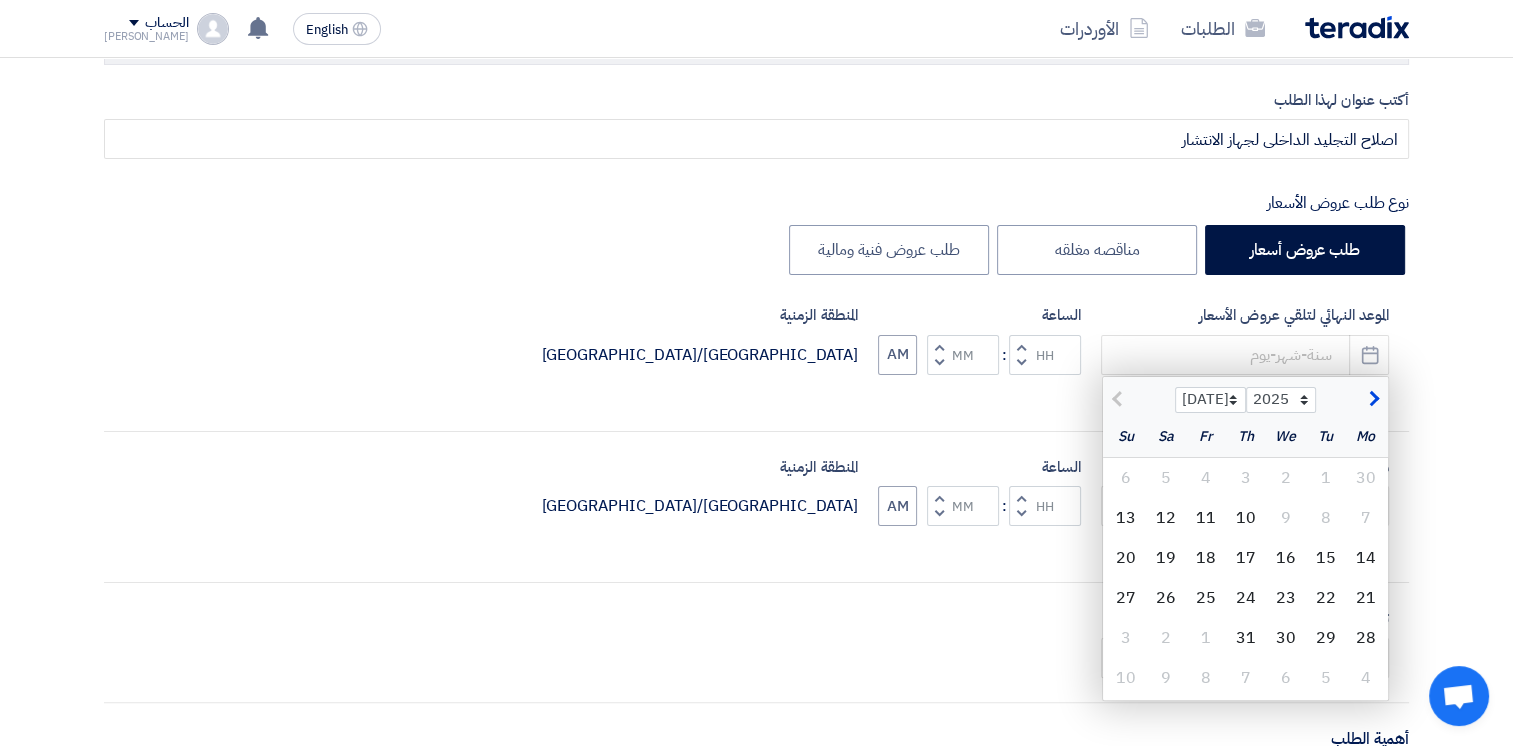 click 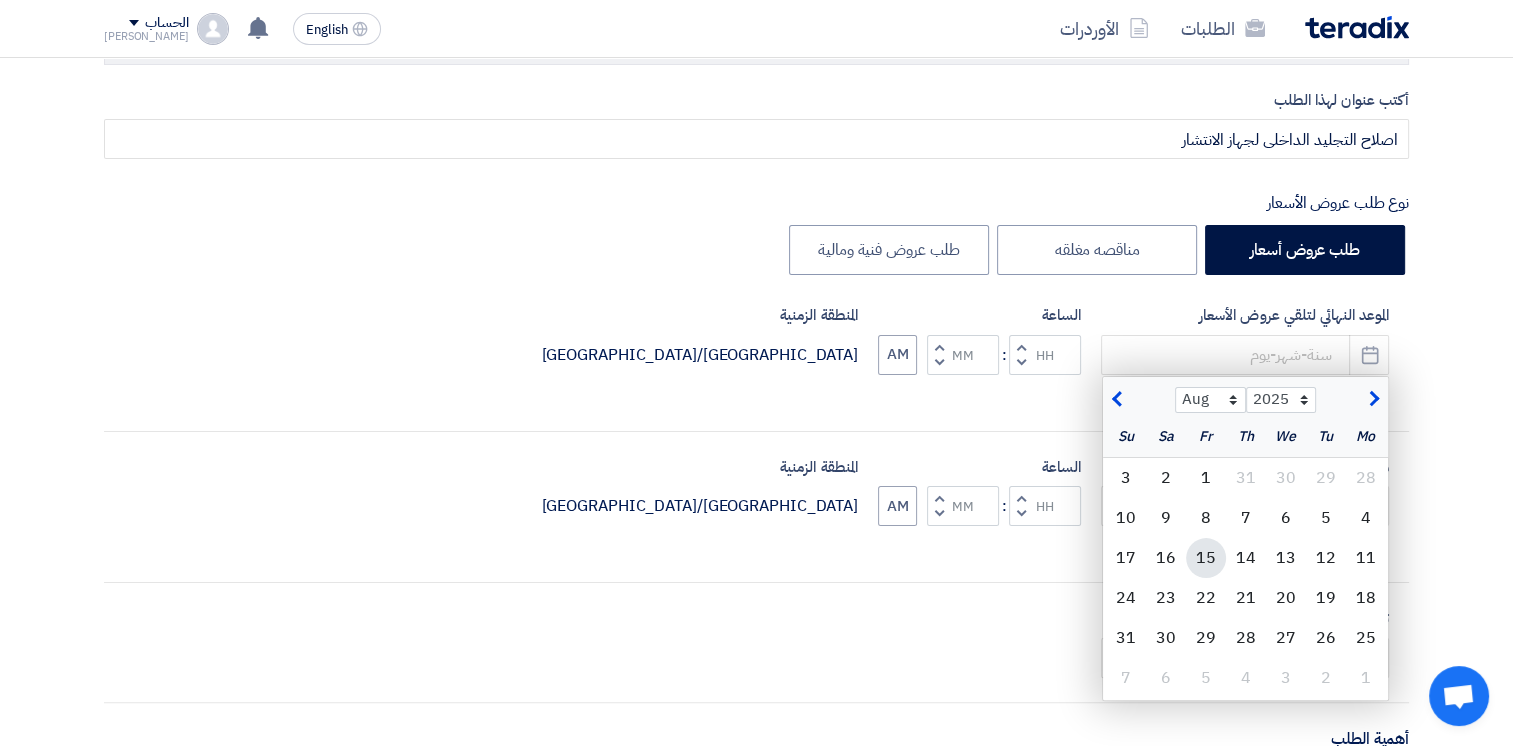 click on "15" 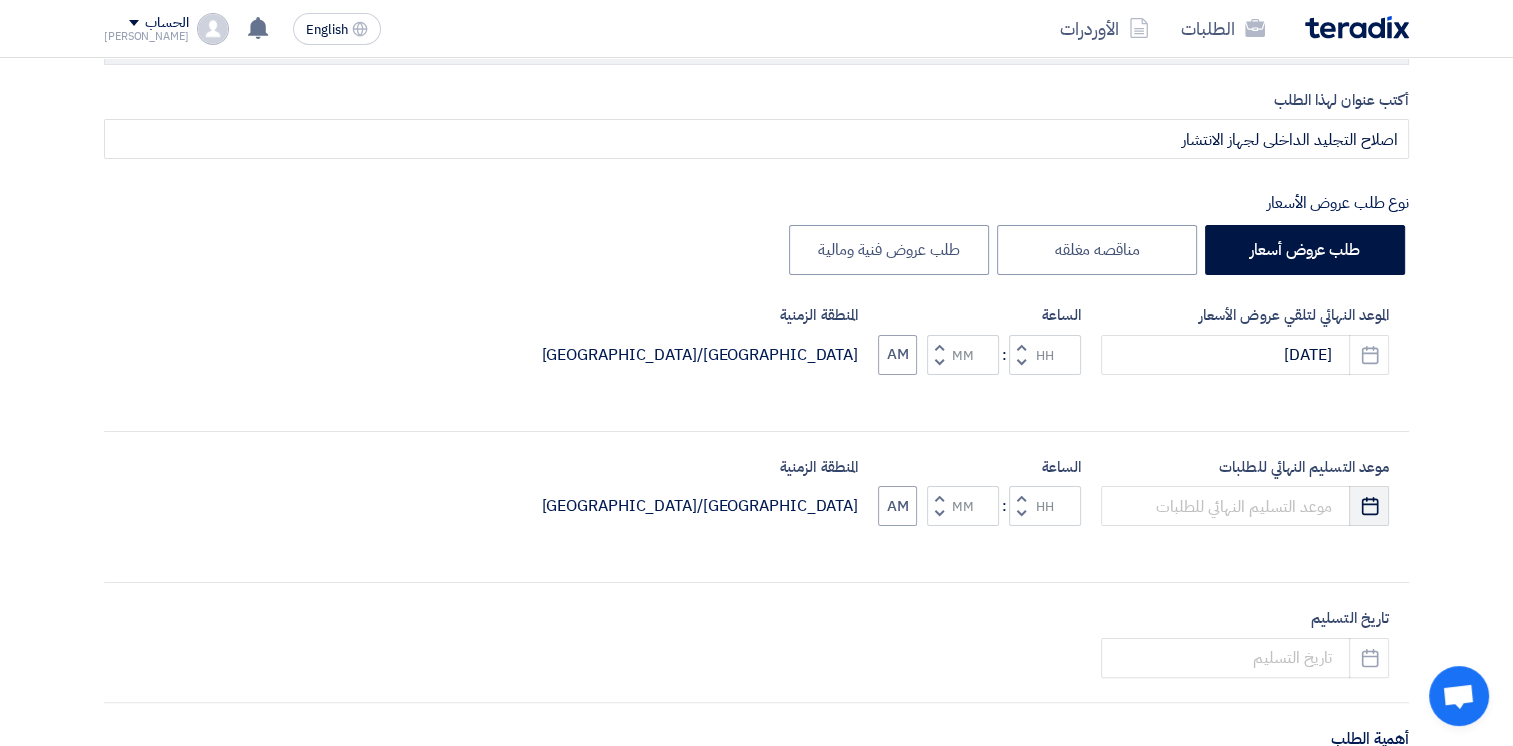 click 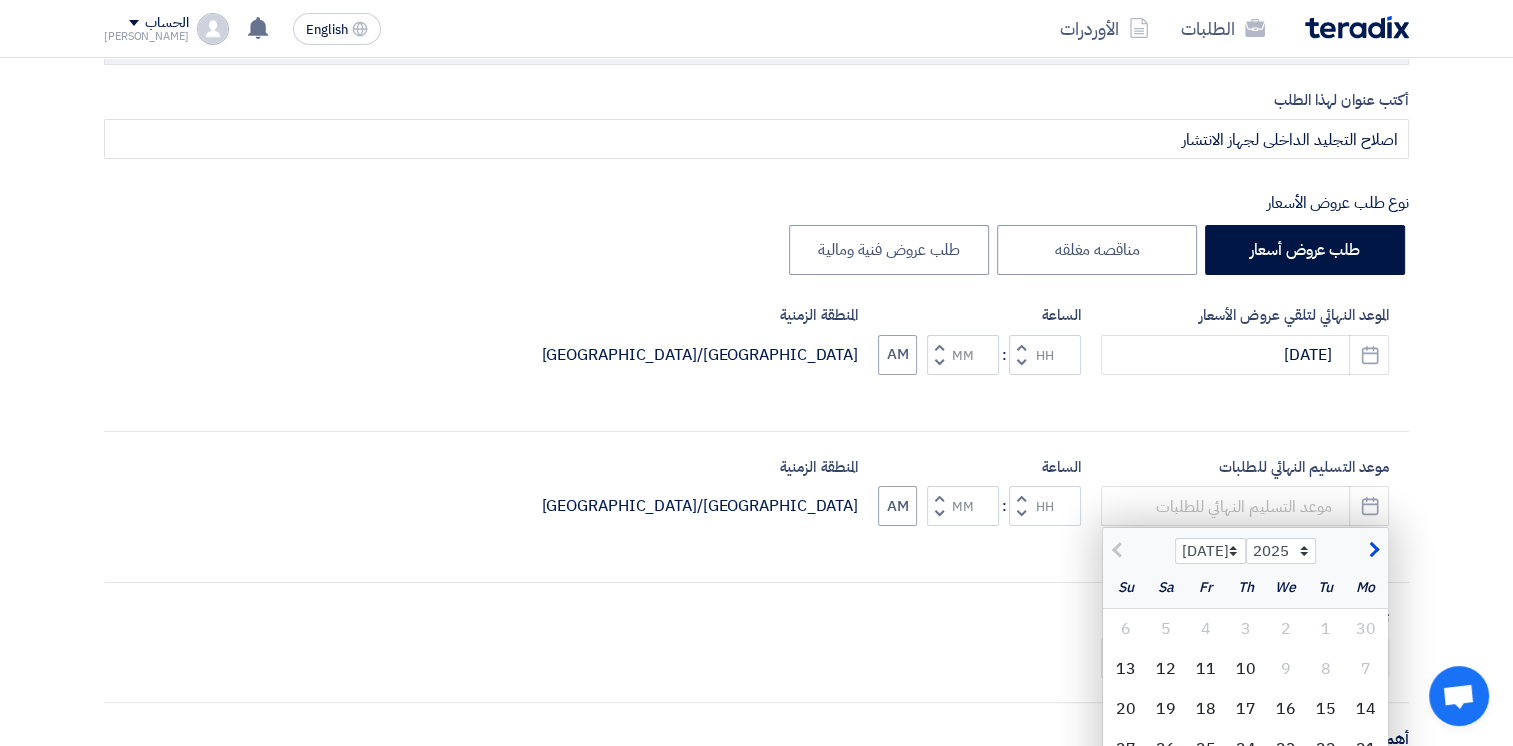 click 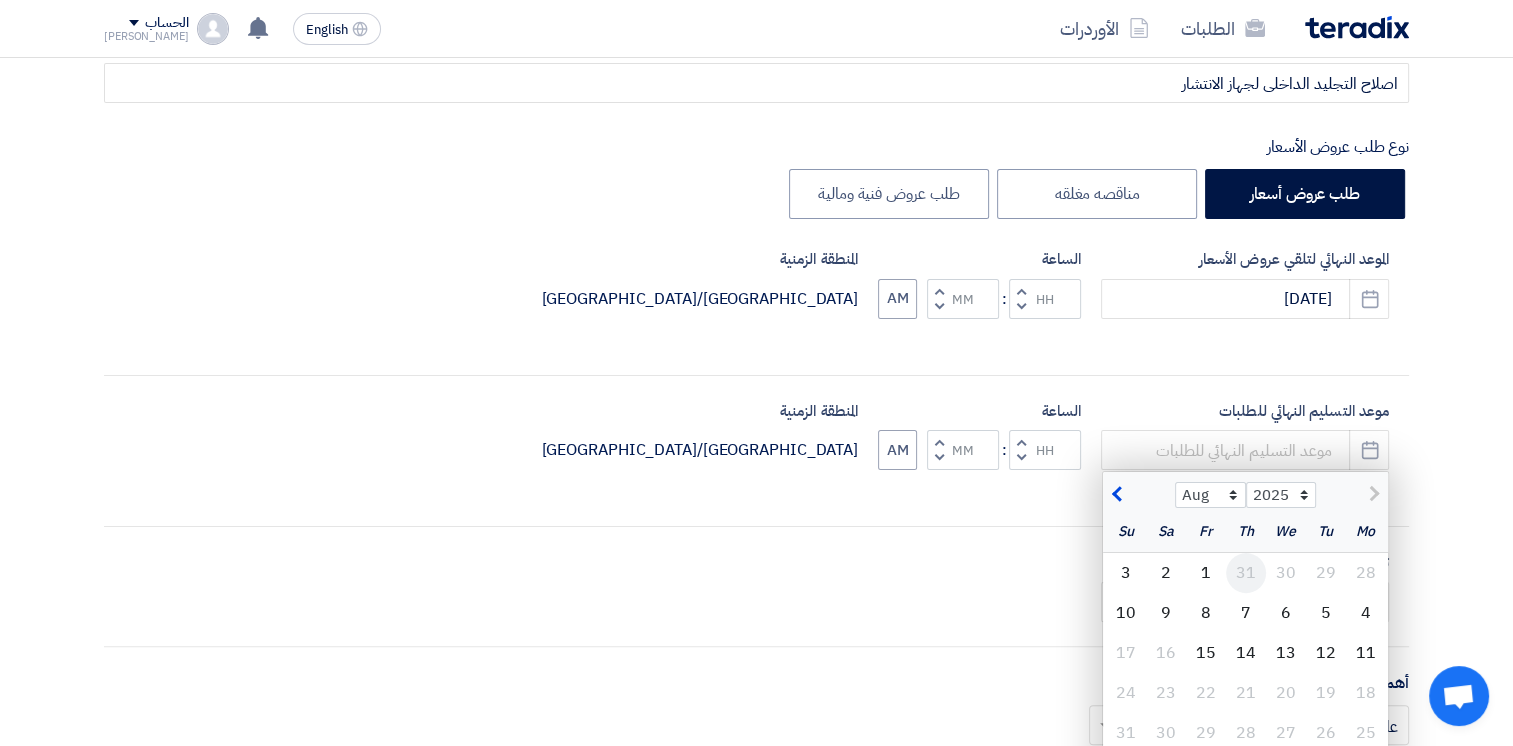 scroll, scrollTop: 600, scrollLeft: 0, axis: vertical 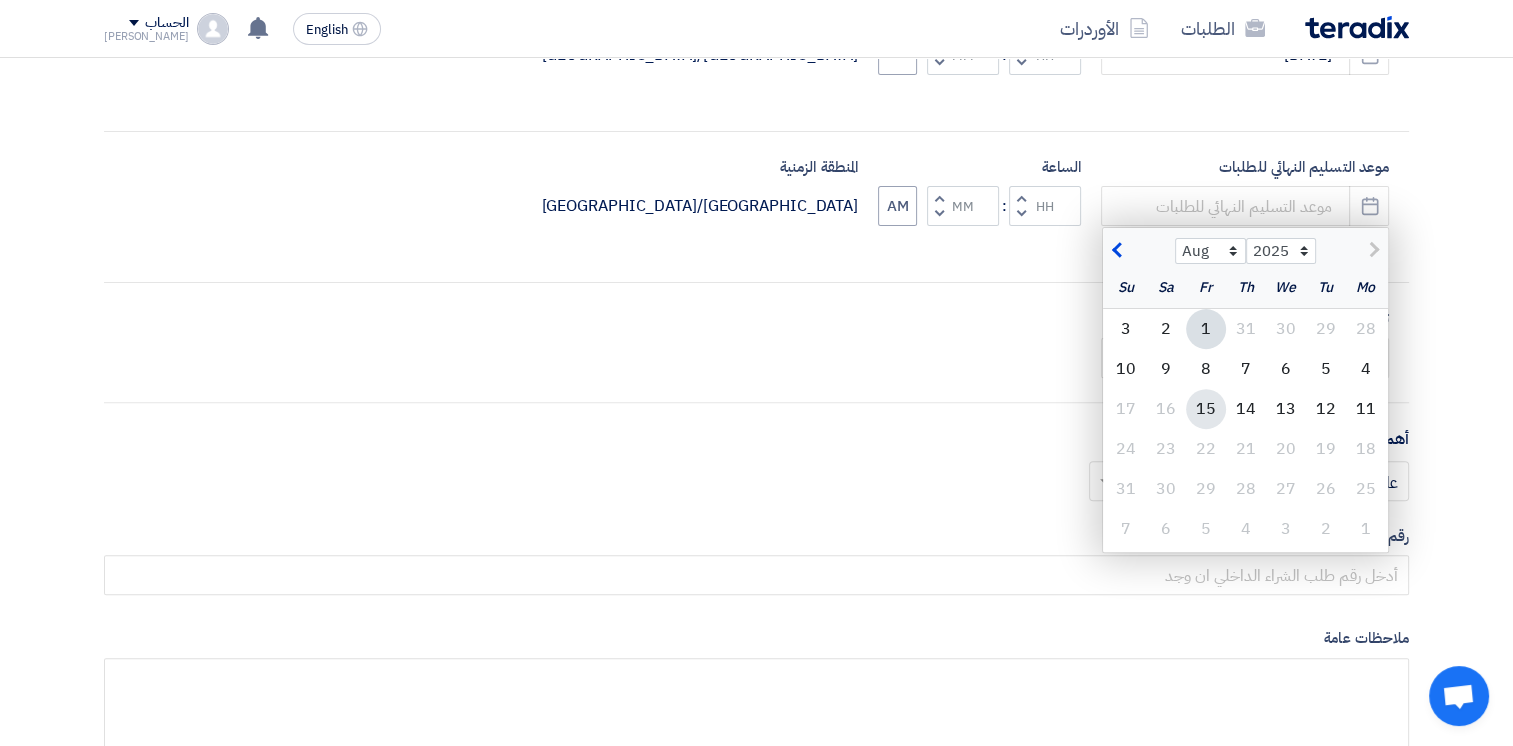 click on "15" 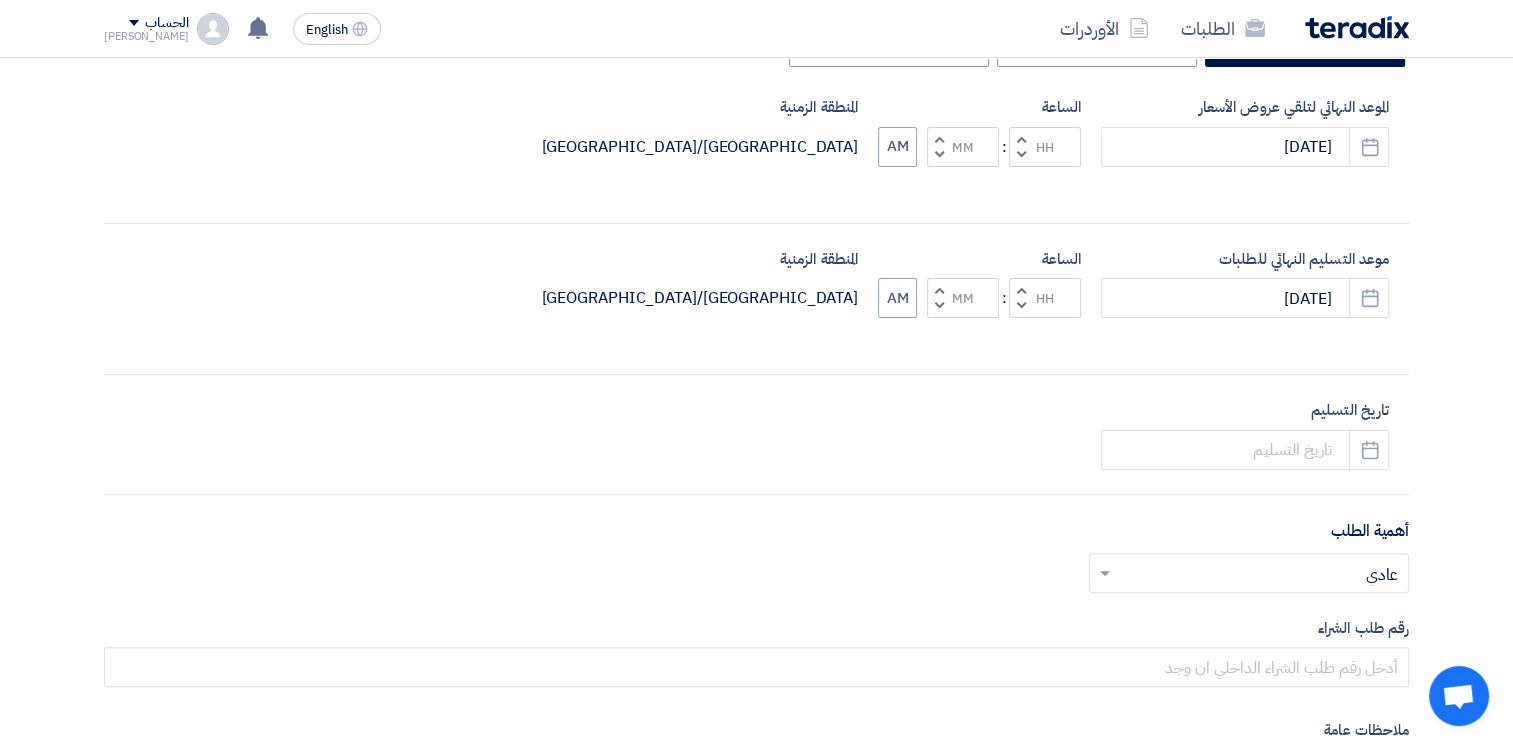 scroll, scrollTop: 400, scrollLeft: 0, axis: vertical 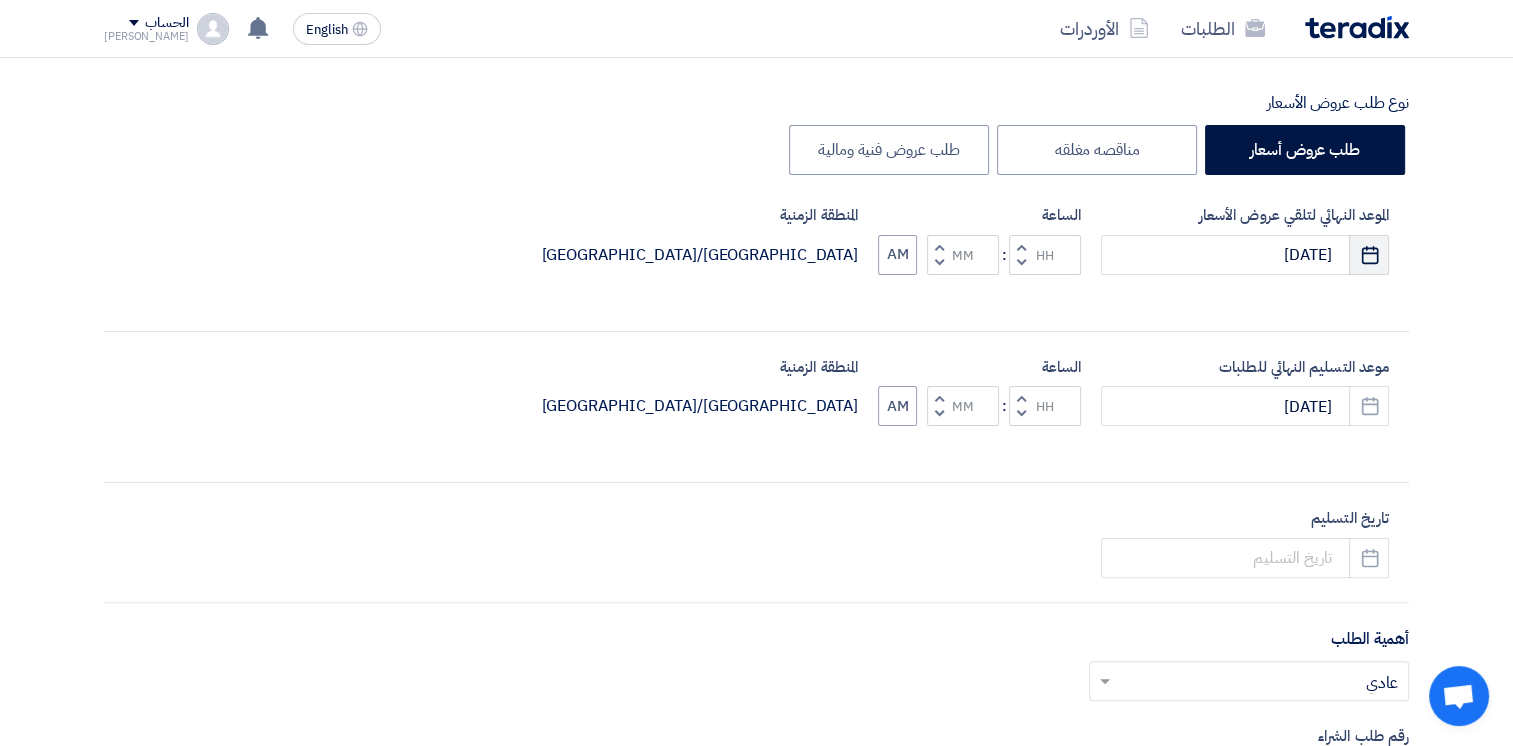 click 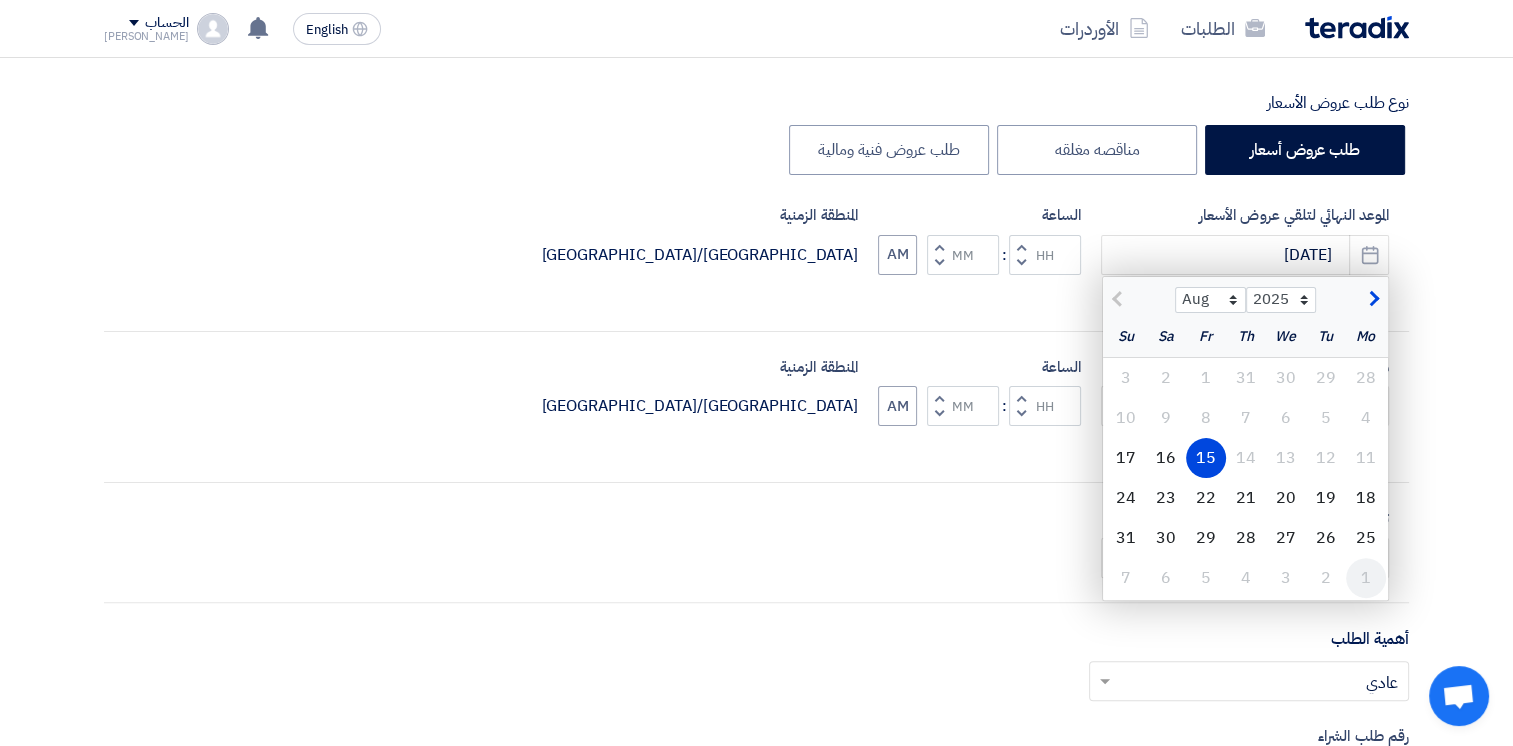 click on "1" 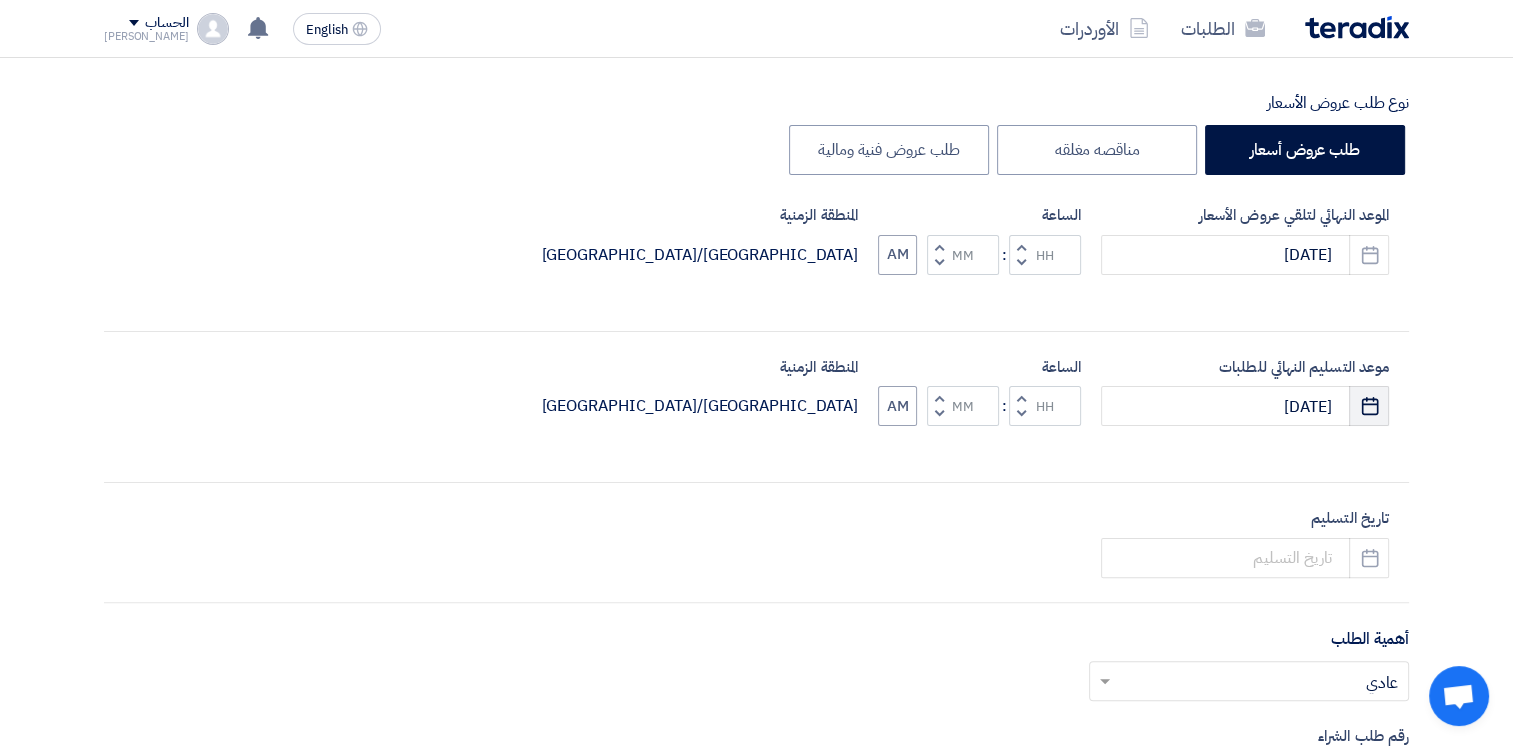 click on "Pick a date" 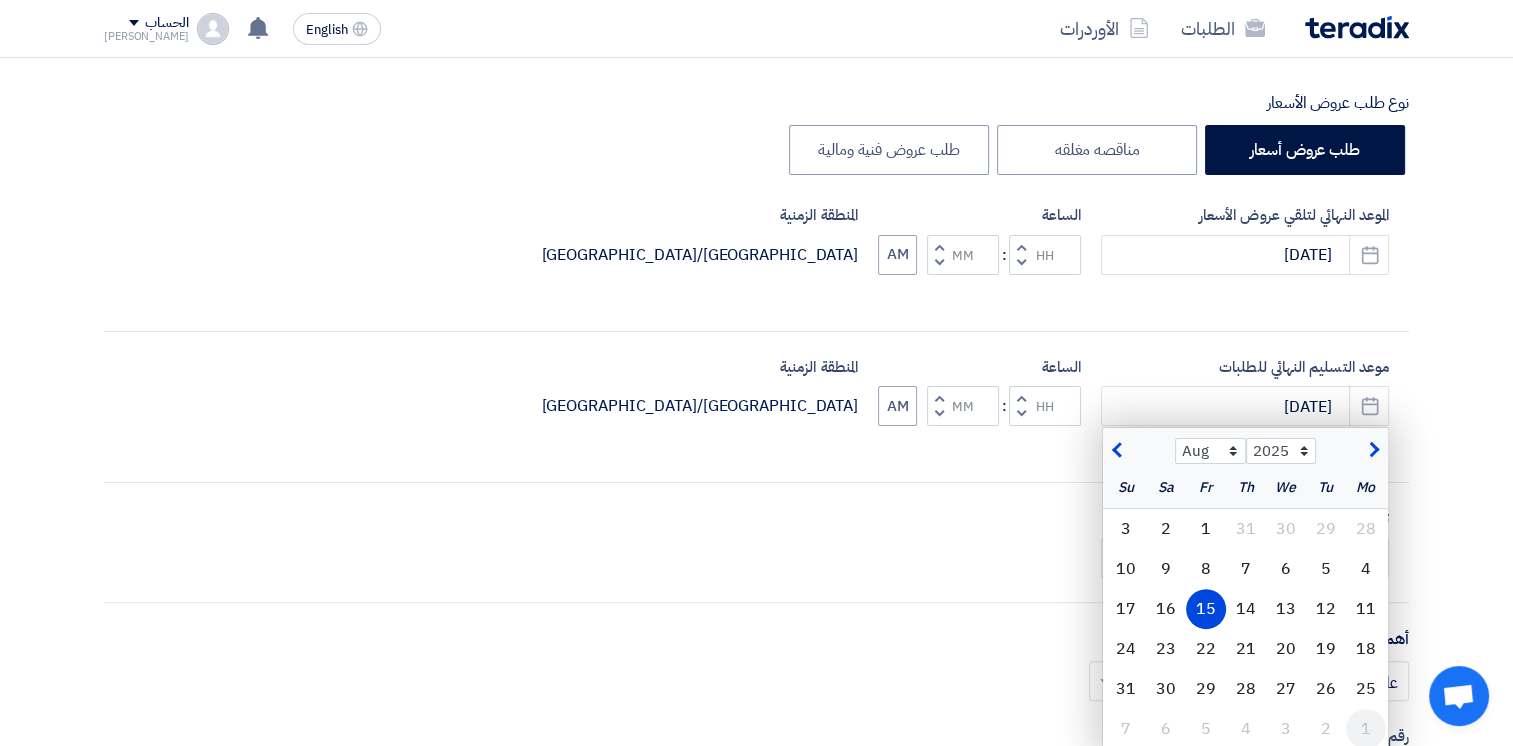click on "1" 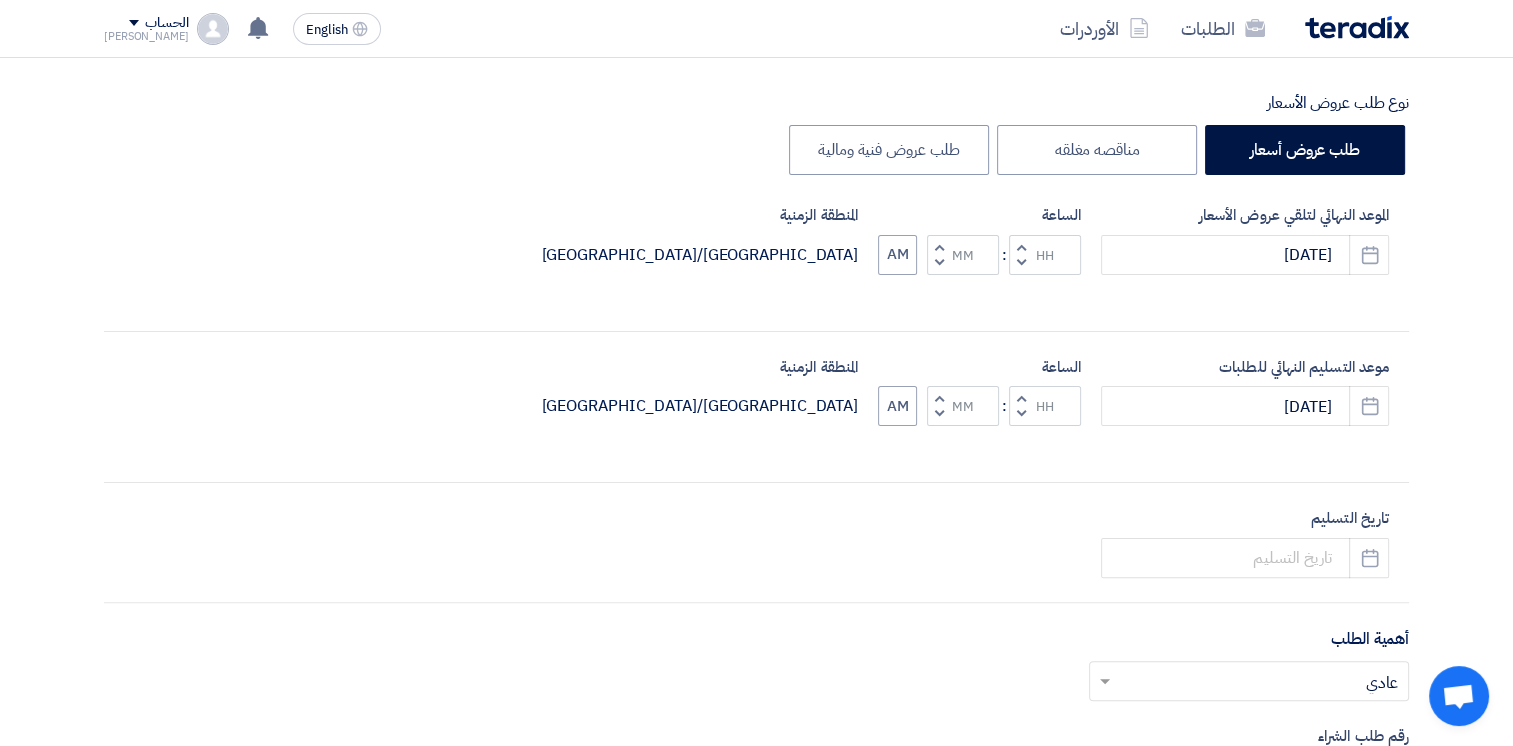 click 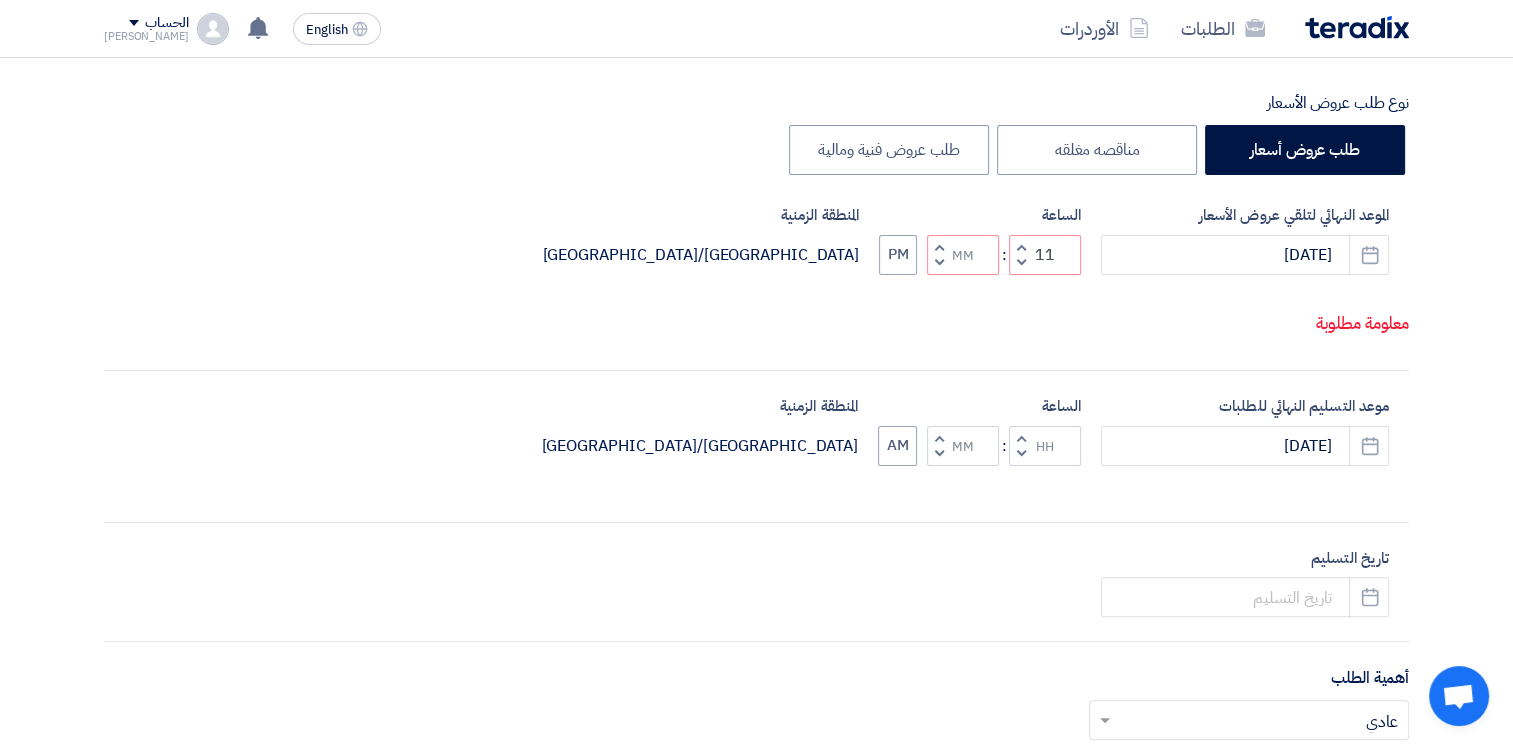 click 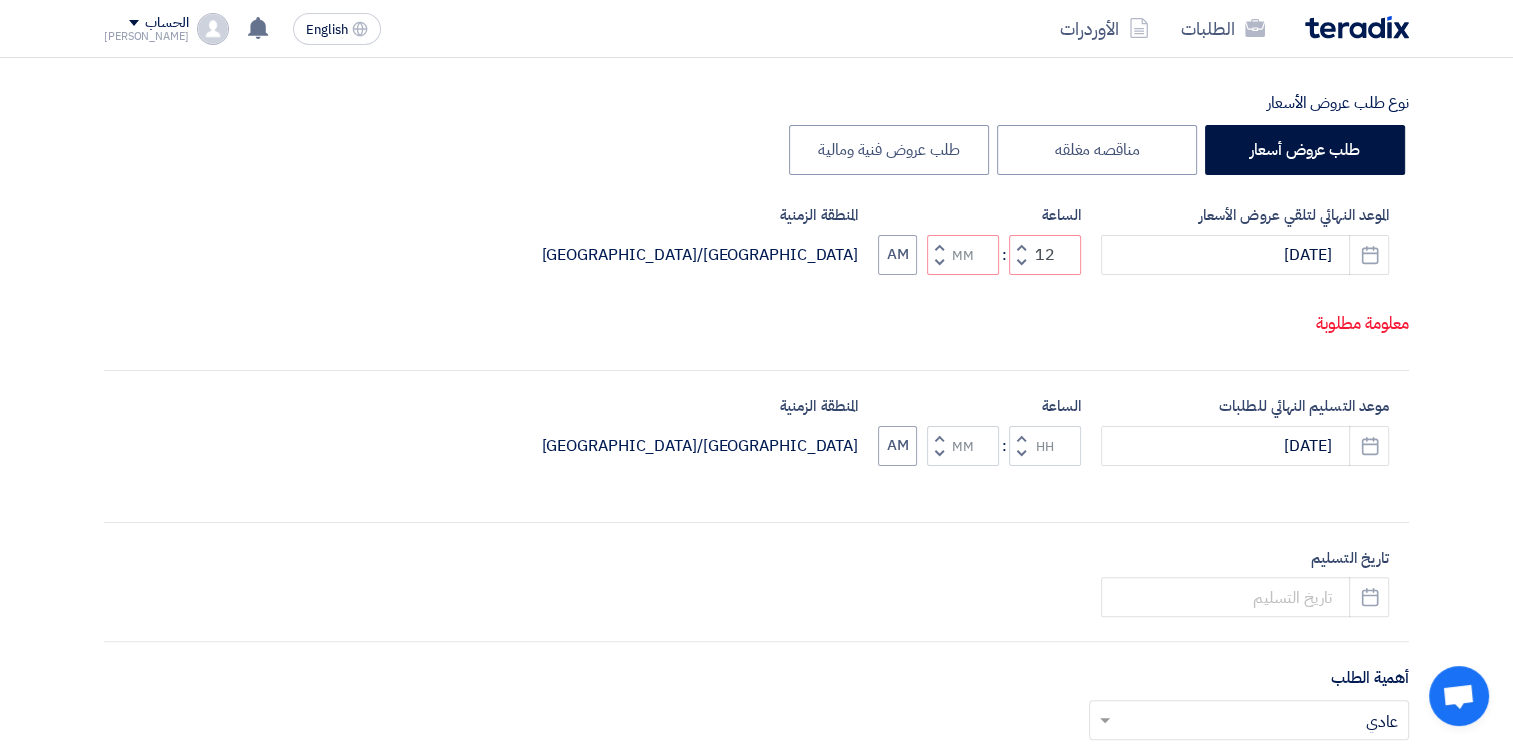 click 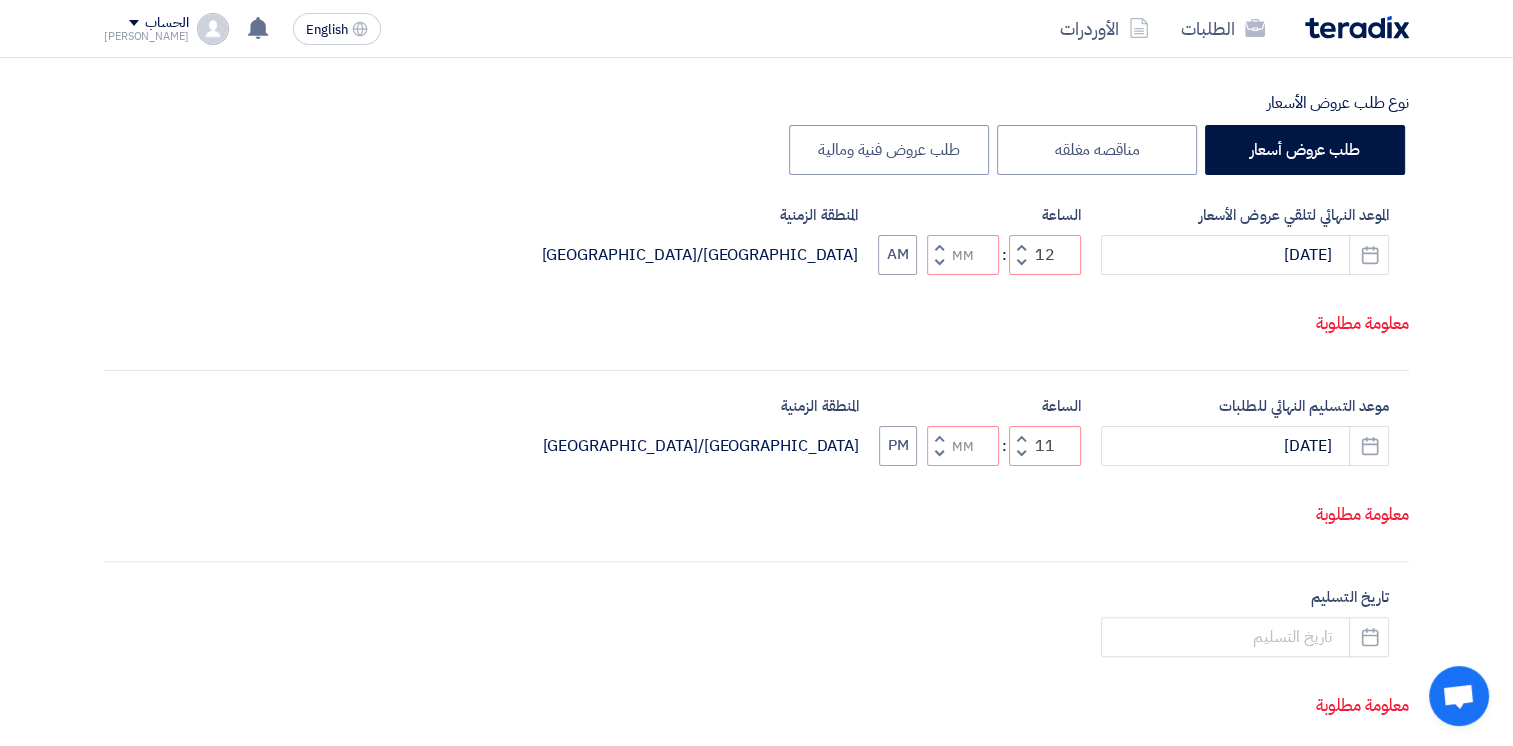 click 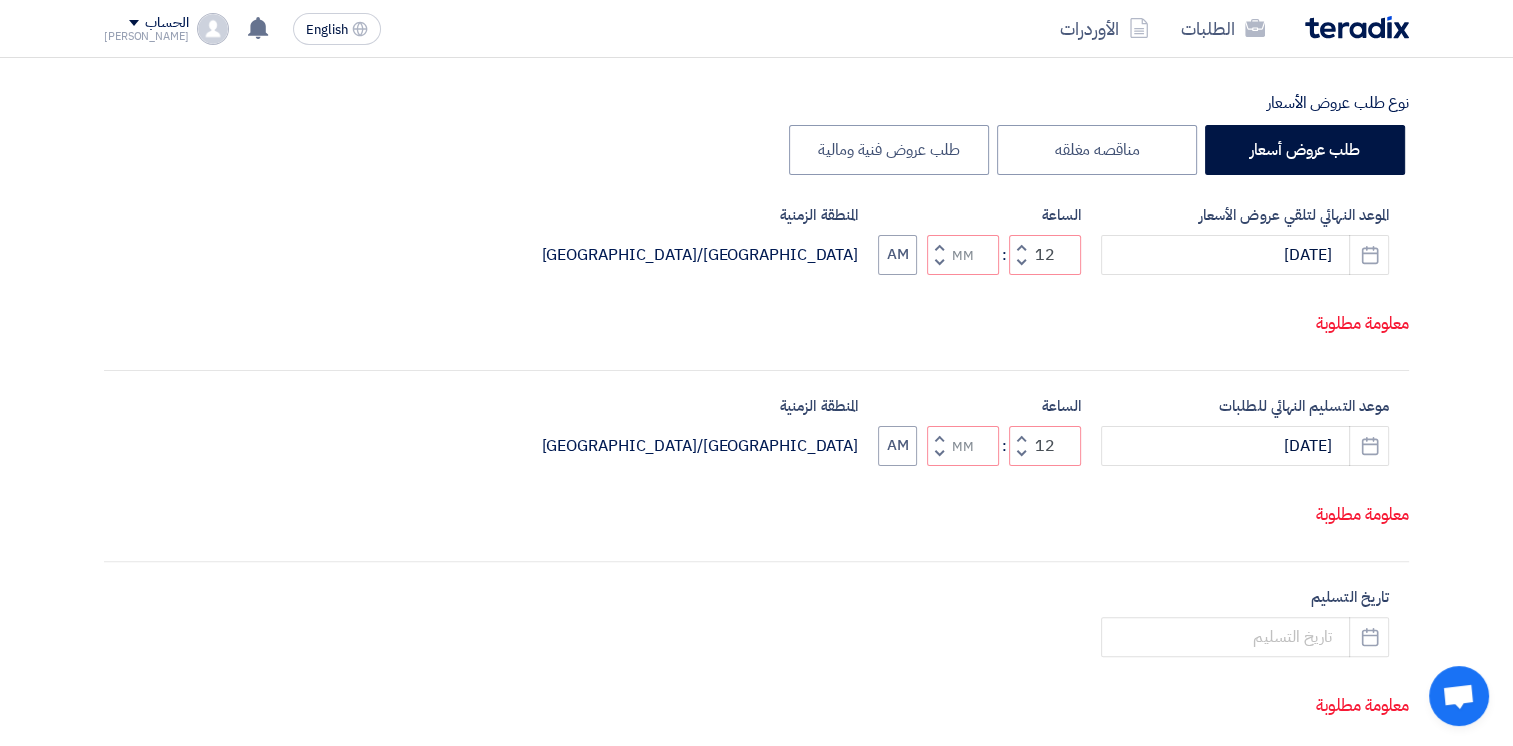 click on "Decrement minutes" 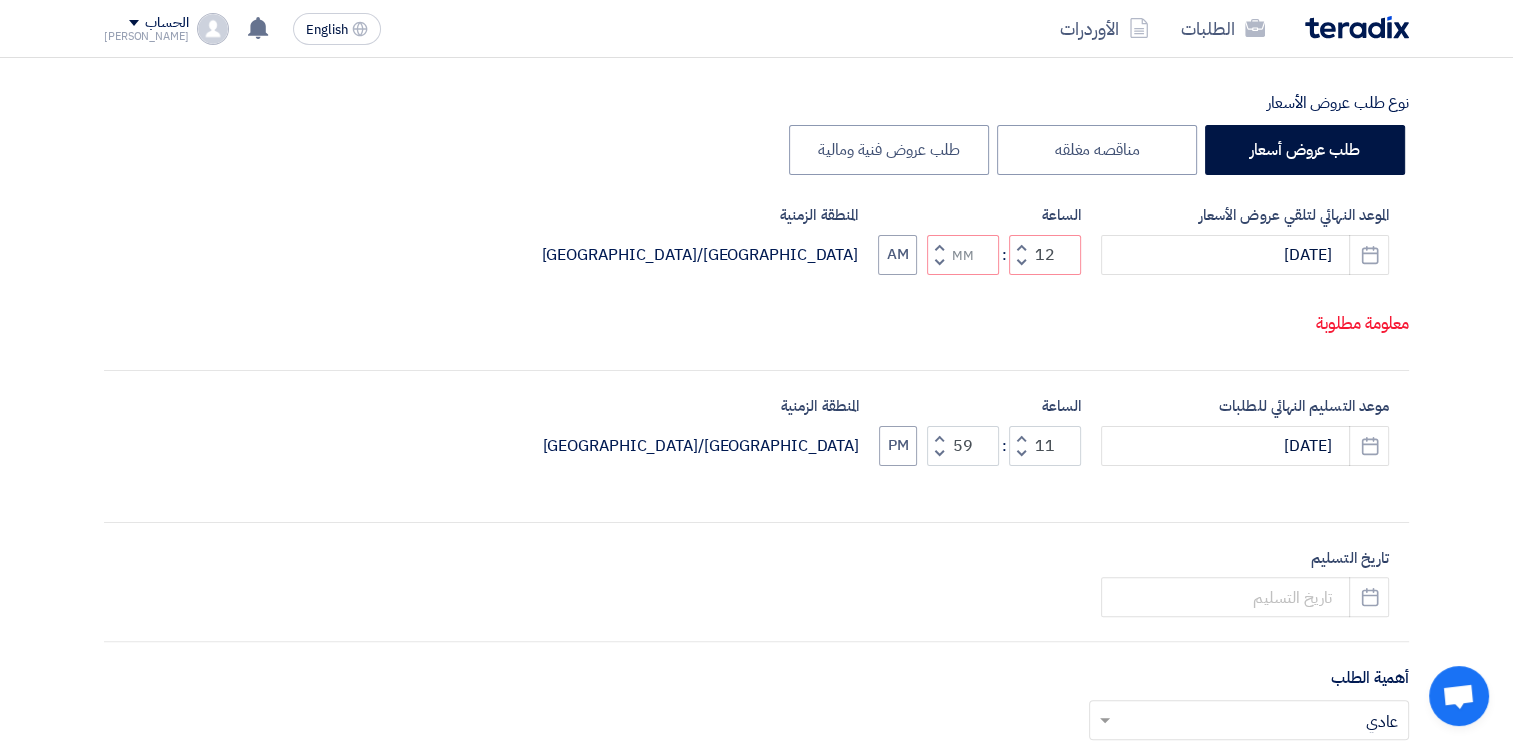 click 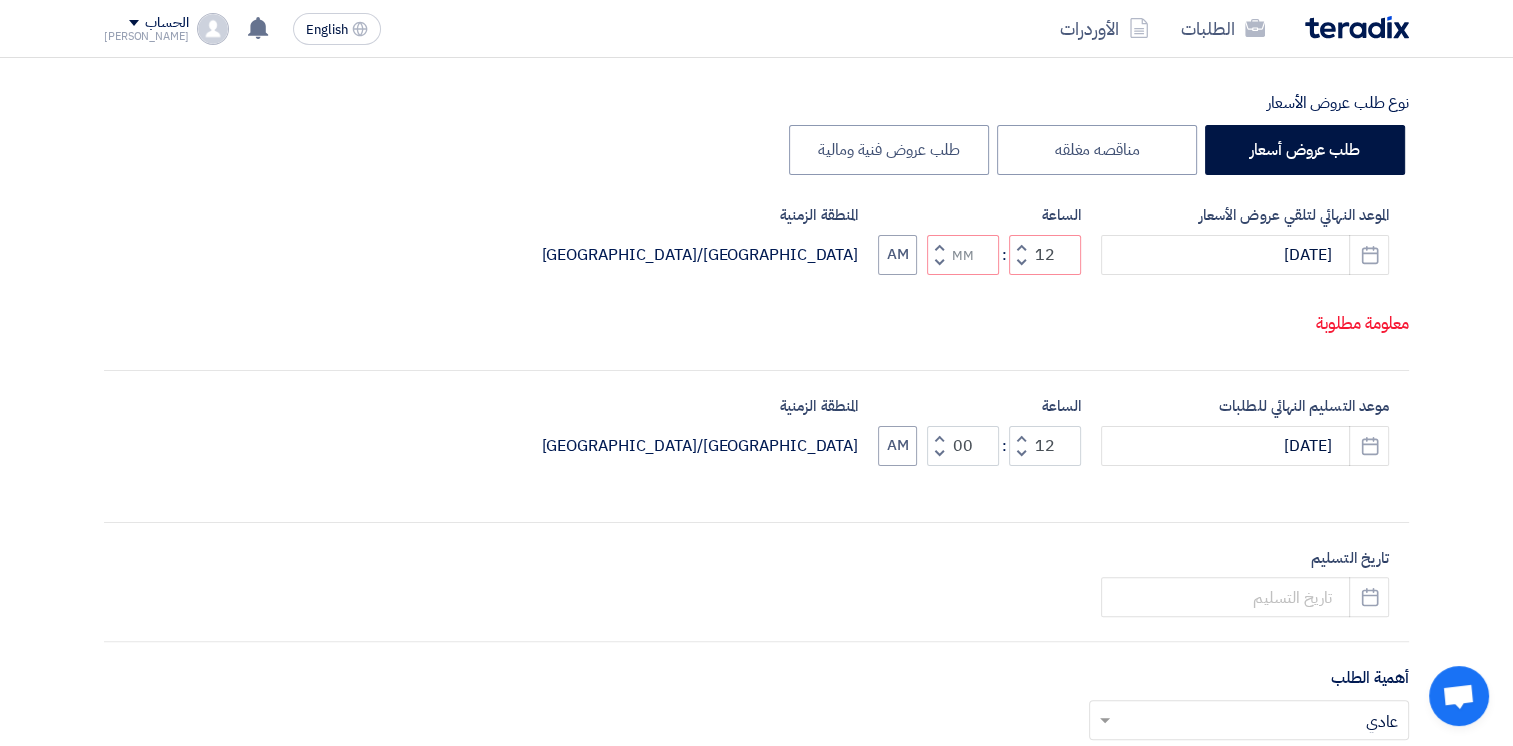 click 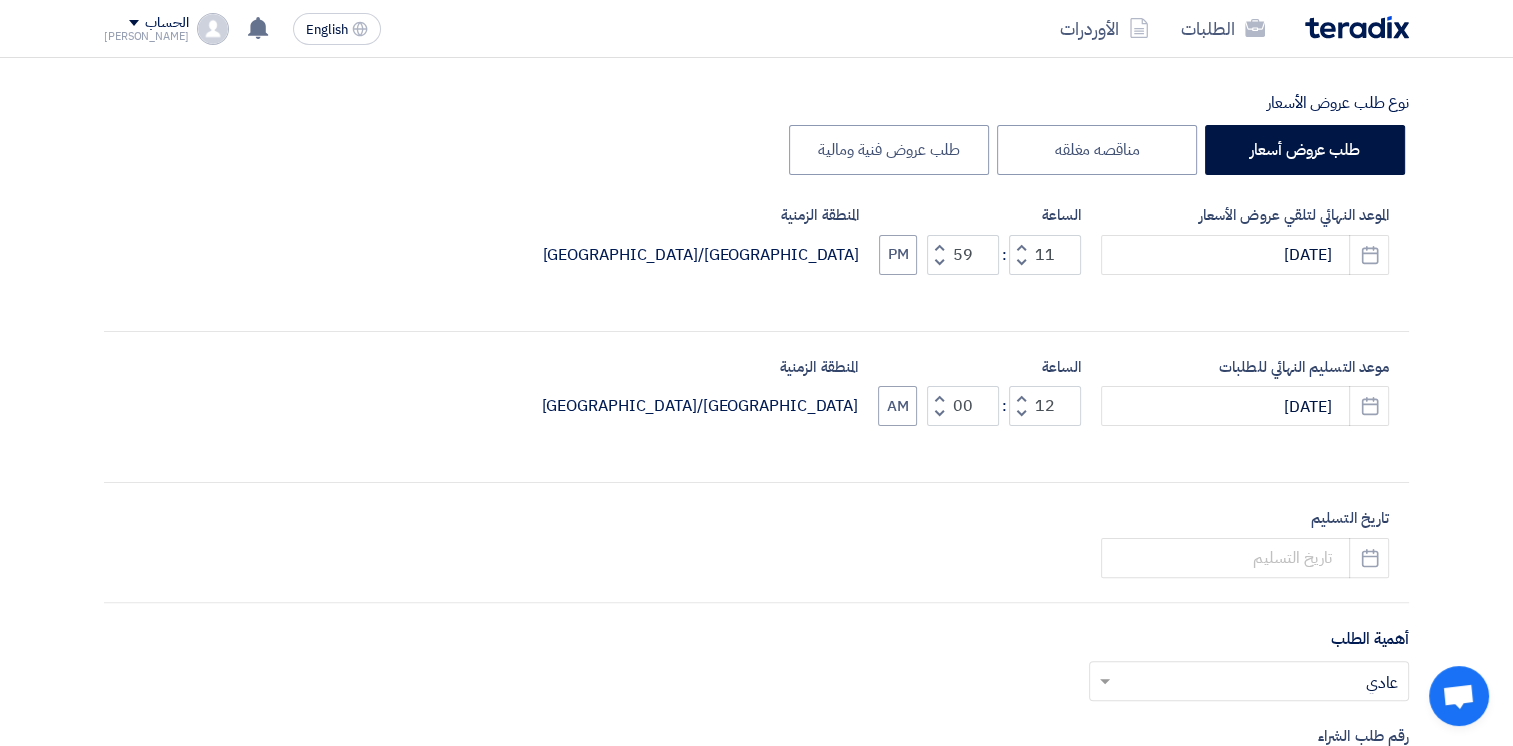 click 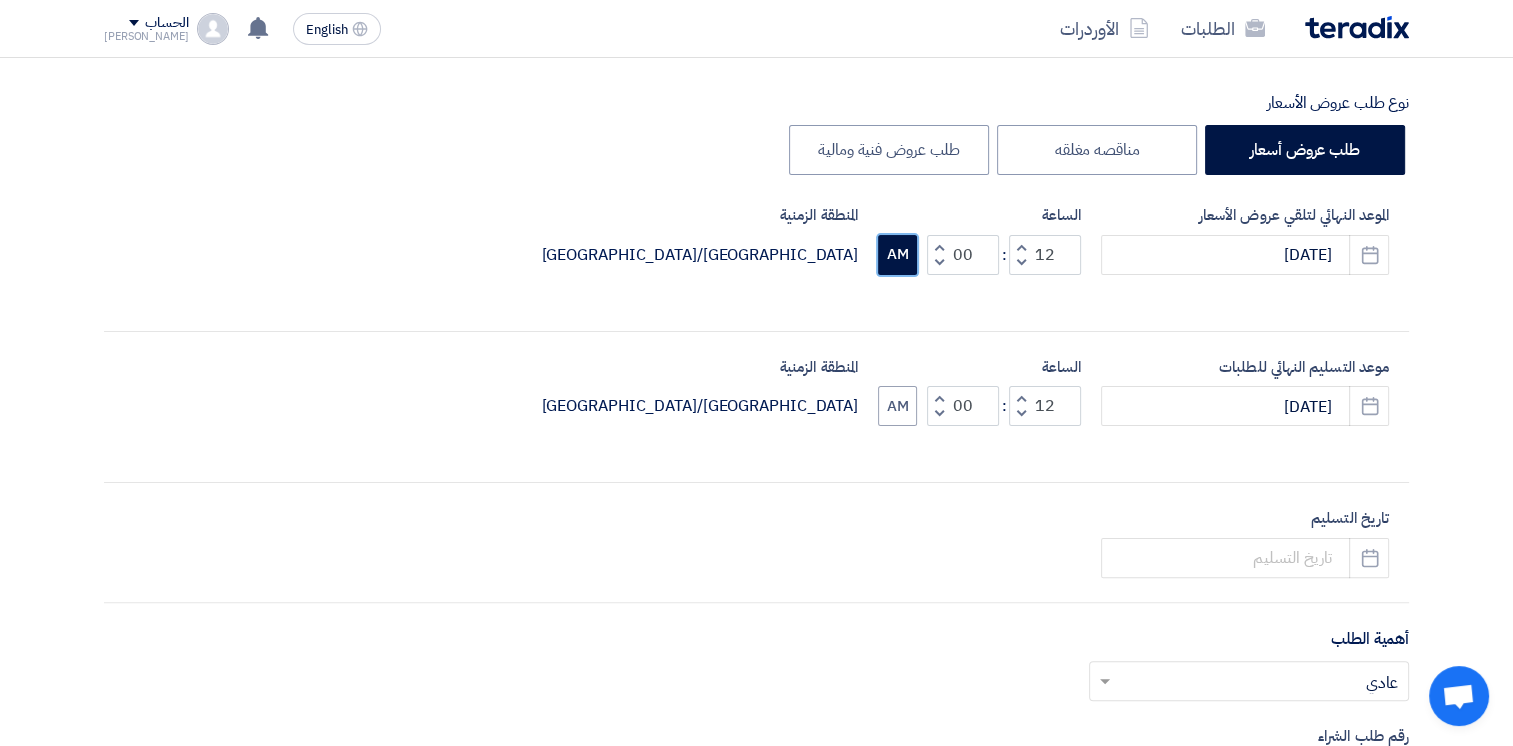 click on "AM" 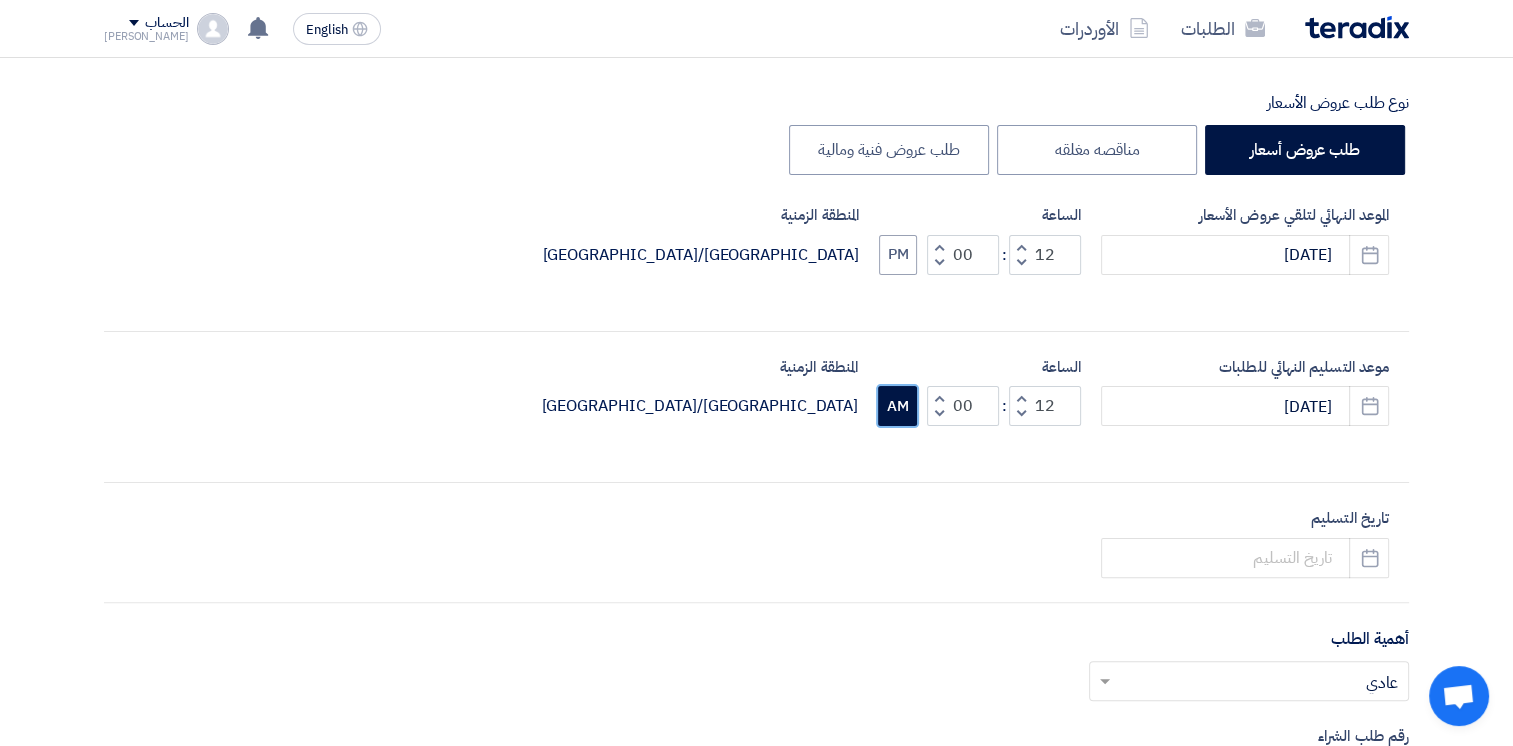 click on "AM" 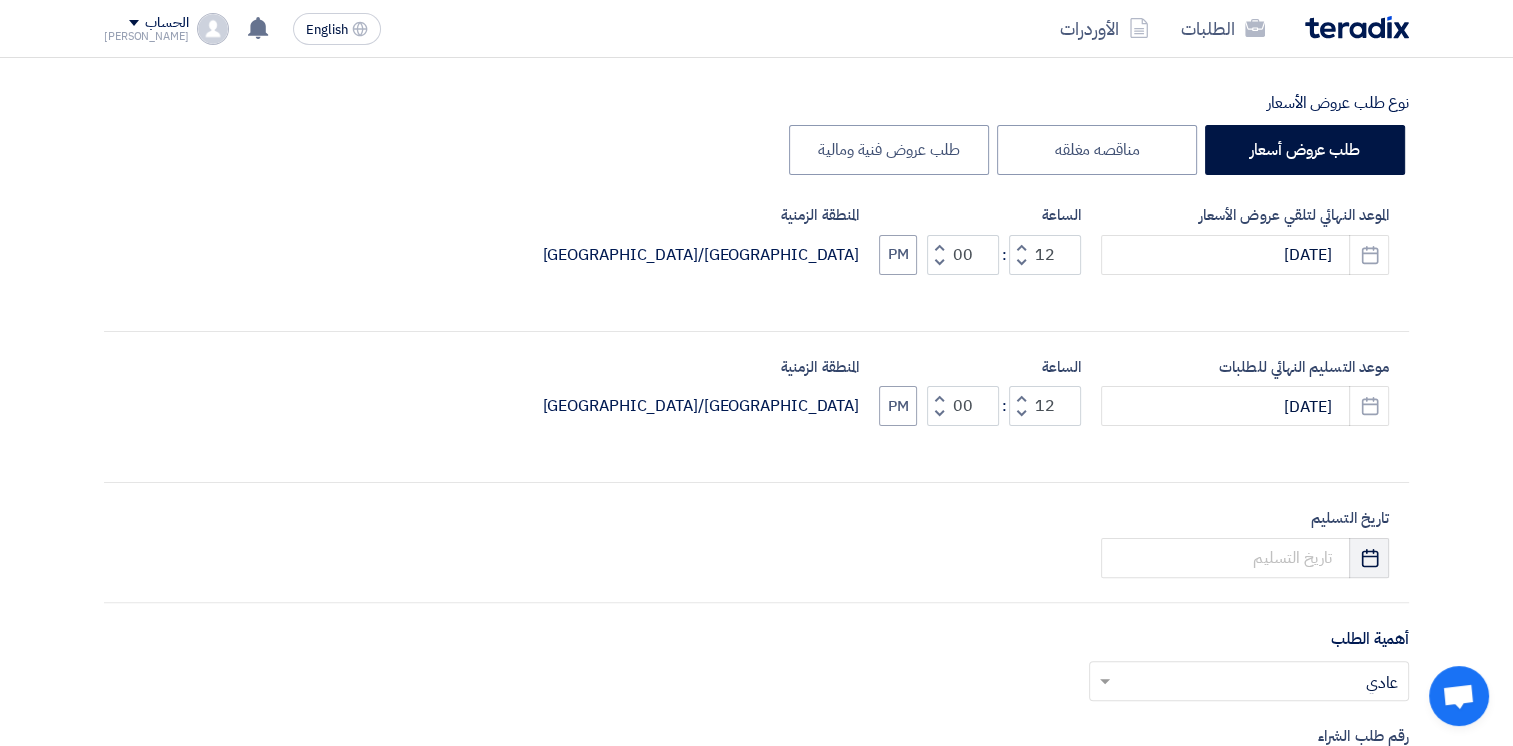 click on "Pick a date" 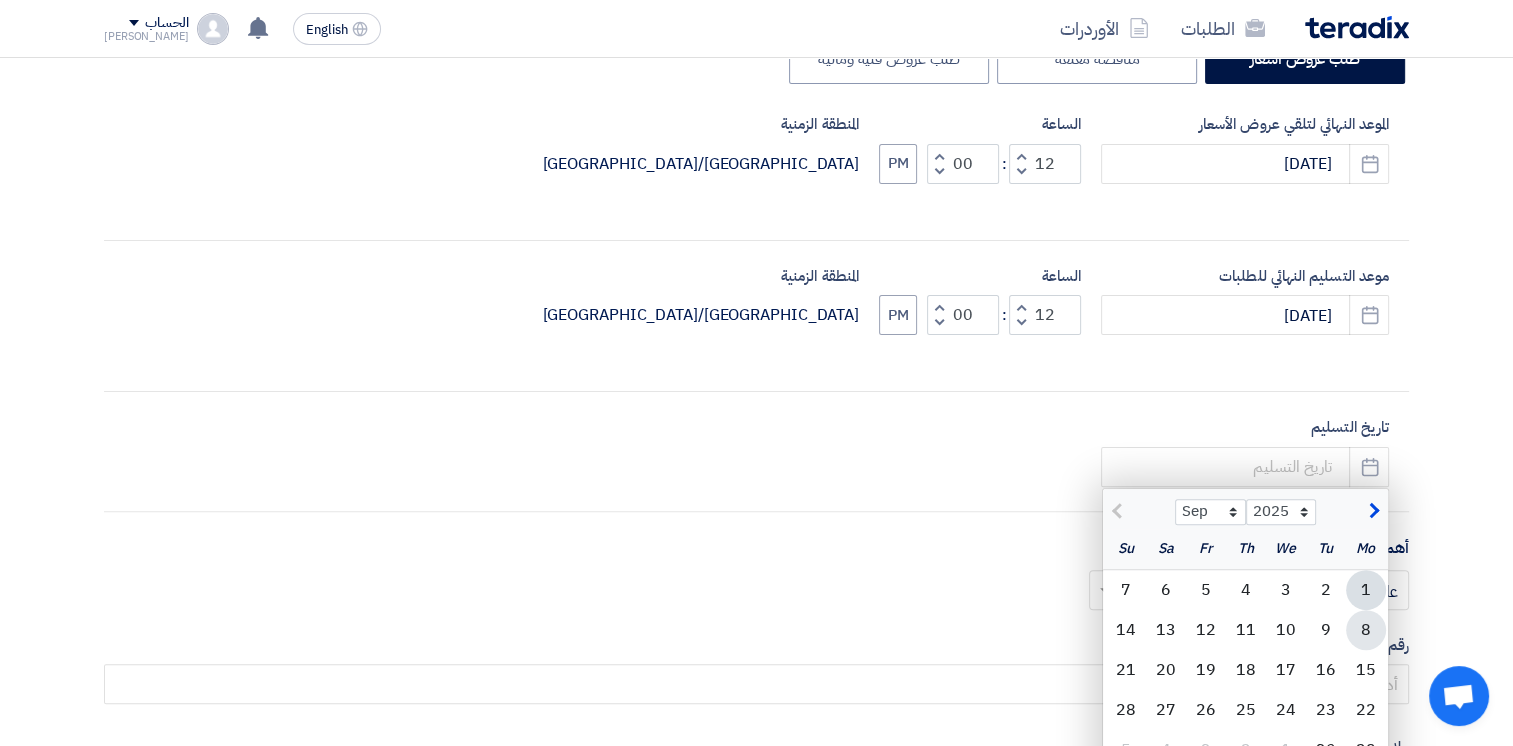 scroll, scrollTop: 600, scrollLeft: 0, axis: vertical 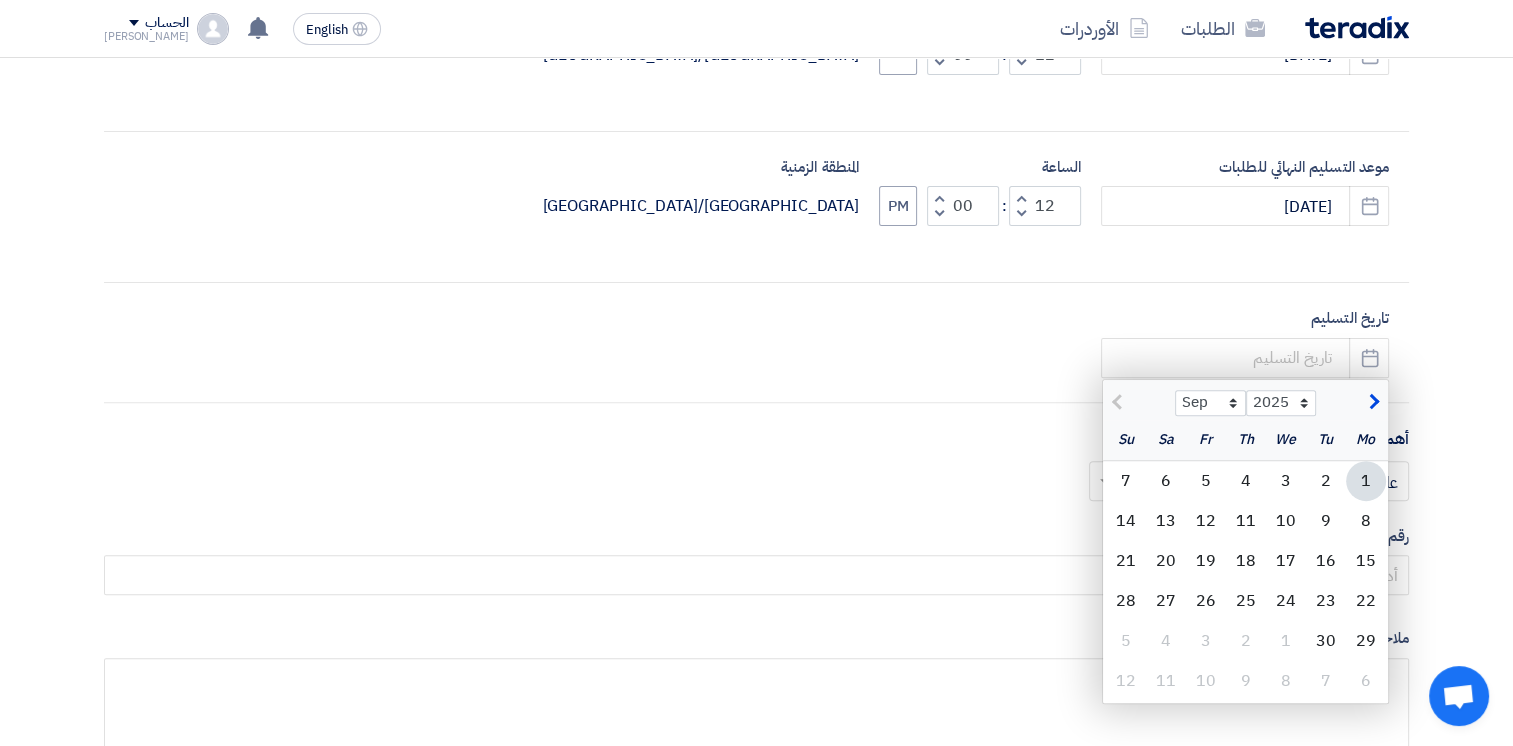 click 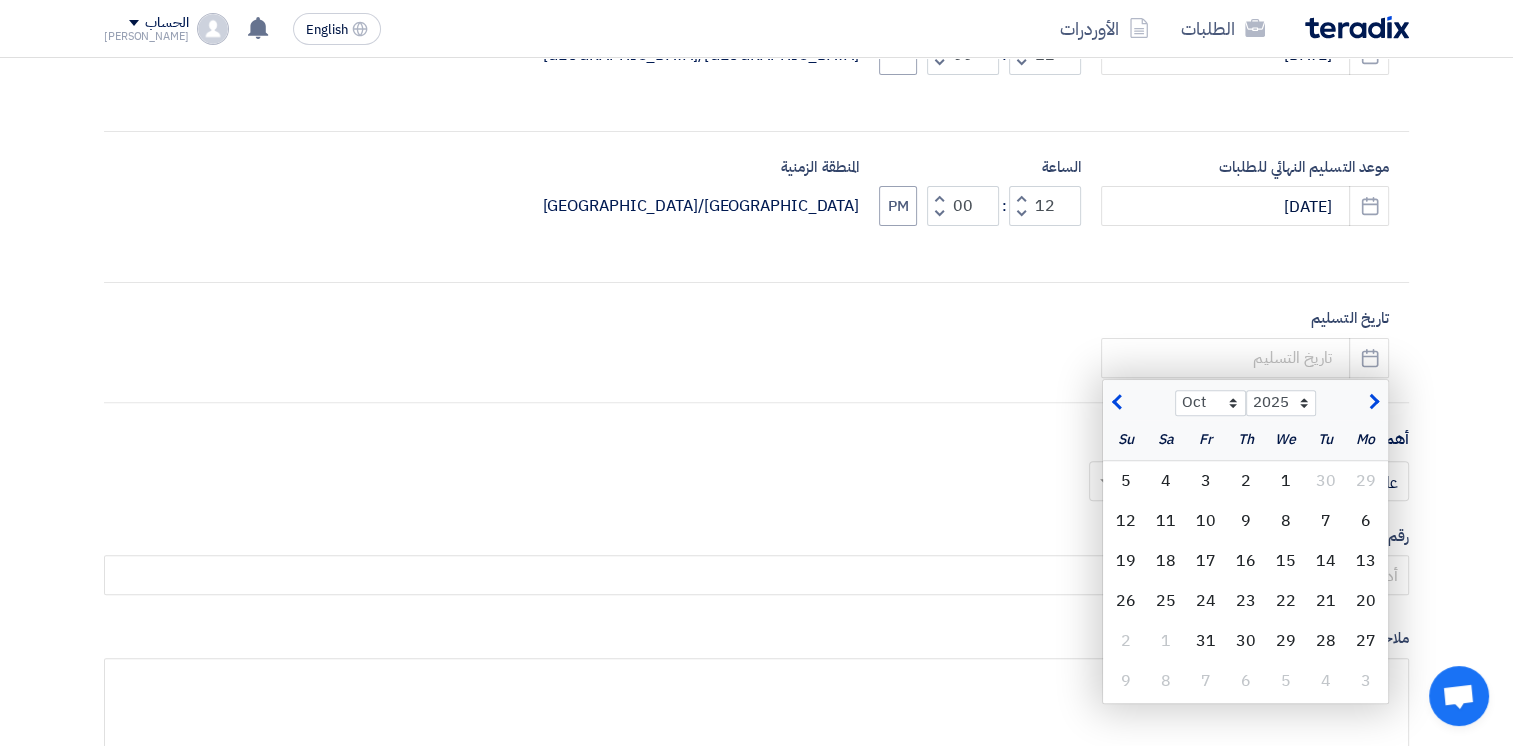 click 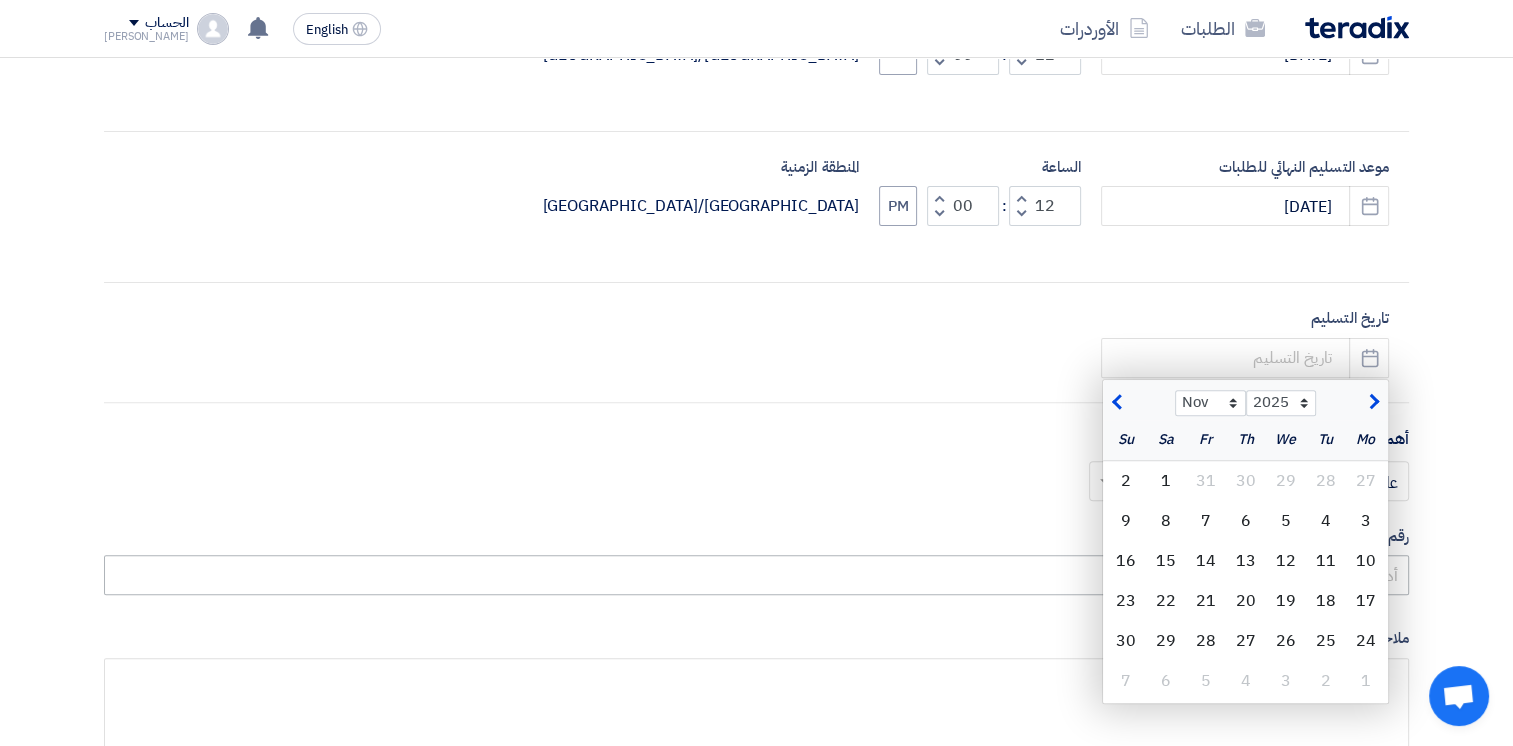 click on "16" 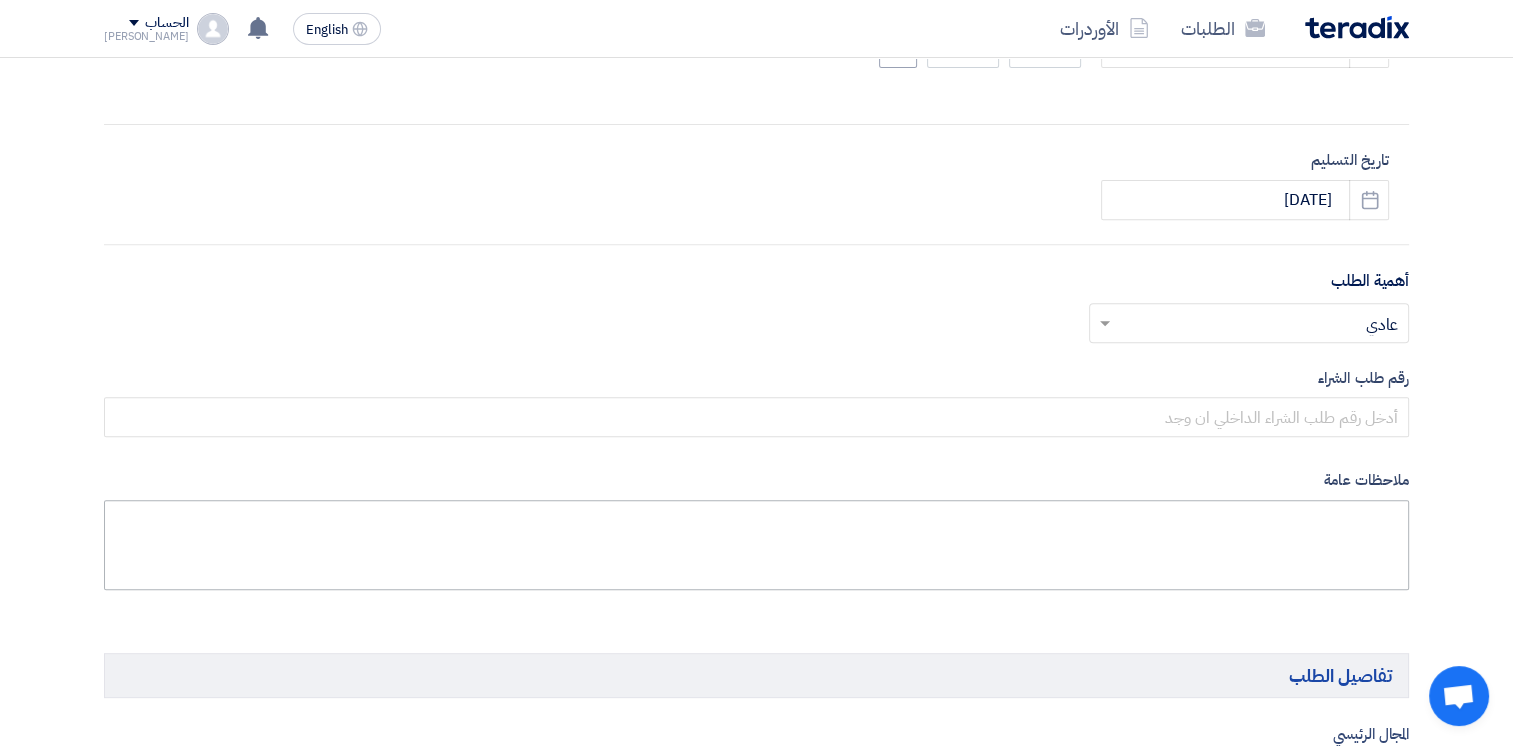 scroll, scrollTop: 800, scrollLeft: 0, axis: vertical 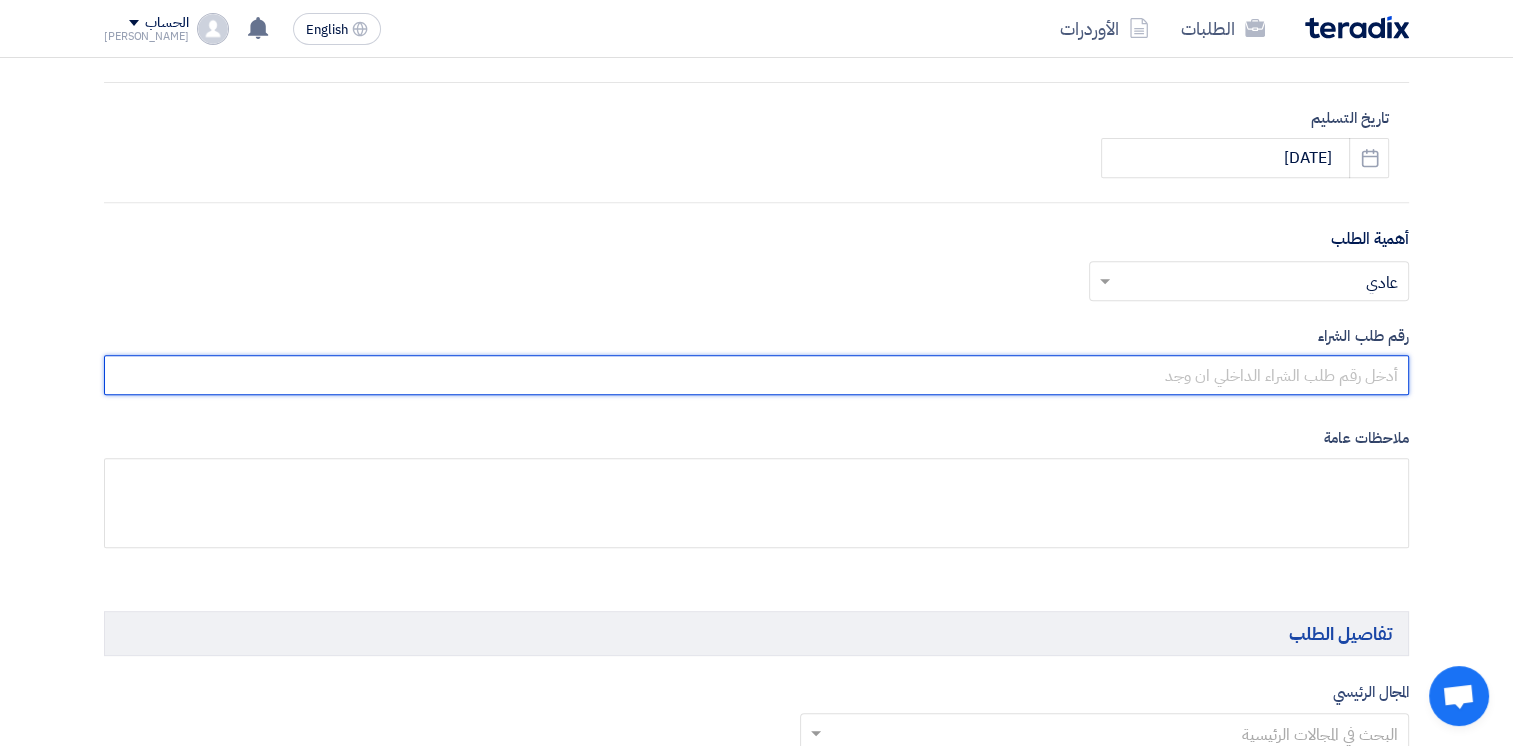 click at bounding box center [756, 375] 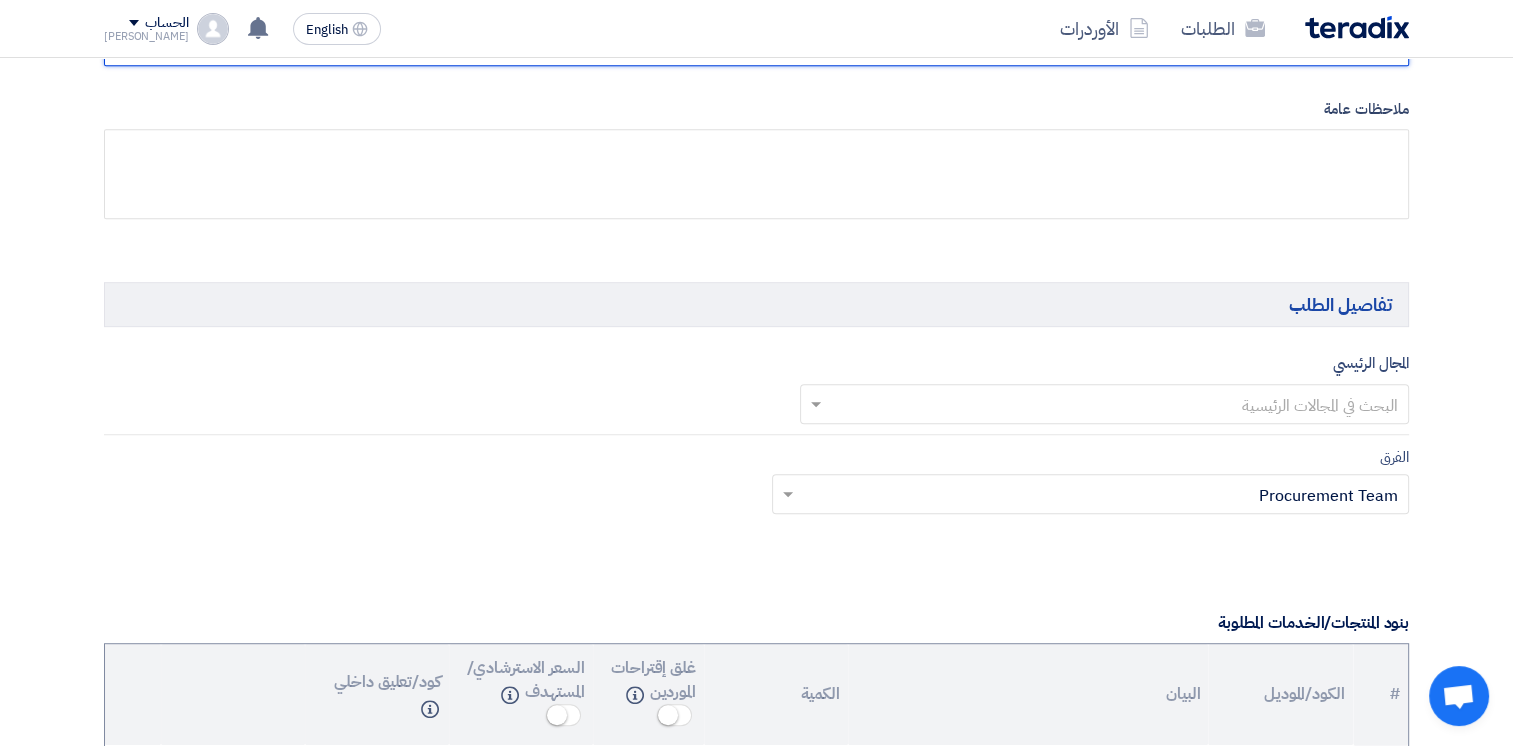 scroll, scrollTop: 1300, scrollLeft: 0, axis: vertical 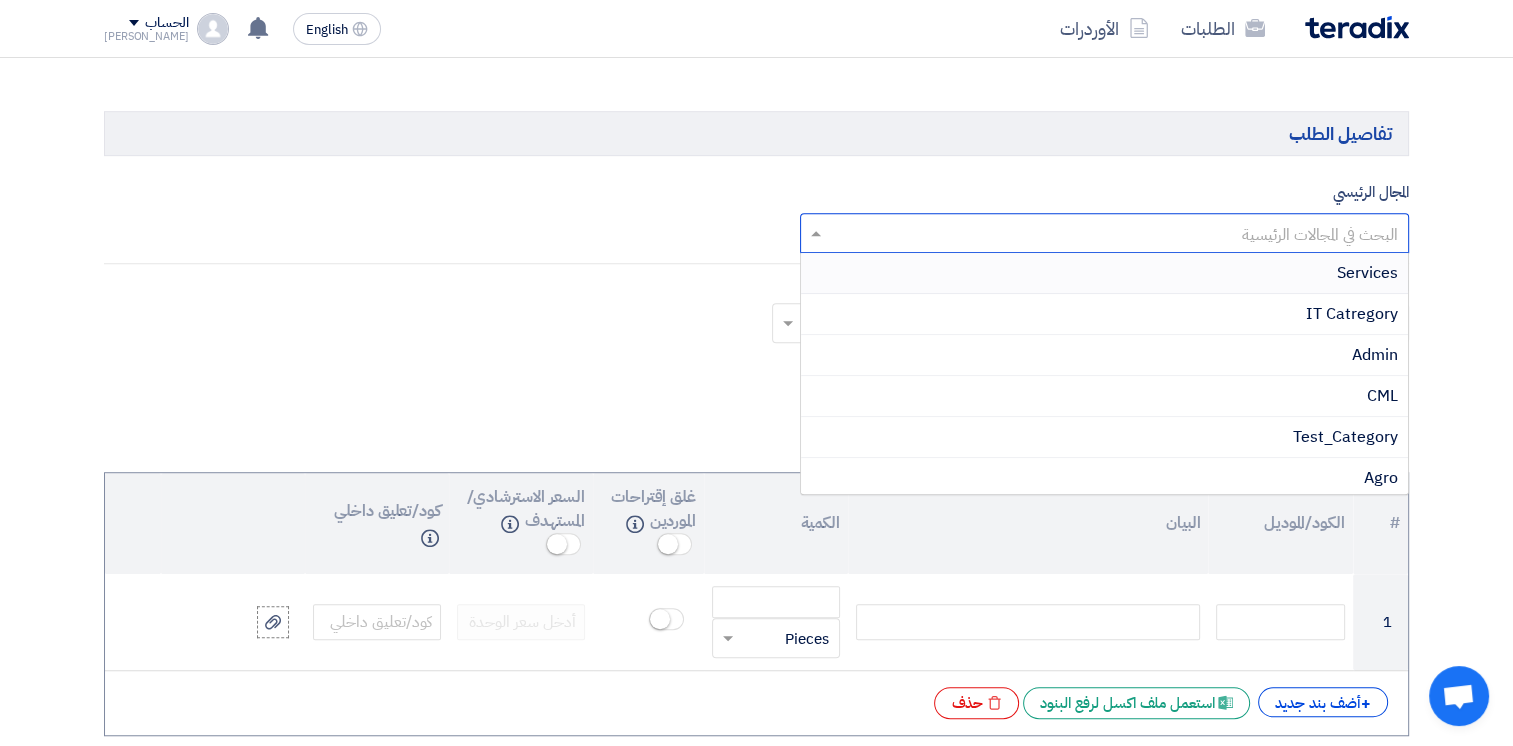 click at bounding box center [1116, 235] 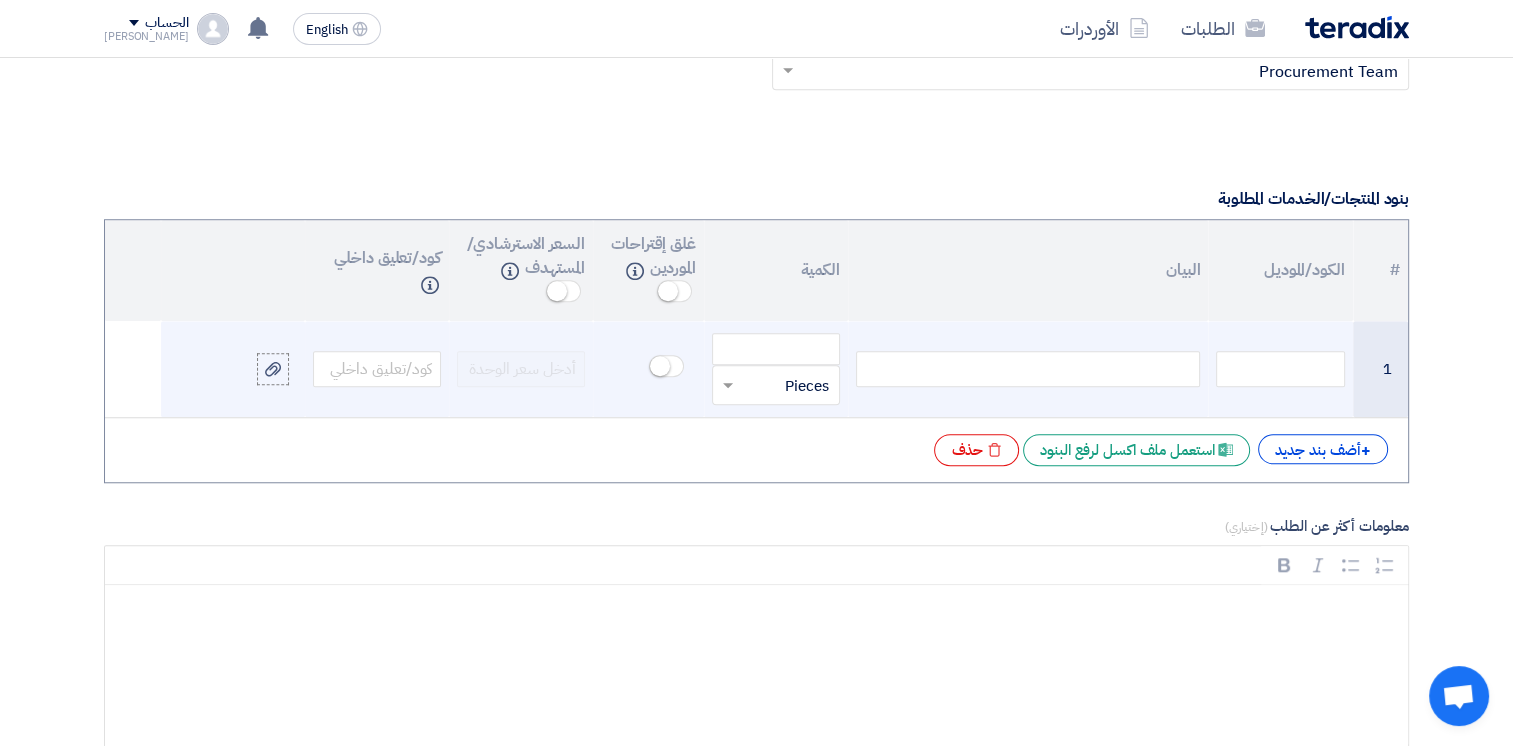 scroll, scrollTop: 1600, scrollLeft: 0, axis: vertical 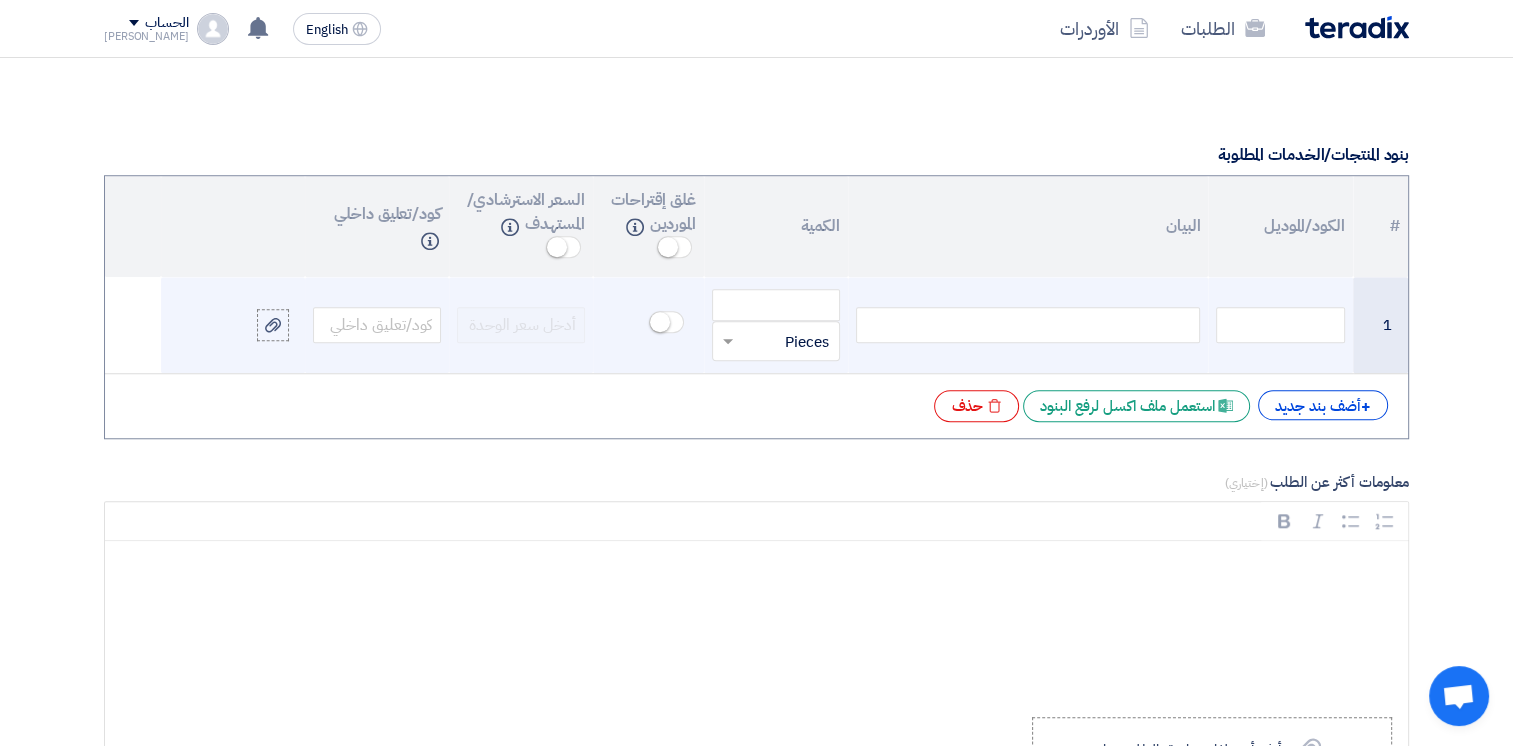 click 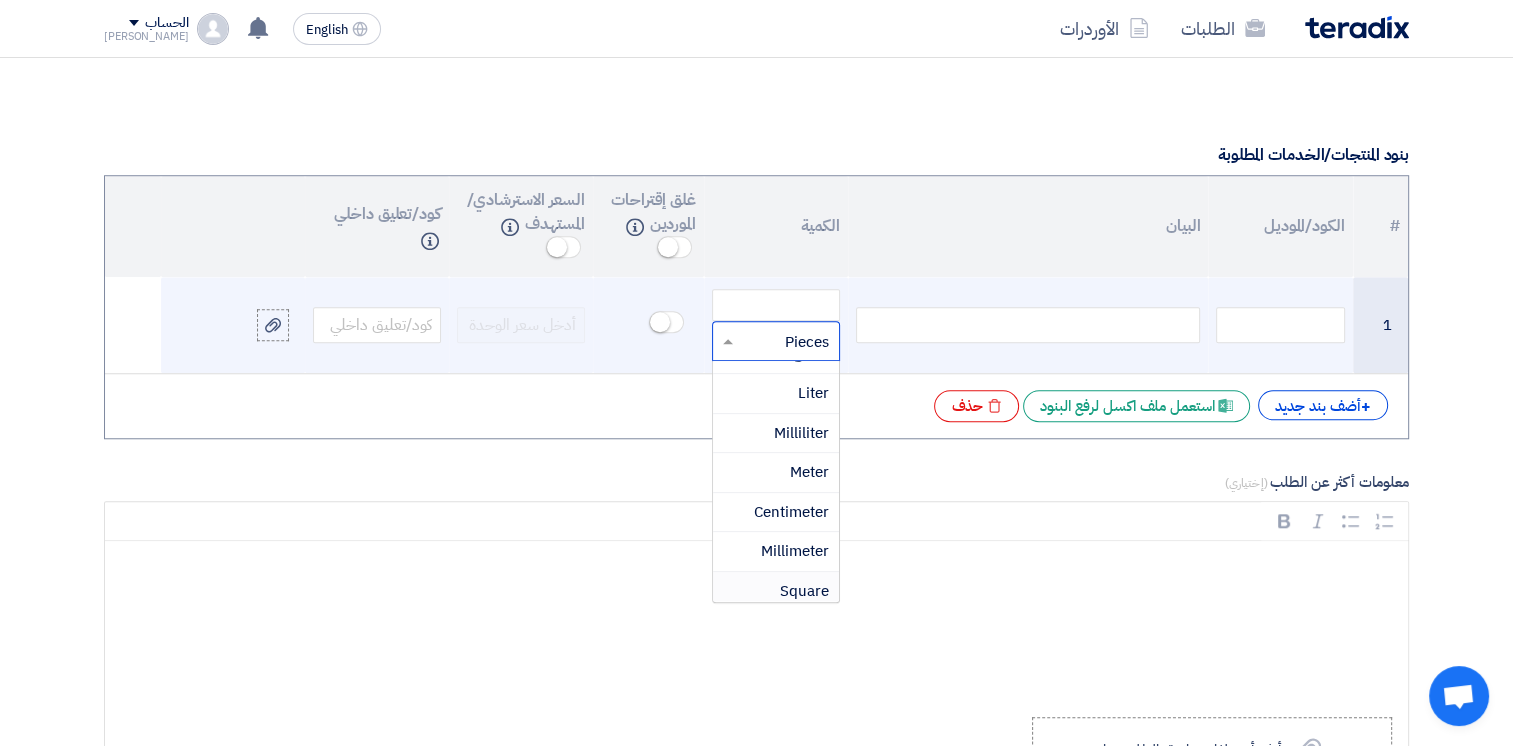 scroll, scrollTop: 600, scrollLeft: 0, axis: vertical 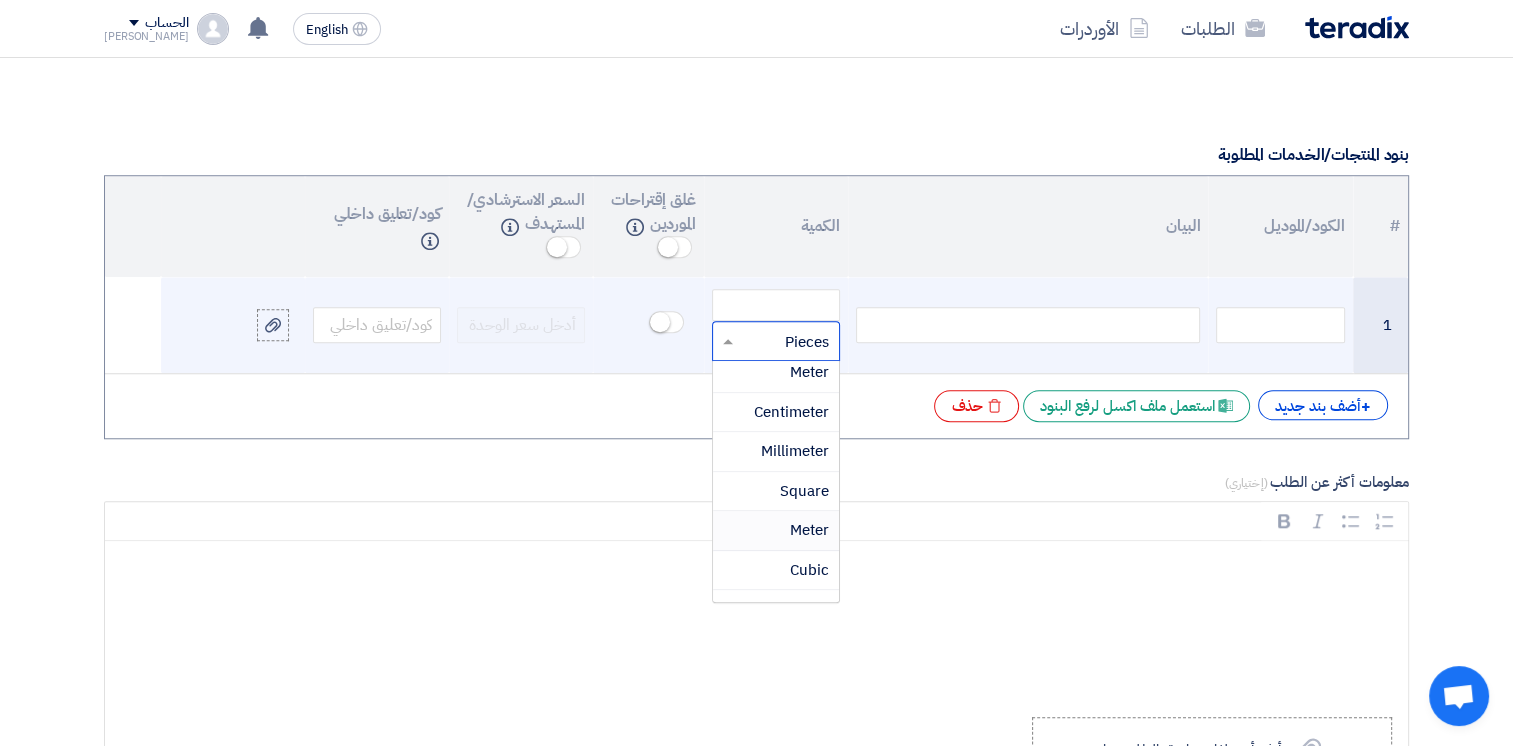 click on "Meter" at bounding box center (809, 530) 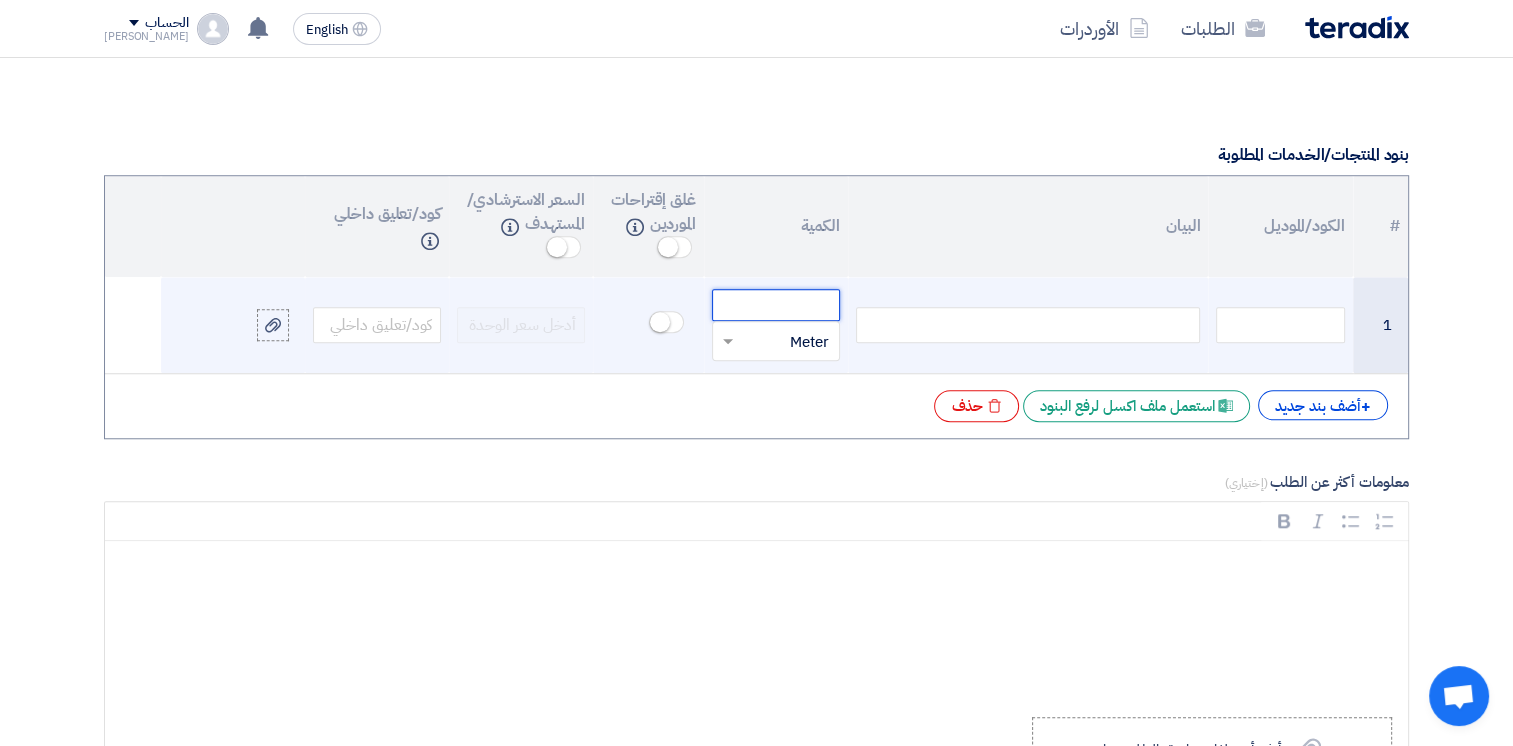 click 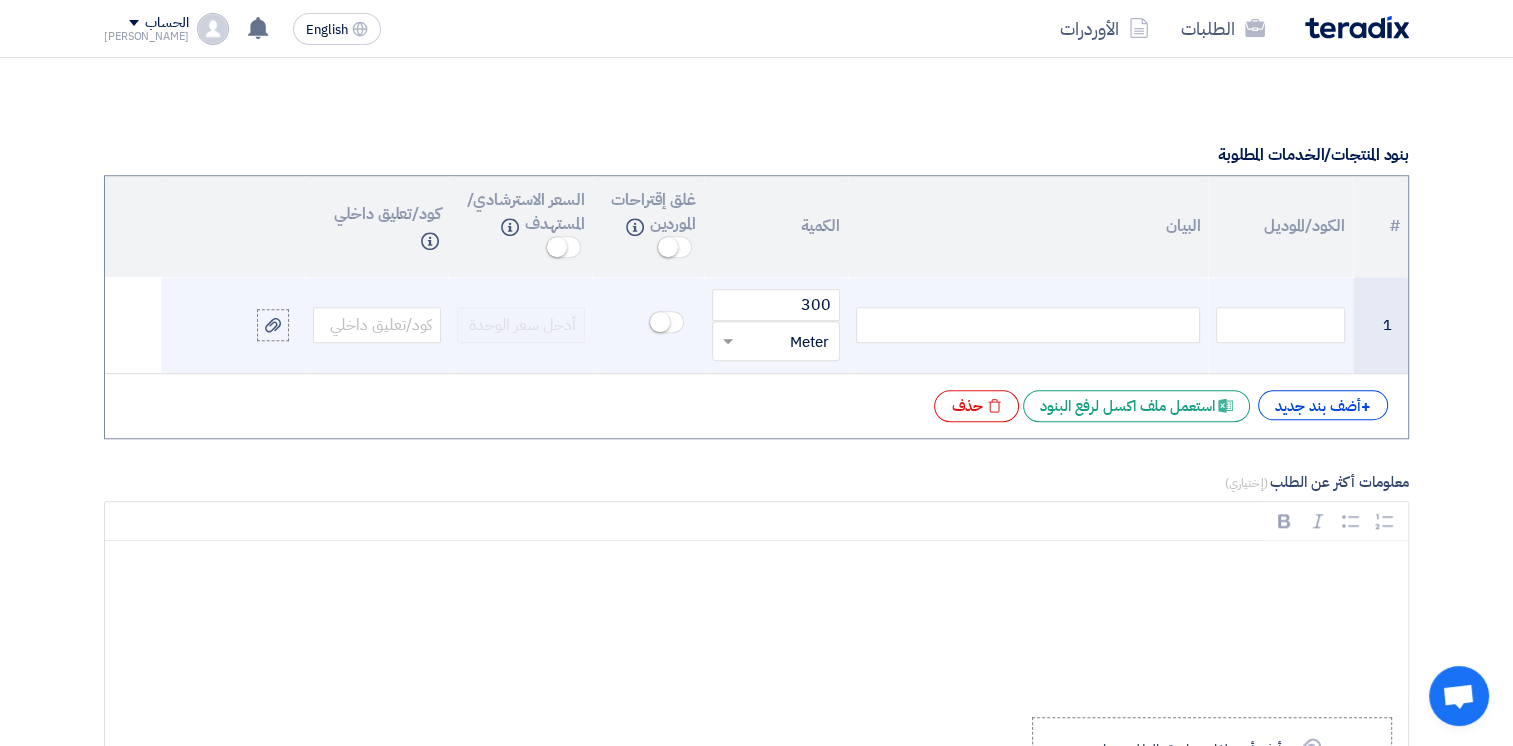 click 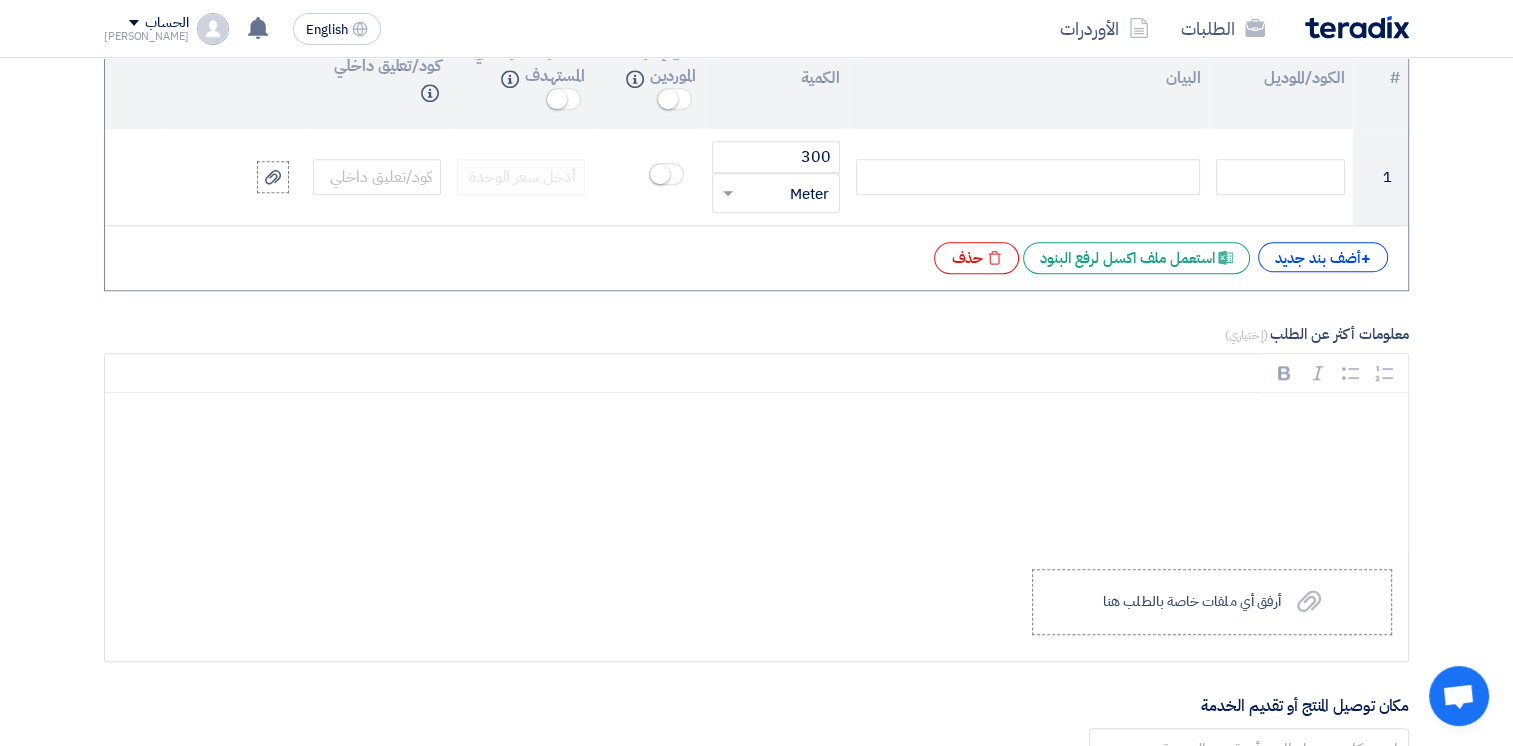 scroll, scrollTop: 1900, scrollLeft: 0, axis: vertical 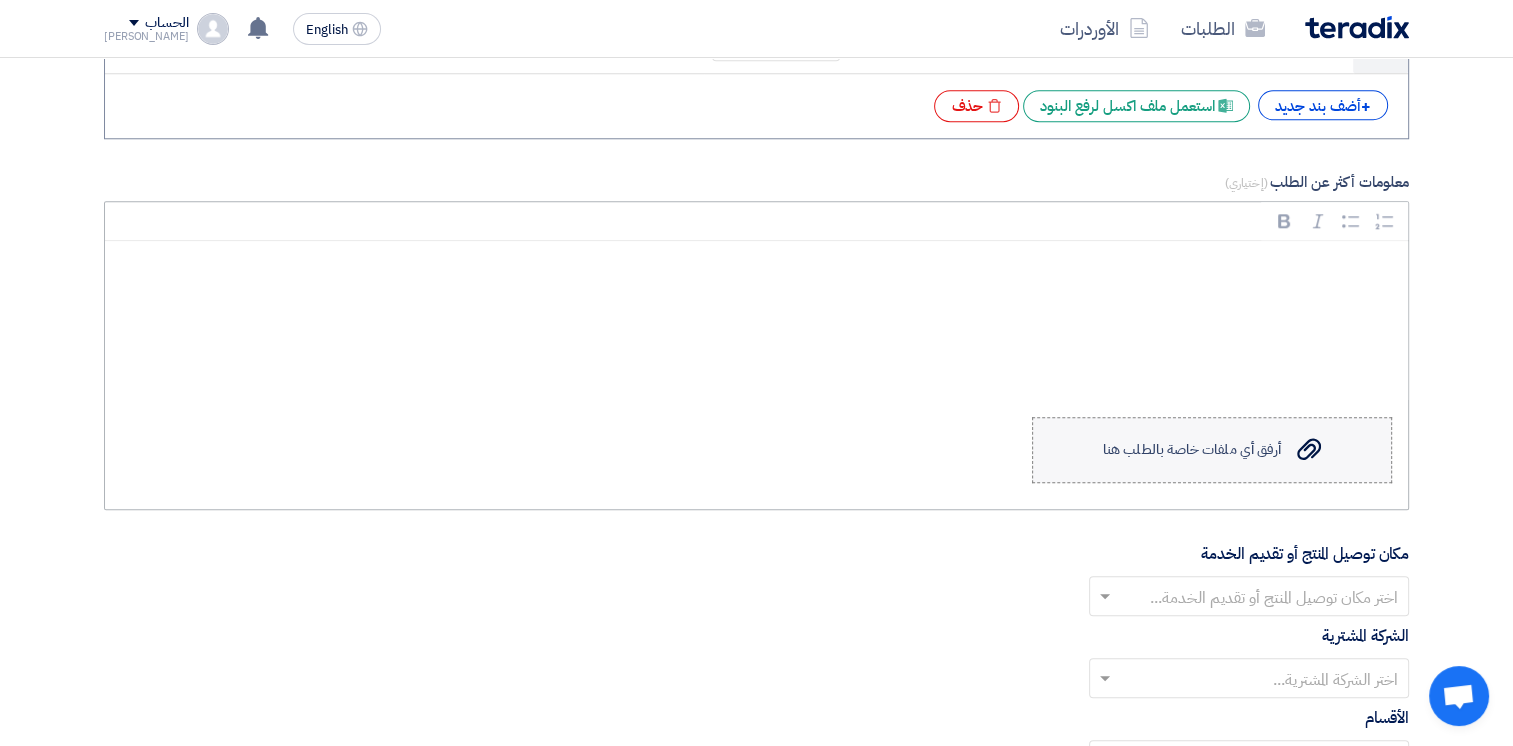 click on "أرفق أي ملفات خاصة بالطلب هنا" 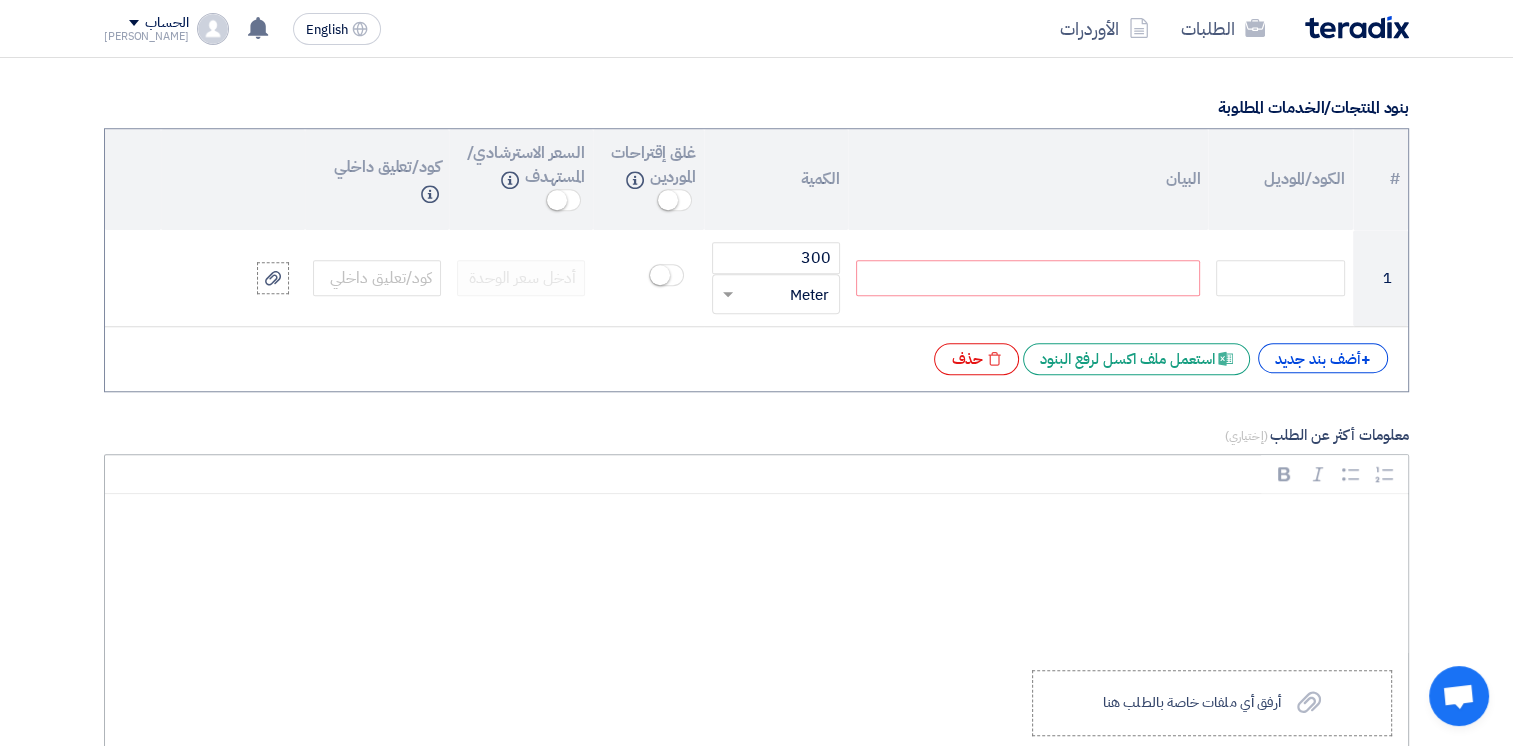 scroll, scrollTop: 1400, scrollLeft: 0, axis: vertical 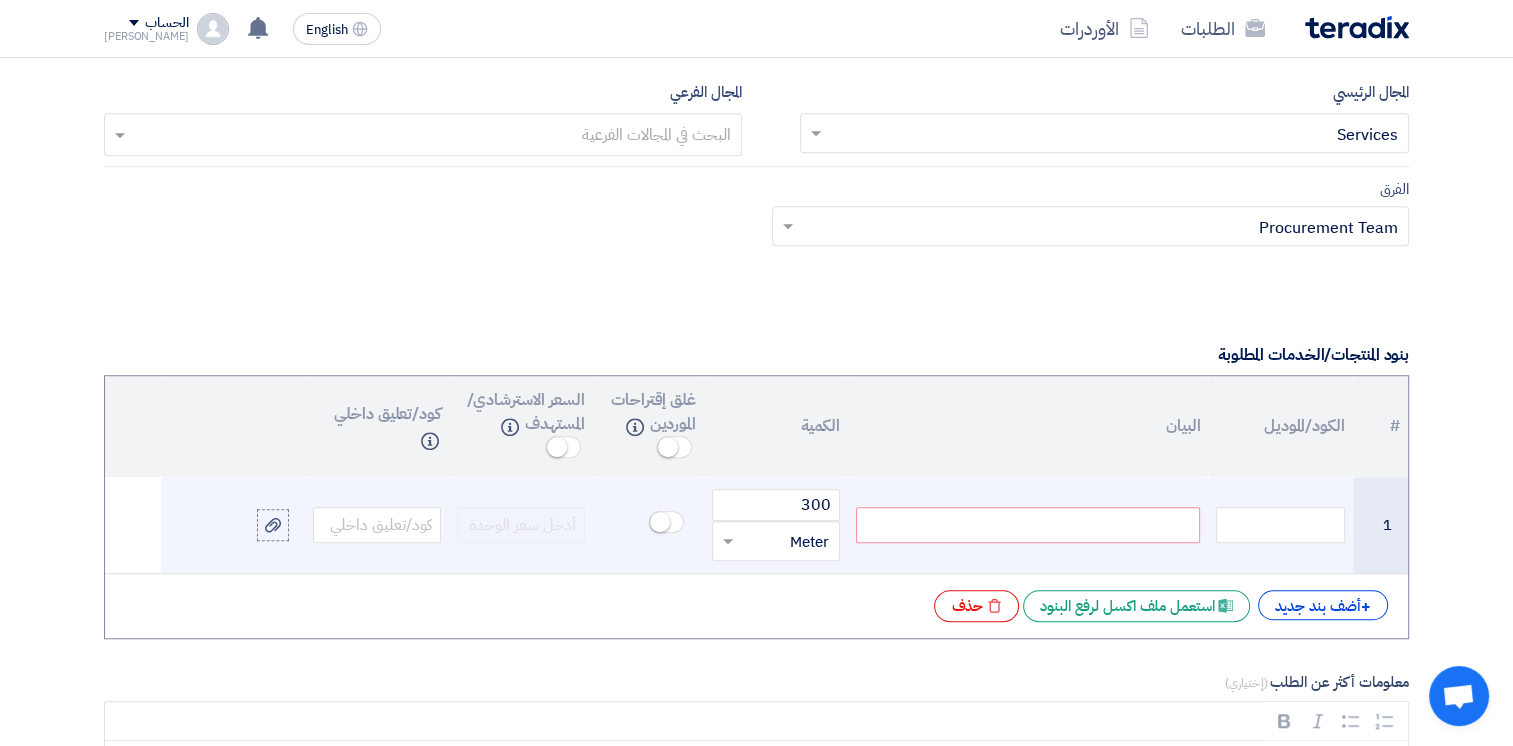 click 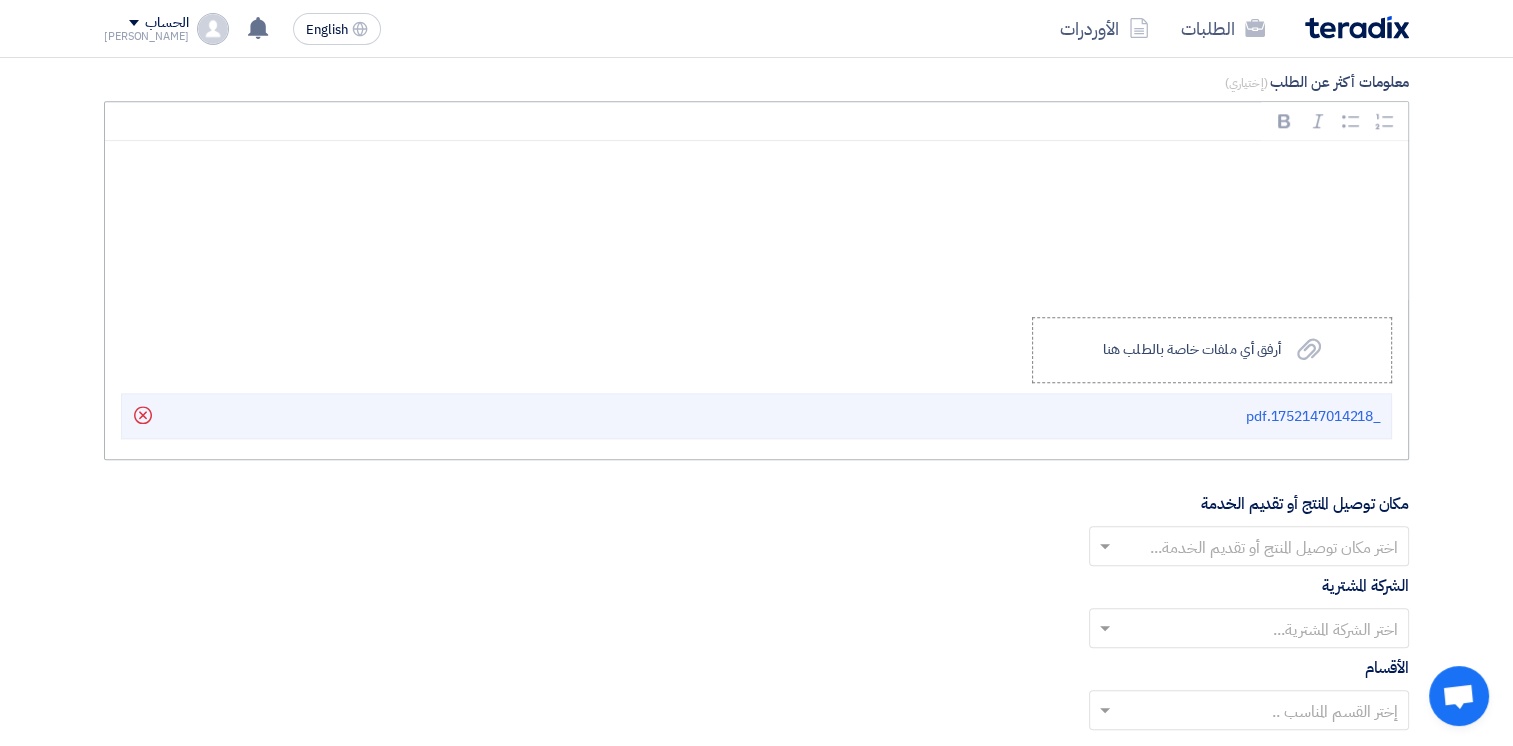 scroll, scrollTop: 2400, scrollLeft: 0, axis: vertical 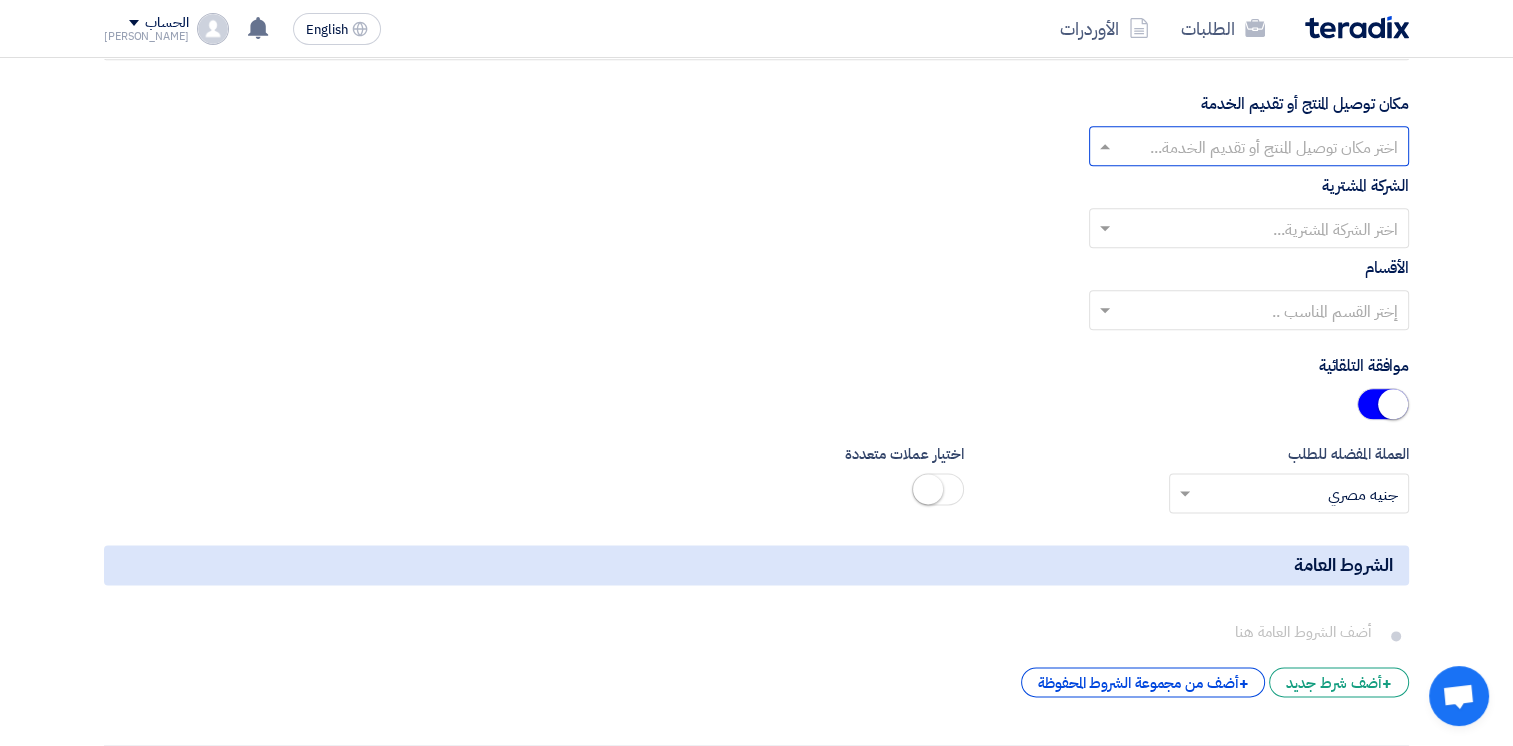 click 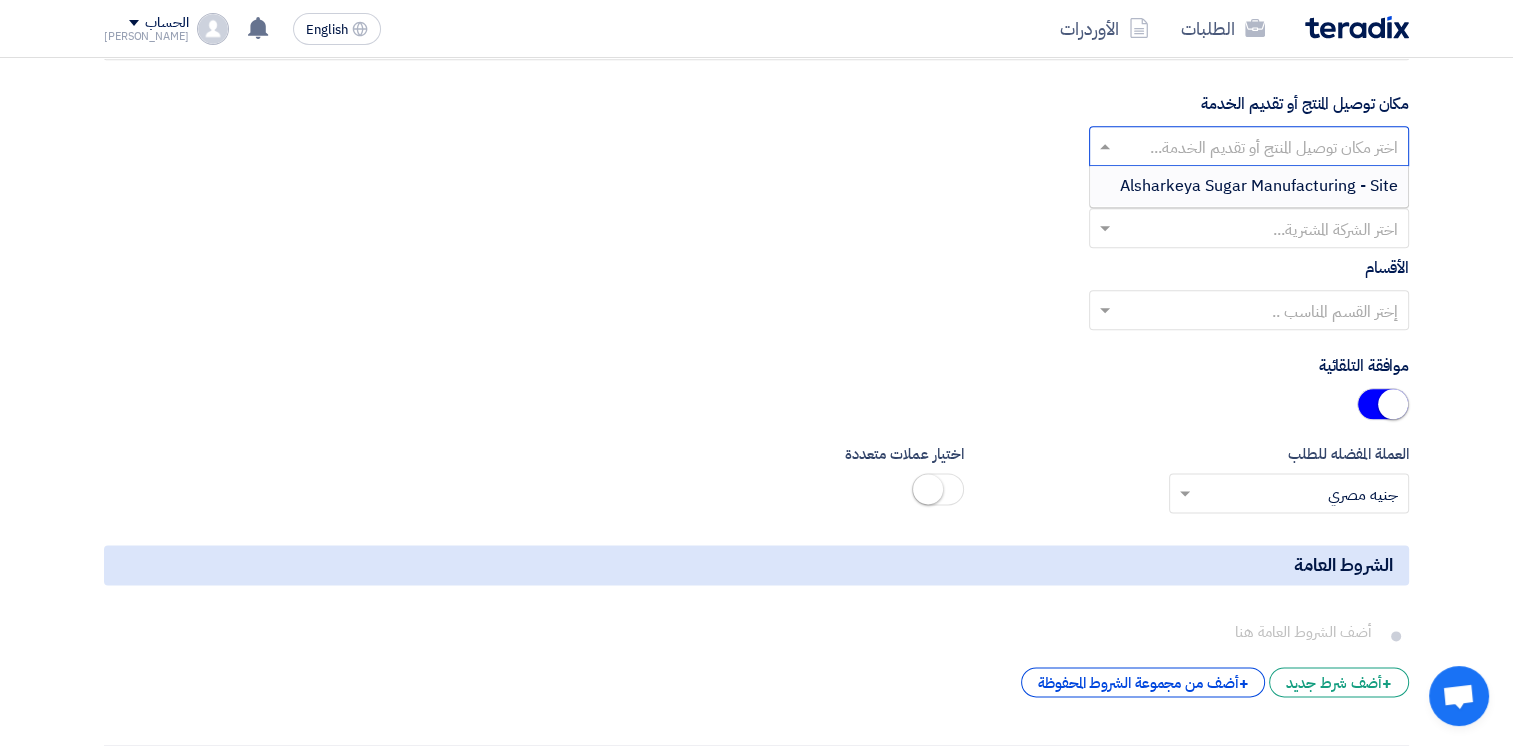 click on "Alsharkeya Sugar Manufacturing - Site" at bounding box center (1259, 186) 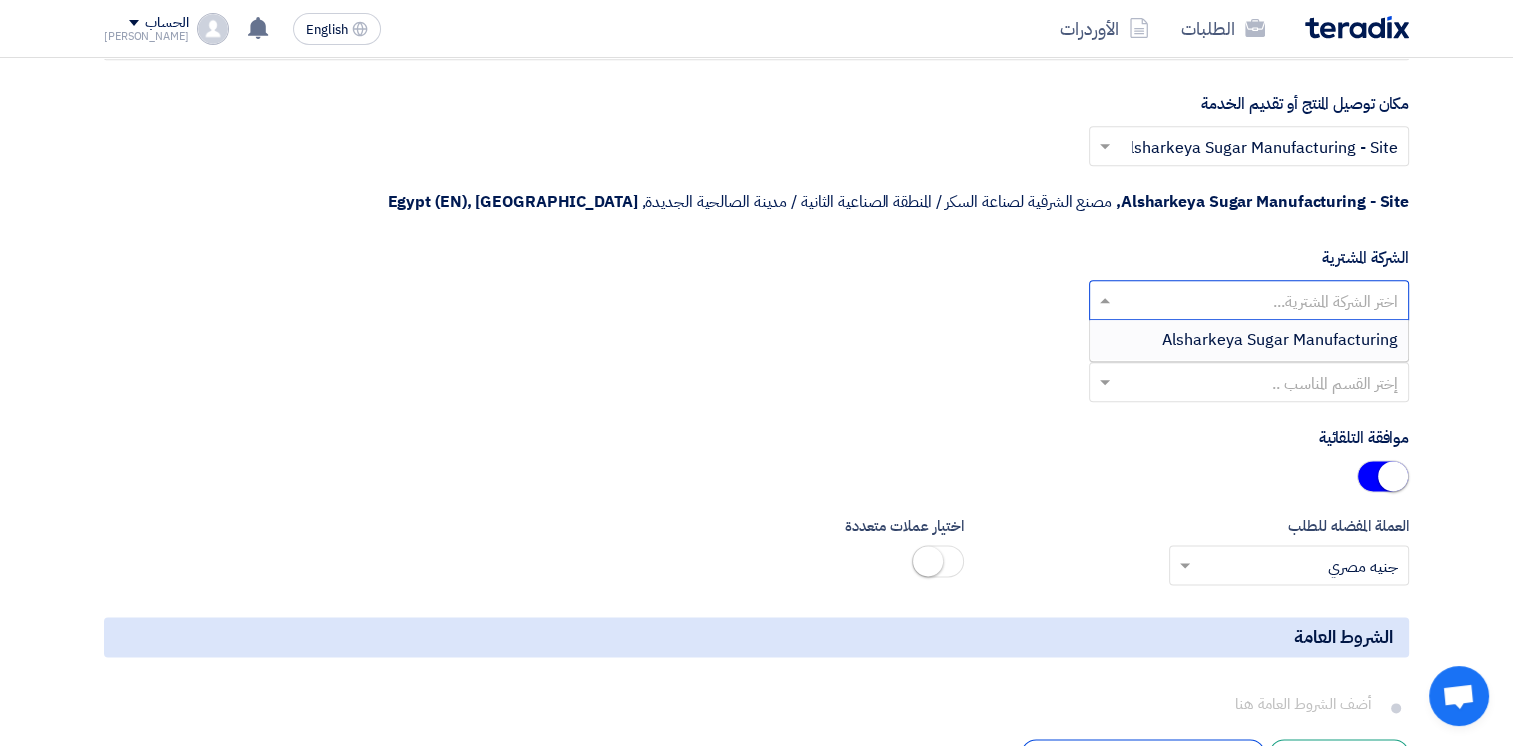 click 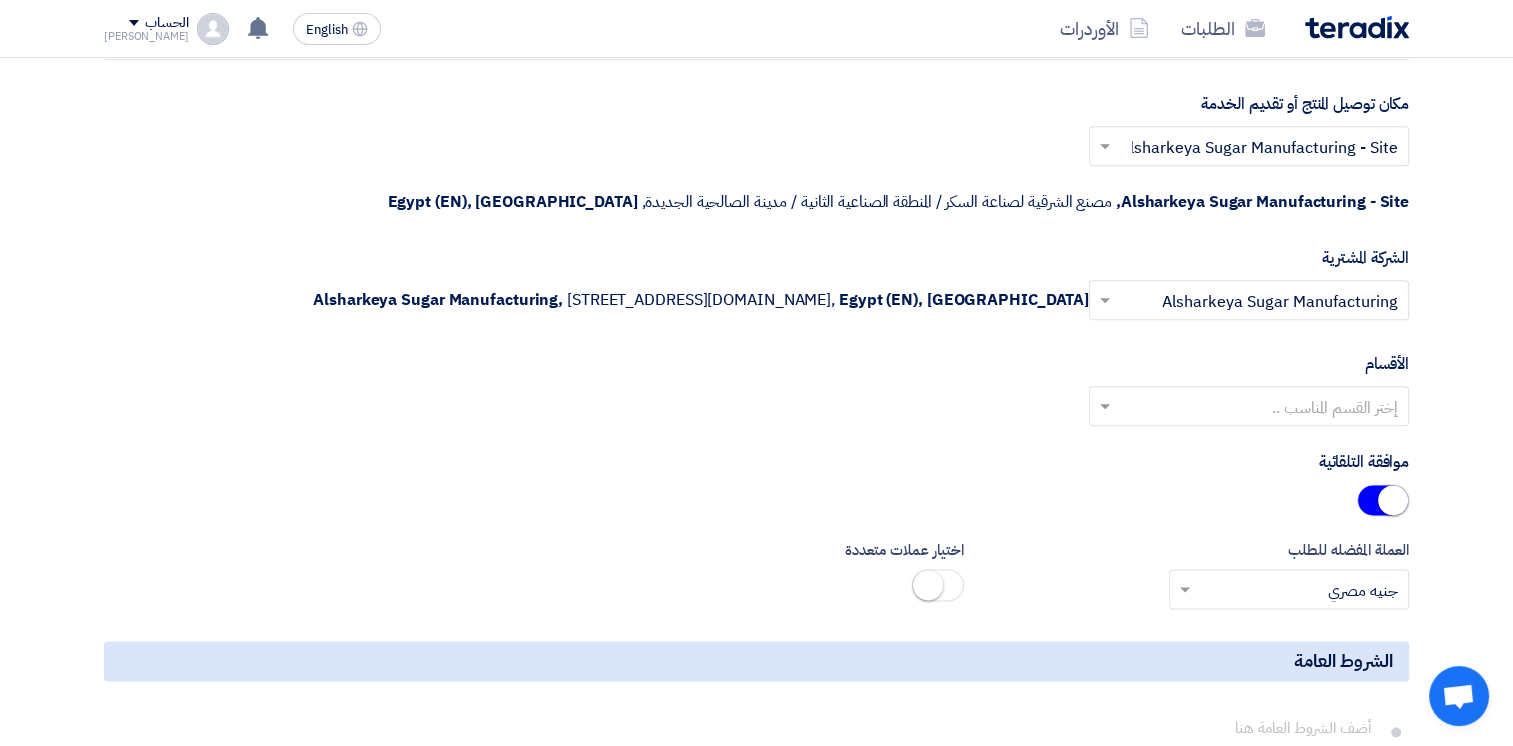 click on "إختر القسم المناسب .." 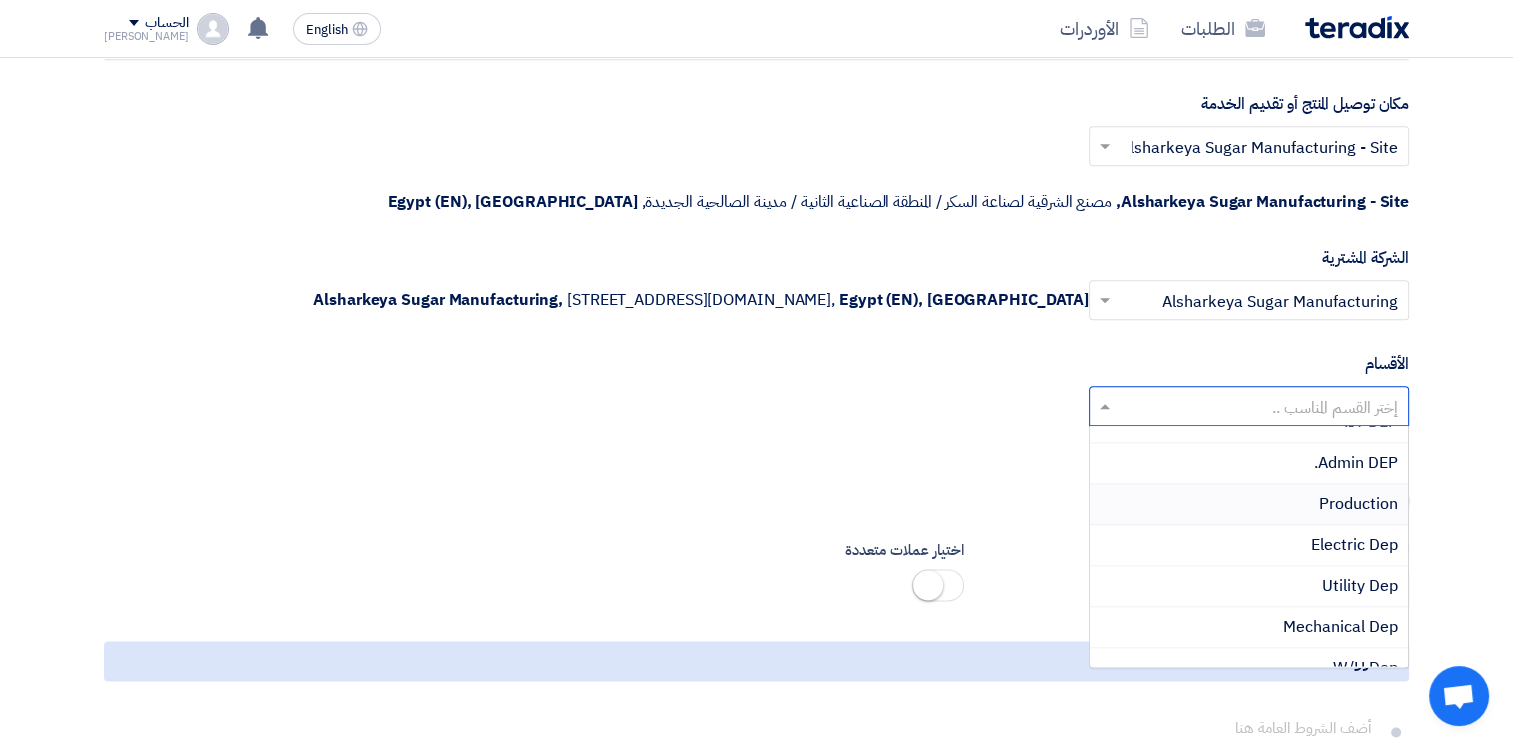 scroll, scrollTop: 100, scrollLeft: 0, axis: vertical 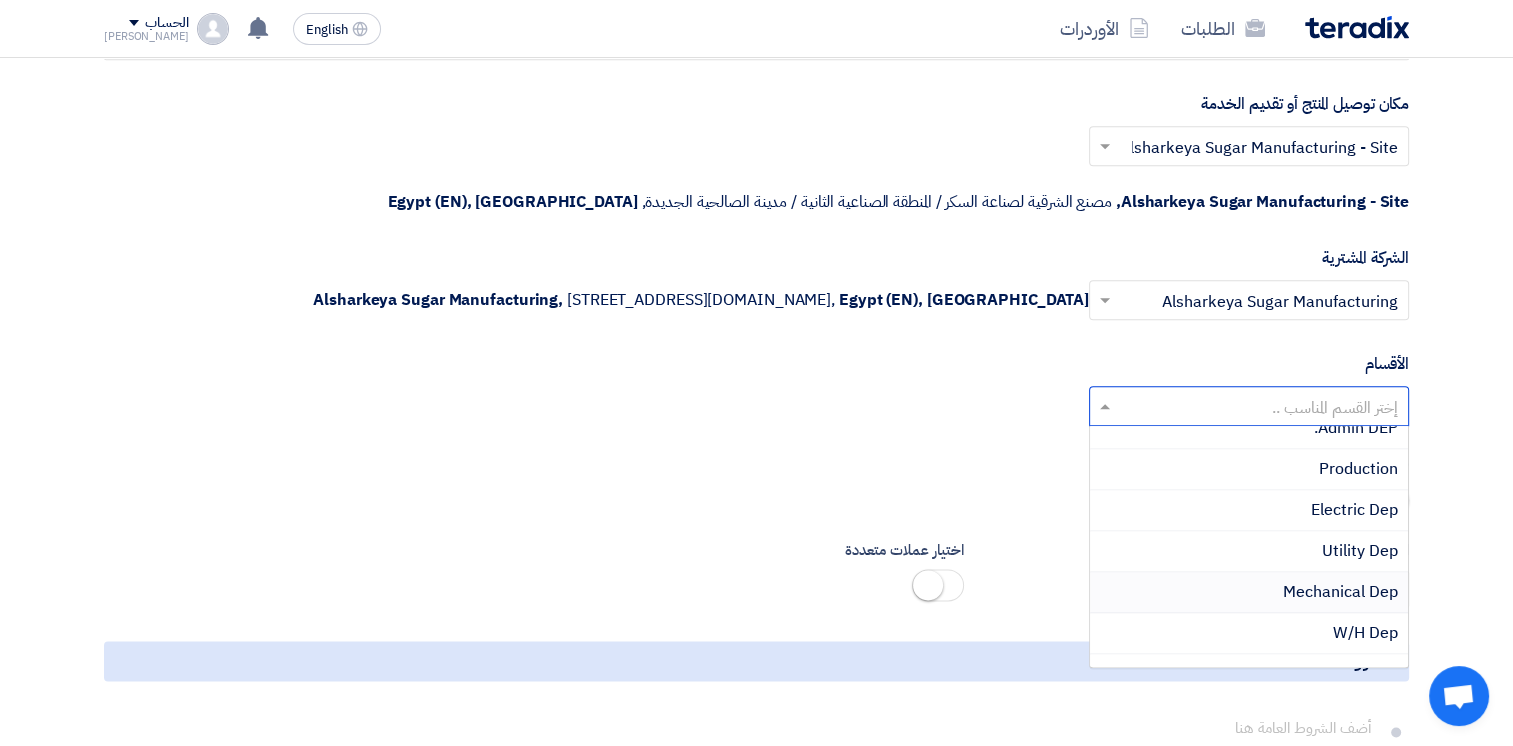 click on "Mechanical Dep" at bounding box center (1340, 592) 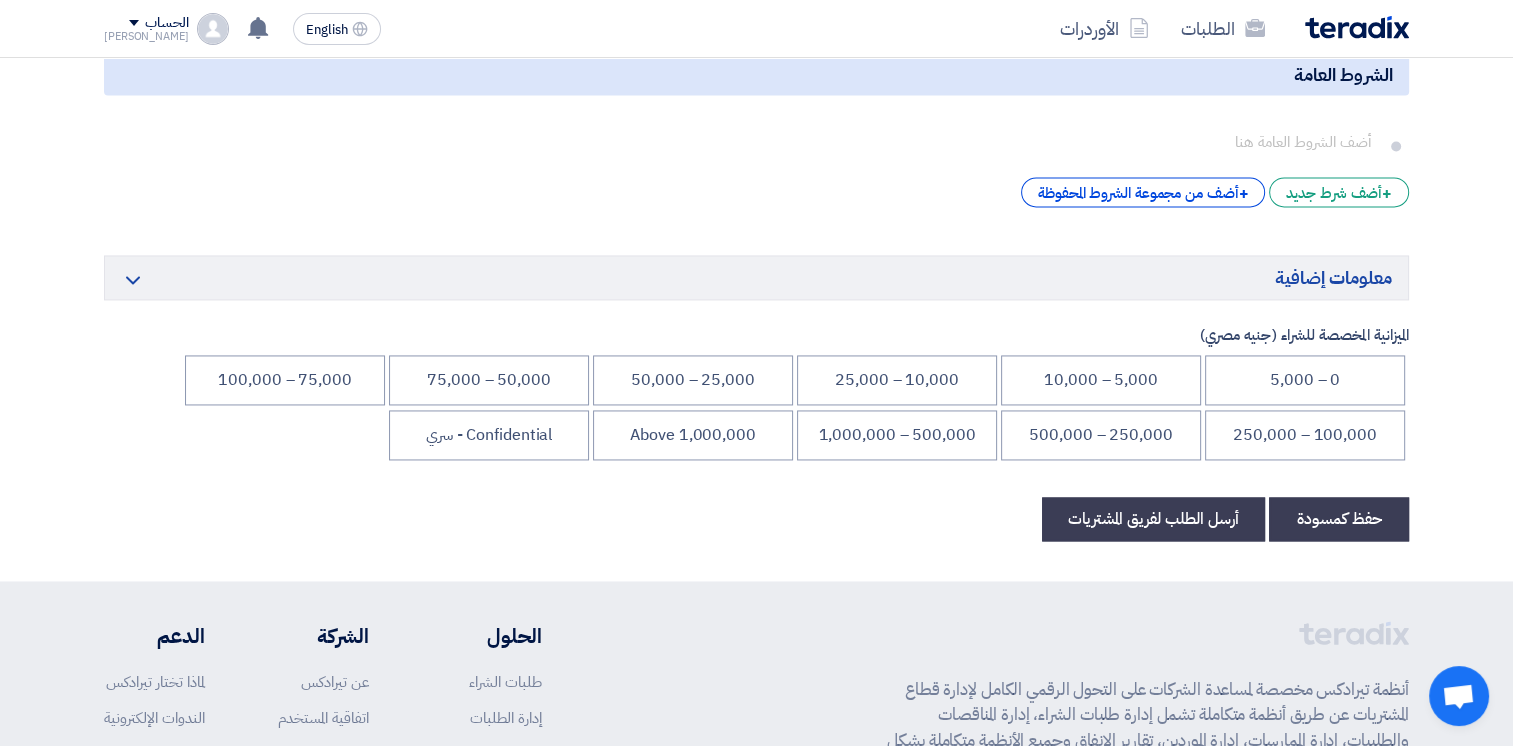 scroll, scrollTop: 3000, scrollLeft: 0, axis: vertical 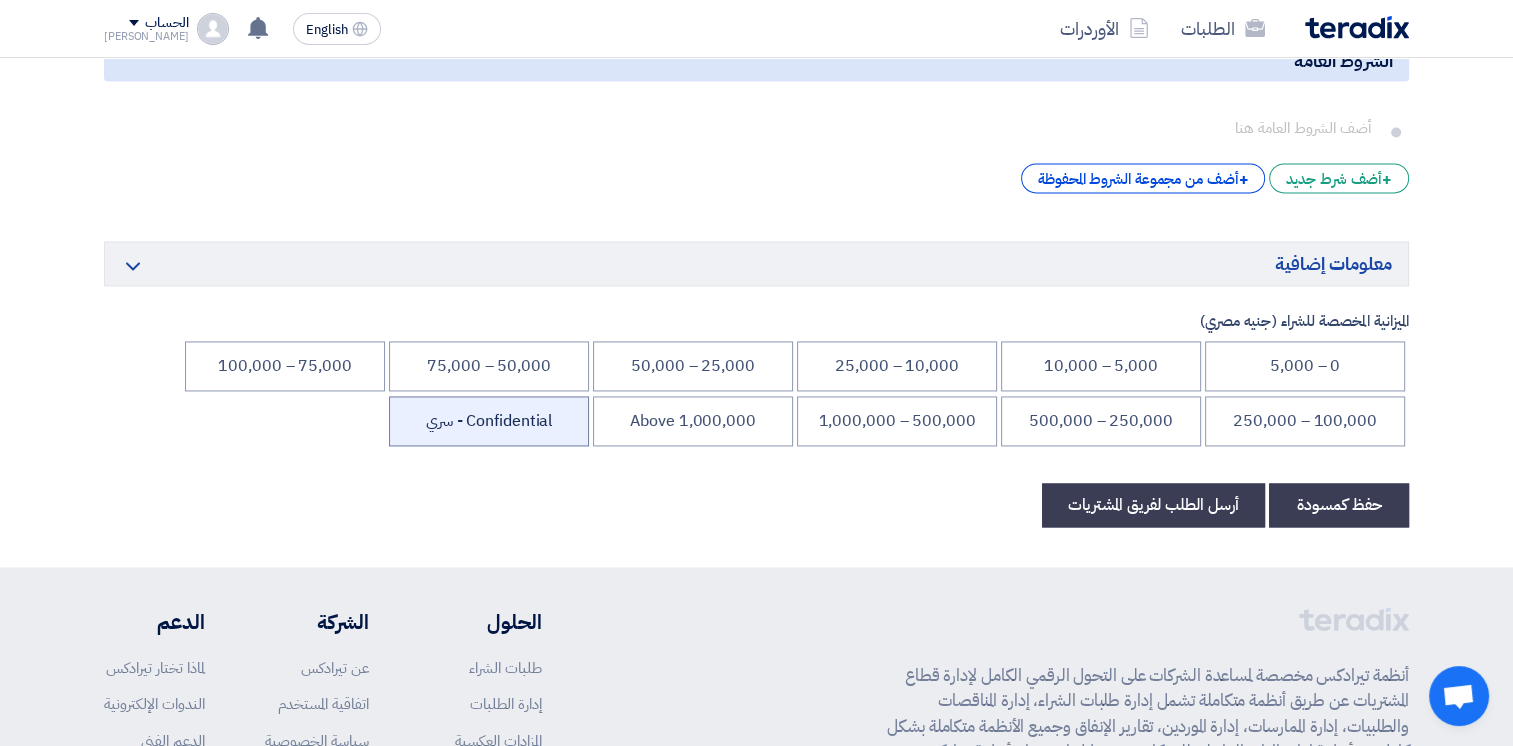 click on "Confidential - سري" at bounding box center [489, 421] 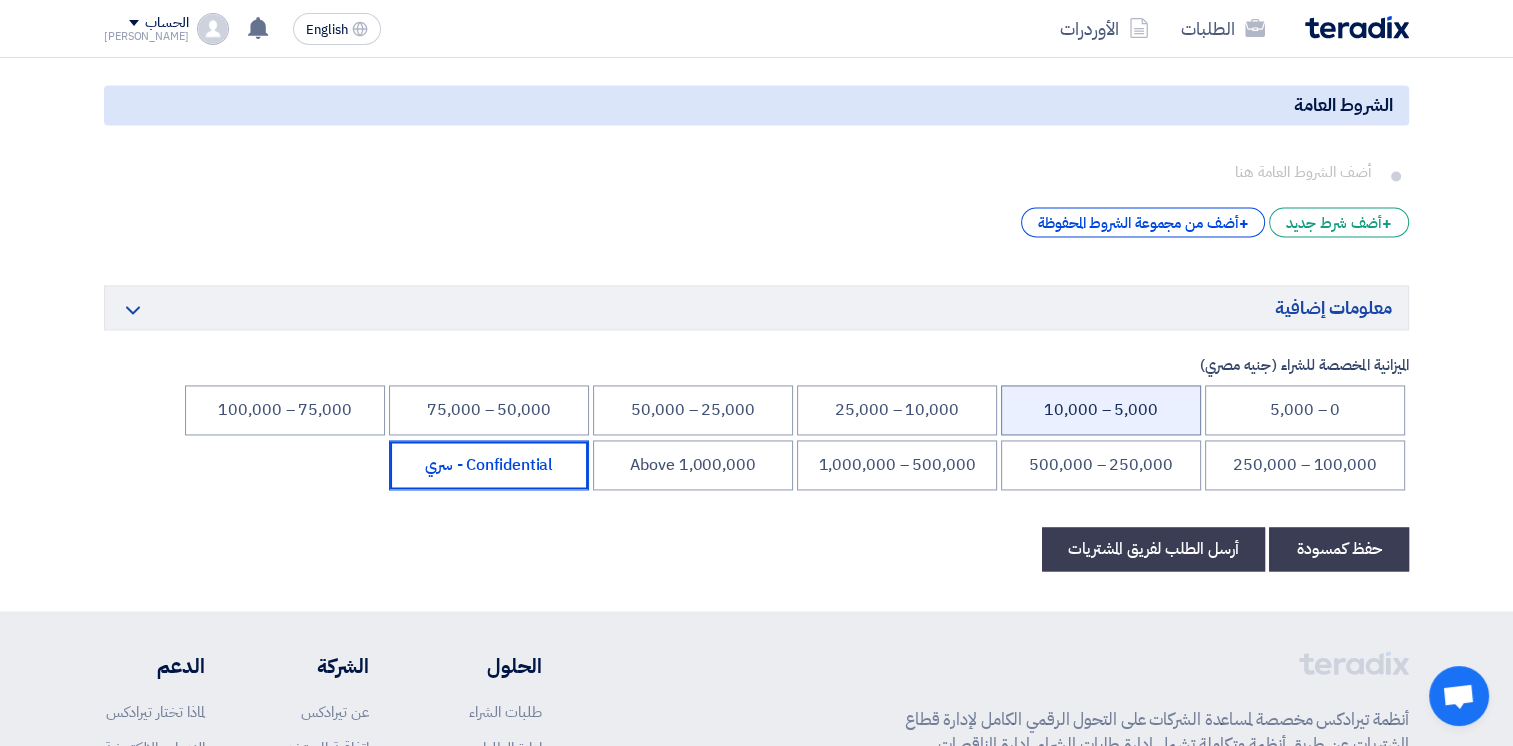scroll, scrollTop: 3270, scrollLeft: 0, axis: vertical 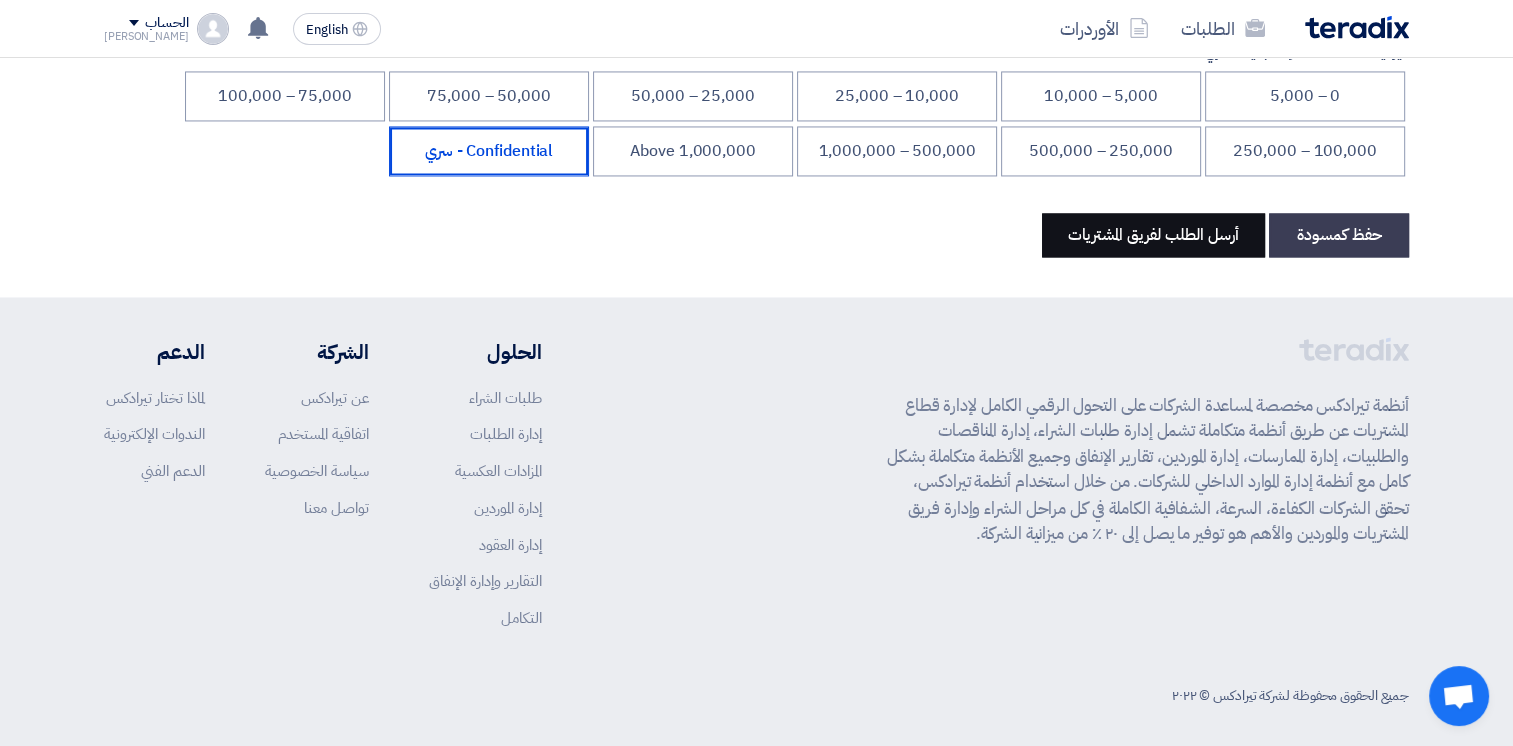click on "أرسل الطلب لفريق المشتريات" 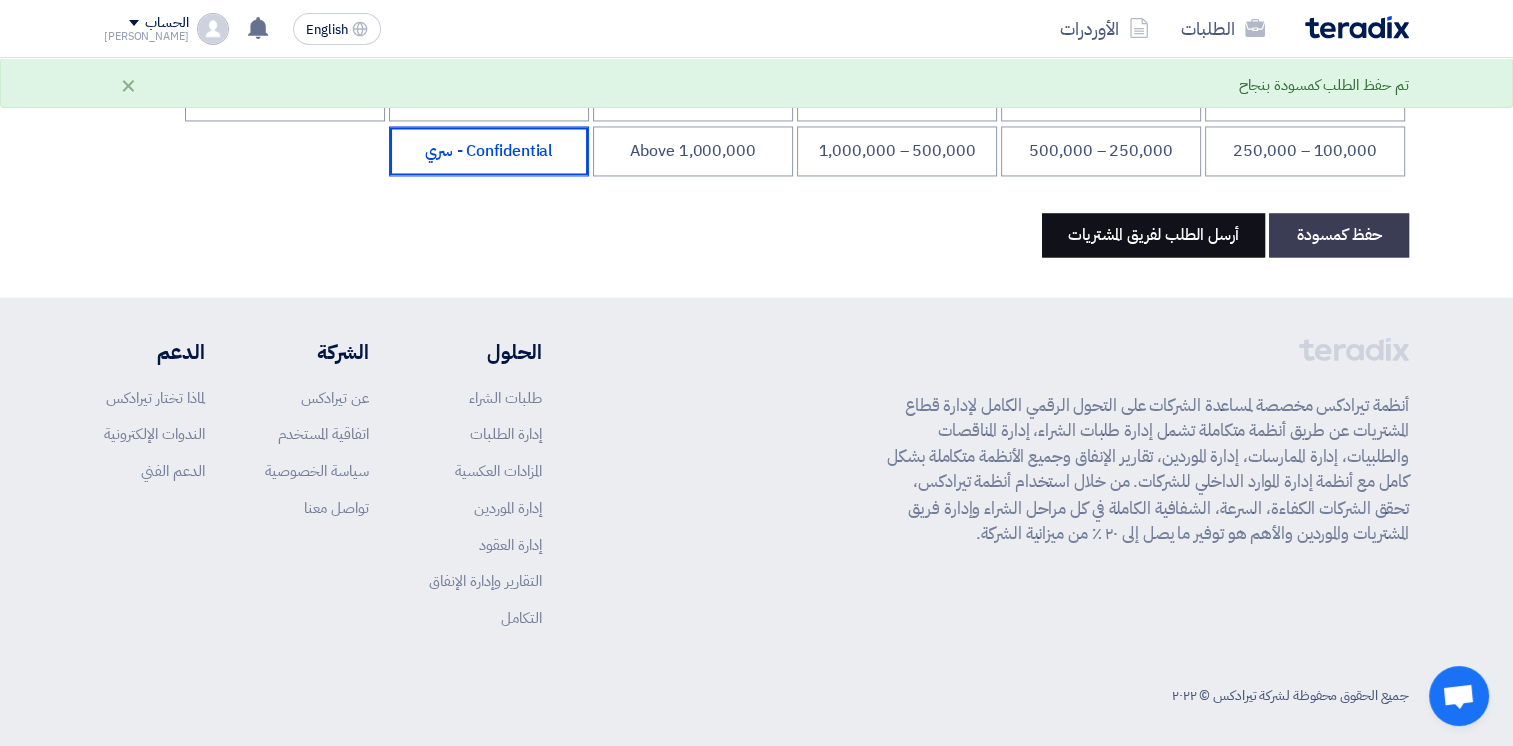scroll, scrollTop: 0, scrollLeft: 0, axis: both 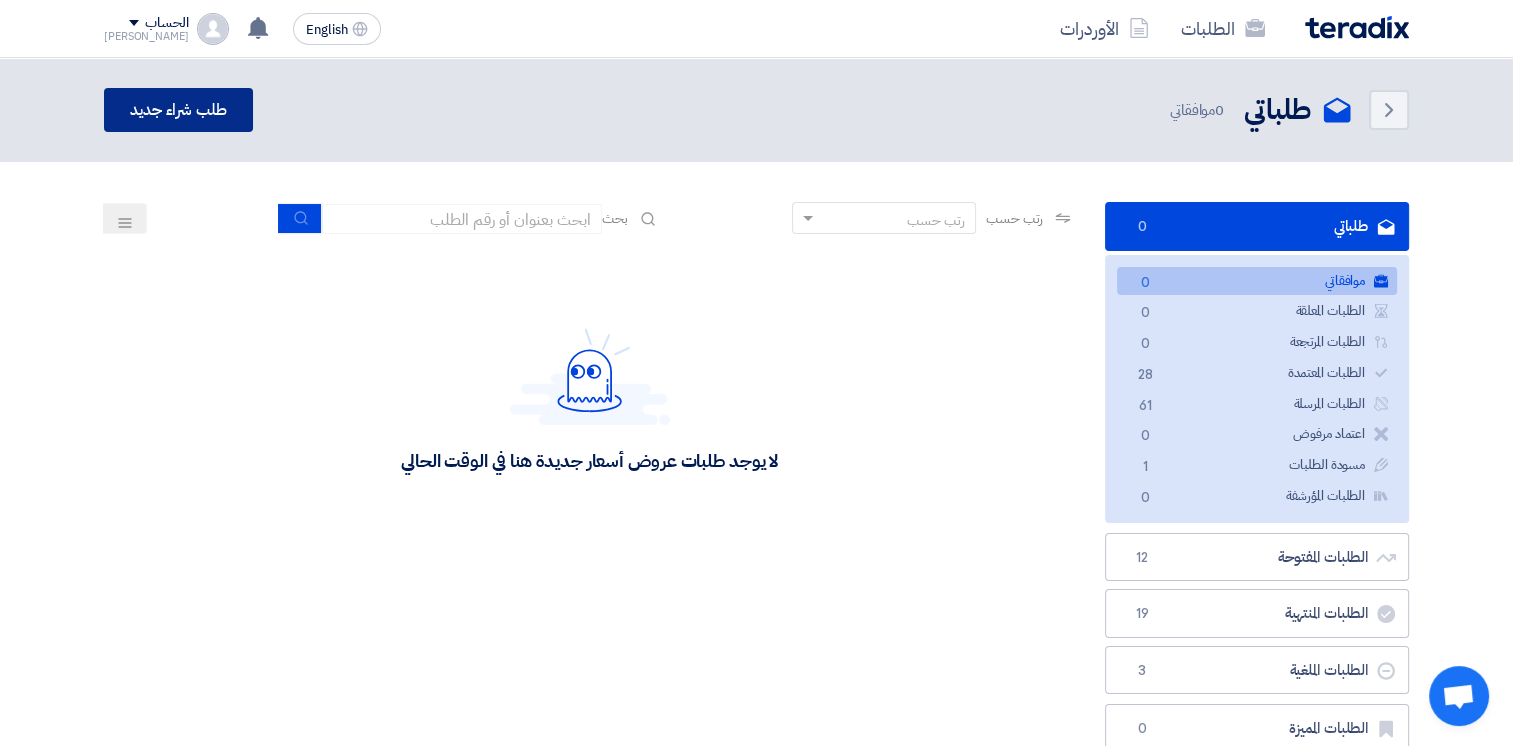 click on "طلب شراء جديد" 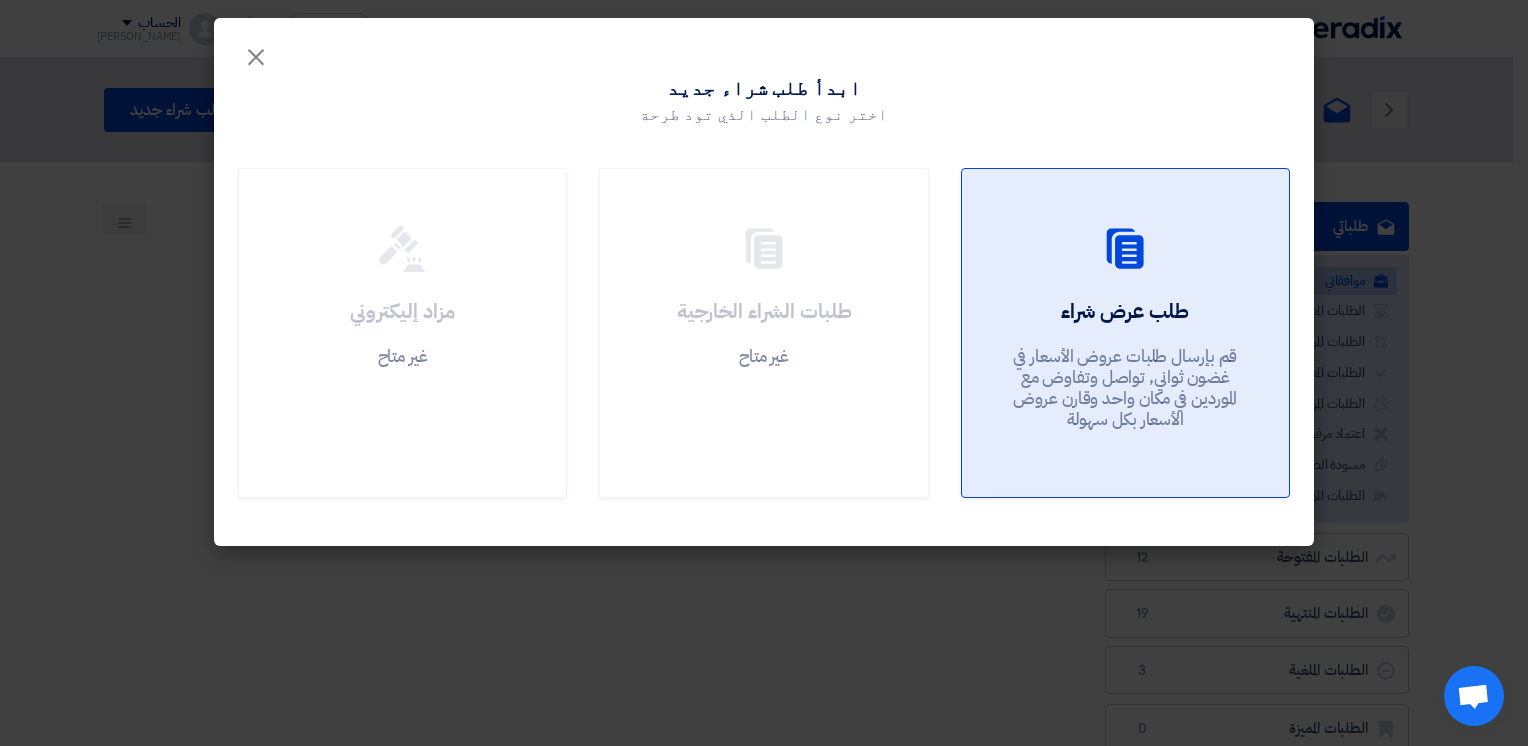 click 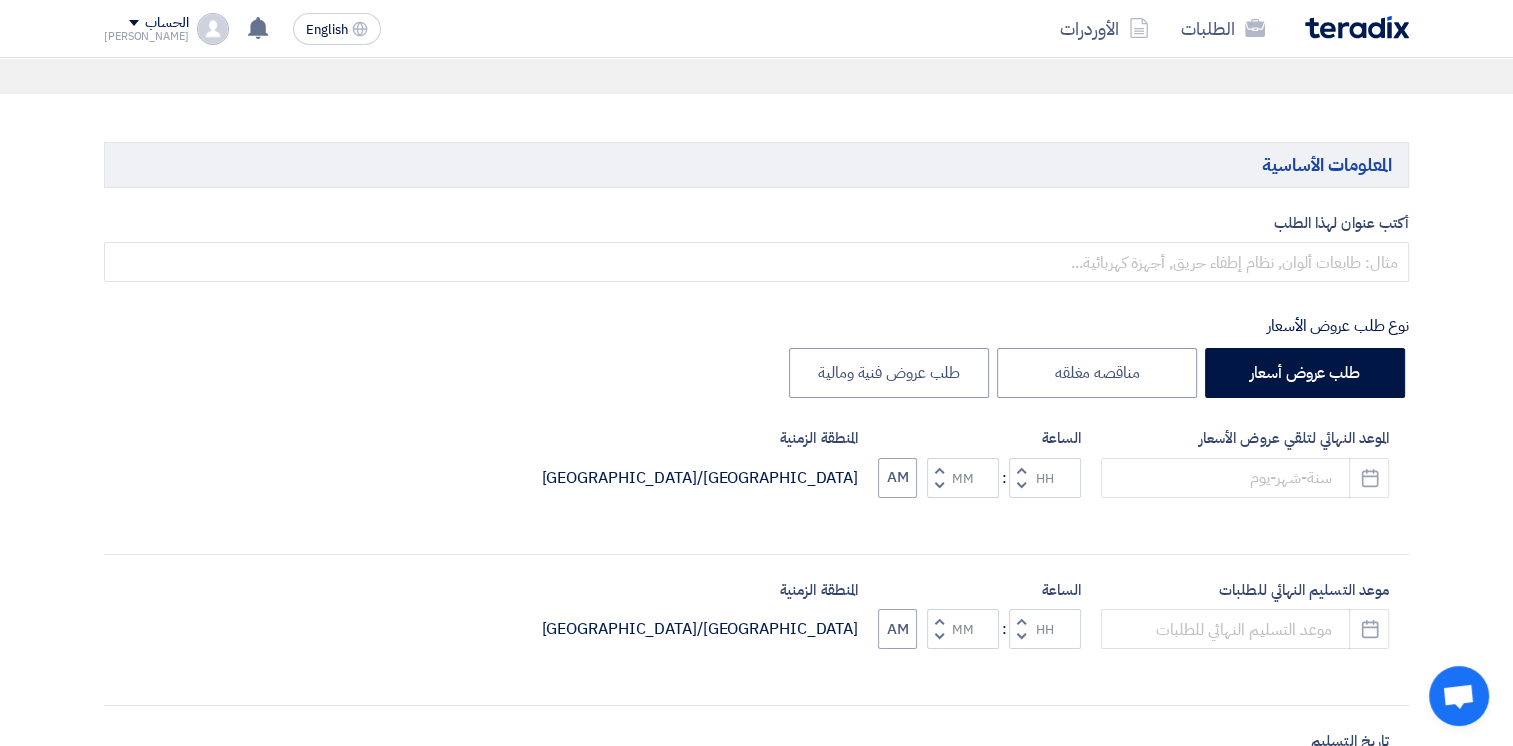 scroll, scrollTop: 300, scrollLeft: 0, axis: vertical 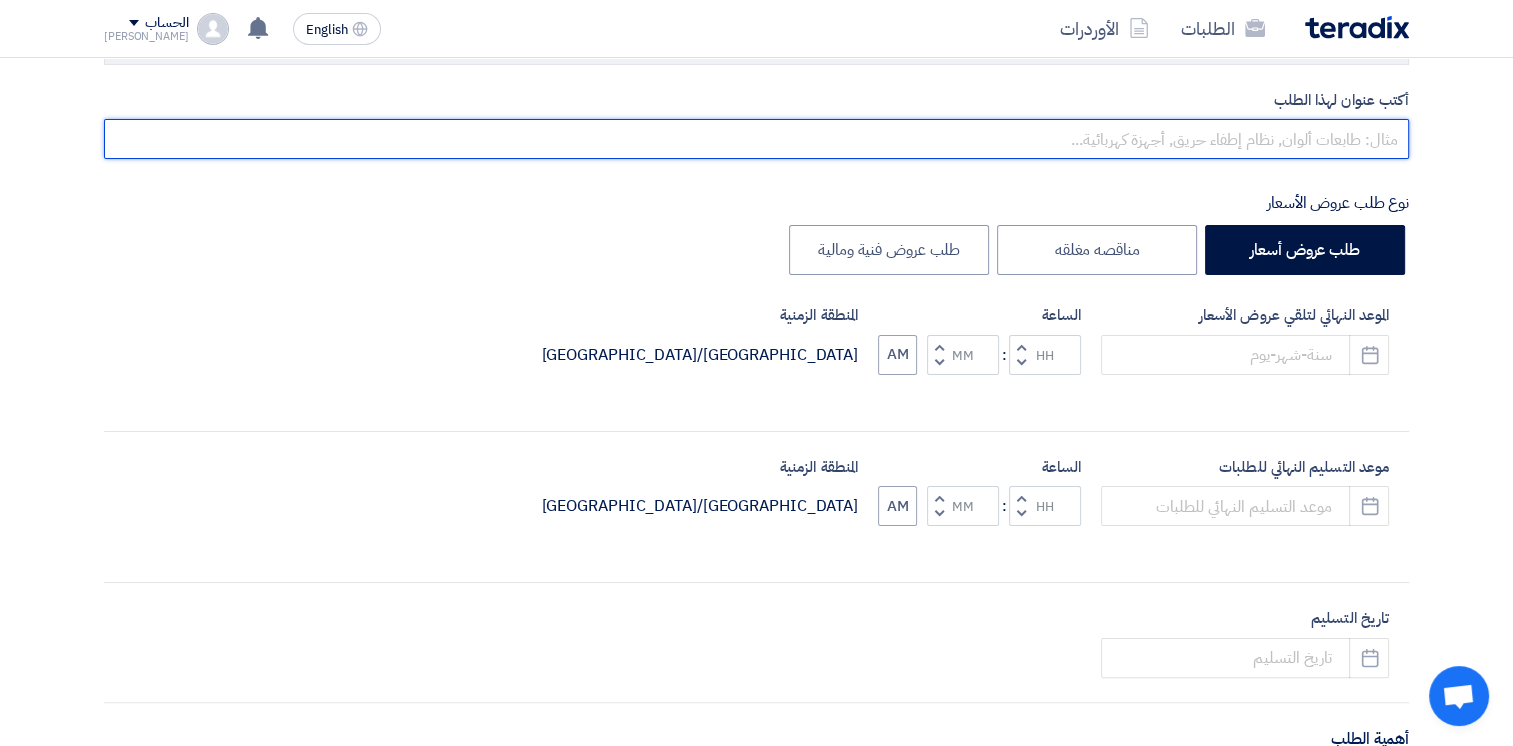 click at bounding box center (756, 139) 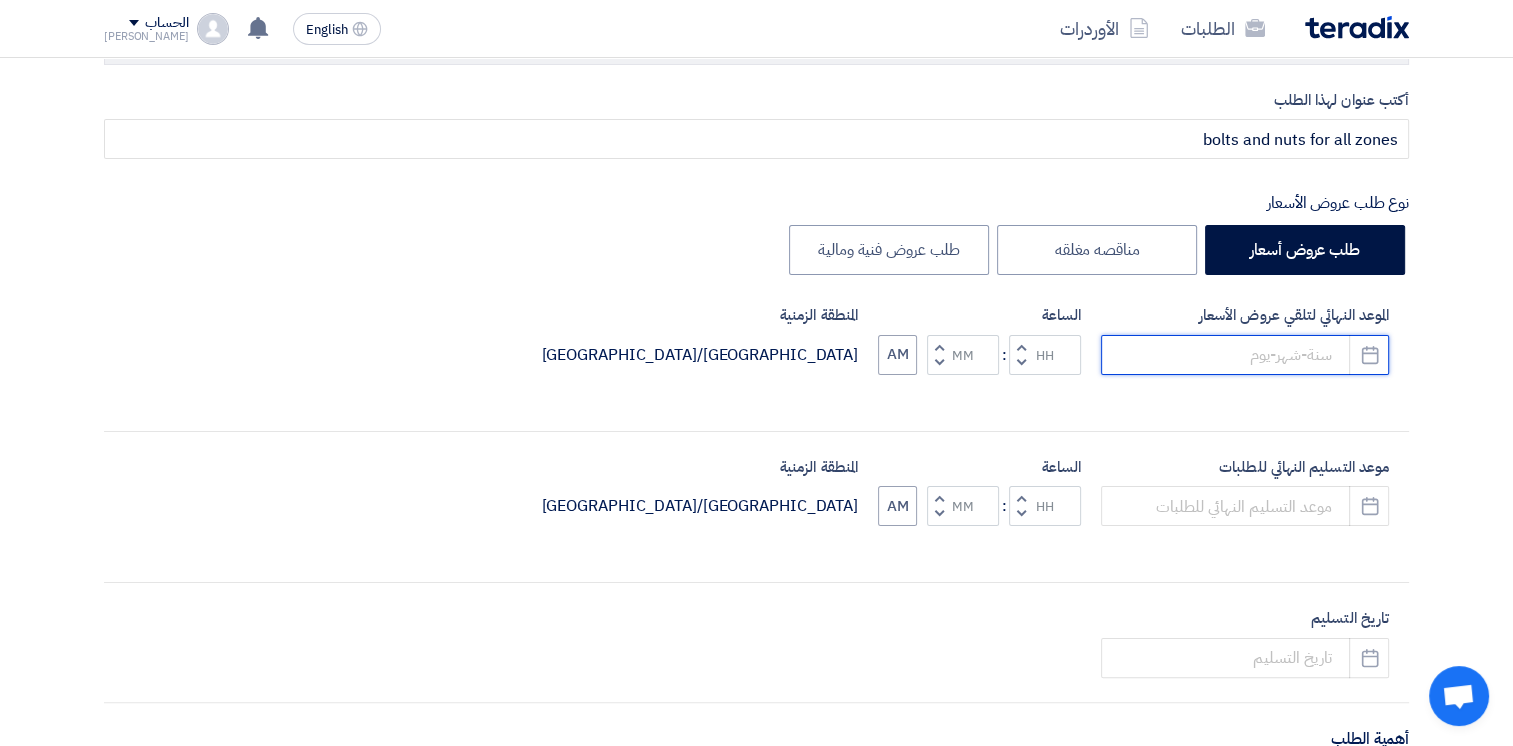 click 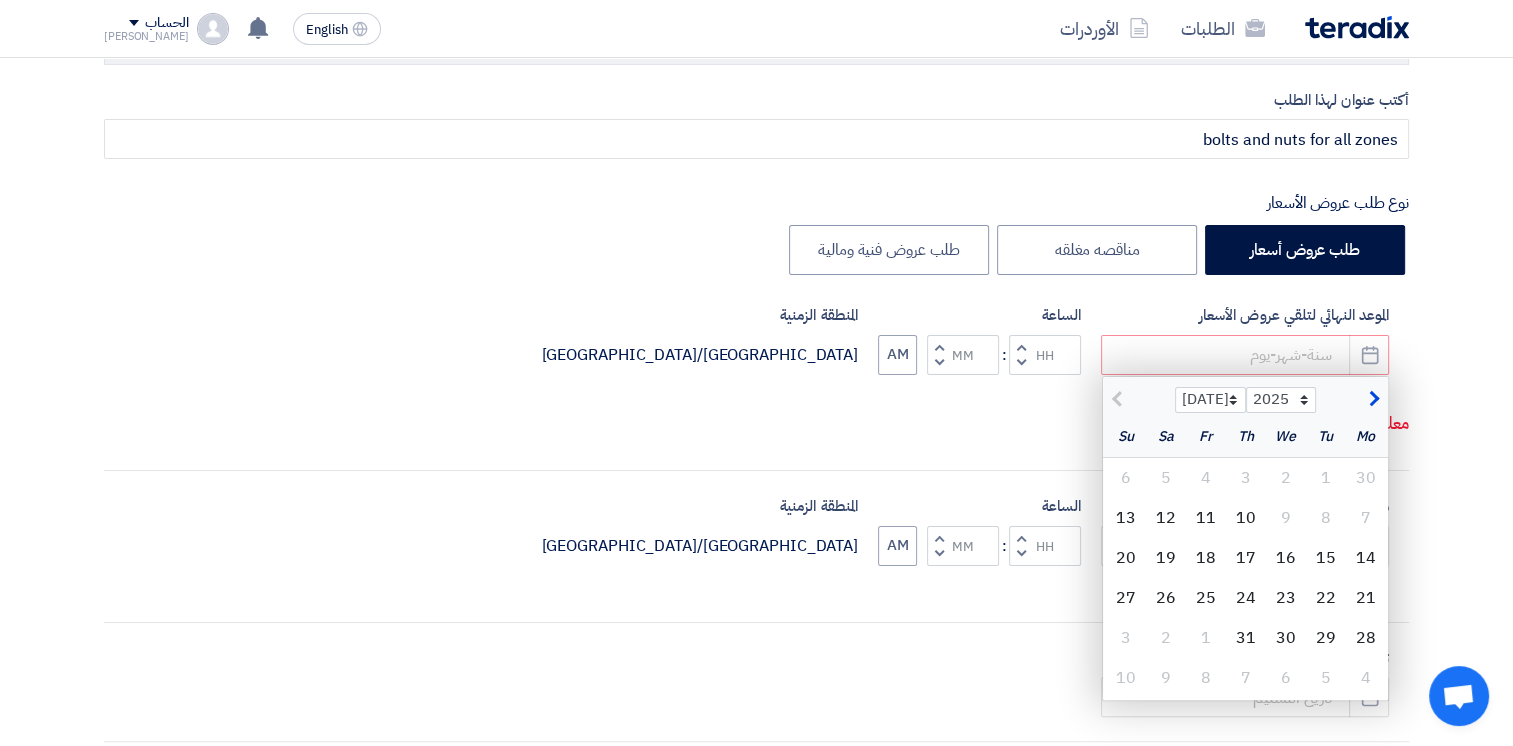 click 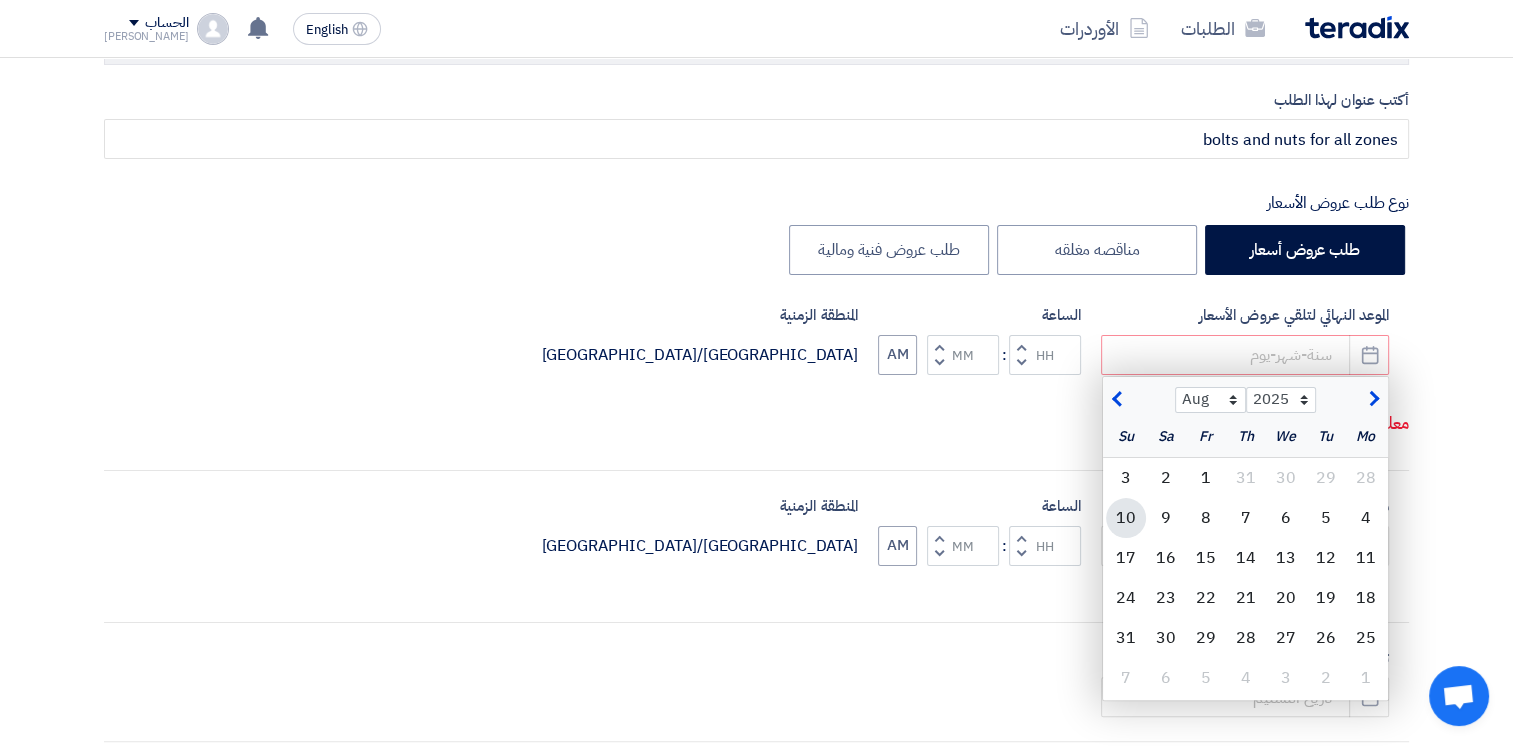 click on "10" 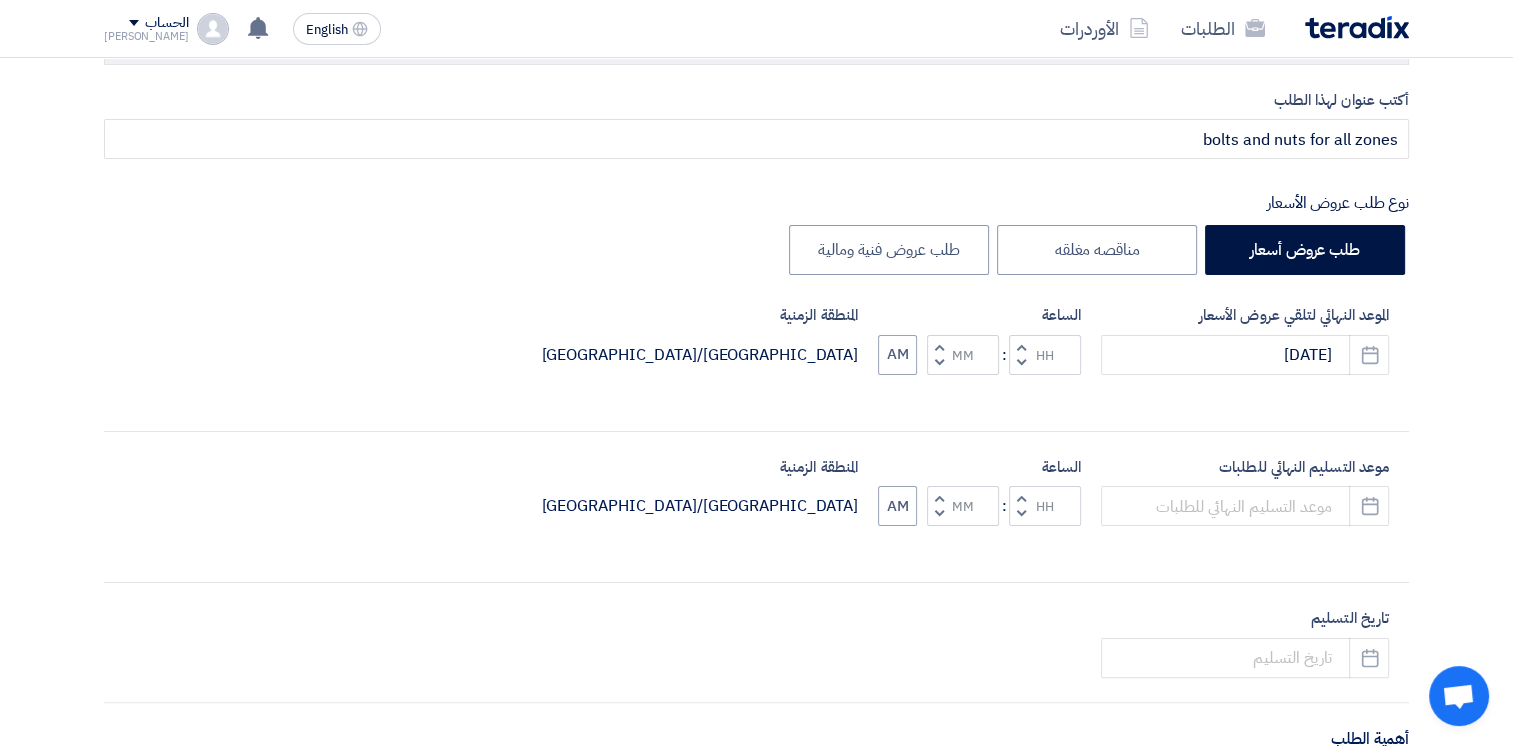 click 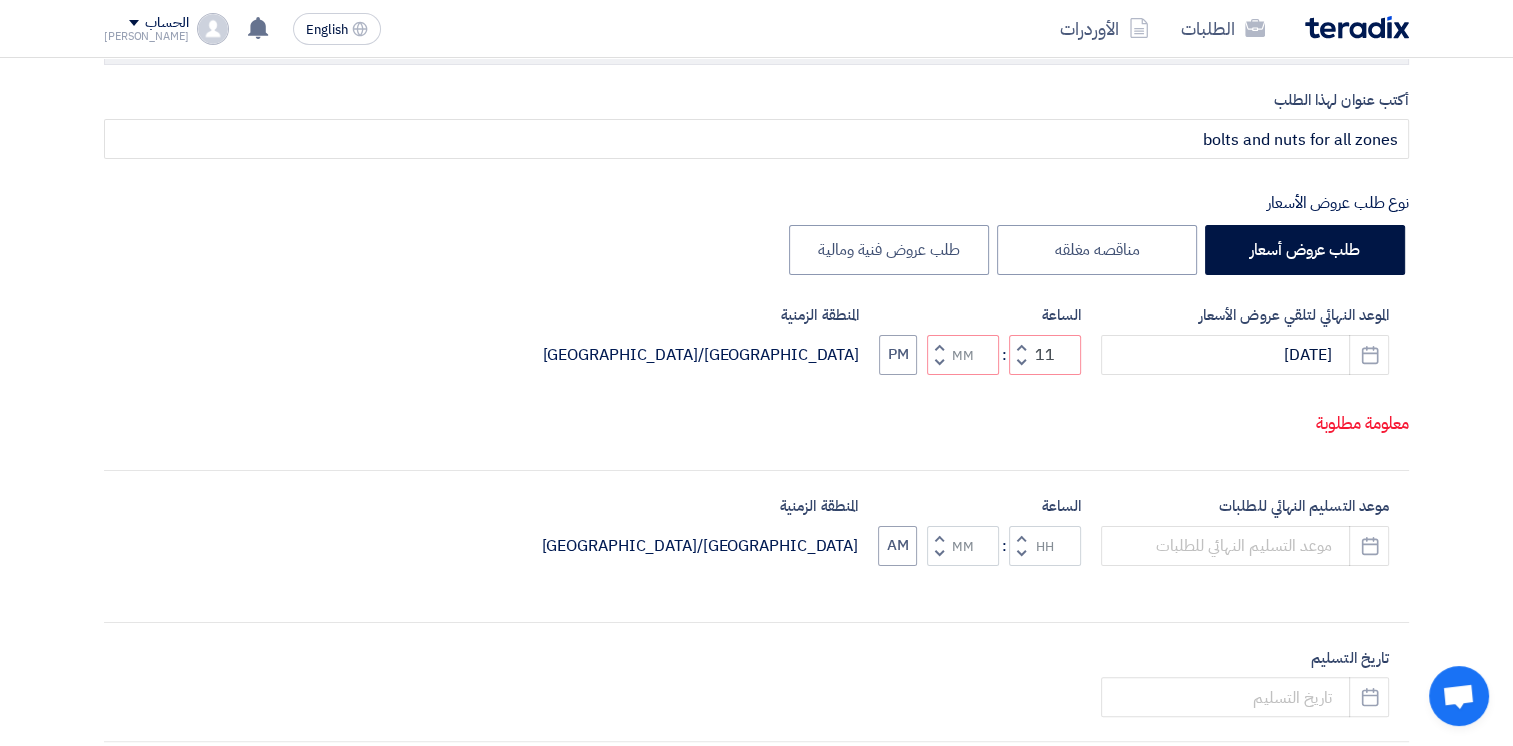click 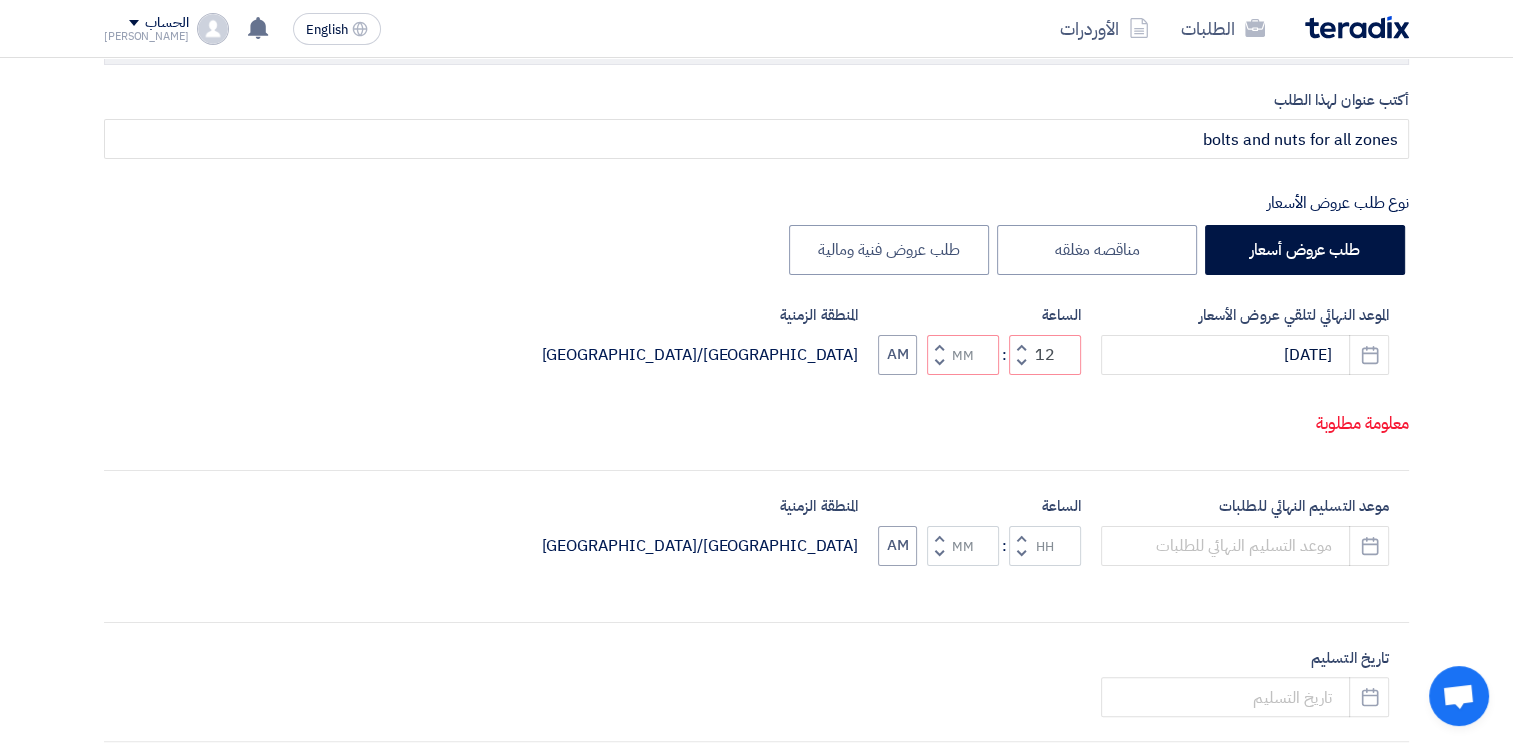 click 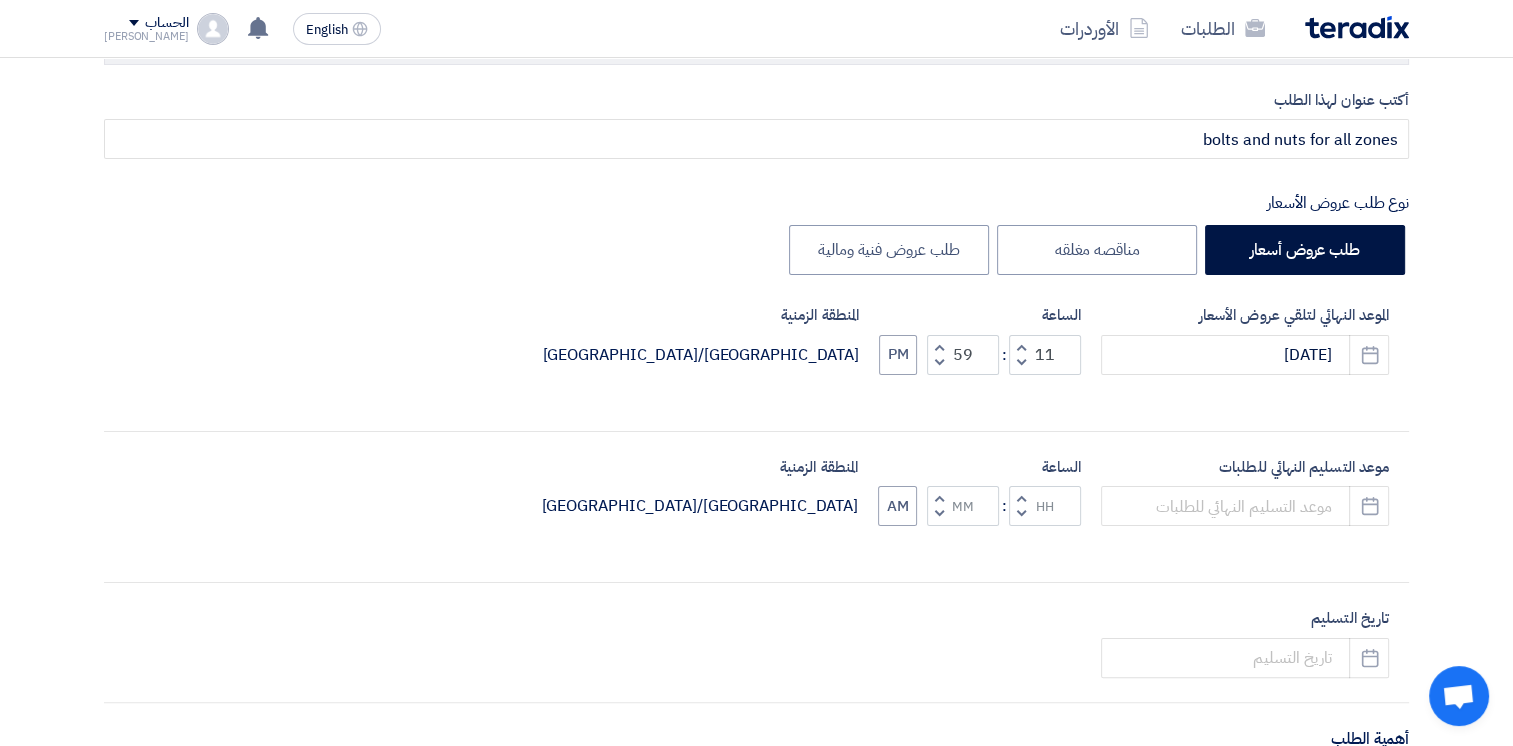 click 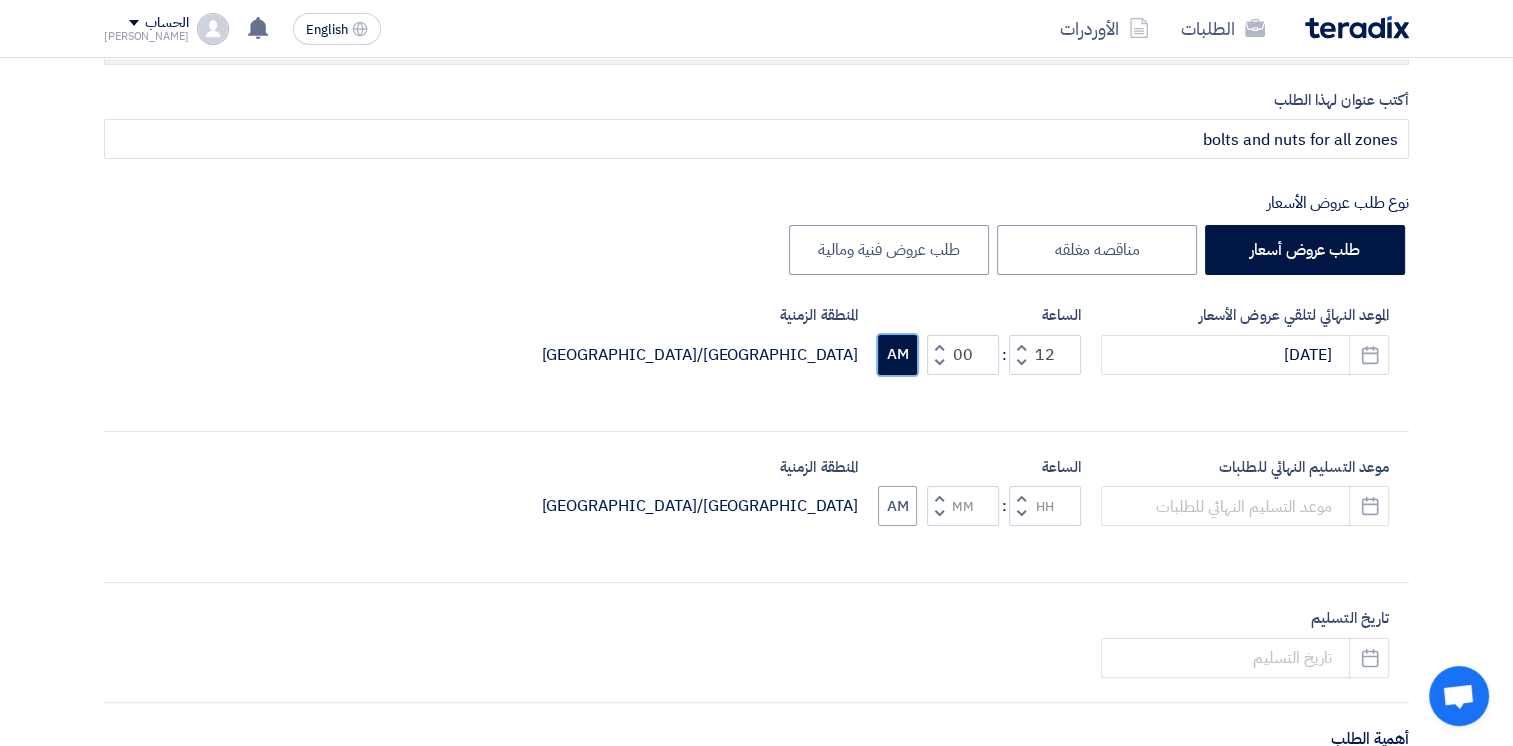 click on "AM" 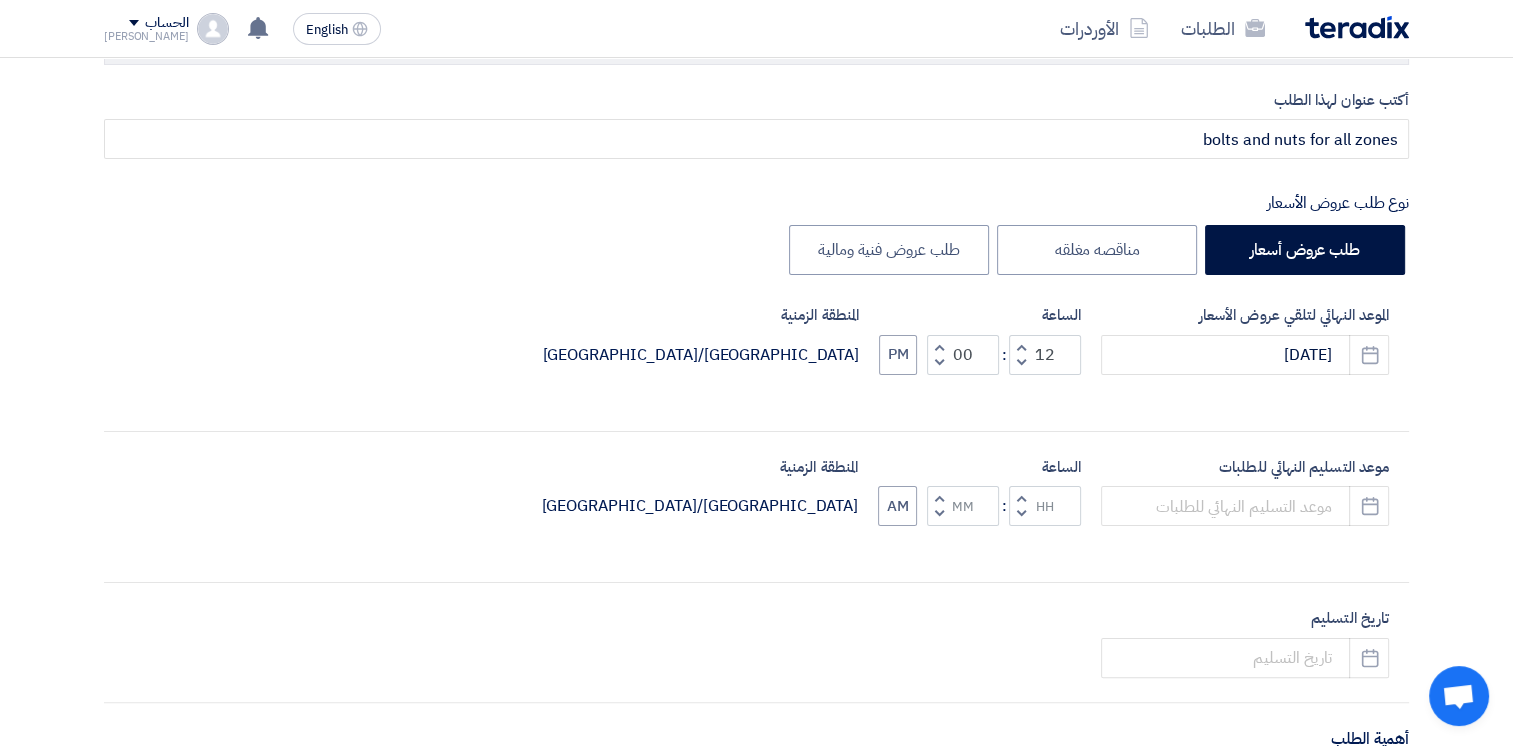 click on "Decrement hours" 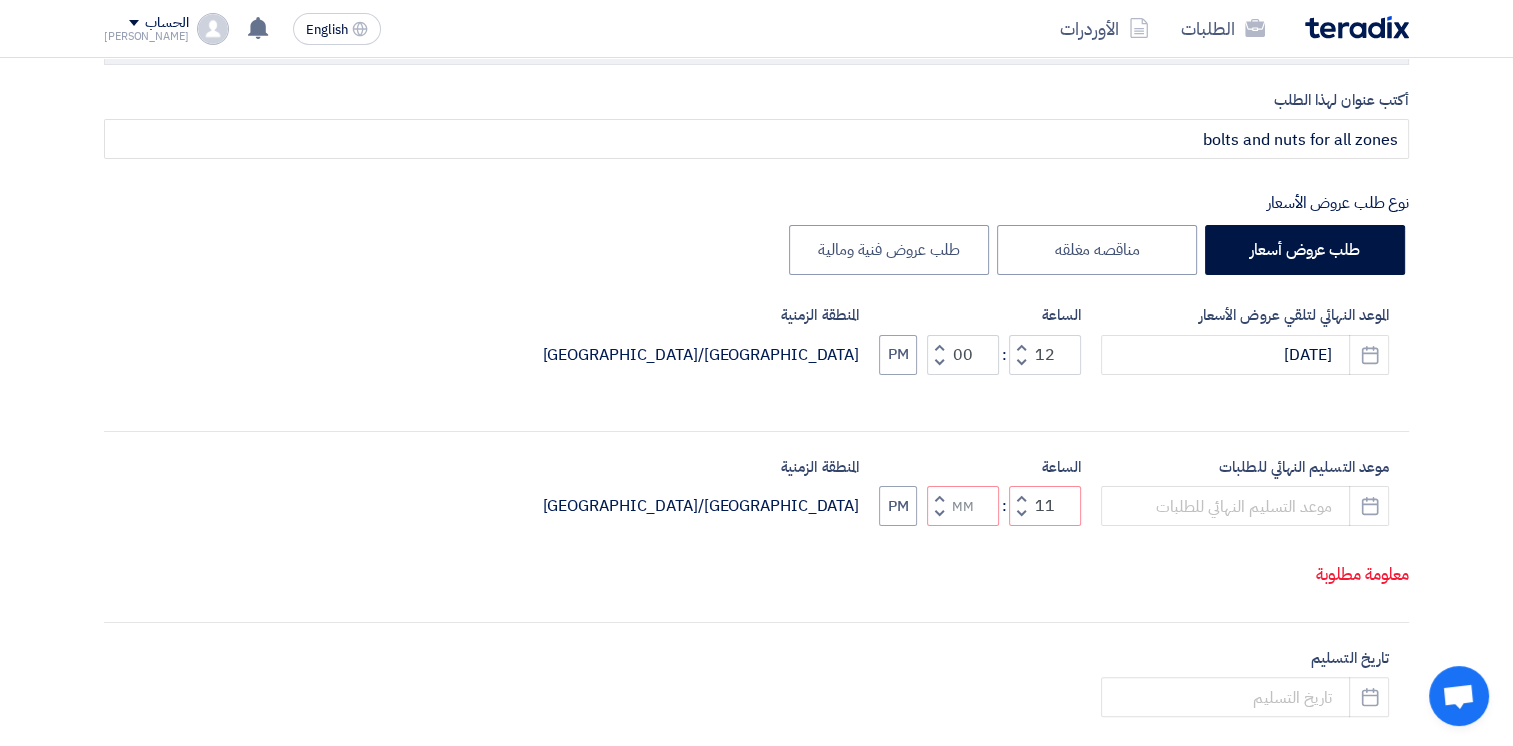 click on "Decrement hours" 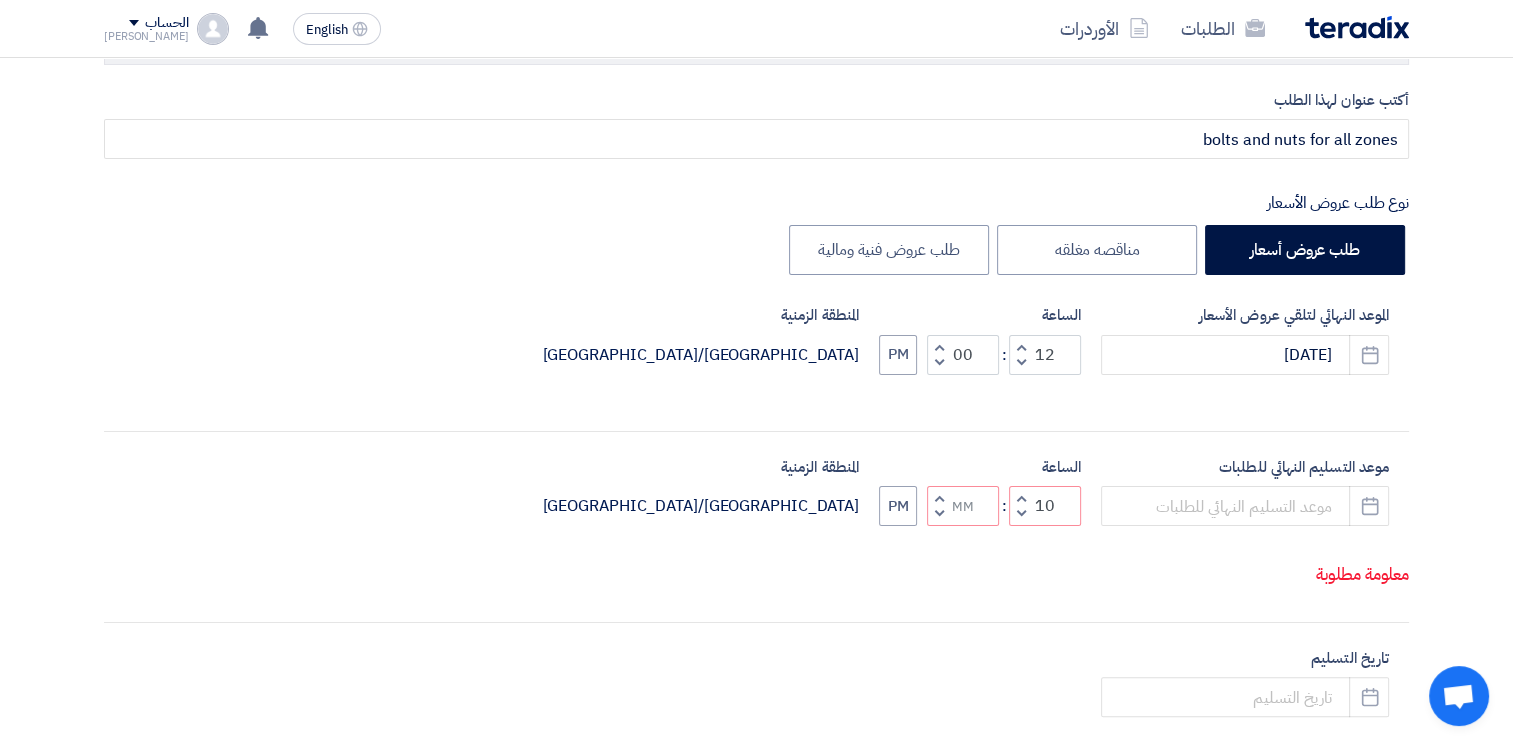 click 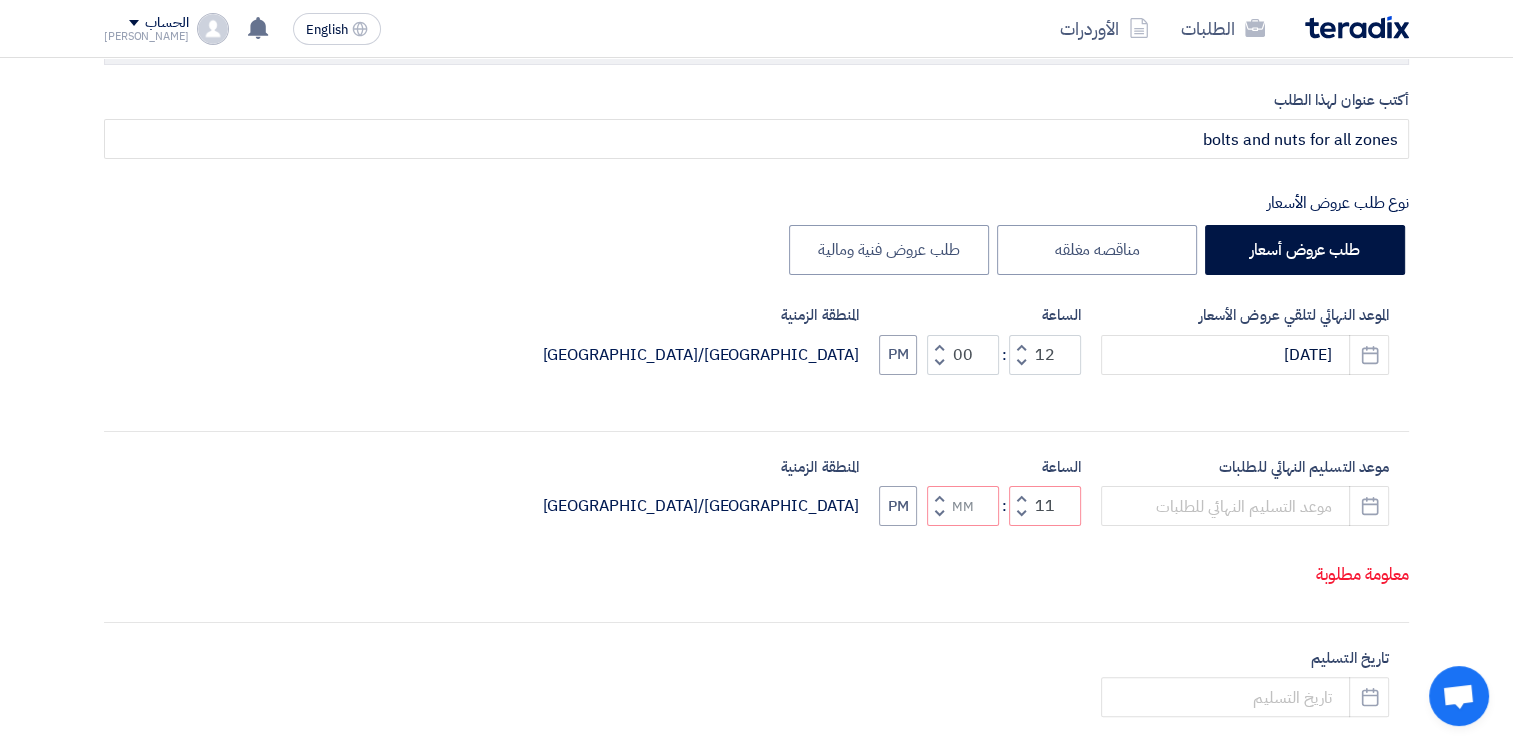 click 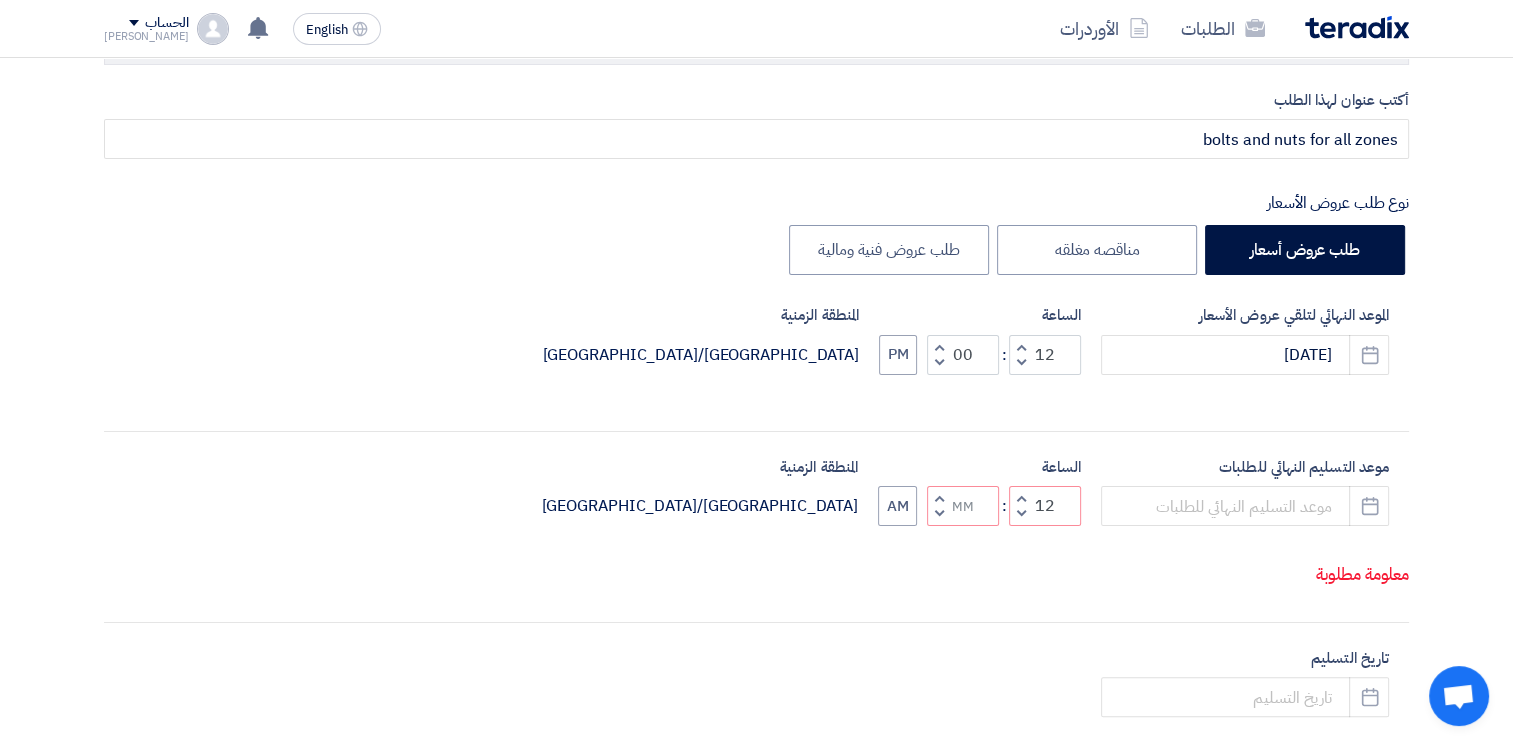 click 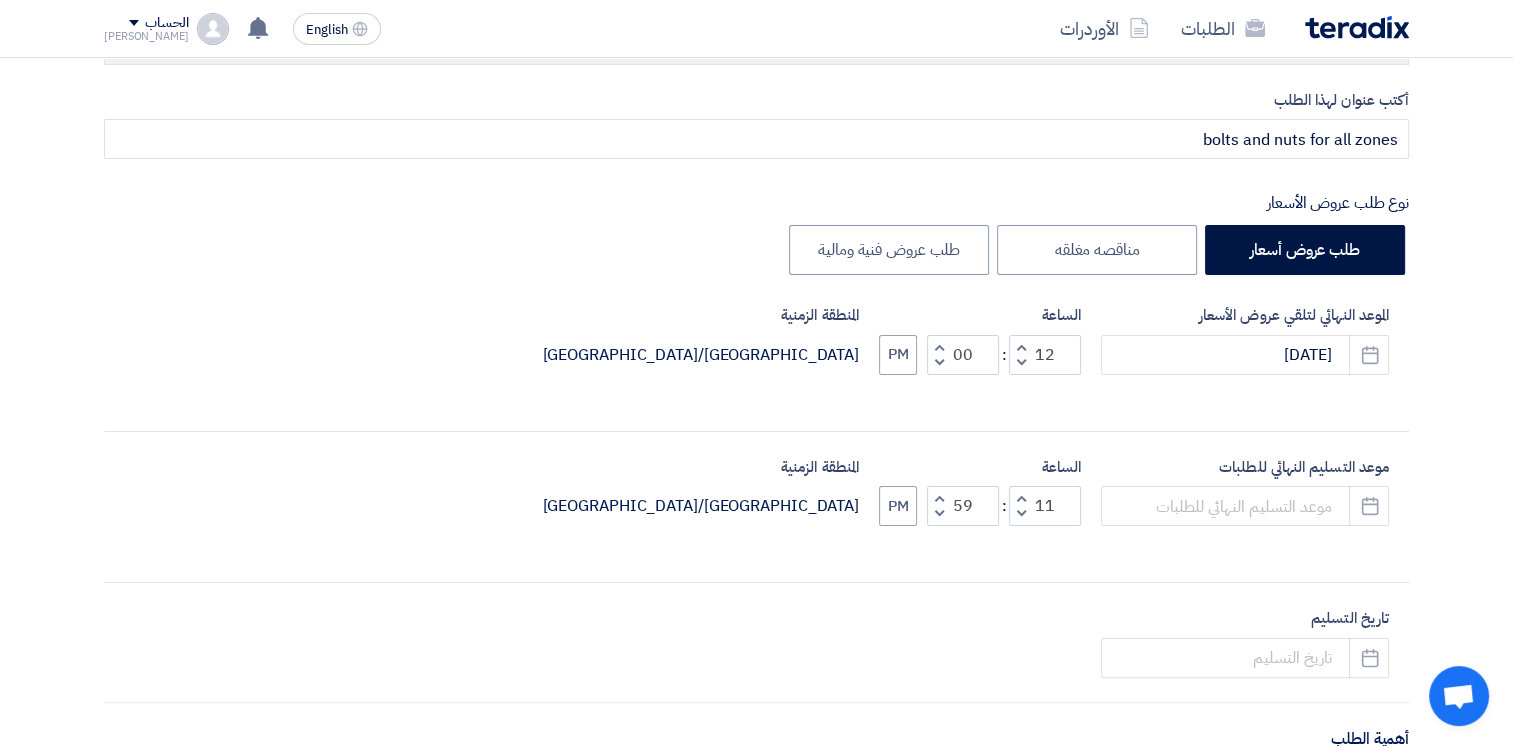click 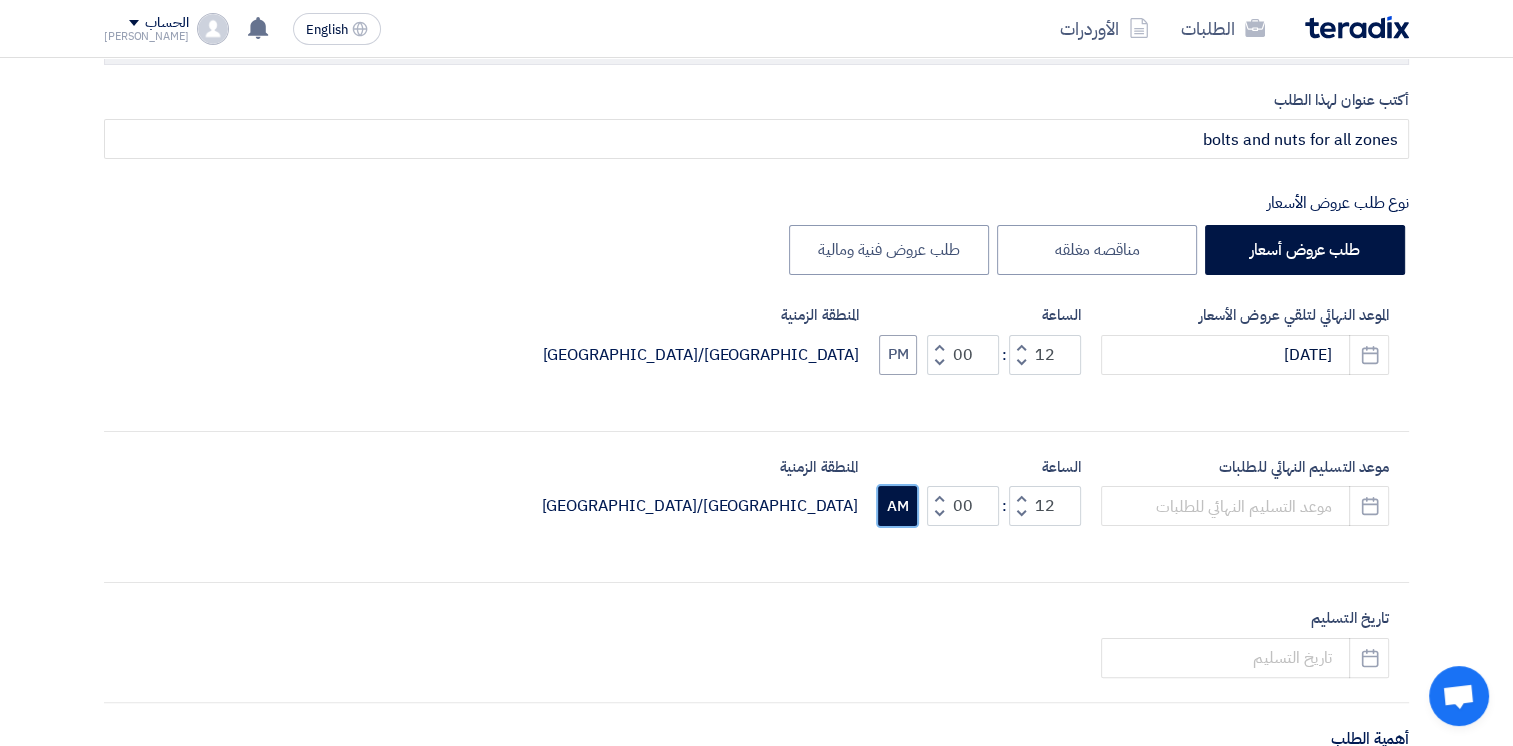 click on "AM" 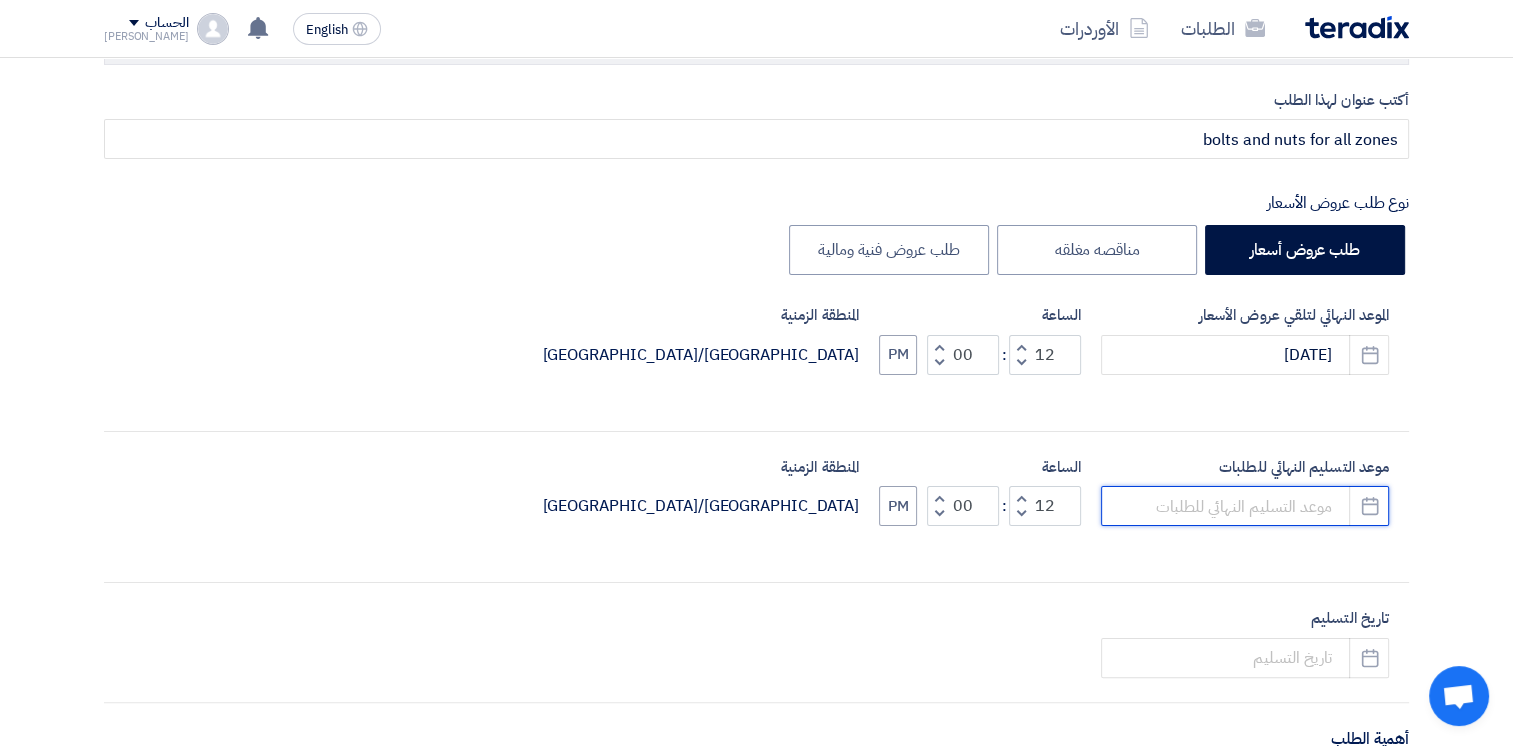 click 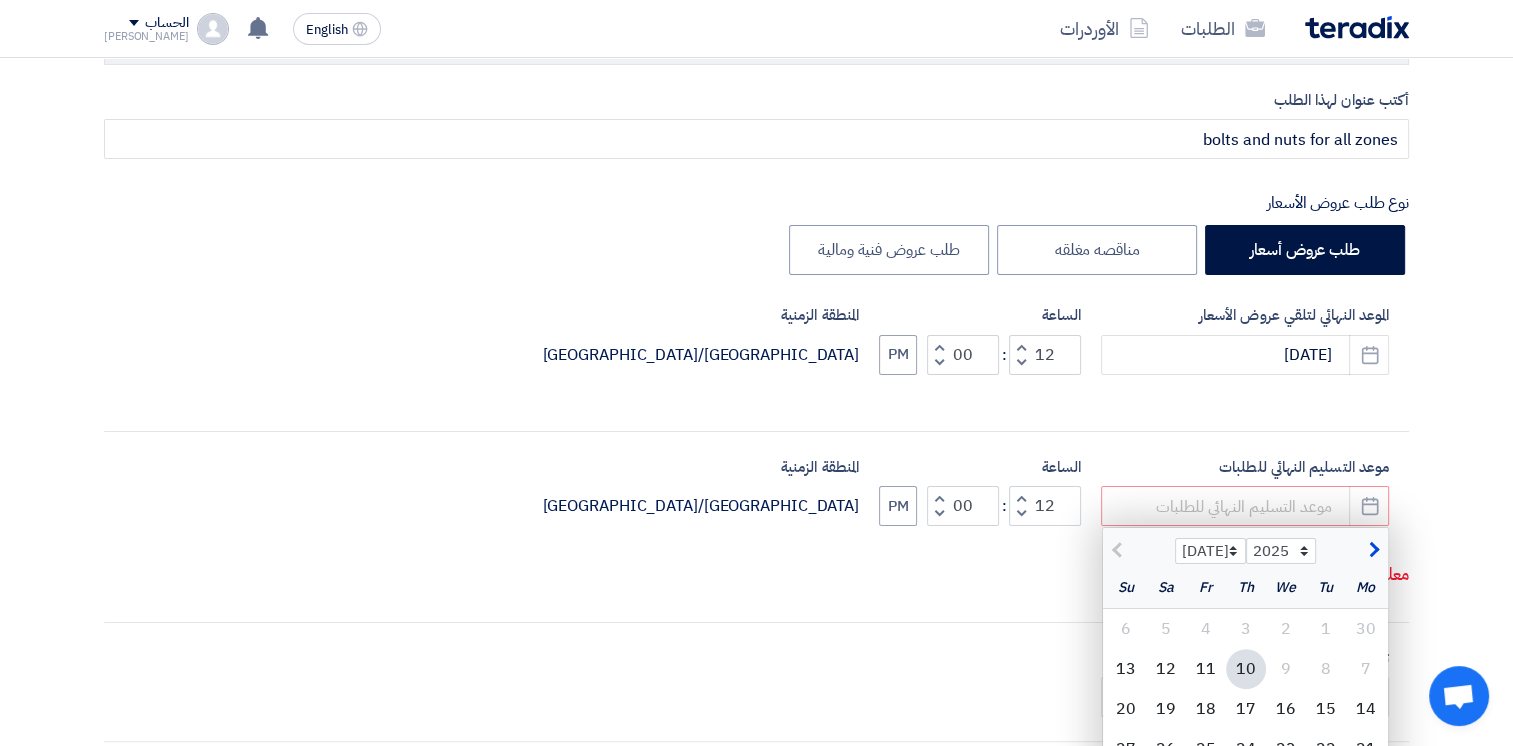 click 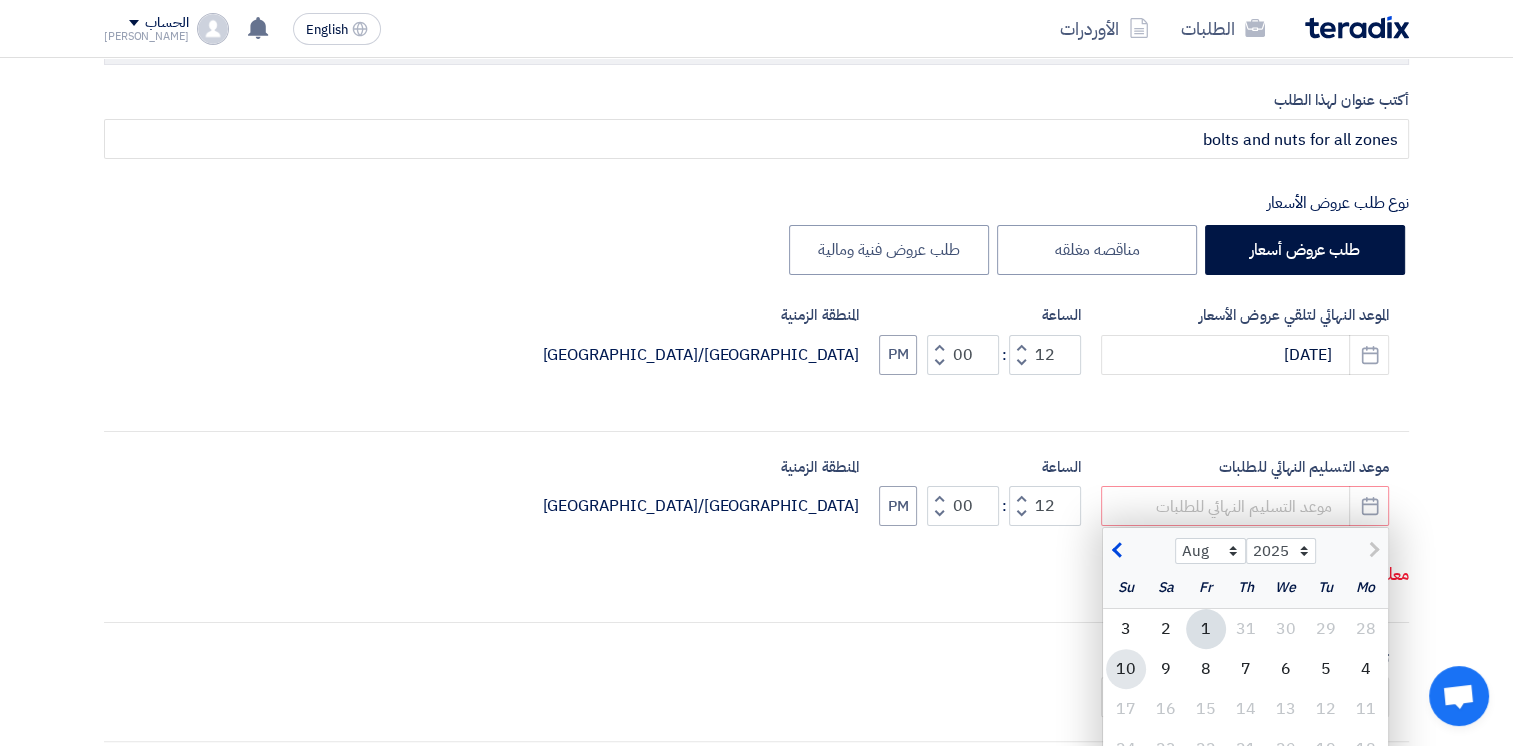 click on "10" 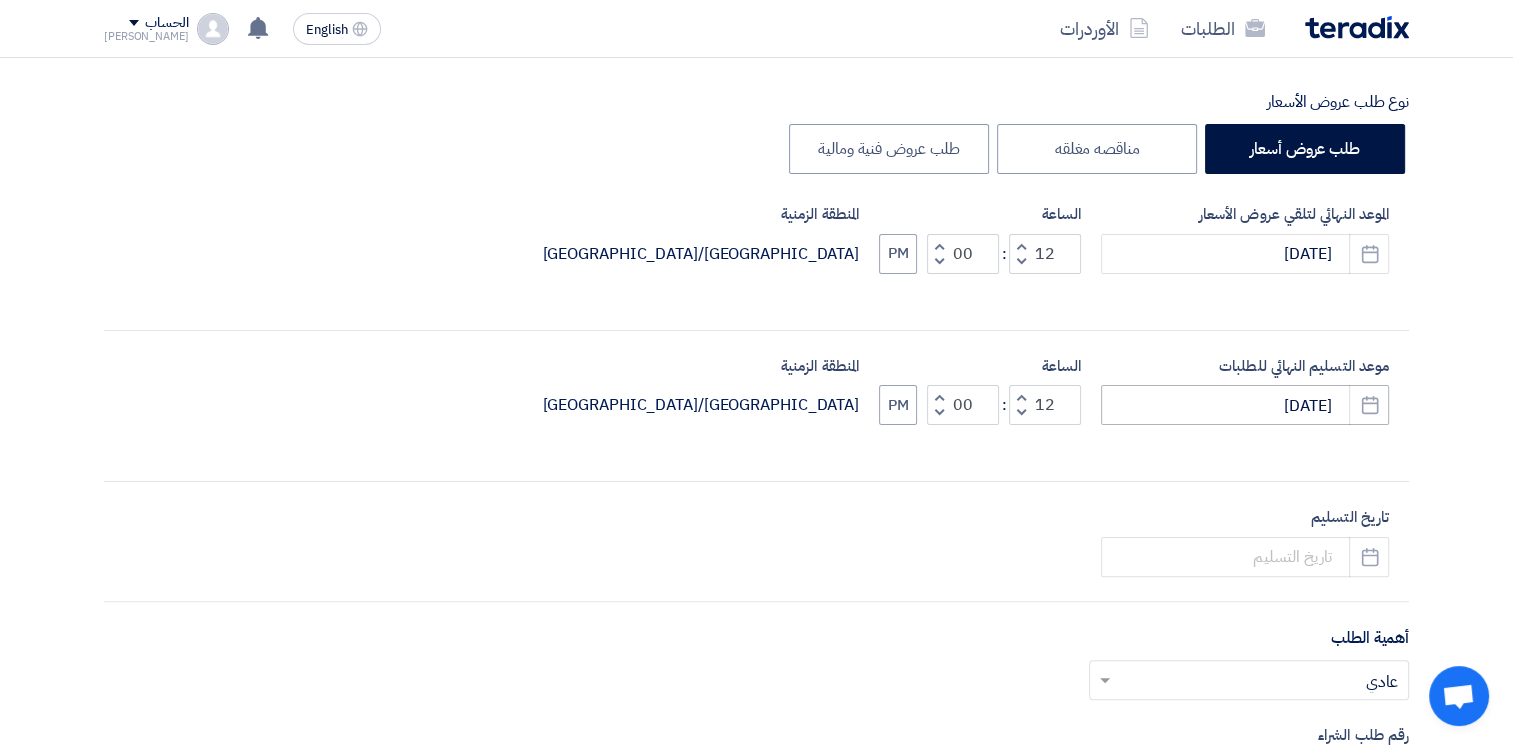 scroll, scrollTop: 600, scrollLeft: 0, axis: vertical 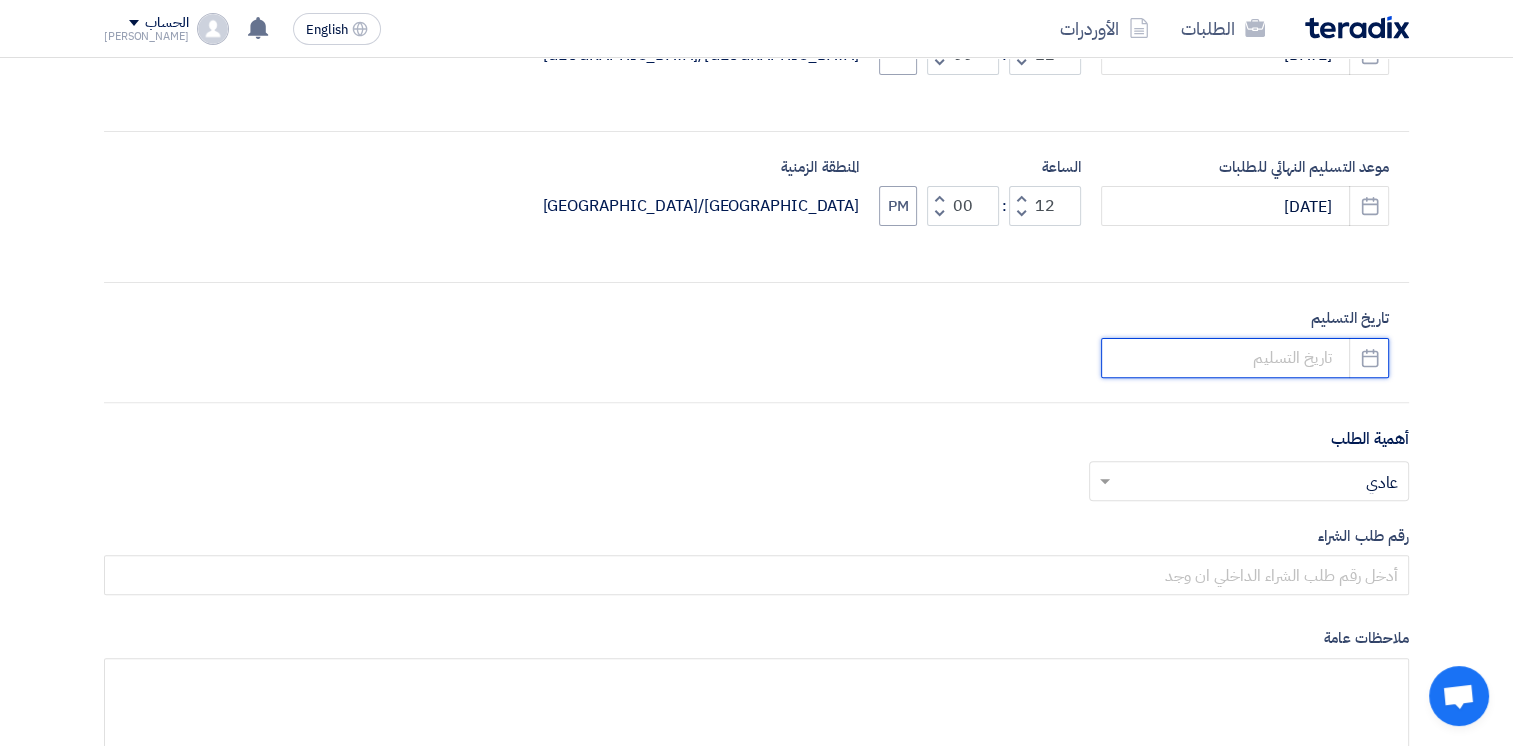 click 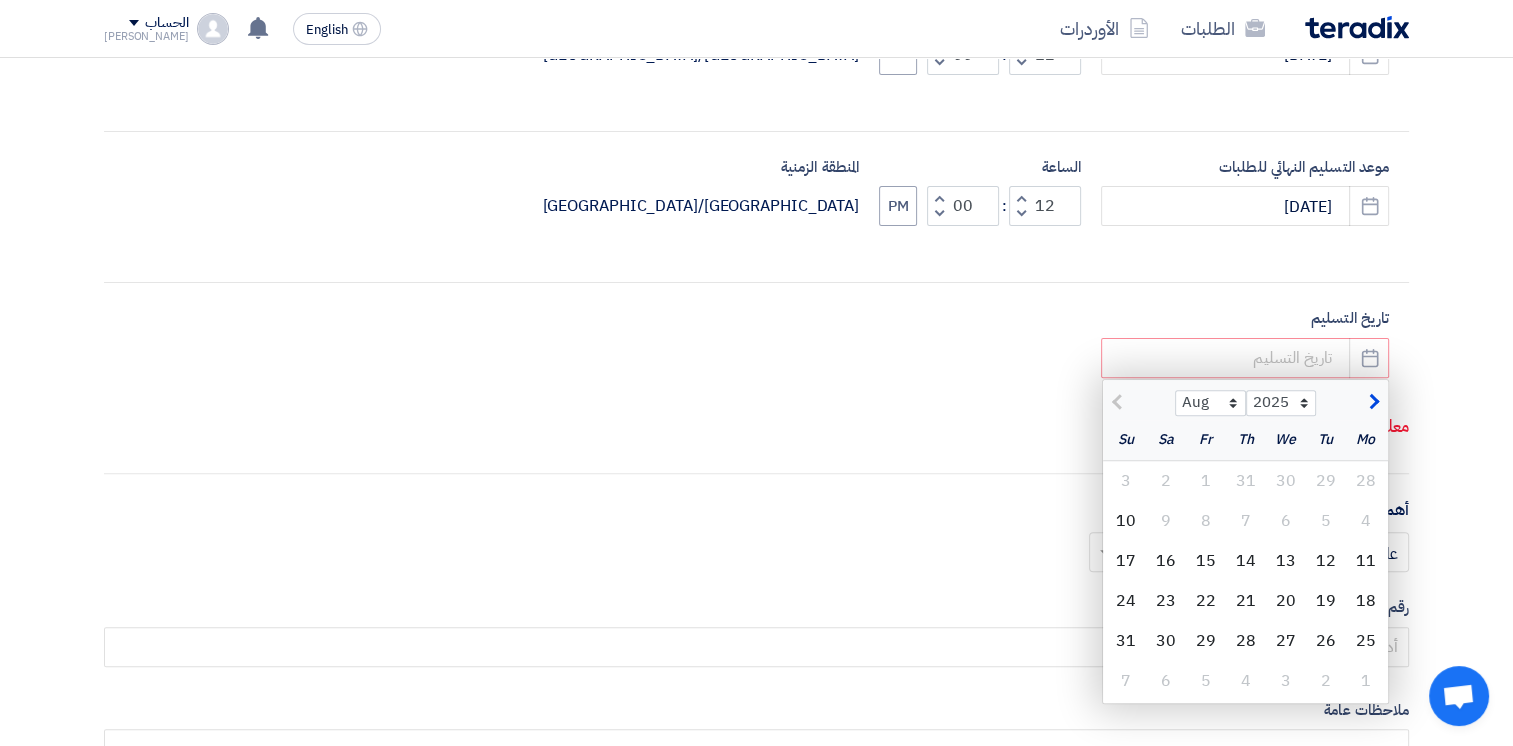 click 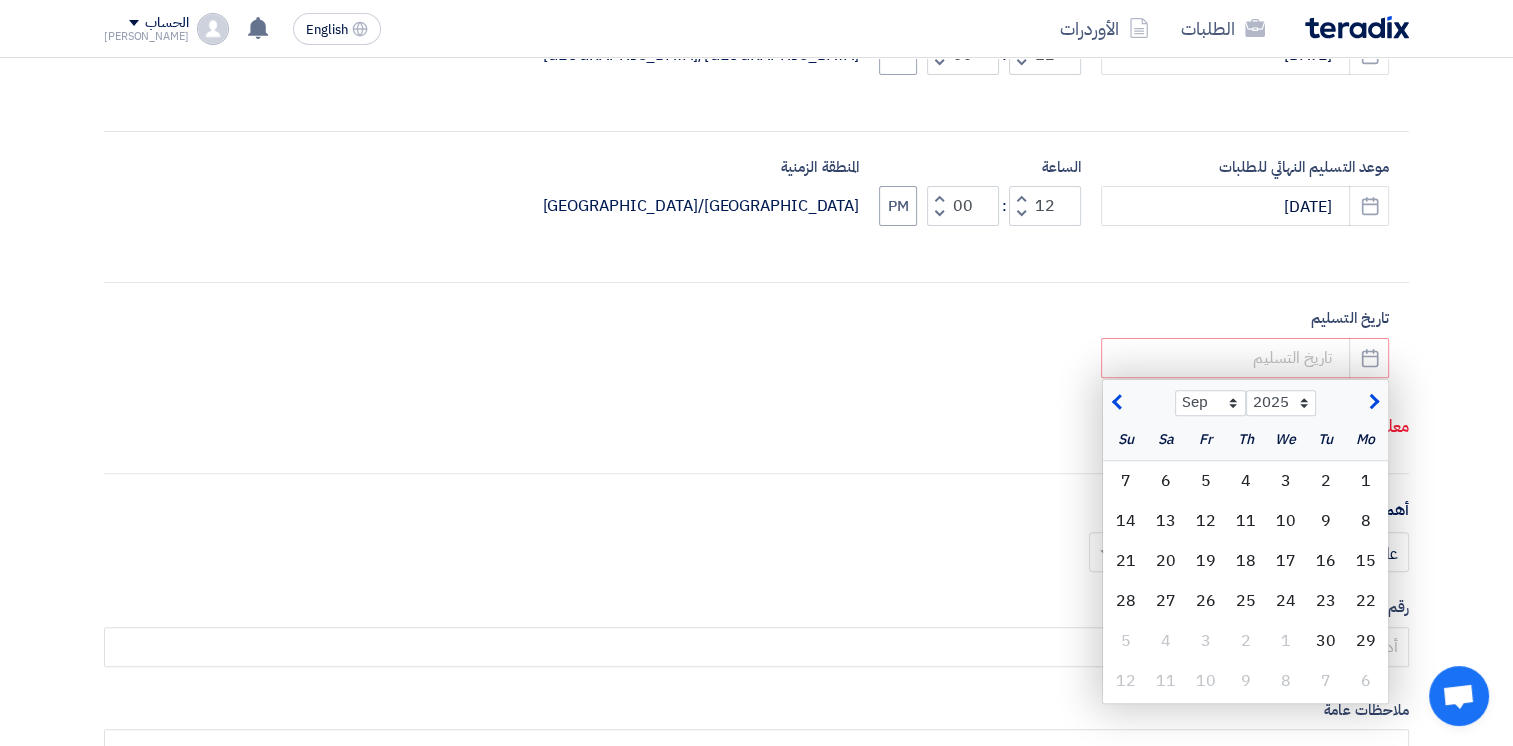 click on "10" 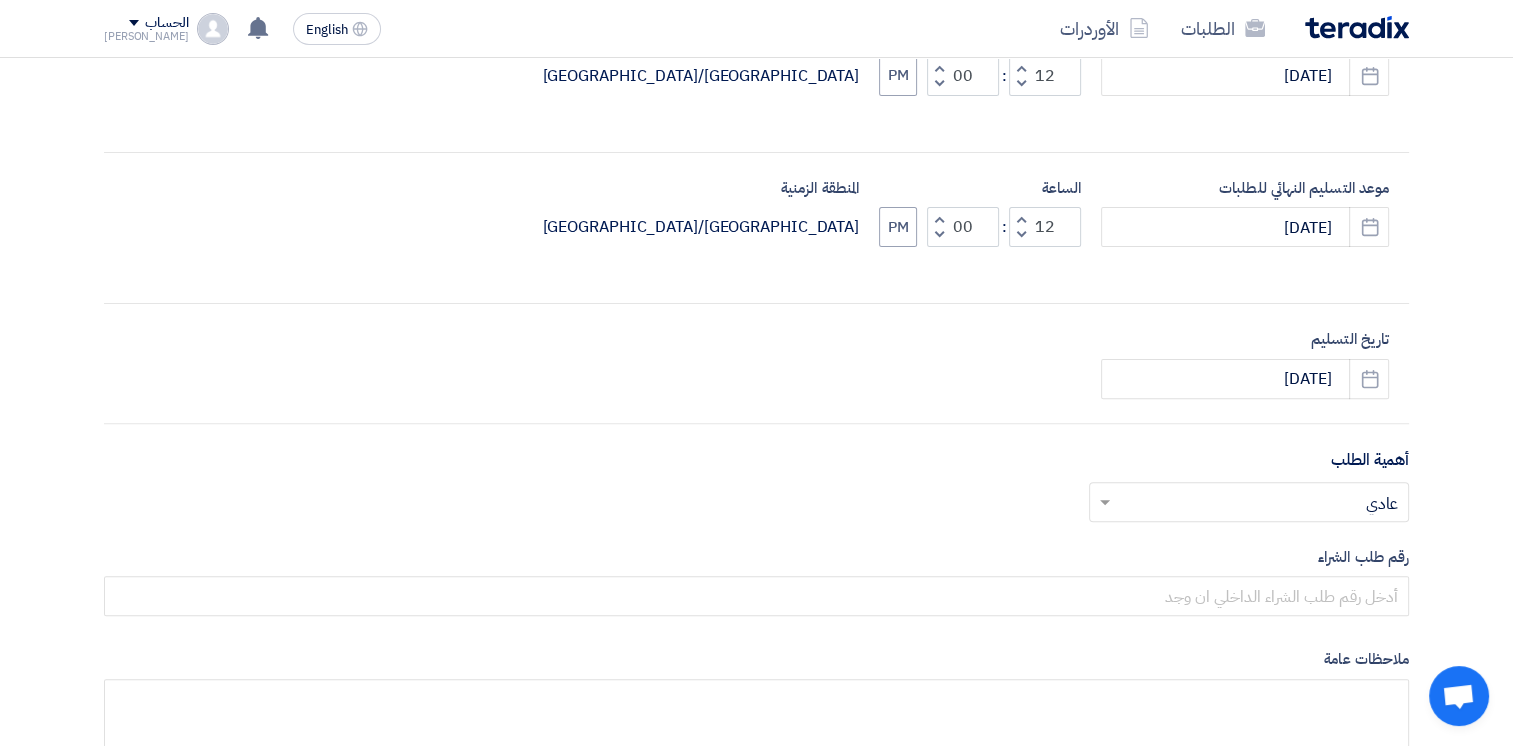 scroll, scrollTop: 600, scrollLeft: 0, axis: vertical 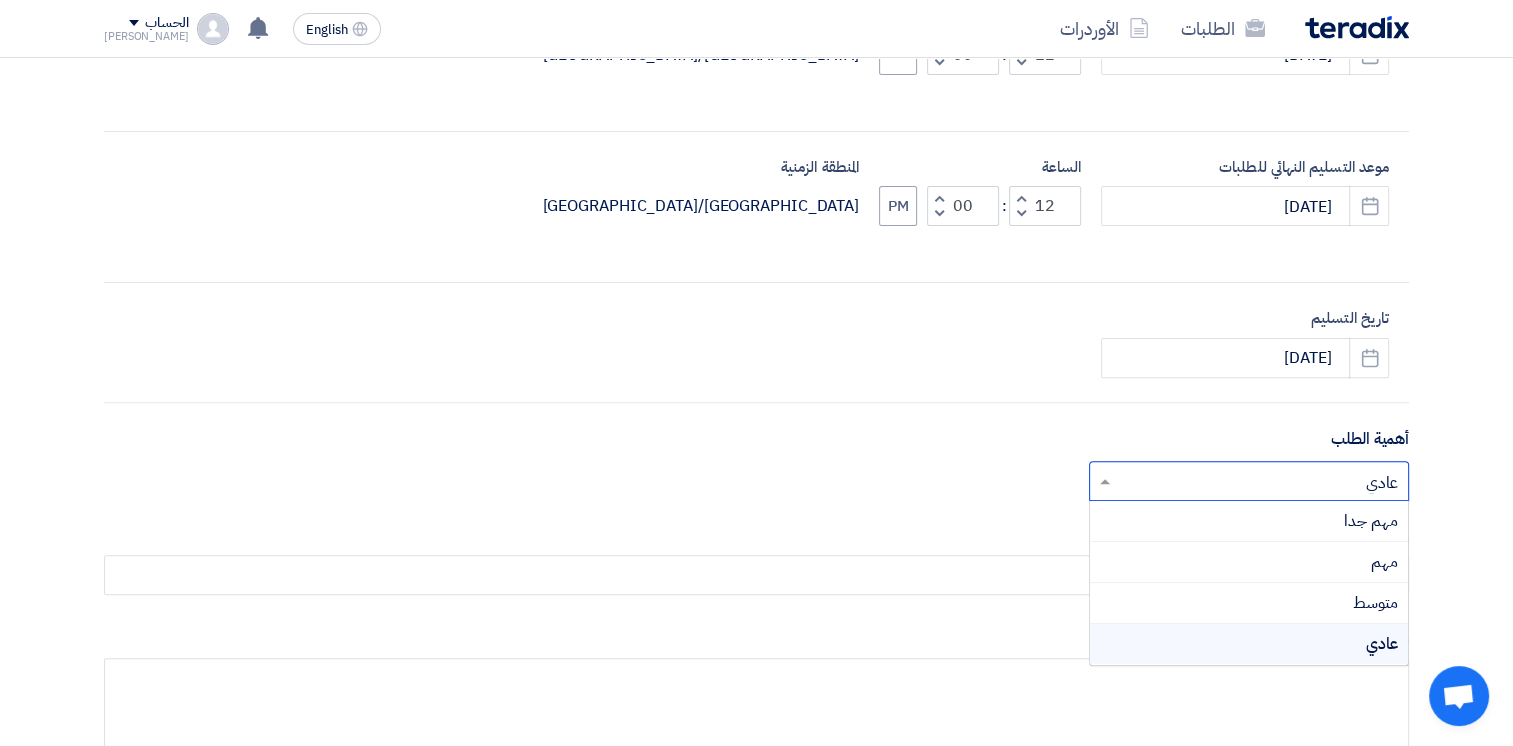 click 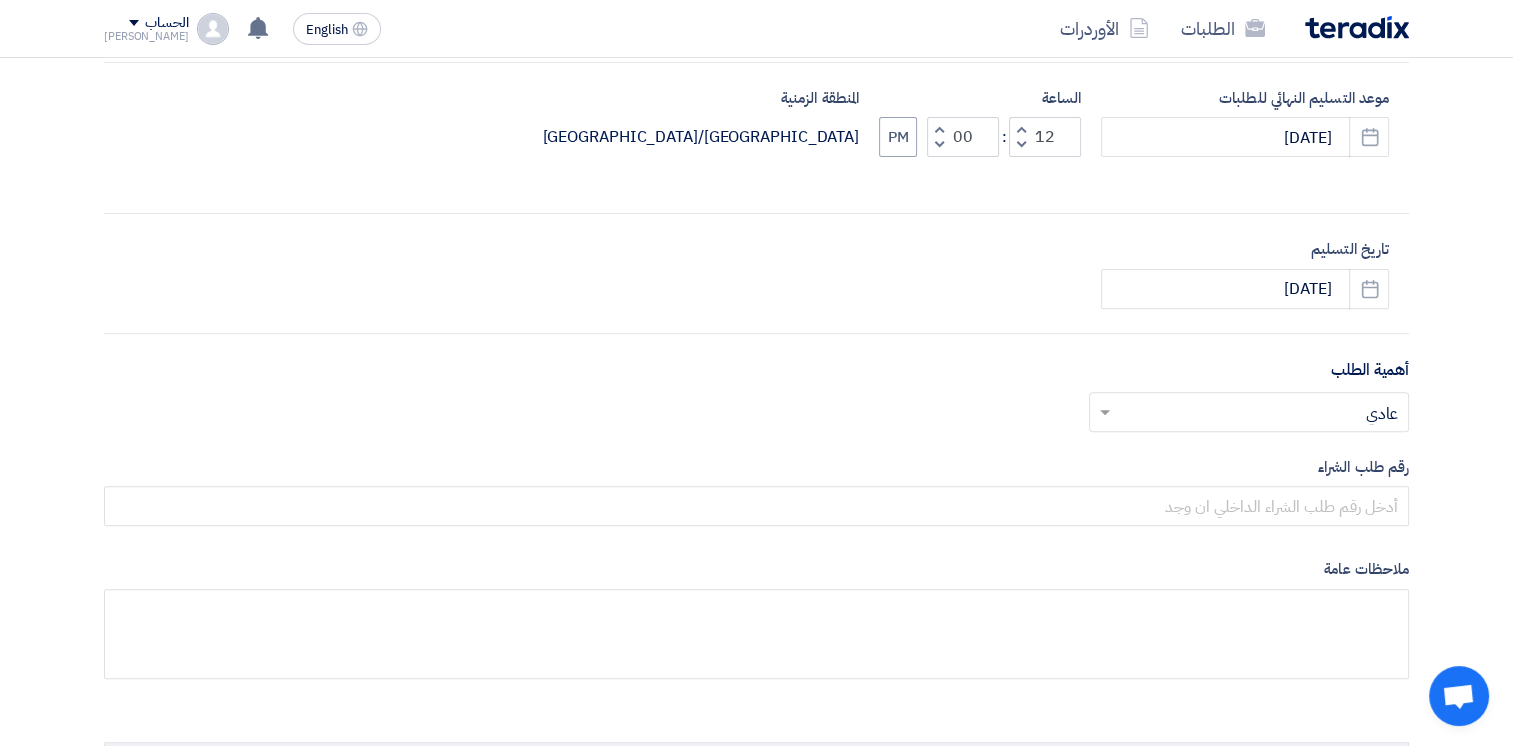 scroll, scrollTop: 700, scrollLeft: 0, axis: vertical 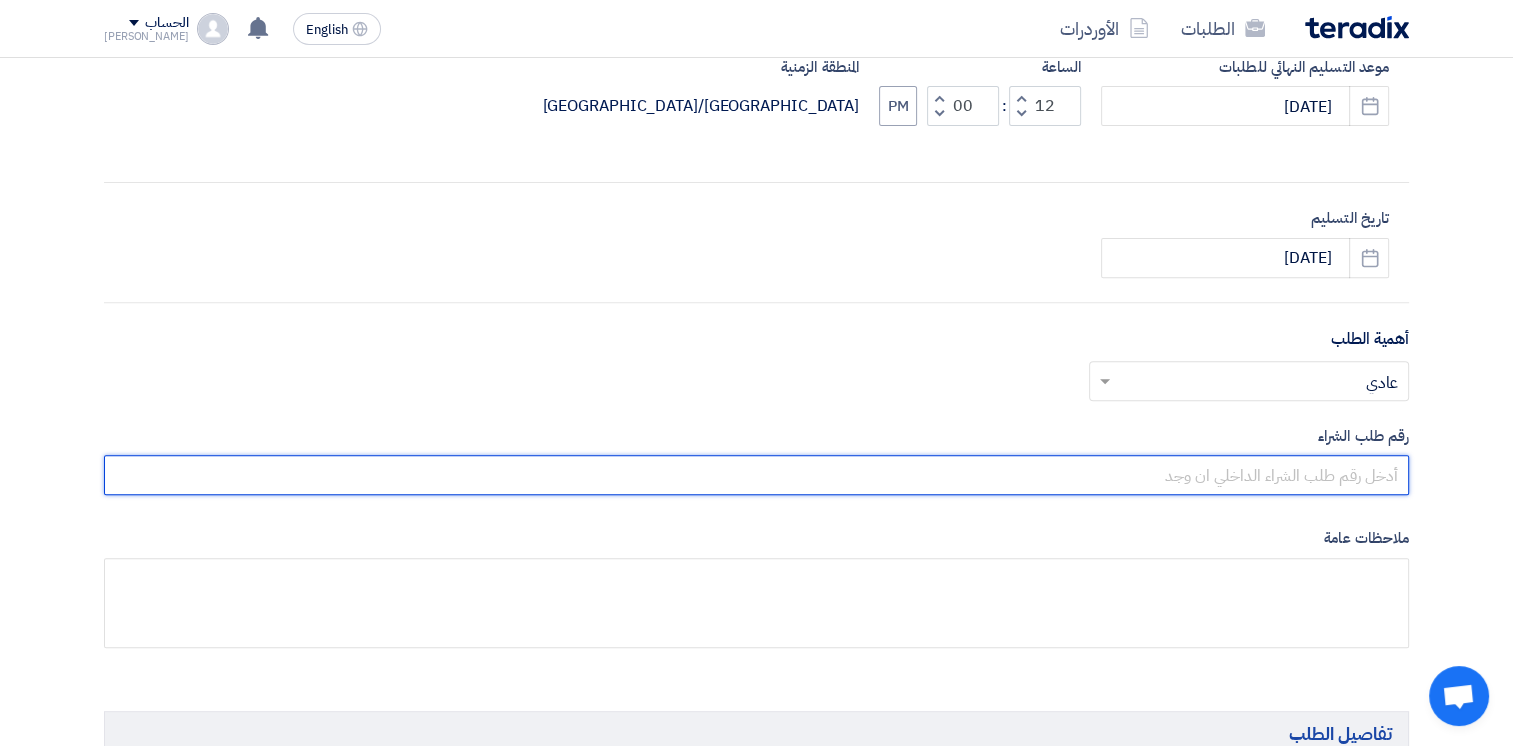 click at bounding box center [756, 475] 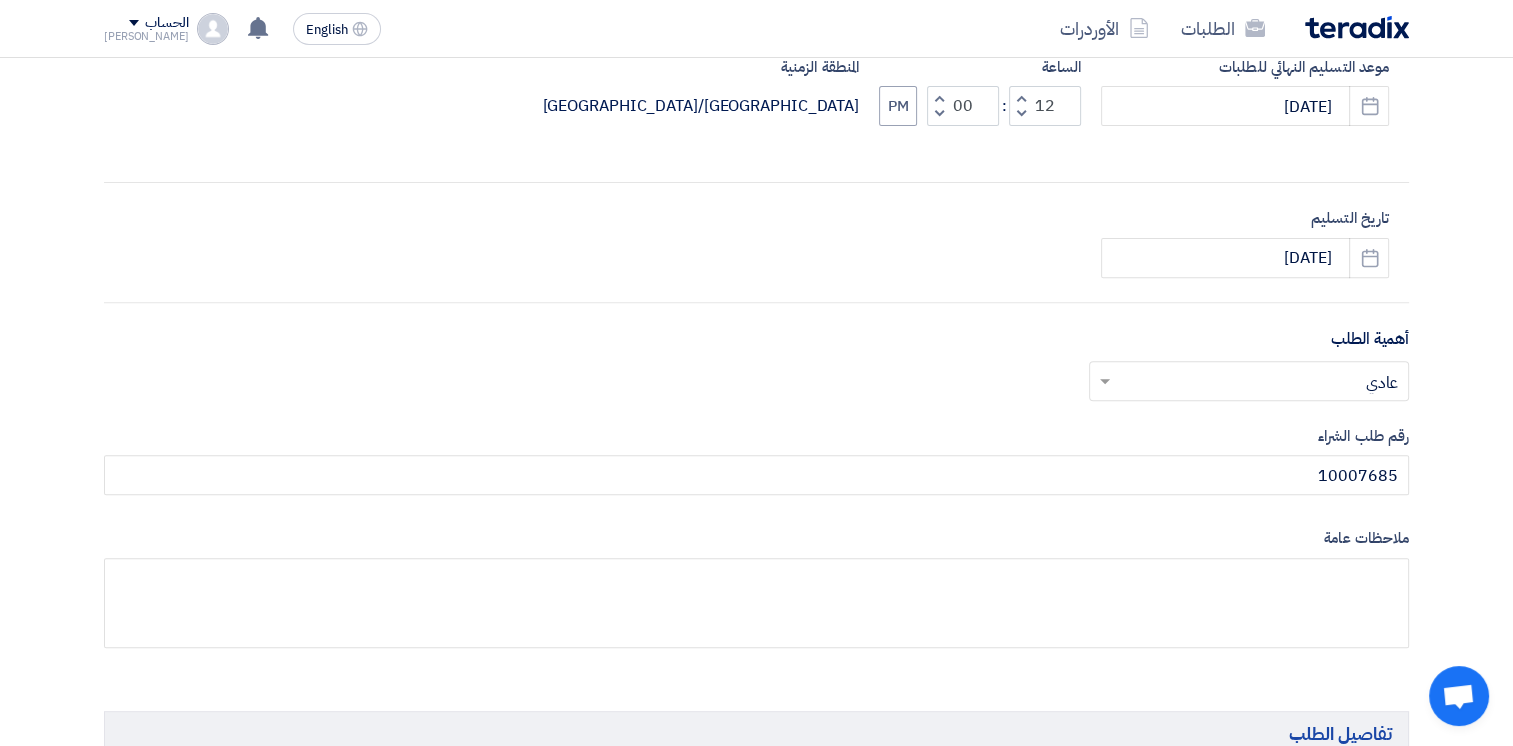 click on "أكتب عنوان لهذا الطلب
bolts and nuts for all zones
نوع طلب عروض الأسعار
طلب عروض أسعار
مناقصه مغلقه
طلب عروض فنية ومالية
الموعد النهائي لتلقي عروض الأسعار
[DATE]
Pick a date
الساعة
Increment hours
12
: :" 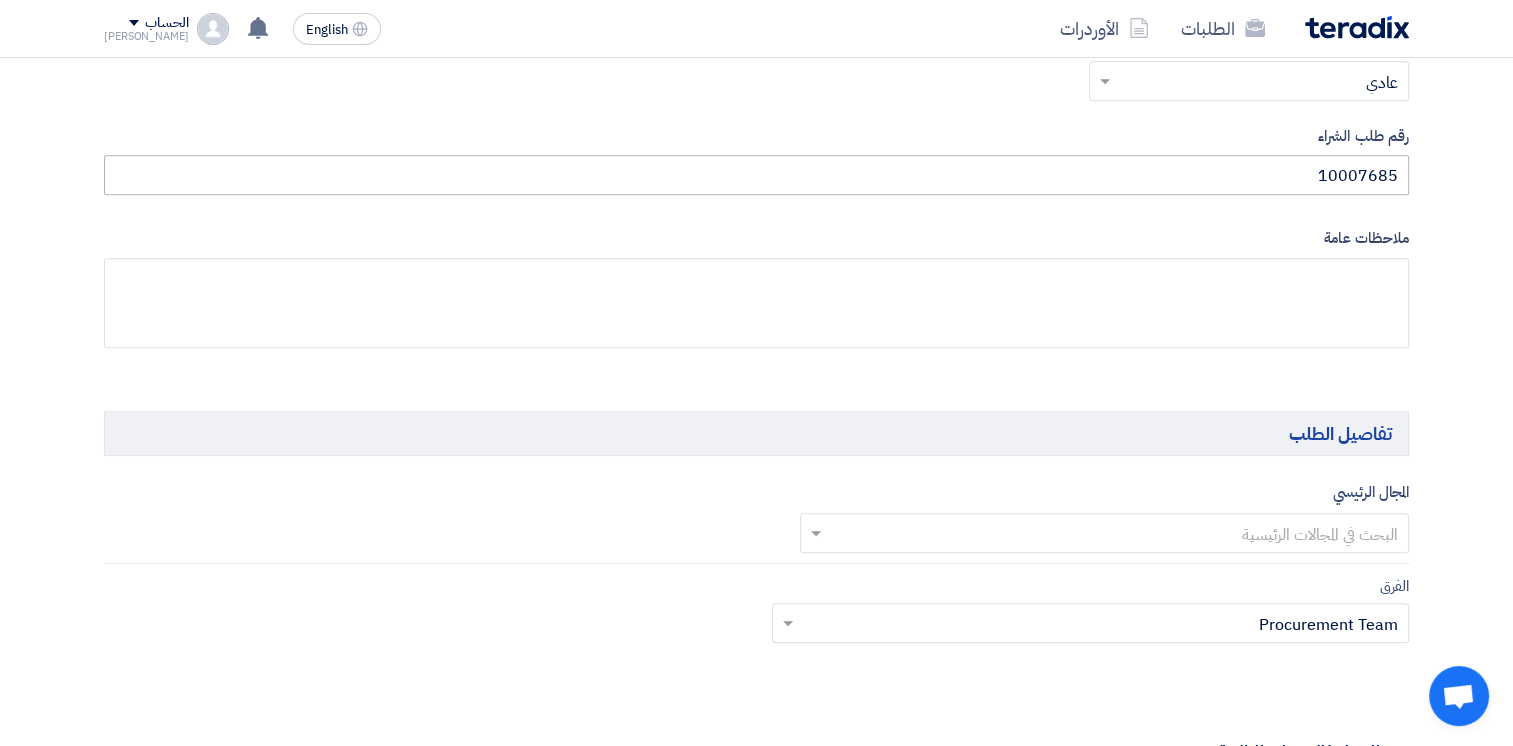 scroll, scrollTop: 1300, scrollLeft: 0, axis: vertical 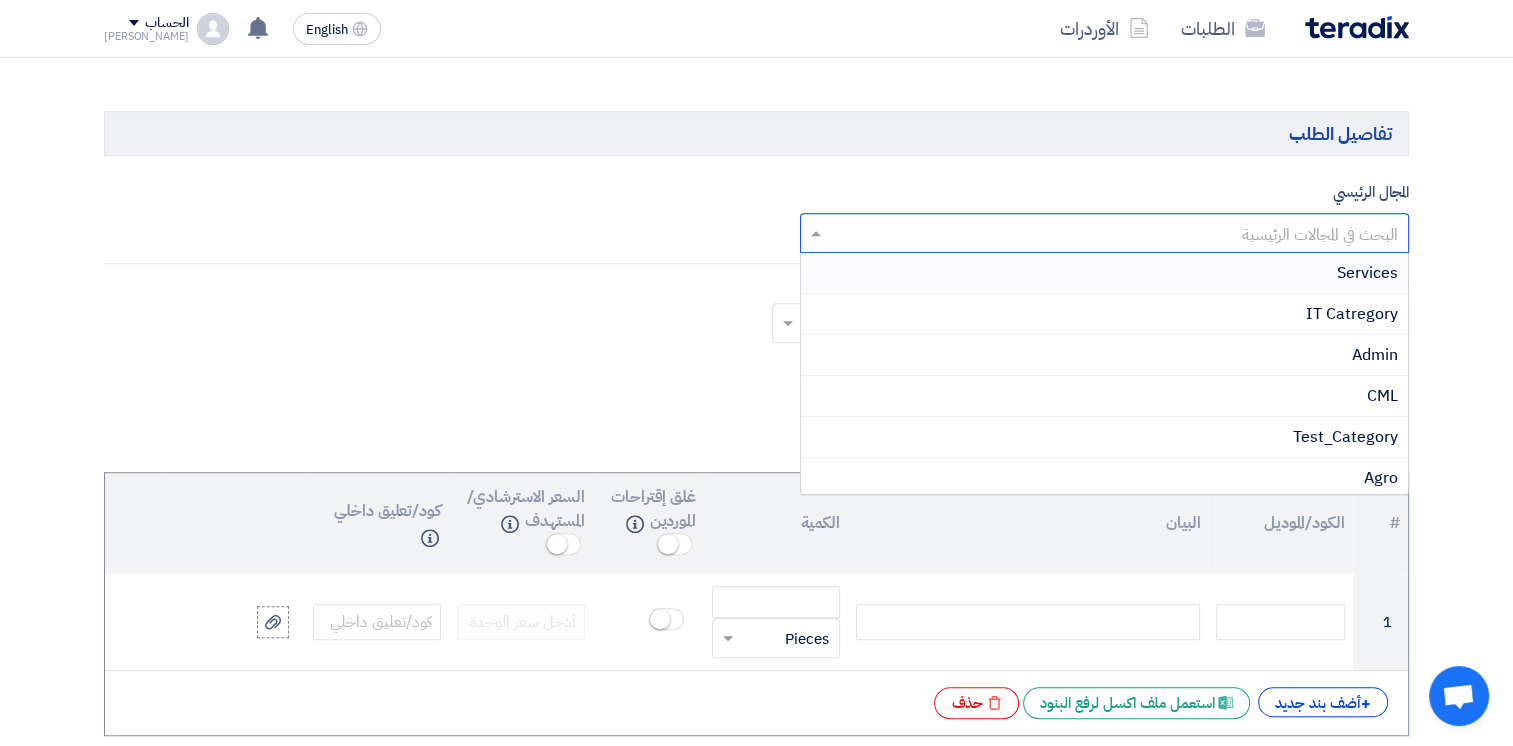 click at bounding box center (1116, 235) 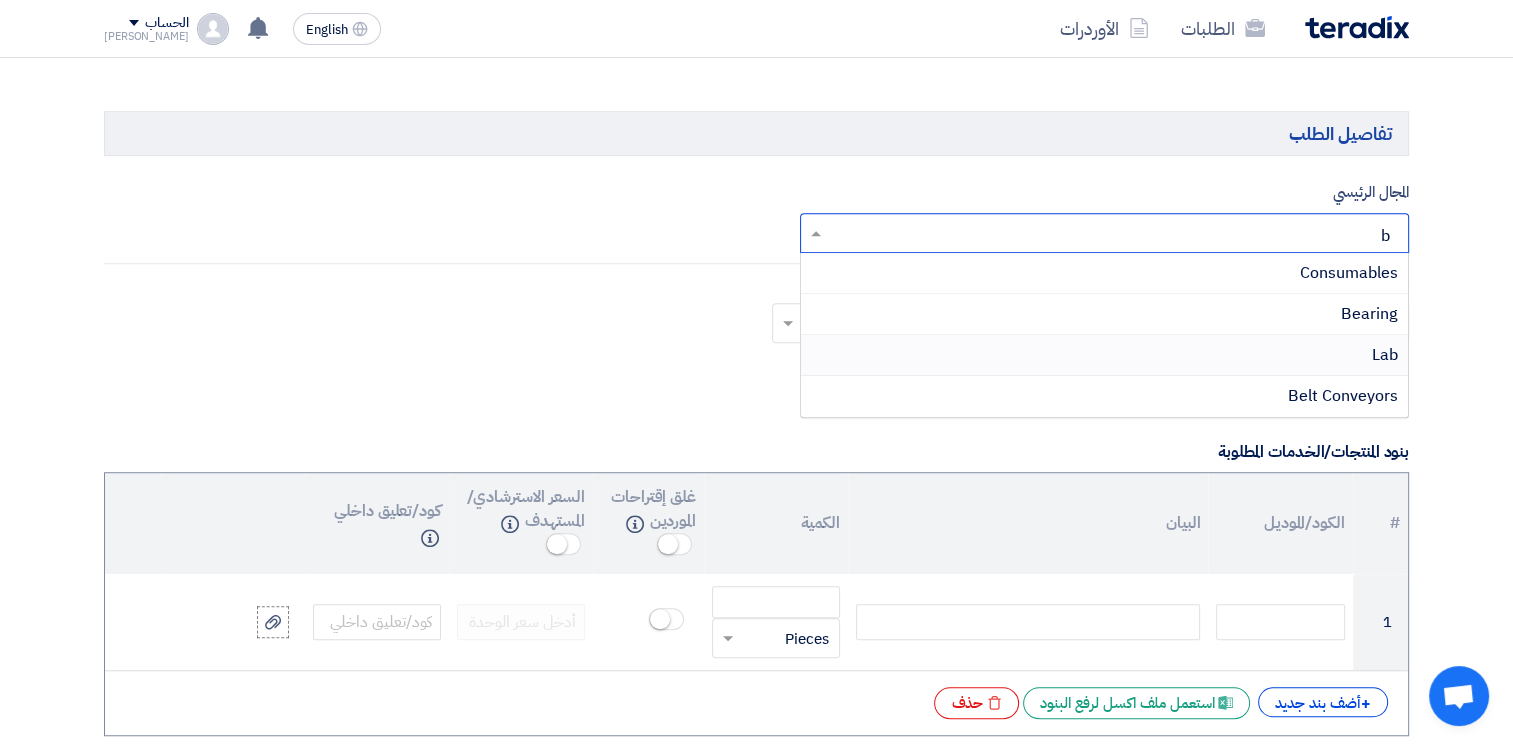 scroll, scrollTop: 0, scrollLeft: 0, axis: both 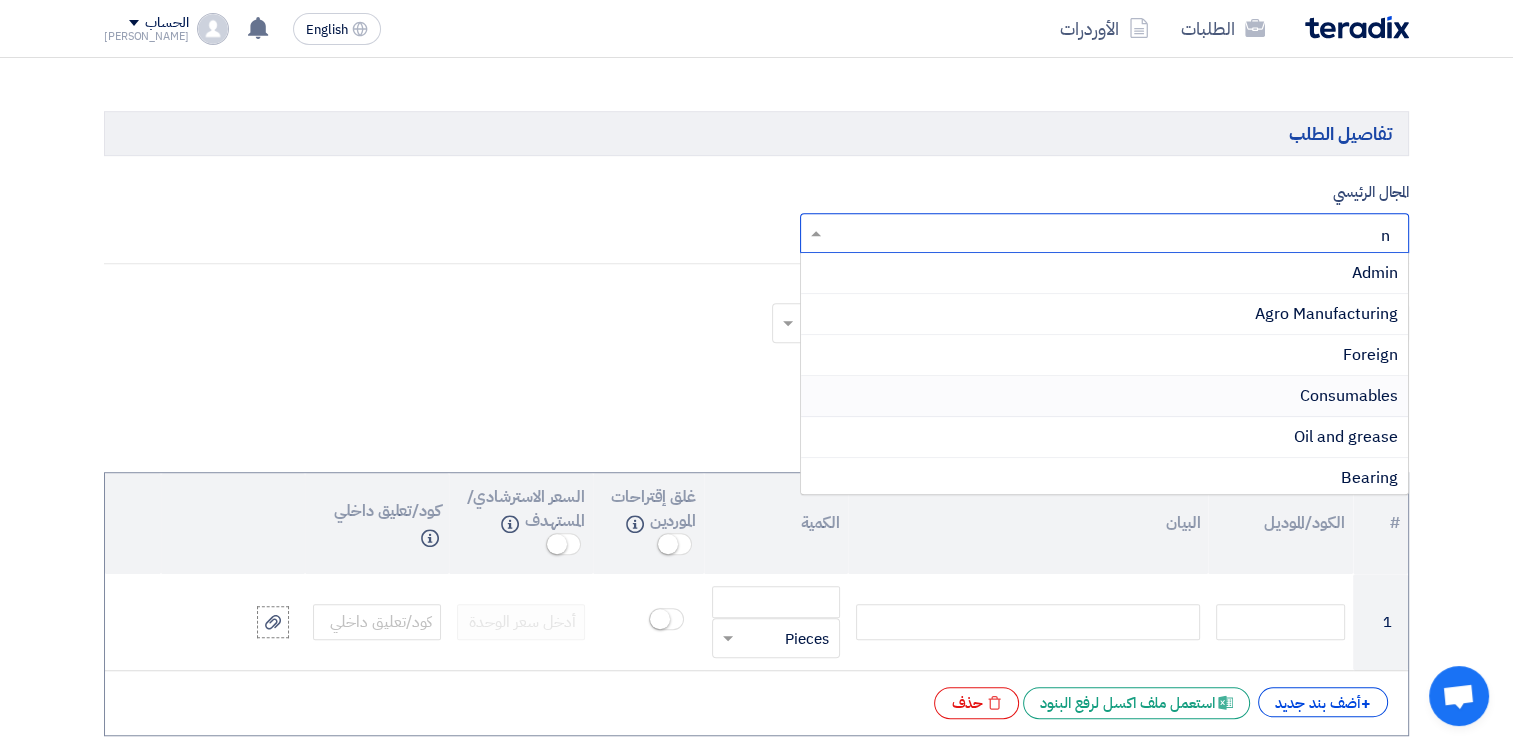 click on "Consumables" at bounding box center [1105, 396] 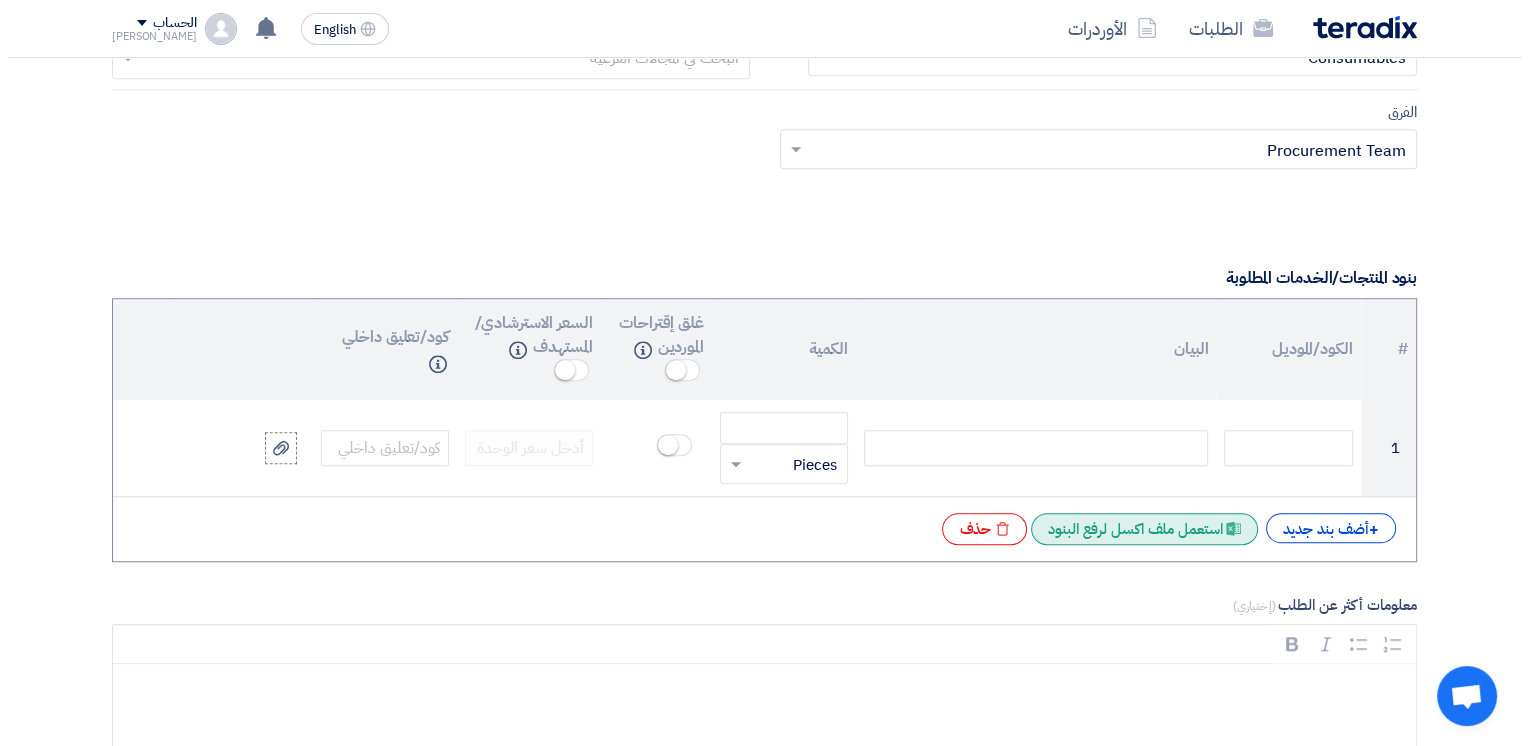 scroll, scrollTop: 1600, scrollLeft: 0, axis: vertical 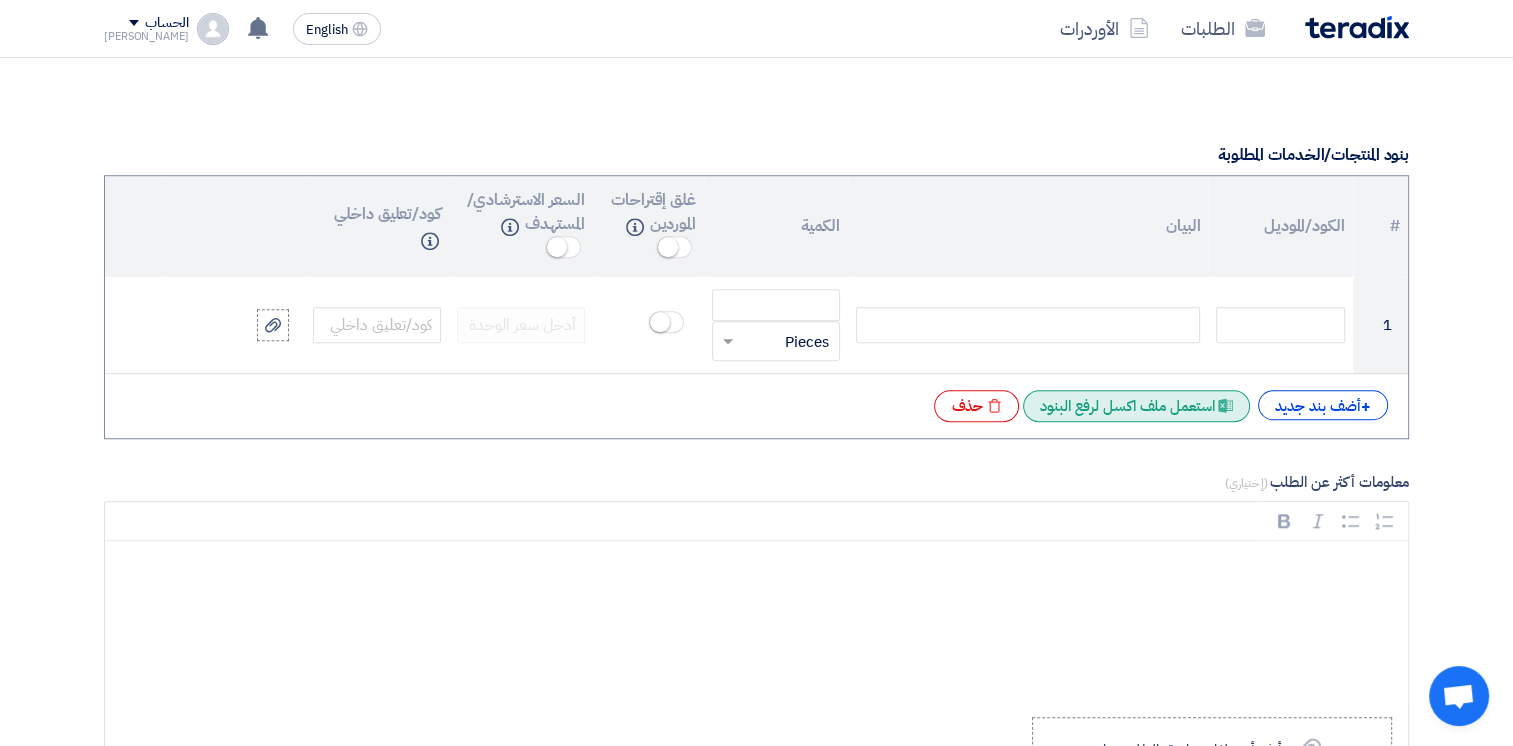 click on "Excel file
استعمل ملف اكسل لرفع البنود" 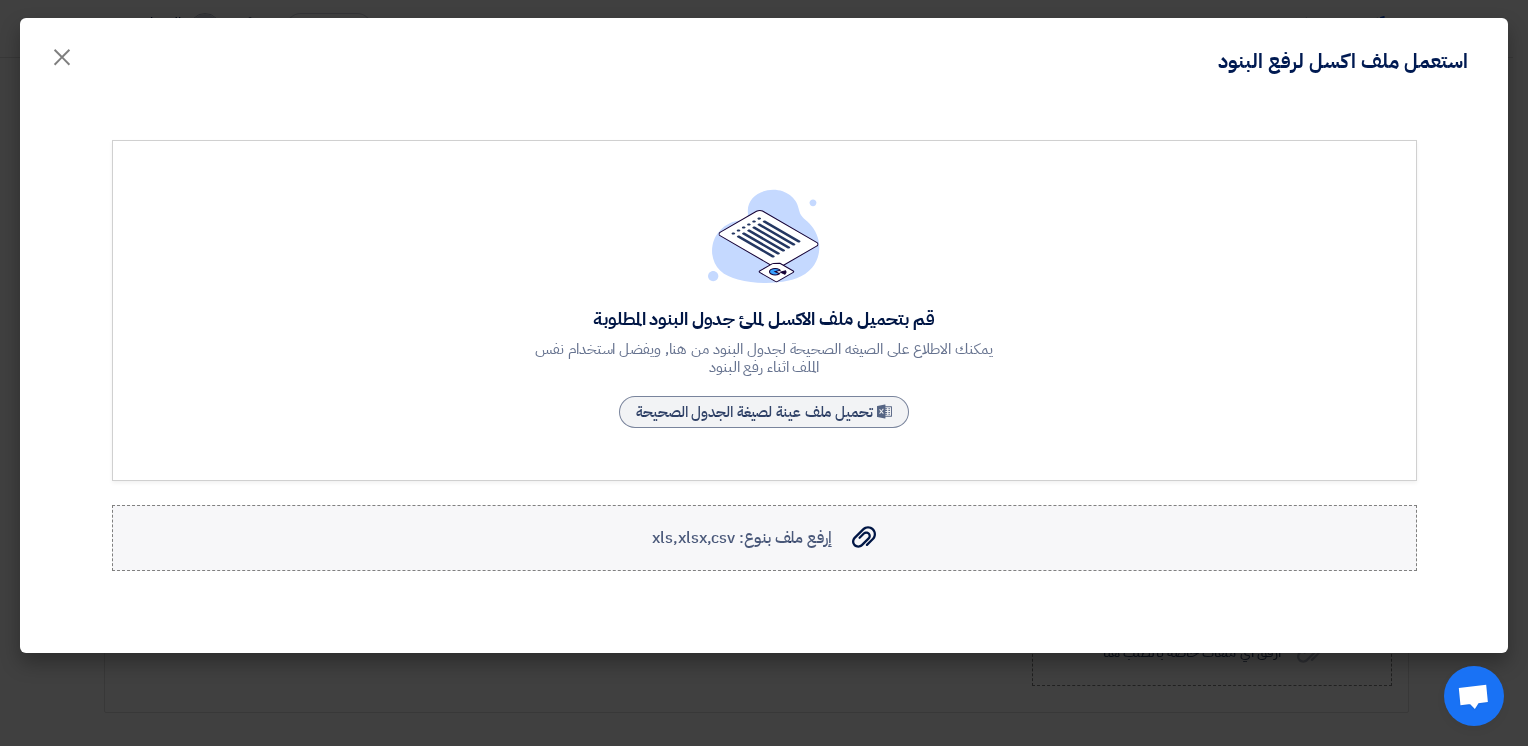 click on "إرفع ملف بنوع: xls,xlsx,csv
إرفع ملف بنوع: xls,xlsx,csv" 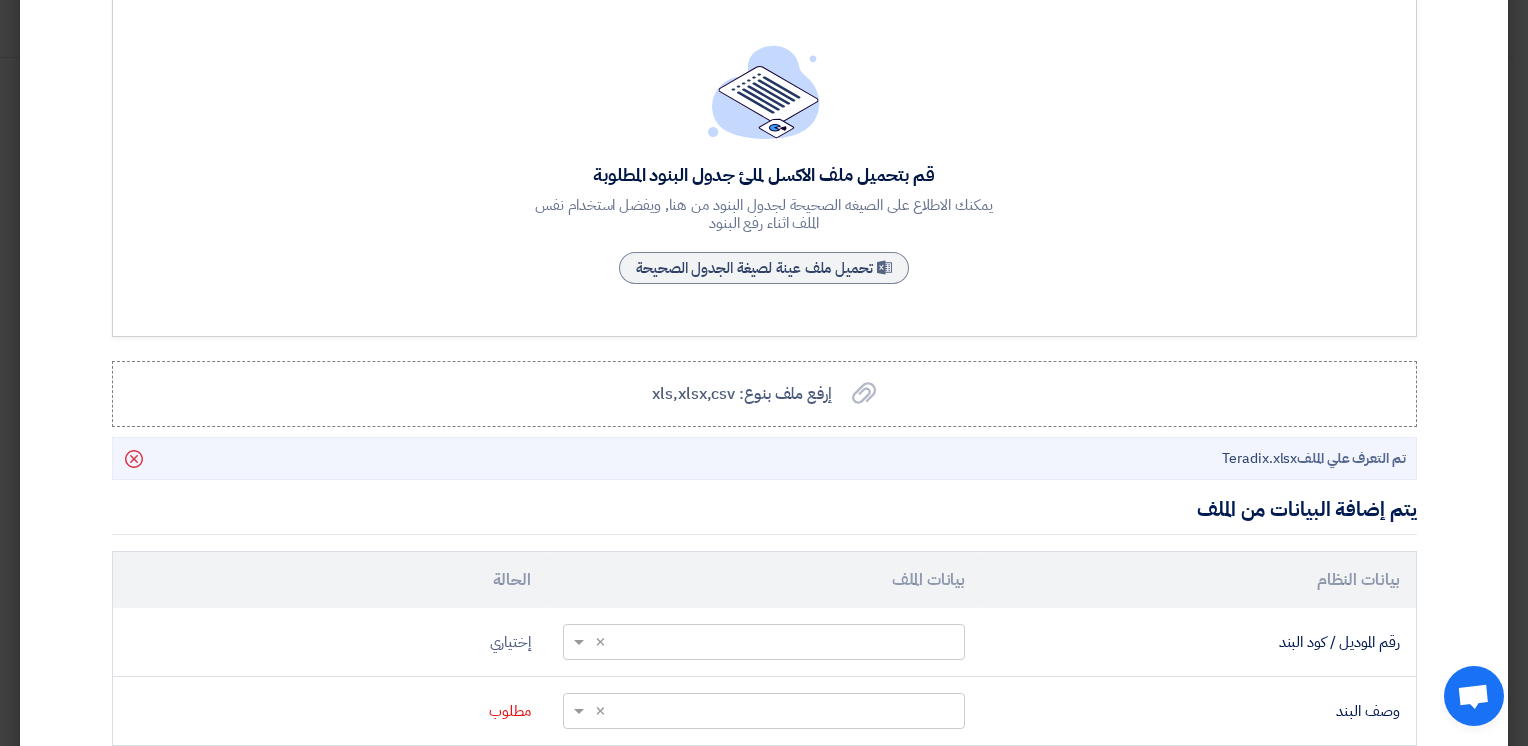 scroll, scrollTop: 400, scrollLeft: 0, axis: vertical 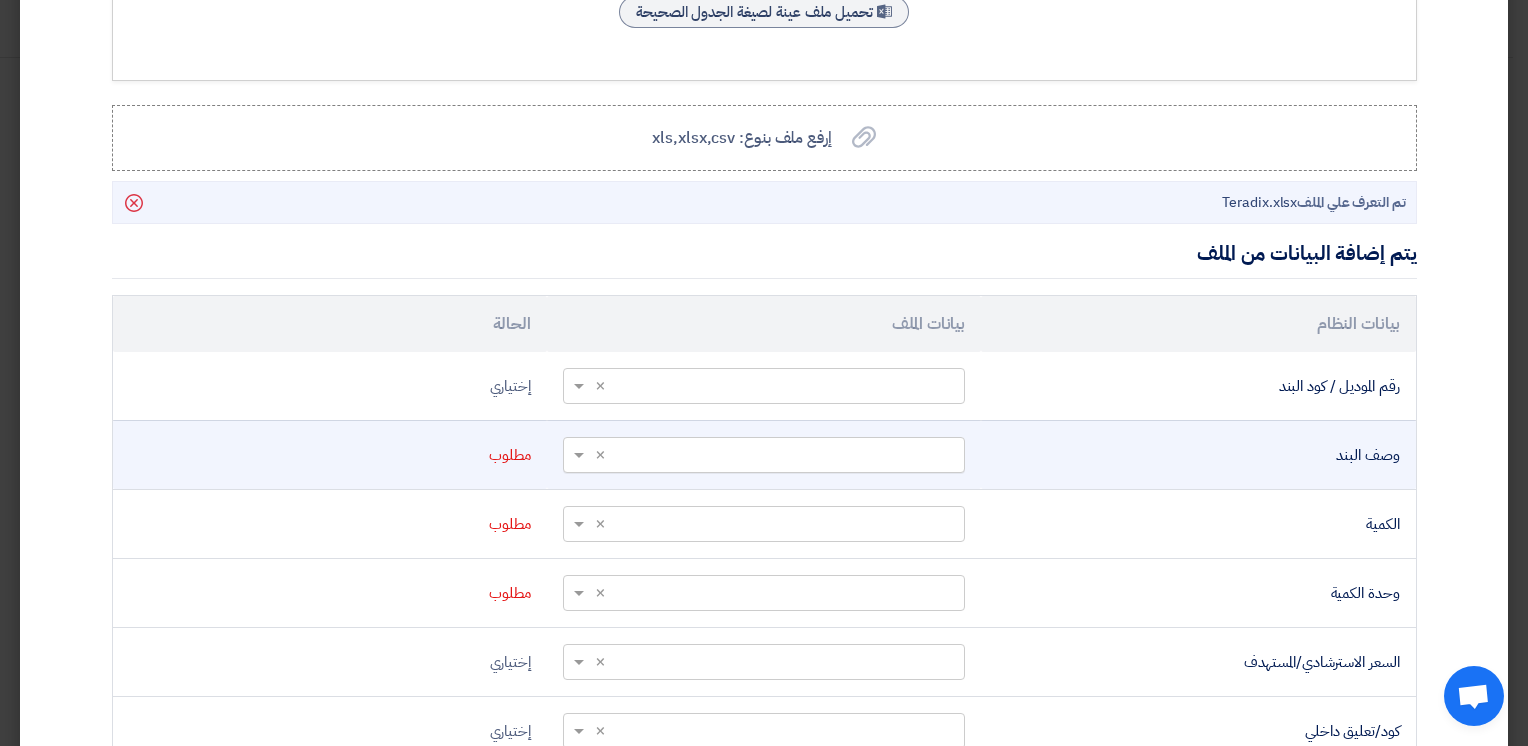 click 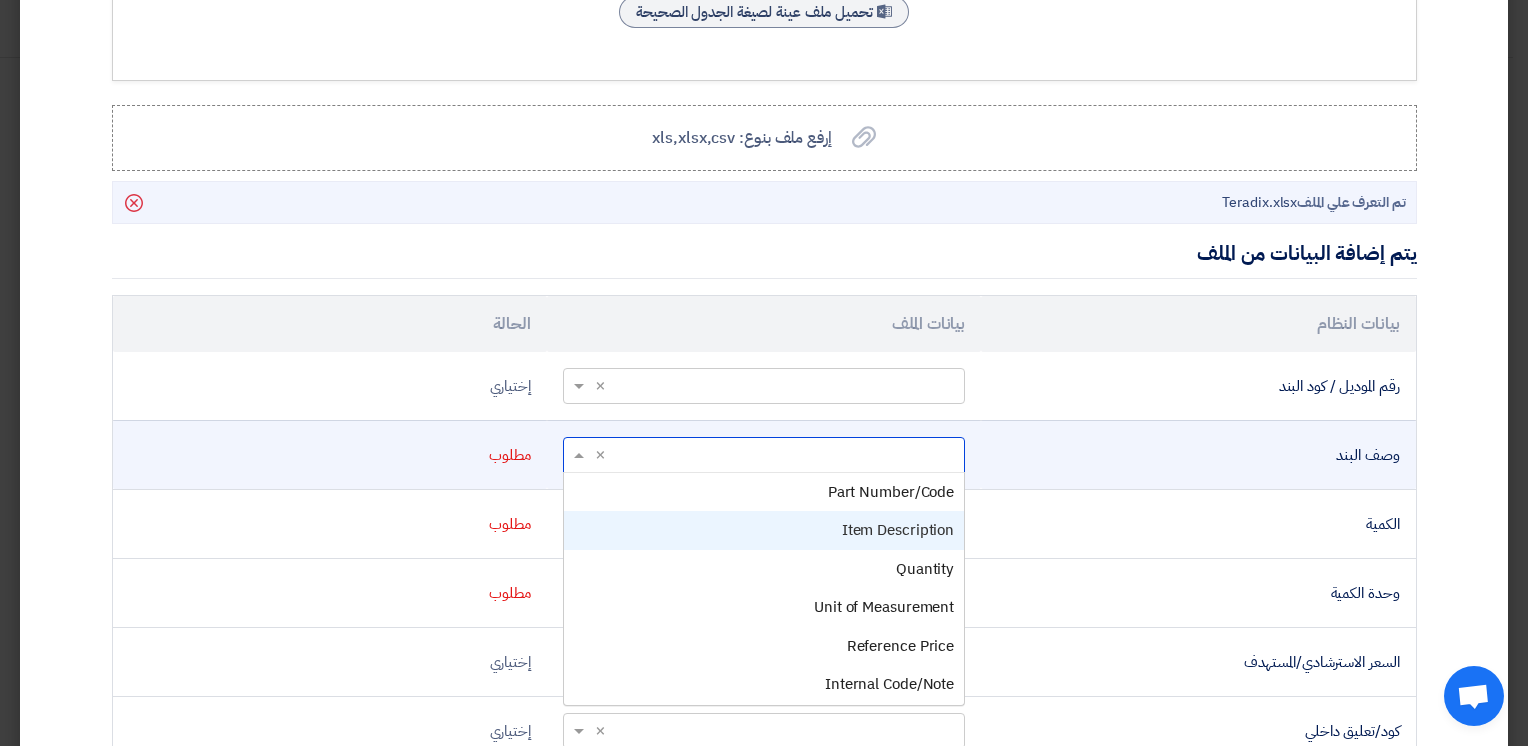click on "Item Description" at bounding box center [898, 530] 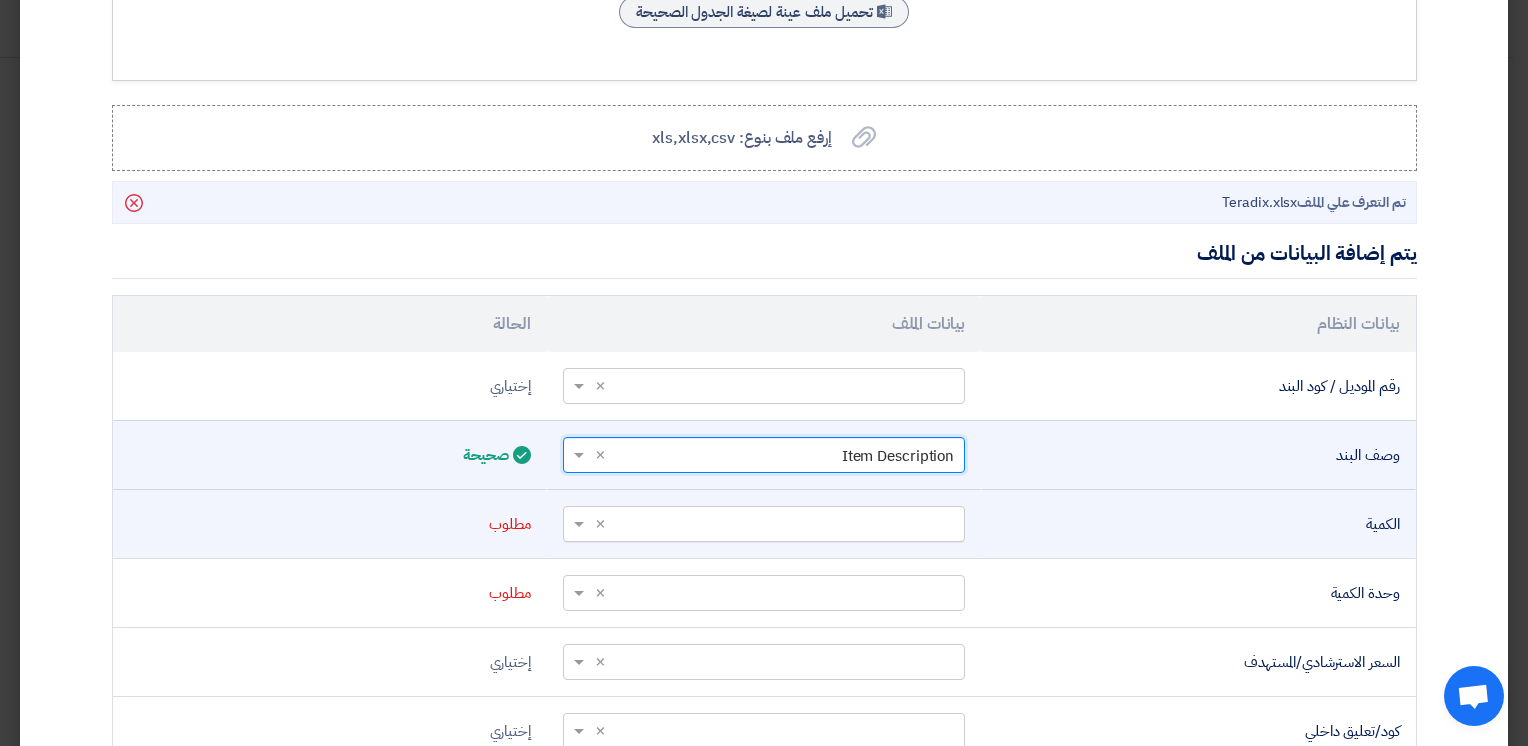 click 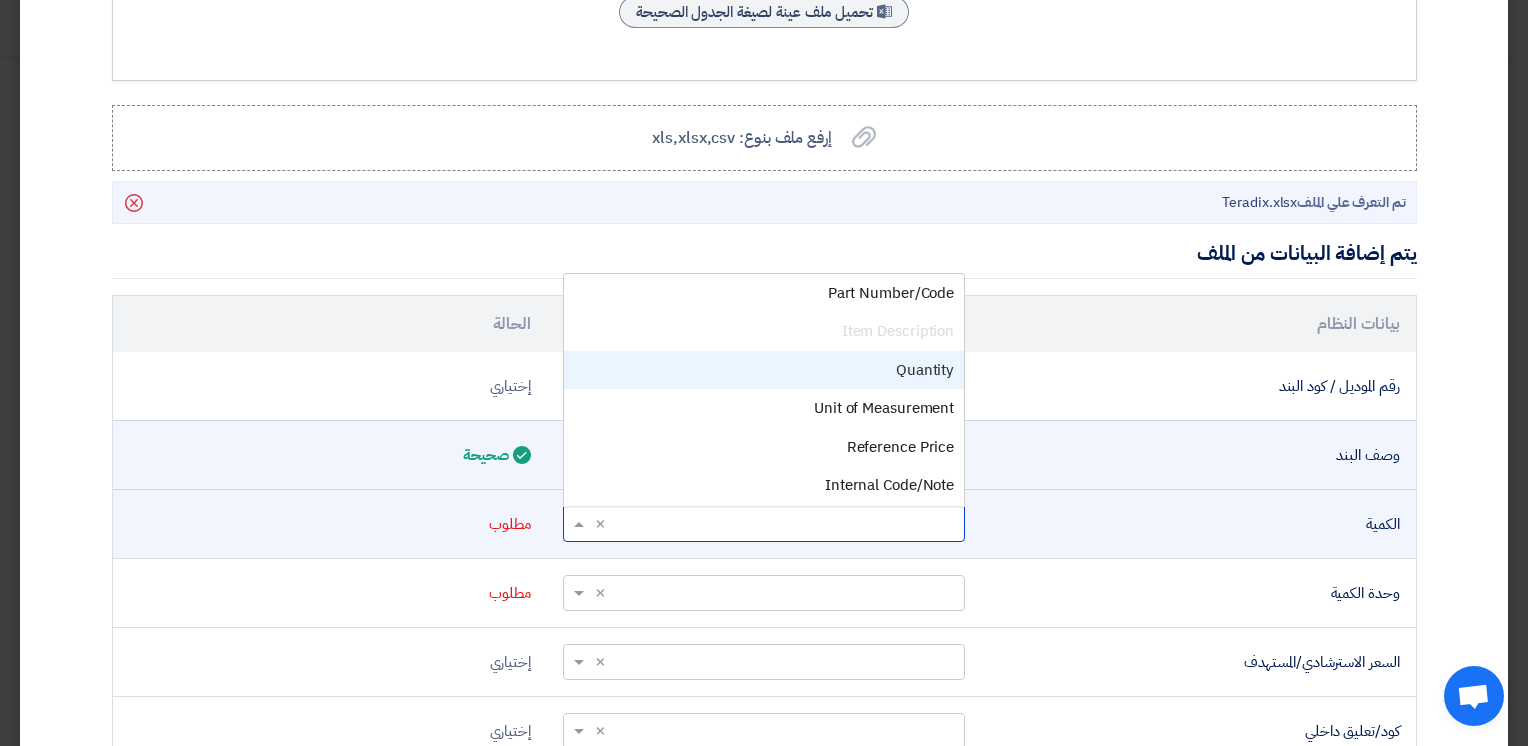 click on "Quantity" at bounding box center (925, 370) 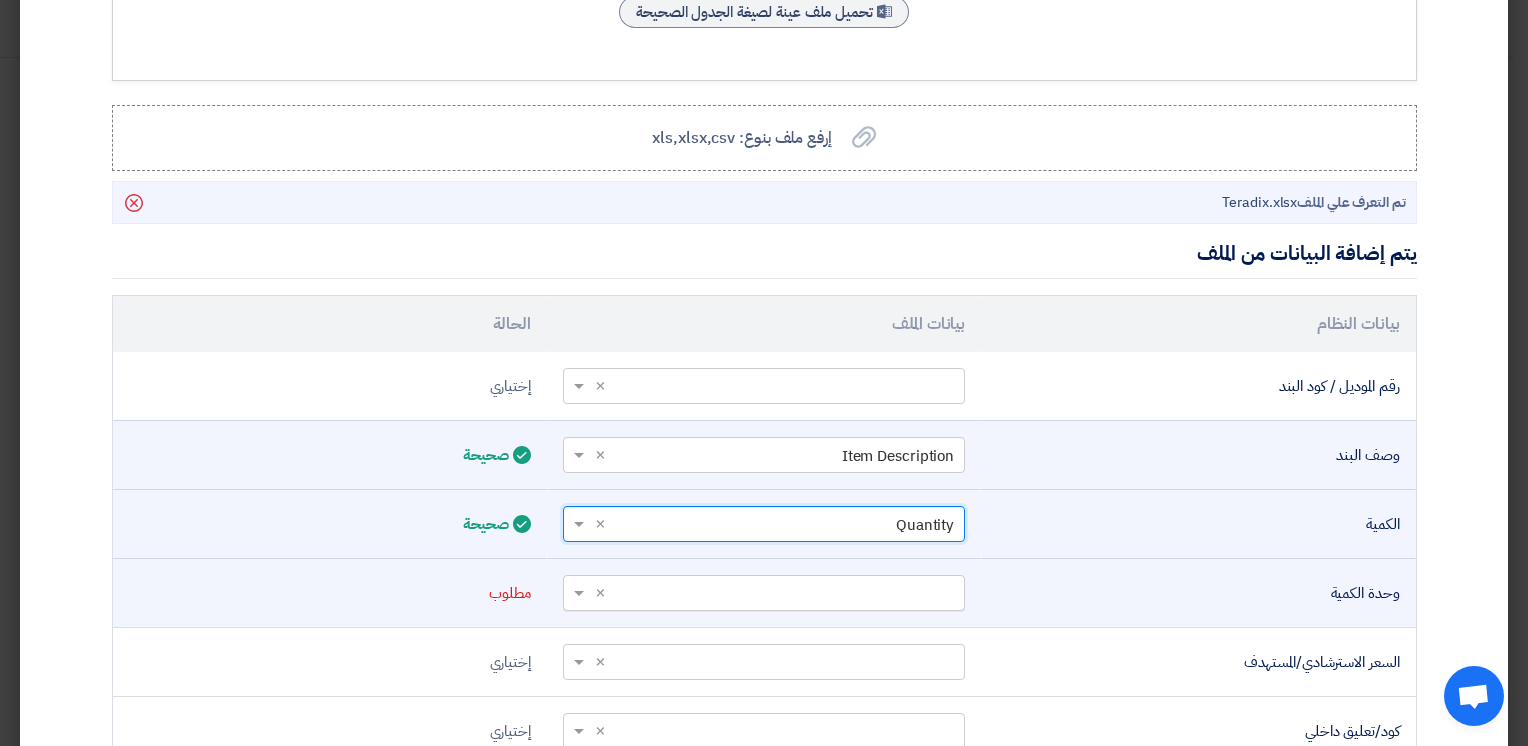 click 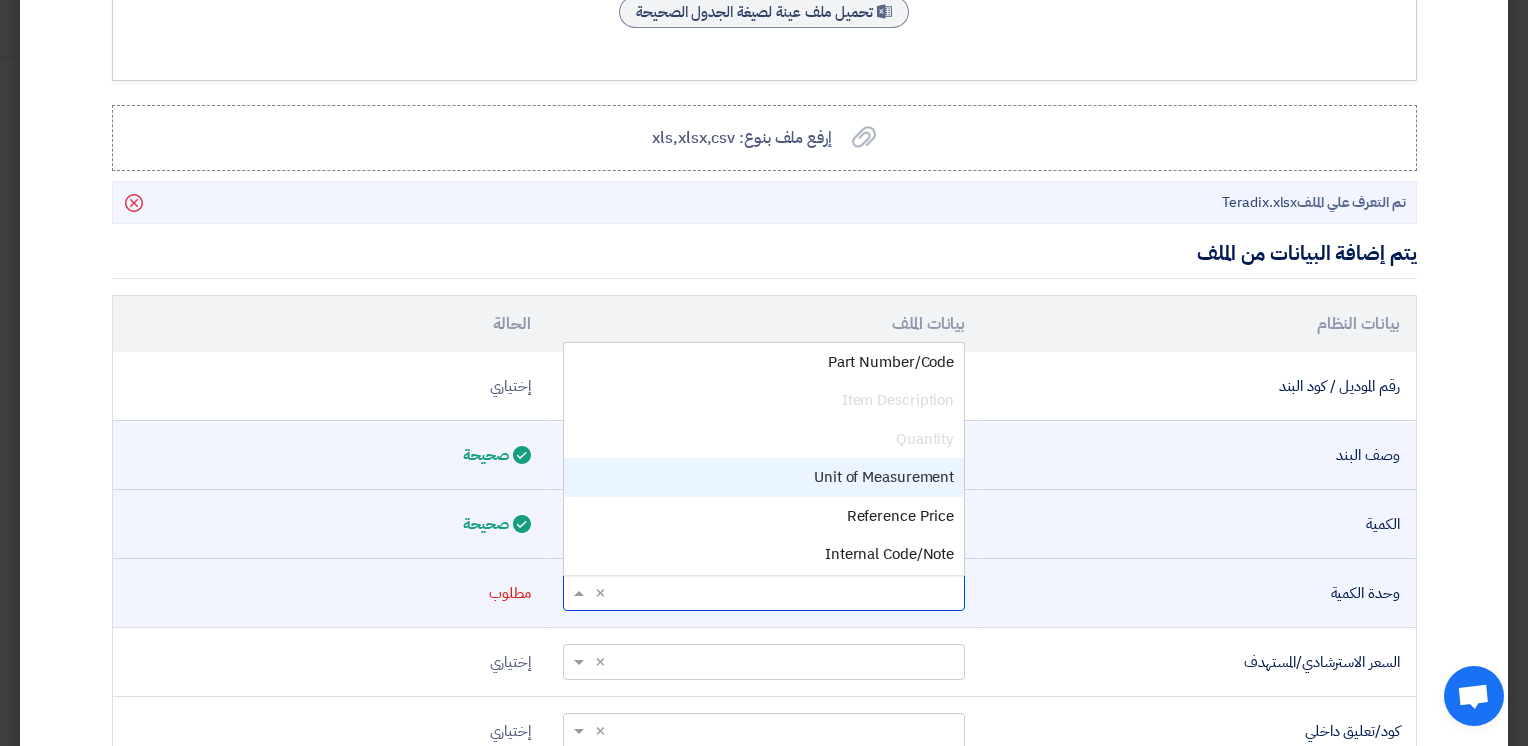 click on "Unit of Measurement" at bounding box center [884, 477] 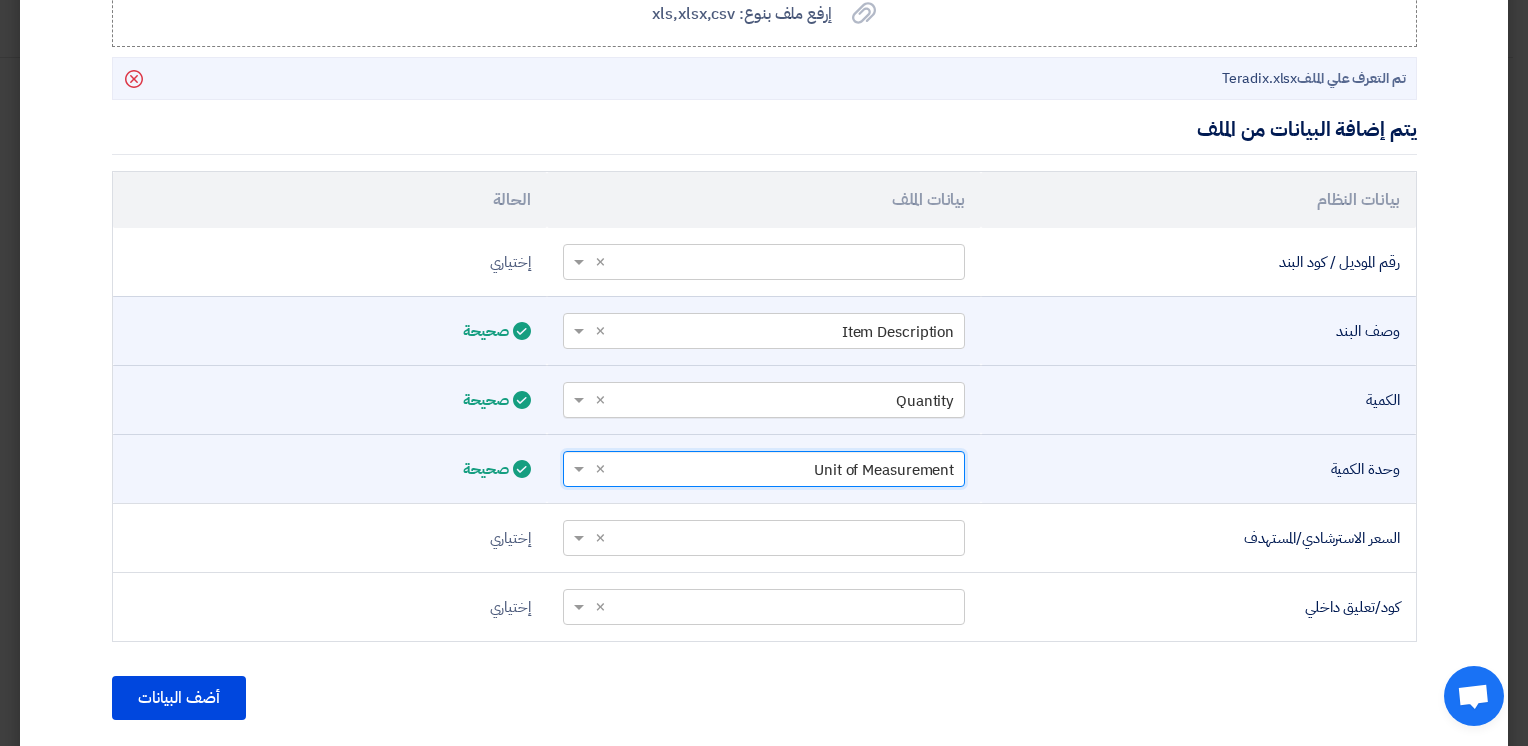 scroll, scrollTop: 584, scrollLeft: 0, axis: vertical 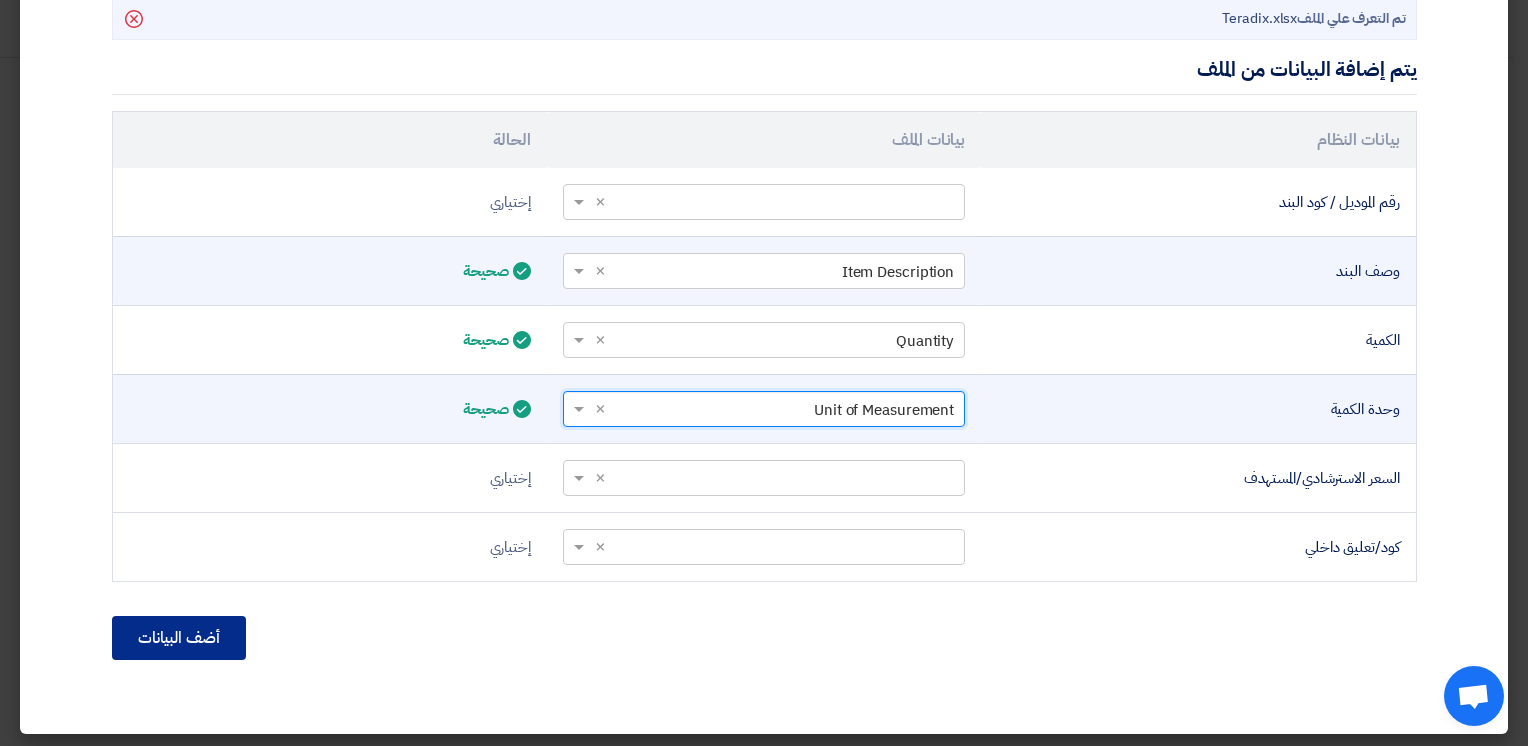 click on "أضف البيانات" 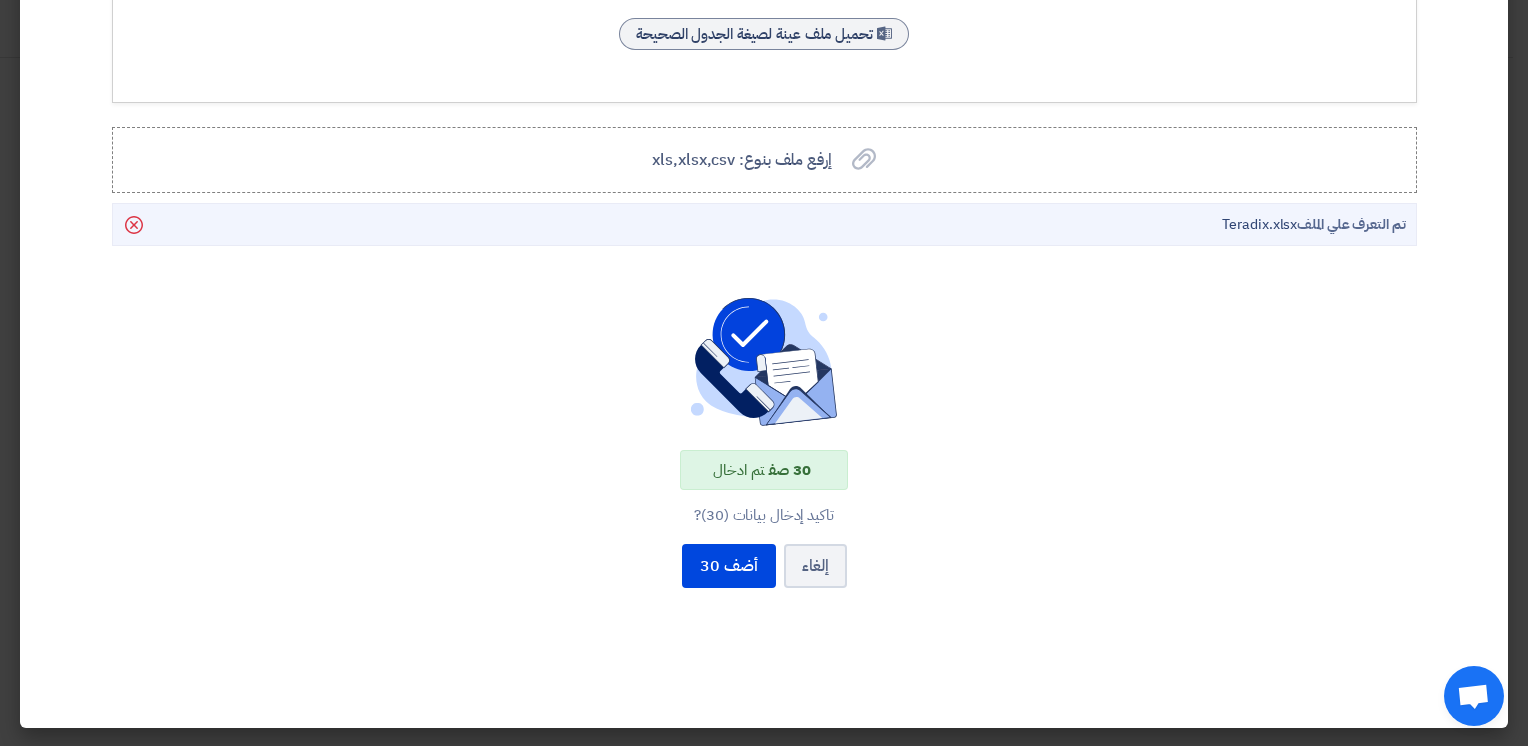 scroll, scrollTop: 200, scrollLeft: 0, axis: vertical 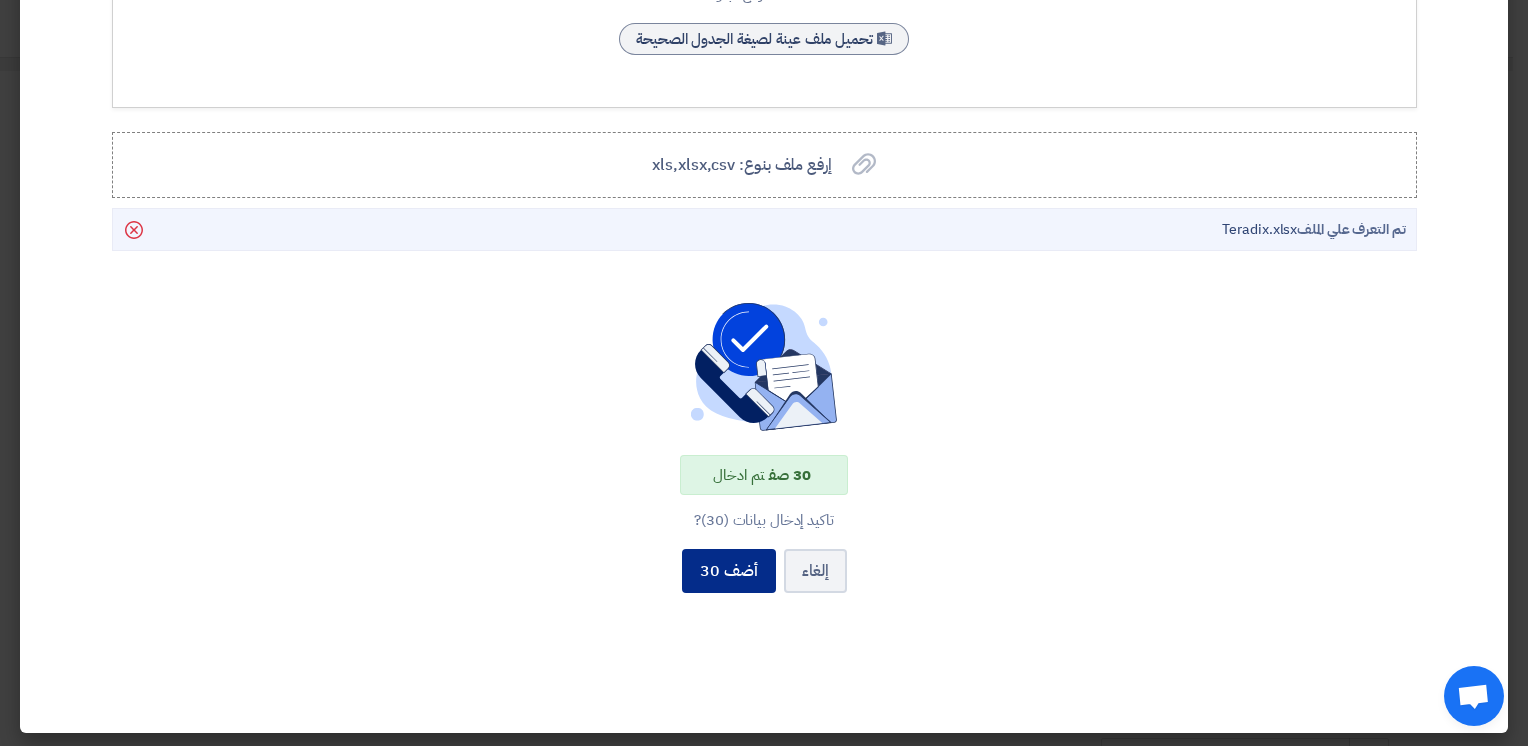 click on "أضف 30" at bounding box center [729, 571] 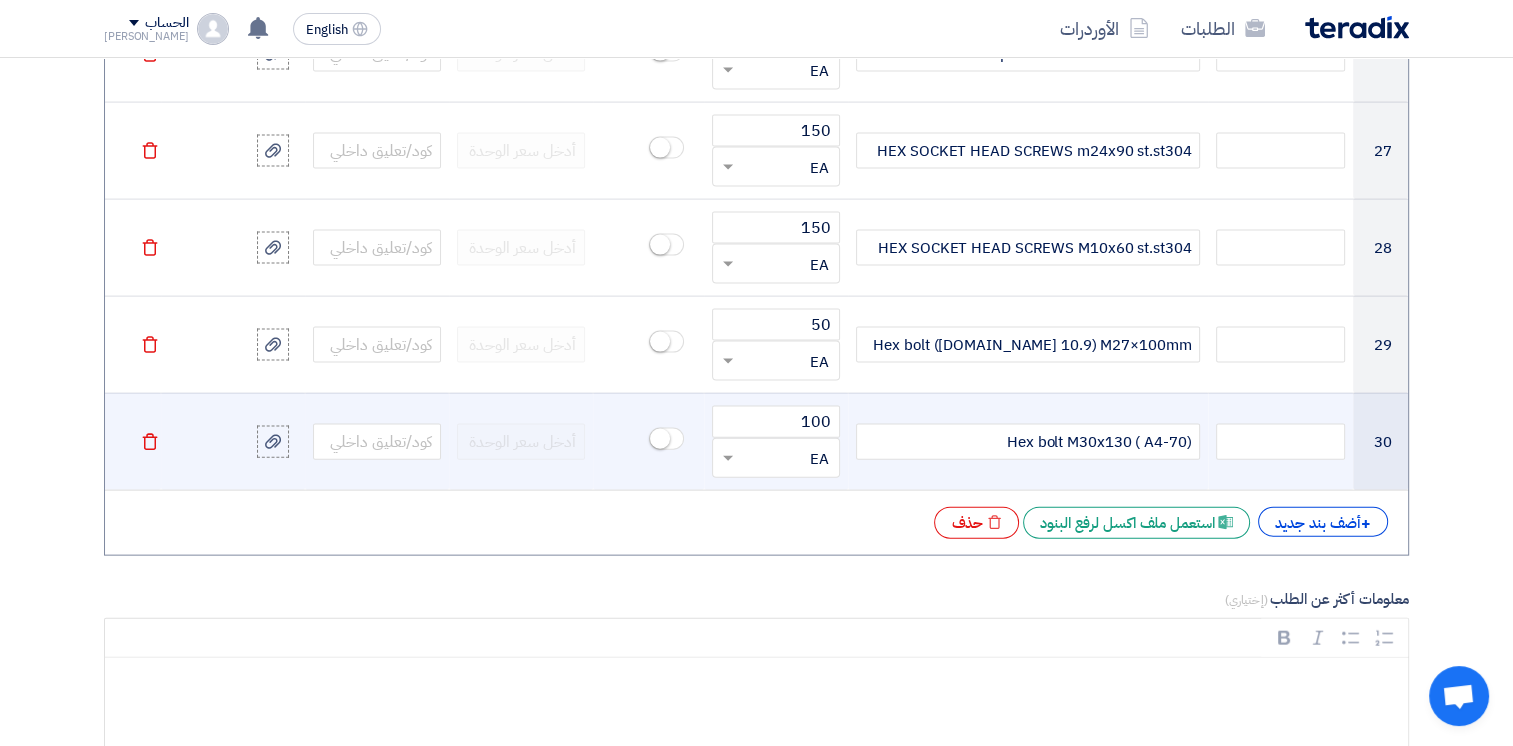 scroll, scrollTop: 4600, scrollLeft: 0, axis: vertical 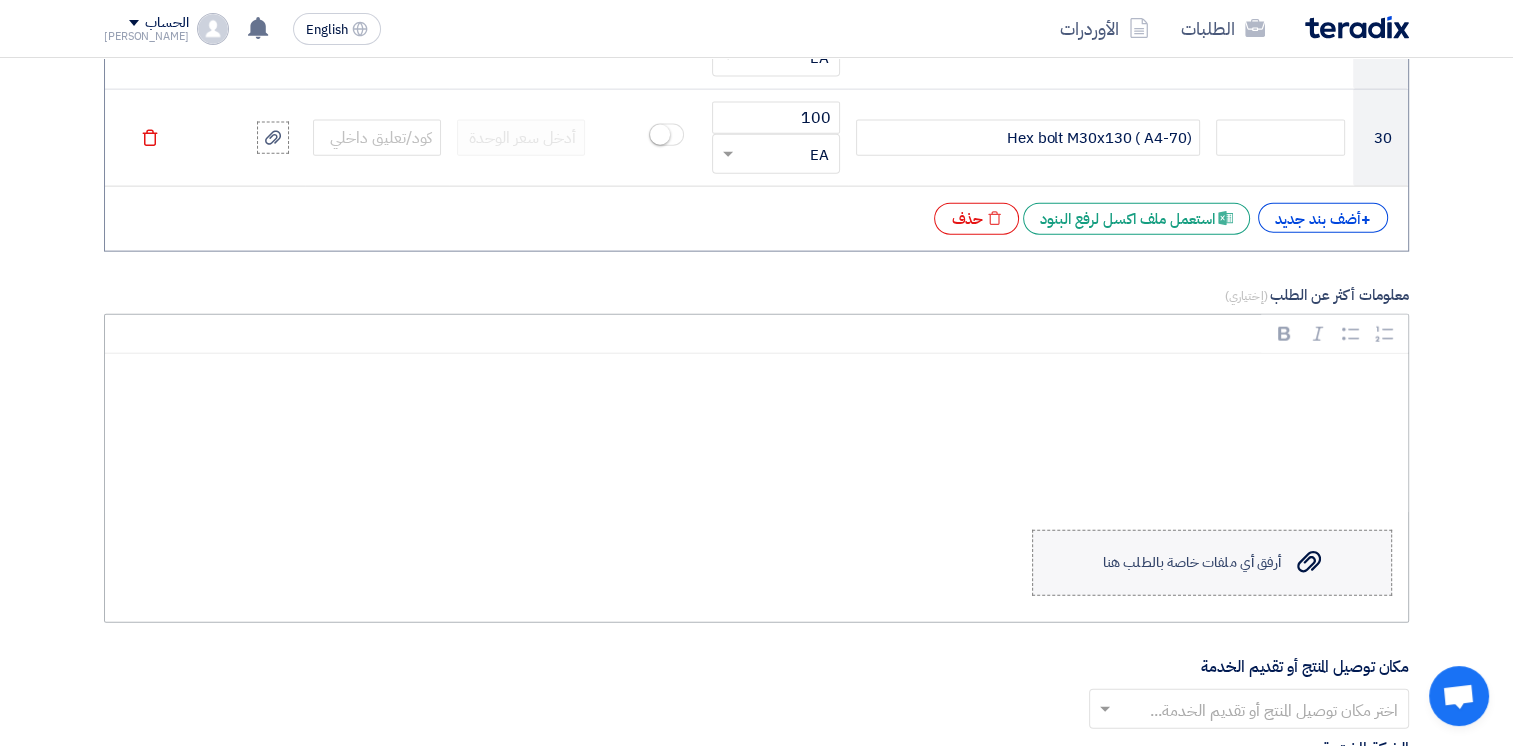 click on "Upload a file
أرفق أي ملفات خاصة بالطلب هنا" 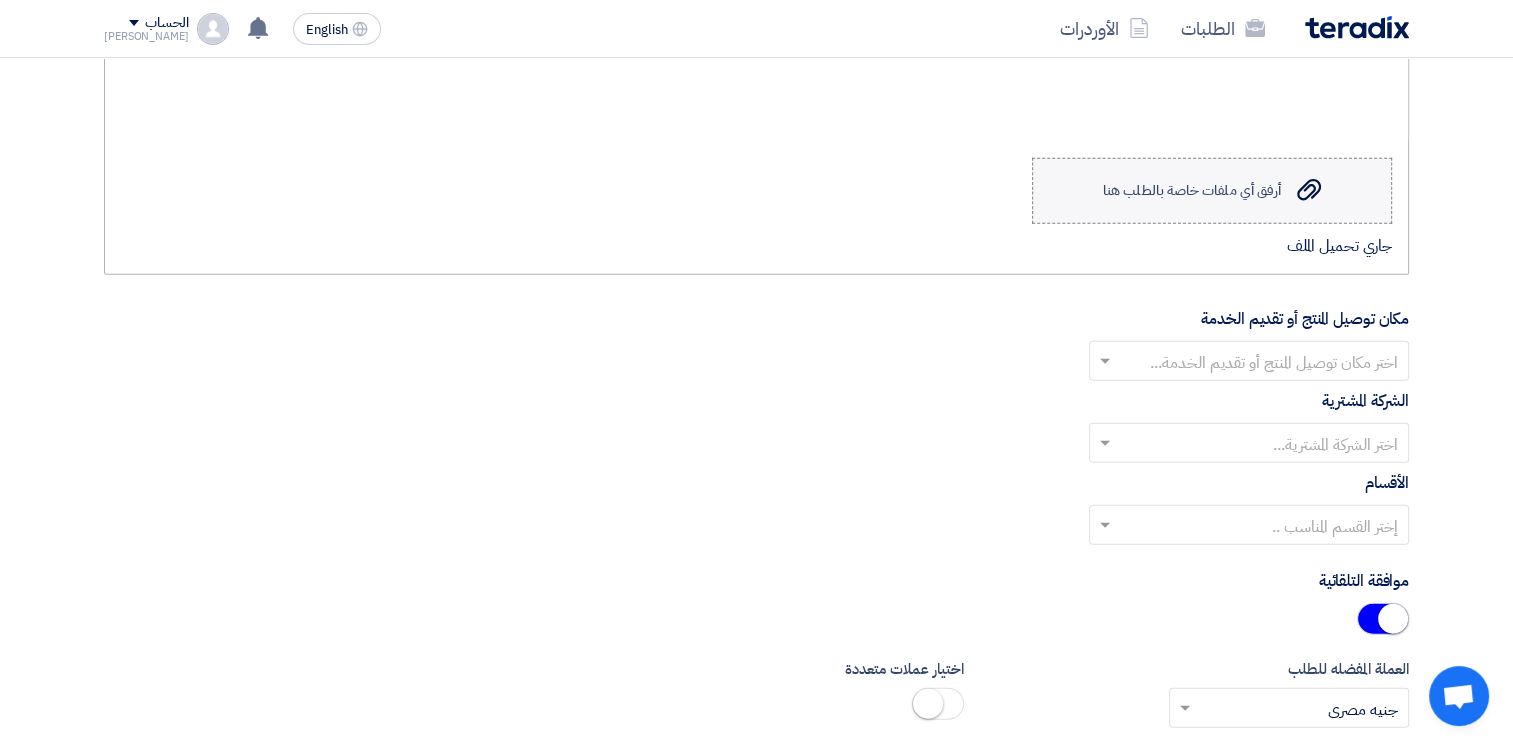 scroll, scrollTop: 5000, scrollLeft: 0, axis: vertical 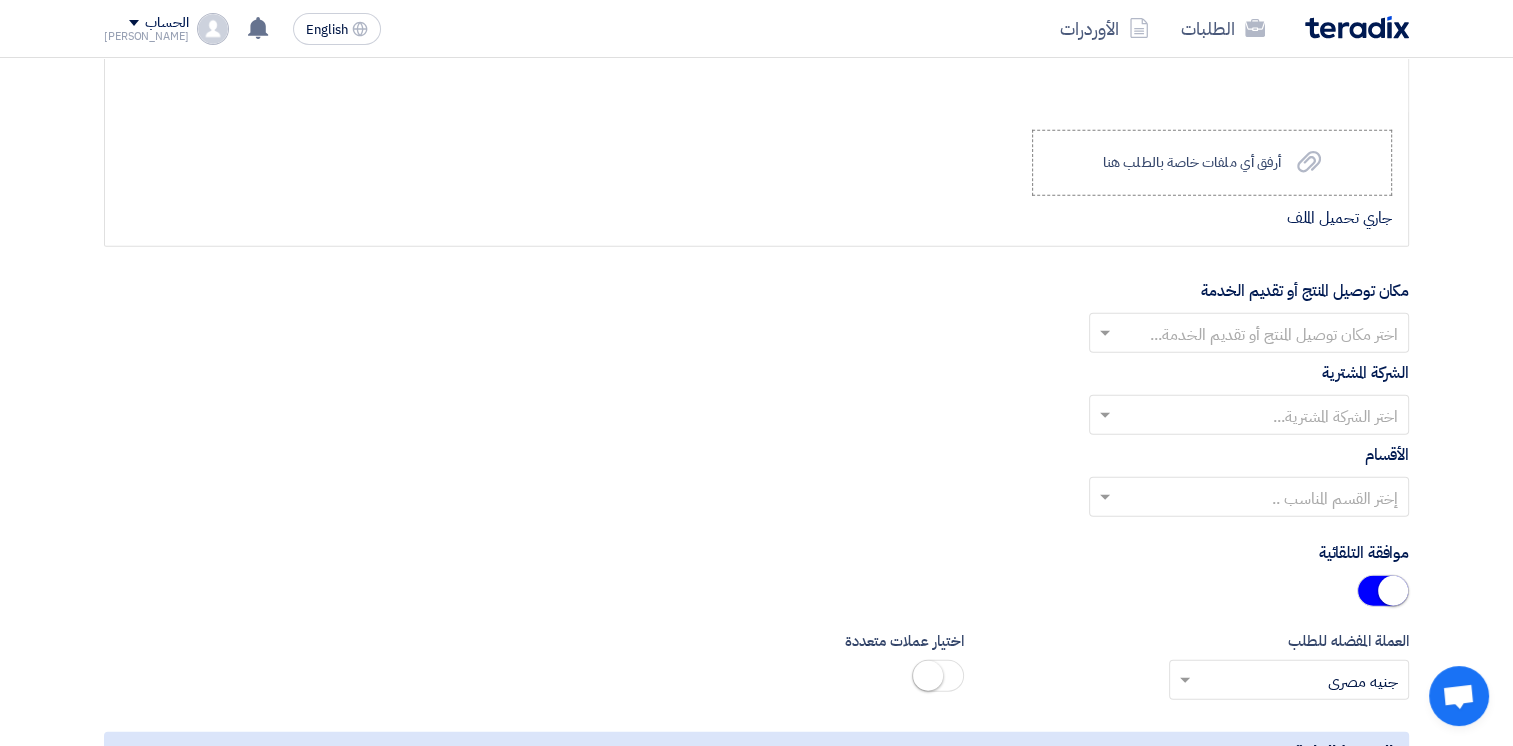 click 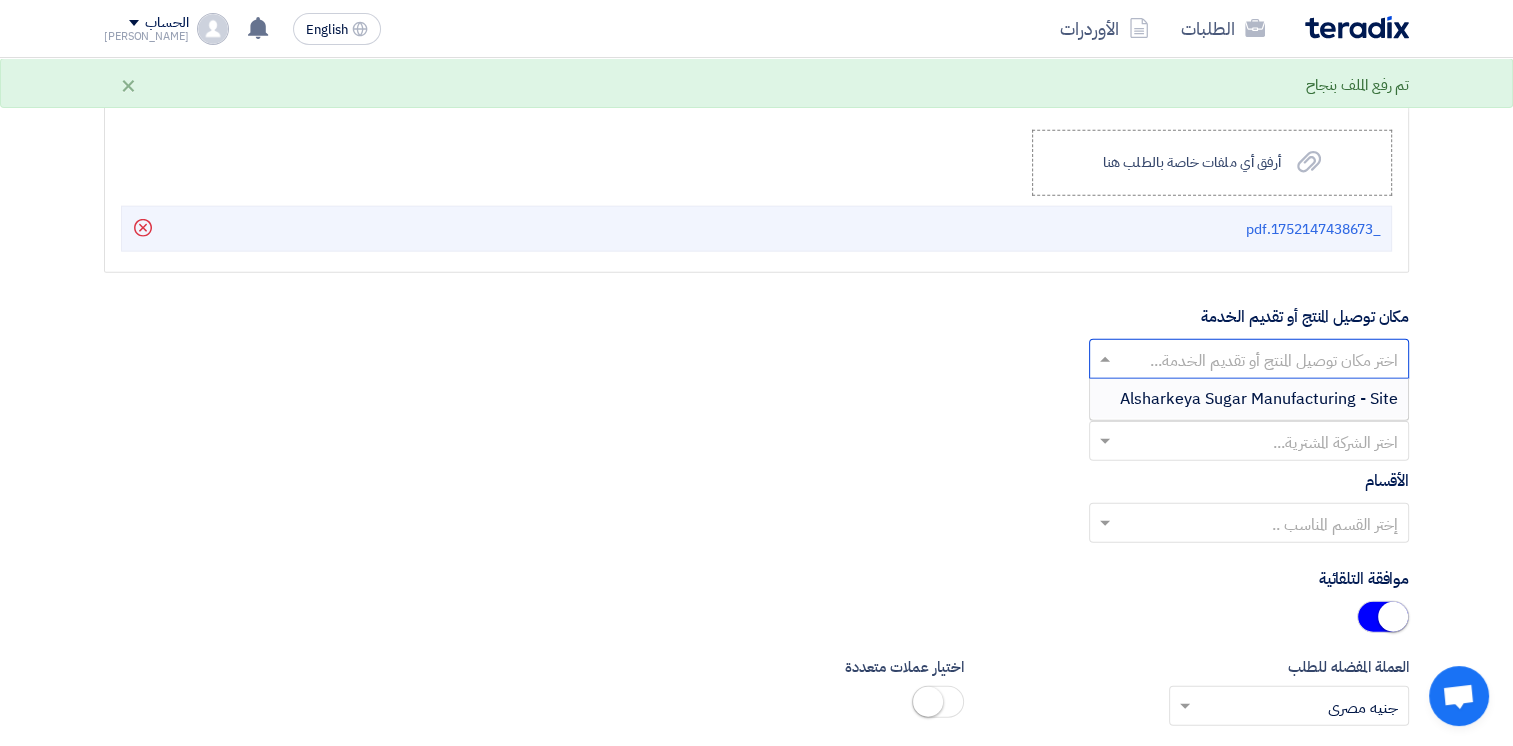 click 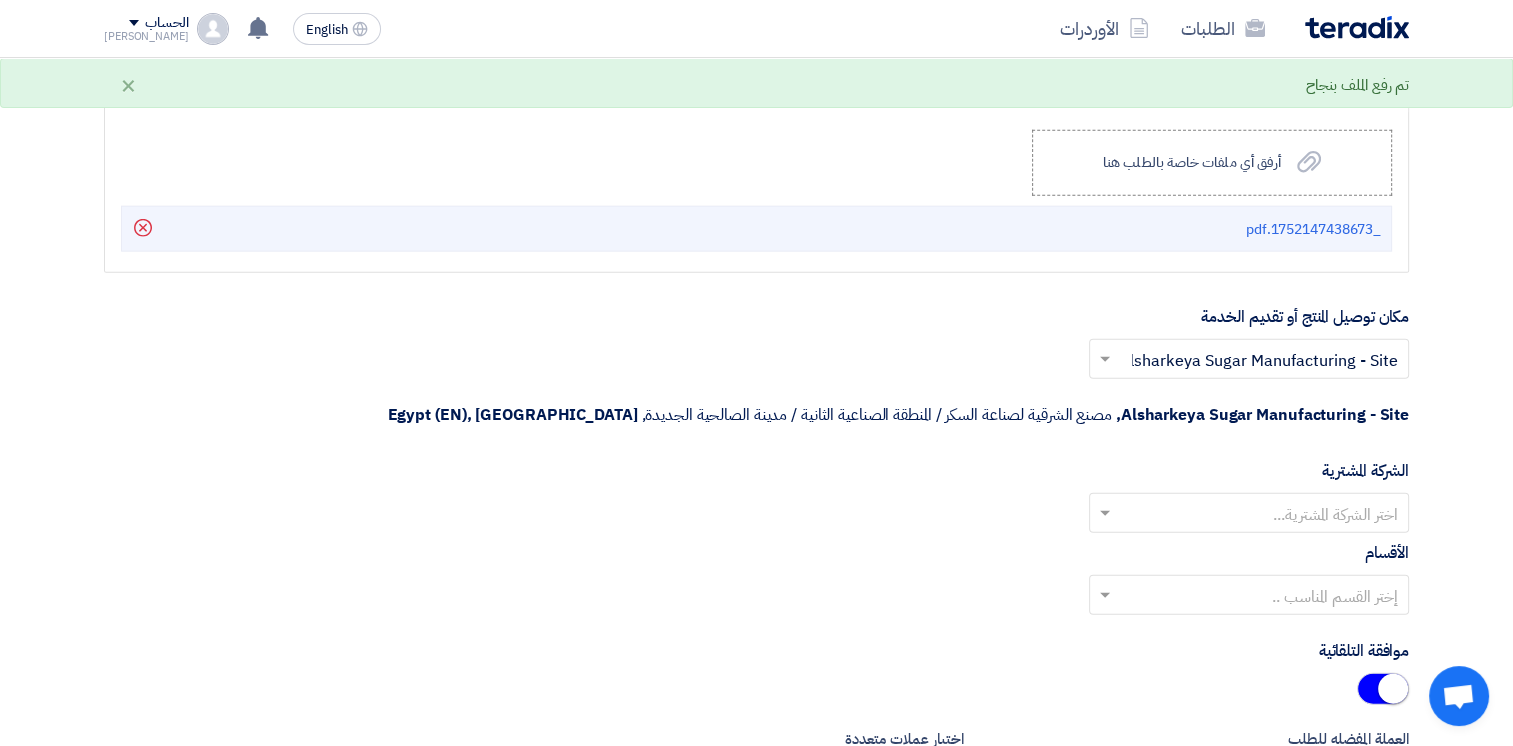 click 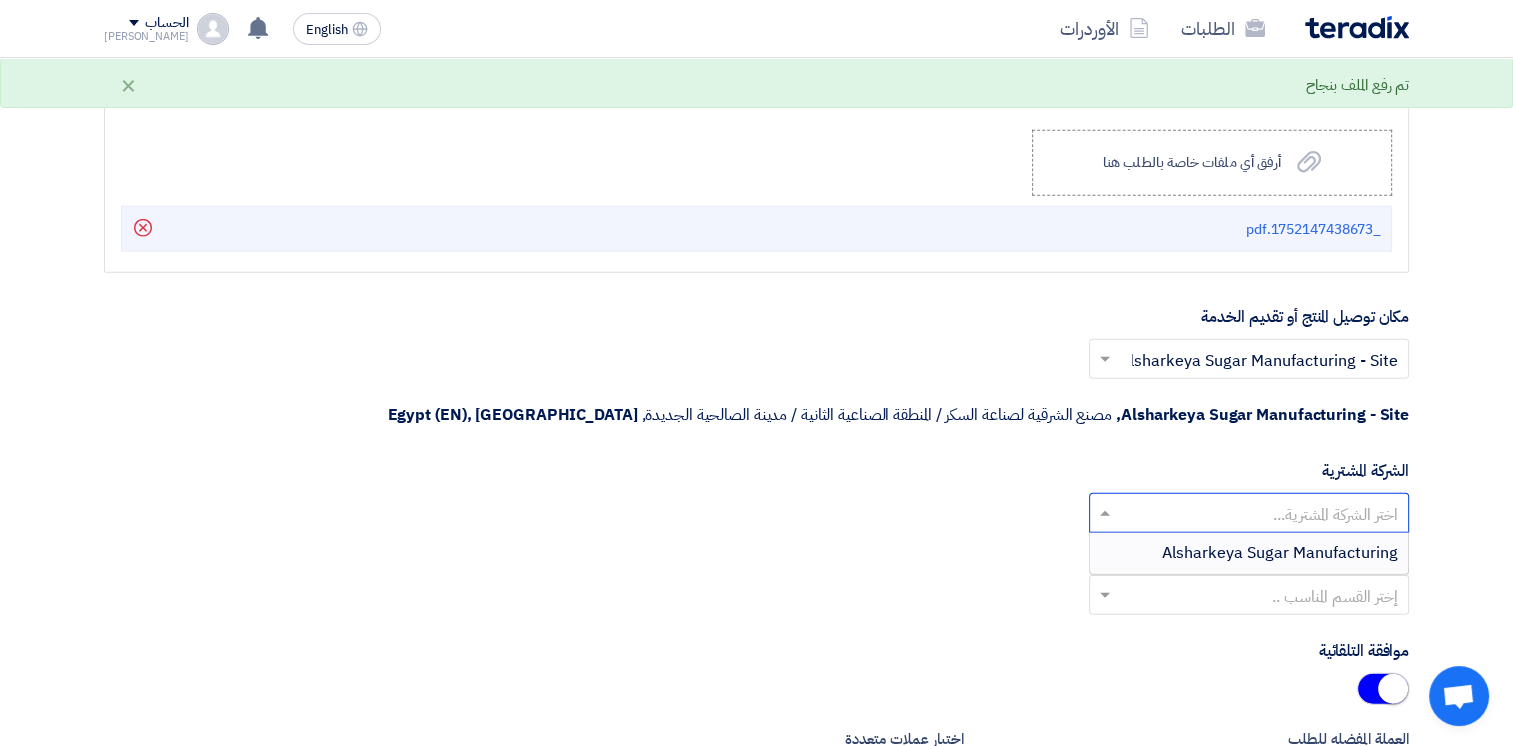 click on "Alsharkeya Sugar Manufacturing" at bounding box center [1249, 553] 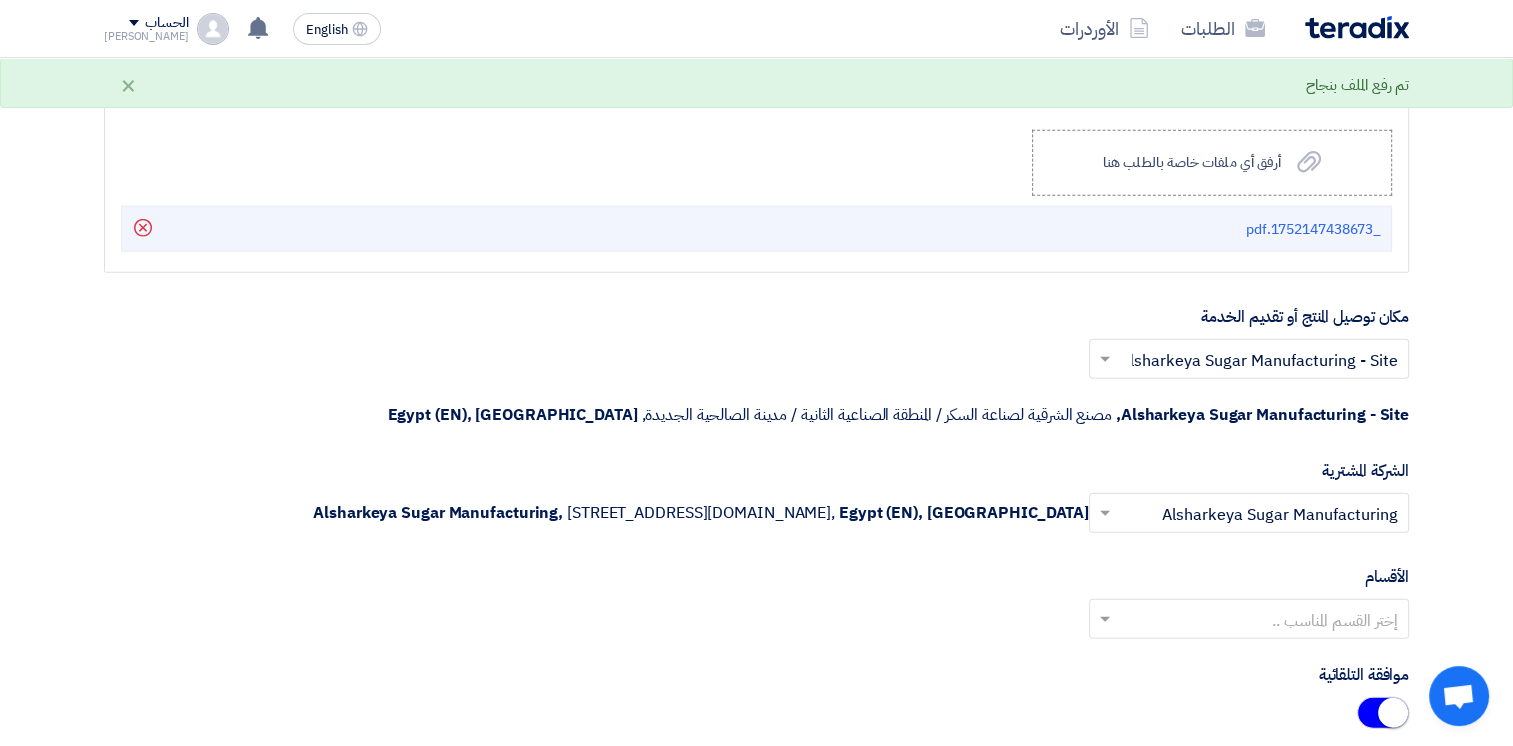 click 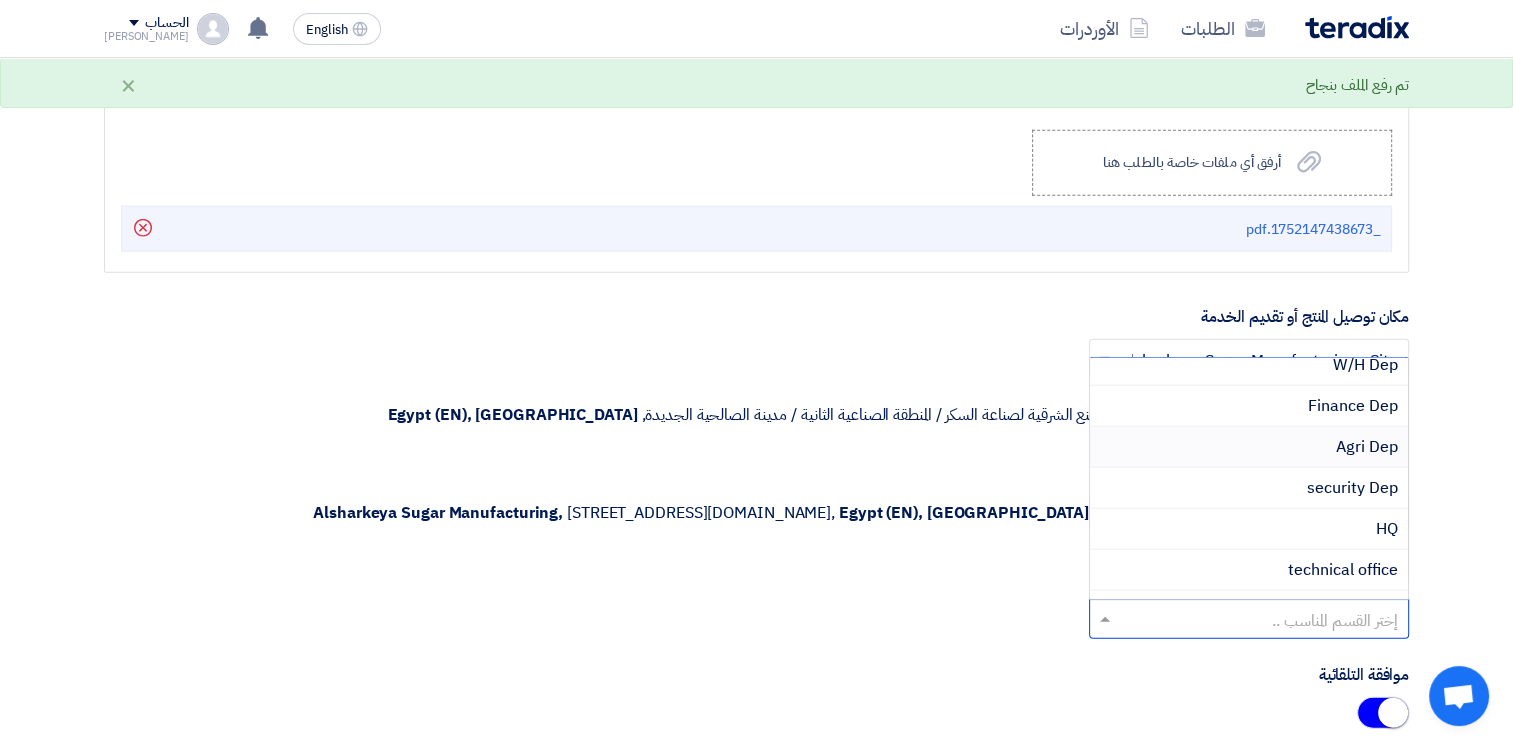scroll, scrollTop: 100, scrollLeft: 0, axis: vertical 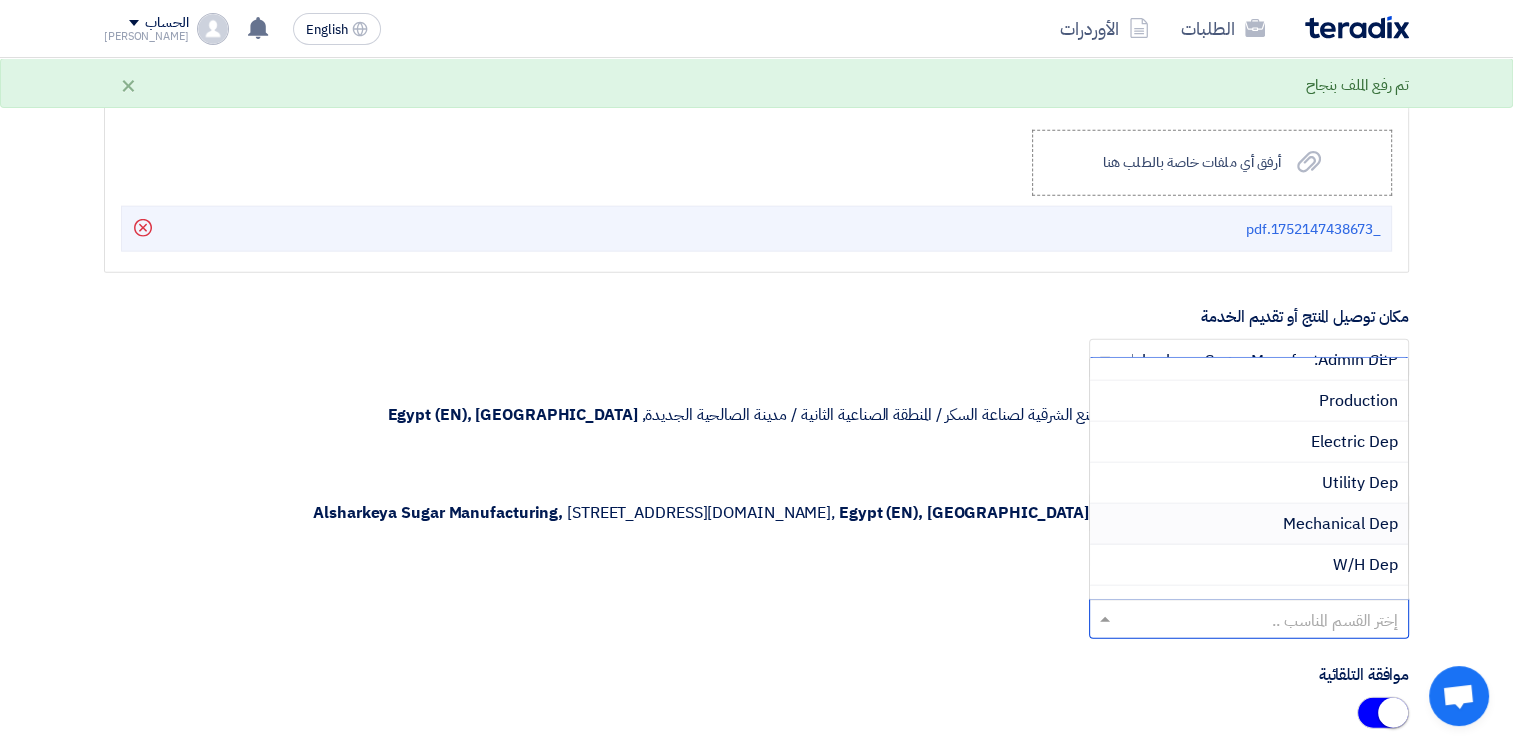 click on "Mechanical Dep" at bounding box center [1340, 524] 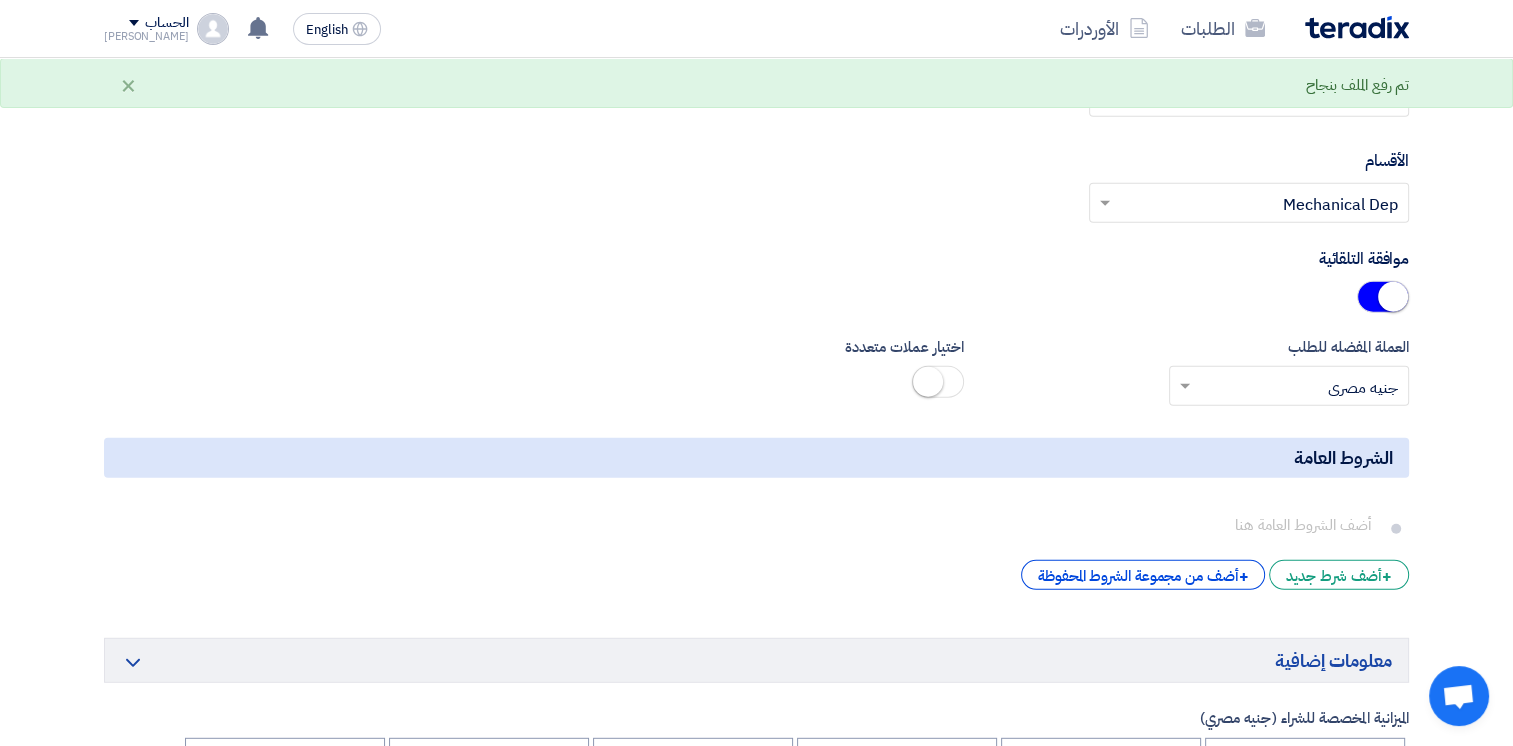 scroll, scrollTop: 5700, scrollLeft: 0, axis: vertical 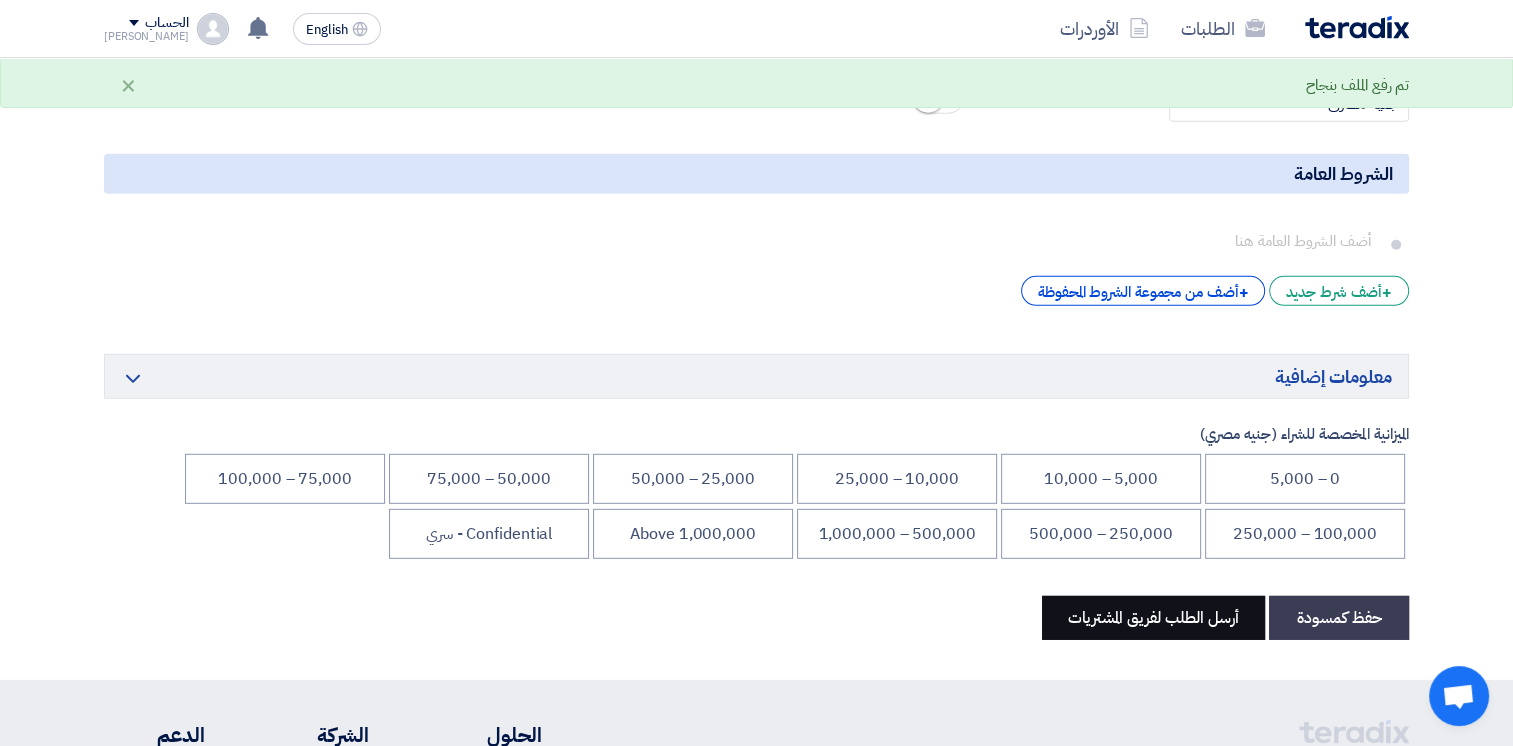 click on "أرسل الطلب لفريق المشتريات" 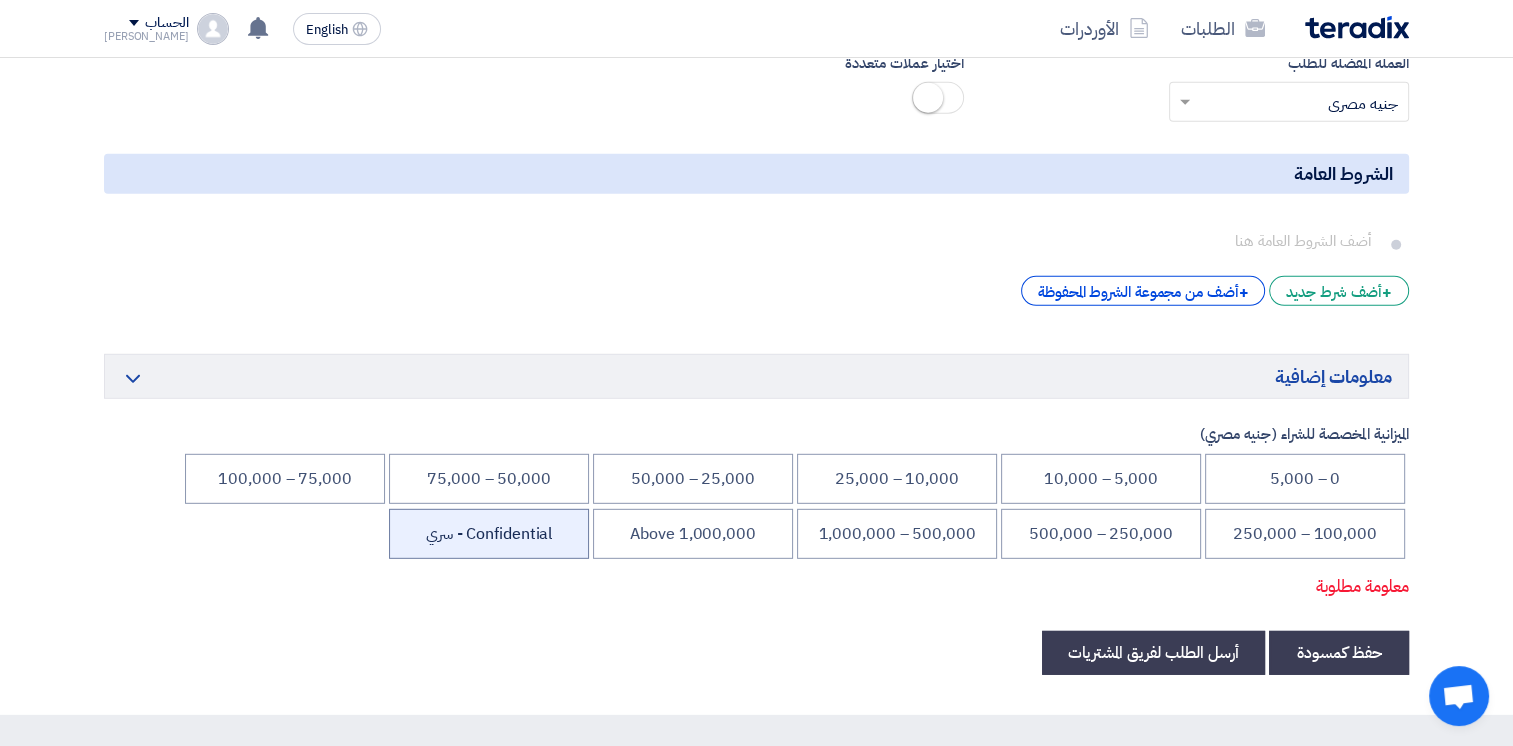 click on "Confidential - سري" at bounding box center (489, 534) 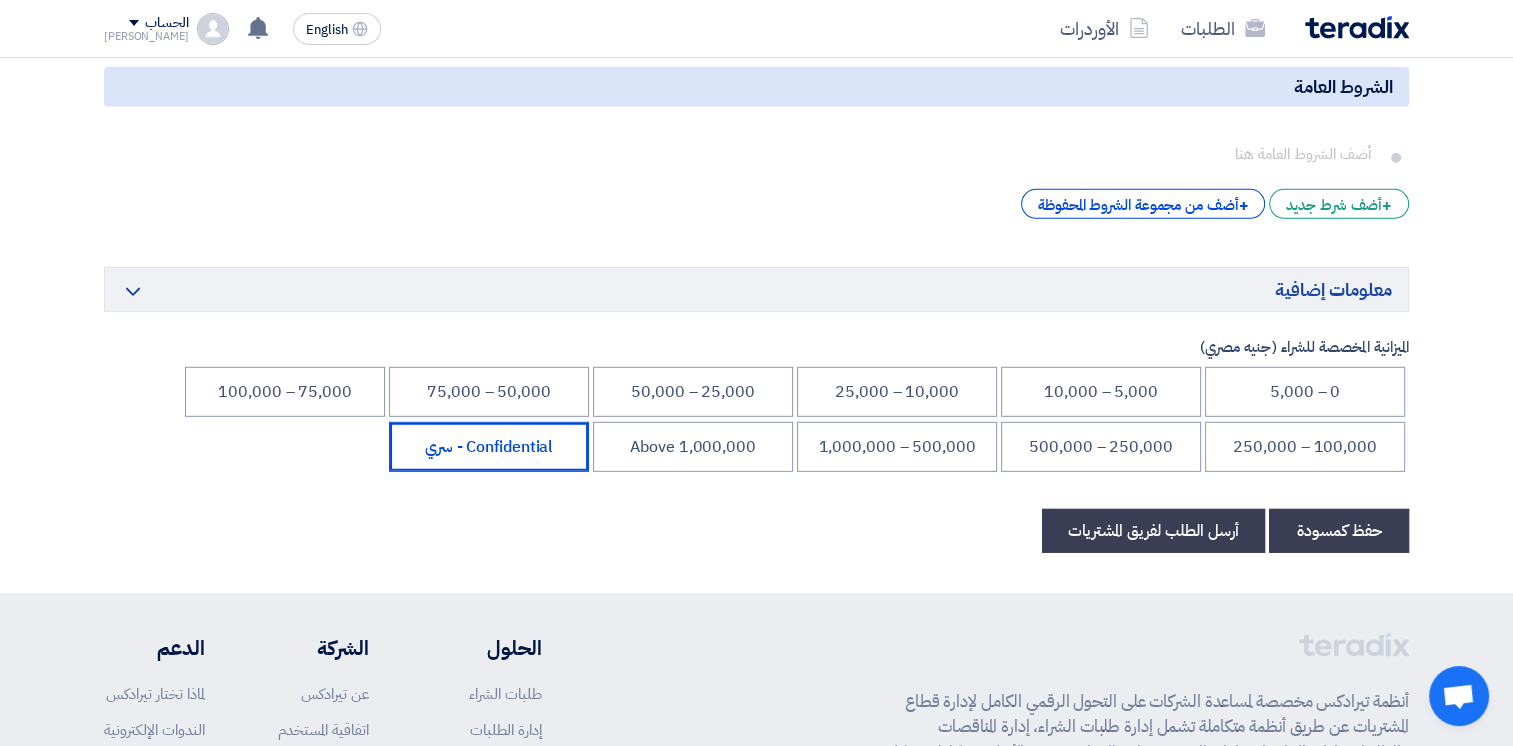 scroll, scrollTop: 5800, scrollLeft: 0, axis: vertical 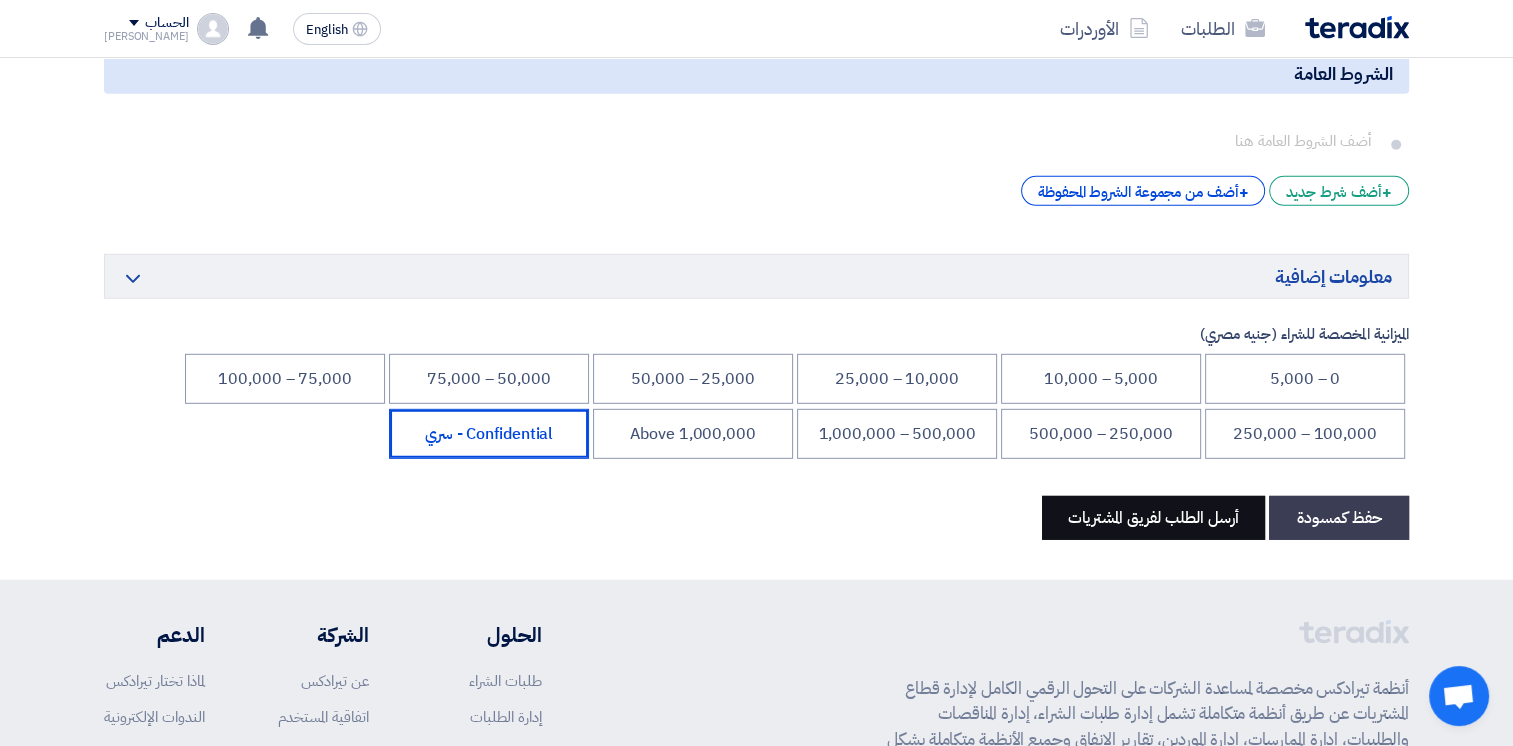 click on "أرسل الطلب لفريق المشتريات" 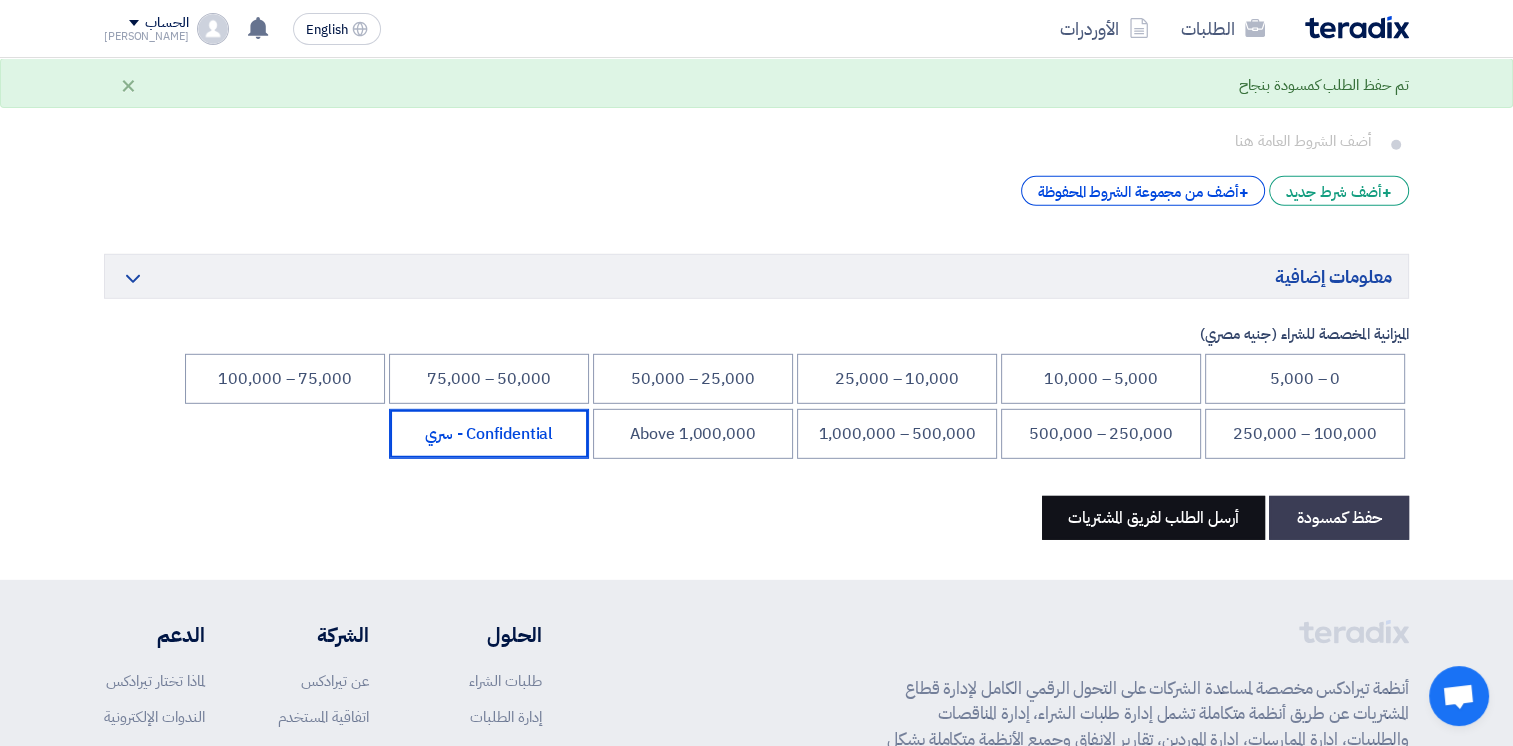 scroll, scrollTop: 0, scrollLeft: 0, axis: both 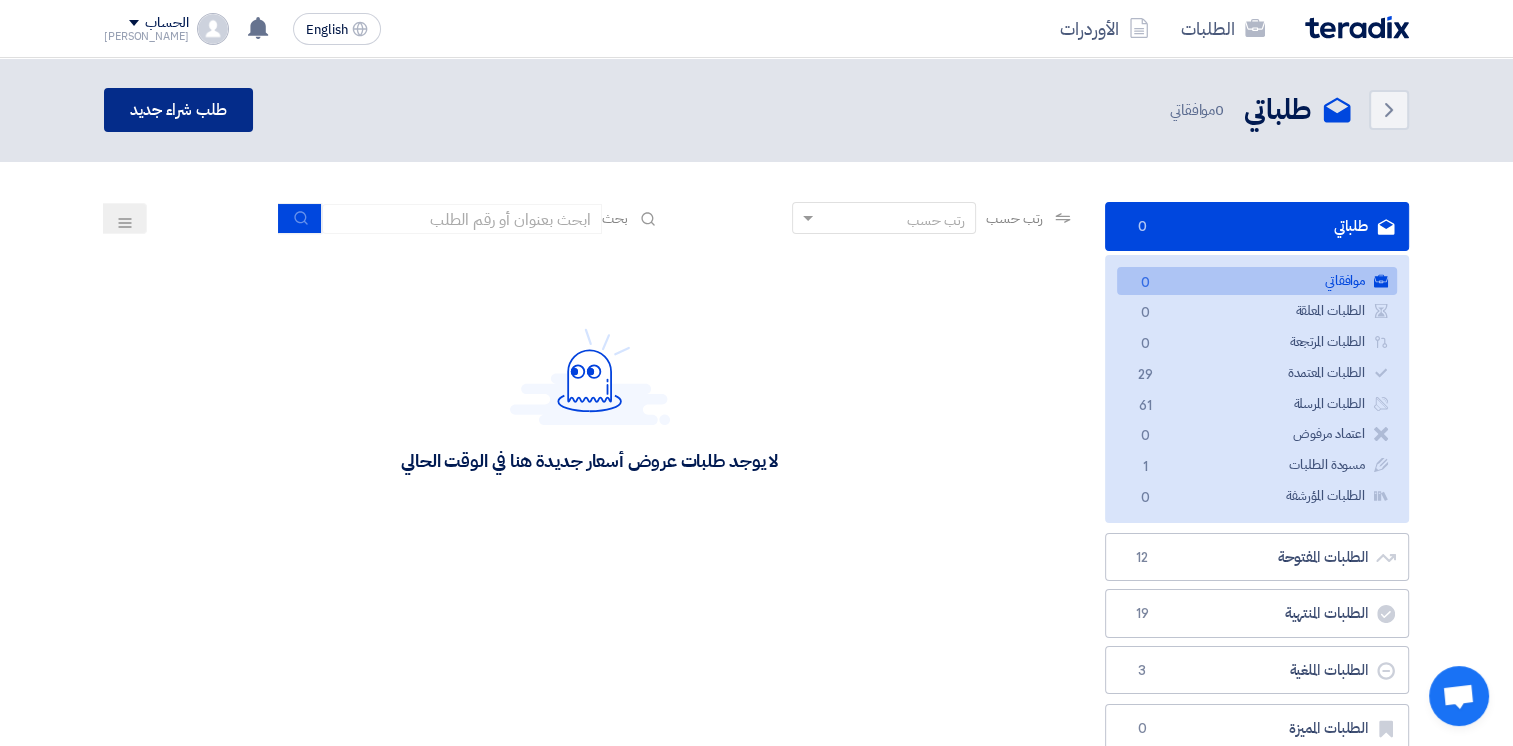 click on "طلب شراء جديد" 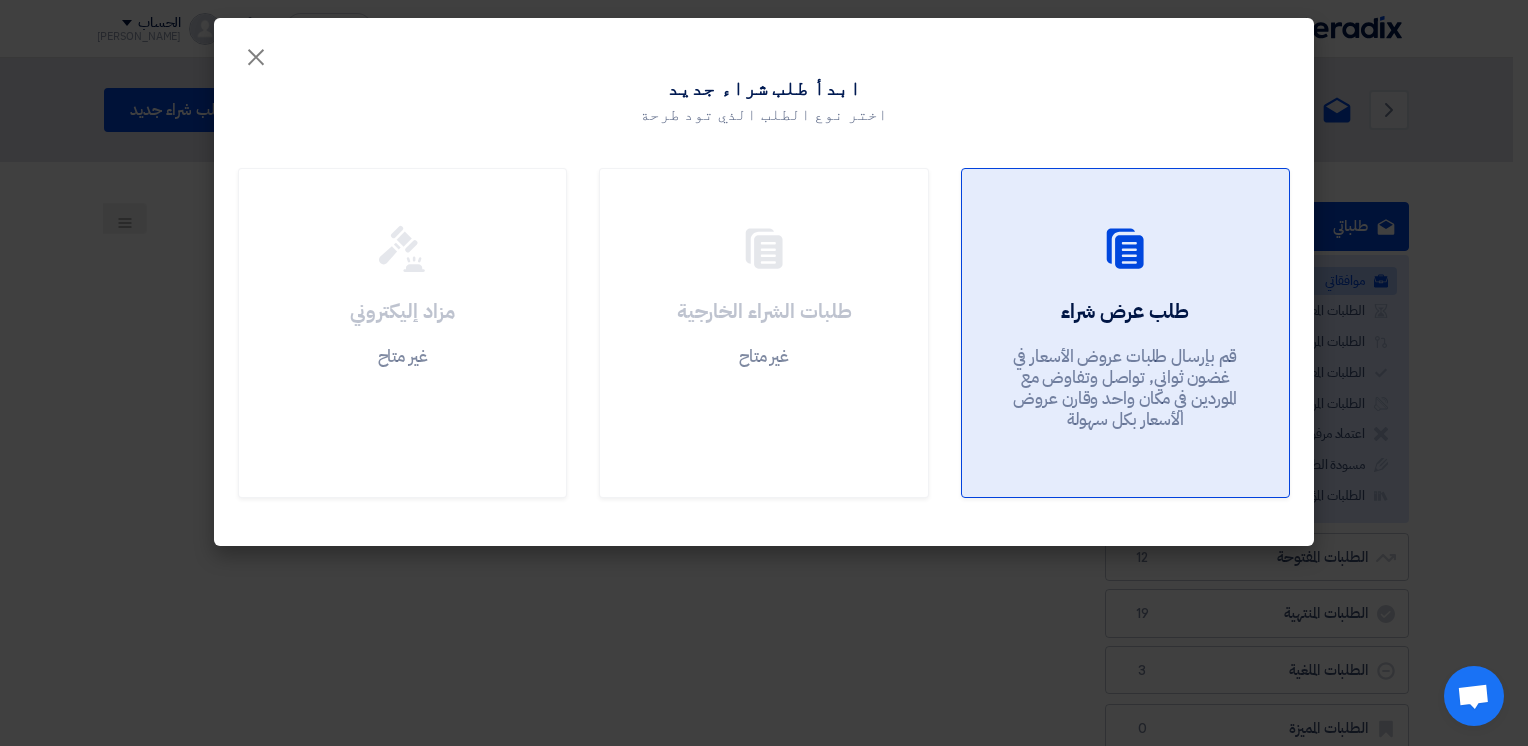 click on "طلب عرض شراء" 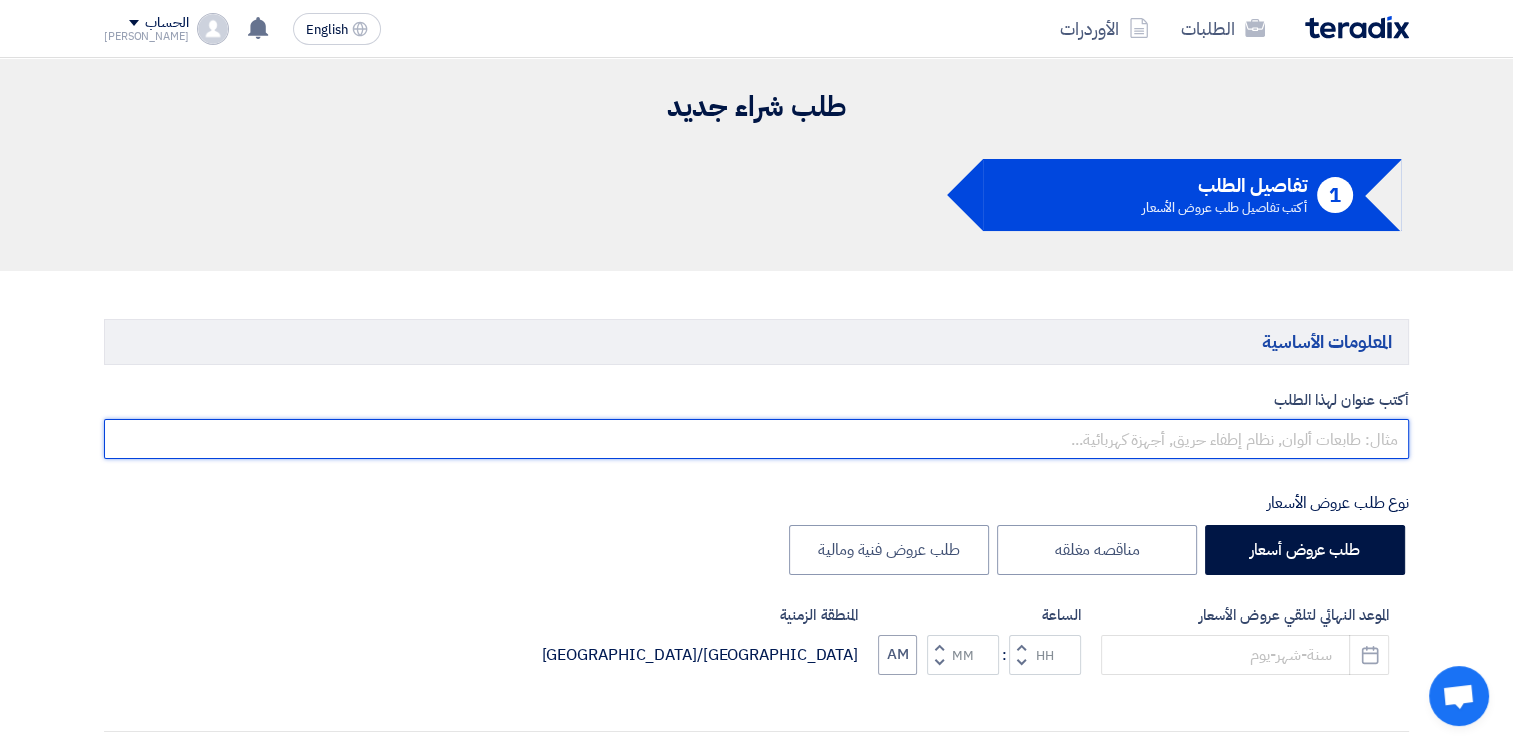 click at bounding box center [756, 439] 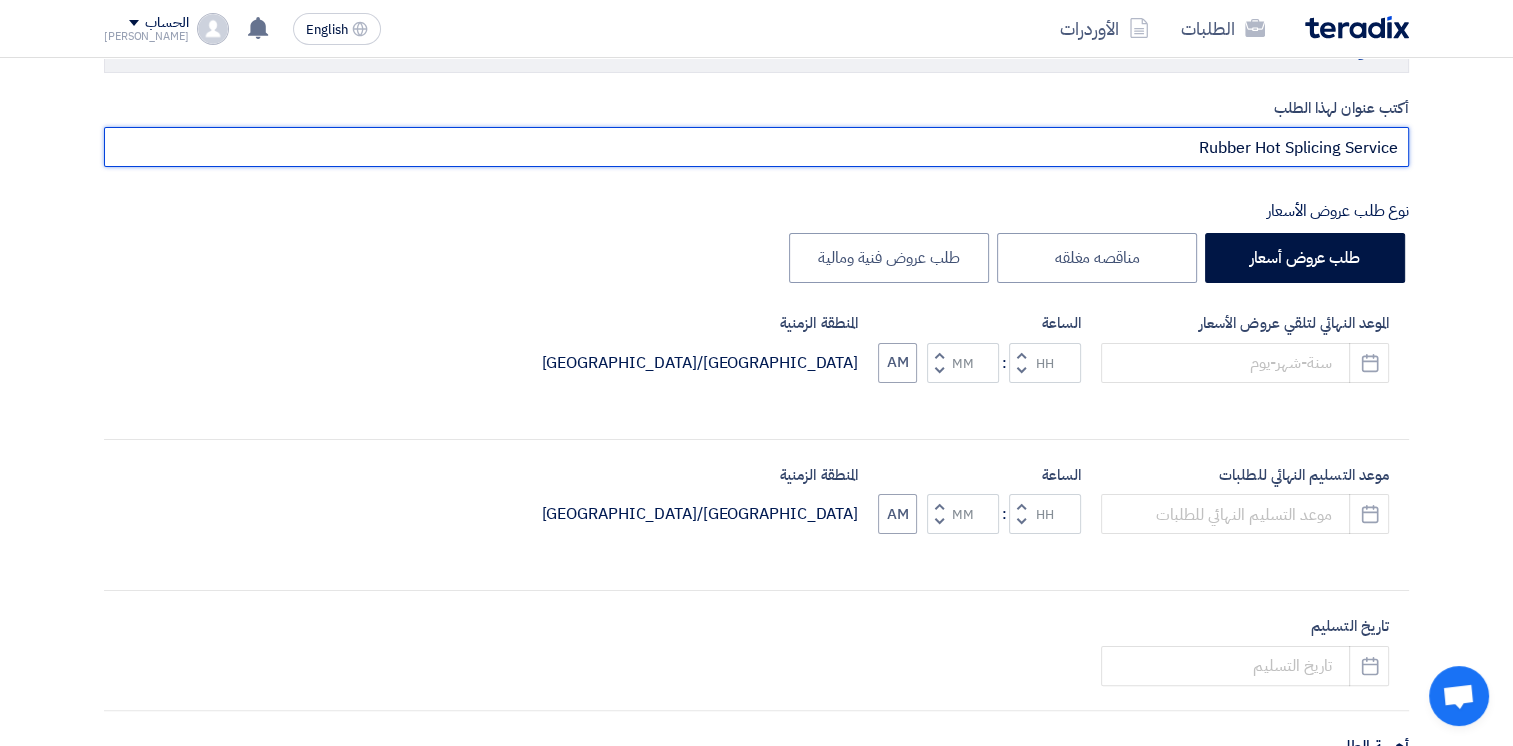 scroll, scrollTop: 300, scrollLeft: 0, axis: vertical 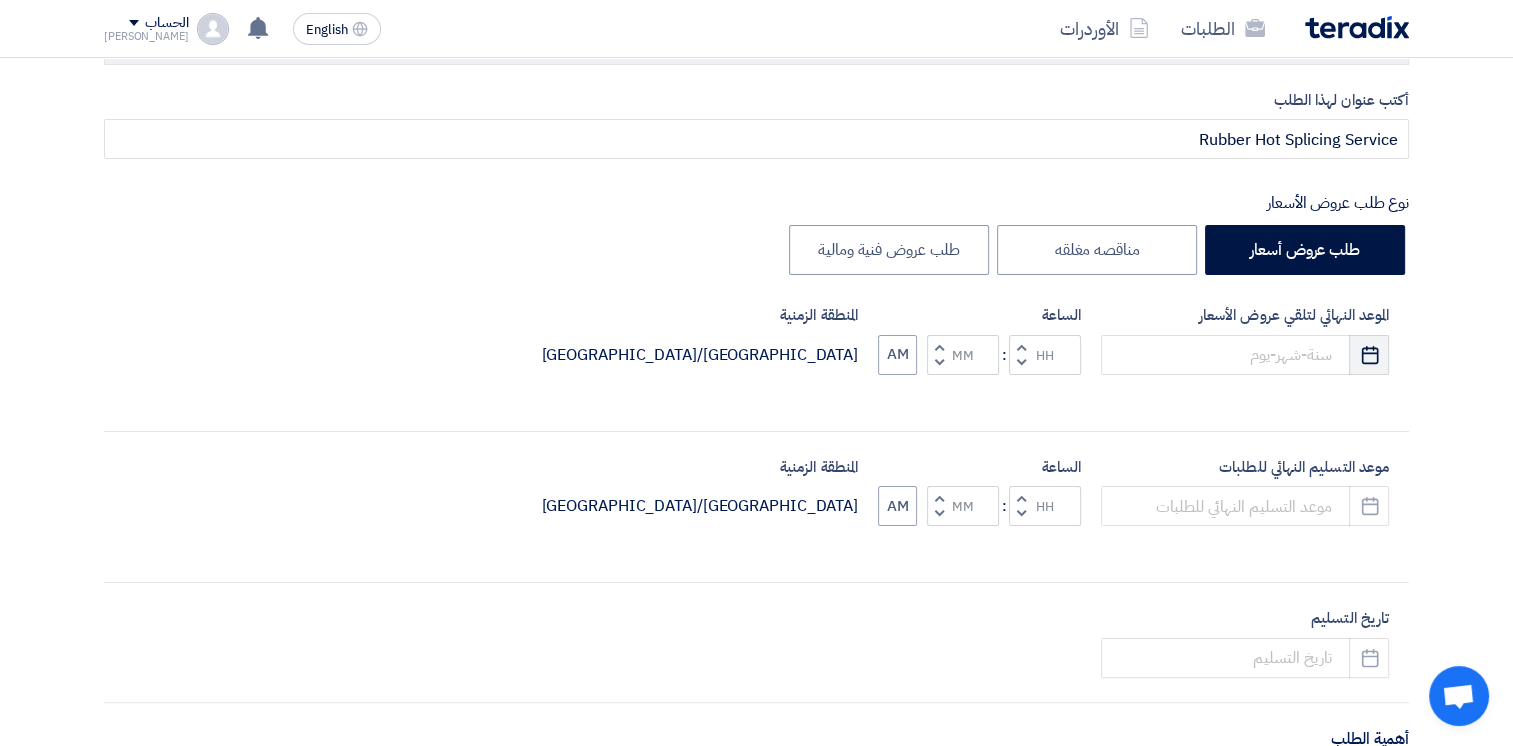 click on "Pick a date" 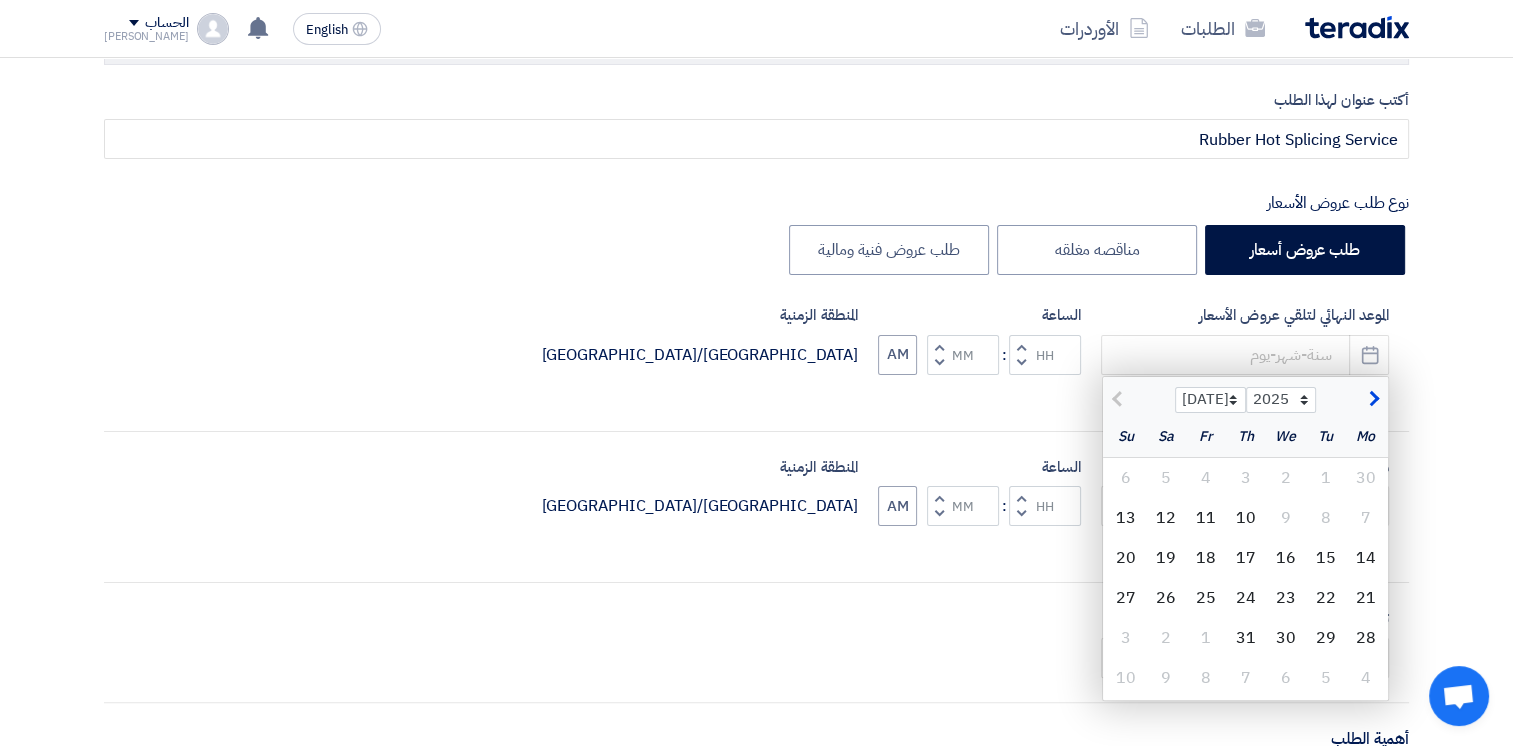 click 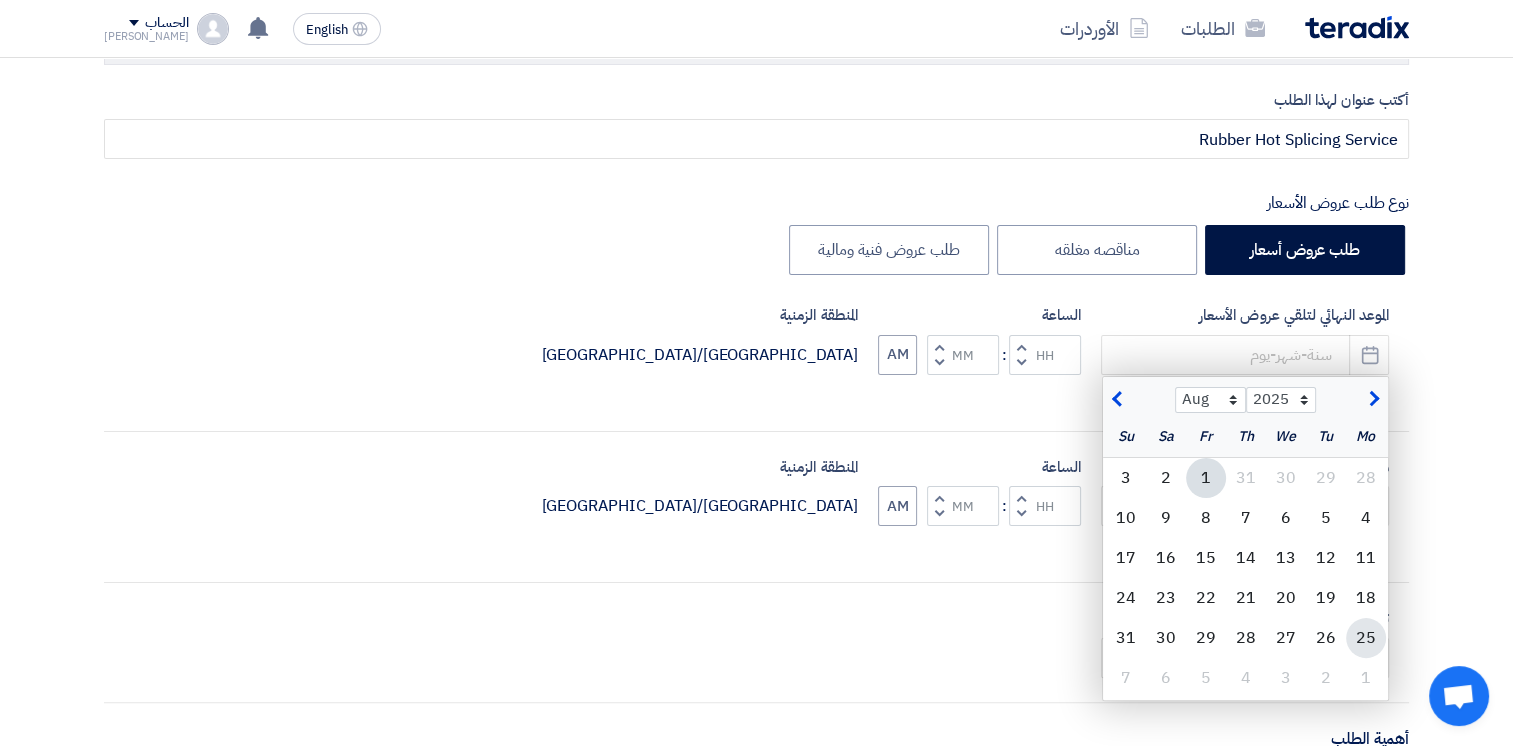 click on "25" 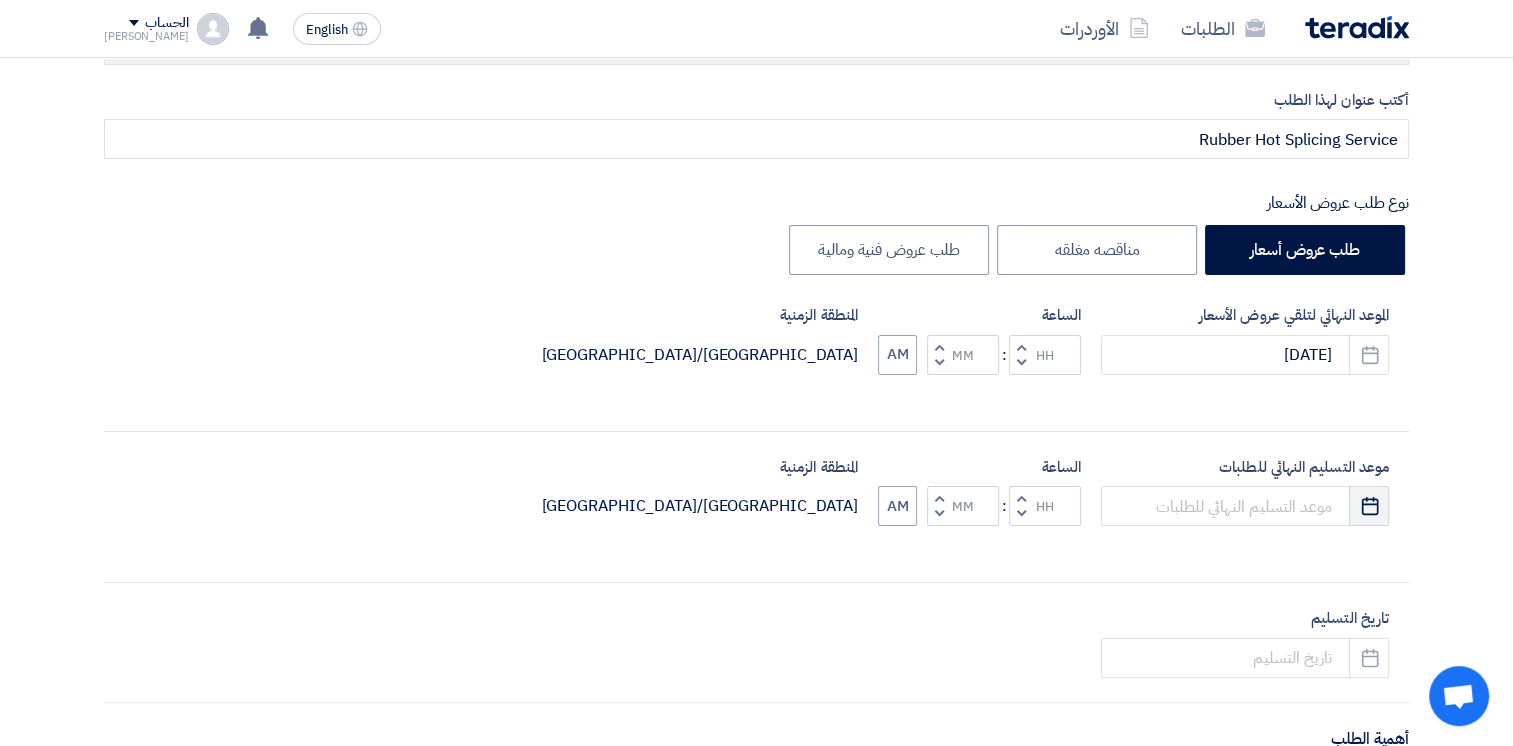 click on "Pick a date" 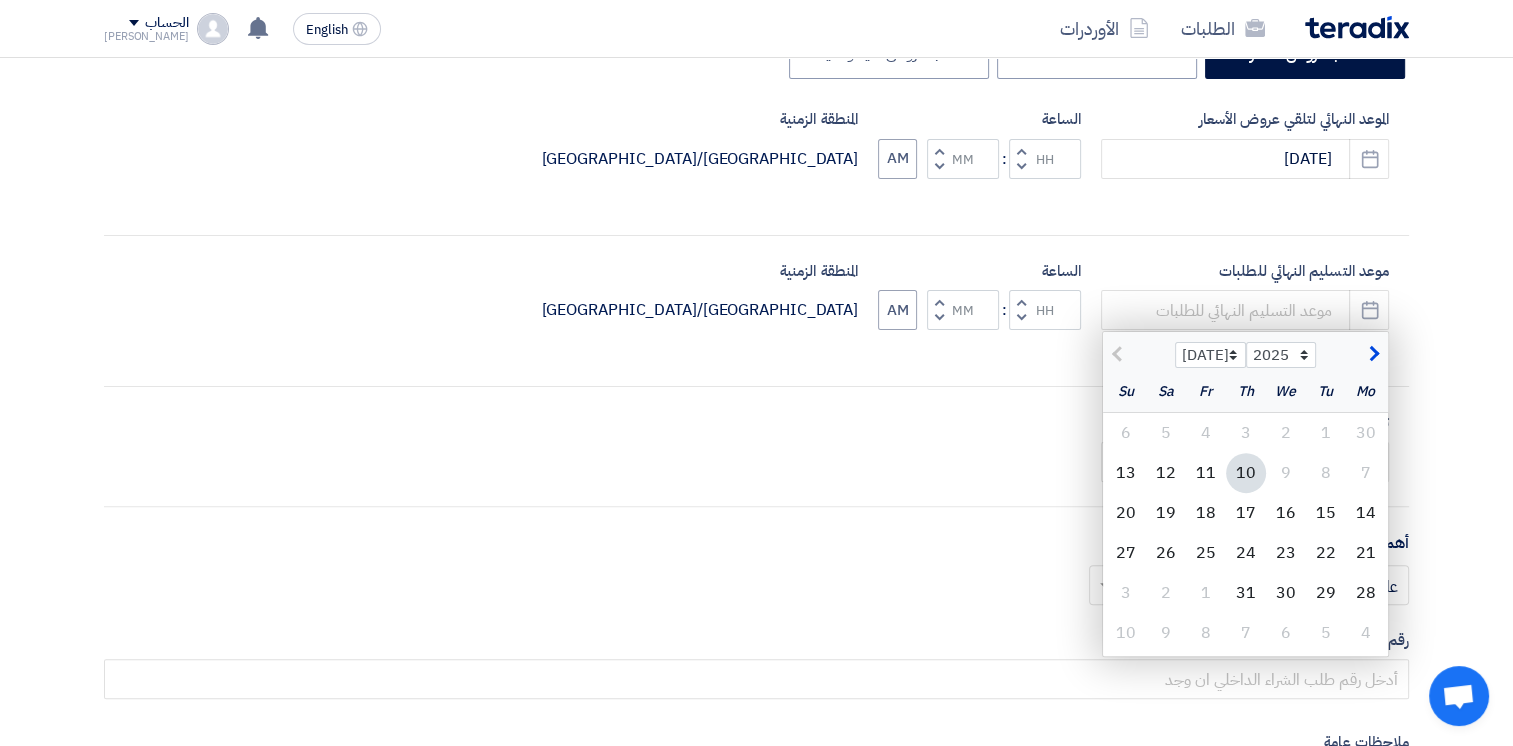 scroll, scrollTop: 500, scrollLeft: 0, axis: vertical 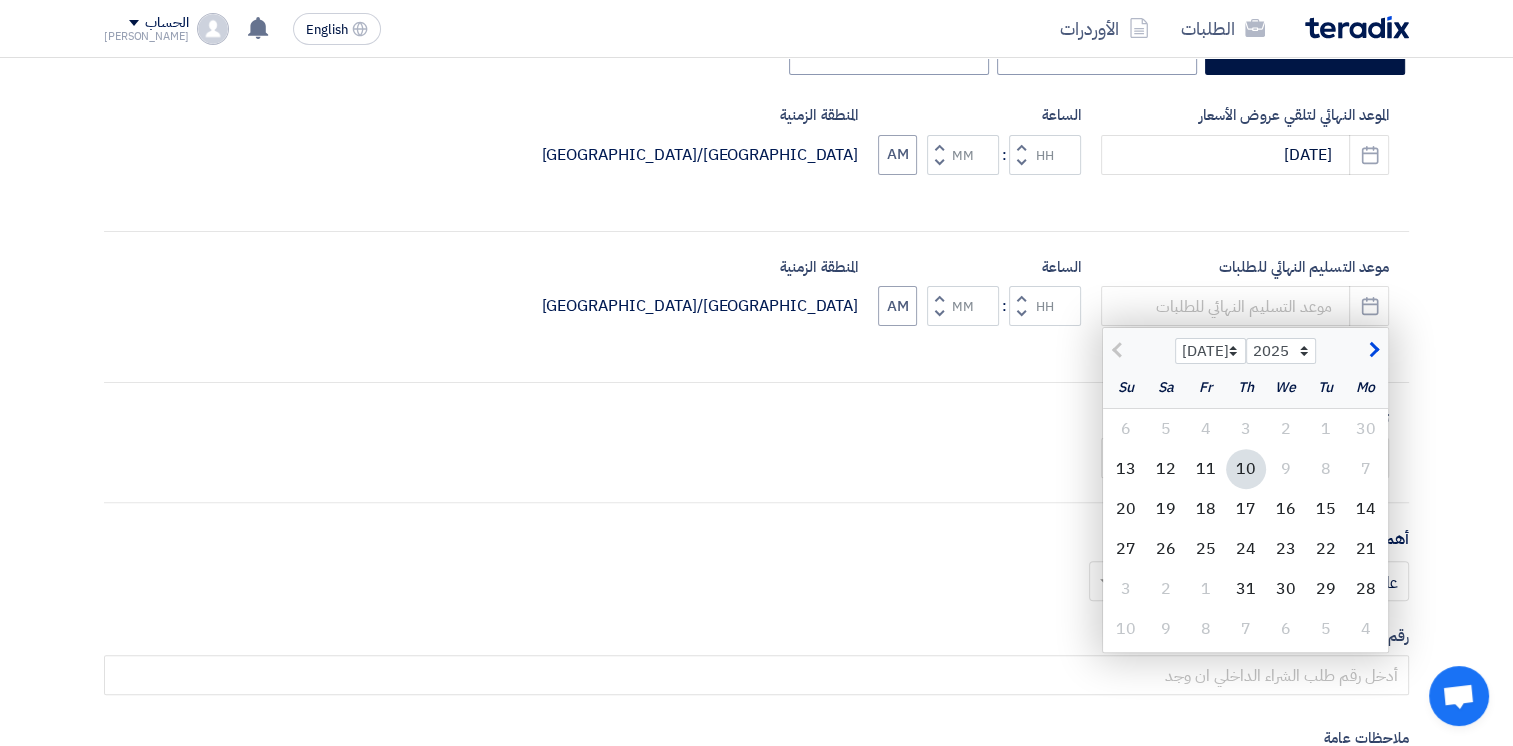 click 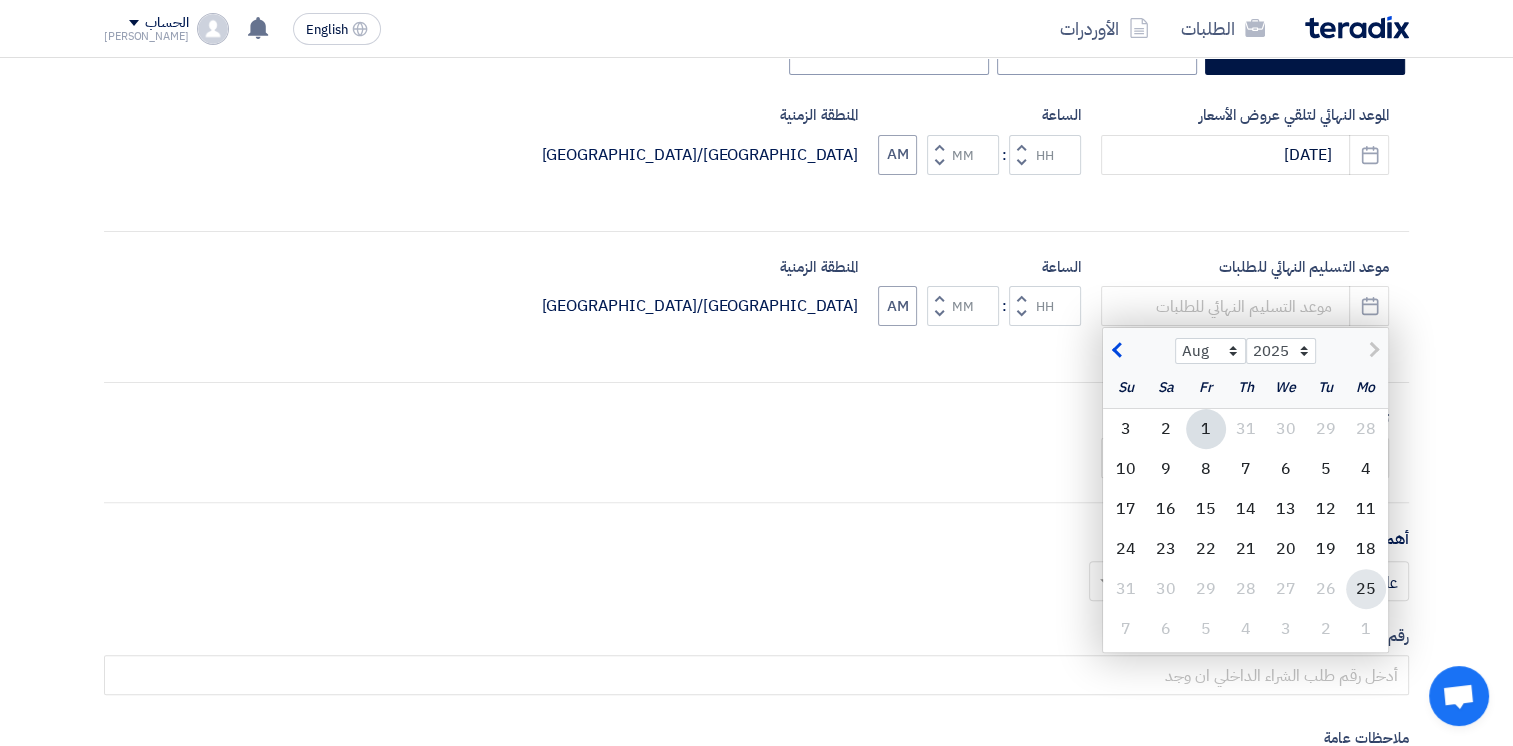 click on "25" 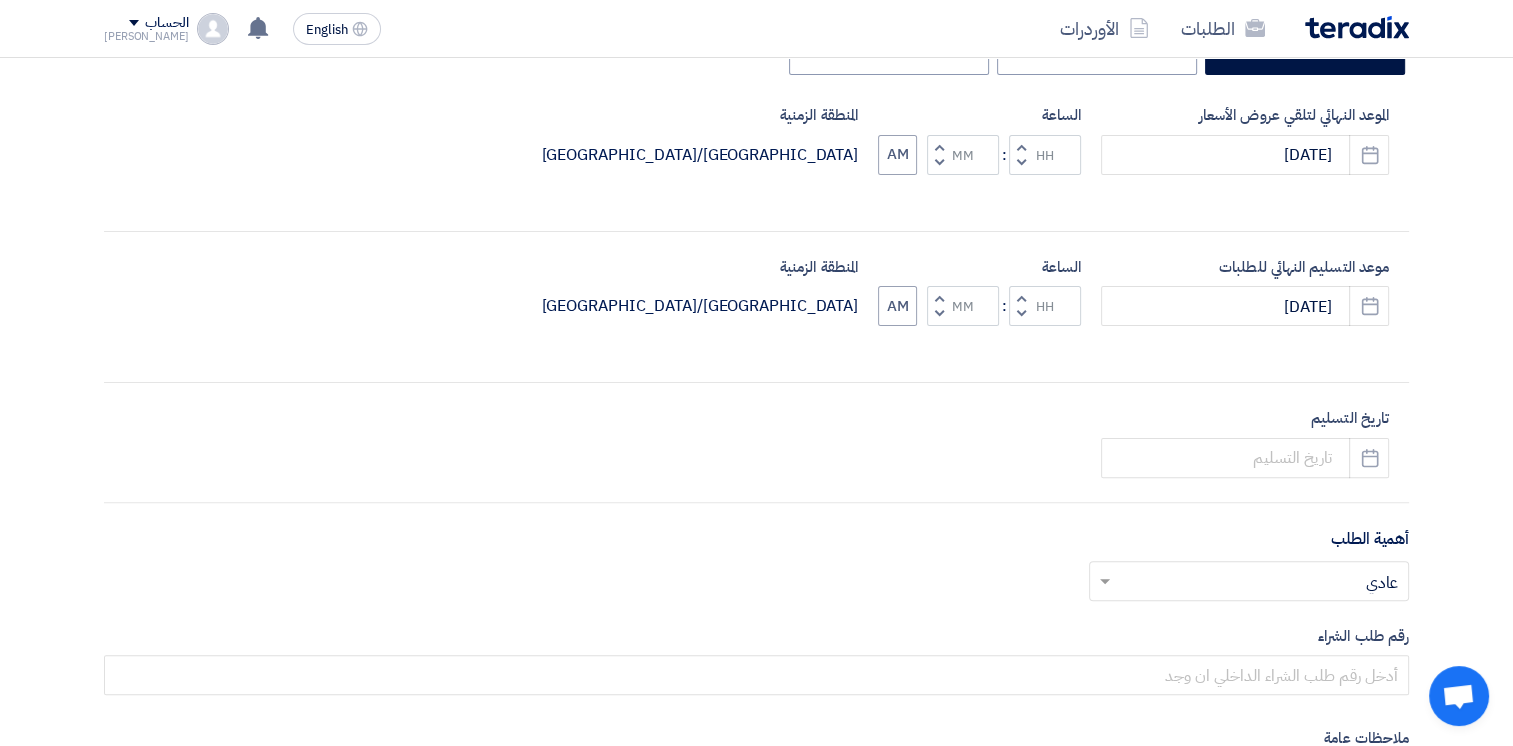 click 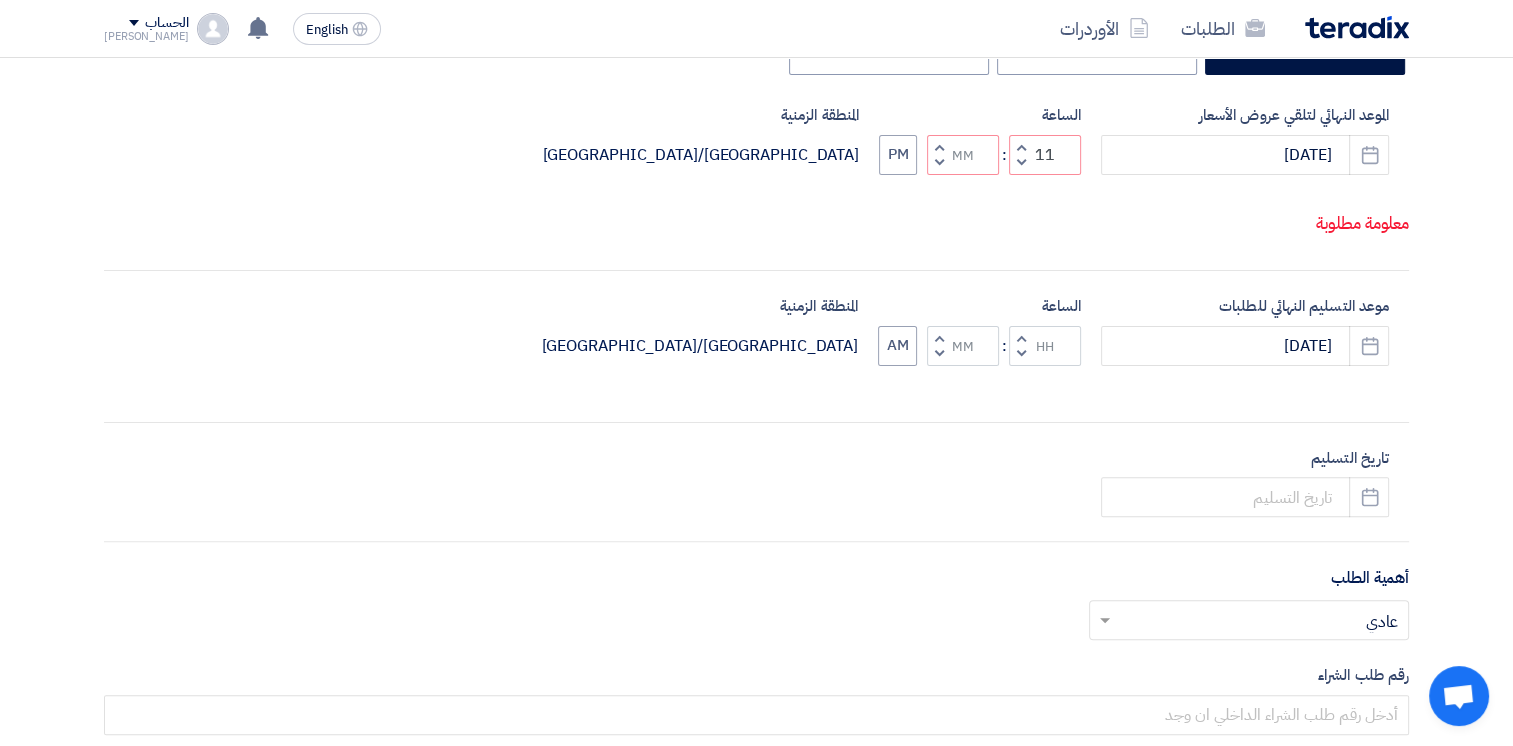click 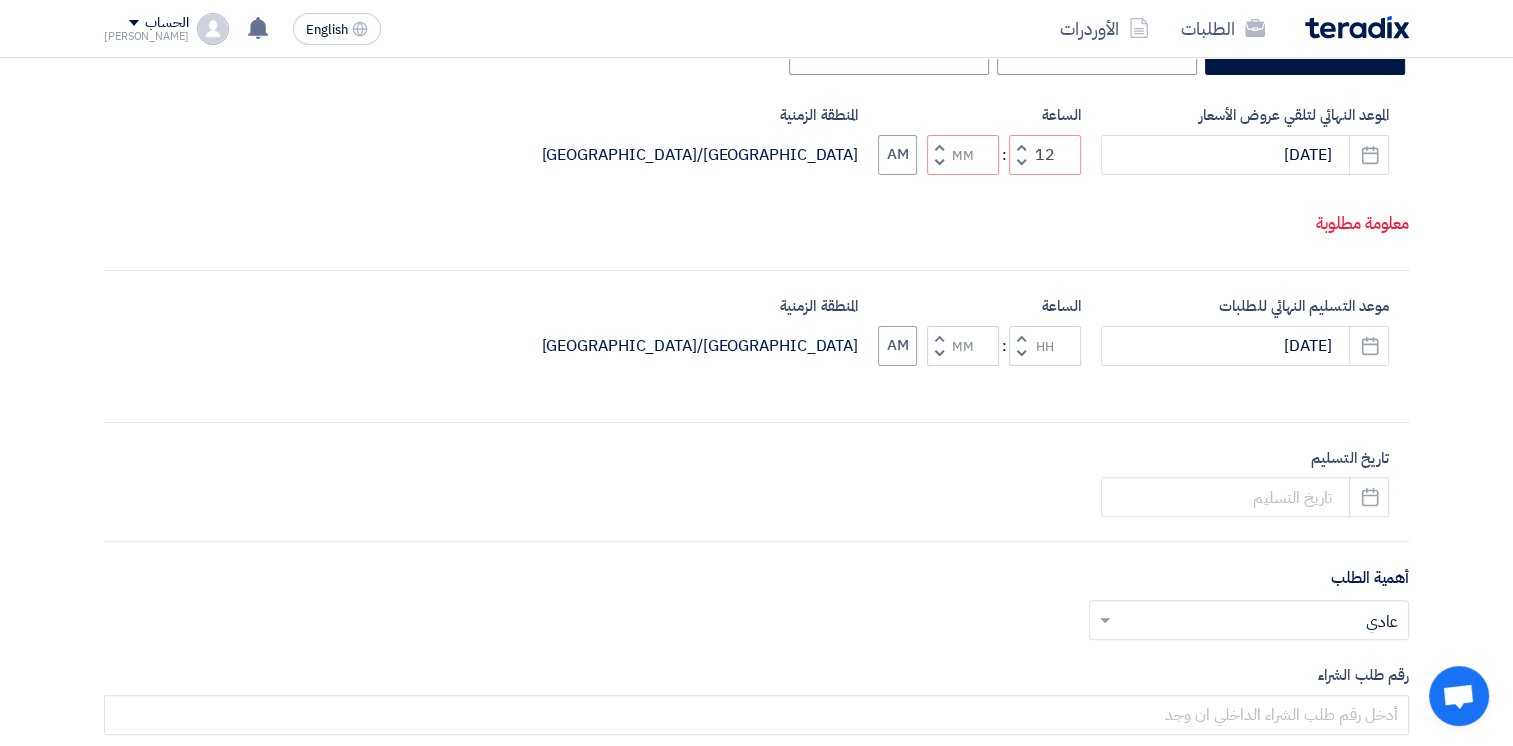click on "Decrement hours" 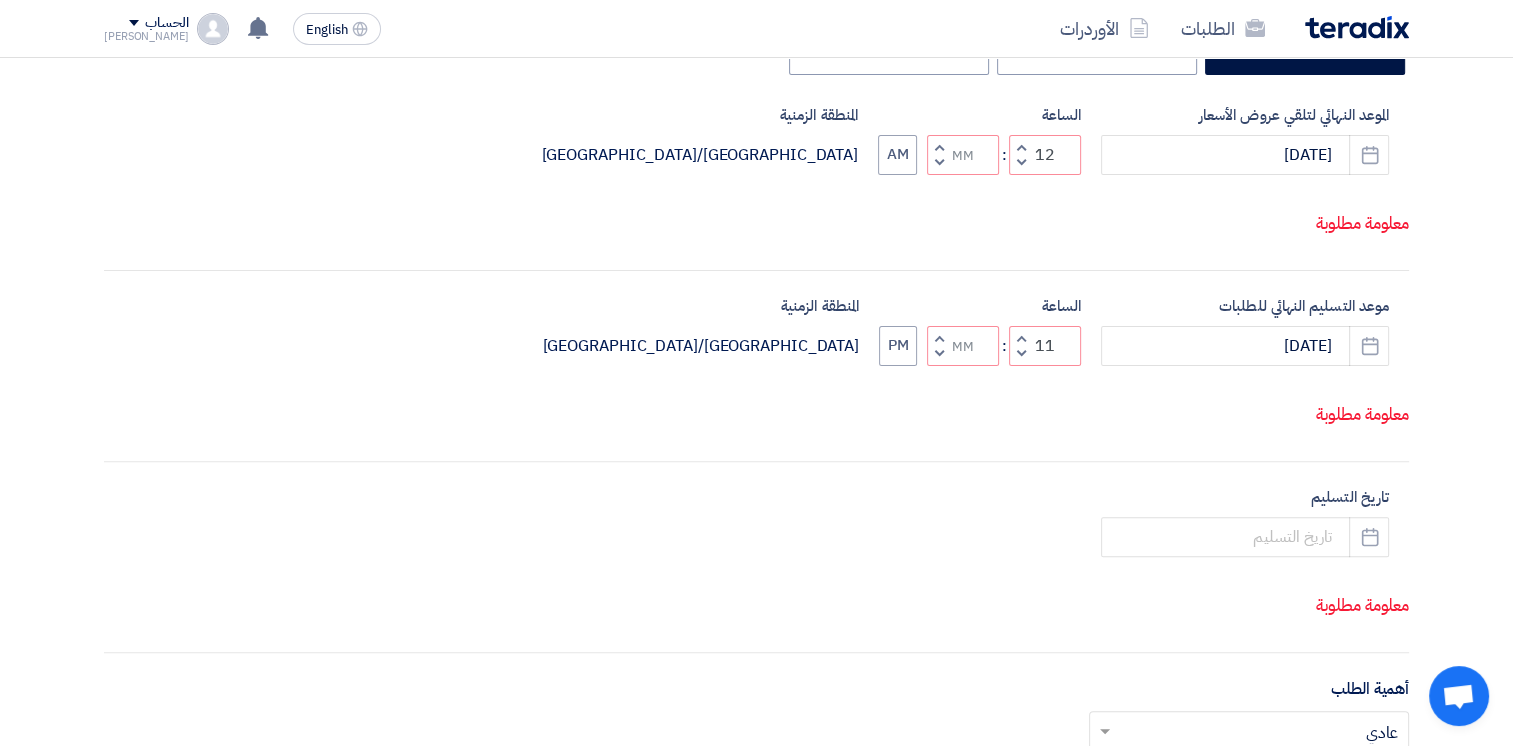 click on "Increment hours" 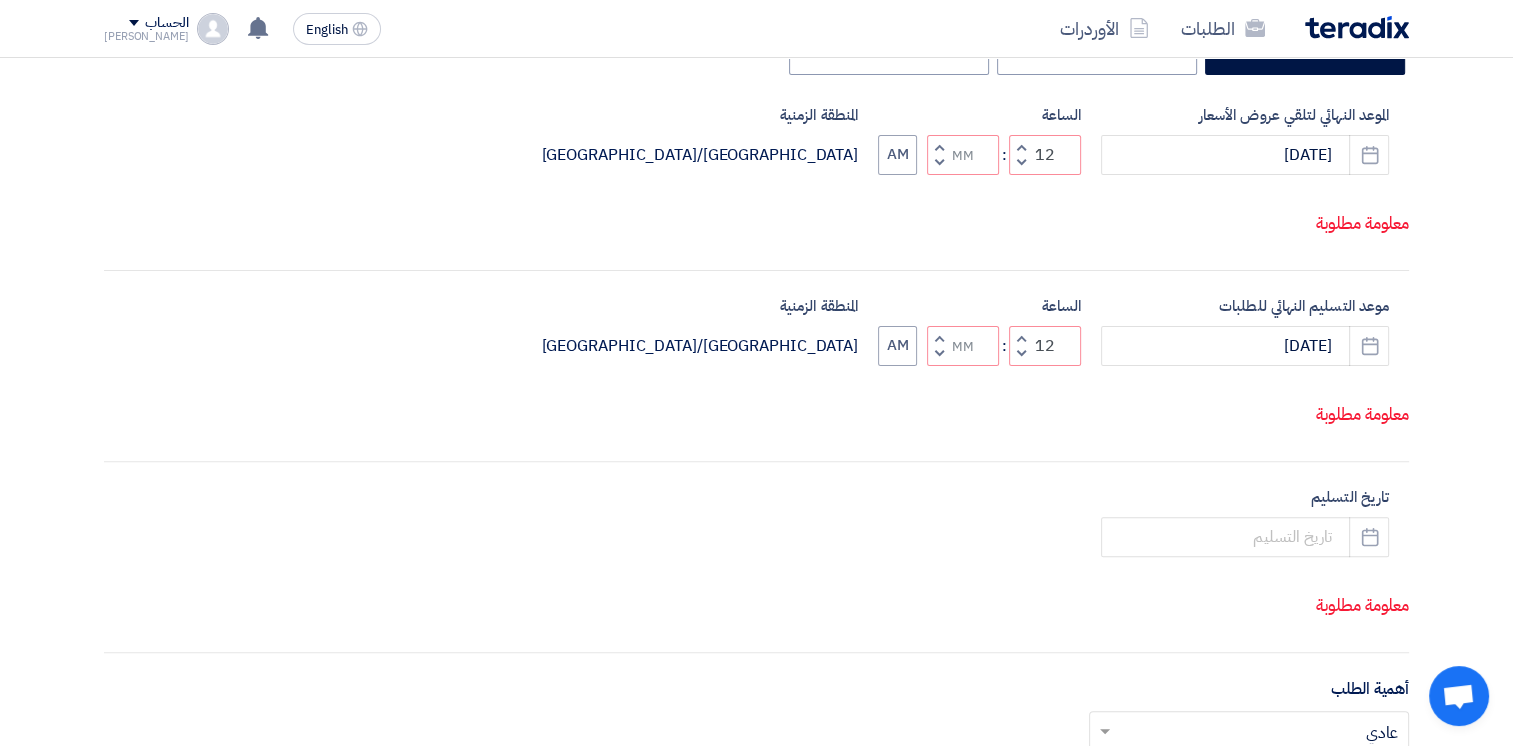 click 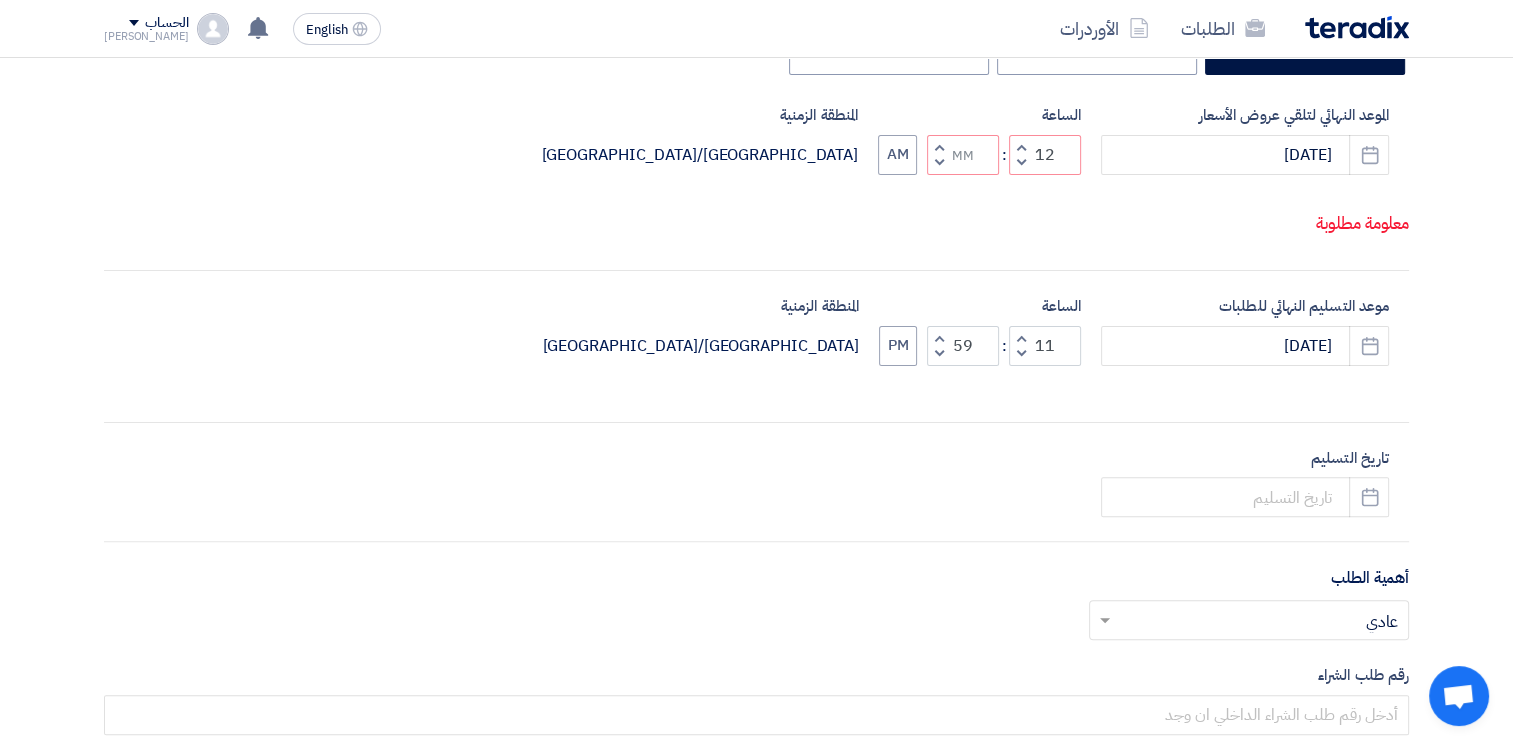 click 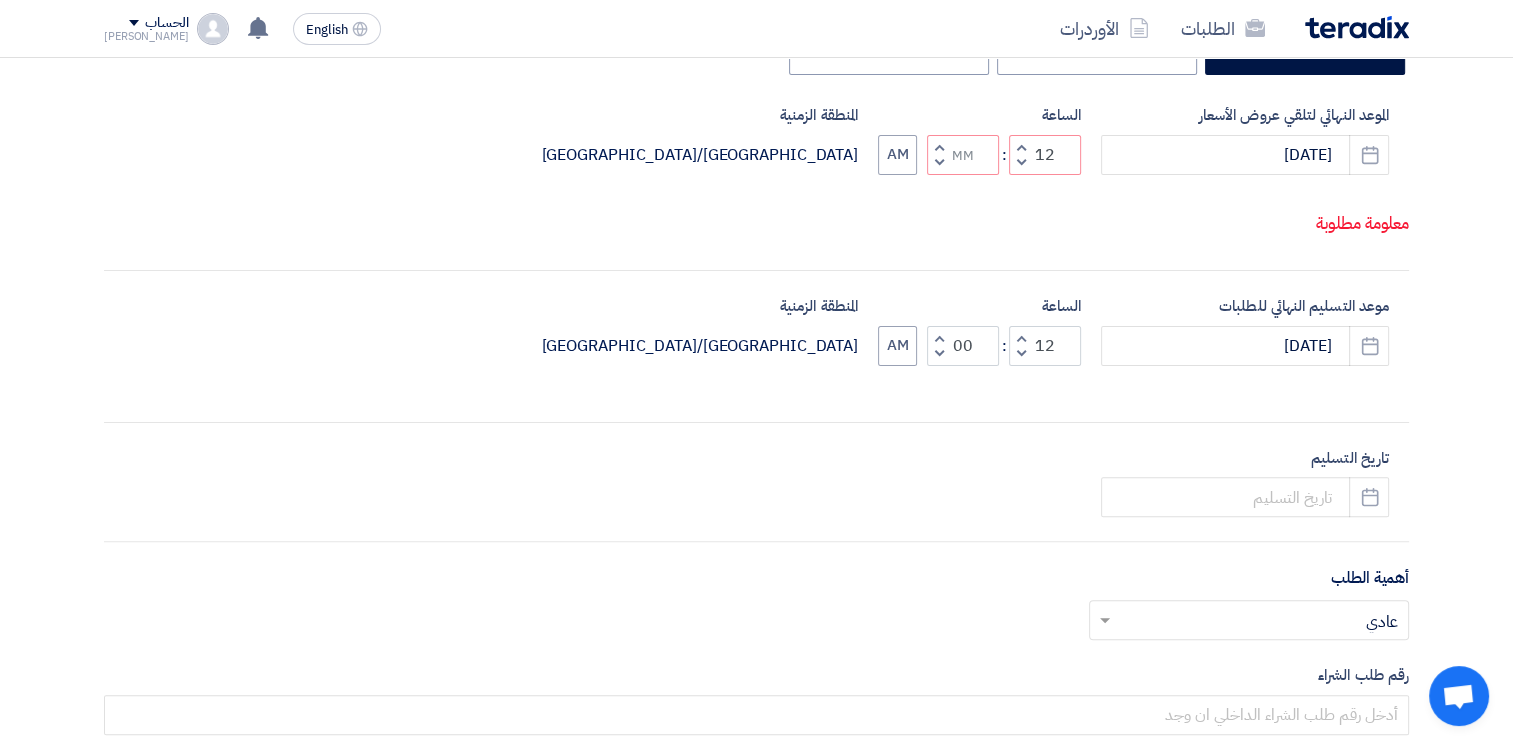 click 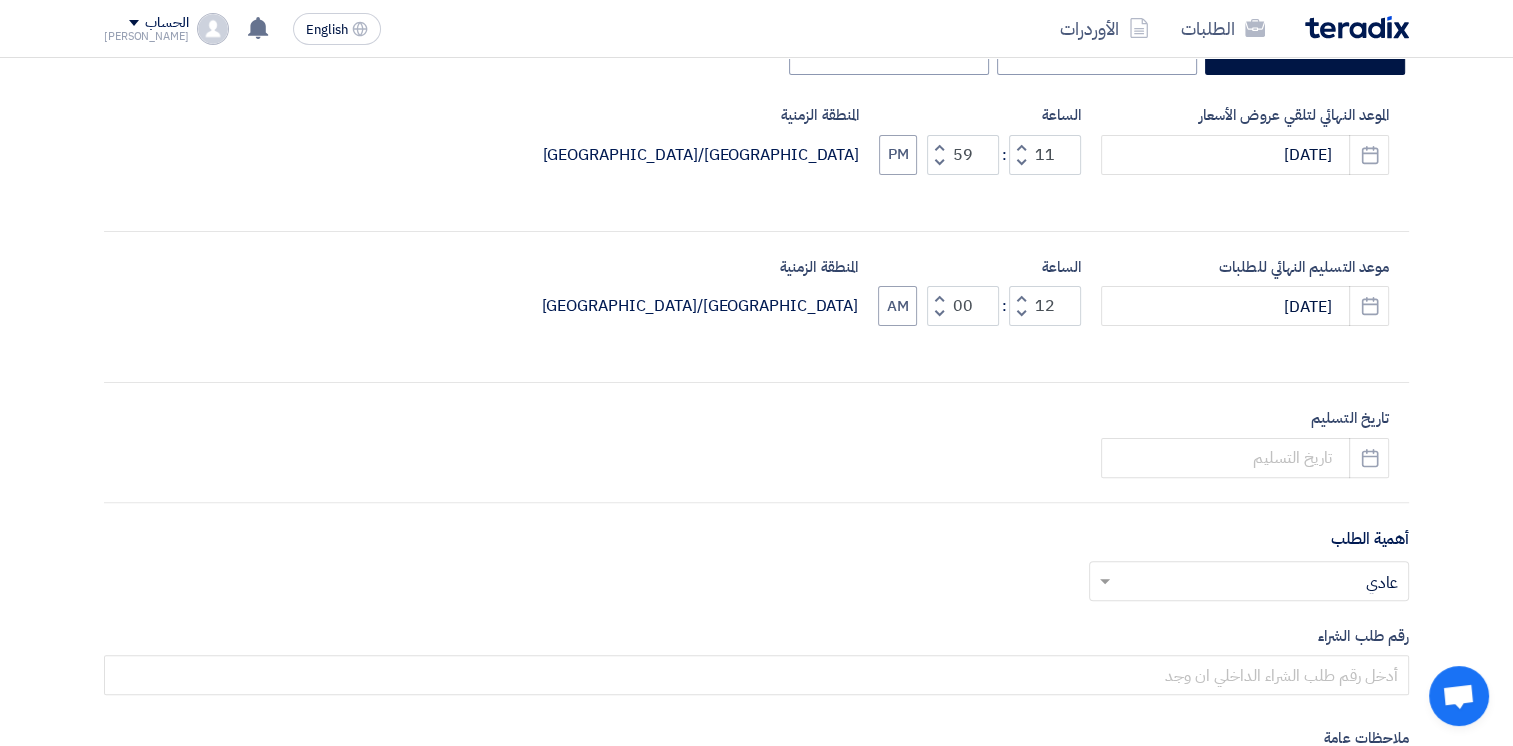 click 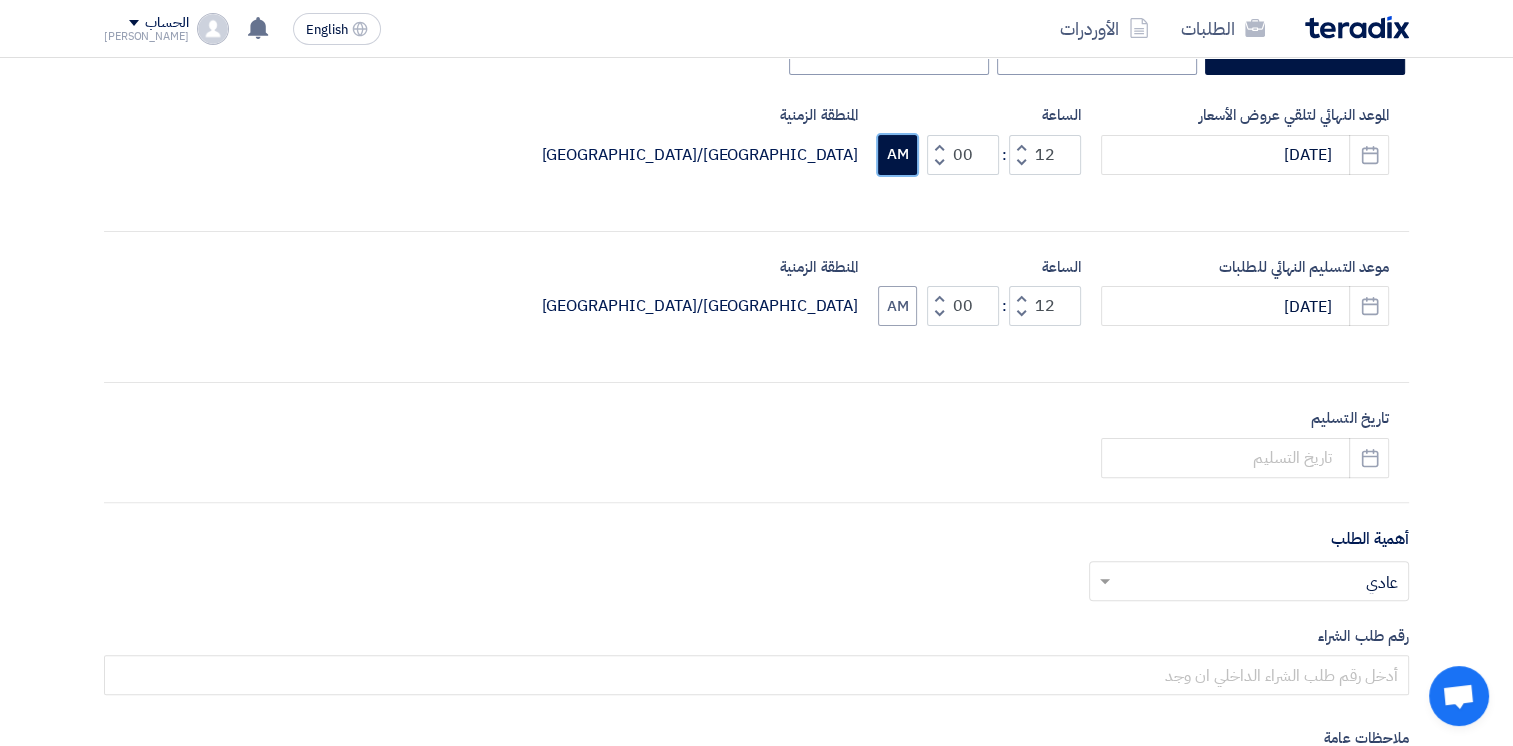 click on "AM" 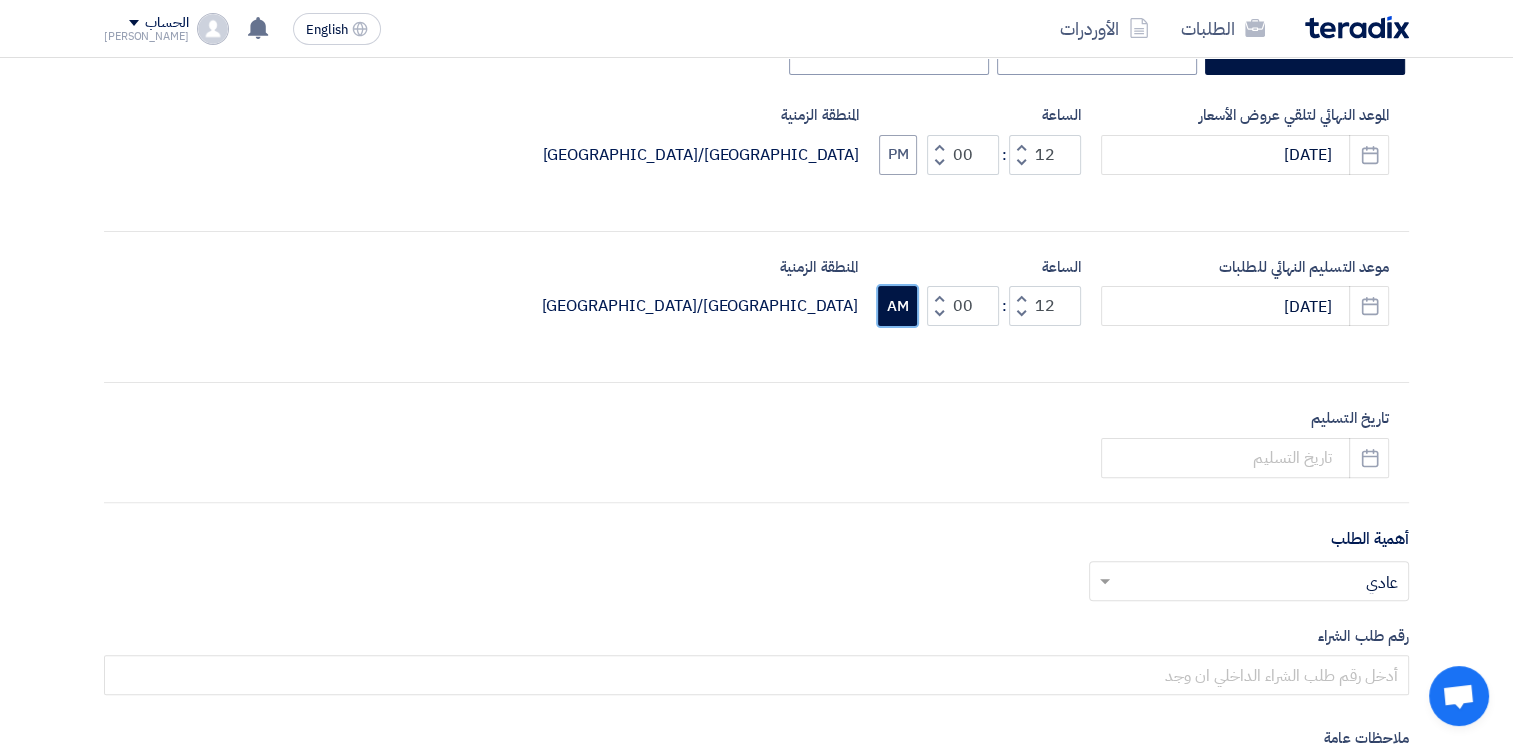 click on "AM" 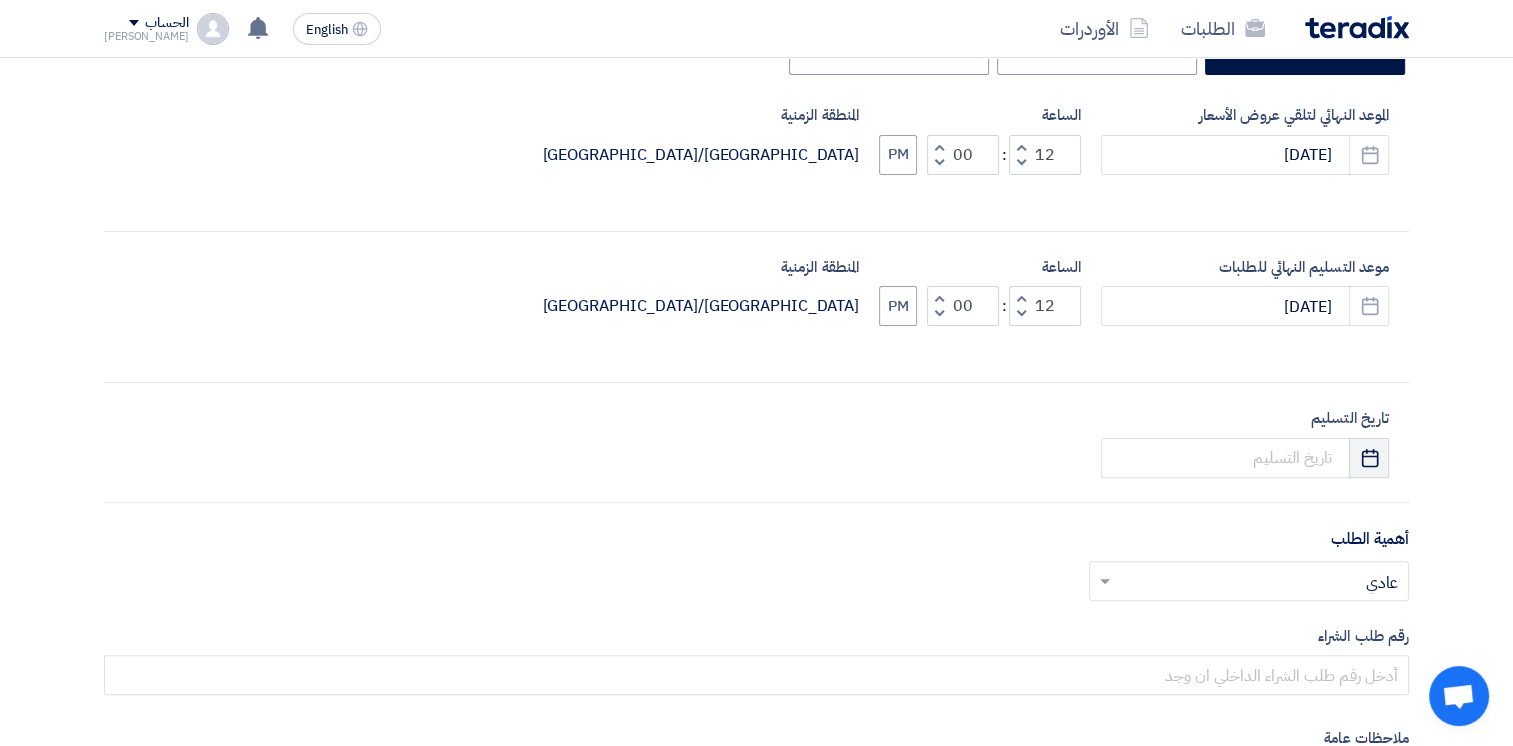 click on "Pick a date" 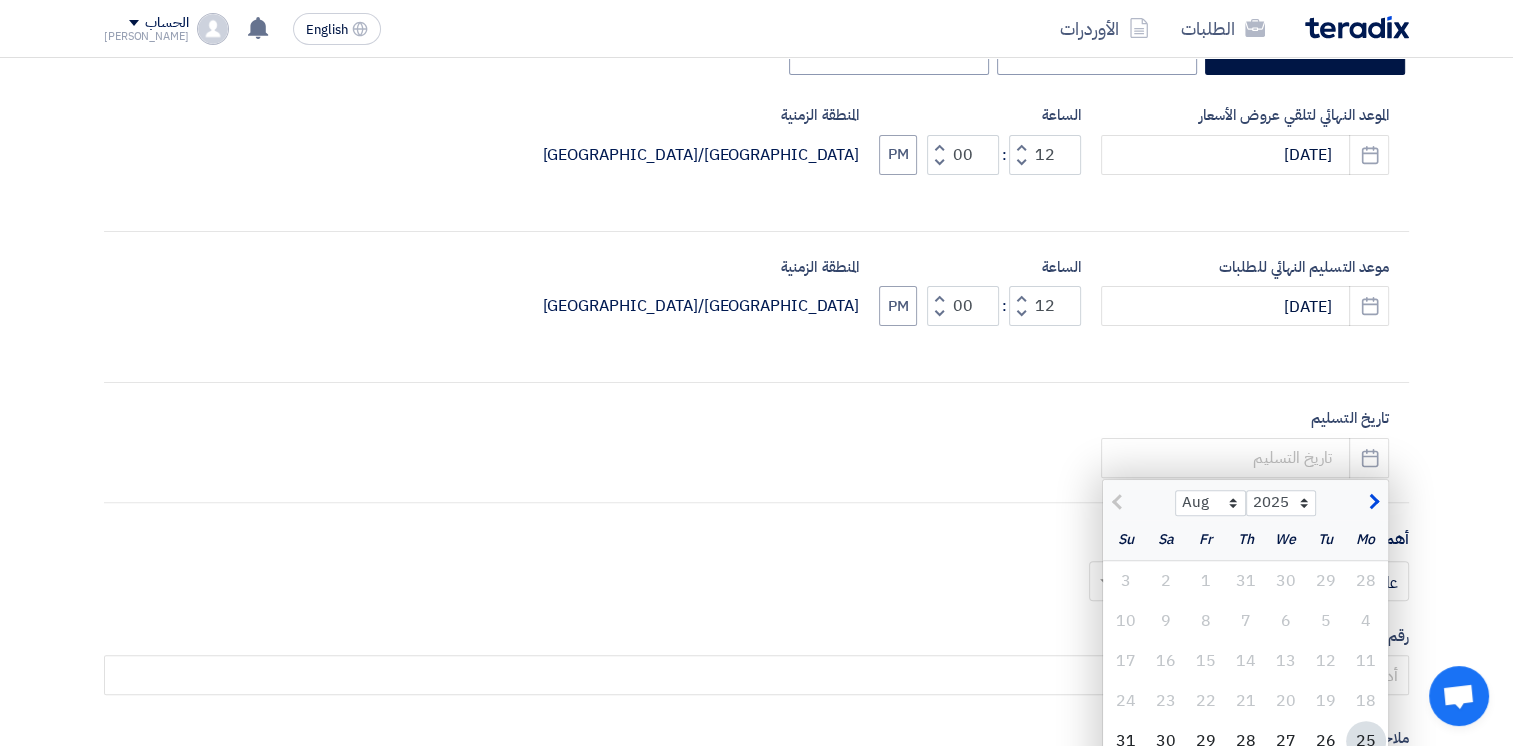 click 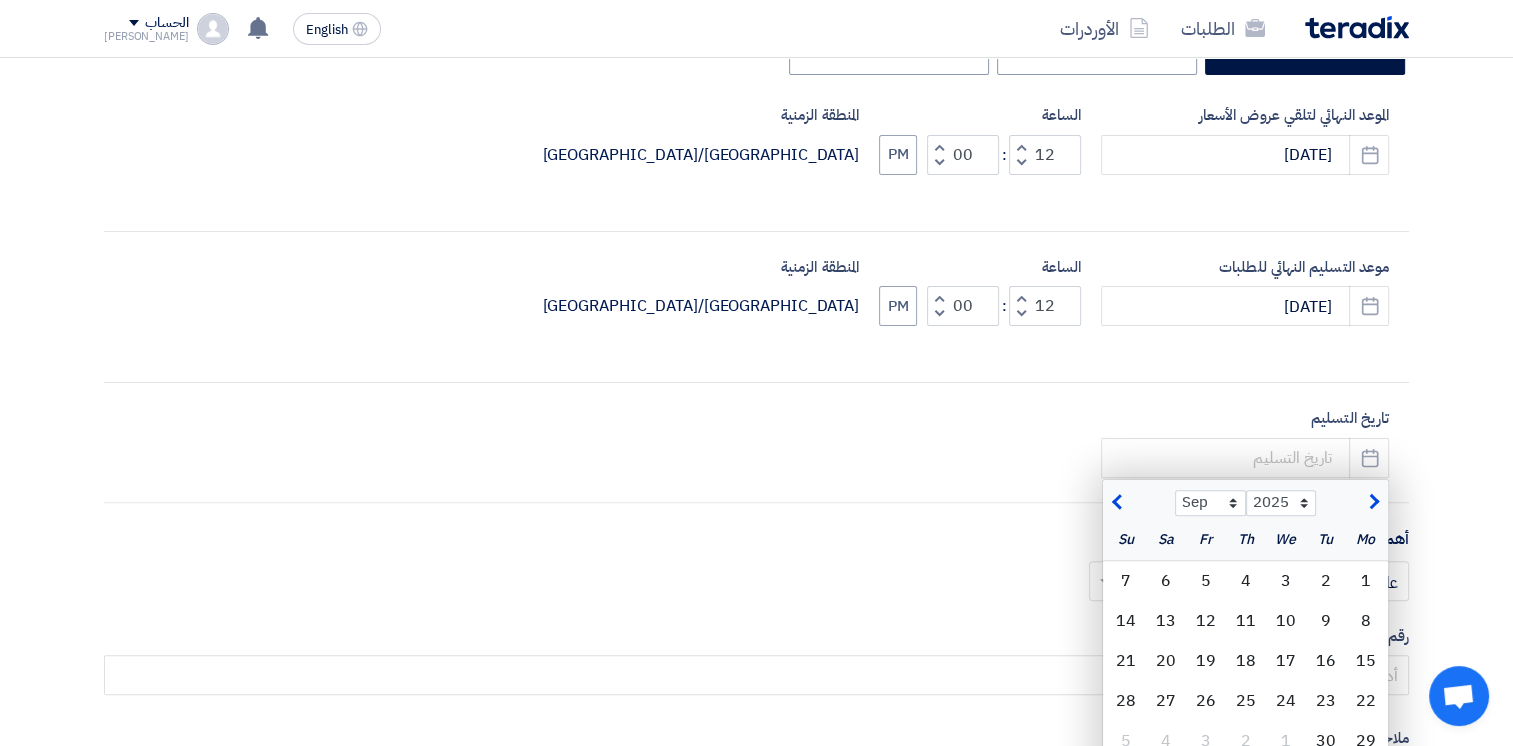 click 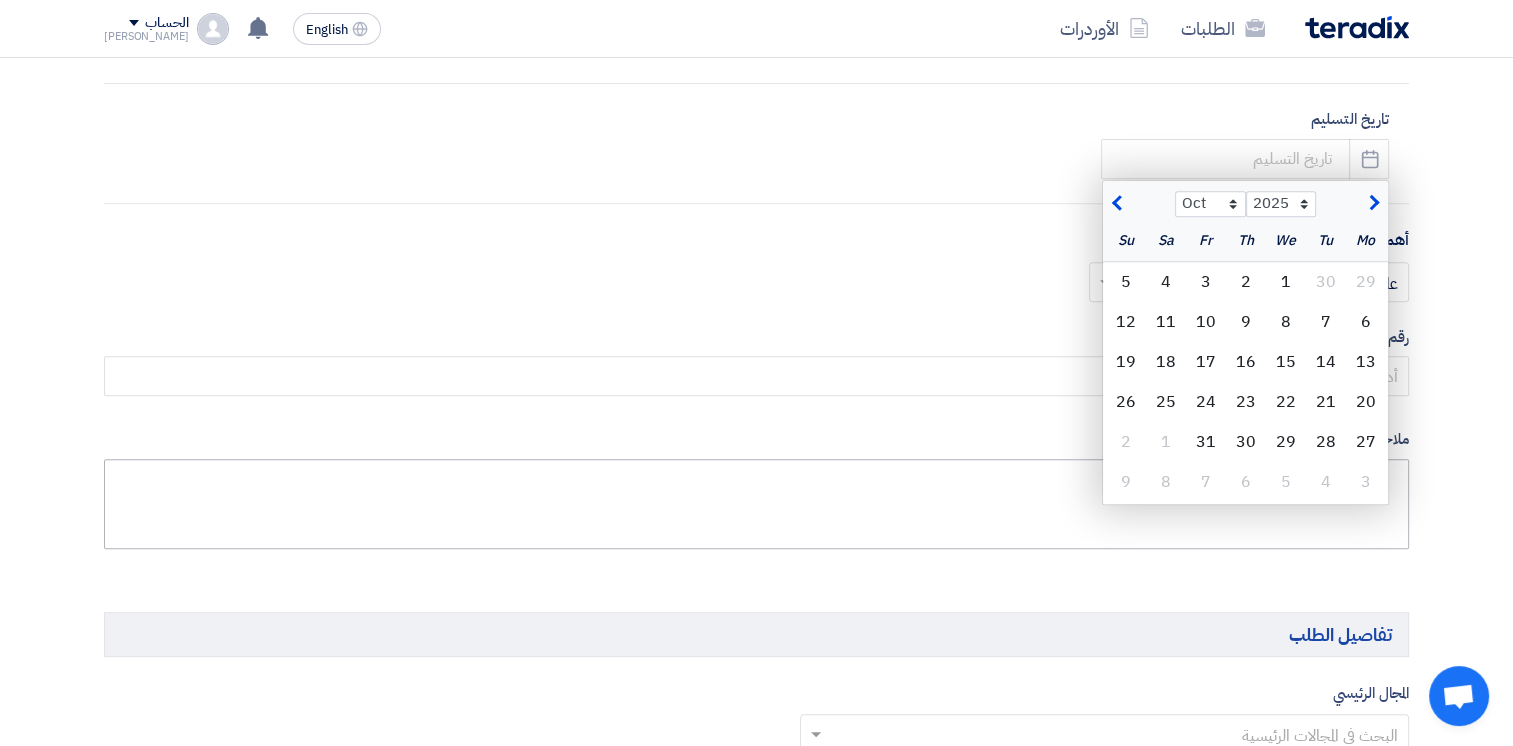 scroll, scrollTop: 800, scrollLeft: 0, axis: vertical 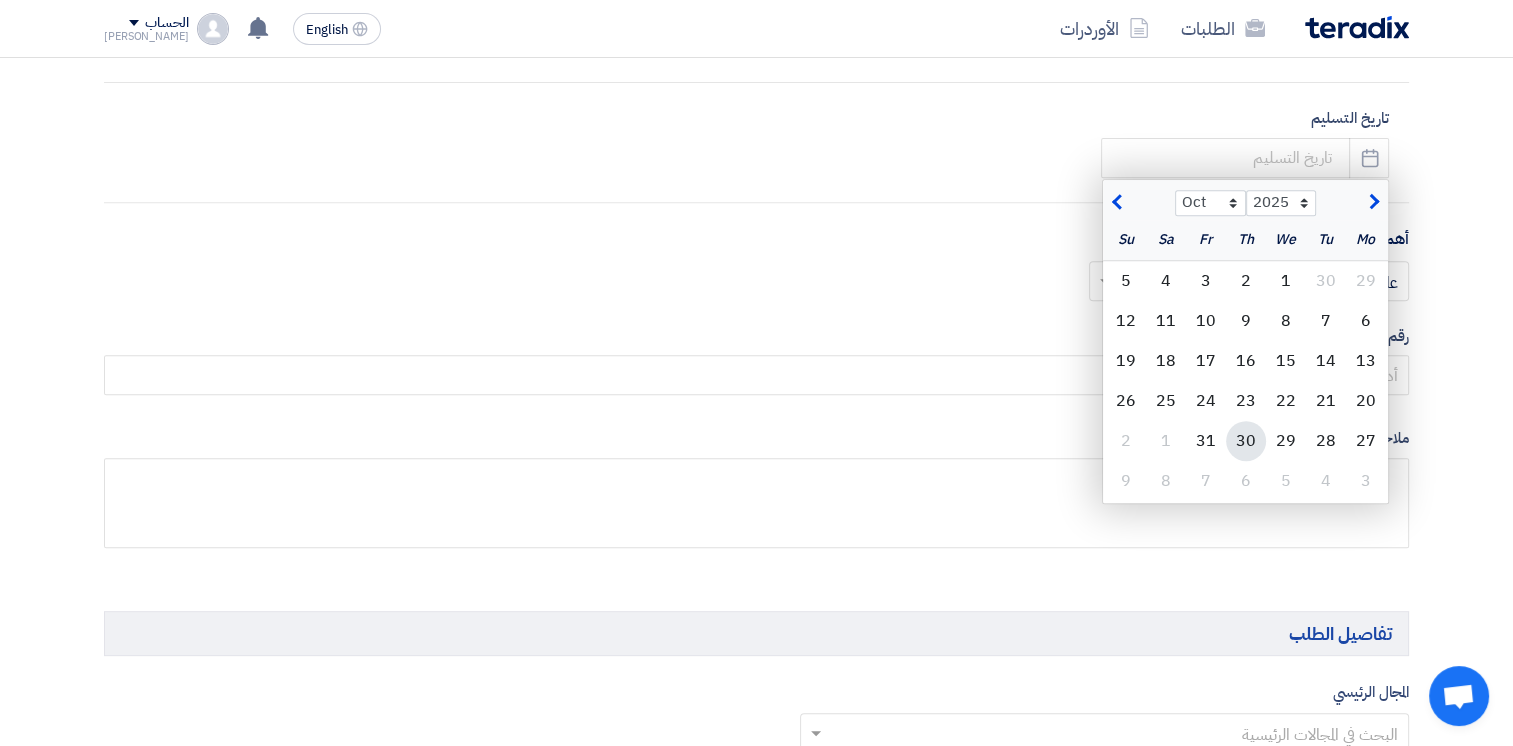 click on "30" 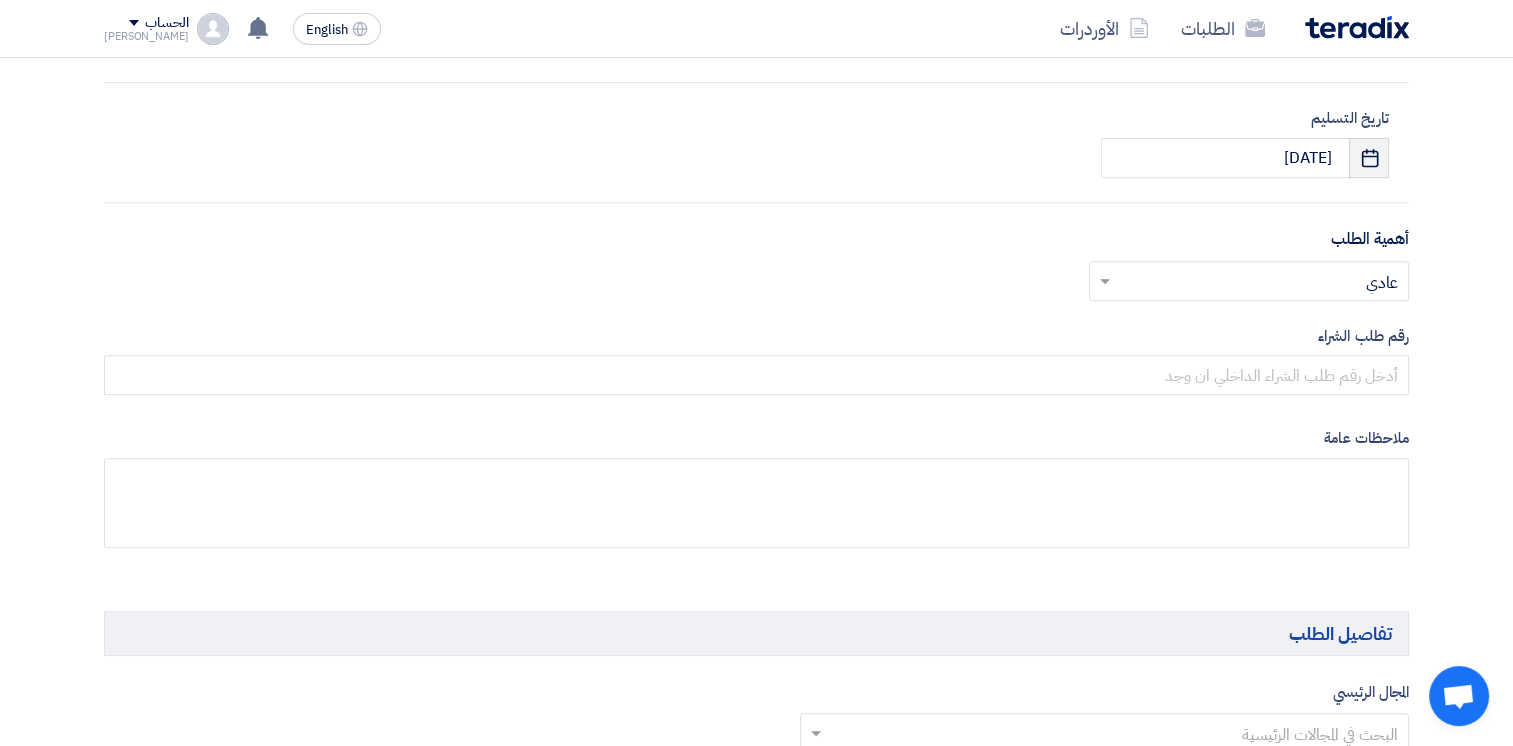 click on "Pick a date" 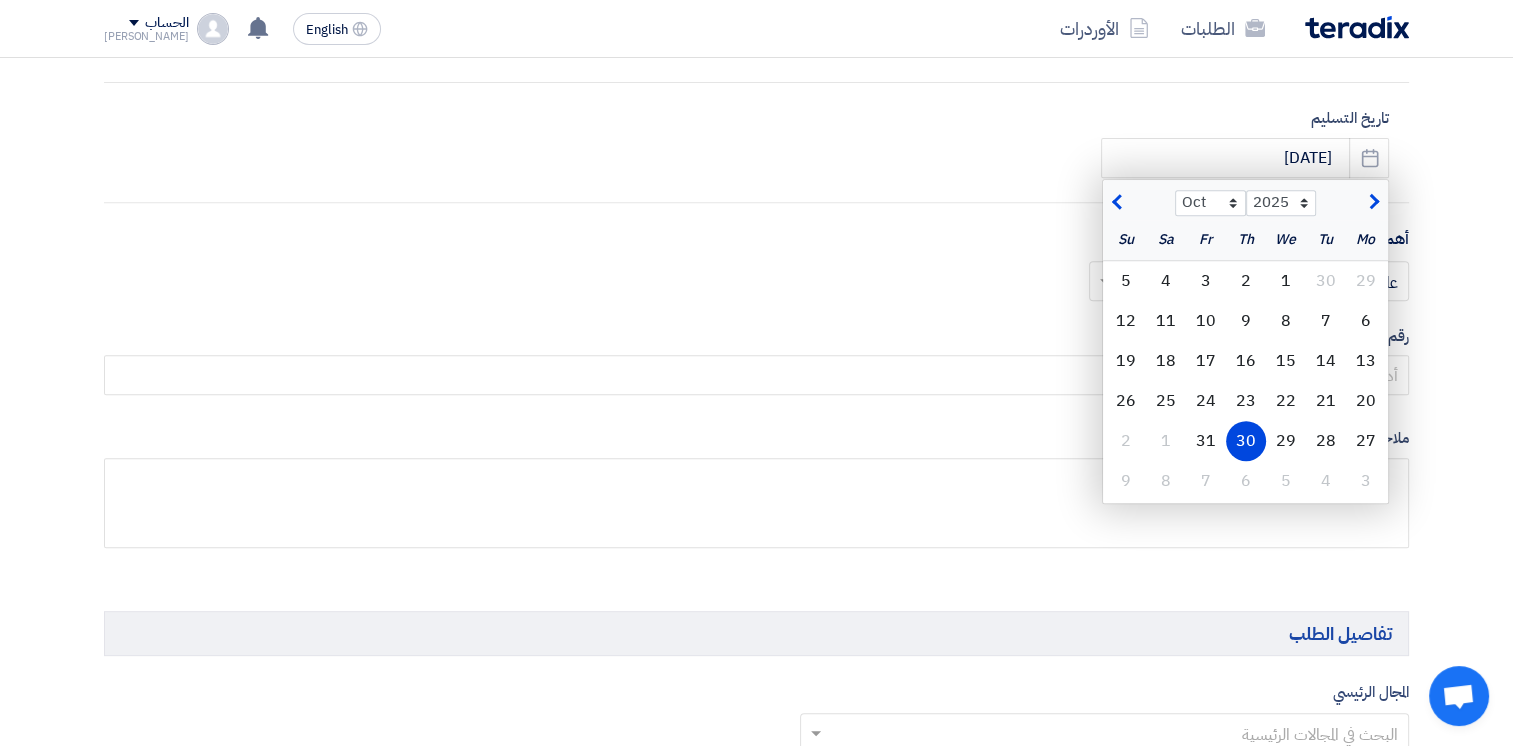 click on "Aug Sep Oct Nov [DATE] 2026 2027 2028 2029 2030 2031 2032 2033 2034 2035" 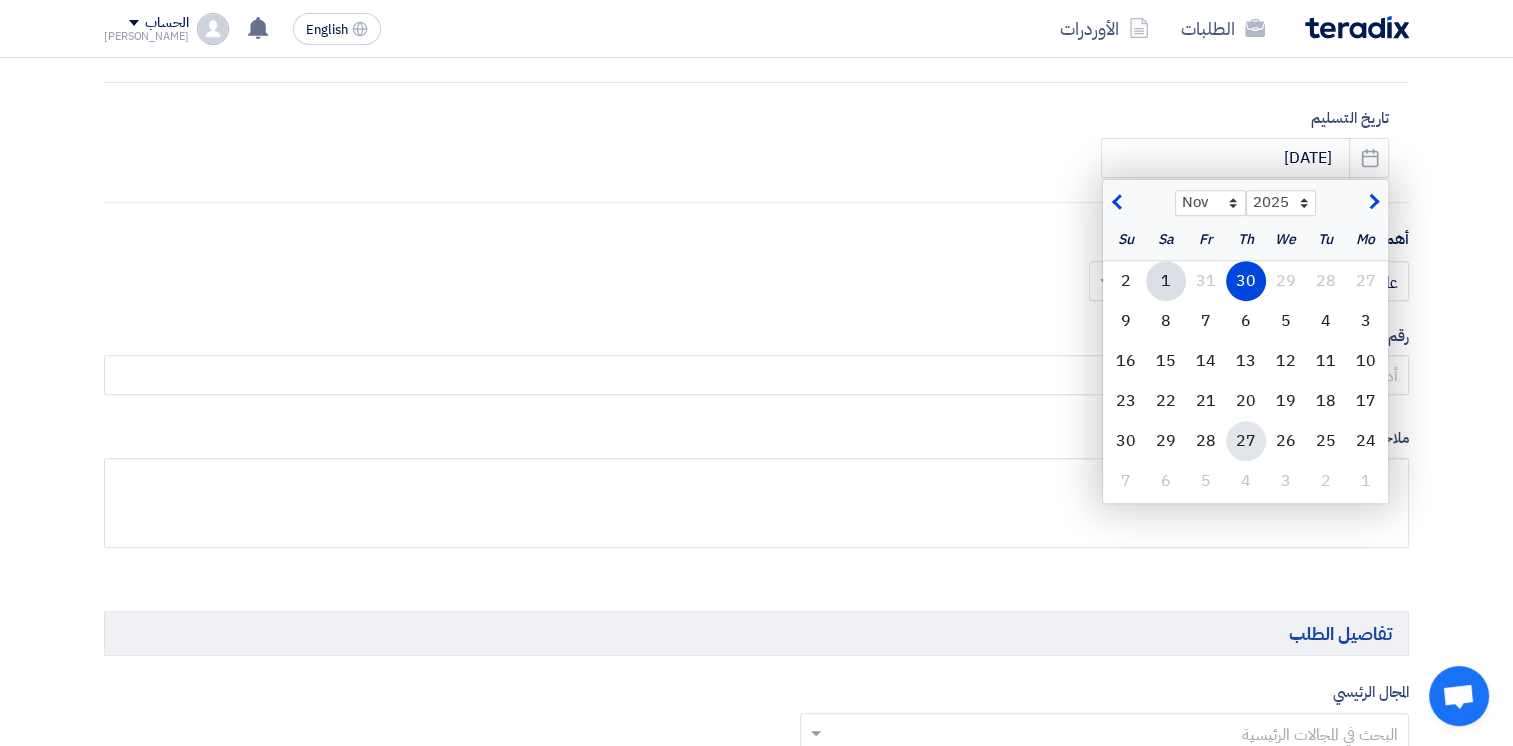 click on "27" 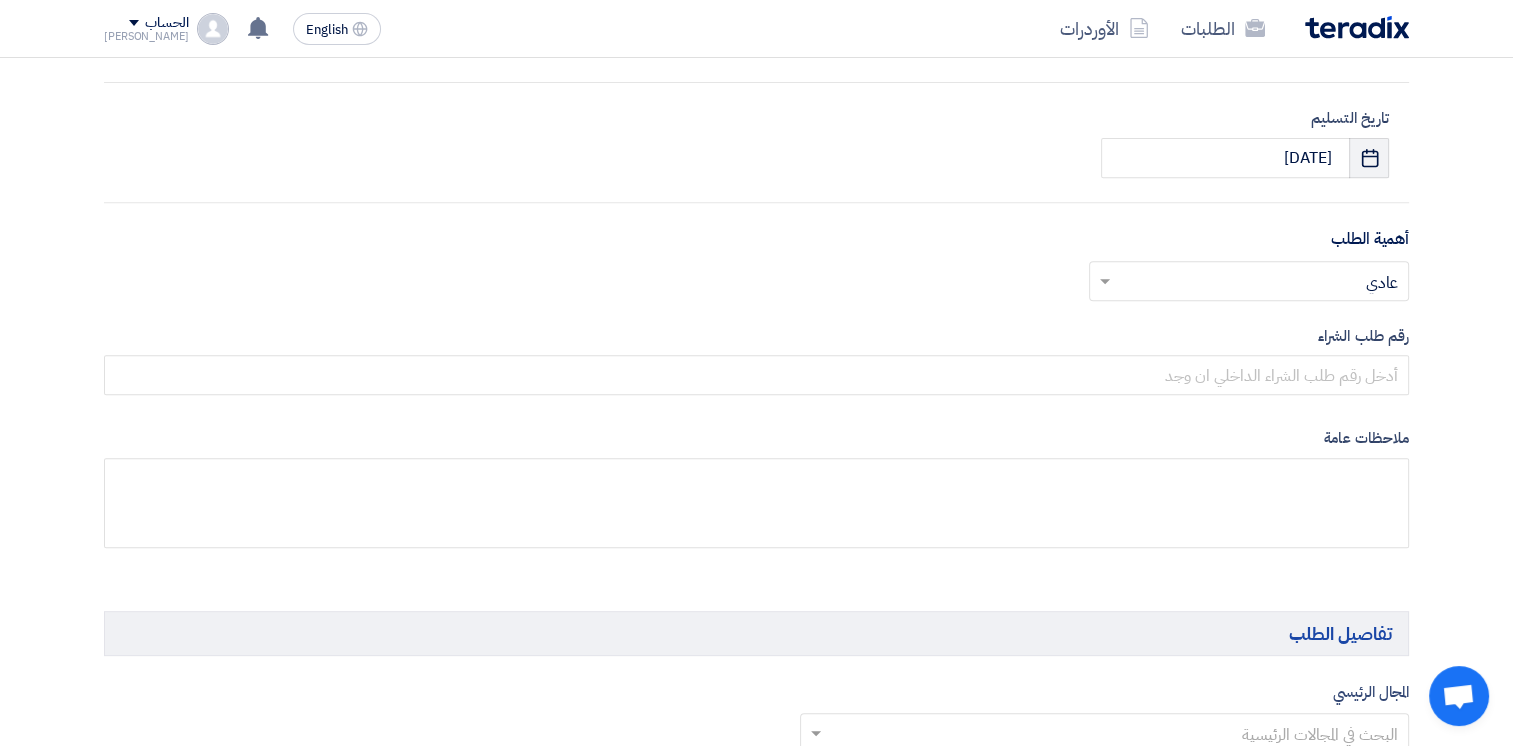 click on "Pick a date" 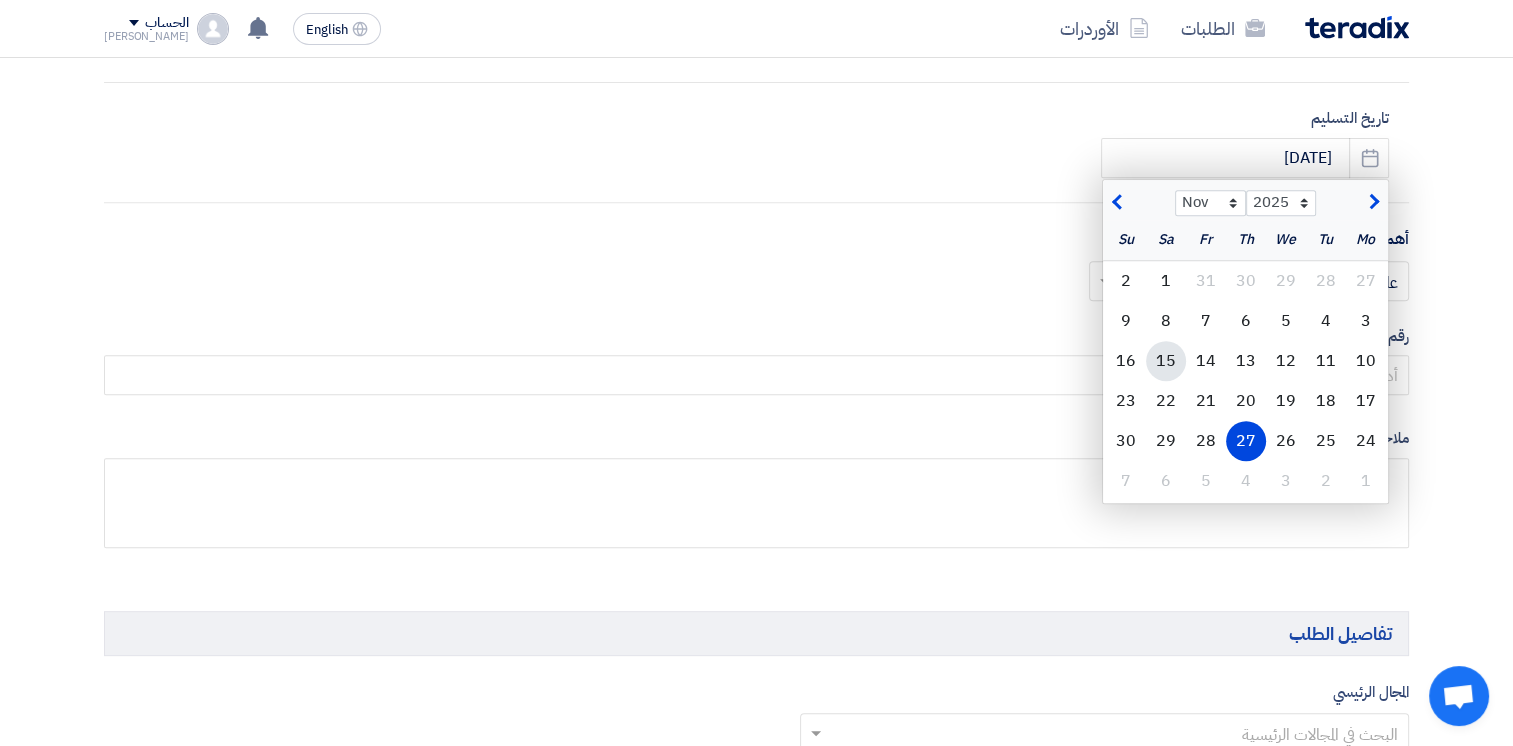 click on "15" 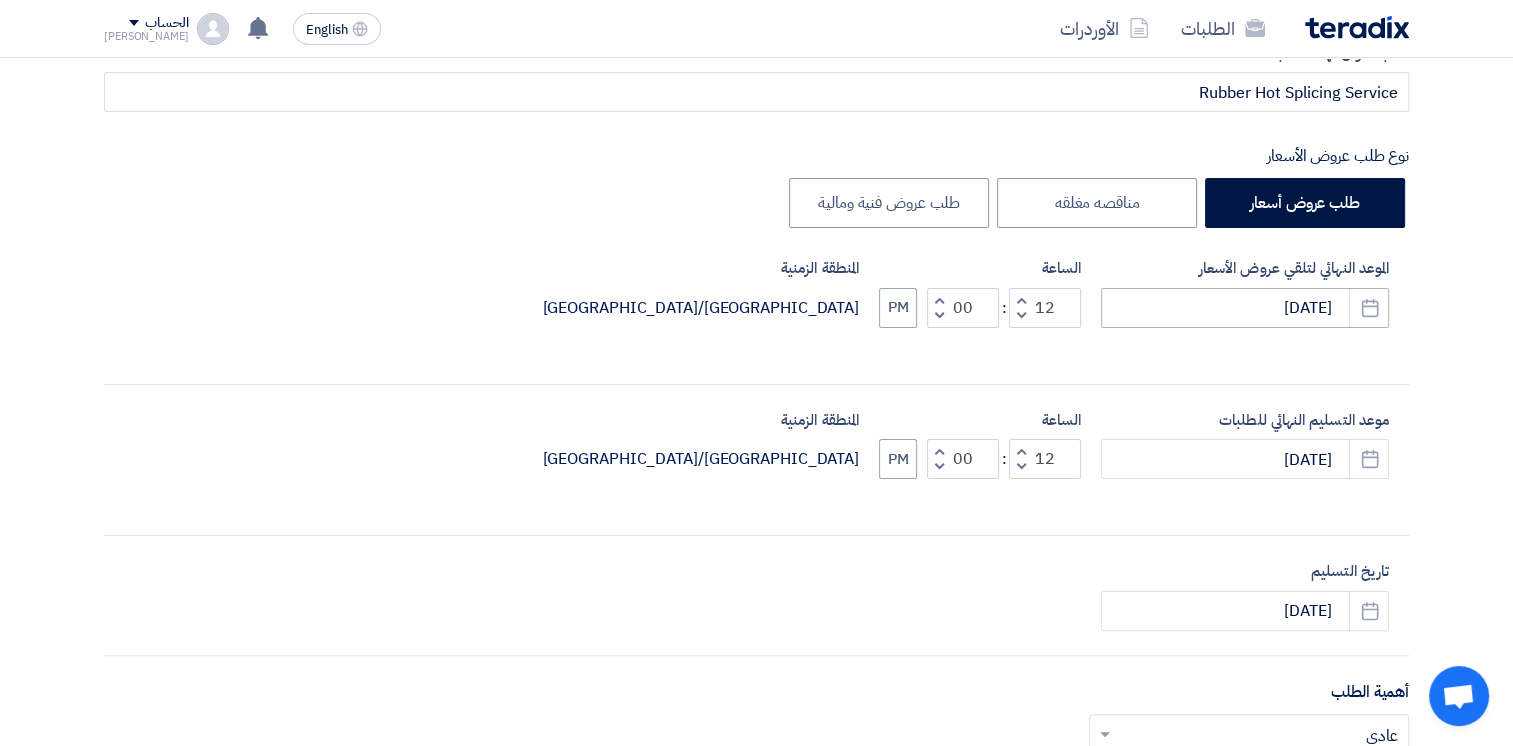 scroll, scrollTop: 600, scrollLeft: 0, axis: vertical 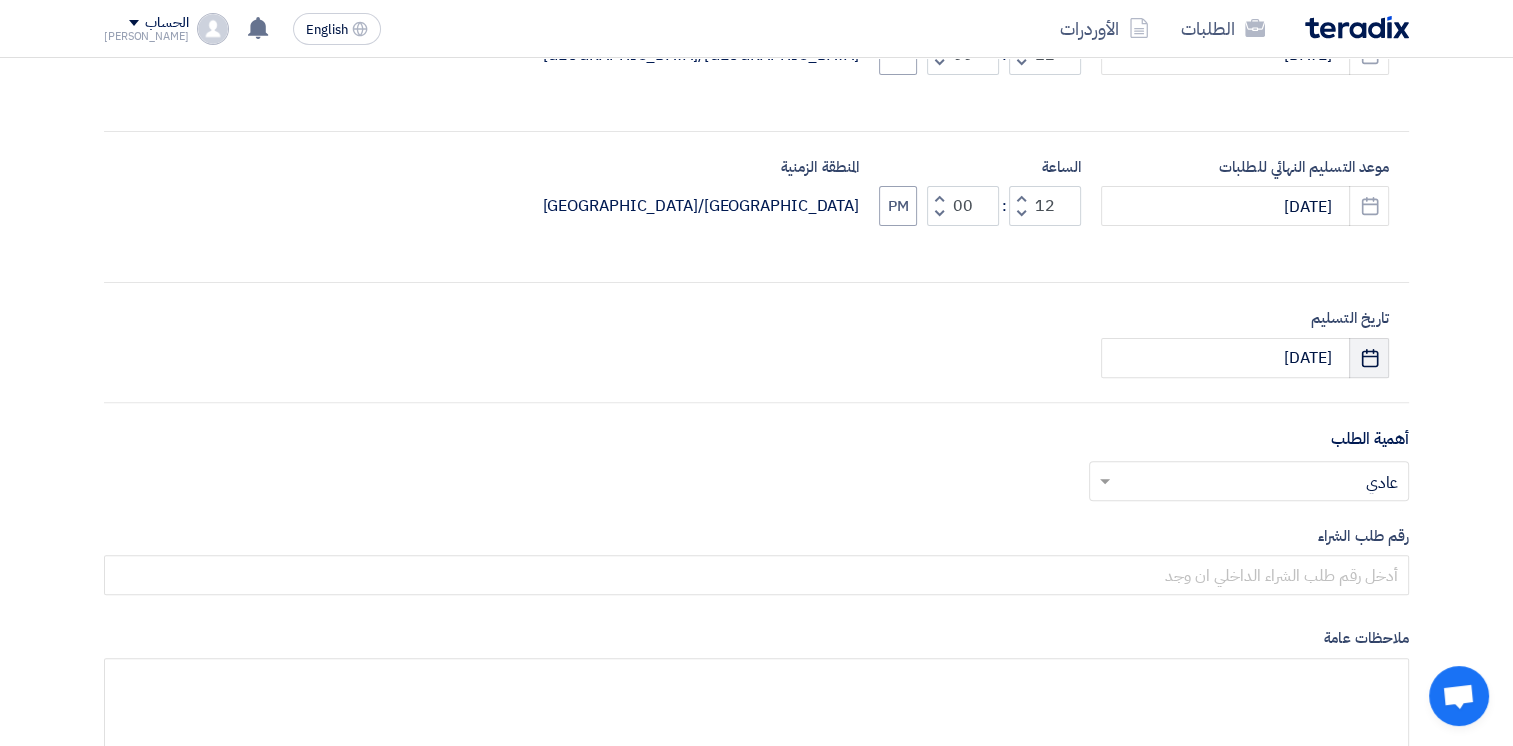 click 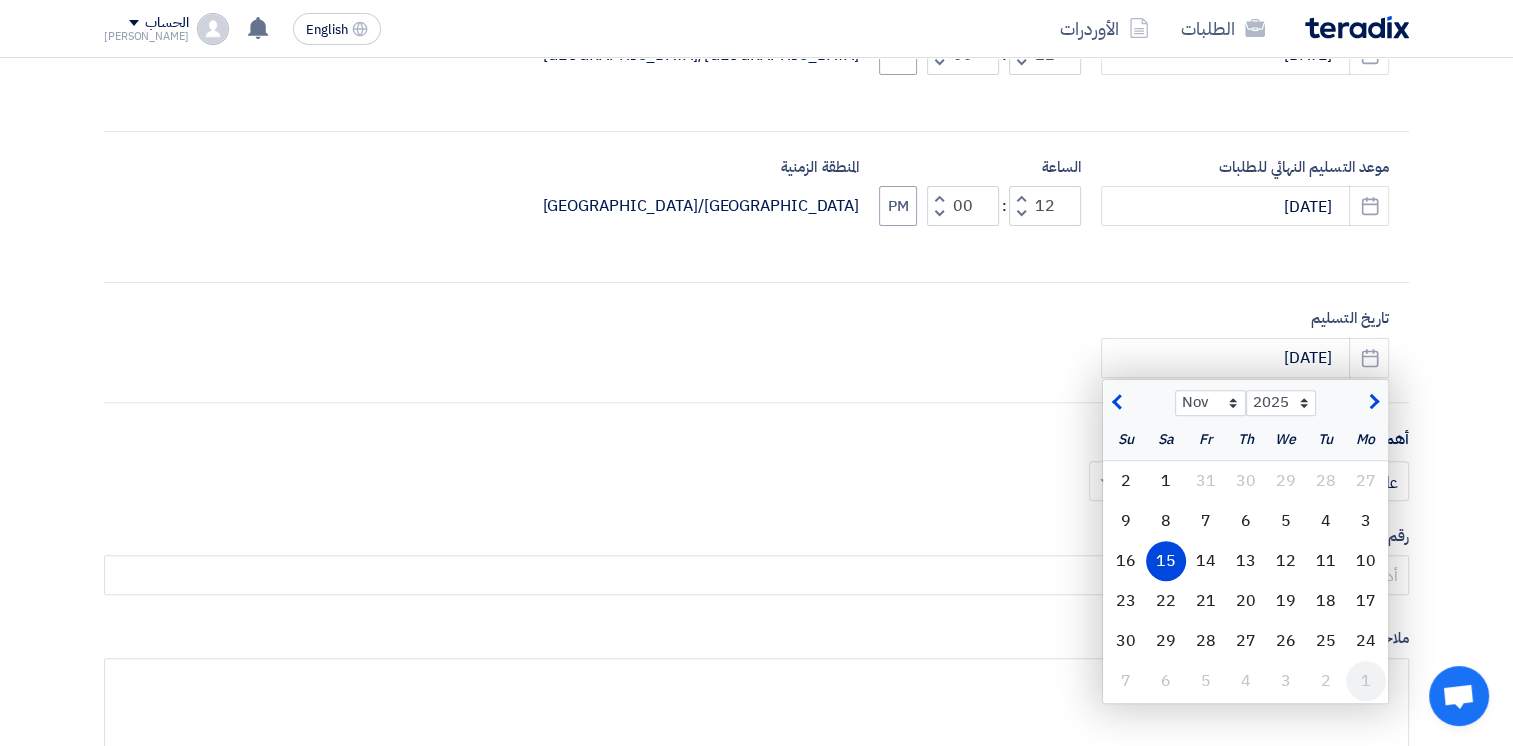 click on "1" 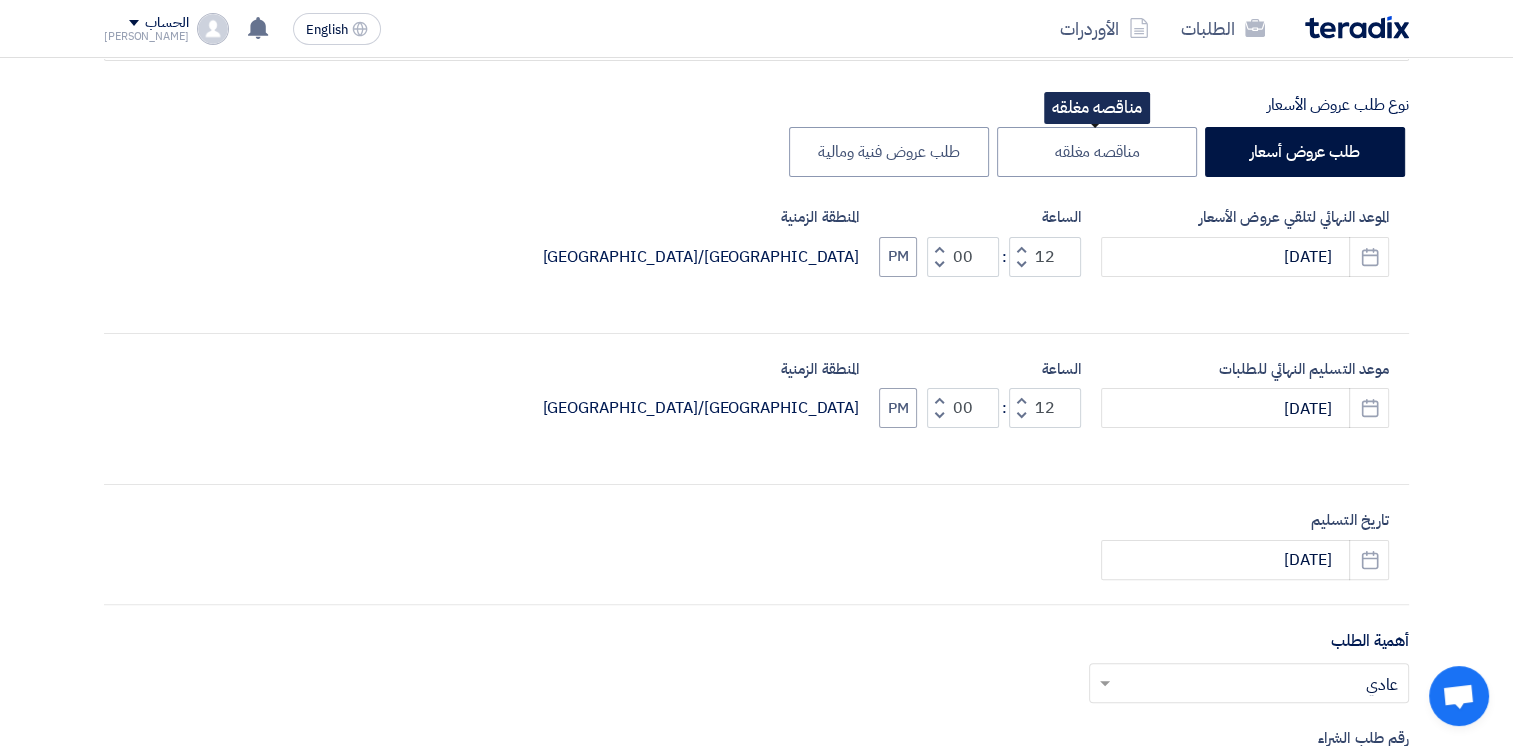 scroll, scrollTop: 700, scrollLeft: 0, axis: vertical 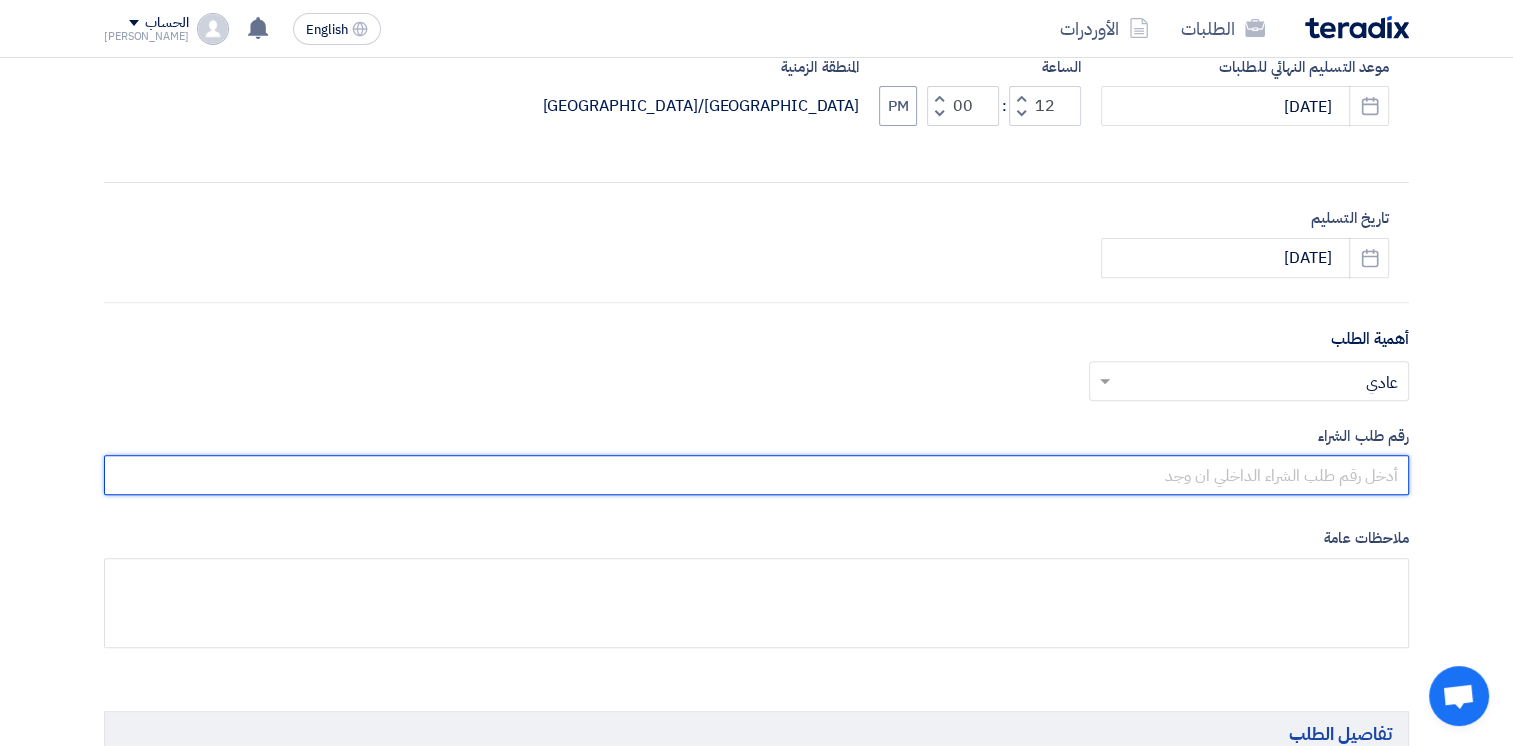 click at bounding box center [756, 475] 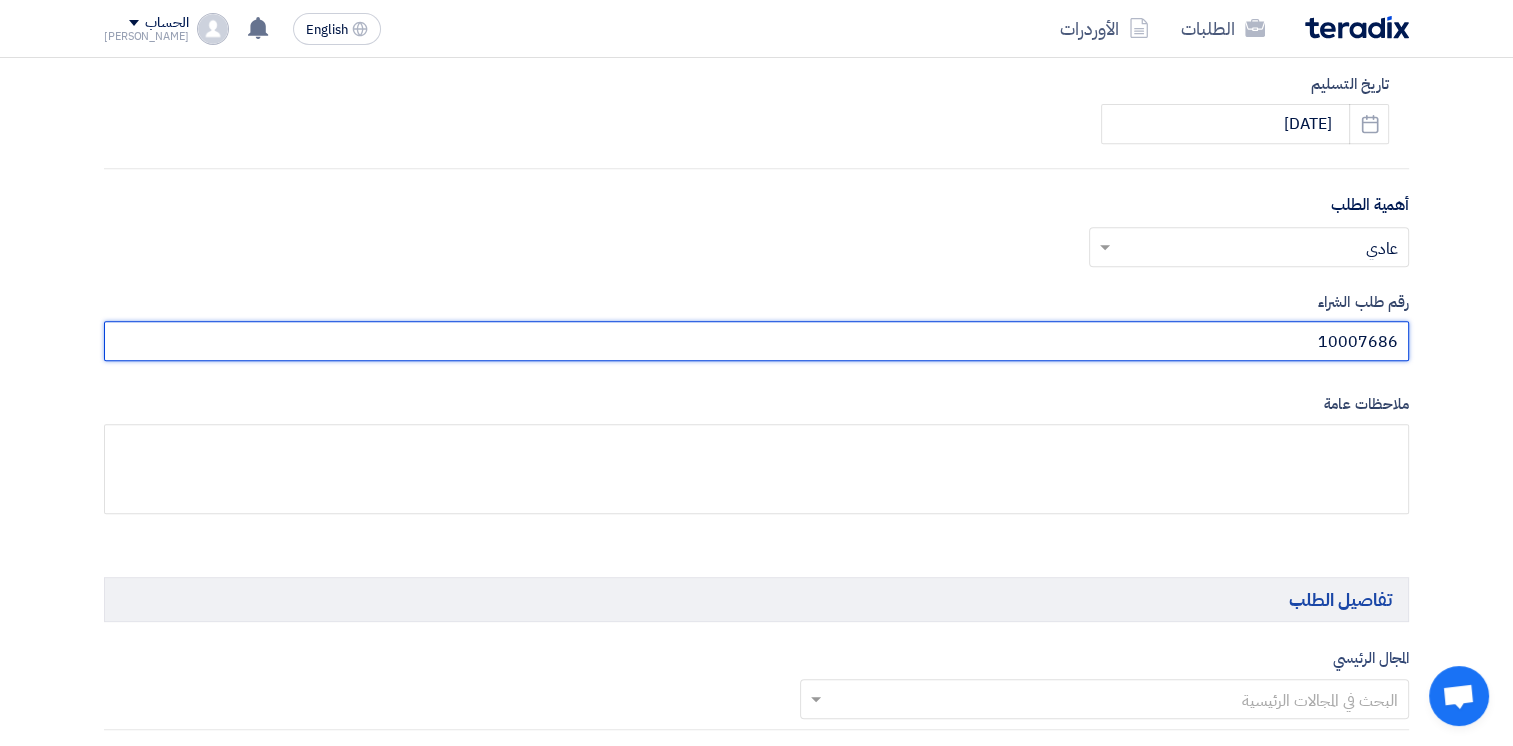 scroll, scrollTop: 1000, scrollLeft: 0, axis: vertical 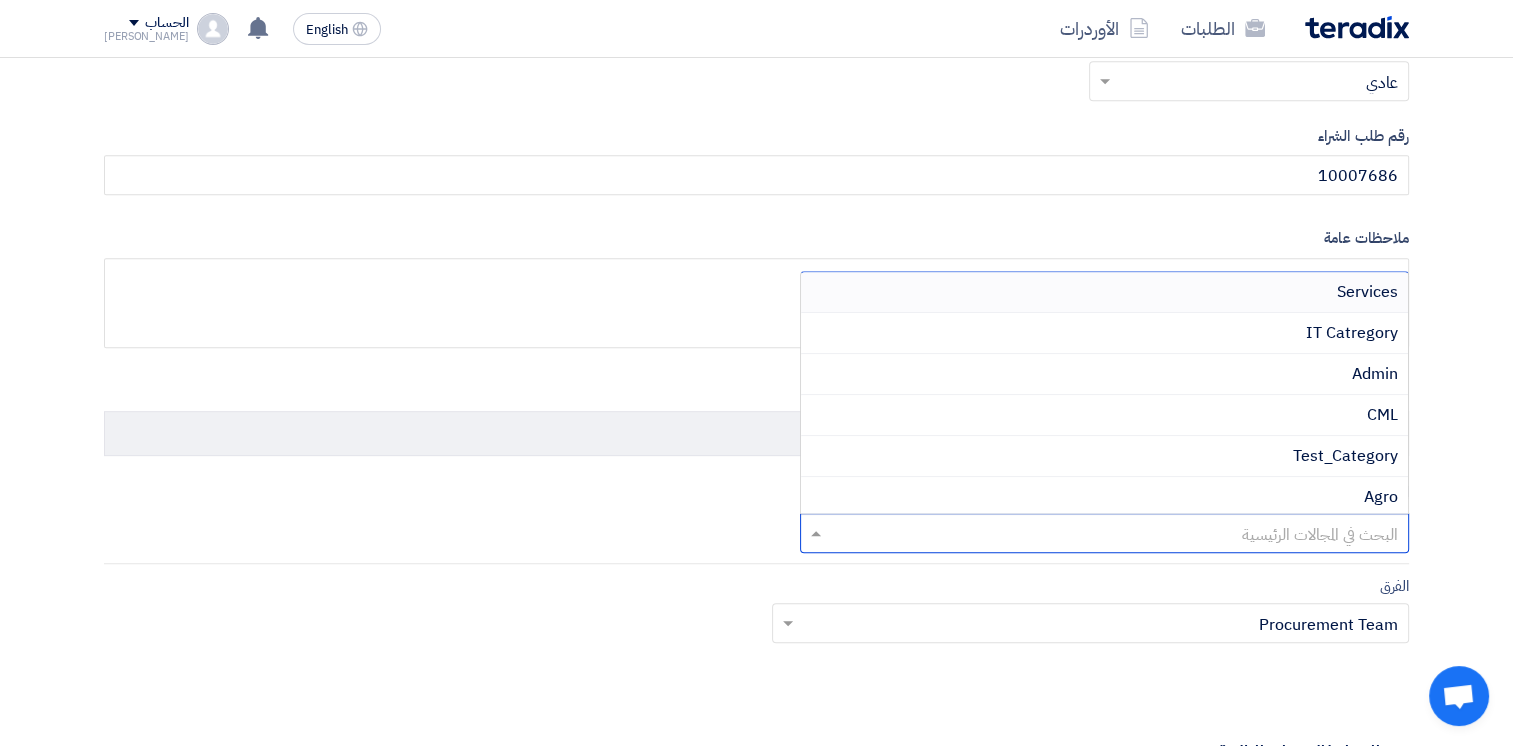 click at bounding box center (1116, 535) 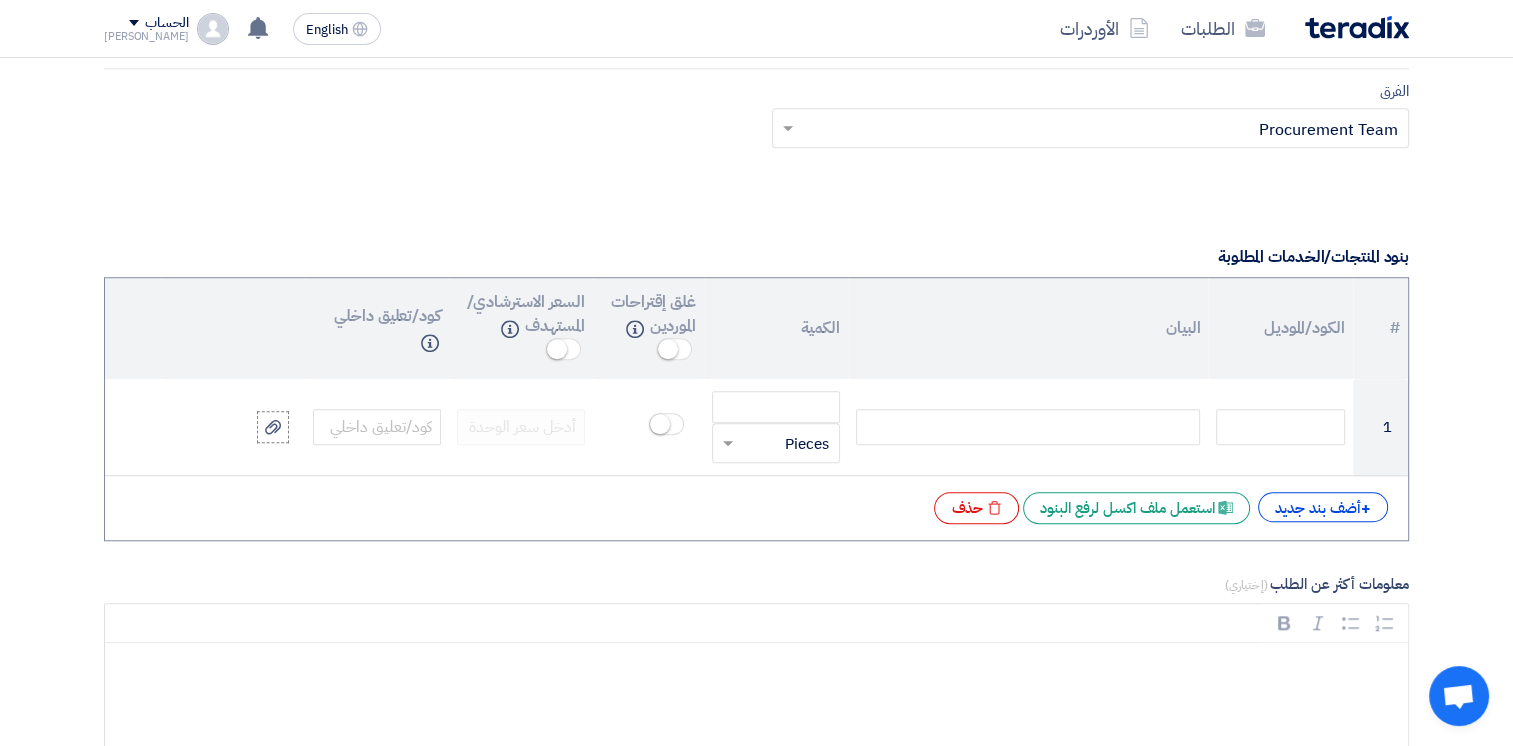 scroll, scrollTop: 1500, scrollLeft: 0, axis: vertical 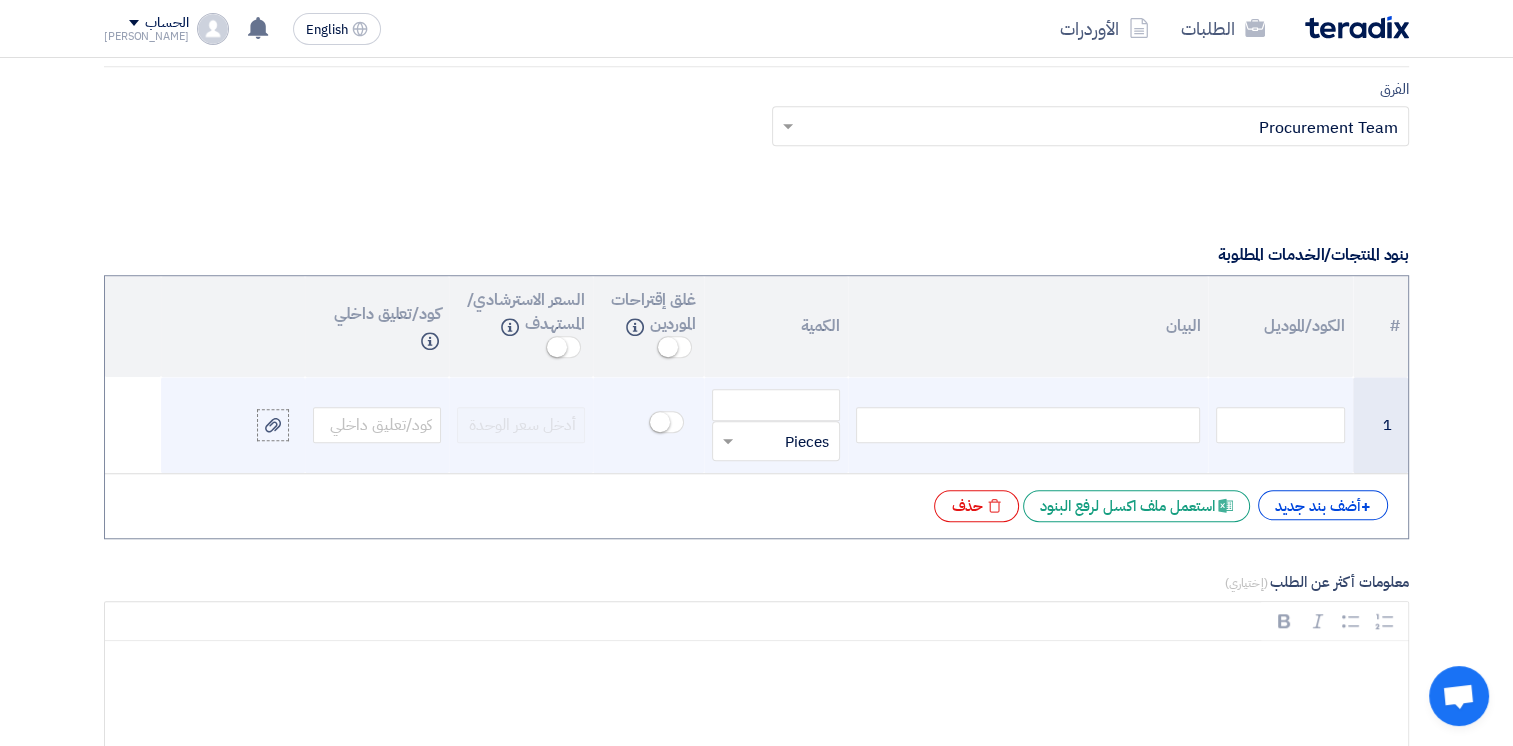 click 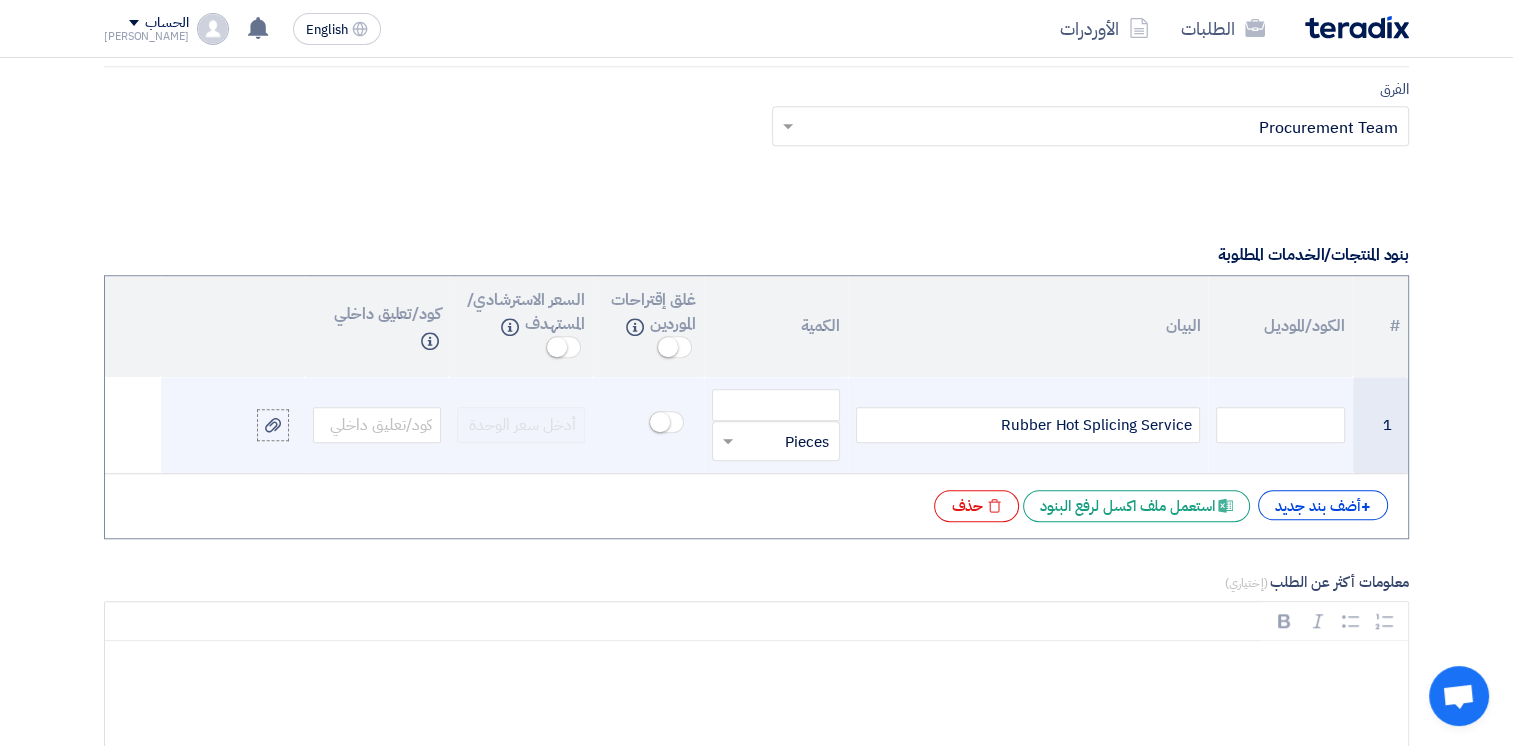 click 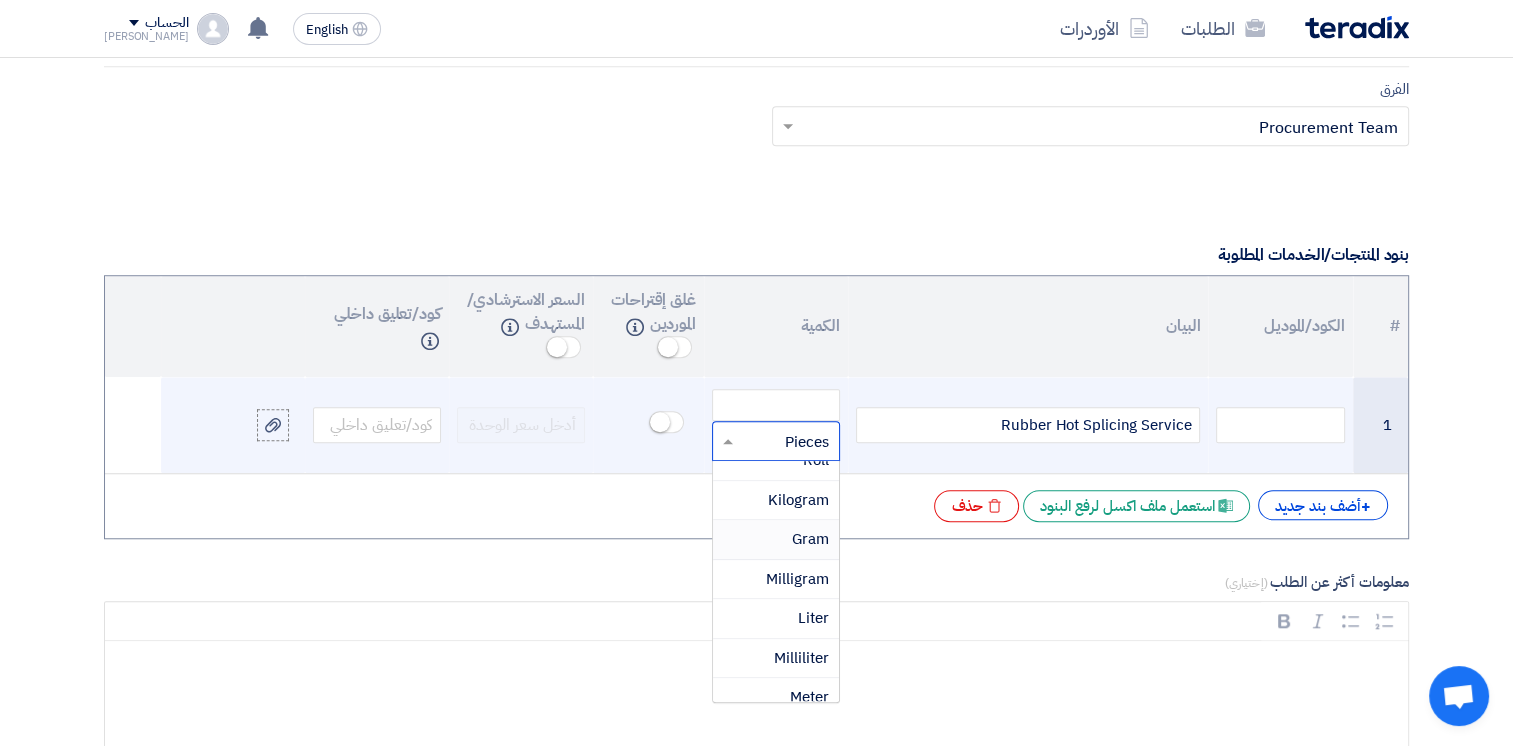 scroll, scrollTop: 500, scrollLeft: 0, axis: vertical 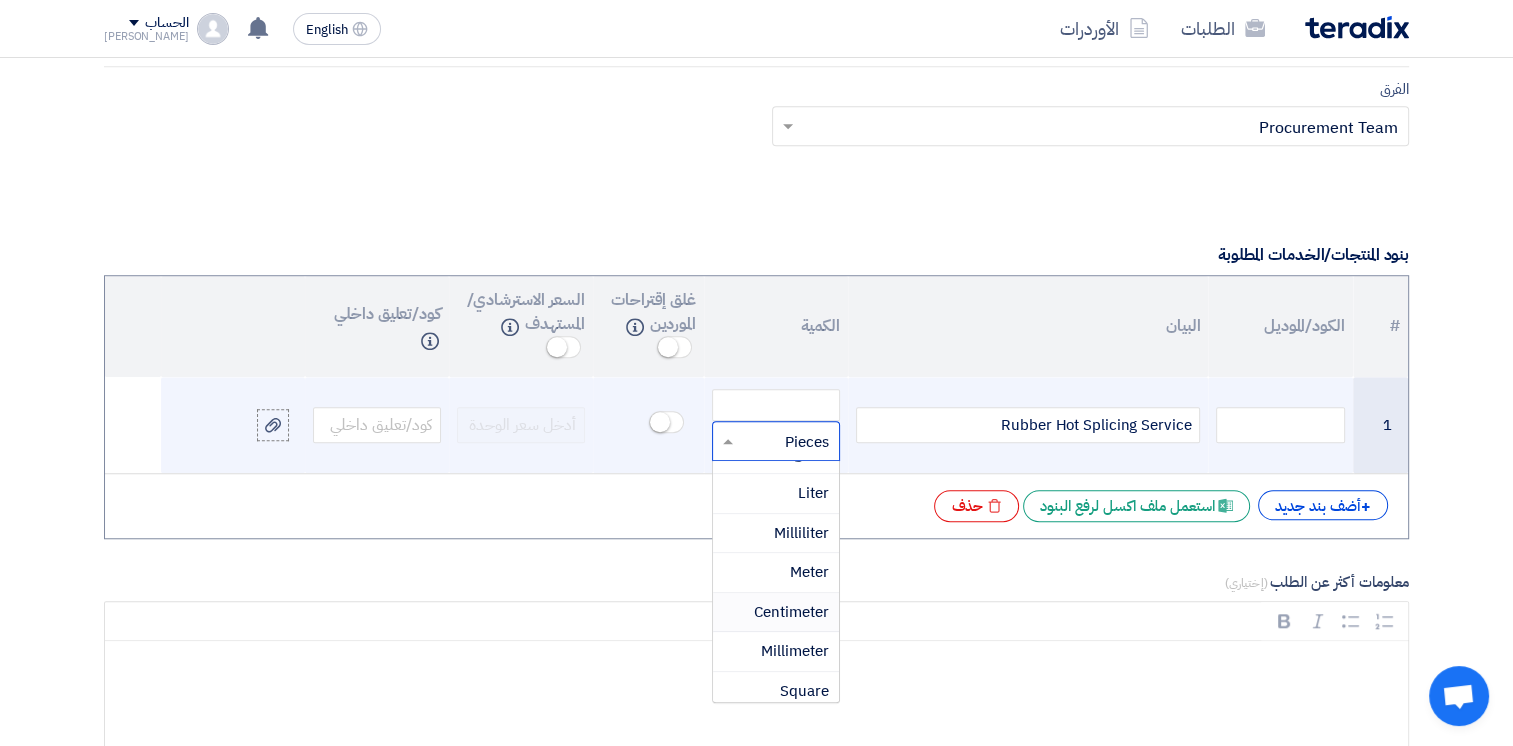 click on "Centimeter" at bounding box center (791, 612) 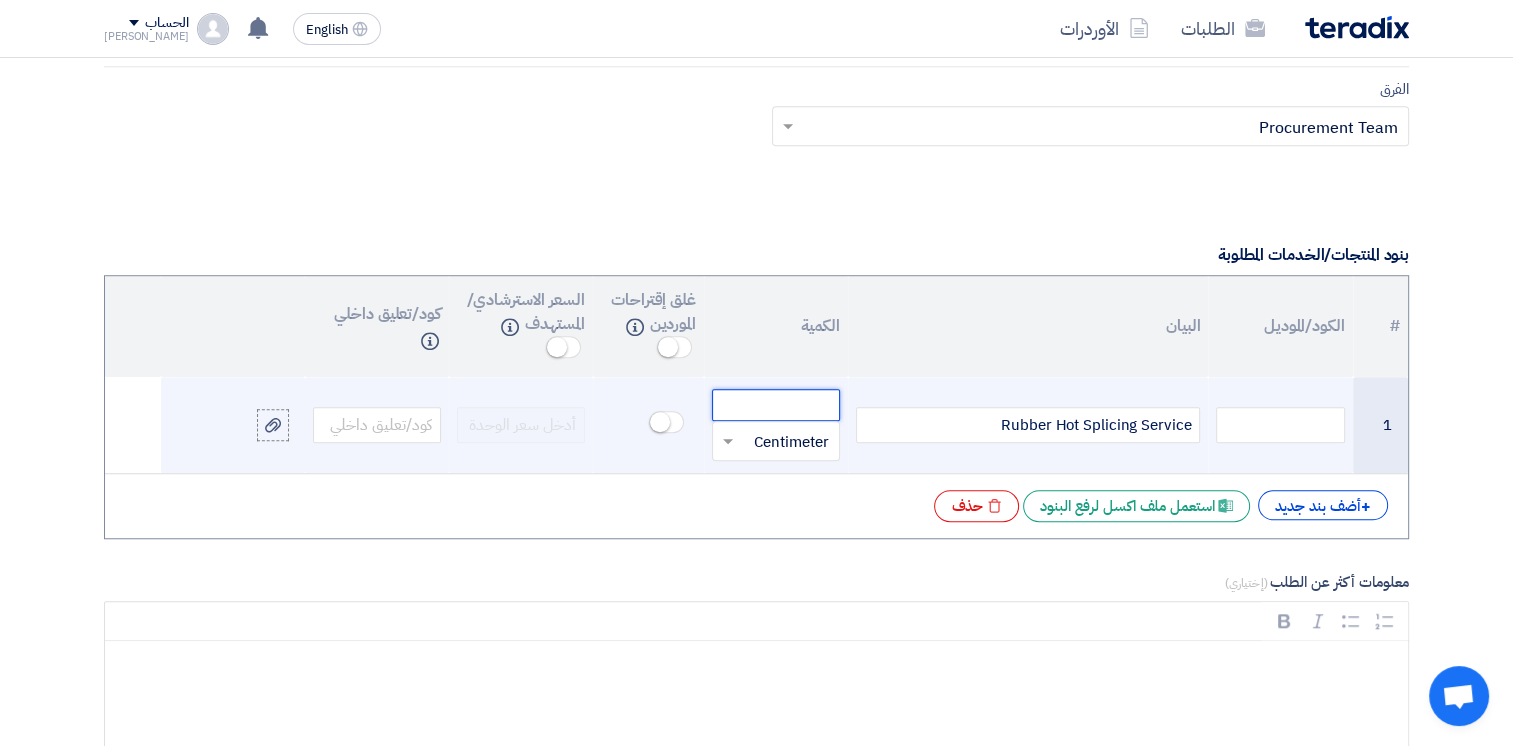 click 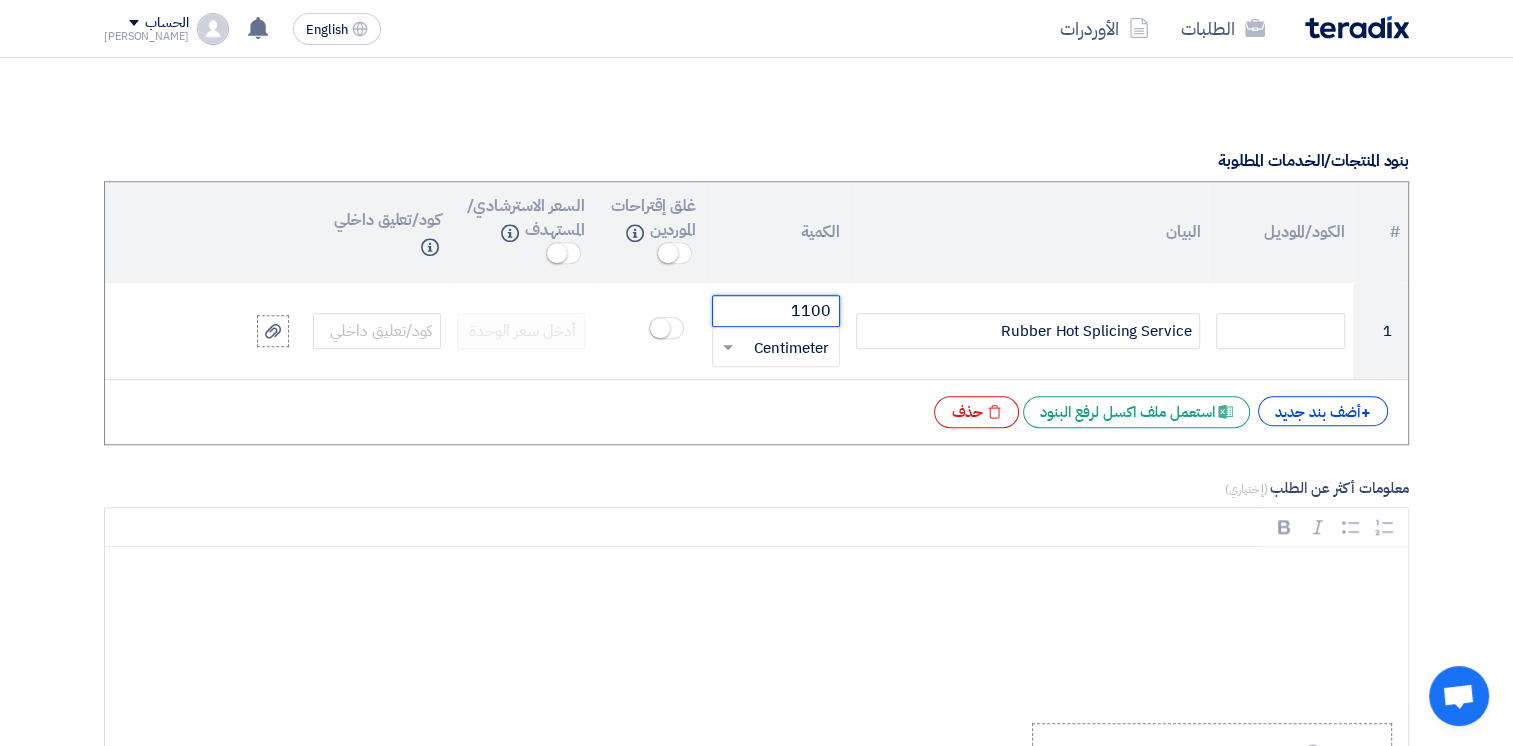 scroll, scrollTop: 1700, scrollLeft: 0, axis: vertical 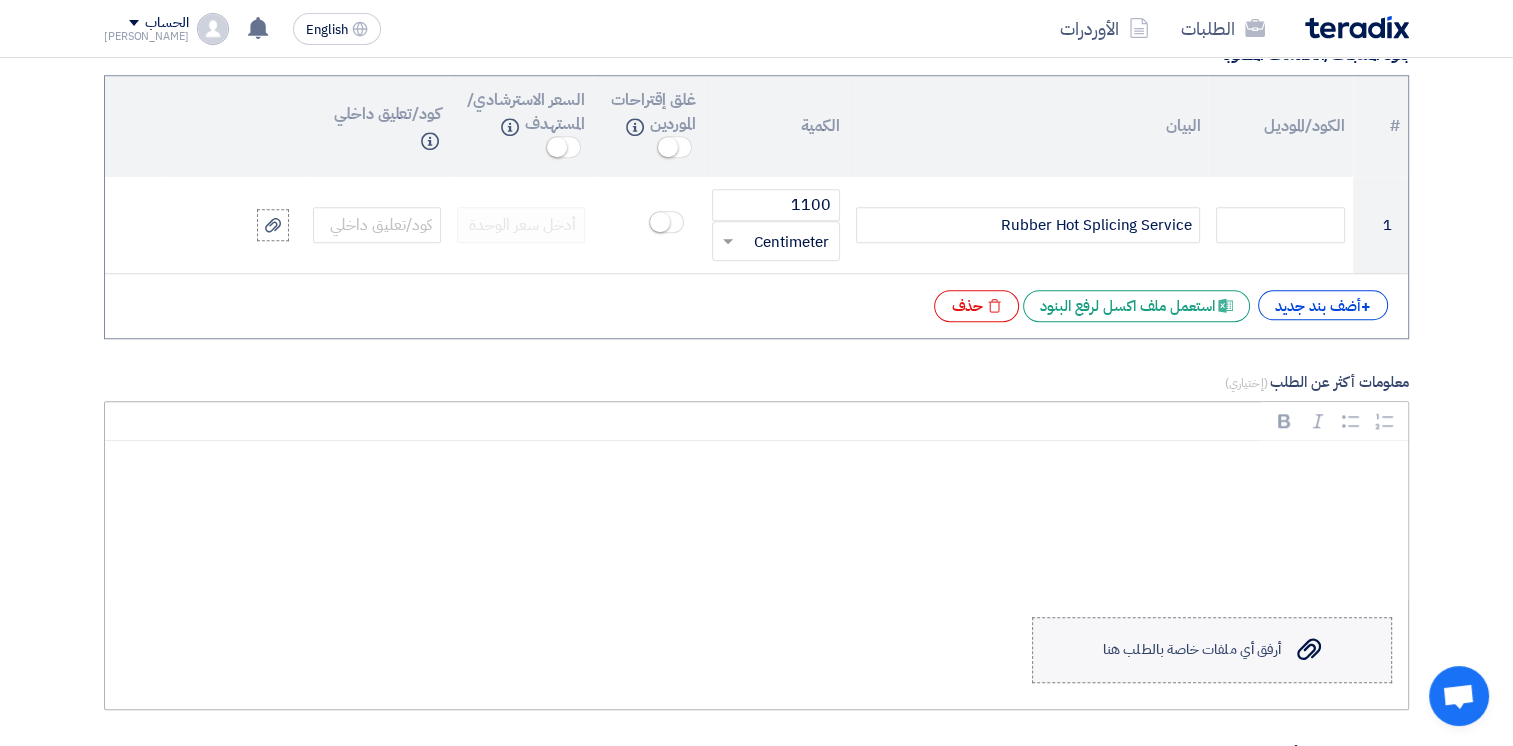 click on "أرفق أي ملفات خاصة بالطلب هنا" 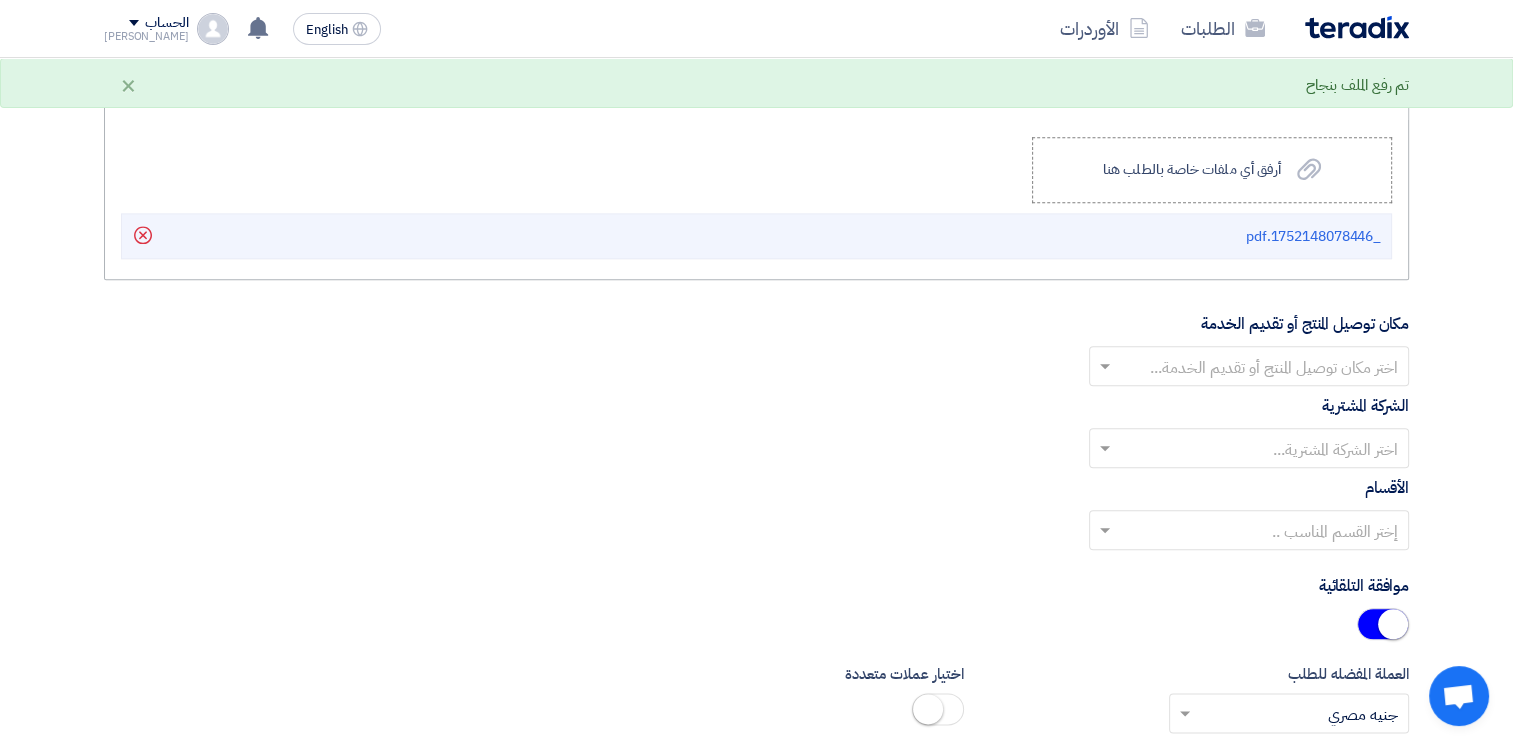 scroll, scrollTop: 2200, scrollLeft: 0, axis: vertical 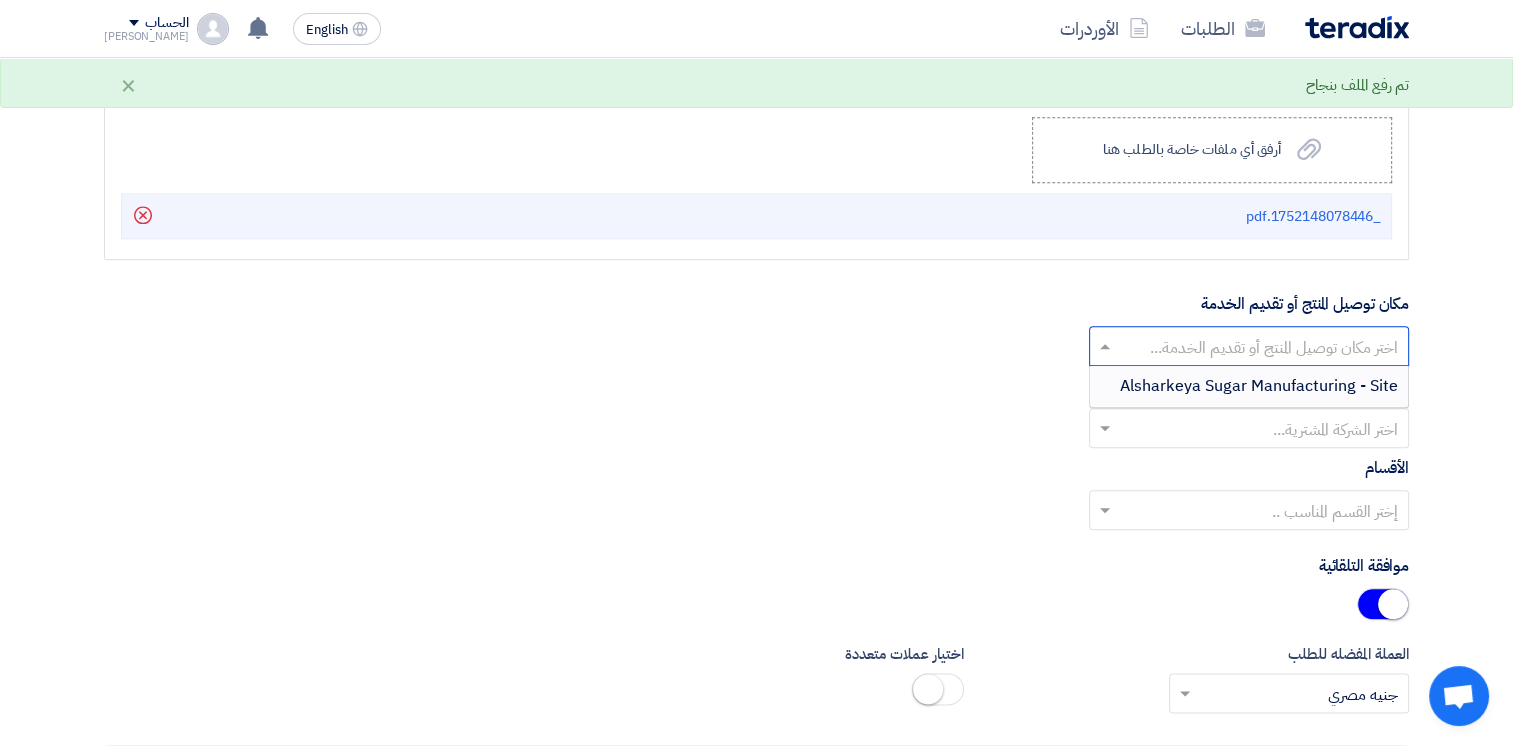 click 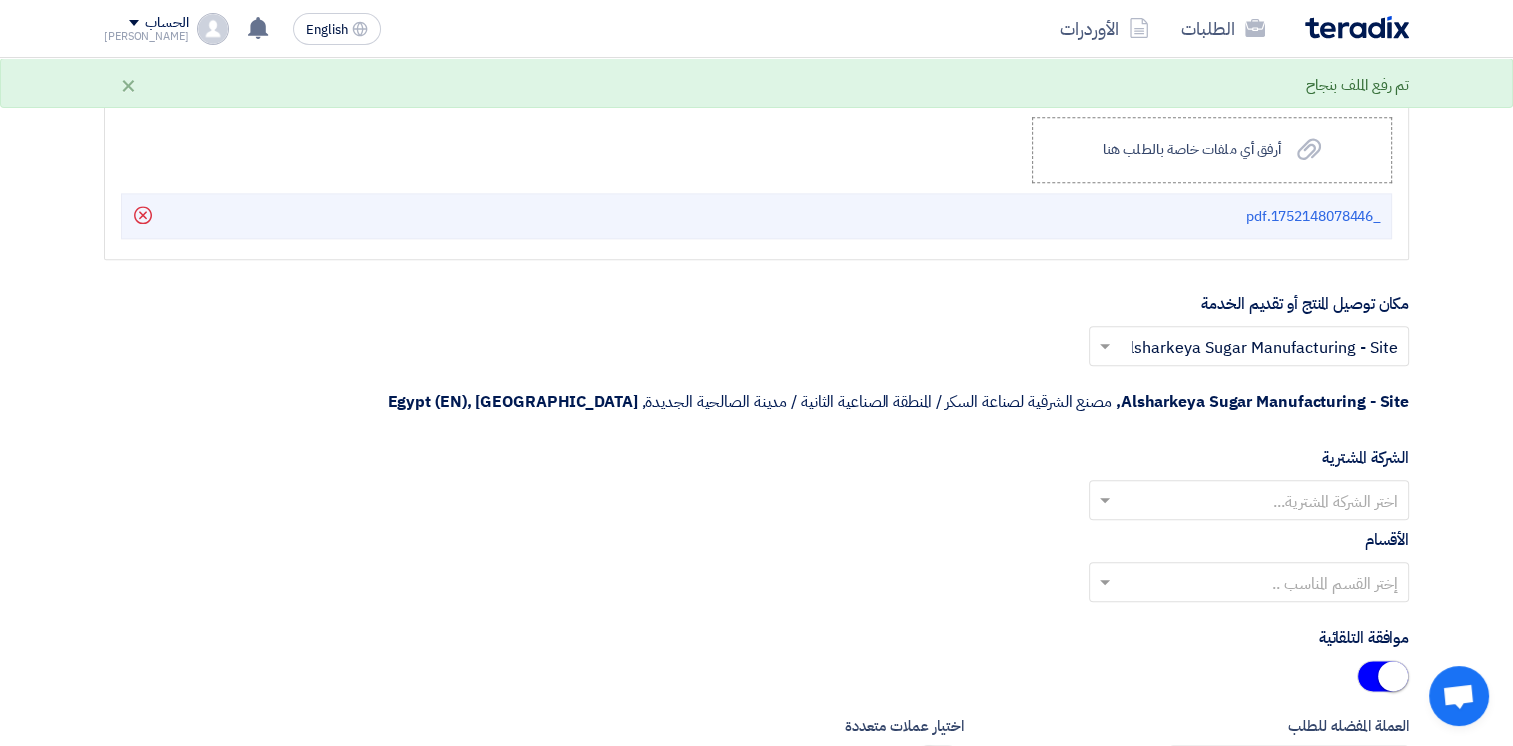 click on "الأقسام
إختر القسم المناسب .." 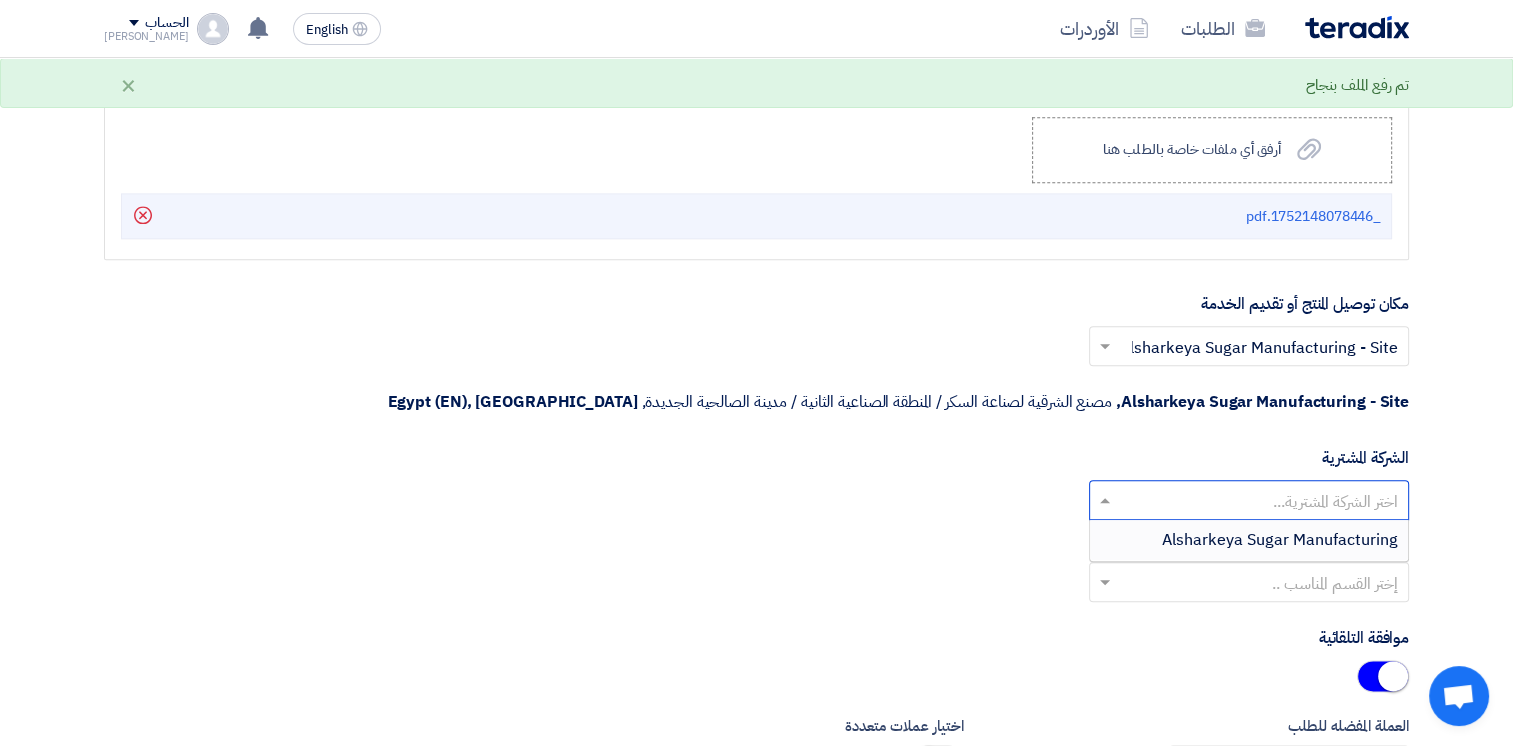 click on "Alsharkeya Sugar Manufacturing" at bounding box center (1280, 540) 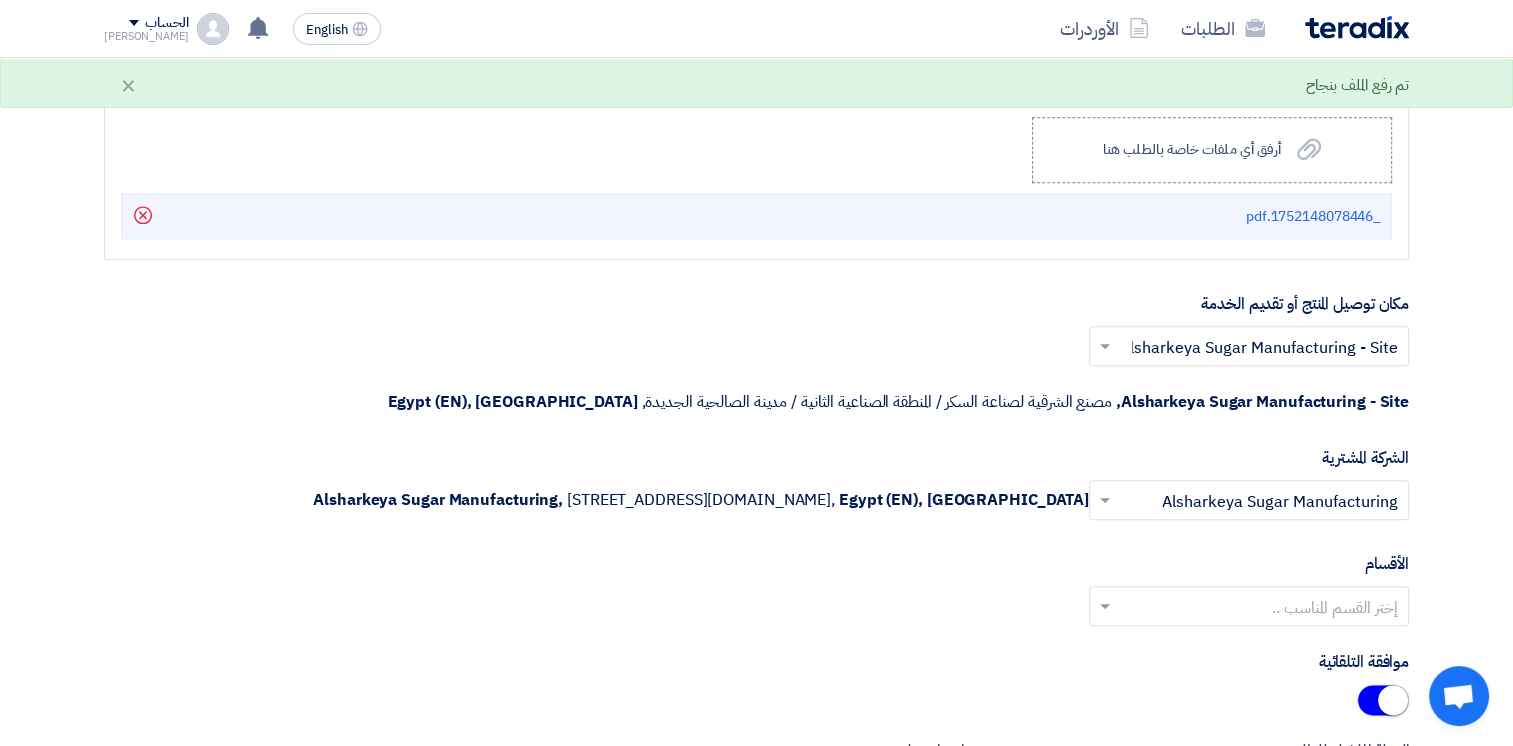click 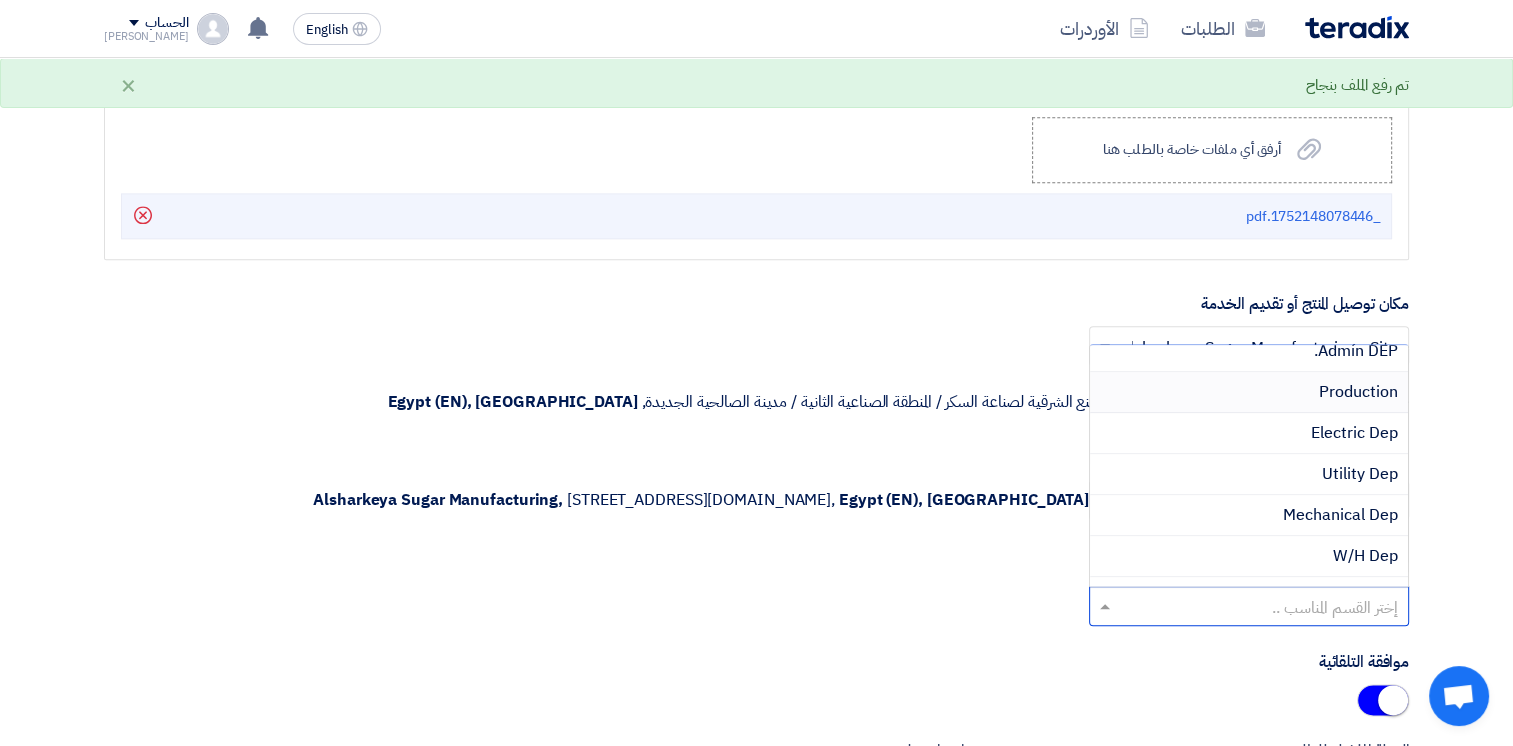 scroll, scrollTop: 200, scrollLeft: 0, axis: vertical 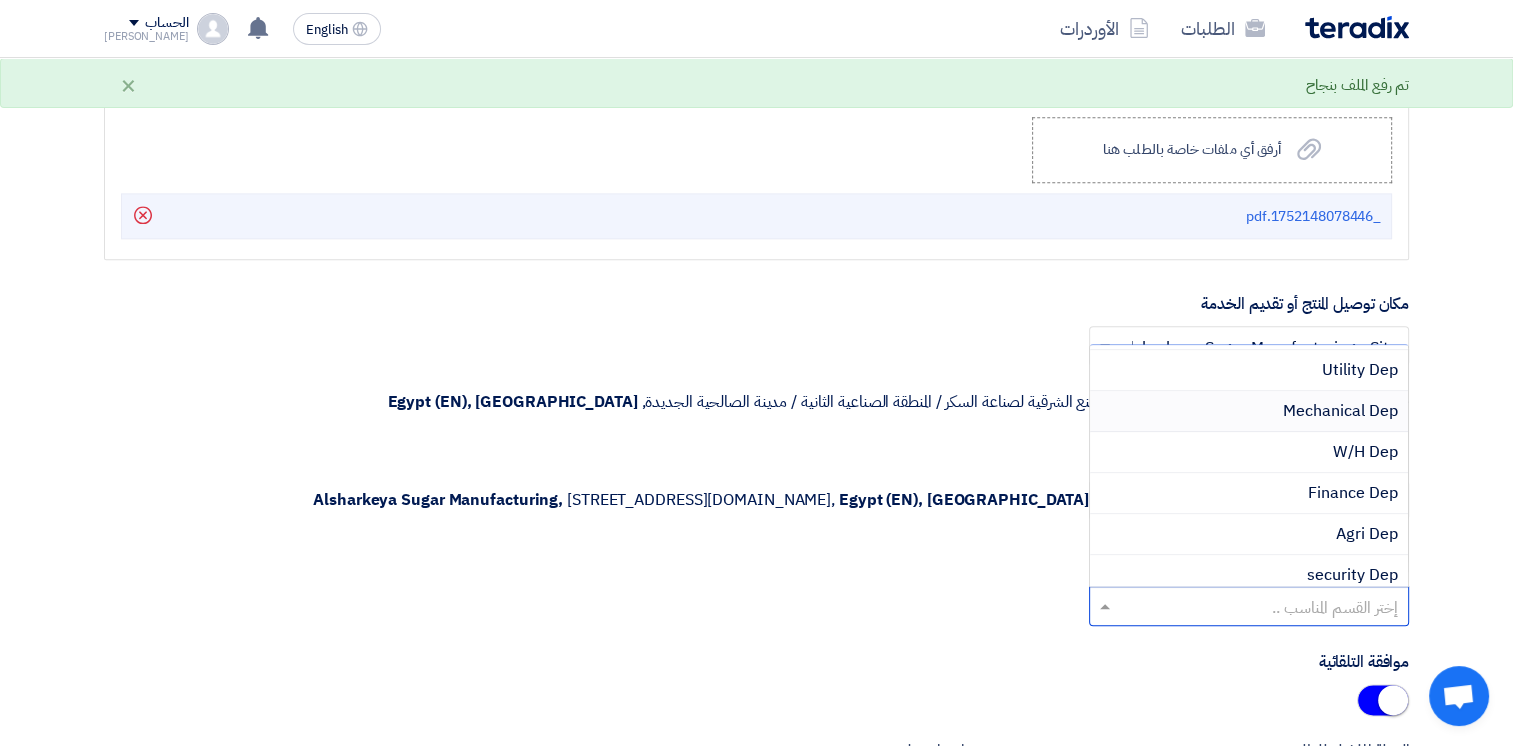 click on "Mechanical Dep" at bounding box center (1340, 411) 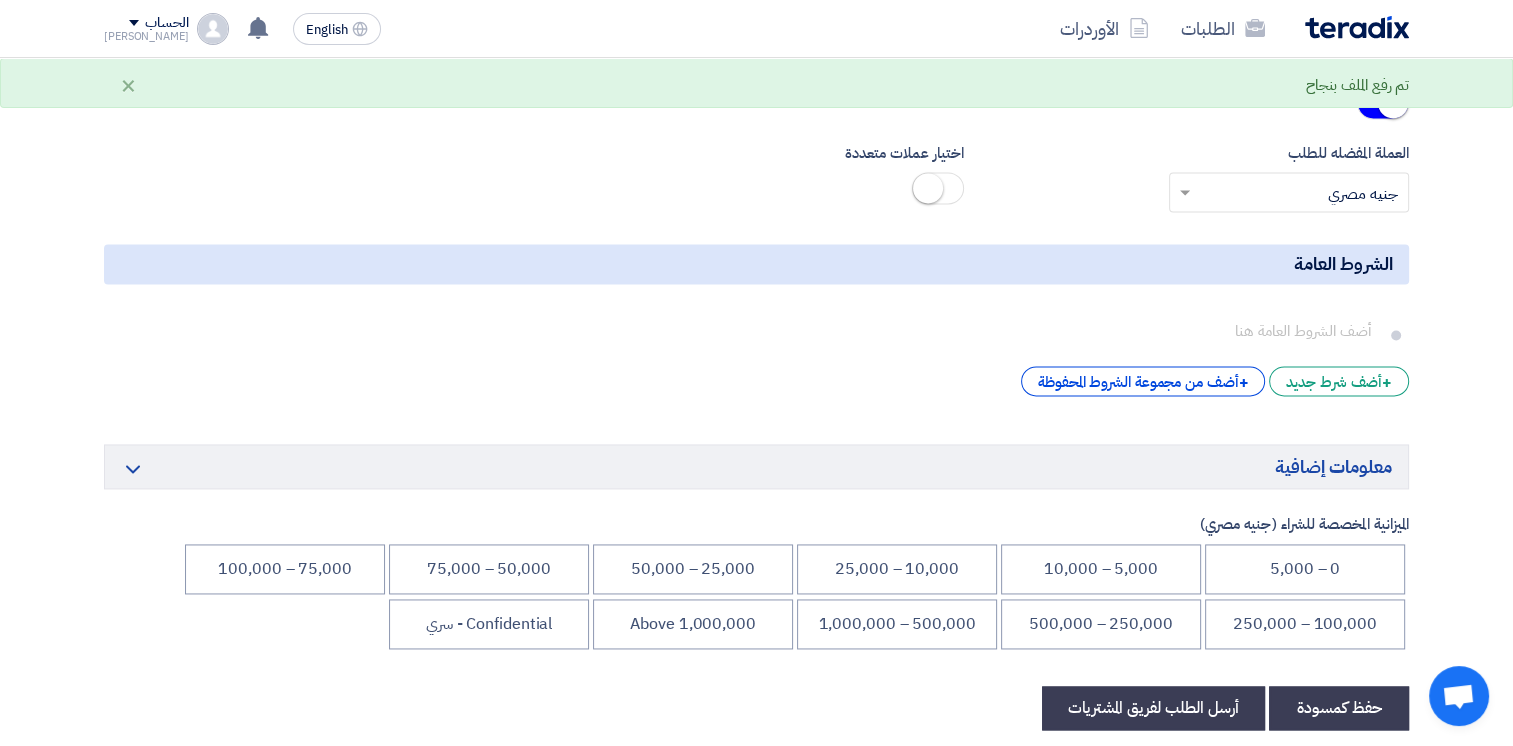 scroll, scrollTop: 2800, scrollLeft: 0, axis: vertical 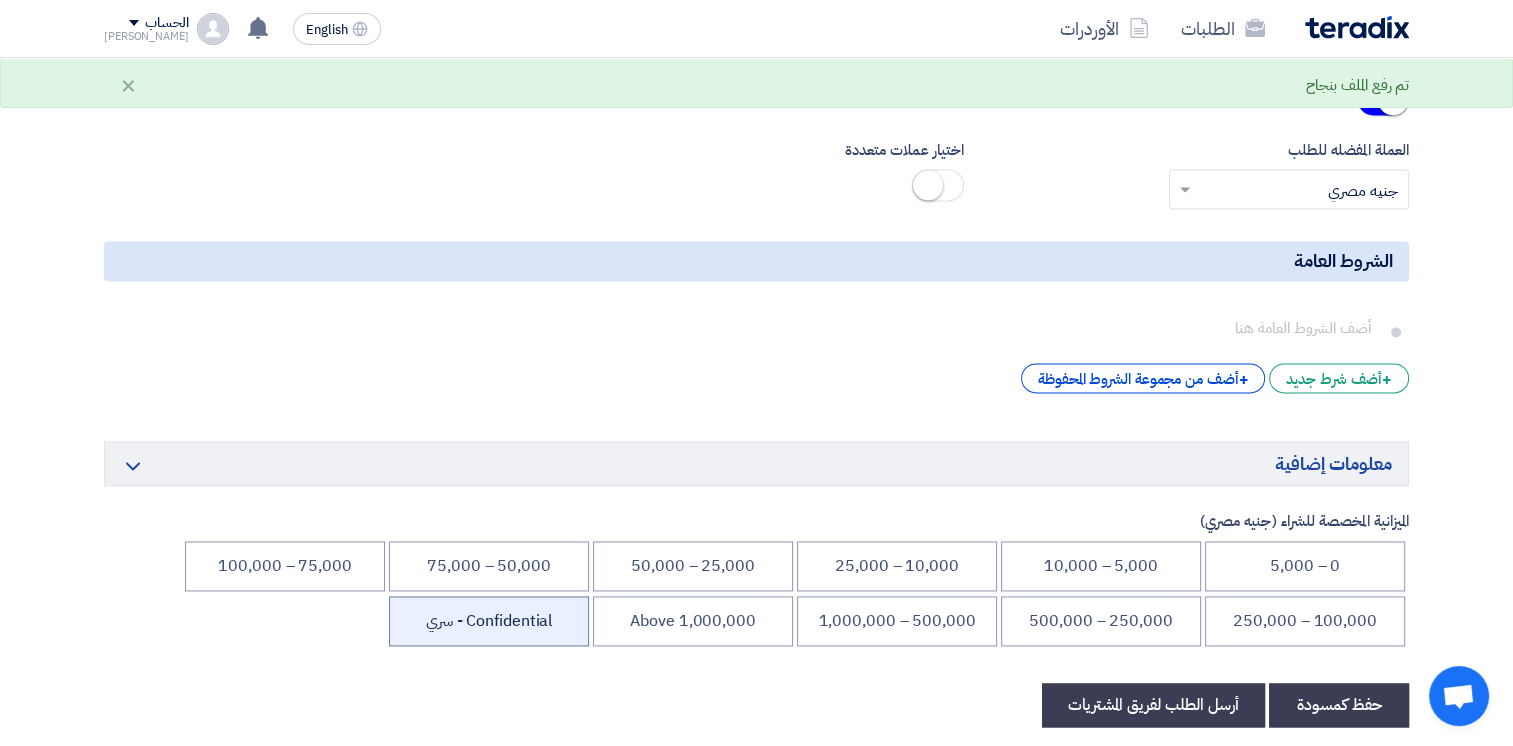 click on "Confidential - سري" at bounding box center [489, 621] 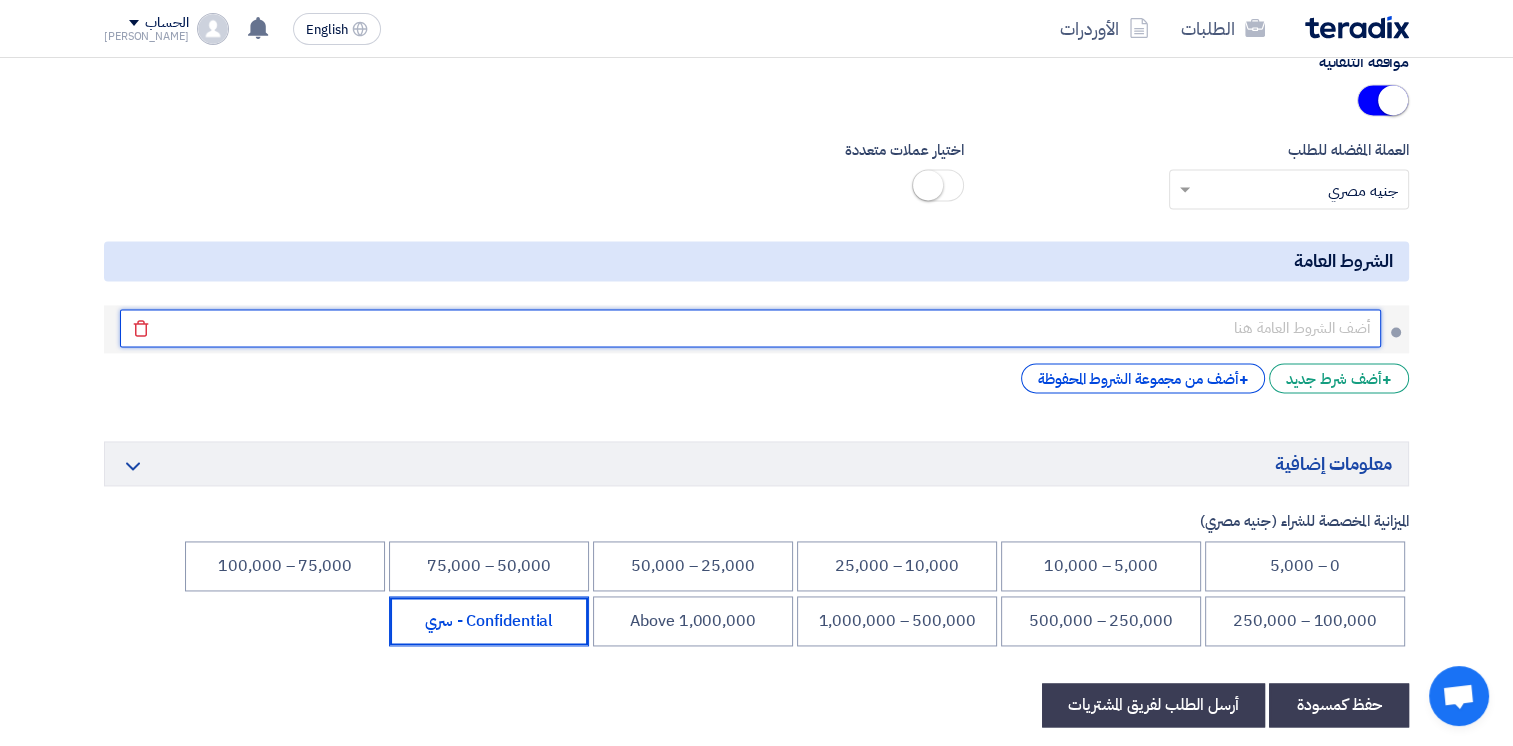 click 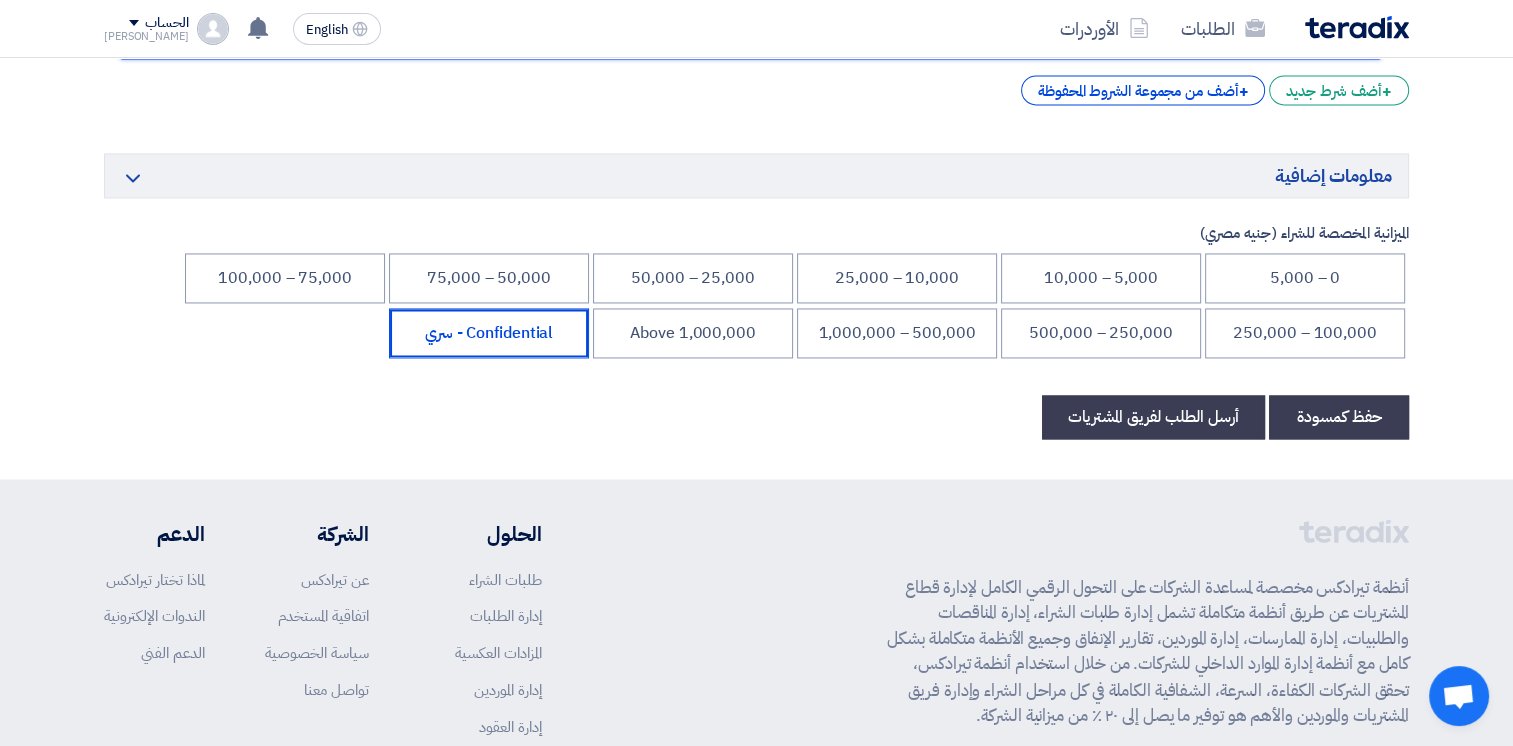 scroll, scrollTop: 3100, scrollLeft: 0, axis: vertical 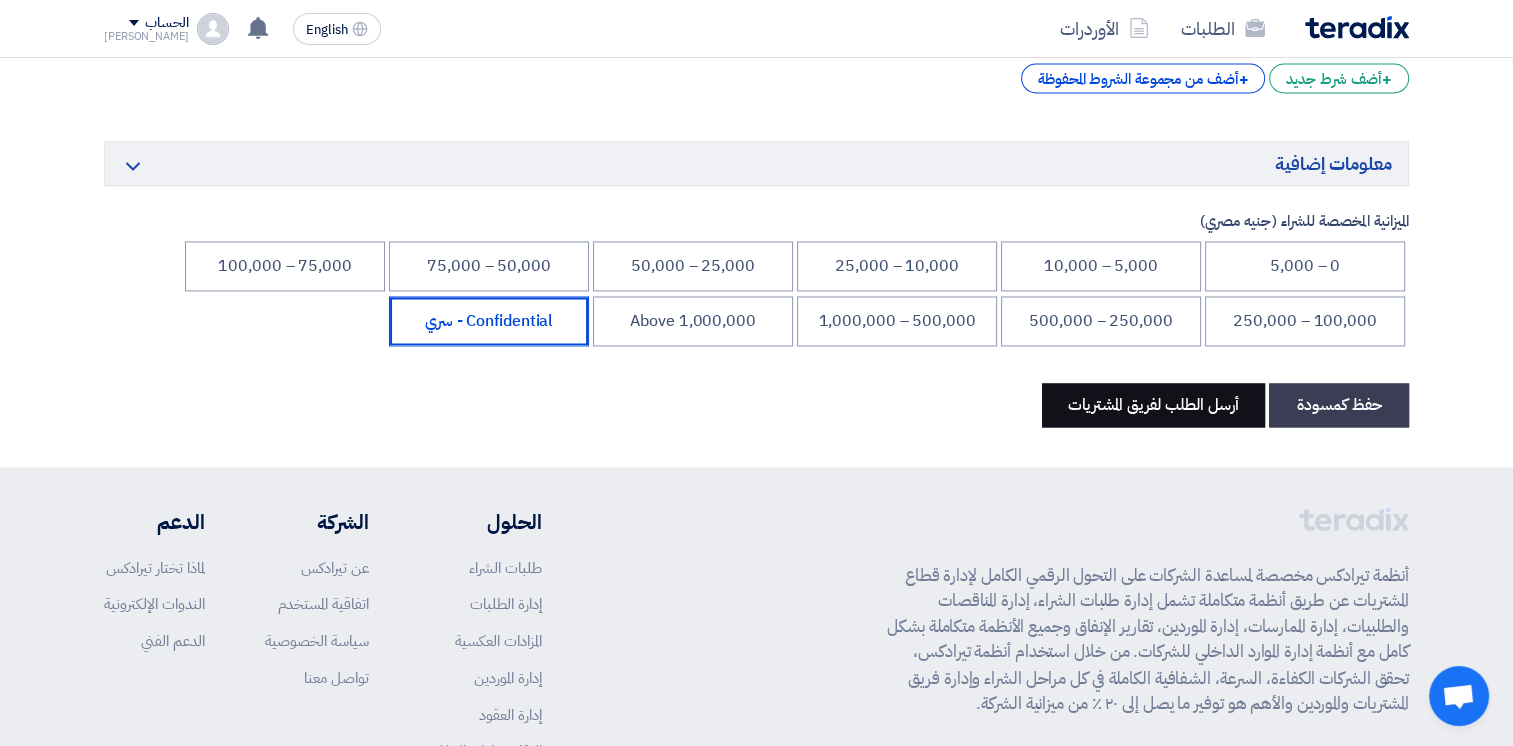 click on "أرسل الطلب لفريق المشتريات" 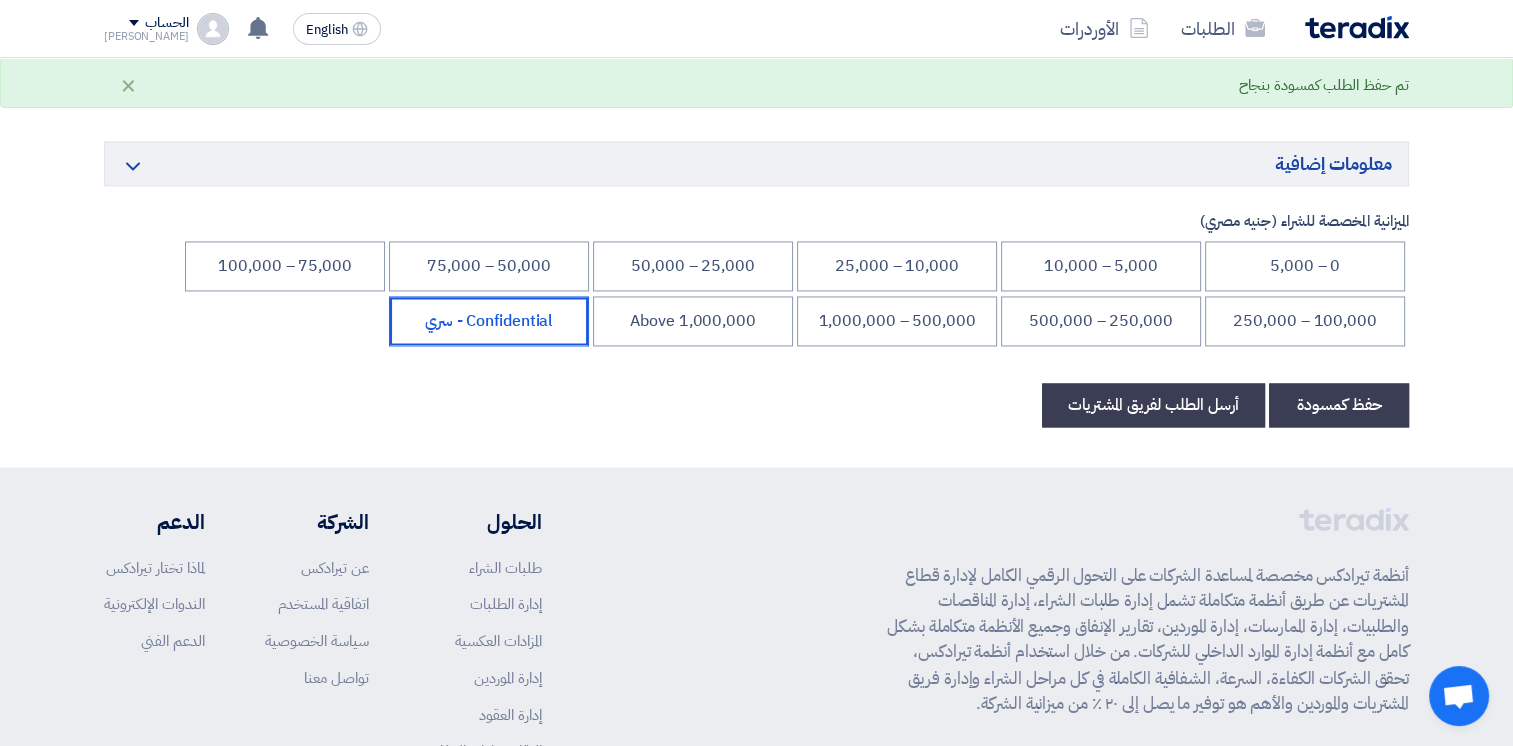 scroll, scrollTop: 0, scrollLeft: 0, axis: both 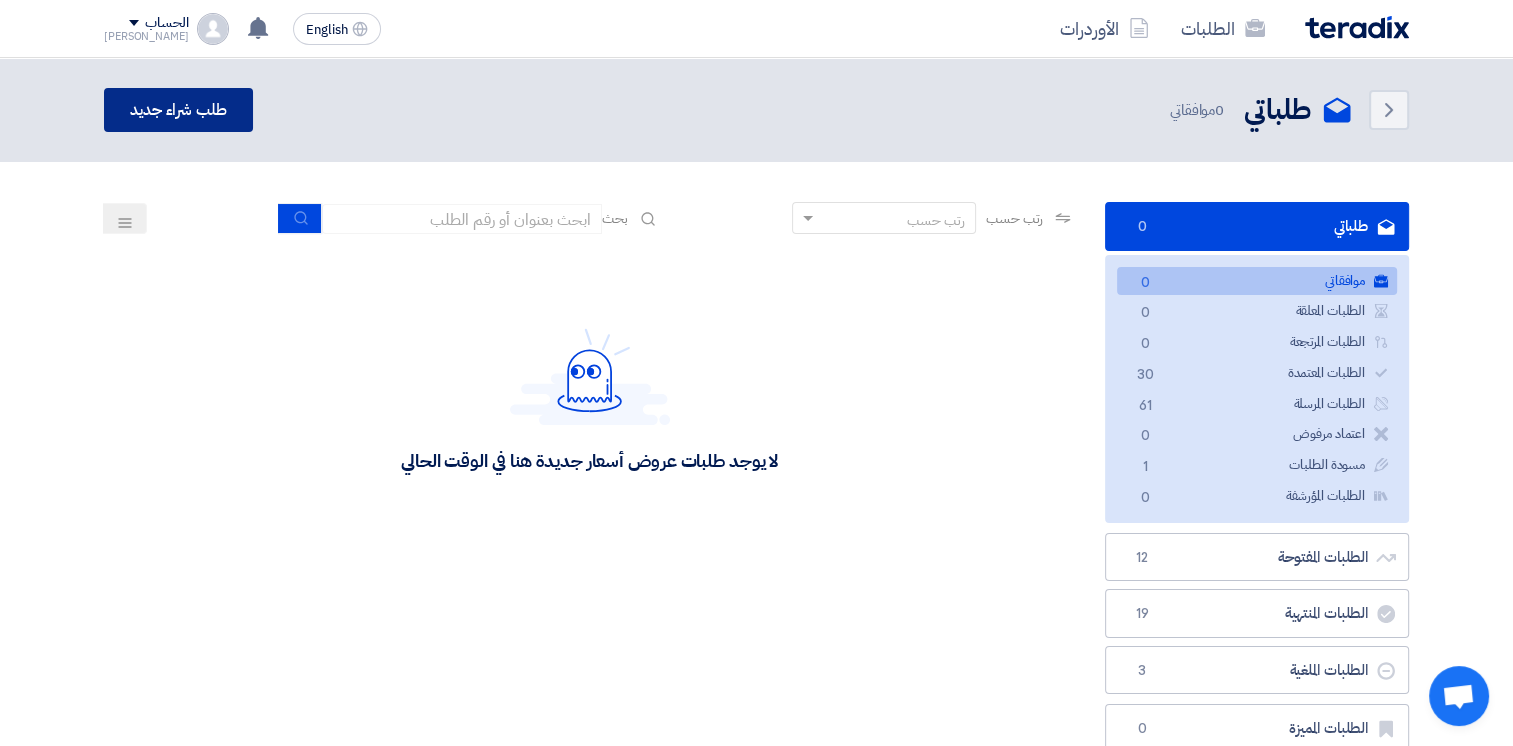 click on "طلب شراء جديد" 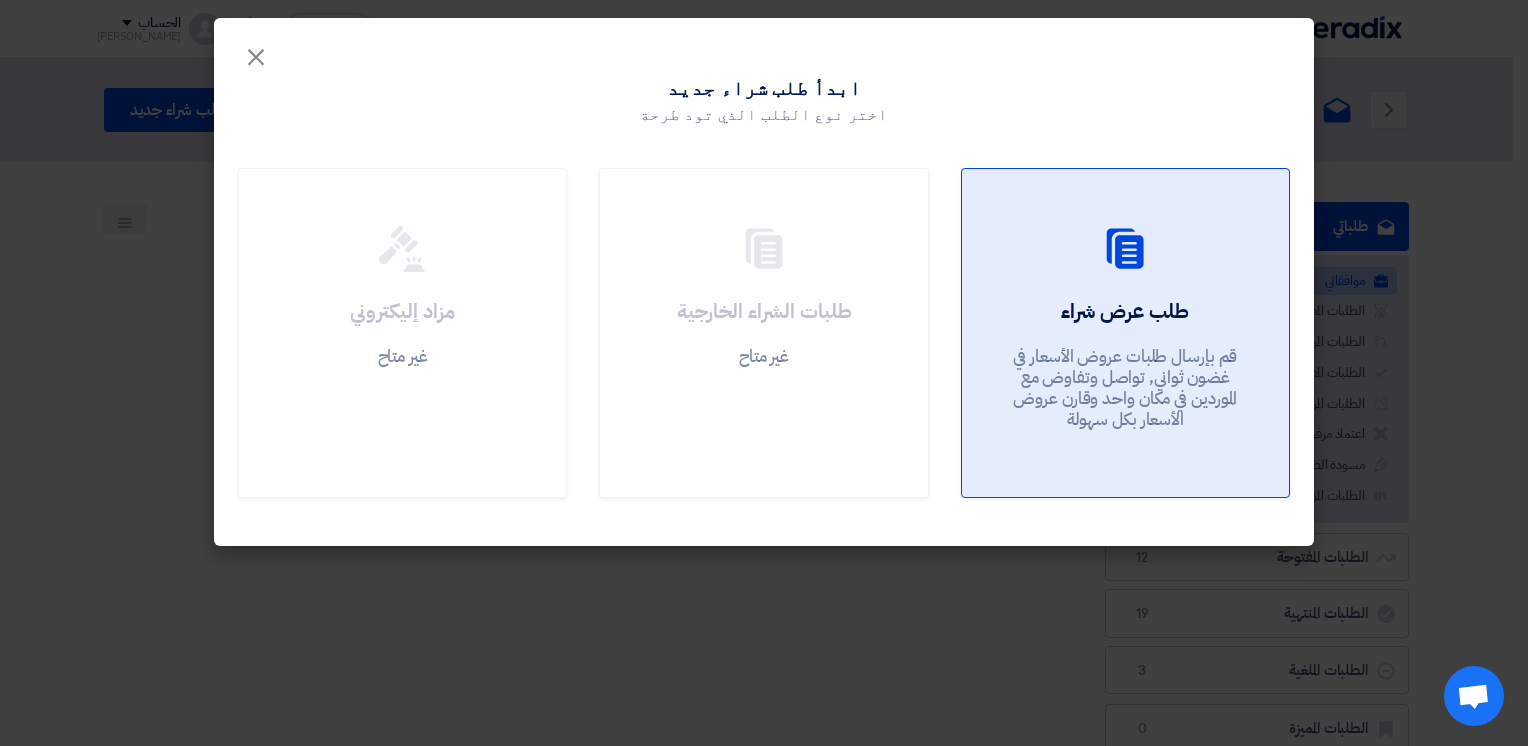 click 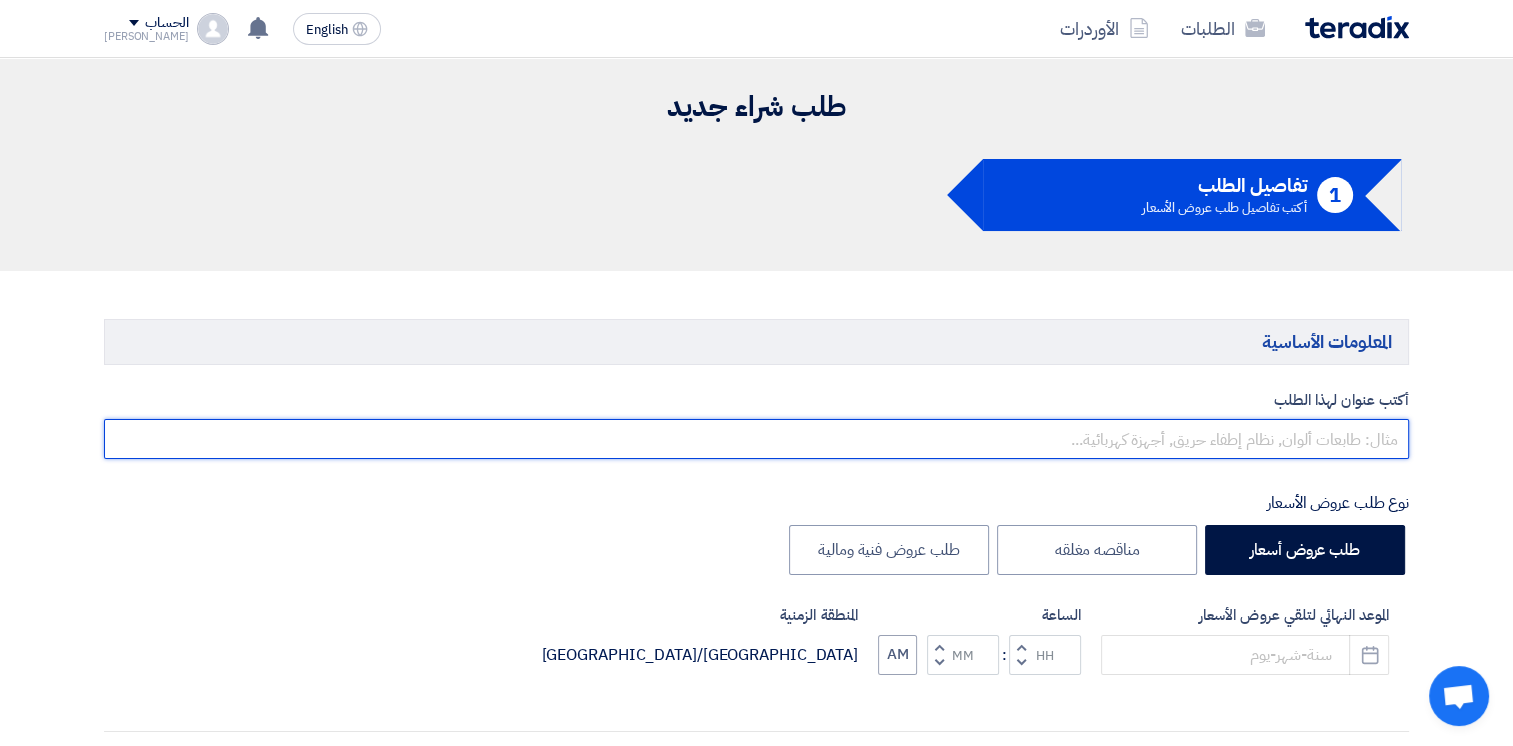 click at bounding box center (756, 439) 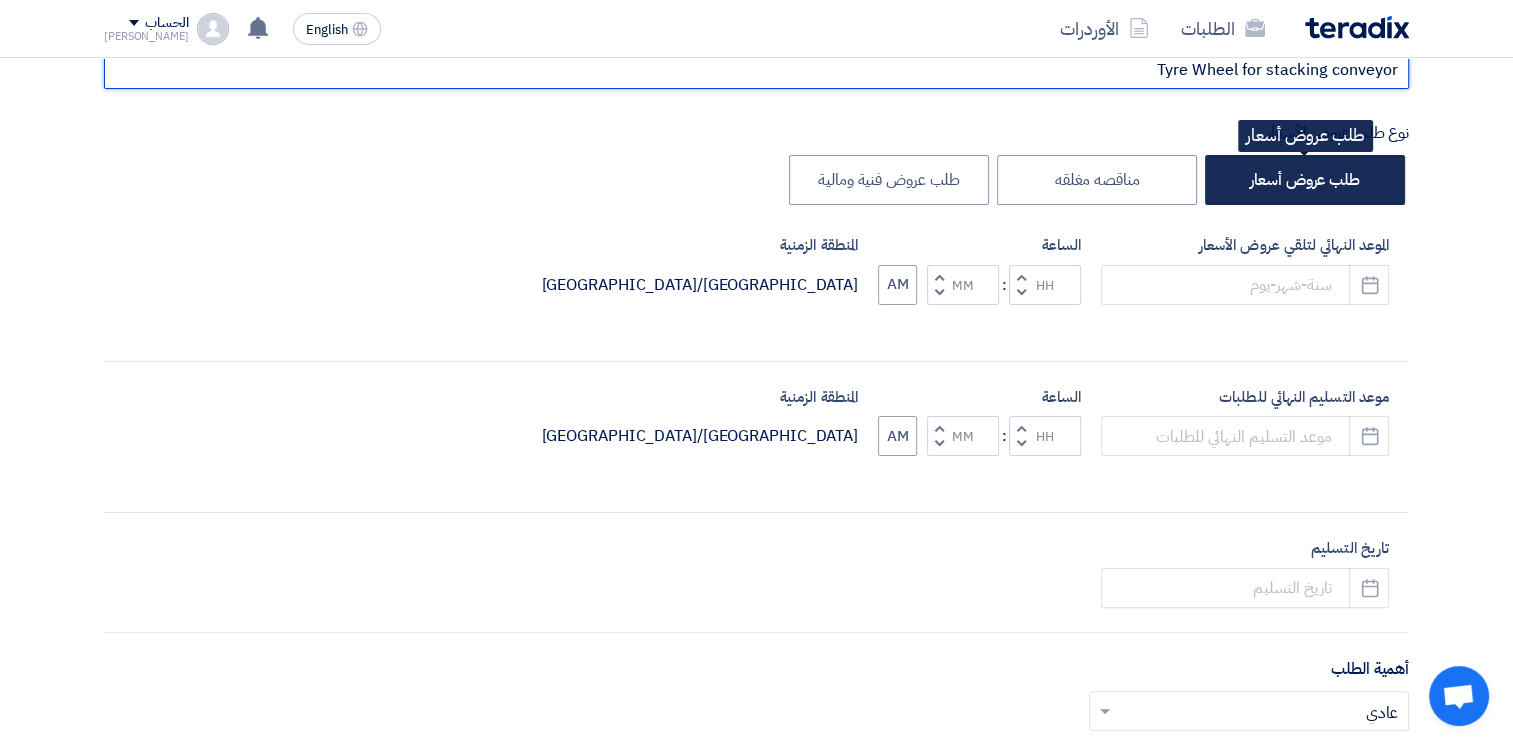 scroll, scrollTop: 400, scrollLeft: 0, axis: vertical 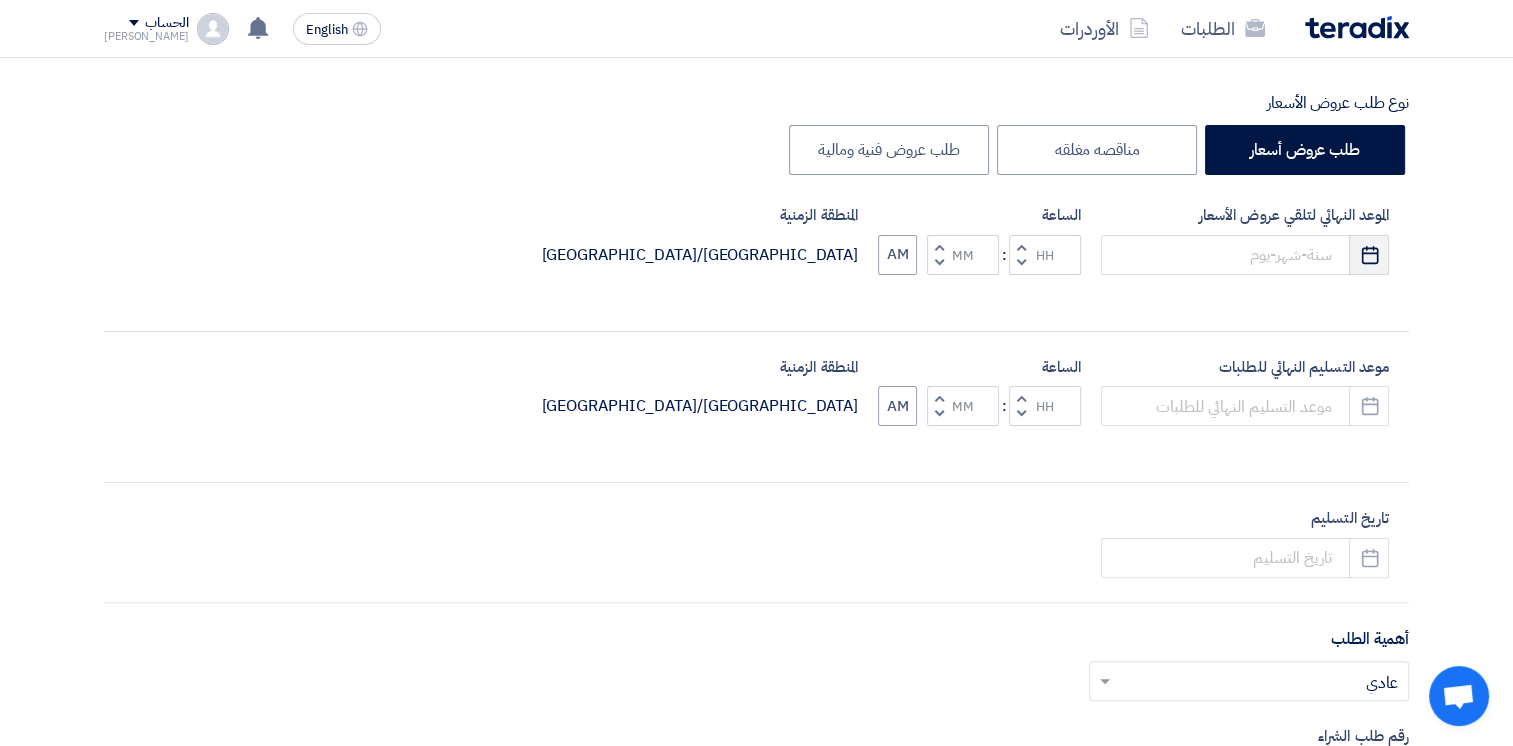 click on "Pick a date" 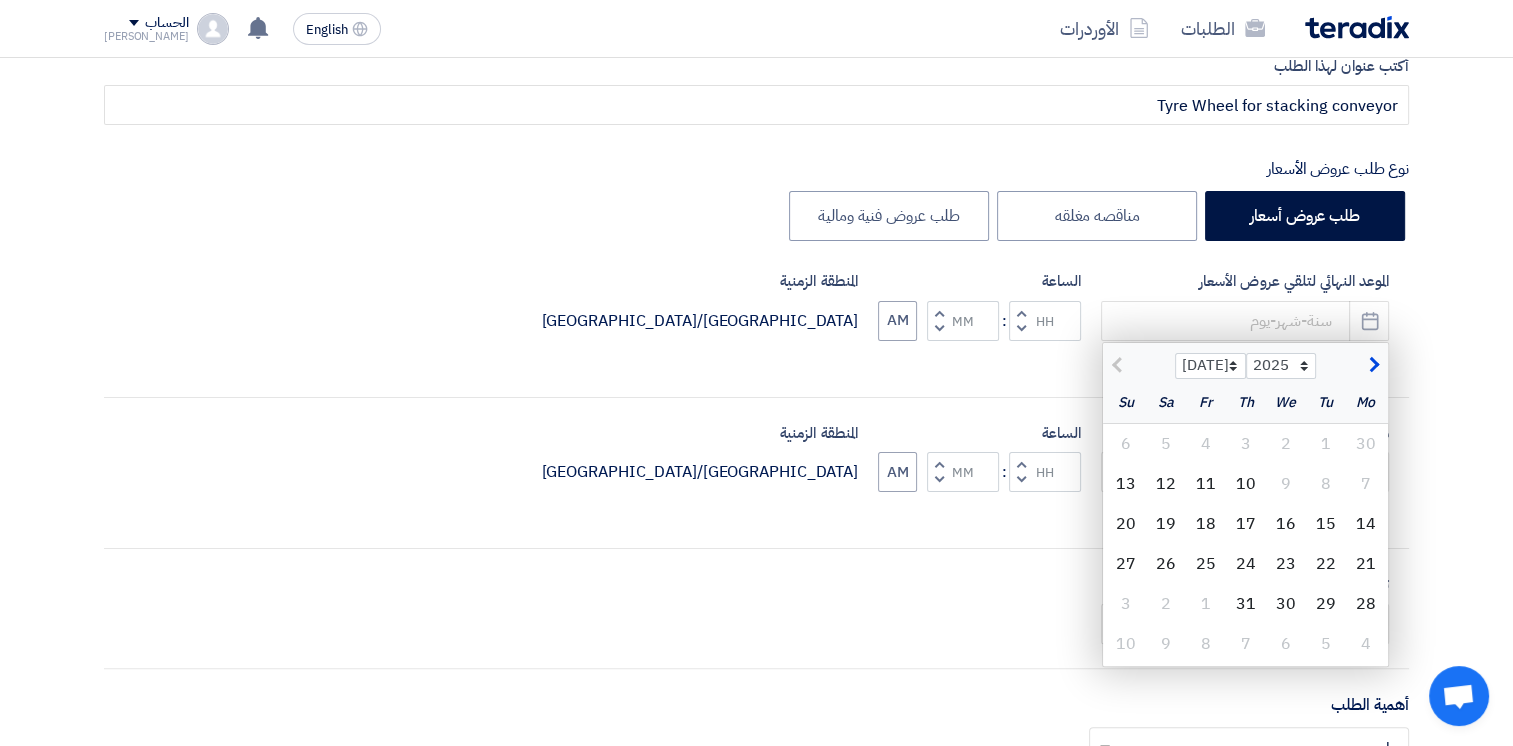 scroll, scrollTop: 300, scrollLeft: 0, axis: vertical 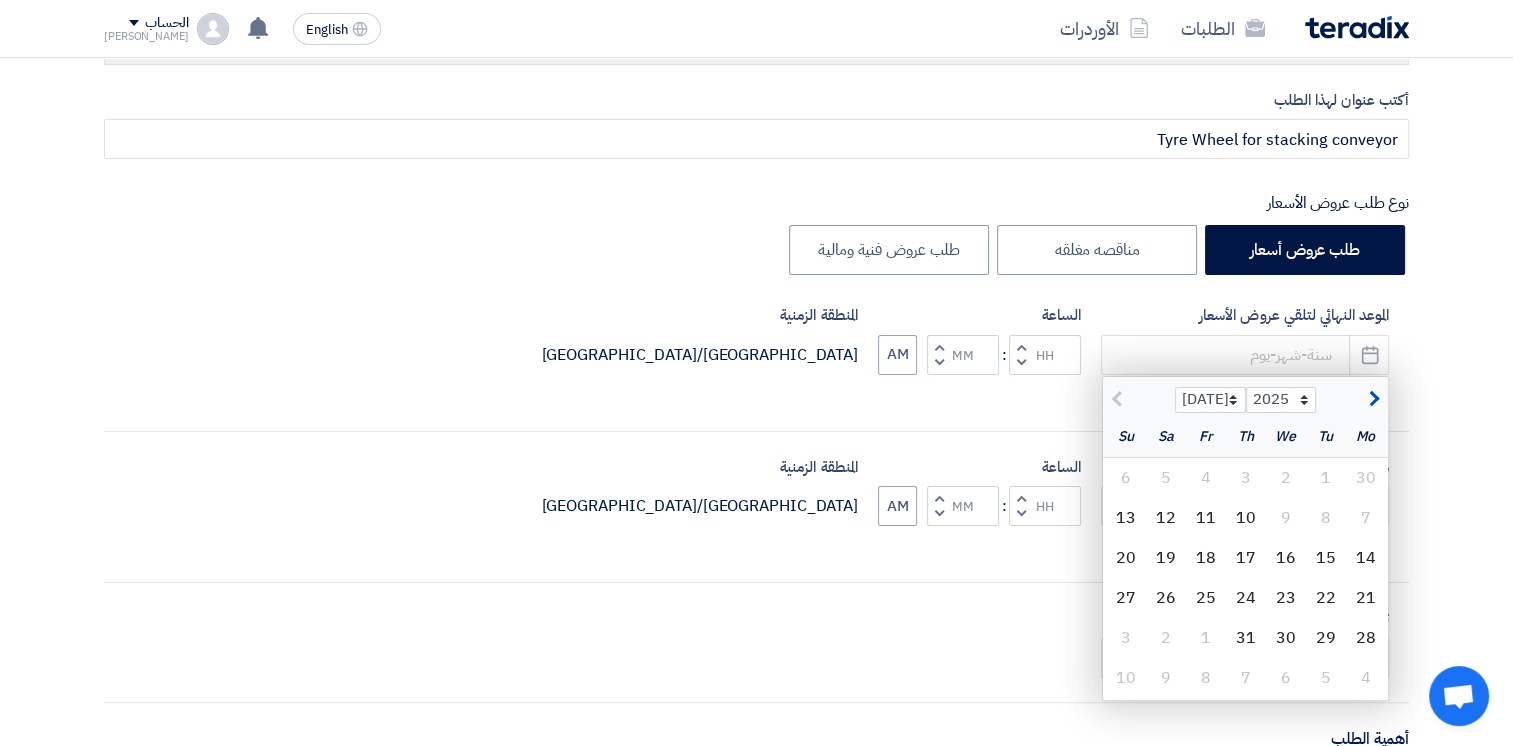 click 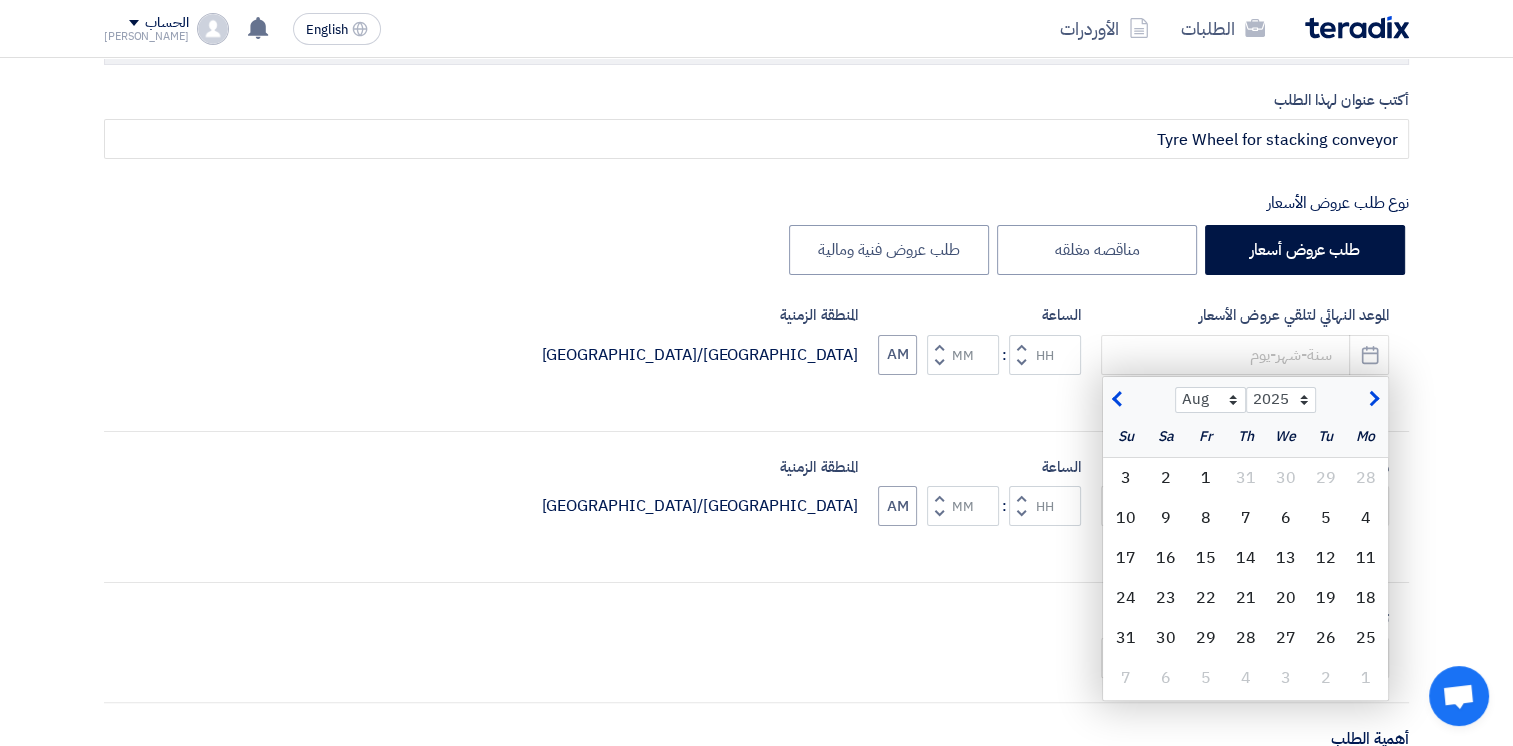 click on "25" 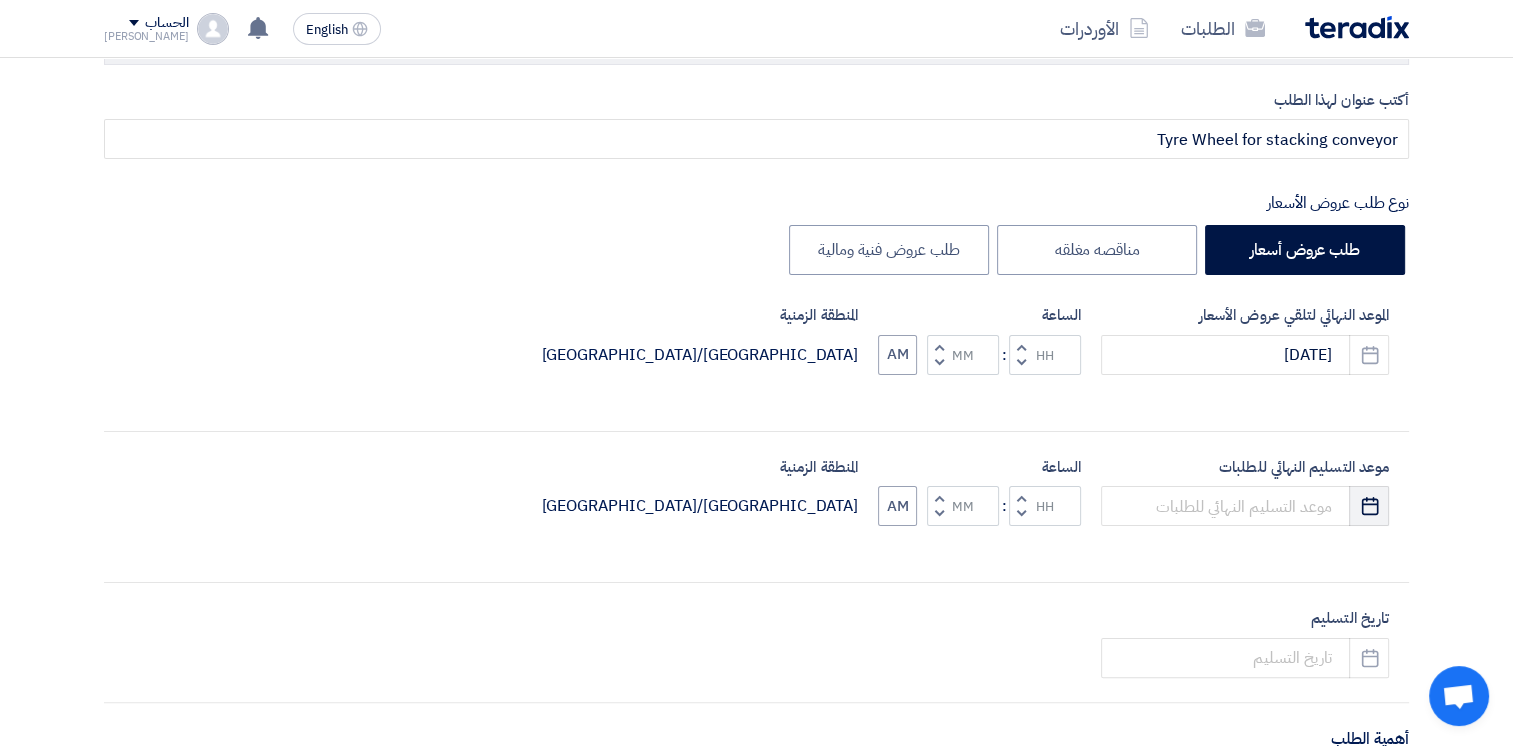 click 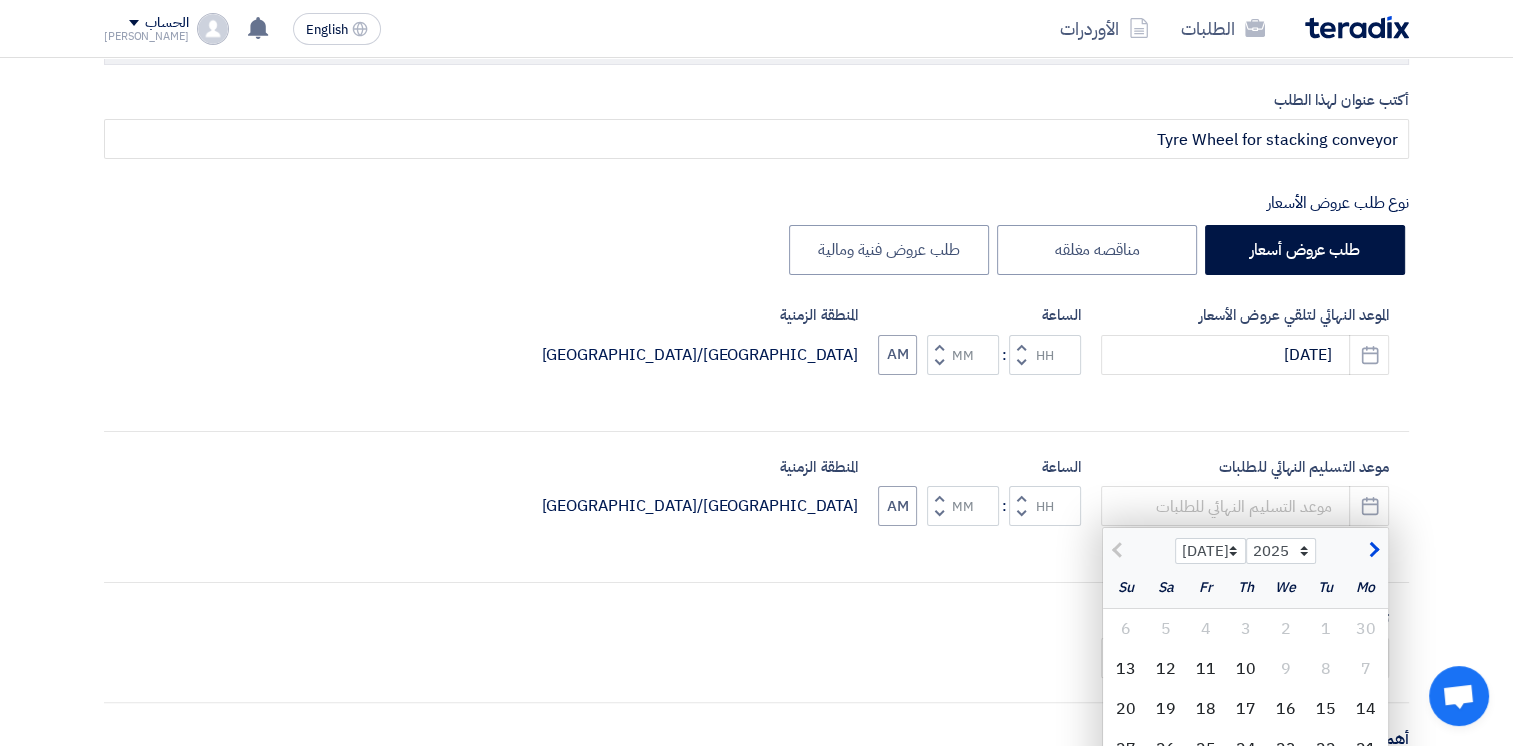 click 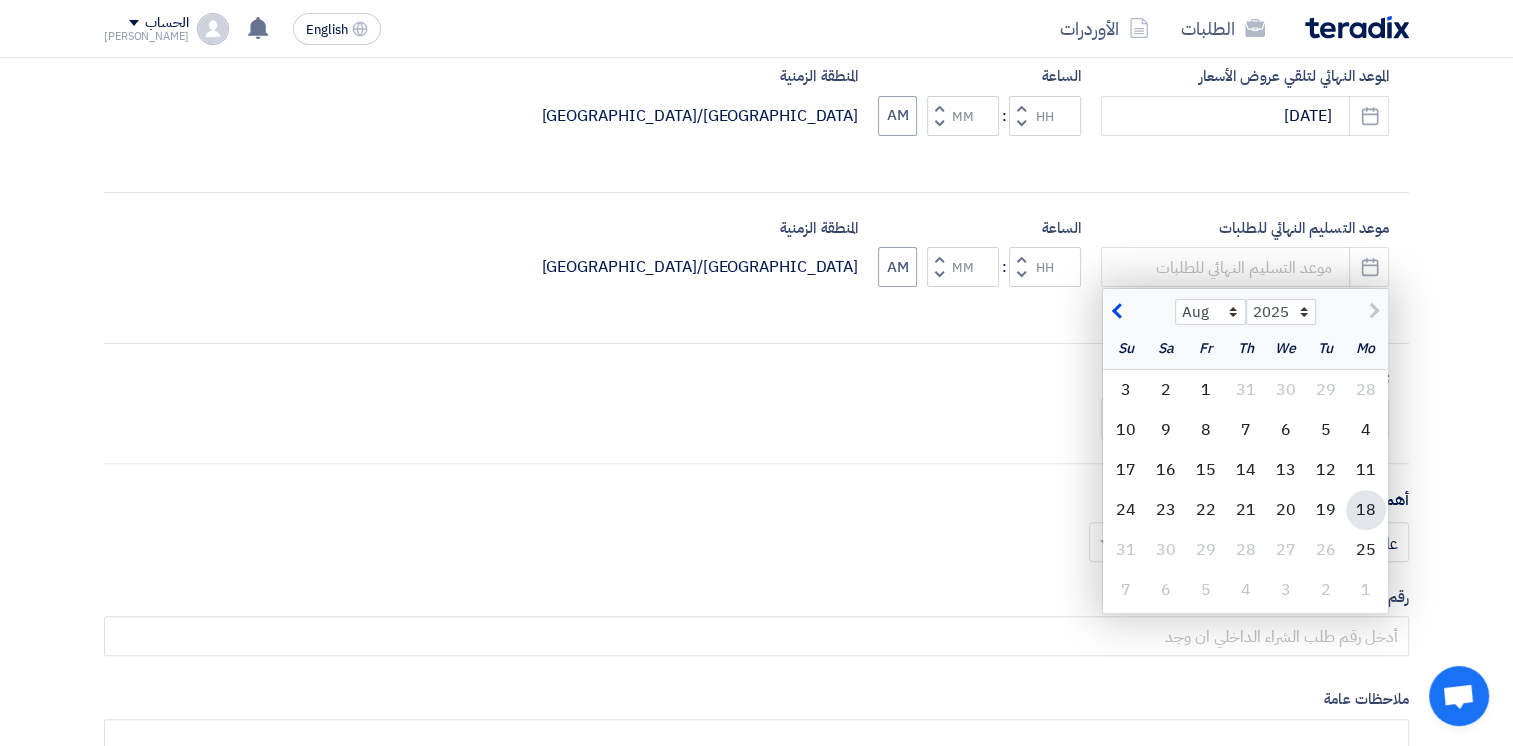 scroll, scrollTop: 600, scrollLeft: 0, axis: vertical 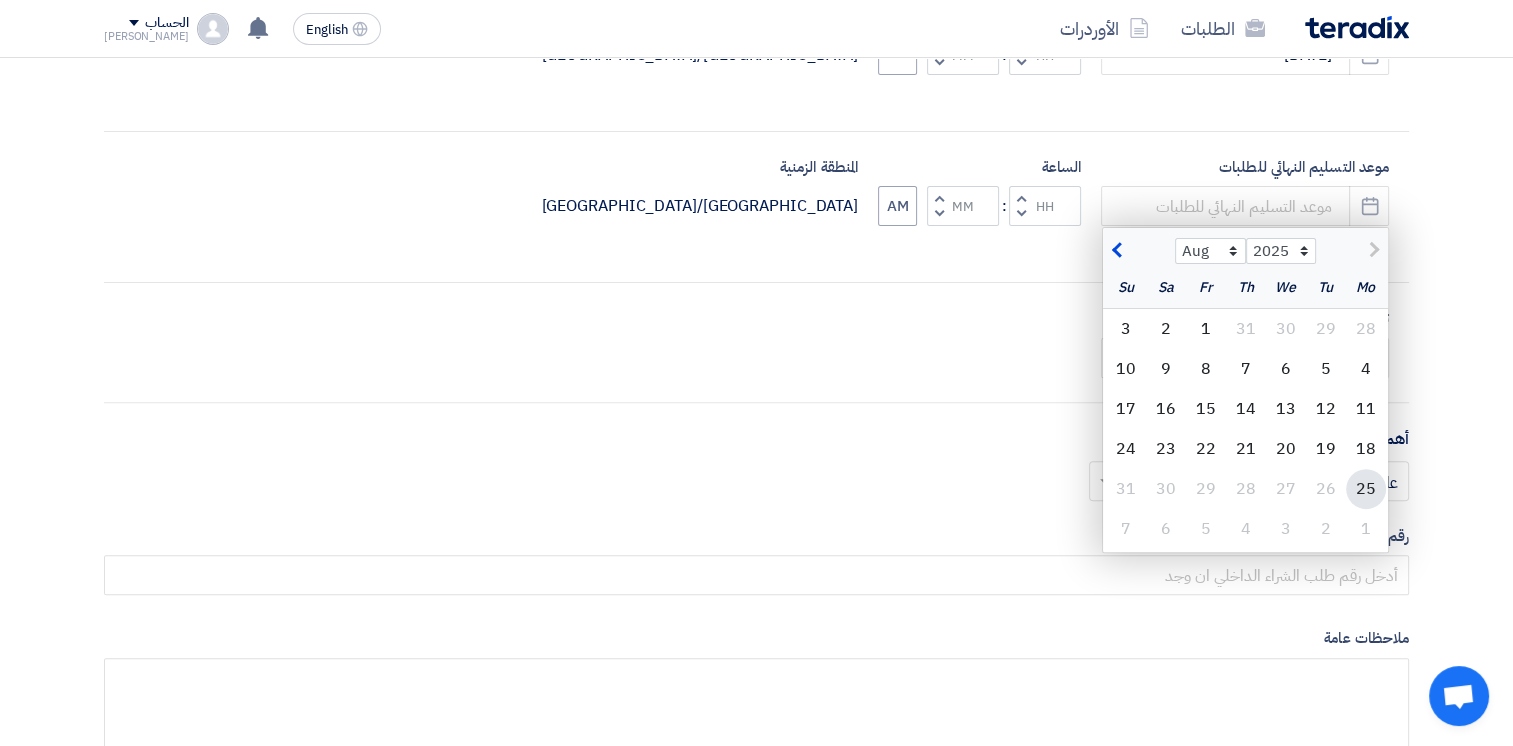 click on "25" 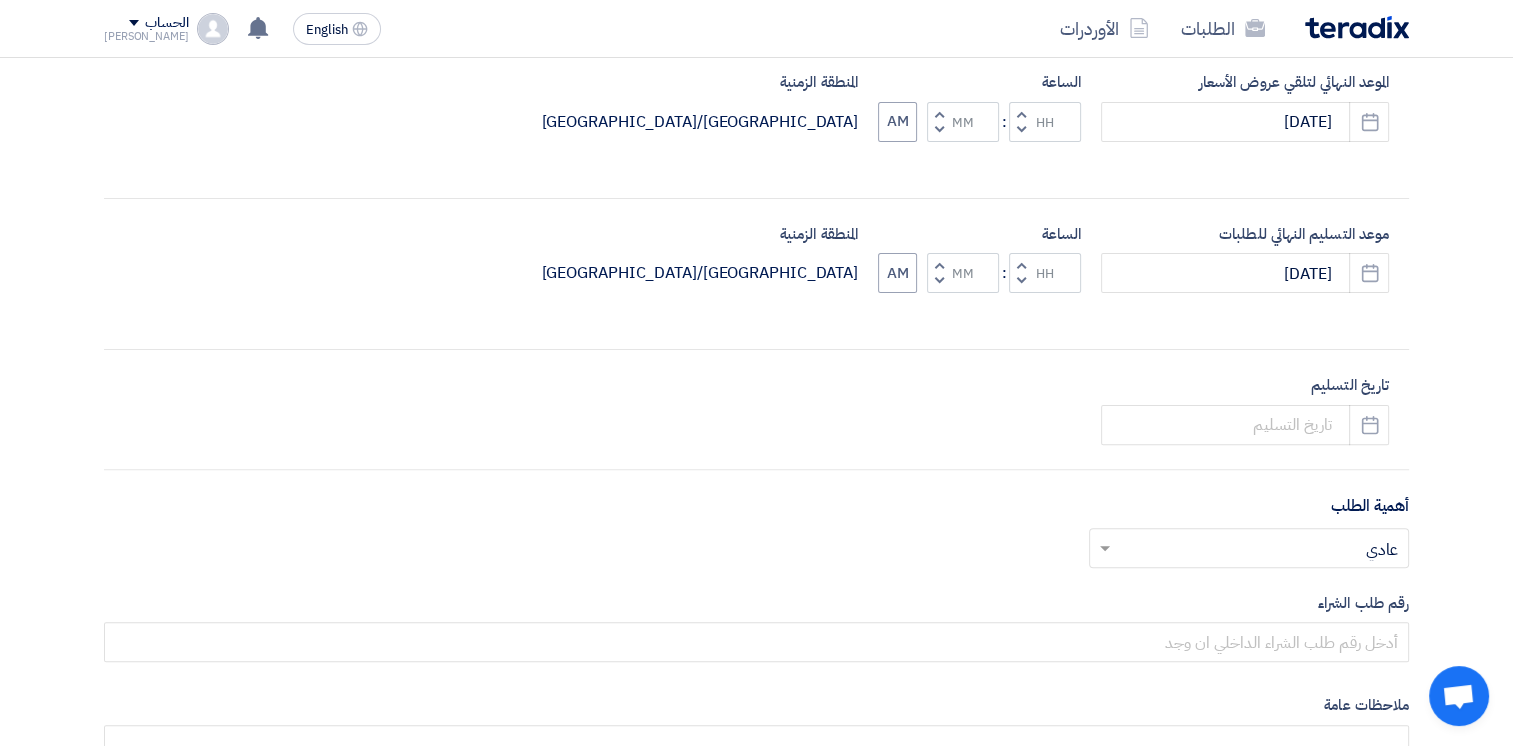 scroll, scrollTop: 500, scrollLeft: 0, axis: vertical 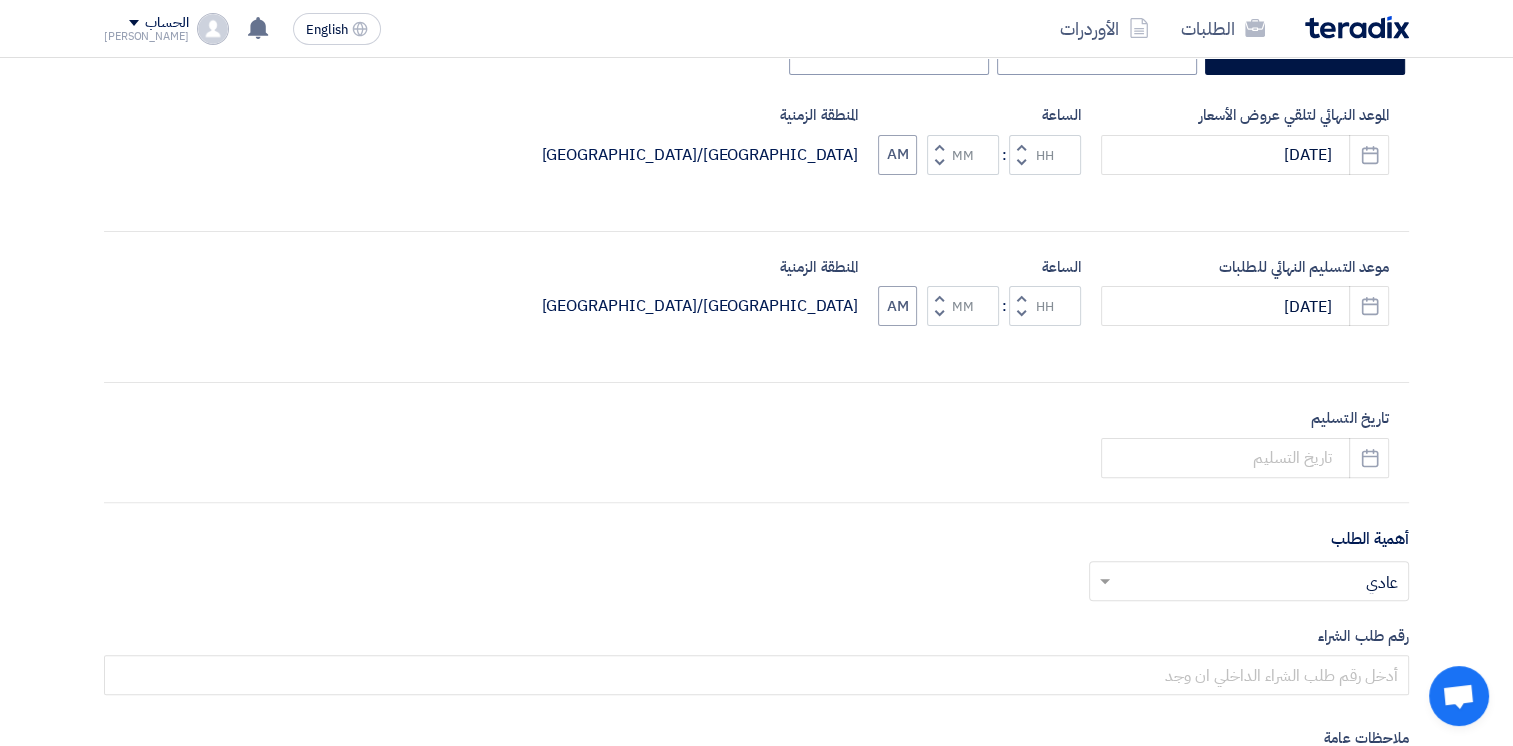 click 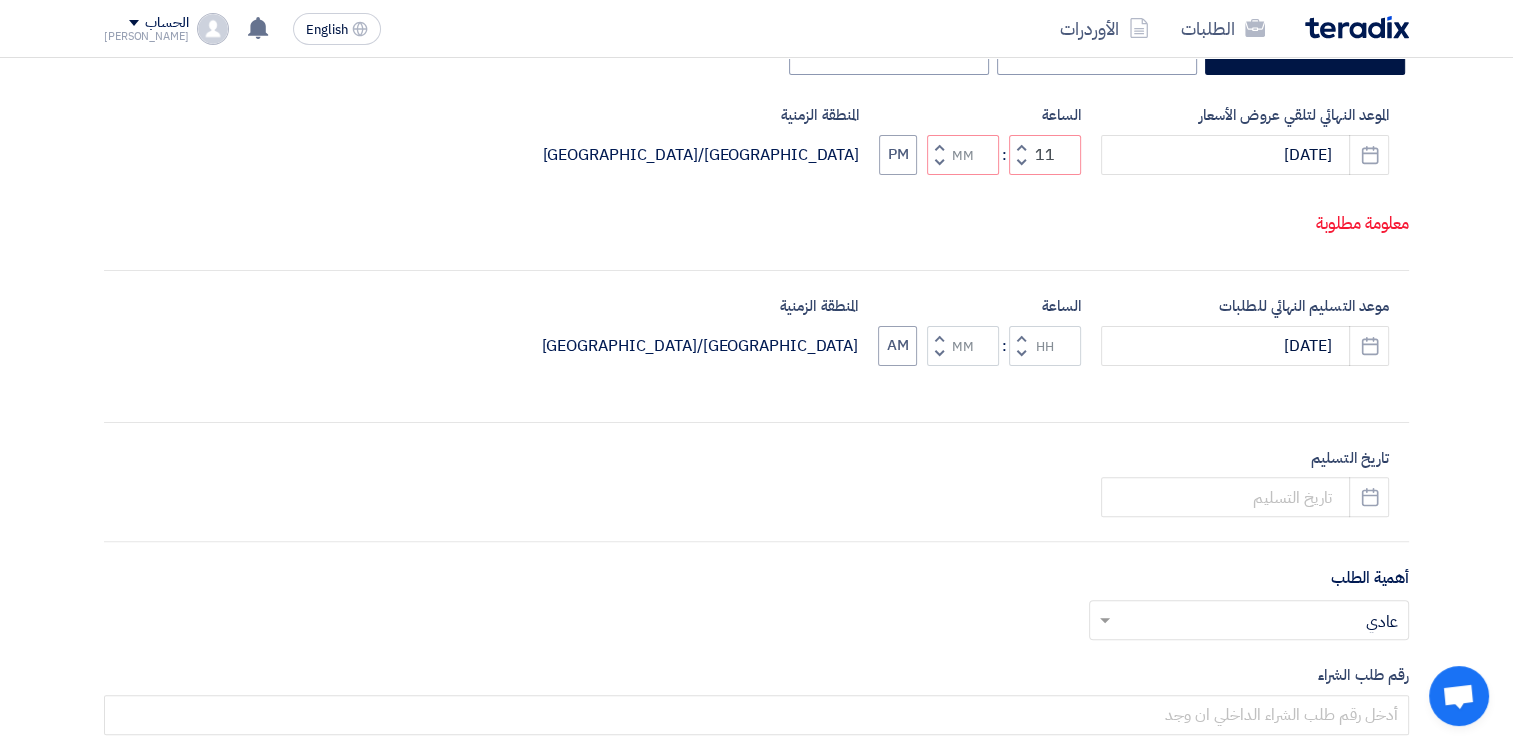 click 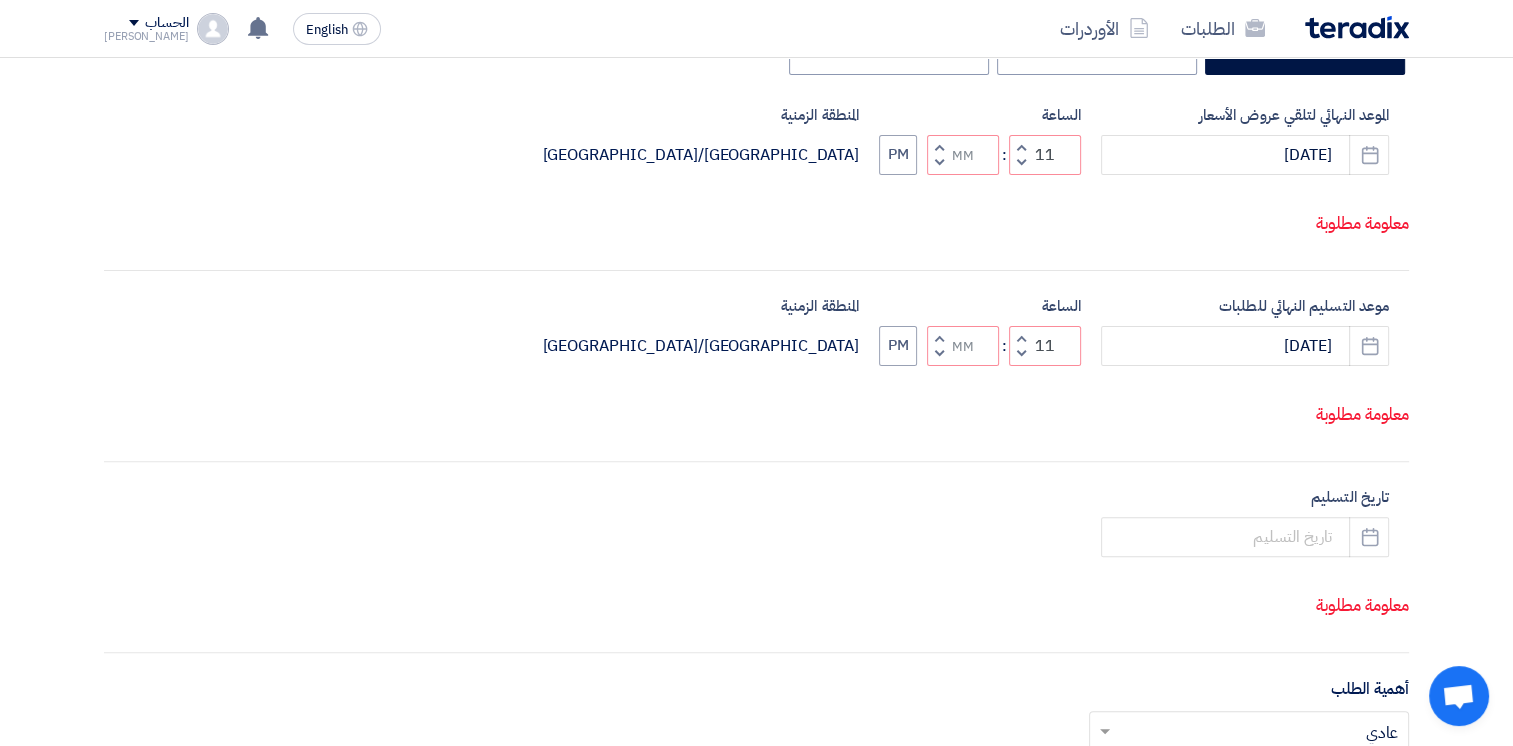 click on "Decrement minutes" 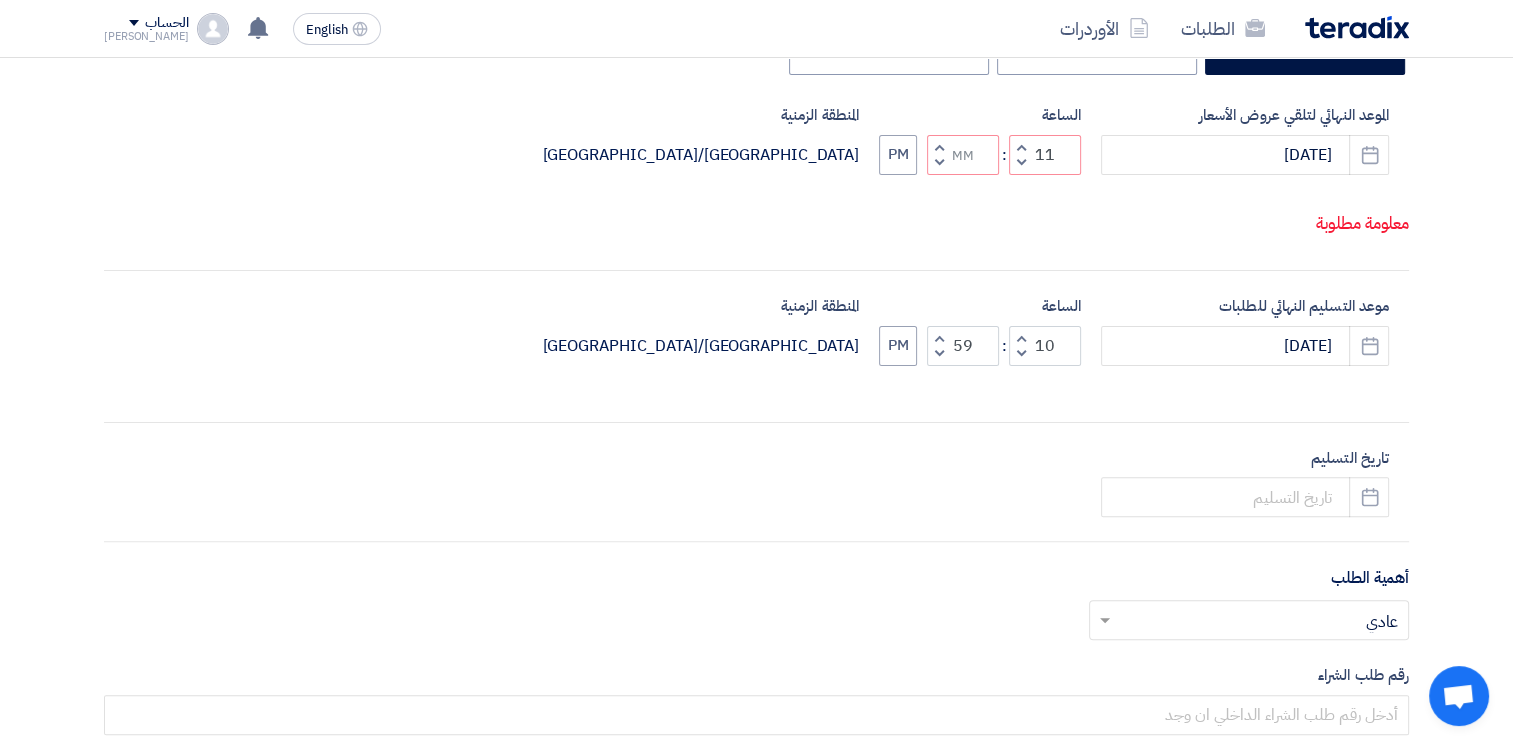 click 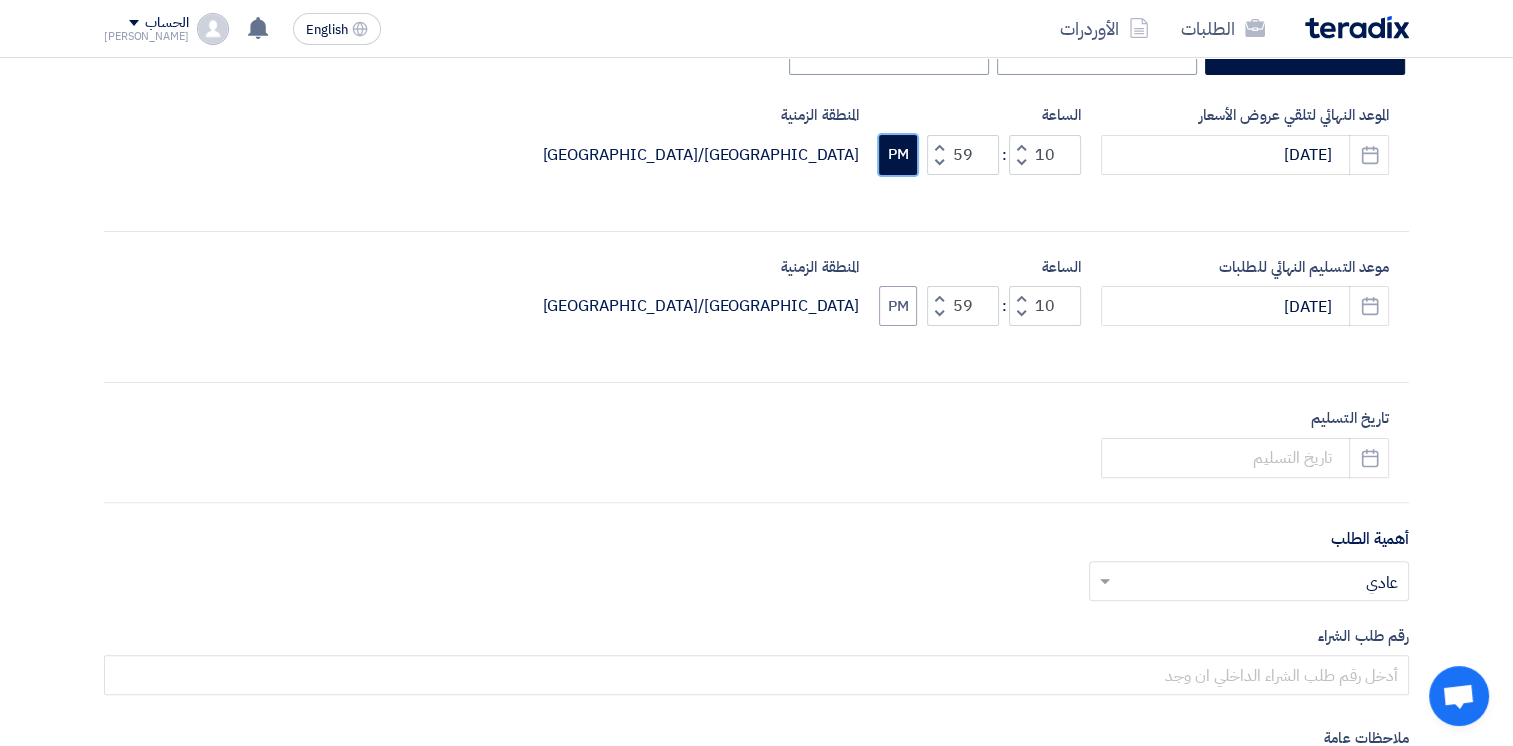 click on "PM" 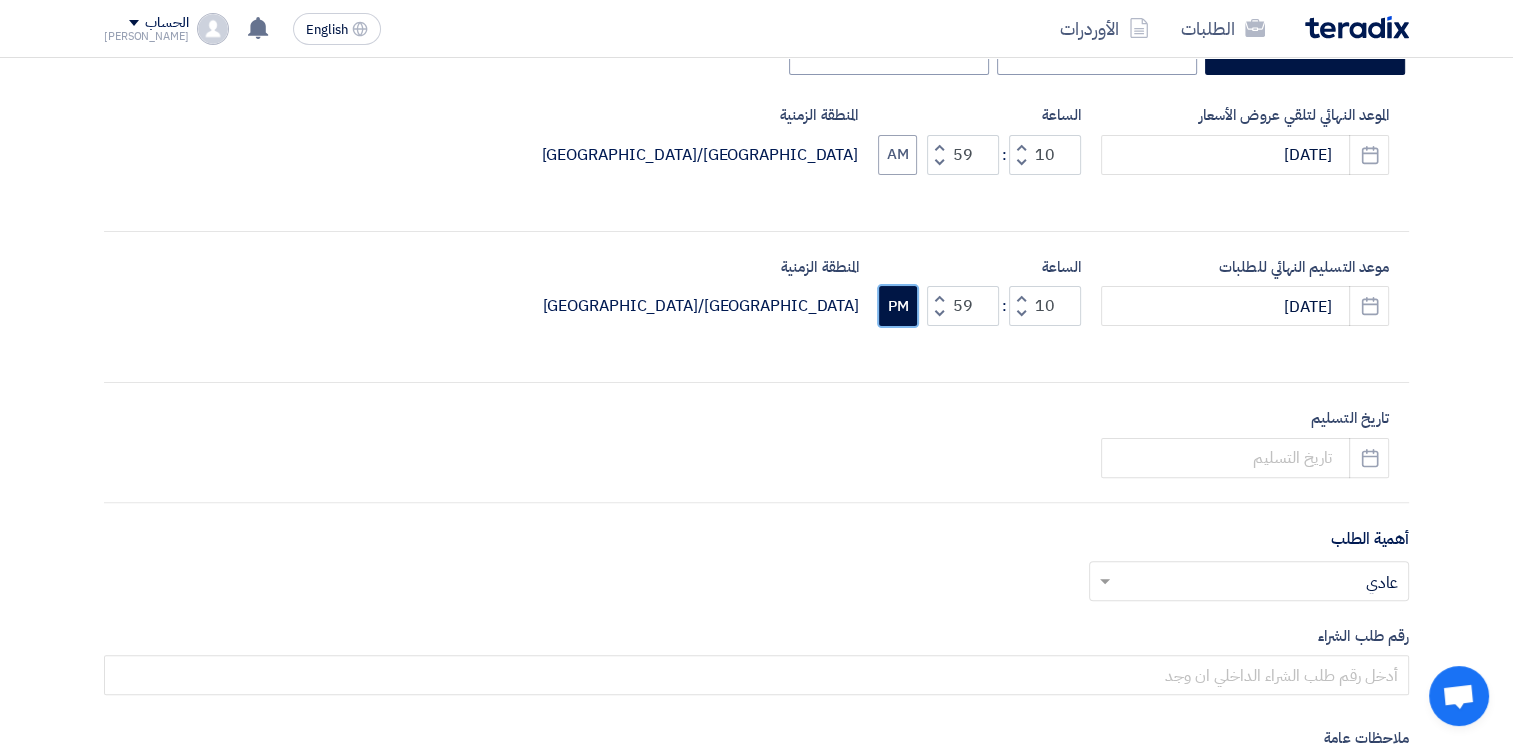 click on "PM" 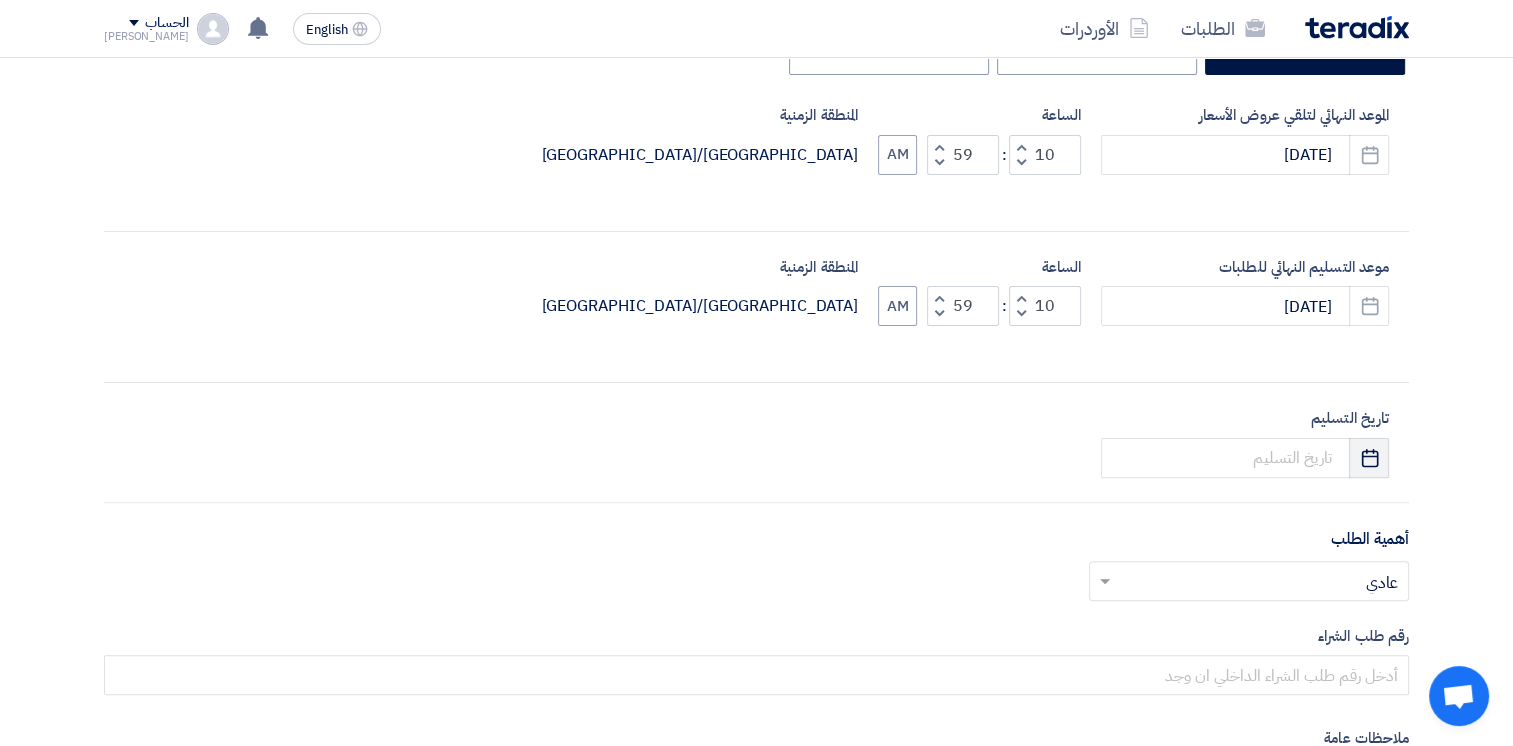 click on "Pick a date" 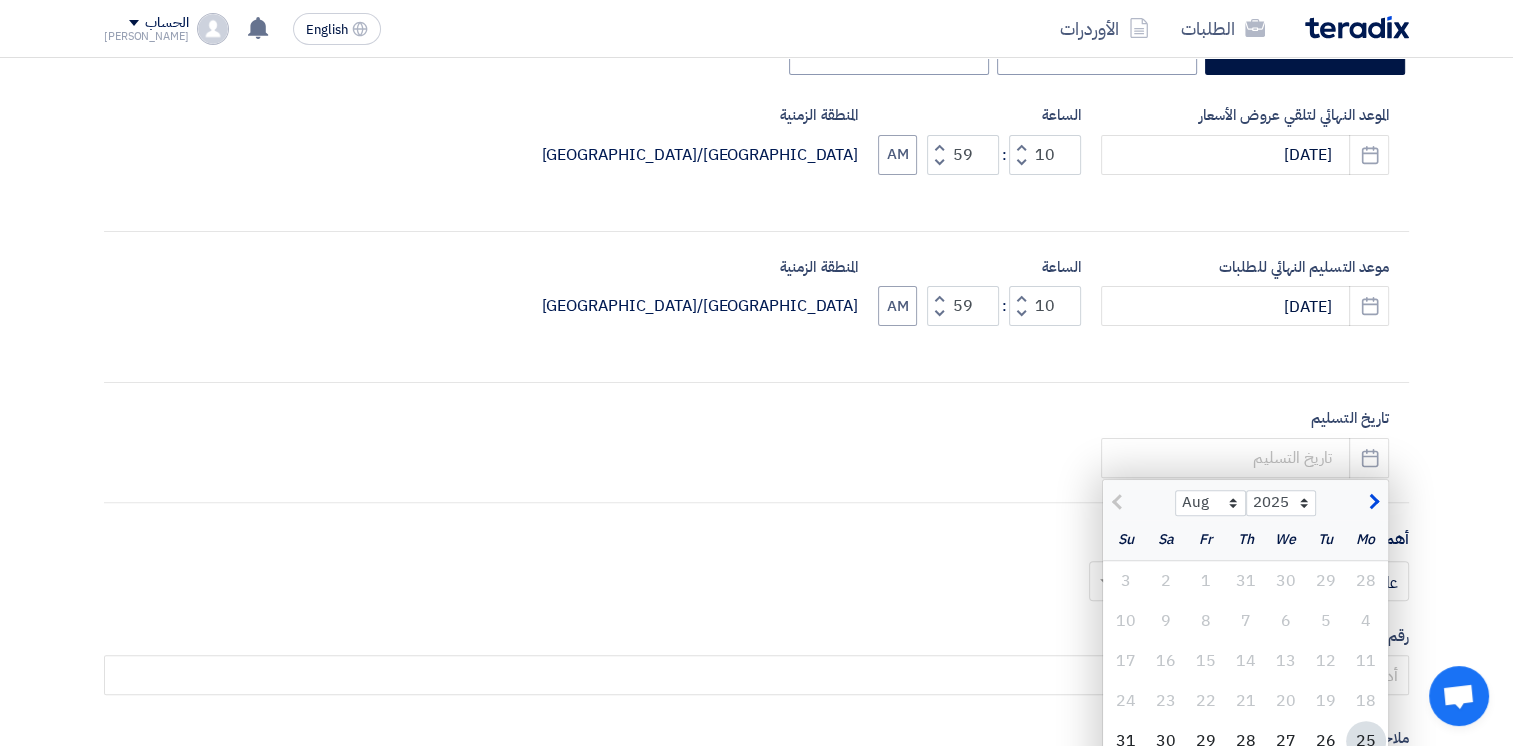 click 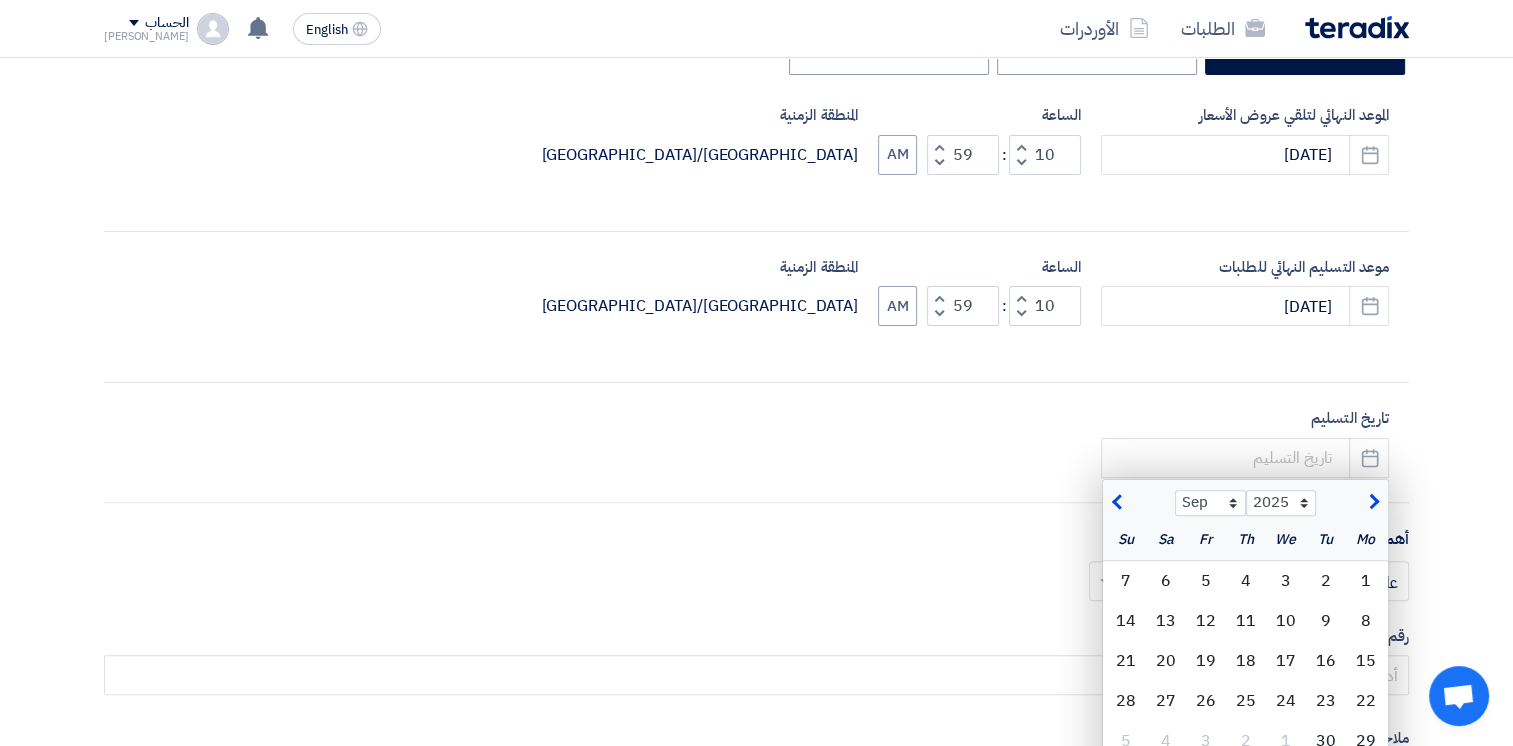 click 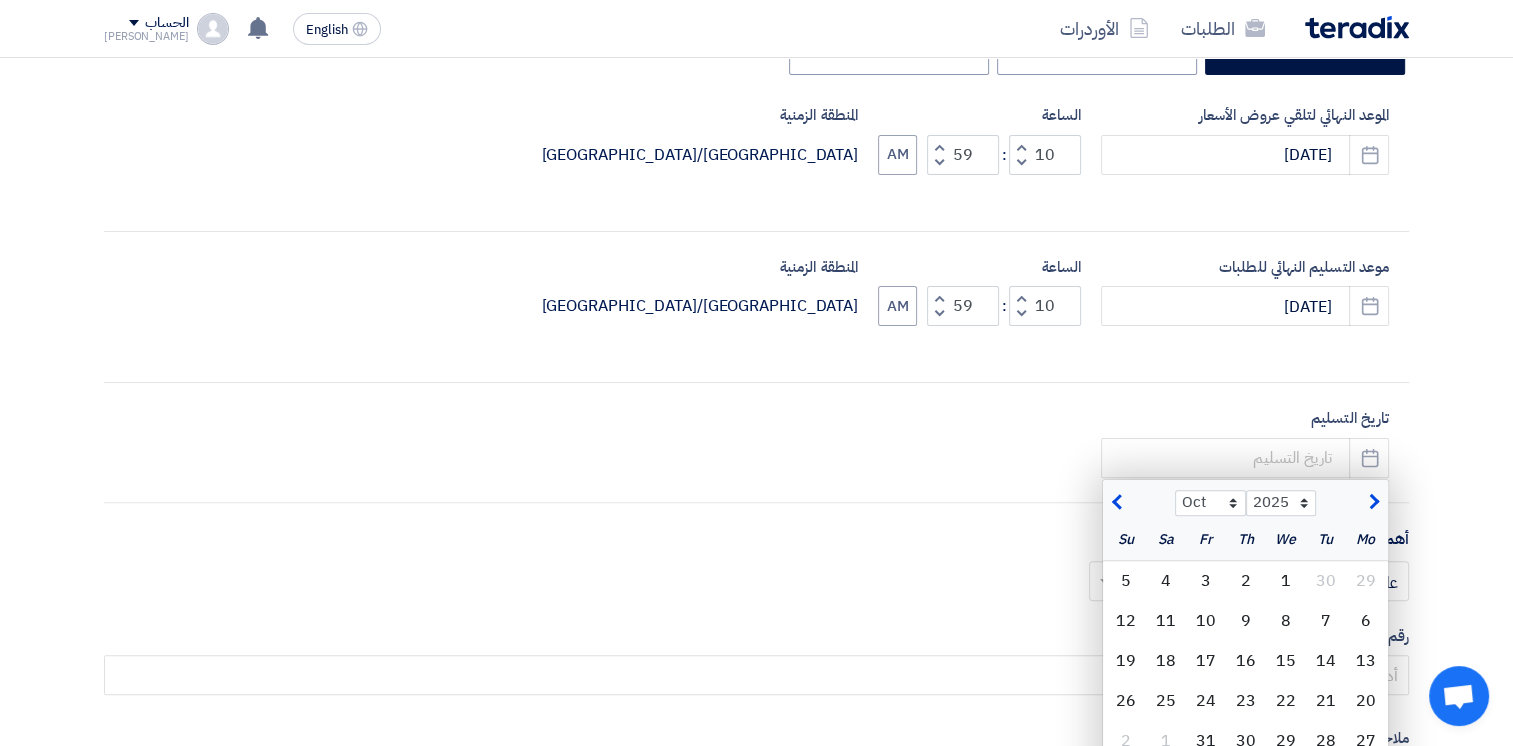 click 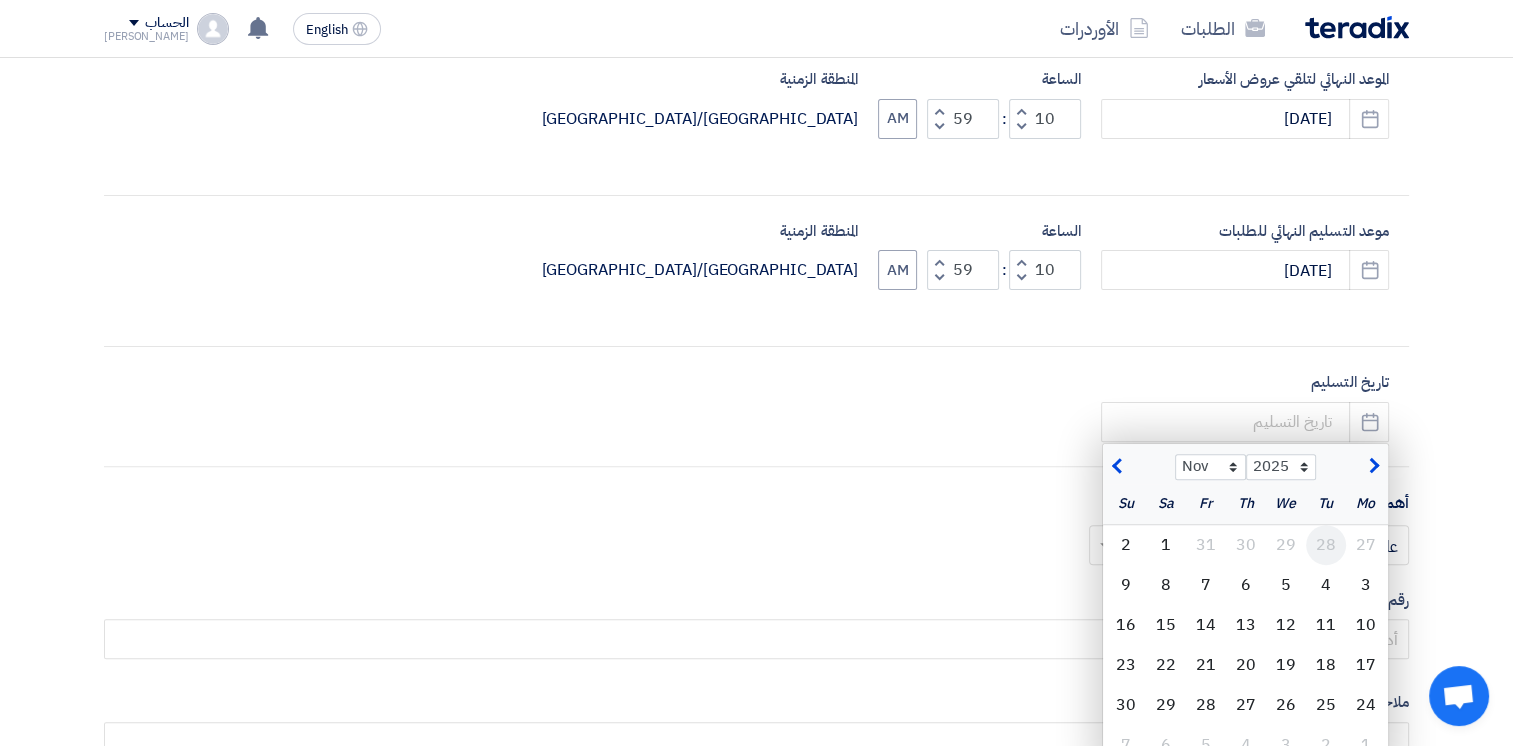 scroll, scrollTop: 600, scrollLeft: 0, axis: vertical 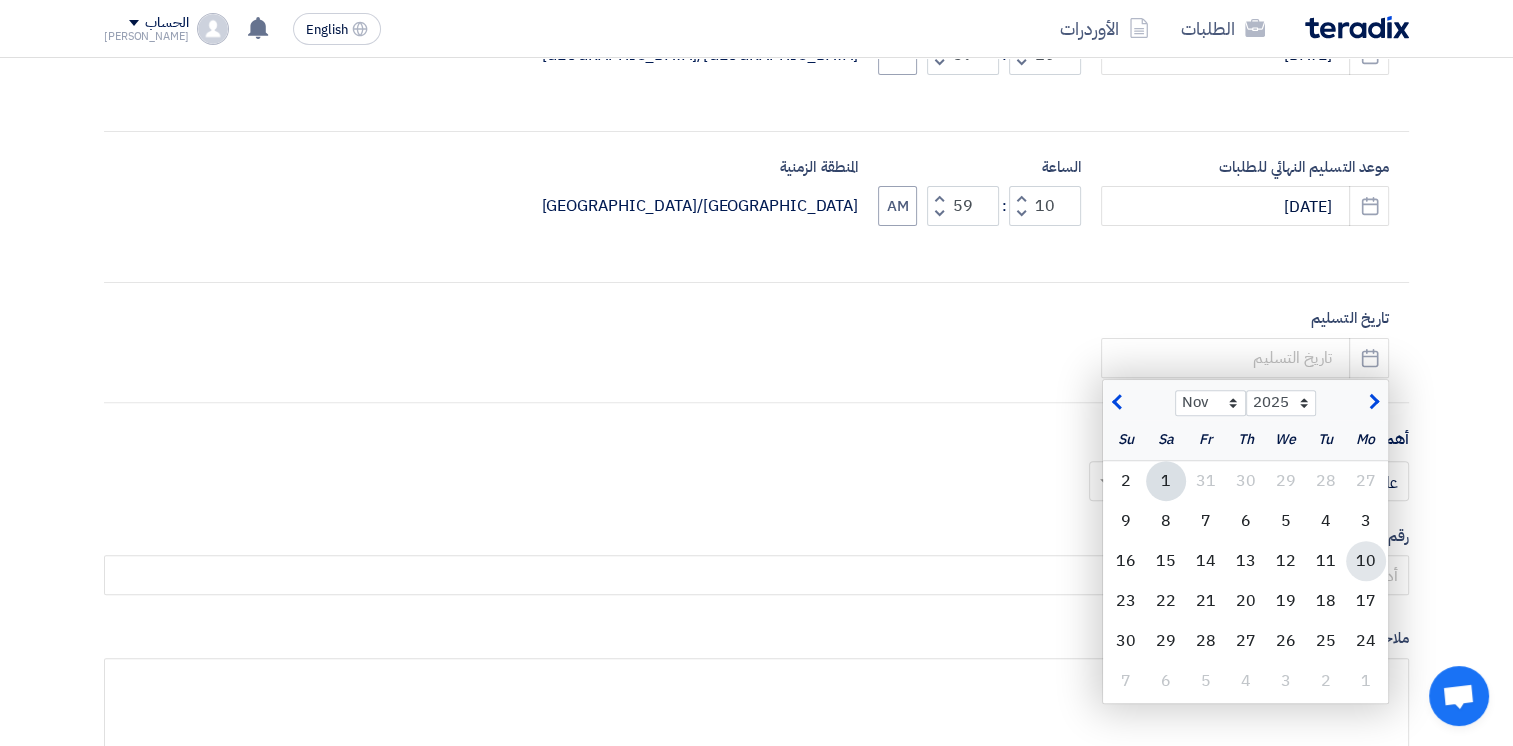 click on "10" 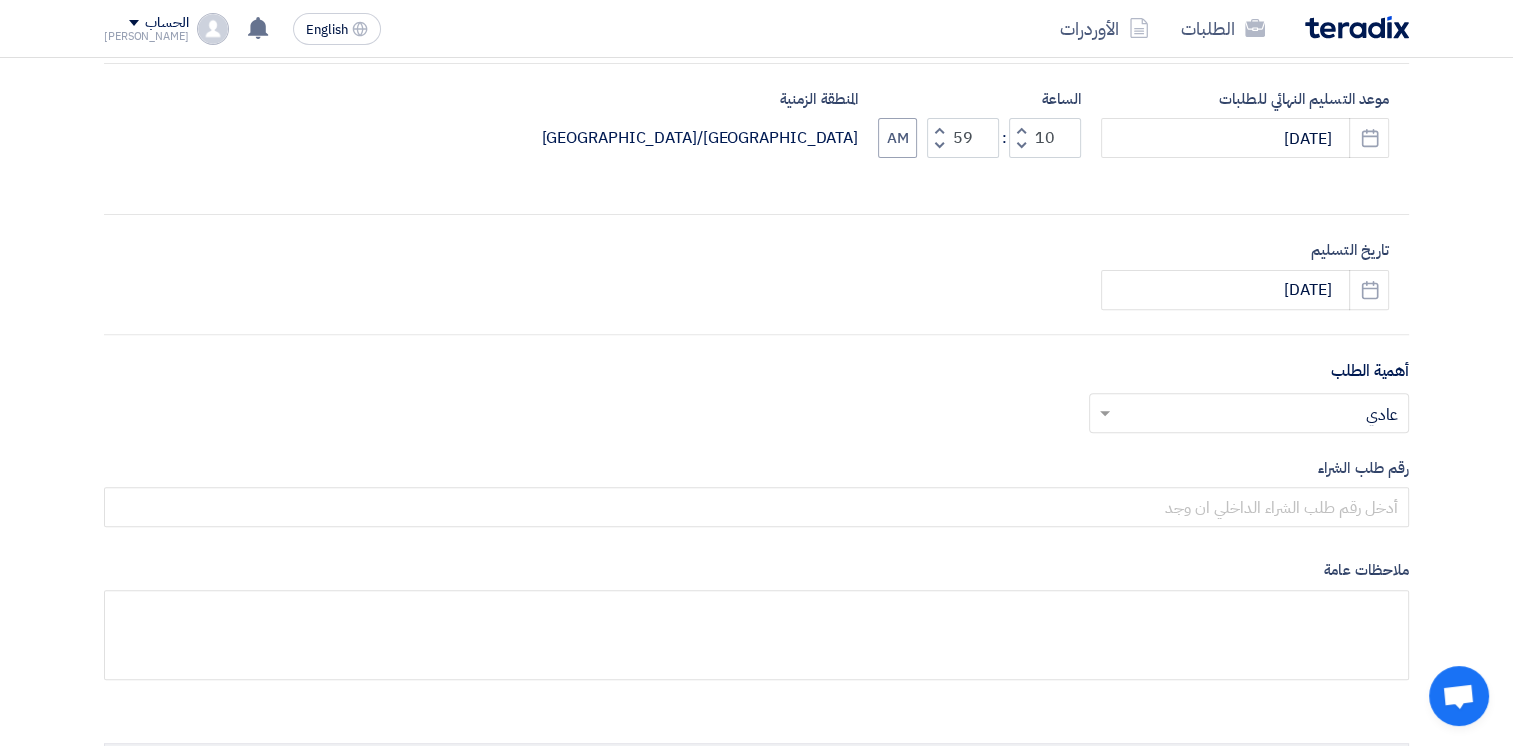 scroll, scrollTop: 800, scrollLeft: 0, axis: vertical 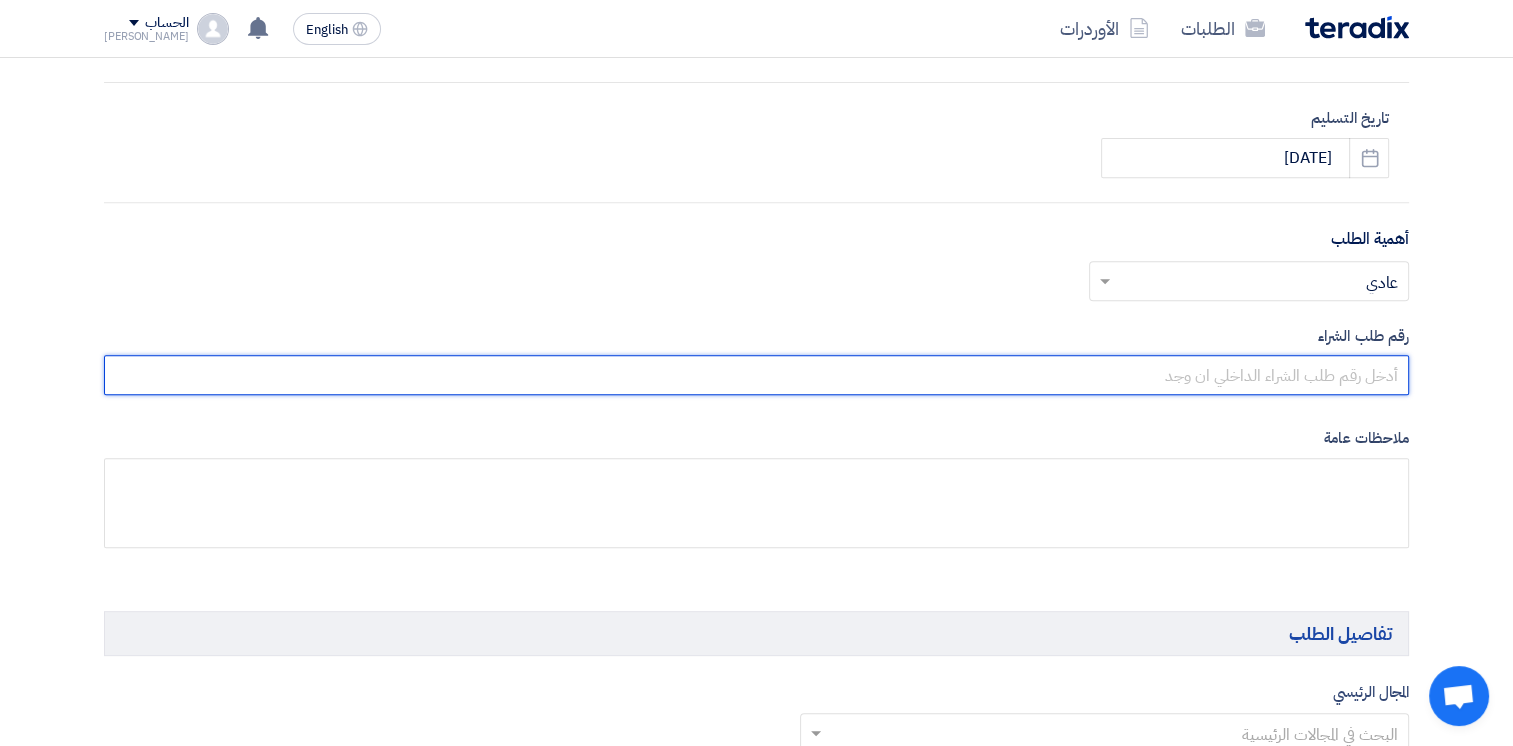 click at bounding box center (756, 375) 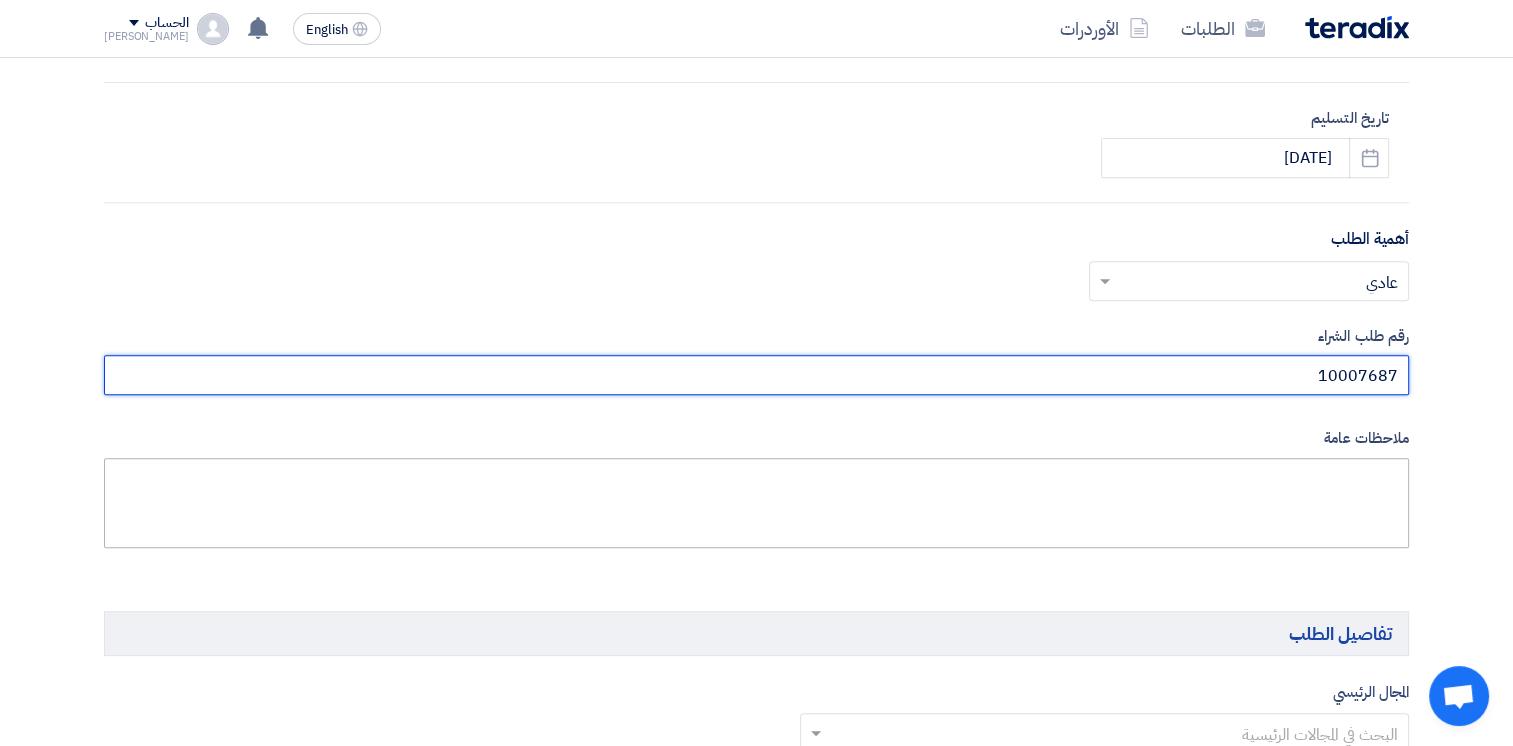 scroll, scrollTop: 1100, scrollLeft: 0, axis: vertical 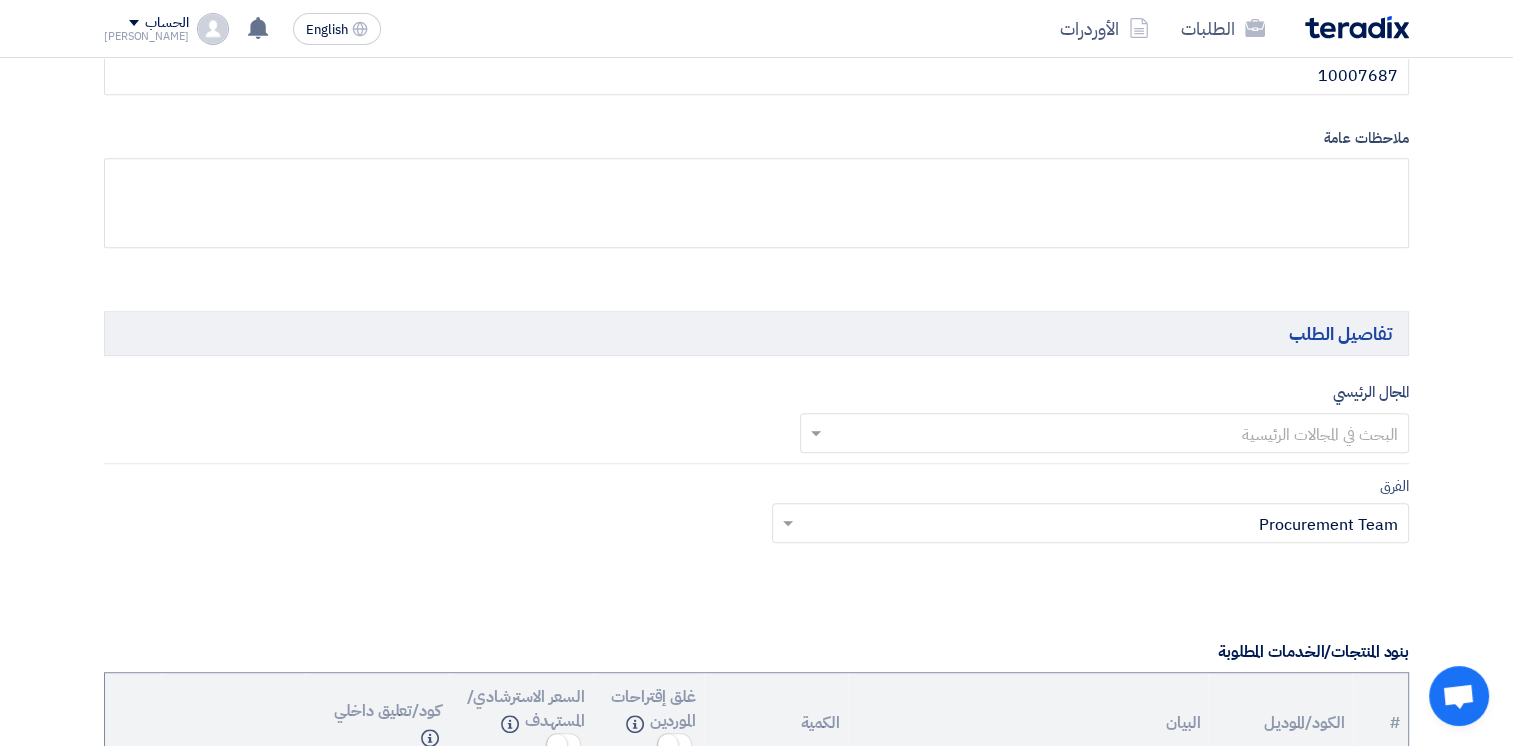 click at bounding box center (1116, 435) 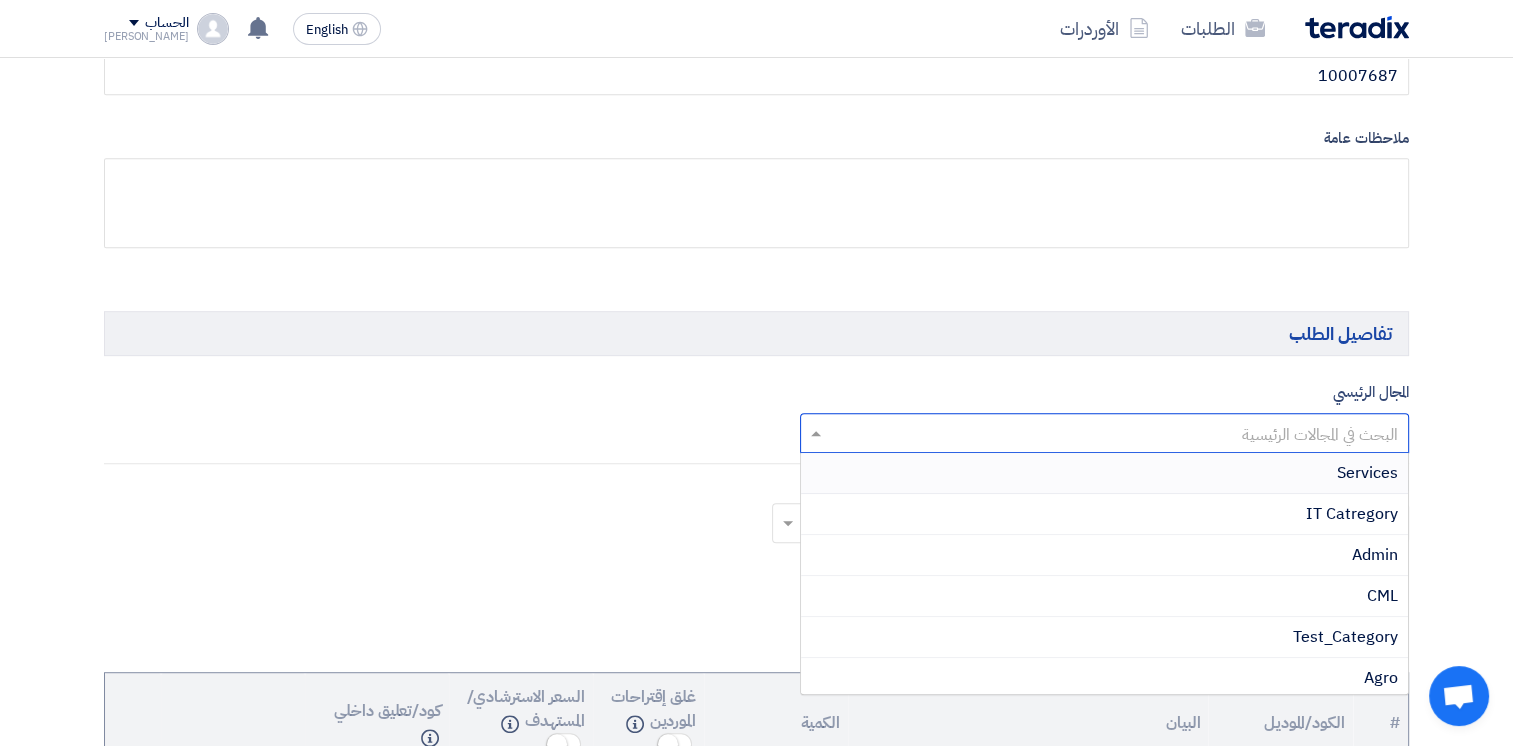 click on "Services" at bounding box center [1105, 473] 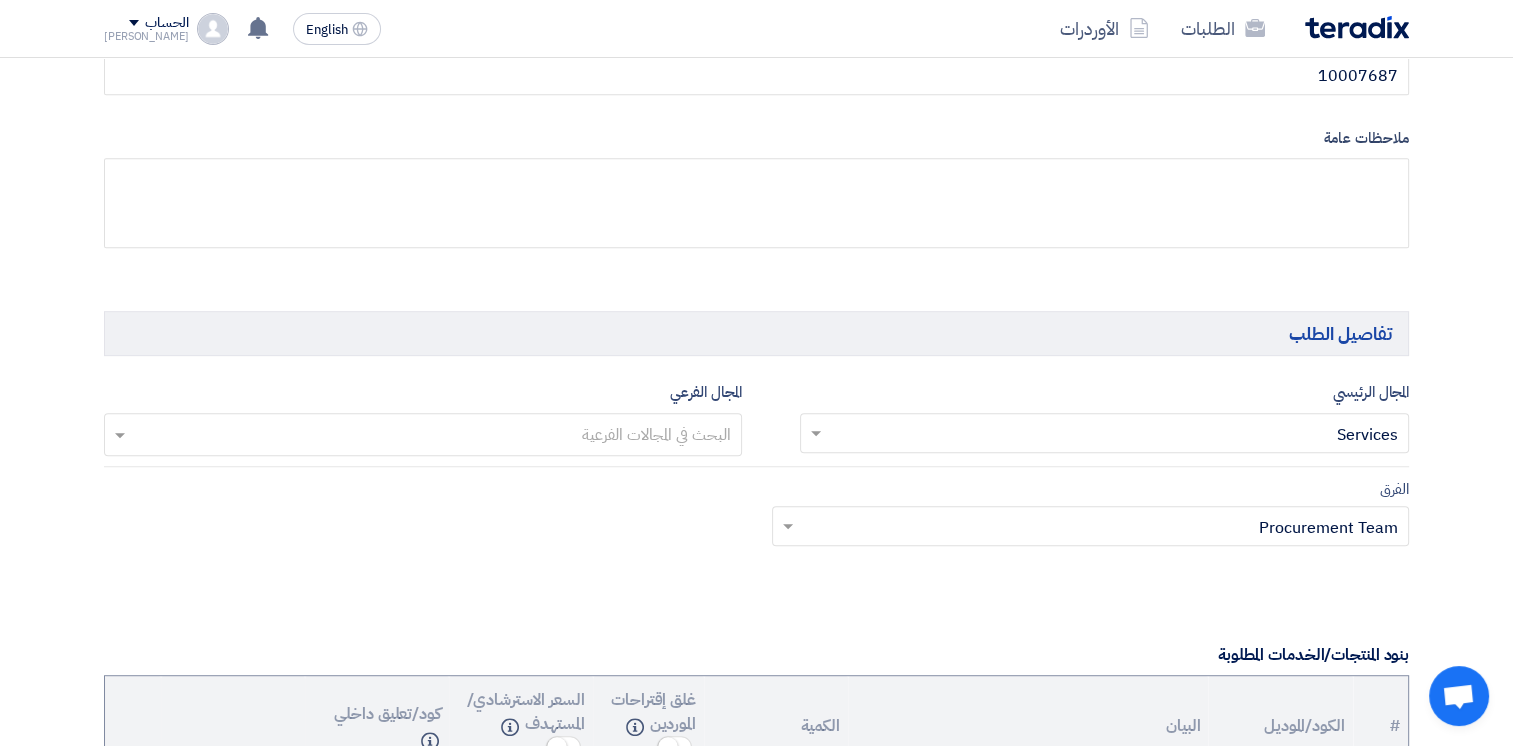click at bounding box center (1116, 435) 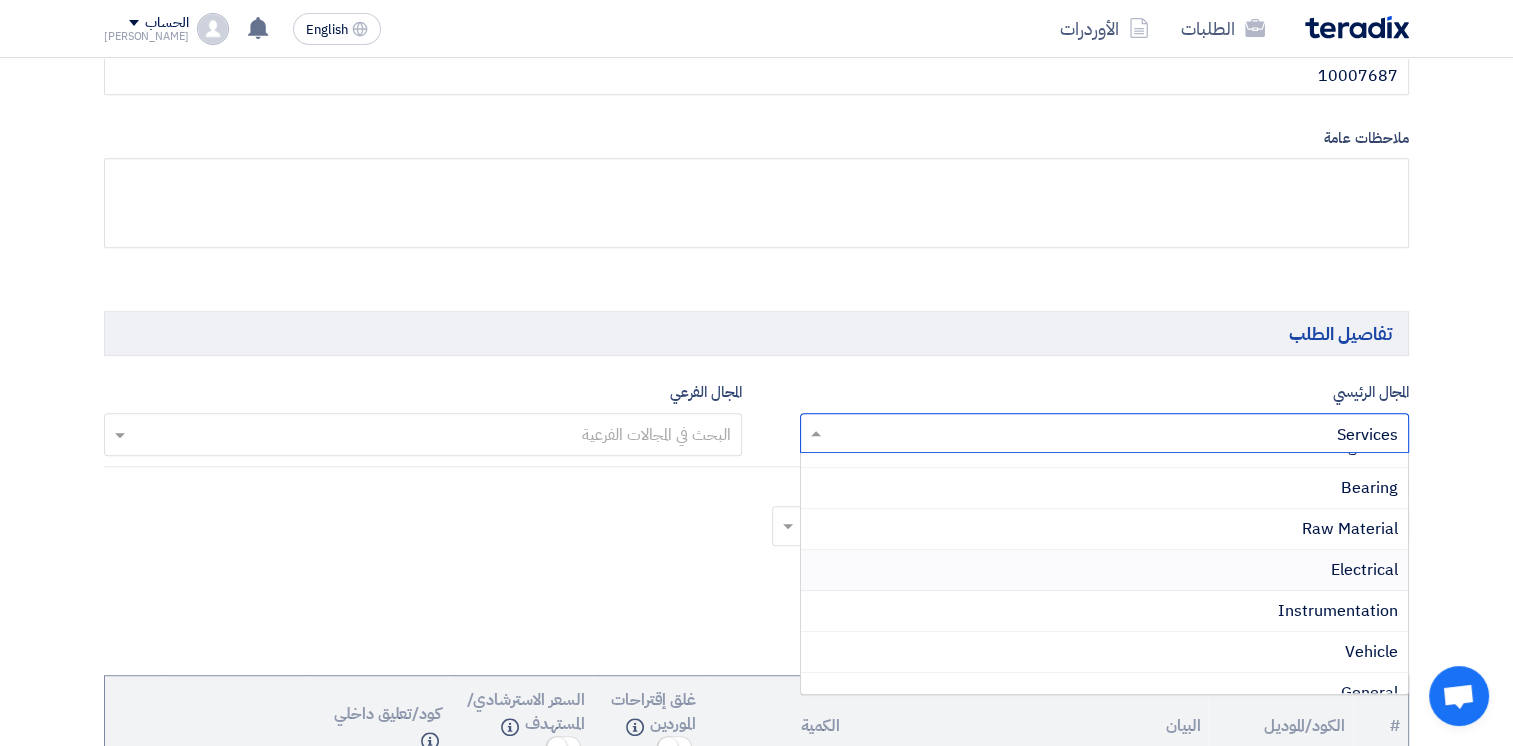 scroll, scrollTop: 0, scrollLeft: 0, axis: both 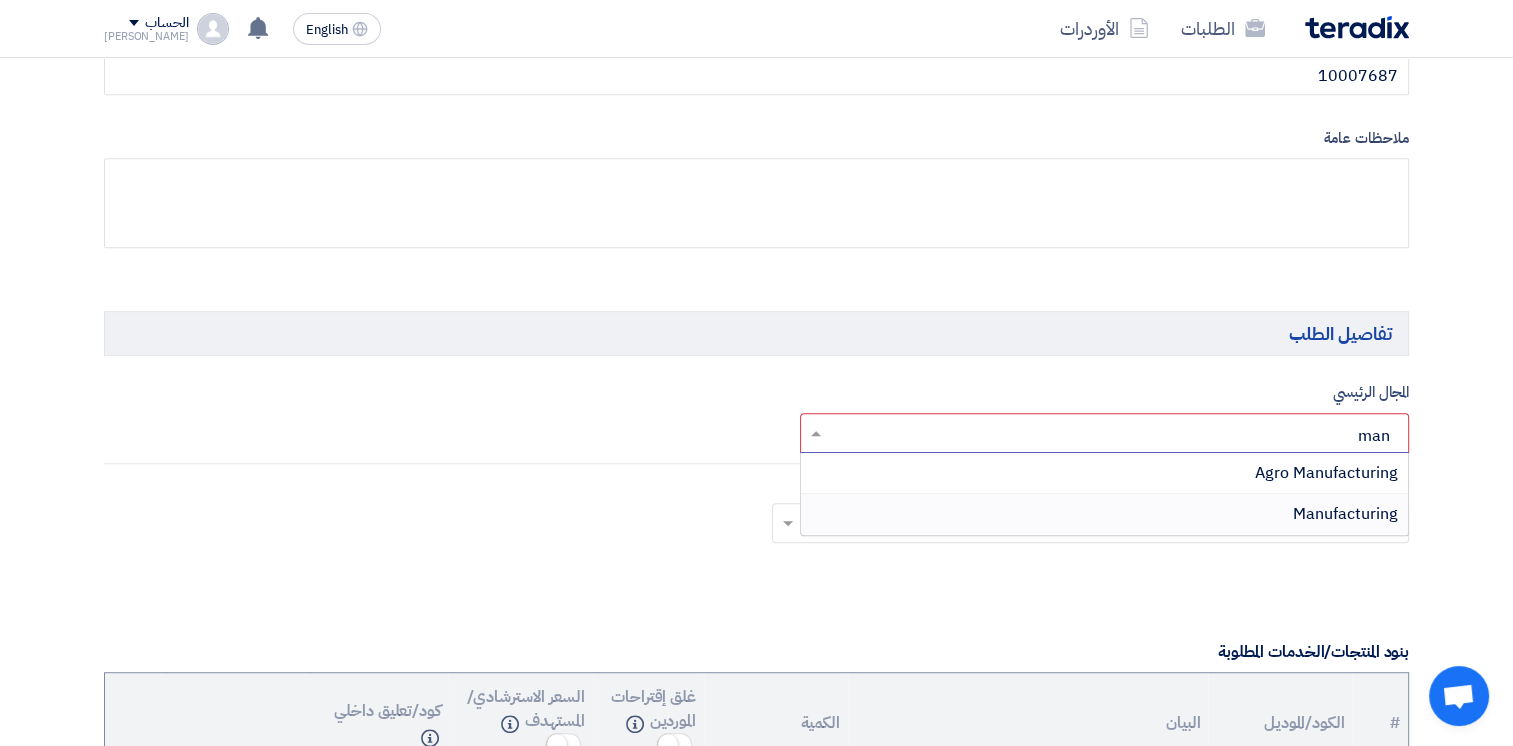 click on "Manufacturing" at bounding box center [1345, 514] 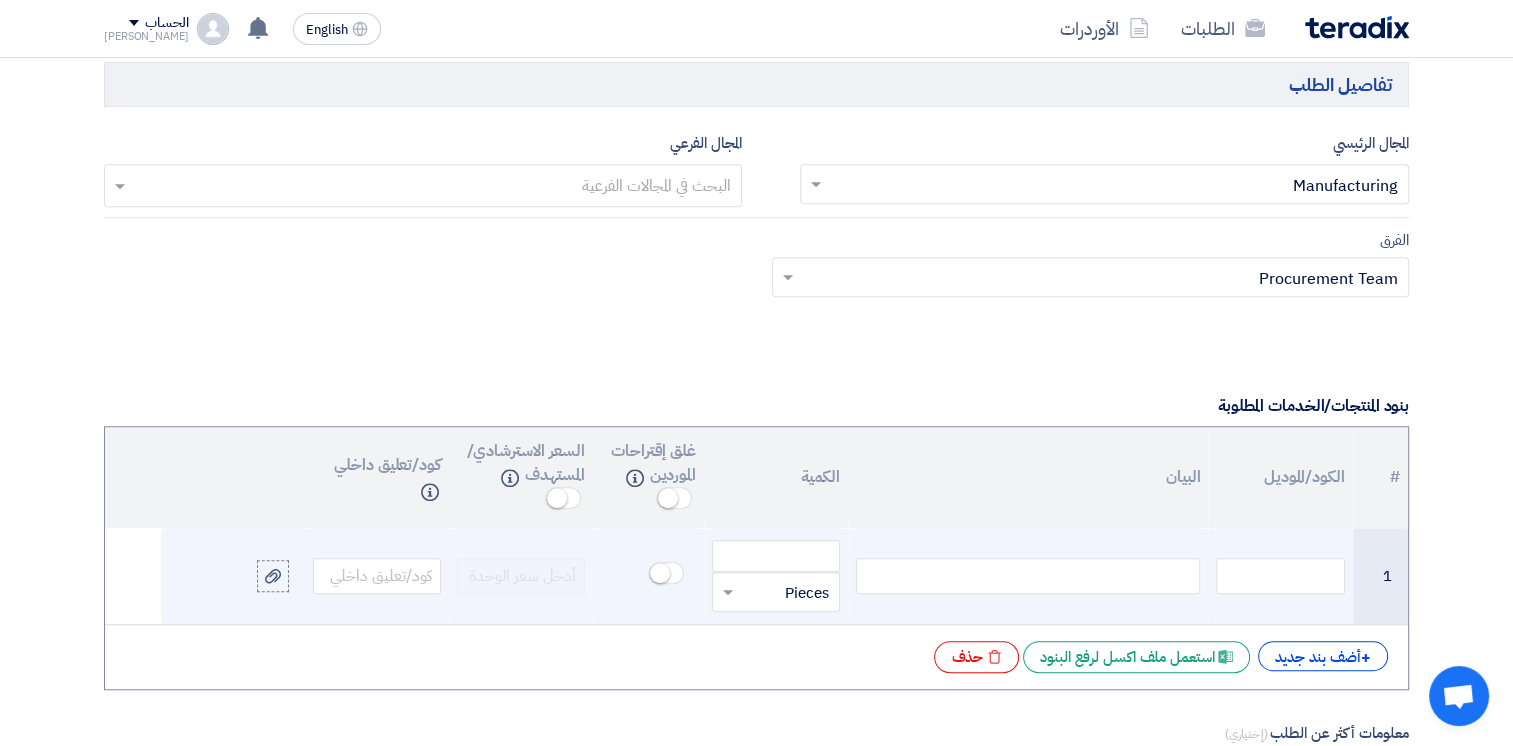scroll, scrollTop: 1400, scrollLeft: 0, axis: vertical 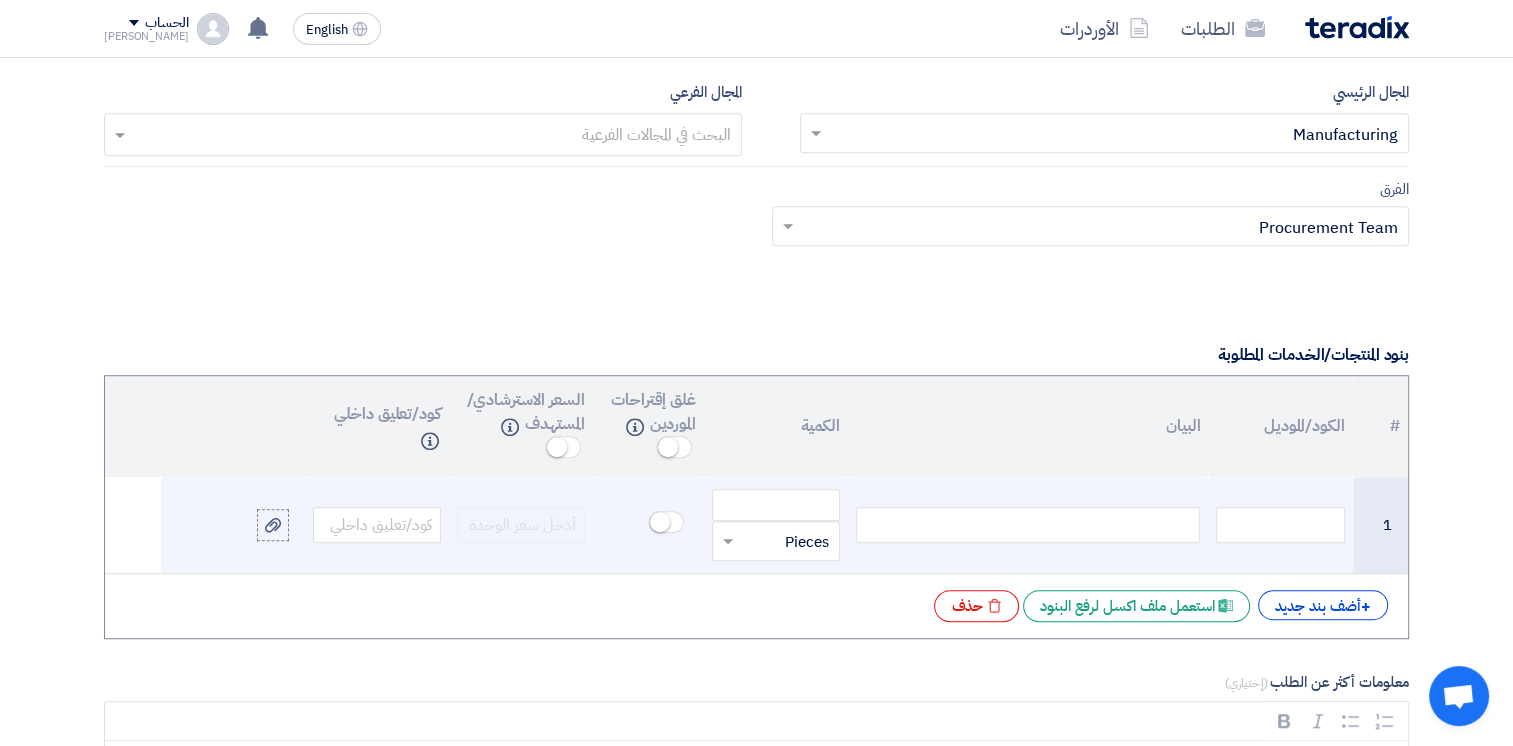 click 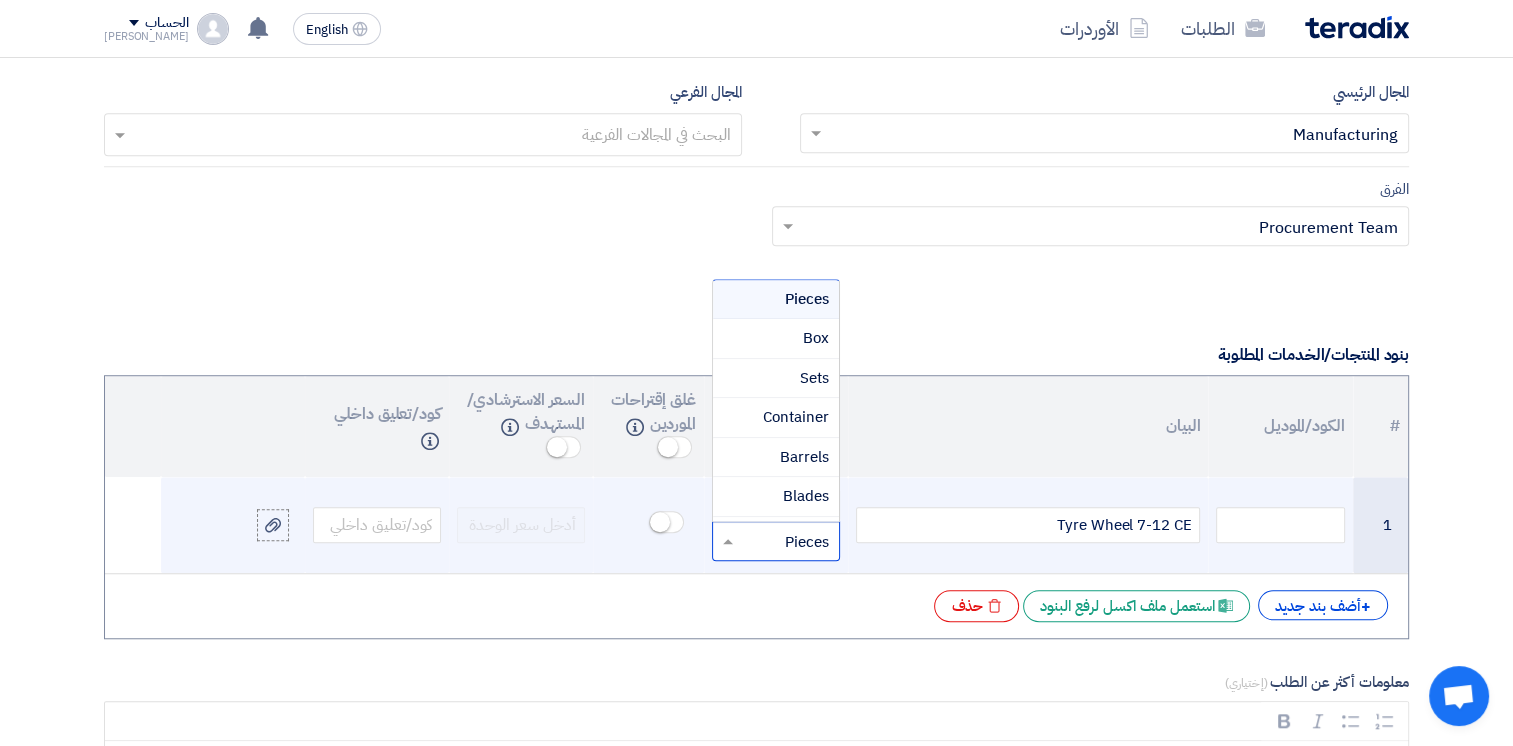 click on "قطعة
×
Pieces
Pieces
Box
Sets
Container
[GEOGRAPHIC_DATA]
Blades
Bags
Sheets
Pack Roll Ton" 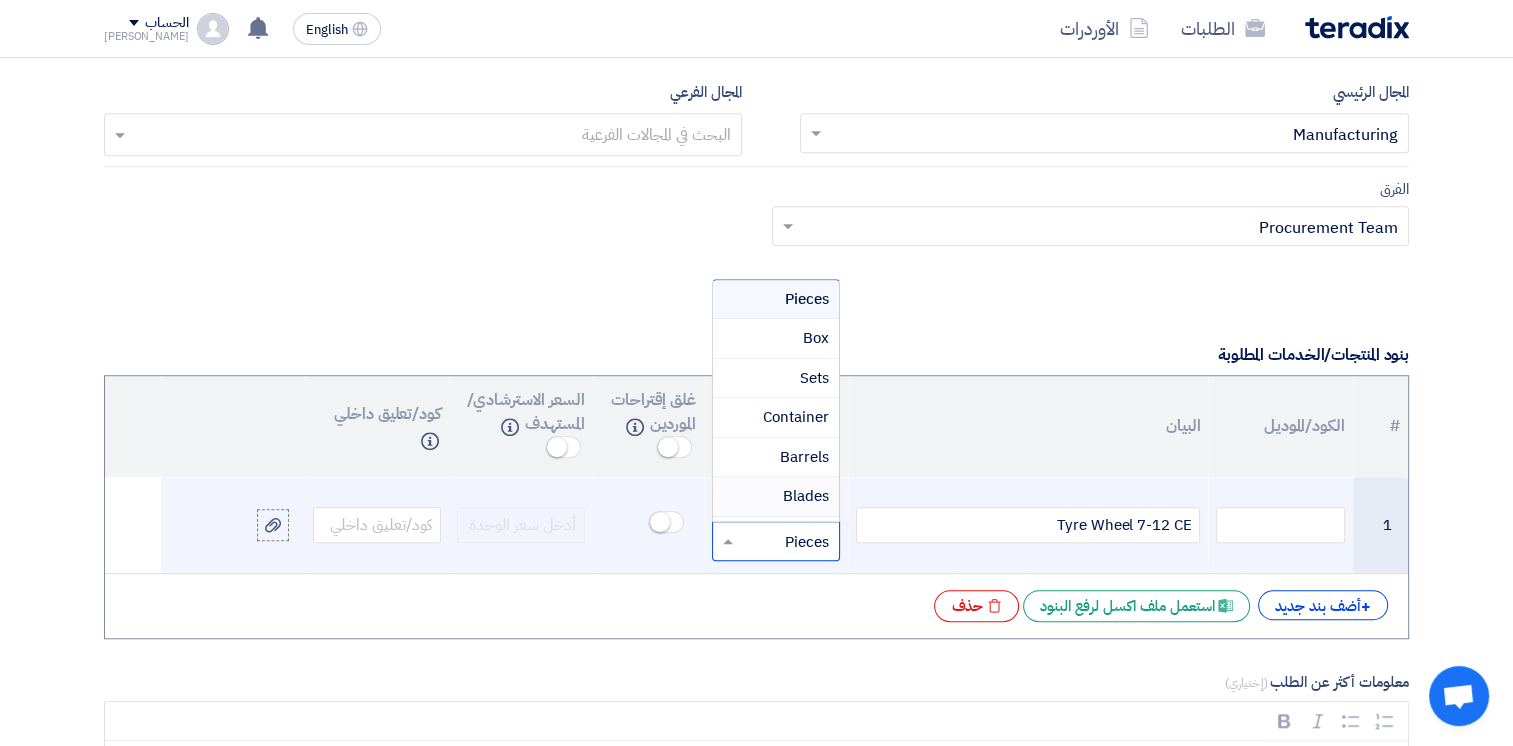 click 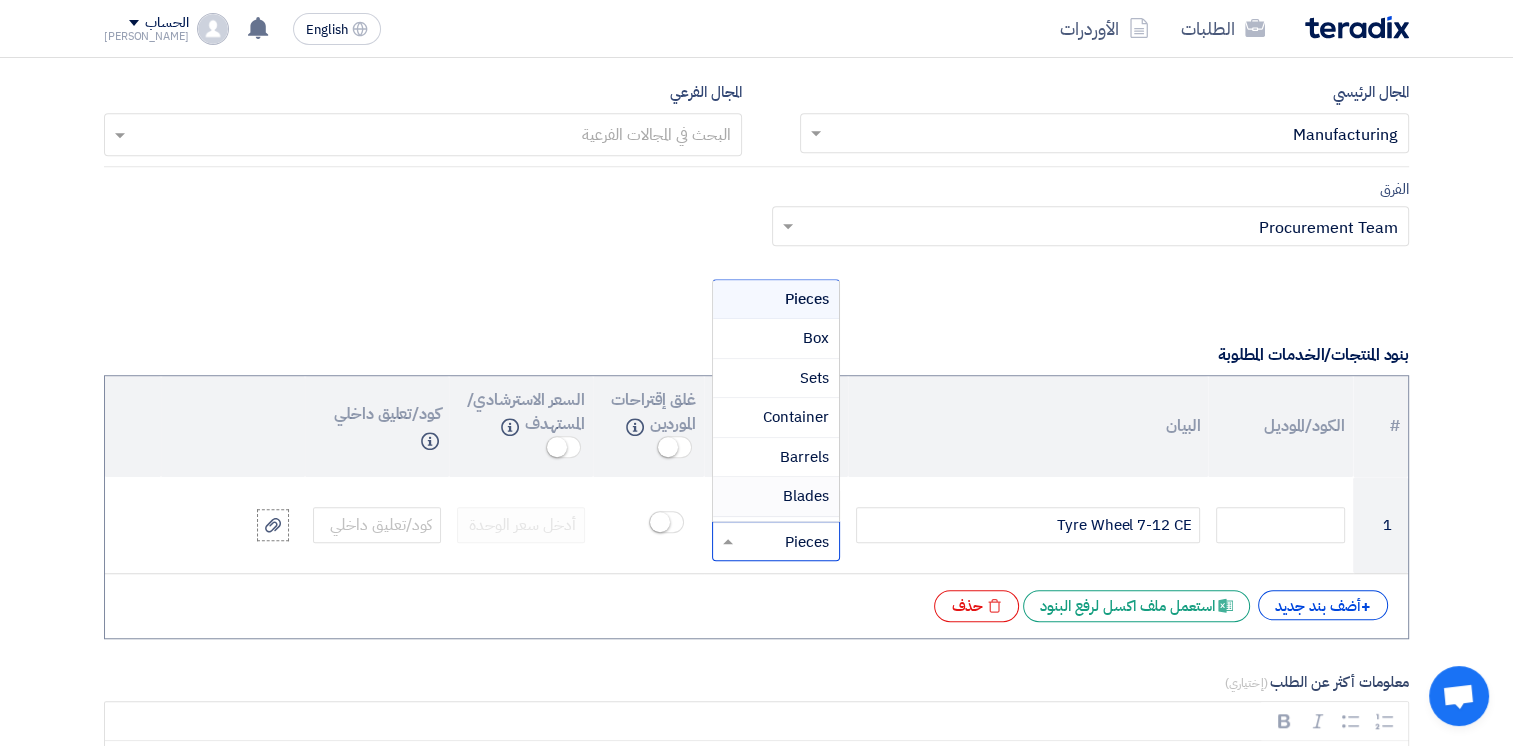 click on "البيان" 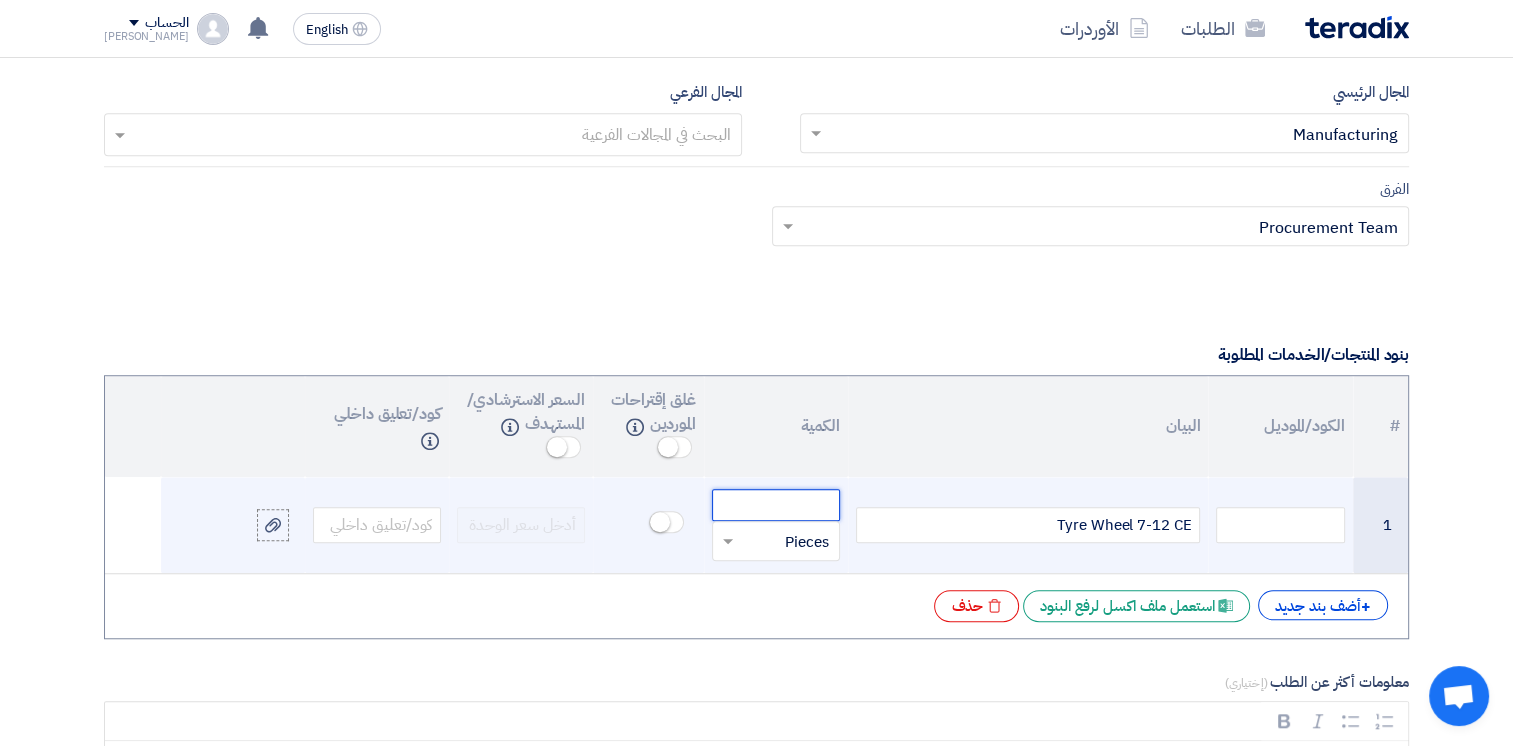 click 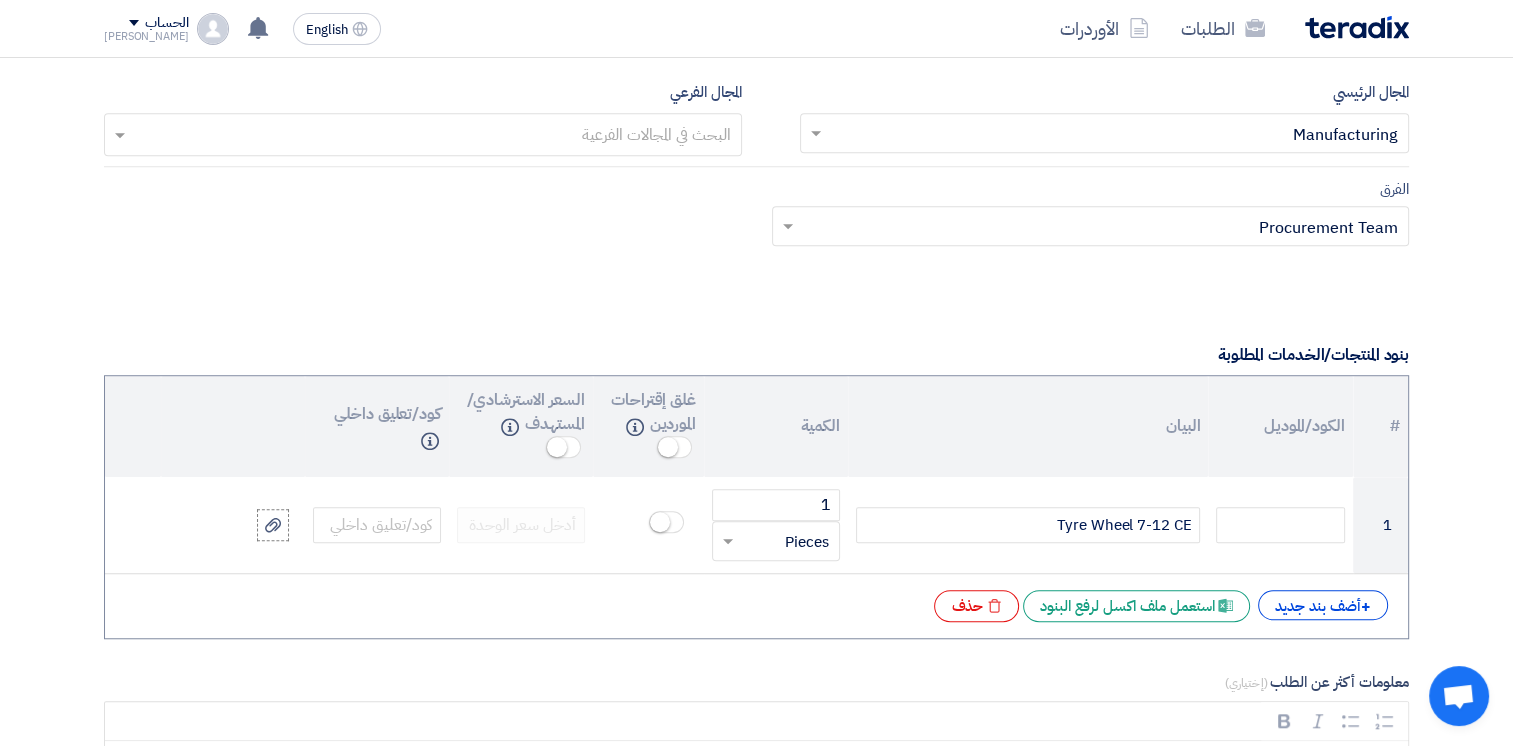 click on "البيان" 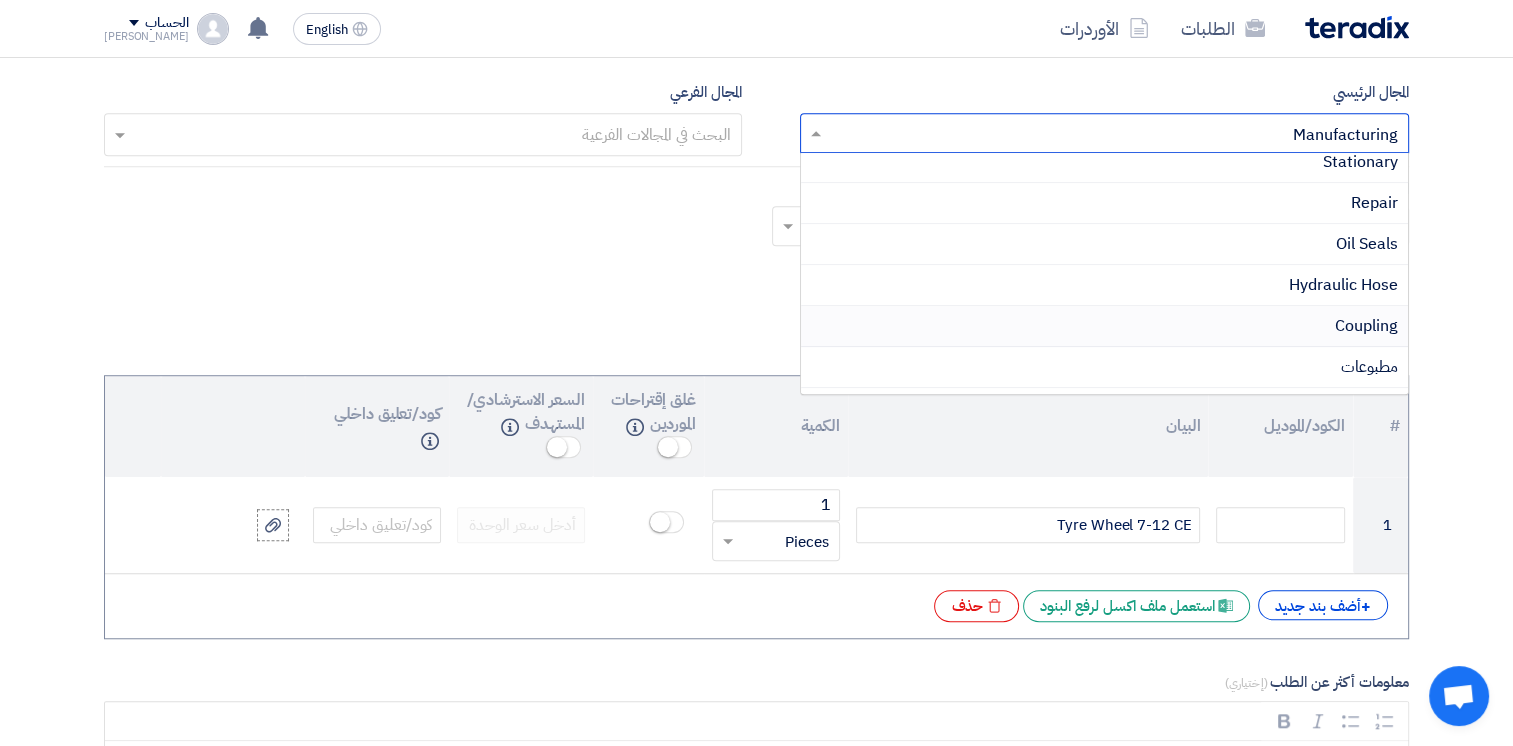 scroll, scrollTop: 1300, scrollLeft: 0, axis: vertical 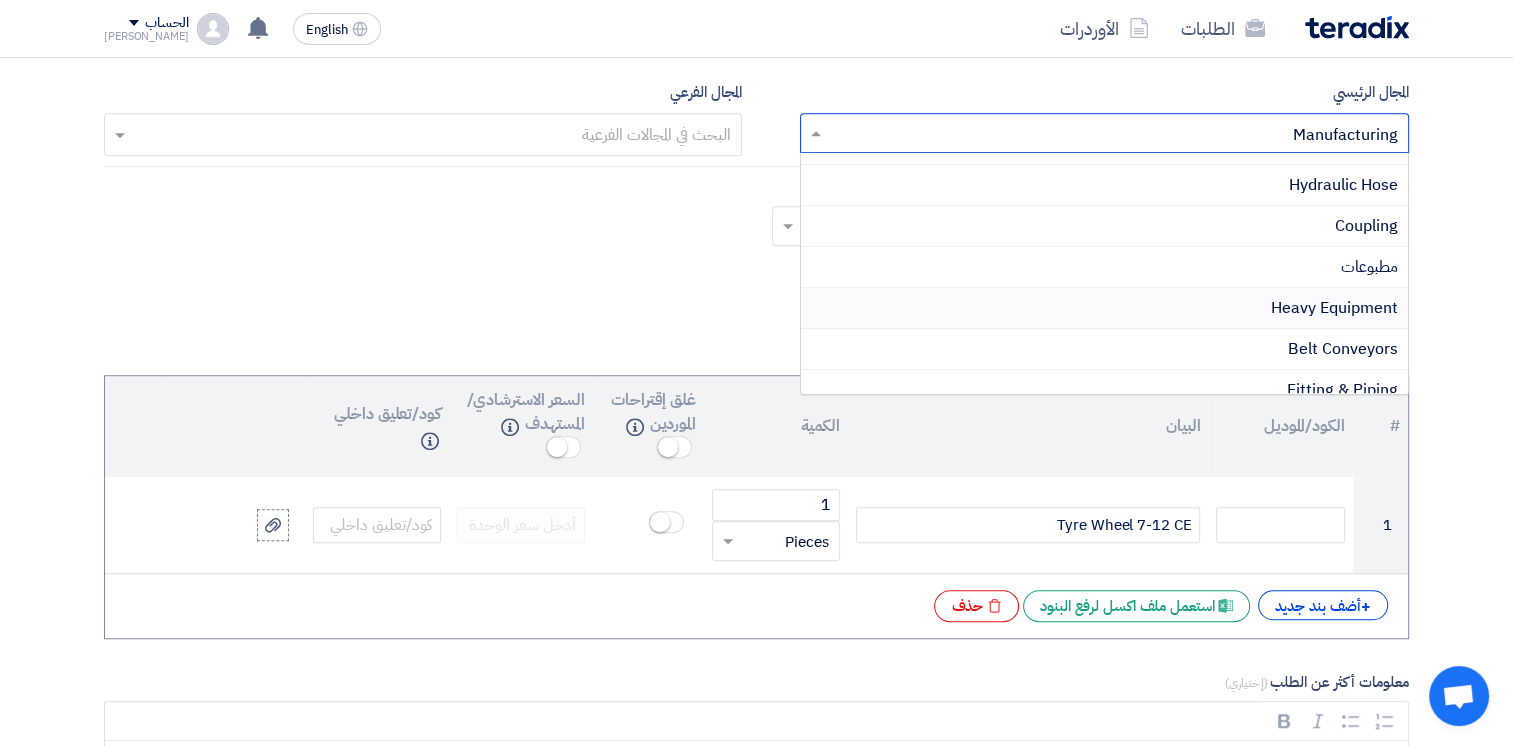 click on "Heavy Equipment" at bounding box center [1105, 308] 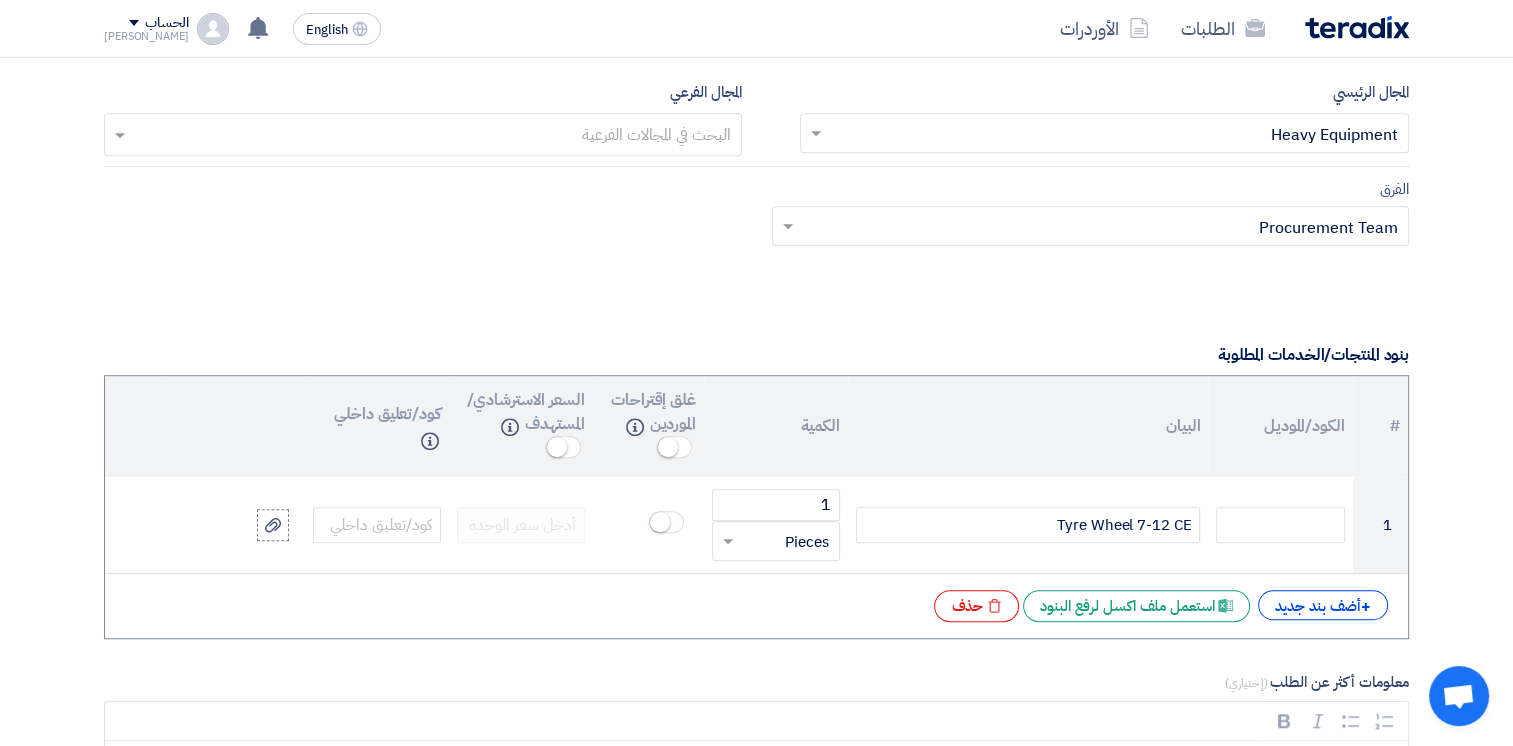 click at bounding box center [1116, 135] 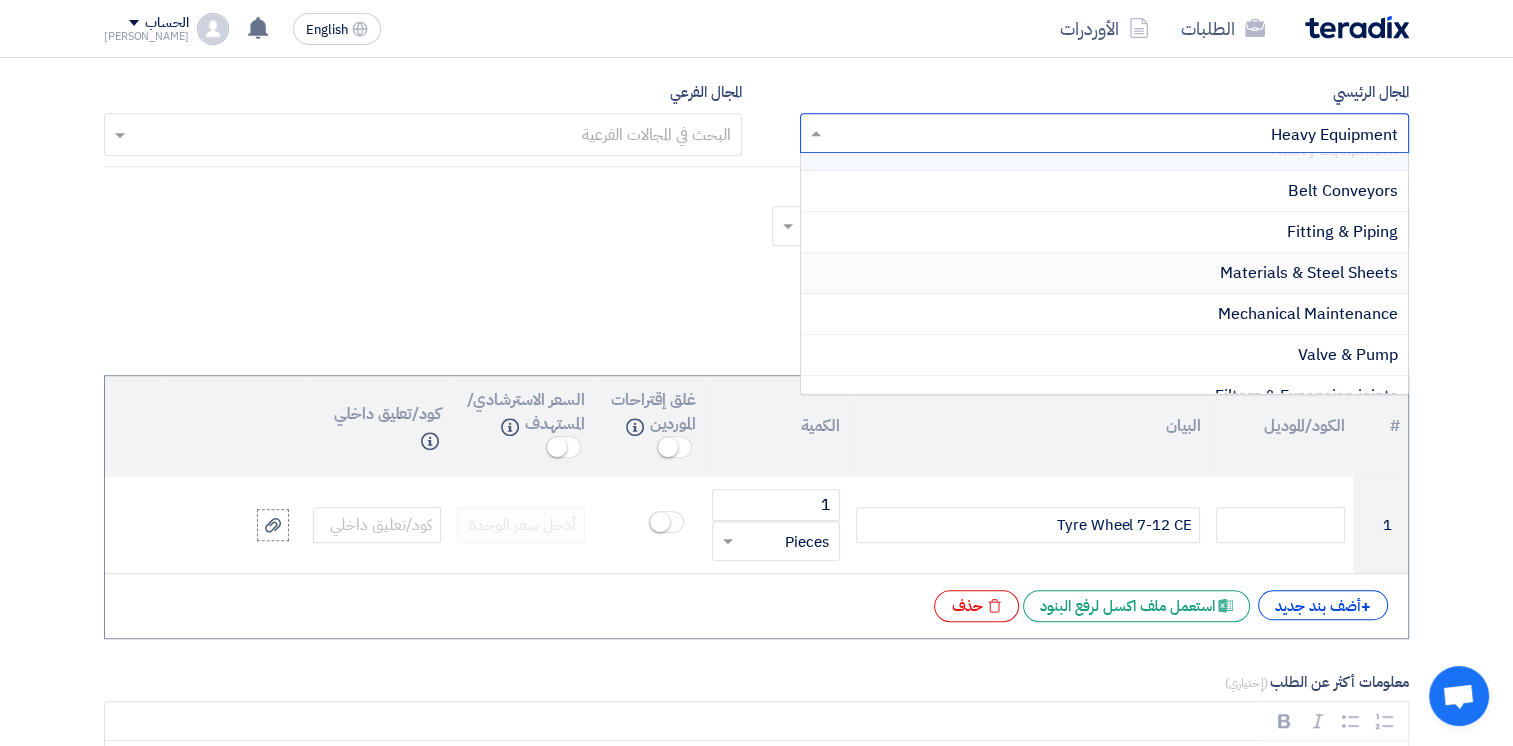 scroll, scrollTop: 1354, scrollLeft: 0, axis: vertical 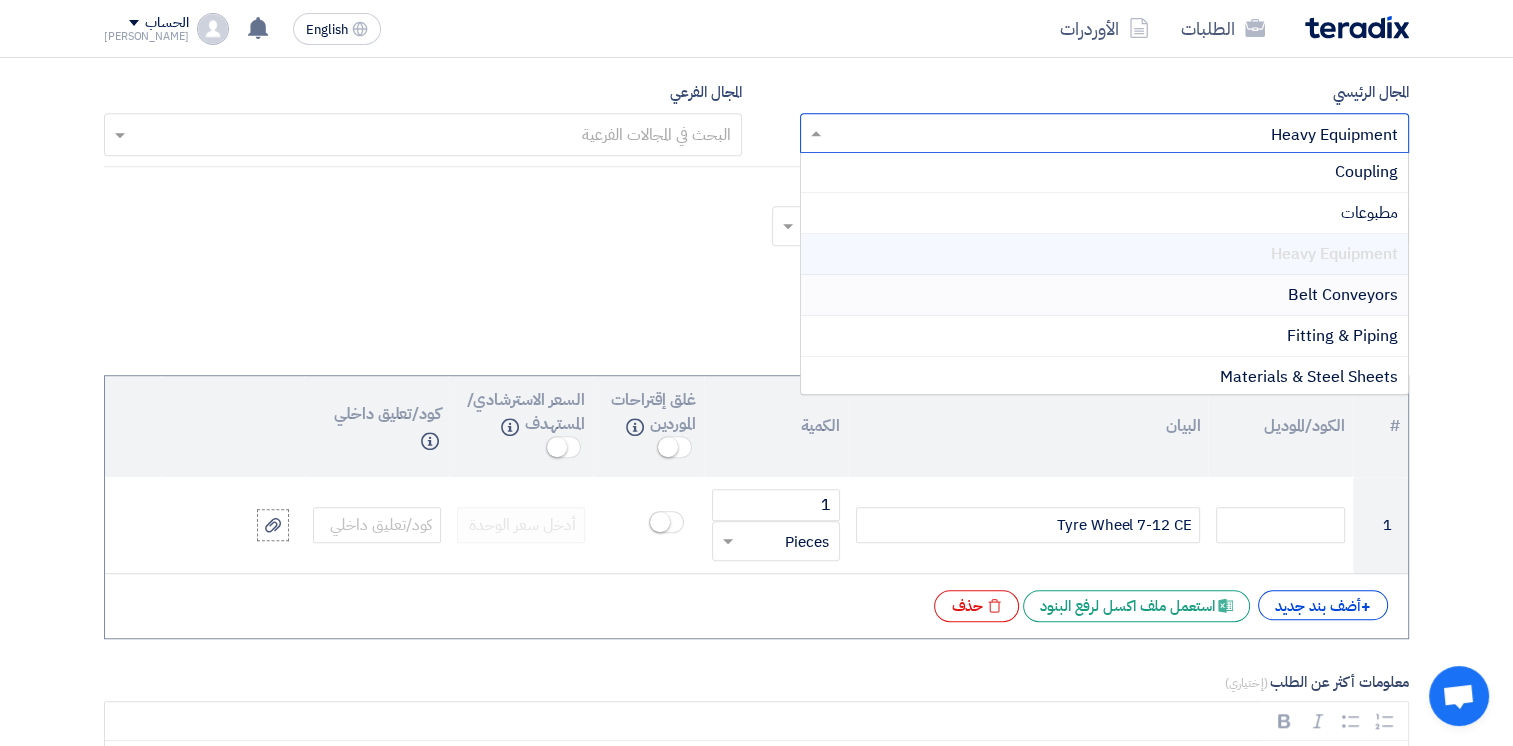 click on "Heavy Equipment" at bounding box center [1334, 254] 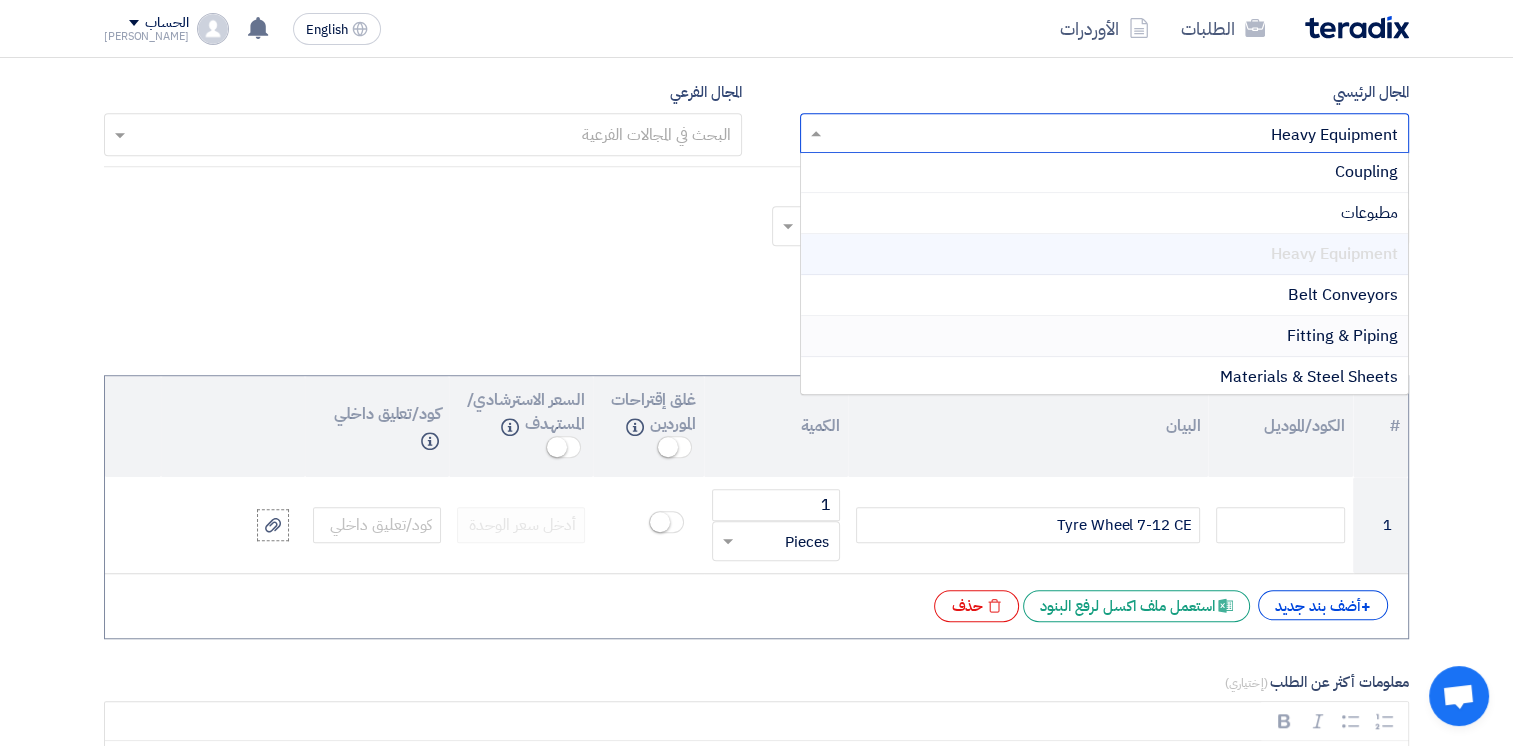 click on "المعلومات الأساسية
أكتب عنوان لهذا الطلب
Tyre Wheel for stacking conveyor
نوع طلب عروض الأسعار
طلب عروض أسعار
مناقصه مغلقه
طلب عروض فنية ومالية
الموعد النهائي لتلقي عروض الأسعار
[DATE]
Pick a date
الساعة
10 :" 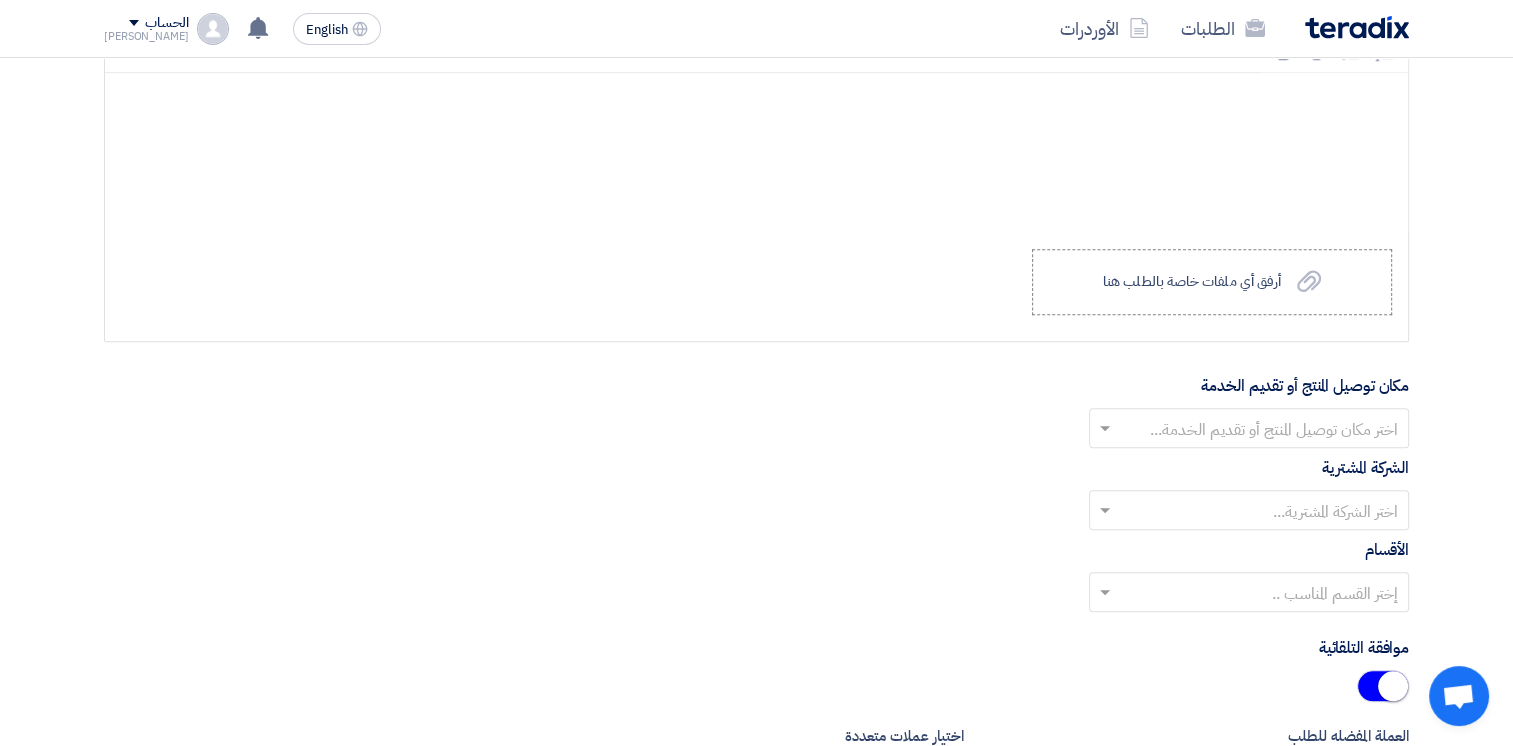 scroll, scrollTop: 1900, scrollLeft: 0, axis: vertical 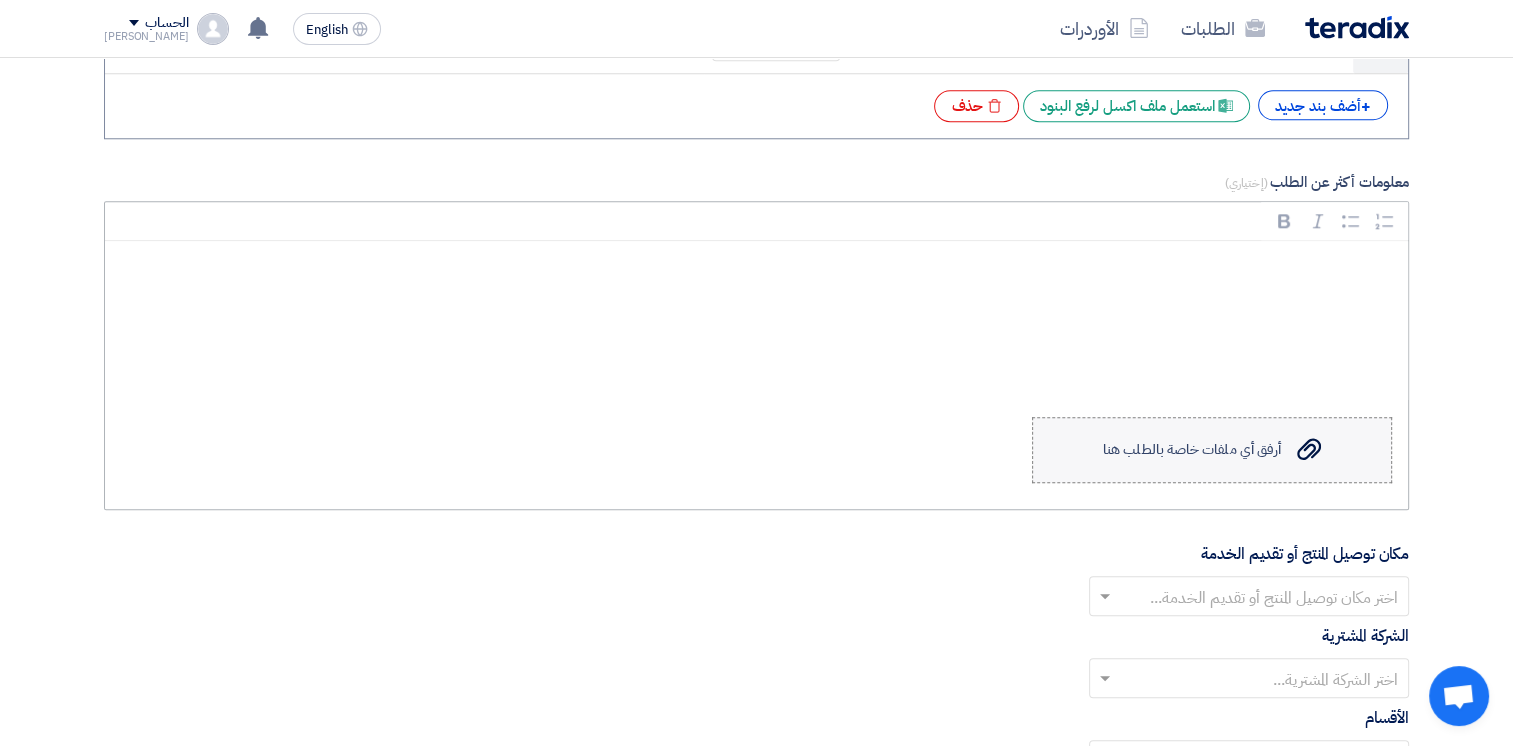 click on "Upload a file
أرفق أي ملفات خاصة بالطلب هنا" 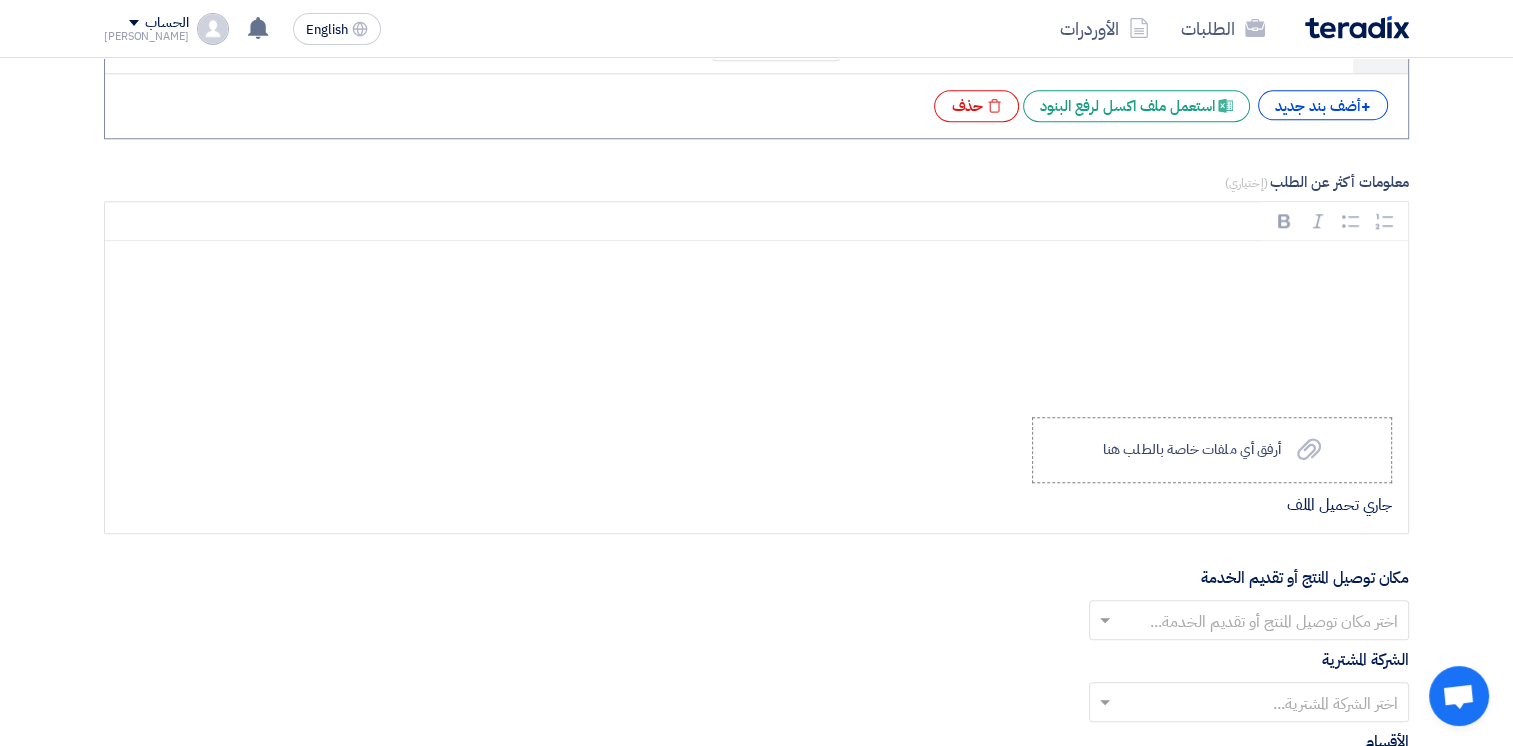 click 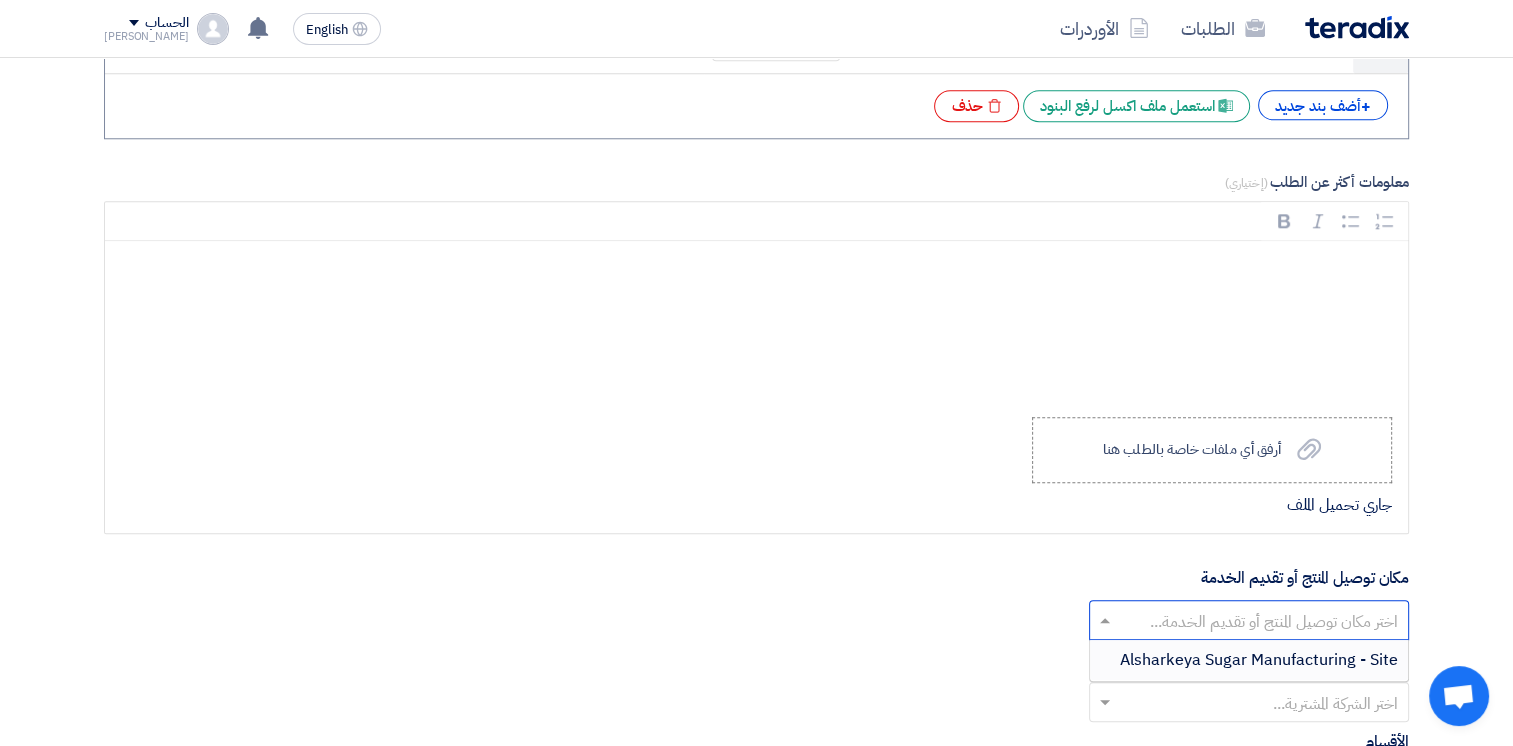 click on "Alsharkeya Sugar Manufacturing - Site" at bounding box center (1259, 660) 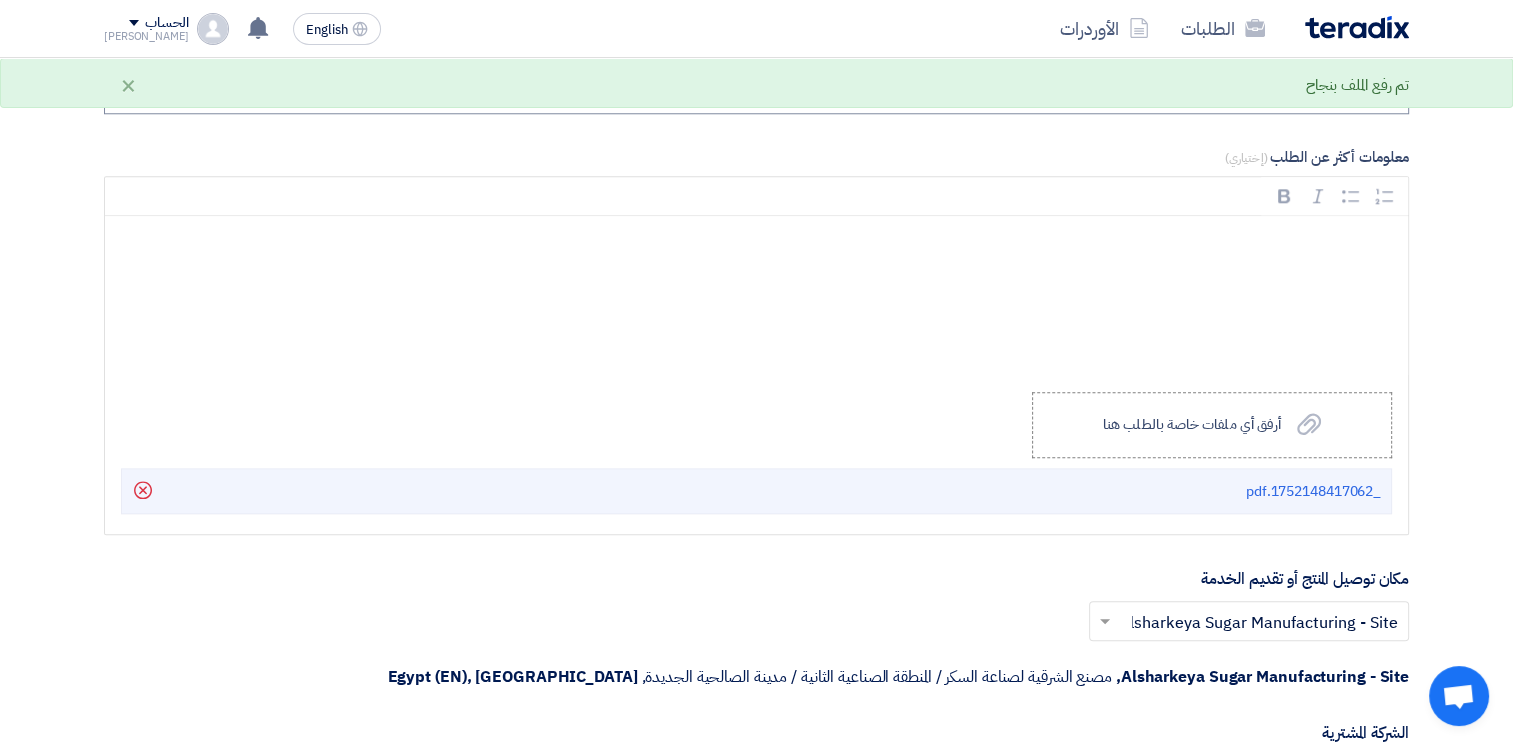 scroll, scrollTop: 2100, scrollLeft: 0, axis: vertical 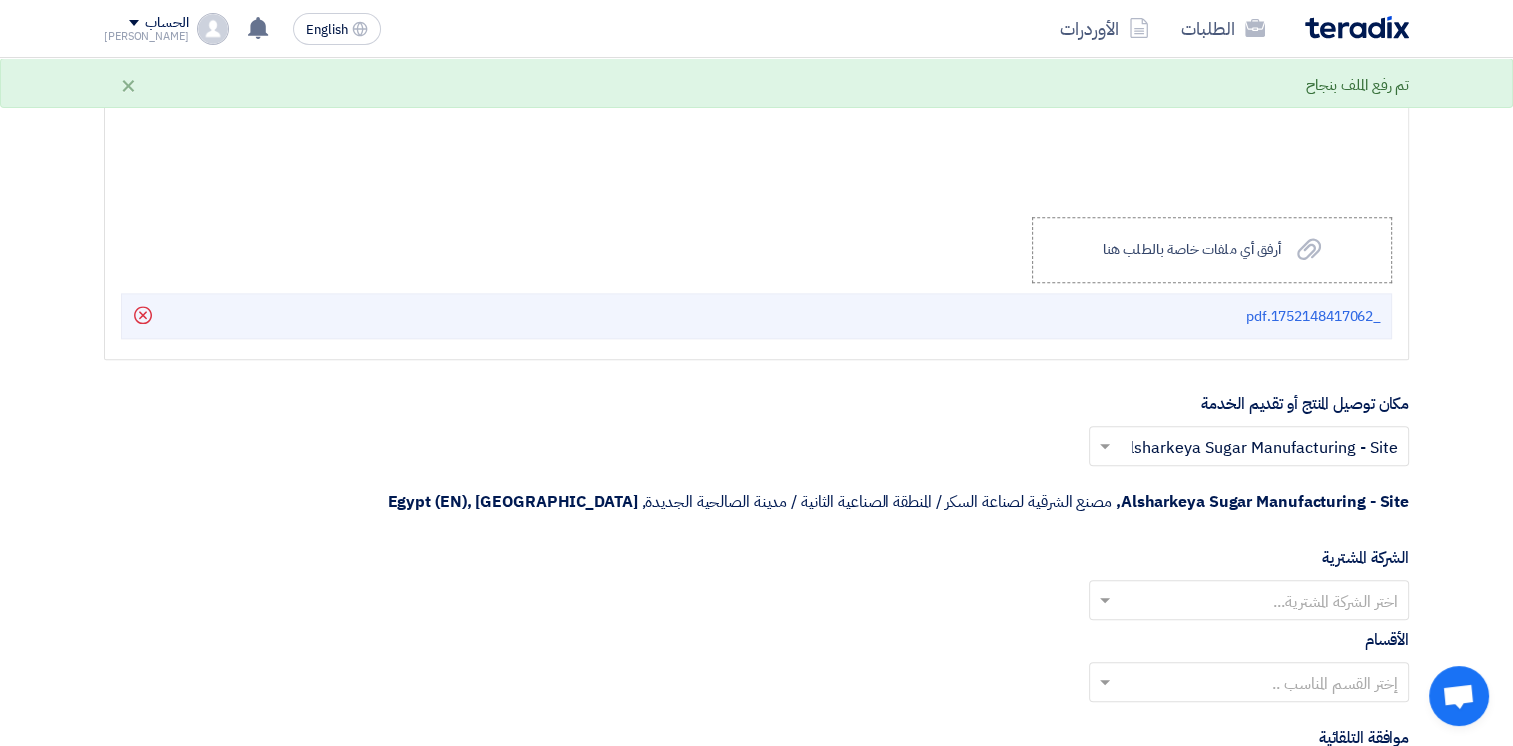 click 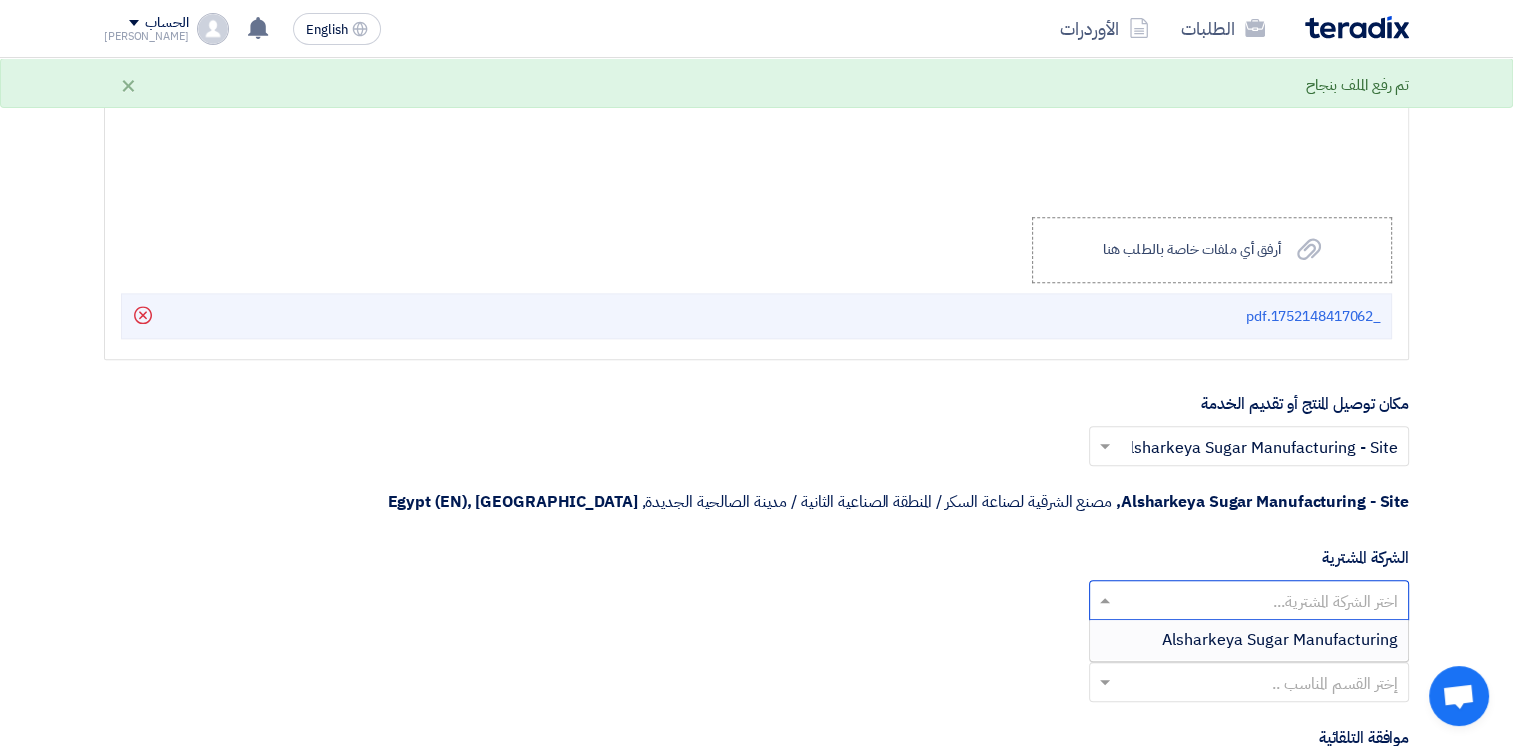 click on "Alsharkeya Sugar Manufacturing" at bounding box center [1280, 640] 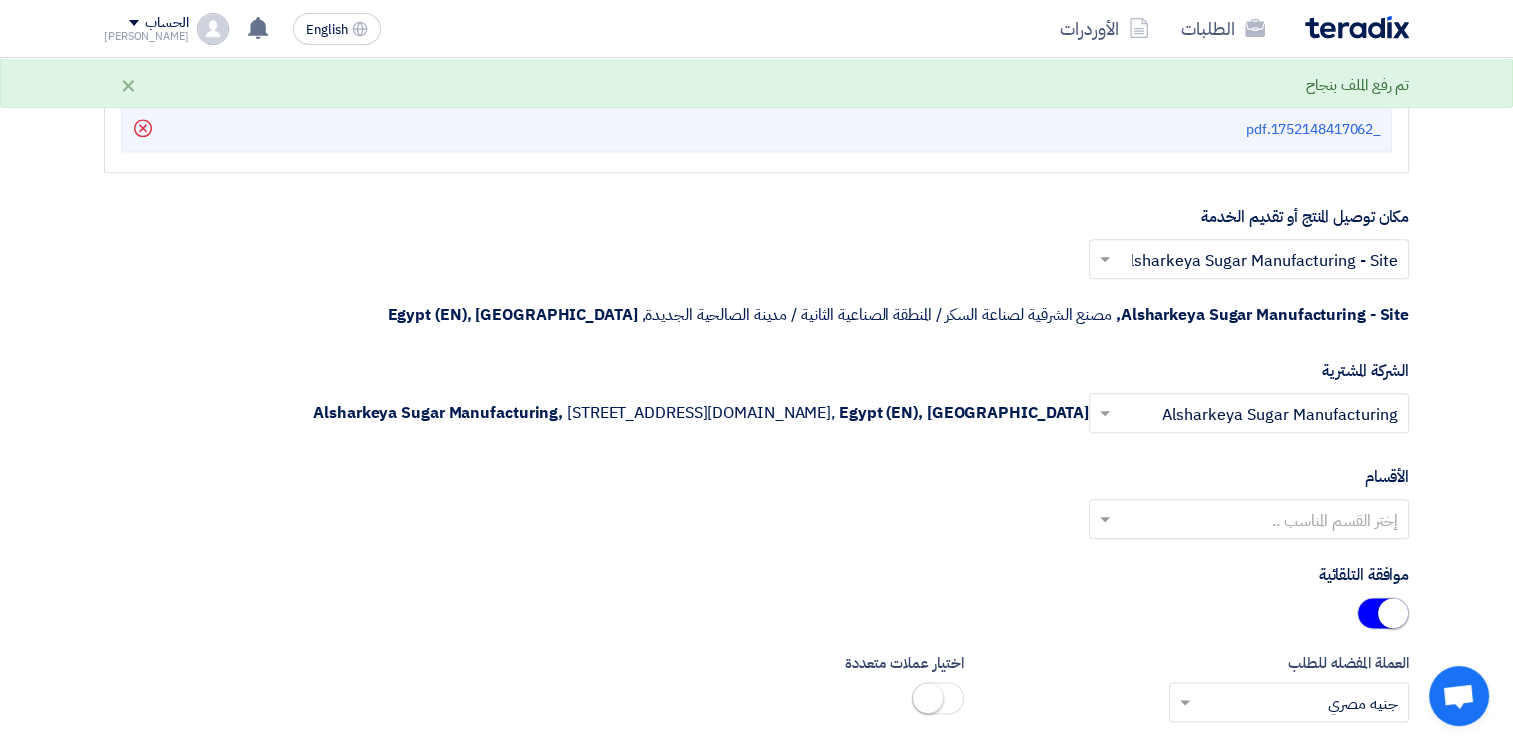 scroll, scrollTop: 2300, scrollLeft: 0, axis: vertical 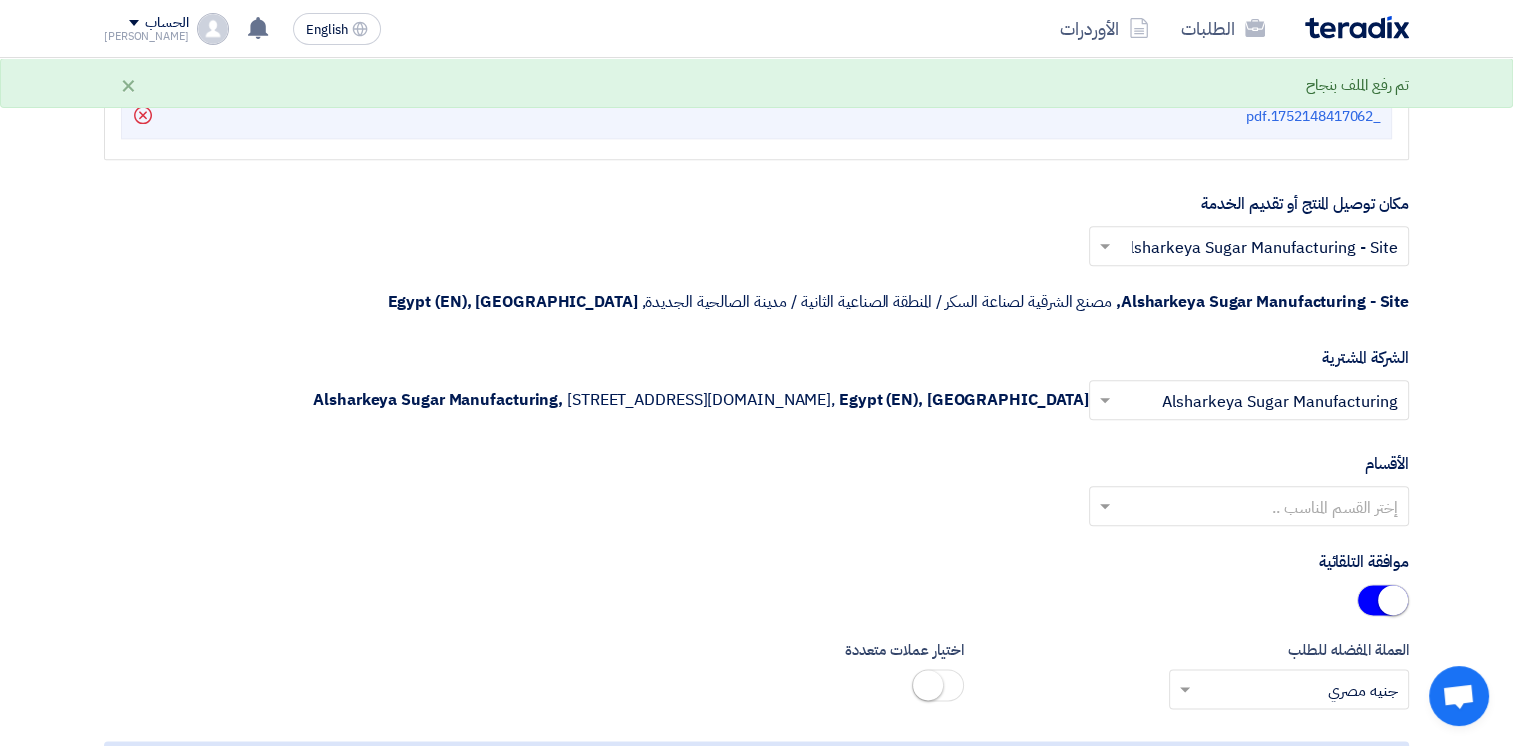 click 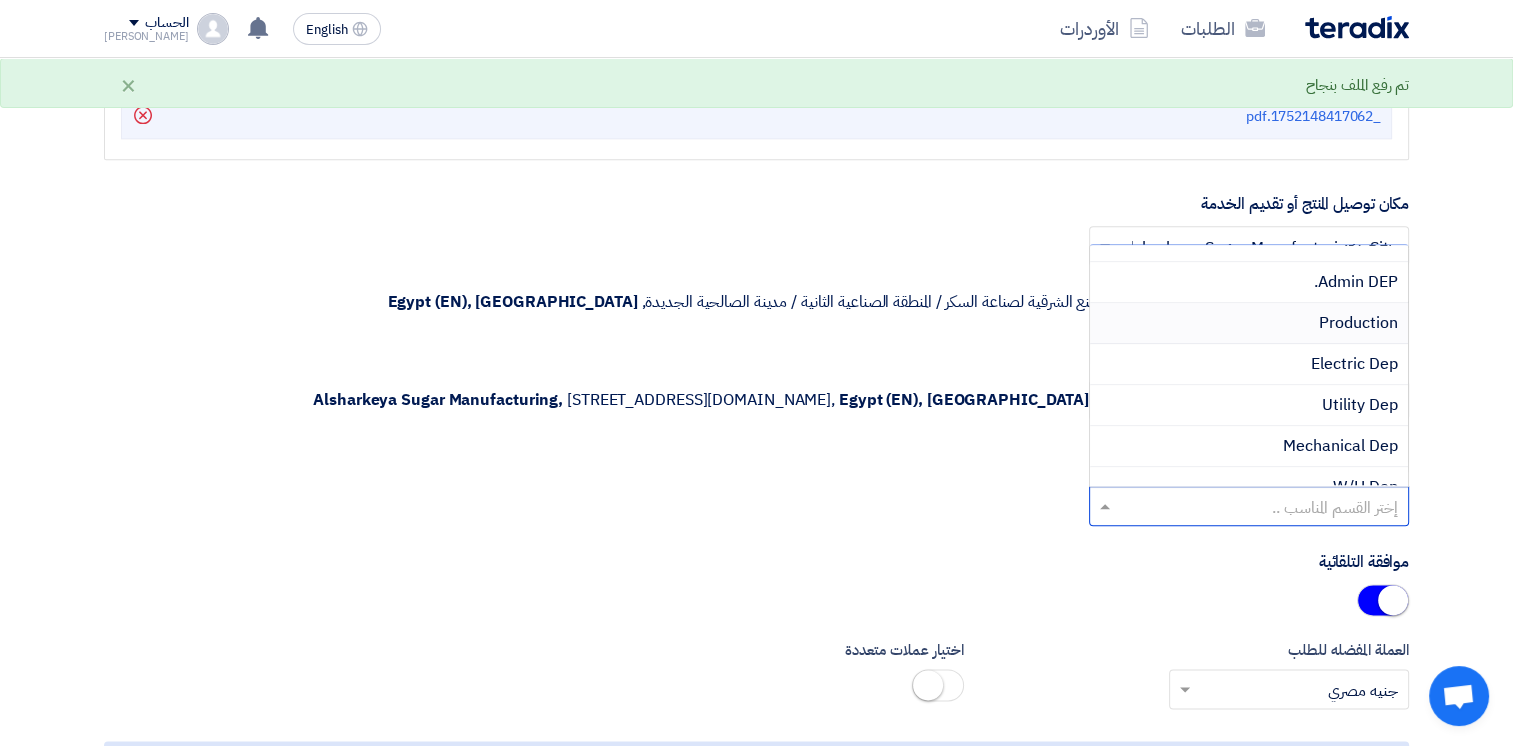 scroll, scrollTop: 100, scrollLeft: 0, axis: vertical 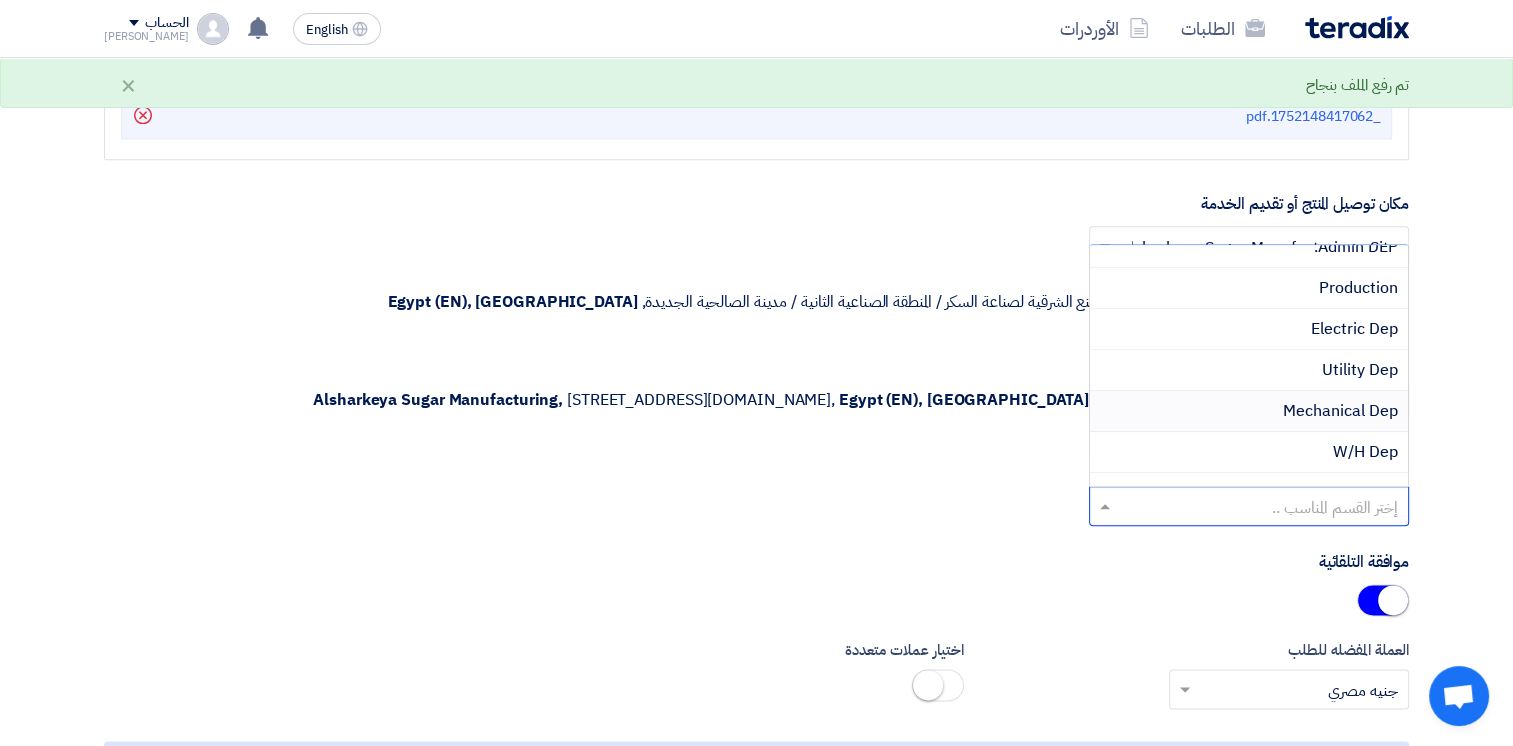click on "Mechanical Dep" at bounding box center [1340, 411] 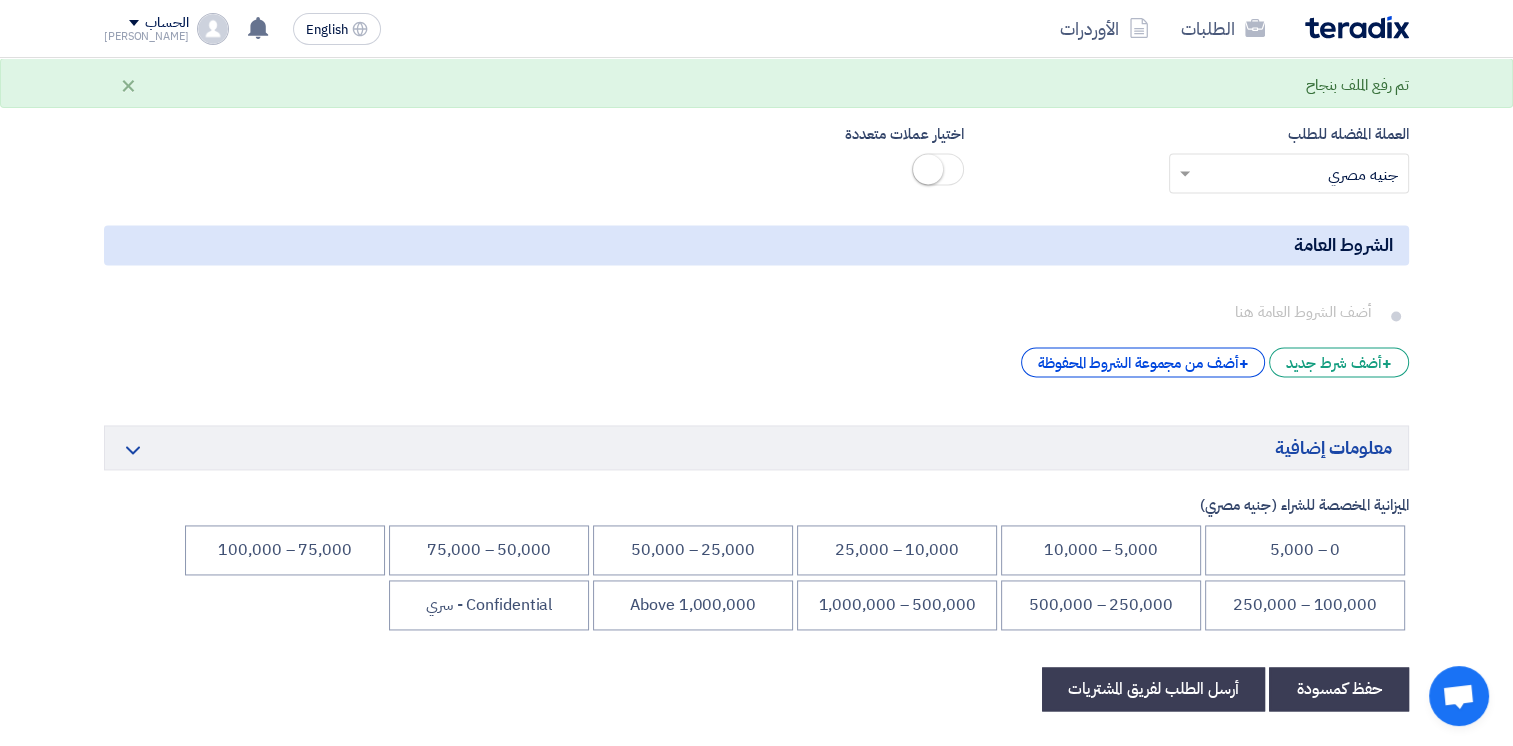 scroll, scrollTop: 3000, scrollLeft: 0, axis: vertical 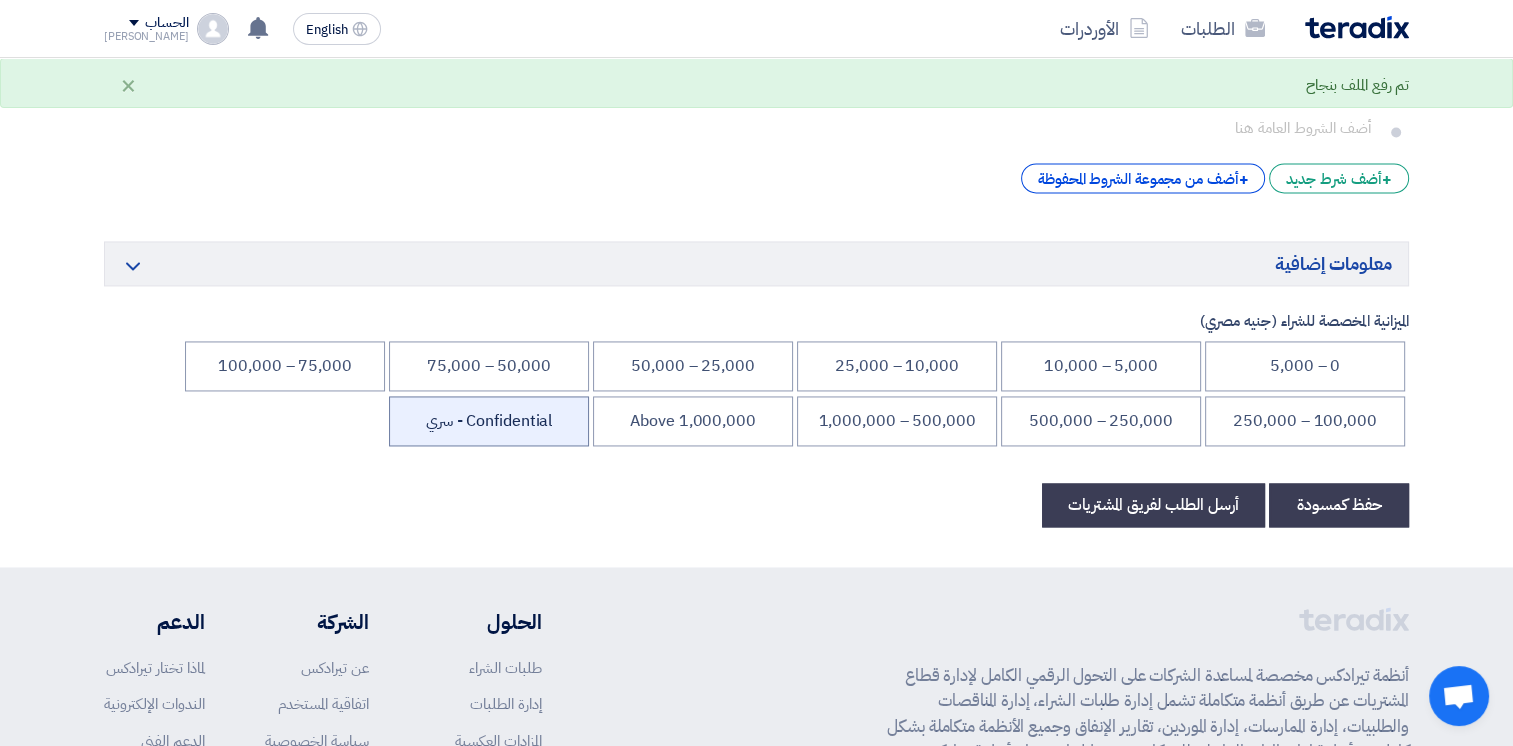 click on "Confidential - سري" at bounding box center (489, 421) 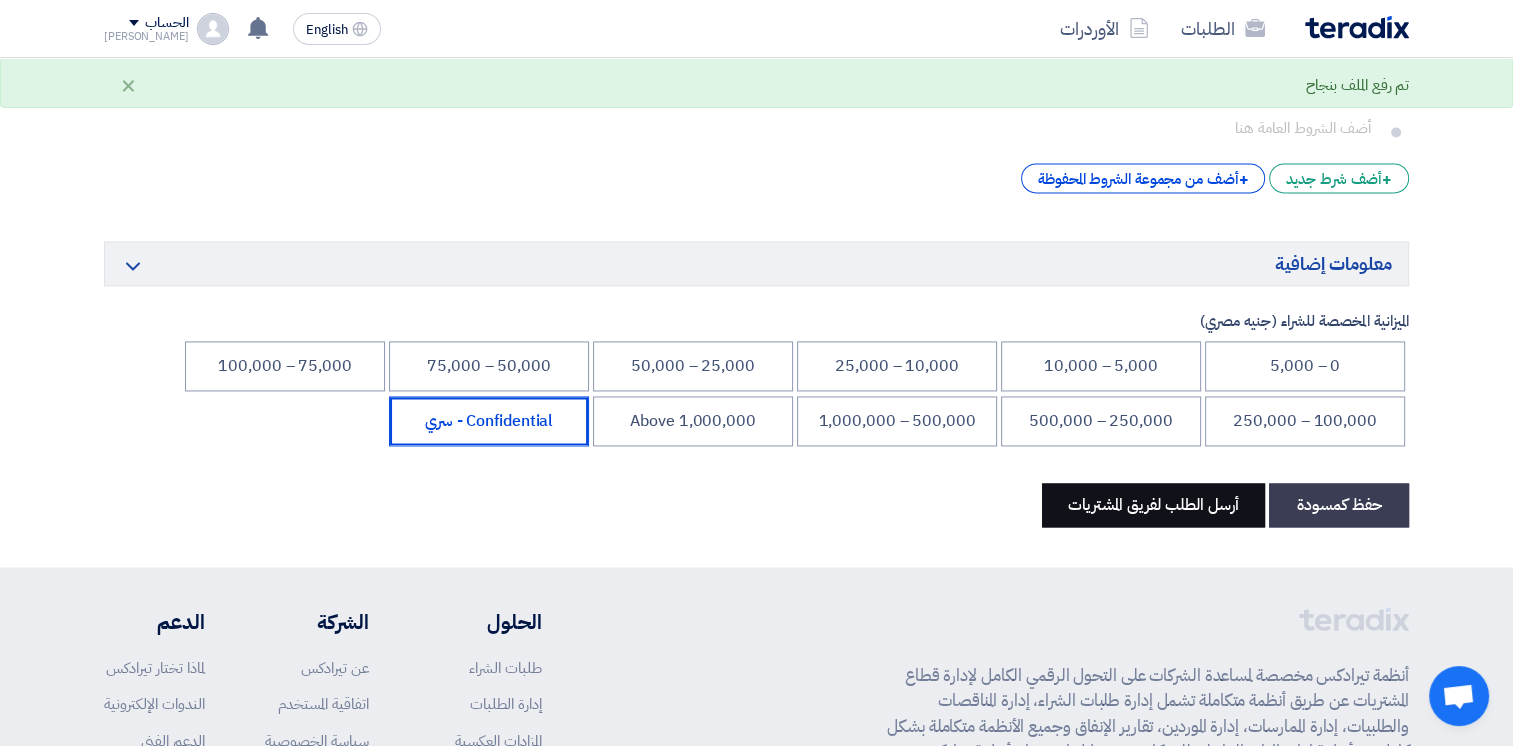 click on "أرسل الطلب لفريق المشتريات" 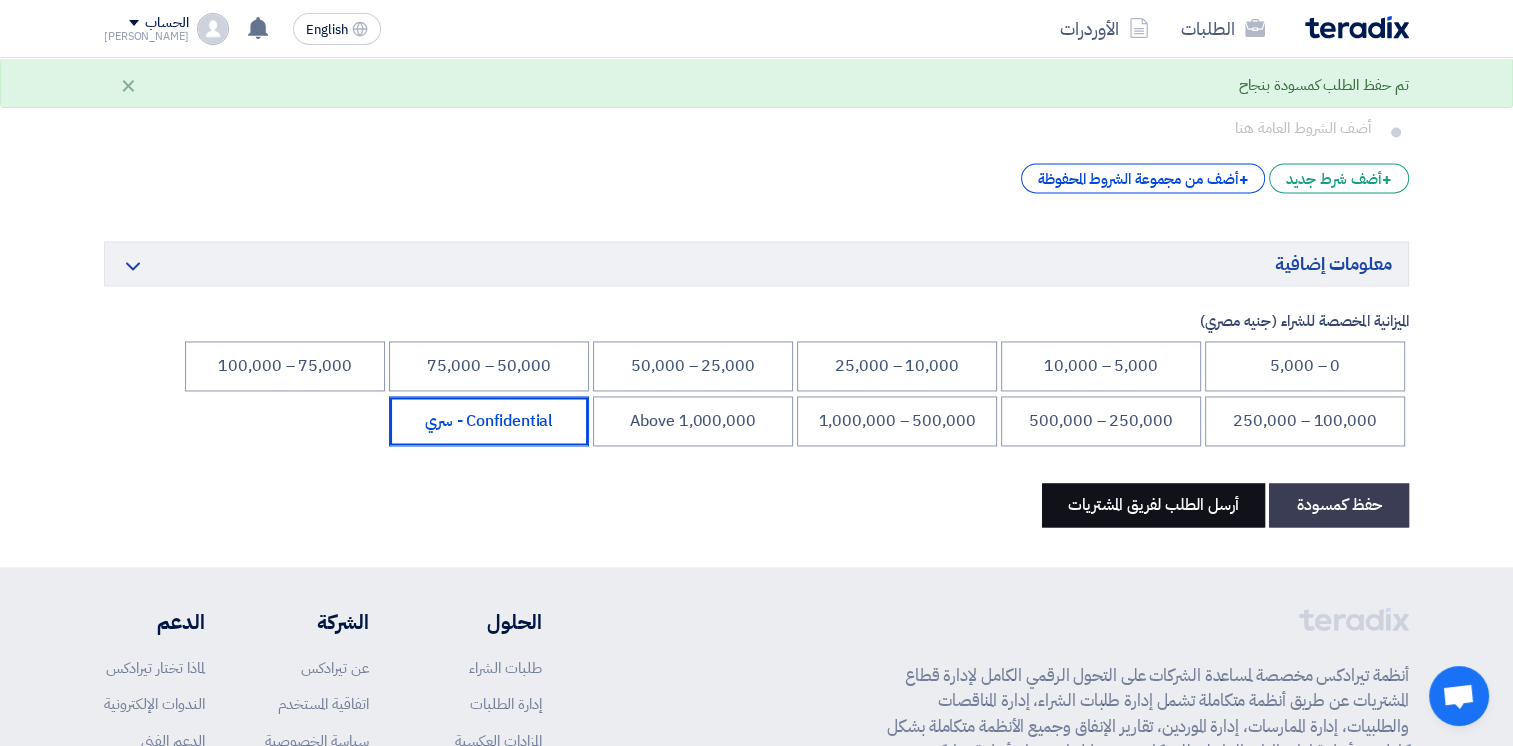 scroll, scrollTop: 0, scrollLeft: 0, axis: both 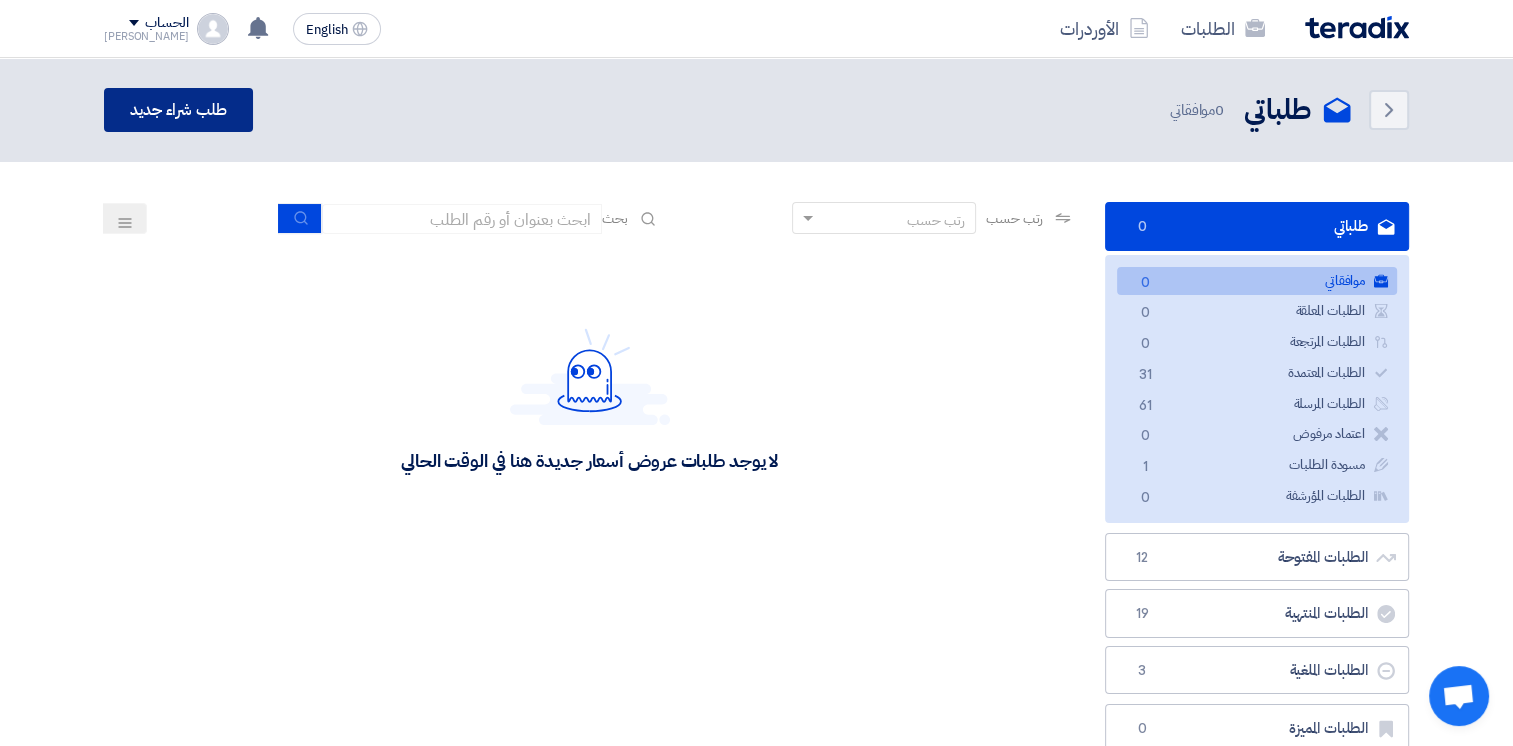 click on "طلب شراء جديد" 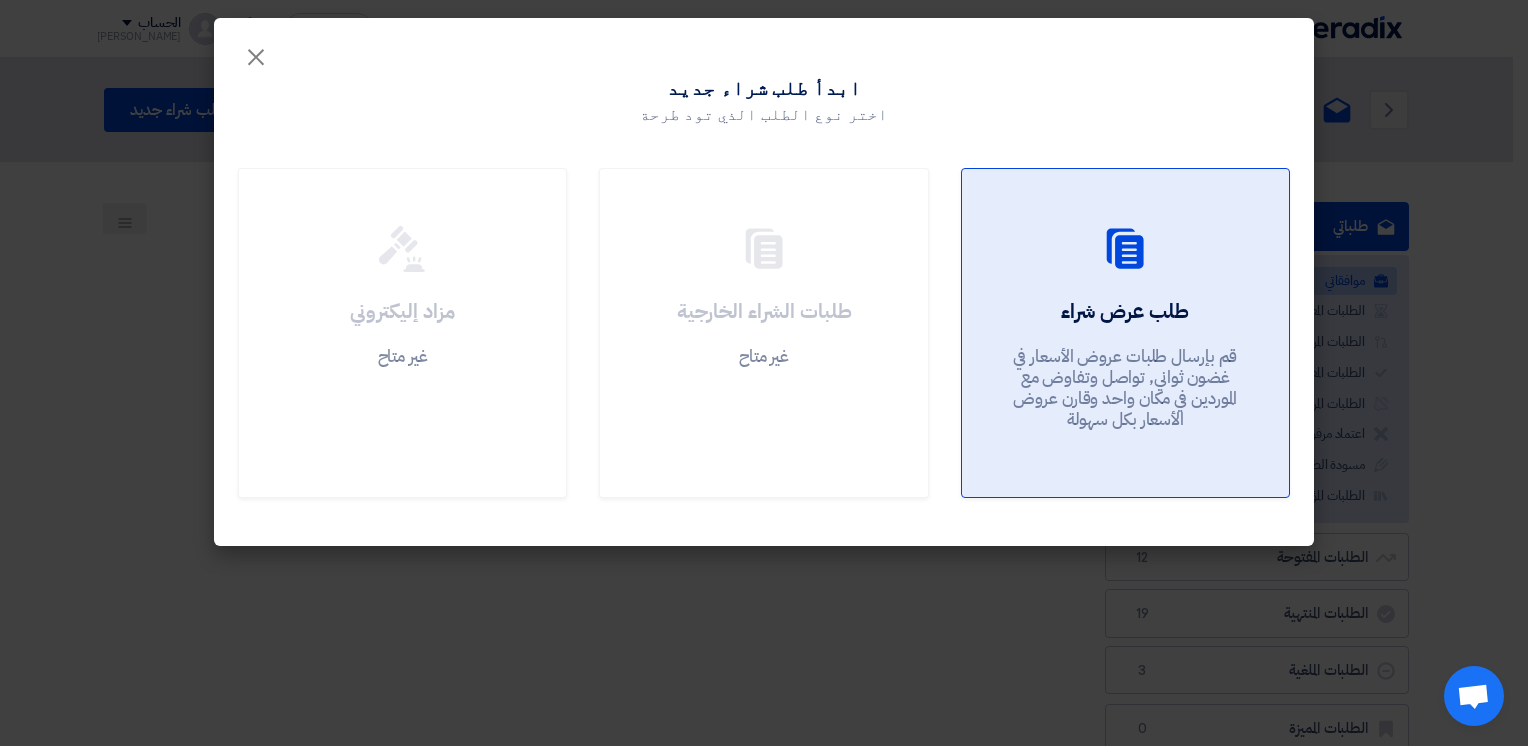 click on "طلب عرض شراء" 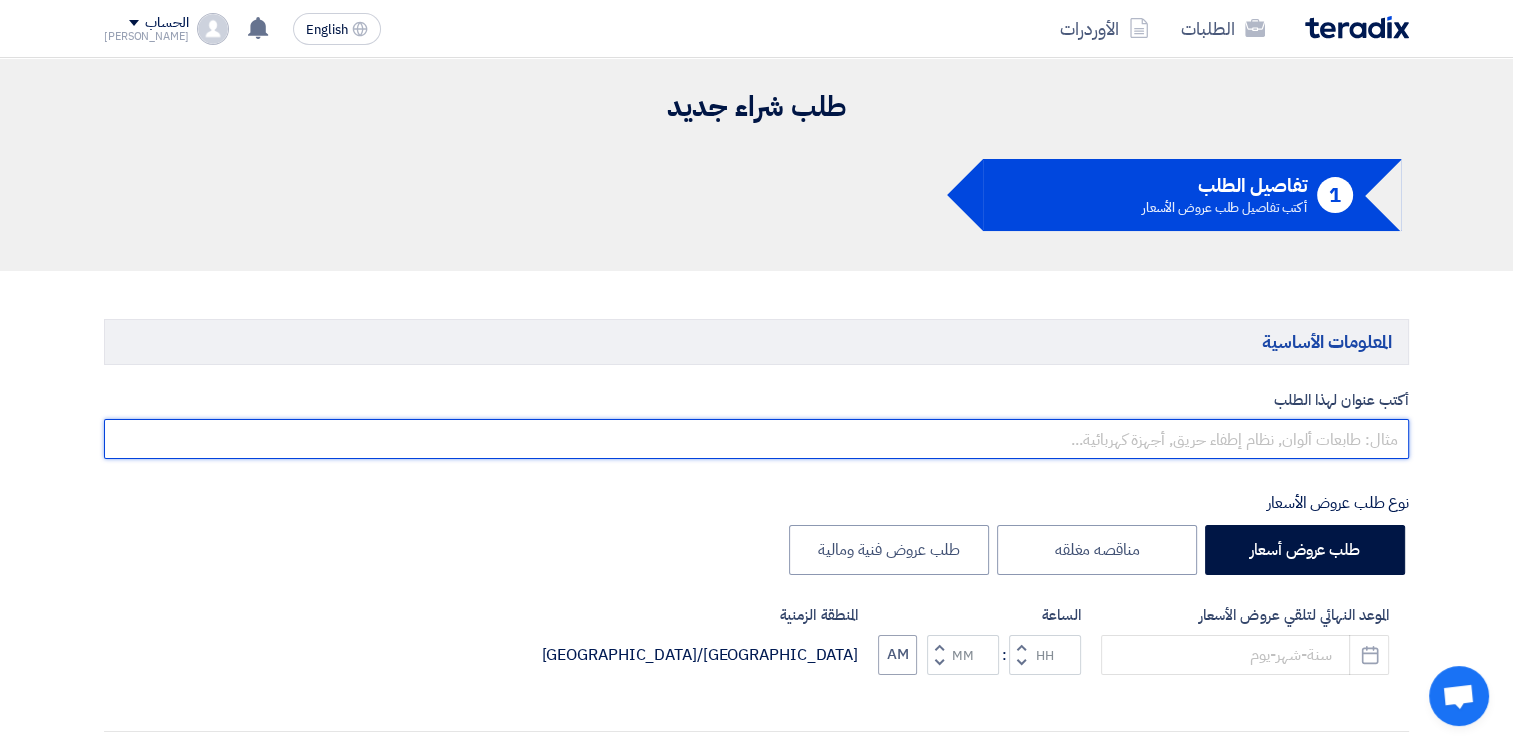click at bounding box center [756, 439] 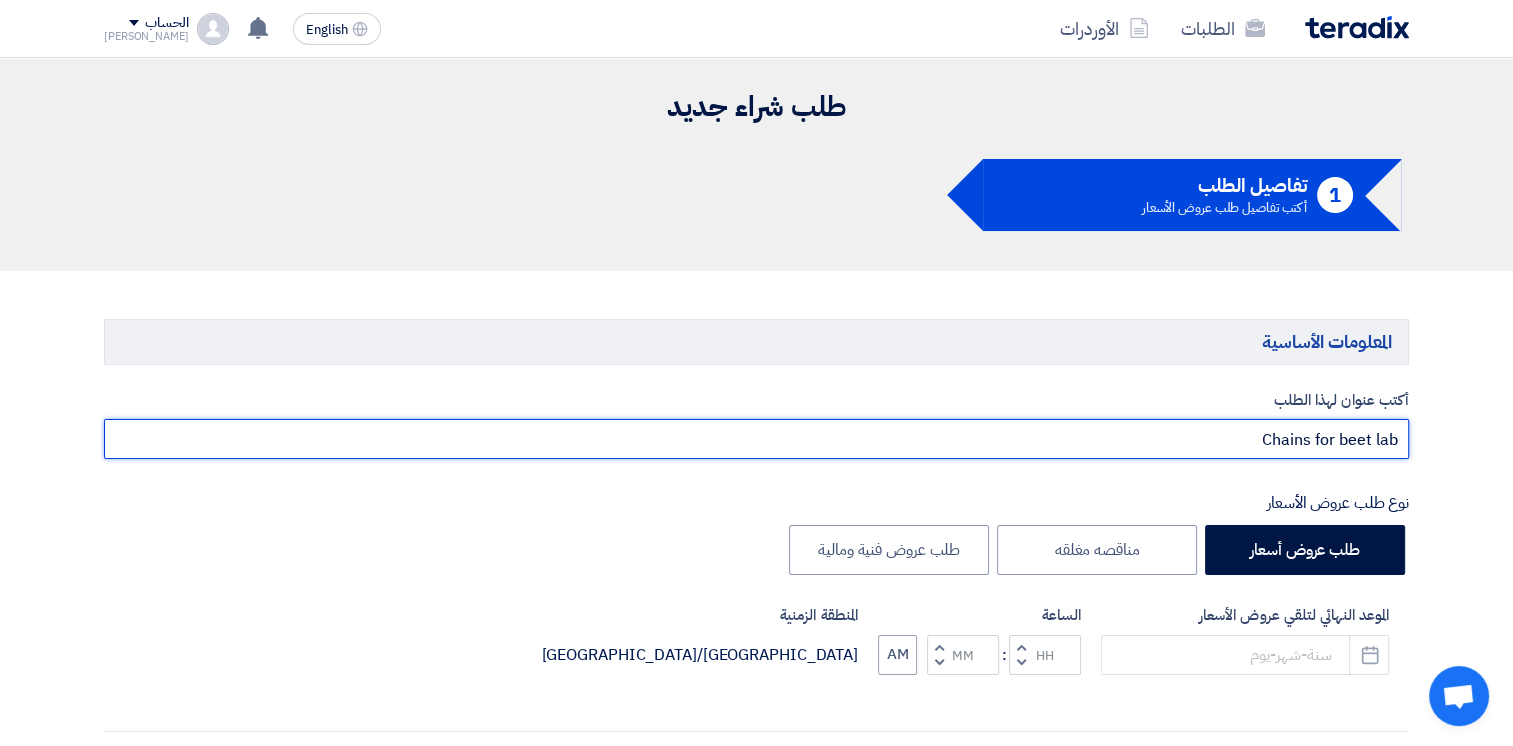 click on "Chains for beet lab" at bounding box center (756, 439) 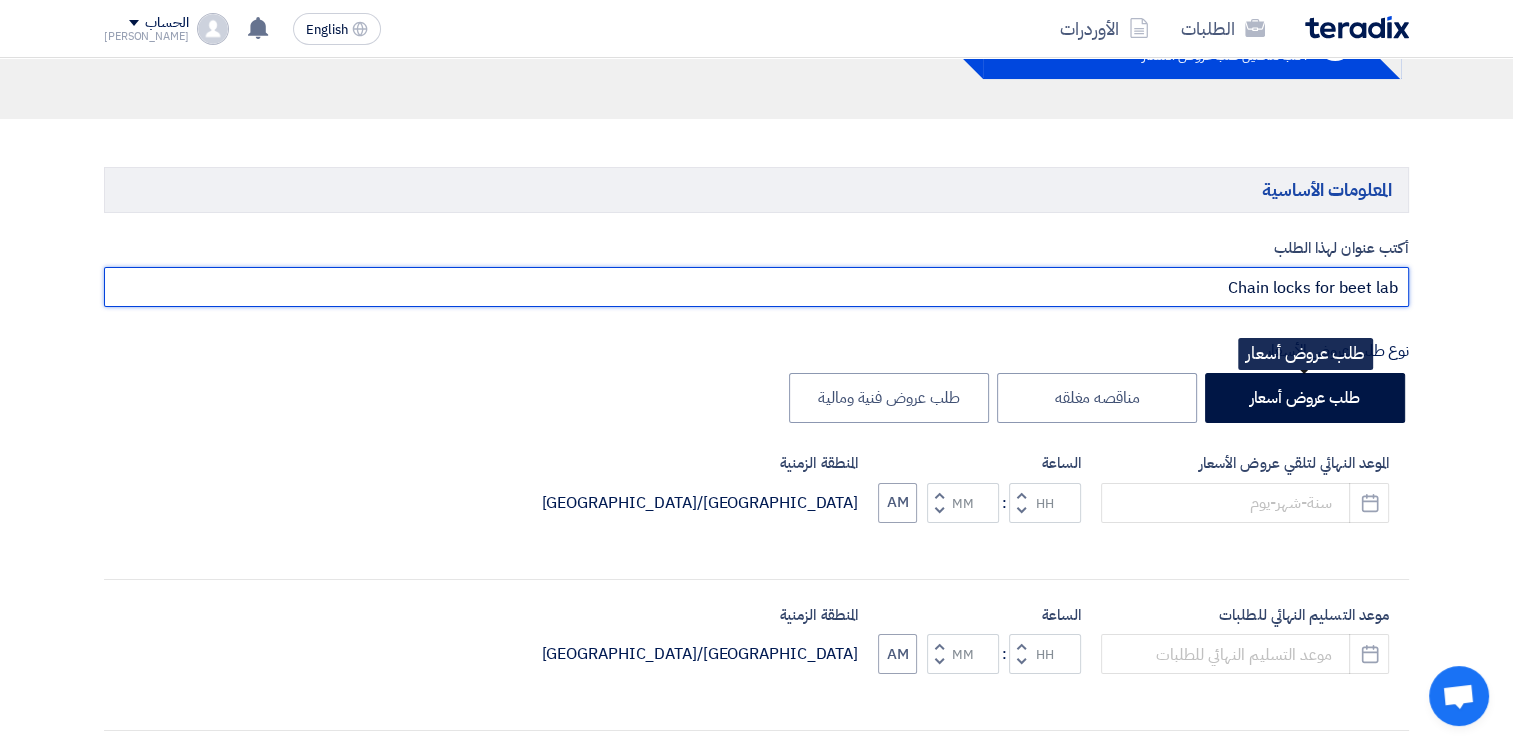 scroll, scrollTop: 200, scrollLeft: 0, axis: vertical 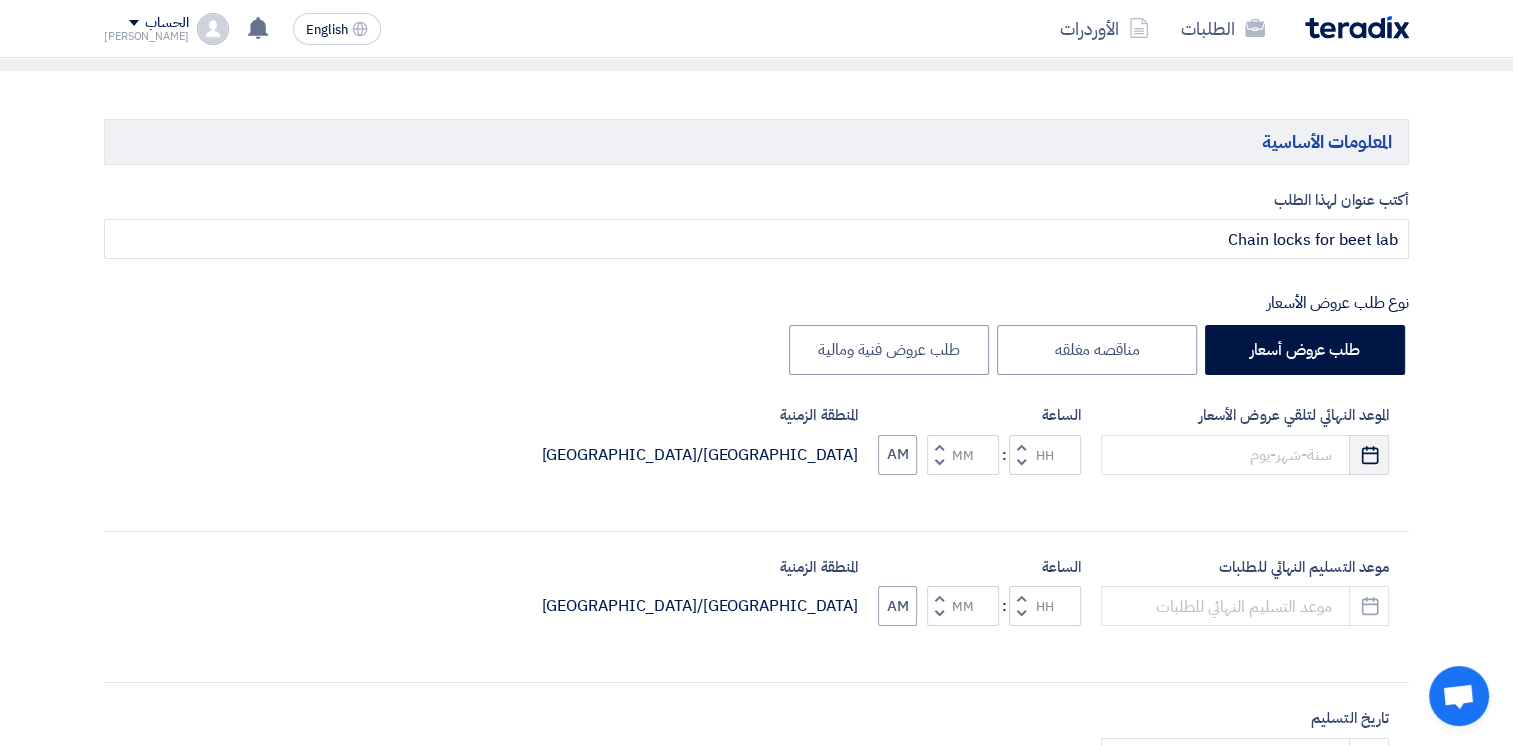 click on "Pick a date" 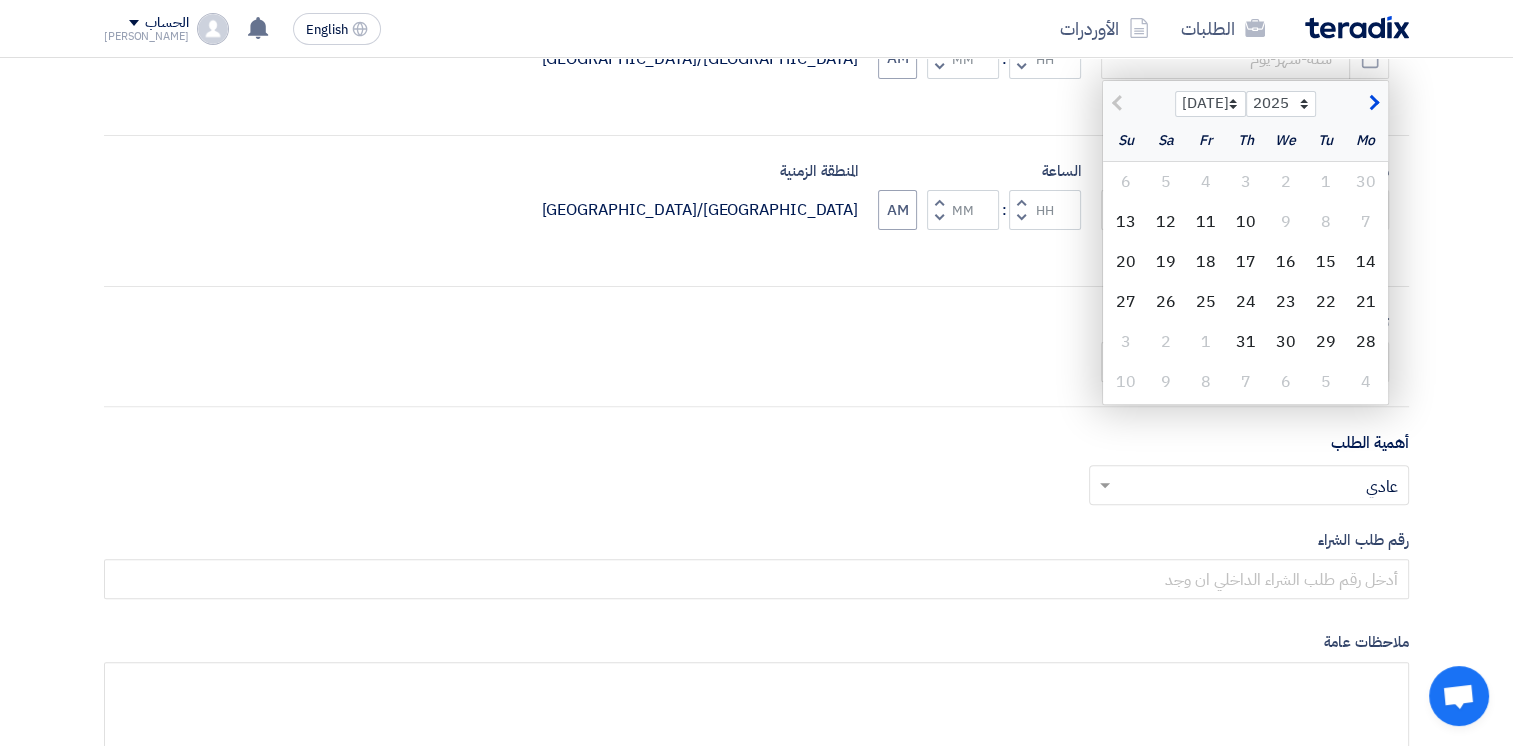 scroll, scrollTop: 600, scrollLeft: 0, axis: vertical 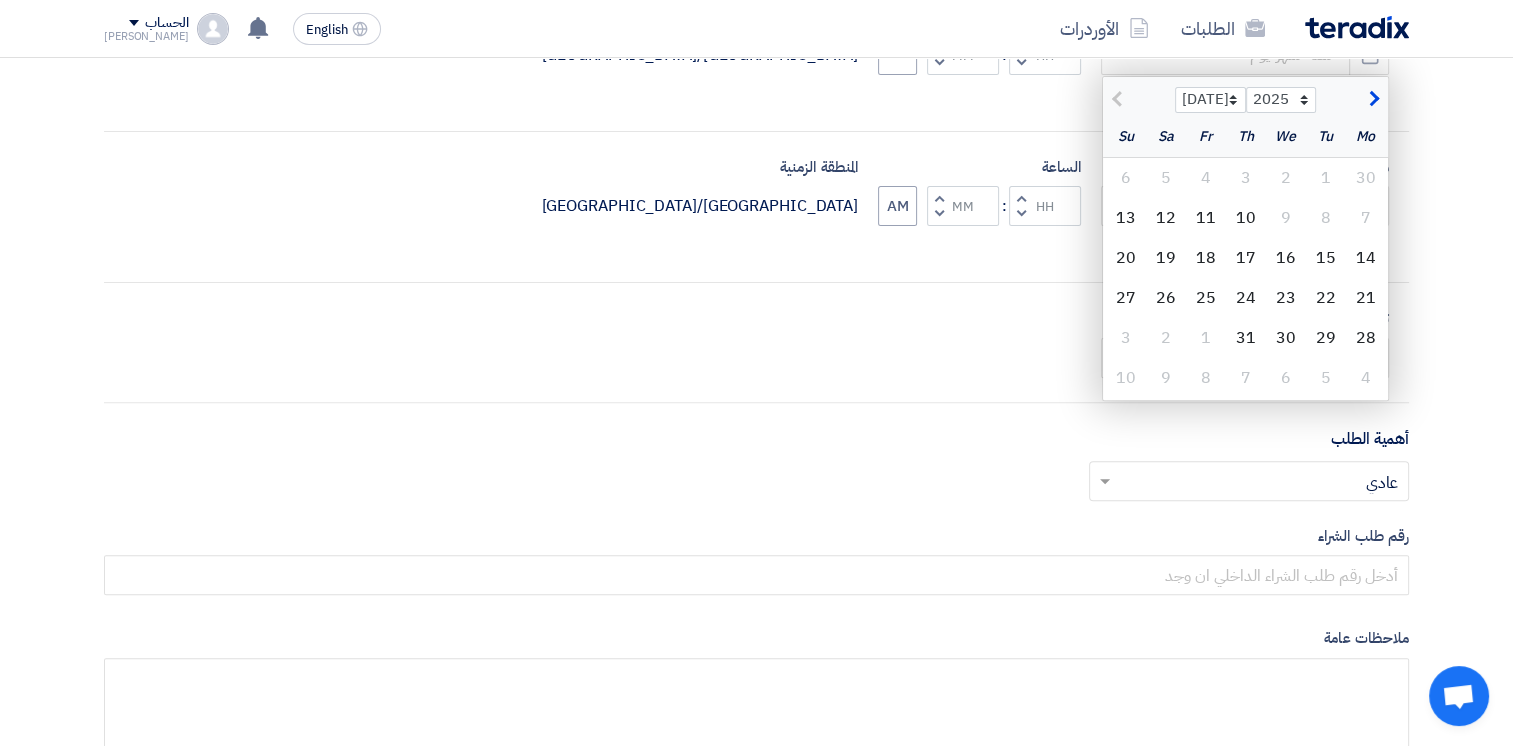 click 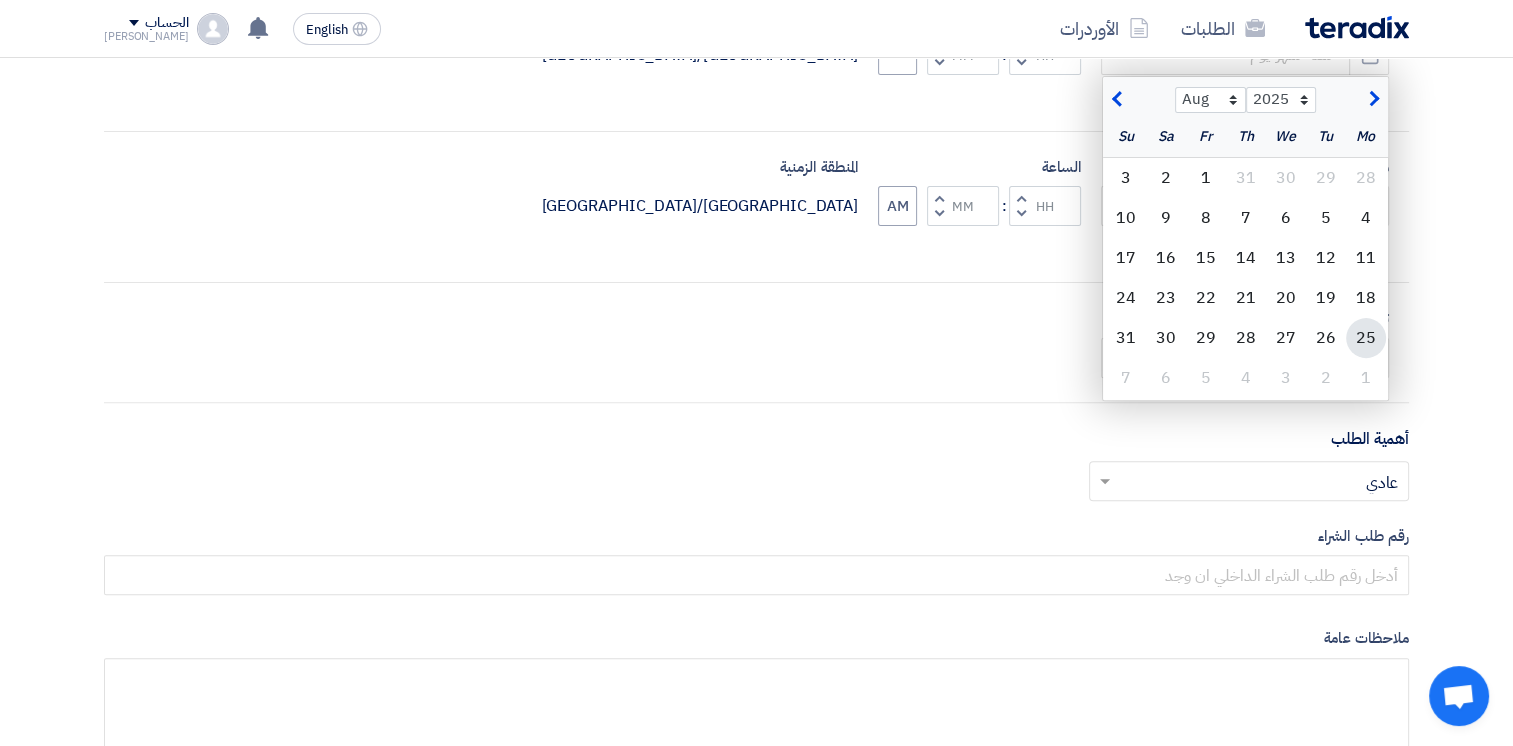 click on "25" 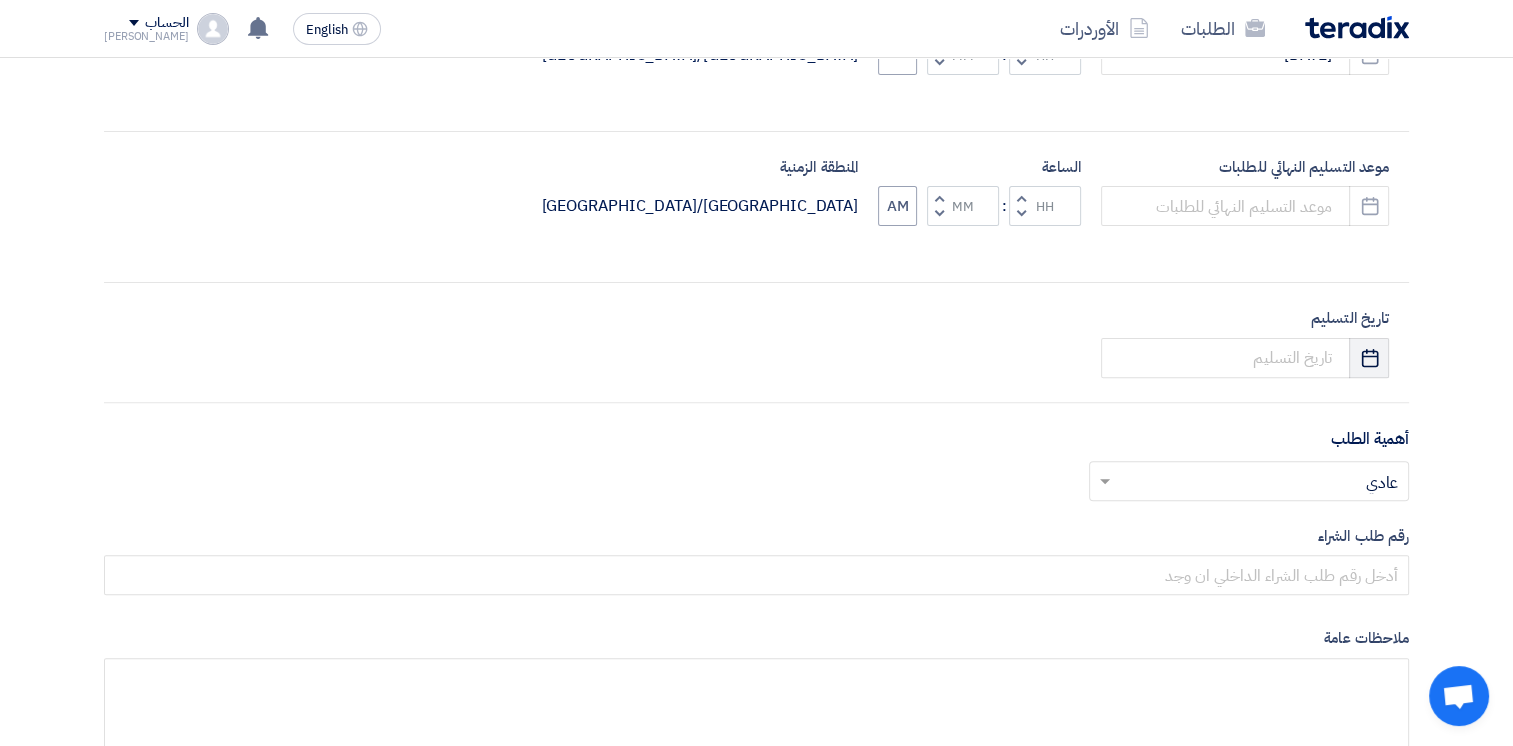 click on "Pick a date" 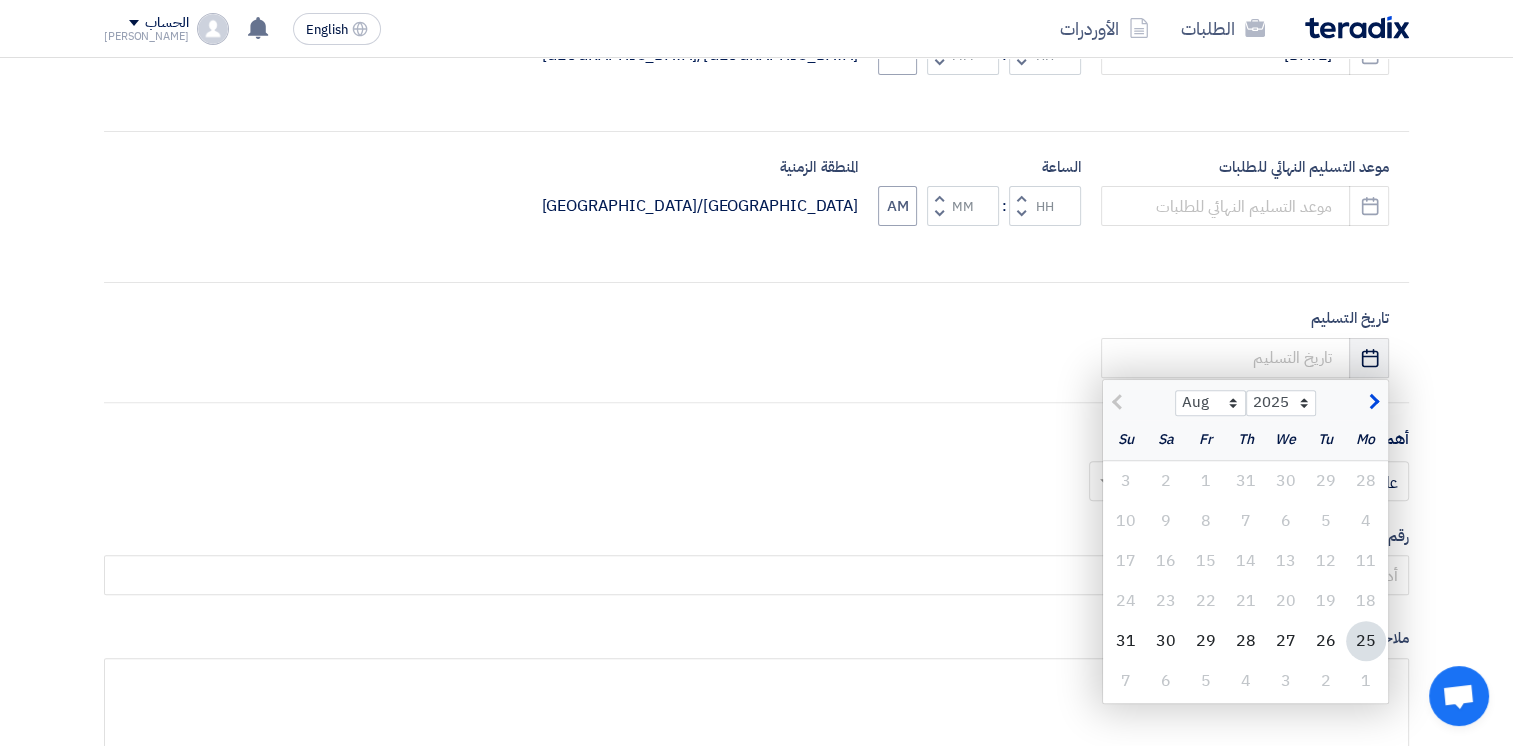 drag, startPoint x: 1368, startPoint y: 352, endPoint x: 1368, endPoint y: 335, distance: 17 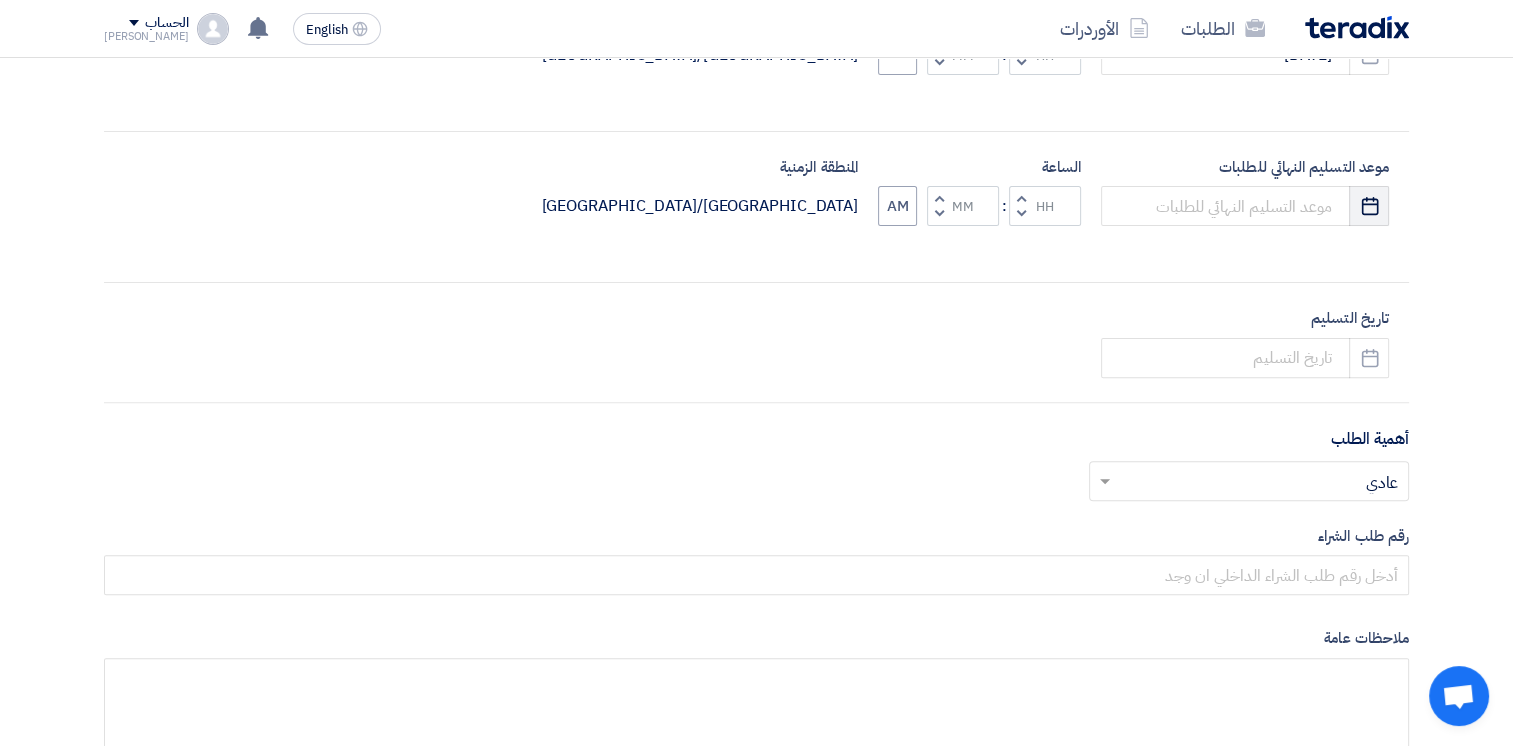 click 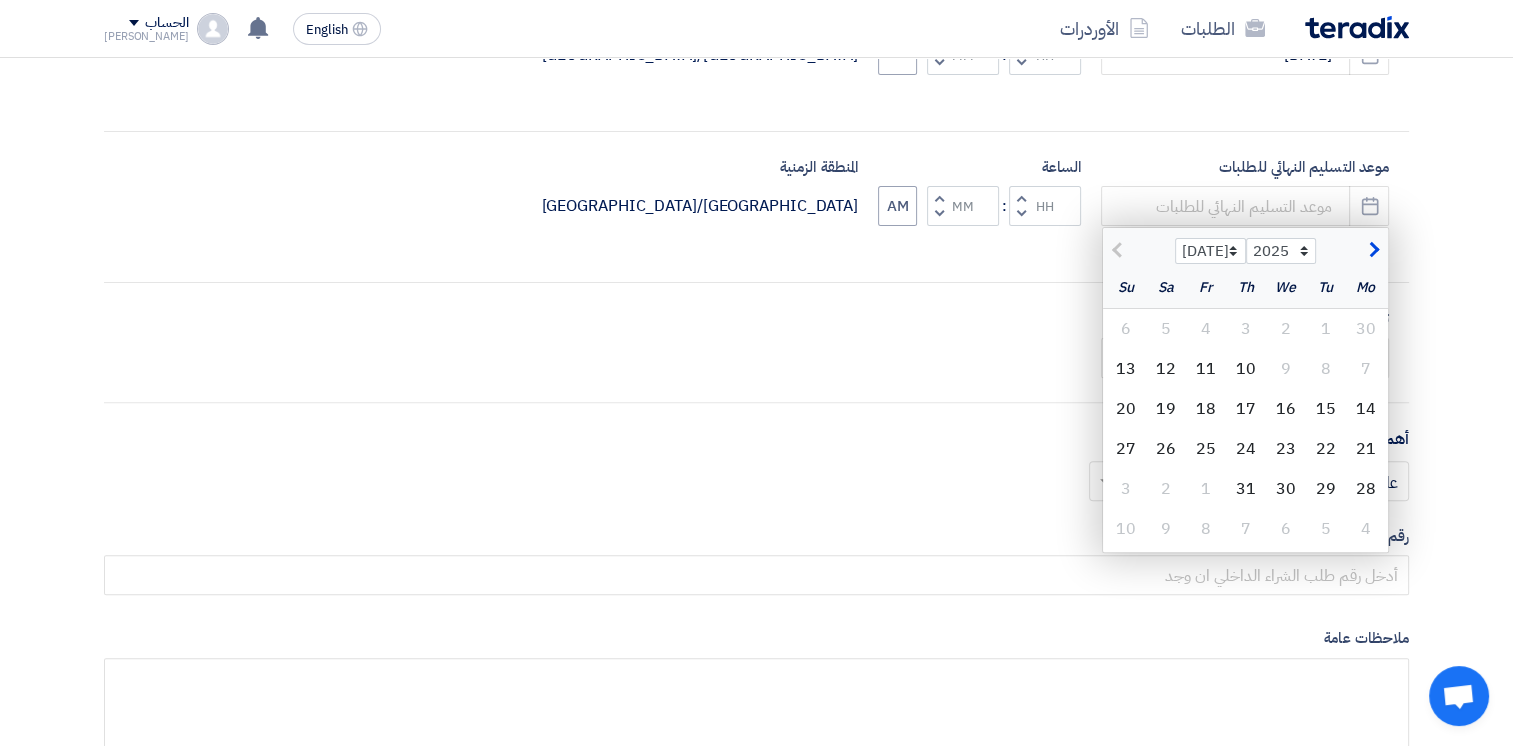 click 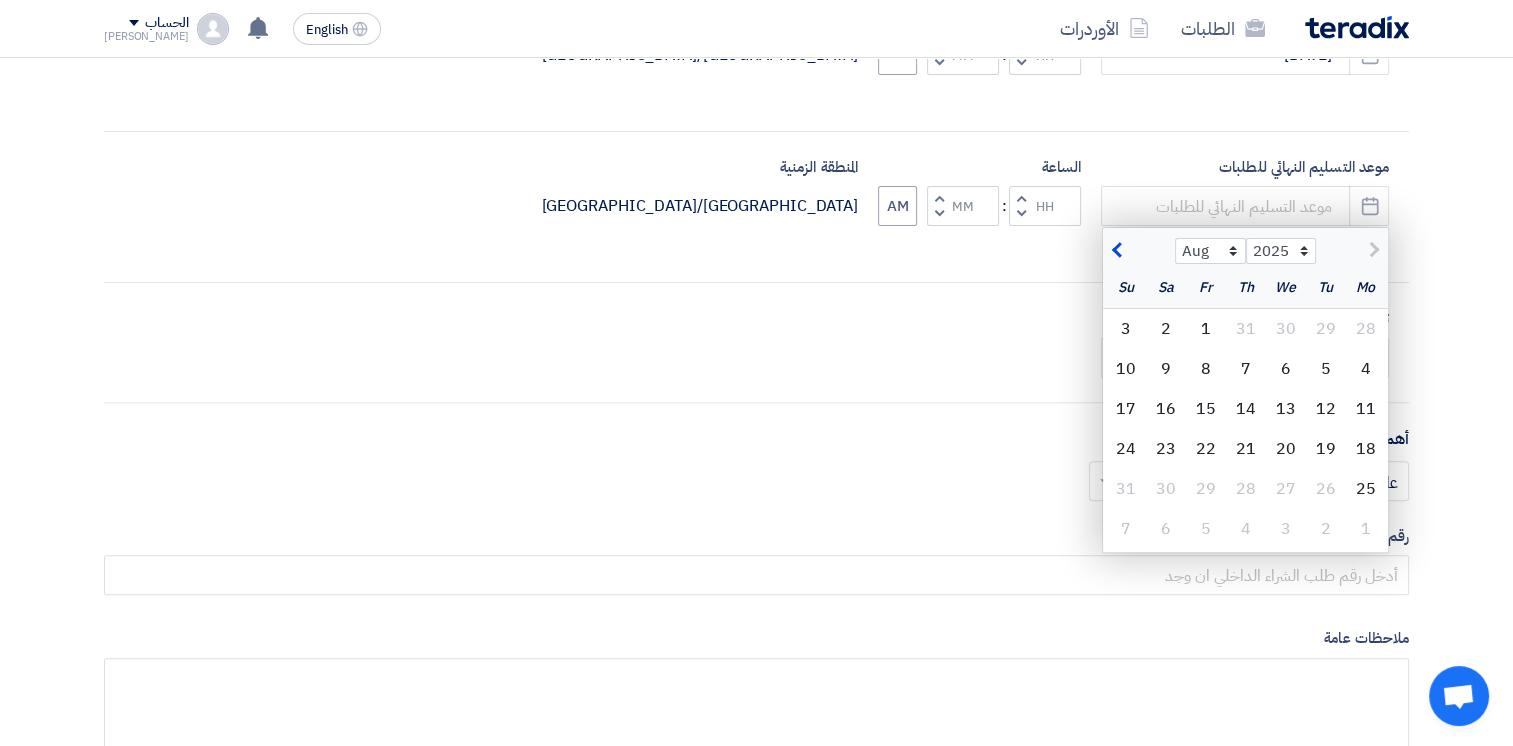 click on "25" 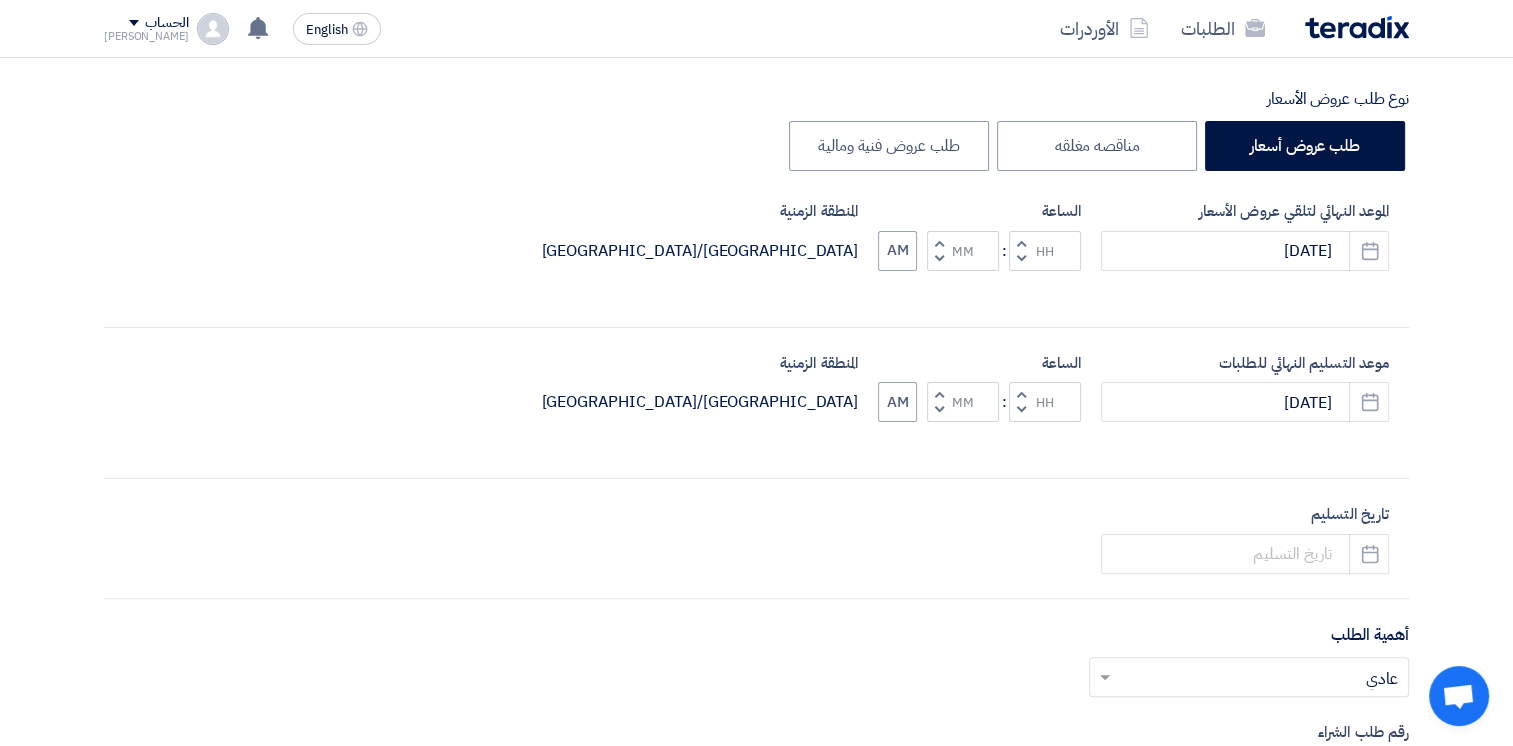 scroll, scrollTop: 400, scrollLeft: 0, axis: vertical 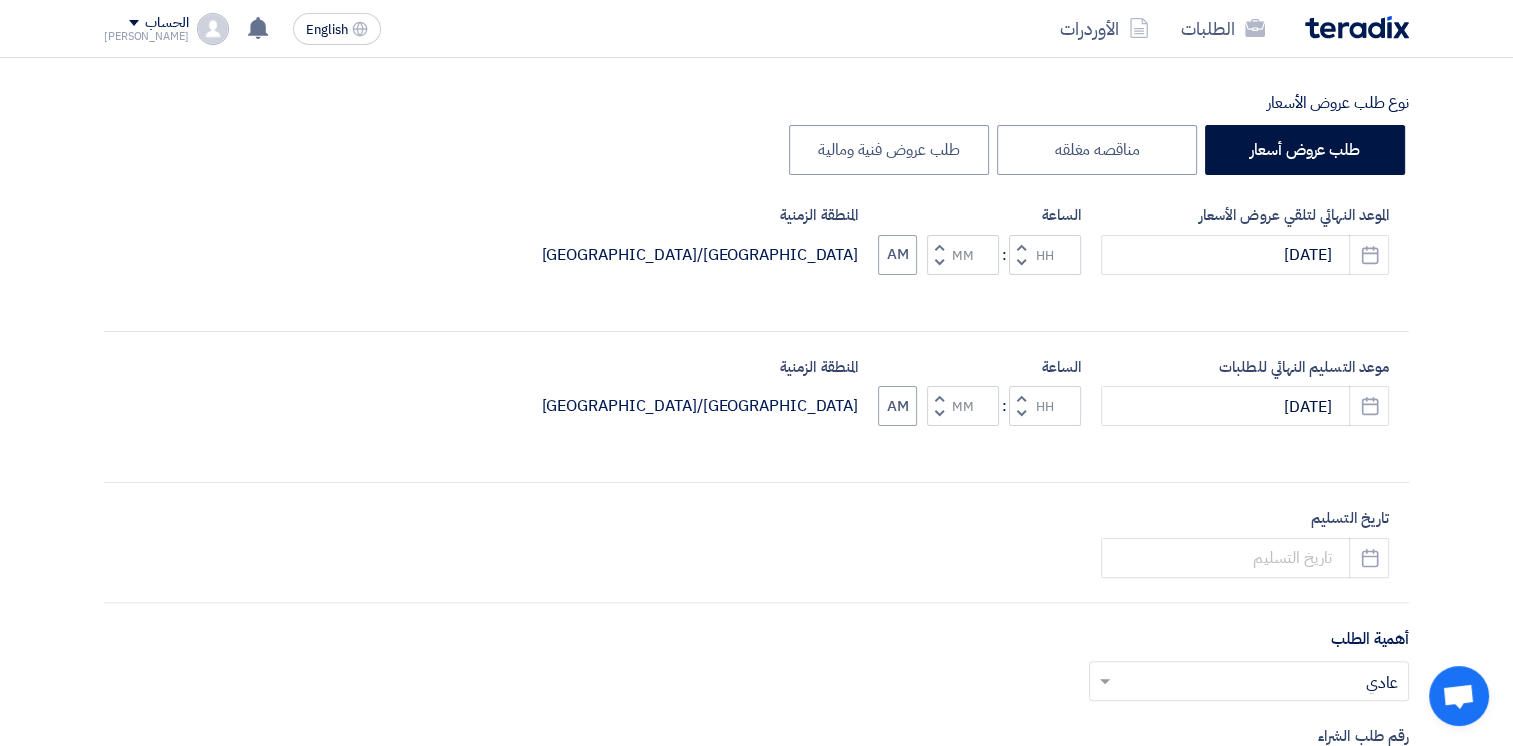 click 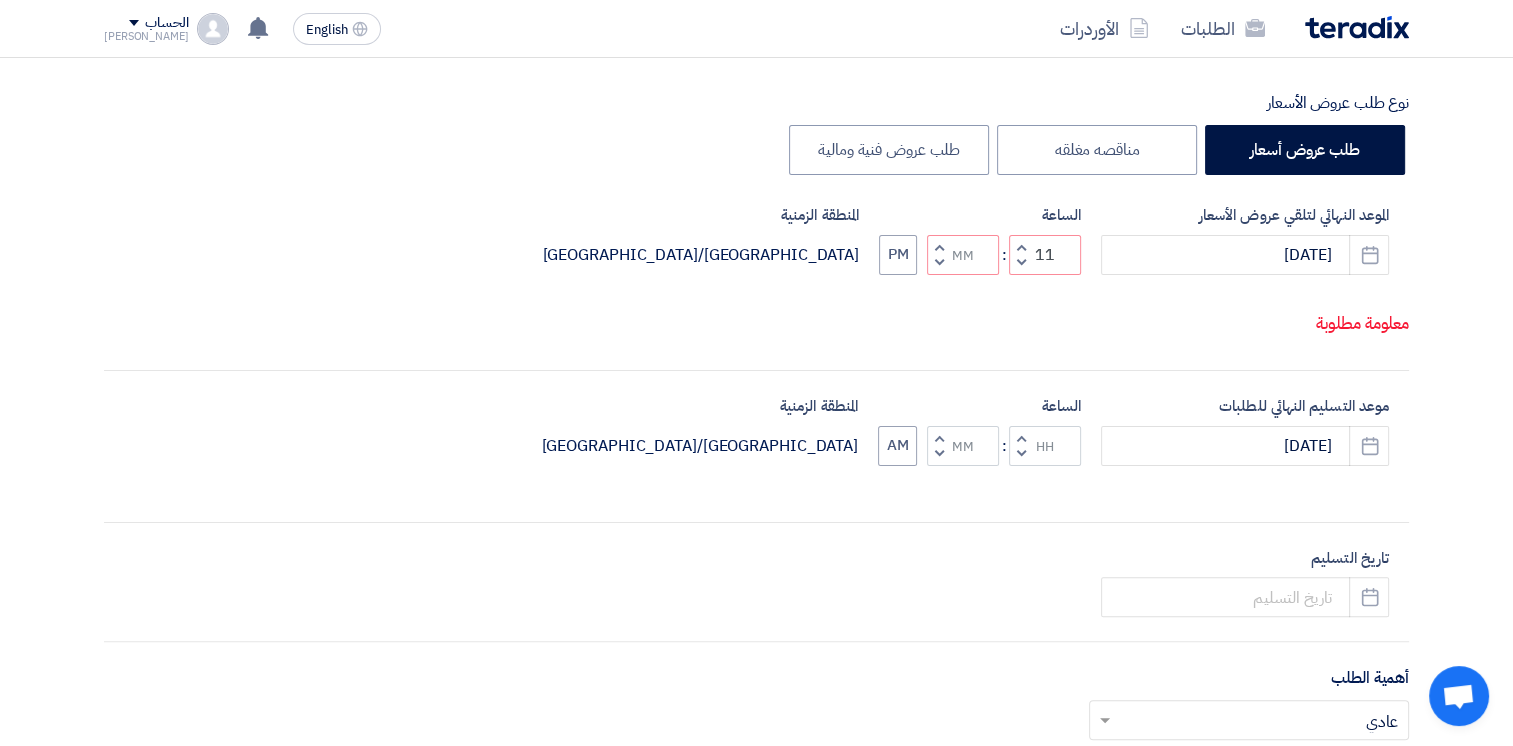 click on "Increment hours" 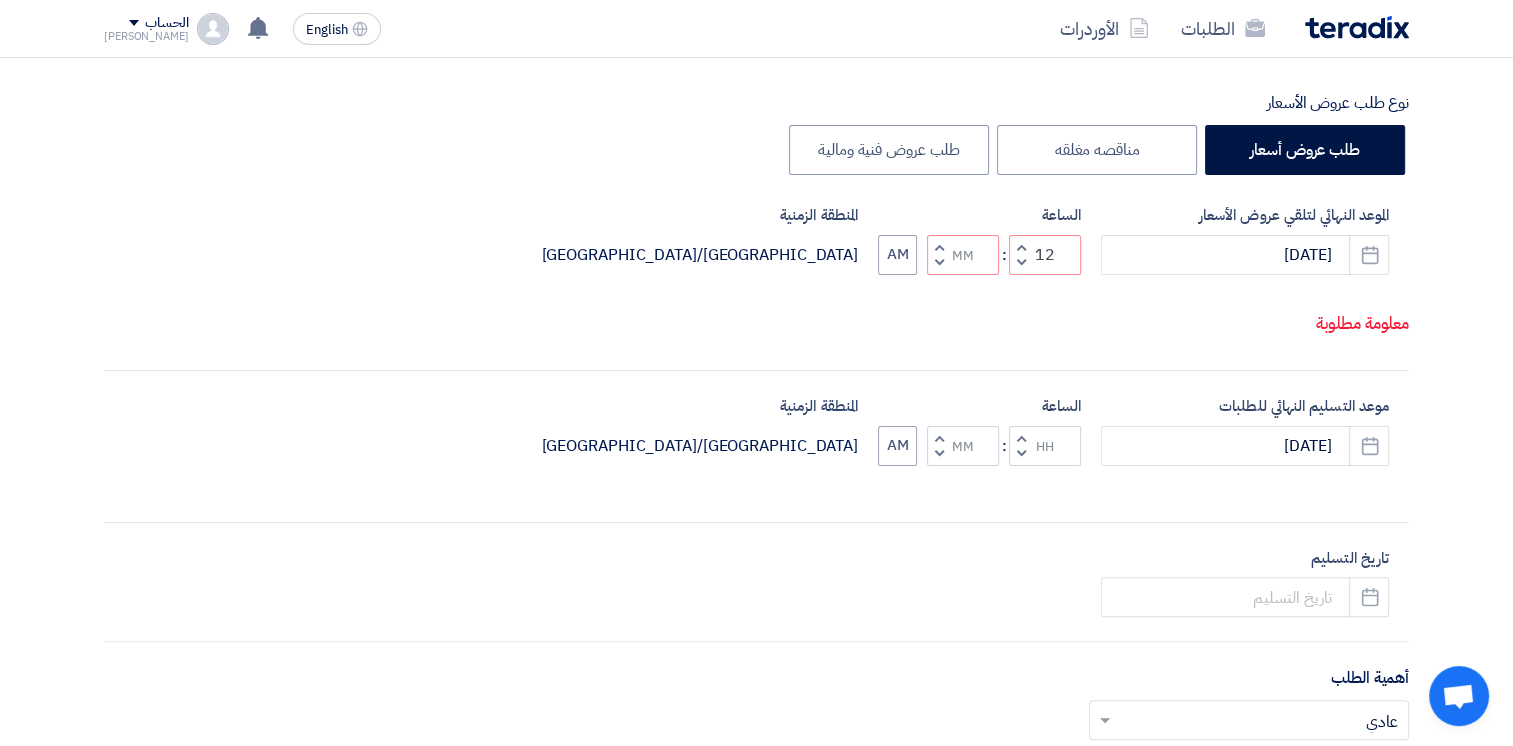 click 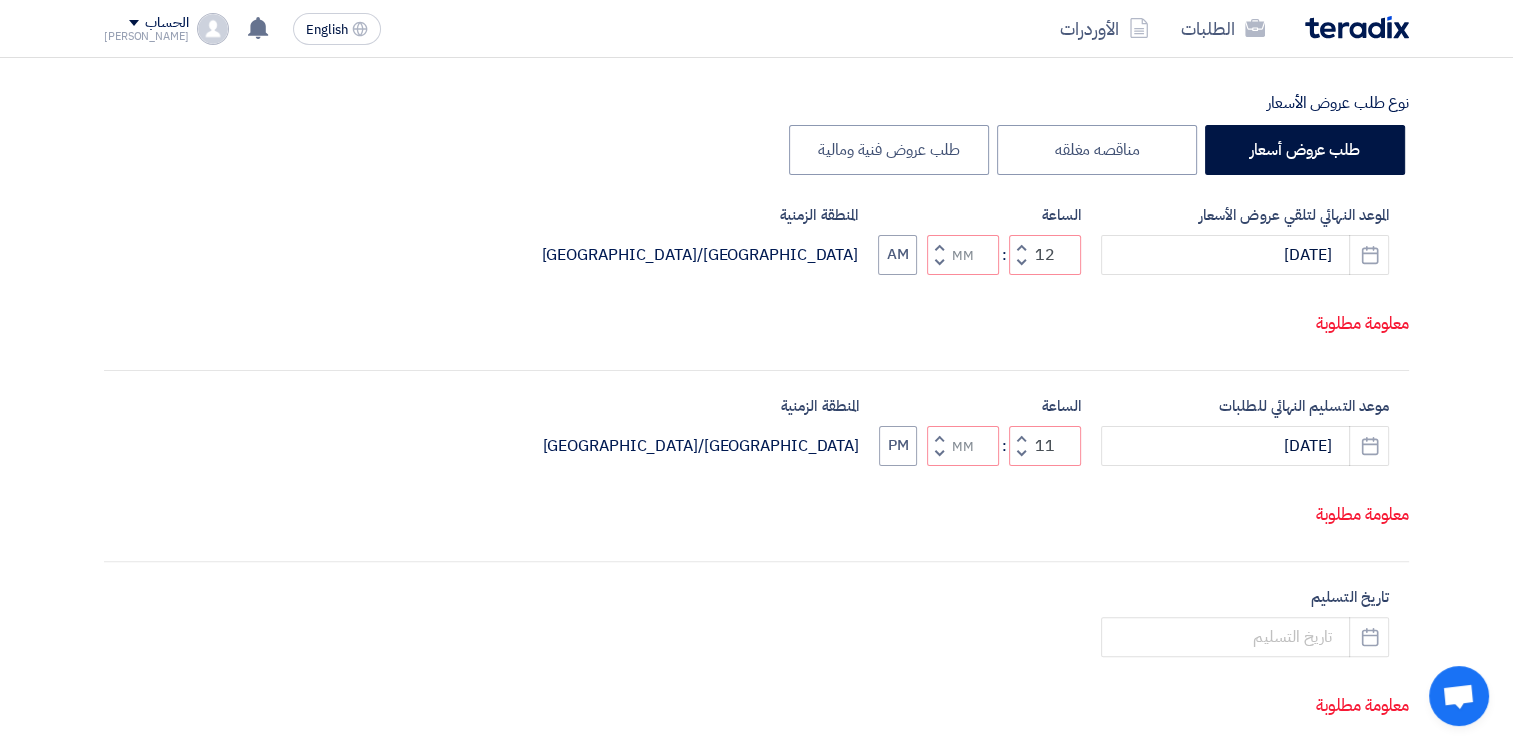 click 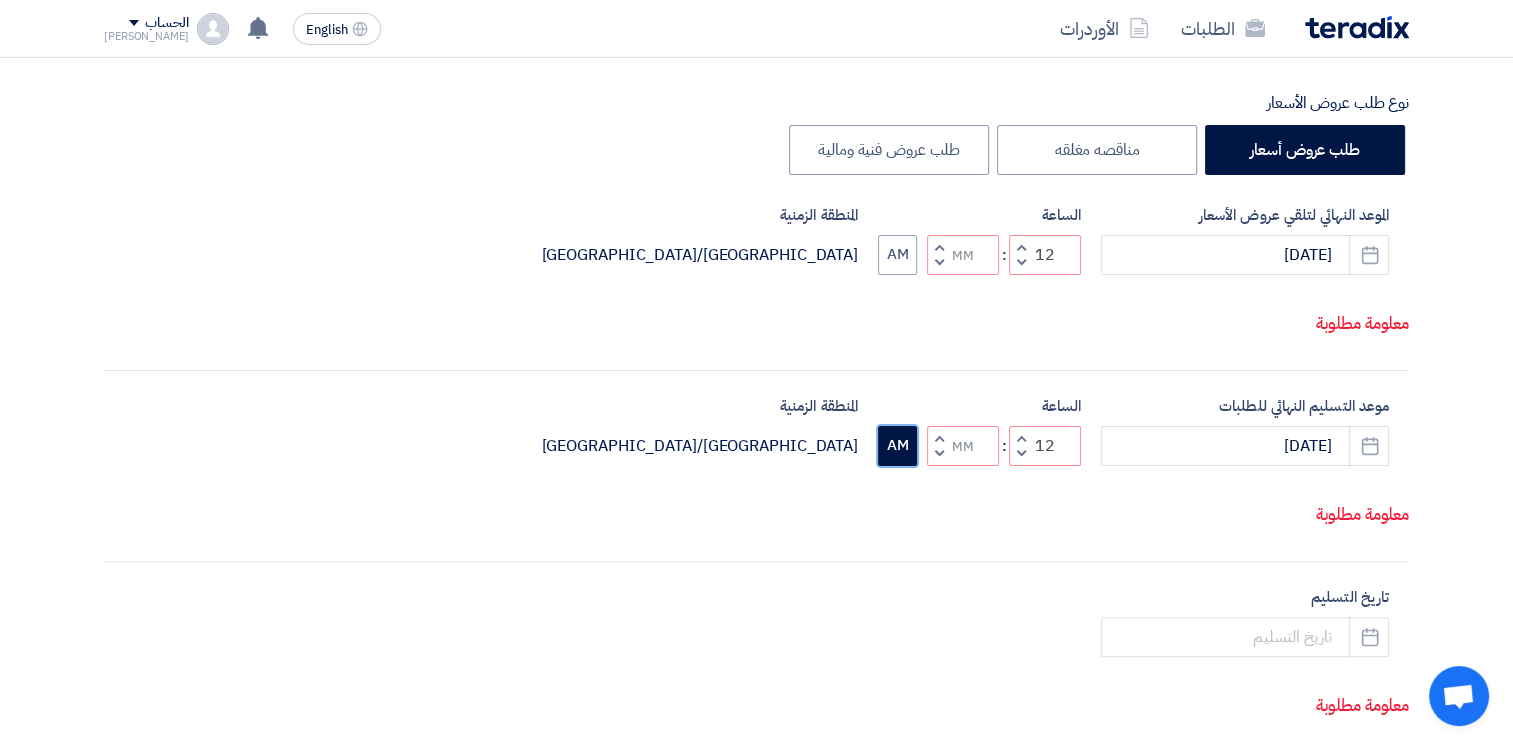 click on "AM" 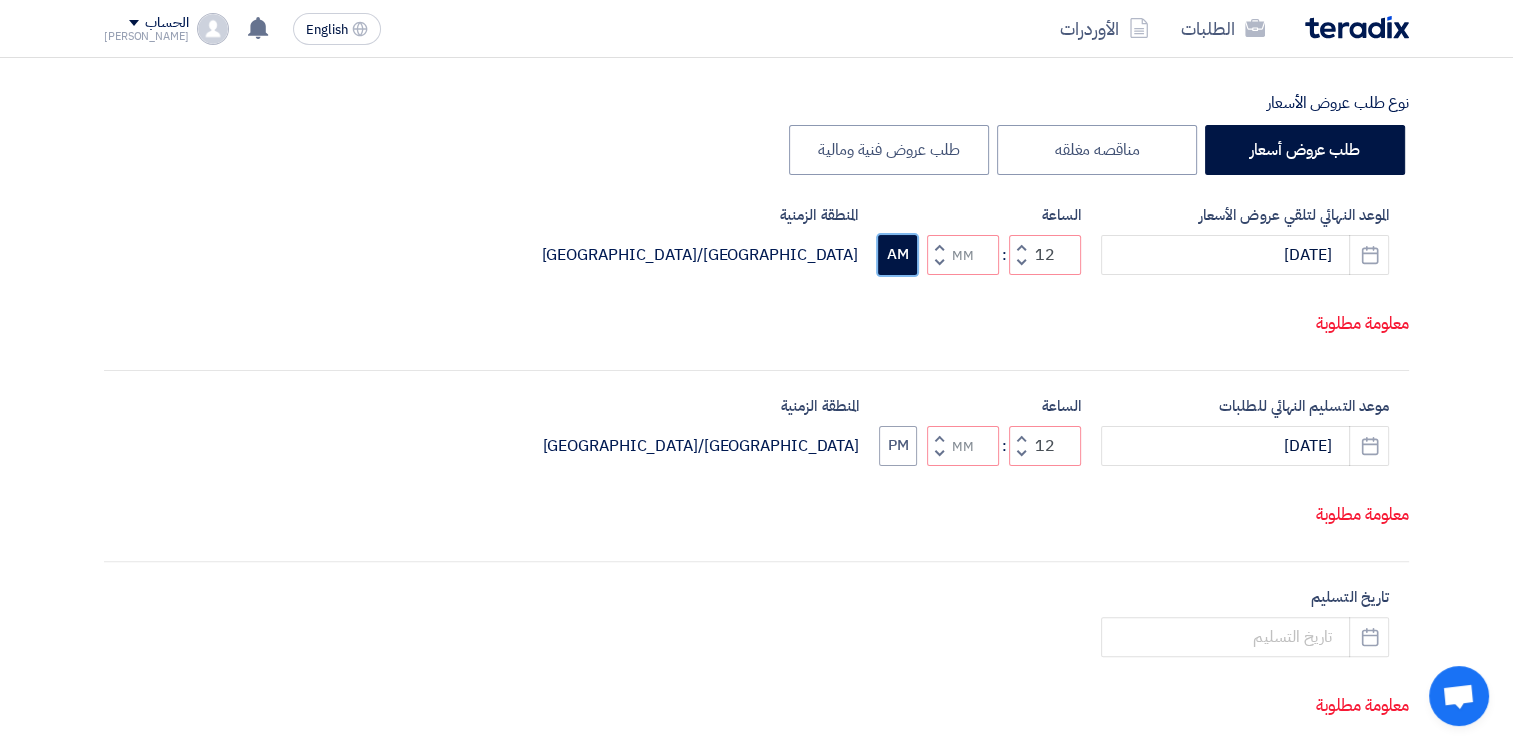 click on "AM" 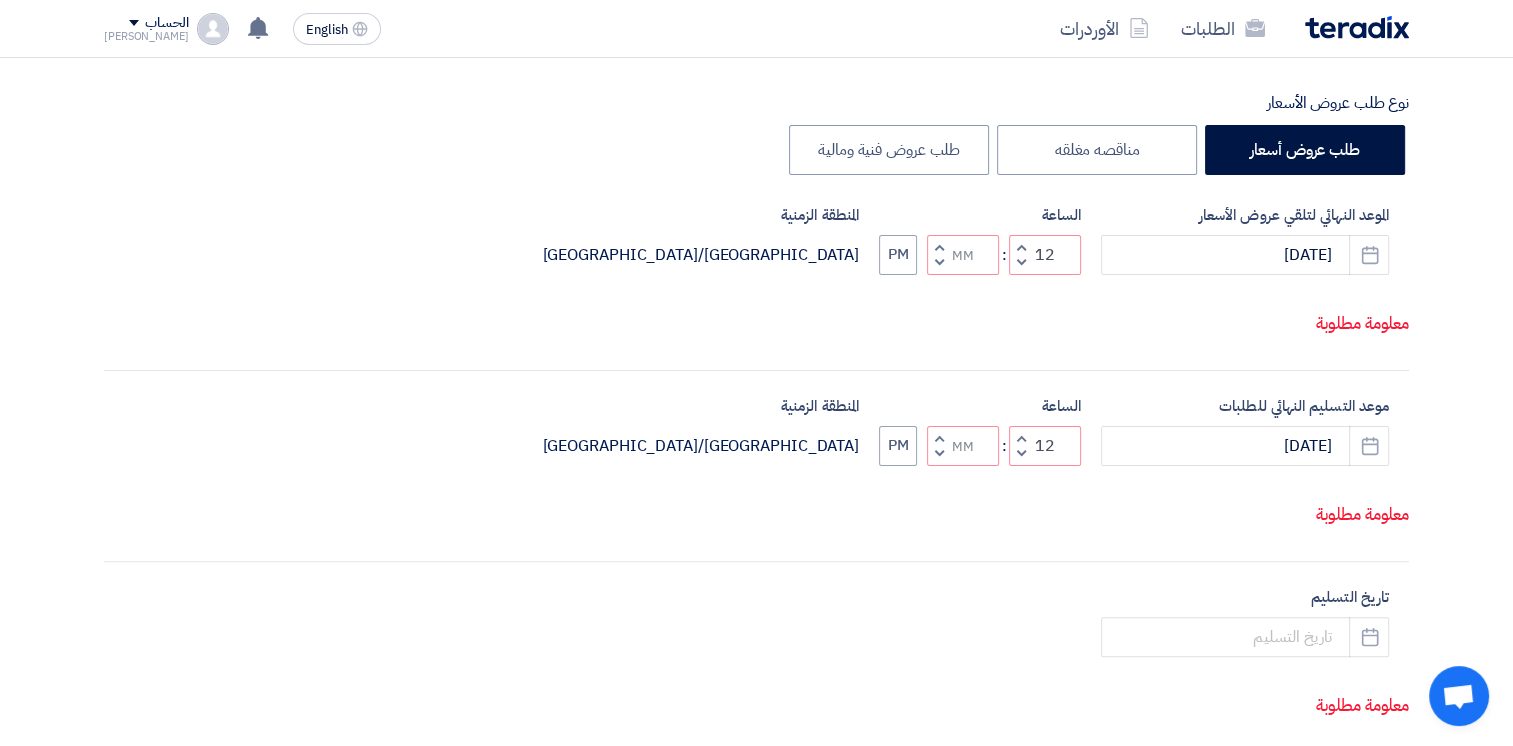 click on "Decrement minutes" 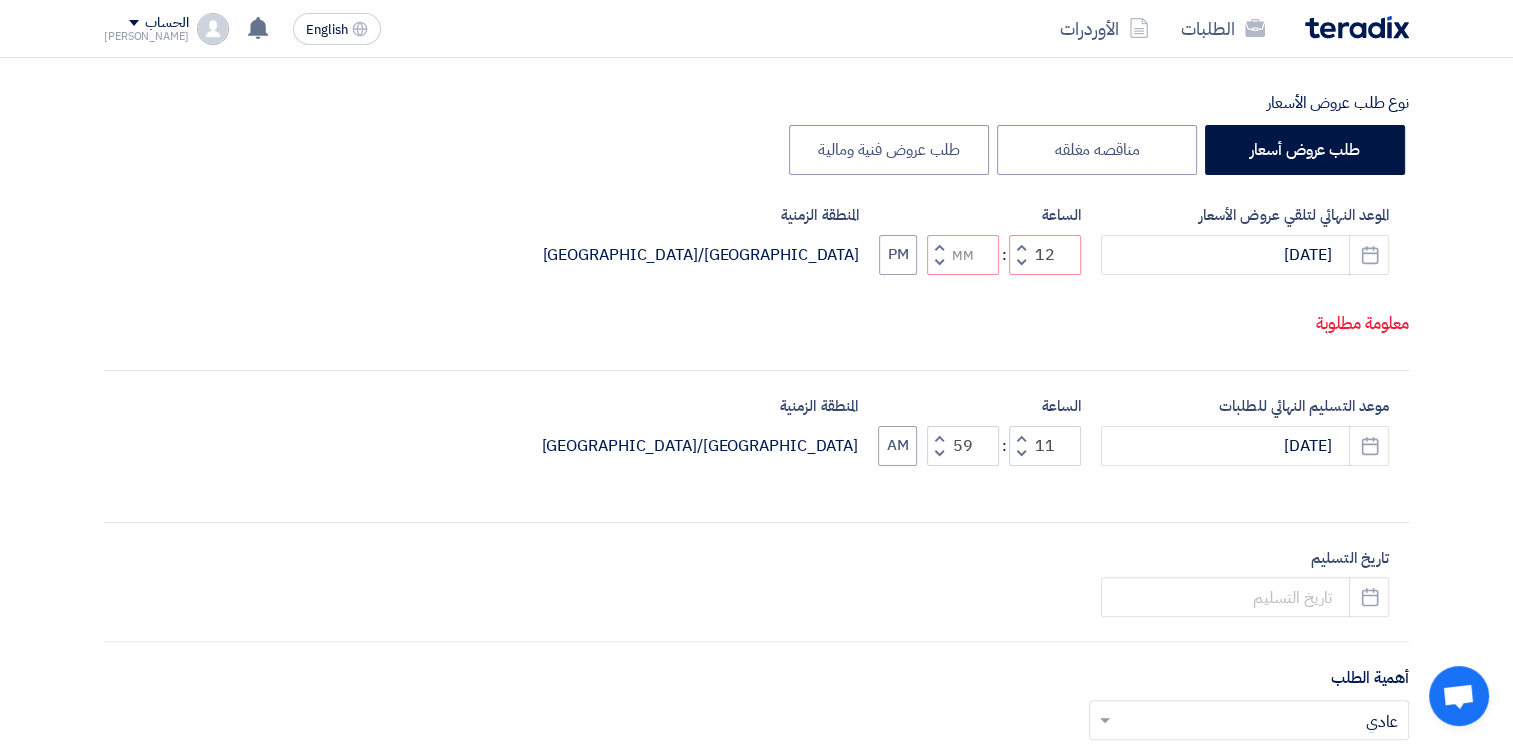 click on "Increment minutes" 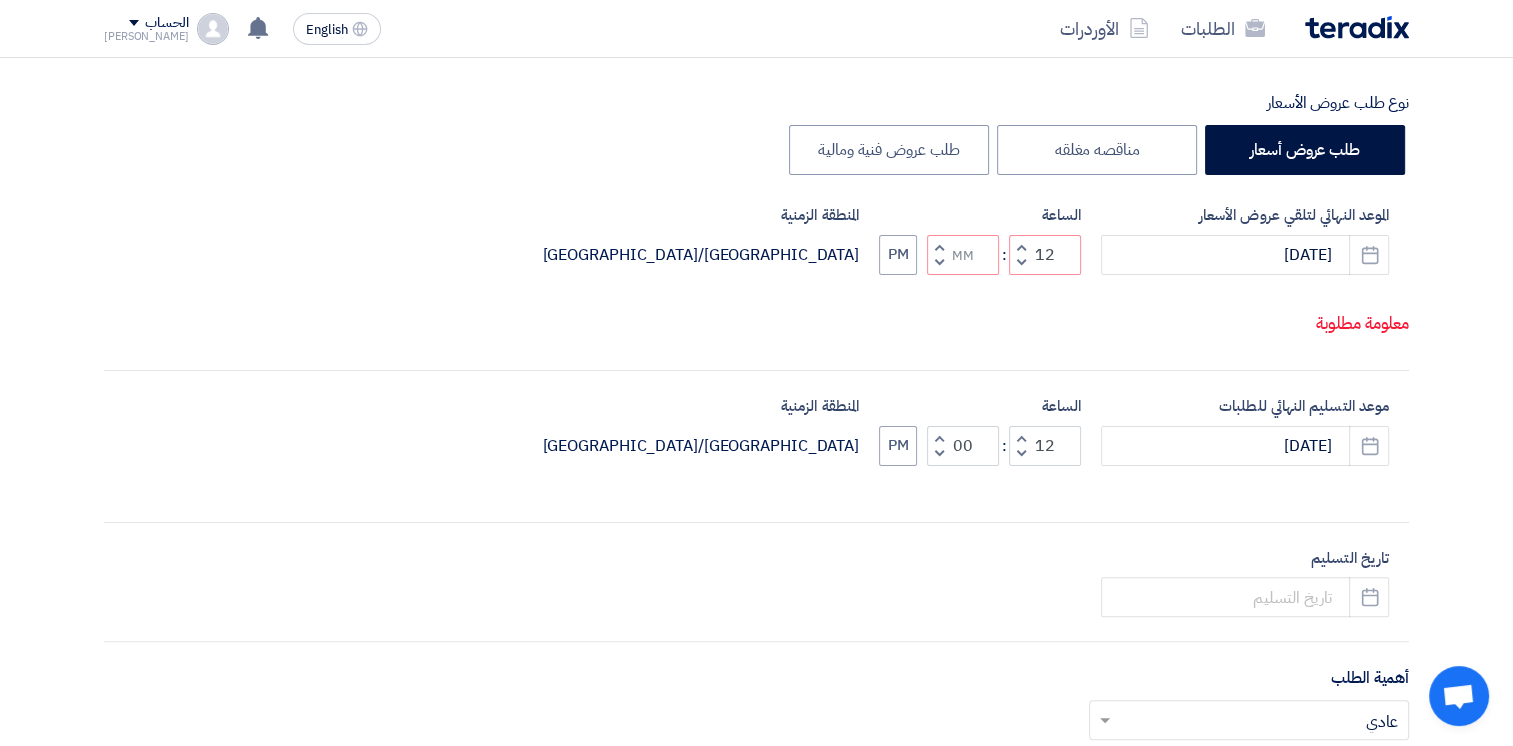 click on "Decrement minutes" 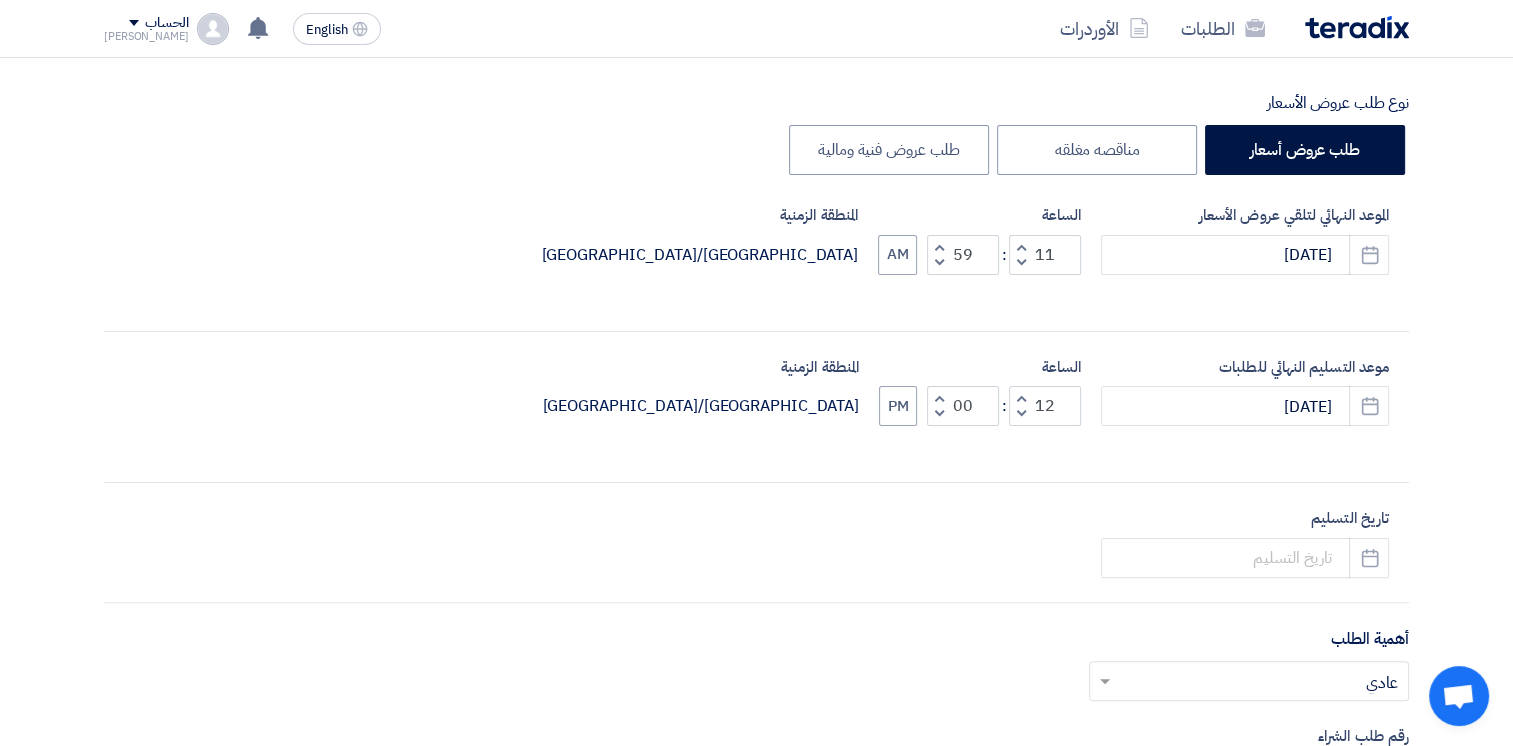 click 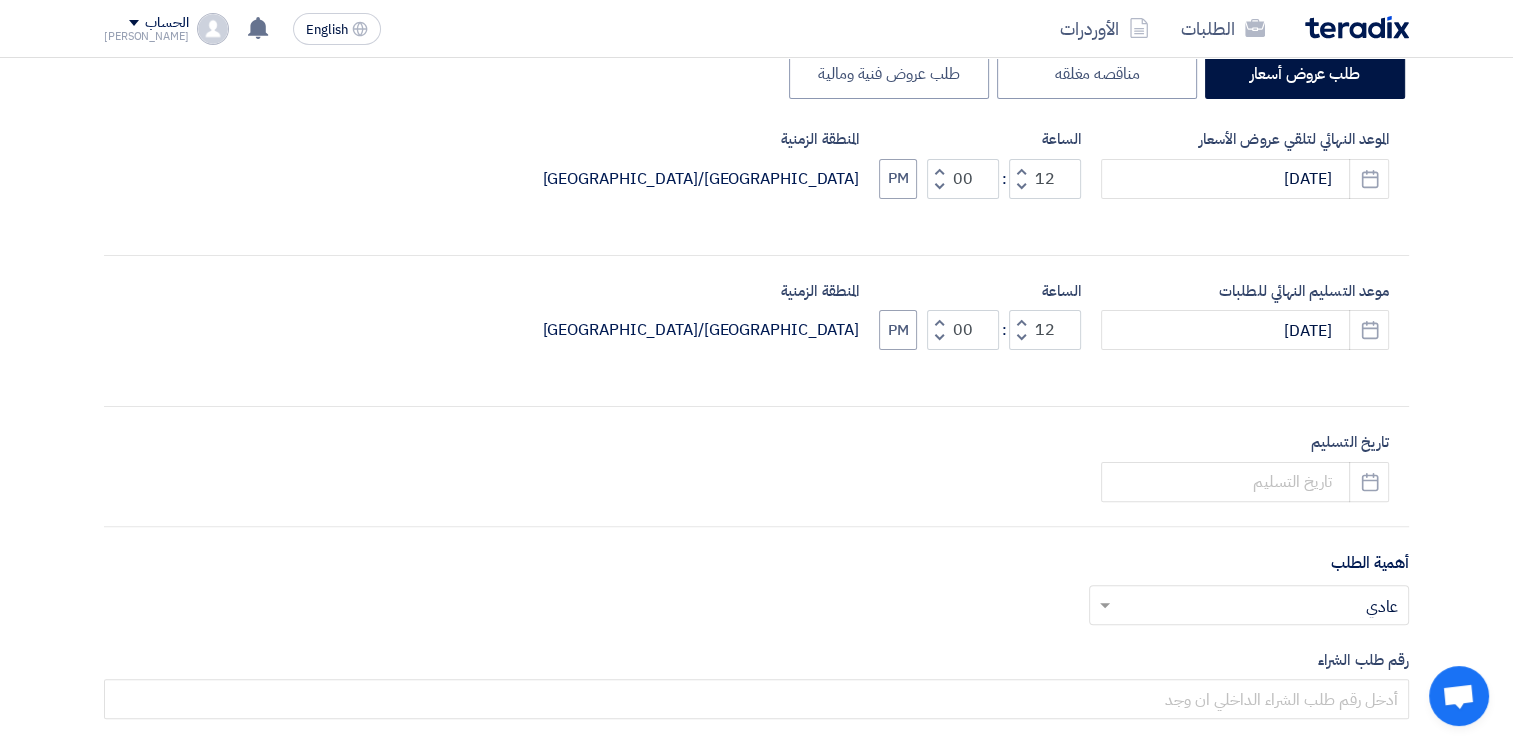 scroll, scrollTop: 600, scrollLeft: 0, axis: vertical 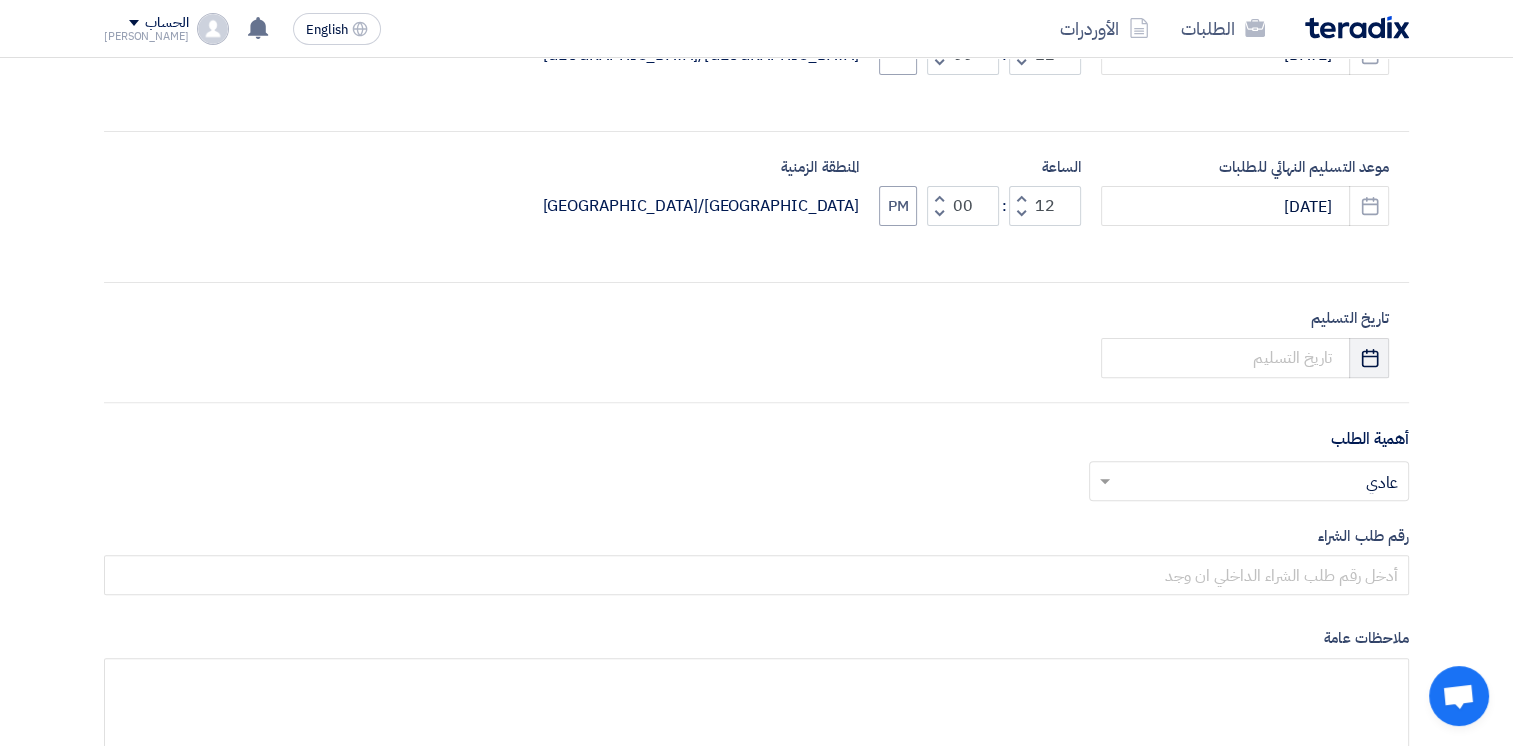 click on "Pick a date" 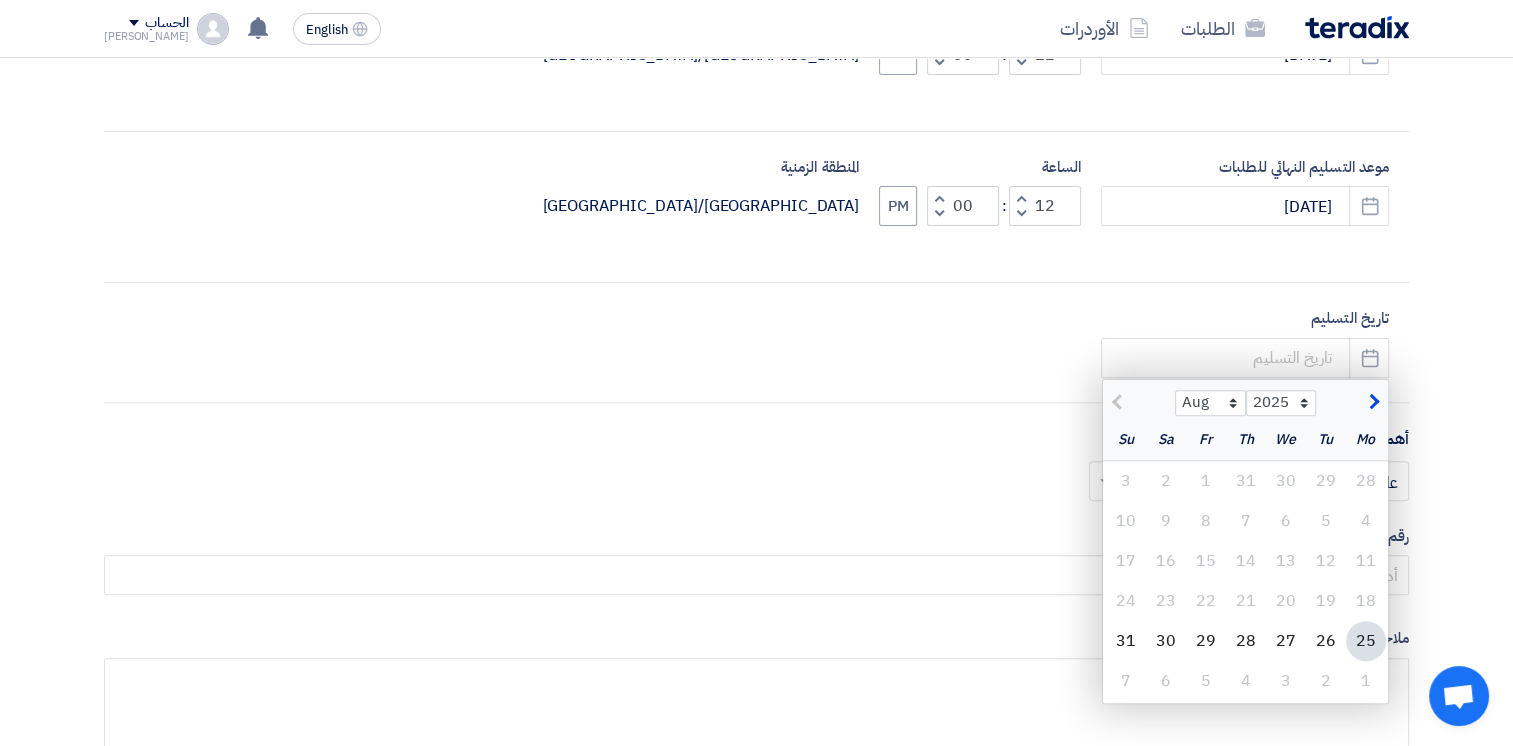 click 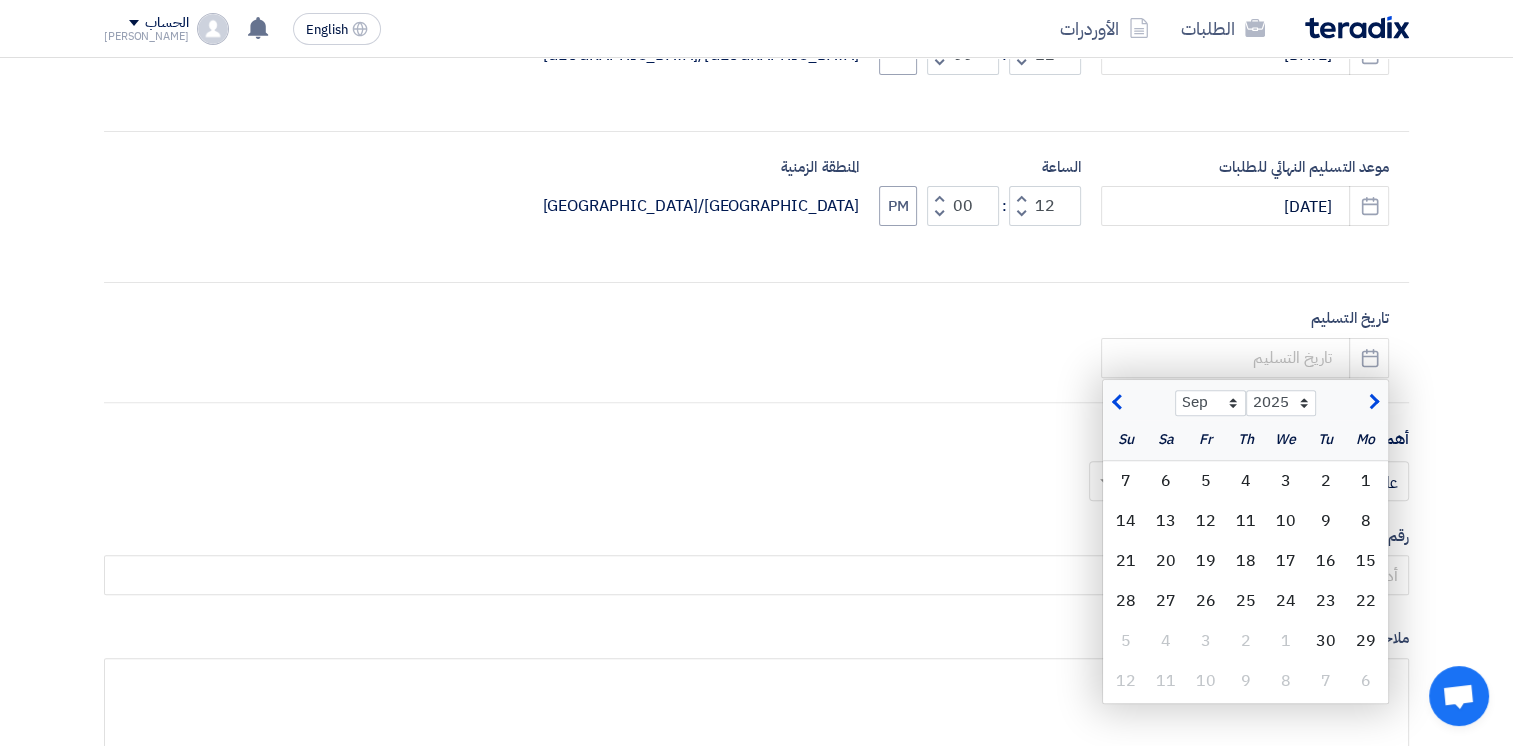 click 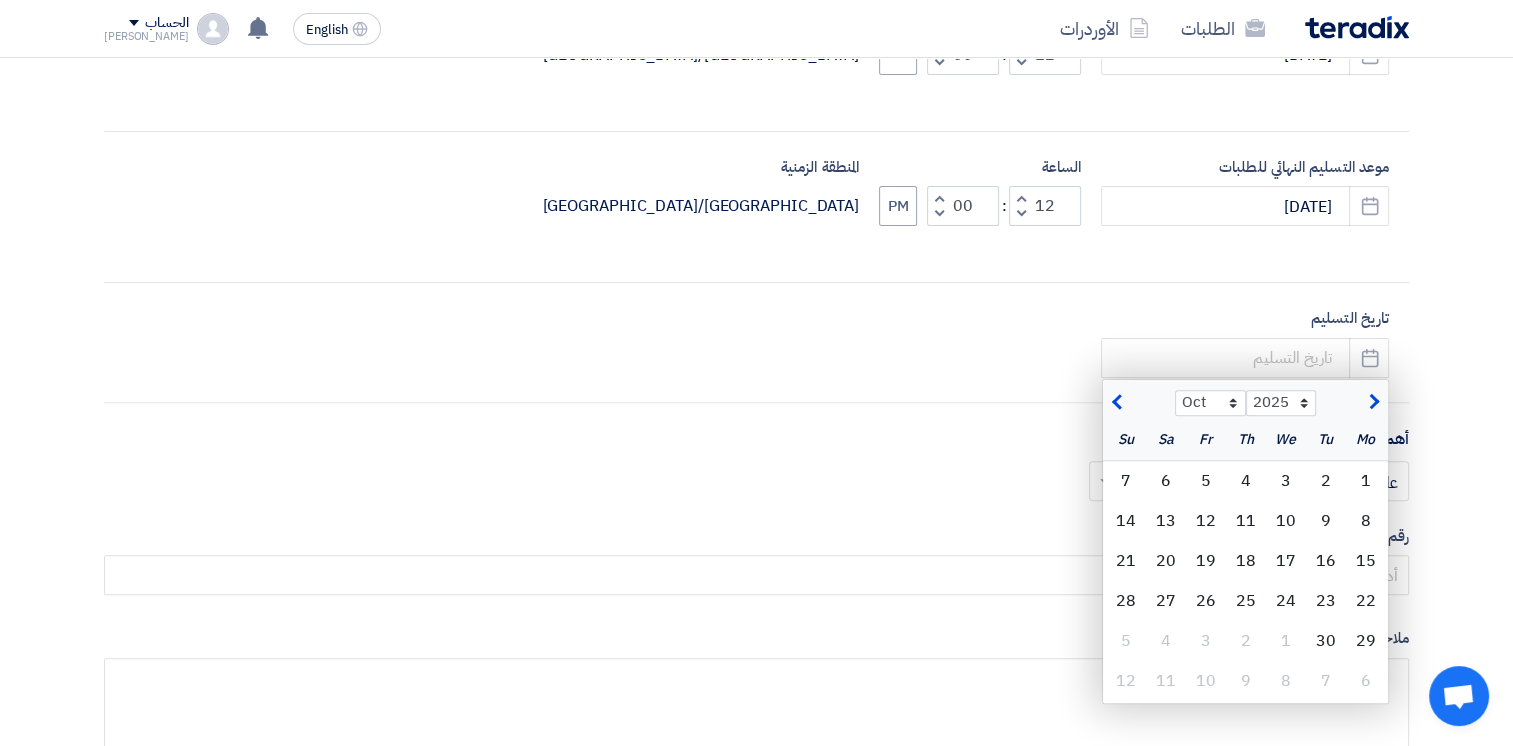 click 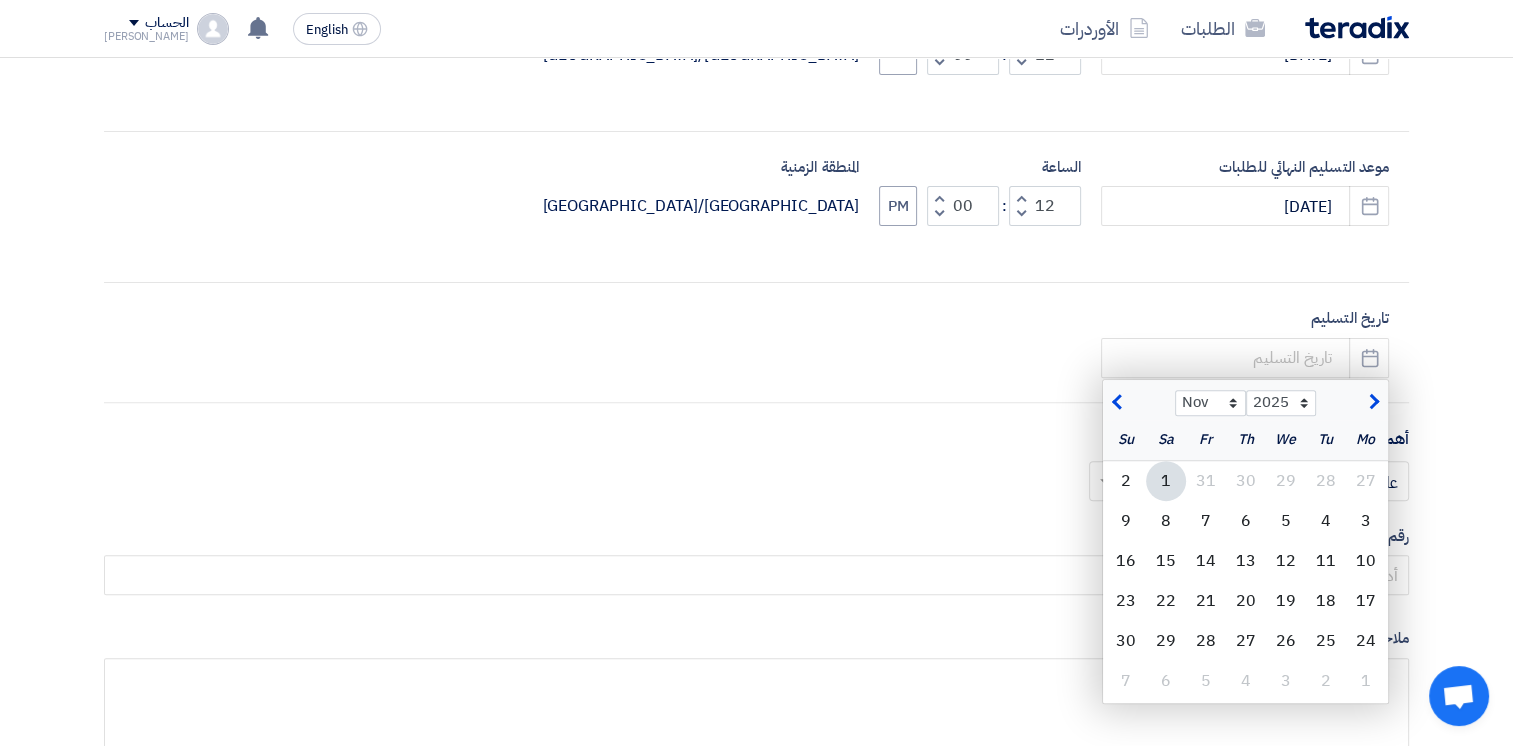 click on "Su" 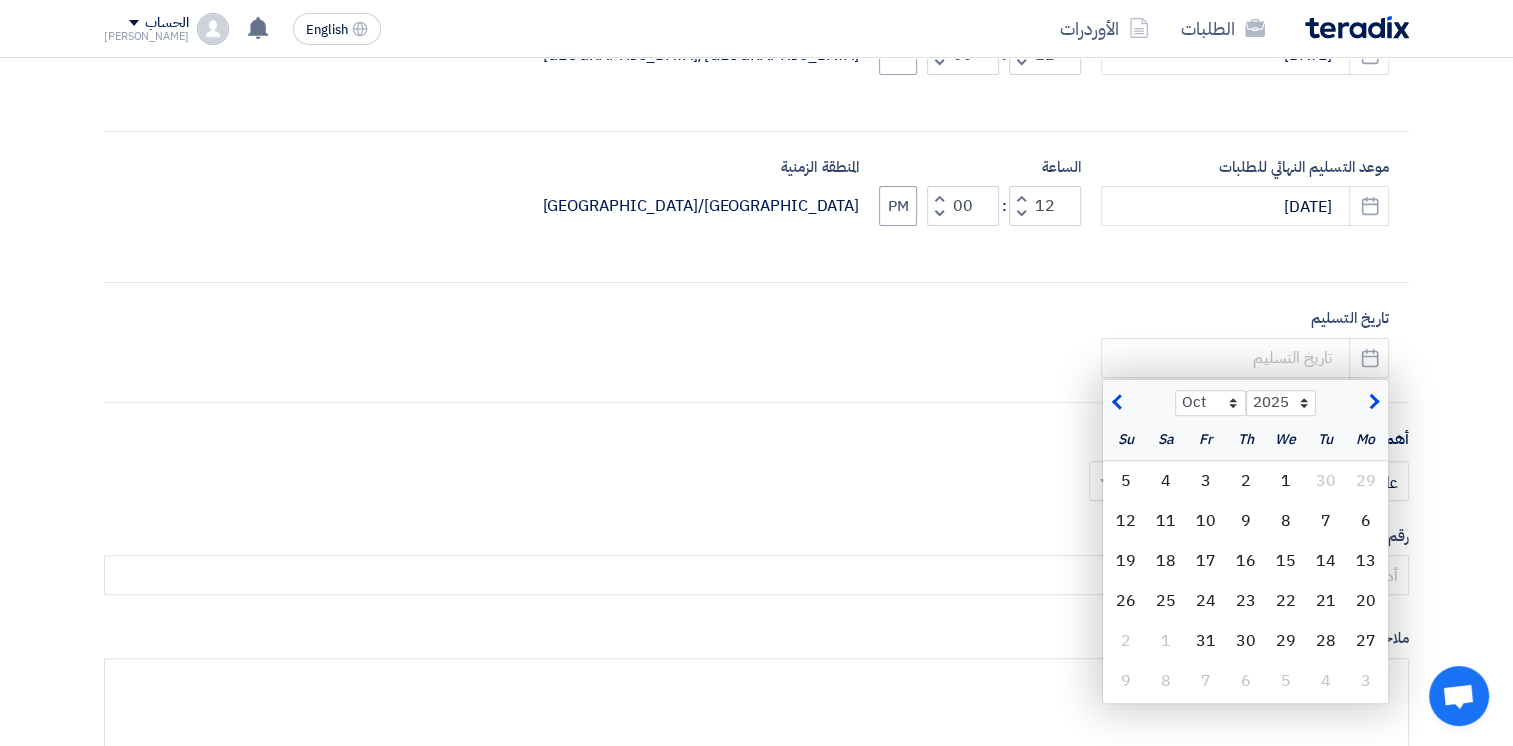 click on "30" 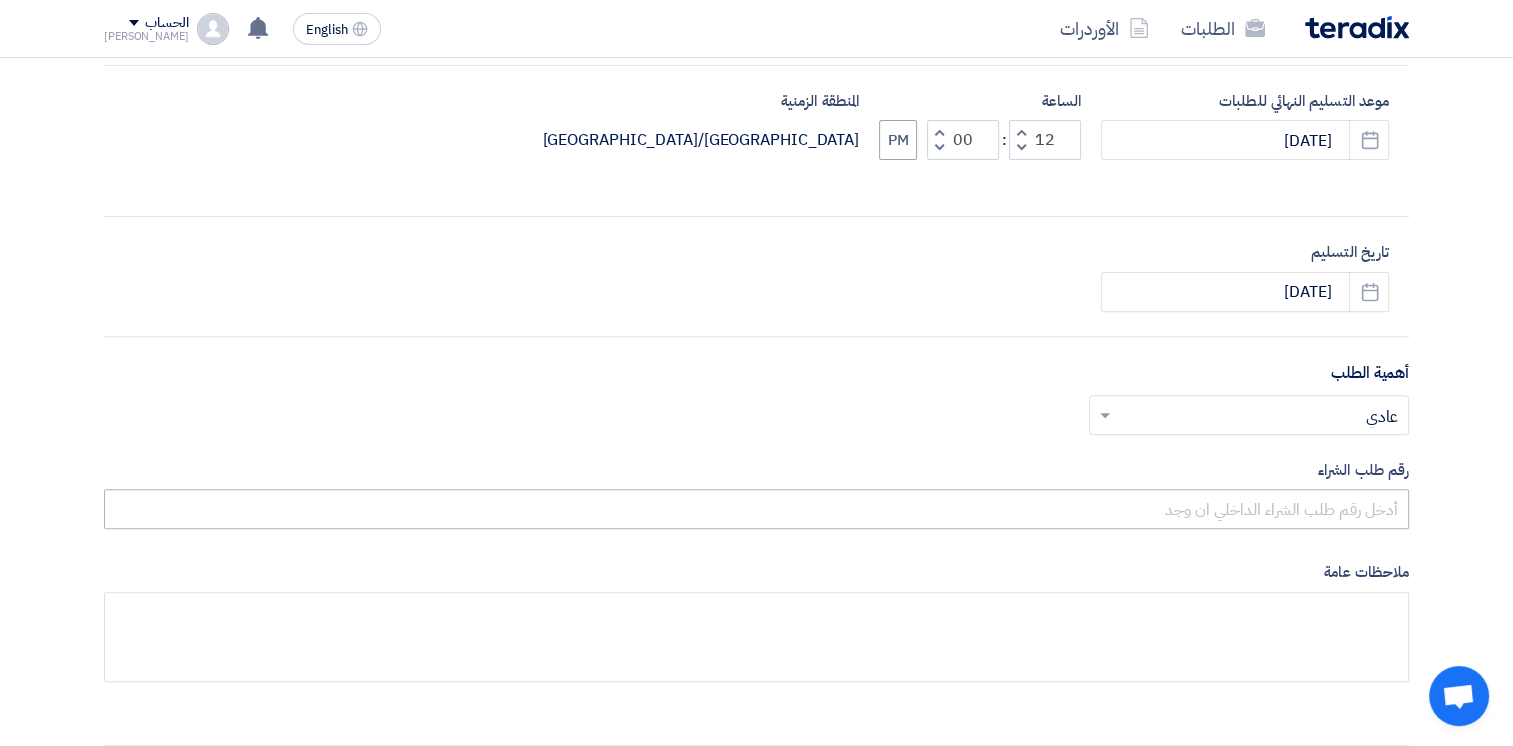 scroll, scrollTop: 700, scrollLeft: 0, axis: vertical 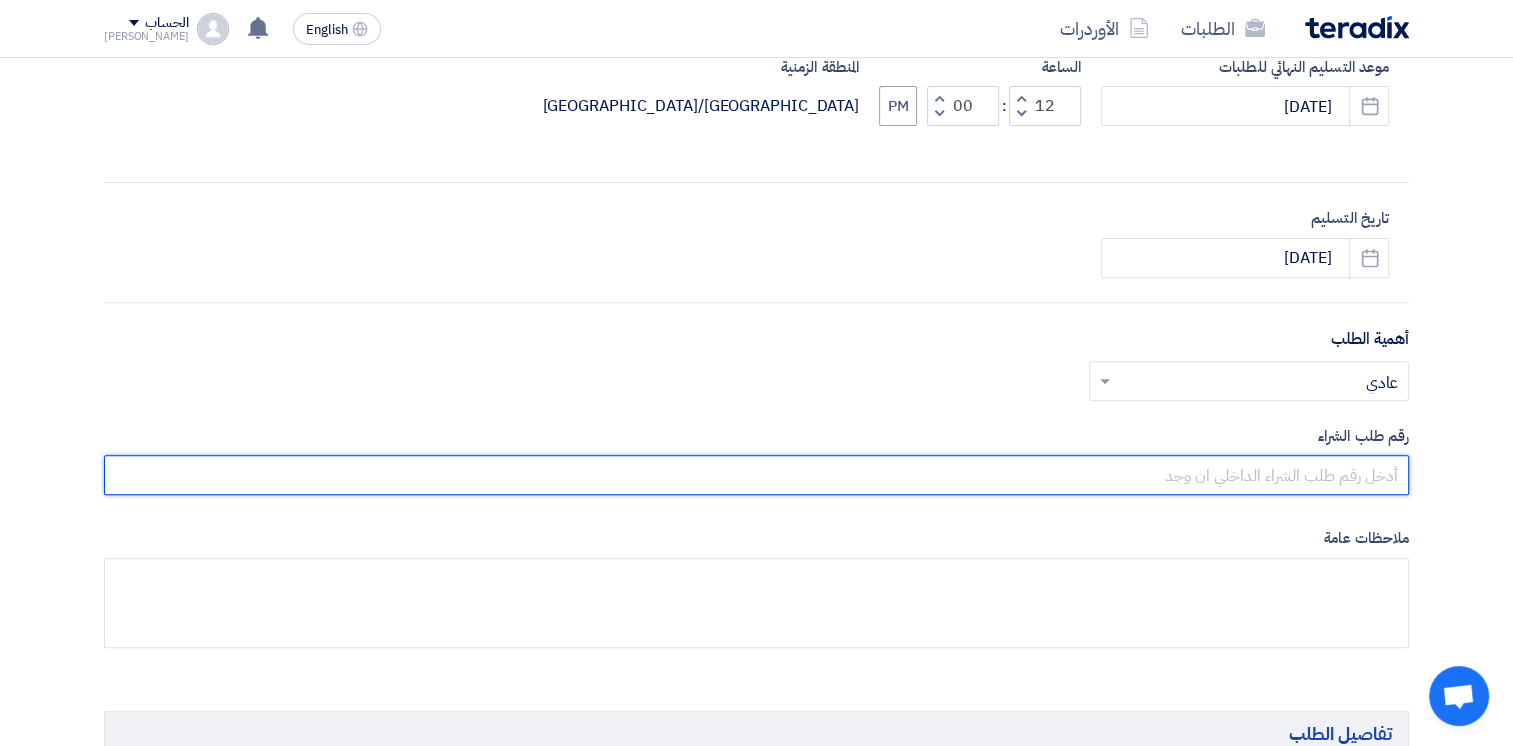click at bounding box center (756, 475) 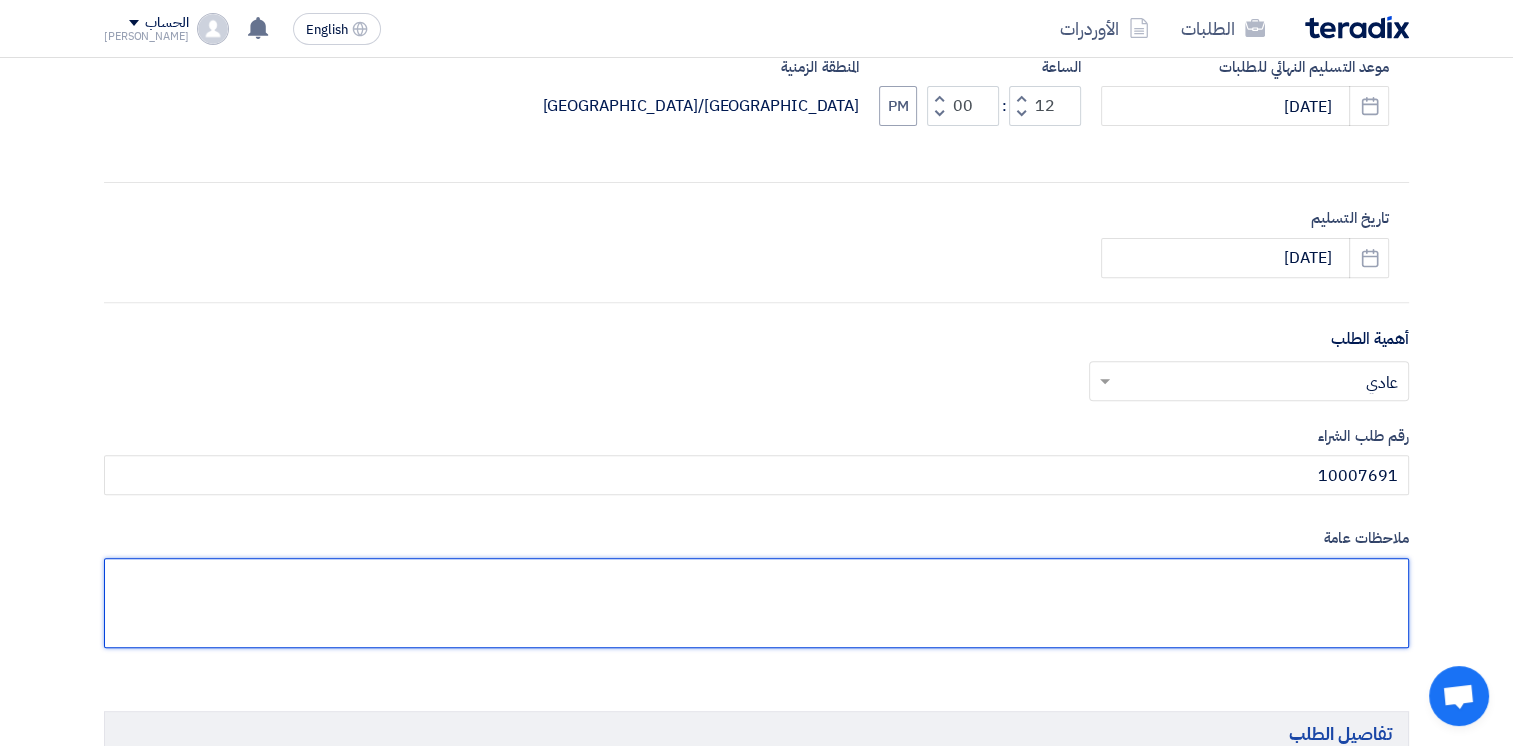click 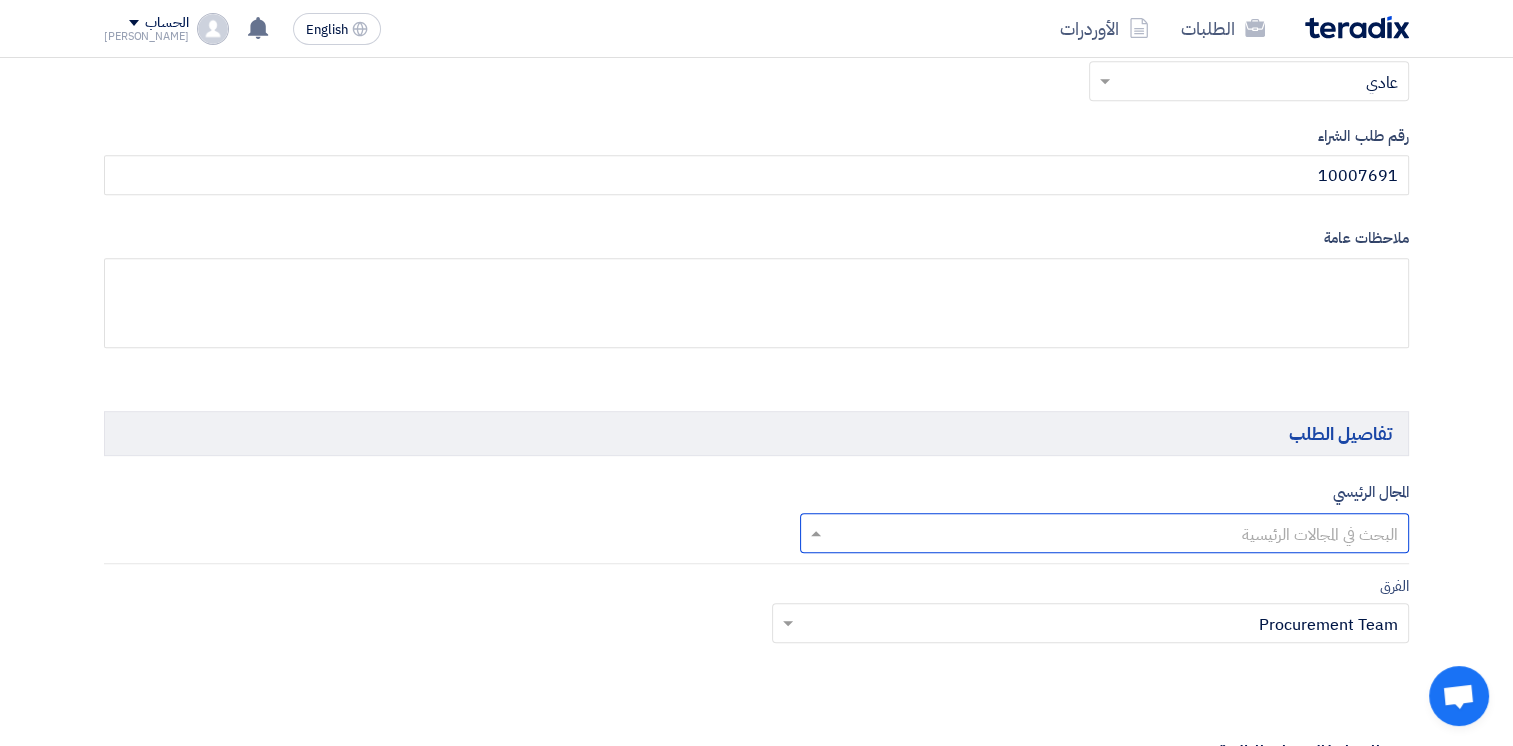click at bounding box center [1116, 535] 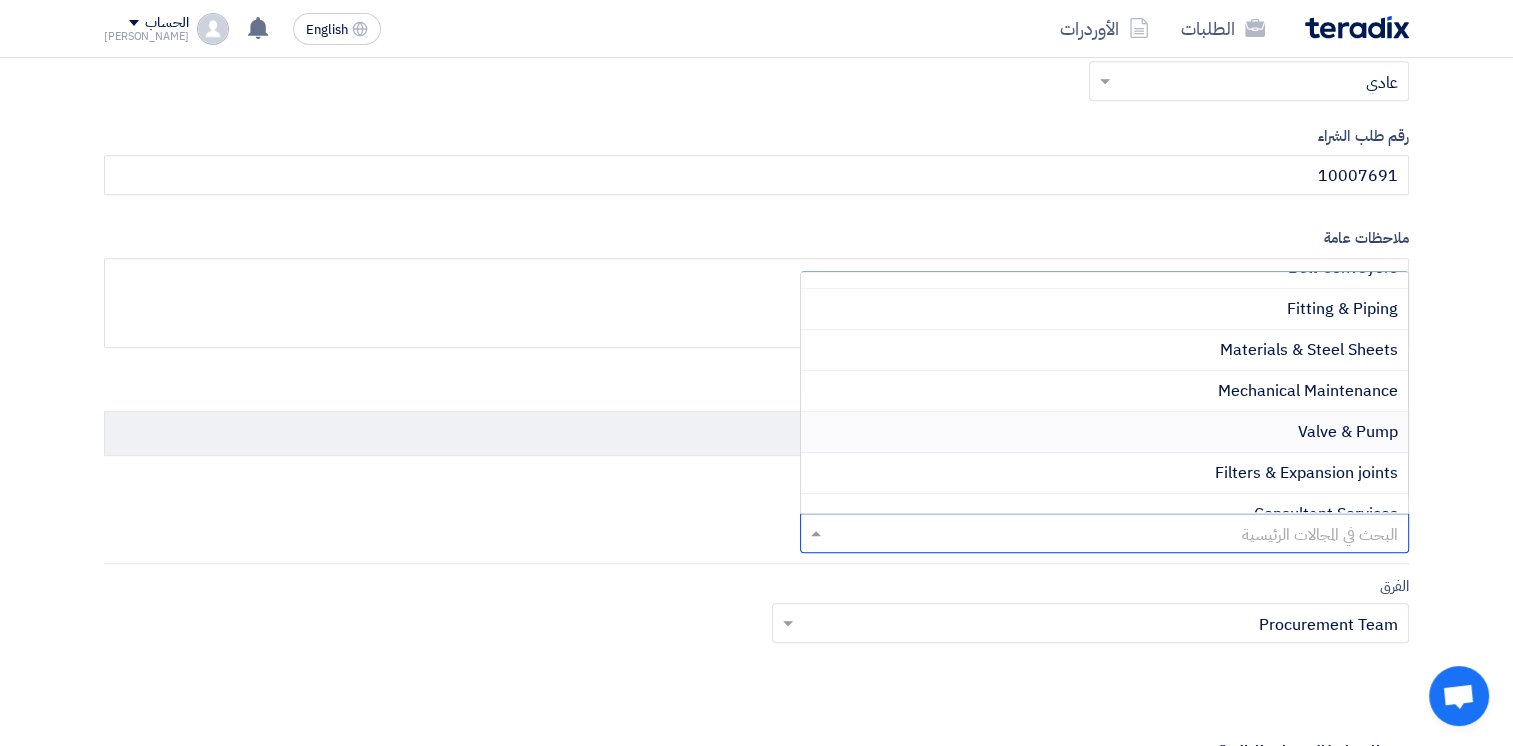 scroll, scrollTop: 1554, scrollLeft: 0, axis: vertical 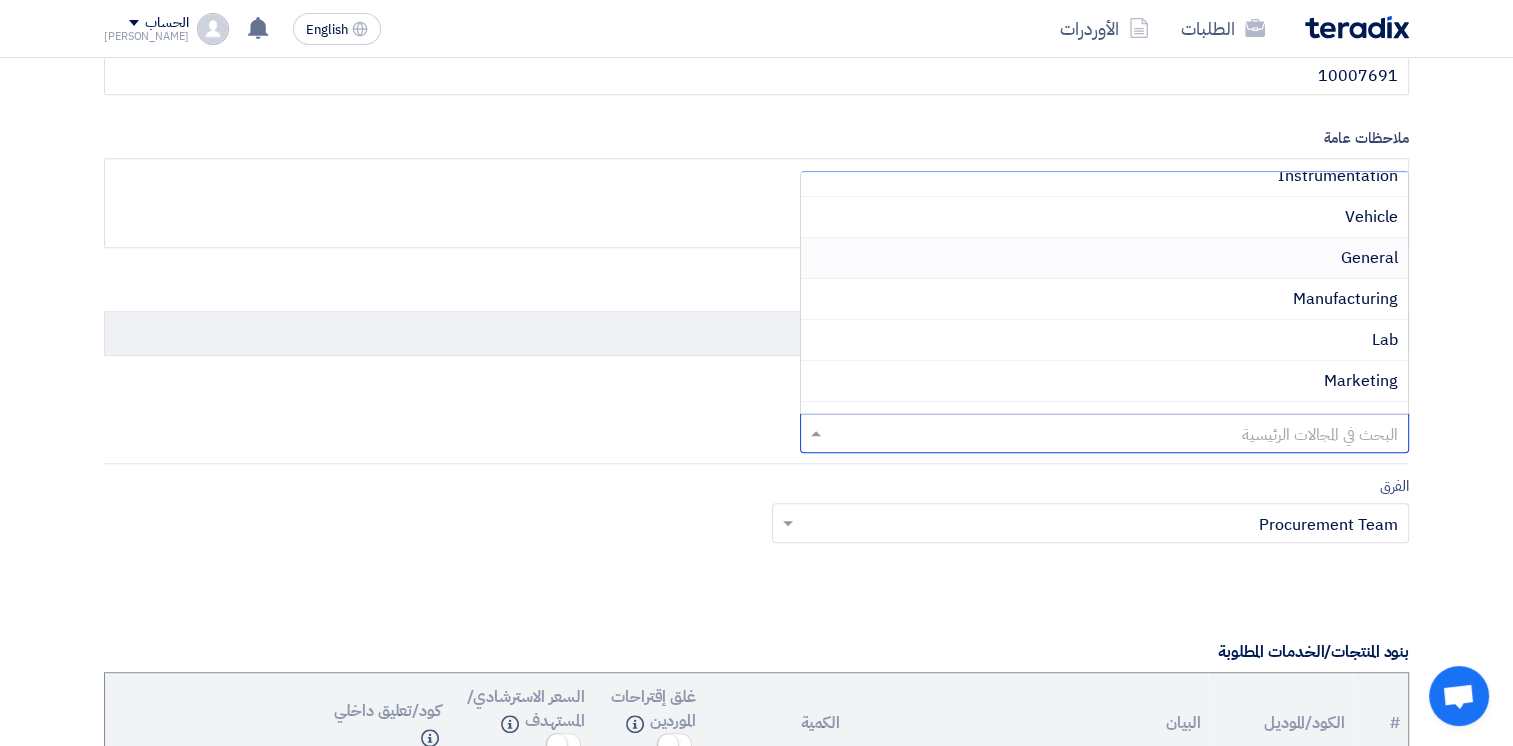 click on "General" at bounding box center (1369, 258) 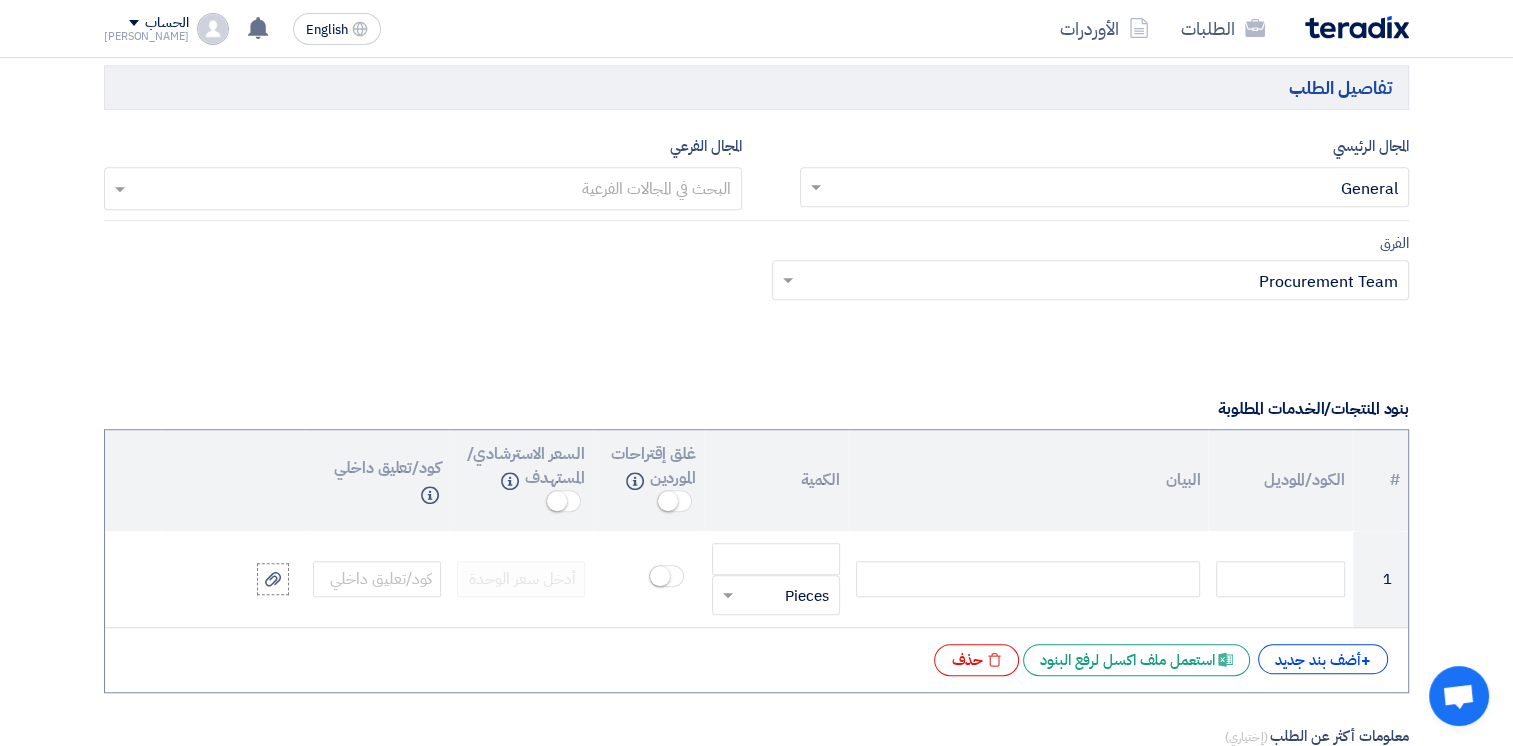 scroll, scrollTop: 1300, scrollLeft: 0, axis: vertical 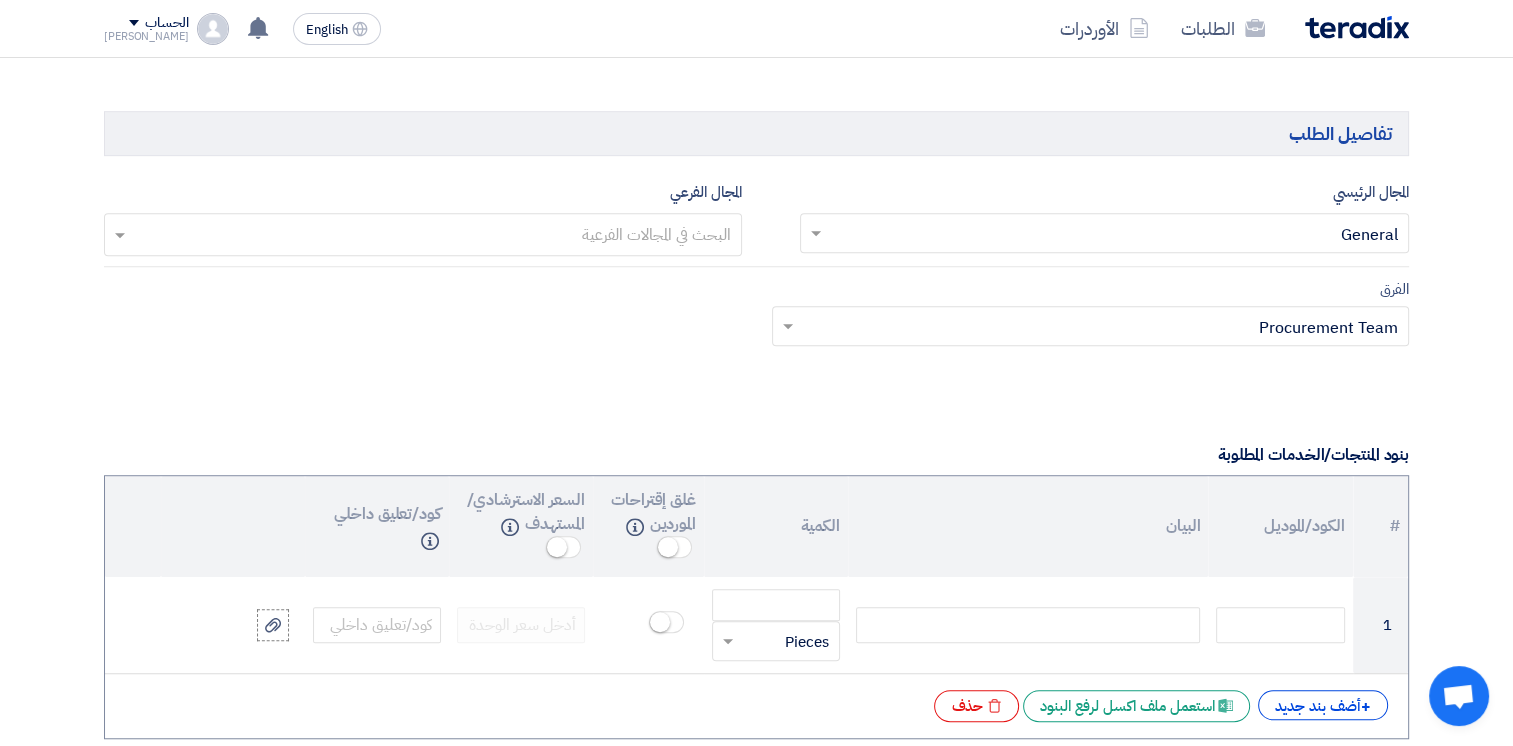 click at bounding box center (1116, 235) 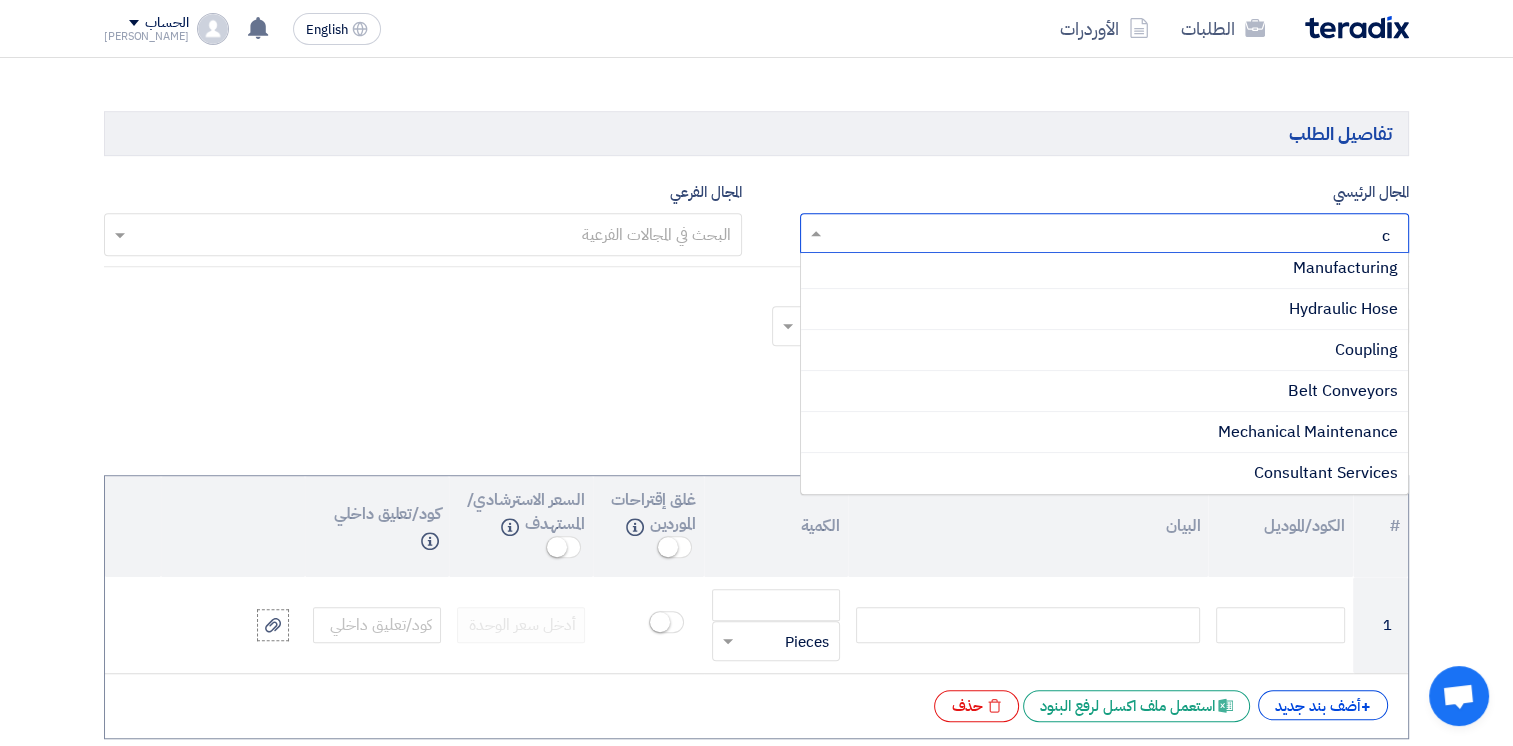 scroll, scrollTop: 0, scrollLeft: 0, axis: both 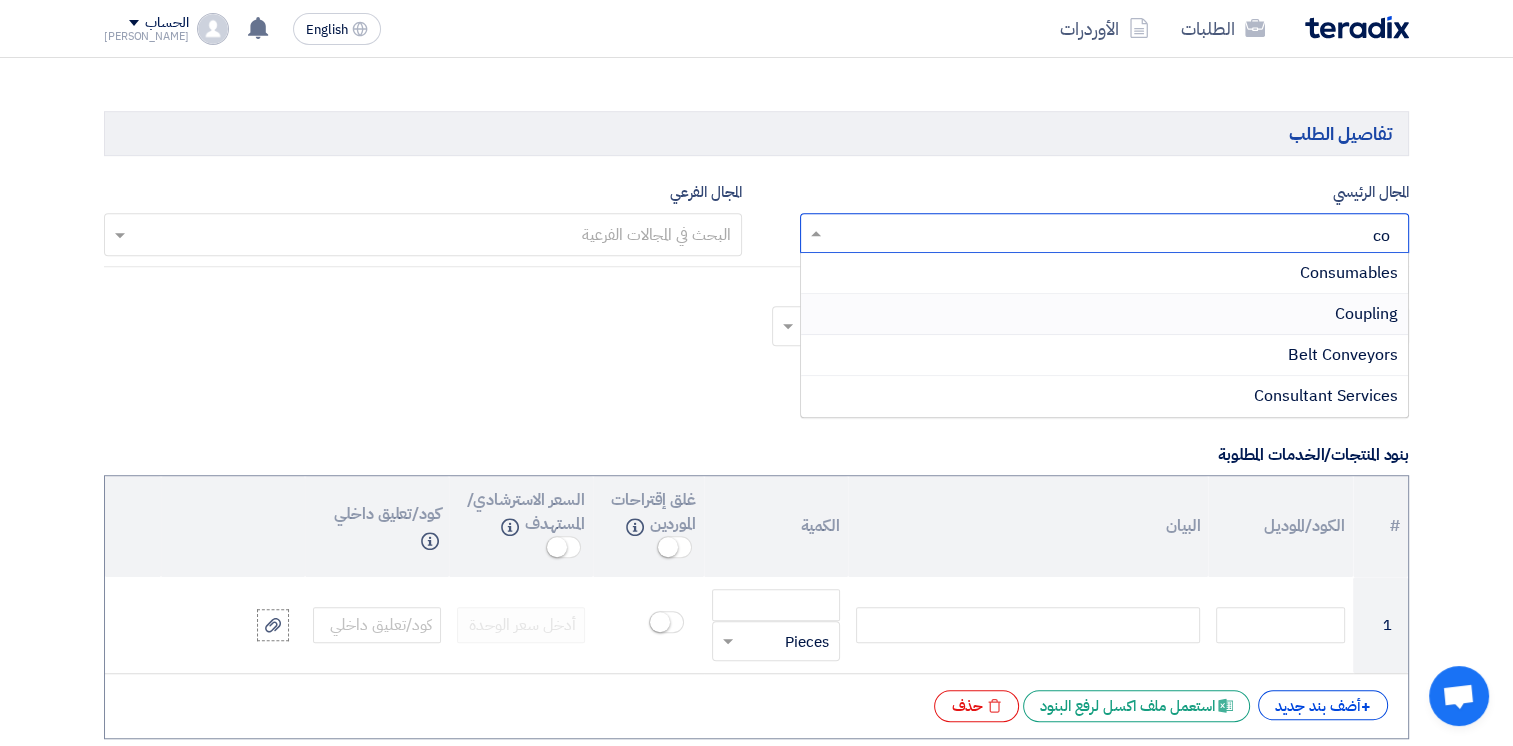 click on "Coupling" at bounding box center [1105, 314] 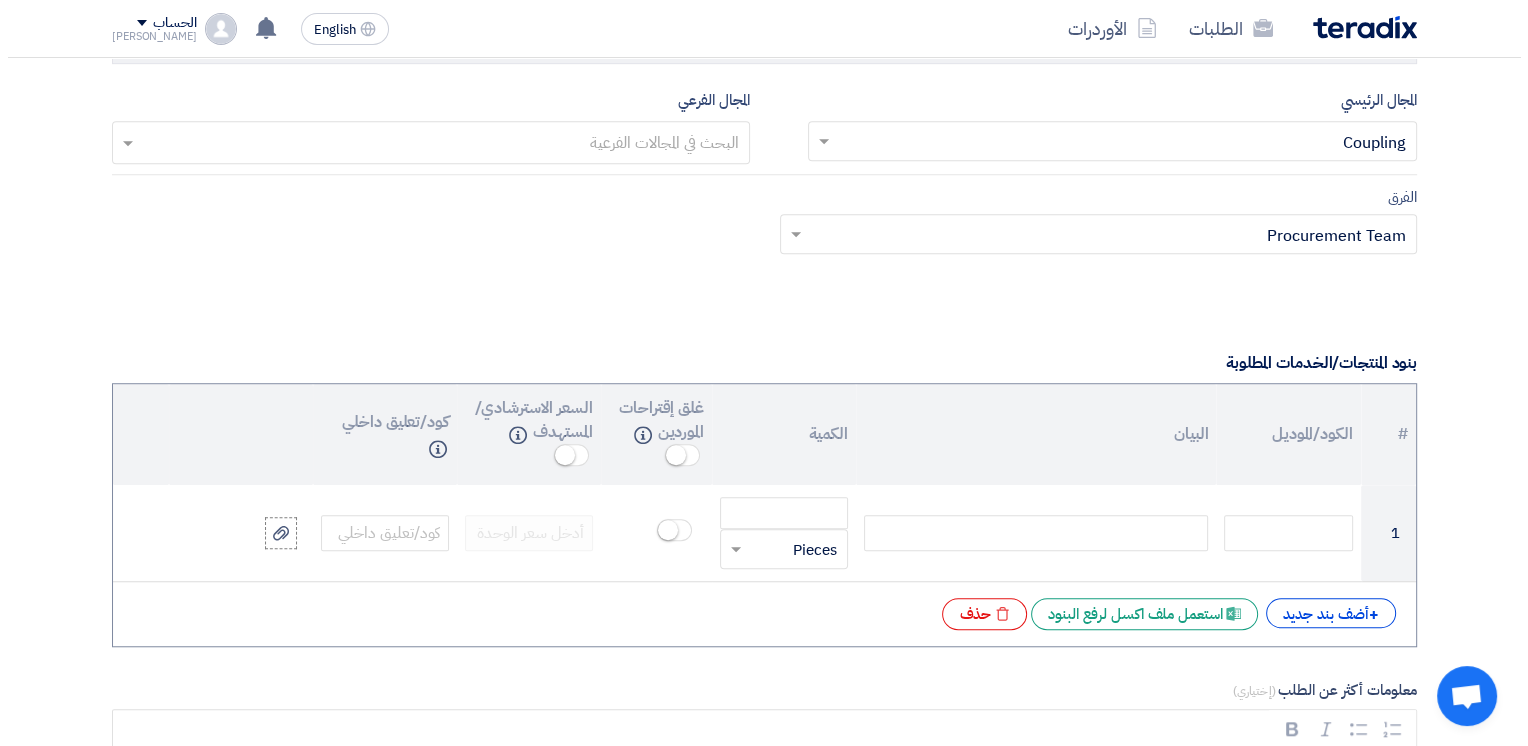 scroll, scrollTop: 1500, scrollLeft: 0, axis: vertical 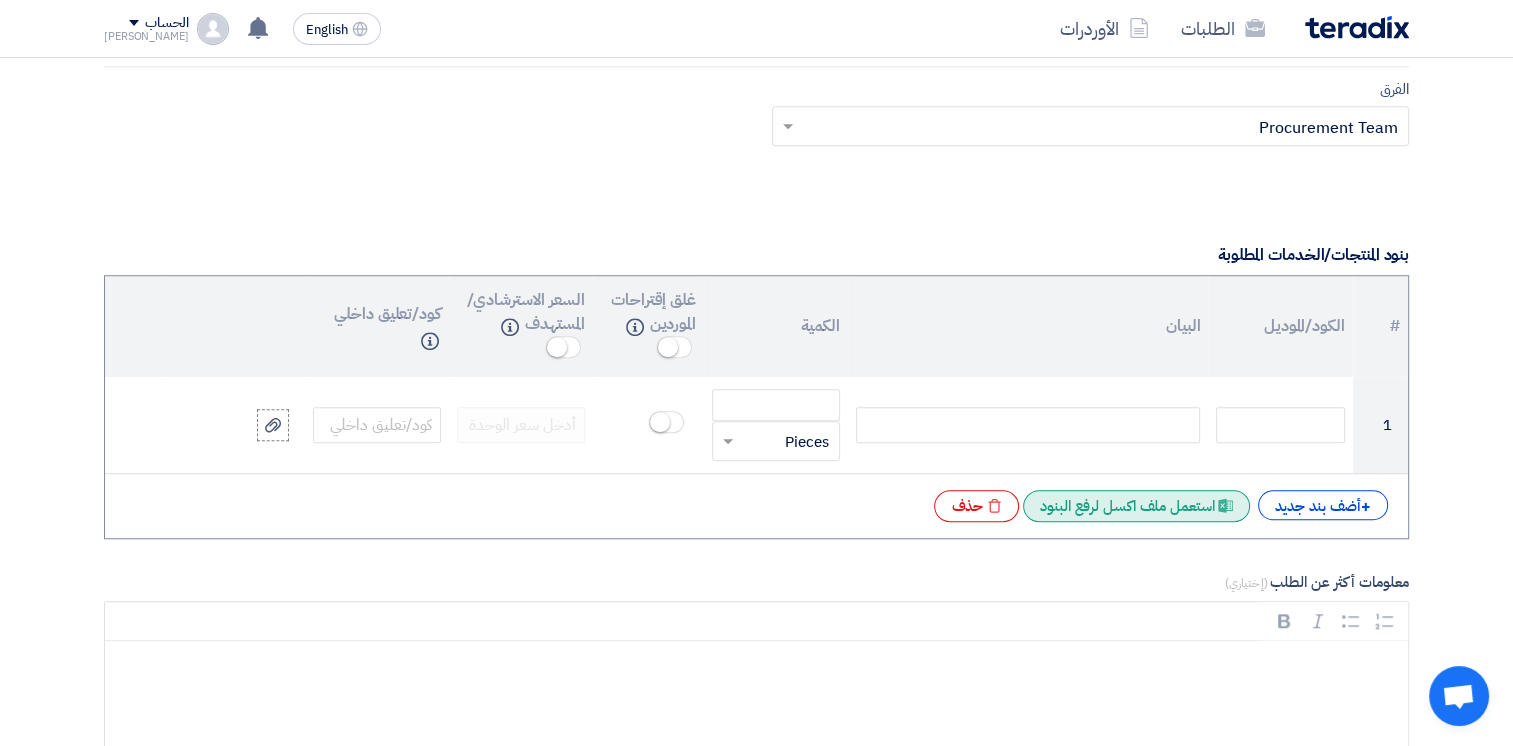 click on "Excel file
استعمل ملف اكسل لرفع البنود" 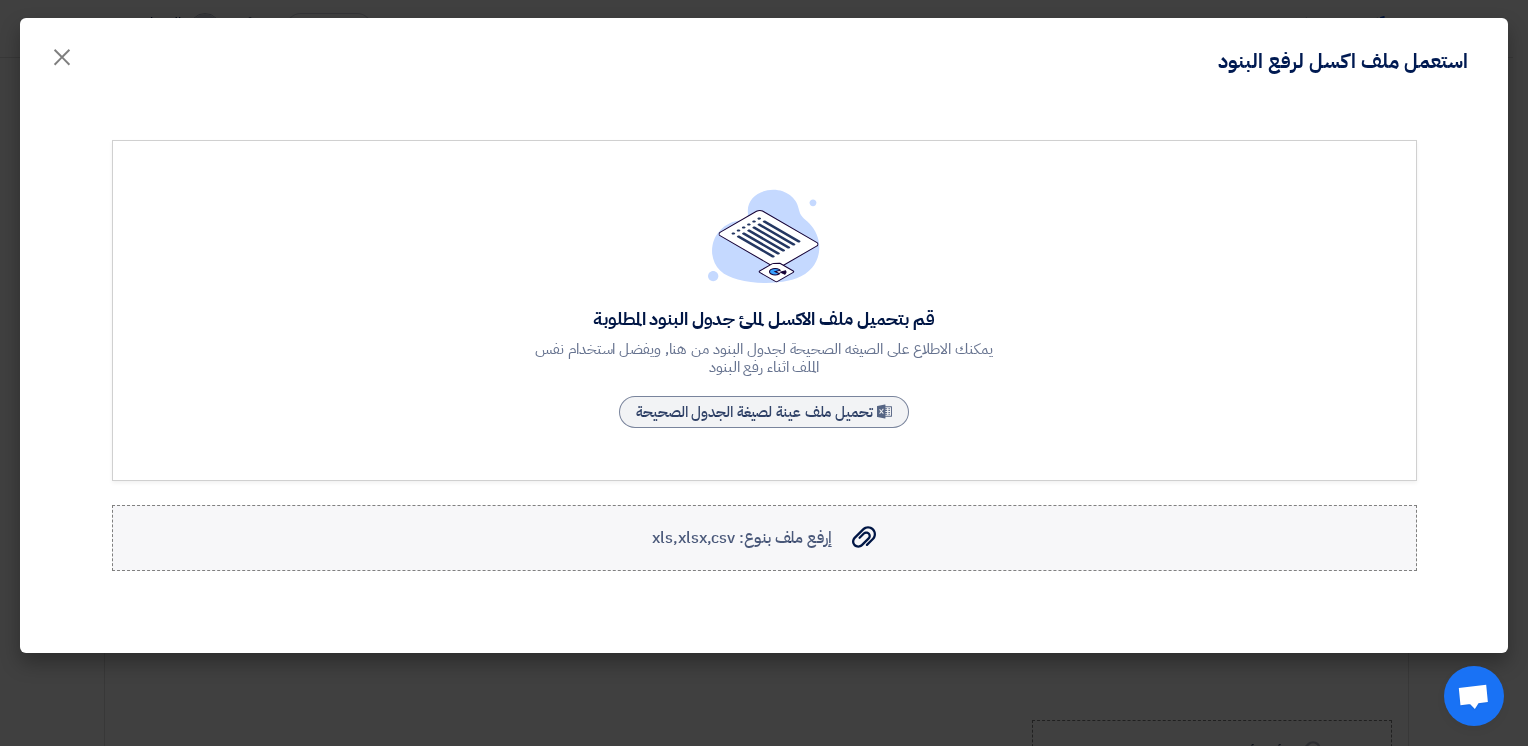 click on "إرفع ملف بنوع: xls,xlsx,csv" 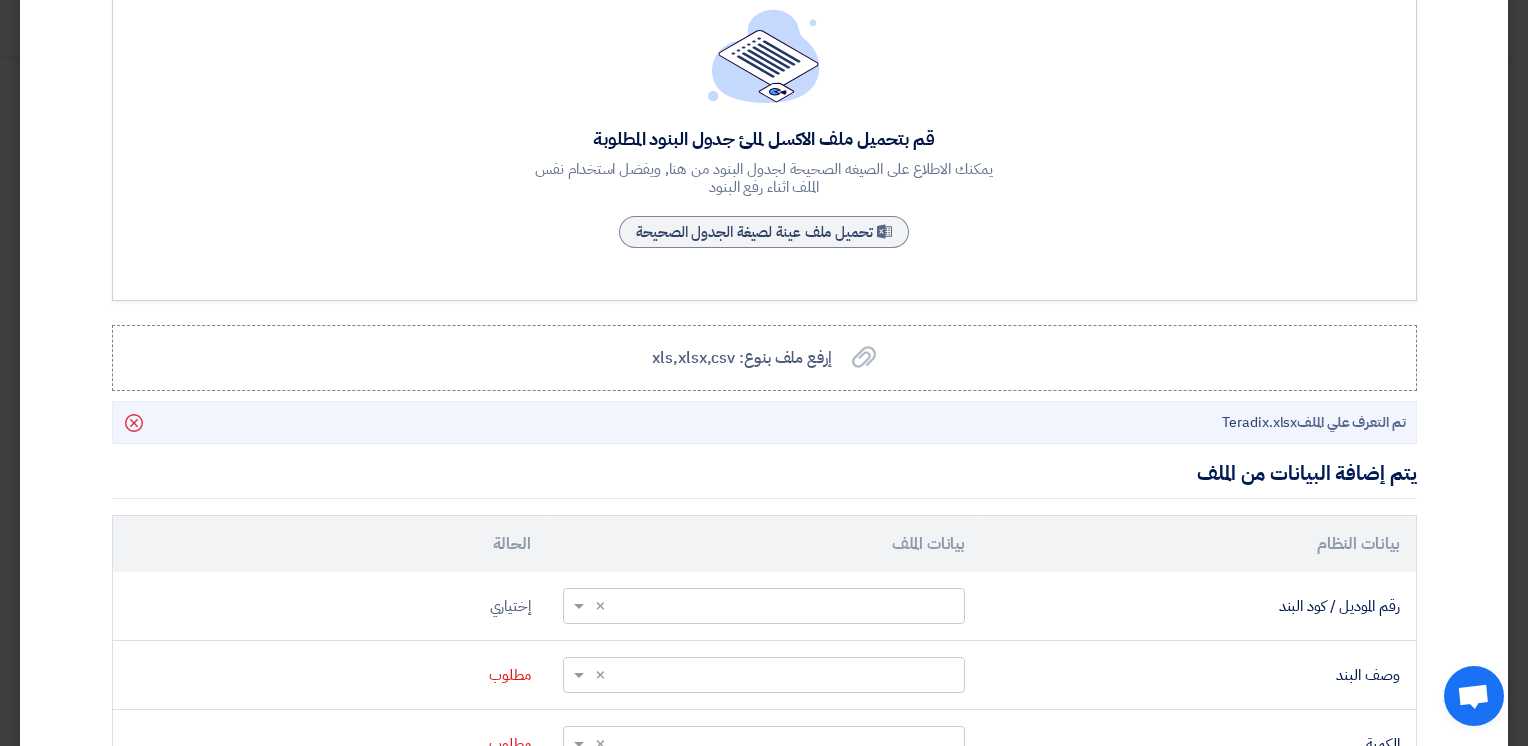 scroll, scrollTop: 400, scrollLeft: 0, axis: vertical 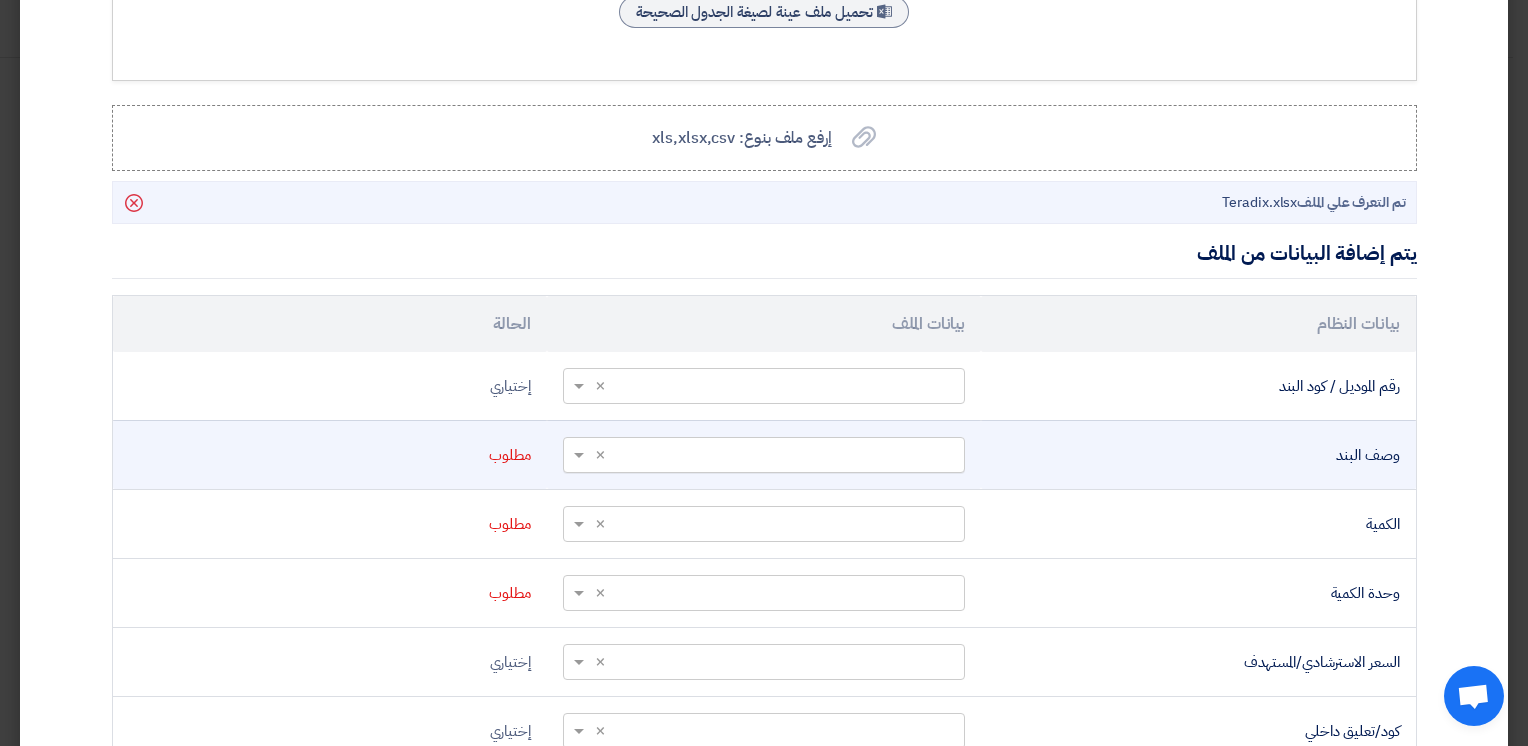 click 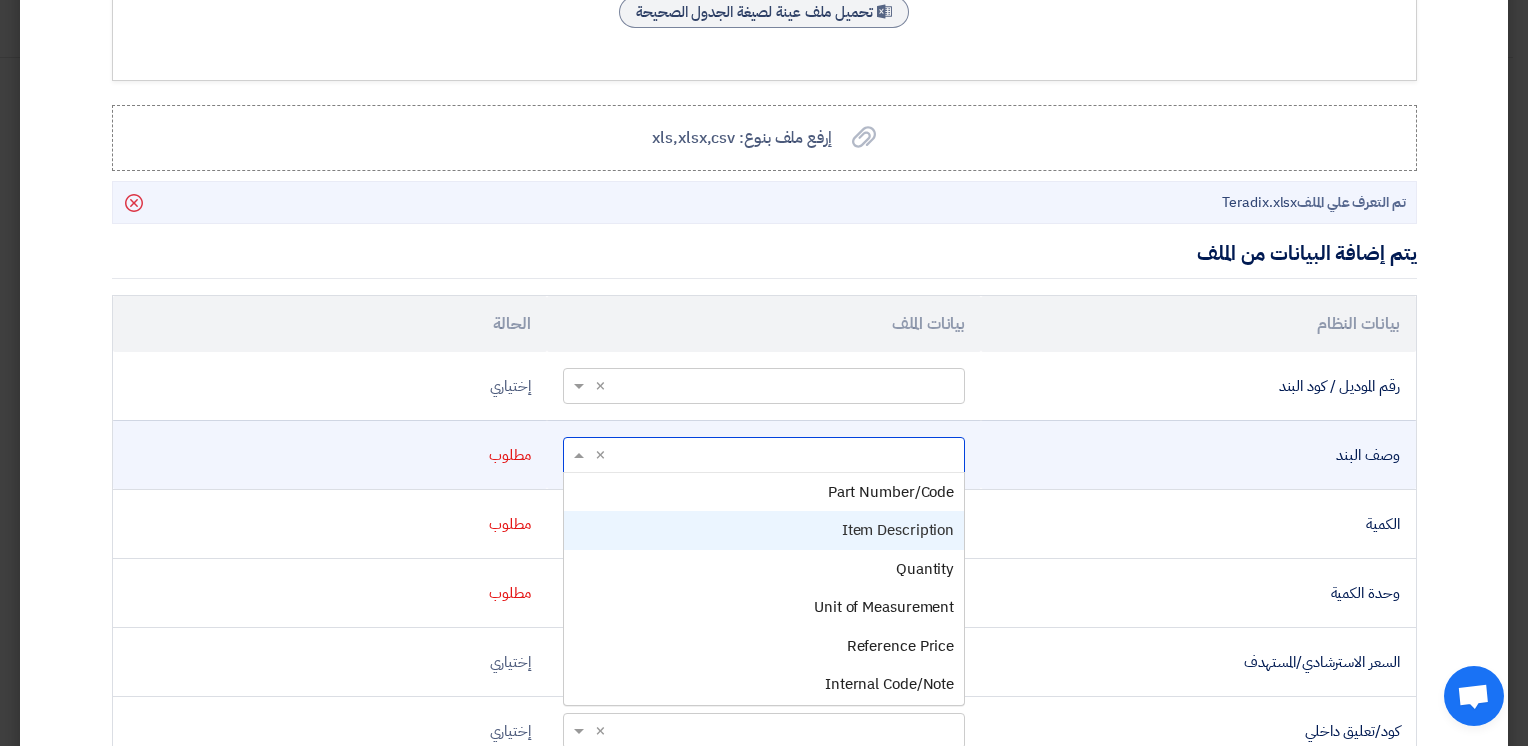 click on "Item Description" at bounding box center (898, 530) 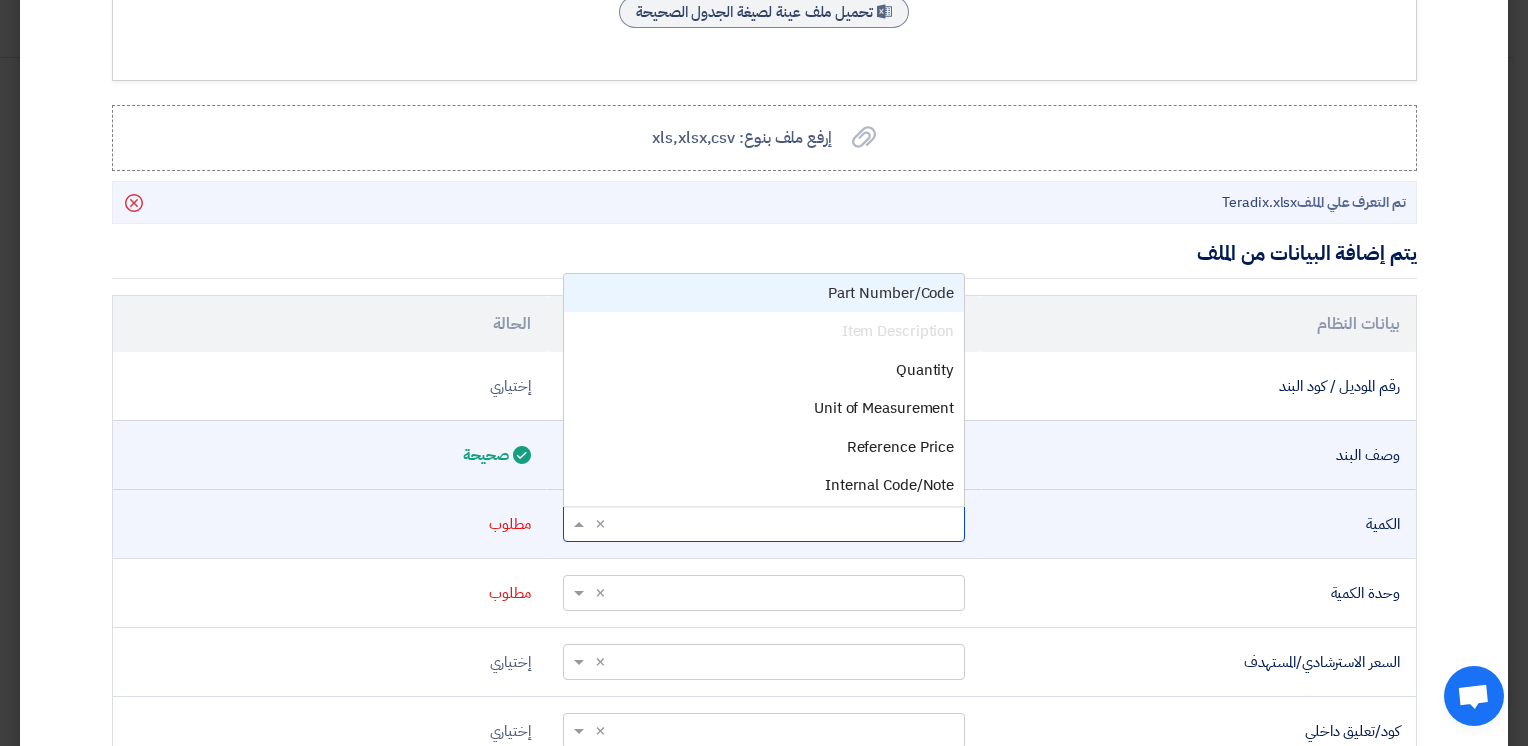 click 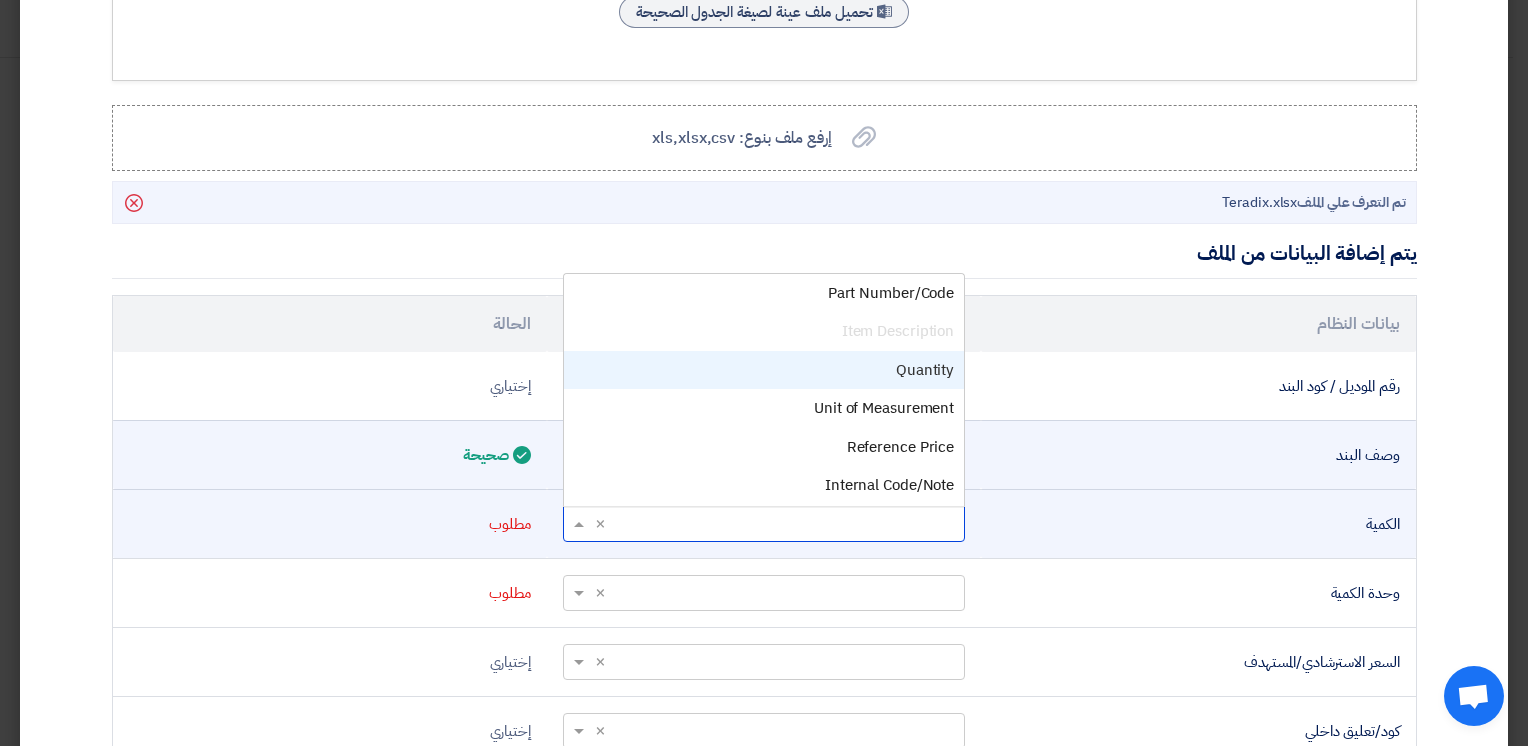 click on "Quantity" at bounding box center (925, 370) 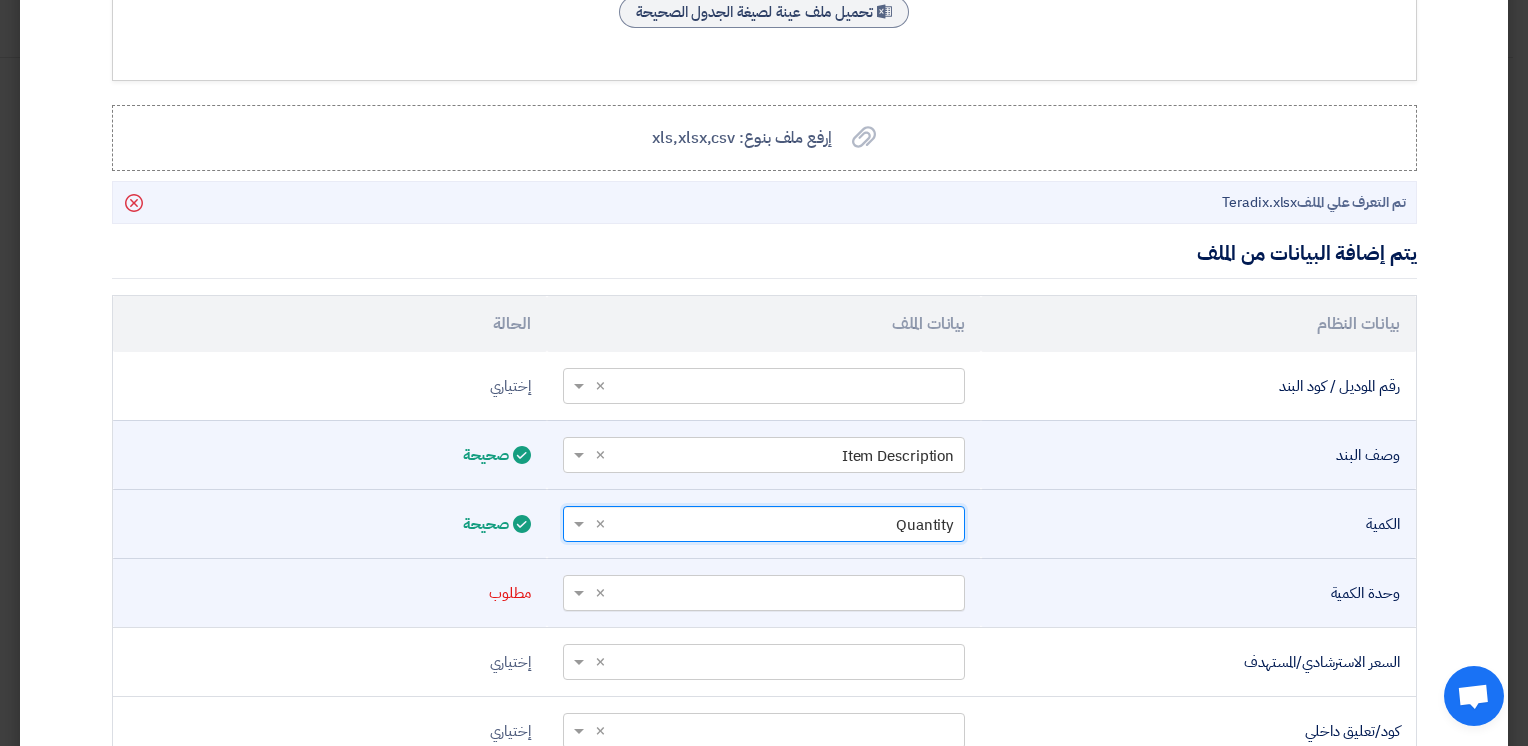 click 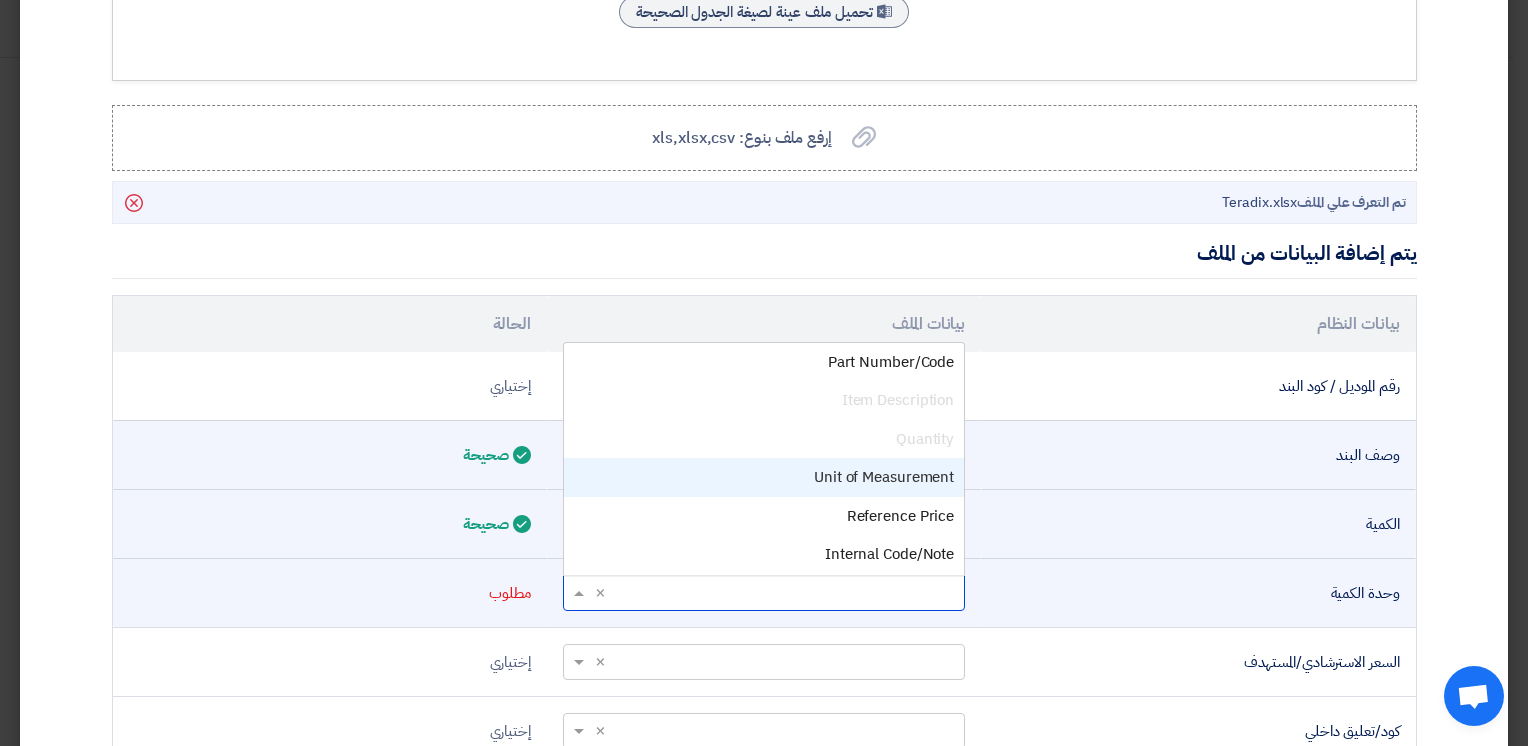 click on "Unit of Measurement" at bounding box center [884, 477] 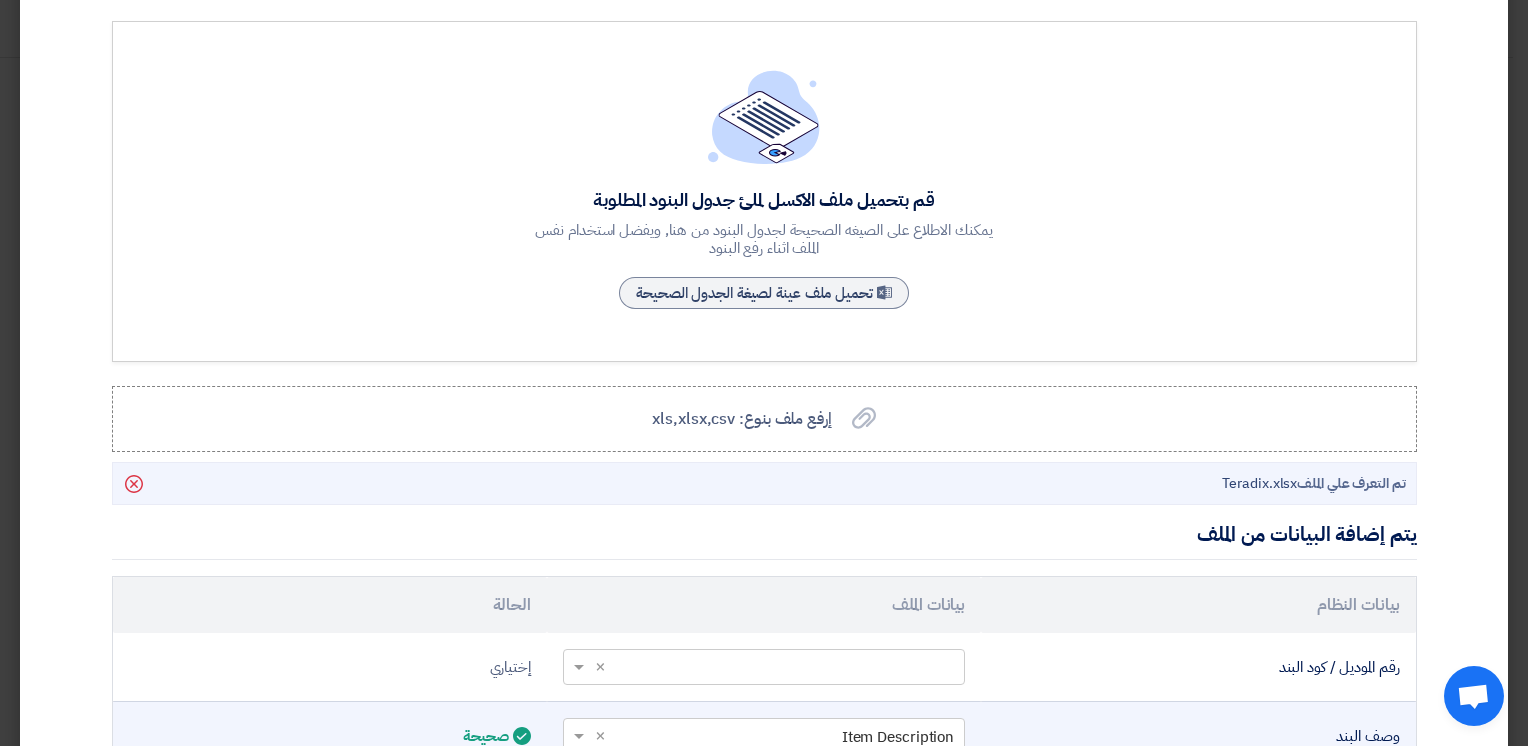 scroll, scrollTop: 584, scrollLeft: 0, axis: vertical 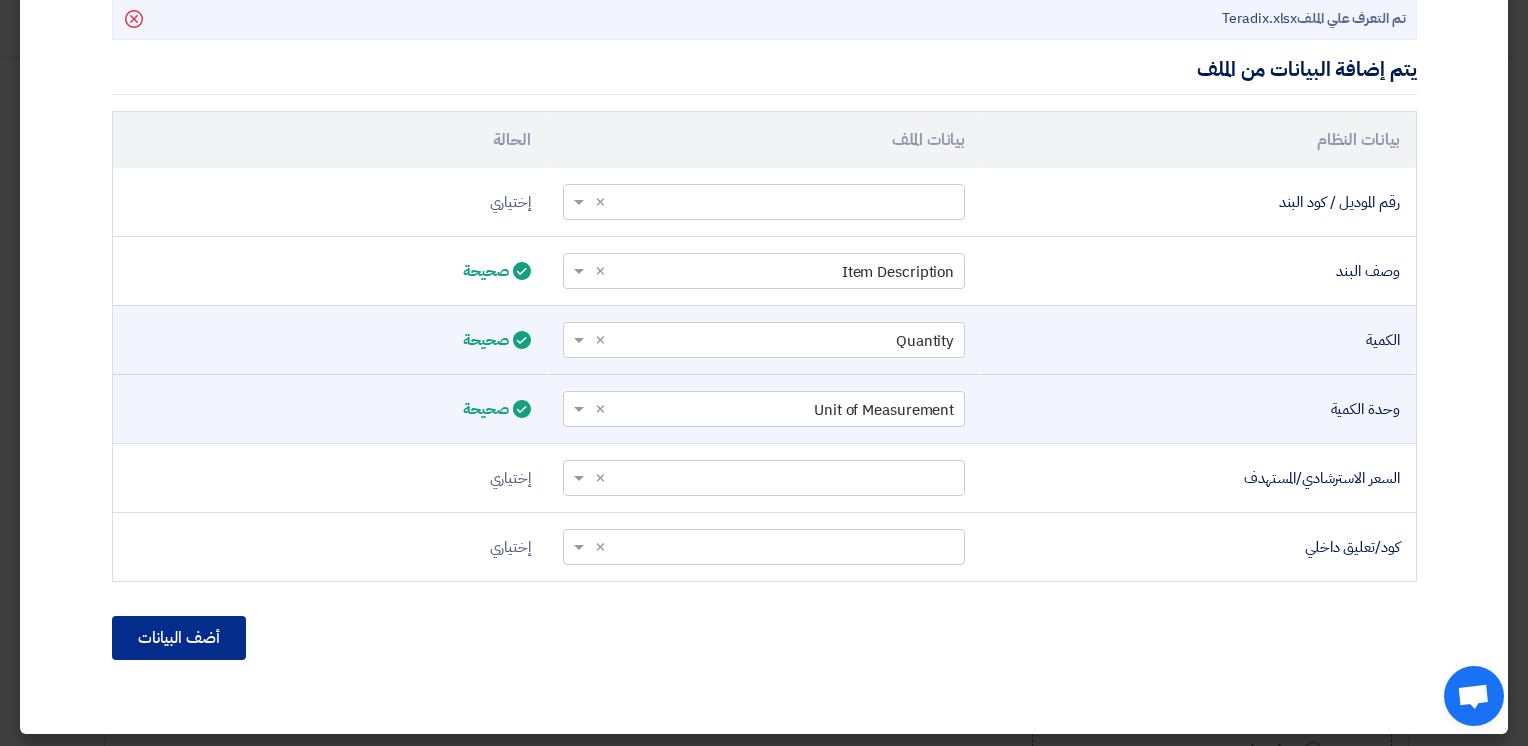 click on "أضف البيانات" 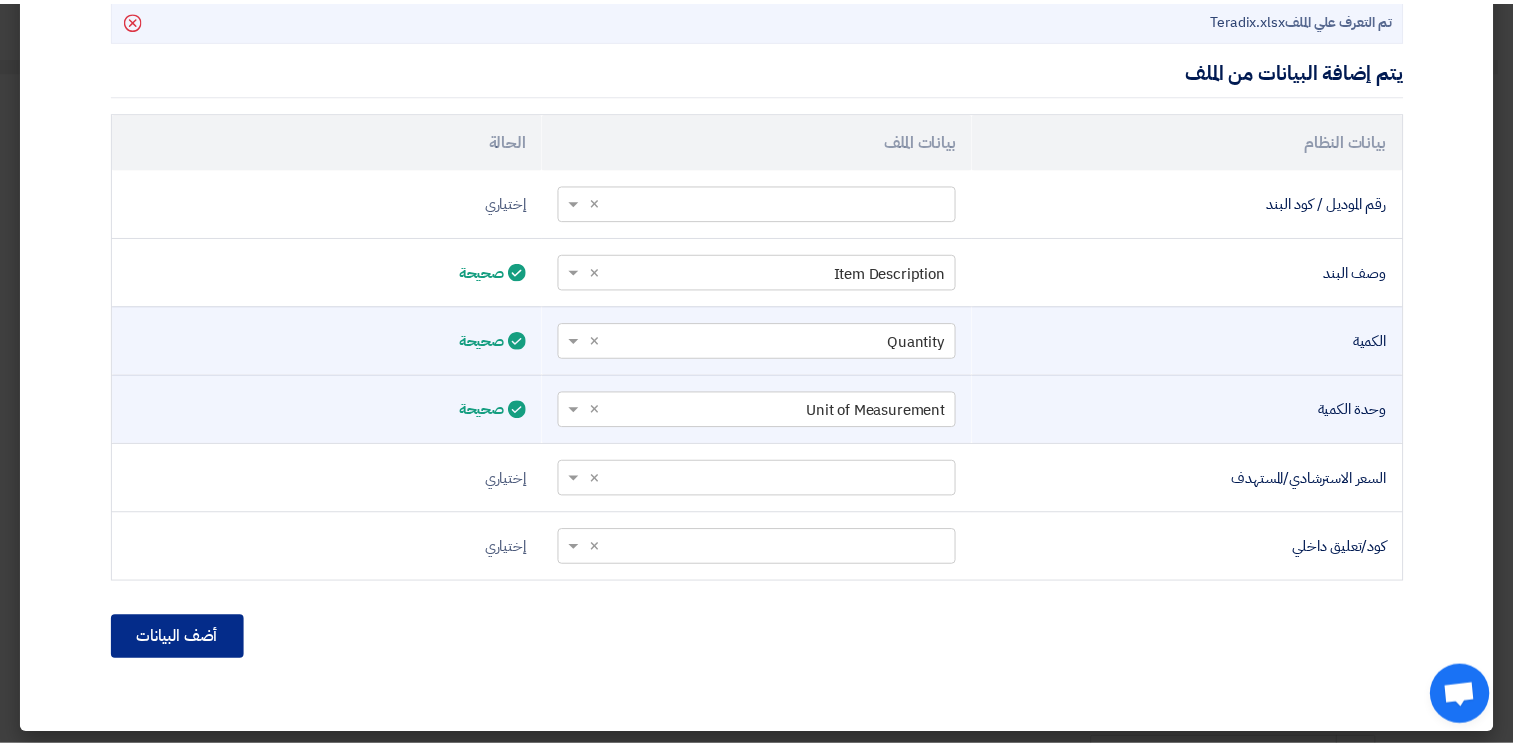 scroll, scrollTop: 373, scrollLeft: 0, axis: vertical 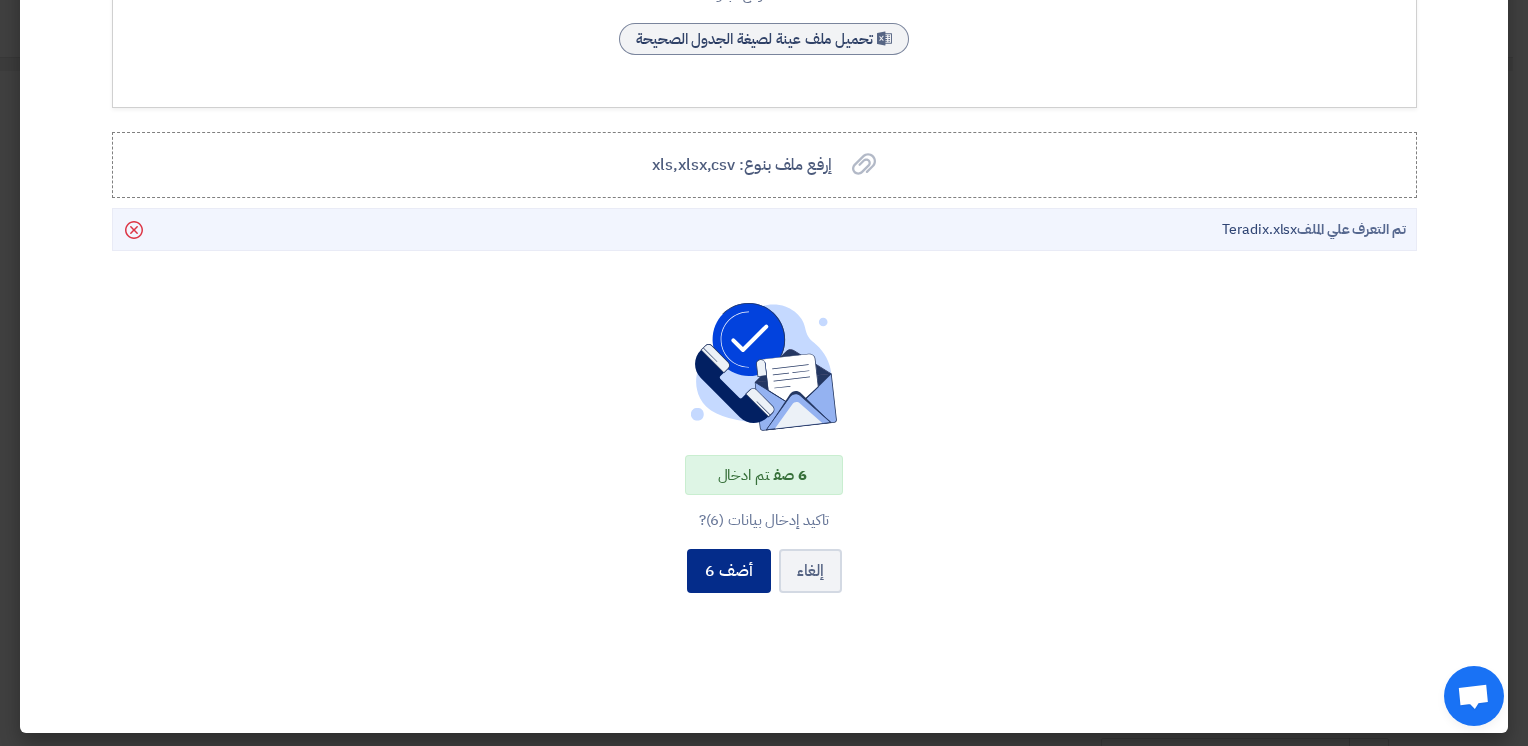 click on "أضف 6" at bounding box center (729, 571) 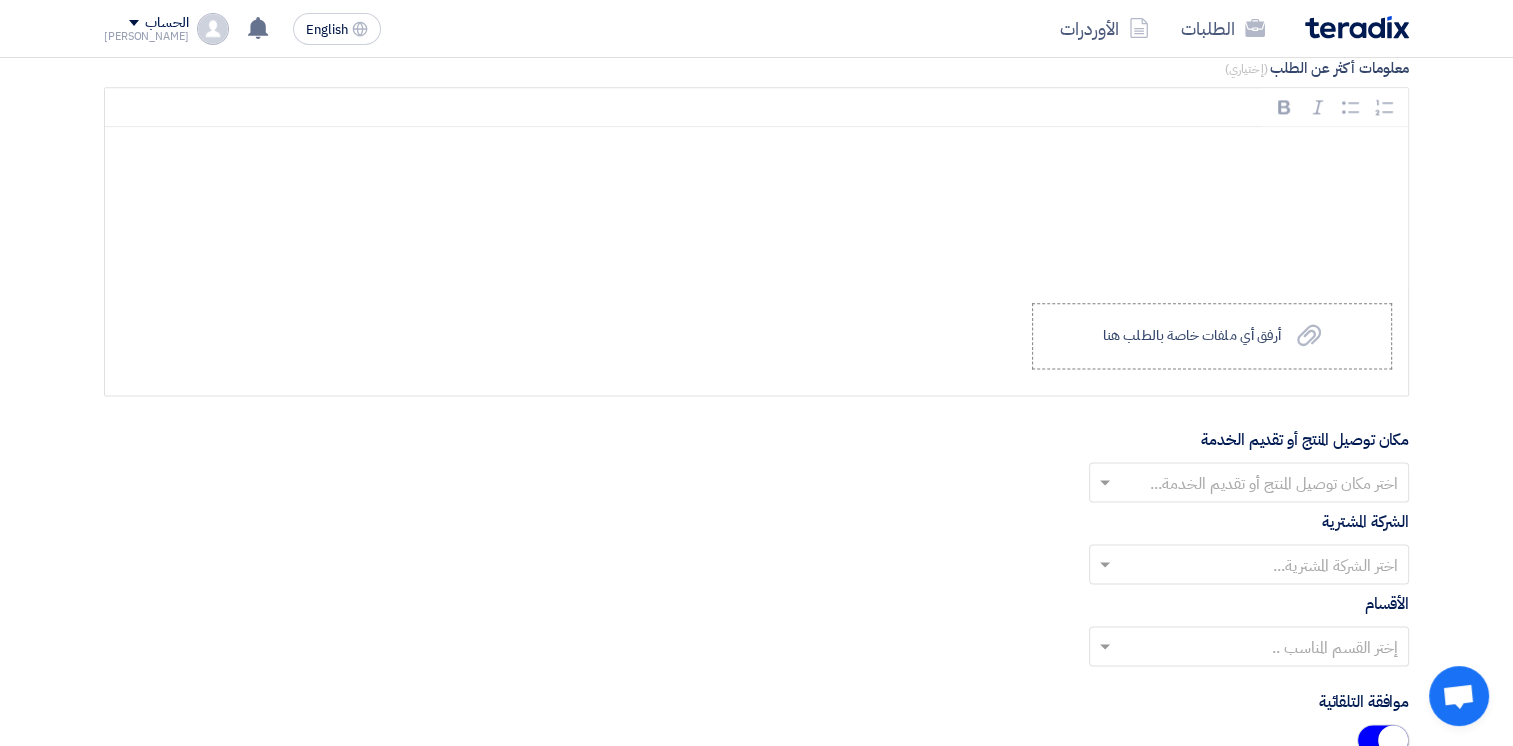 scroll, scrollTop: 2500, scrollLeft: 0, axis: vertical 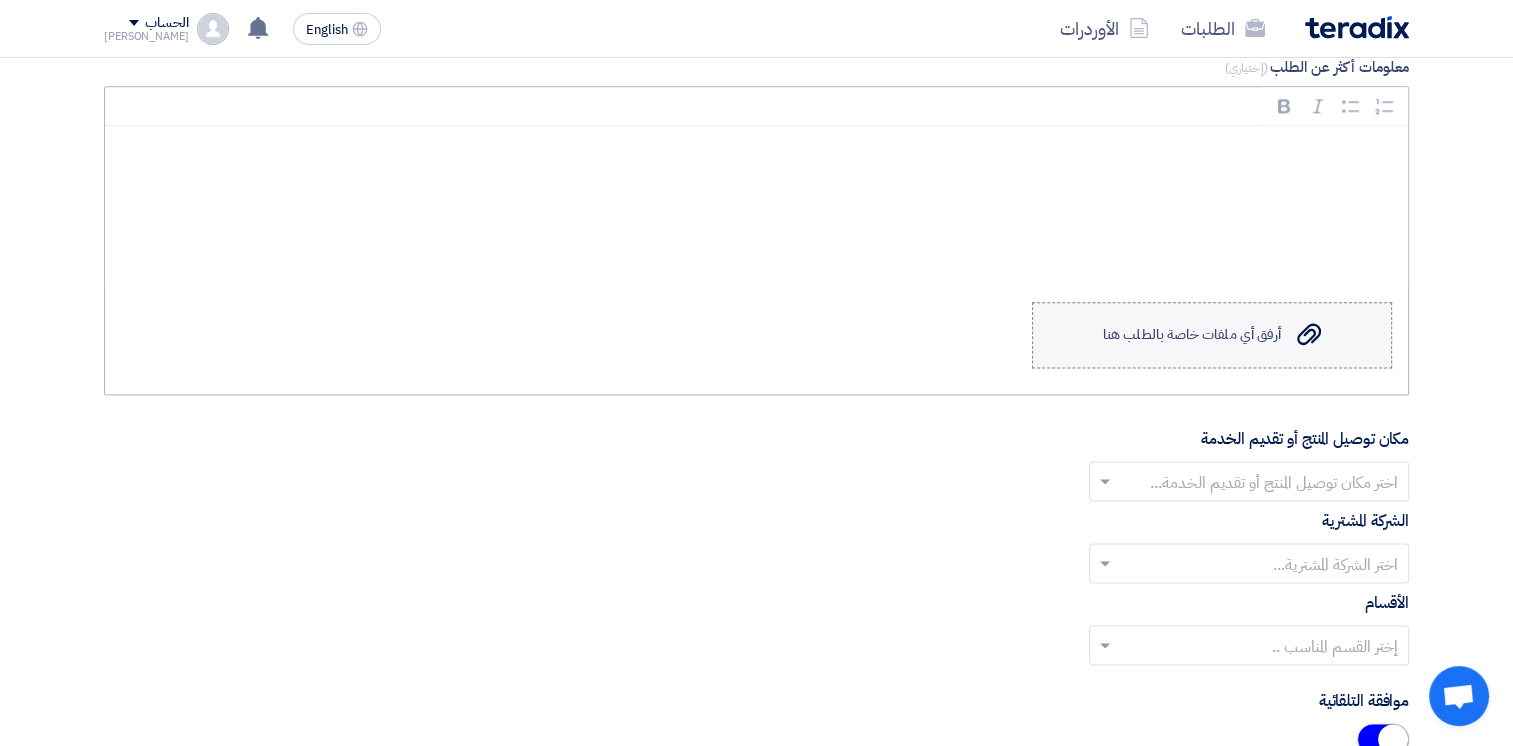 click on "Upload a file
أرفق أي ملفات خاصة بالطلب هنا" 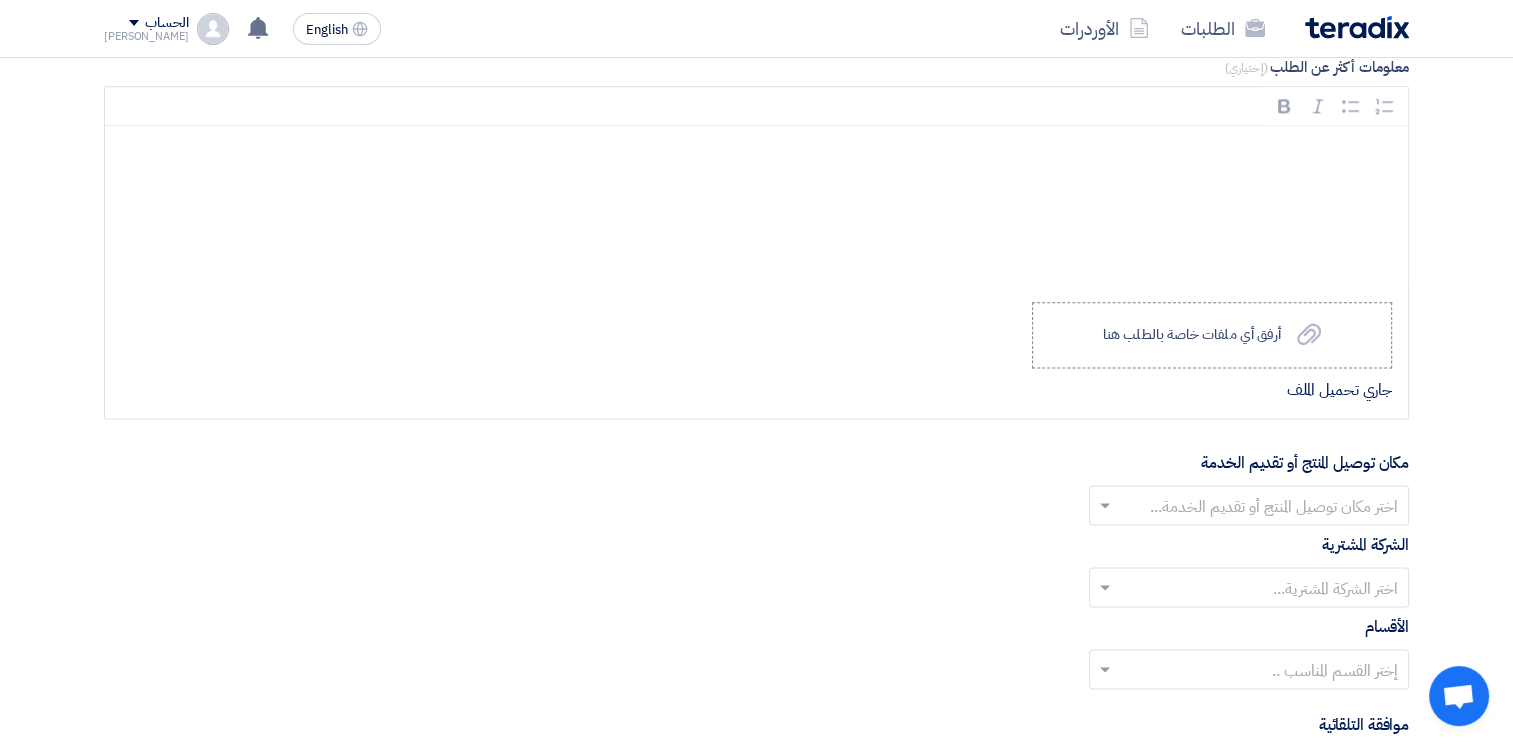 click 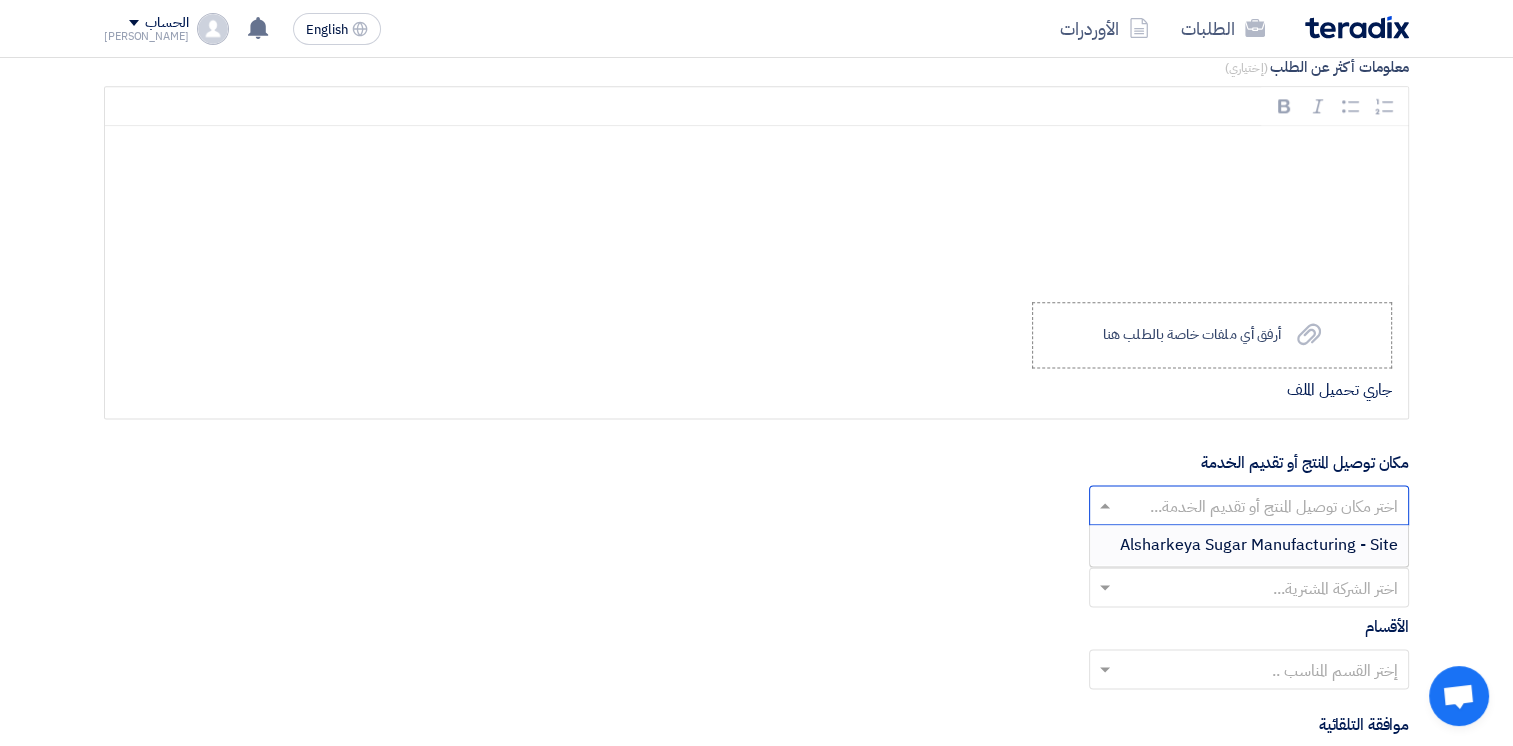 click 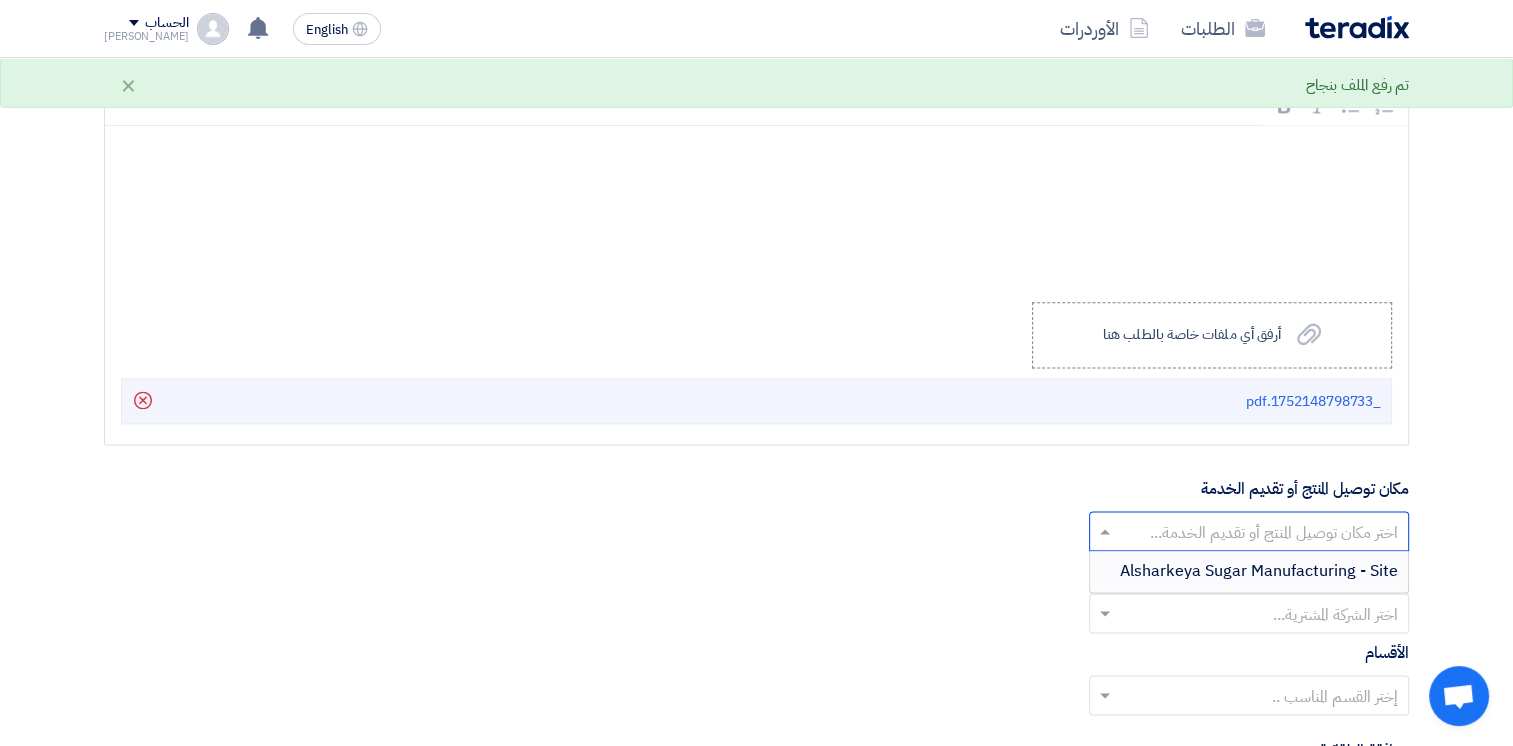 click on "Alsharkeya Sugar Manufacturing - Site" at bounding box center (1259, 571) 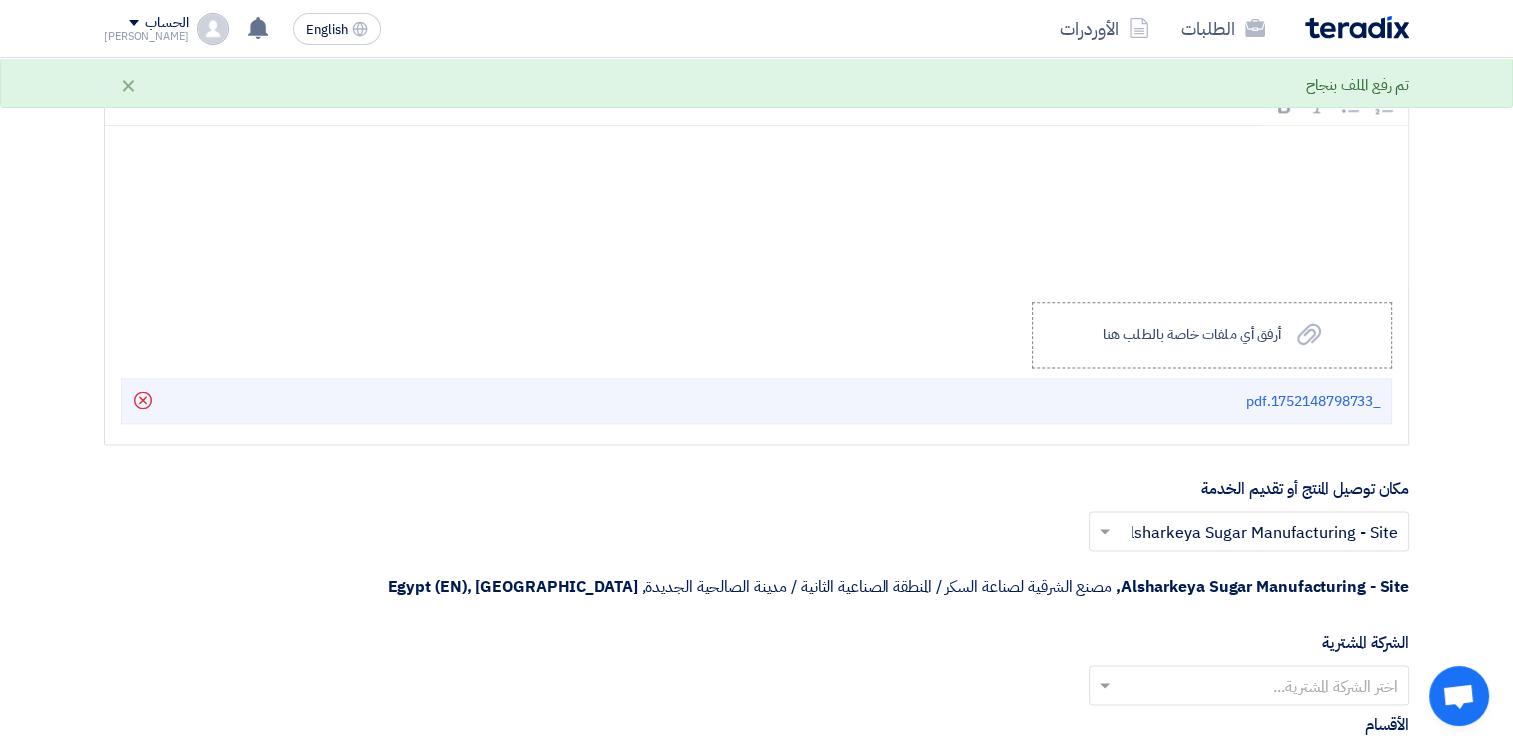 click 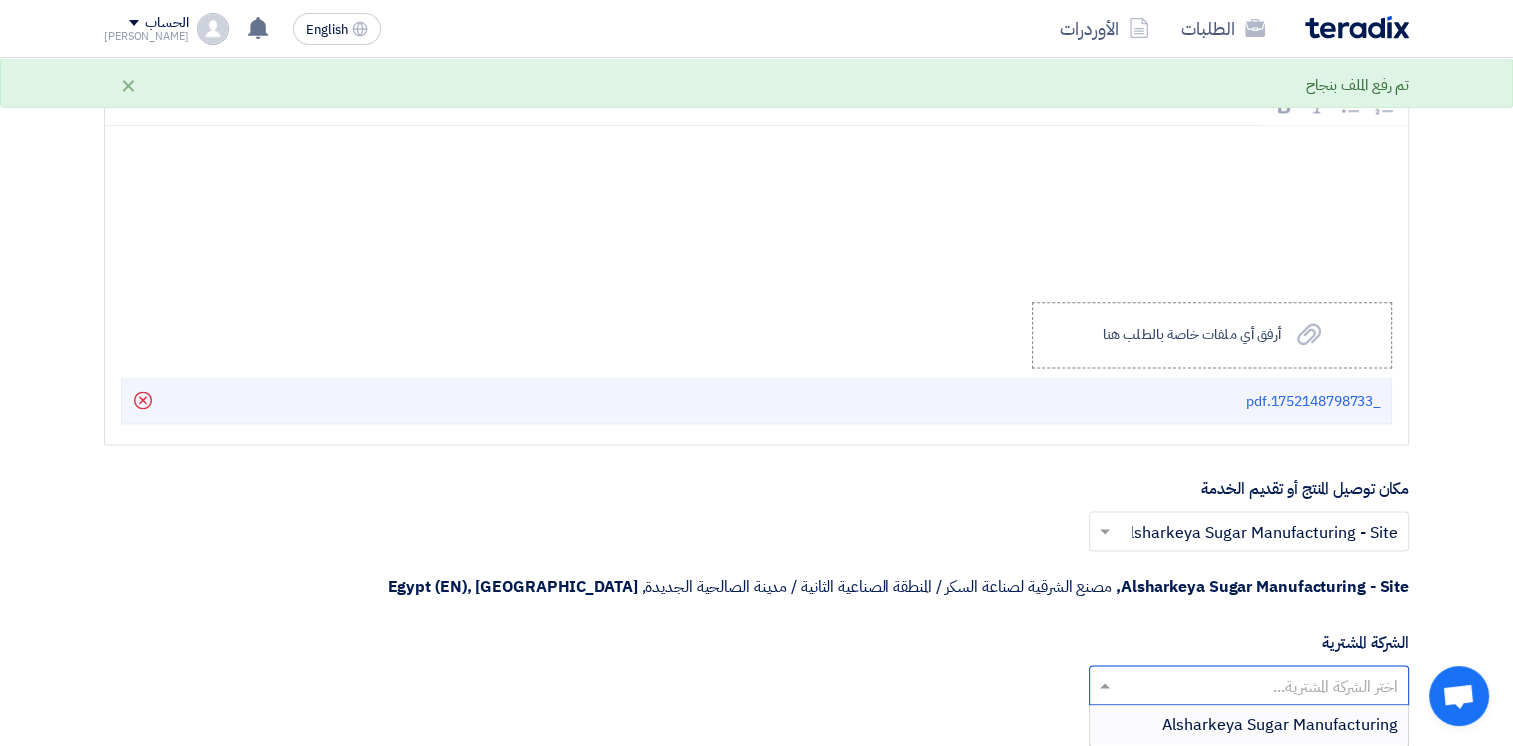 click on "Alsharkeya Sugar Manufacturing" at bounding box center (1280, 725) 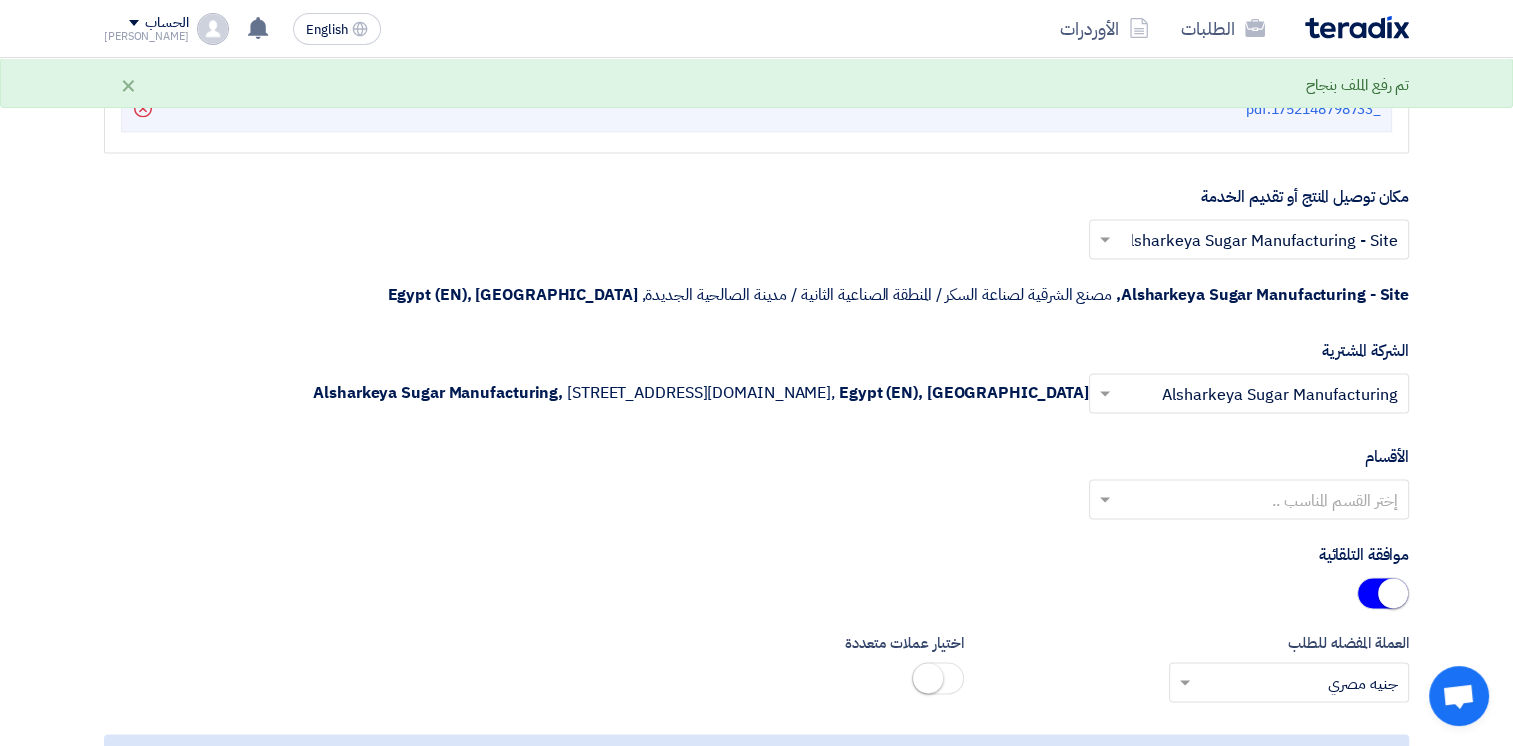 scroll, scrollTop: 2800, scrollLeft: 0, axis: vertical 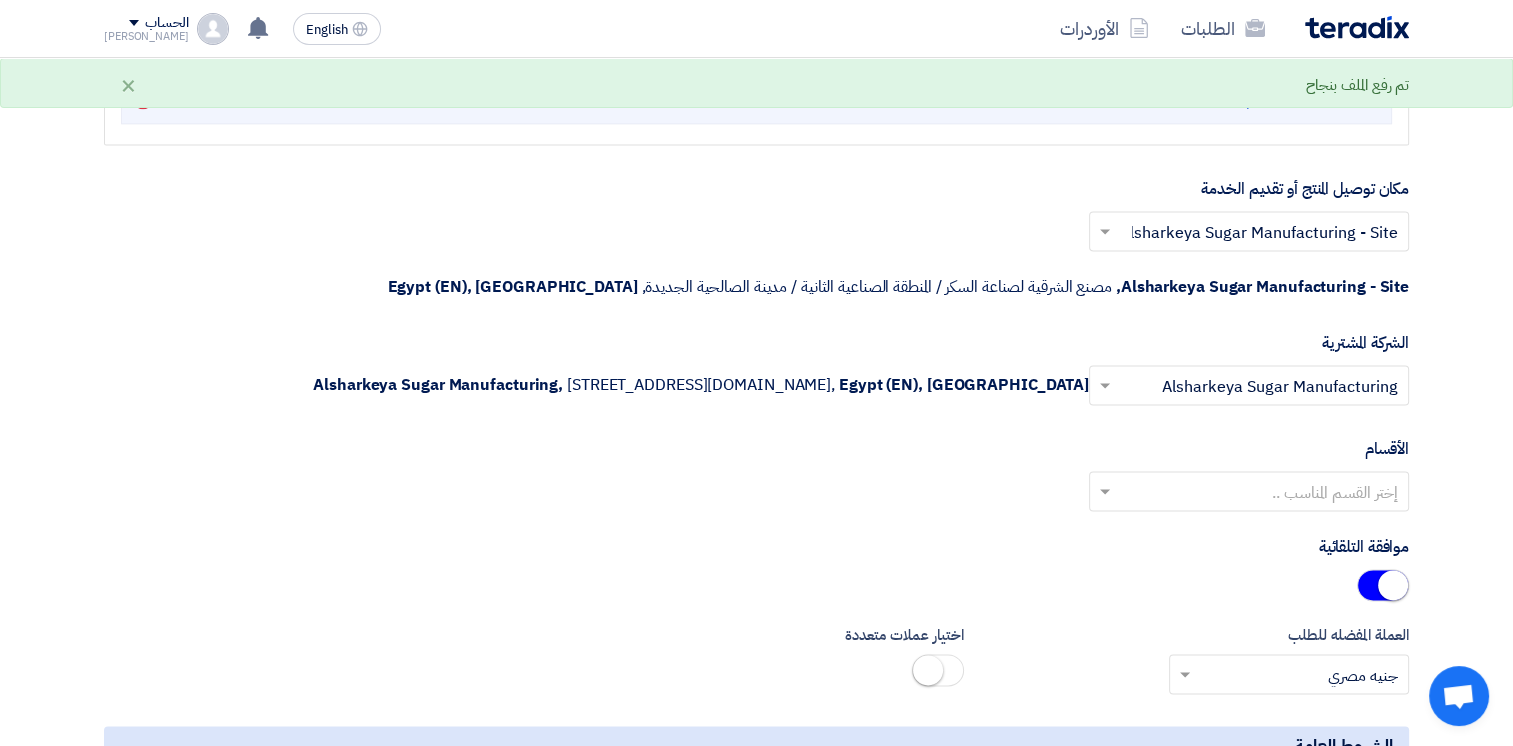 click 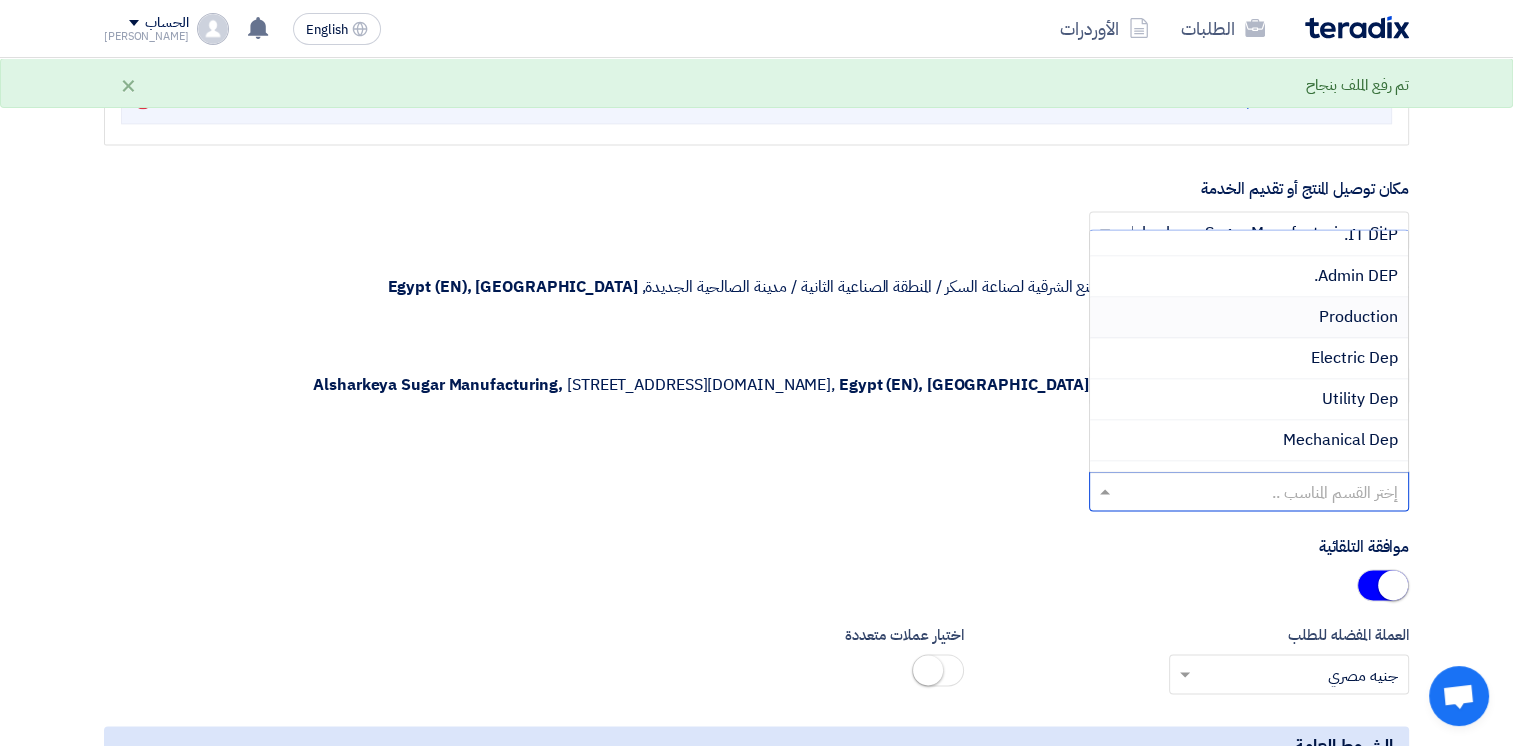 scroll, scrollTop: 100, scrollLeft: 0, axis: vertical 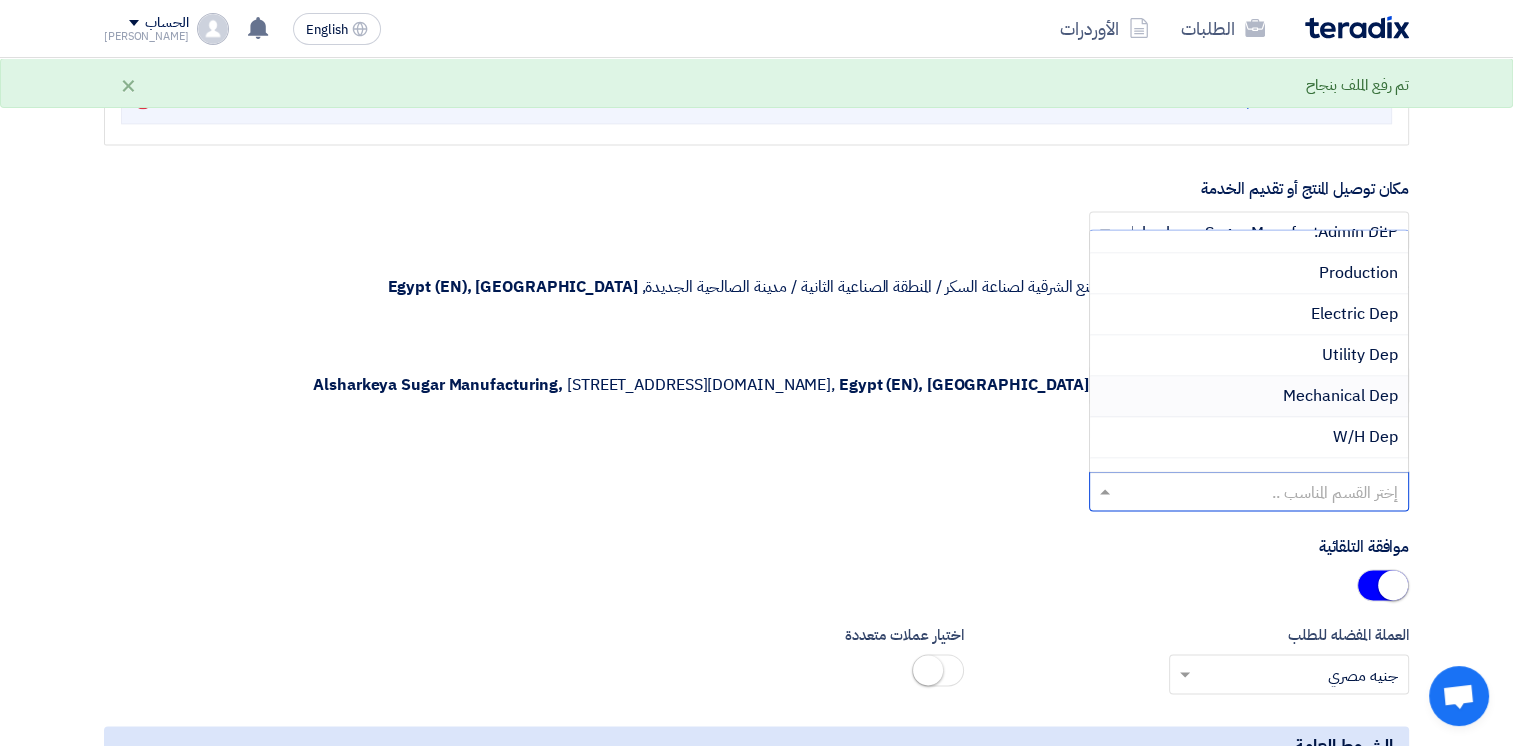 click on "Mechanical Dep" at bounding box center (1340, 396) 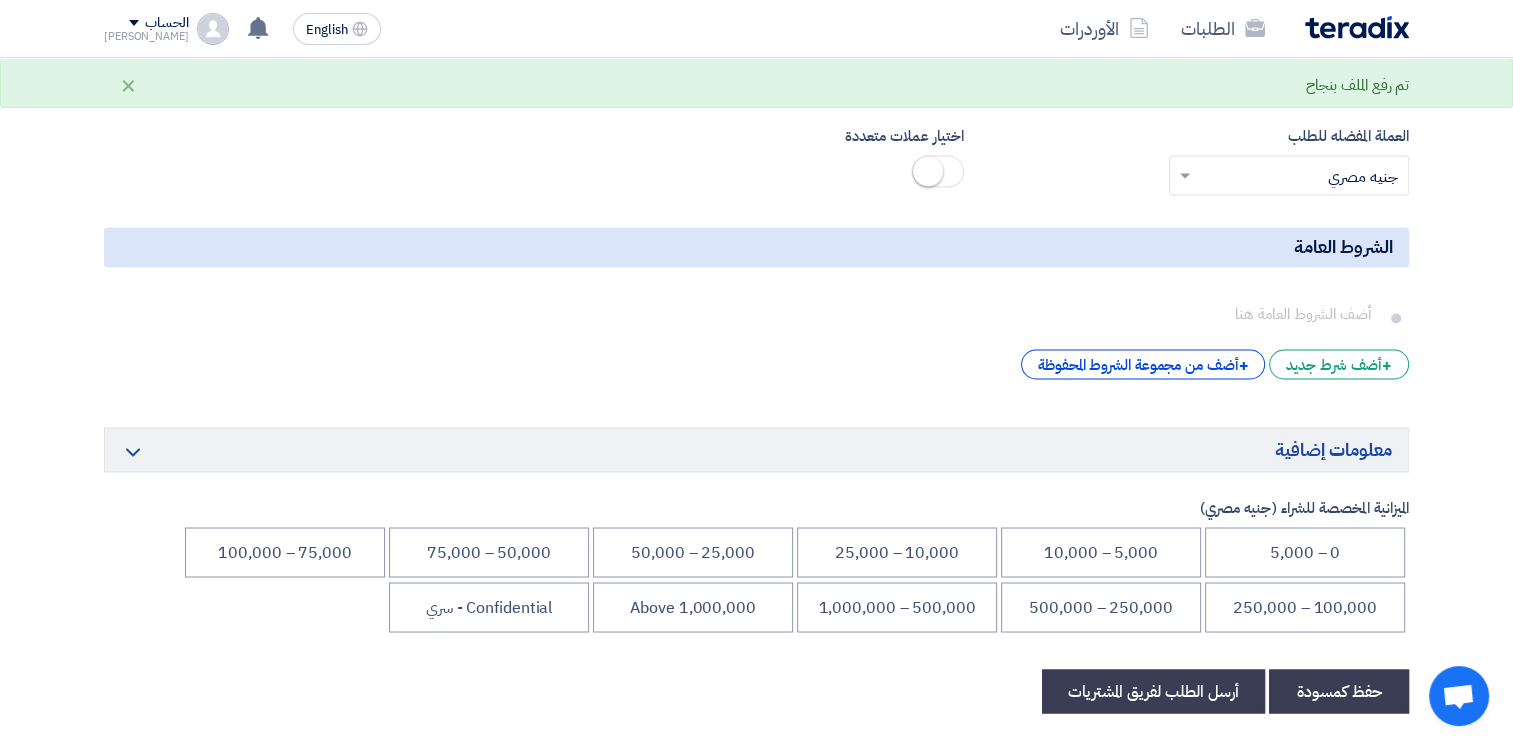 scroll, scrollTop: 3300, scrollLeft: 0, axis: vertical 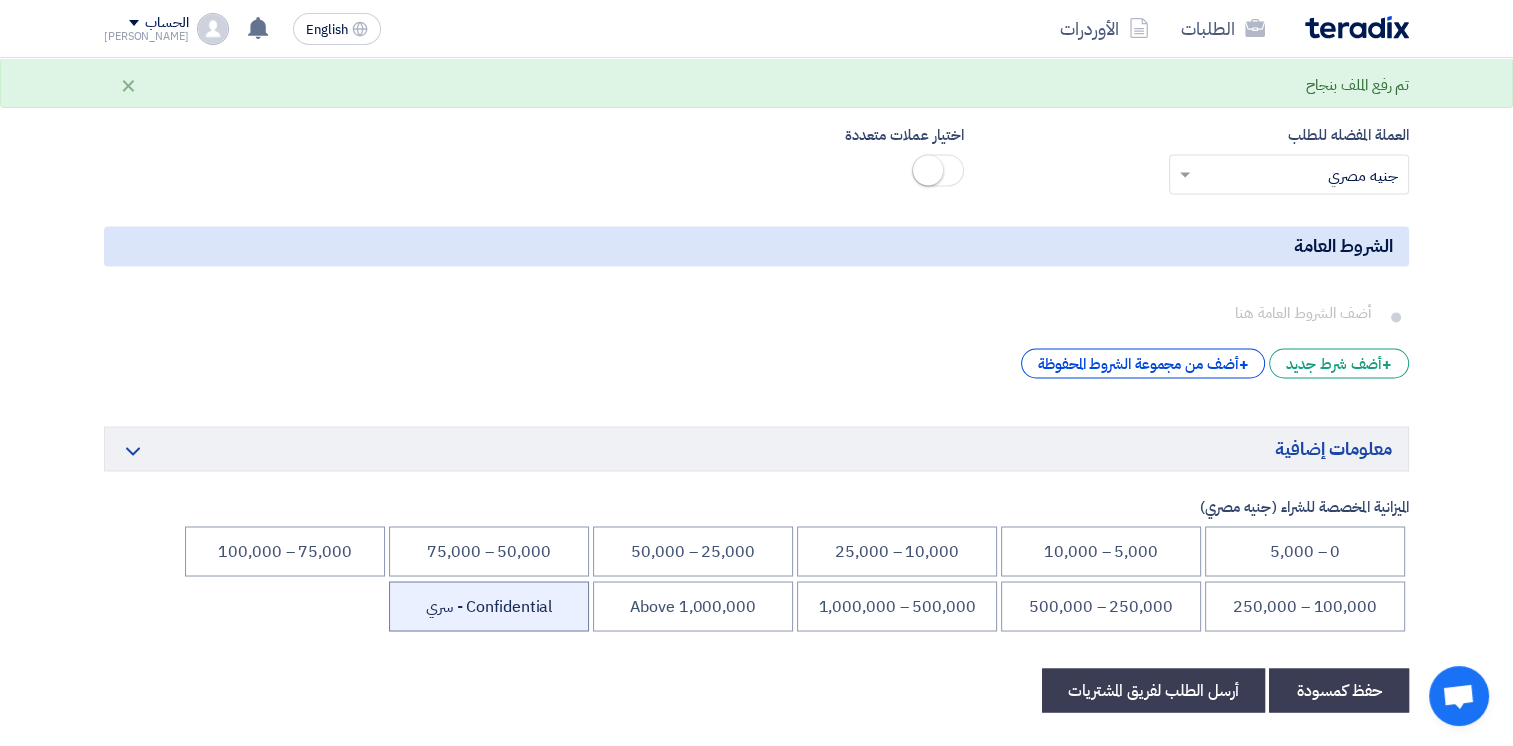 click on "Confidential - سري" at bounding box center [489, 606] 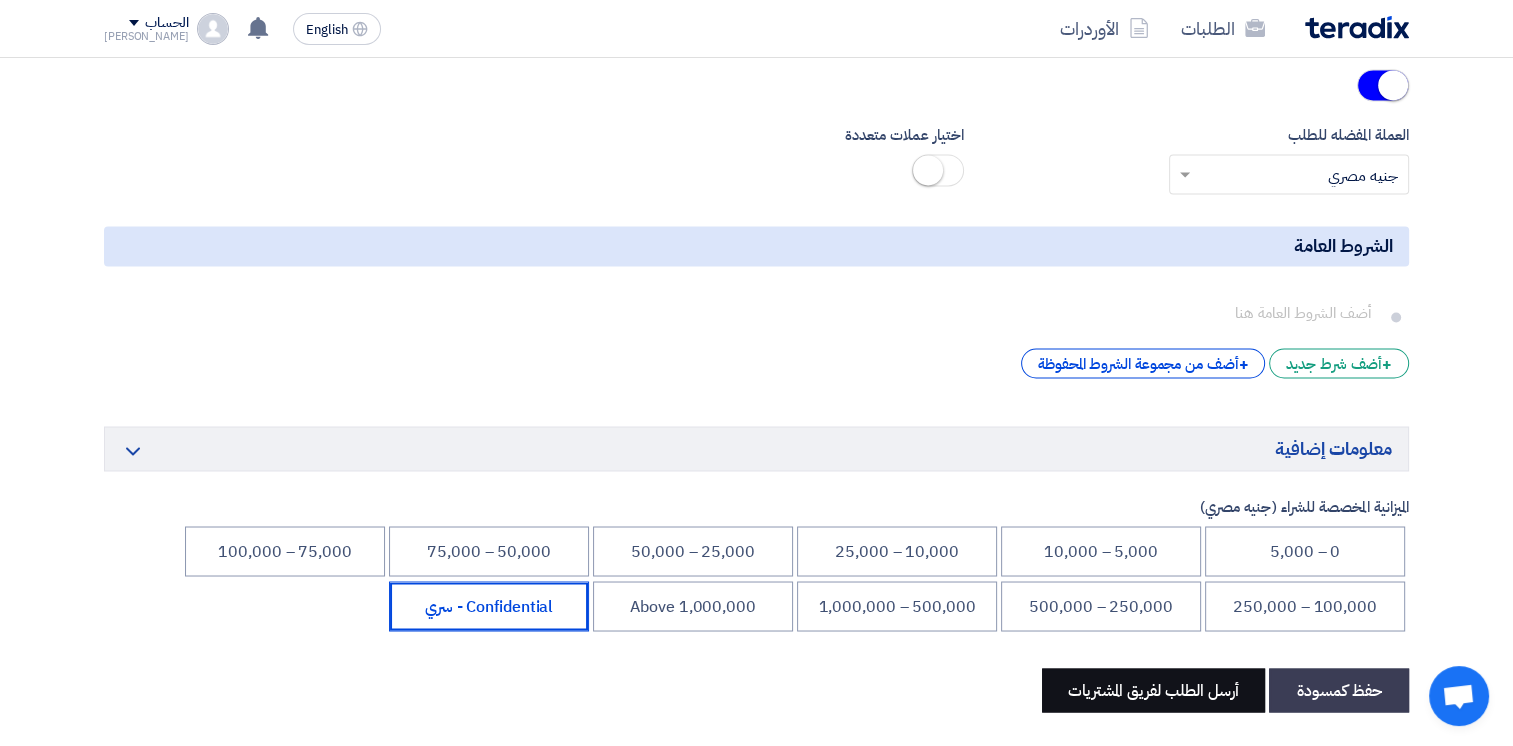 click on "أرسل الطلب لفريق المشتريات" 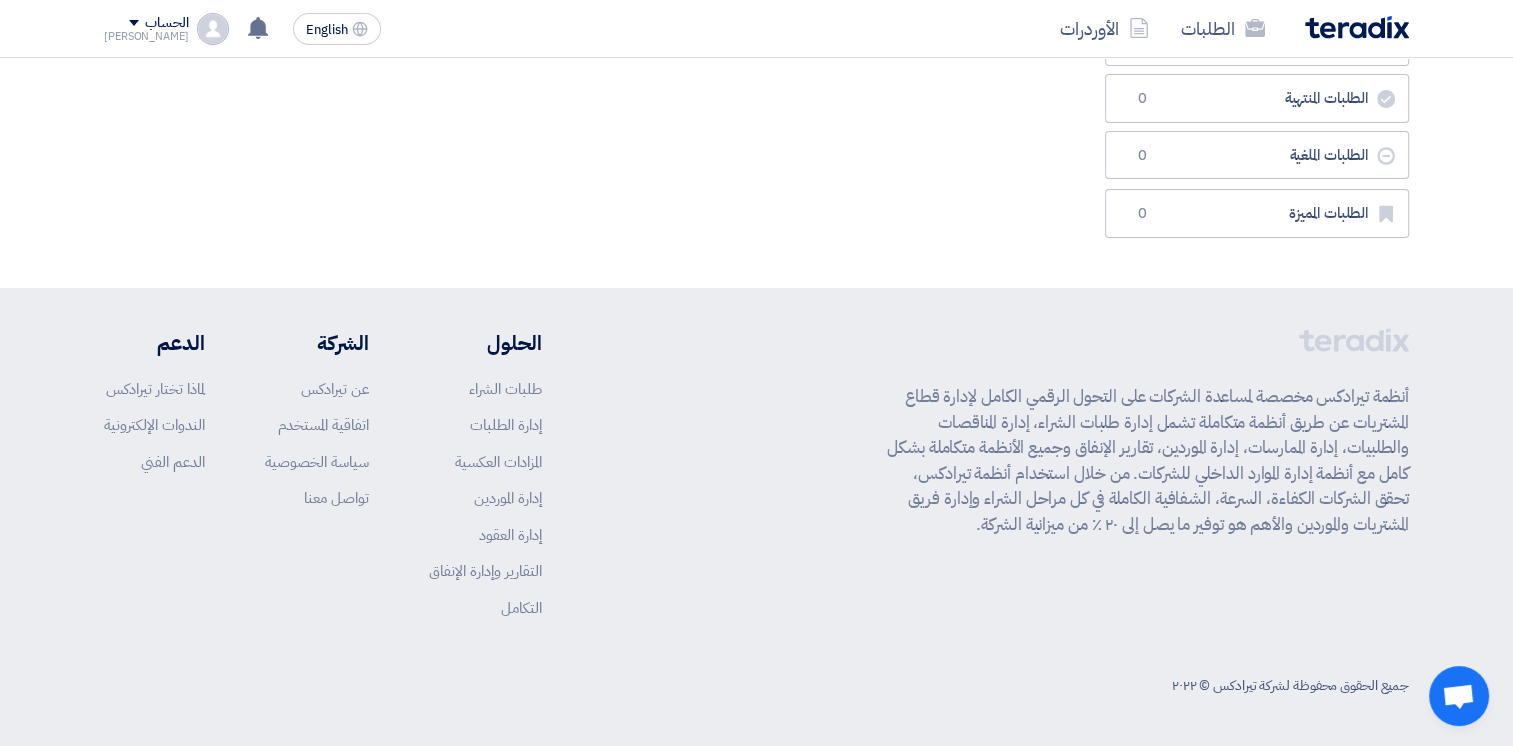scroll, scrollTop: 0, scrollLeft: 0, axis: both 